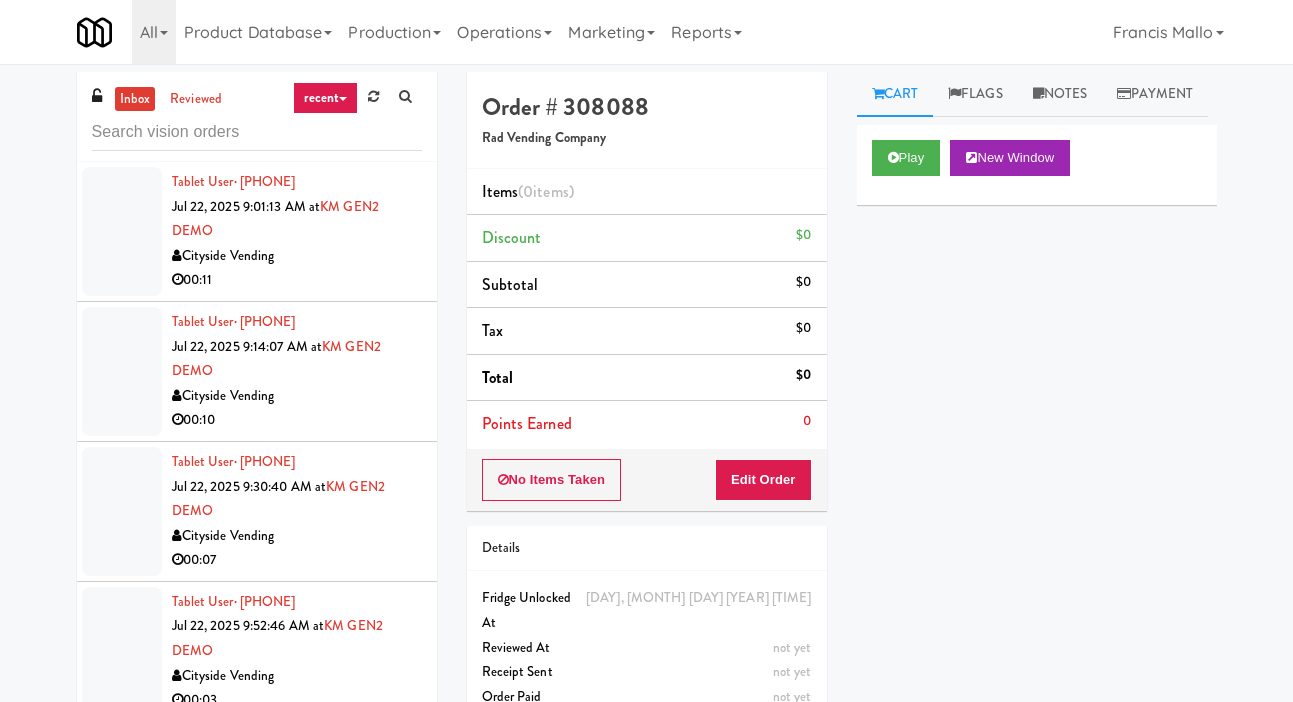 scroll, scrollTop: 0, scrollLeft: 0, axis: both 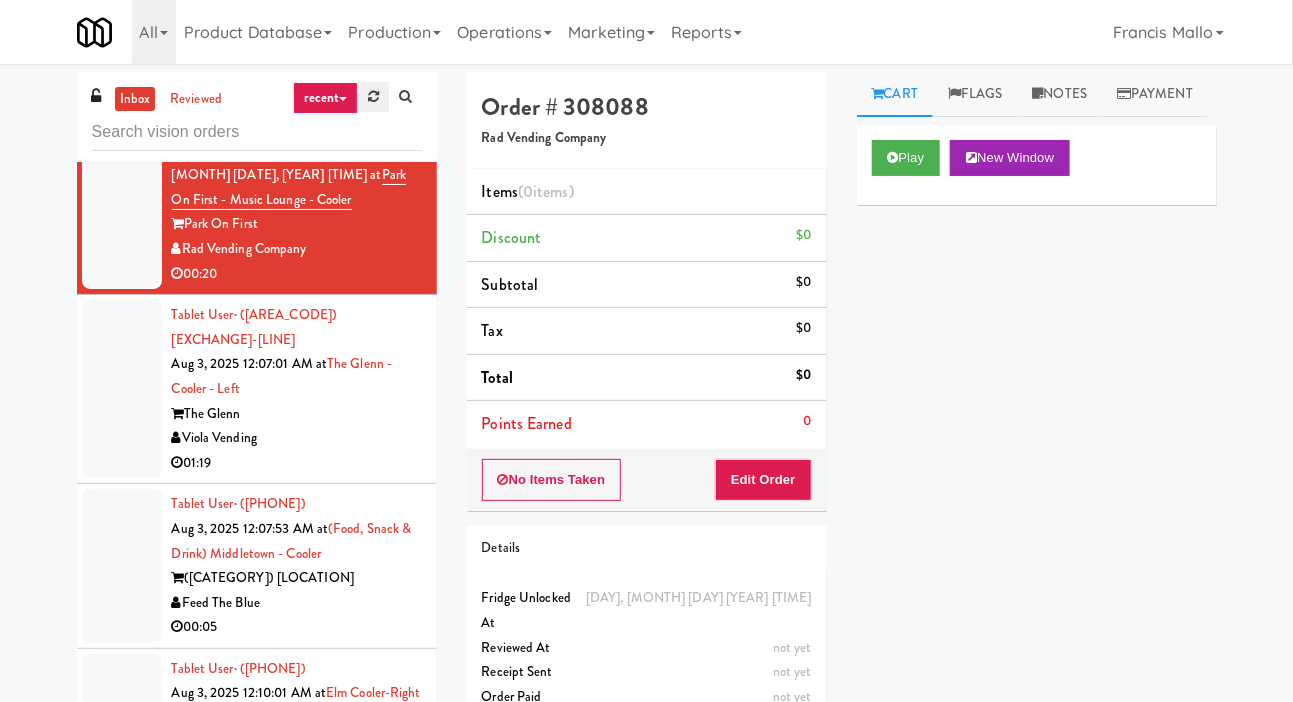 click at bounding box center (373, 97) 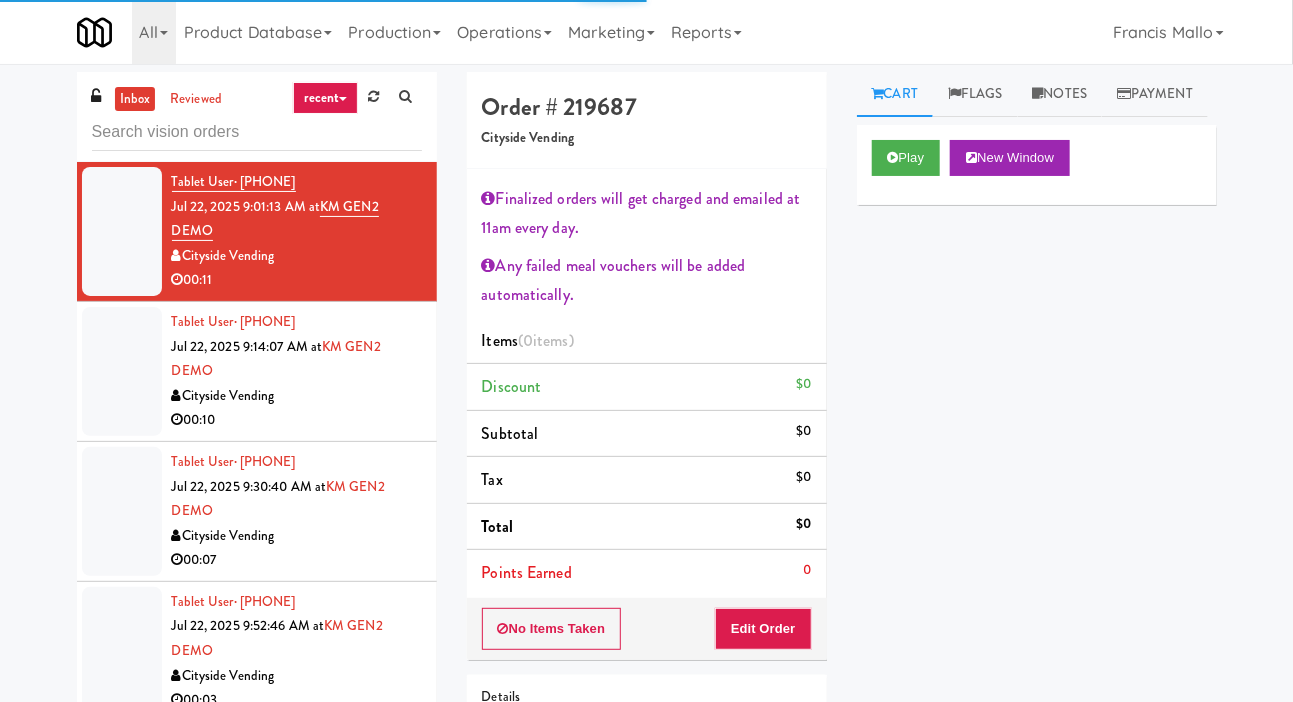 click on "inbox reviewed recent all unclear take inventory issue suspicious failed recent Tablet User · ([AREA]) [PHONE] [MONTH] [DAY], [YEAR] [HOUR]:[MINUTE]:[SECOND] [AM/PM] at KM GEN2 DEMO Cityside Vending 00:11 Tablet User · ([AREA]) [PHONE] [MONTH] [DAY], [YEAR] [HOUR]:[MINUTE]:[SECOND] [AM/PM] at KM GEN2 DEMO Cityside Vending 00:10 Tablet User · ([AREA]) [PHONE] [MONTH] [DAY], [YEAR] [HOUR]:[MINUTE]:[SECOND] [AM/PM] at KM GEN2 DEMO Cityside Vending 00:07 Tablet User · ([AREA]) [PHONE] [MONTH] [DAY], [YEAR] [HOUR]:[MINUTE]:[SECOND] [AM/PM] at KM GEN2 DEMO Cityside Vending 00:03 Tablet User · ([AREA]) [PHONE] [MONTH] [DAY], [YEAR] [HOUR]:[MINUTE]:[SECOND] [AM/PM] at KM GEN2 DEMO Cityside Vending 00:04 Tablet User · ([AREA]) [PHONE] [MONTH] [DAY], [YEAR] [HOUR]:[MINUTE]:[SECOND] [AM/PM] at KM GEN2 DEMO Cityside Vending 00:14 Tablet User · ([AREA]) [PHONE] [MONTH] [DAY], [YEAR] [HOUR]:[MINUTE]:[SECOND] [AM/PM] at KM GEN2 DEMO Cityside Vending 00:11 Tablet User · ([AREA]) [PHONE] [MONTH] [DAY], [YEAR] [HOUR]:[MINUTE]:[SECOND] [AM/PM] at KM GEN2 DEMO Cityside Vending 00:16 Tablet User · ([AREA]) [PHONE] [MONTH] [DAY], [YEAR] [HOUR]:[MINUTE]:[SECOND] [AM/PM] at KM GEN2 DEMO Cityside Vending" at bounding box center (646, 468) 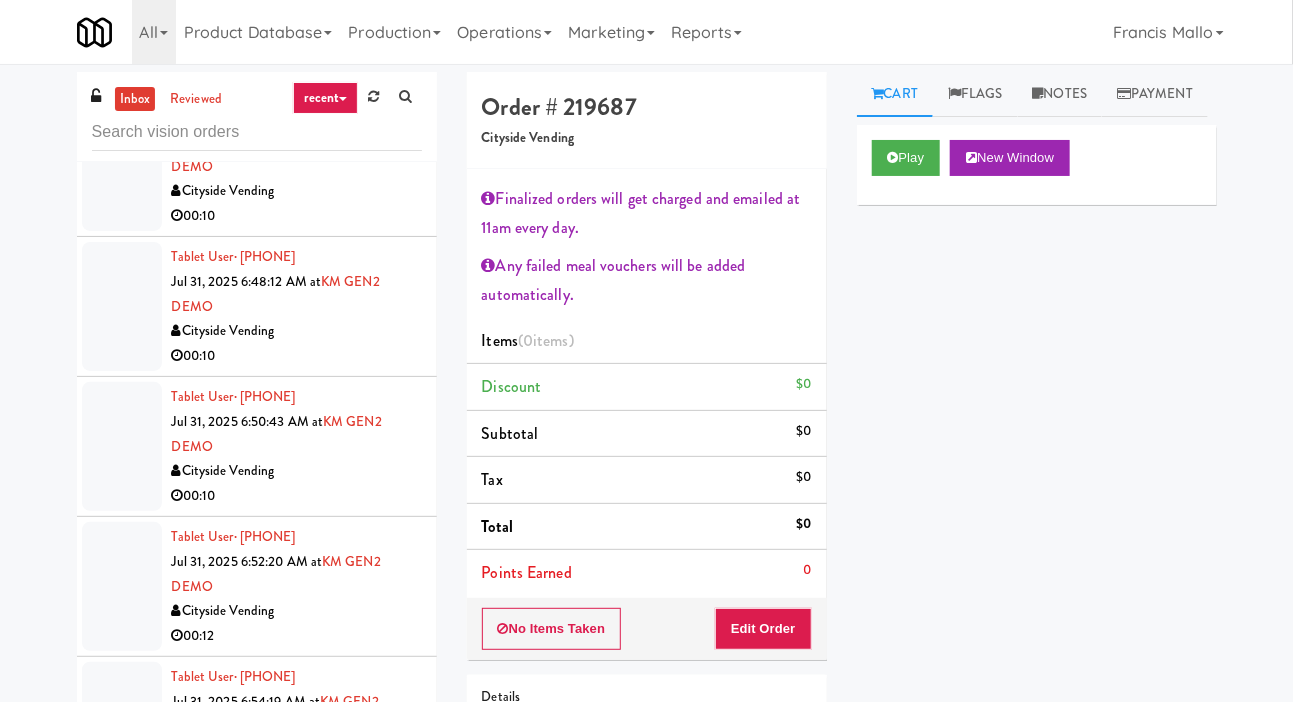 scroll, scrollTop: 4992, scrollLeft: 0, axis: vertical 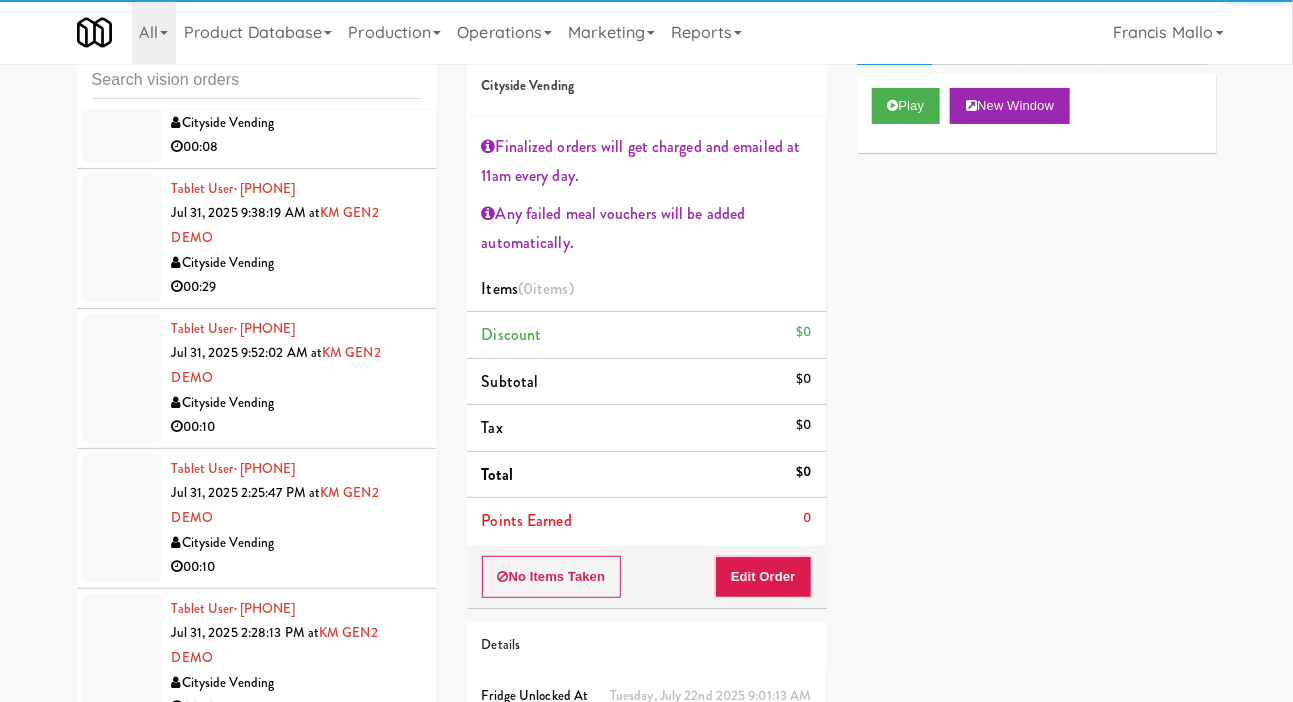 click at bounding box center [122, 378] 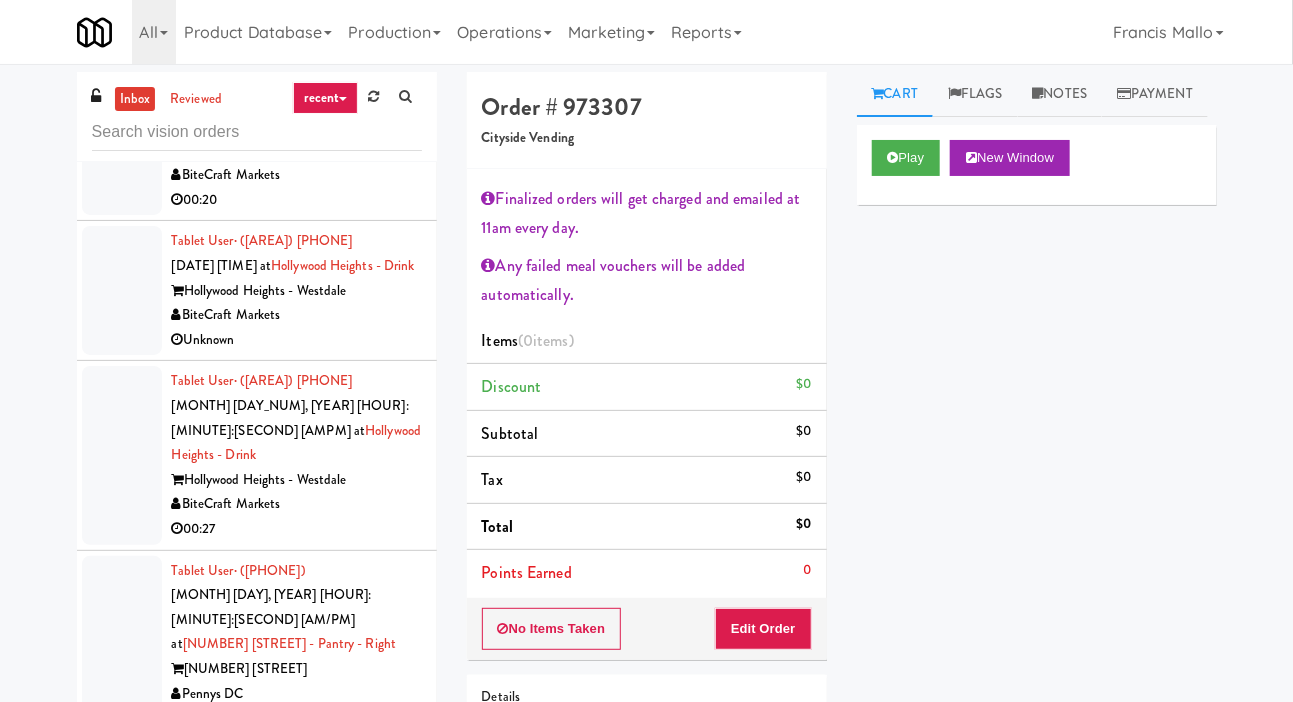 click at bounding box center (122, 290) 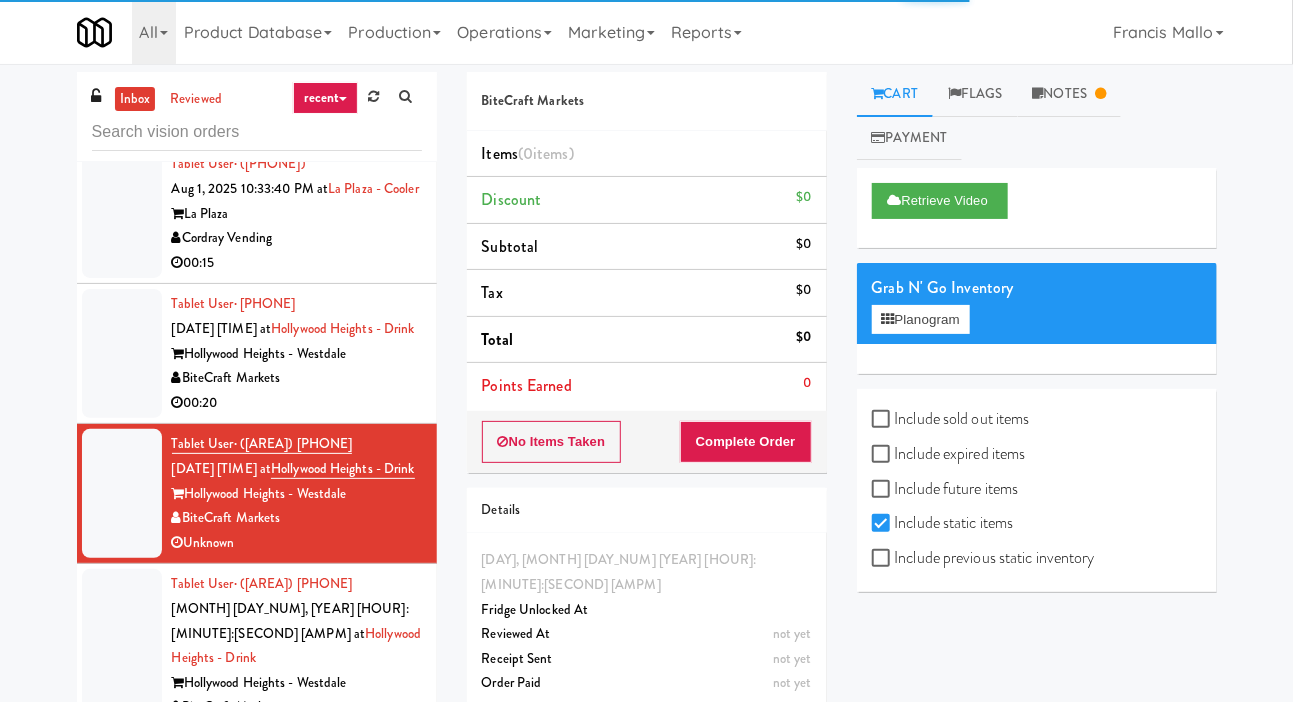 click at bounding box center [122, 353] 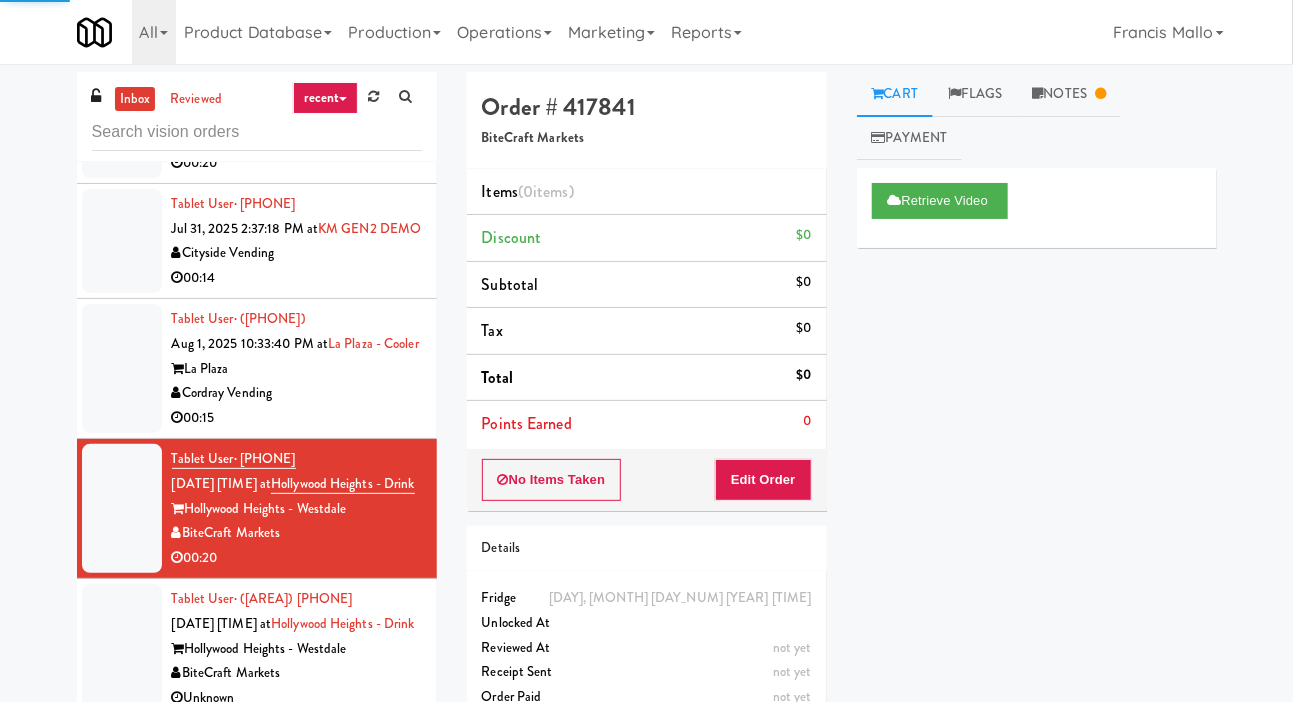 click at bounding box center (122, 368) 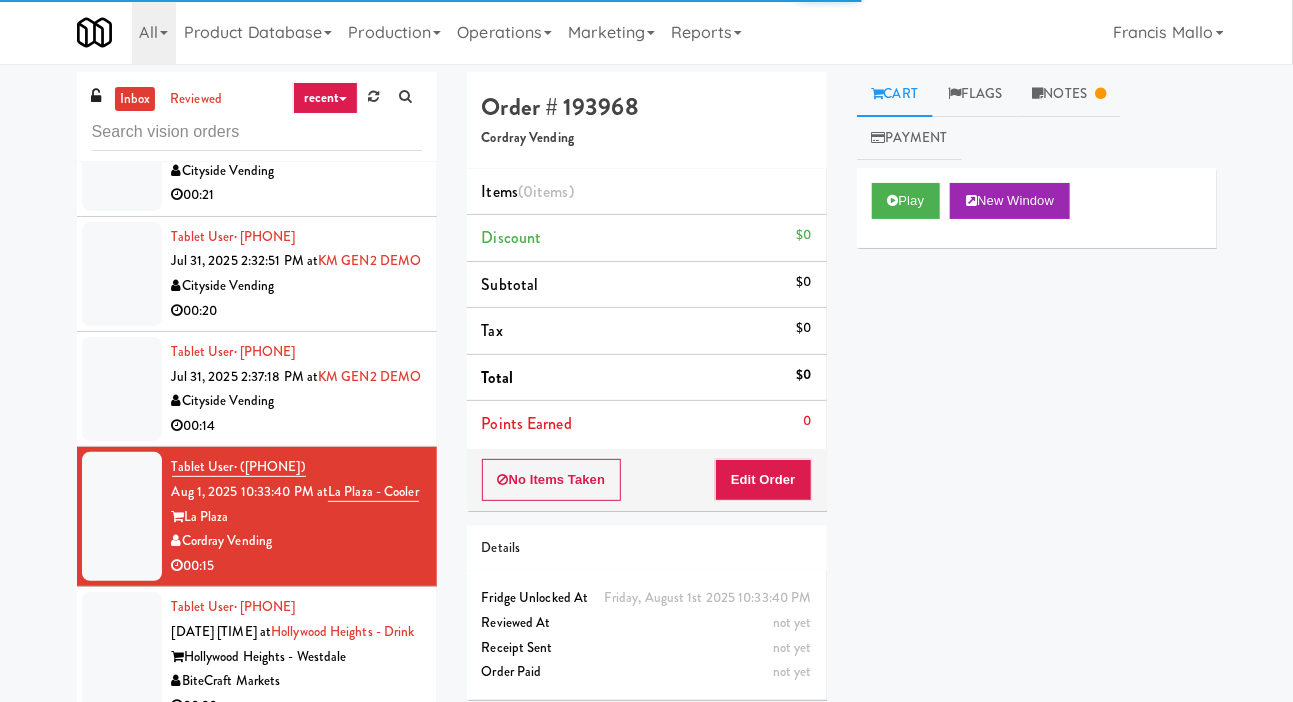 click at bounding box center [122, 389] 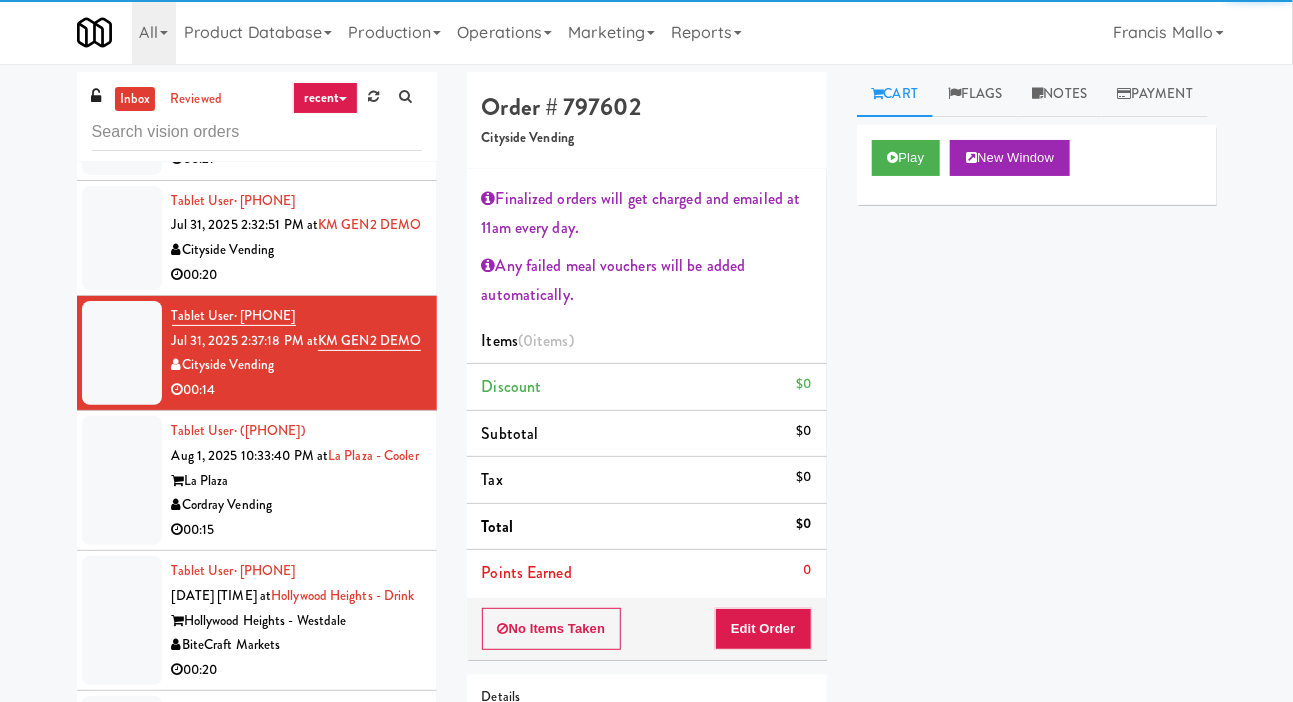 scroll, scrollTop: 10983, scrollLeft: 0, axis: vertical 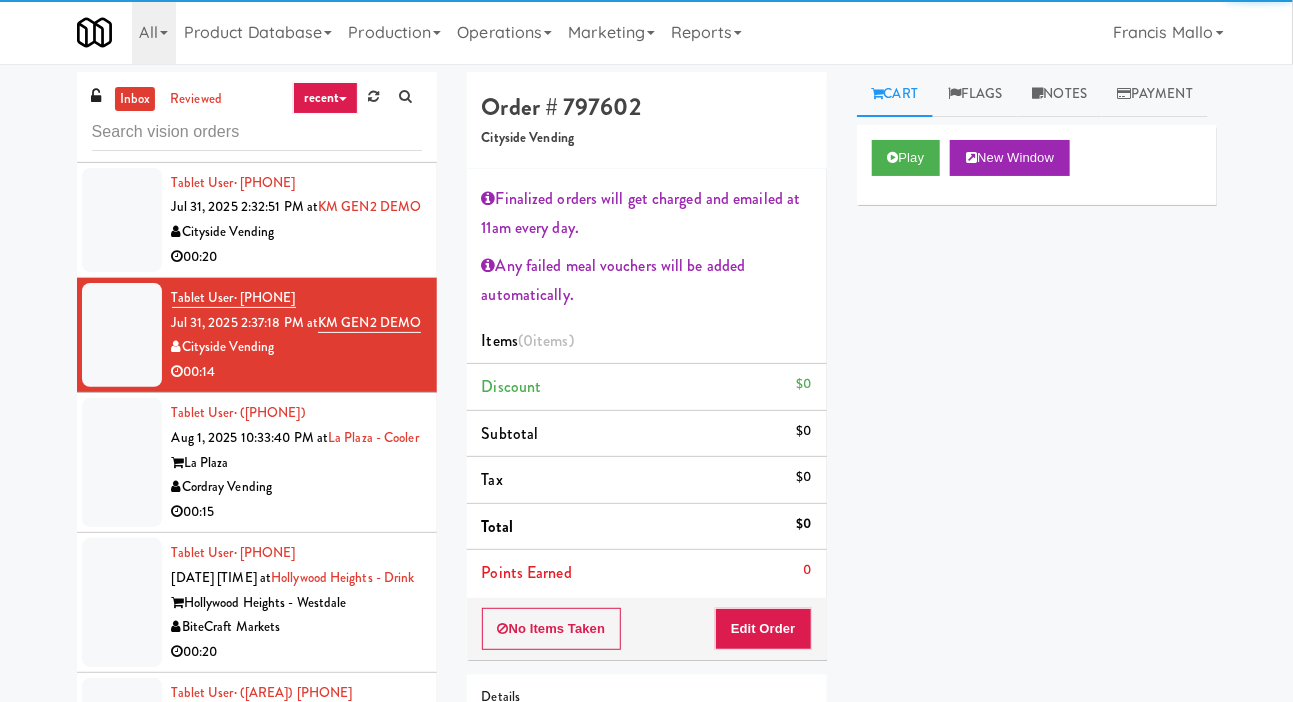 click at bounding box center [122, 462] 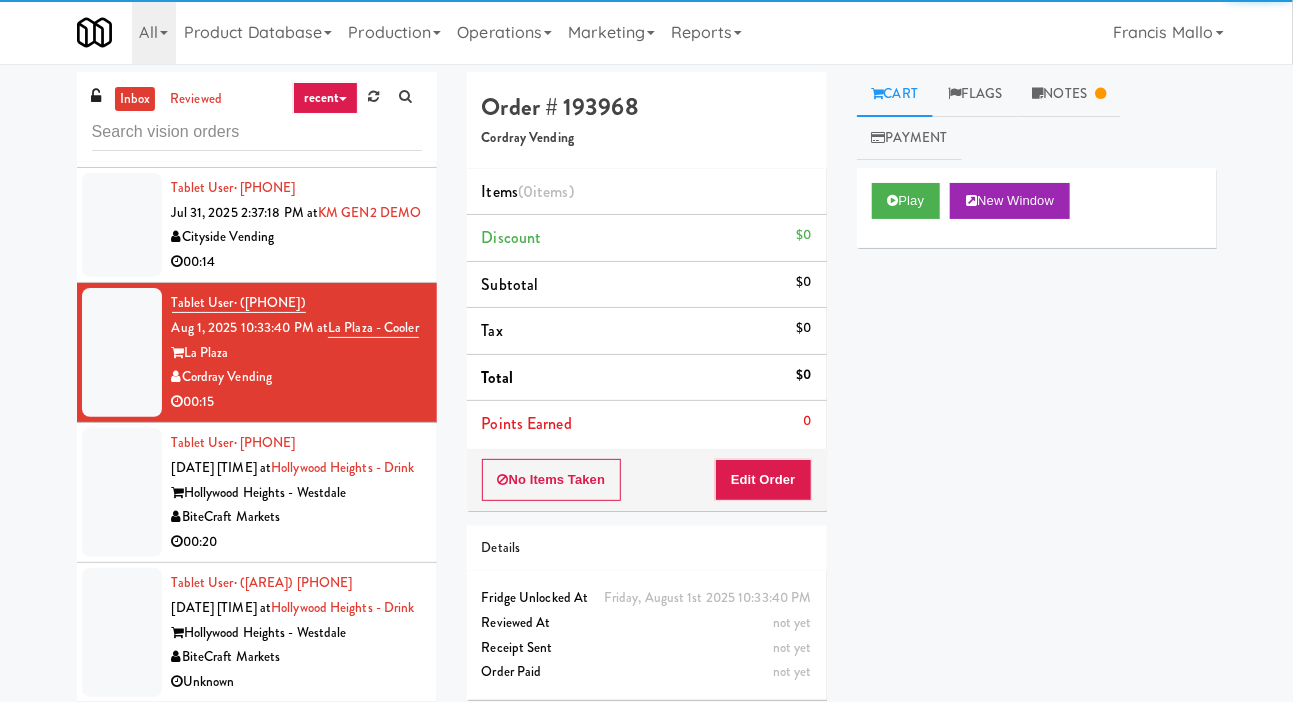 scroll, scrollTop: 11097, scrollLeft: 0, axis: vertical 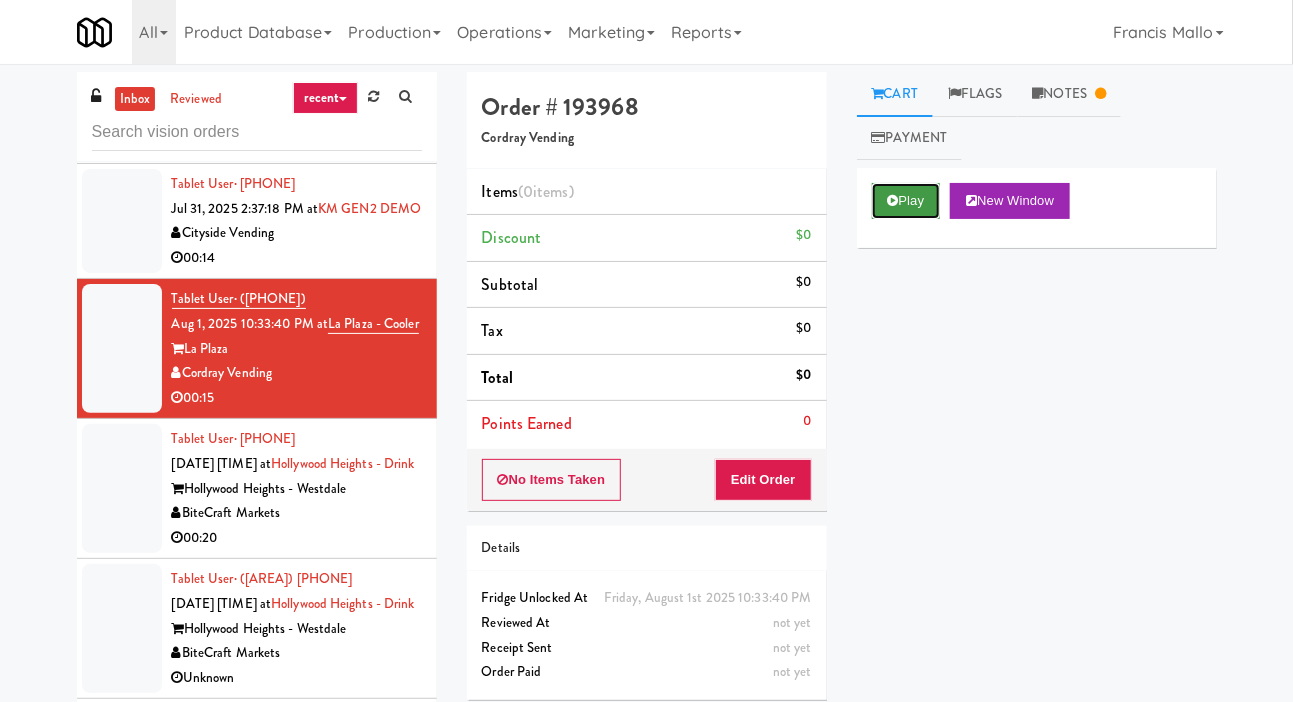 click on "Play" at bounding box center [906, 201] 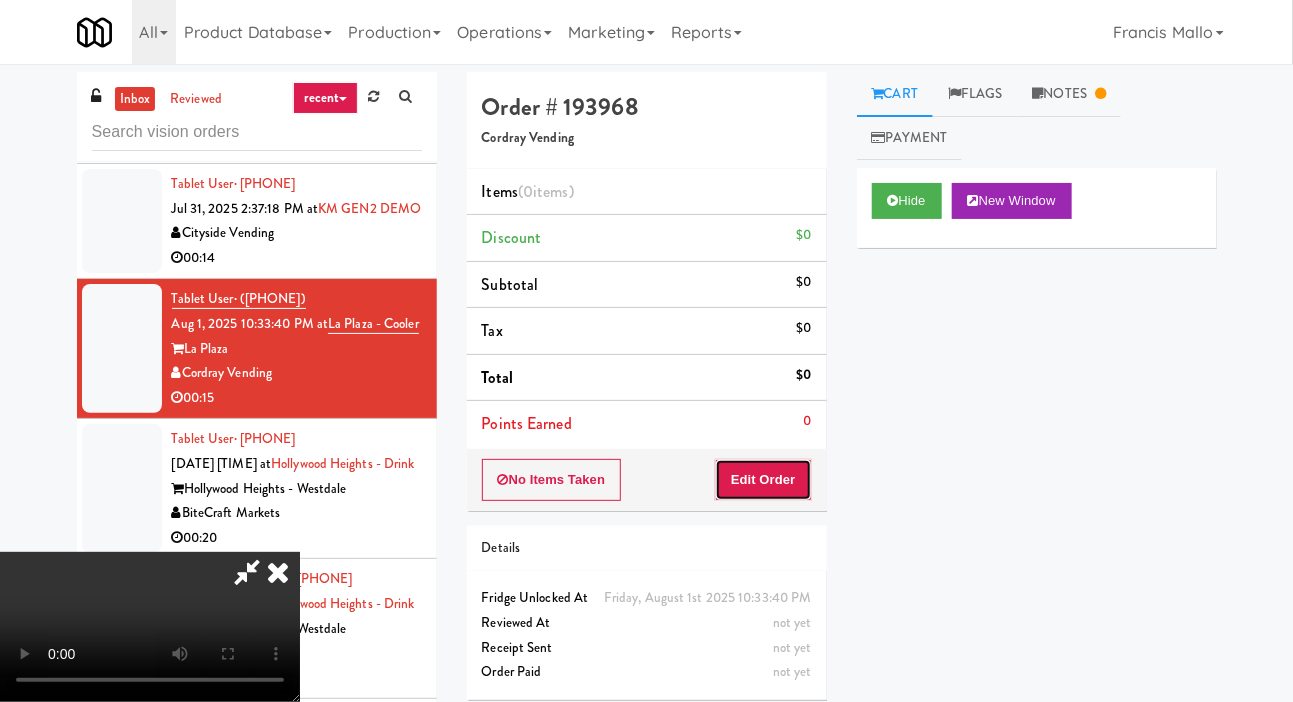 click on "Edit Order" at bounding box center [763, 480] 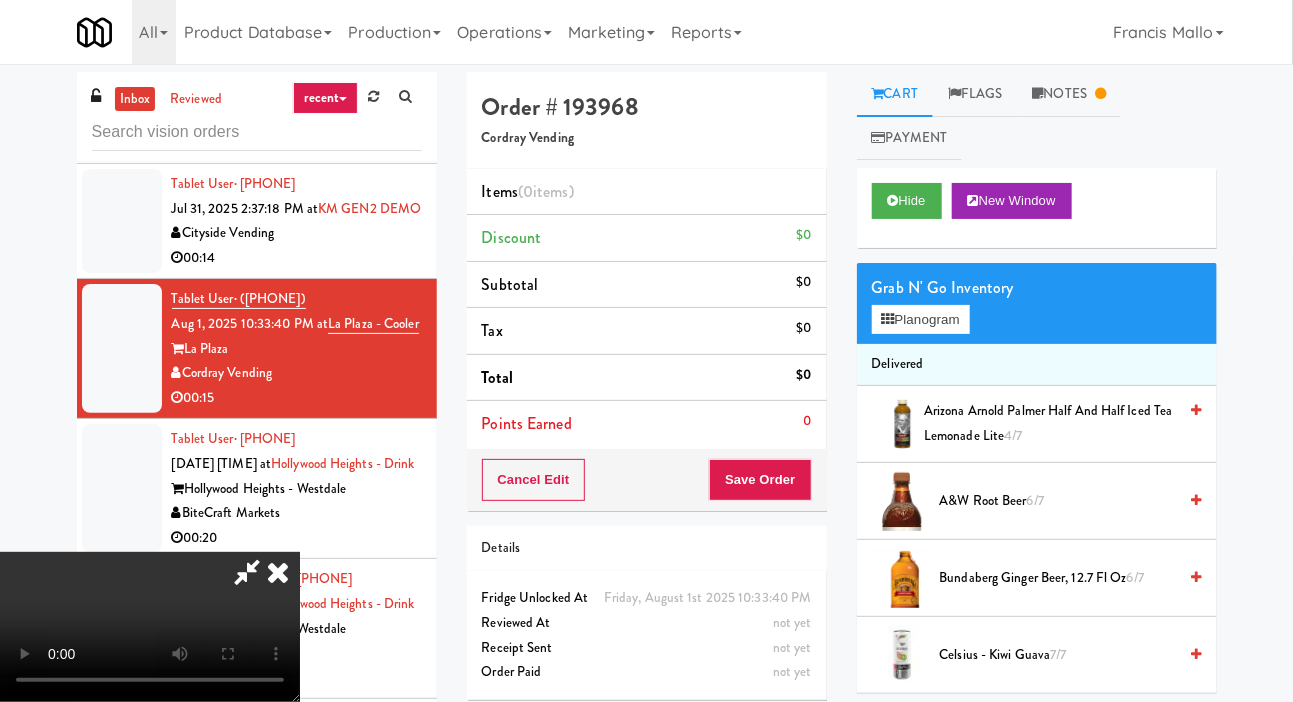 click at bounding box center [122, 488] 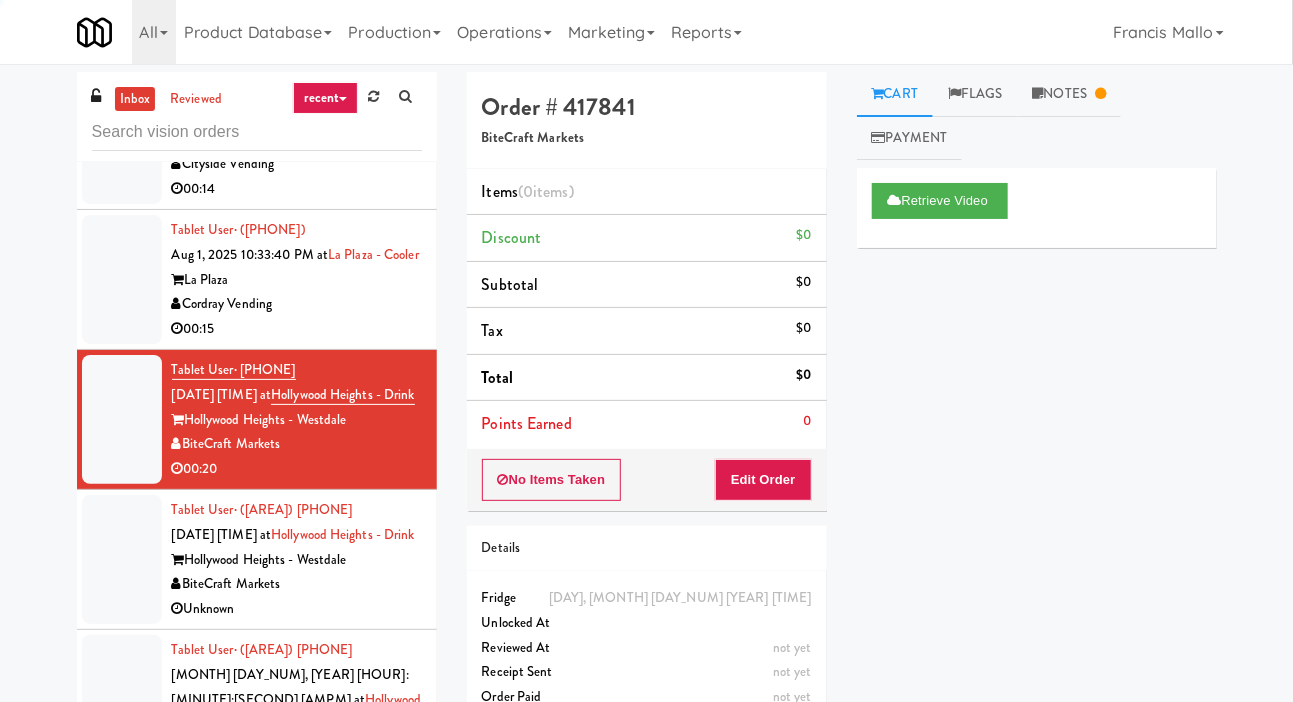 scroll, scrollTop: 11171, scrollLeft: 0, axis: vertical 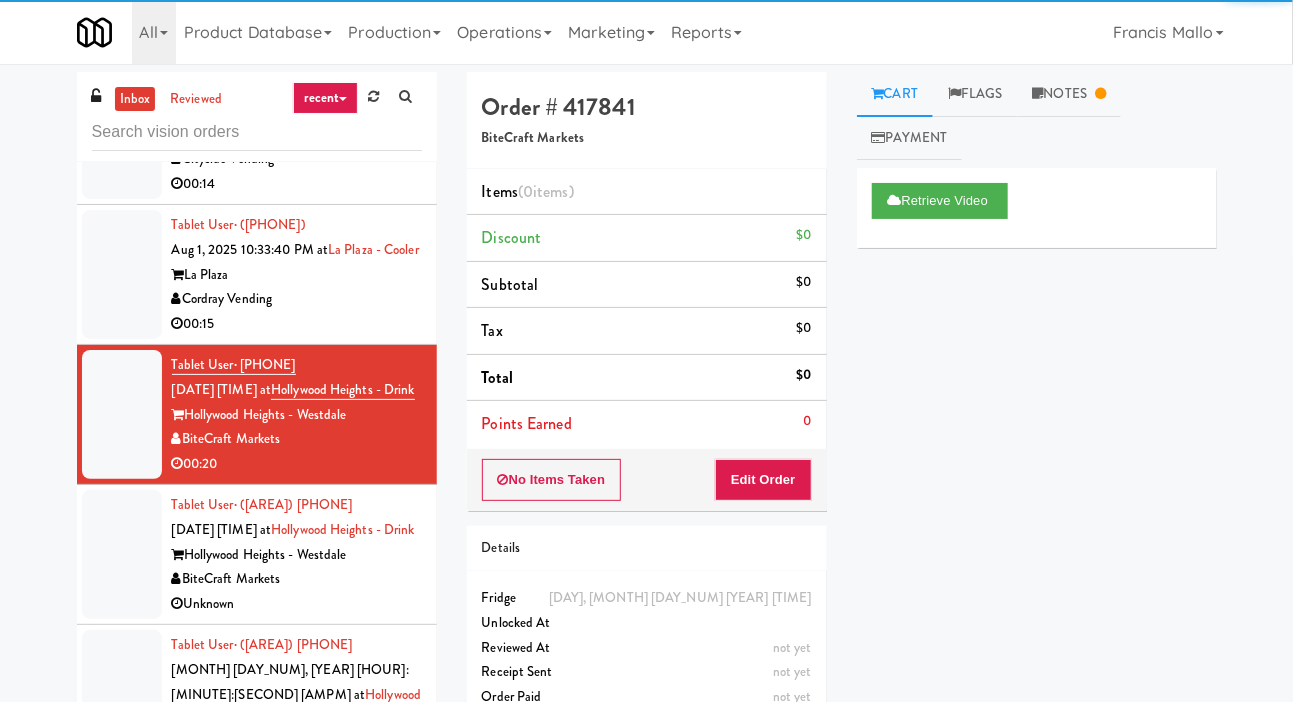click at bounding box center (122, 554) 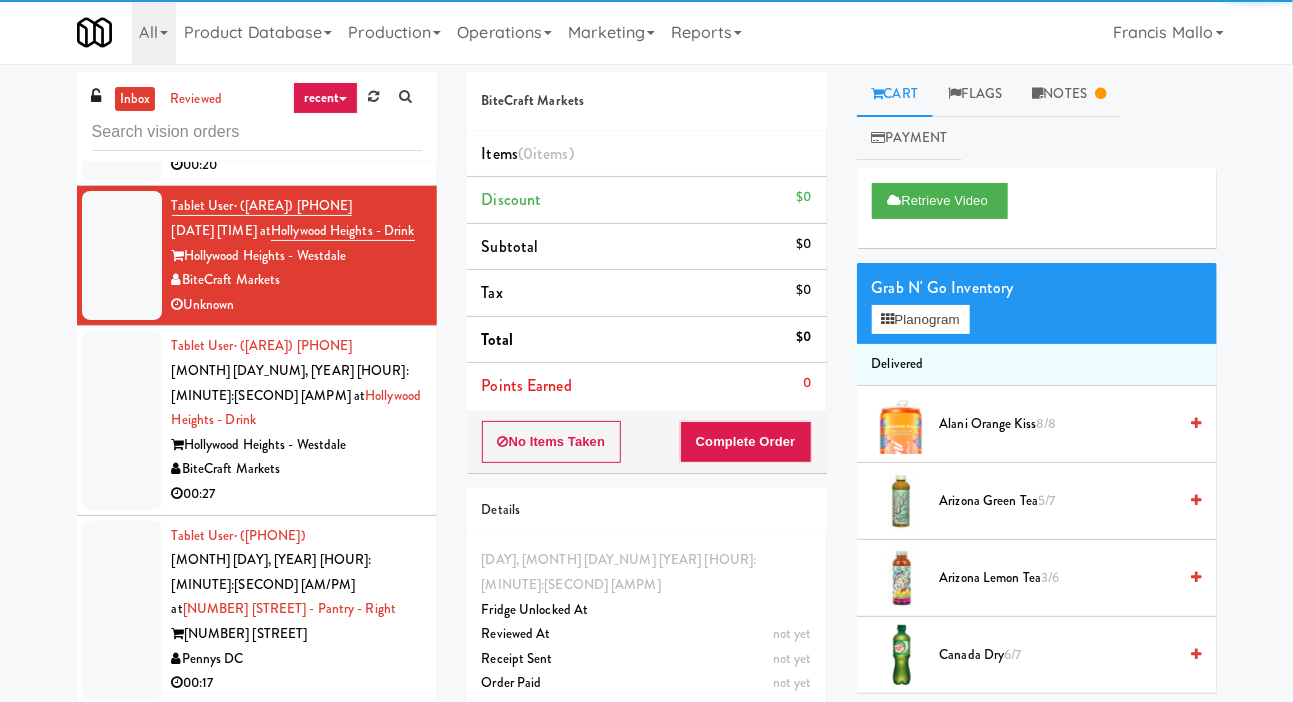 click on "Tablet User  · ([PHONE]) [DATE] [TIME] at  Hollywood Heights - Drink  Hollywood Heights - Westdale  BiteCraft Markets  00:27" at bounding box center [257, 420] 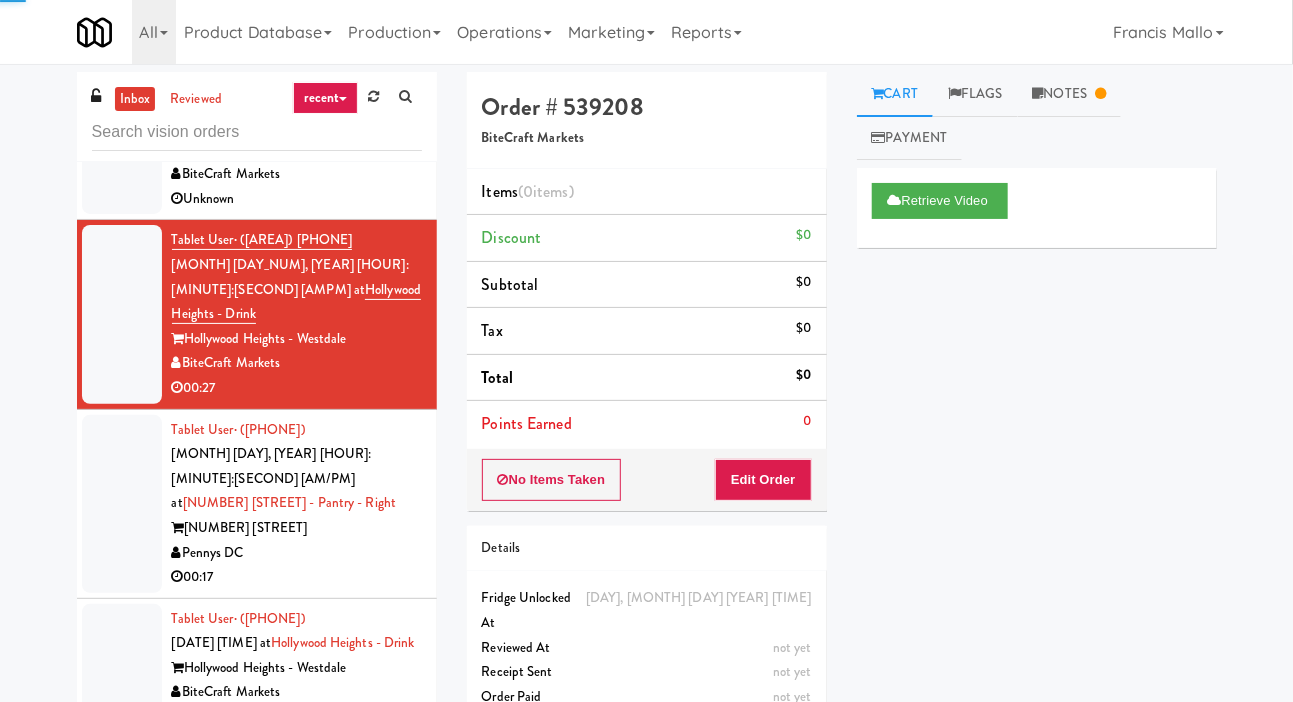 click at bounding box center [122, 504] 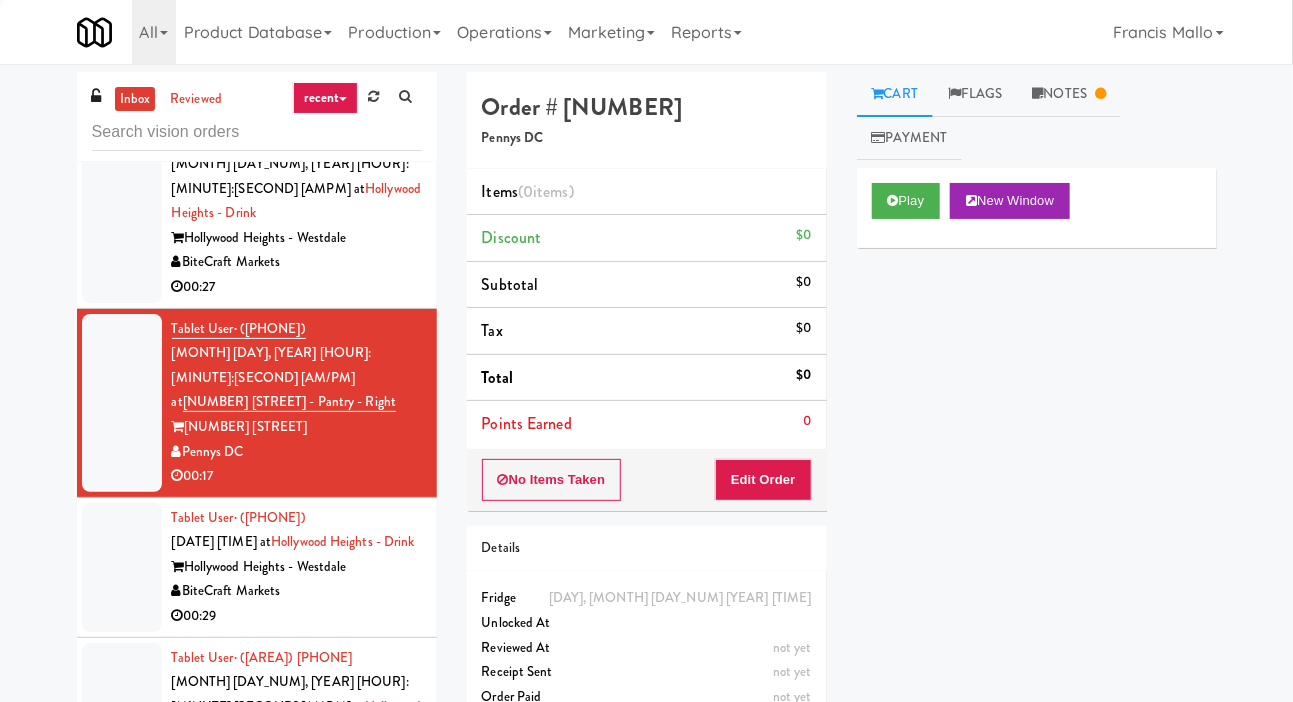 scroll, scrollTop: 11680, scrollLeft: 0, axis: vertical 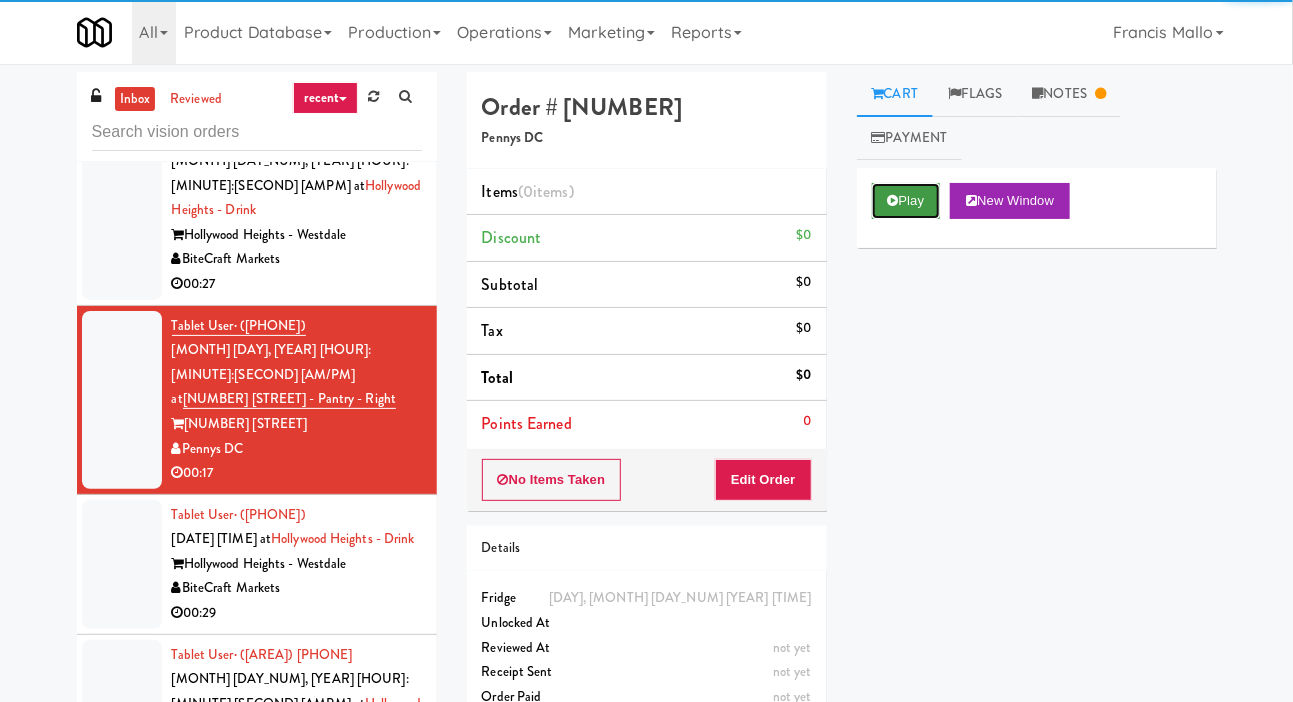 click on "Play" at bounding box center [906, 201] 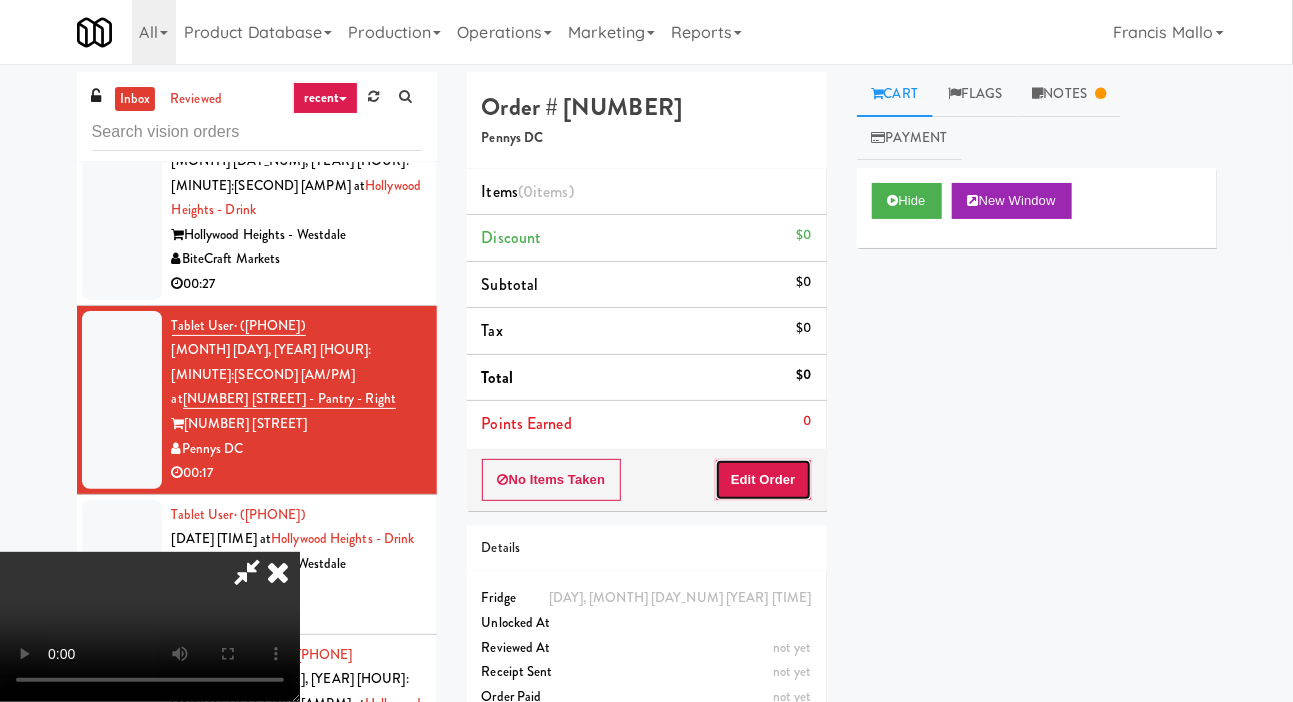 click on "Edit Order" at bounding box center [763, 480] 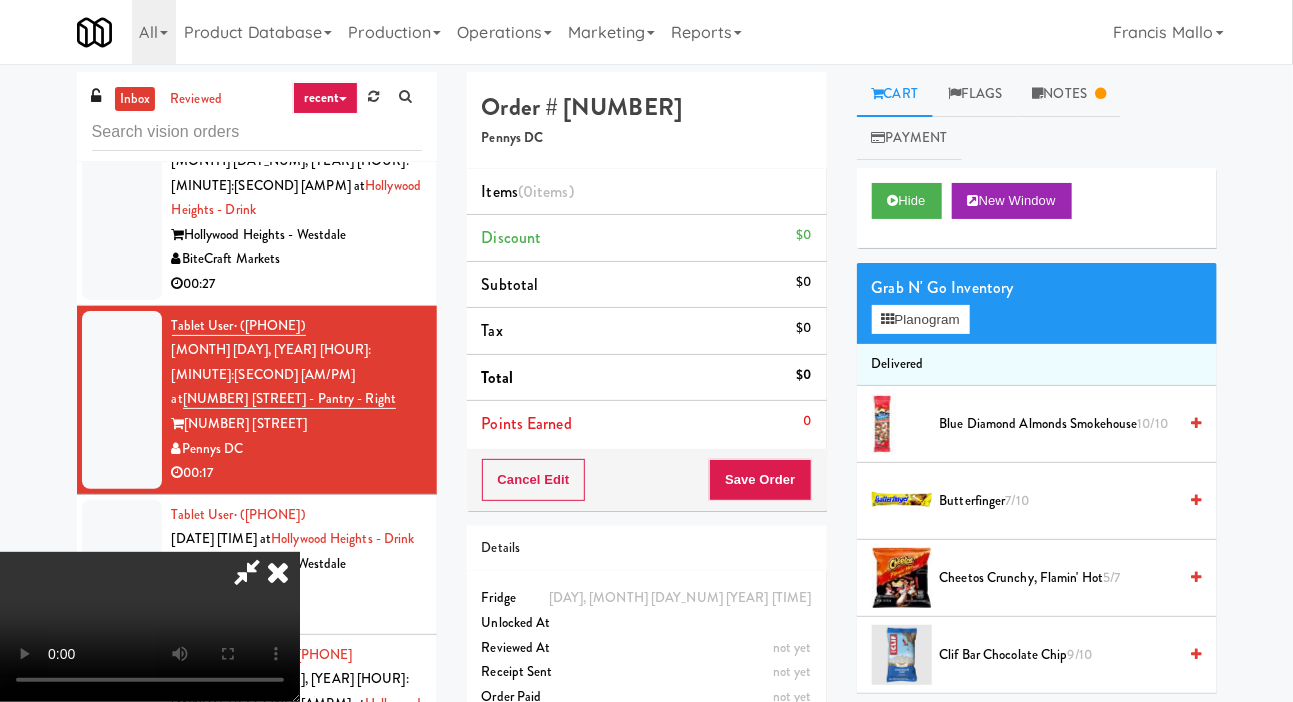 click at bounding box center (278, 572) 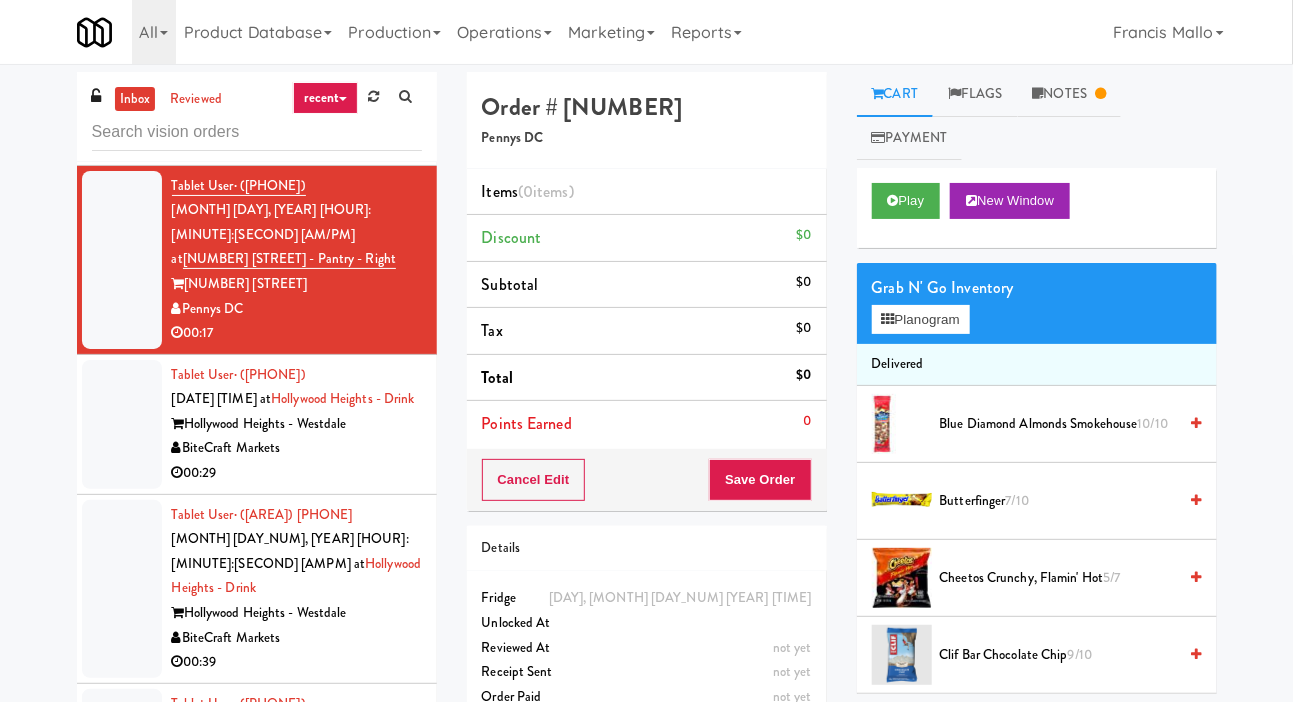 click at bounding box center [122, 424] 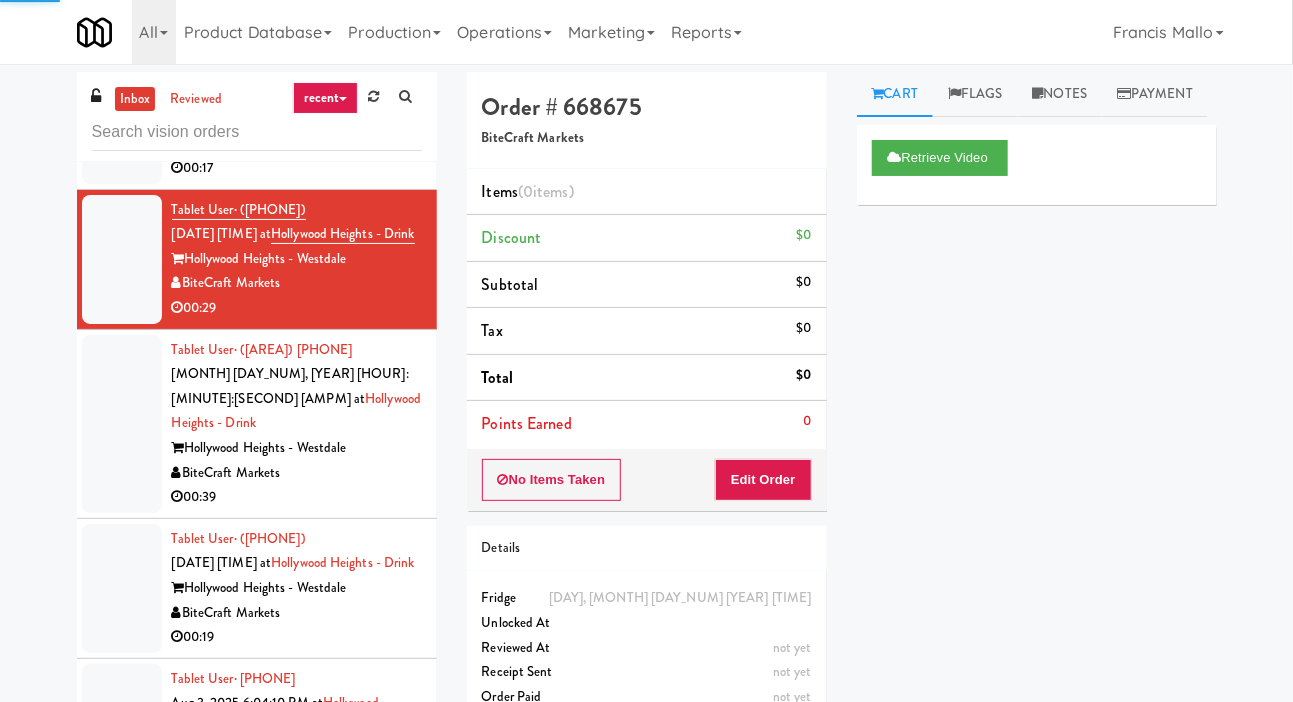 click at bounding box center (122, 424) 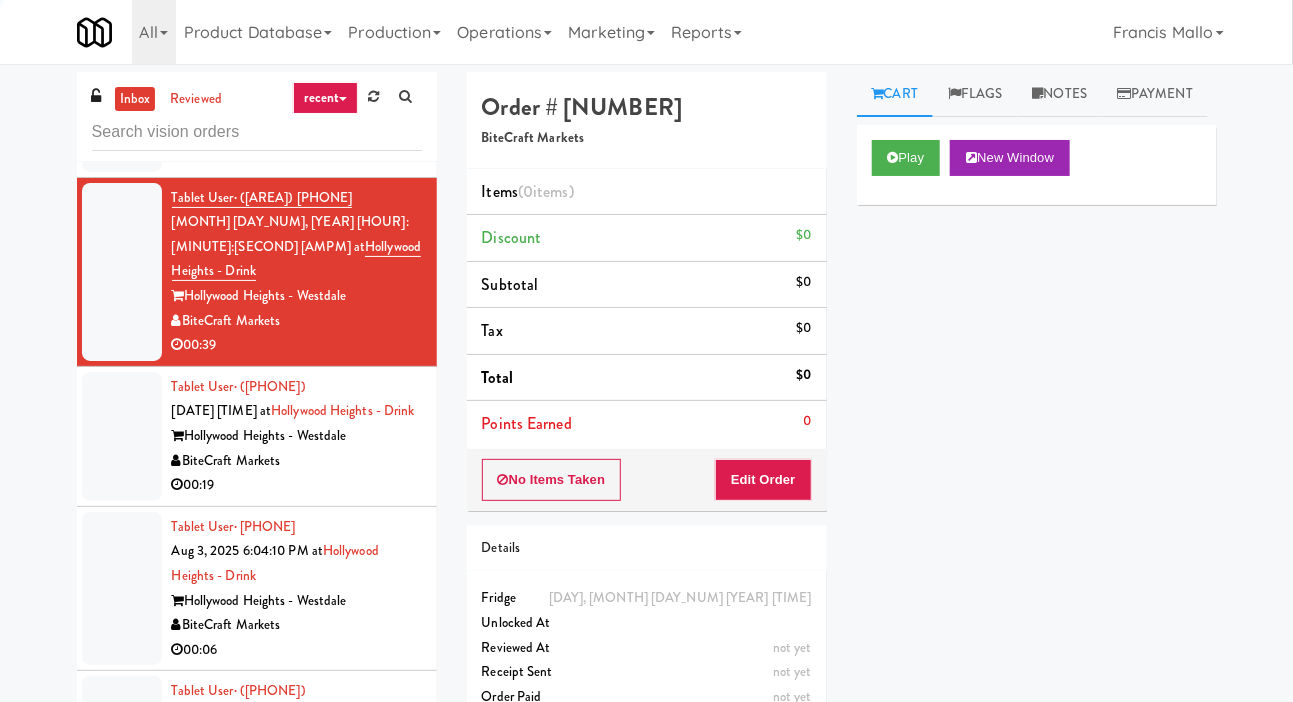 click at bounding box center (122, 436) 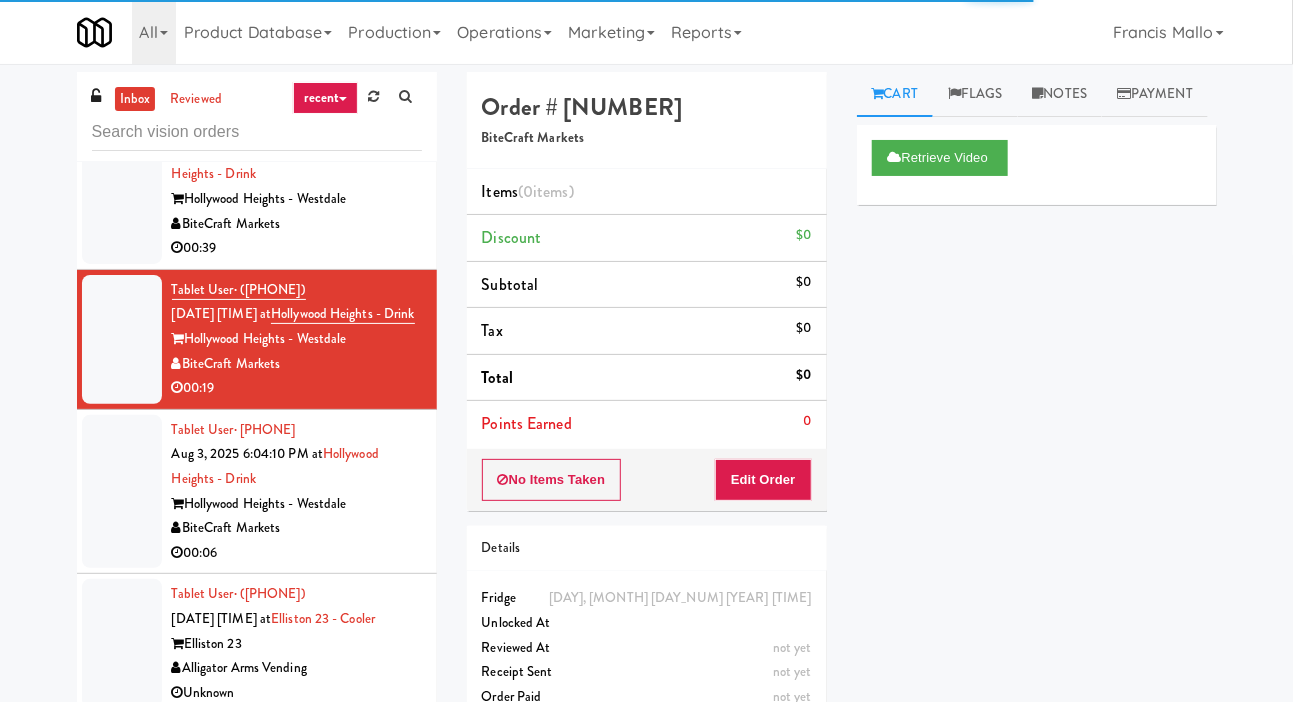 scroll, scrollTop: 12237, scrollLeft: 0, axis: vertical 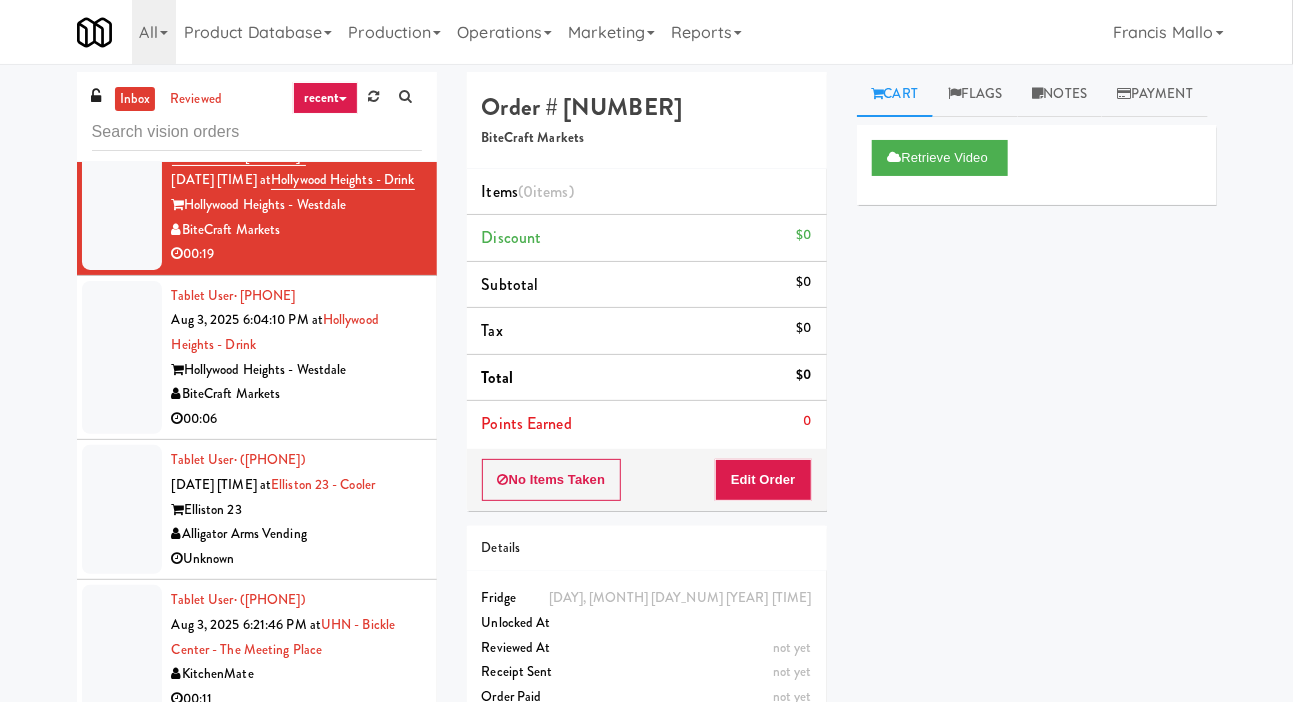 click at bounding box center (122, 358) 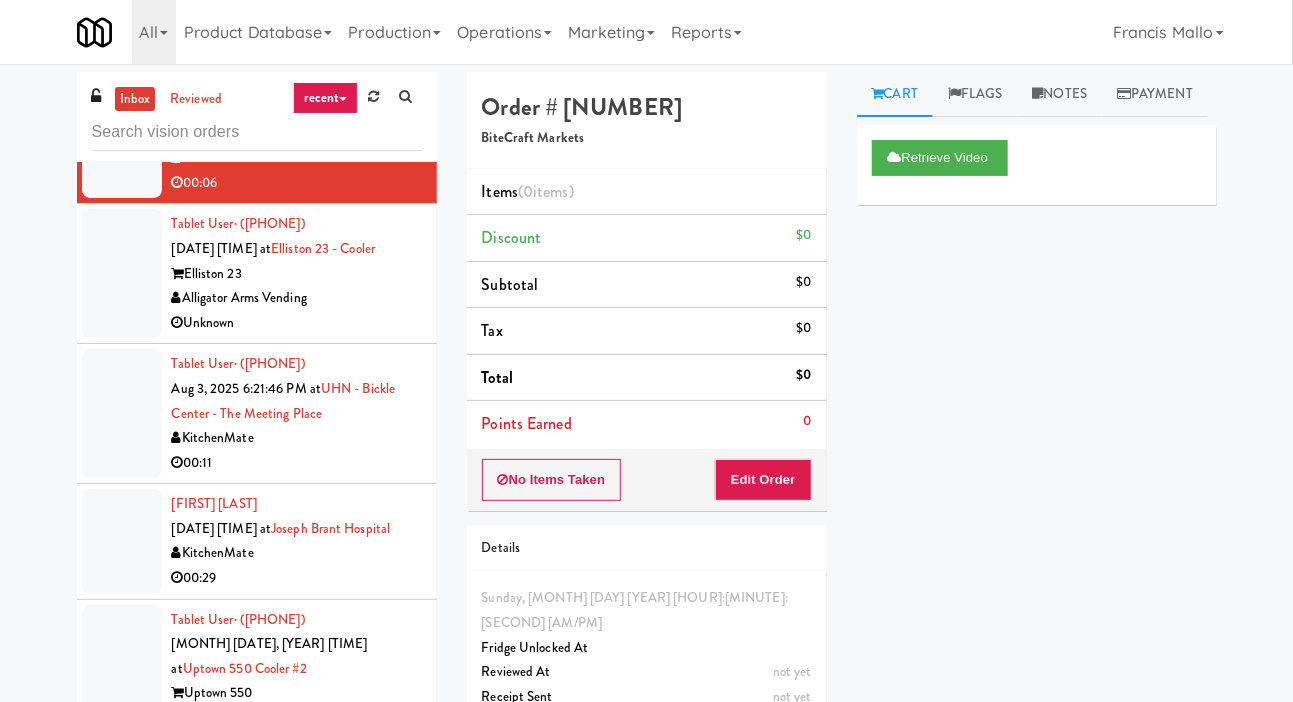 click at bounding box center (122, 273) 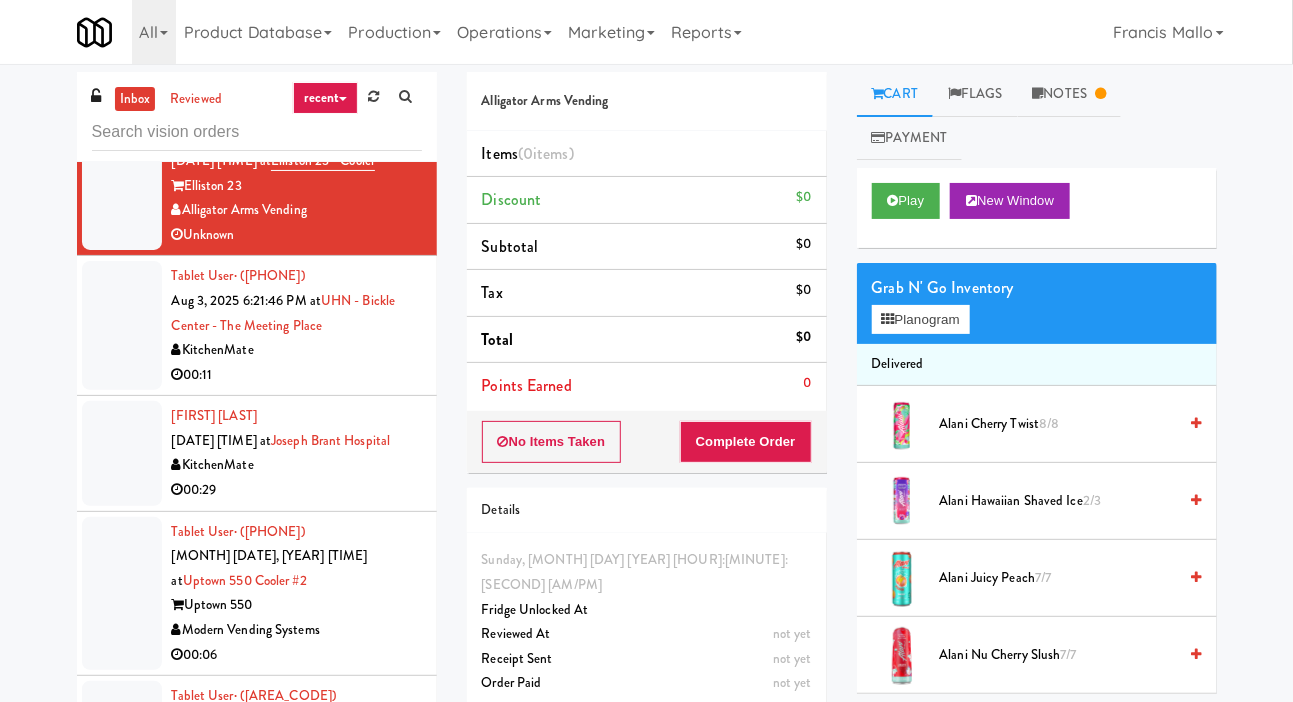 scroll, scrollTop: 12691, scrollLeft: 0, axis: vertical 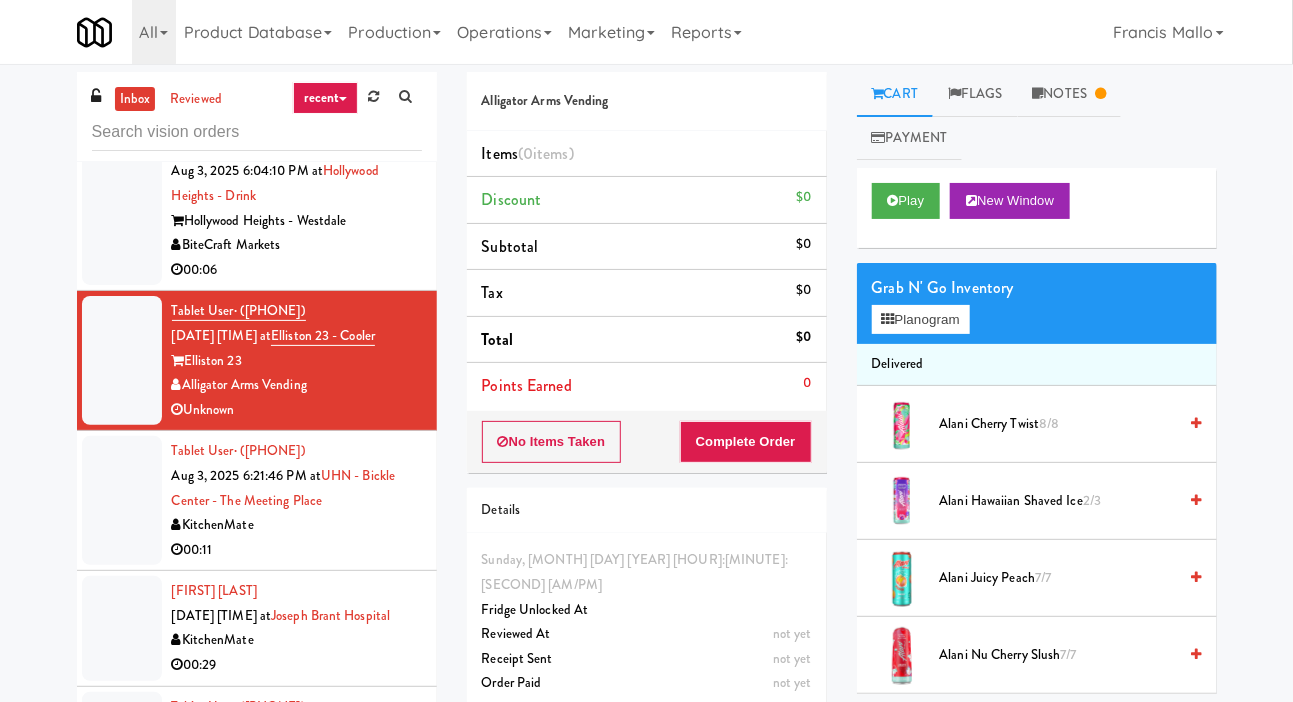 click at bounding box center [122, 209] 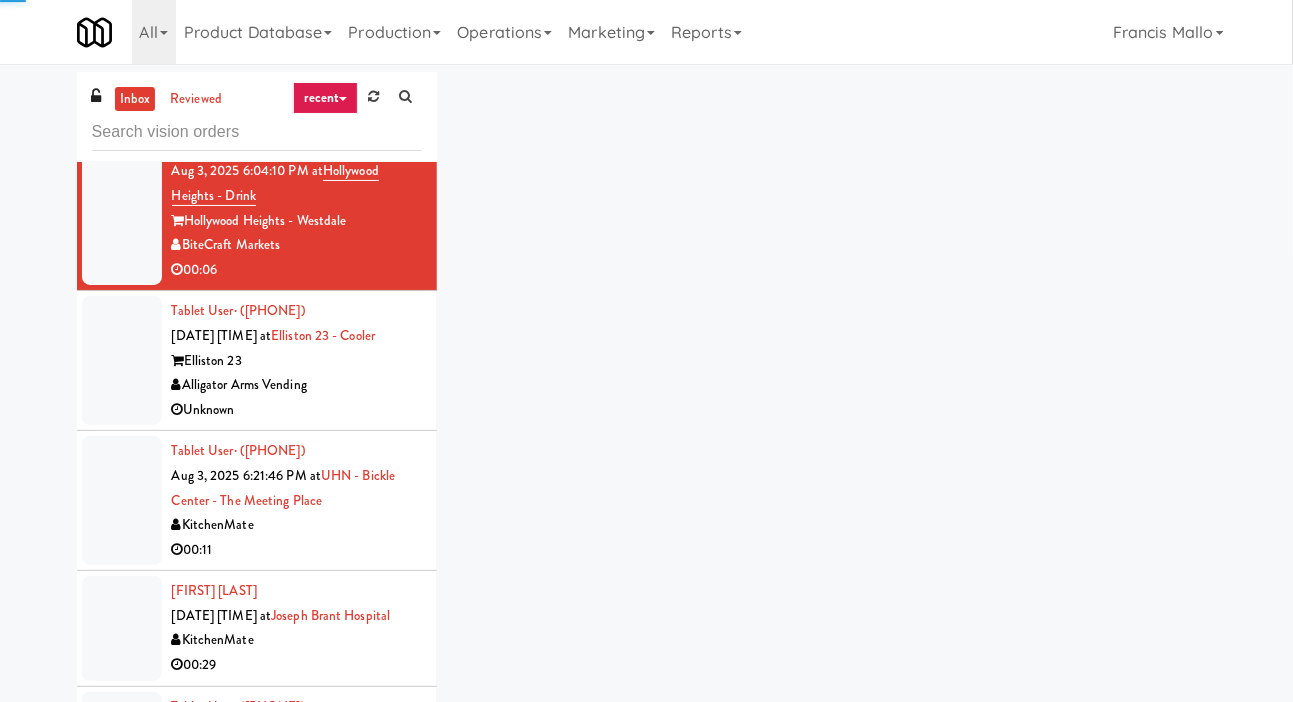 click at bounding box center (122, 360) 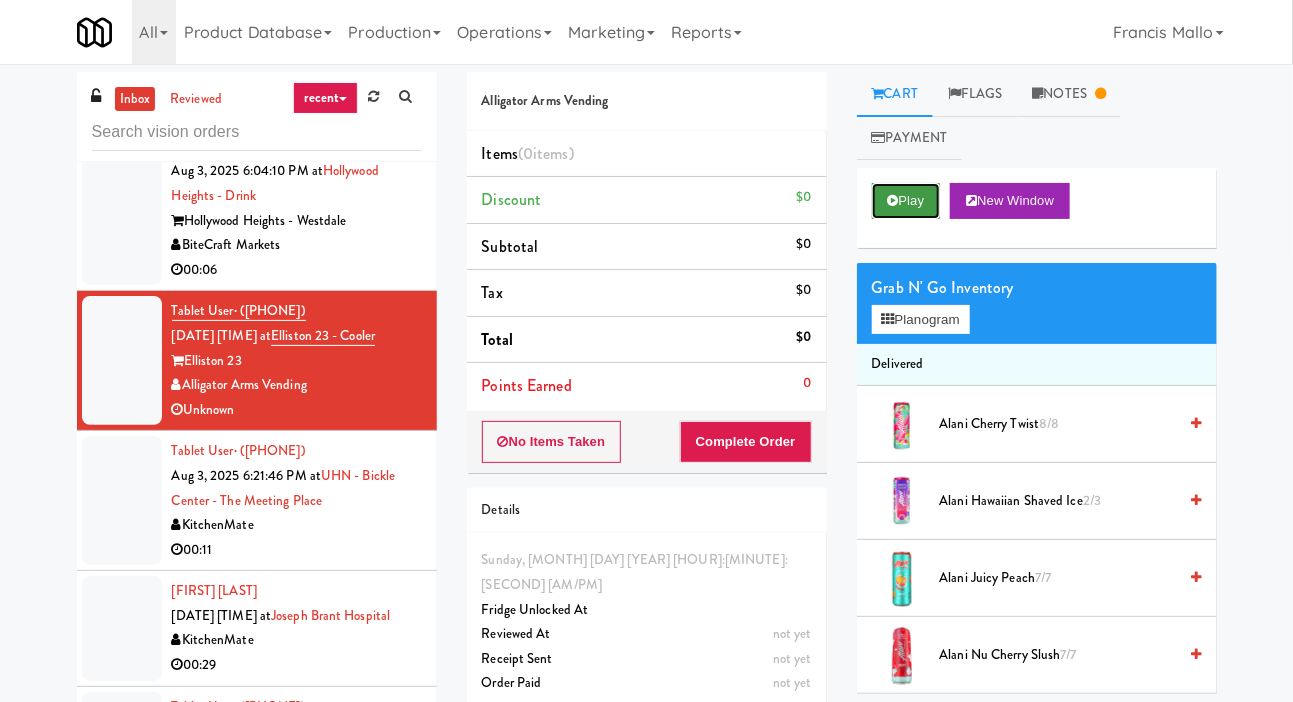 click on "Play" at bounding box center [906, 201] 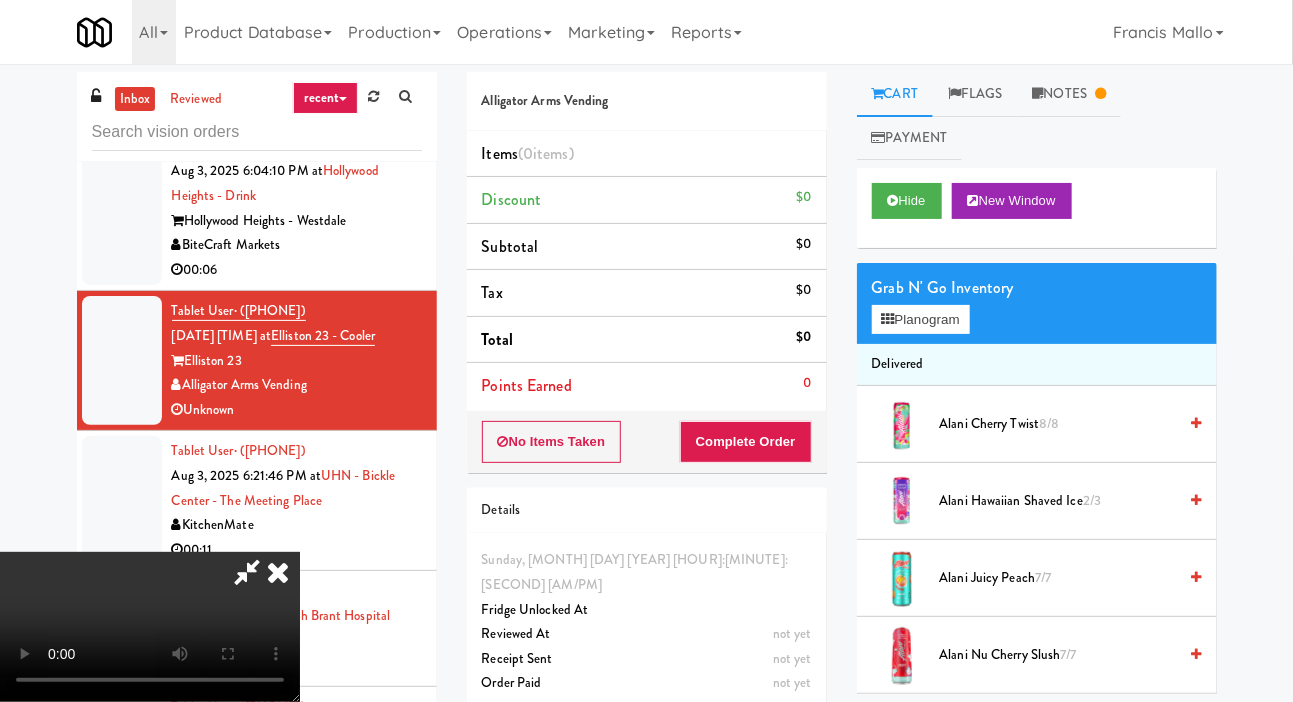 type 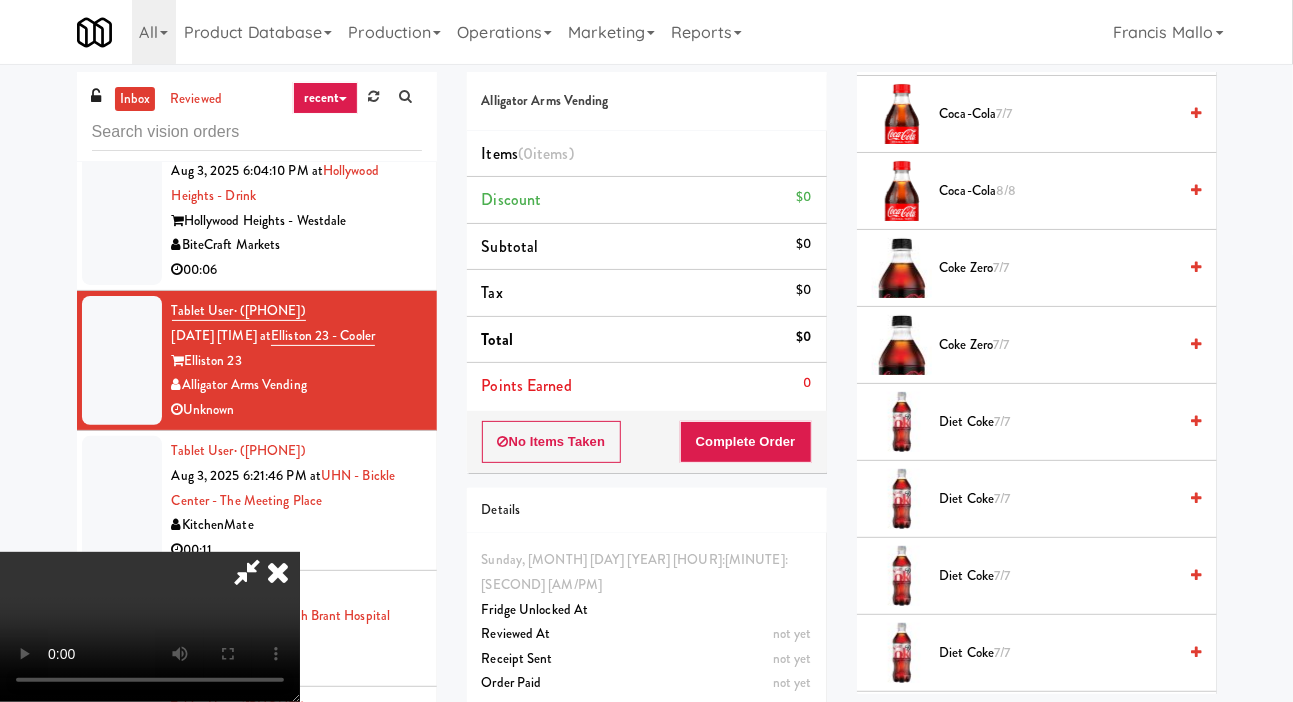 scroll, scrollTop: 1236, scrollLeft: 0, axis: vertical 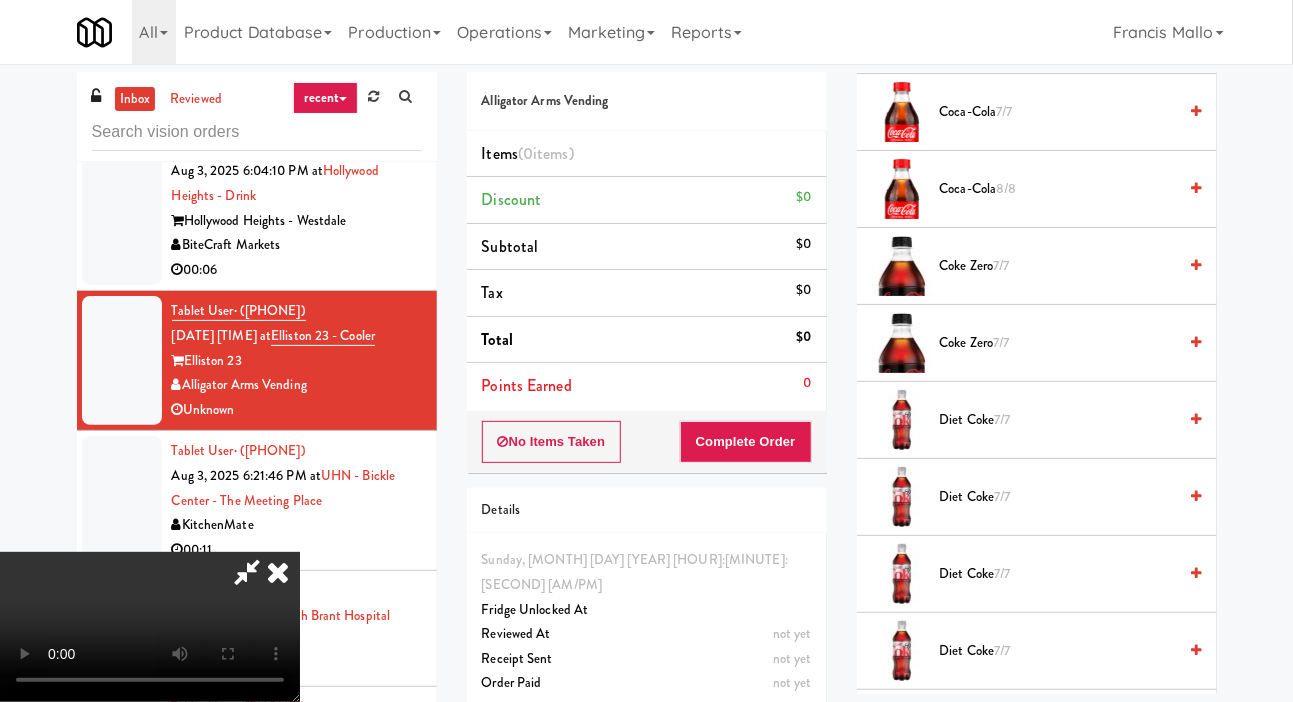 click on "Diet Coke  7/7" at bounding box center [1058, 420] 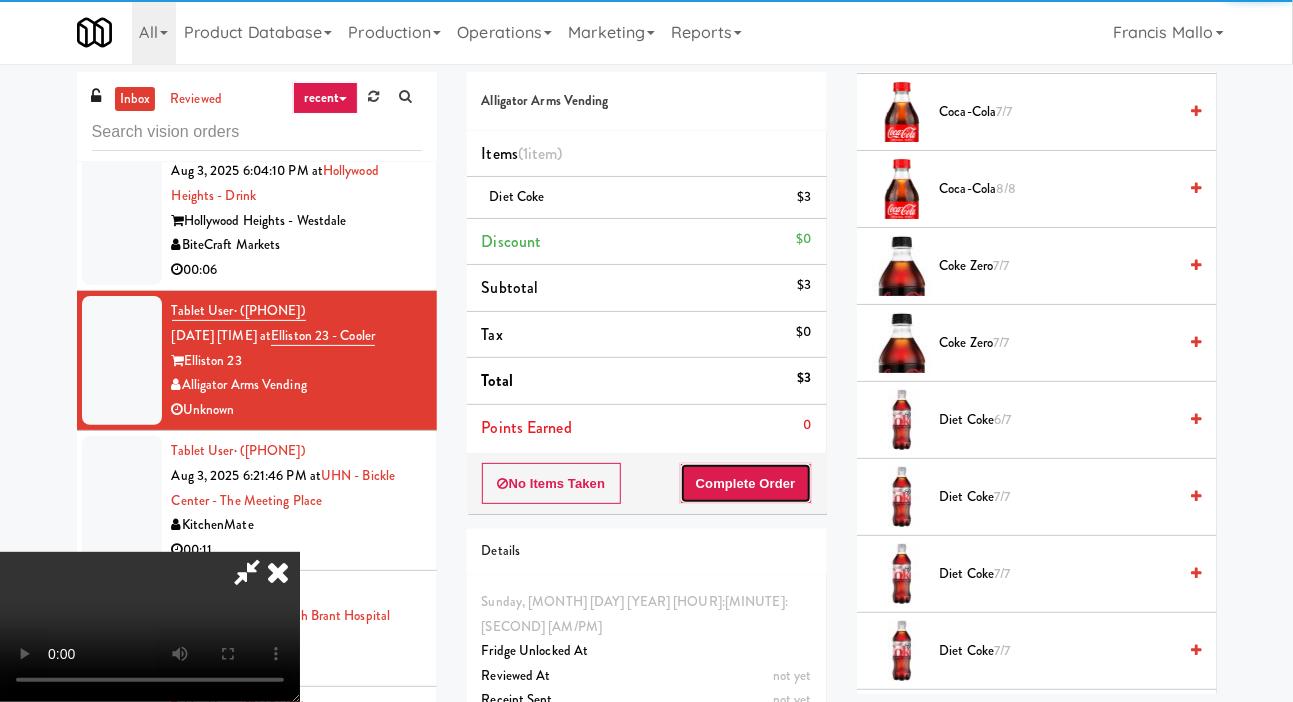 click on "Complete Order" at bounding box center [746, 484] 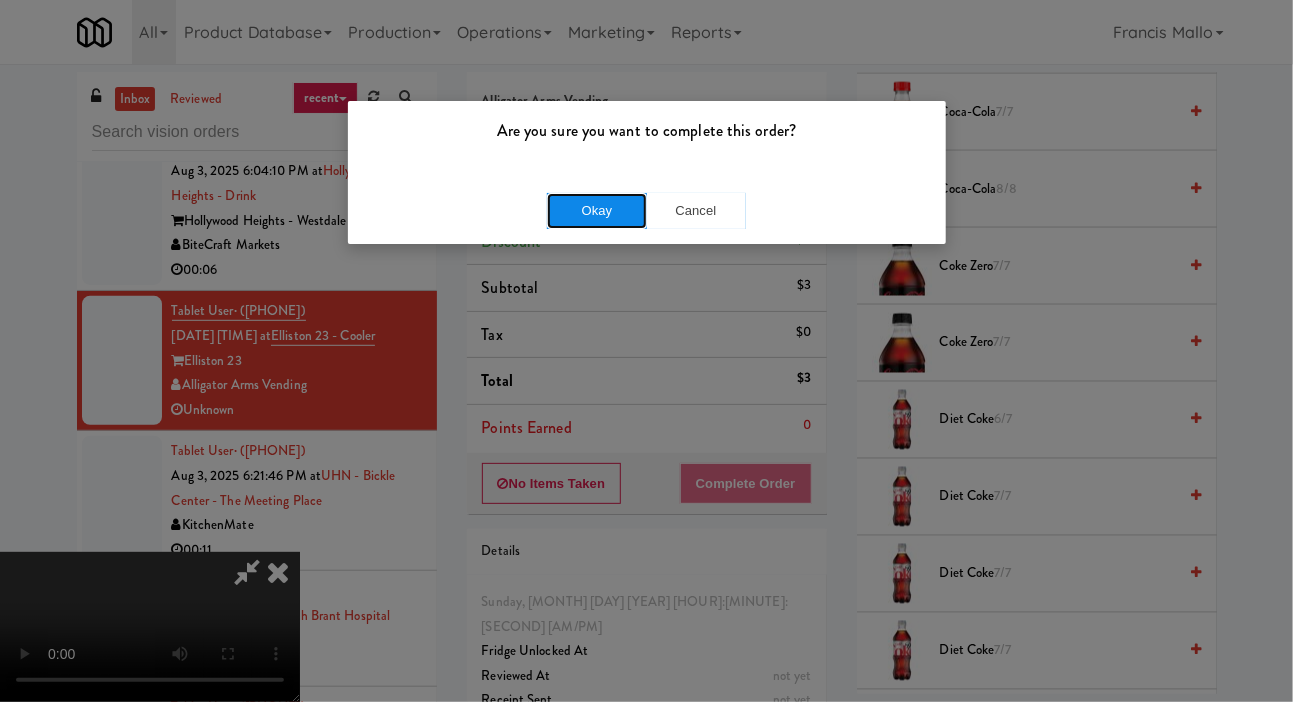 click on "Okay" at bounding box center [597, 211] 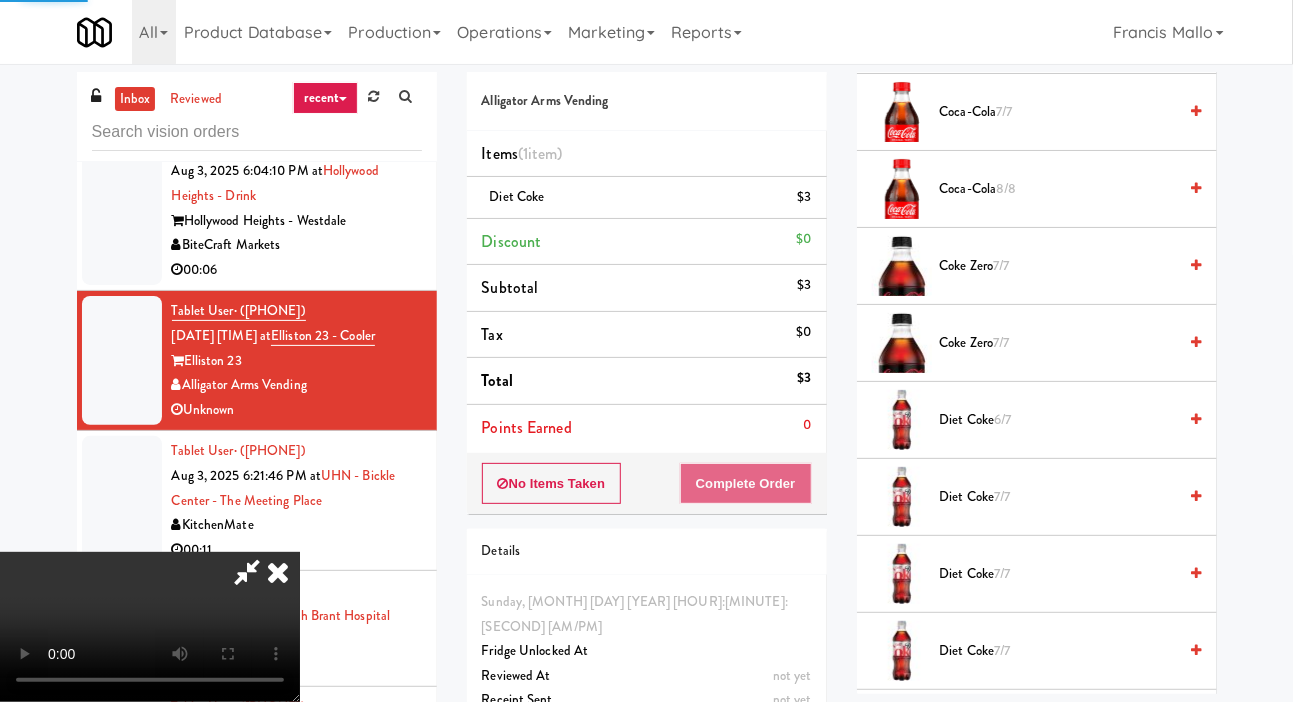 scroll, scrollTop: 116, scrollLeft: 0, axis: vertical 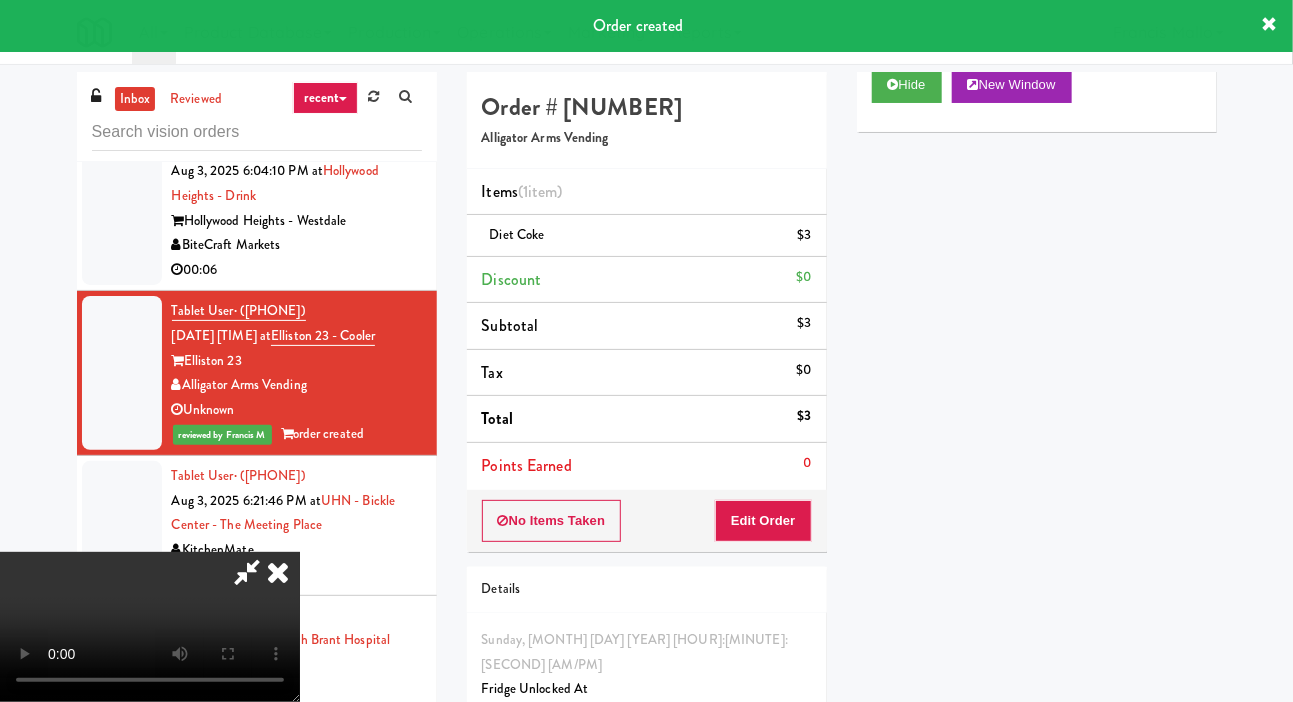 click at bounding box center [278, 572] 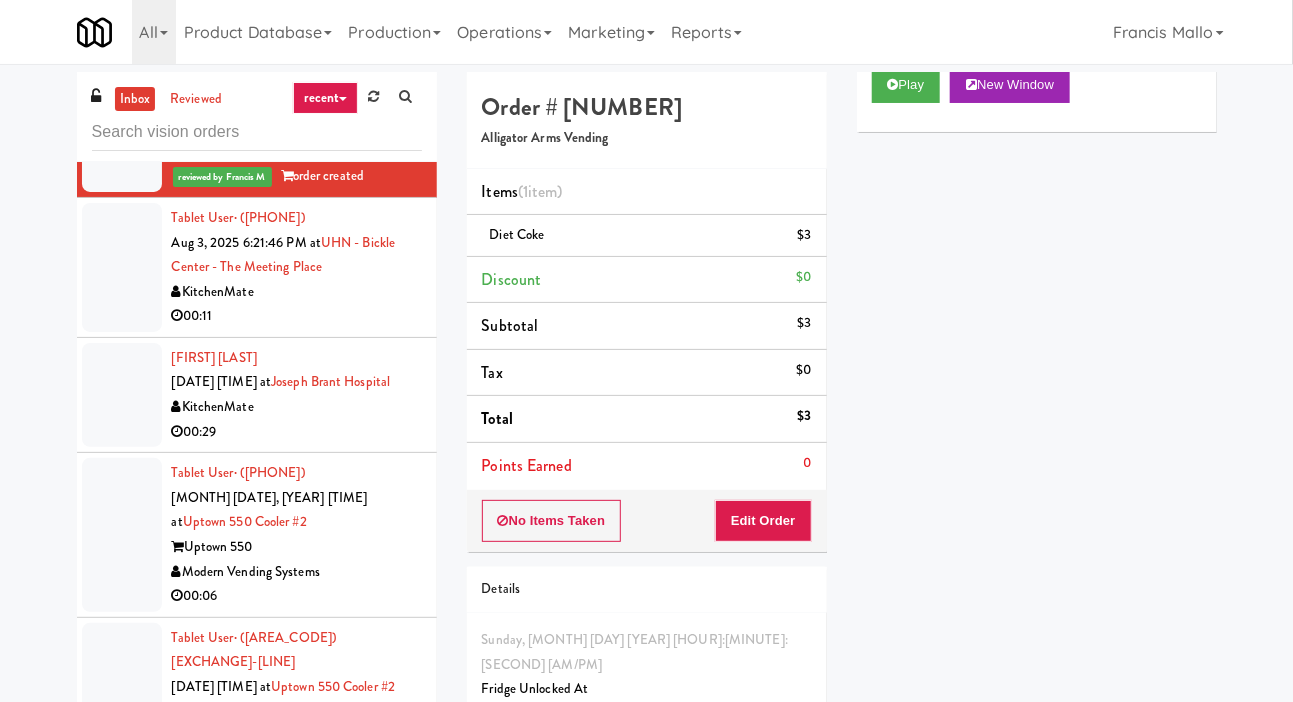 scroll, scrollTop: 12779, scrollLeft: 0, axis: vertical 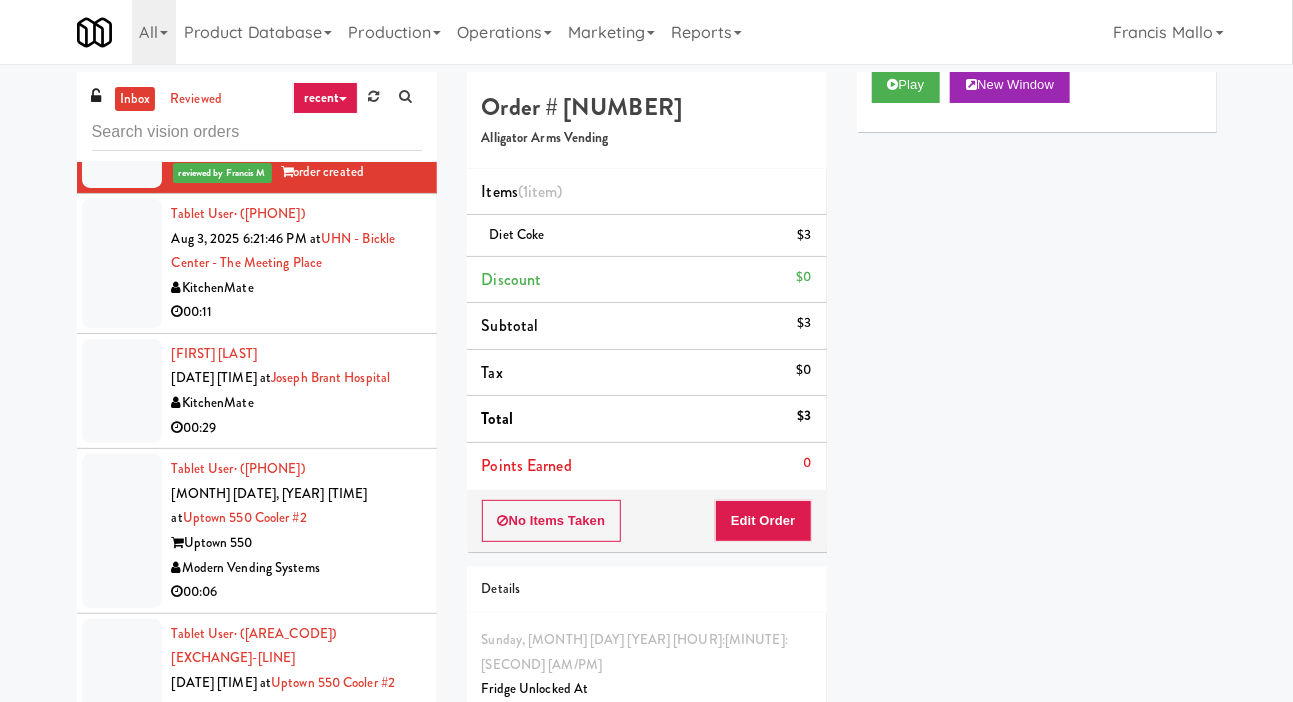 click on "Tablet User  · ([PHONE]) [MONTH] [DATE], [YEAR] [TIME] at  [LOCATION]  [VENDOR]  [TIME]" at bounding box center (257, 264) 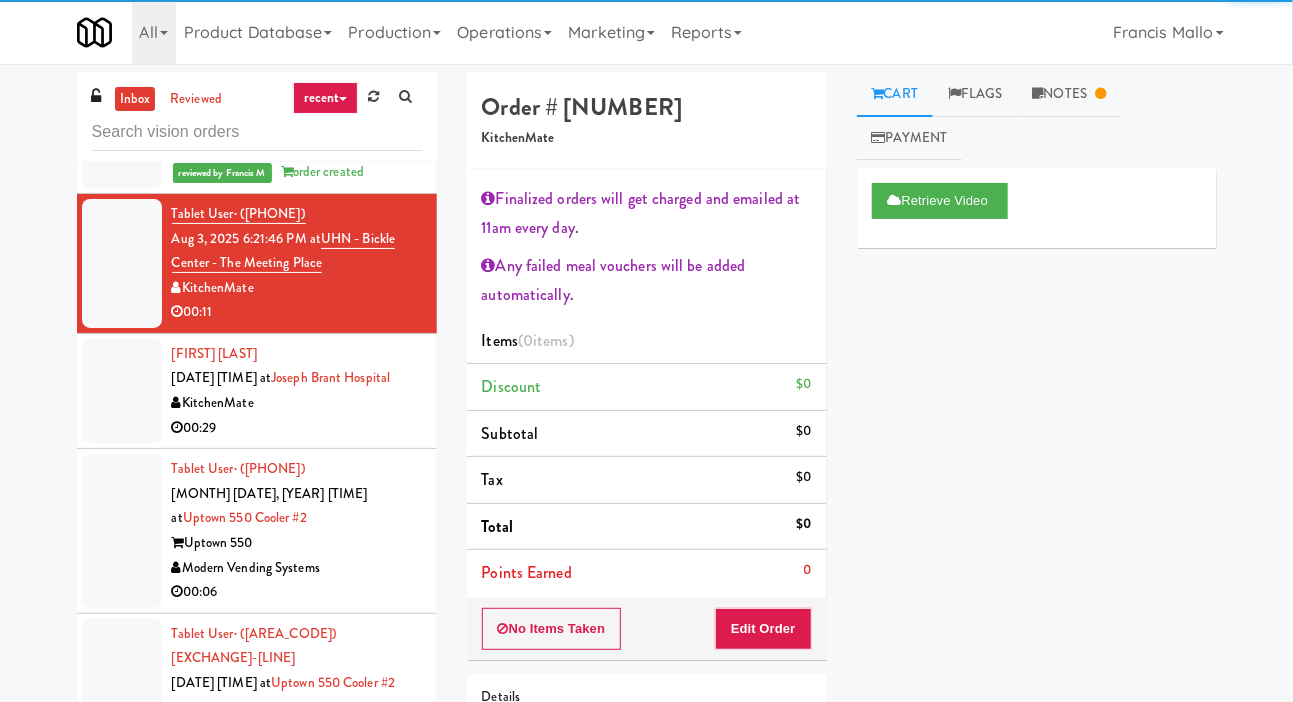 click at bounding box center [122, 391] 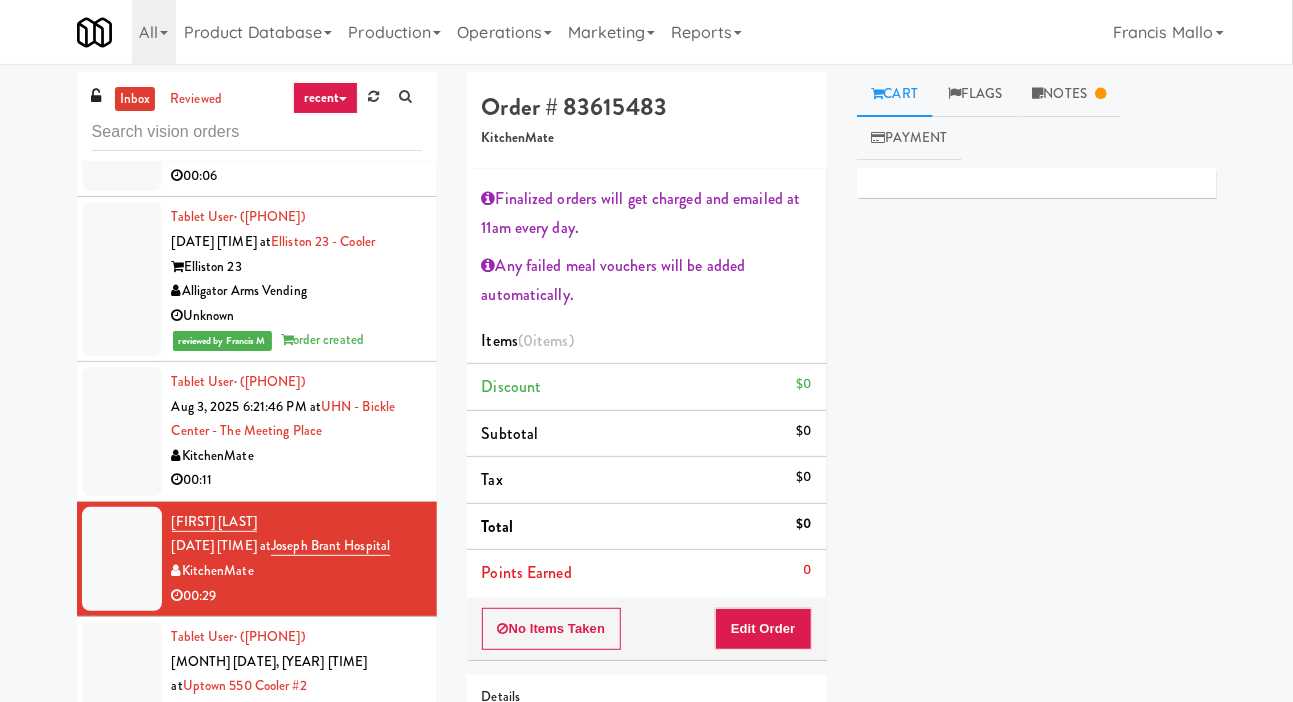 scroll, scrollTop: 12619, scrollLeft: 0, axis: vertical 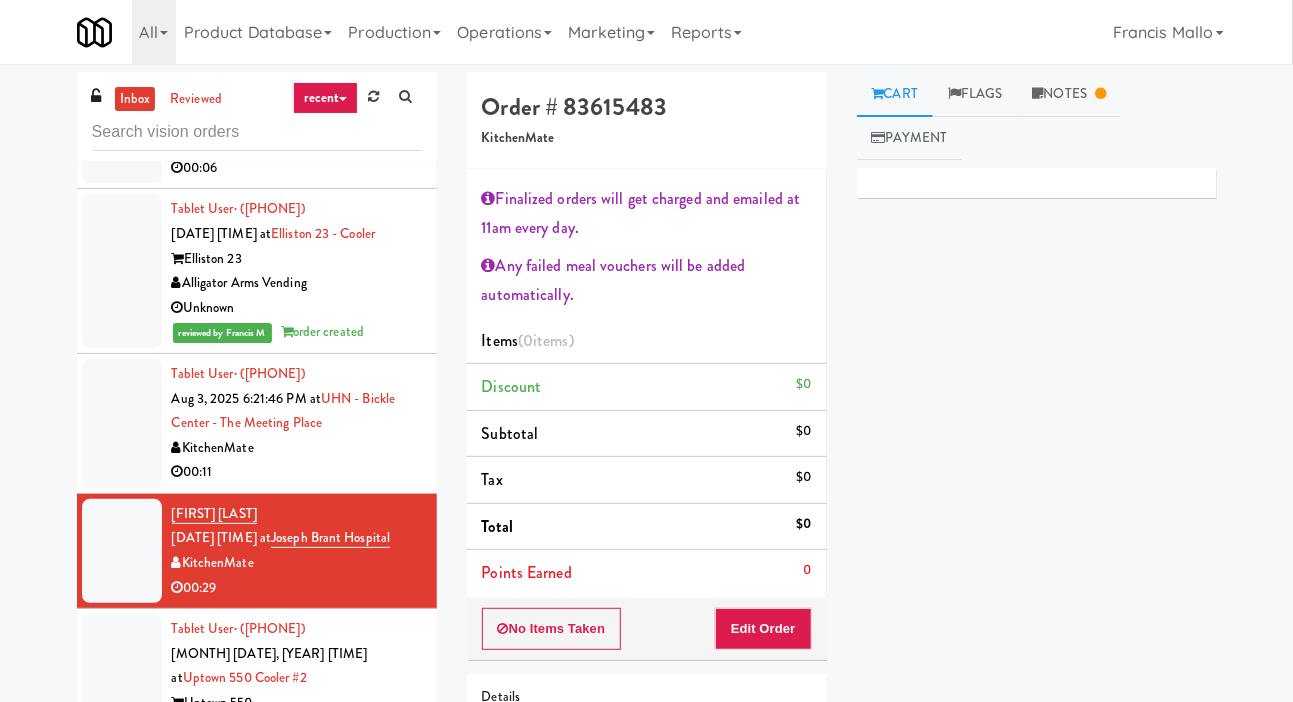click at bounding box center [122, 271] 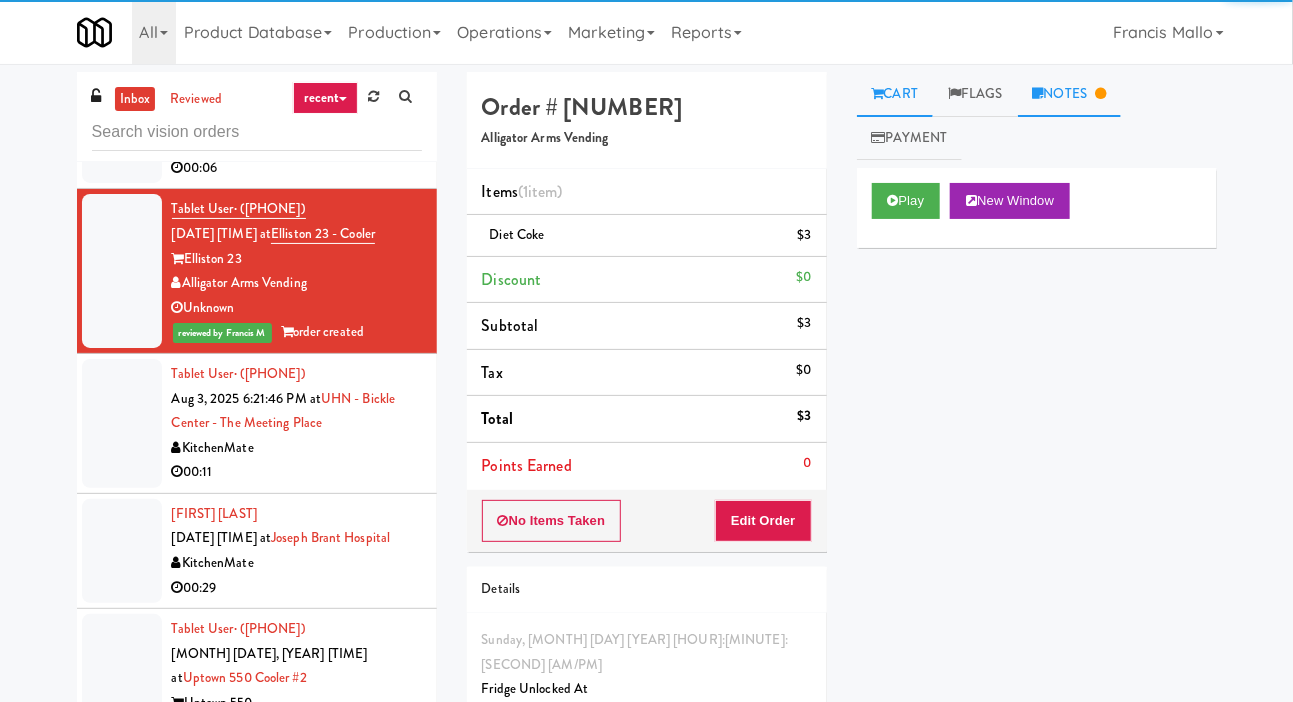 click on "Notes" at bounding box center (1070, 94) 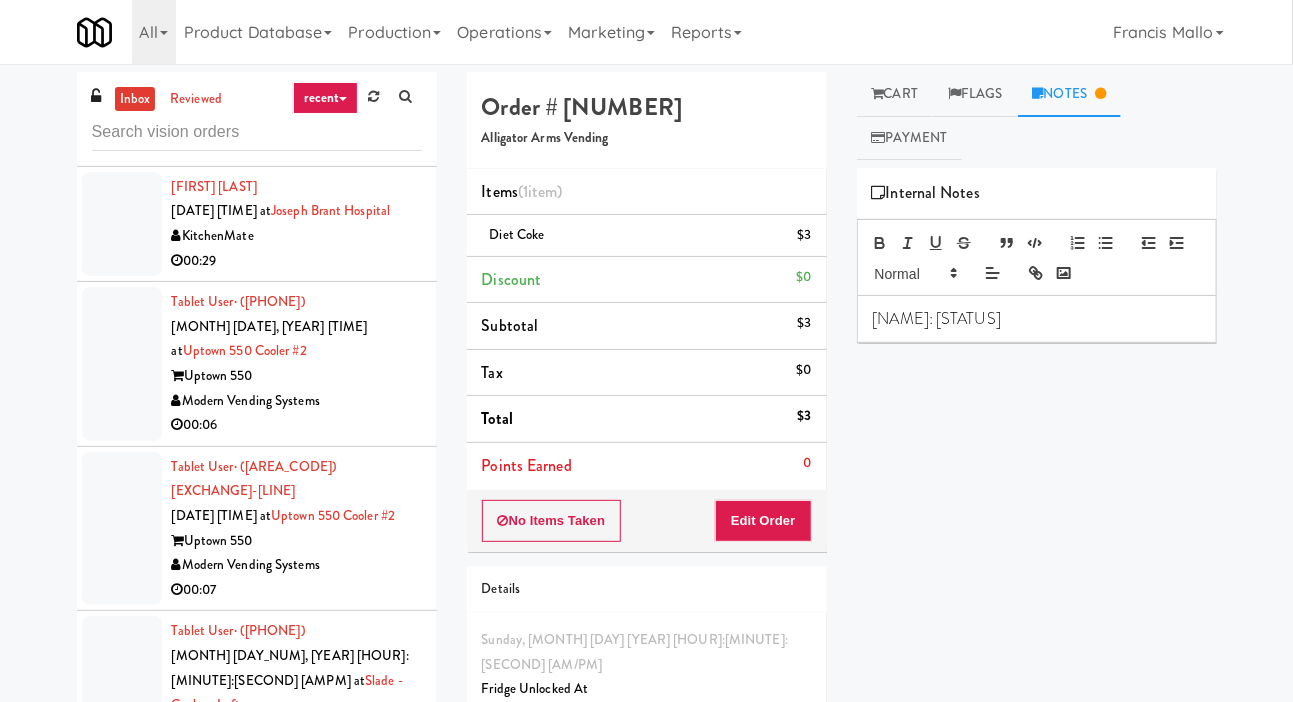 scroll, scrollTop: 12945, scrollLeft: 0, axis: vertical 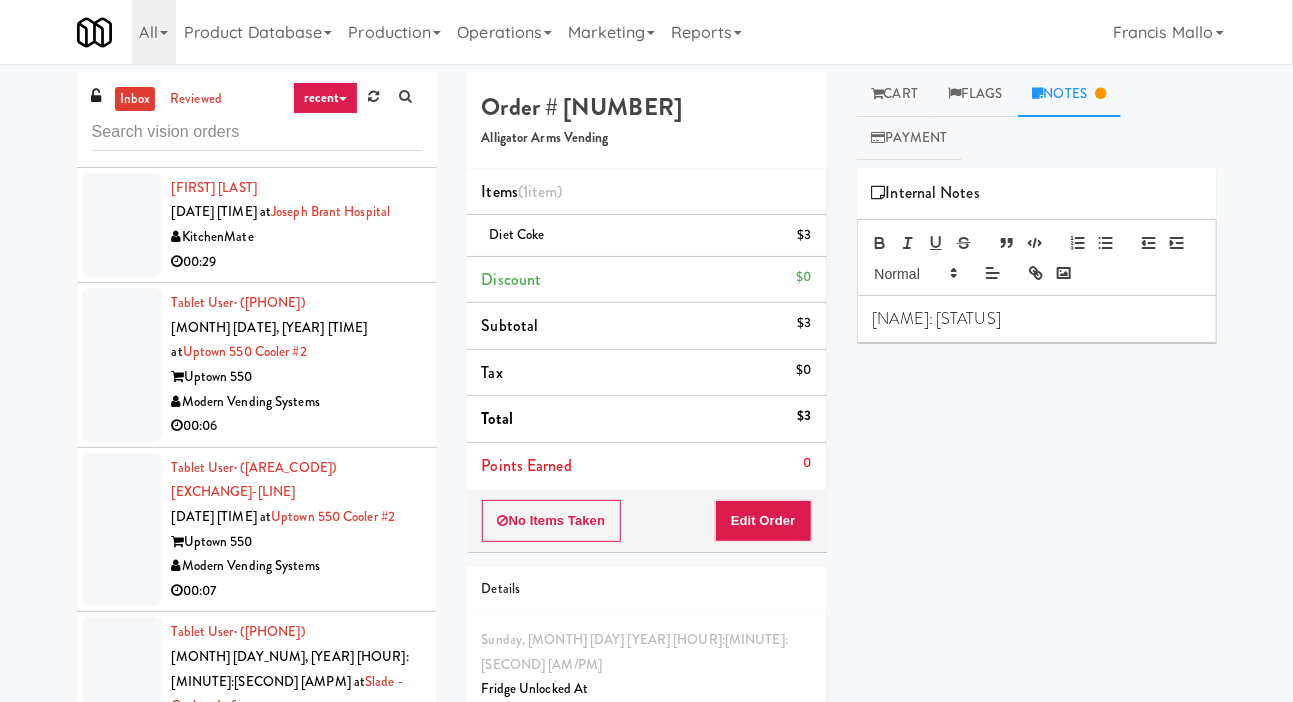 click at bounding box center (122, 225) 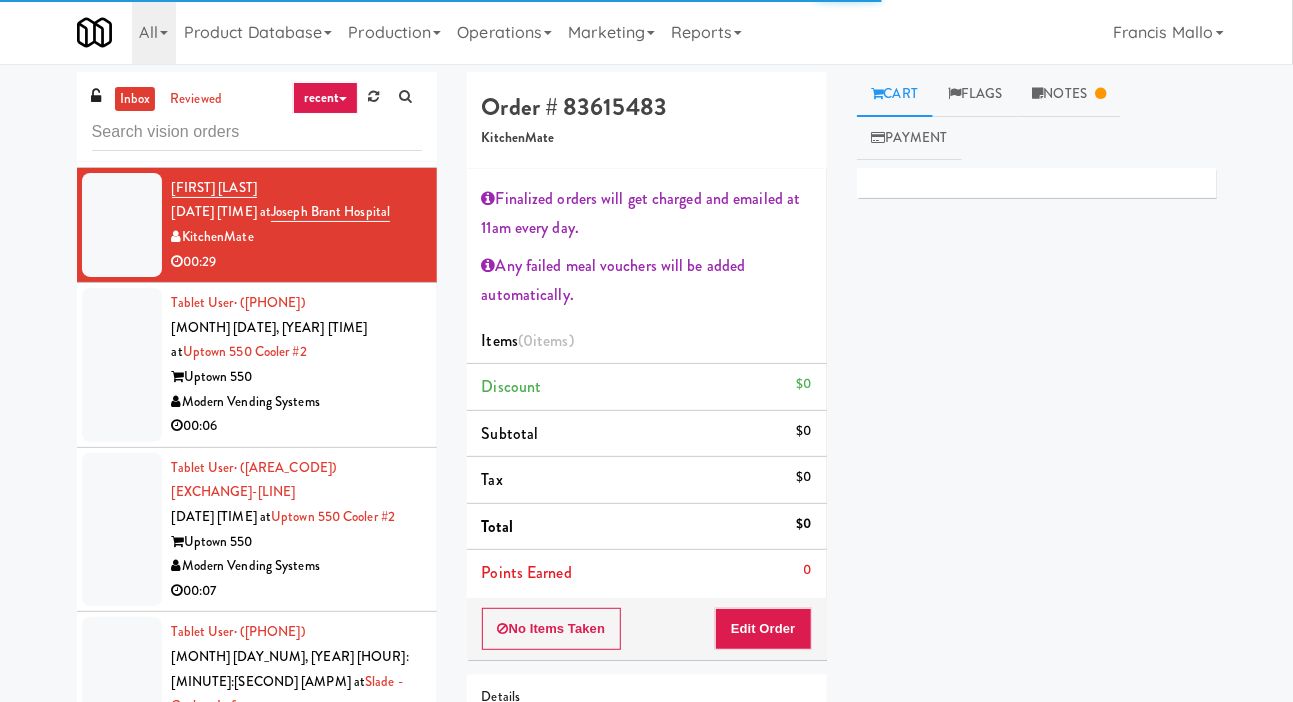 click at bounding box center [122, 365] 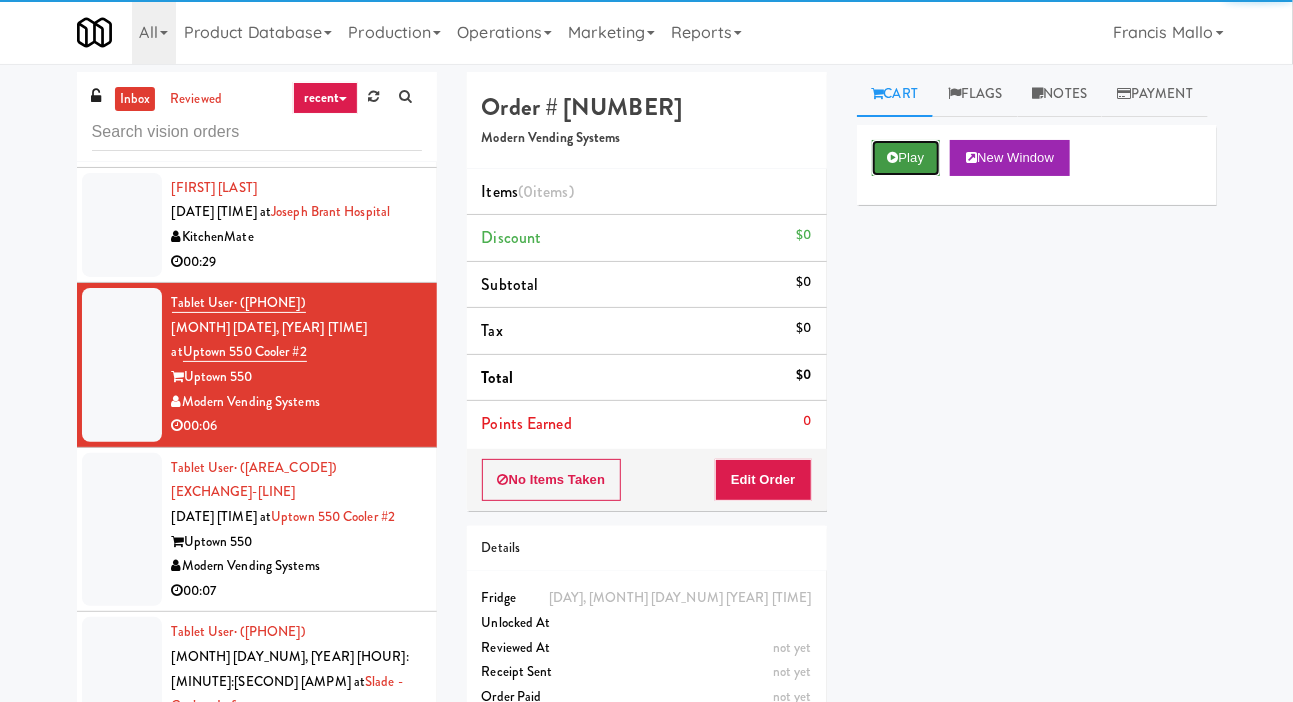 click on "Play" at bounding box center (906, 158) 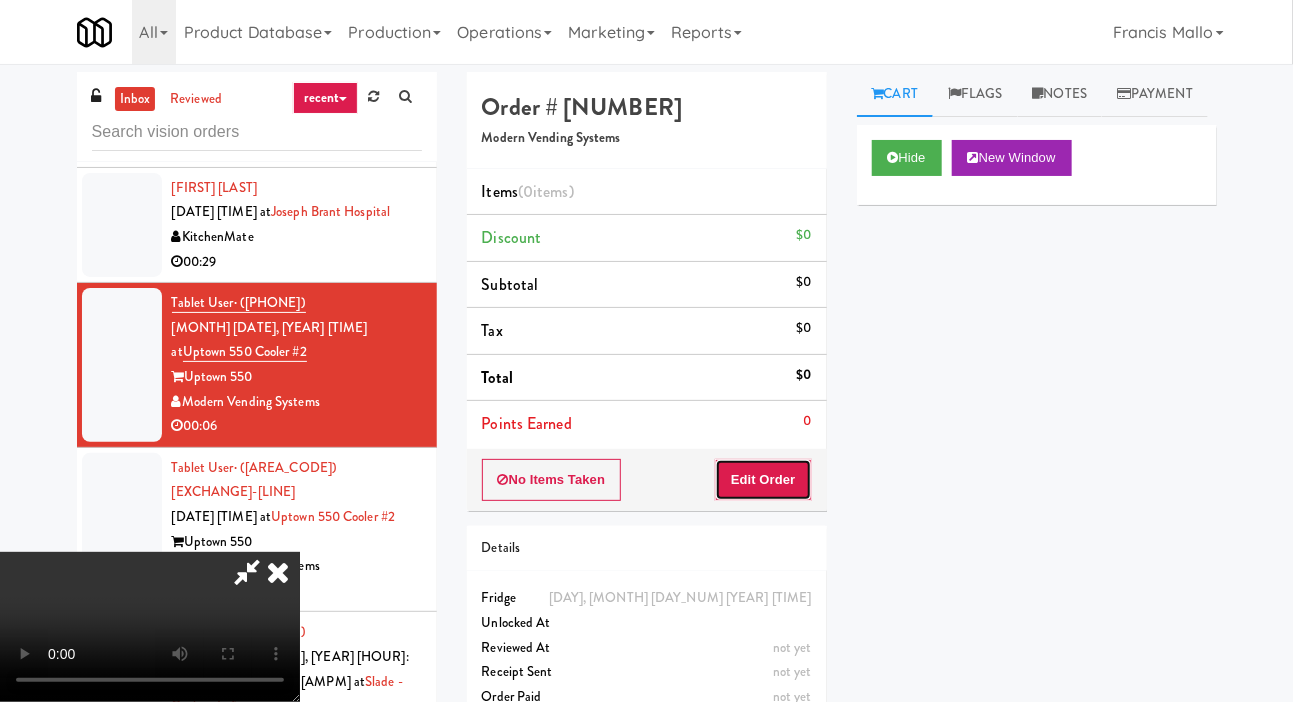 click on "Edit Order" at bounding box center (763, 480) 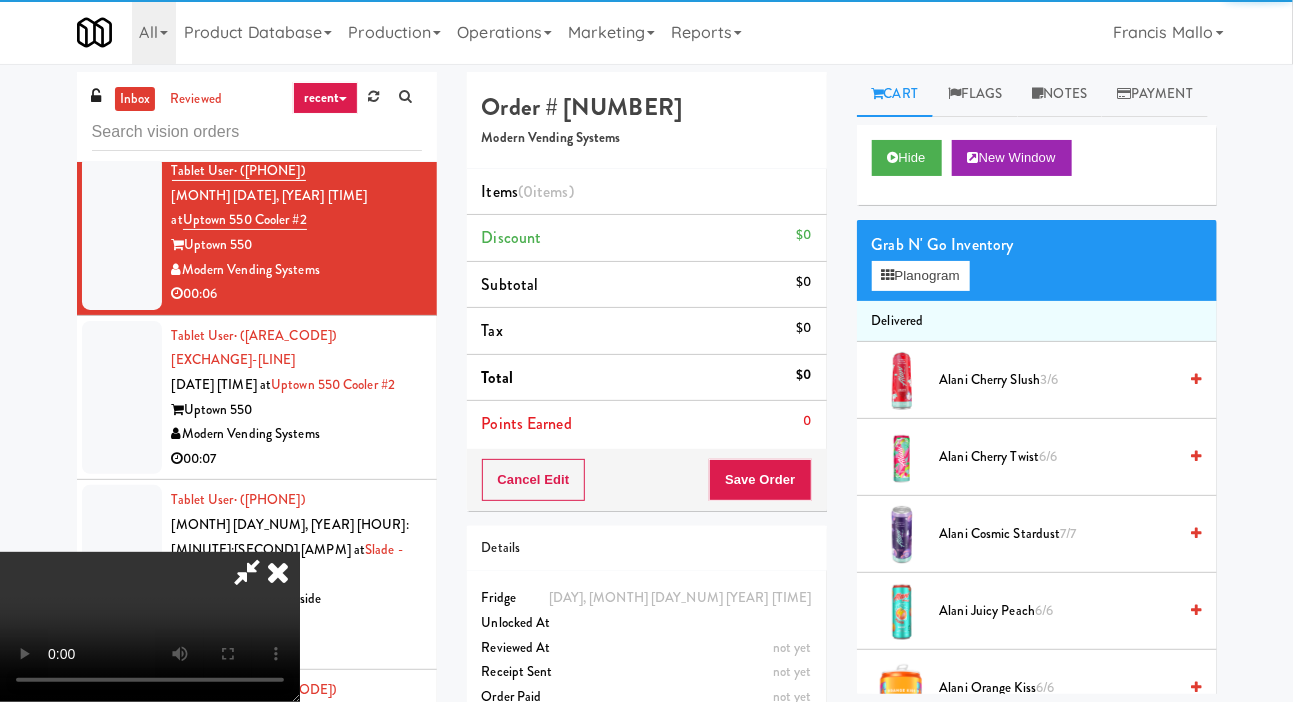 scroll, scrollTop: 13078, scrollLeft: 0, axis: vertical 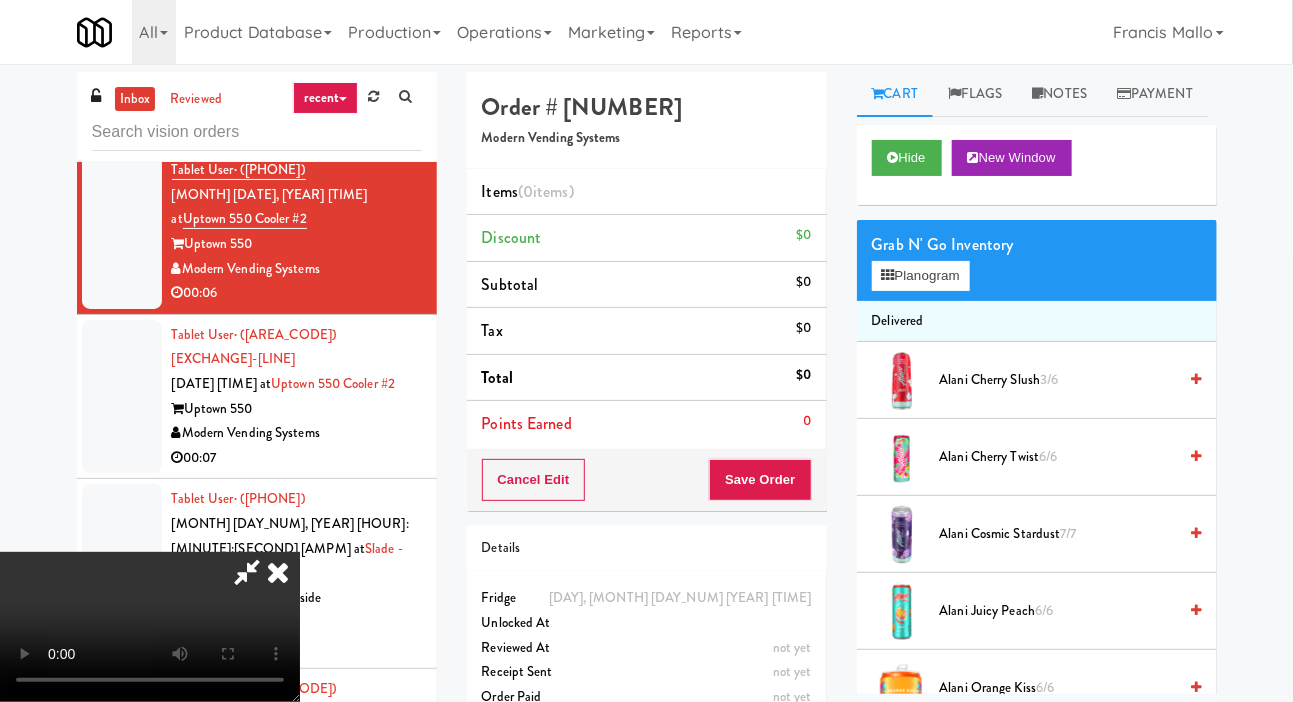 type 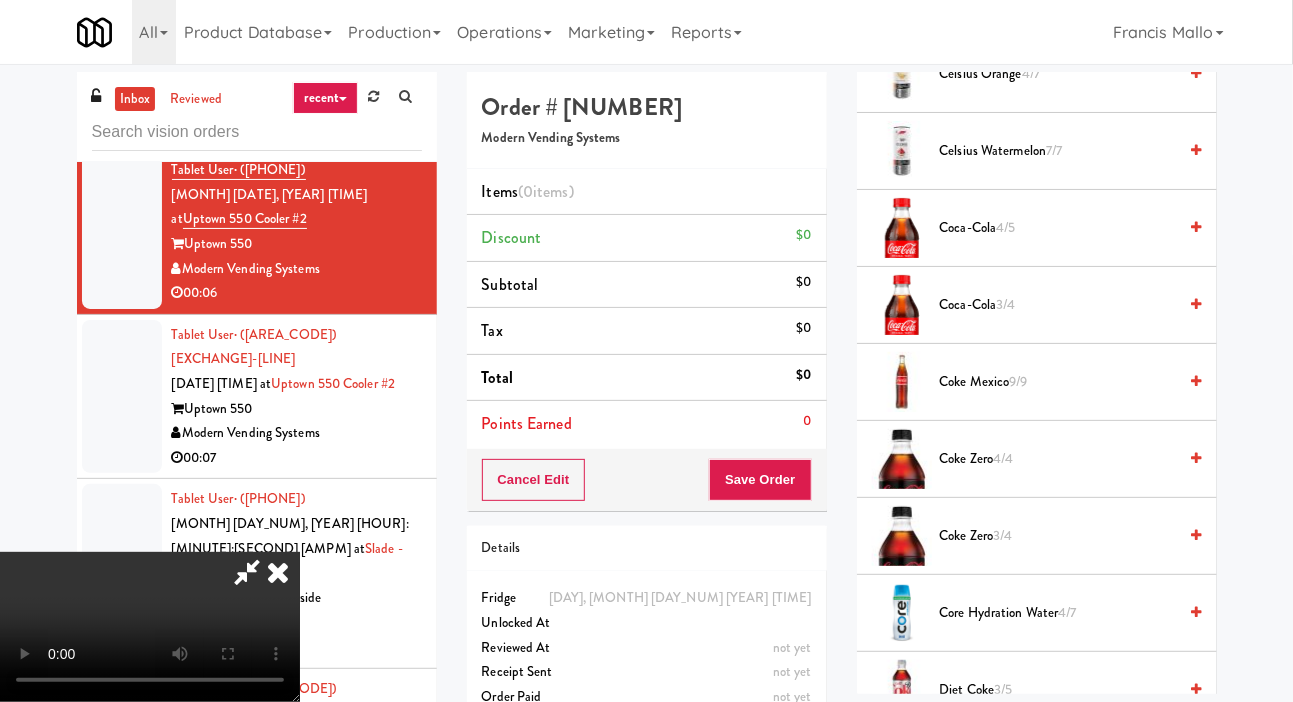 scroll, scrollTop: 844, scrollLeft: 0, axis: vertical 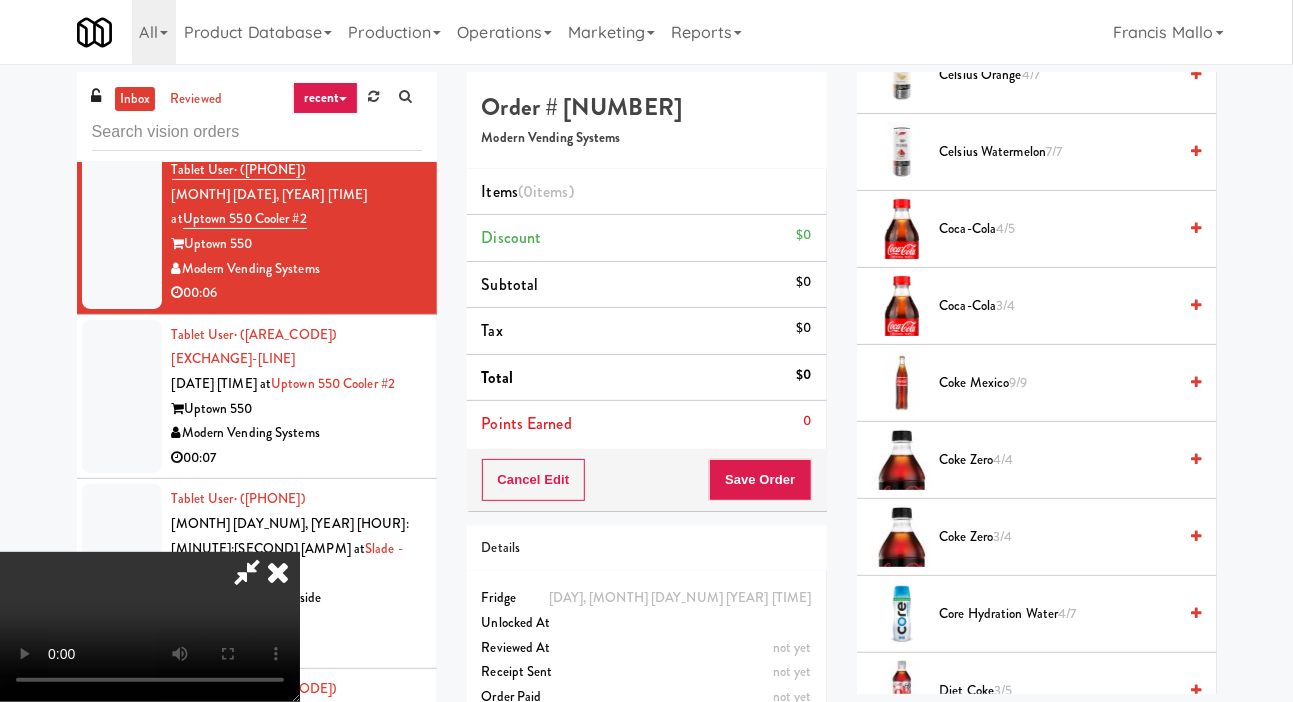 click on "Coke Mexico  9/9" at bounding box center (1058, 383) 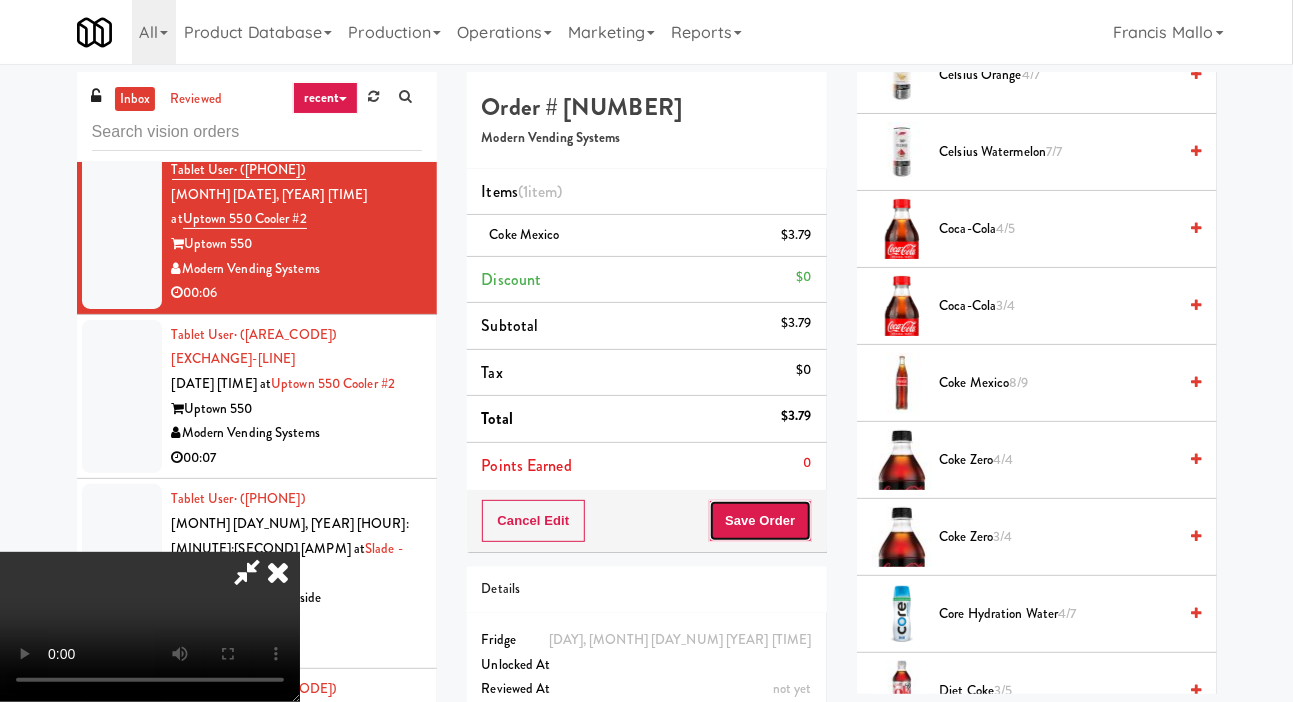 click on "Save Order" at bounding box center (760, 521) 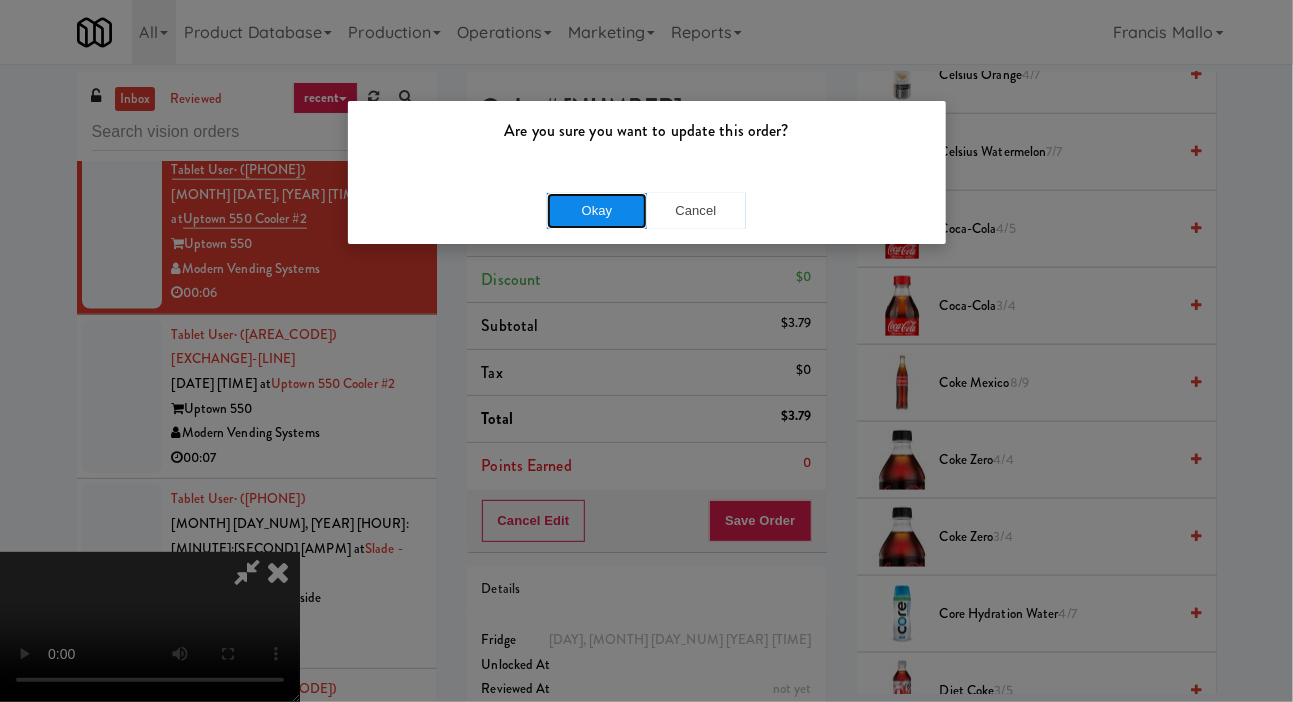 click on "Okay" at bounding box center [597, 211] 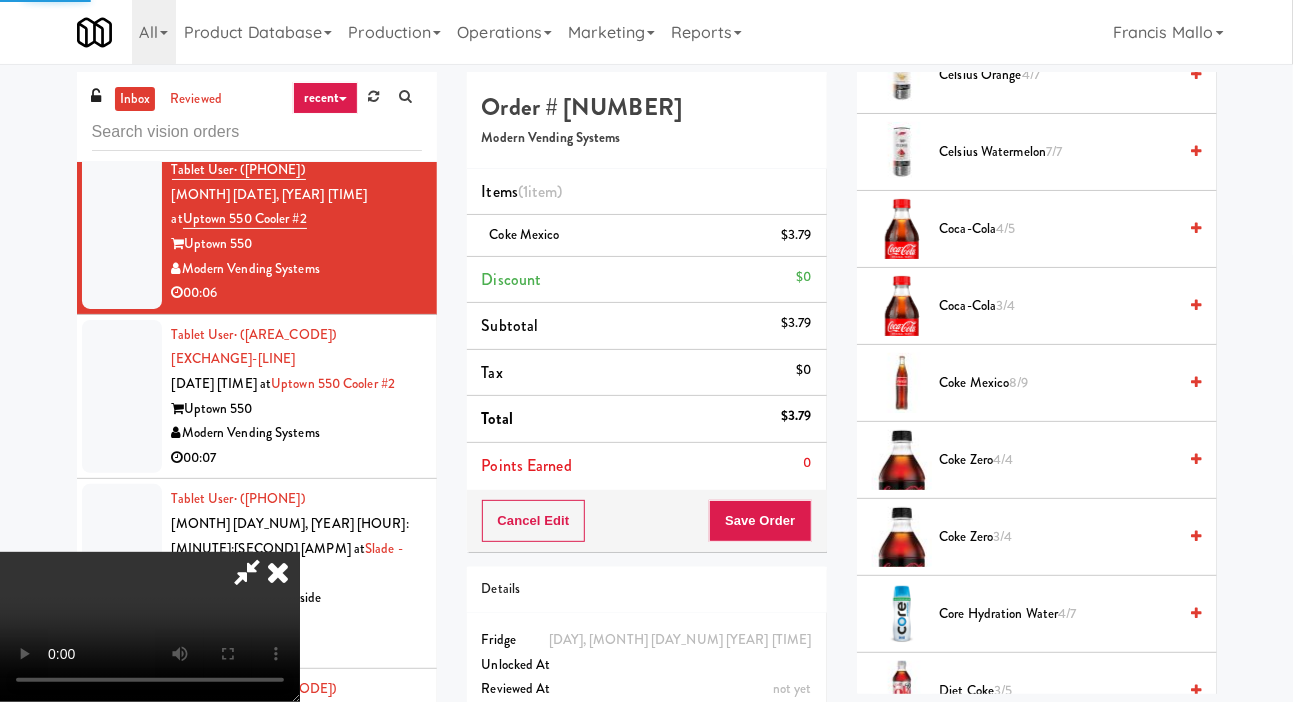 scroll, scrollTop: 116, scrollLeft: 0, axis: vertical 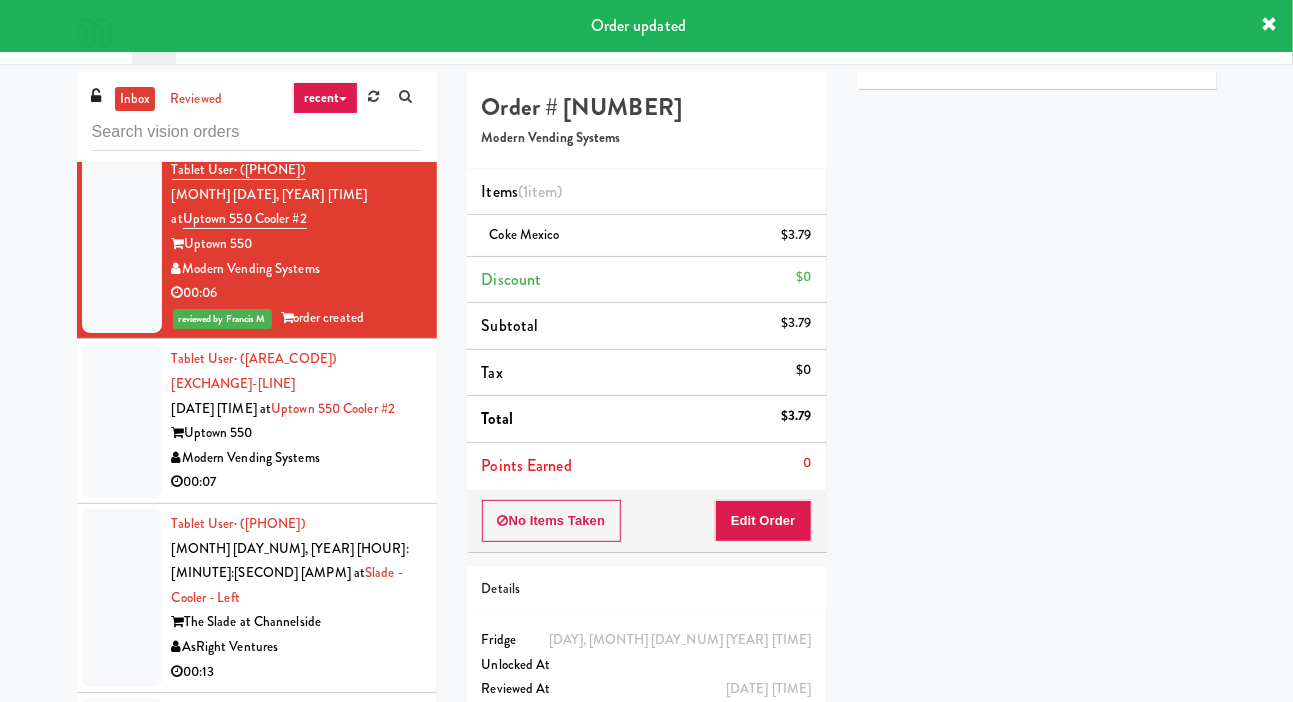 click at bounding box center [122, 421] 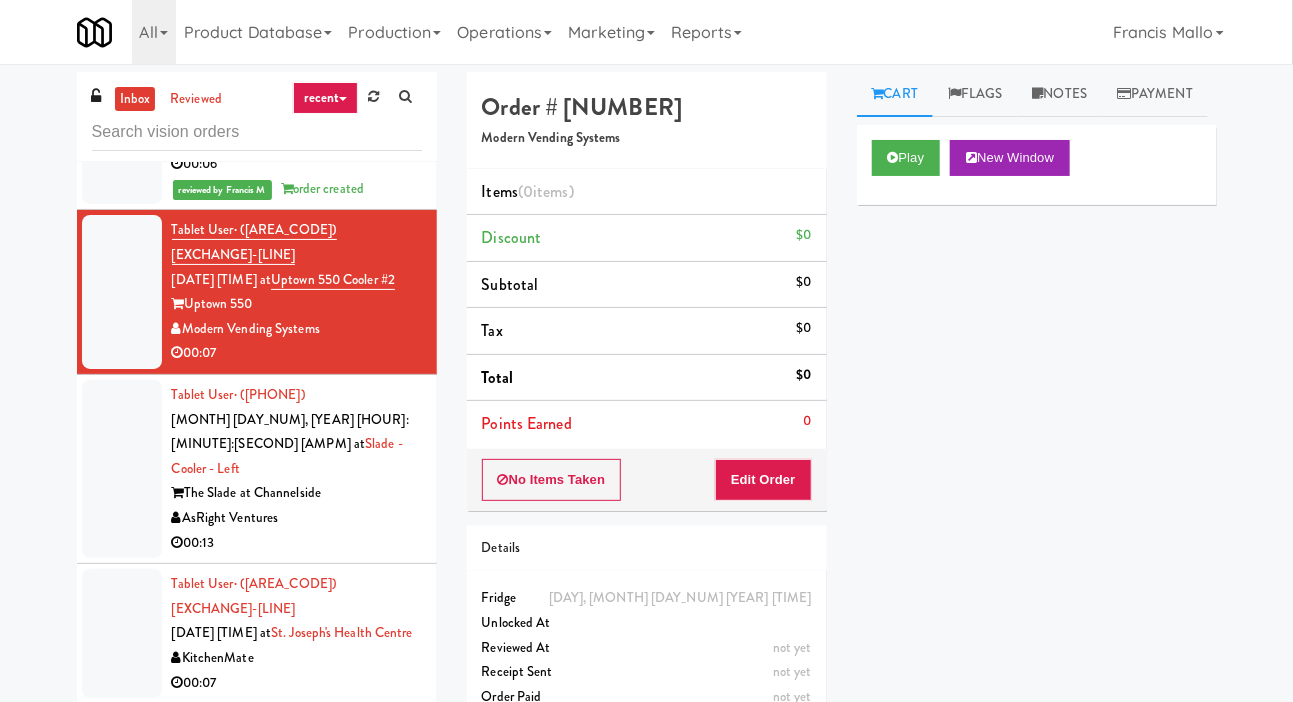 scroll, scrollTop: 13235, scrollLeft: 0, axis: vertical 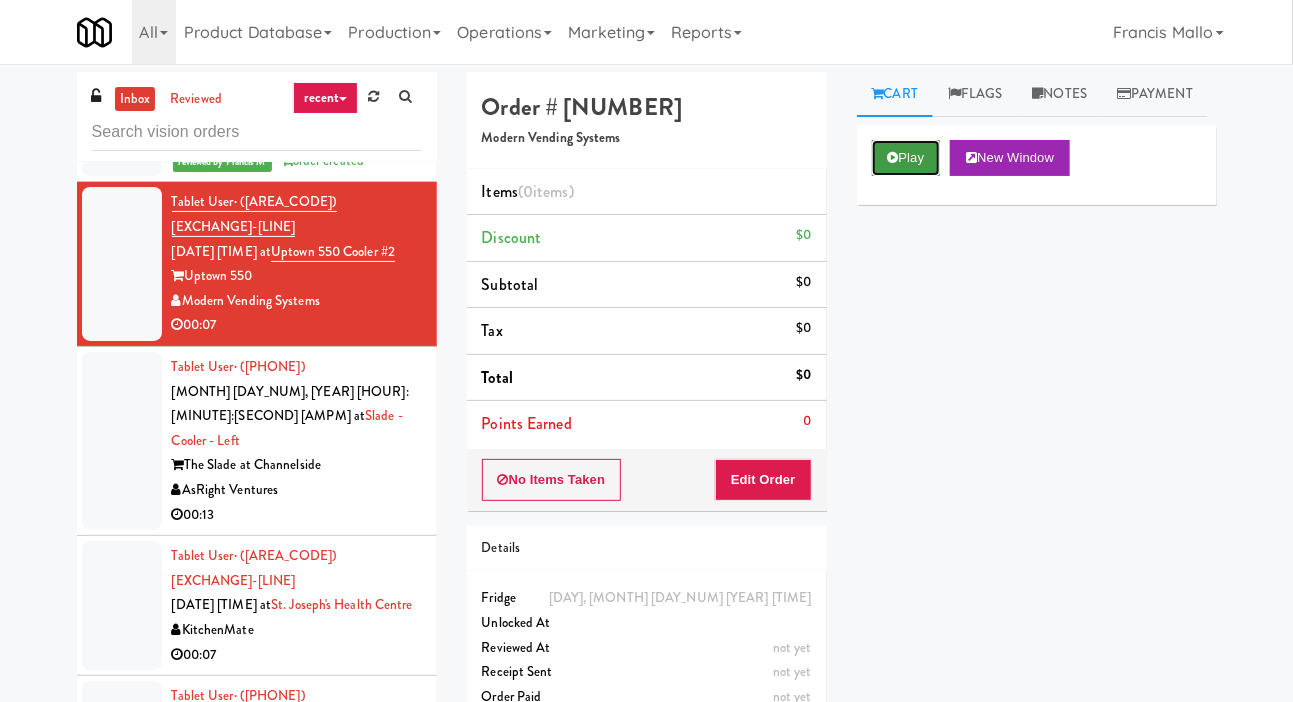 click on "Play" at bounding box center [906, 158] 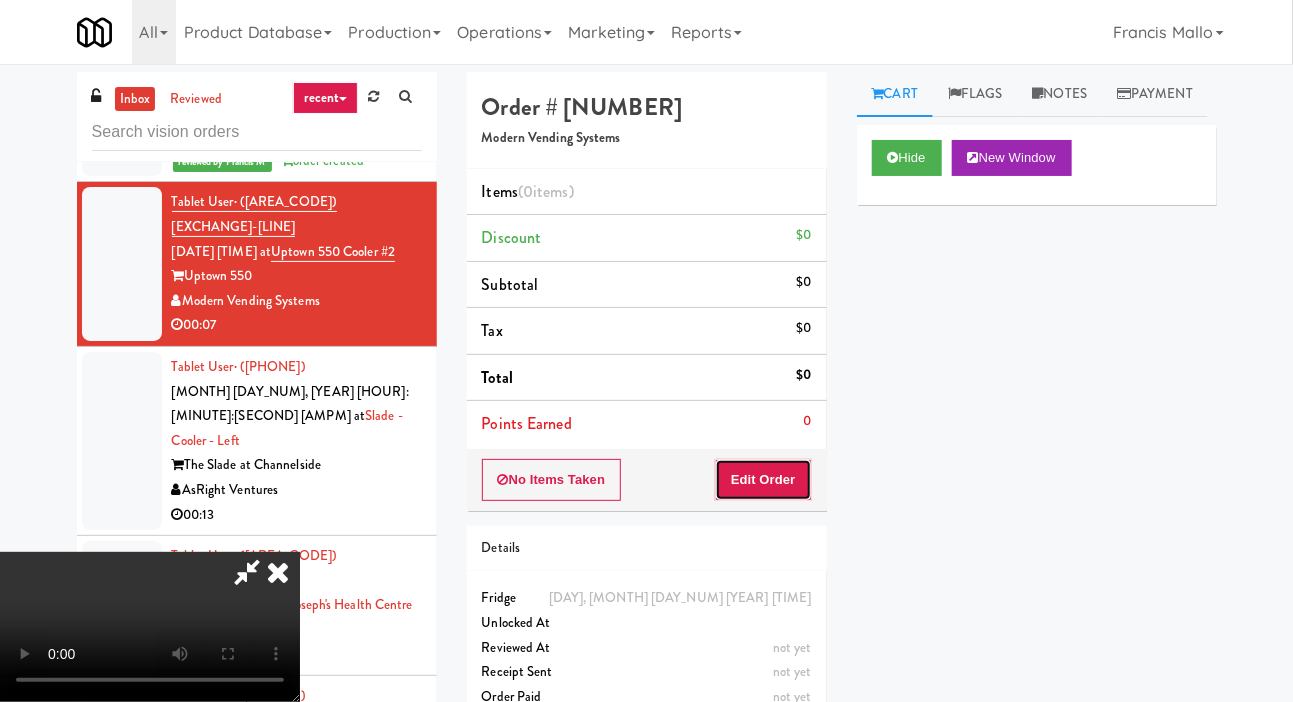 click on "Edit Order" at bounding box center [763, 480] 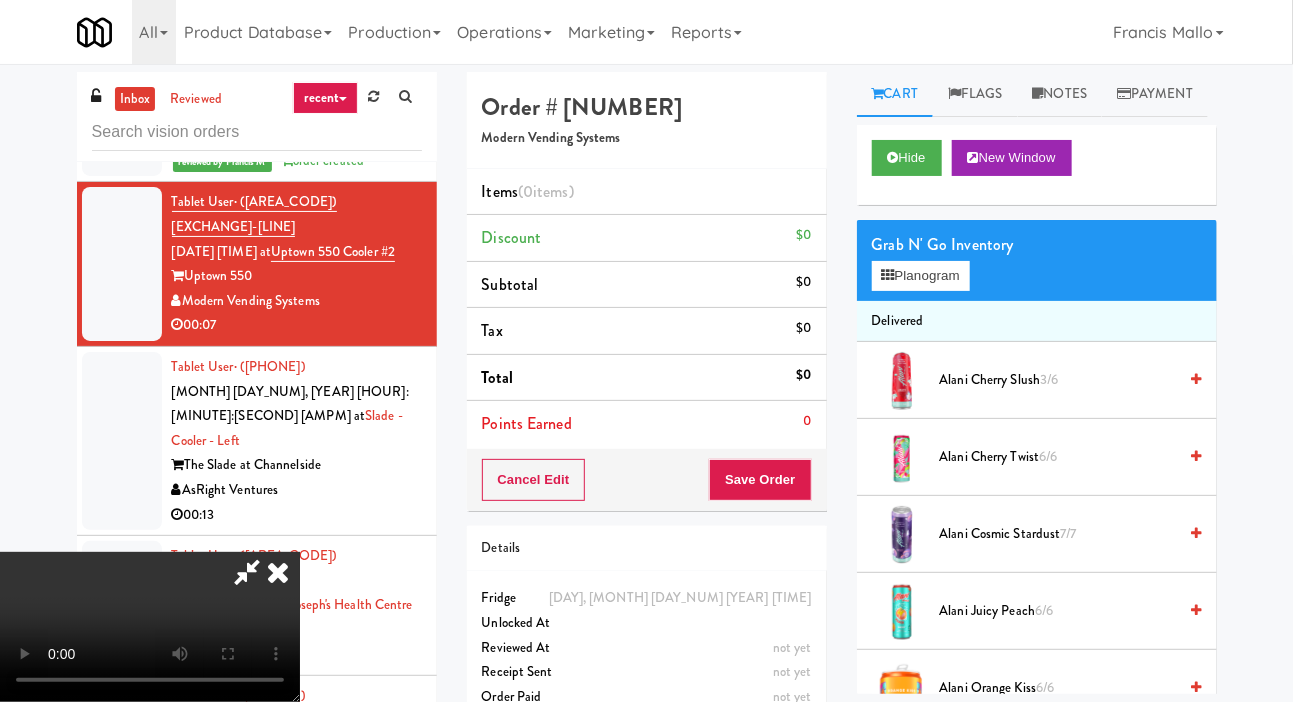 scroll, scrollTop: 73, scrollLeft: 0, axis: vertical 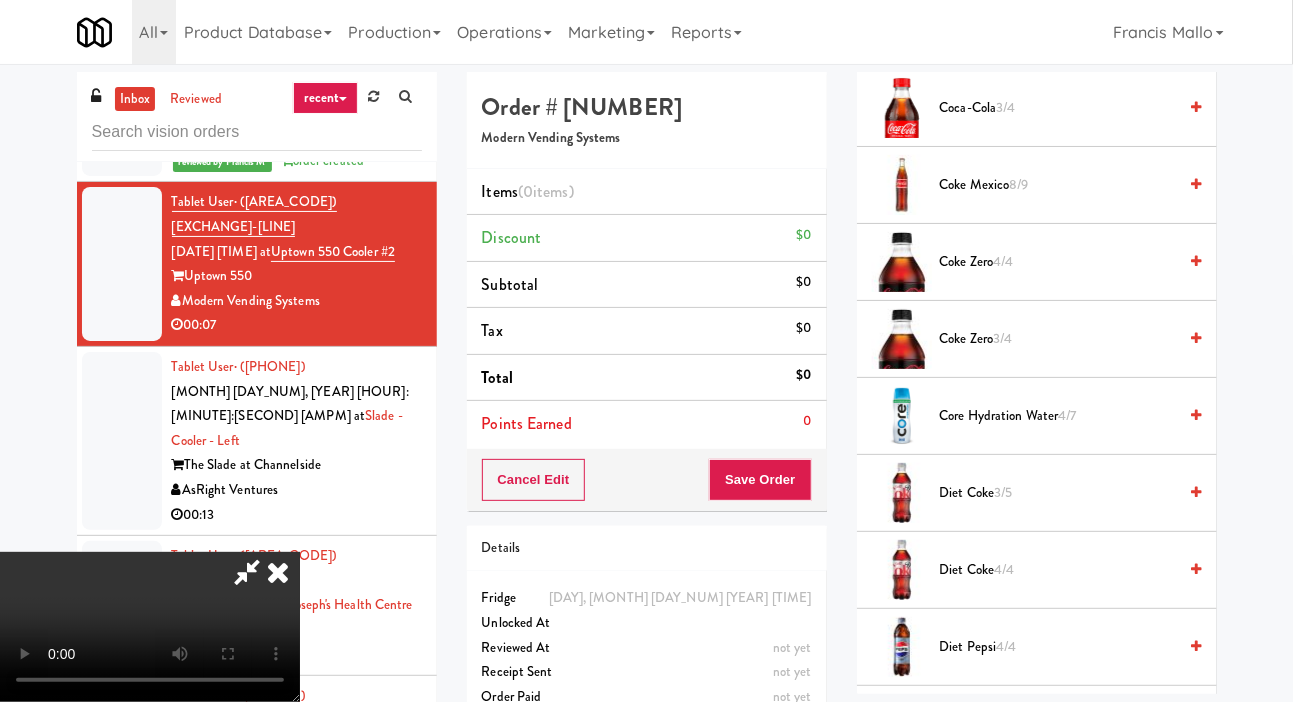 click on "3/5" at bounding box center [1003, 492] 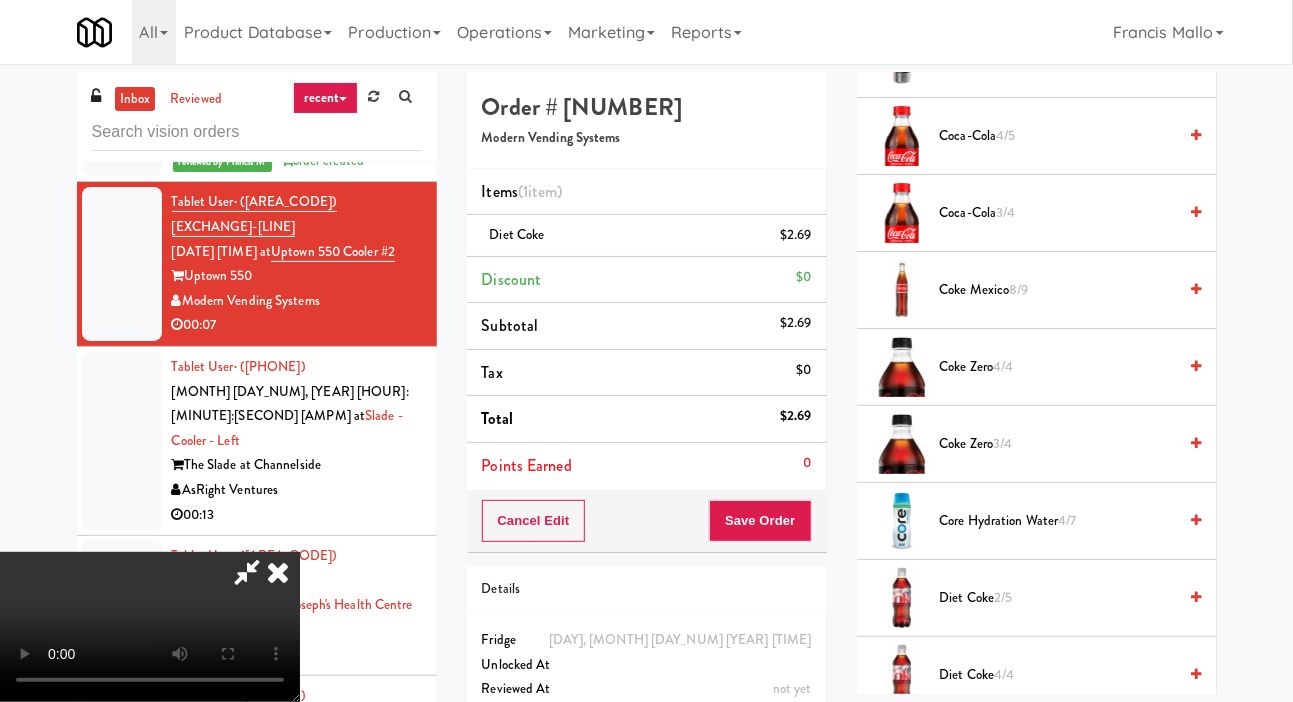 scroll, scrollTop: 932, scrollLeft: 0, axis: vertical 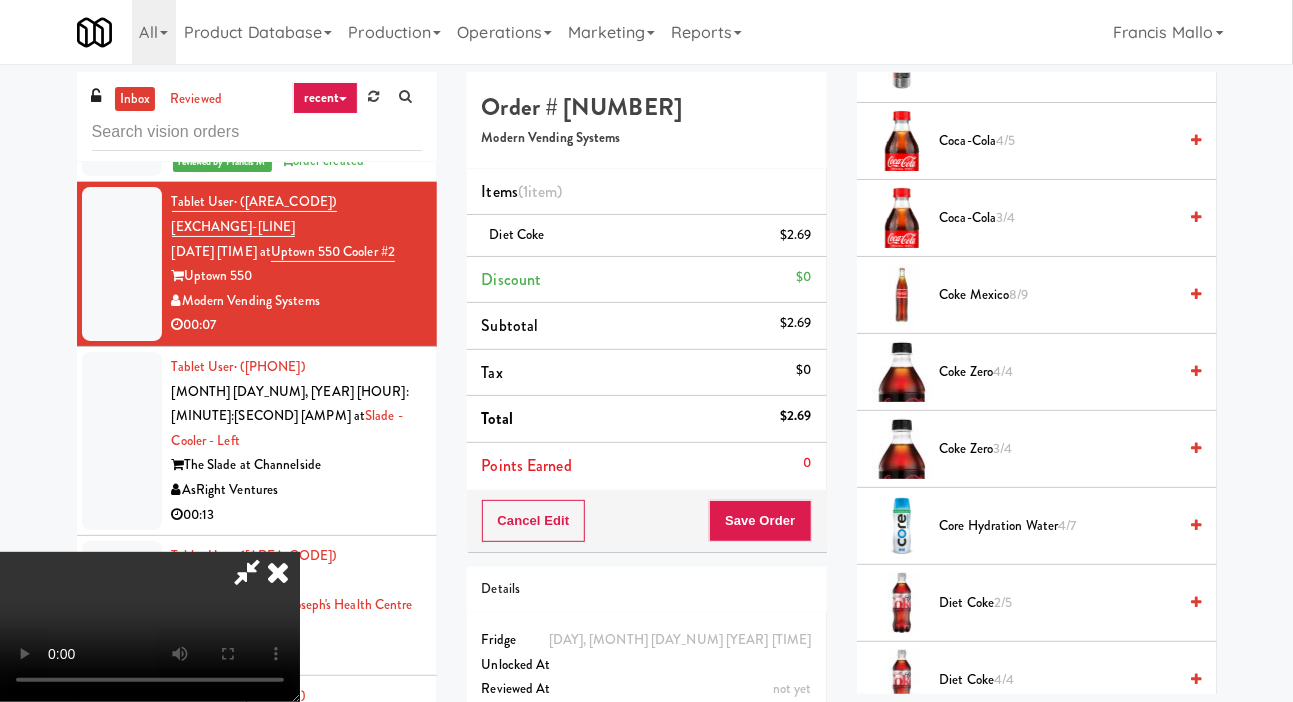 click on "[PRODUCT]" at bounding box center [1058, 295] 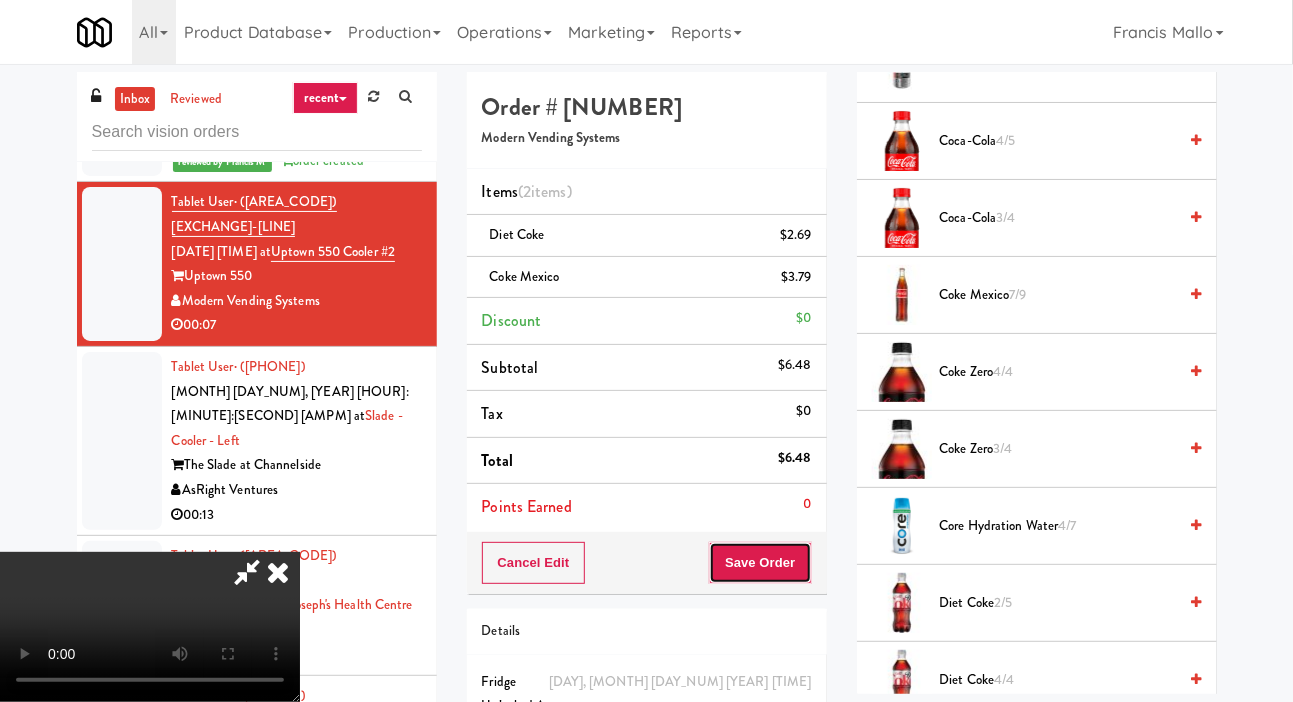 click on "Save Order" at bounding box center [760, 563] 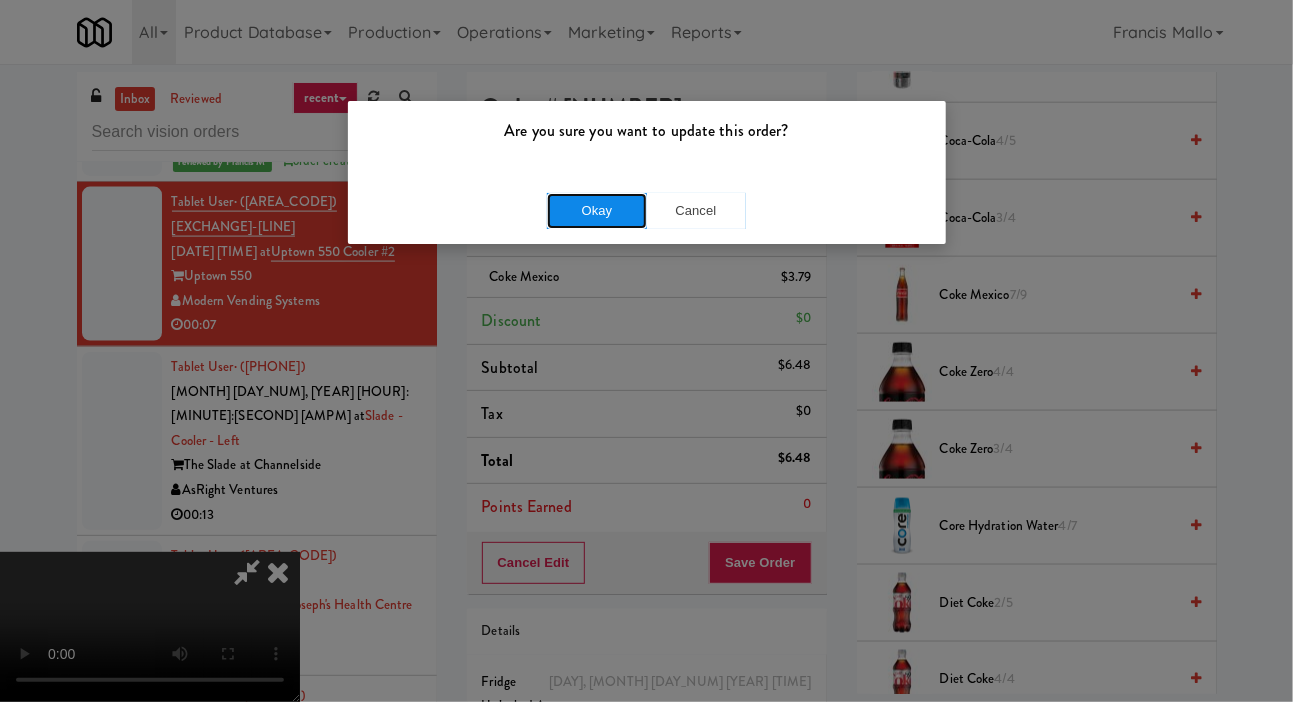 click on "Okay" at bounding box center (597, 211) 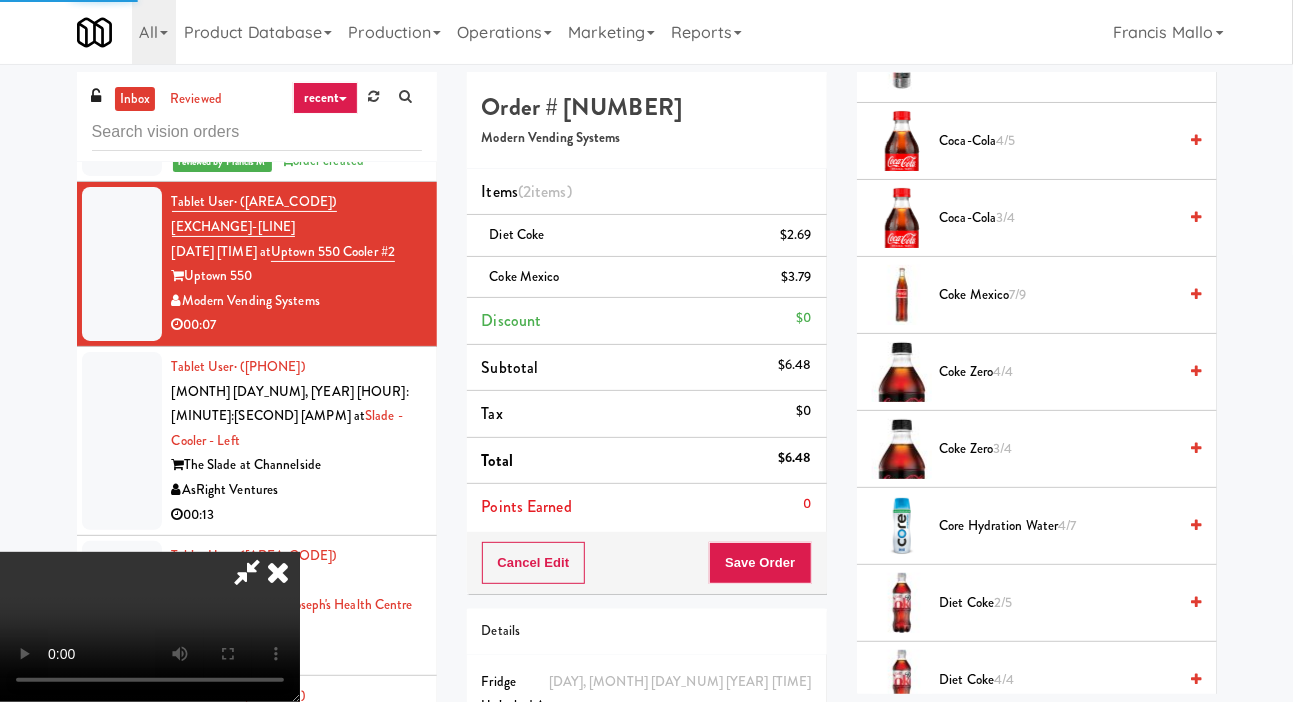 scroll, scrollTop: 116, scrollLeft: 0, axis: vertical 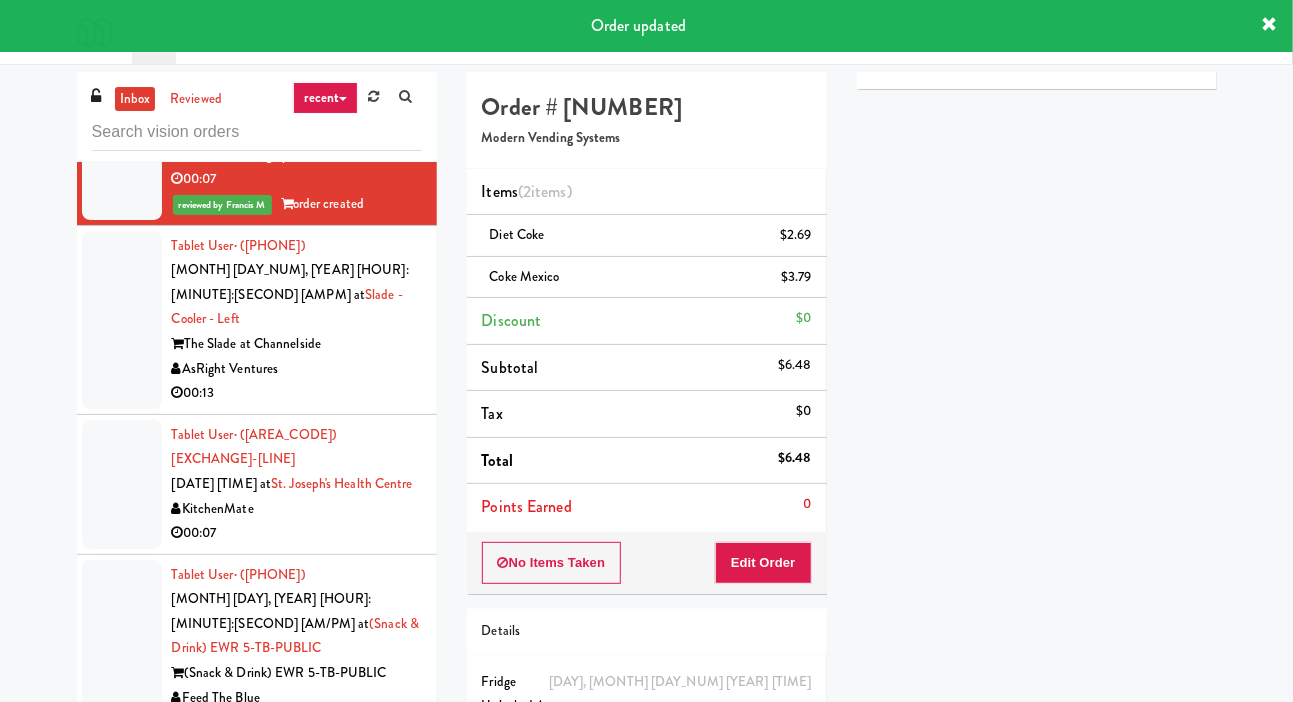 click at bounding box center (122, 320) 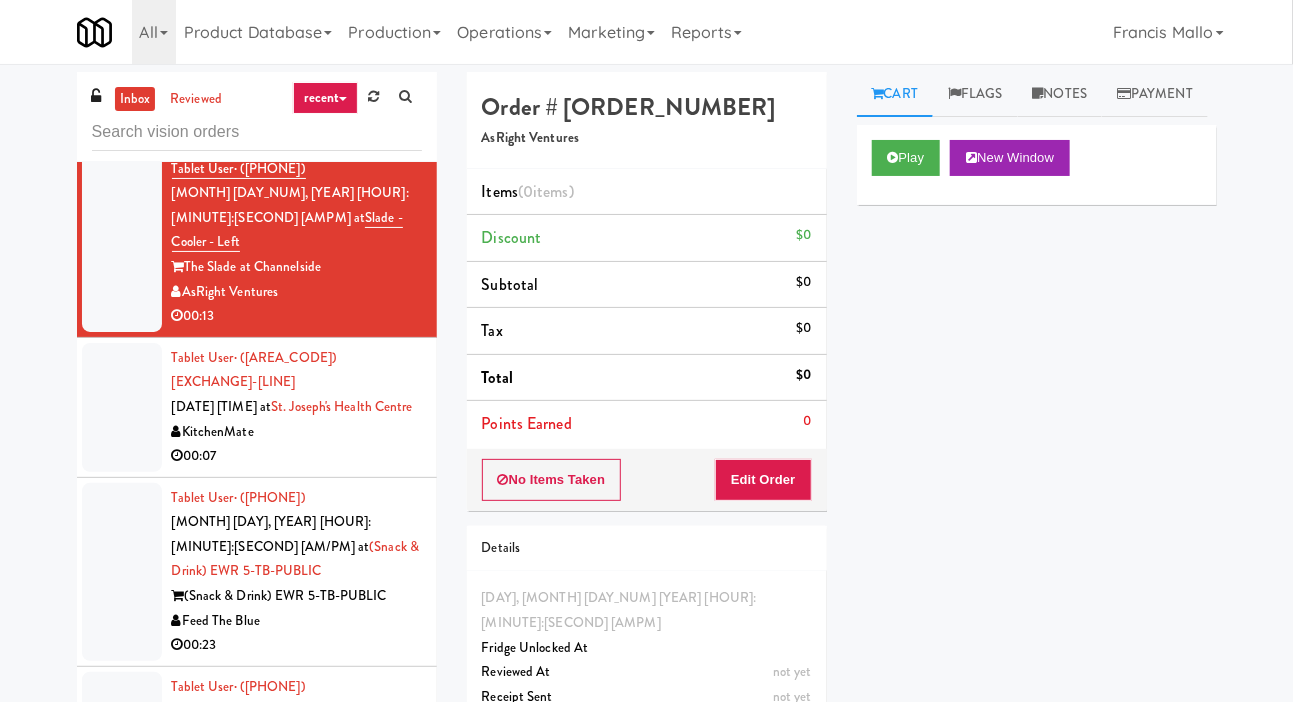scroll, scrollTop: 13462, scrollLeft: 0, axis: vertical 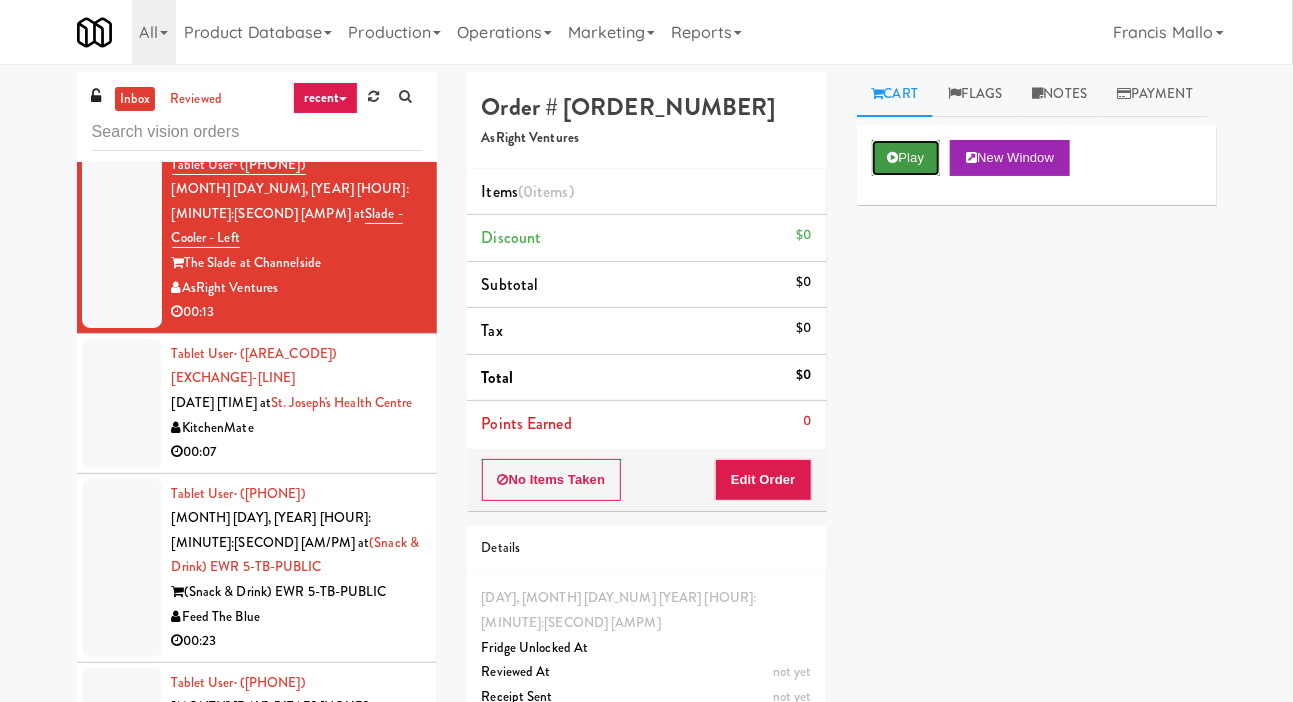 click on "Play" at bounding box center [906, 158] 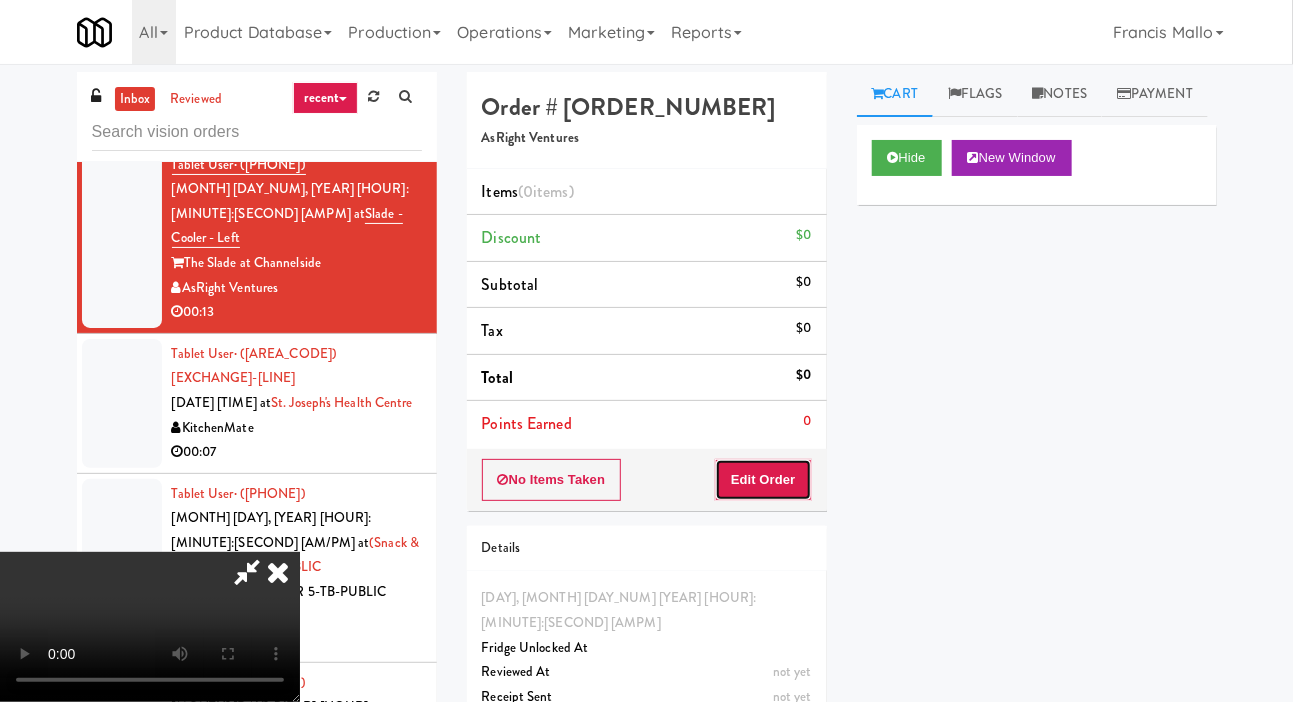 click on "Edit Order" at bounding box center [763, 480] 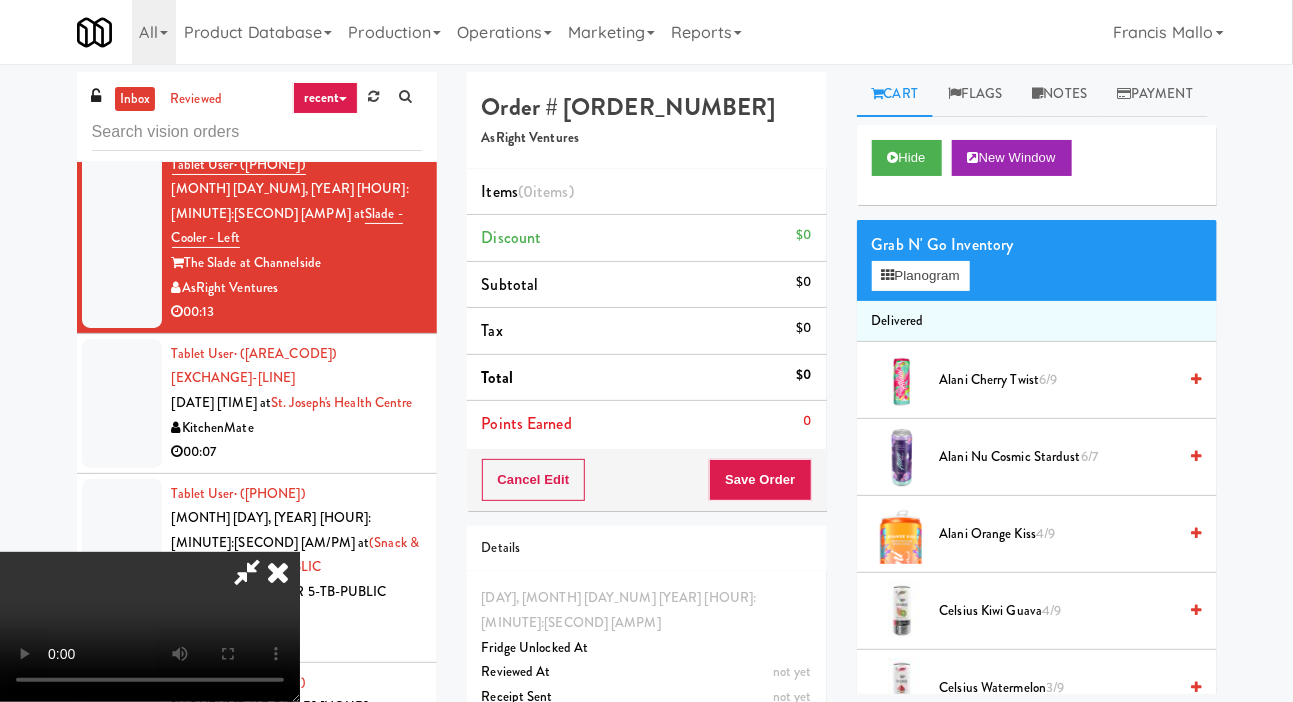 scroll, scrollTop: 73, scrollLeft: 0, axis: vertical 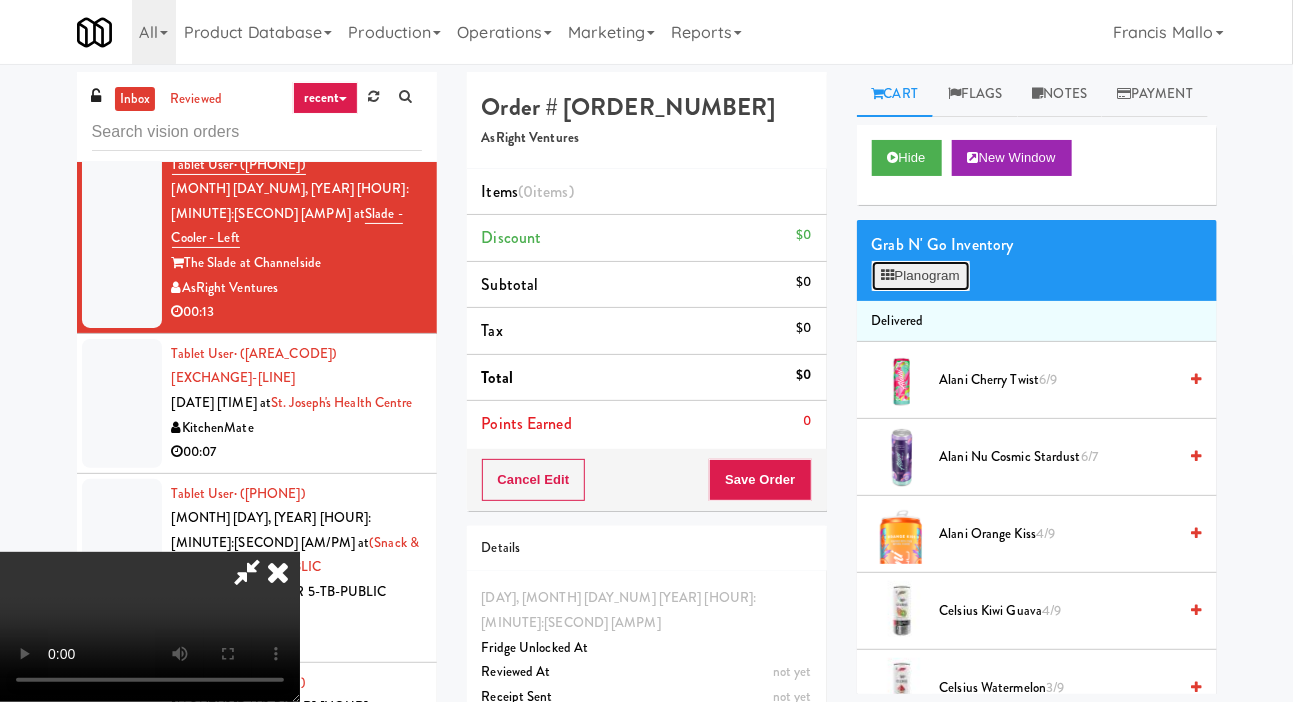 click on "Planogram" at bounding box center (921, 276) 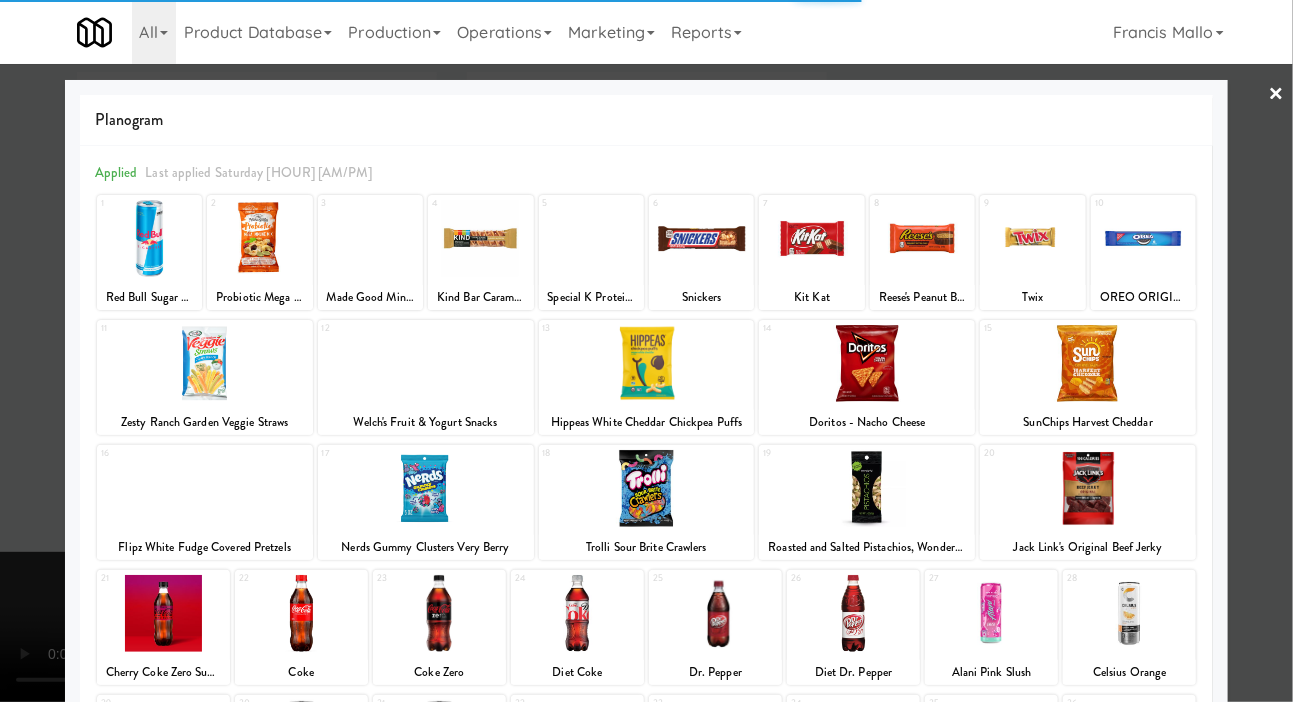 scroll, scrollTop: 172, scrollLeft: 0, axis: vertical 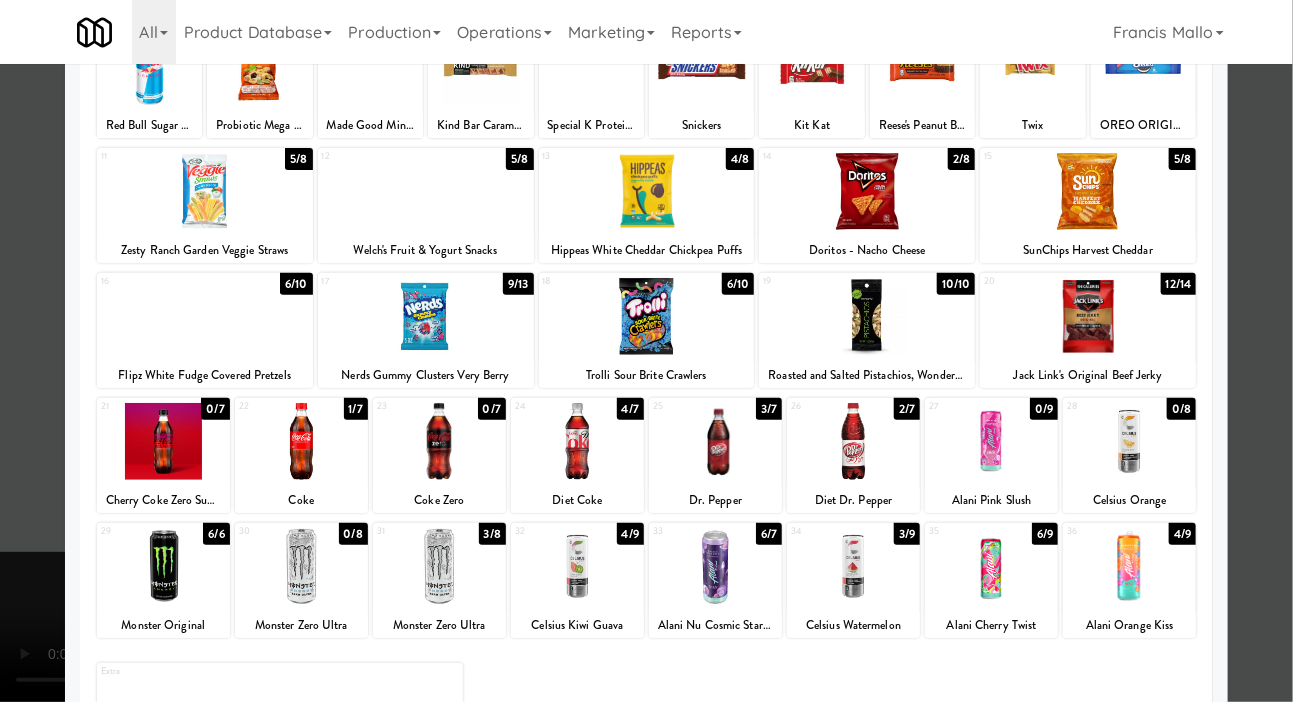 click at bounding box center [577, 441] 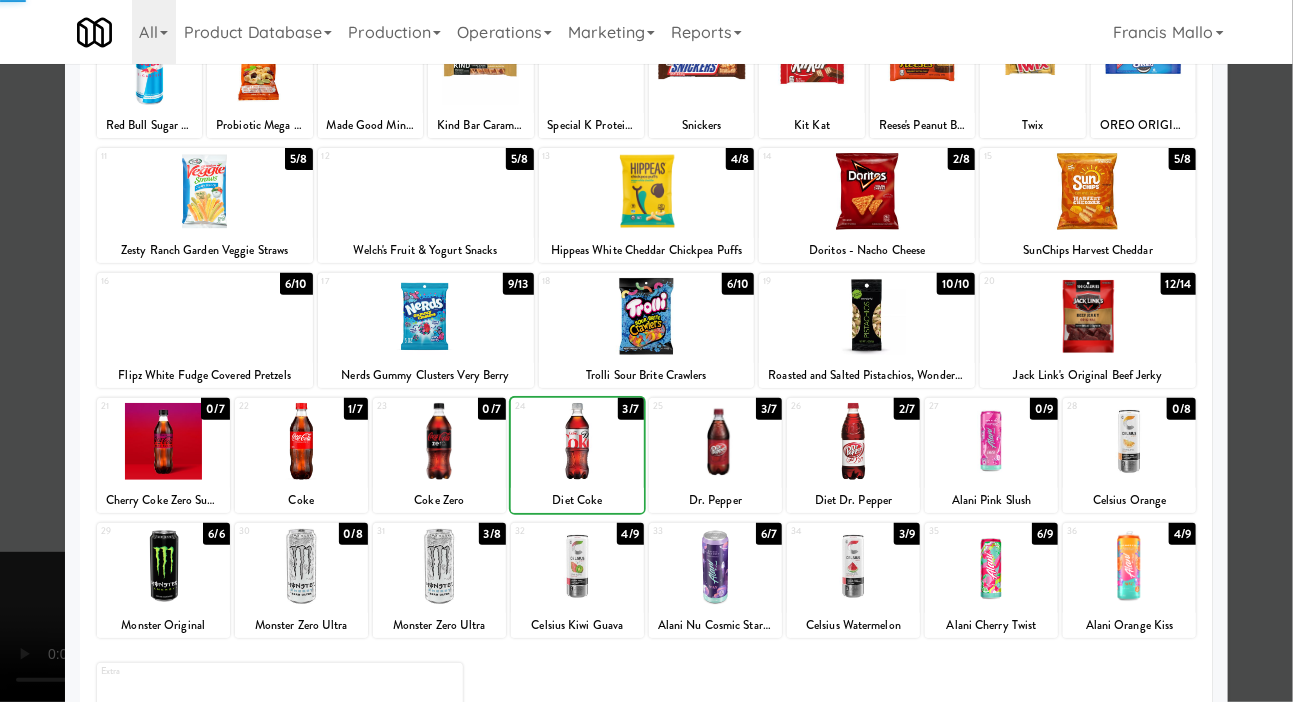 click at bounding box center [853, 441] 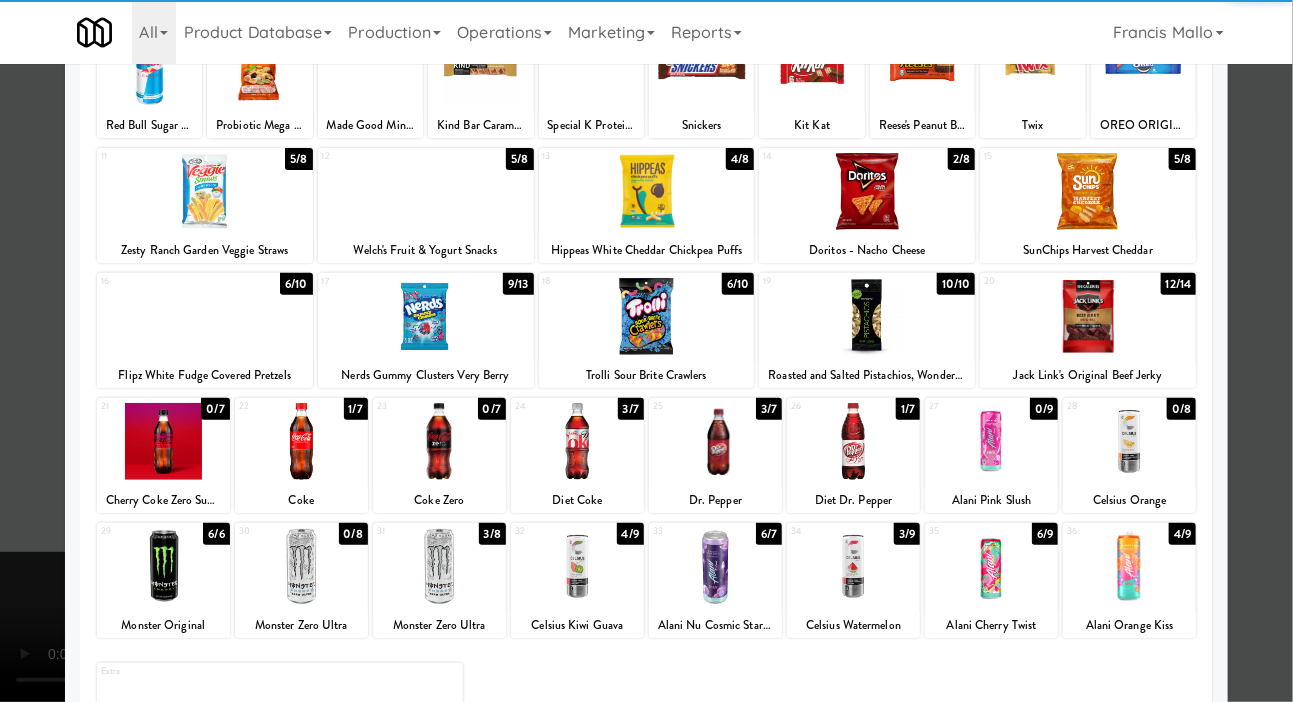 click at bounding box center (646, 351) 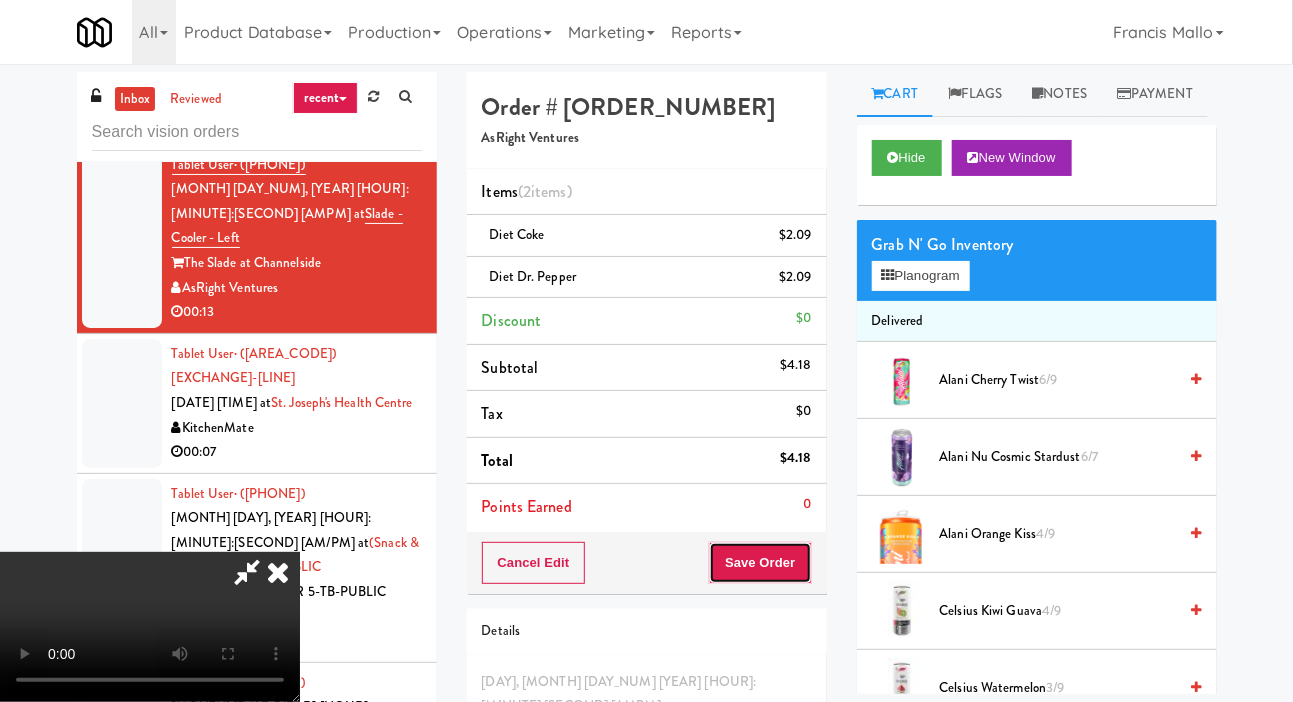 click on "Save Order" at bounding box center (760, 563) 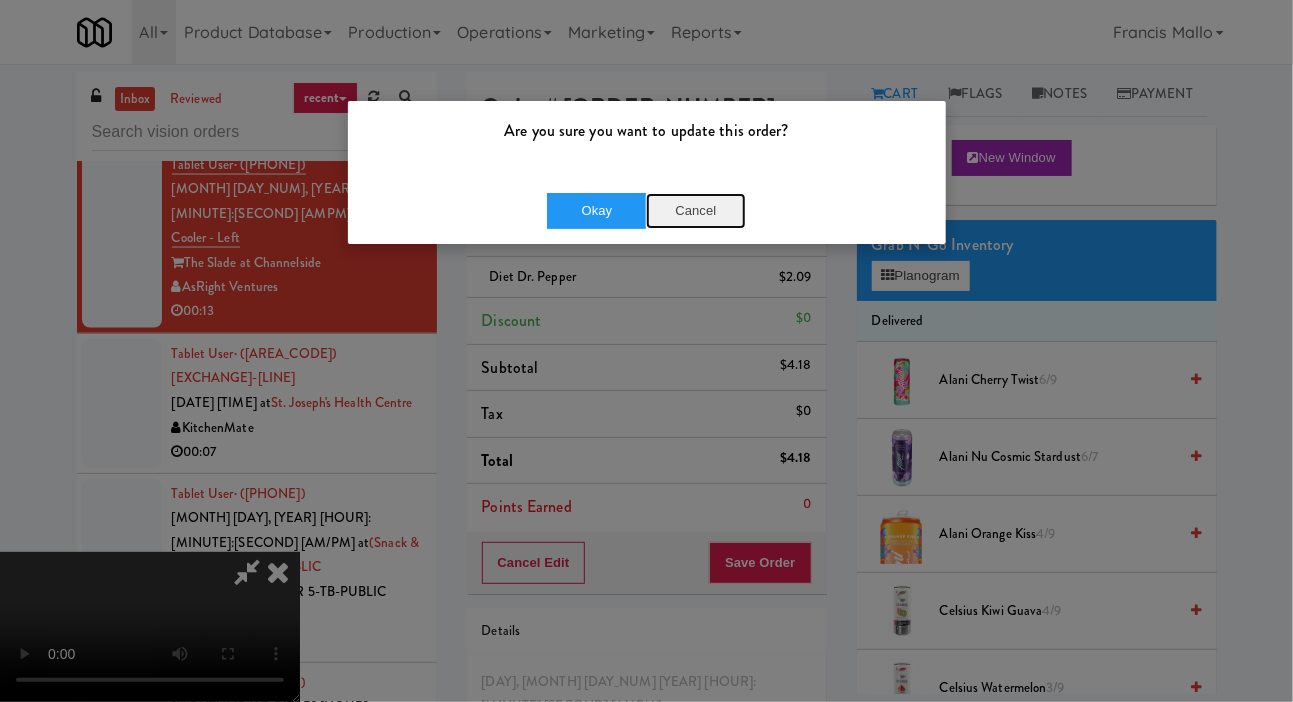 click on "Cancel" at bounding box center [696, 211] 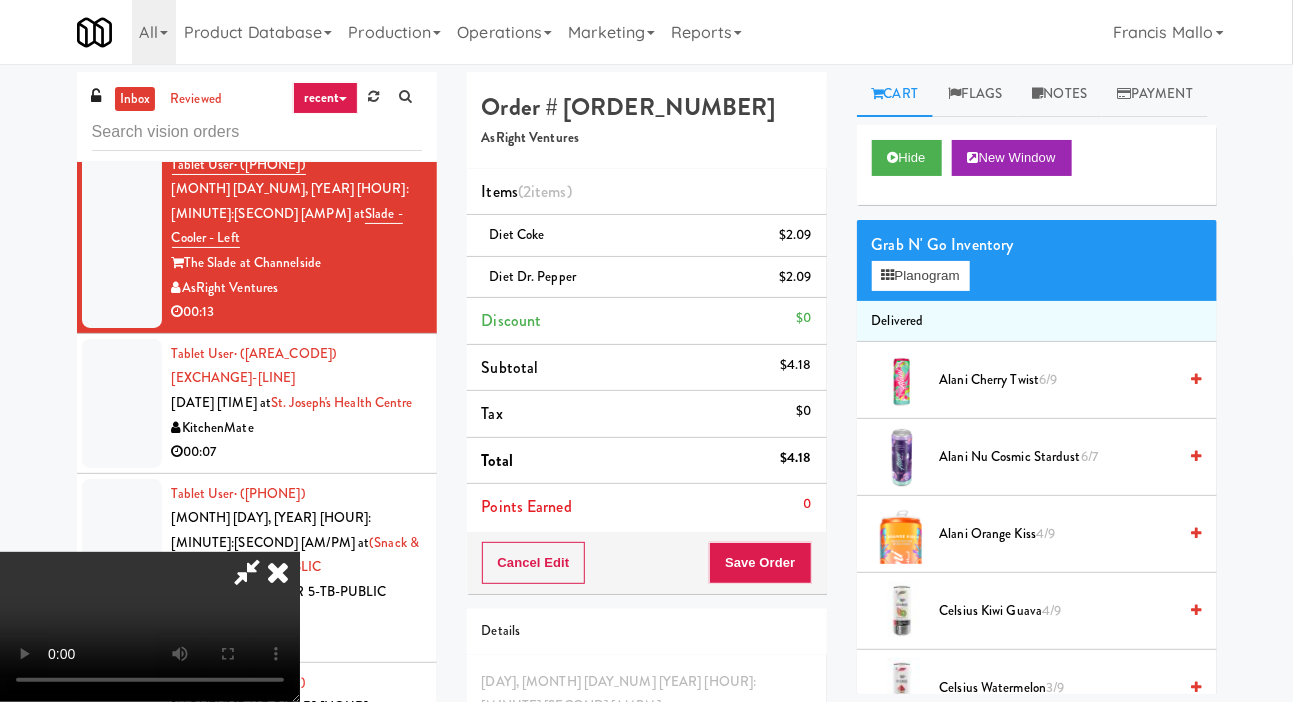 scroll, scrollTop: 73, scrollLeft: 0, axis: vertical 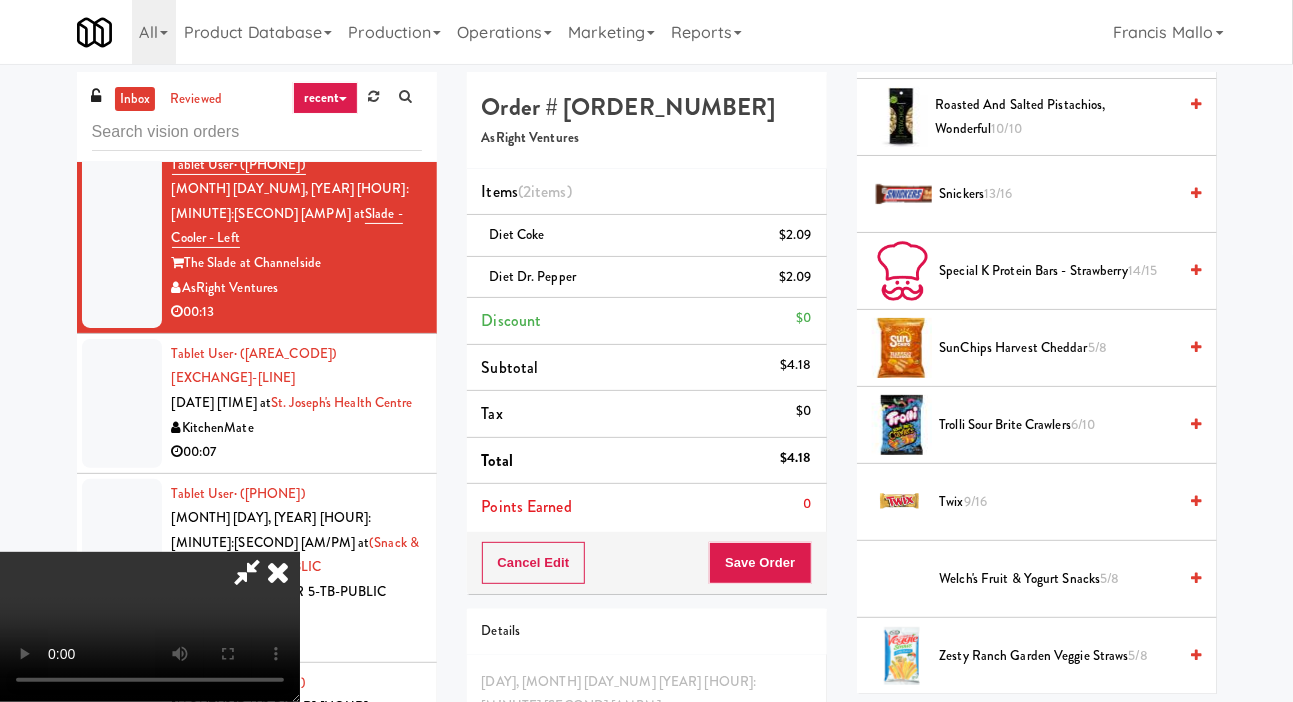 click on "Twix  9/16" at bounding box center (1058, 502) 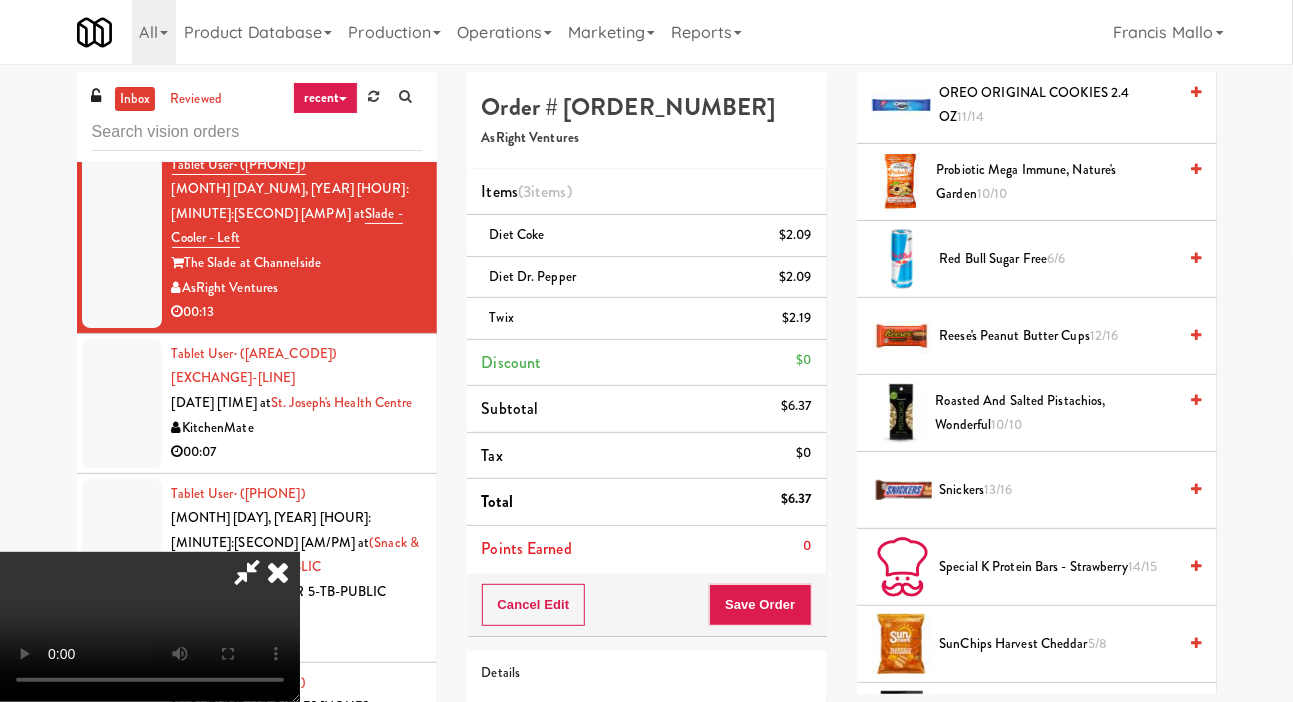 scroll, scrollTop: 1737, scrollLeft: 0, axis: vertical 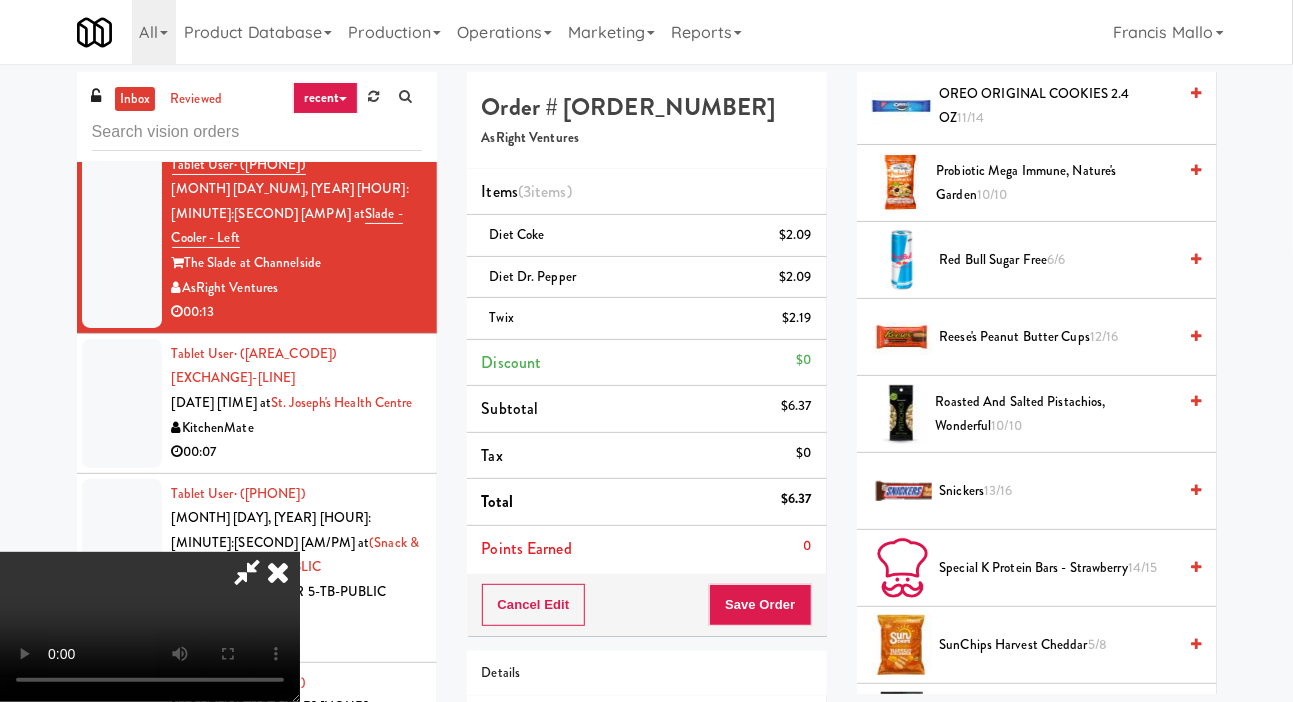 click on "[PRODUCT]" at bounding box center (1058, 337) 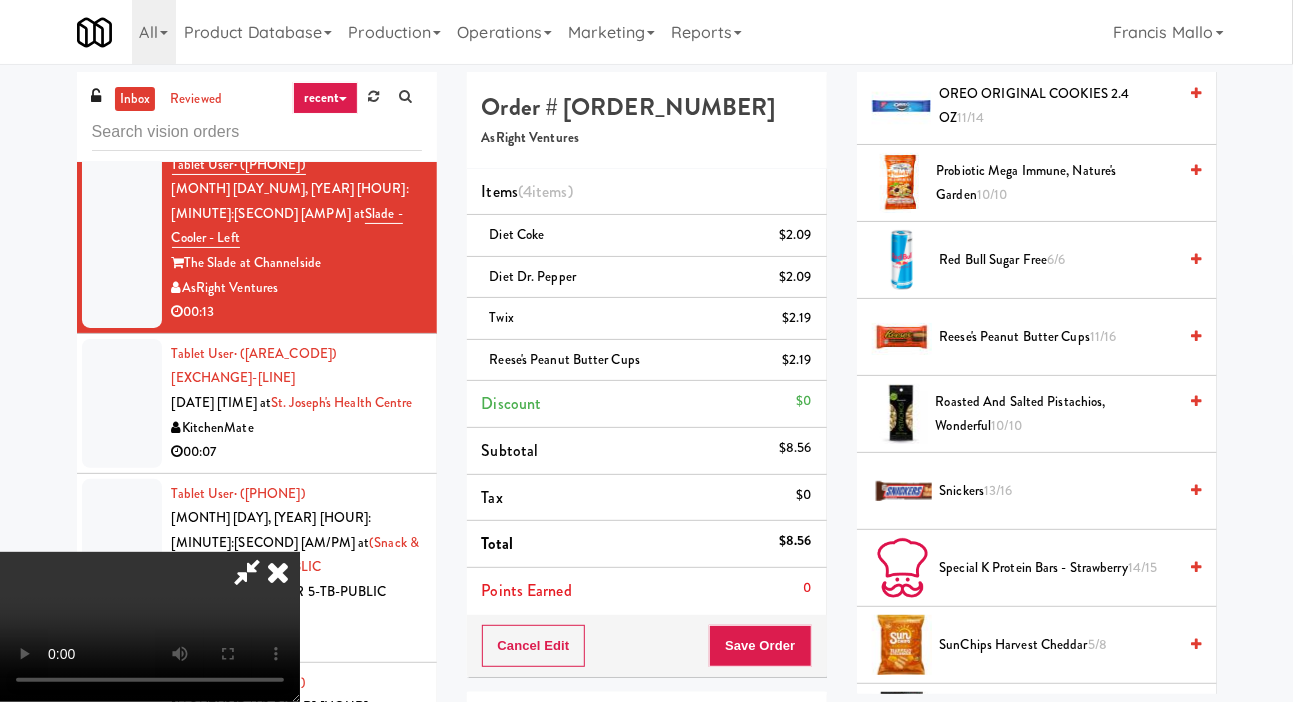 click at bounding box center [278, 572] 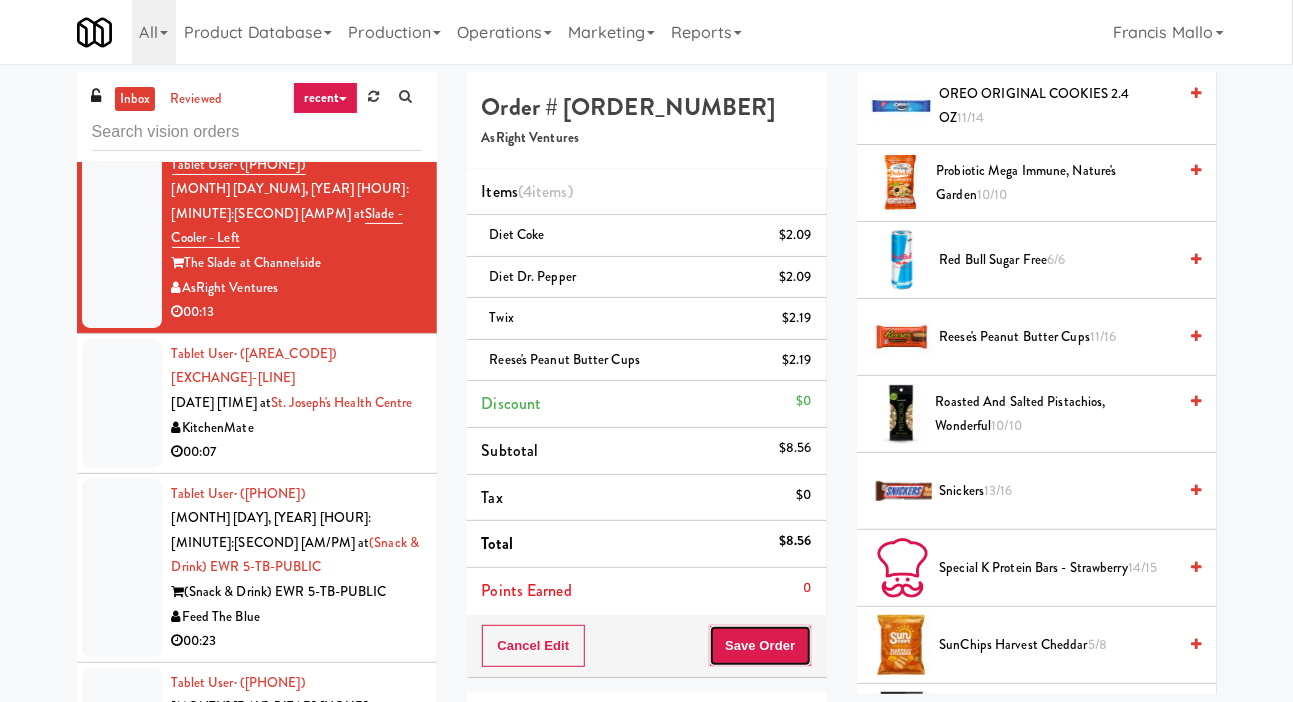 click on "Save Order" at bounding box center [760, 646] 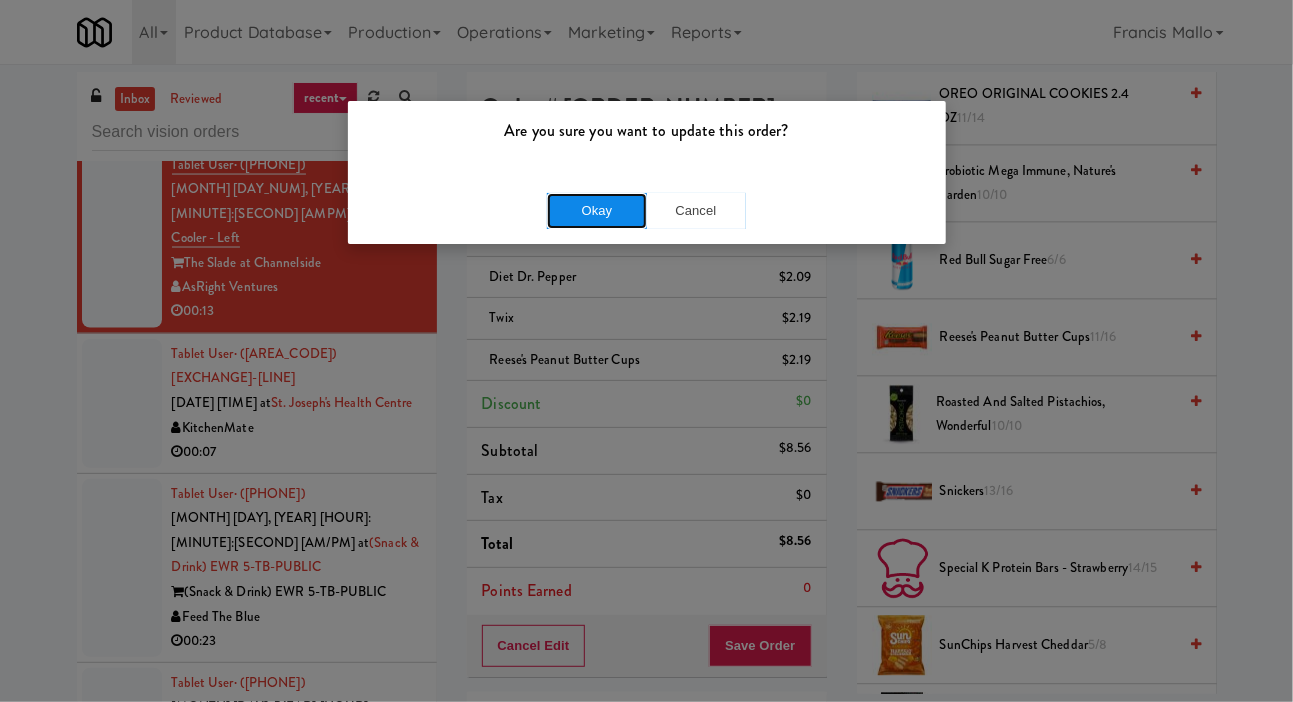 click on "Okay" at bounding box center [597, 211] 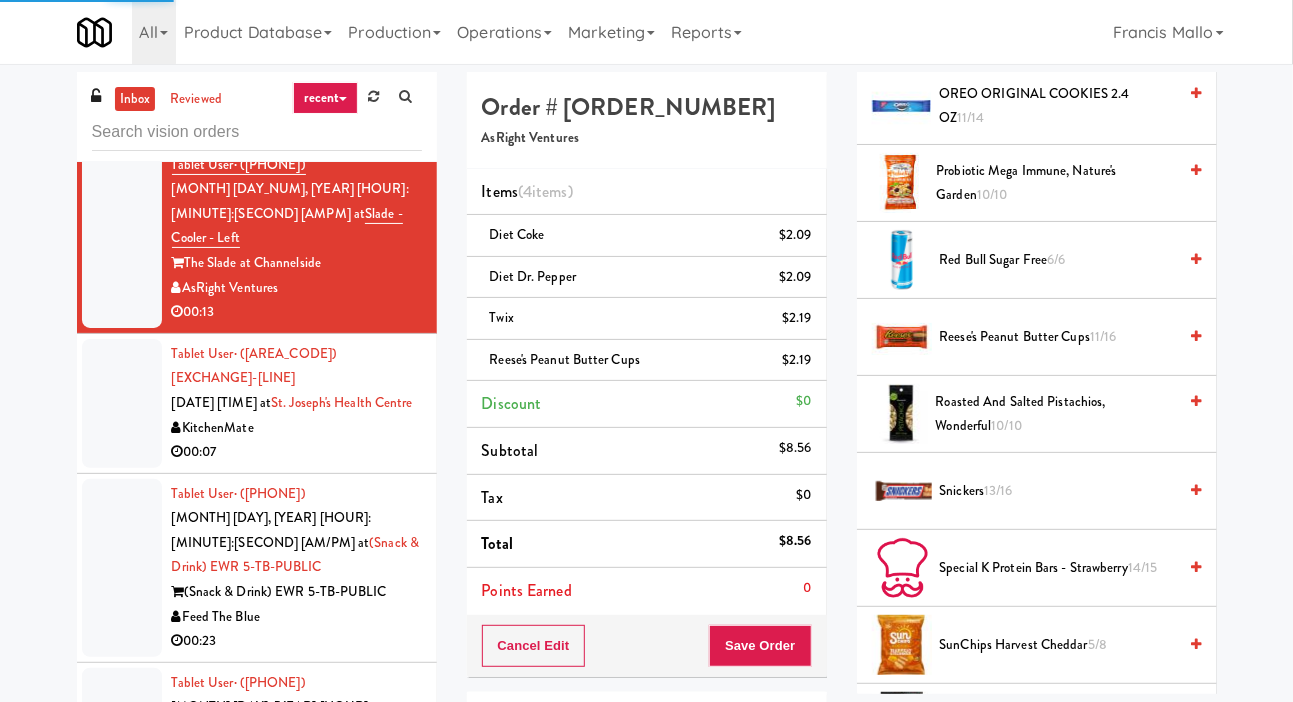 scroll, scrollTop: 116, scrollLeft: 0, axis: vertical 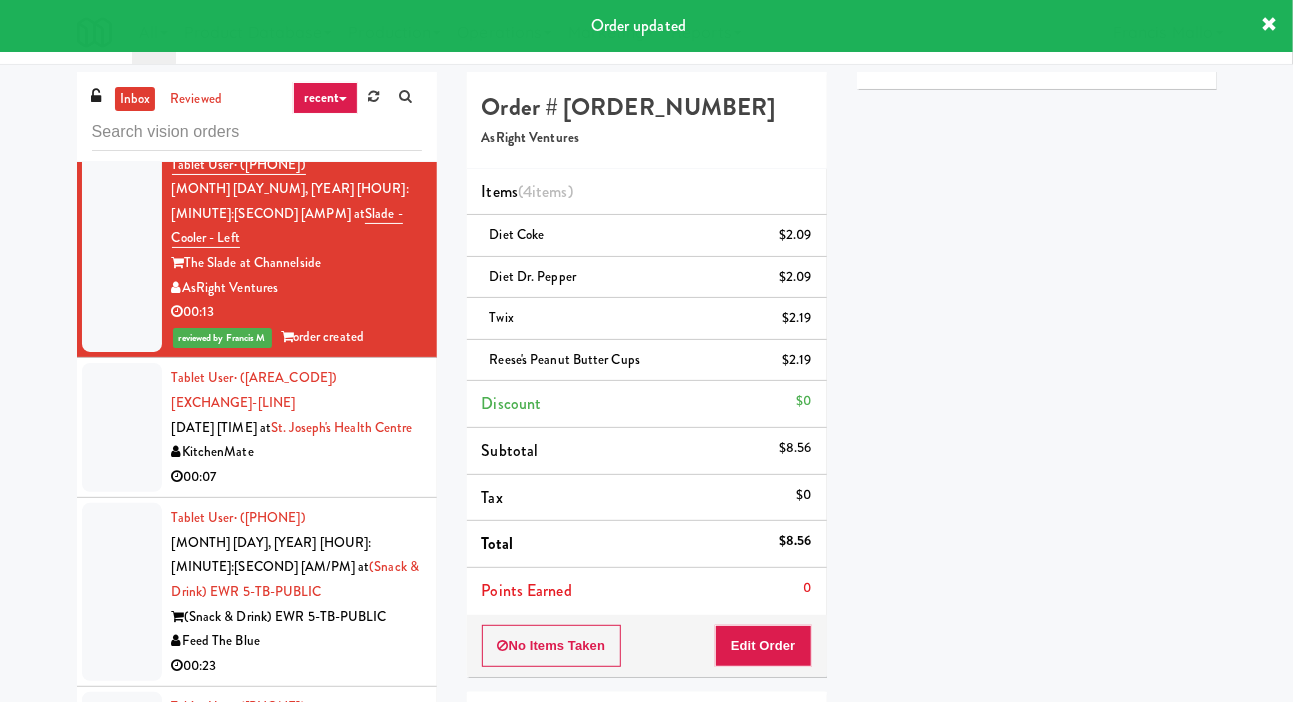 click at bounding box center (122, 427) 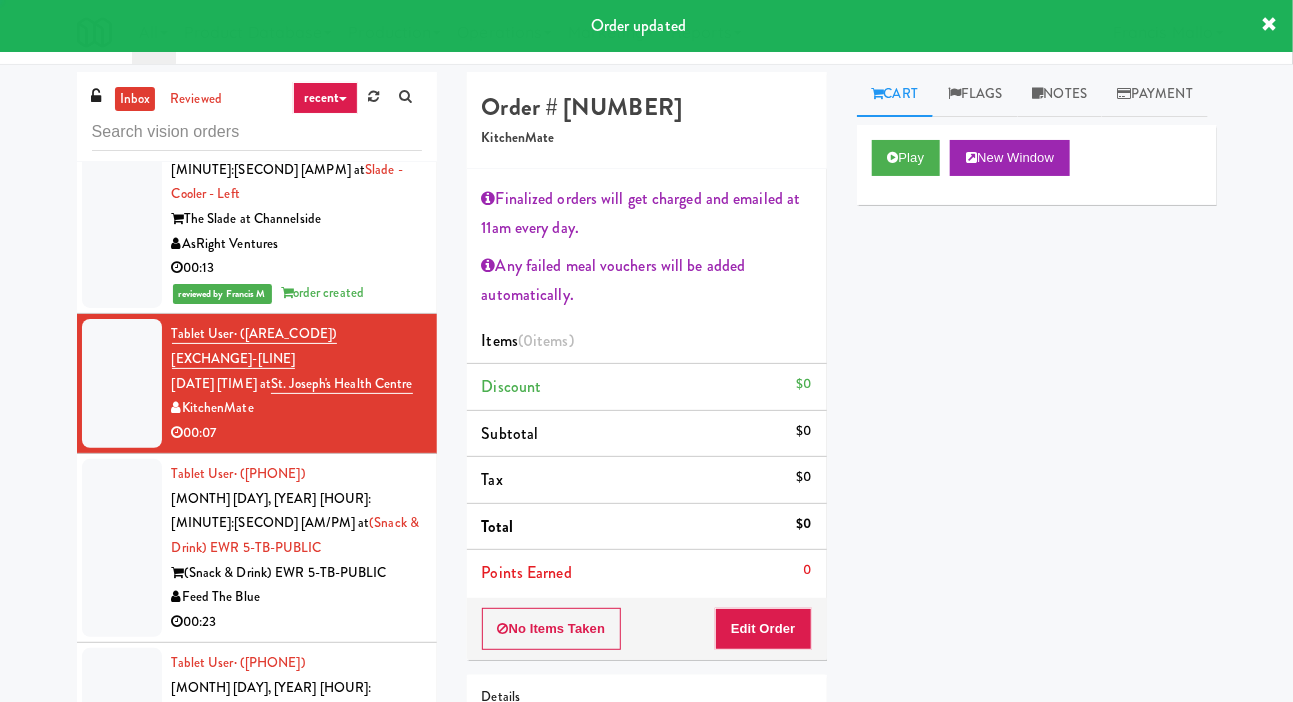 scroll, scrollTop: 13517, scrollLeft: 0, axis: vertical 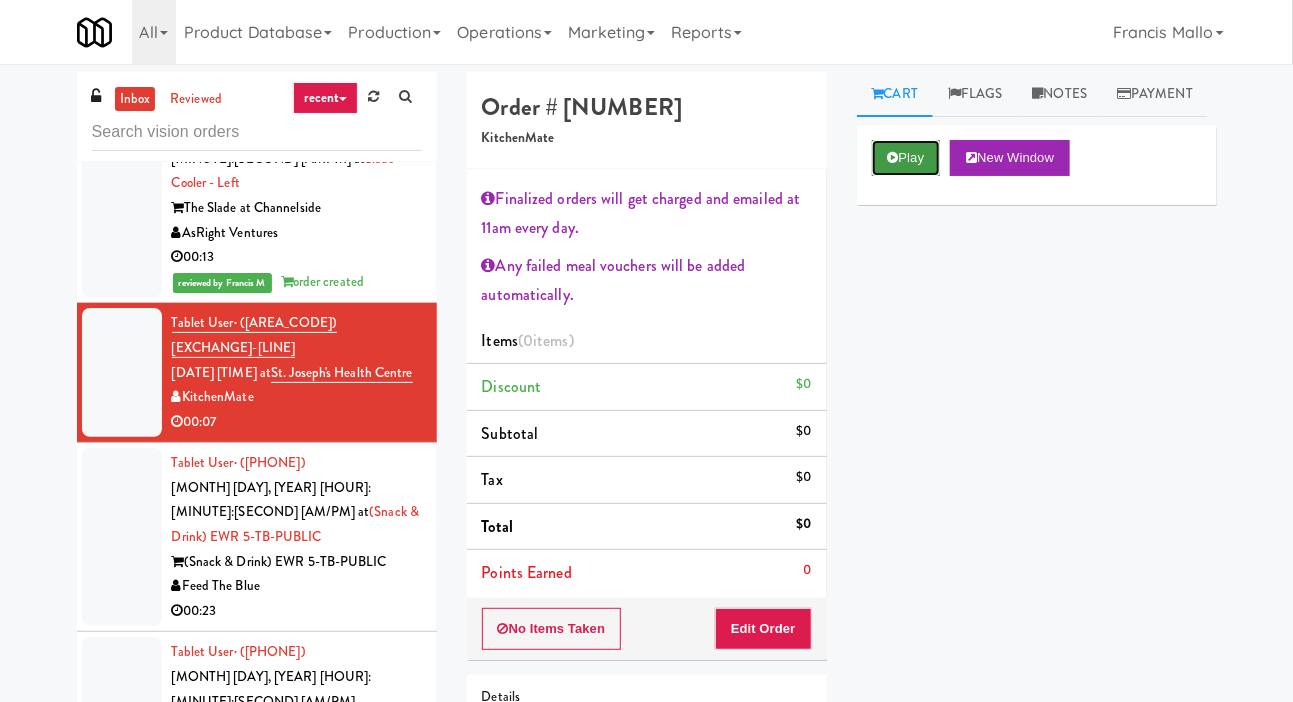 click on "Play" at bounding box center [906, 158] 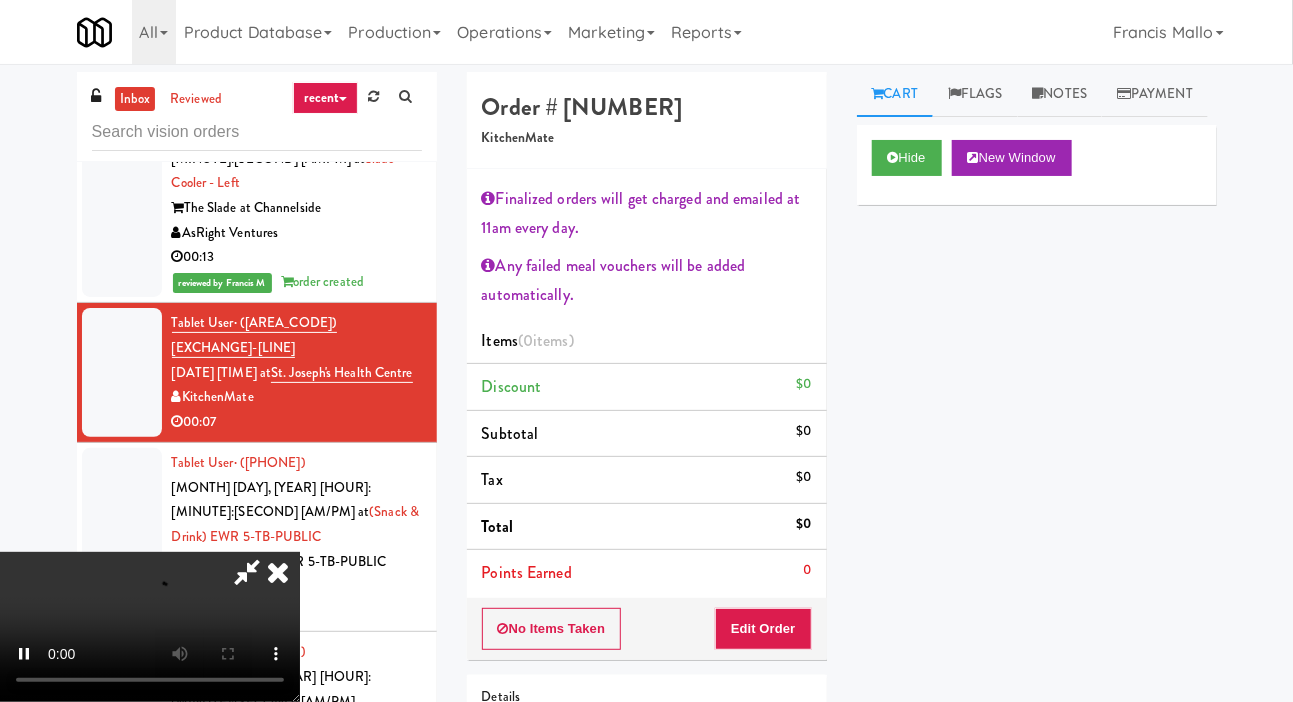 click on "Details" at bounding box center (647, 697) 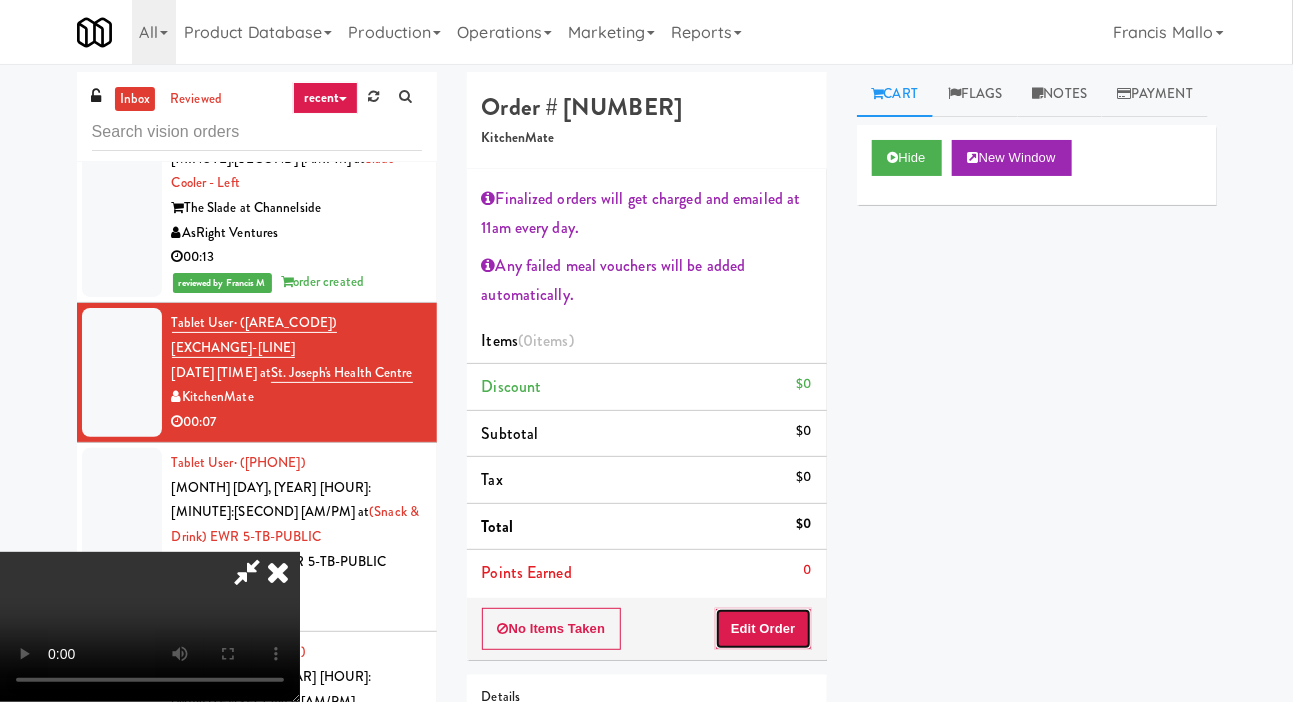 click on "Edit Order" at bounding box center [763, 629] 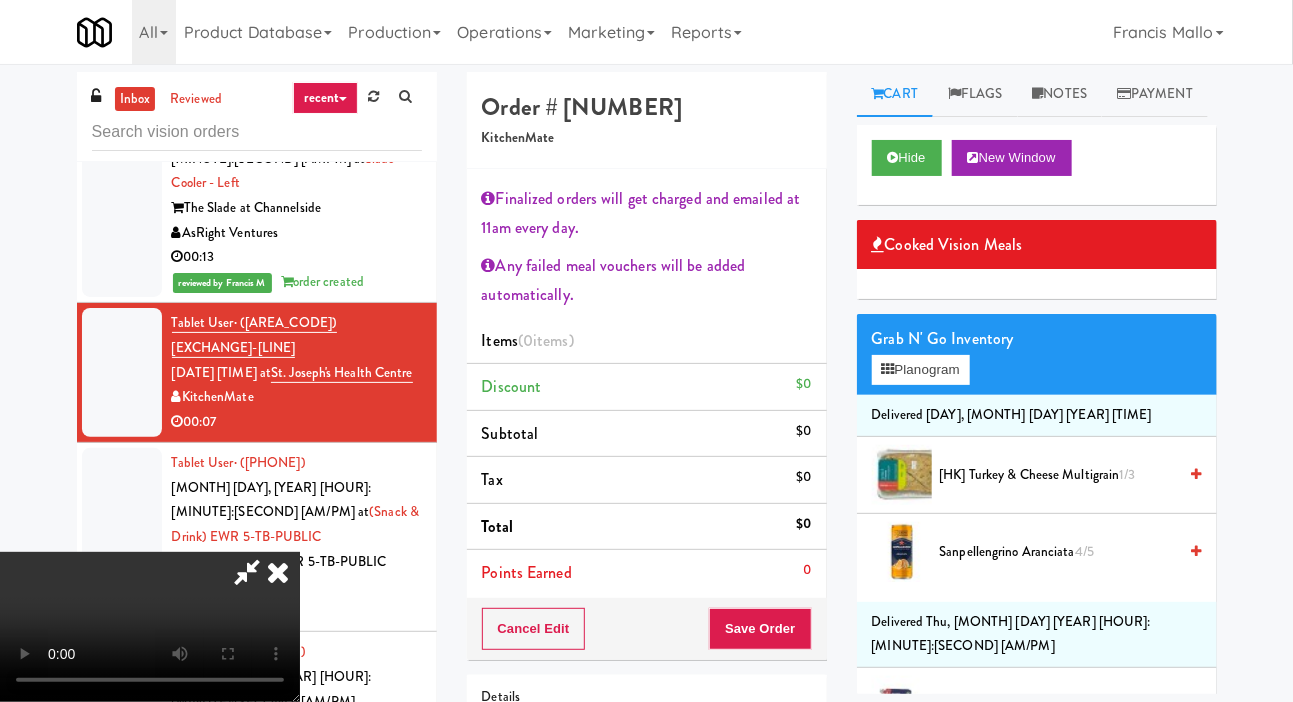 scroll, scrollTop: 0, scrollLeft: 0, axis: both 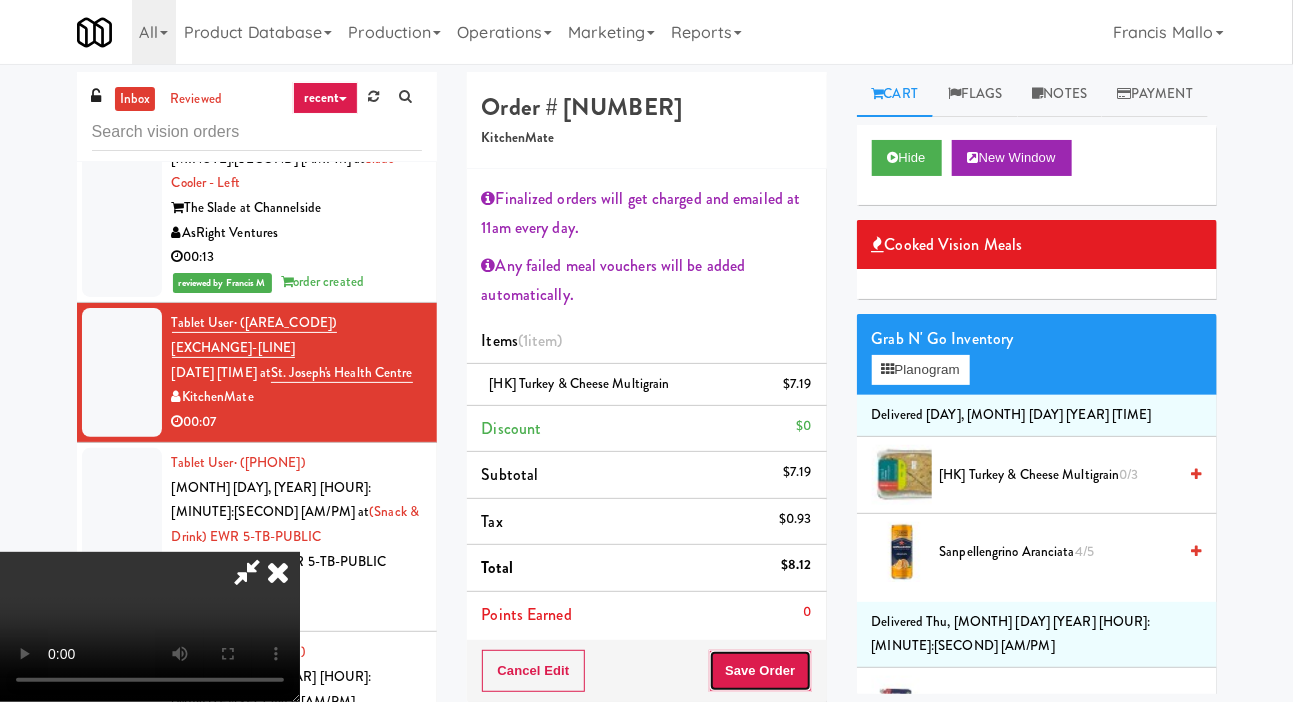 click on "Save Order" at bounding box center [760, 671] 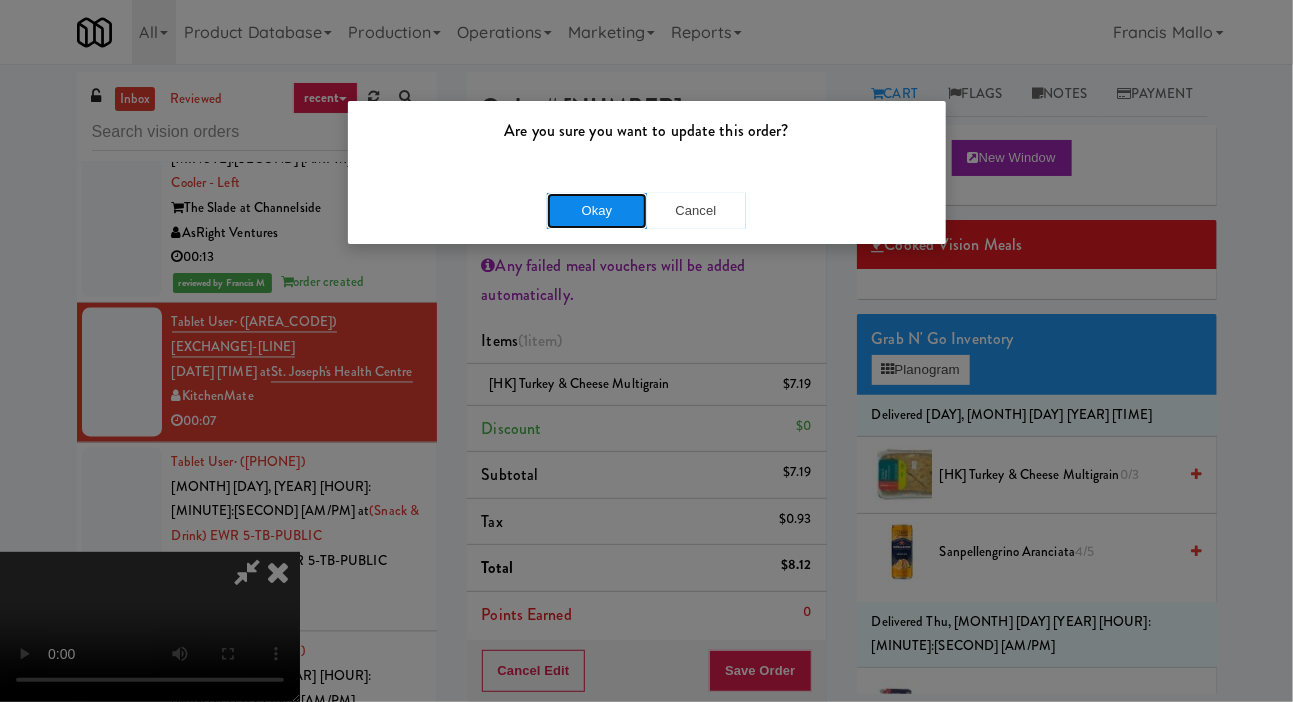 click on "Okay" at bounding box center (597, 211) 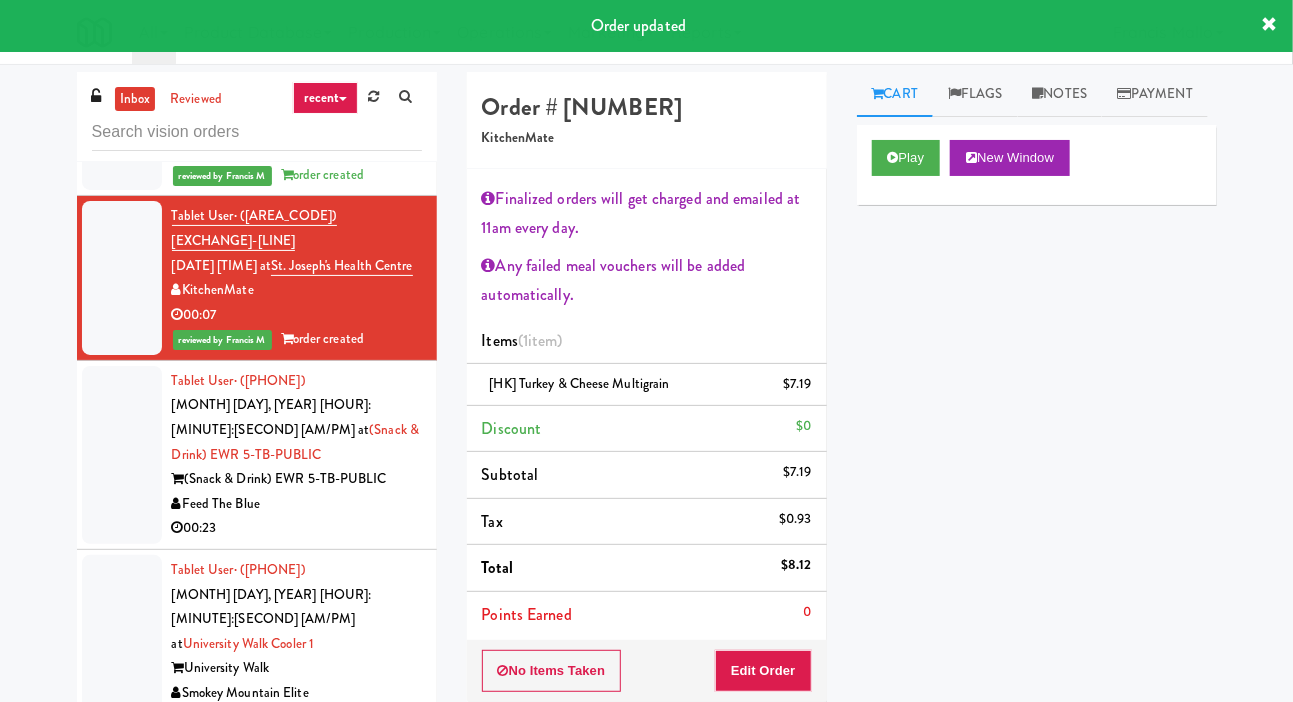 click at bounding box center (122, 455) 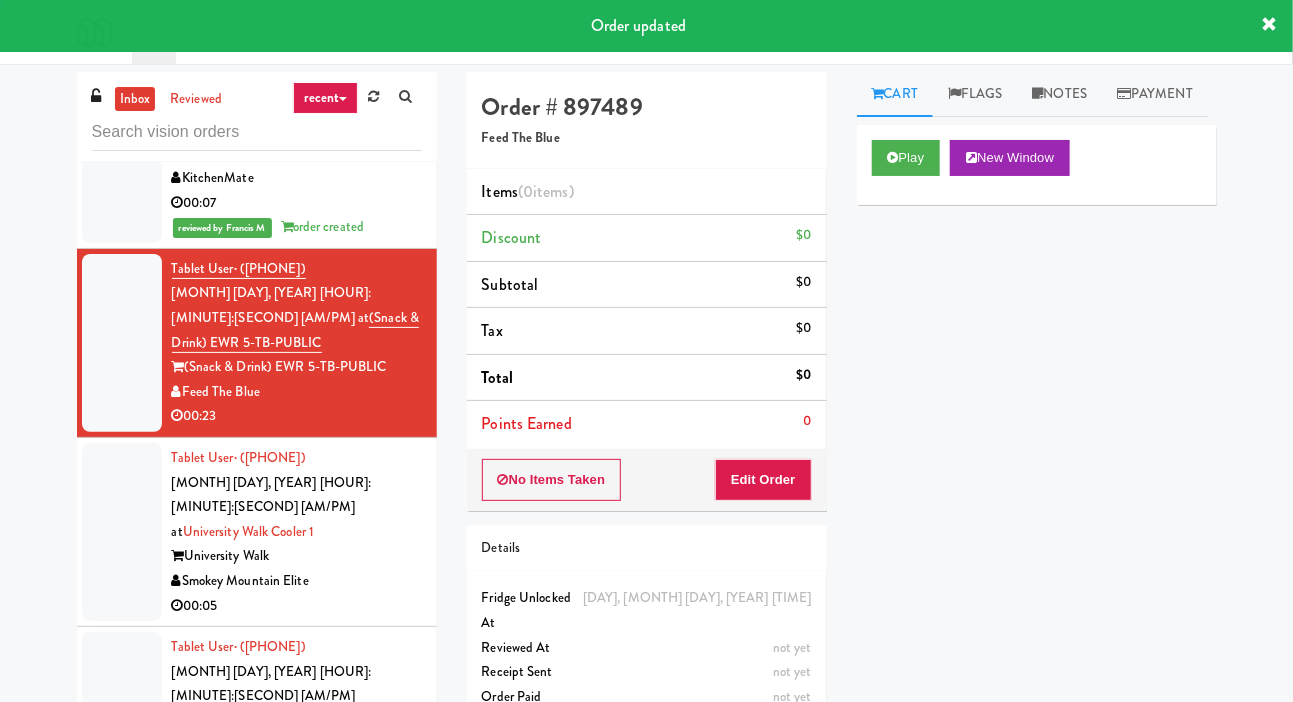 scroll, scrollTop: 13737, scrollLeft: 0, axis: vertical 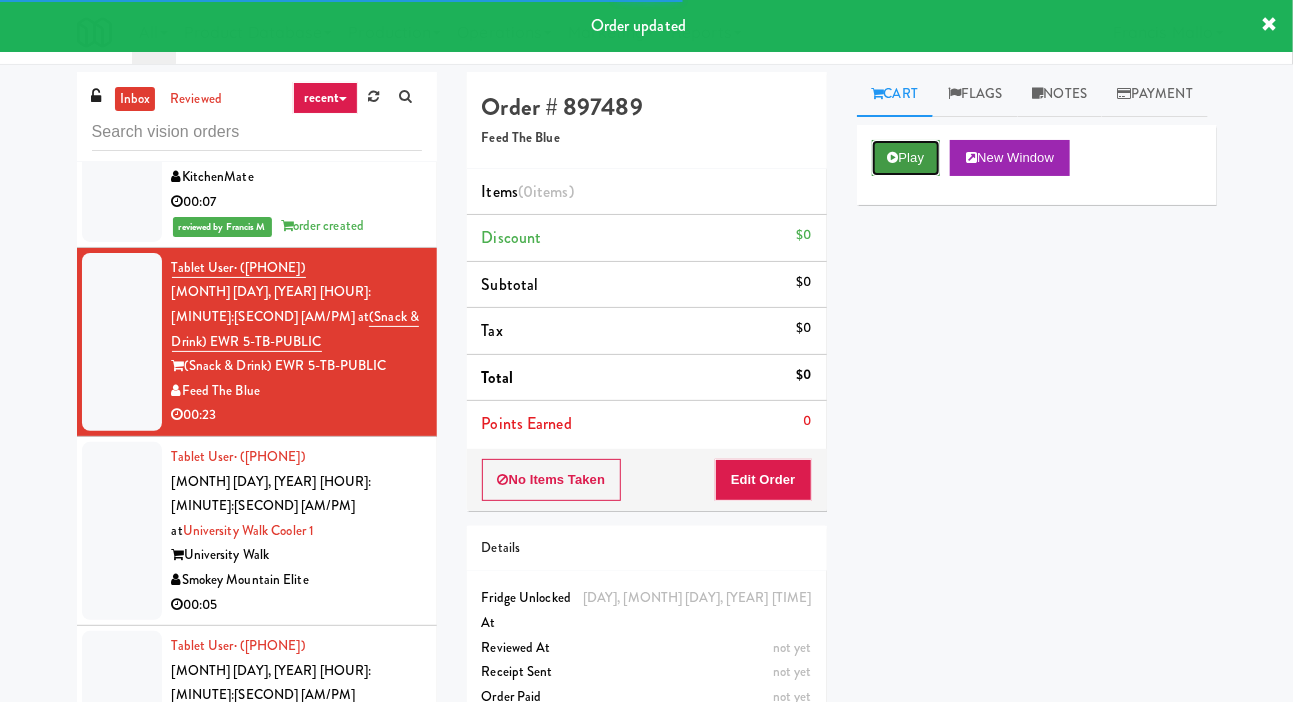 click on "Play" at bounding box center (906, 158) 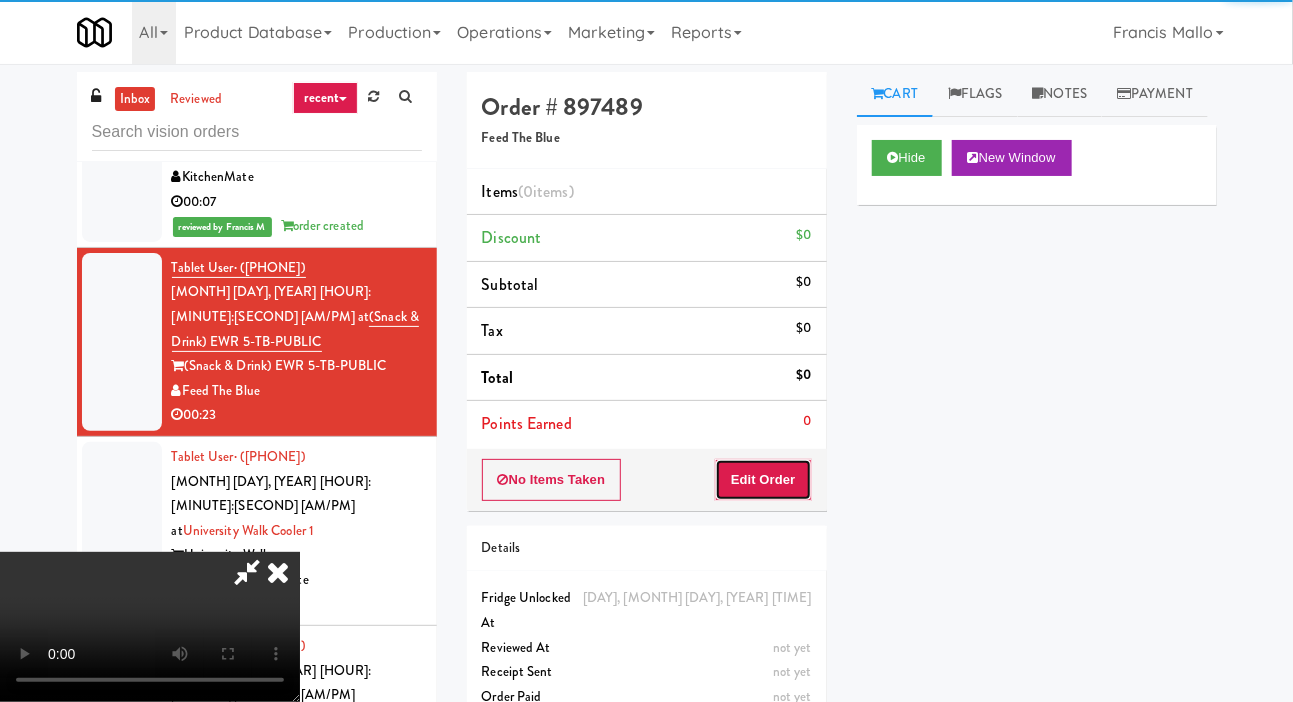 click on "Edit Order" at bounding box center (763, 480) 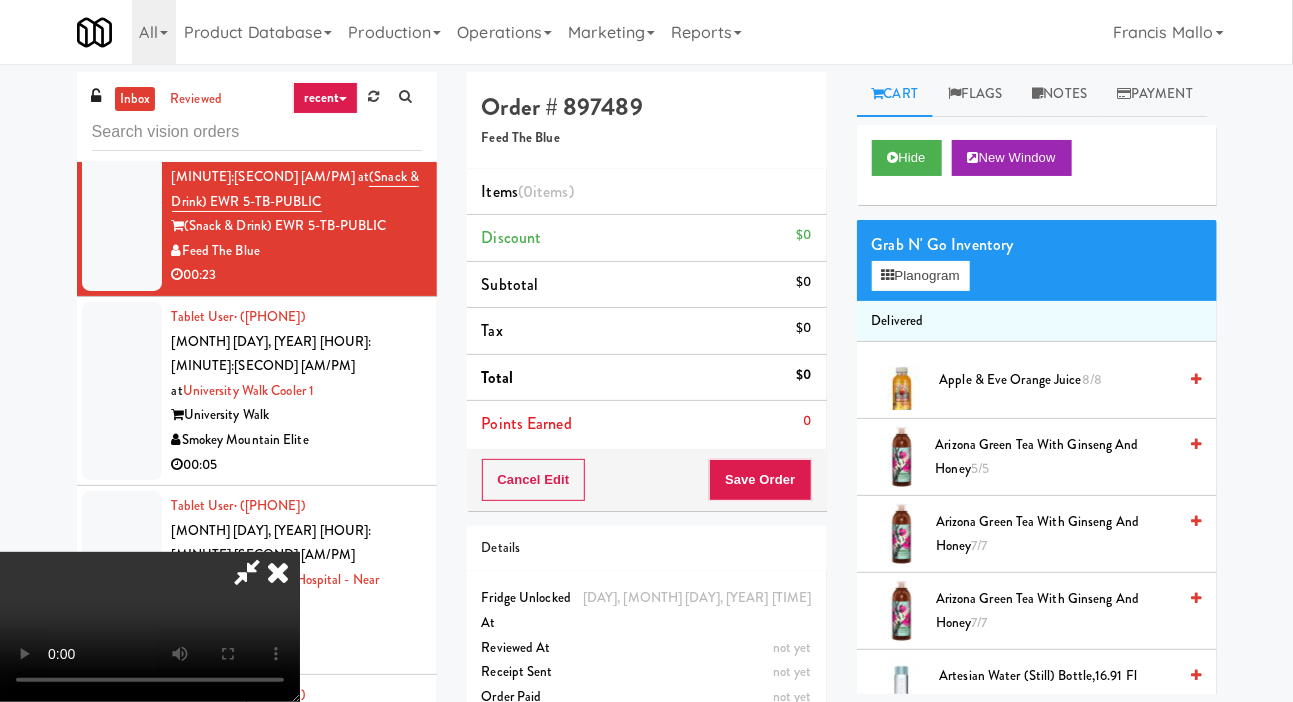 scroll, scrollTop: 13888, scrollLeft: 0, axis: vertical 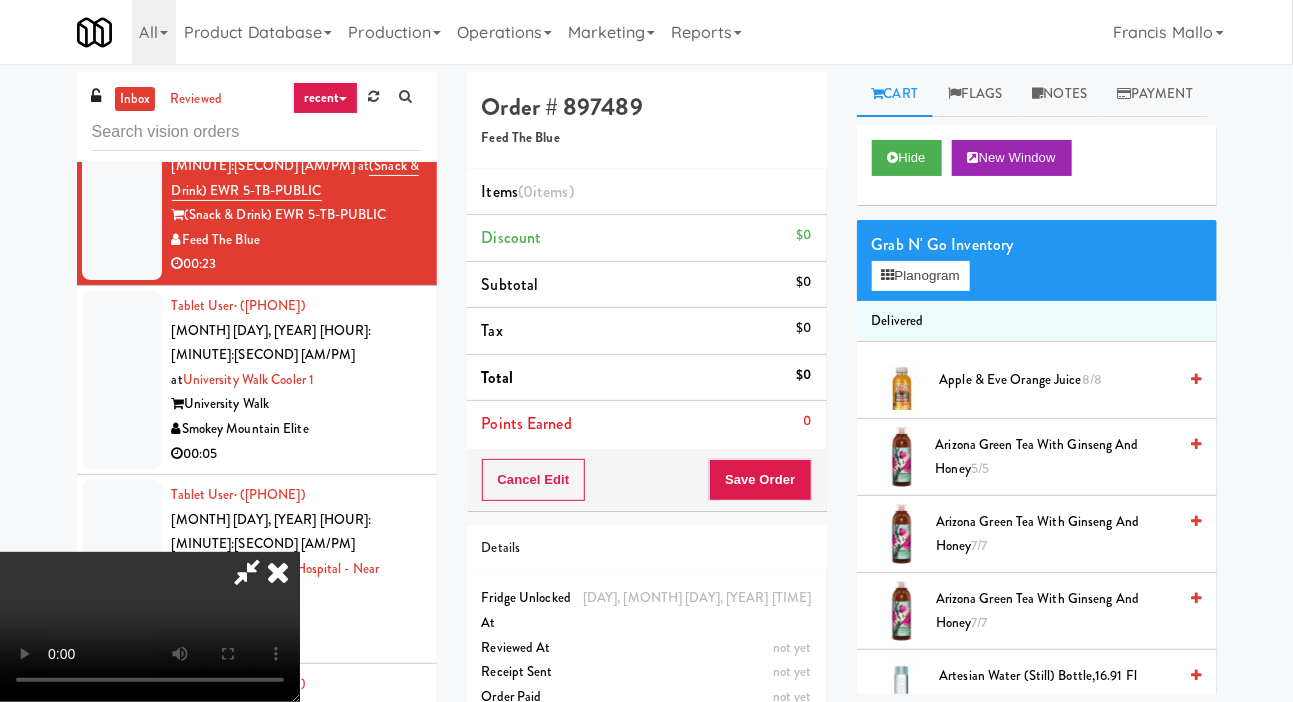 type 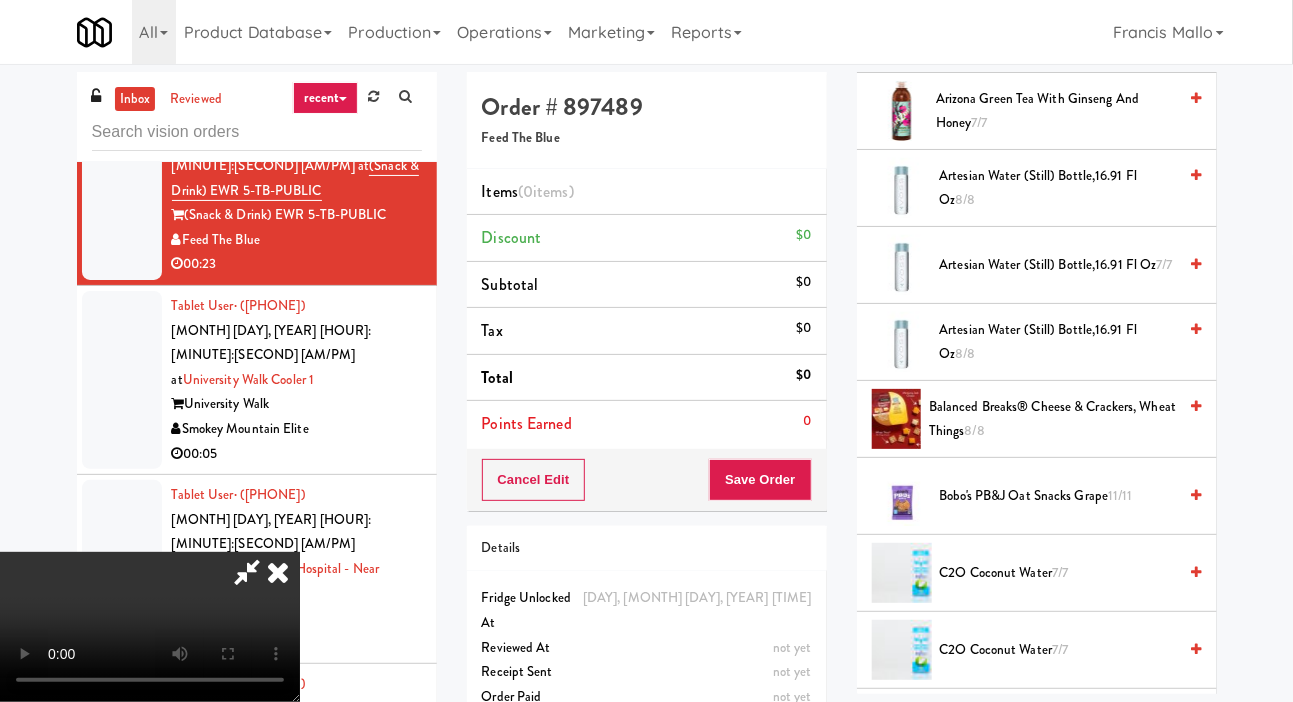 scroll, scrollTop: 499, scrollLeft: 0, axis: vertical 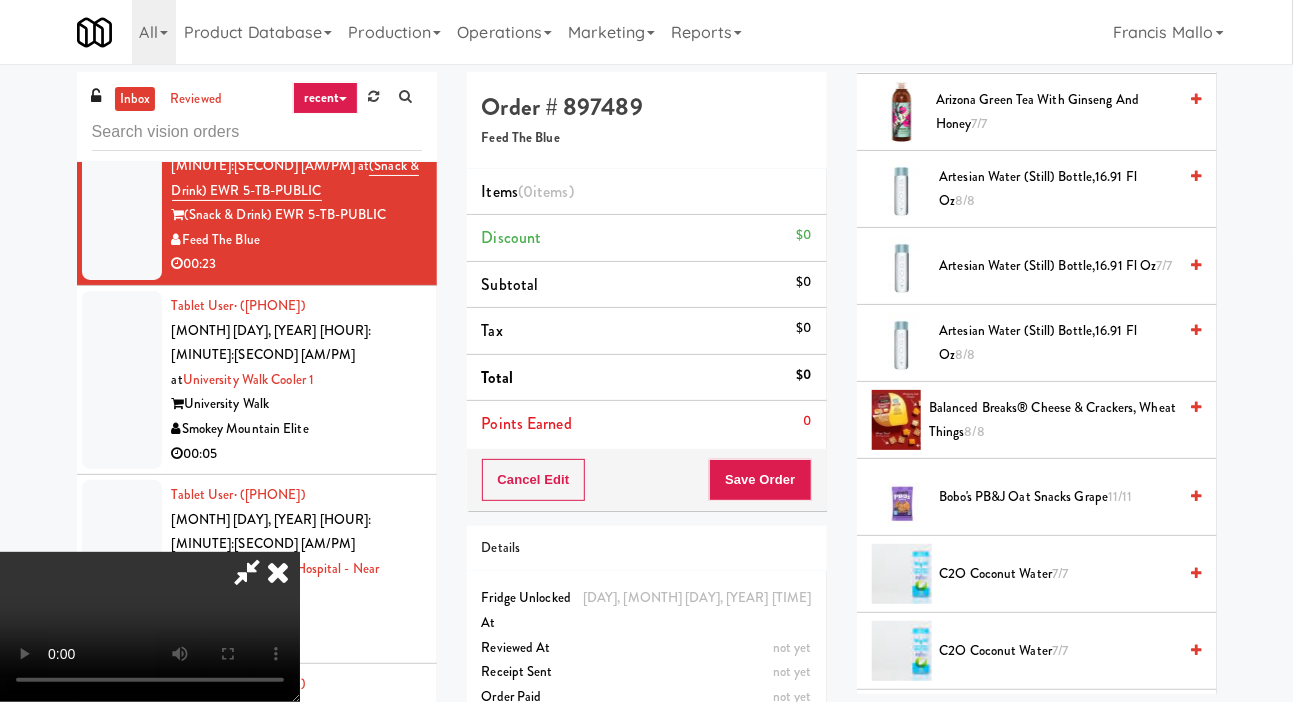 click on "Bottle,[QUANTITY] Fl Oz  [QUANTITY]/[QUANTITY]" at bounding box center [1037, 343] 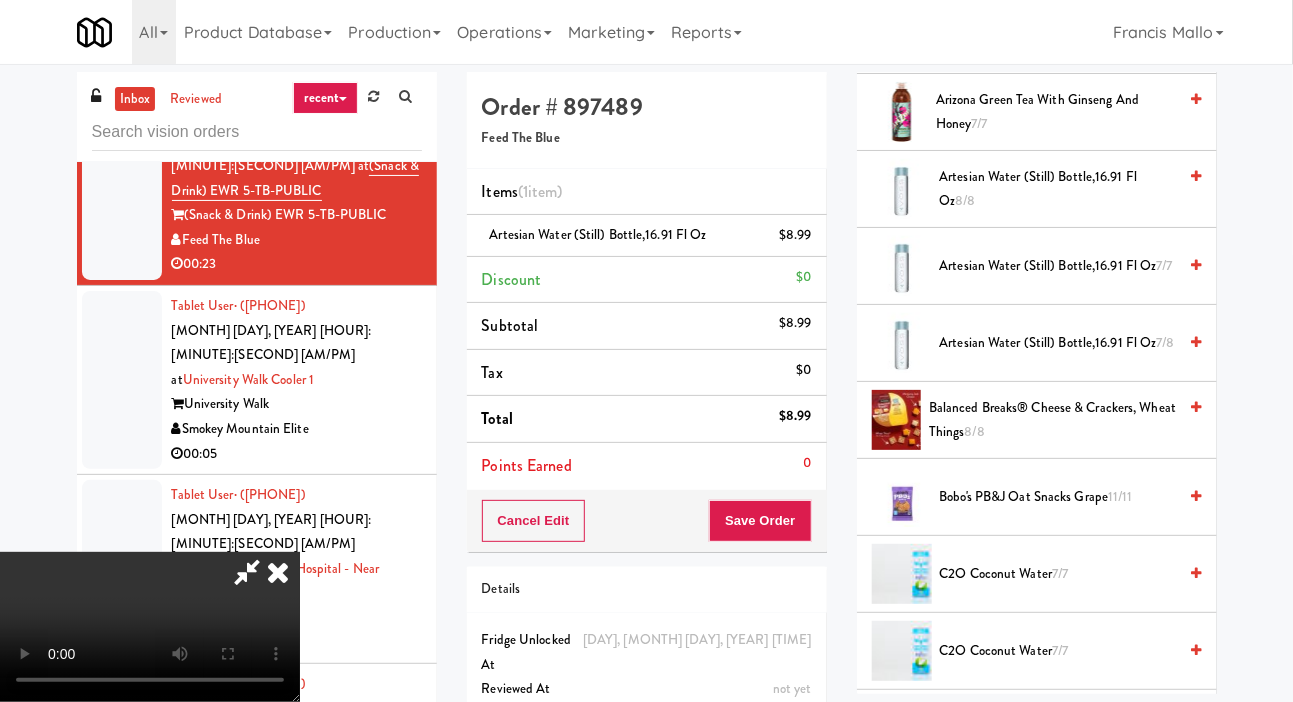 click on "Artesian water (Still) Bottle,16.91 Fl Oz  7/8" at bounding box center [1058, 343] 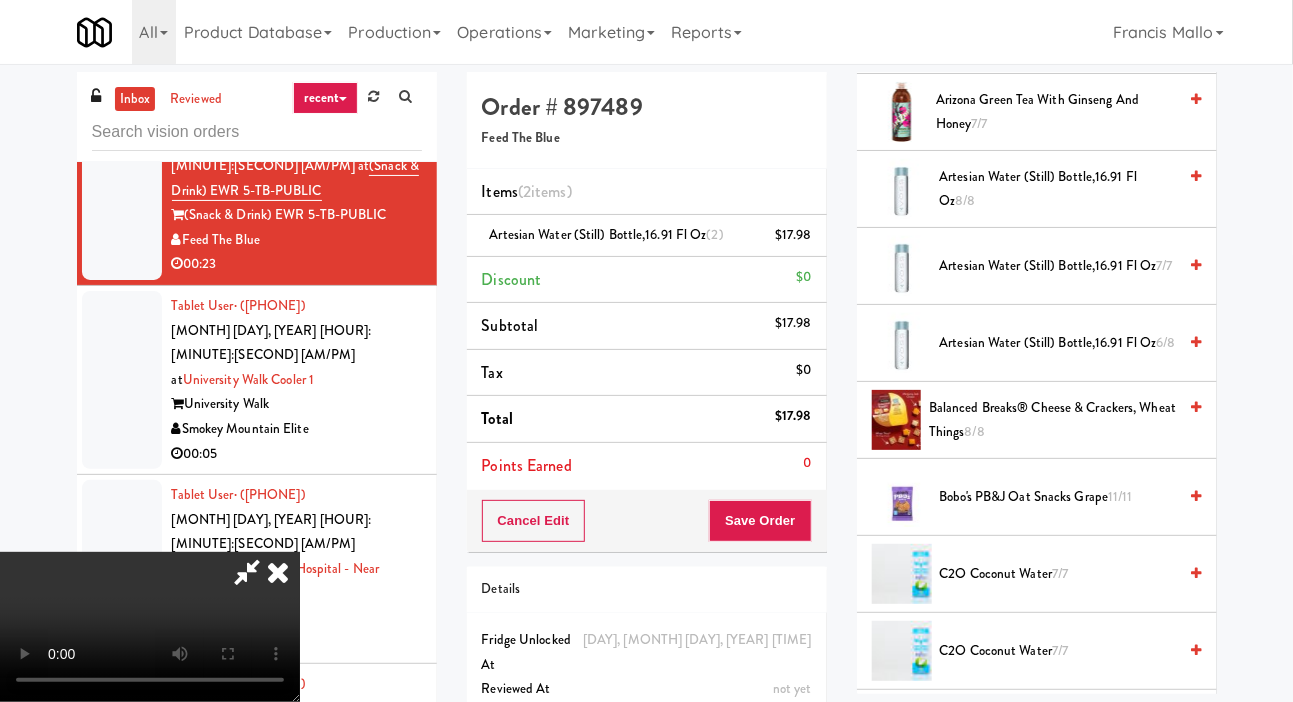 scroll, scrollTop: 0, scrollLeft: 0, axis: both 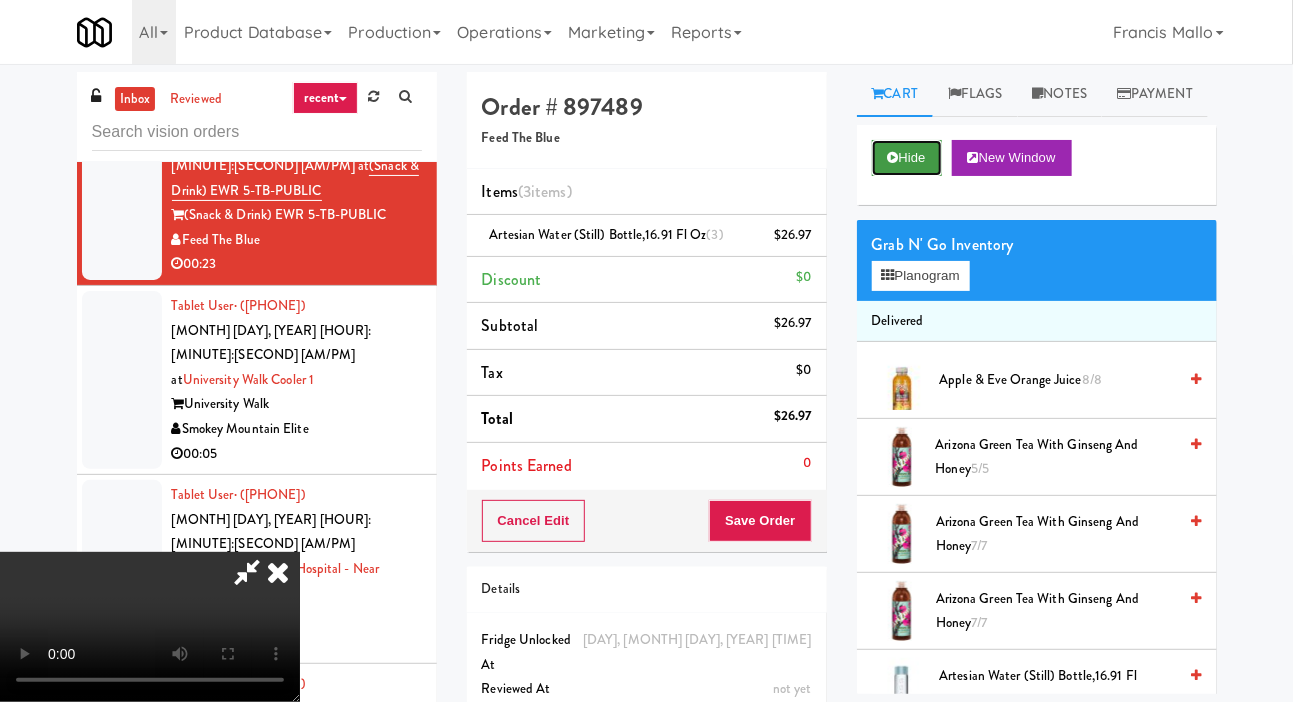click on "Hide" at bounding box center (907, 158) 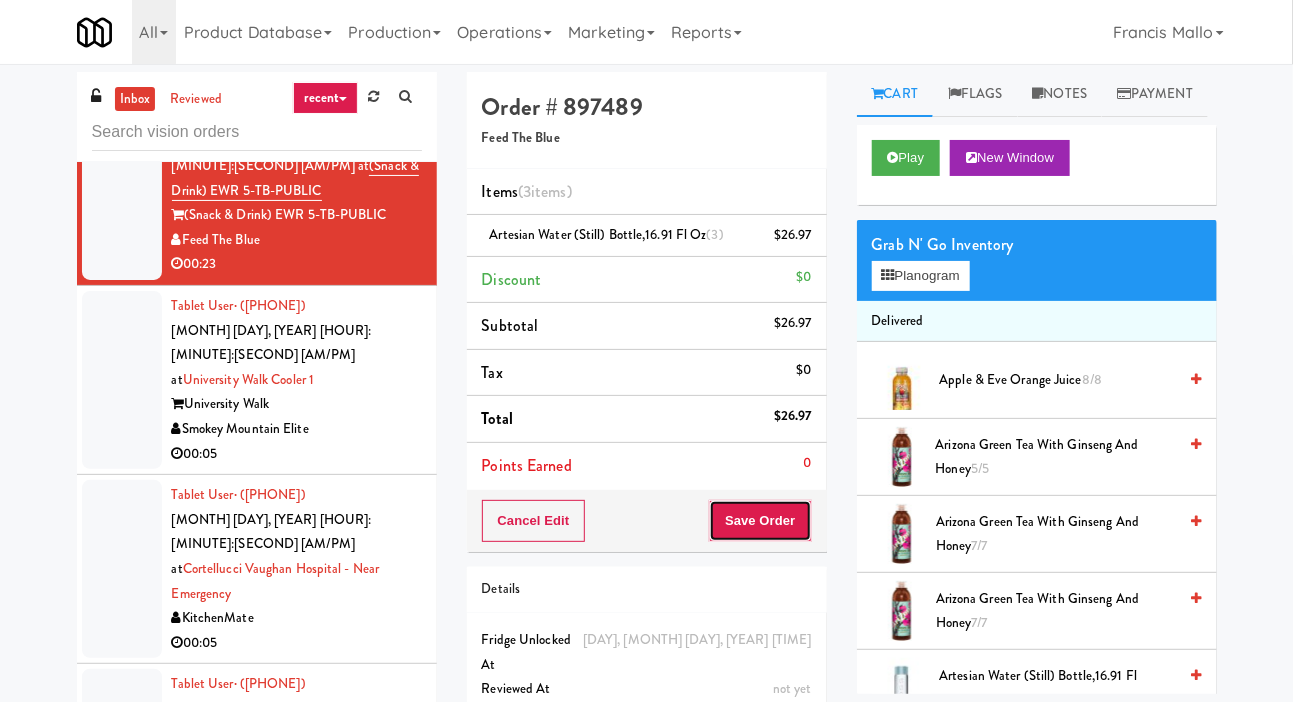 click on "Save Order" at bounding box center (760, 521) 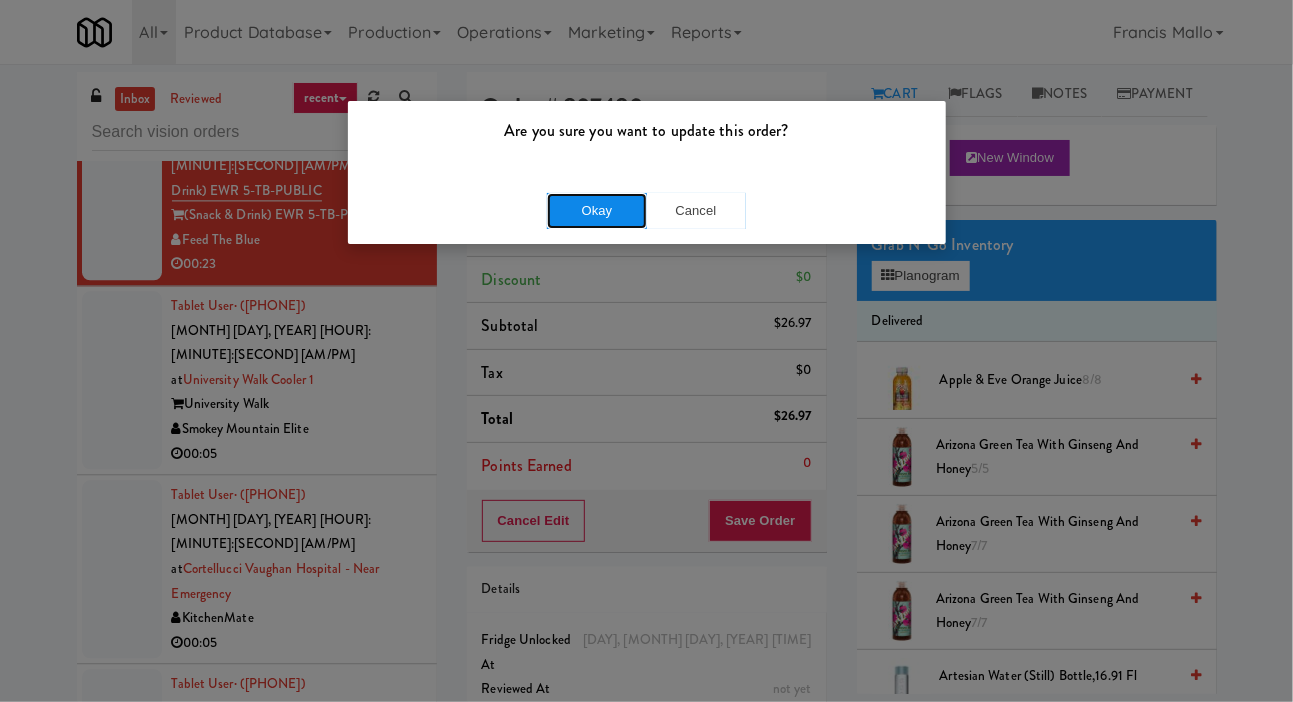 click on "Okay" at bounding box center [597, 211] 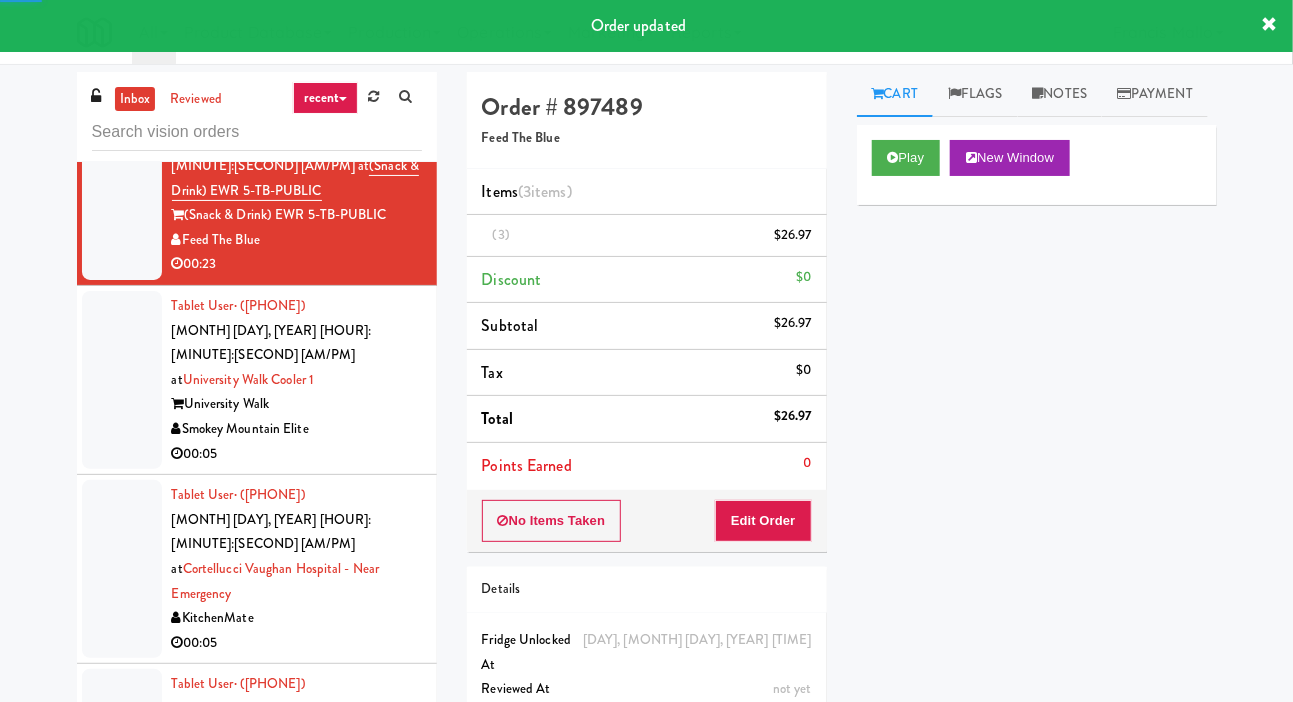 click at bounding box center [122, 380] 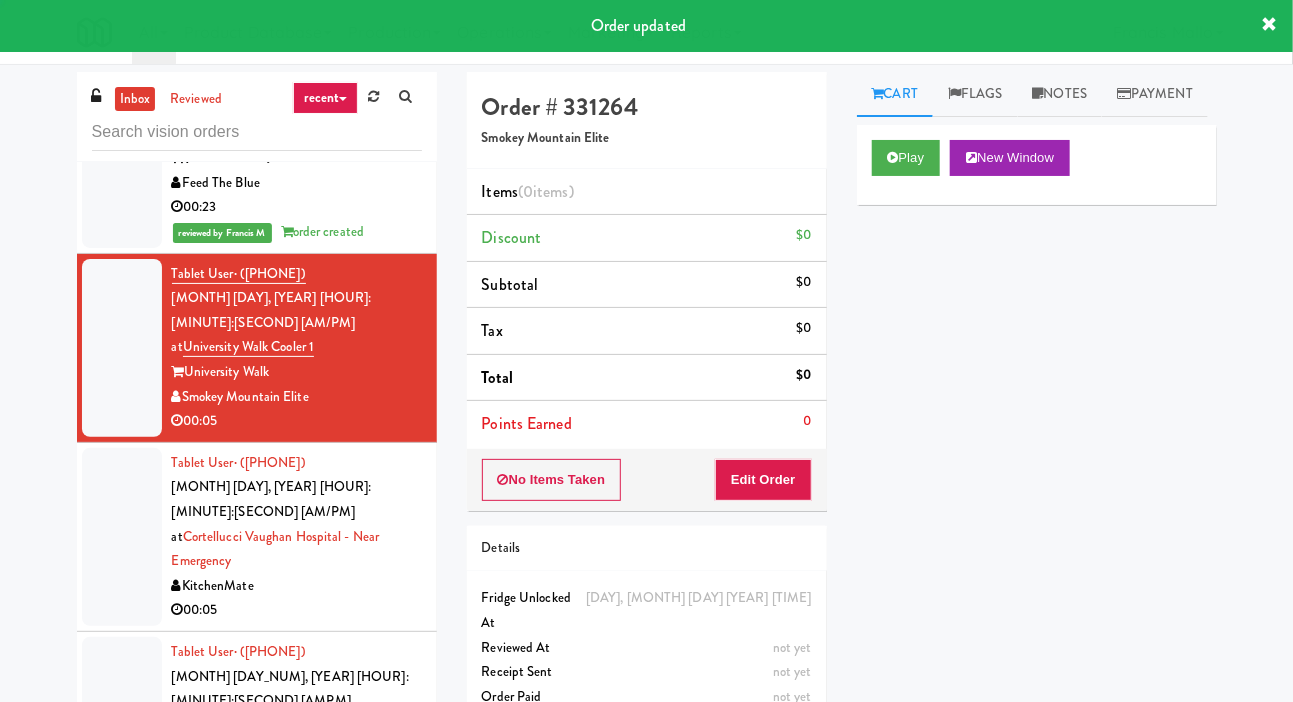 scroll, scrollTop: 13952, scrollLeft: 0, axis: vertical 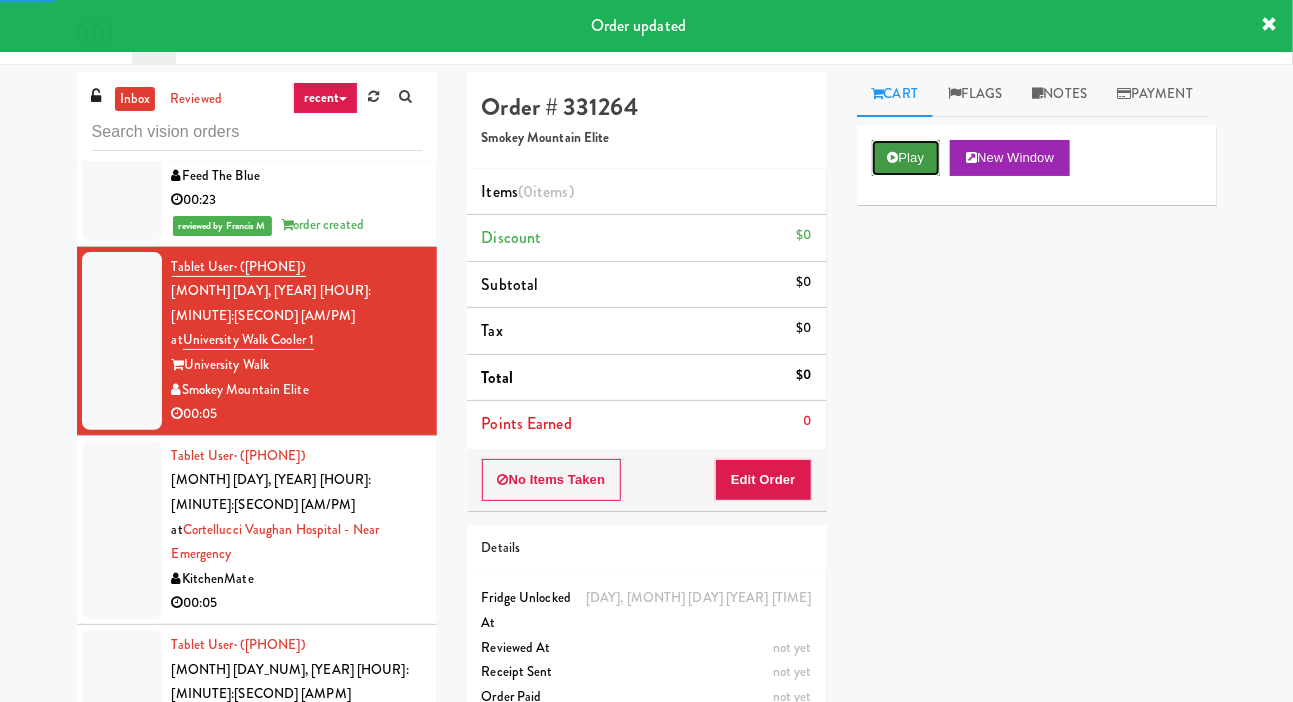 click on "Play" at bounding box center [906, 158] 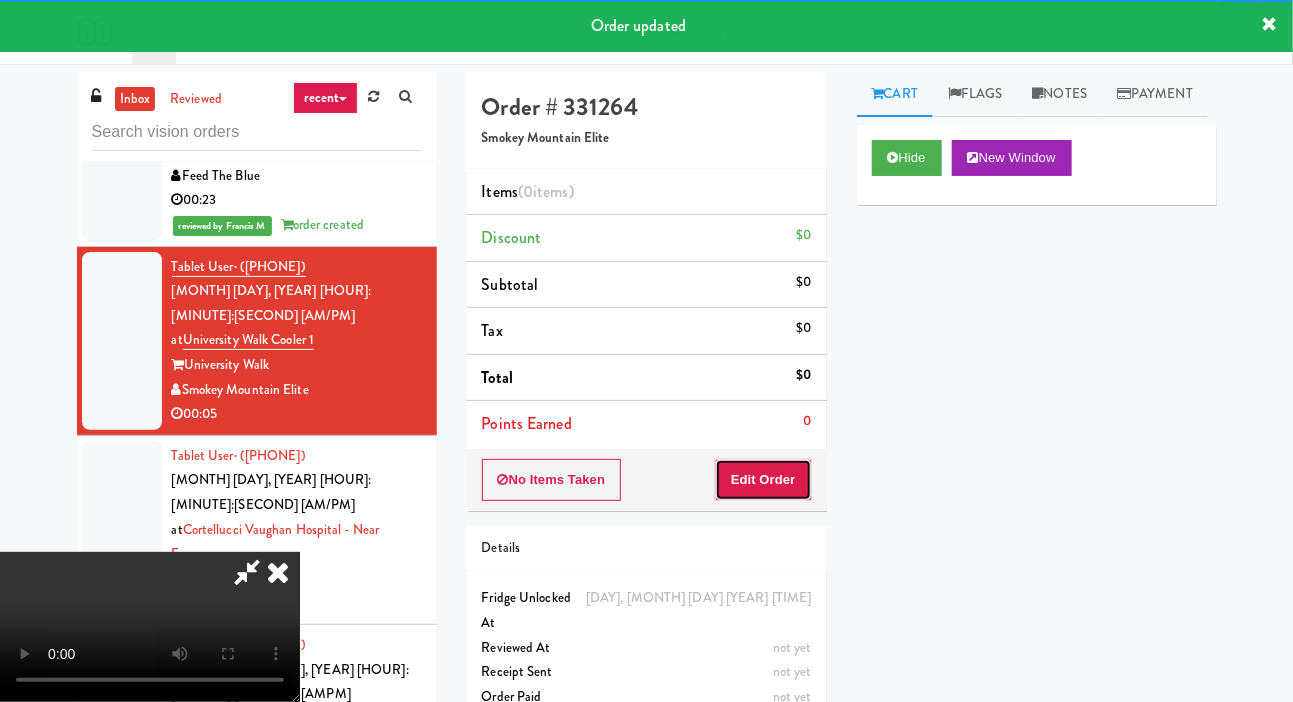 click on "Edit Order" at bounding box center [763, 480] 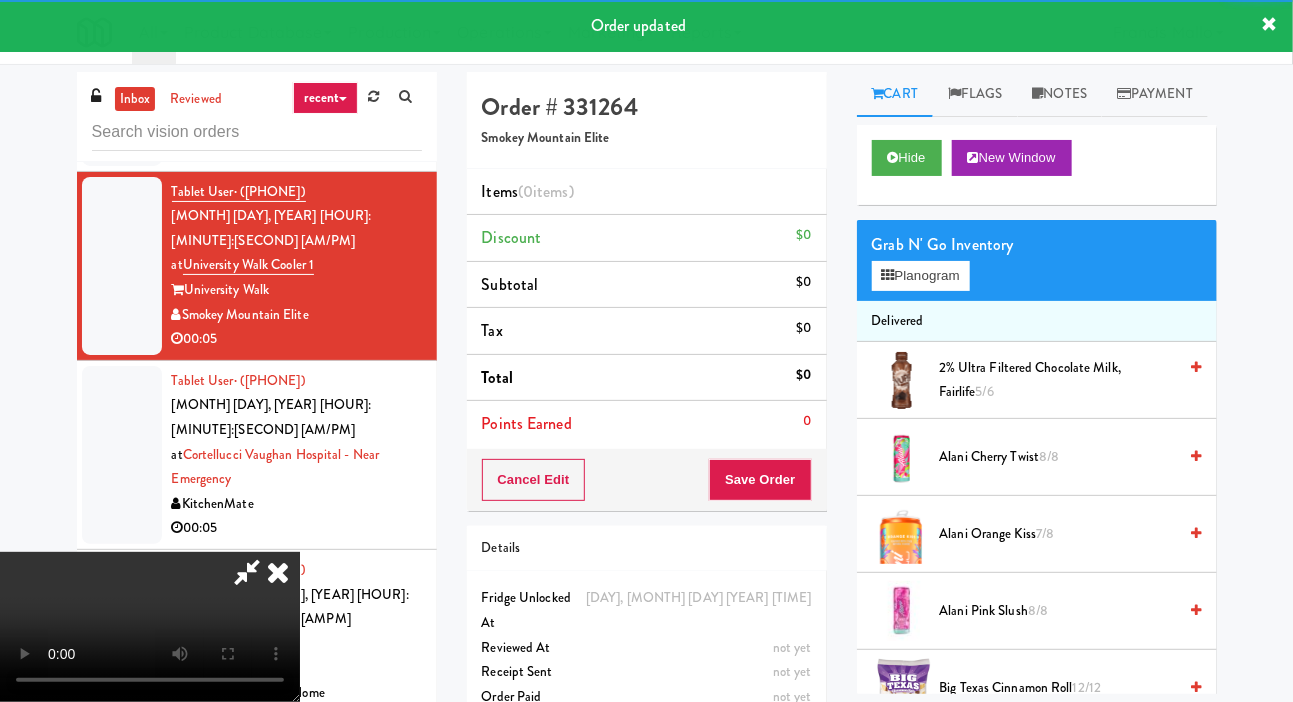 scroll, scrollTop: 14030, scrollLeft: 0, axis: vertical 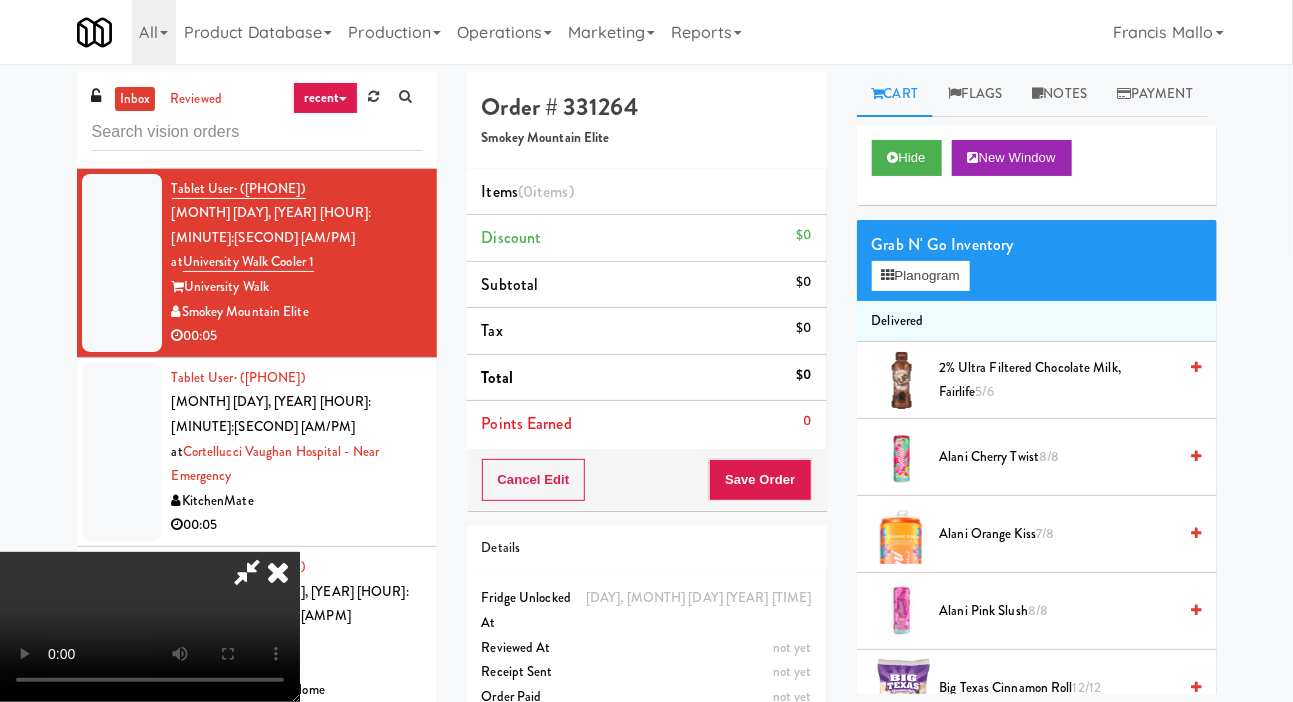 type 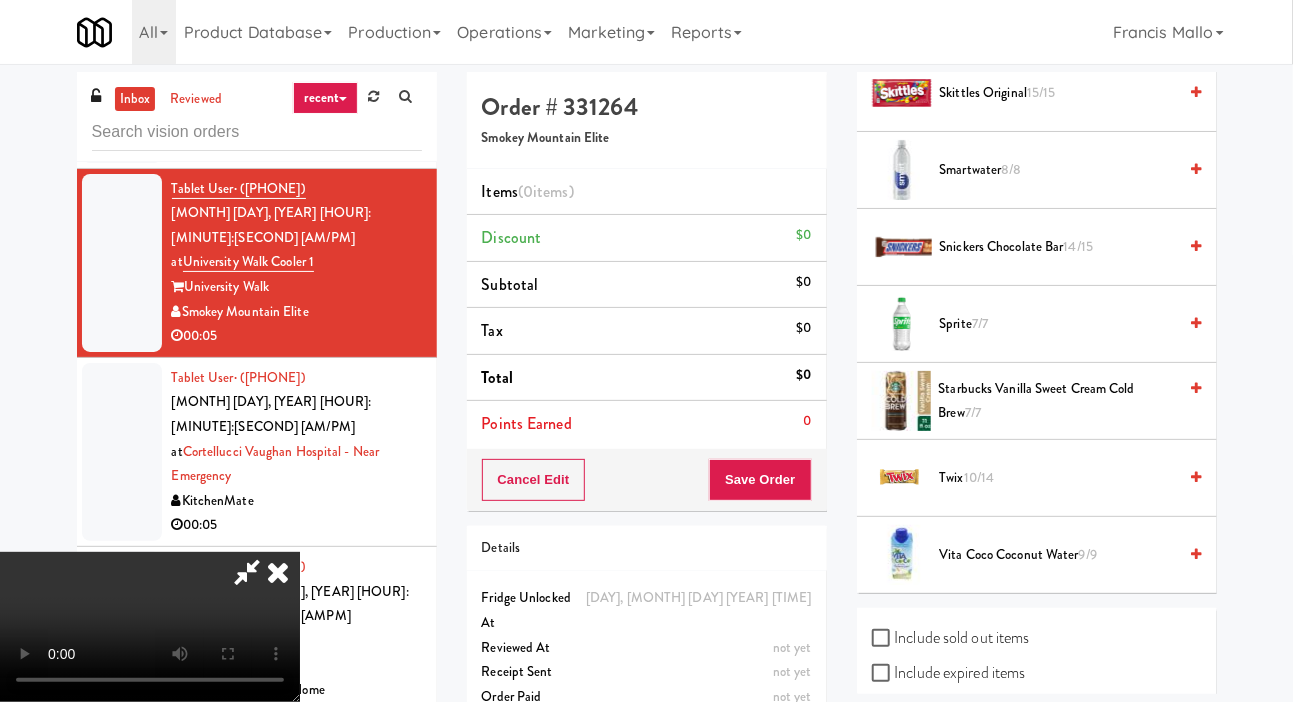 scroll, scrollTop: 2519, scrollLeft: 0, axis: vertical 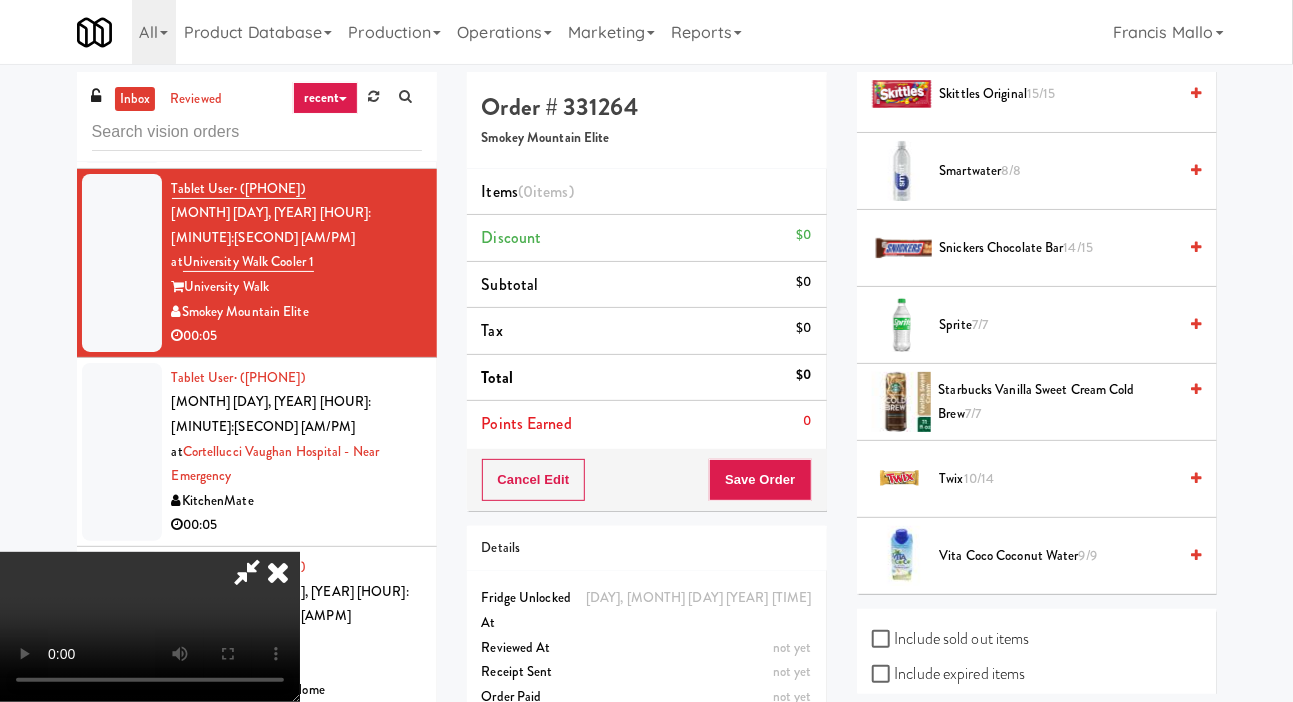 click on "Twix  10/14" at bounding box center (1058, 479) 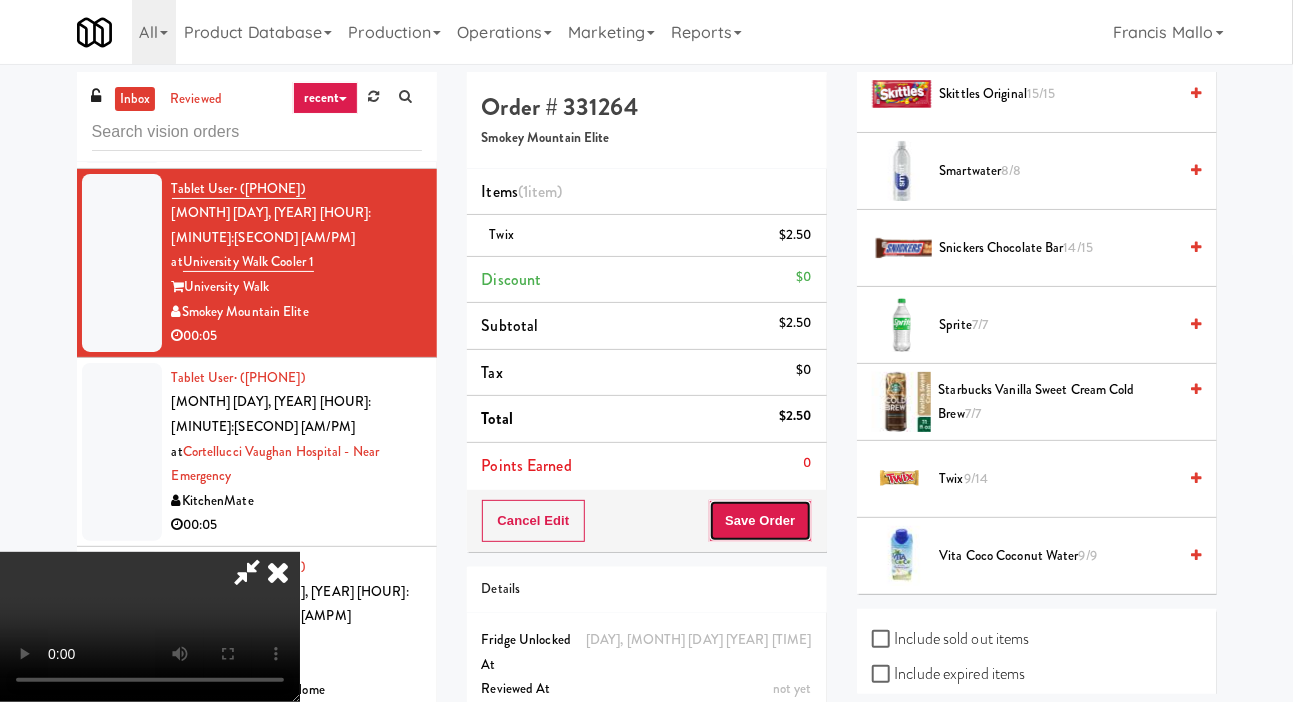 click on "Save Order" at bounding box center [760, 521] 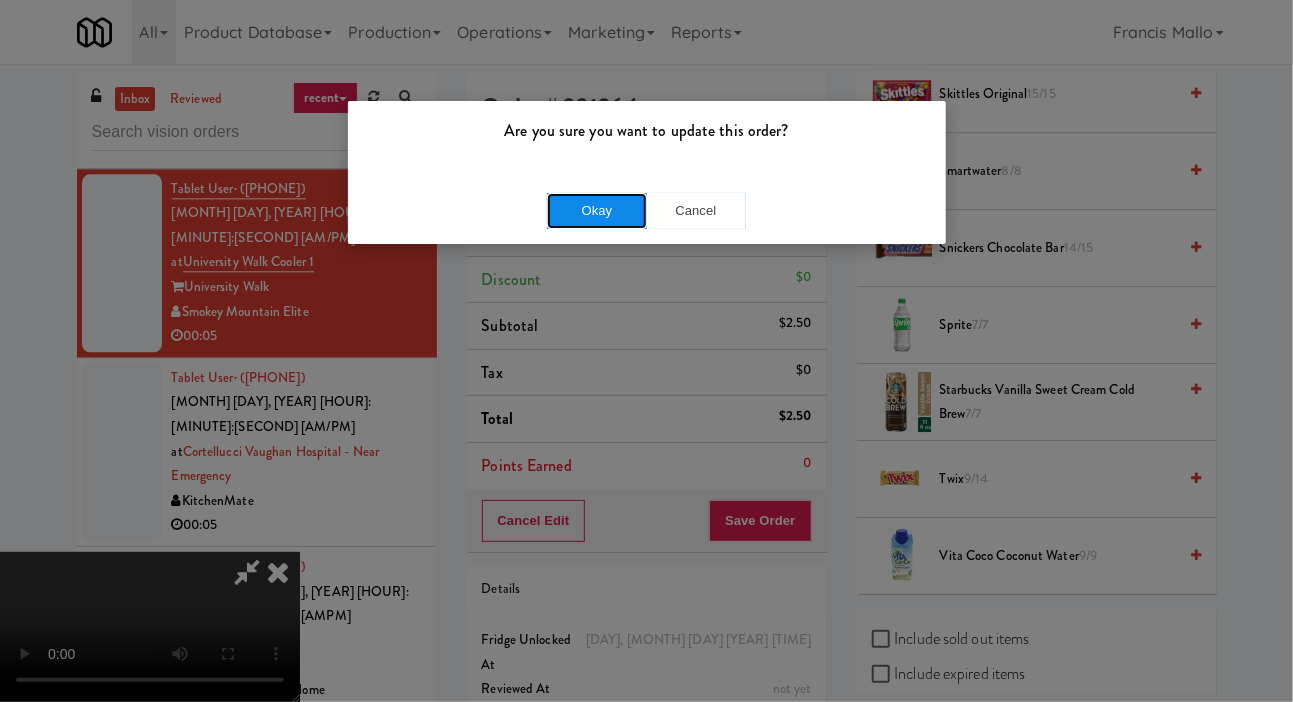 click on "Okay" at bounding box center (597, 211) 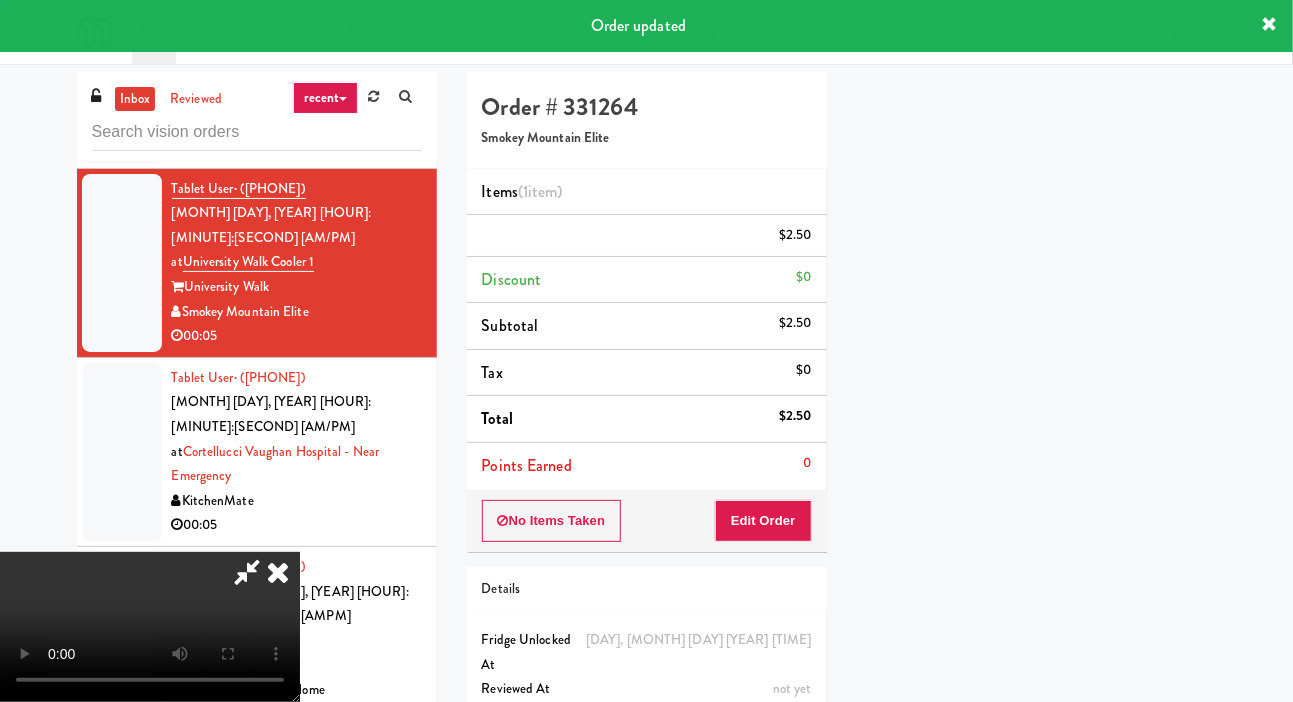 scroll, scrollTop: 116, scrollLeft: 0, axis: vertical 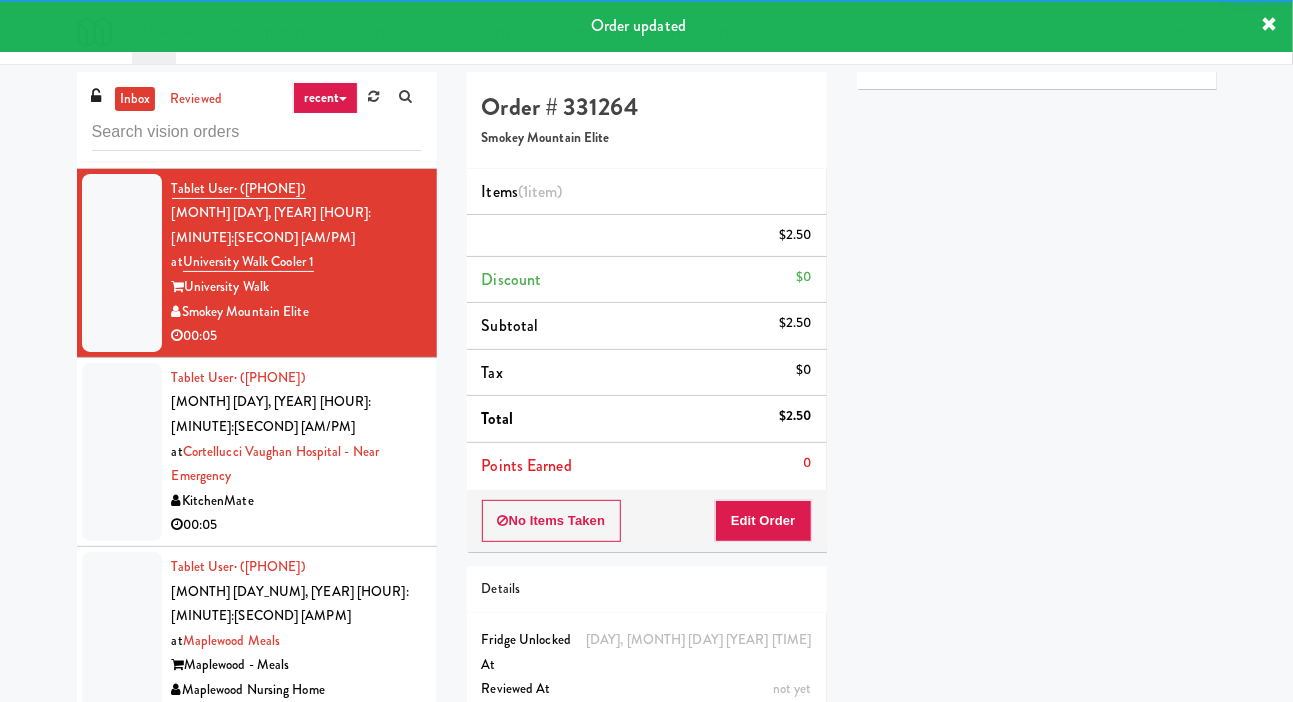 click at bounding box center [122, 452] 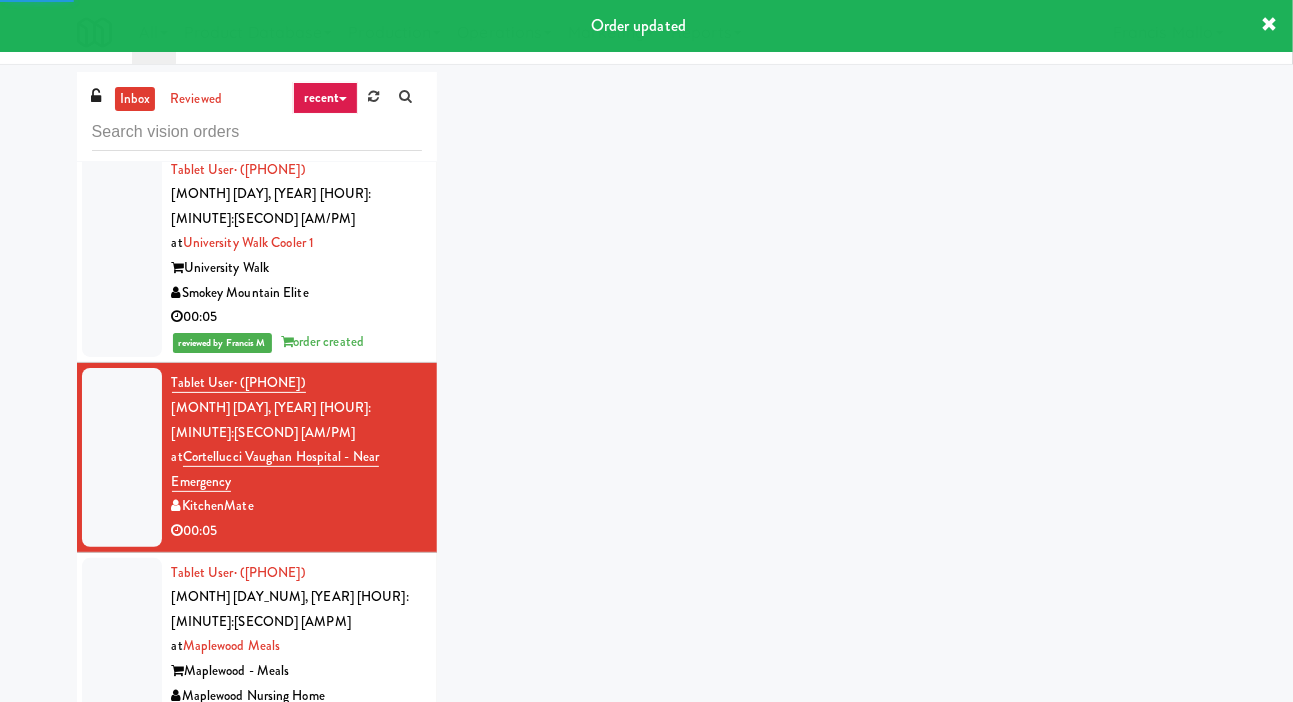 scroll, scrollTop: 14089, scrollLeft: 0, axis: vertical 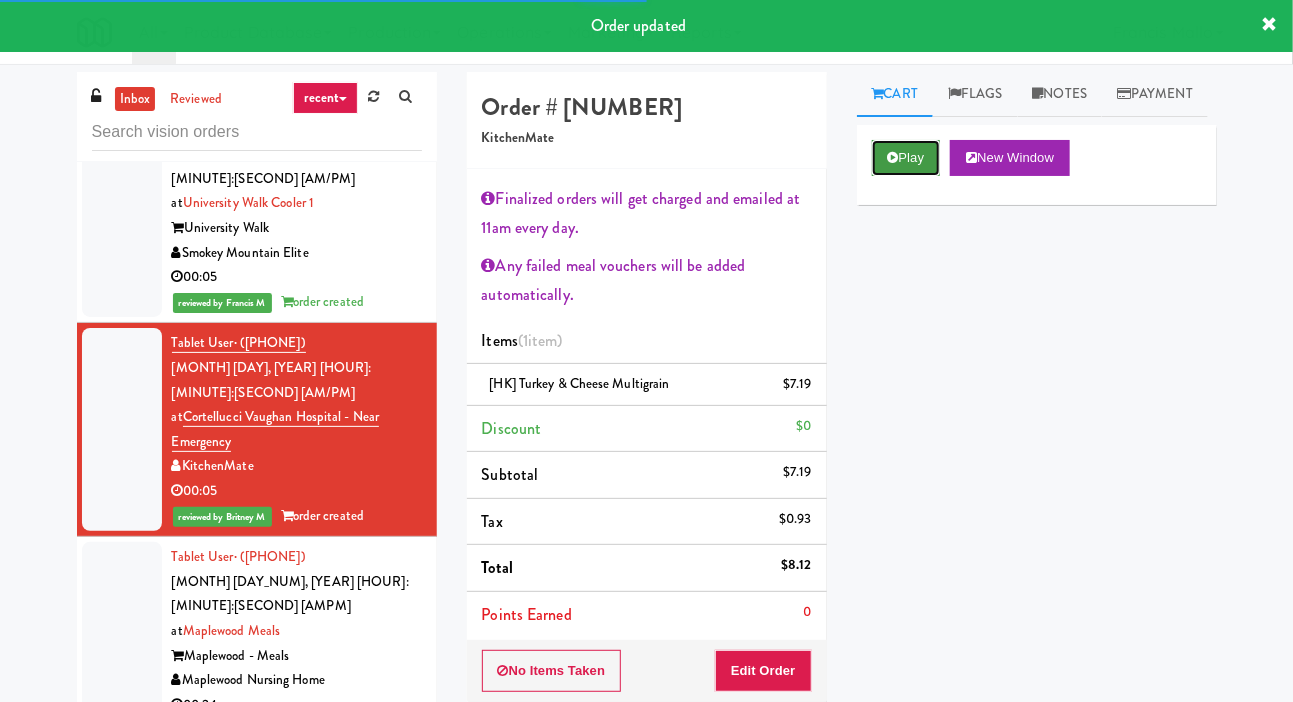 click on "Play" at bounding box center (906, 158) 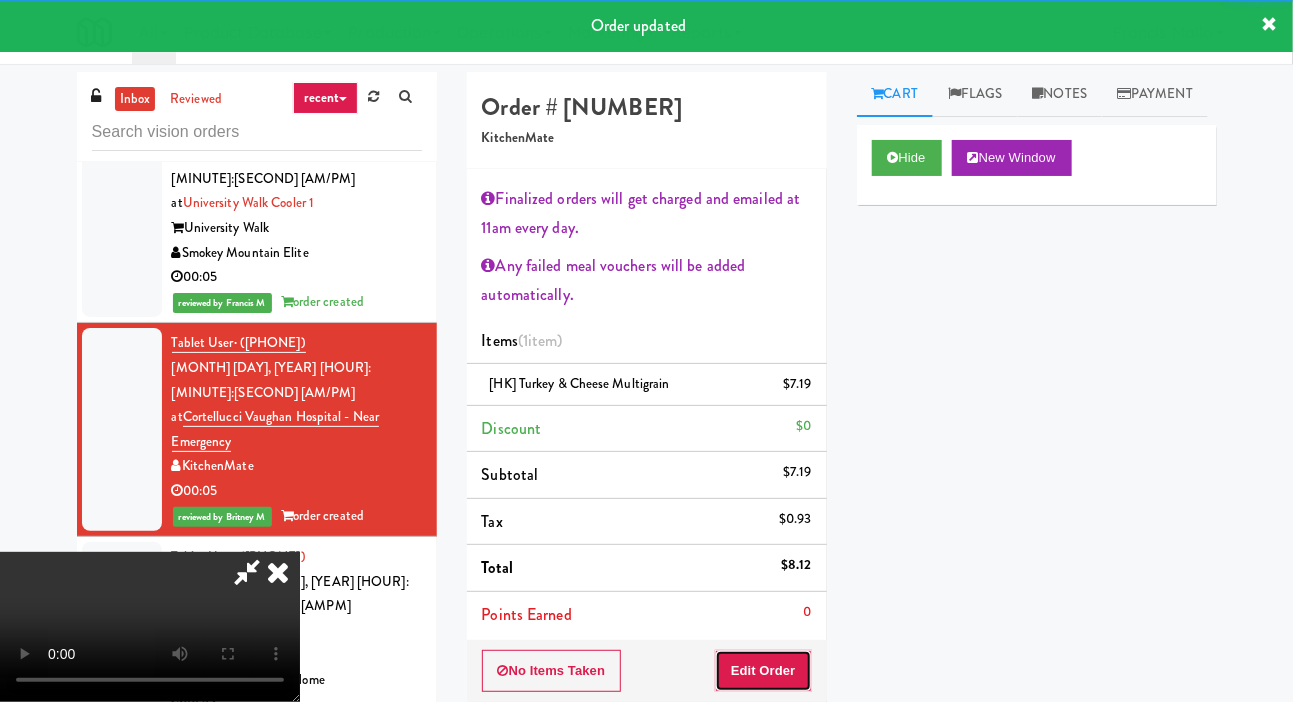 click on "Edit Order" at bounding box center [763, 671] 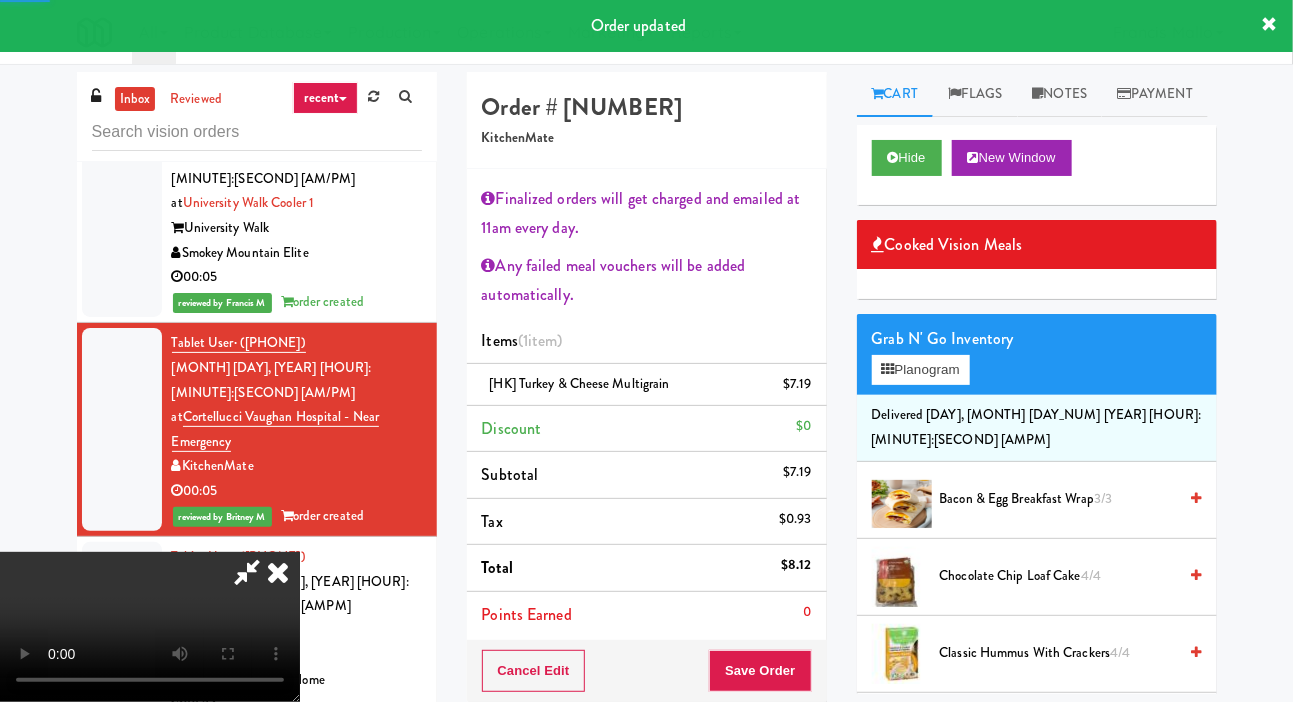 click at bounding box center [122, 631] 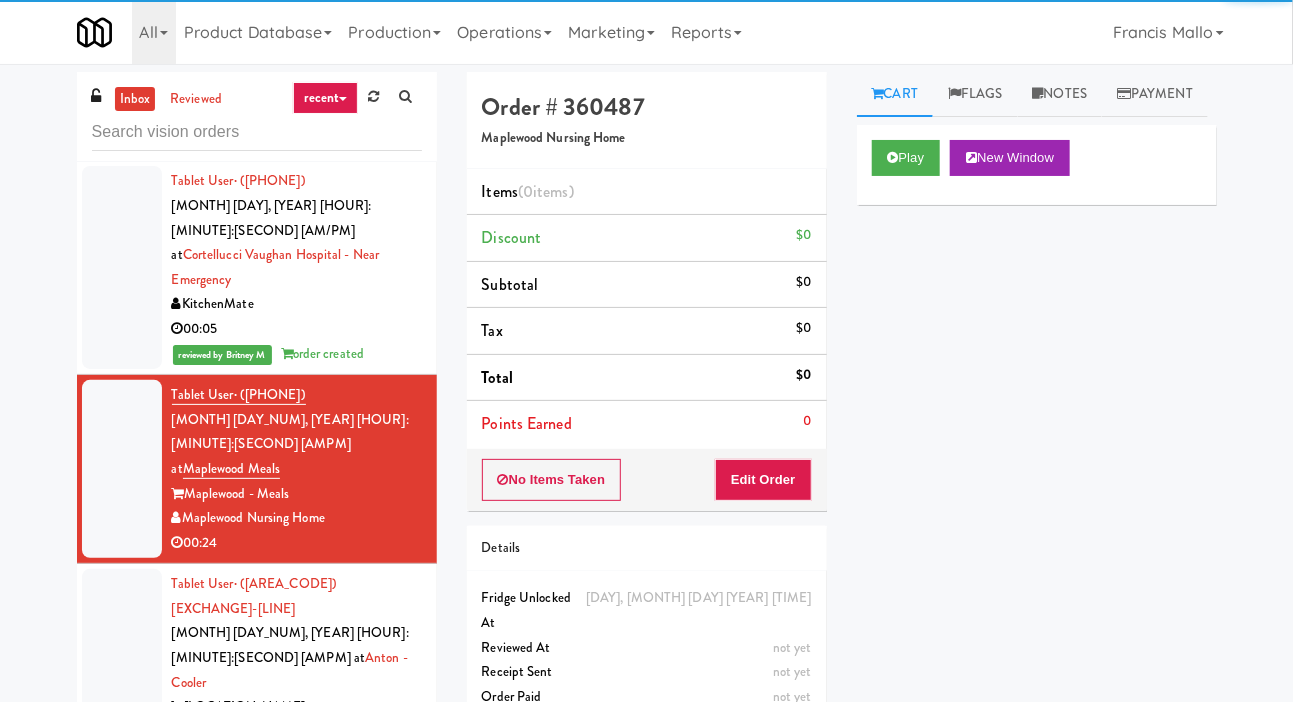 scroll, scrollTop: 14274, scrollLeft: 0, axis: vertical 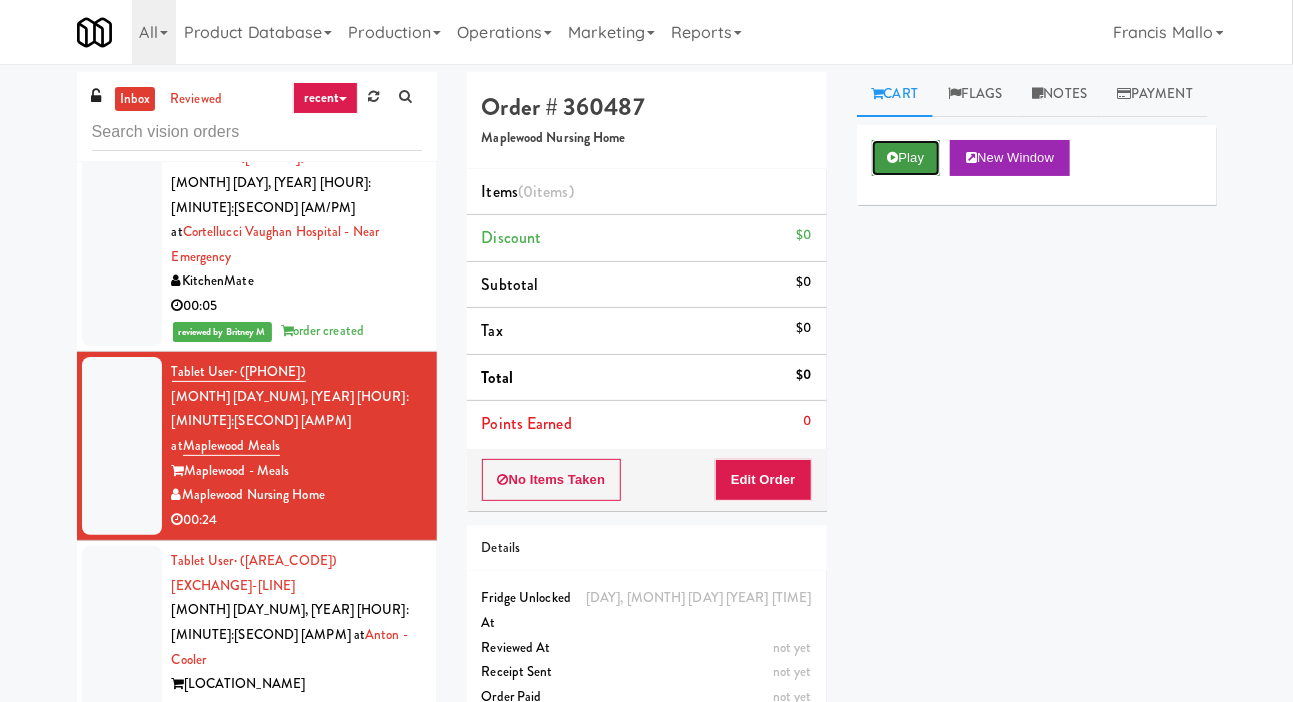 click on "Play" at bounding box center (906, 158) 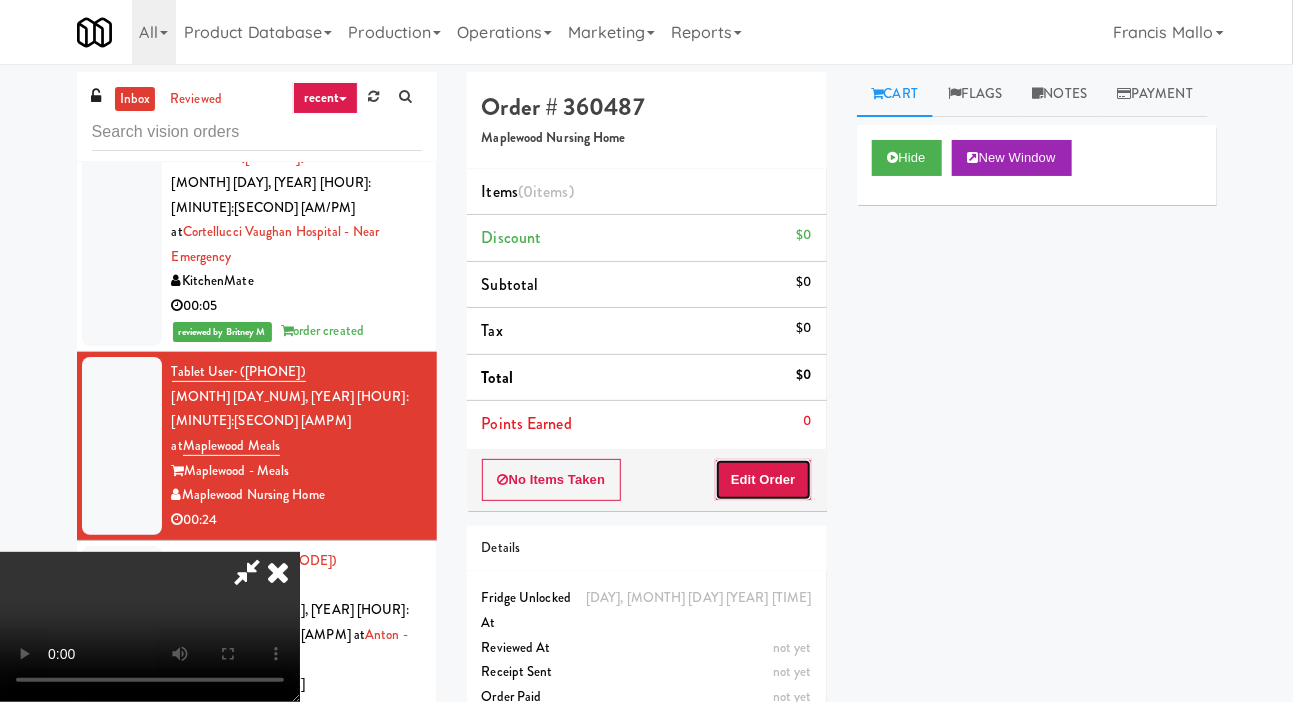 click on "Edit Order" at bounding box center (763, 480) 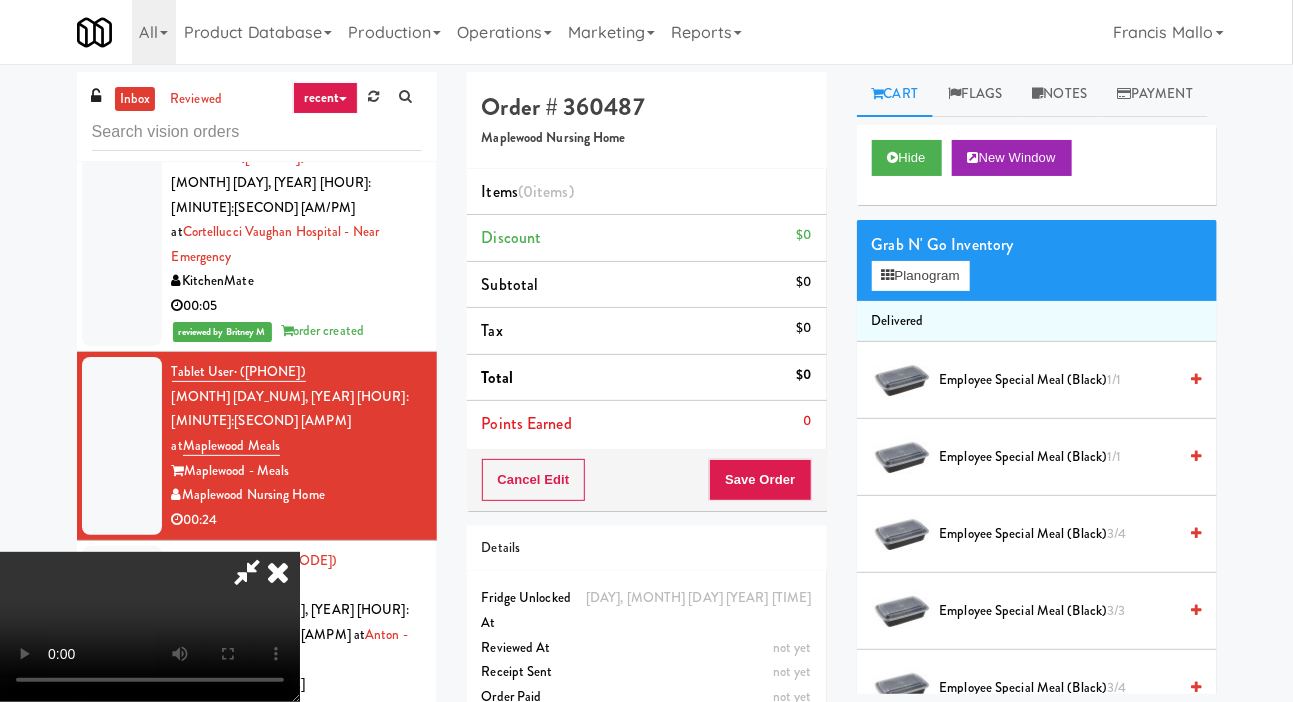 scroll, scrollTop: 73, scrollLeft: 0, axis: vertical 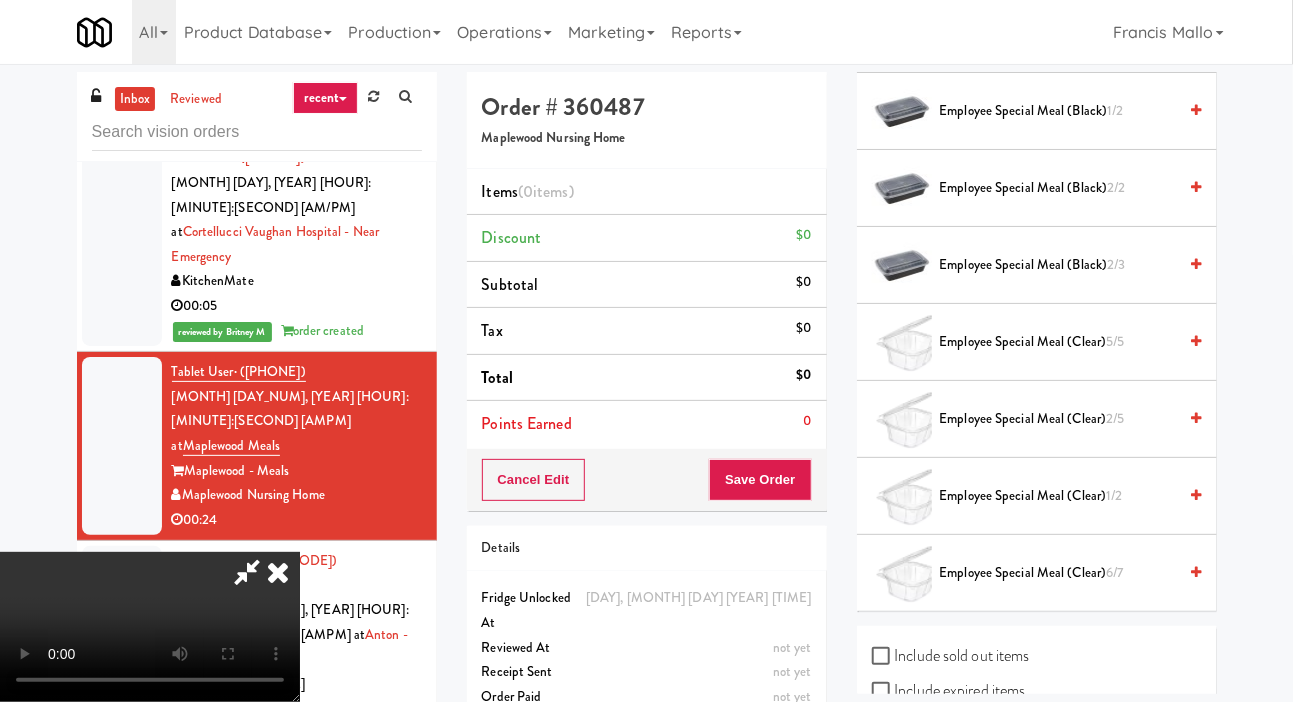 click on "Employee Special Meal (clear)  5/5" at bounding box center [1058, 342] 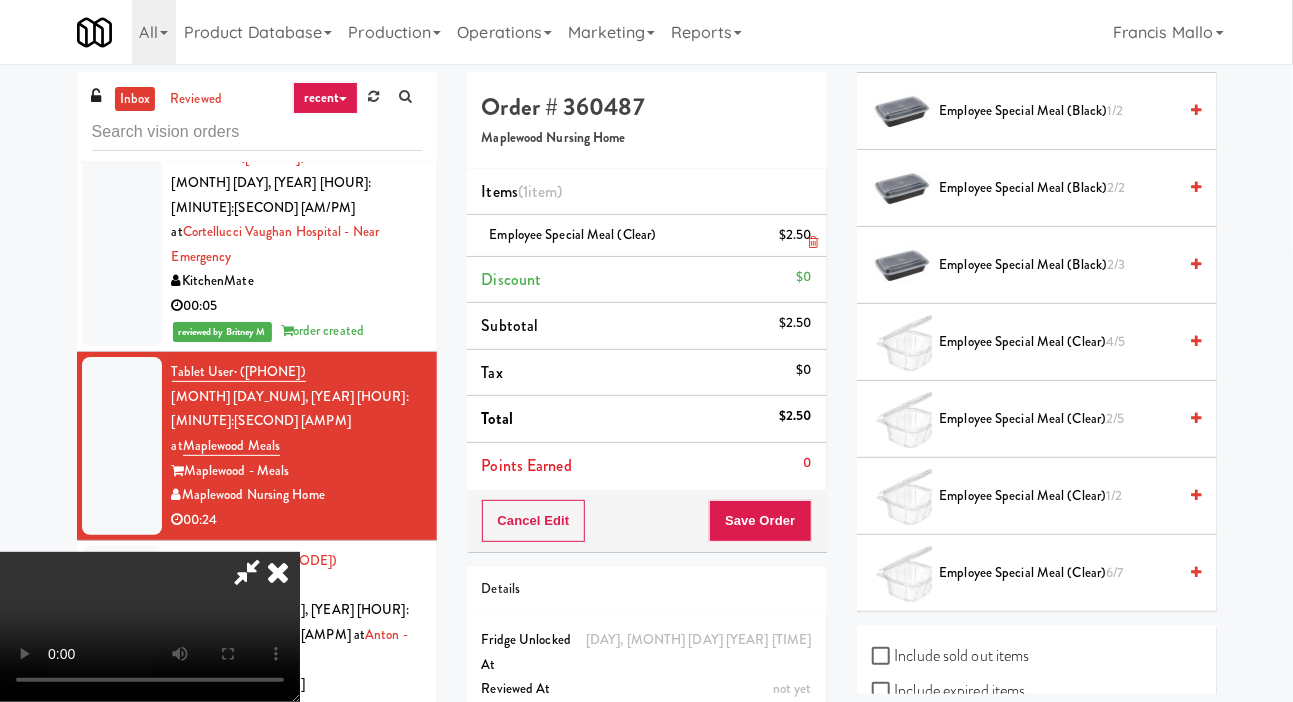 click at bounding box center [809, 243] 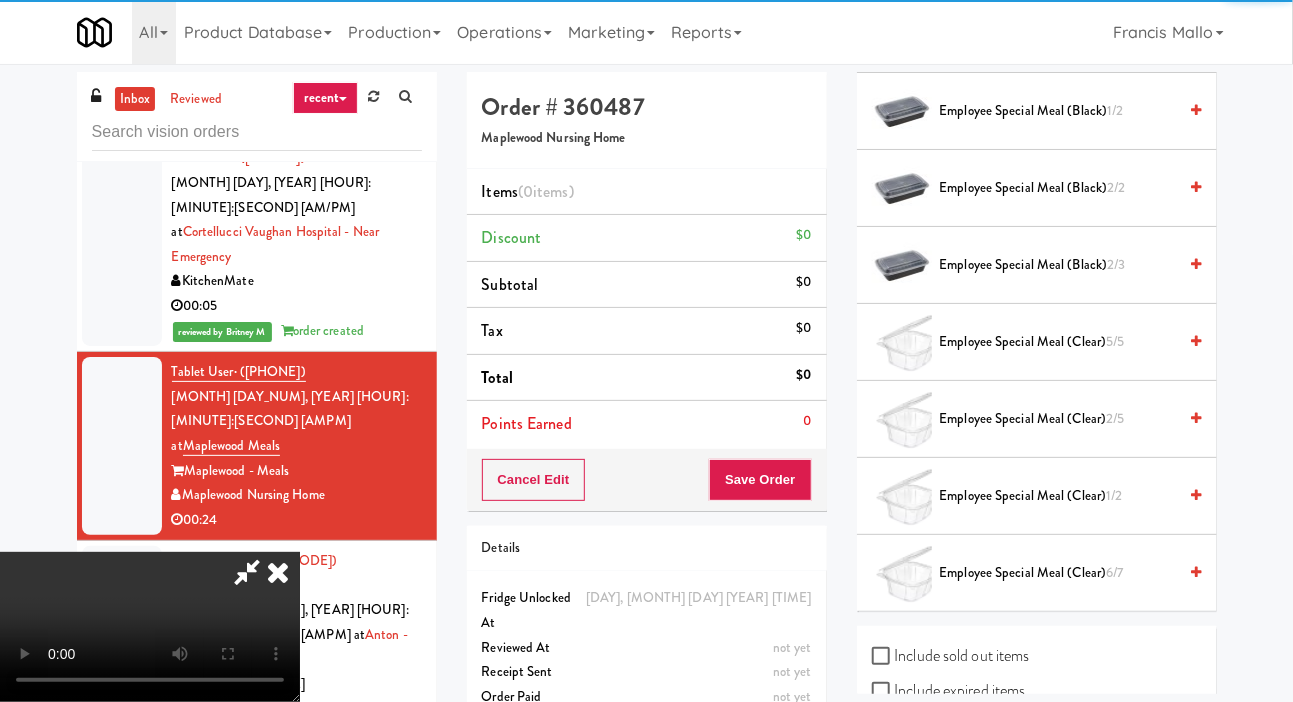 click at bounding box center [278, 572] 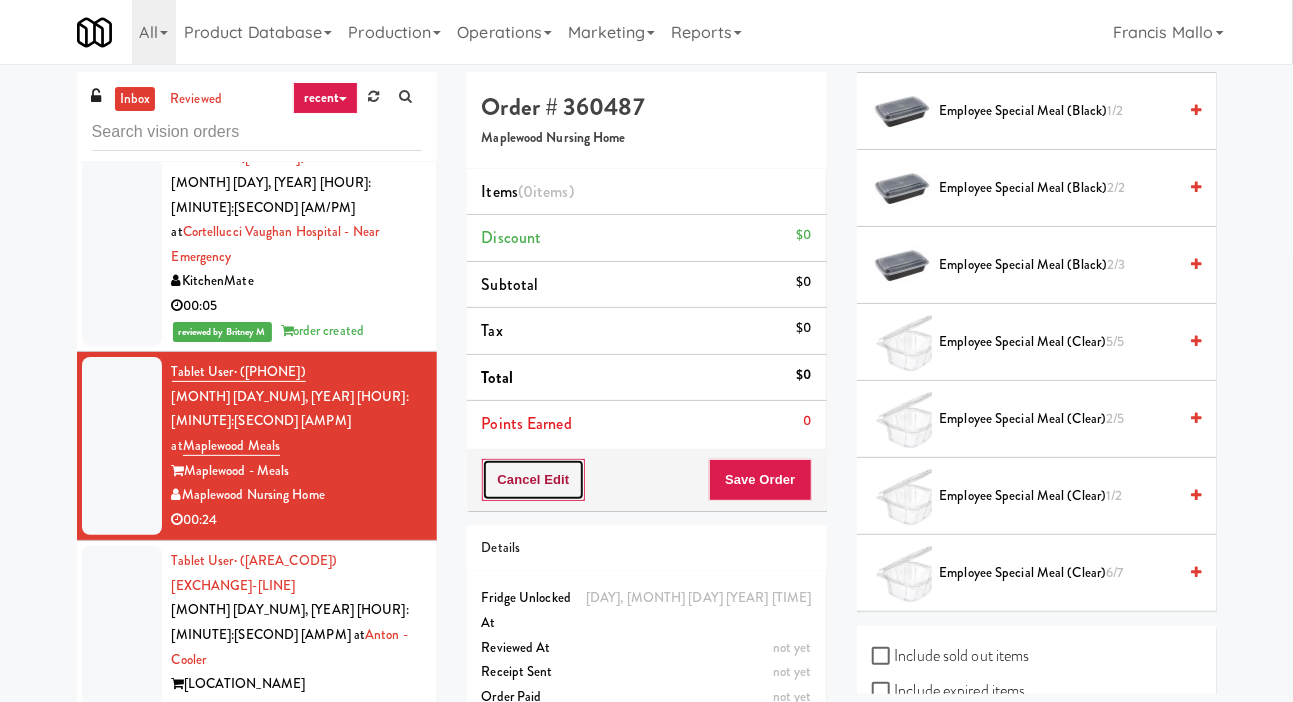 click on "Cancel Edit" at bounding box center (534, 480) 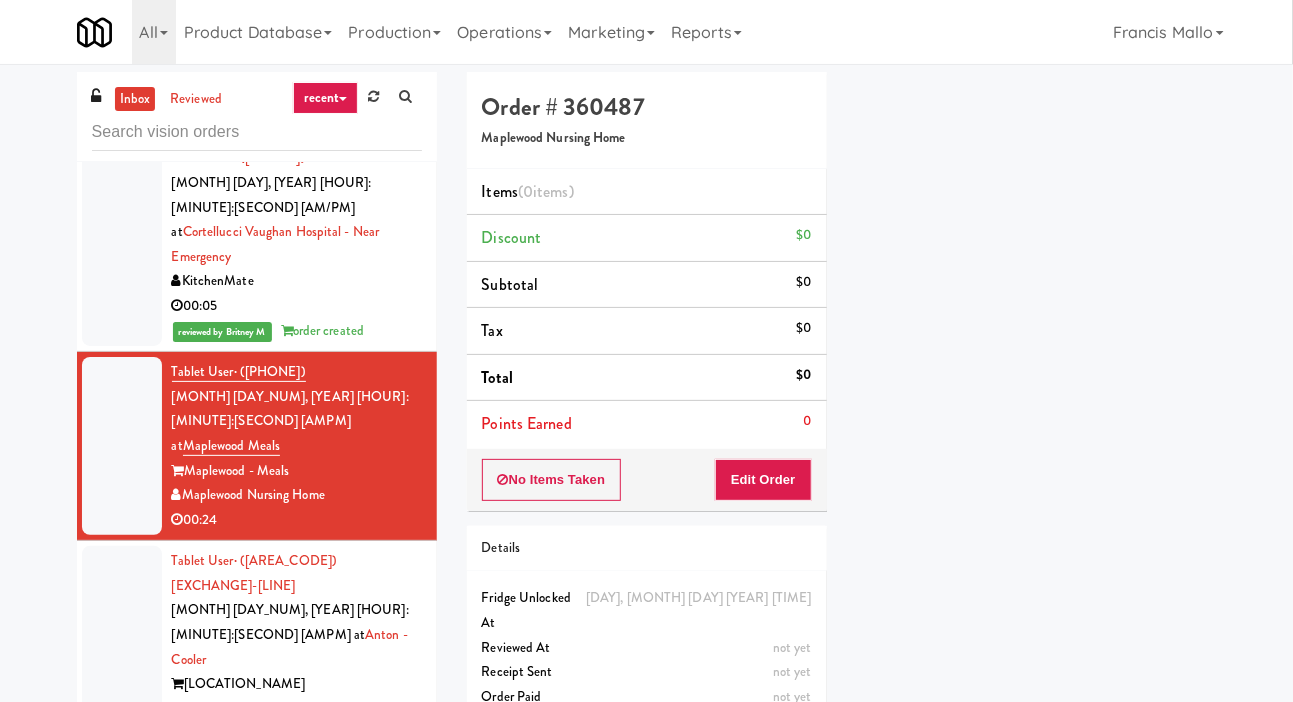 scroll, scrollTop: 116, scrollLeft: 0, axis: vertical 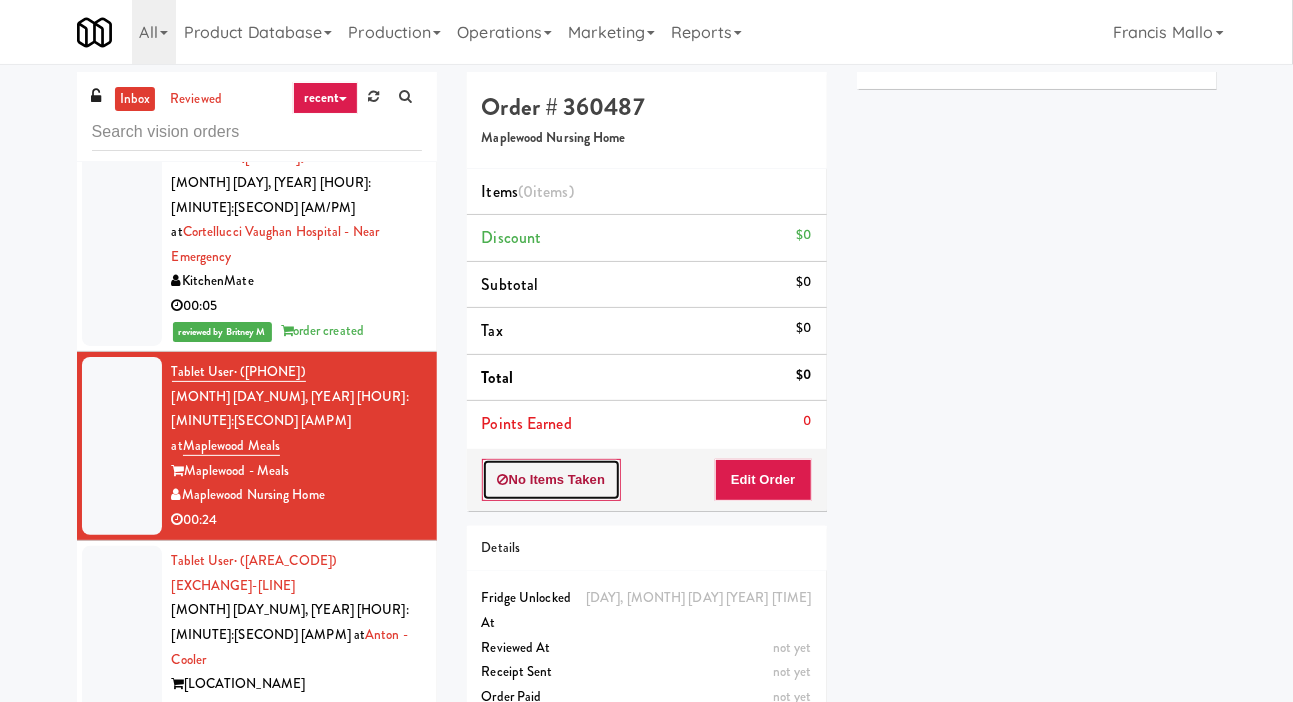 click on "No Items Taken" at bounding box center (552, 480) 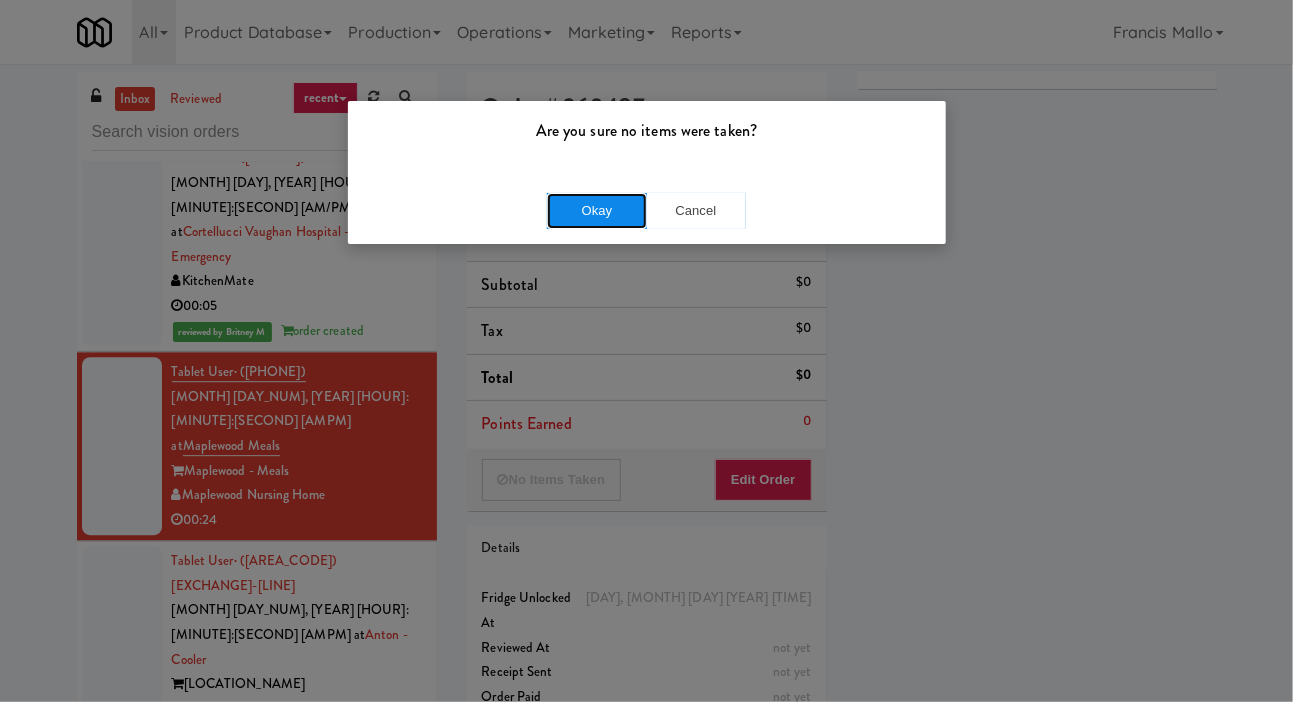 click on "Okay" at bounding box center [597, 211] 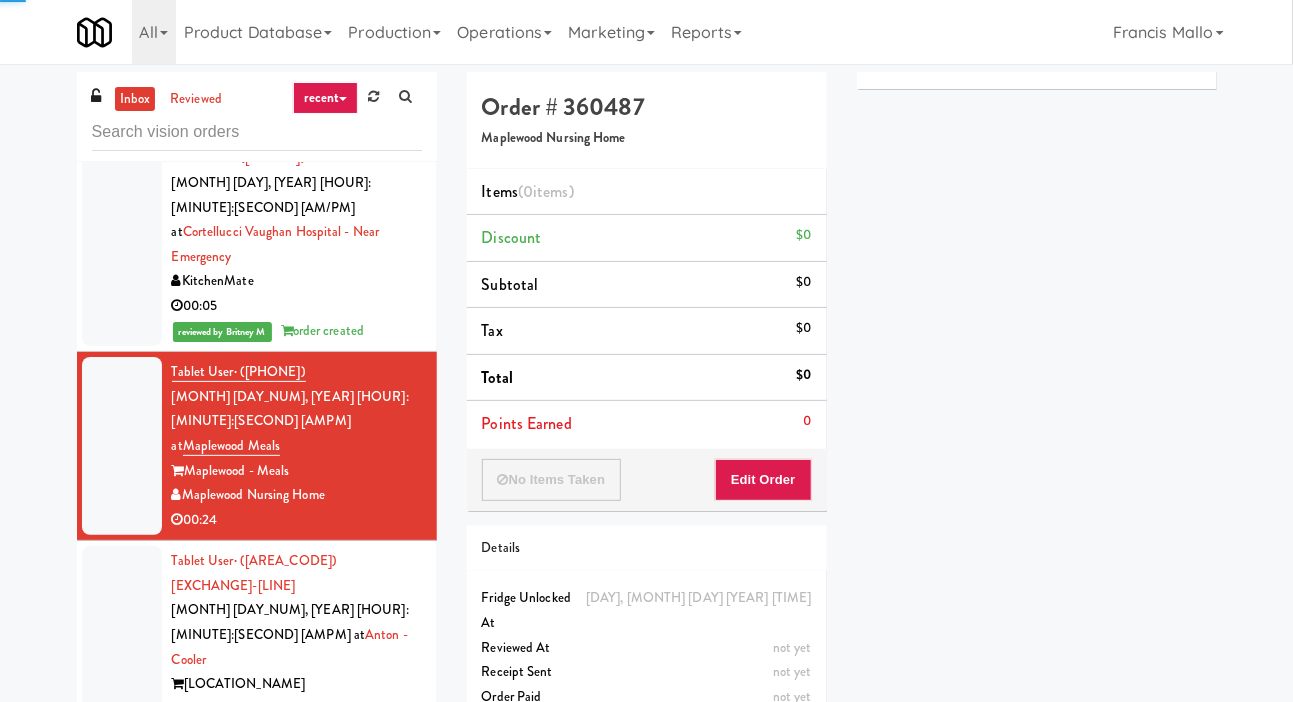 click at bounding box center (893, 41) 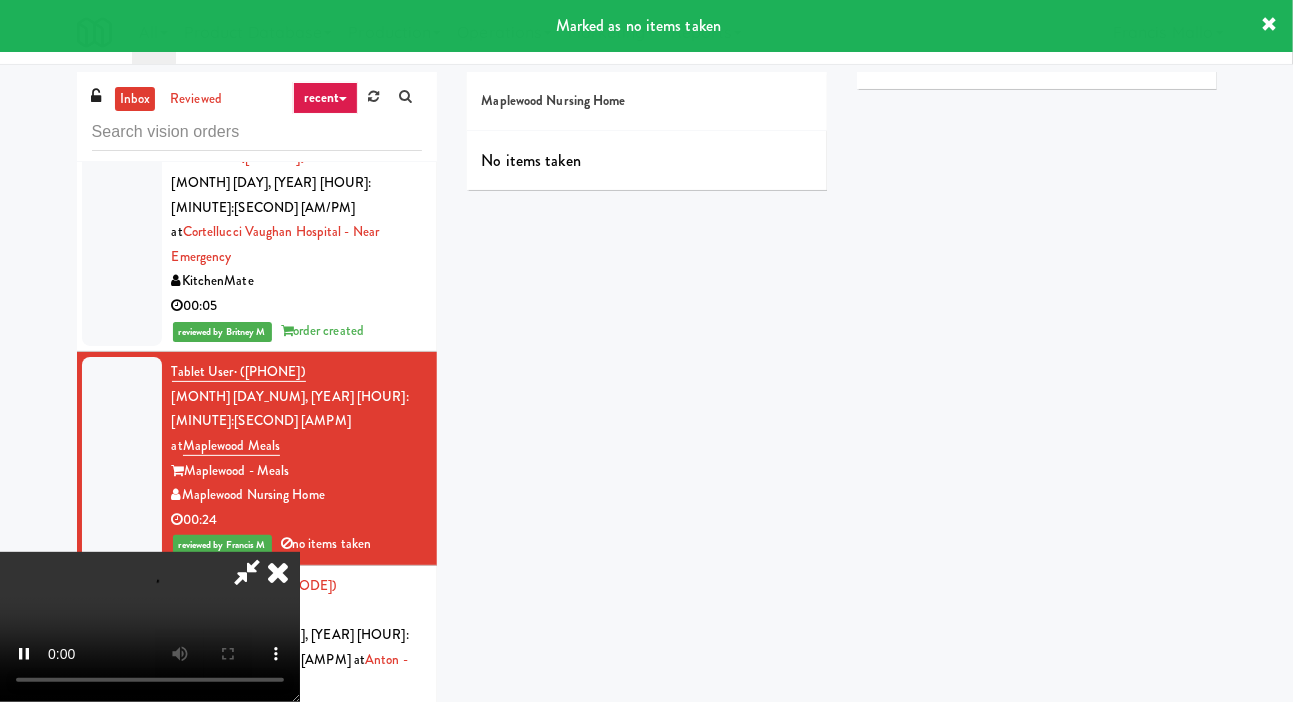 scroll, scrollTop: 73, scrollLeft: 0, axis: vertical 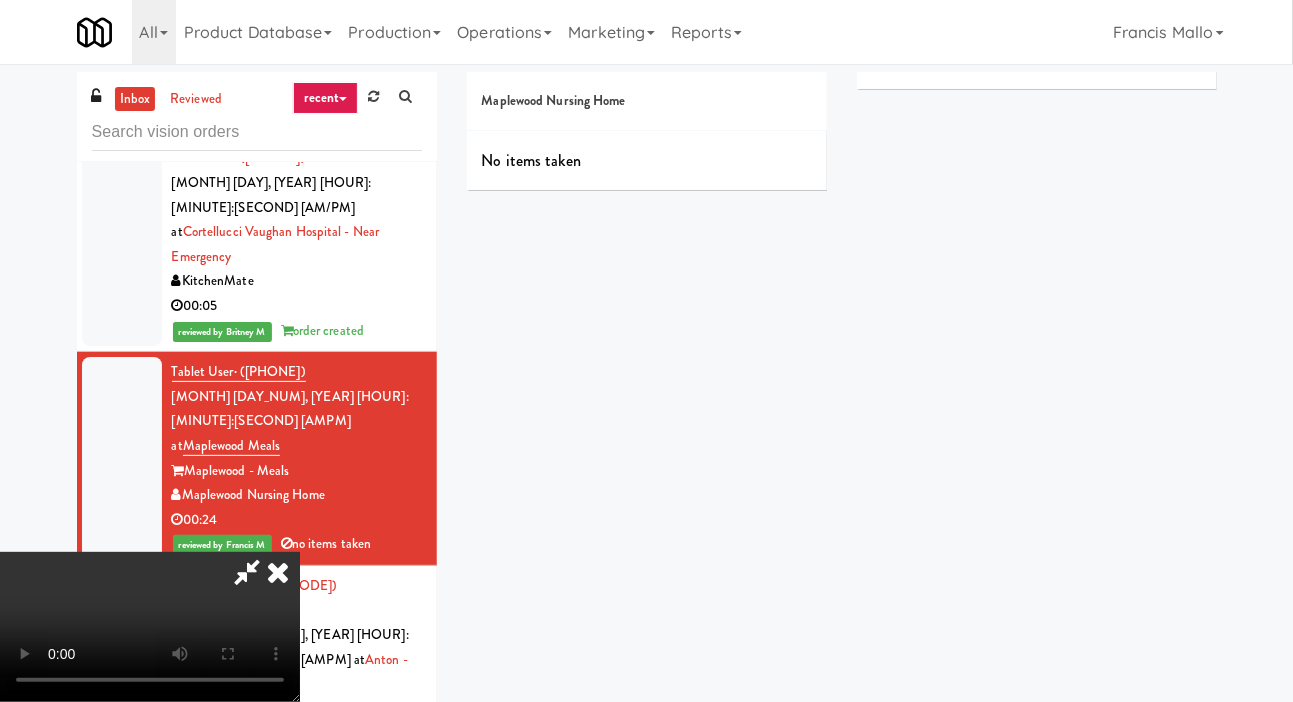 type 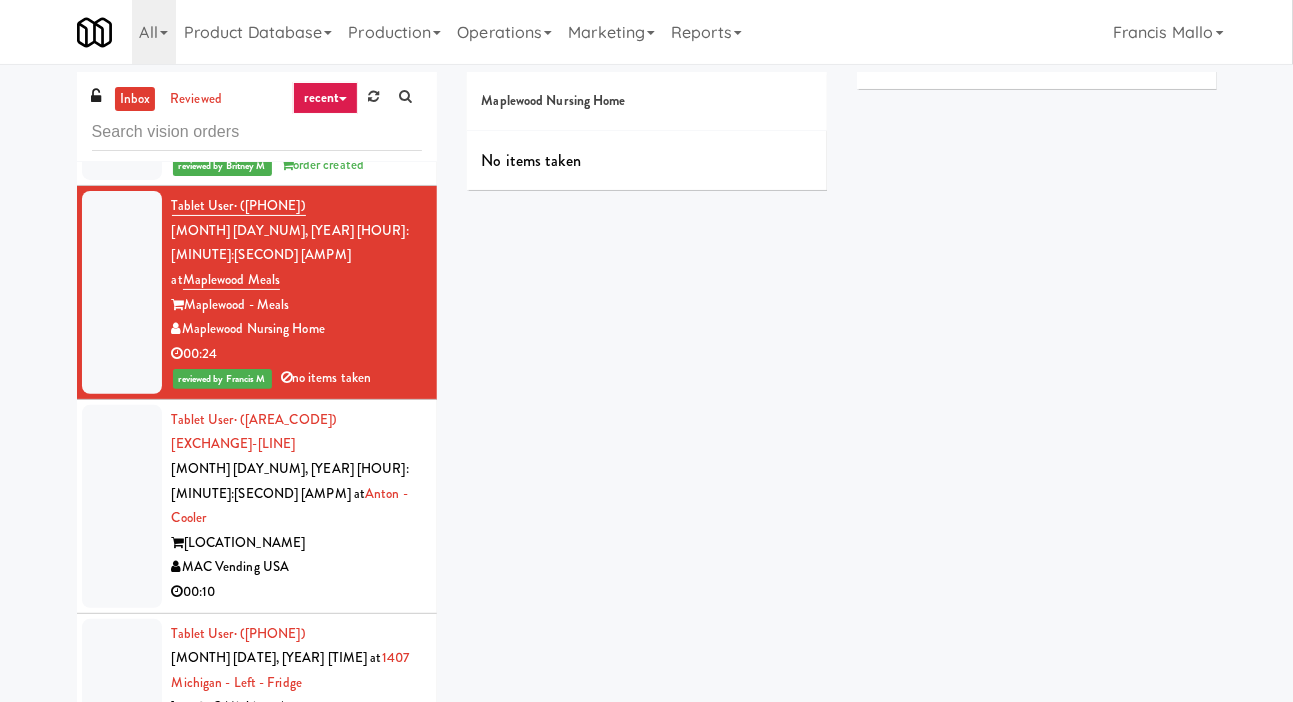 click at bounding box center [122, 506] 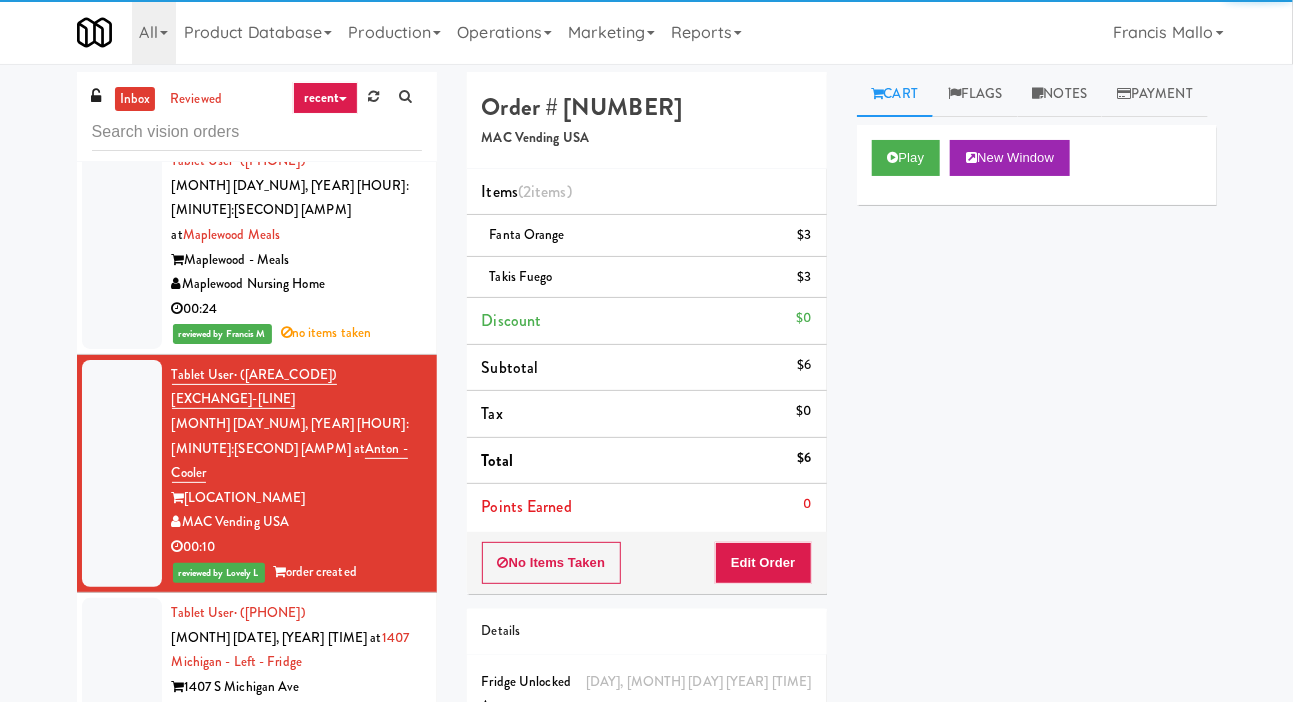 click at bounding box center [122, 675] 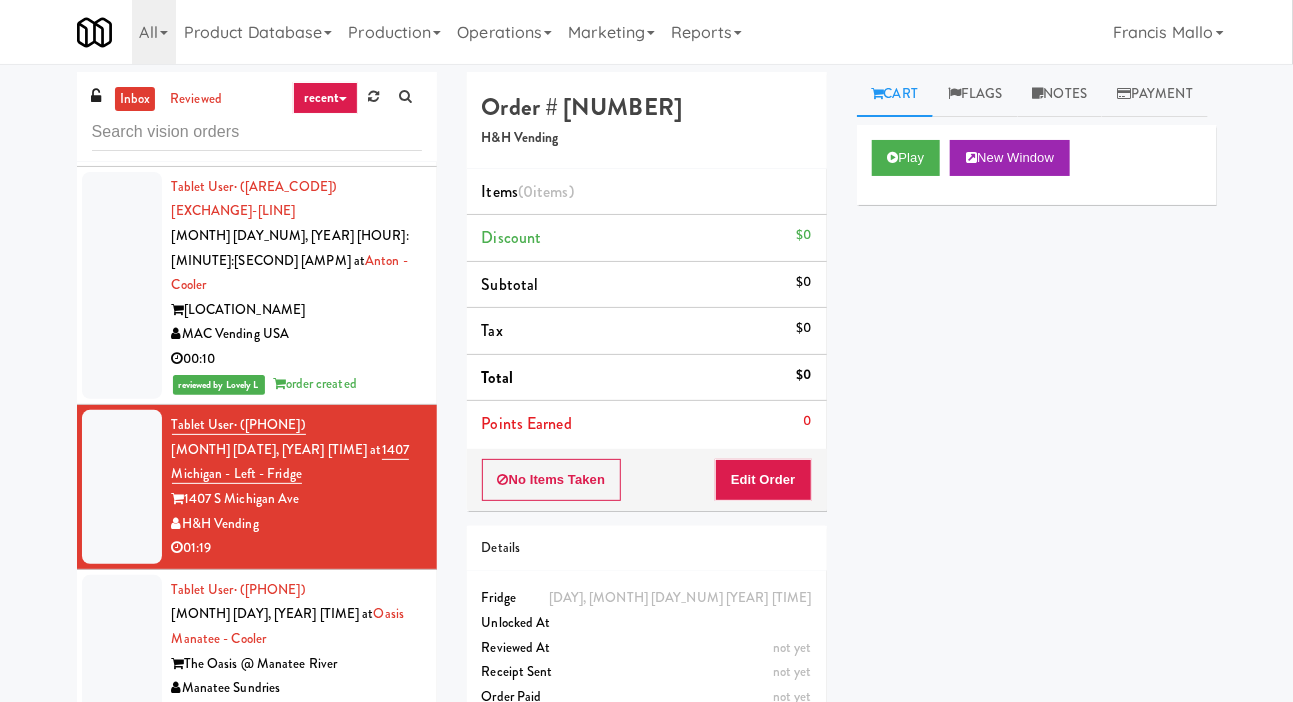 click at bounding box center [122, 652] 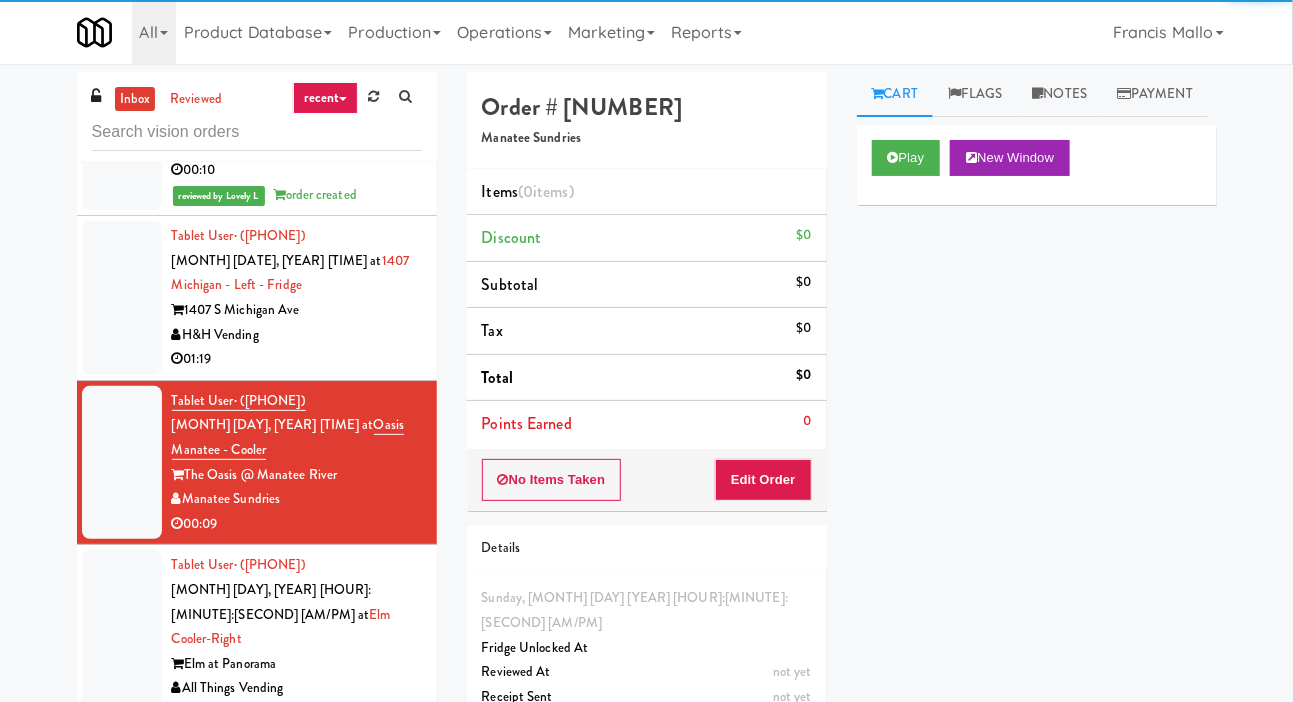 scroll, scrollTop: 14865, scrollLeft: 0, axis: vertical 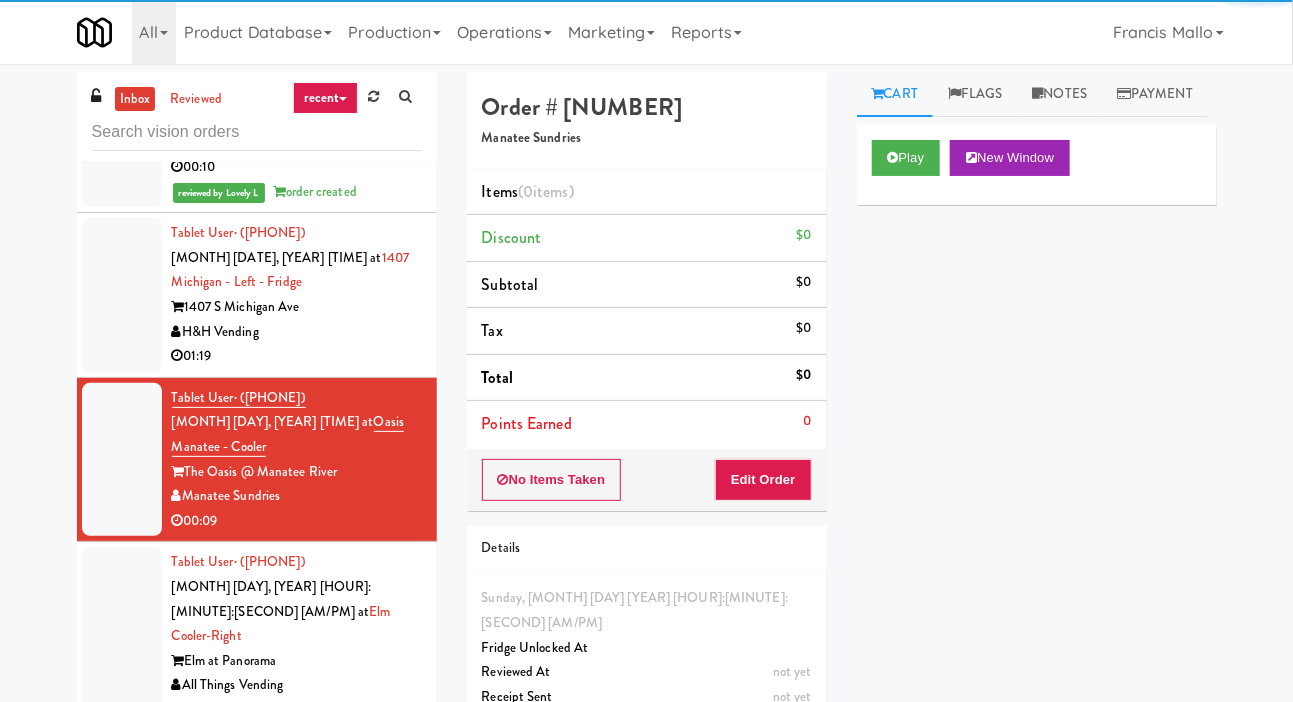 click at bounding box center (122, 636) 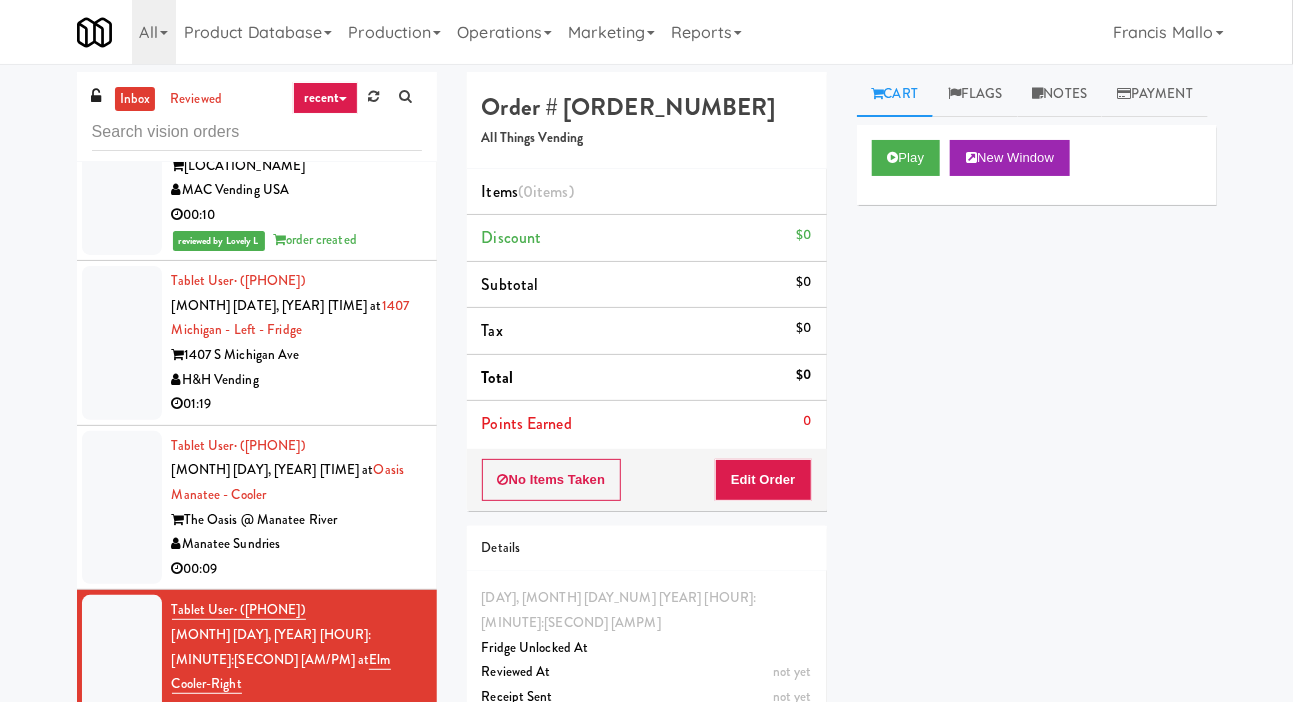 scroll, scrollTop: 14821, scrollLeft: 0, axis: vertical 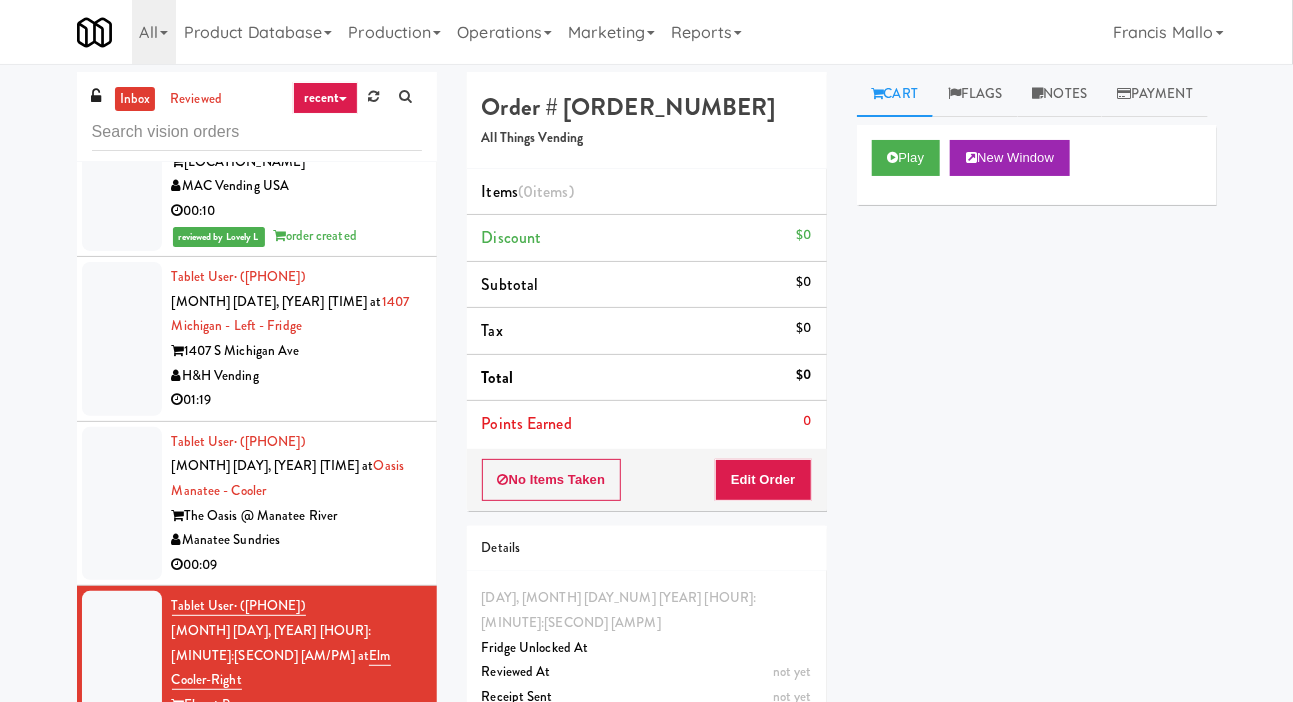 click at bounding box center [122, 680] 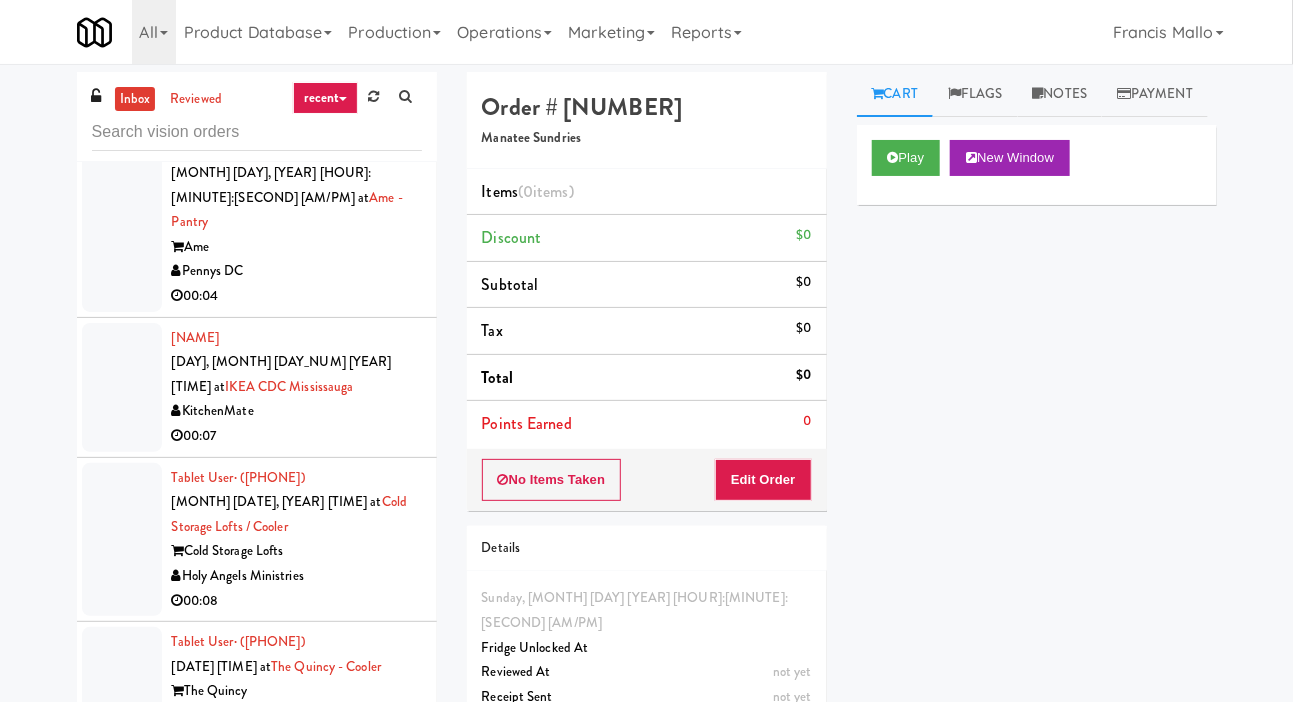 scroll, scrollTop: 32595, scrollLeft: 0, axis: vertical 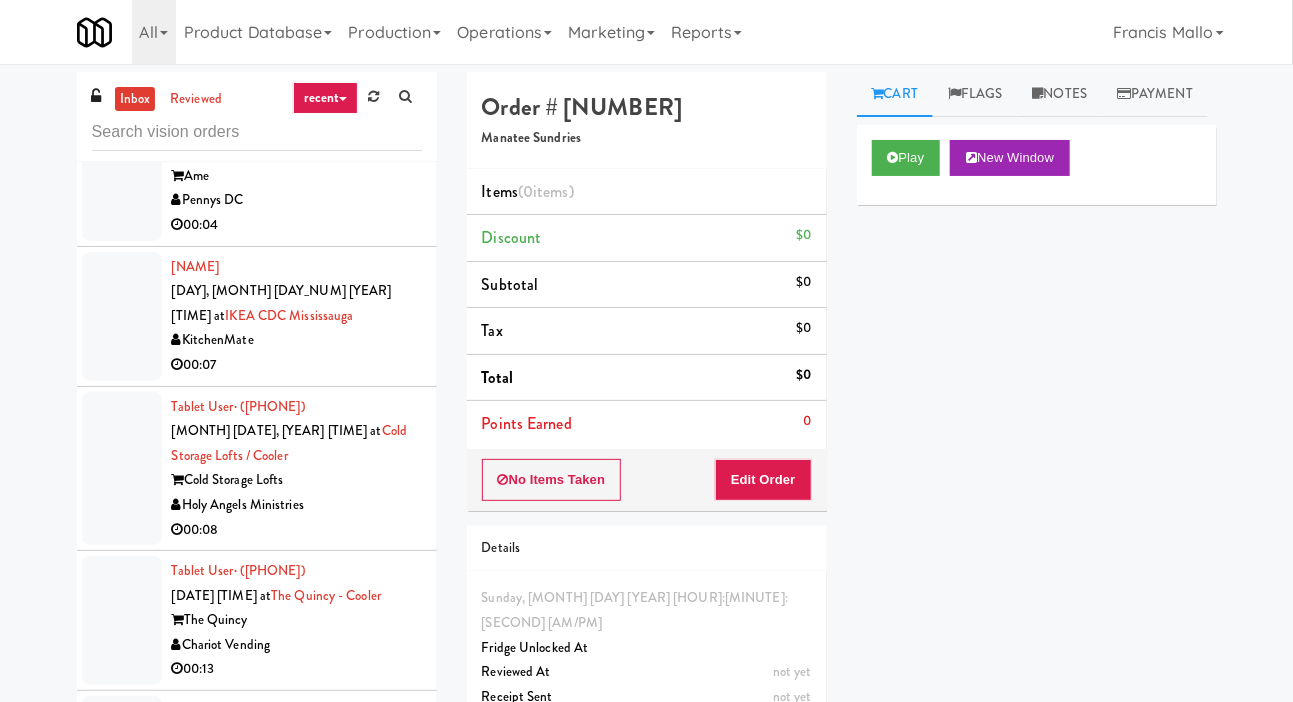 click at bounding box center (122, 1522) 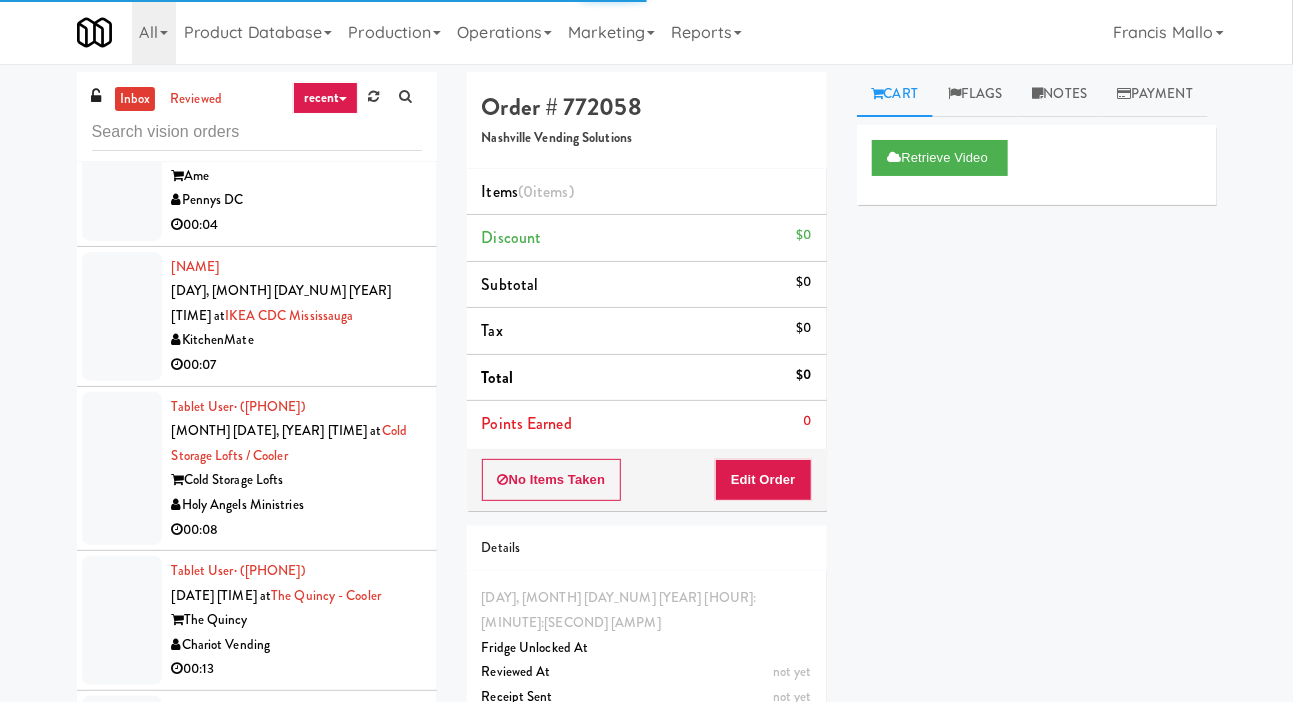 click at bounding box center (122, 1369) 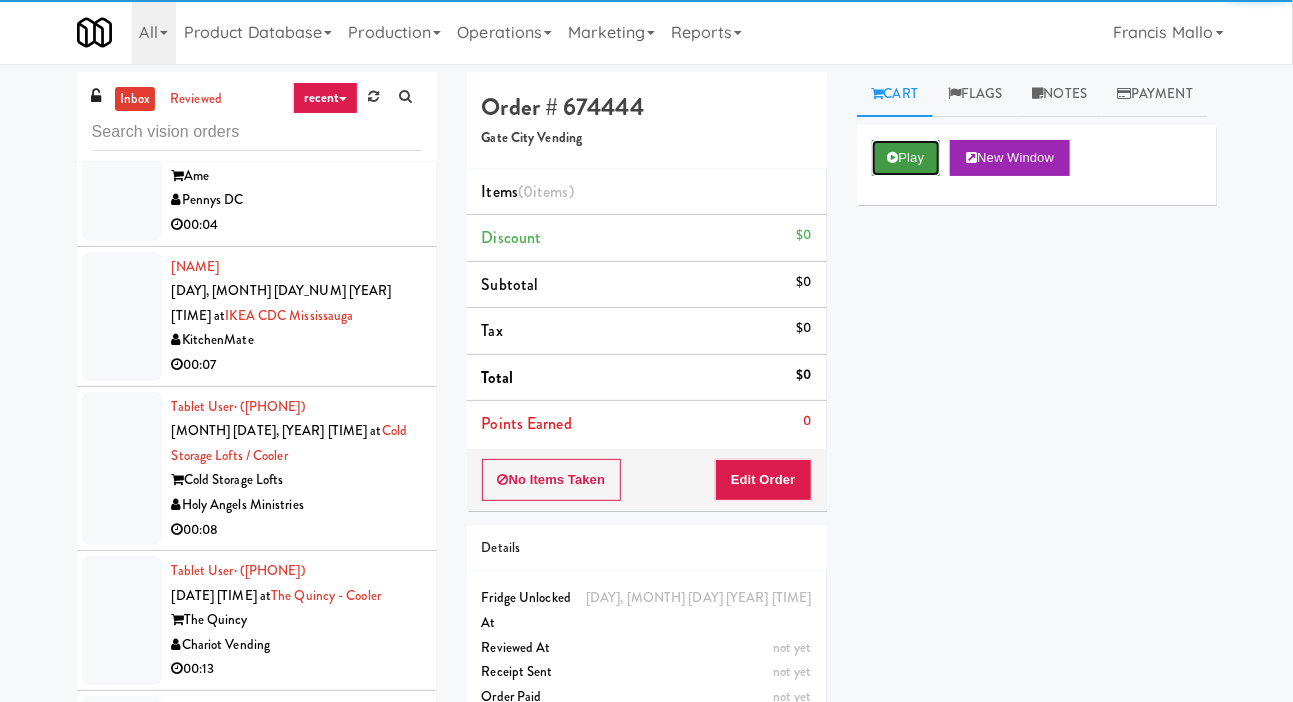 click on "Play" at bounding box center (906, 158) 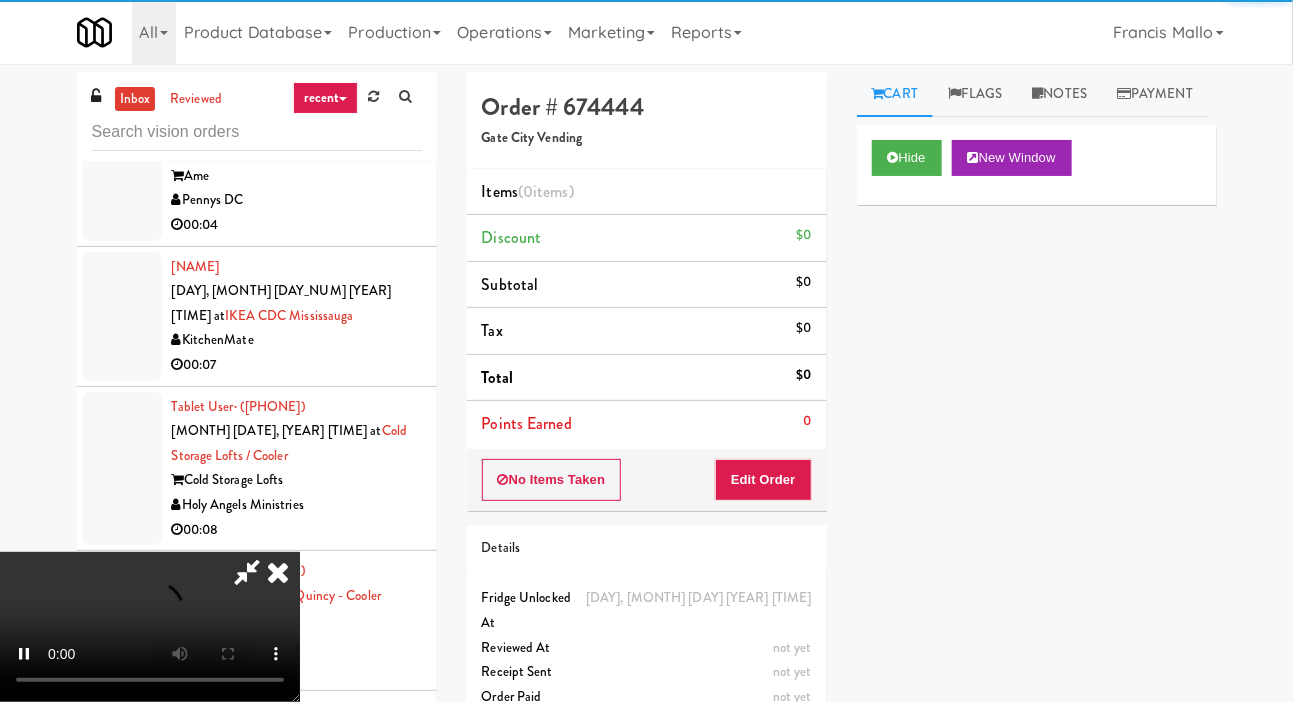click on "Card  View Transaction Details  Card  [NUMBER] Transaction Ref [NUMBER] Preauth [PRICE] Brand MasterCard Number [CARD_NUMBER] Entry Mode ctls  Card Issuer Checks  Payout" at bounding box center [1037, 383] 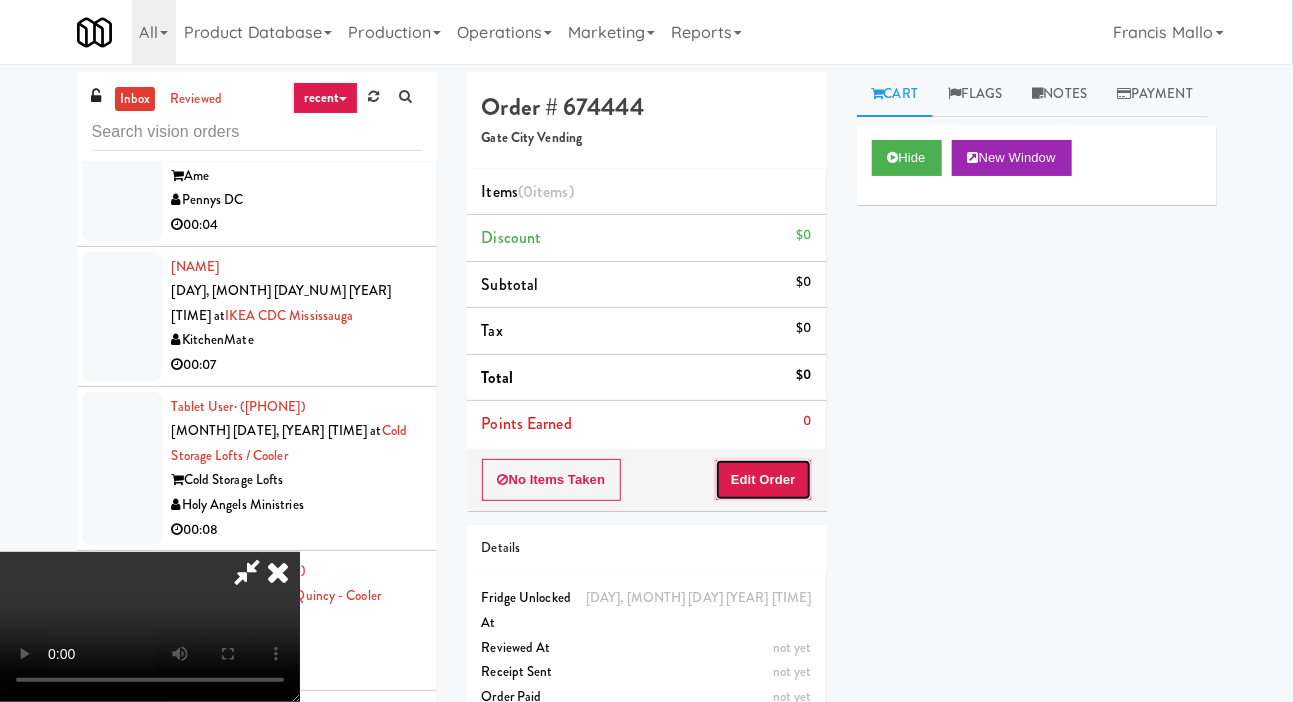 click on "Edit Order" at bounding box center [763, 480] 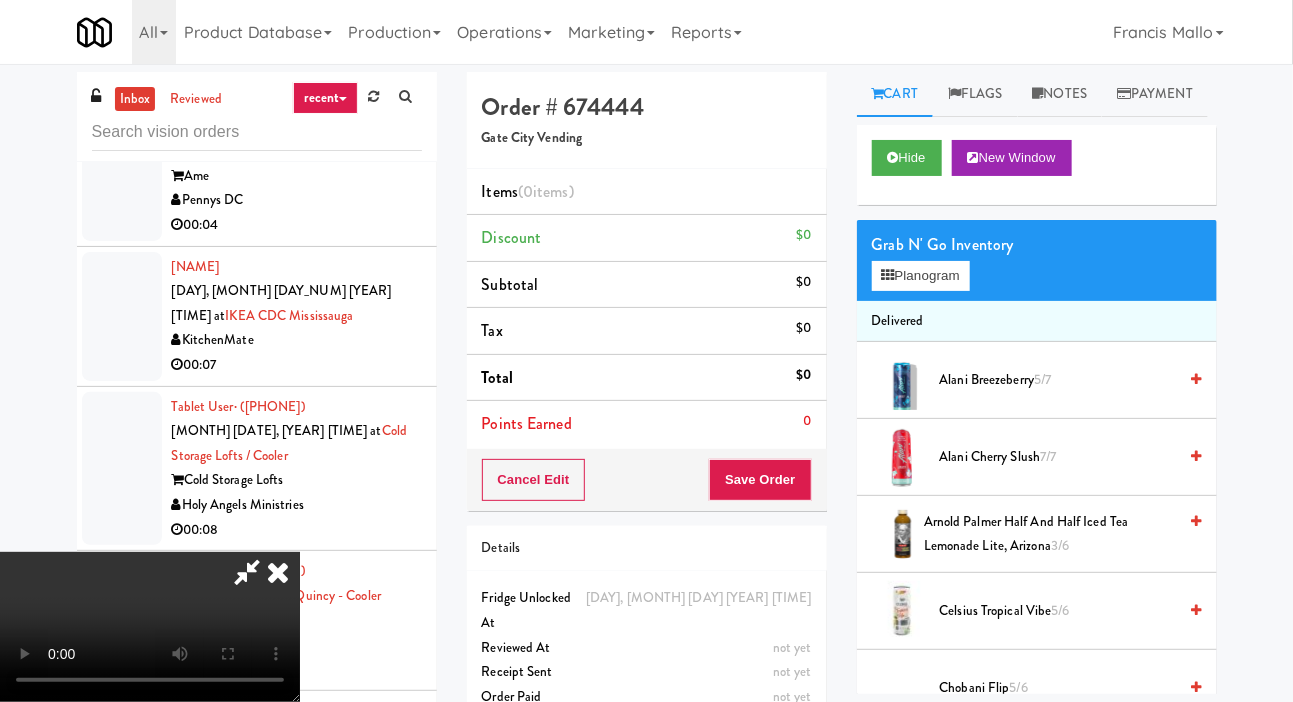 scroll, scrollTop: 73, scrollLeft: 0, axis: vertical 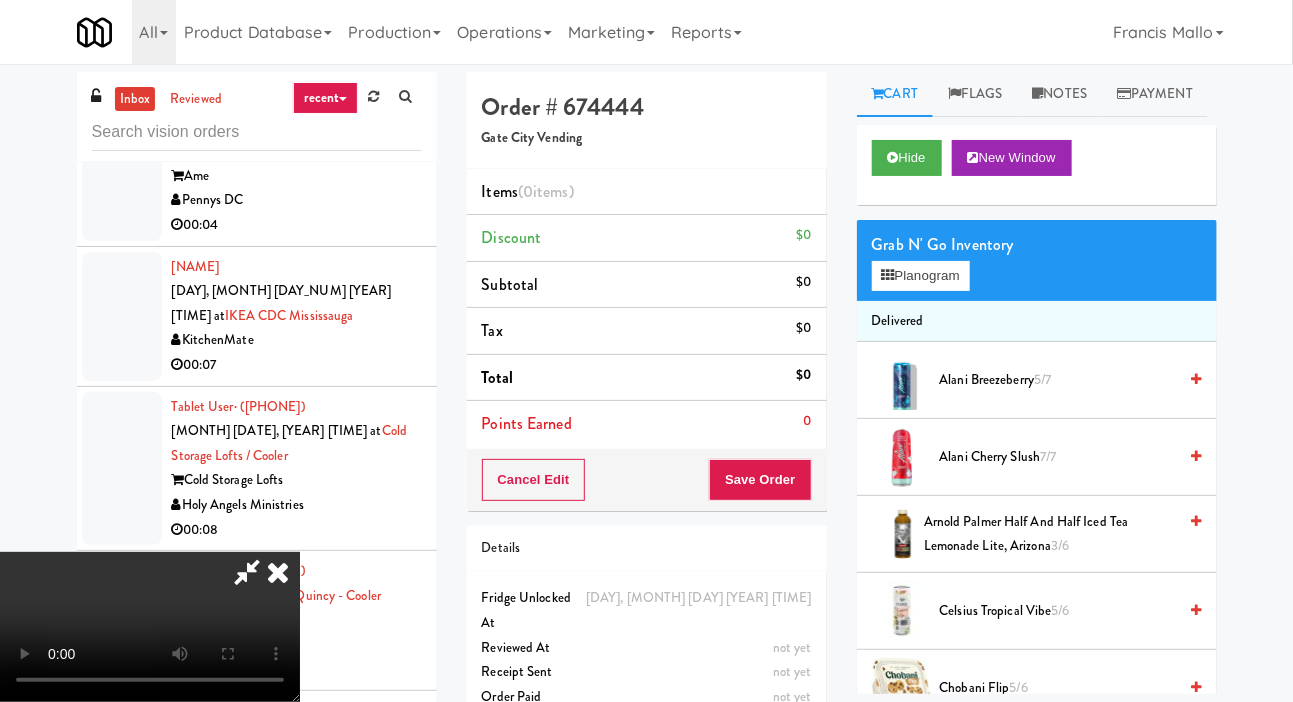 type 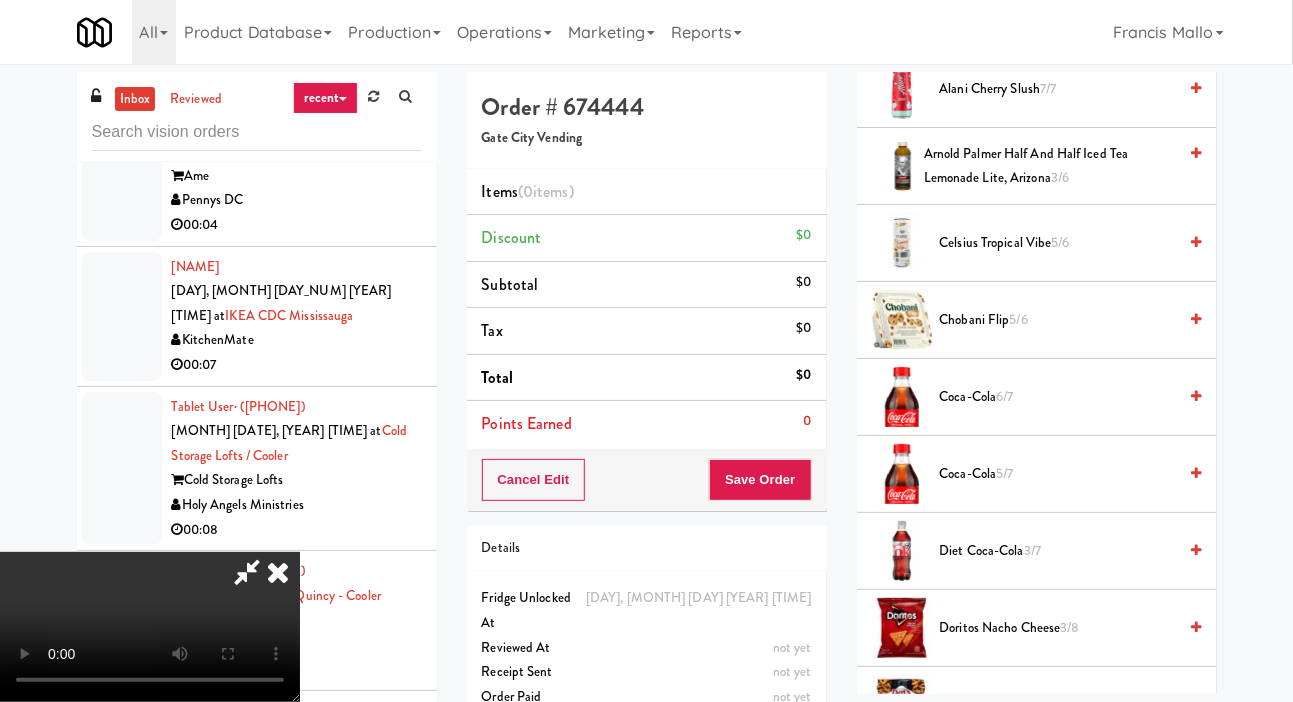 scroll, scrollTop: 371, scrollLeft: 0, axis: vertical 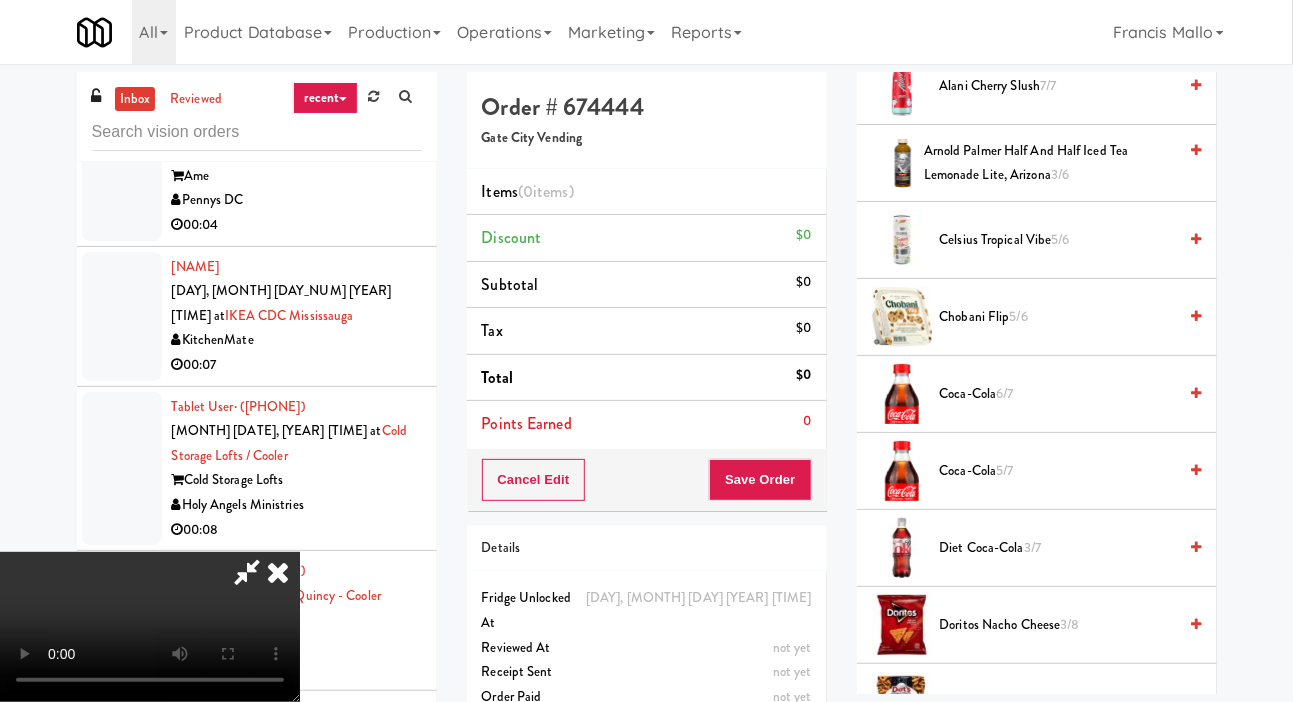 click on "Coca-Cola  5/7" at bounding box center (1058, 471) 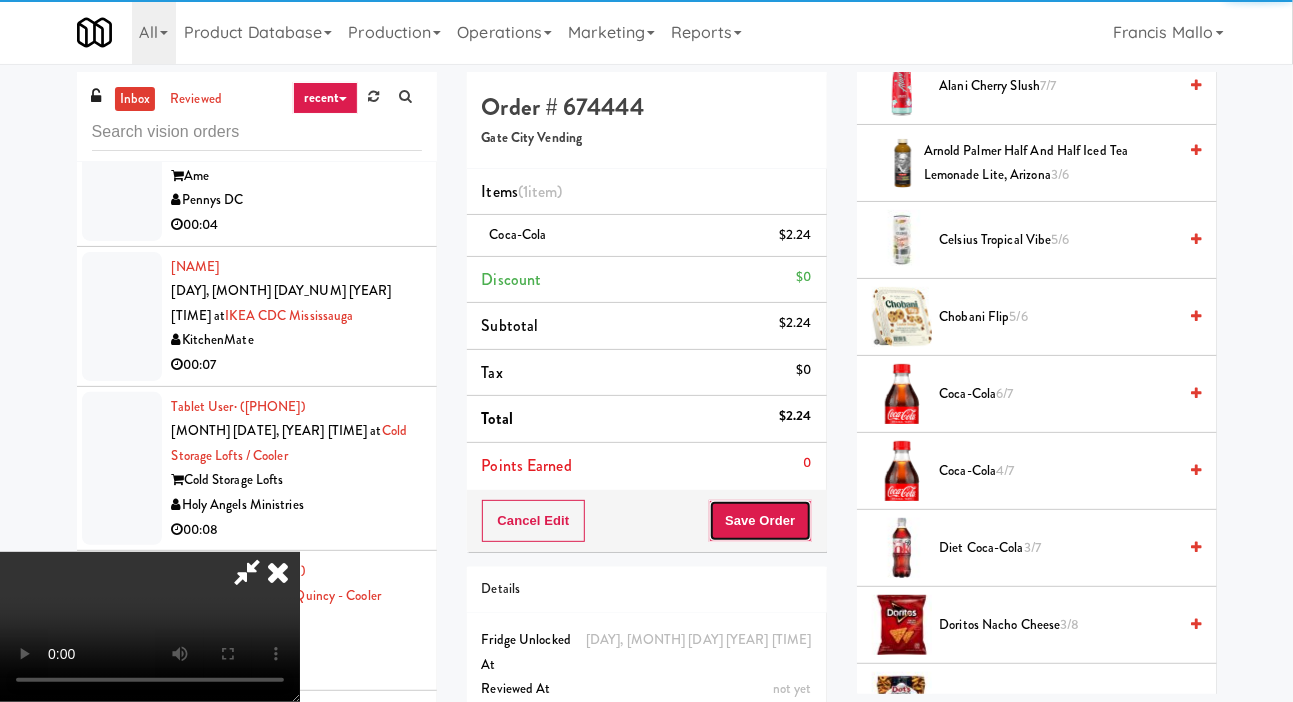 click on "Save Order" at bounding box center (760, 521) 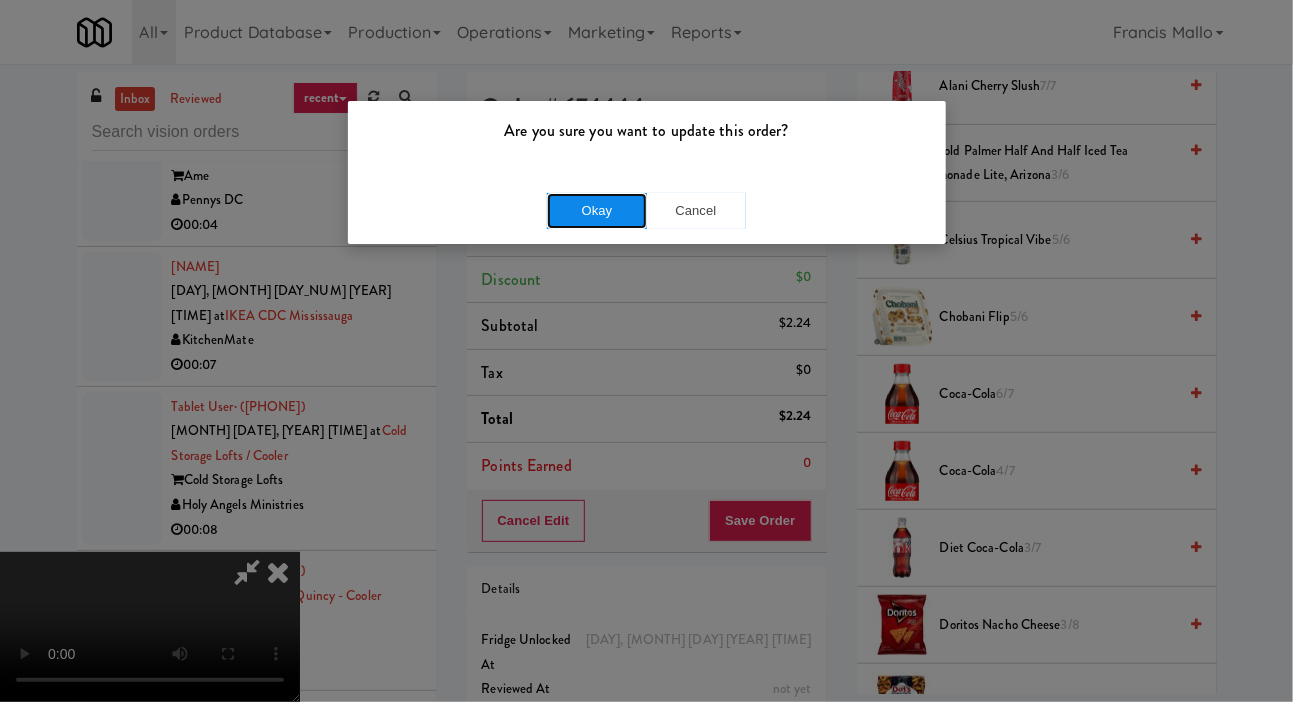 click on "Okay" at bounding box center [597, 211] 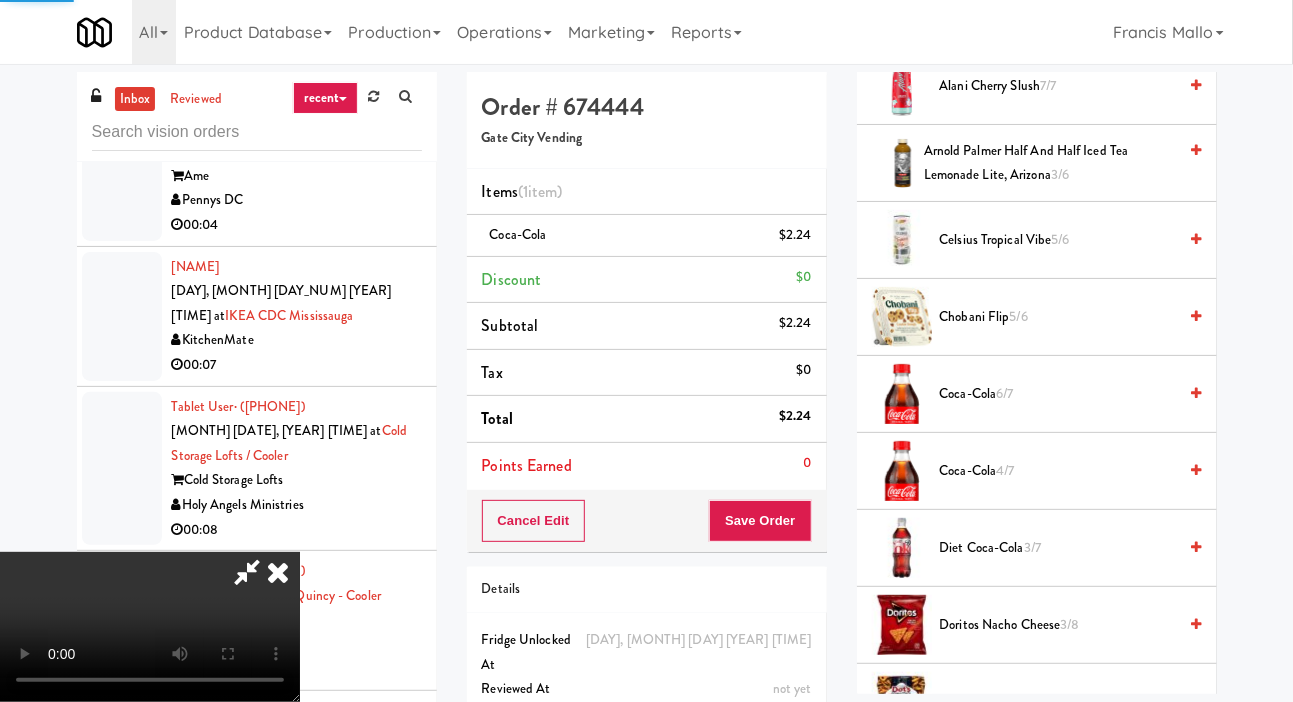 scroll, scrollTop: 116, scrollLeft: 0, axis: vertical 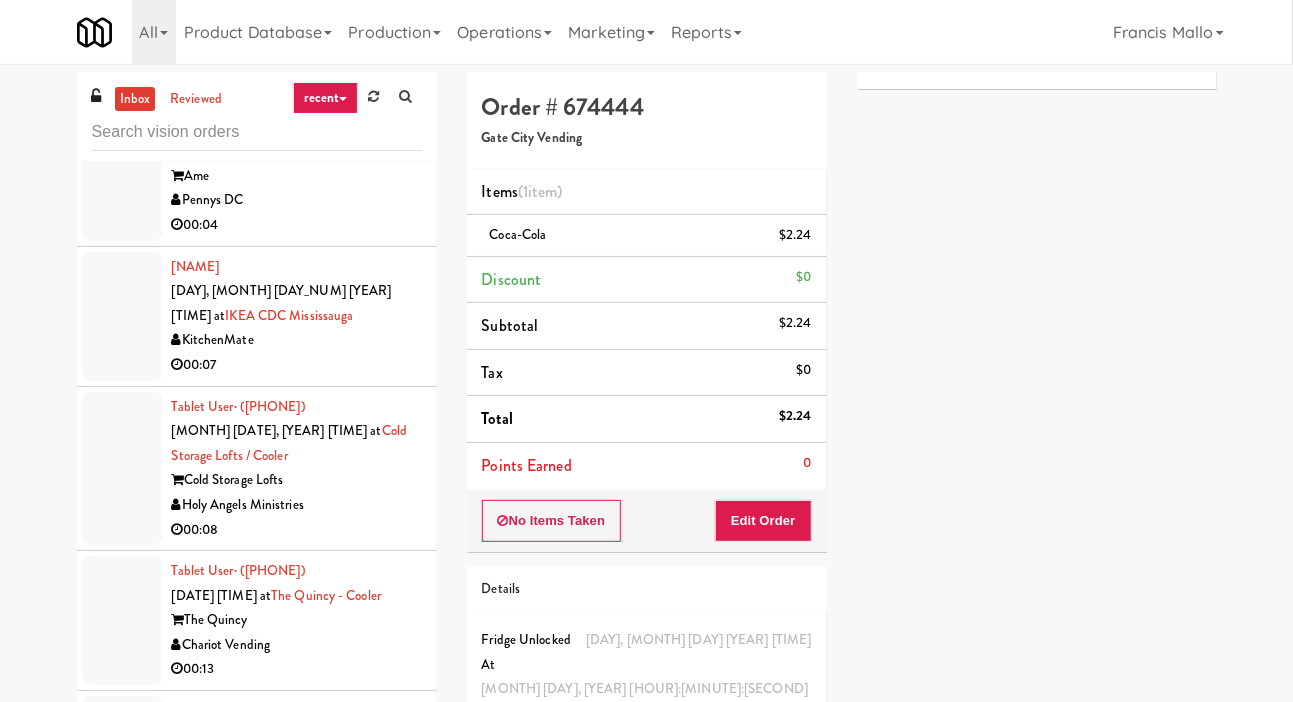 click at bounding box center [122, 1192] 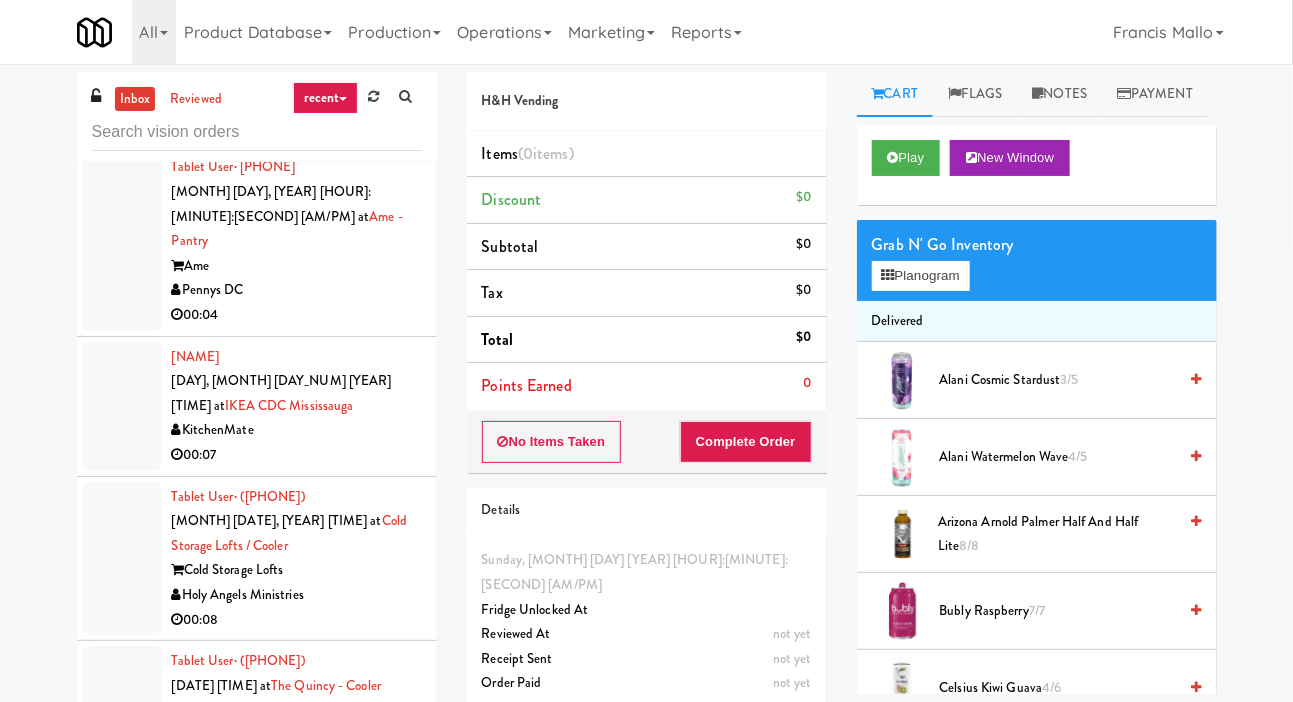 scroll, scrollTop: 32480, scrollLeft: 0, axis: vertical 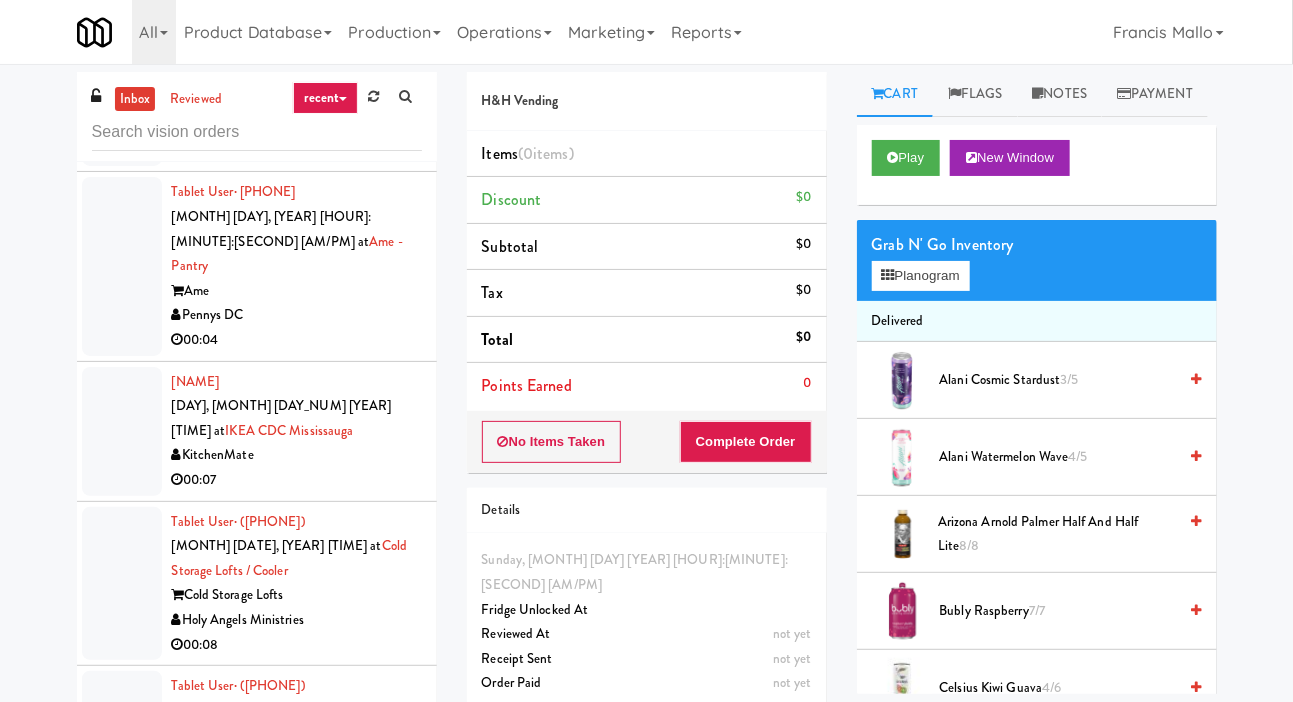 click at bounding box center [122, 1130] 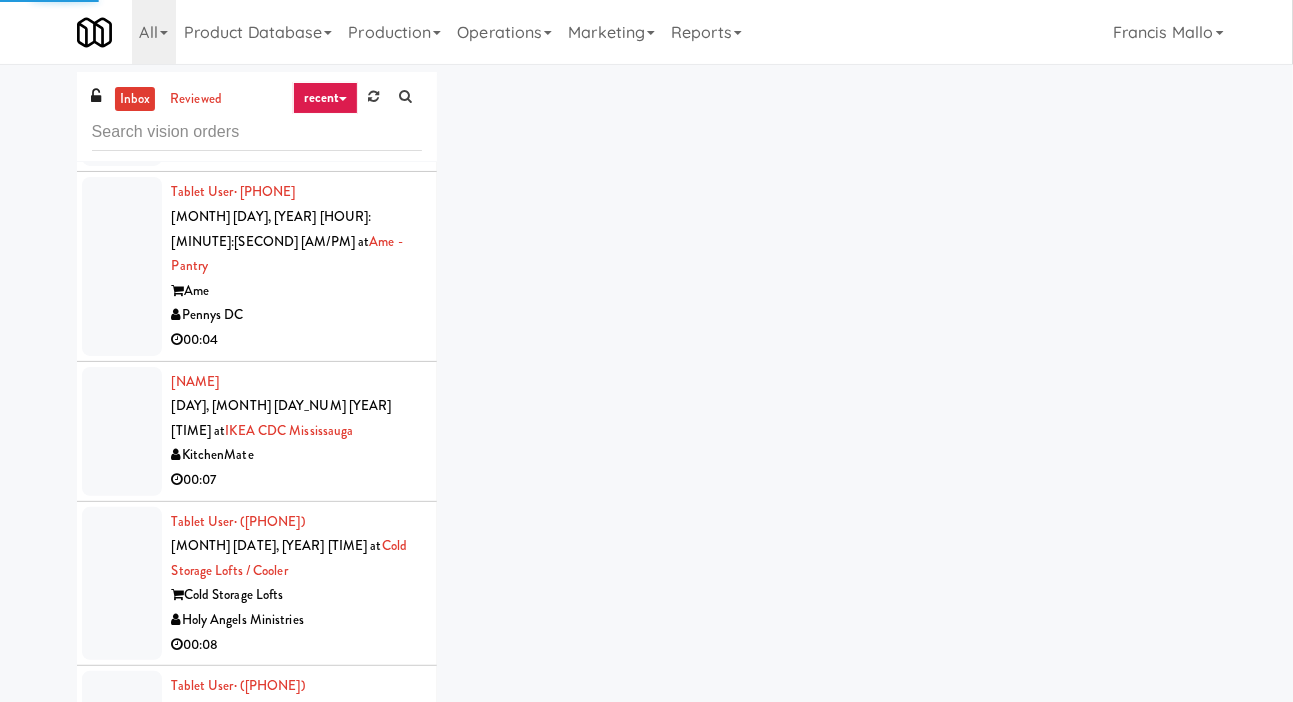 click at bounding box center (122, 1307) 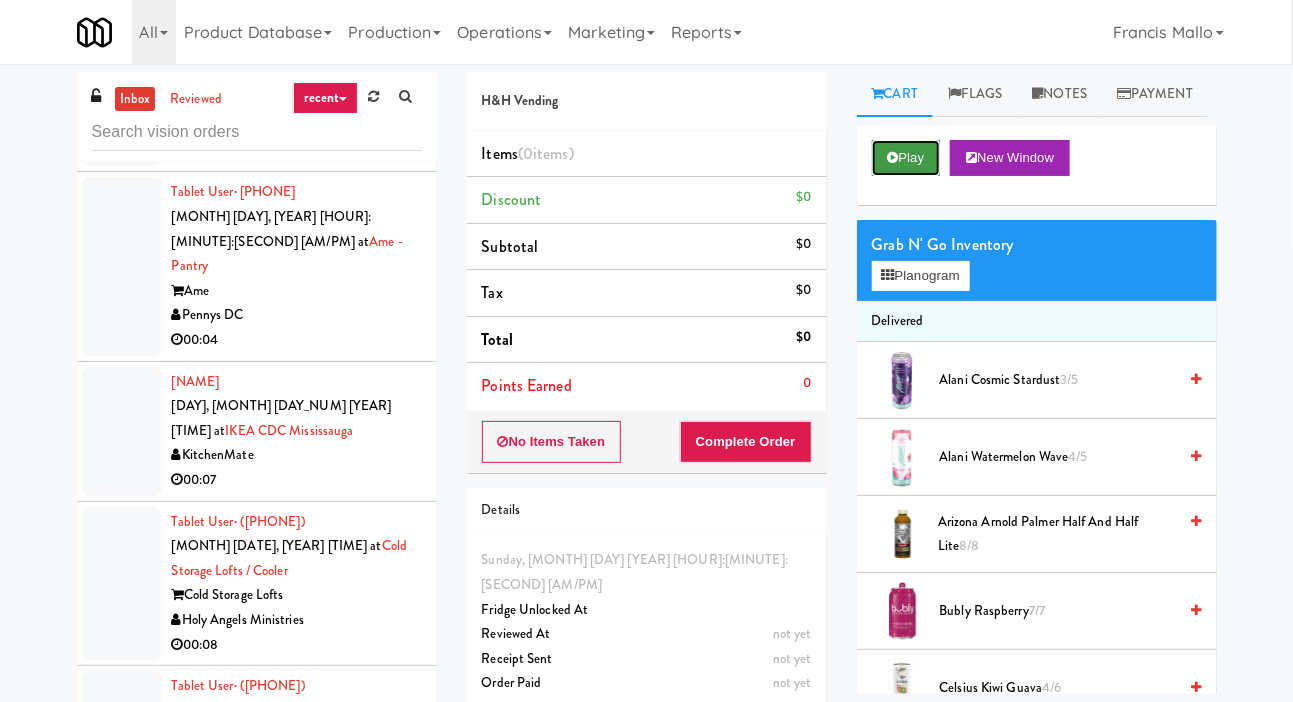 click on "Play" at bounding box center [906, 158] 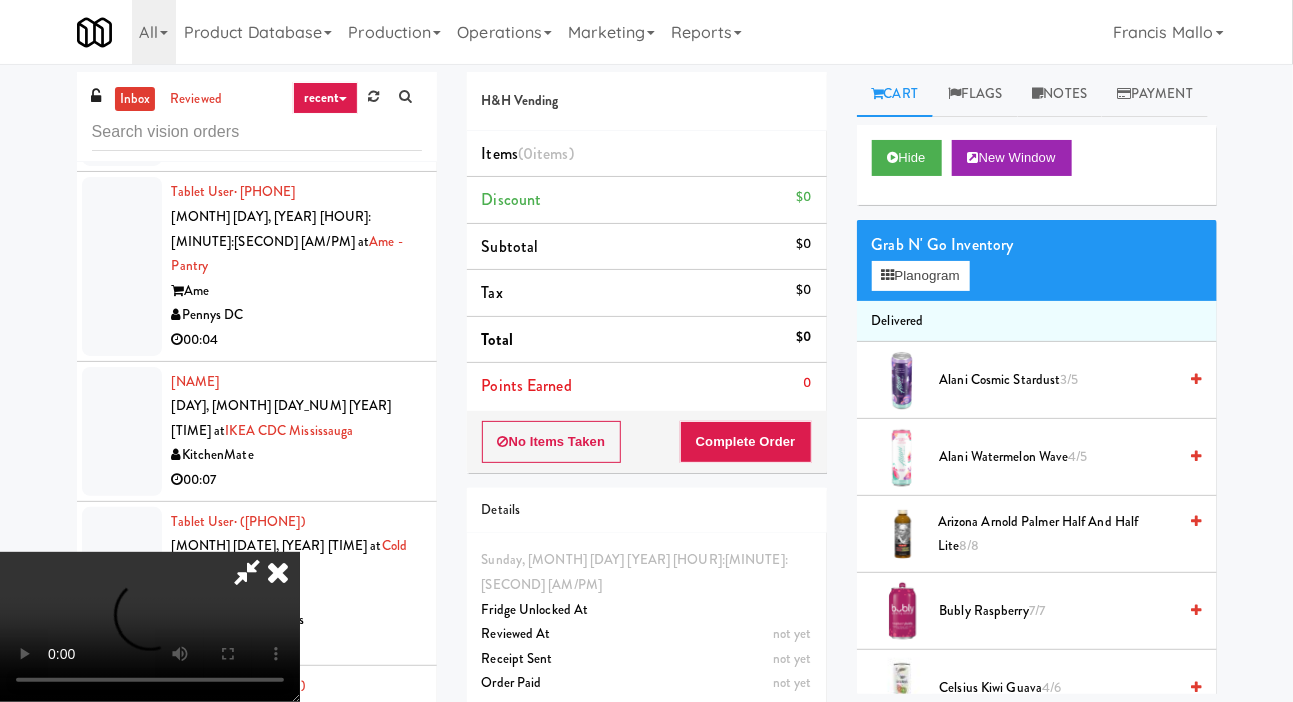 type 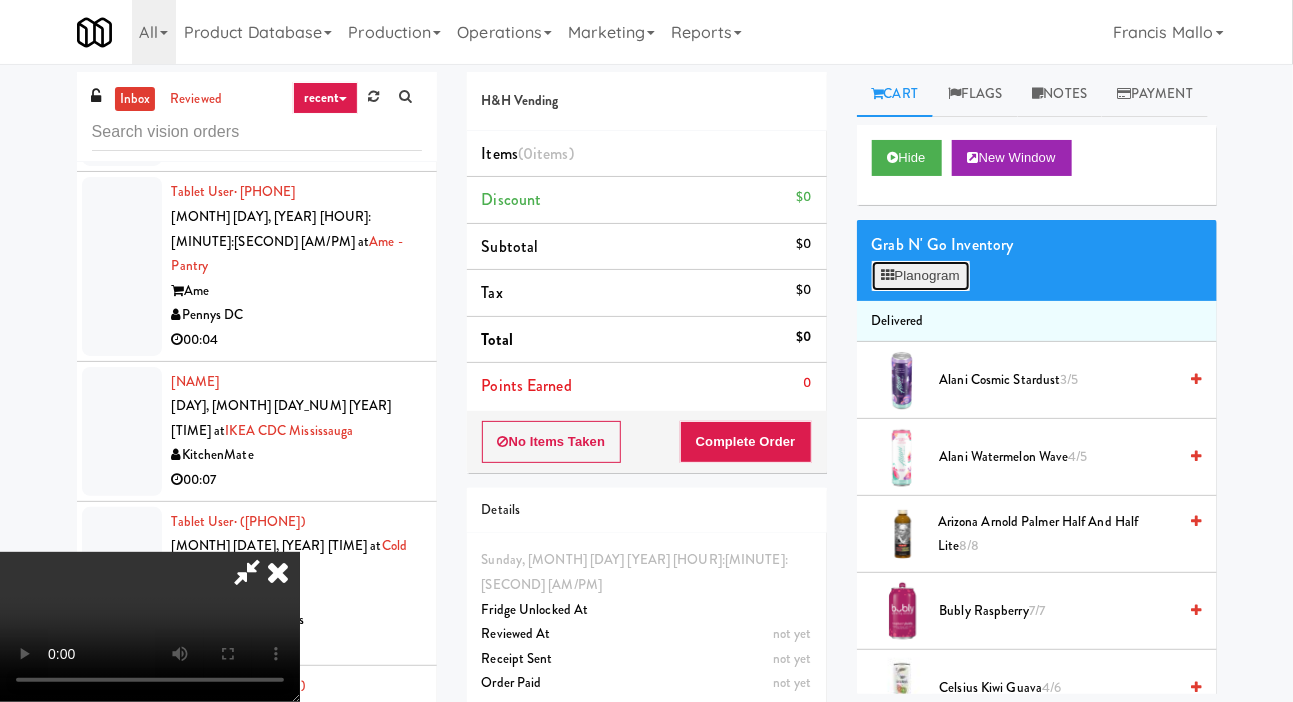 click on "Planogram" at bounding box center [921, 276] 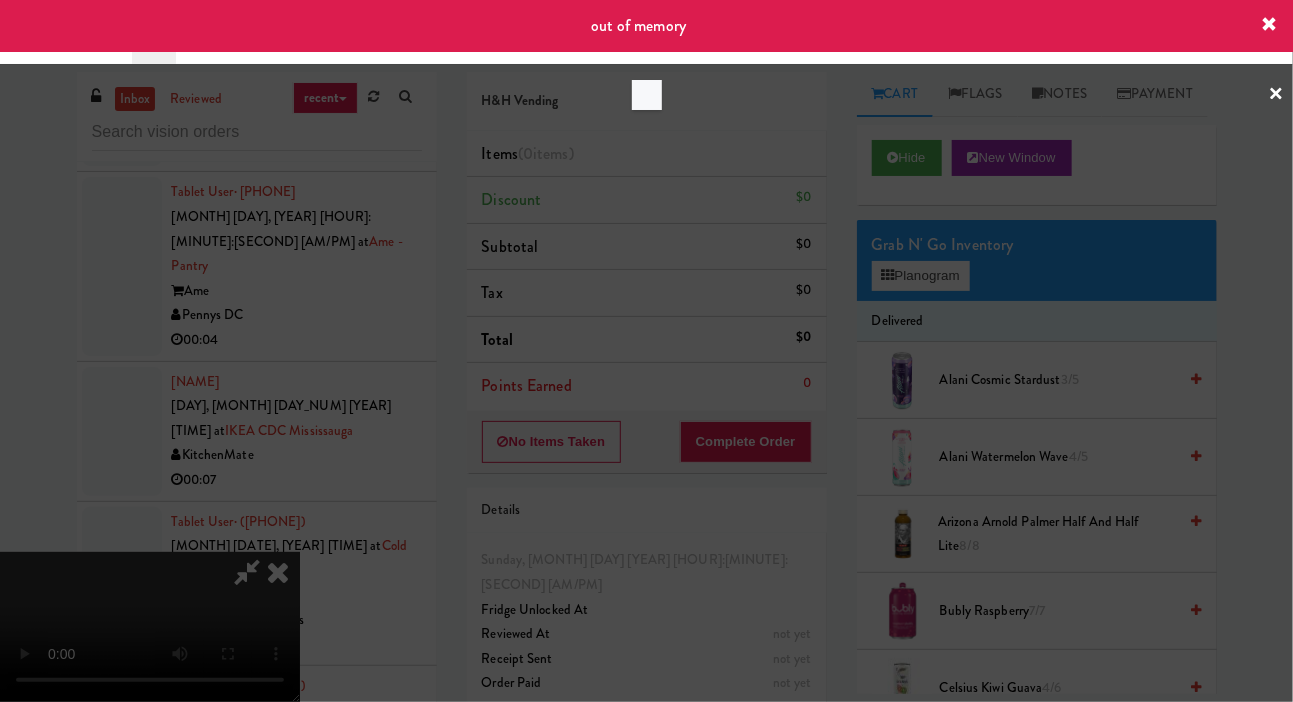click at bounding box center [646, 351] 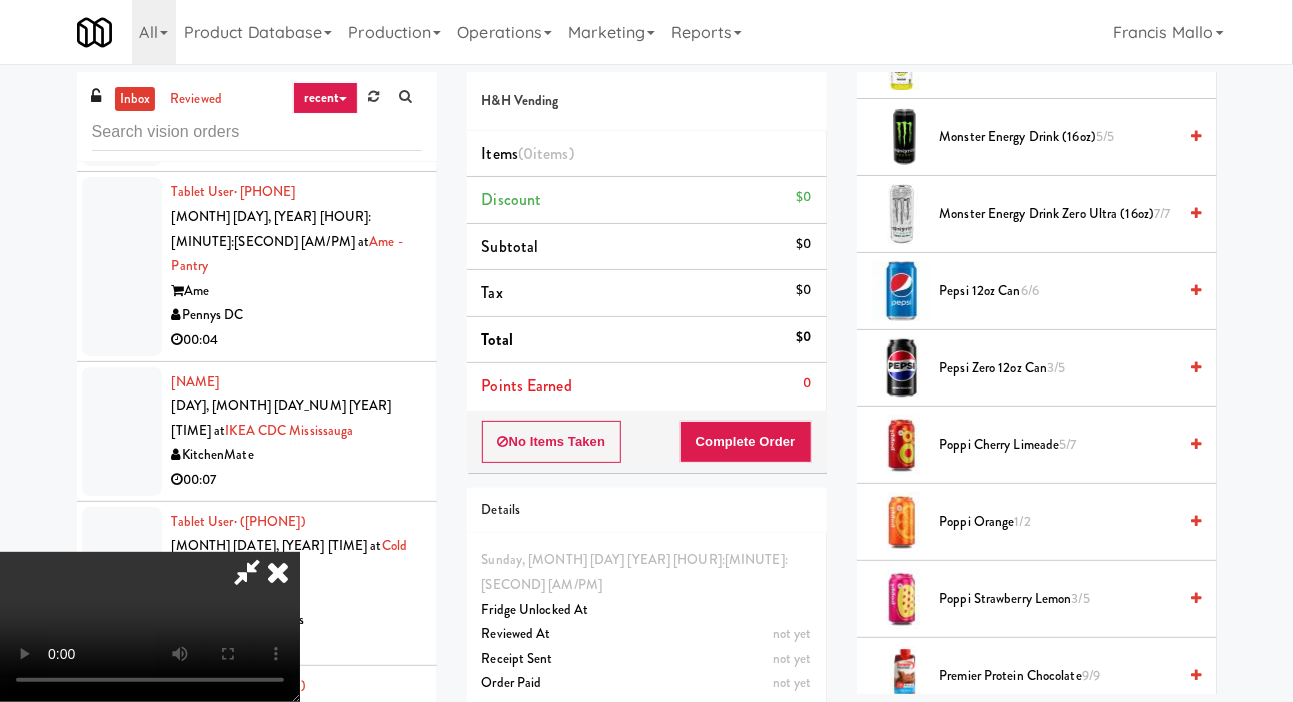 scroll, scrollTop: 1783, scrollLeft: 0, axis: vertical 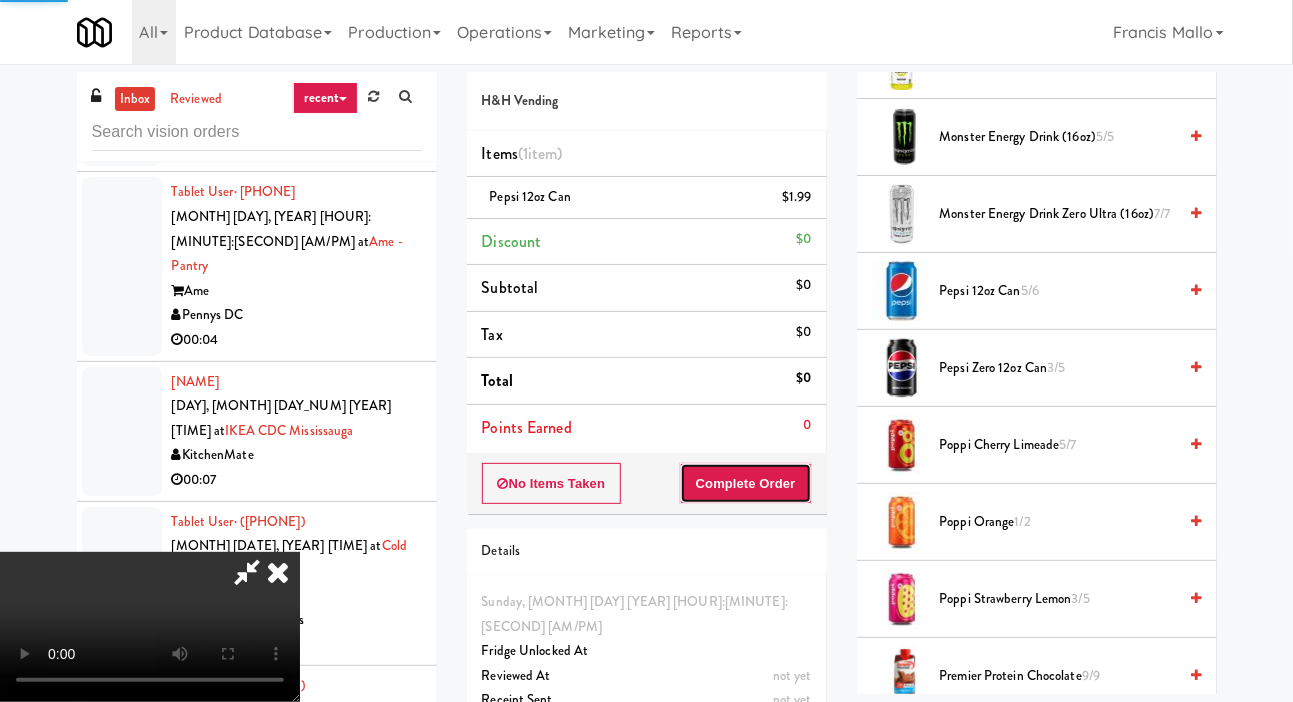click on "Complete Order" at bounding box center (746, 484) 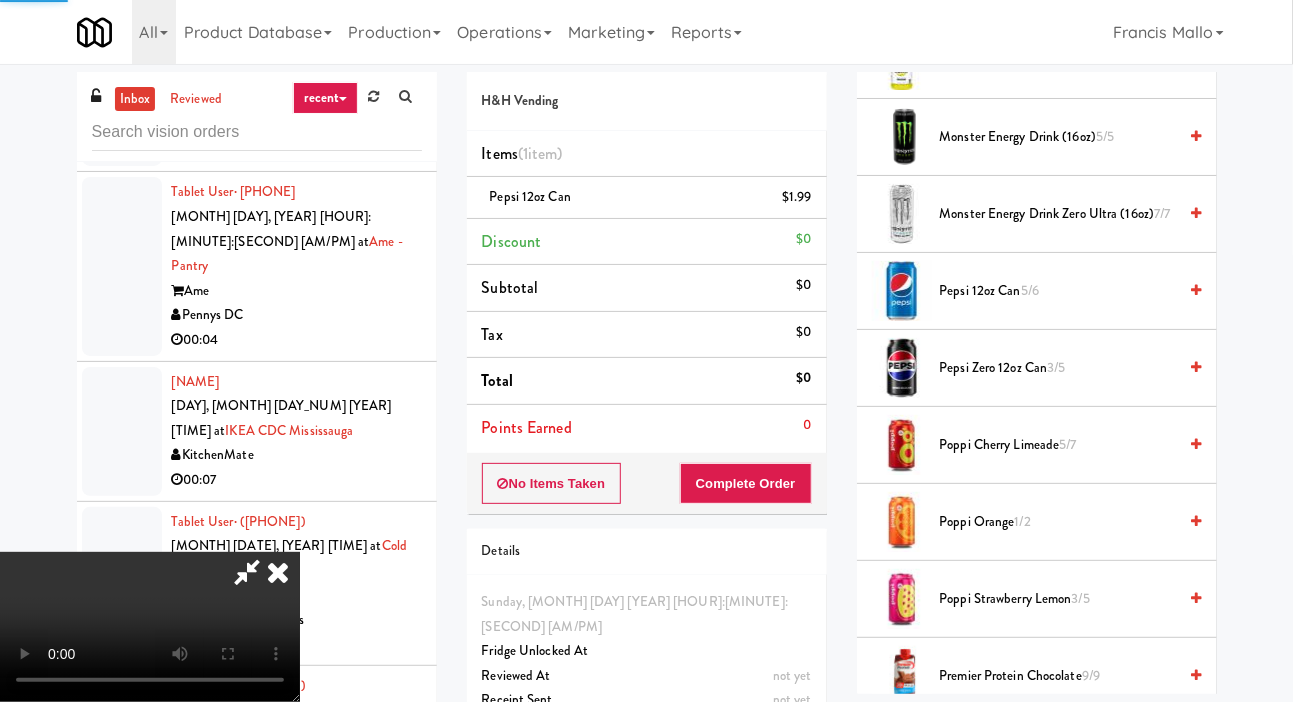 click on "inbox reviewed recent all unclear take inventory issue suspicious failed recent Tablet User · ([AREA]) [PHONE] [MONTH] [DAY], [YEAR] [HOUR]:[MINUTE]:[SECOND] [AM/PM] at KM GEN2 DEMO Cityside Vending 00:11 Tablet User · ([AREA]) [PHONE] [MONTH] [DAY], [YEAR] [HOUR]:[MINUTE]:[SECOND] [AM/PM] at KM GEN2 DEMO Cityside Vending 00:10 Tablet User · ([AREA]) [PHONE] [MONTH] [DAY], [YEAR] [HOUR]:[MINUTE]:[SECOND] [AM/PM] at KM GEN2 DEMO Cityside Vending 00:07 Tablet User · ([AREA]) [PHONE] [MONTH] [DAY], [YEAR] [HOUR]:[MINUTE]:[SECOND] [AM/PM] at KM GEN2 DEMO Cityside Vending 00:03 Tablet User · ([AREA]) [PHONE] [MONTH] [DAY], [YEAR] [HOUR]:[MINUTE]:[SECOND] [AM/PM] at KM GEN2 DEMO Cityside Vending 00:04 Tablet User · ([AREA]) [PHONE] [MONTH] [DAY], [YEAR] [HOUR]:[MINUTE]:[SECOND] [AM/PM] at KM GEN2 DEMO Cityside Vending 00:14 Tablet User · ([AREA]) [PHONE] [MONTH] [DAY], [YEAR] [HOUR]:[MINUTE]:[SECOND] [AM/PM] at KM GEN2 DEMO Cityside Vending 00:11 Tablet User · ([AREA]) [PHONE] [MONTH] [DAY], [YEAR] [HOUR]:[MINUTE]:[SECOND] [AM/PM] at KM GEN2 DEMO Cityside Vending 00:16 Tablet User · ([AREA]) [PHONE] [MONTH] [DAY], [YEAR] [HOUR]:[MINUTE]:[SECOND] [AM/PM] at KM GEN2 DEMO Cityside Vending" at bounding box center [646, 424] 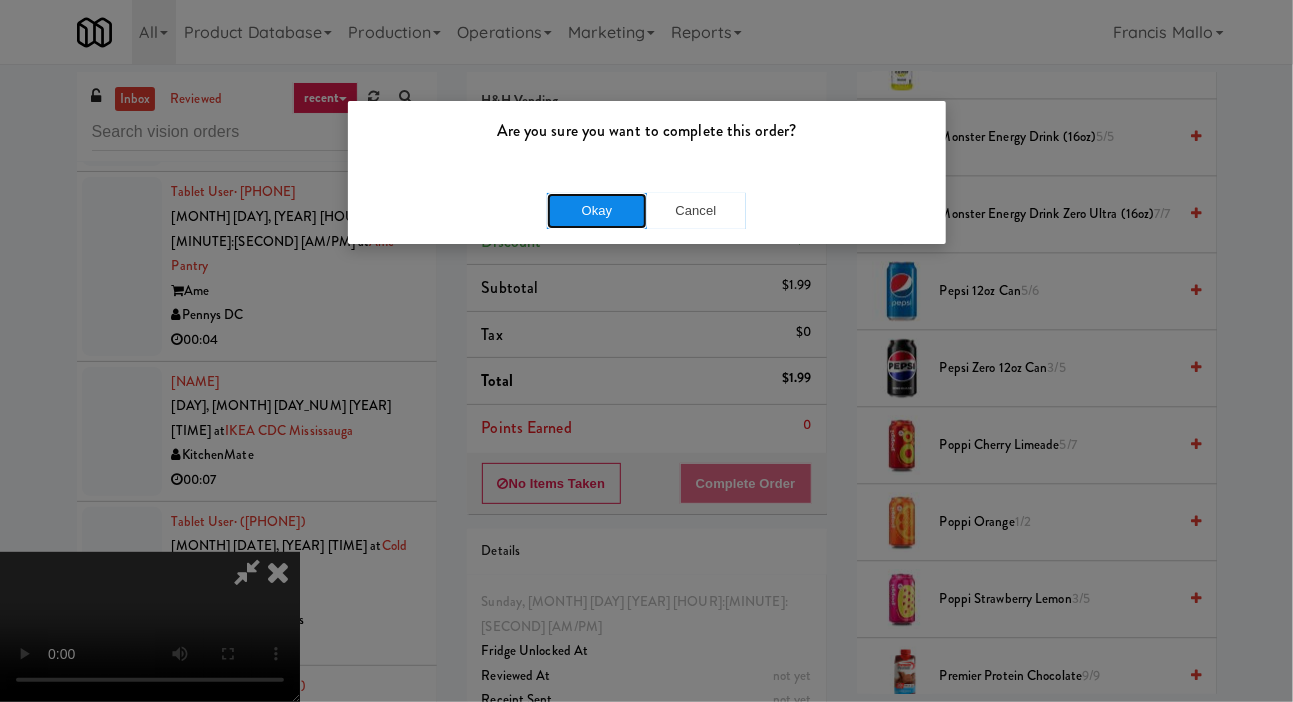 click on "Okay" at bounding box center [597, 211] 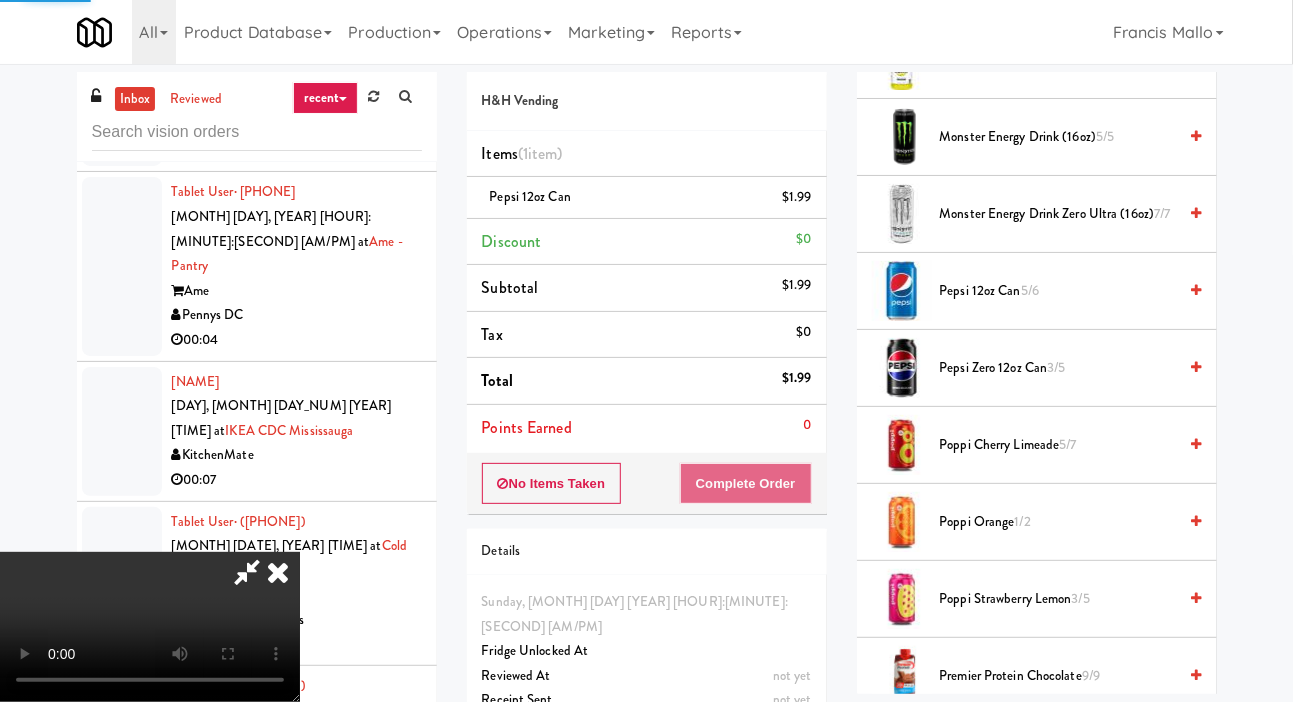 scroll, scrollTop: 116, scrollLeft: 0, axis: vertical 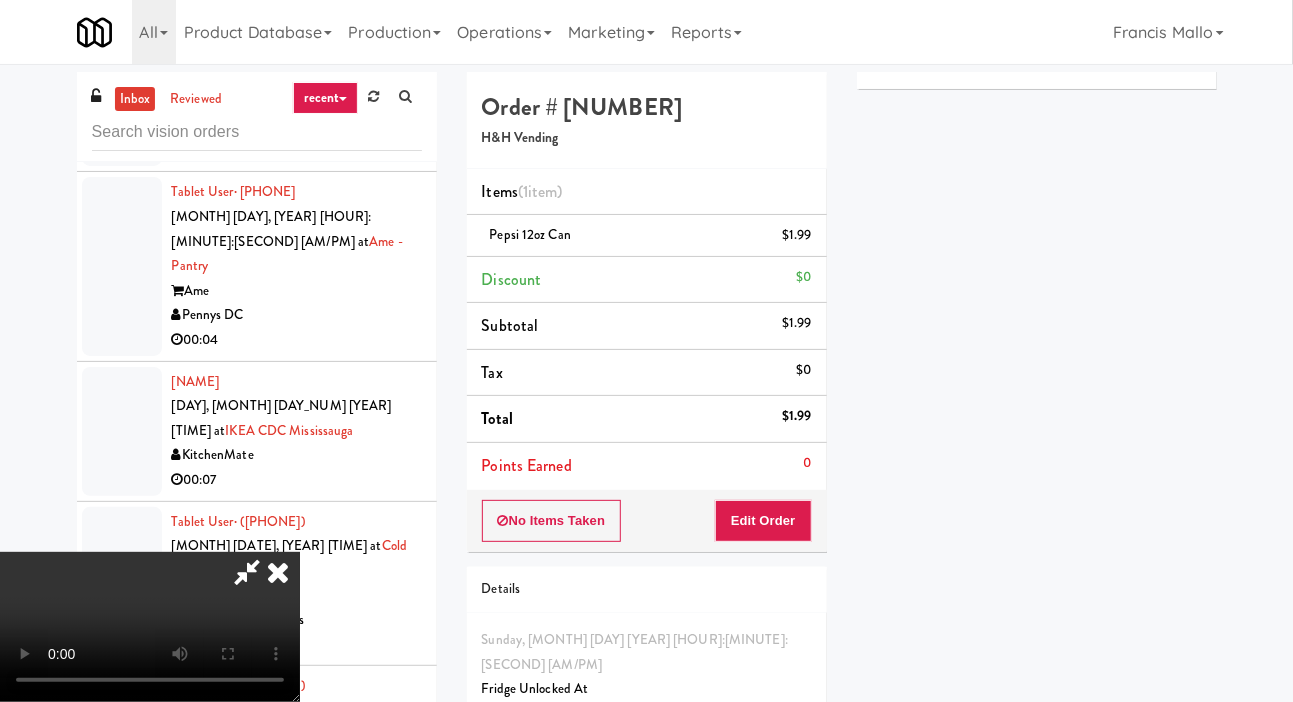 click at bounding box center [278, 572] 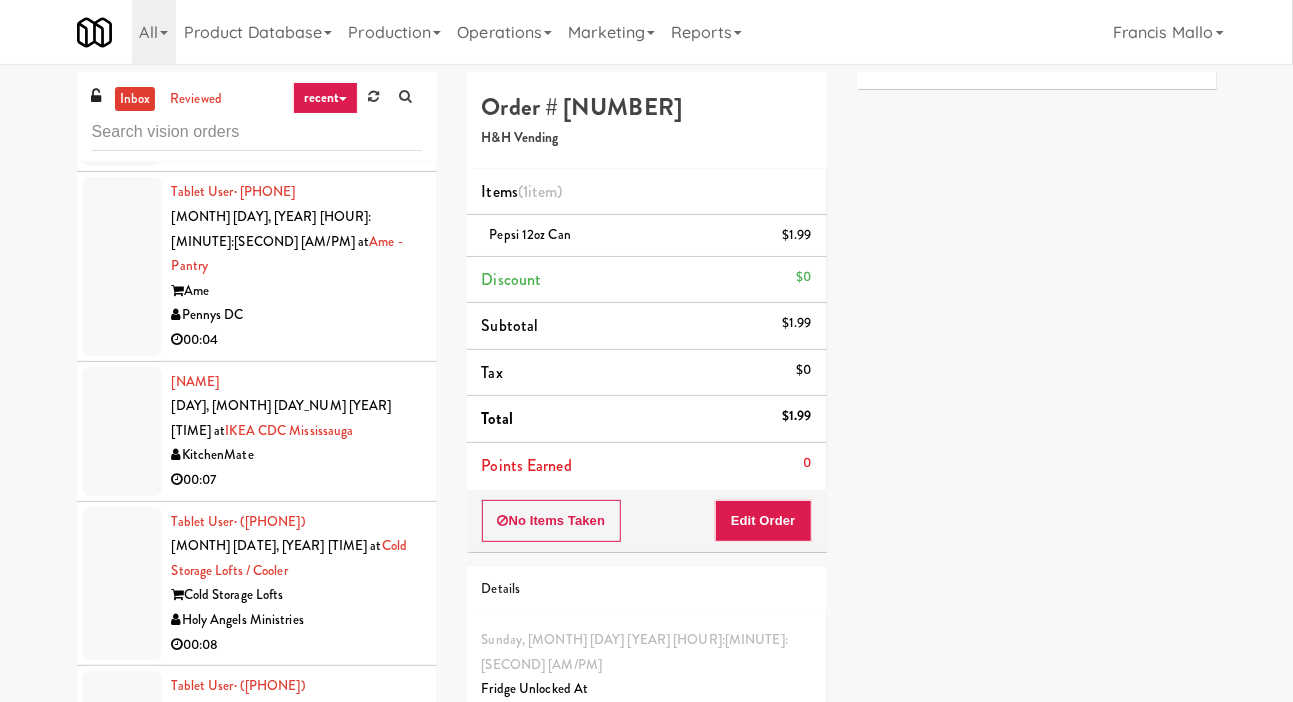 click at bounding box center [122, 1130] 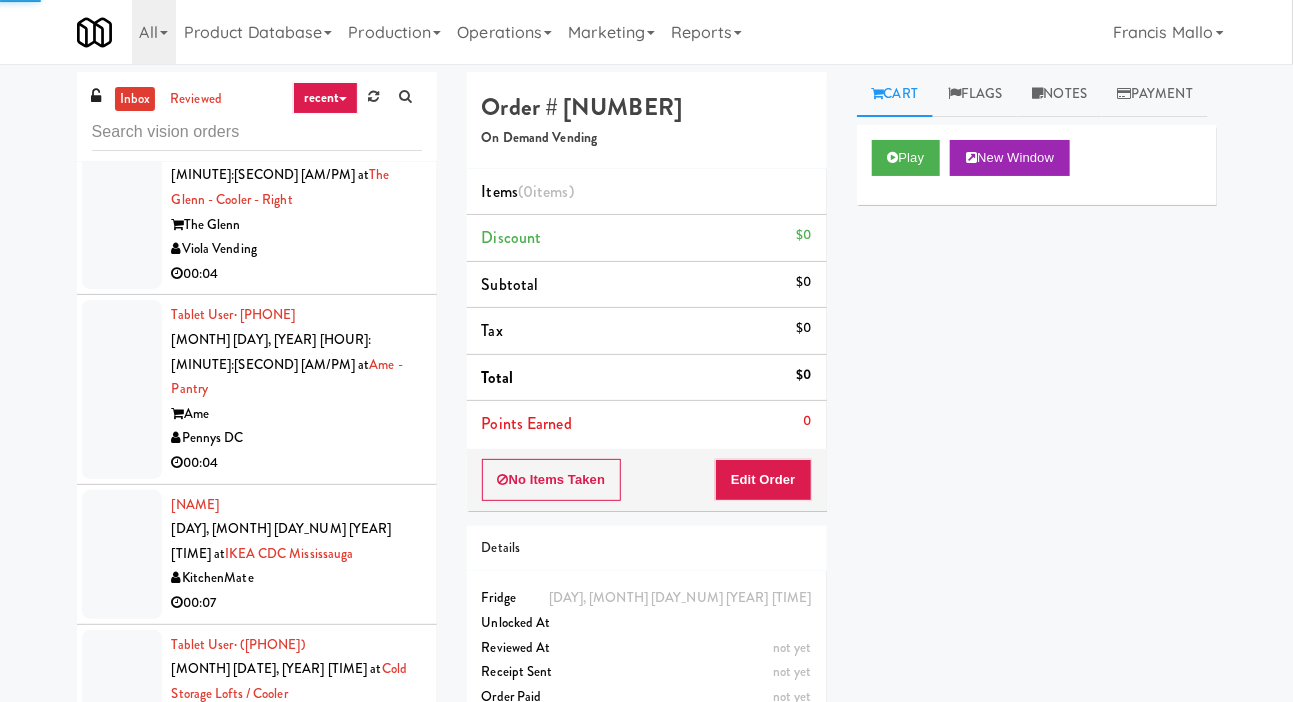 scroll, scrollTop: 32355, scrollLeft: 0, axis: vertical 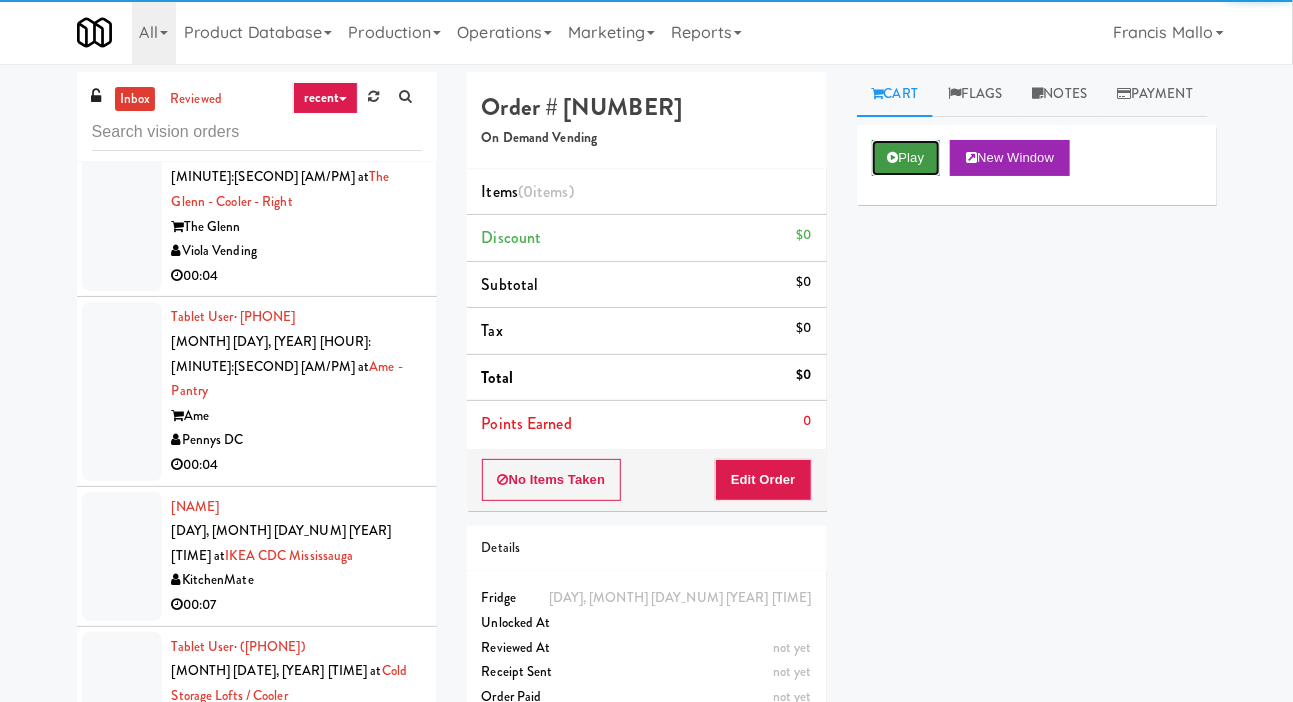 click on "Play" at bounding box center (906, 158) 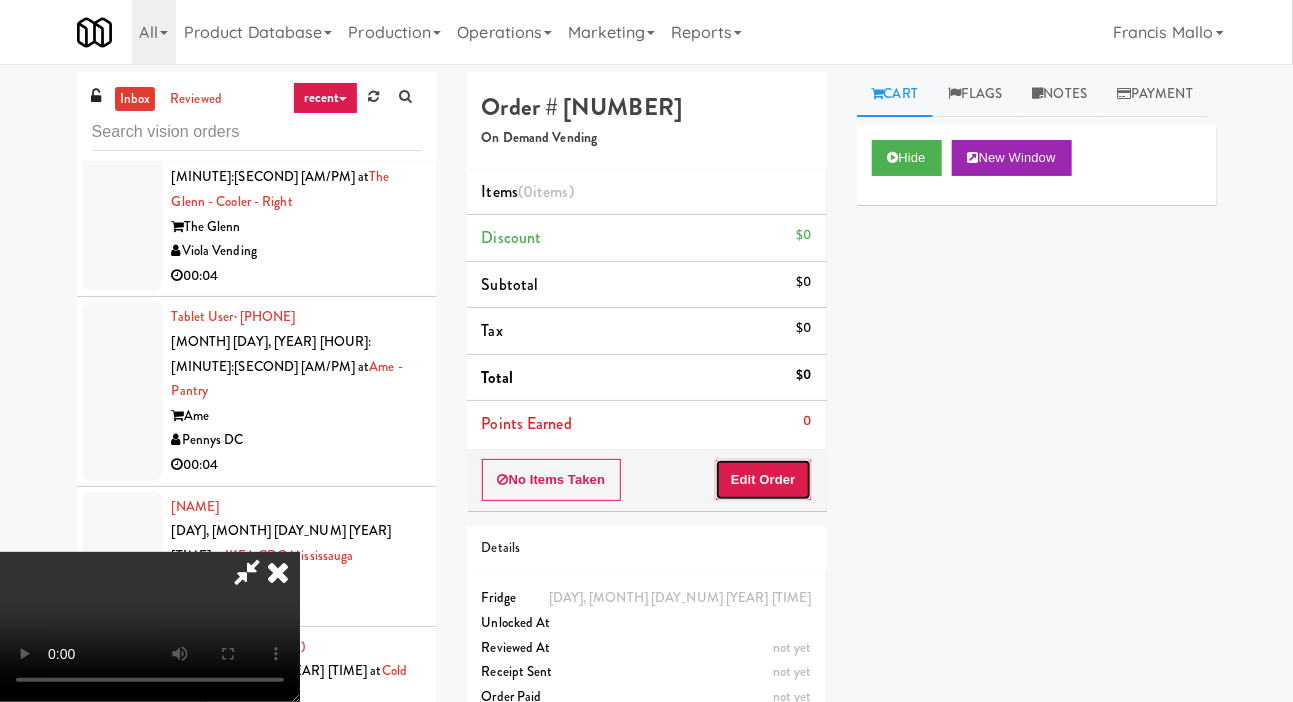 click on "Edit Order" at bounding box center [763, 480] 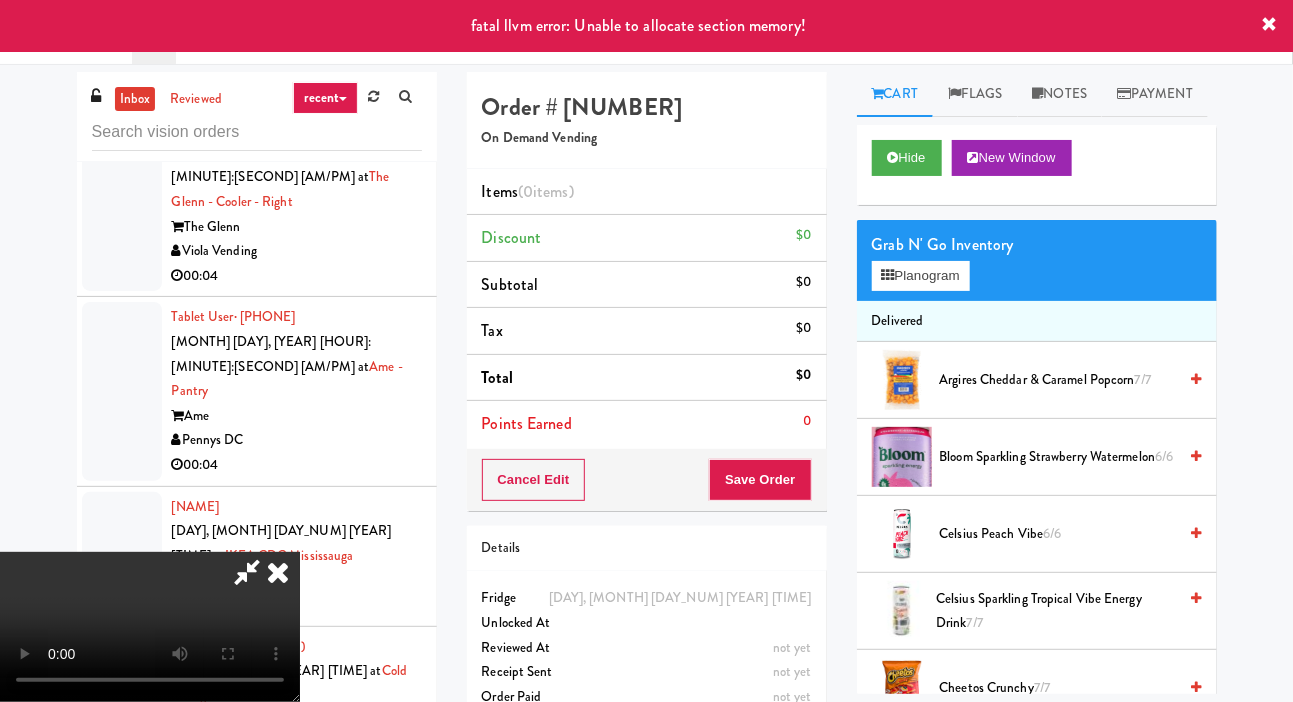 type 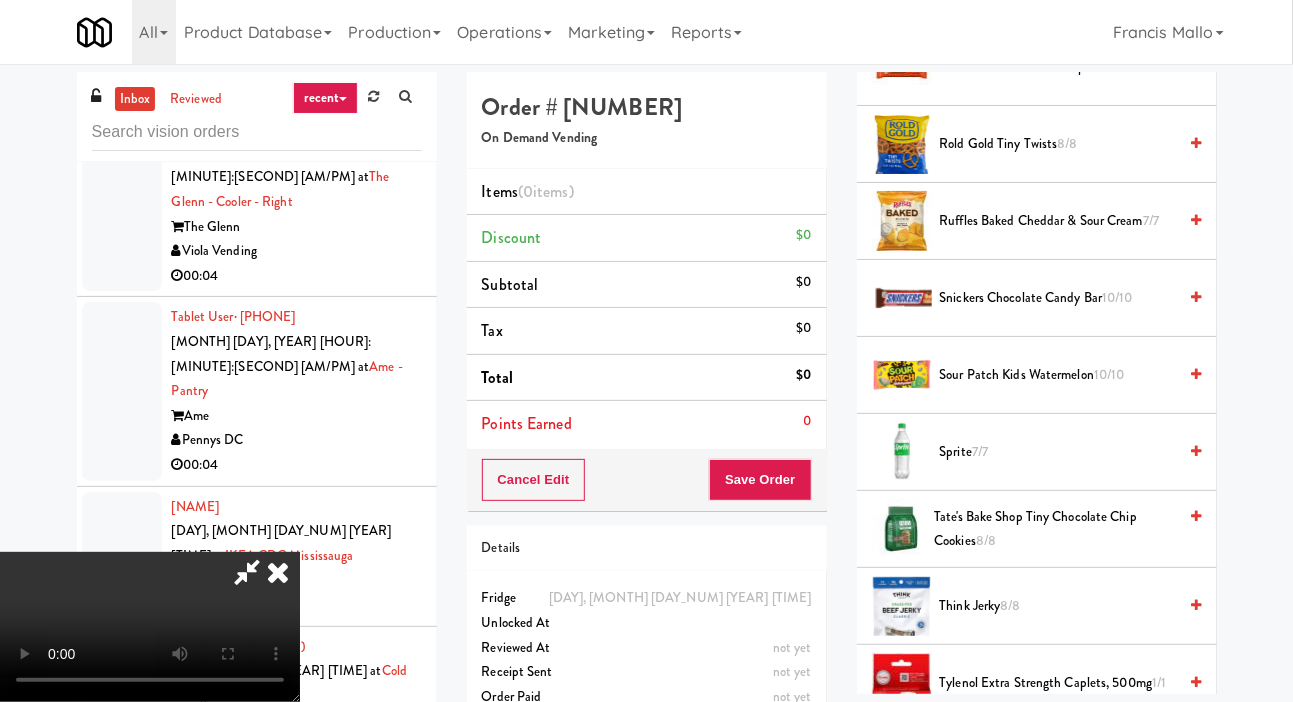 scroll, scrollTop: 2441, scrollLeft: 0, axis: vertical 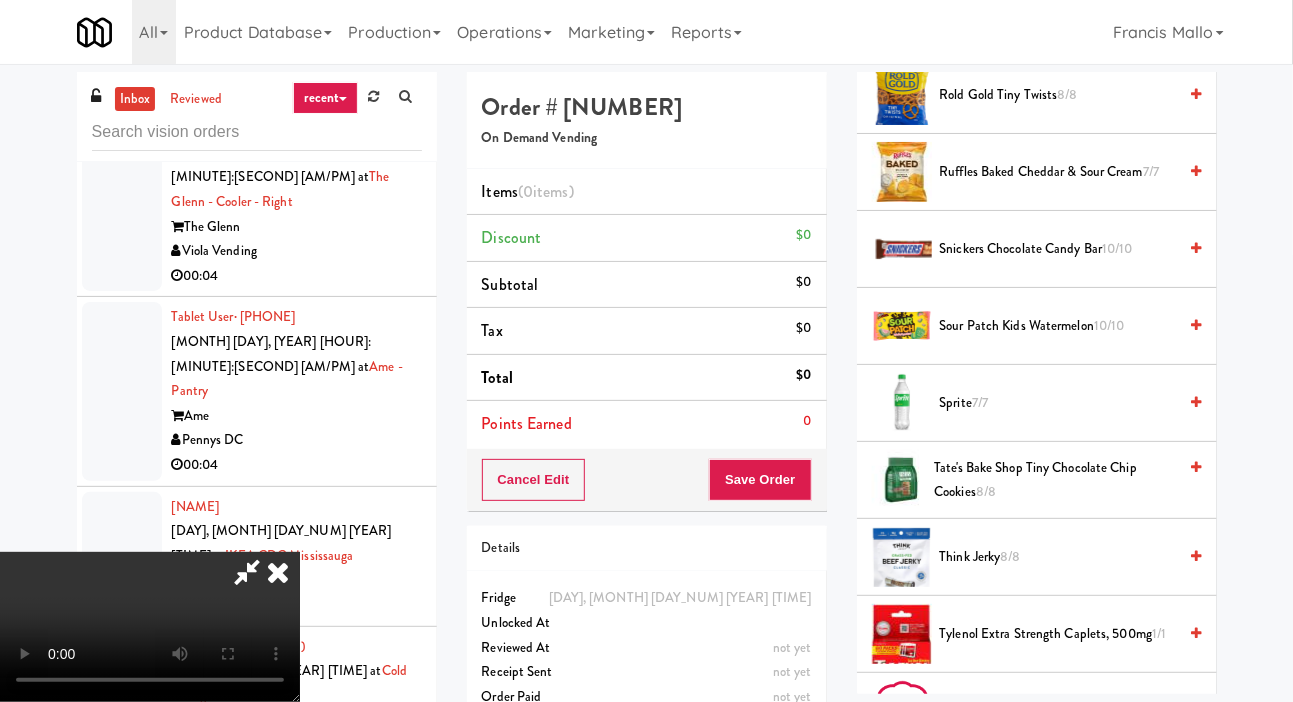 click on "Snickers Chocolate Candy Bar  10/10" at bounding box center [1058, 249] 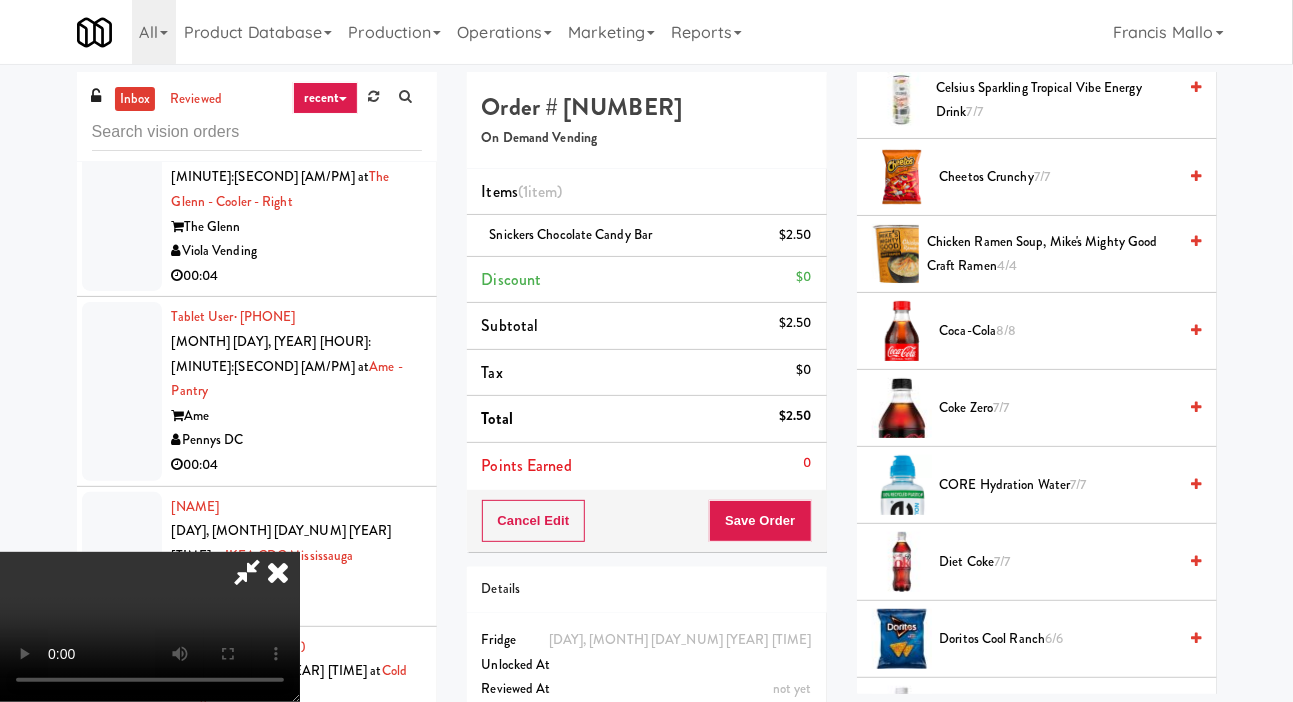scroll, scrollTop: 512, scrollLeft: 0, axis: vertical 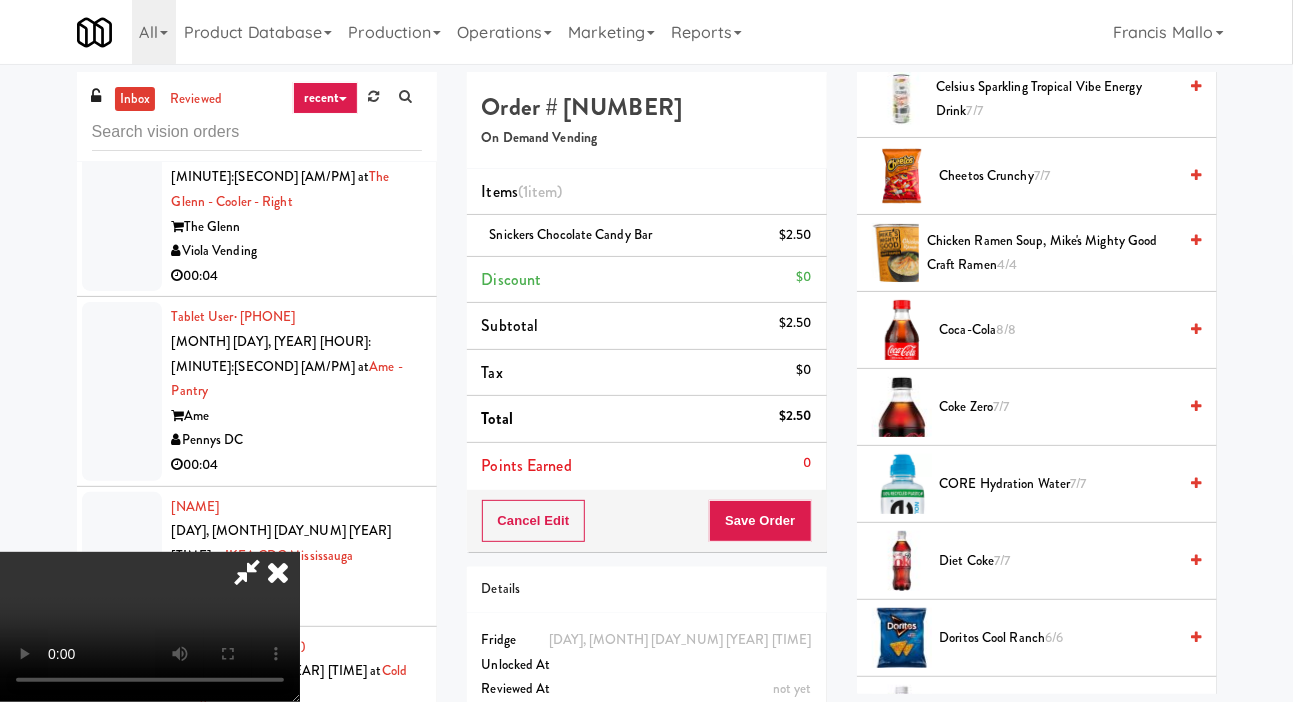 click on "Coca-Cola  8/8" at bounding box center (1058, 330) 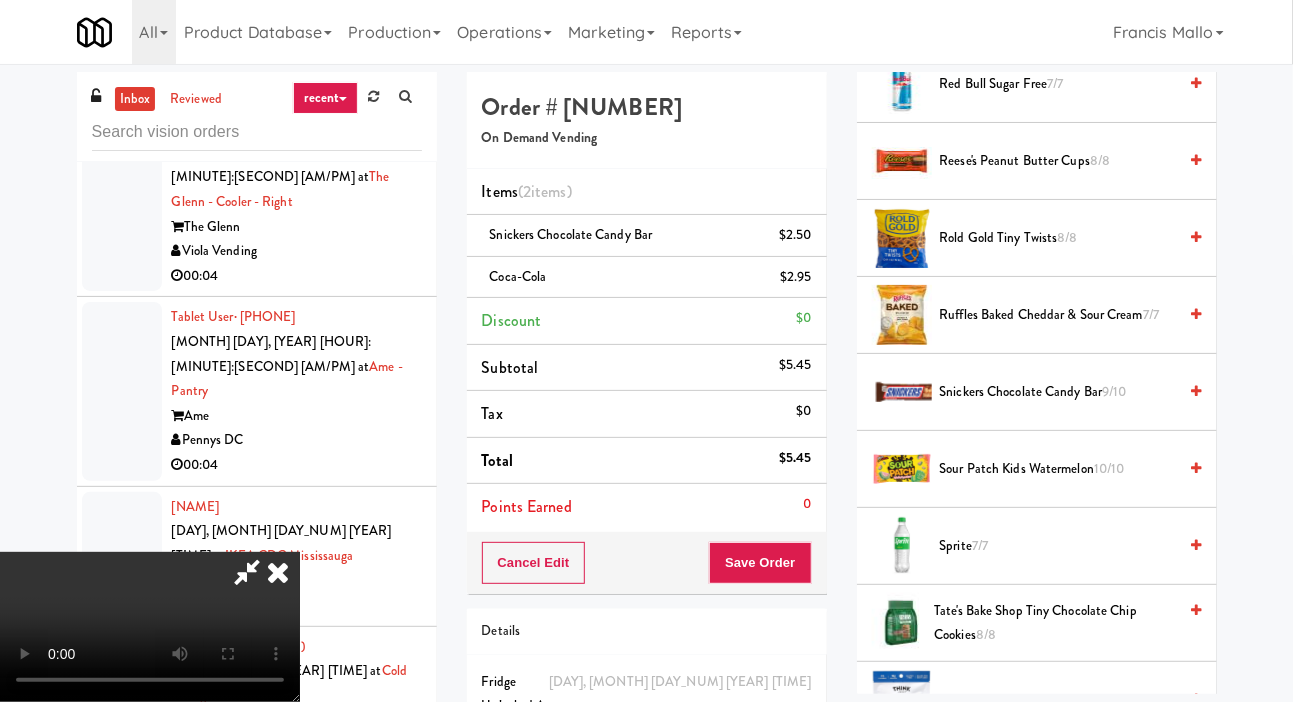 scroll, scrollTop: 2298, scrollLeft: 0, axis: vertical 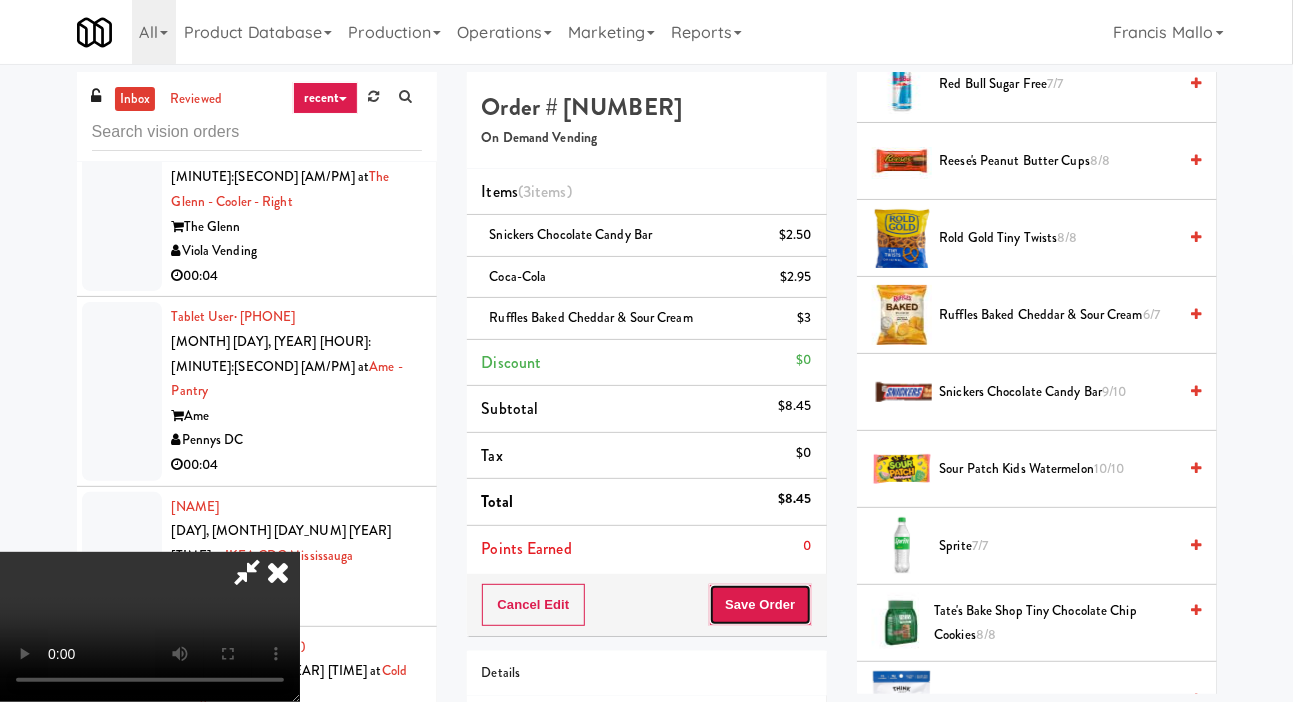 click on "Save Order" at bounding box center [760, 605] 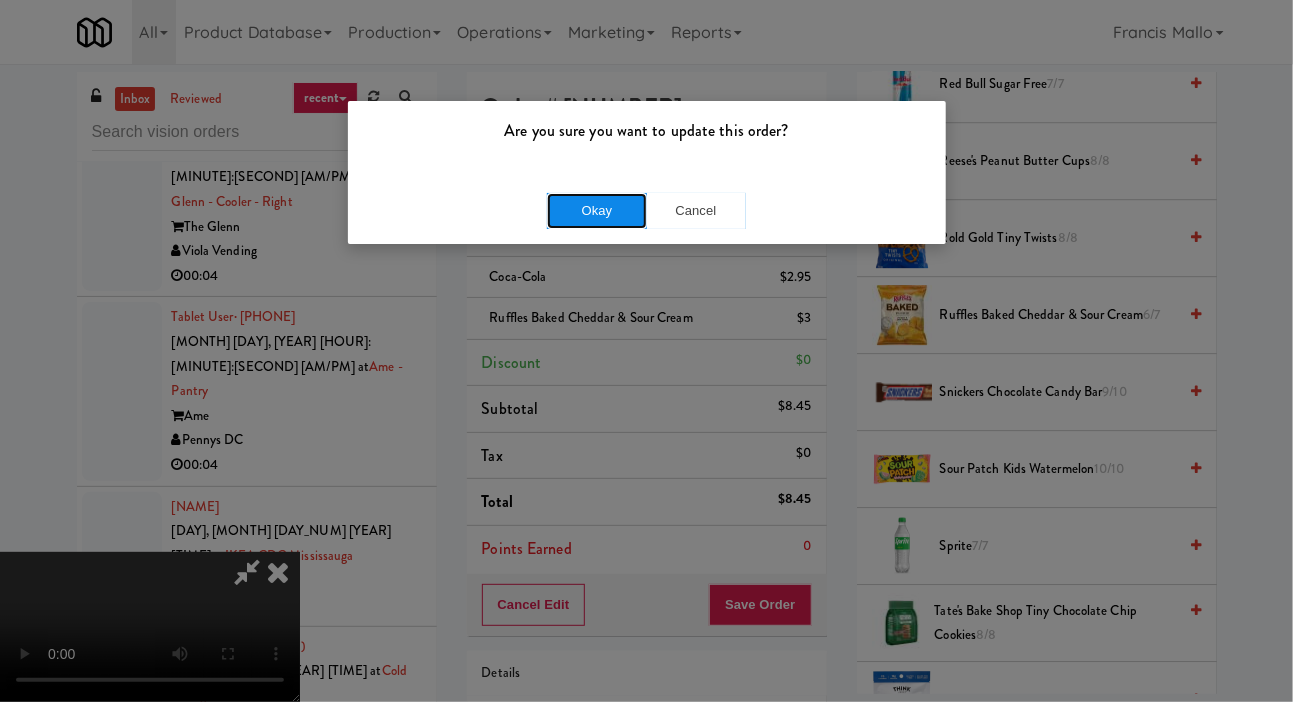 click on "Okay" at bounding box center (597, 211) 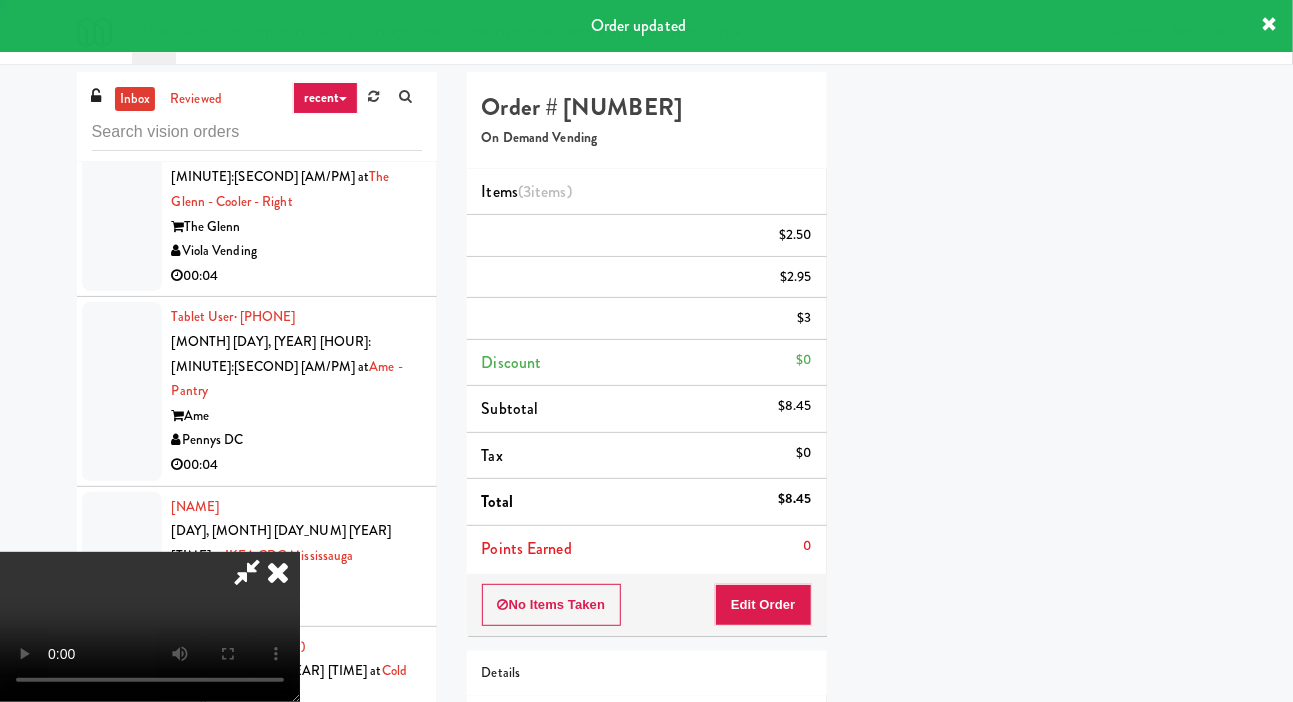 scroll, scrollTop: 116, scrollLeft: 0, axis: vertical 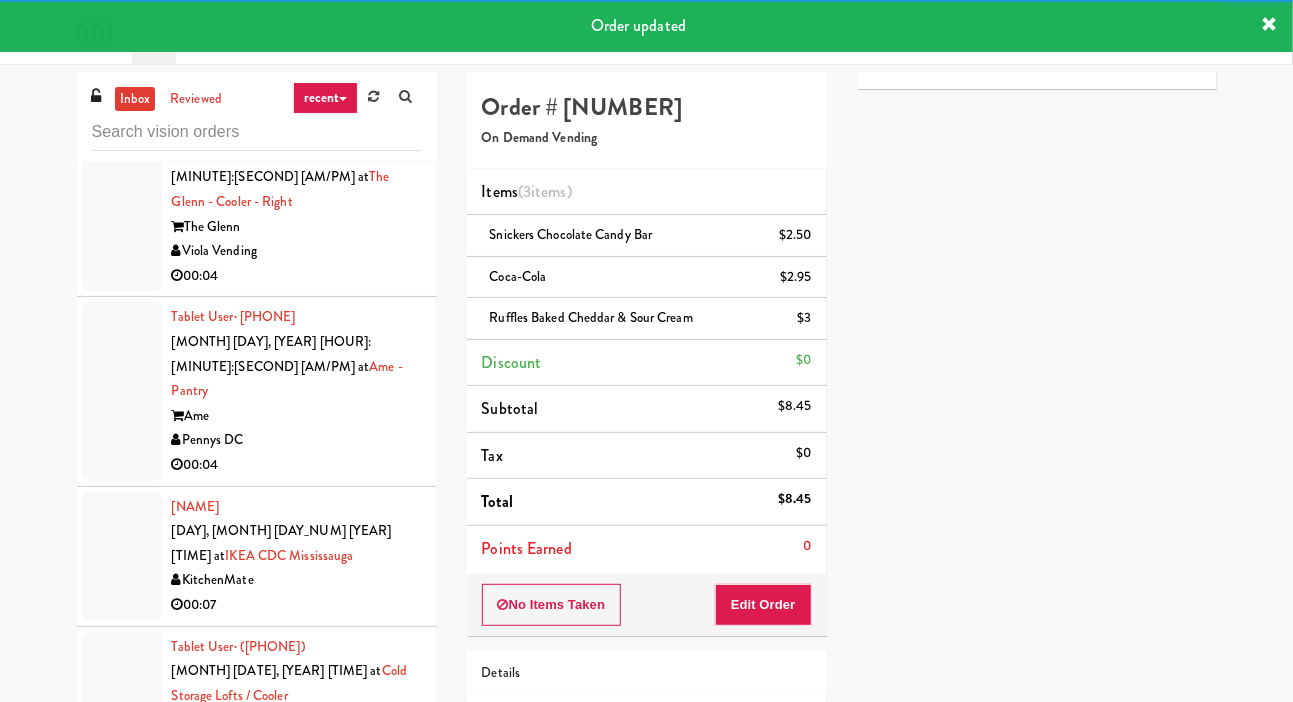 click at bounding box center (122, 1128) 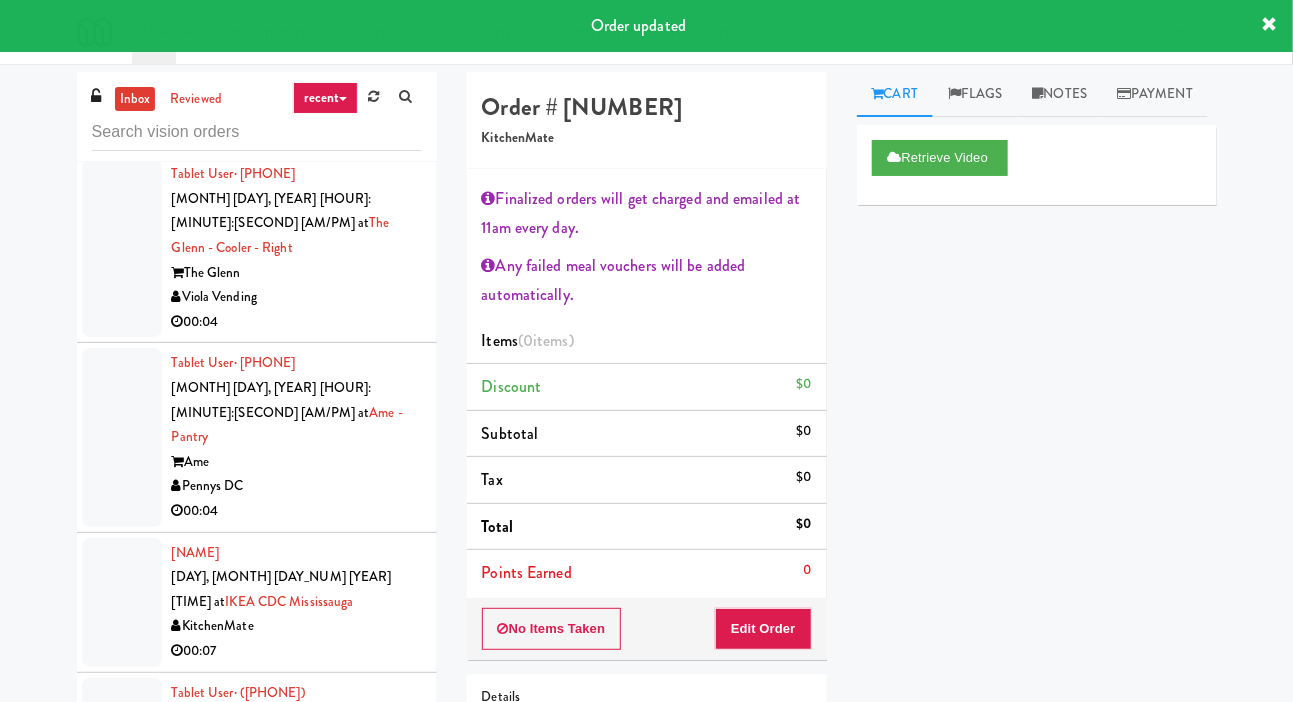 scroll, scrollTop: 32240, scrollLeft: 0, axis: vertical 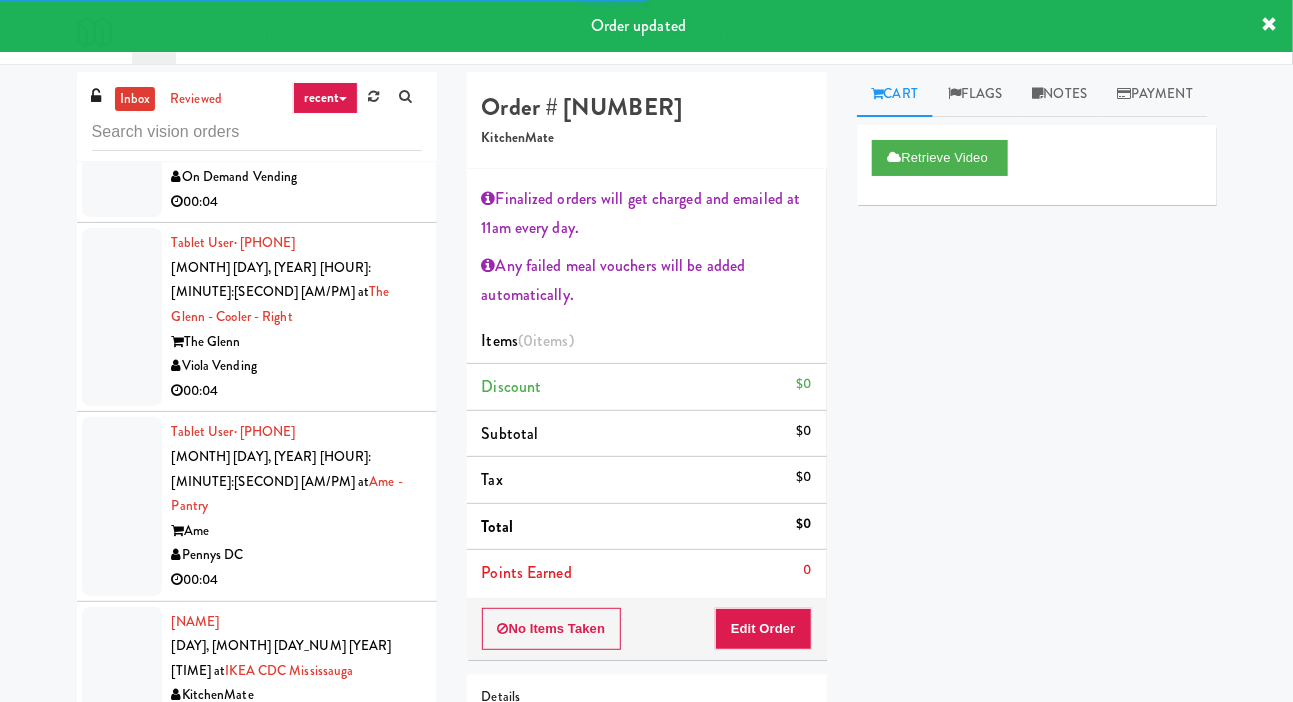 click at bounding box center (122, 1115) 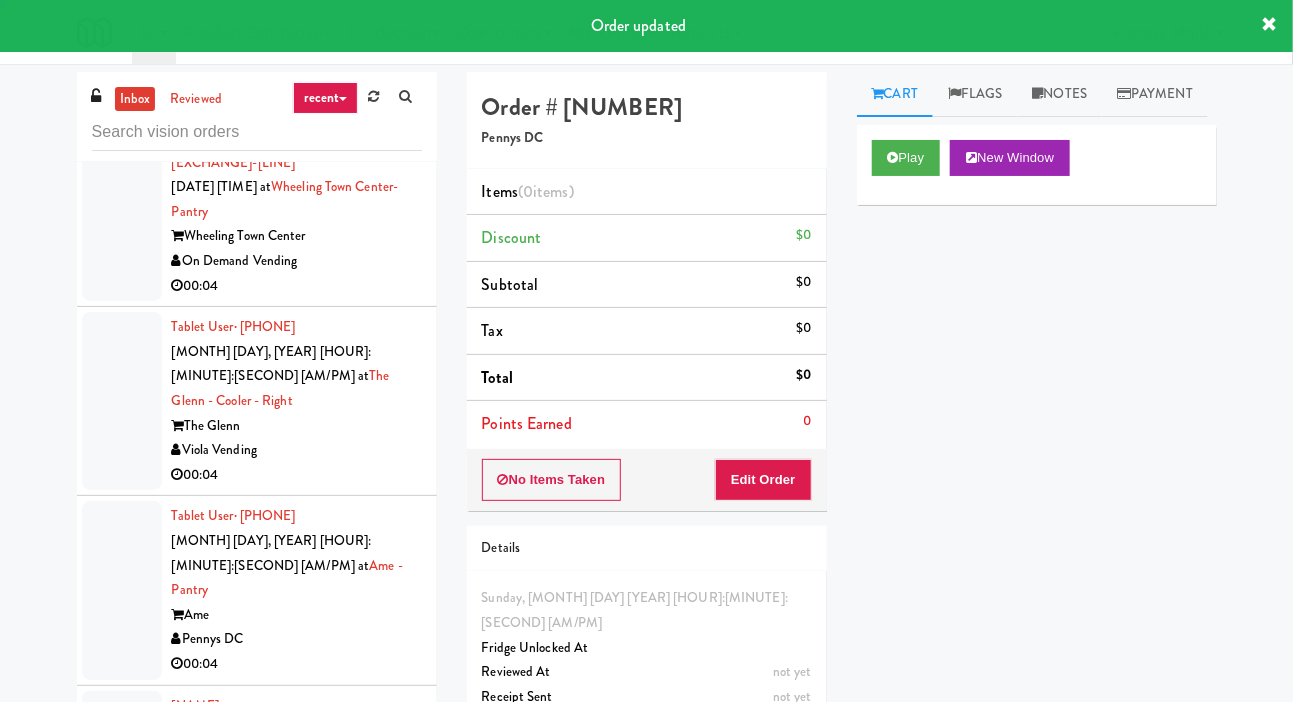 scroll, scrollTop: 32156, scrollLeft: 0, axis: vertical 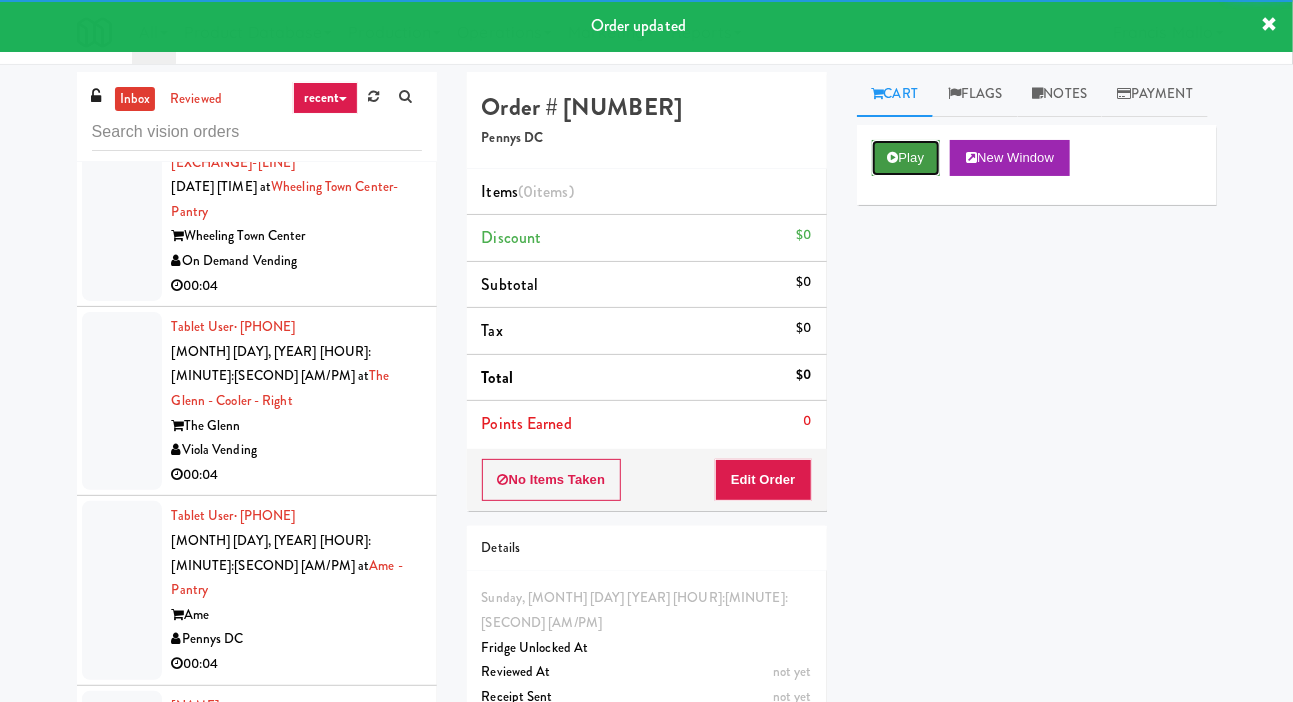 click on "Play" at bounding box center [906, 158] 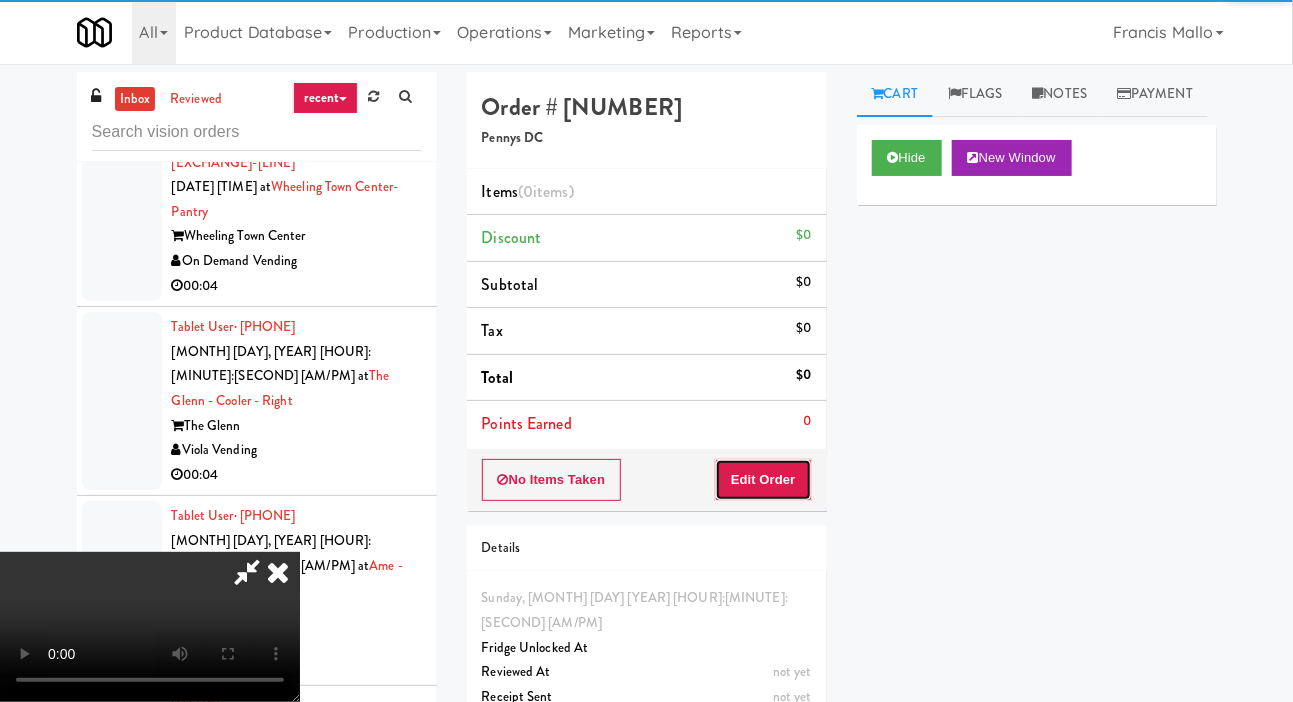 click on "Edit Order" at bounding box center [763, 480] 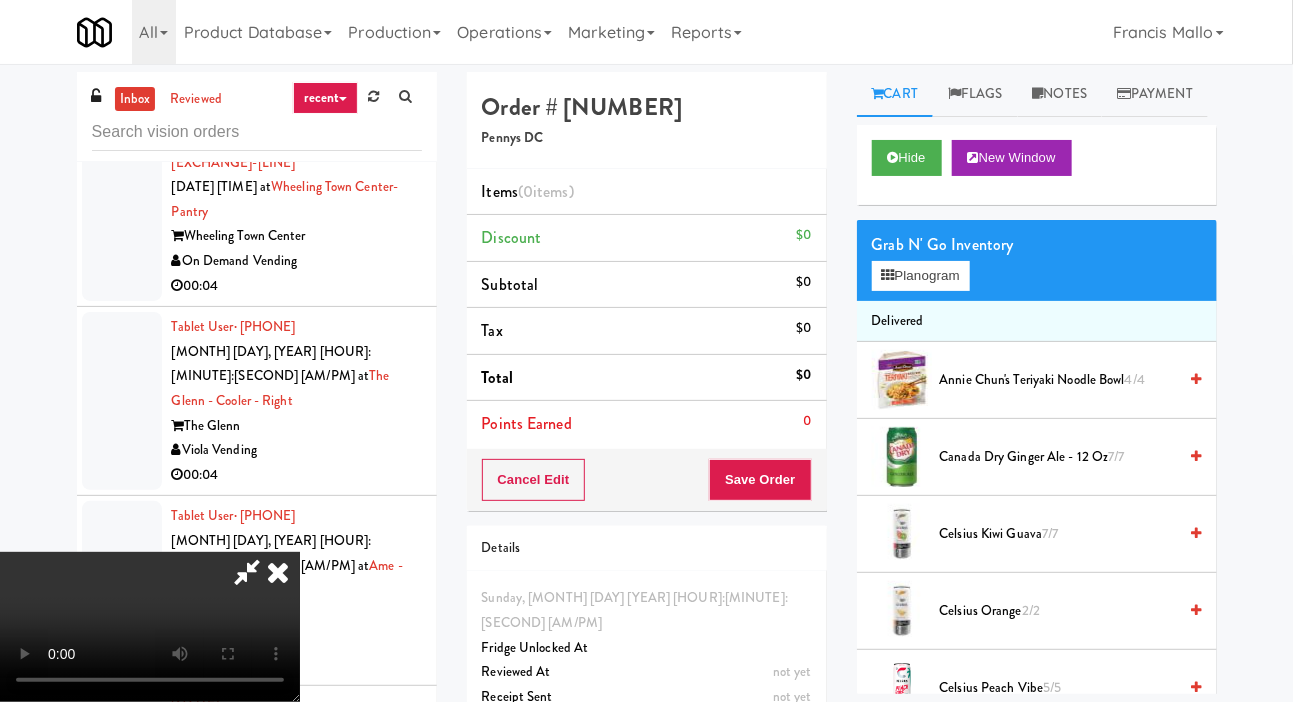 scroll, scrollTop: 73, scrollLeft: 0, axis: vertical 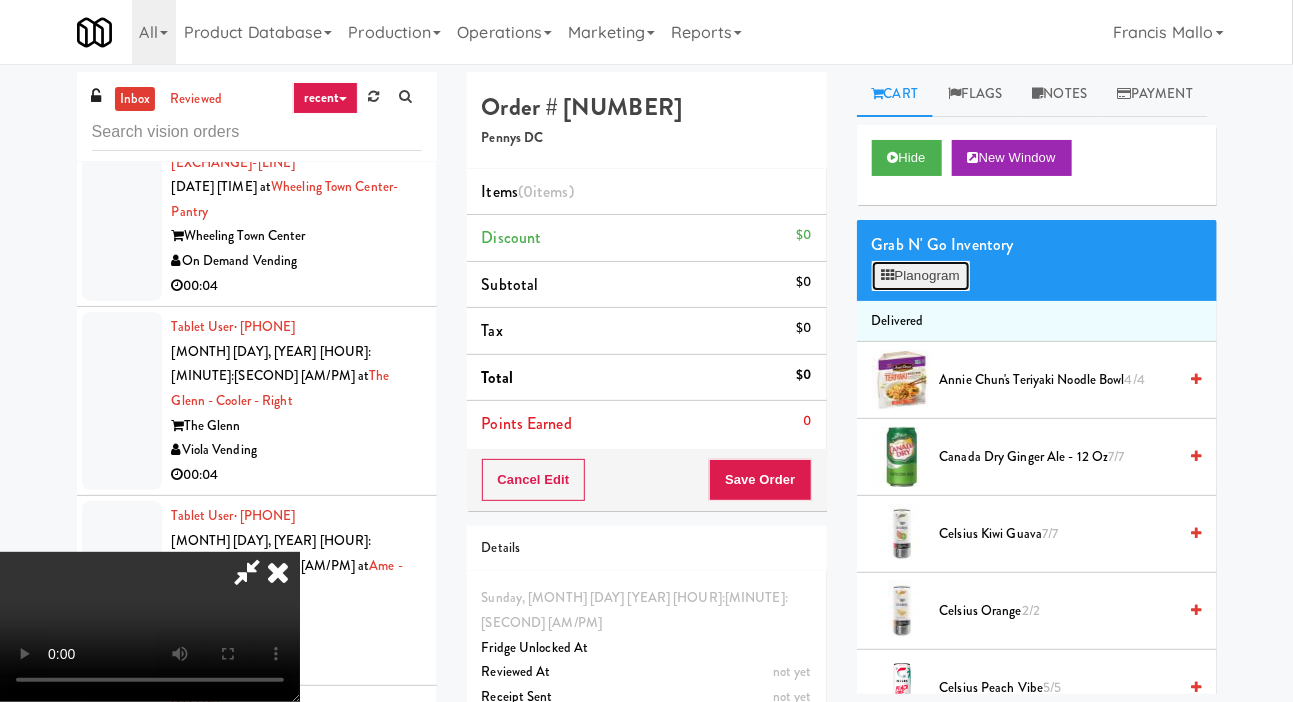 click on "Planogram" at bounding box center (921, 276) 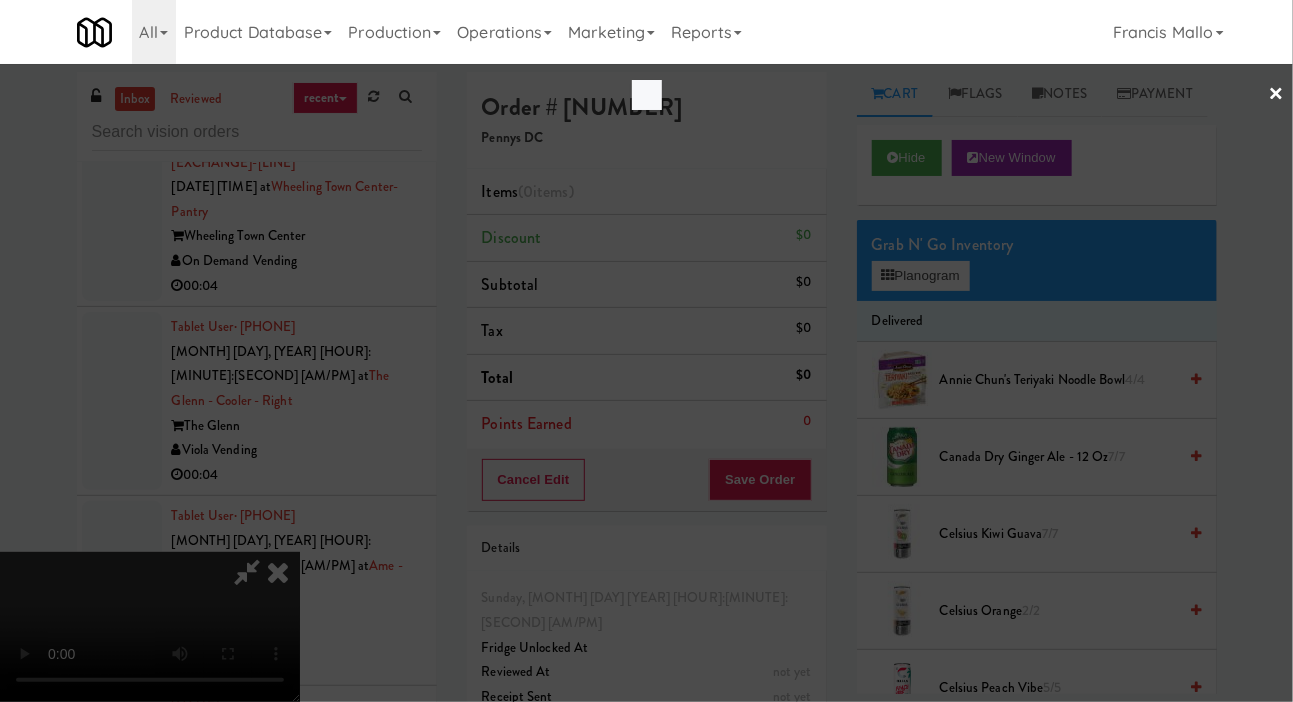click at bounding box center [646, 351] 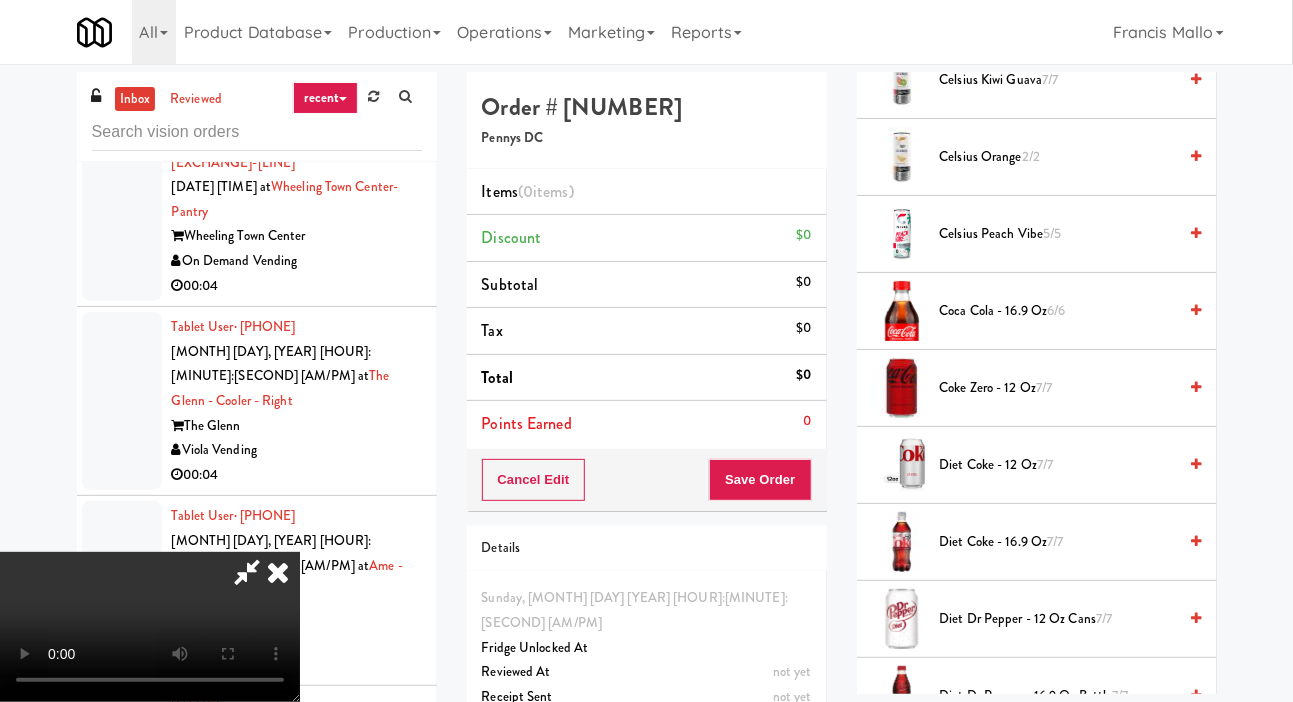 scroll, scrollTop: 457, scrollLeft: 0, axis: vertical 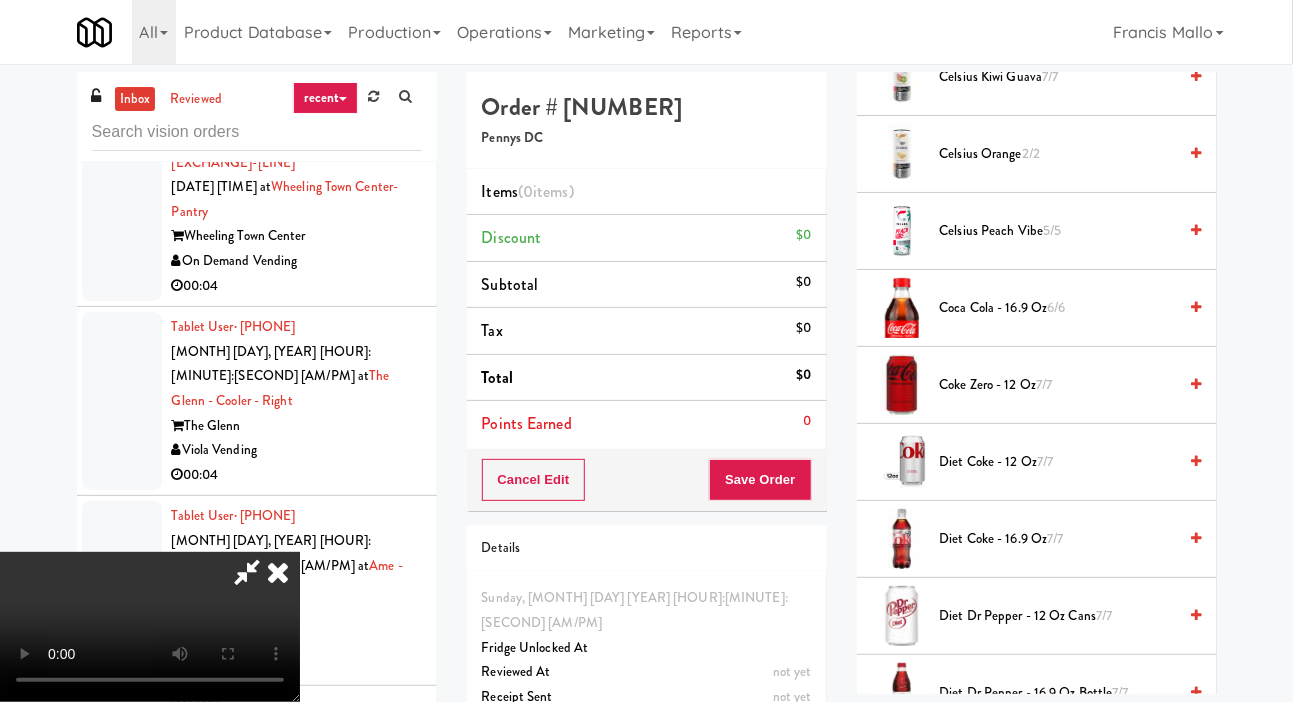 click on "Diet Coke - 12 oz   7/7" at bounding box center (1058, 462) 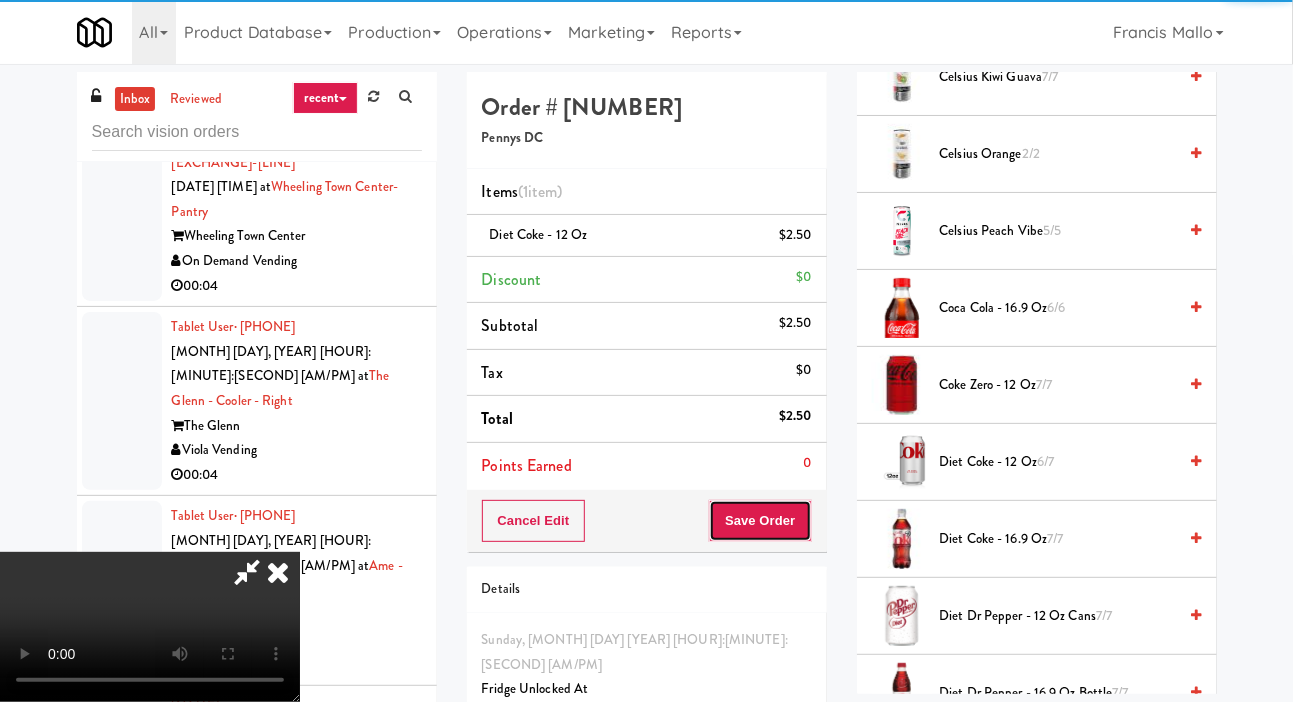 click on "Save Order" at bounding box center [760, 521] 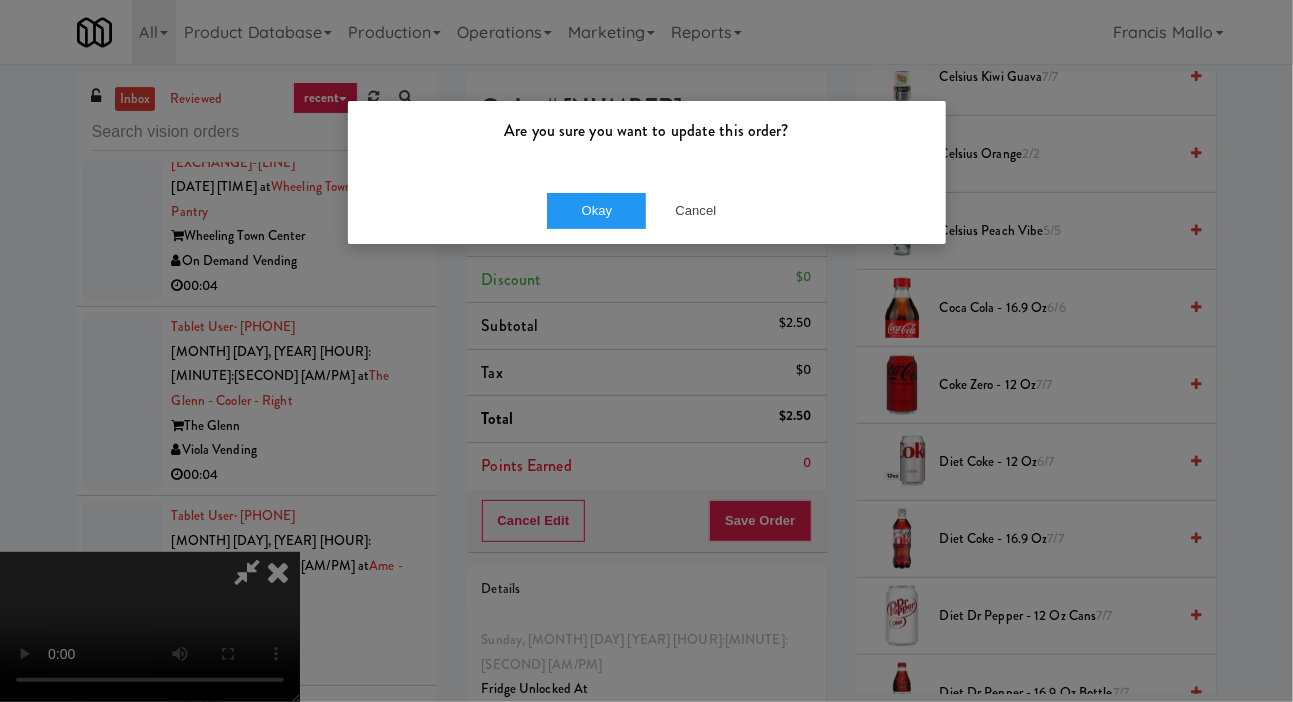 click on "Okay Cancel" at bounding box center [647, 210] 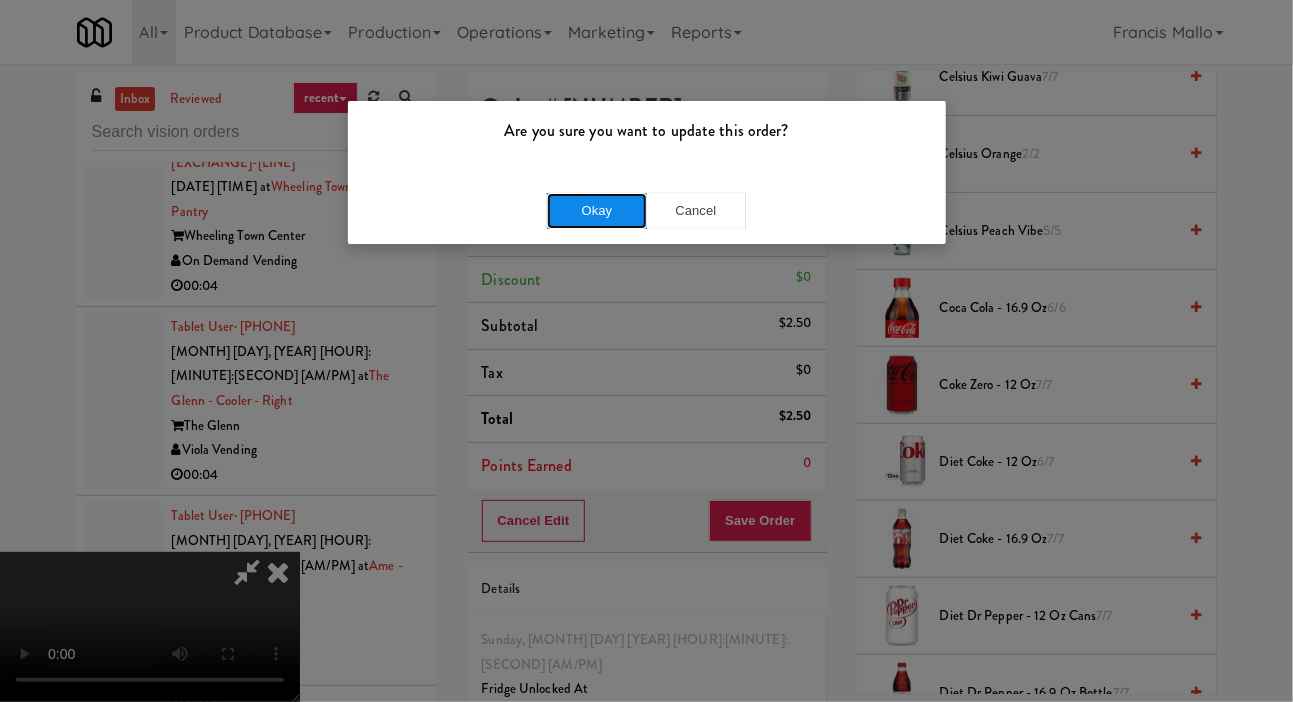 click on "Okay" at bounding box center (597, 211) 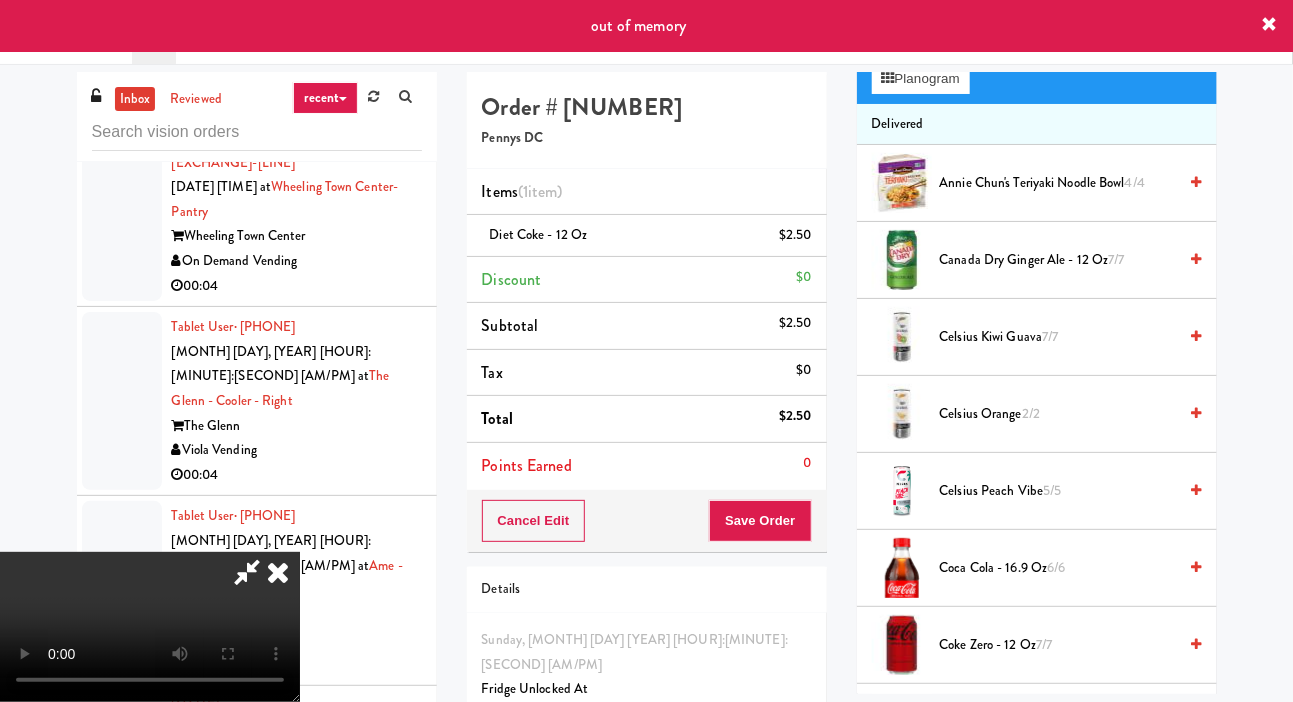 scroll, scrollTop: 0, scrollLeft: 0, axis: both 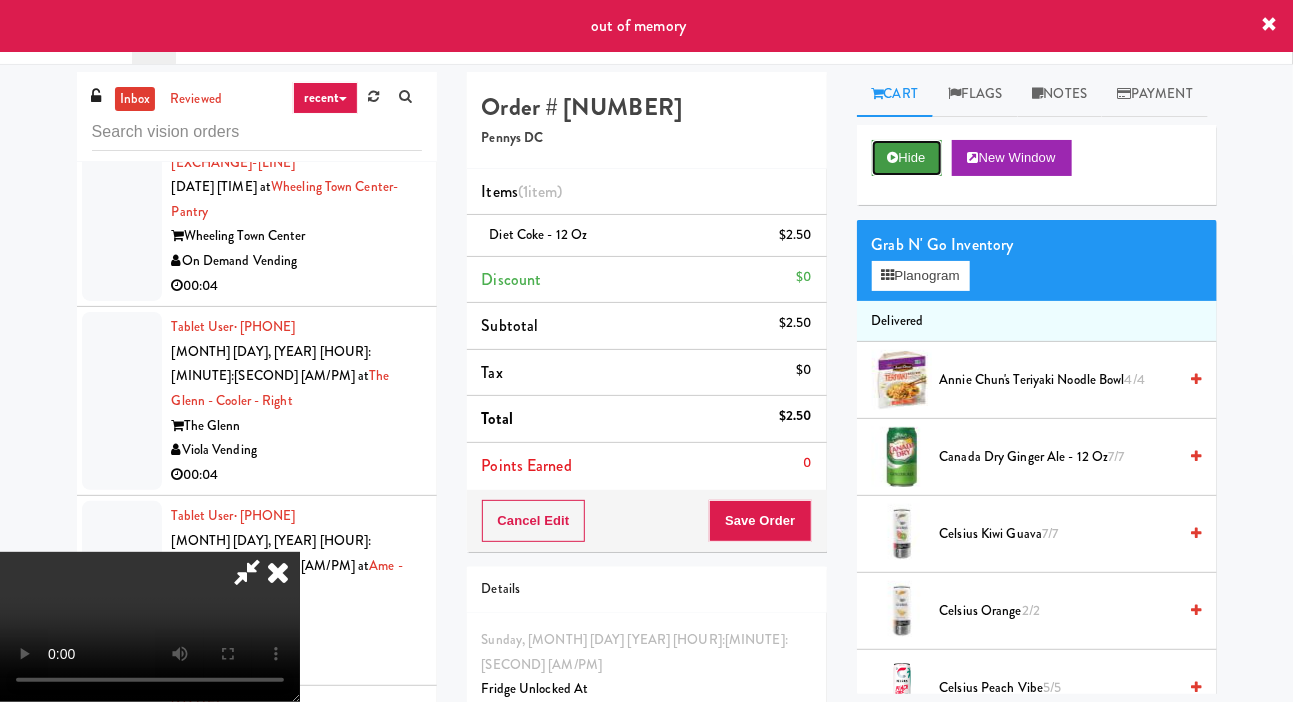 click at bounding box center (893, 157) 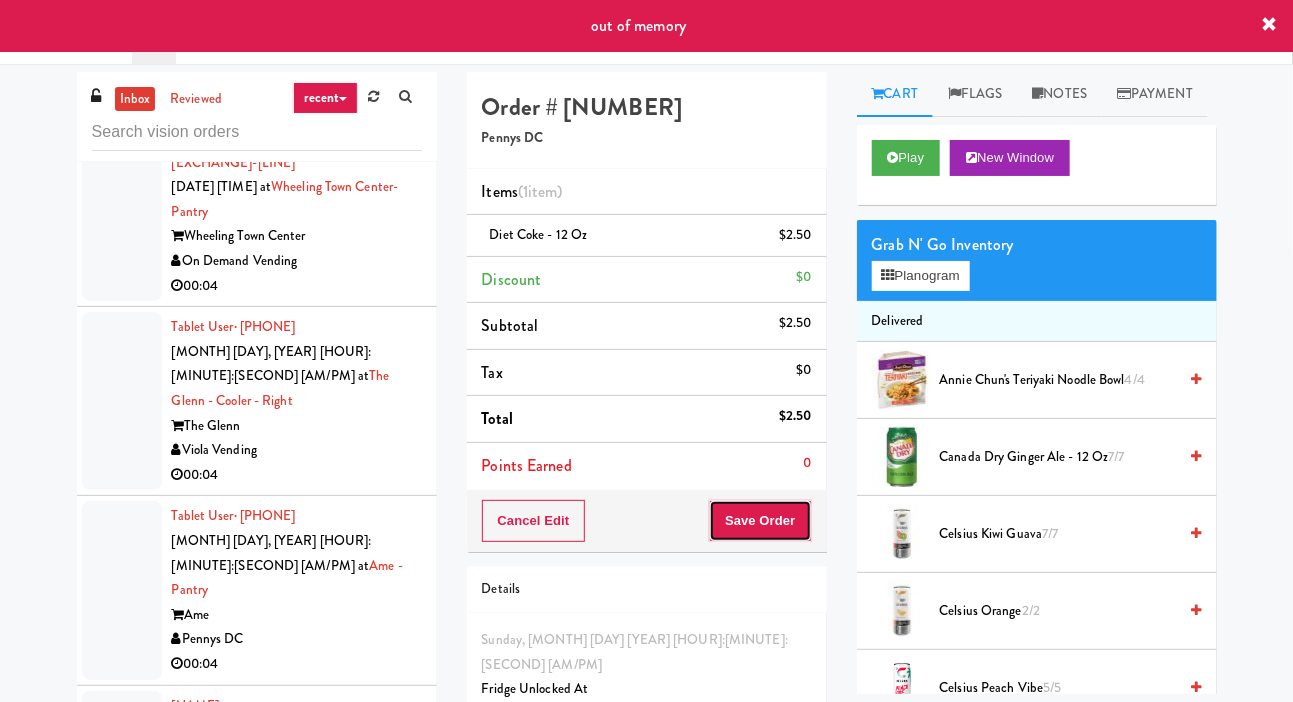 click on "Save Order" at bounding box center (760, 521) 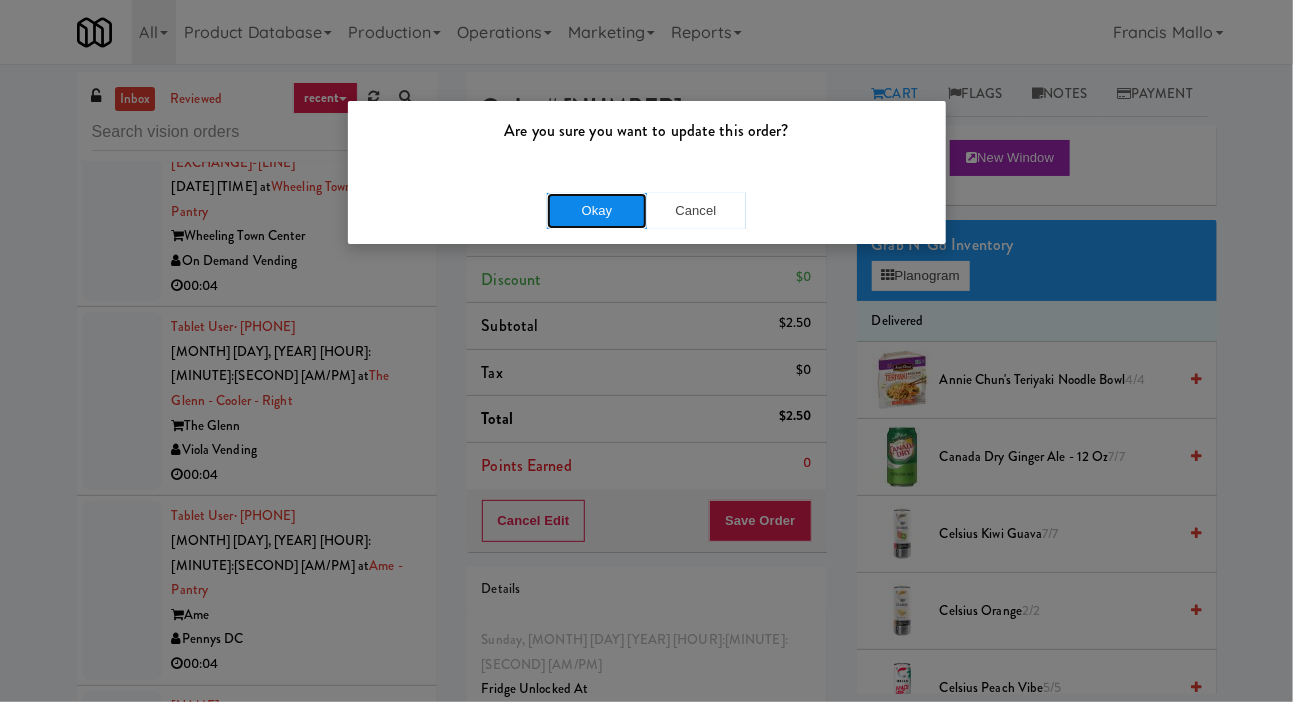 click on "Okay" at bounding box center (597, 211) 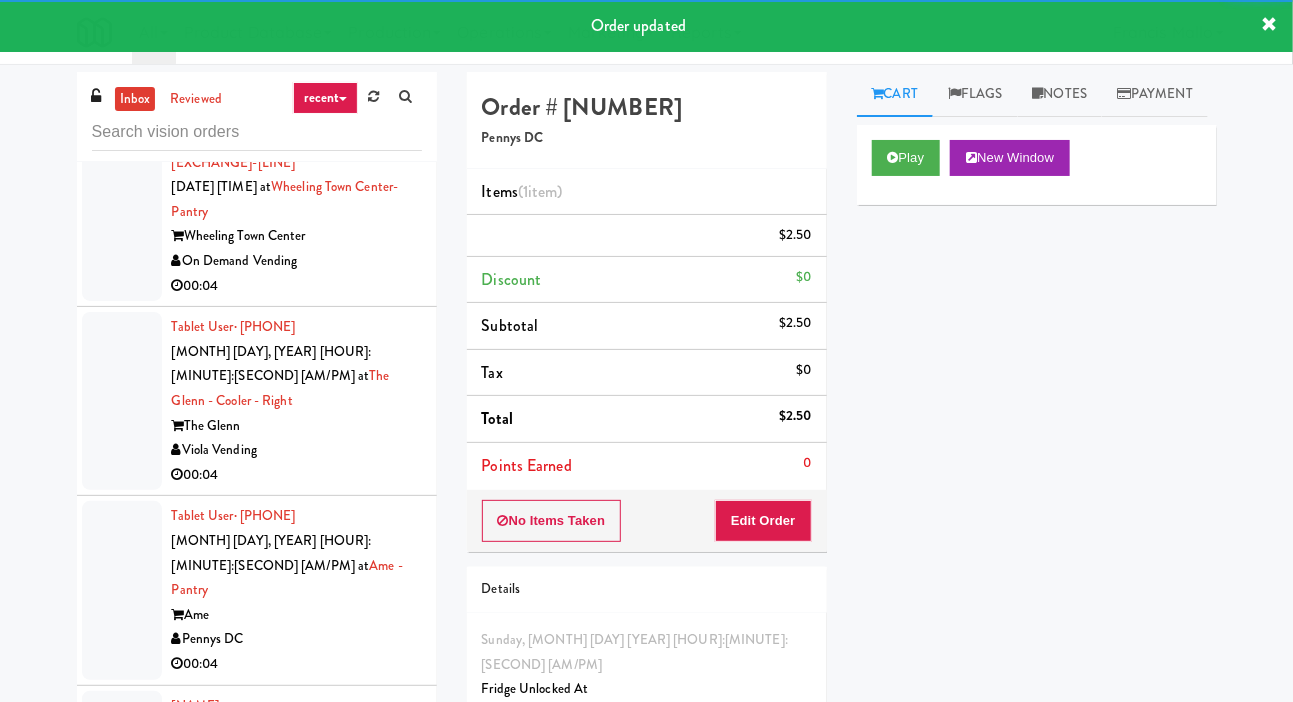 click at bounding box center [122, 1059] 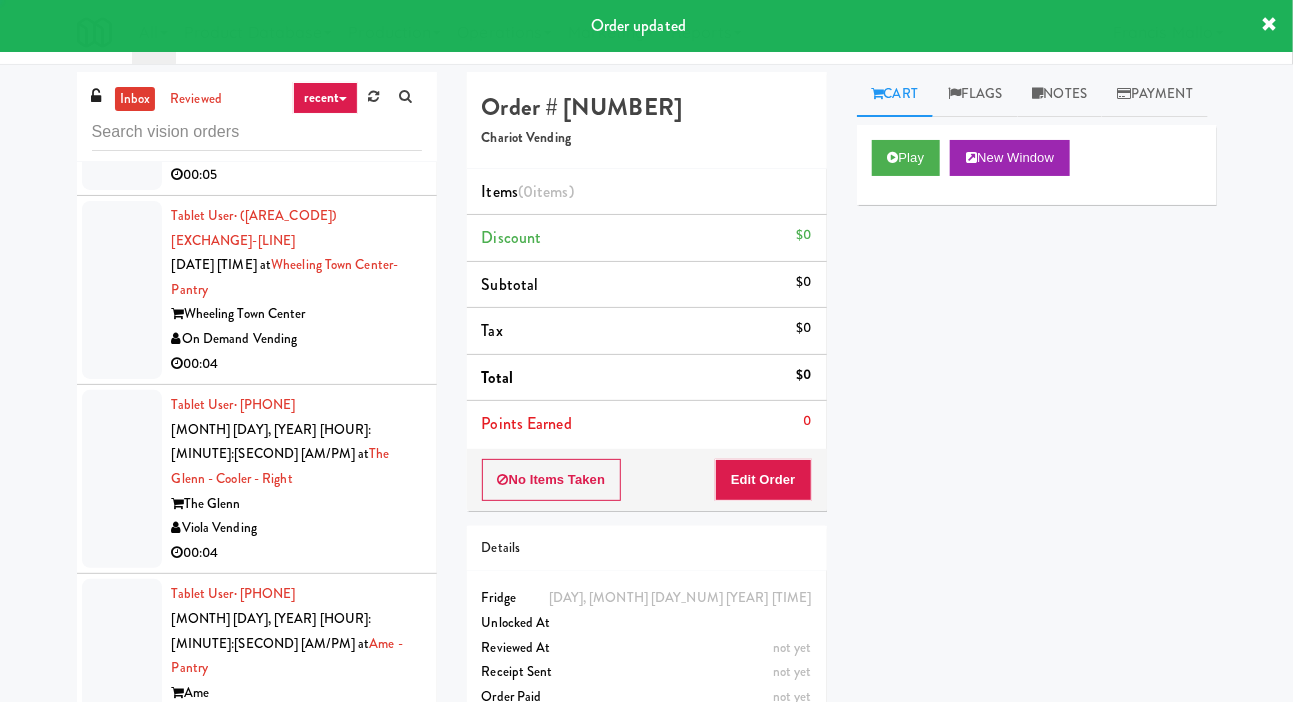 scroll, scrollTop: 32020, scrollLeft: 0, axis: vertical 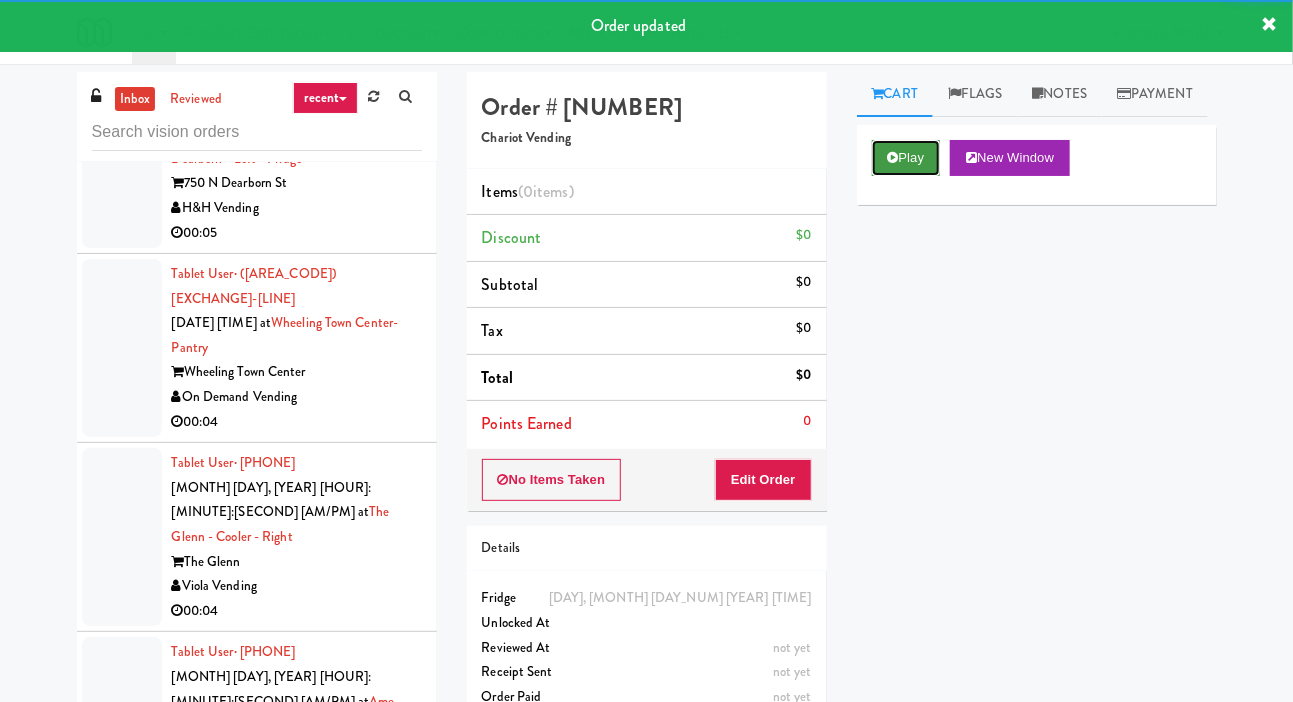 click on "Play" at bounding box center [906, 158] 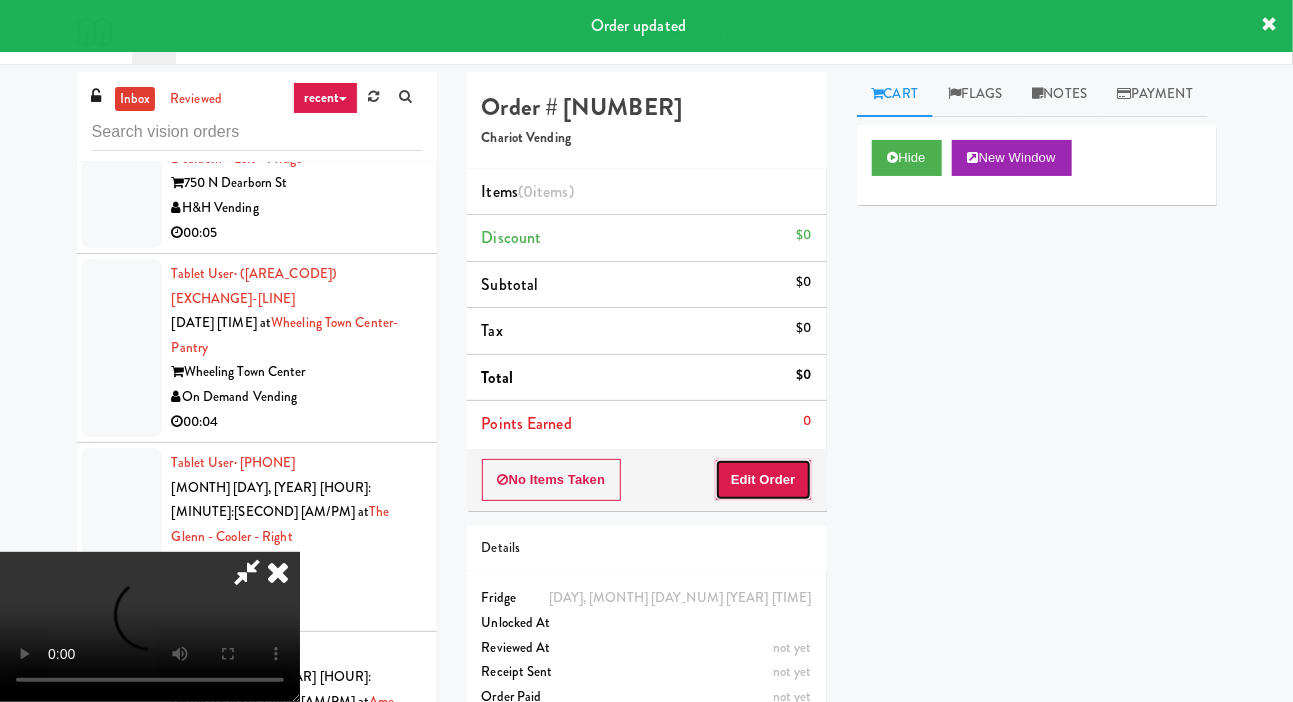 click on "Edit Order" at bounding box center [763, 480] 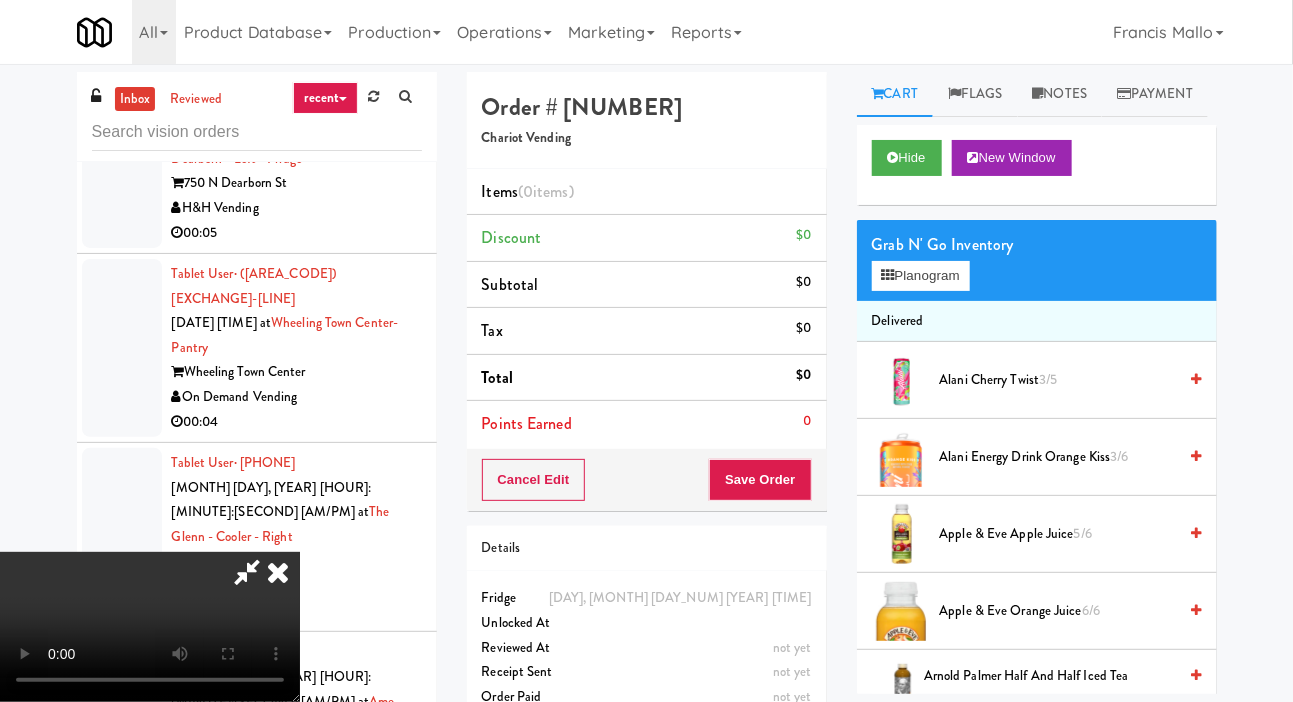 type 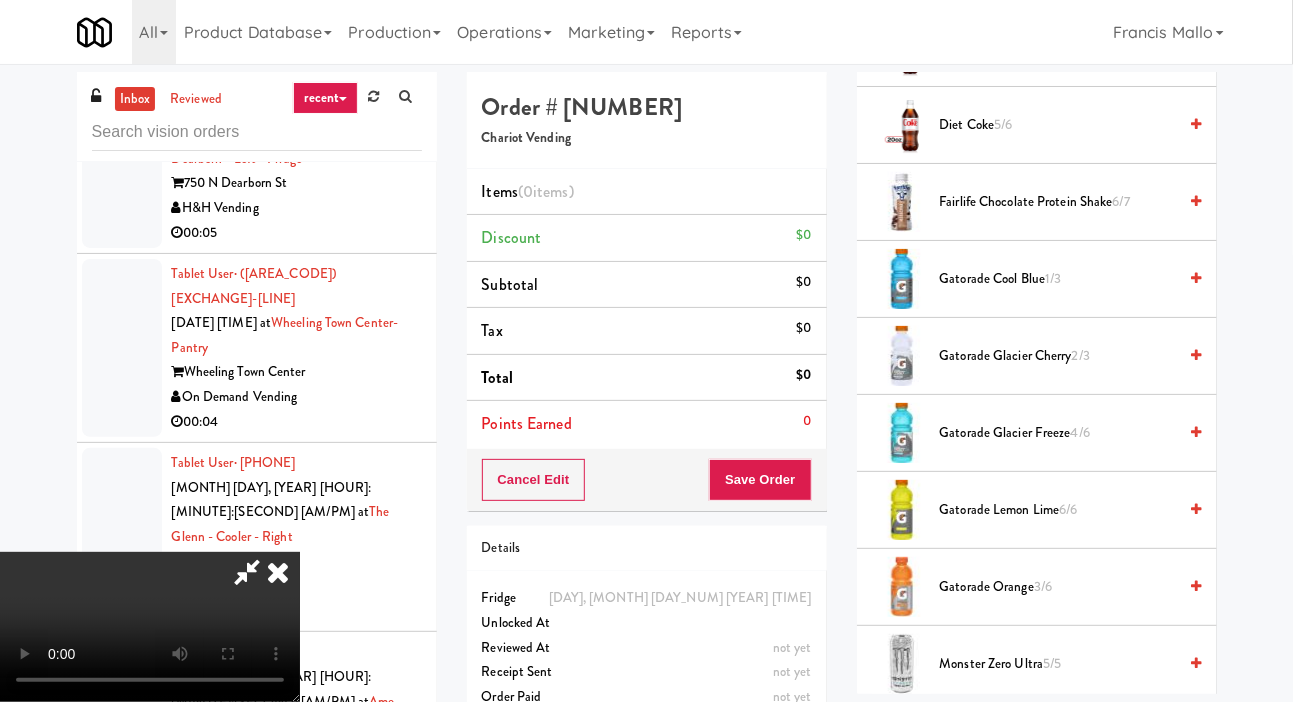 scroll, scrollTop: 1350, scrollLeft: 0, axis: vertical 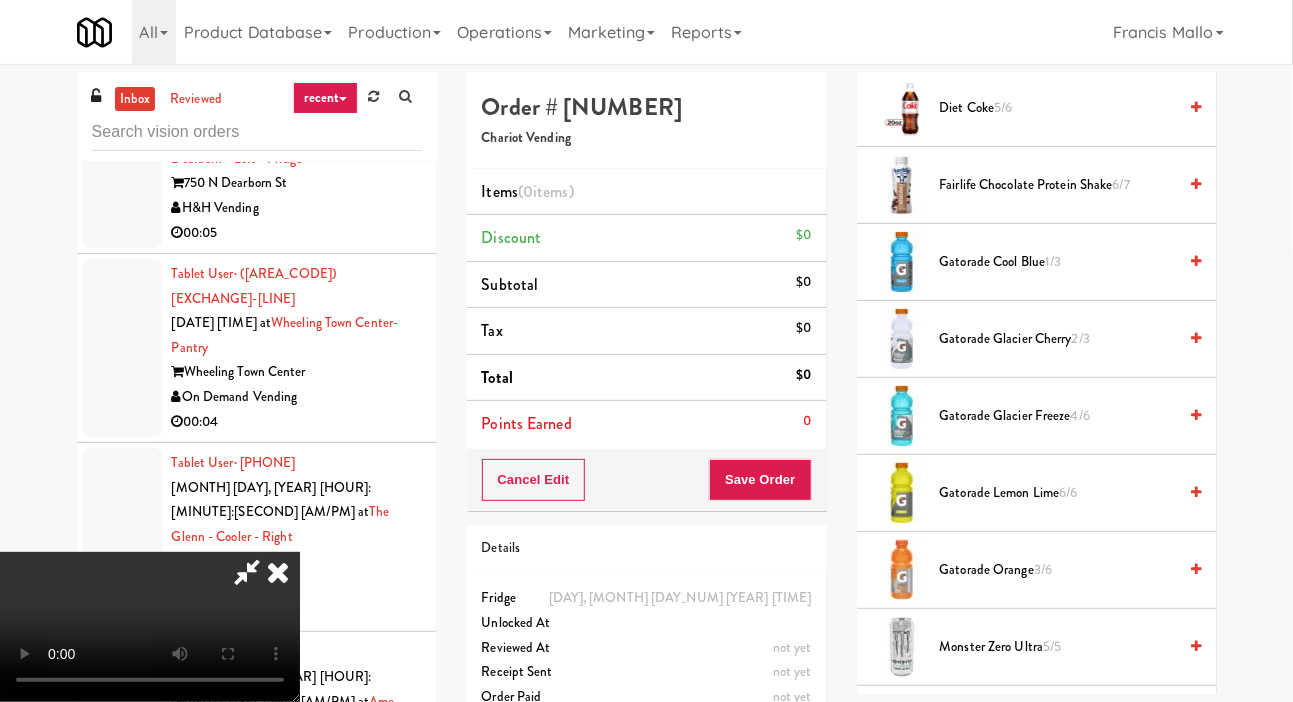 click on "Gatorade Lemon Lime  6/6" at bounding box center (1058, 493) 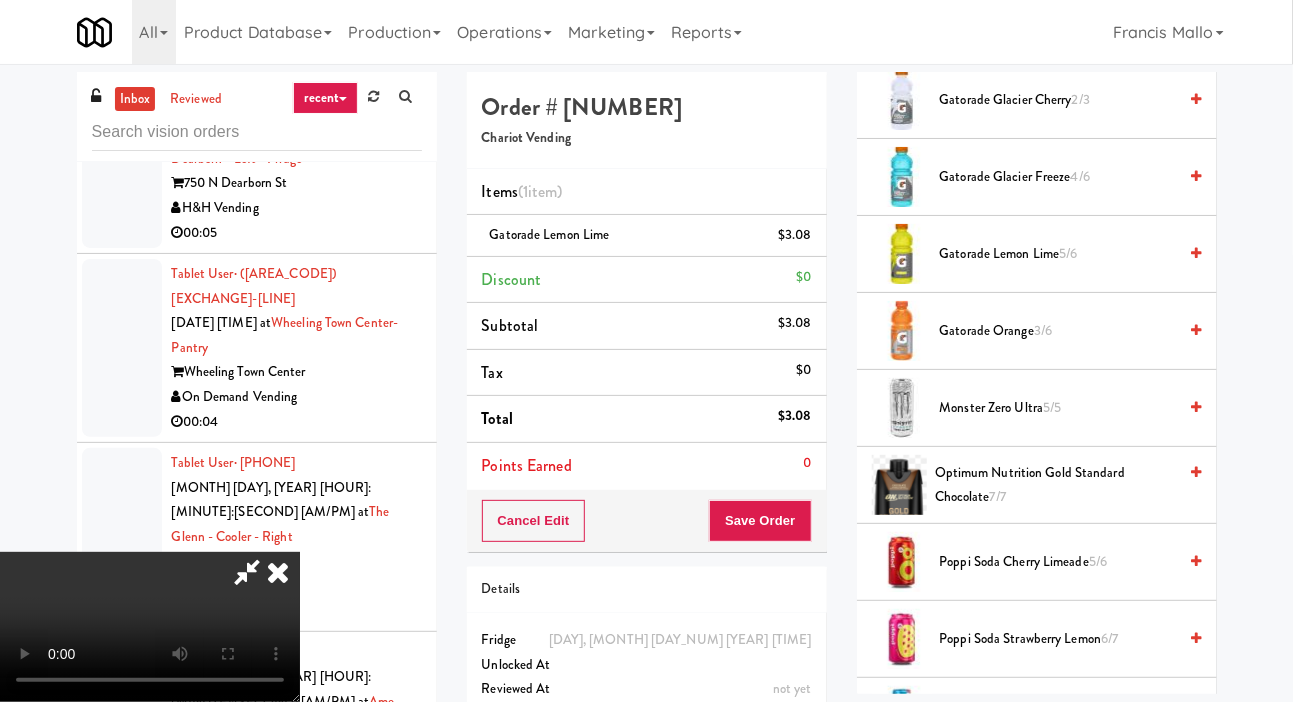 scroll, scrollTop: 1592, scrollLeft: 0, axis: vertical 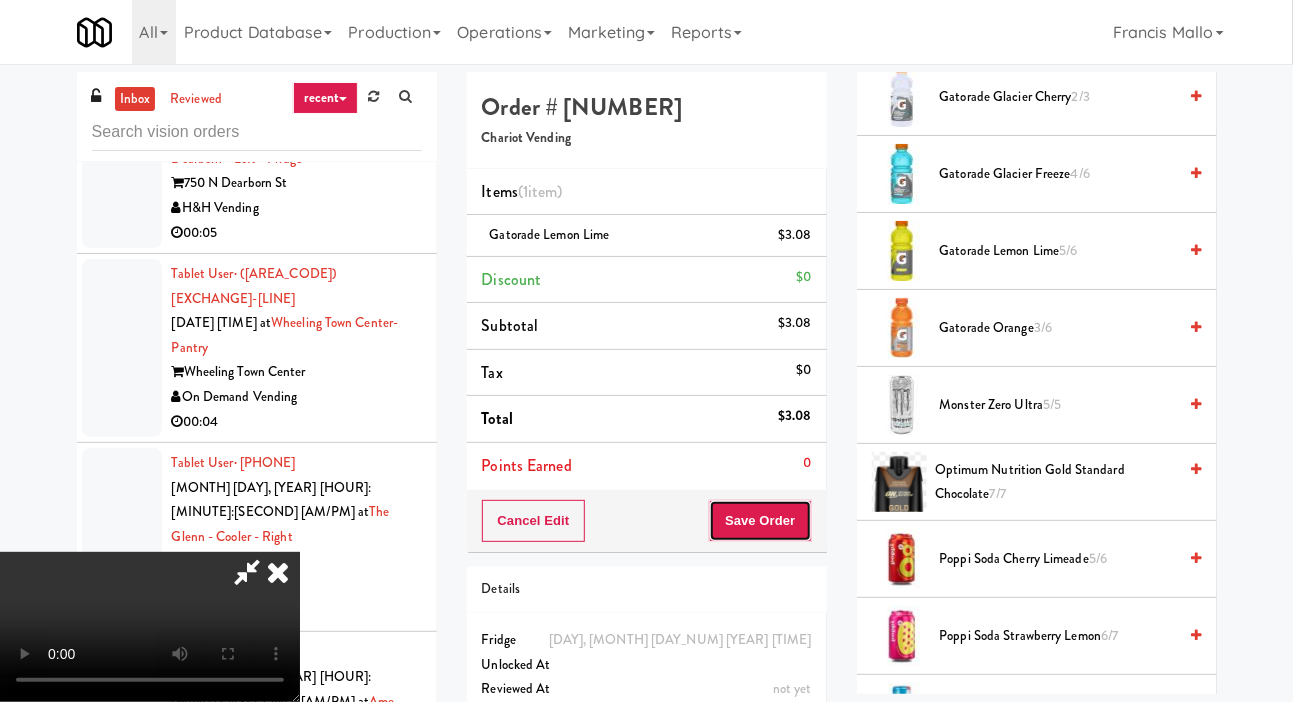 click on "Save Order" at bounding box center [760, 521] 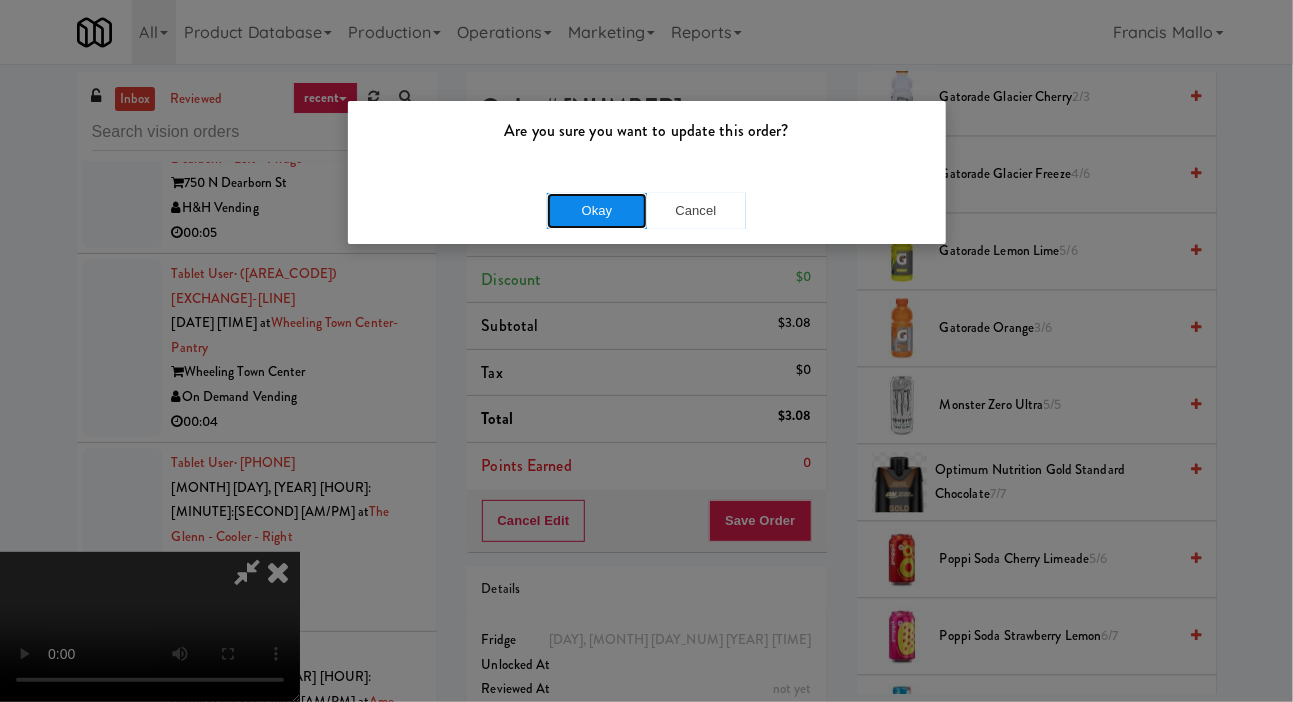 click on "Okay" at bounding box center [597, 211] 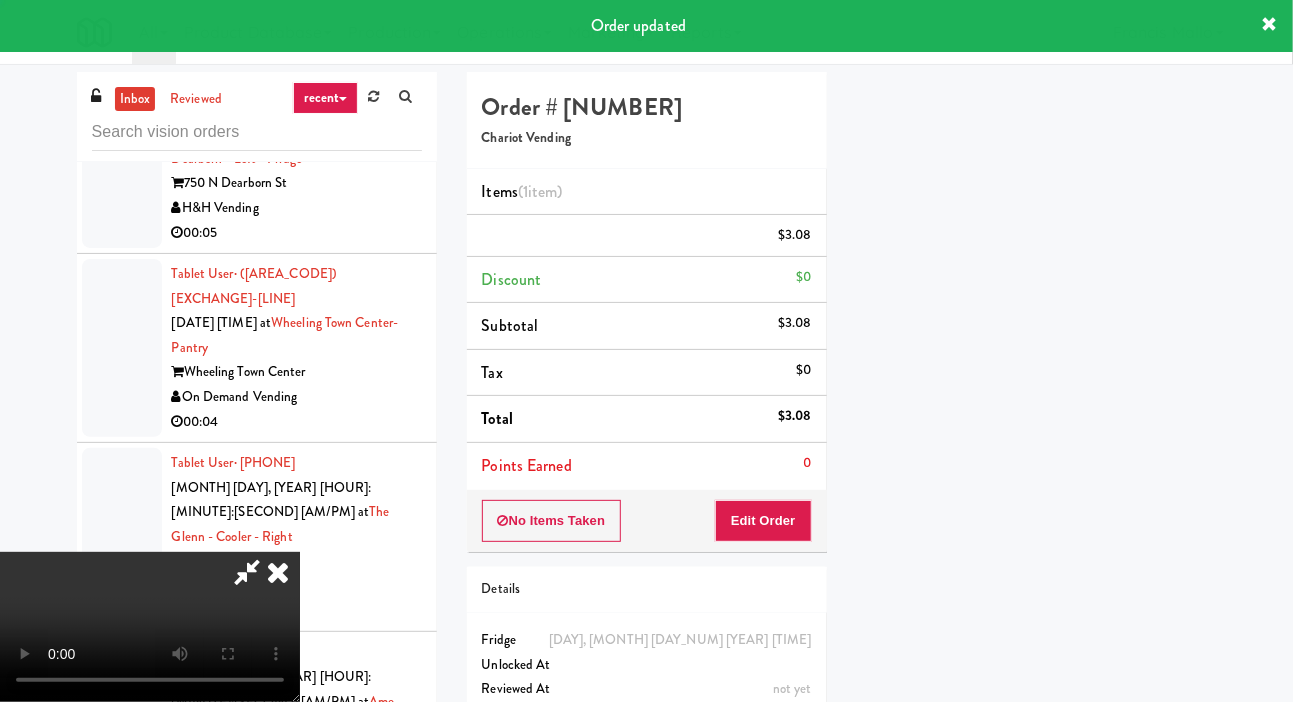scroll, scrollTop: 116, scrollLeft: 0, axis: vertical 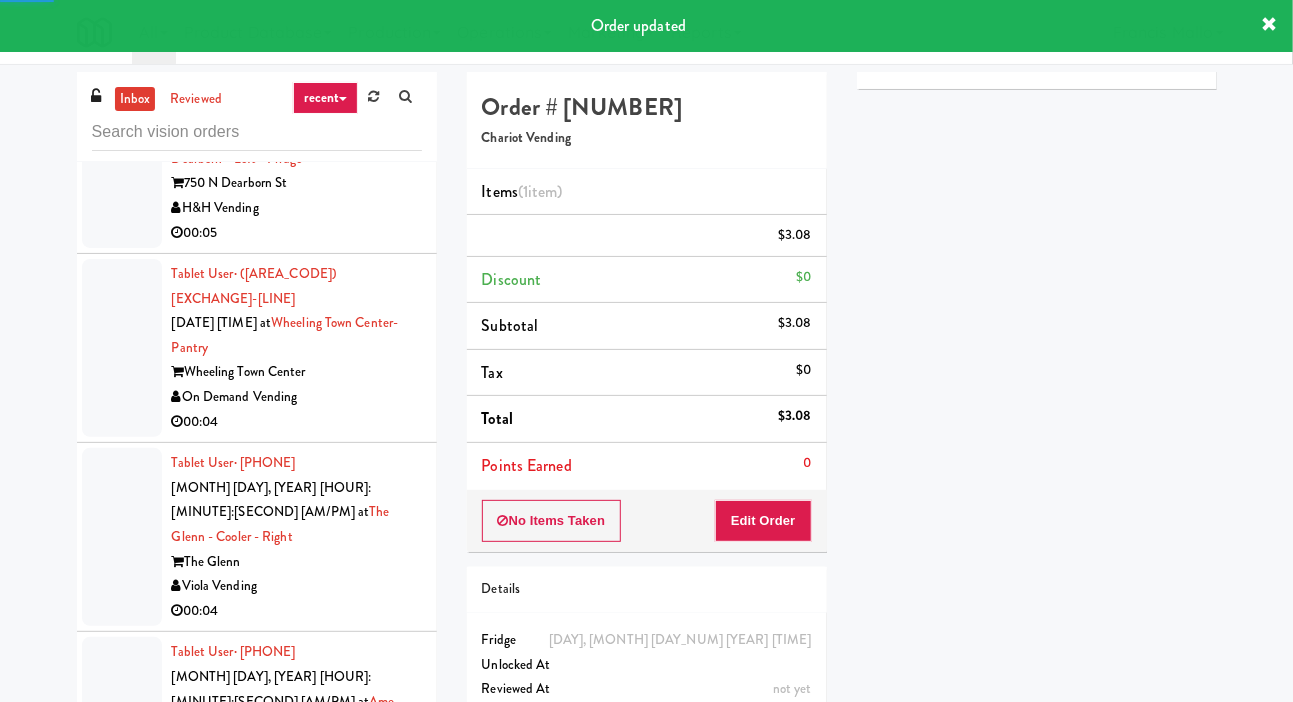 click at bounding box center [122, 1044] 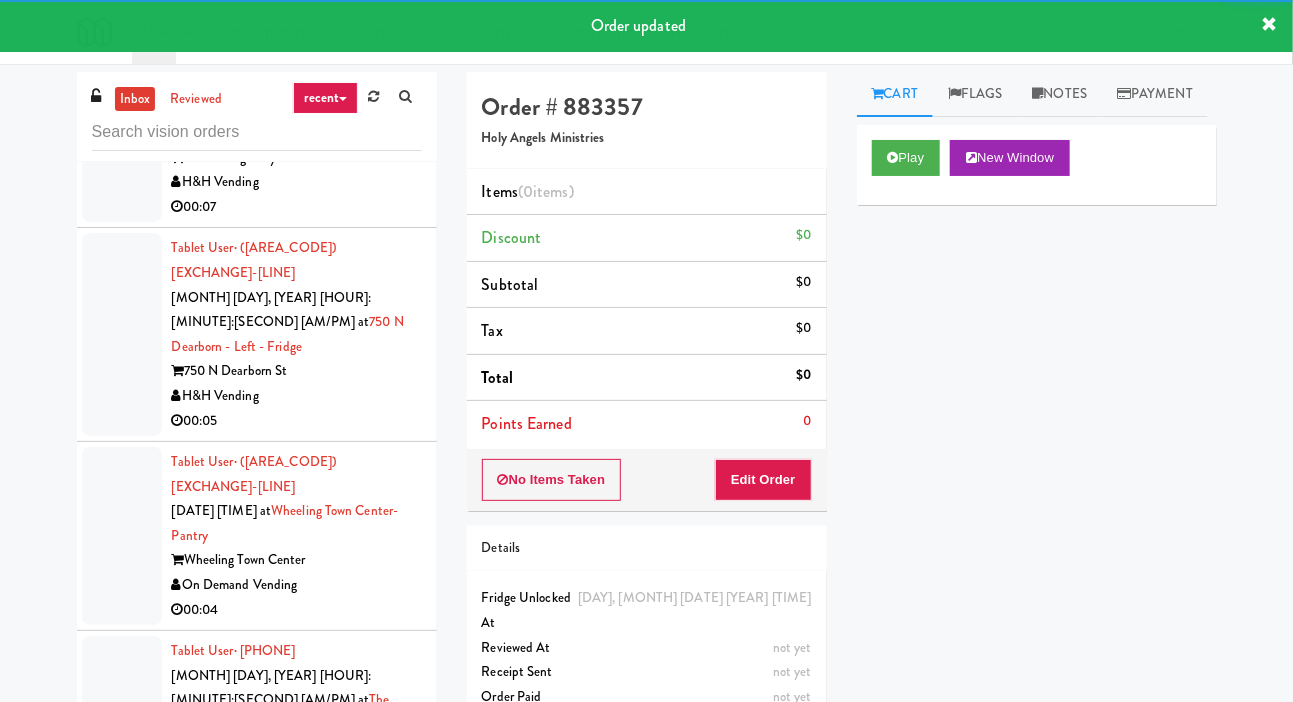 scroll, scrollTop: 31798, scrollLeft: 0, axis: vertical 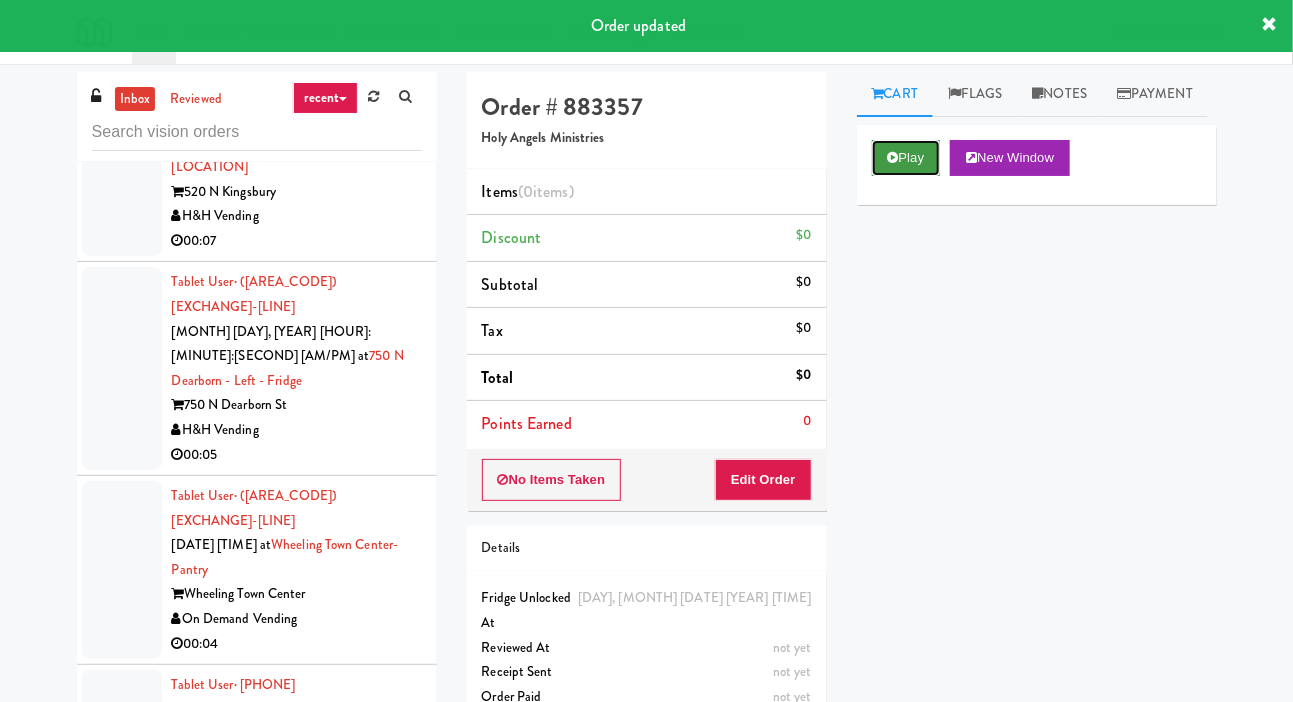 click on "Play" at bounding box center [906, 158] 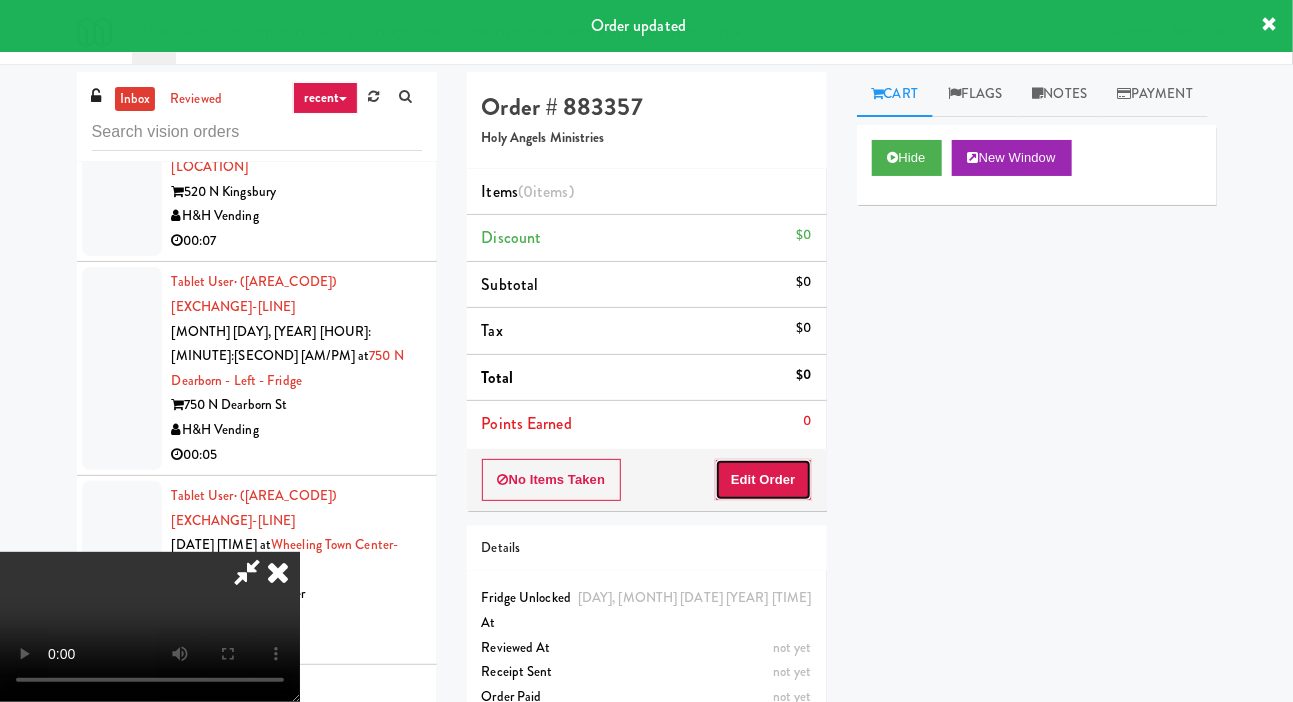 click on "Edit Order" at bounding box center (763, 480) 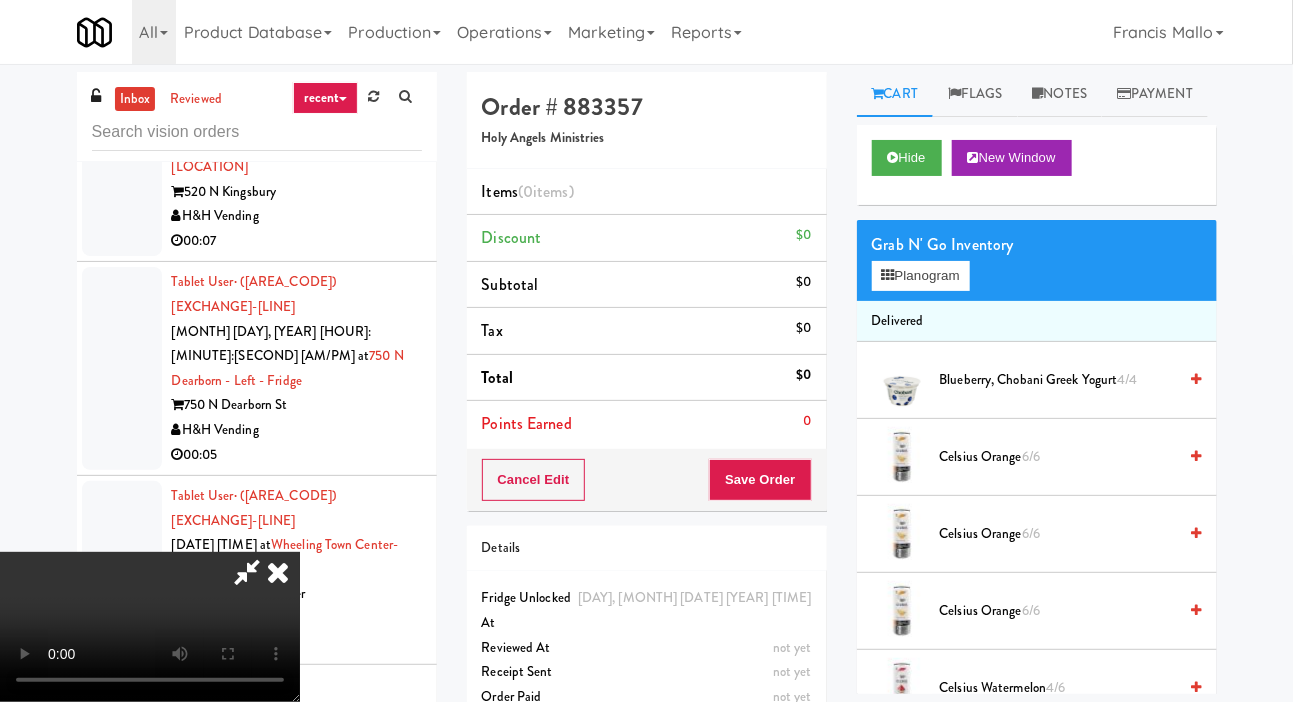 scroll, scrollTop: 73, scrollLeft: 0, axis: vertical 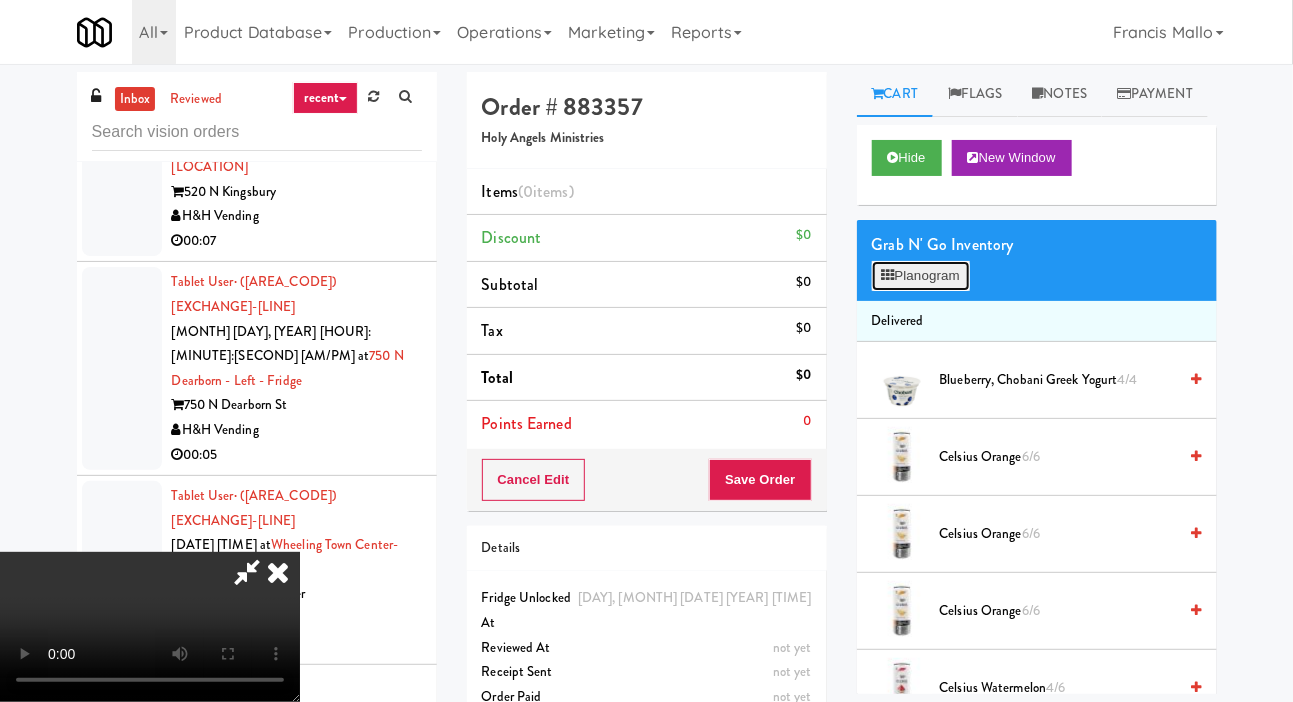 click on "Planogram" at bounding box center (921, 276) 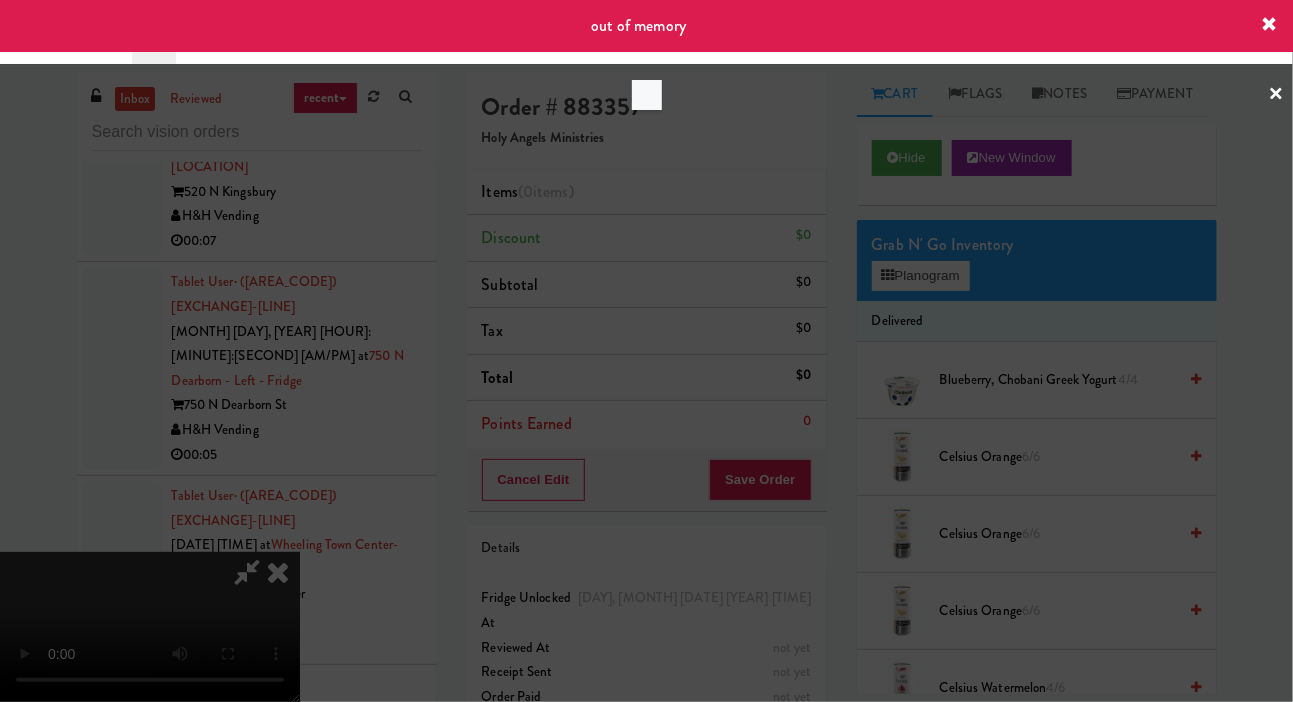 click at bounding box center (646, 351) 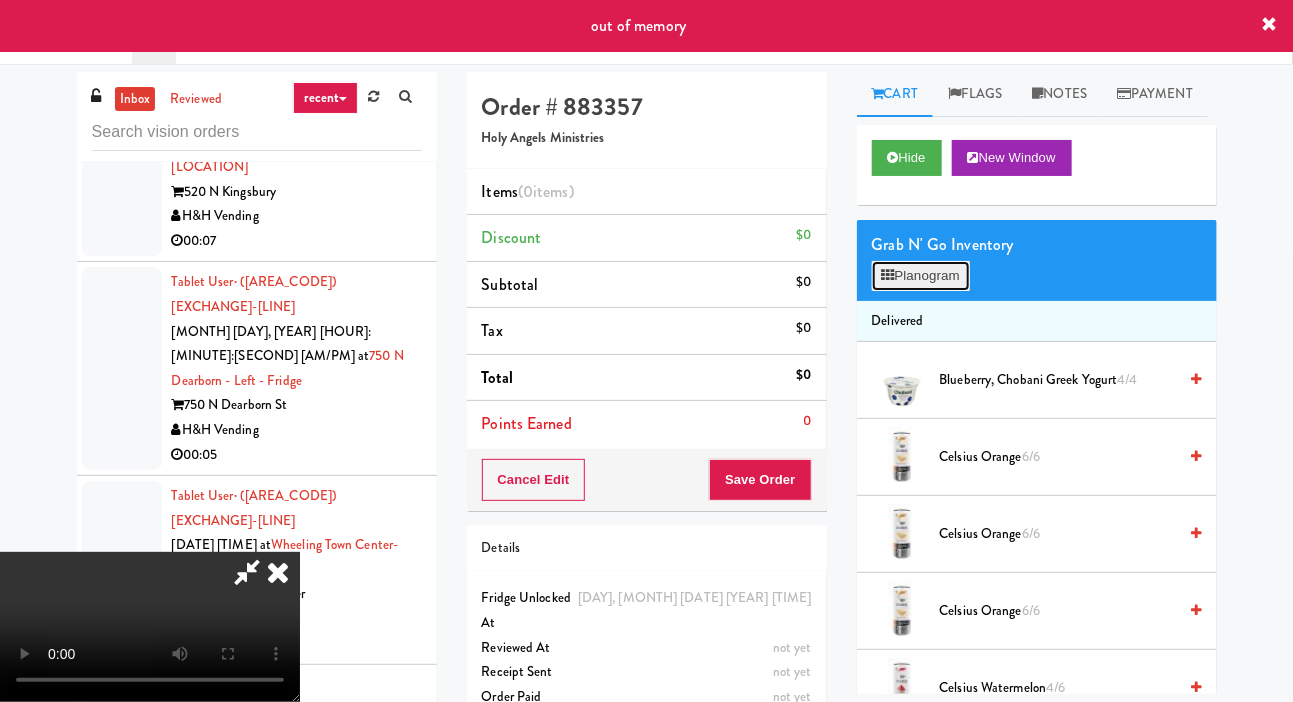 click on "Planogram" at bounding box center [921, 276] 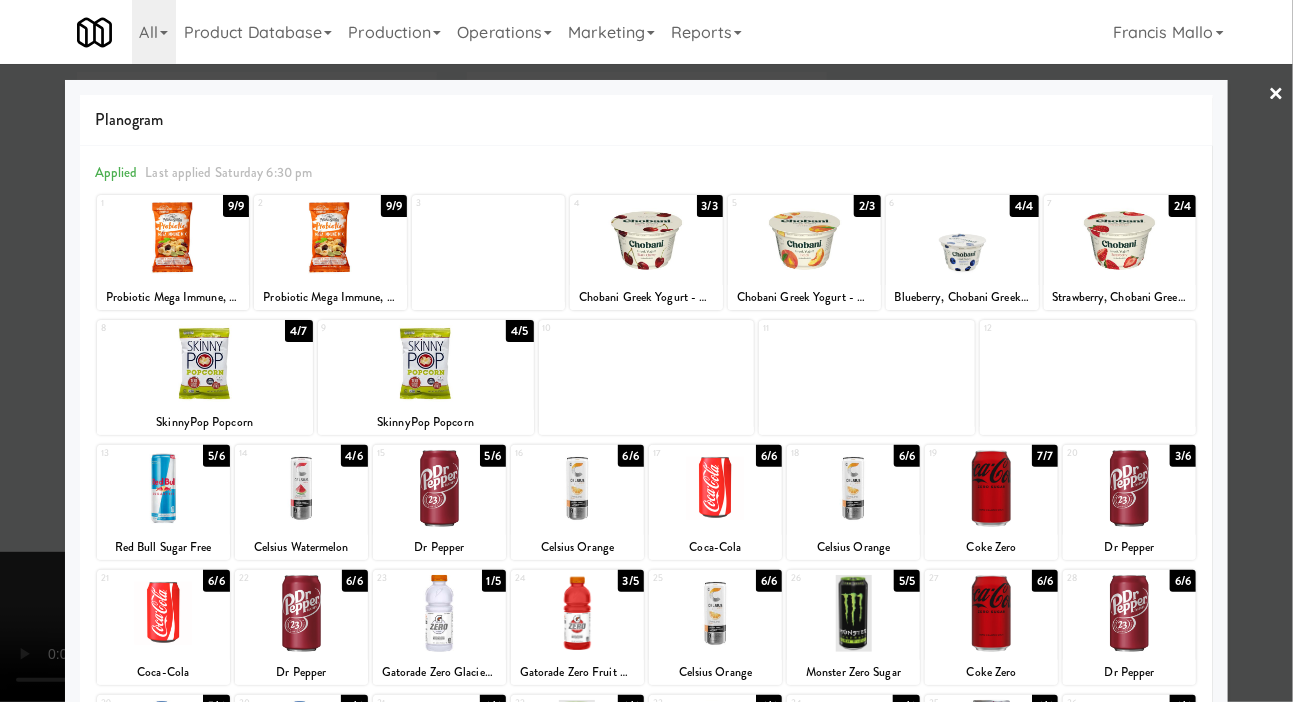 click at bounding box center (853, 488) 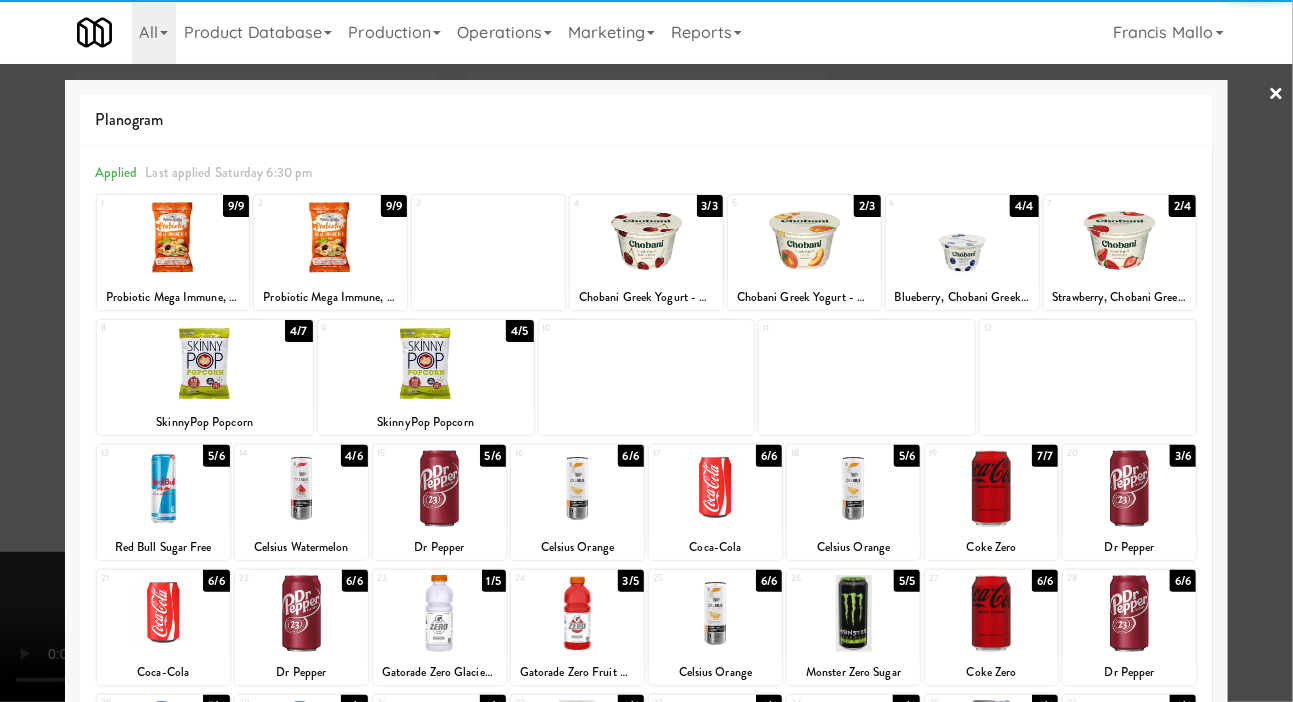 click at bounding box center [646, 351] 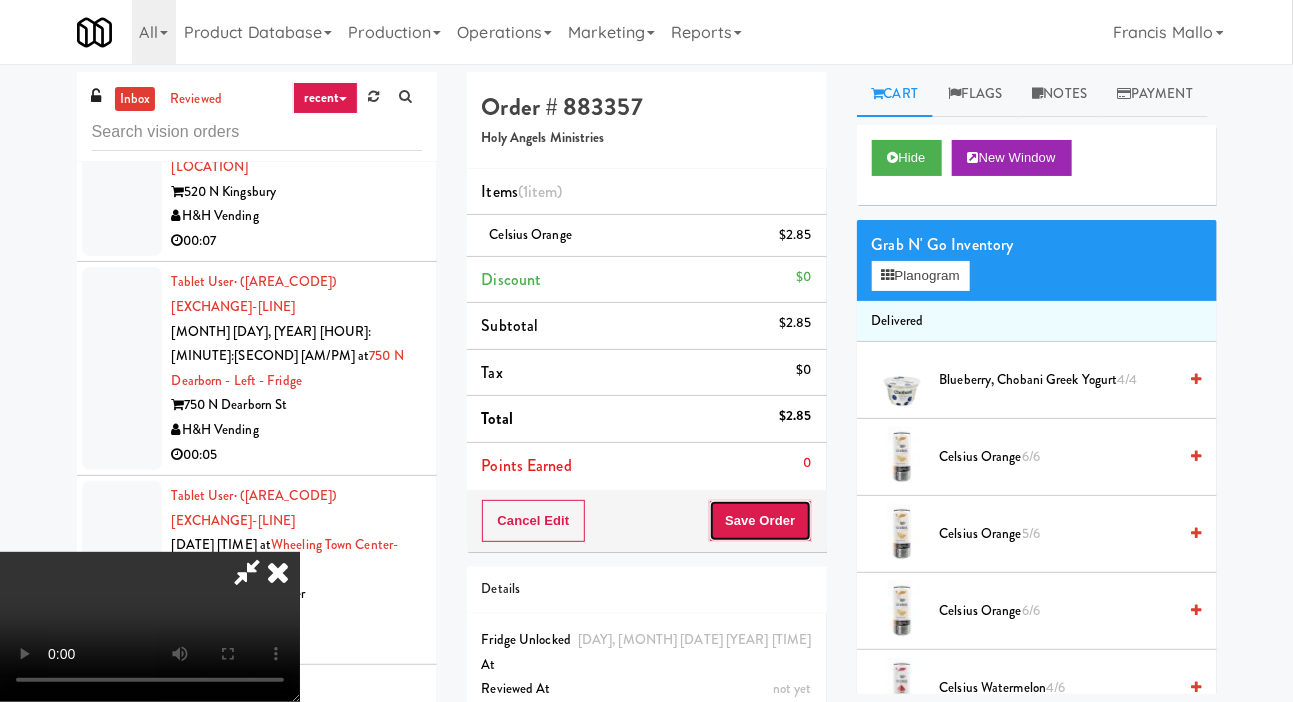 click on "Save Order" at bounding box center (760, 521) 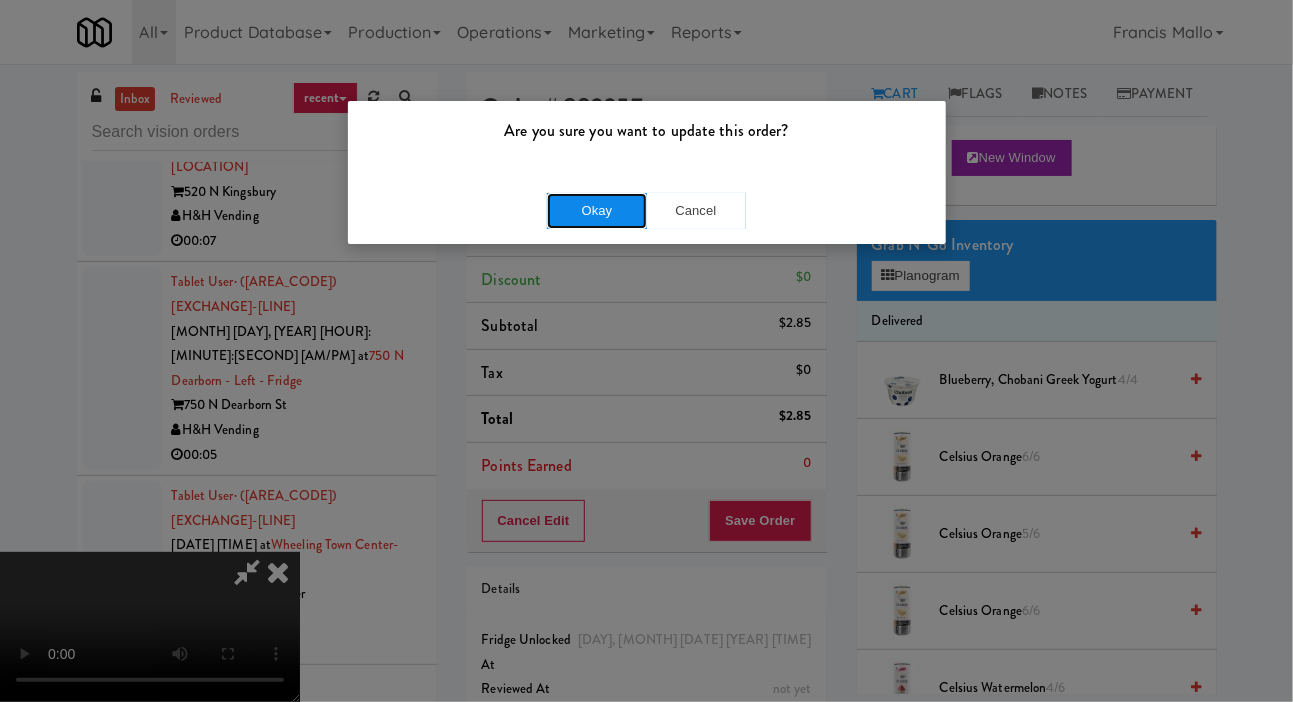 click on "Okay" at bounding box center (597, 211) 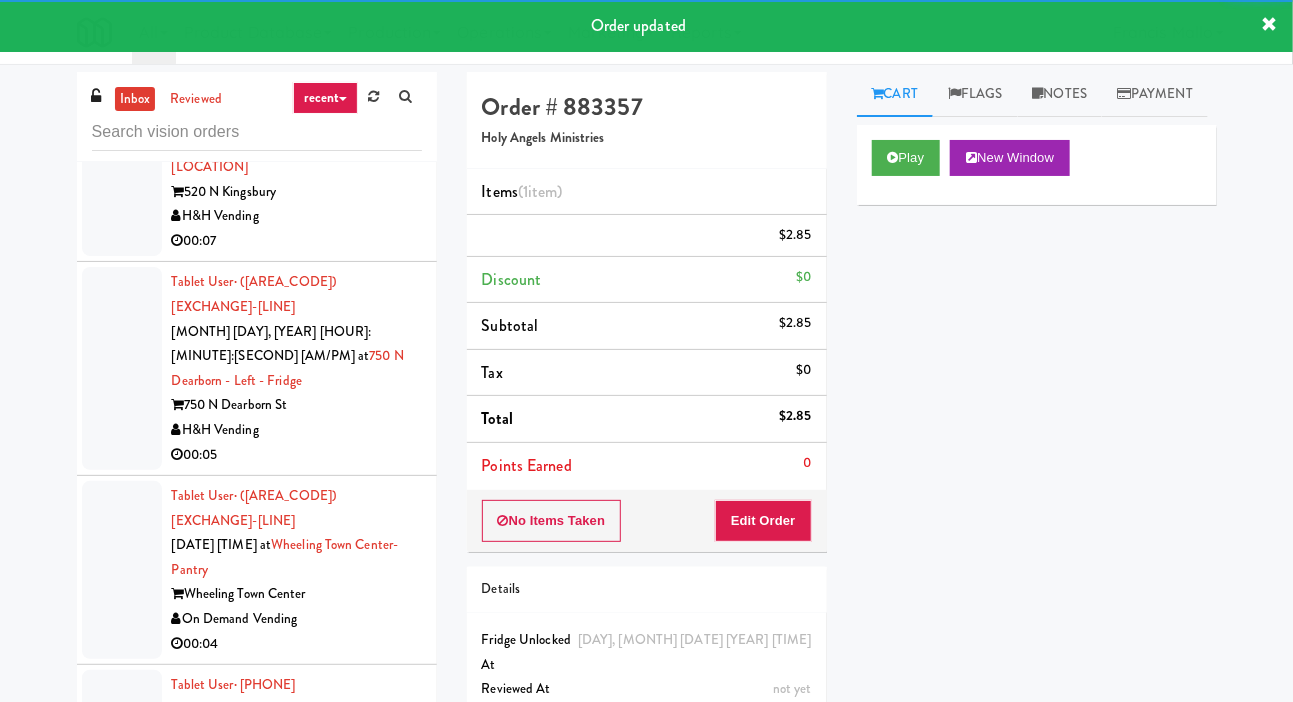 click at bounding box center [122, 1113] 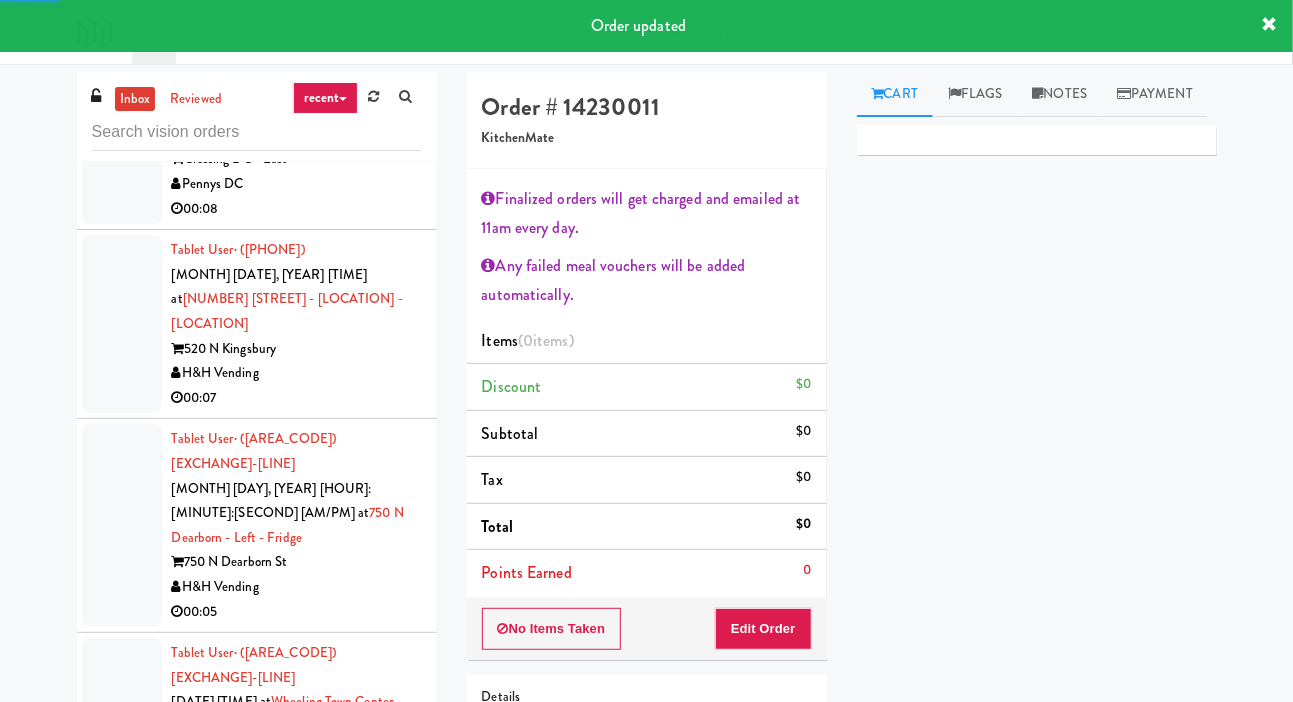 click at bounding box center [122, 1105] 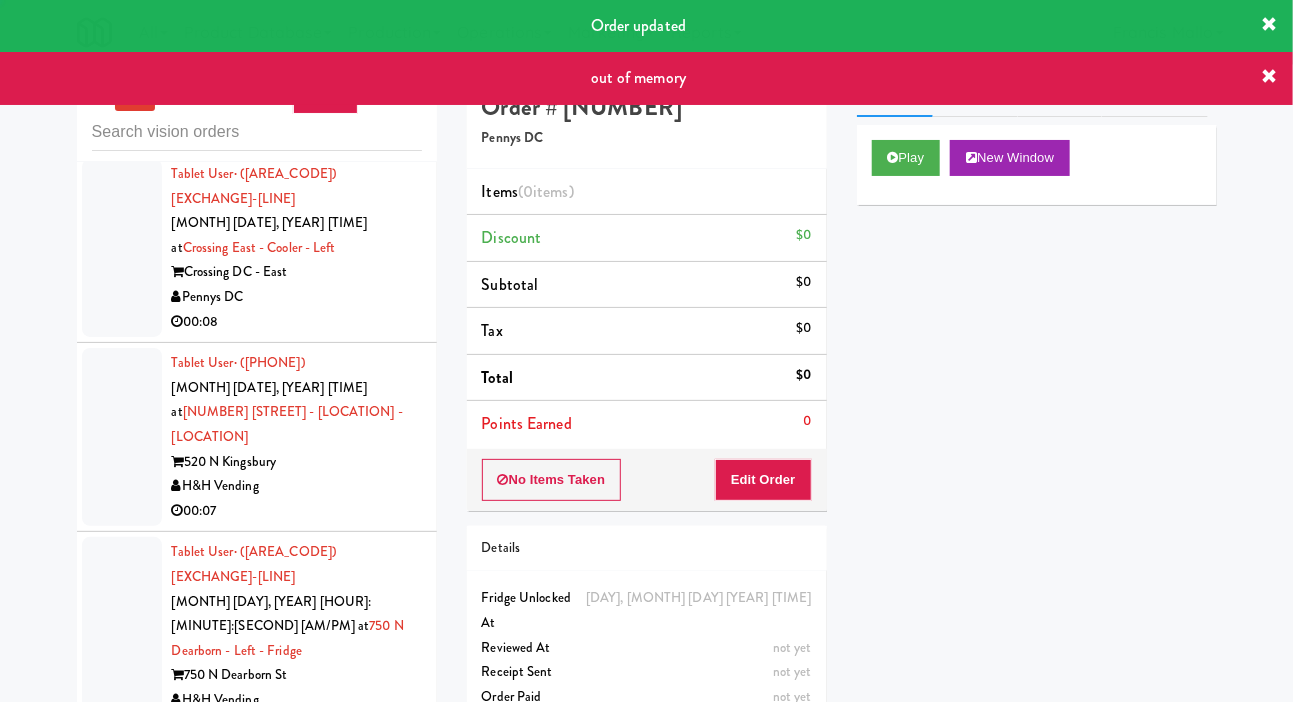 scroll, scrollTop: 31526, scrollLeft: 0, axis: vertical 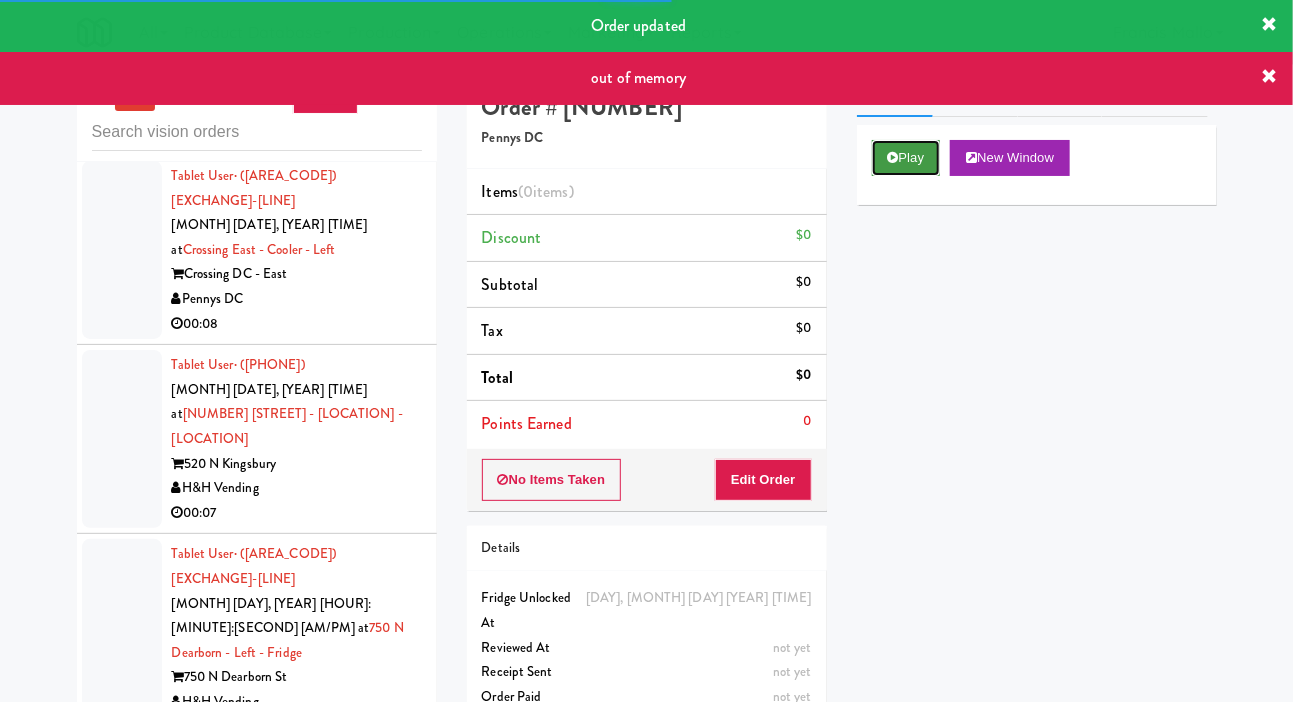 click on "Play" at bounding box center [906, 158] 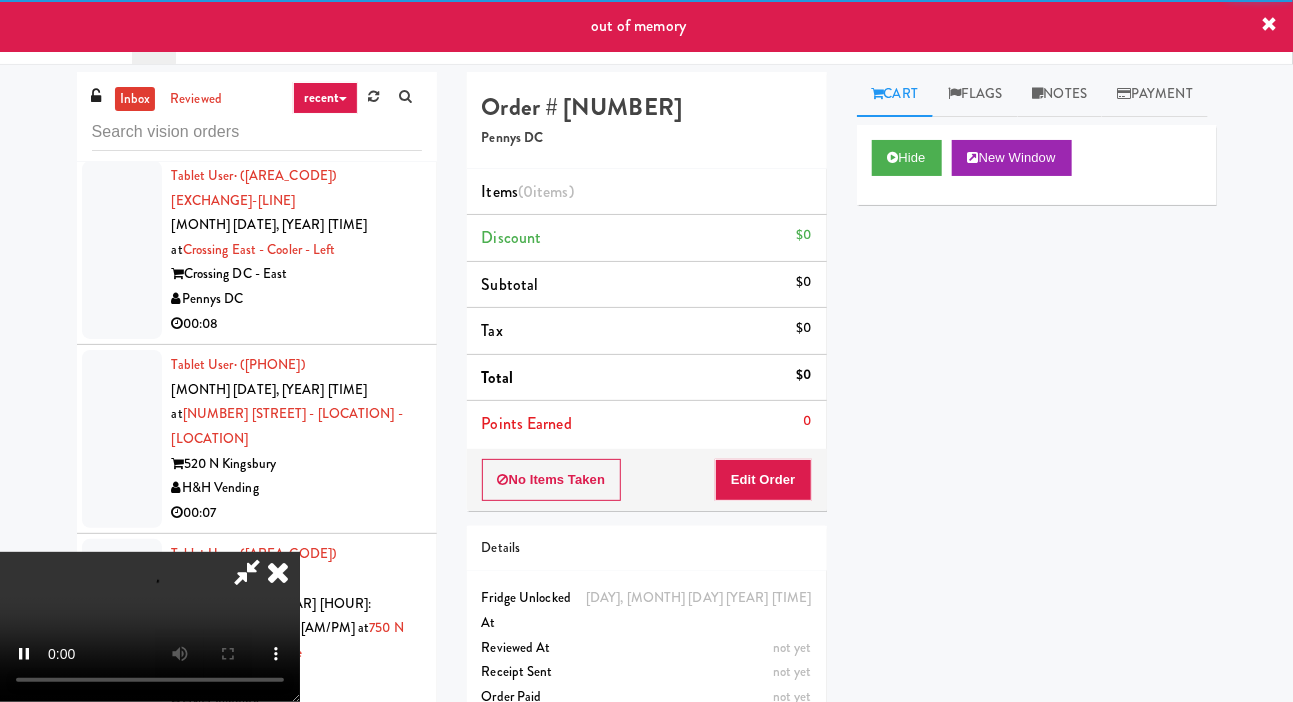 click on "Points Earned  0" at bounding box center [647, 424] 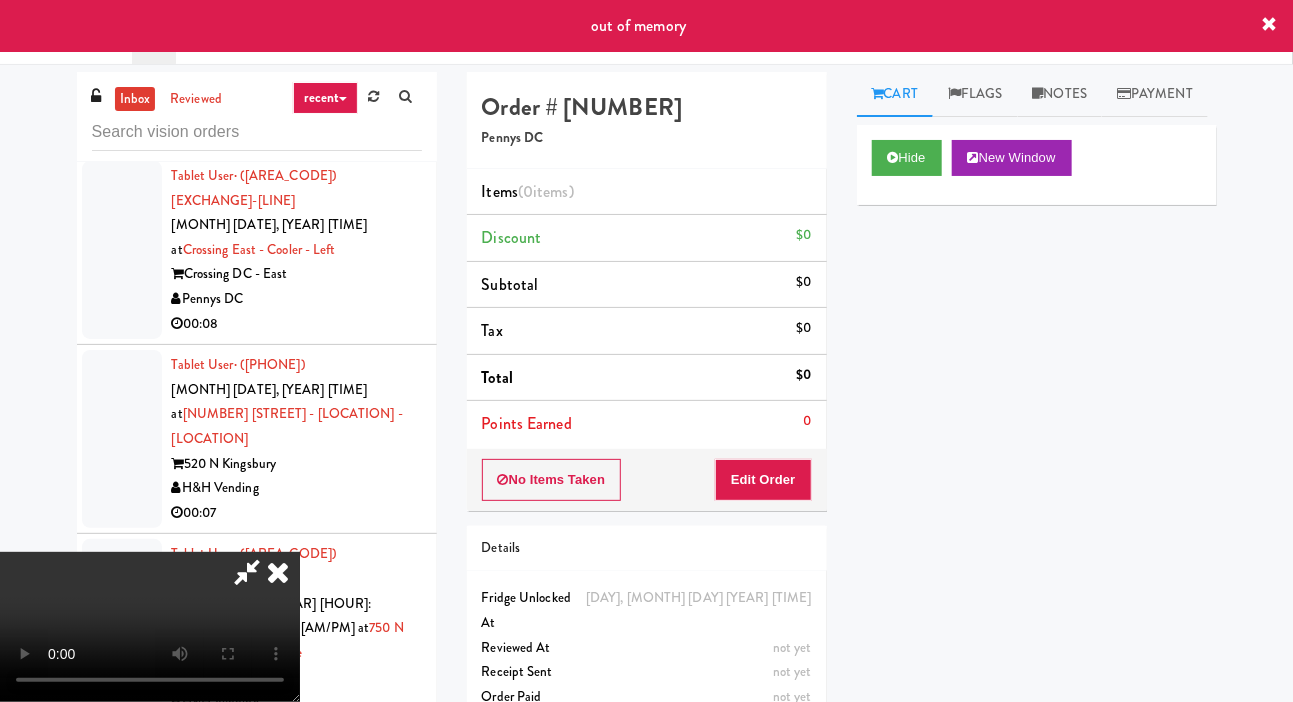 scroll, scrollTop: 73, scrollLeft: 0, axis: vertical 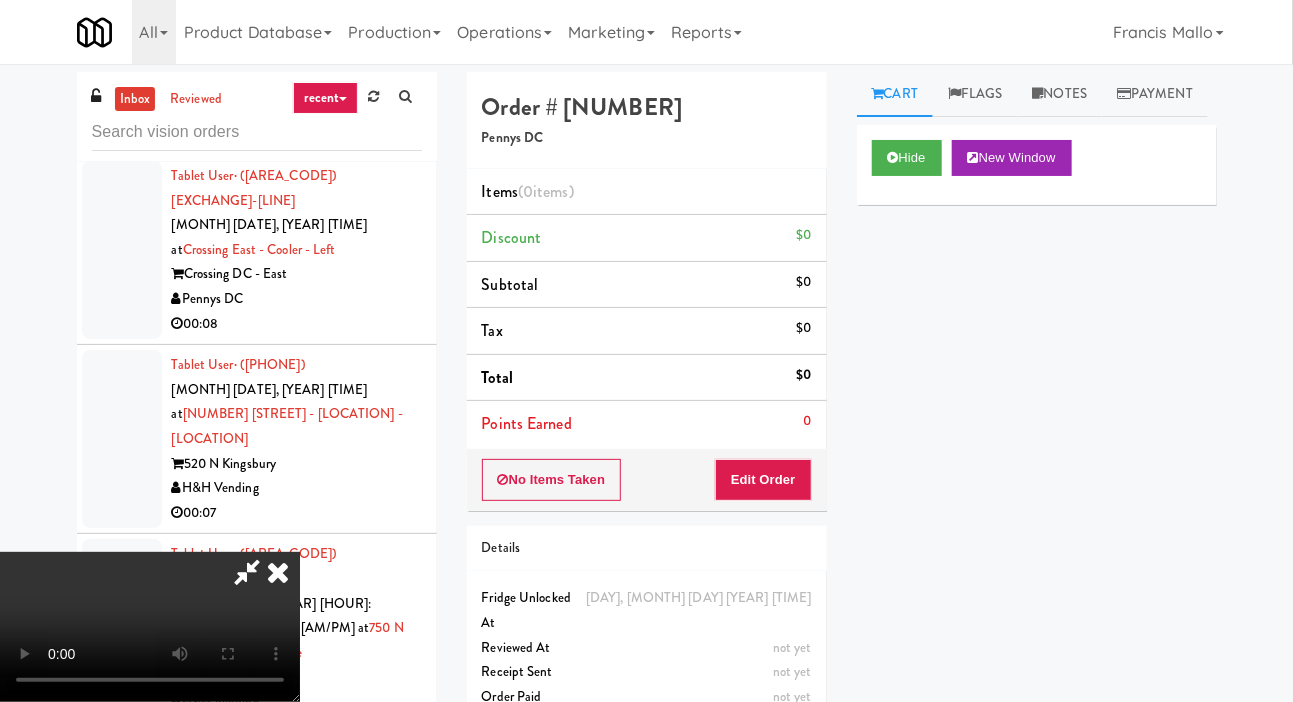 type 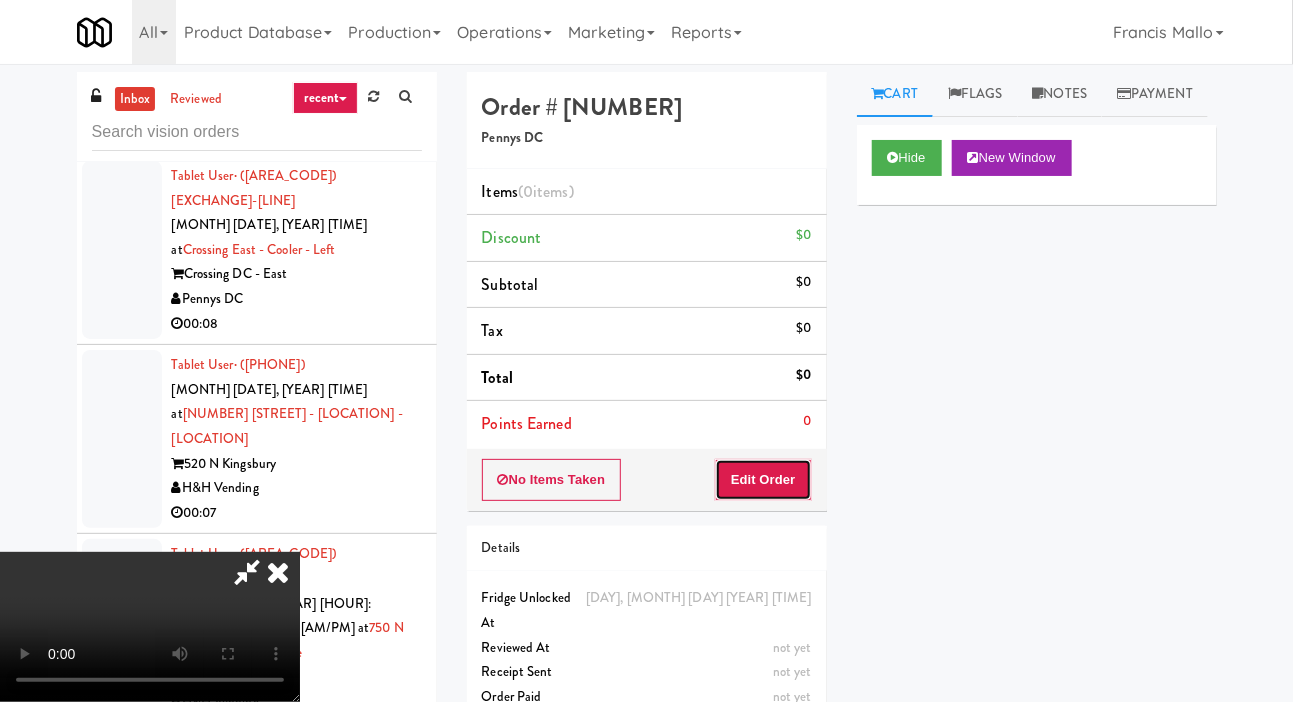 click on "Edit Order" at bounding box center [763, 480] 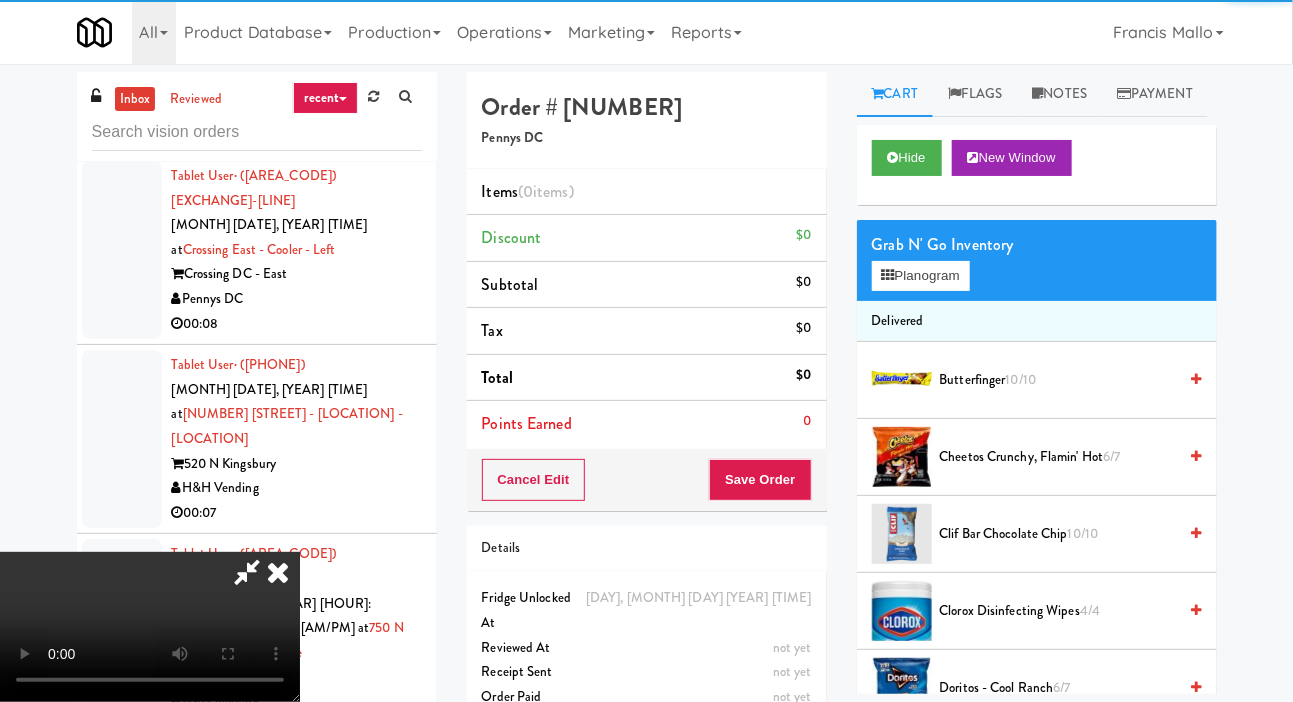 click on "Cheetos Crunchy, Flamin' Hot  6/7" at bounding box center [1058, 457] 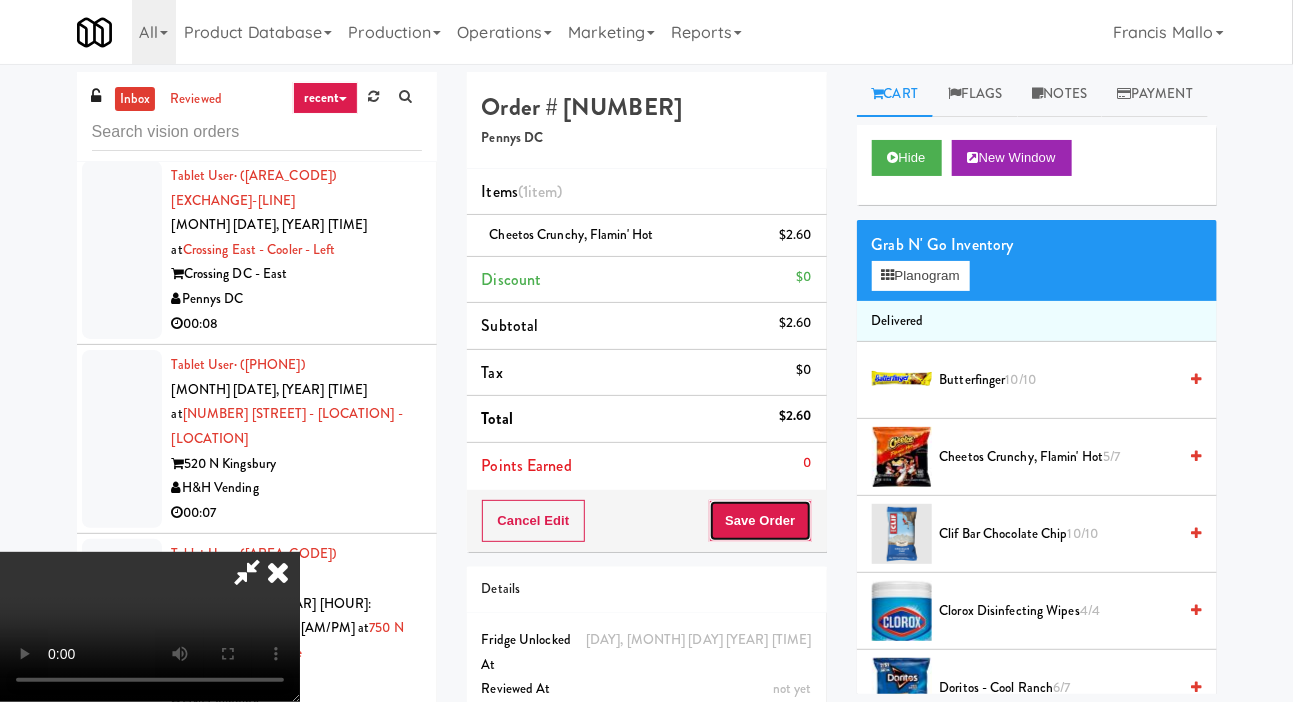 click on "Save Order" at bounding box center (760, 521) 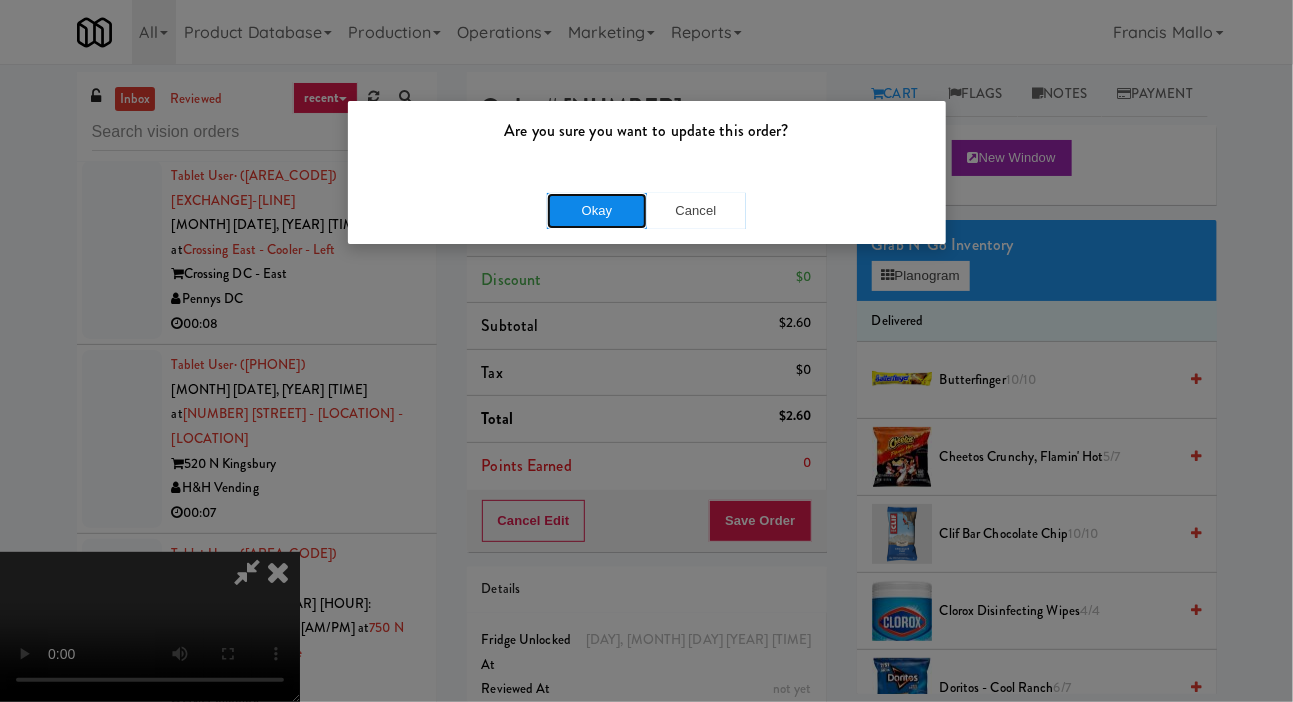click on "Okay" at bounding box center (597, 211) 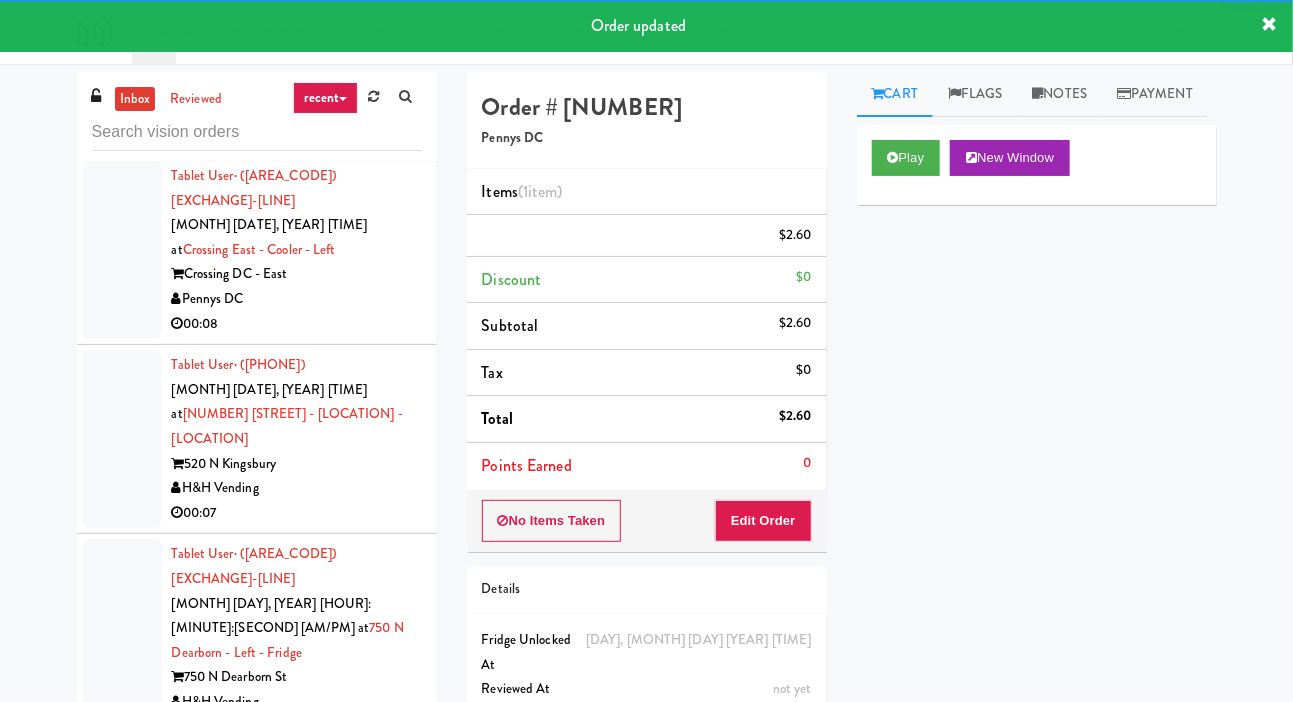 click at bounding box center (122, 1031) 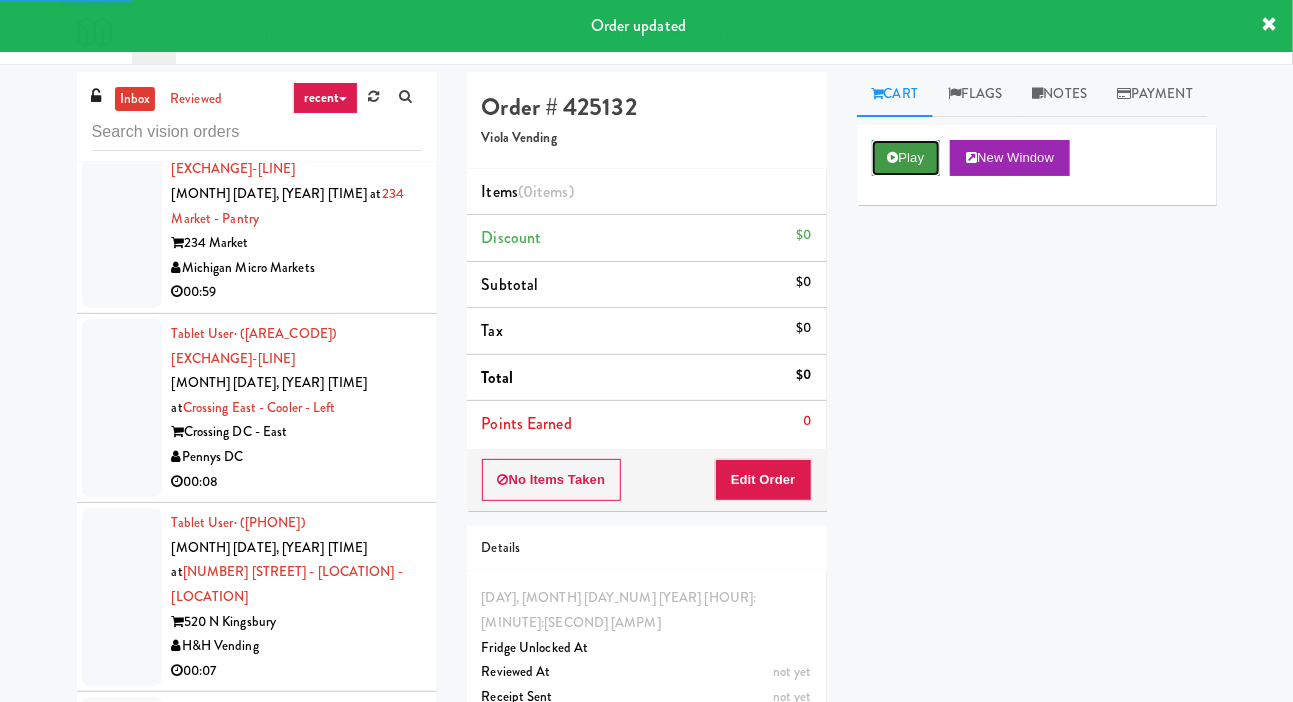 click on "Play" at bounding box center (906, 158) 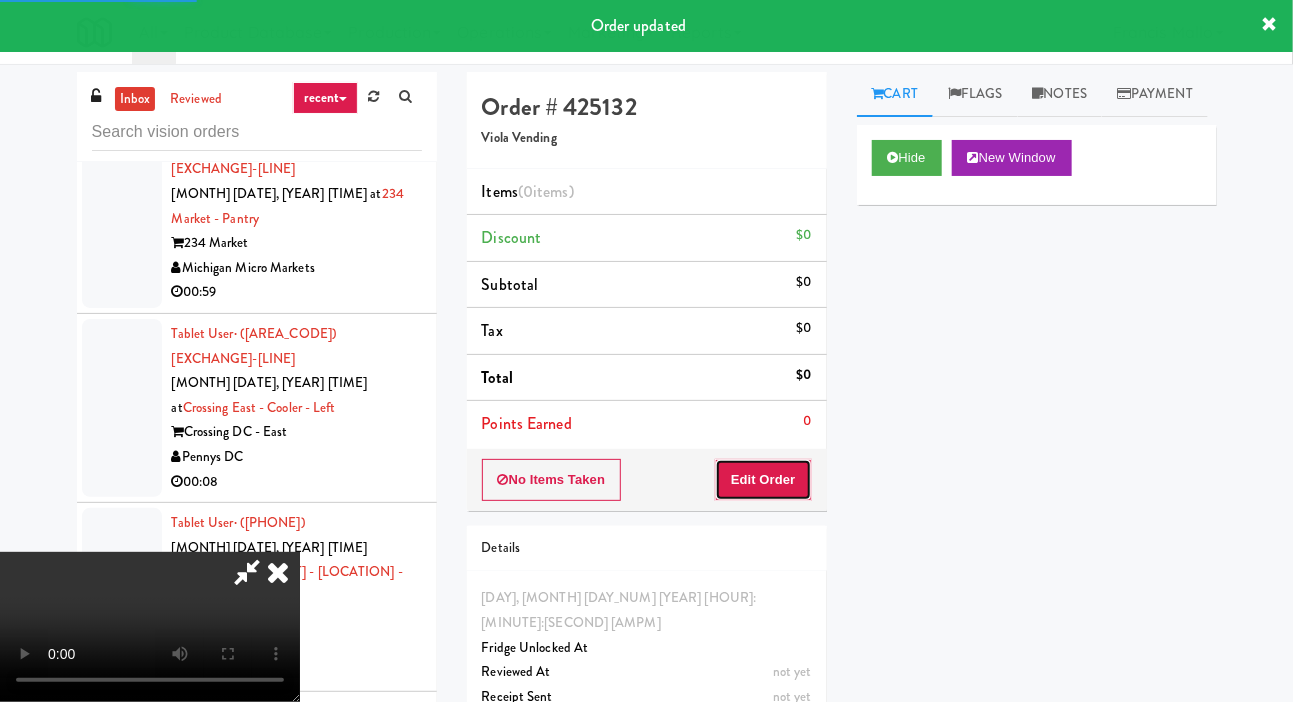 click on "Edit Order" at bounding box center (763, 480) 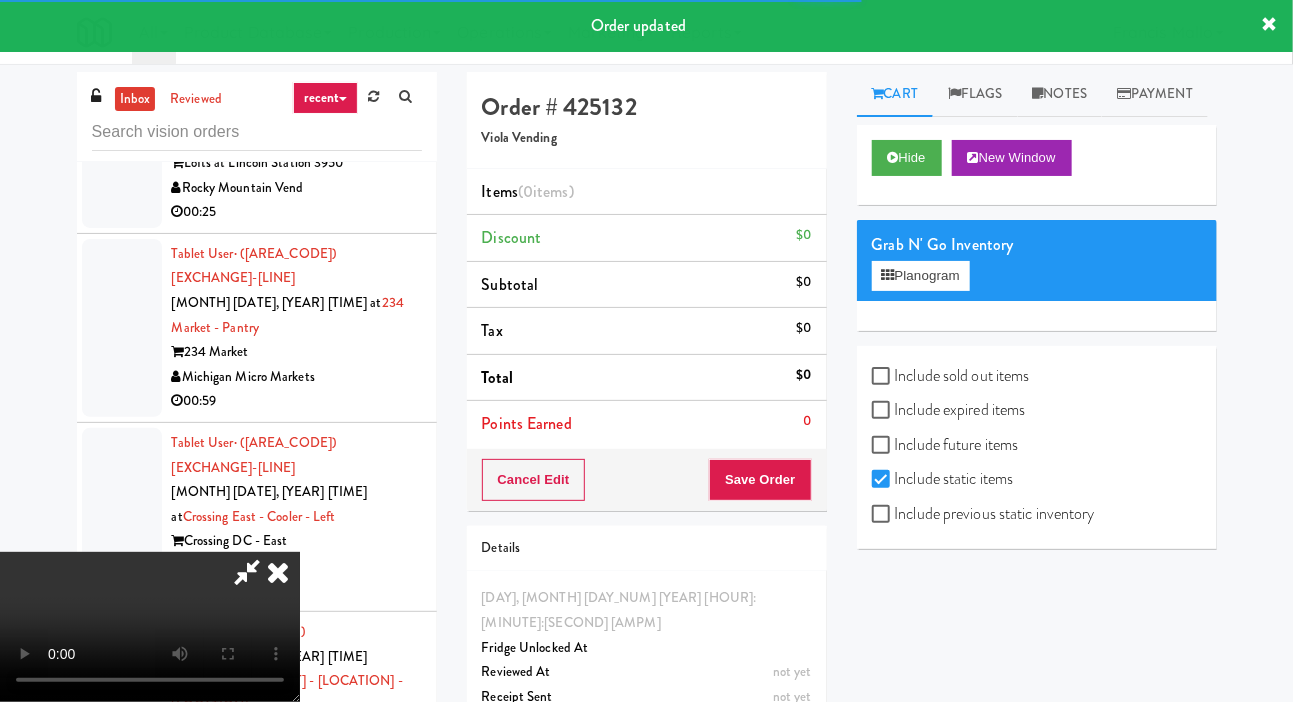 scroll, scrollTop: 31236, scrollLeft: 0, axis: vertical 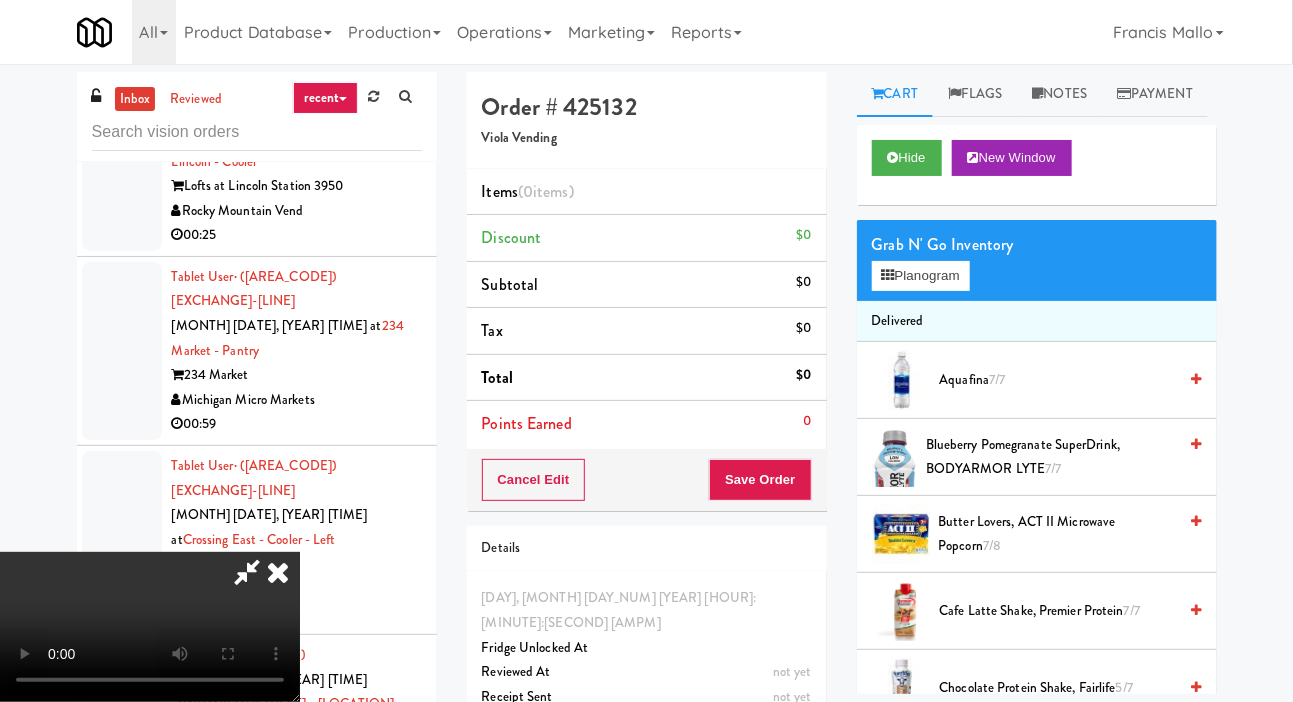 type 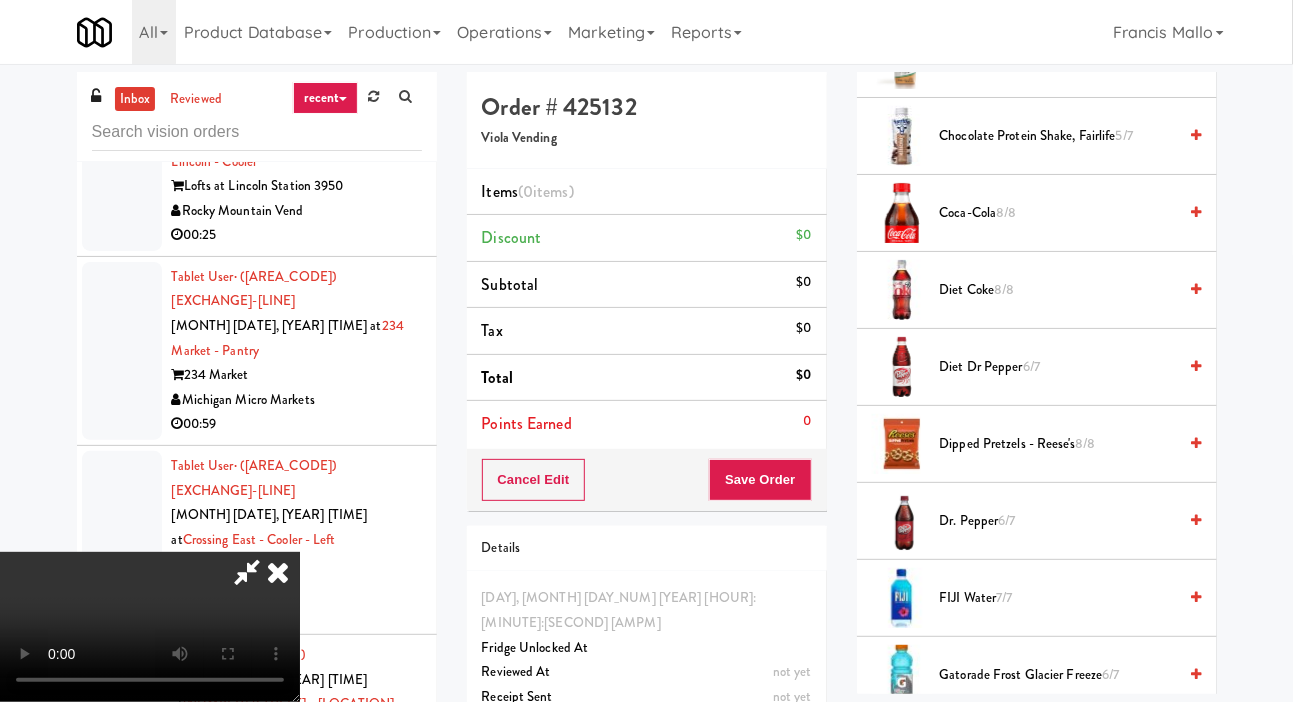 scroll, scrollTop: 582, scrollLeft: 0, axis: vertical 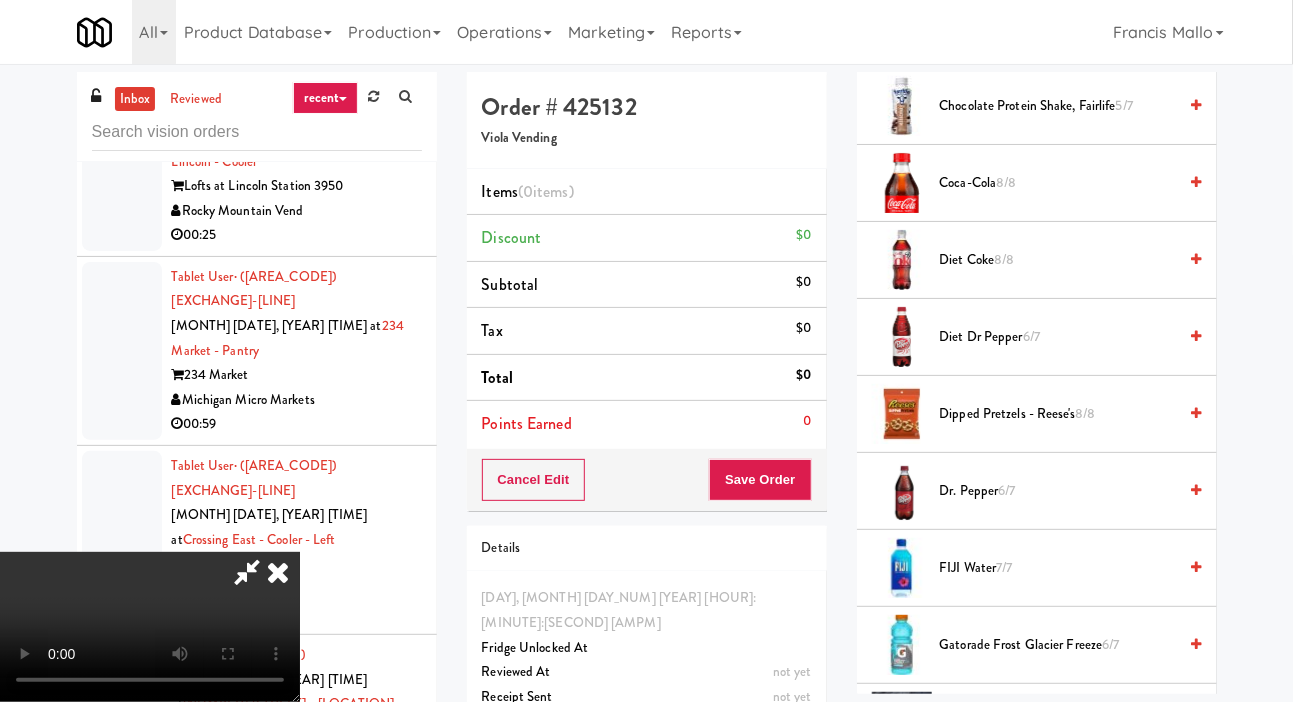 click on "Dr. Pepper  6/7" at bounding box center (1058, 491) 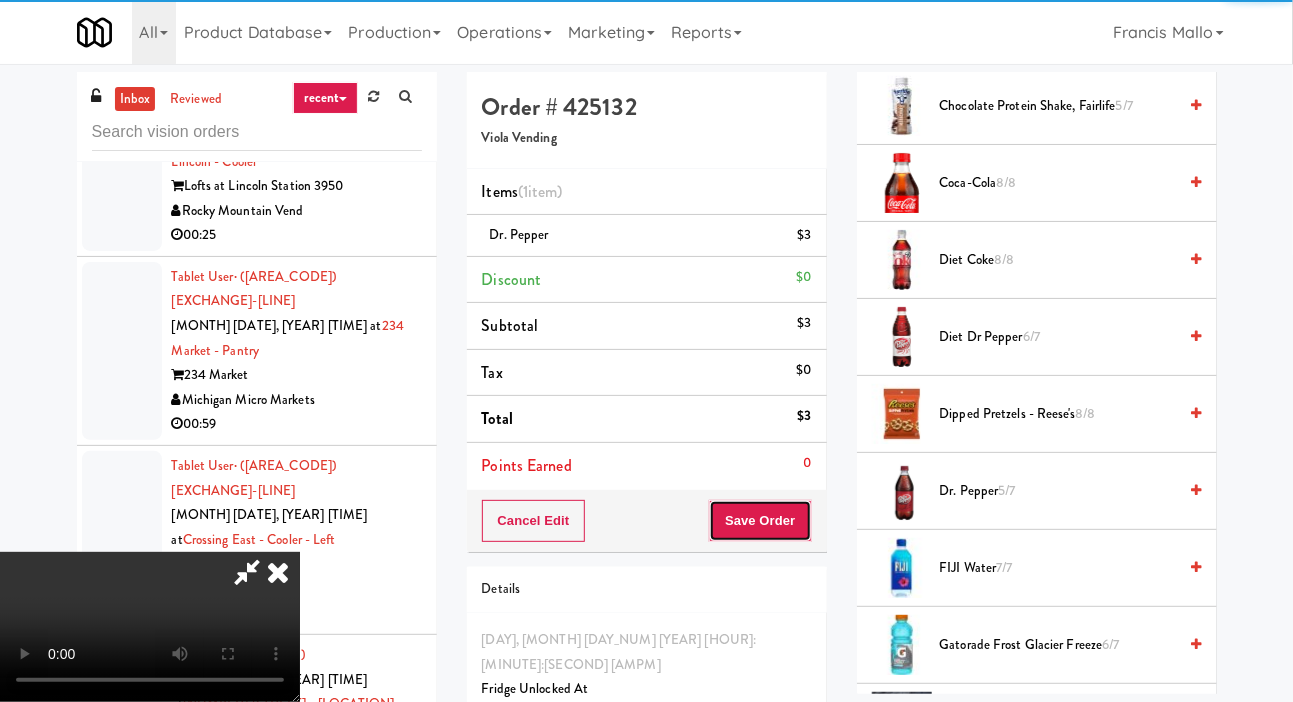 click on "Save Order" at bounding box center [760, 521] 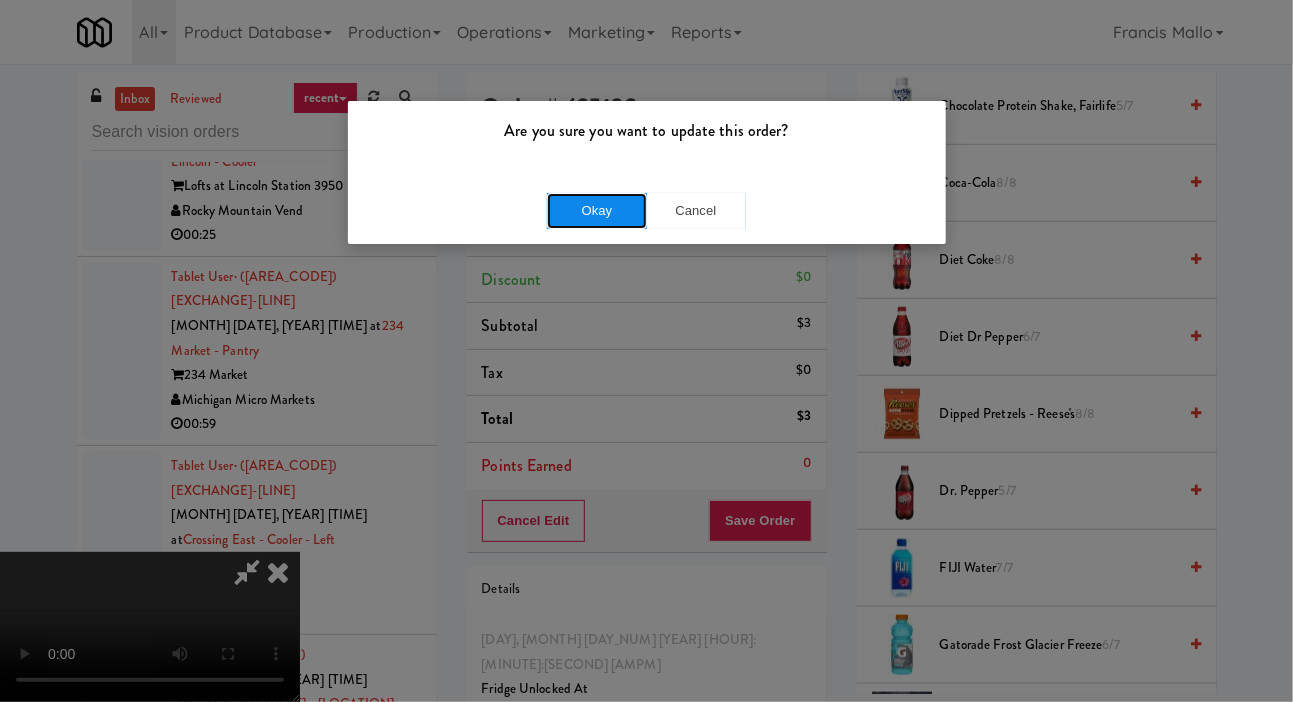 click on "Okay" at bounding box center (597, 211) 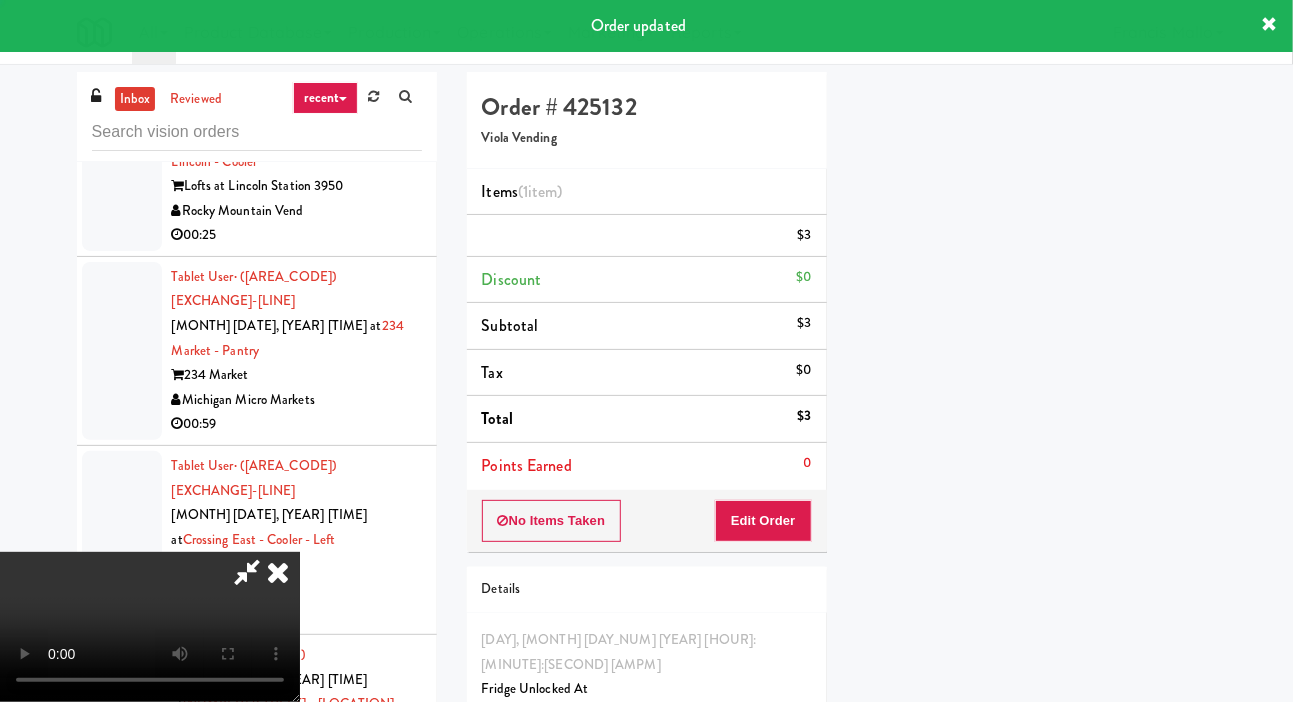 scroll, scrollTop: 116, scrollLeft: 0, axis: vertical 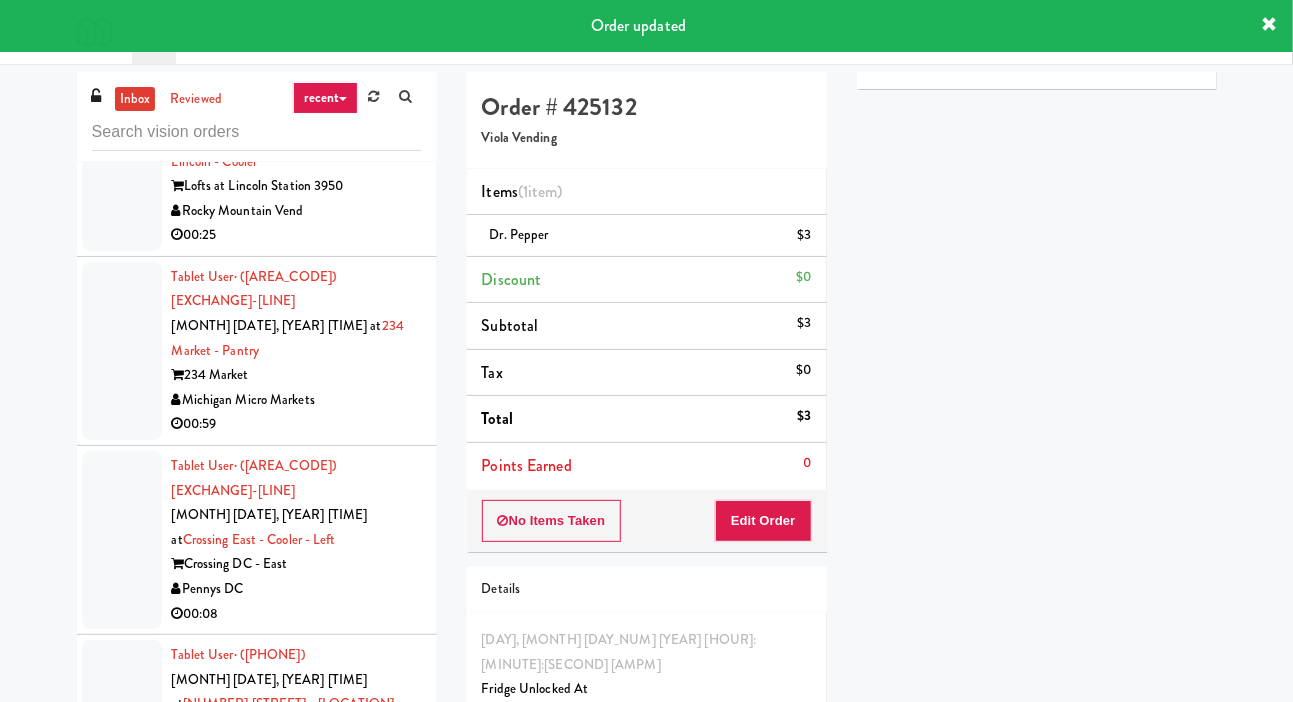click at bounding box center [122, 1132] 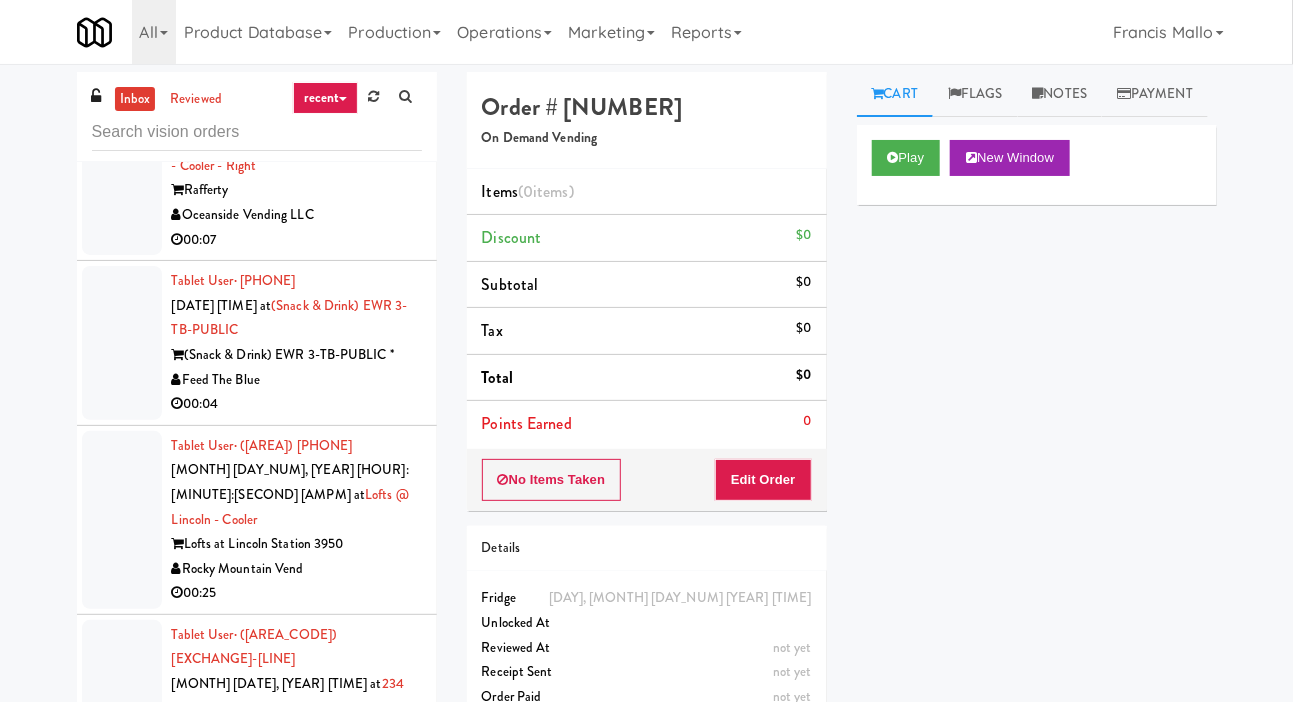 scroll, scrollTop: 30876, scrollLeft: 0, axis: vertical 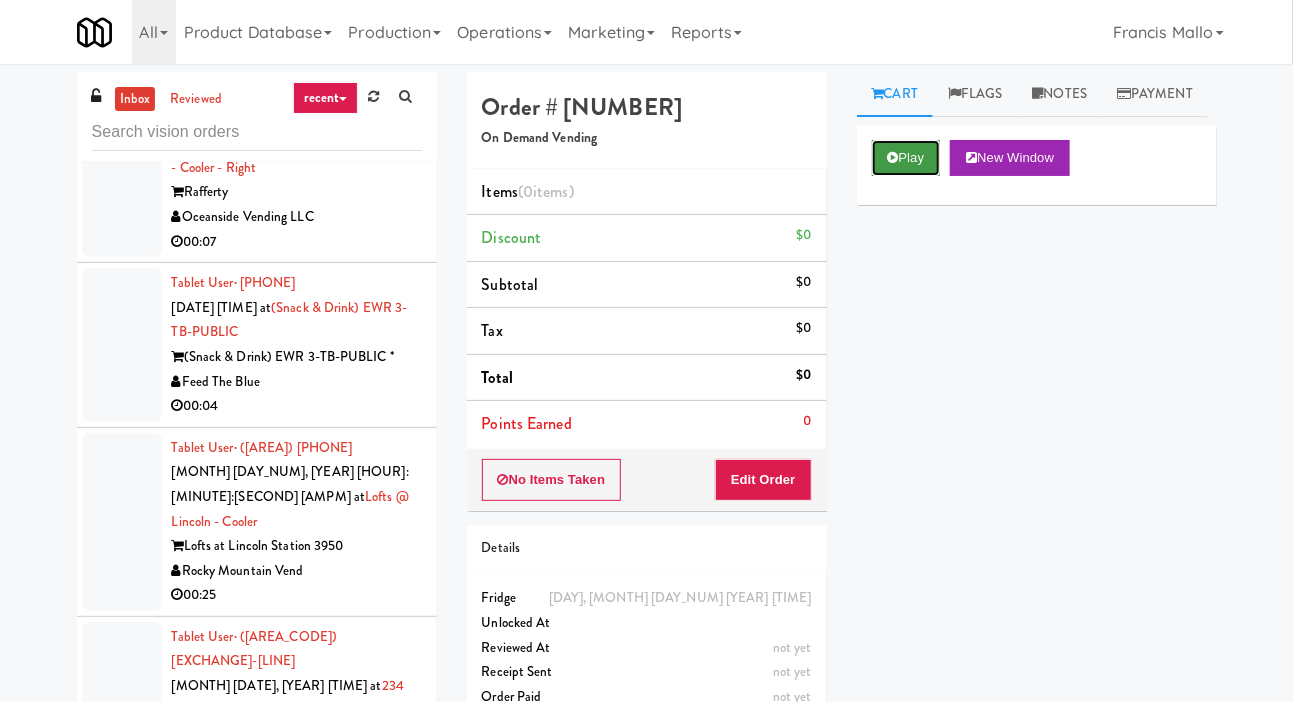 click on "Play" at bounding box center [906, 158] 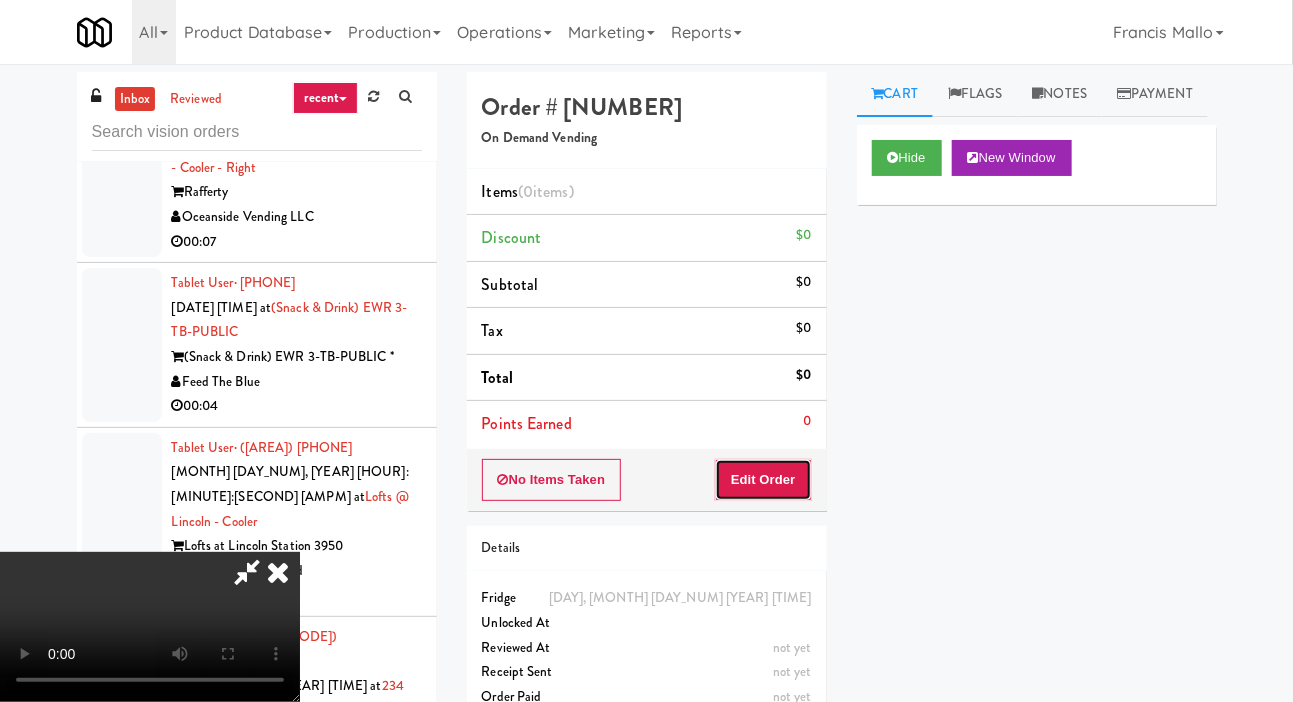 click on "Edit Order" at bounding box center (763, 480) 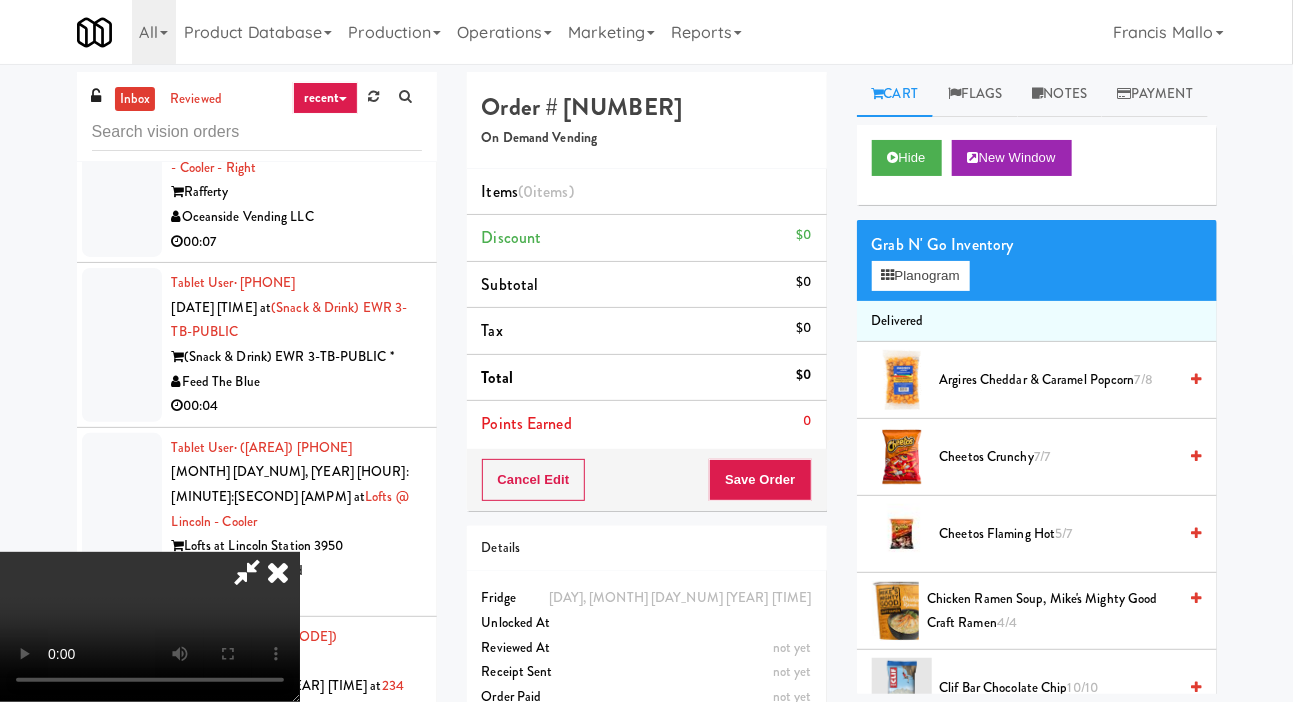 scroll, scrollTop: 73, scrollLeft: 0, axis: vertical 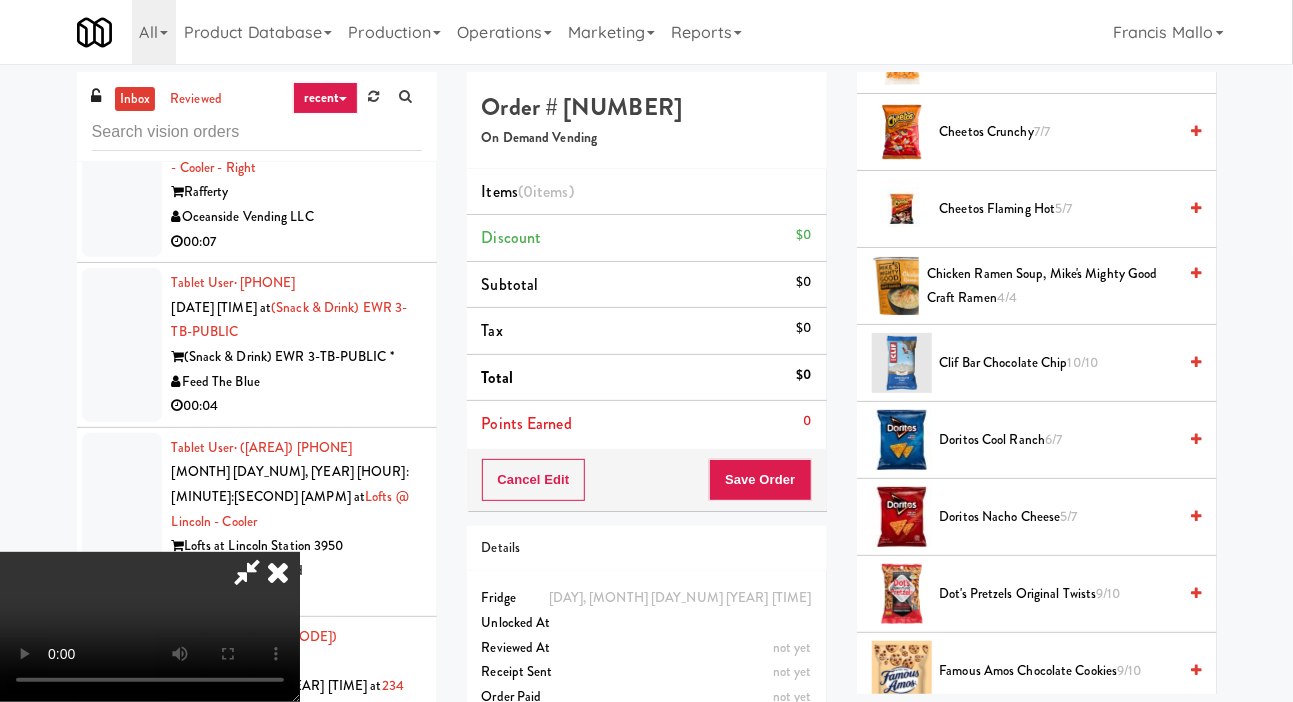 click on "Doritos Cool Ranch  6/7" at bounding box center (1058, 440) 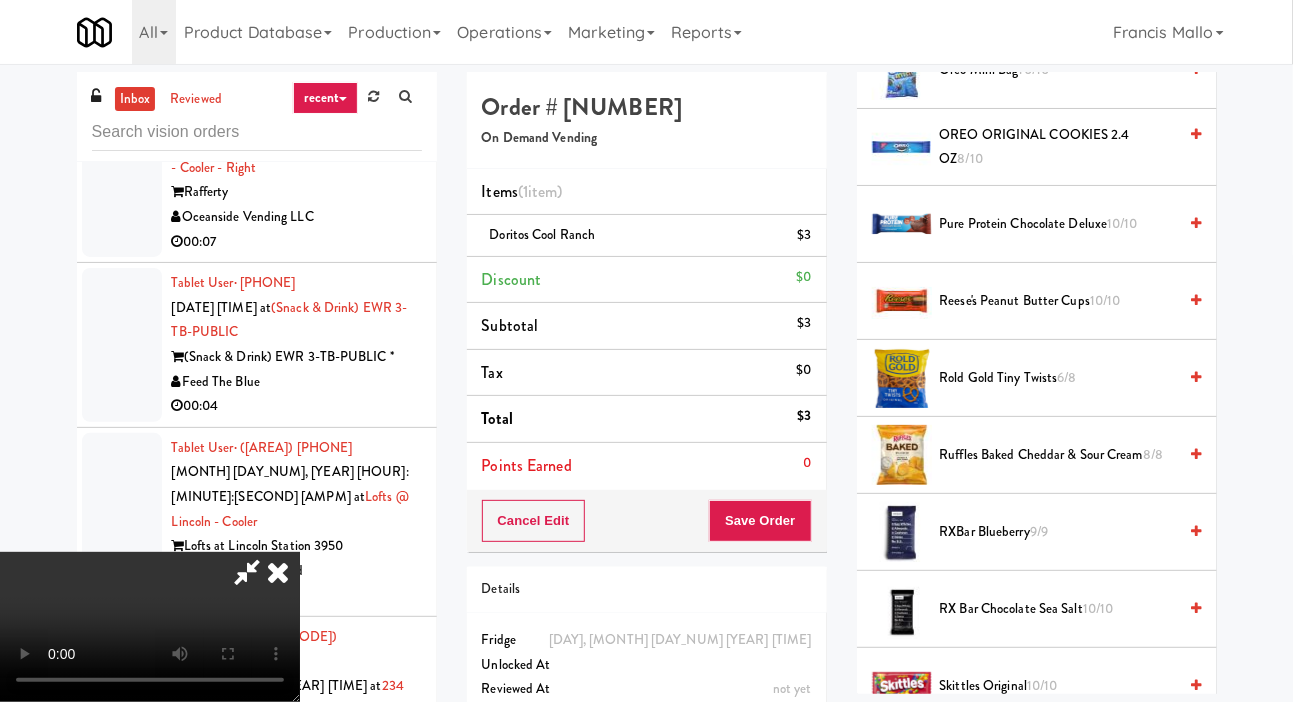 scroll, scrollTop: 1618, scrollLeft: 0, axis: vertical 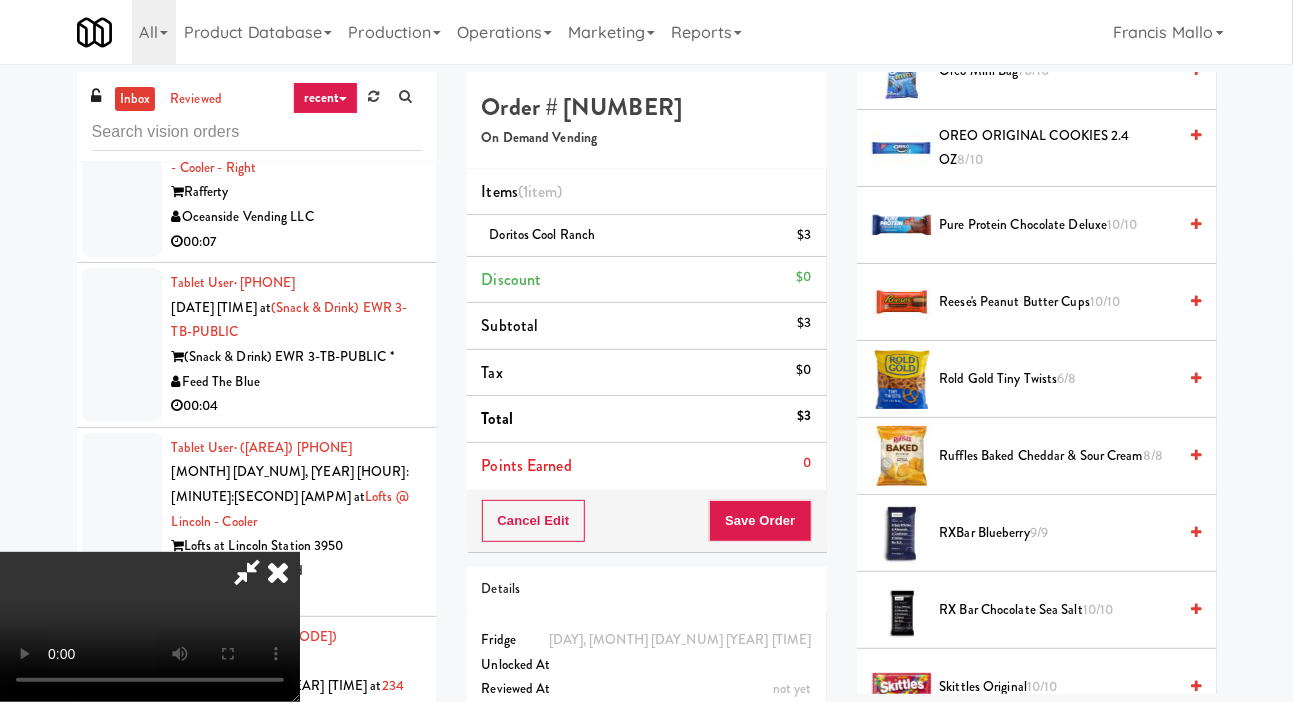 click on "Ruffles Baked Cheddar & Sour Cream  8/8" at bounding box center [1058, 456] 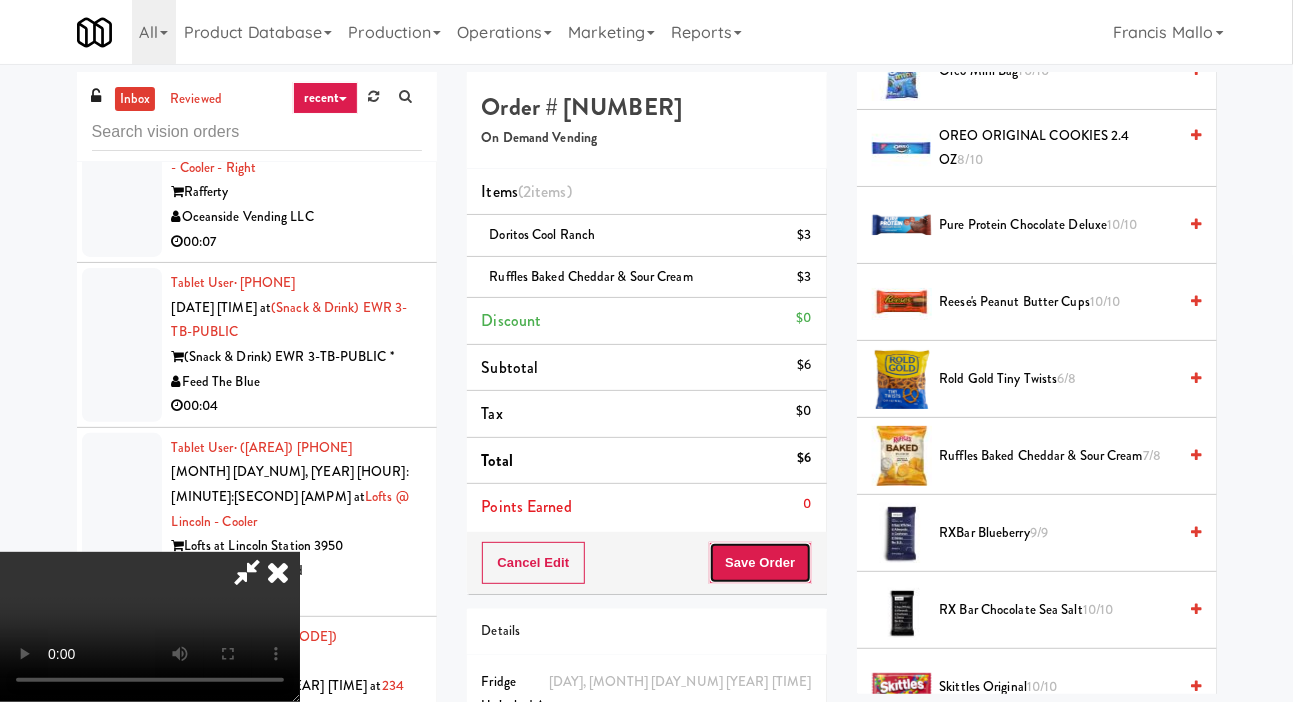 click on "Save Order" at bounding box center (760, 563) 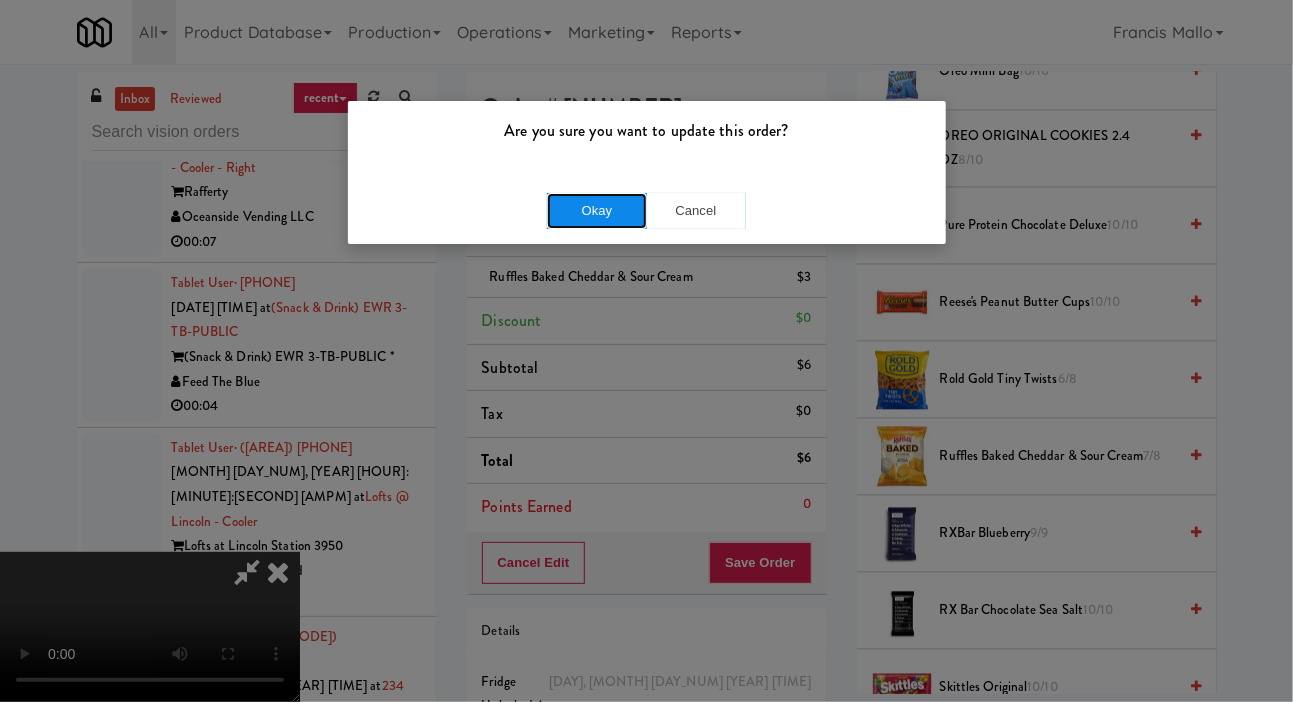 click on "Okay" at bounding box center [597, 211] 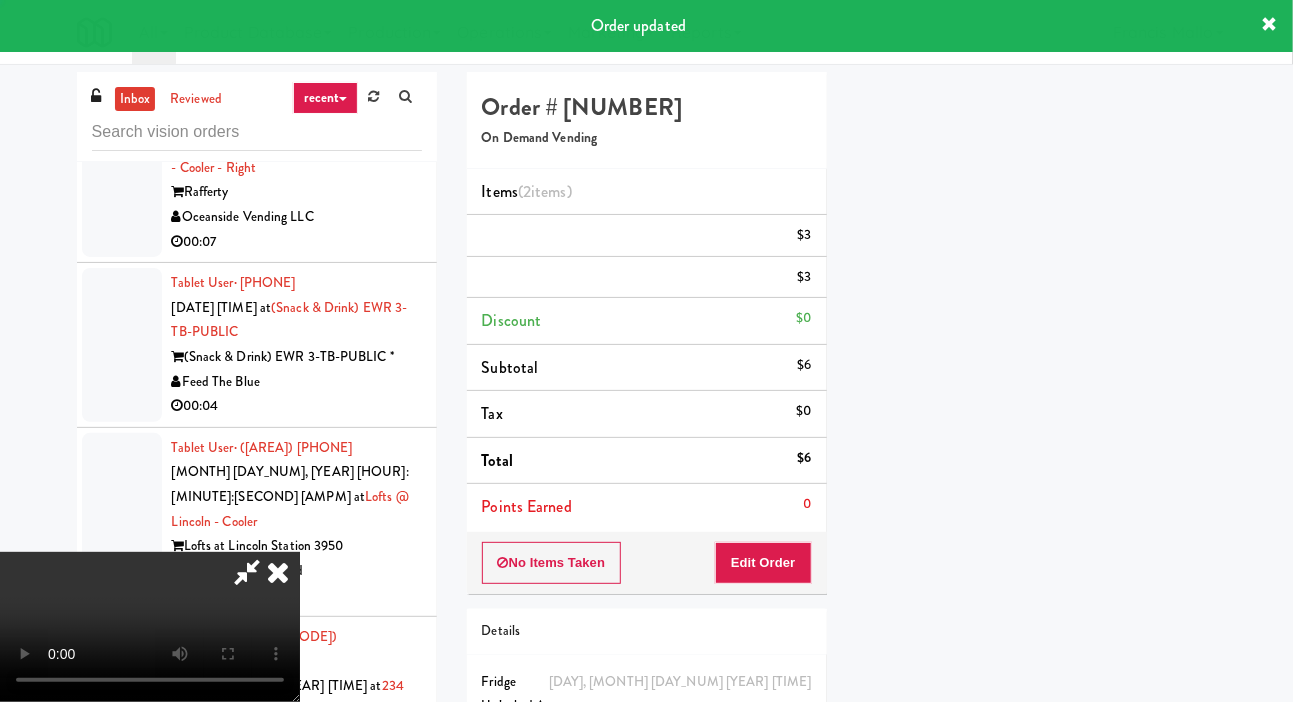 scroll, scrollTop: 116, scrollLeft: 0, axis: vertical 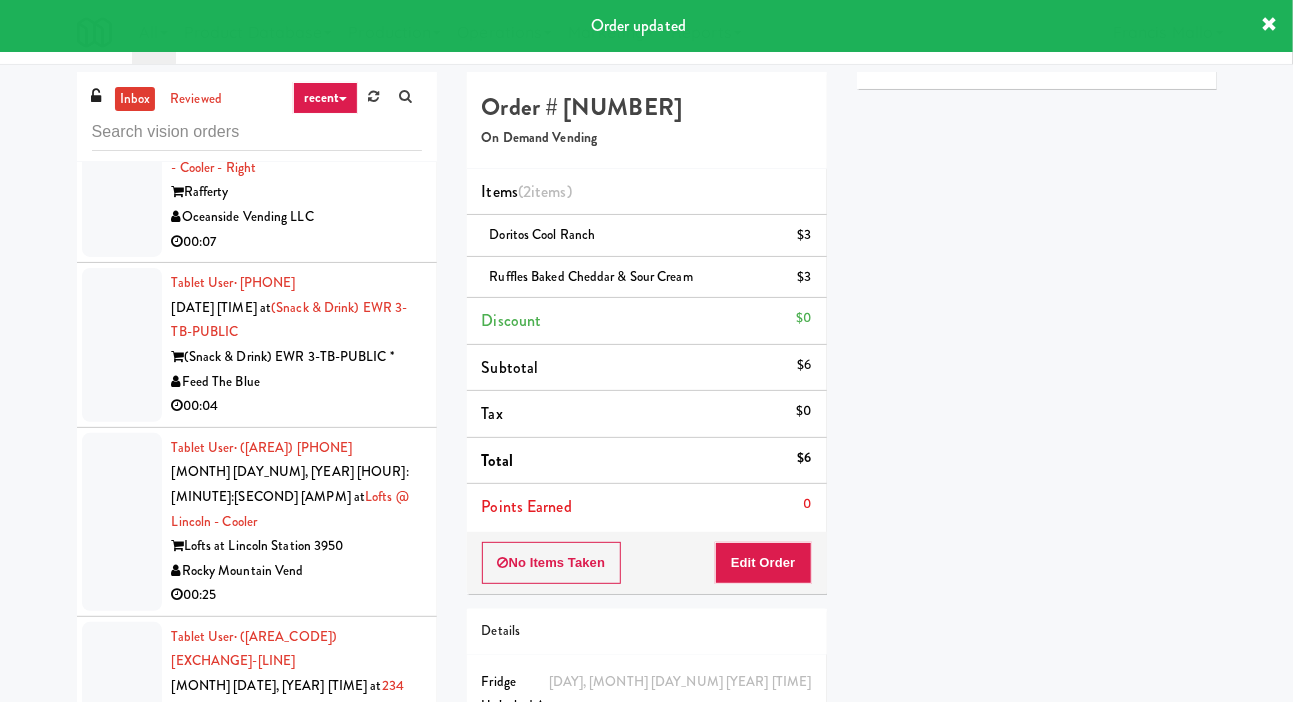 click at bounding box center [122, 1290] 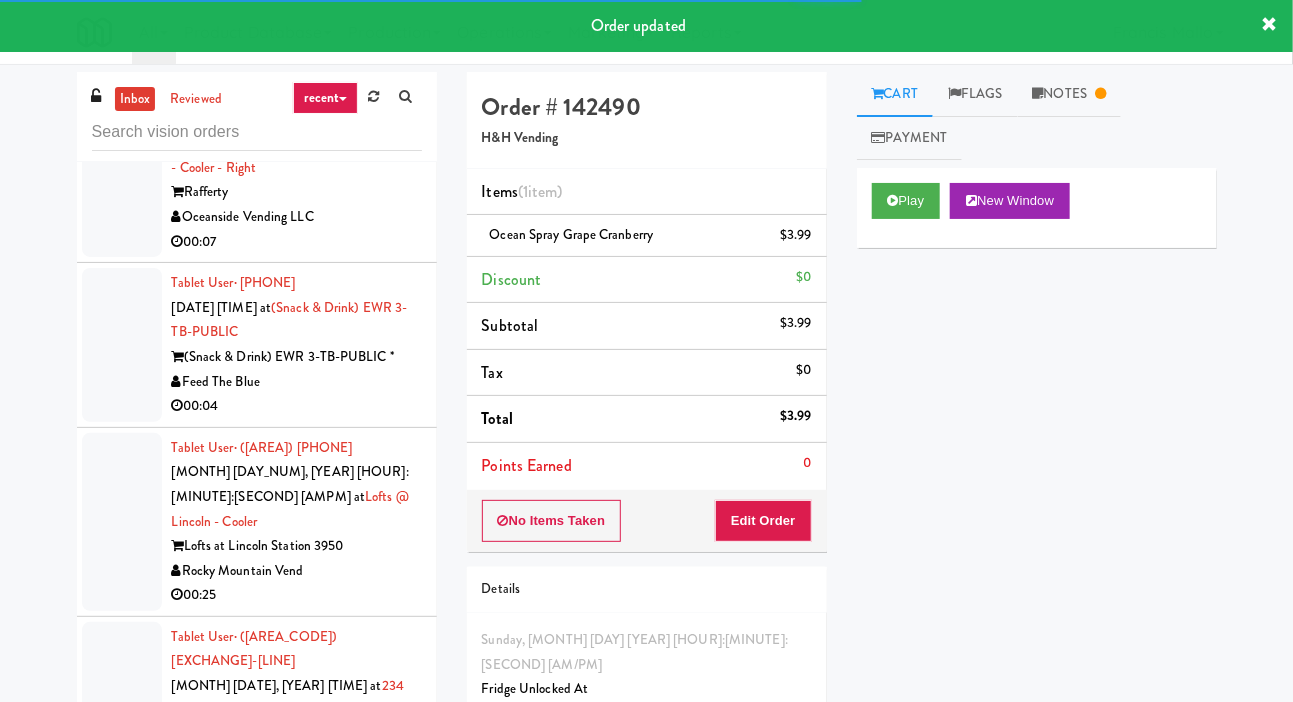 click at bounding box center [122, 1089] 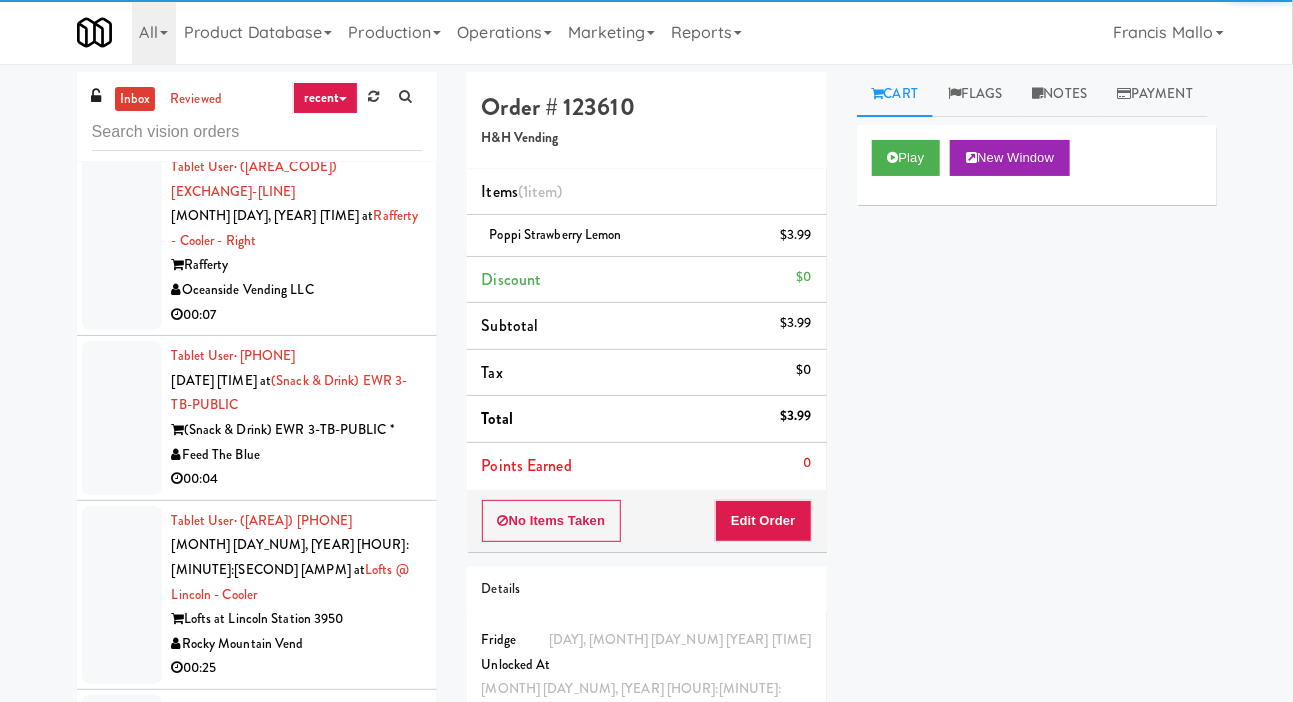 click at bounding box center [122, 973] 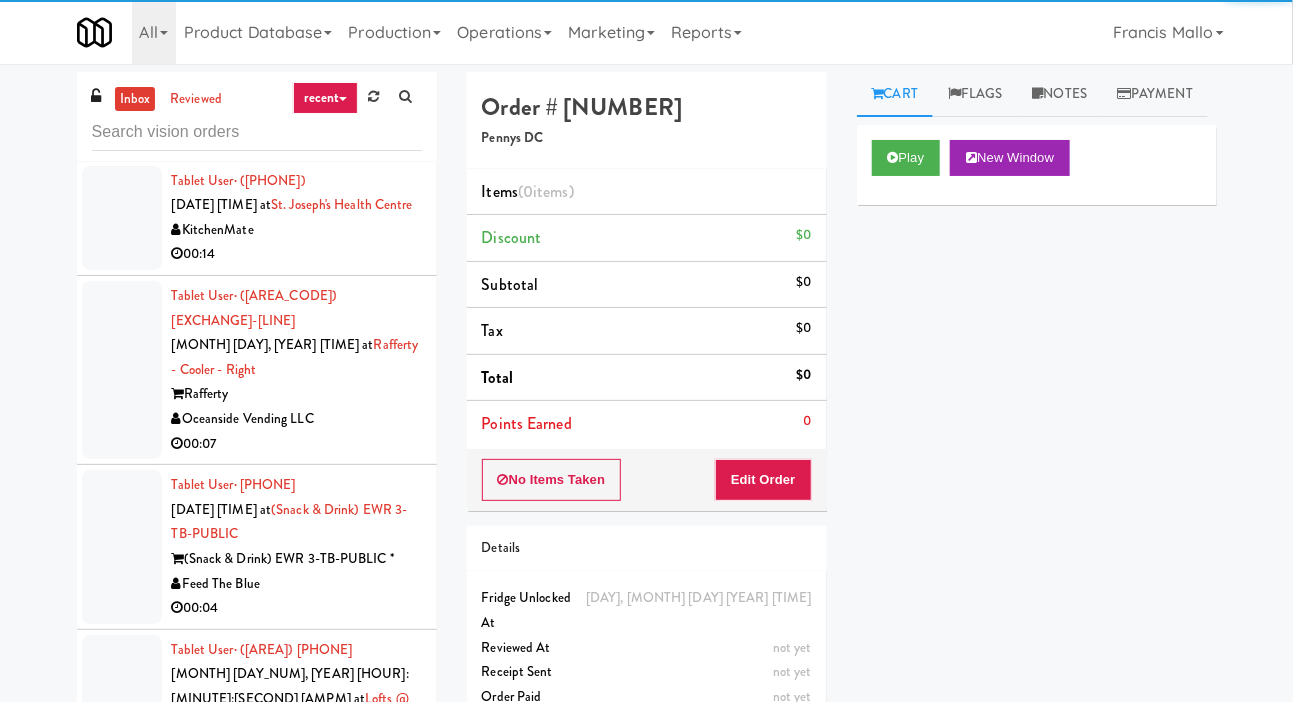 scroll, scrollTop: 30650, scrollLeft: 0, axis: vertical 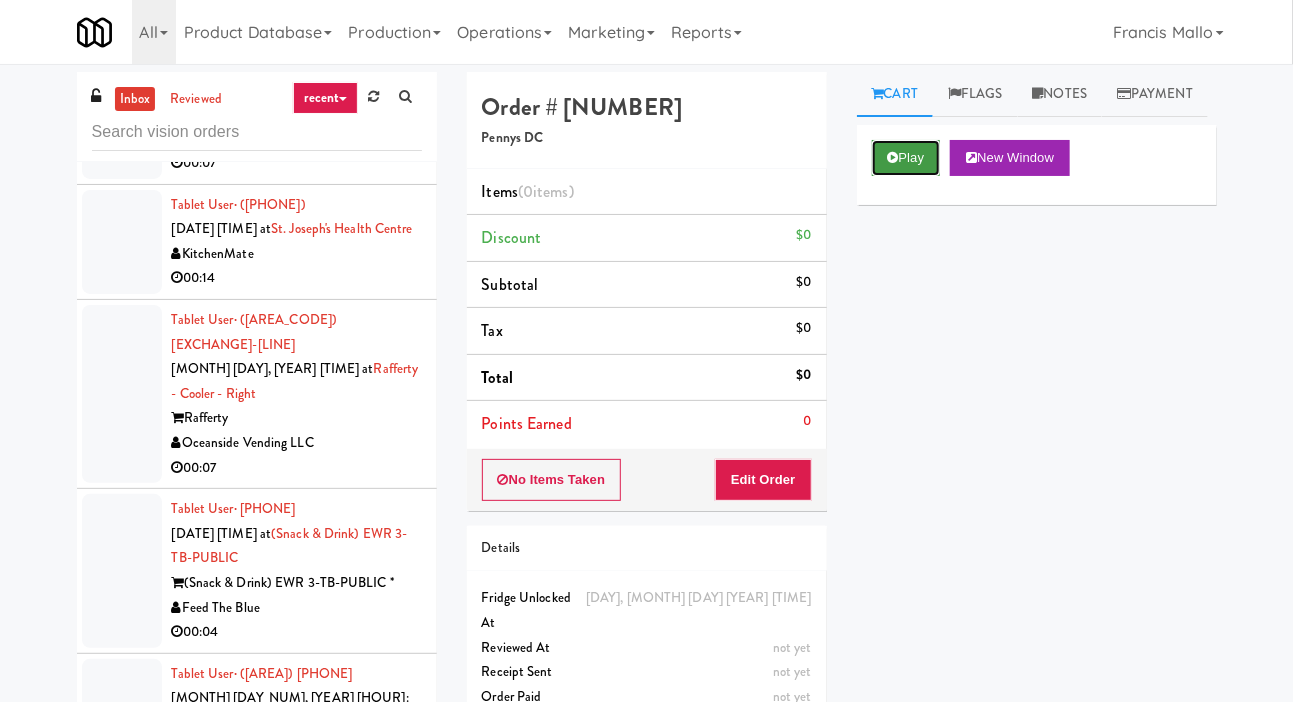 click on "Play" at bounding box center (906, 158) 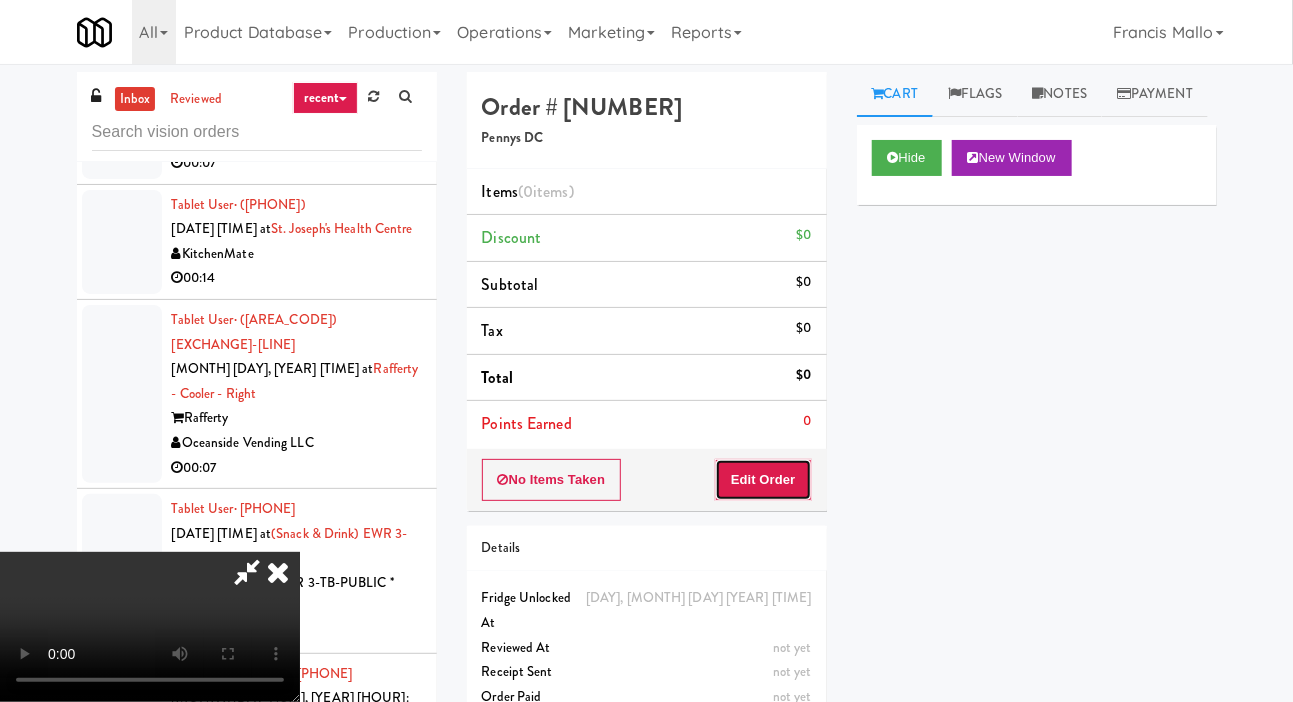 click on "Edit Order" at bounding box center [763, 480] 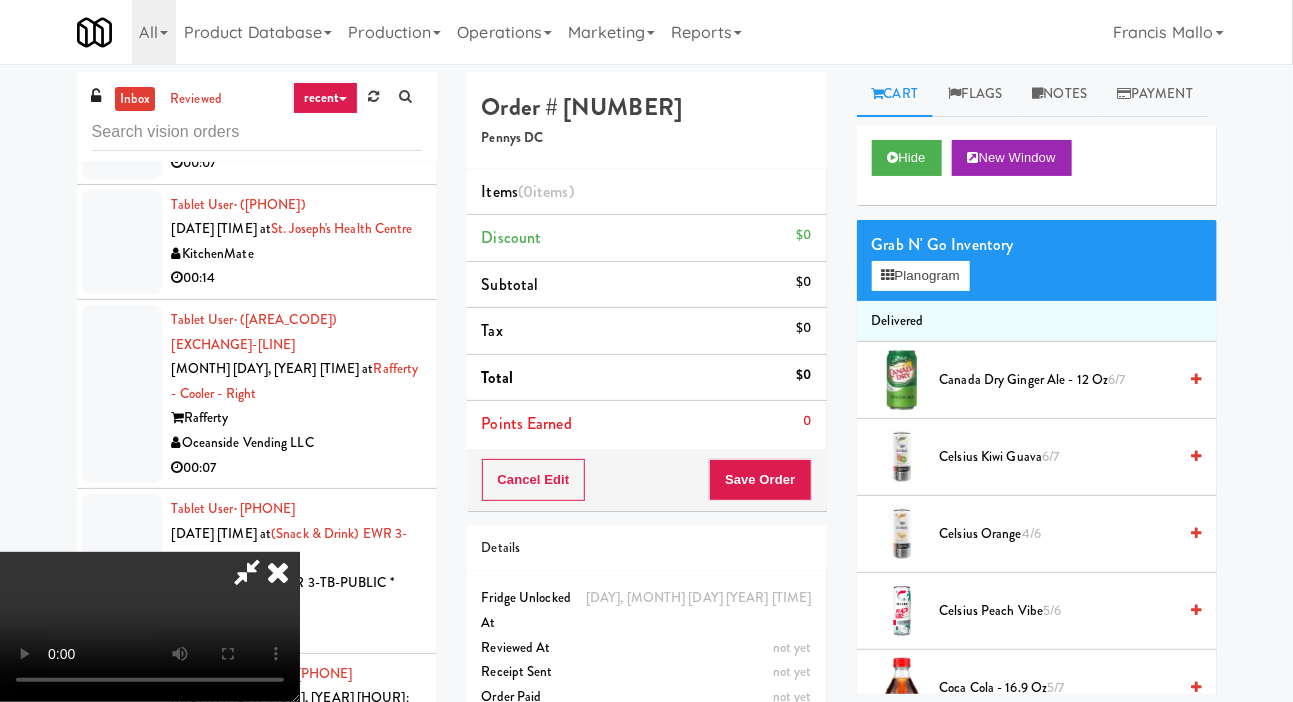 type 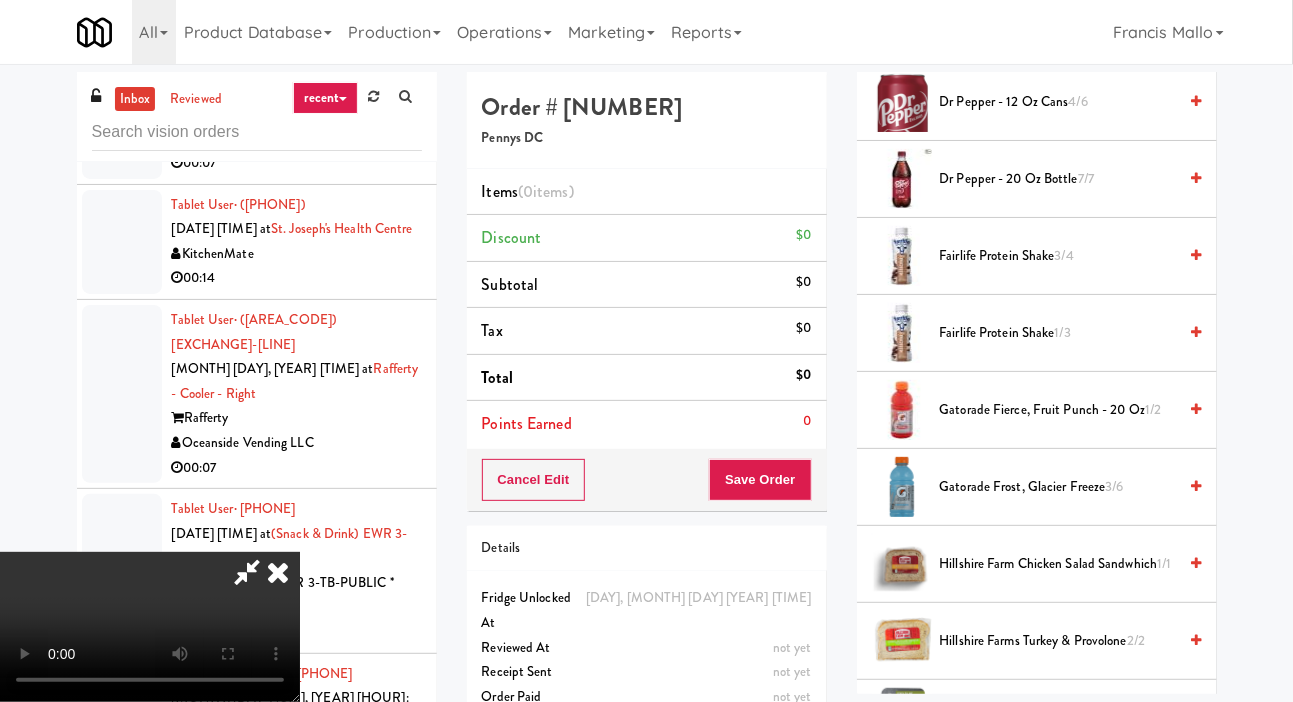 scroll, scrollTop: 980, scrollLeft: 0, axis: vertical 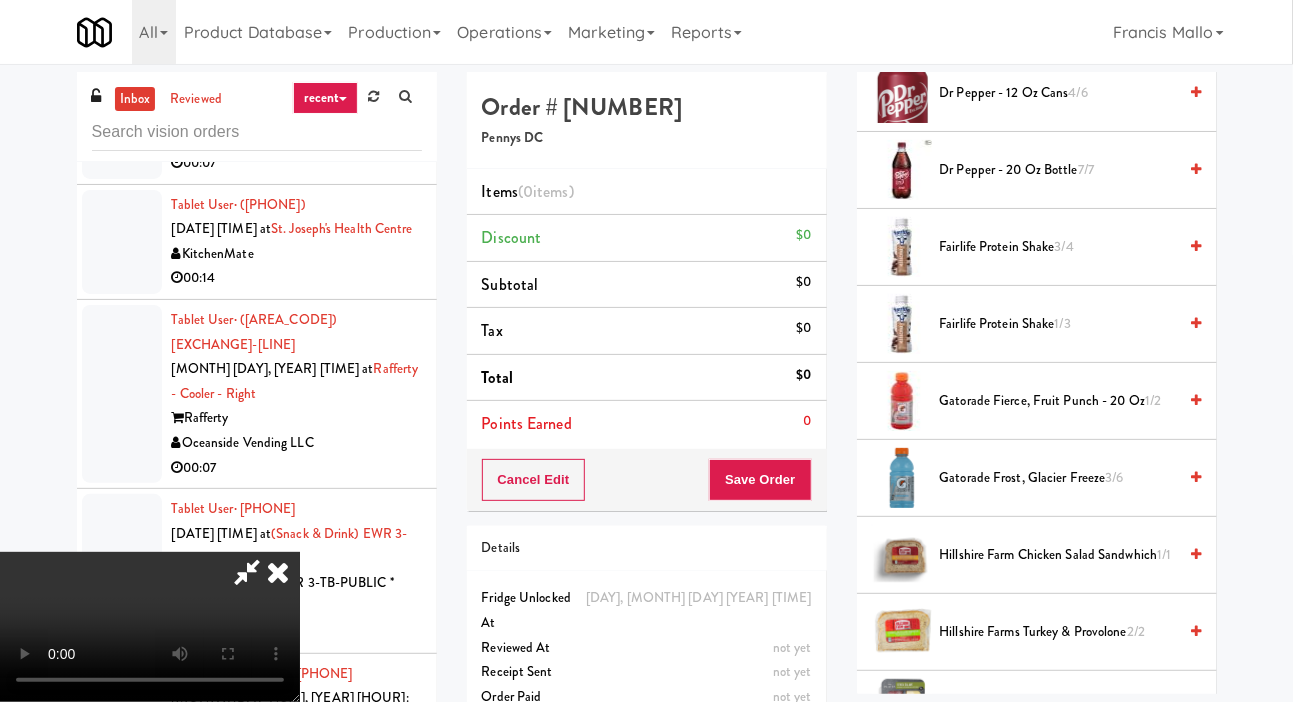 click on "Gatorade Frost, Glacier Freeze  3/6" at bounding box center [1058, 478] 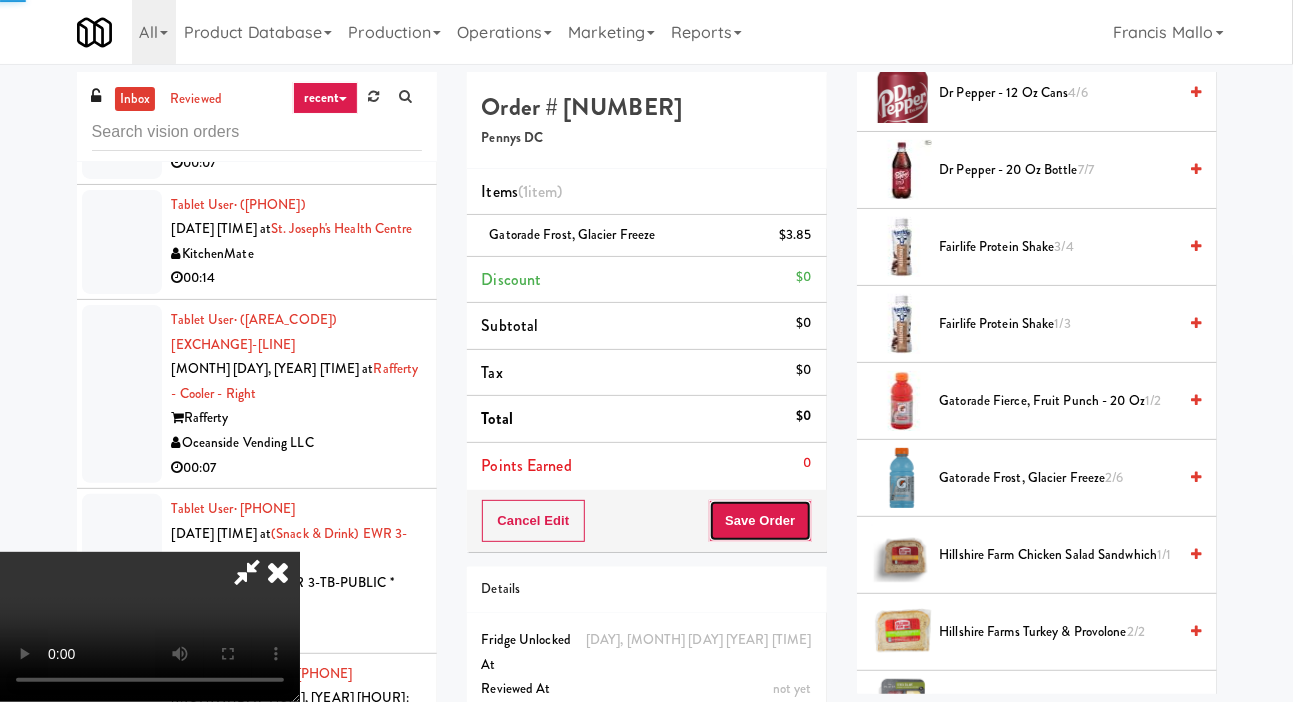 click on "Save Order" at bounding box center (760, 521) 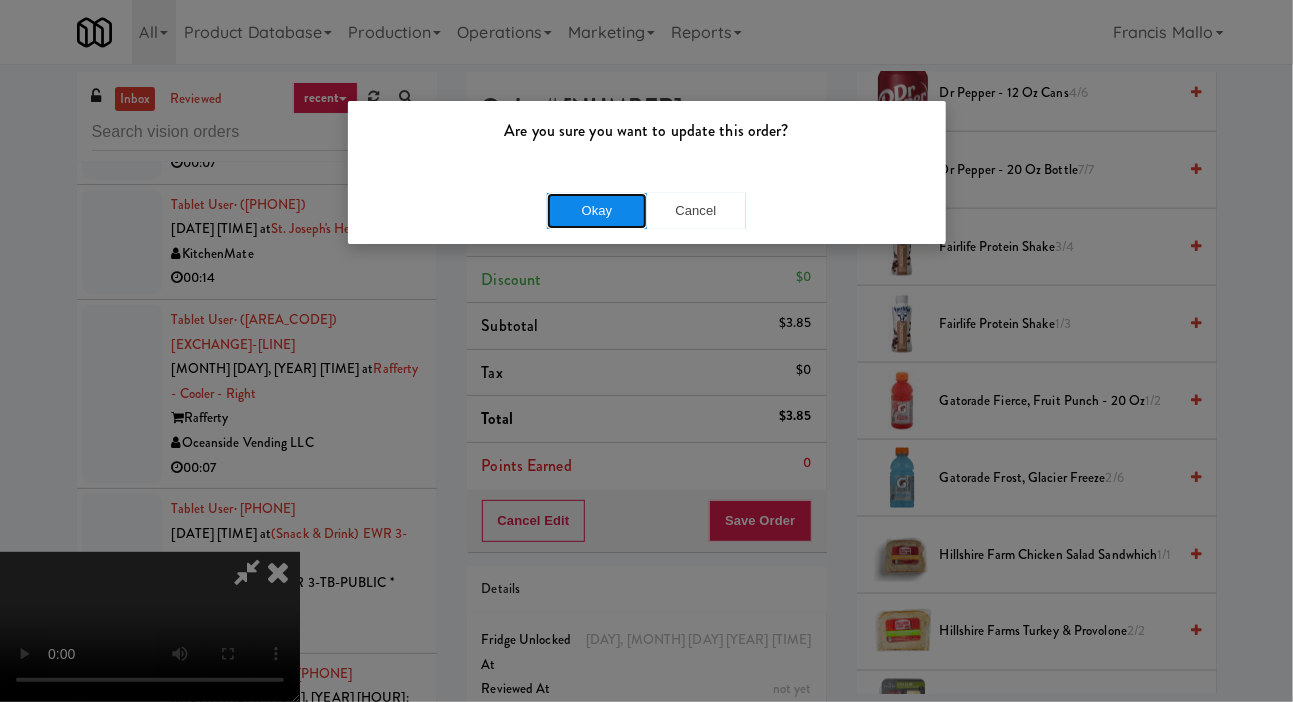 click on "Okay" at bounding box center (597, 211) 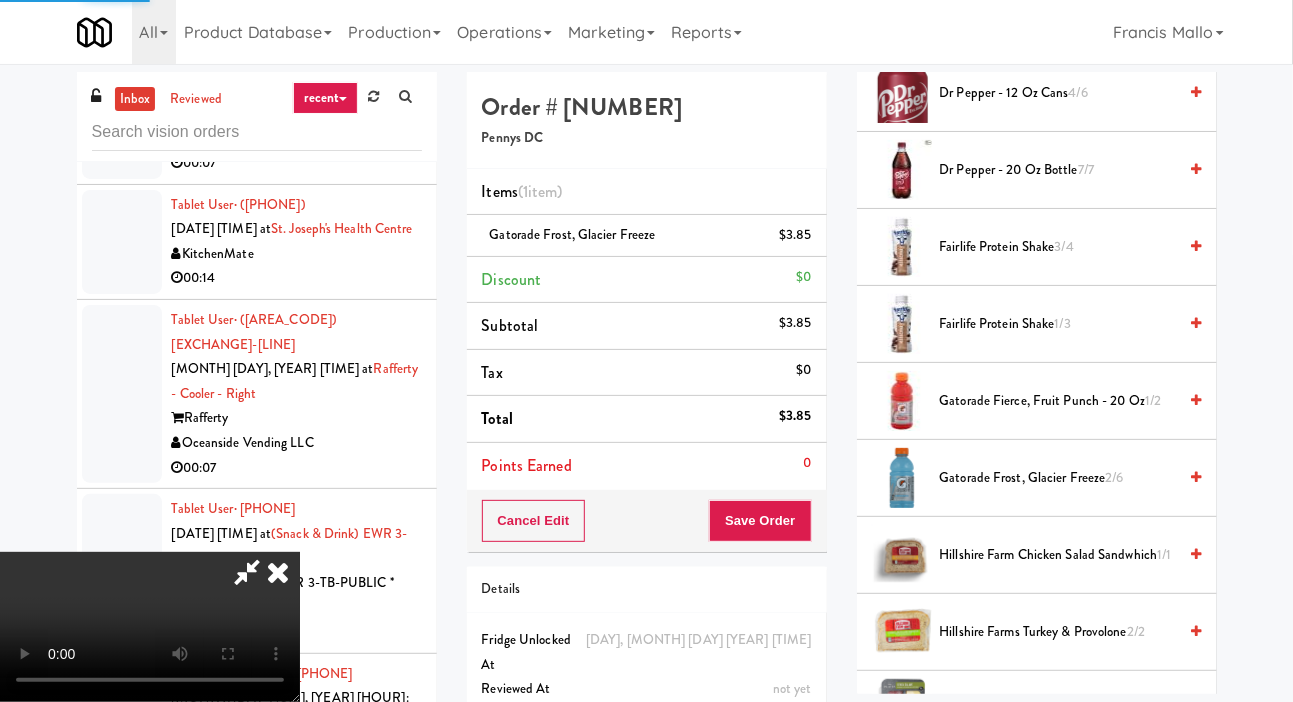 scroll, scrollTop: 116, scrollLeft: 0, axis: vertical 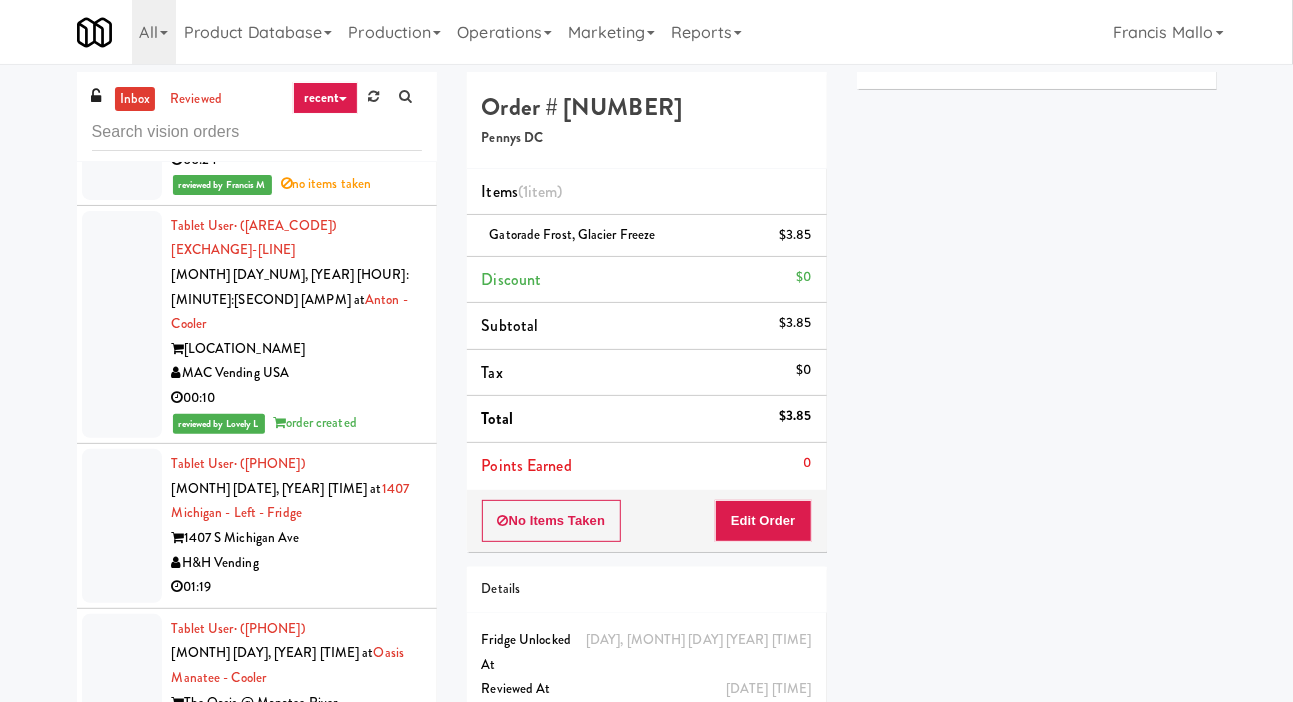 click at bounding box center (122, 526) 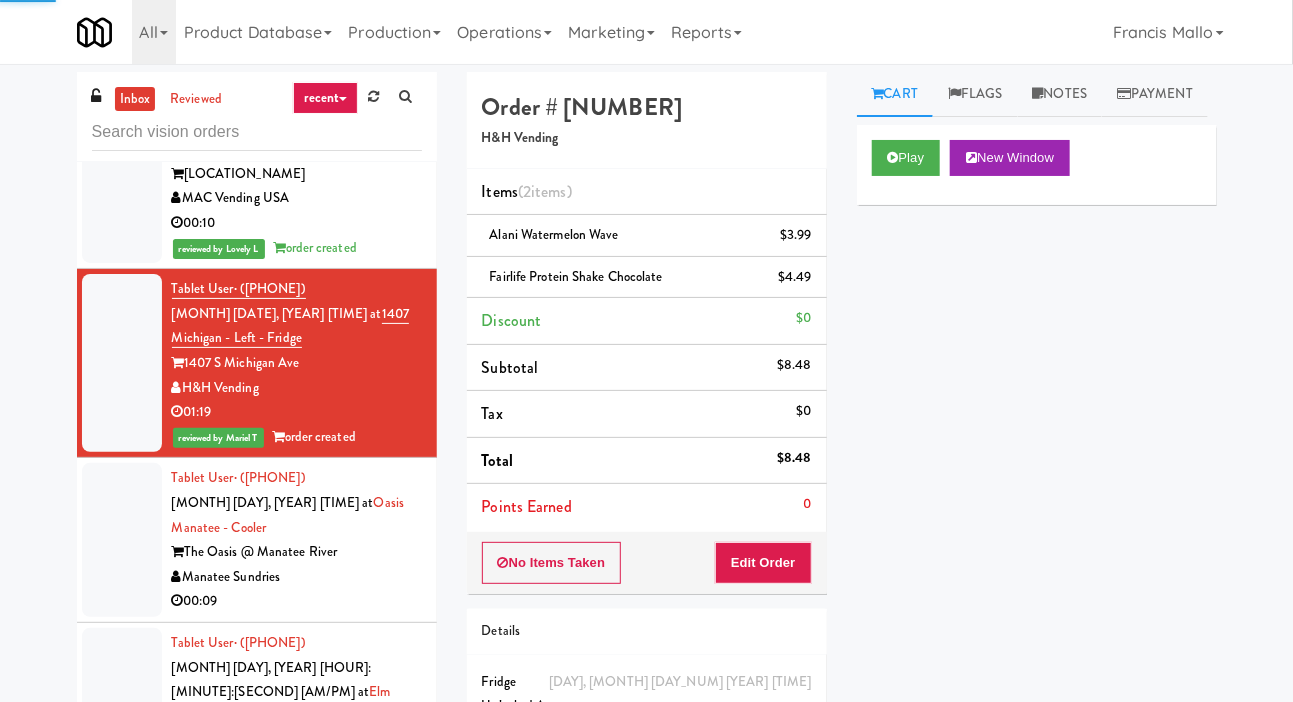 click at bounding box center (122, 540) 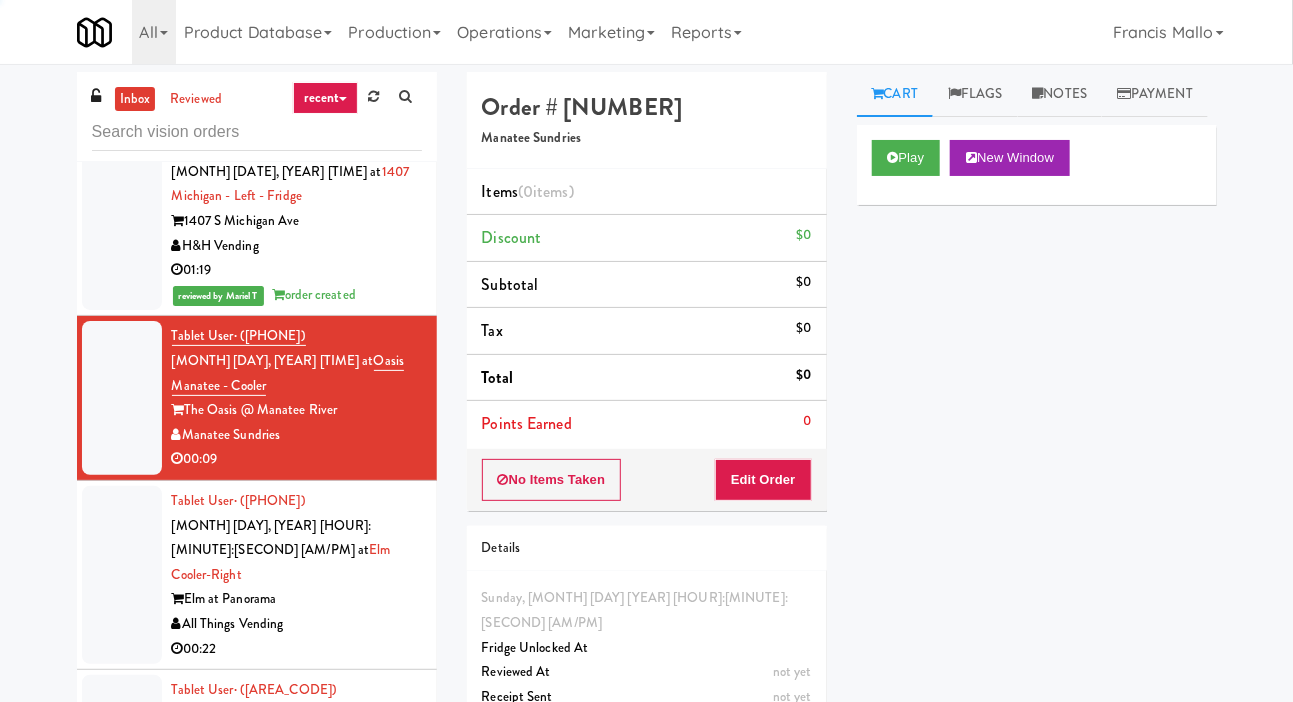 scroll, scrollTop: 14957, scrollLeft: 0, axis: vertical 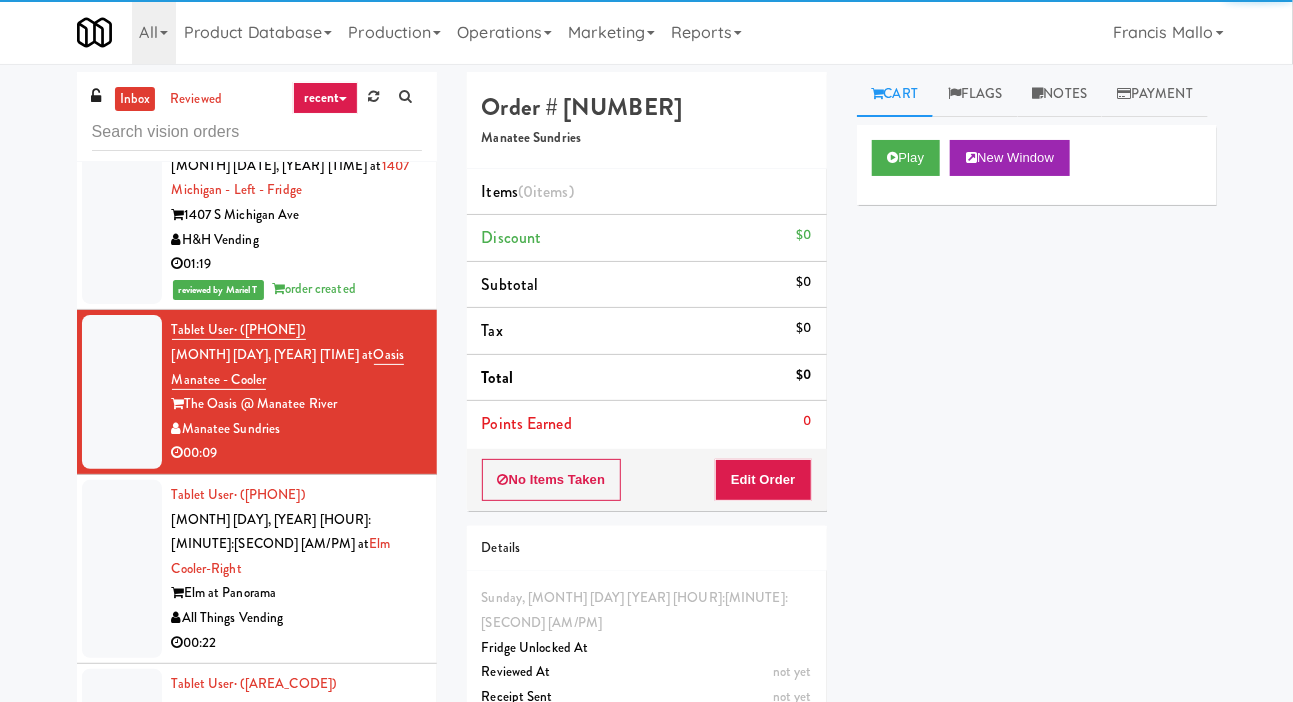 click at bounding box center (122, 569) 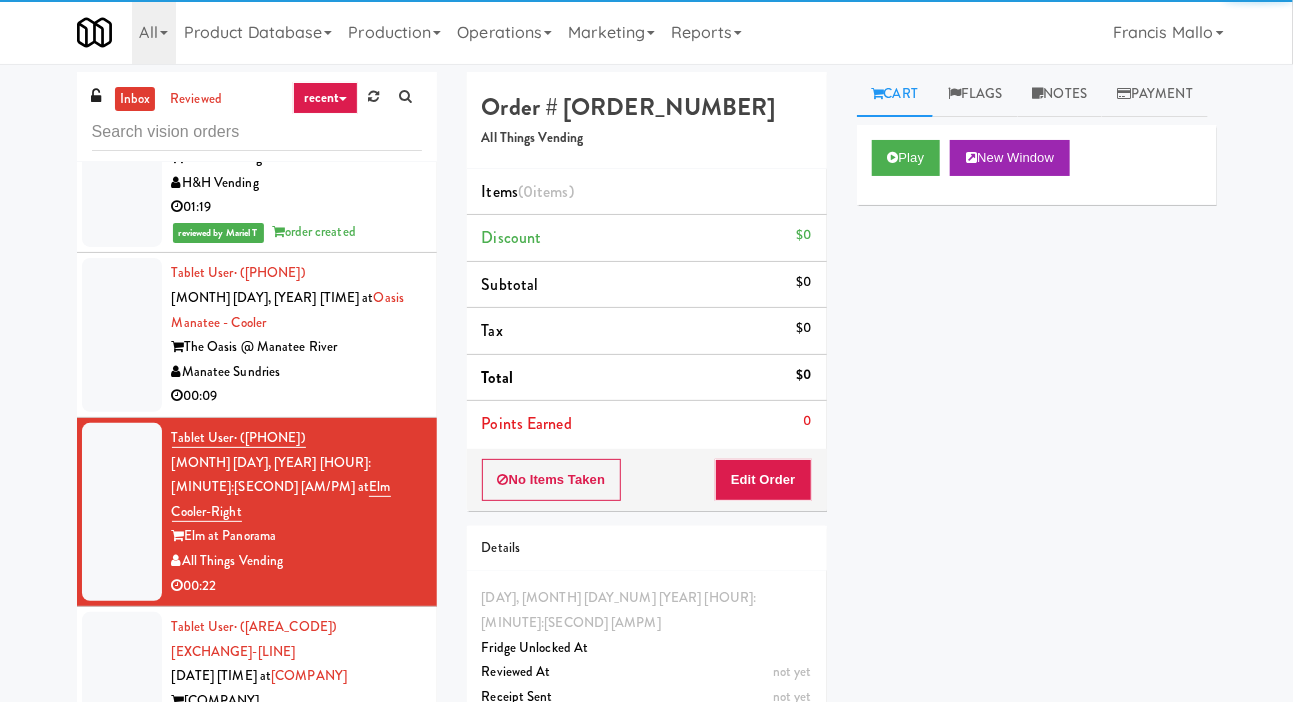 click at bounding box center [122, 689] 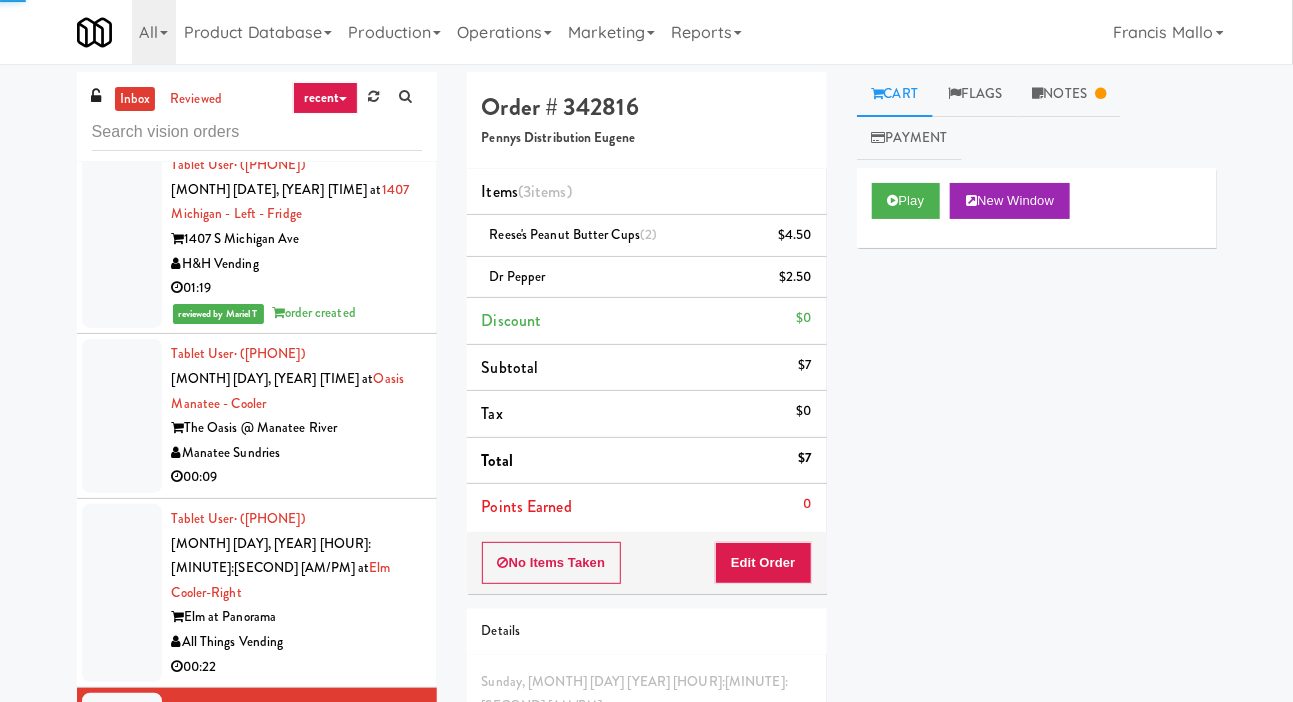scroll, scrollTop: 14918, scrollLeft: 0, axis: vertical 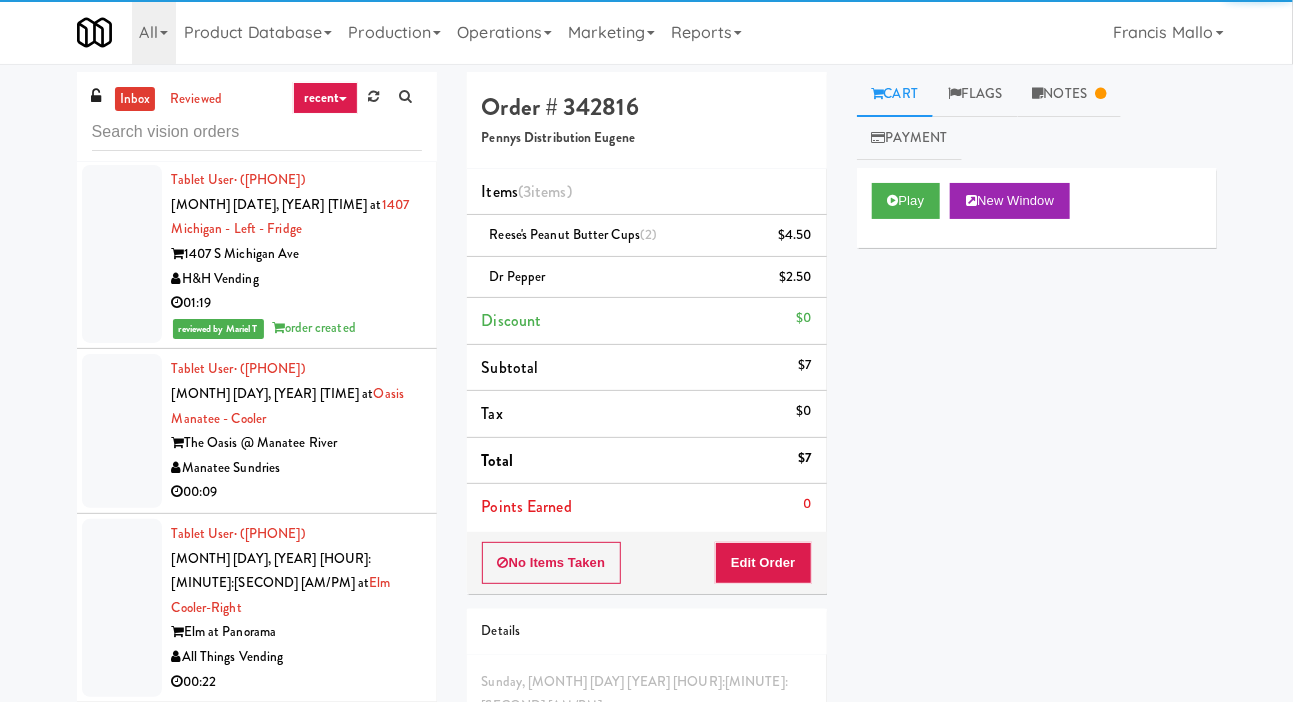 click at bounding box center [122, 431] 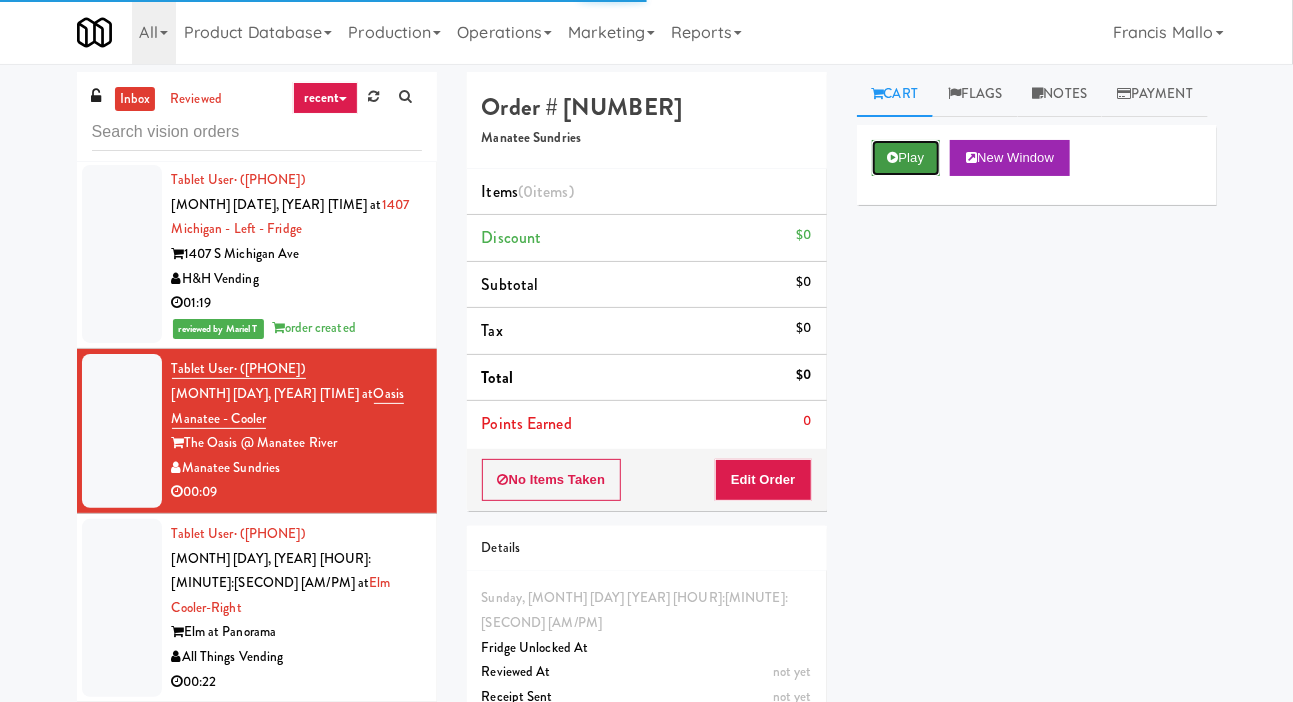 click on "Play" at bounding box center [906, 158] 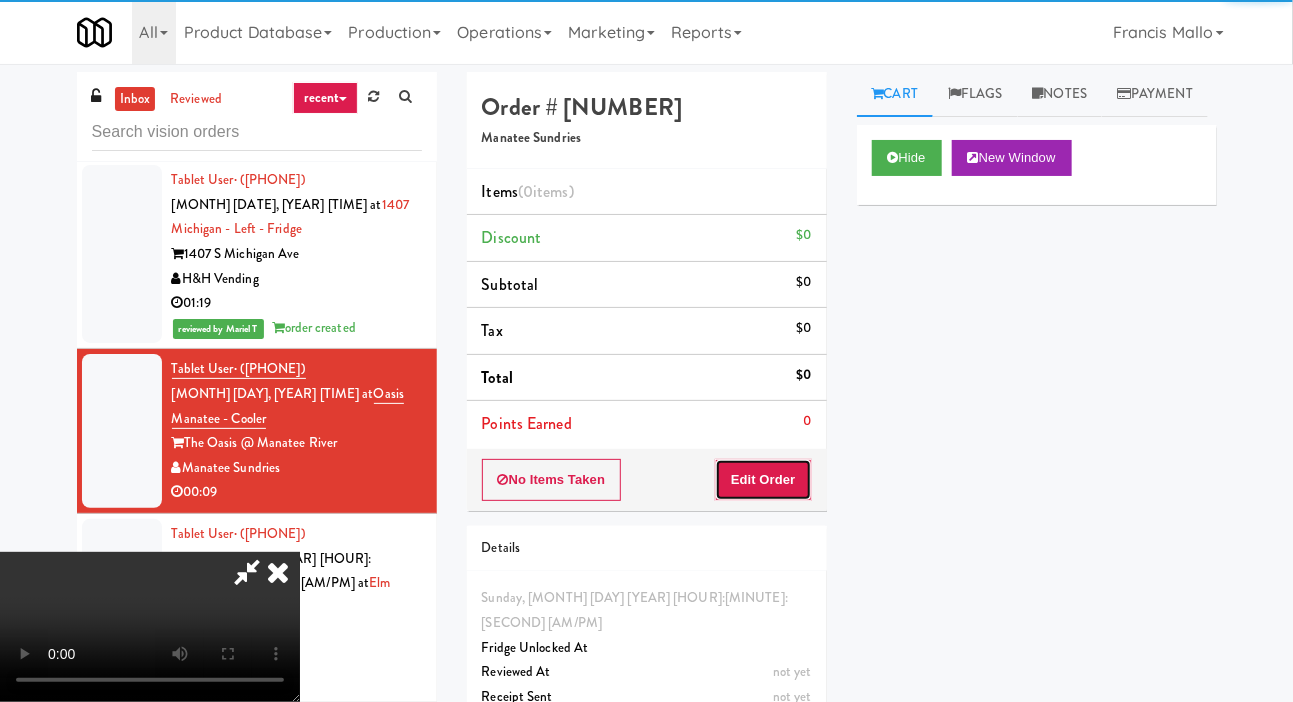 click on "Edit Order" at bounding box center (763, 480) 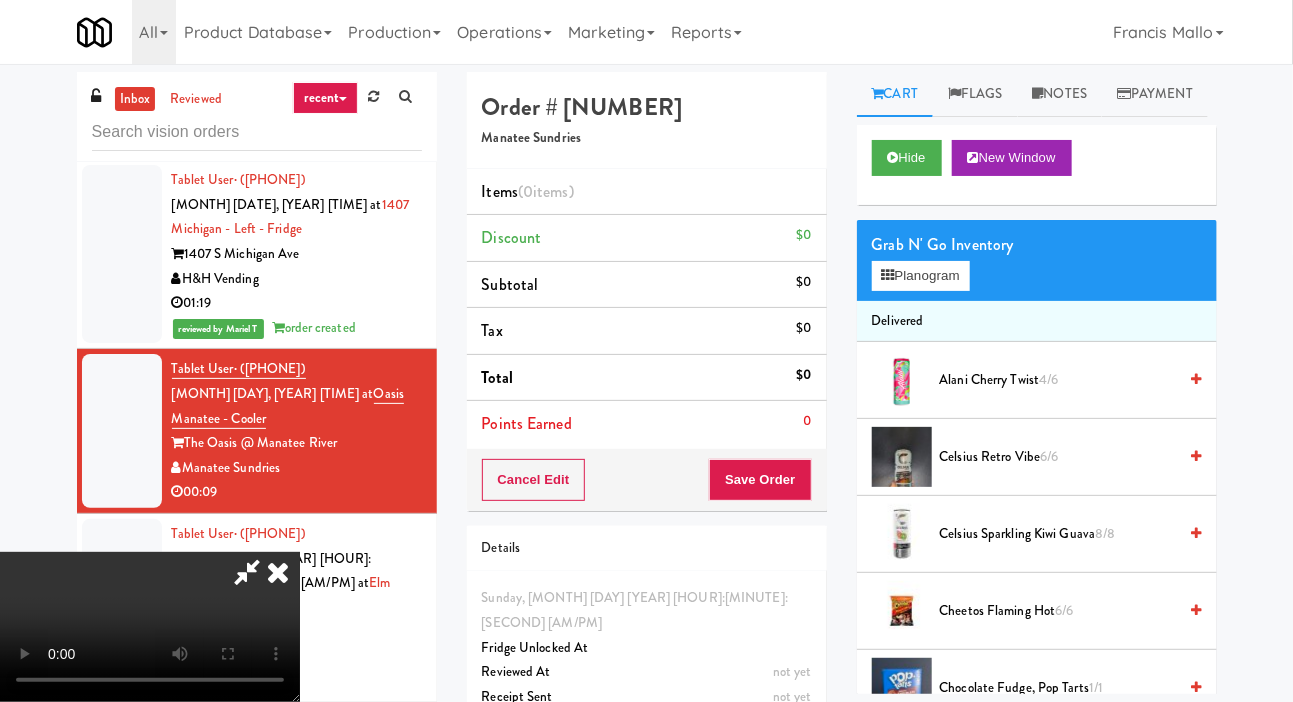 type 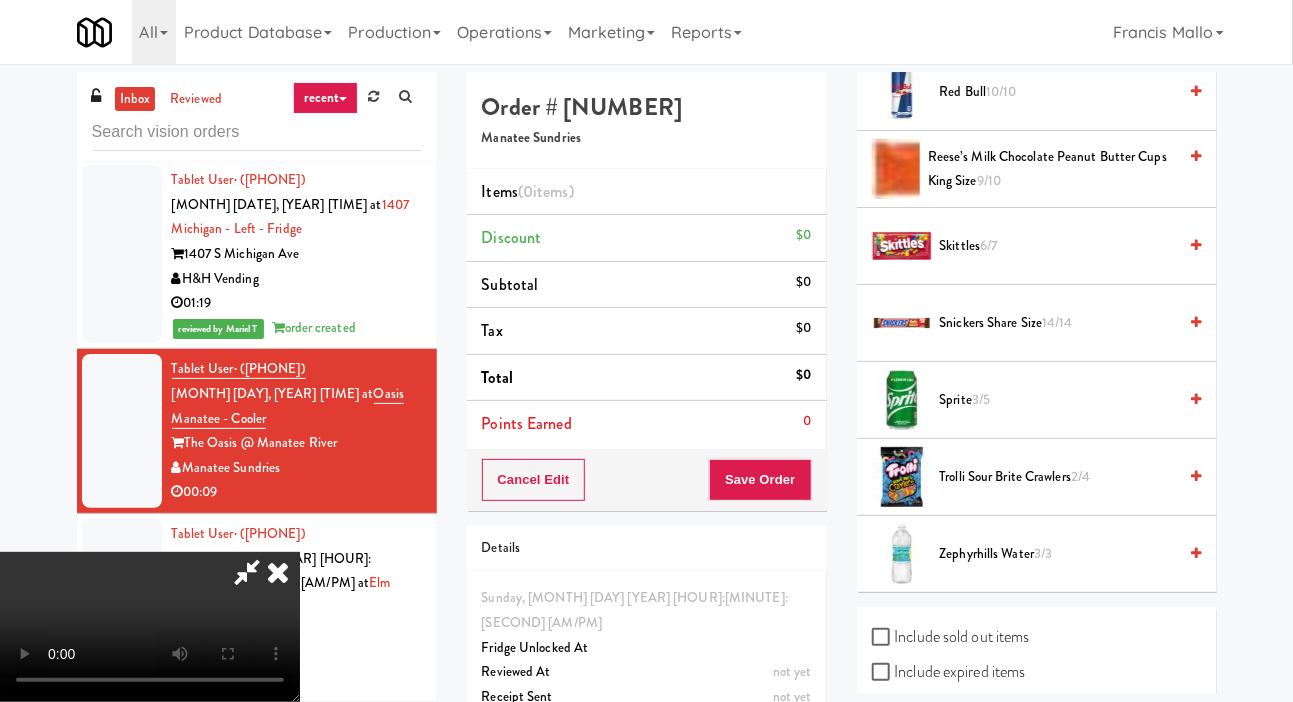scroll, scrollTop: 2214, scrollLeft: 0, axis: vertical 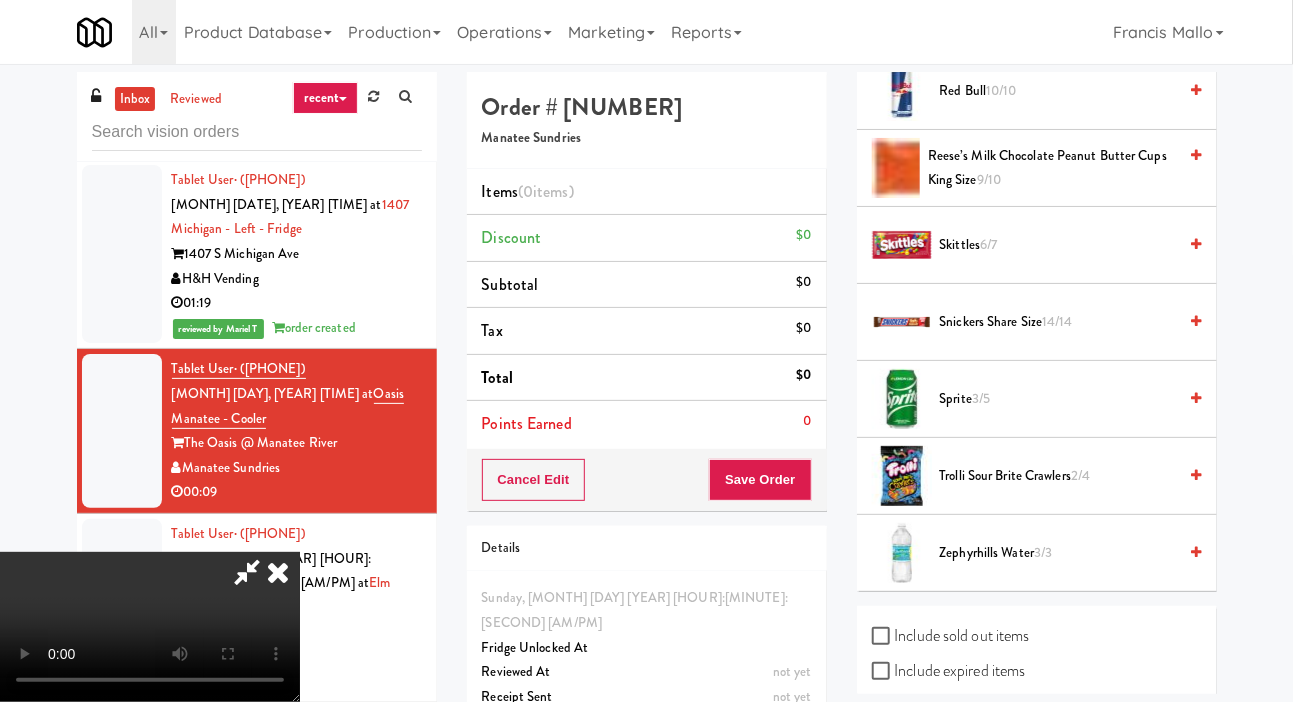 click on "14/14" at bounding box center (1057, 321) 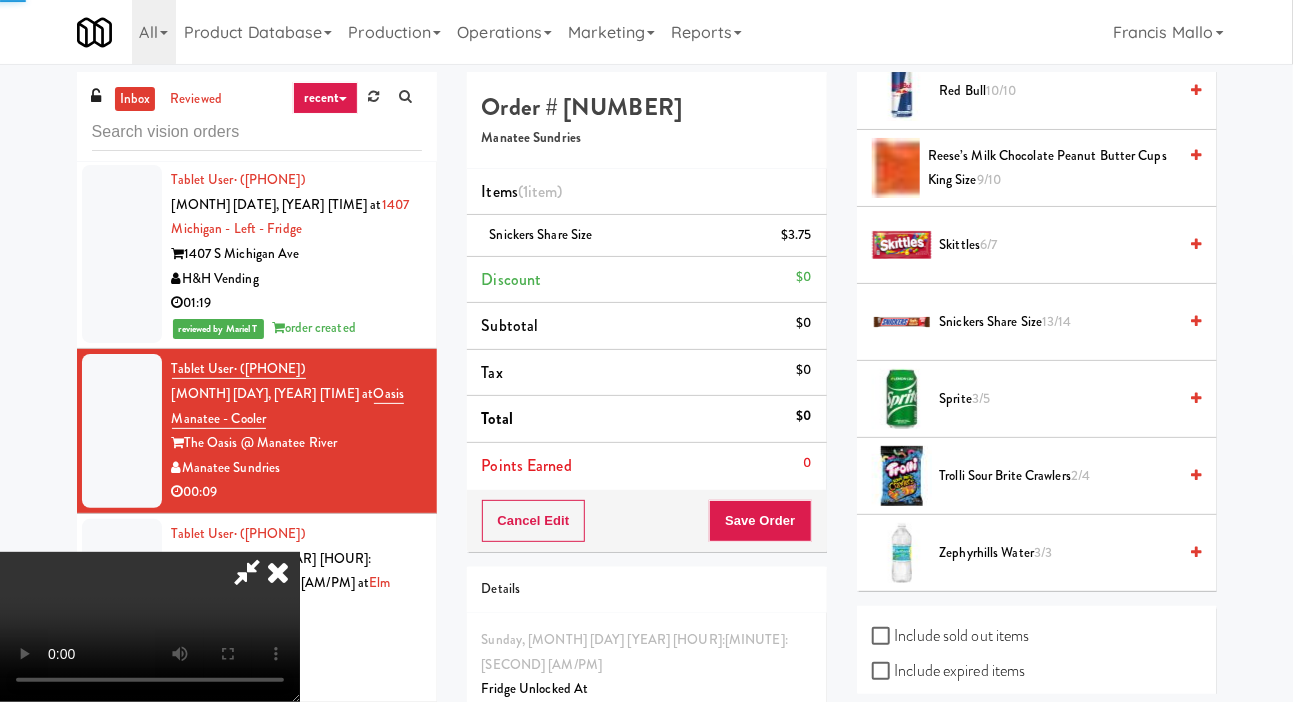 click on "[PRODUCT]" at bounding box center [1052, 168] 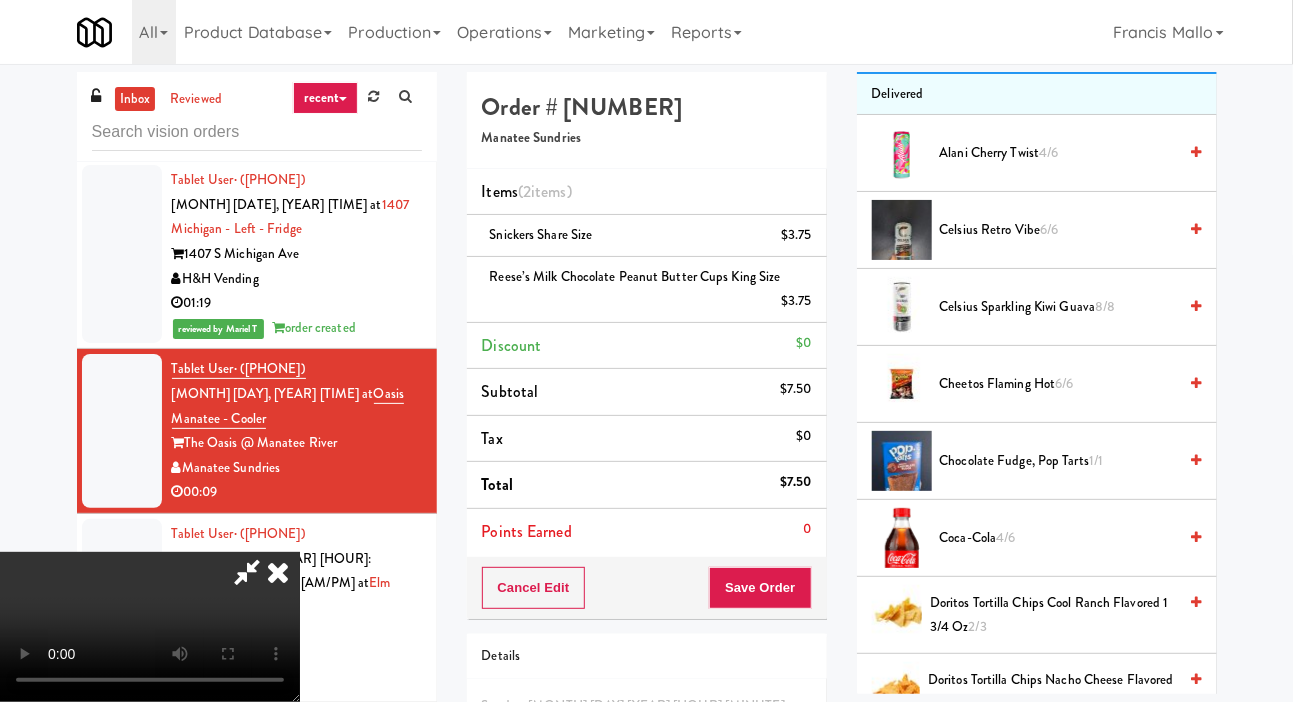 scroll, scrollTop: 205, scrollLeft: 0, axis: vertical 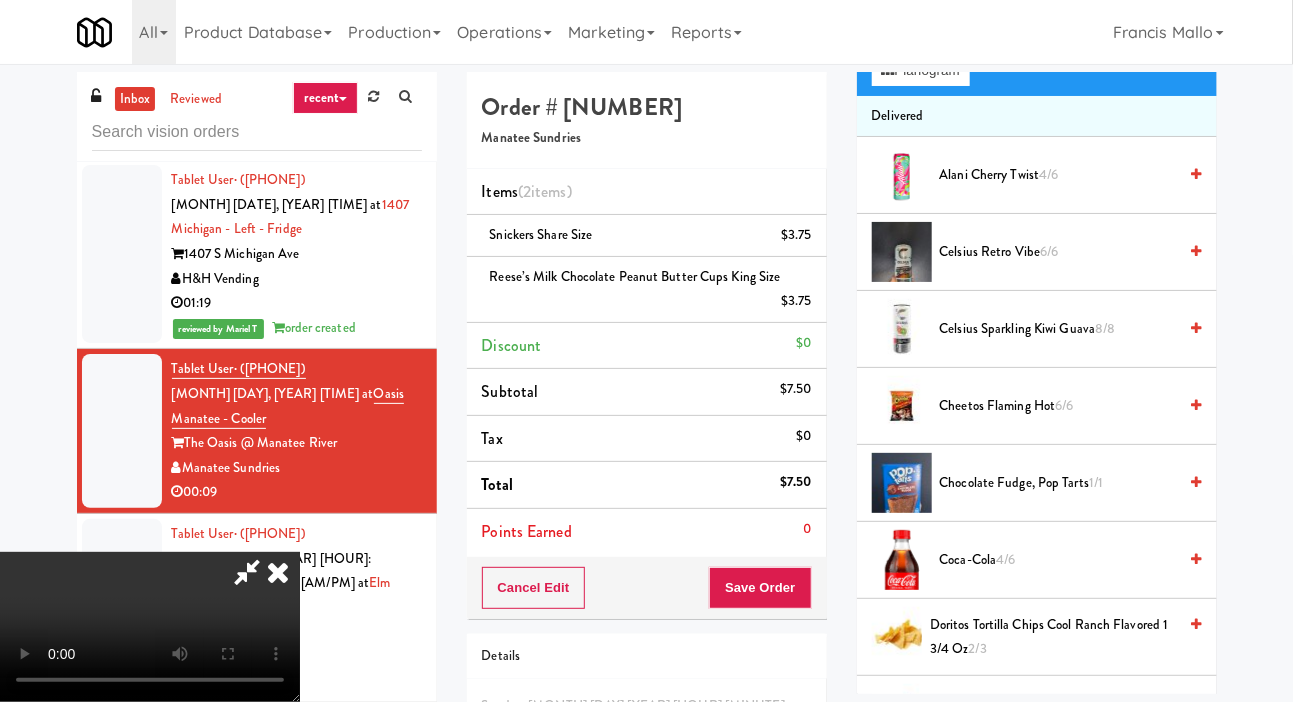 click on "Cheetos Flaming Hot  6/6" at bounding box center [1058, 406] 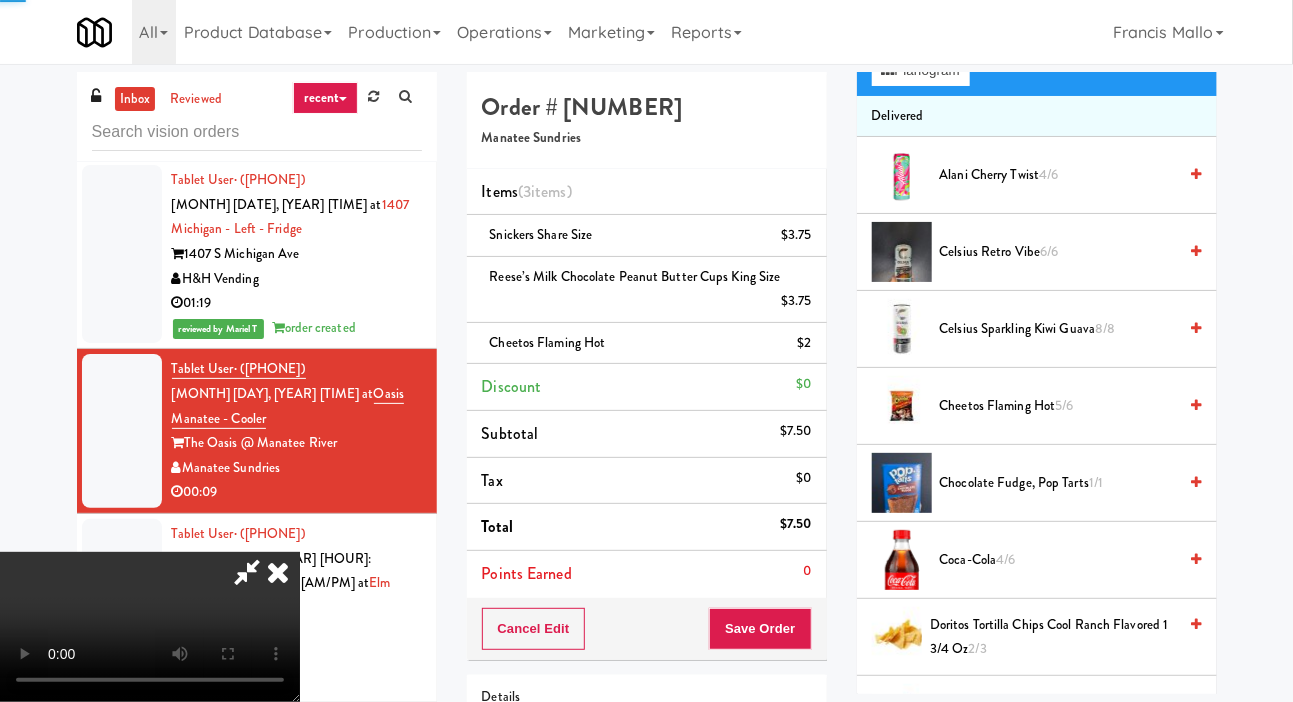 click on "Cheetos Flaming Hot  5/6" at bounding box center [1058, 406] 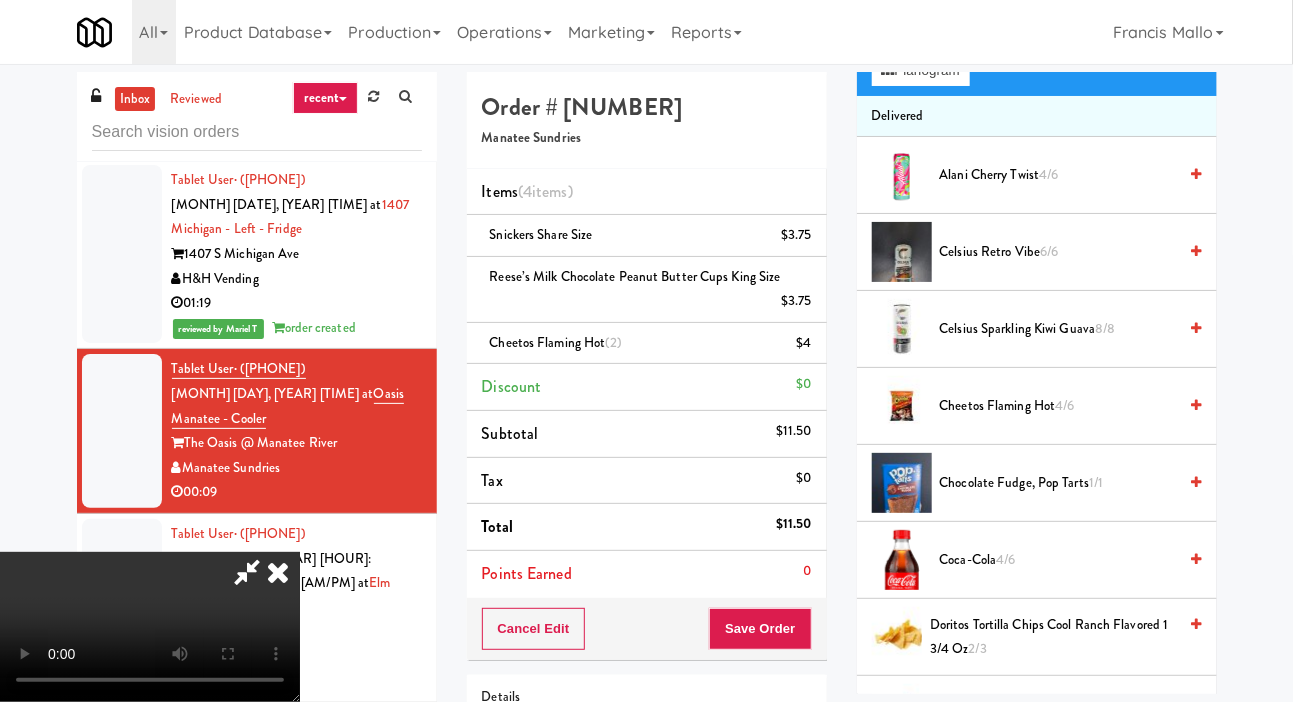 click at bounding box center [247, 572] 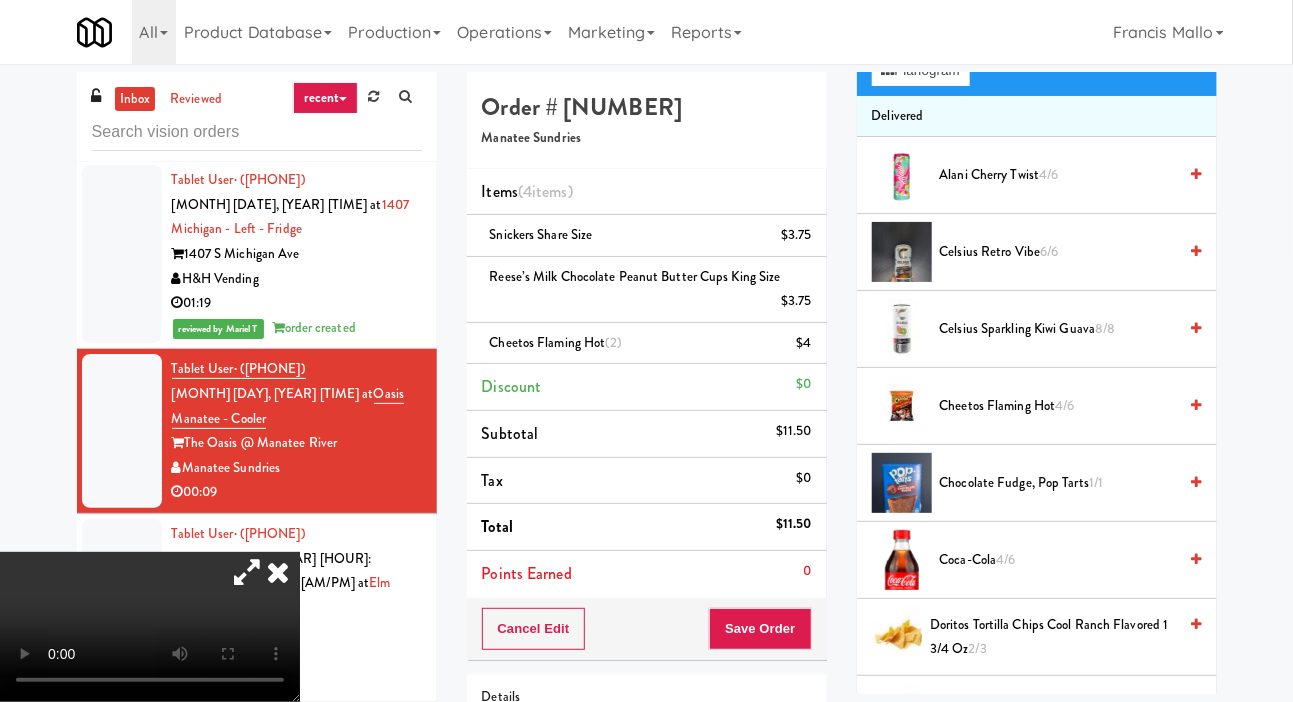 click at bounding box center (247, 572) 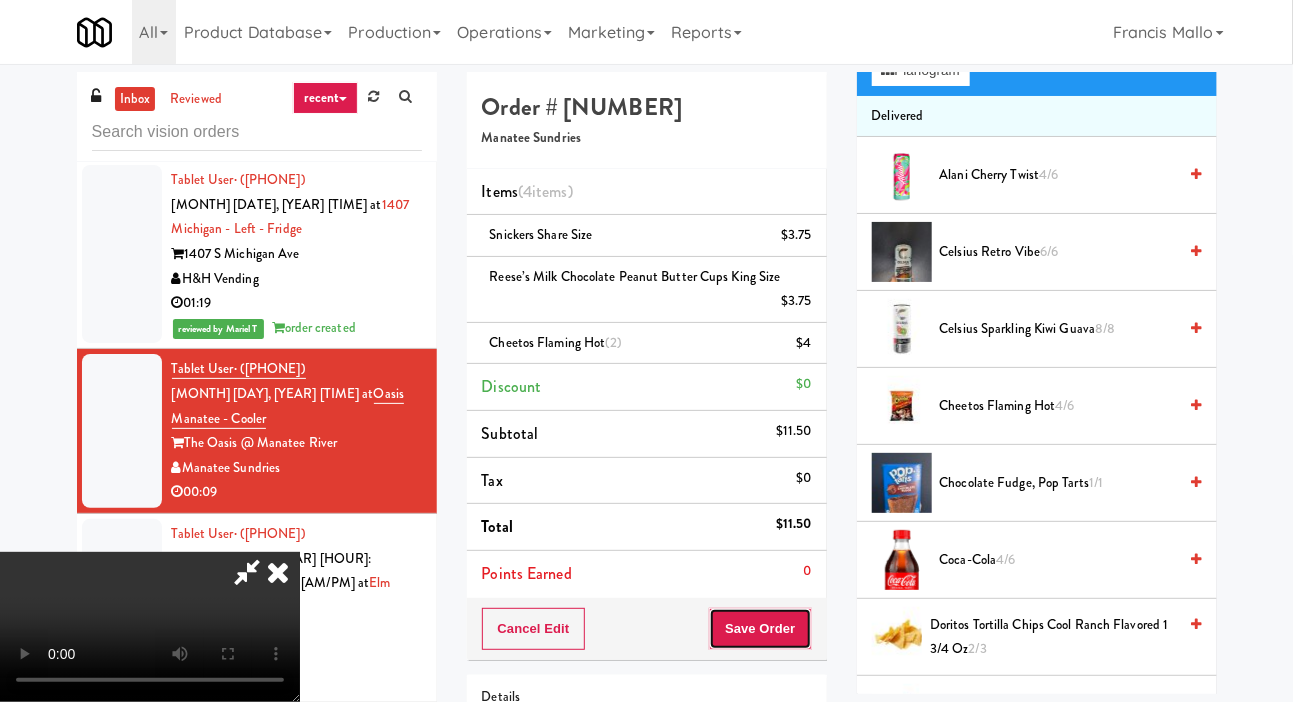 click on "Save Order" at bounding box center (760, 629) 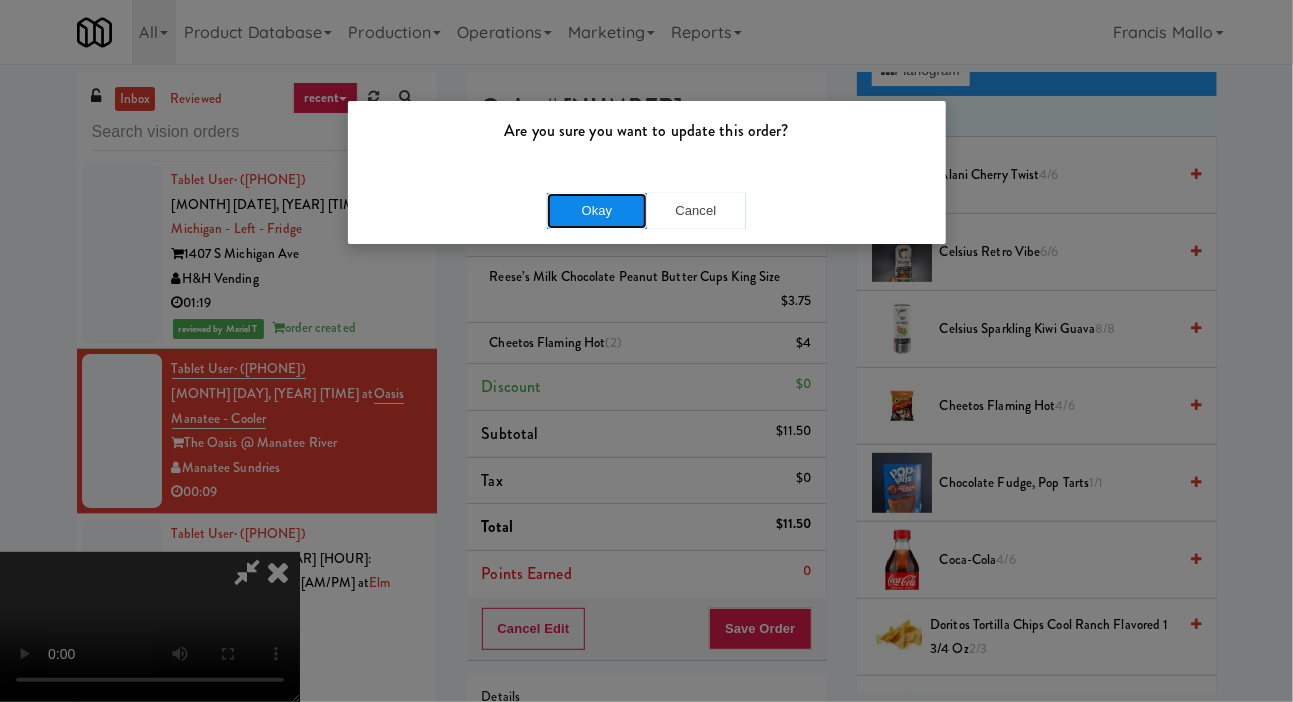click on "Okay" at bounding box center (597, 211) 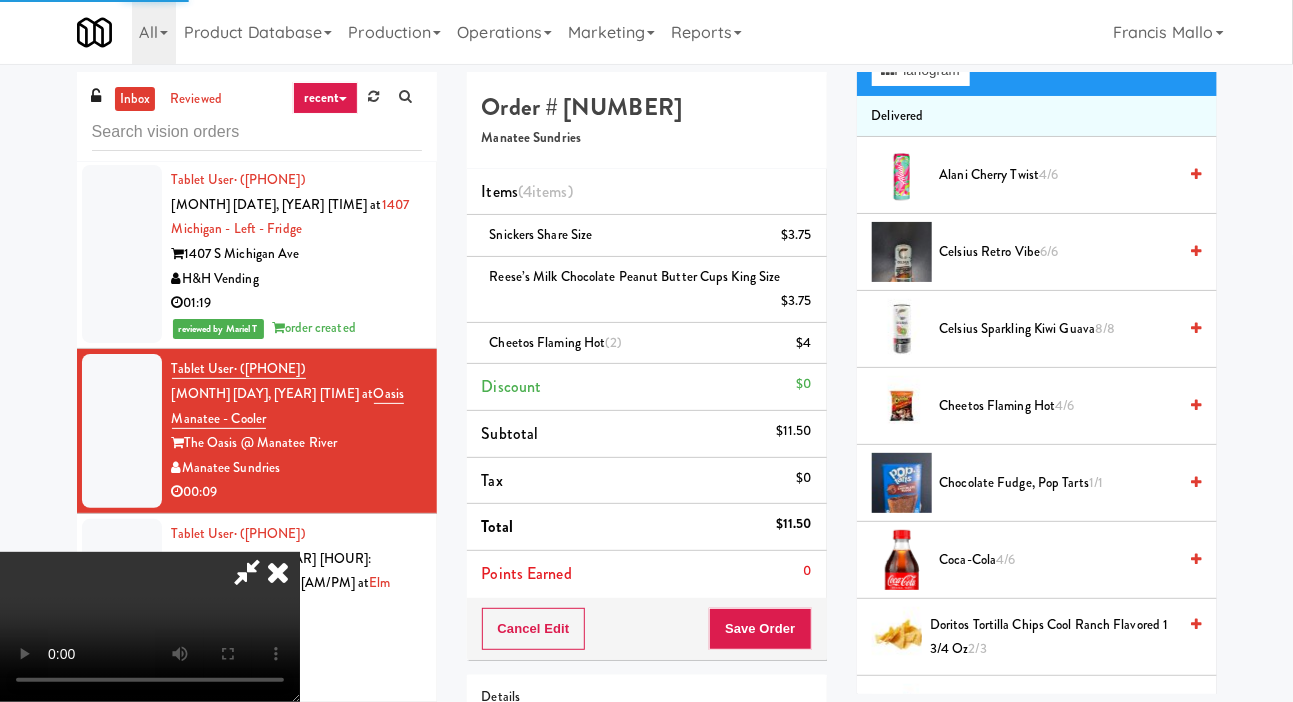 scroll, scrollTop: 116, scrollLeft: 0, axis: vertical 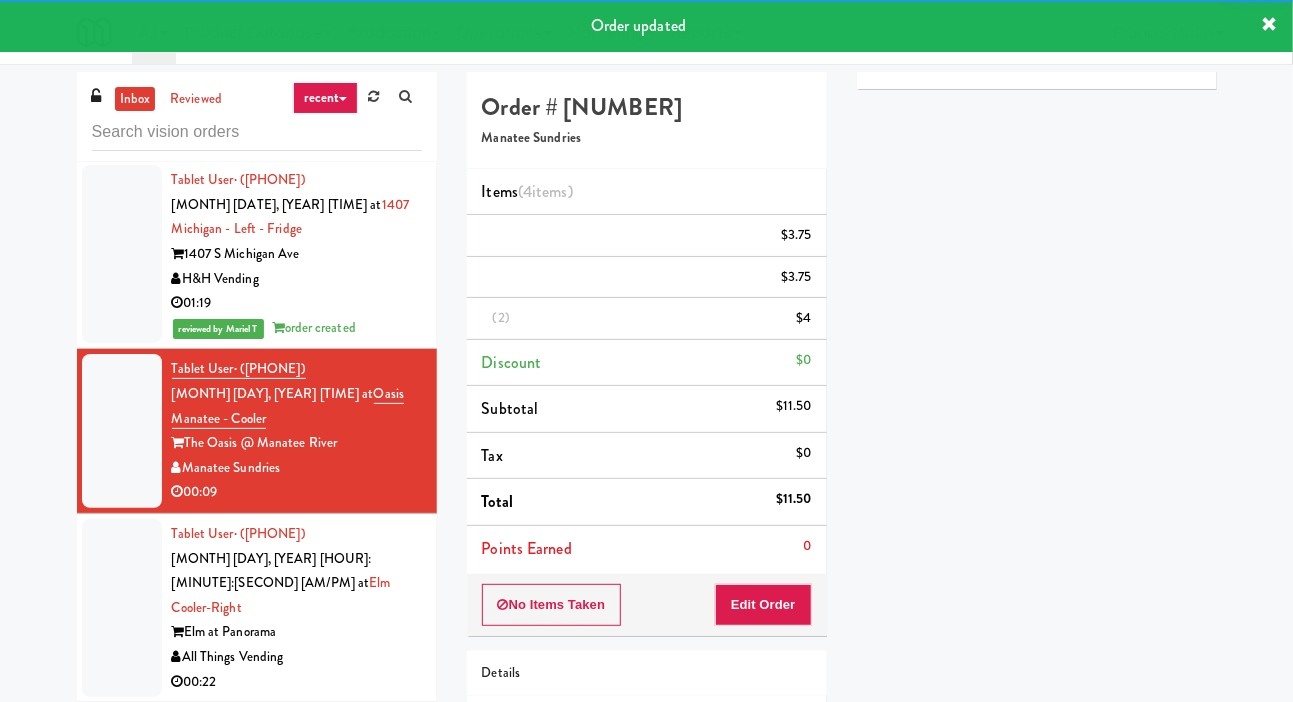 click at bounding box center (122, 608) 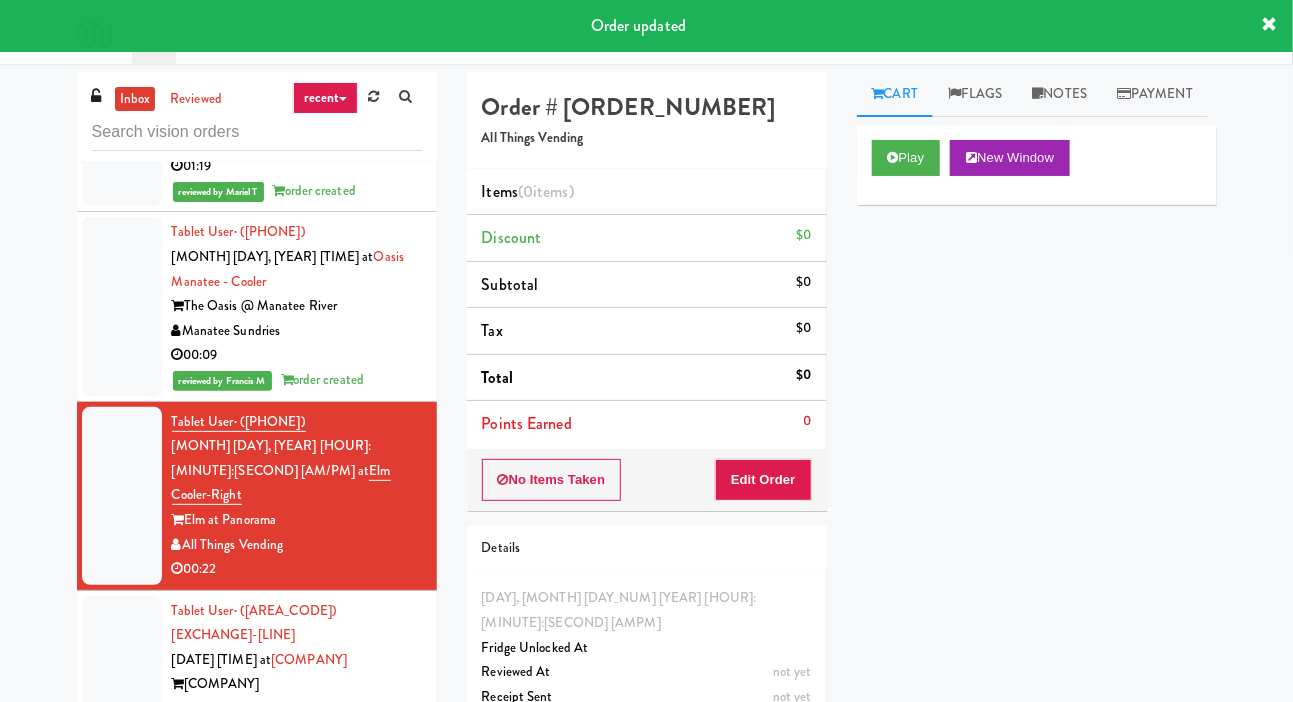 scroll, scrollTop: 15056, scrollLeft: 0, axis: vertical 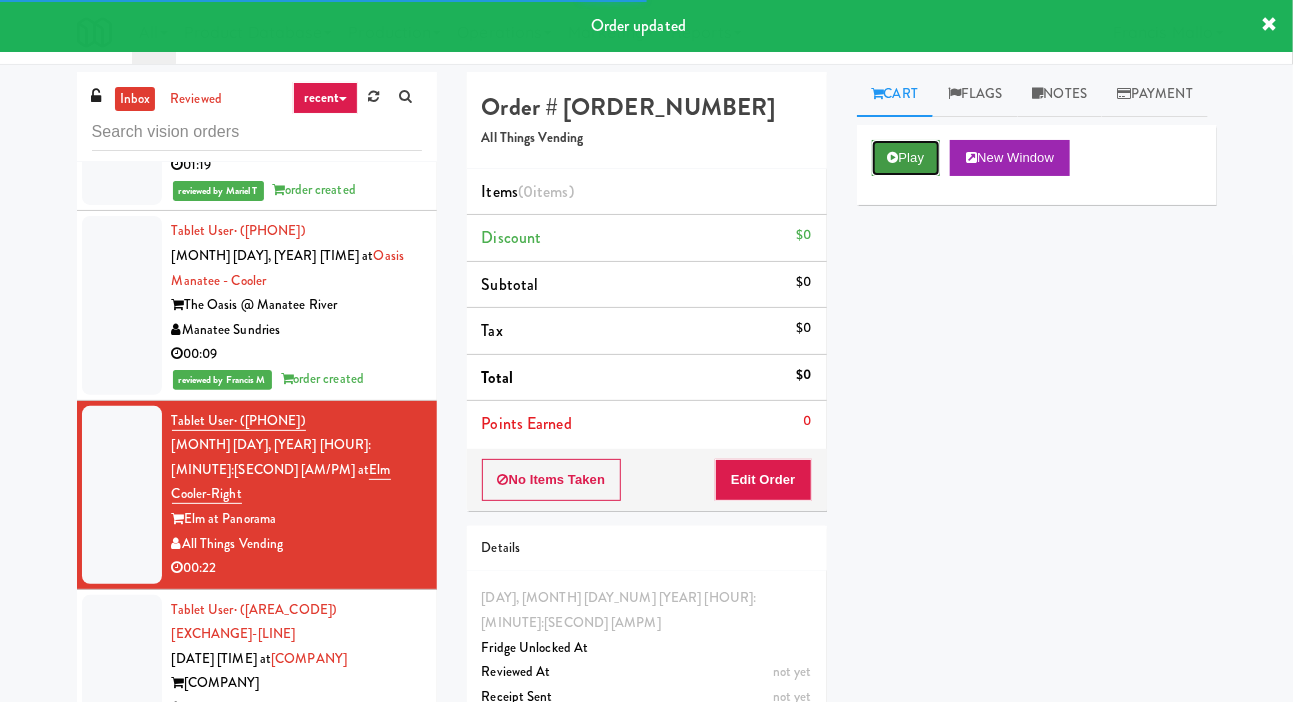 click on "Play" at bounding box center [906, 158] 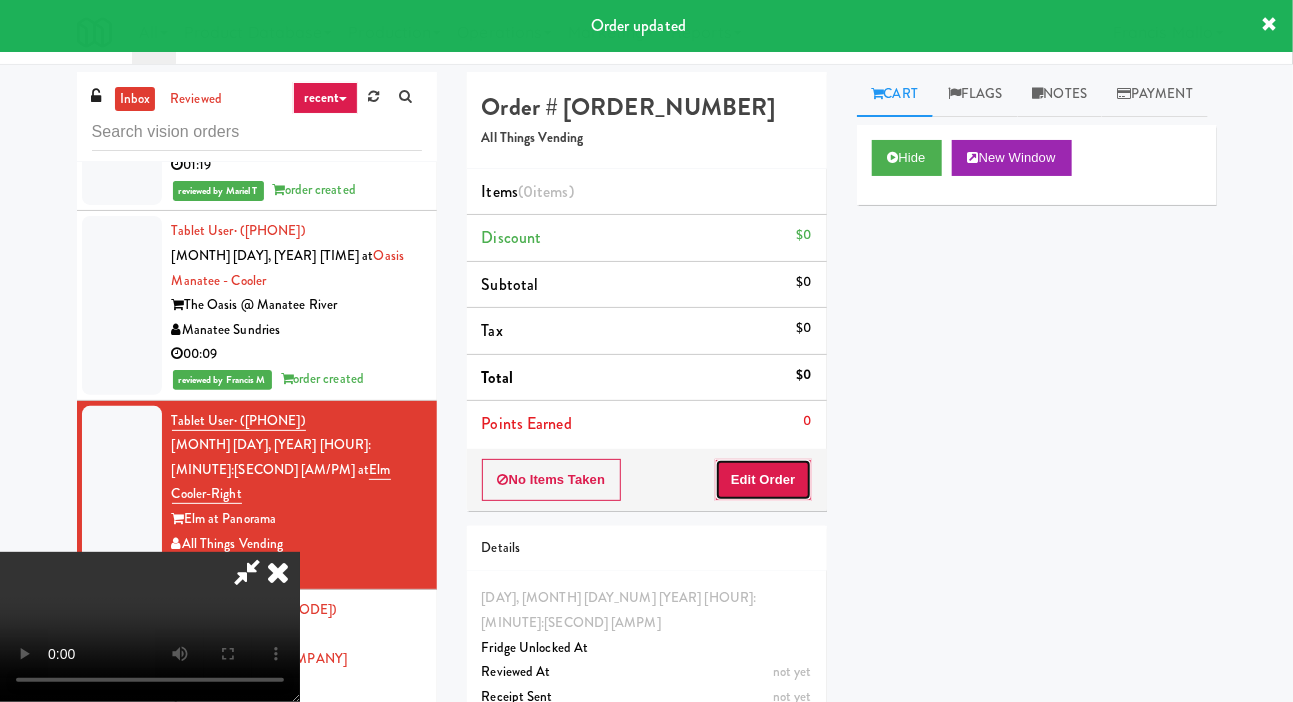 click on "Edit Order" at bounding box center (763, 480) 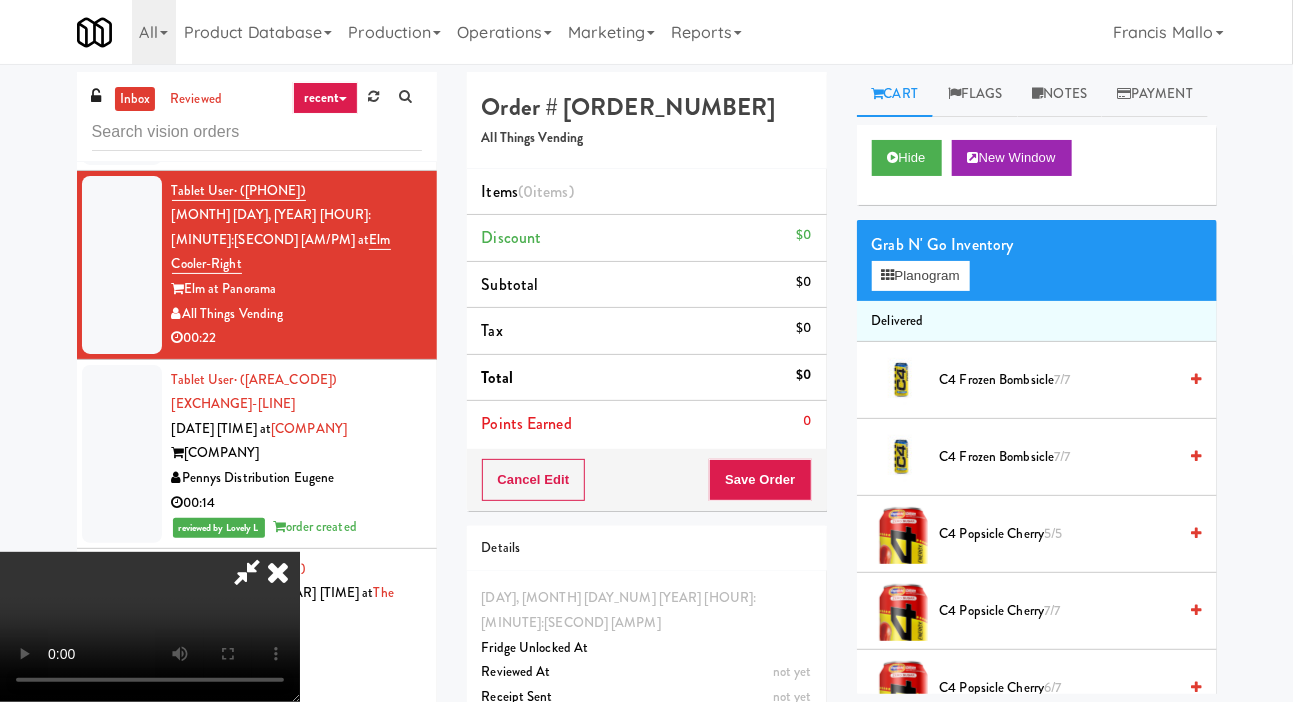 scroll, scrollTop: 15287, scrollLeft: 0, axis: vertical 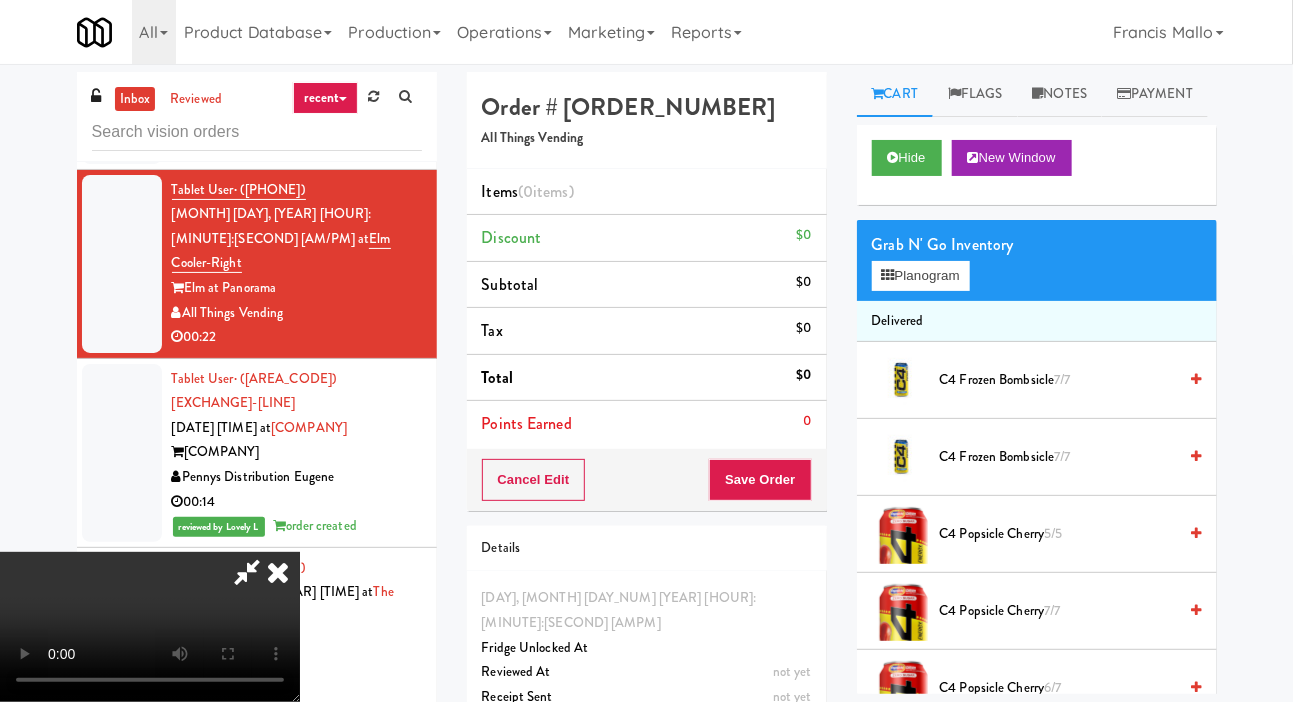 type 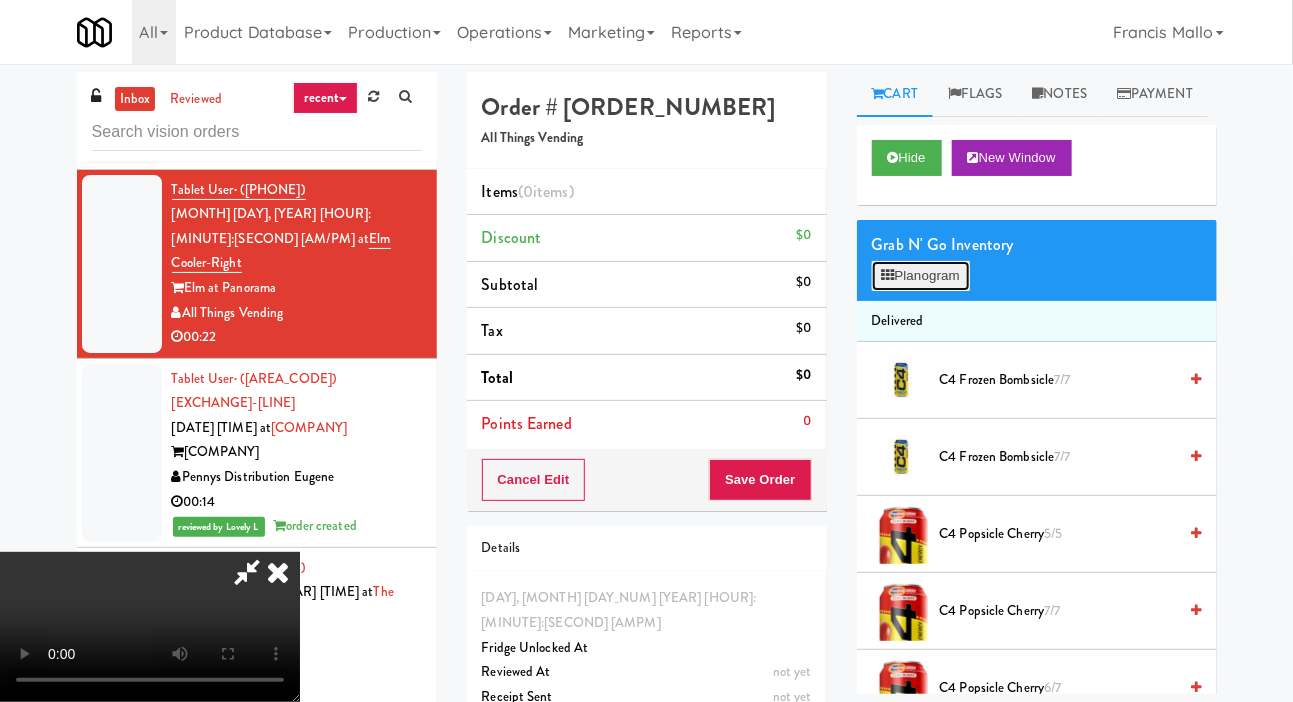 click on "Planogram" at bounding box center (921, 276) 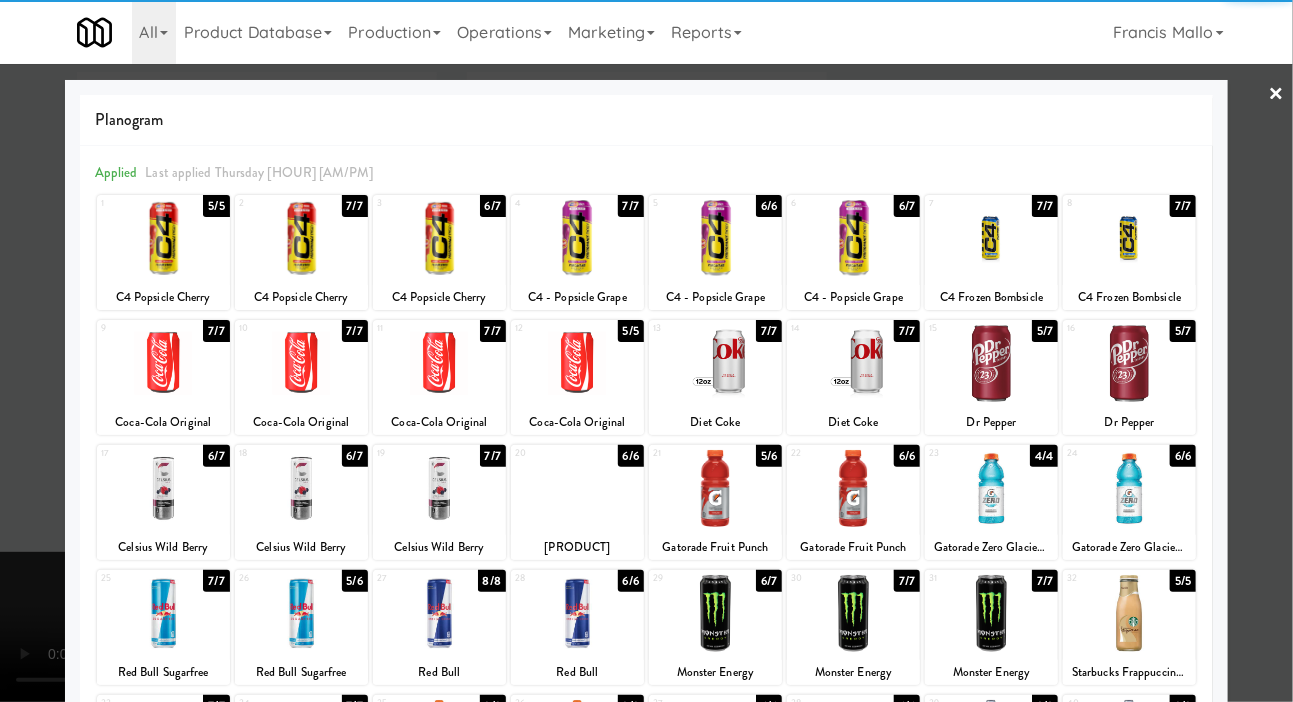 click at bounding box center (163, 363) 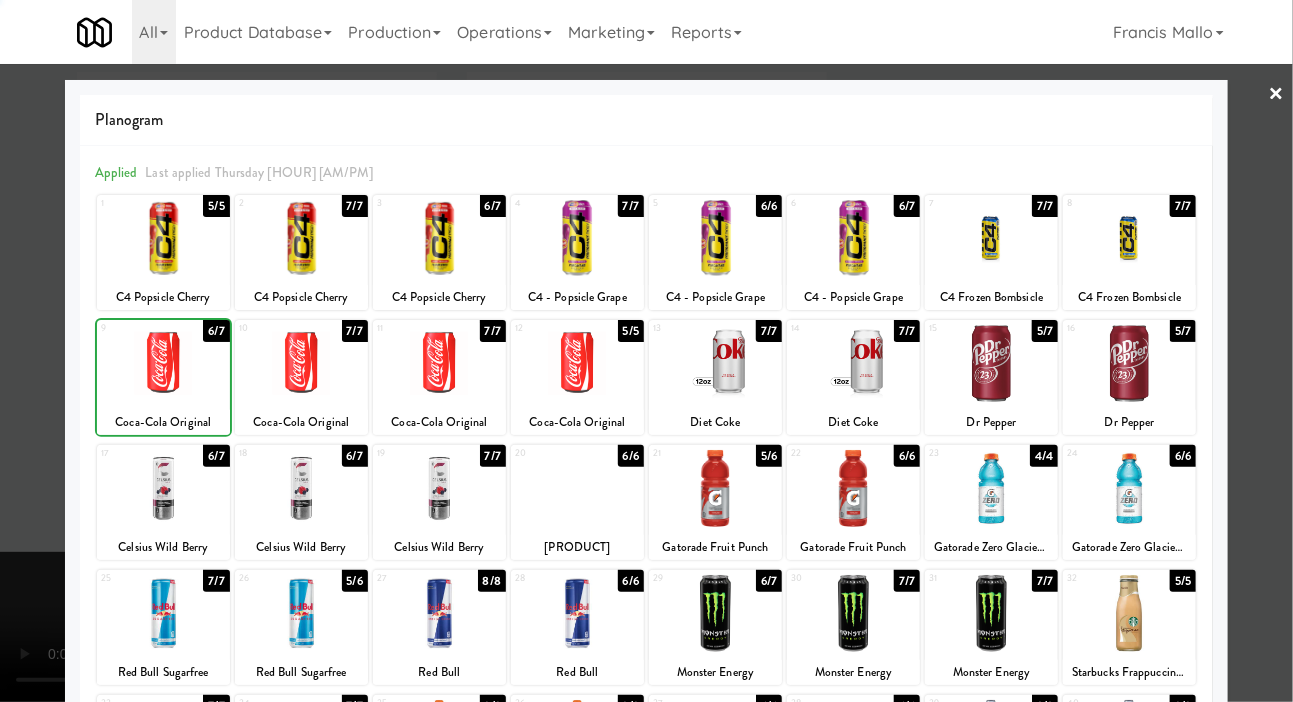 click at bounding box center [646, 351] 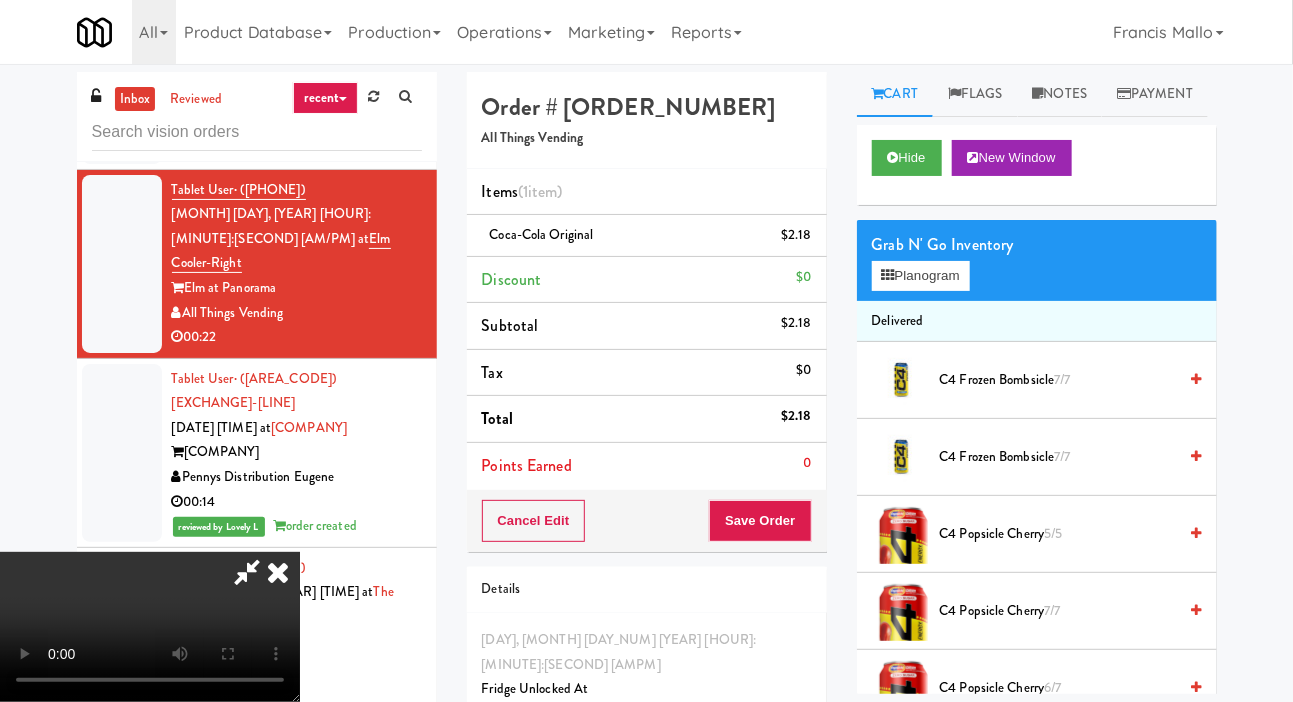 scroll, scrollTop: 2, scrollLeft: 0, axis: vertical 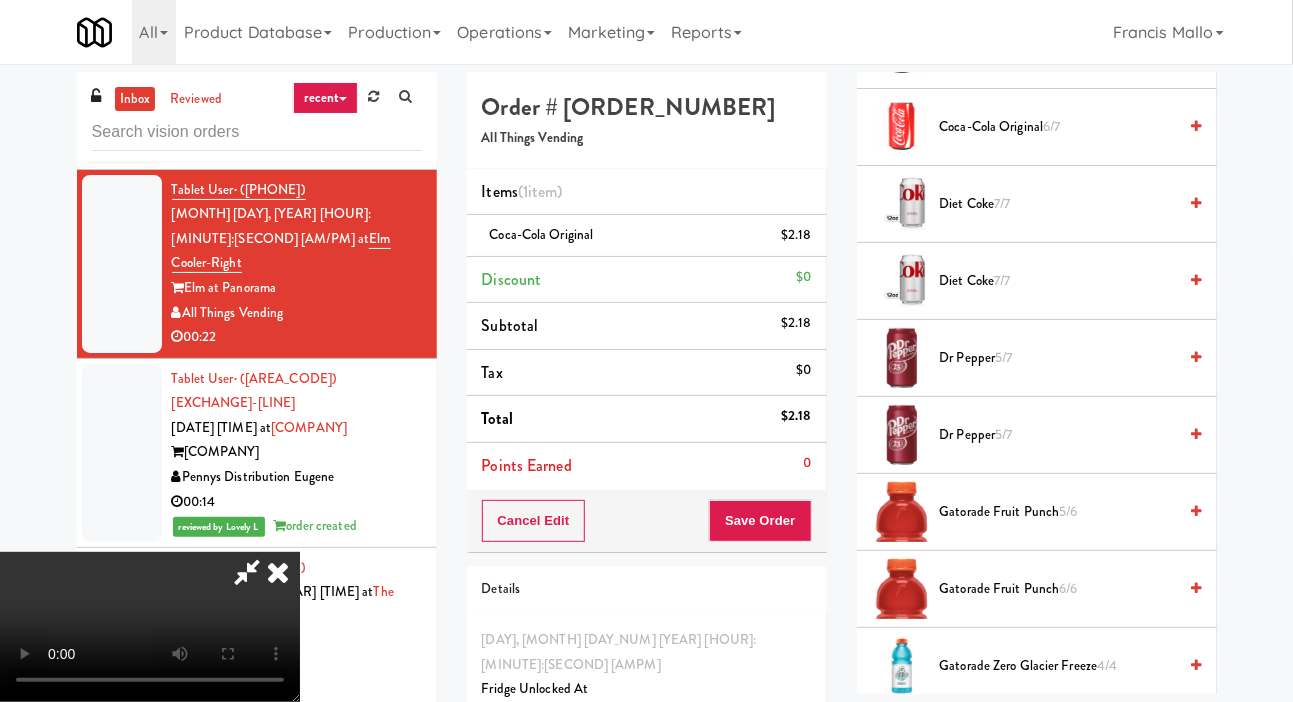 click on "Dr Pepper  5/7" at bounding box center (1058, 358) 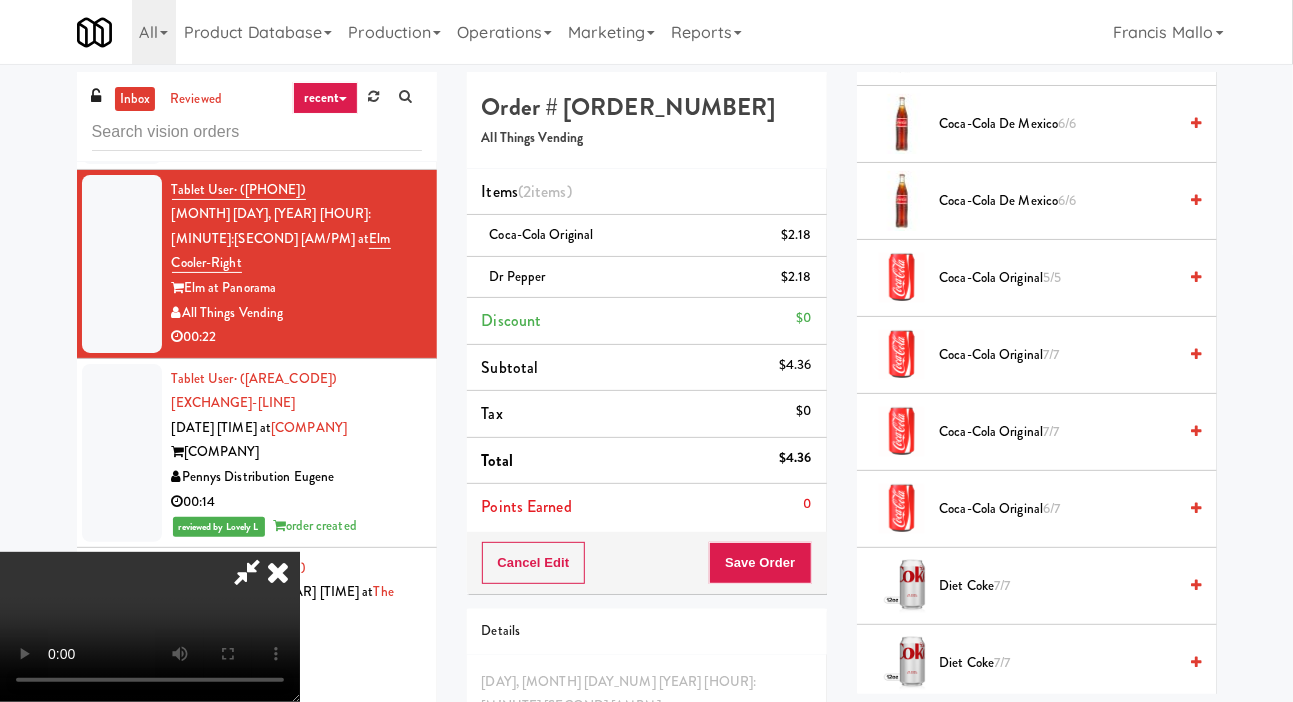 scroll, scrollTop: 1232, scrollLeft: 0, axis: vertical 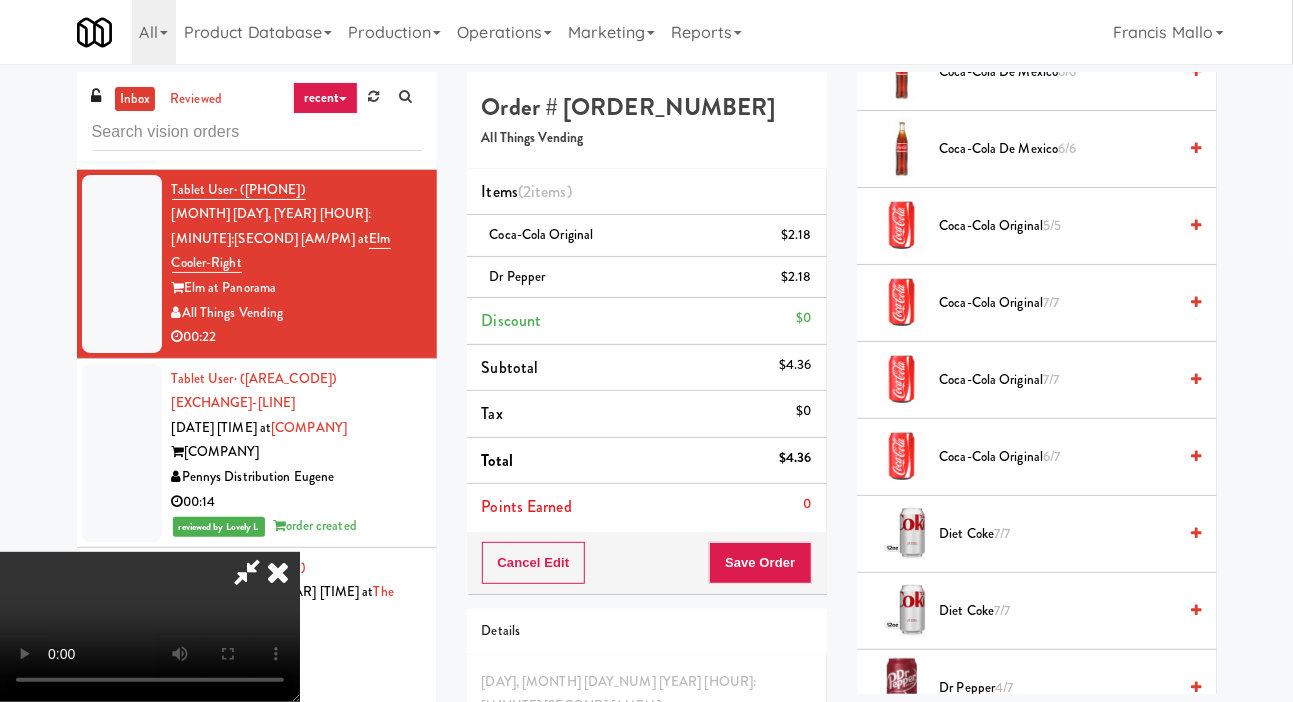 click on "5/5" at bounding box center [1052, 225] 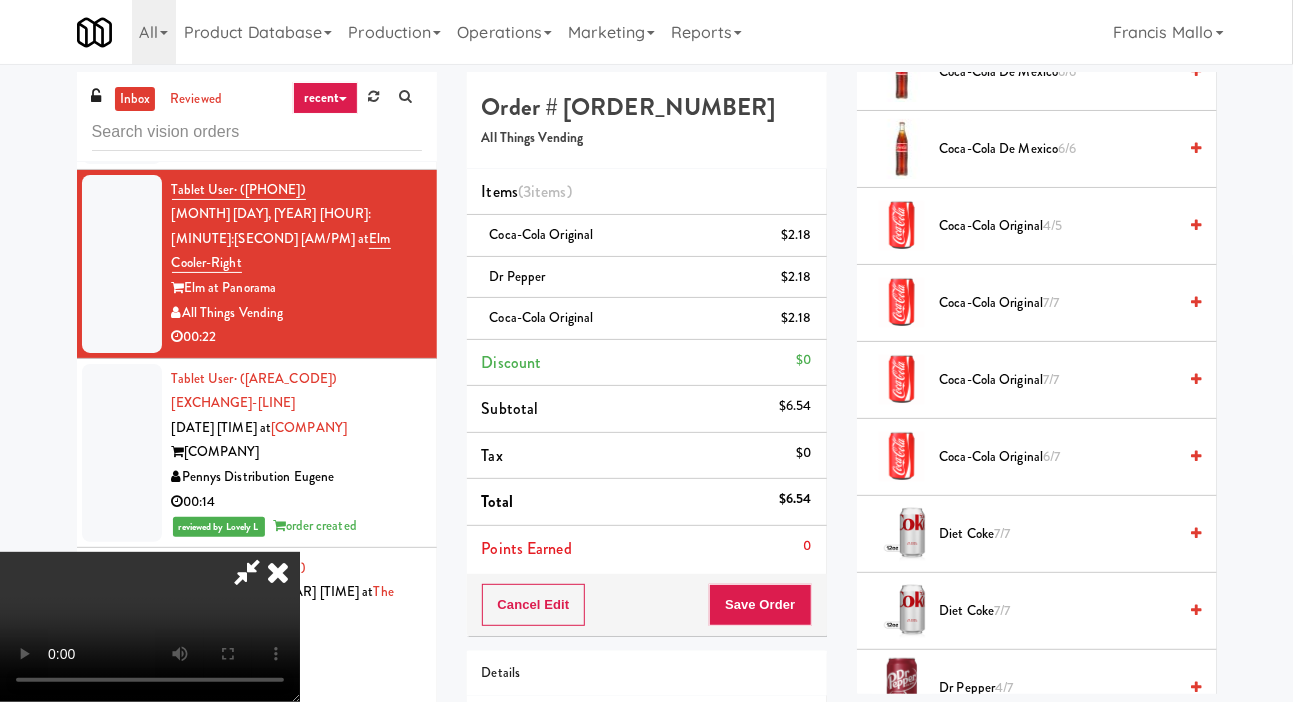 scroll, scrollTop: 73, scrollLeft: 0, axis: vertical 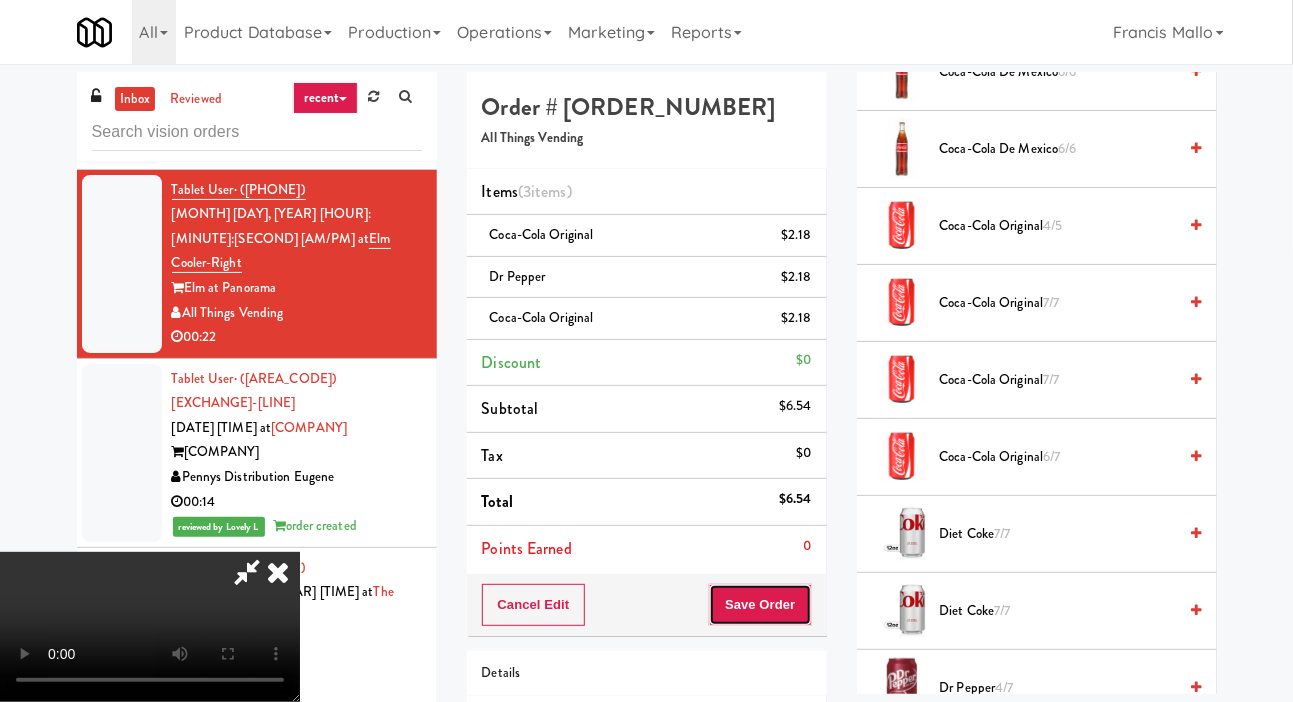 click on "Save Order" at bounding box center (760, 605) 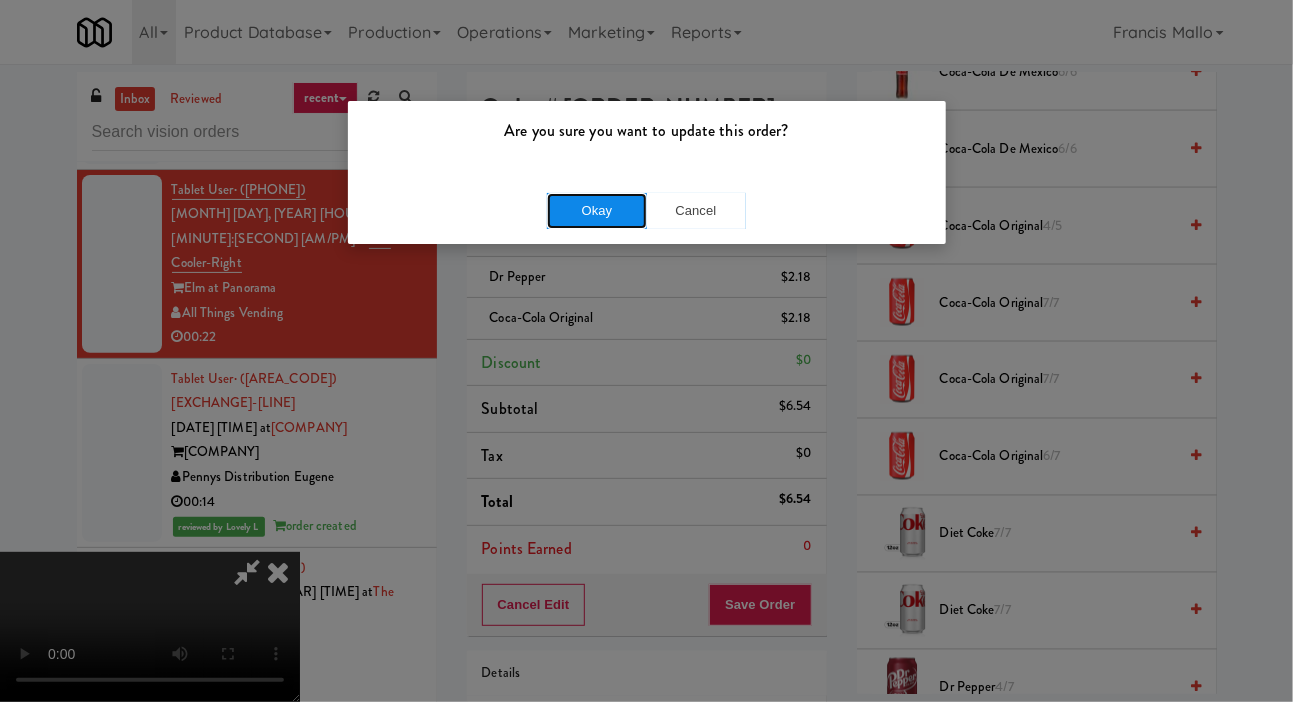 click on "Okay" at bounding box center [597, 211] 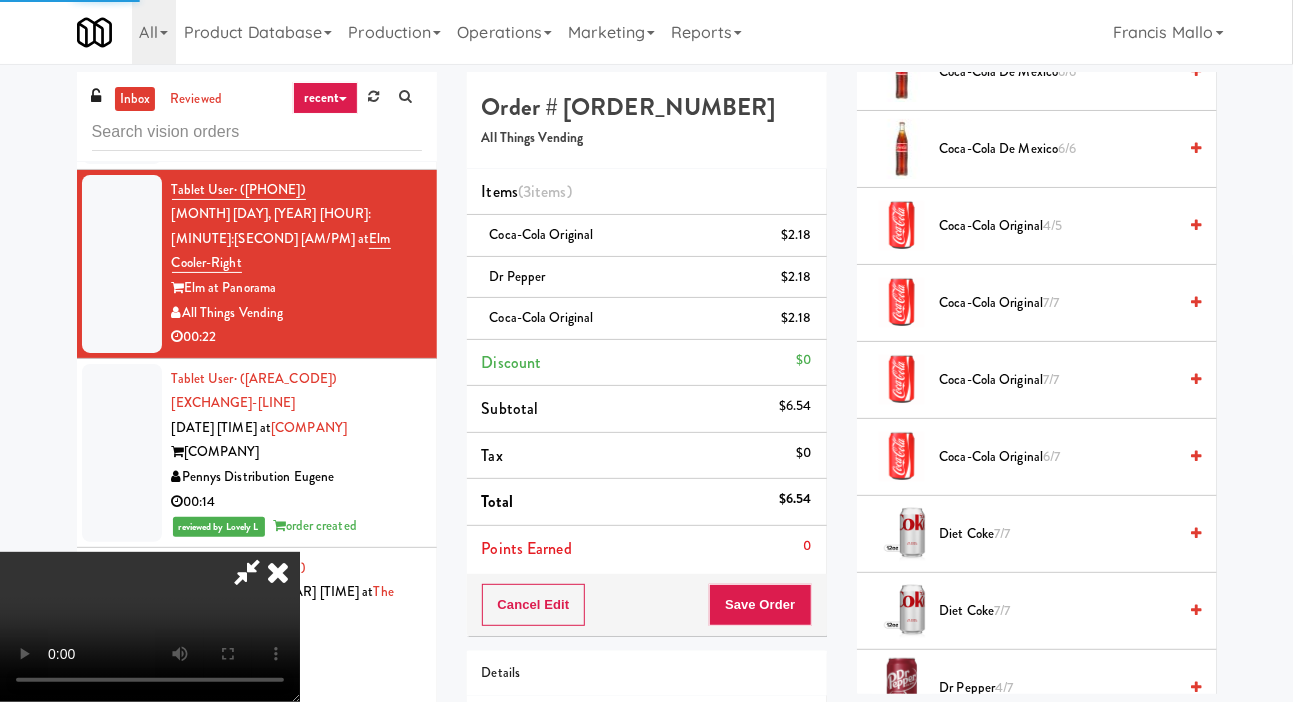 scroll, scrollTop: 116, scrollLeft: 0, axis: vertical 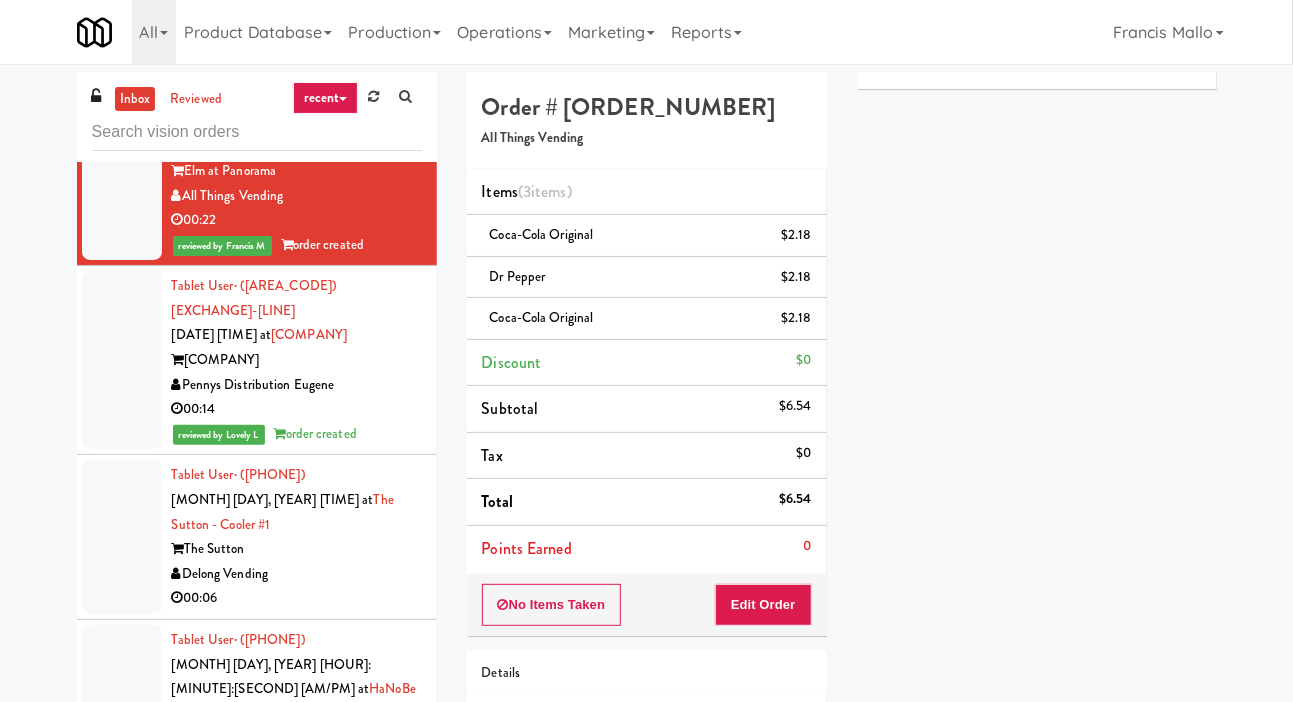 click at bounding box center (122, 537) 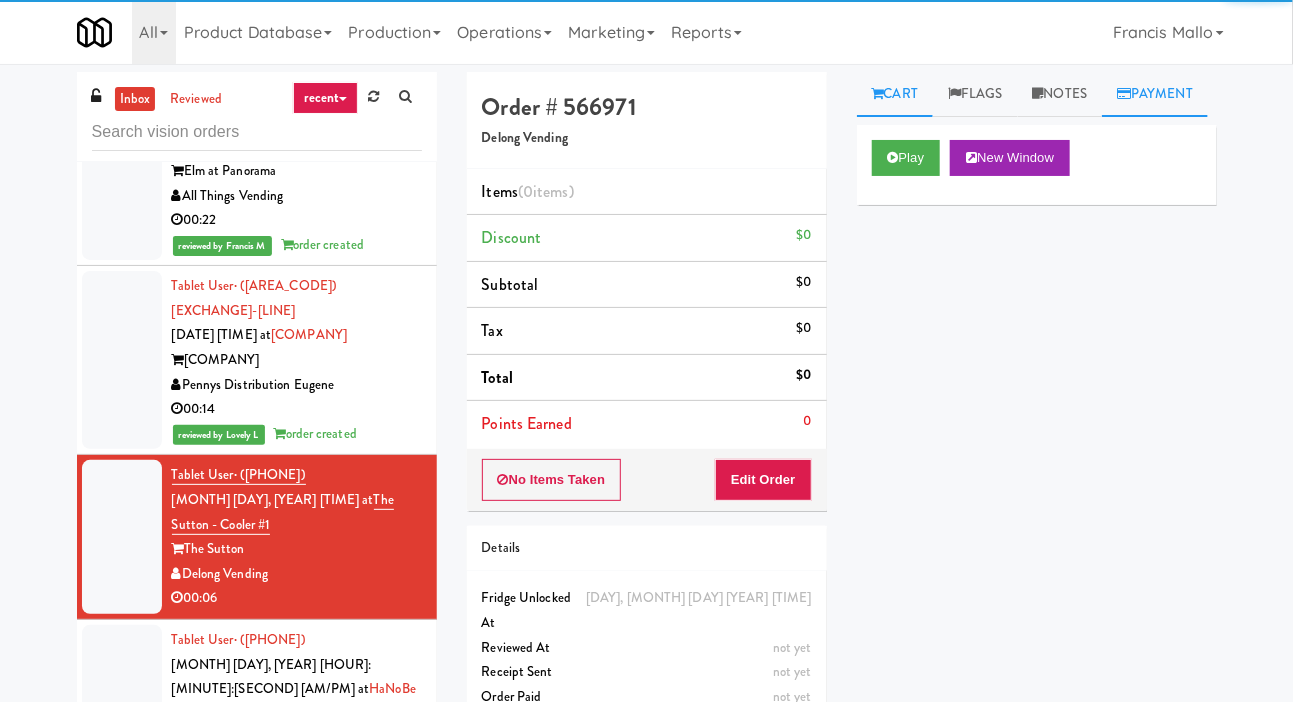 click on "Payment" at bounding box center [1155, 94] 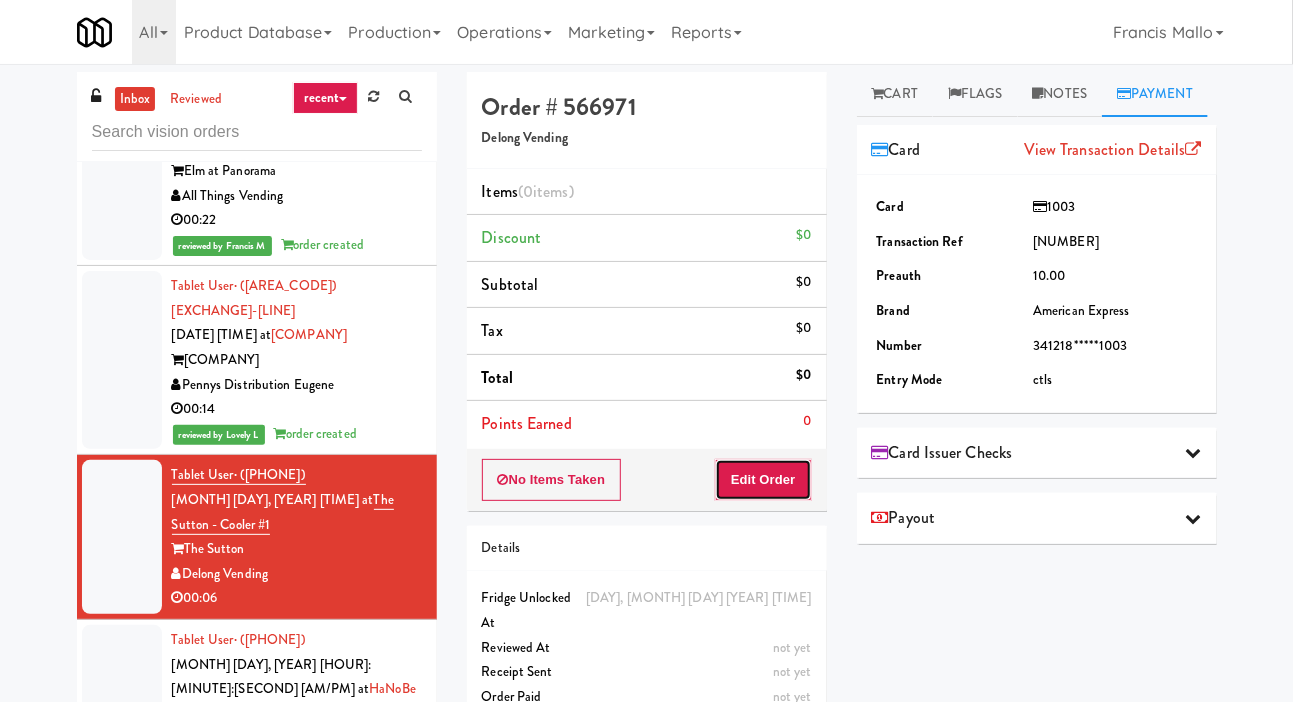 click on "Edit Order" at bounding box center [763, 480] 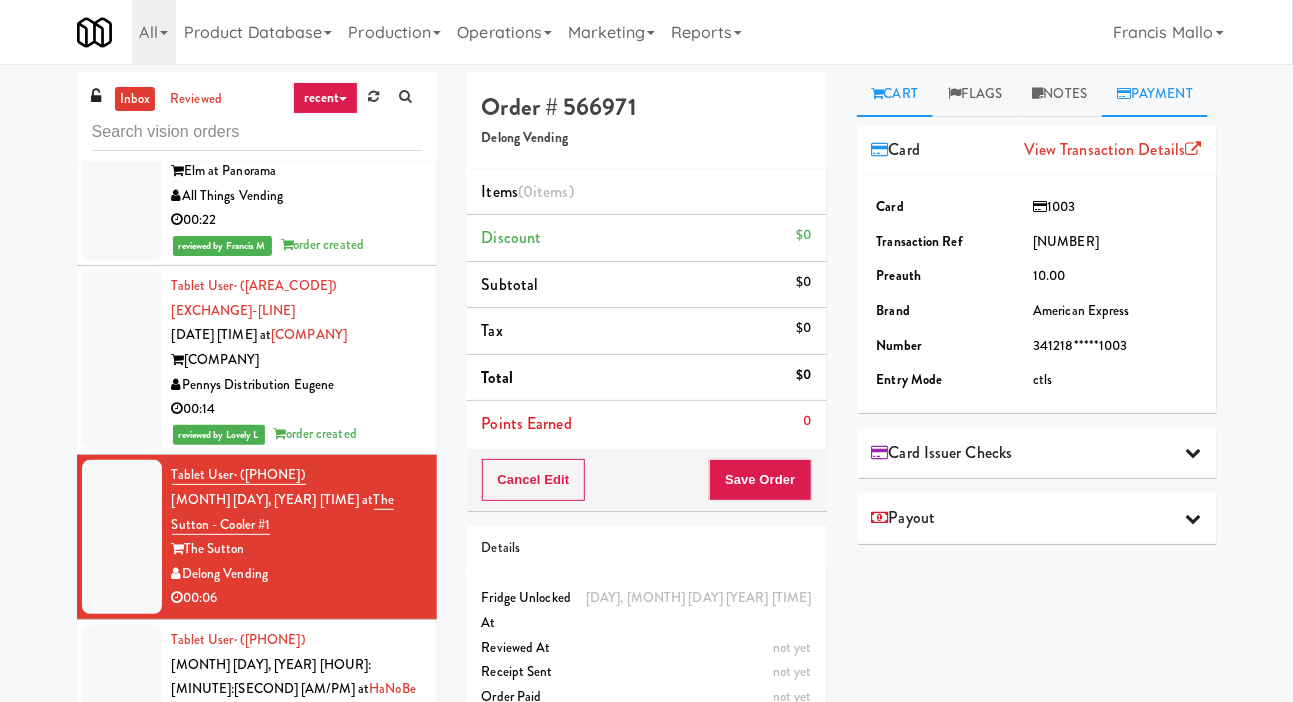 click on "Cart" at bounding box center (895, 94) 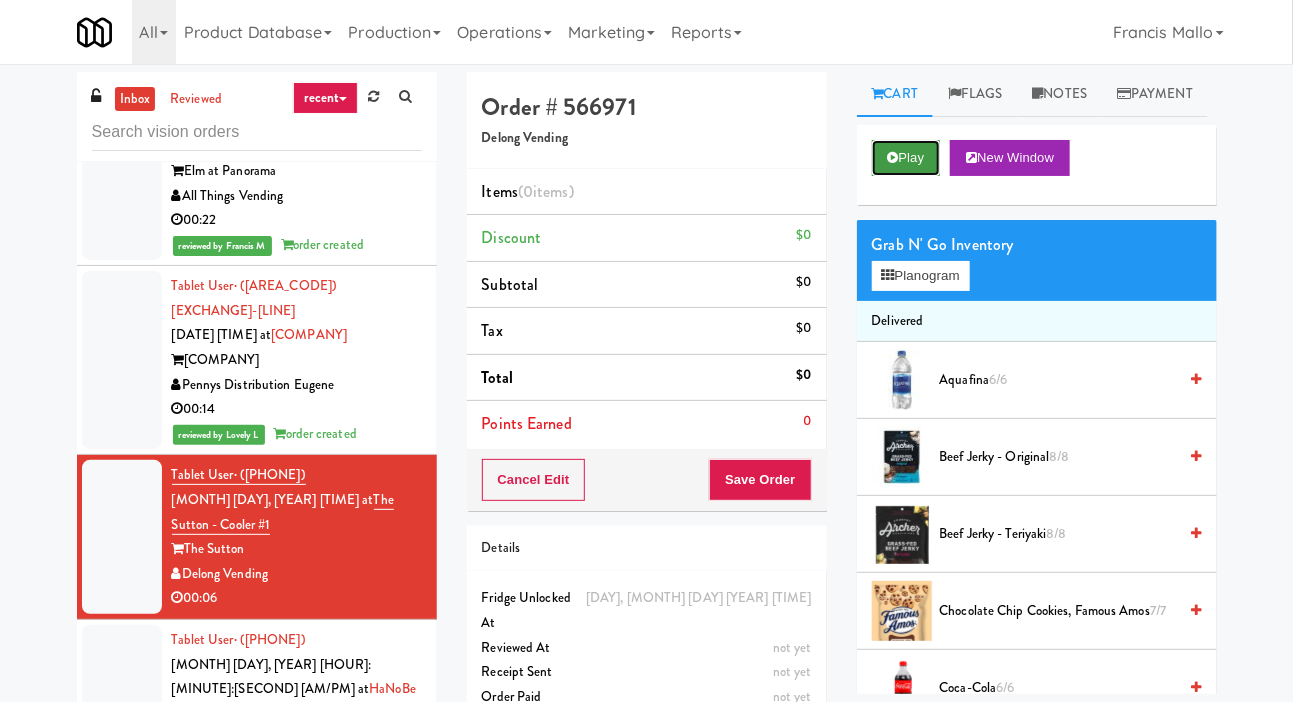 click on "Play" at bounding box center (906, 158) 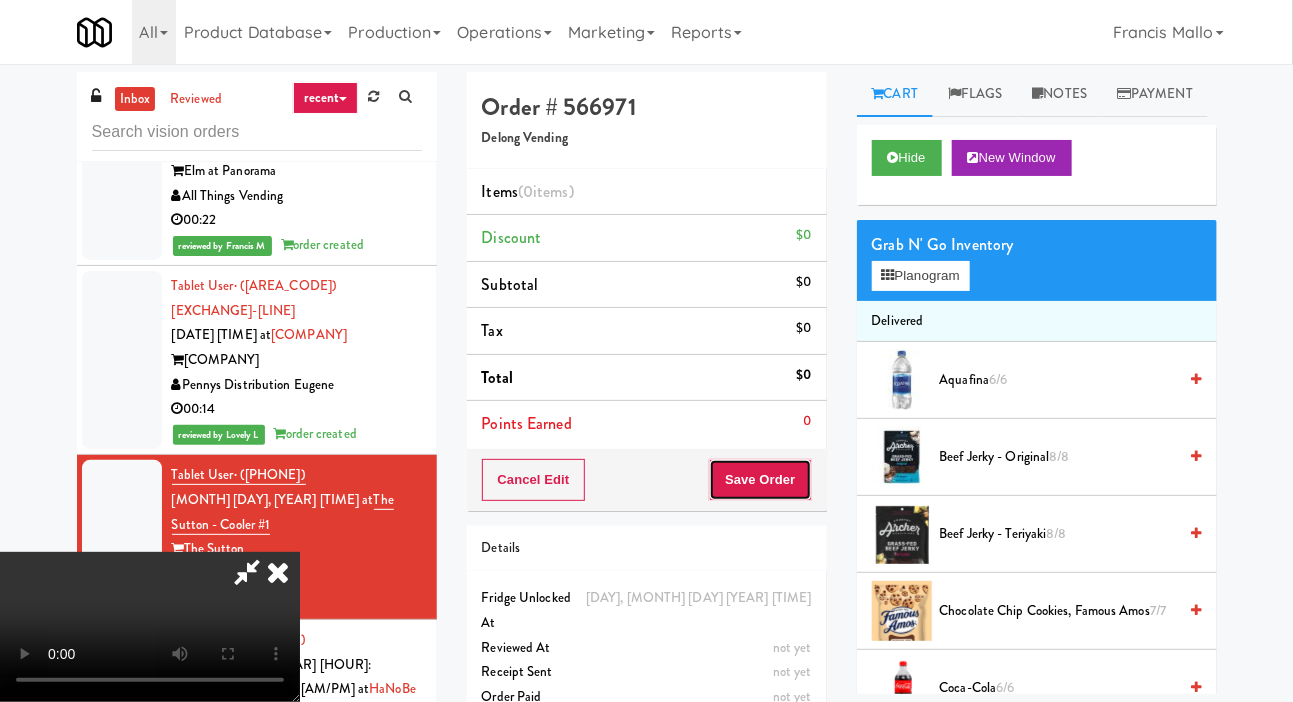 click on "Save Order" at bounding box center (760, 480) 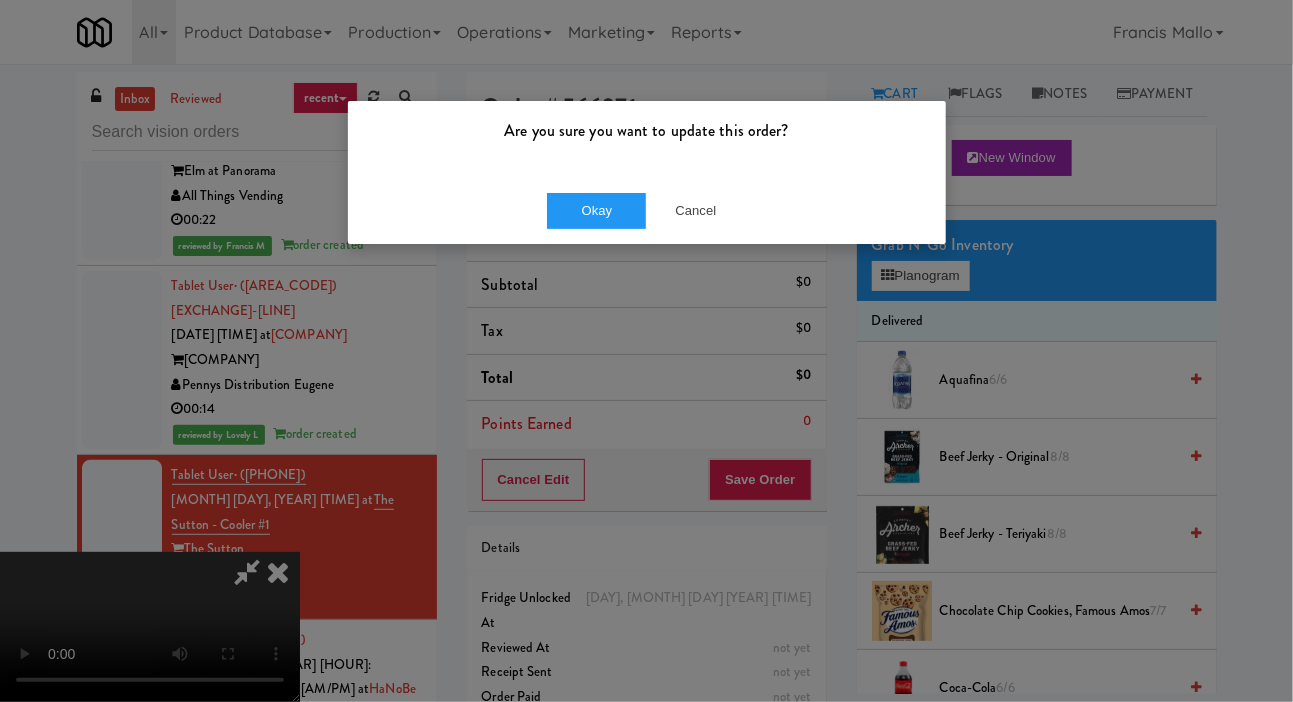 click on "Okay Cancel" at bounding box center (647, 210) 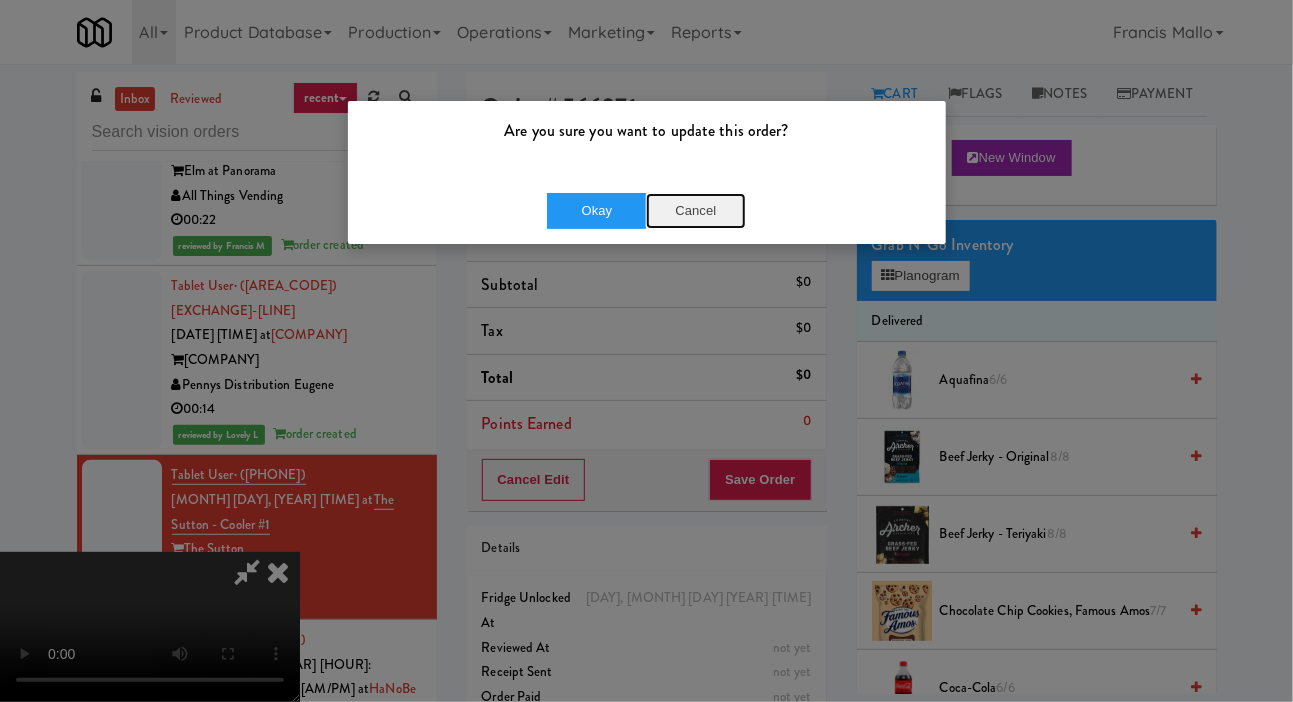 click on "Cancel" at bounding box center (696, 211) 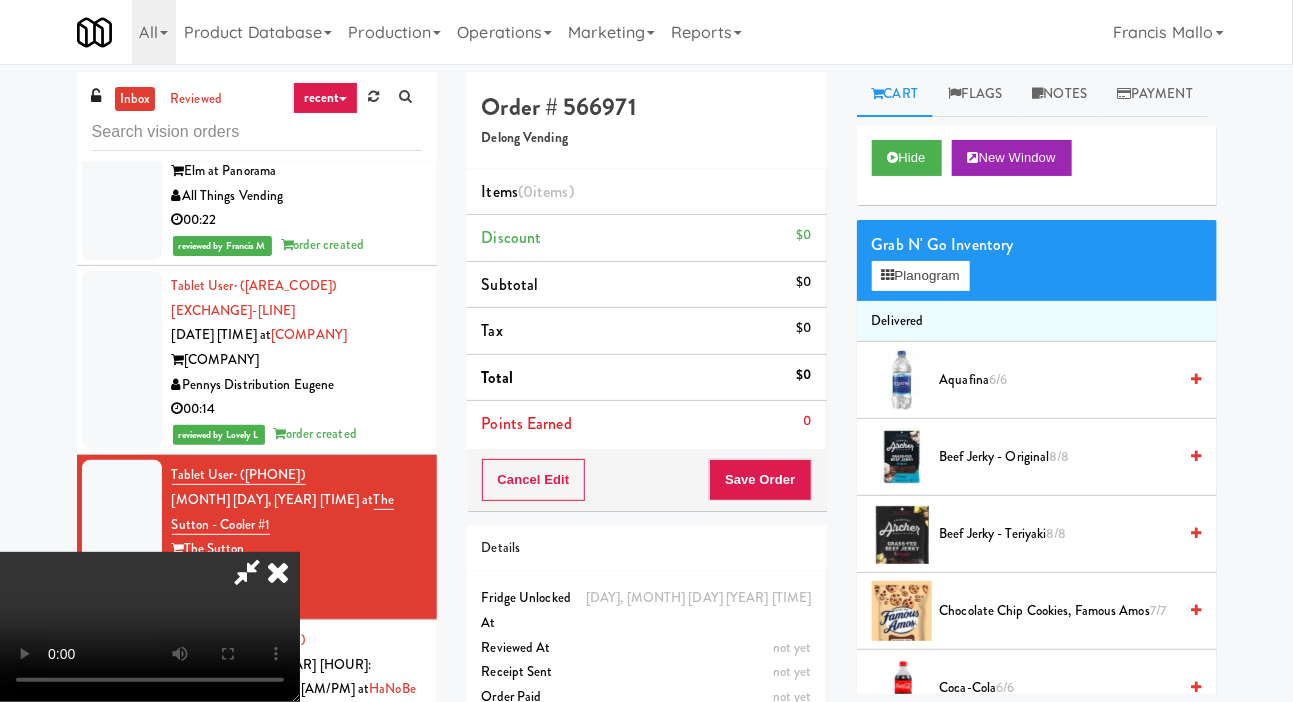 scroll, scrollTop: 73, scrollLeft: 0, axis: vertical 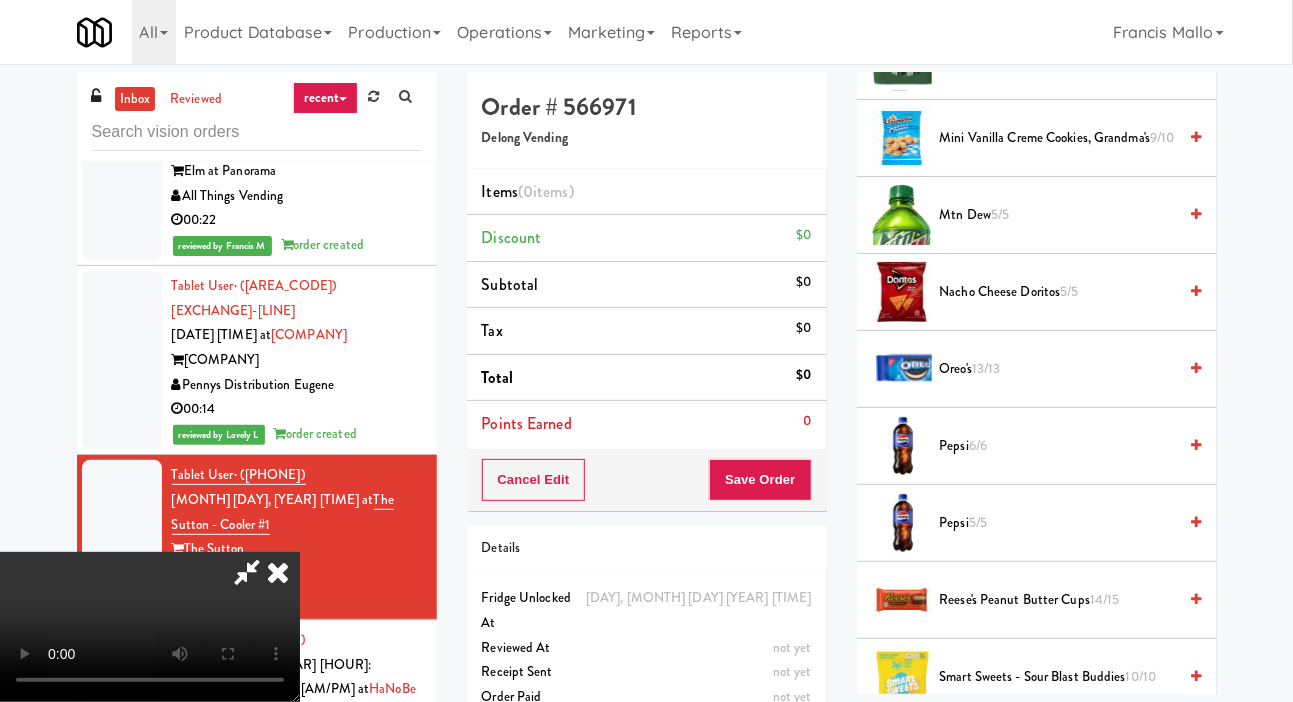 click on "Mtn Dew  5/5" at bounding box center (1058, 215) 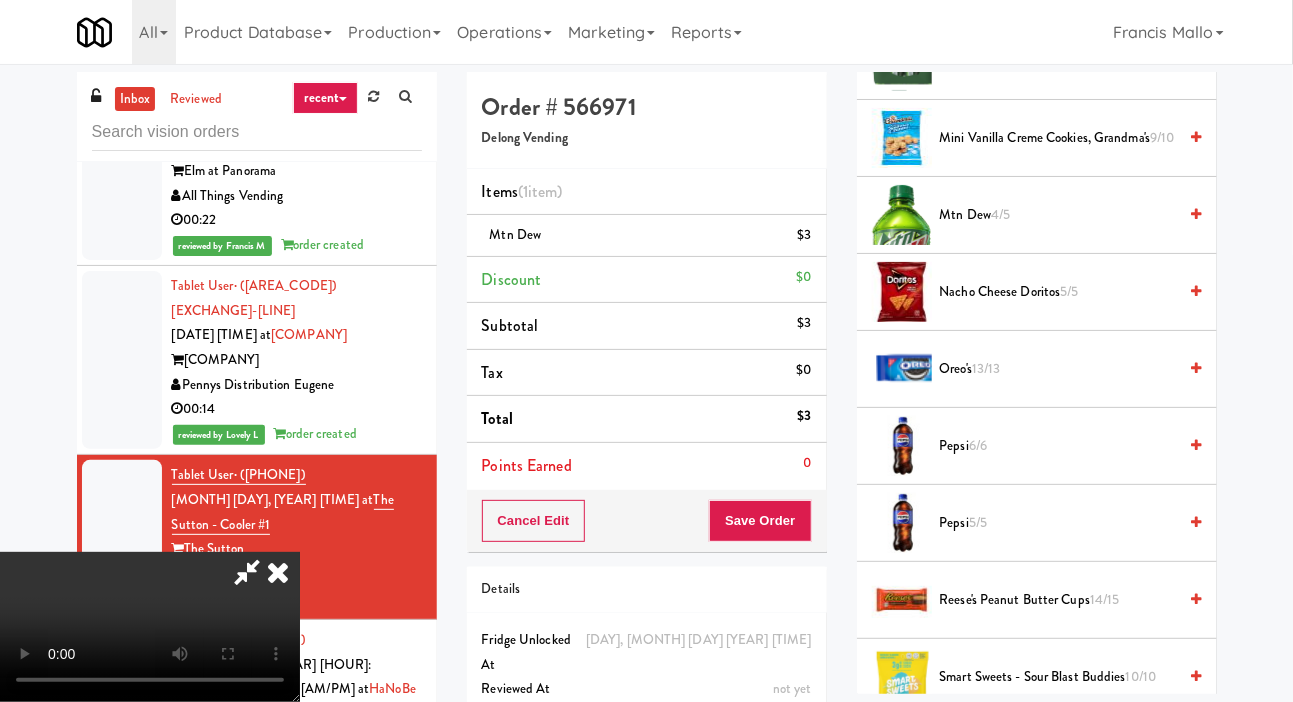 click on "Mtn Dew  4/5" at bounding box center [1058, 215] 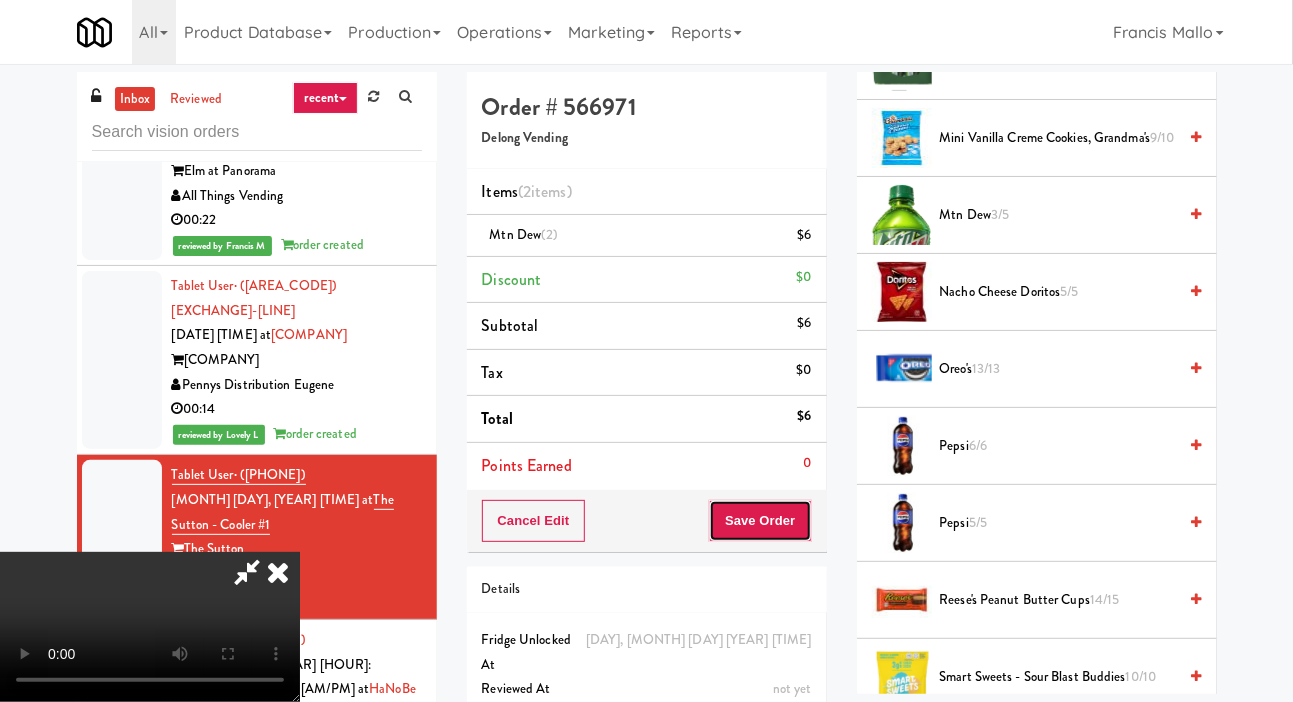 click on "Save Order" at bounding box center (760, 521) 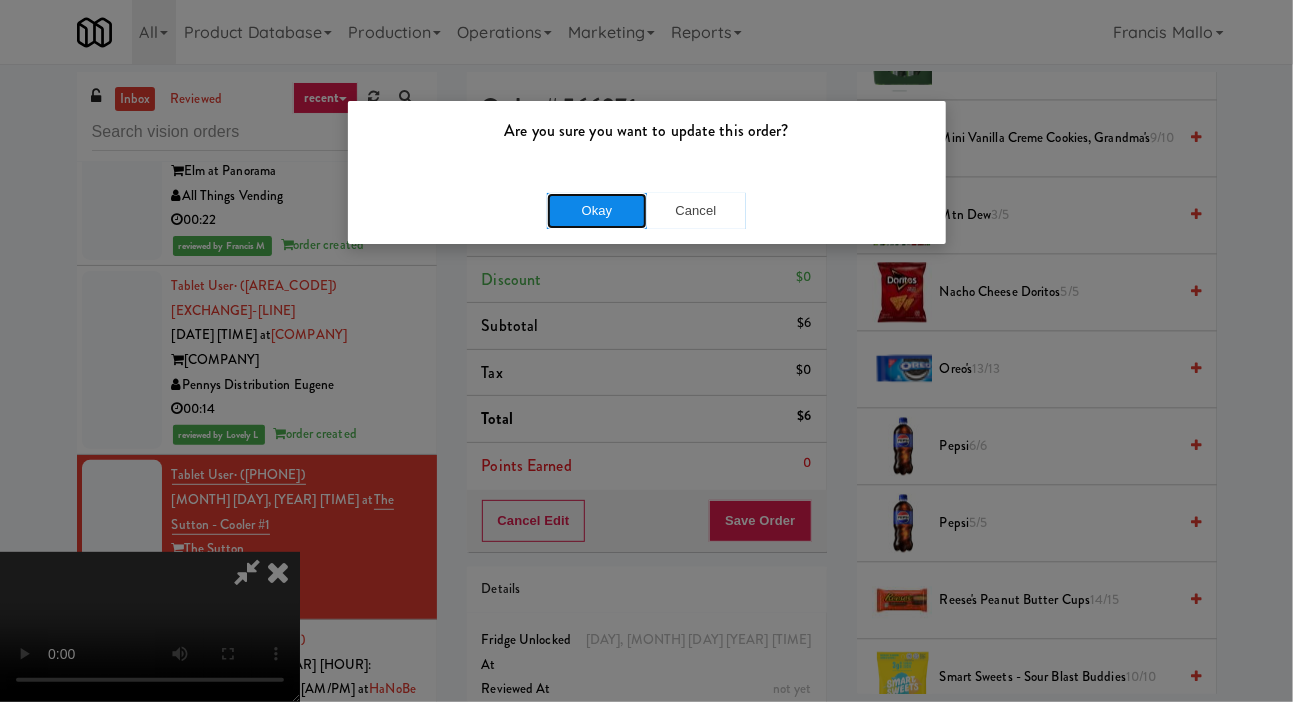 click on "Okay" at bounding box center [597, 211] 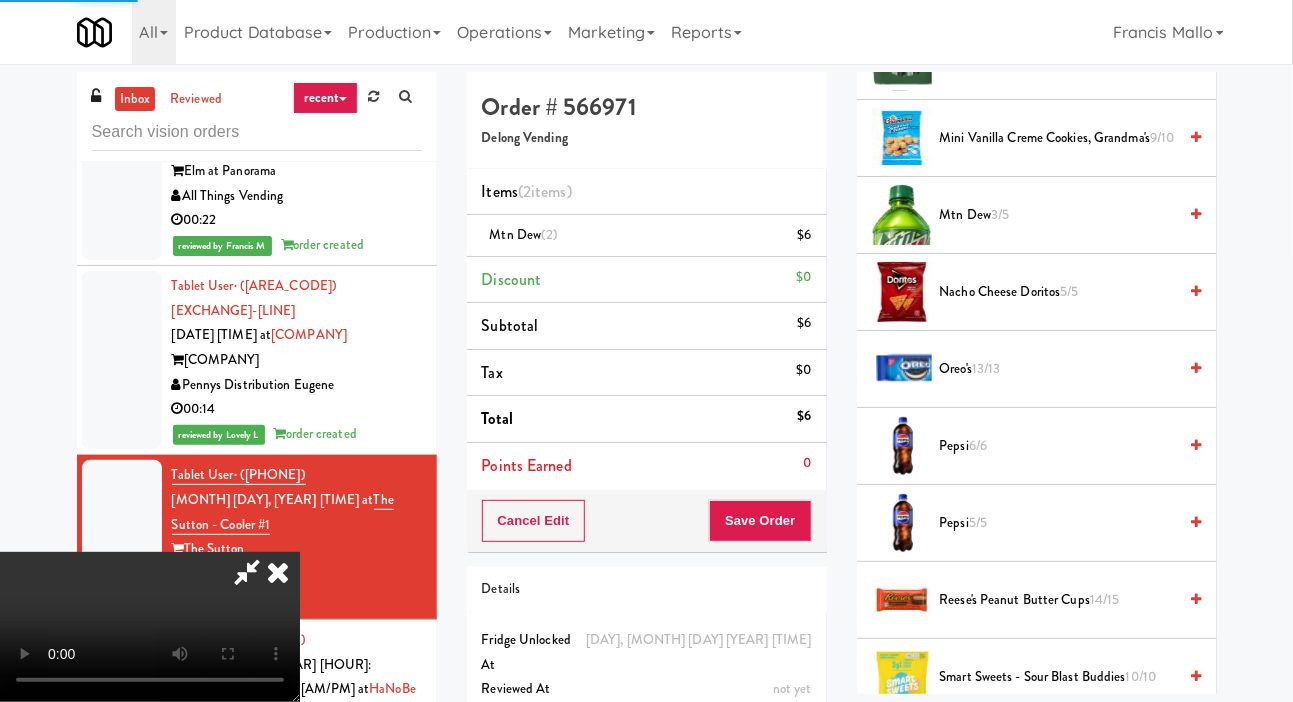 scroll, scrollTop: 116, scrollLeft: 0, axis: vertical 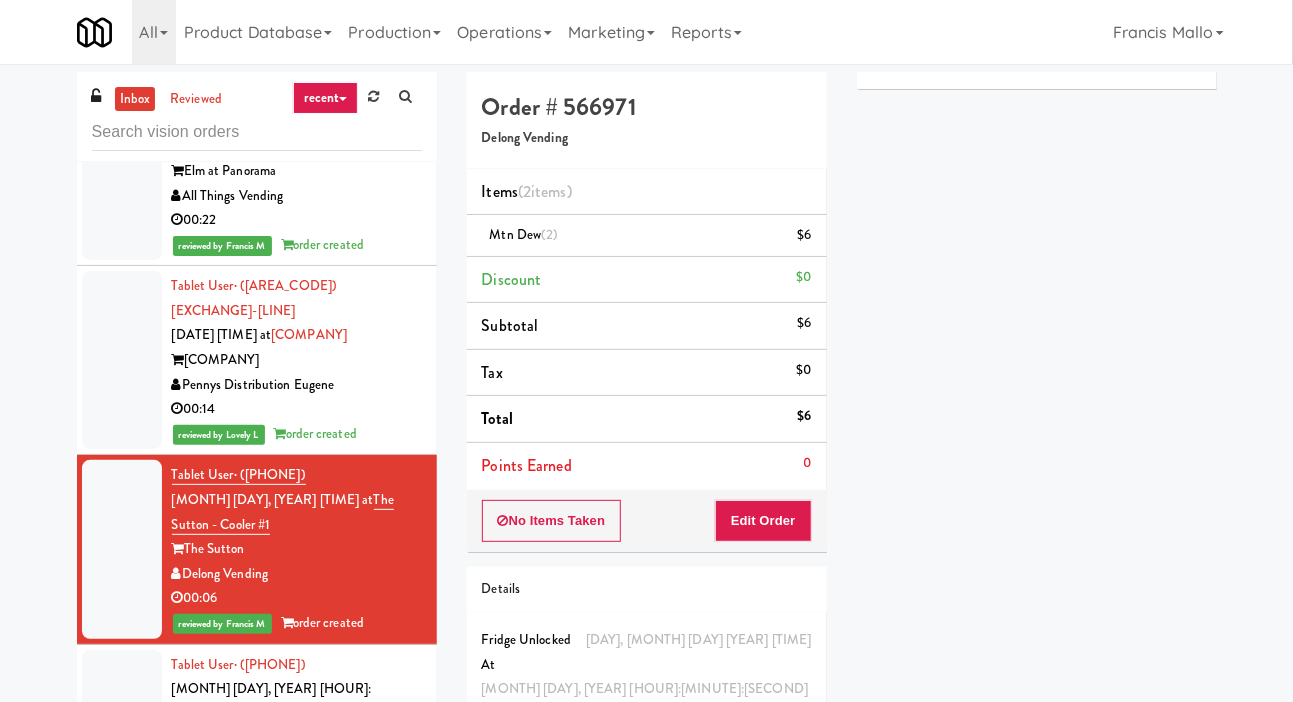 click on "Cincy Micro Markets" at bounding box center (297, 788) 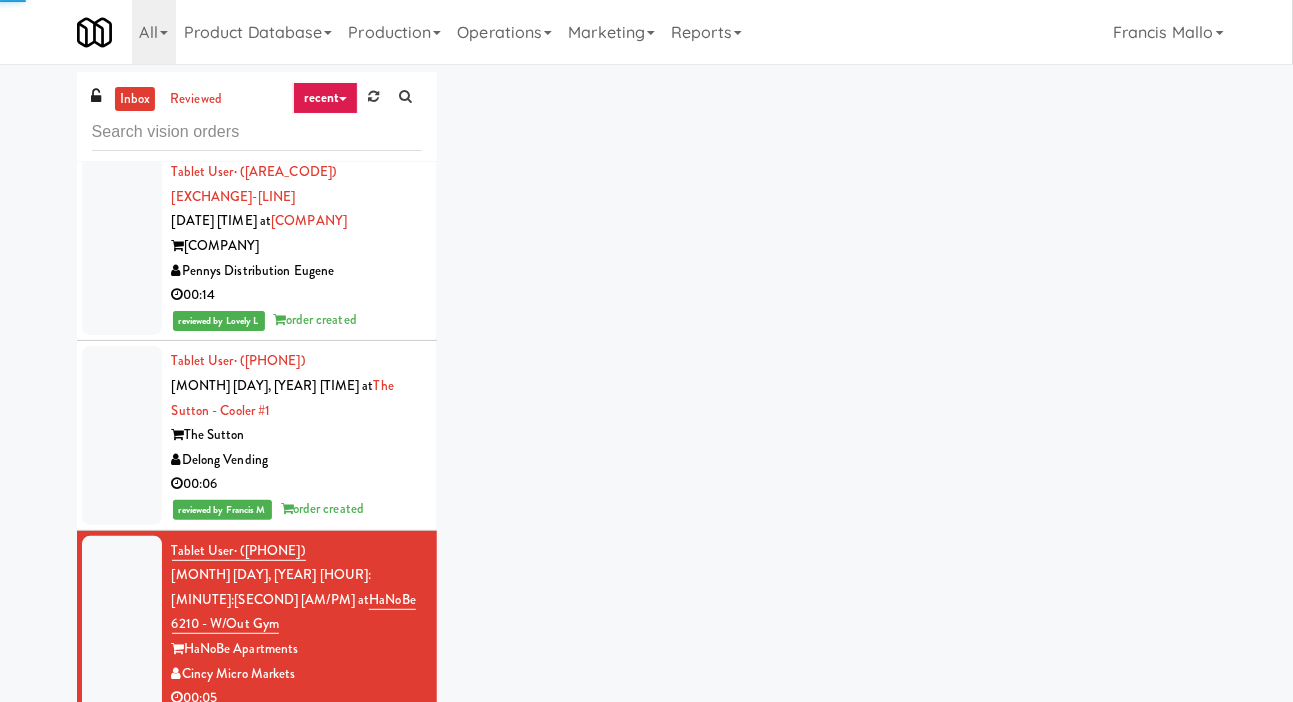 scroll, scrollTop: 15684, scrollLeft: 0, axis: vertical 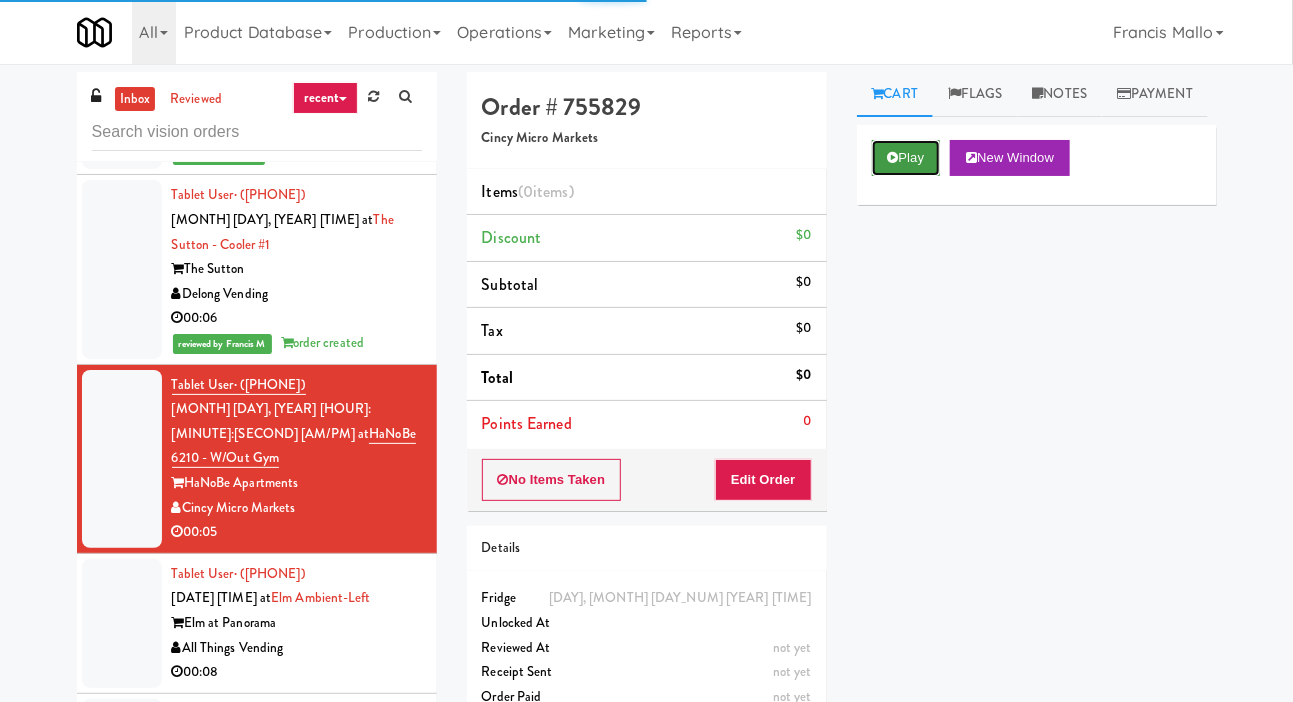 click on "Play" at bounding box center [906, 158] 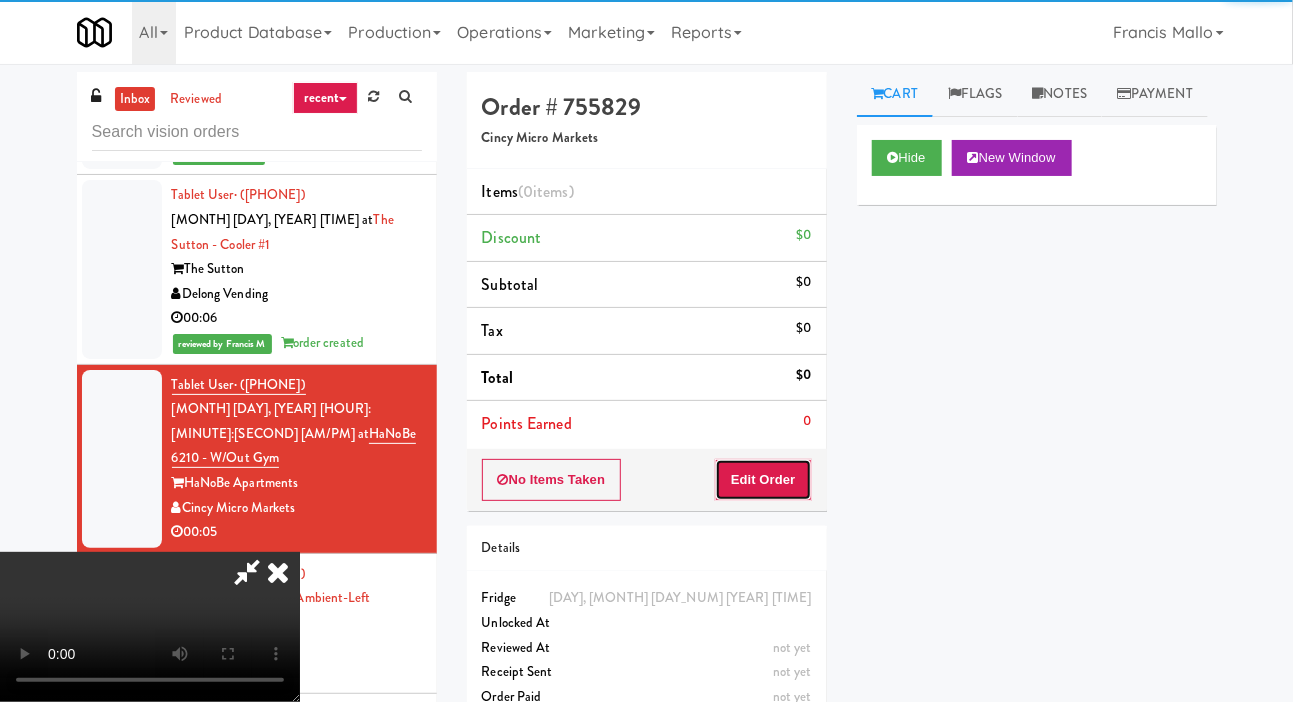 click on "Edit Order" at bounding box center (763, 480) 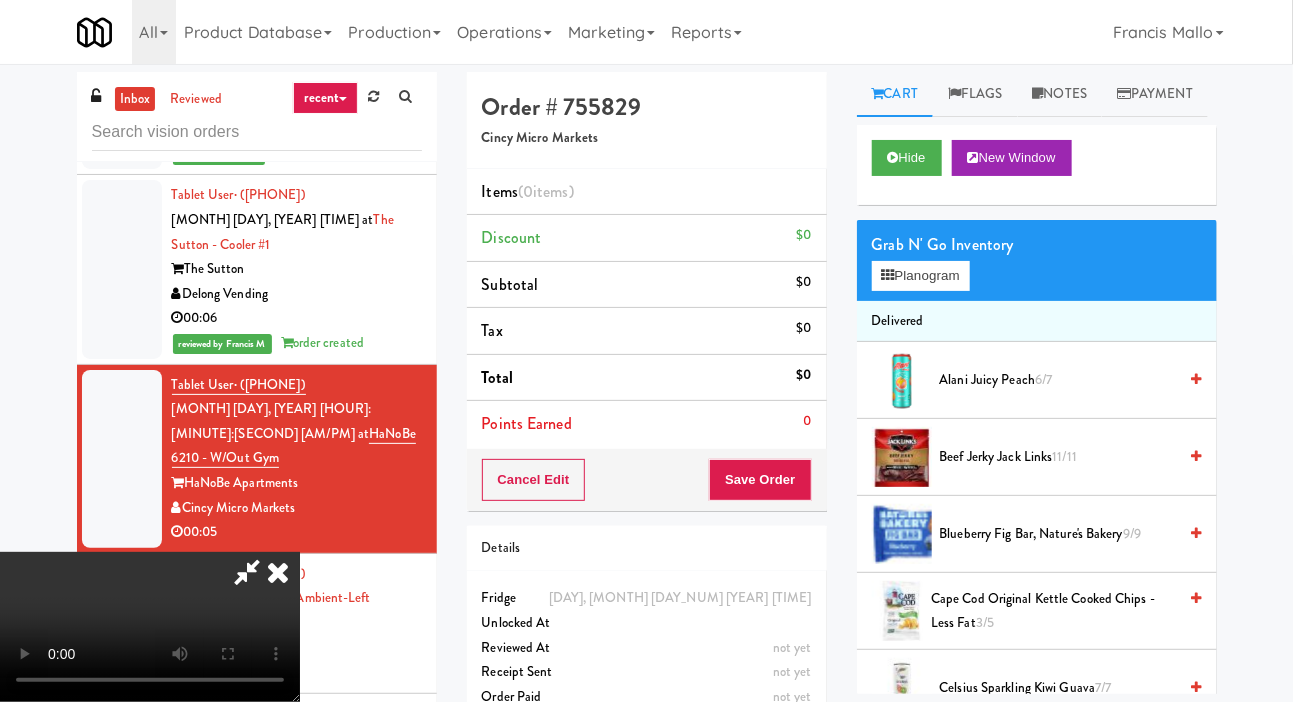 scroll, scrollTop: 73, scrollLeft: 0, axis: vertical 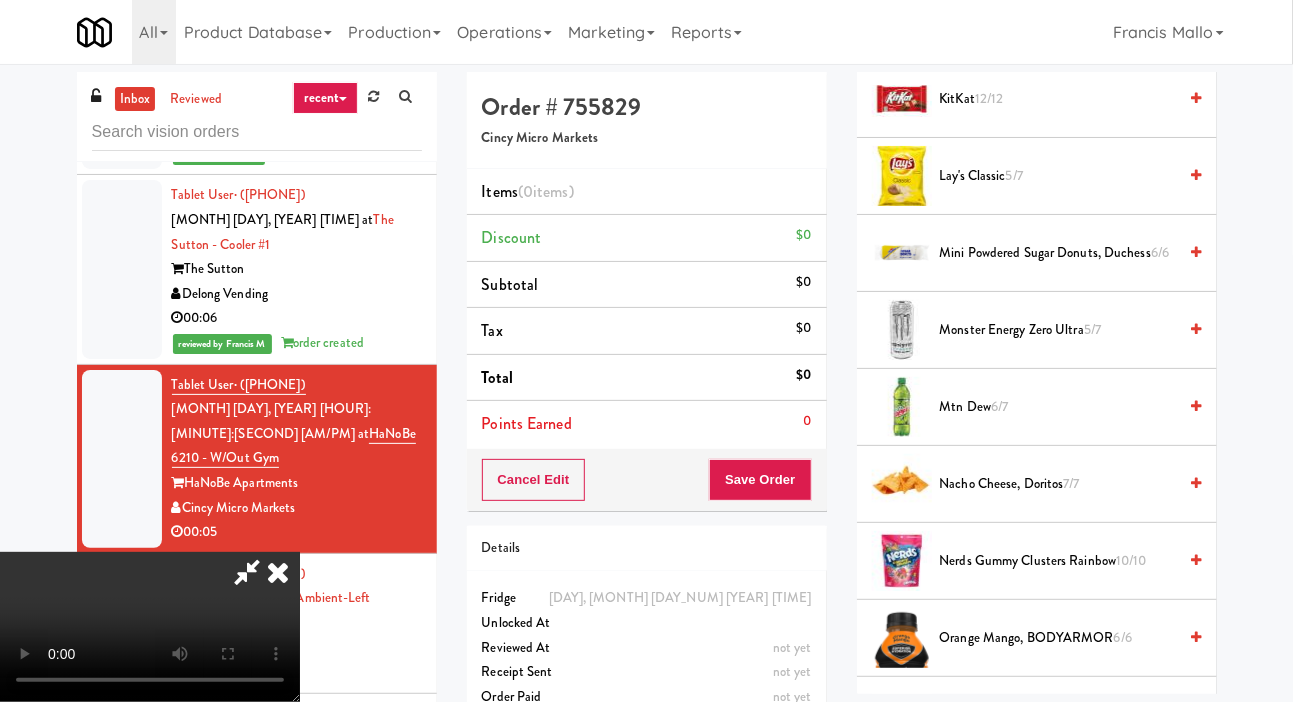 click on "Monster Energy Zero Ultra  5/7" at bounding box center (1058, 330) 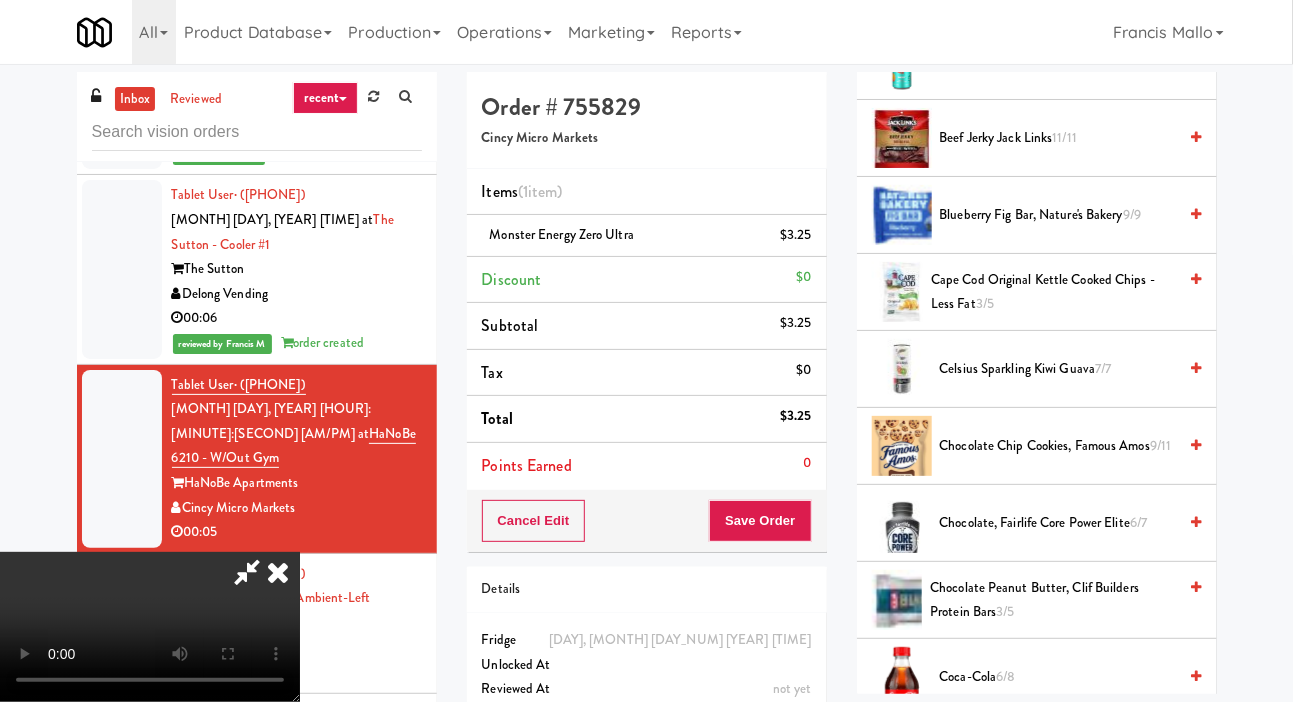 scroll, scrollTop: 0, scrollLeft: 0, axis: both 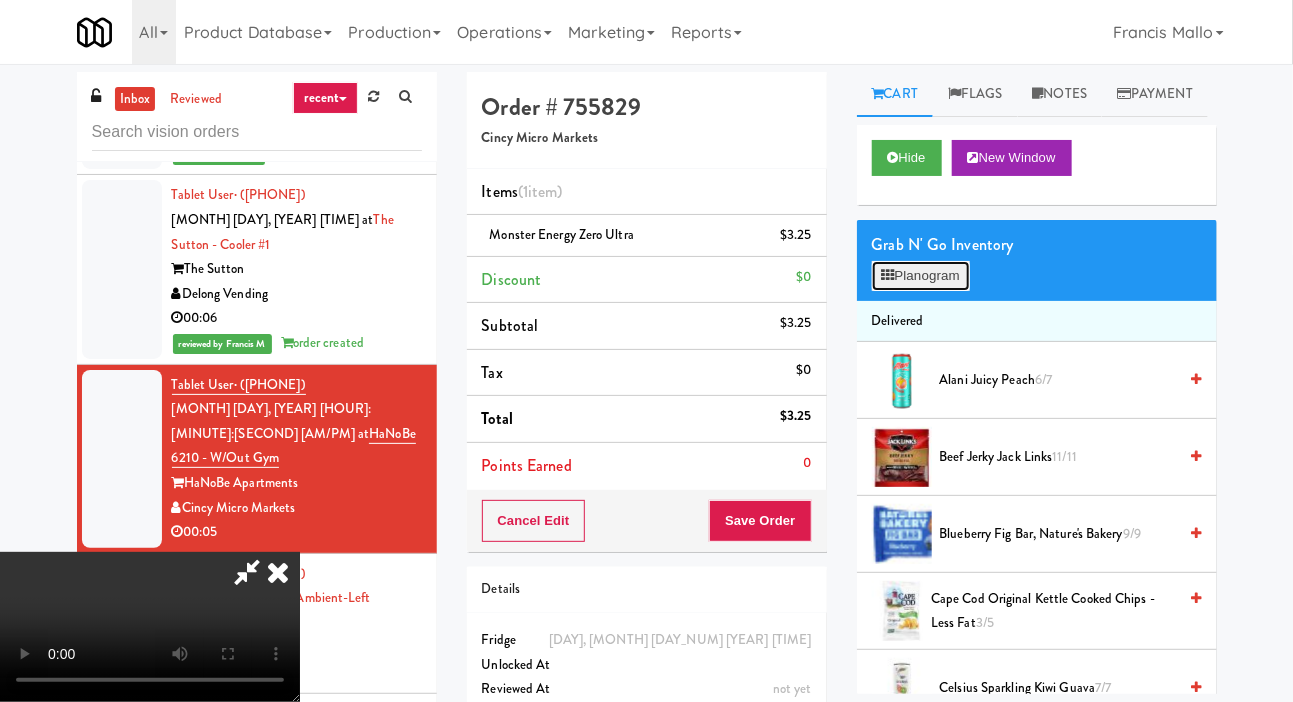 click on "Planogram" at bounding box center [921, 276] 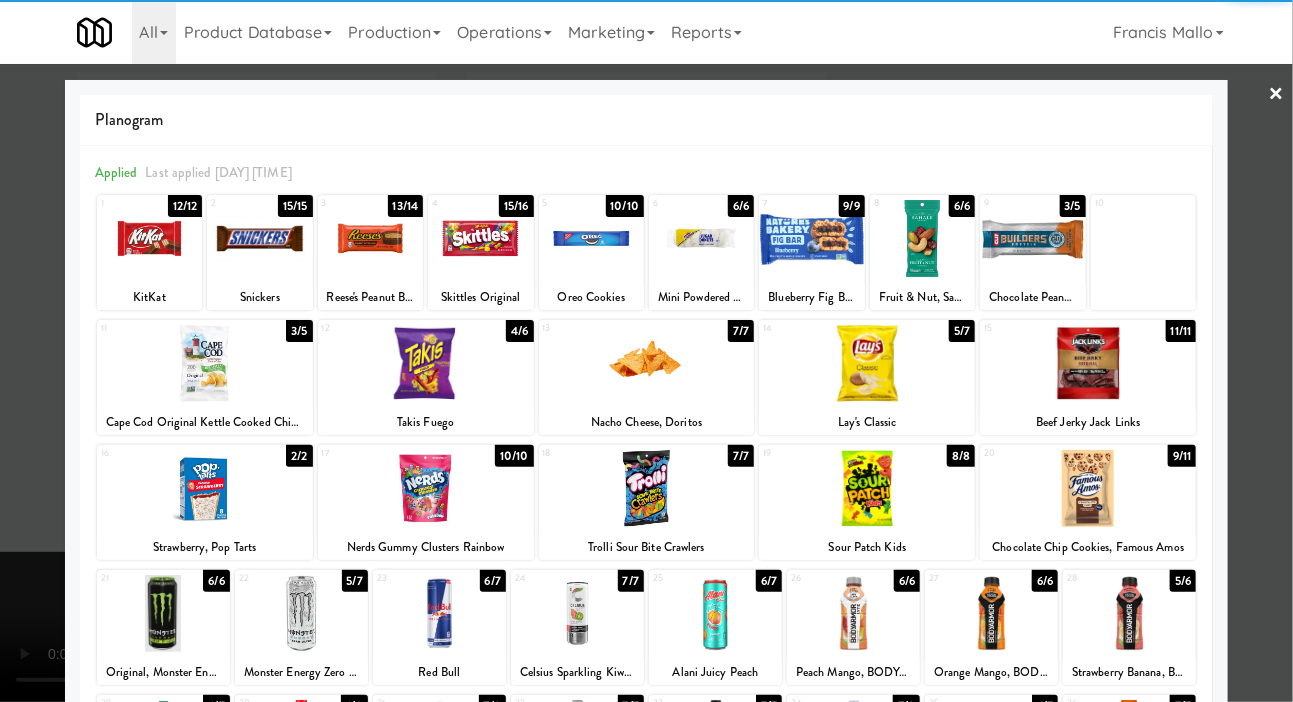 scroll, scrollTop: 0, scrollLeft: 0, axis: both 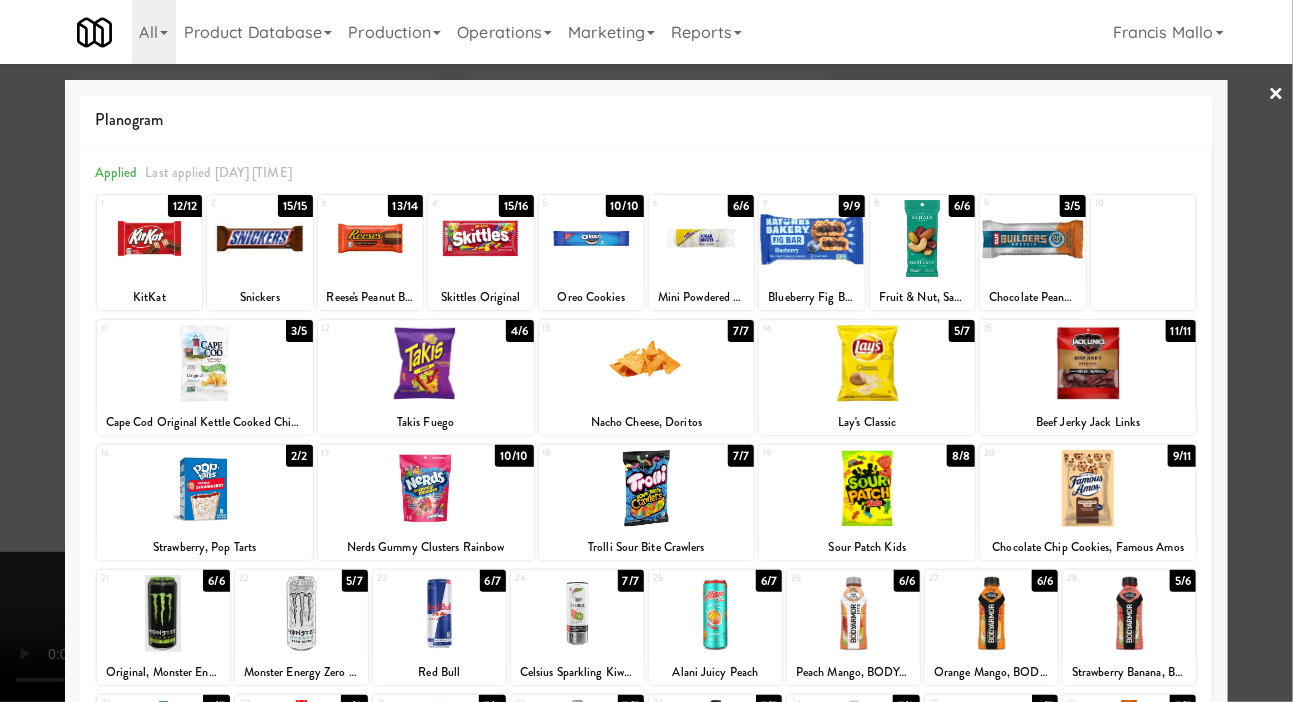 click at bounding box center [646, 351] 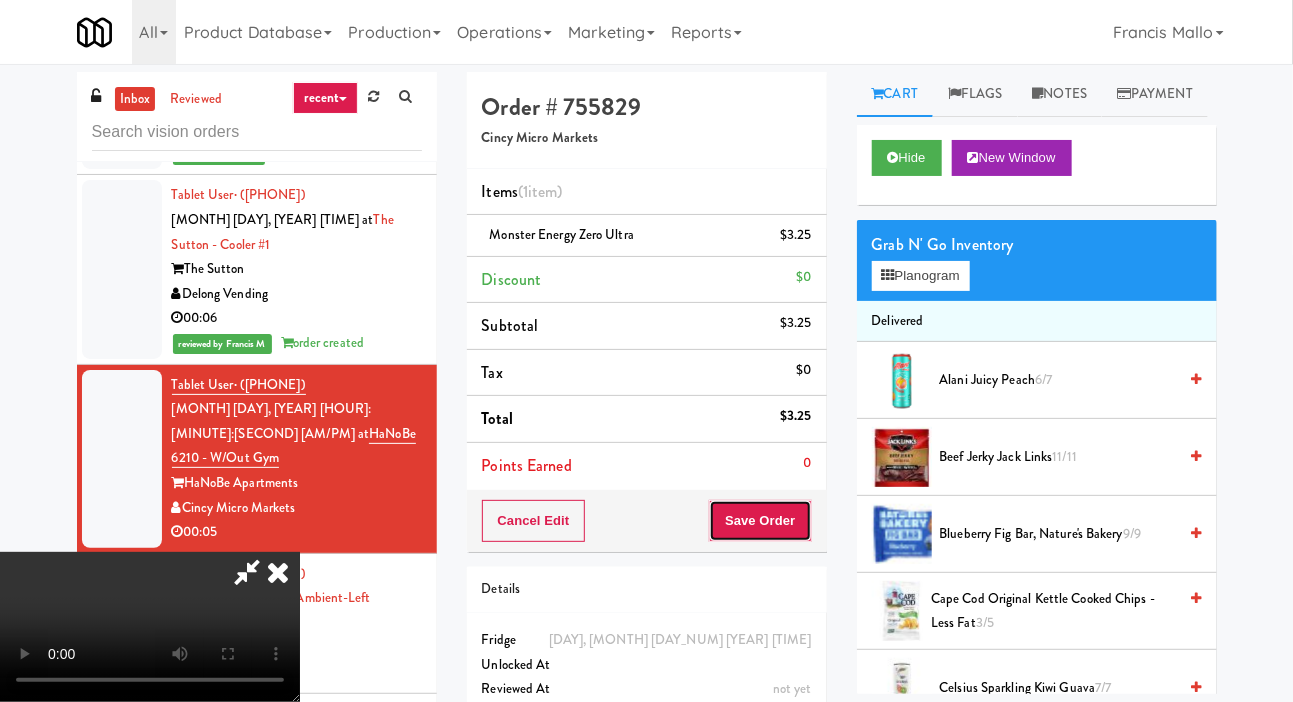 click on "Save Order" at bounding box center (760, 521) 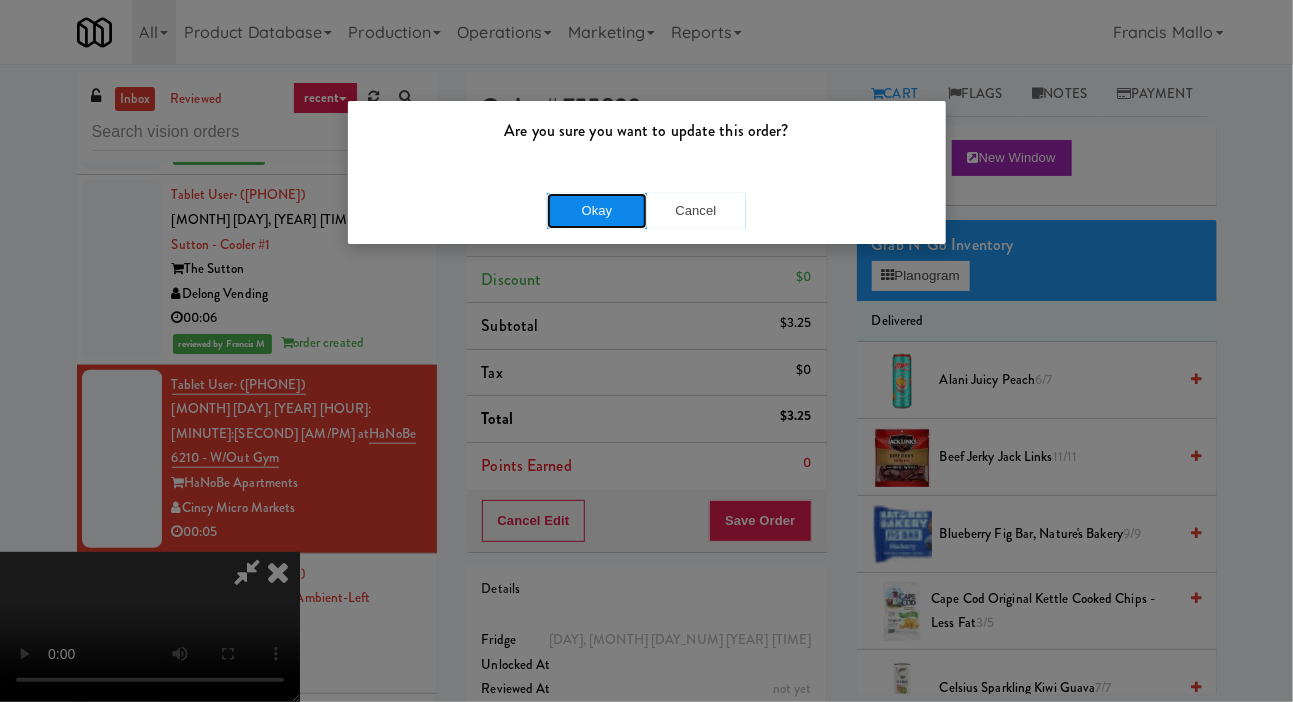 click on "Okay" at bounding box center [597, 211] 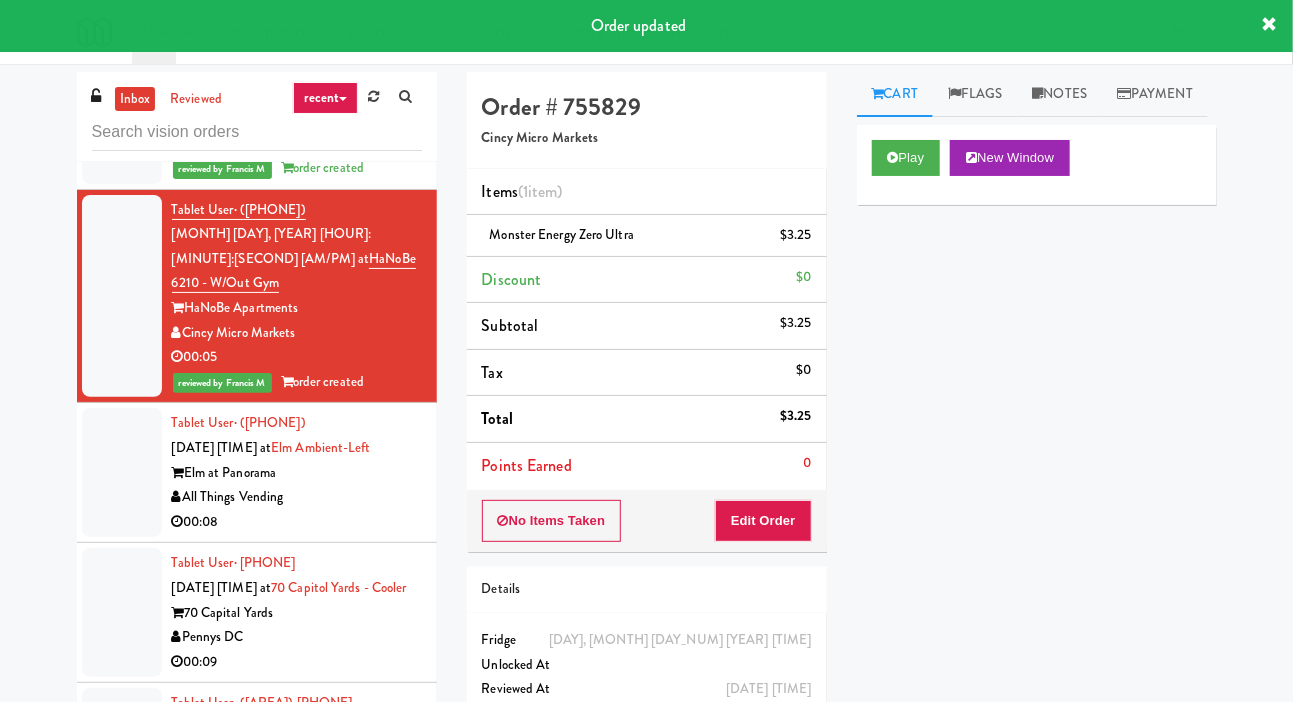 scroll, scrollTop: 15880, scrollLeft: 0, axis: vertical 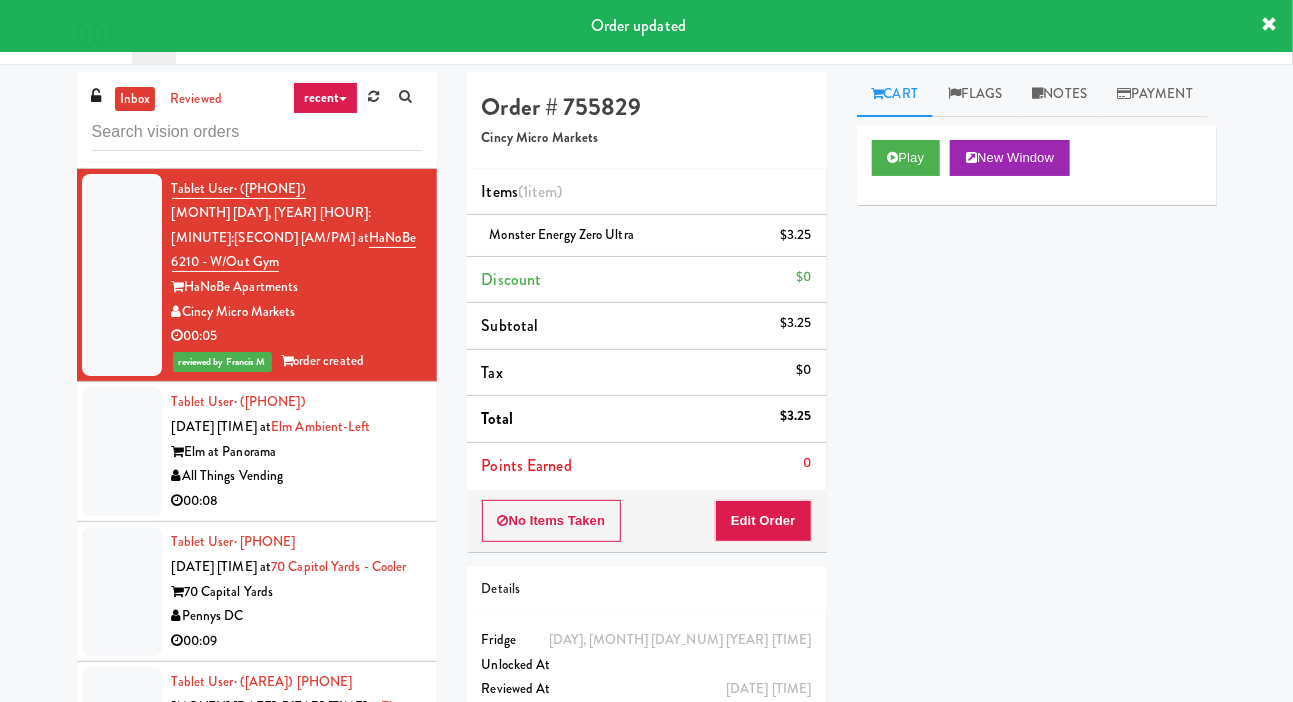 click on "All Things Vending" at bounding box center (297, 476) 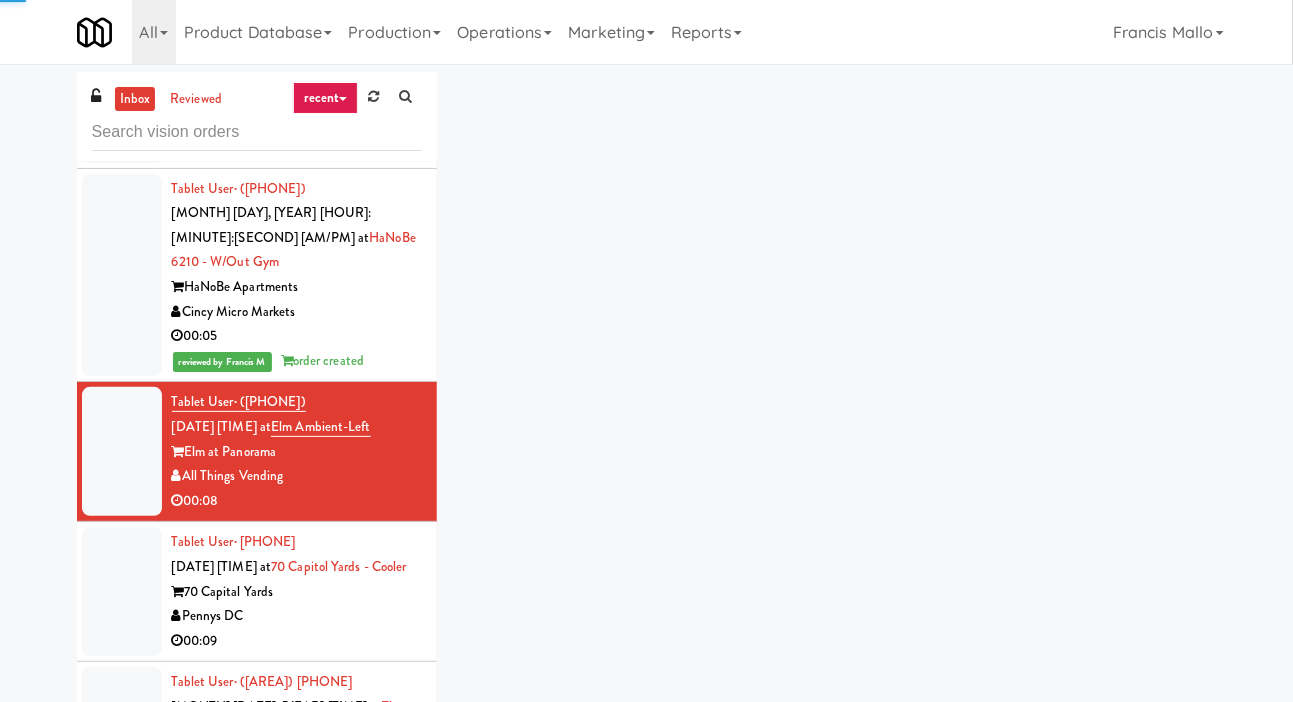 click on "[USER] · [PHONE] [DATE] [TIME] at [NUMBER] [STREET] [NUMBER] [STREET] [COMPANY] [TIME]" at bounding box center [297, 591] 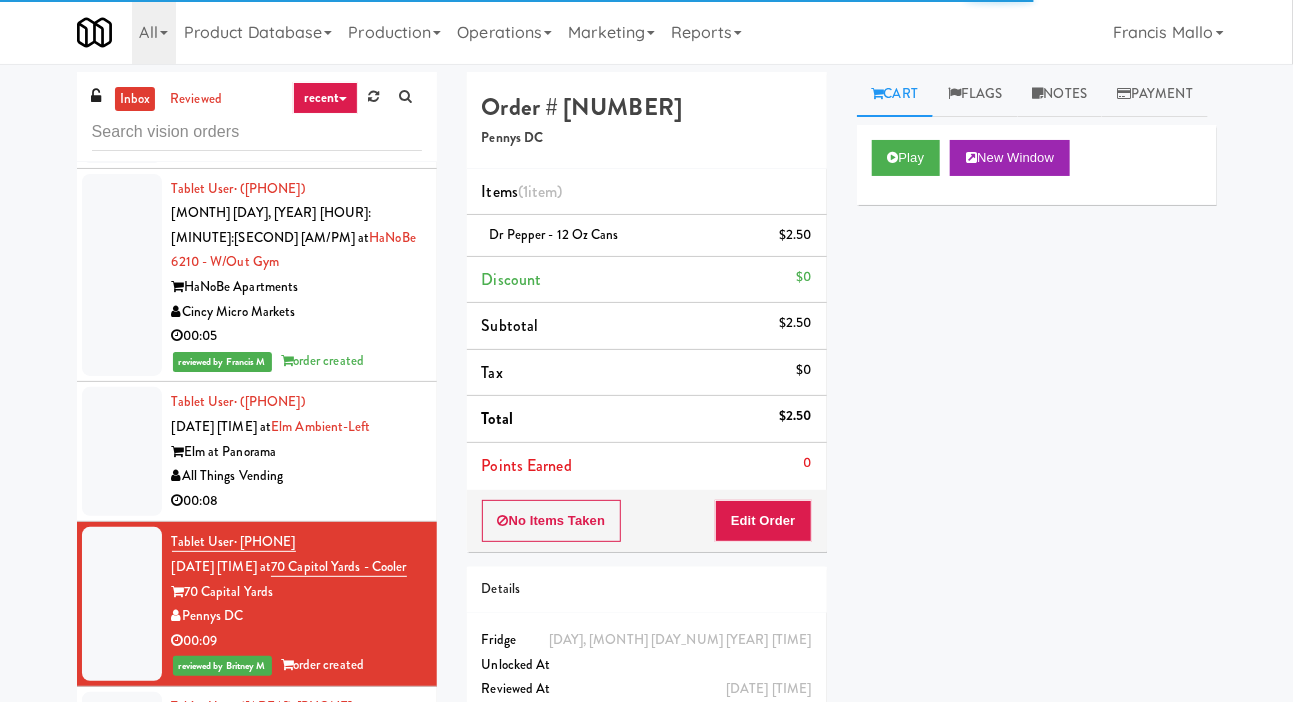 click on "Elm at Panorama" at bounding box center (297, 452) 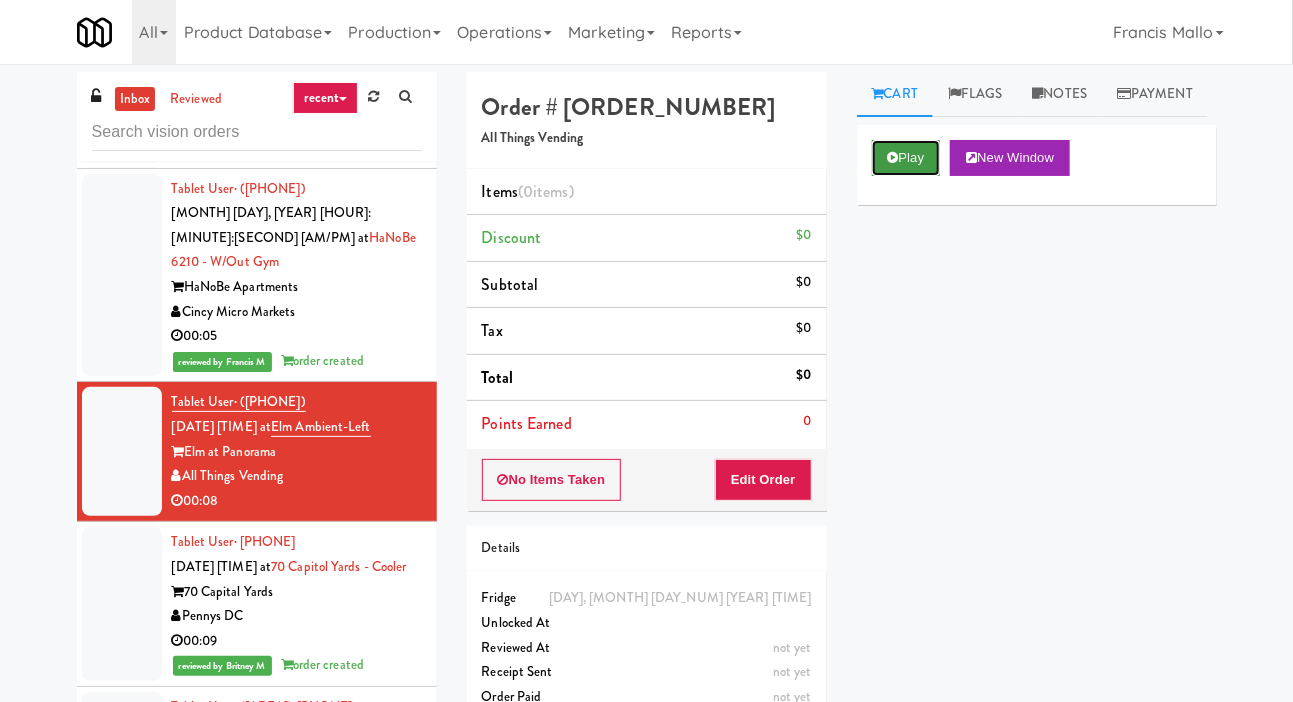 click on "Play" at bounding box center [906, 158] 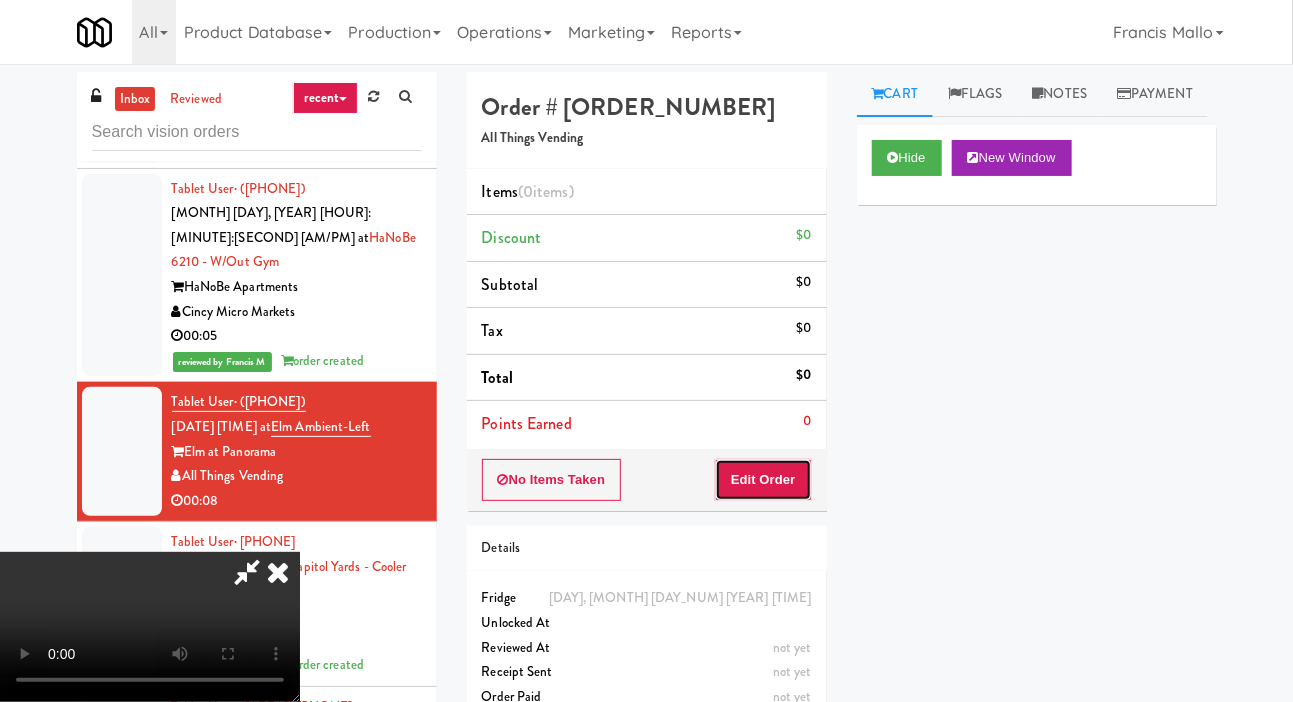 click on "Edit Order" at bounding box center [763, 480] 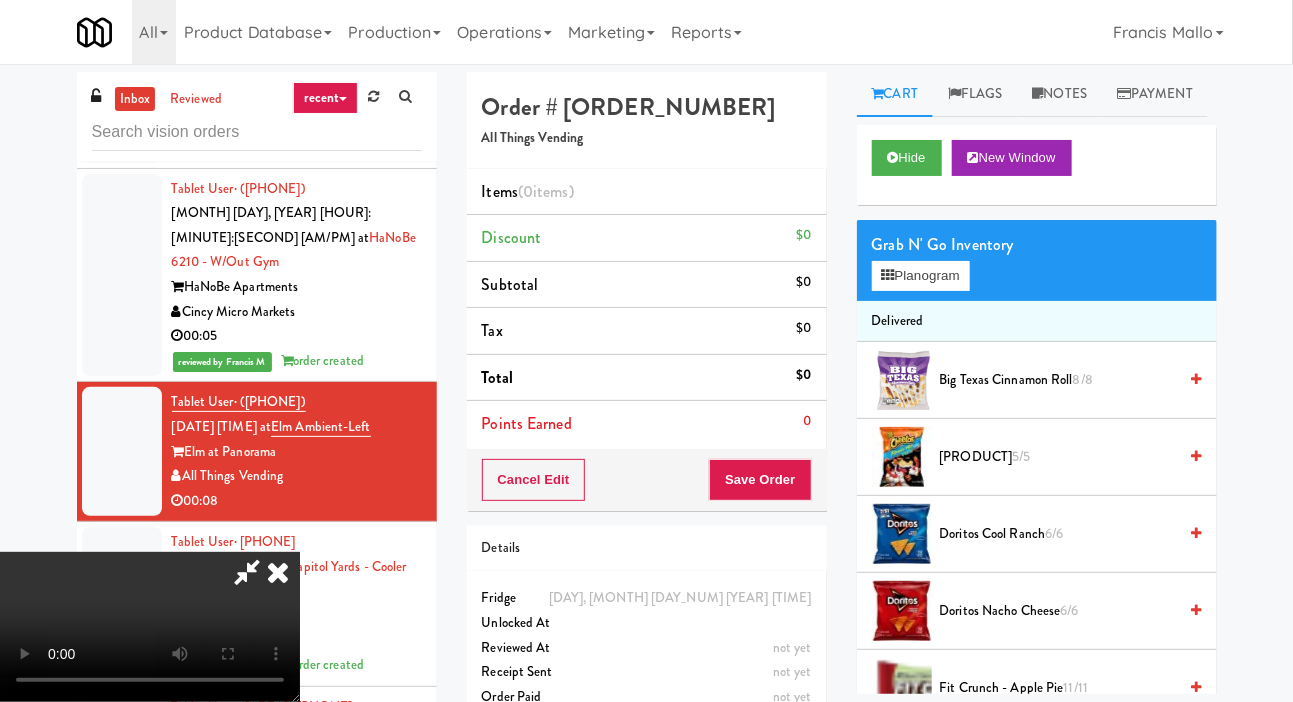 scroll, scrollTop: 73, scrollLeft: 0, axis: vertical 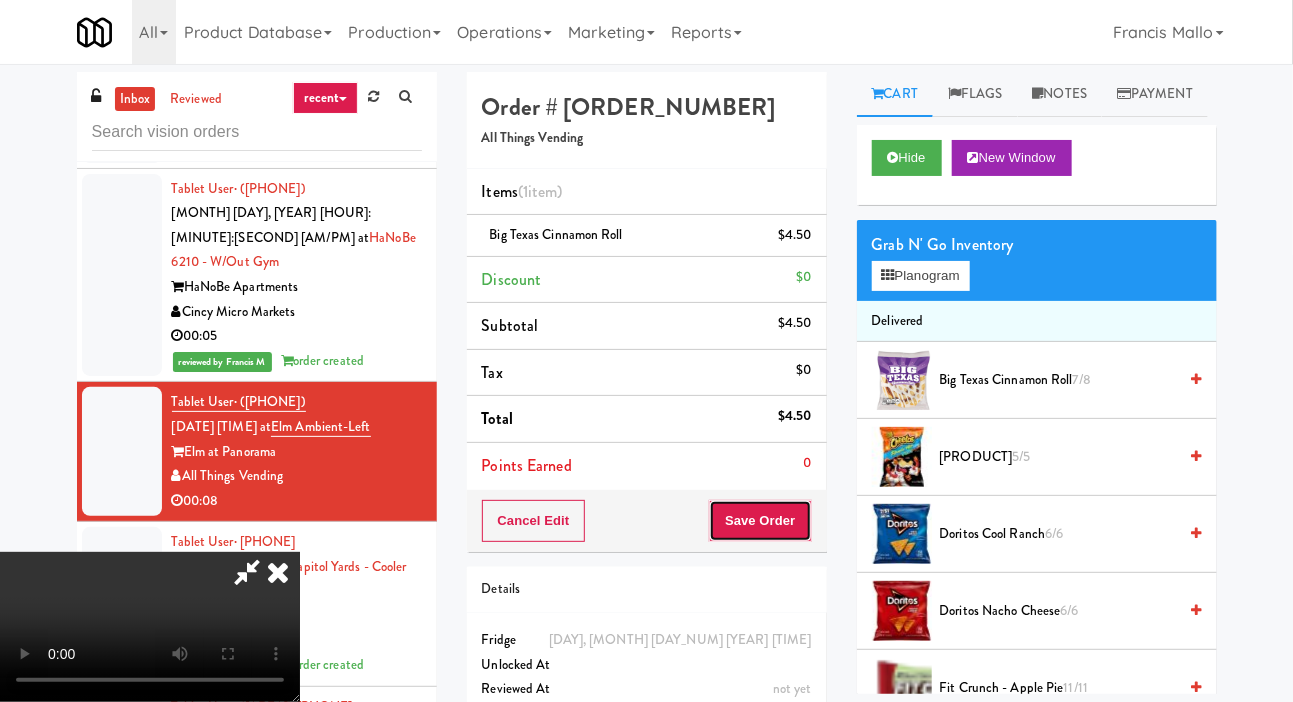 click on "Save Order" at bounding box center (760, 521) 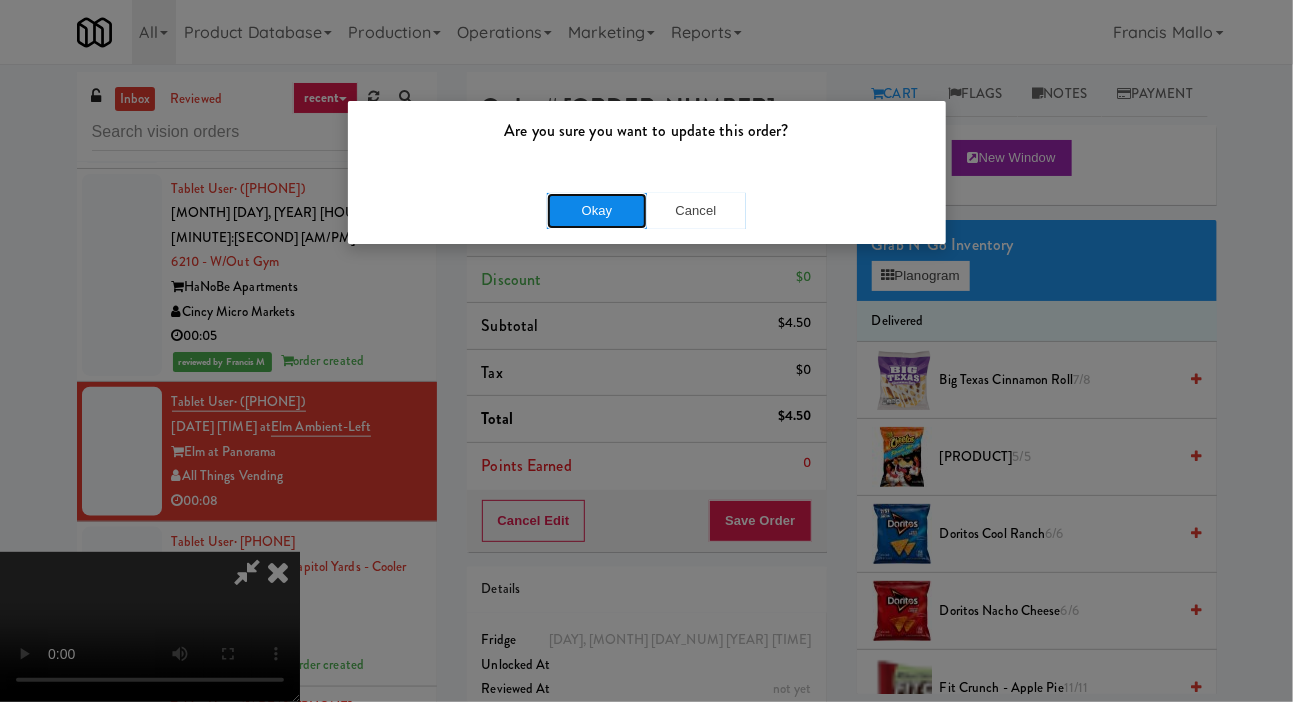 click on "Okay" at bounding box center [597, 211] 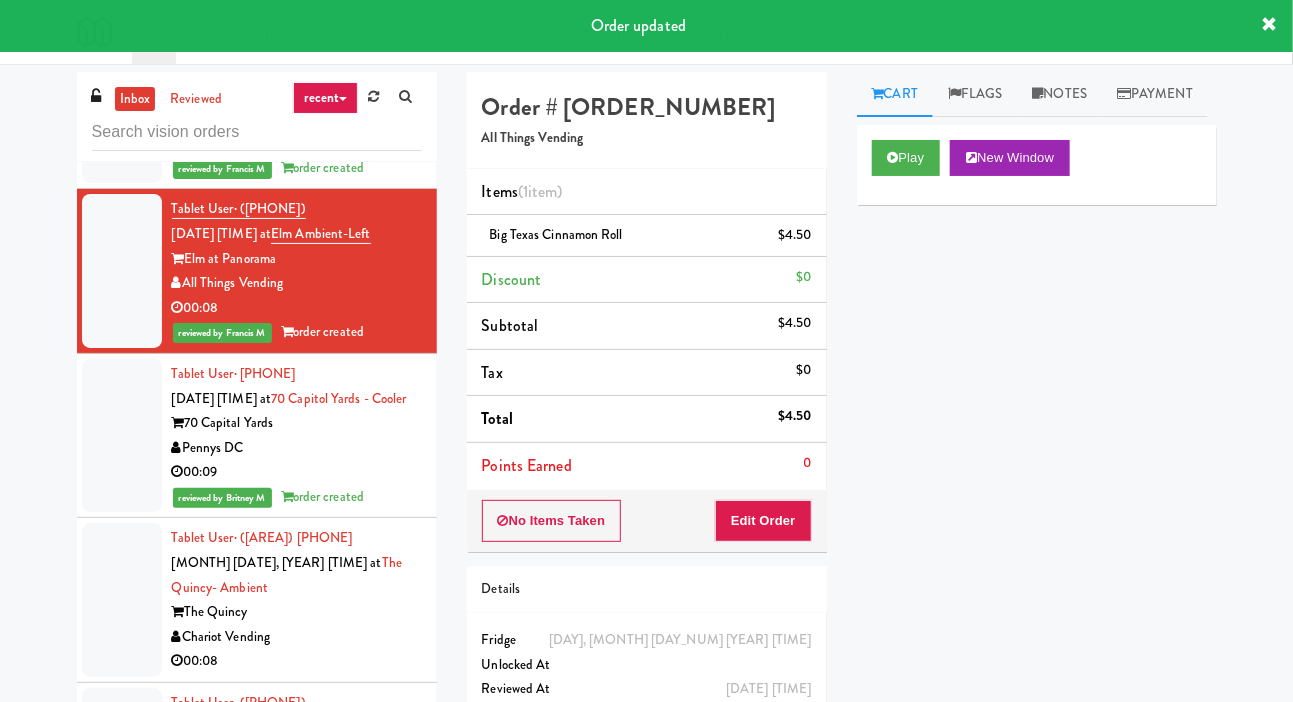 scroll, scrollTop: 16079, scrollLeft: 0, axis: vertical 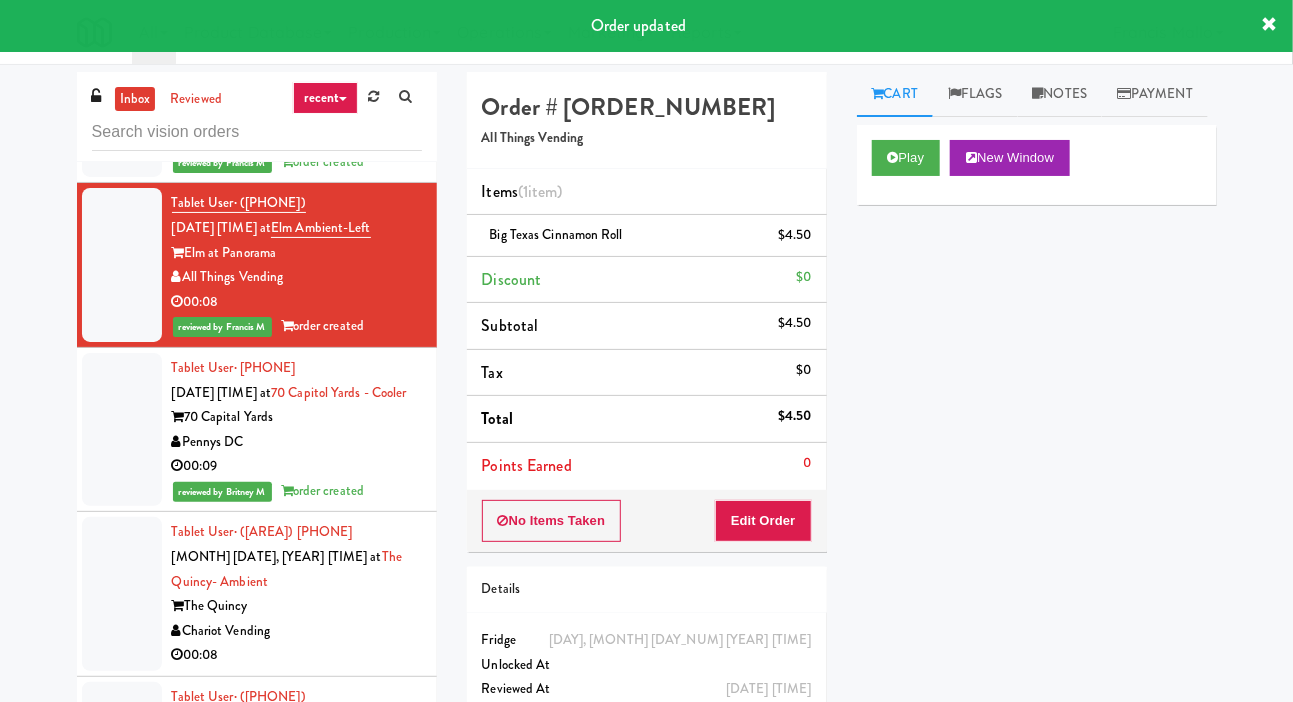 click on "Chariot Vending" at bounding box center [297, 631] 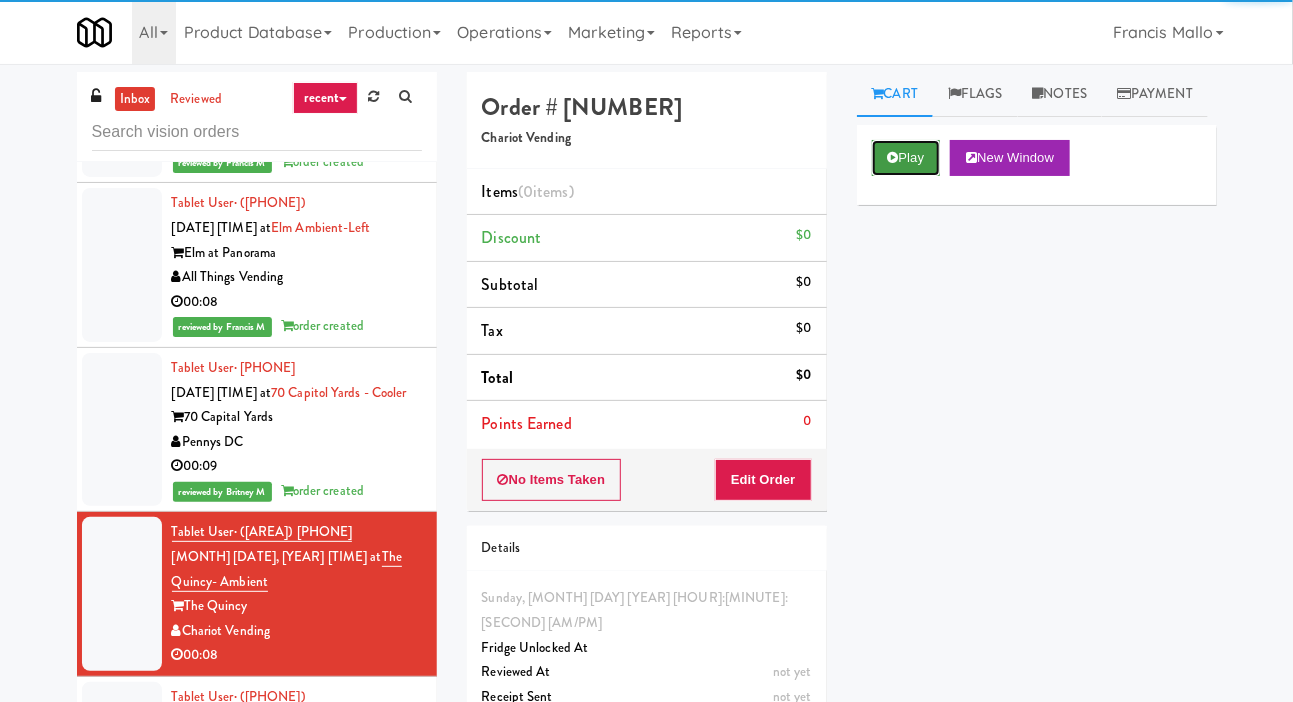 click on "Play" at bounding box center [906, 158] 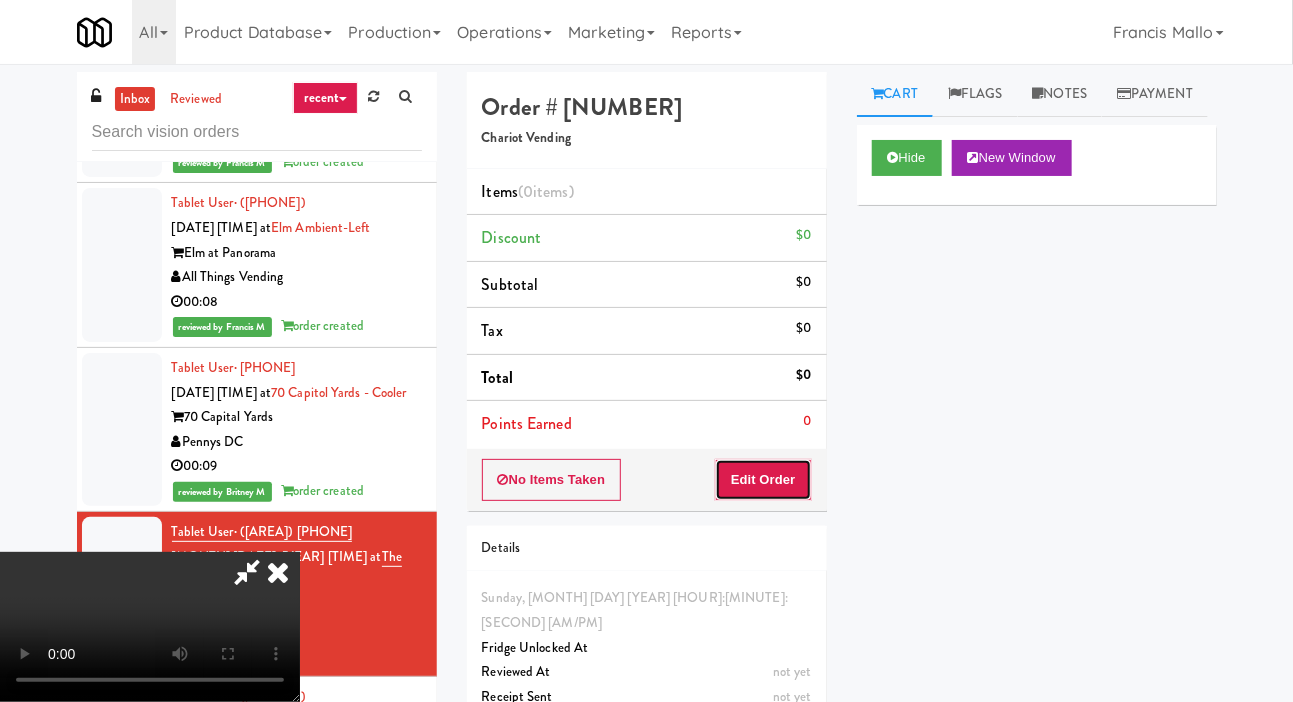 click on "Edit Order" at bounding box center [763, 480] 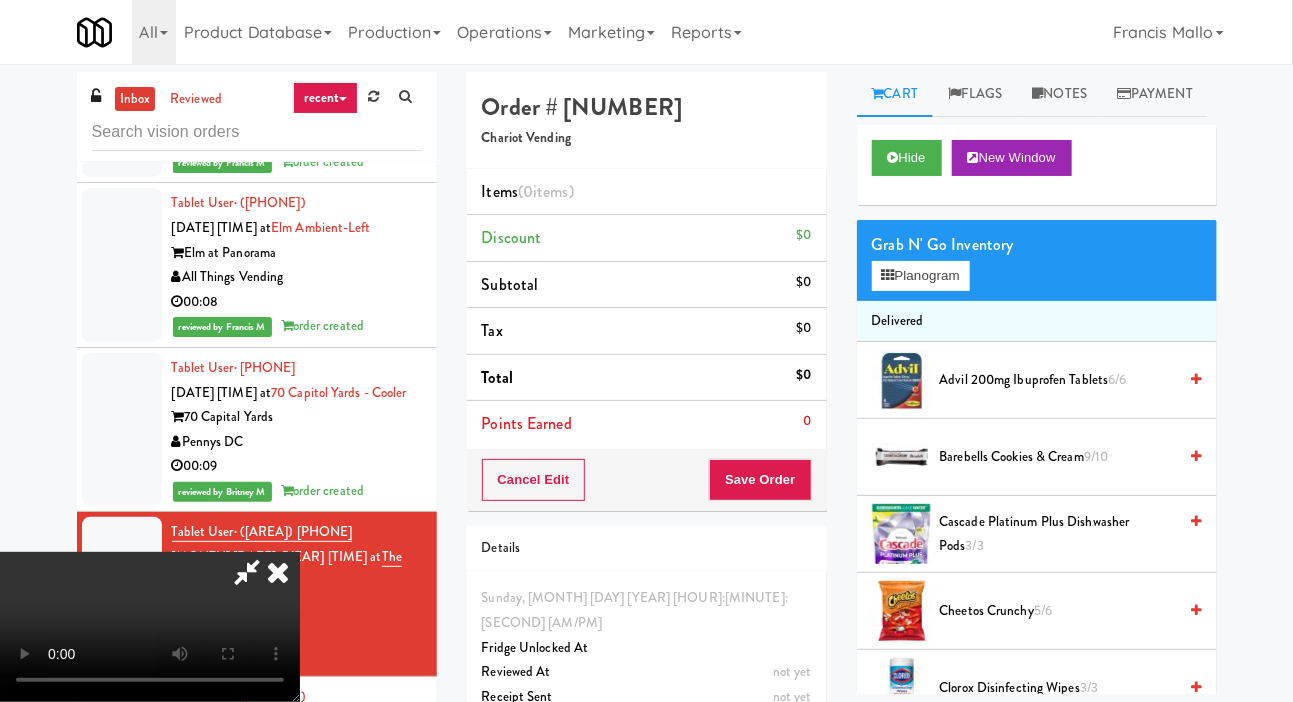 type 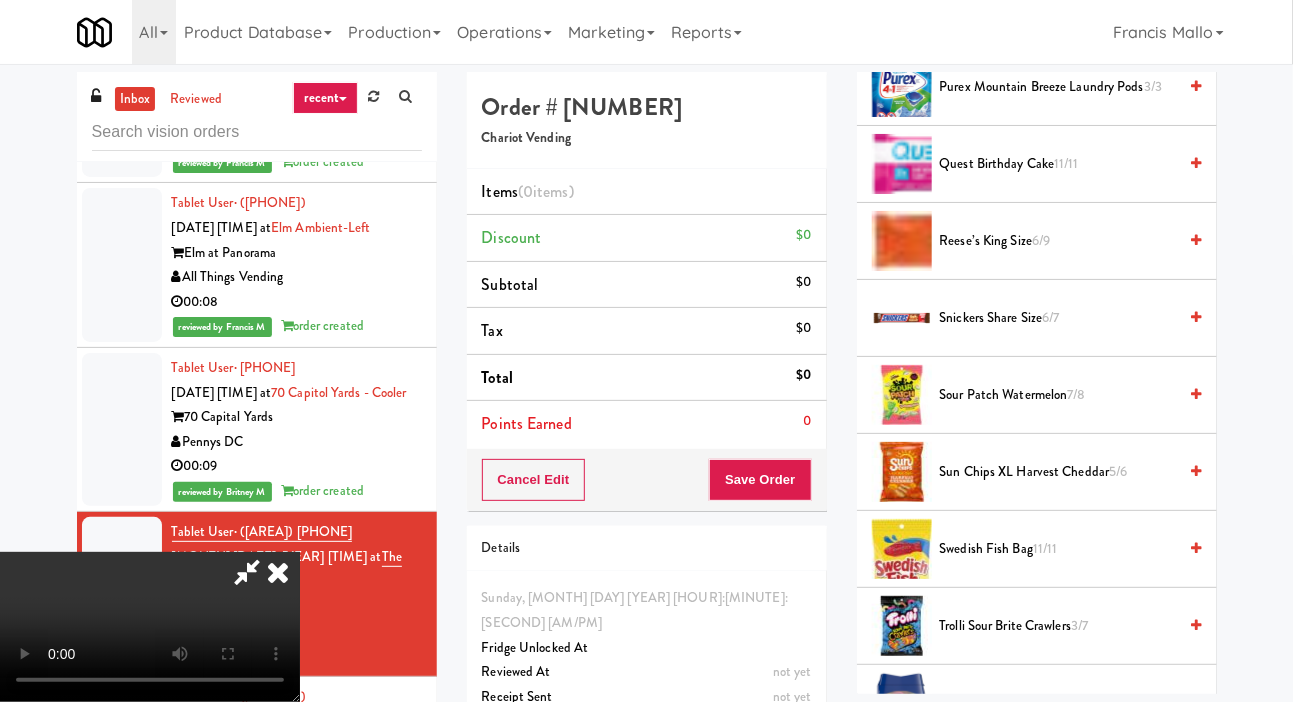 scroll, scrollTop: 1526, scrollLeft: 0, axis: vertical 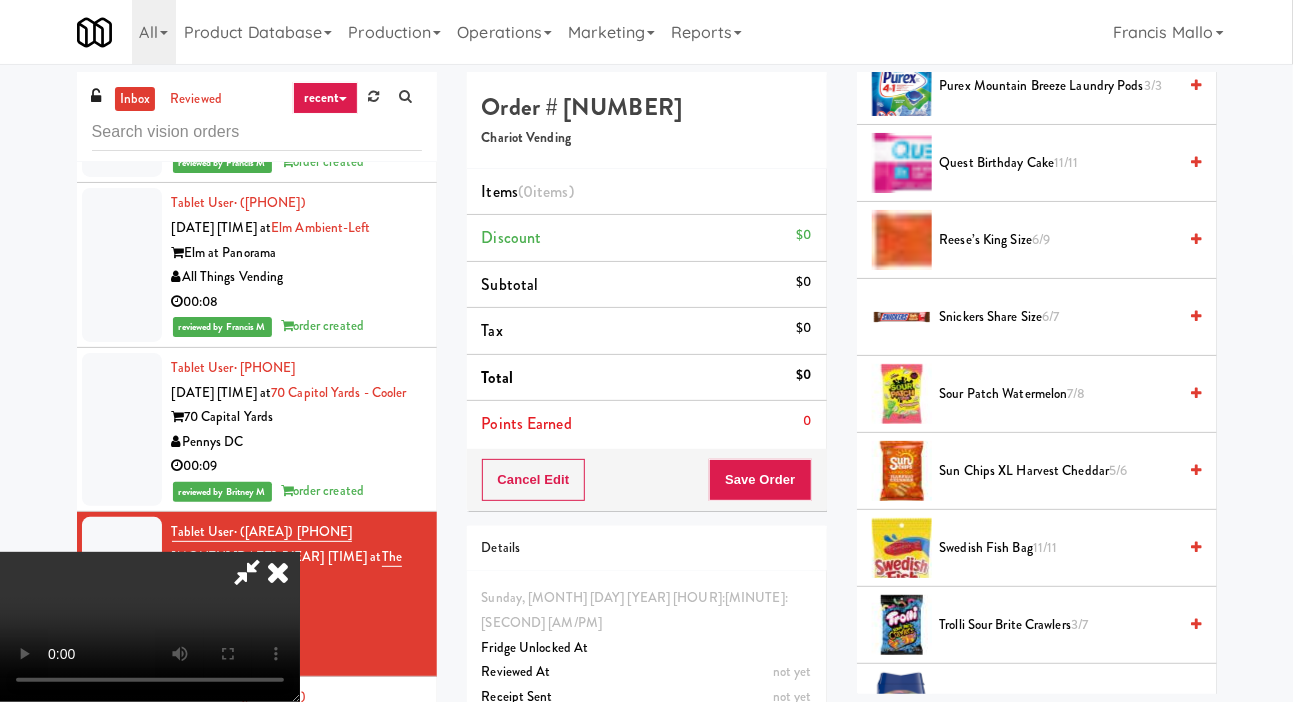 click on "Snickers Share Size  6/7" at bounding box center [1058, 317] 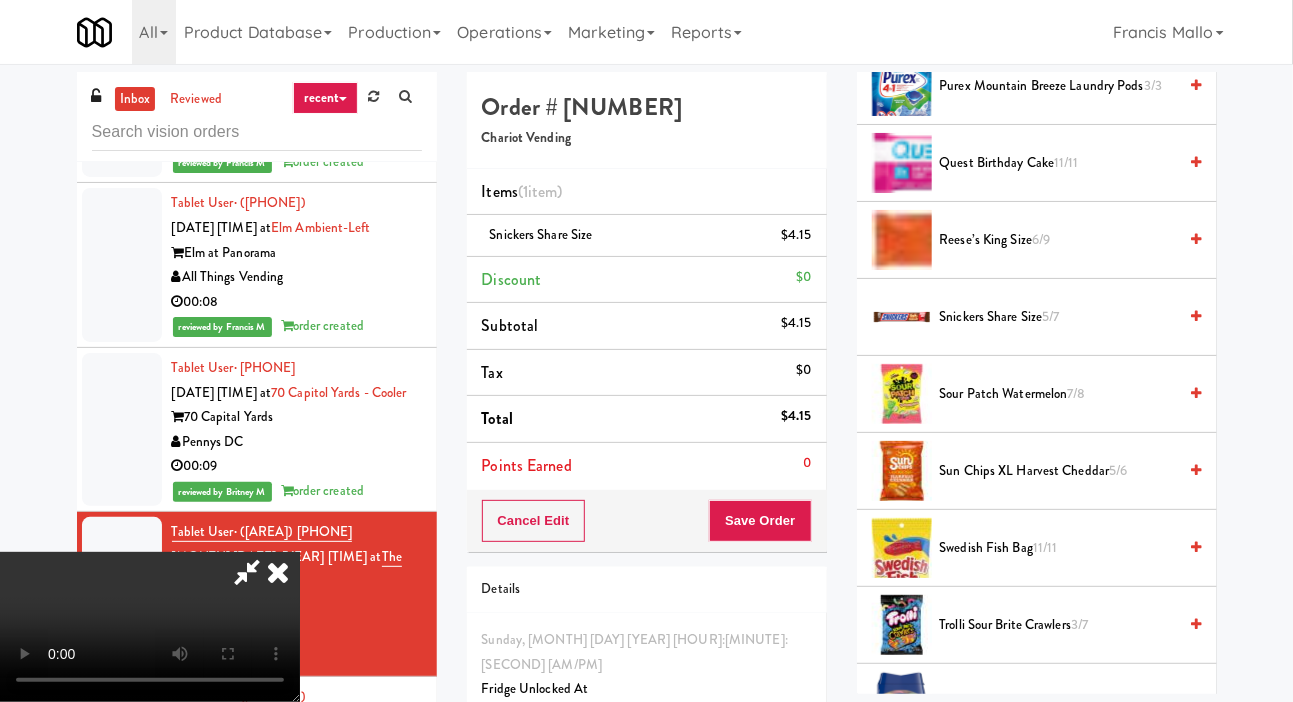 click on "Swedish Fish Bag  11/11" at bounding box center (1058, 548) 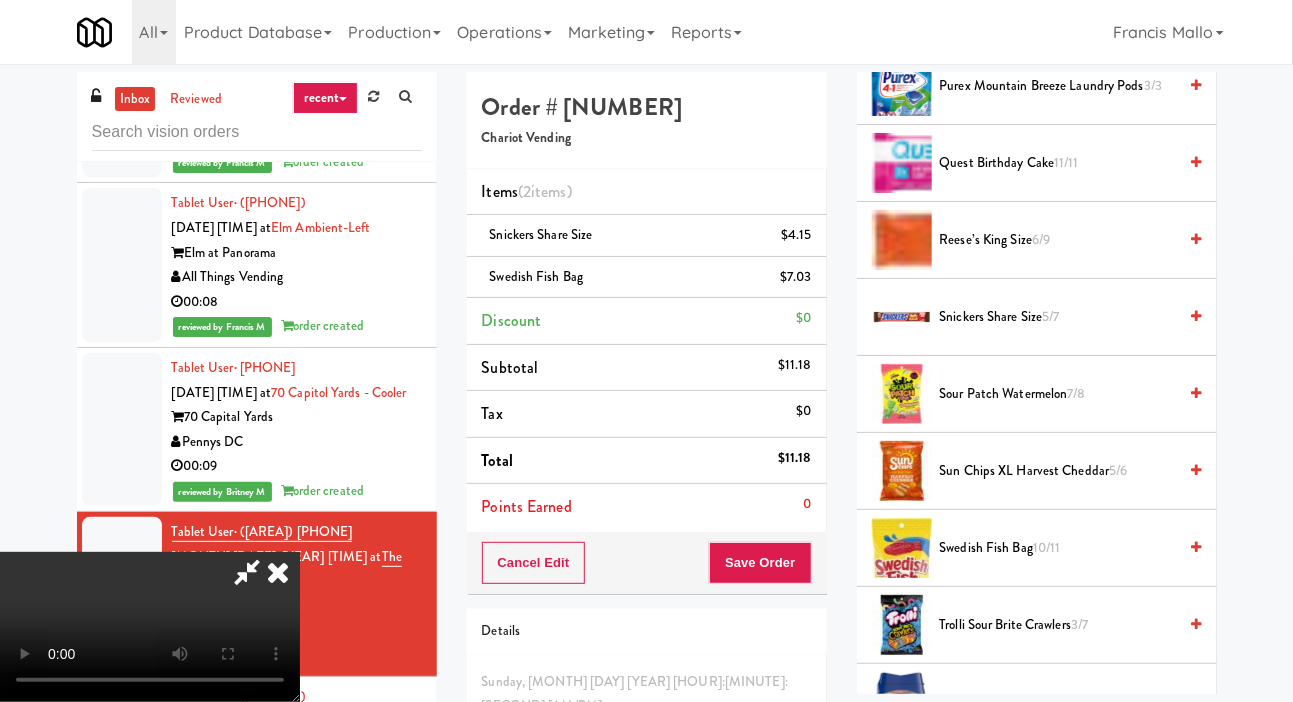 click on "Sun Chips XL Harvest Cheddar  5/6" at bounding box center [1058, 471] 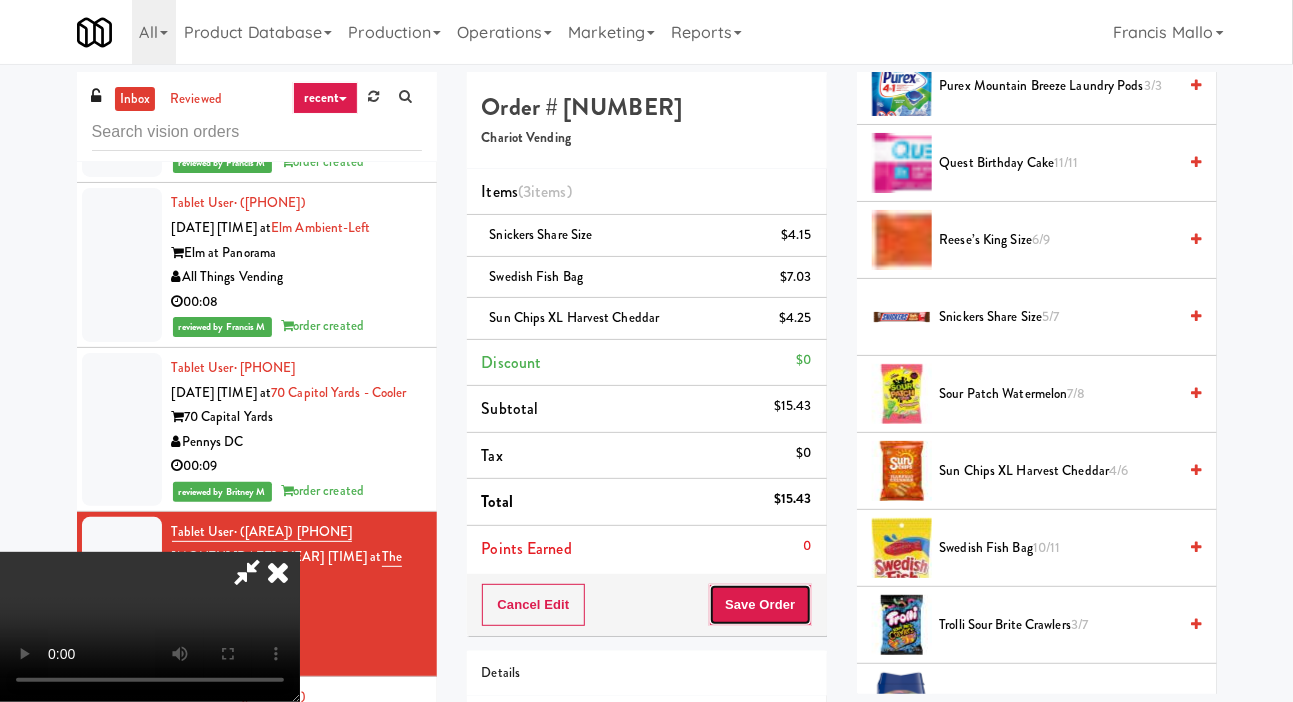 click on "Save Order" at bounding box center [760, 605] 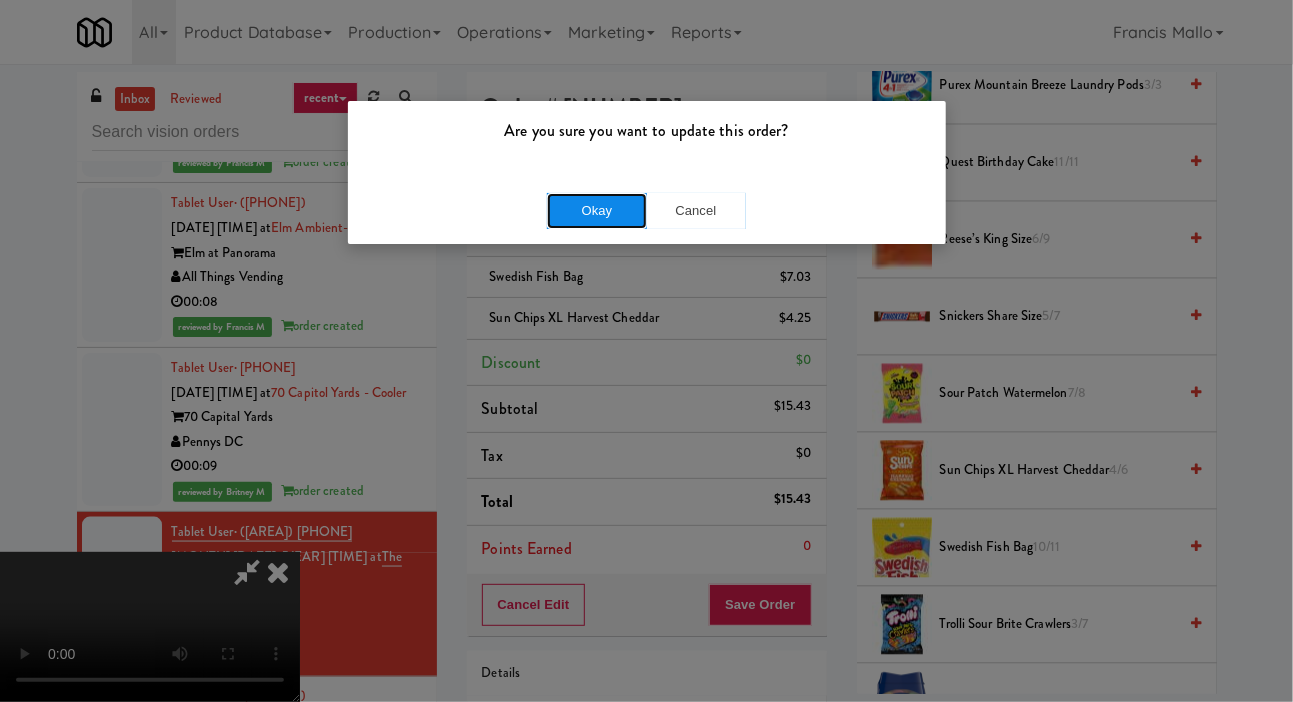click on "Okay" at bounding box center [597, 211] 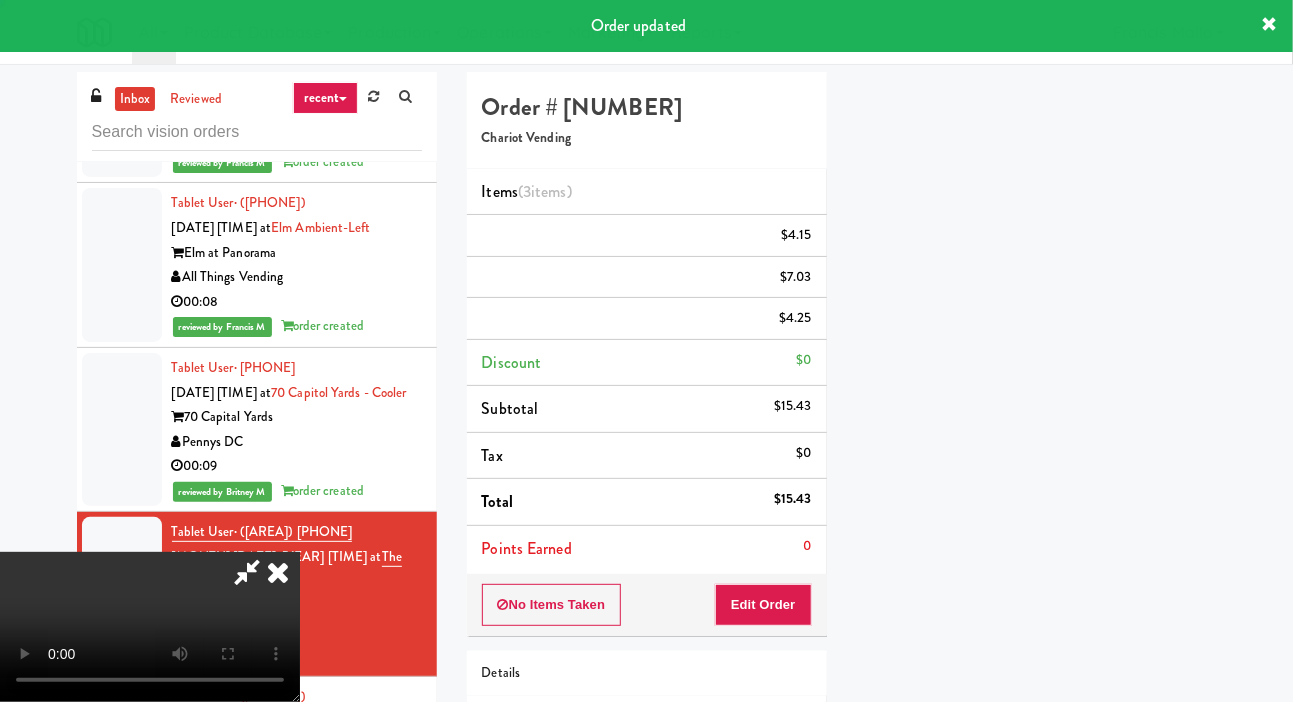 scroll, scrollTop: 116, scrollLeft: 0, axis: vertical 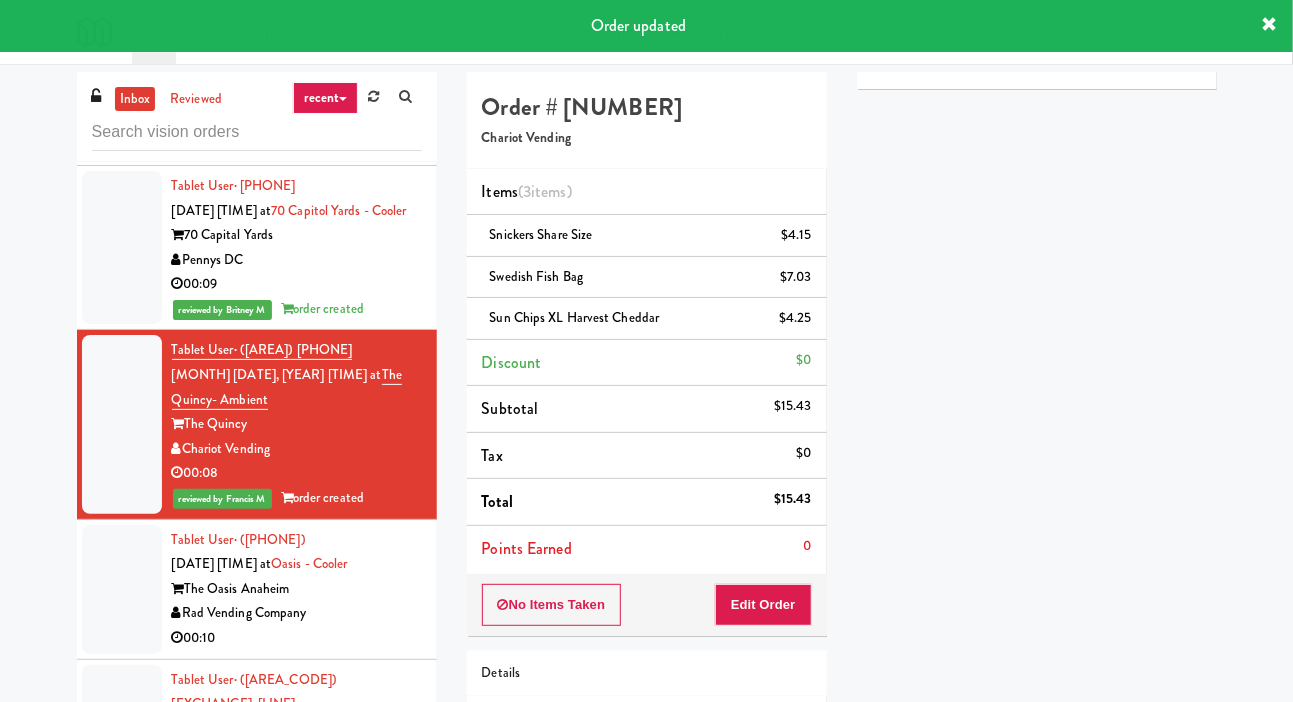 click on "00:10" at bounding box center (297, 638) 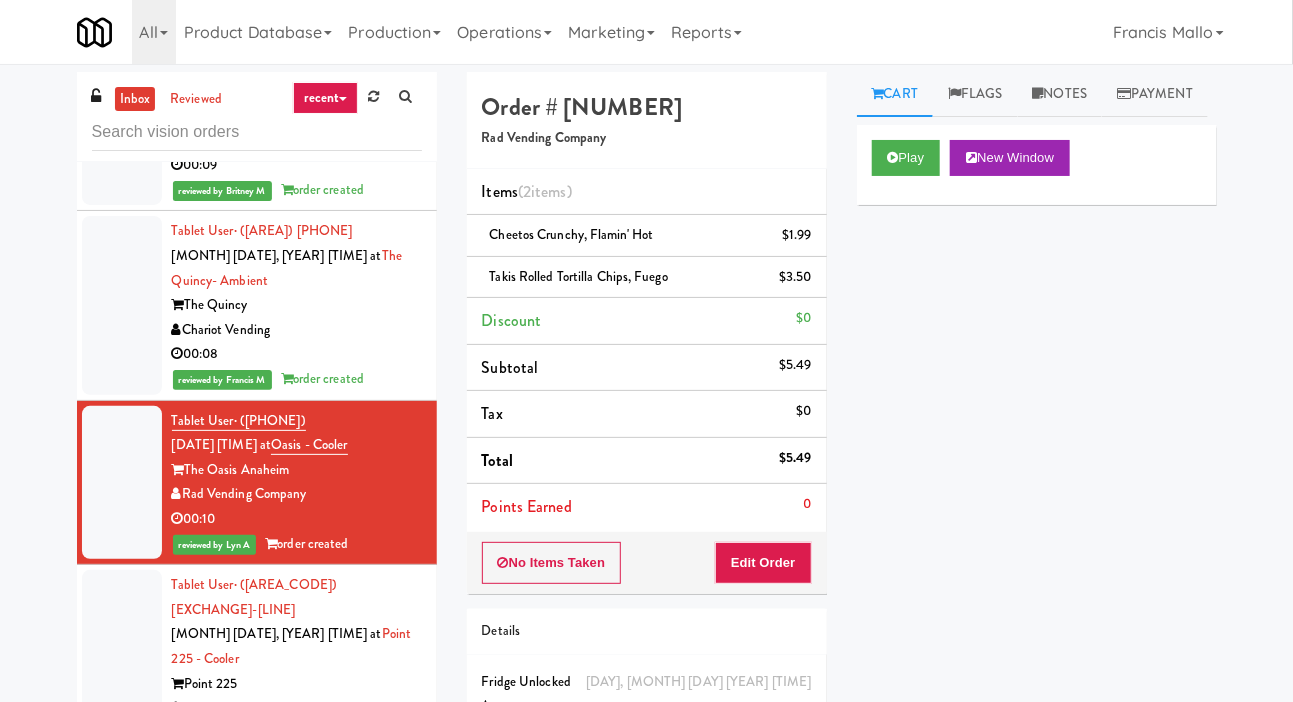 click on "G&M Market" at bounding box center [297, 708] 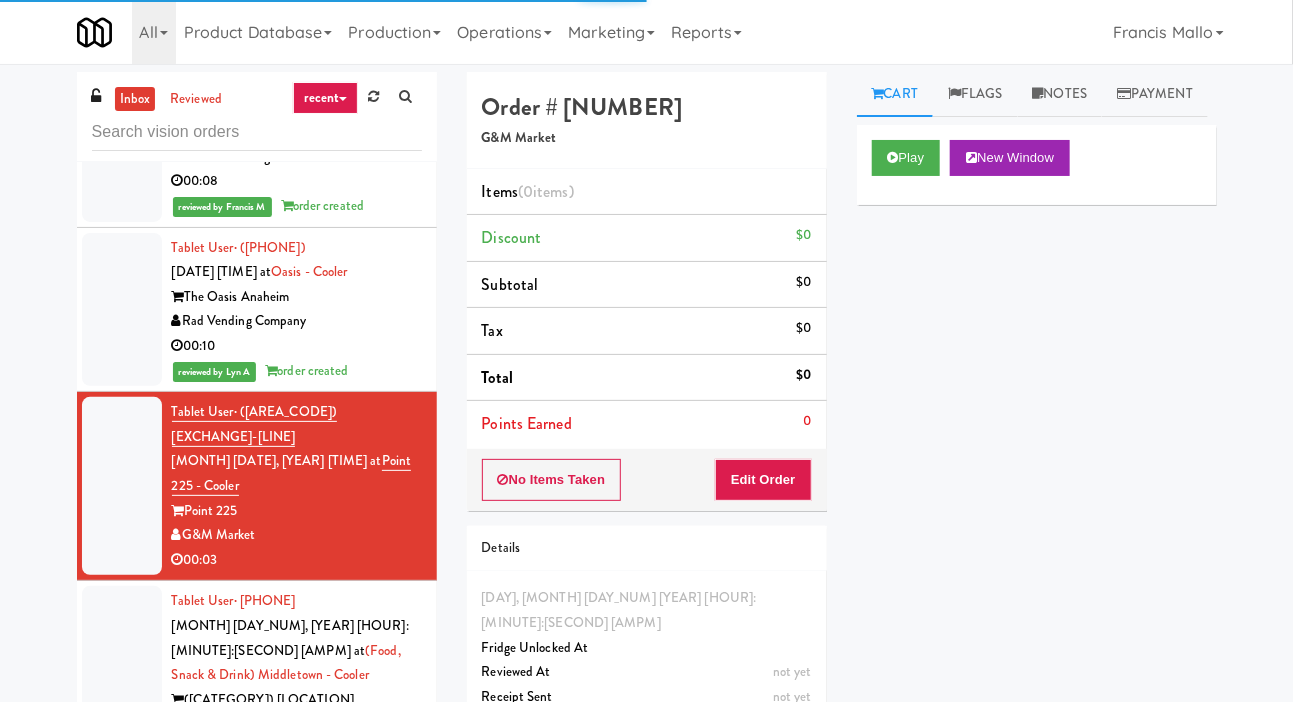 scroll, scrollTop: 16557, scrollLeft: 0, axis: vertical 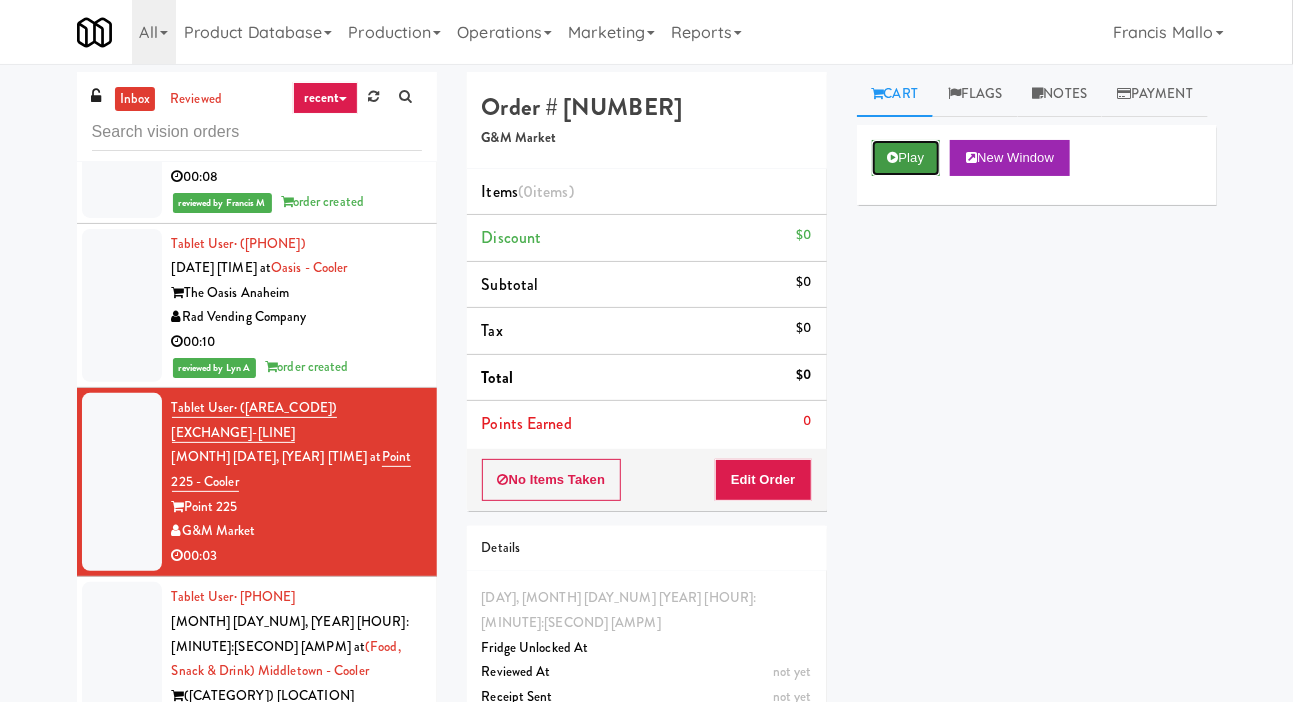 click on "Play" at bounding box center (906, 158) 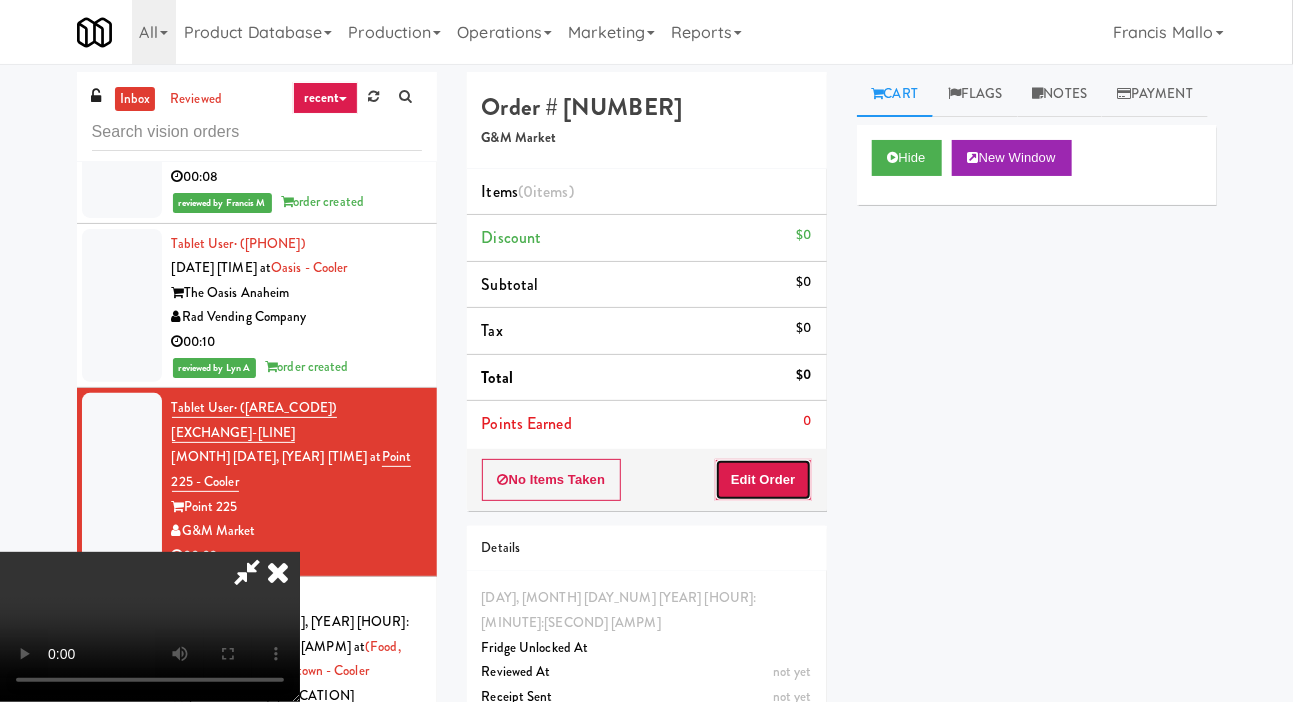 click on "Edit Order" at bounding box center [763, 480] 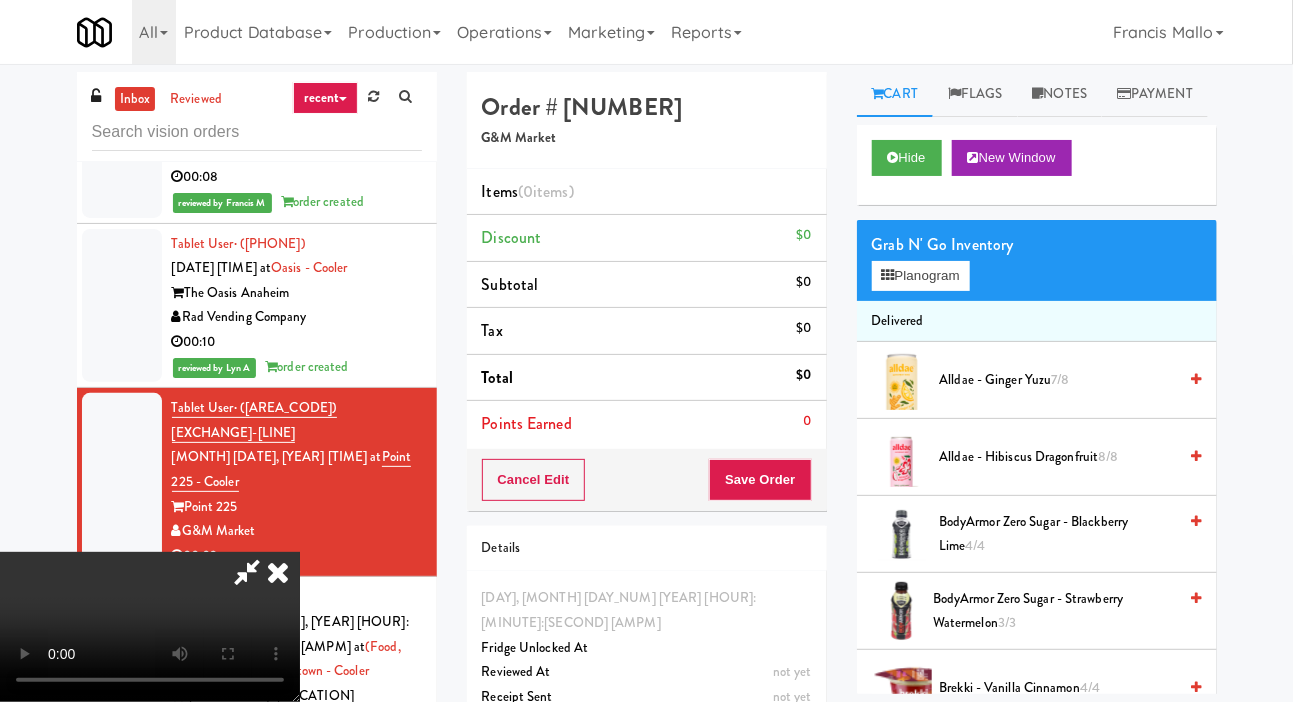 scroll, scrollTop: 73, scrollLeft: 0, axis: vertical 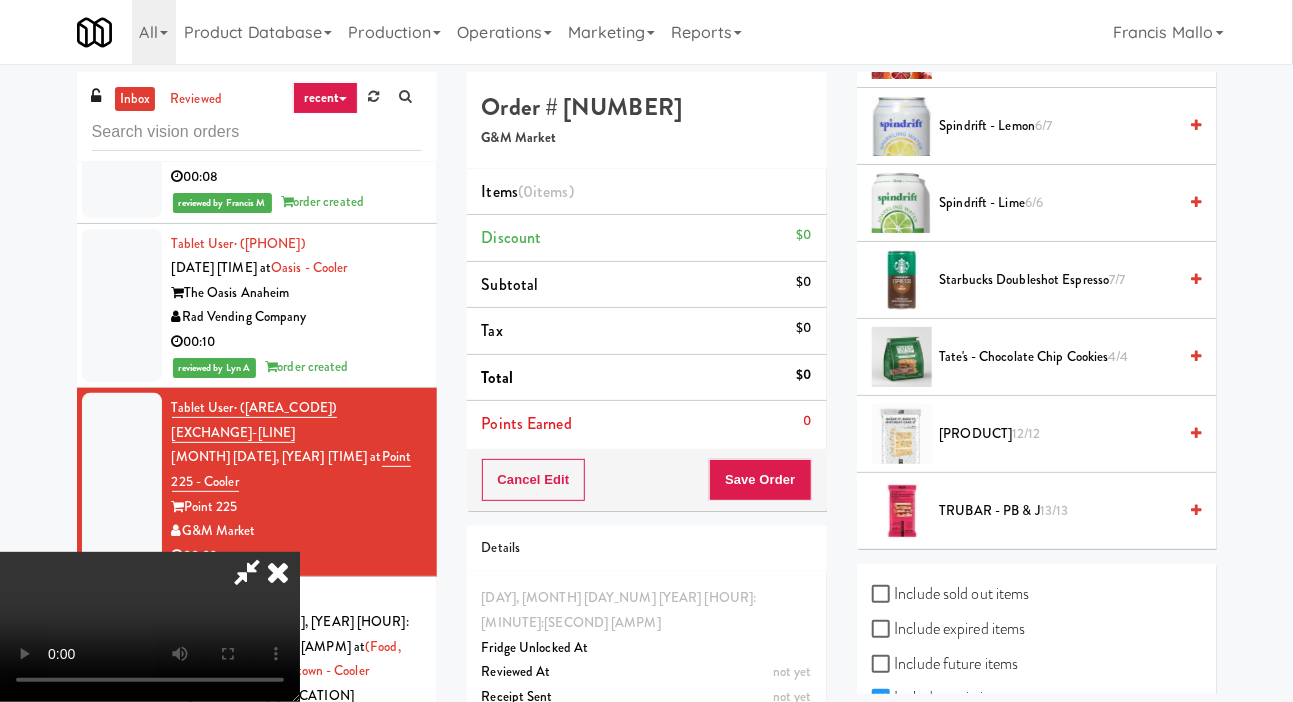 click on "Tate's - Chocolate Chip Cookies  4/4" at bounding box center [1058, 357] 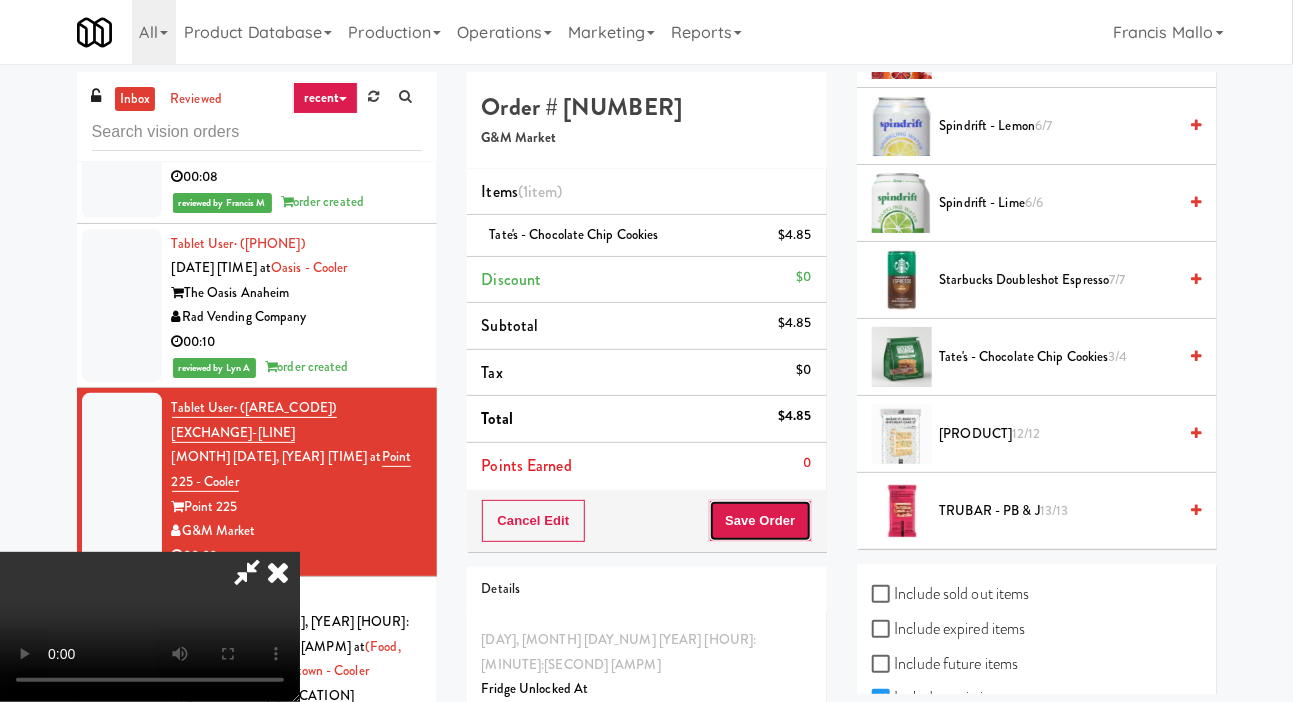 click on "Save Order" at bounding box center (760, 521) 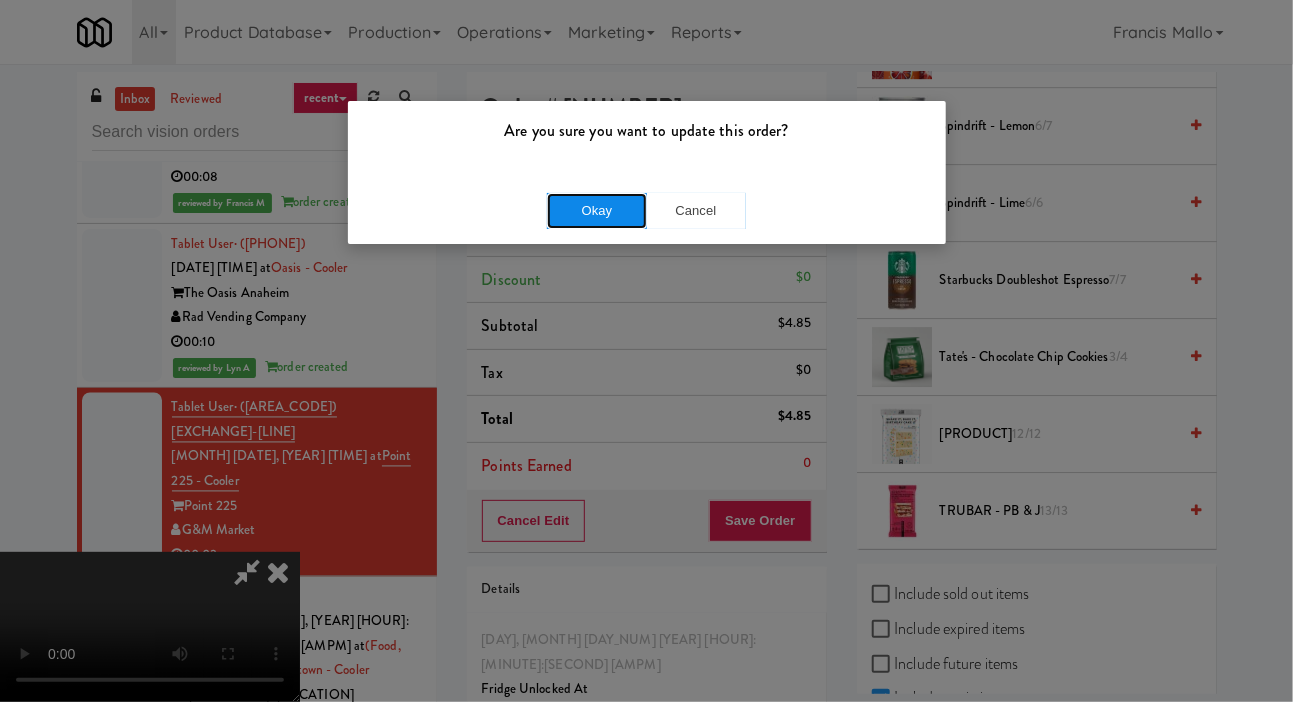 click on "Okay" at bounding box center [597, 211] 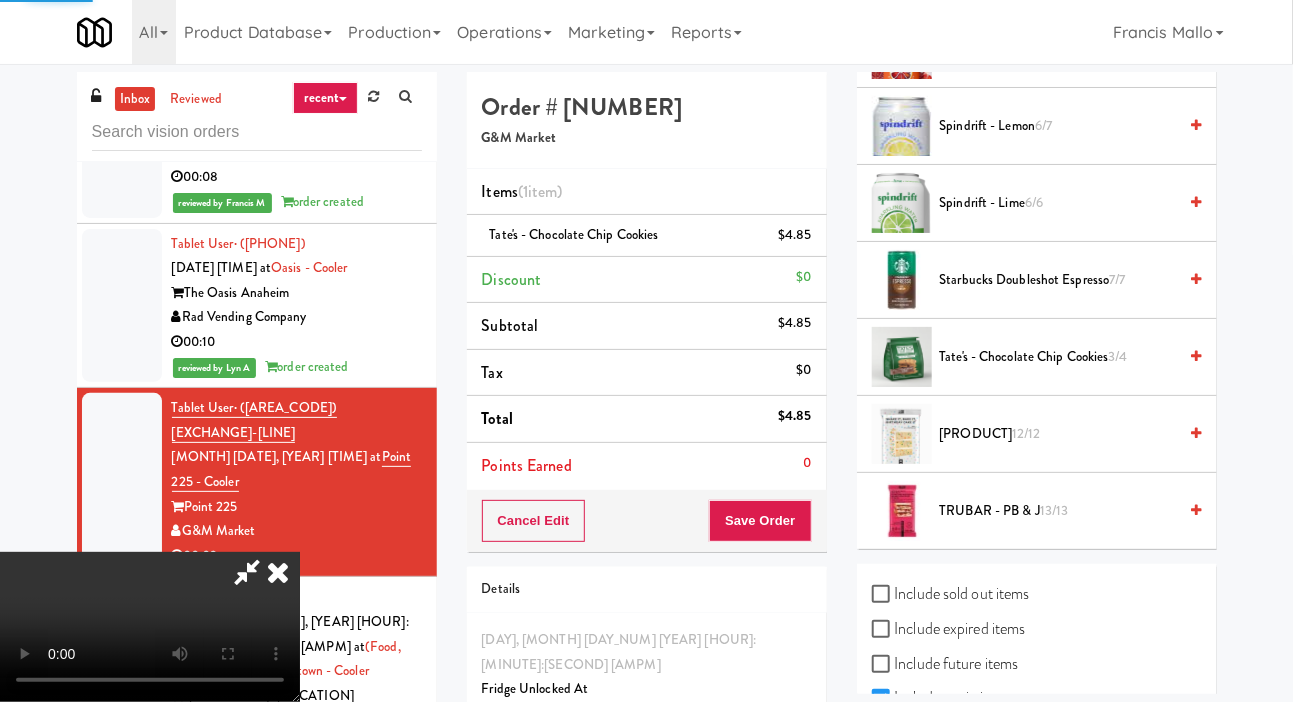 scroll, scrollTop: 116, scrollLeft: 0, axis: vertical 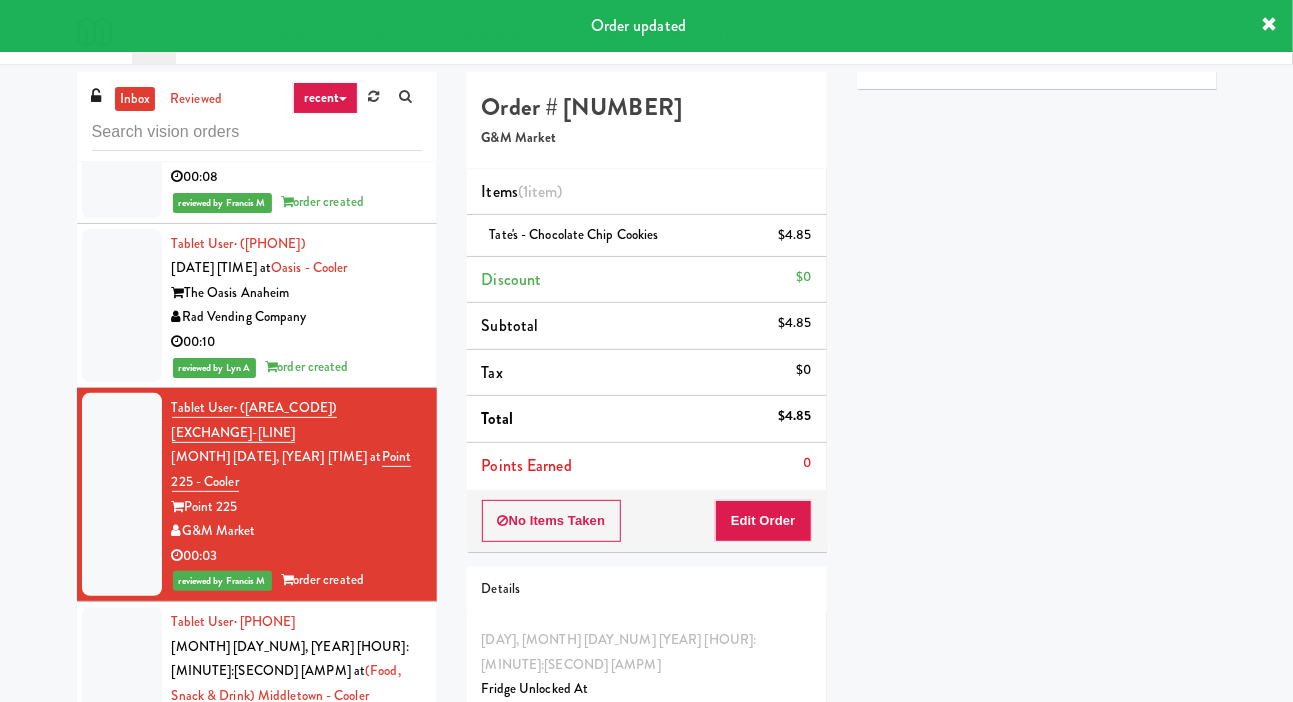 click on "Feed The Blue" at bounding box center [297, 745] 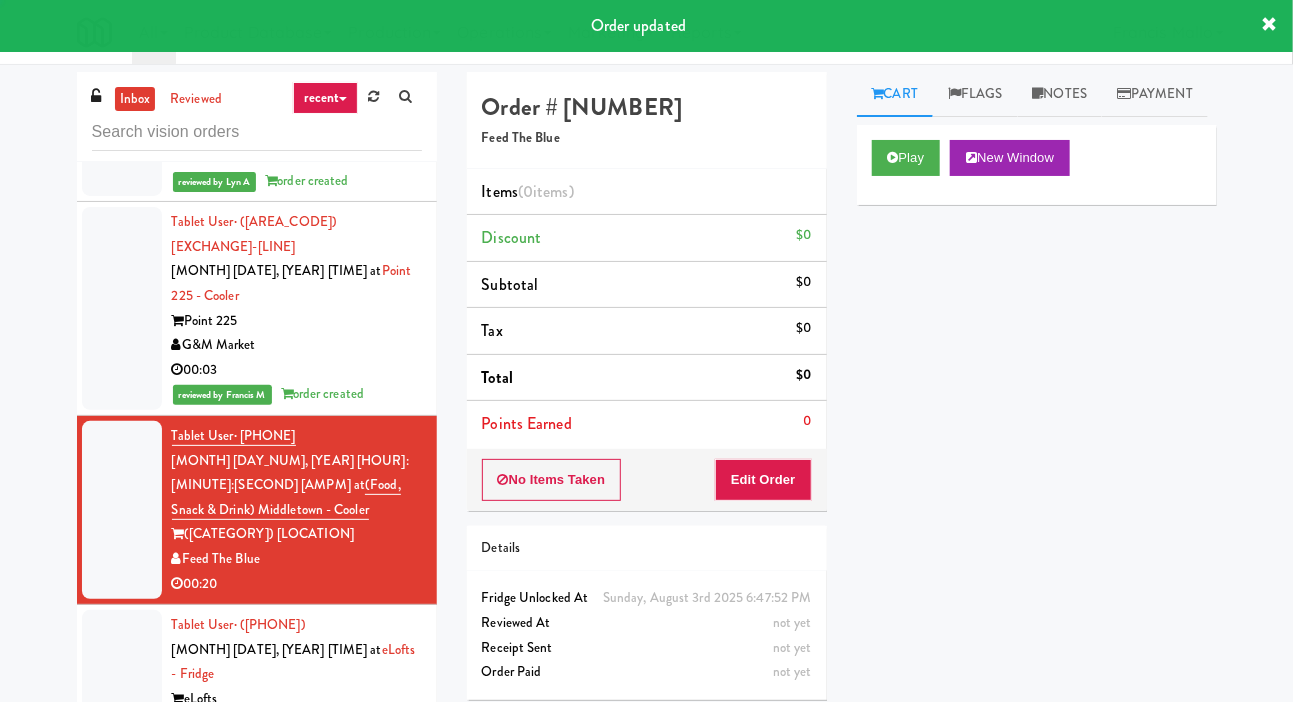 scroll, scrollTop: 16743, scrollLeft: 0, axis: vertical 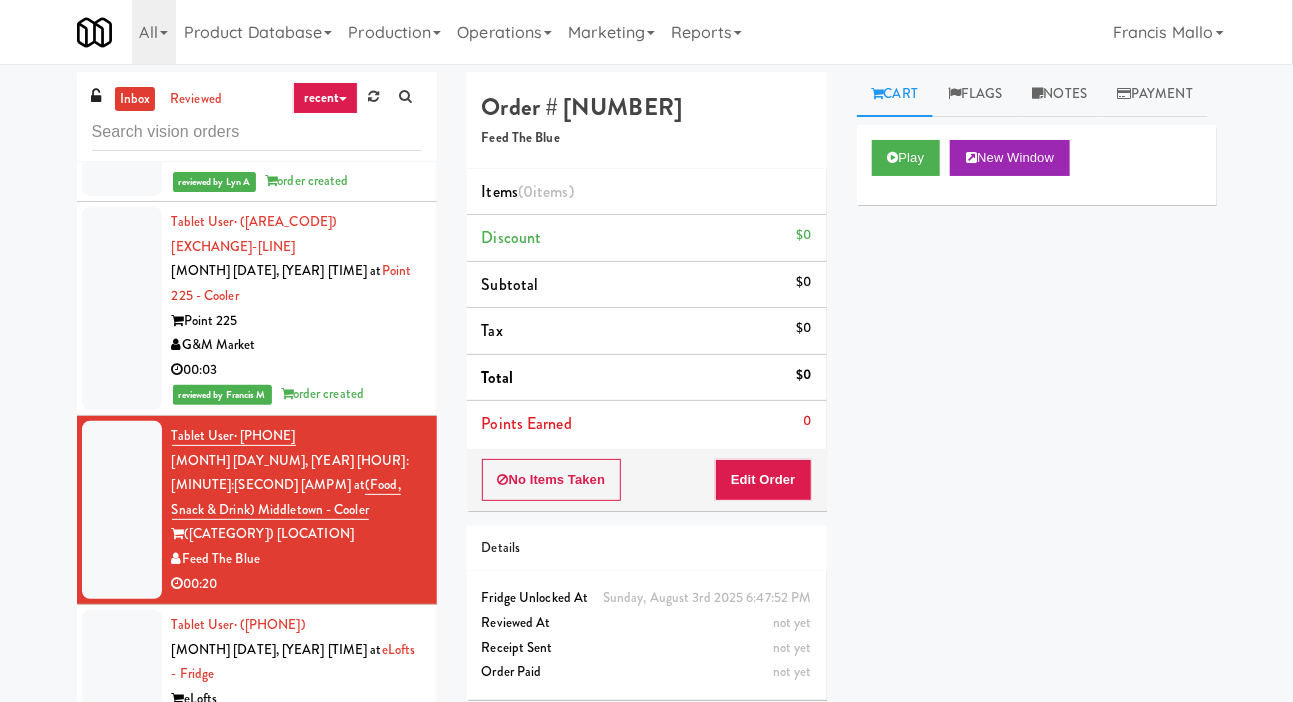 click on "Pennys DC" at bounding box center [297, 723] 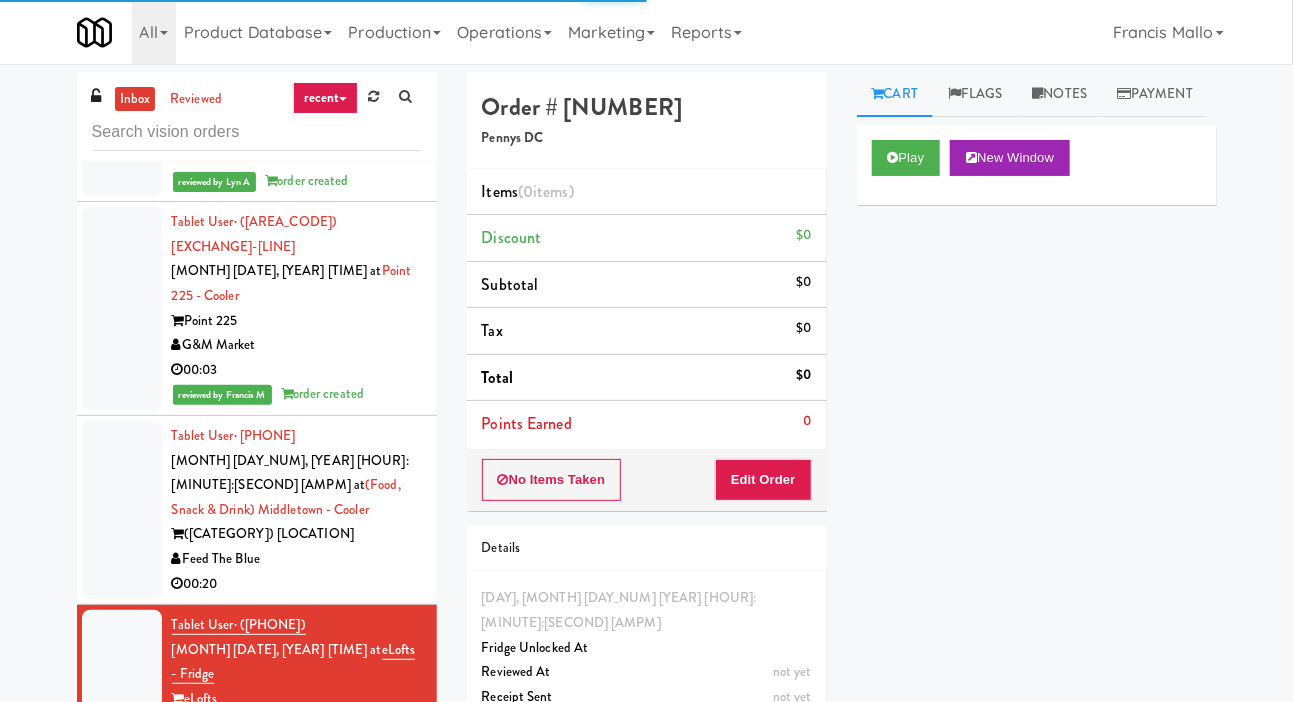 click on "00:20" at bounding box center (297, 584) 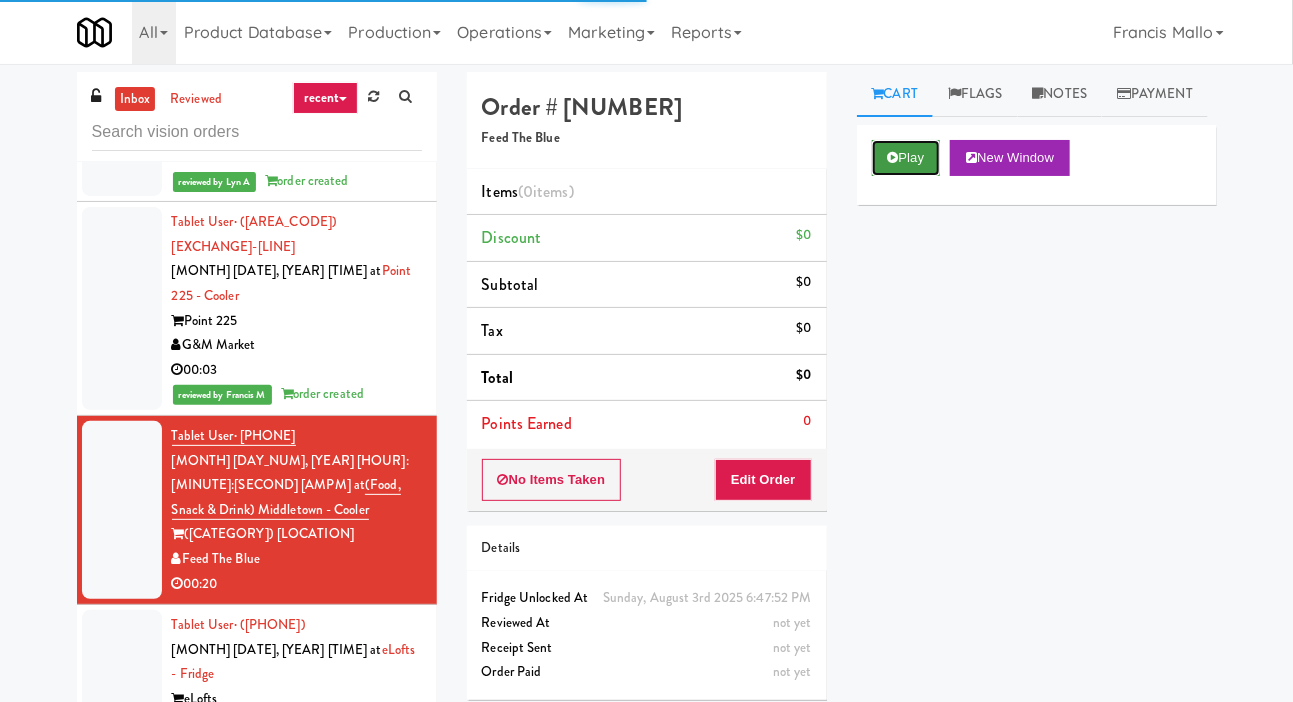 click on "Play" at bounding box center (906, 158) 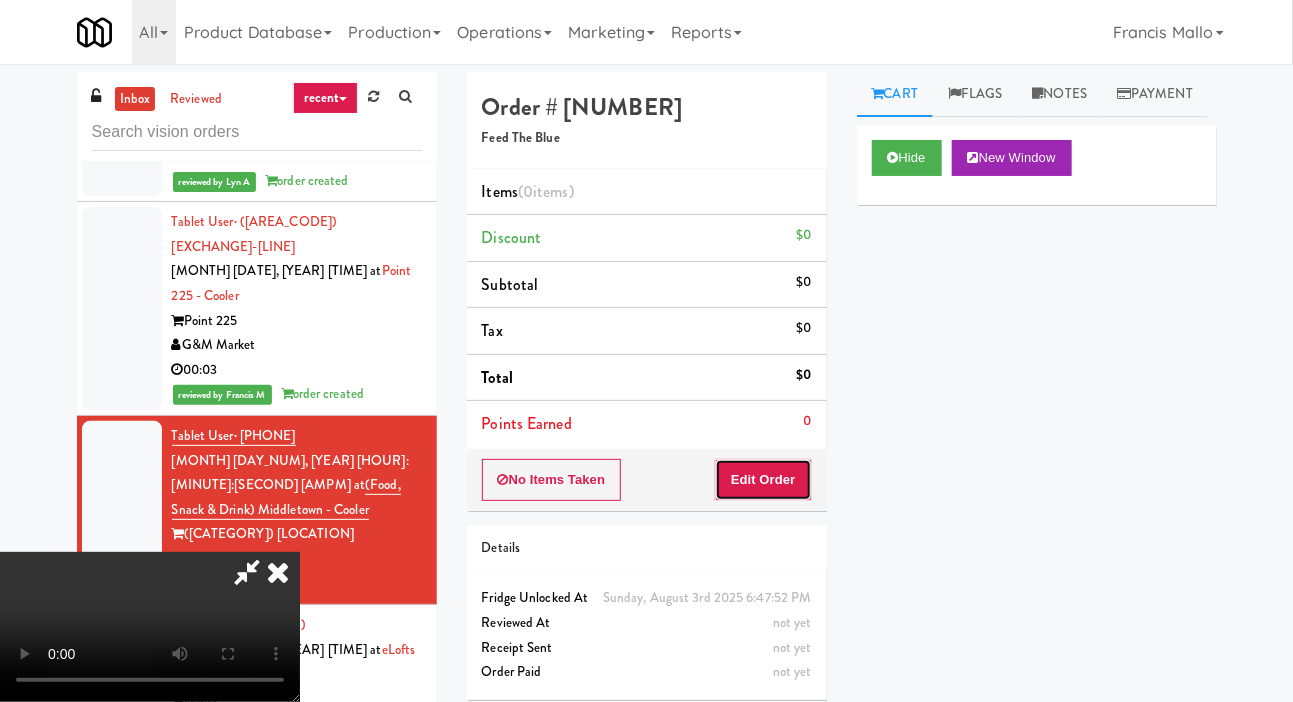 click on "Edit Order" at bounding box center (763, 480) 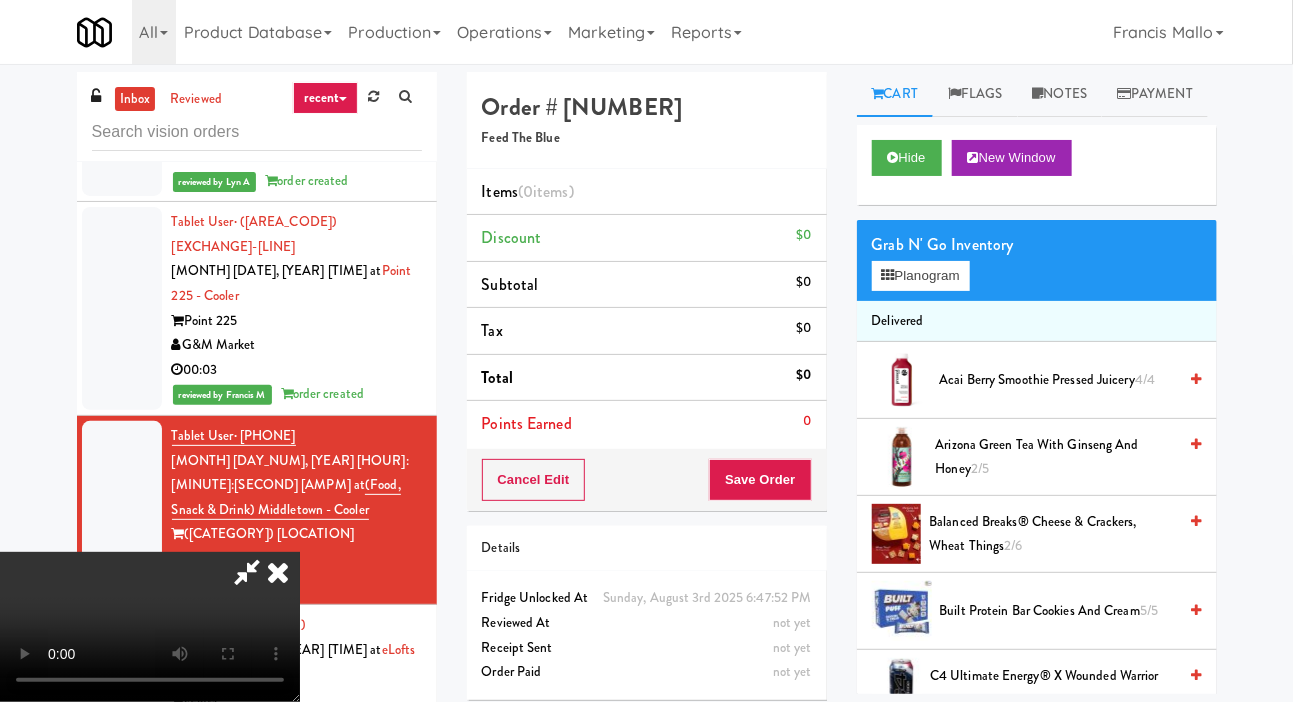 type 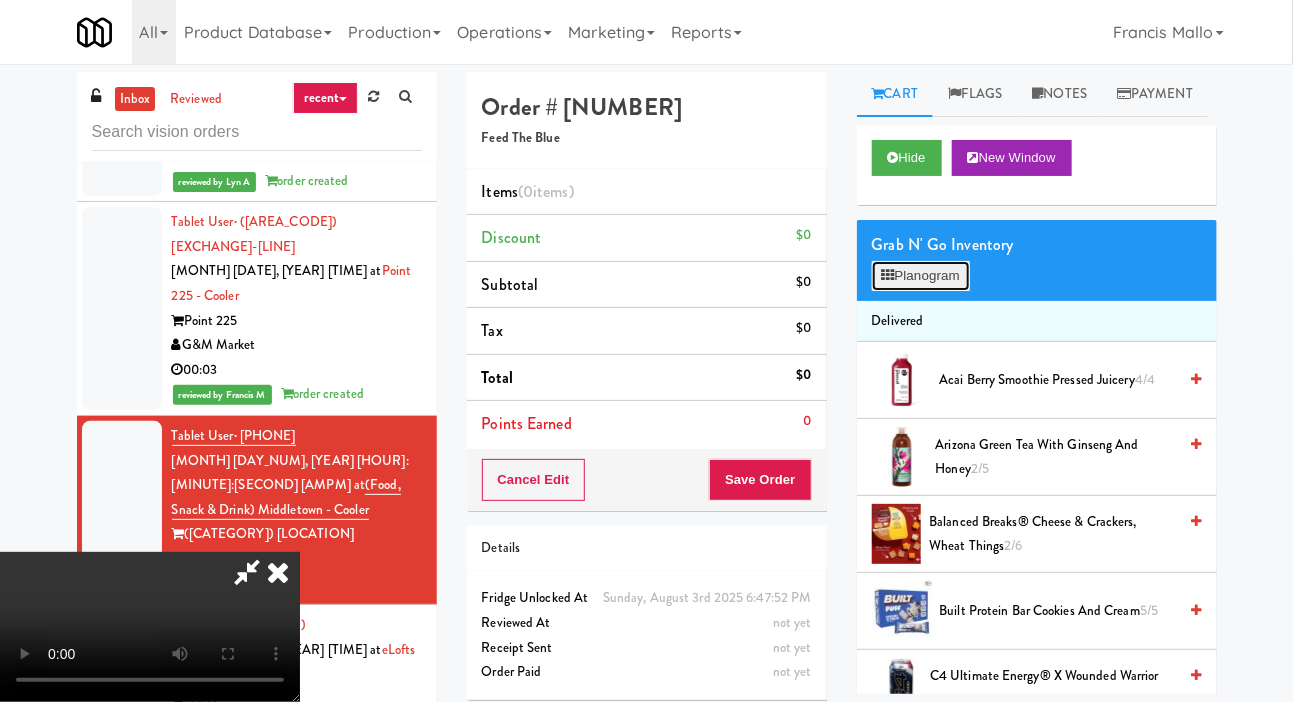 click on "Planogram" at bounding box center (921, 276) 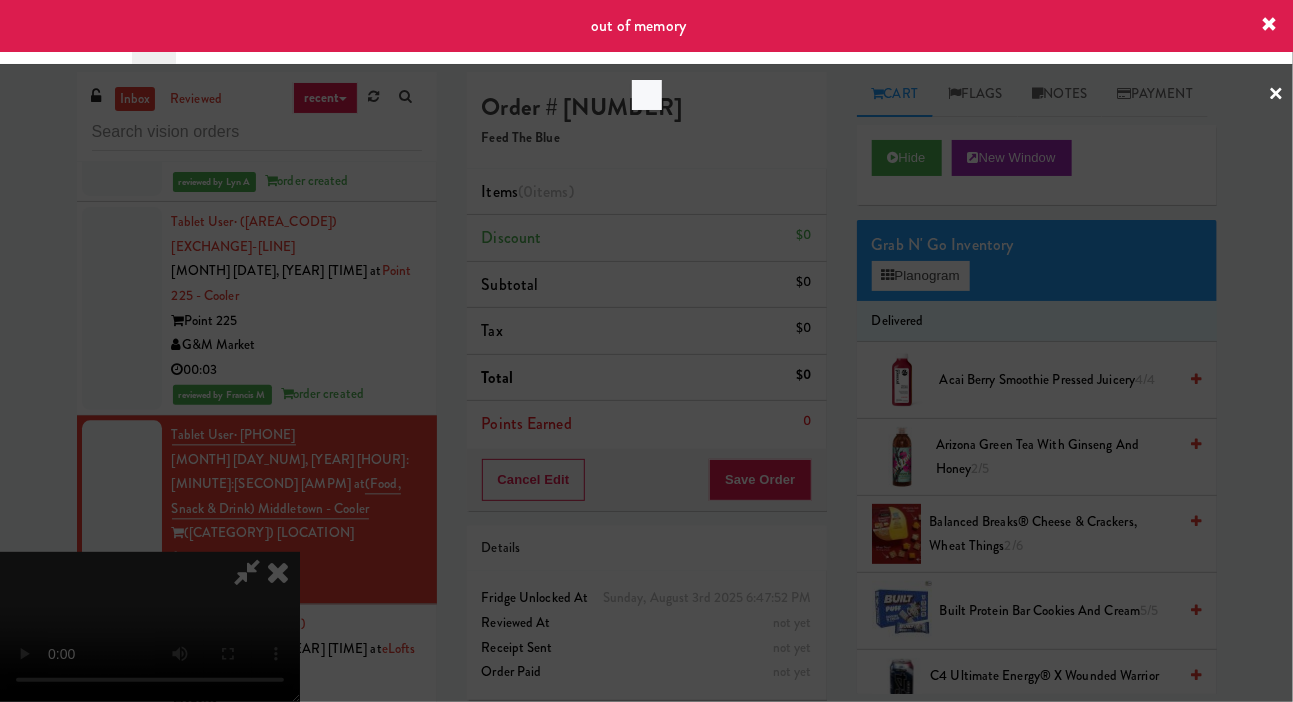 click at bounding box center (646, 351) 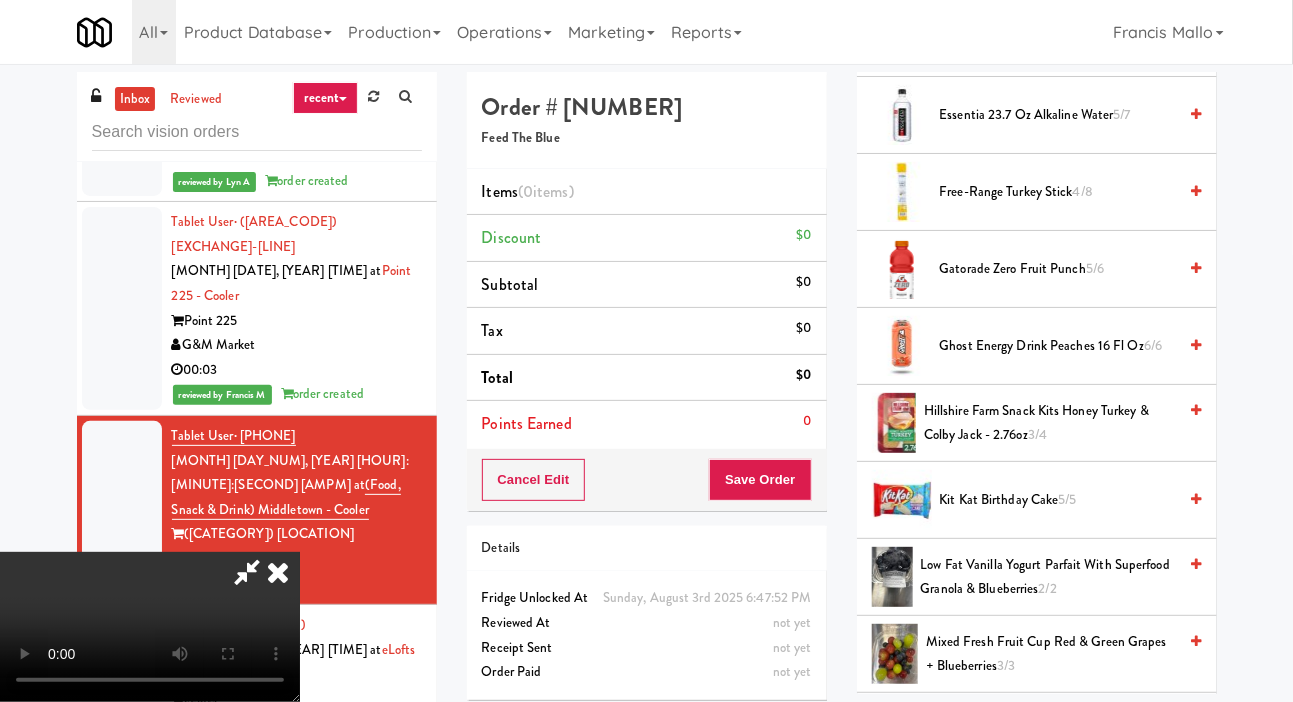 scroll, scrollTop: 911, scrollLeft: 0, axis: vertical 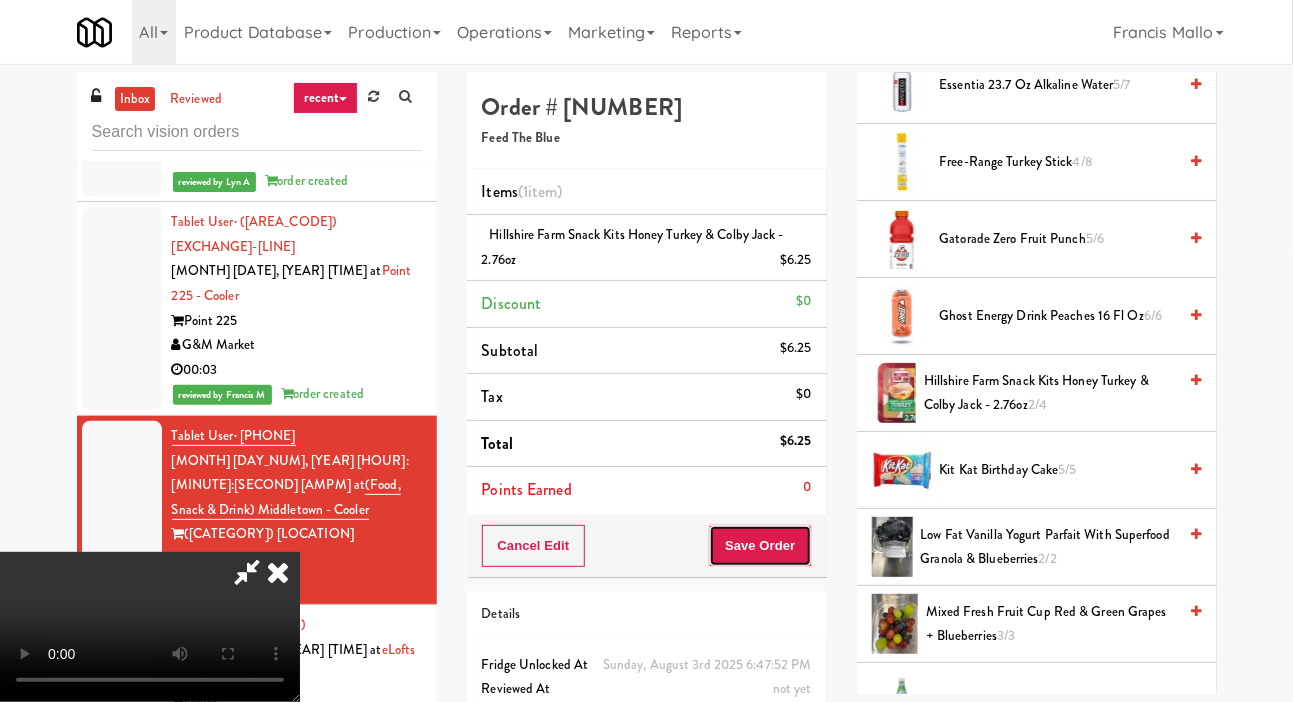 click on "Save Order" at bounding box center (760, 546) 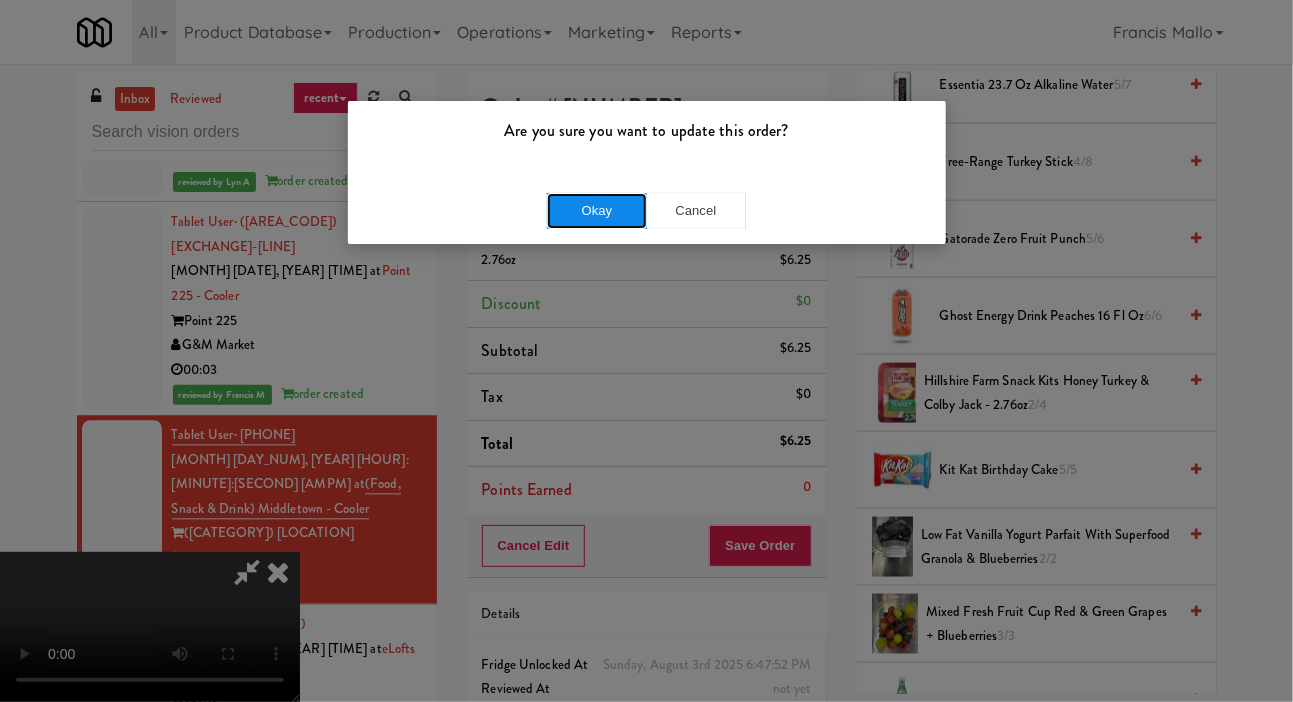 click on "Okay" at bounding box center (597, 211) 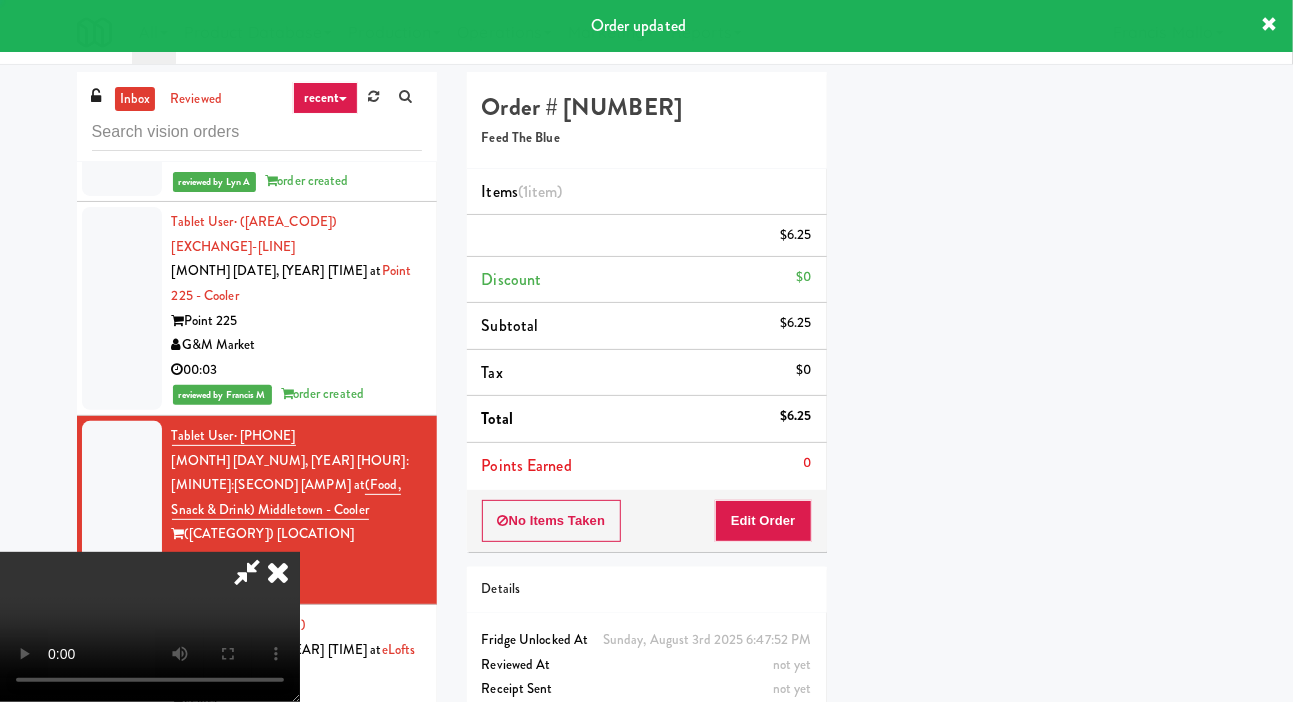 scroll, scrollTop: 116, scrollLeft: 0, axis: vertical 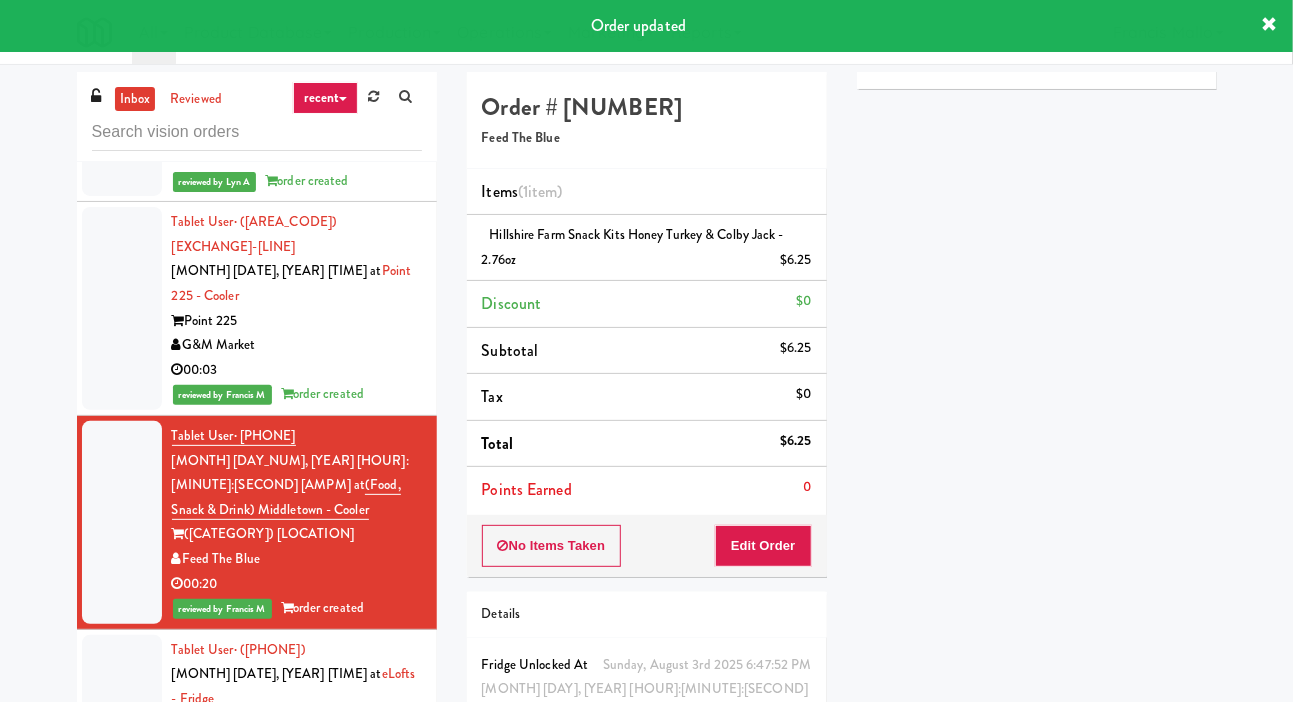 click on "00:13" at bounding box center (297, 773) 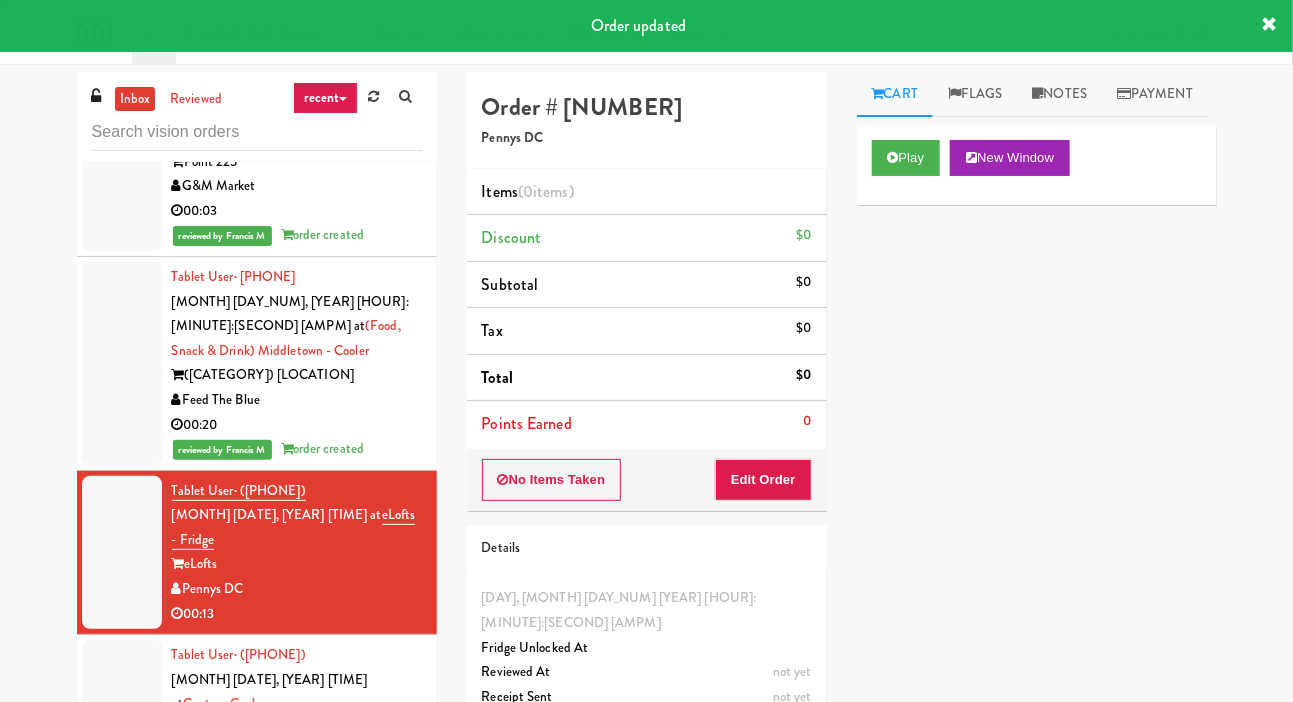 scroll, scrollTop: 16902, scrollLeft: 0, axis: vertical 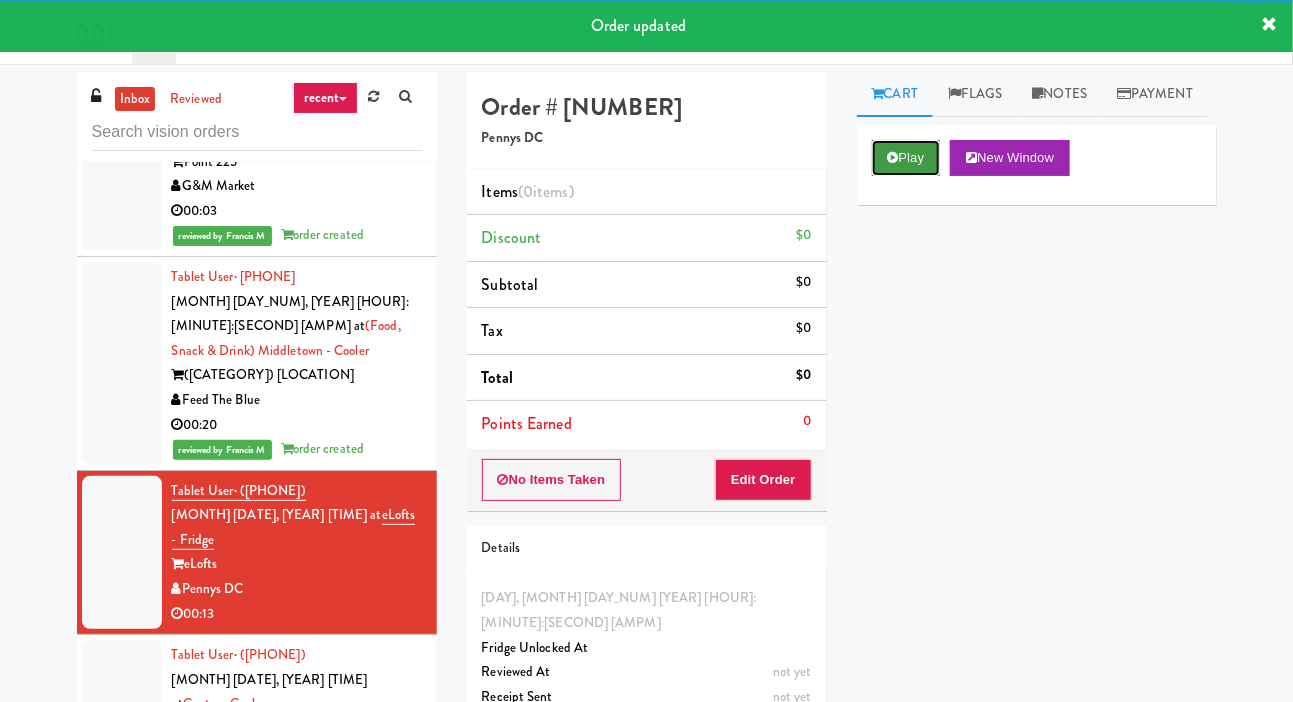 click on "Play" at bounding box center (906, 158) 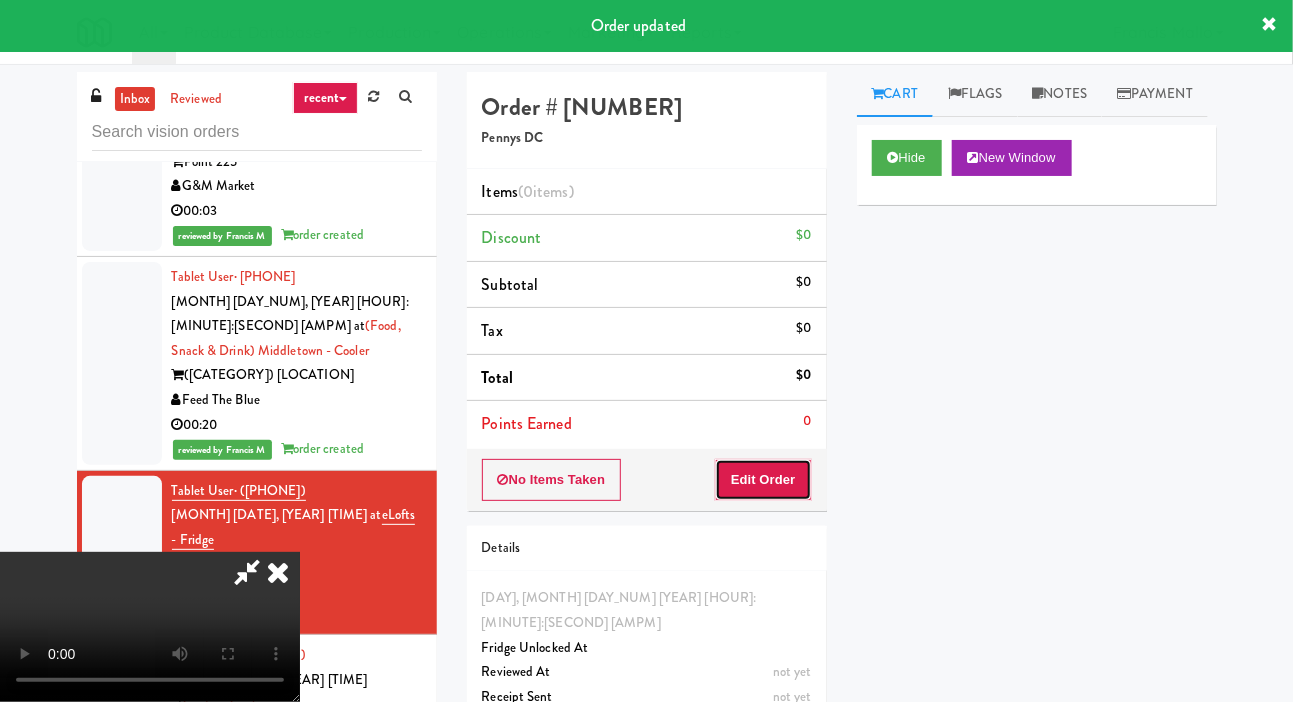 click on "Edit Order" at bounding box center [763, 480] 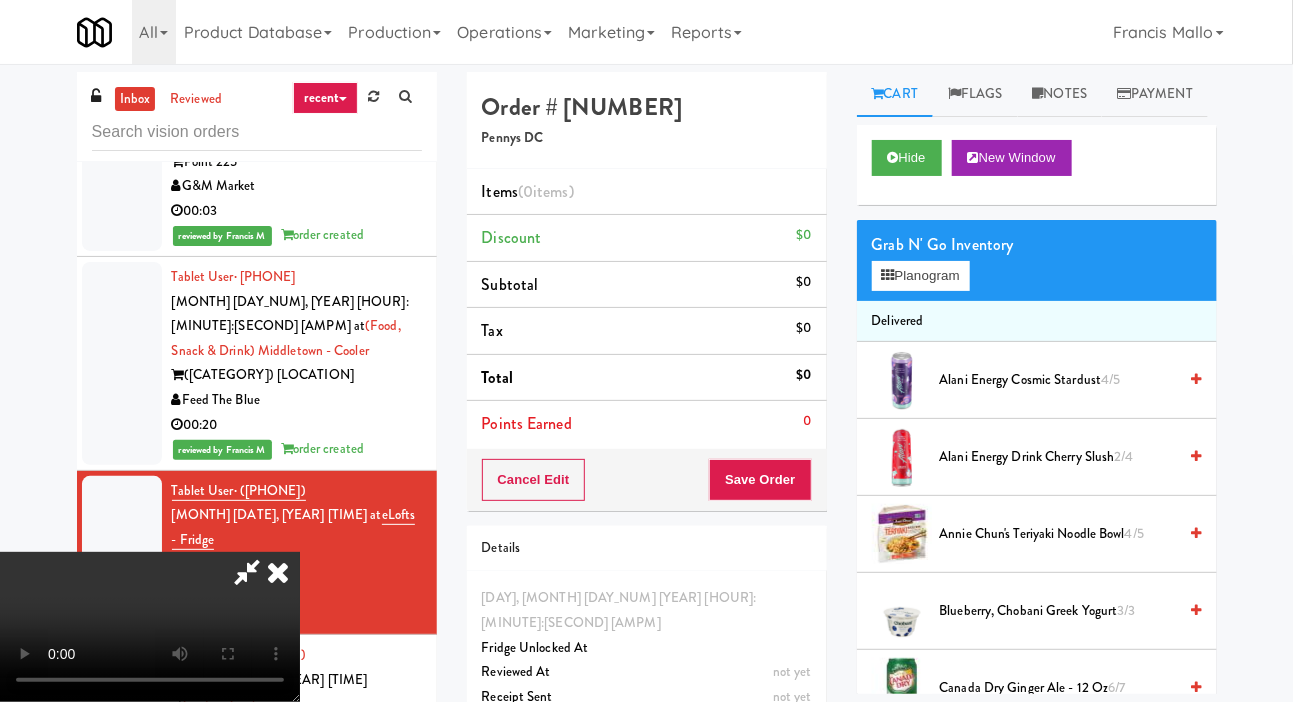 scroll, scrollTop: 0, scrollLeft: 0, axis: both 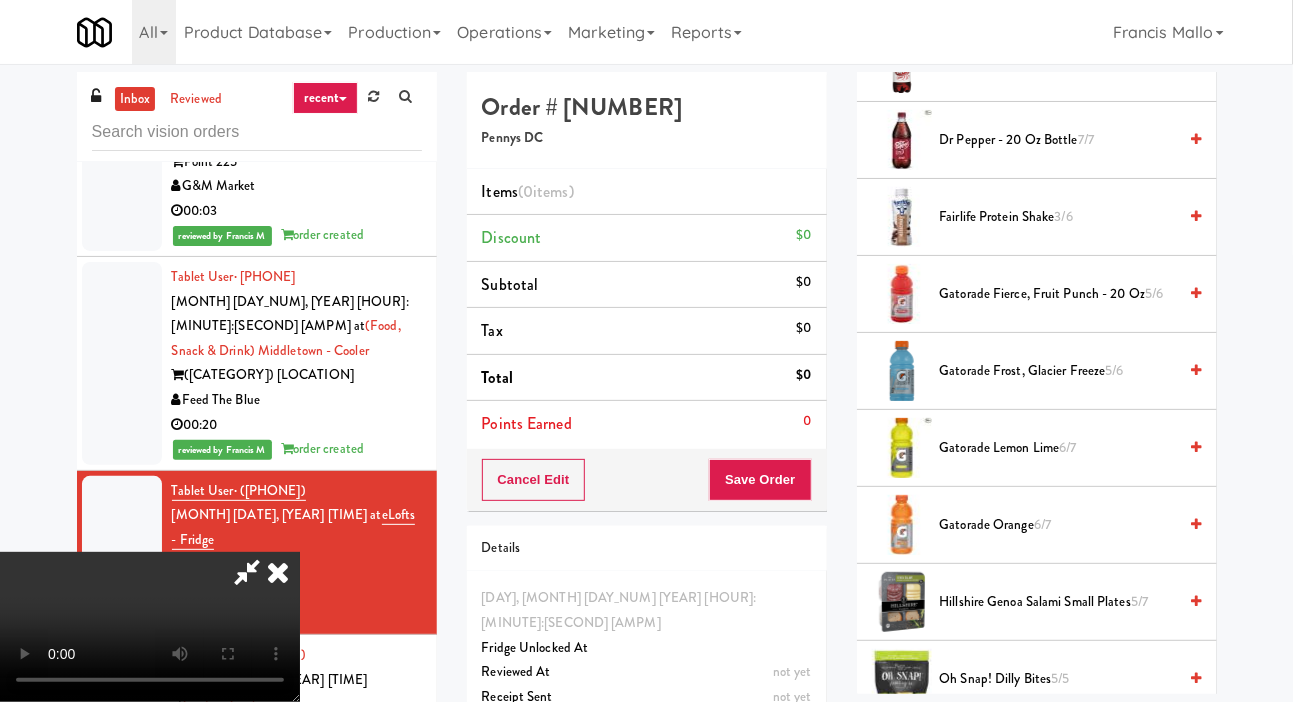 click on "Gatorade Fierce, Fruit Punch - 20 oz   5/6" at bounding box center (1058, 294) 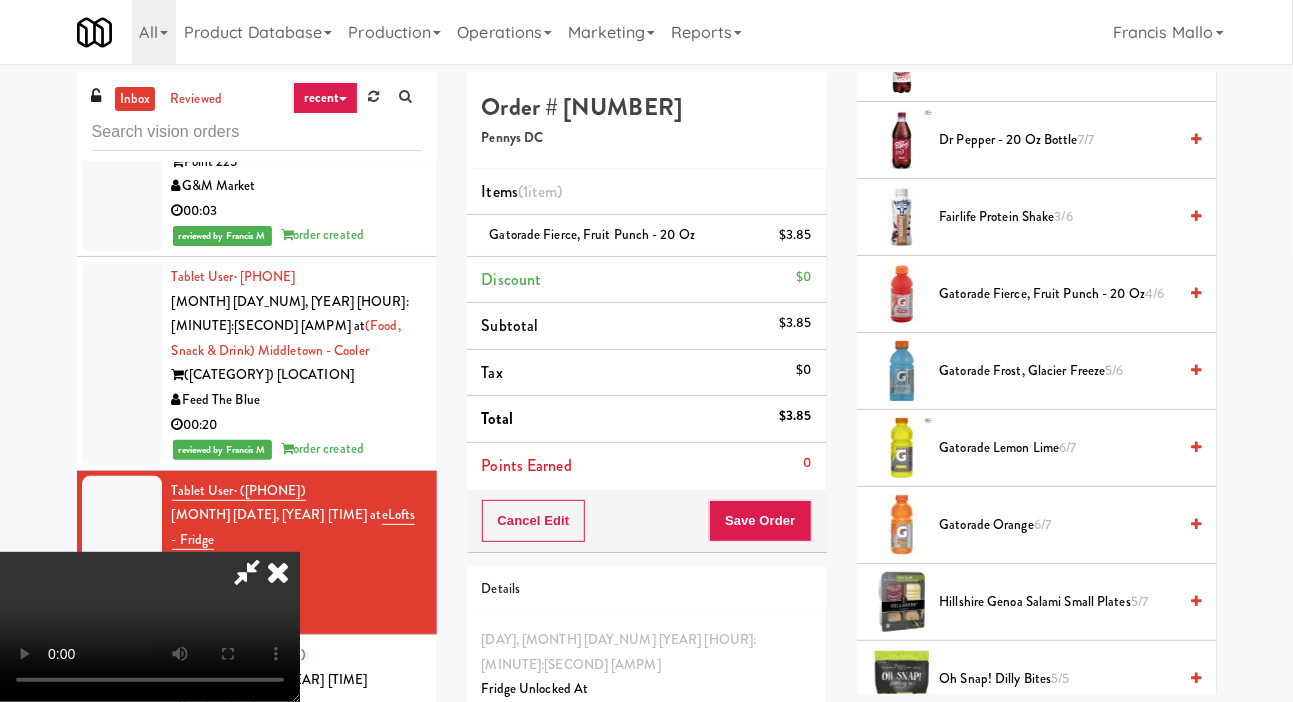 click on "Gatorade Frost, Glacier Freeze  5/6" at bounding box center [1058, 371] 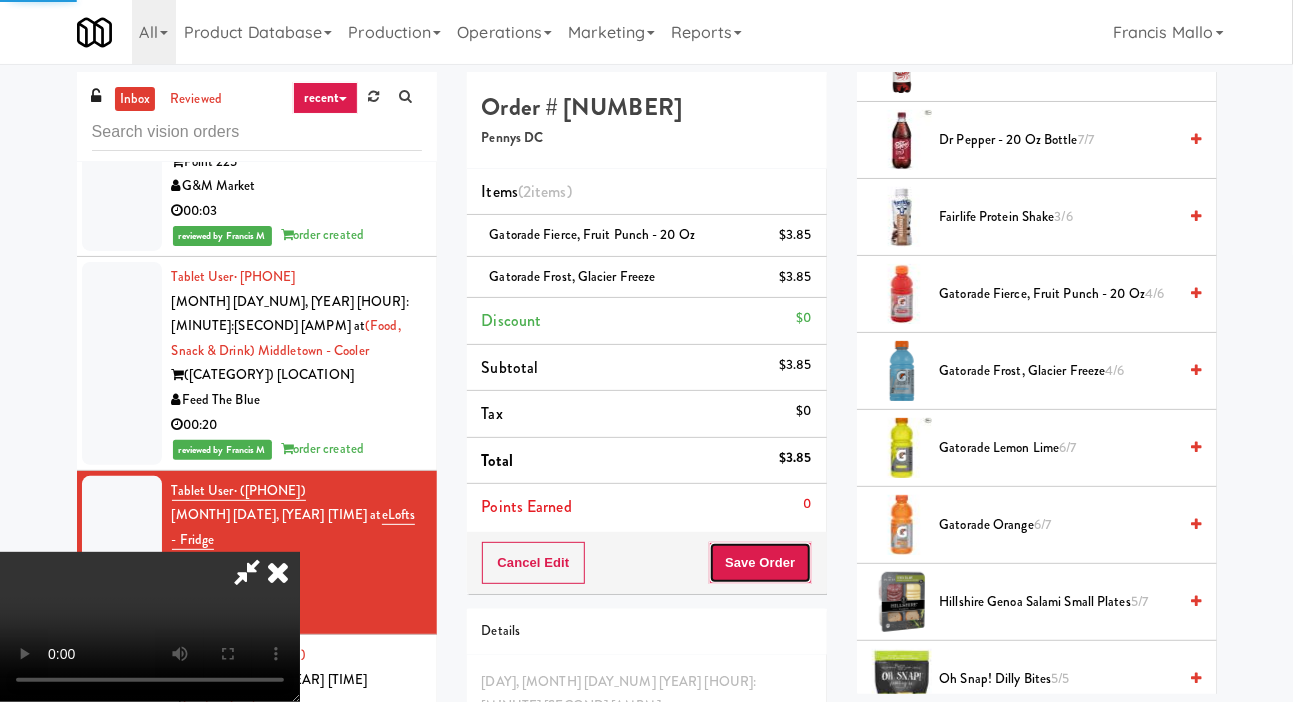 click on "Save Order" at bounding box center [760, 563] 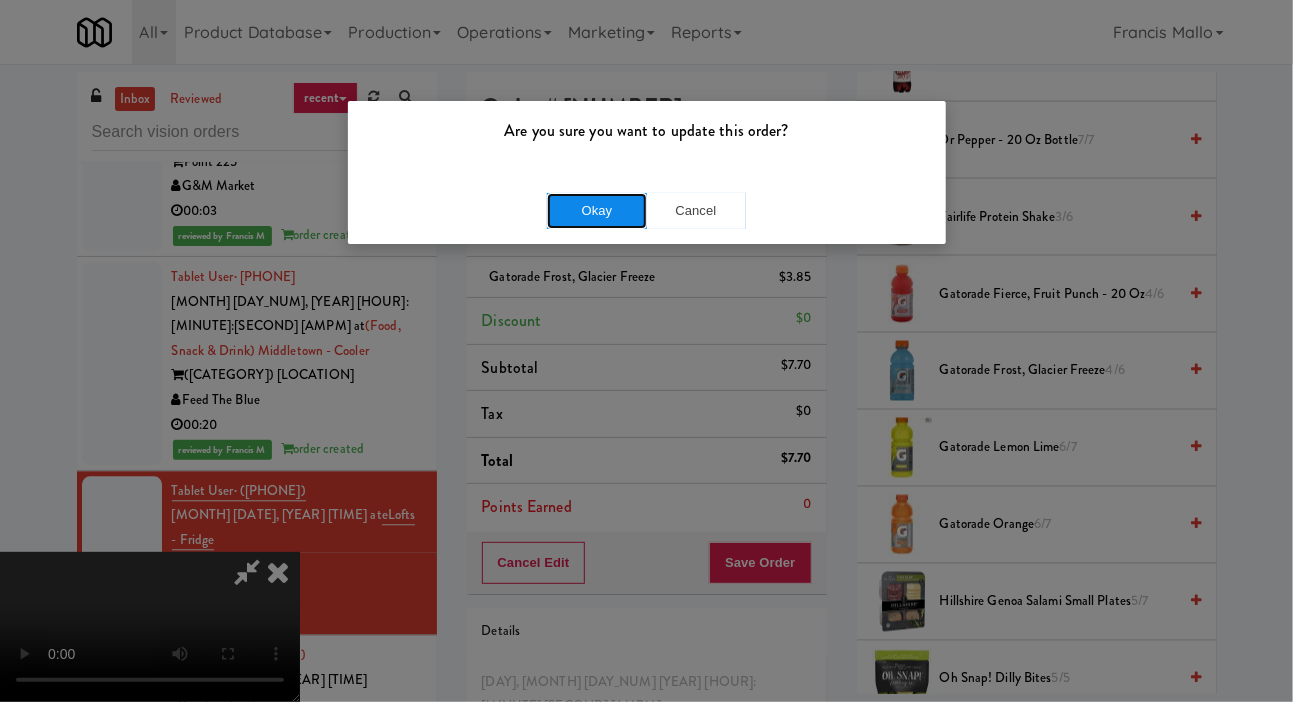 click on "Okay" at bounding box center (597, 211) 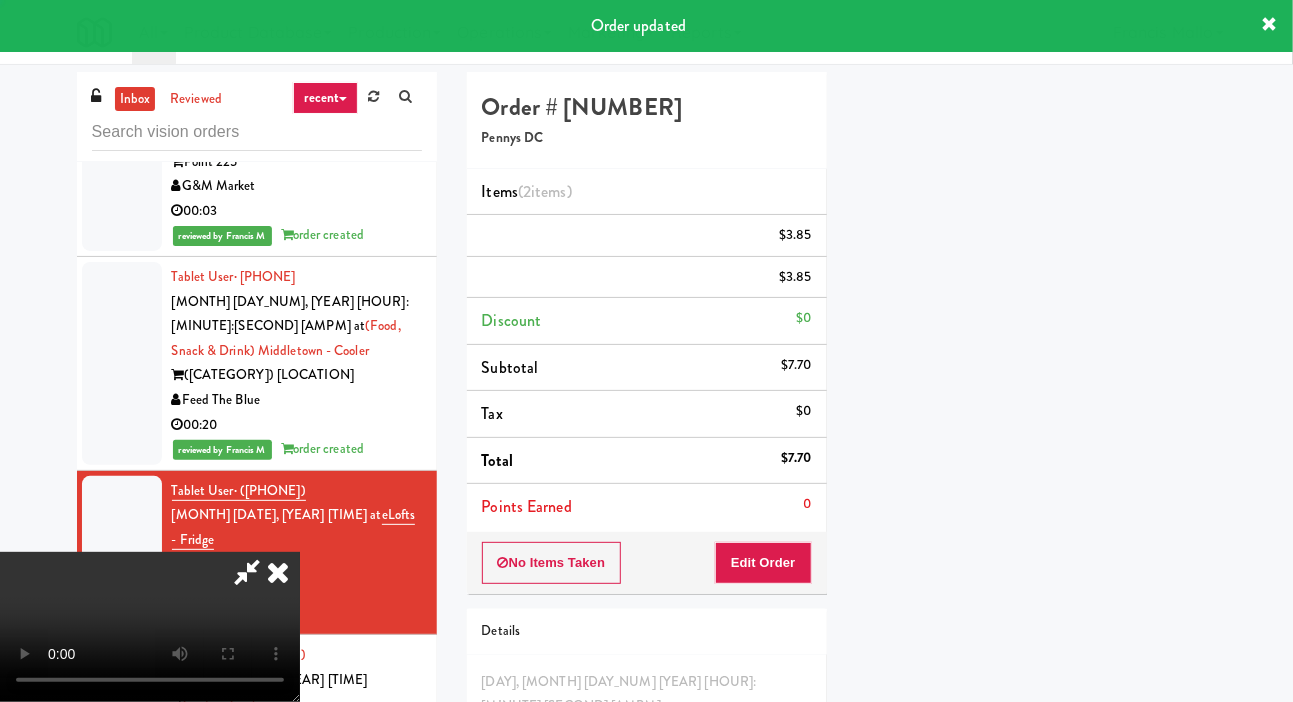 scroll, scrollTop: 116, scrollLeft: 0, axis: vertical 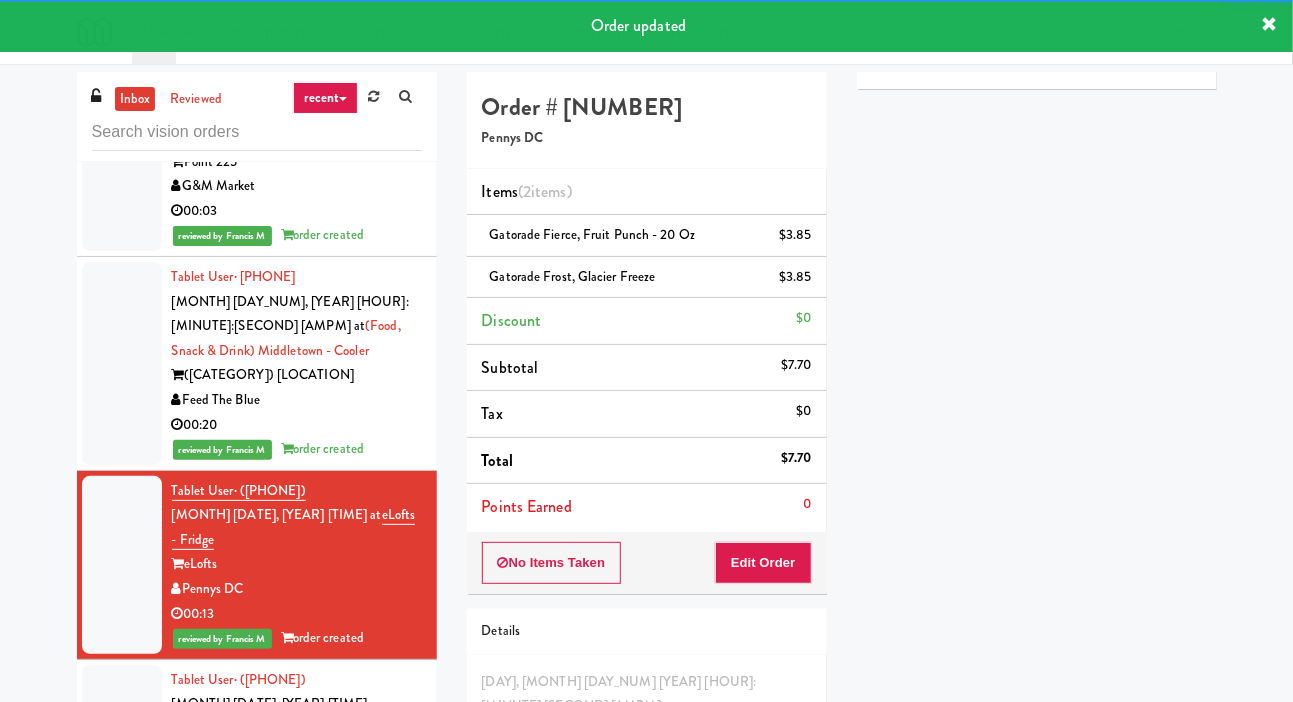 click on "Brew City Bites" at bounding box center [297, 778] 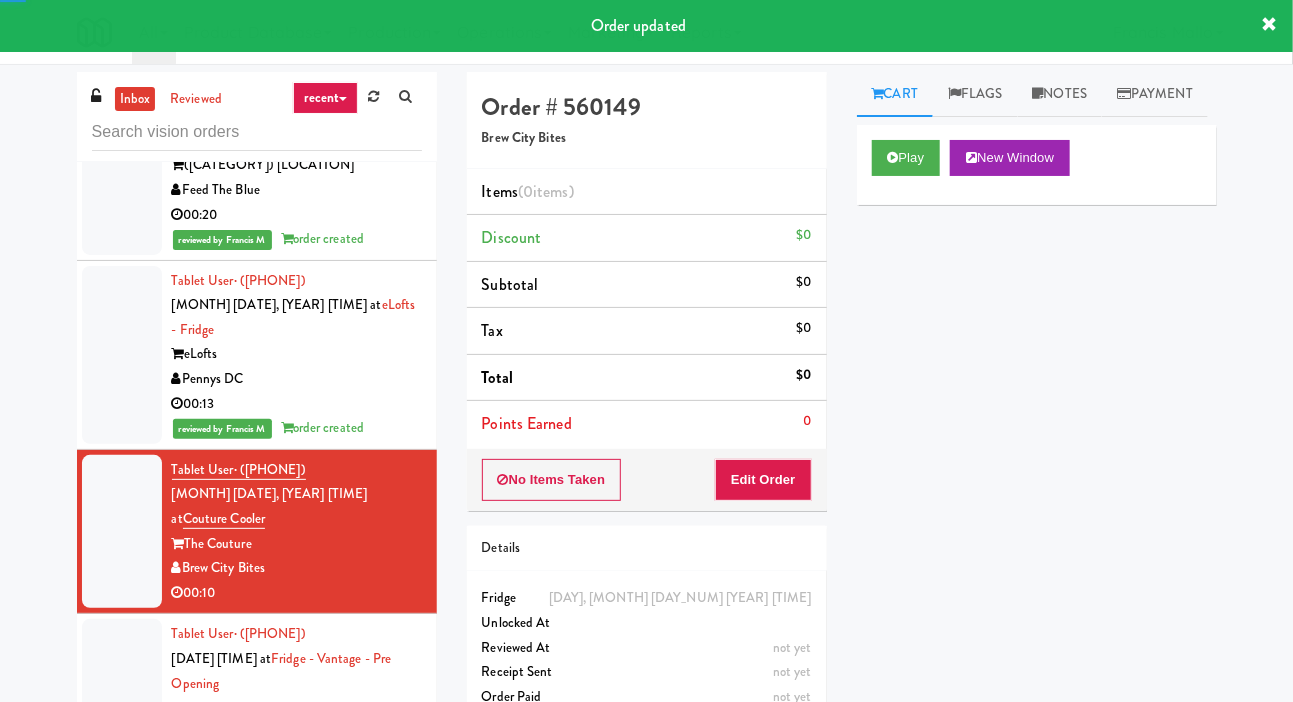 scroll, scrollTop: 17113, scrollLeft: 0, axis: vertical 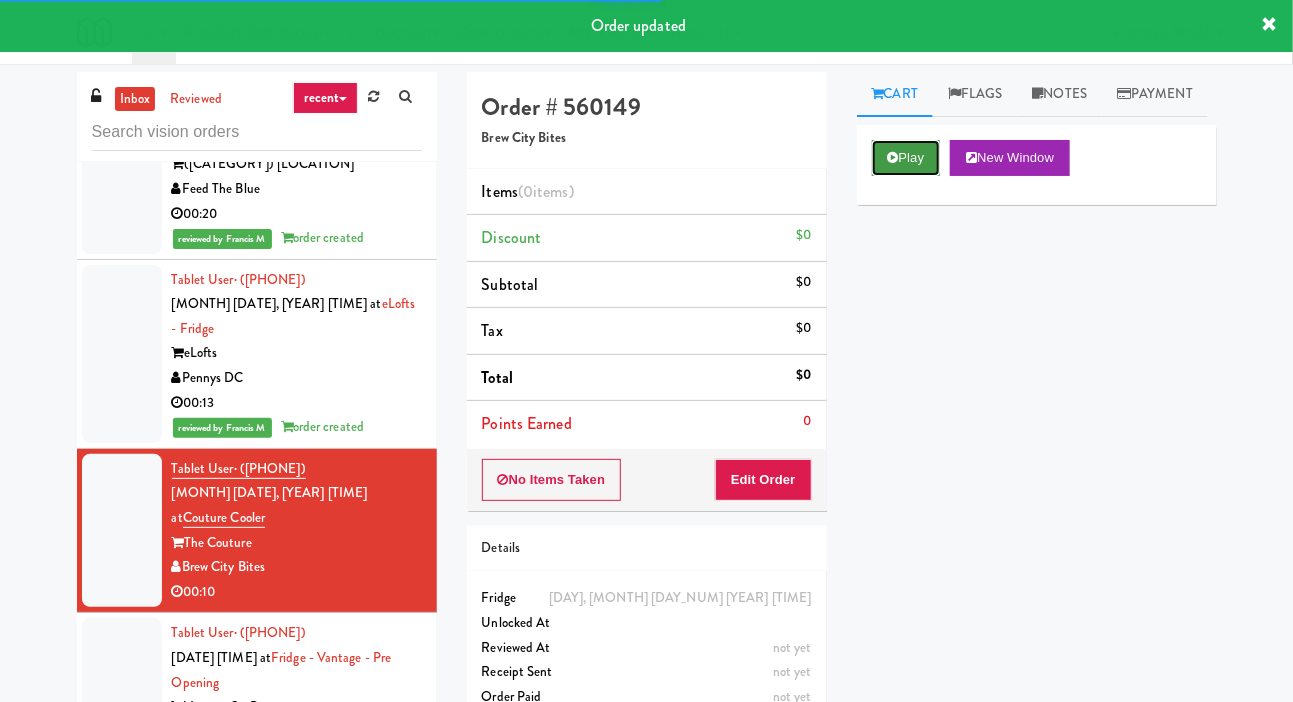 click on "Play" at bounding box center (906, 158) 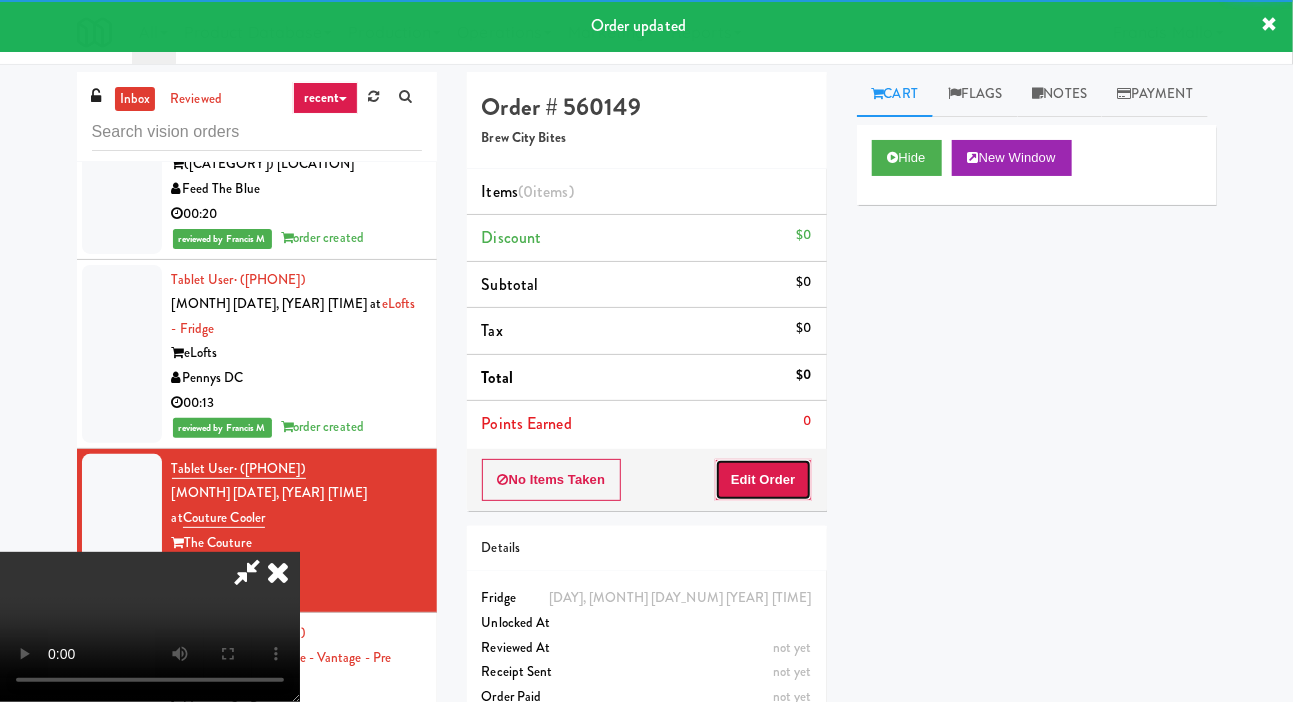 click on "Edit Order" at bounding box center (763, 480) 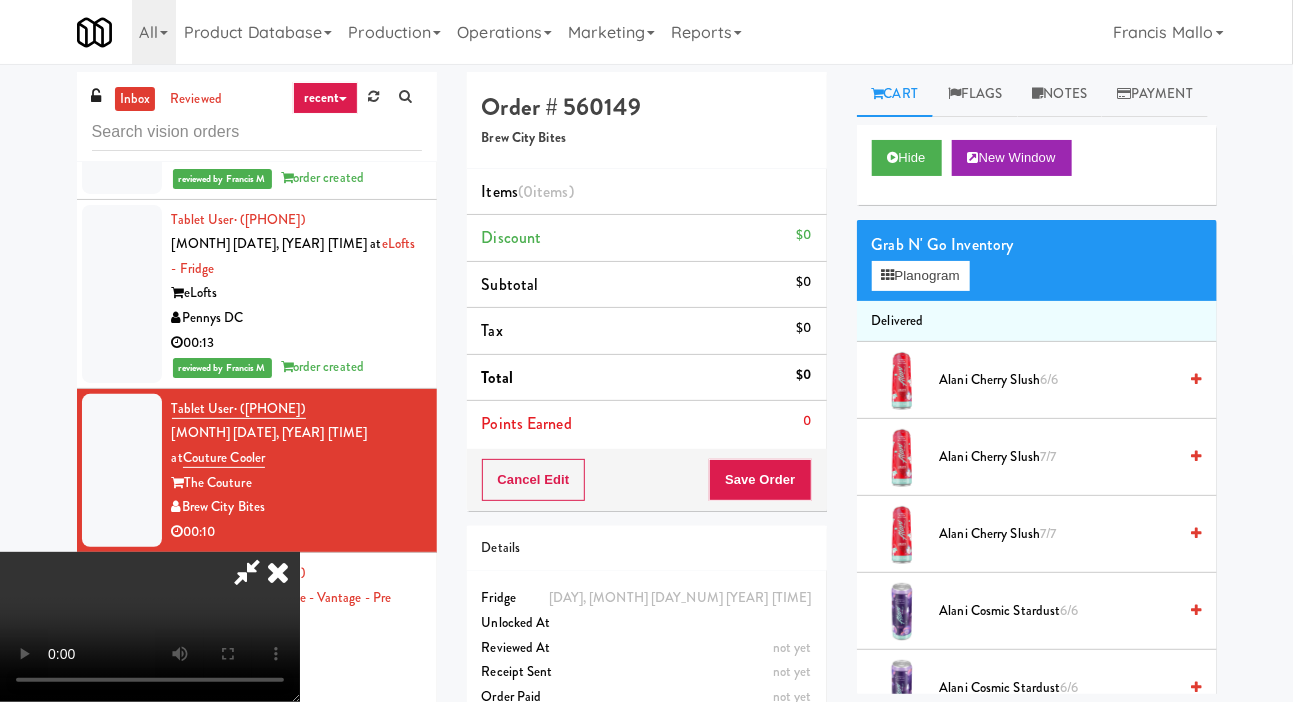 scroll, scrollTop: 17176, scrollLeft: 0, axis: vertical 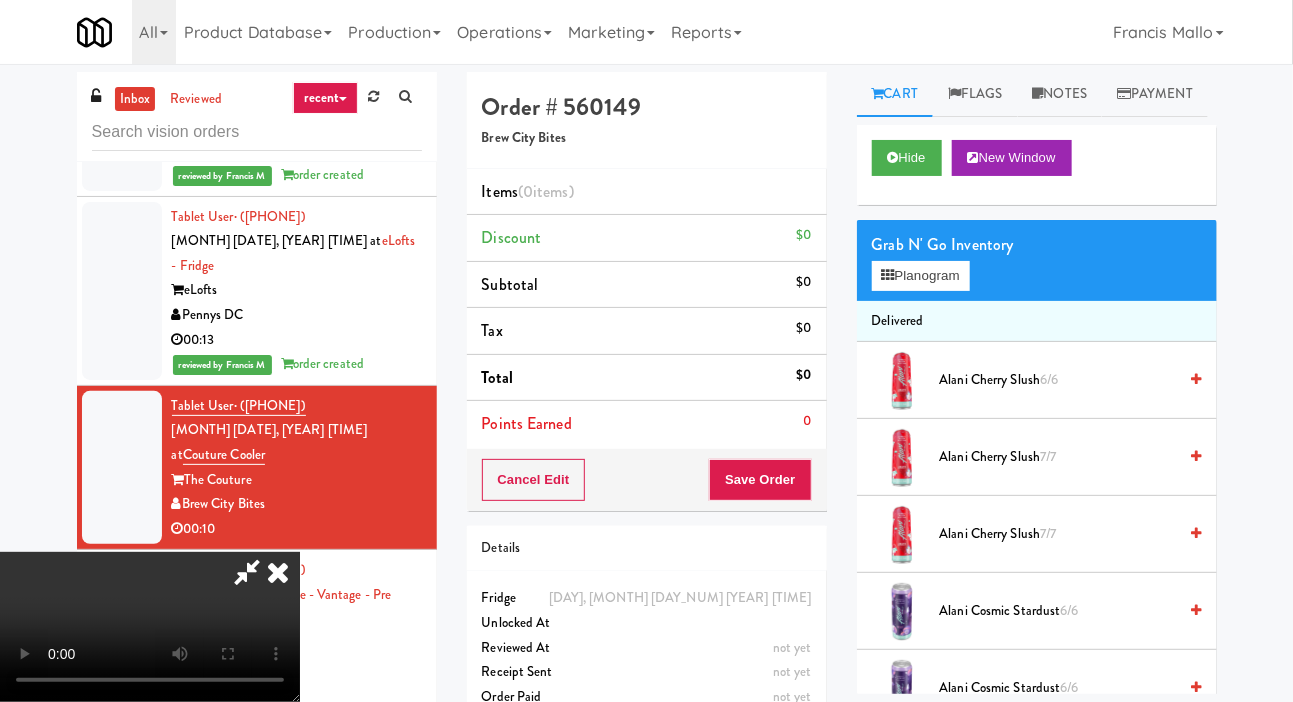 type 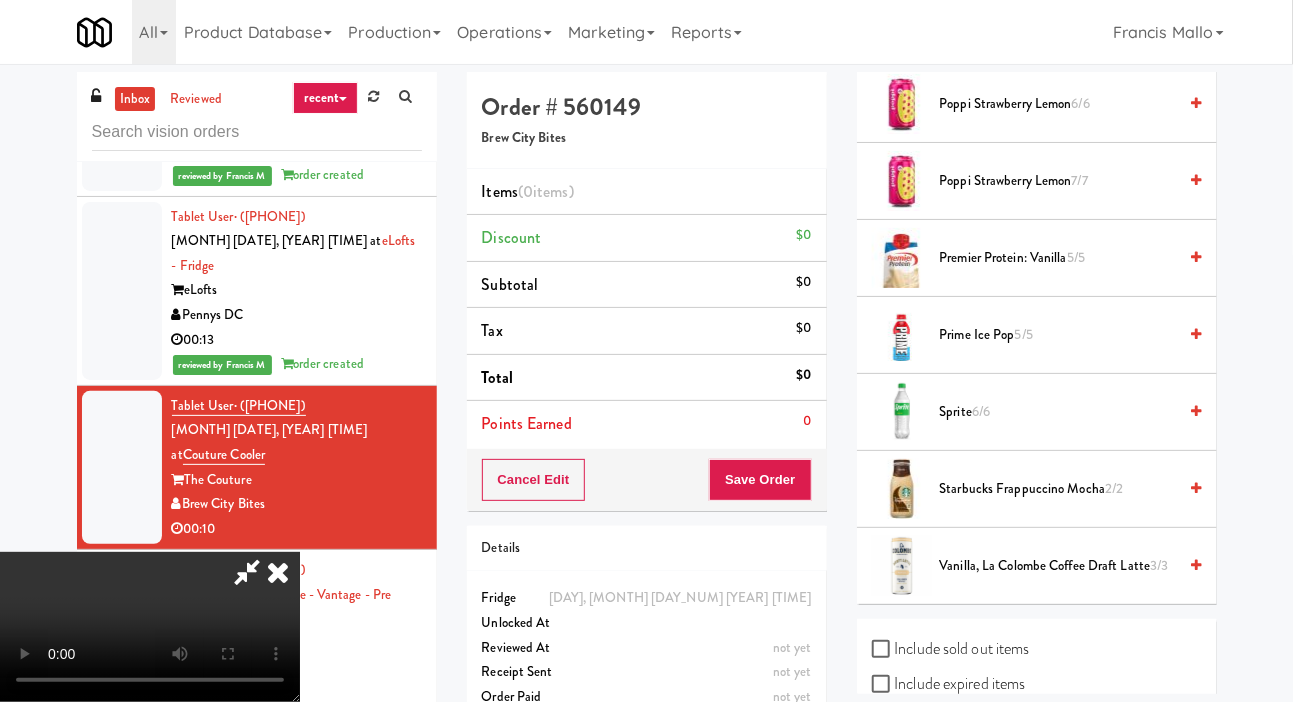 scroll, scrollTop: 2740, scrollLeft: 0, axis: vertical 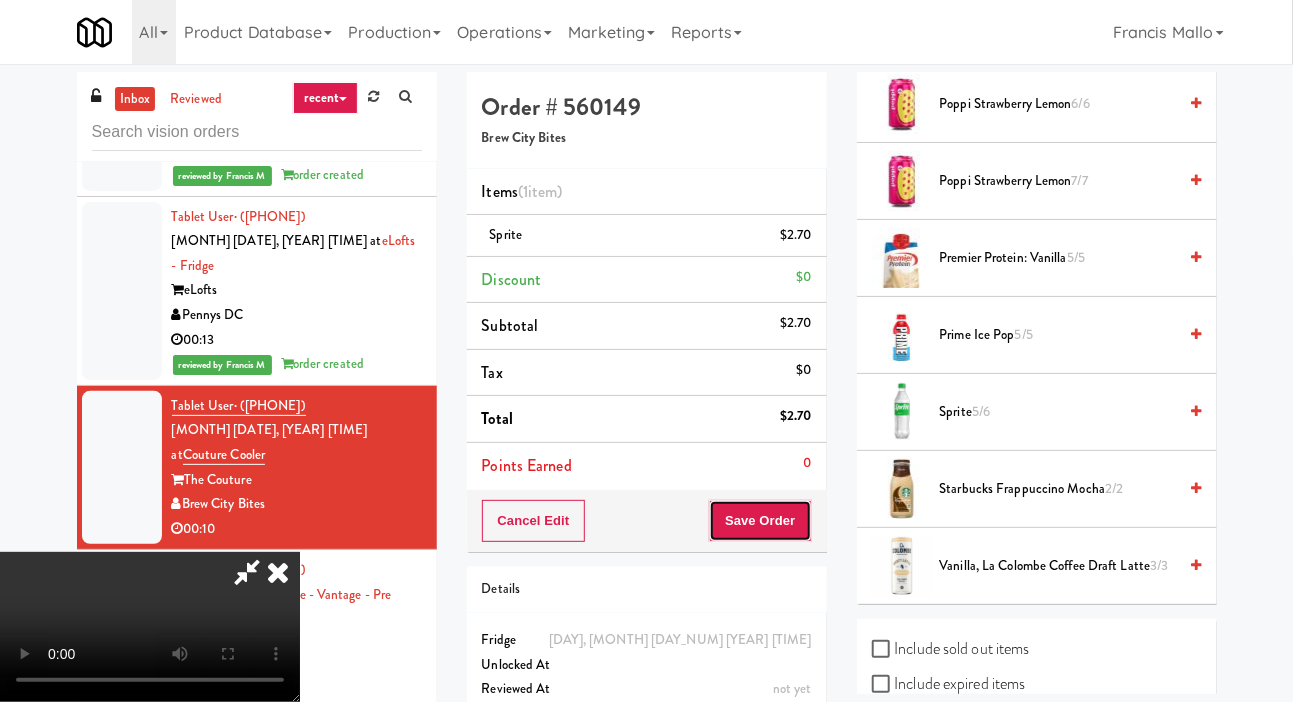 click on "Save Order" at bounding box center [760, 521] 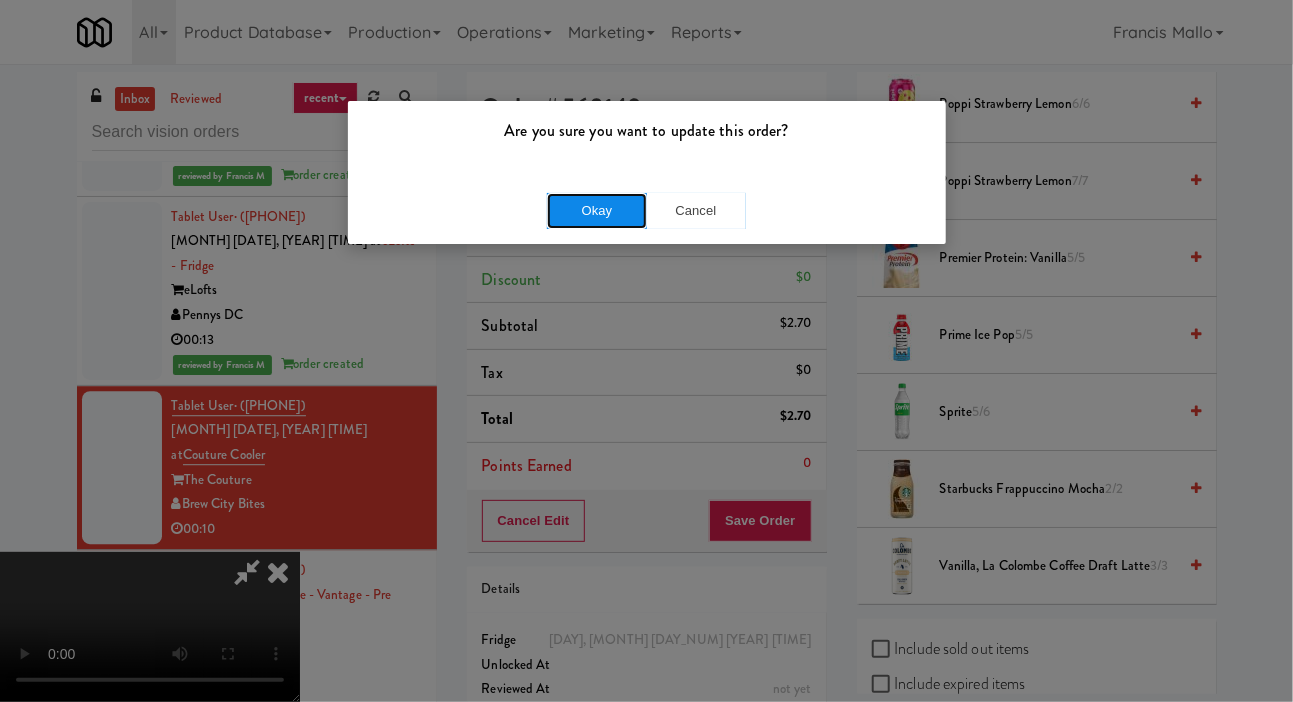 click on "Okay" at bounding box center [597, 211] 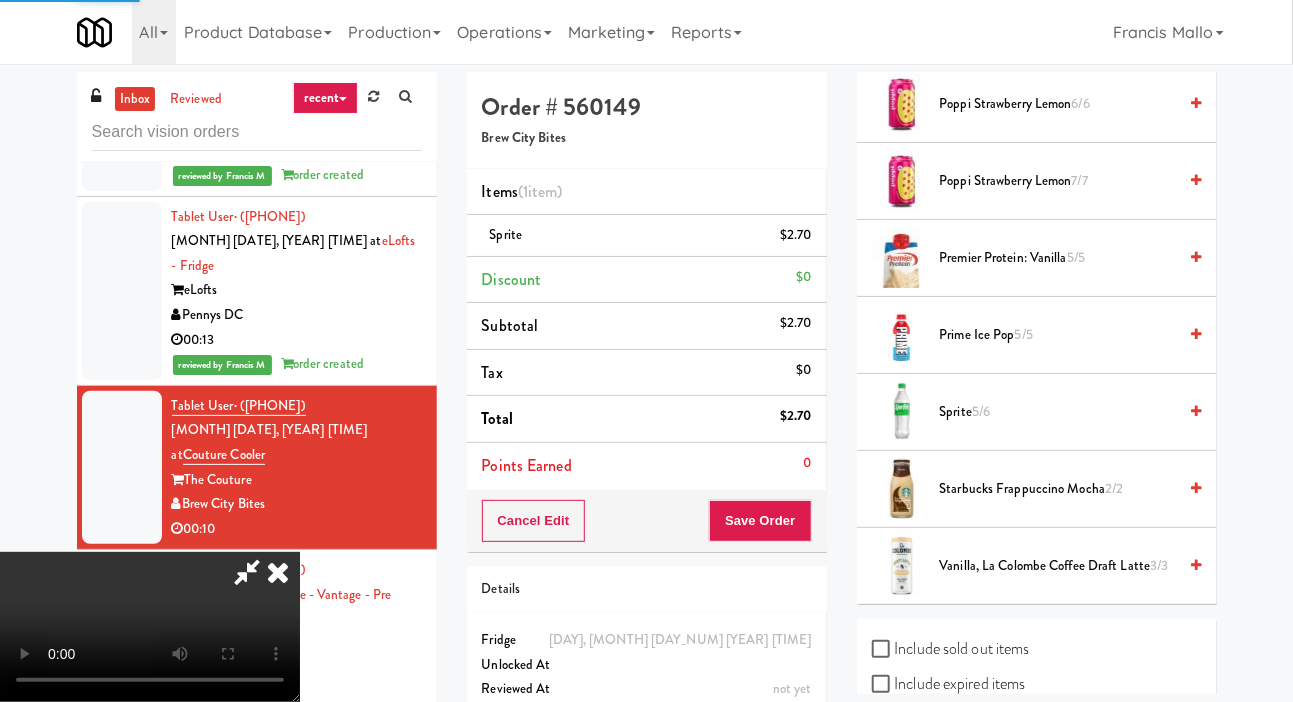 scroll, scrollTop: 116, scrollLeft: 0, axis: vertical 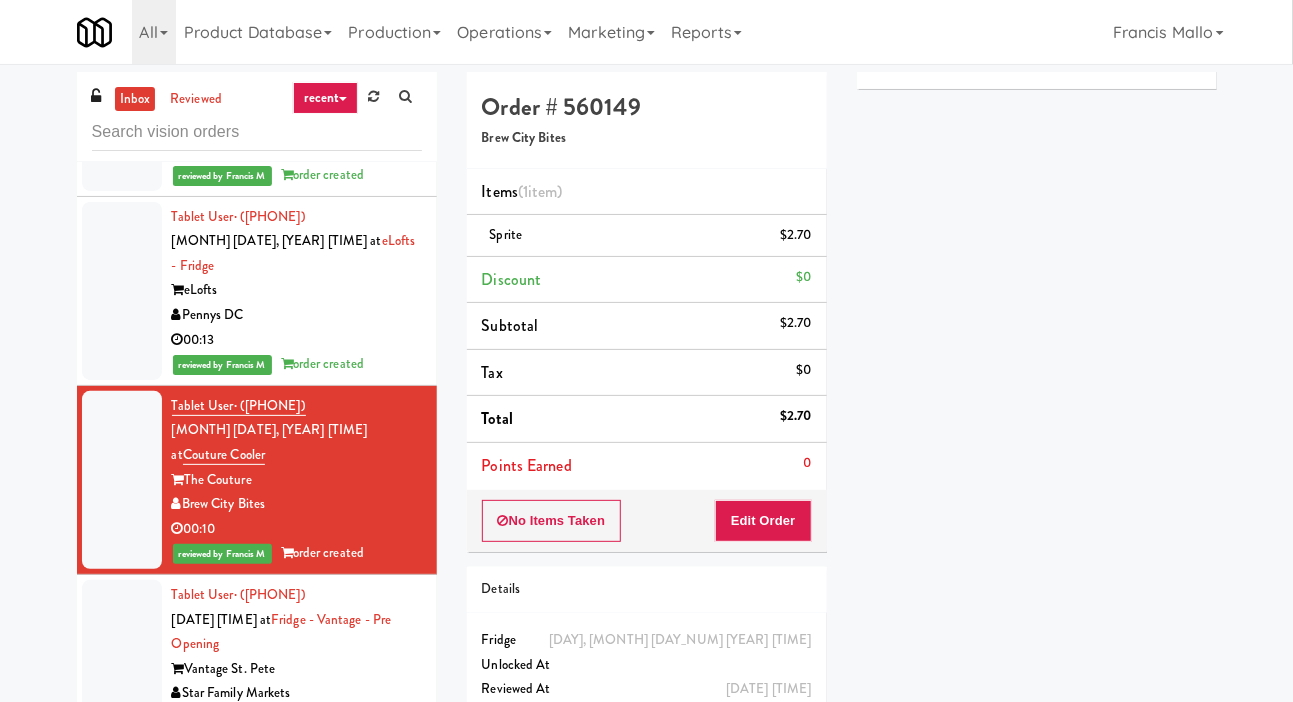 click on "Star Family Markets" at bounding box center (297, 693) 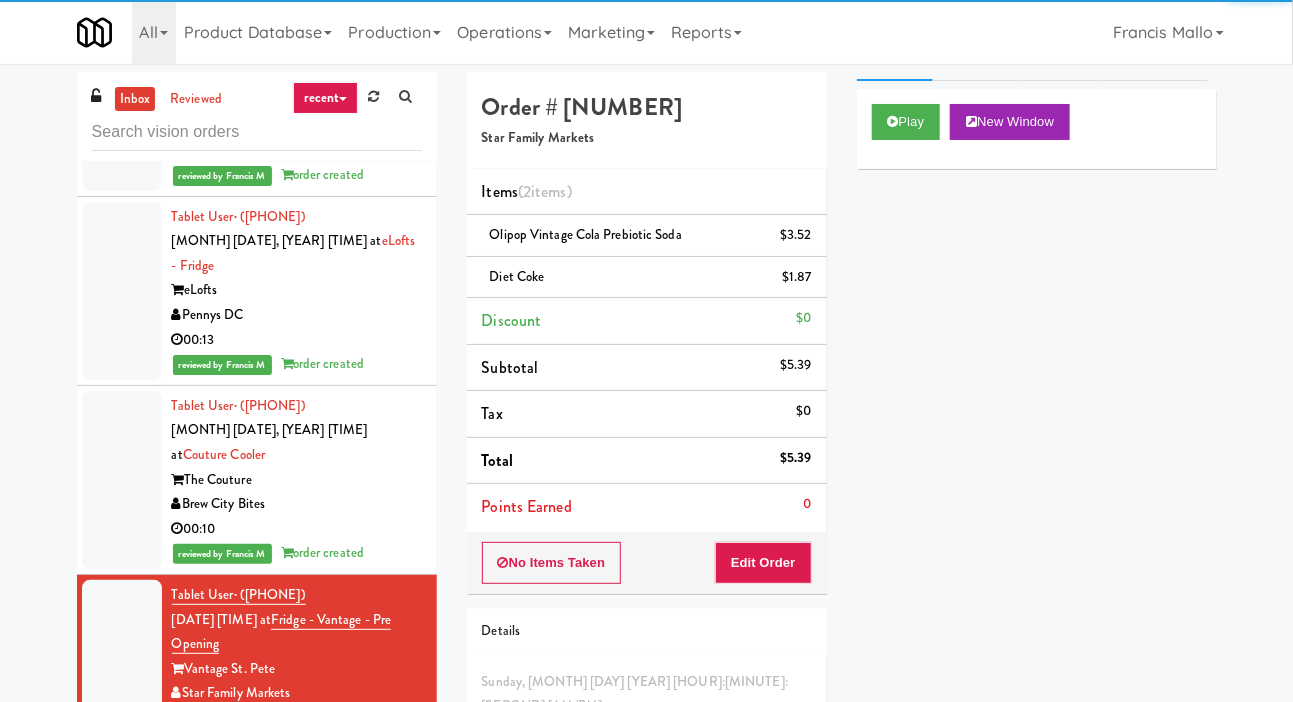 scroll, scrollTop: 44, scrollLeft: 0, axis: vertical 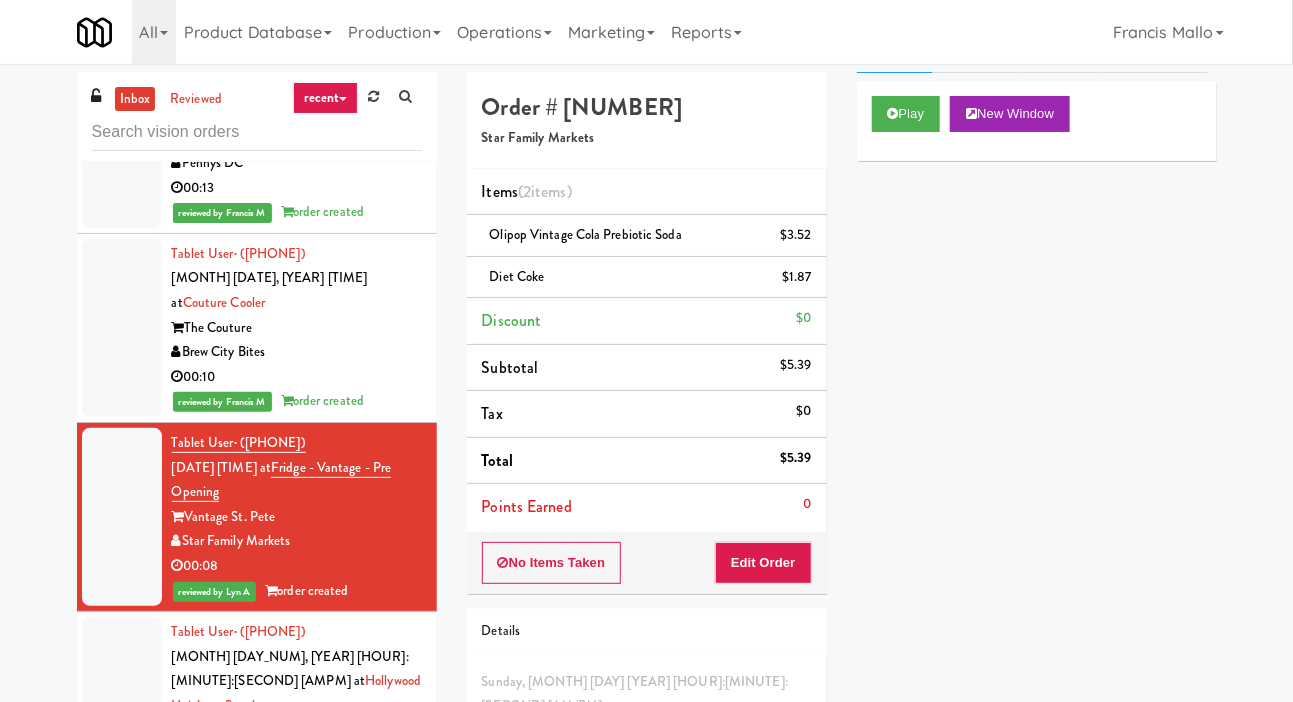 click on "BiteCraft Markets" at bounding box center (297, 755) 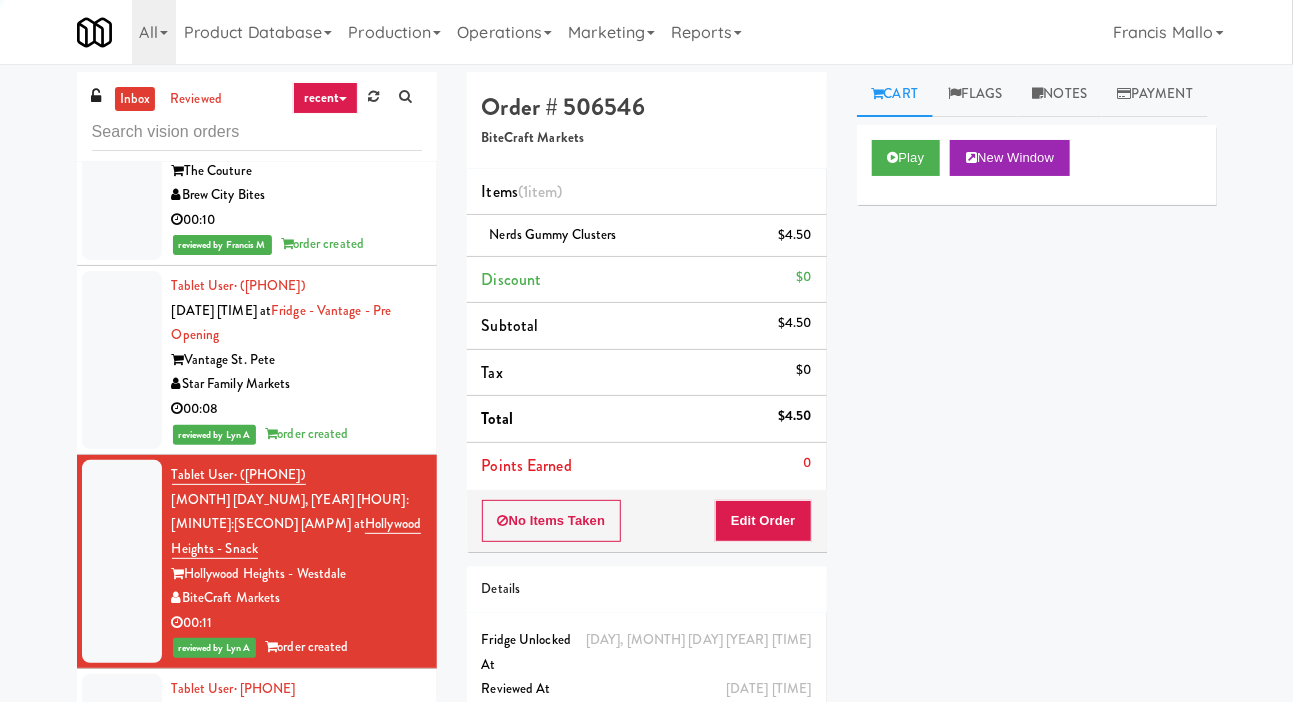 scroll, scrollTop: 17492, scrollLeft: 0, axis: vertical 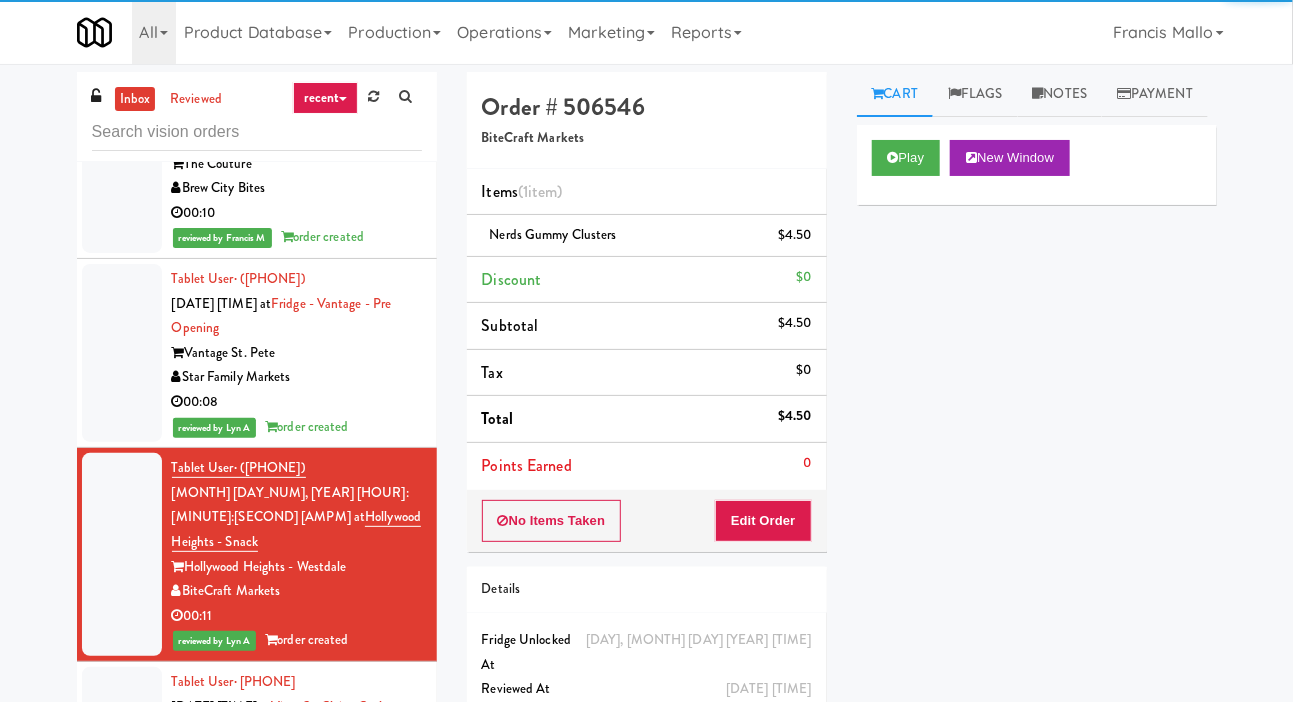 click on "Dean&Co" at bounding box center (297, 756) 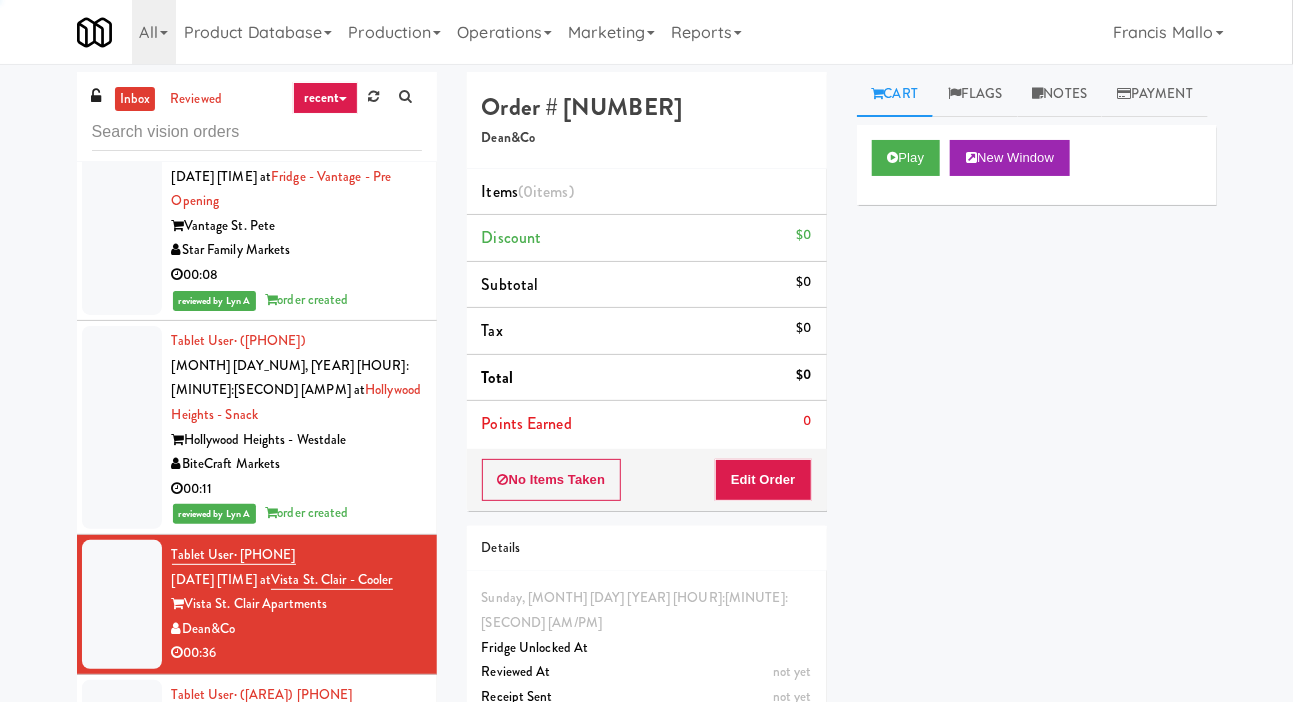 scroll, scrollTop: 17620, scrollLeft: 0, axis: vertical 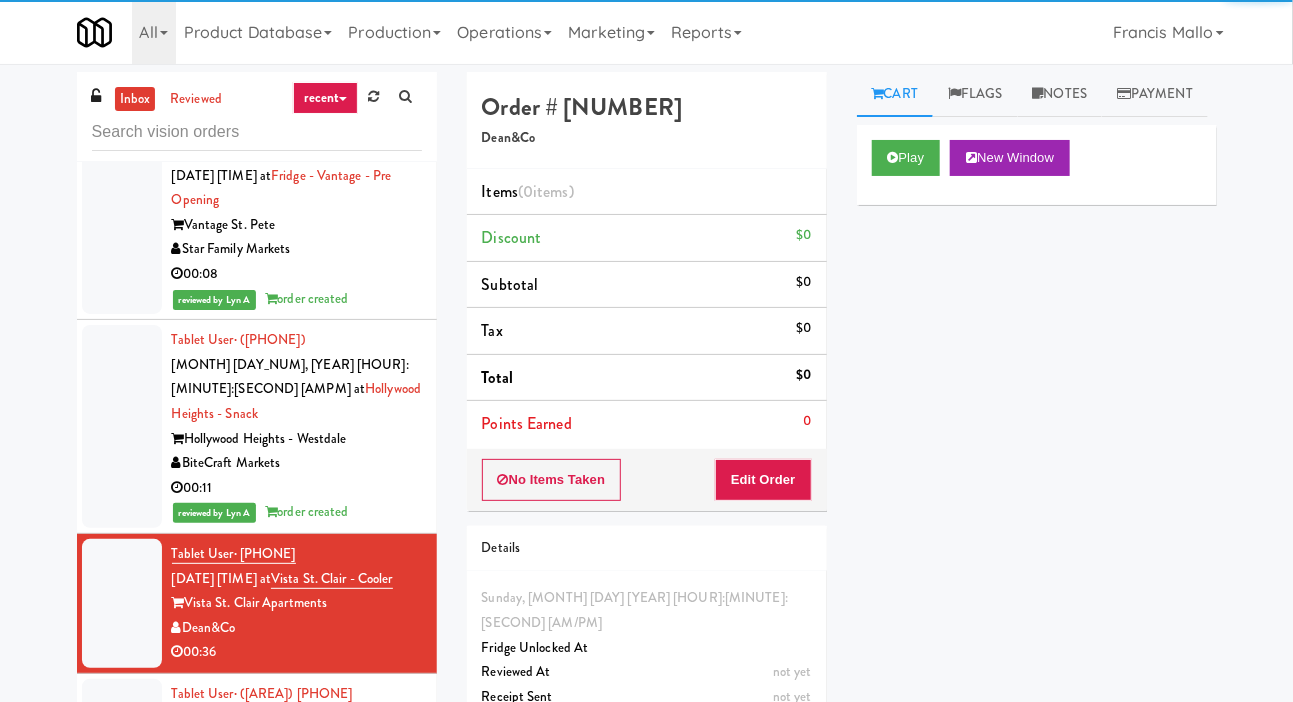 click on "On Demand Vending" at bounding box center (297, 817) 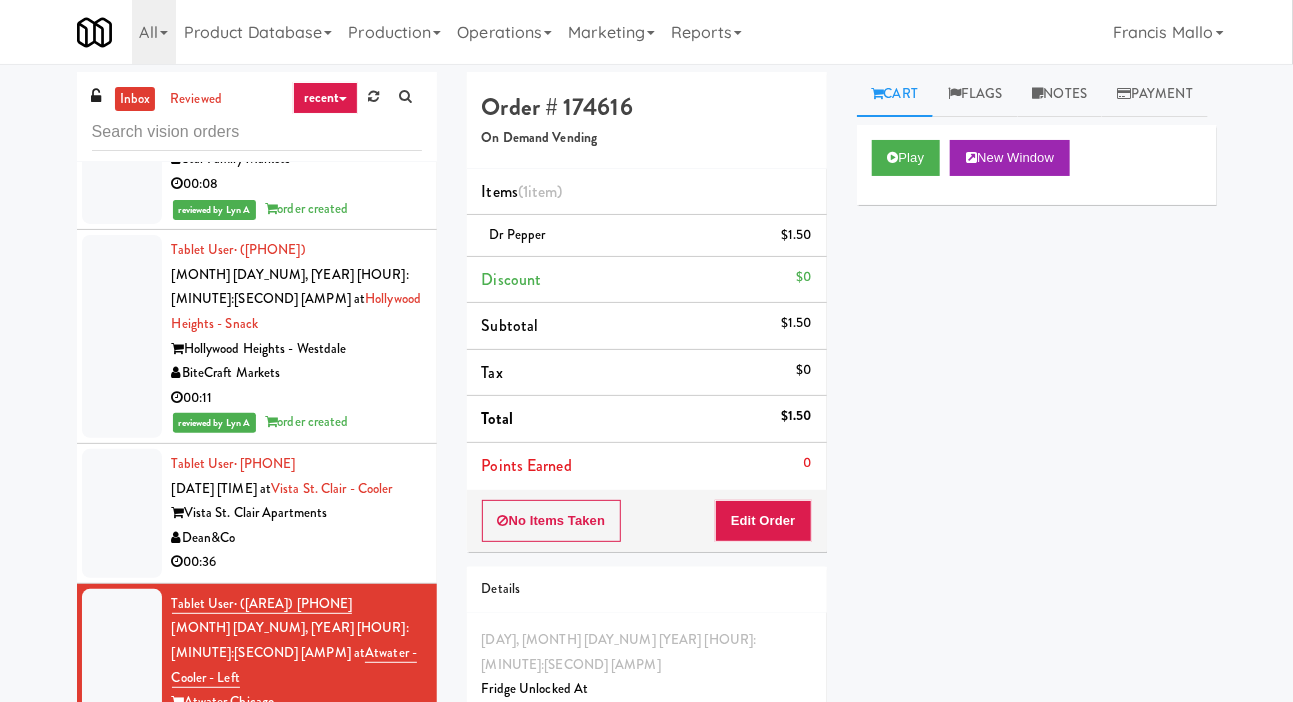 click on "Vend Colorado" at bounding box center (297, 891) 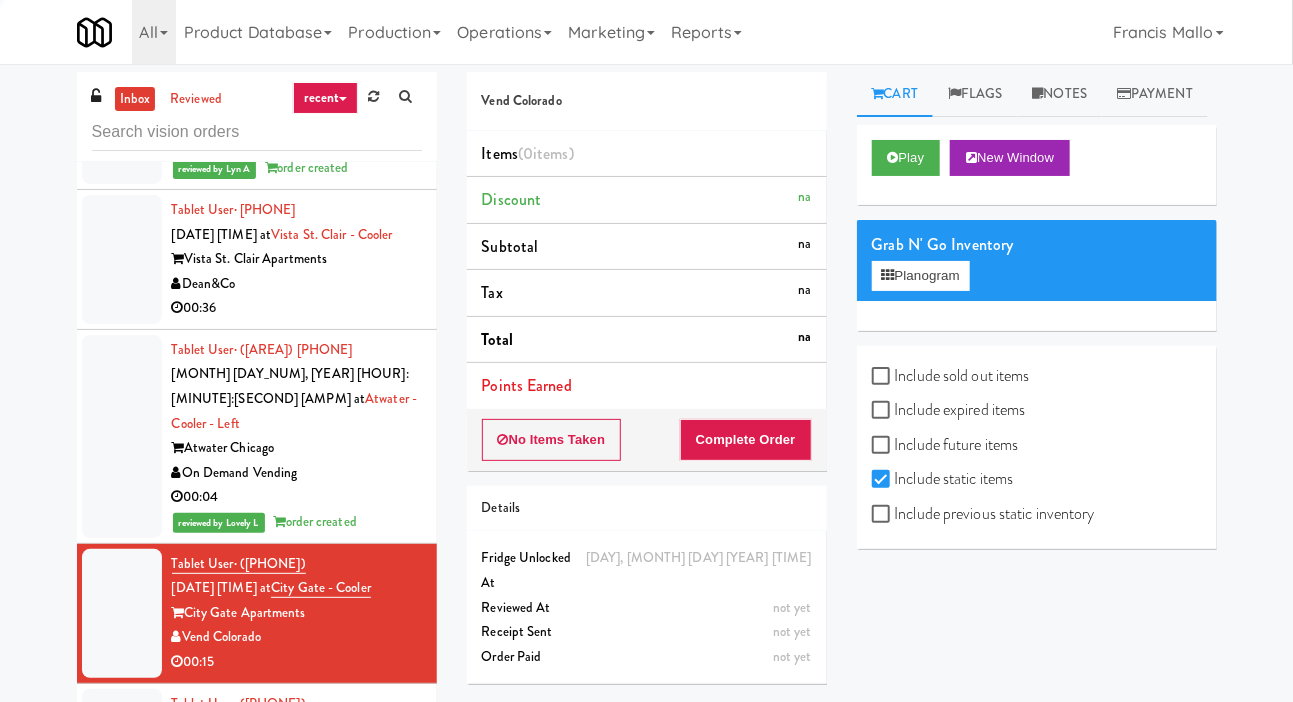 scroll, scrollTop: 17965, scrollLeft: 0, axis: vertical 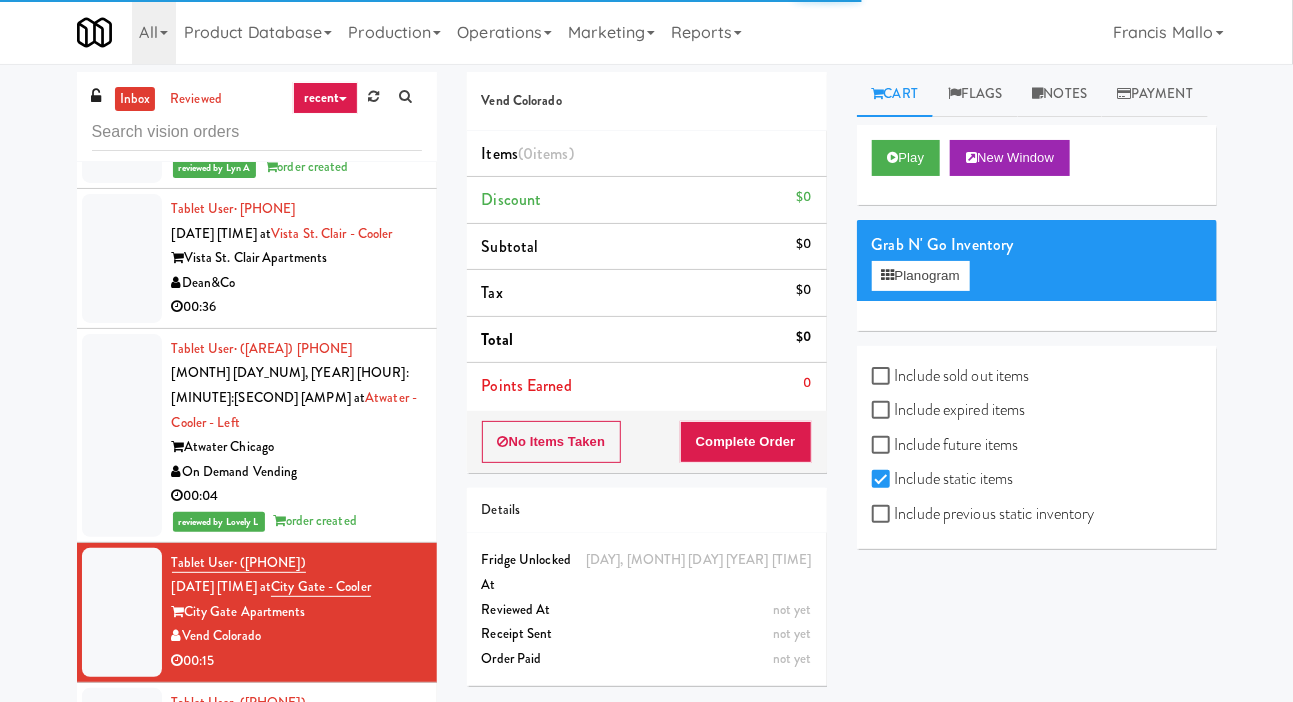 click on "Rocky Mountain Vend" at bounding box center [297, 826] 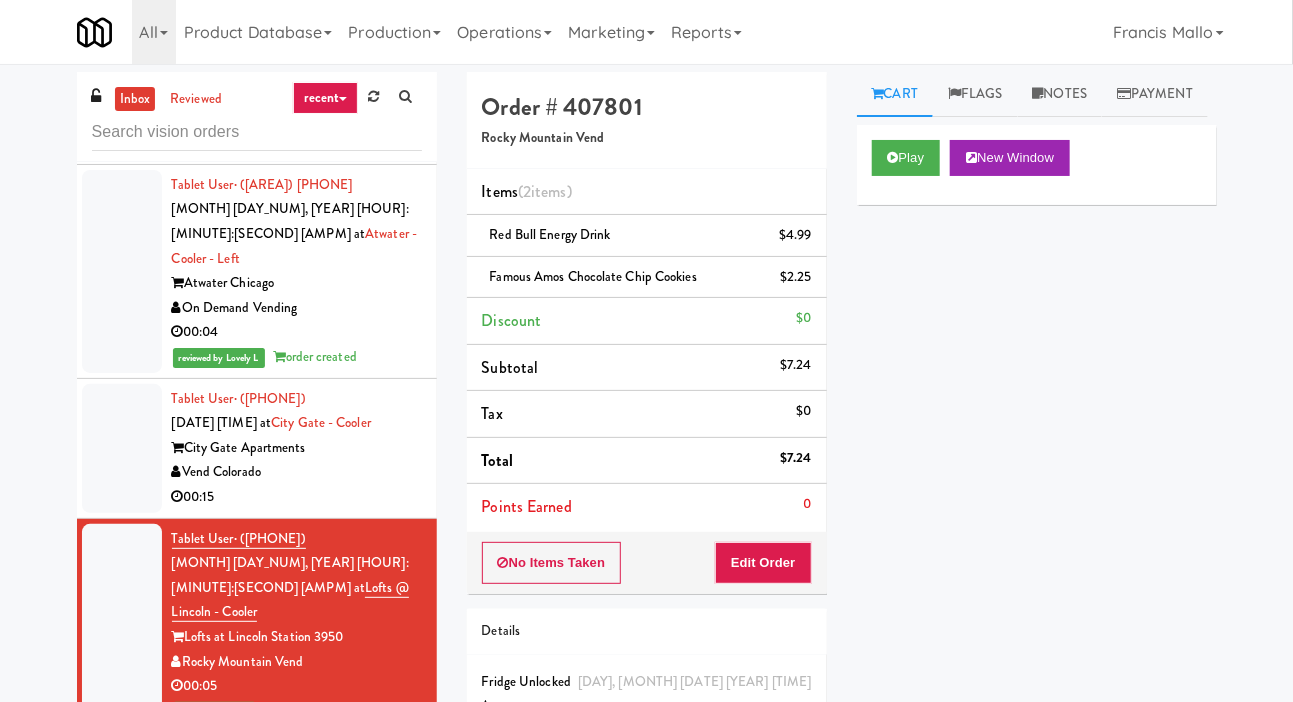 scroll, scrollTop: 18130, scrollLeft: 0, axis: vertical 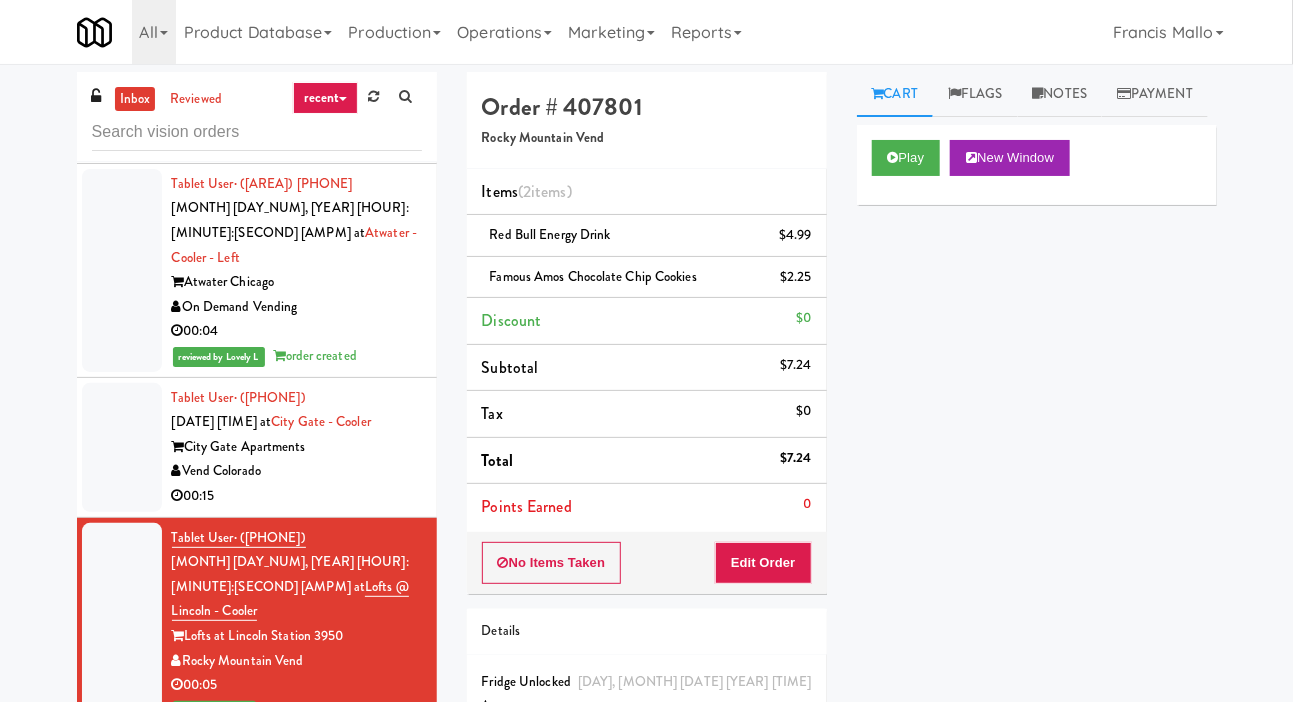 click on "Cirrus" at bounding box center [297, 850] 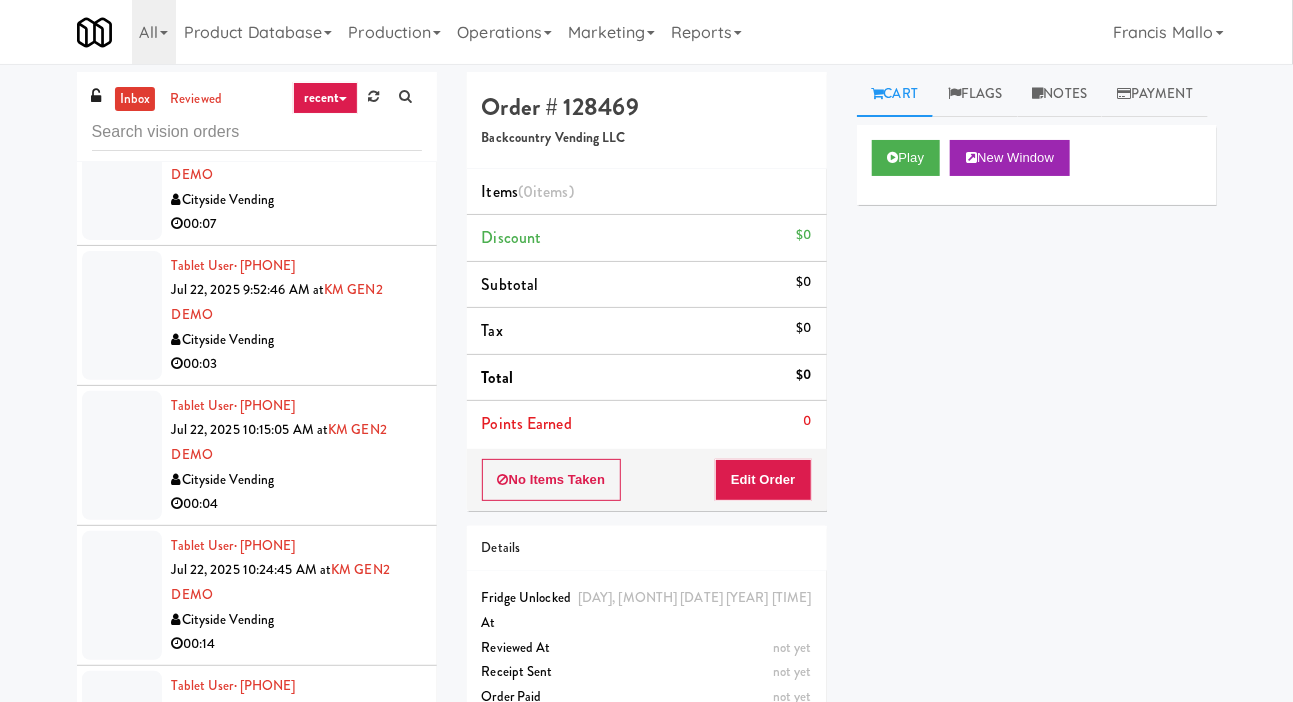 scroll, scrollTop: 0, scrollLeft: 0, axis: both 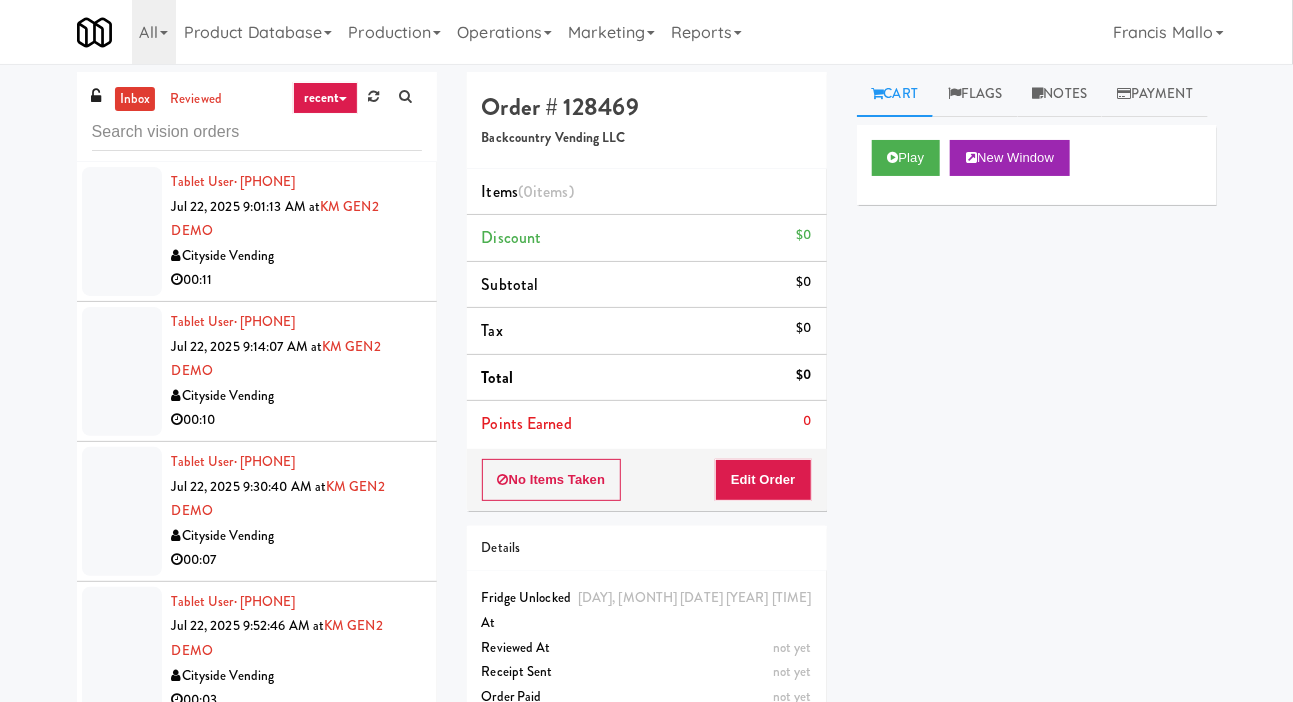 click on "Cityside Vending" at bounding box center [297, 256] 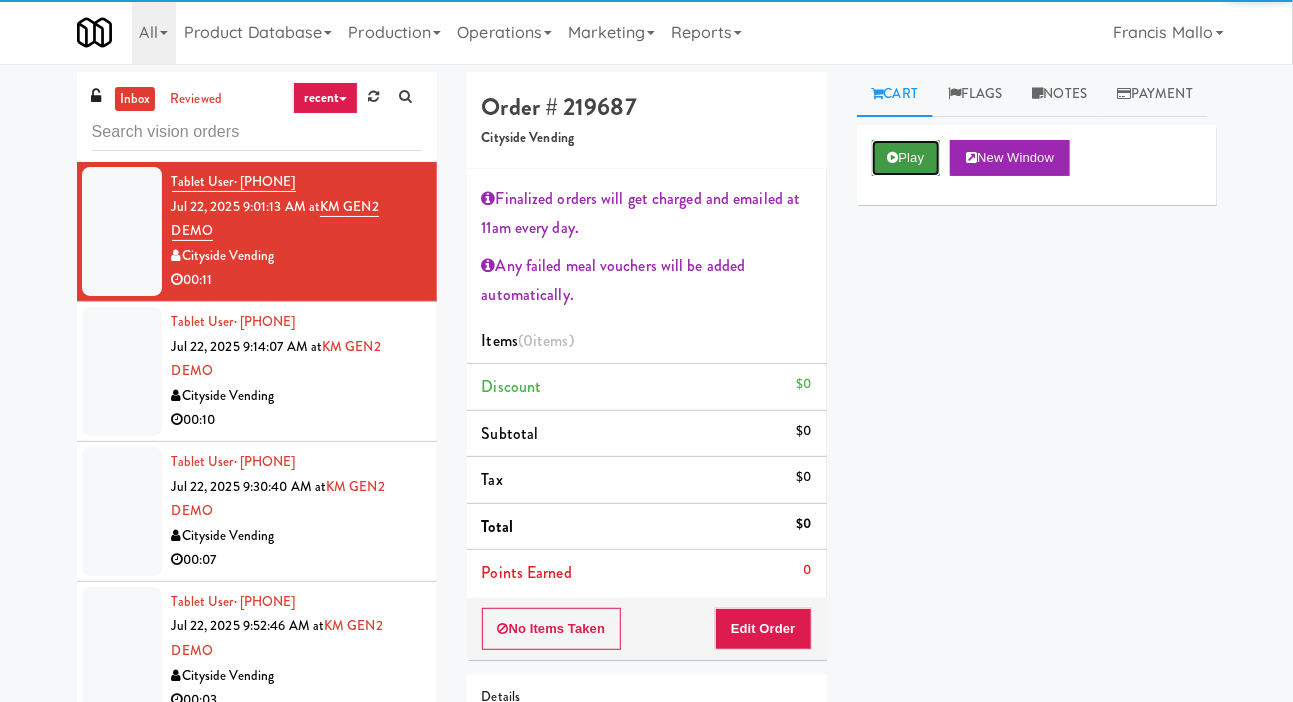 click on "Play" at bounding box center [906, 158] 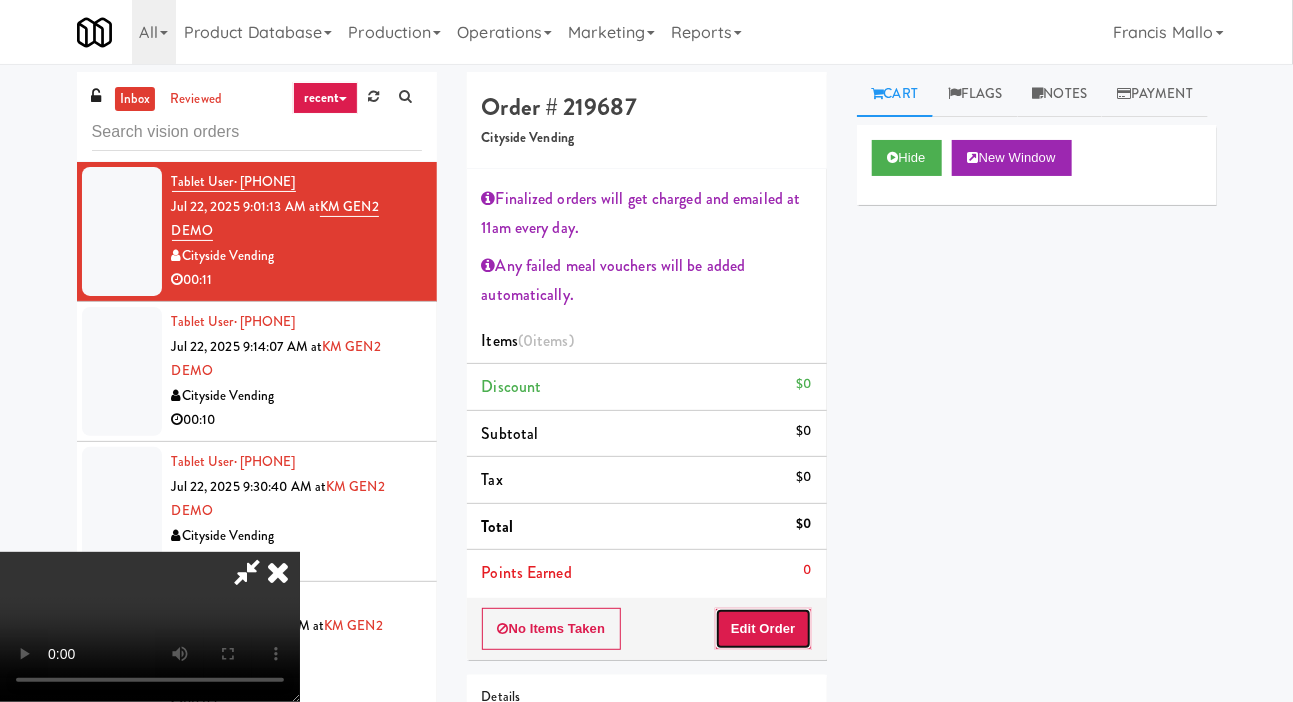 click on "Edit Order" at bounding box center [763, 629] 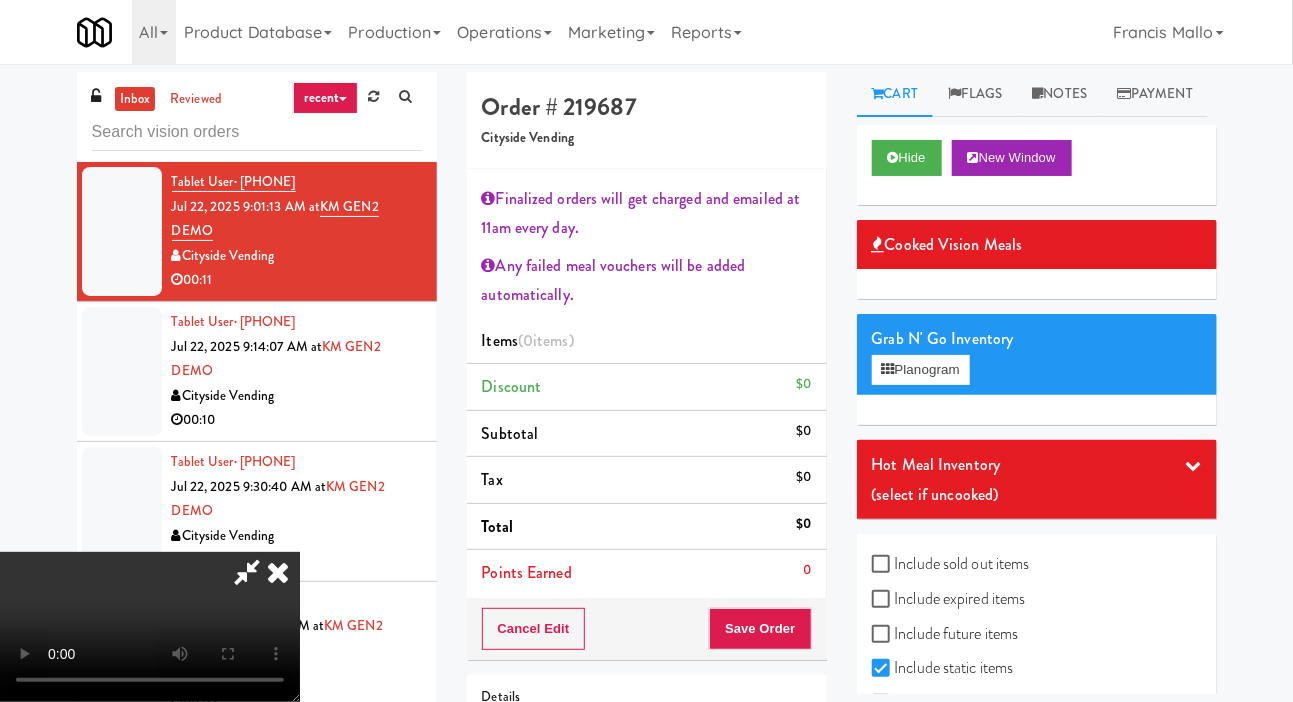 scroll, scrollTop: 73, scrollLeft: 0, axis: vertical 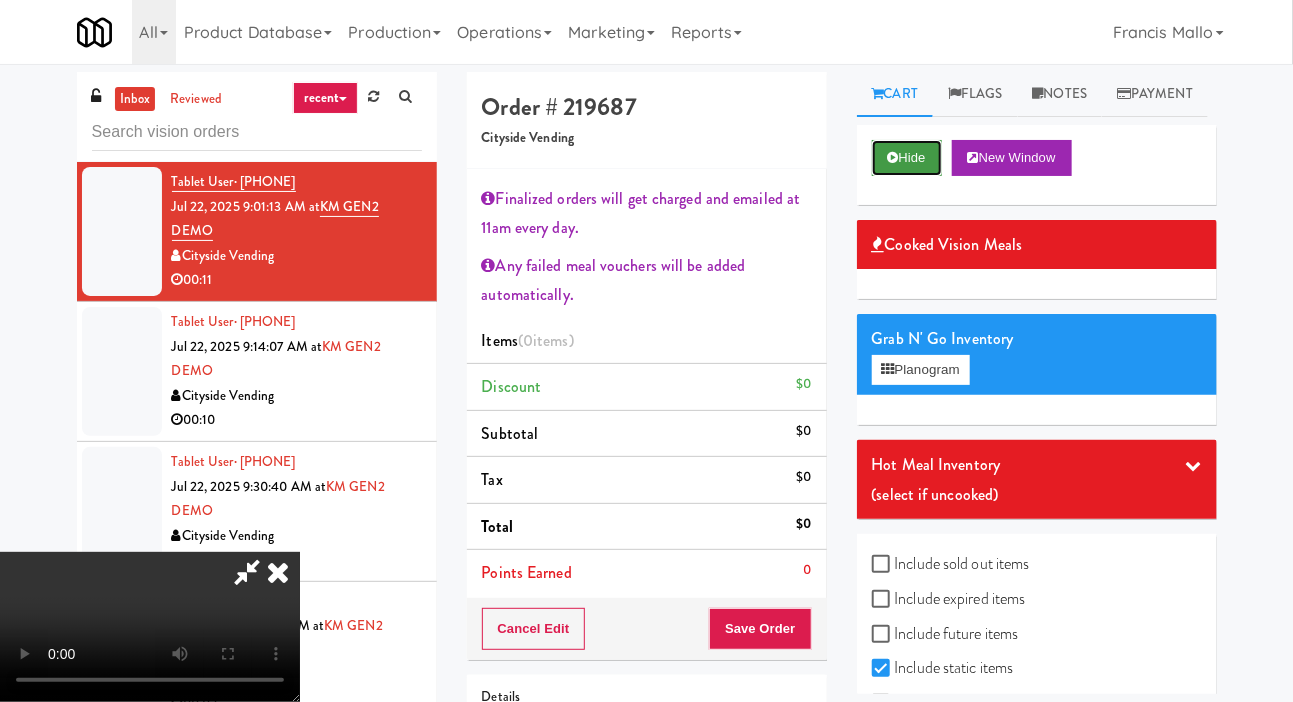 click at bounding box center [893, 157] 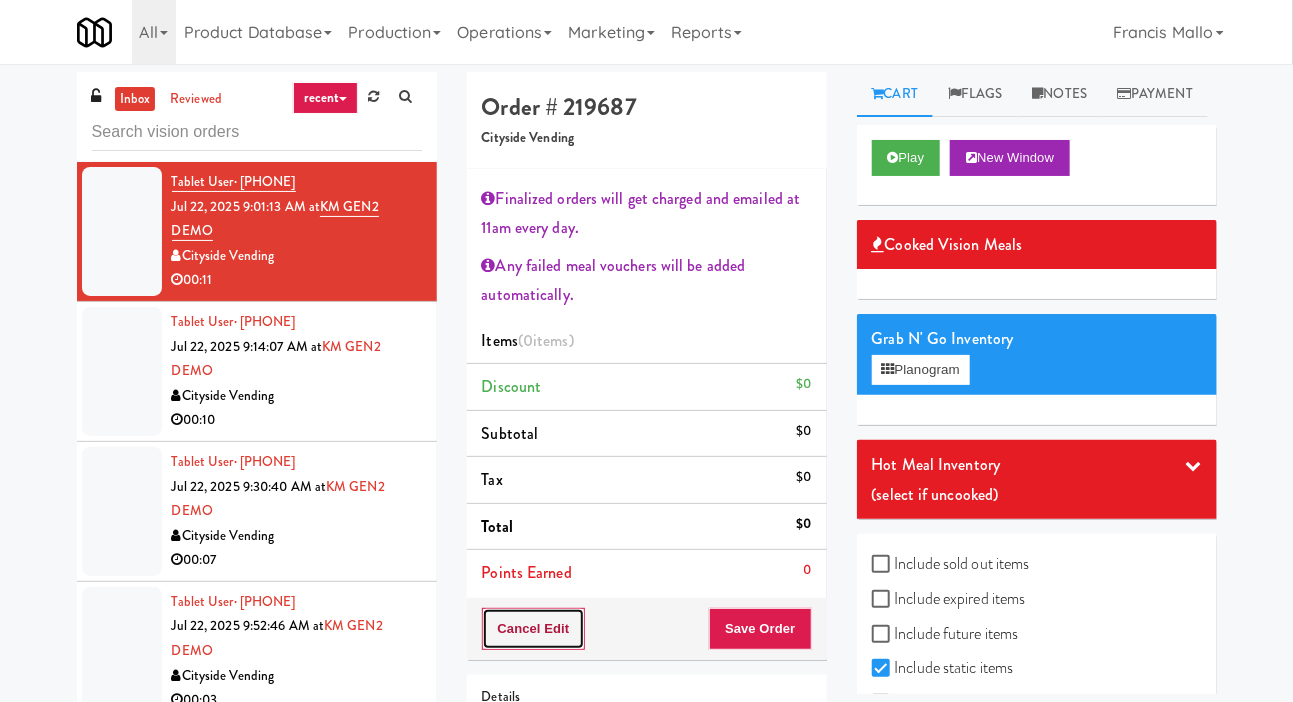 click on "Cancel Edit" at bounding box center [534, 629] 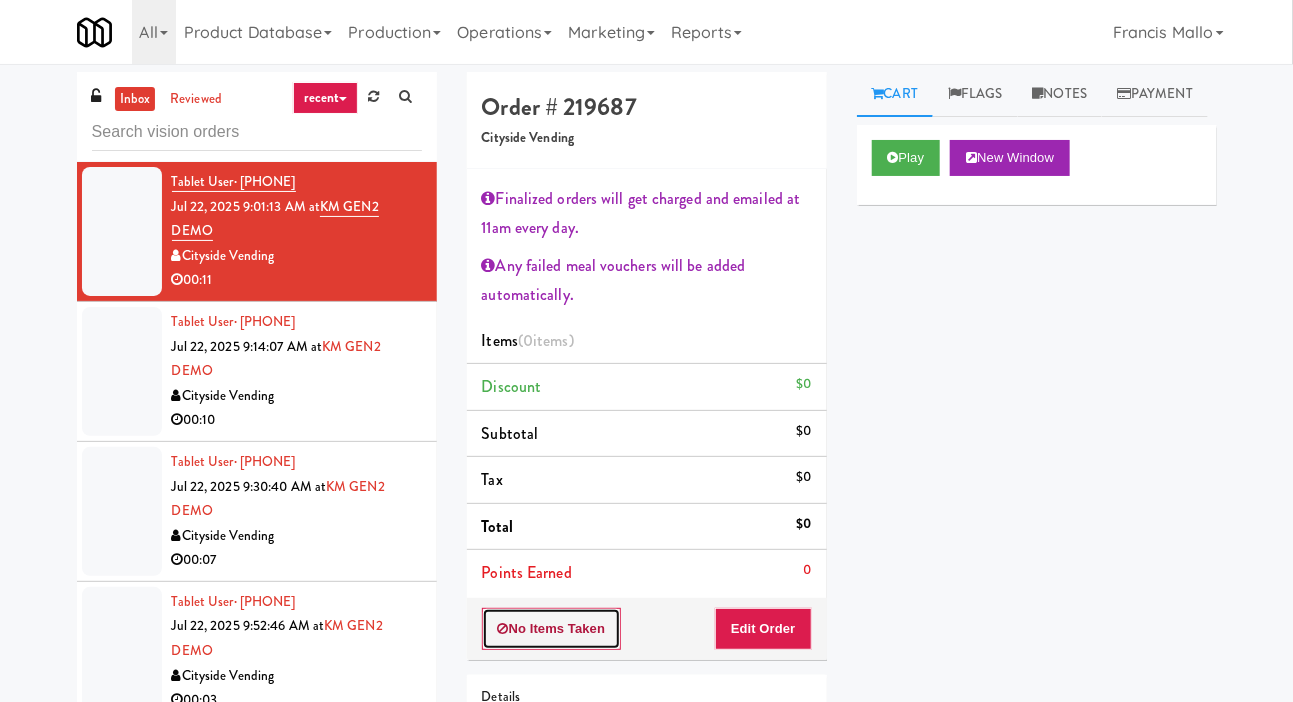 click on "No Items Taken" at bounding box center (552, 629) 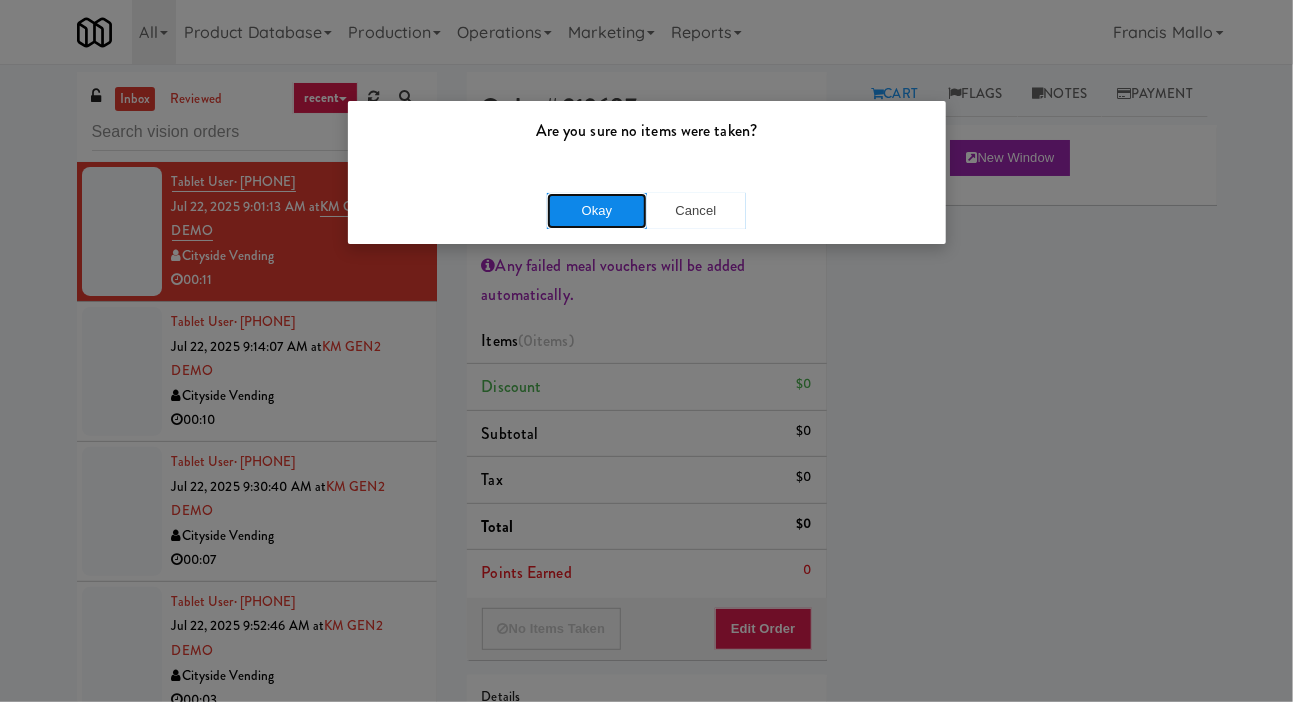 click on "Okay" at bounding box center [597, 211] 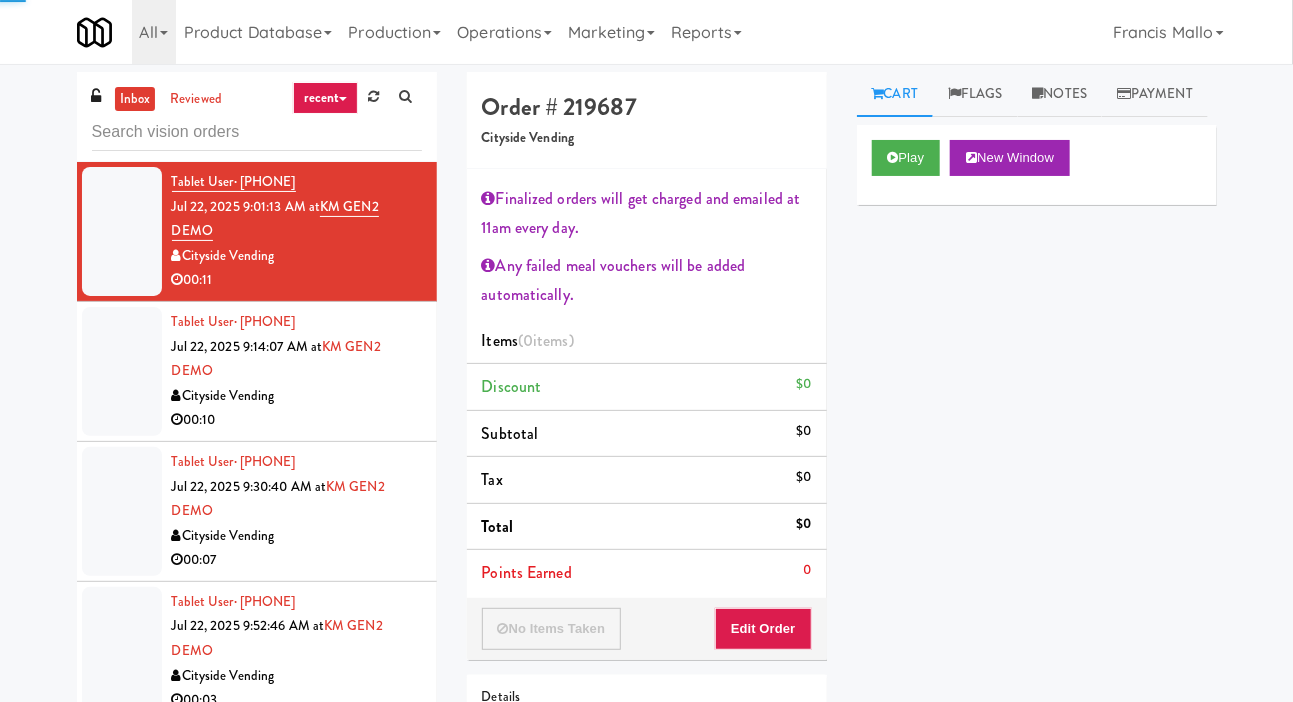 click on "Cityside Vending" at bounding box center [297, 396] 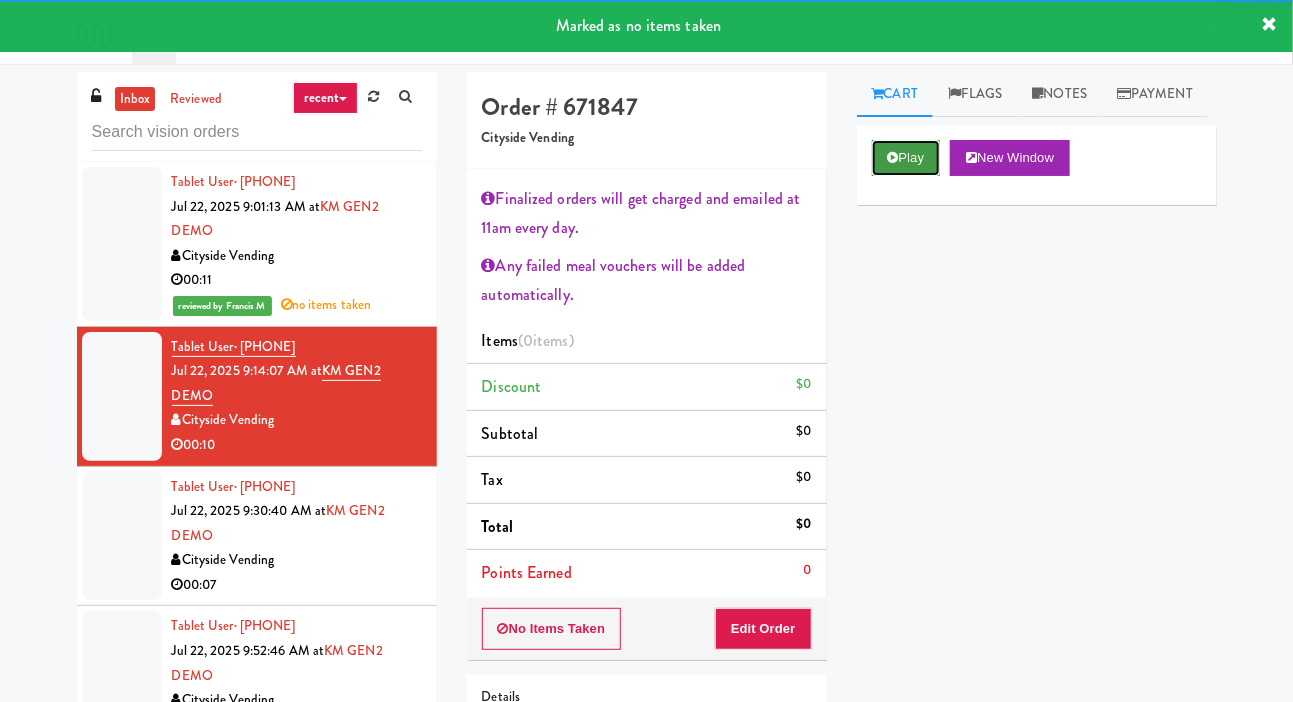 click on "Play" at bounding box center [906, 158] 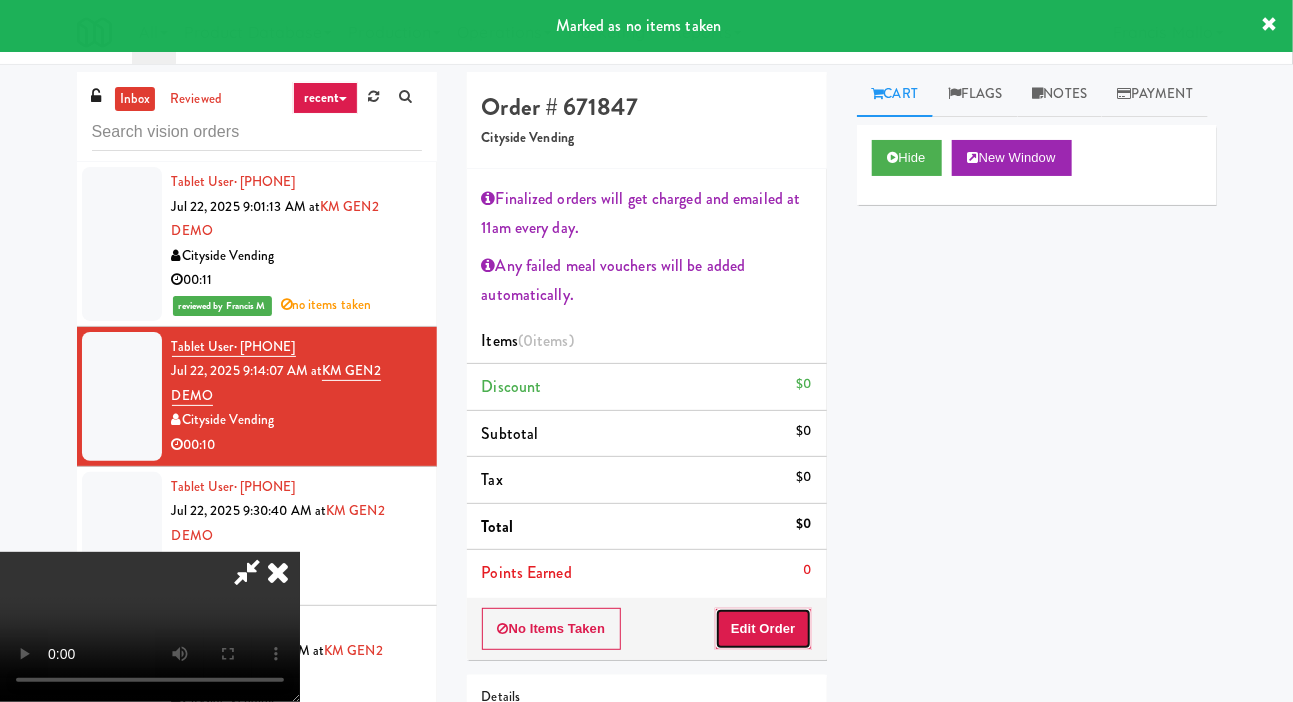 click on "Edit Order" at bounding box center [763, 629] 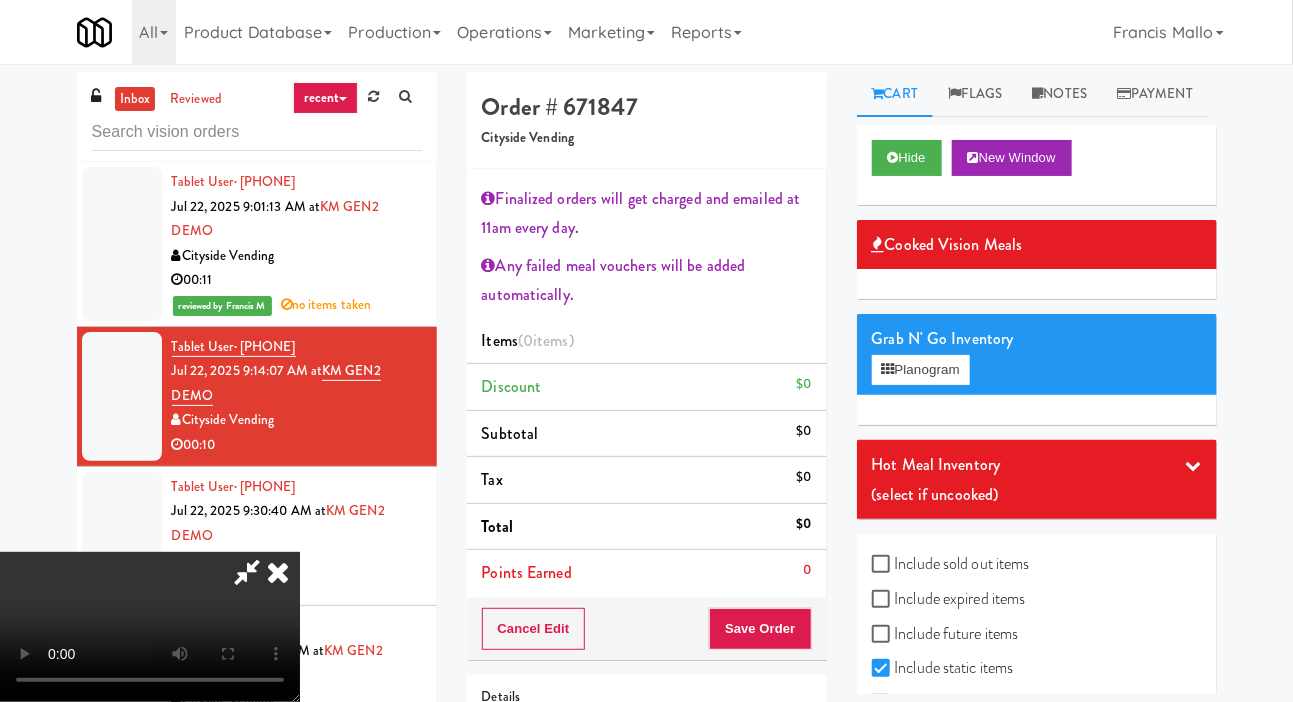 scroll, scrollTop: 73, scrollLeft: 0, axis: vertical 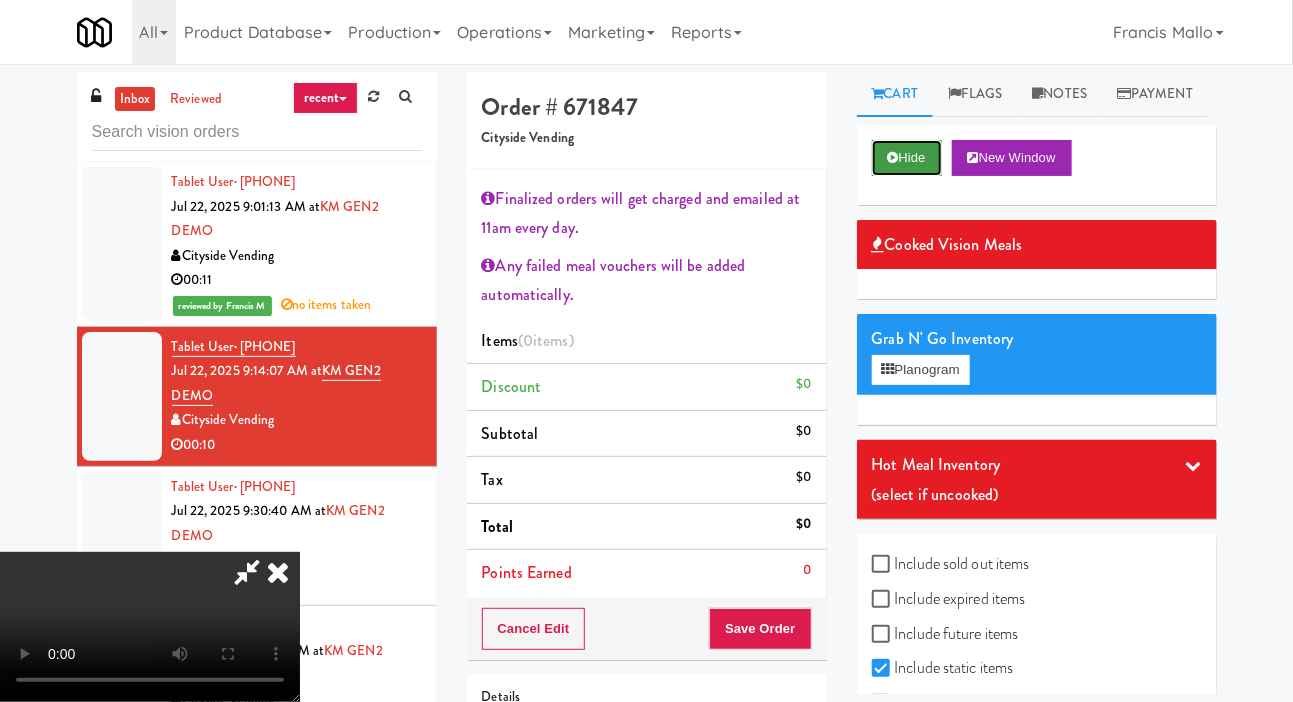 click on "Hide" at bounding box center [907, 158] 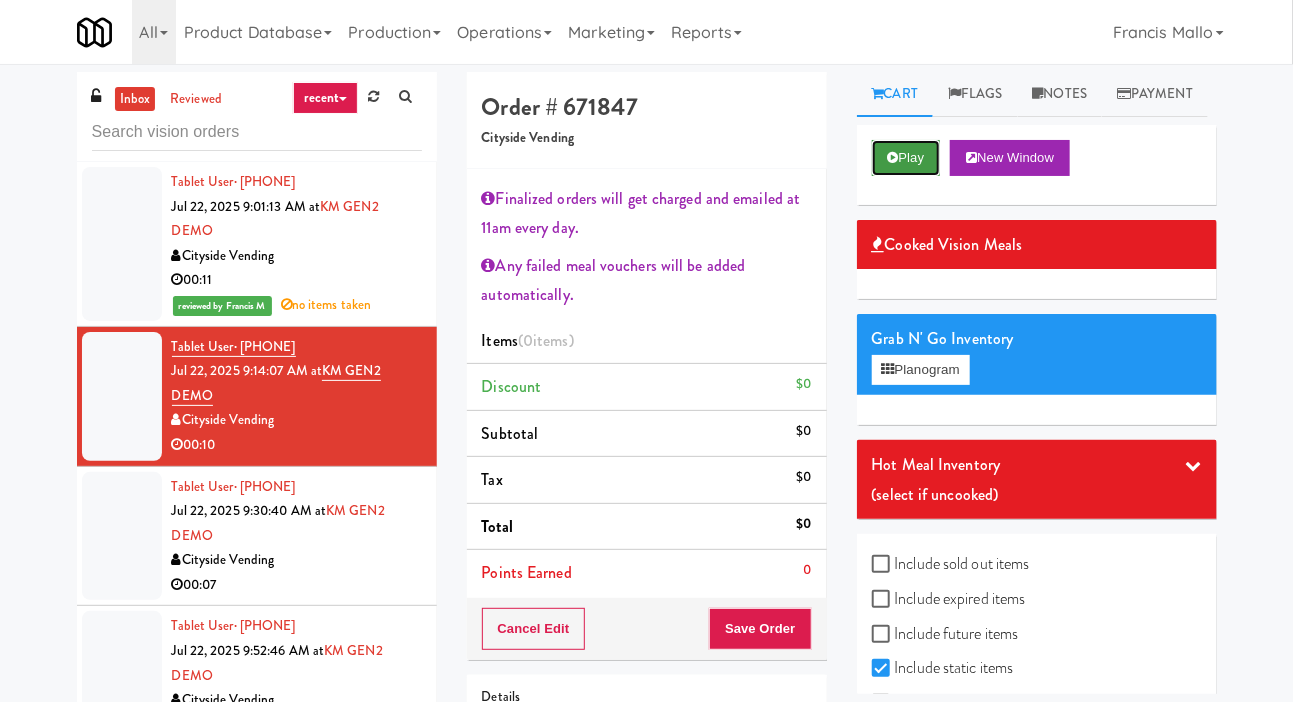 scroll, scrollTop: 0, scrollLeft: 0, axis: both 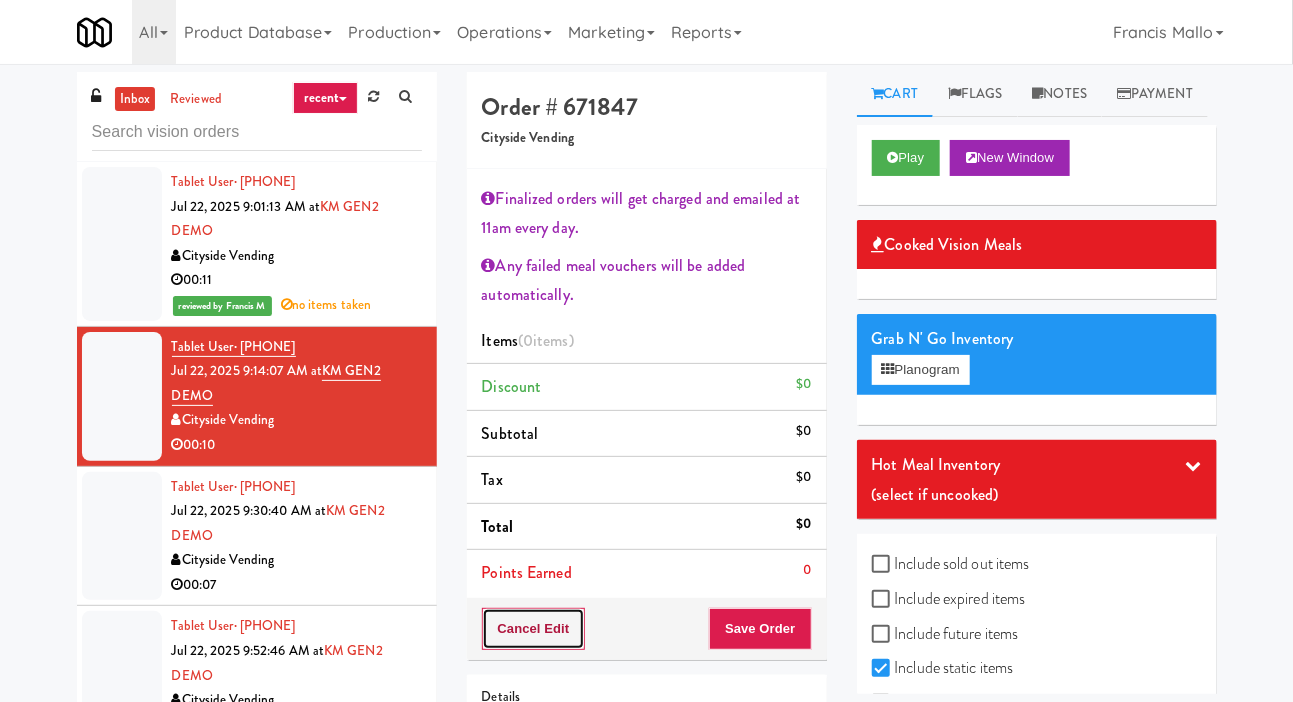 click on "Cancel Edit" at bounding box center [534, 629] 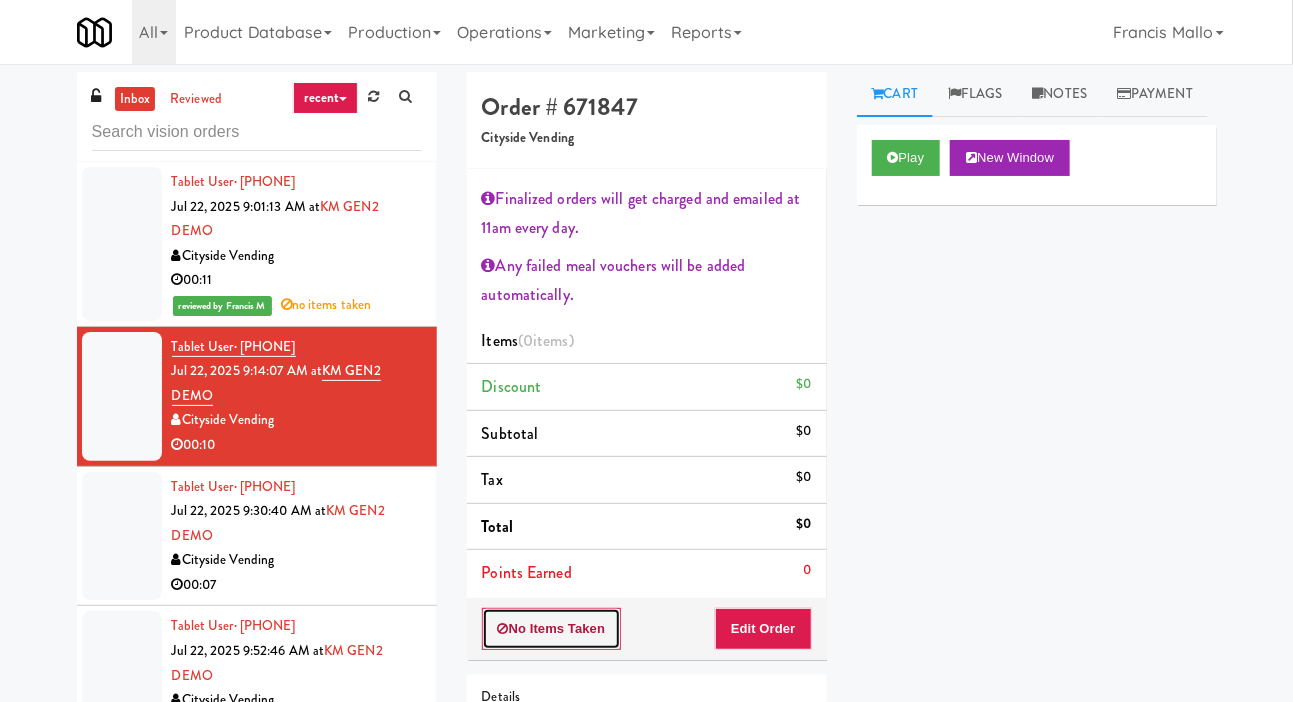 click on "No Items Taken" at bounding box center (552, 629) 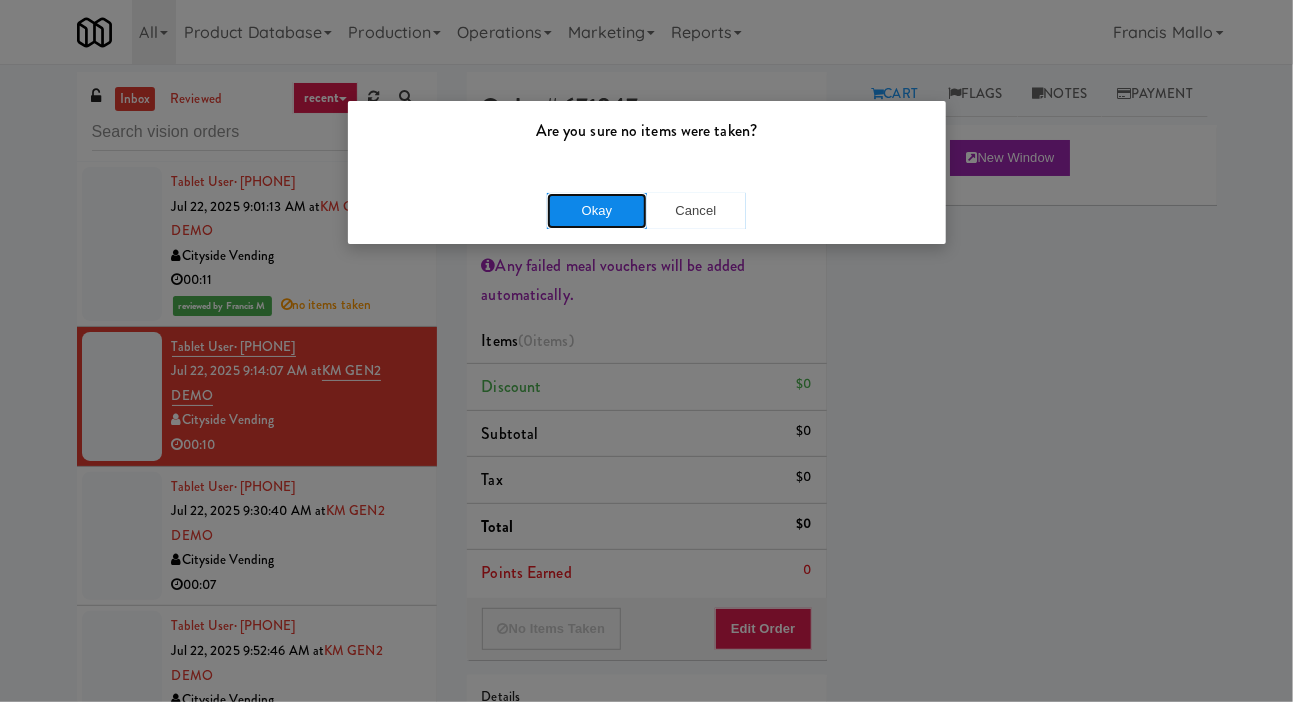 click on "Okay" at bounding box center [597, 211] 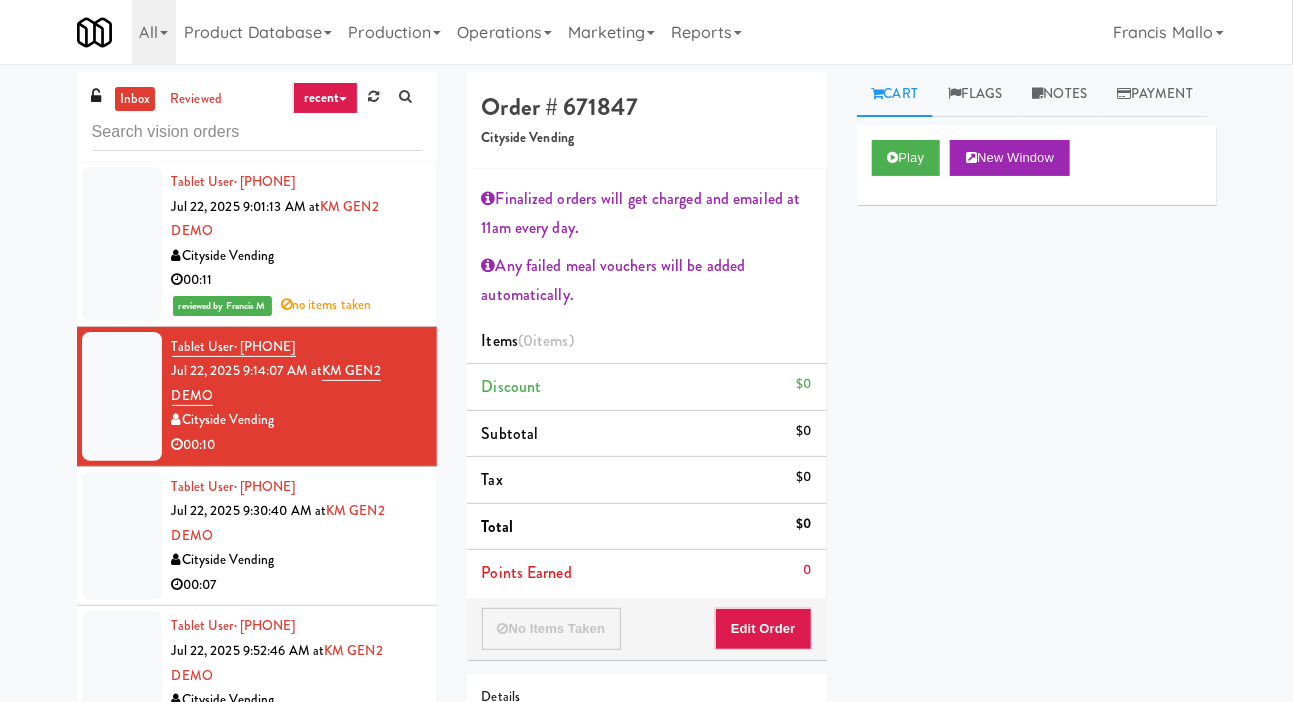 click on "Cityside Vending" at bounding box center (297, 560) 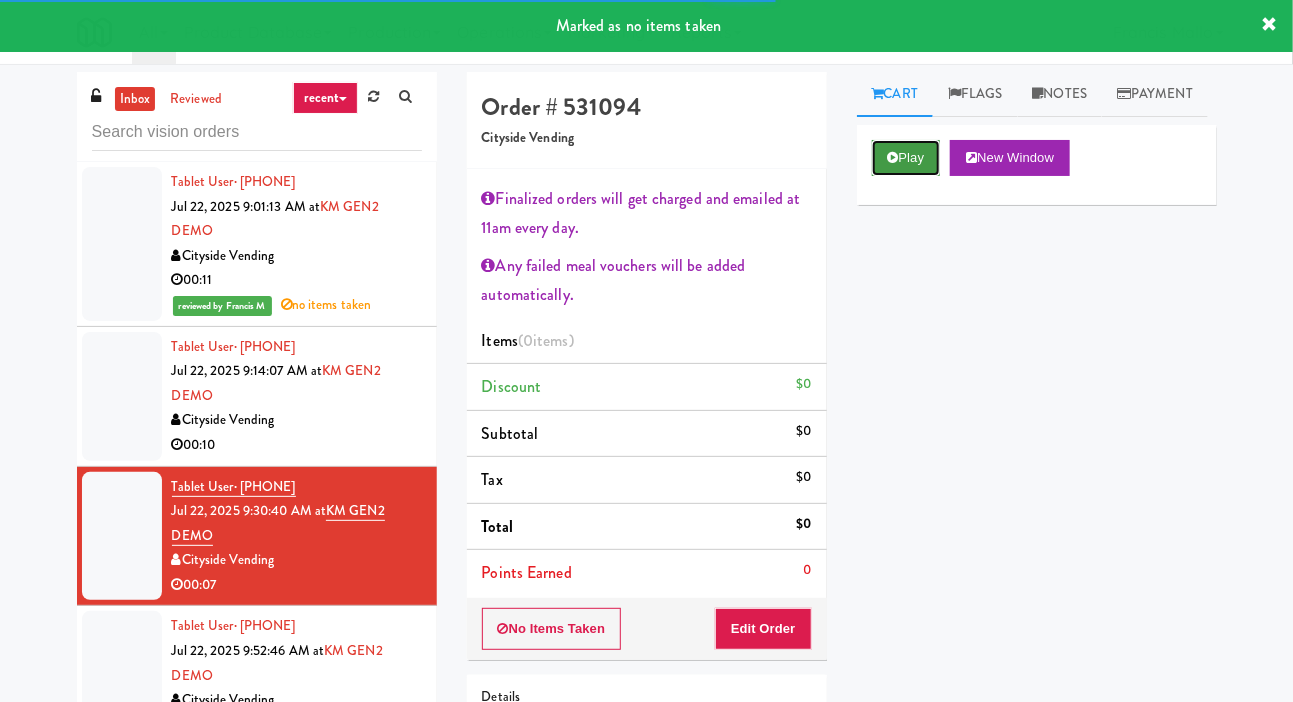 click on "Play" at bounding box center (906, 158) 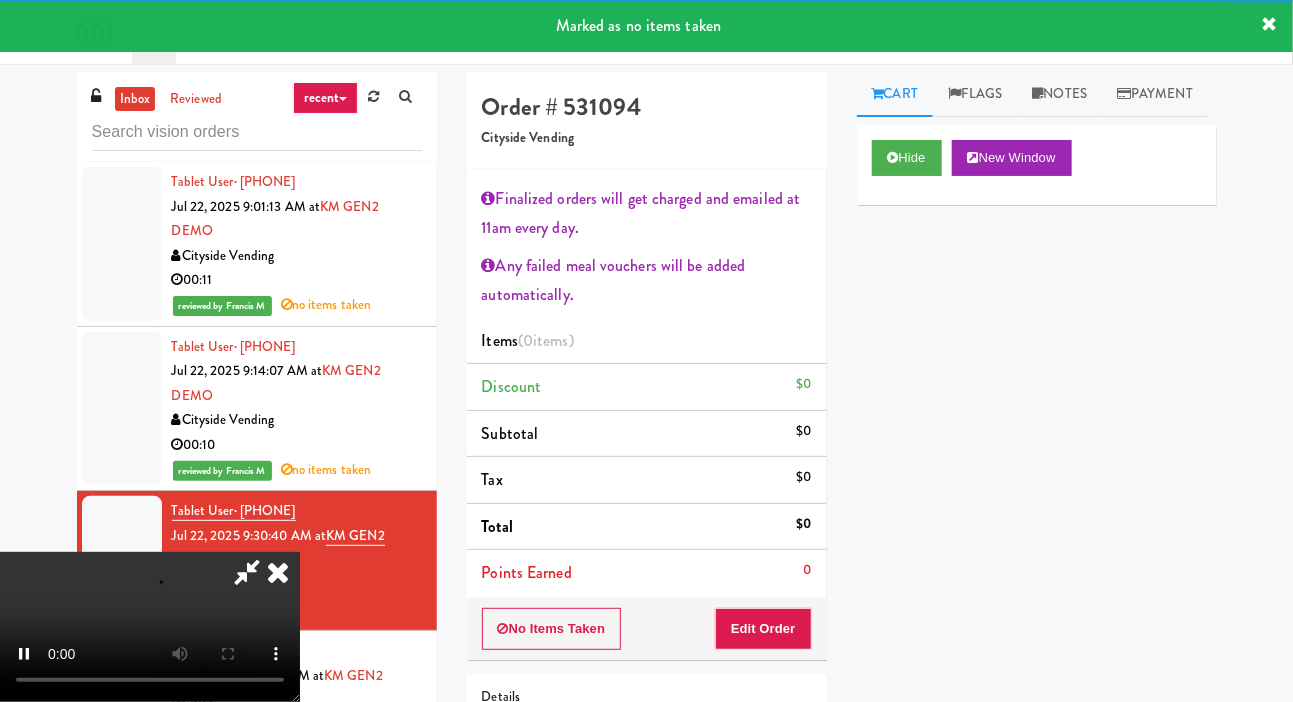 click on "Points Earned  0" at bounding box center [647, 573] 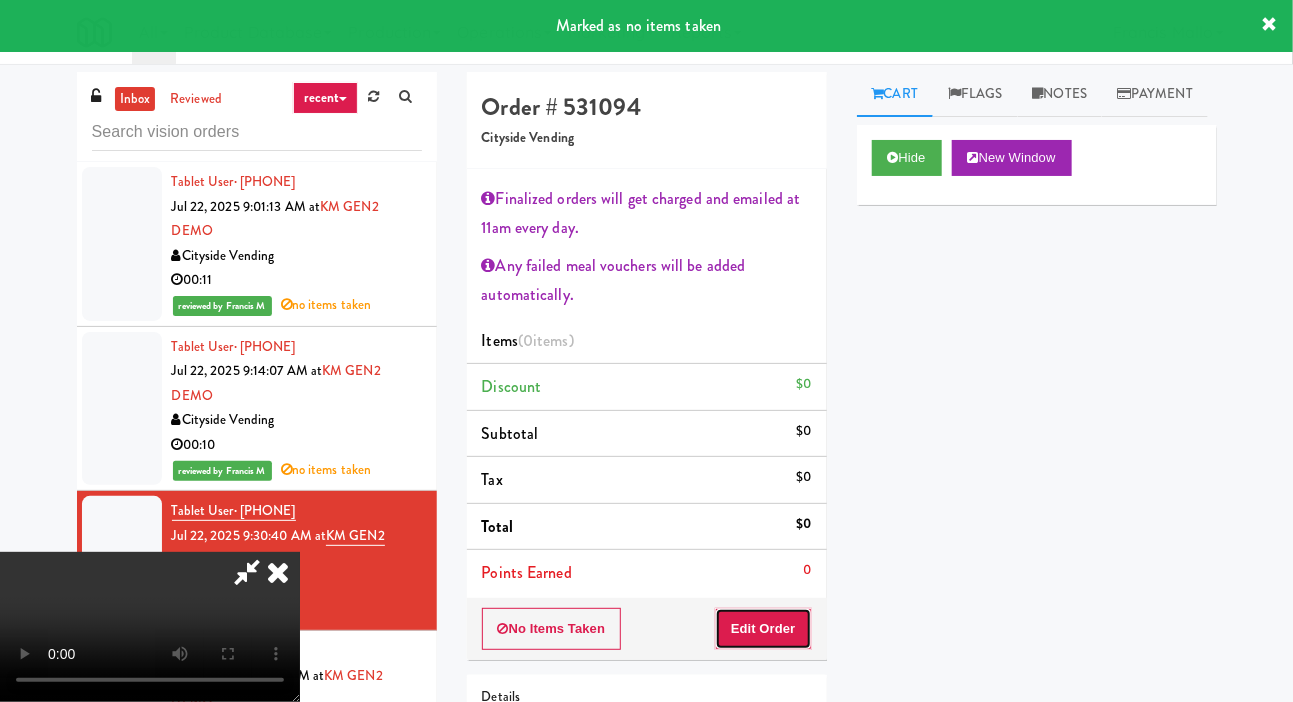 click on "Edit Order" at bounding box center [763, 629] 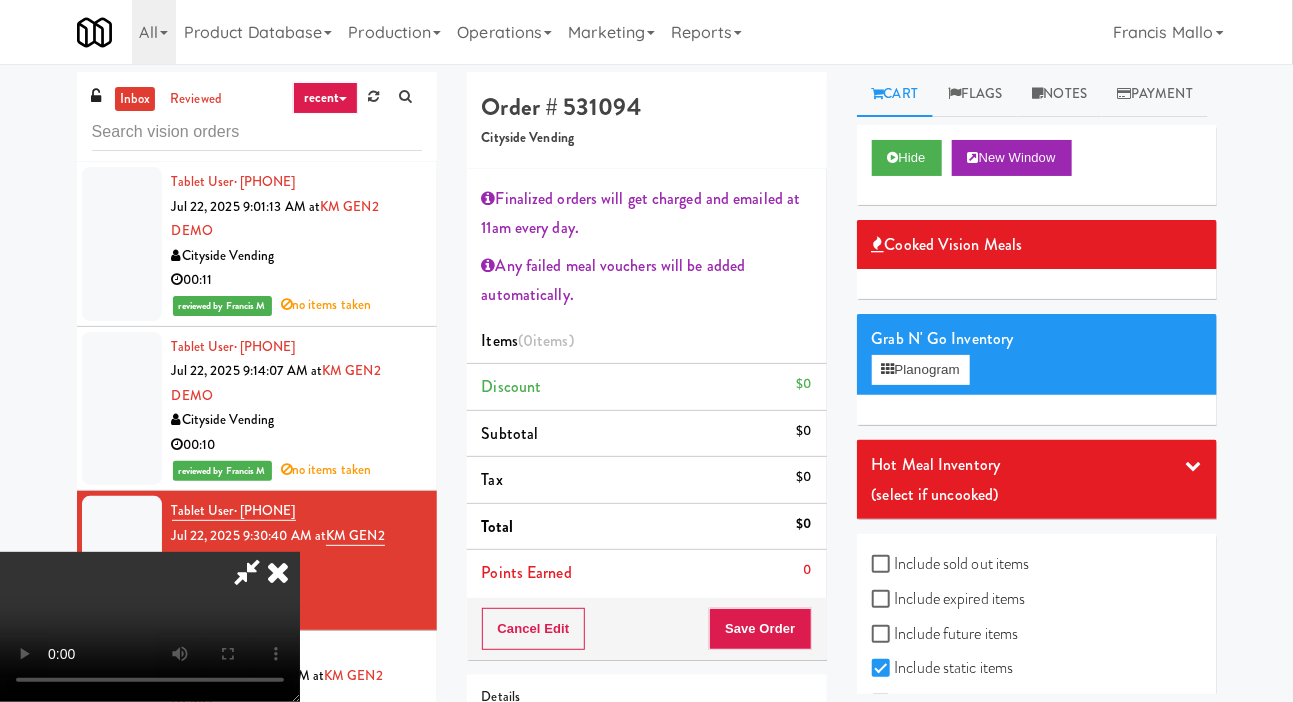 scroll, scrollTop: 73, scrollLeft: 0, axis: vertical 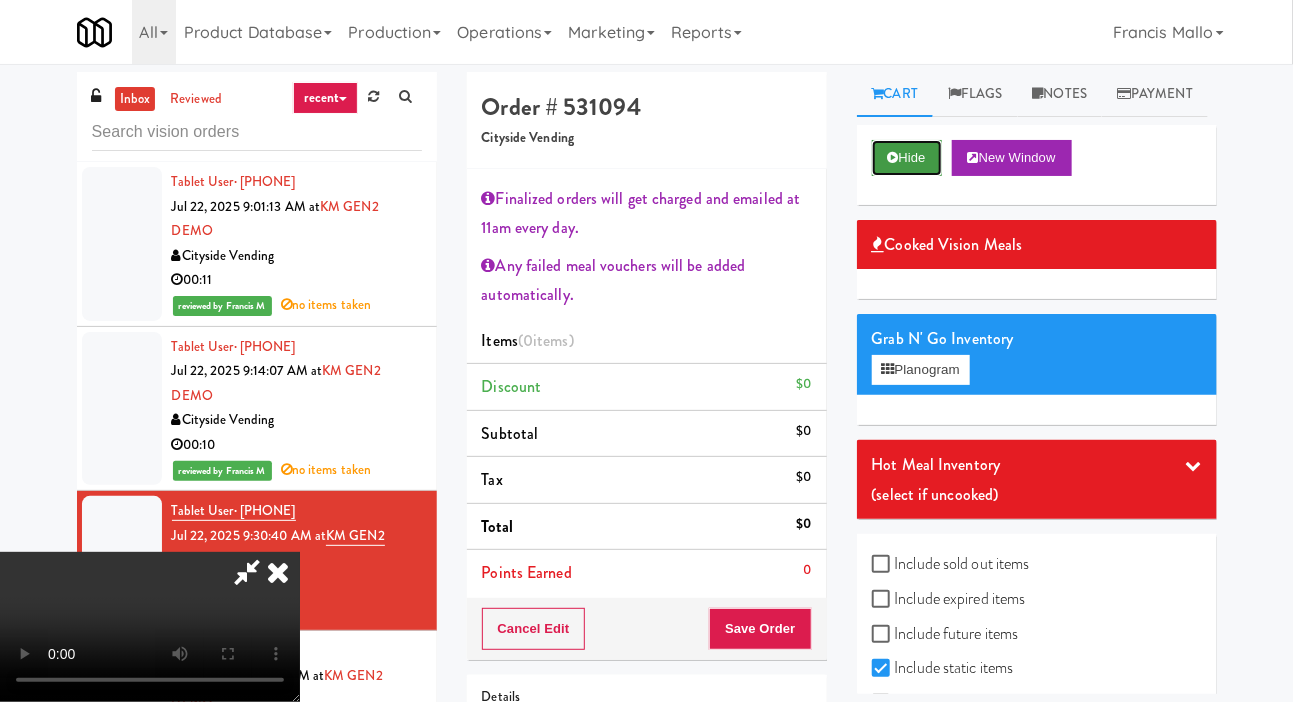 click on "Hide" at bounding box center [907, 158] 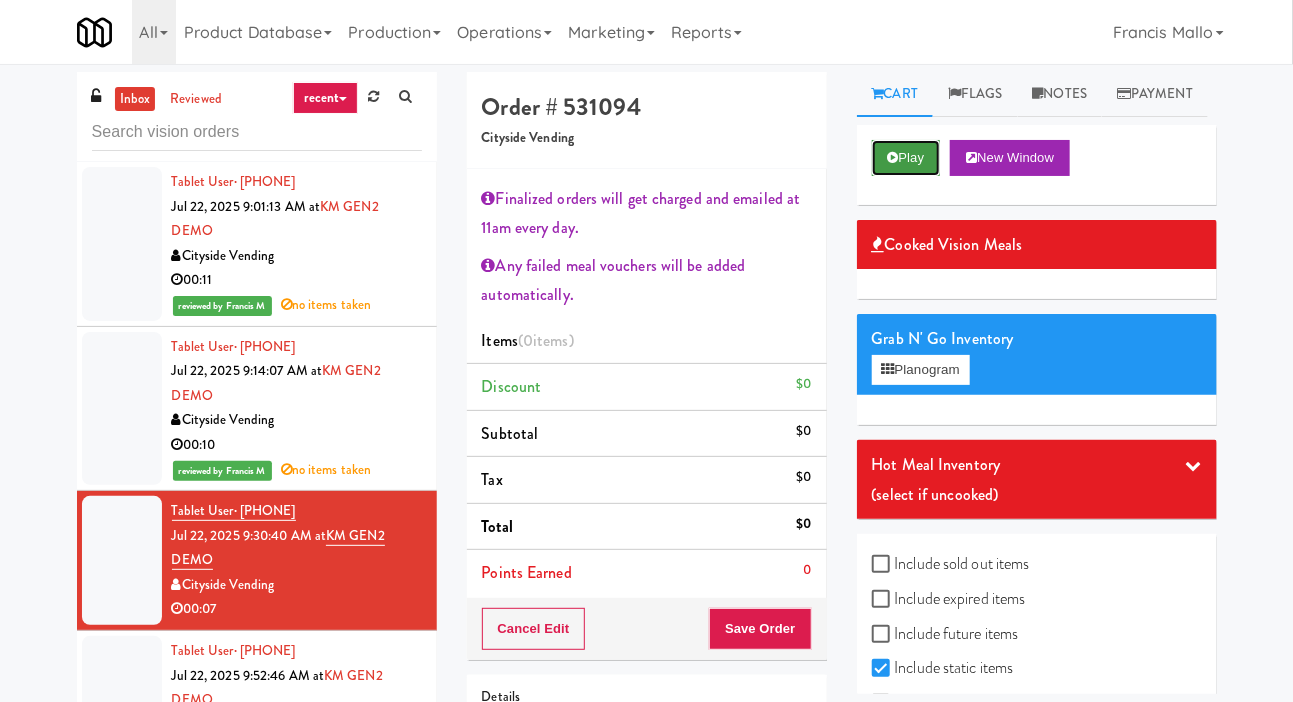 scroll, scrollTop: 0, scrollLeft: 0, axis: both 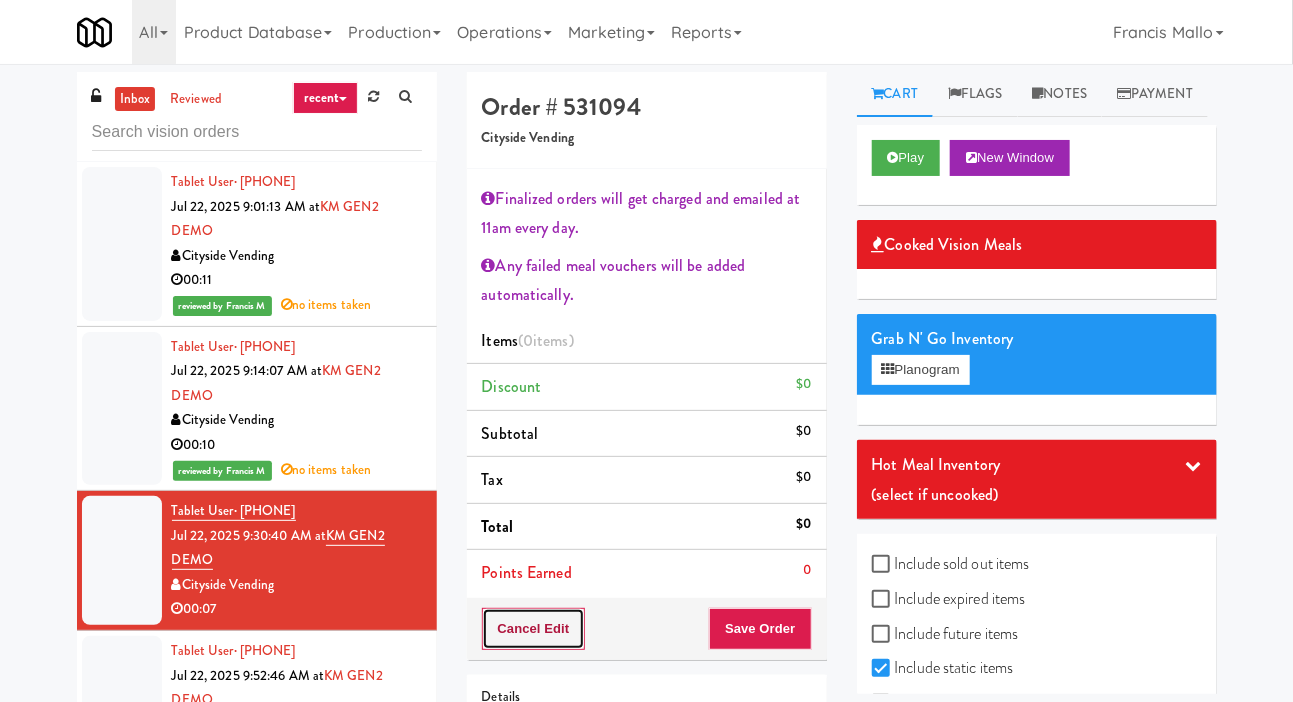click on "Cancel Edit" at bounding box center [534, 629] 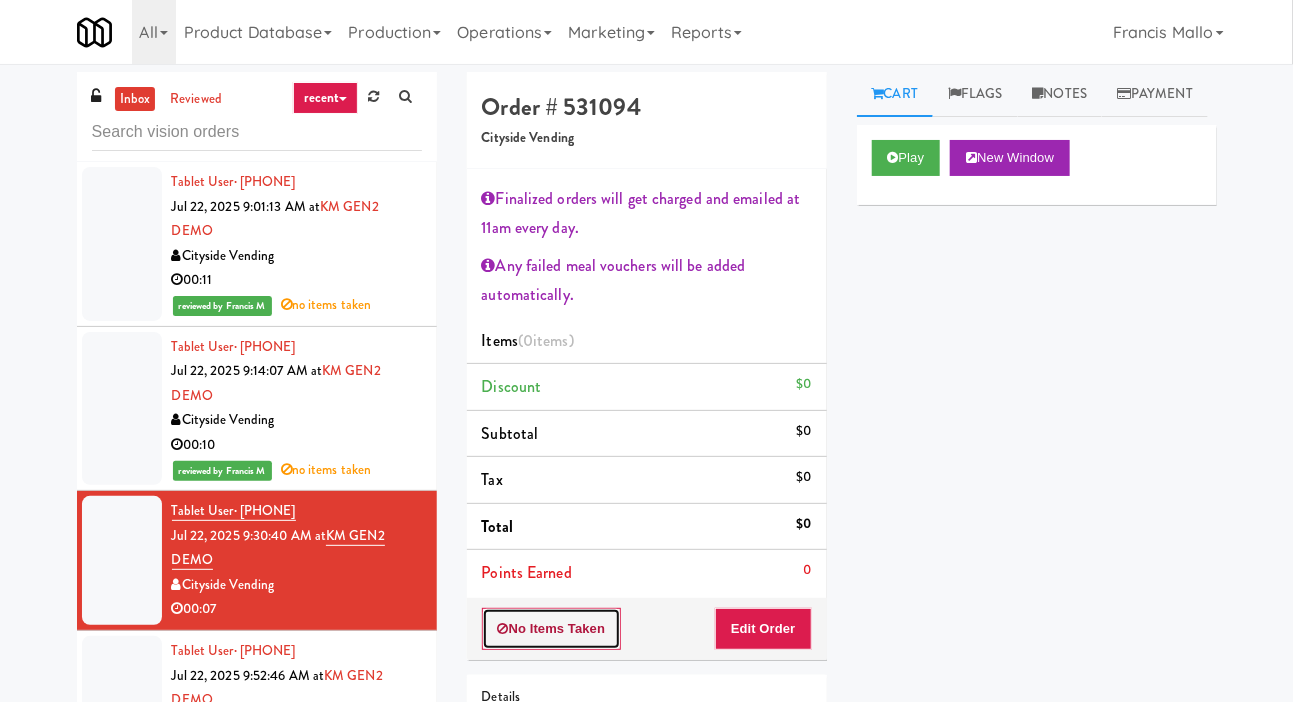 click on "No Items Taken" at bounding box center [552, 629] 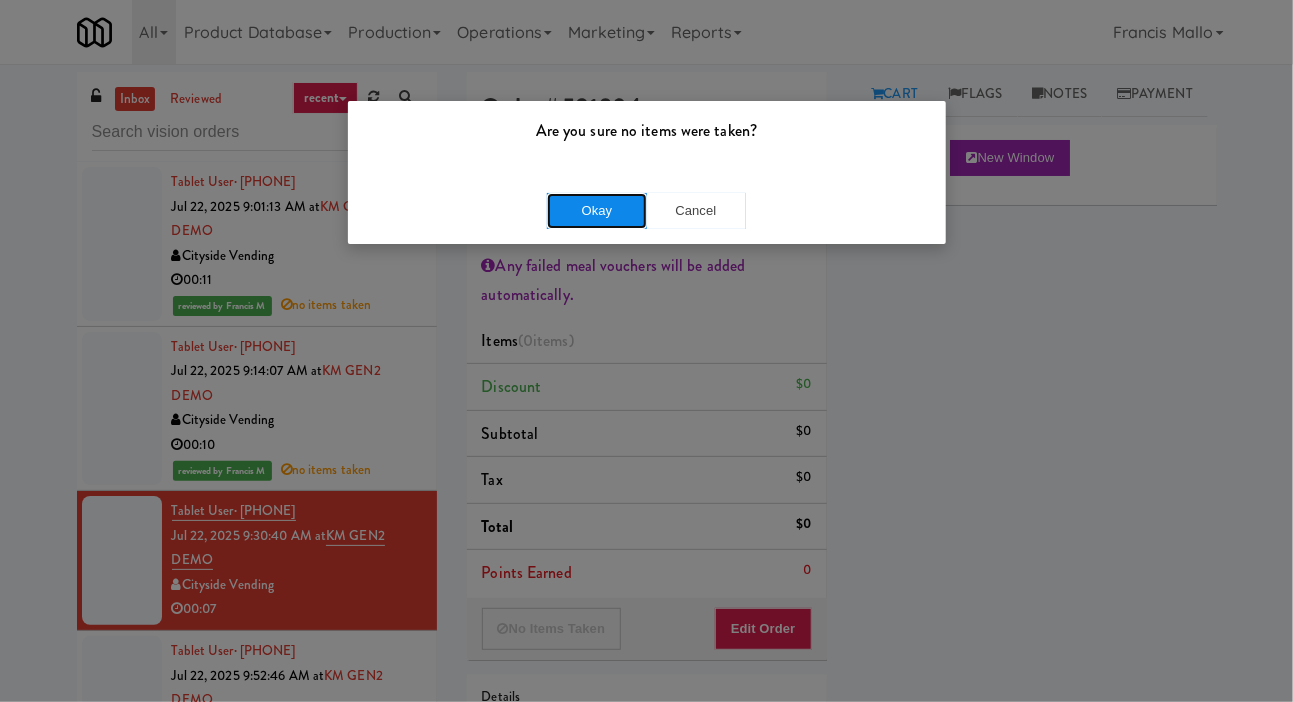 click on "Okay" at bounding box center [597, 211] 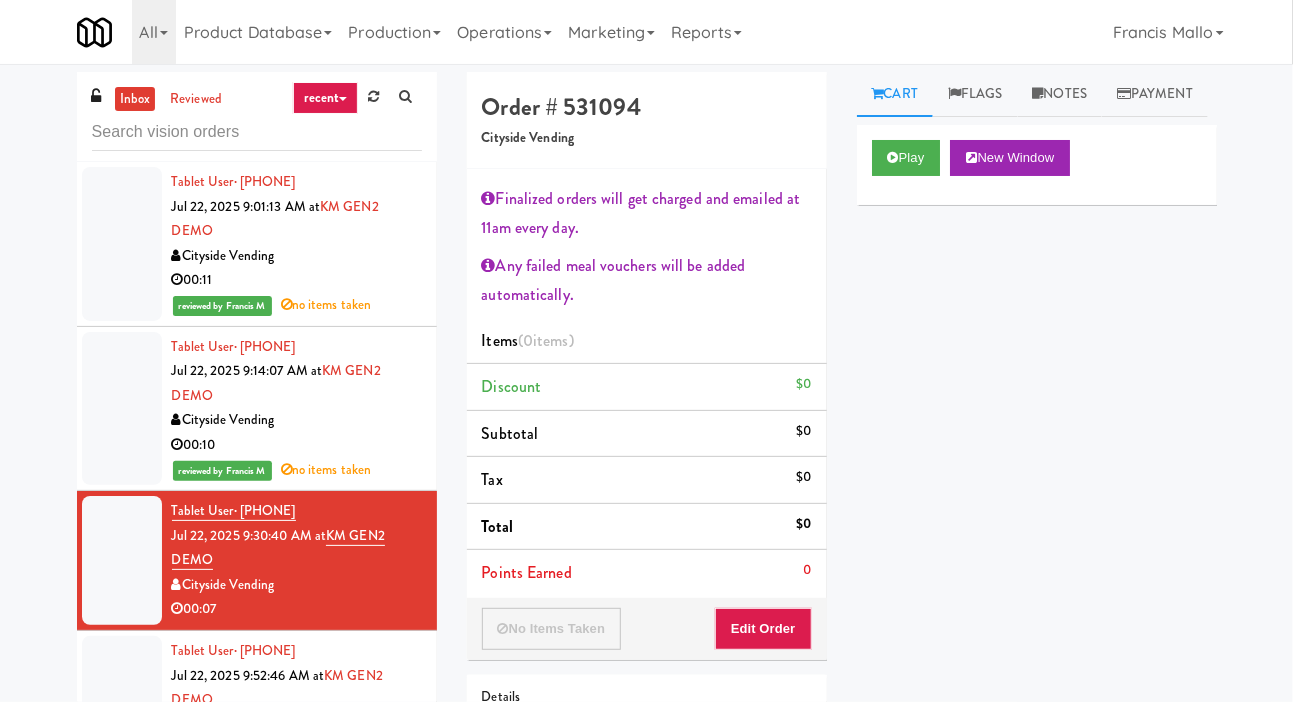 scroll, scrollTop: 52, scrollLeft: 0, axis: vertical 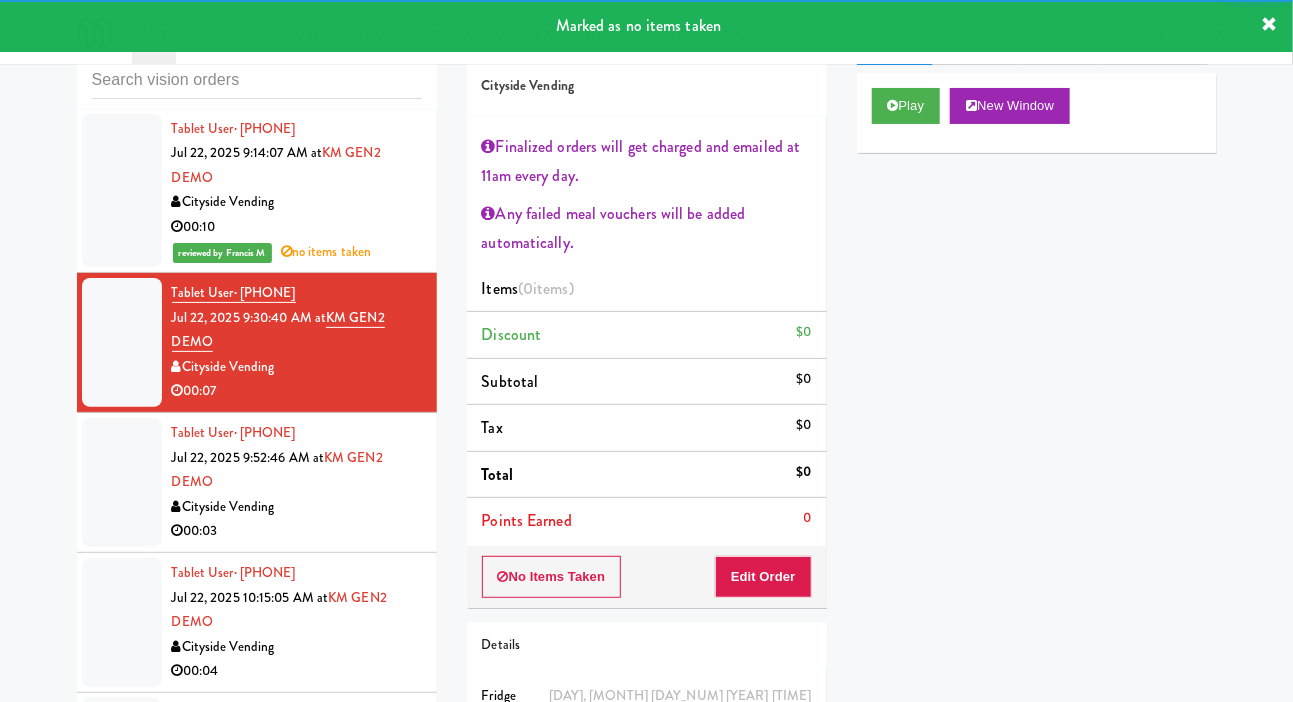 click on "Tablet User  · ([AREA_CODE]) [EXCHANGE]-[LINE] [MONTH] [DAY_NUM], [YEAR] [HOUR]:[MINUTE]:[SECOND] [AMPM] at  KM GEN2 DEMO  Cityside Vending  00:03" at bounding box center [297, 482] 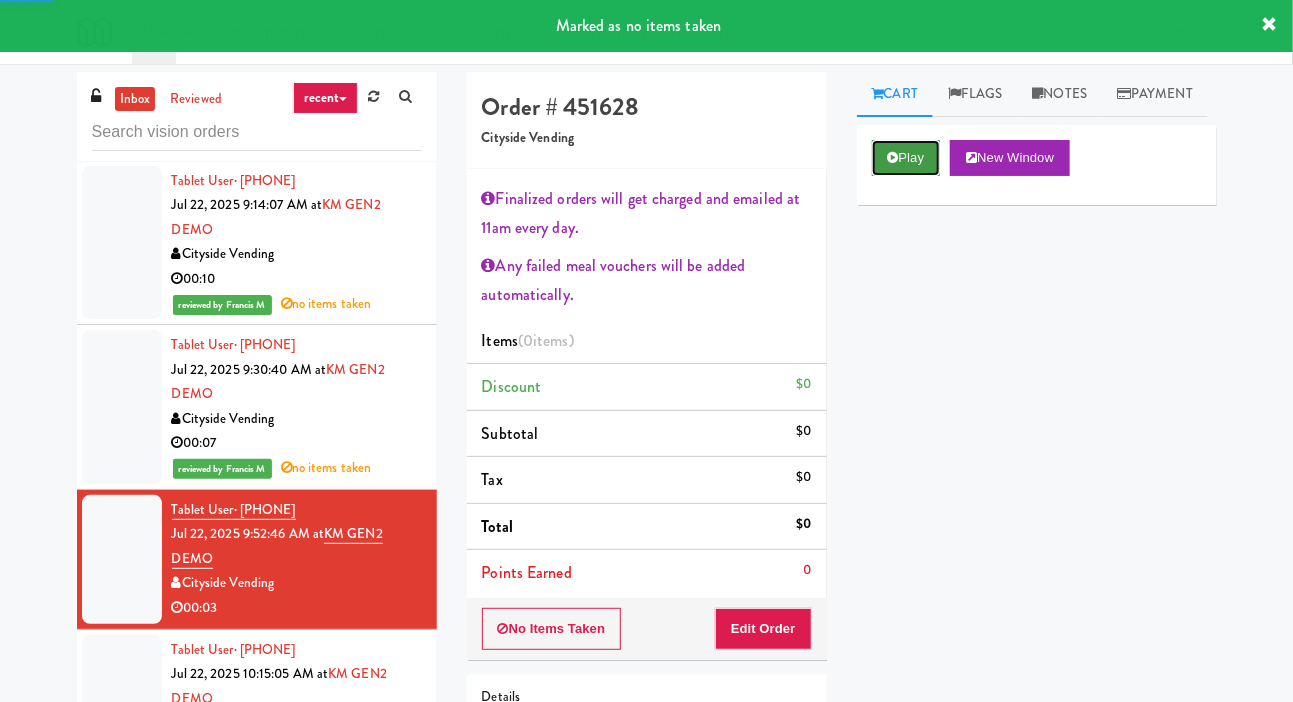 click on "Play" at bounding box center (906, 158) 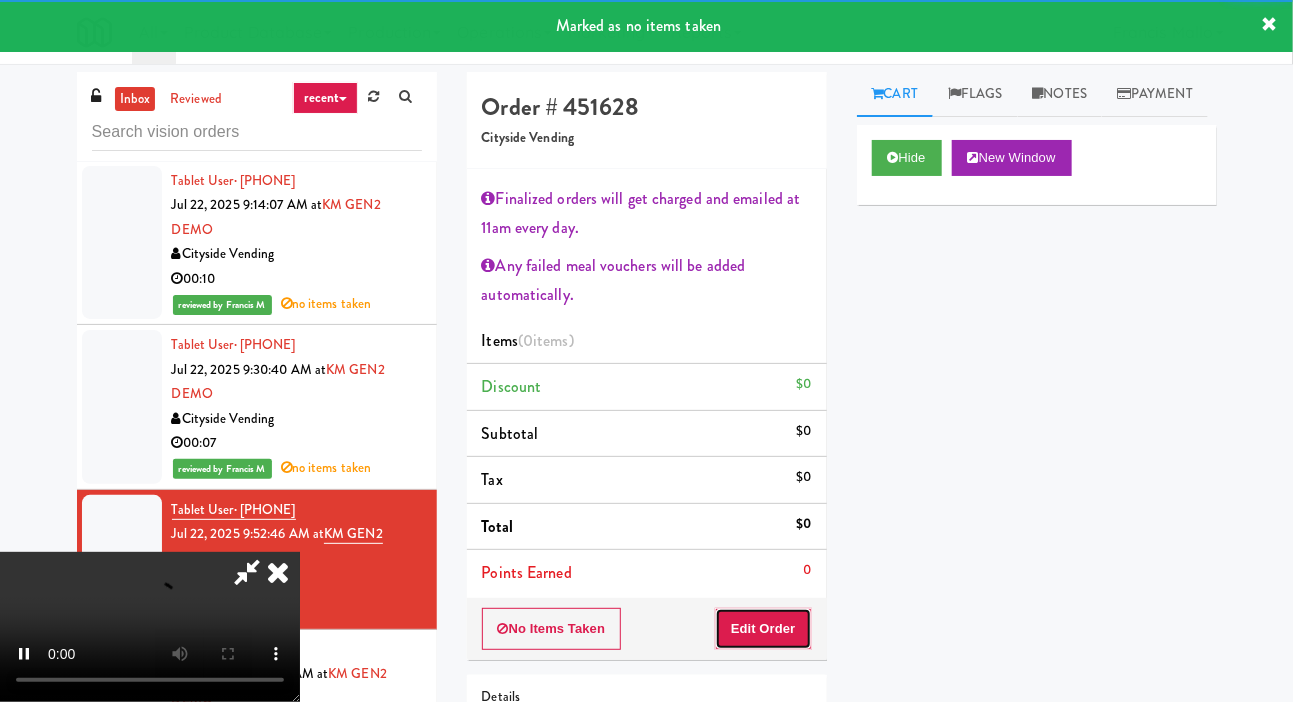 click on "Edit Order" at bounding box center (763, 629) 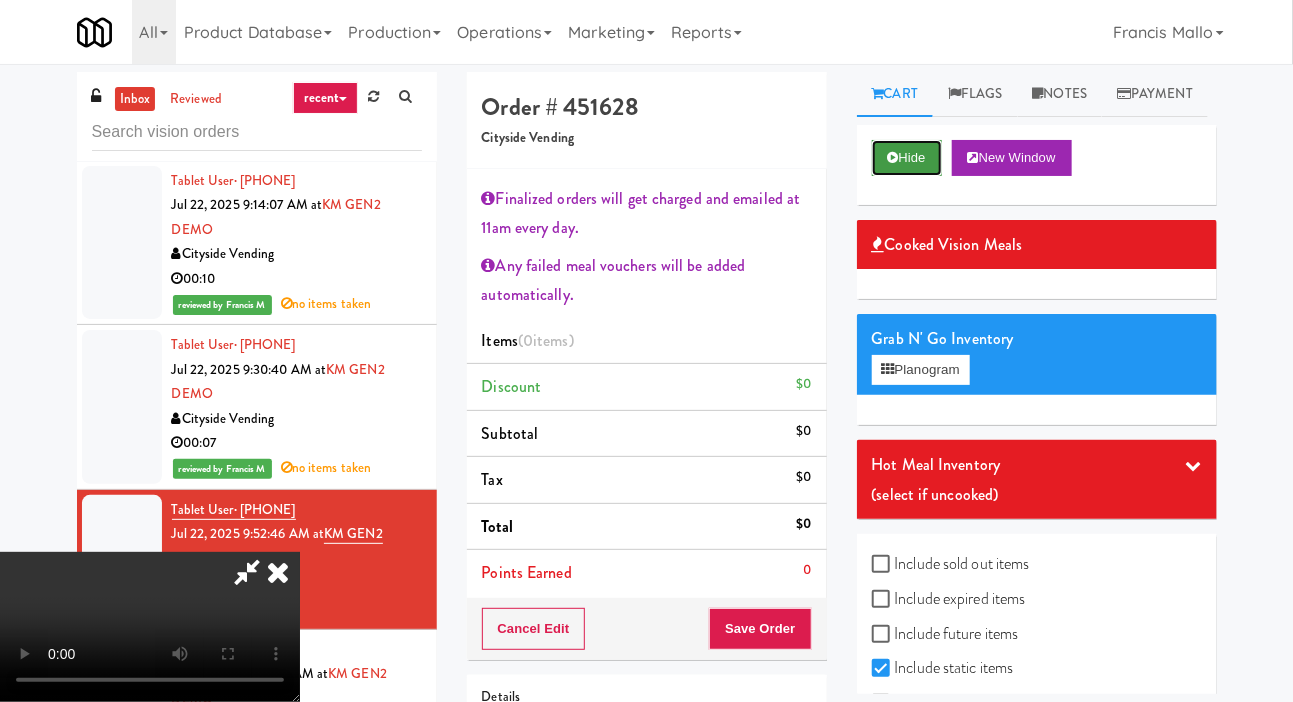 click at bounding box center [893, 157] 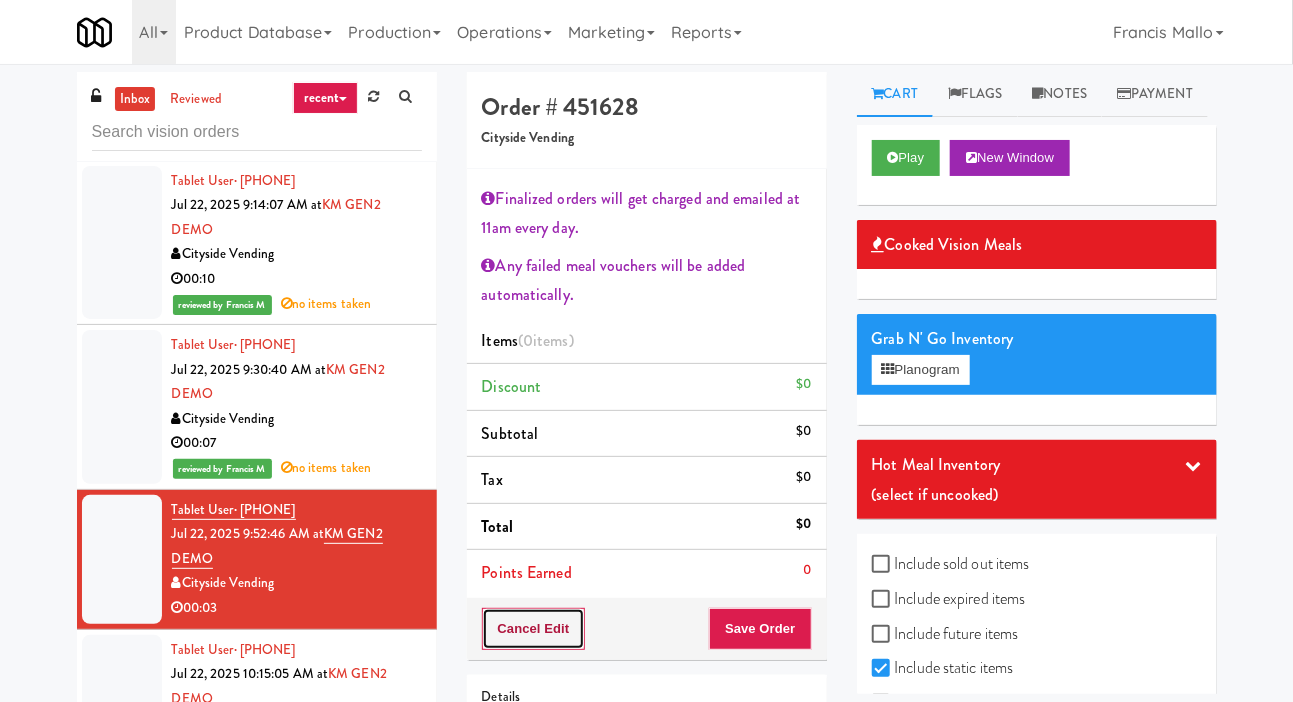click on "Cancel Edit" at bounding box center (534, 629) 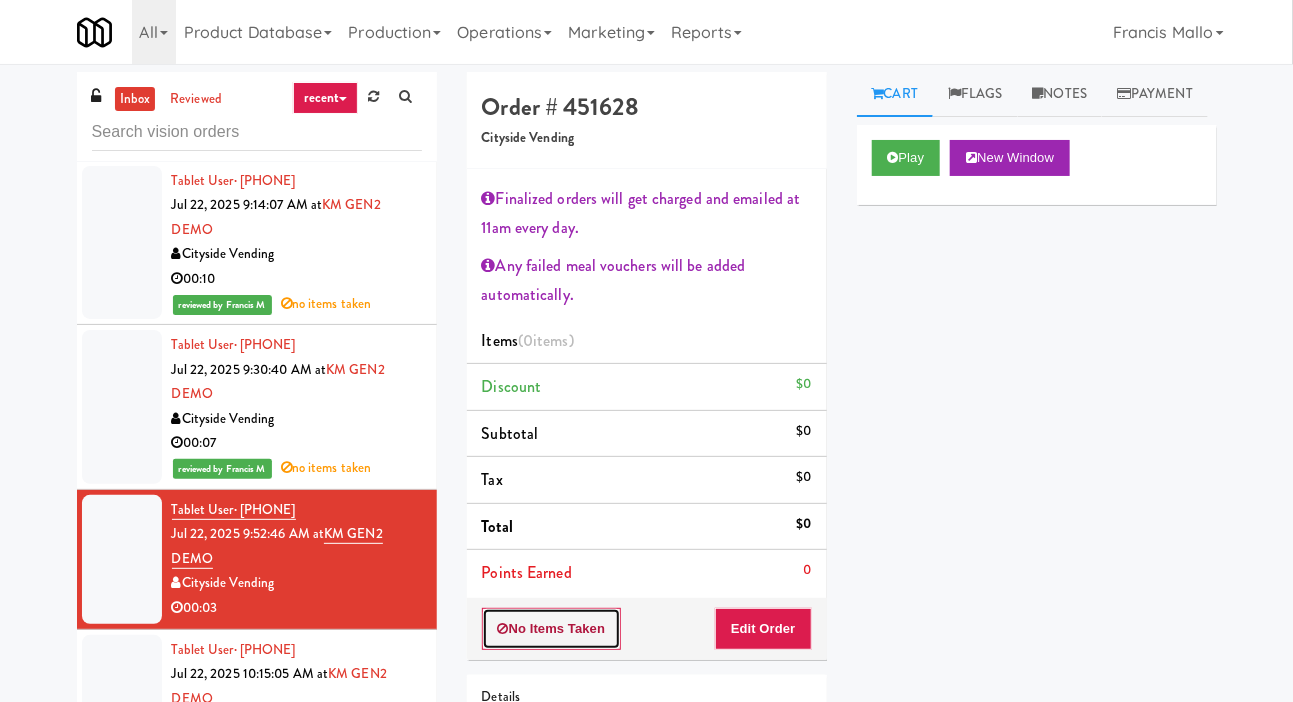 click on "No Items Taken" at bounding box center (552, 629) 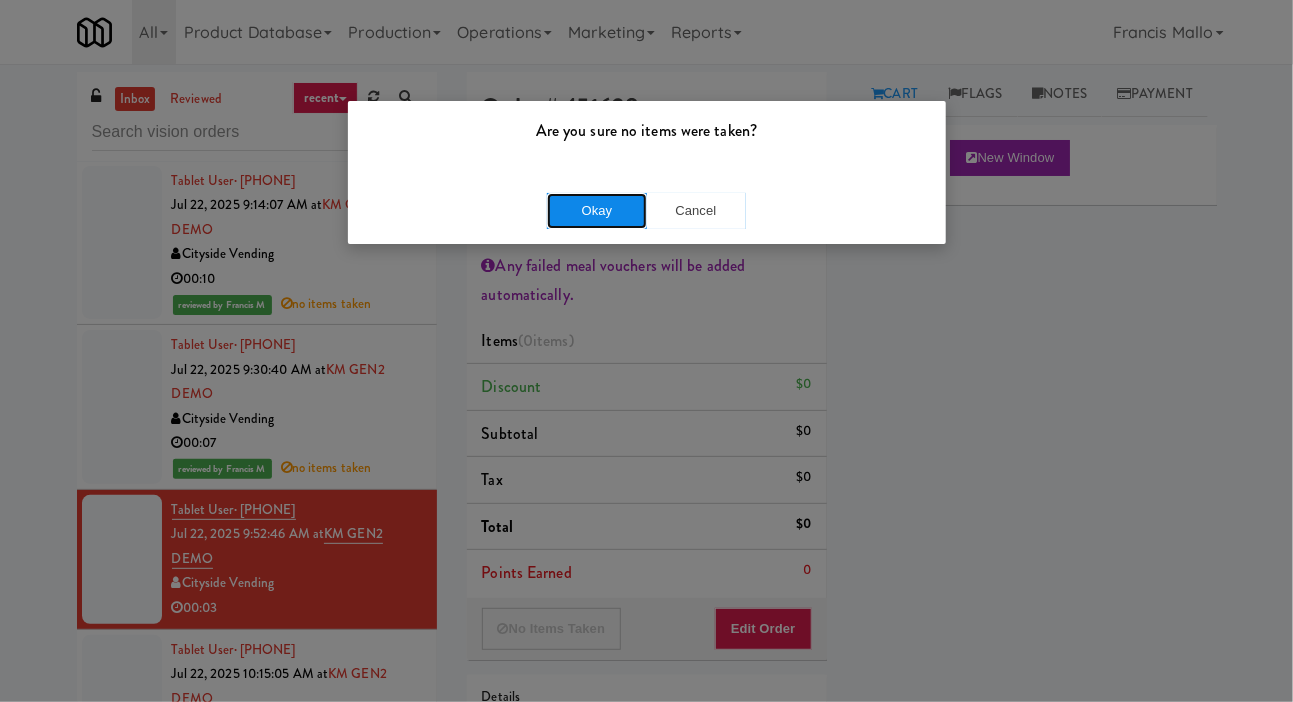 click on "Okay" at bounding box center (597, 211) 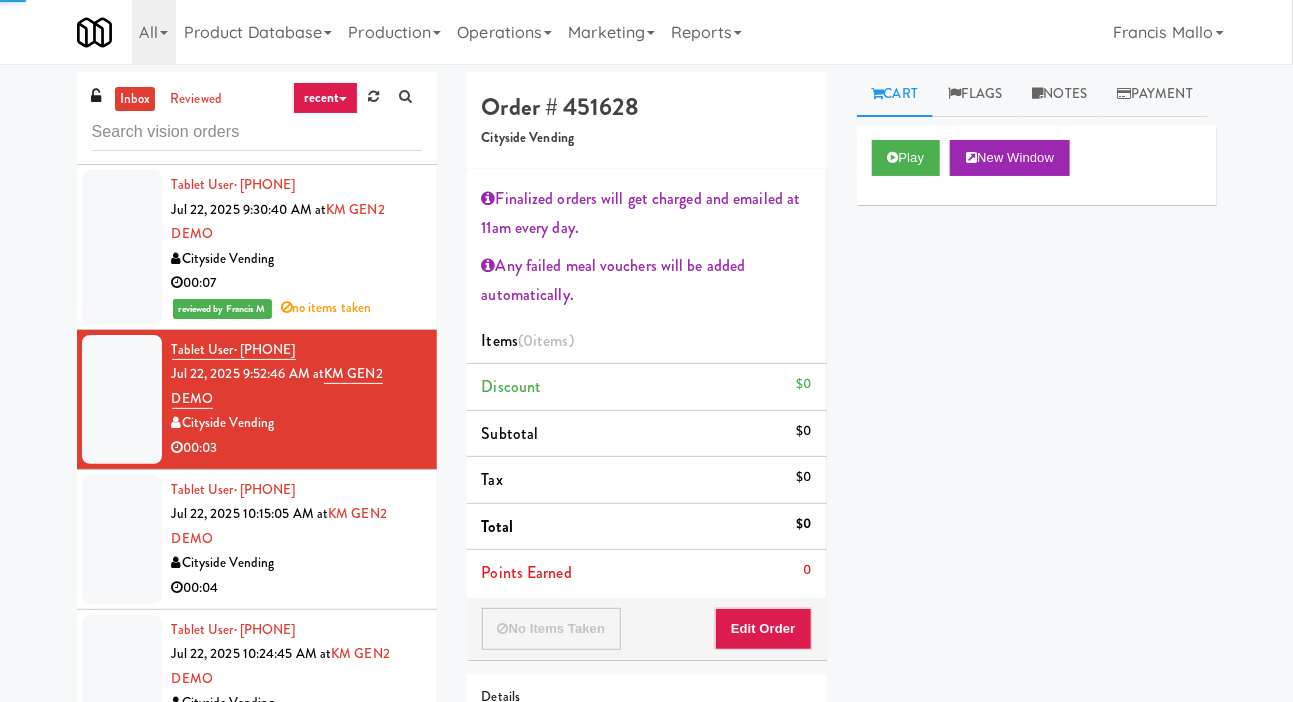 scroll, scrollTop: 324, scrollLeft: 0, axis: vertical 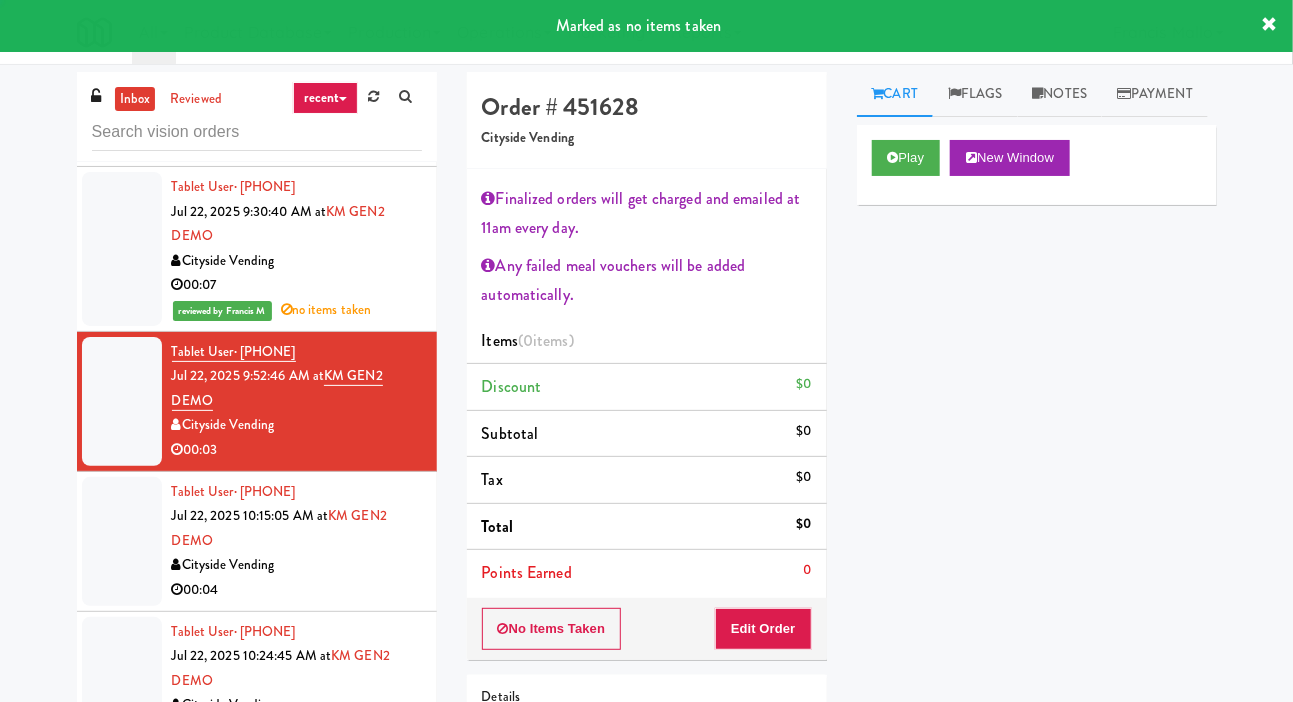 click on "00:04" at bounding box center (297, 590) 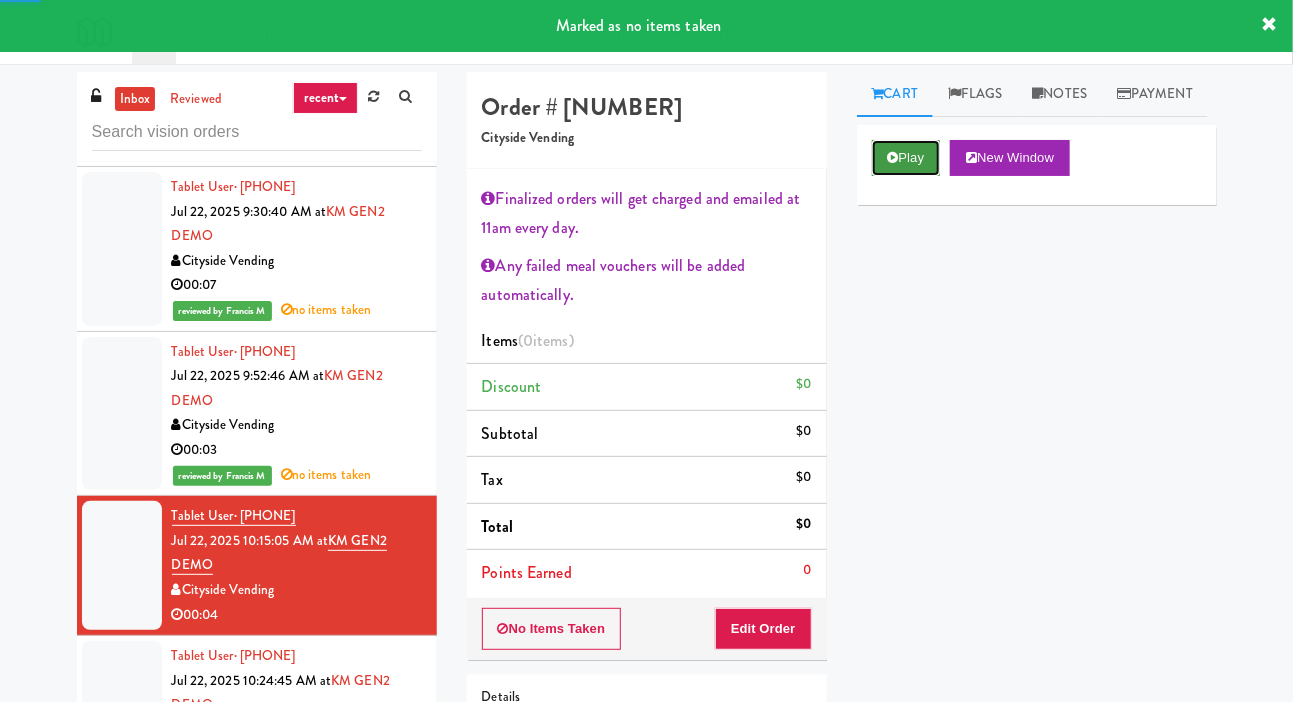 click on "Play" at bounding box center (906, 158) 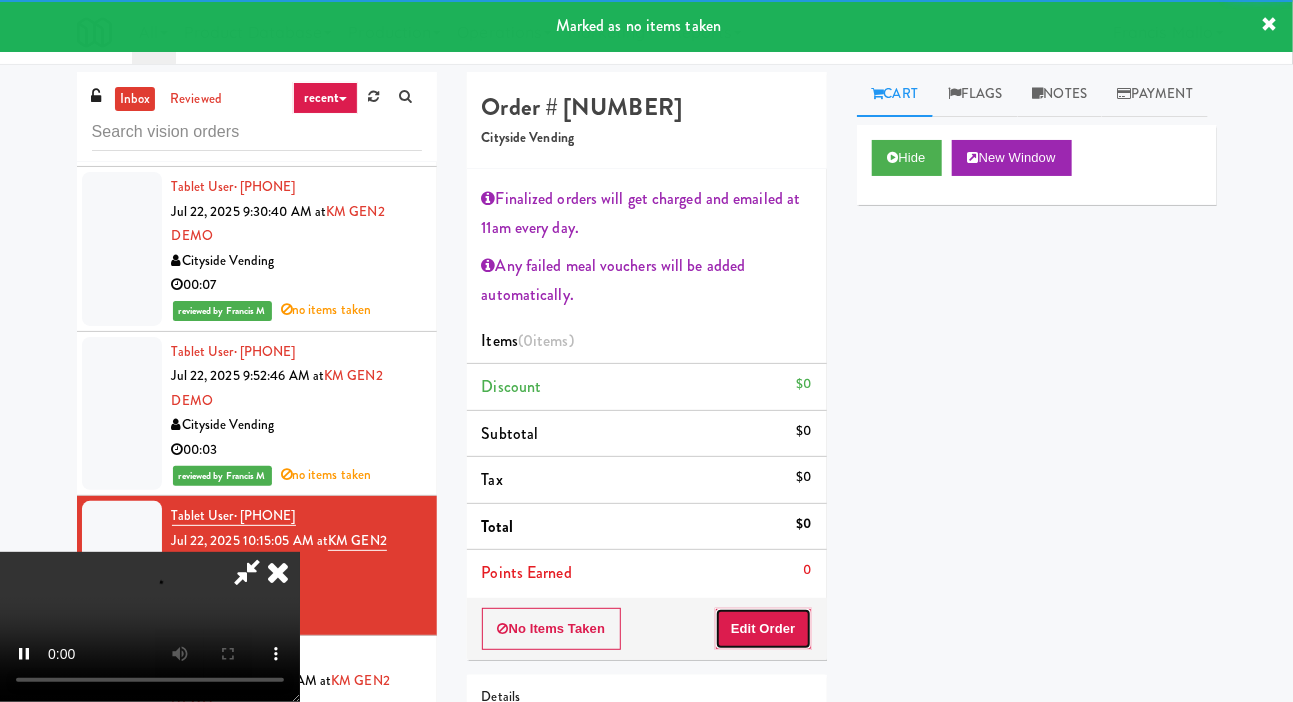click on "Edit Order" at bounding box center (763, 629) 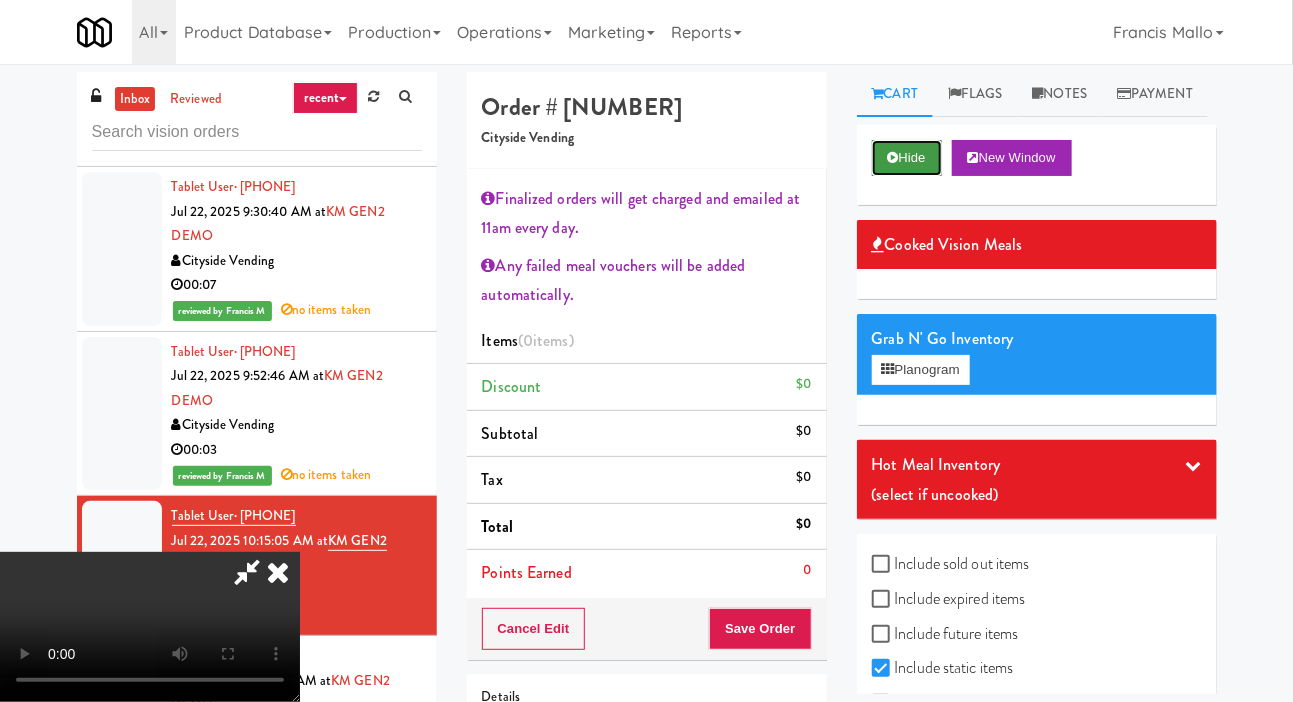 click at bounding box center [893, 157] 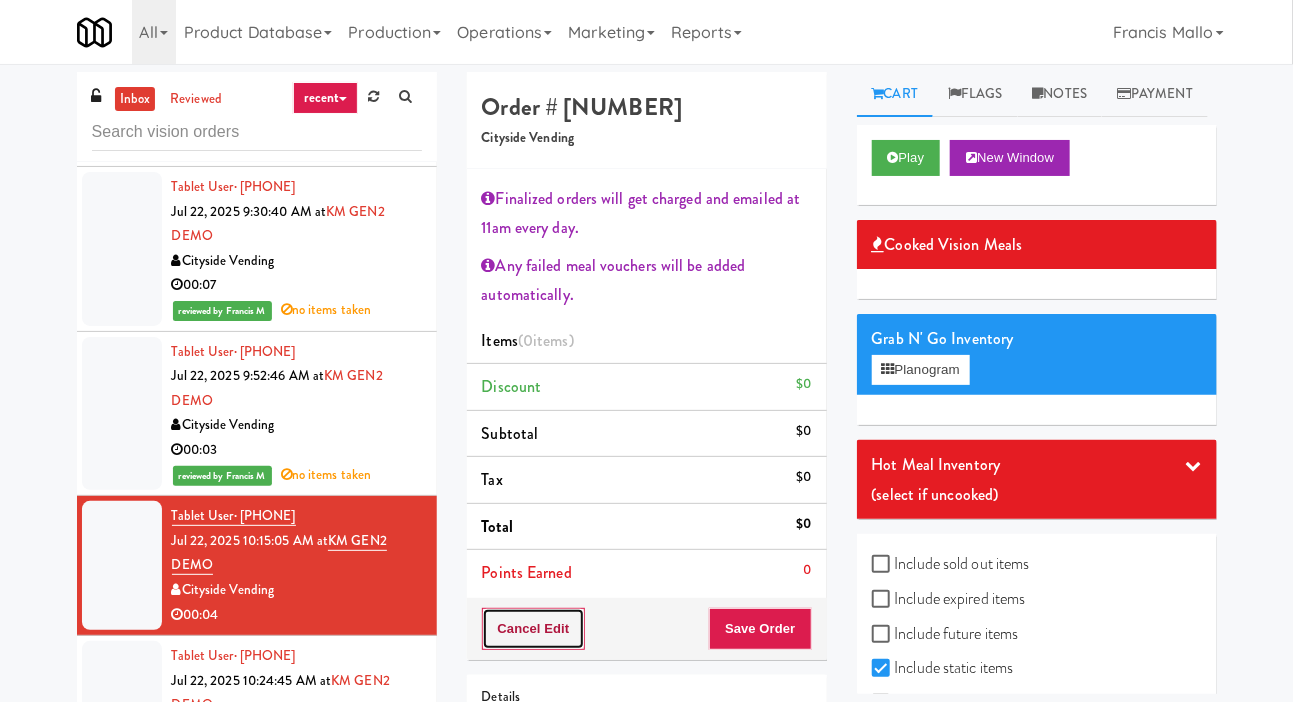 click on "Cancel Edit" at bounding box center (534, 629) 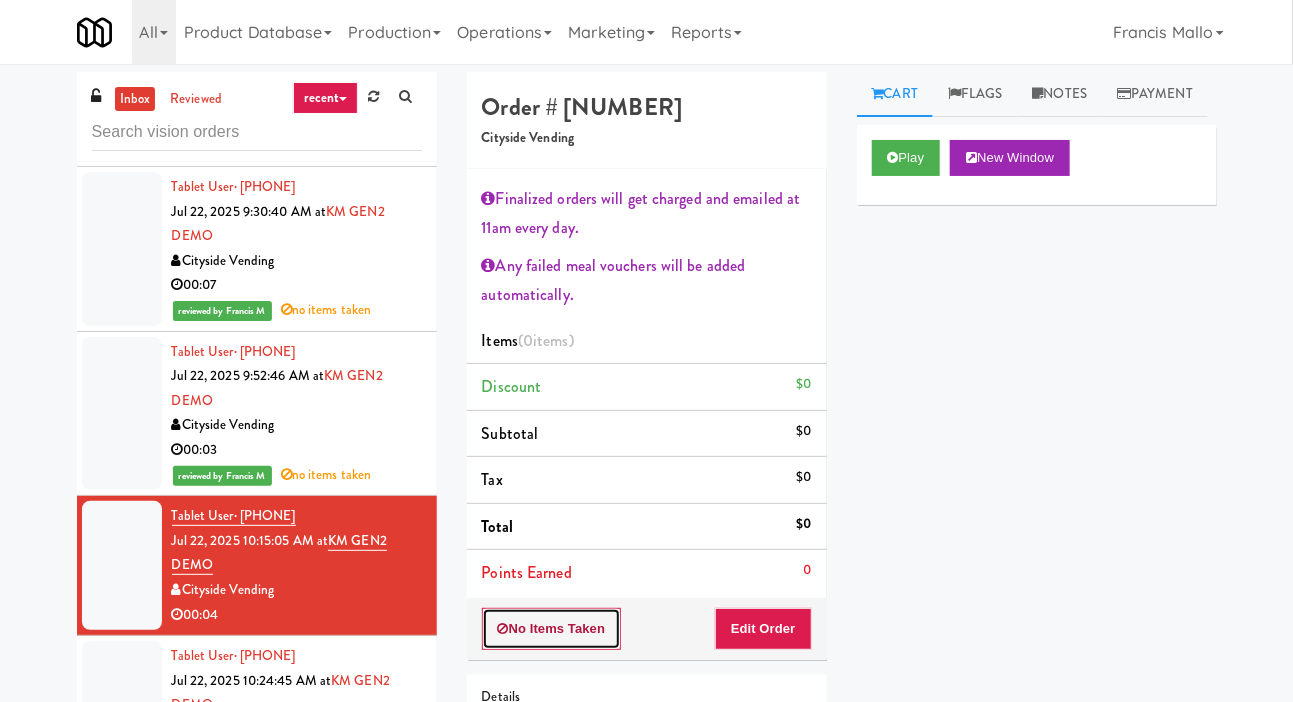 click on "No Items Taken" at bounding box center (552, 629) 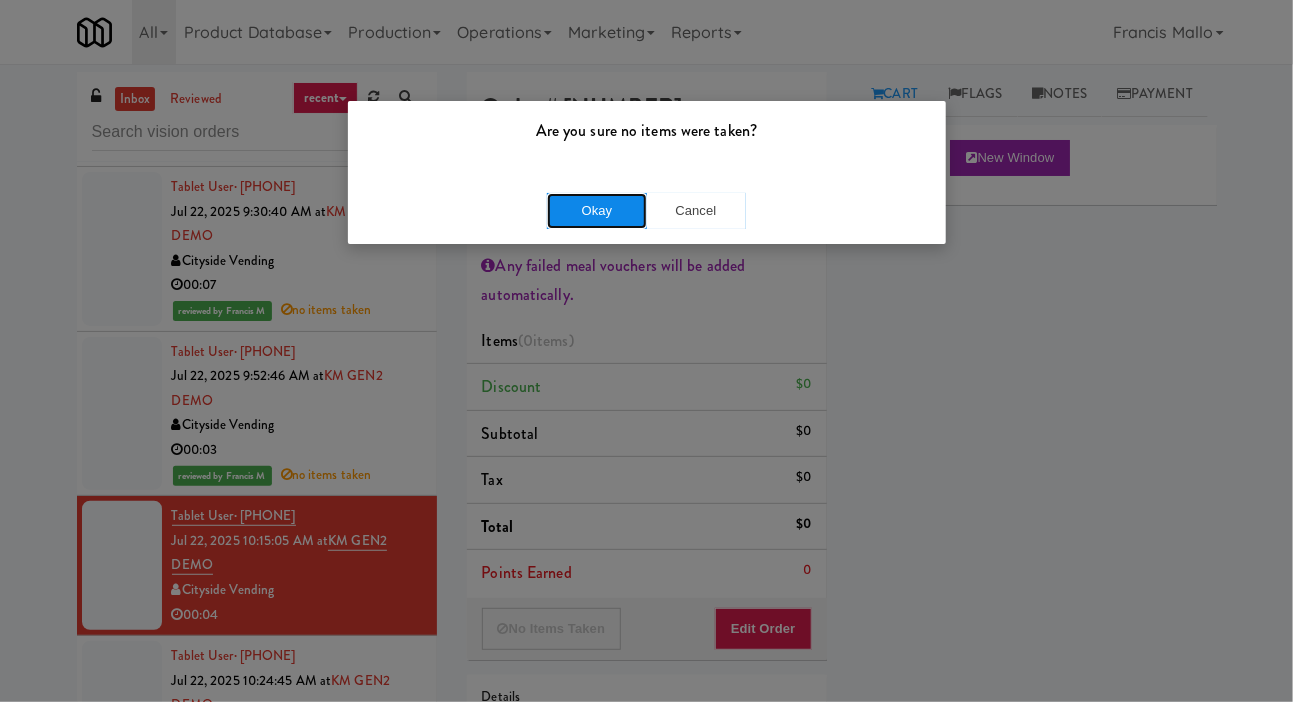 click on "Okay" at bounding box center [597, 211] 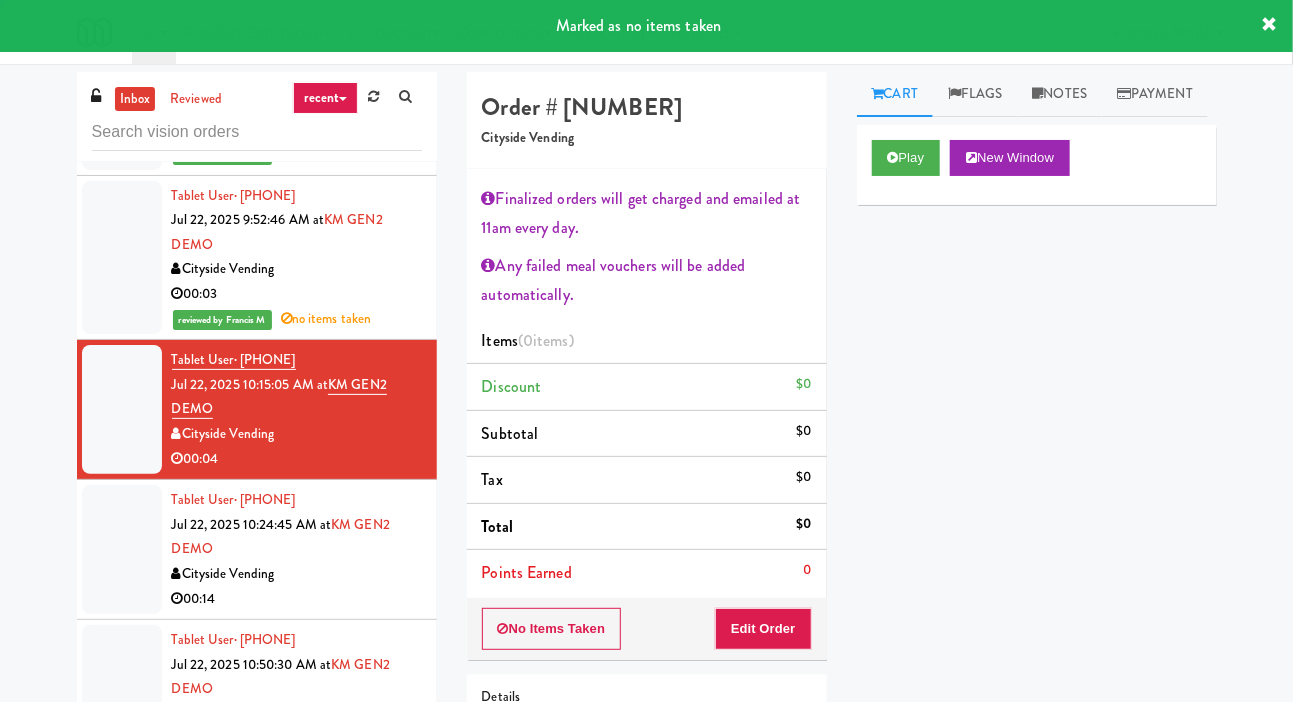 scroll, scrollTop: 476, scrollLeft: 0, axis: vertical 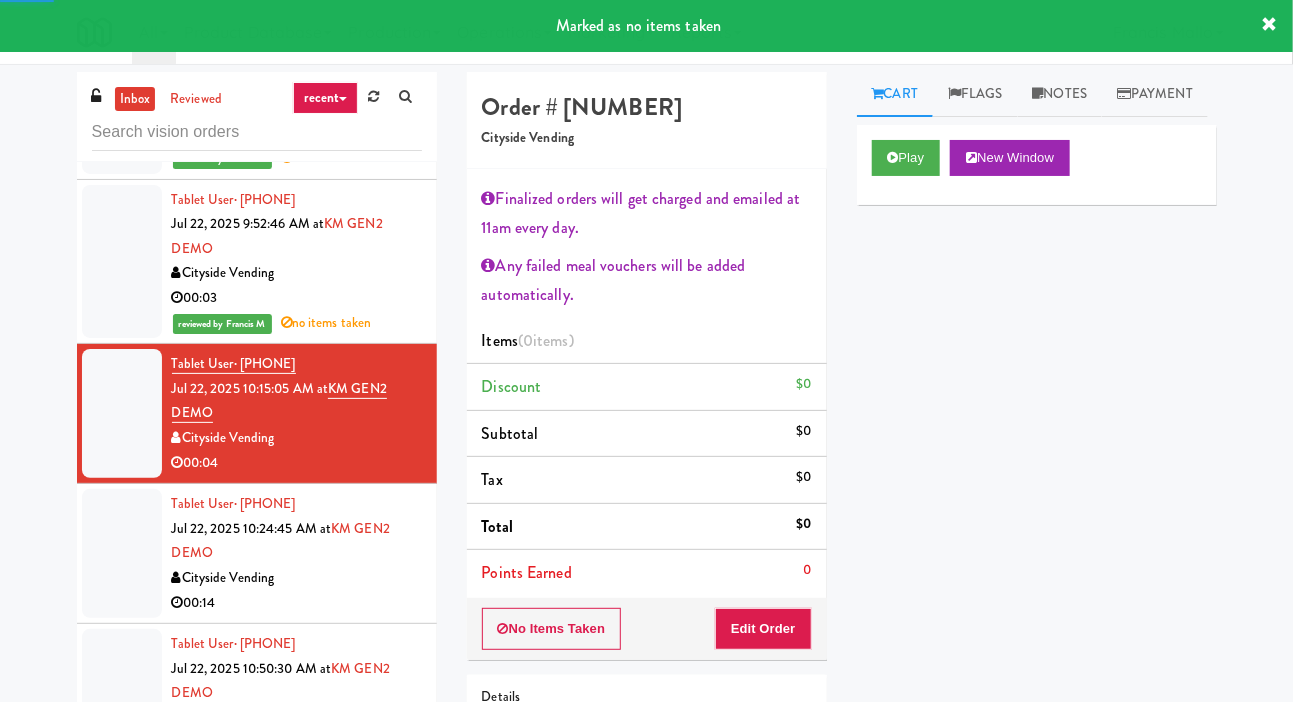 click on "00:14" at bounding box center (297, 603) 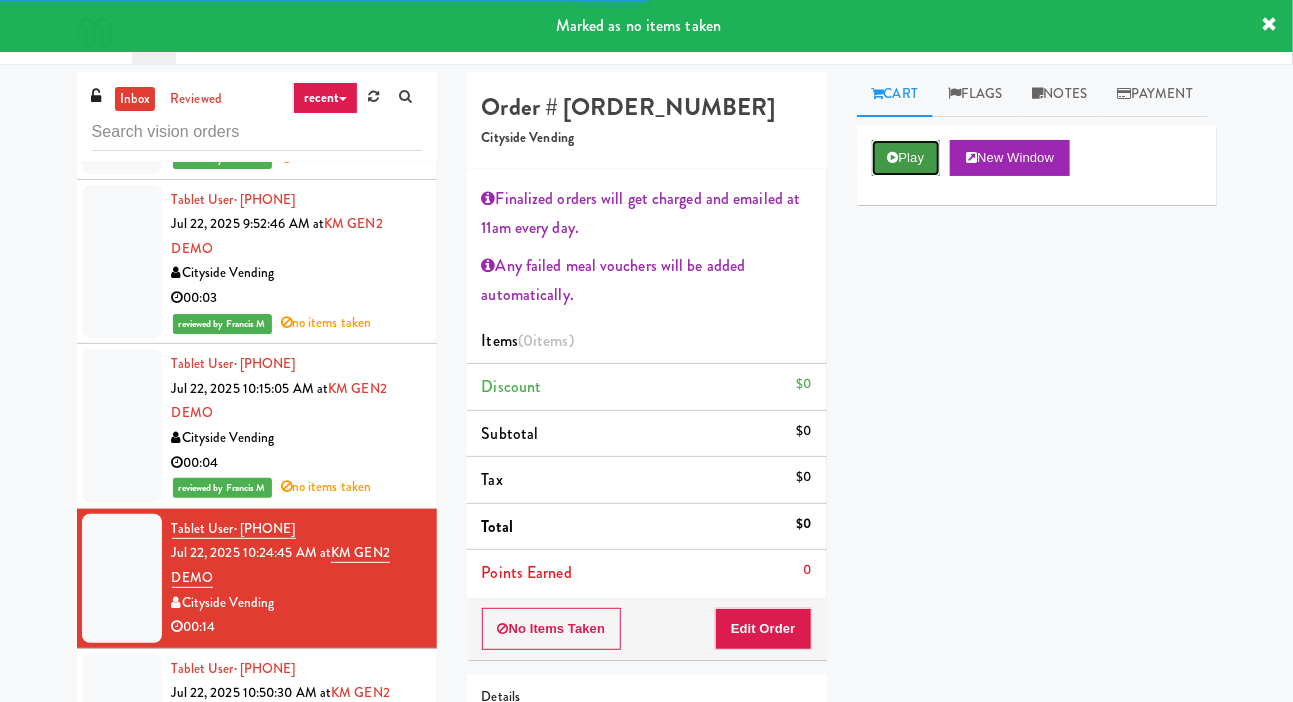 click at bounding box center [893, 157] 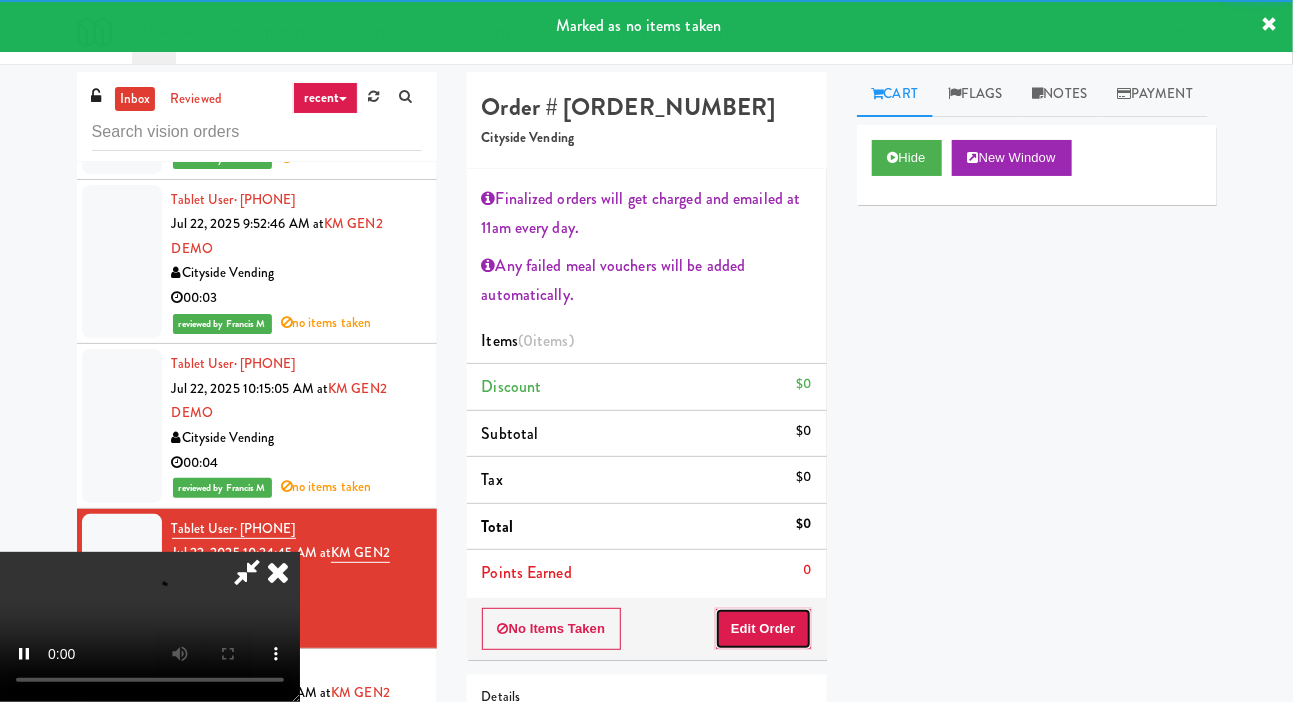 click on "Edit Order" at bounding box center [763, 629] 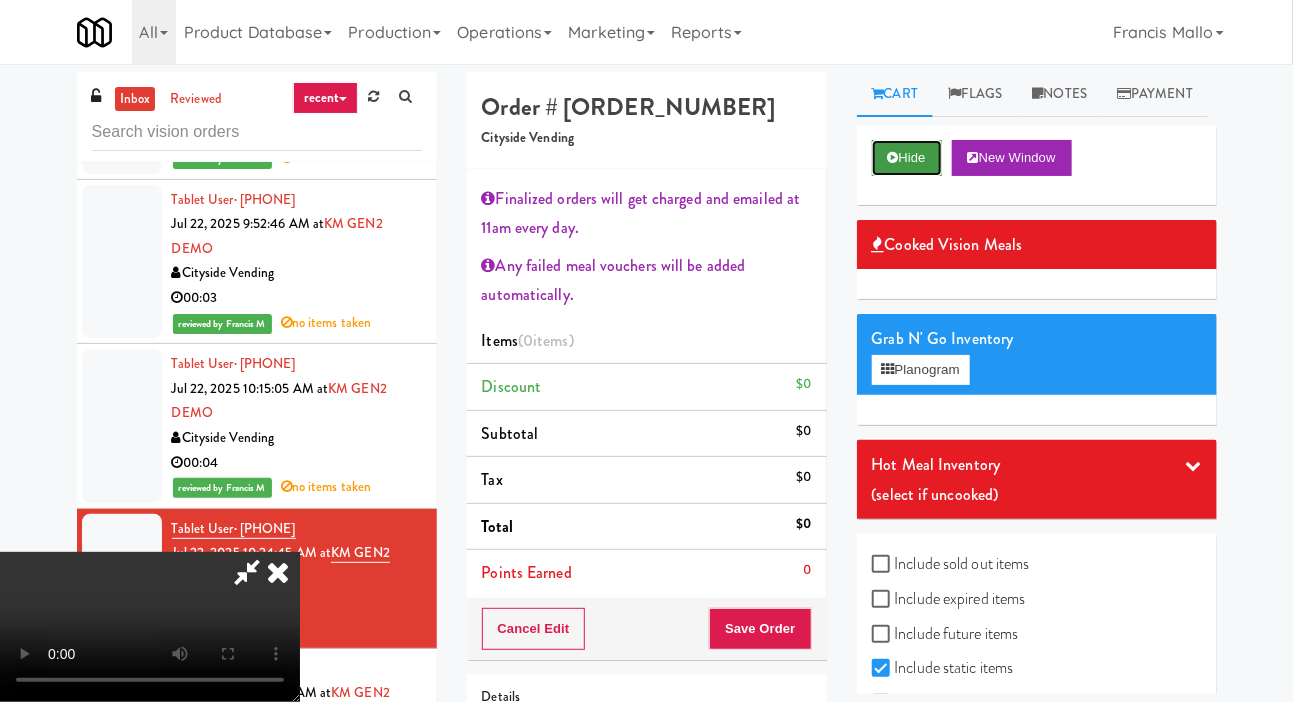 click on "Hide" at bounding box center (907, 158) 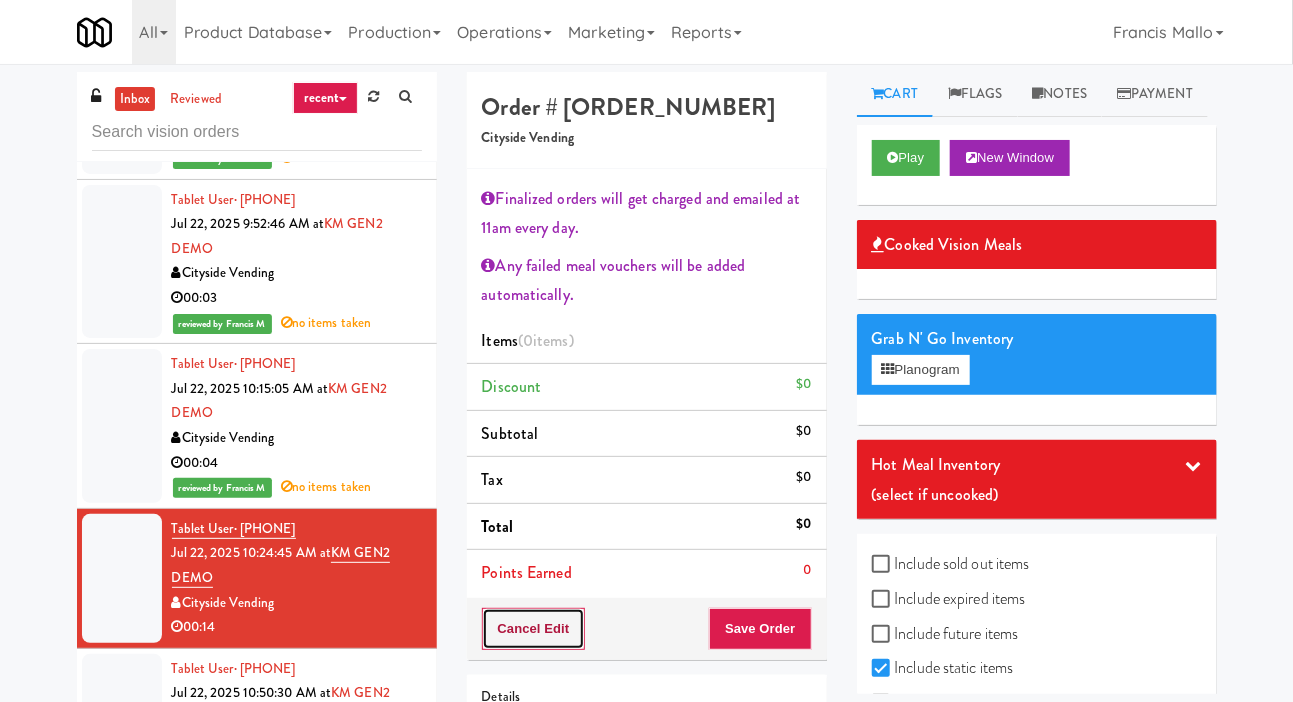 click on "Cancel Edit" at bounding box center (534, 629) 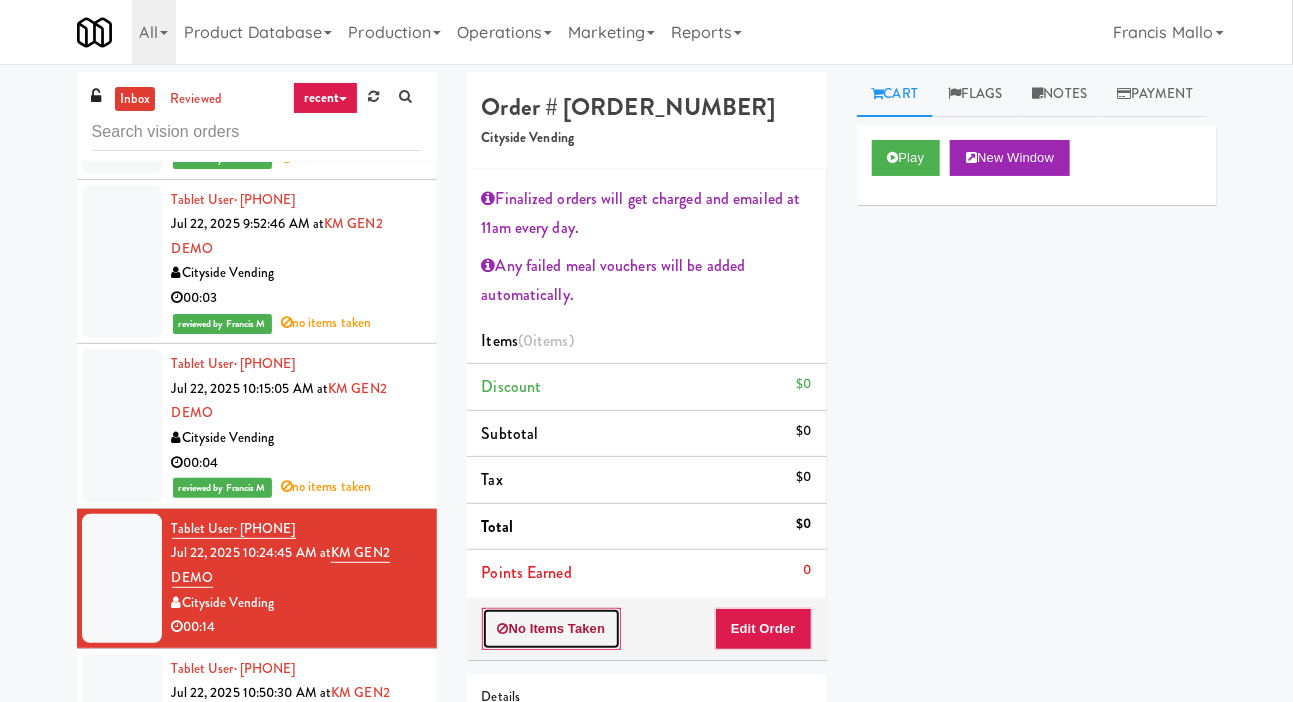 click on "No Items Taken" at bounding box center [552, 629] 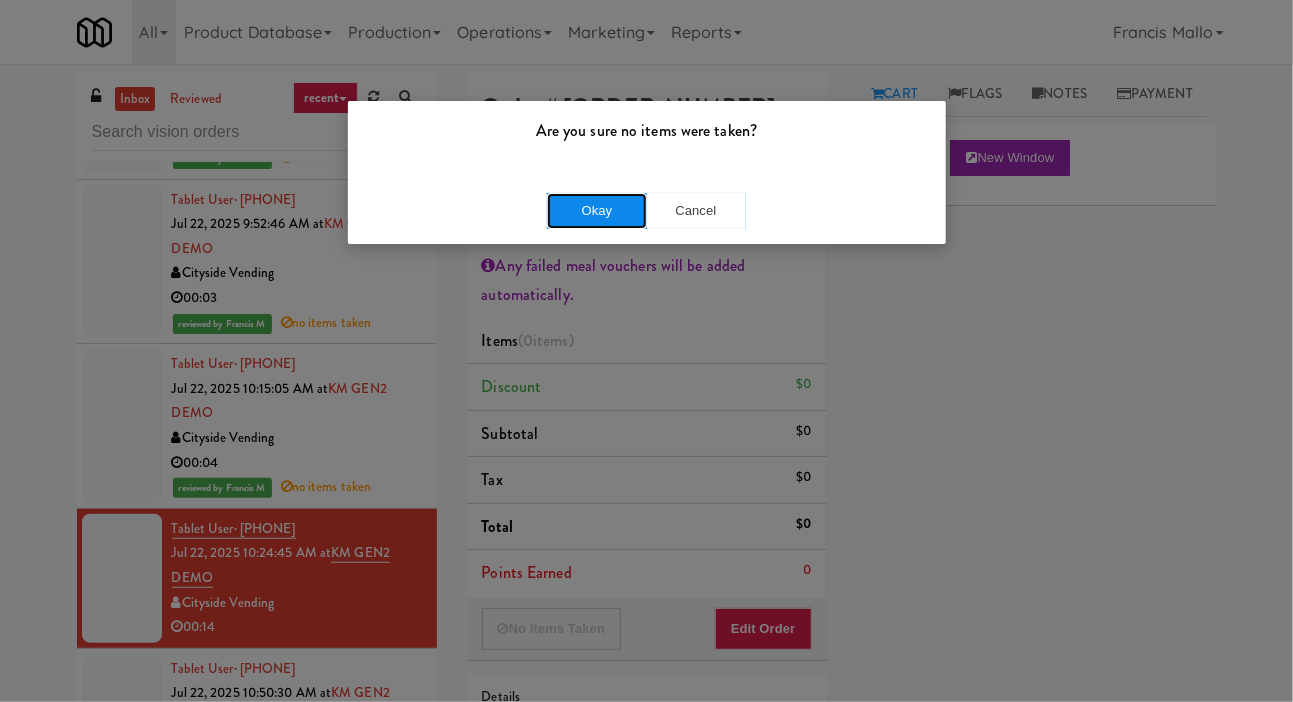 click on "Okay" at bounding box center [597, 211] 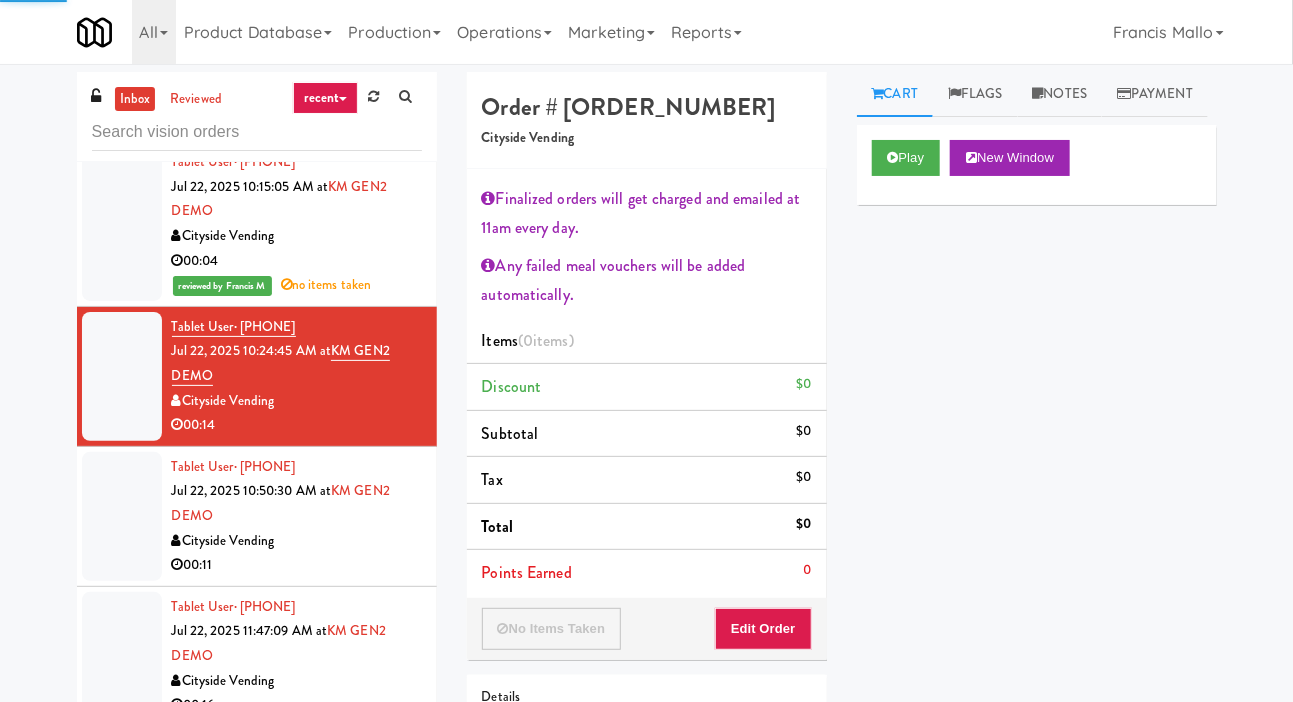 scroll, scrollTop: 680, scrollLeft: 0, axis: vertical 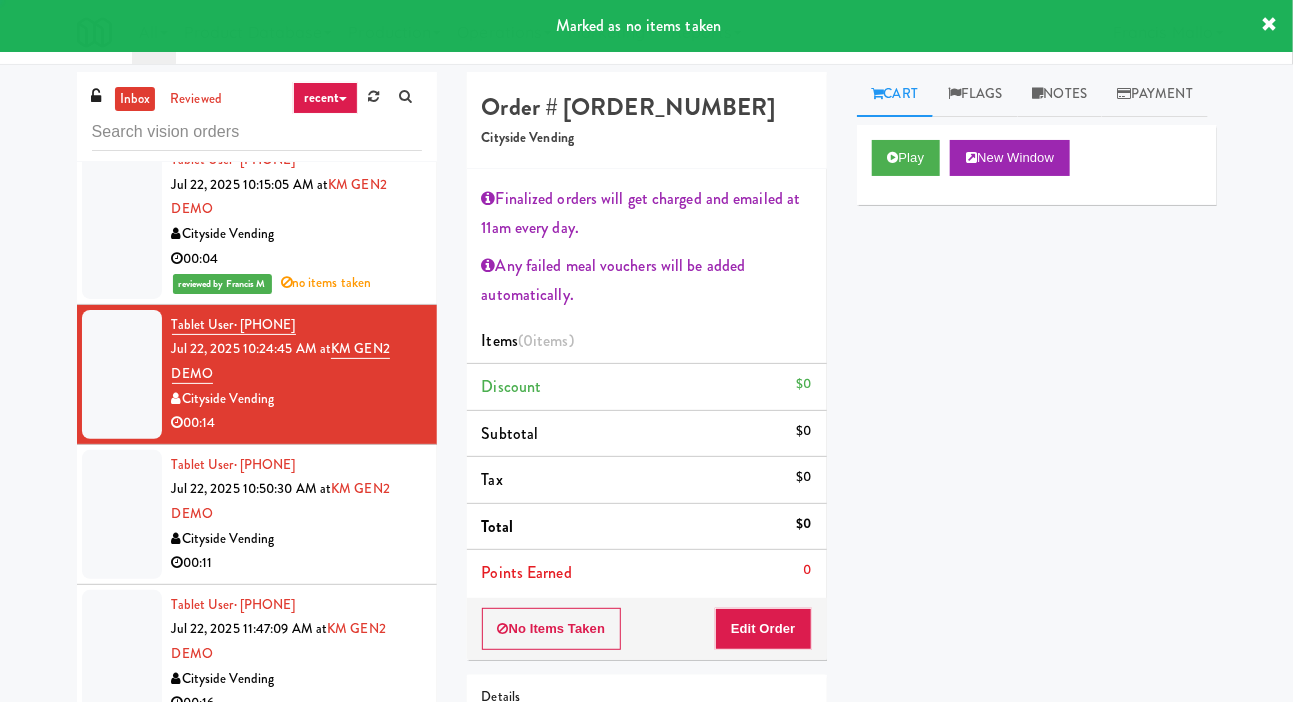 click on "Cityside Vending" at bounding box center [297, 539] 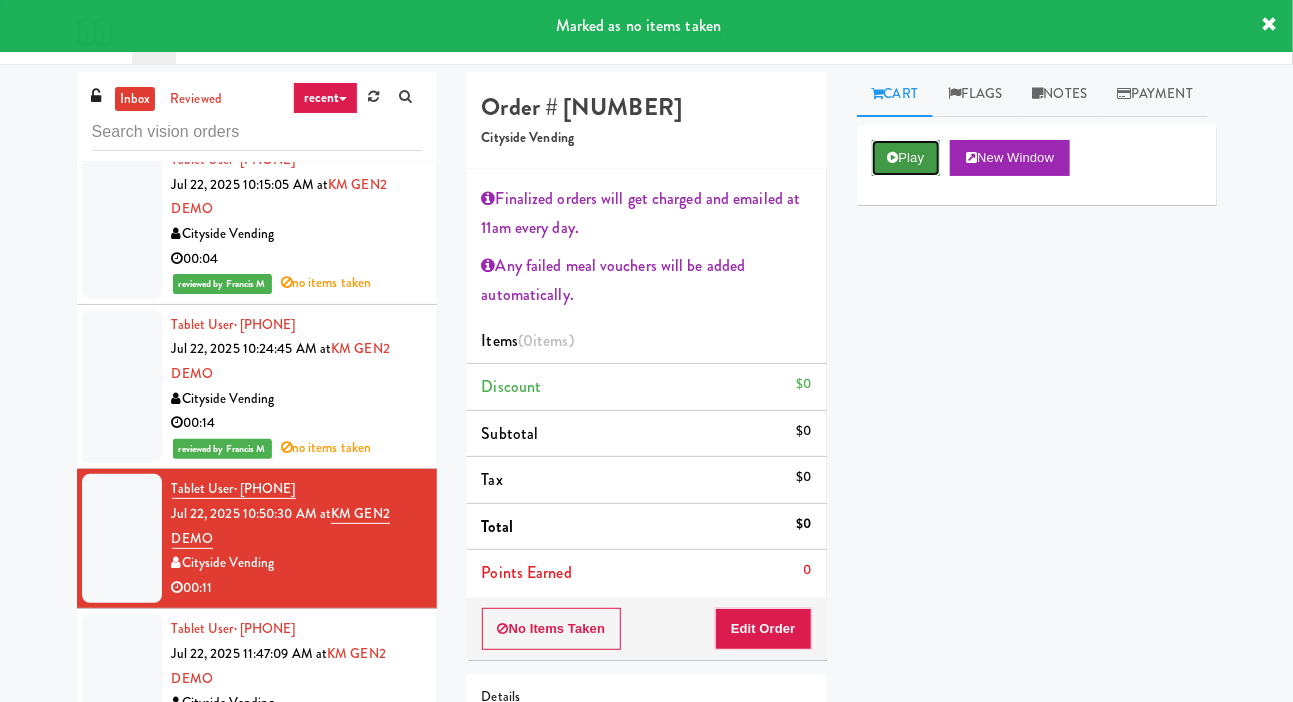click on "Play" at bounding box center [906, 158] 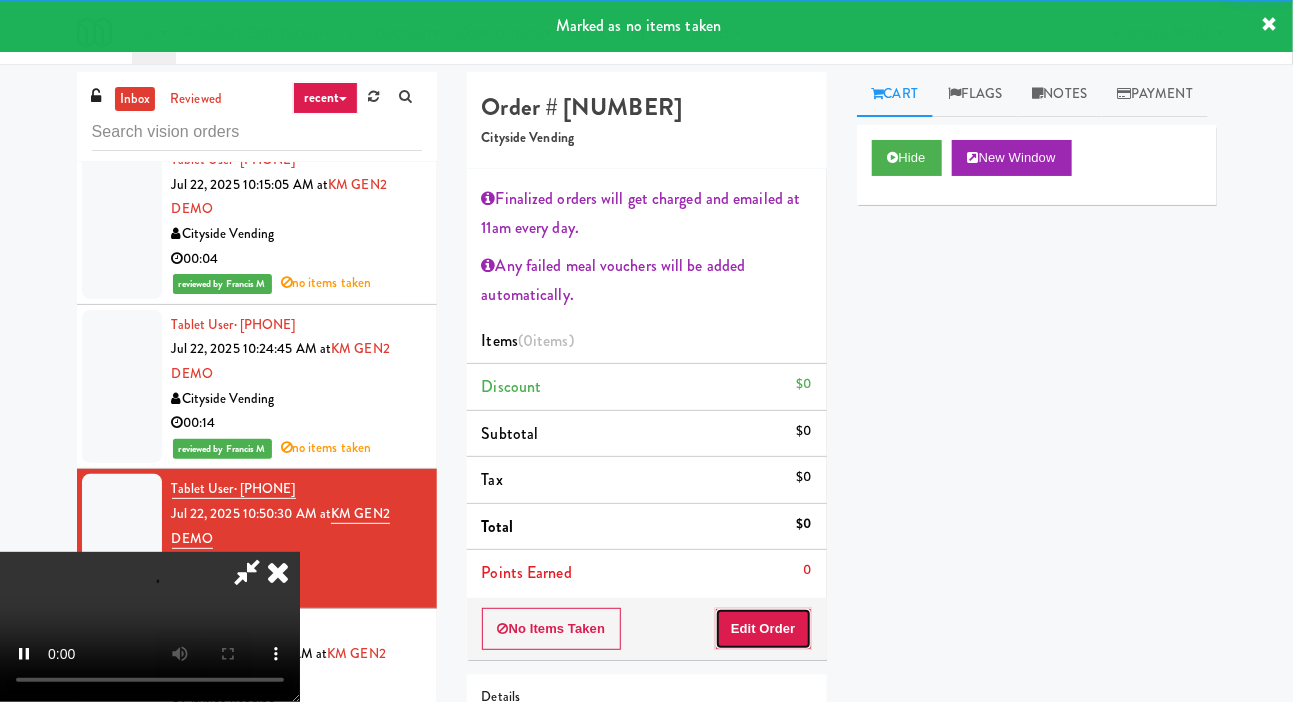 click on "Edit Order" at bounding box center [763, 629] 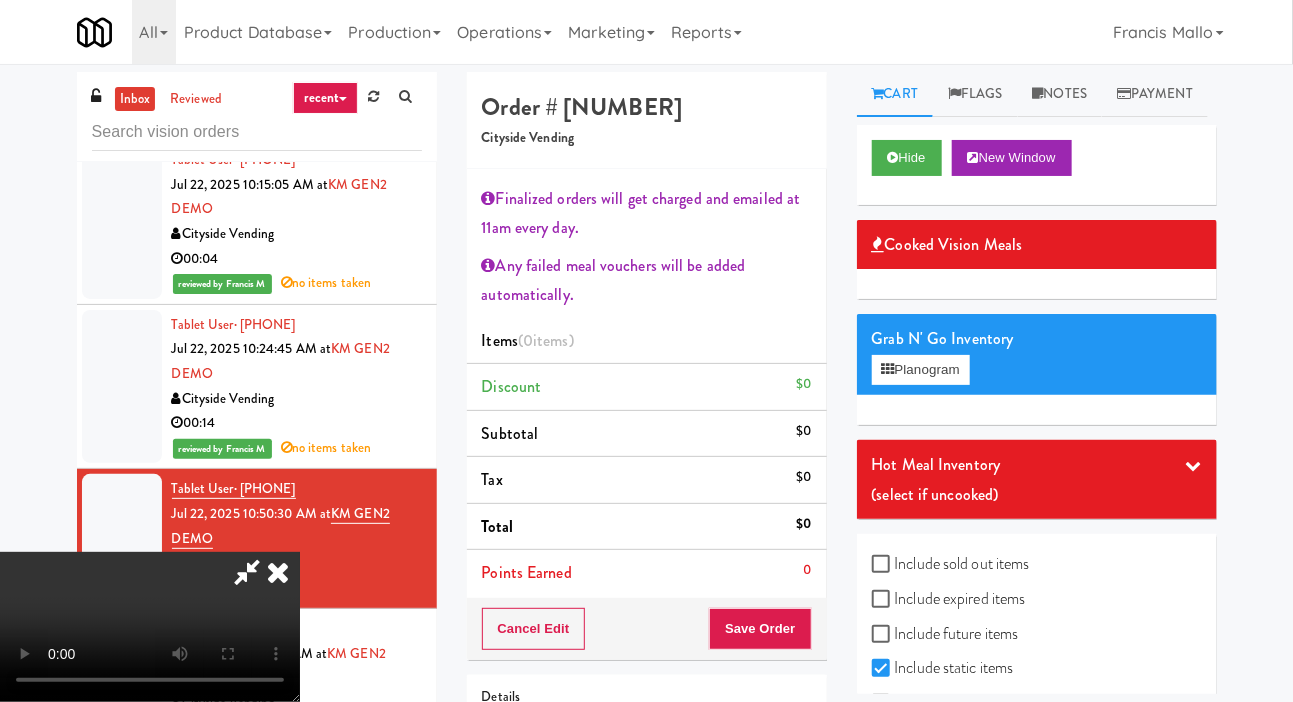 scroll, scrollTop: 73, scrollLeft: 0, axis: vertical 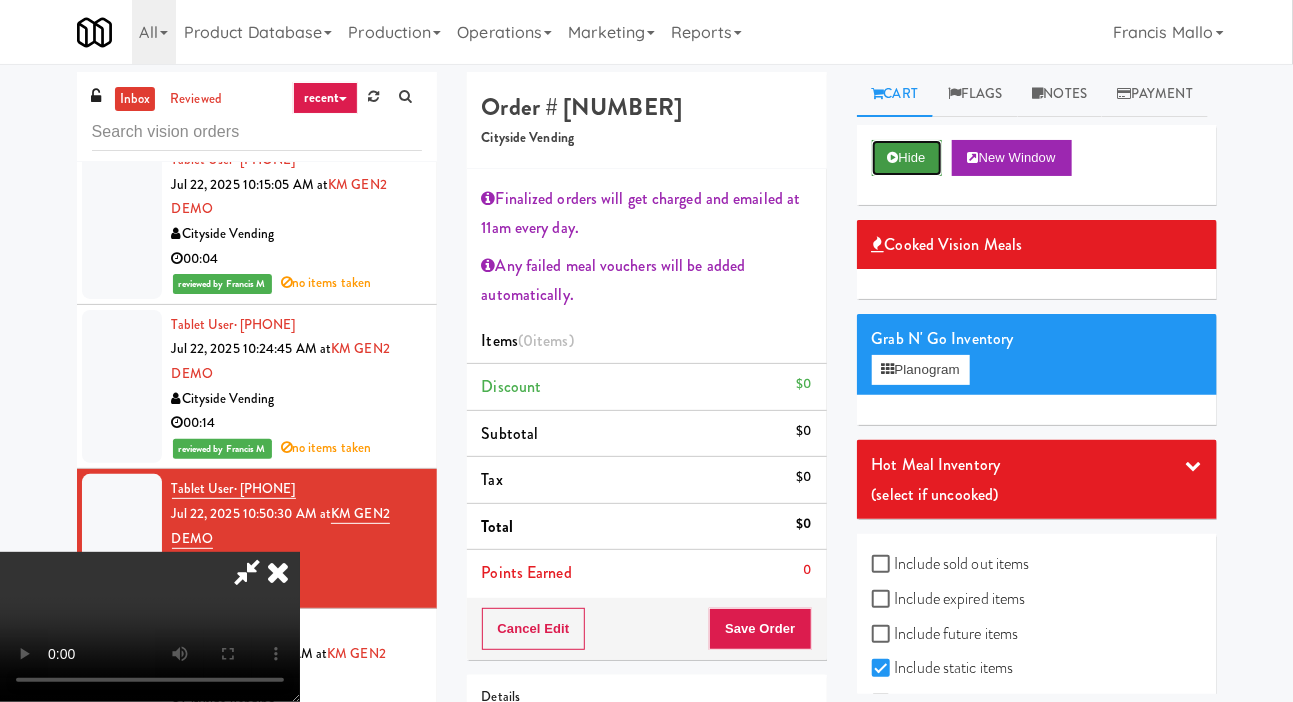 click on "Hide" at bounding box center (907, 158) 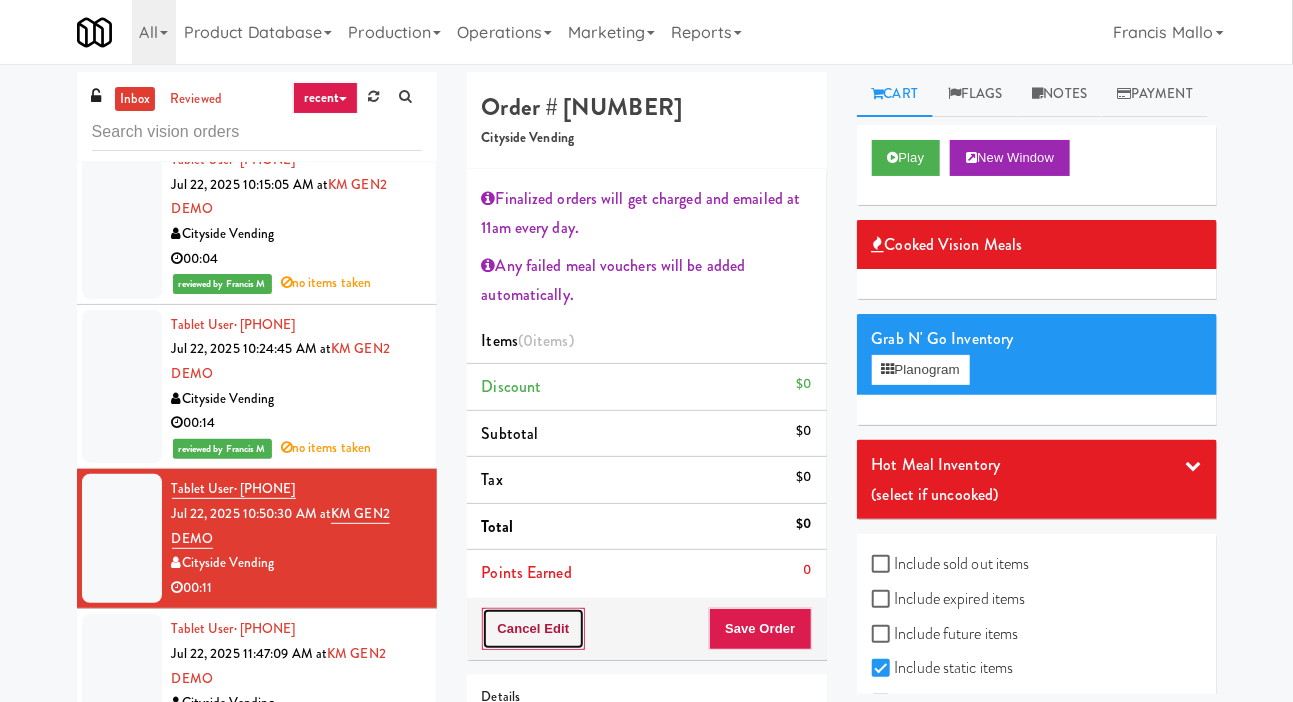 click on "Cancel Edit" at bounding box center (534, 629) 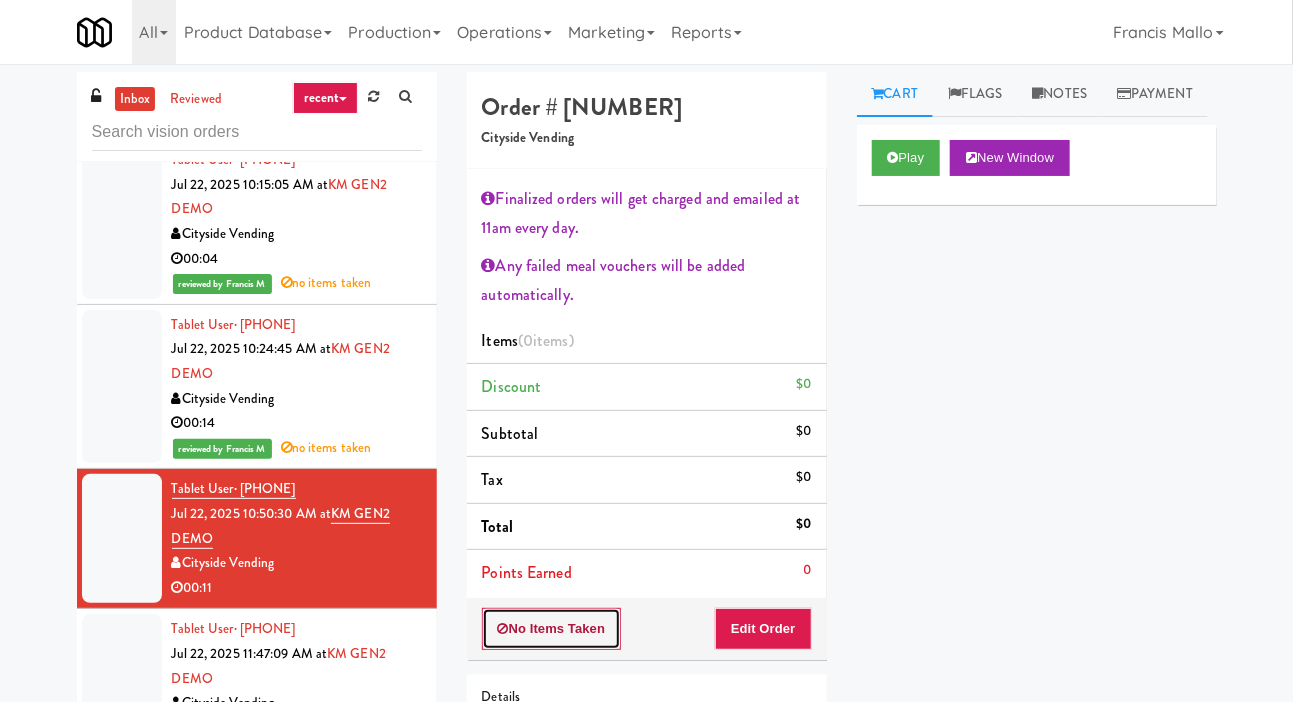 click on "No Items Taken" at bounding box center (552, 629) 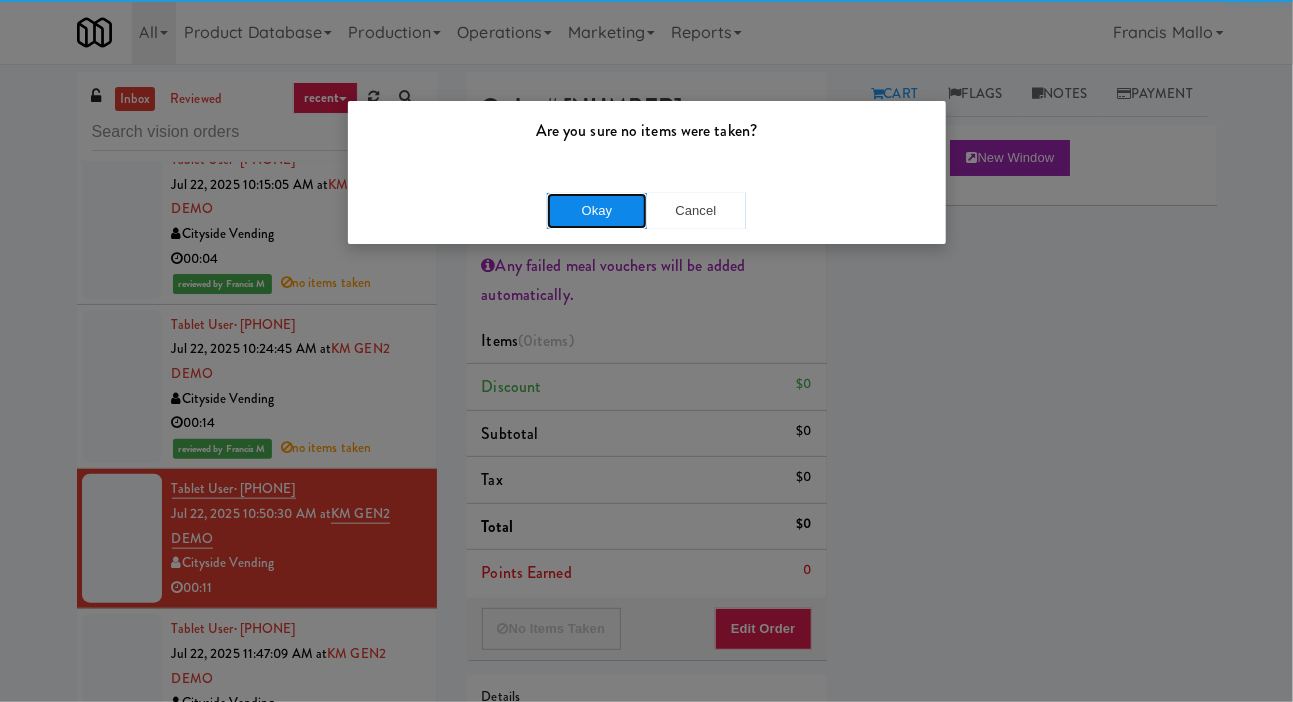 click on "Okay" at bounding box center [597, 211] 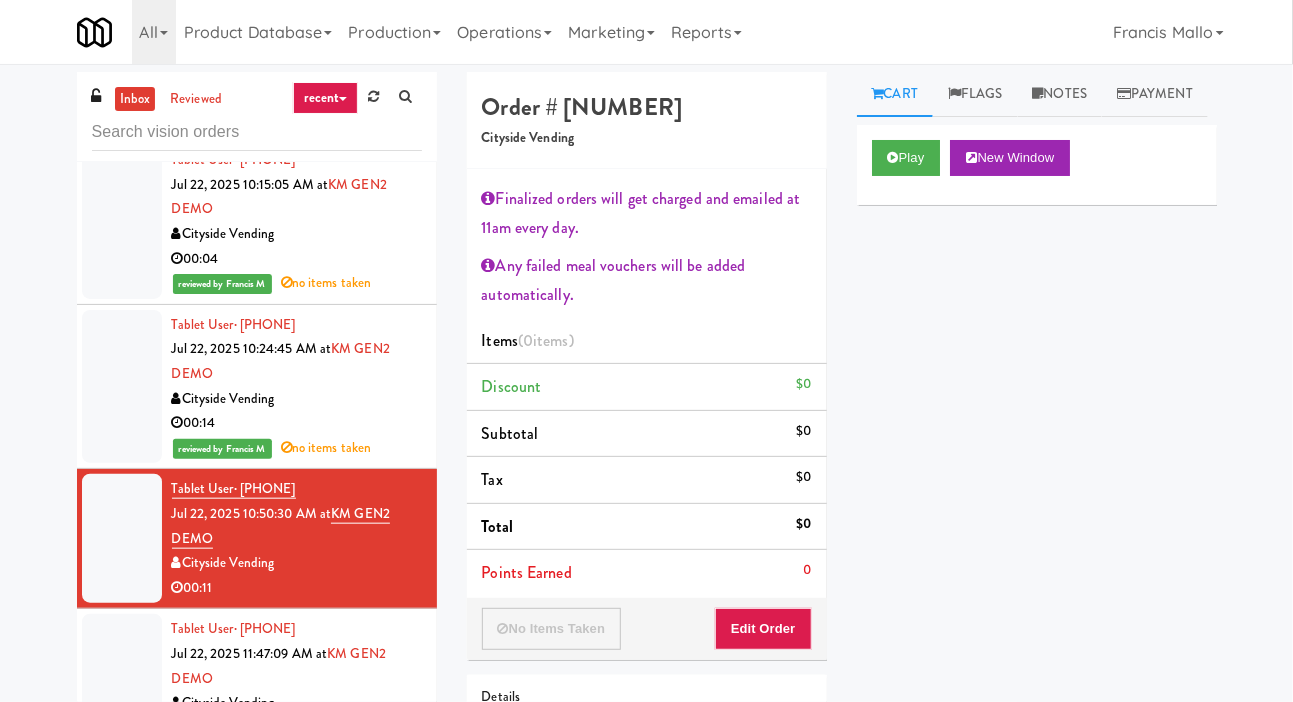 scroll, scrollTop: 52, scrollLeft: 0, axis: vertical 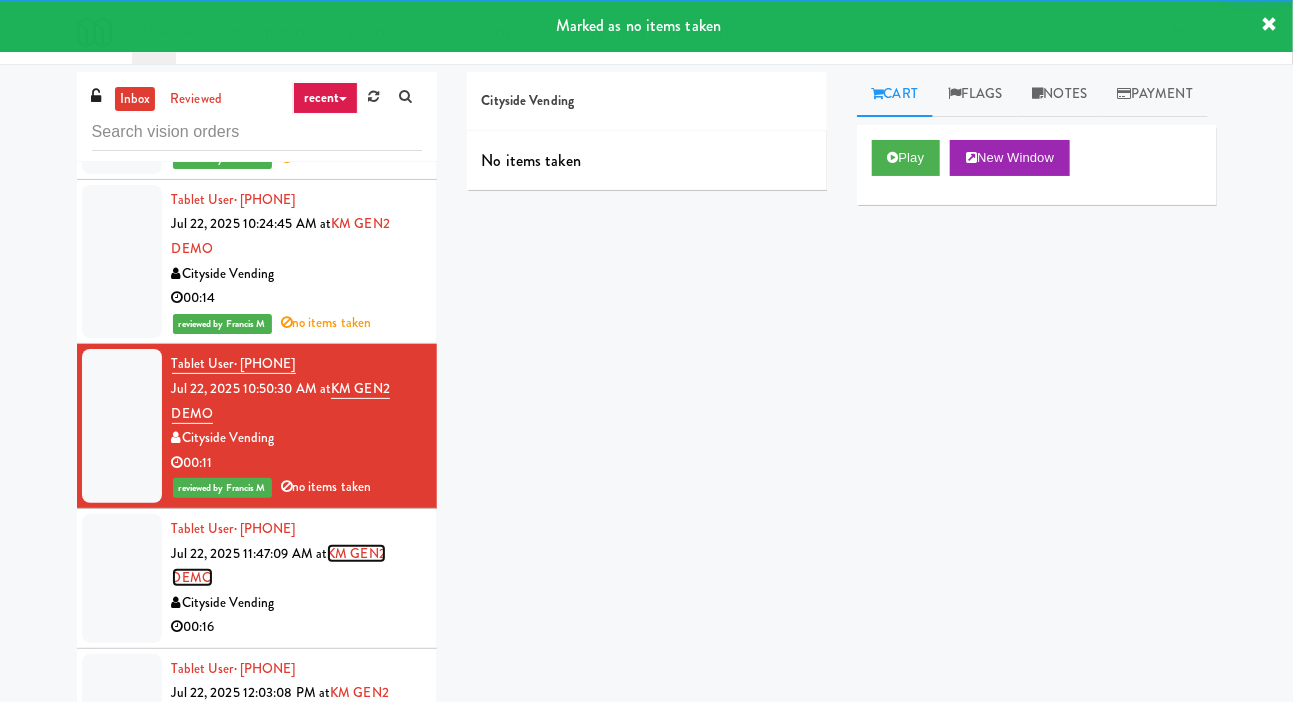 click on "KM GEN2 DEMO" at bounding box center [279, 566] 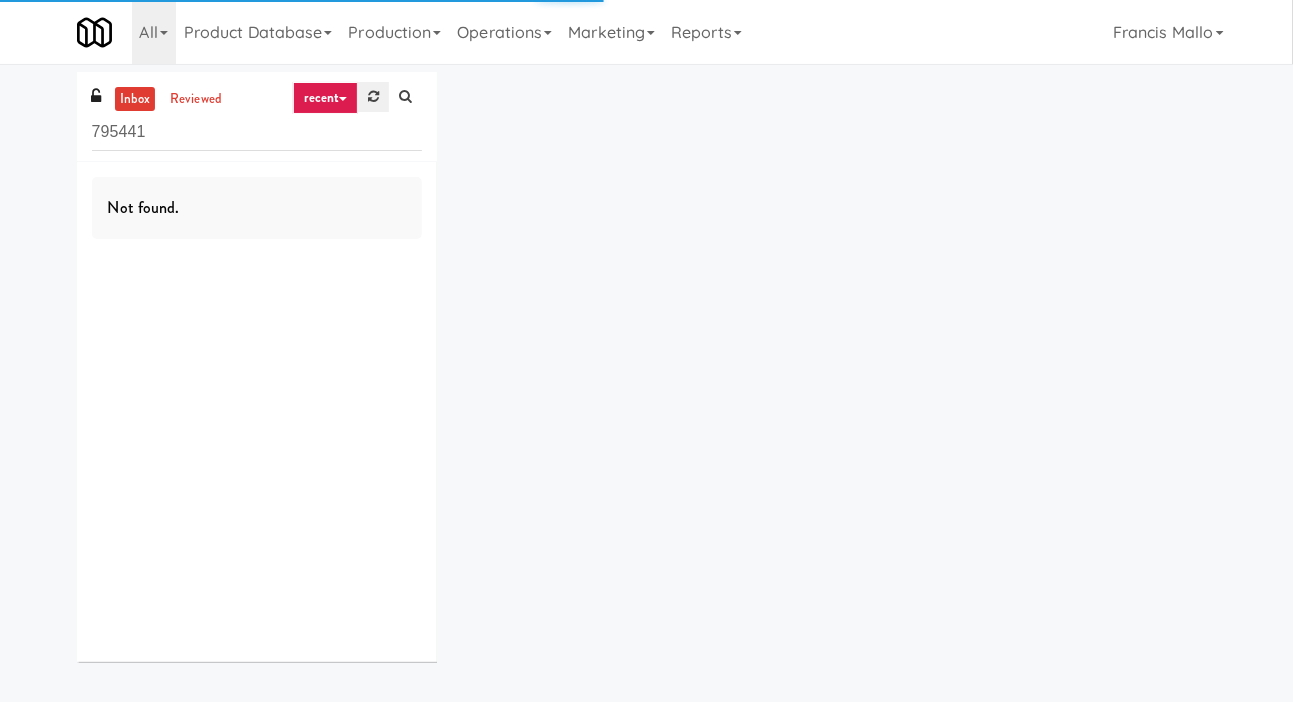 click at bounding box center [373, 96] 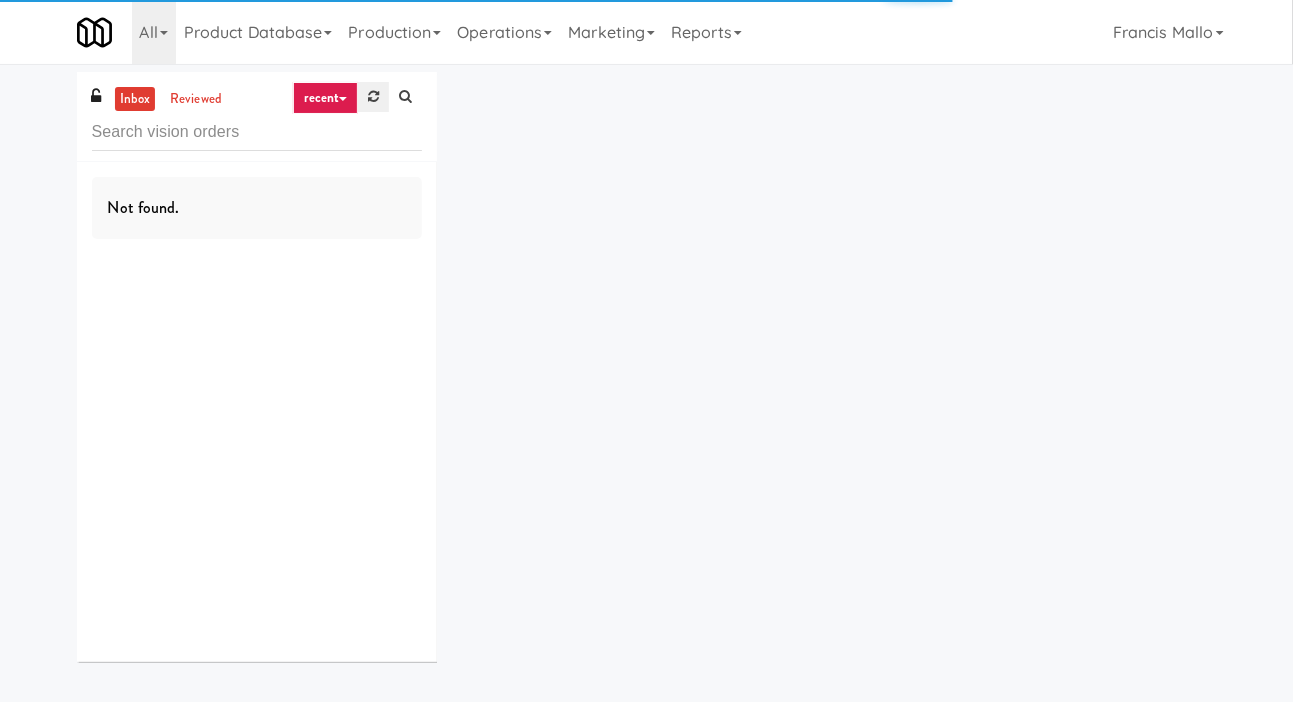 click at bounding box center [373, 96] 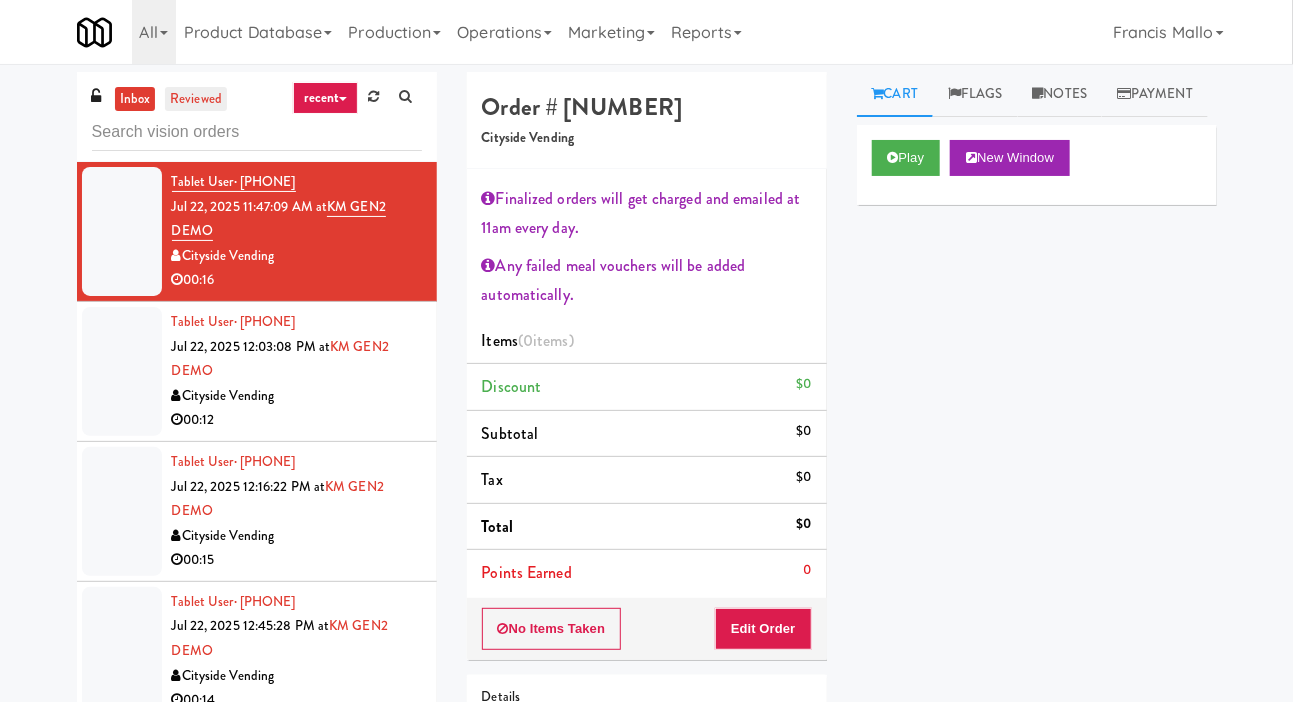 click on "reviewed" at bounding box center (196, 99) 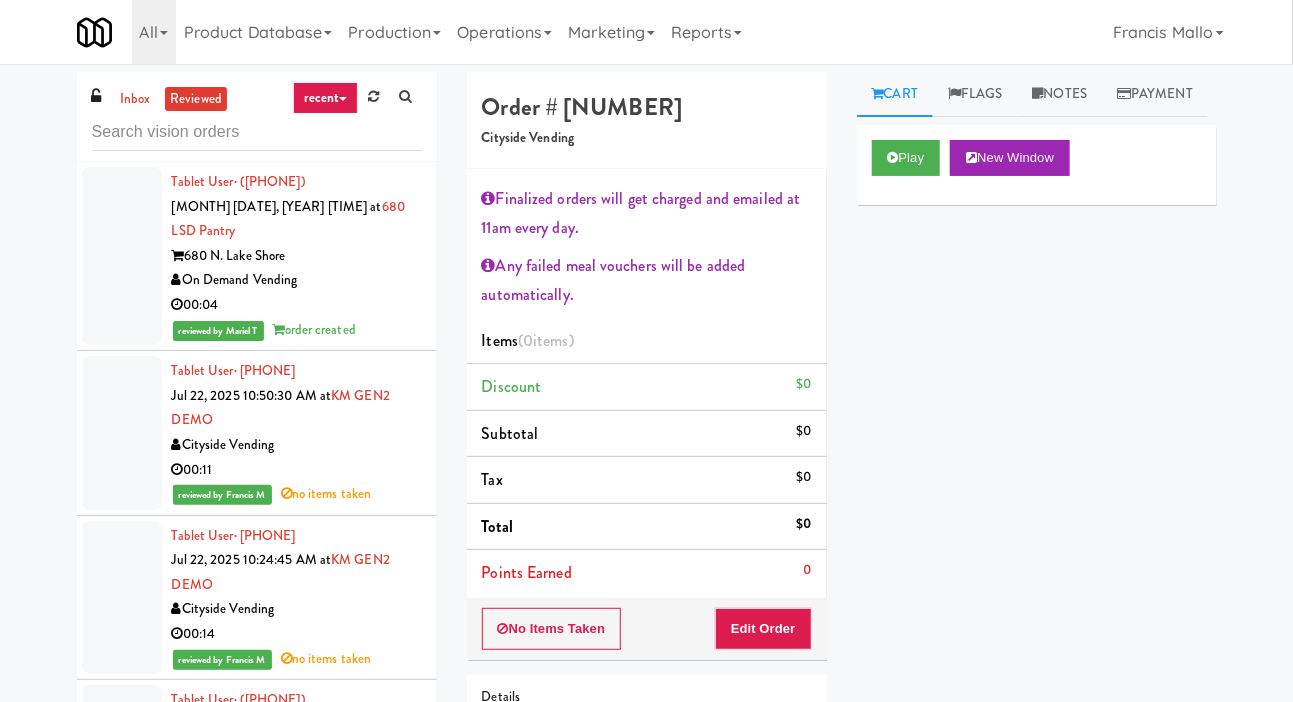 click on "Cityside Vending" at bounding box center [297, 445] 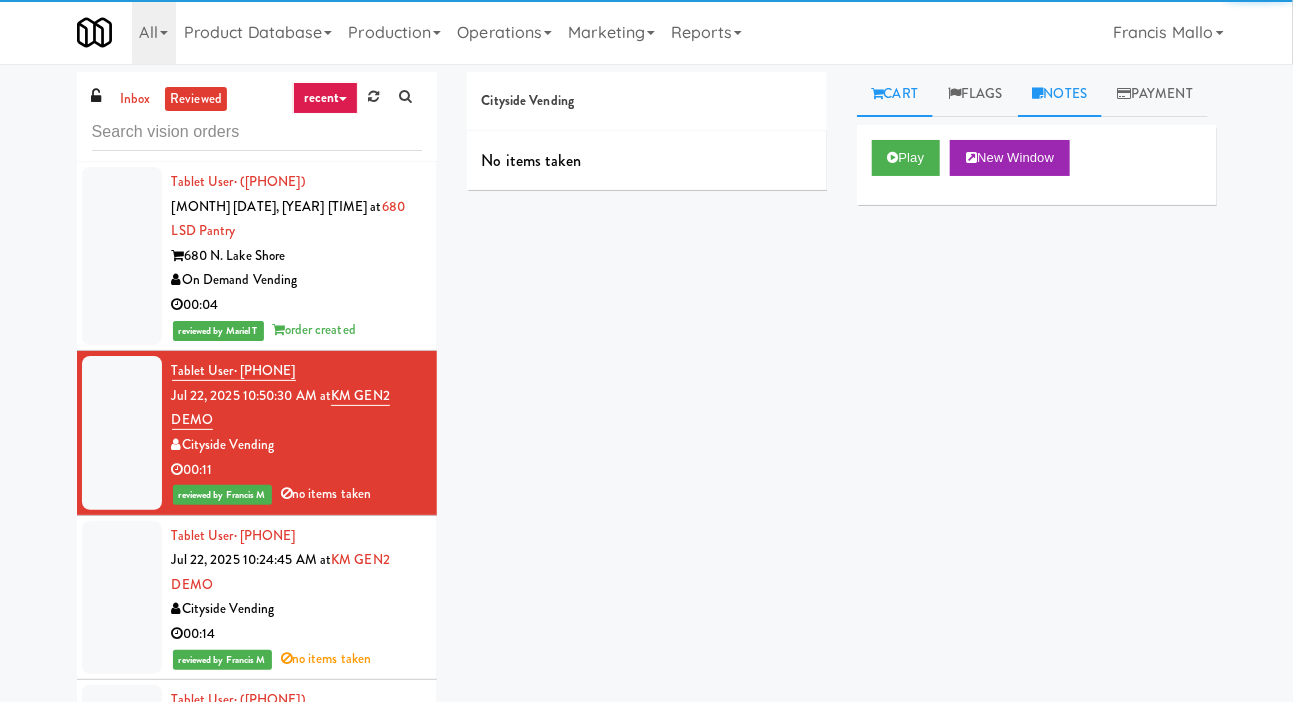 click on "Notes" at bounding box center [1060, 94] 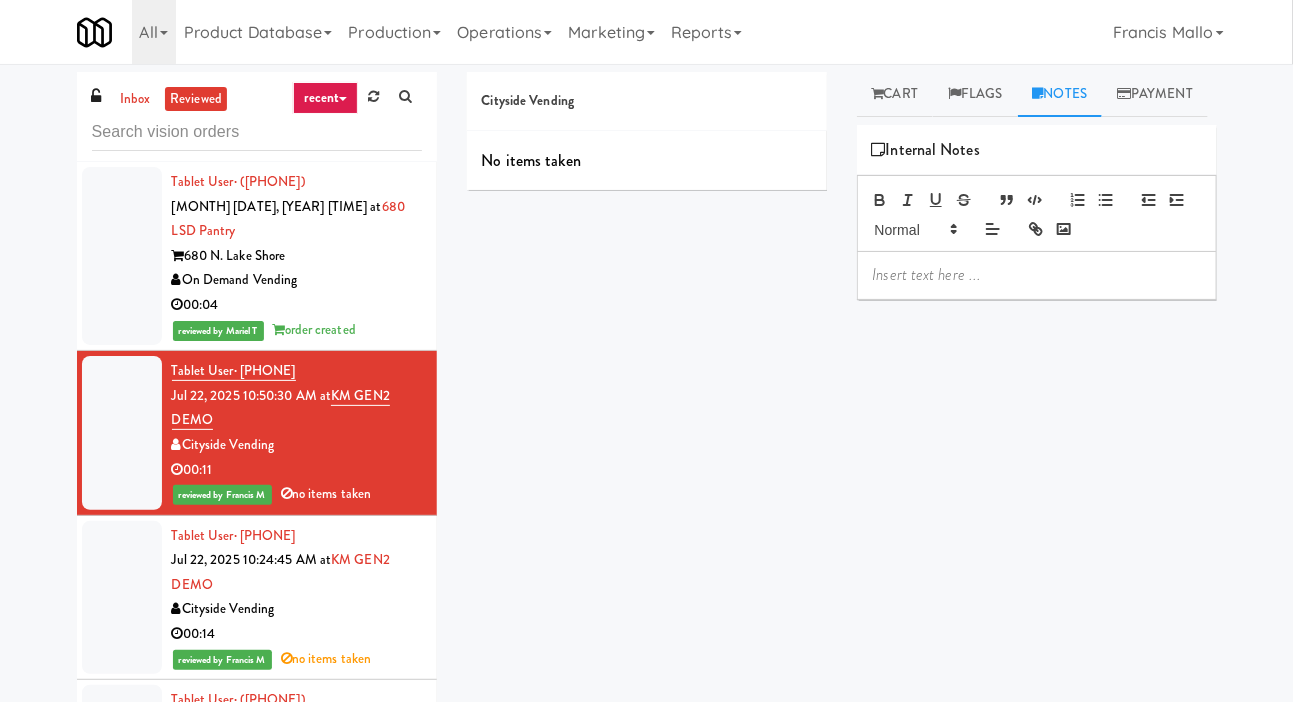 click at bounding box center [1037, 275] 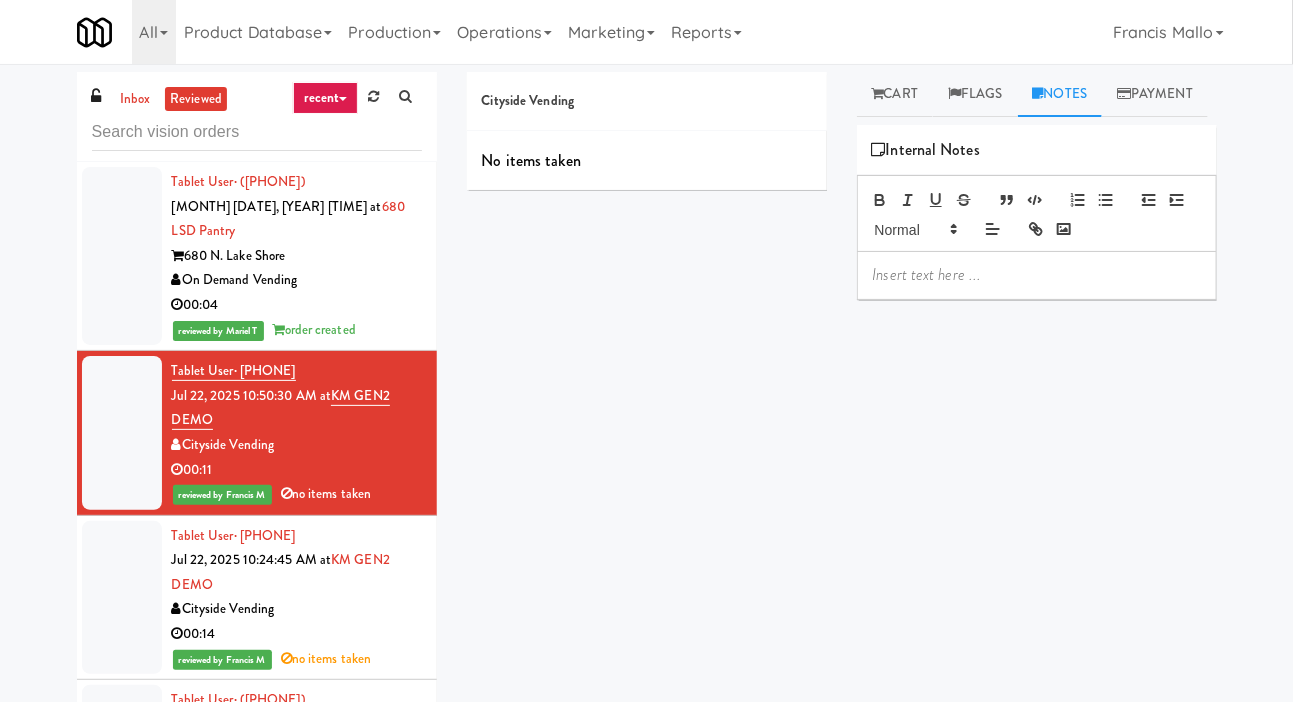 type 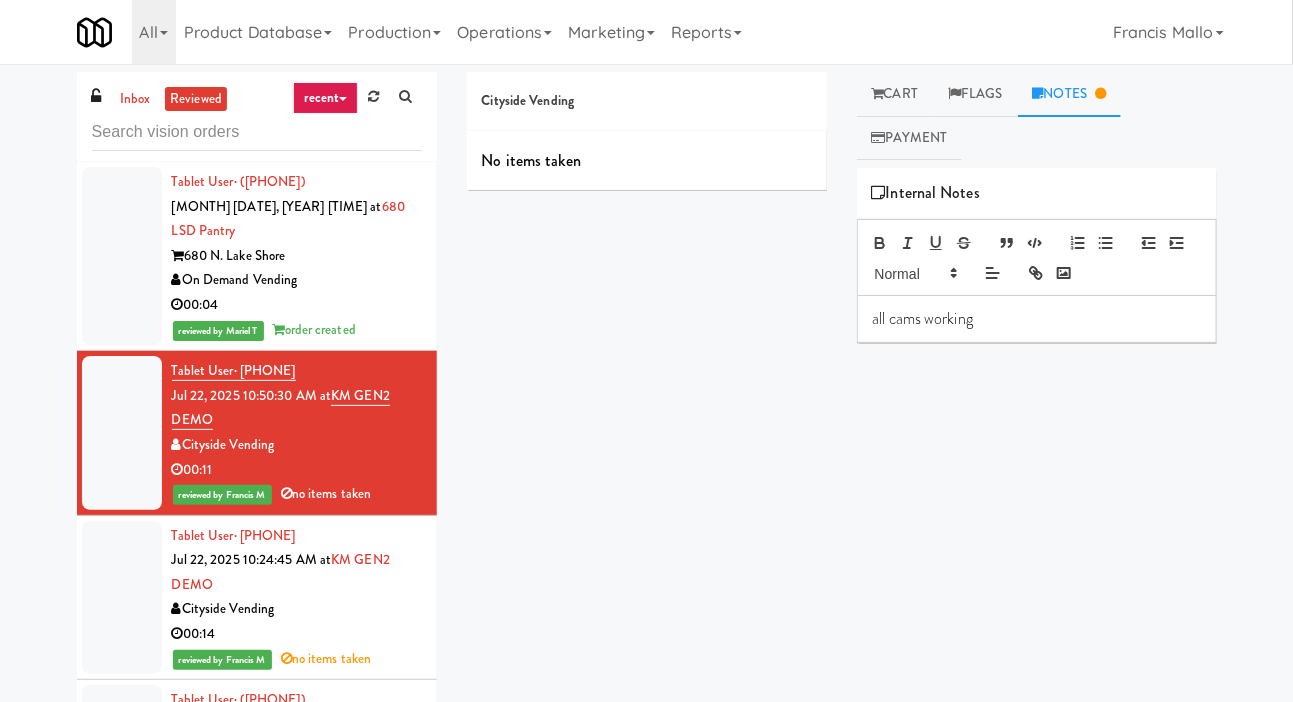 click on "all cams working" at bounding box center (1037, 319) 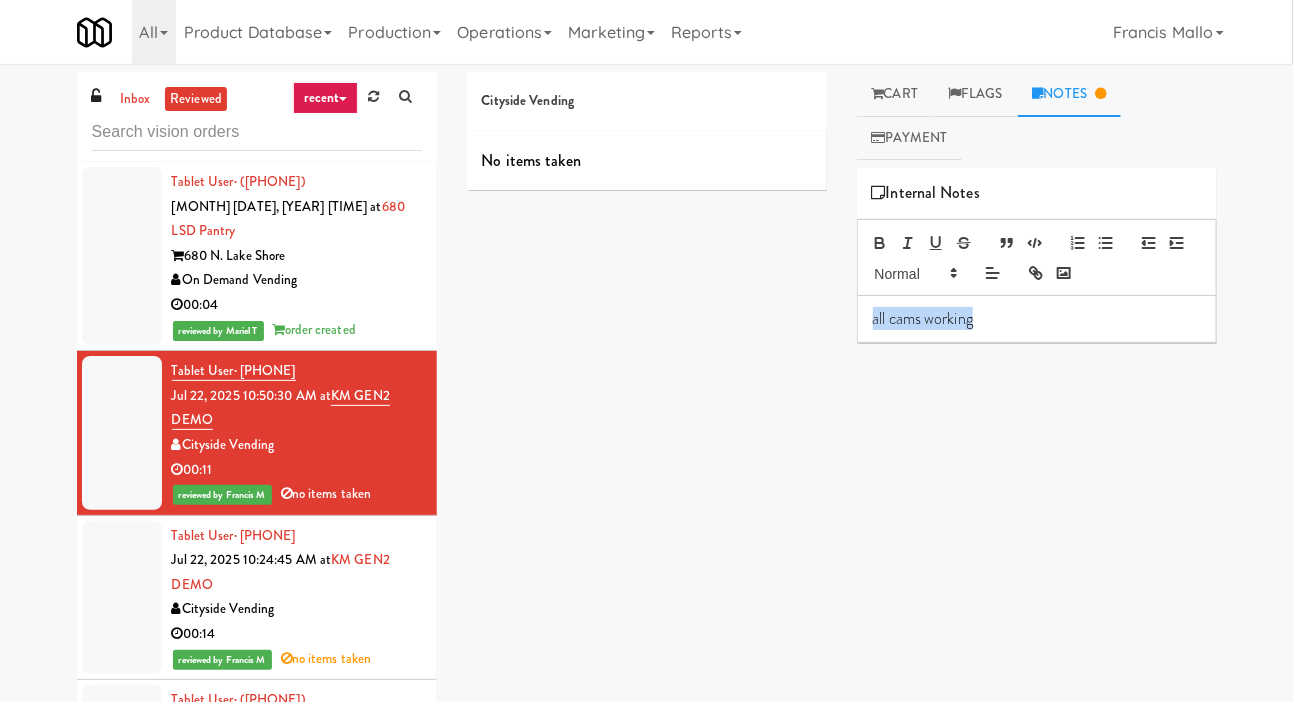 copy on "all cams working" 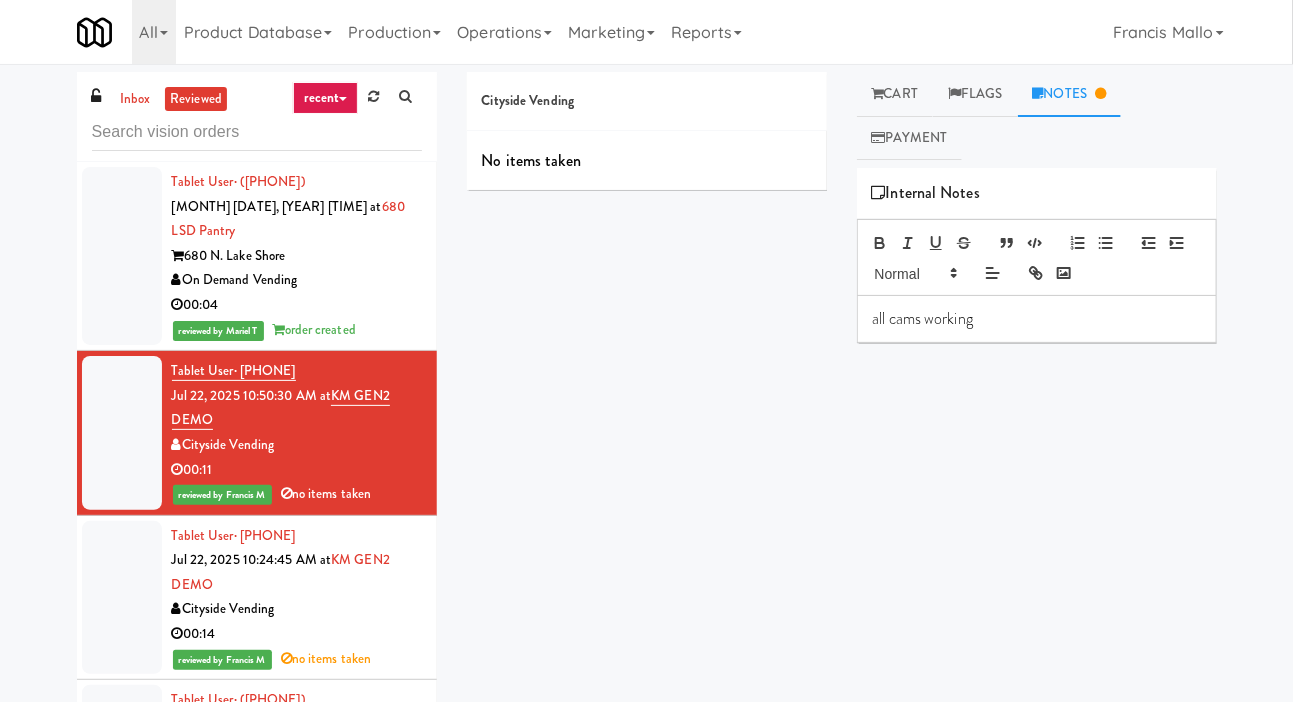 click on "Cityside Vending" at bounding box center (297, 609) 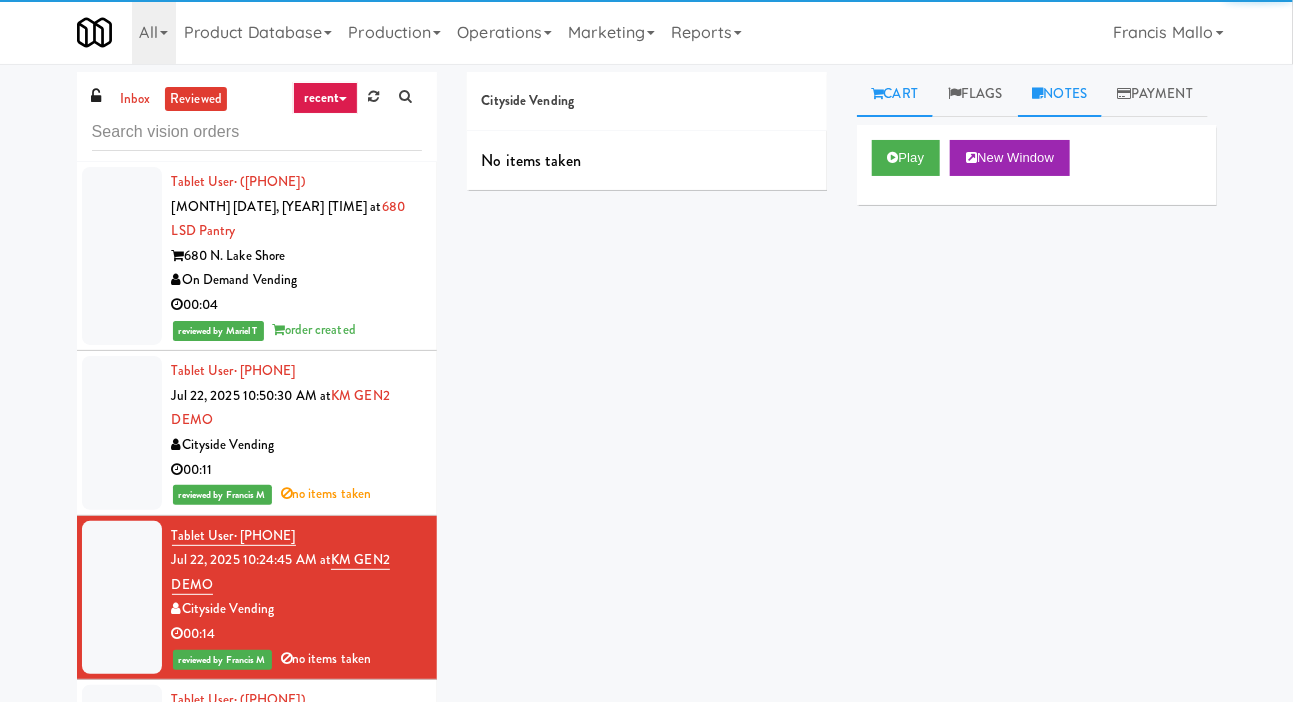 click on "Notes" at bounding box center (1060, 94) 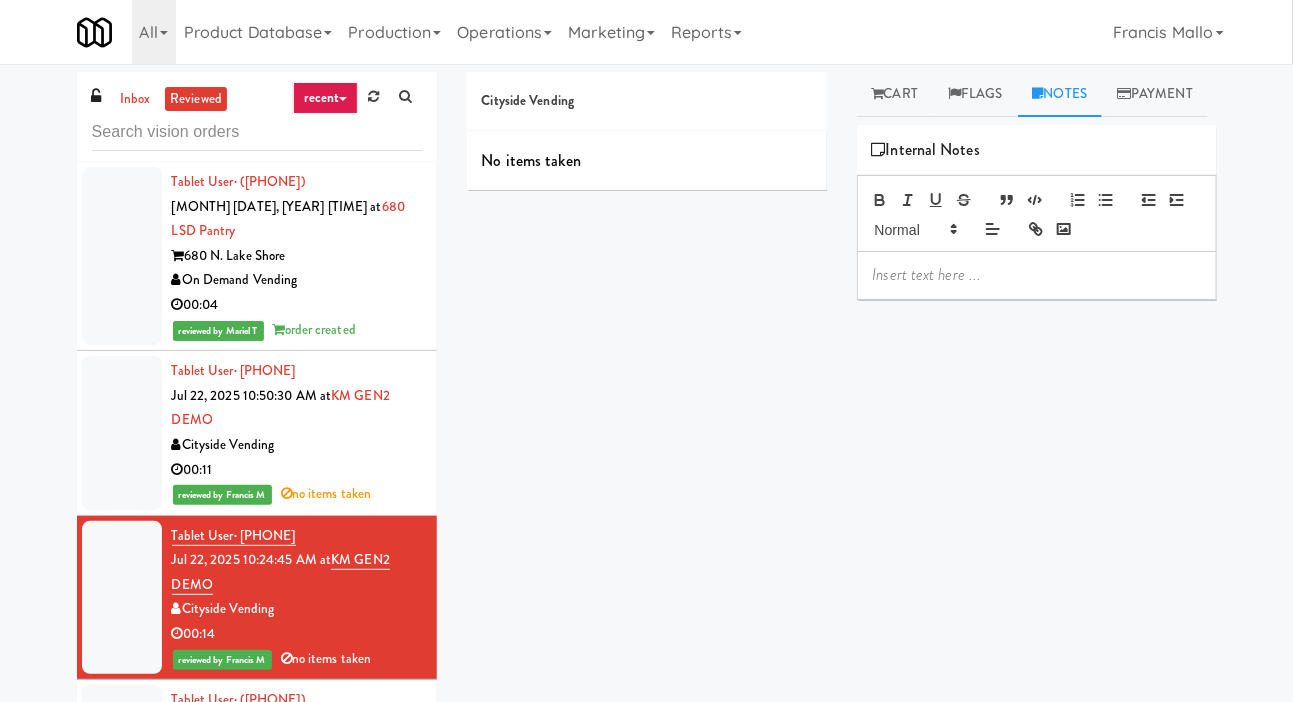 click at bounding box center (1037, 275) 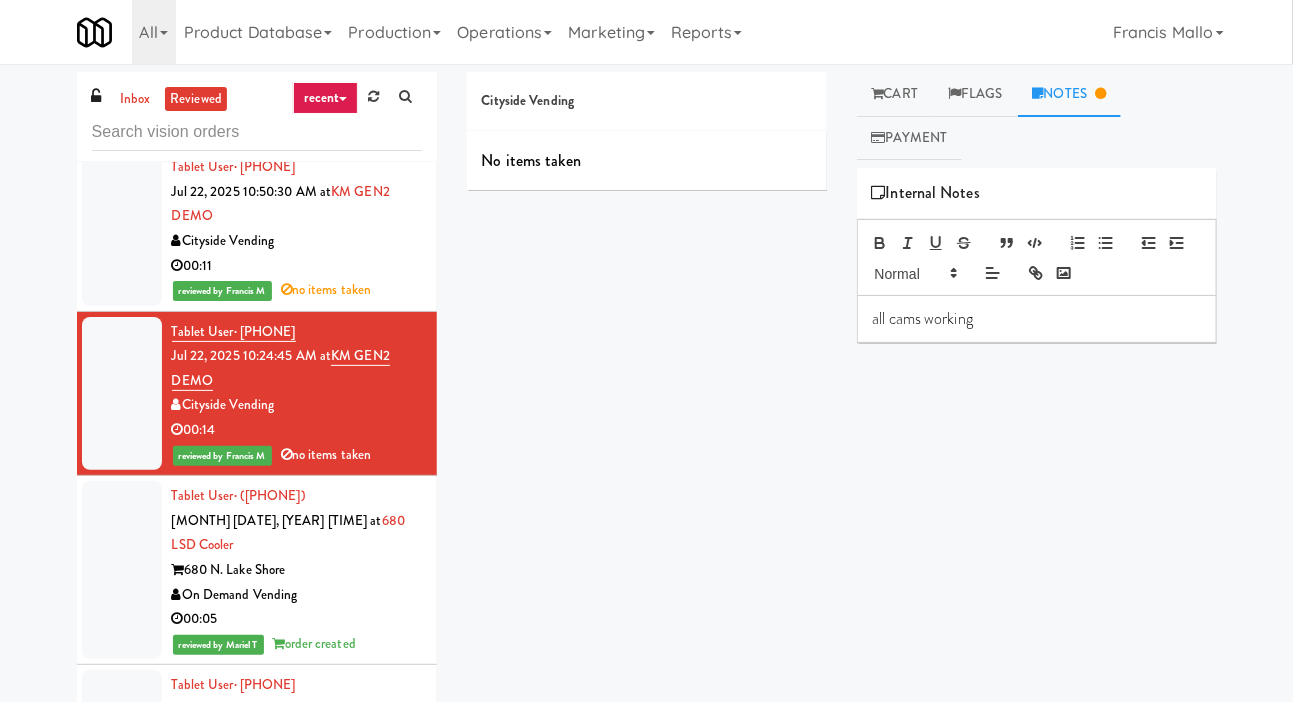 scroll, scrollTop: 209, scrollLeft: 0, axis: vertical 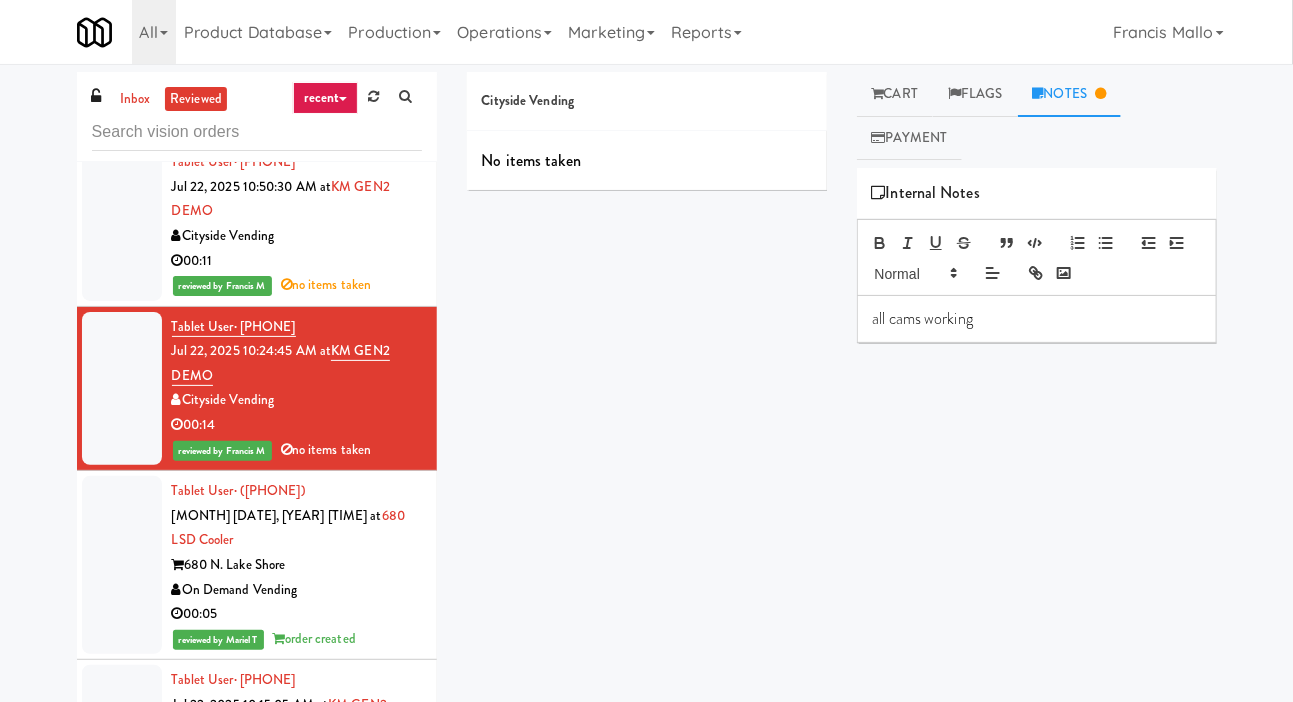 click on "00:05" at bounding box center [297, 614] 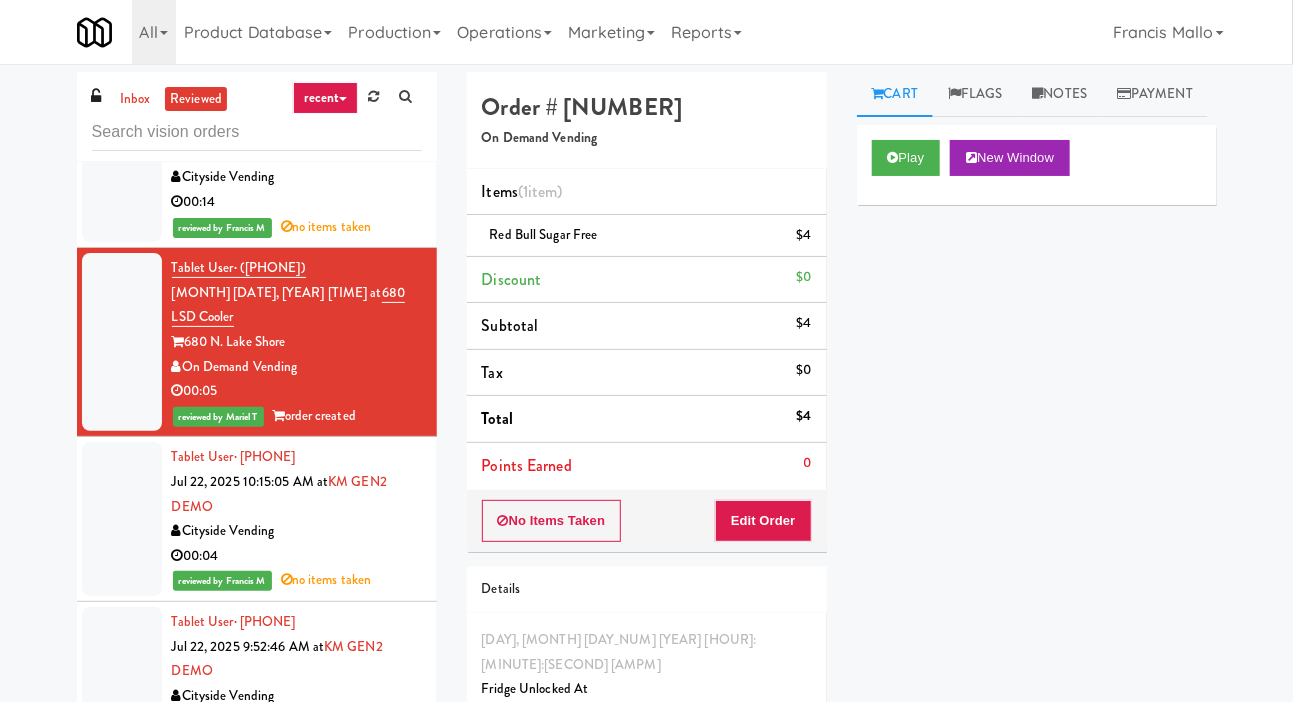 scroll, scrollTop: 432, scrollLeft: 0, axis: vertical 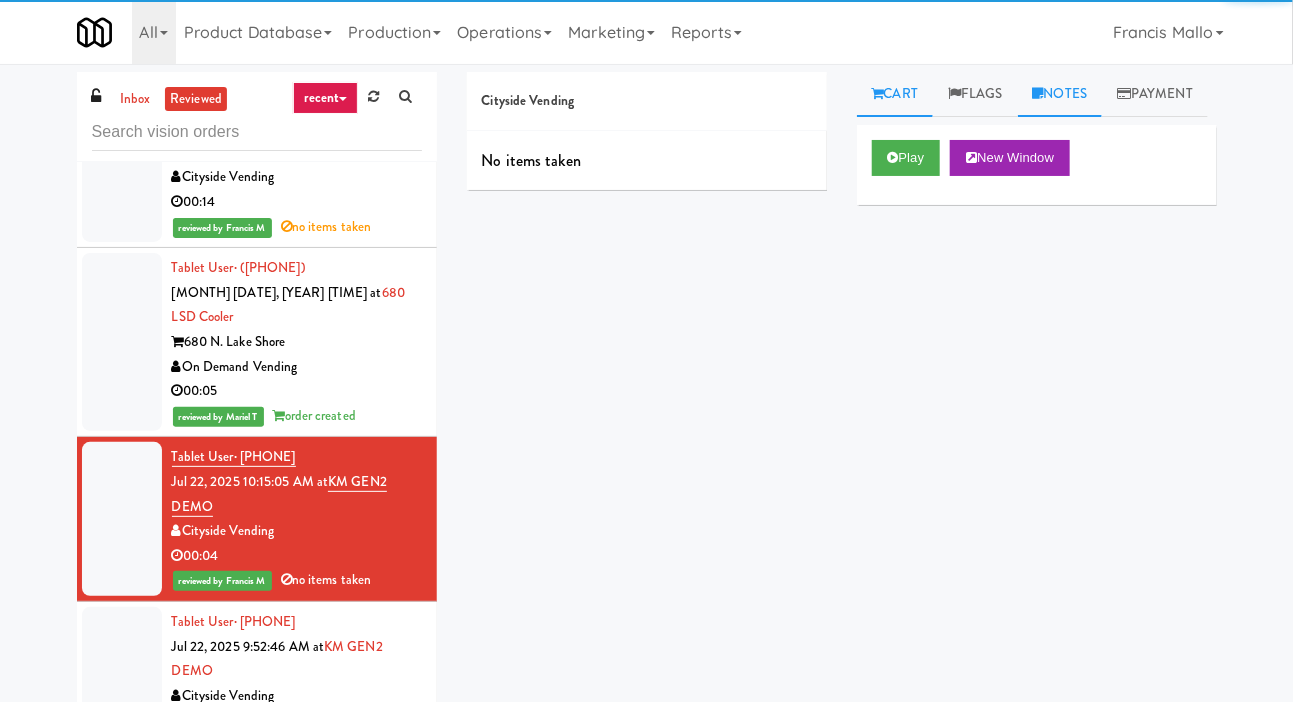 click at bounding box center [1038, 93] 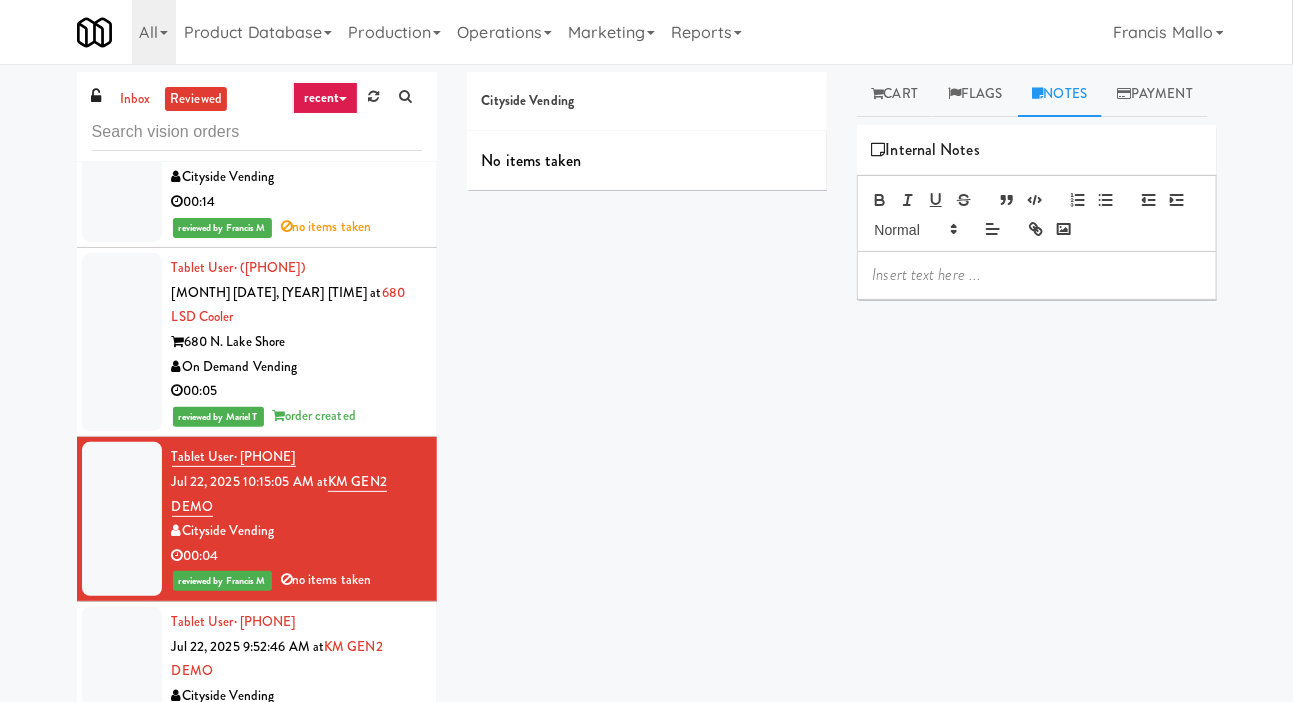 click at bounding box center [1037, 275] 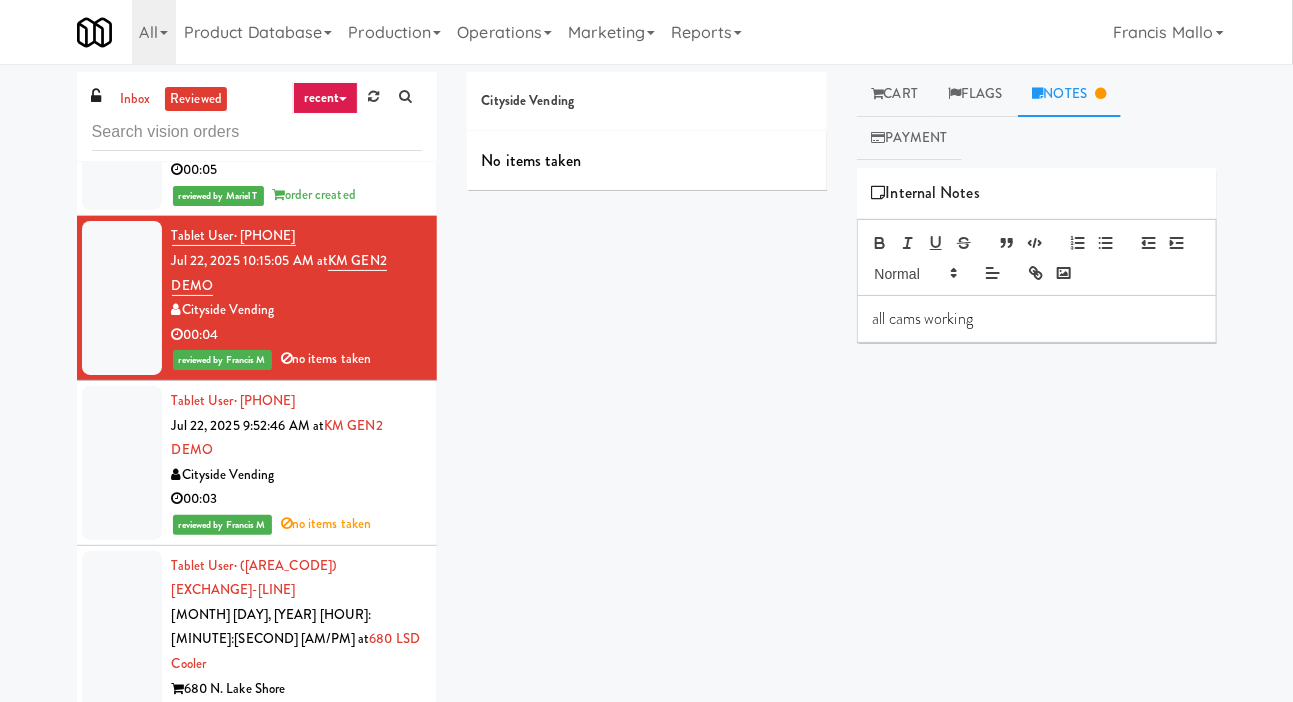 scroll, scrollTop: 645, scrollLeft: 0, axis: vertical 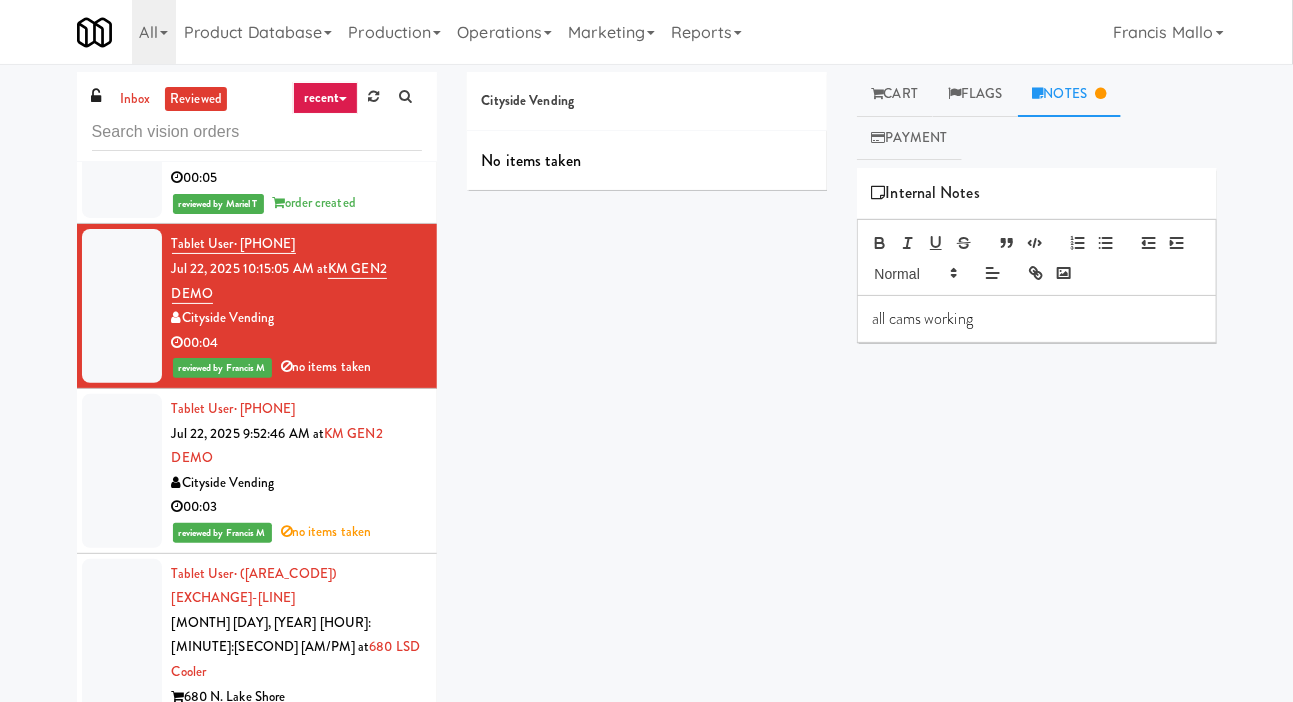 click on "Cityside Vending" at bounding box center (297, 483) 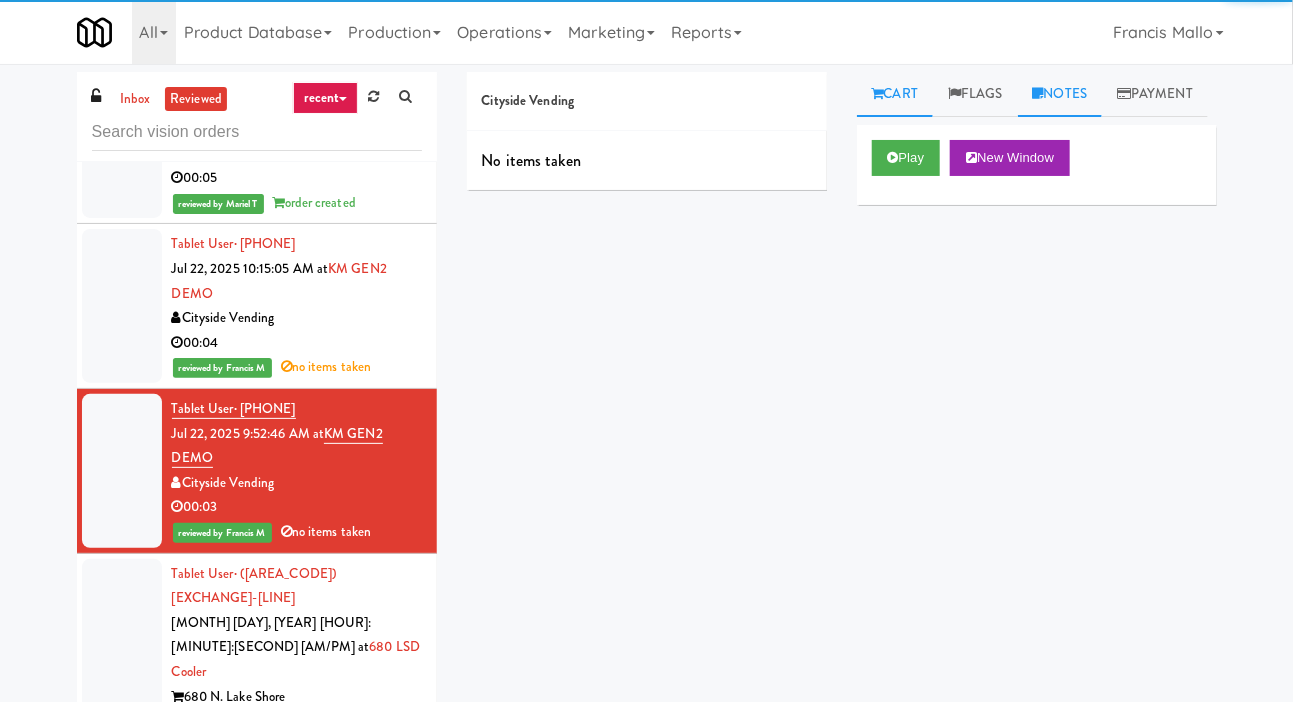 click on "Notes" at bounding box center [1060, 94] 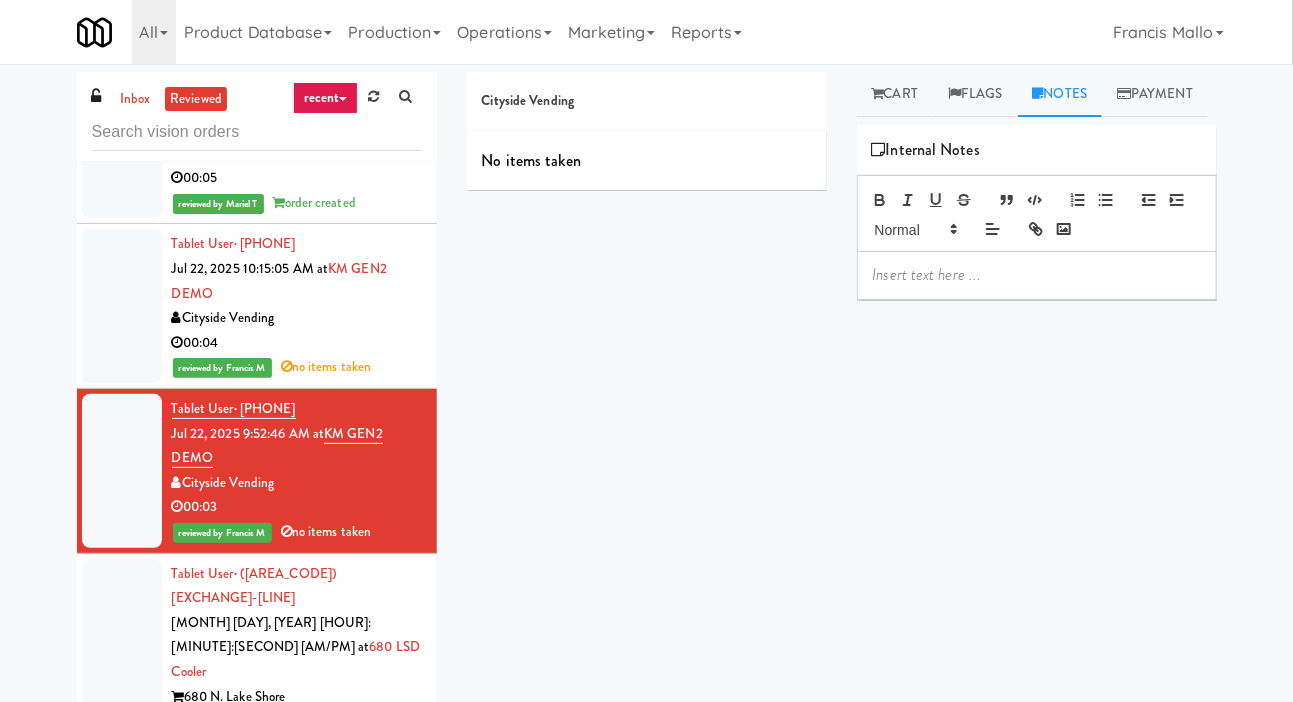click at bounding box center [1037, 275] 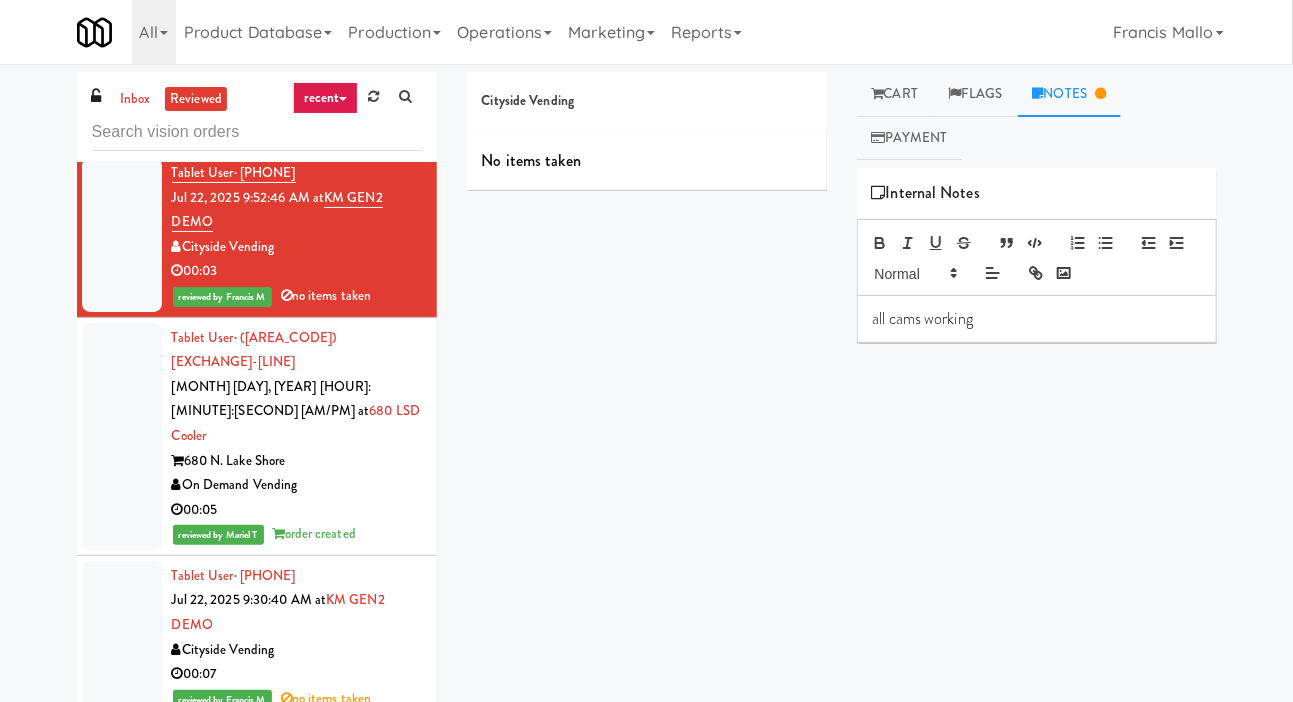 scroll, scrollTop: 882, scrollLeft: 0, axis: vertical 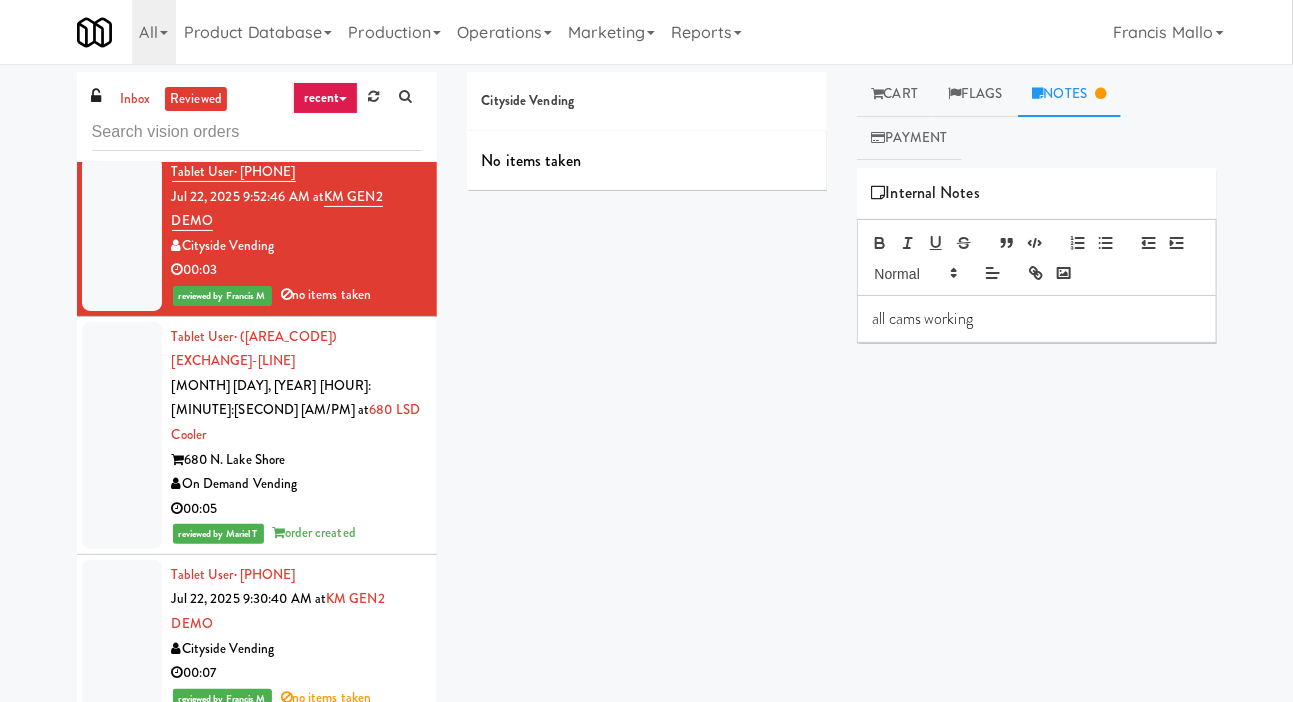 click on "00:07" at bounding box center [297, 673] 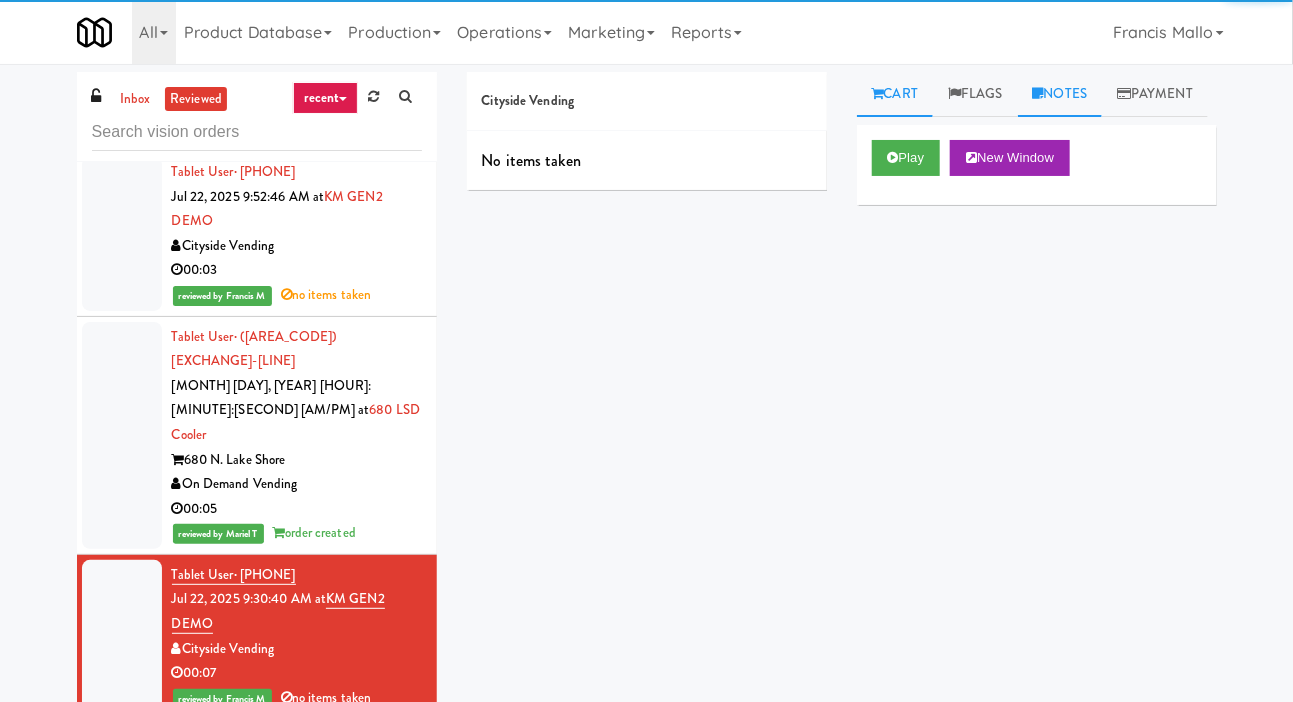 click on "Notes" at bounding box center [1060, 94] 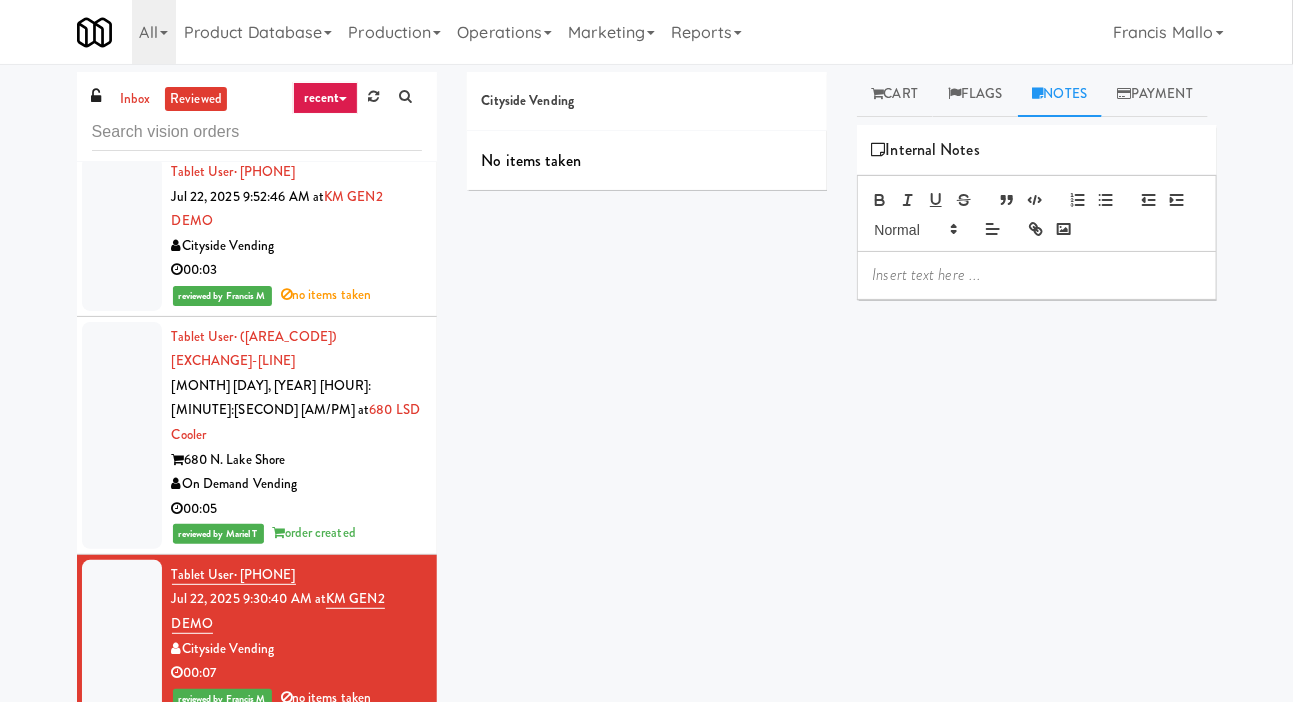 click at bounding box center [1037, 275] 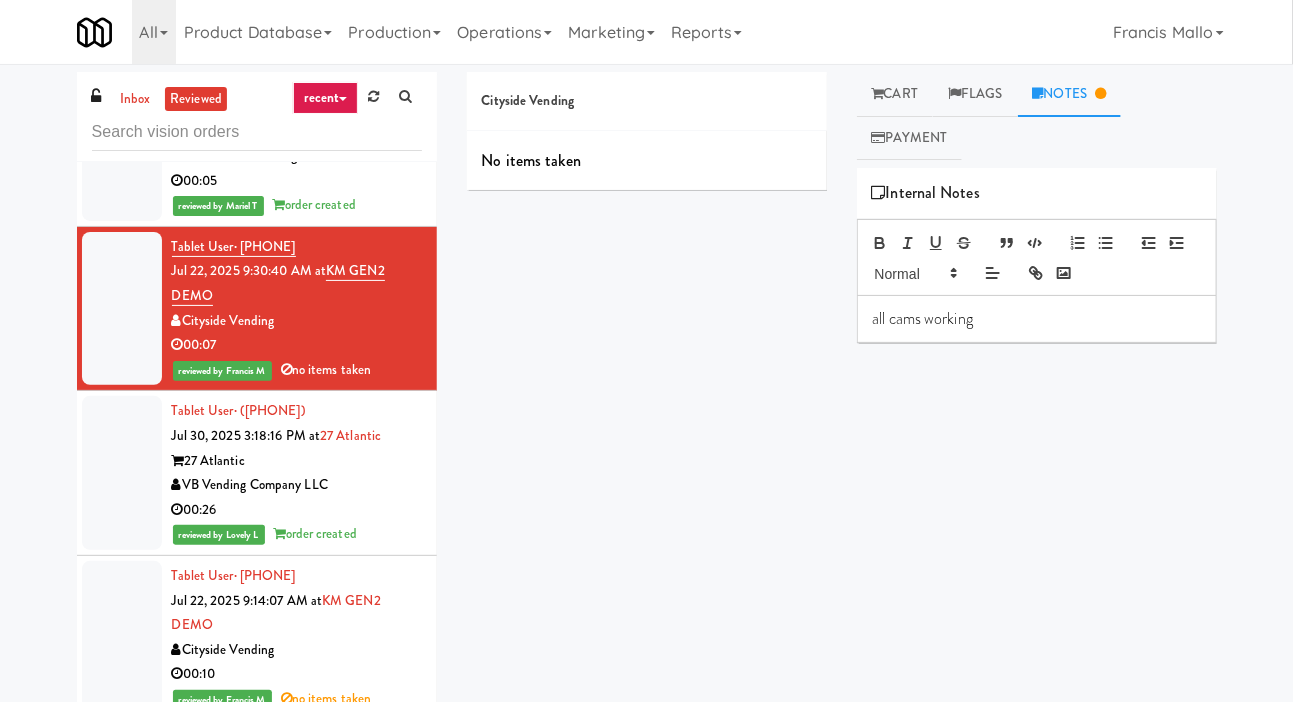 scroll, scrollTop: 1261, scrollLeft: 0, axis: vertical 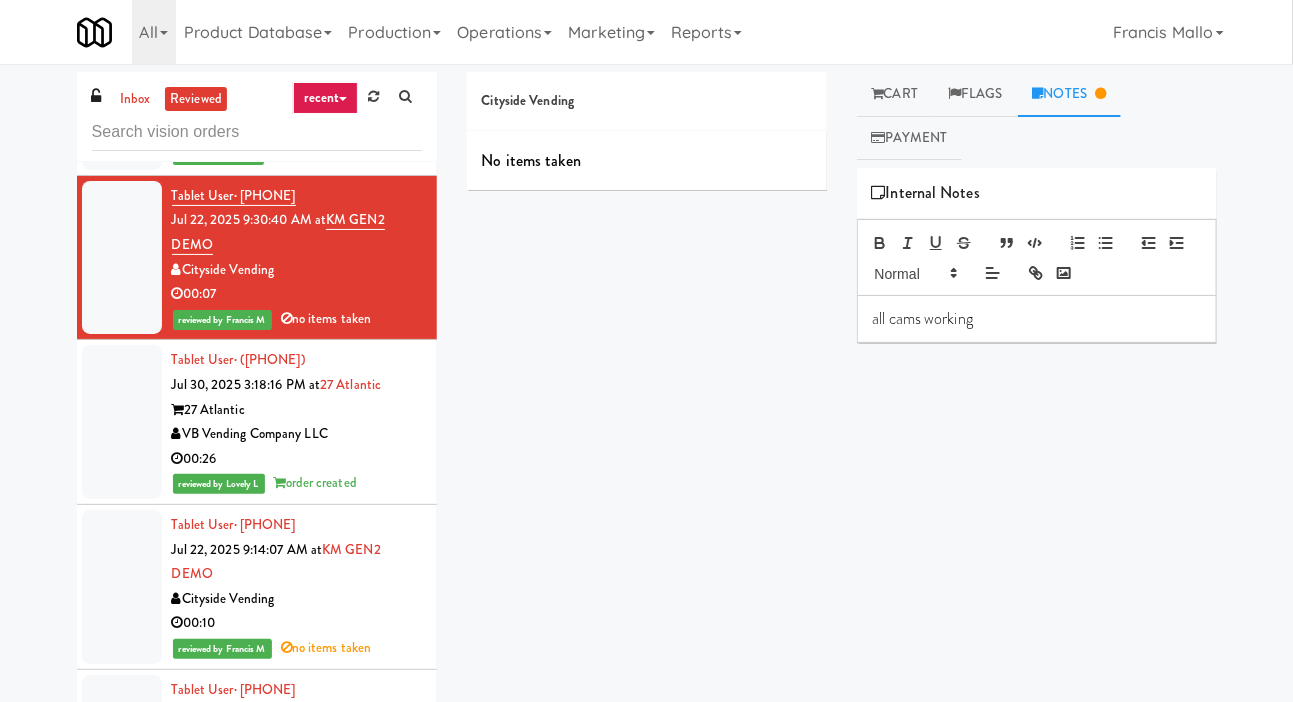 click on "00:10" at bounding box center [297, 623] 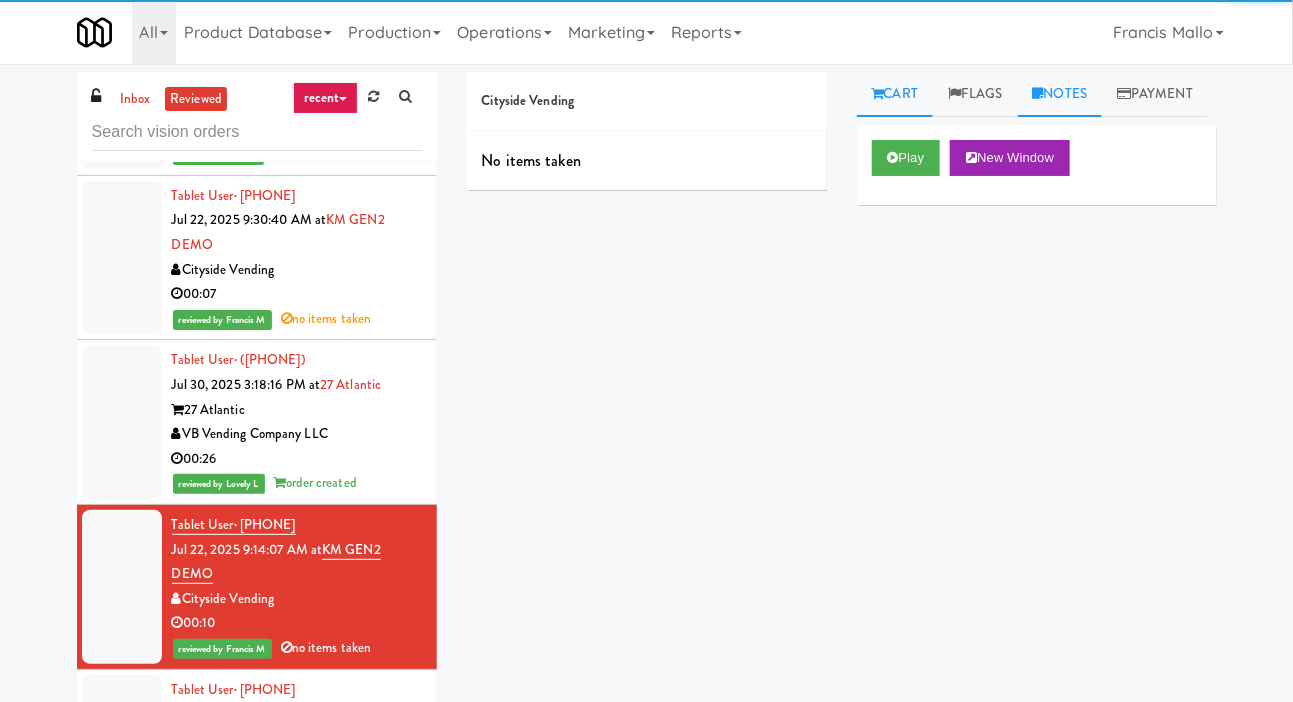 click on "Notes" at bounding box center (1060, 94) 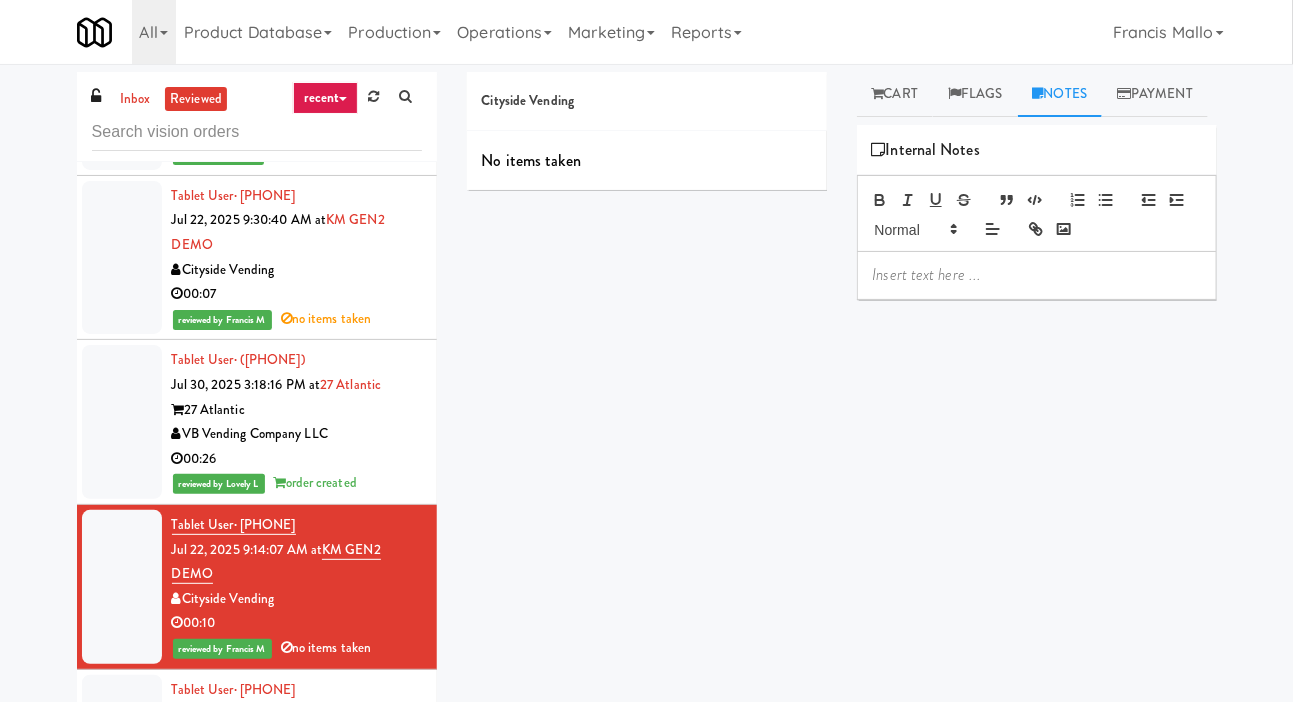 click at bounding box center [1037, 275] 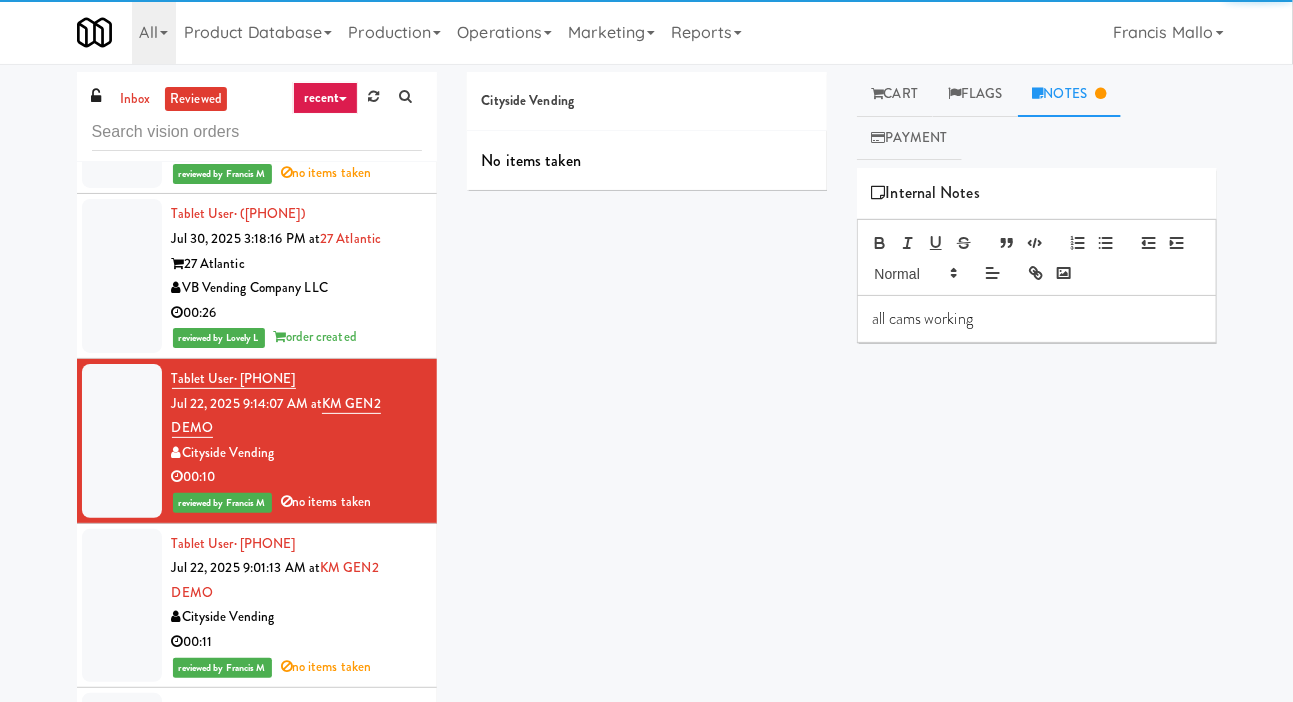 scroll, scrollTop: 1419, scrollLeft: 0, axis: vertical 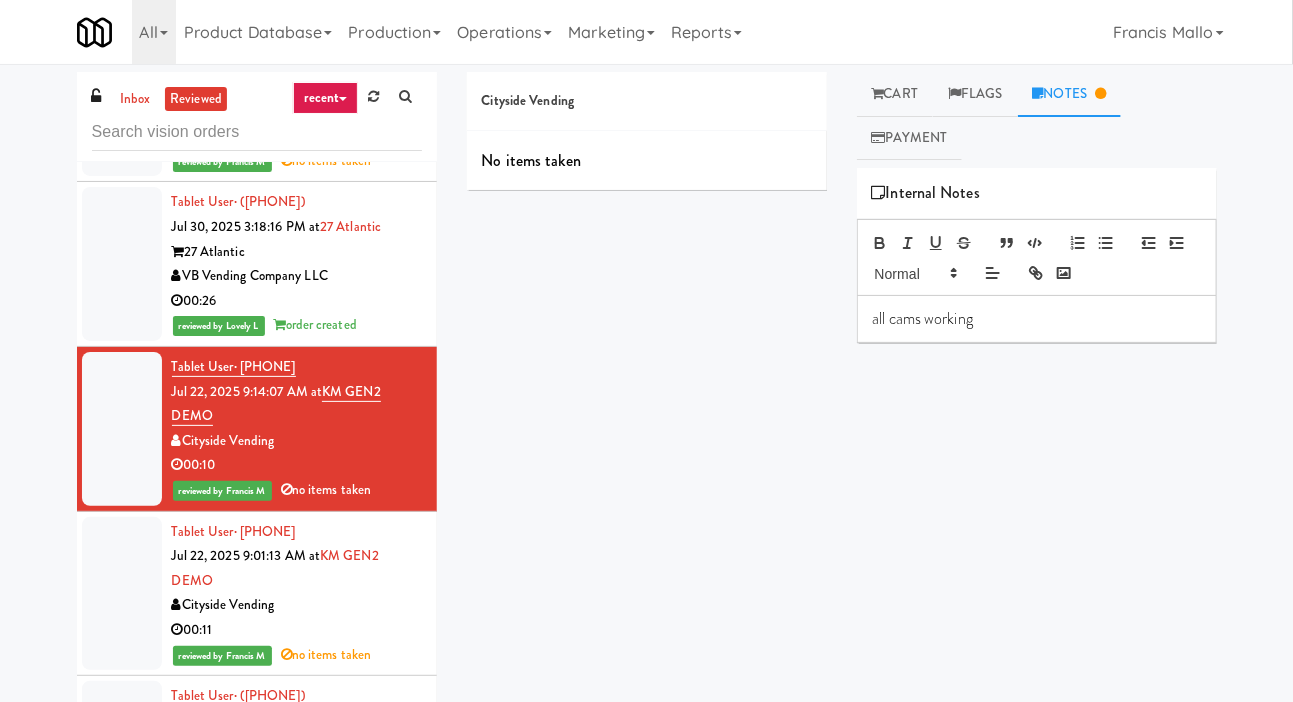click on "00:11" at bounding box center (297, 630) 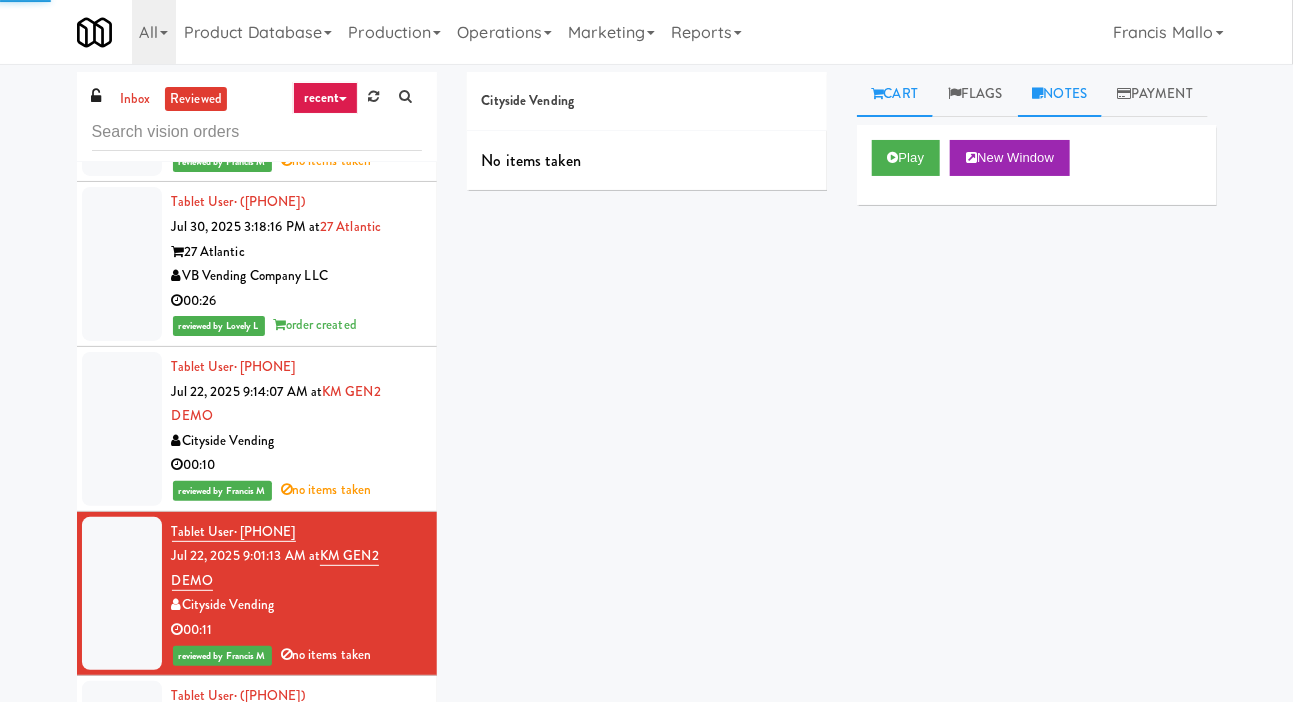 click on "Notes" at bounding box center (1060, 94) 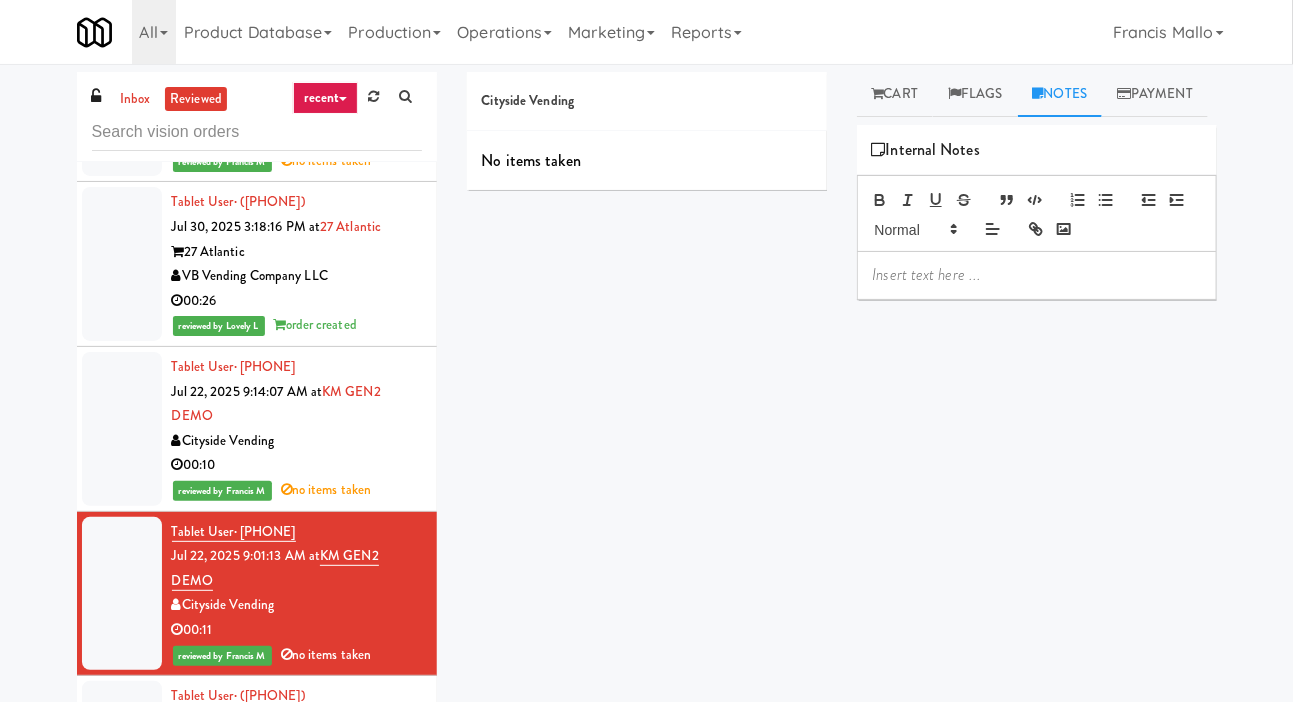 click at bounding box center [1037, 275] 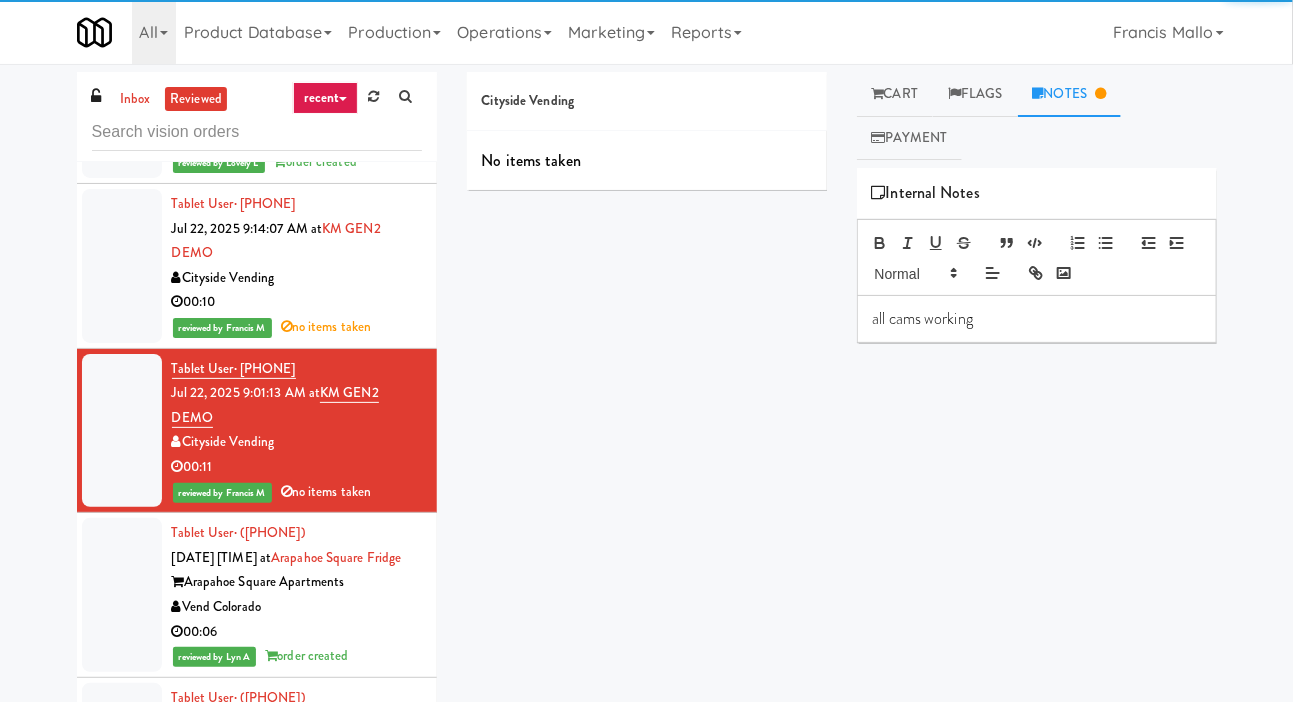 scroll, scrollTop: 1581, scrollLeft: 0, axis: vertical 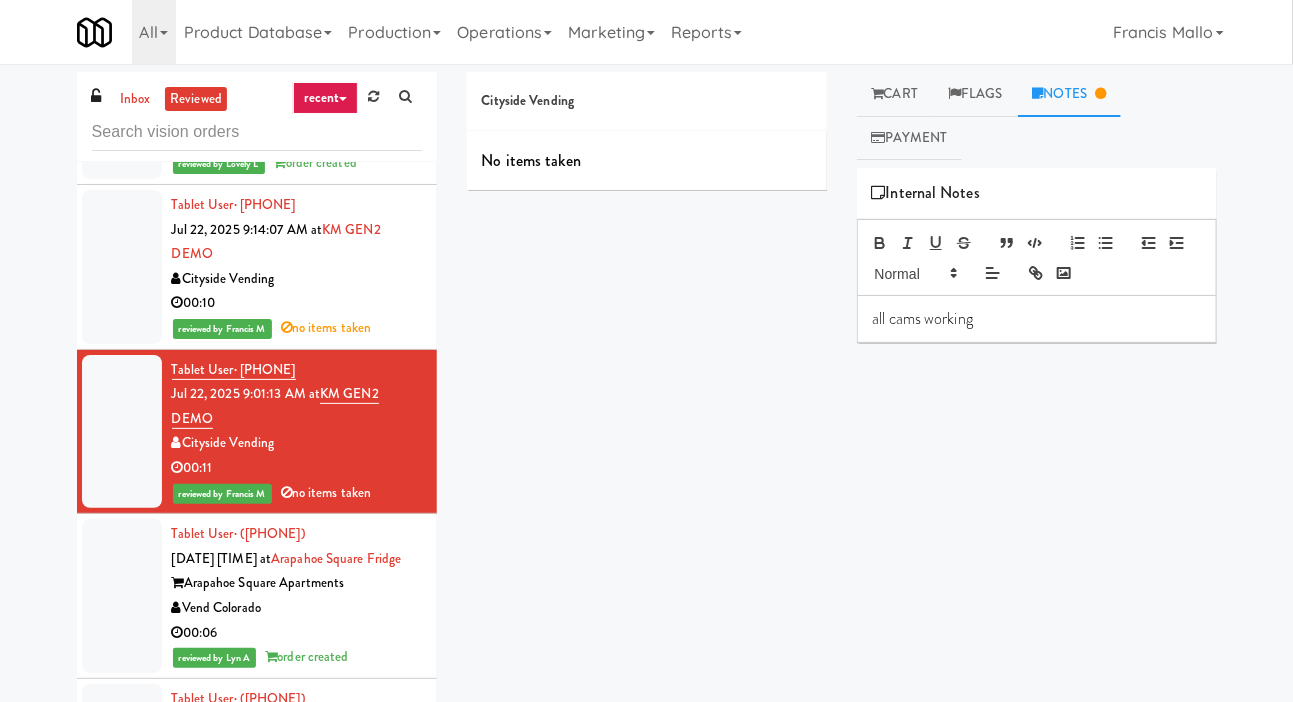 click on "Vend Colorado" at bounding box center [297, 608] 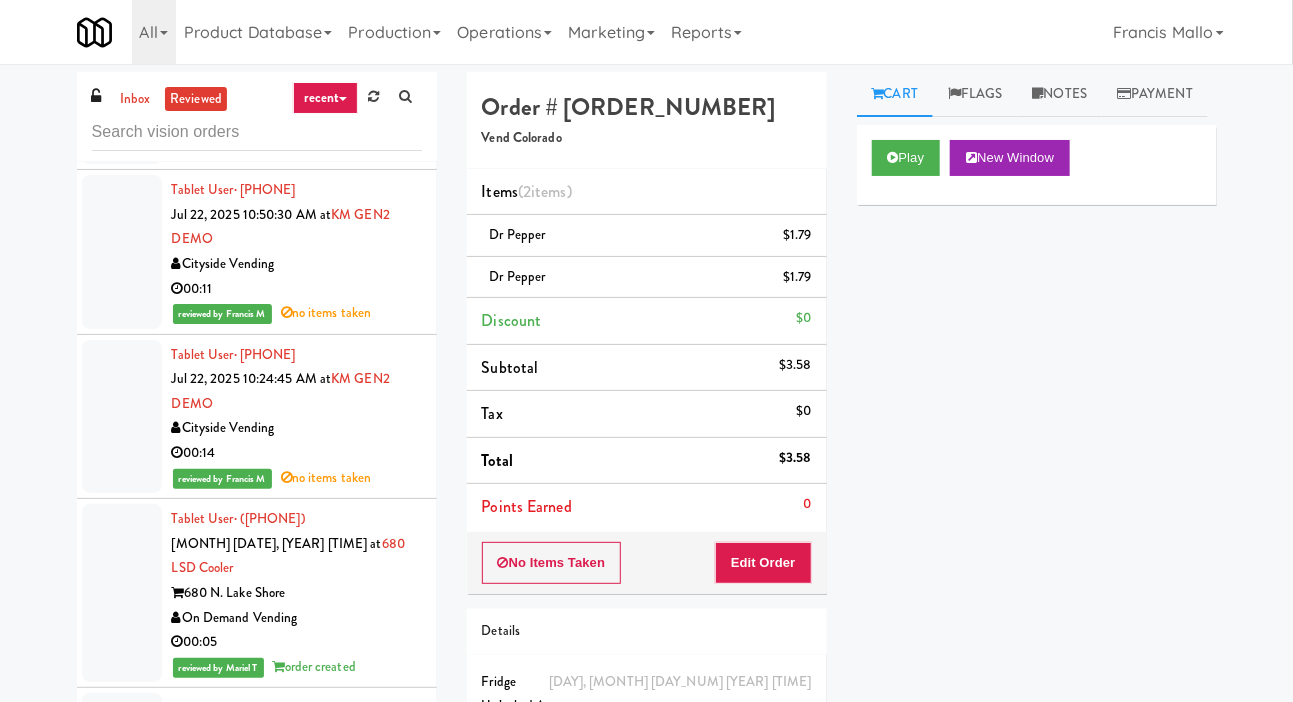 scroll, scrollTop: 0, scrollLeft: 0, axis: both 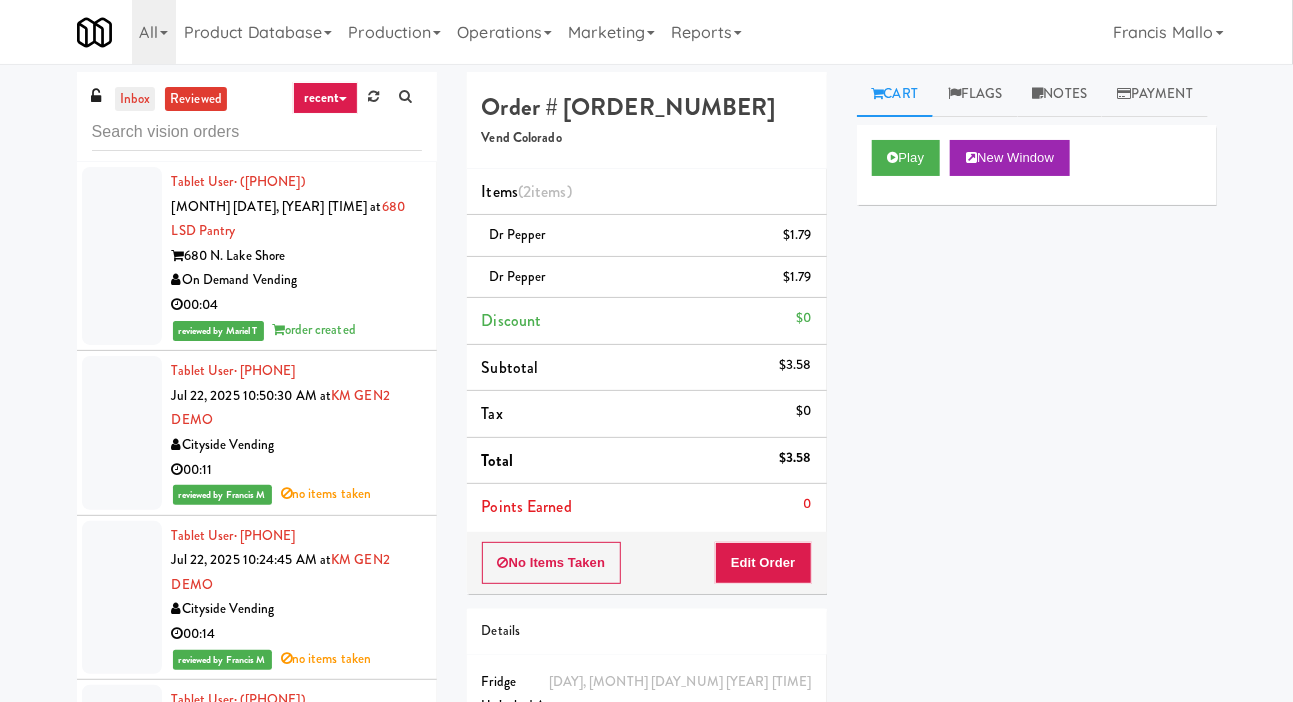 click on "inbox" at bounding box center (135, 99) 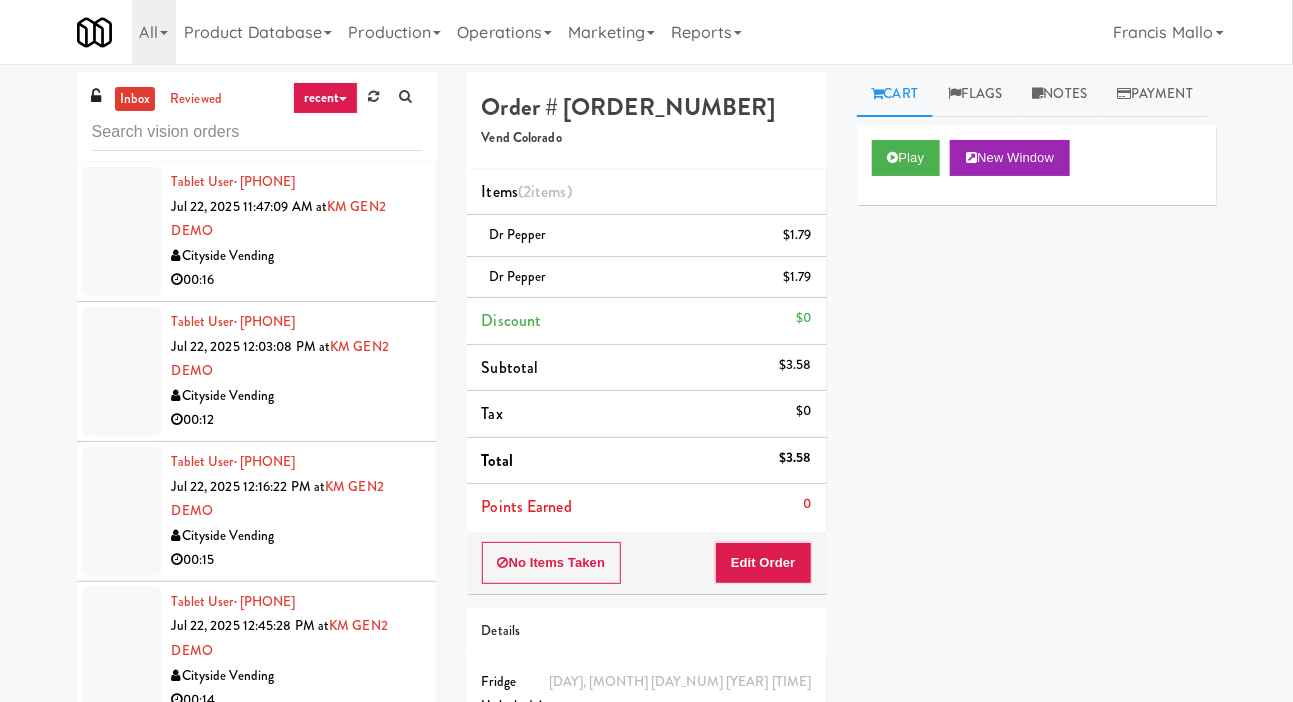click on "Tablet User  · ([PHONE]) [MONTH] [DATE], [YEAR] [TIME] at  [LOCATION]  [VENDOR]  [TIME]" at bounding box center [257, 372] 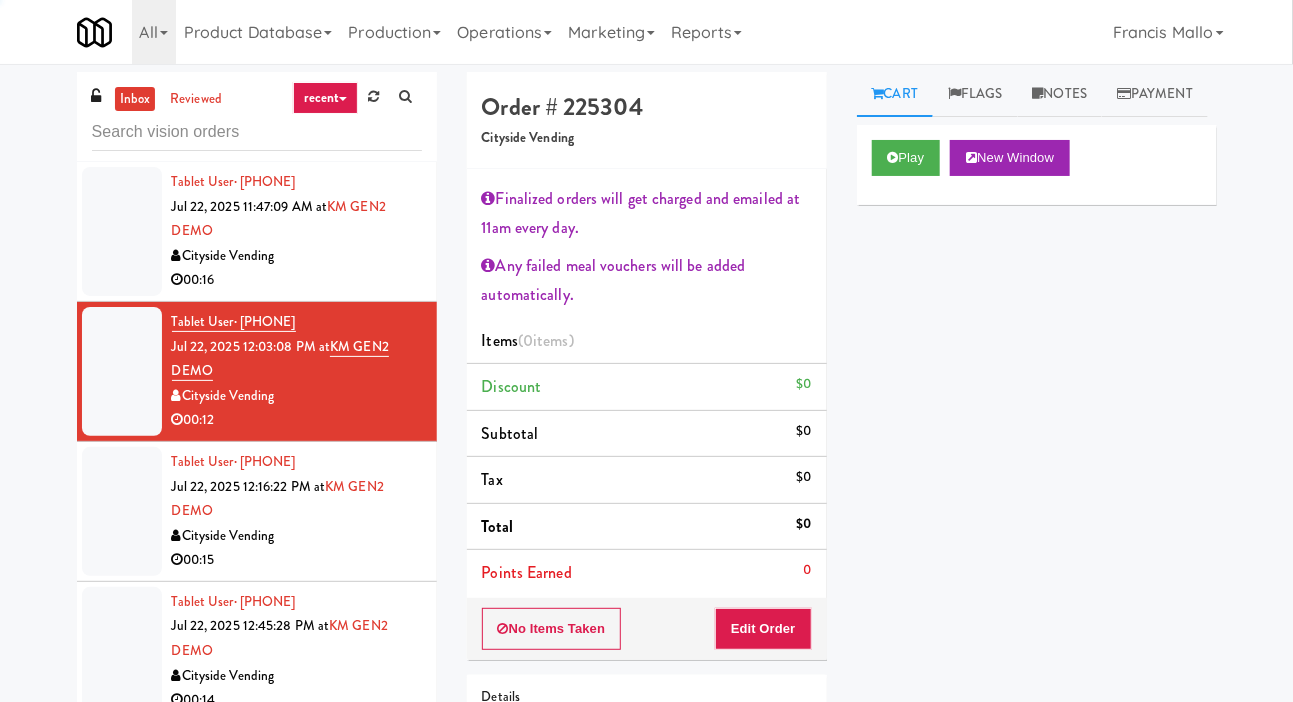 click on "00:16" at bounding box center (297, 280) 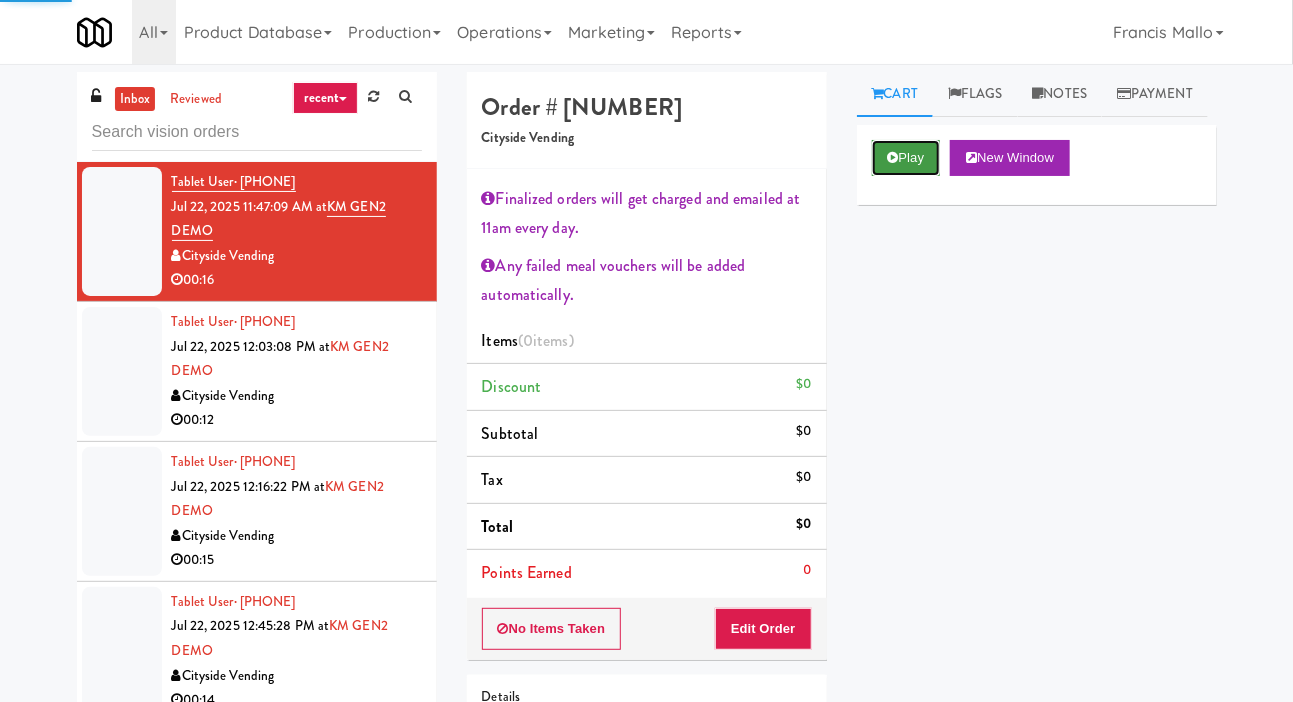 click on "Play" at bounding box center [906, 158] 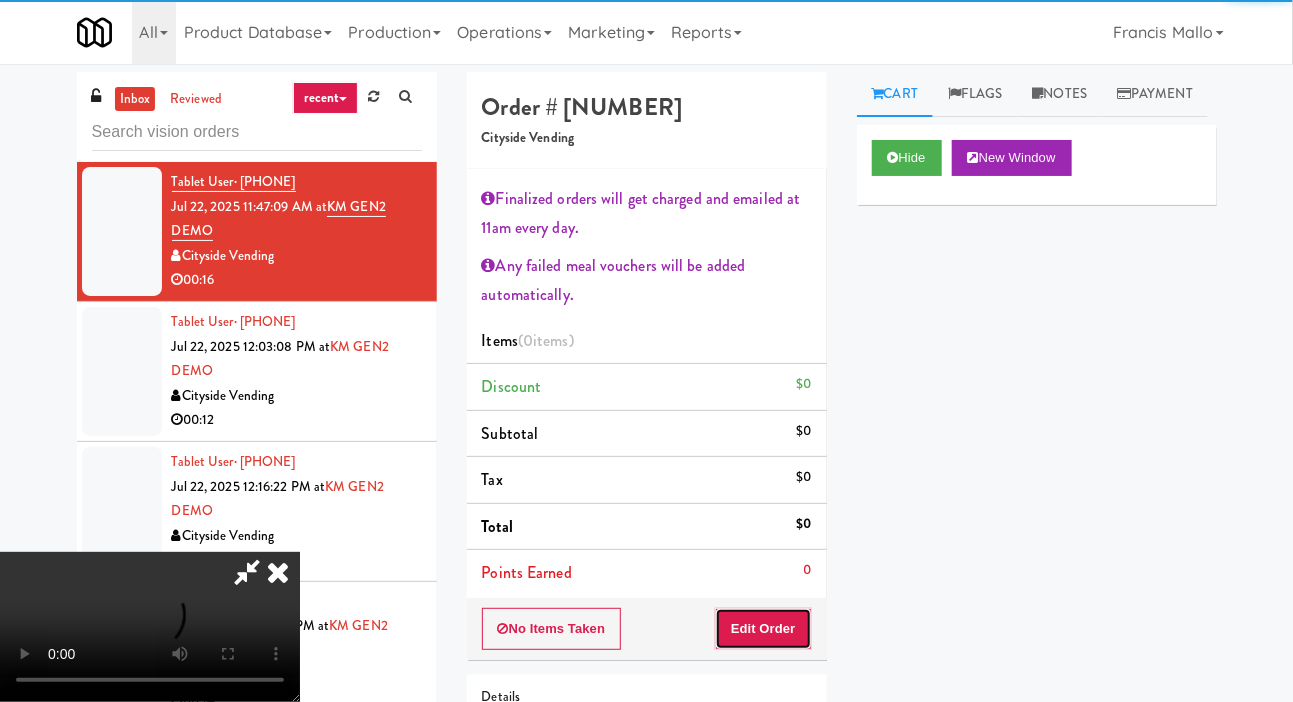 click on "Edit Order" at bounding box center (763, 629) 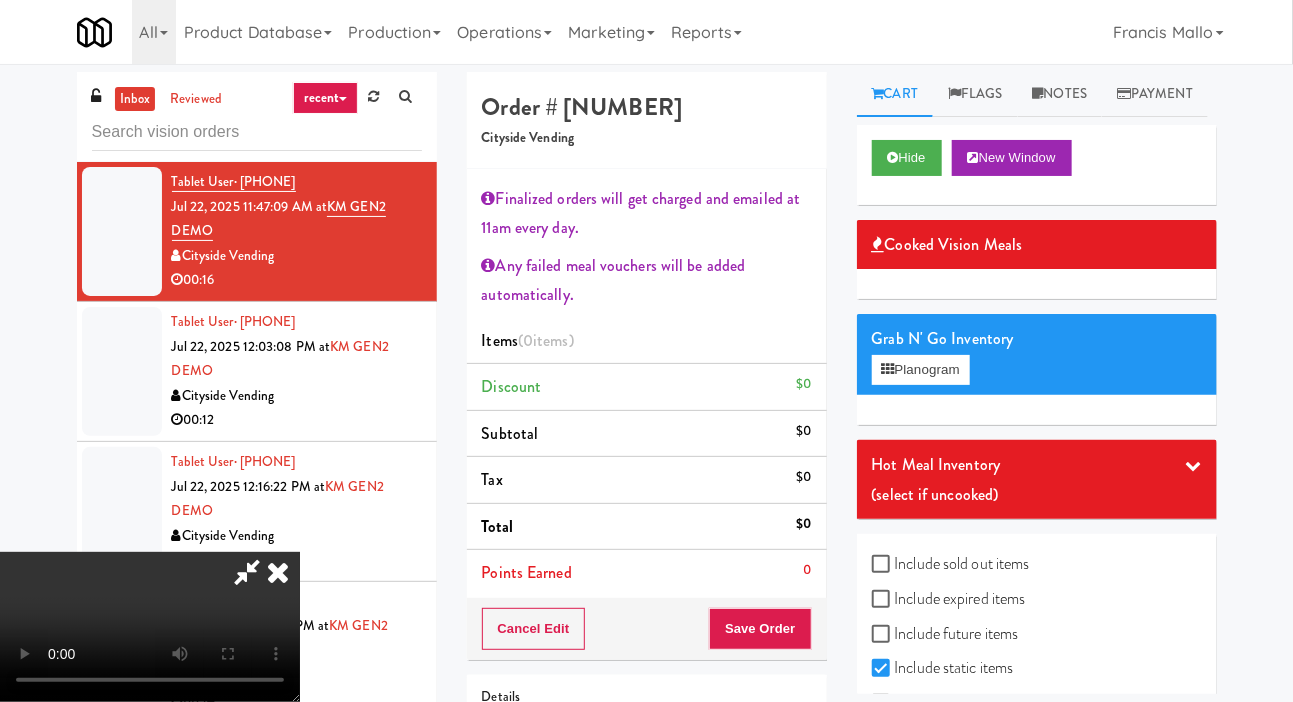 scroll, scrollTop: 0, scrollLeft: 0, axis: both 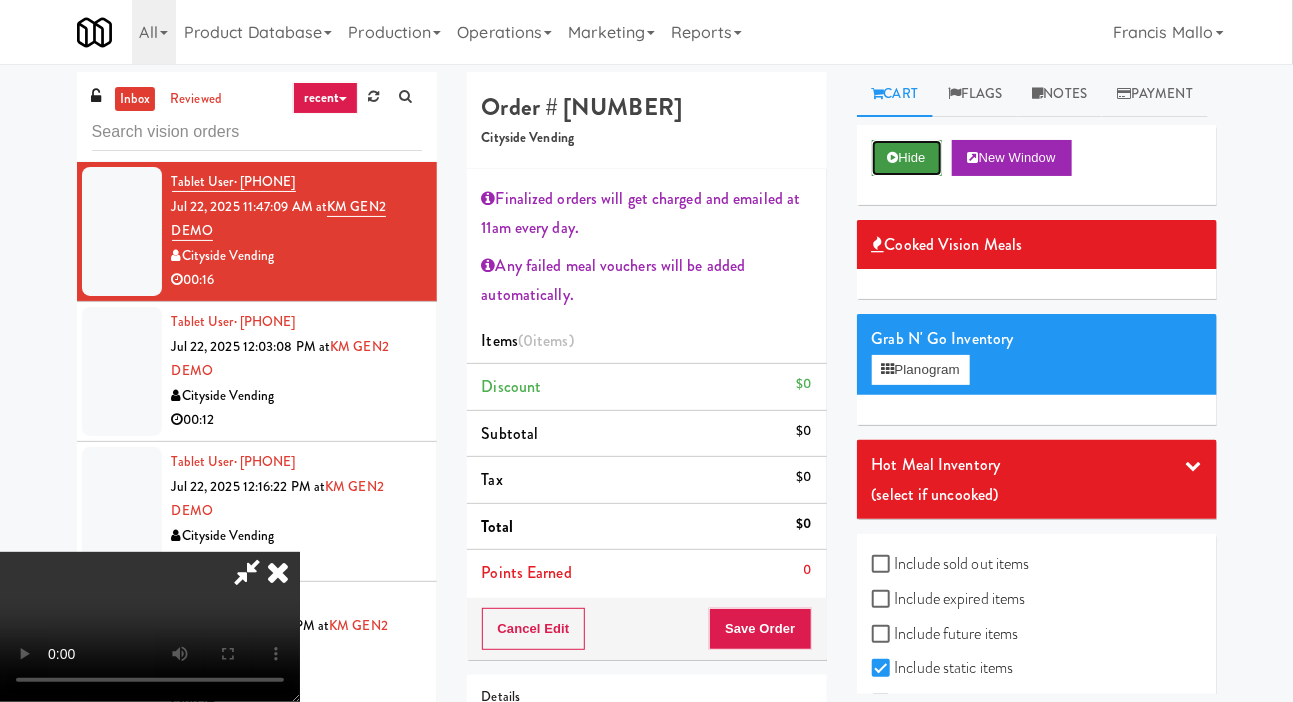 click on "Hide" at bounding box center (907, 158) 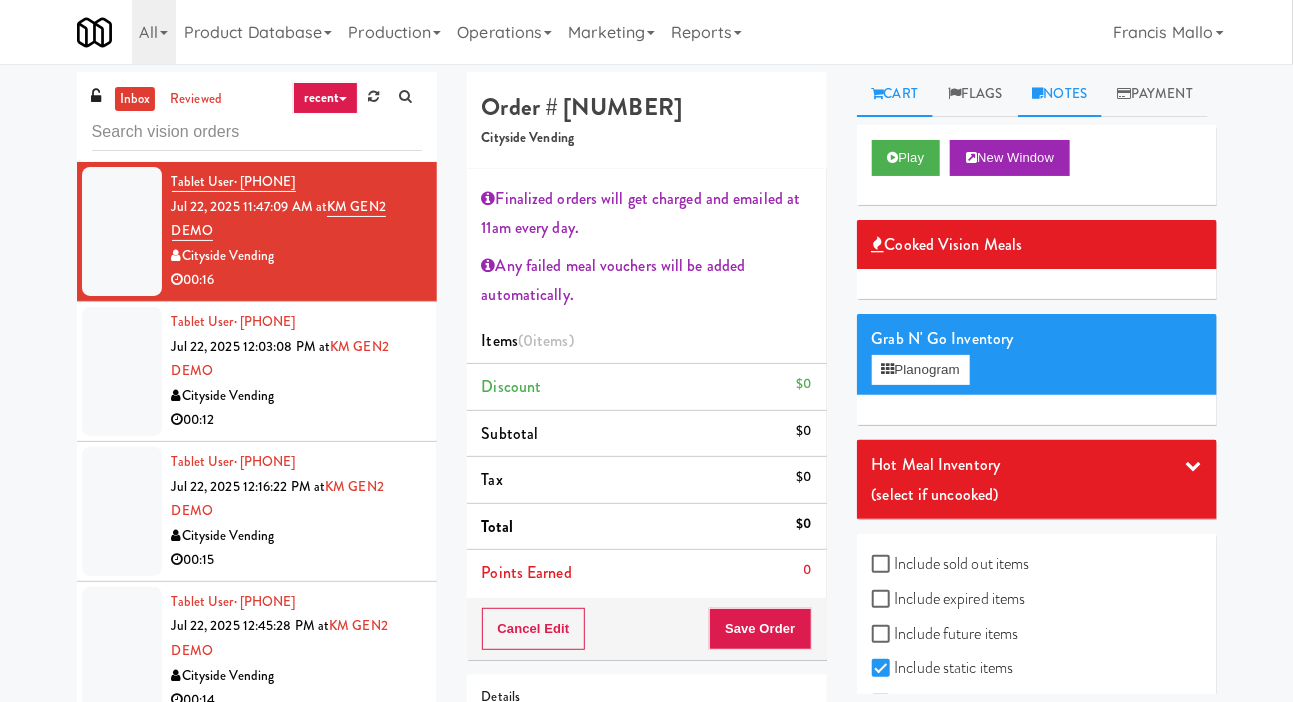 click on "Notes" at bounding box center (1060, 94) 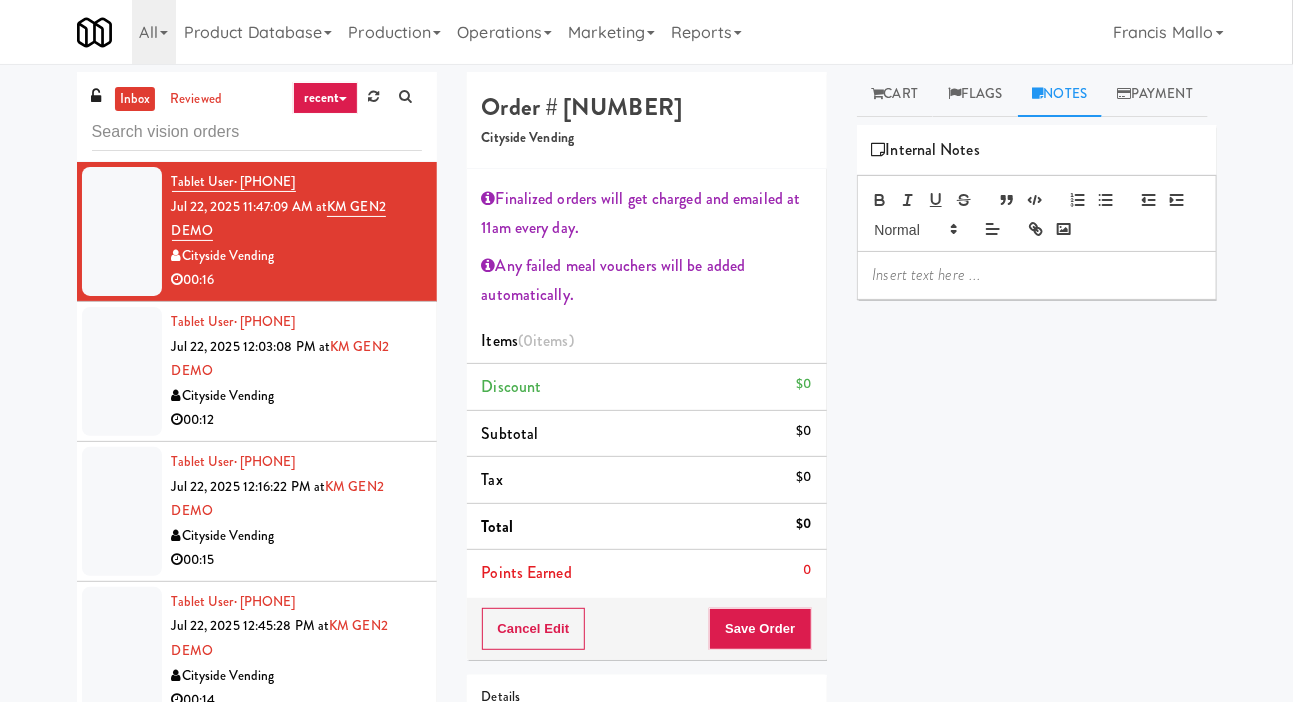 click at bounding box center [1037, 275] 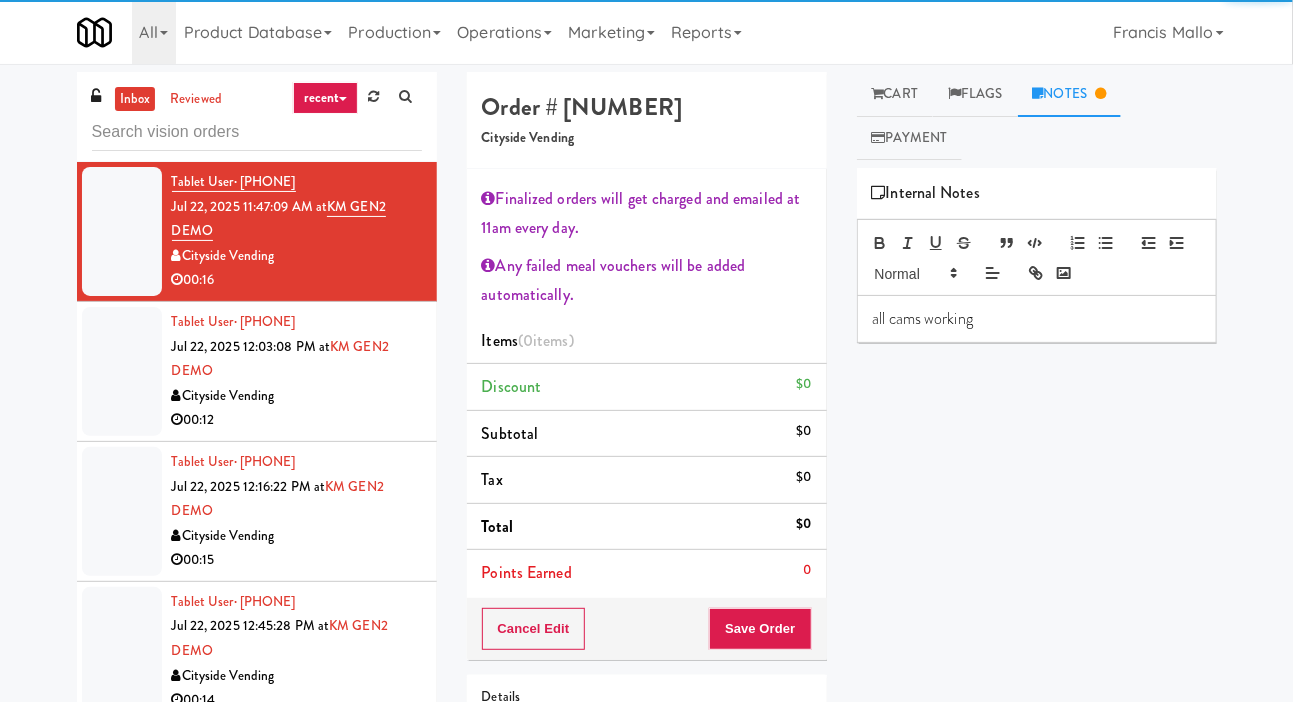 click on "Points Earned  0" at bounding box center (647, 573) 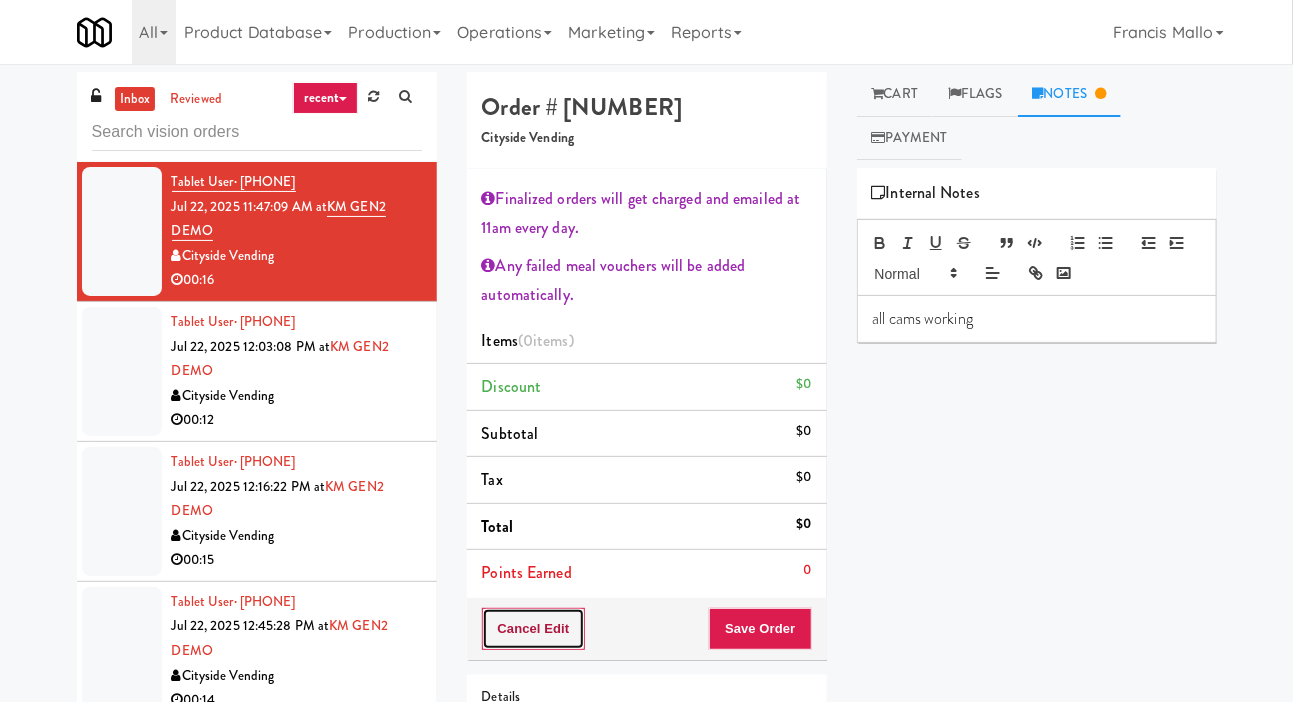 click on "Cancel Edit" at bounding box center (534, 629) 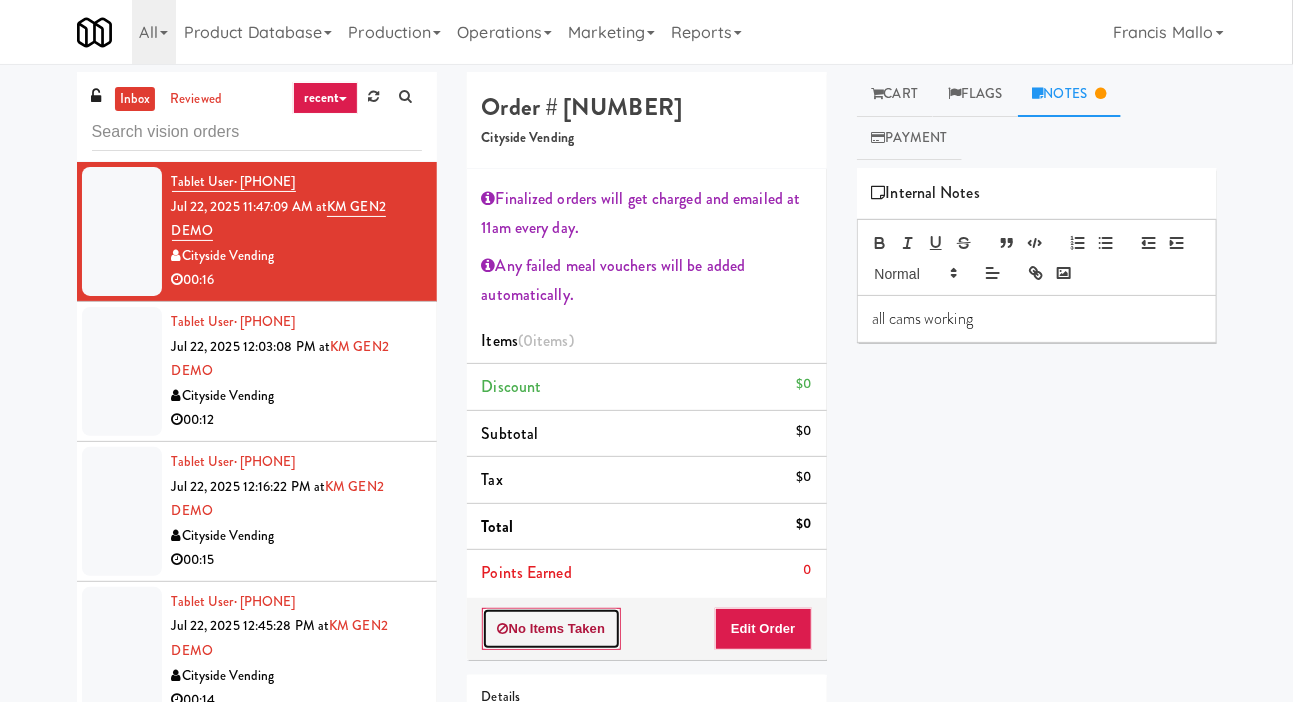 click on "No Items Taken" at bounding box center (552, 629) 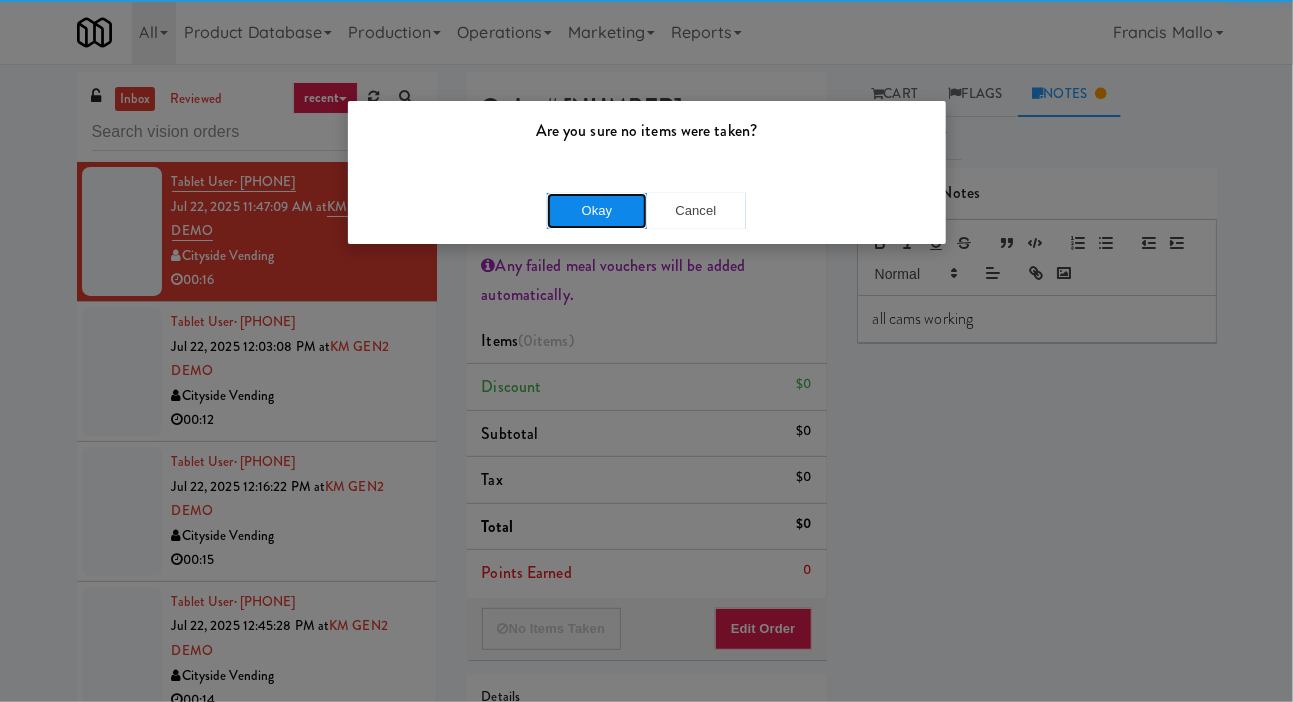 click on "Okay" at bounding box center [597, 211] 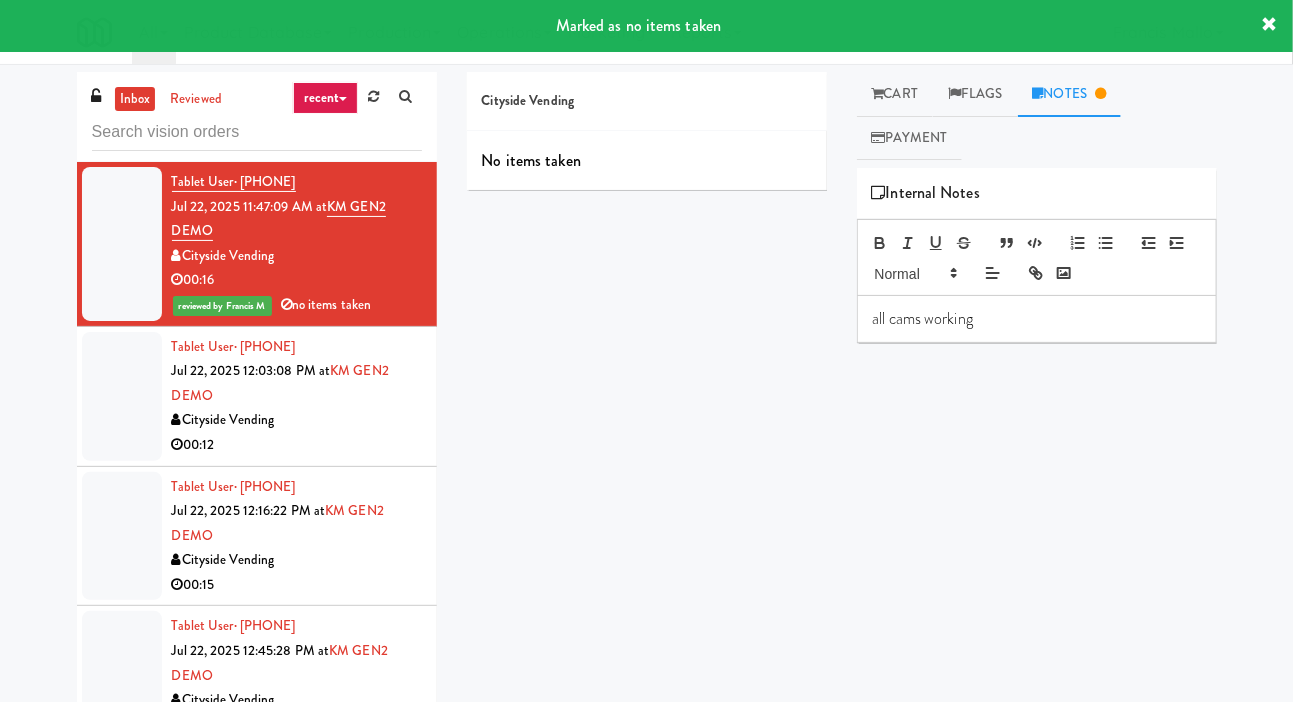 click on "00:12" at bounding box center [297, 445] 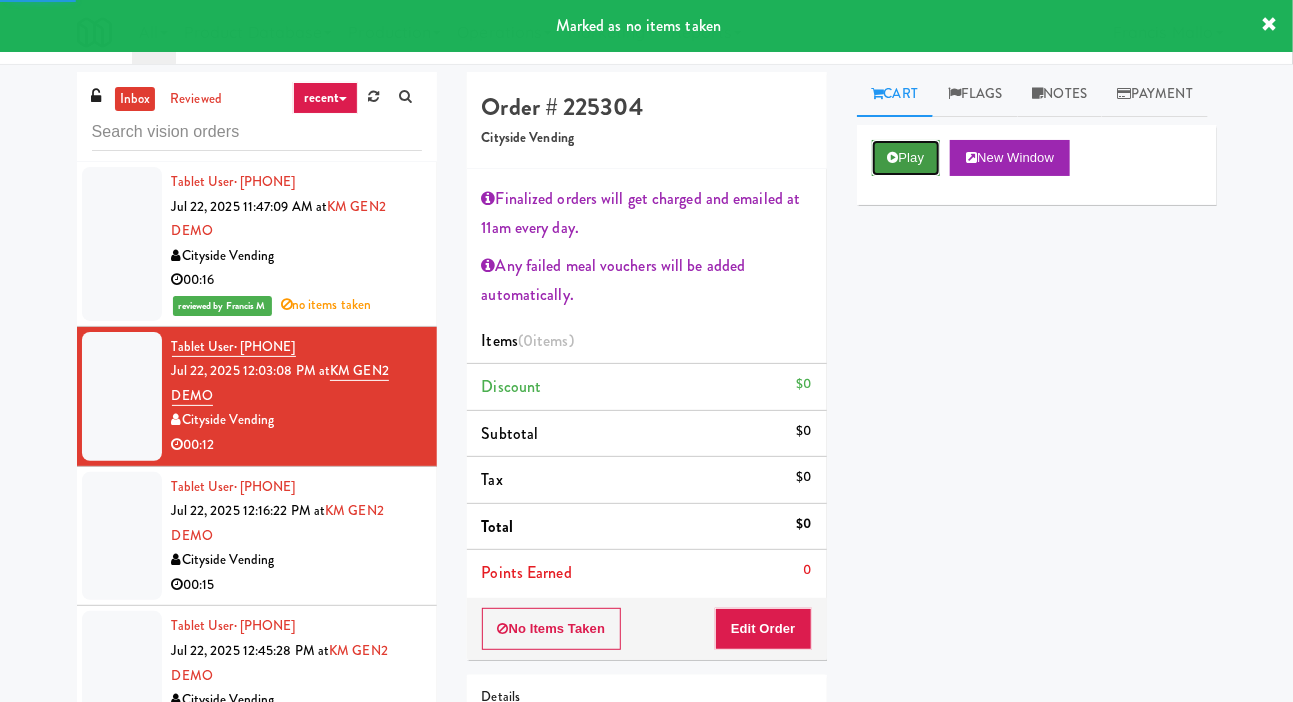 click at bounding box center [893, 157] 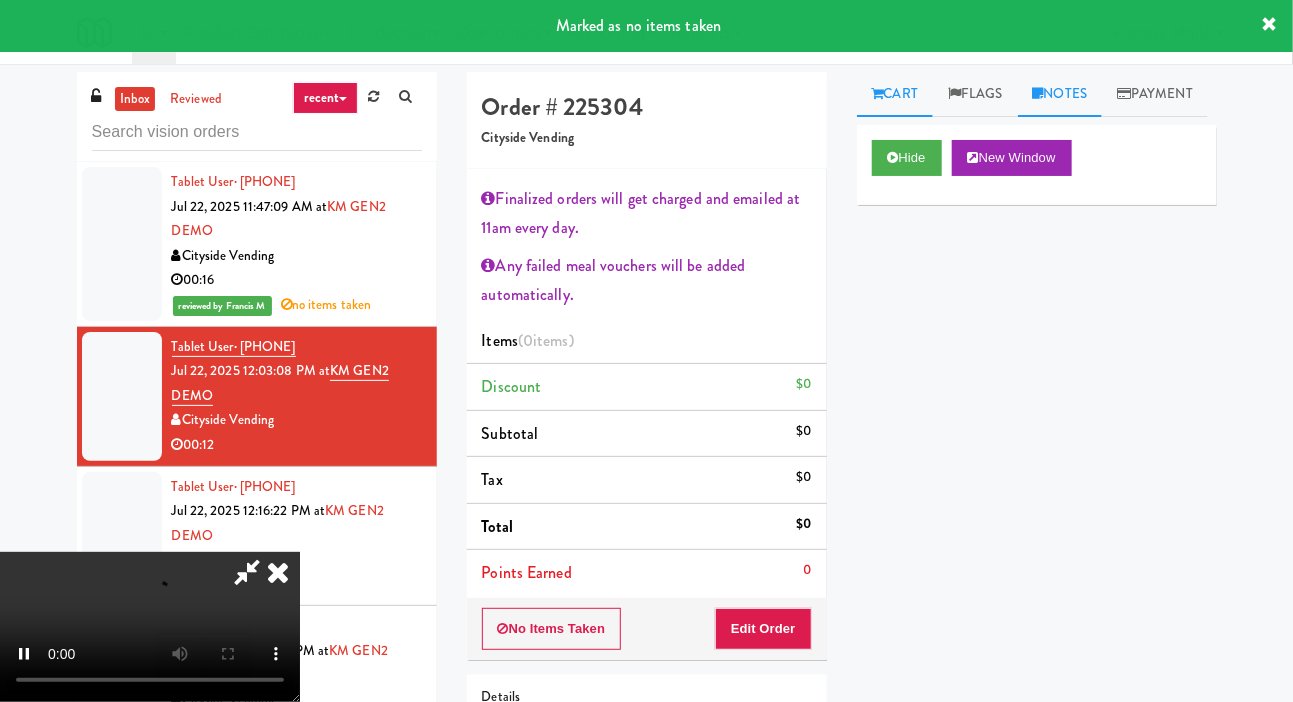 click on "Notes" at bounding box center [1060, 94] 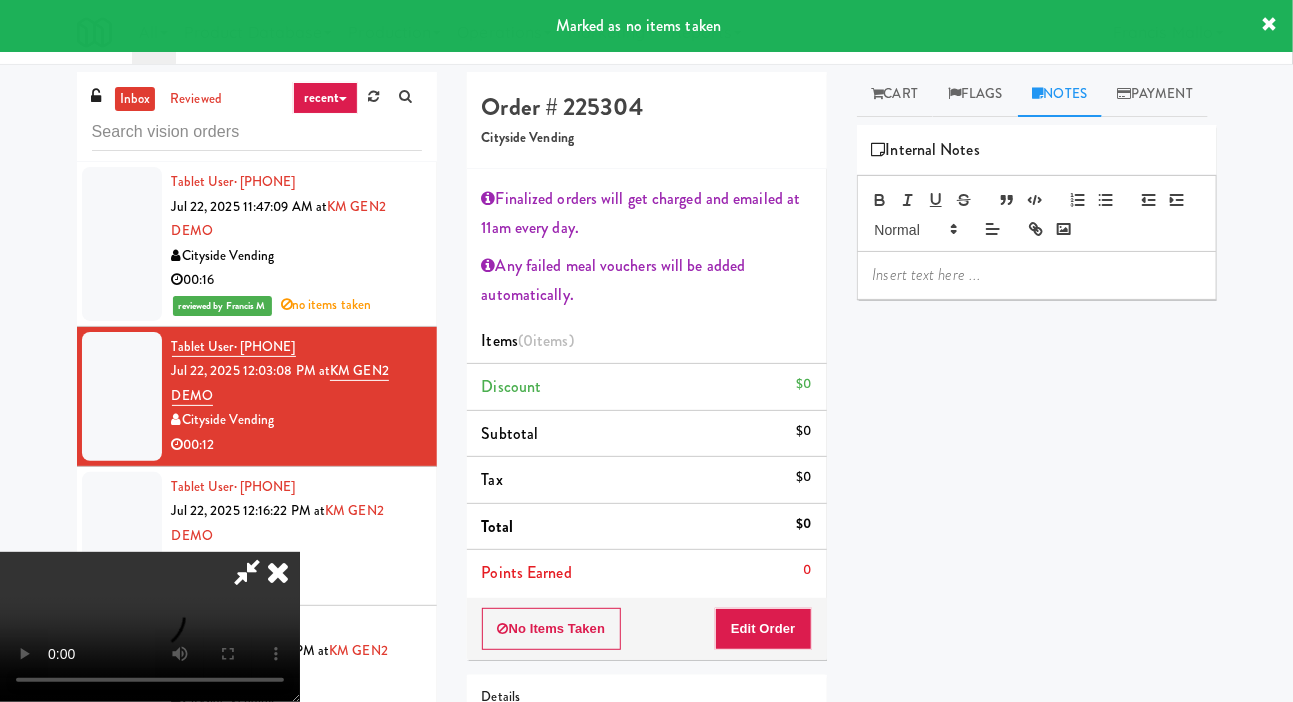 click at bounding box center (1037, 275) 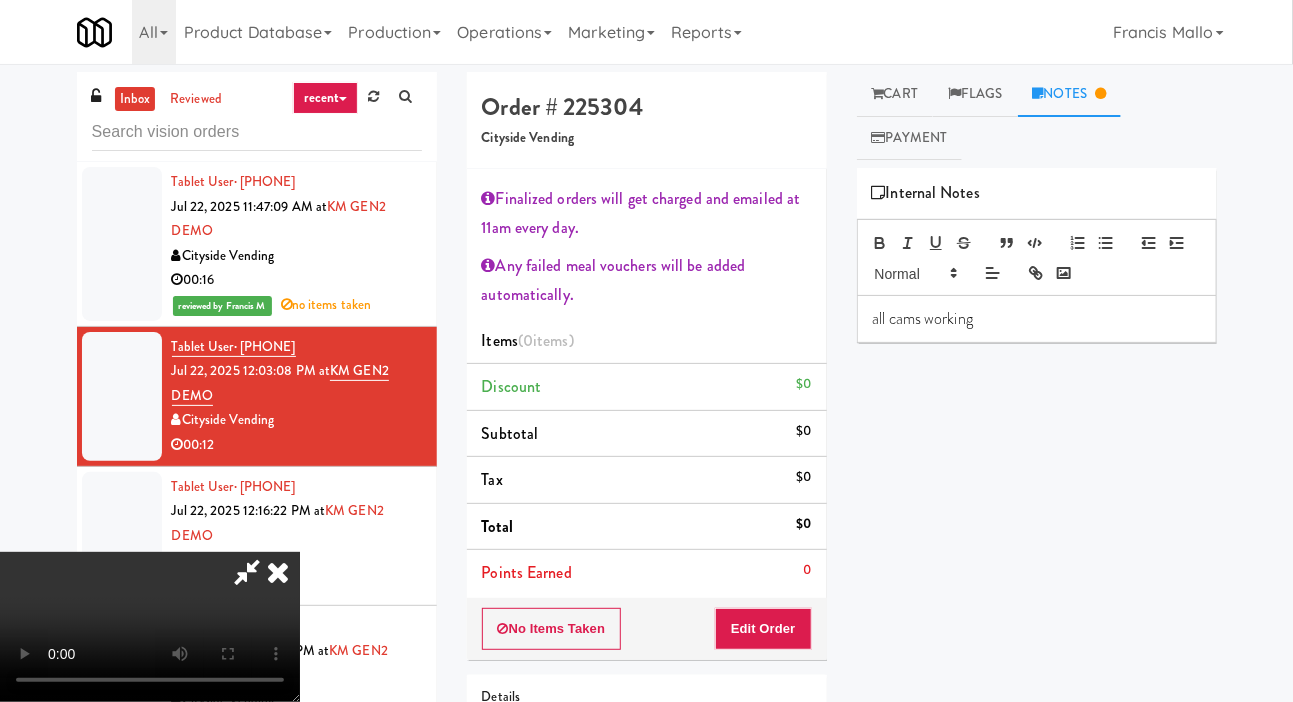 scroll, scrollTop: 0, scrollLeft: 0, axis: both 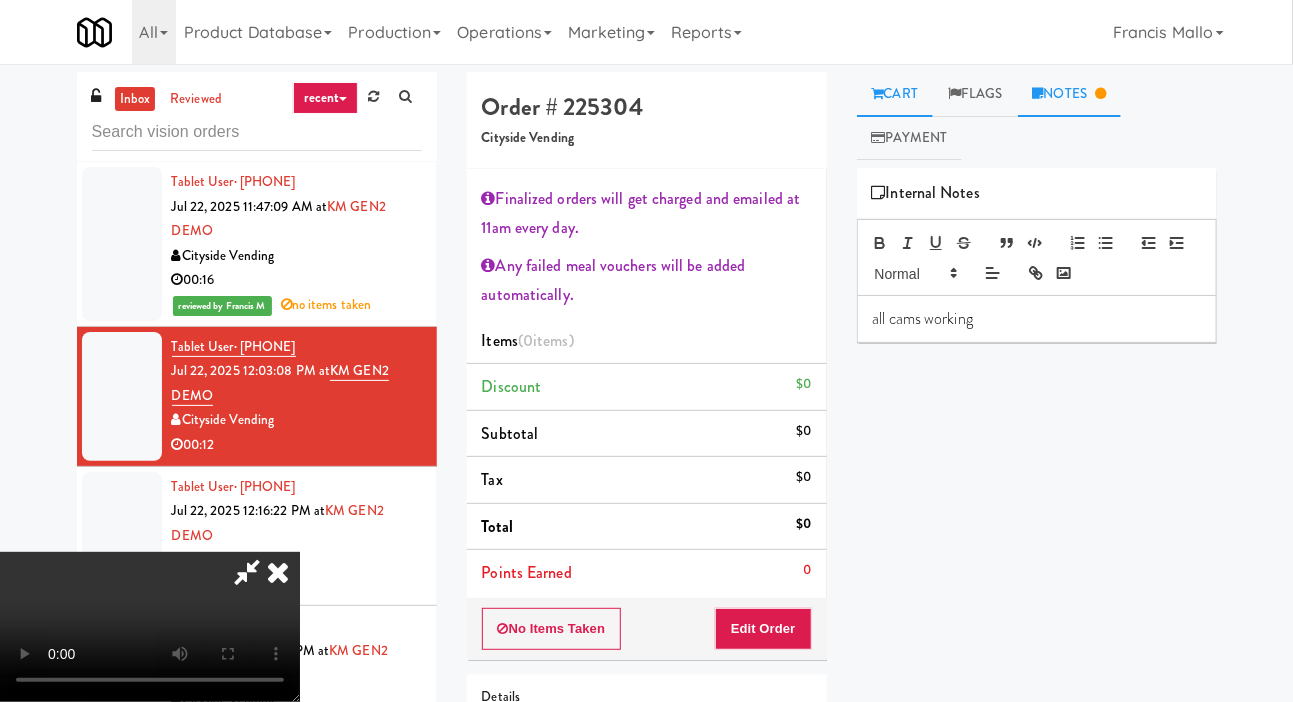 click on "Cart" at bounding box center [895, 94] 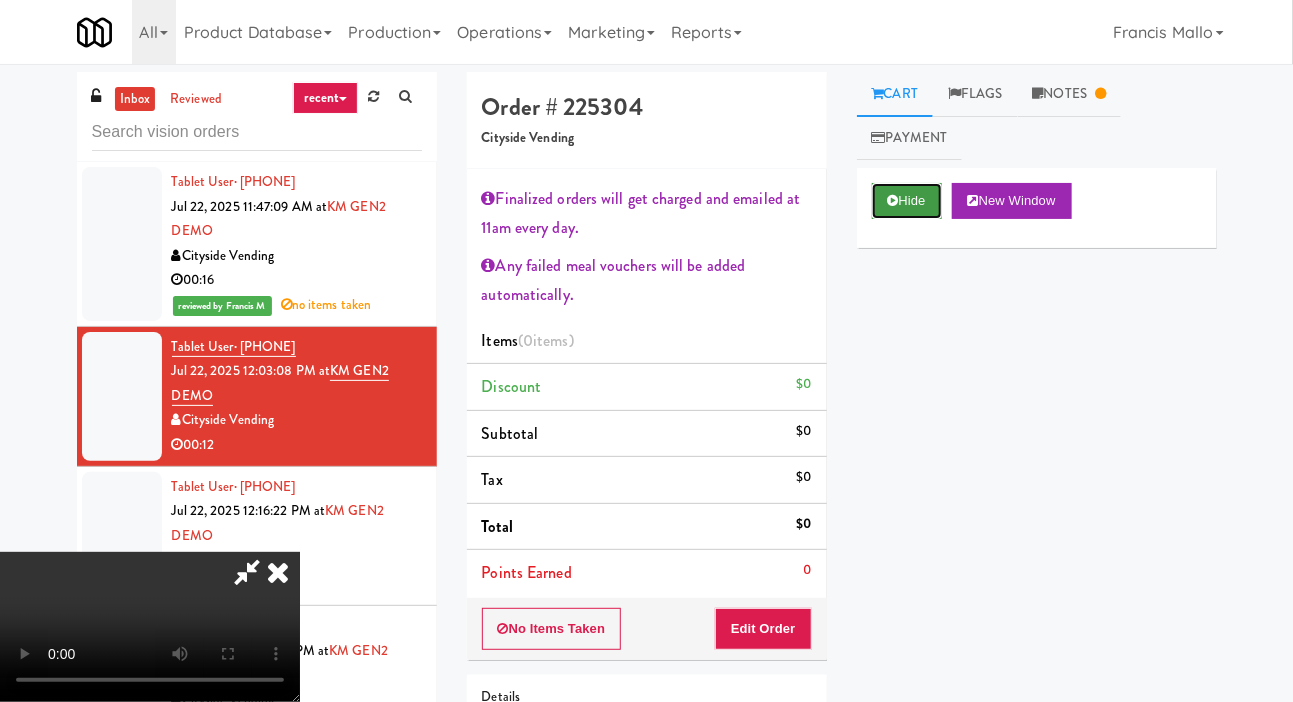 click on "Hide" at bounding box center (907, 201) 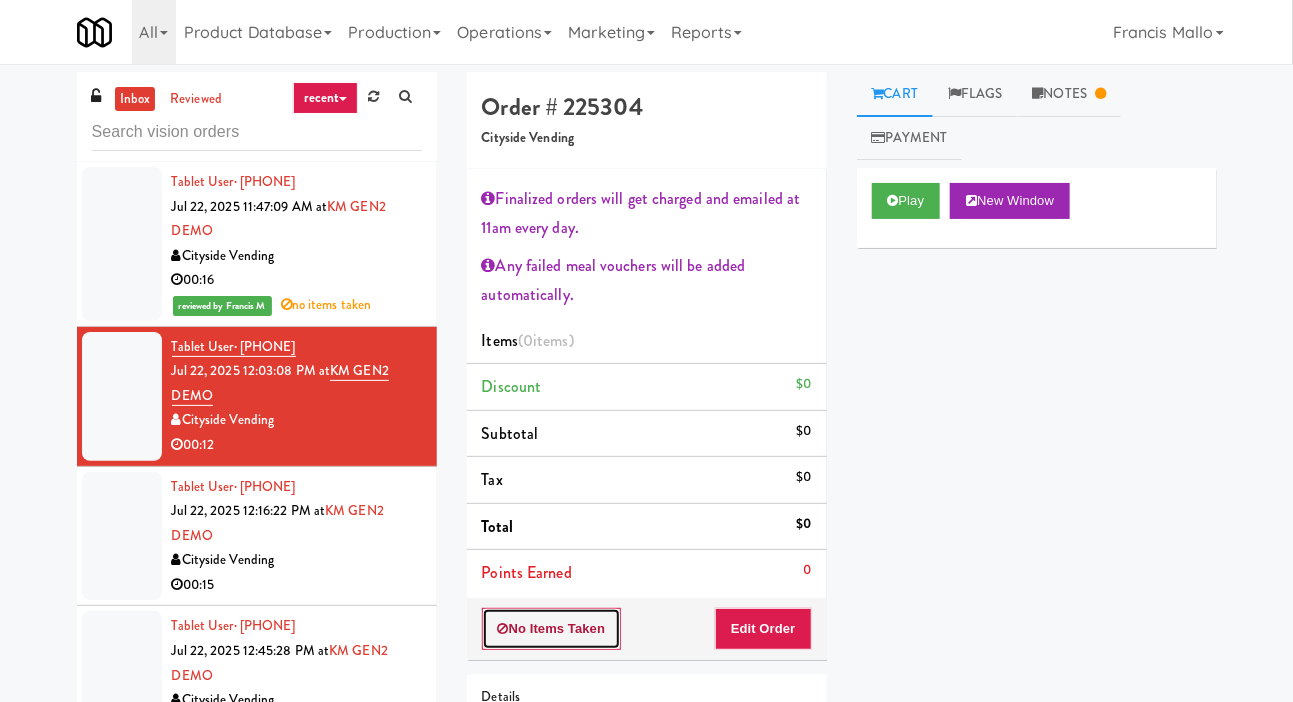 click on "No Items Taken" at bounding box center (552, 629) 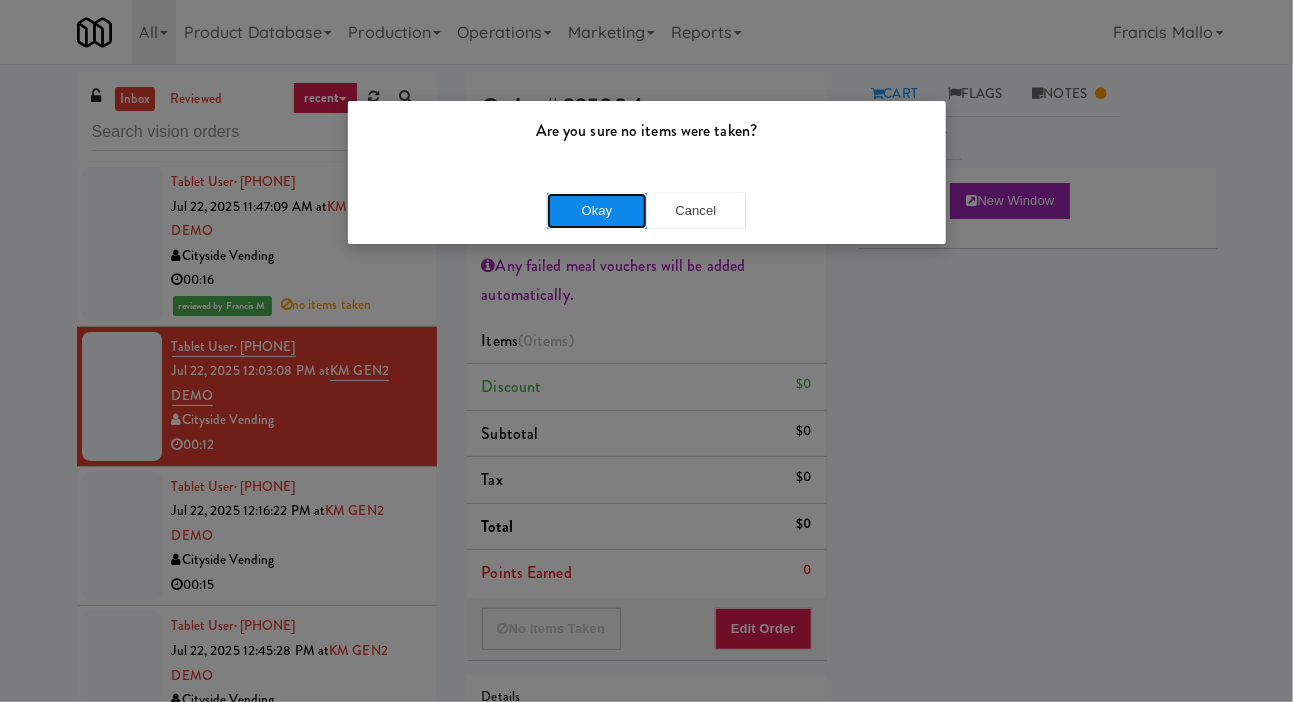 click on "Okay" at bounding box center [597, 211] 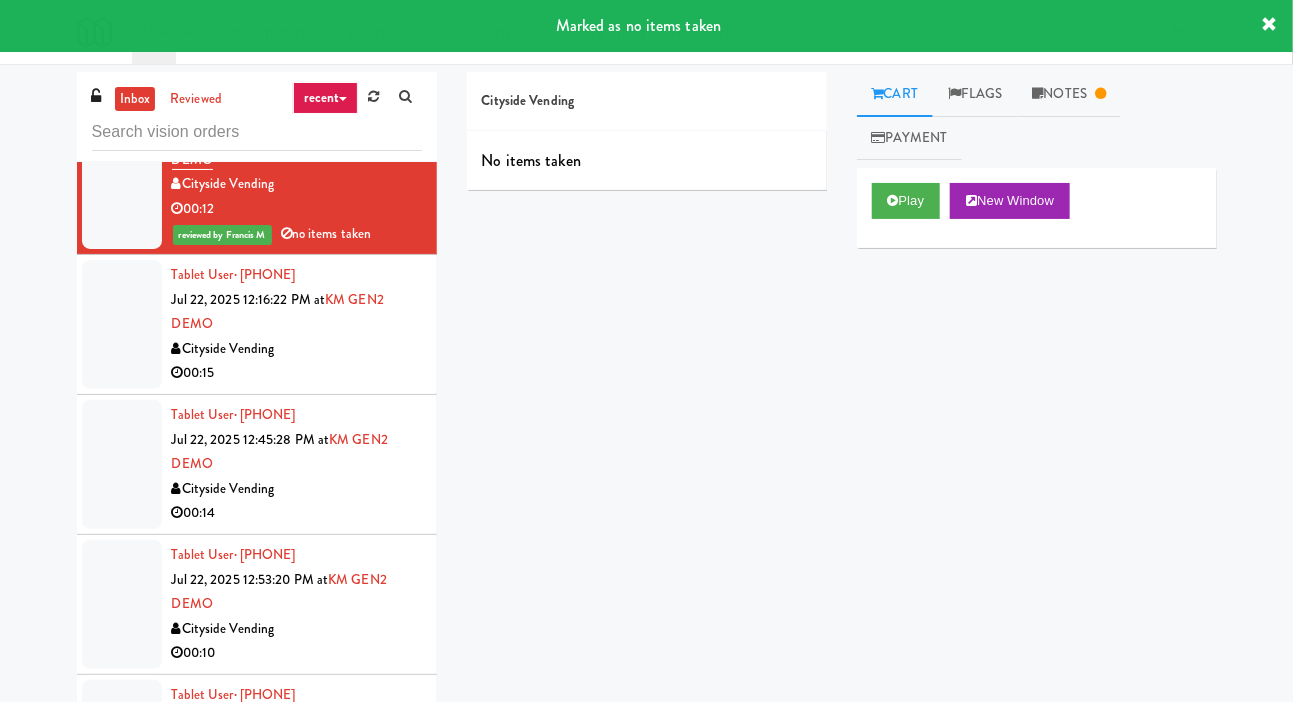 scroll, scrollTop: 257, scrollLeft: 0, axis: vertical 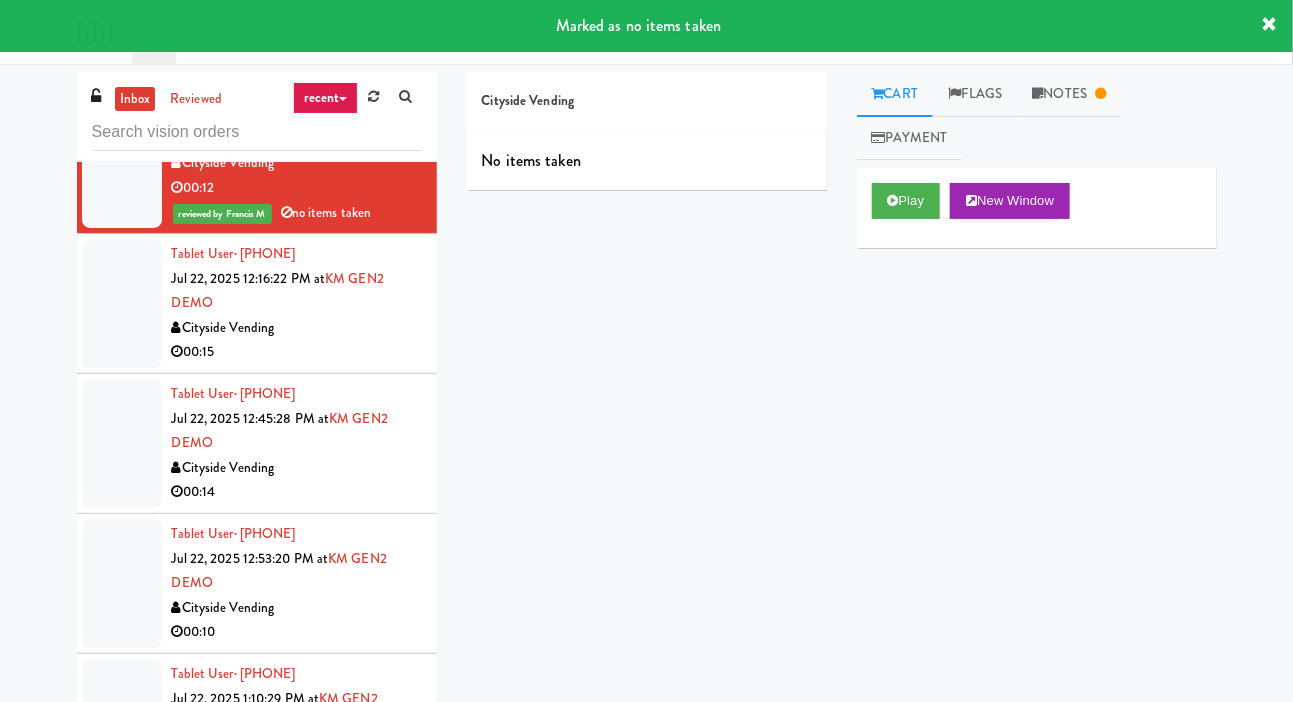 click on "Cityside Vending" at bounding box center (297, 328) 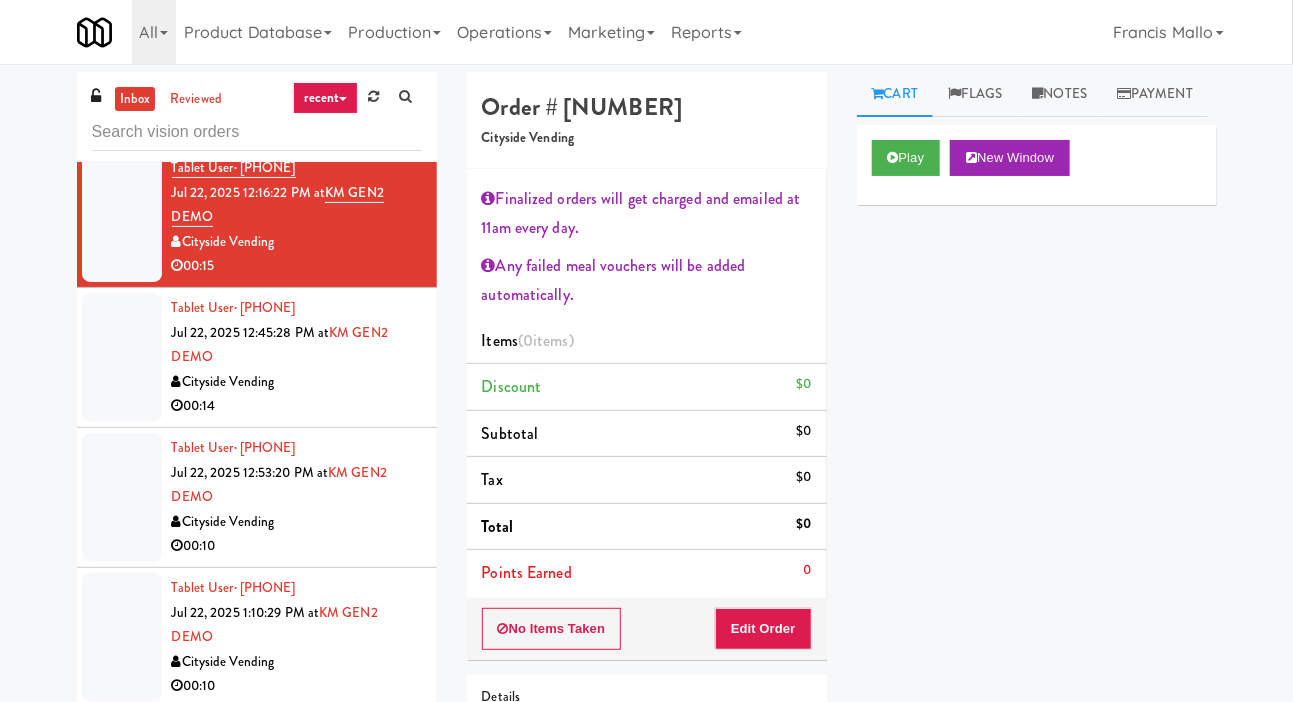 scroll, scrollTop: 335, scrollLeft: 0, axis: vertical 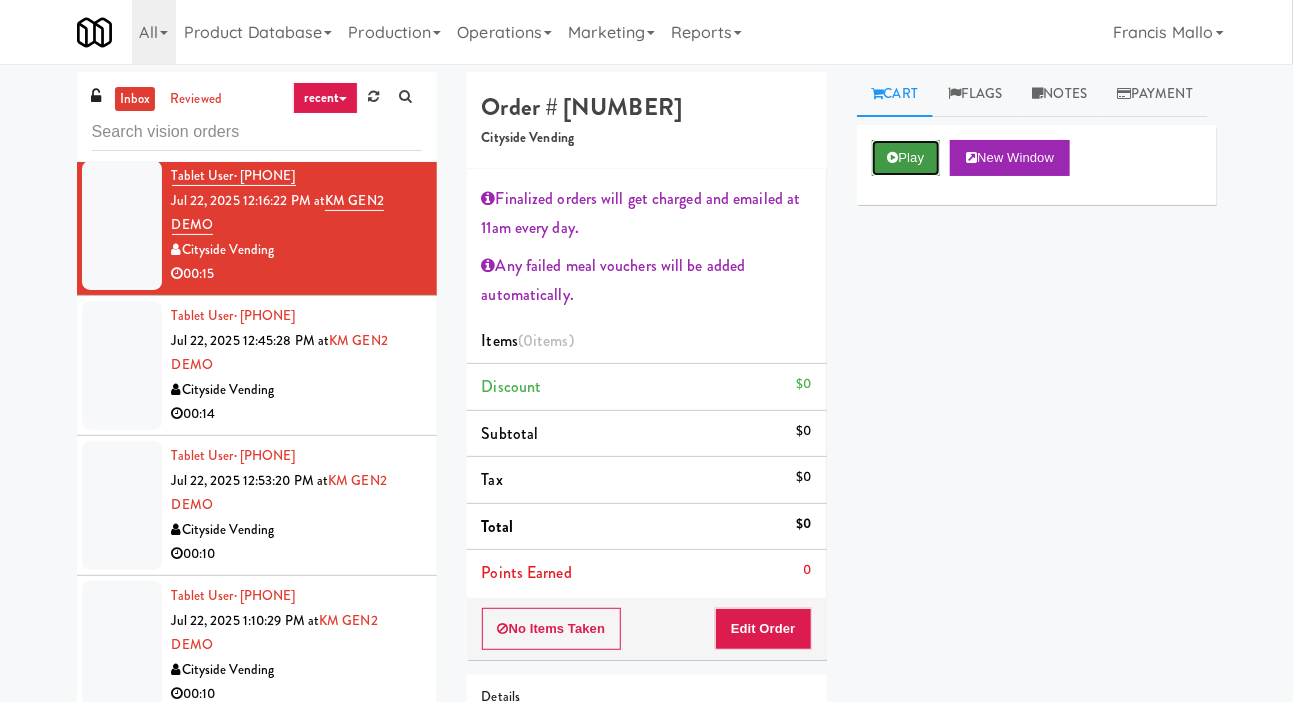 click on "Play" at bounding box center [906, 158] 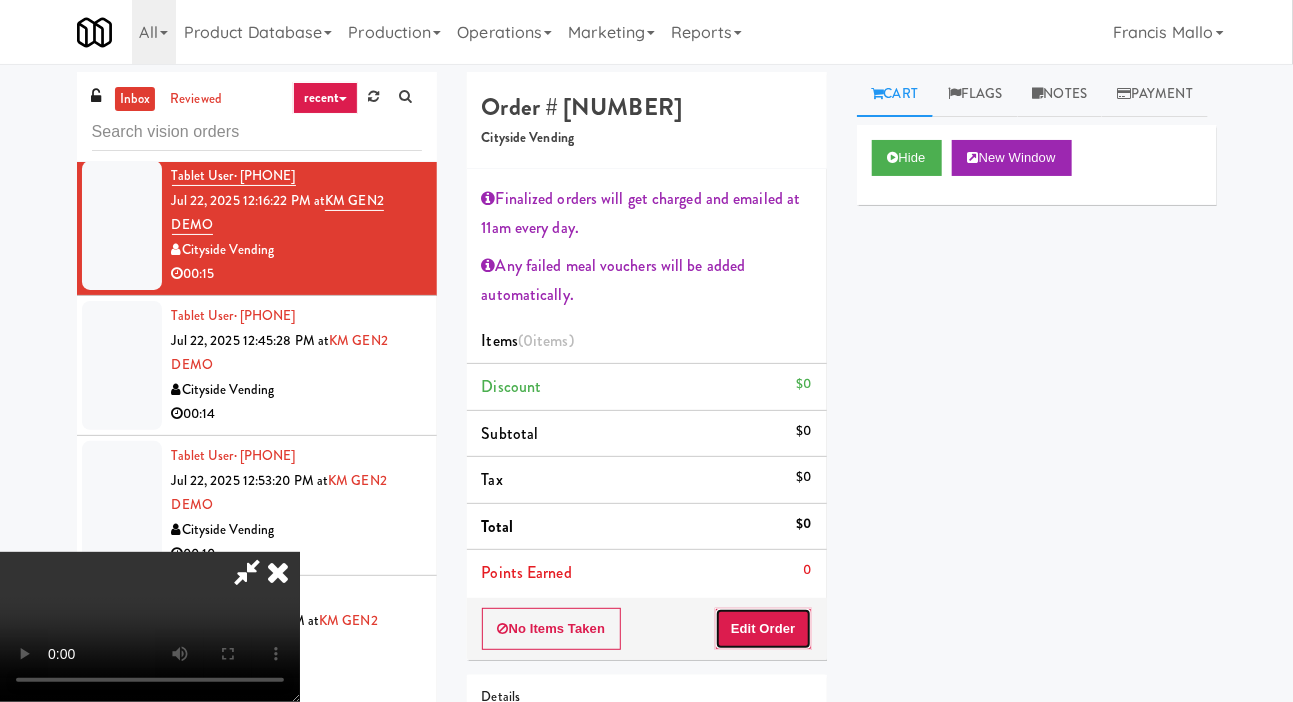 click on "Edit Order" at bounding box center [763, 629] 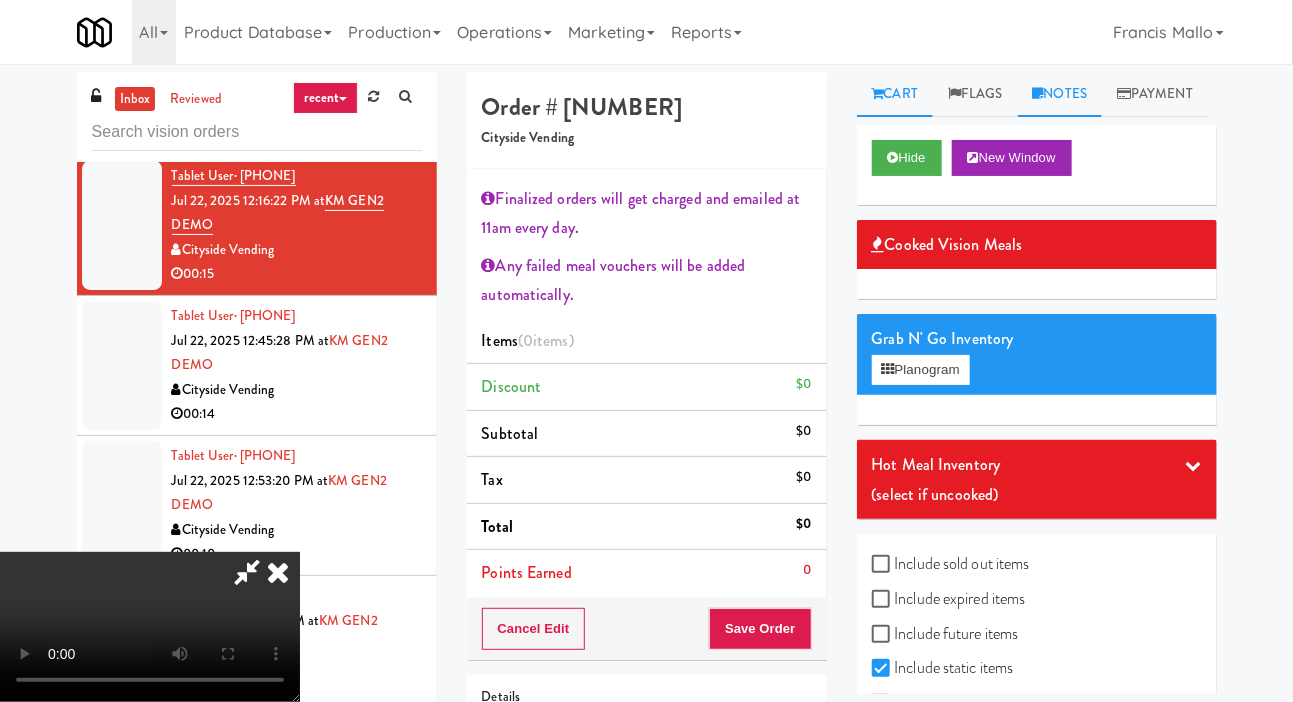 click on "Notes" at bounding box center [1060, 94] 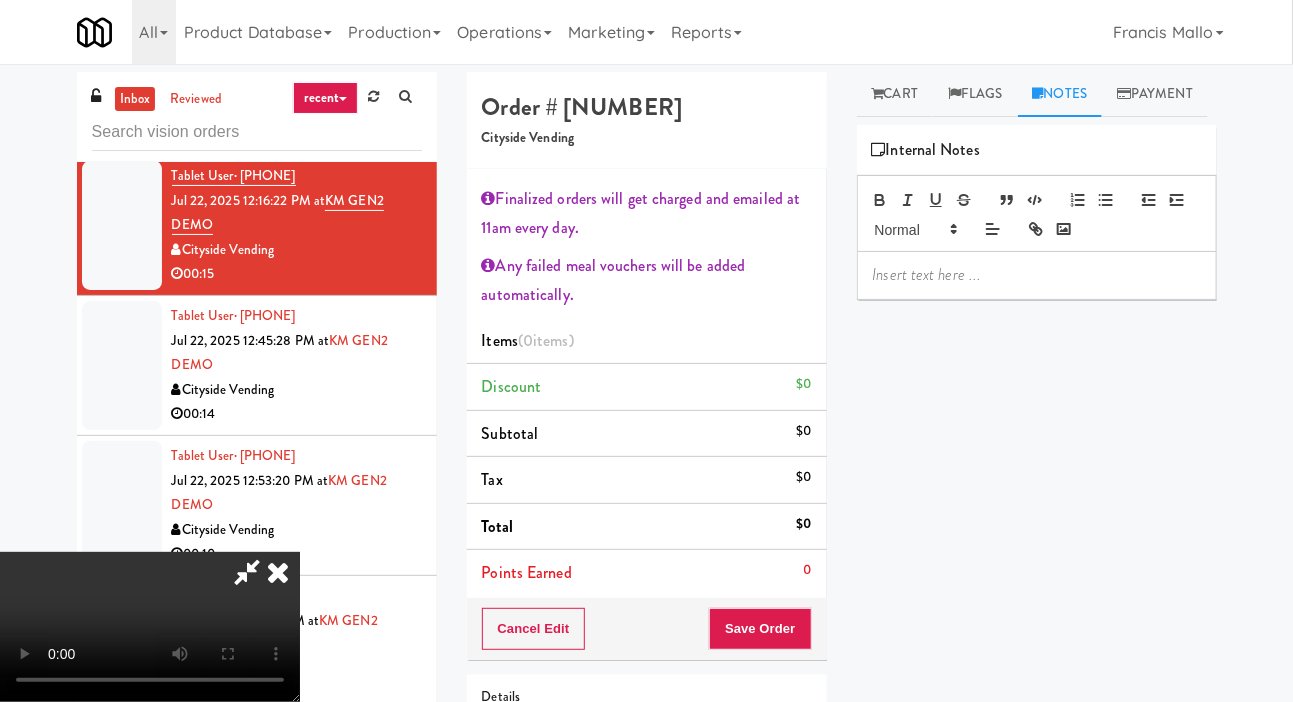 click at bounding box center [1037, 275] 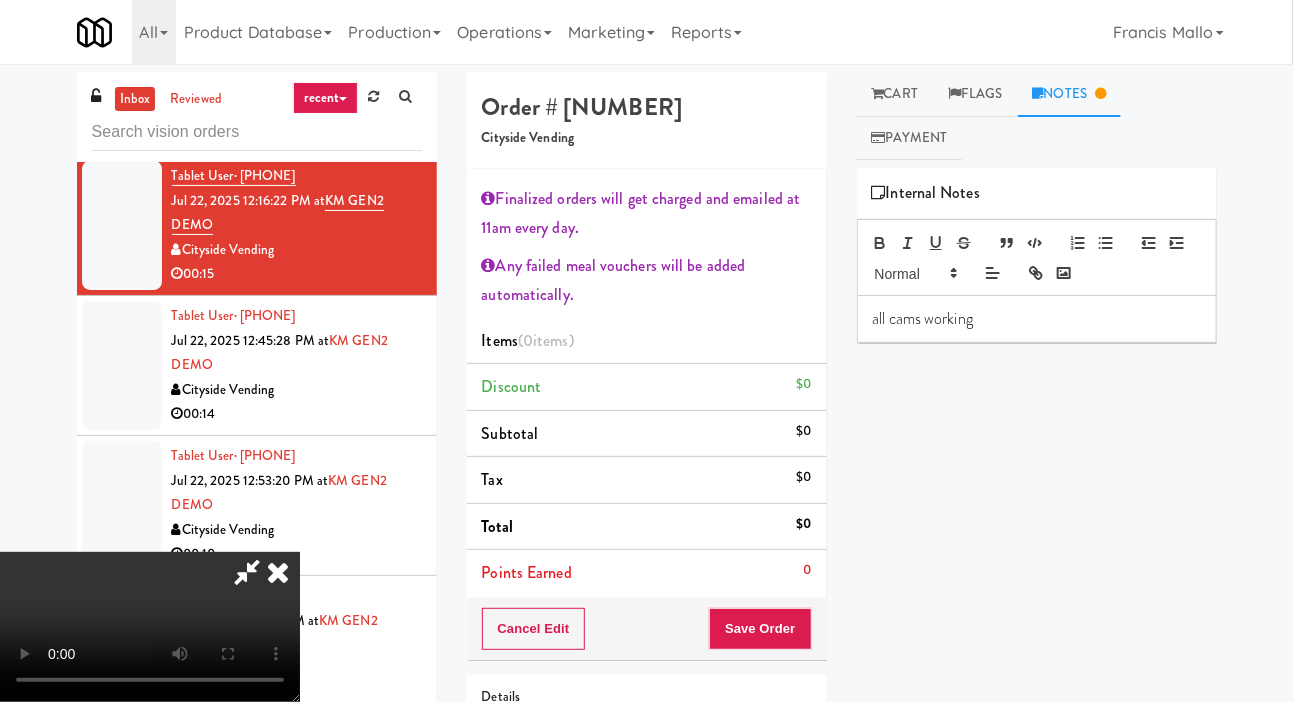scroll, scrollTop: 0, scrollLeft: 0, axis: both 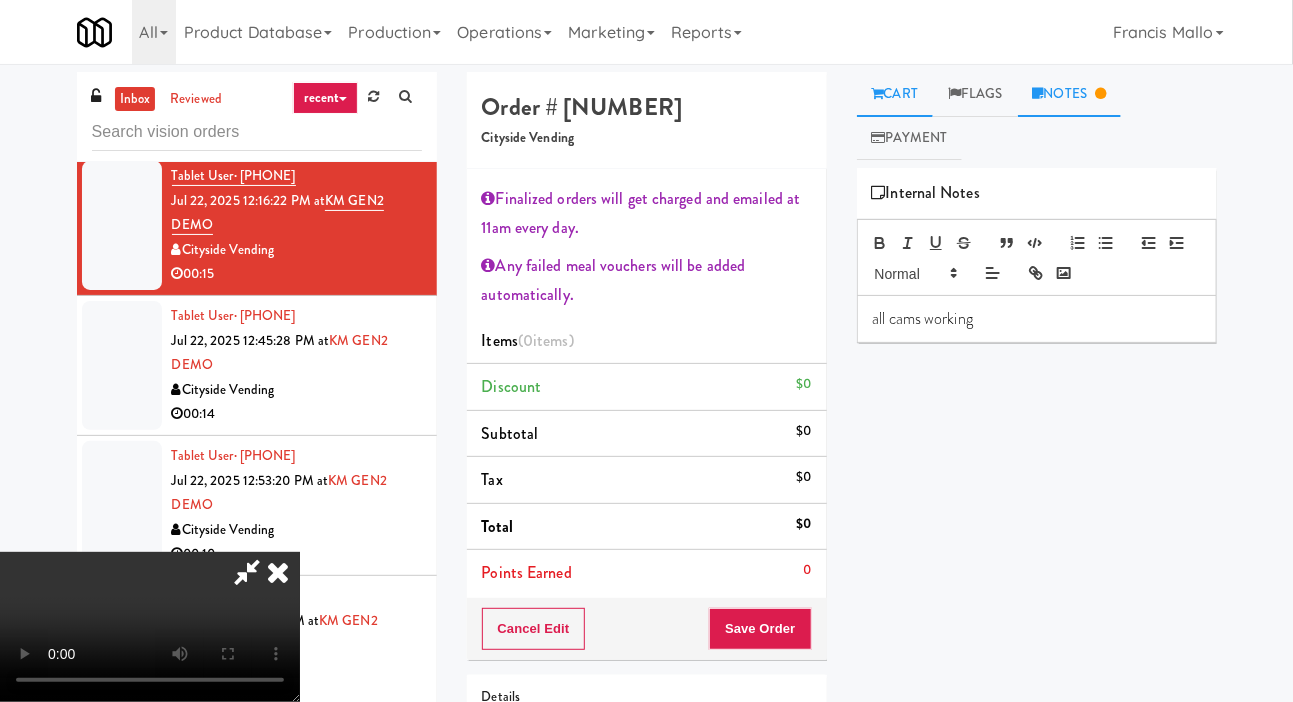 click on "Cart" at bounding box center (895, 94) 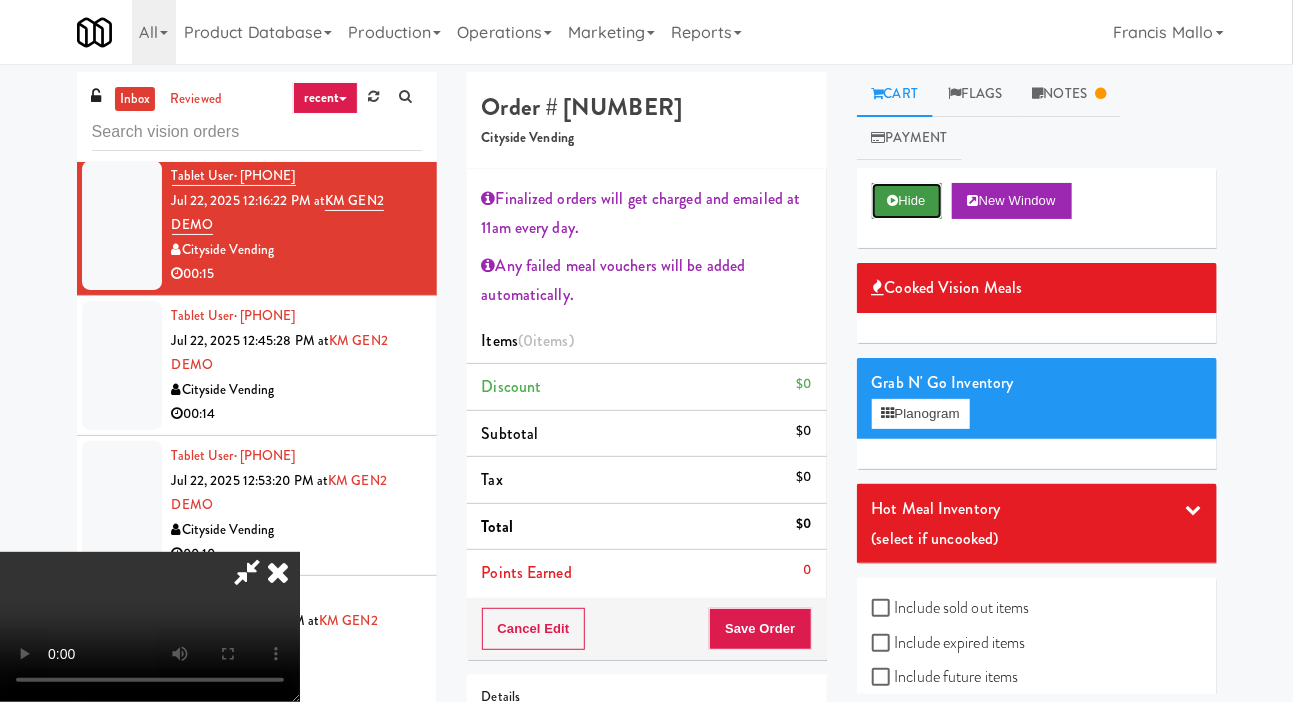 click on "Hide" at bounding box center (907, 201) 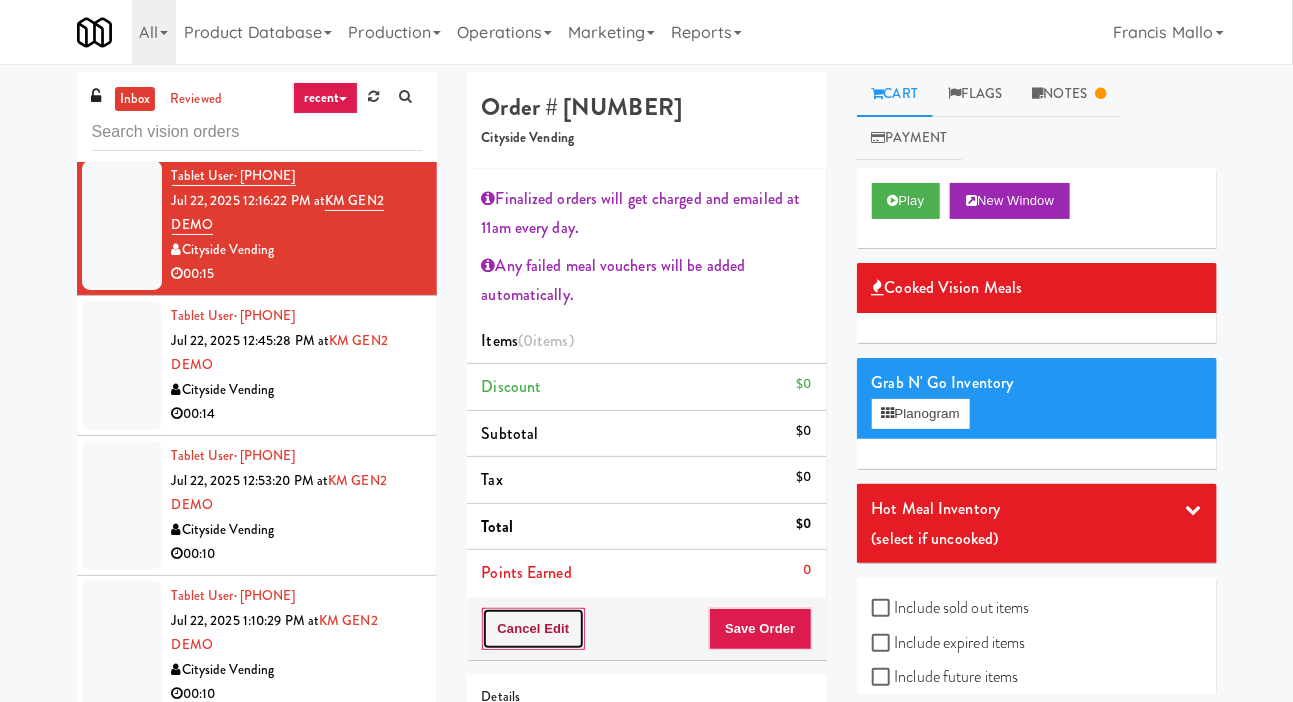 click on "Cancel Edit" at bounding box center [534, 629] 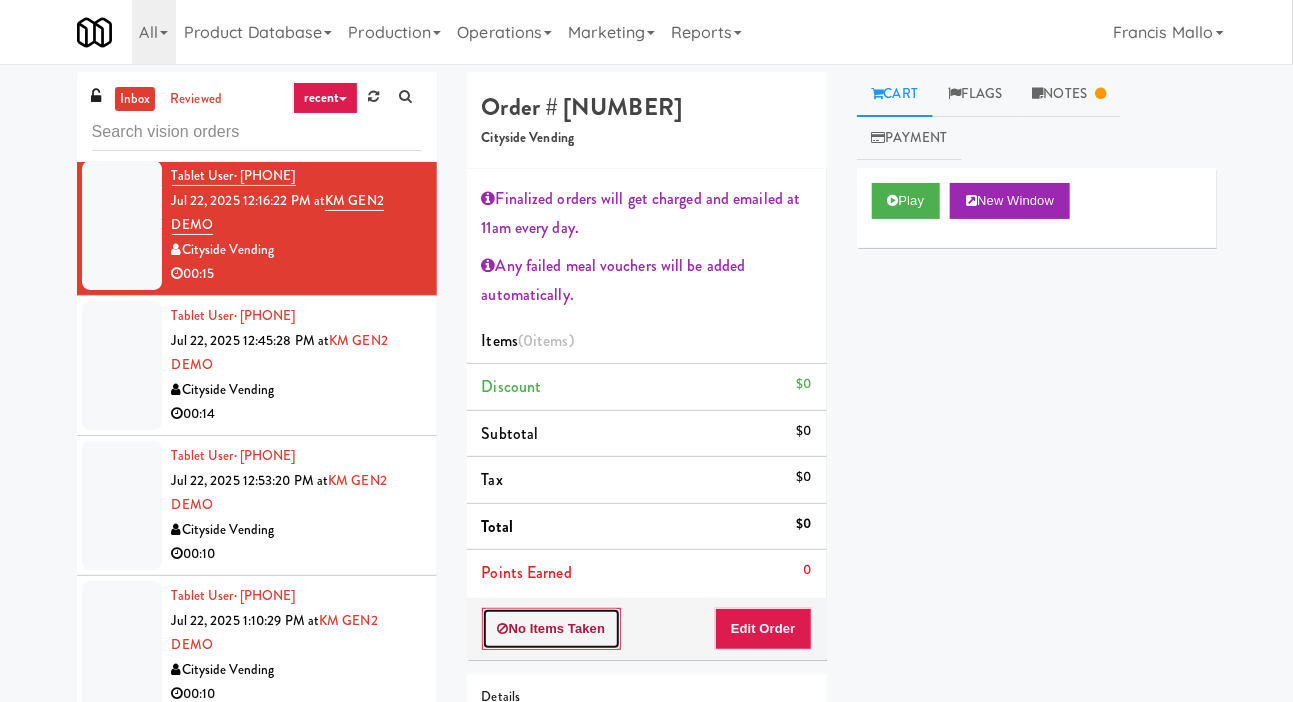 click on "No Items Taken" at bounding box center [552, 629] 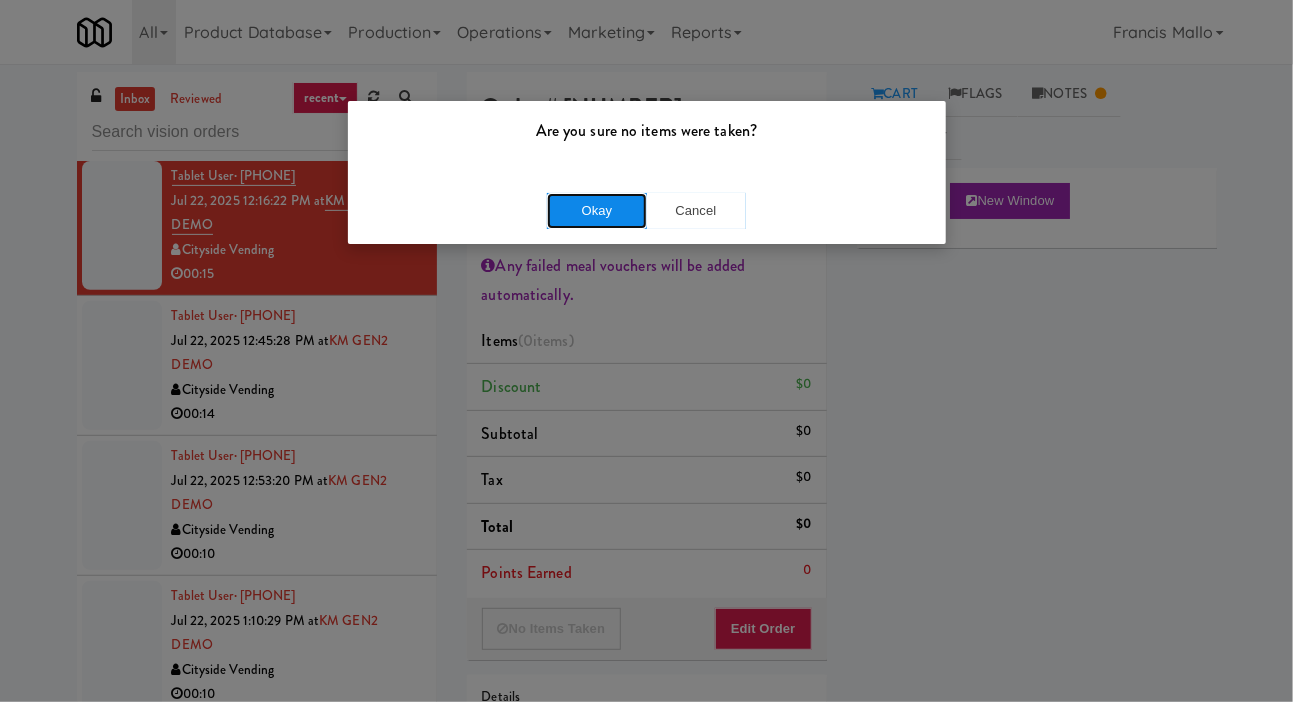 click on "Okay" at bounding box center (597, 211) 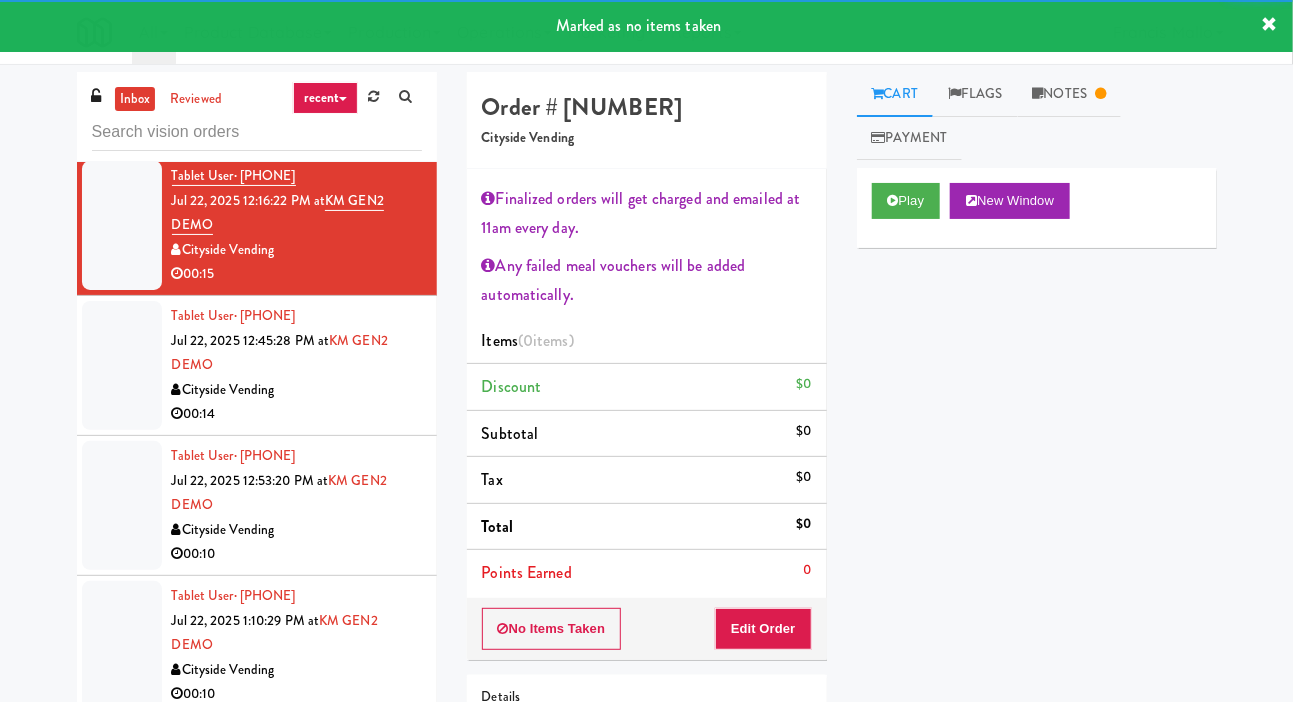 click at bounding box center (122, 365) 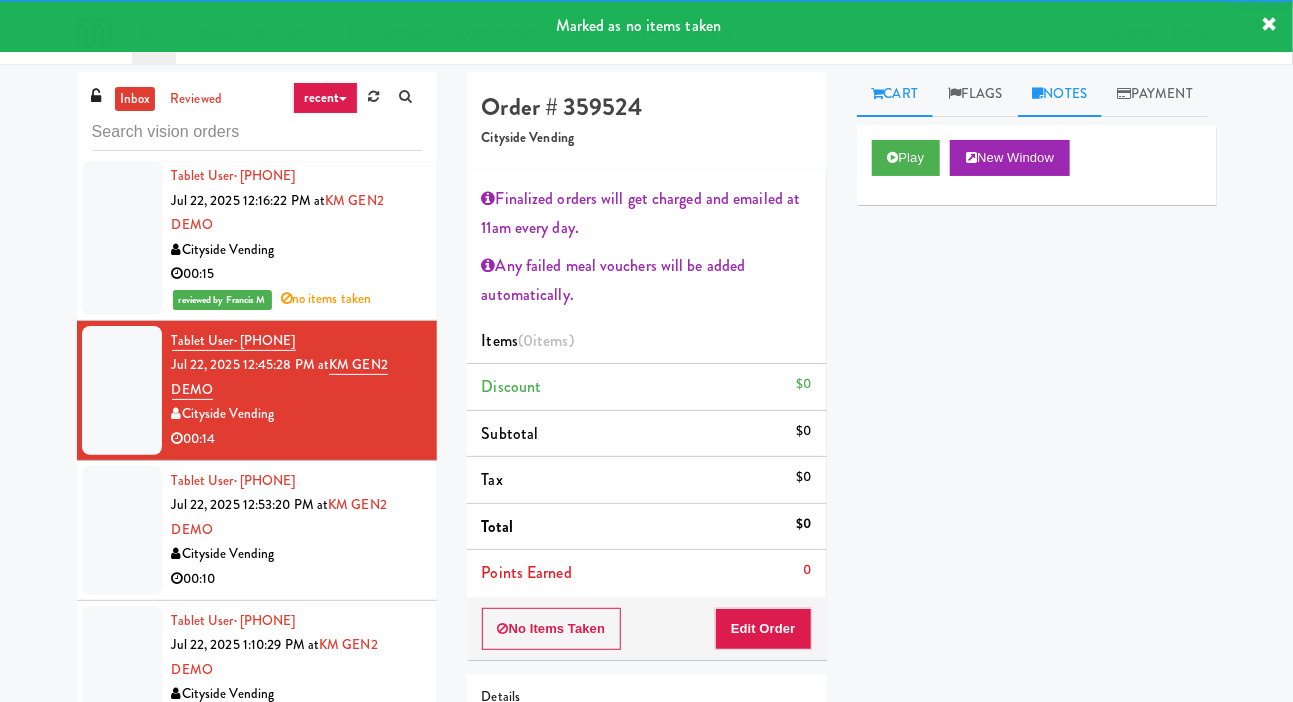 click on "Notes" at bounding box center [1060, 94] 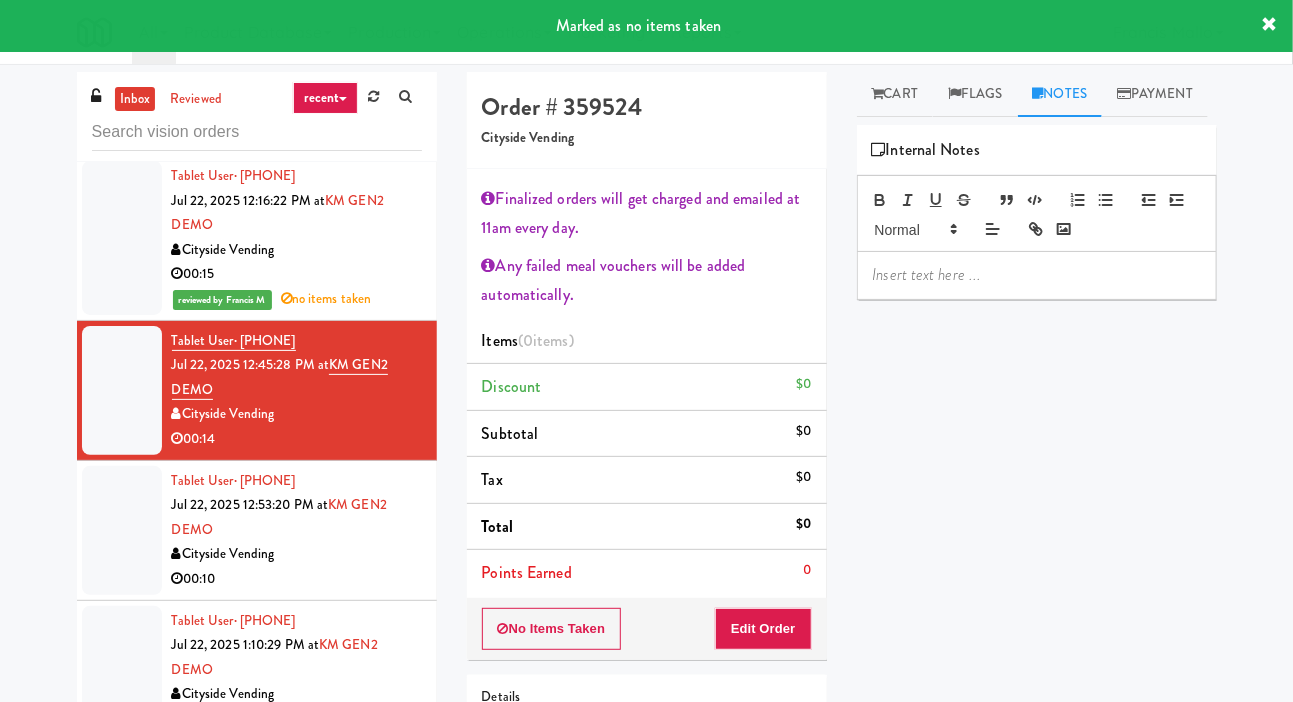 click at bounding box center (1037, 275) 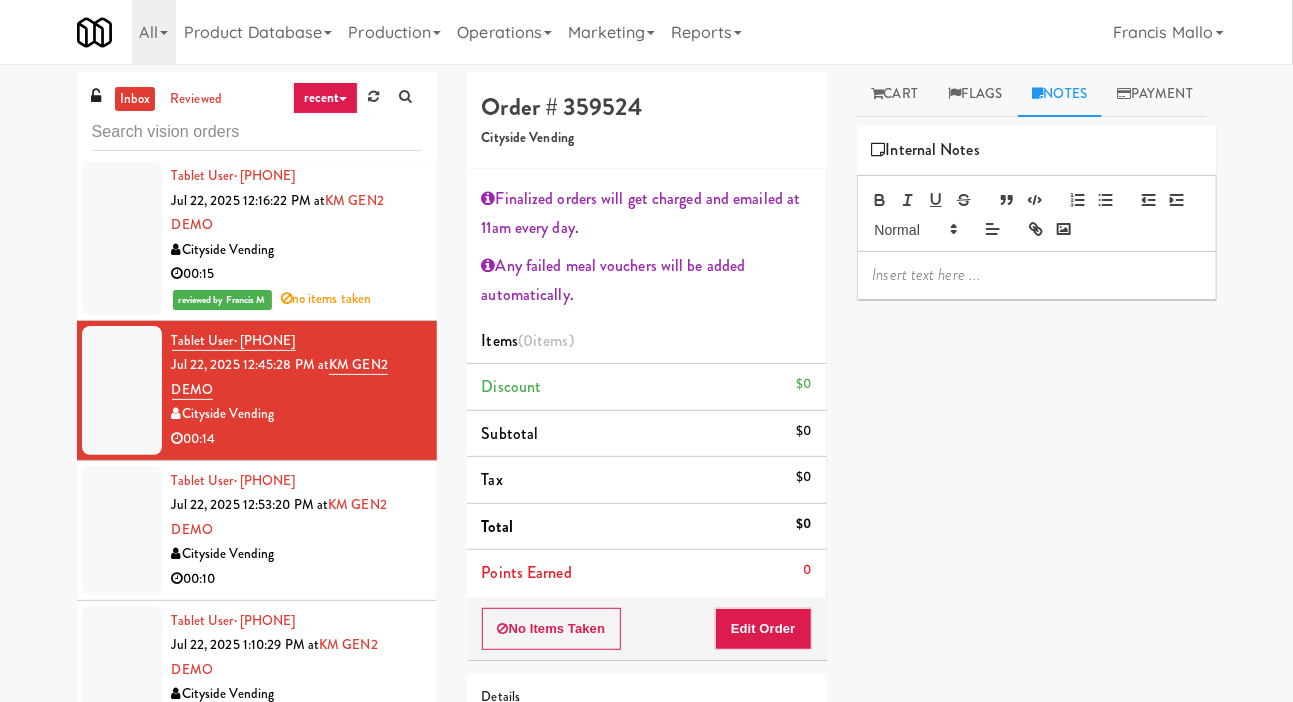 scroll, scrollTop: 0, scrollLeft: 0, axis: both 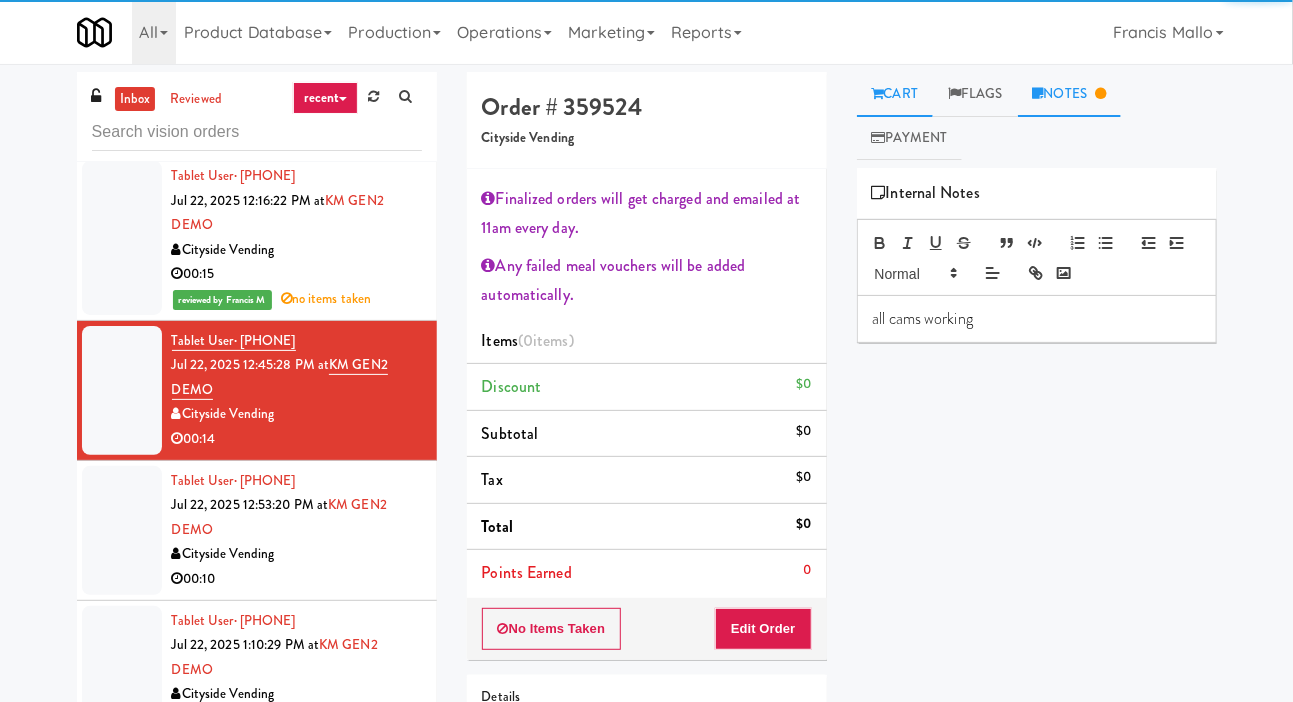 click on "Cart" at bounding box center (895, 94) 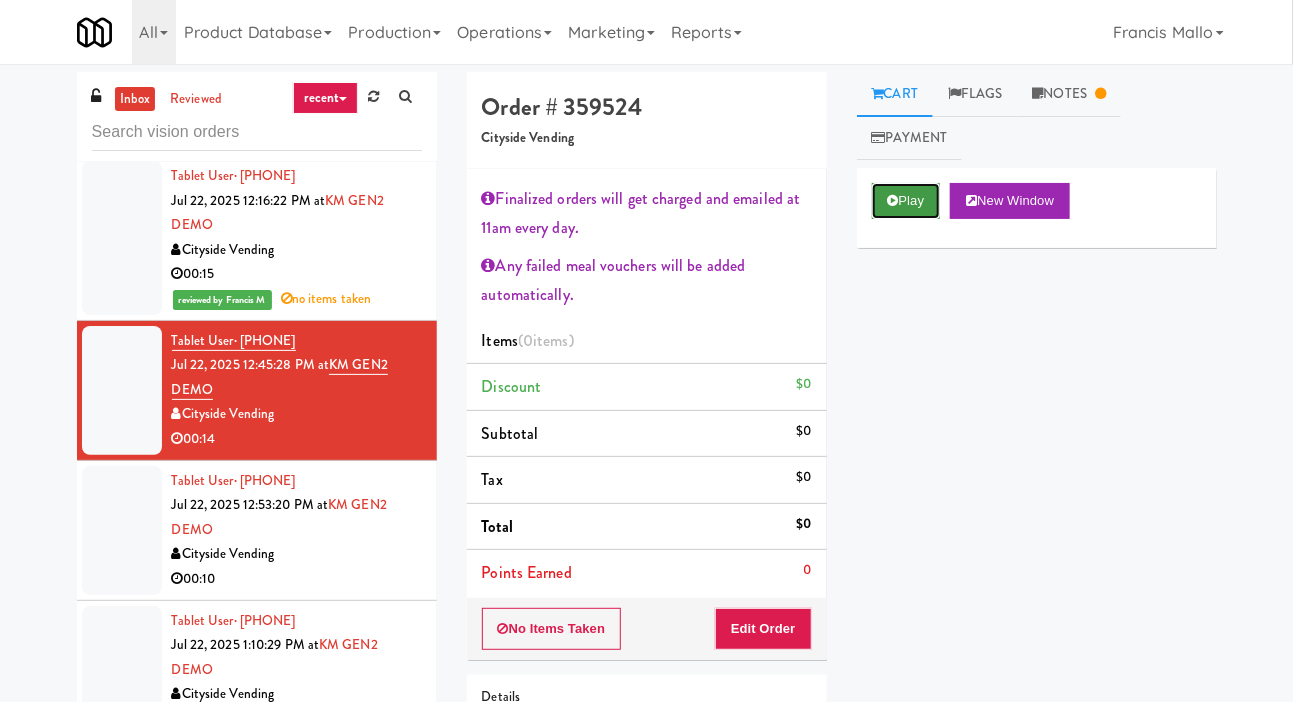 click on "Play" at bounding box center [906, 201] 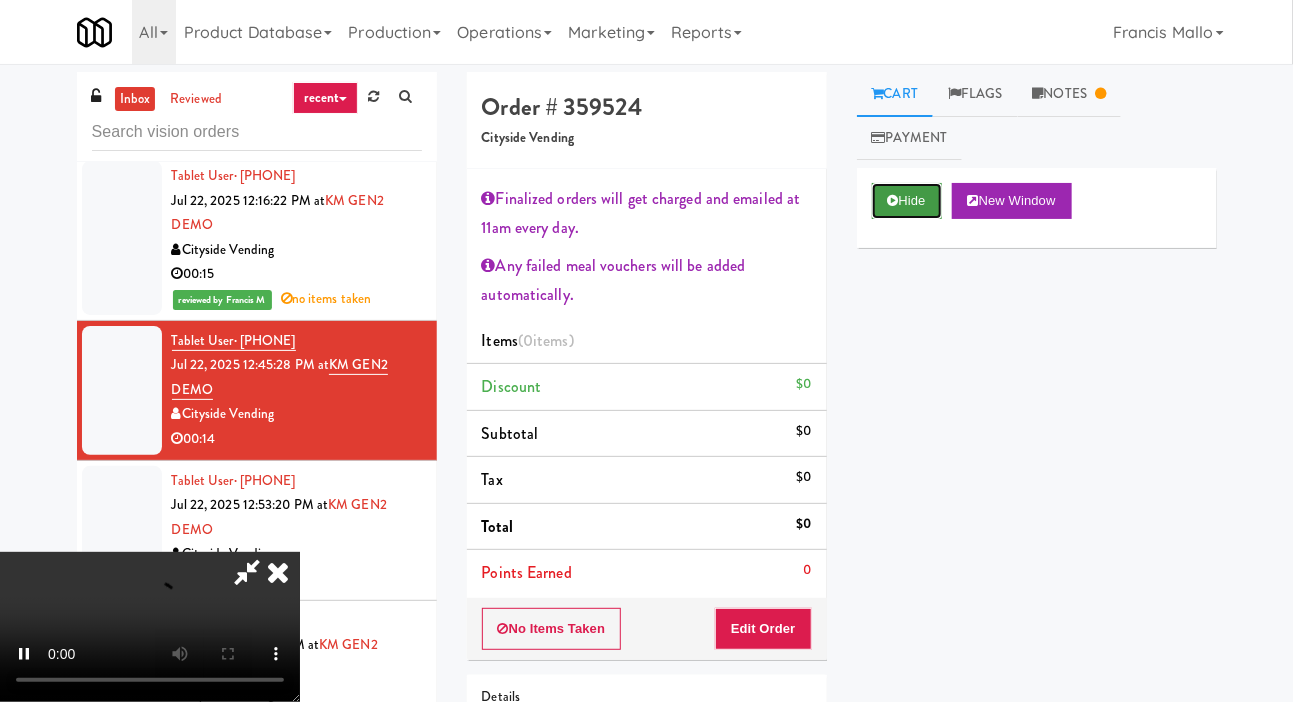 click on "Hide" at bounding box center [907, 201] 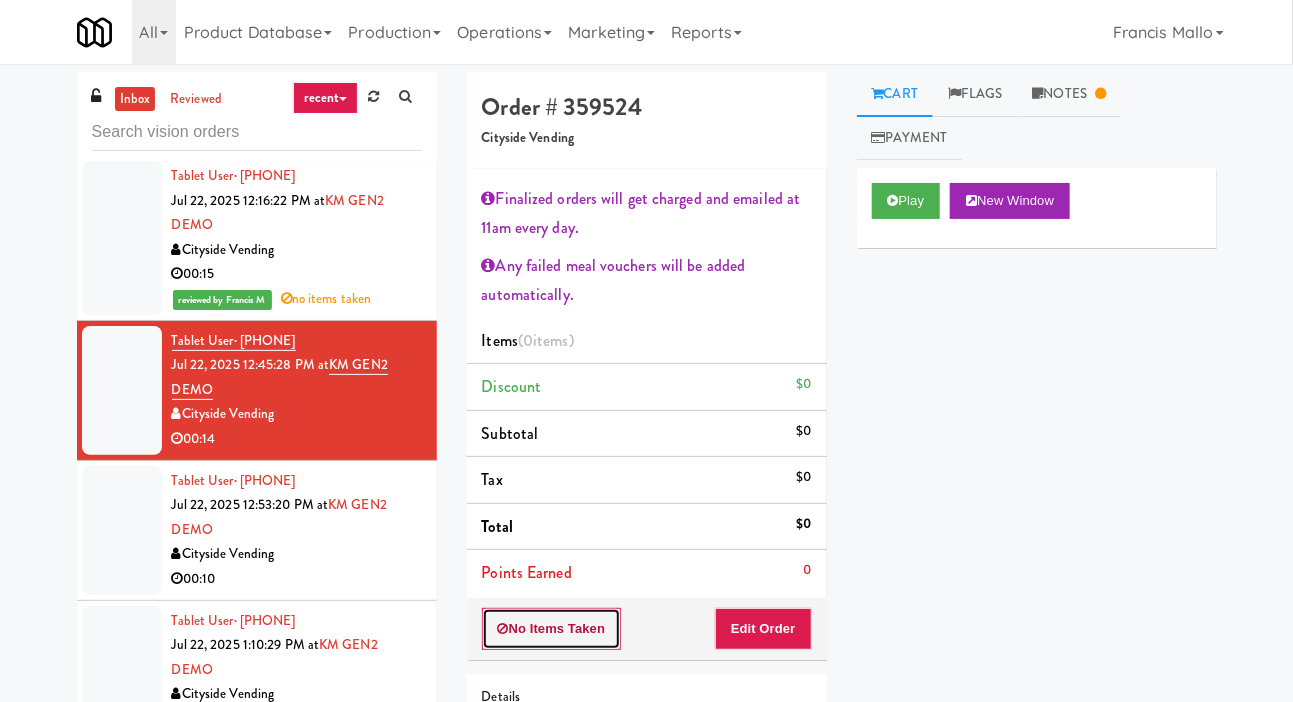 click on "No Items Taken" at bounding box center [552, 629] 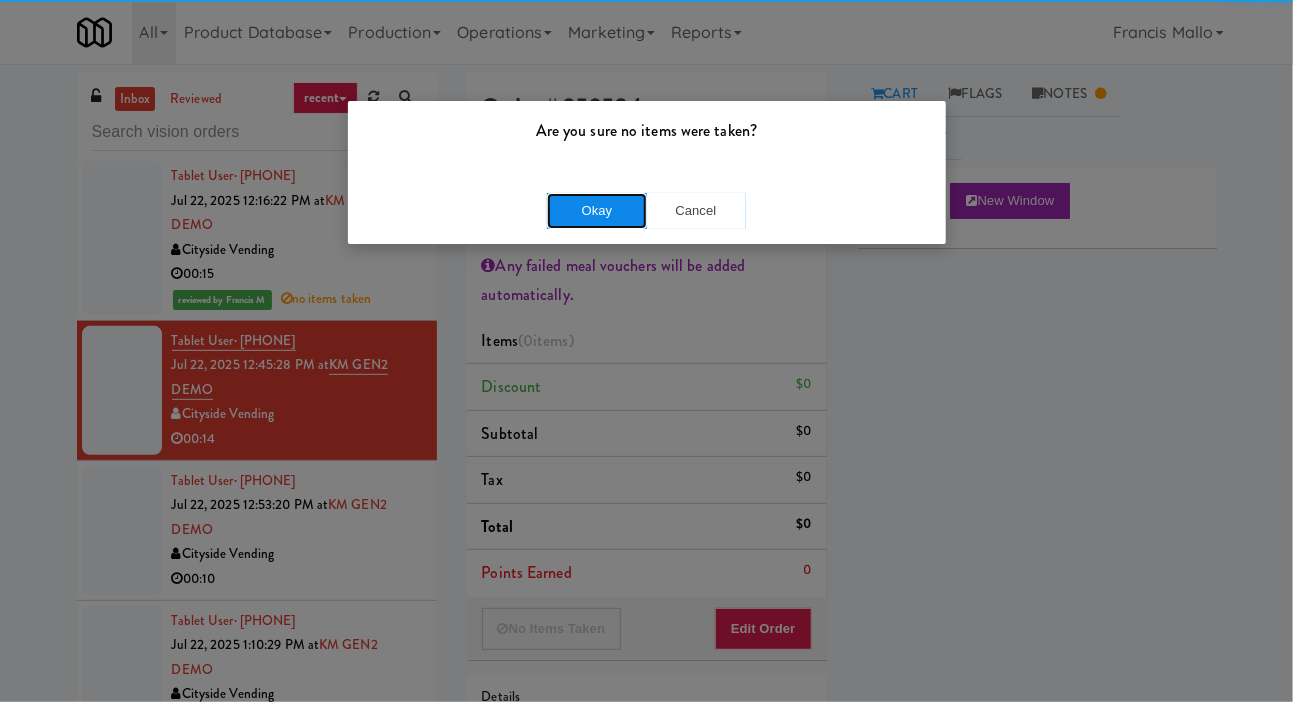 click on "Okay" at bounding box center [597, 211] 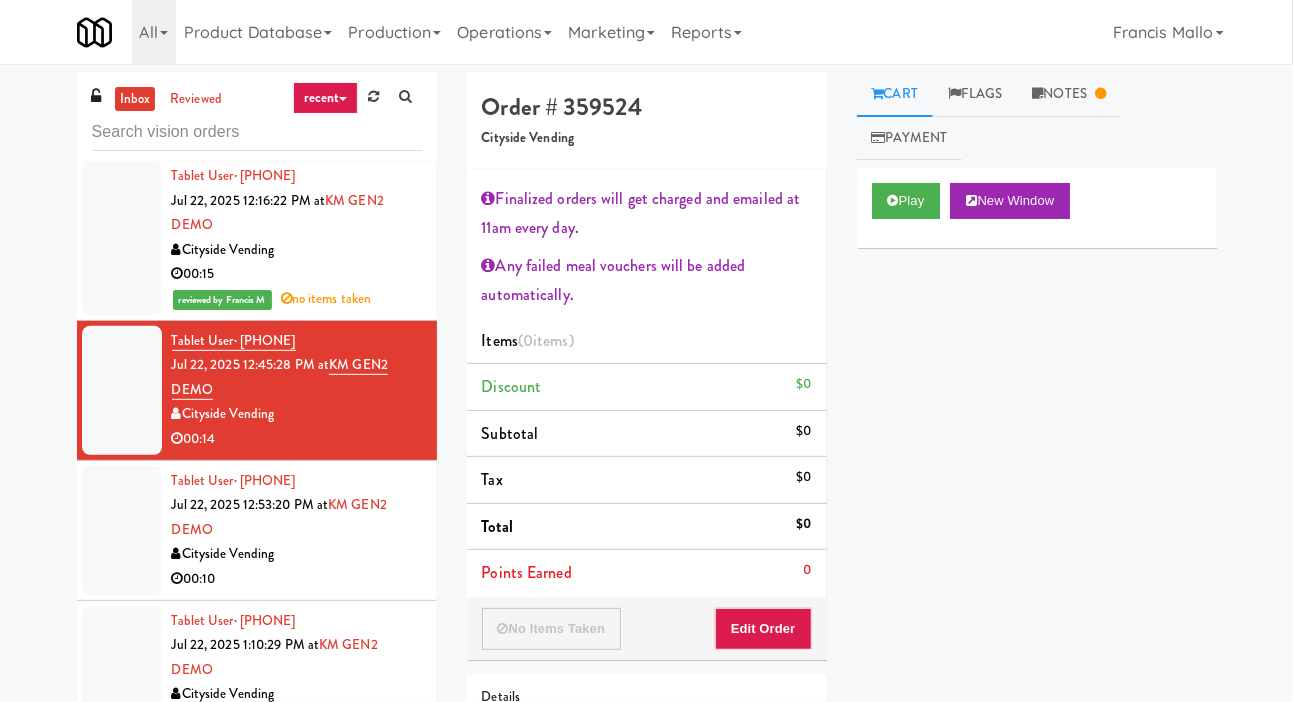 click at bounding box center [122, 530] 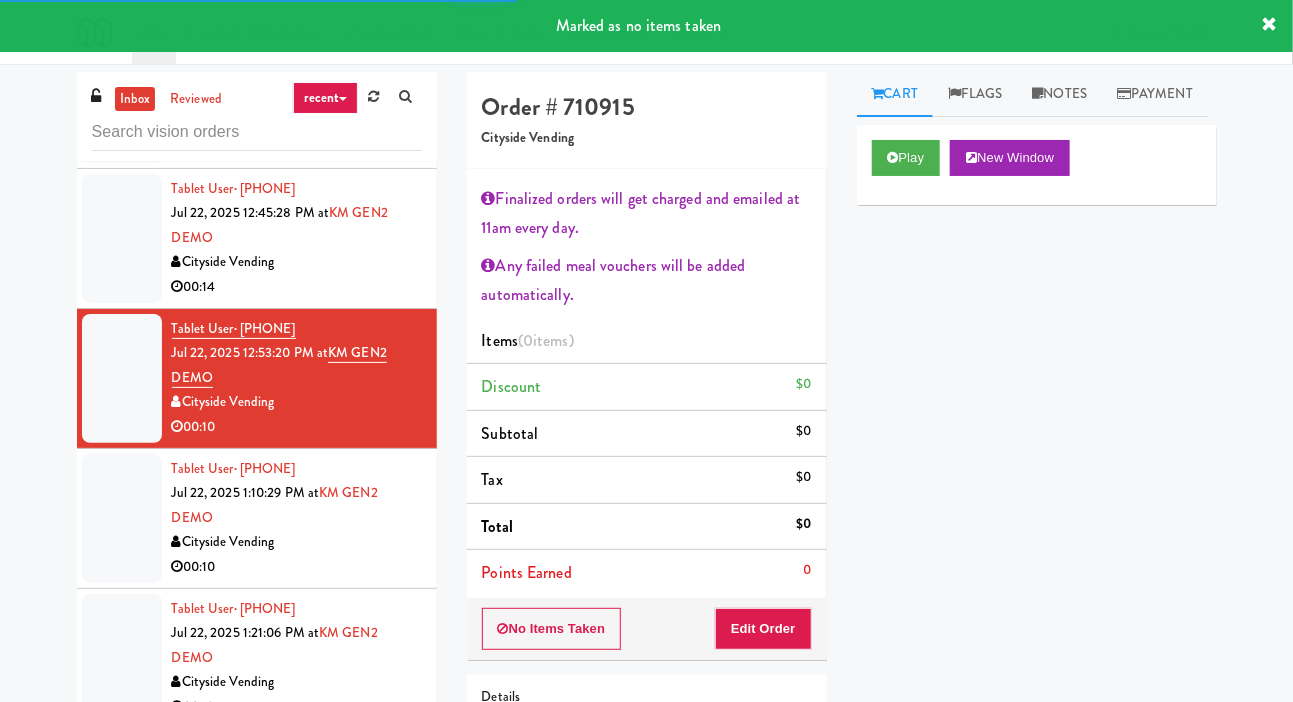 scroll, scrollTop: 488, scrollLeft: 0, axis: vertical 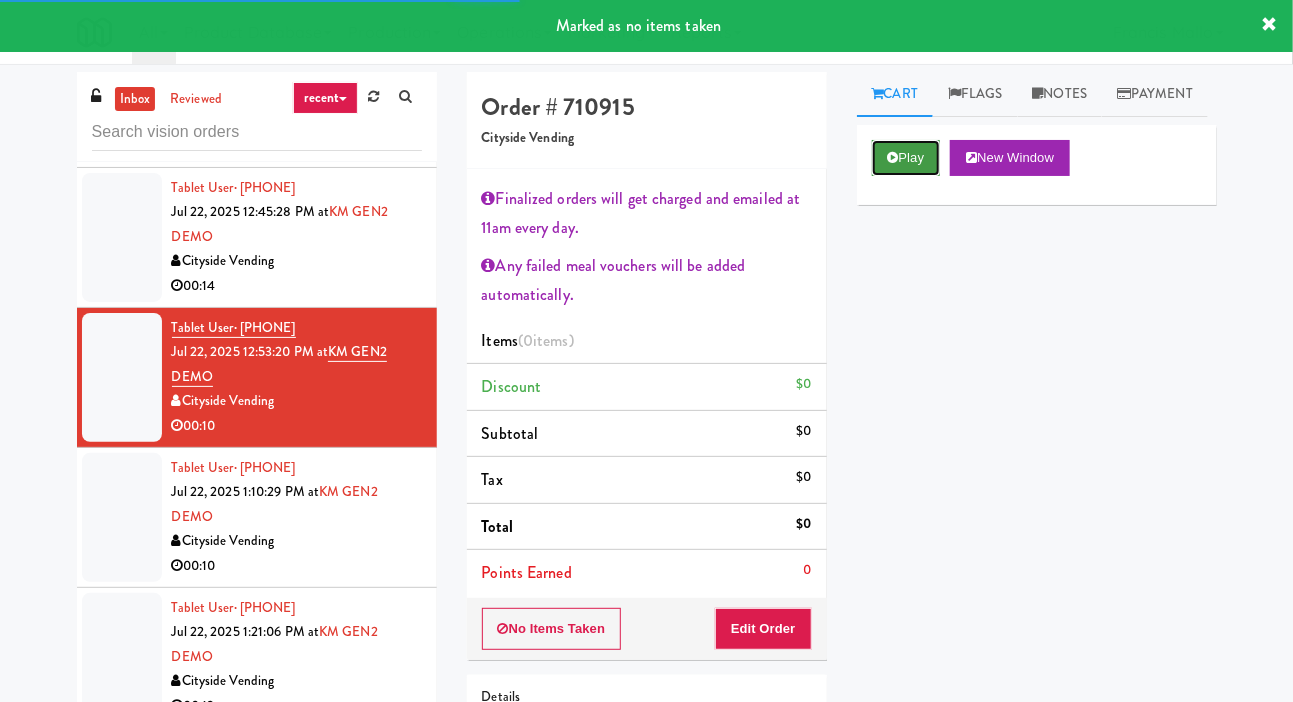 click on "Play" at bounding box center (906, 158) 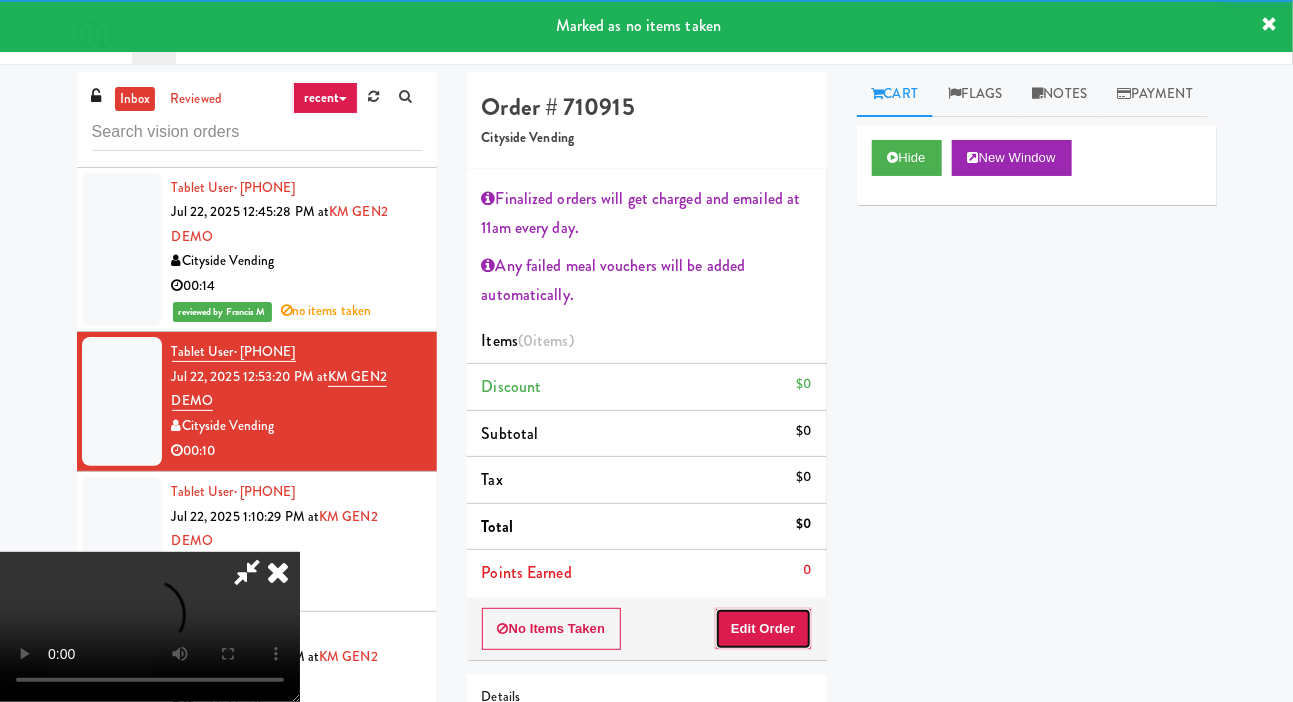 click on "Edit Order" at bounding box center (763, 629) 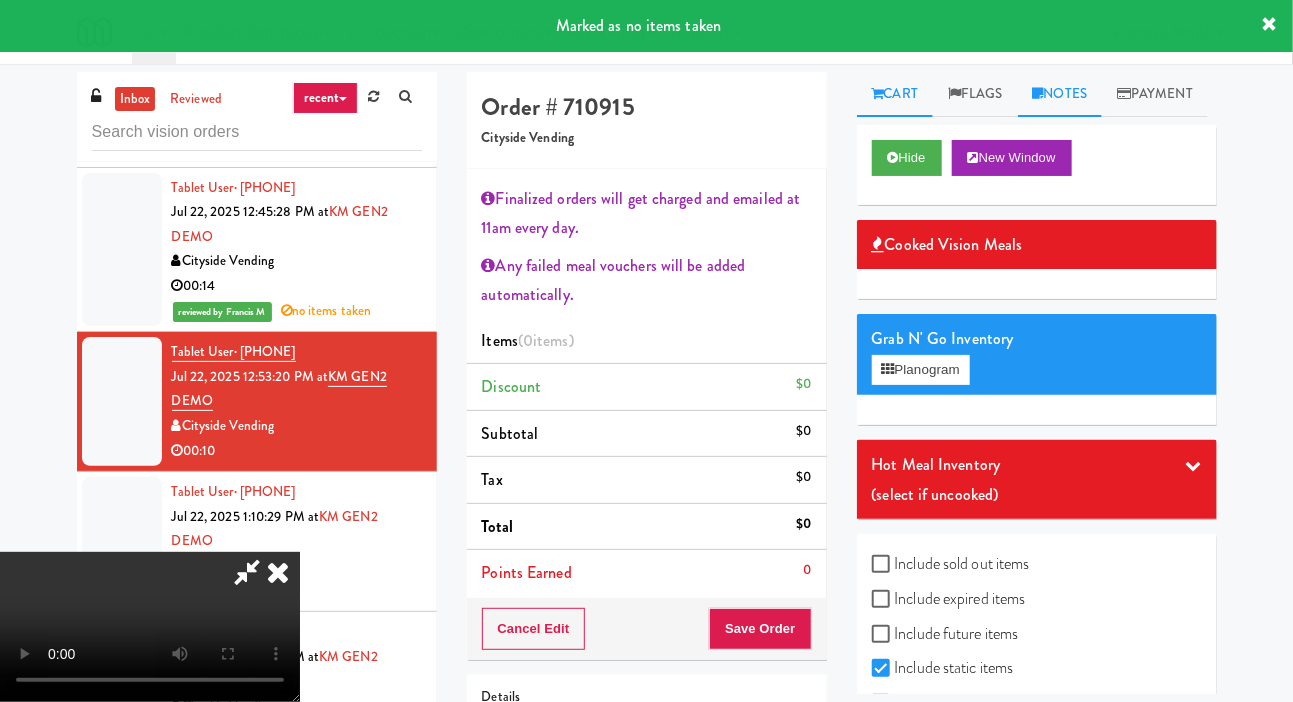click on "Notes" at bounding box center (1060, 94) 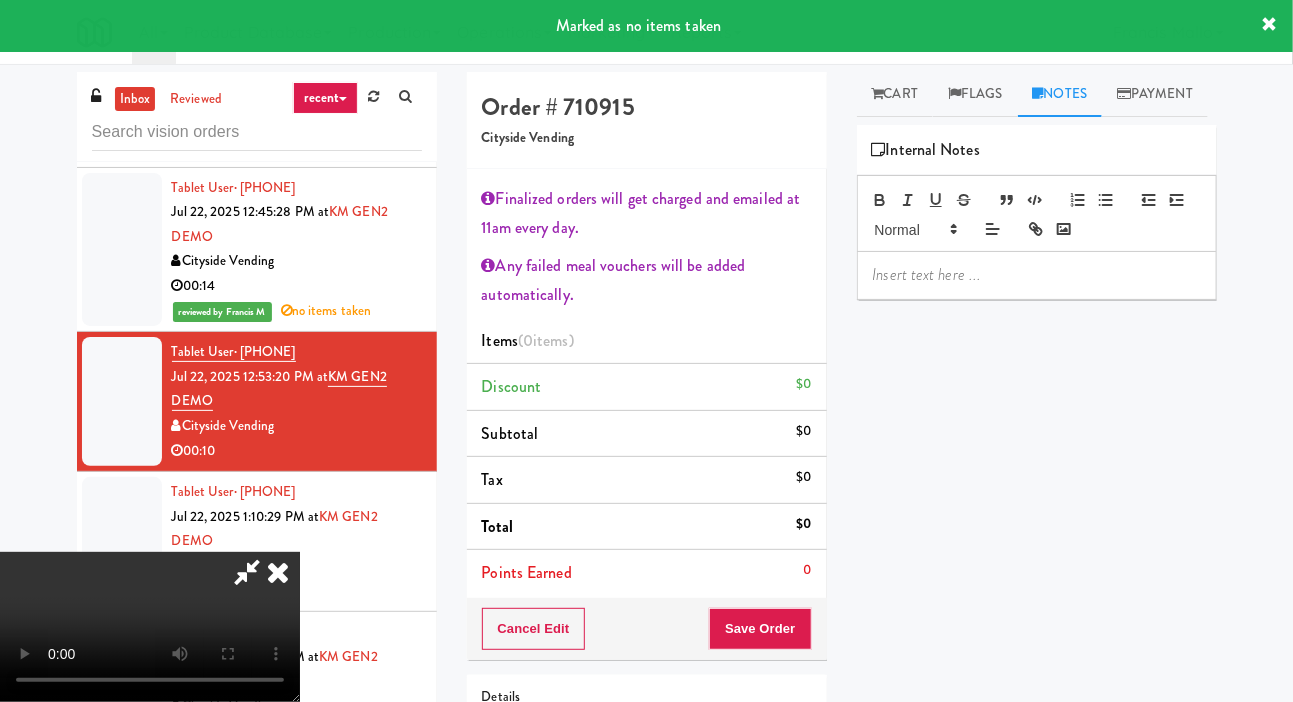 click at bounding box center (1037, 275) 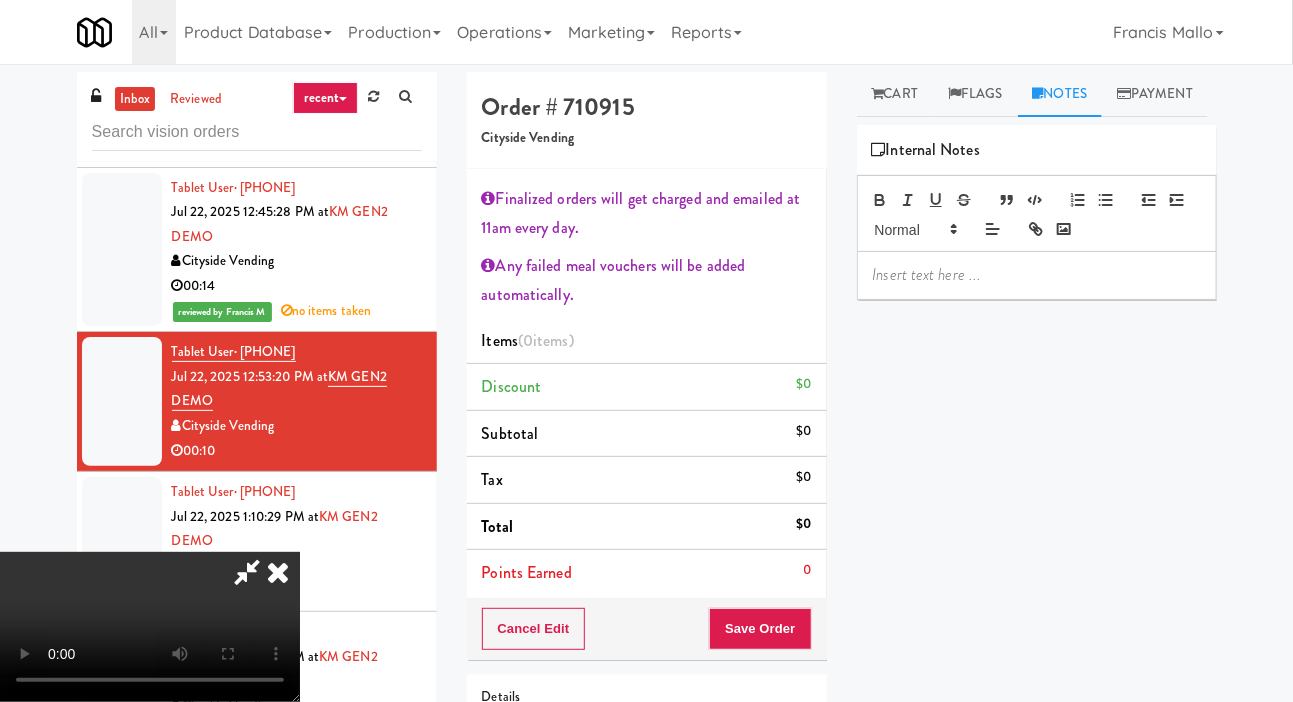 scroll, scrollTop: 0, scrollLeft: 0, axis: both 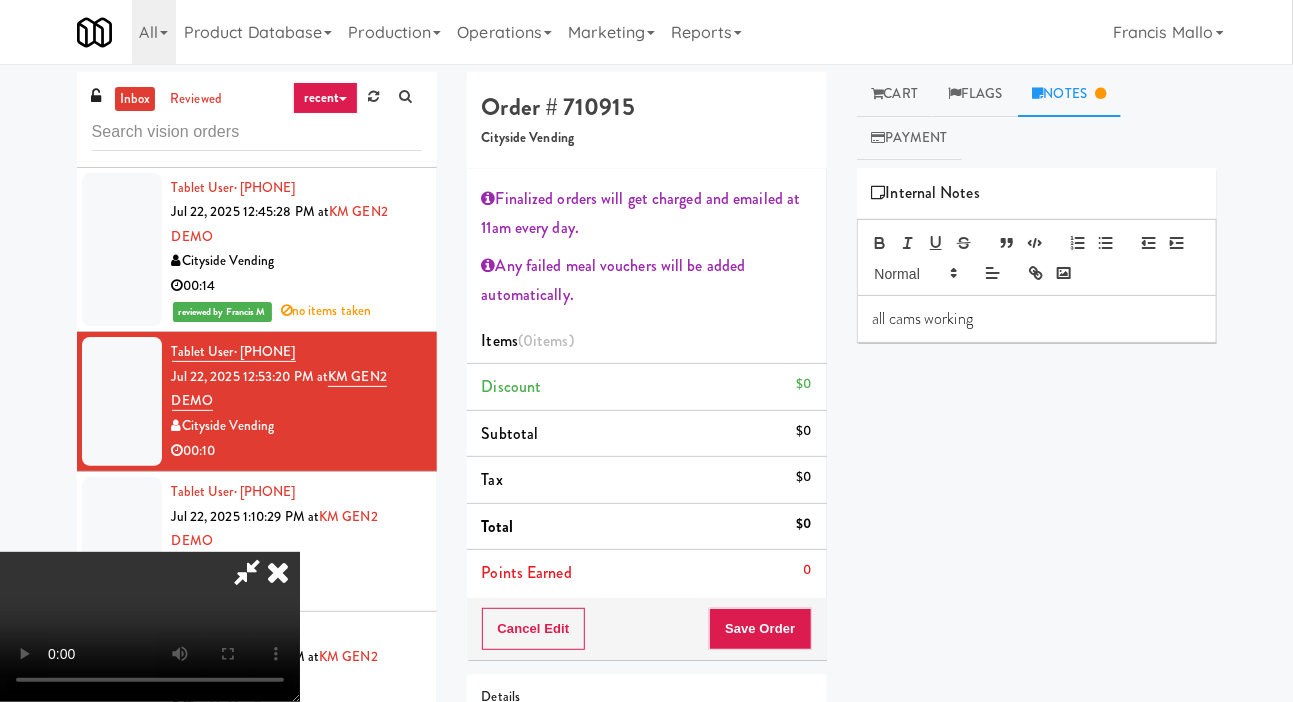 type 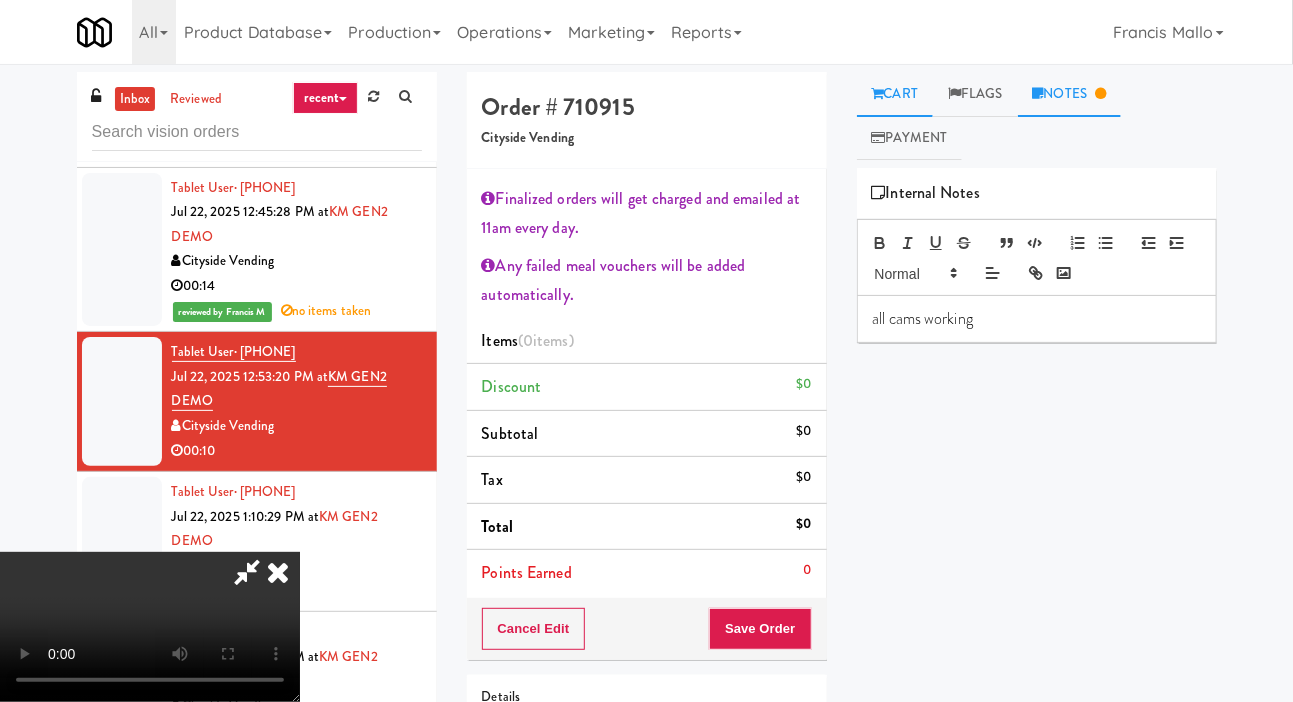 click on "Cart" at bounding box center [895, 94] 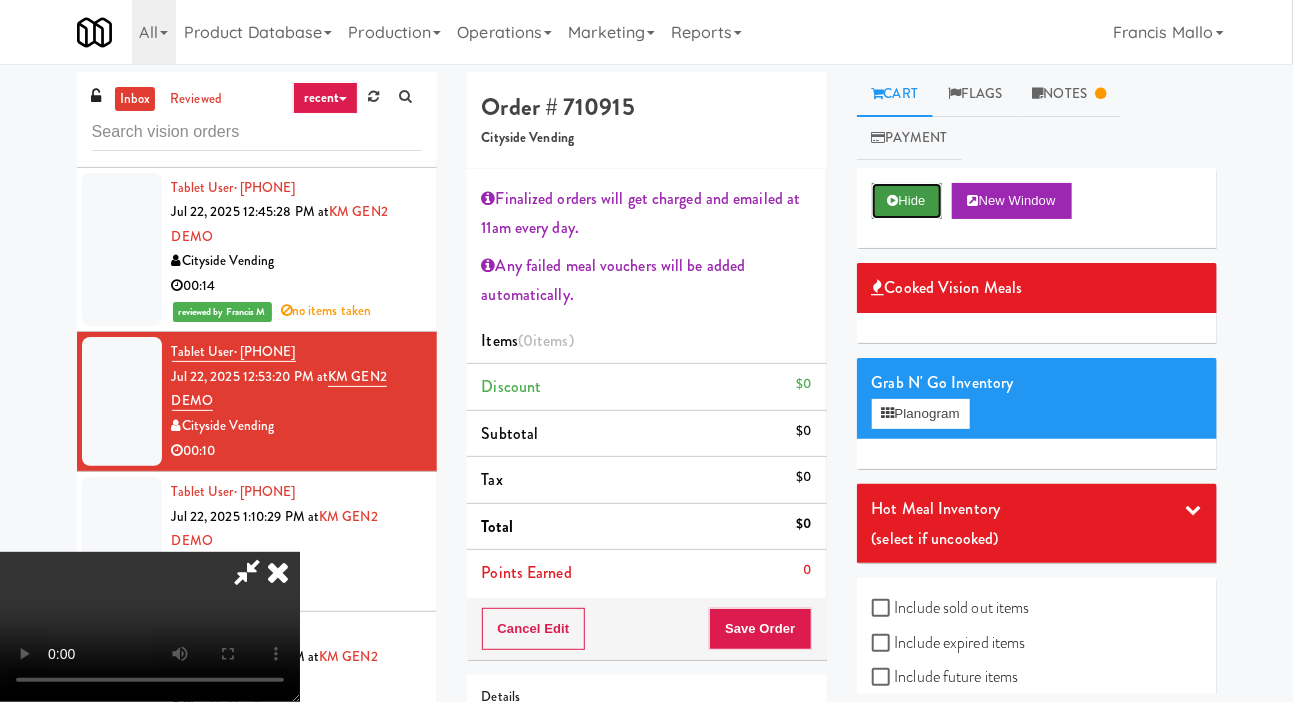 click on "Hide" at bounding box center (907, 201) 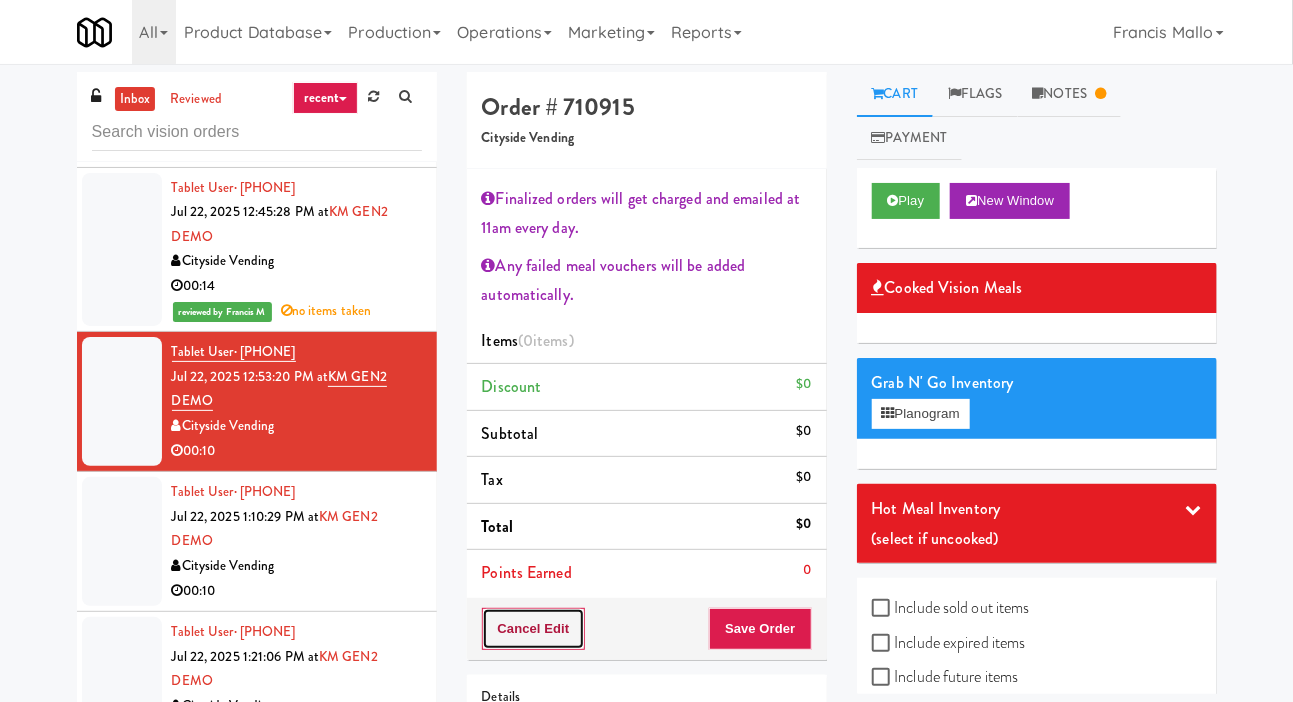 click on "Cancel Edit" at bounding box center [534, 629] 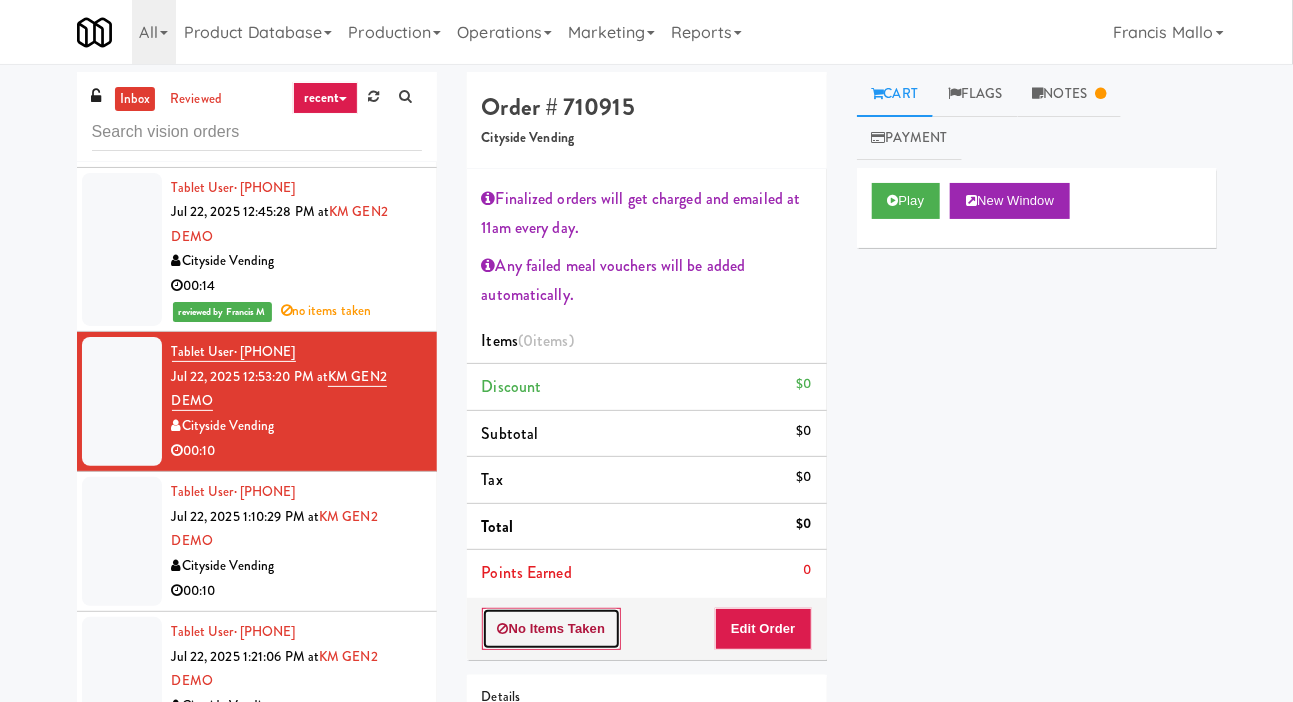 click on "No Items Taken" at bounding box center [552, 629] 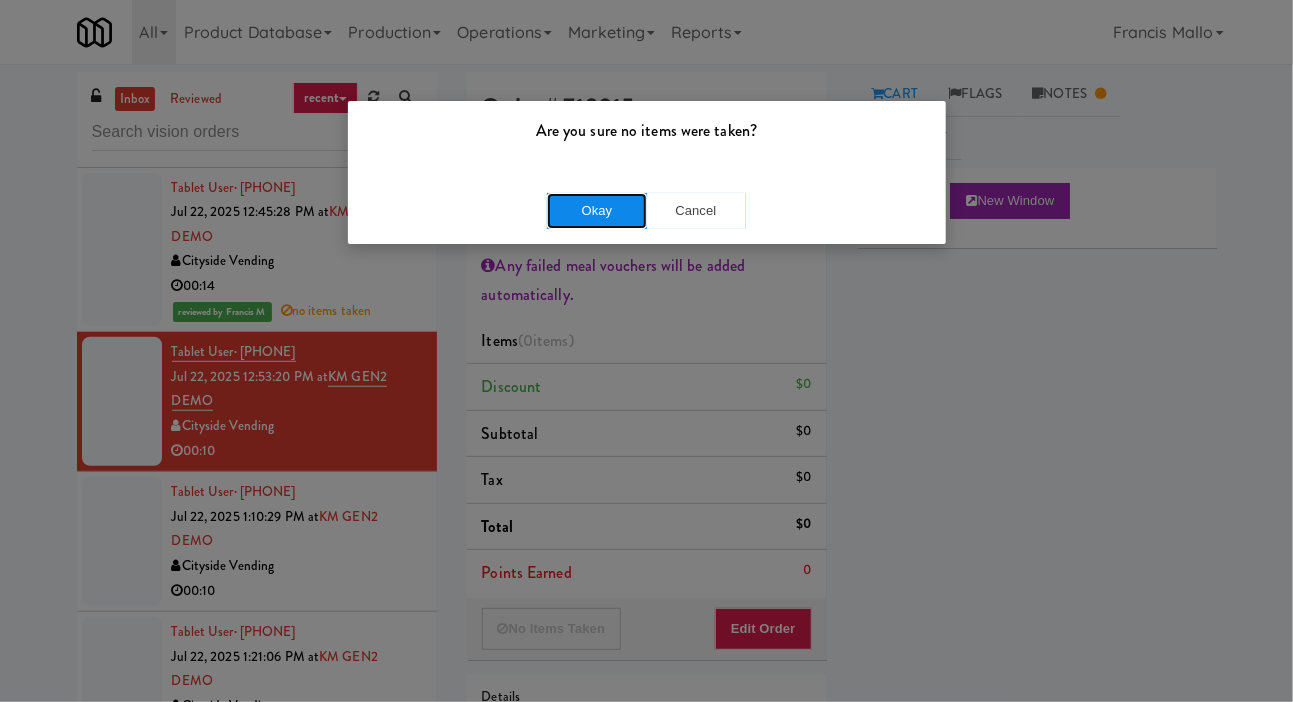 click on "Okay" at bounding box center [597, 211] 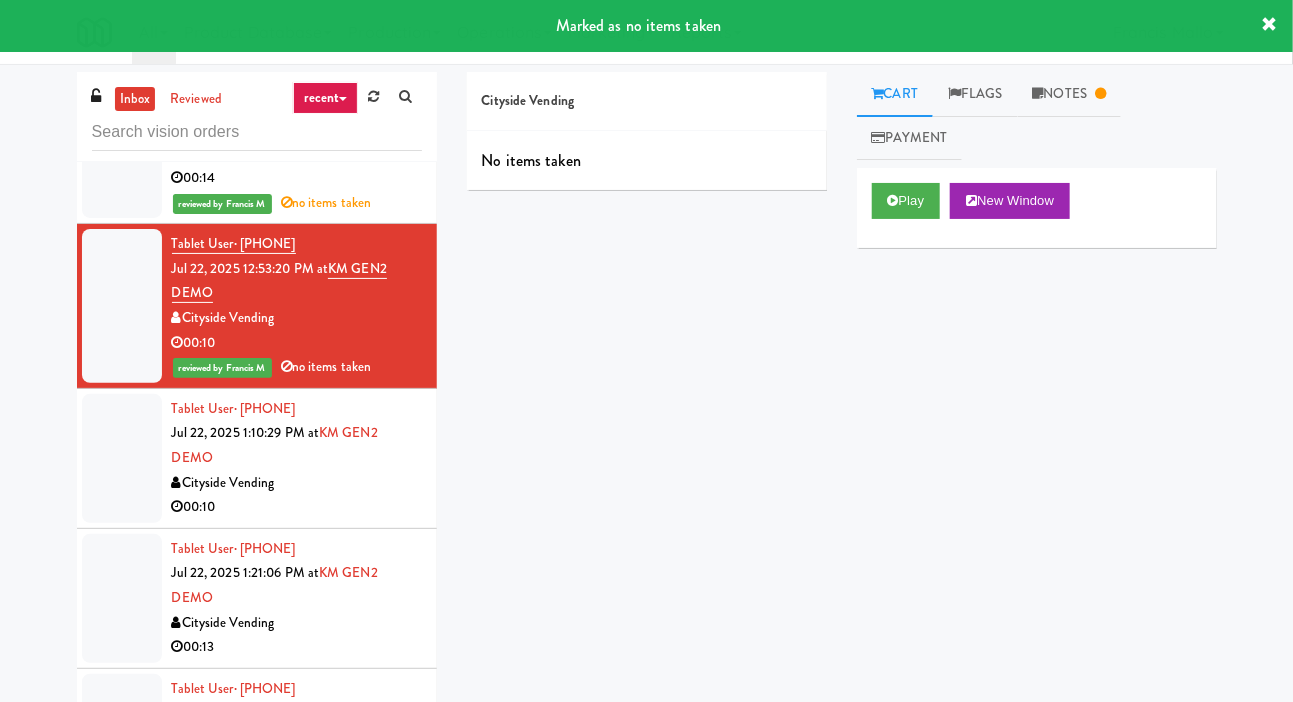 click at bounding box center (122, 458) 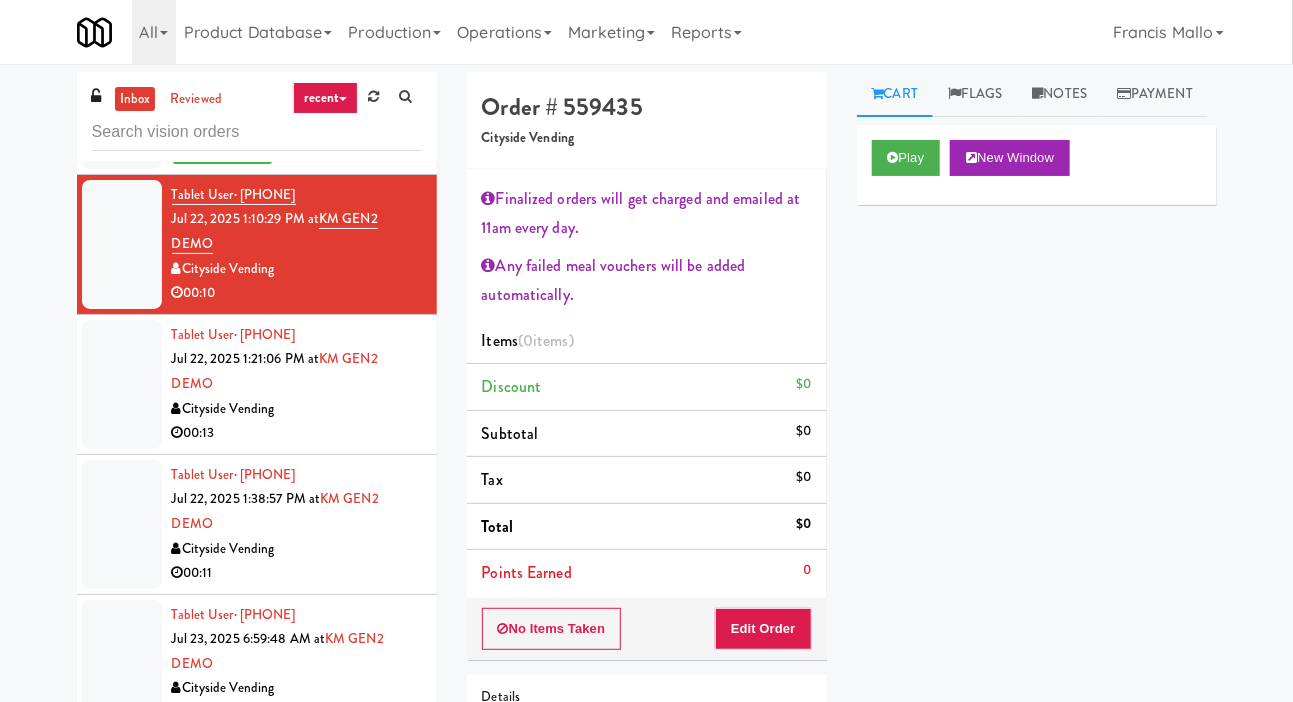 scroll, scrollTop: 811, scrollLeft: 0, axis: vertical 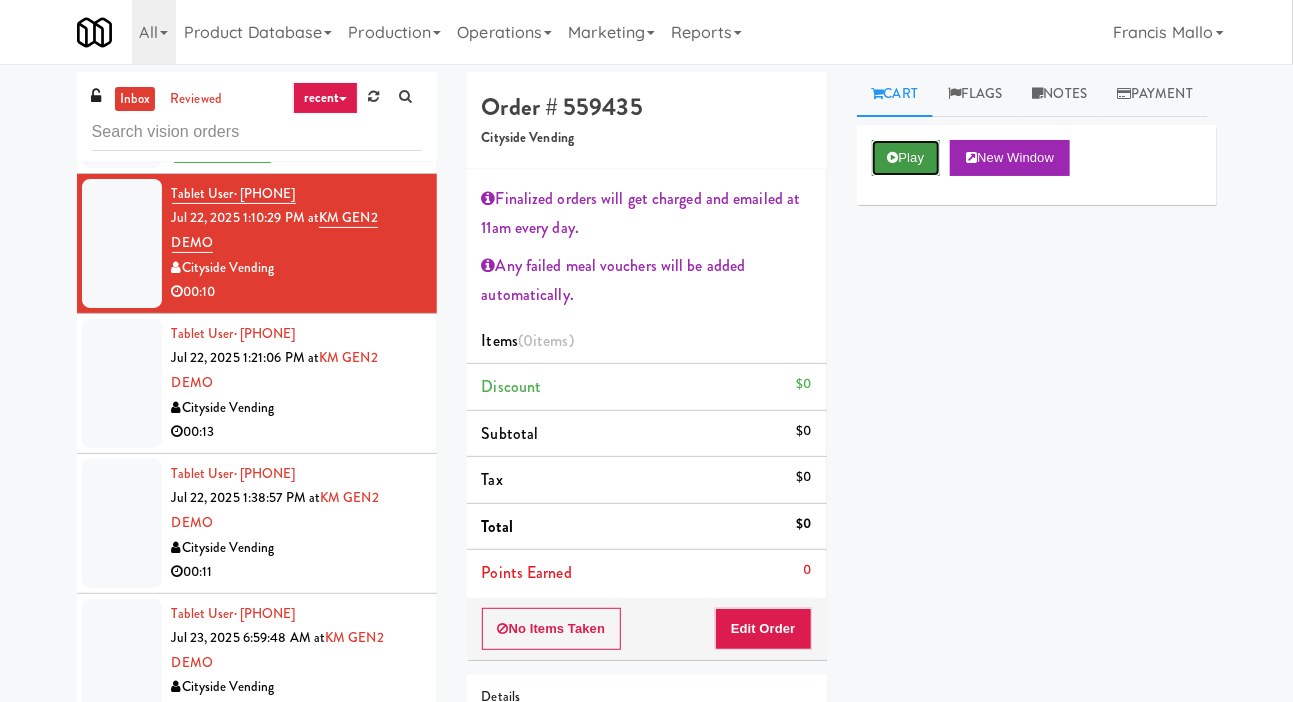 click on "Play" at bounding box center (906, 158) 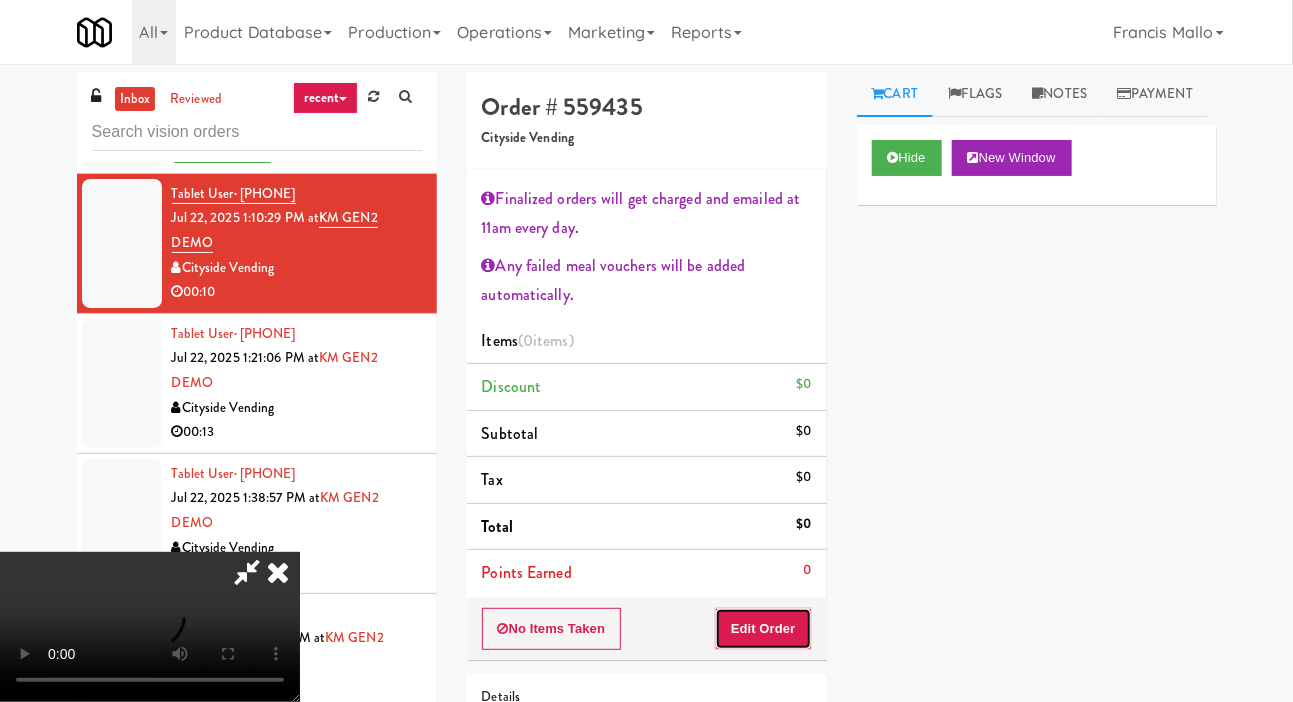 click on "Edit Order" at bounding box center [763, 629] 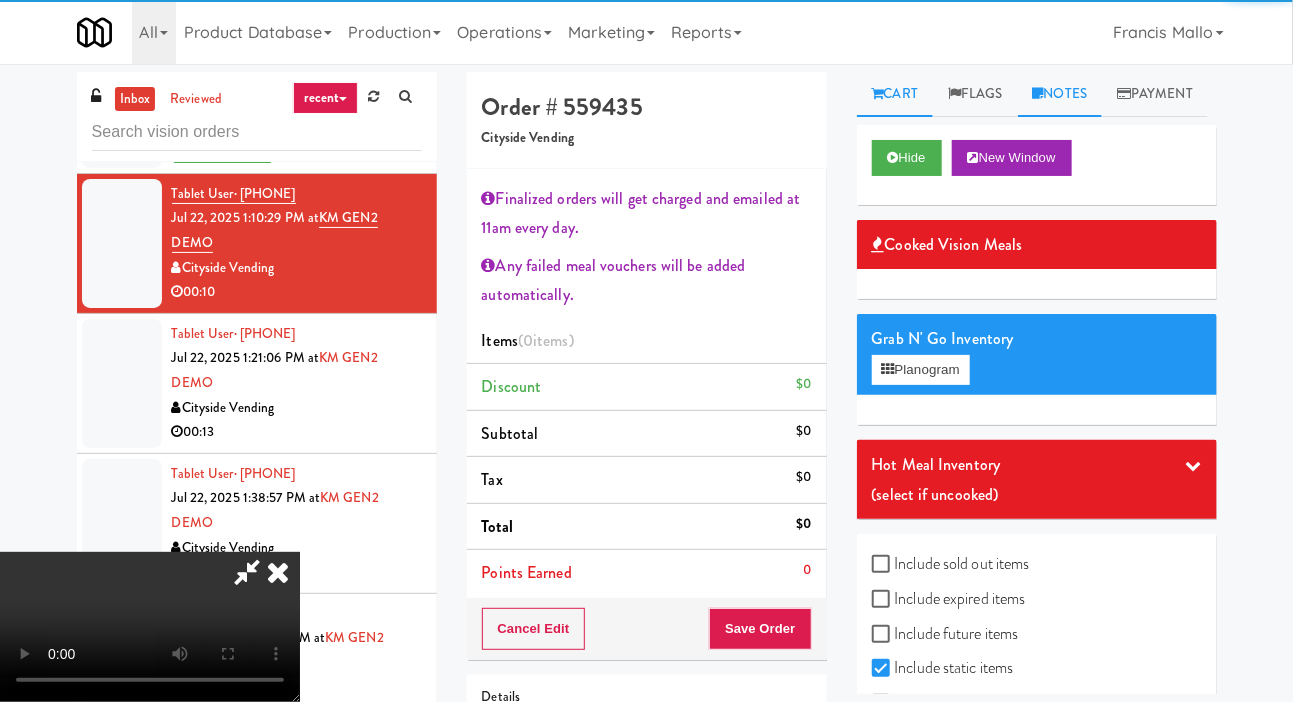 click on "Notes" at bounding box center (1060, 94) 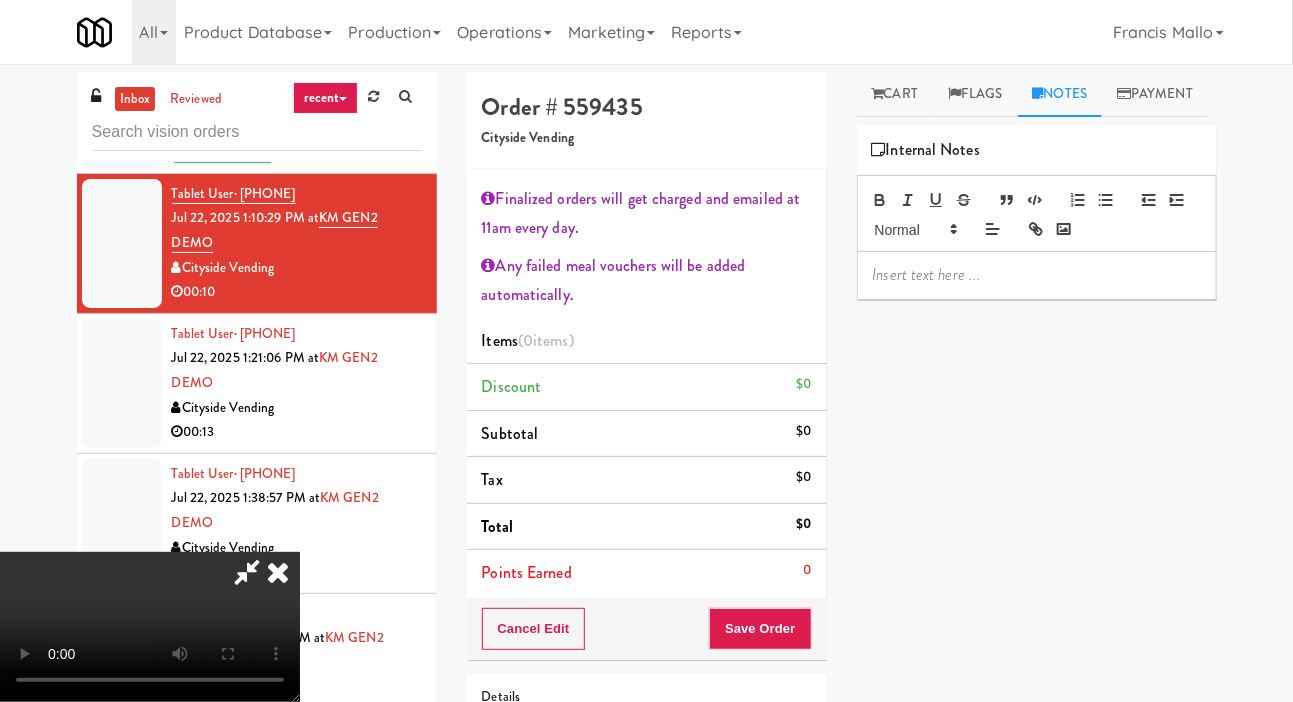 click at bounding box center [1037, 275] 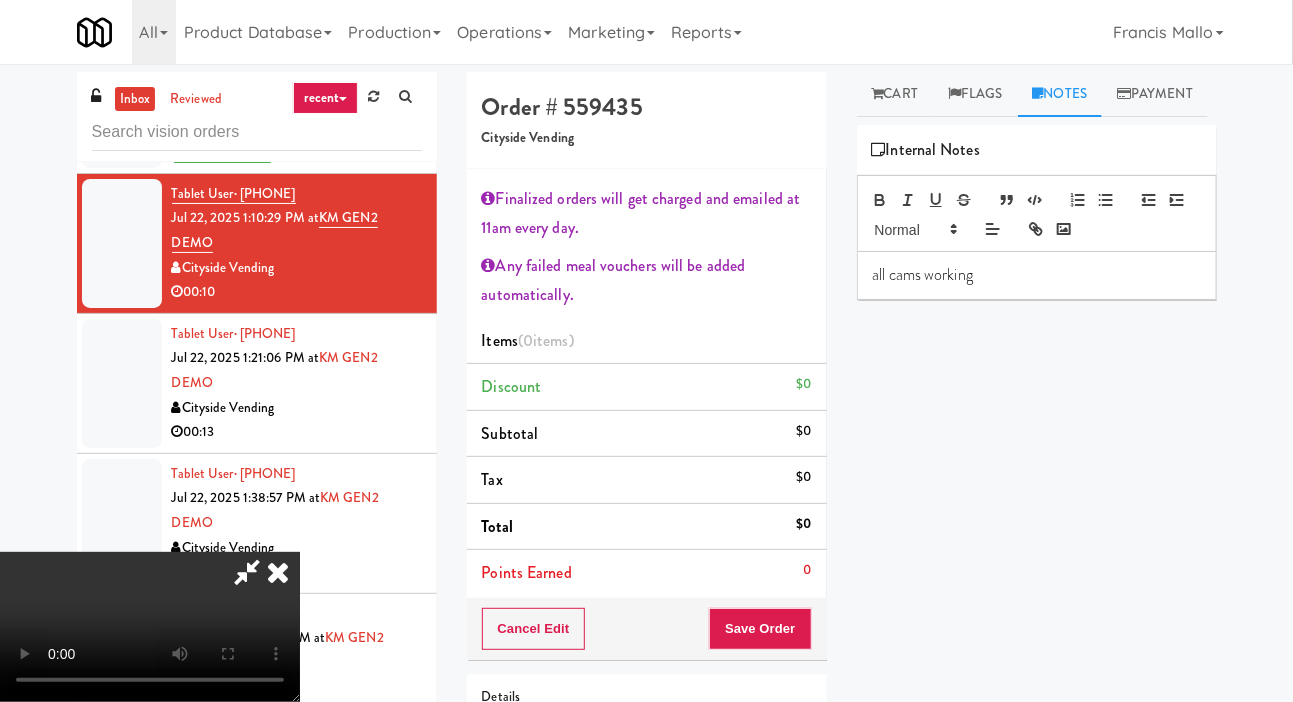 scroll, scrollTop: 0, scrollLeft: 0, axis: both 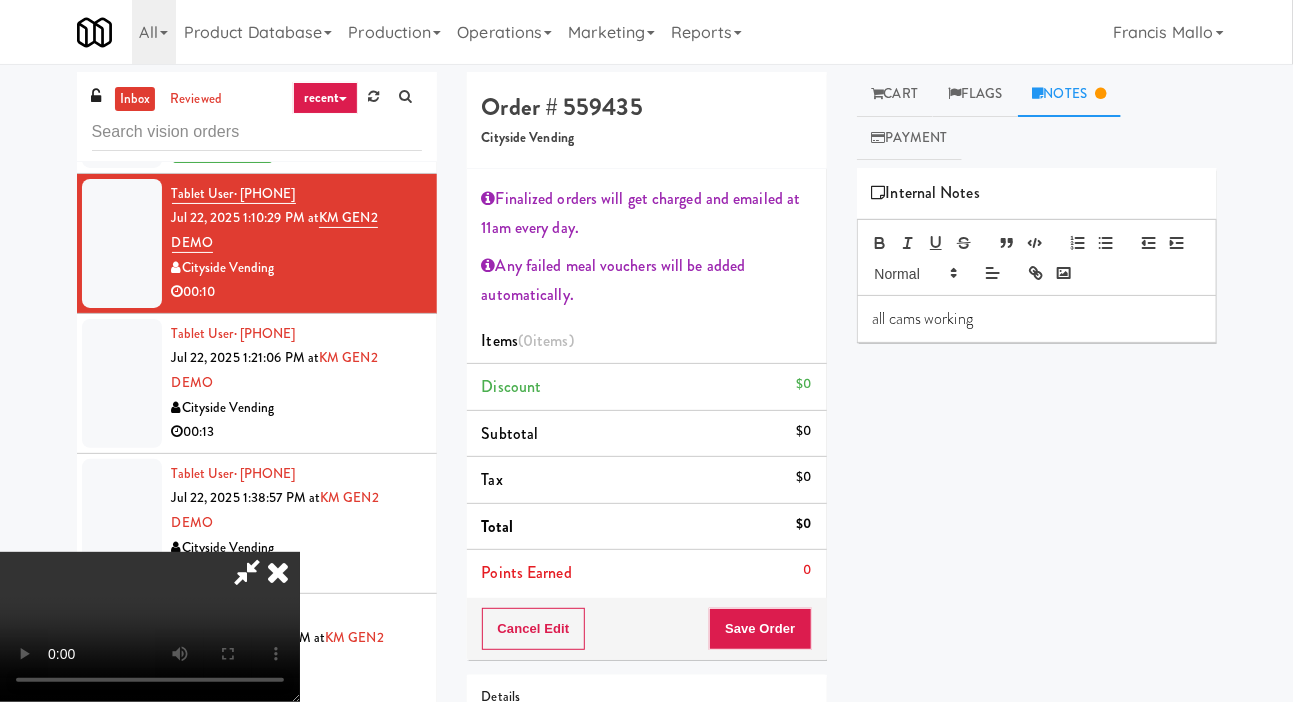 type 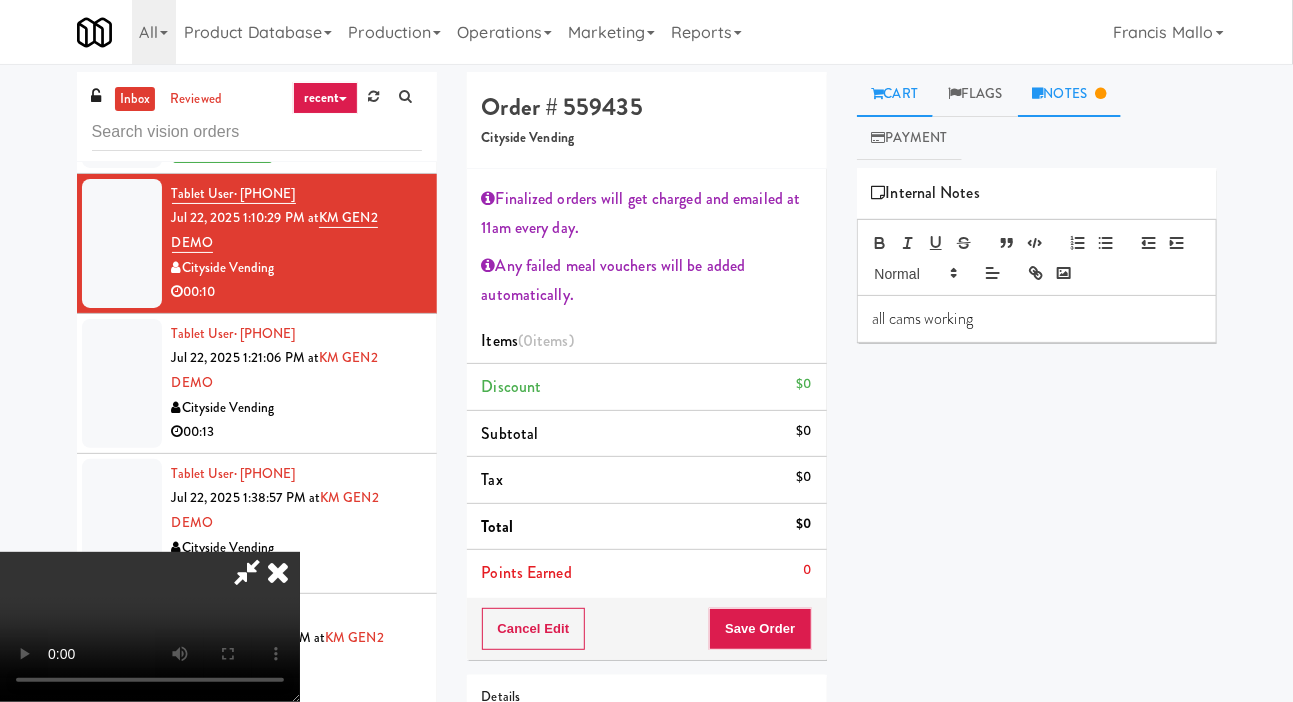 click on "Cart" at bounding box center [895, 94] 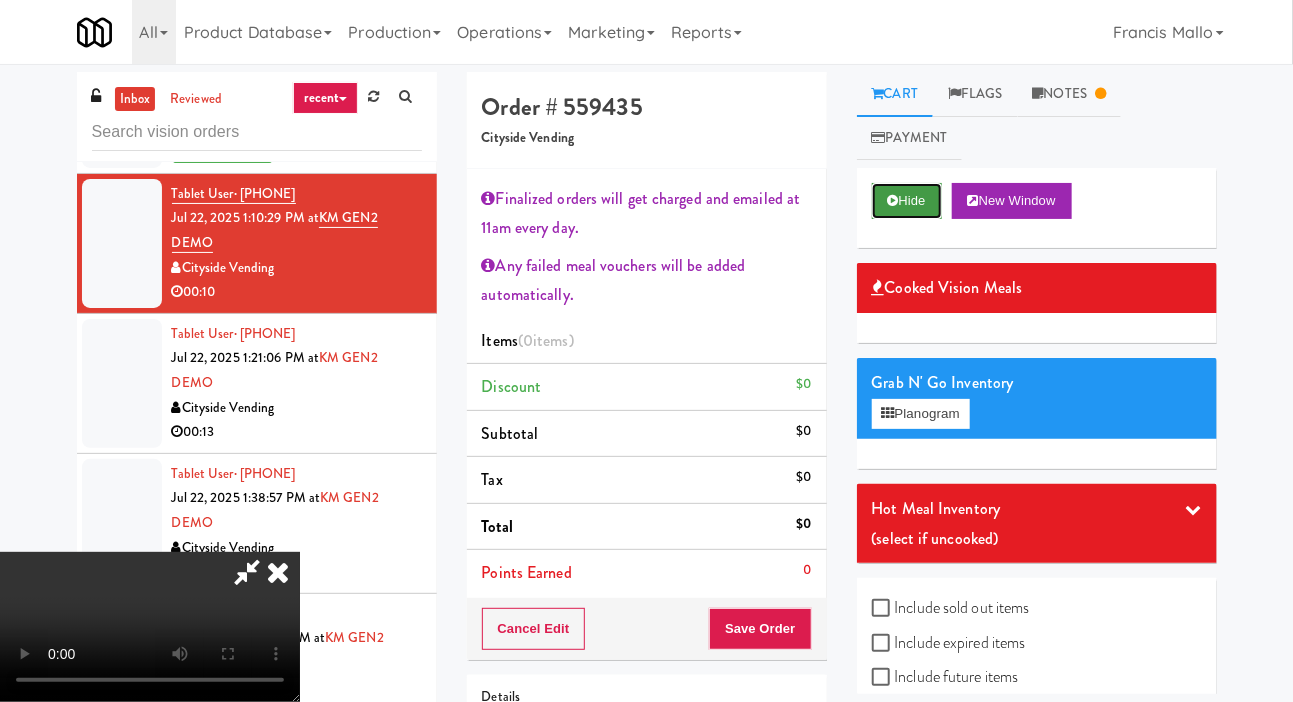 click at bounding box center [893, 200] 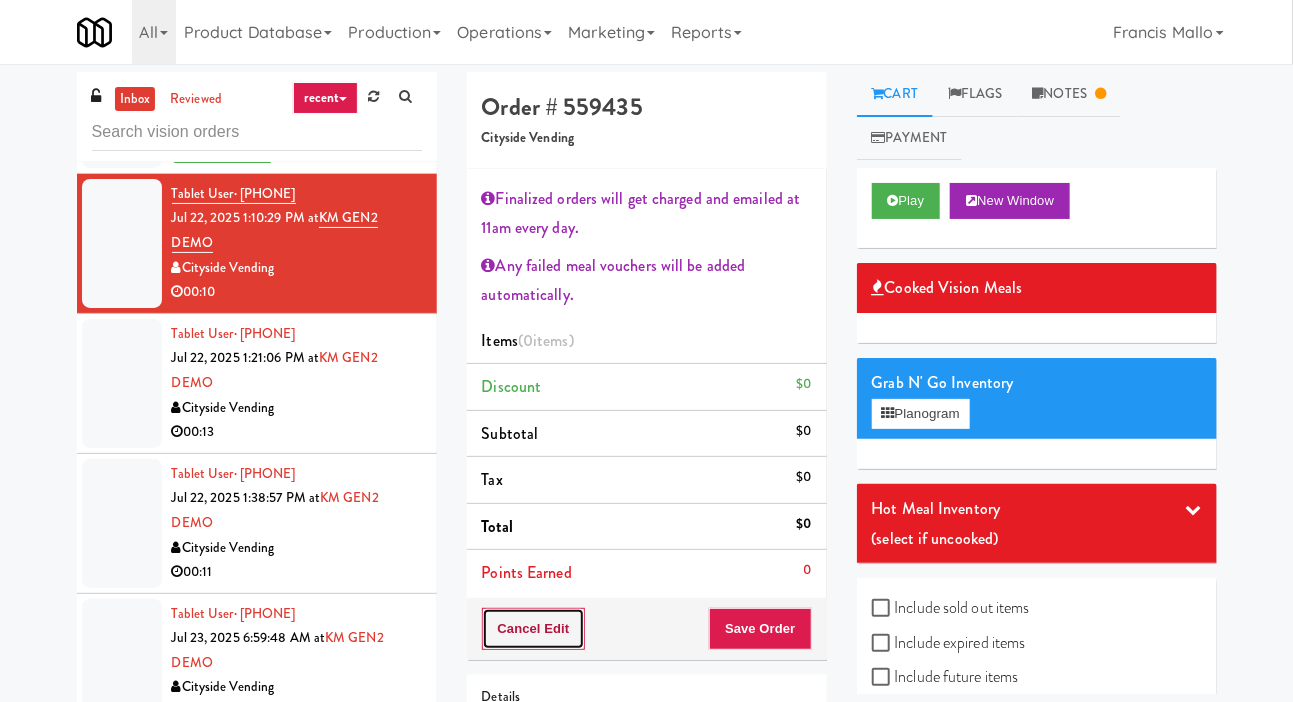 click on "Cancel Edit" at bounding box center (534, 629) 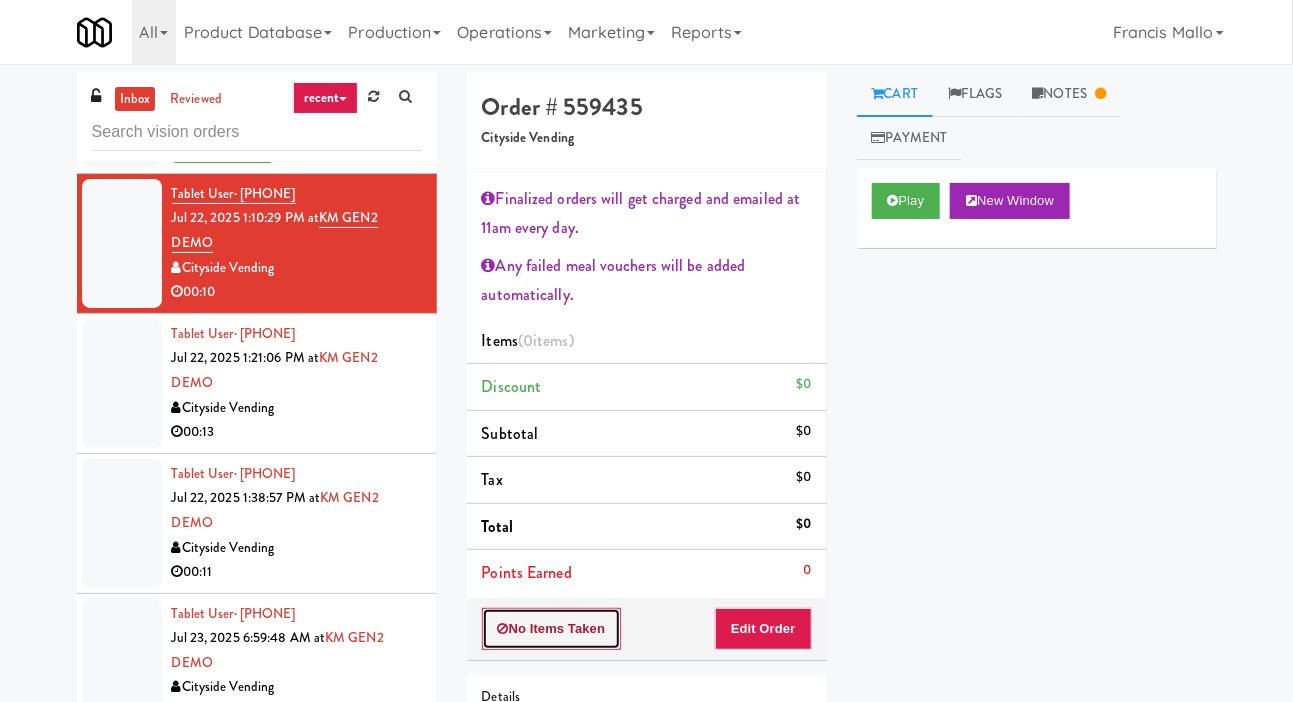 click on "No Items Taken" at bounding box center [552, 629] 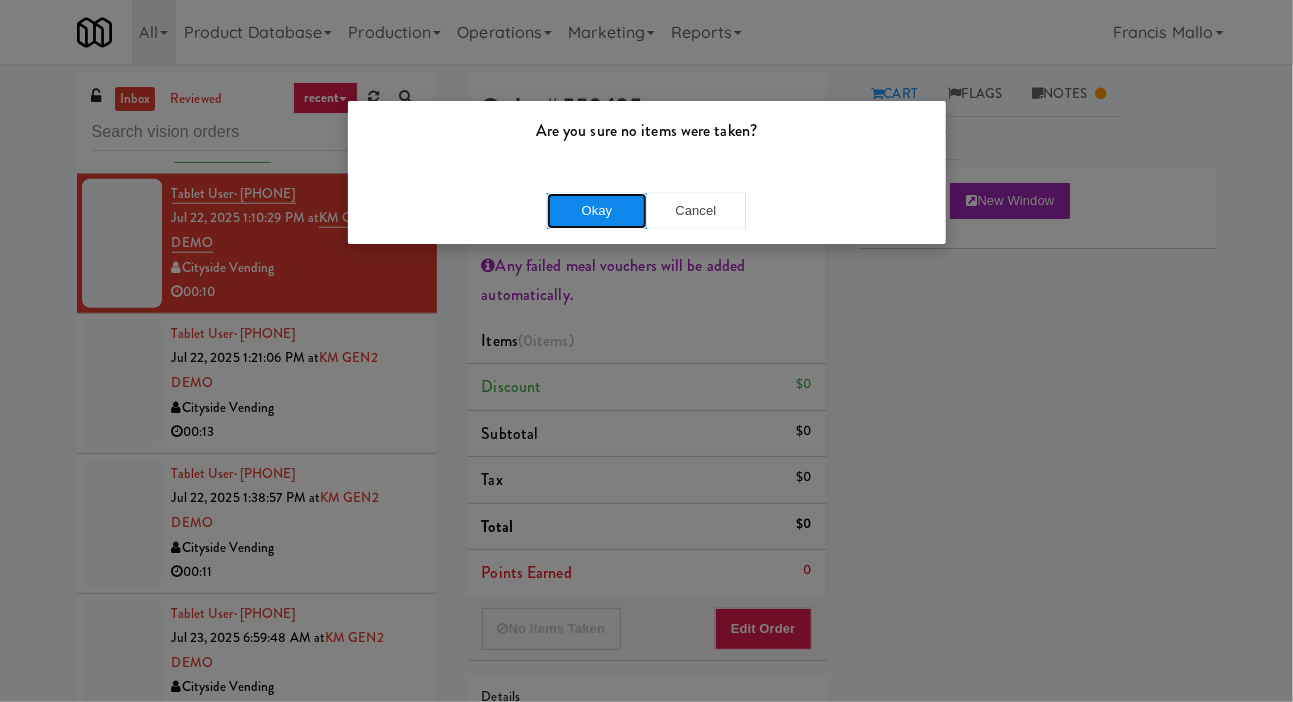 click on "Okay" at bounding box center (597, 211) 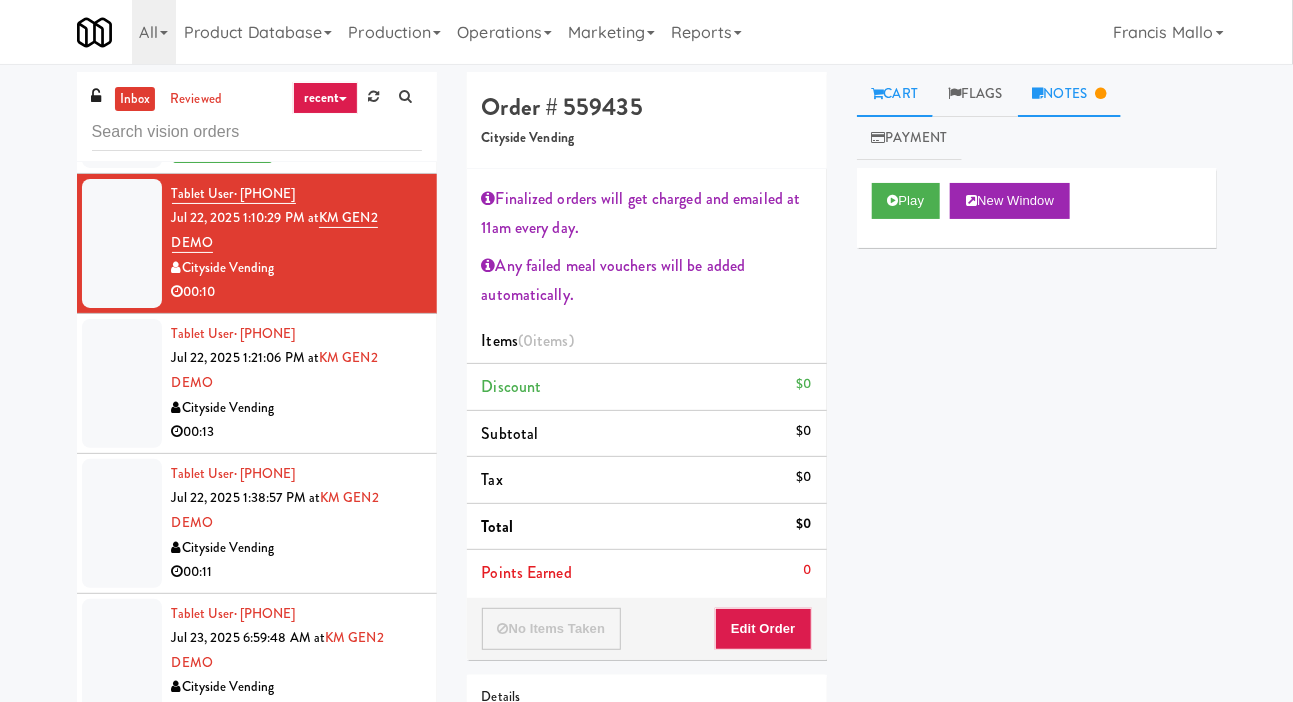 click on "Notes" at bounding box center (1070, 94) 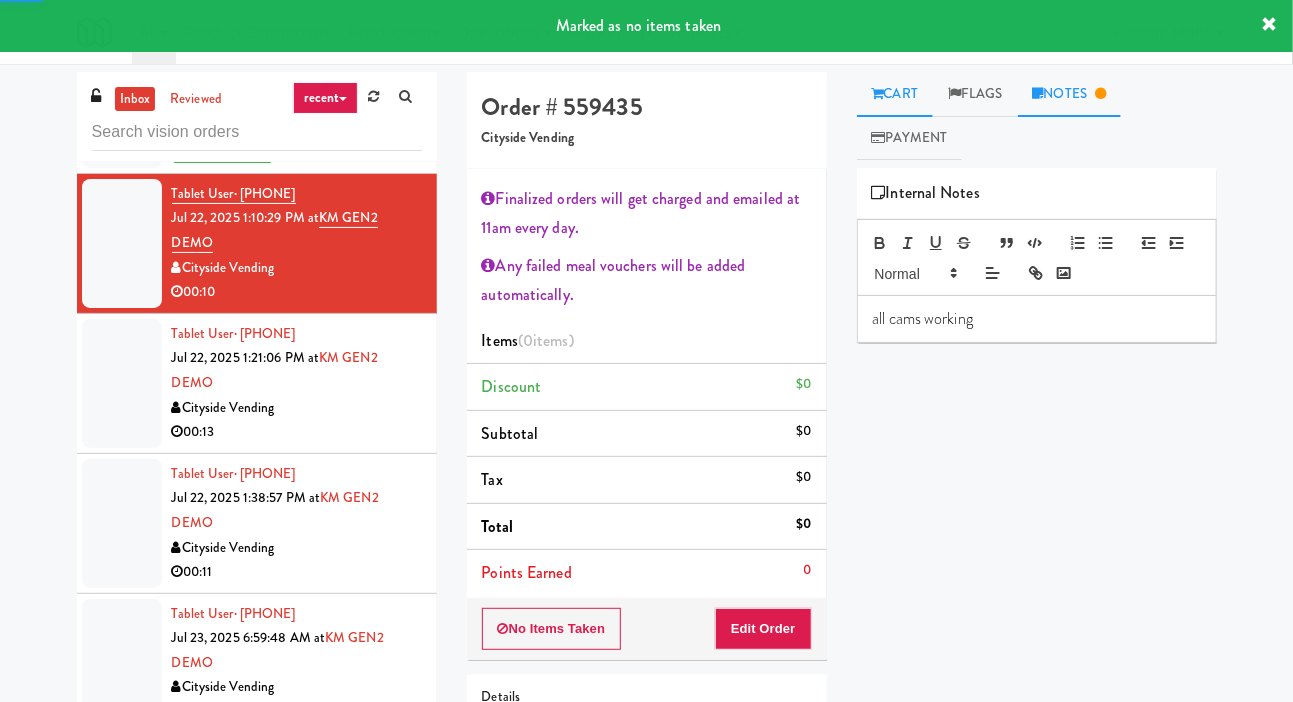 click on "Cart" at bounding box center [895, 94] 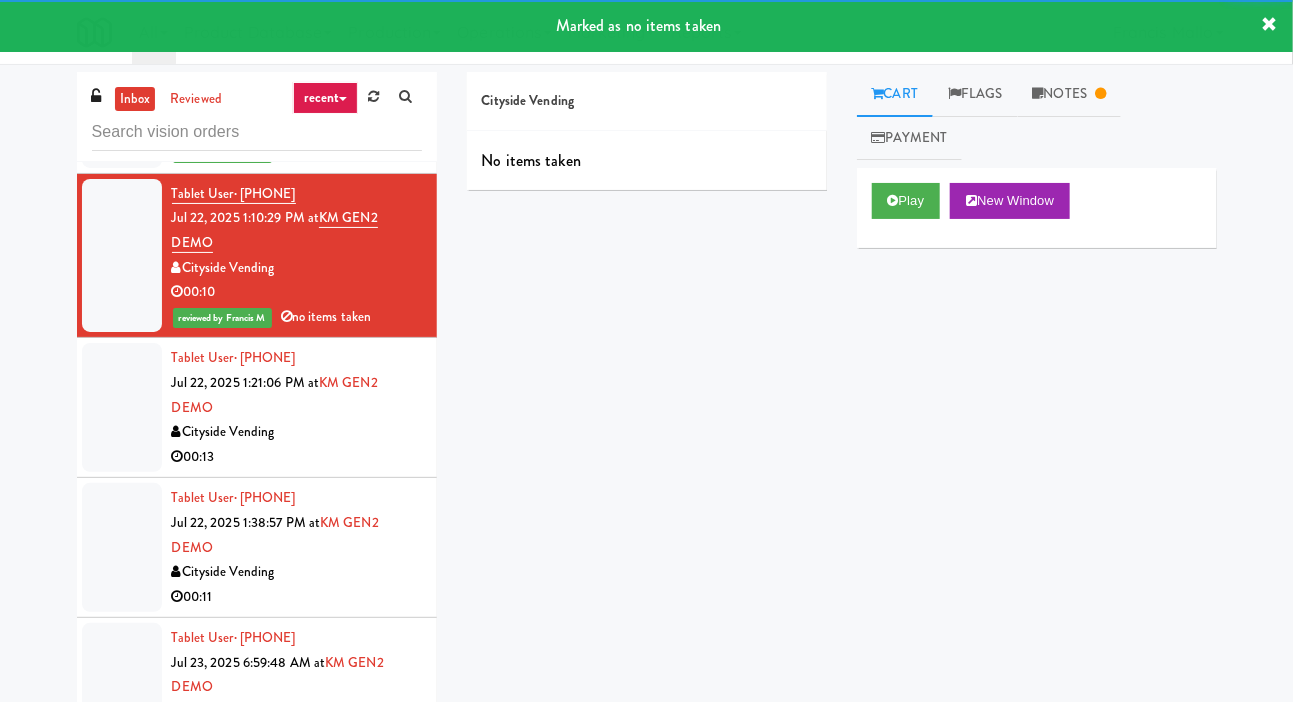 click at bounding box center [122, 407] 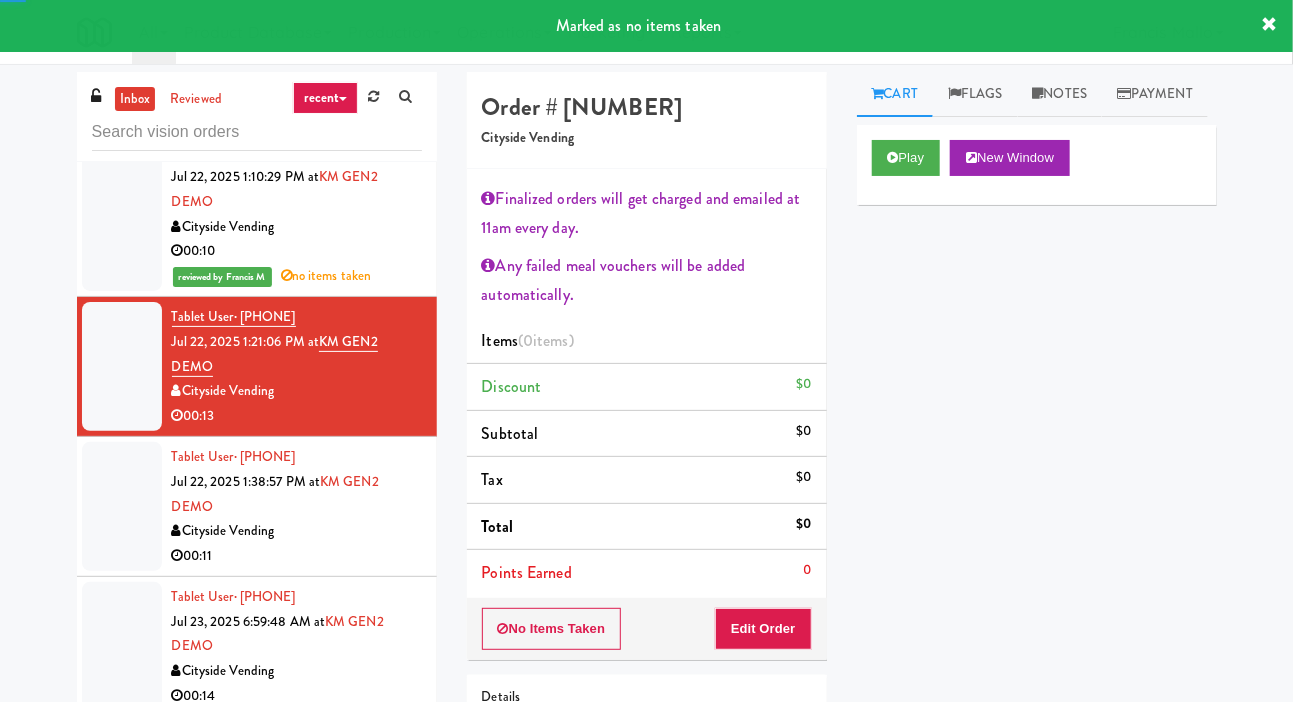 scroll, scrollTop: 886, scrollLeft: 0, axis: vertical 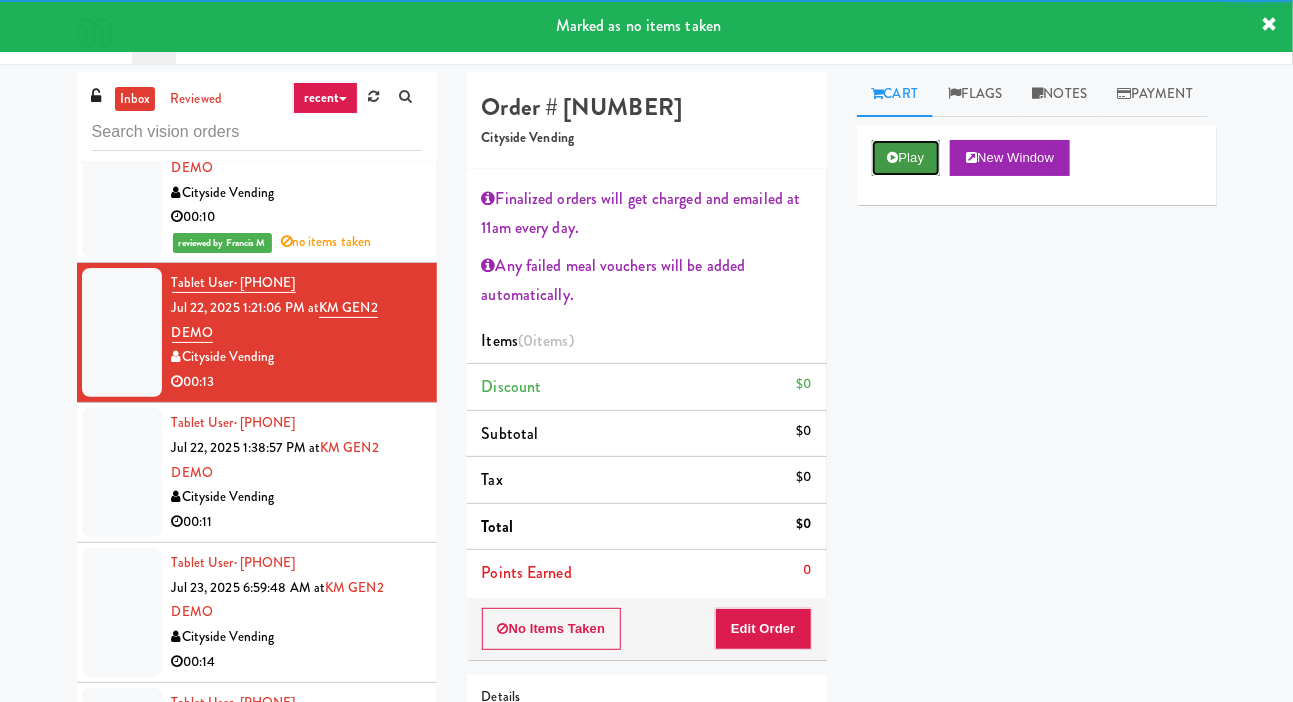 click on "Play" at bounding box center (906, 158) 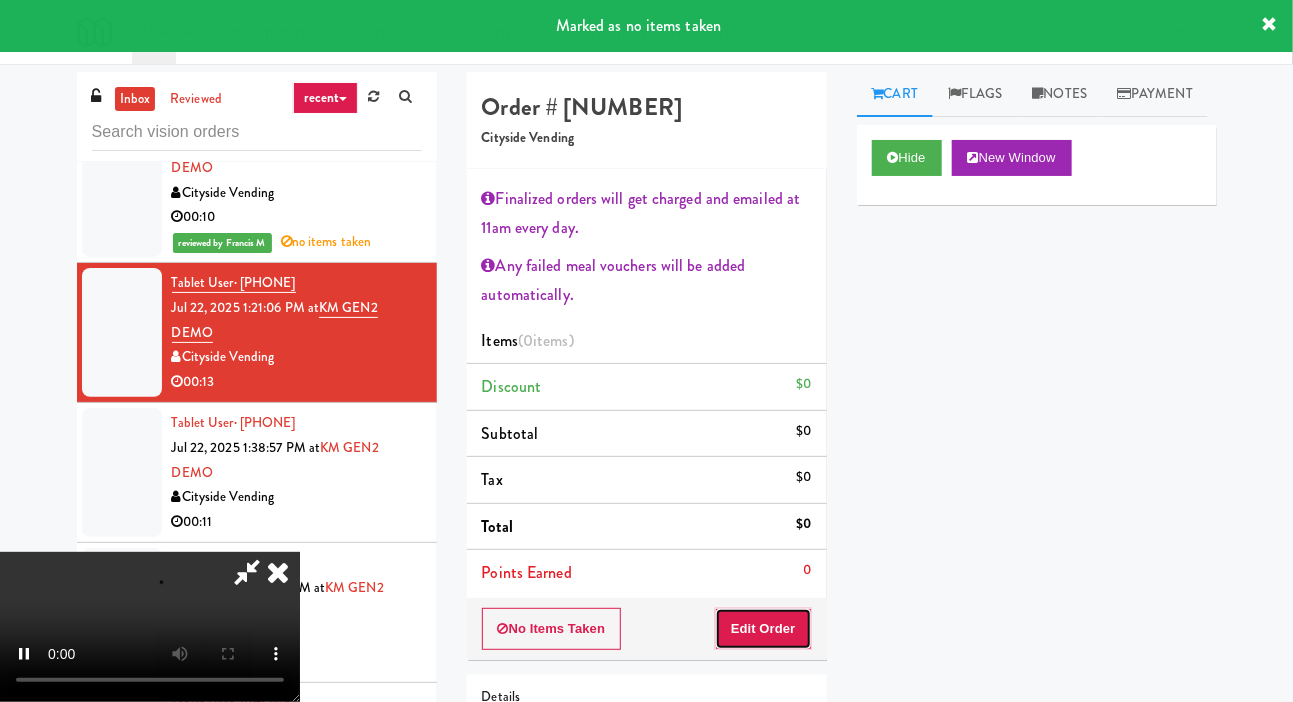click on "Edit Order" at bounding box center (763, 629) 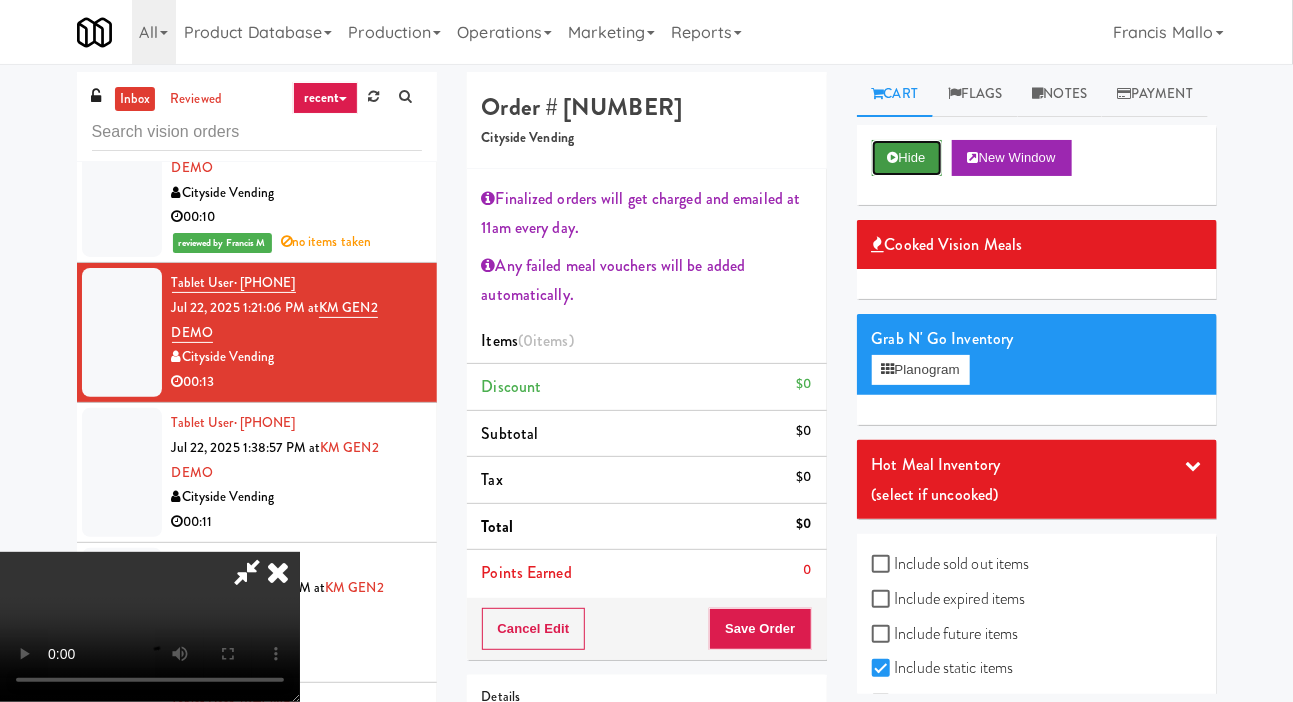 click on "Hide" at bounding box center (907, 158) 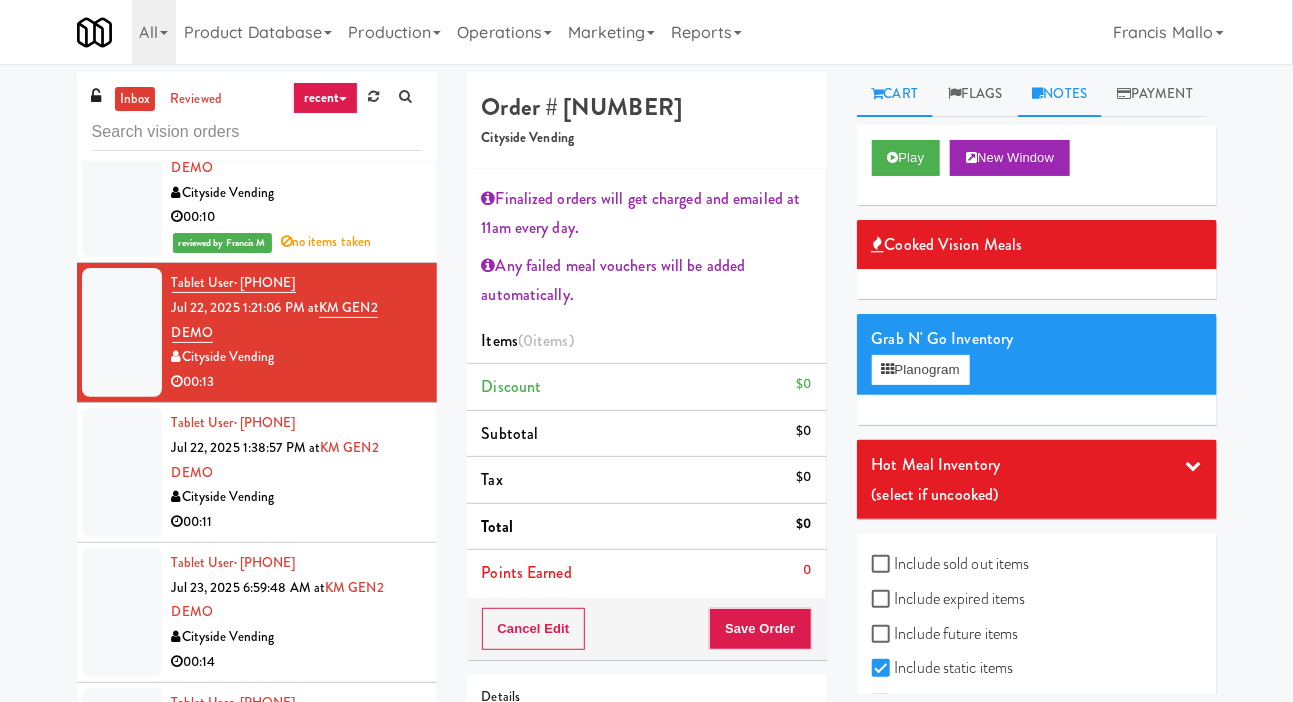 click on "Notes" at bounding box center [1060, 94] 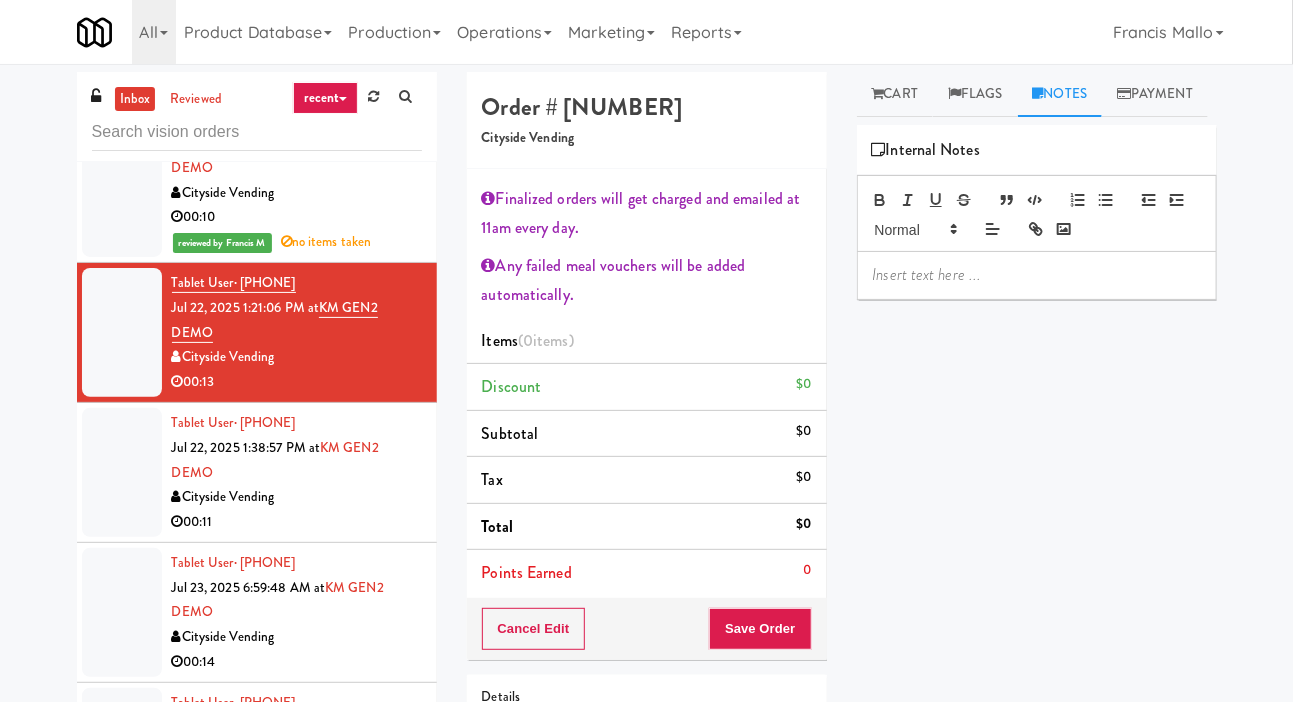 click at bounding box center [1037, 275] 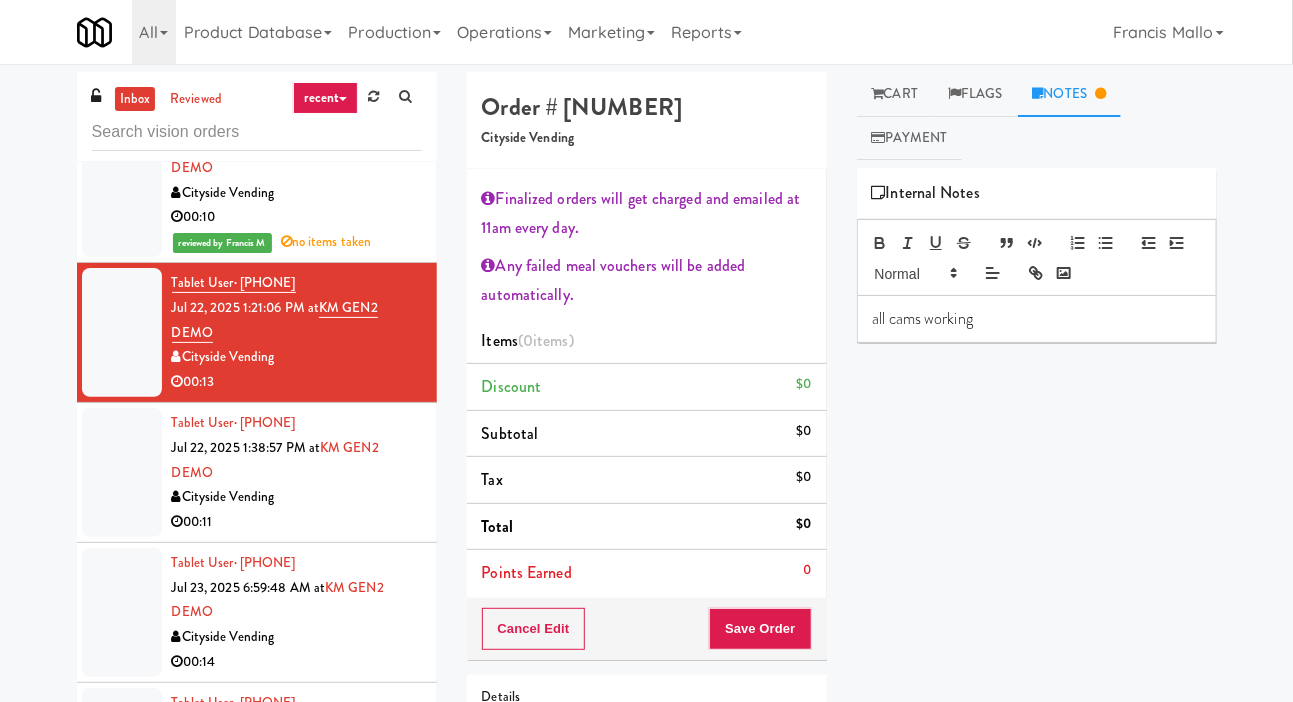 scroll, scrollTop: 0, scrollLeft: 0, axis: both 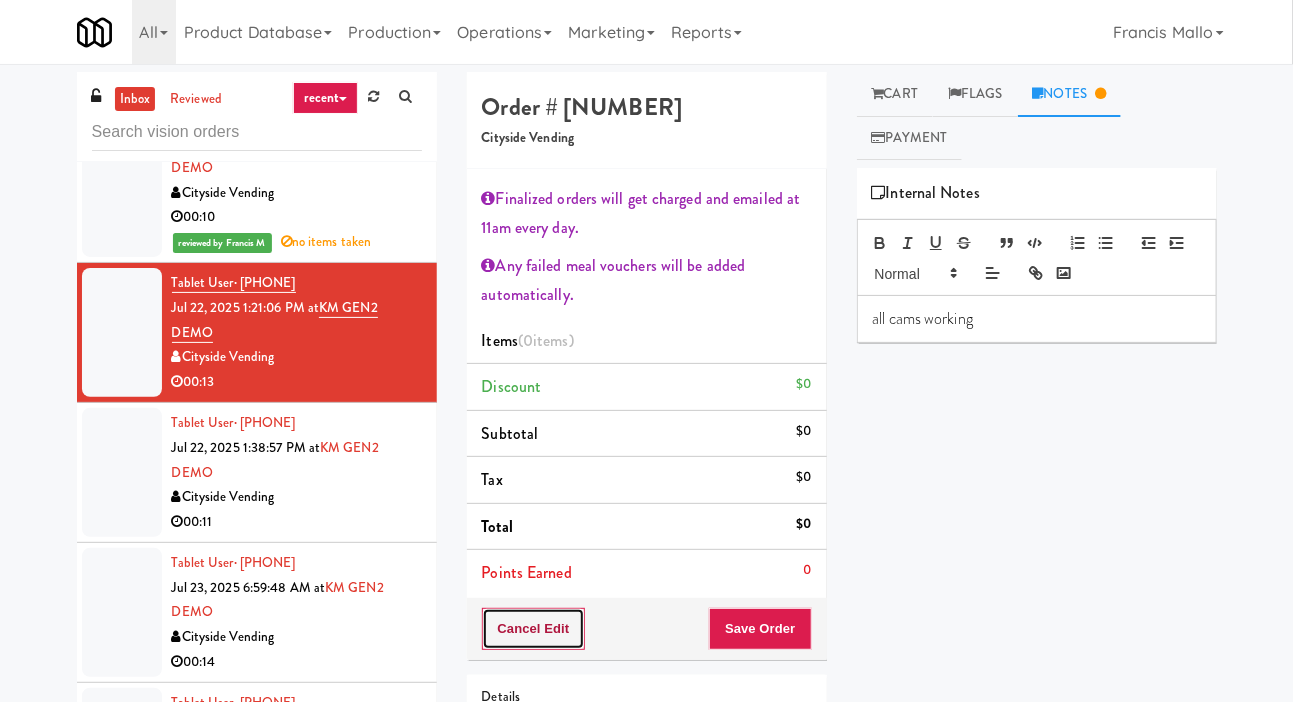 click on "Cancel Edit" at bounding box center (534, 629) 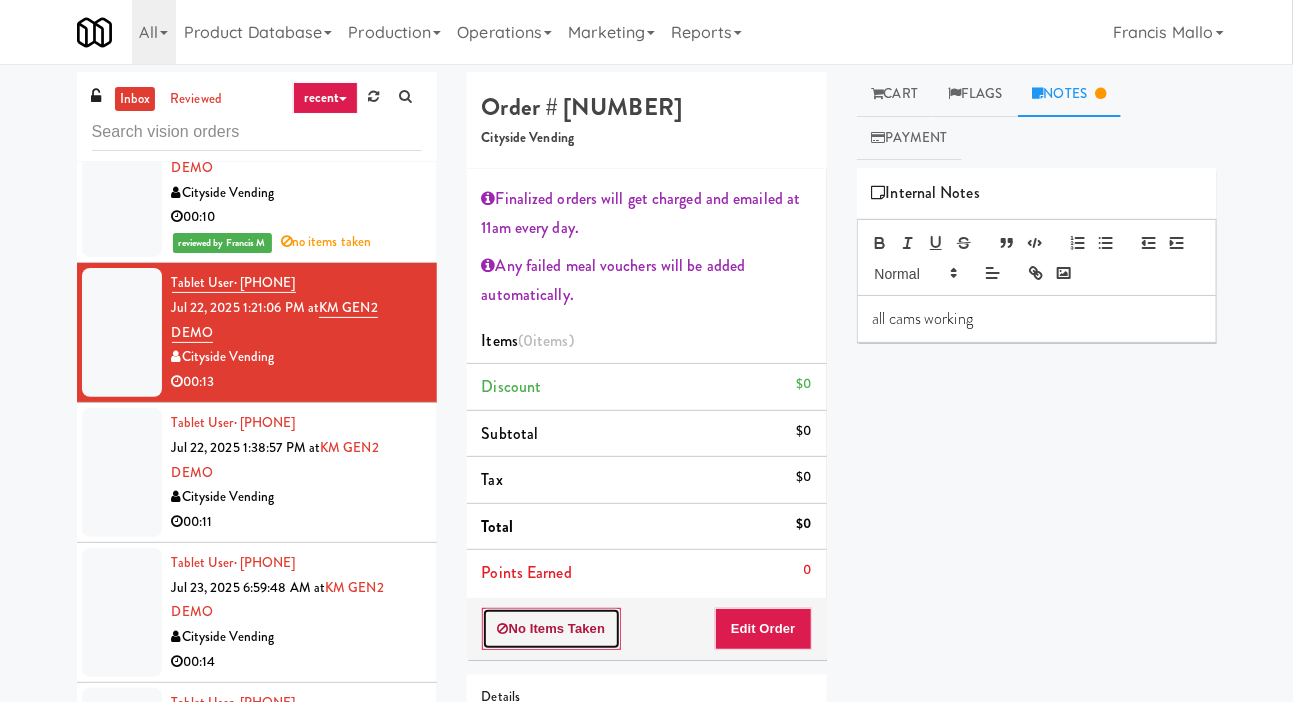 click on "No Items Taken" at bounding box center [552, 629] 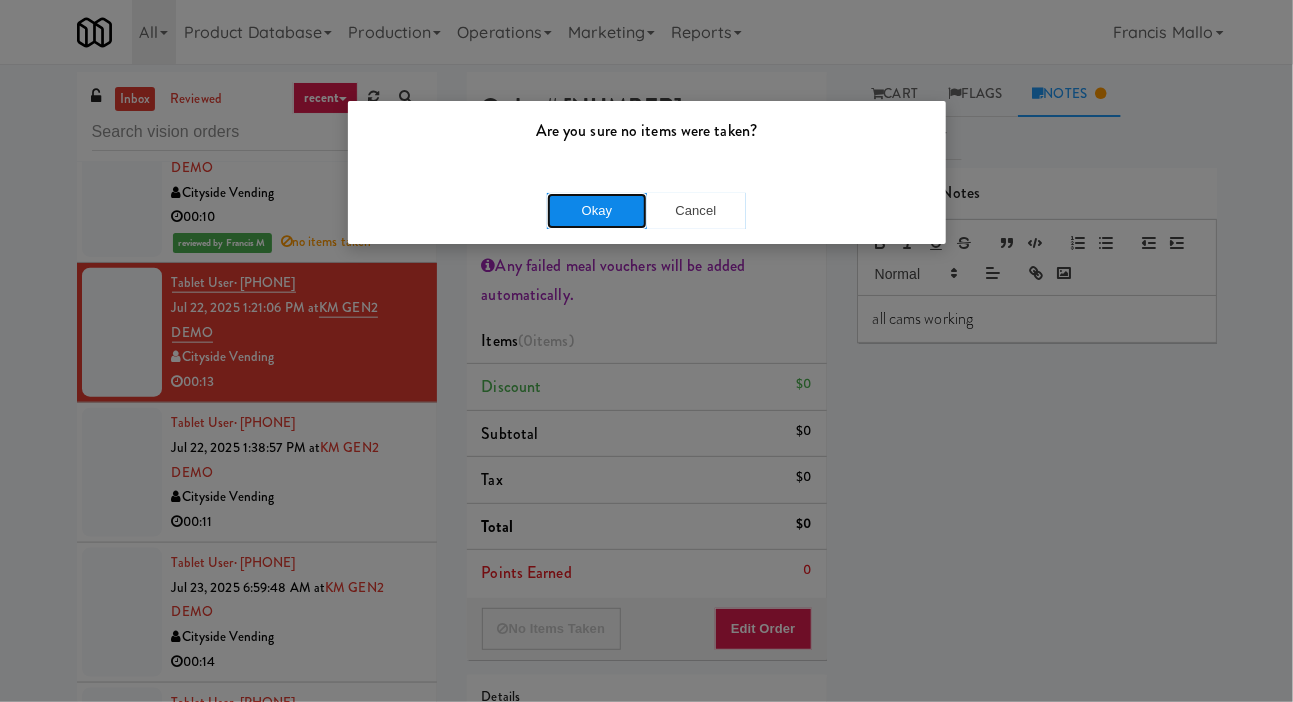 click on "Okay" at bounding box center [597, 211] 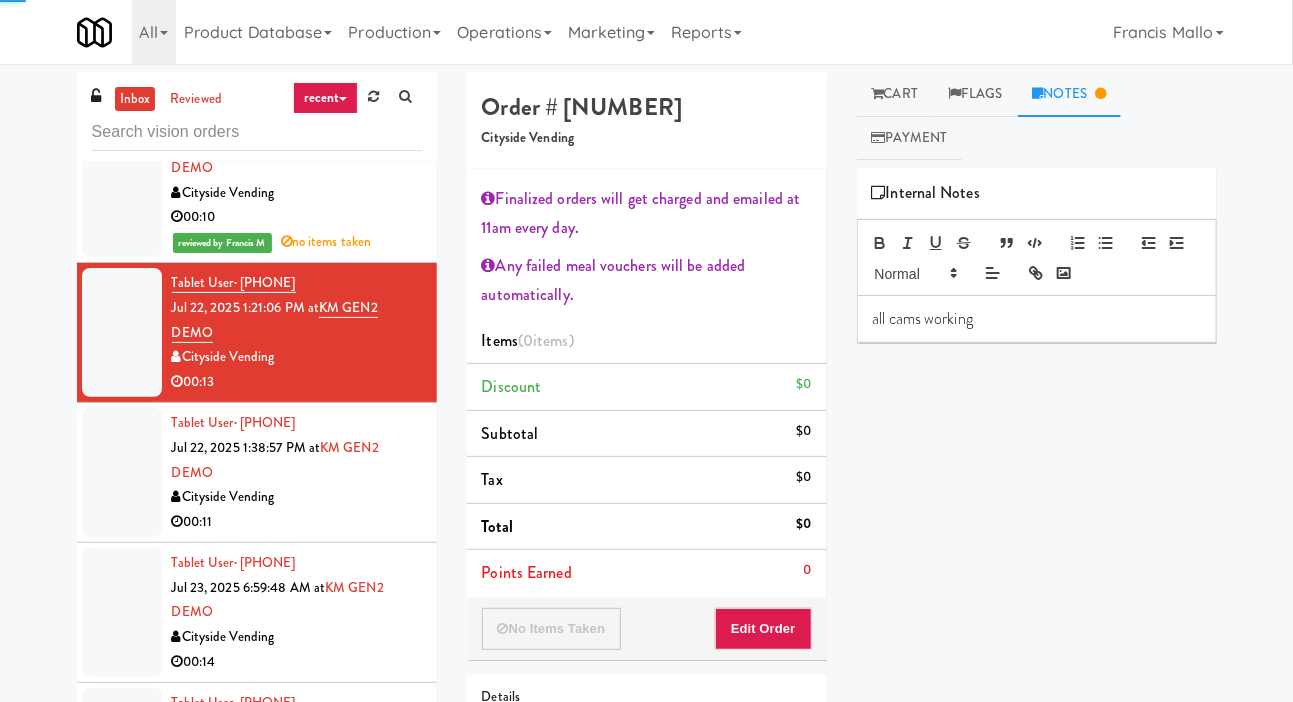 click on "00:11" at bounding box center (297, 522) 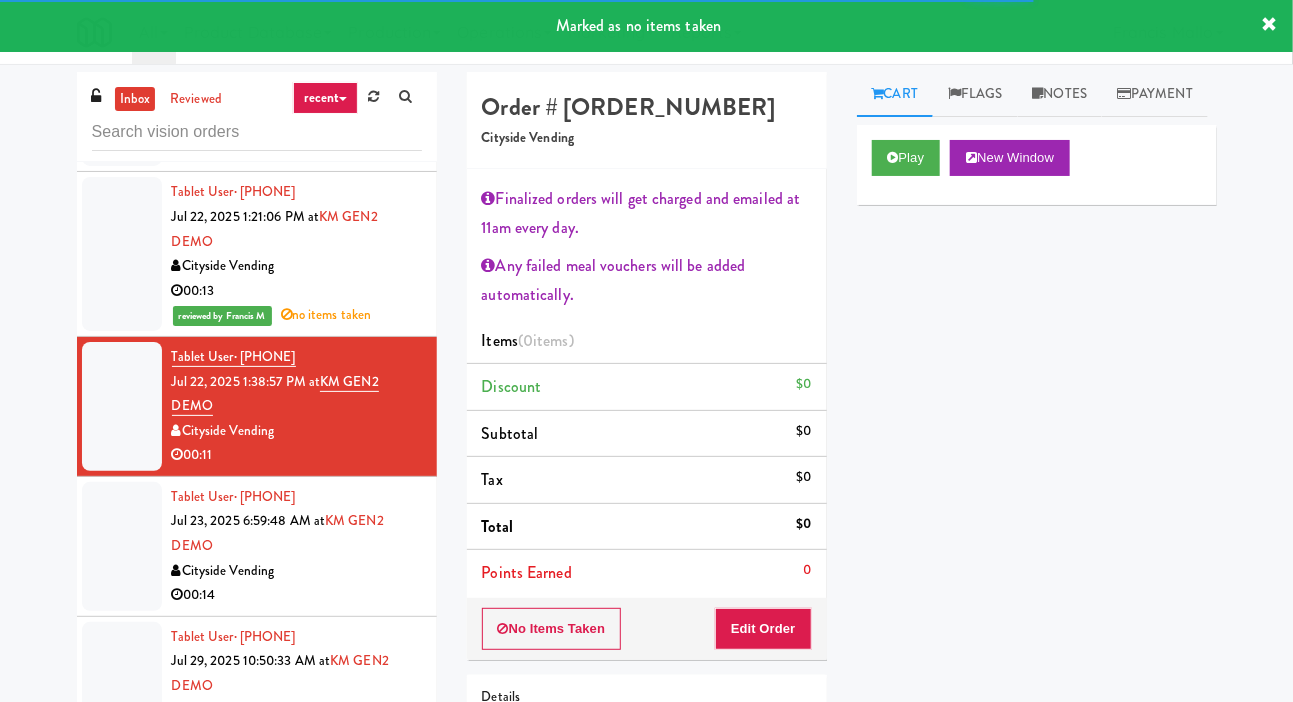 scroll, scrollTop: 979, scrollLeft: 0, axis: vertical 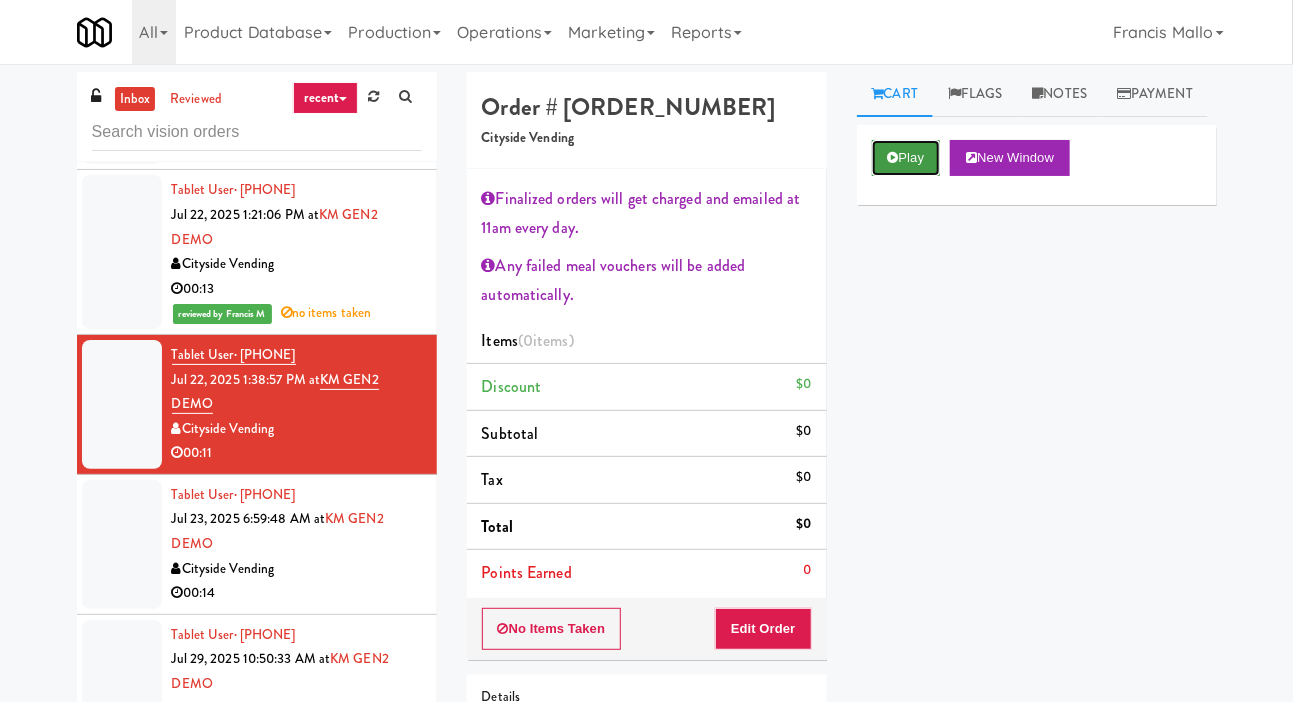 click at bounding box center [893, 157] 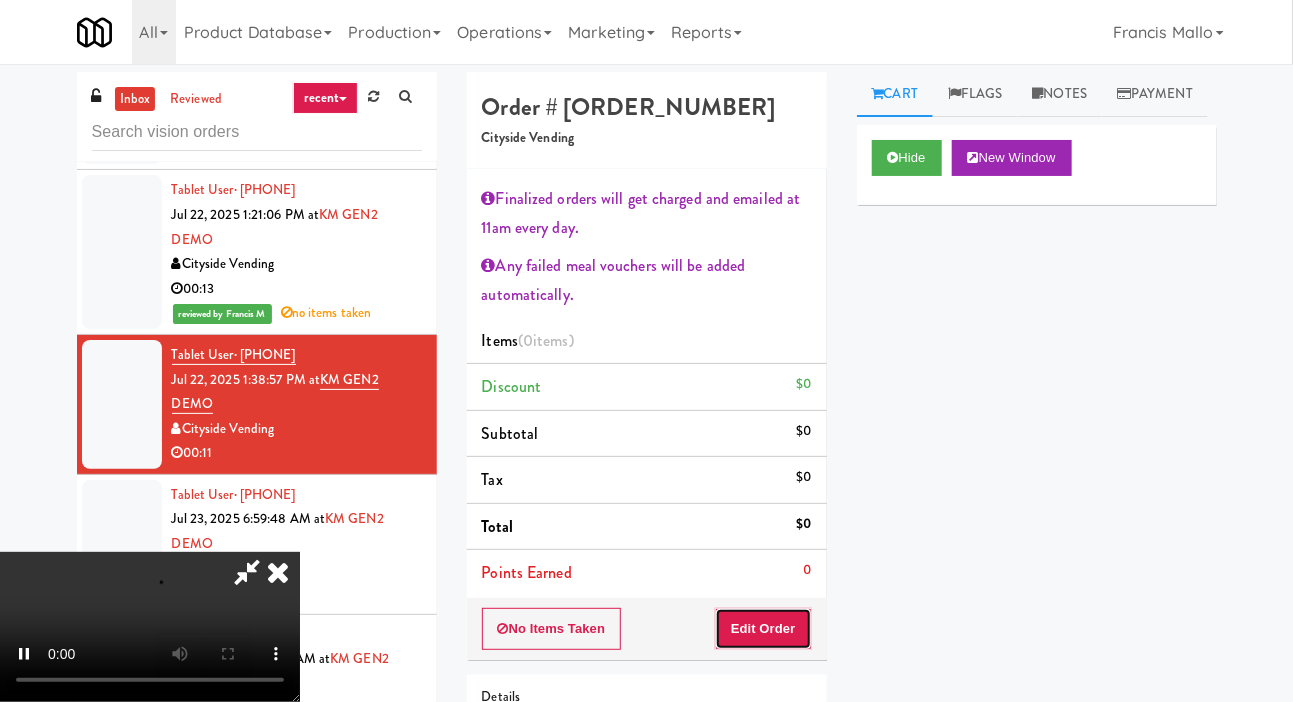 click on "Edit Order" at bounding box center [763, 629] 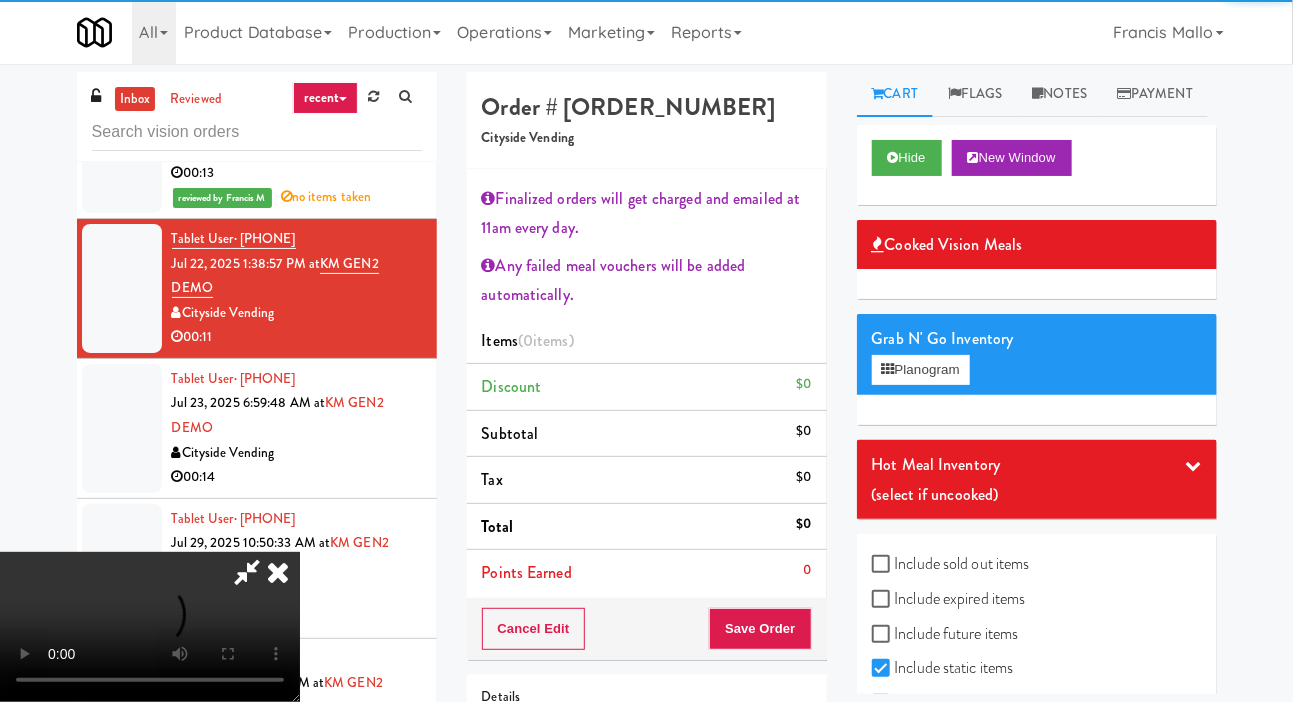 scroll, scrollTop: 1099, scrollLeft: 0, axis: vertical 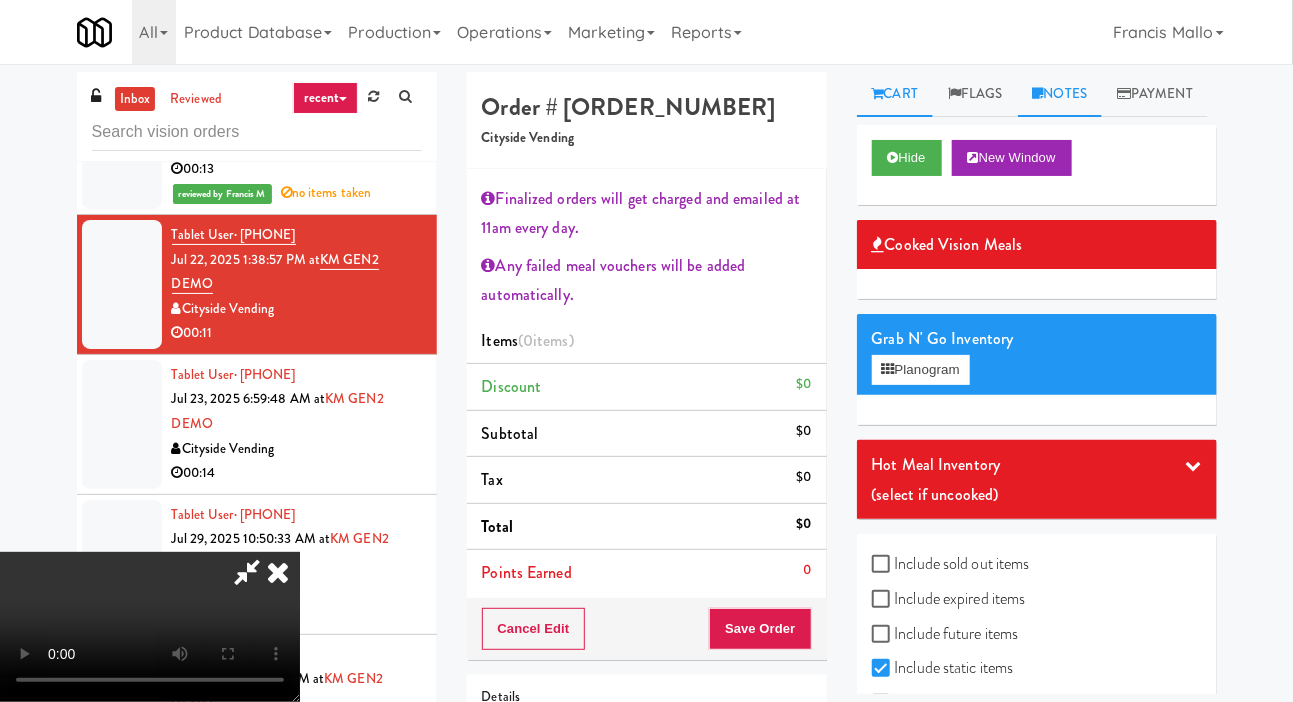 click on "Notes" at bounding box center [1060, 94] 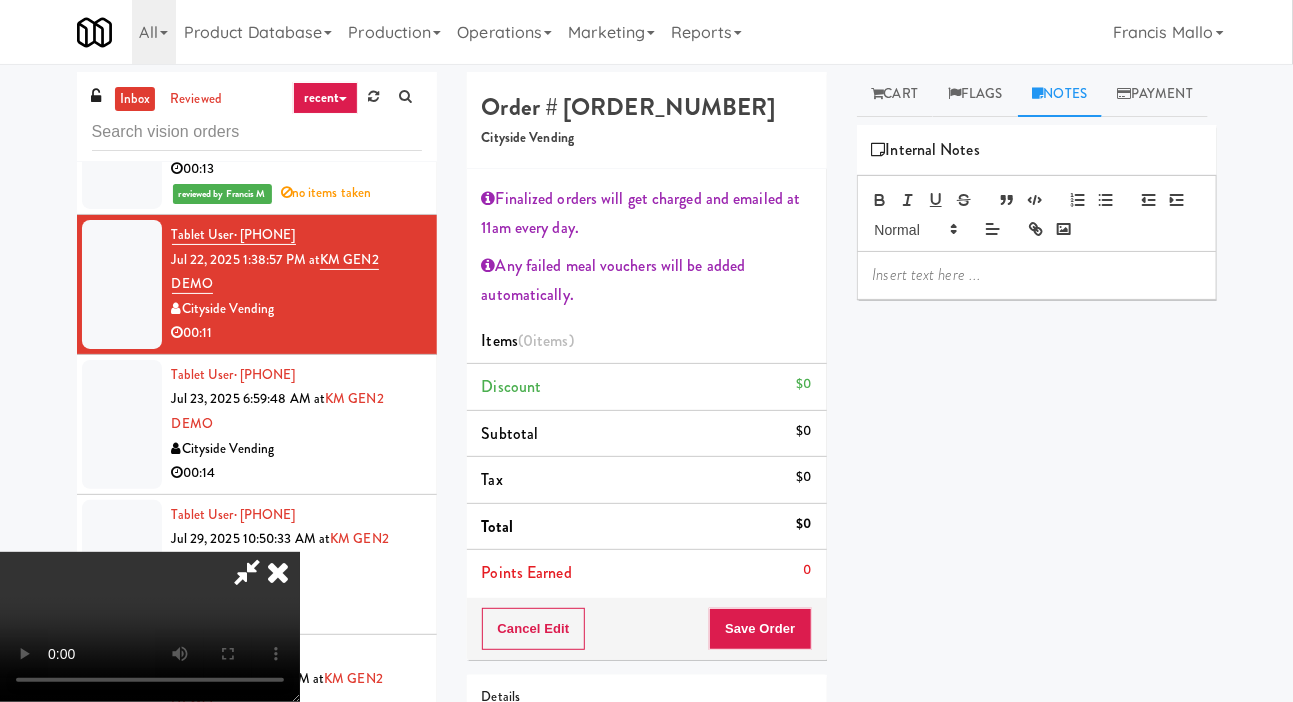 click at bounding box center (1037, 275) 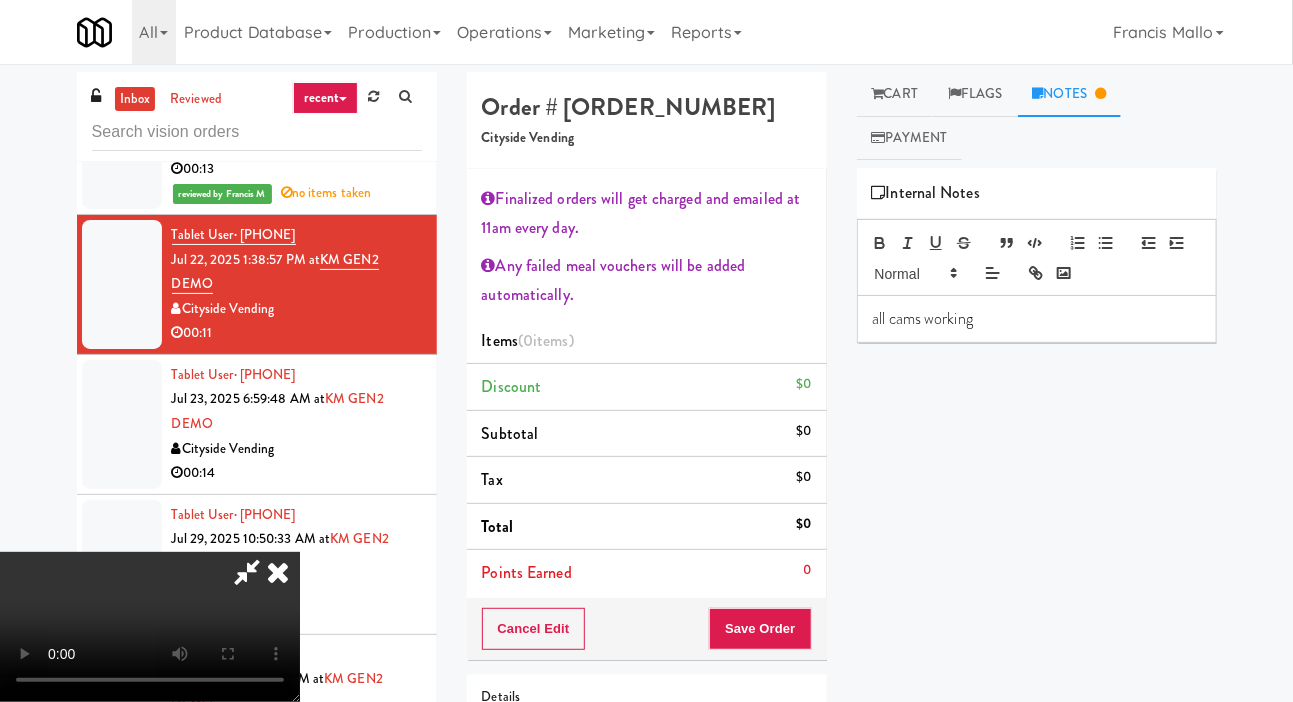 scroll, scrollTop: 0, scrollLeft: 0, axis: both 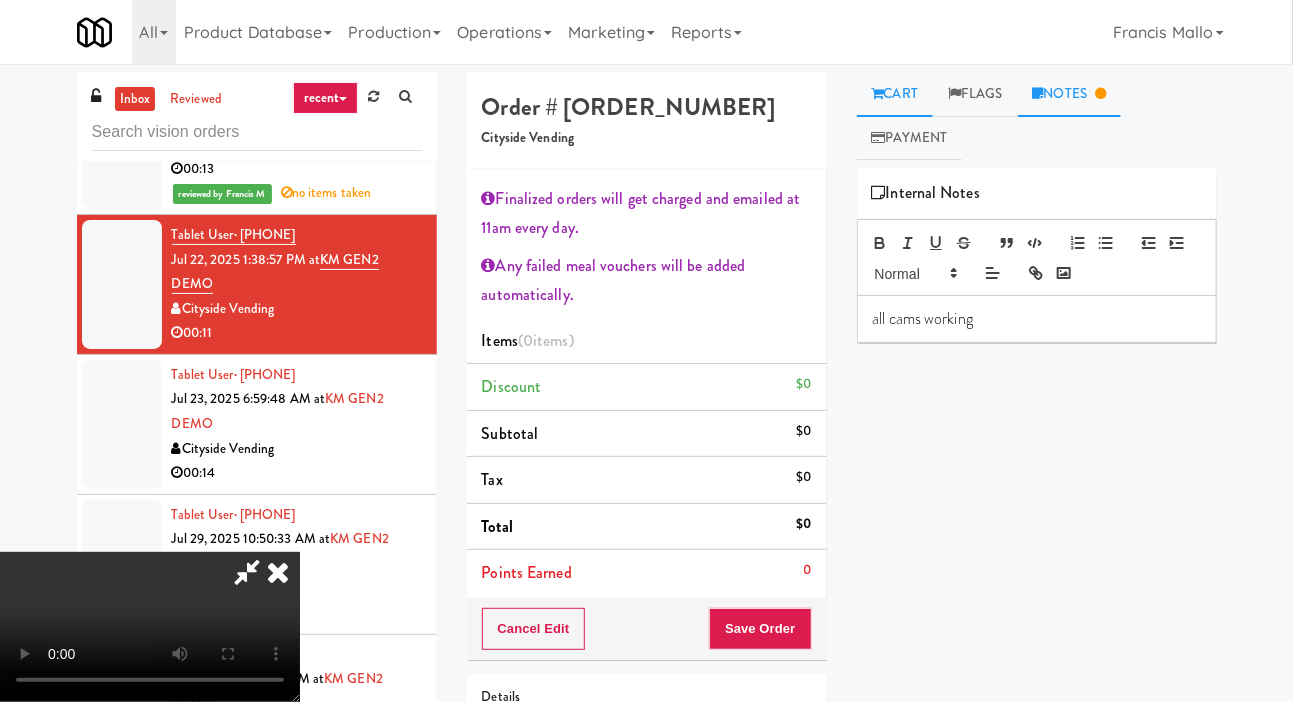 click on "Cart" at bounding box center (895, 94) 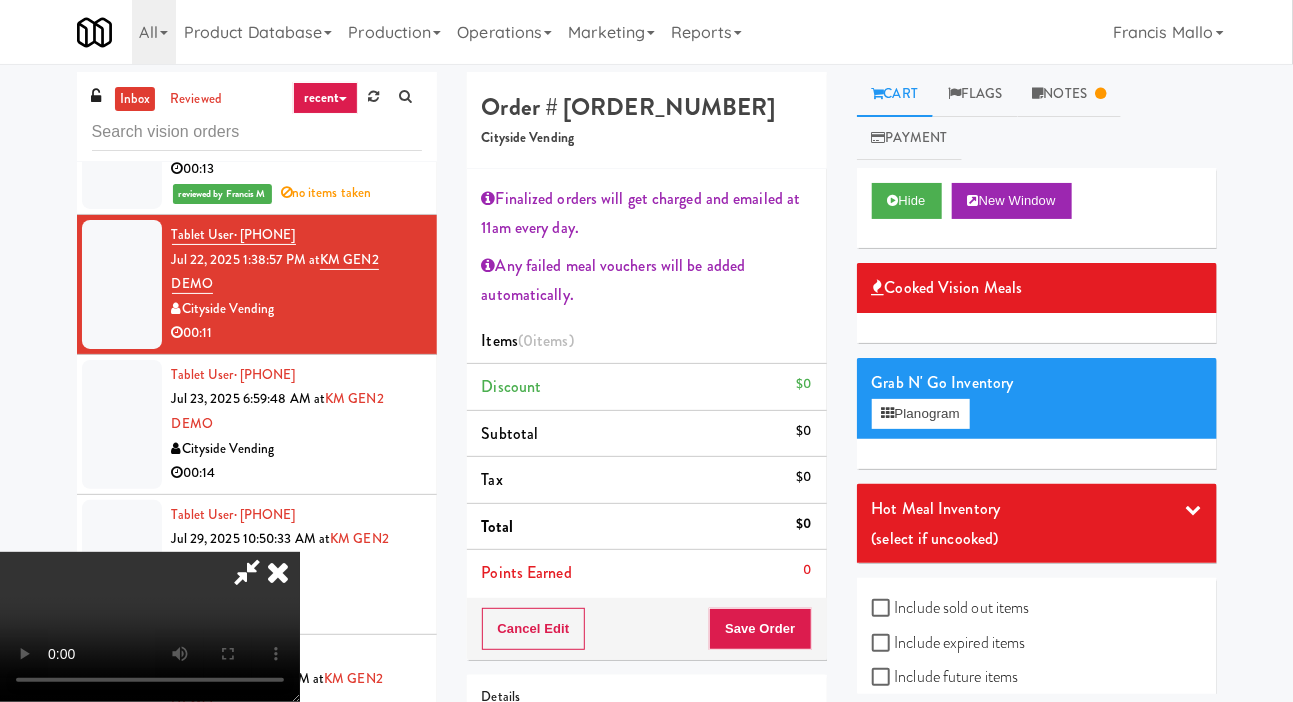 scroll, scrollTop: 0, scrollLeft: 0, axis: both 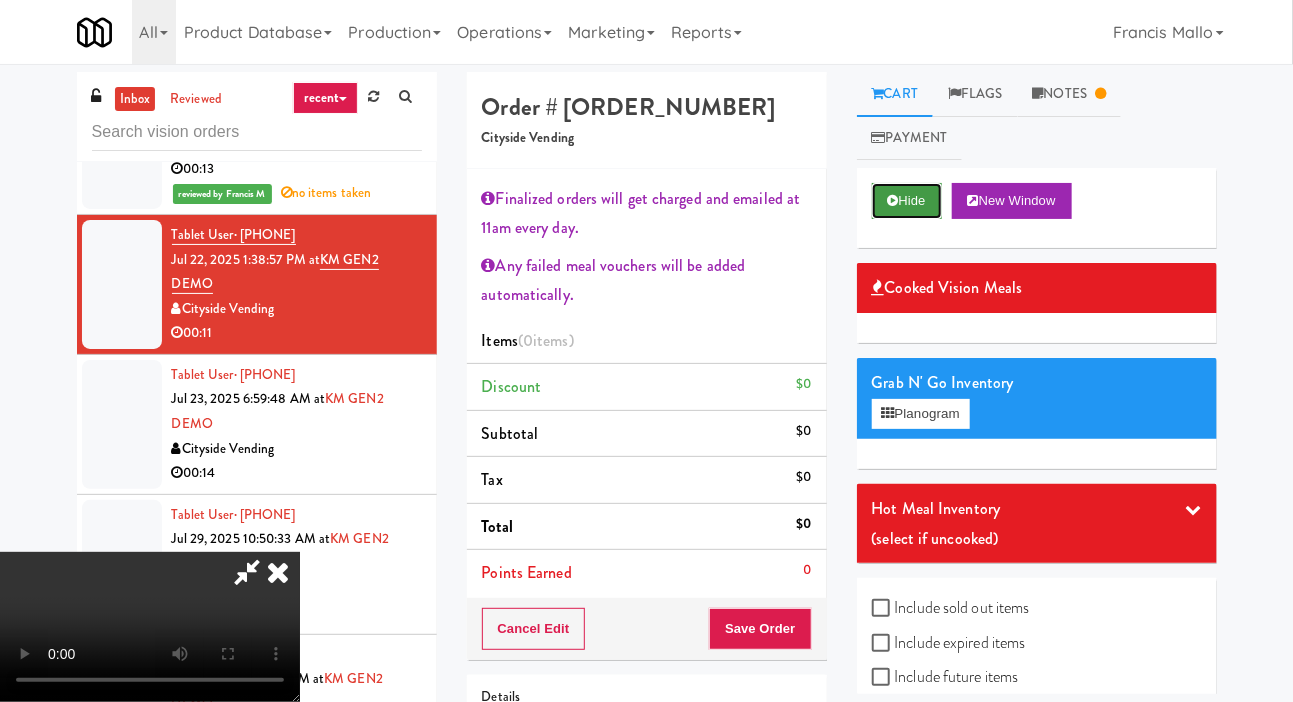 click at bounding box center (893, 200) 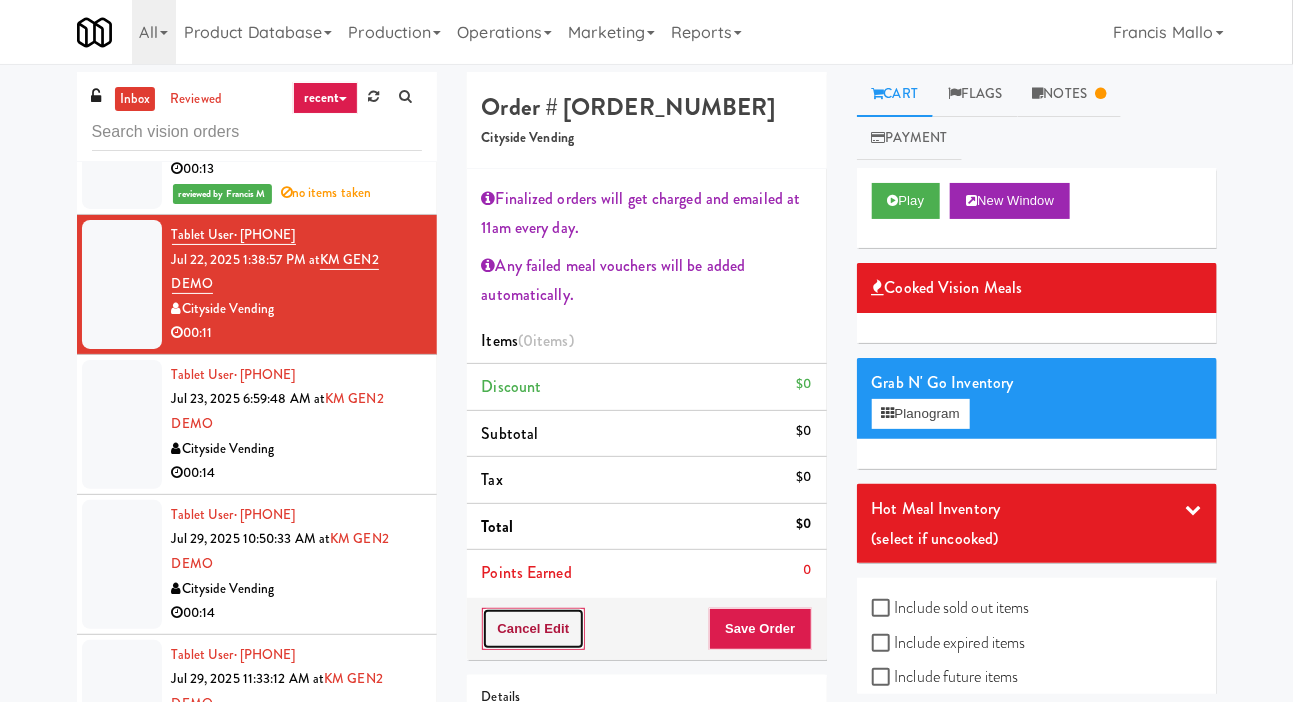 click on "Cancel Edit" at bounding box center (534, 629) 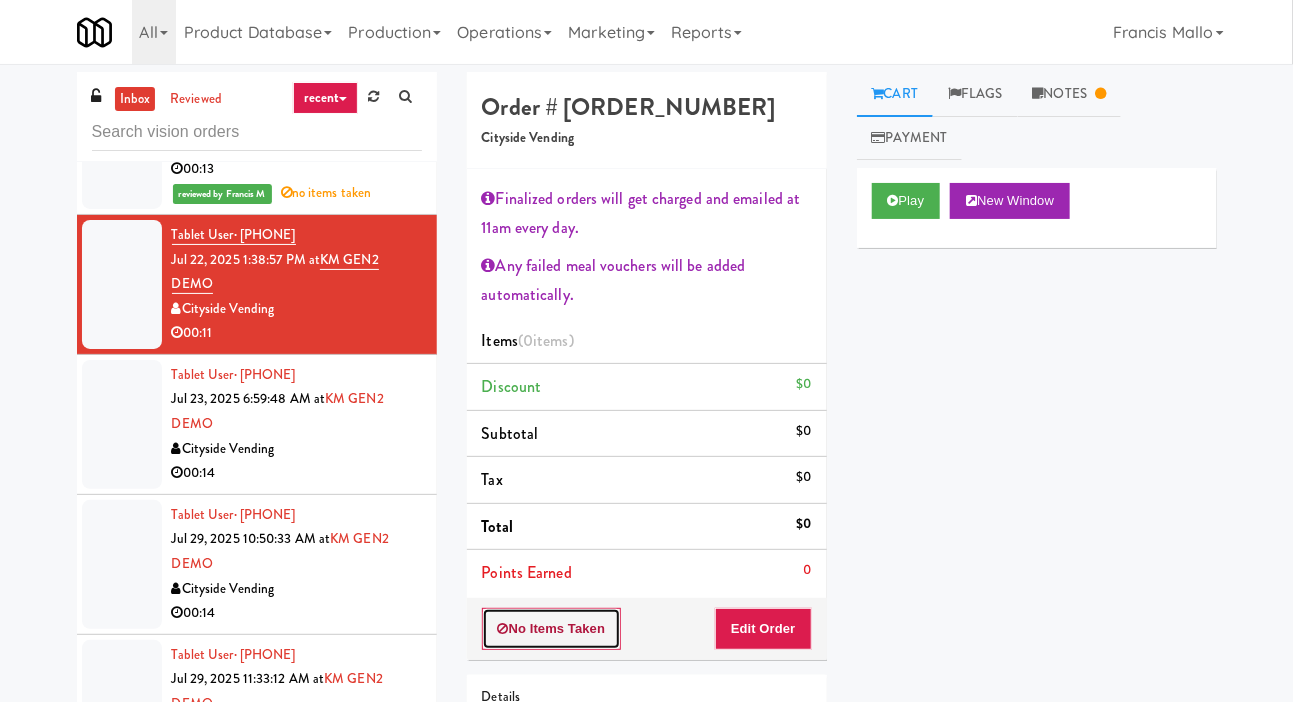 click on "No Items Taken" at bounding box center (552, 629) 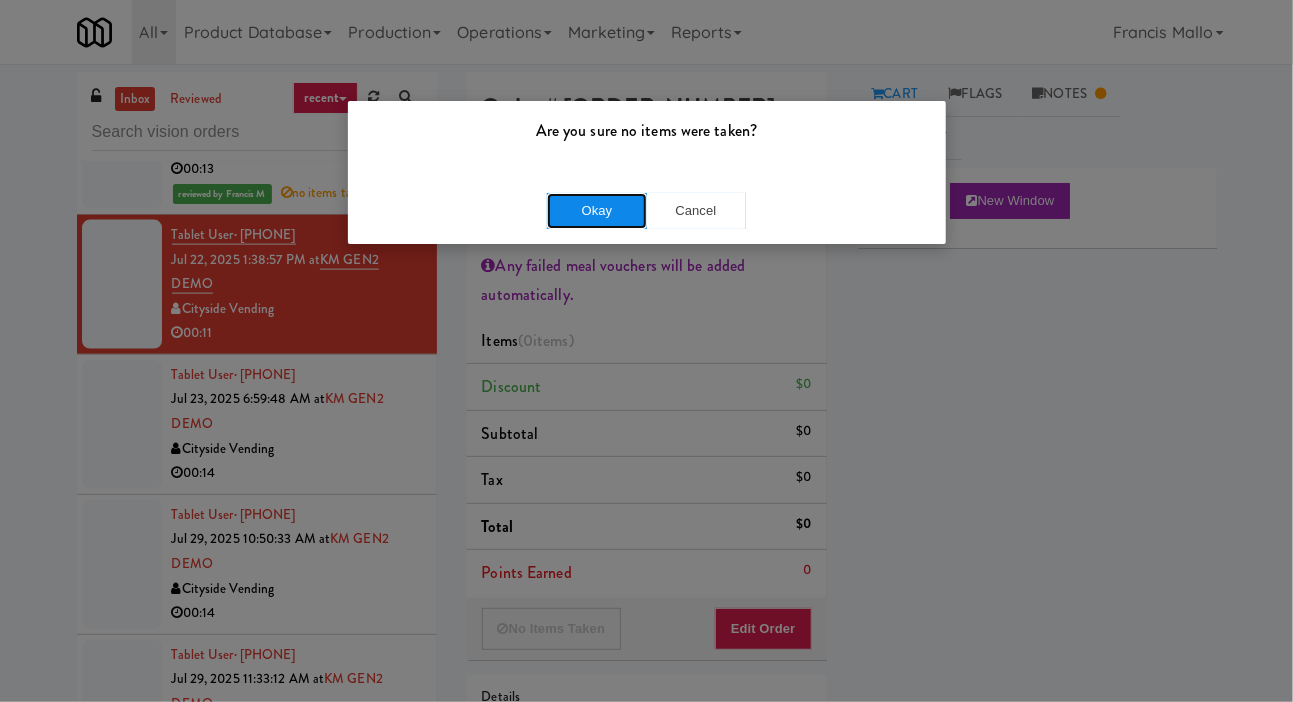 click on "Okay" at bounding box center (597, 211) 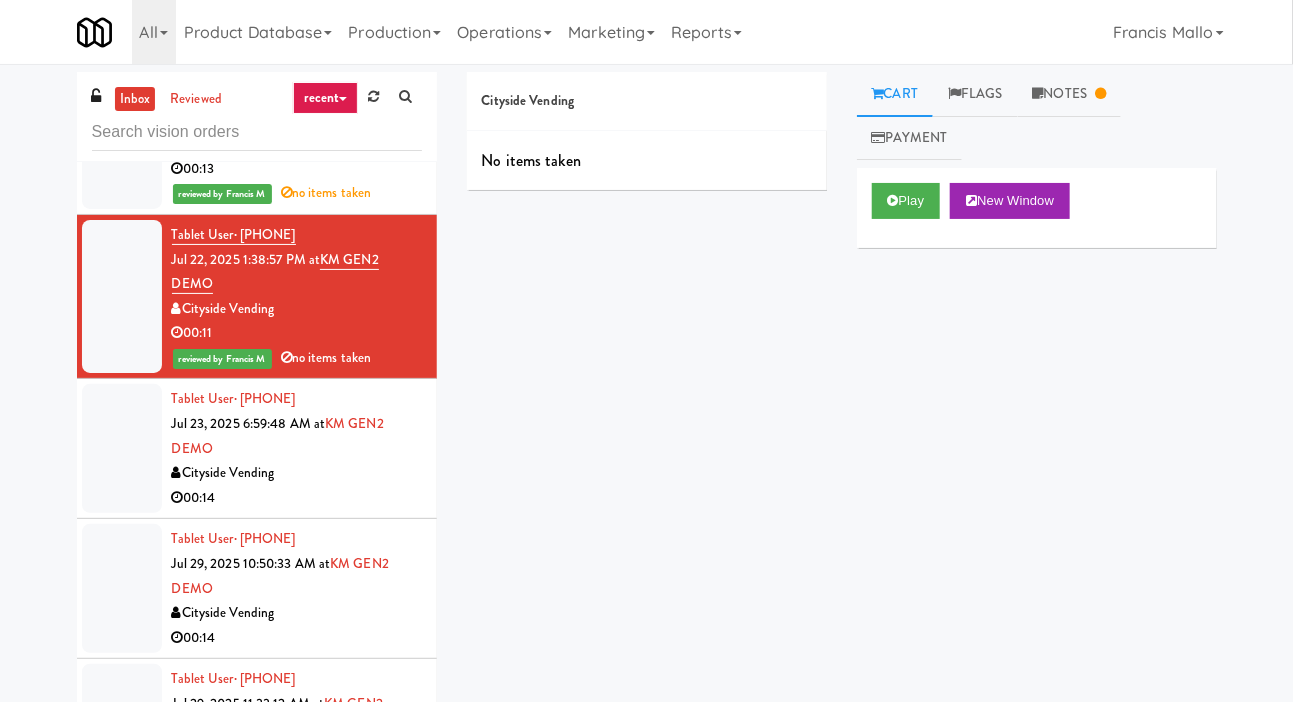 click at bounding box center [122, 448] 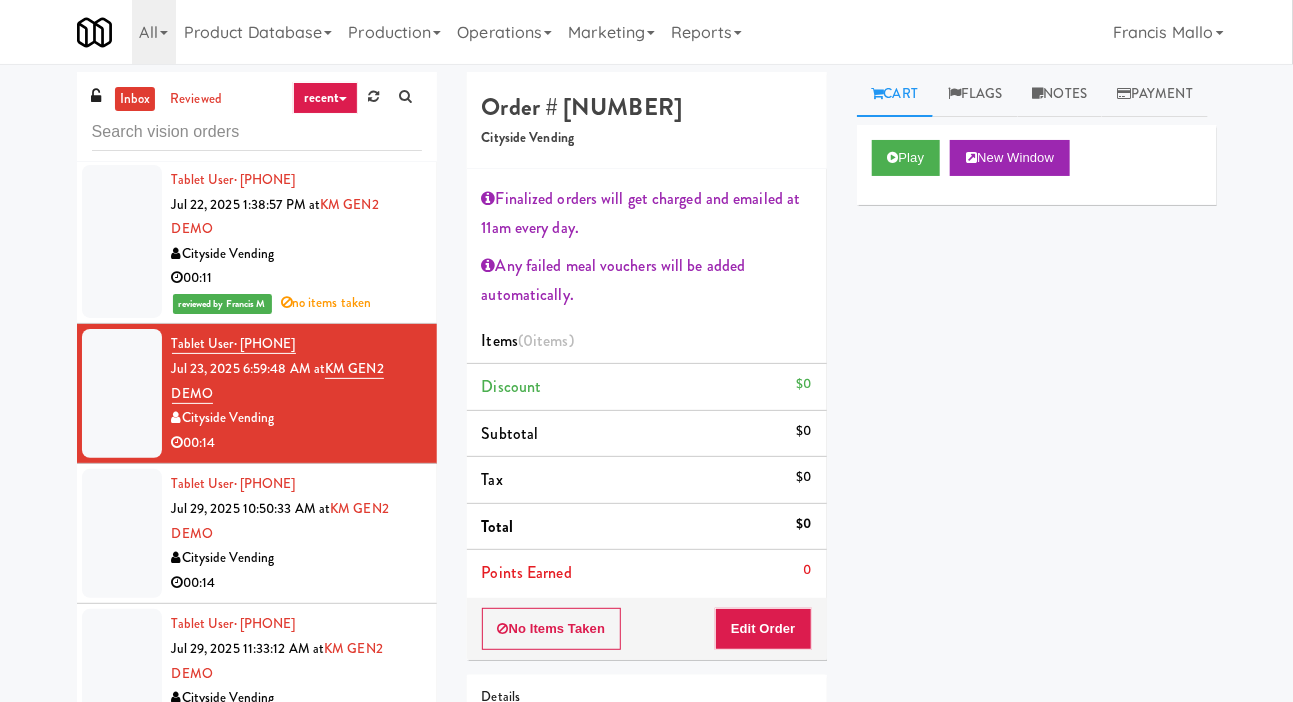 scroll, scrollTop: 1153, scrollLeft: 0, axis: vertical 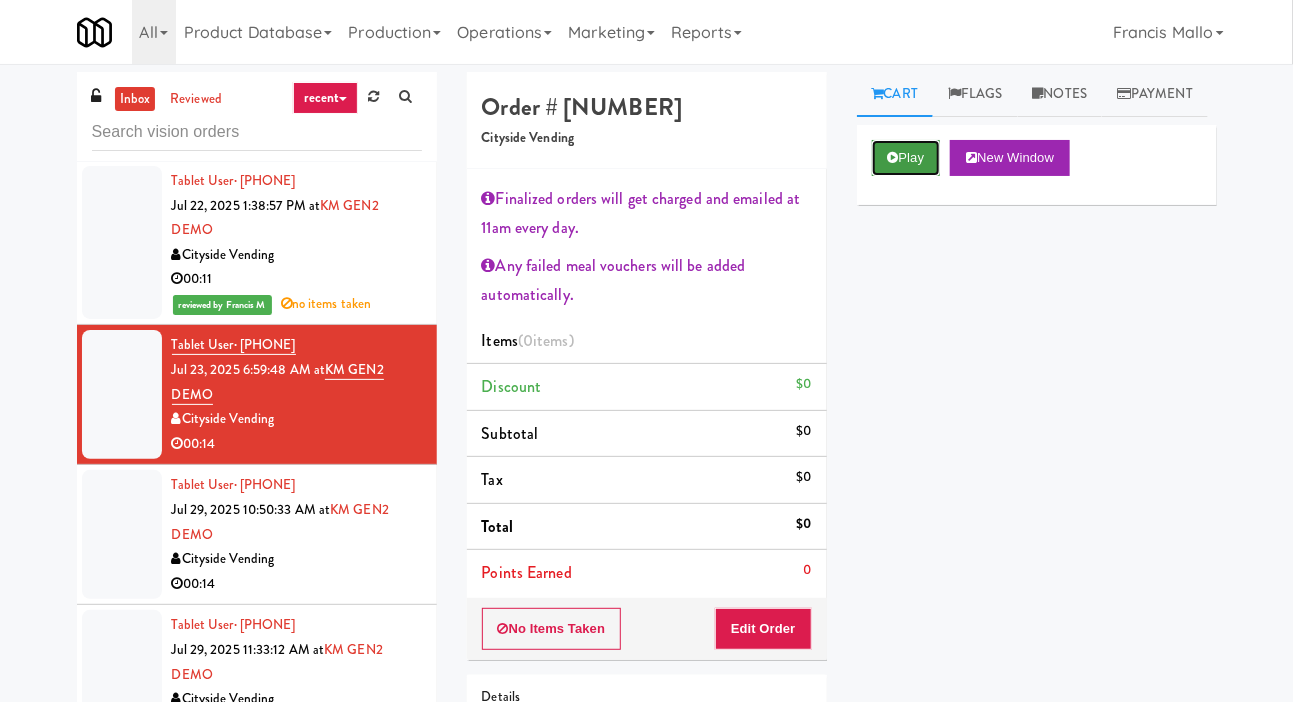 click on "Play" at bounding box center (906, 158) 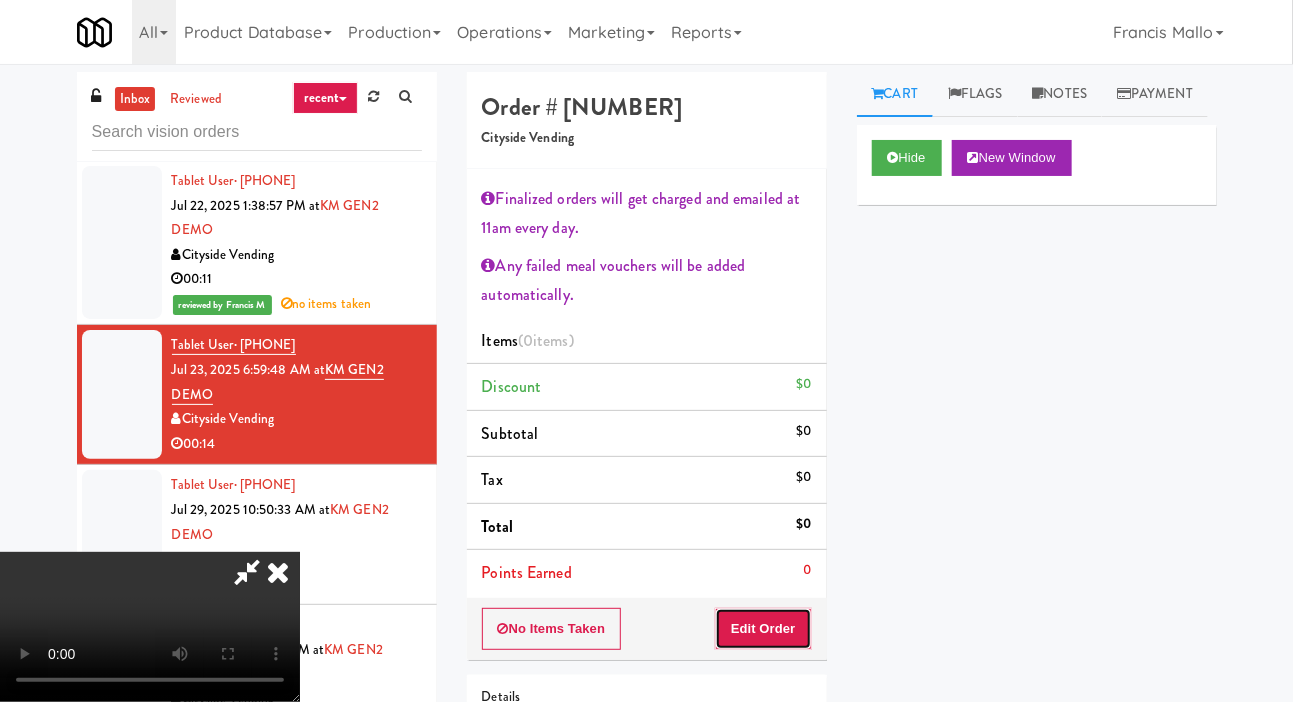 click on "Edit Order" at bounding box center (763, 629) 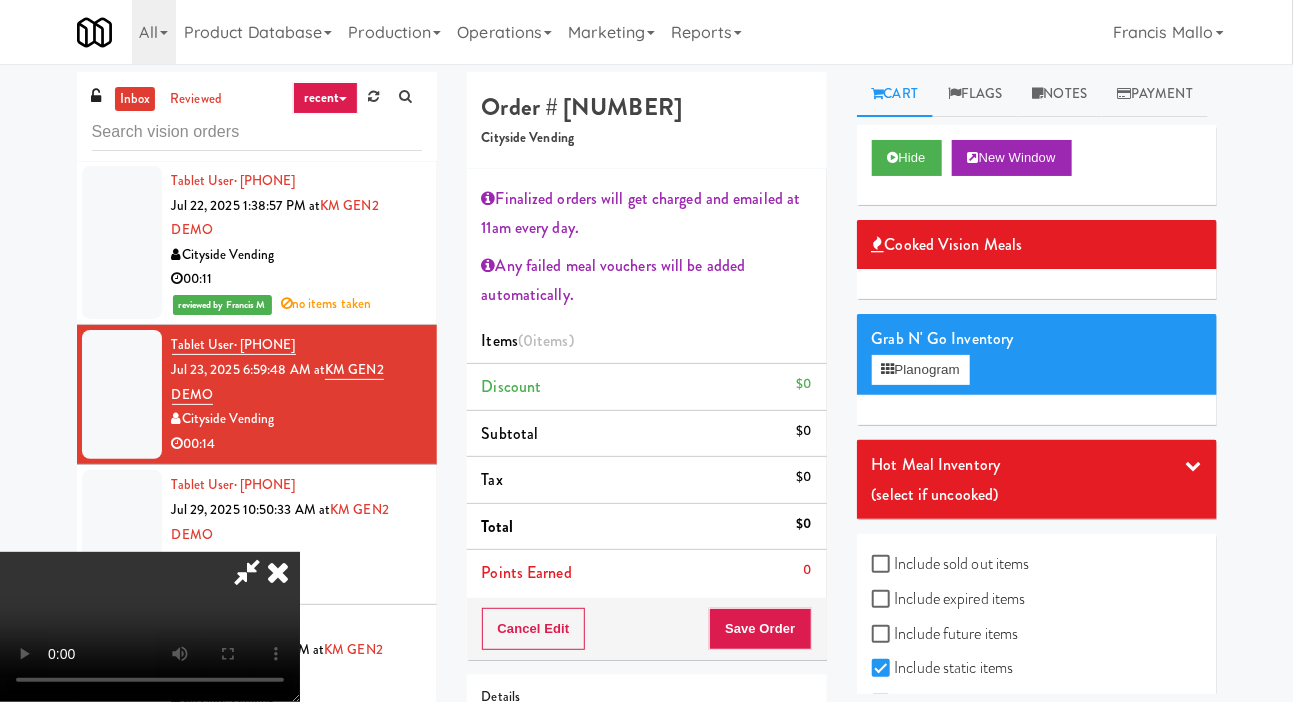 scroll, scrollTop: 73, scrollLeft: 0, axis: vertical 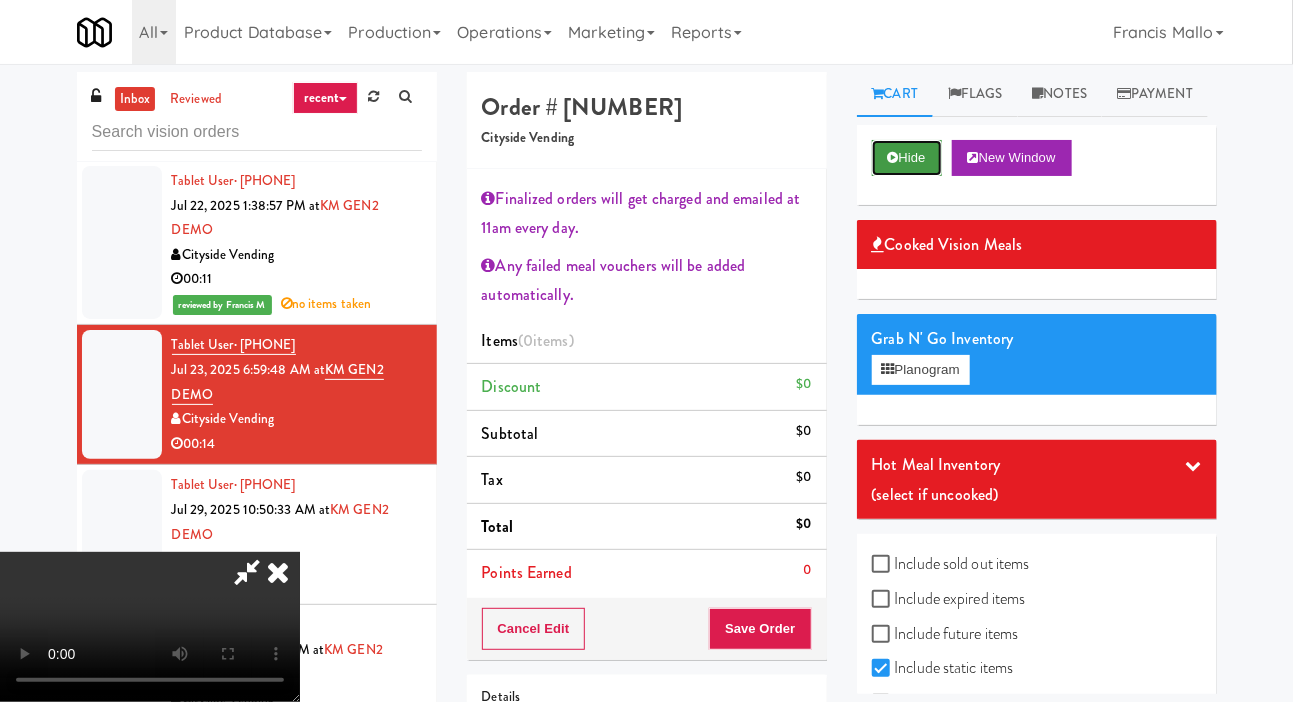 click on "Hide" at bounding box center [907, 158] 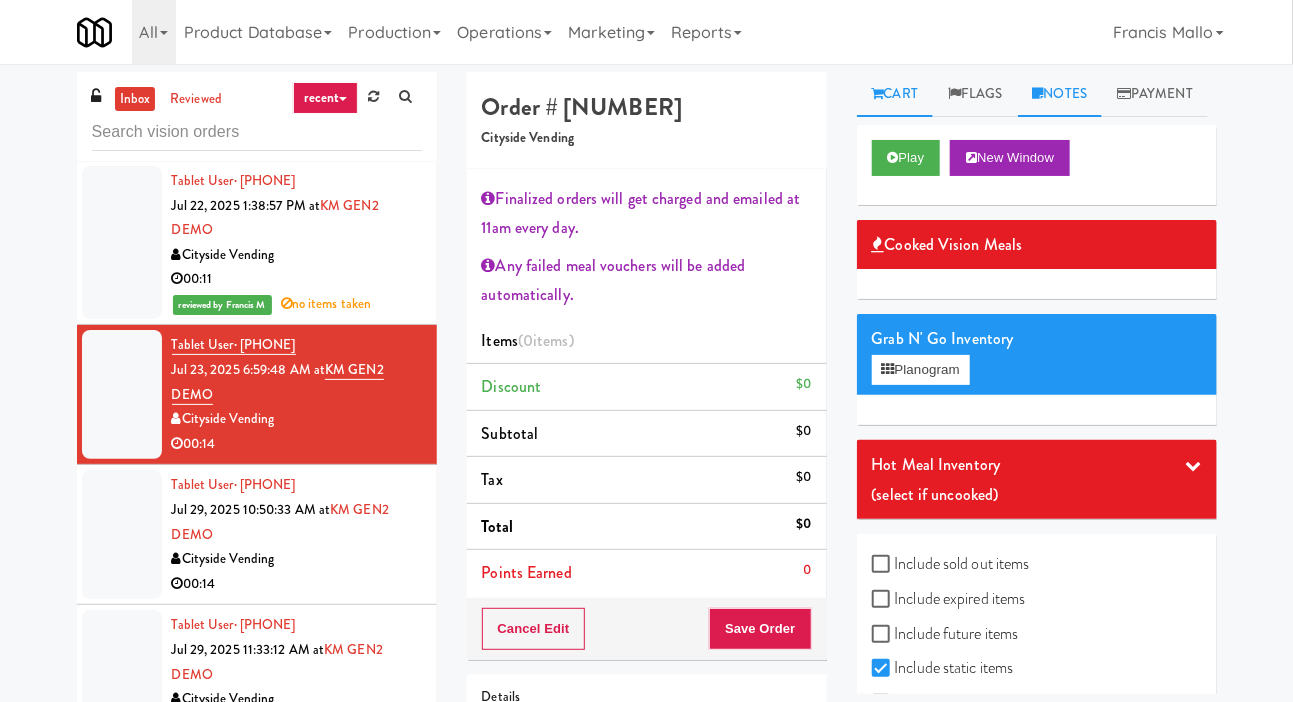 click on "Notes" at bounding box center [1060, 94] 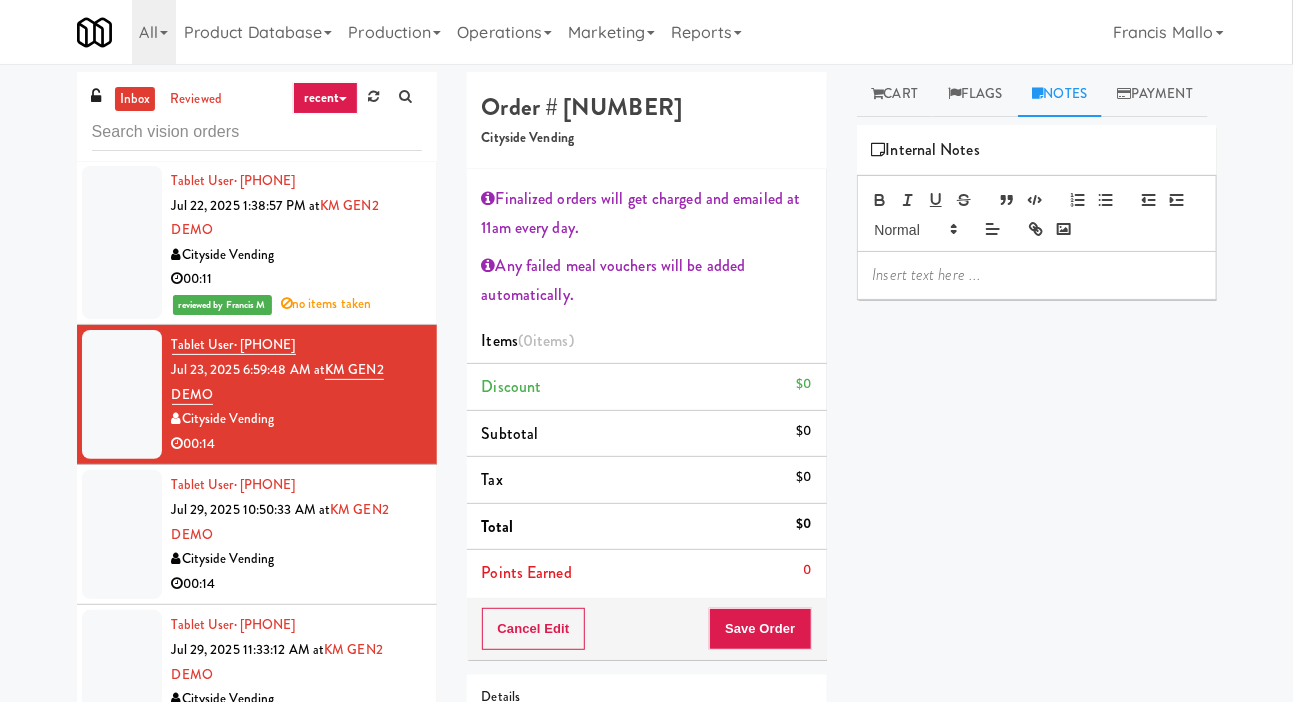 click at bounding box center (1037, 275) 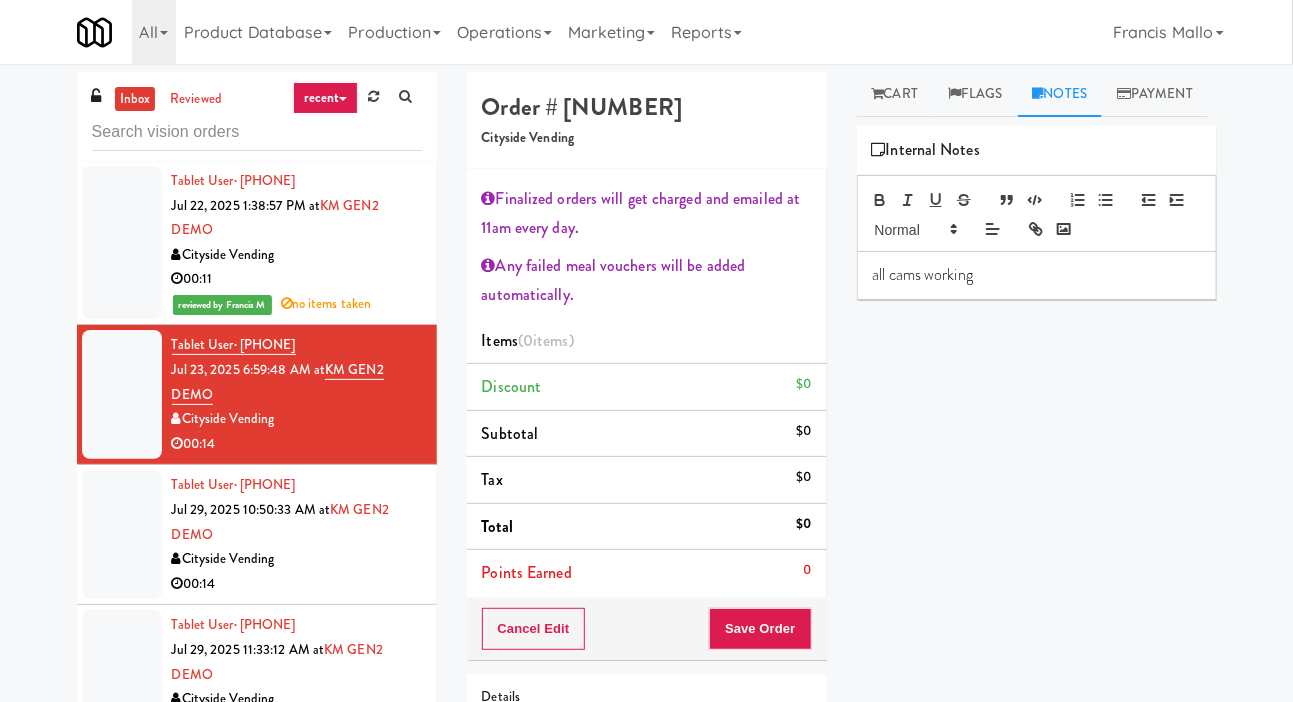 scroll, scrollTop: 0, scrollLeft: 0, axis: both 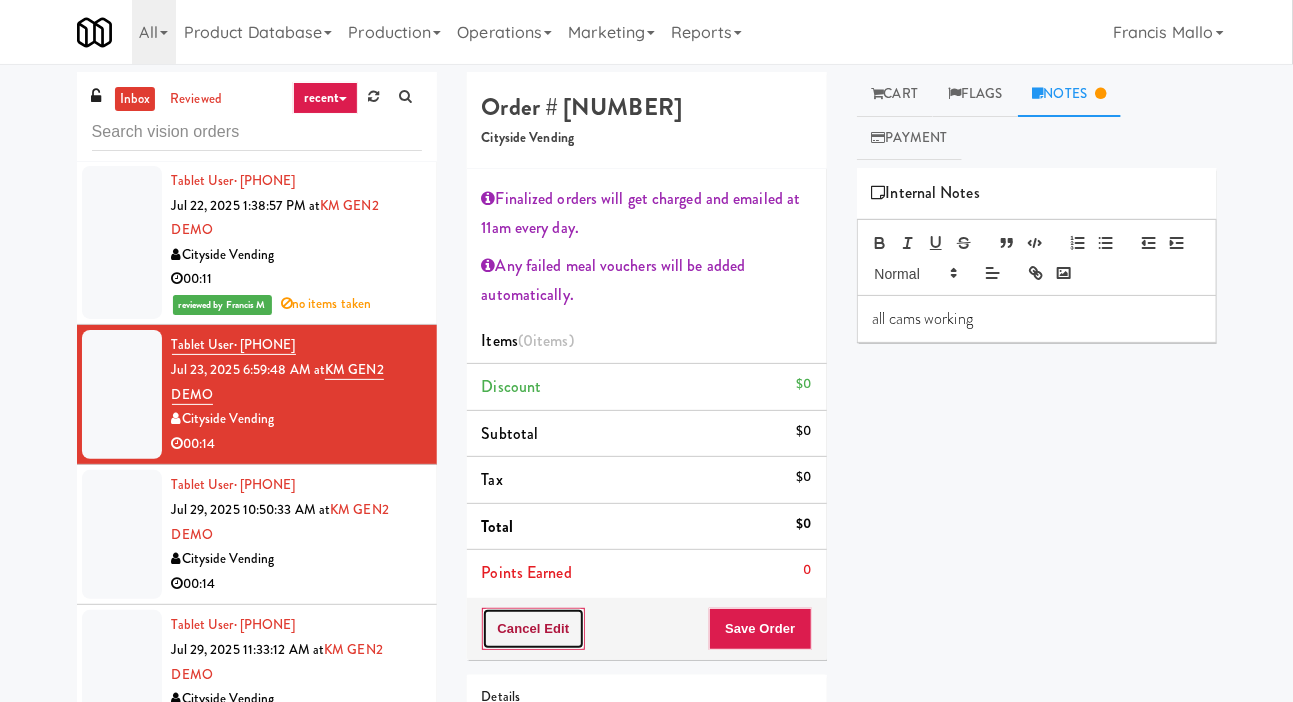 click on "Cancel Edit" at bounding box center (534, 629) 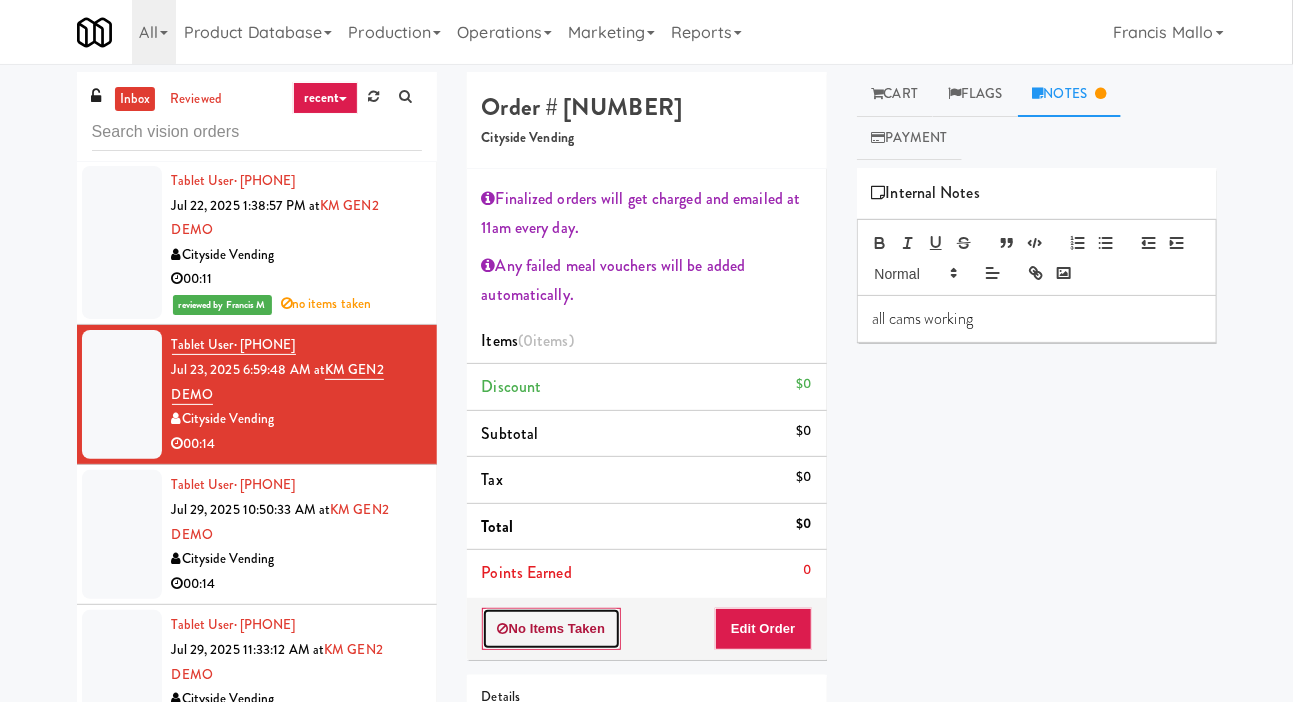 click on "No Items Taken" at bounding box center [552, 629] 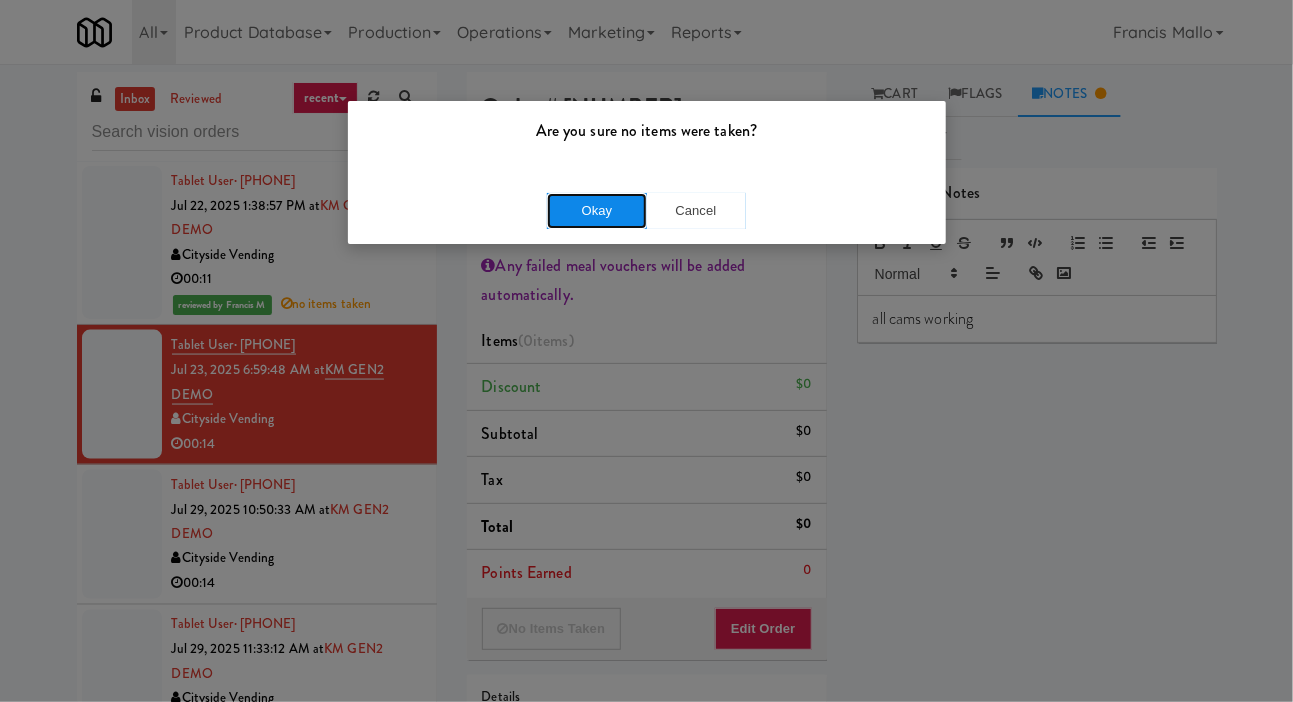 click on "Okay" at bounding box center (597, 211) 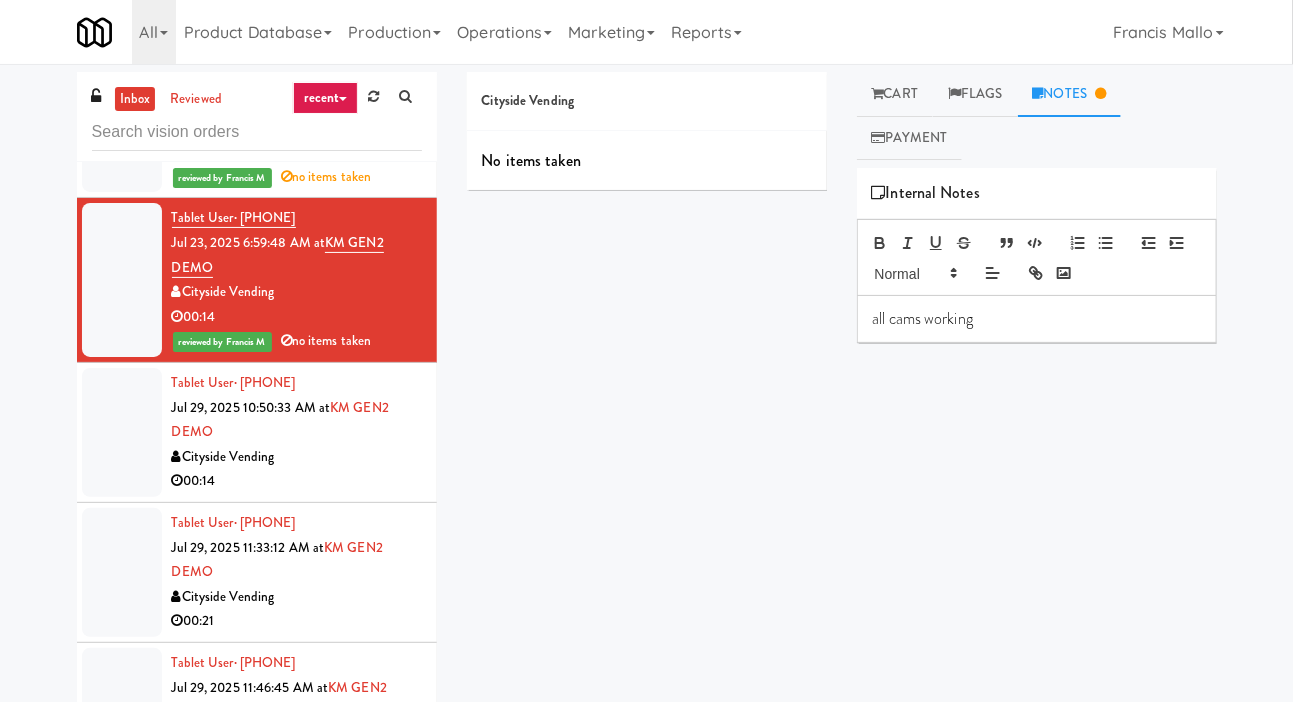 click at bounding box center (122, 432) 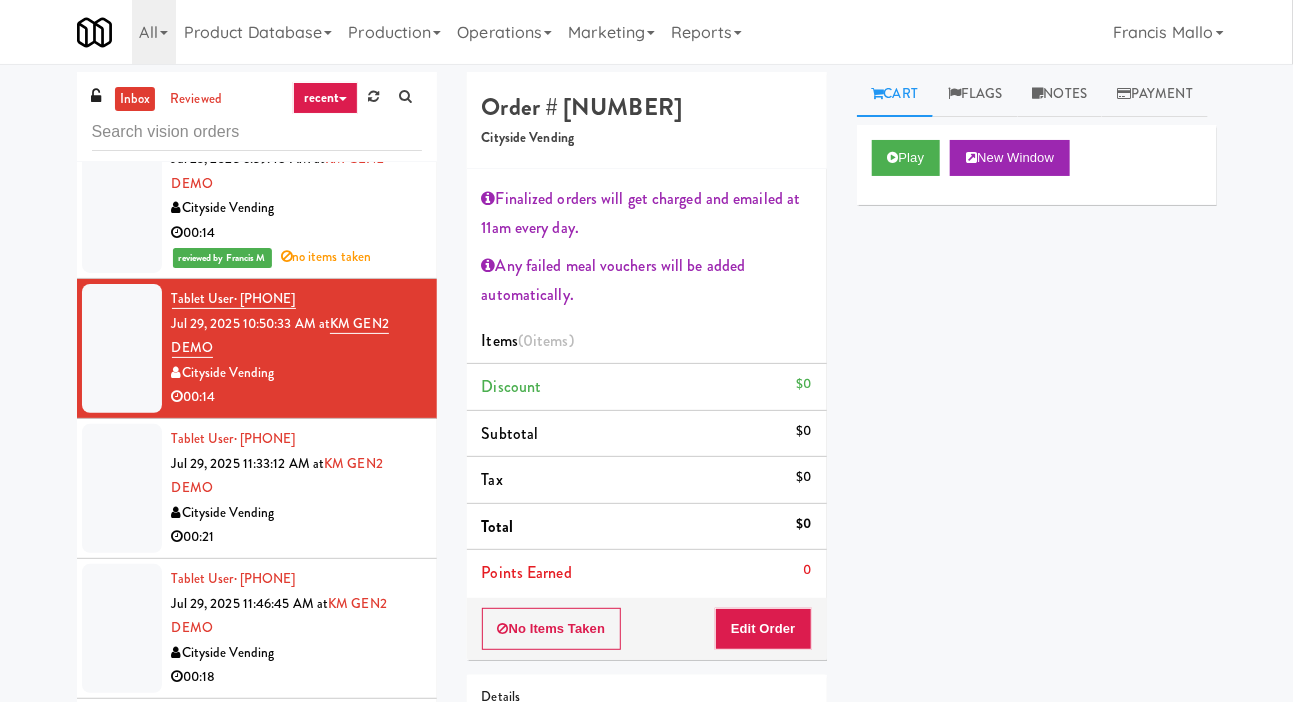scroll, scrollTop: 1361, scrollLeft: 0, axis: vertical 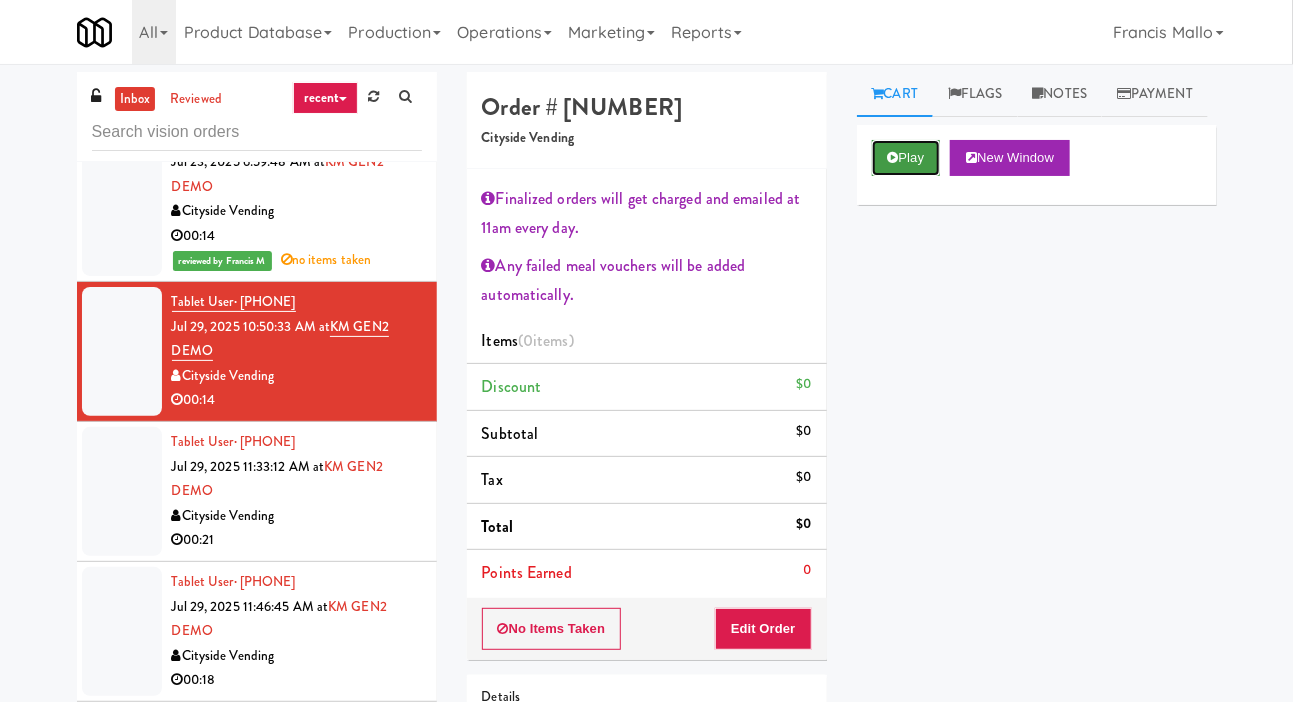 click on "Play" at bounding box center [906, 158] 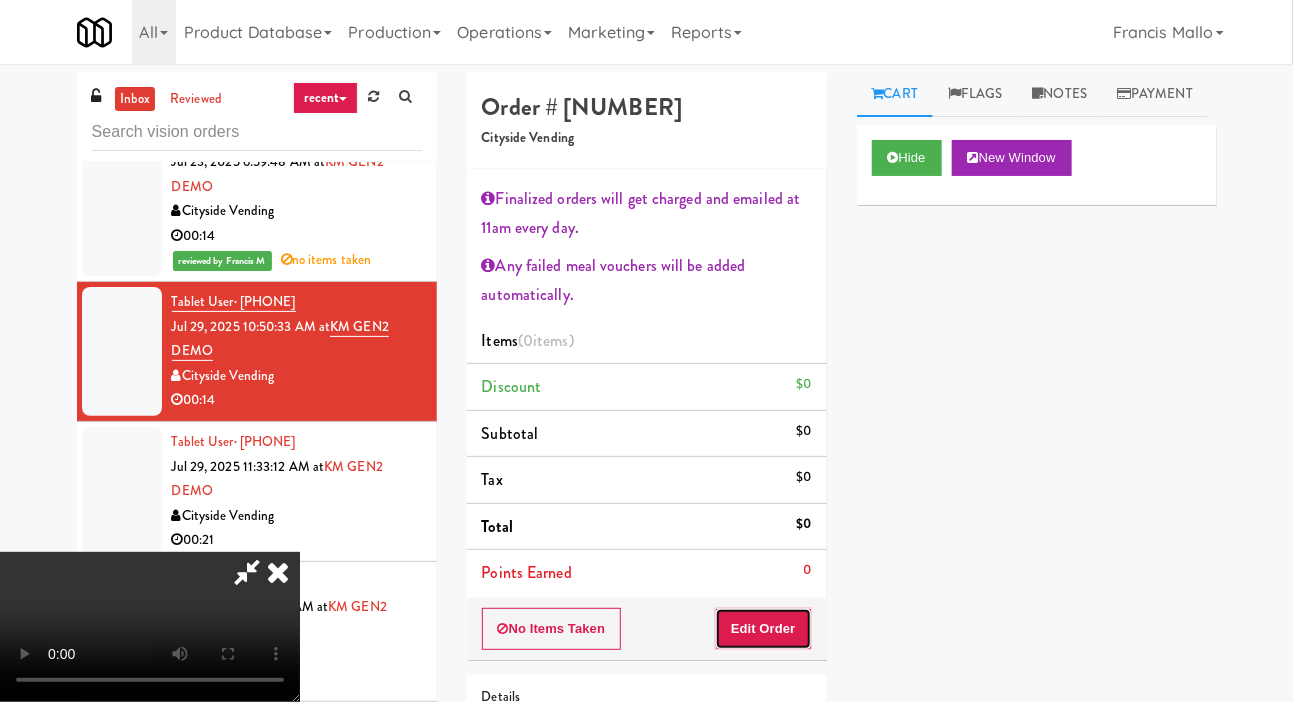 click on "Edit Order" at bounding box center (763, 629) 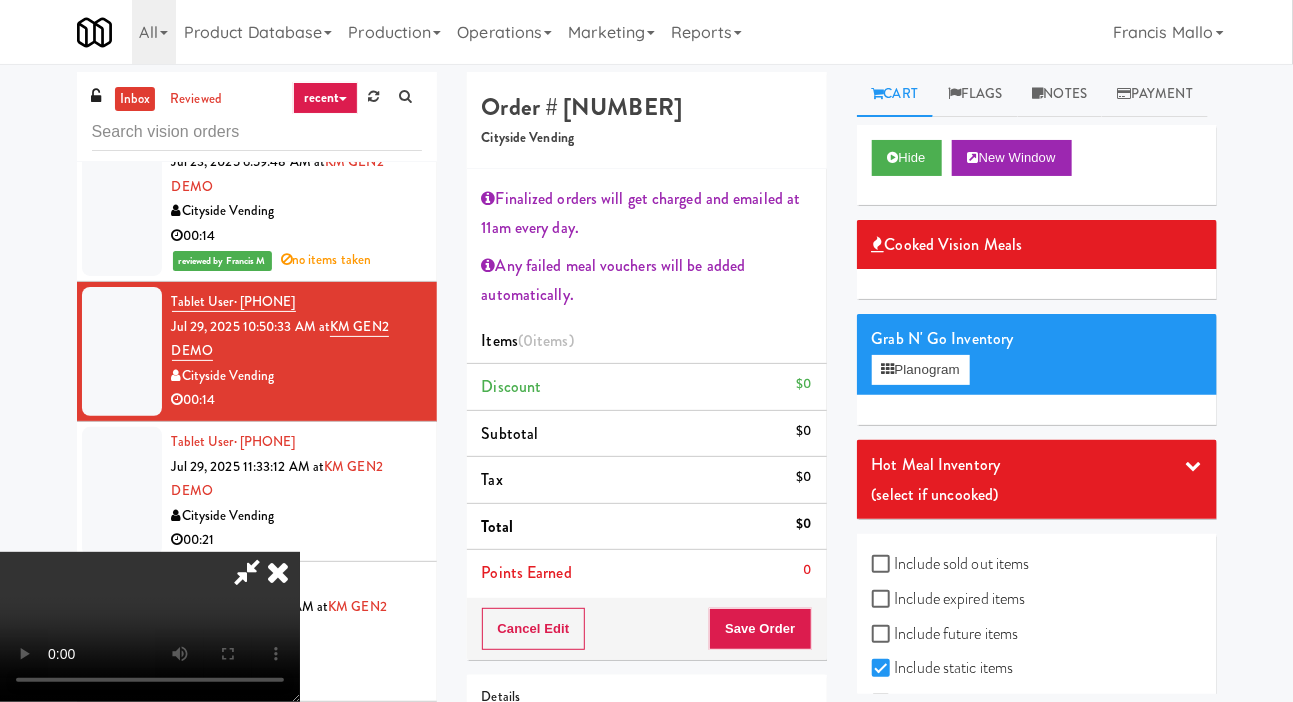scroll, scrollTop: 73, scrollLeft: 0, axis: vertical 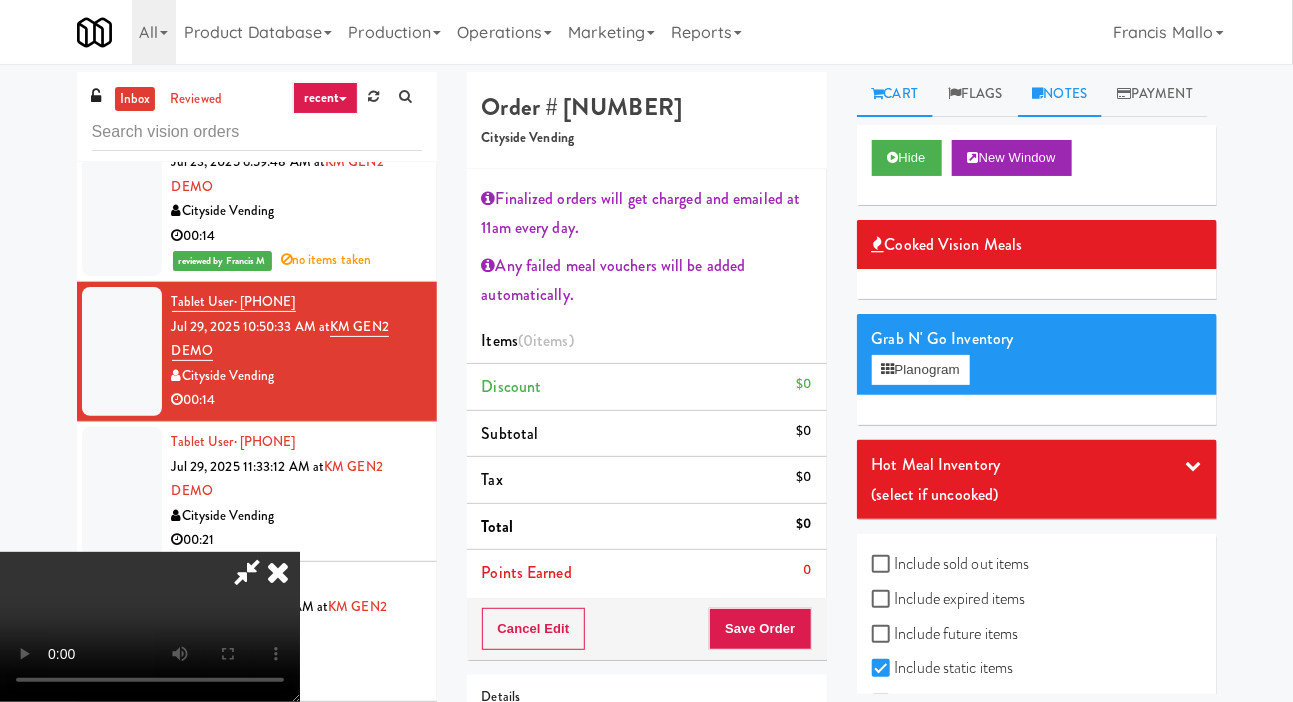 click on "Notes" at bounding box center (1060, 94) 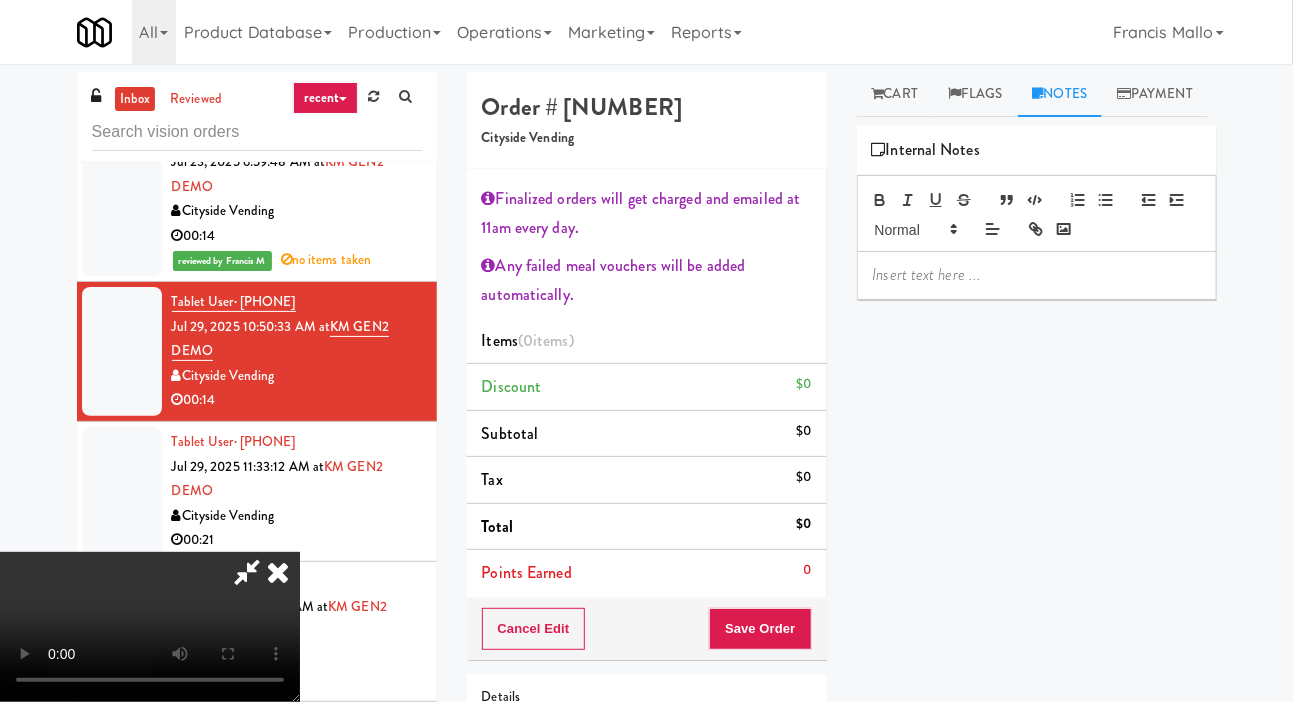 click at bounding box center [1037, 275] 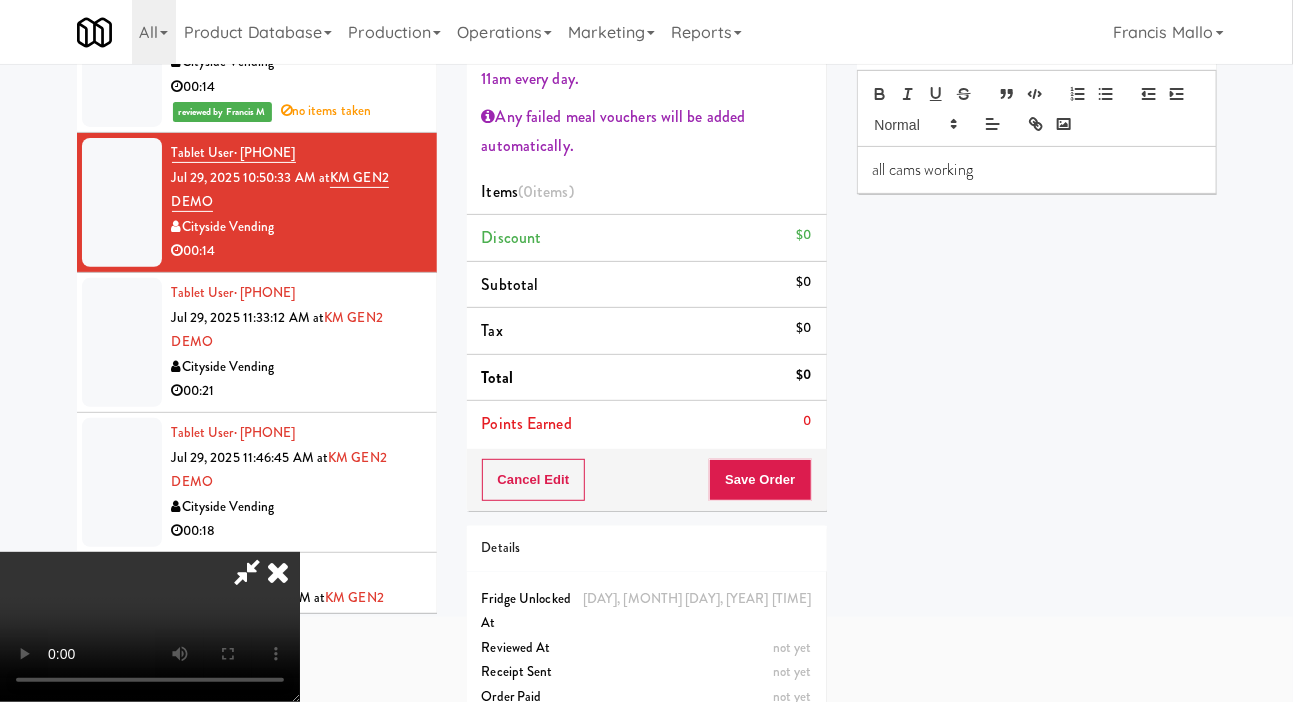 scroll, scrollTop: 159, scrollLeft: 0, axis: vertical 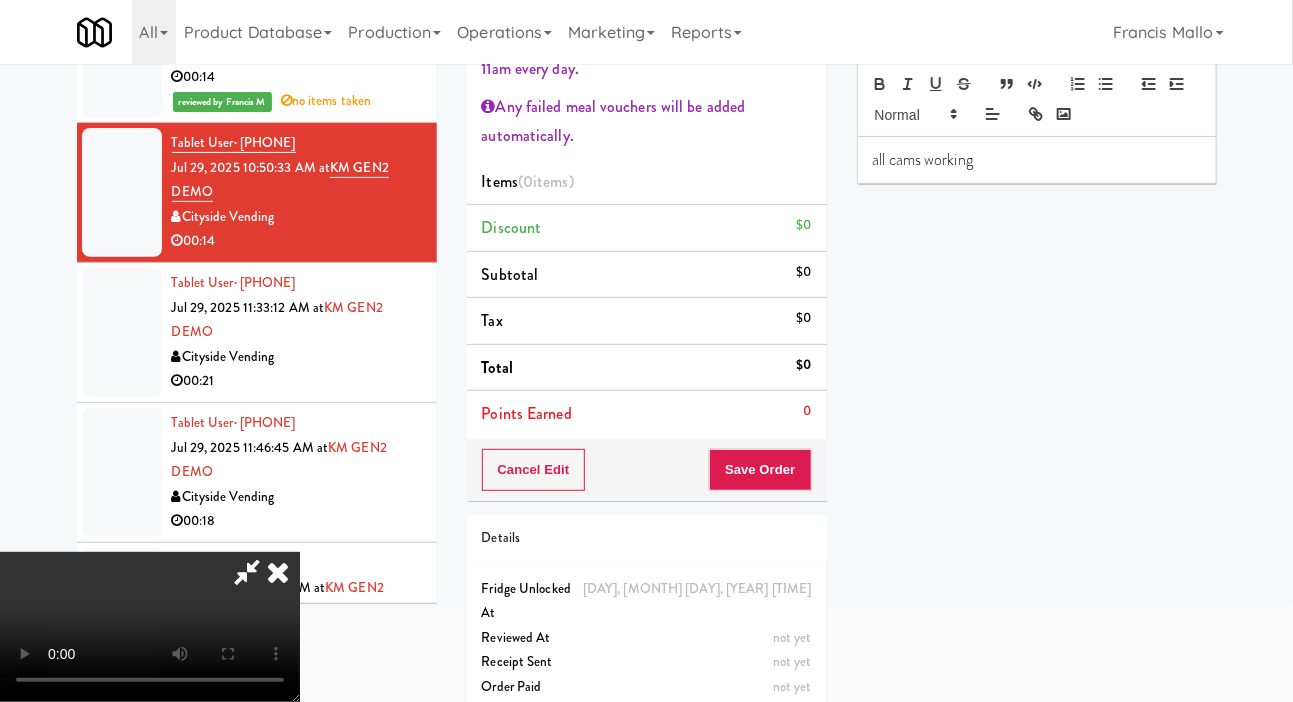 type 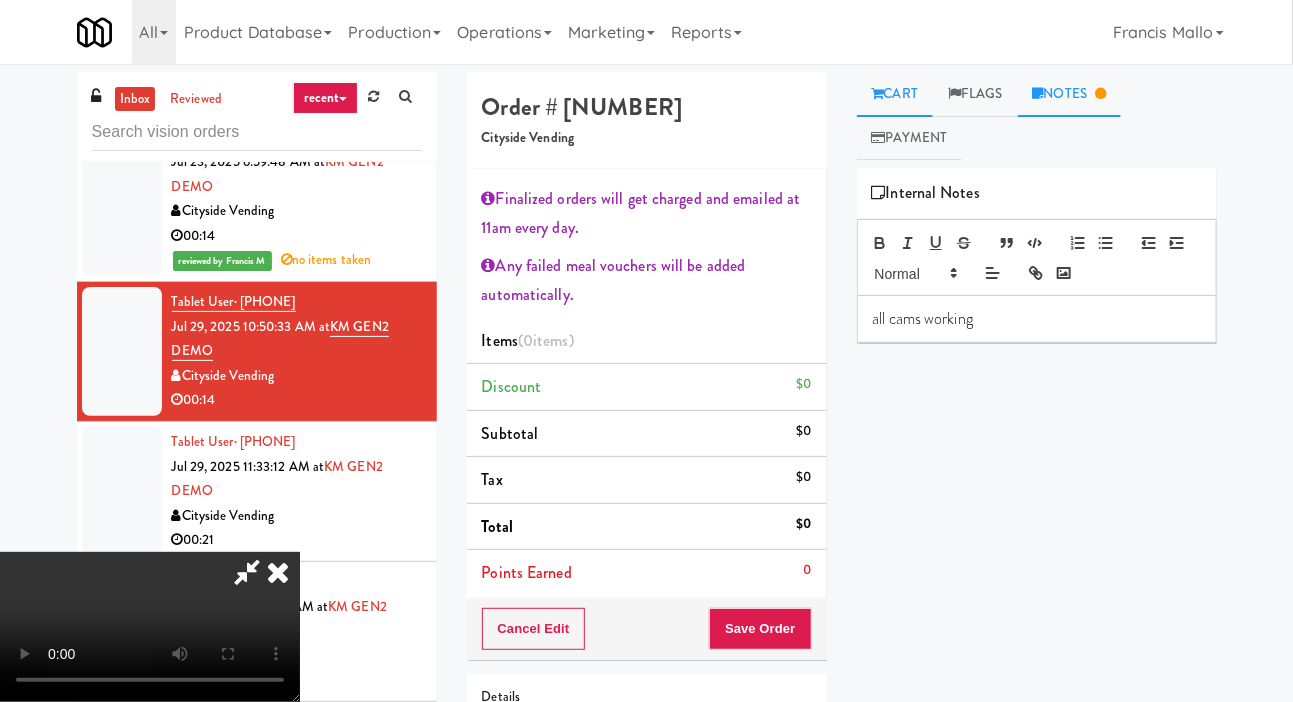 click on "Cart" at bounding box center [895, 94] 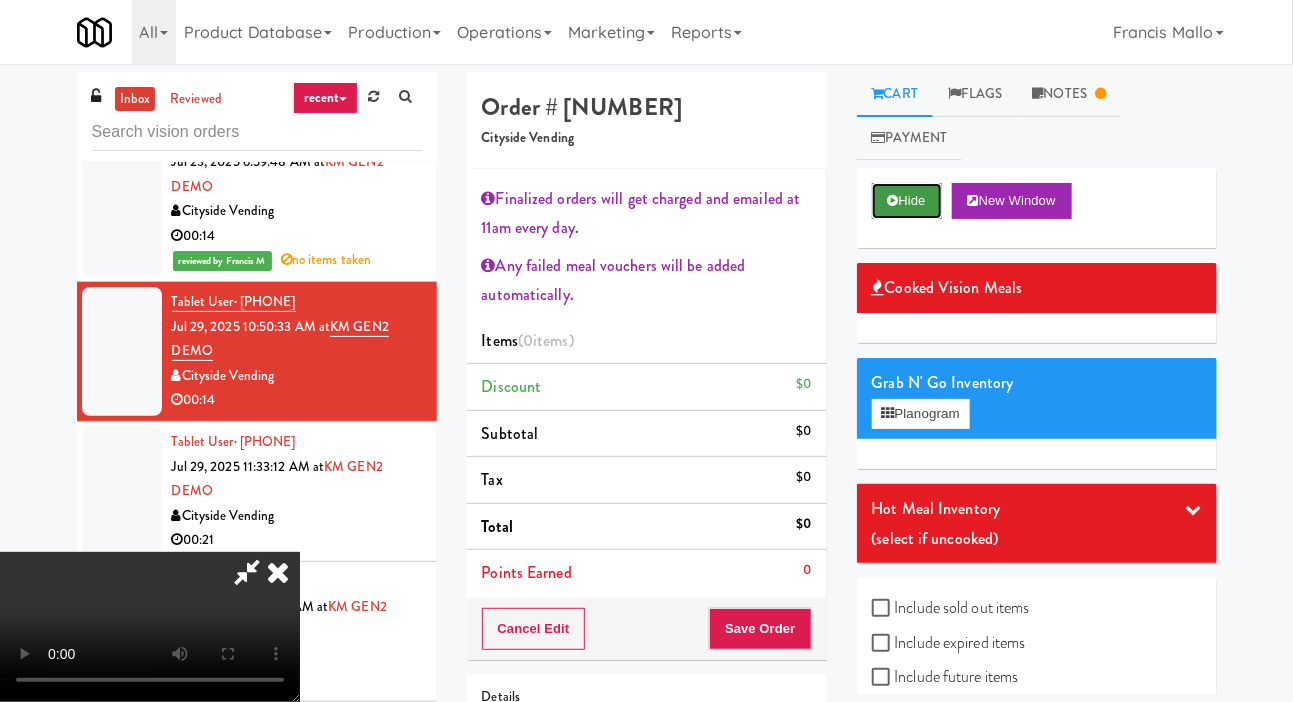 click on "Hide" at bounding box center [907, 201] 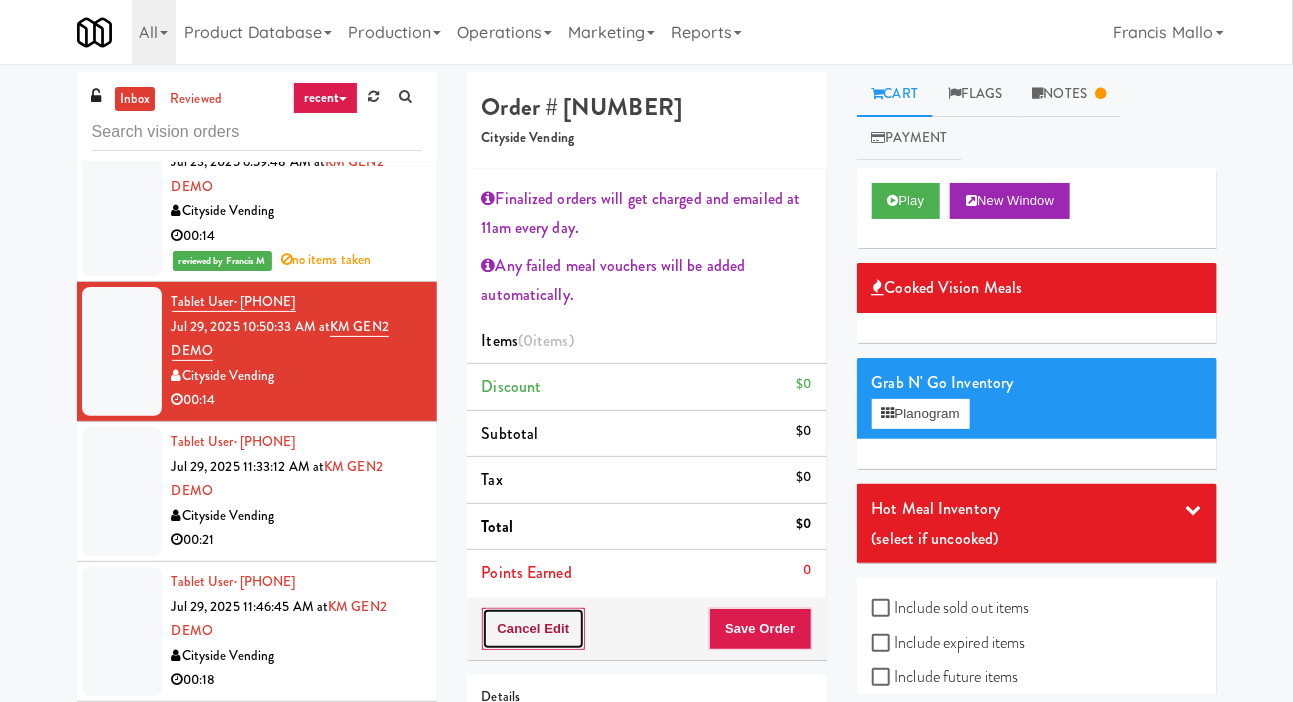 click on "Cancel Edit" at bounding box center [534, 629] 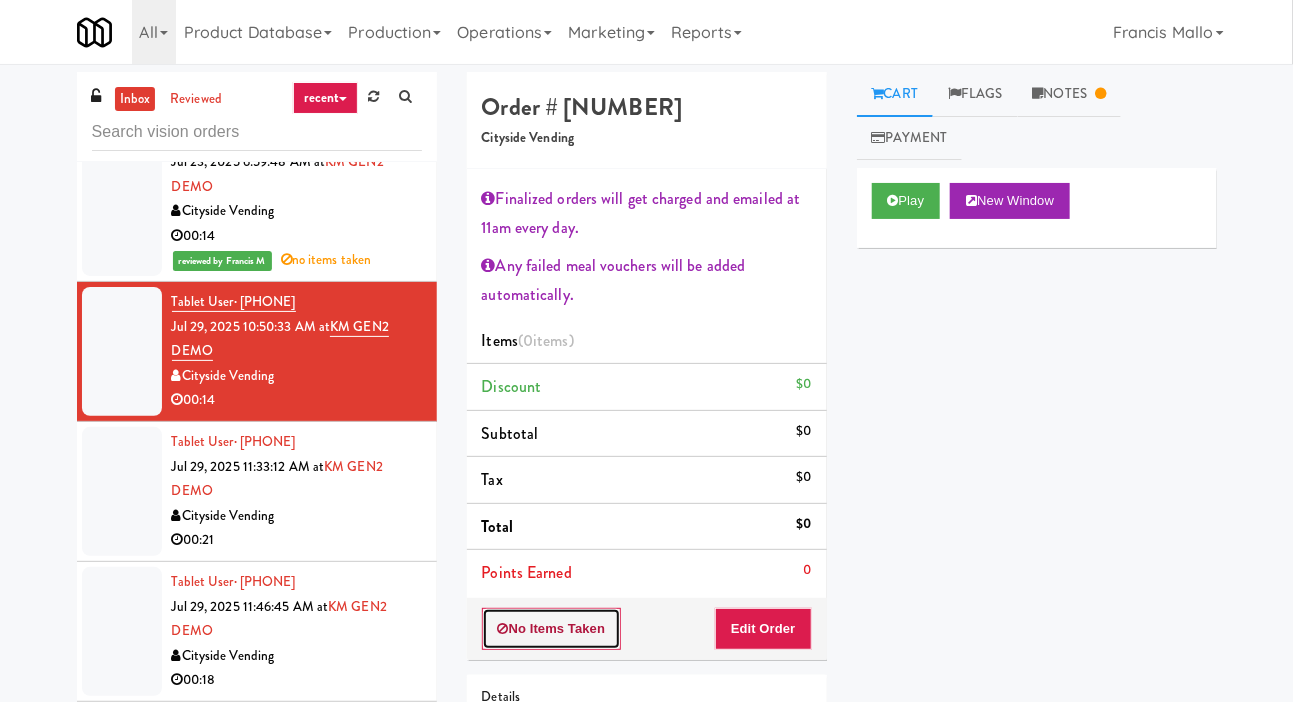 click on "No Items Taken" at bounding box center [552, 629] 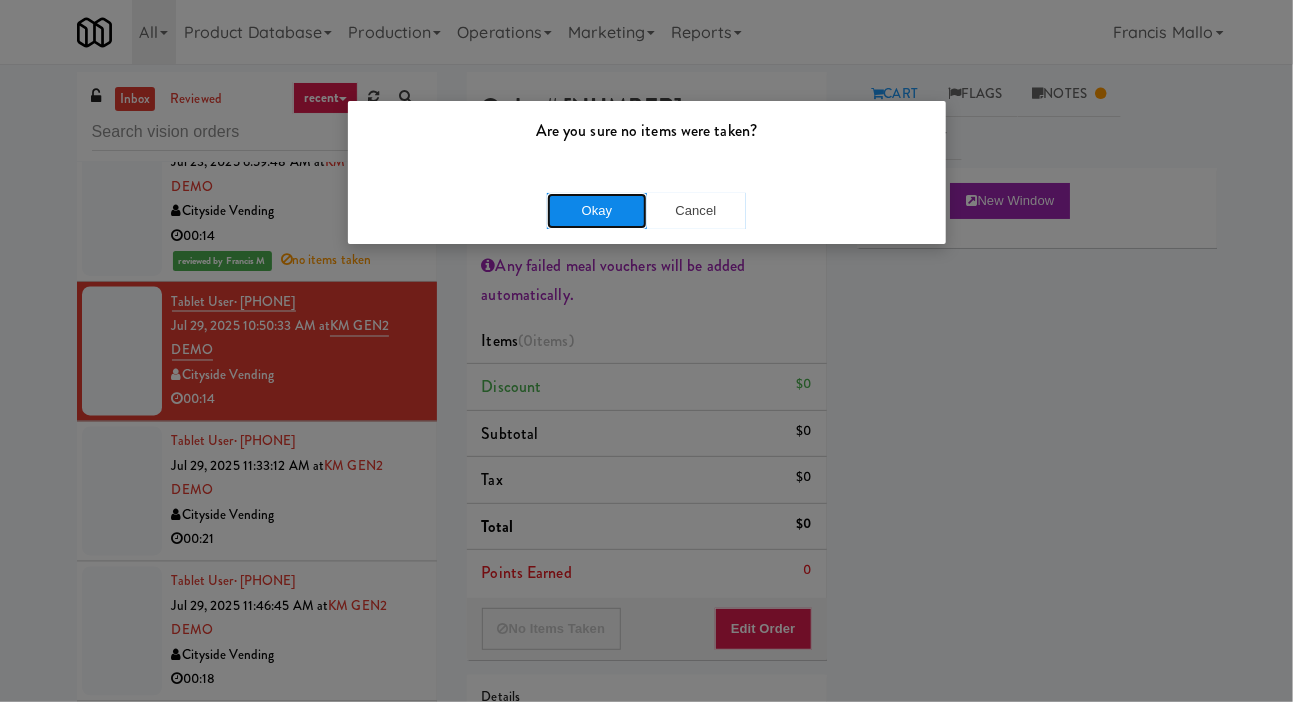 click on "Okay" at bounding box center [597, 211] 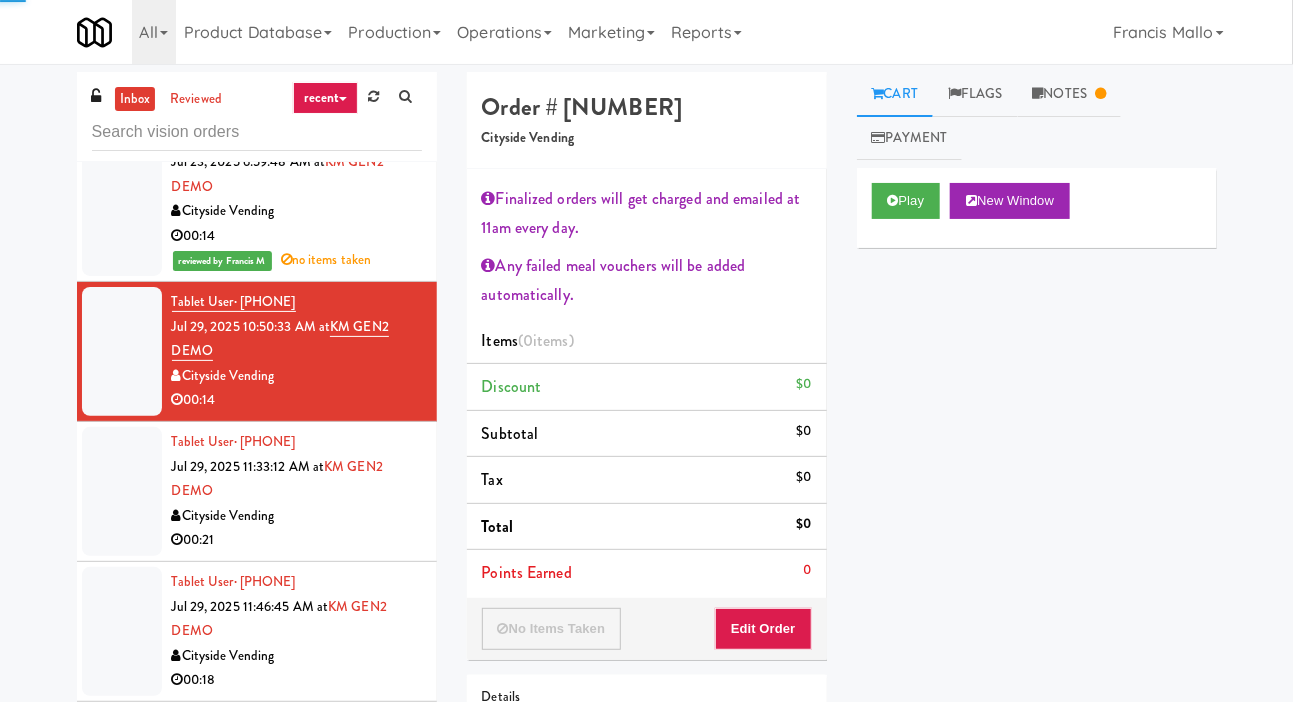click at bounding box center [122, 491] 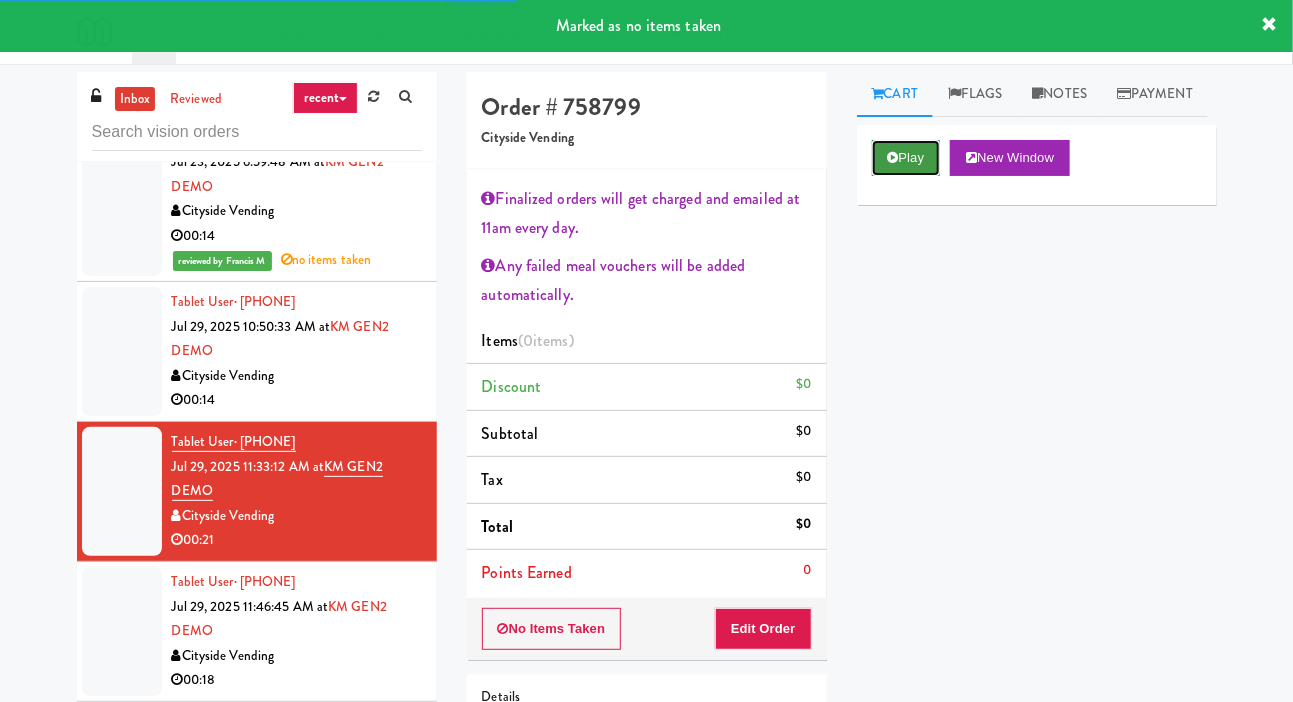 click on "Play" at bounding box center (906, 158) 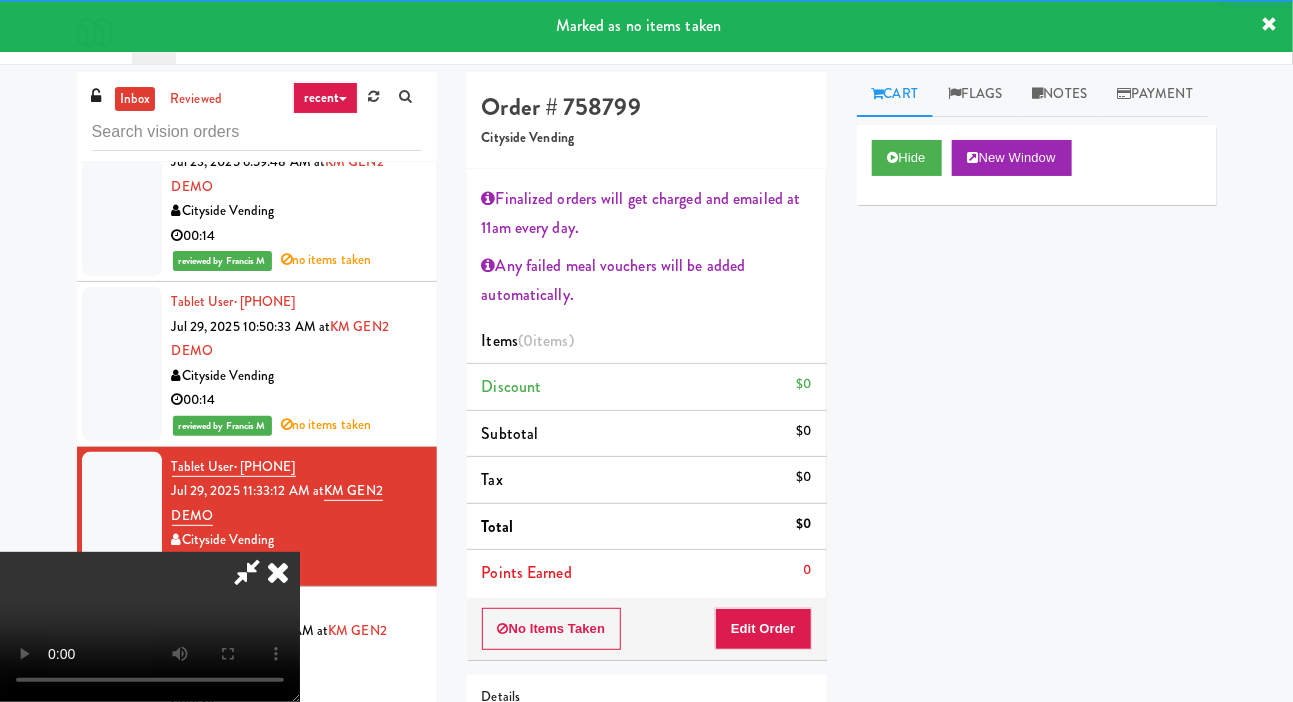click on "Points Earned  0" at bounding box center (647, 573) 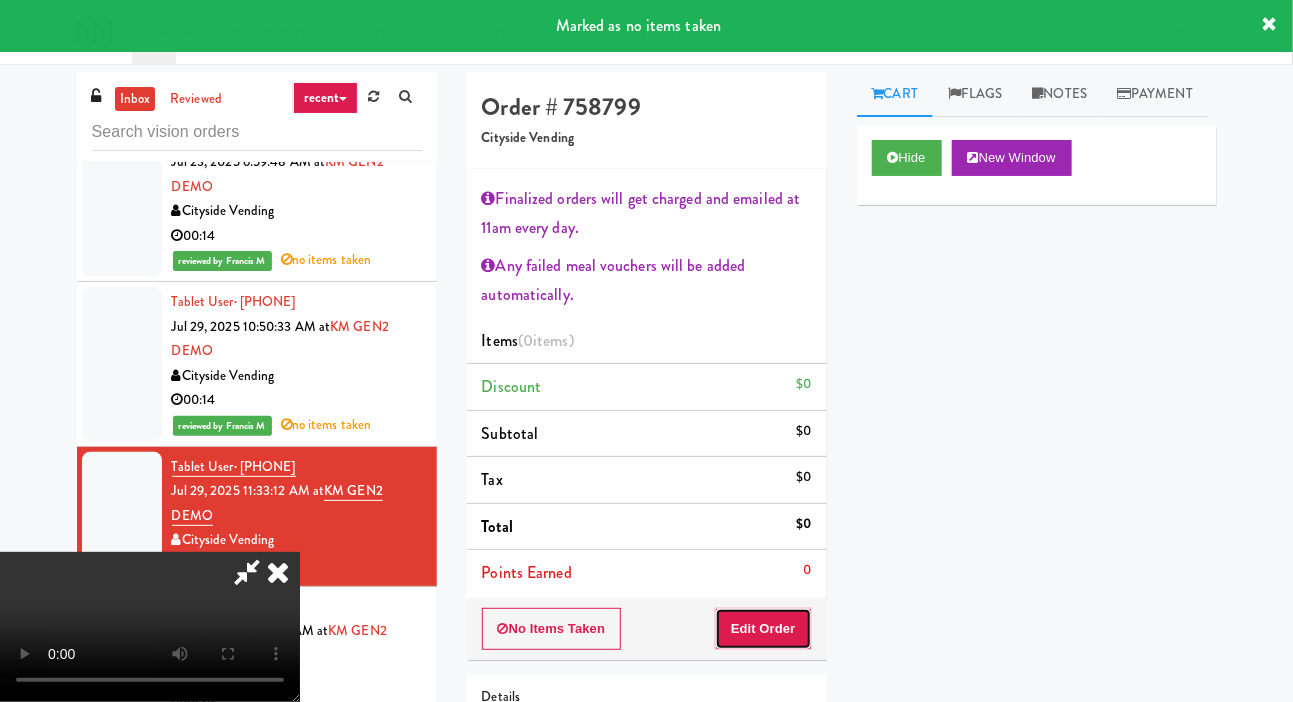 click on "Edit Order" at bounding box center (763, 629) 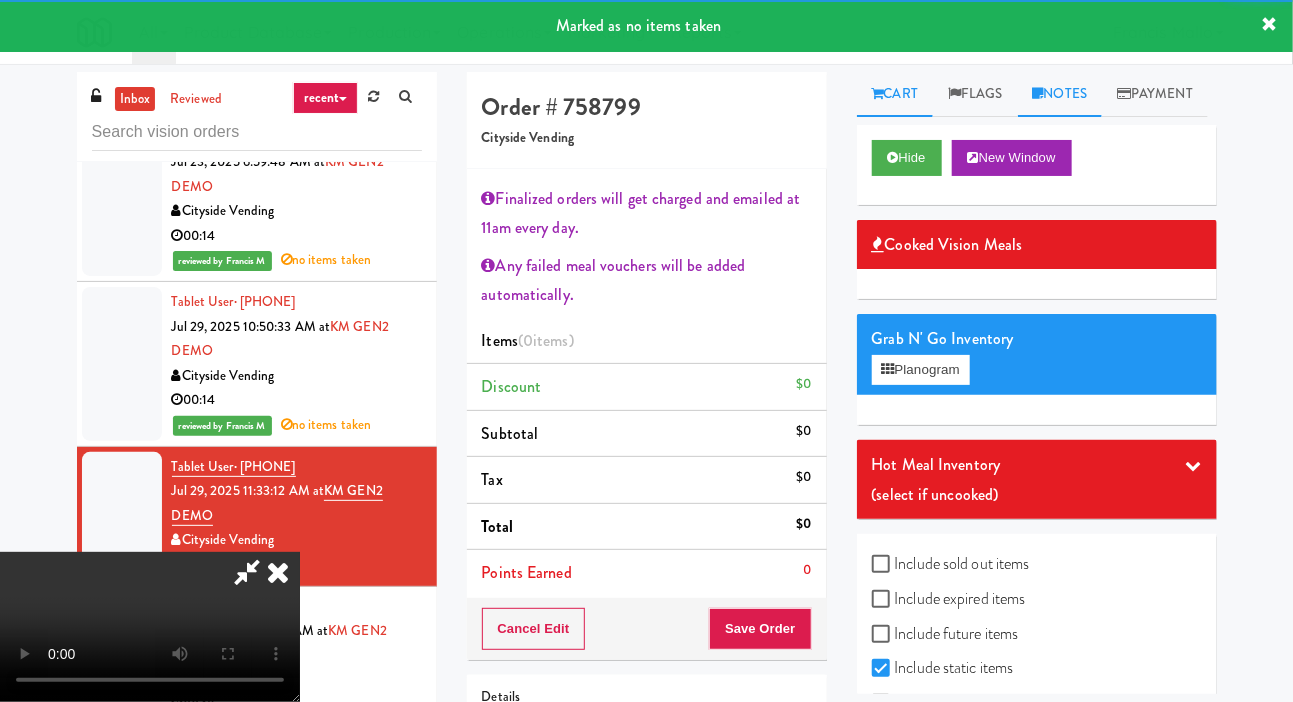 click on "Notes" at bounding box center (1060, 94) 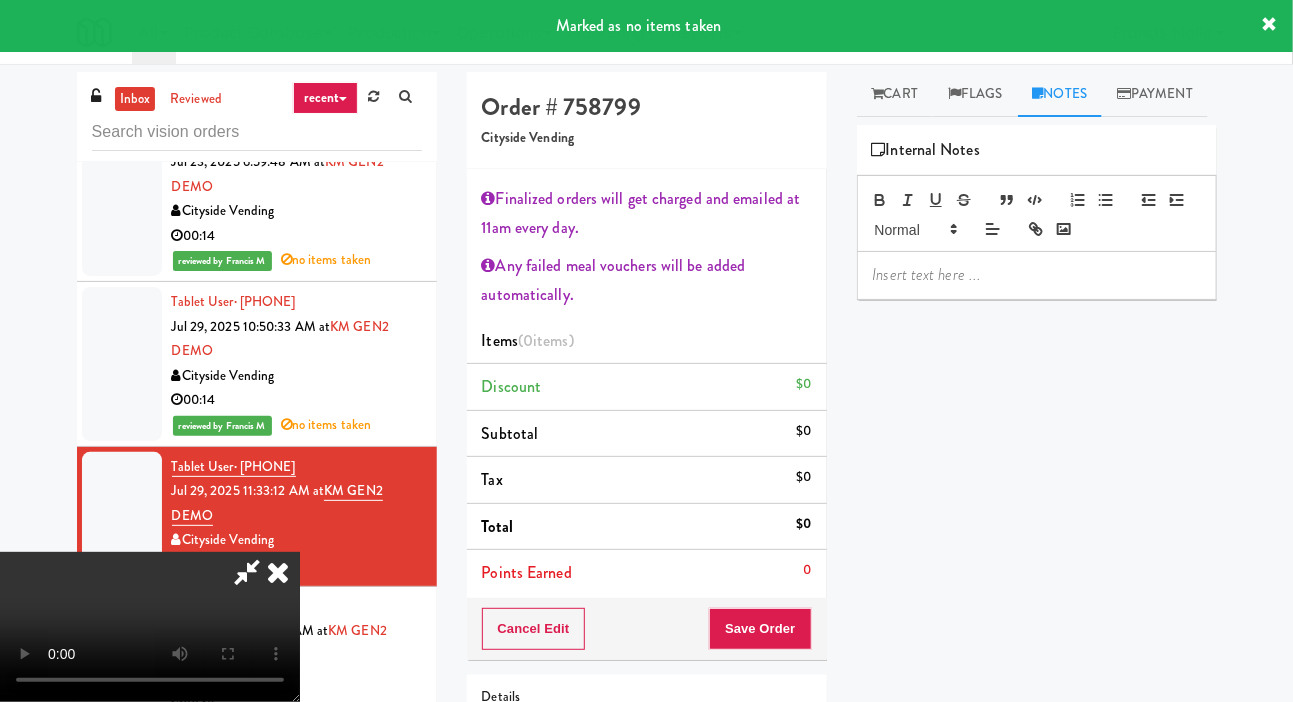click at bounding box center (1037, 275) 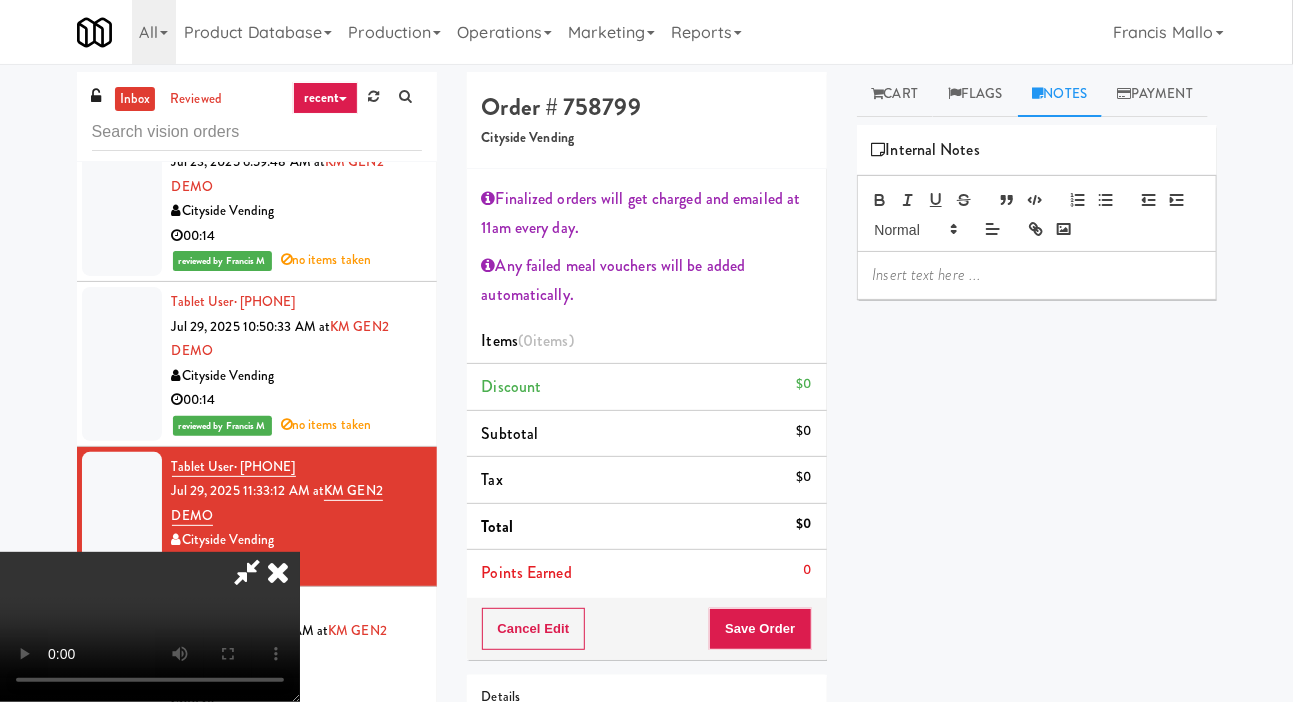 scroll, scrollTop: 0, scrollLeft: 0, axis: both 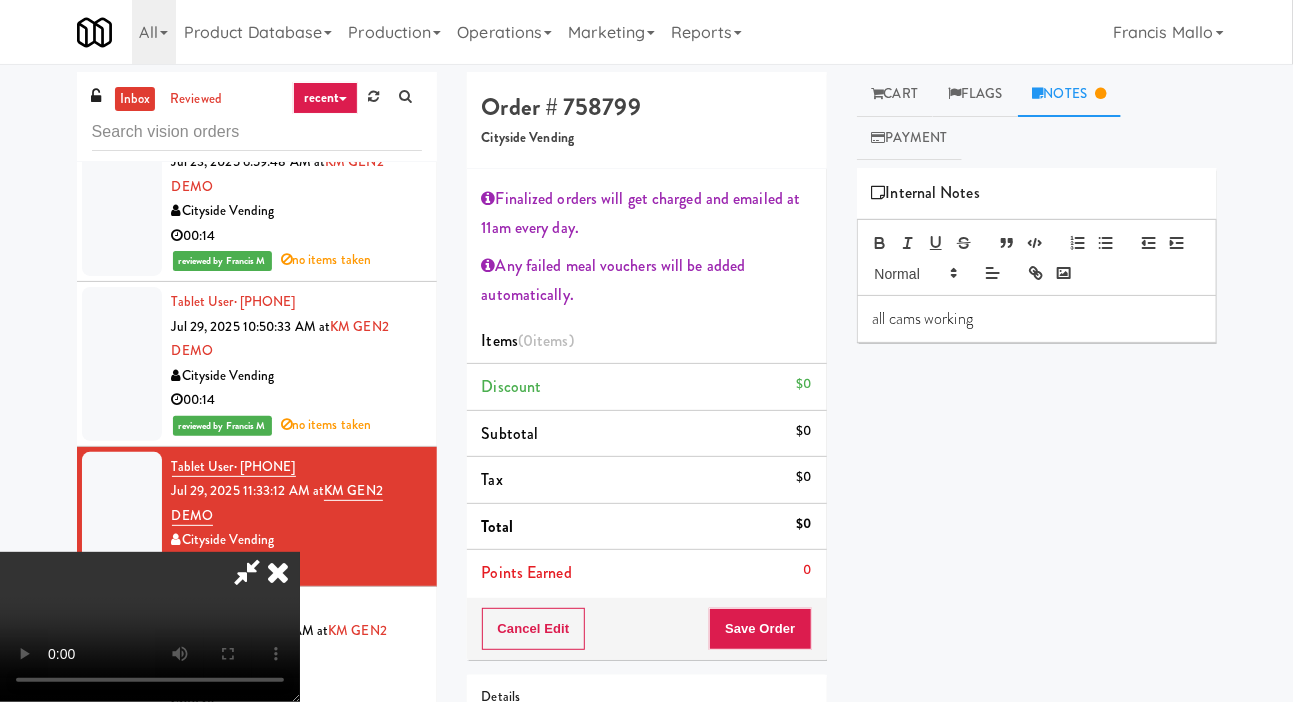 type 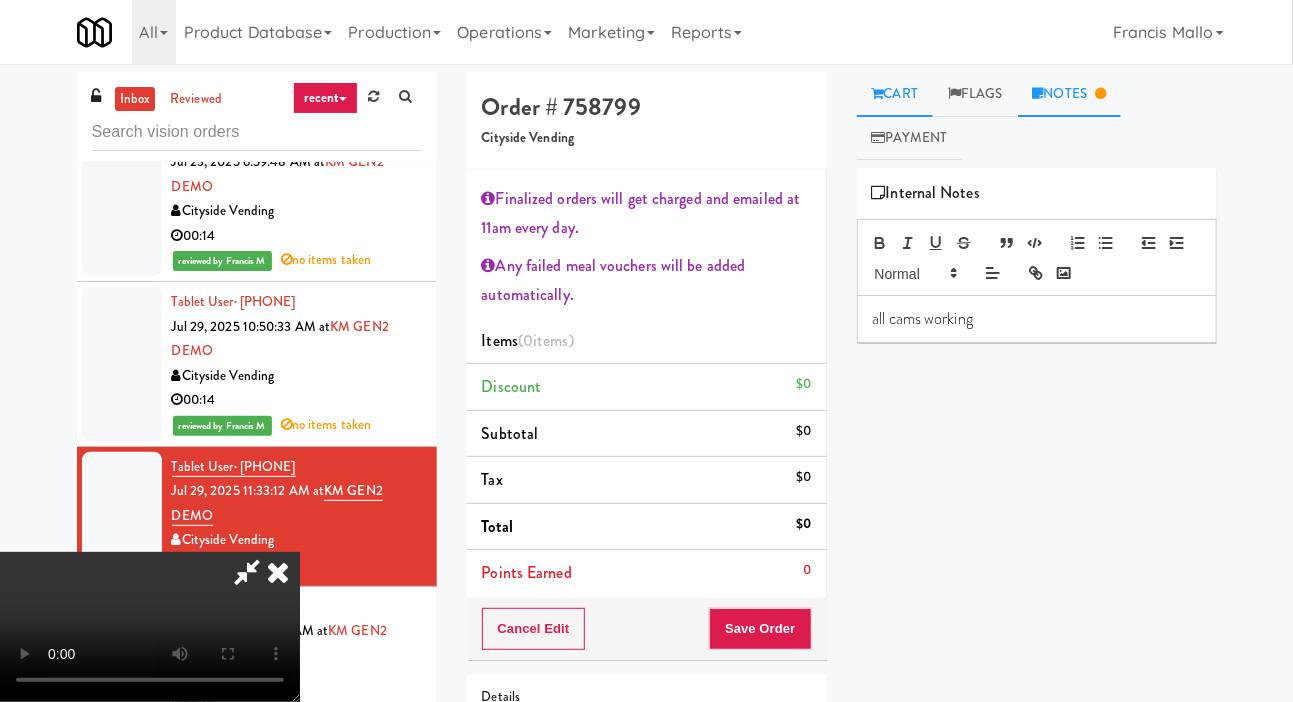 click on "Cart" at bounding box center (895, 94) 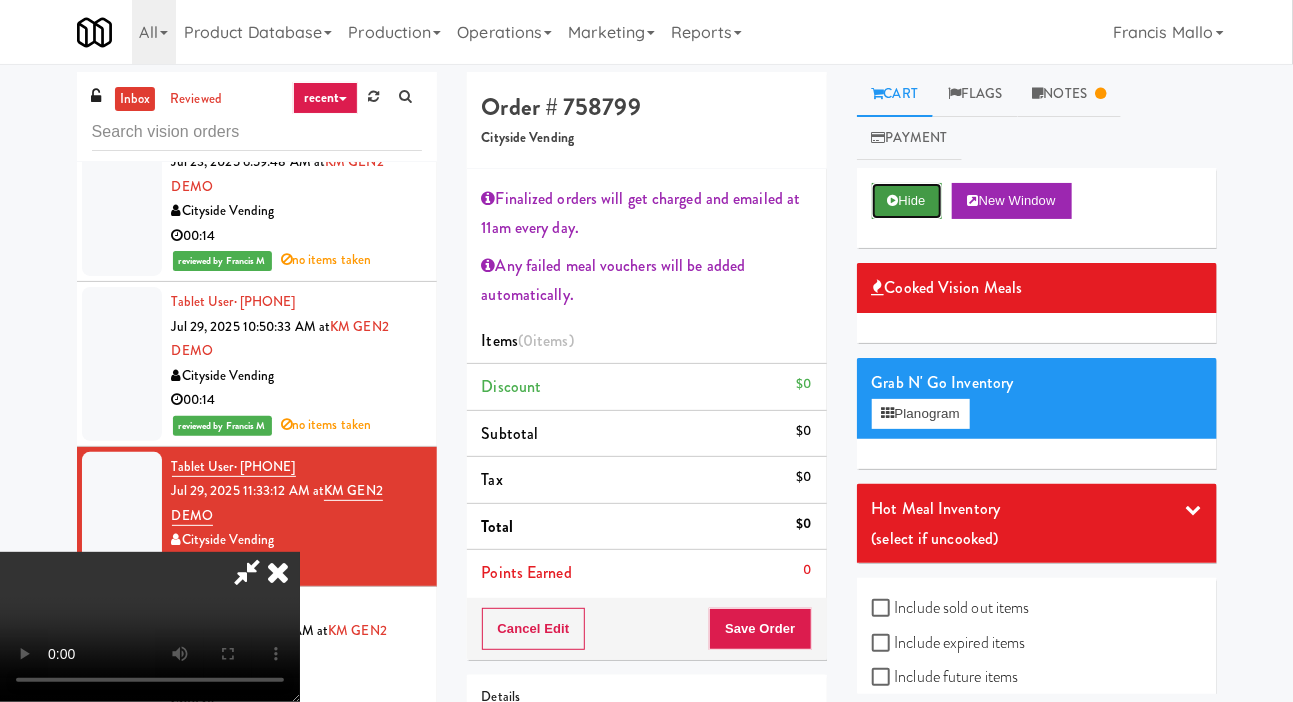 click at bounding box center [893, 200] 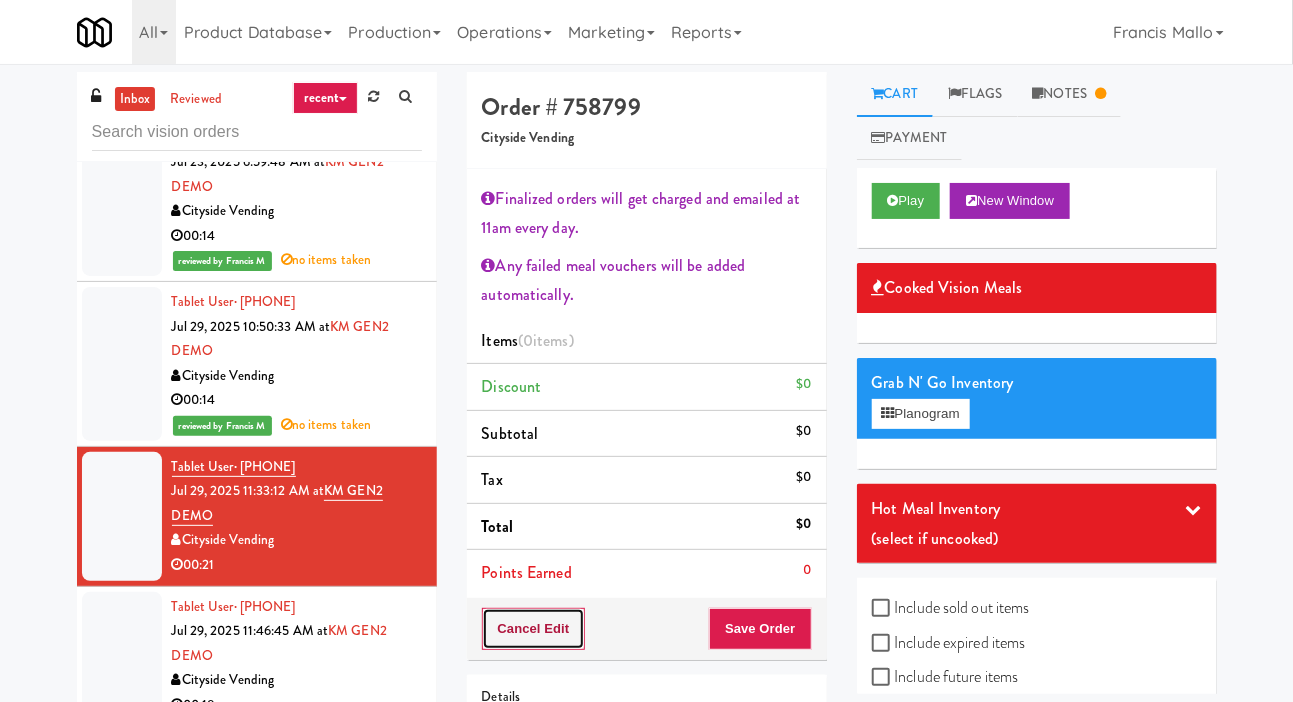 click on "Cancel Edit" at bounding box center (534, 629) 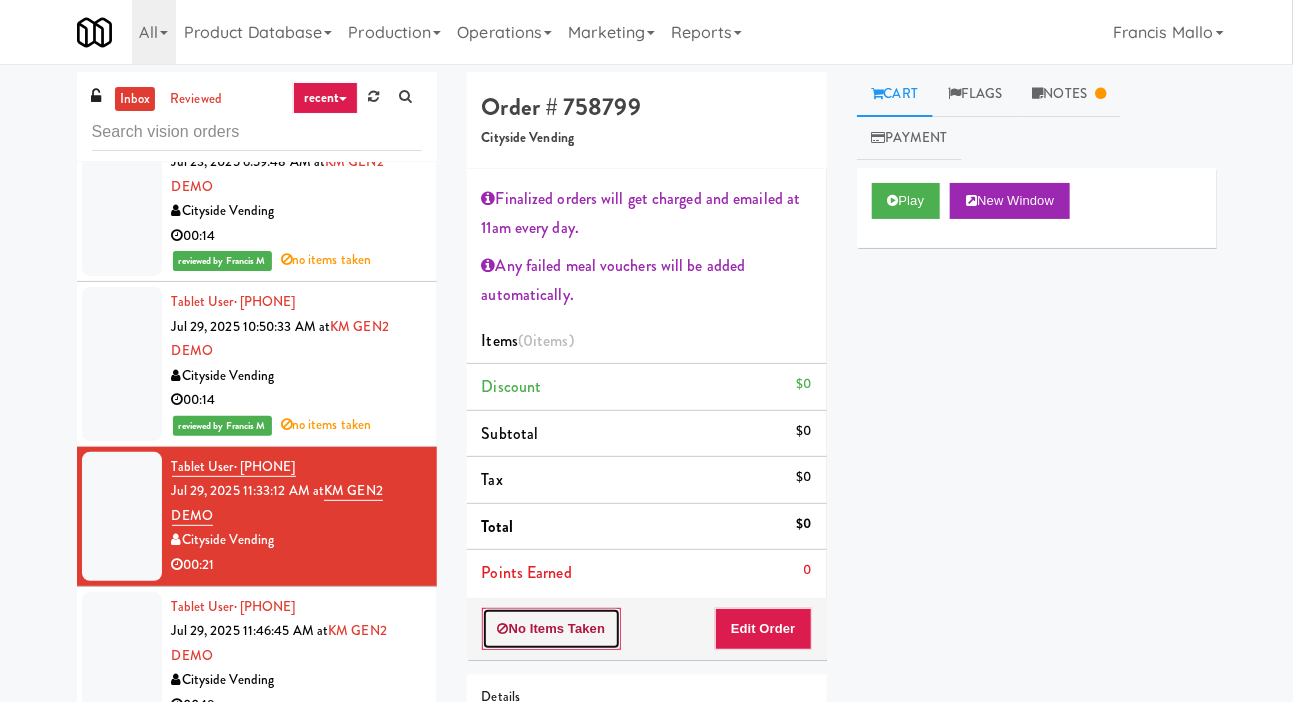 click on "No Items Taken" at bounding box center (552, 629) 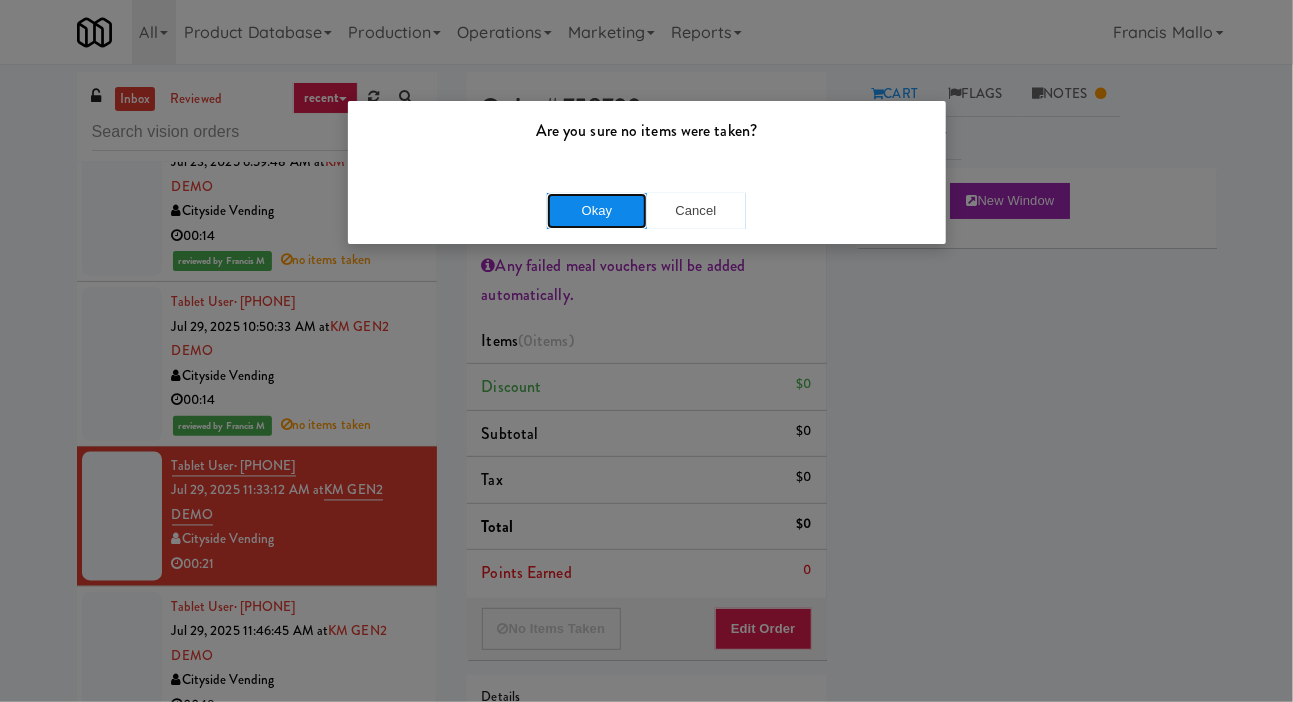 click on "Okay" at bounding box center (597, 211) 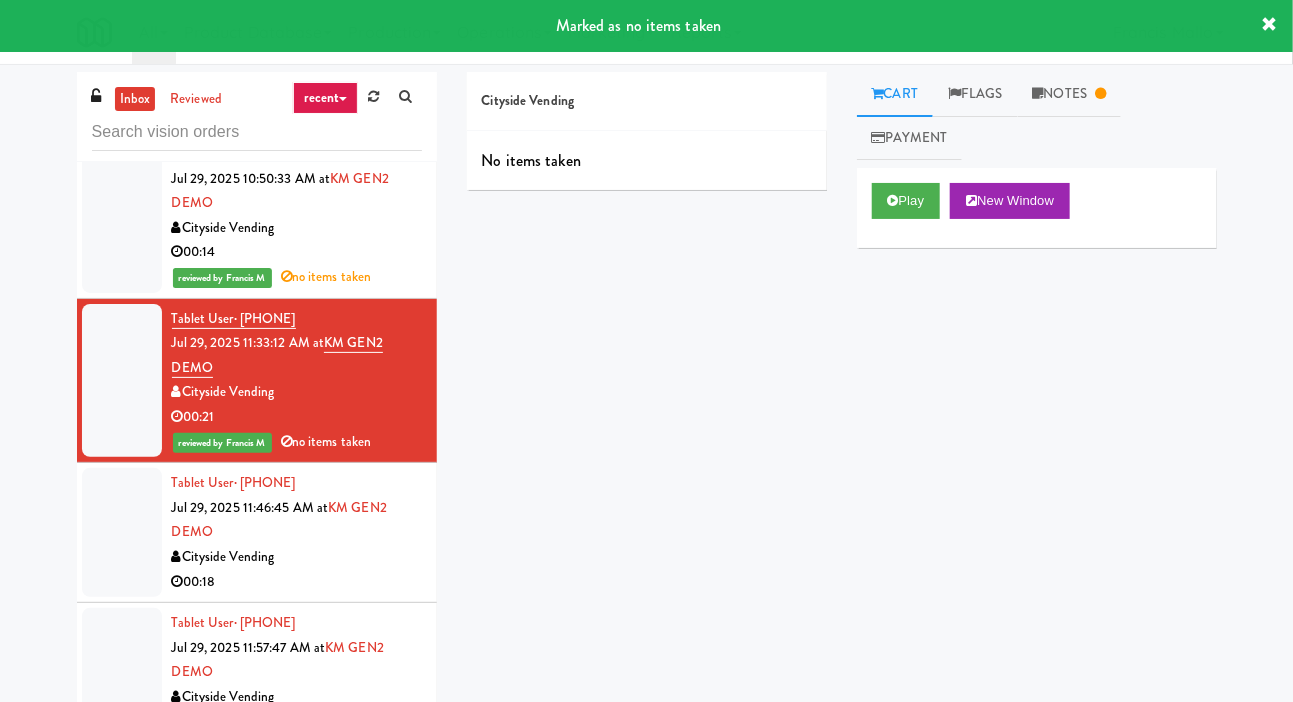 click at bounding box center (122, 532) 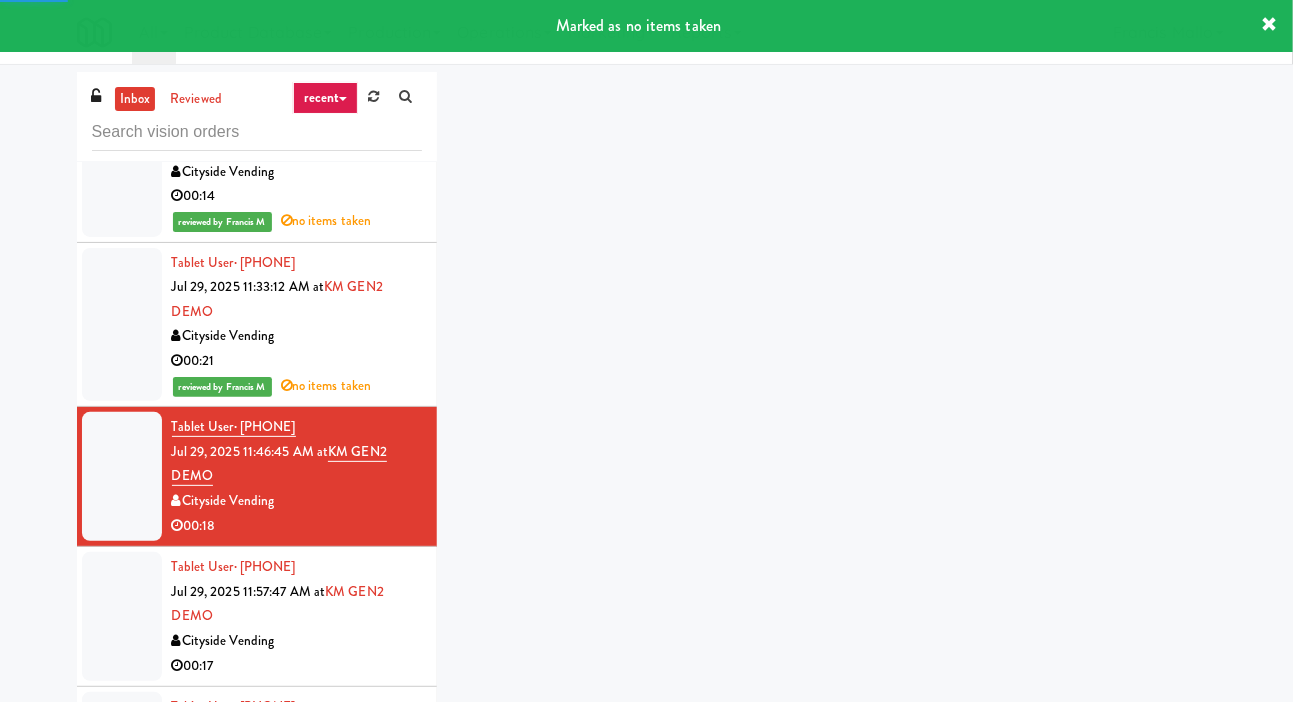 scroll, scrollTop: 1603, scrollLeft: 0, axis: vertical 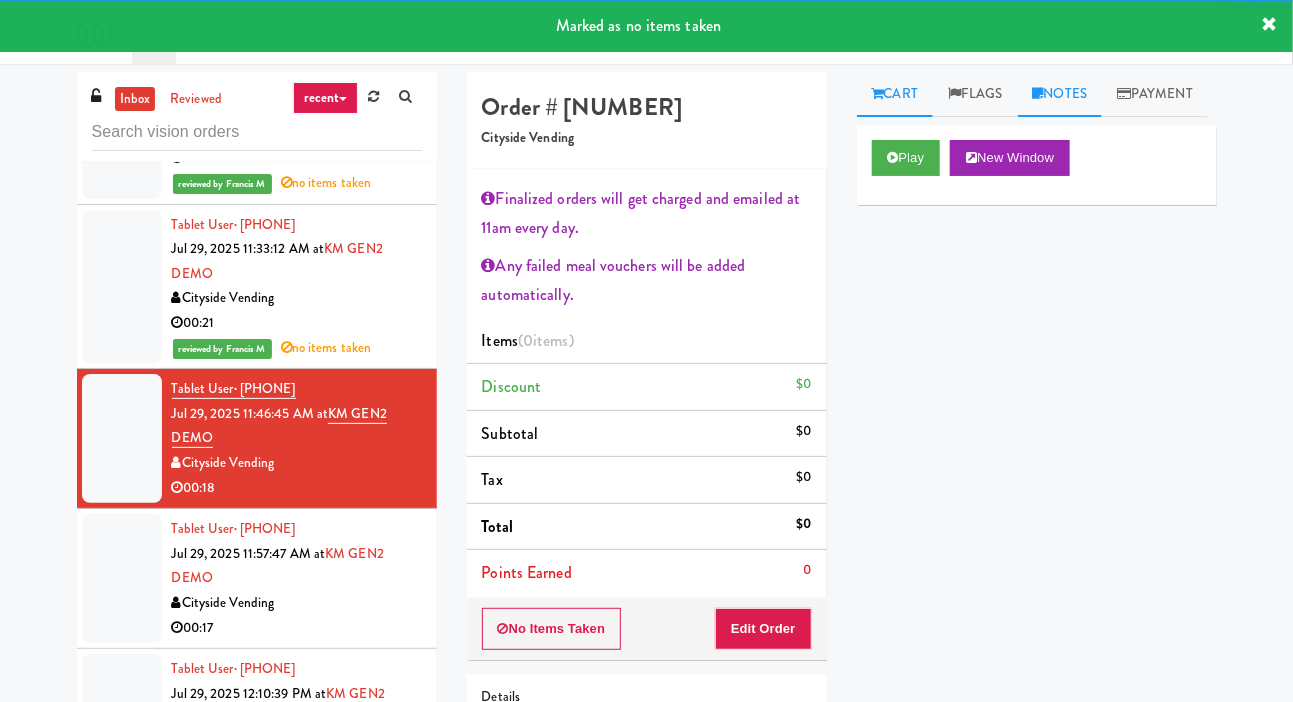 click on "Notes" at bounding box center (1060, 94) 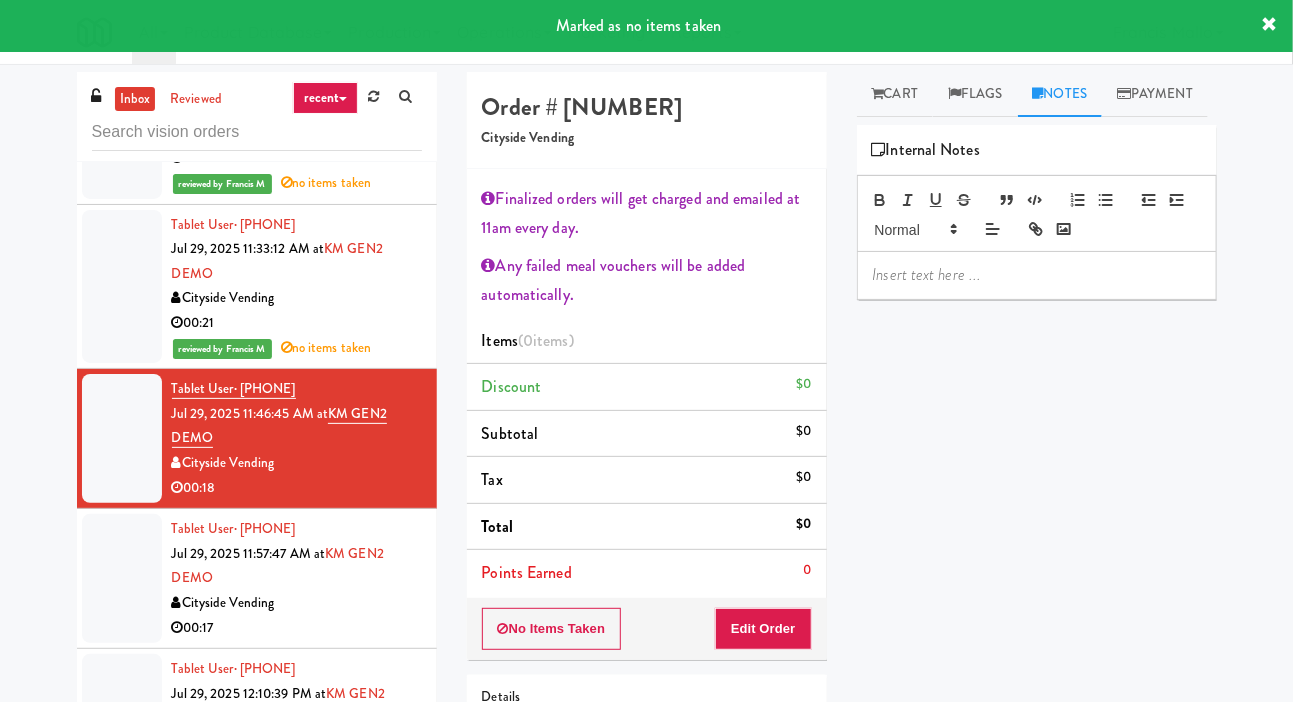 click at bounding box center [1037, 275] 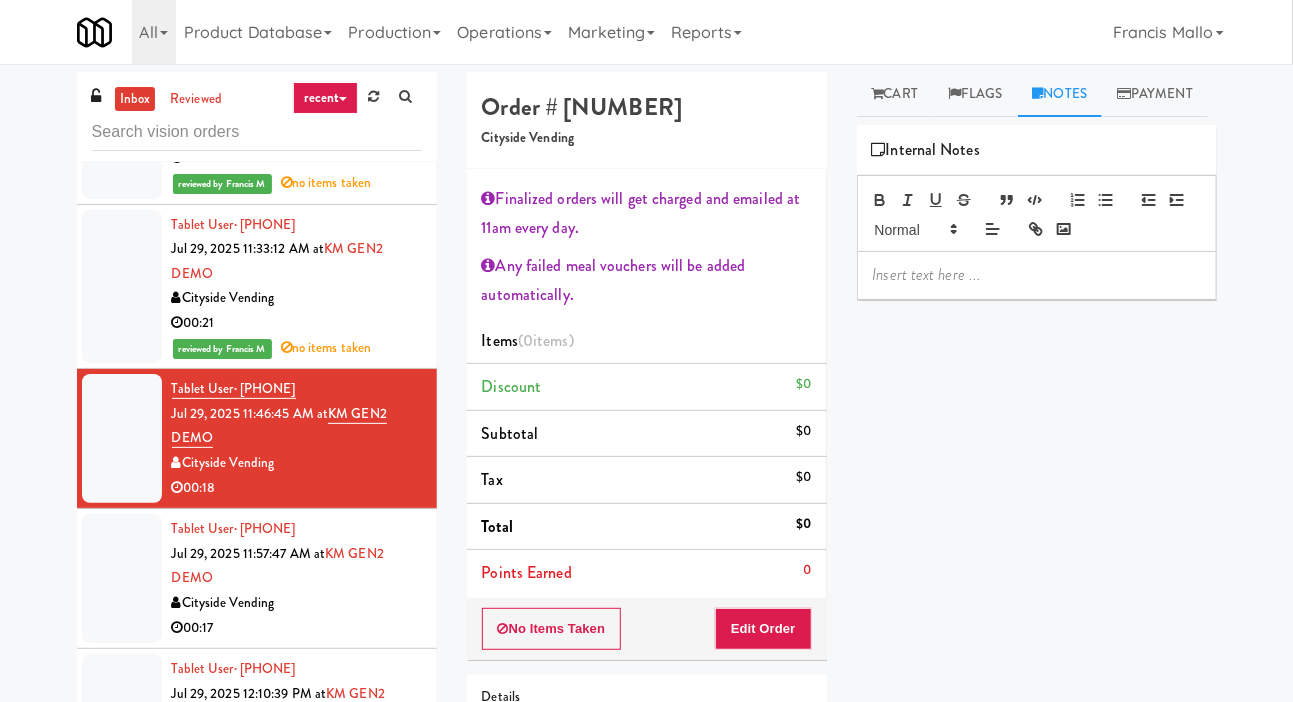scroll, scrollTop: 0, scrollLeft: 0, axis: both 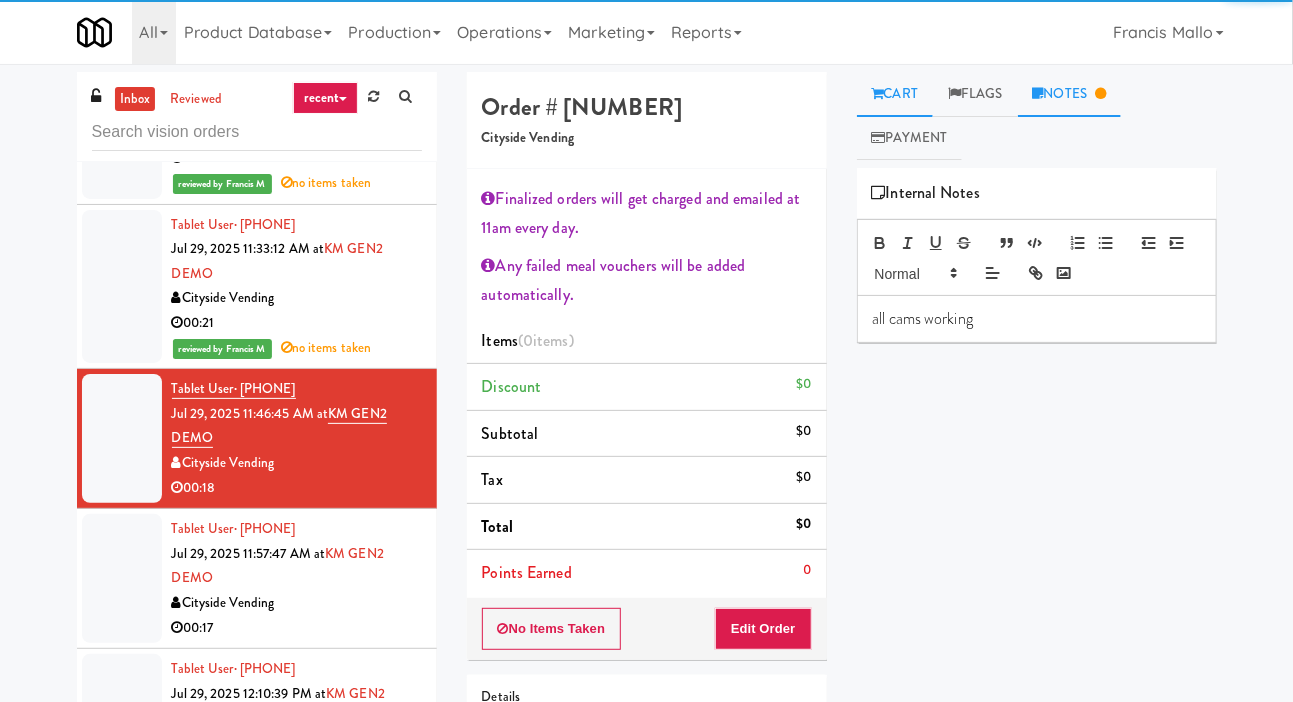 click on "Cart" at bounding box center (895, 94) 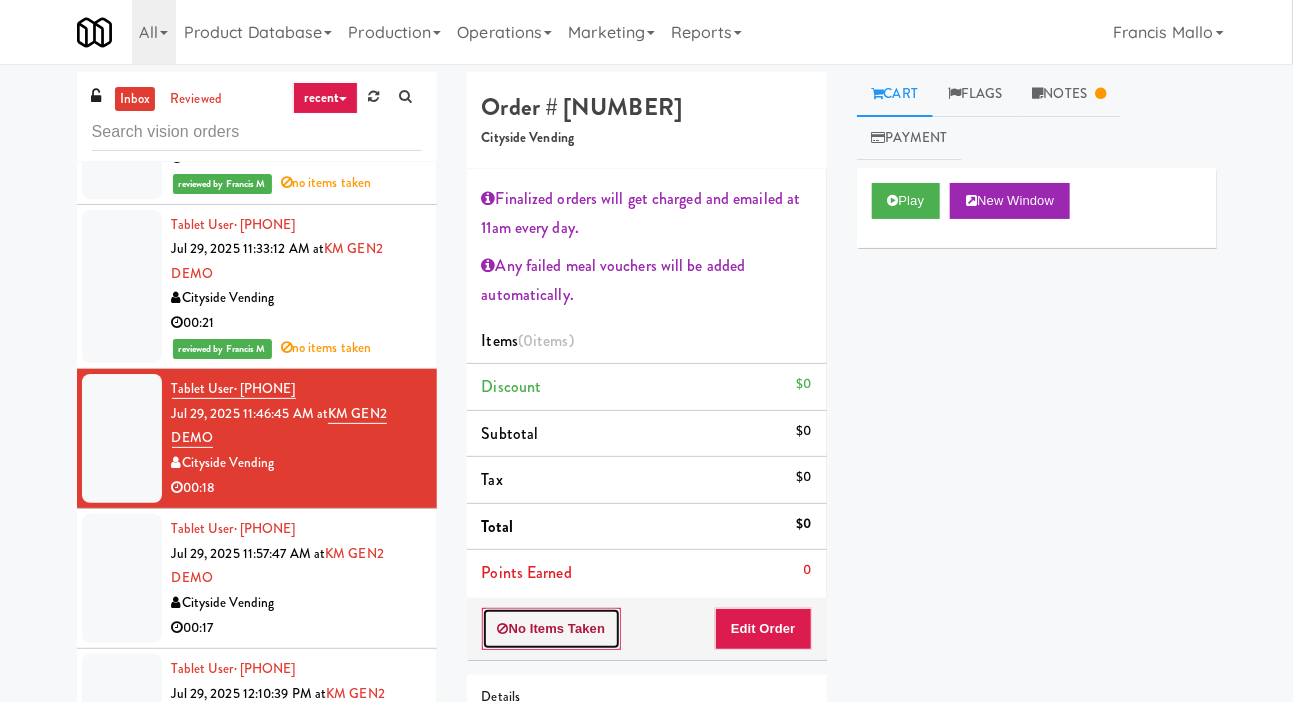 click on "No Items Taken" at bounding box center [552, 629] 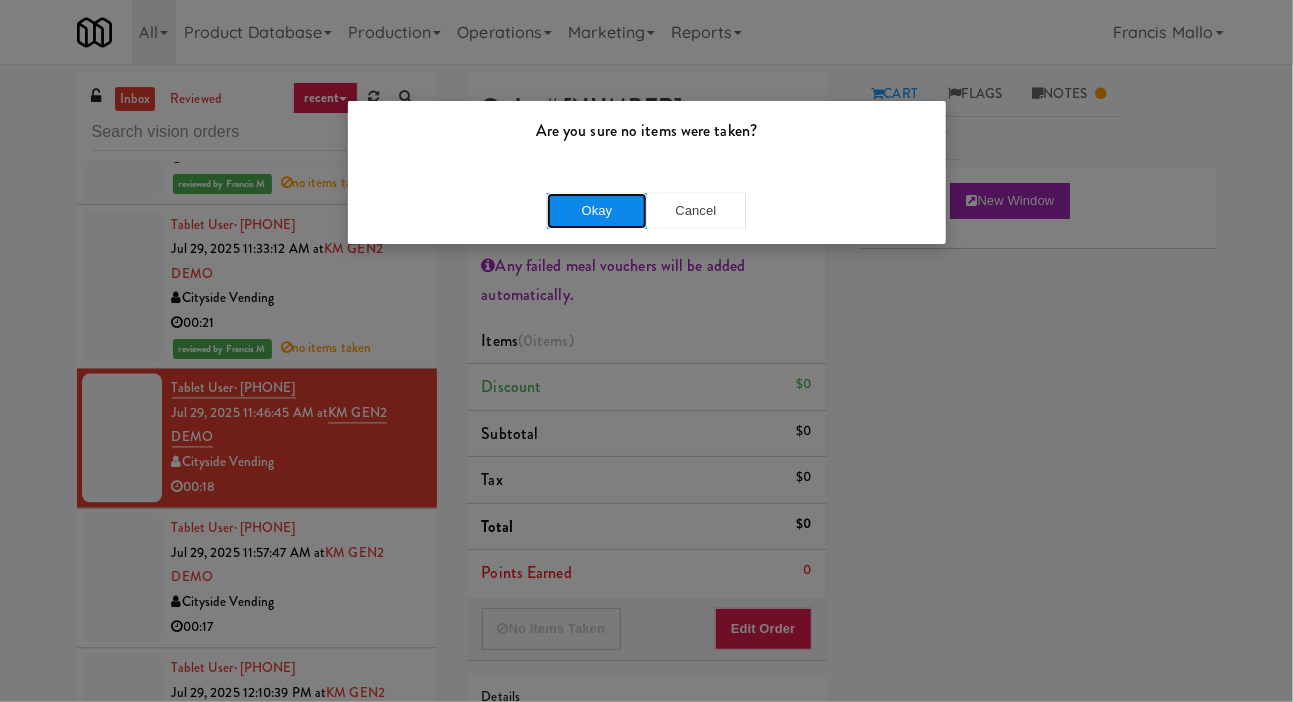 click on "Okay" at bounding box center (597, 211) 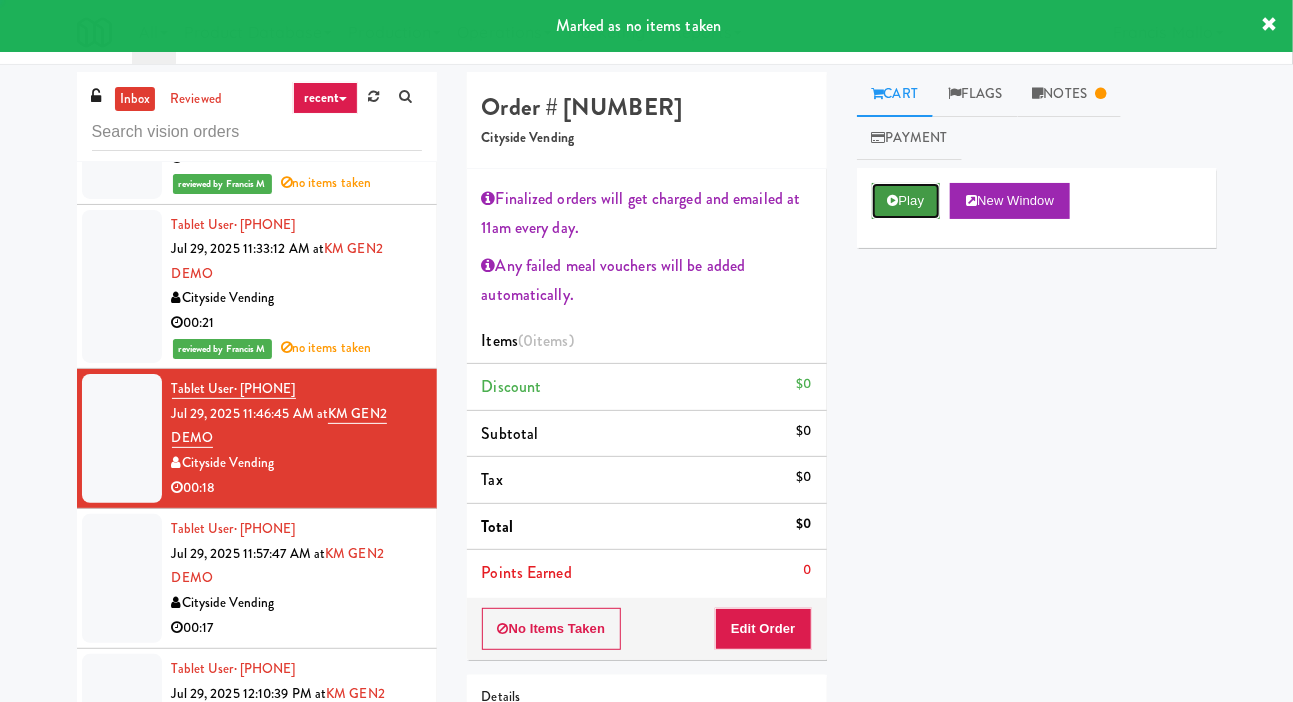 click on "Play" at bounding box center (906, 201) 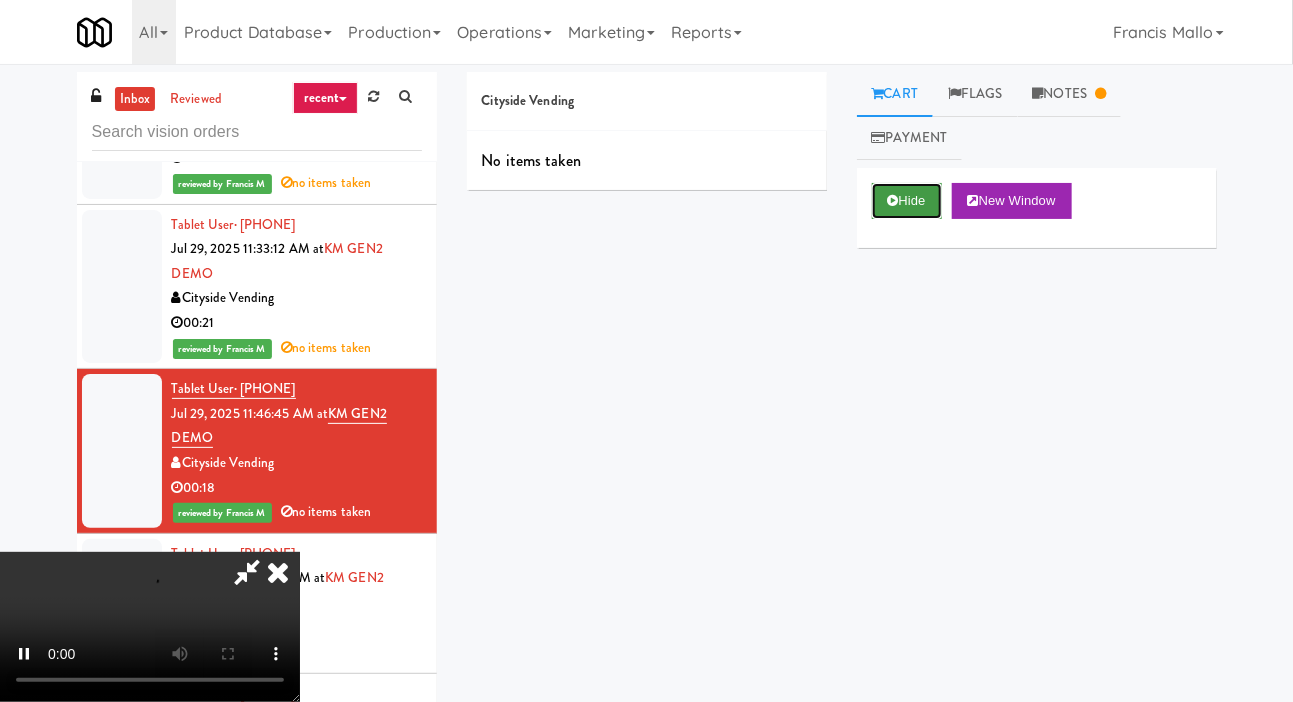 click on "Hide" at bounding box center [907, 201] 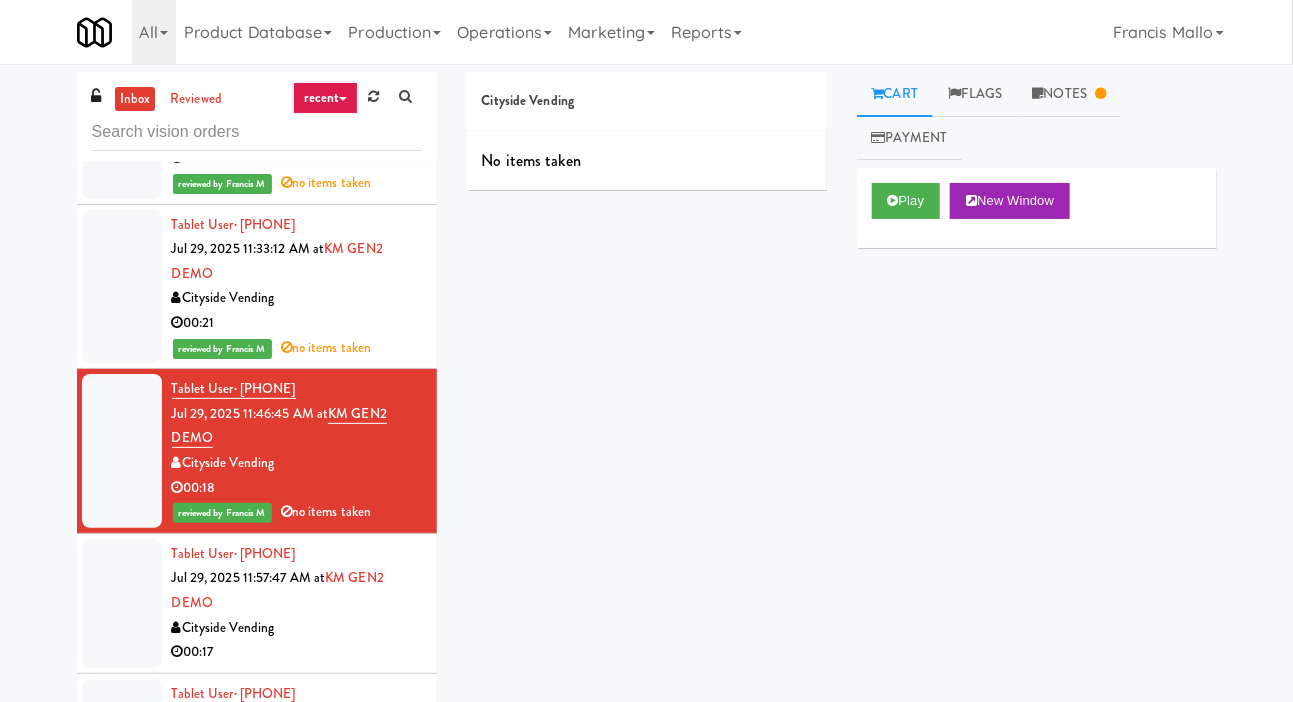 click at bounding box center [122, 603] 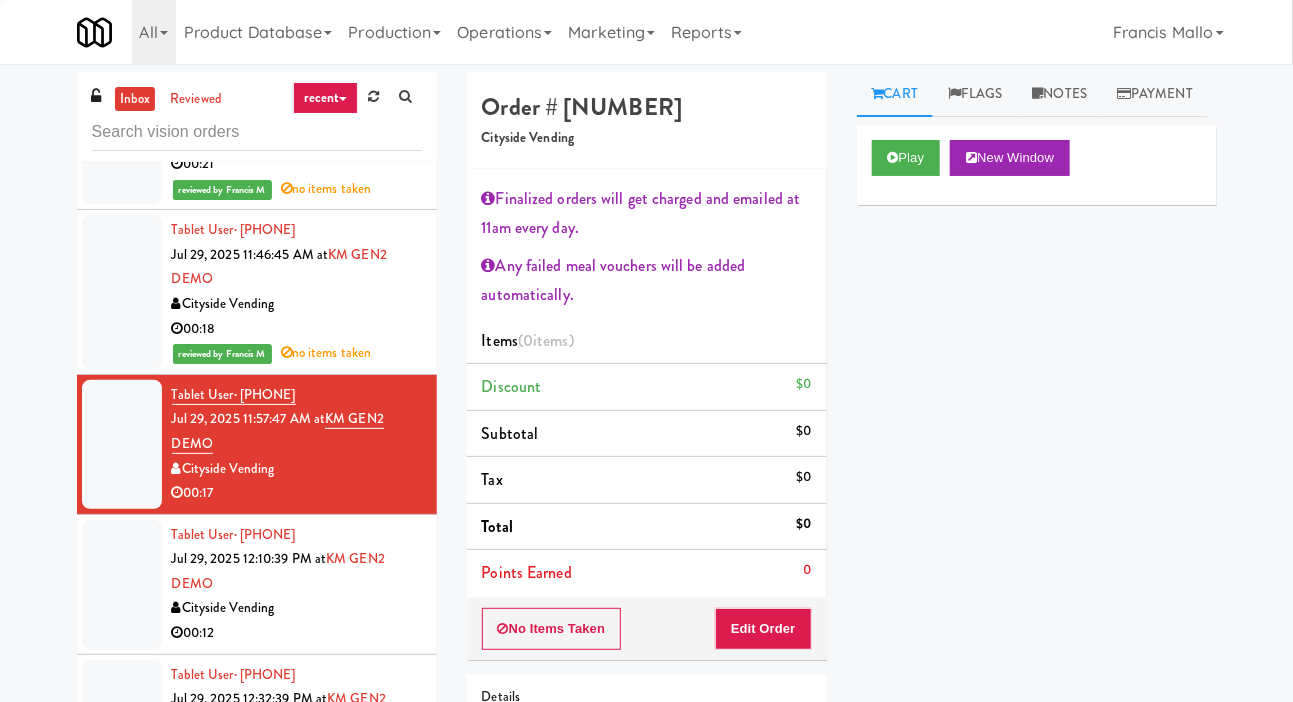 scroll, scrollTop: 1763, scrollLeft: 0, axis: vertical 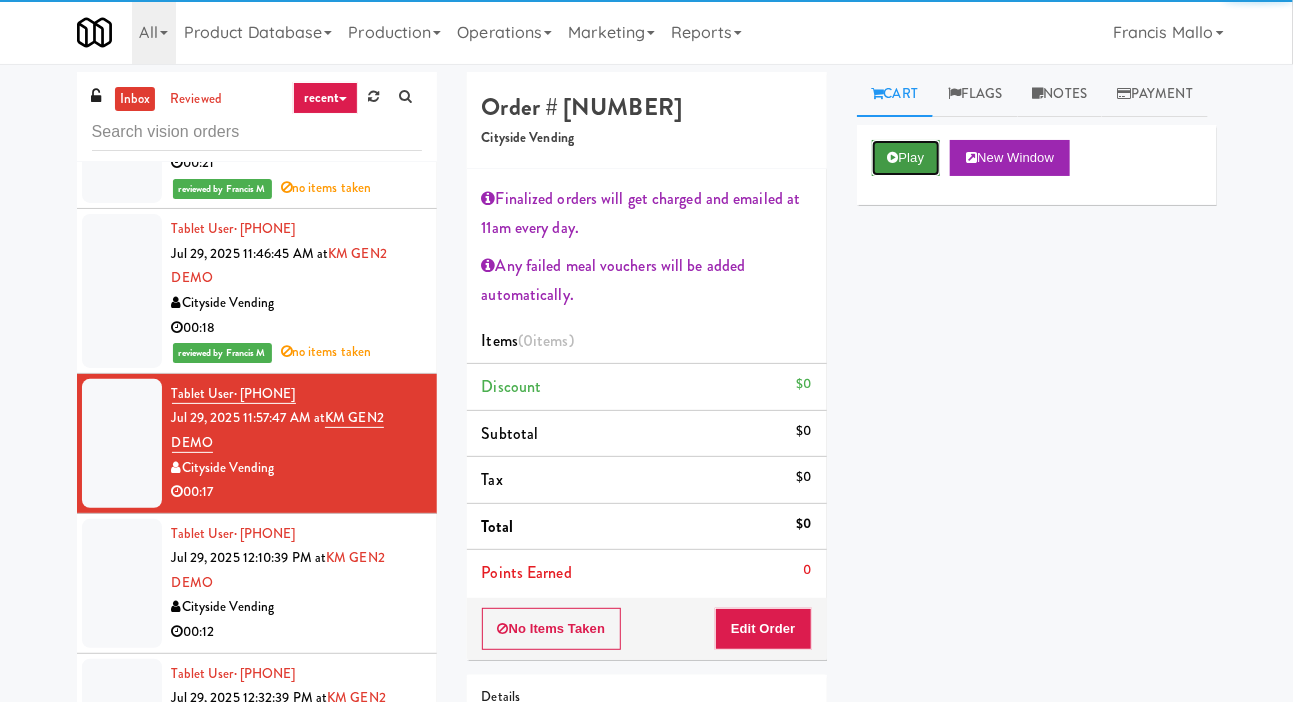 click on "Play" at bounding box center [906, 158] 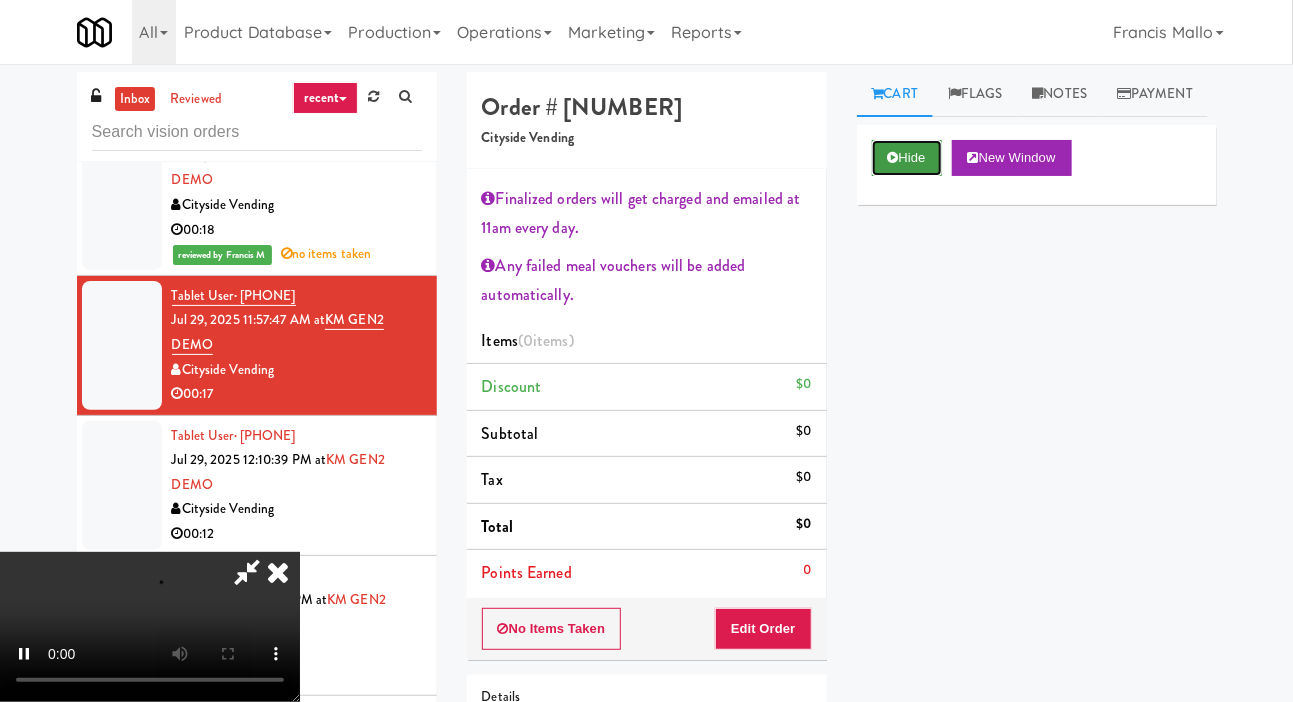 scroll, scrollTop: 1865, scrollLeft: 0, axis: vertical 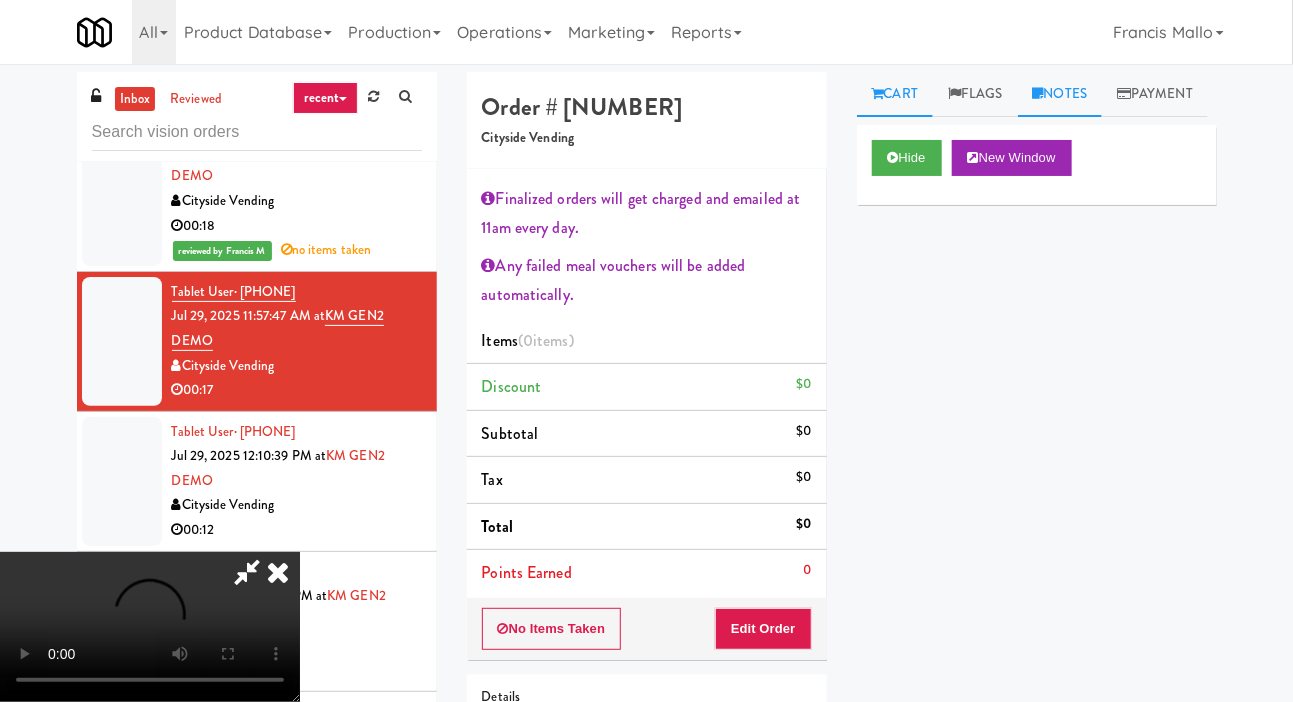 click on "Notes" at bounding box center (1060, 94) 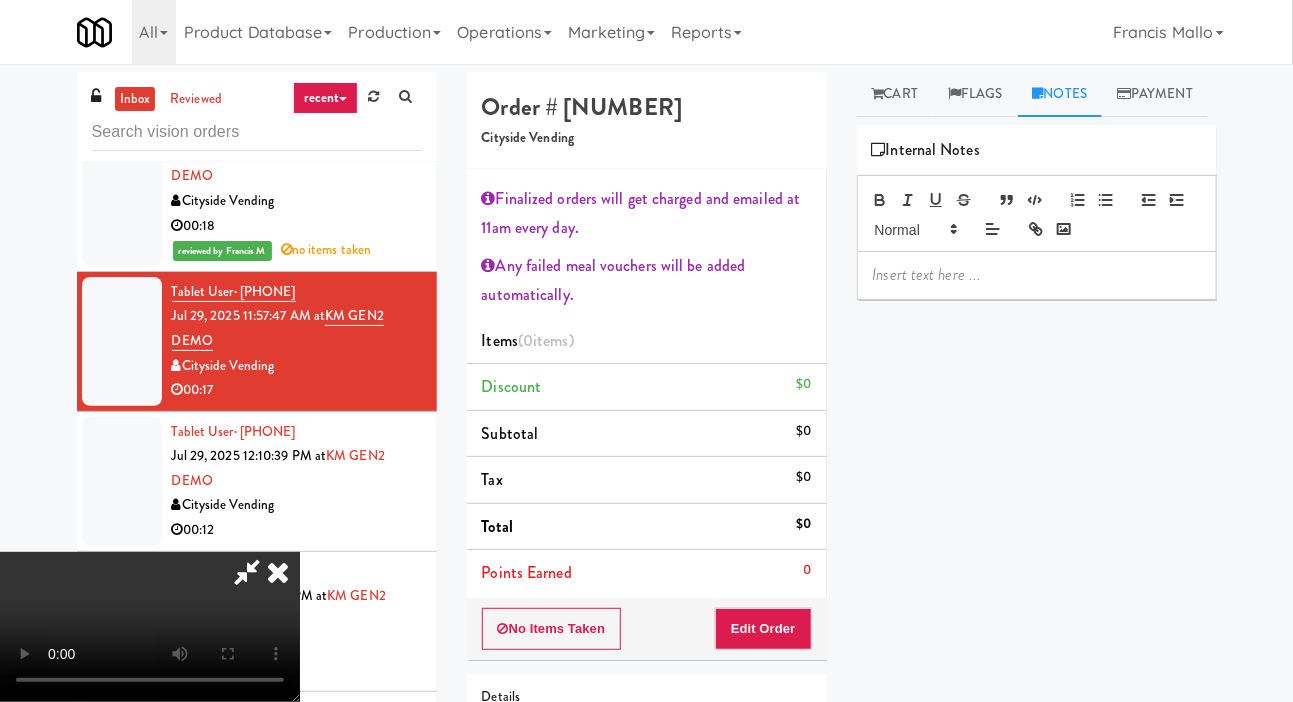 click at bounding box center [1037, 275] 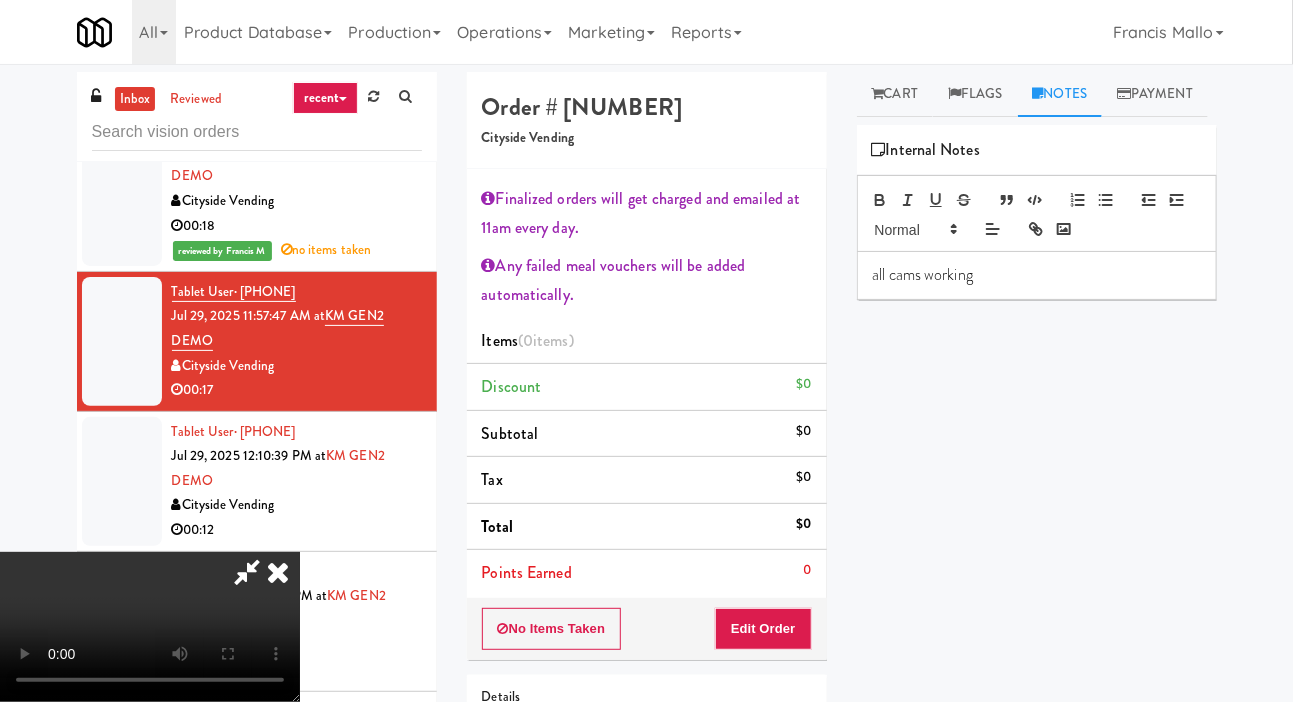 scroll, scrollTop: 0, scrollLeft: 0, axis: both 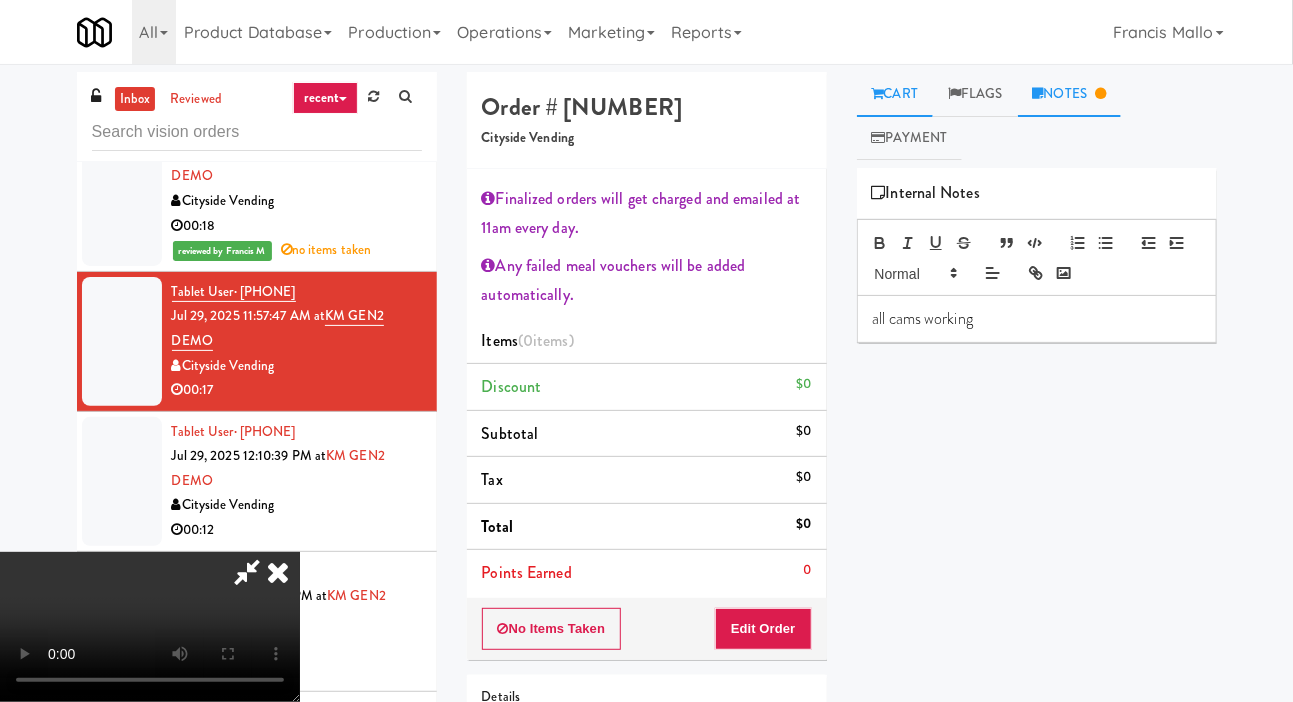click on "Cart" at bounding box center [895, 94] 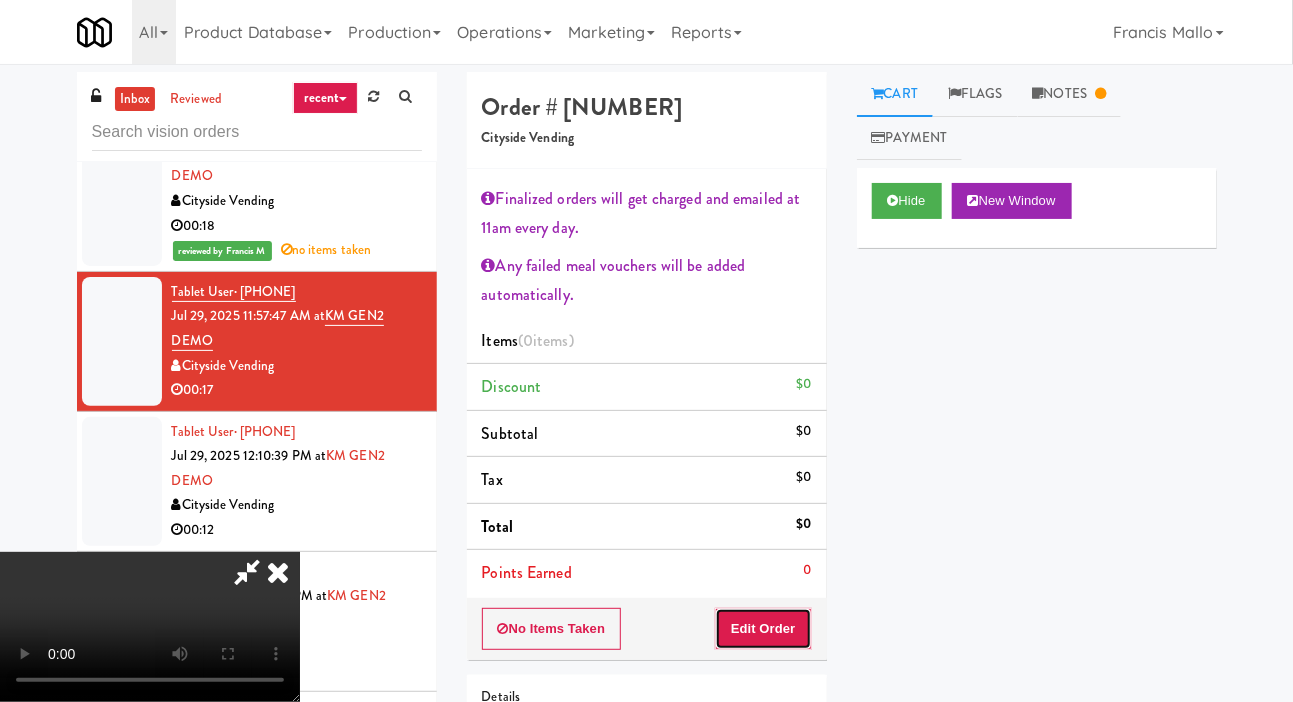 click on "Edit Order" at bounding box center [763, 629] 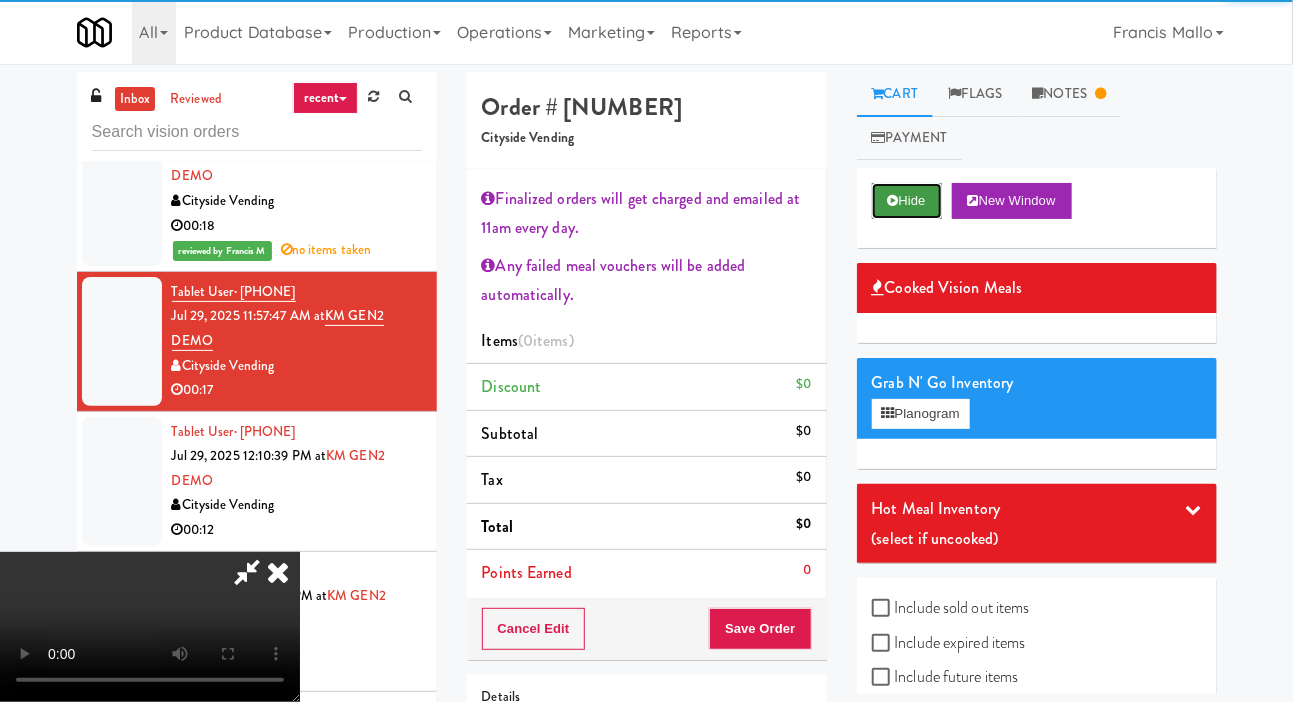 click on "Hide" at bounding box center (907, 201) 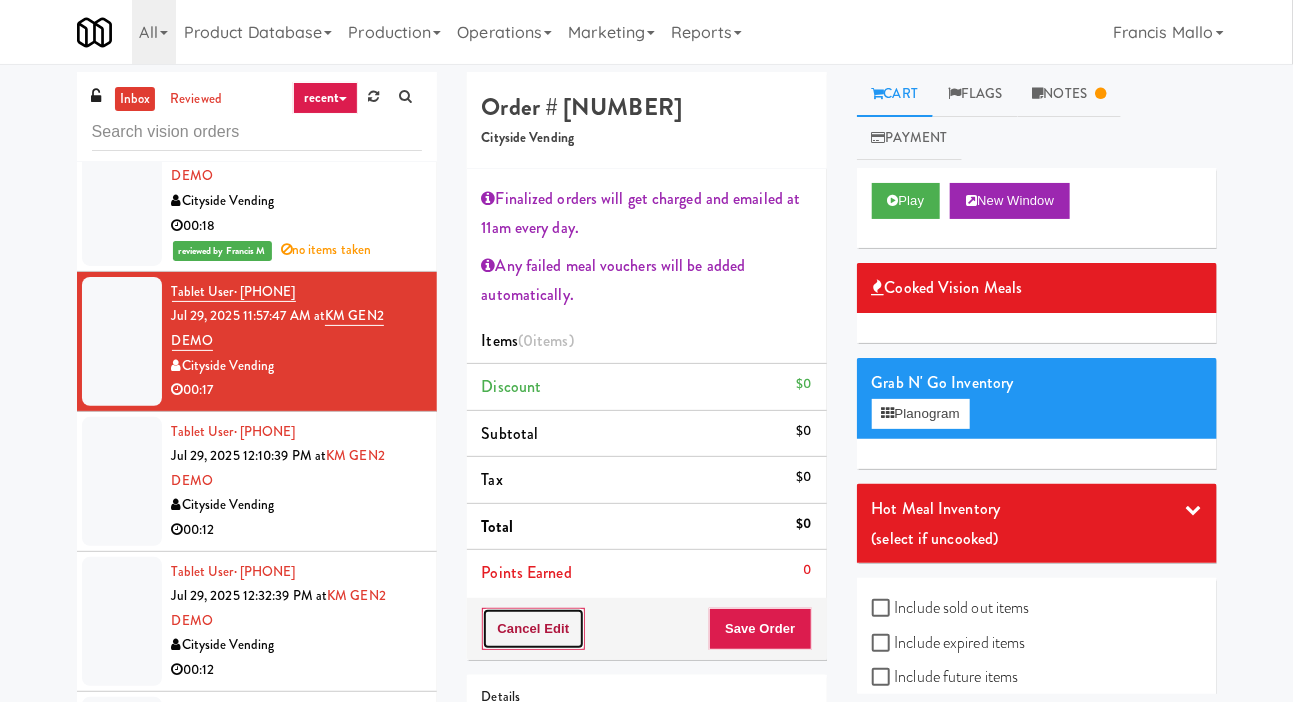click on "Cancel Edit" at bounding box center [534, 629] 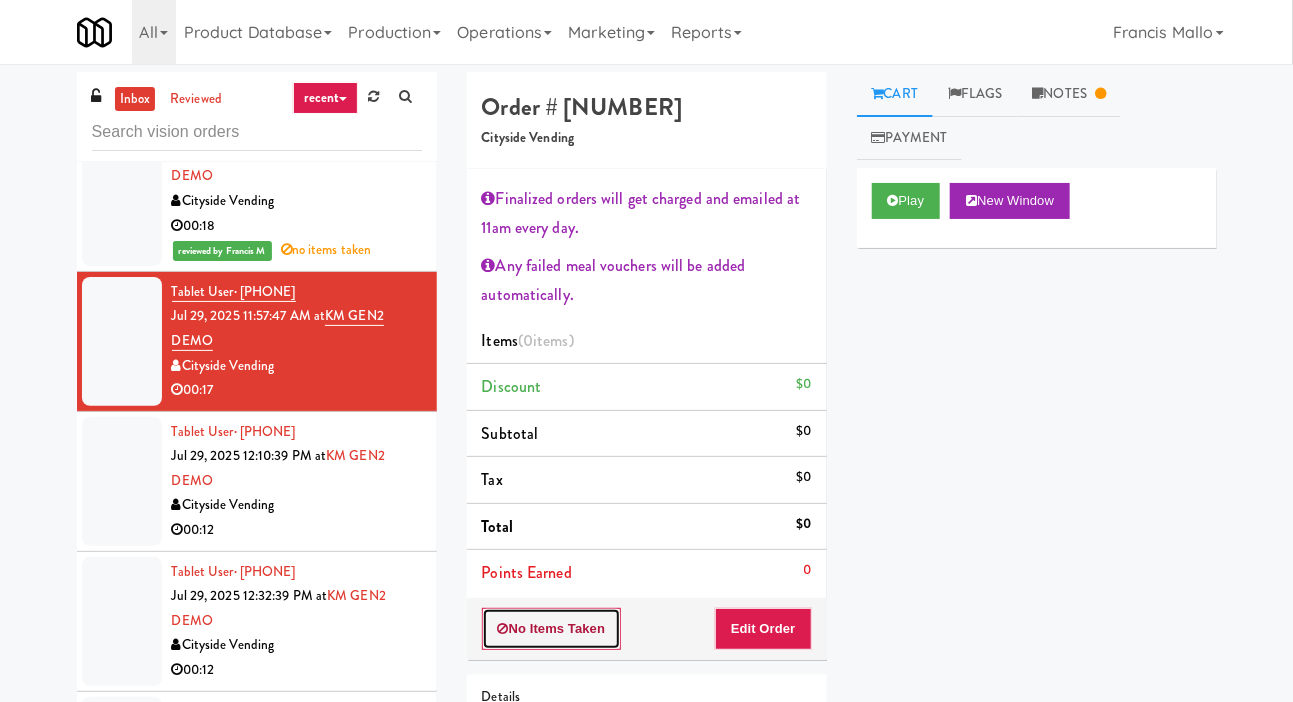 click on "No Items Taken" at bounding box center (552, 629) 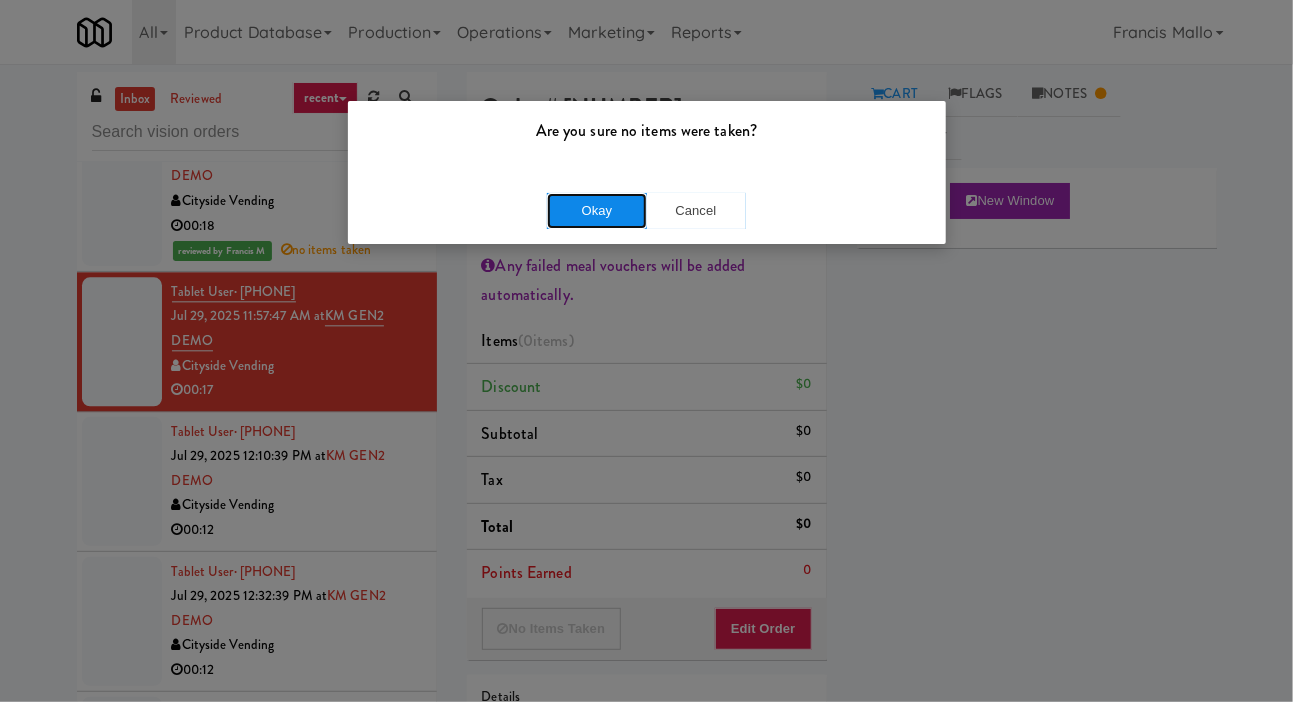 click on "Okay" at bounding box center (597, 211) 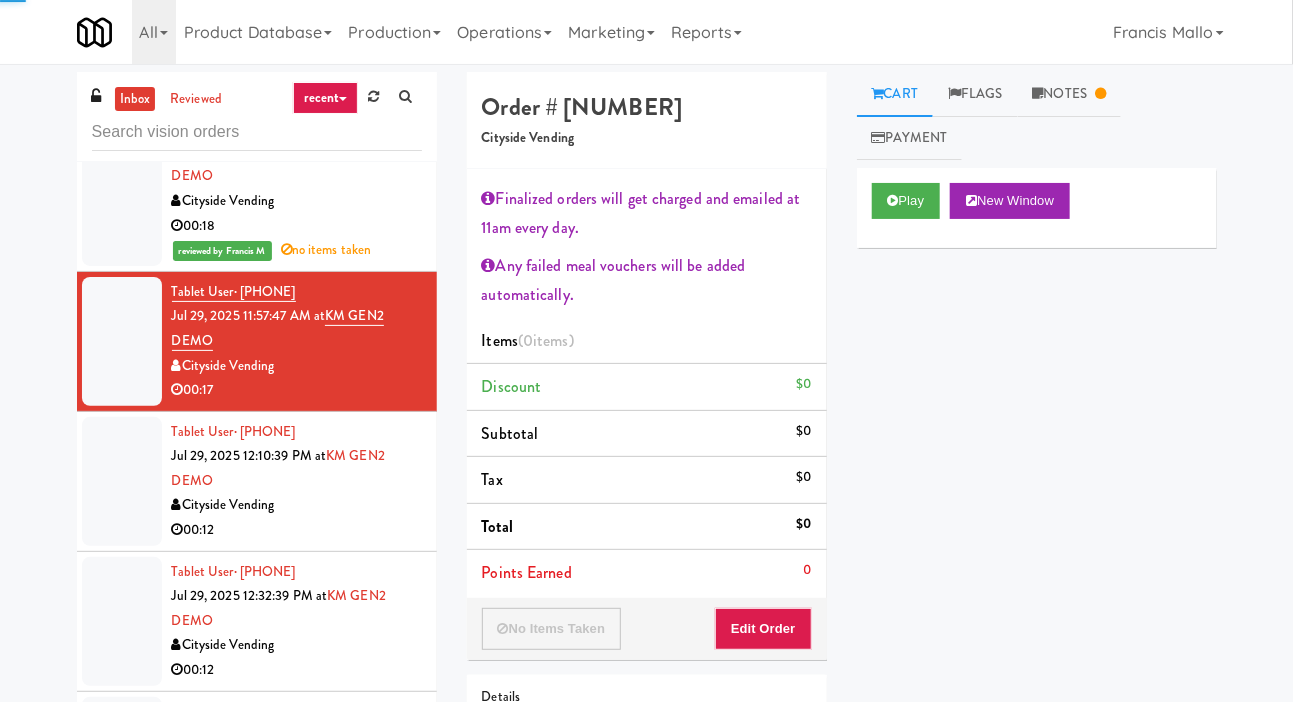 click at bounding box center (122, 481) 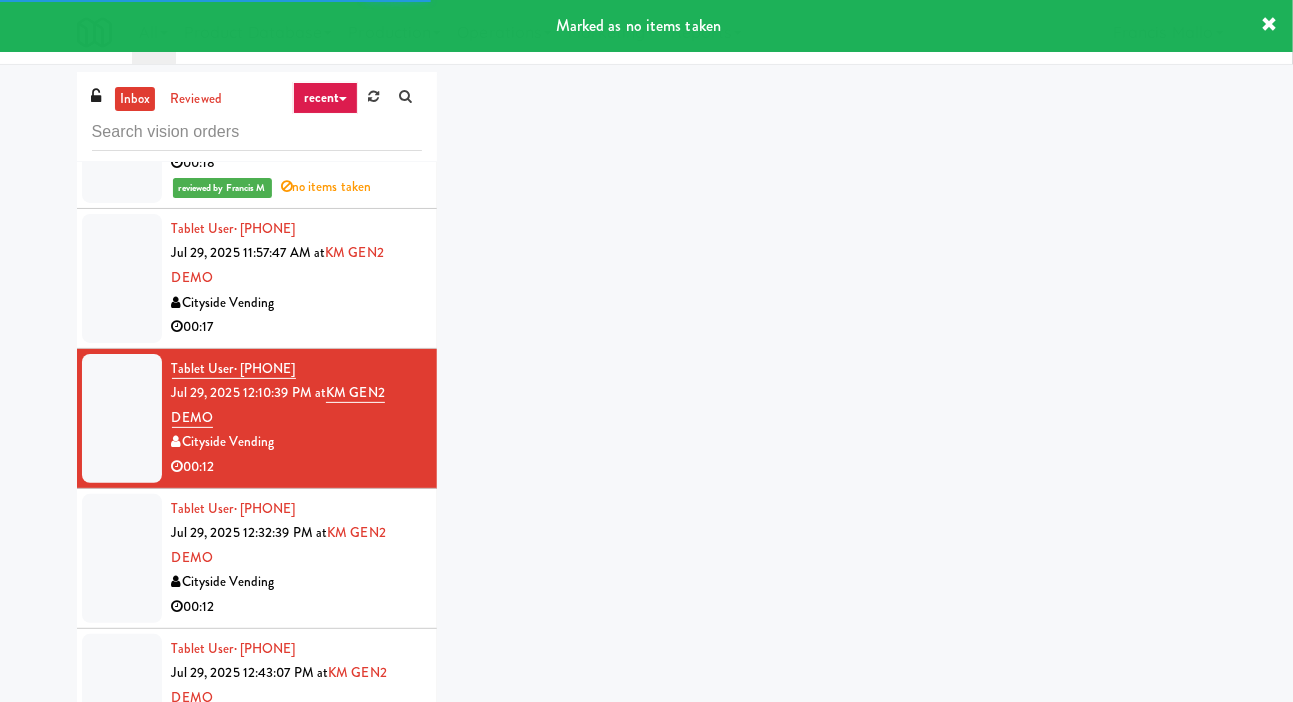 scroll, scrollTop: 1987, scrollLeft: 0, axis: vertical 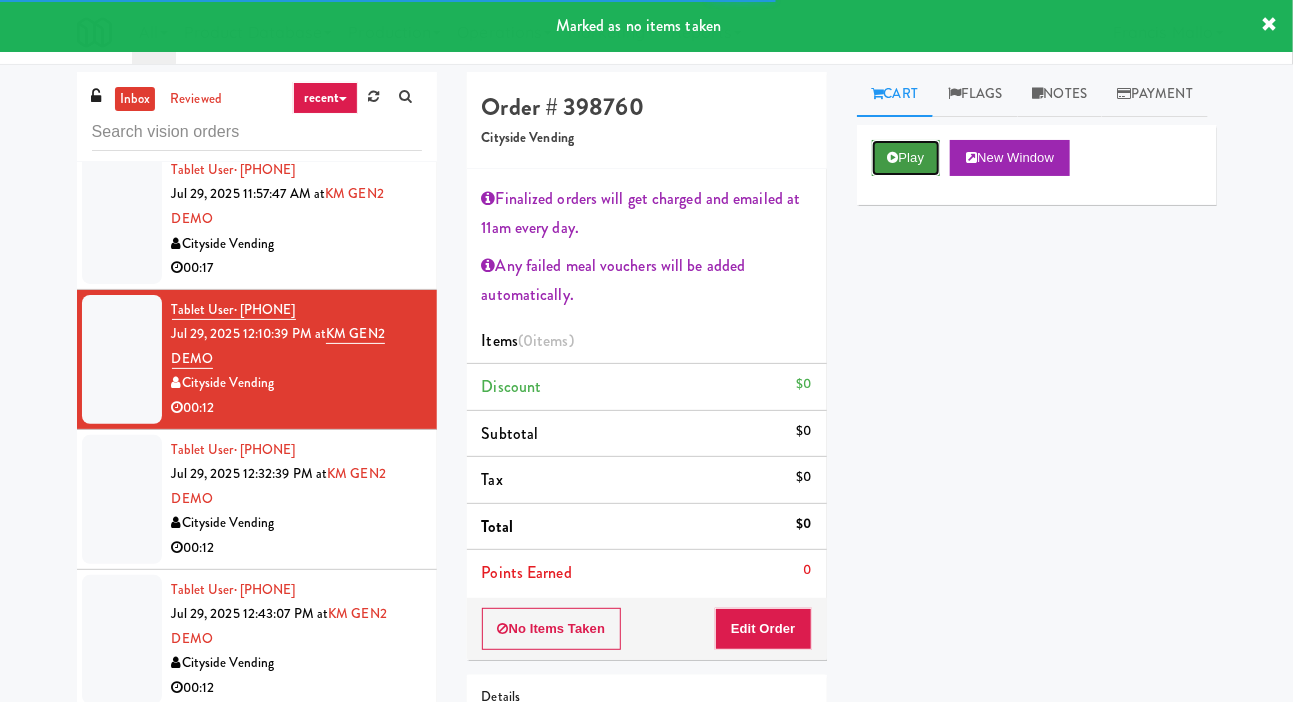 click on "Play" at bounding box center (906, 158) 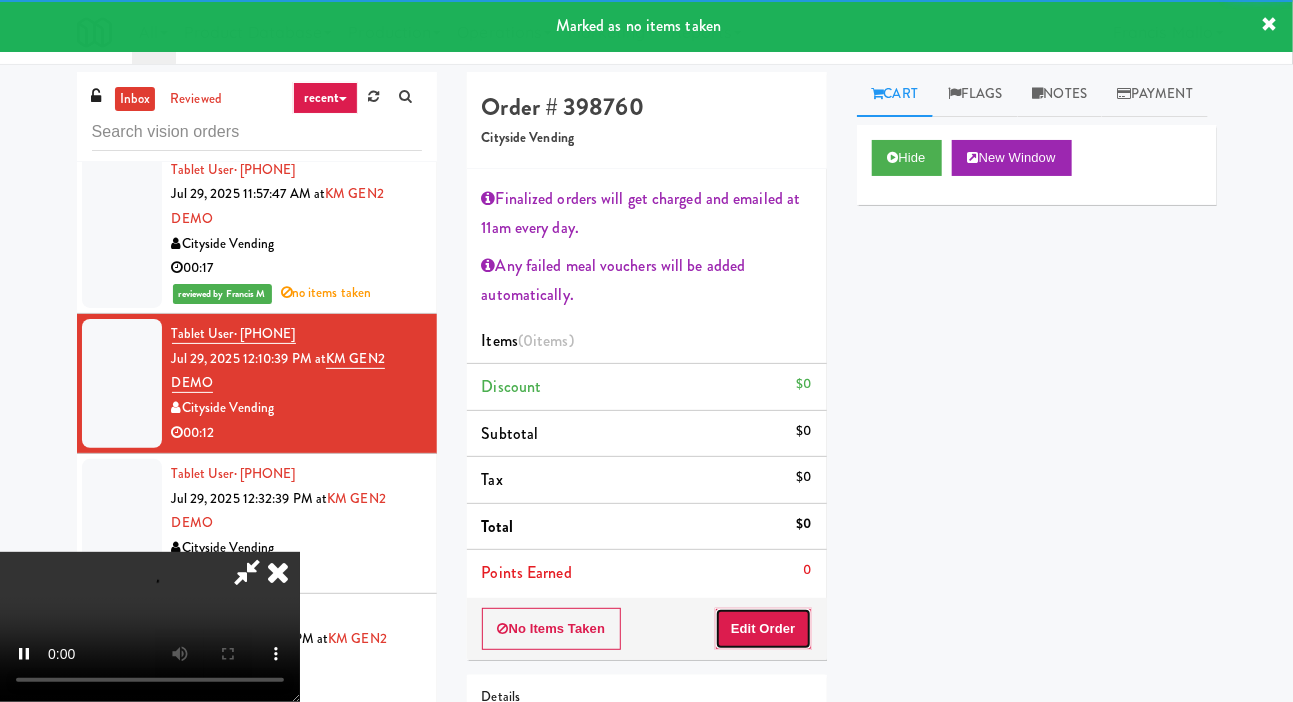click on "Edit Order" at bounding box center [763, 629] 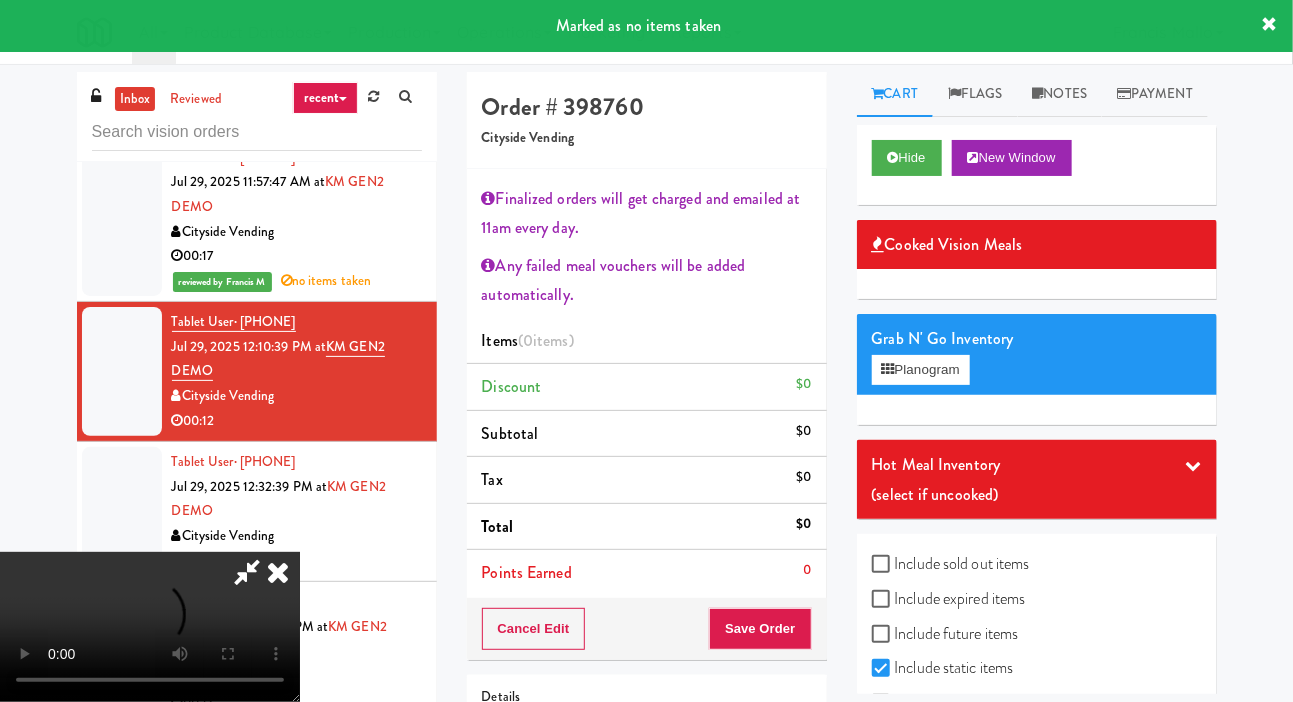 scroll, scrollTop: 2027, scrollLeft: 0, axis: vertical 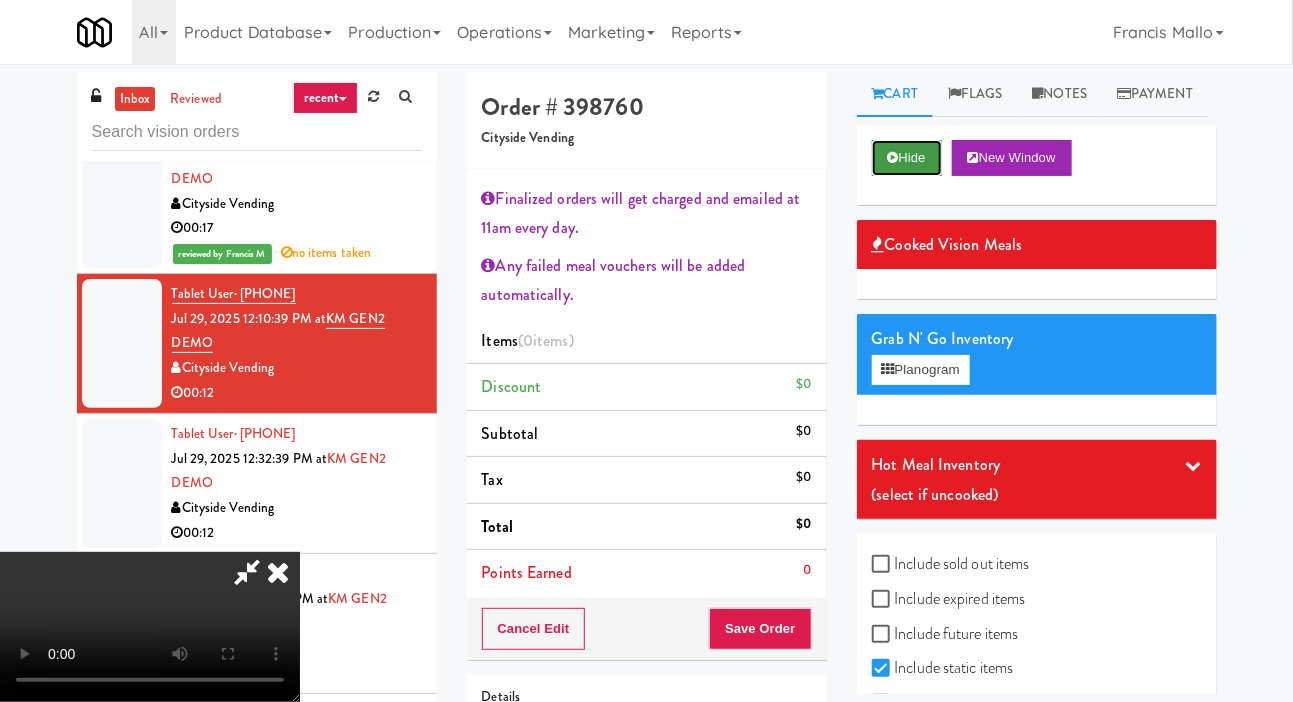 click on "Hide" at bounding box center (907, 158) 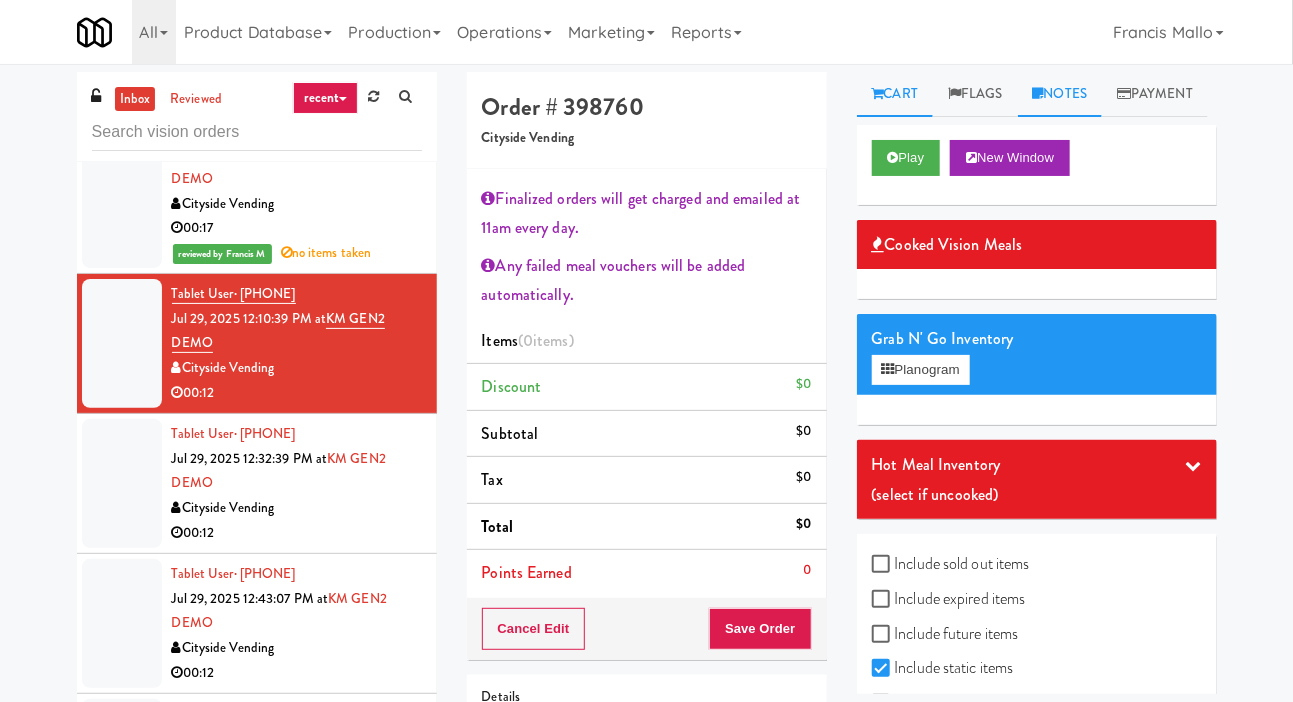click on "Notes" at bounding box center (1060, 94) 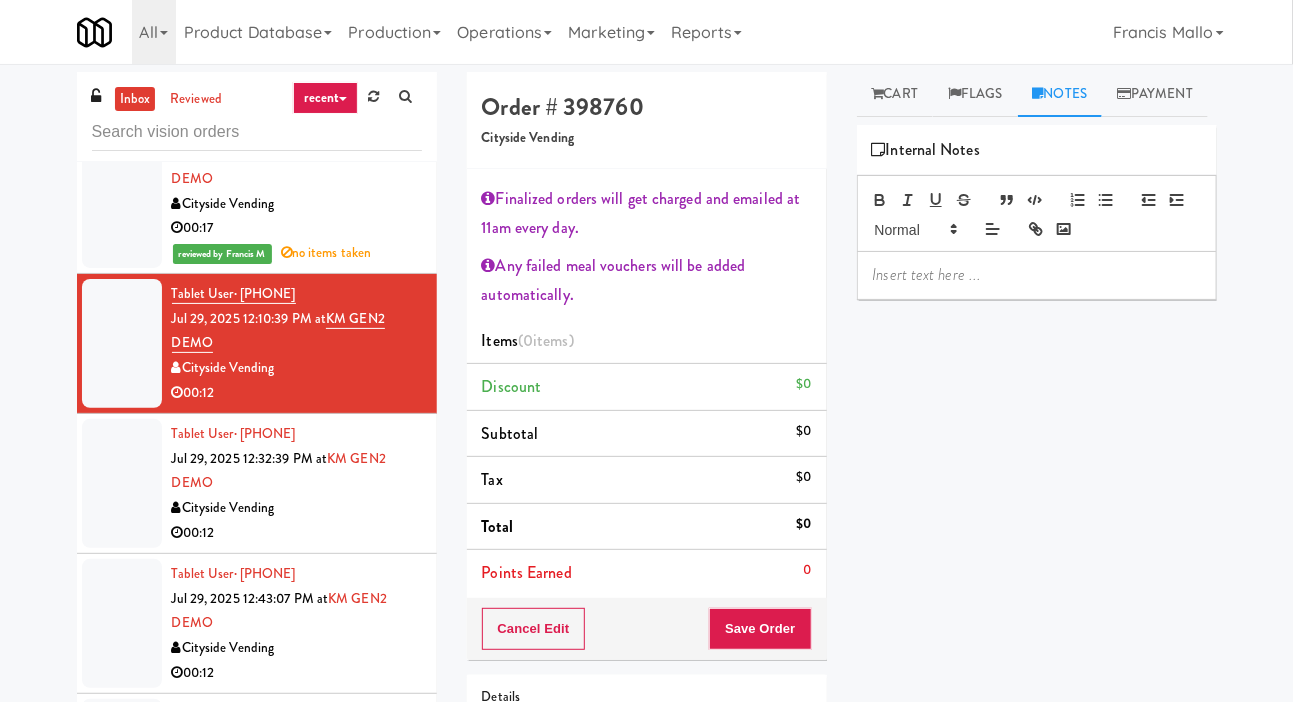 click at bounding box center (1037, 275) 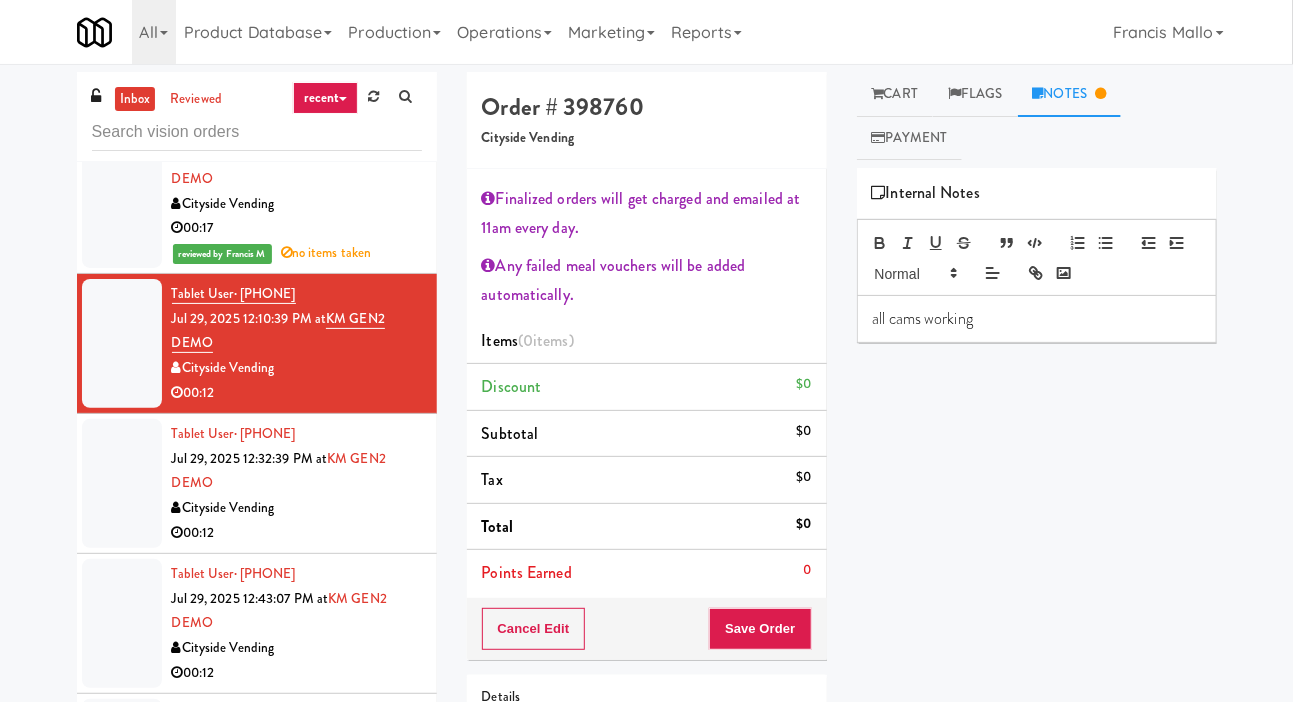 scroll, scrollTop: 0, scrollLeft: 0, axis: both 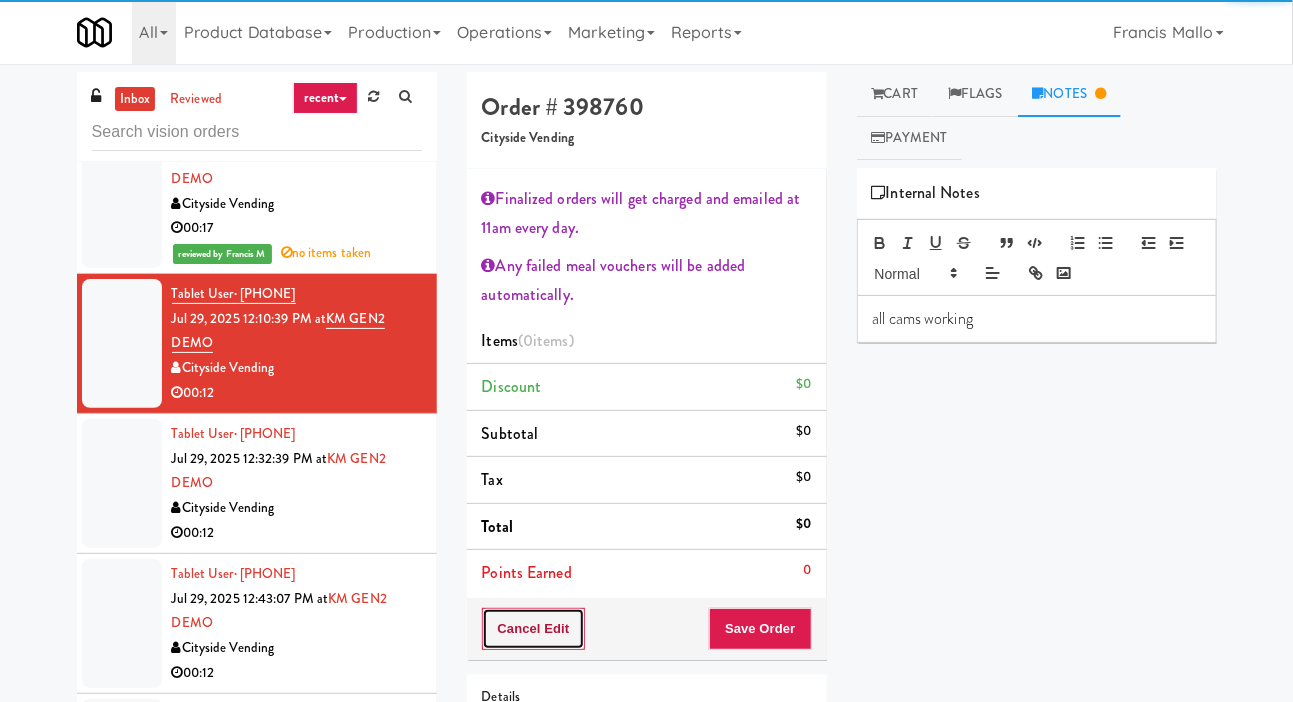 click on "Cancel Edit" at bounding box center (534, 629) 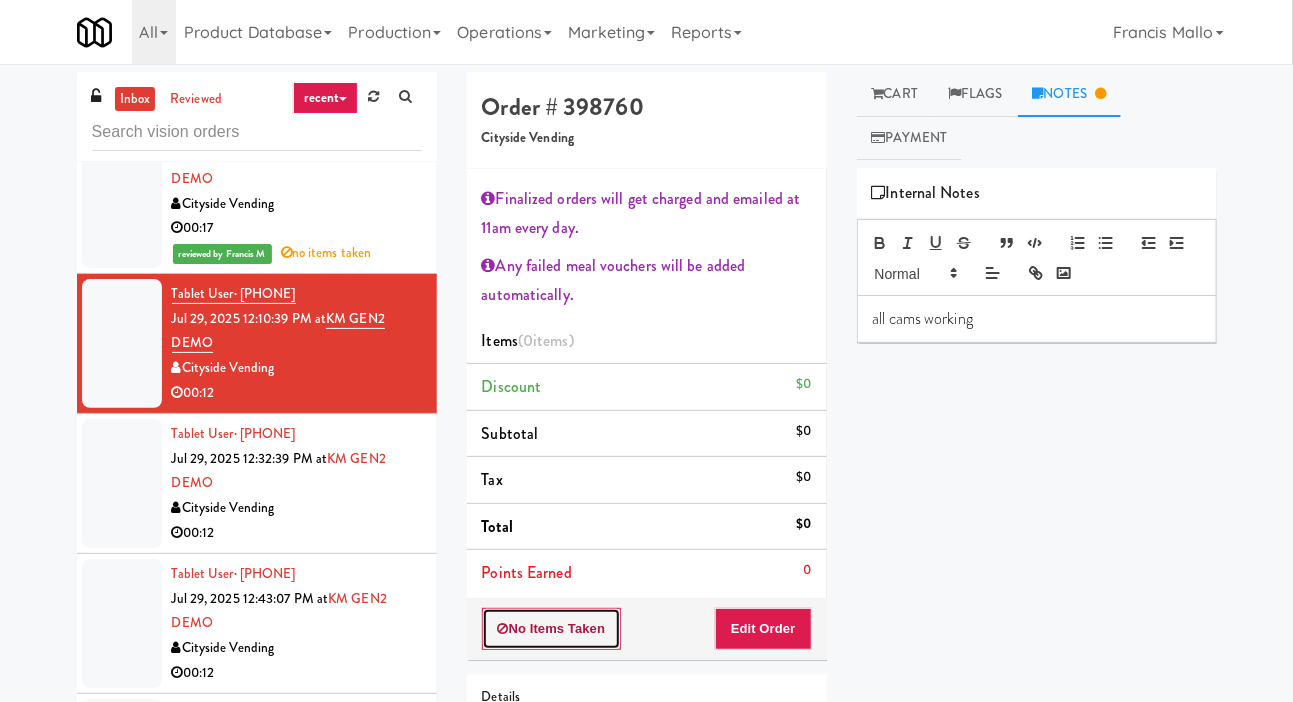 click on "No Items Taken" at bounding box center (552, 629) 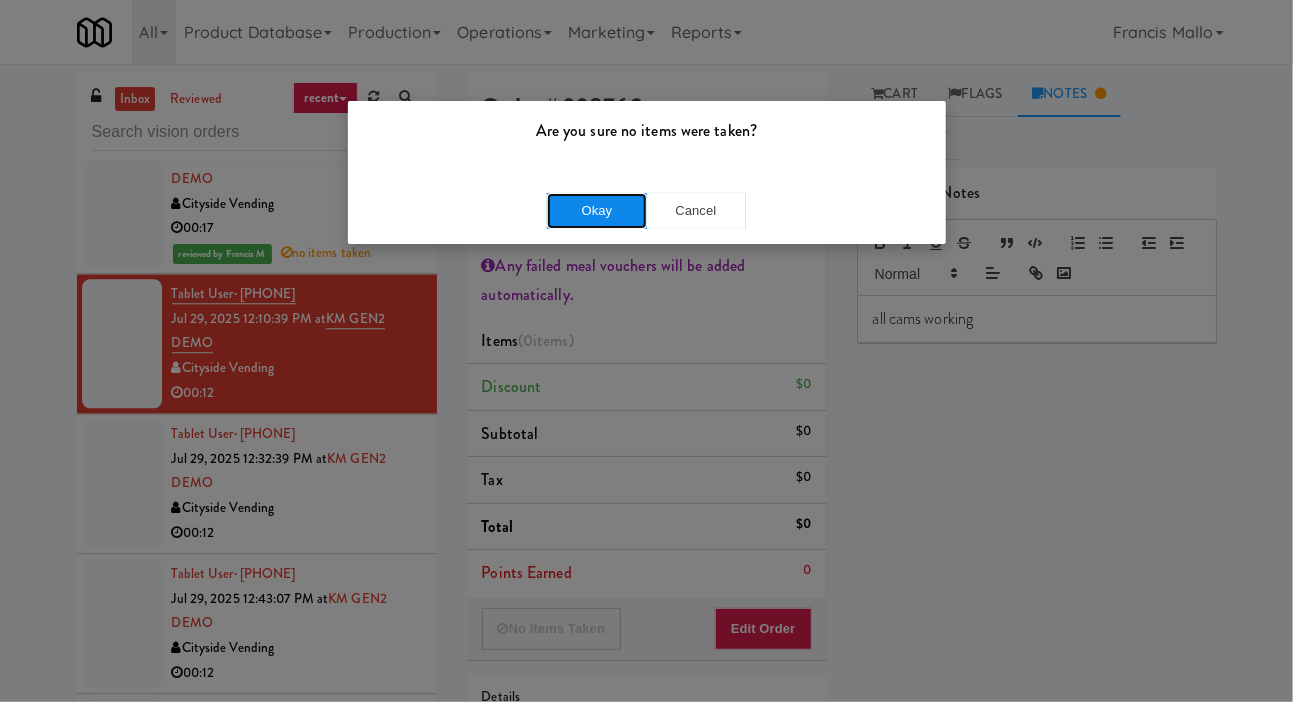 click on "Okay" at bounding box center [597, 211] 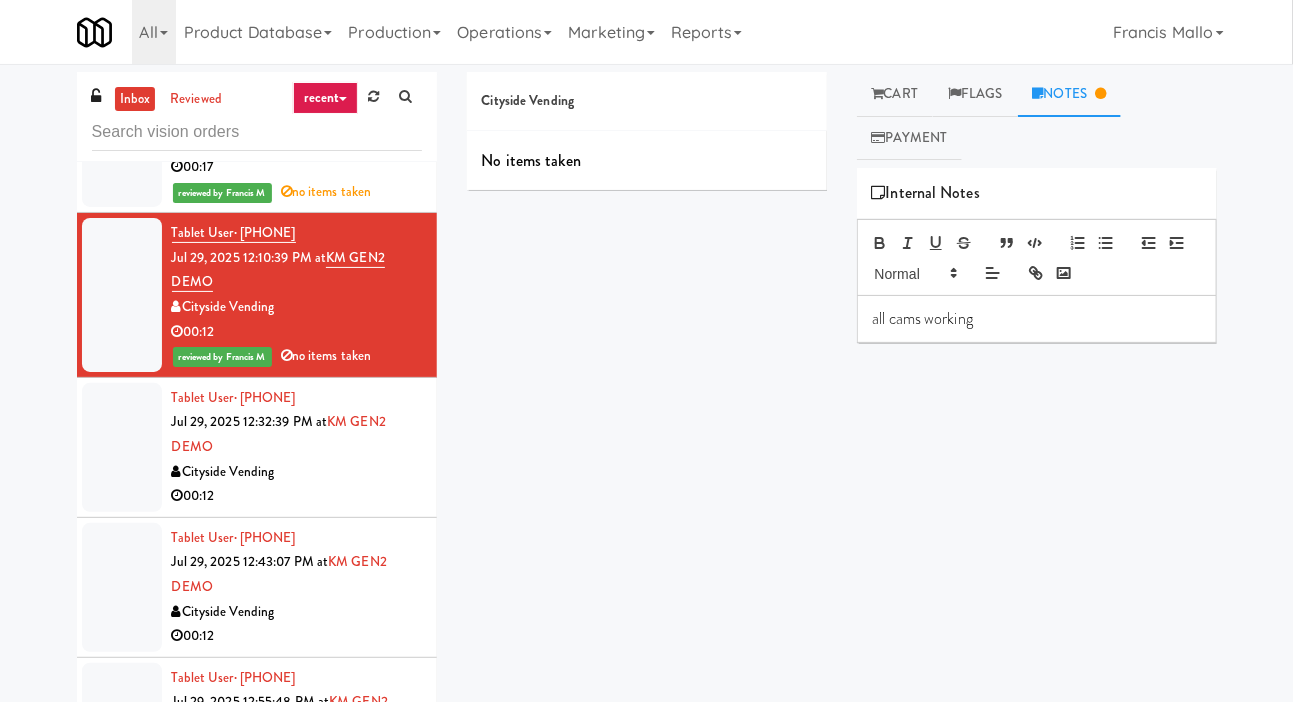 click at bounding box center [122, 447] 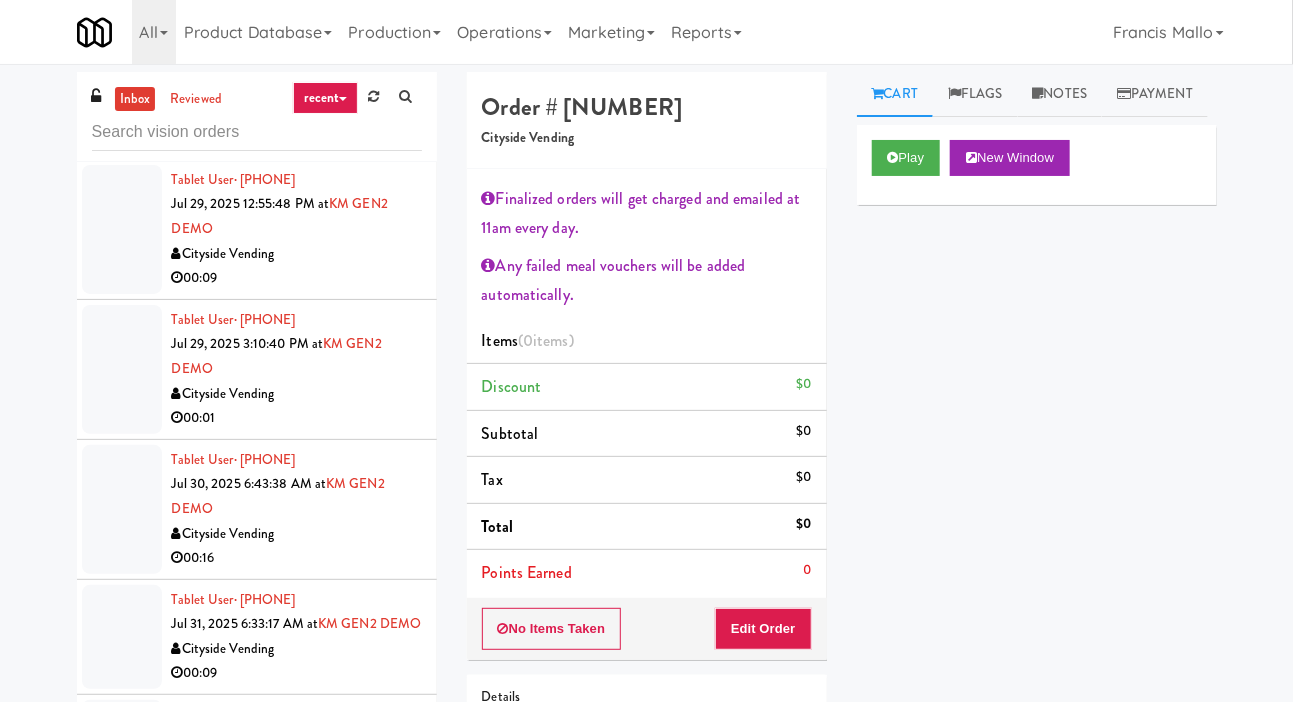 scroll, scrollTop: 2590, scrollLeft: 0, axis: vertical 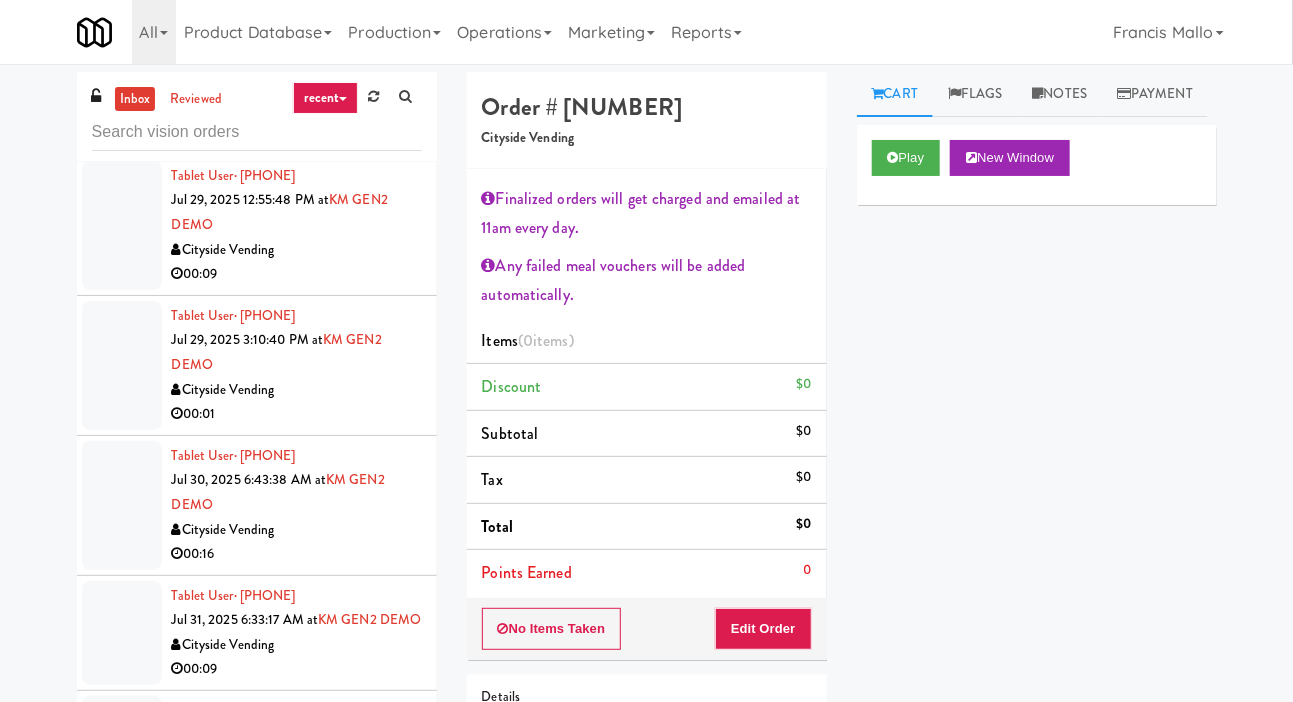click at bounding box center (122, 365) 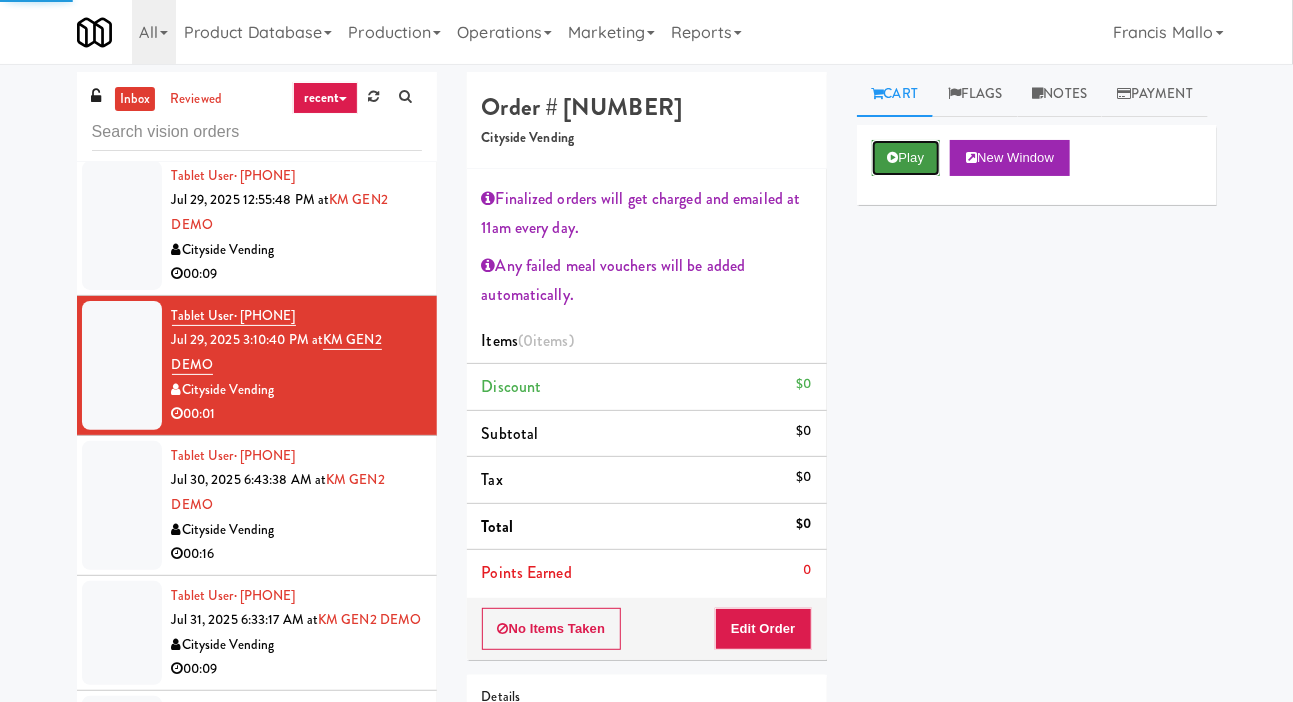 click on "Play" at bounding box center [906, 158] 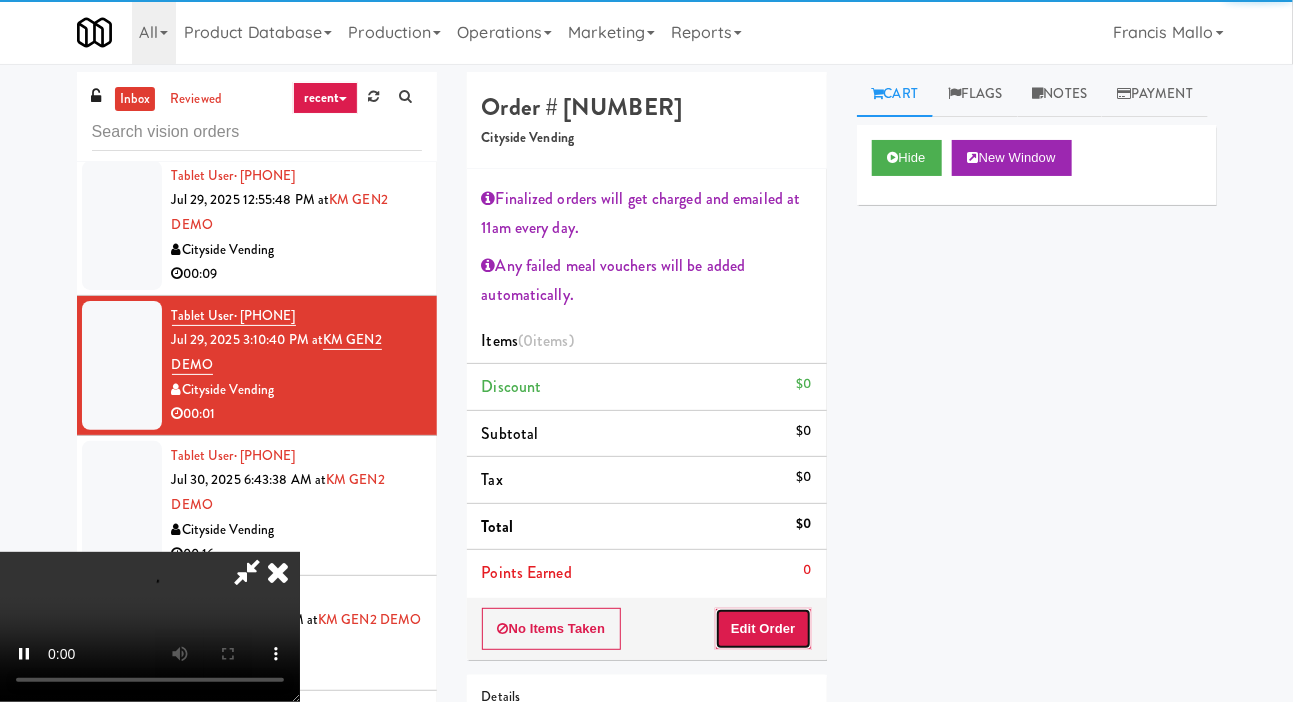 click on "Edit Order" at bounding box center [763, 629] 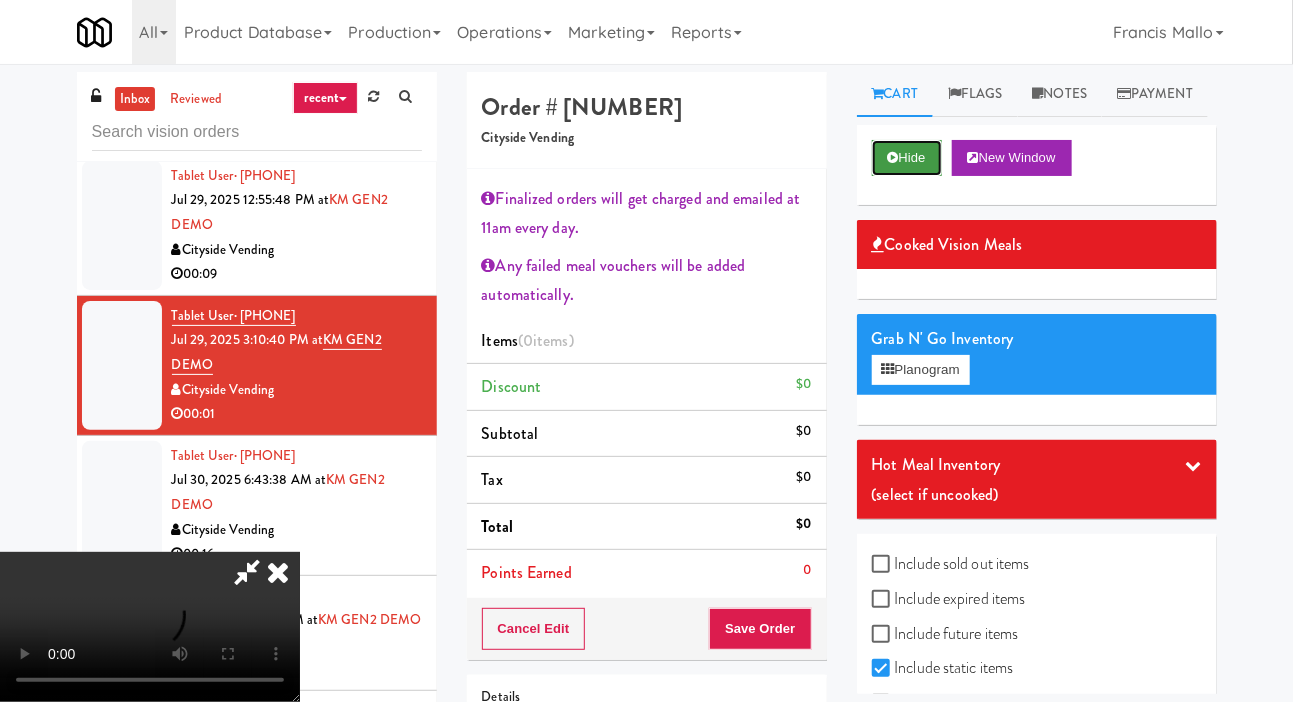click on "Hide" at bounding box center [907, 158] 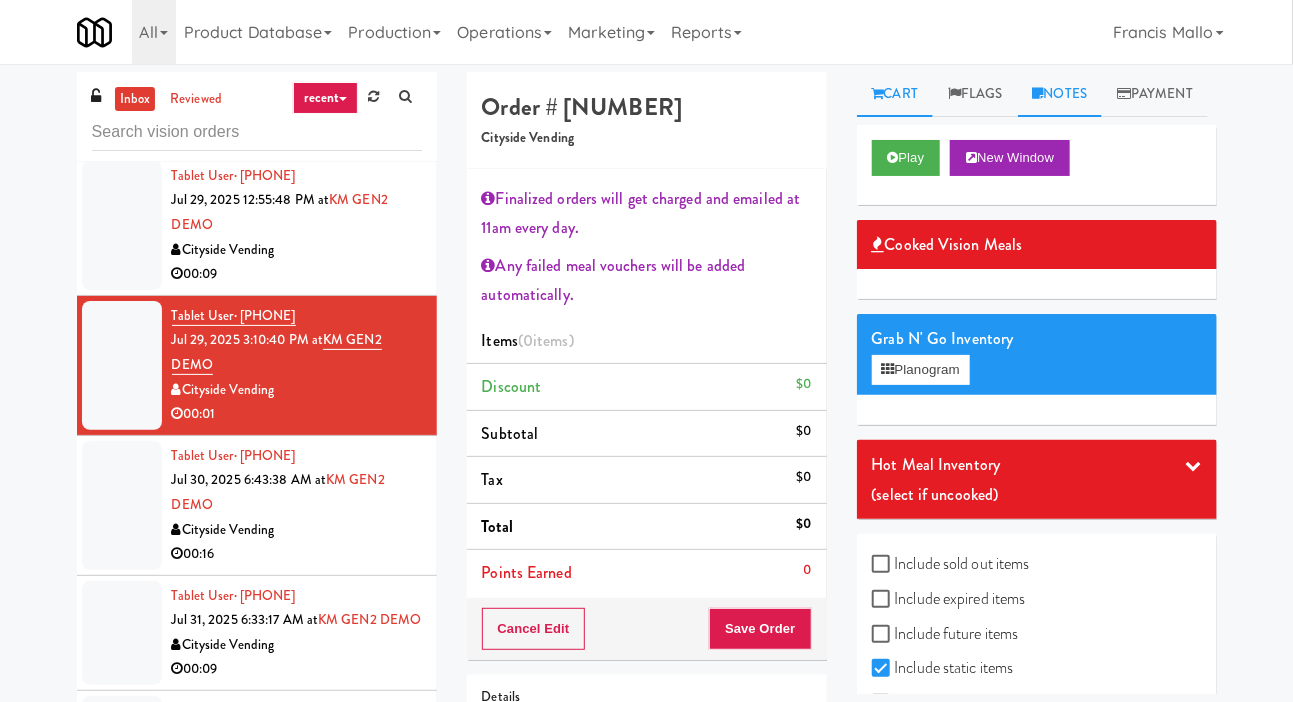 click on "Notes" at bounding box center [1060, 94] 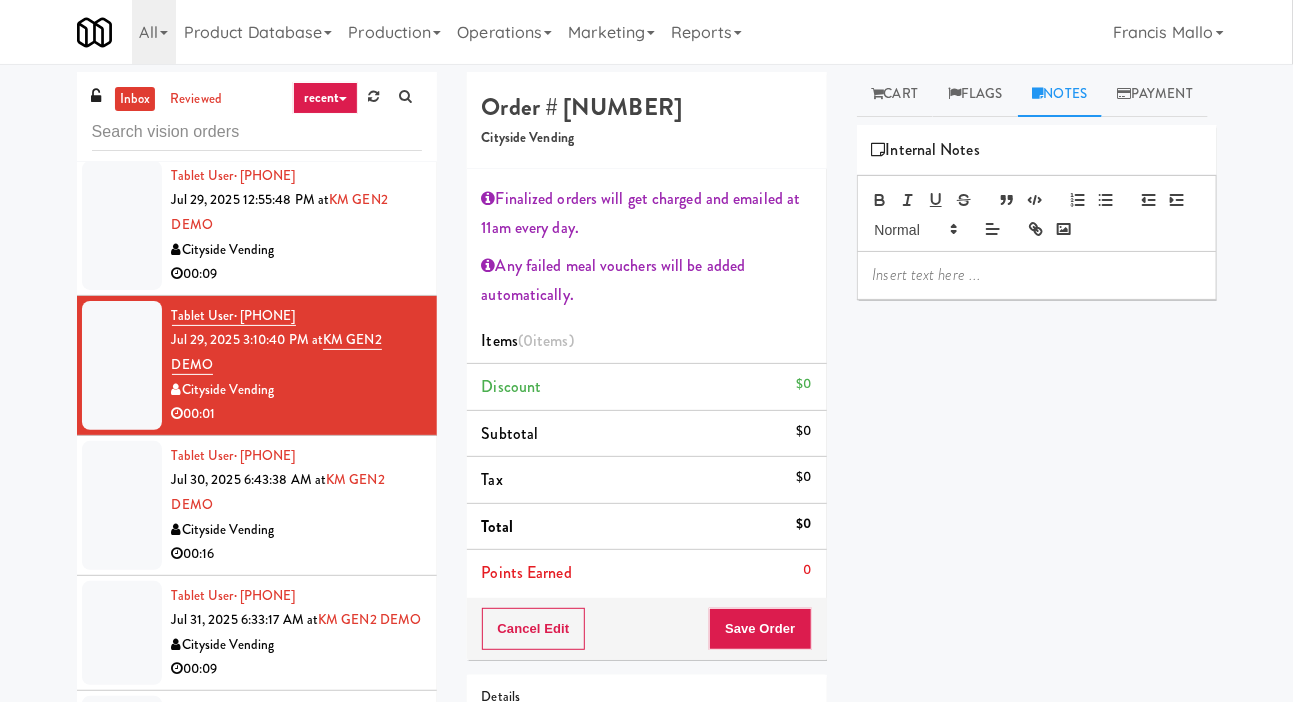 click at bounding box center [1037, 275] 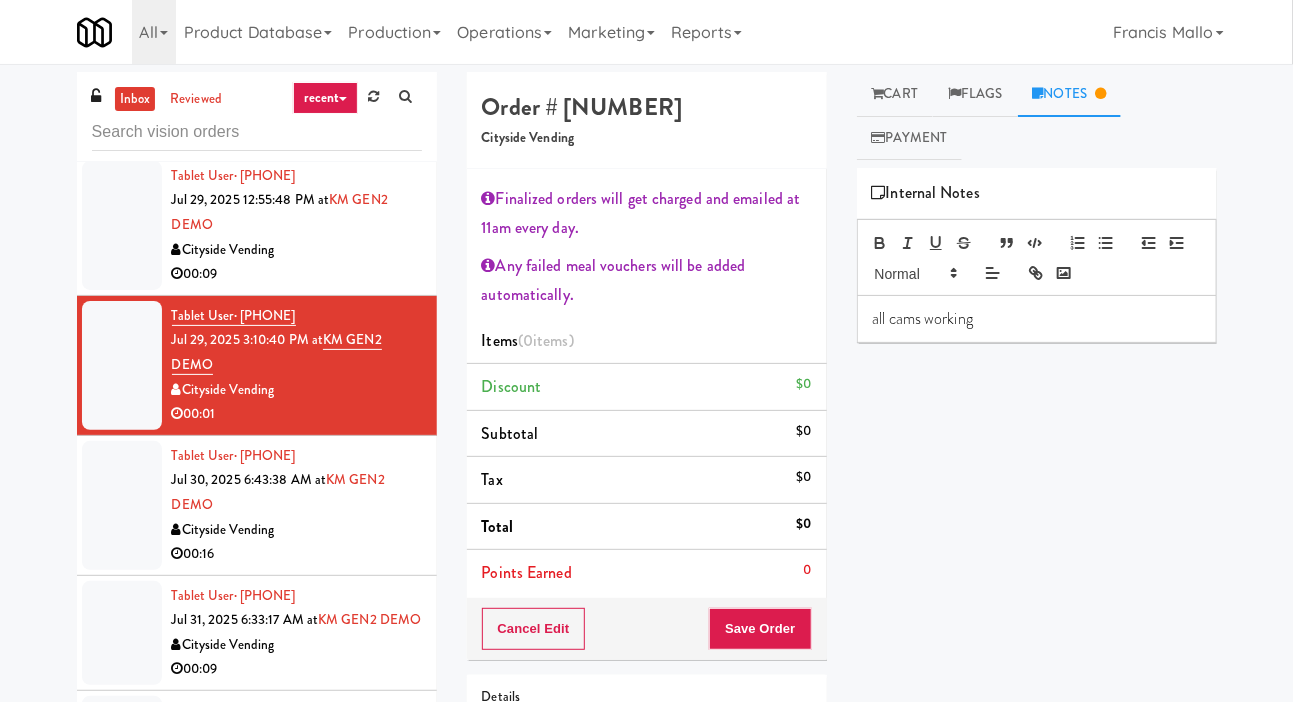 scroll, scrollTop: 0, scrollLeft: 0, axis: both 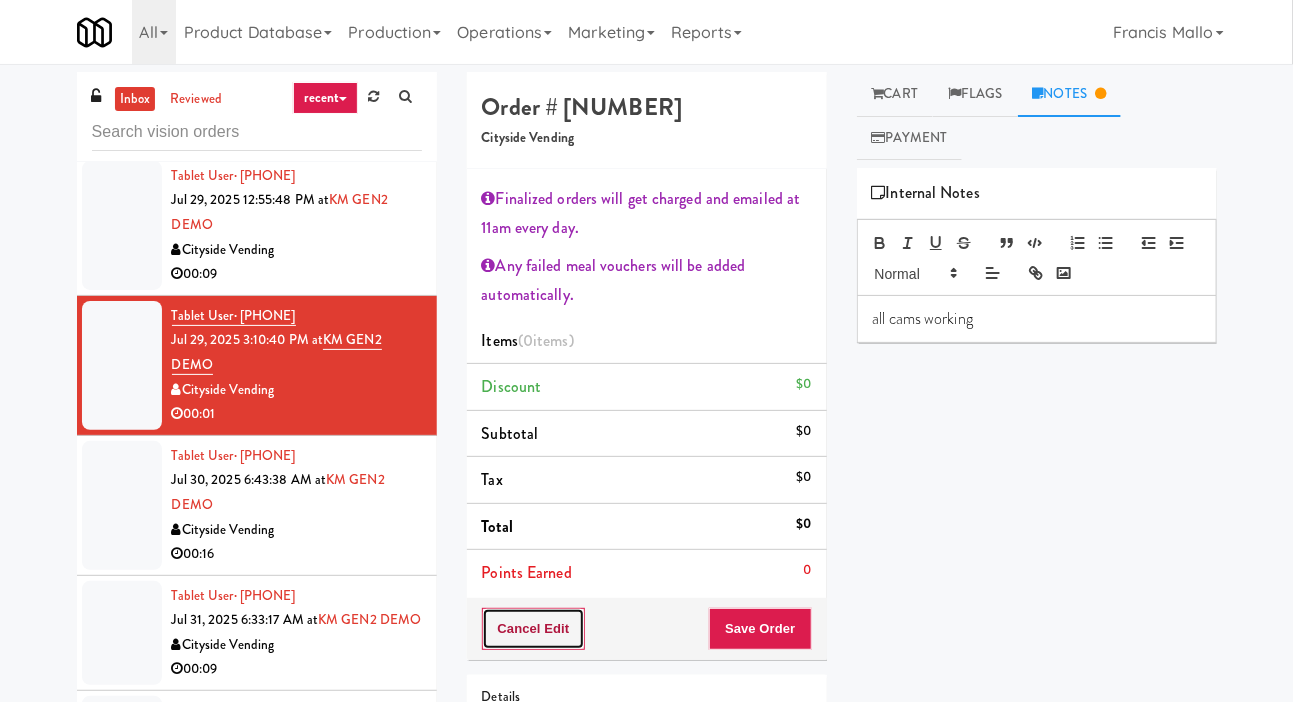 click on "Cancel Edit" at bounding box center (534, 629) 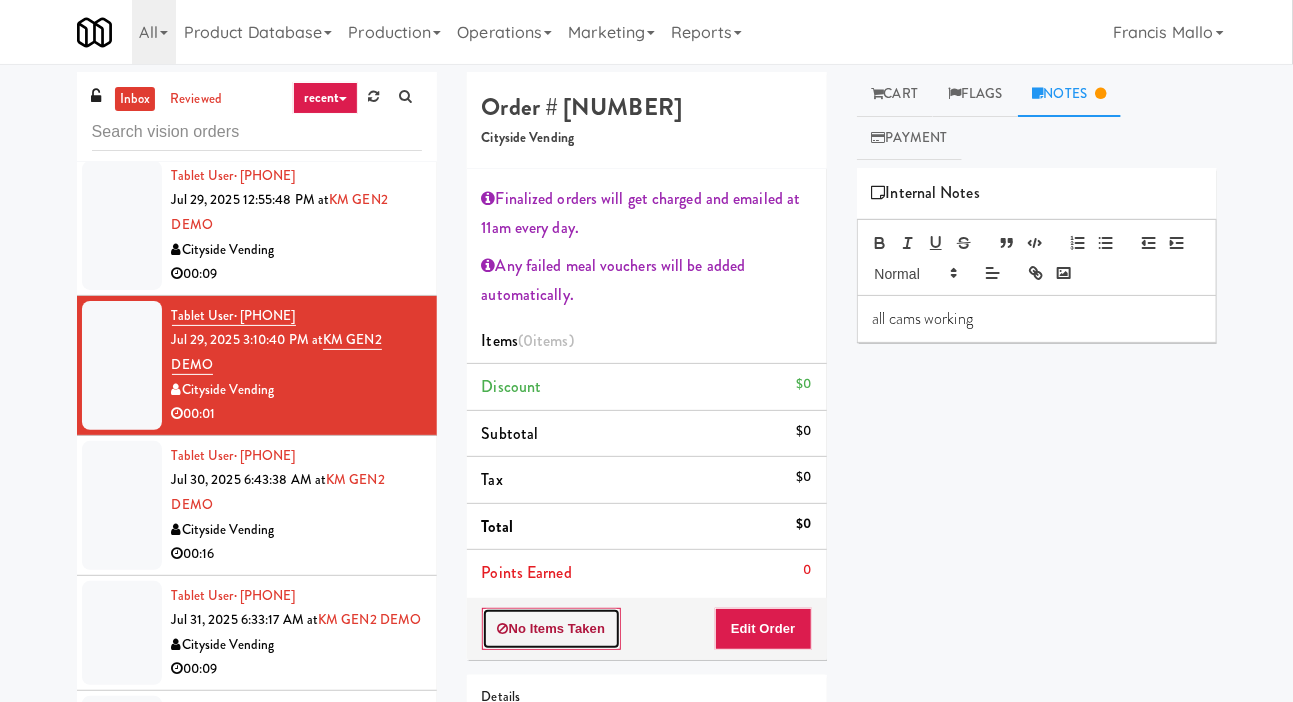 click on "No Items Taken" at bounding box center (552, 629) 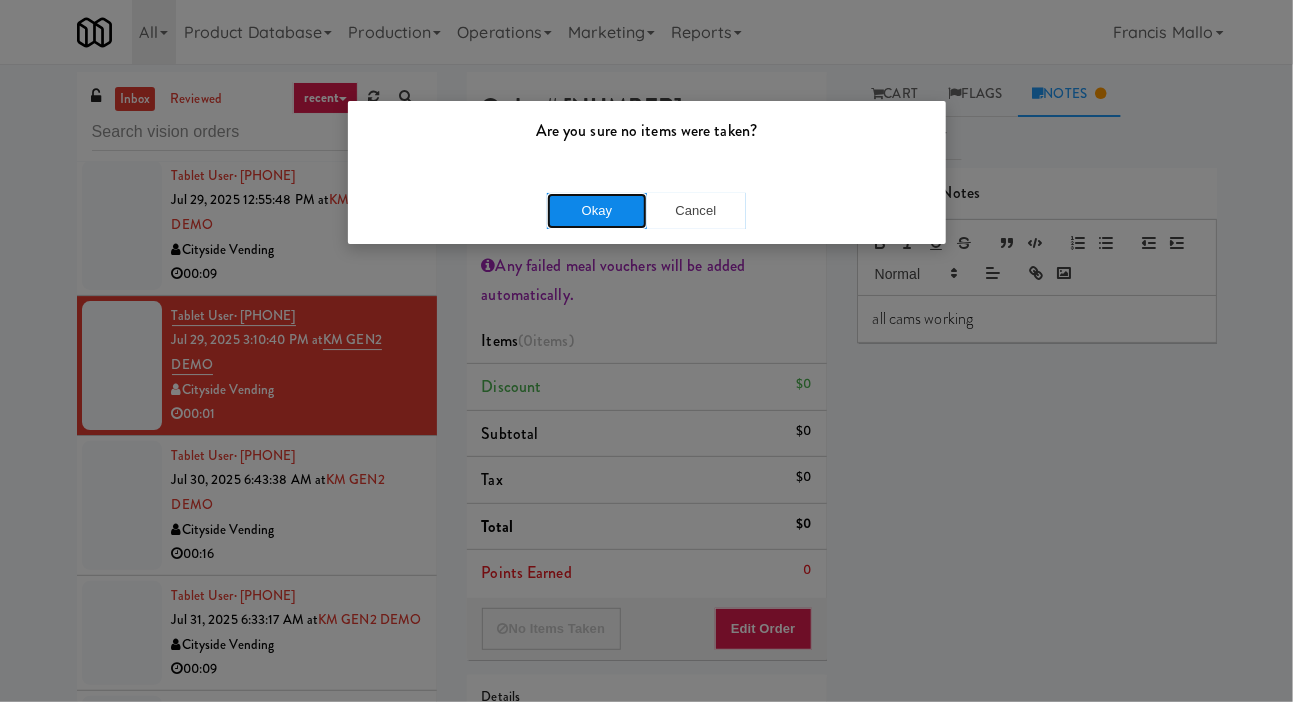 click on "Okay" at bounding box center (597, 211) 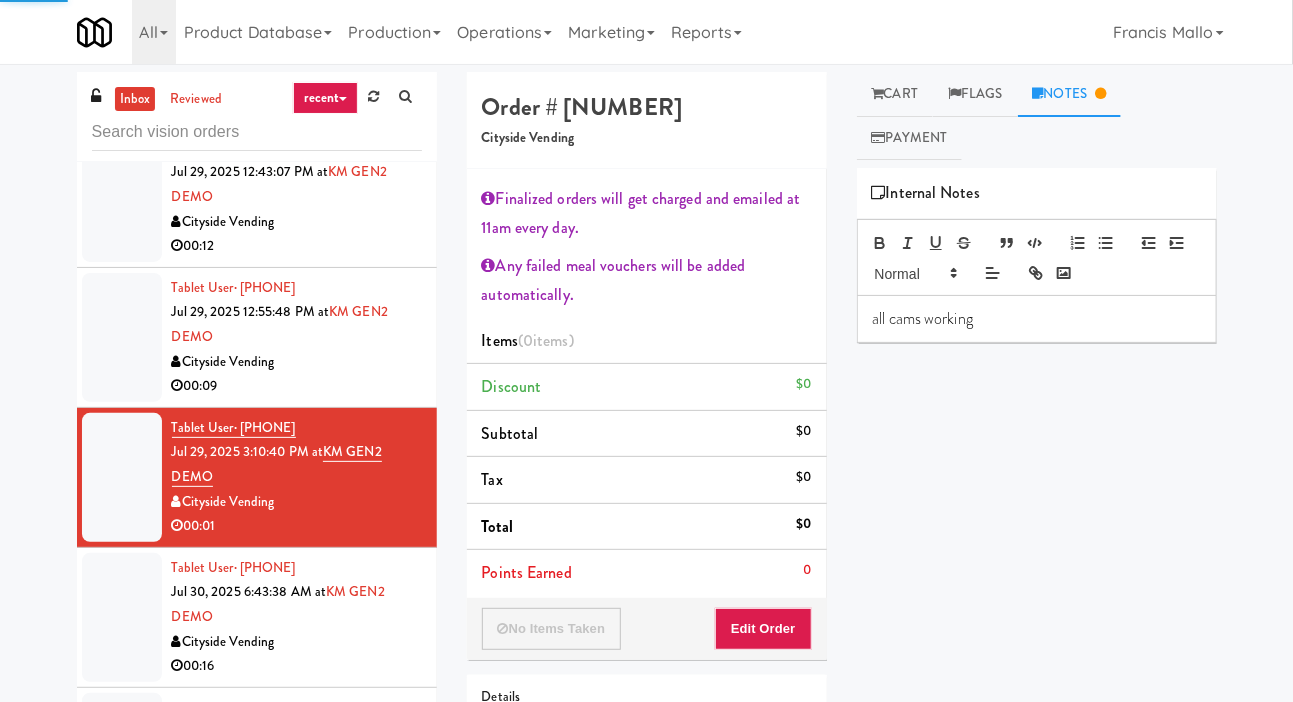 scroll, scrollTop: 2479, scrollLeft: 0, axis: vertical 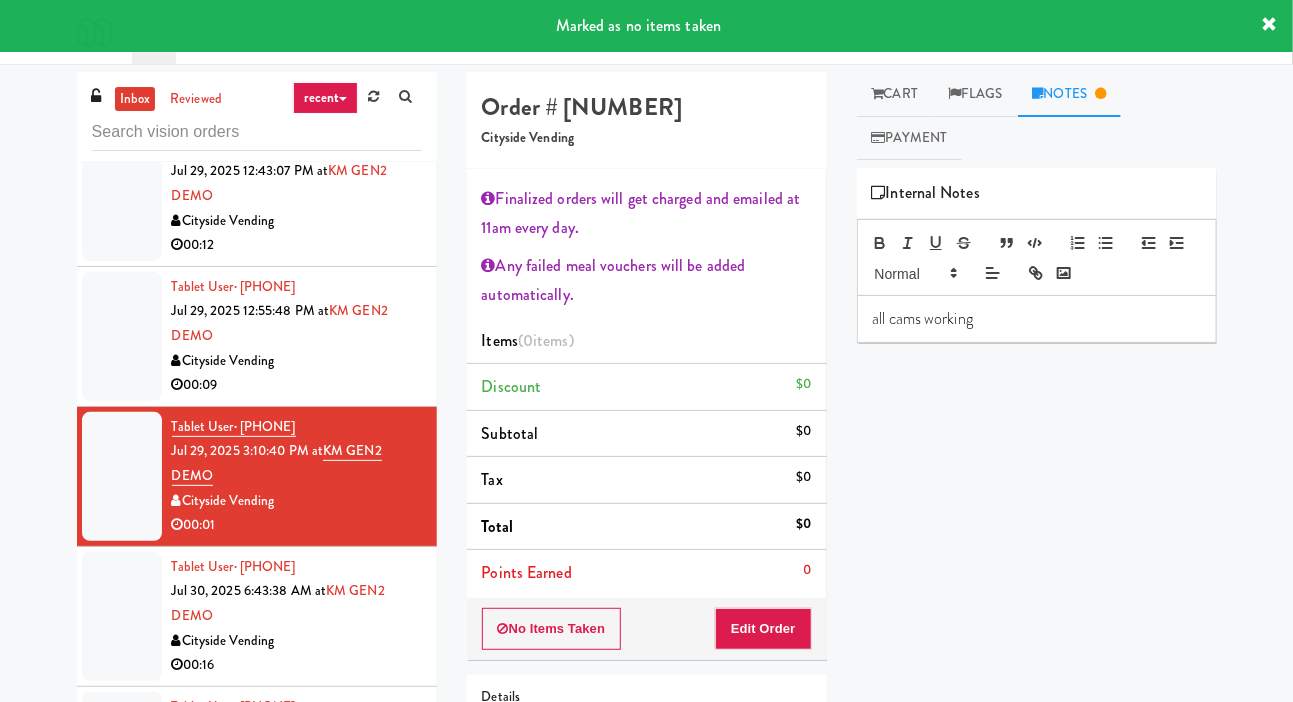 click at bounding box center (122, 336) 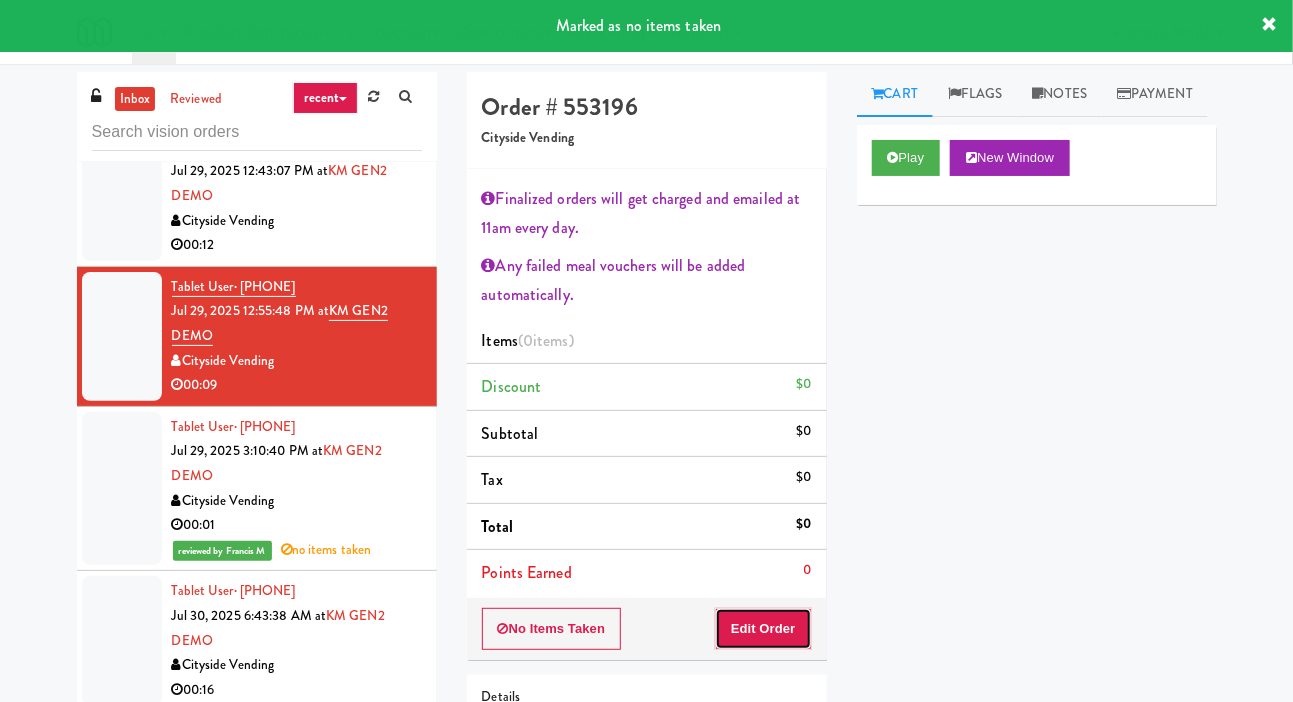 click on "Edit Order" at bounding box center [763, 629] 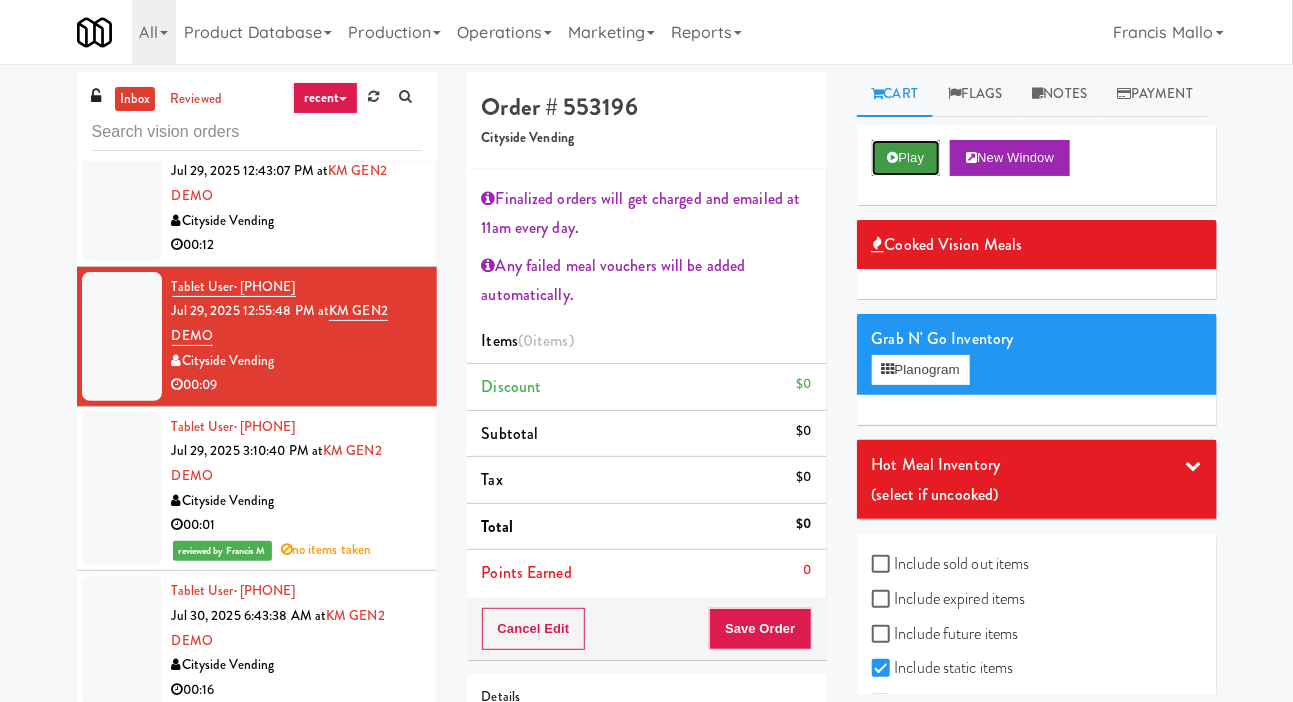 click on "Play" at bounding box center [906, 158] 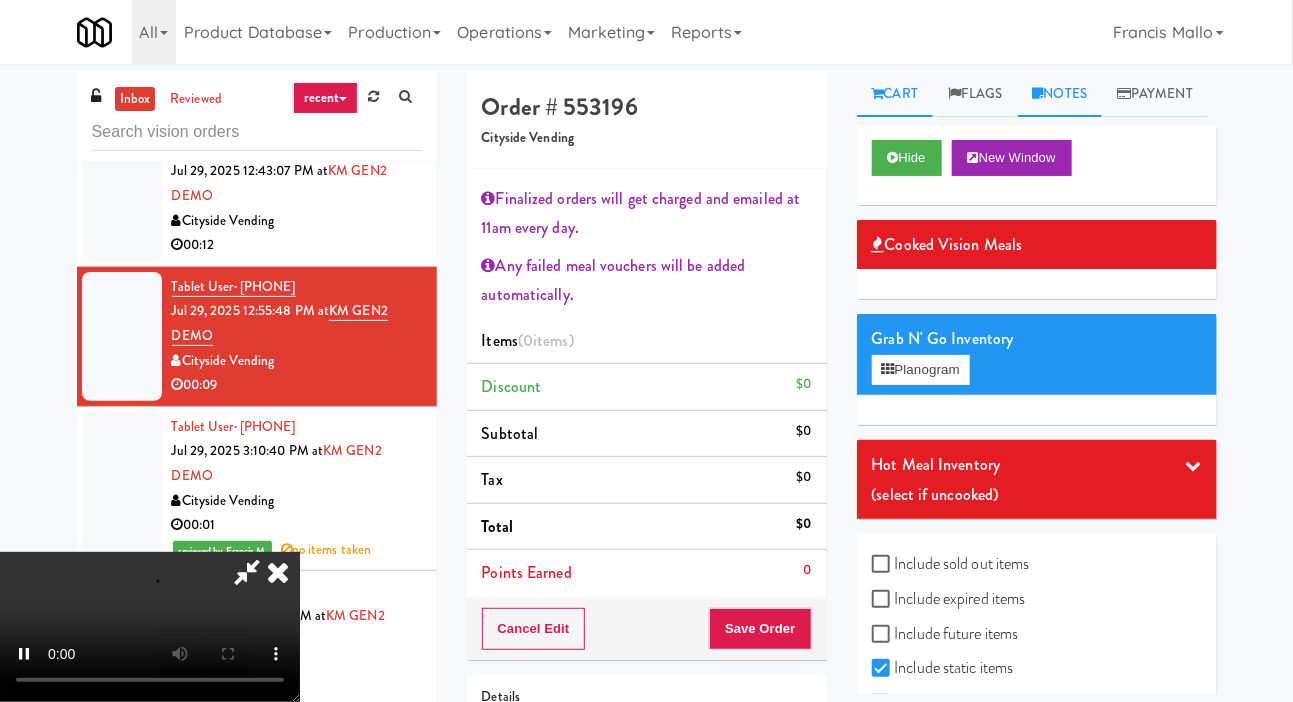 click on "Notes" at bounding box center [1060, 94] 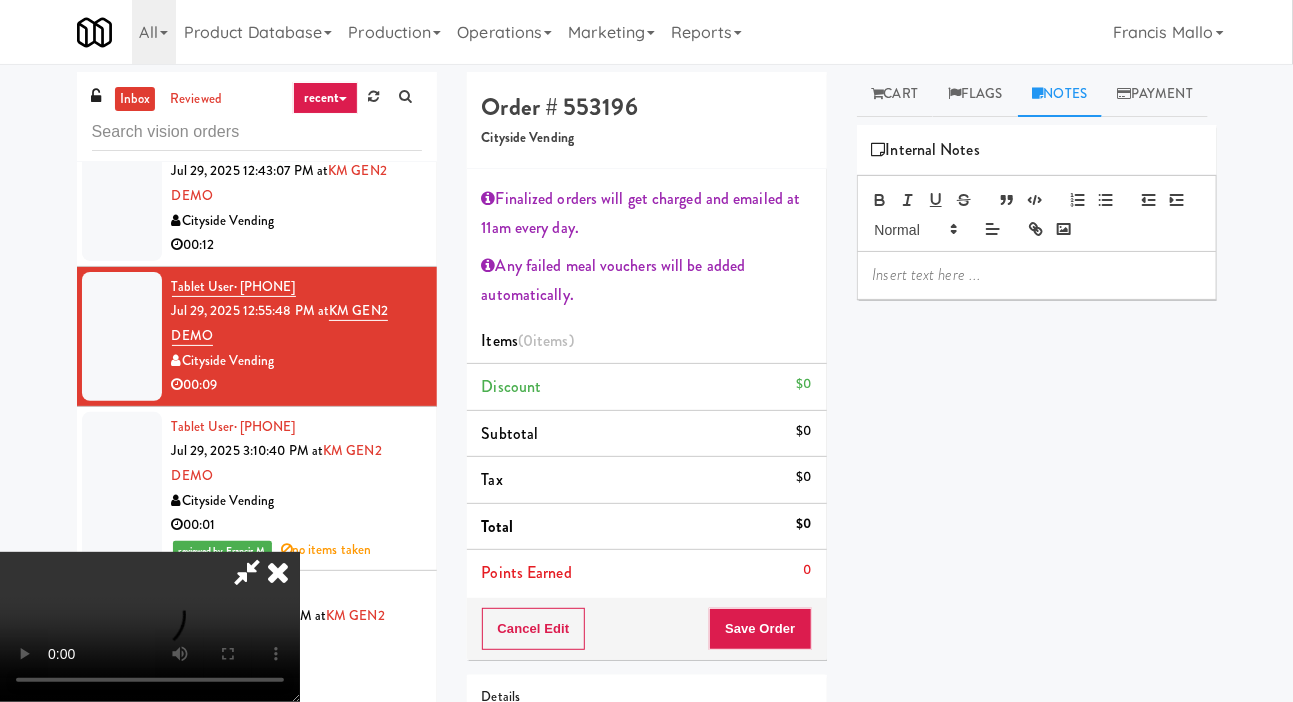 click at bounding box center (1037, 275) 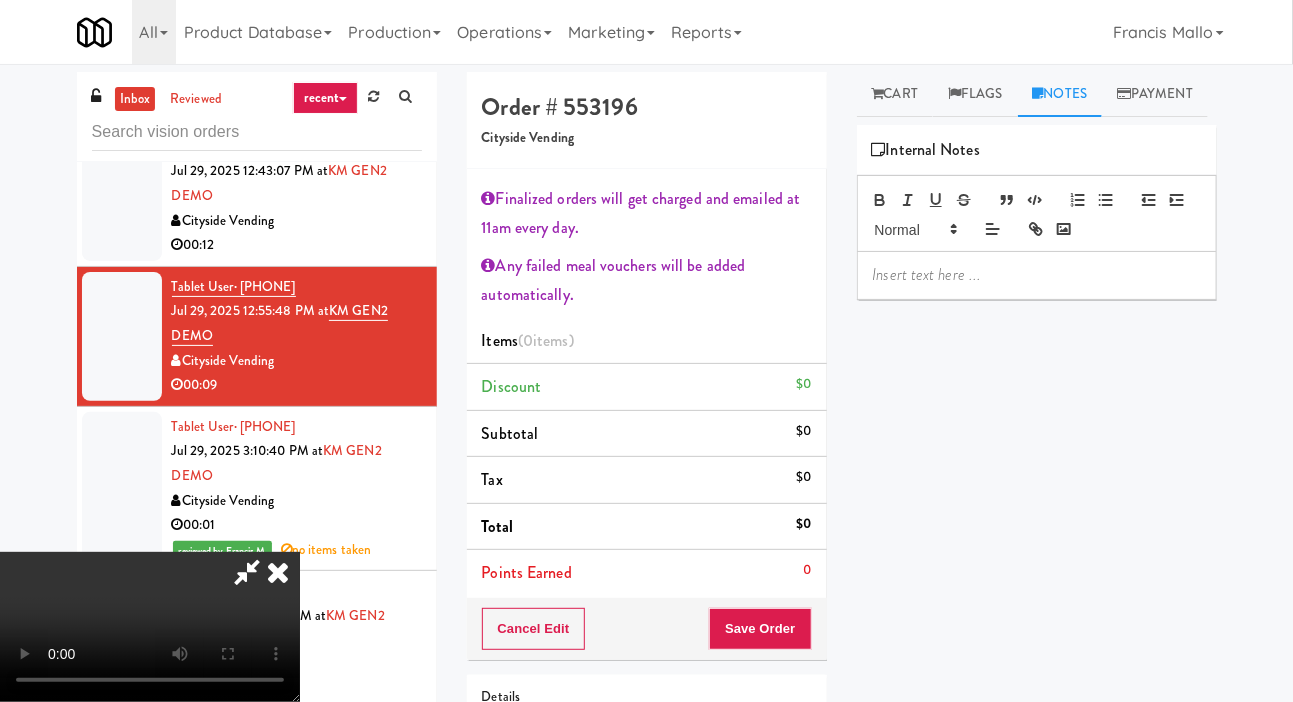 scroll, scrollTop: 0, scrollLeft: 0, axis: both 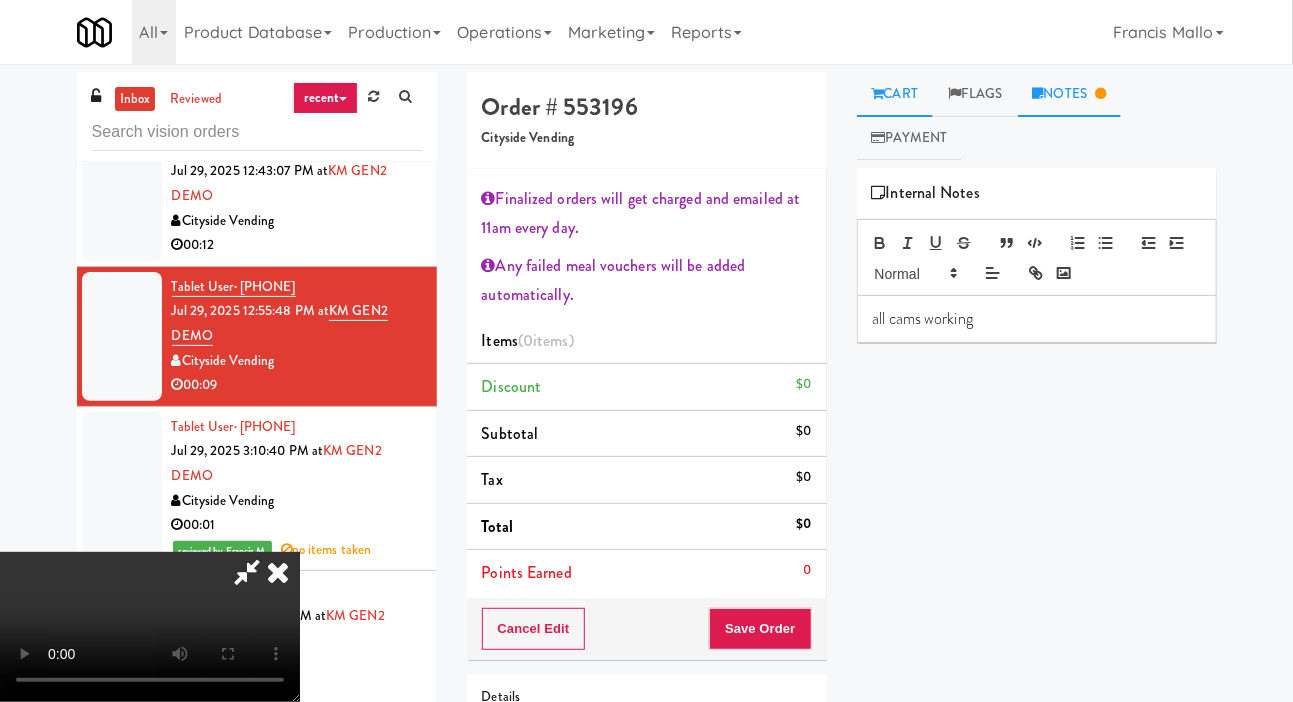 click on "Cart" at bounding box center [895, 94] 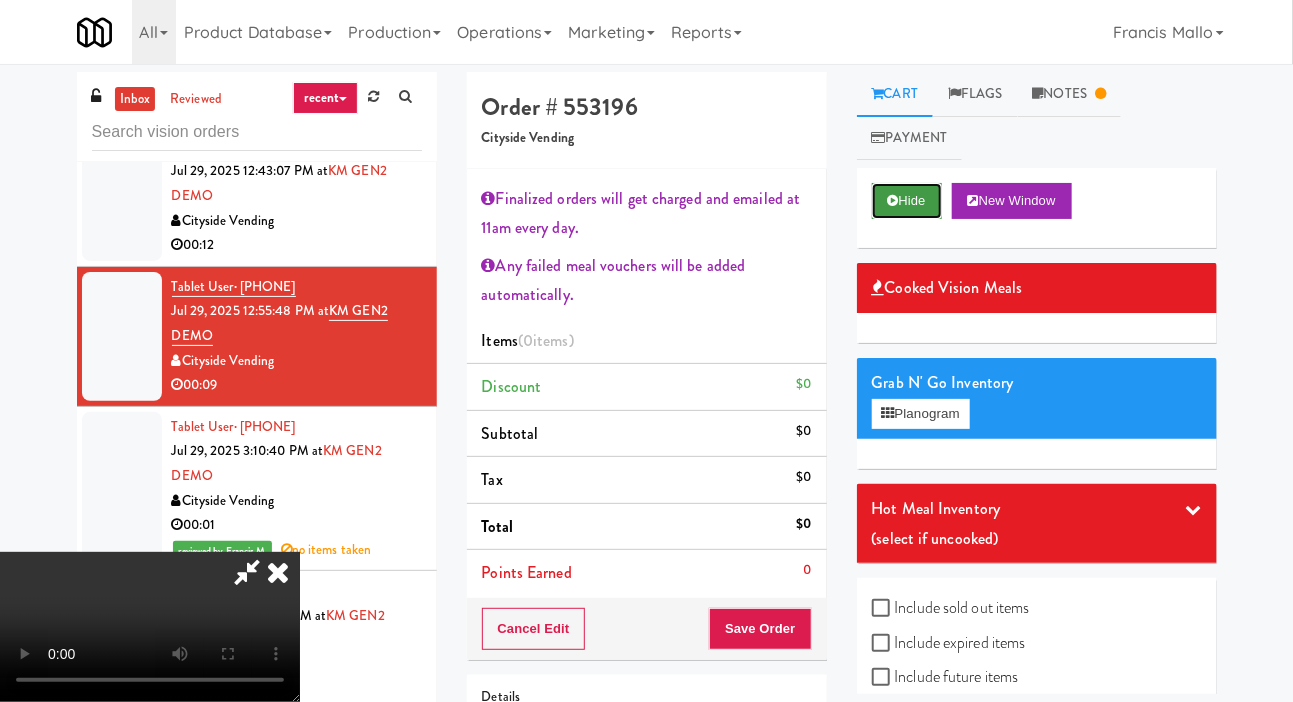 click on "Hide" at bounding box center (907, 201) 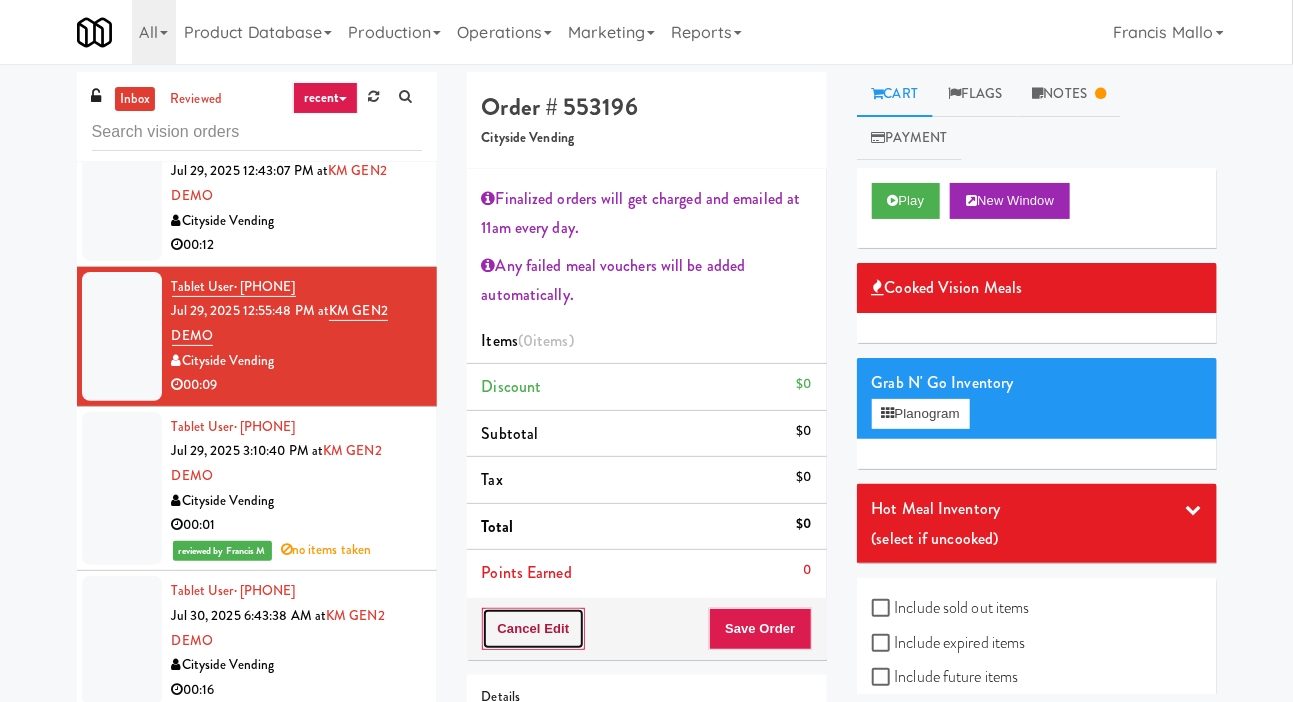 click on "Cancel Edit" at bounding box center (534, 629) 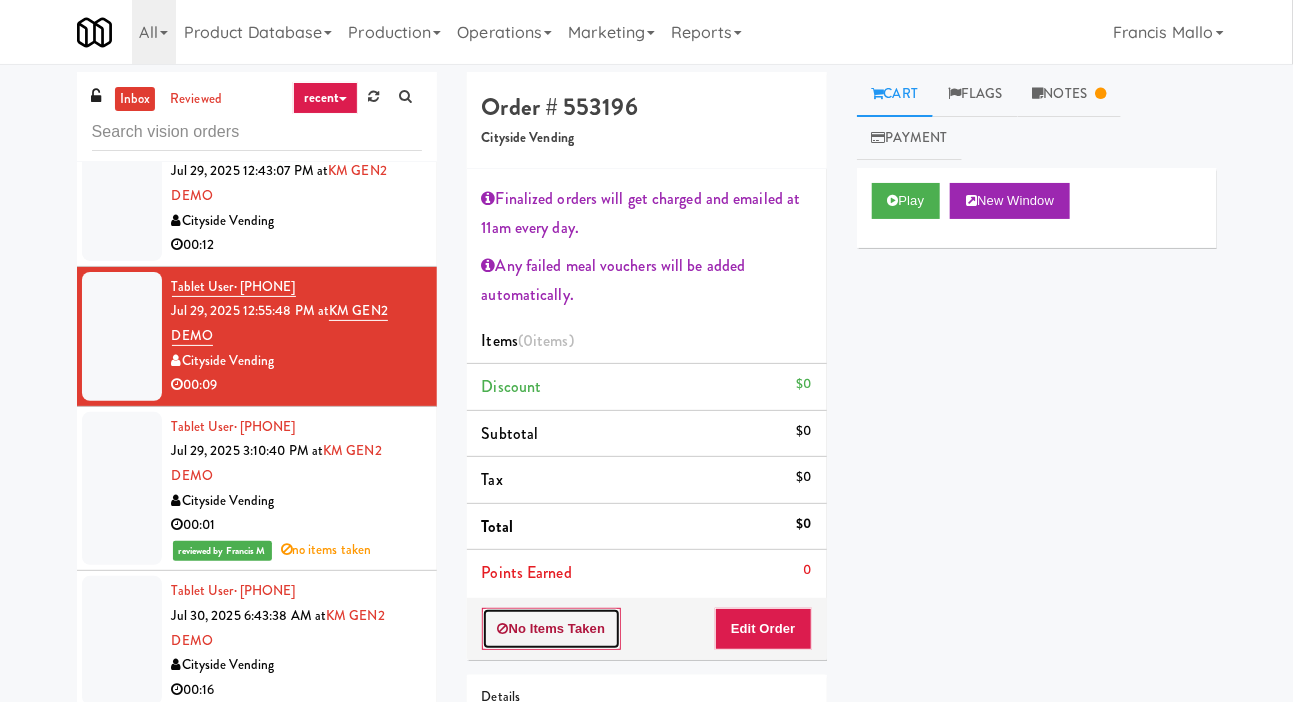 click on "No Items Taken" at bounding box center (552, 629) 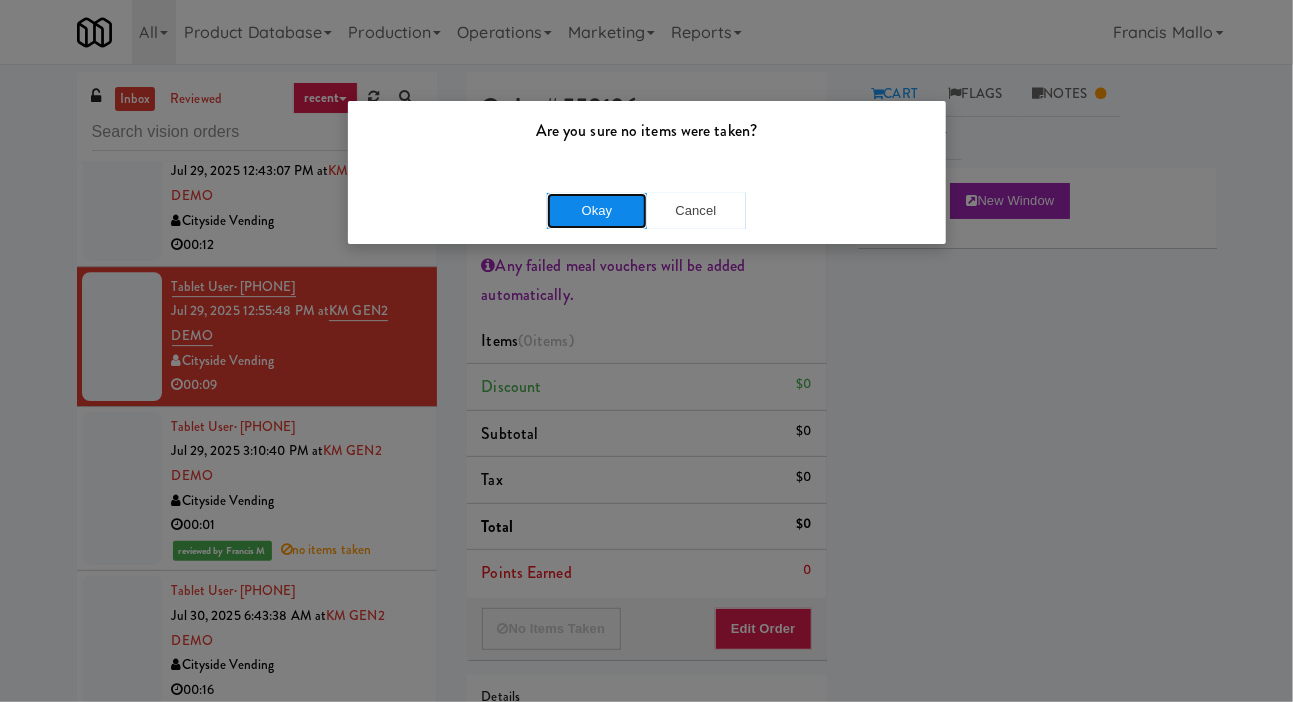 click on "Okay" at bounding box center (597, 211) 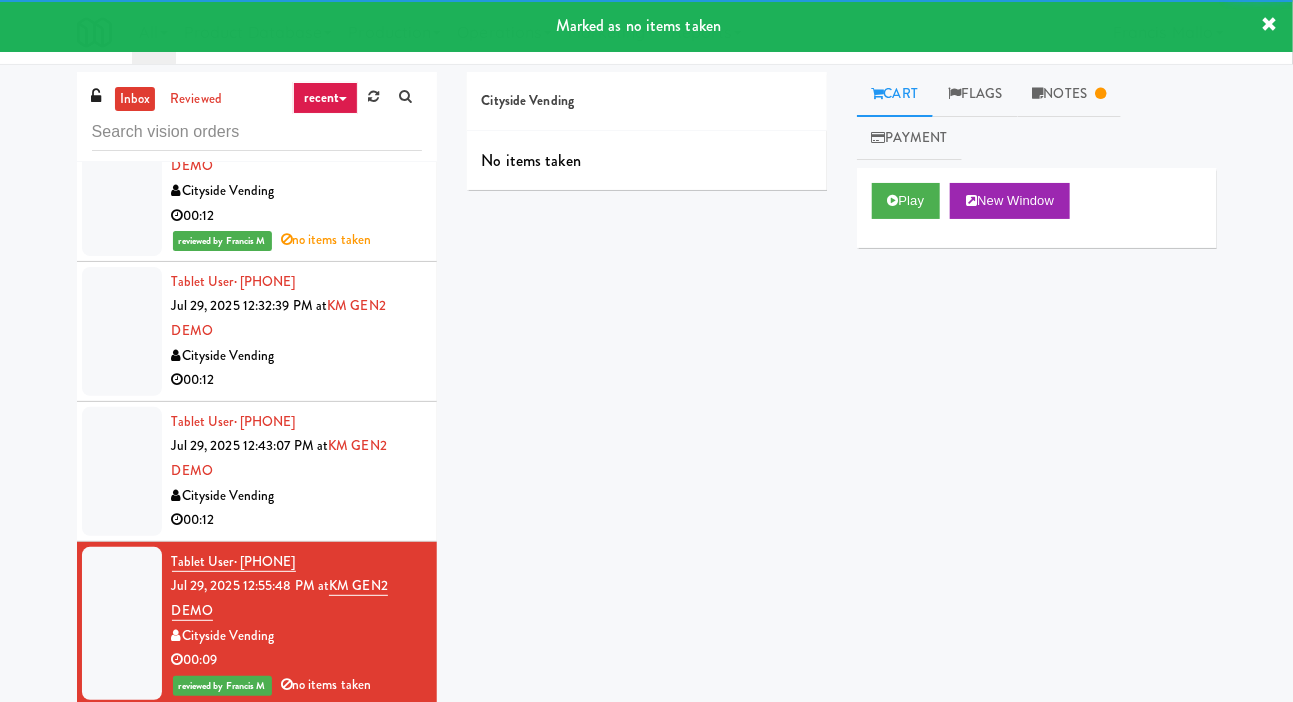 scroll, scrollTop: 2198, scrollLeft: 0, axis: vertical 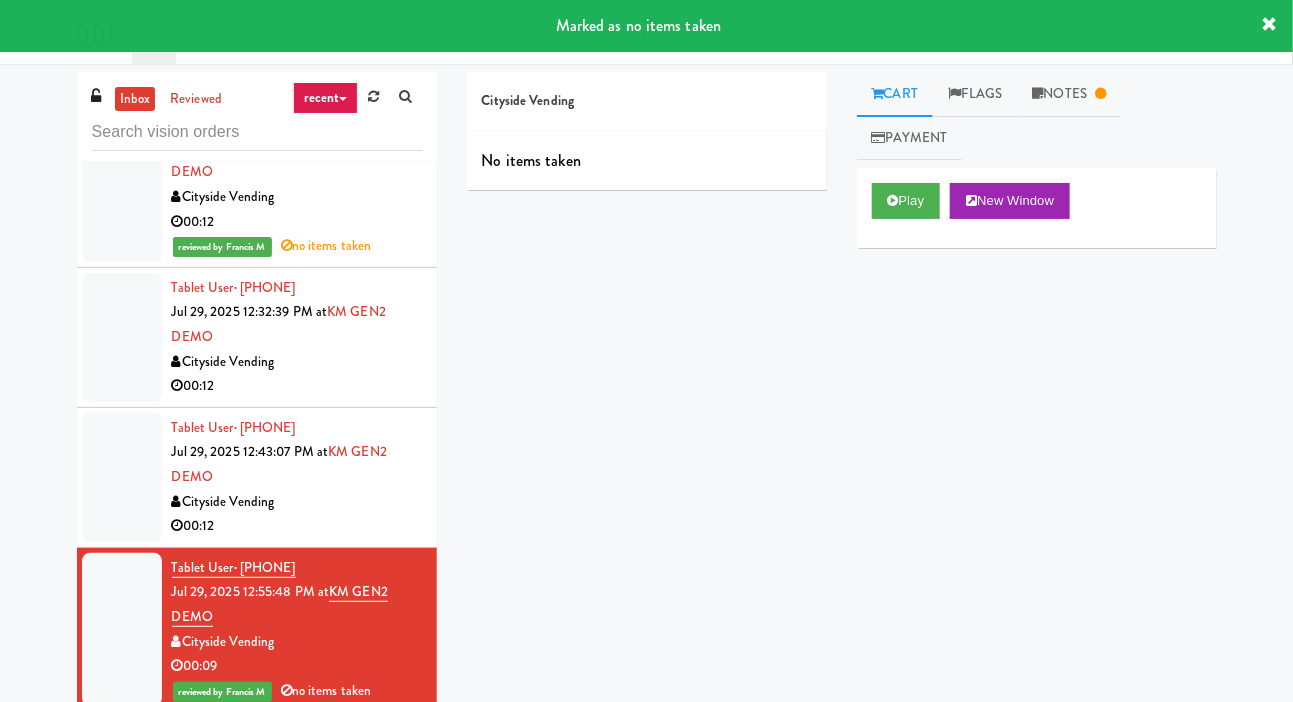 click at bounding box center [122, 477] 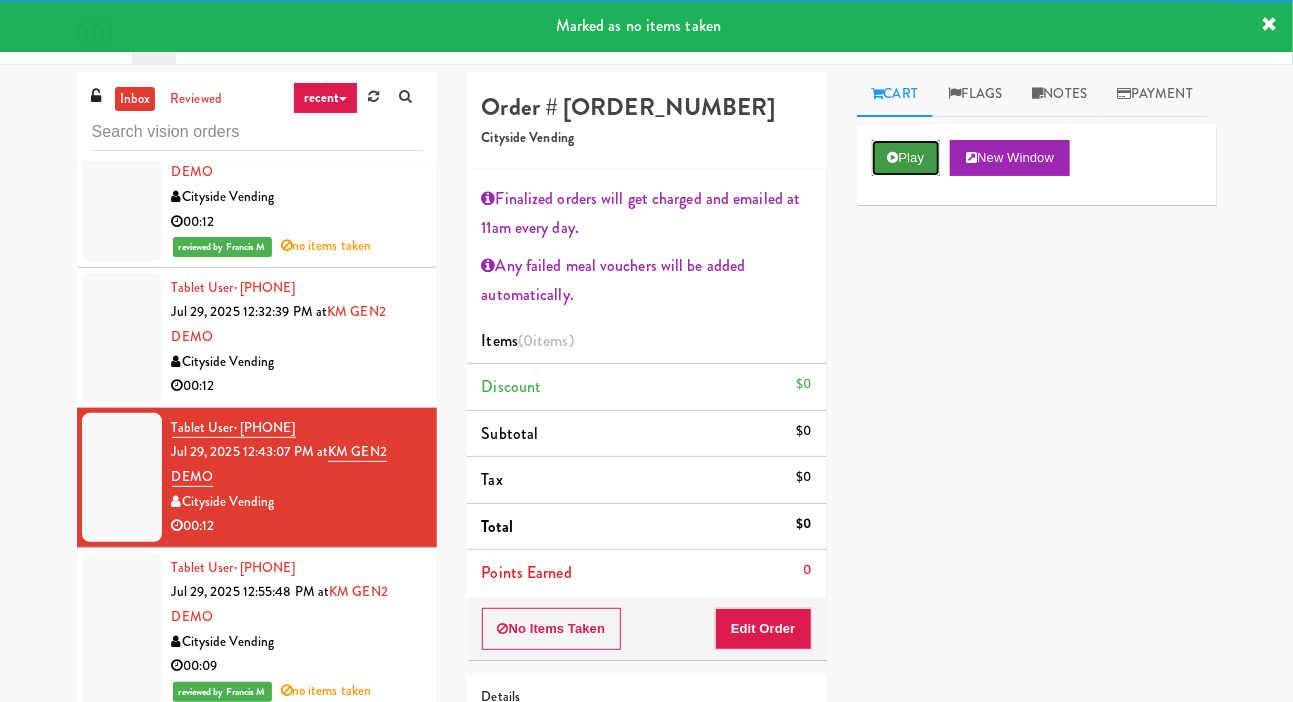 click on "Play" at bounding box center [906, 158] 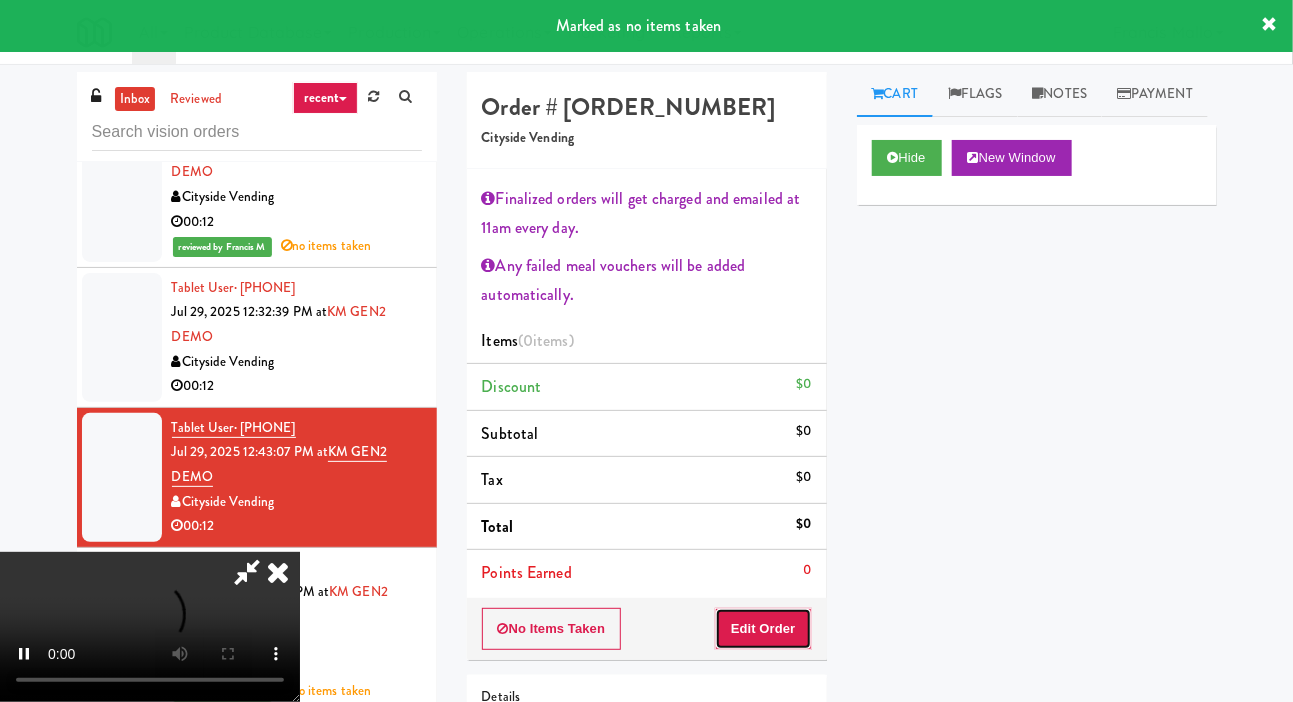 click on "Edit Order" at bounding box center [763, 629] 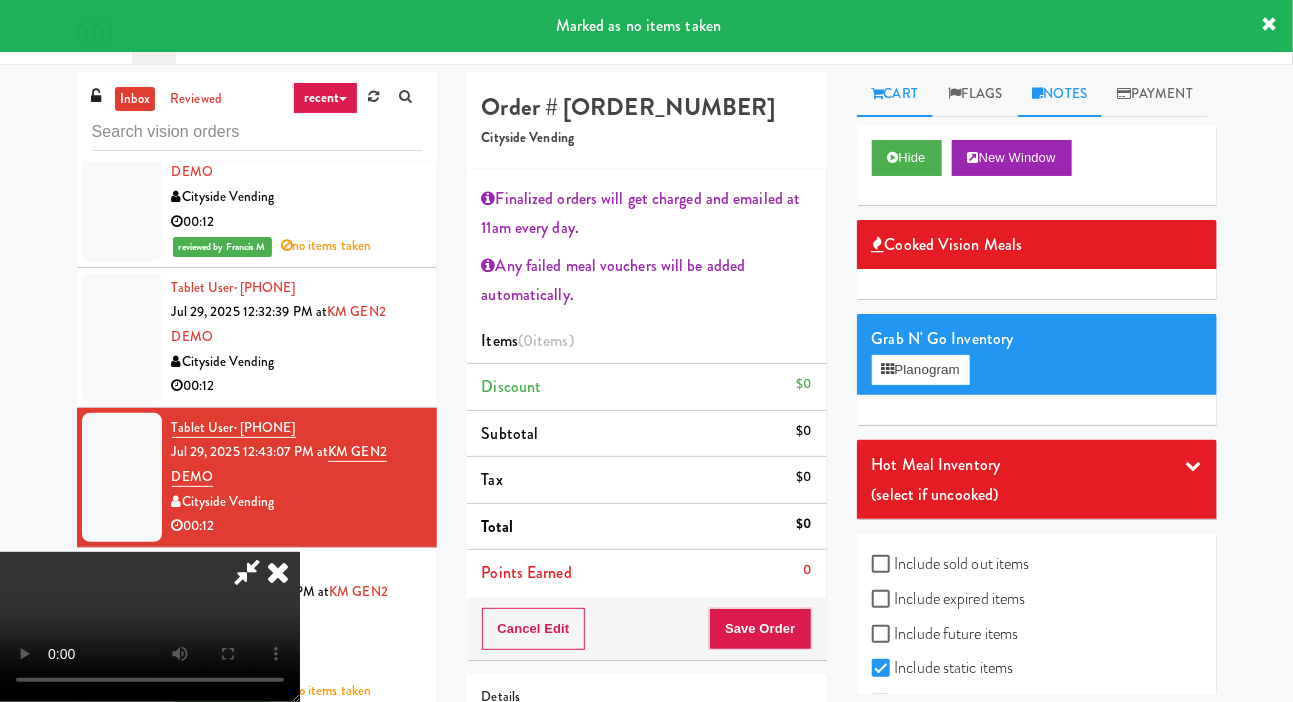 click on "Notes" at bounding box center (1060, 94) 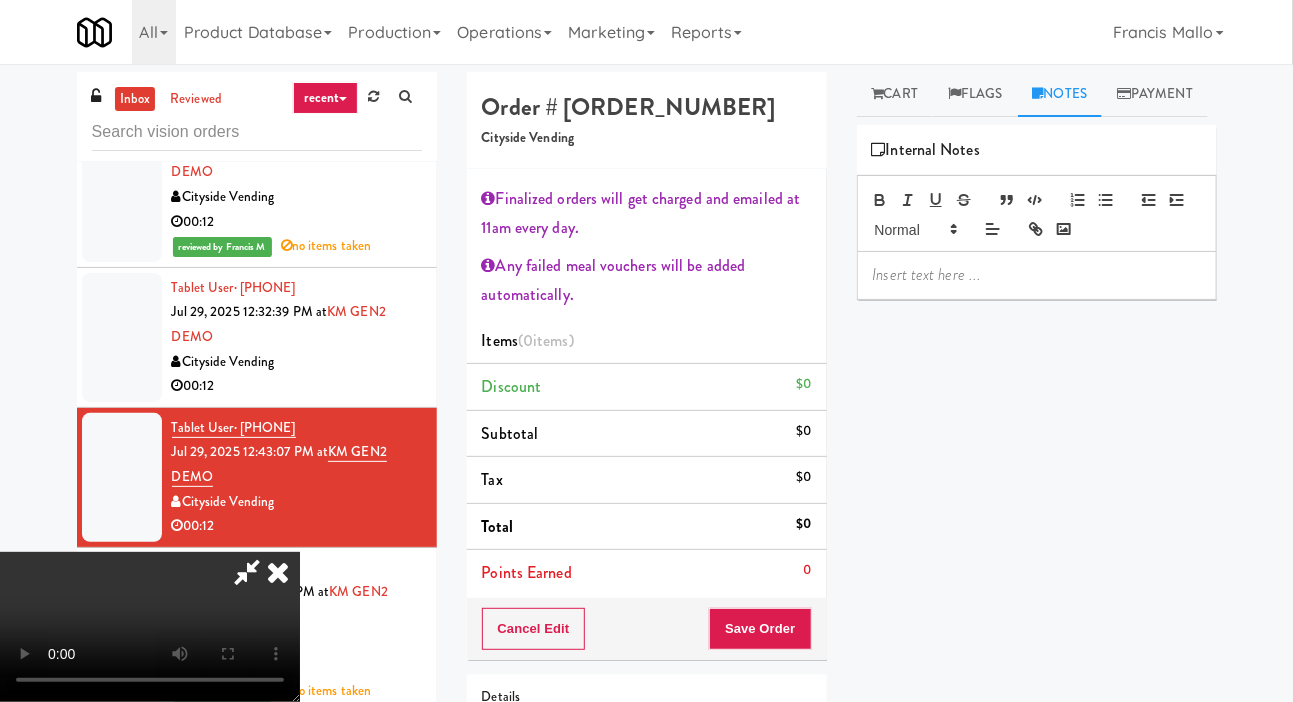 click at bounding box center [1037, 275] 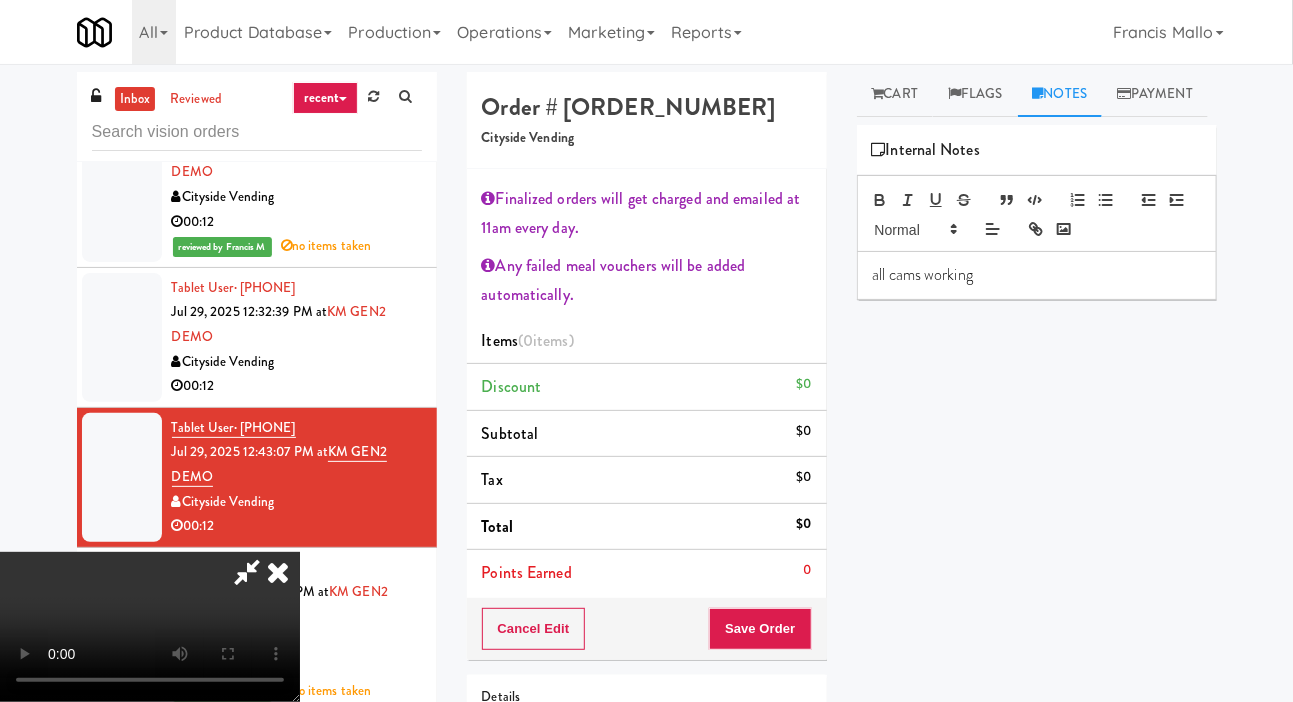 scroll, scrollTop: 0, scrollLeft: 0, axis: both 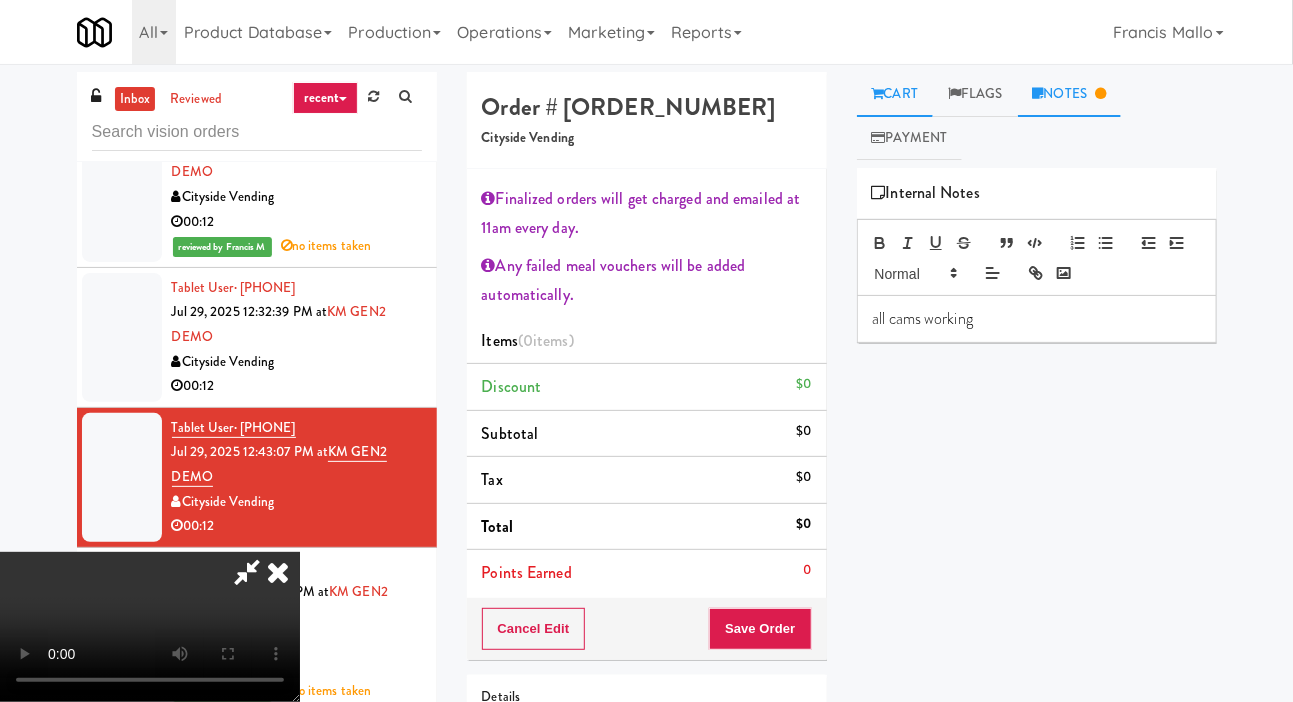click on "Cart" at bounding box center [895, 94] 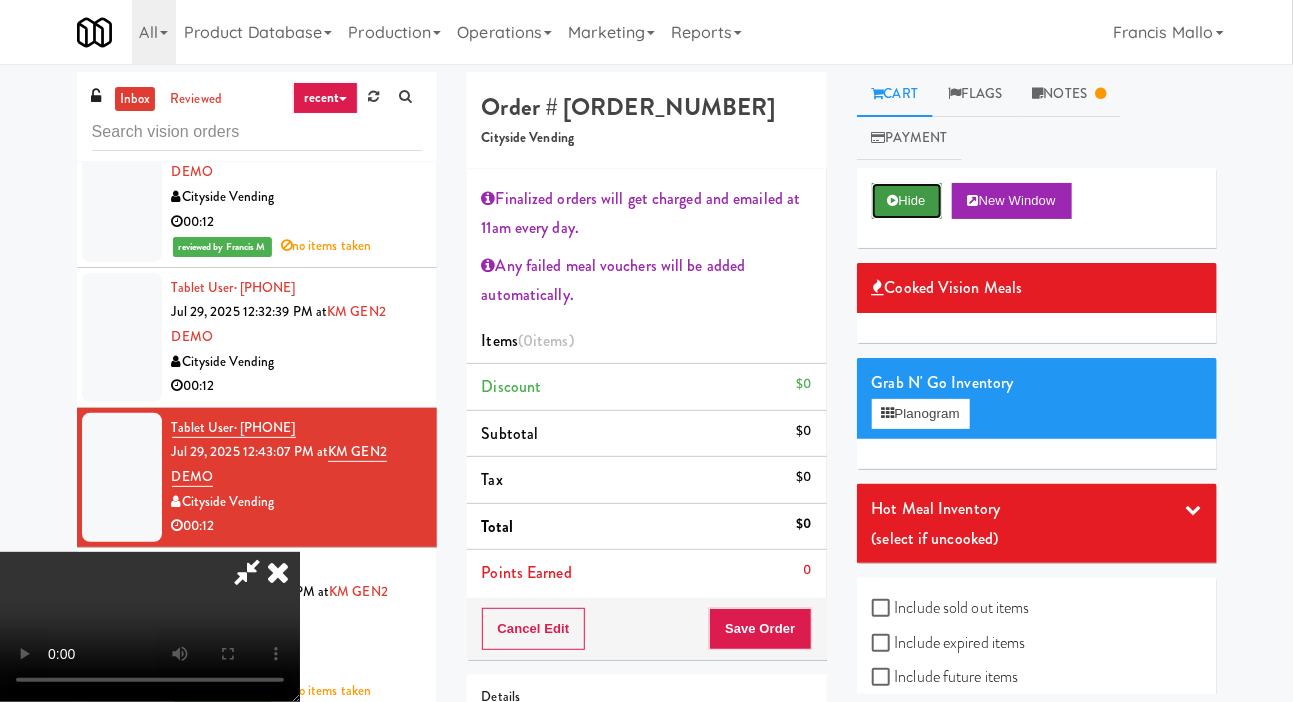 click on "Hide" at bounding box center [907, 201] 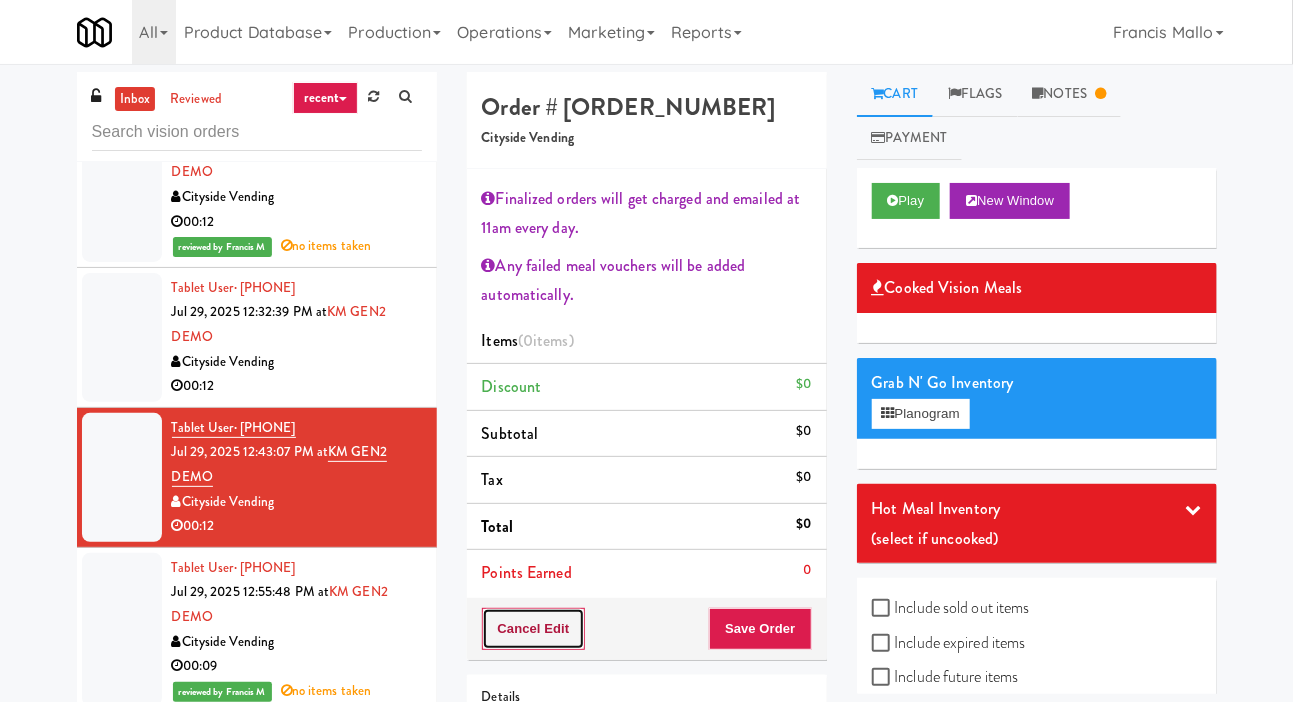 click on "Cancel Edit" at bounding box center [534, 629] 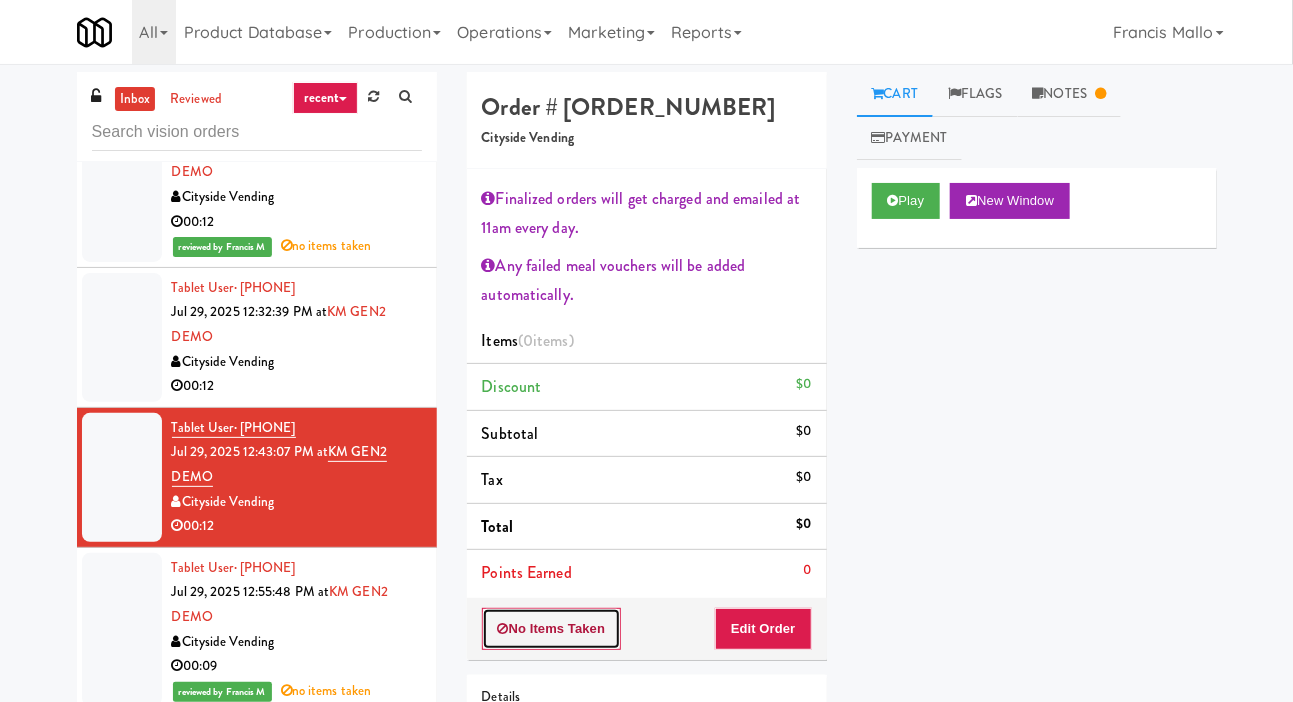 click on "No Items Taken" at bounding box center [552, 629] 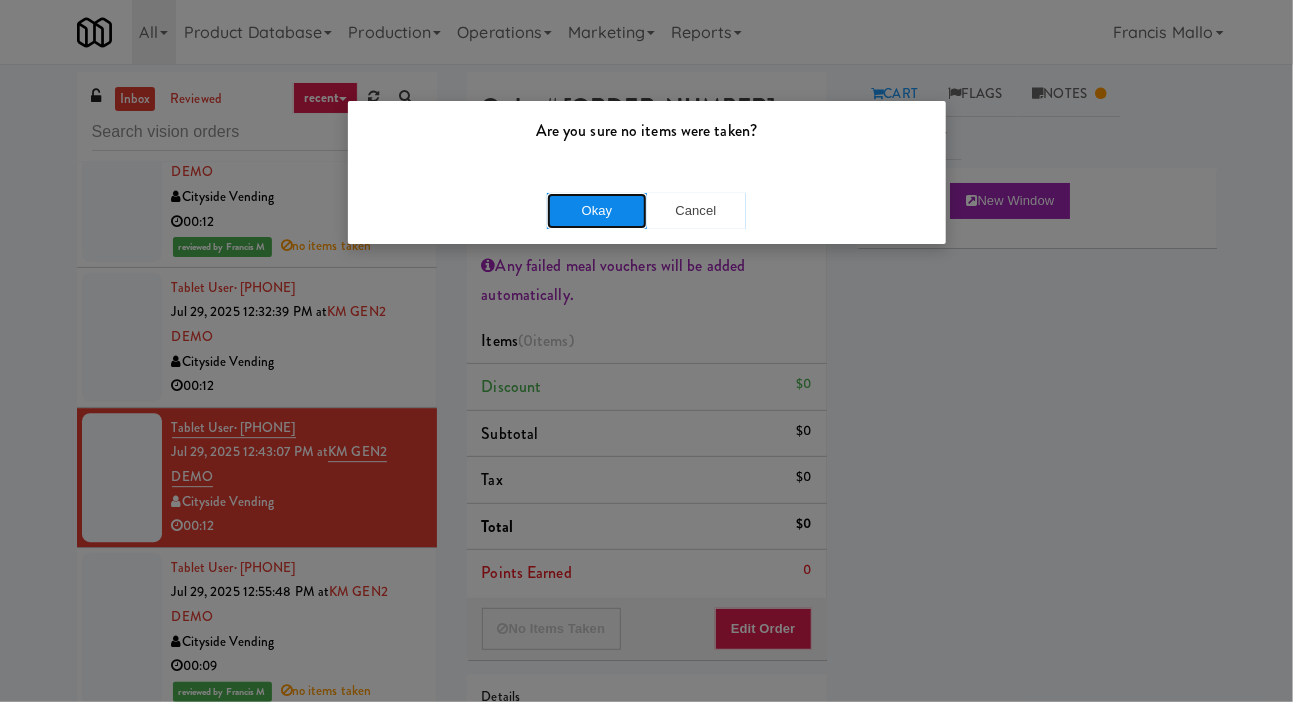 click on "Okay" at bounding box center [597, 211] 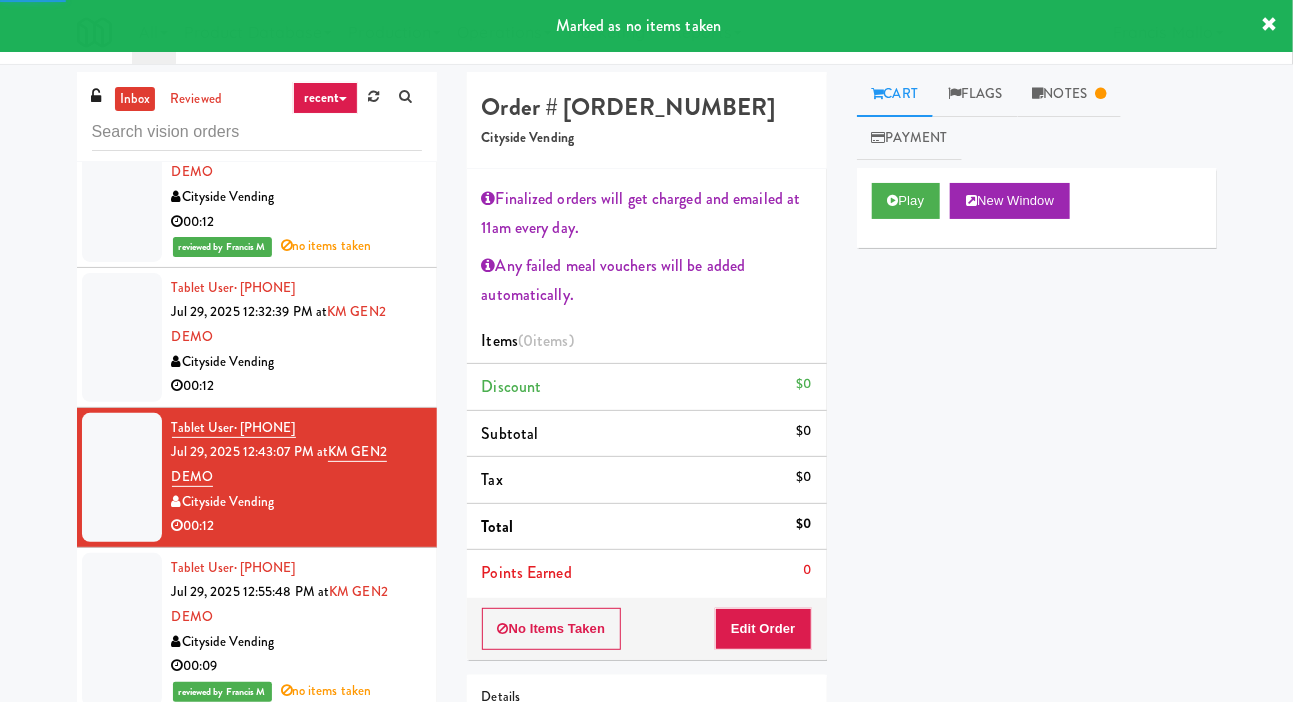 click at bounding box center (122, 337) 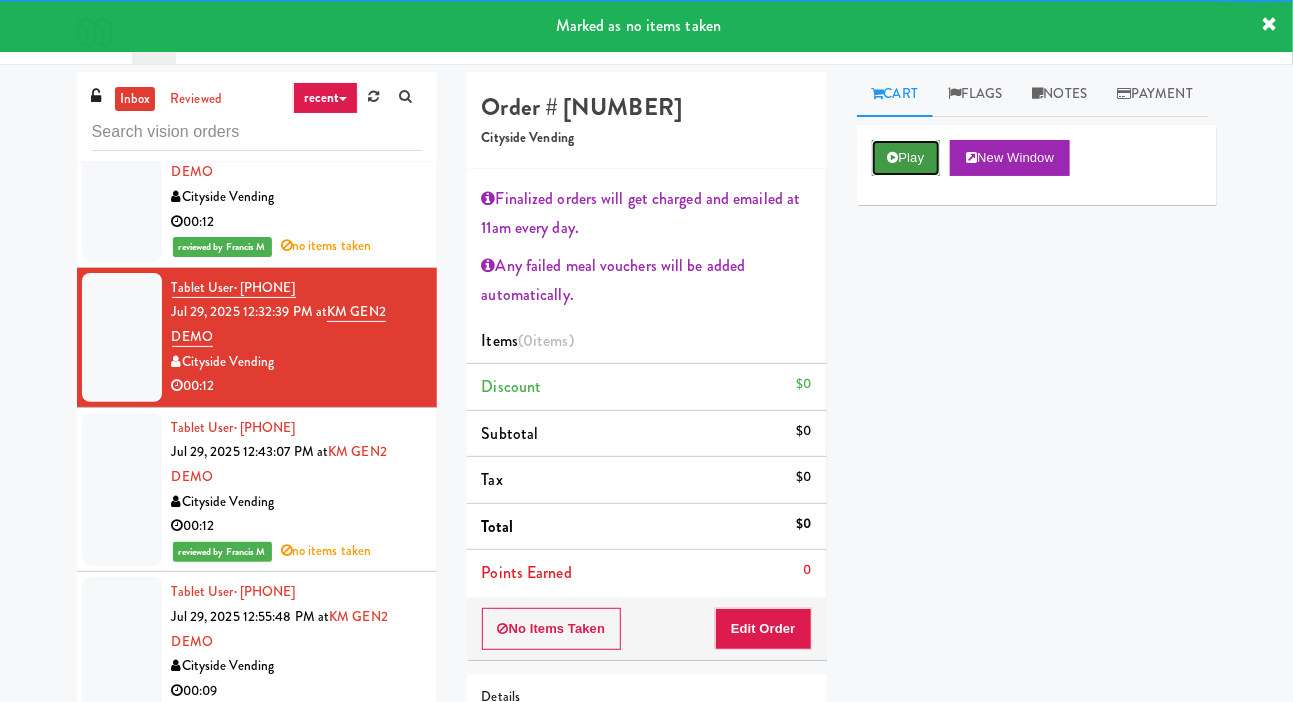 click on "Play" at bounding box center (906, 158) 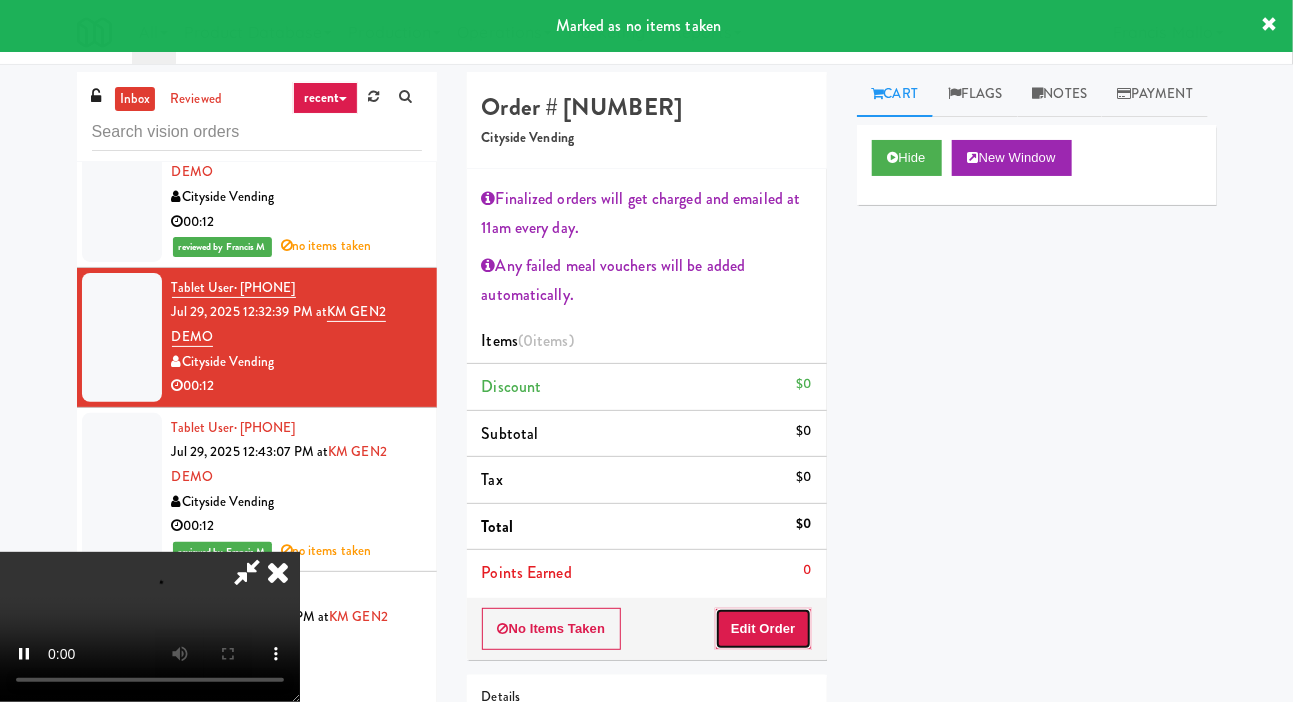 click on "Edit Order" at bounding box center (763, 629) 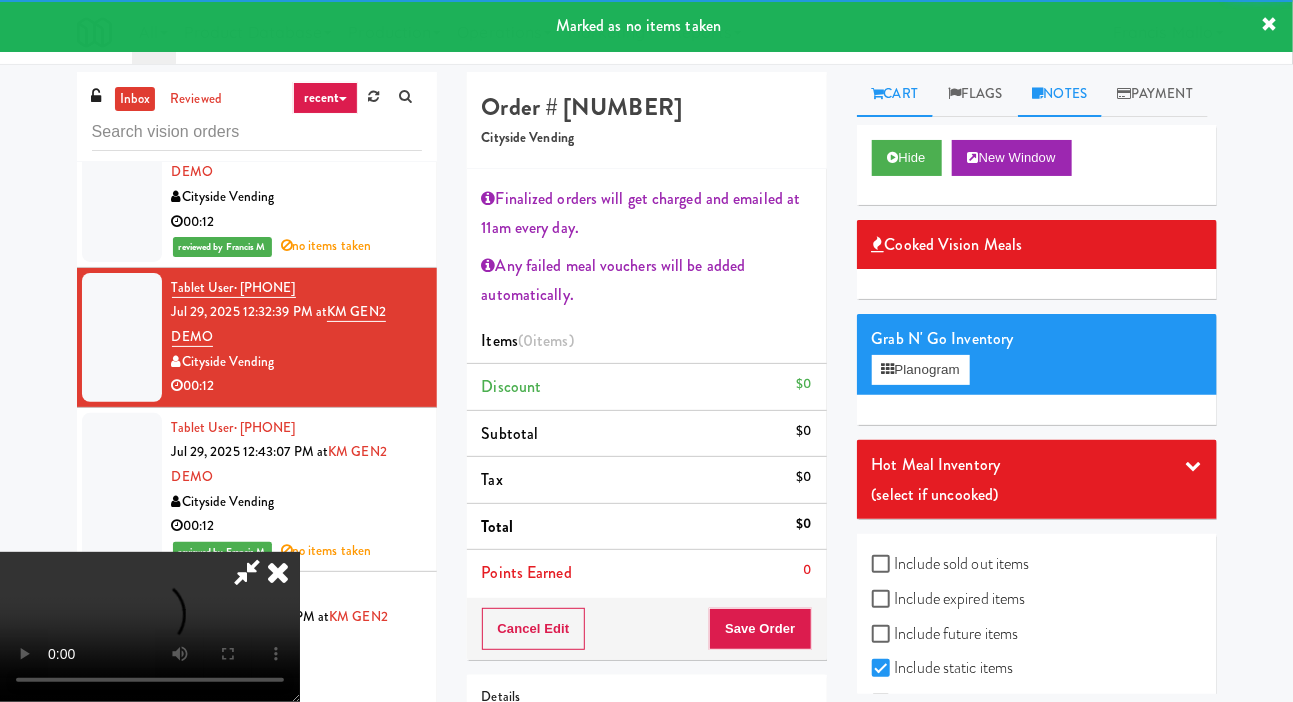 click on "Notes" at bounding box center (1060, 94) 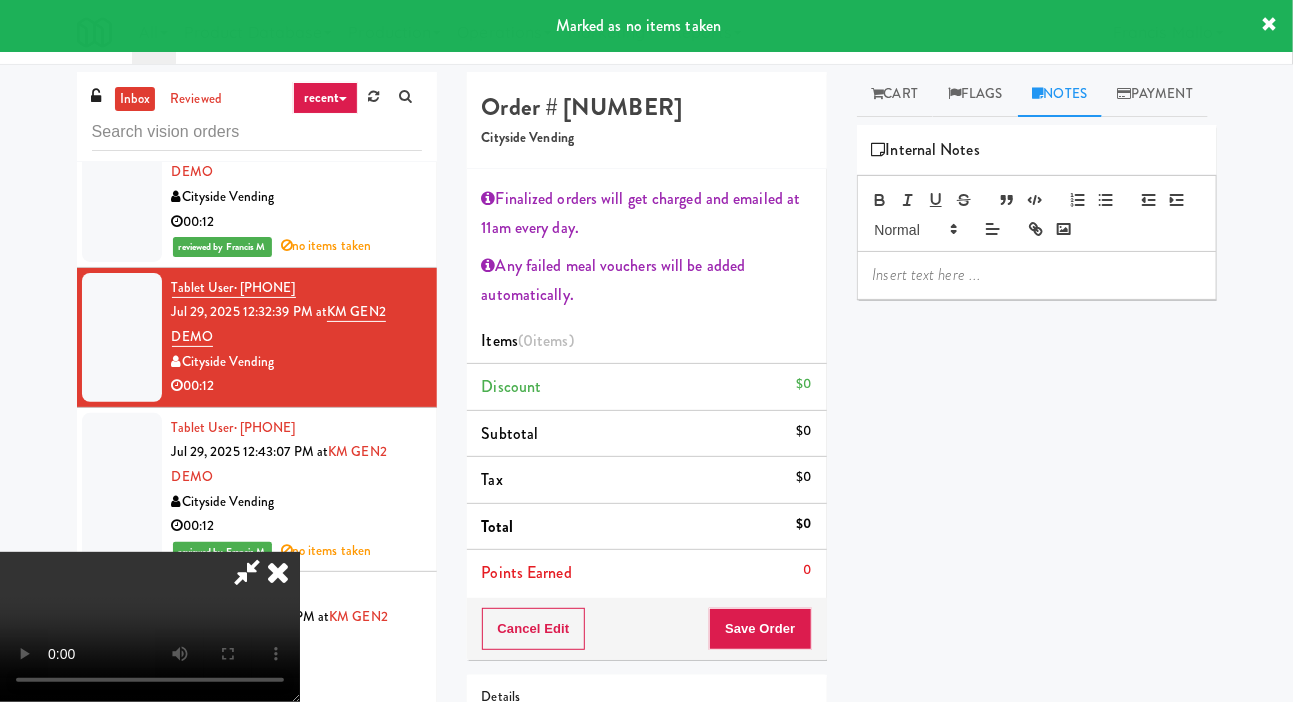 click at bounding box center (1037, 275) 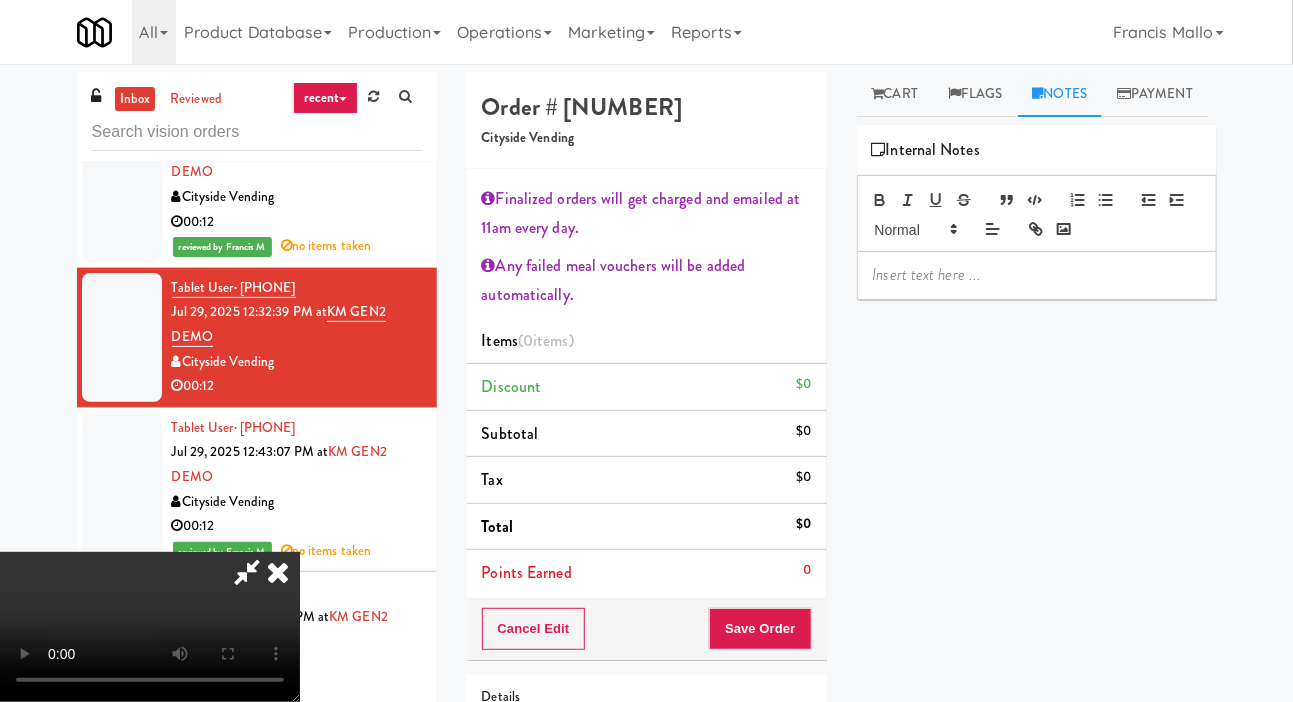 scroll, scrollTop: 0, scrollLeft: 0, axis: both 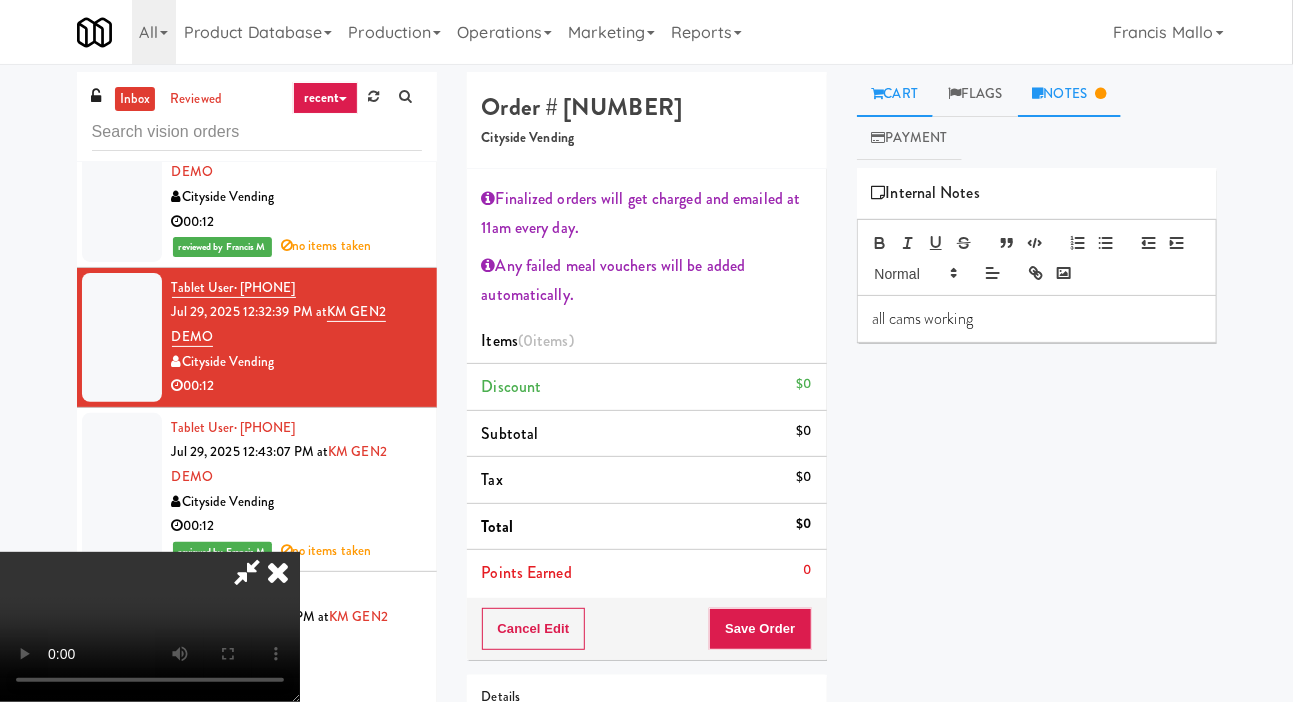 click on "Cart" at bounding box center [895, 94] 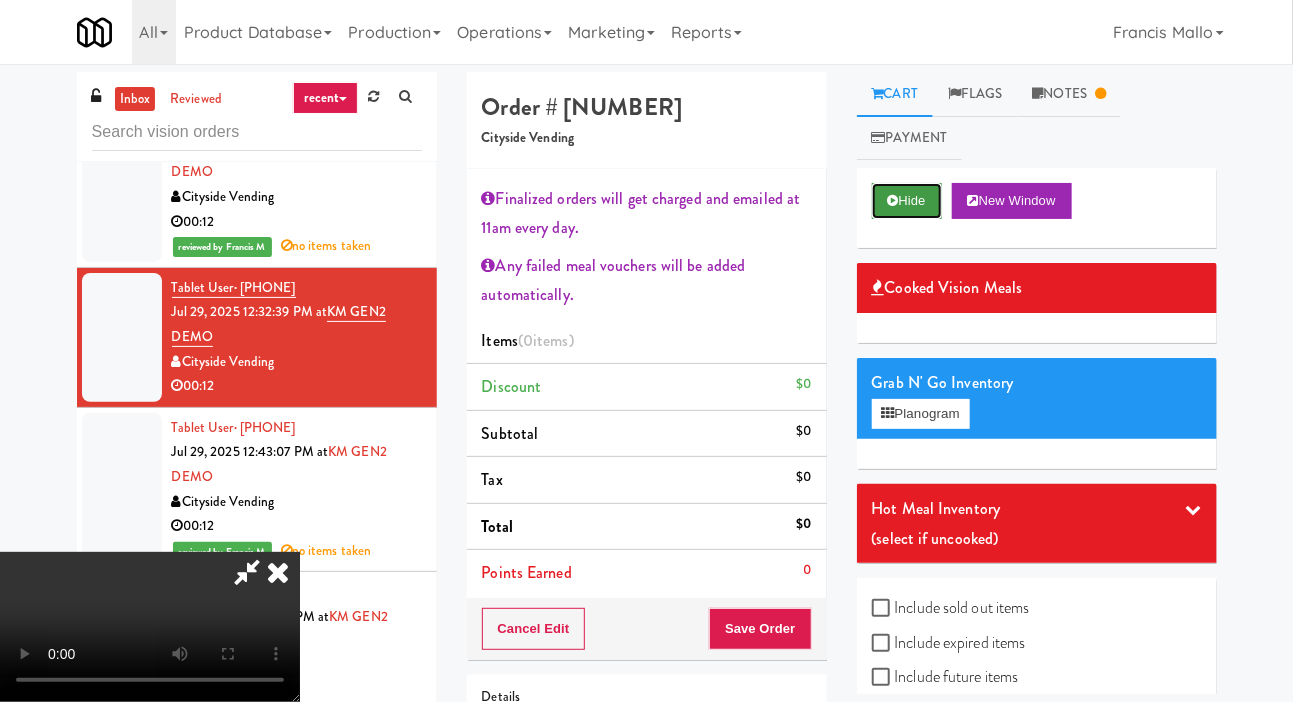 click on "Hide" at bounding box center (907, 201) 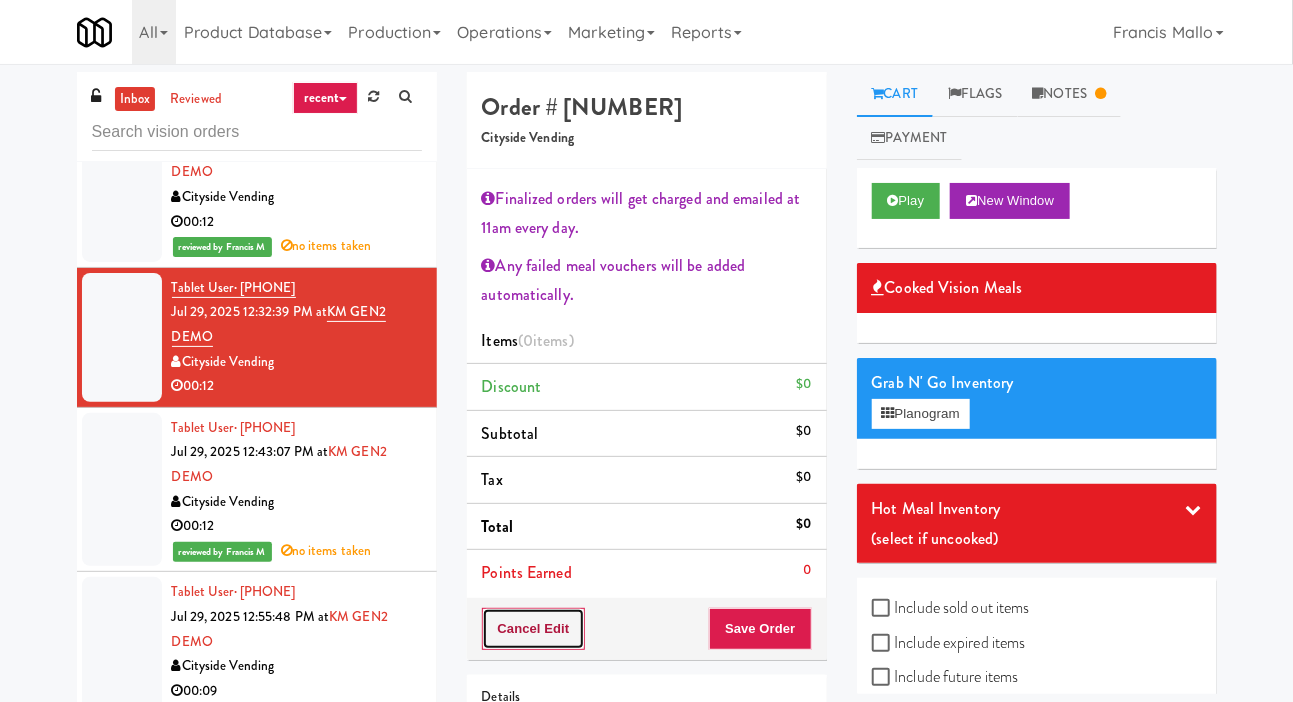 click on "Cancel Edit" at bounding box center [534, 629] 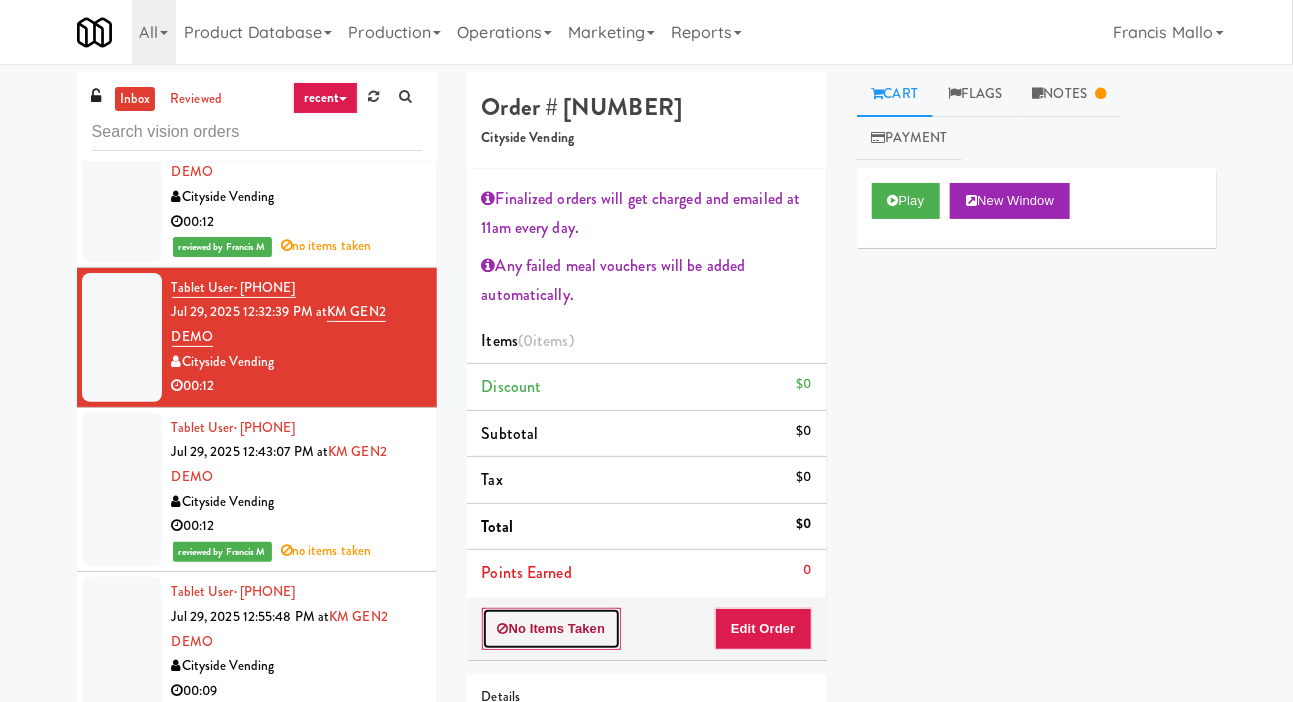 click on "No Items Taken" at bounding box center [552, 629] 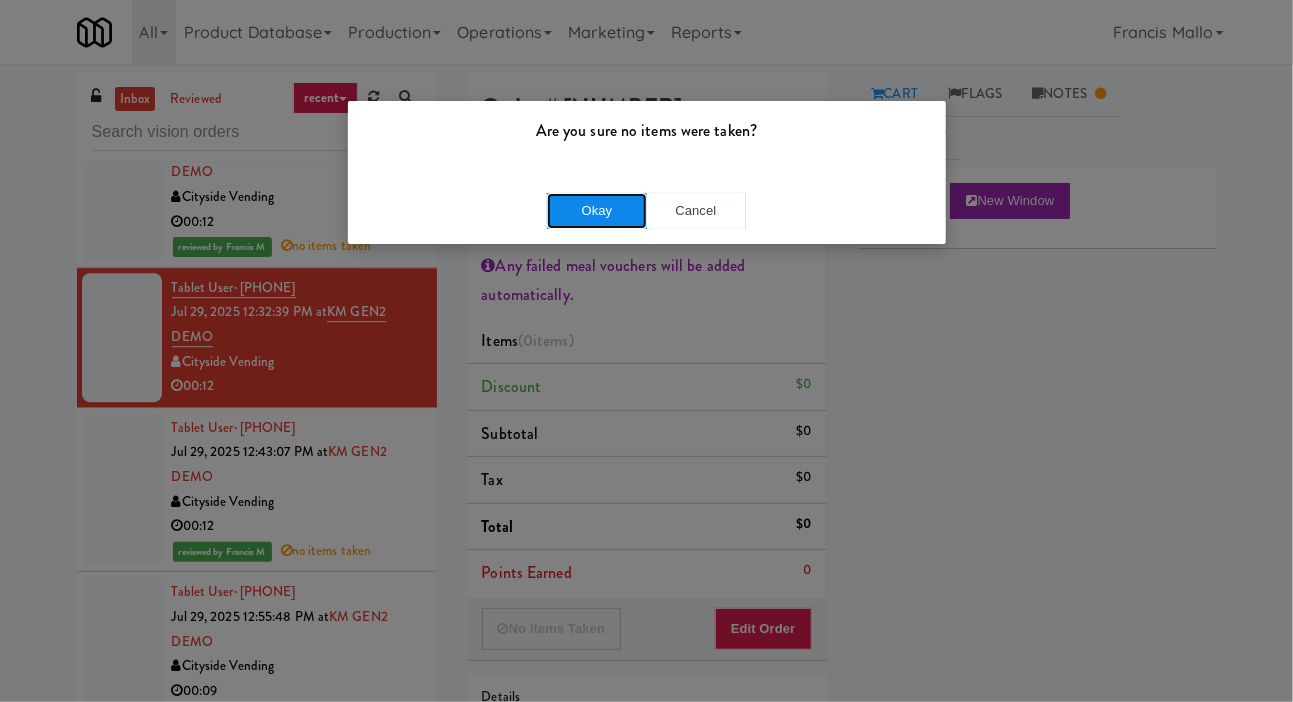 click on "Okay" at bounding box center [597, 211] 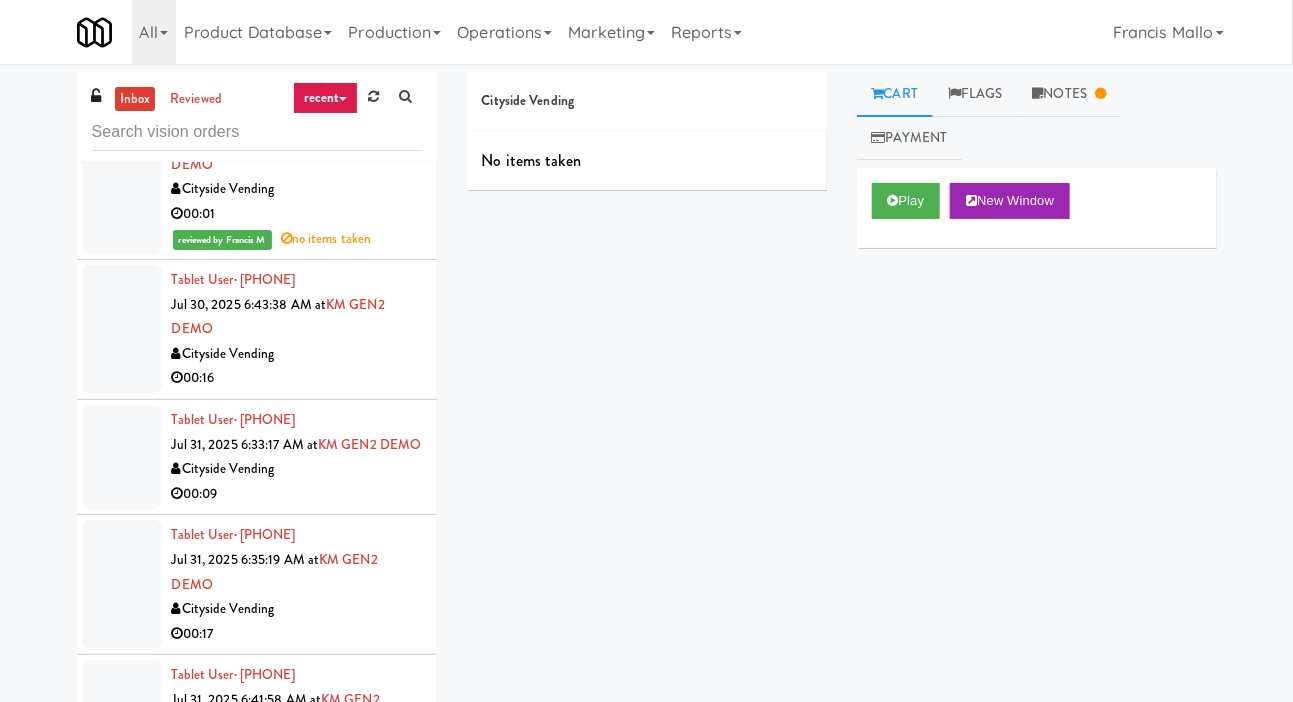 scroll, scrollTop: 2857, scrollLeft: 0, axis: vertical 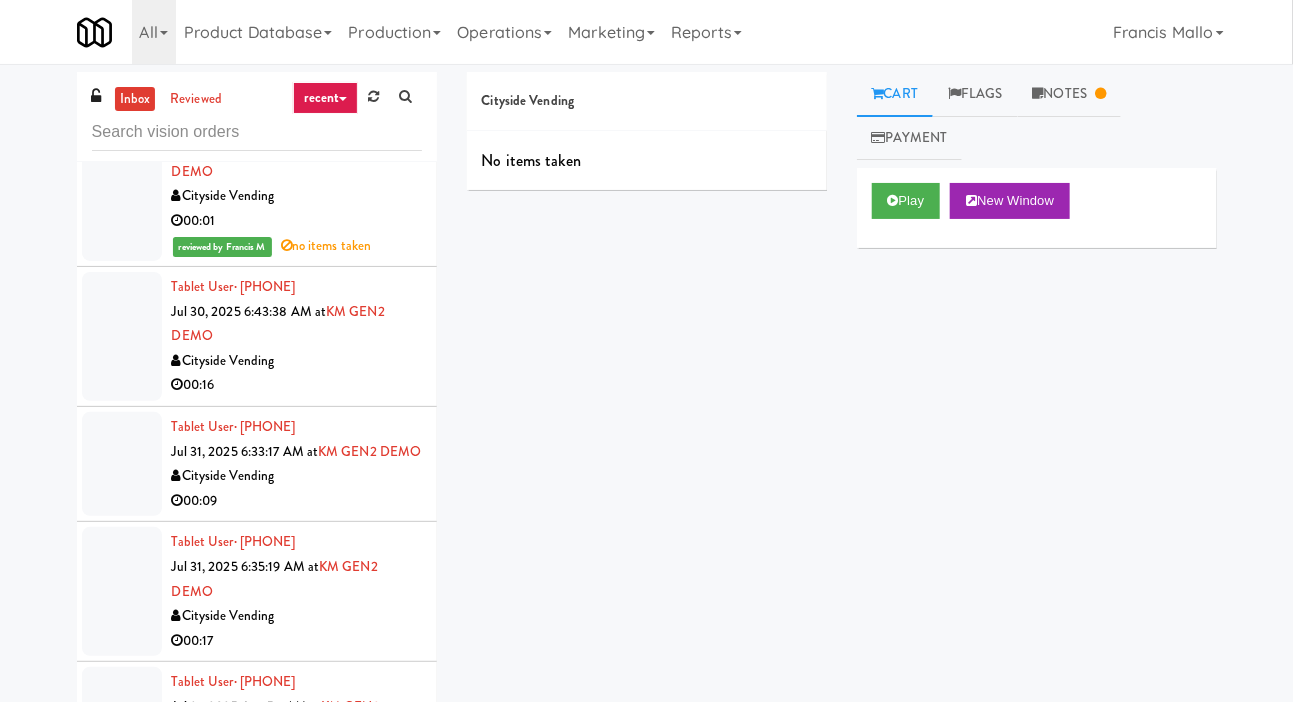 click at bounding box center (122, 336) 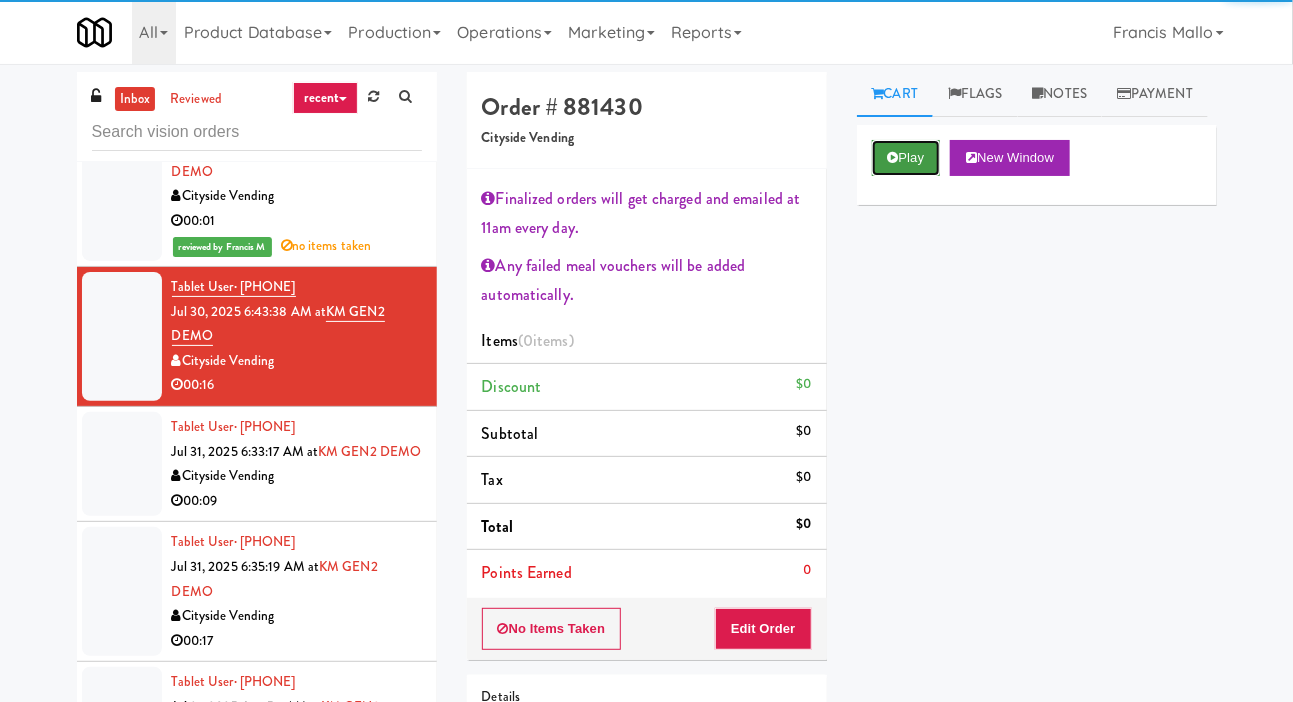 click on "Play" at bounding box center [906, 158] 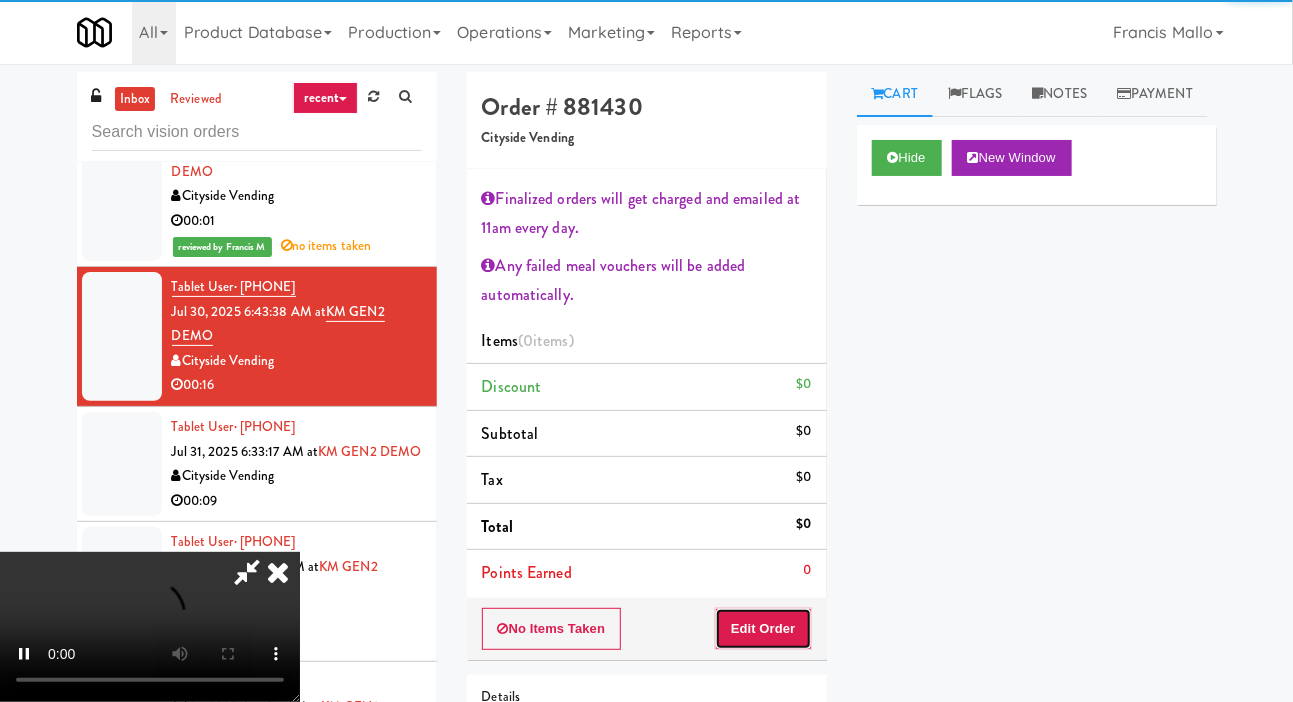click on "Edit Order" at bounding box center (763, 629) 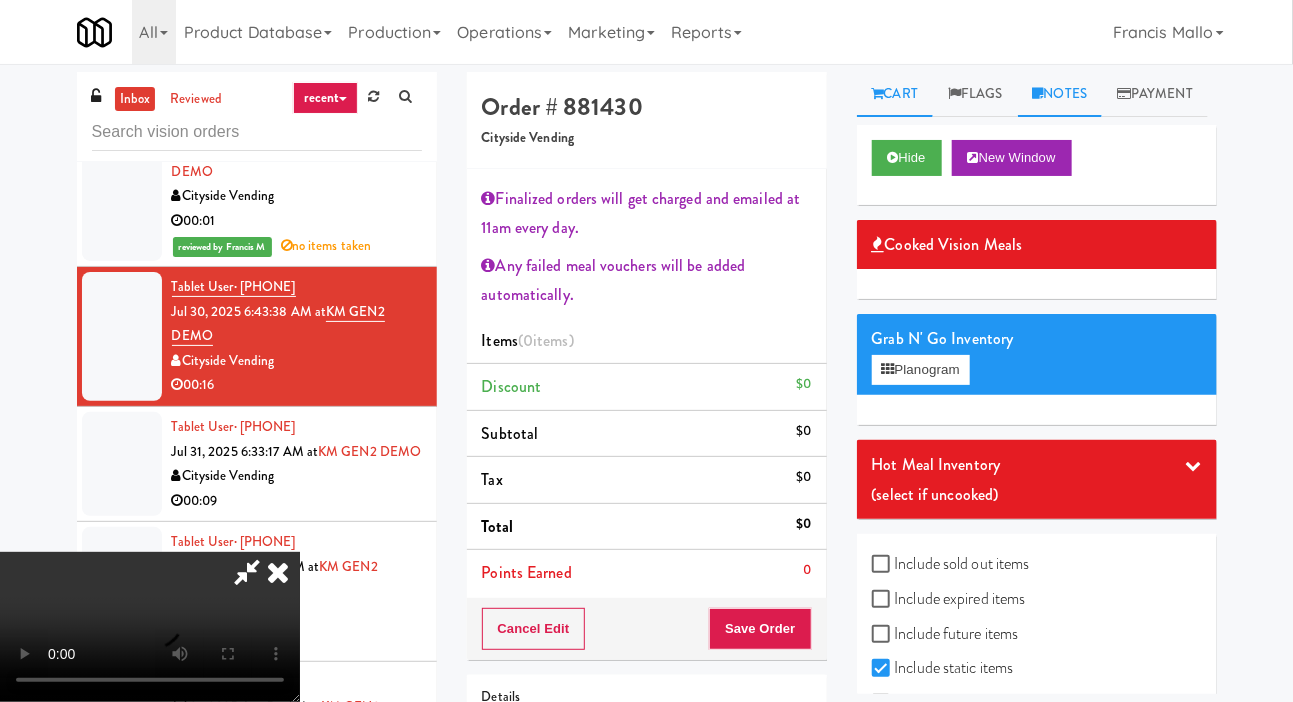 click on "Notes" at bounding box center [1060, 94] 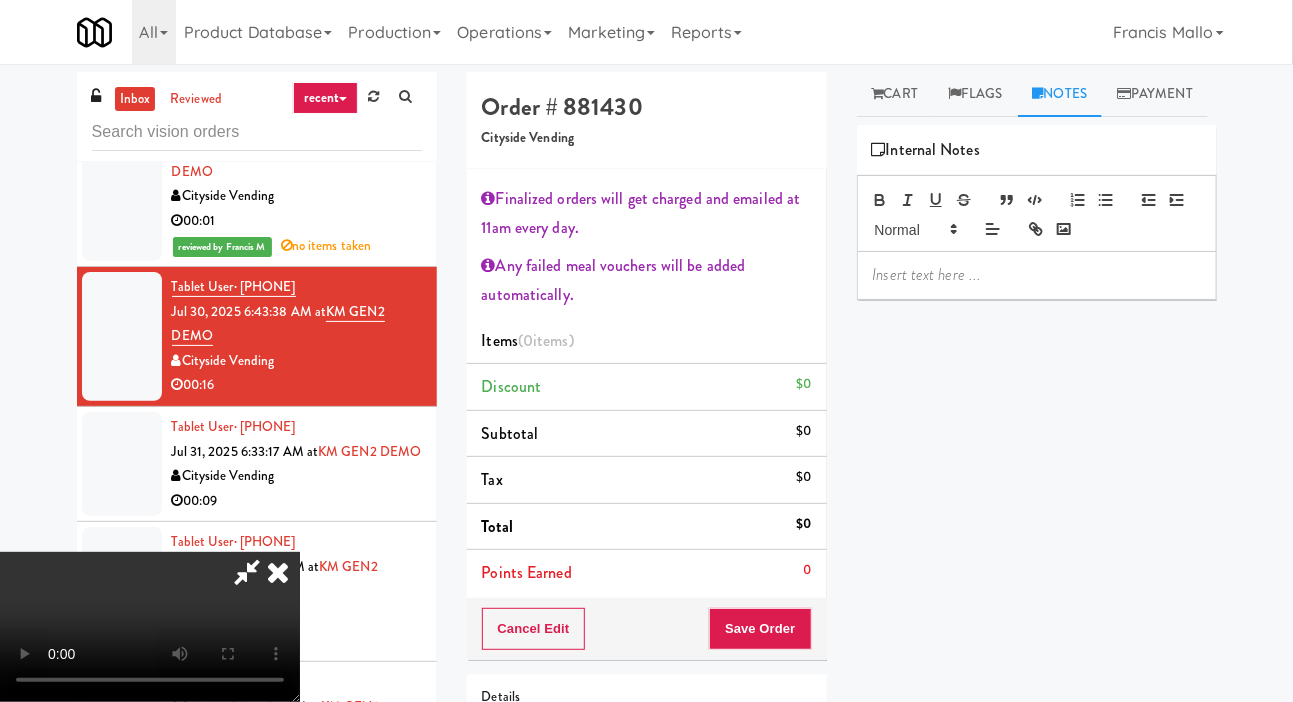 click at bounding box center [1037, 275] 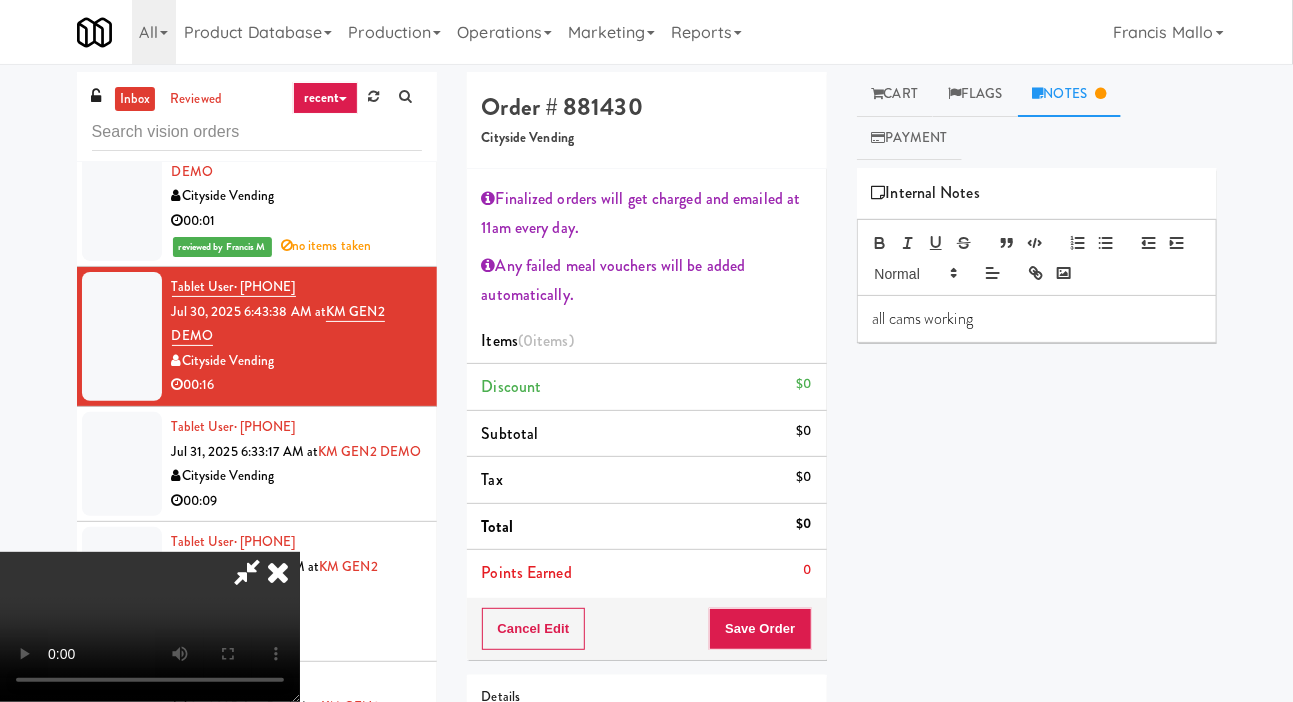 scroll, scrollTop: 0, scrollLeft: 0, axis: both 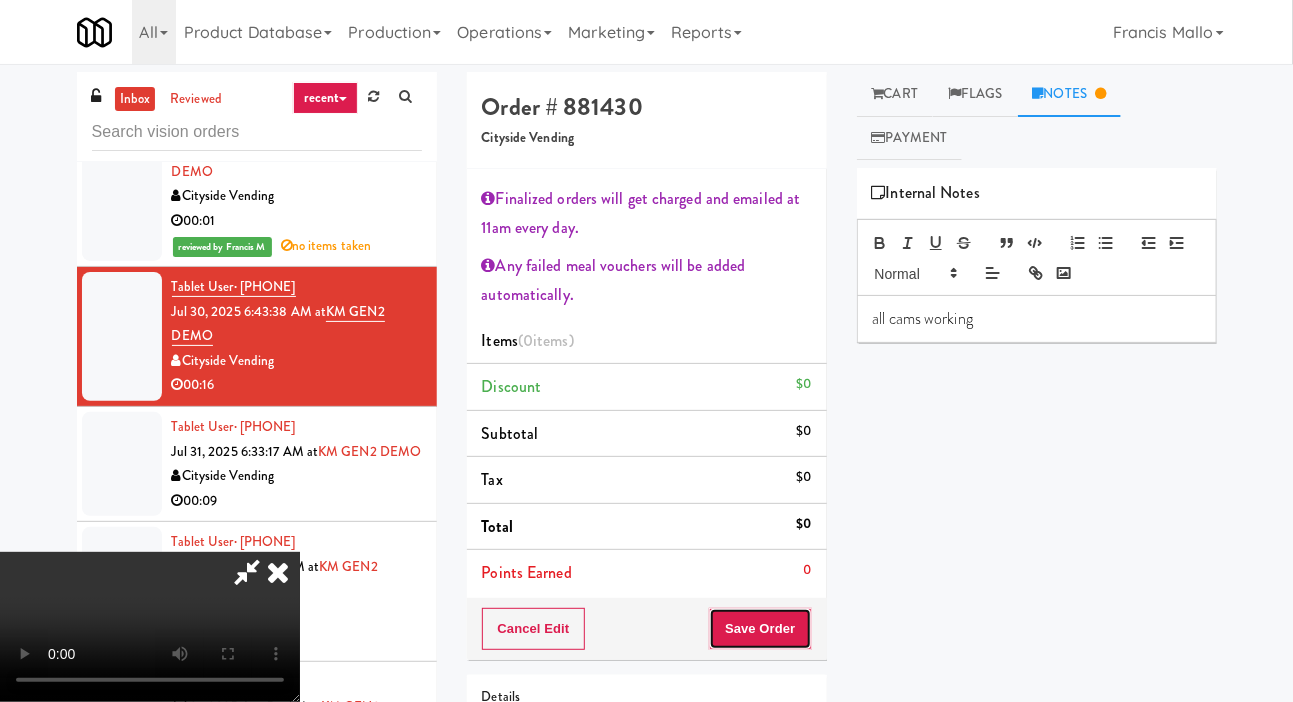 click on "Save Order" at bounding box center [760, 629] 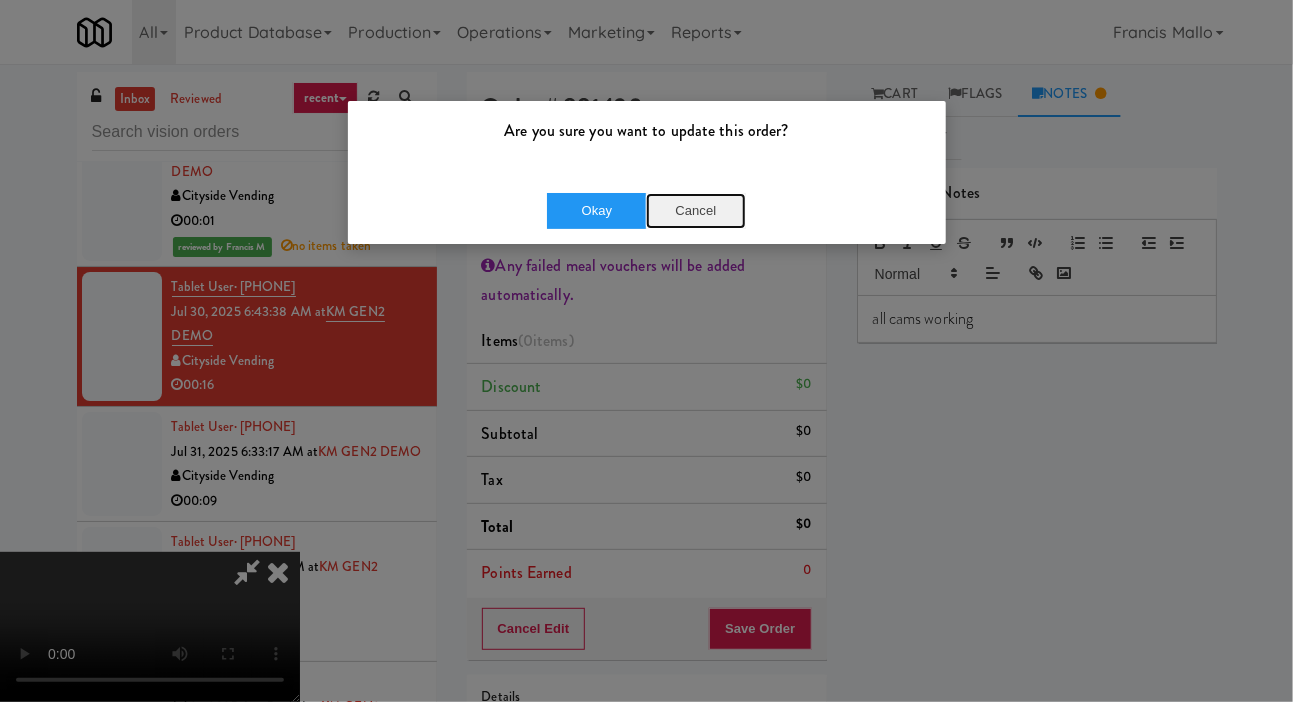 click on "Cancel" at bounding box center (696, 211) 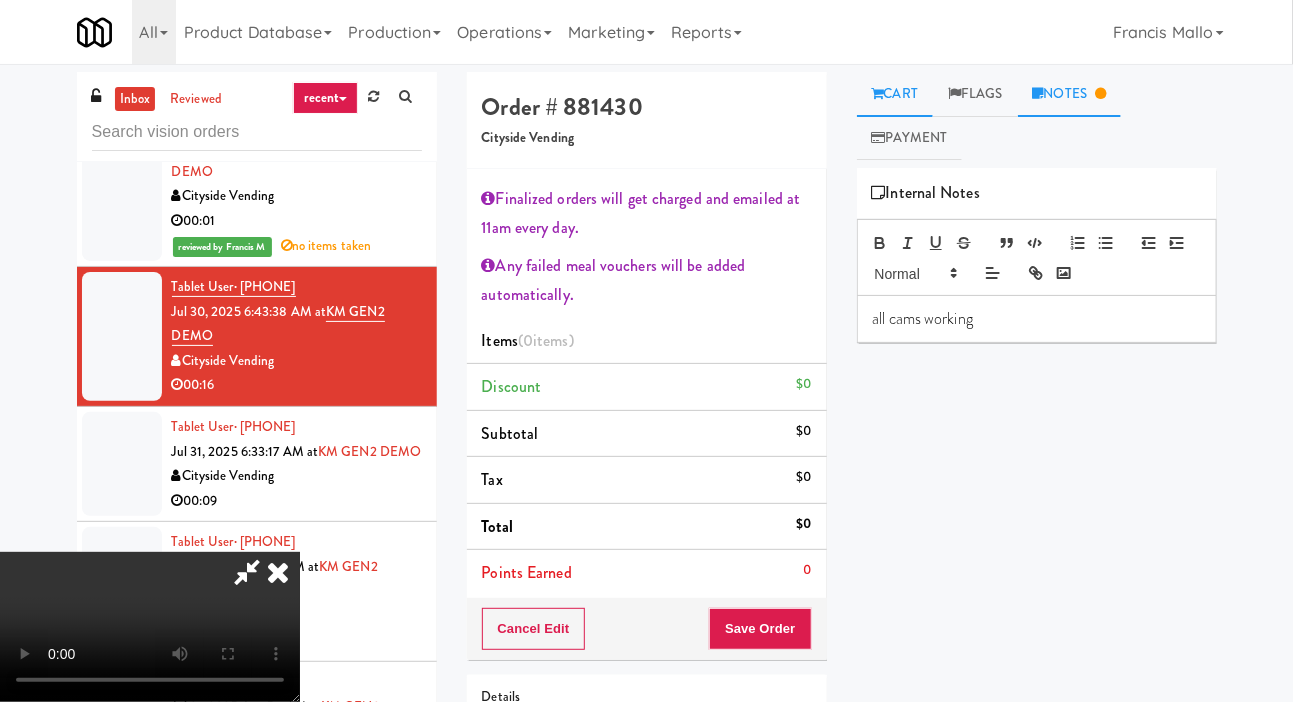 click on "Cart" at bounding box center [895, 94] 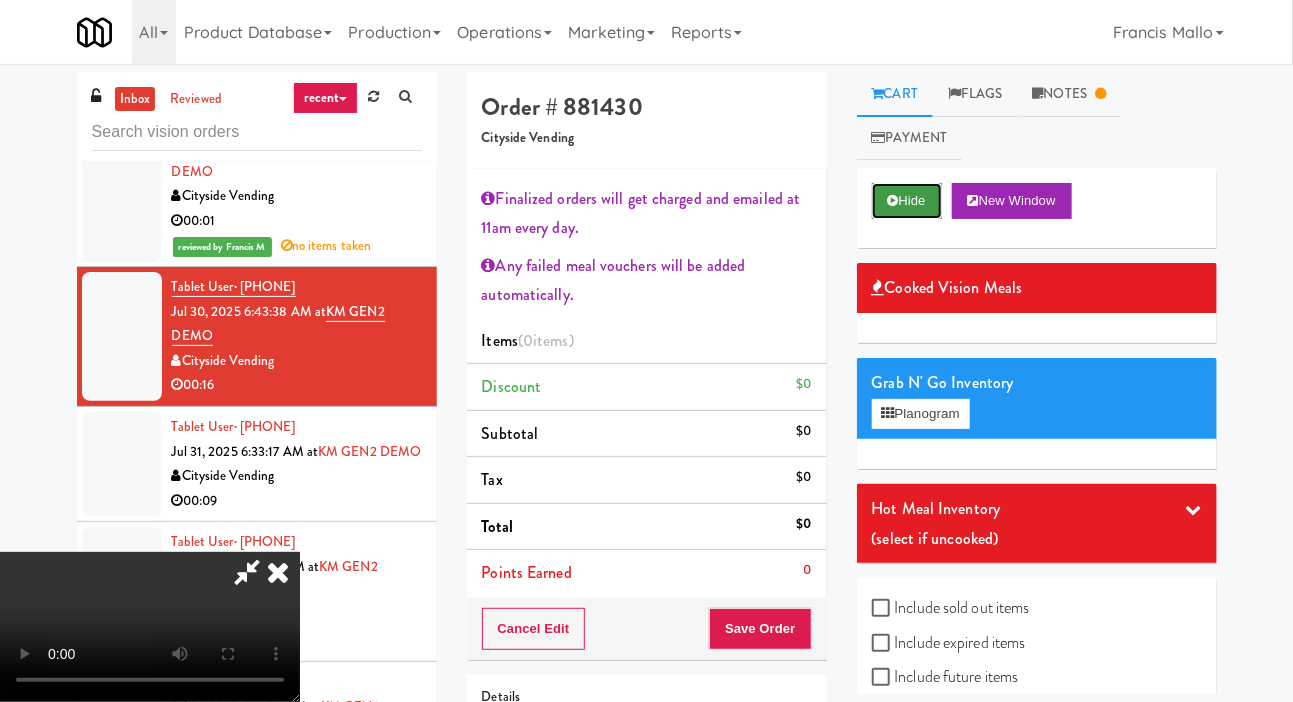 click on "Hide" at bounding box center [907, 201] 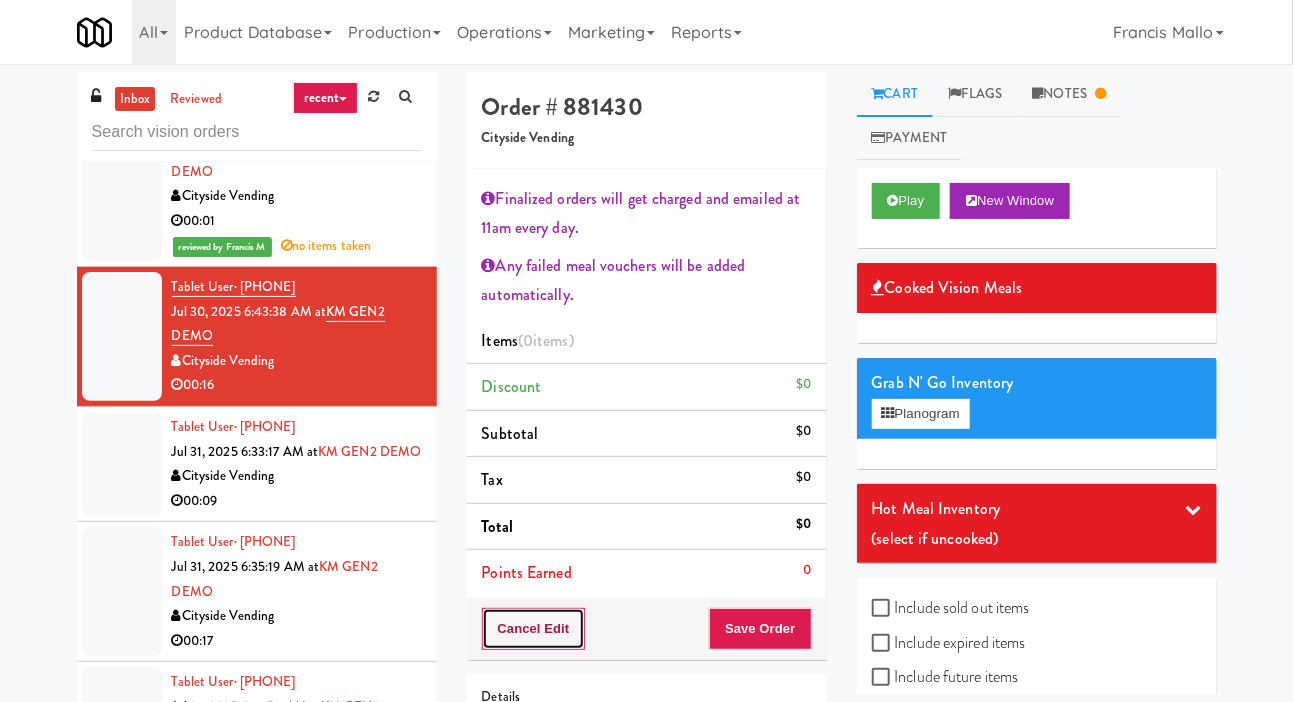 click on "Cancel Edit" at bounding box center (534, 629) 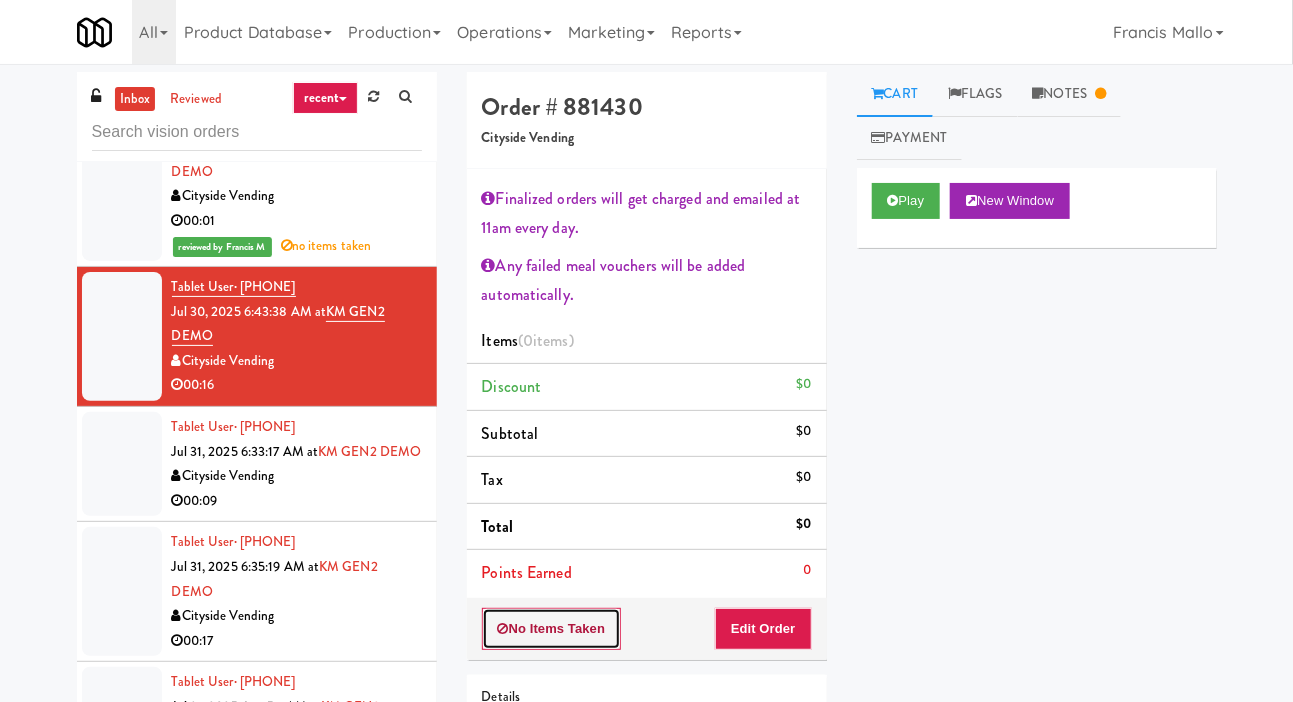 click on "No Items Taken" at bounding box center (552, 629) 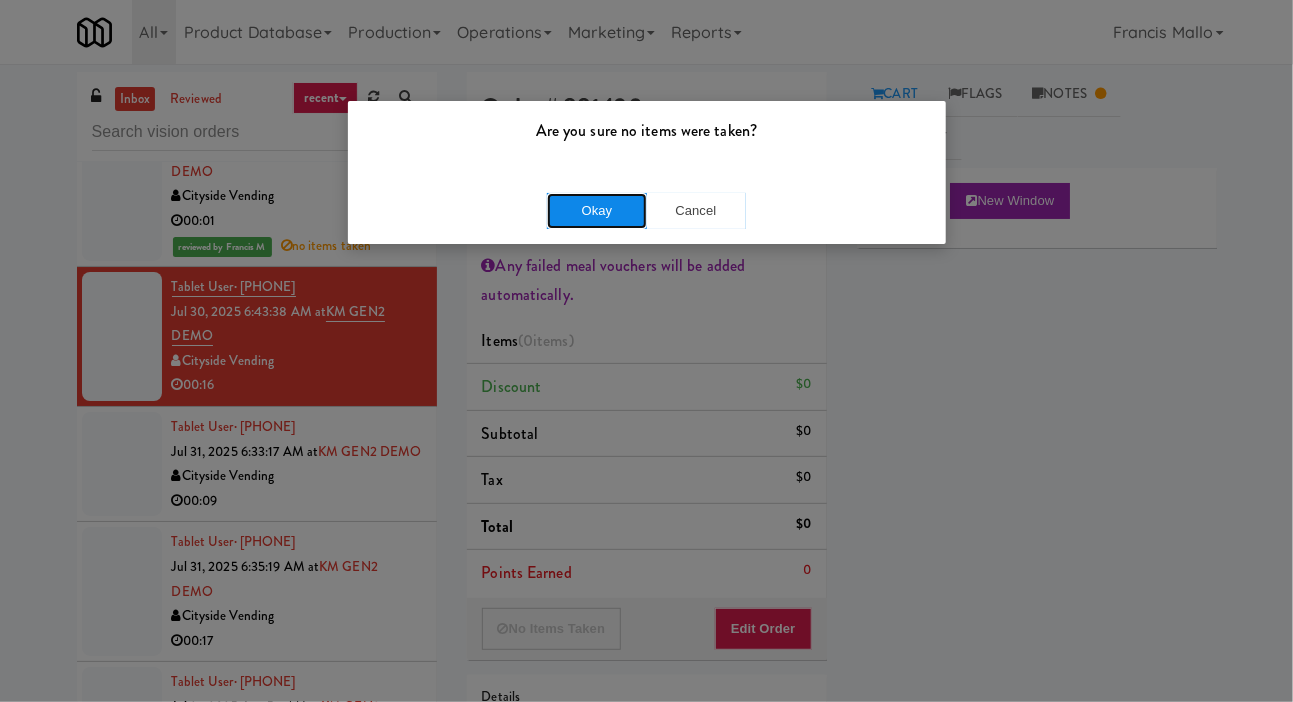 click on "Okay" at bounding box center (597, 211) 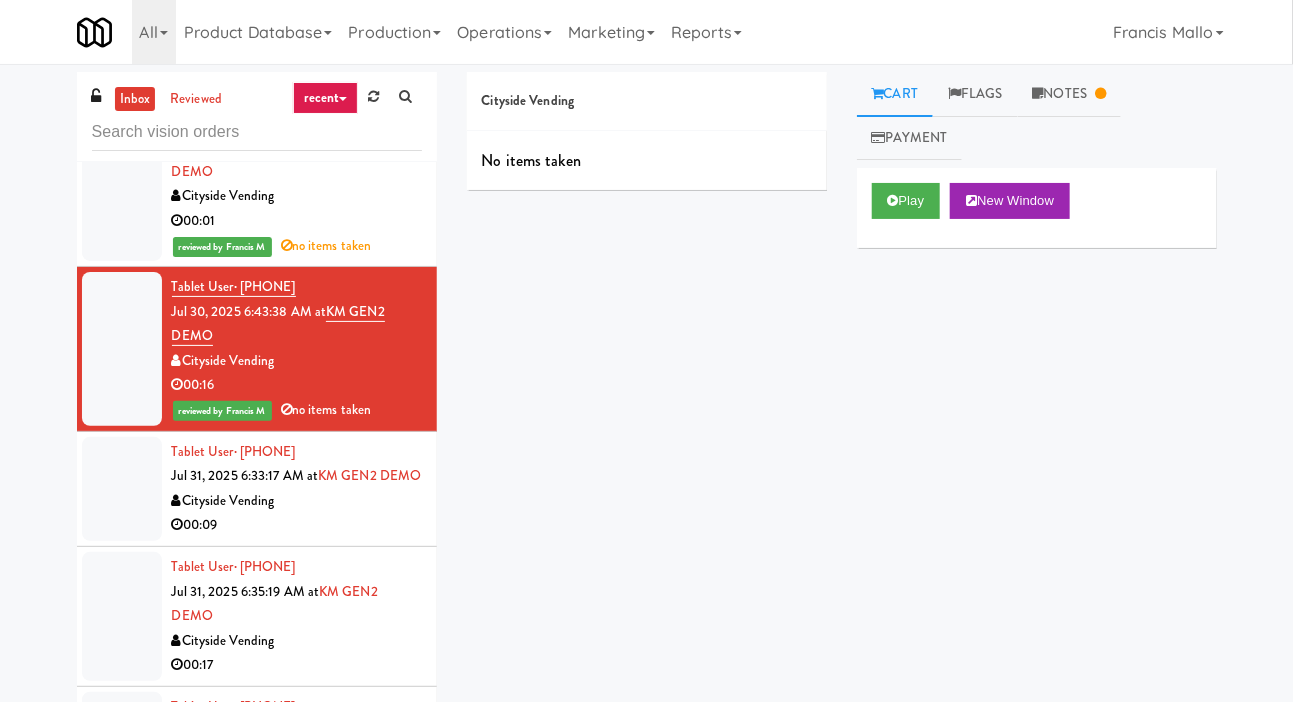 click at bounding box center (122, 489) 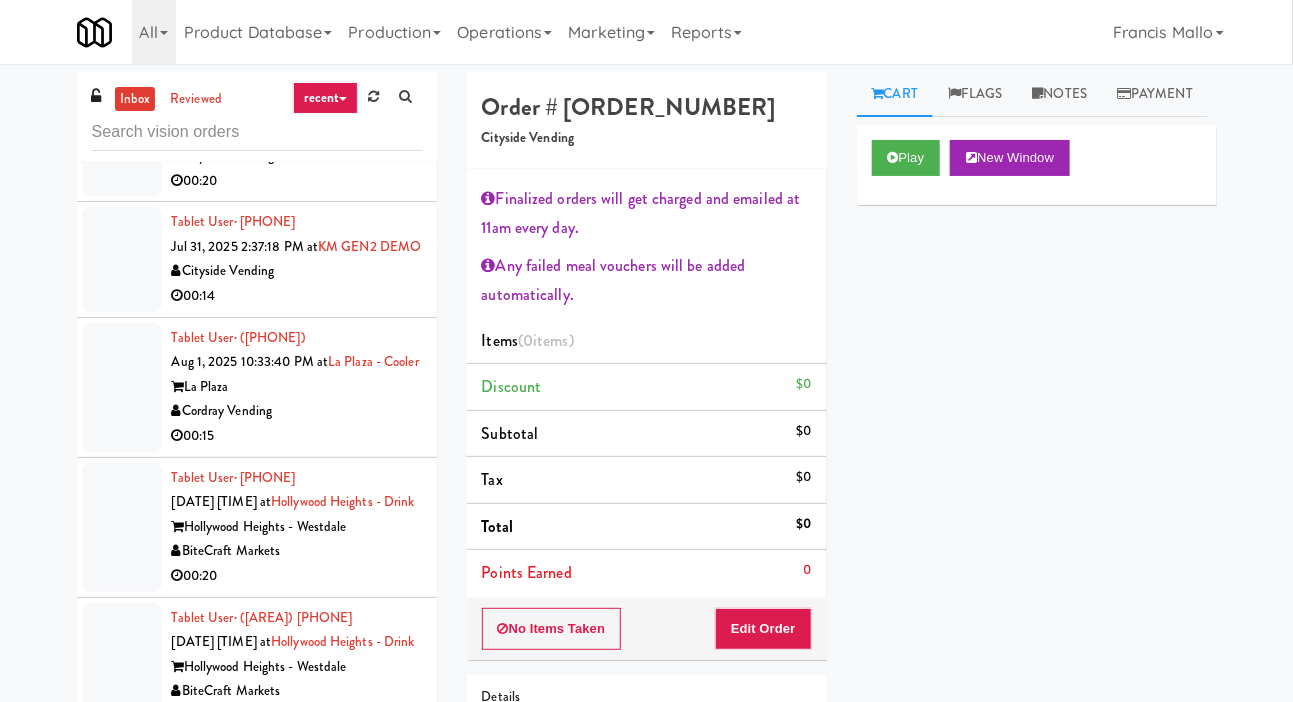 click at bounding box center [122, 387] 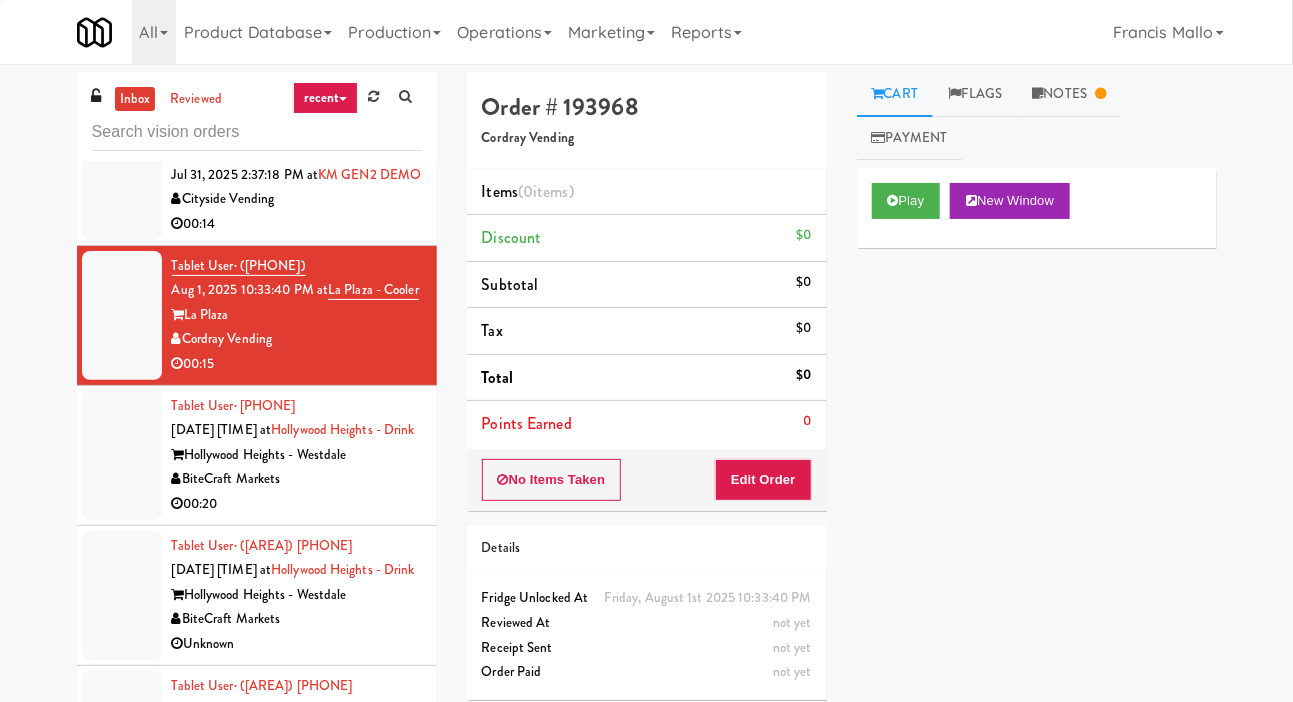 scroll, scrollTop: 7847, scrollLeft: 0, axis: vertical 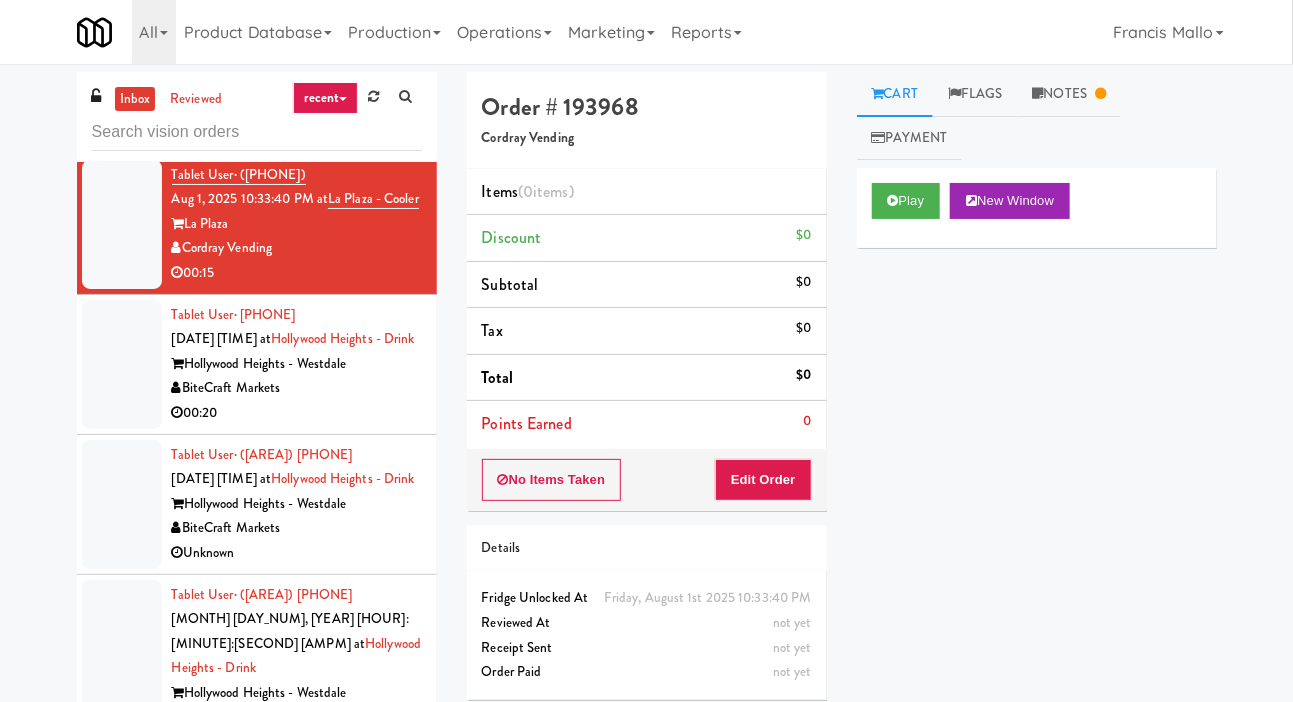 click at bounding box center (122, 364) 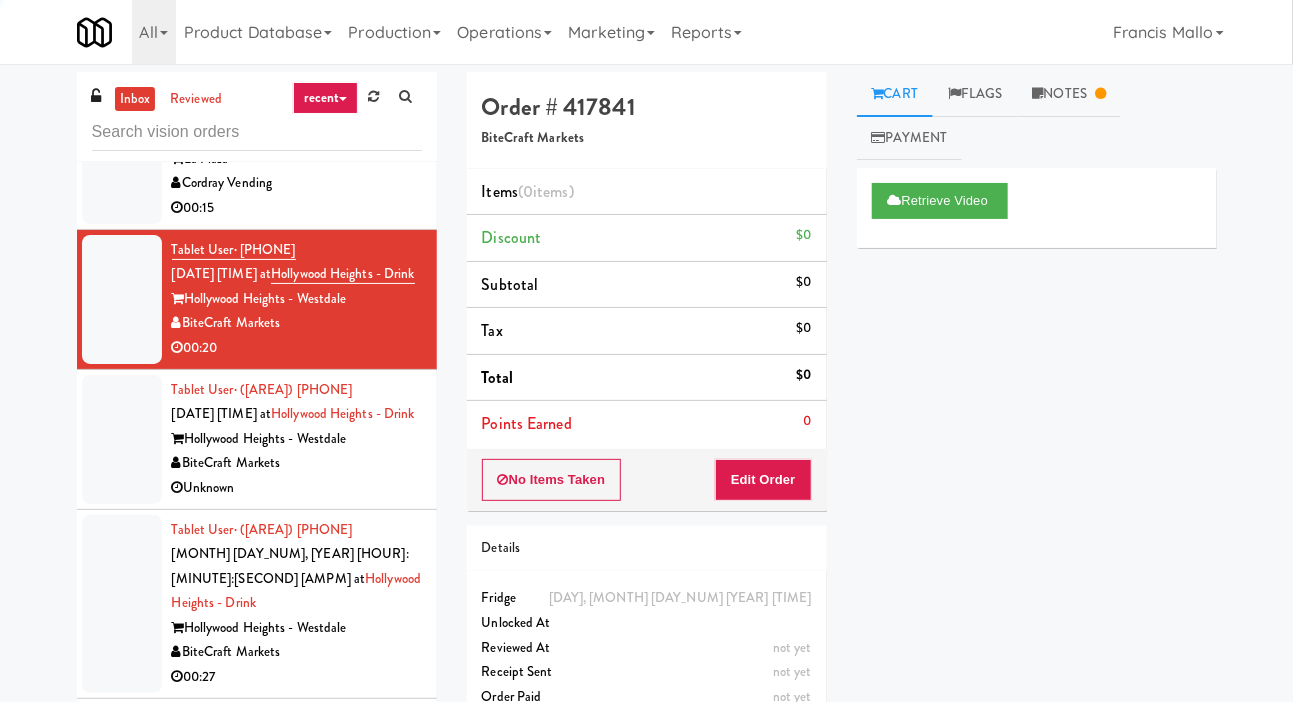 scroll, scrollTop: 7980, scrollLeft: 0, axis: vertical 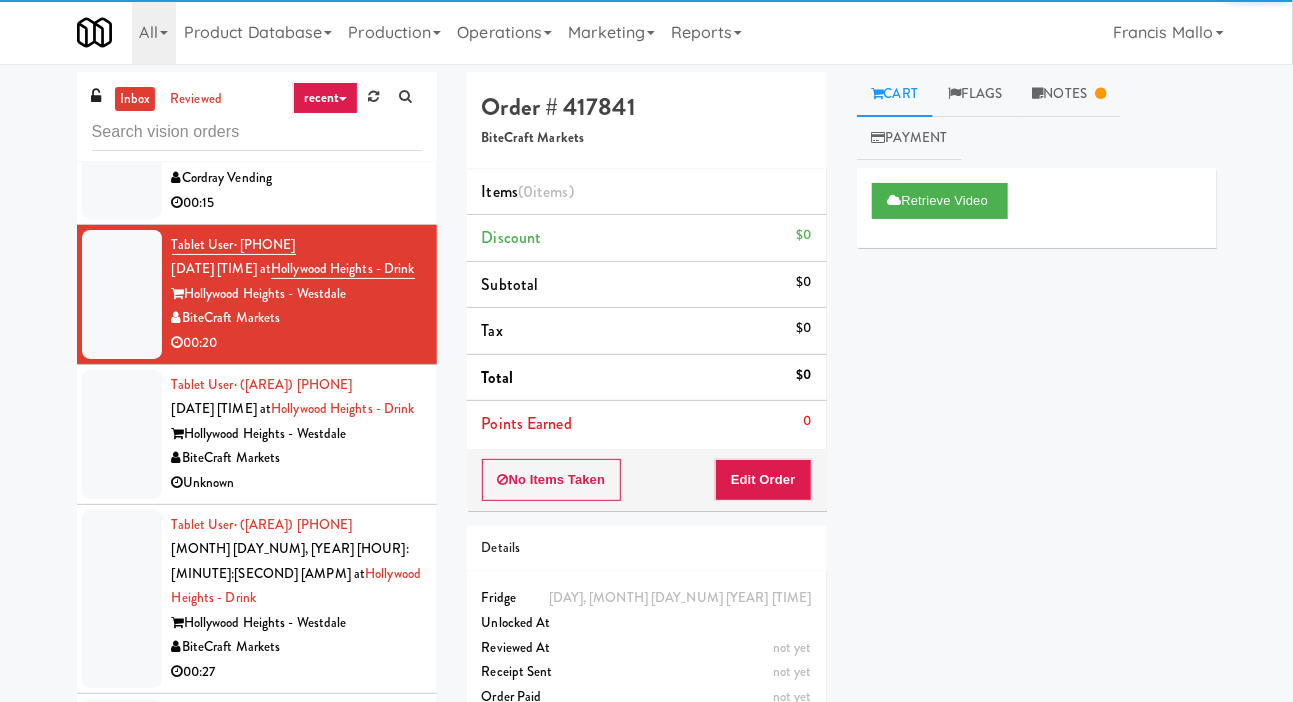 click at bounding box center (122, 434) 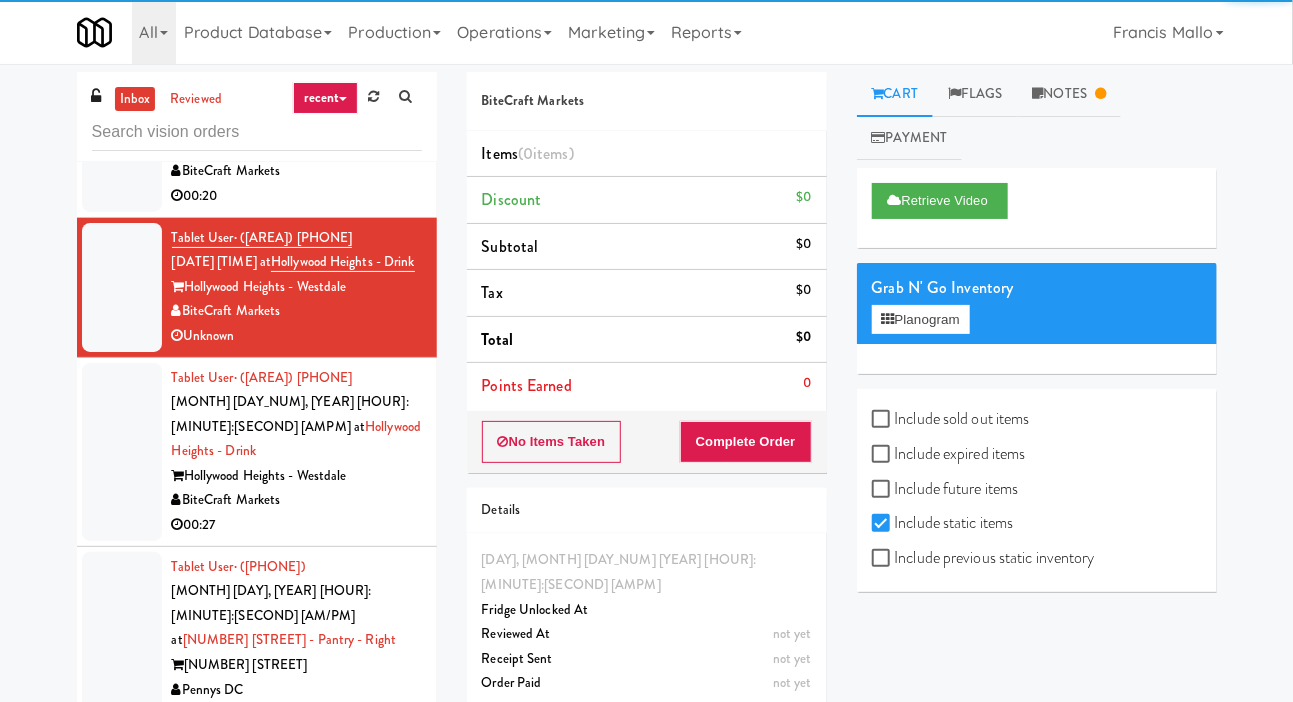 click at bounding box center (122, 452) 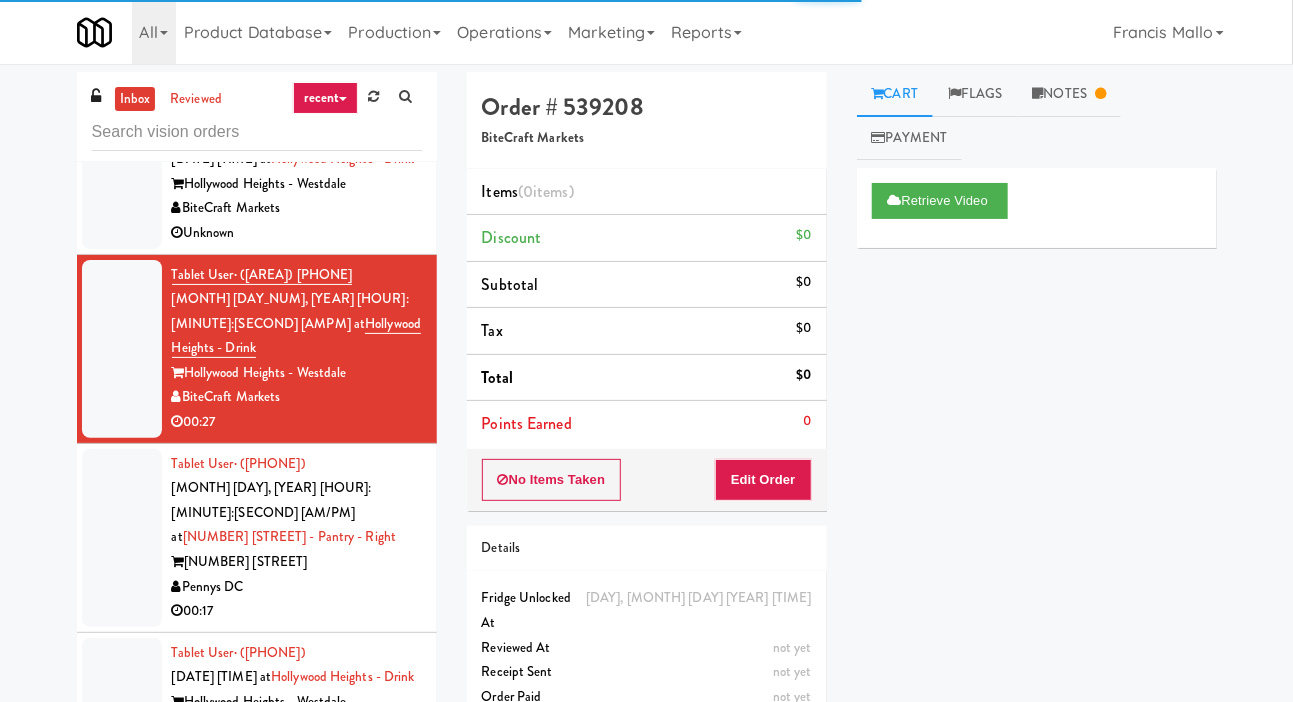click at bounding box center [122, 538] 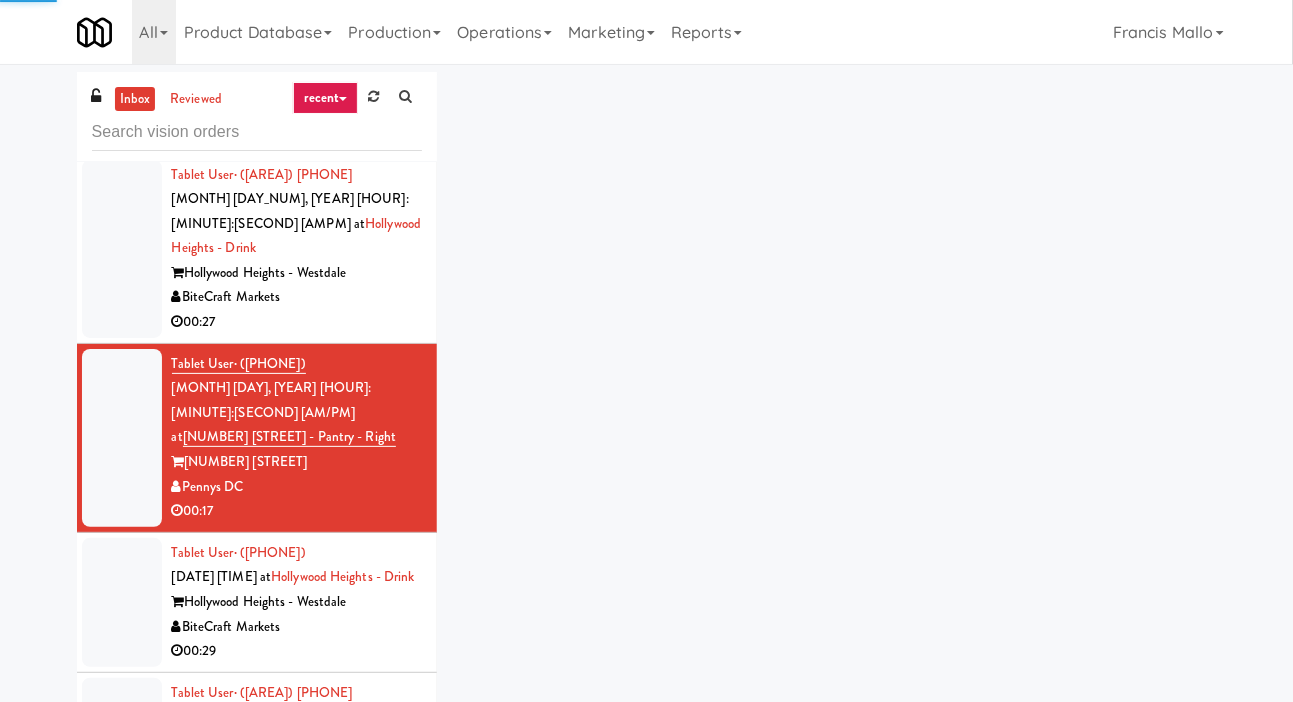 scroll, scrollTop: 8399, scrollLeft: 0, axis: vertical 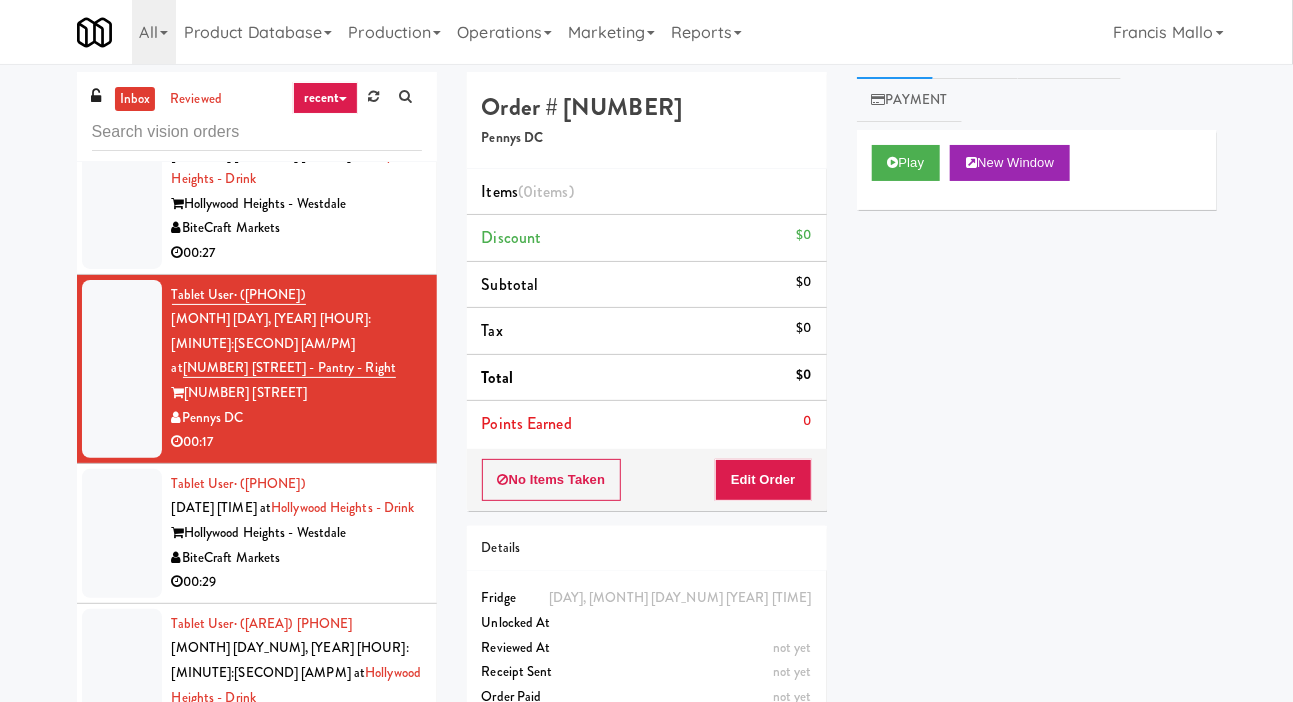 click at bounding box center [122, 533] 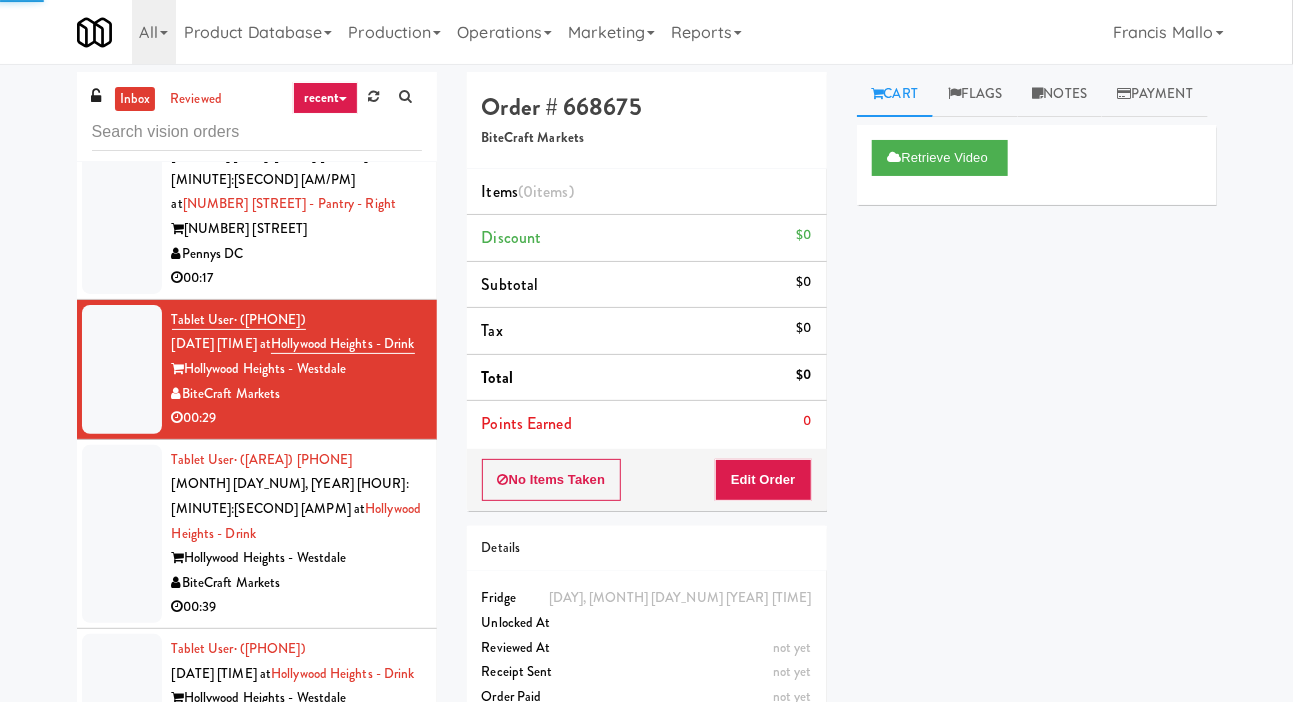 click at bounding box center (122, 534) 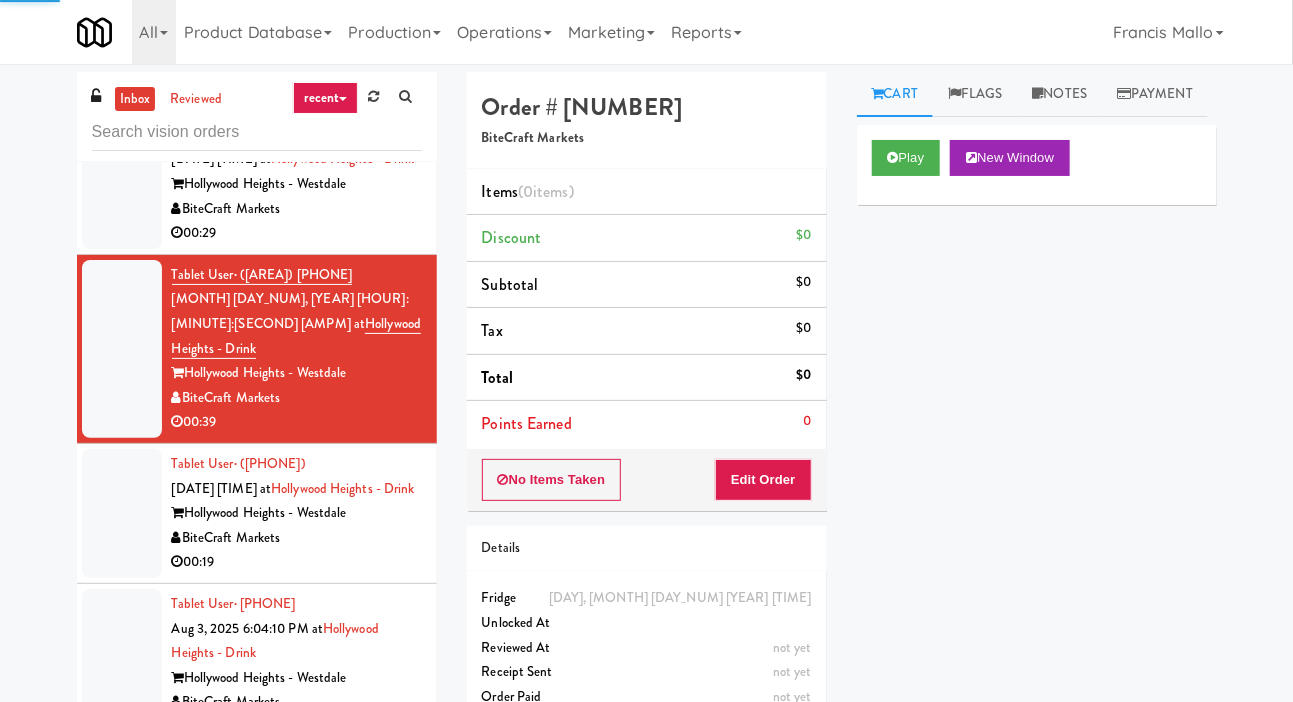 click at bounding box center [122, 513] 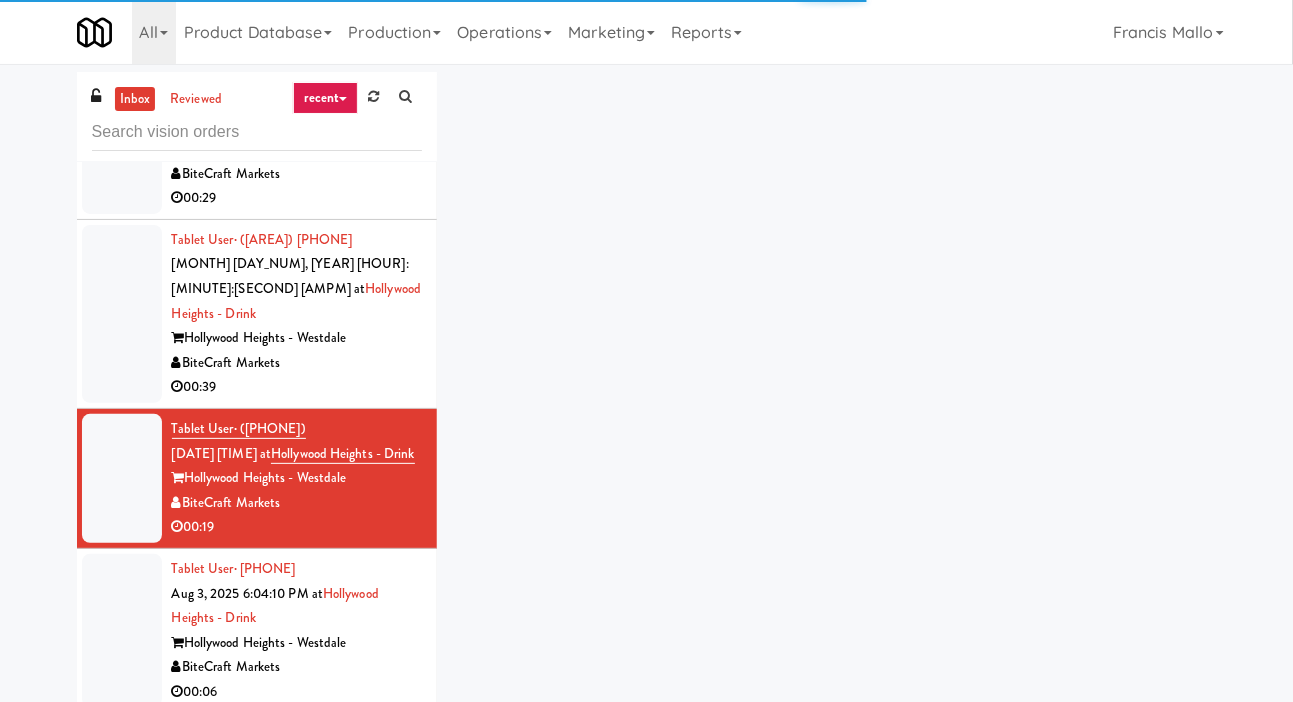 scroll, scrollTop: 8793, scrollLeft: 0, axis: vertical 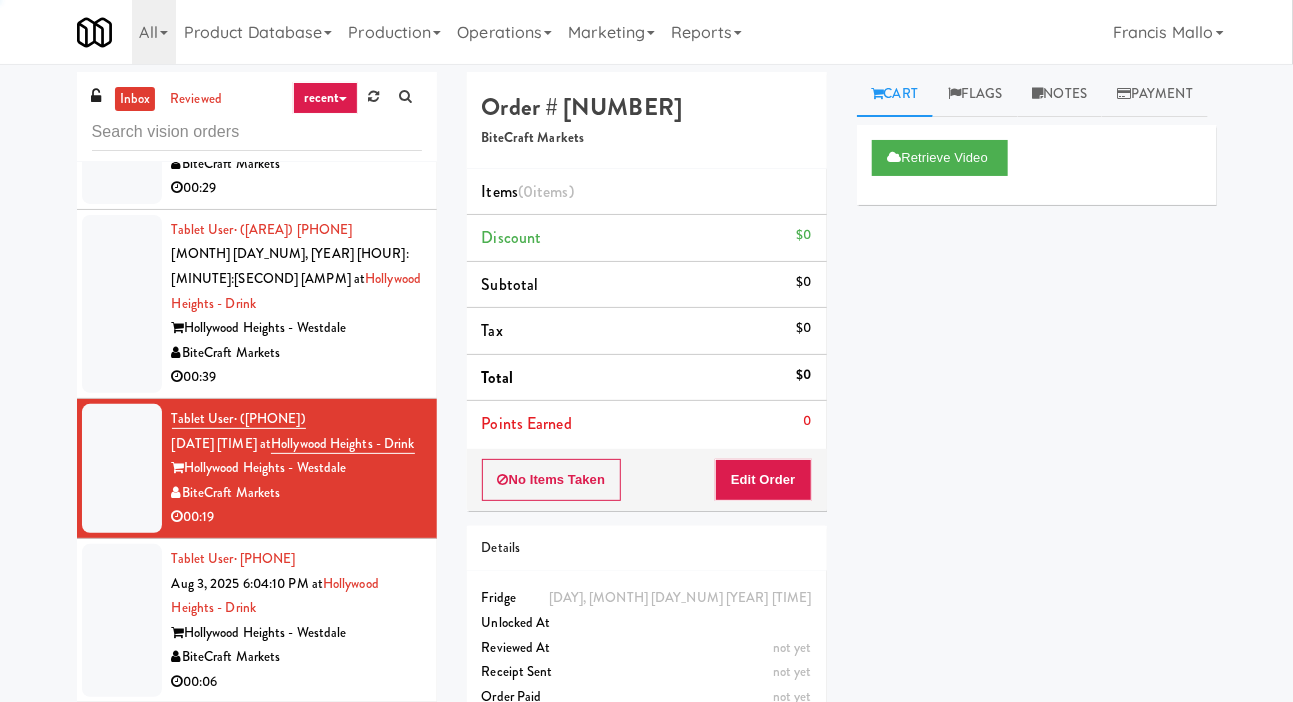 click at bounding box center [122, 304] 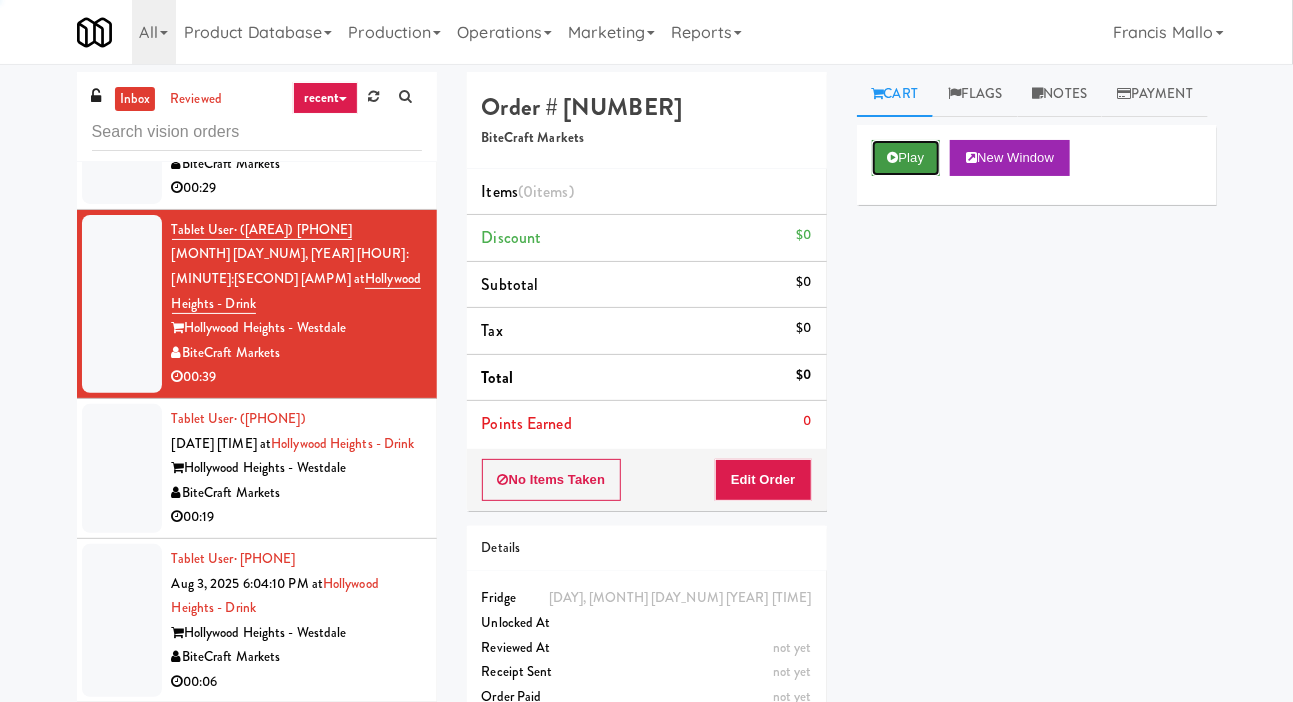 click on "Play" at bounding box center [906, 158] 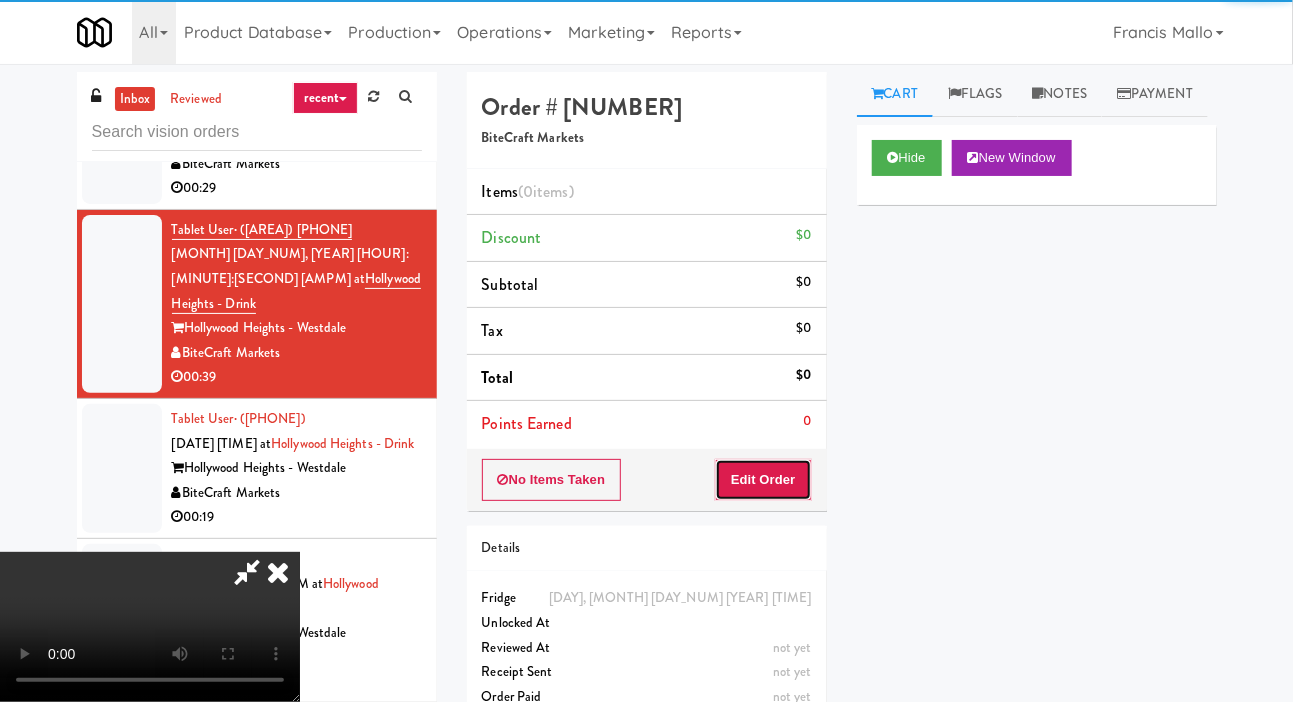 click on "Edit Order" at bounding box center [763, 480] 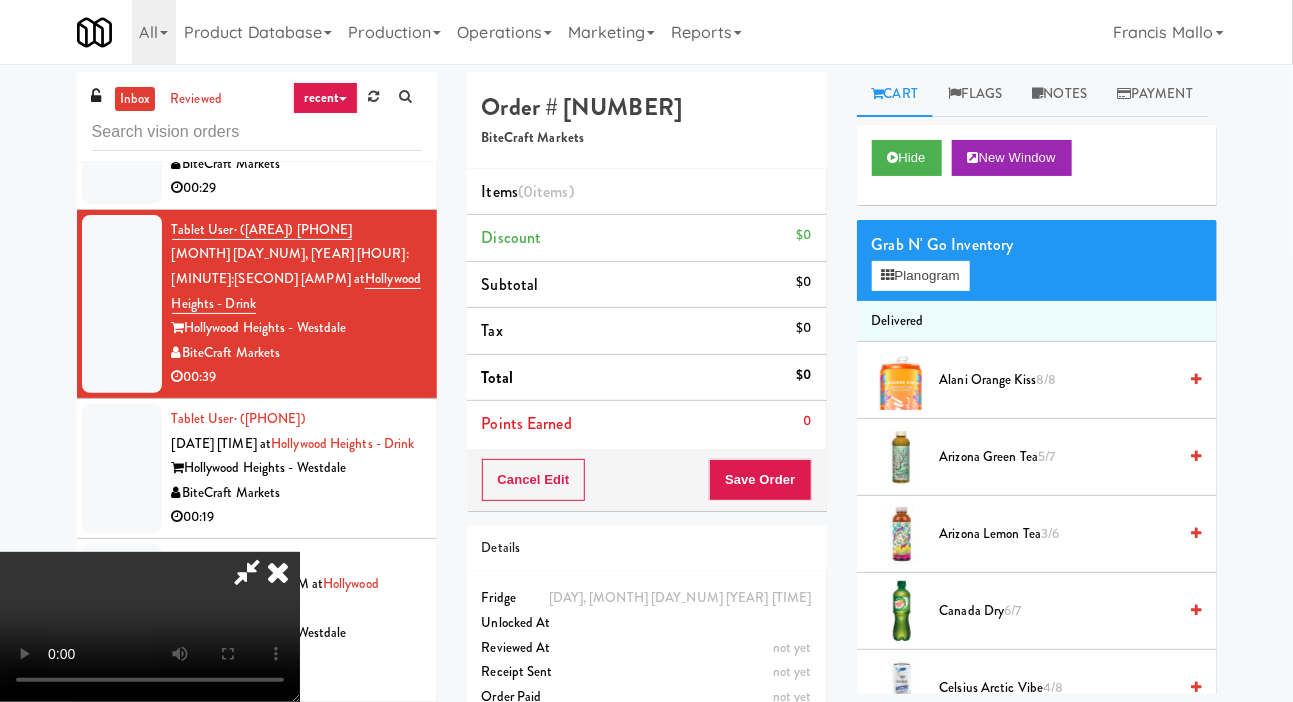 scroll, scrollTop: 73, scrollLeft: 0, axis: vertical 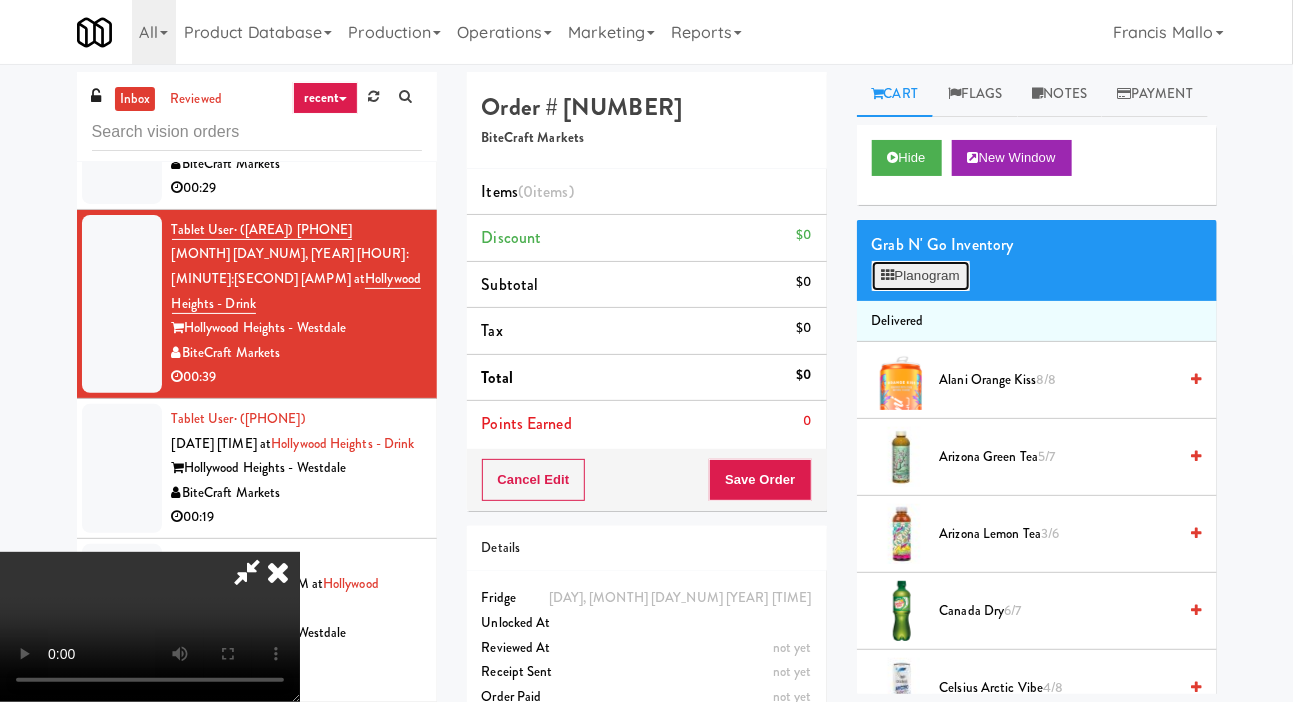 click on "Planogram" at bounding box center (921, 276) 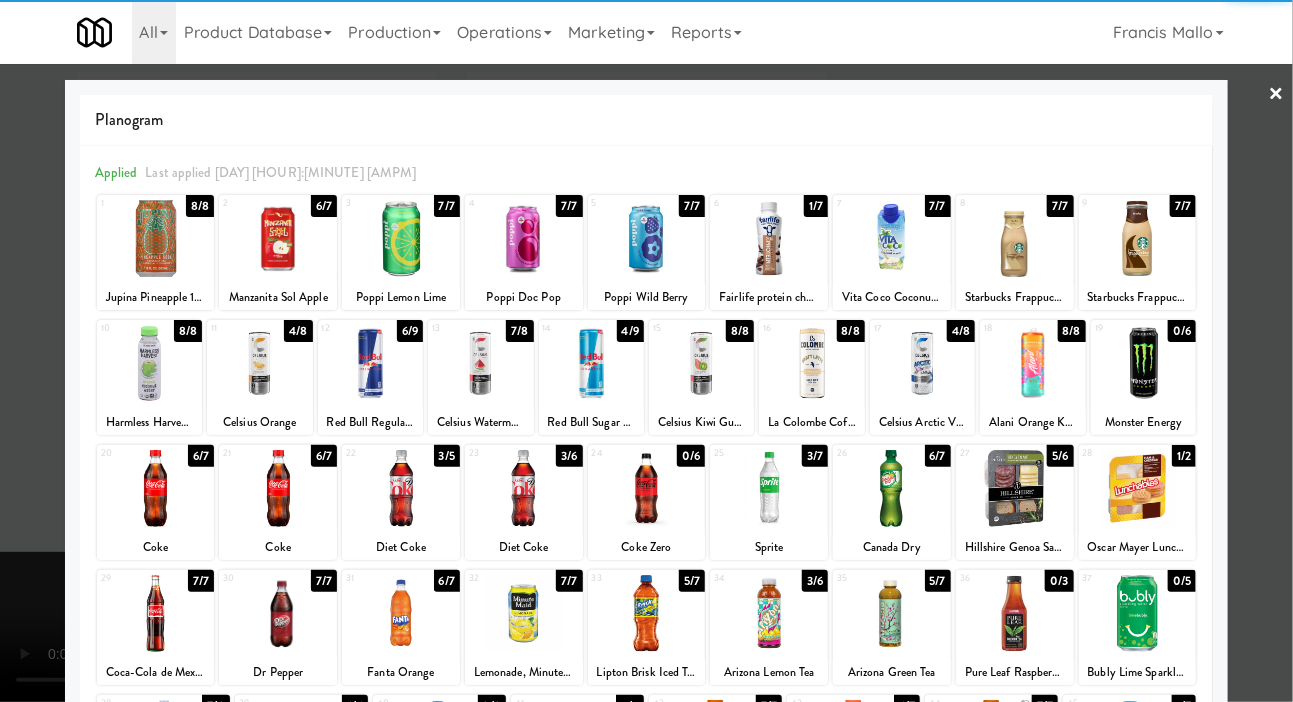 click at bounding box center (922, 363) 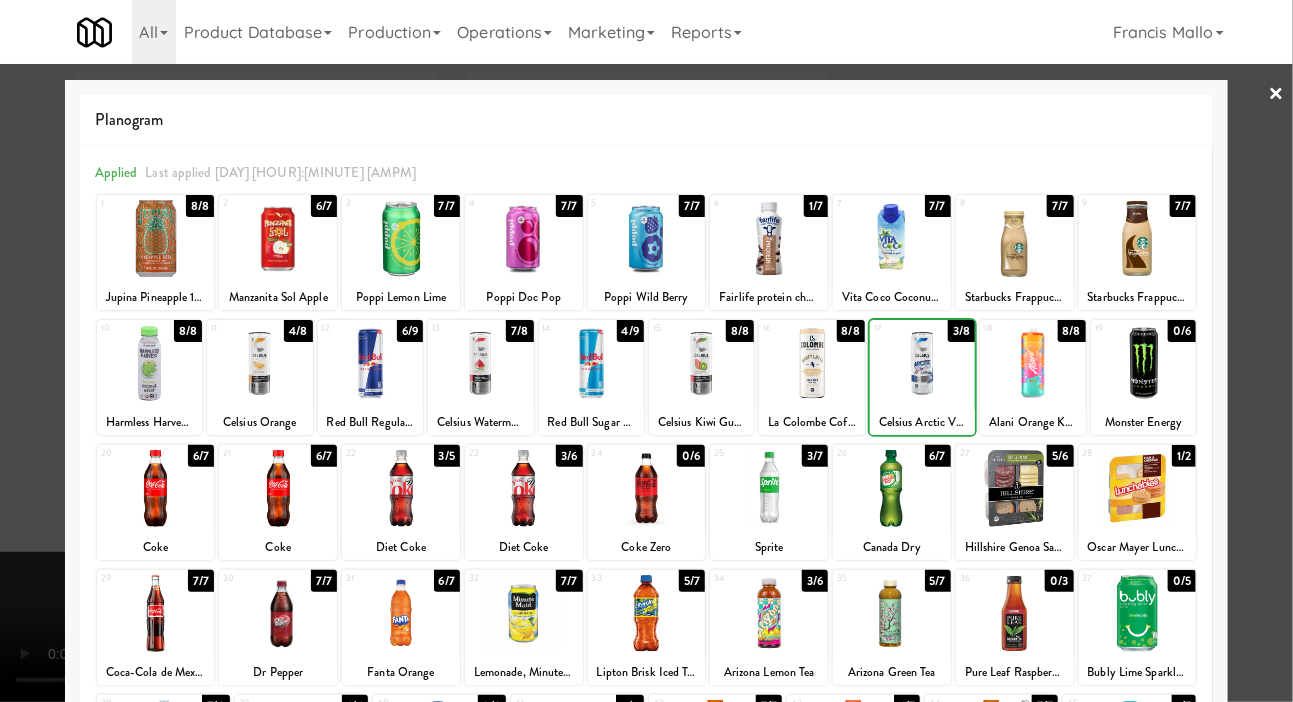 click at bounding box center (646, 351) 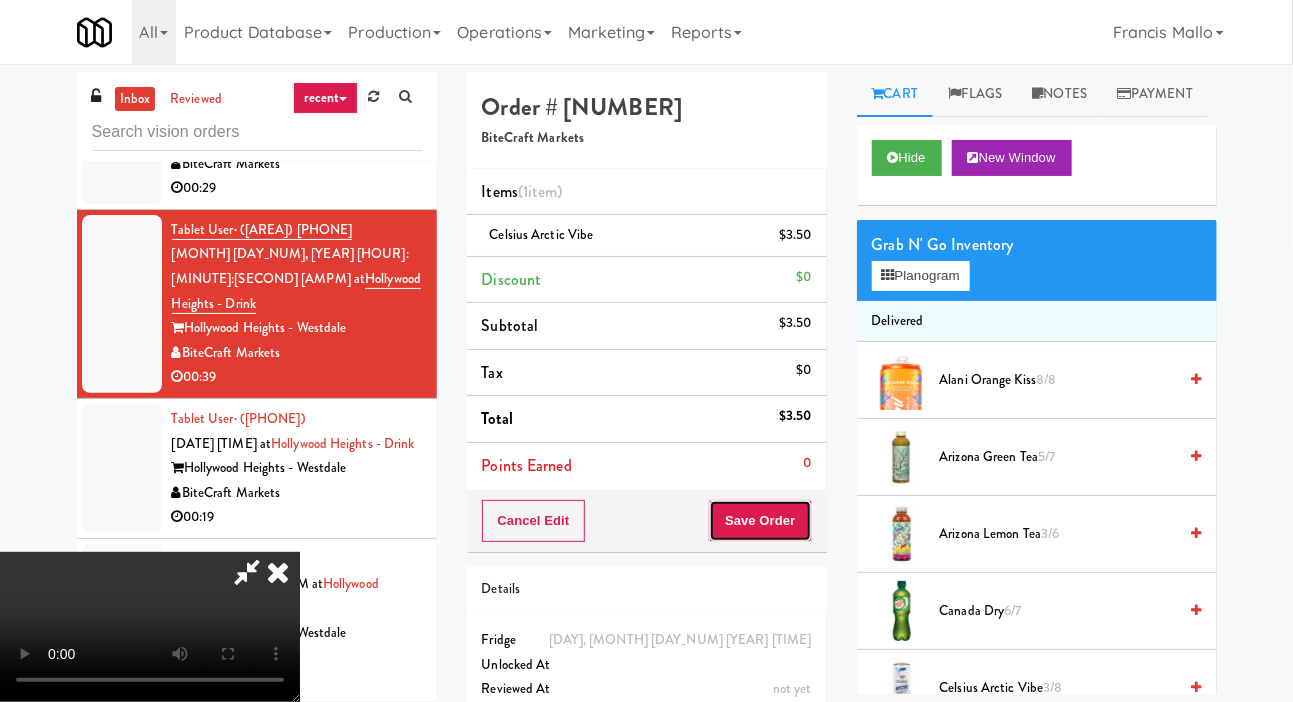 click on "Save Order" at bounding box center (760, 521) 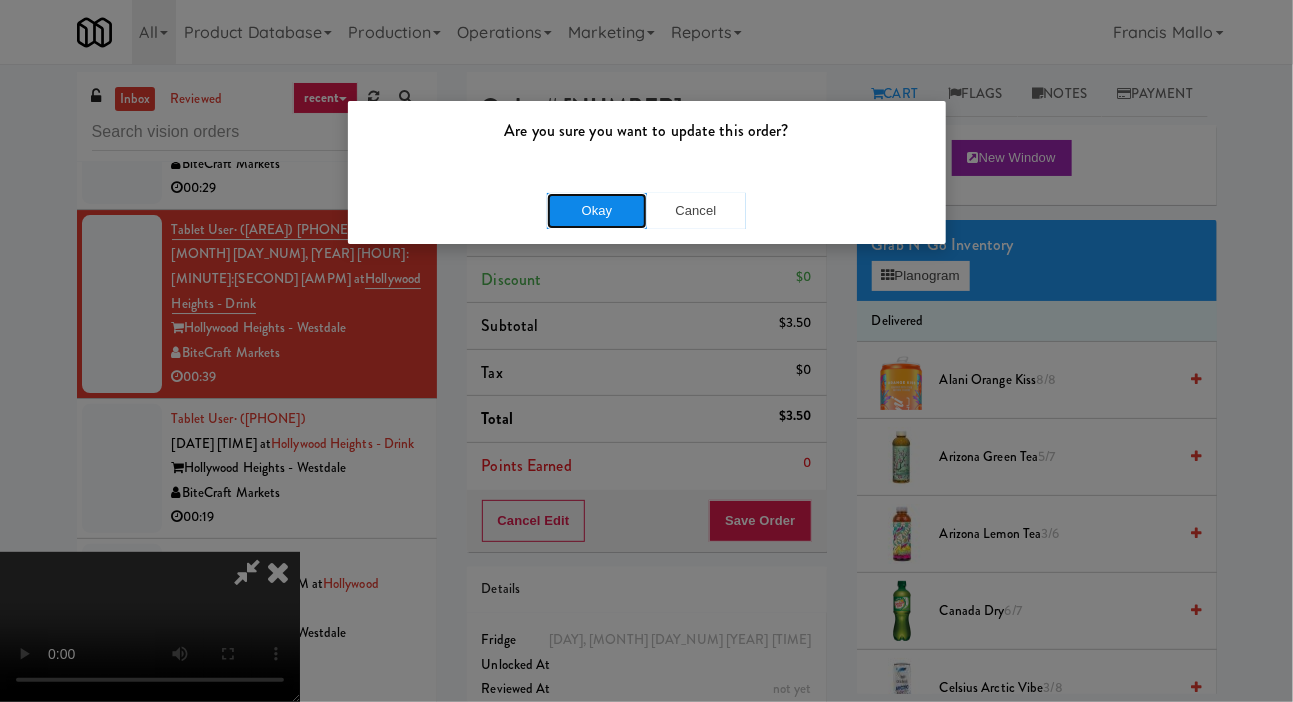 click on "Okay" at bounding box center (597, 211) 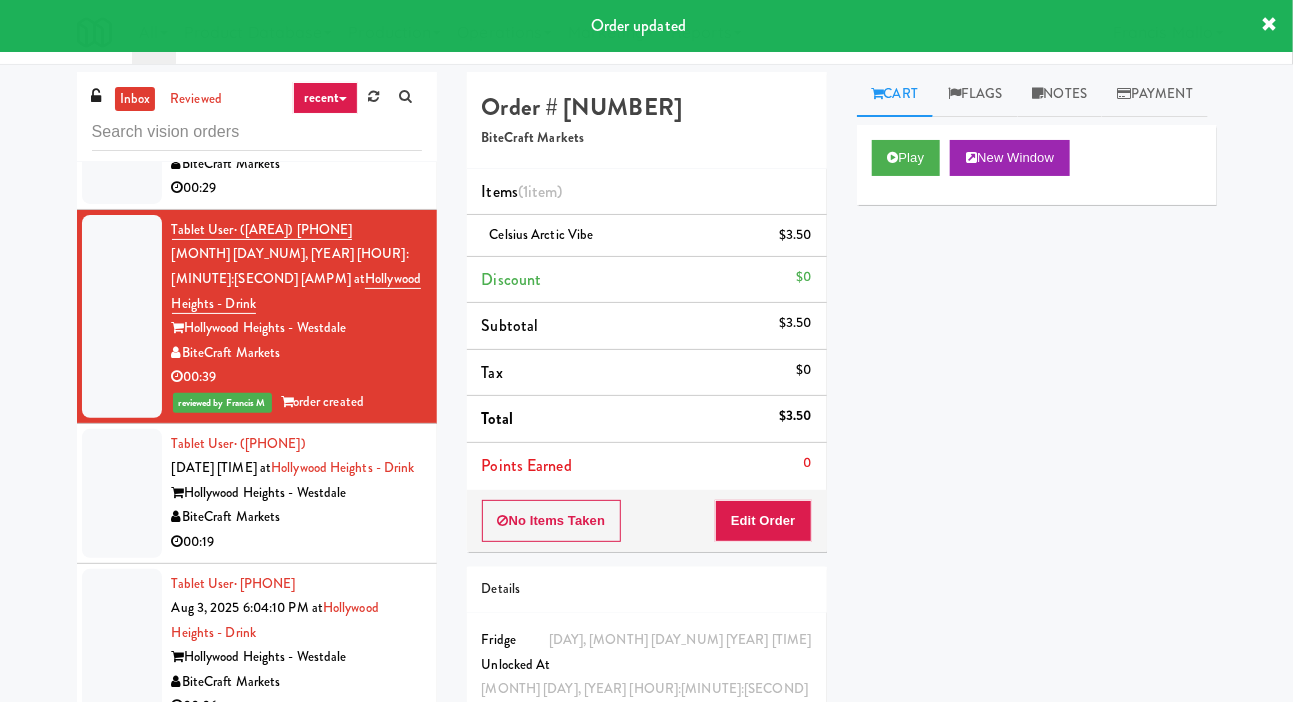 click at bounding box center (122, 493) 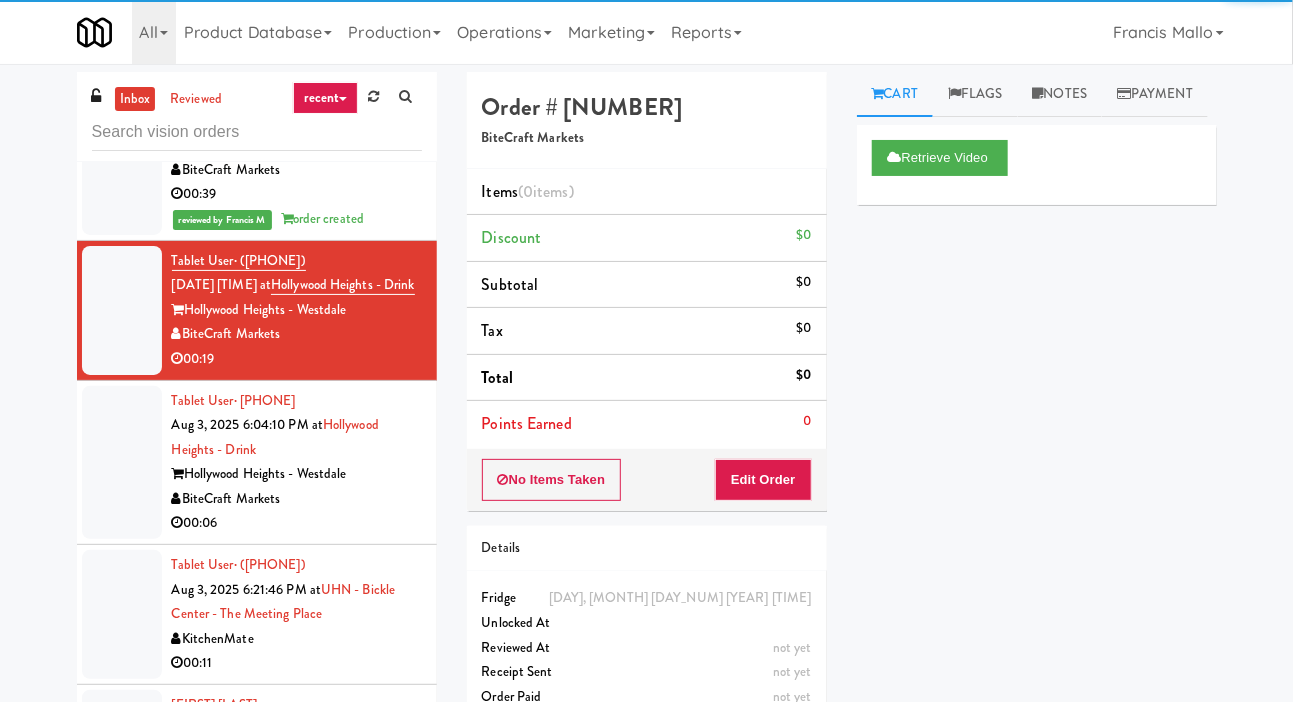 click at bounding box center [122, 463] 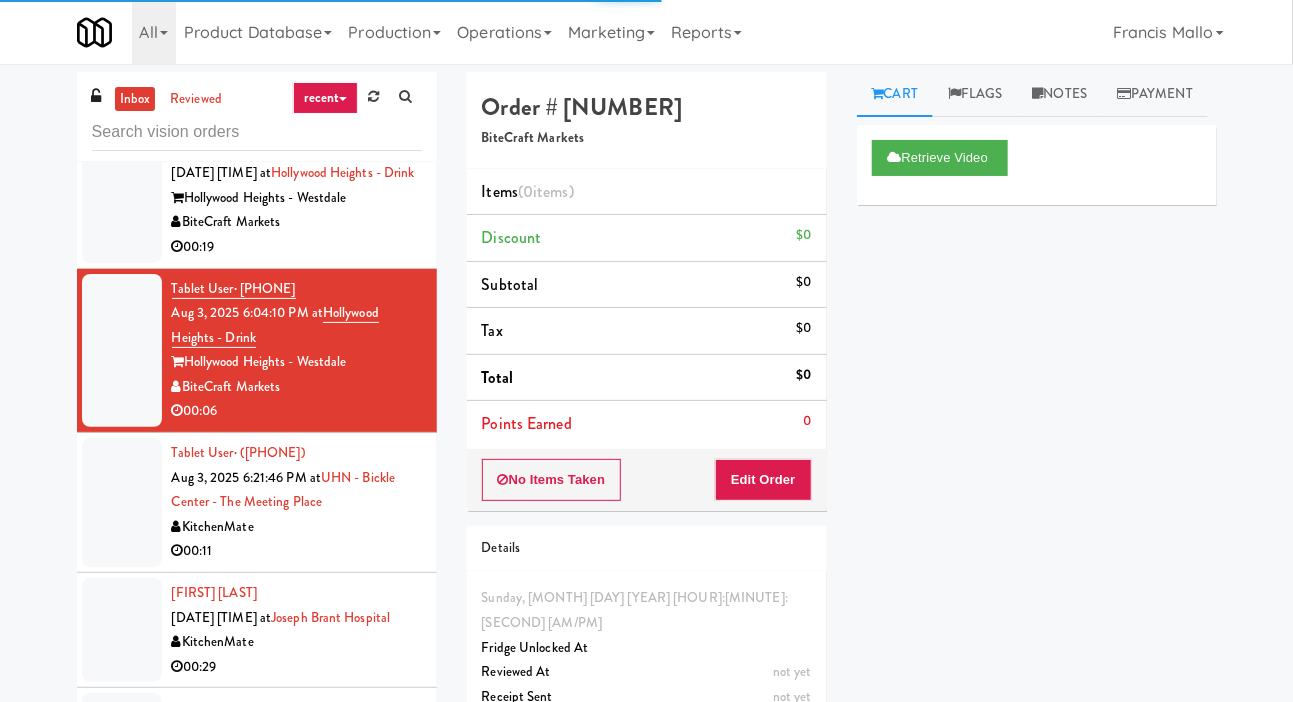 click at bounding box center [122, 502] 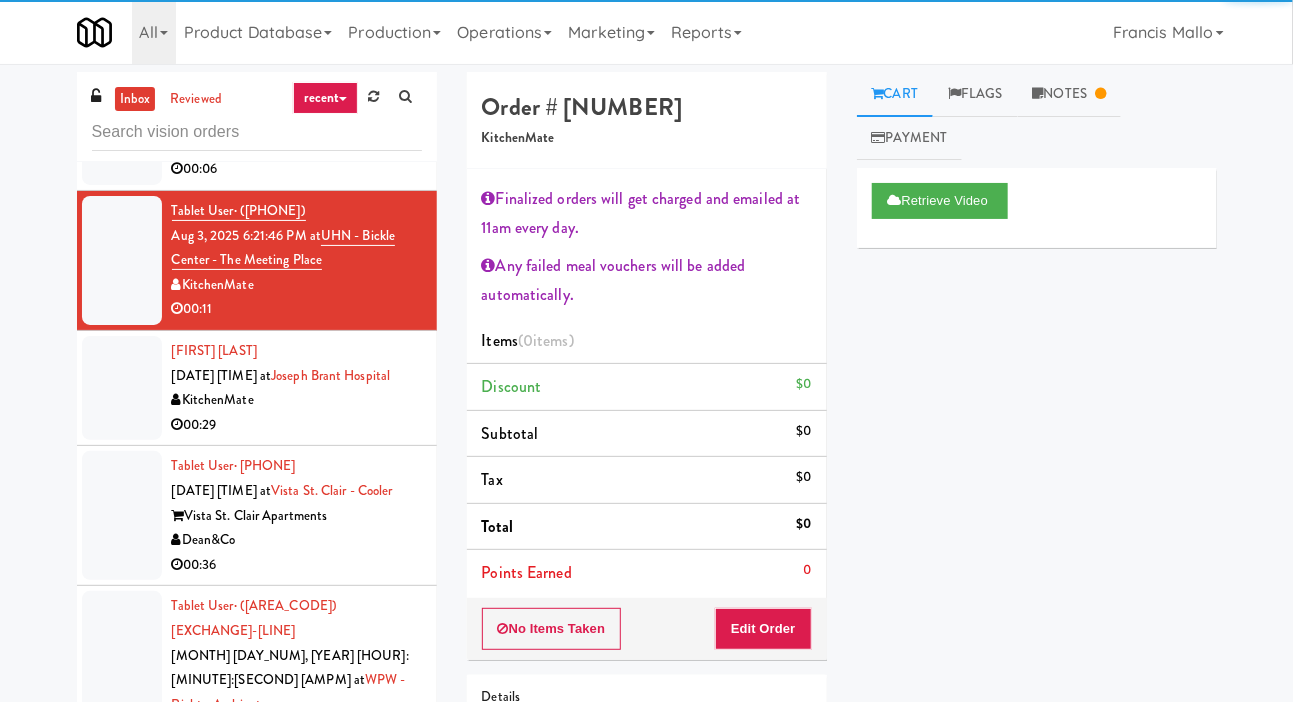 click at bounding box center (122, 388) 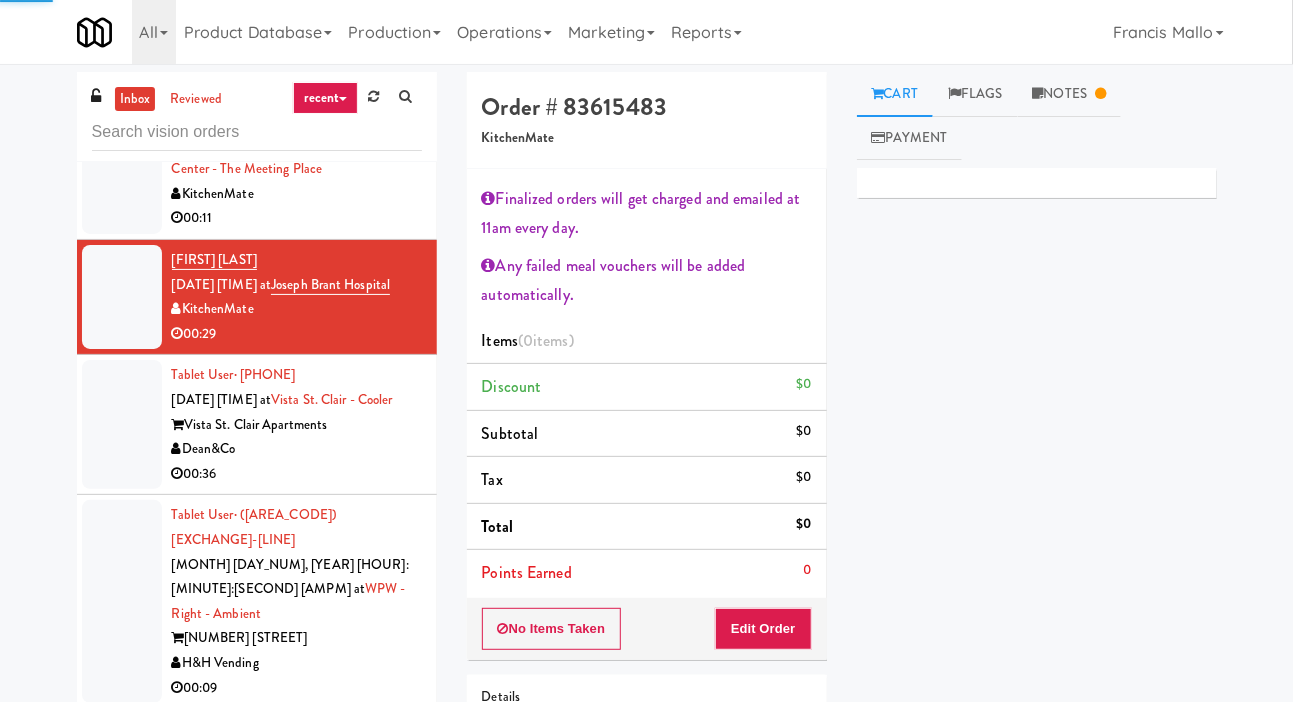 click at bounding box center (122, 424) 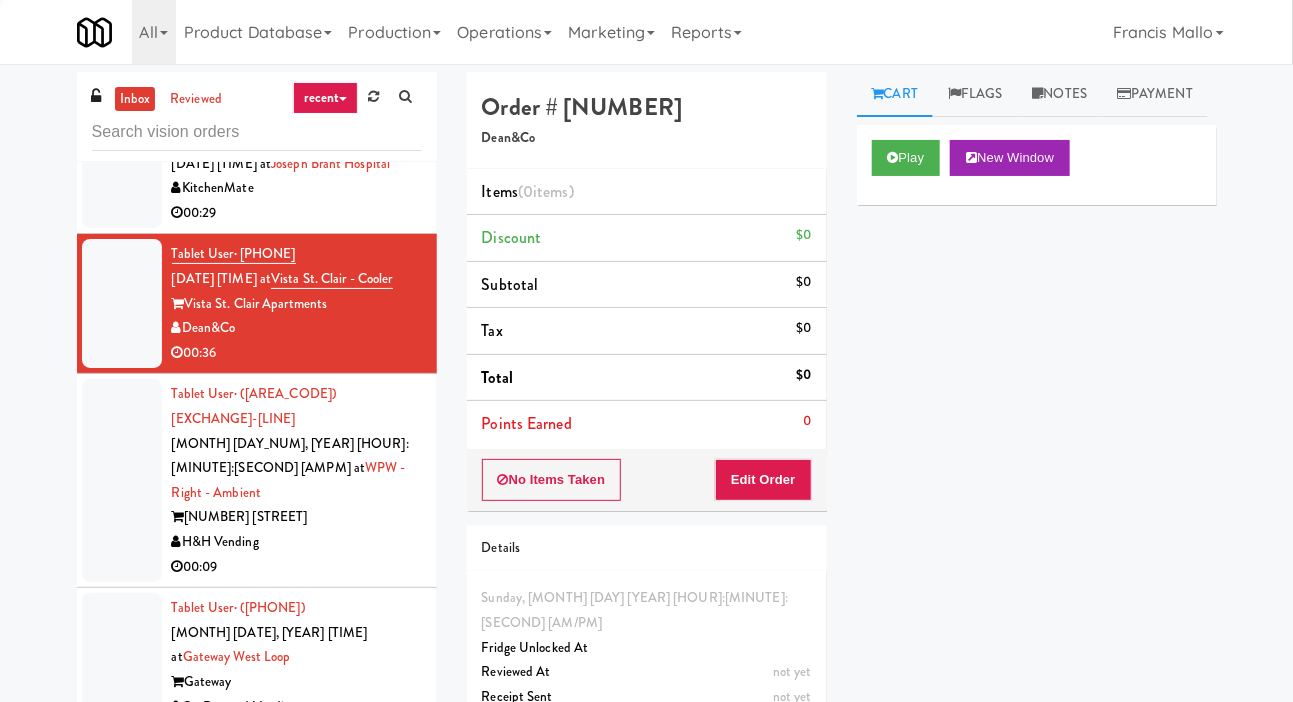 scroll, scrollTop: 9543, scrollLeft: 0, axis: vertical 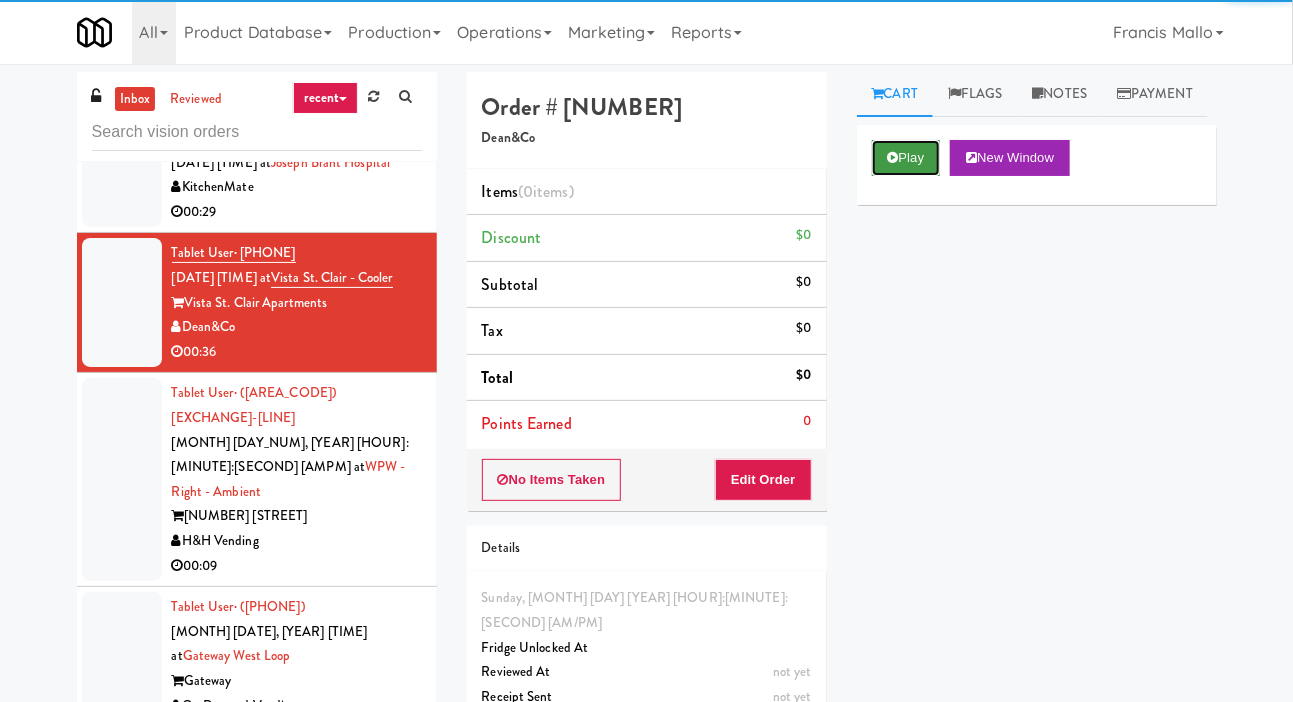 click on "Play" at bounding box center [906, 158] 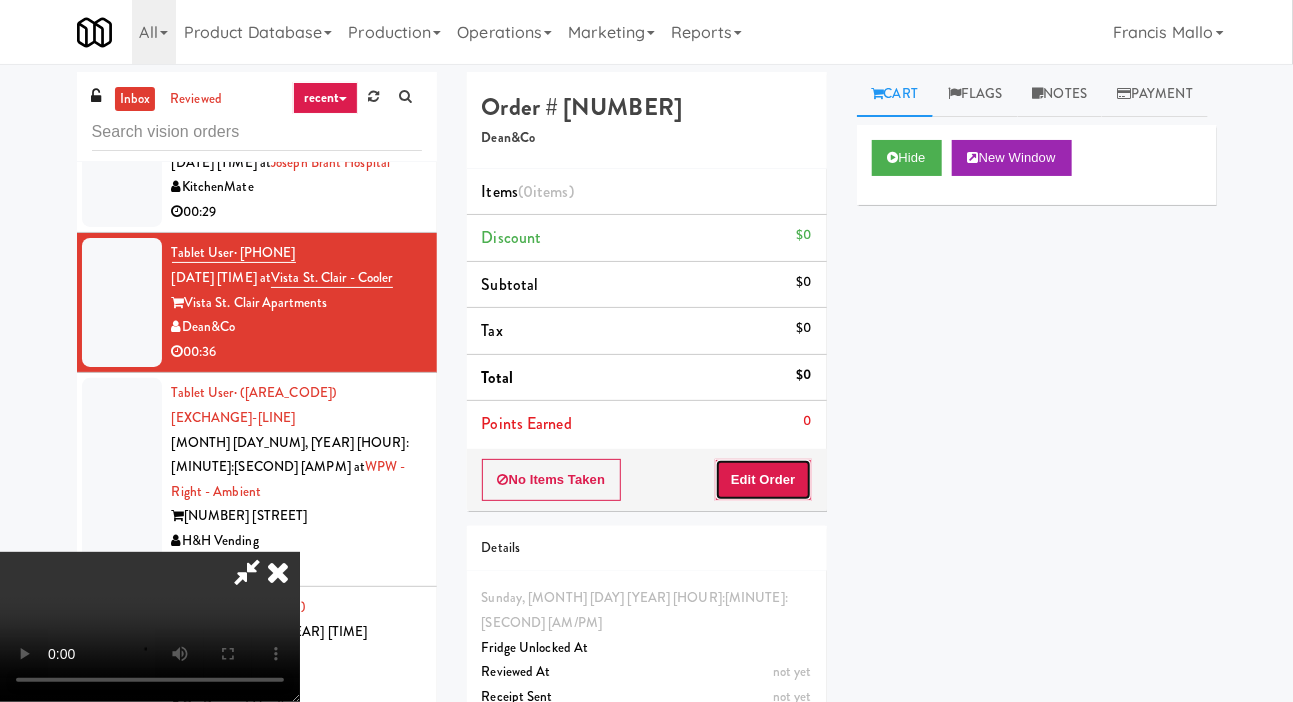 click on "Edit Order" at bounding box center (763, 480) 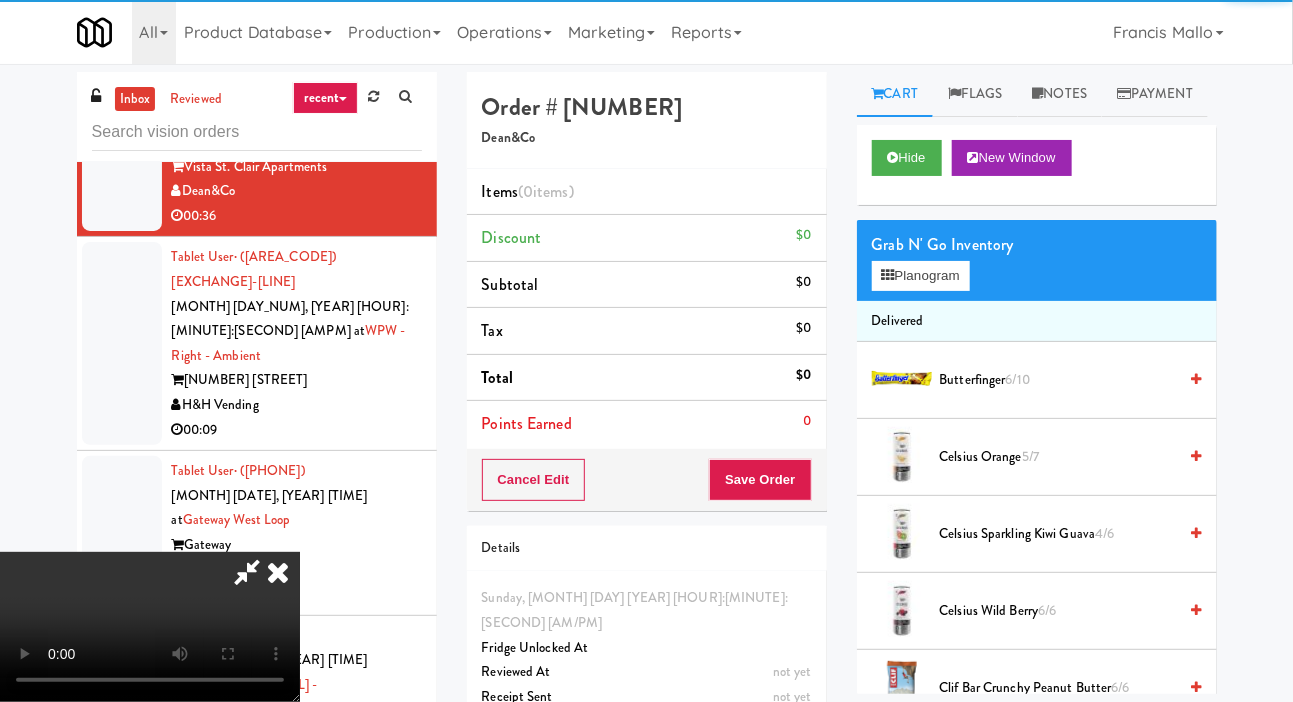 scroll, scrollTop: 9682, scrollLeft: 0, axis: vertical 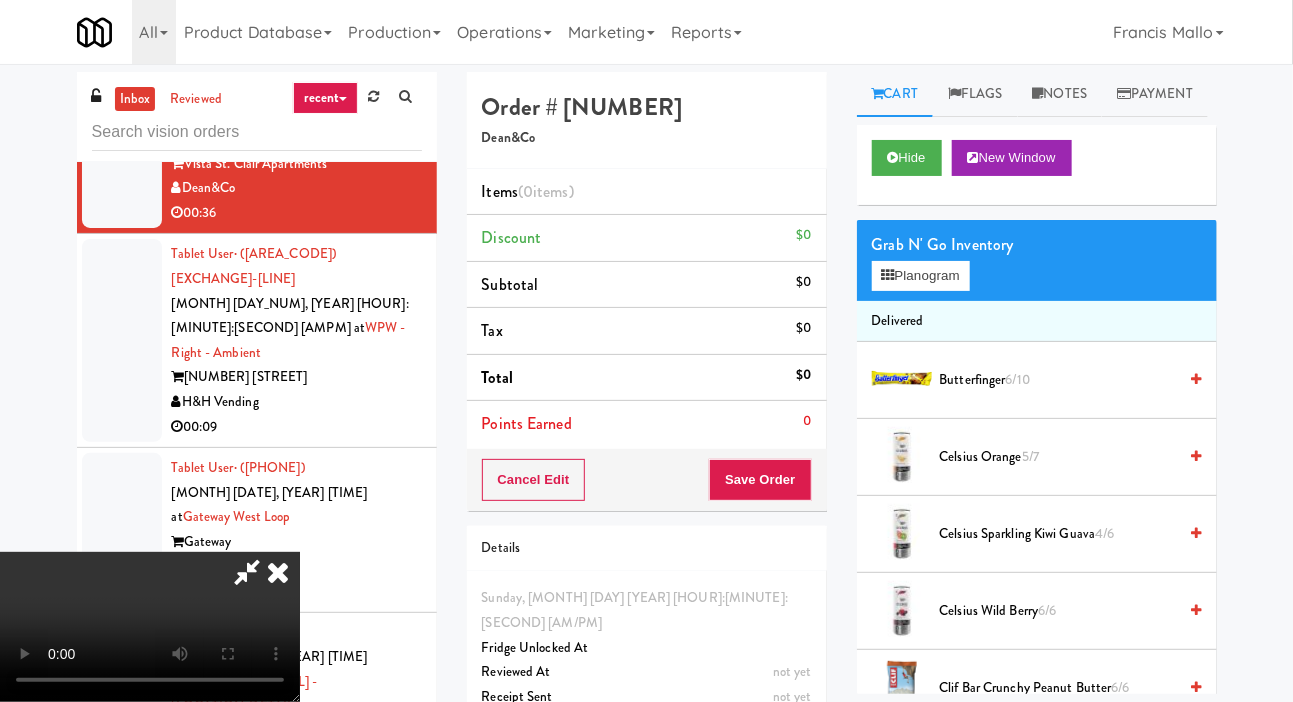 click at bounding box center [278, 572] 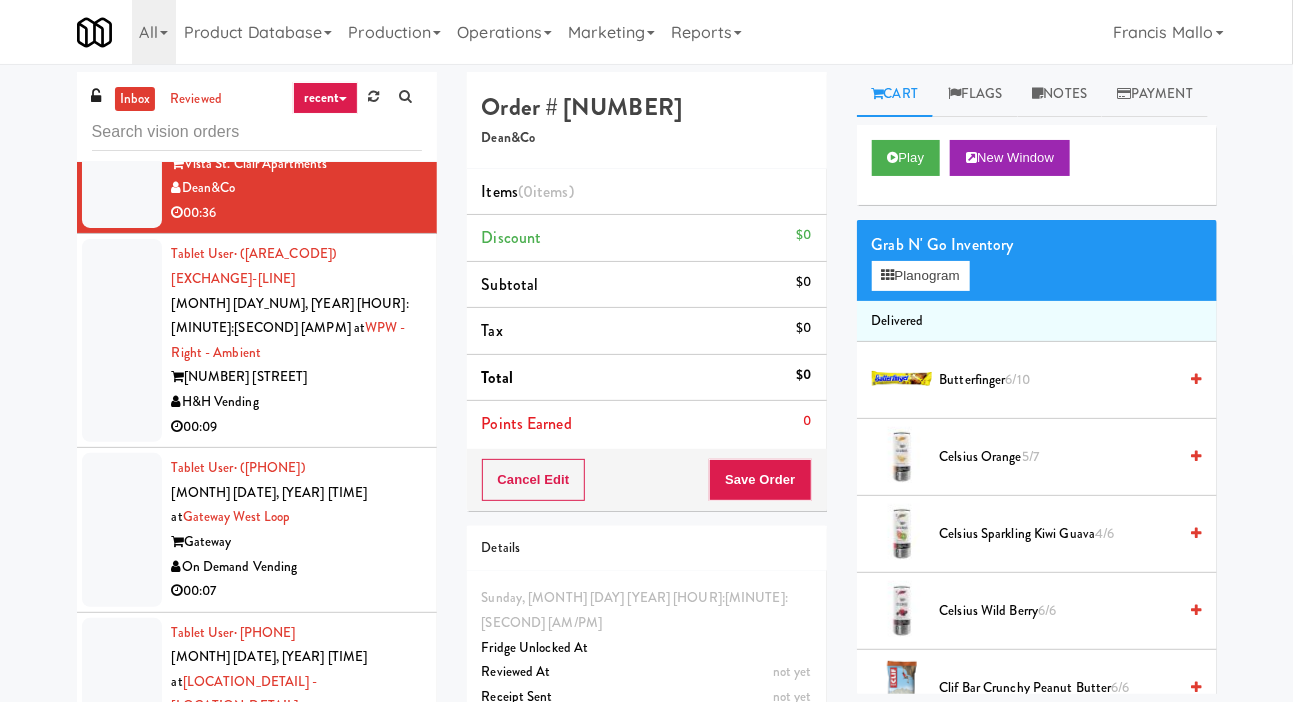 click at bounding box center (122, 340) 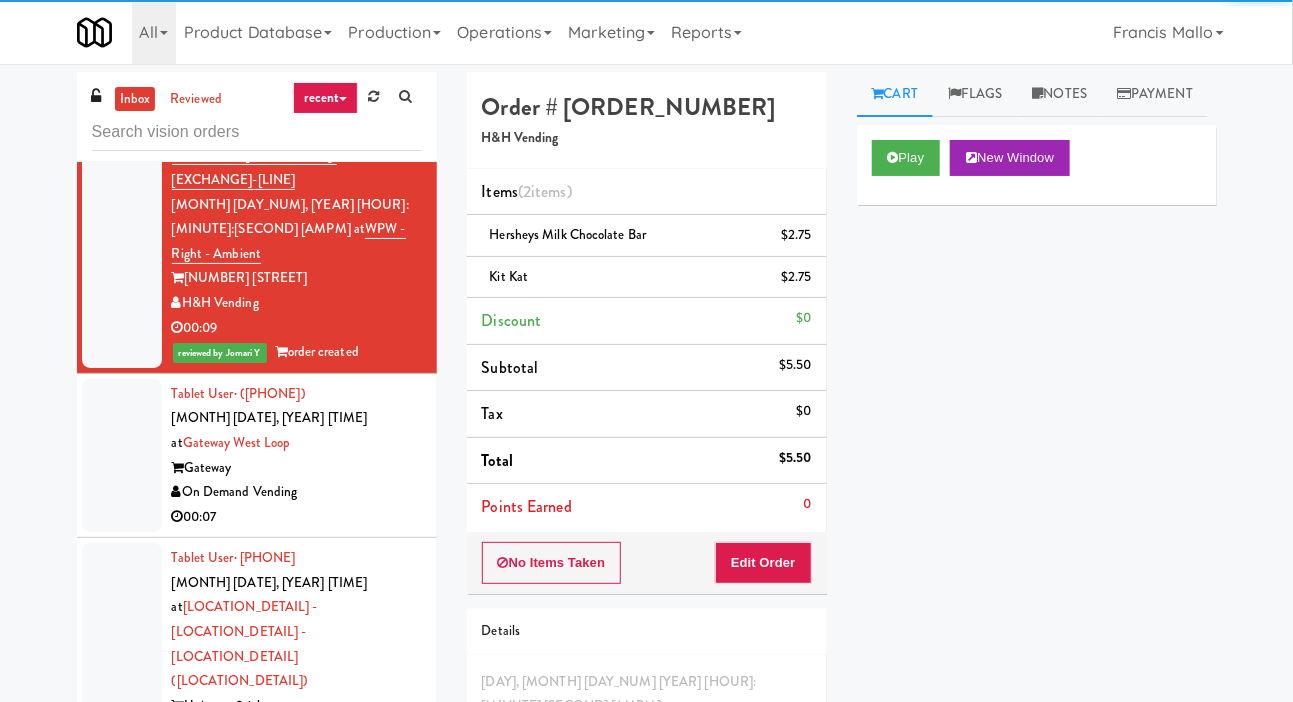 click at bounding box center [122, 456] 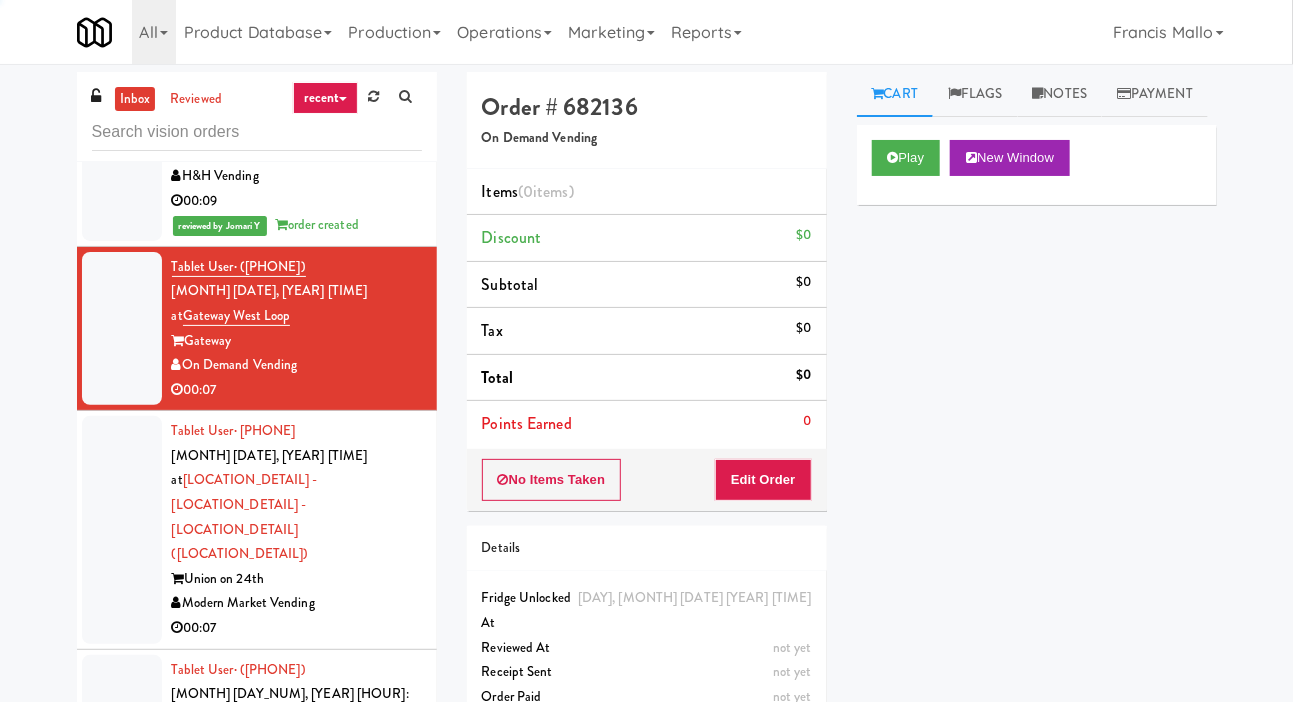 scroll, scrollTop: 9907, scrollLeft: 0, axis: vertical 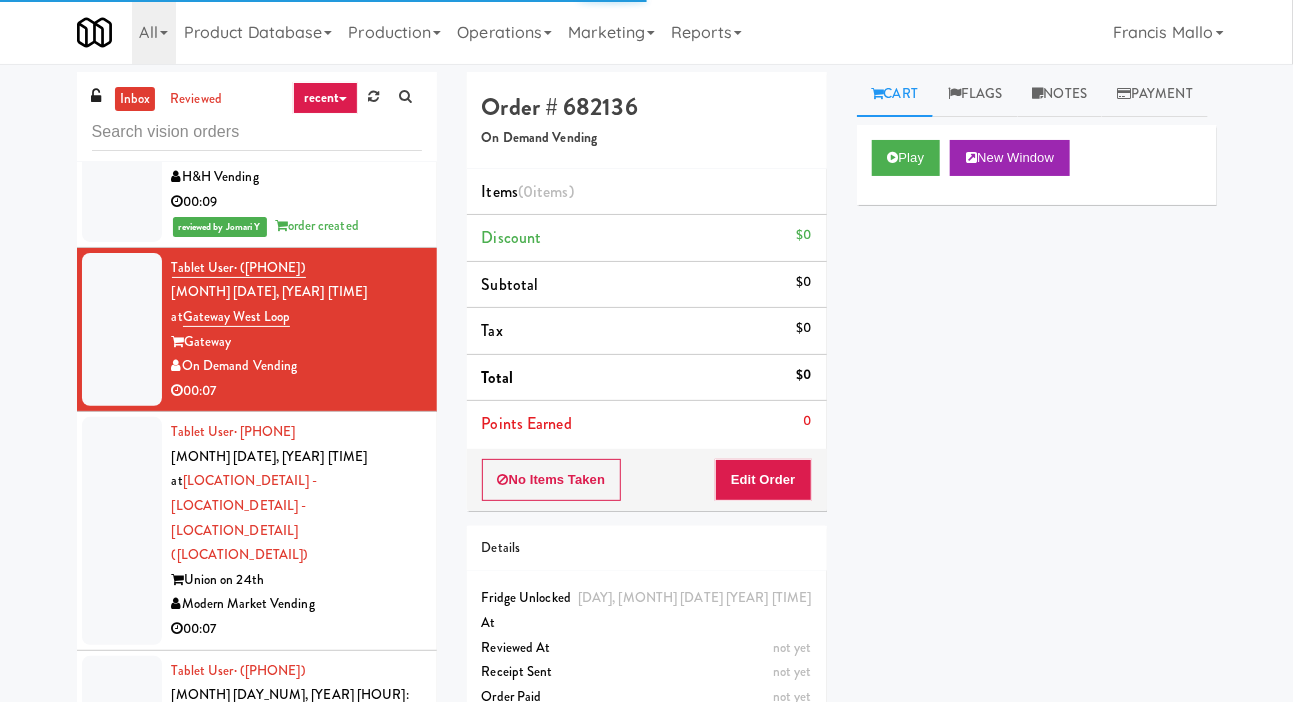 click at bounding box center [122, 530] 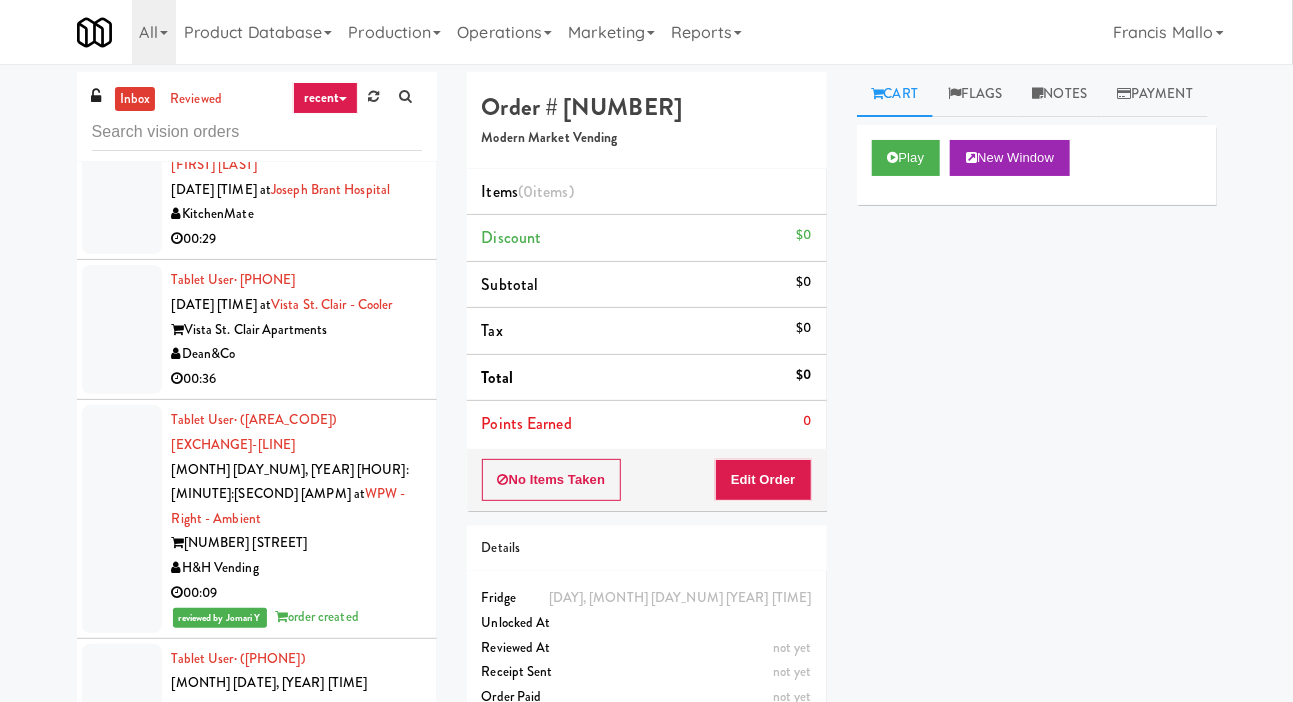 scroll, scrollTop: 9515, scrollLeft: 0, axis: vertical 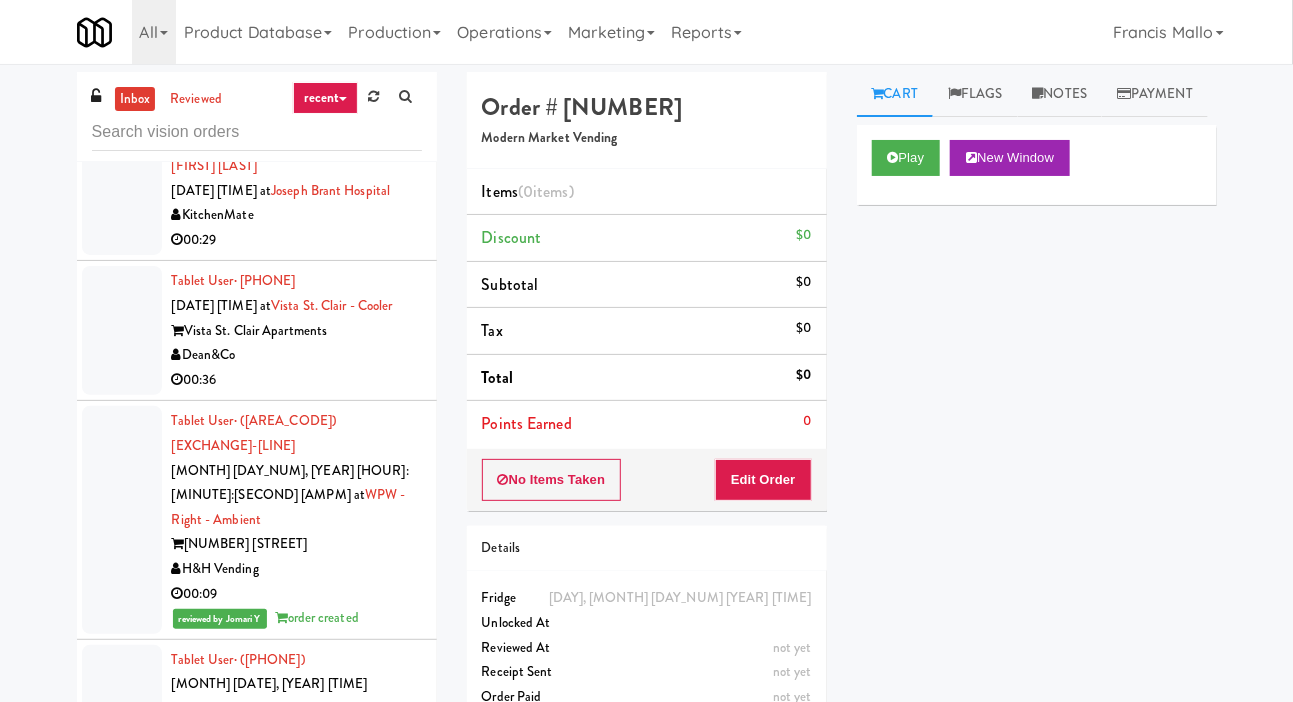 click at bounding box center [122, 330] 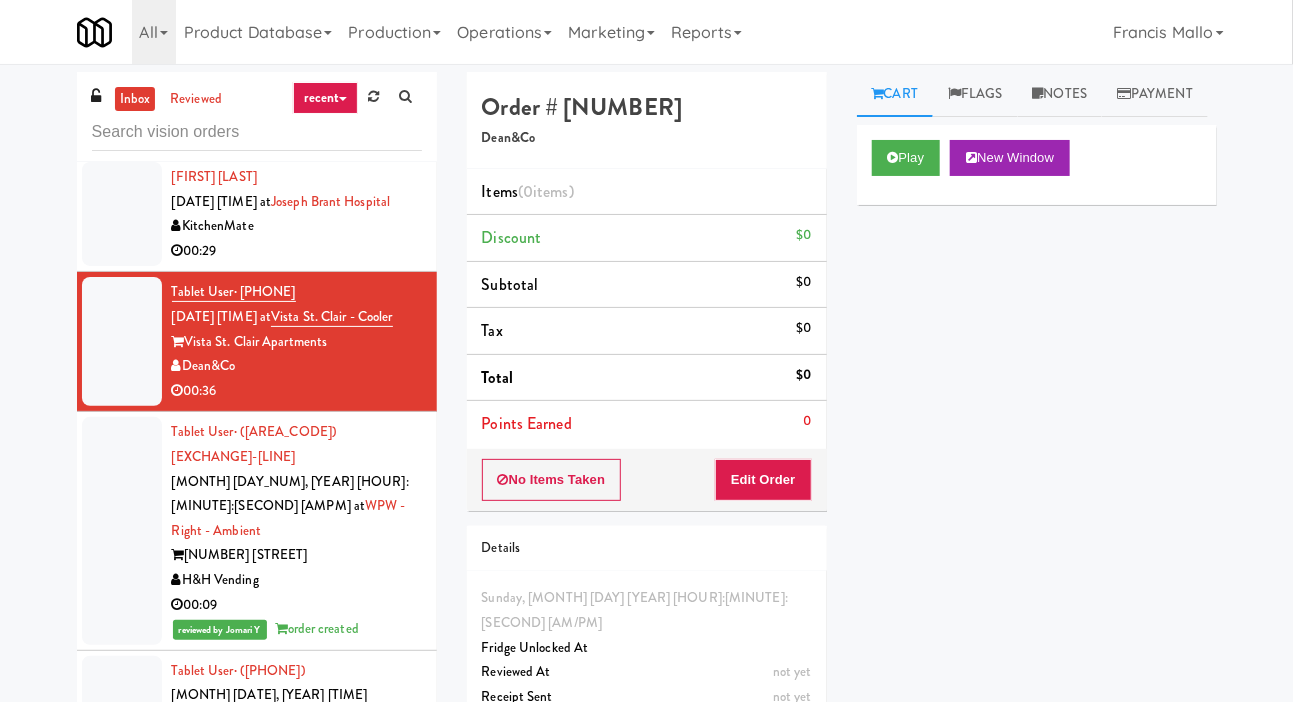 scroll, scrollTop: 9505, scrollLeft: 0, axis: vertical 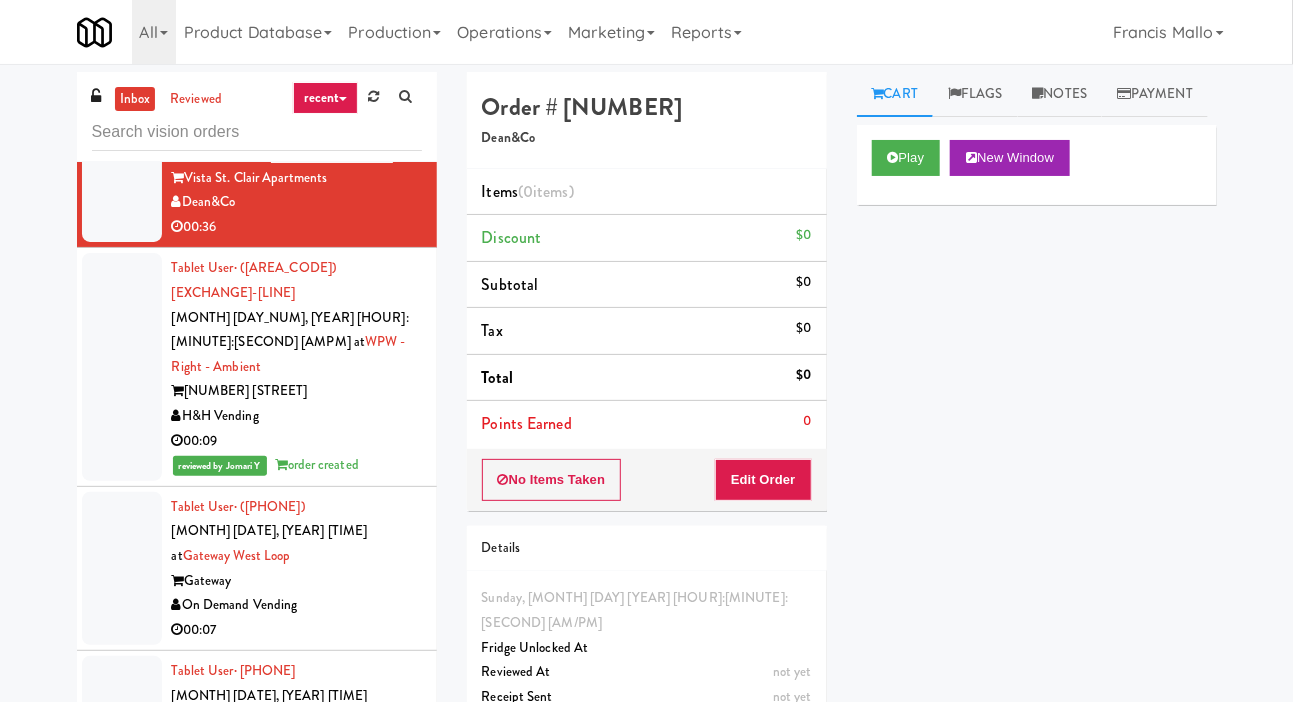 click on "Tablet User  · ([PHONE]) [MONTH] [DATE], [YEAR] [TIME] at  [LOCATION]   [VENDOR]  [TIME]" at bounding box center (257, 569) 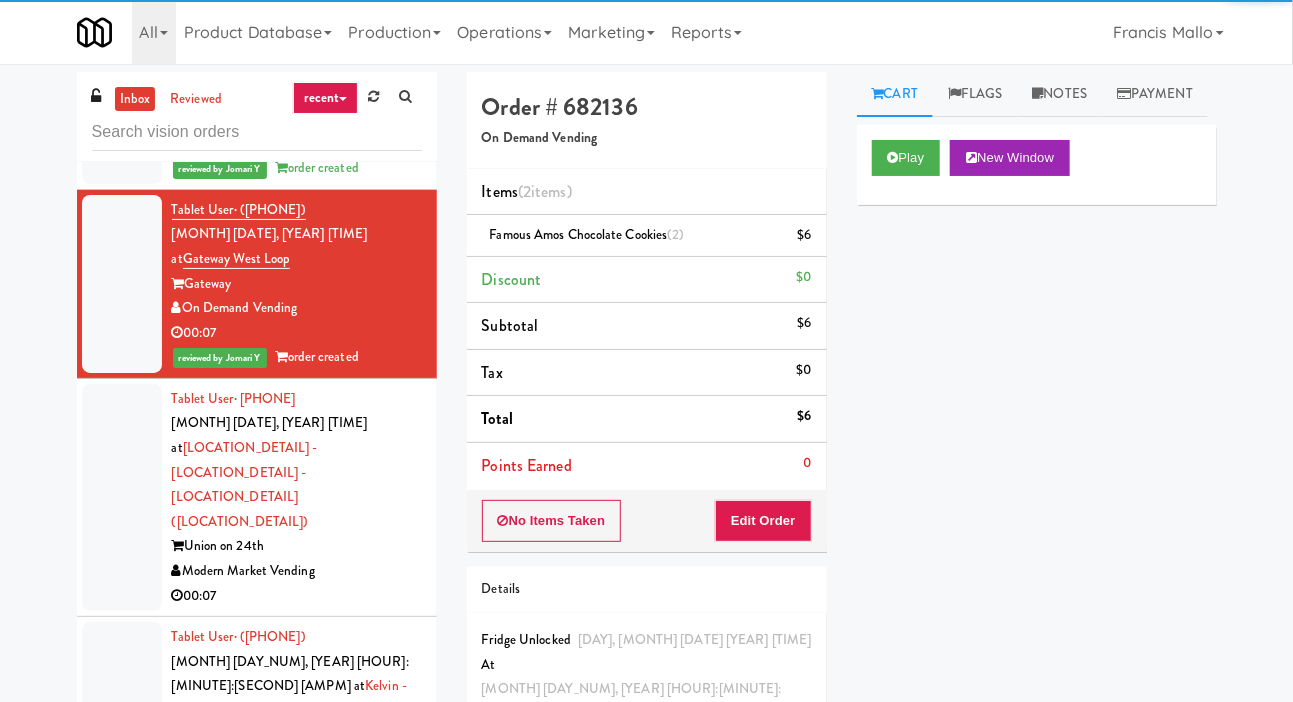 click at bounding box center [122, 497] 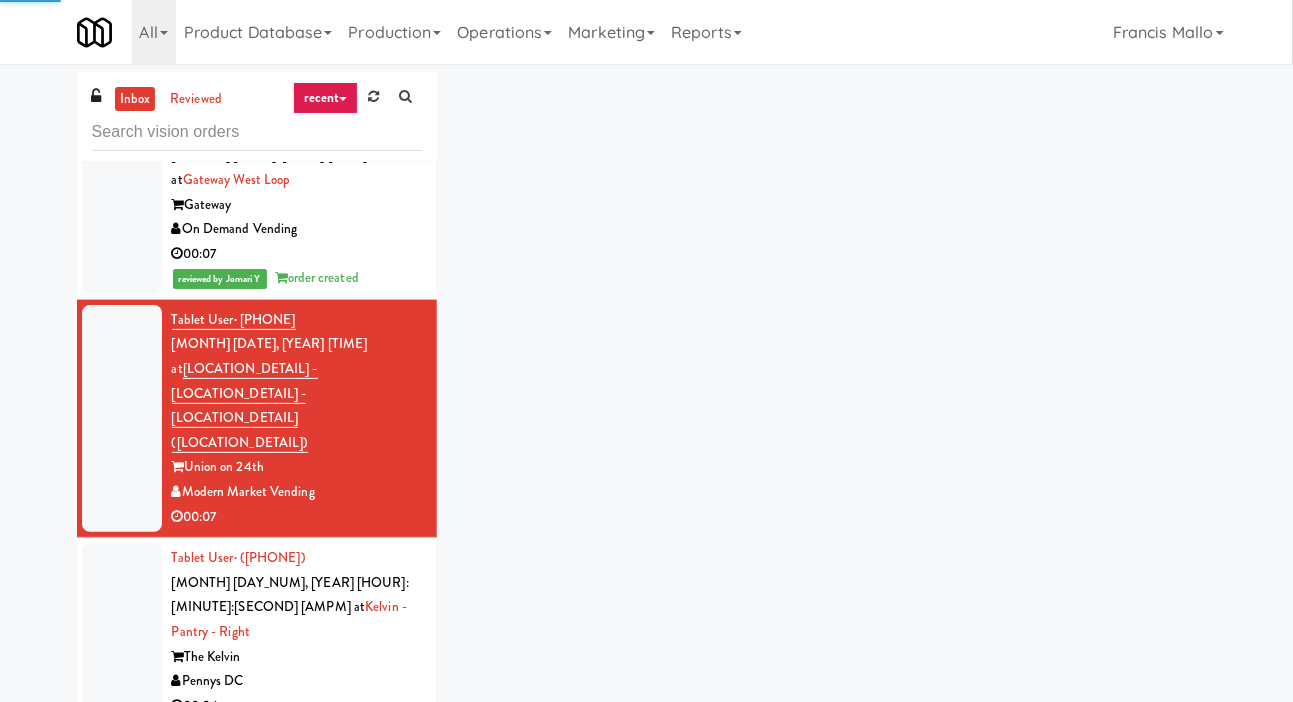 scroll, scrollTop: 10082, scrollLeft: 0, axis: vertical 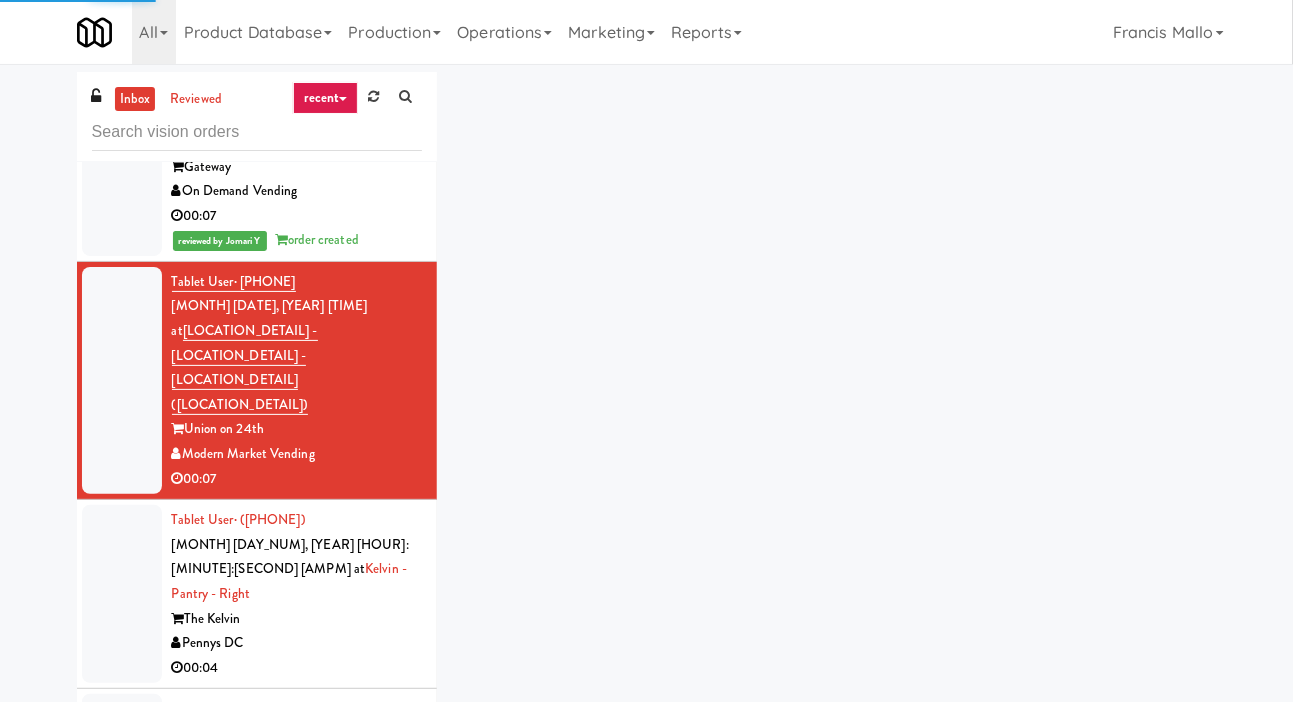 click at bounding box center (122, 594) 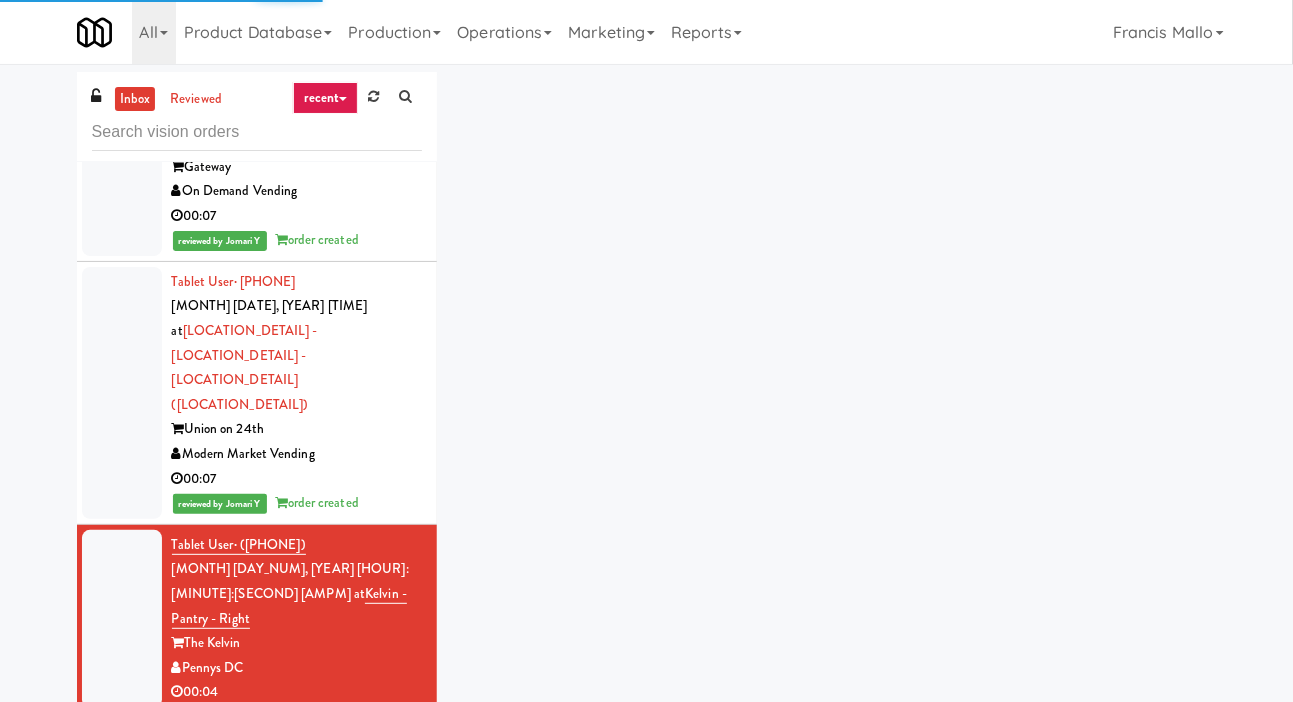 click at bounding box center [122, 393] 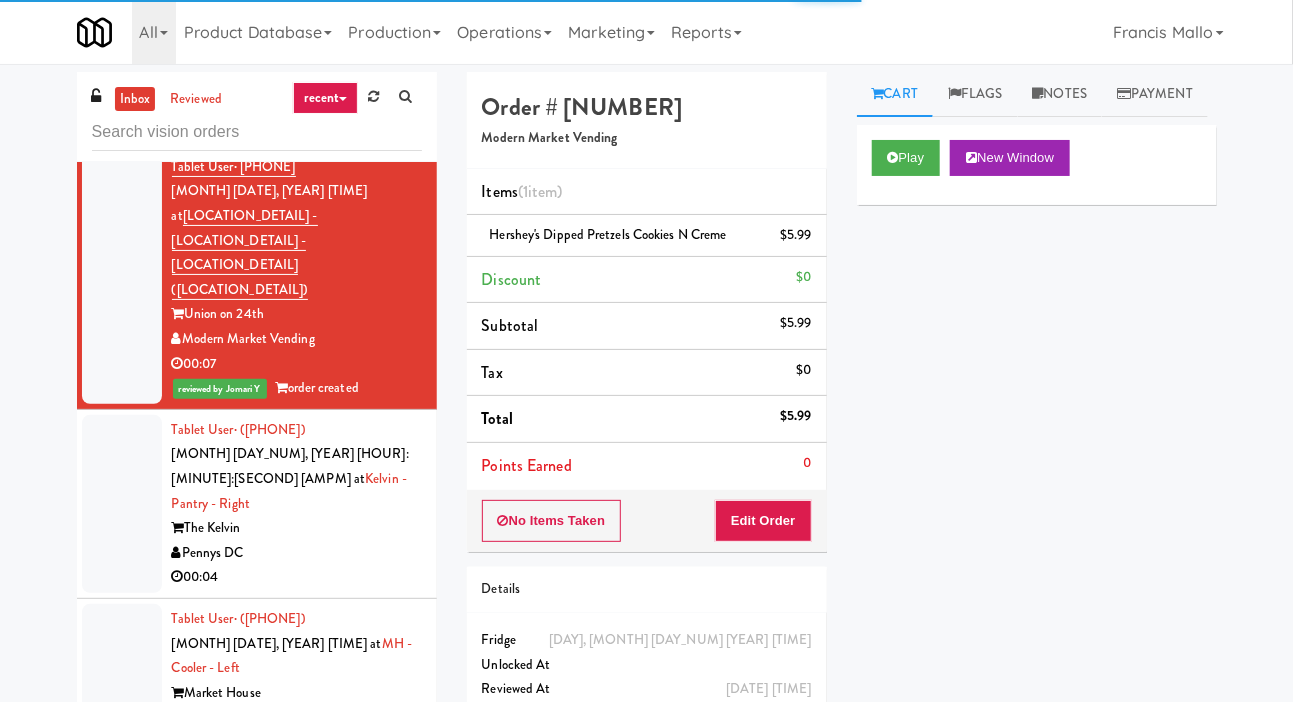 click at bounding box center (122, 504) 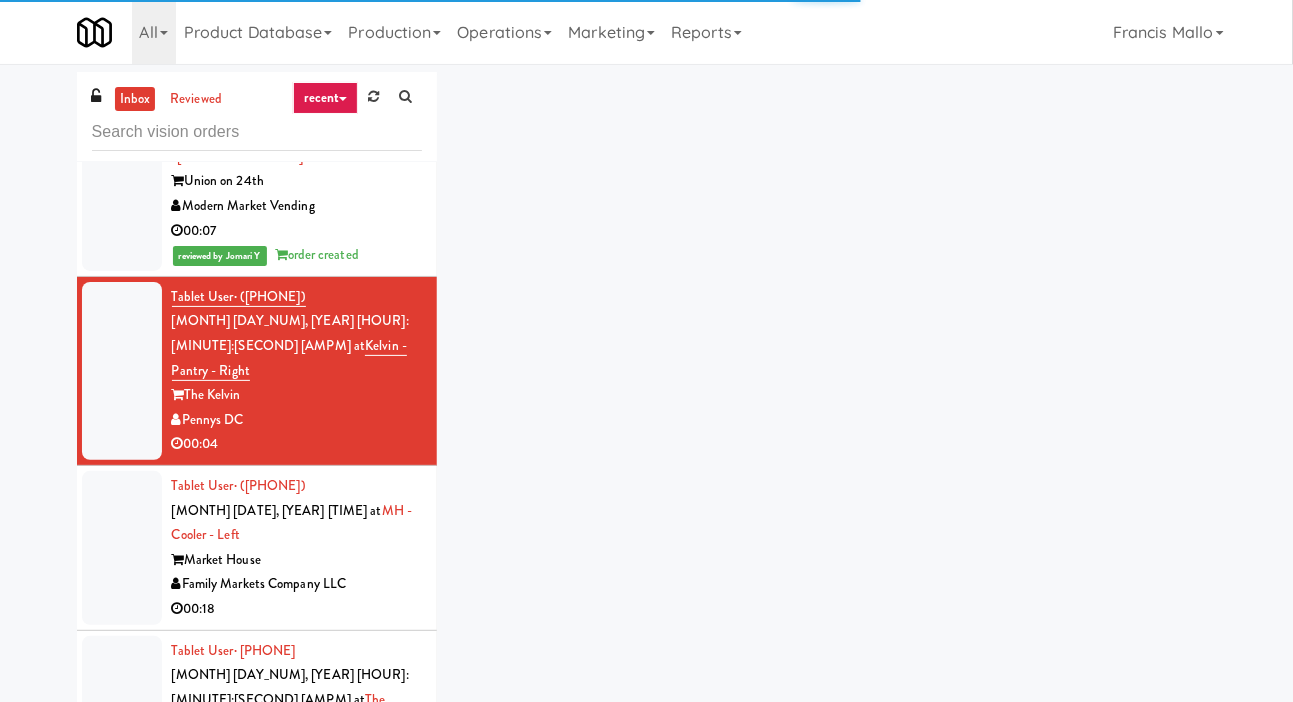 click at bounding box center (122, 548) 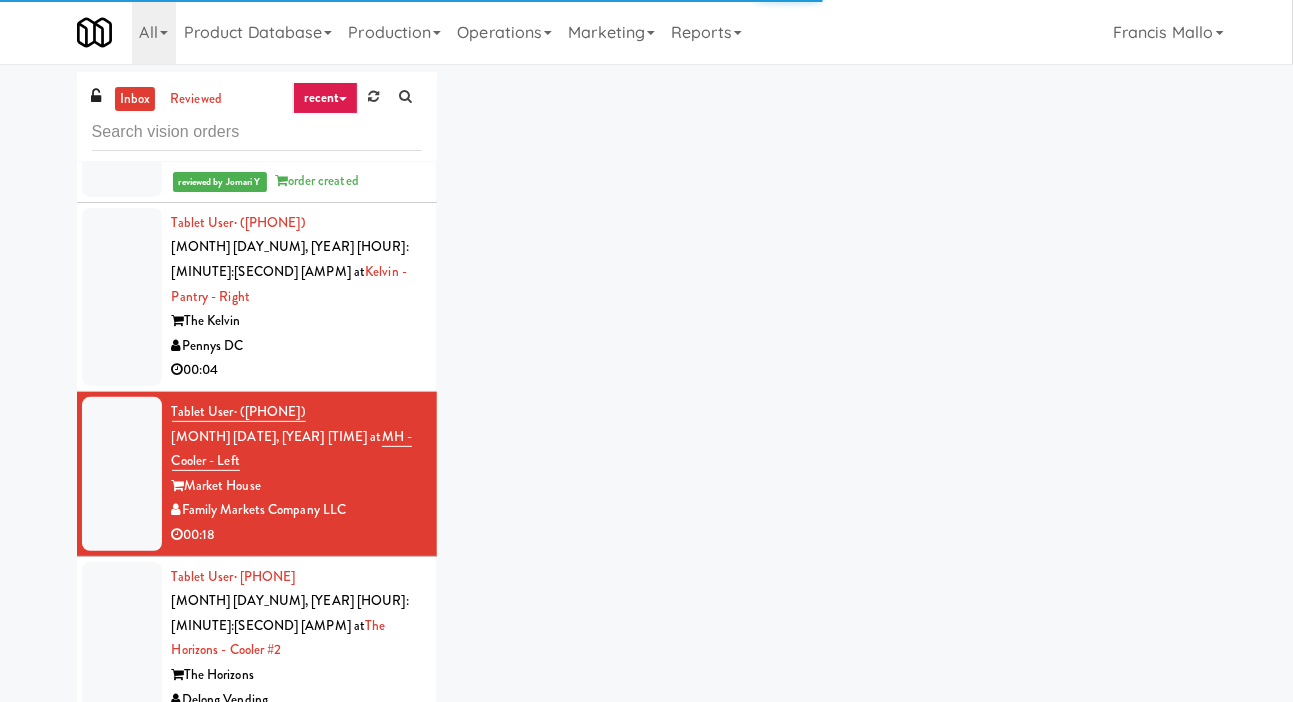 scroll, scrollTop: 10439, scrollLeft: 0, axis: vertical 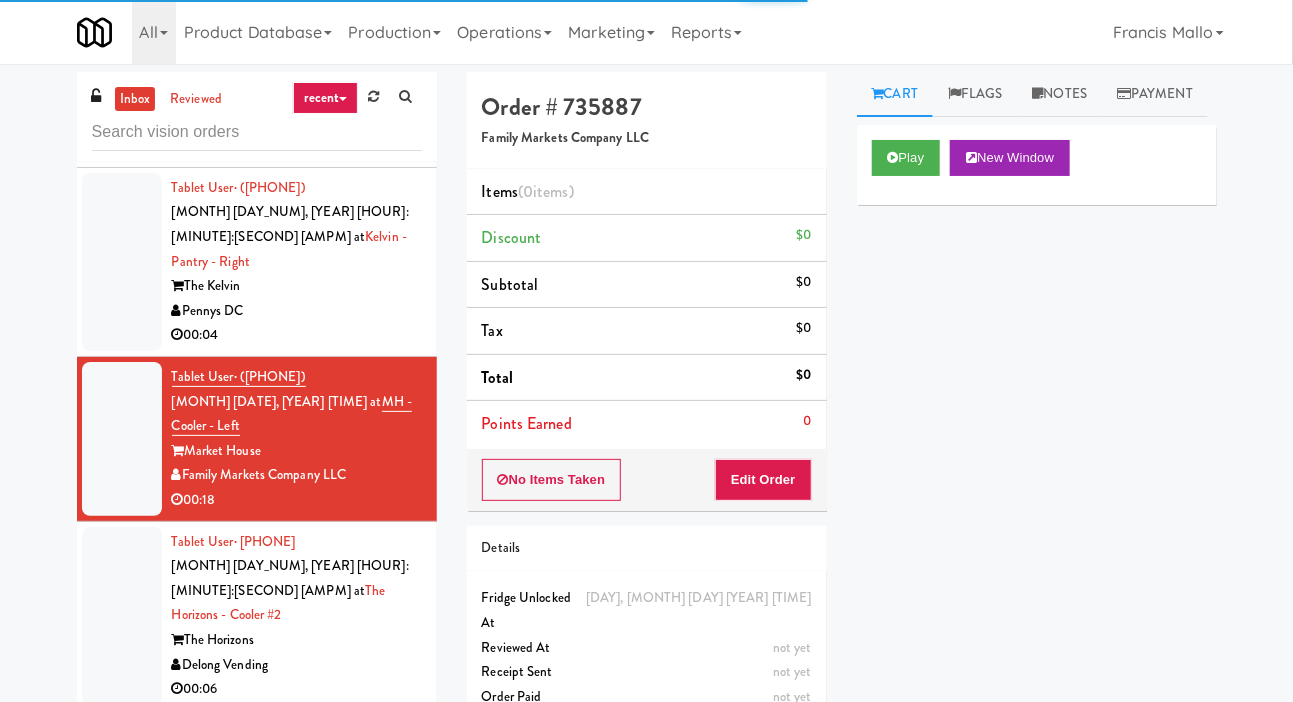 click at bounding box center (122, 616) 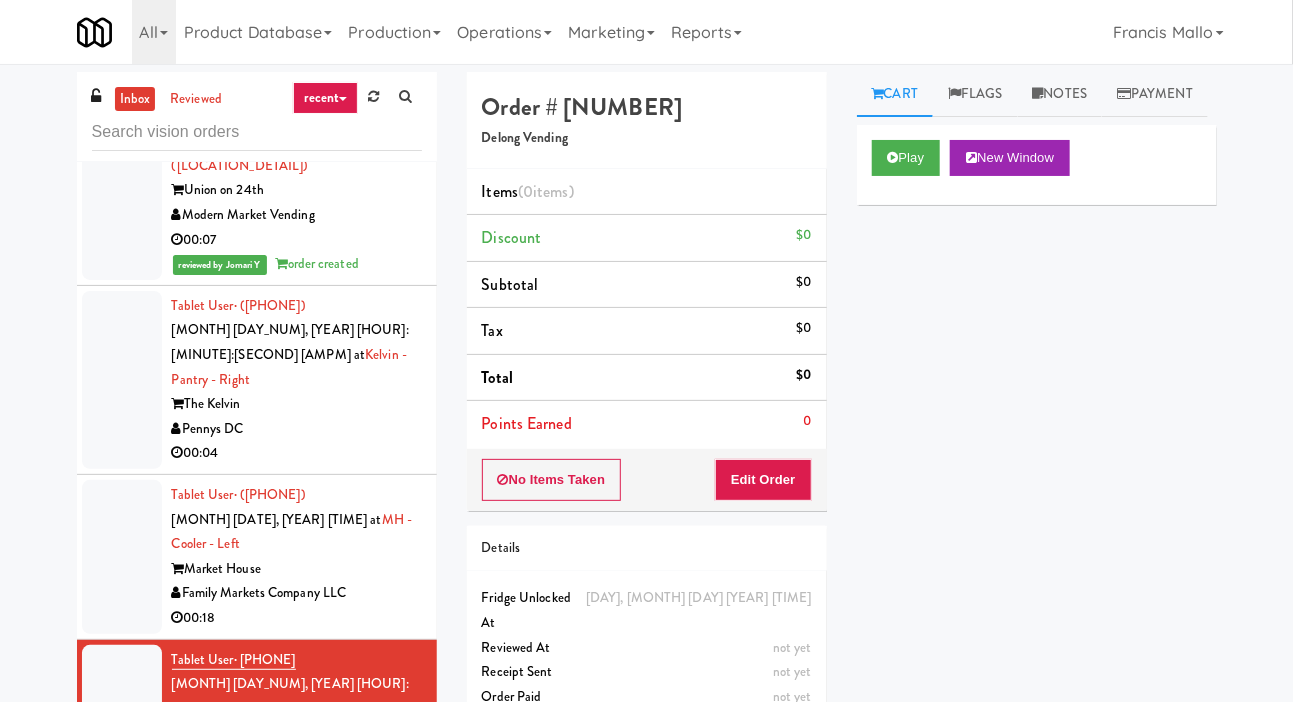 scroll, scrollTop: 10311, scrollLeft: 0, axis: vertical 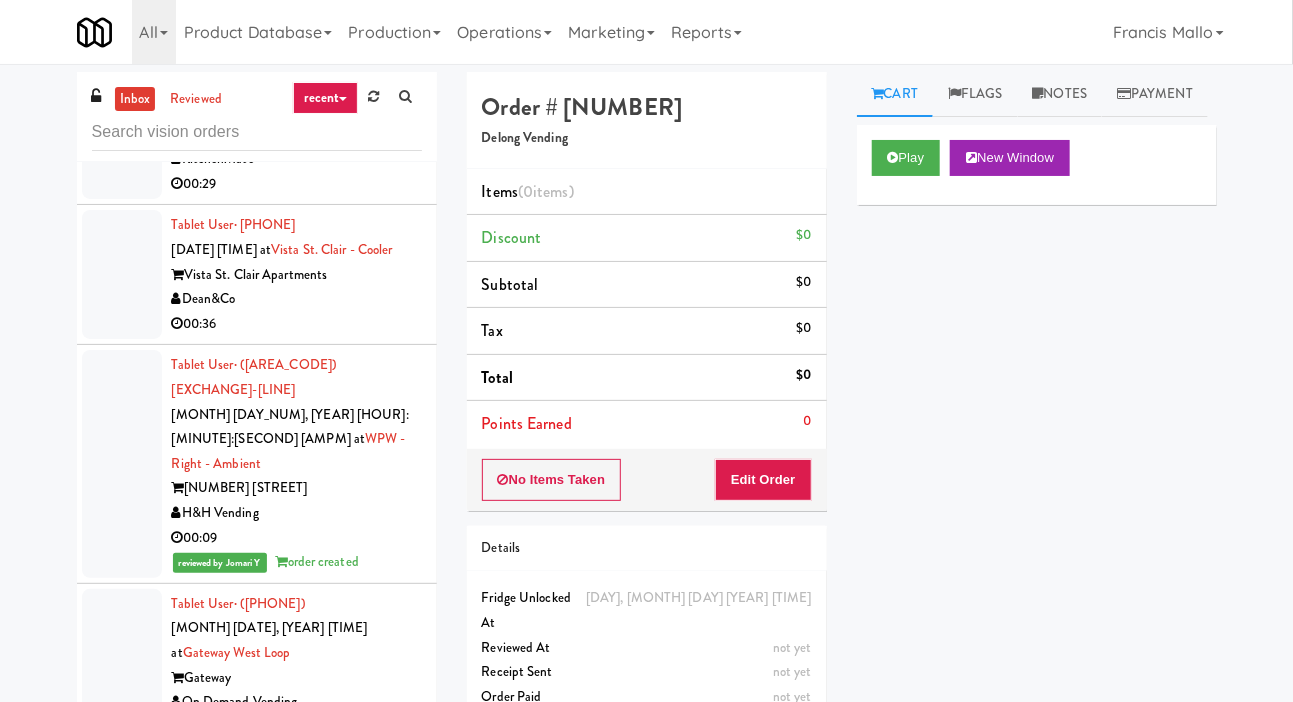 click at bounding box center (122, 274) 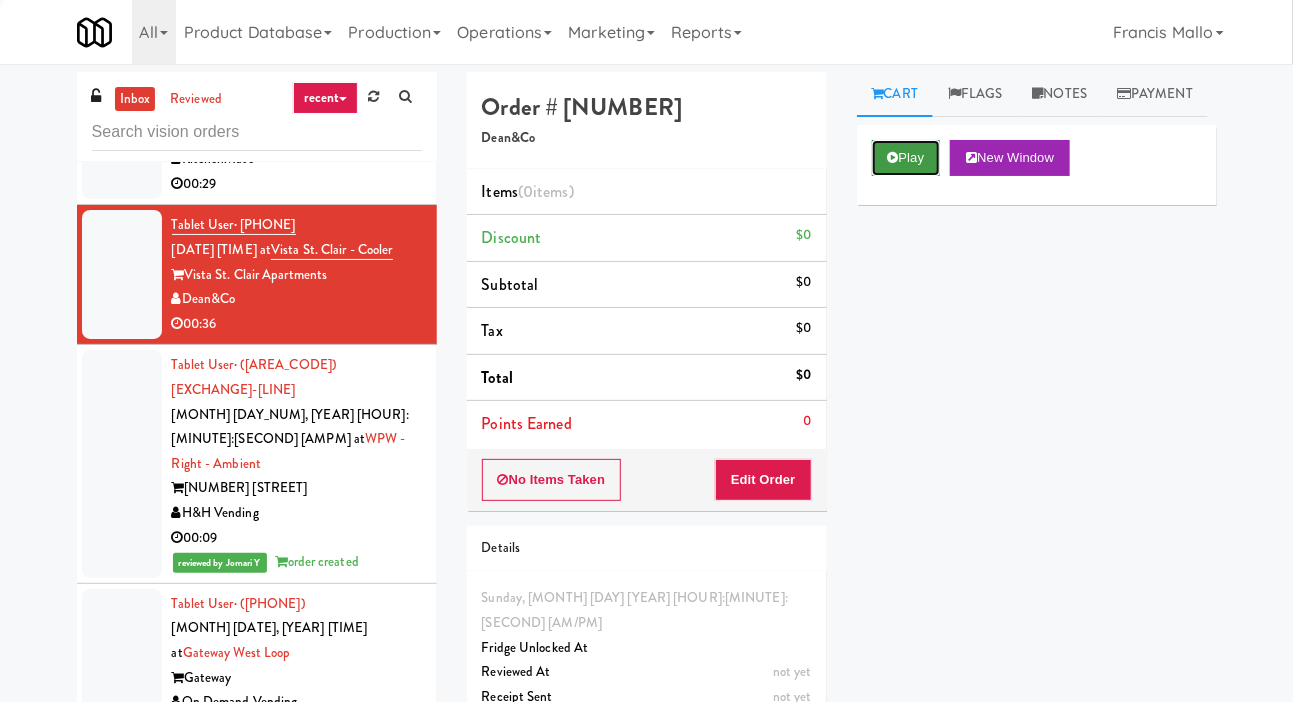 click on "Play" at bounding box center (906, 158) 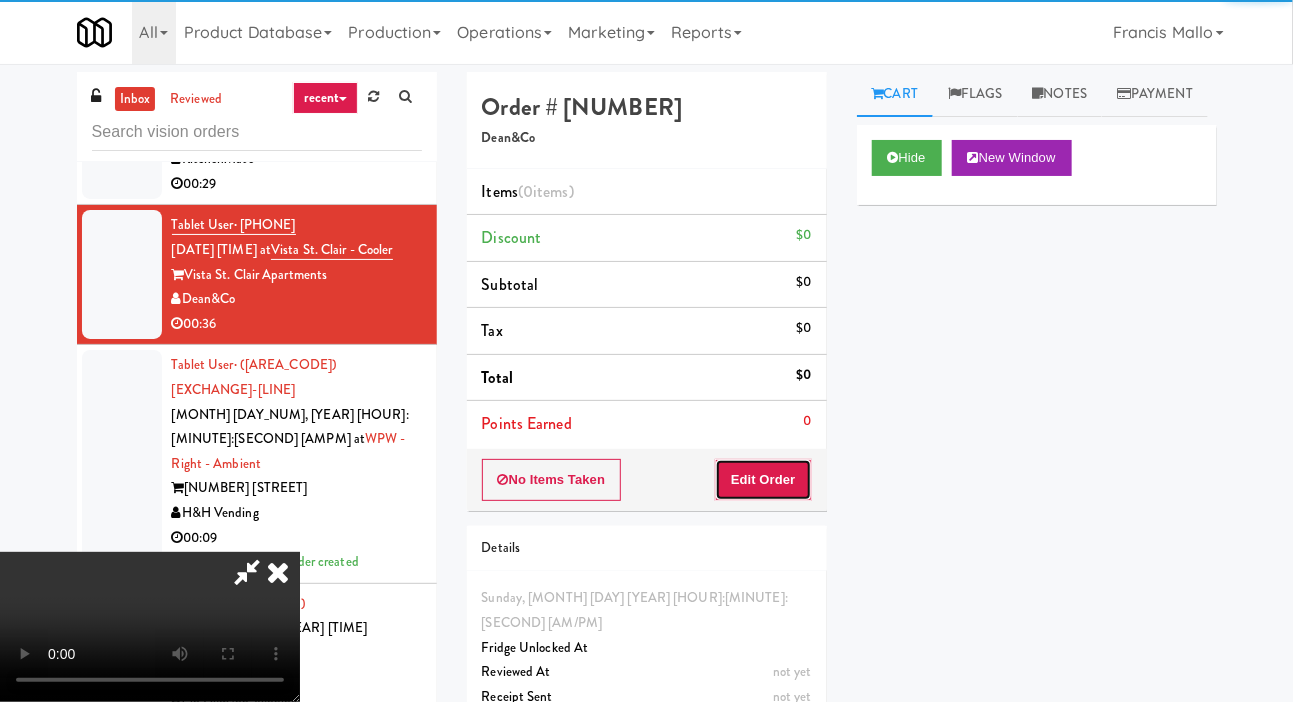 click on "Edit Order" at bounding box center (763, 480) 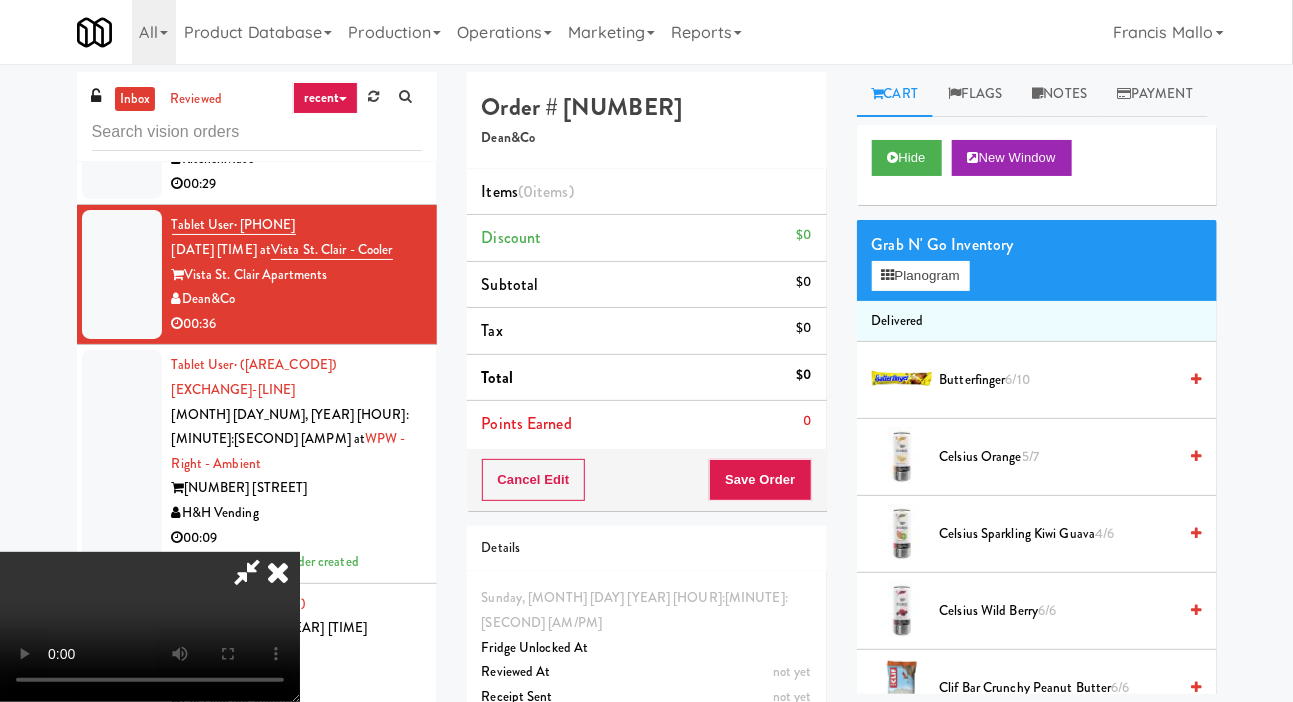 type 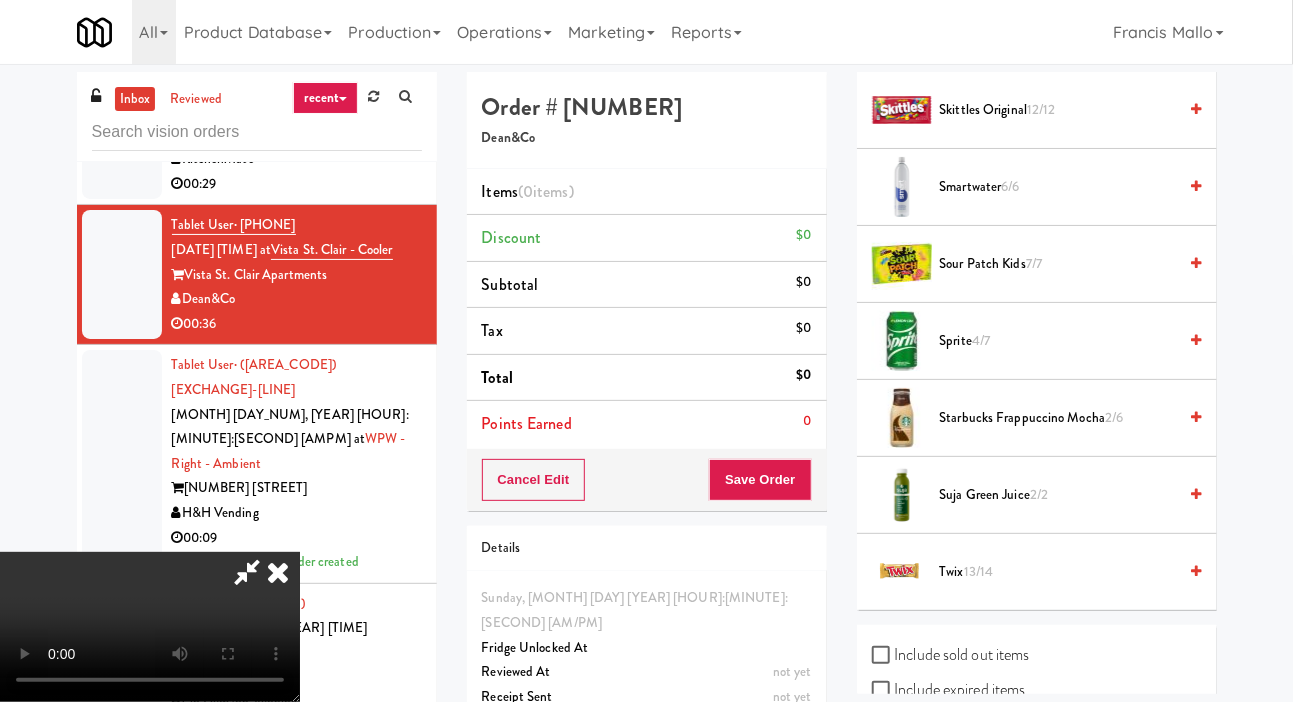 scroll, scrollTop: 2657, scrollLeft: 0, axis: vertical 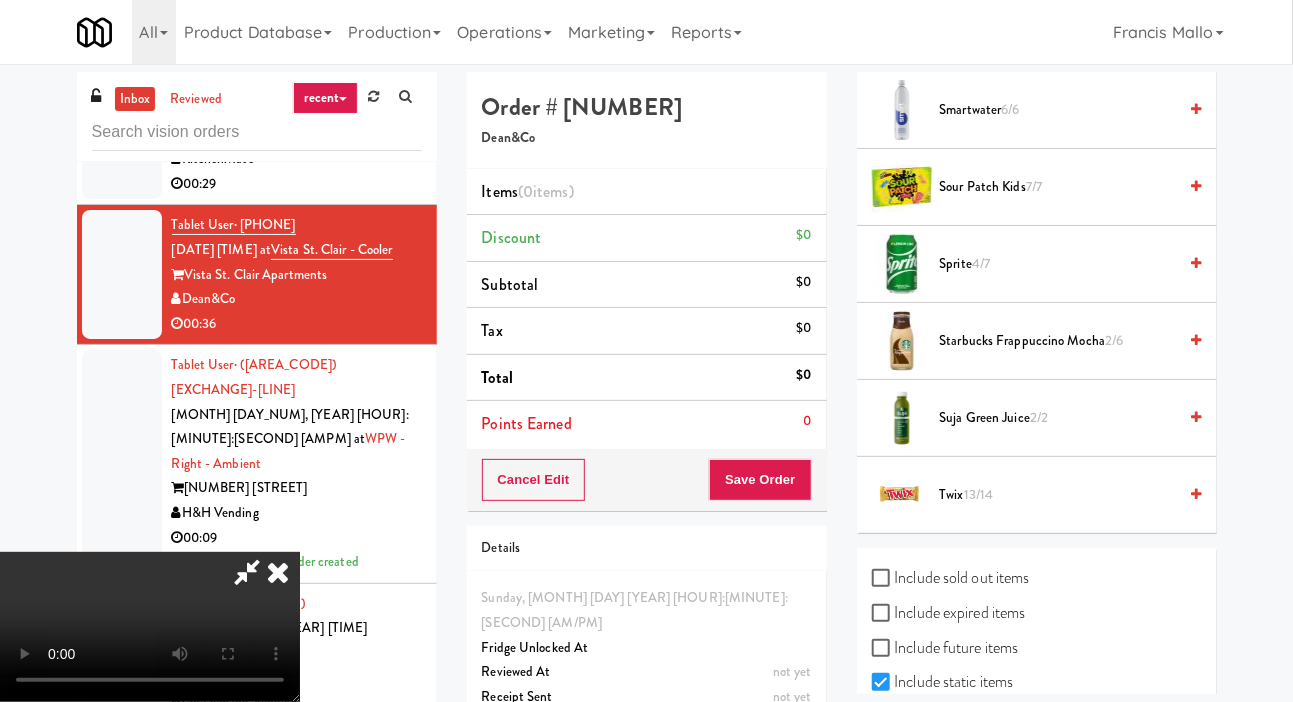 click on "Twix  13/14" at bounding box center (1058, 495) 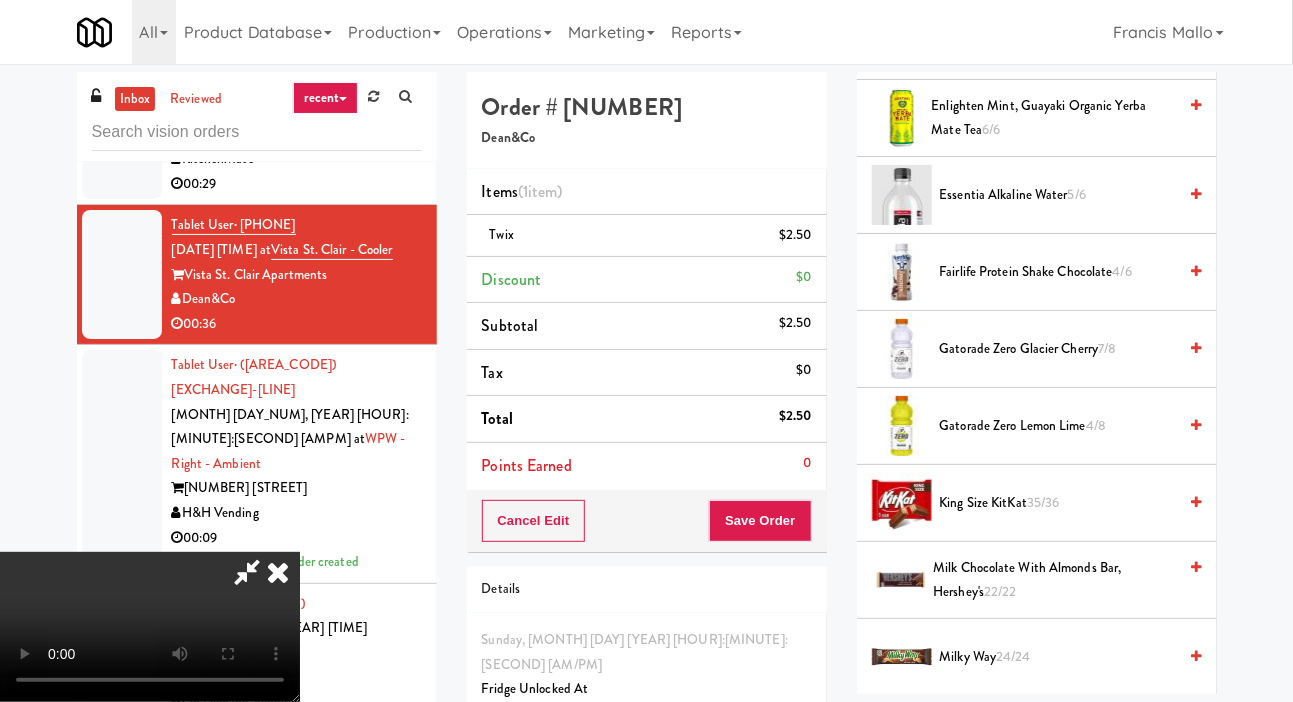 scroll, scrollTop: 951, scrollLeft: 0, axis: vertical 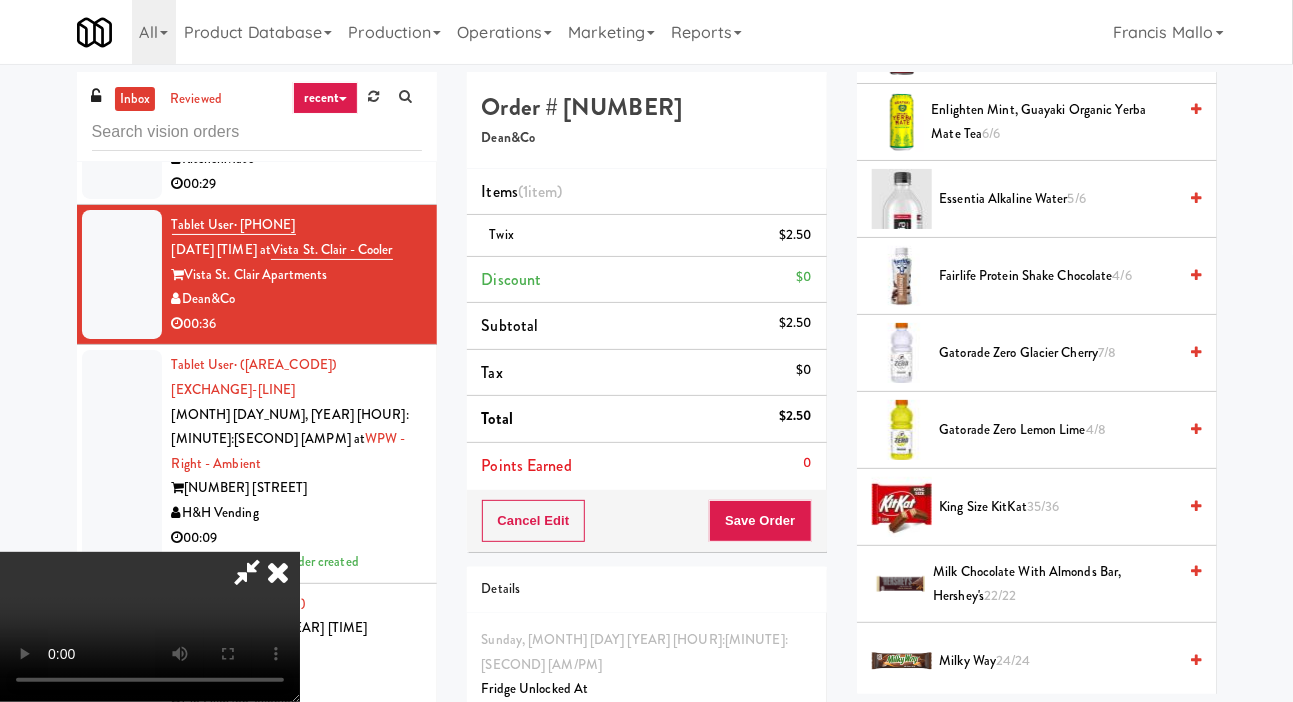 click on "King Size KitKat  35/36" at bounding box center (1058, 507) 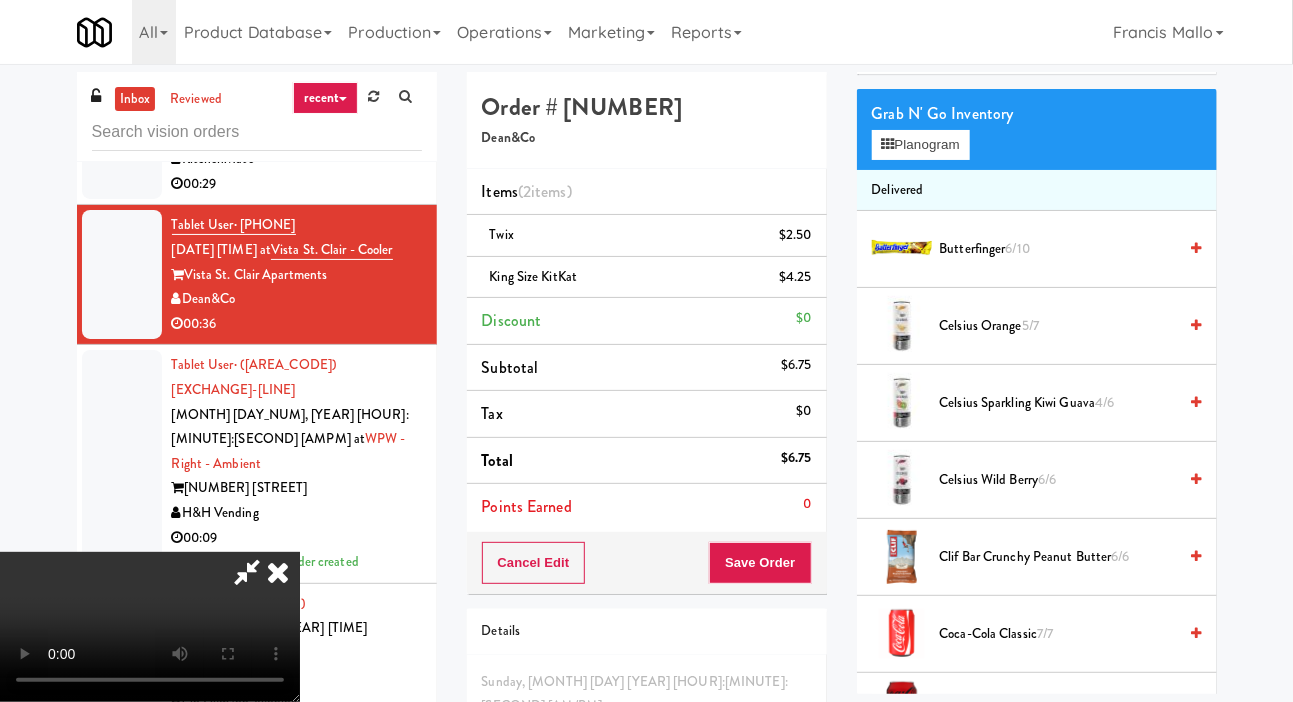 scroll, scrollTop: 126, scrollLeft: 0, axis: vertical 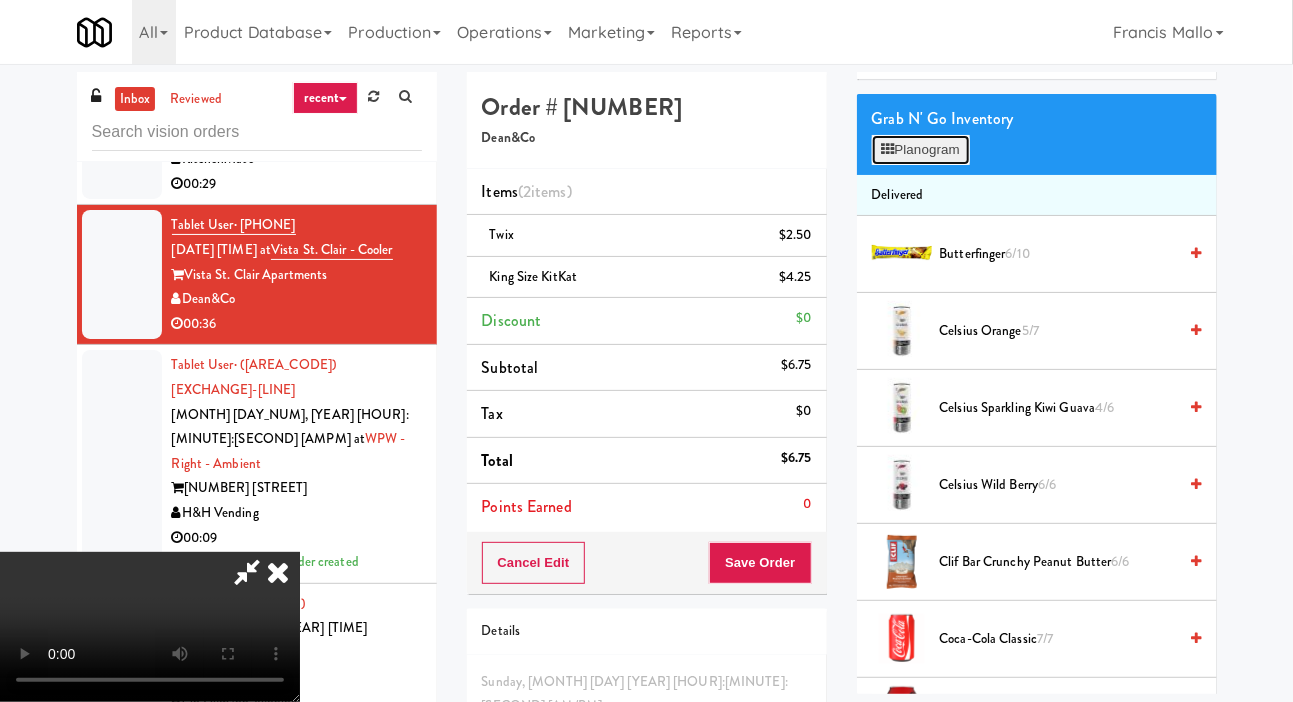 click on "Planogram" at bounding box center [921, 150] 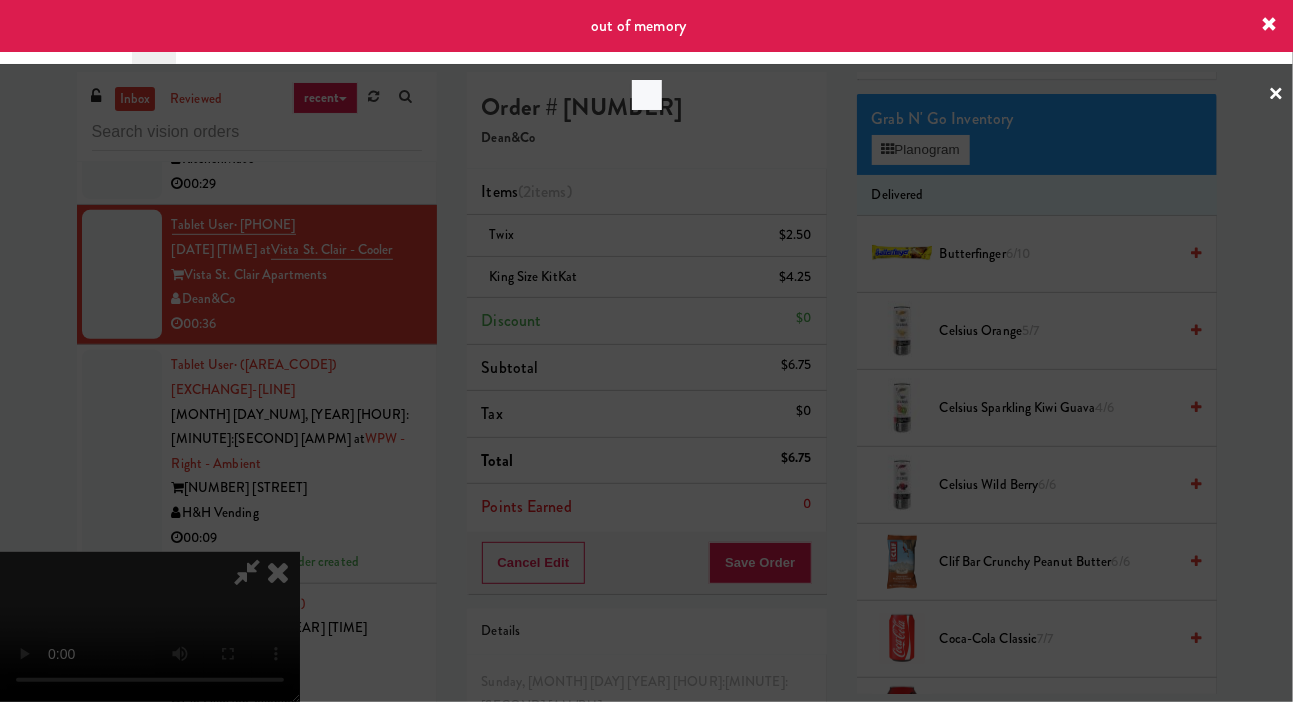 click at bounding box center [646, 351] 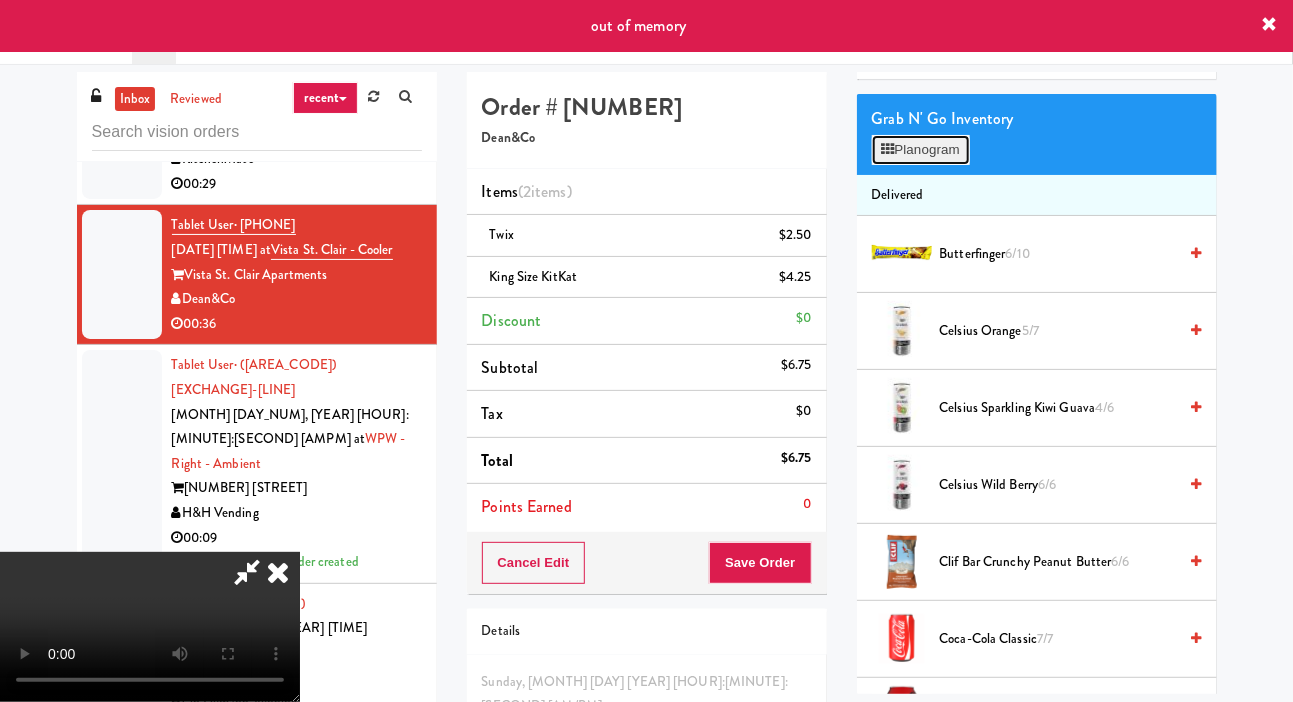 click on "Planogram" at bounding box center (921, 150) 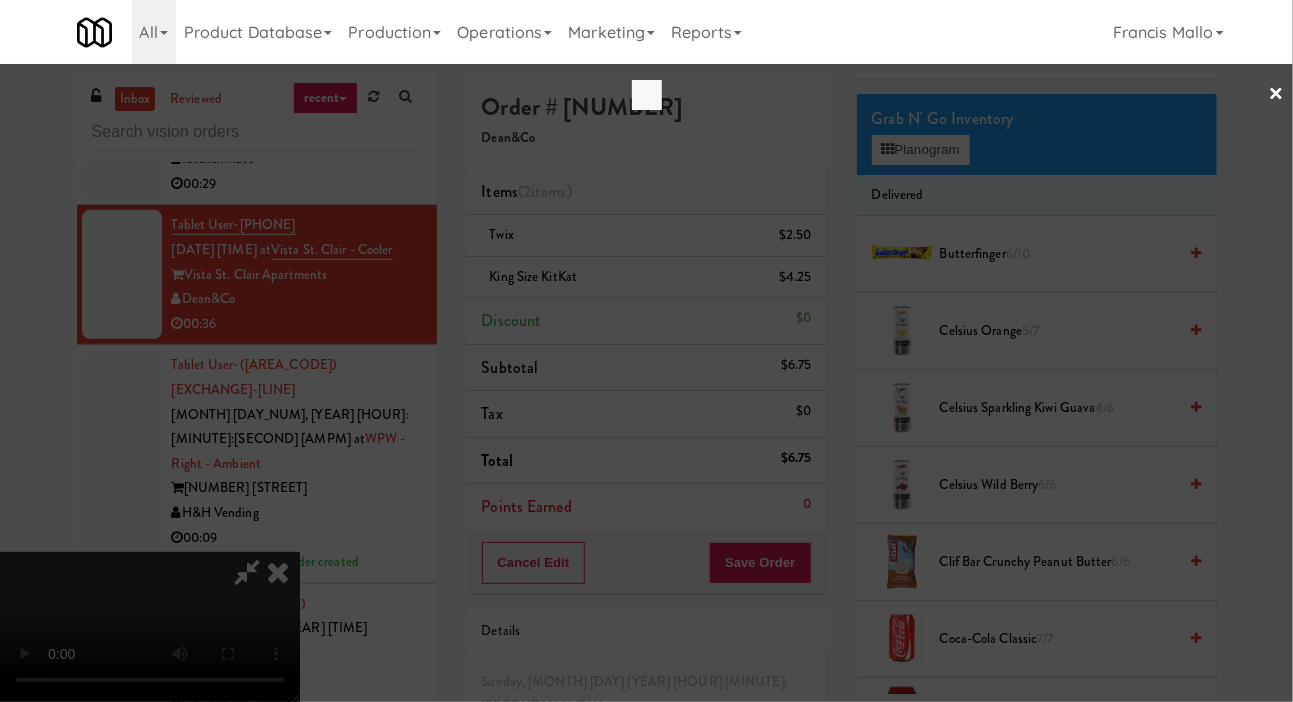 click at bounding box center [646, 351] 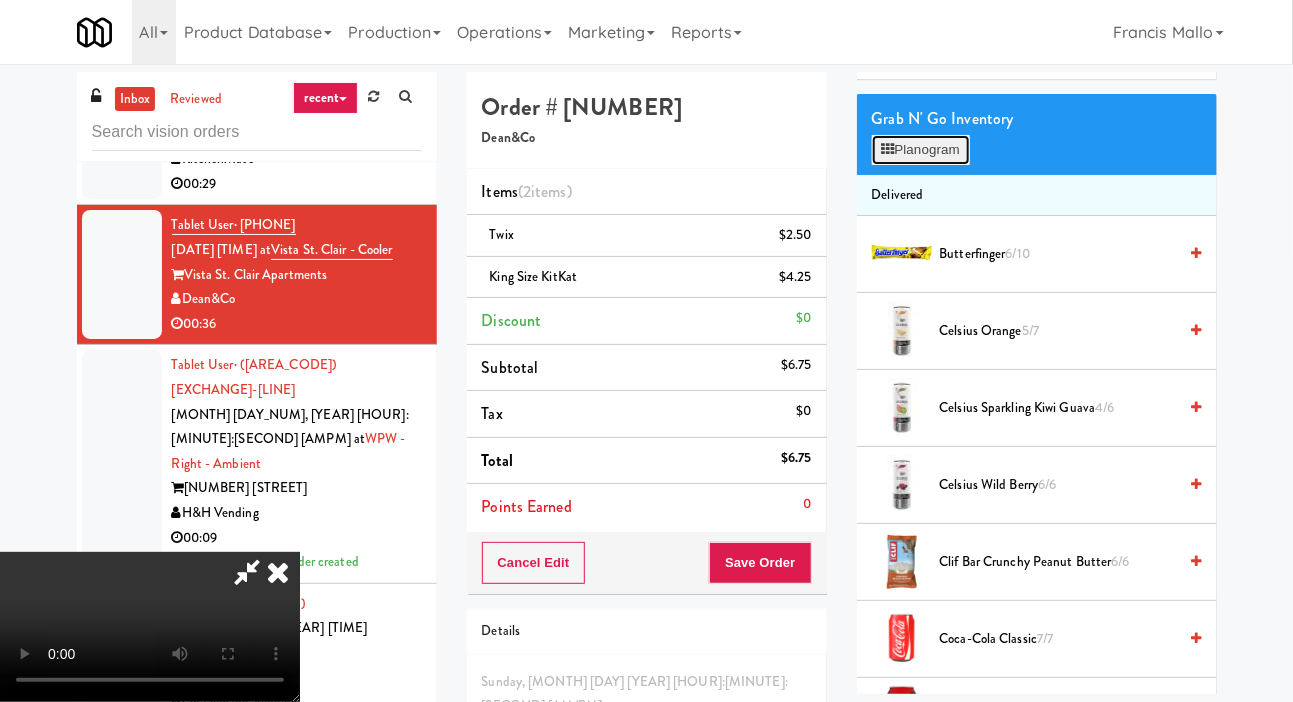 click on "Planogram" at bounding box center (921, 150) 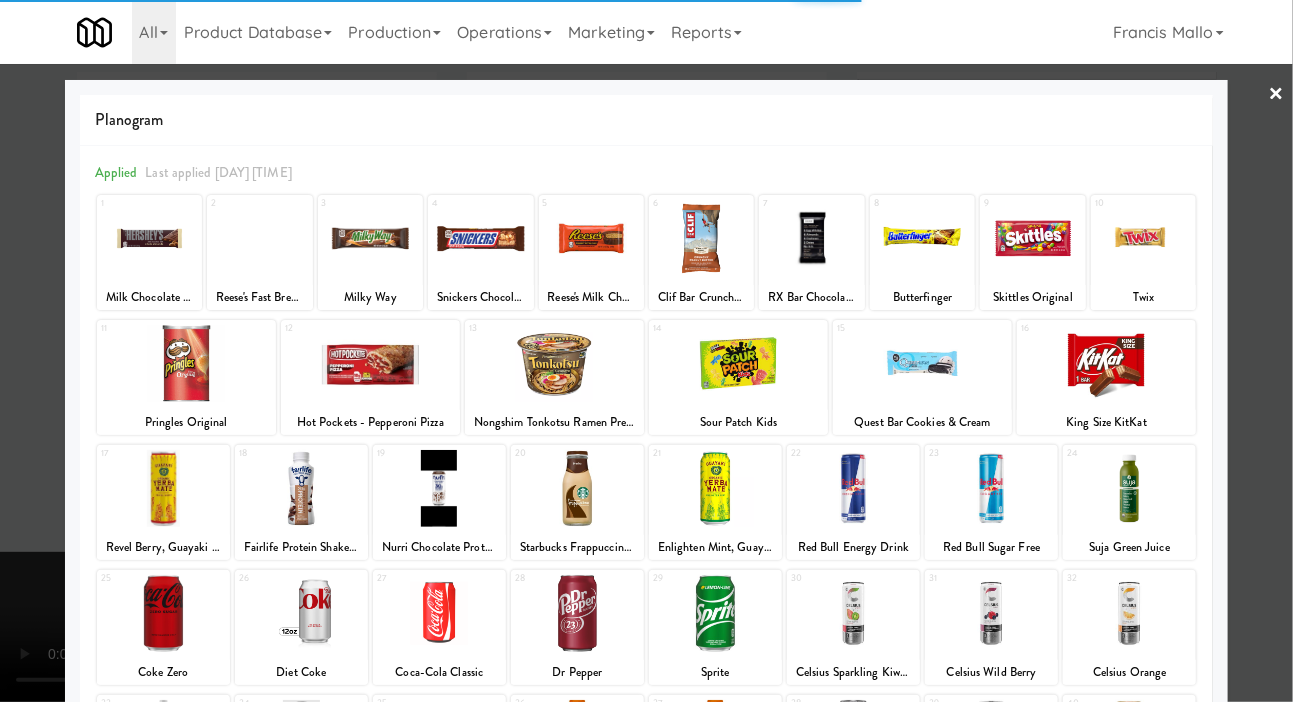 scroll, scrollTop: 172, scrollLeft: 0, axis: vertical 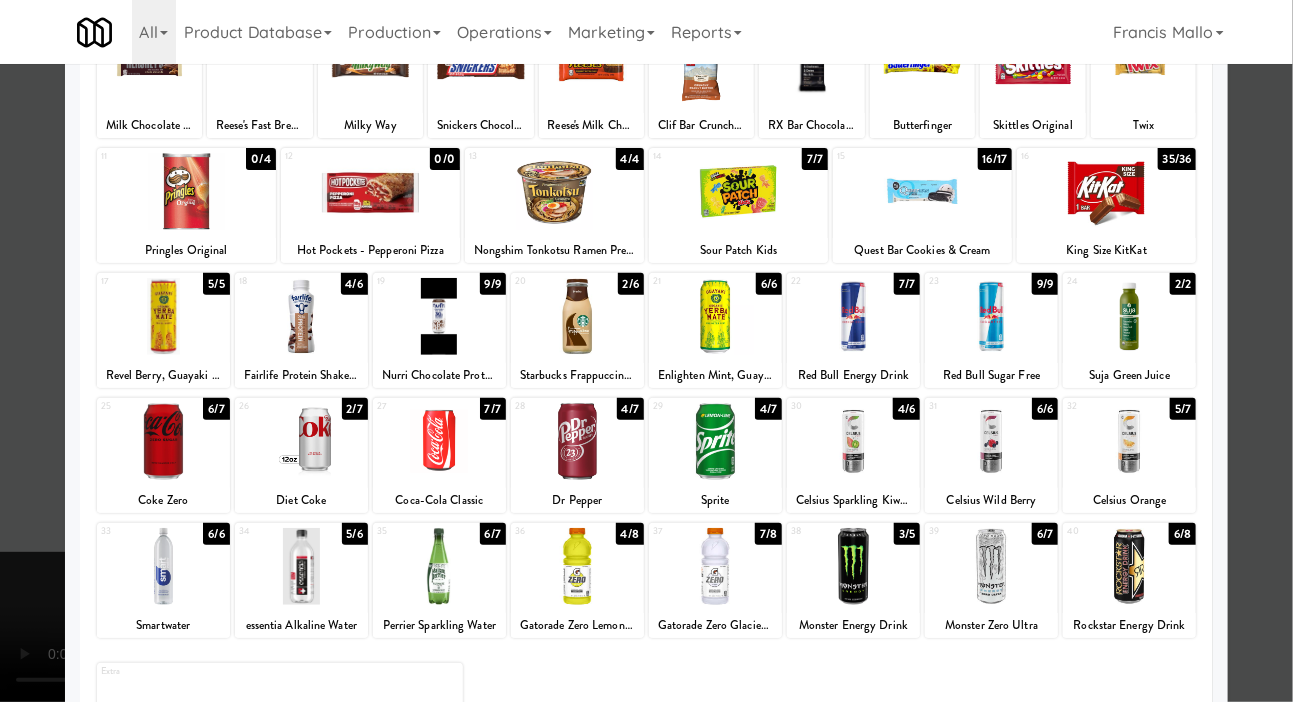 click at bounding box center (646, 351) 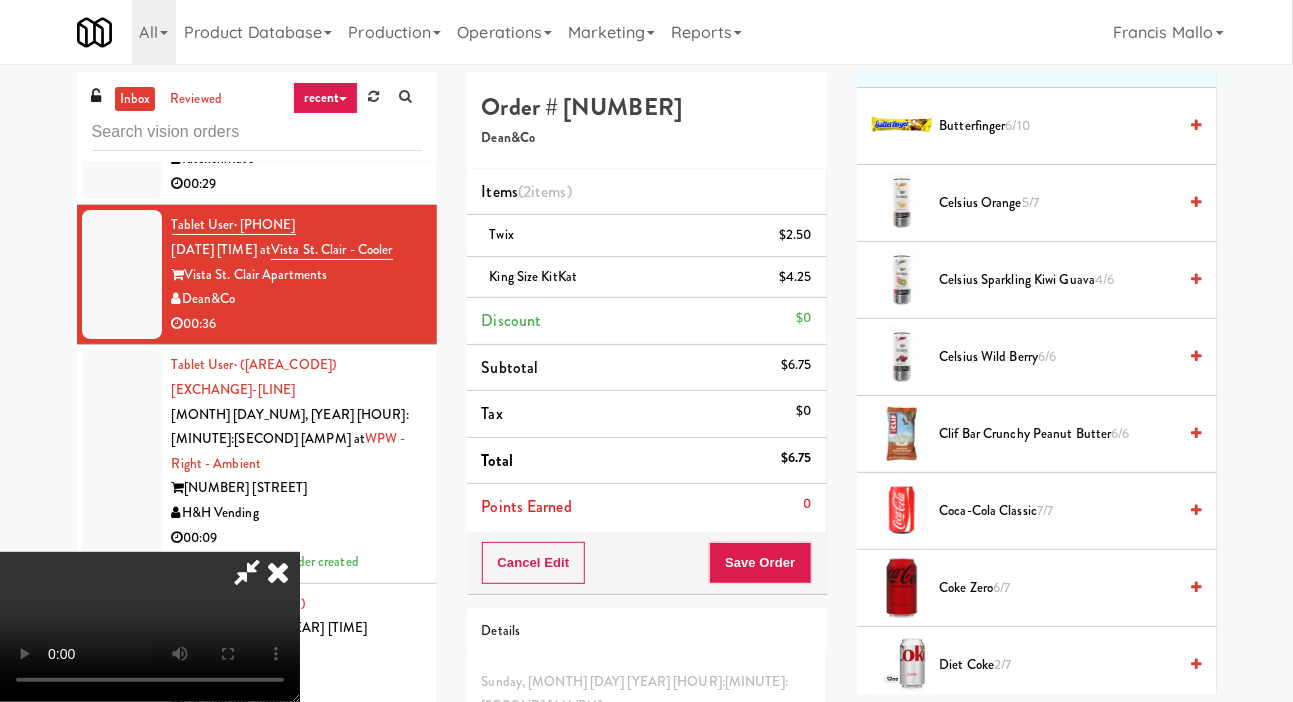 scroll, scrollTop: 0, scrollLeft: 0, axis: both 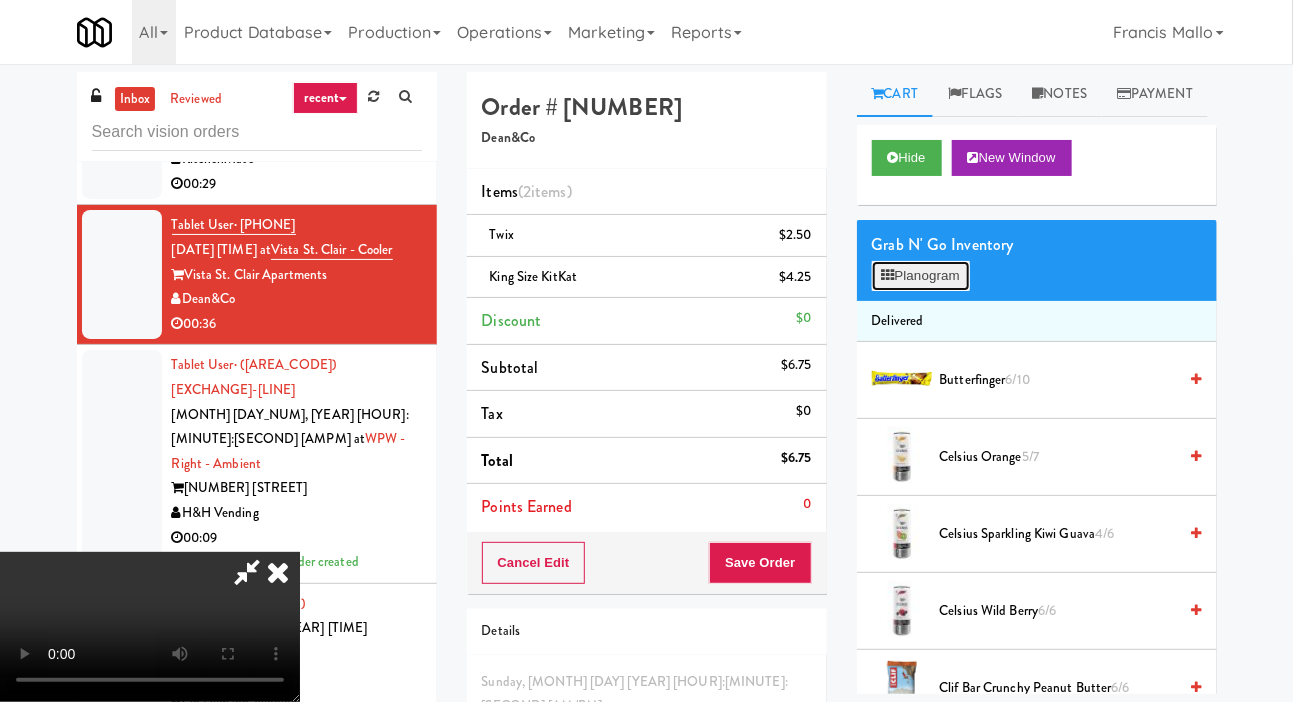 click on "Planogram" at bounding box center [921, 276] 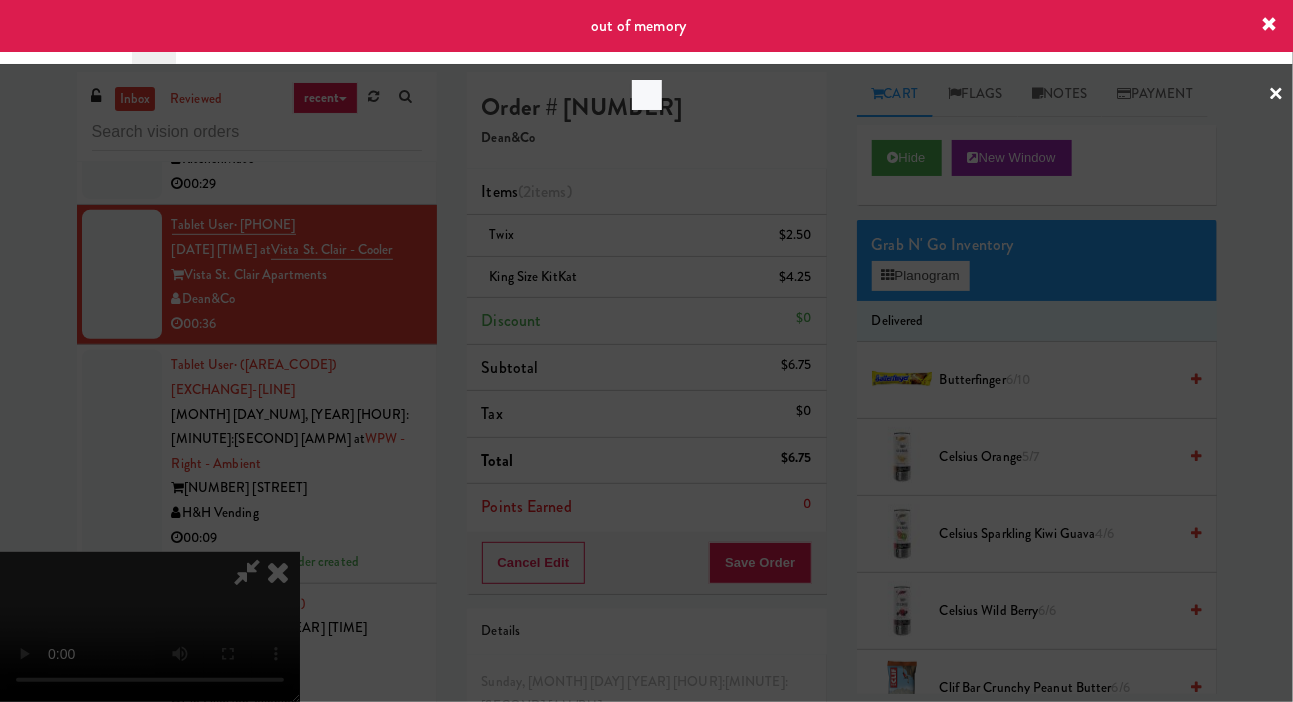 click at bounding box center (646, 351) 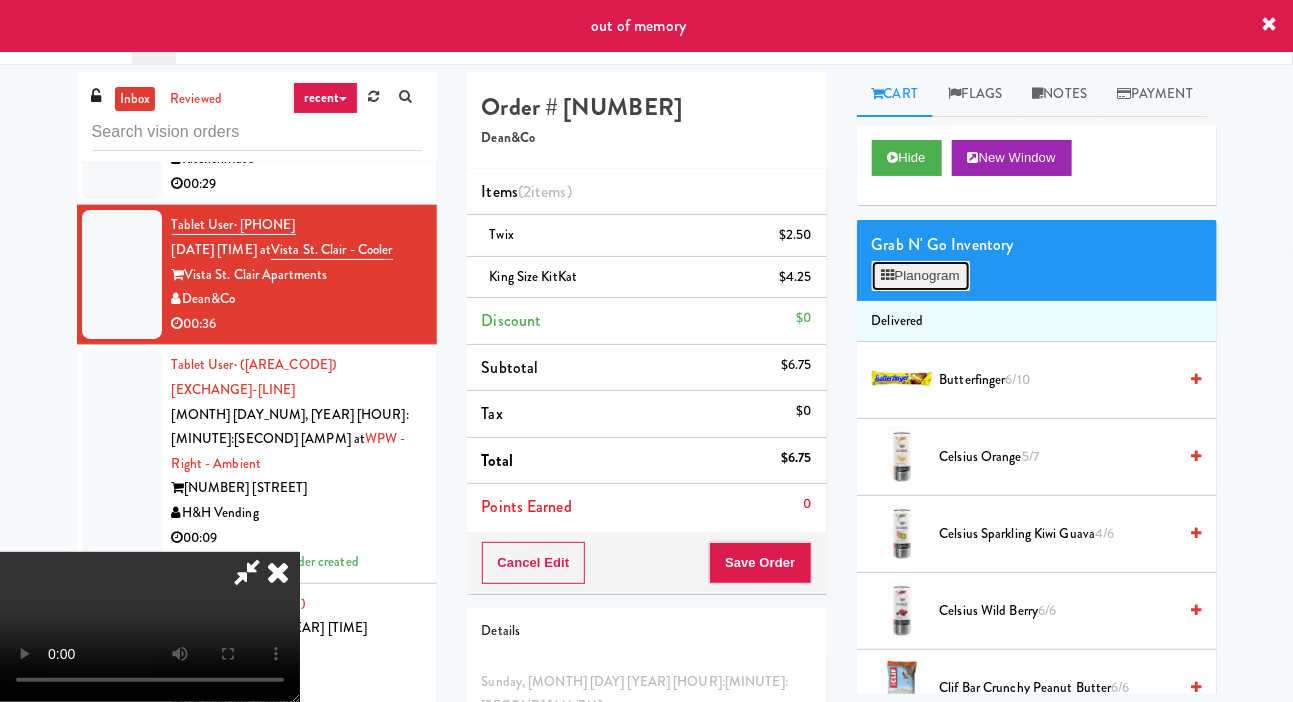 click on "Planogram" at bounding box center [921, 276] 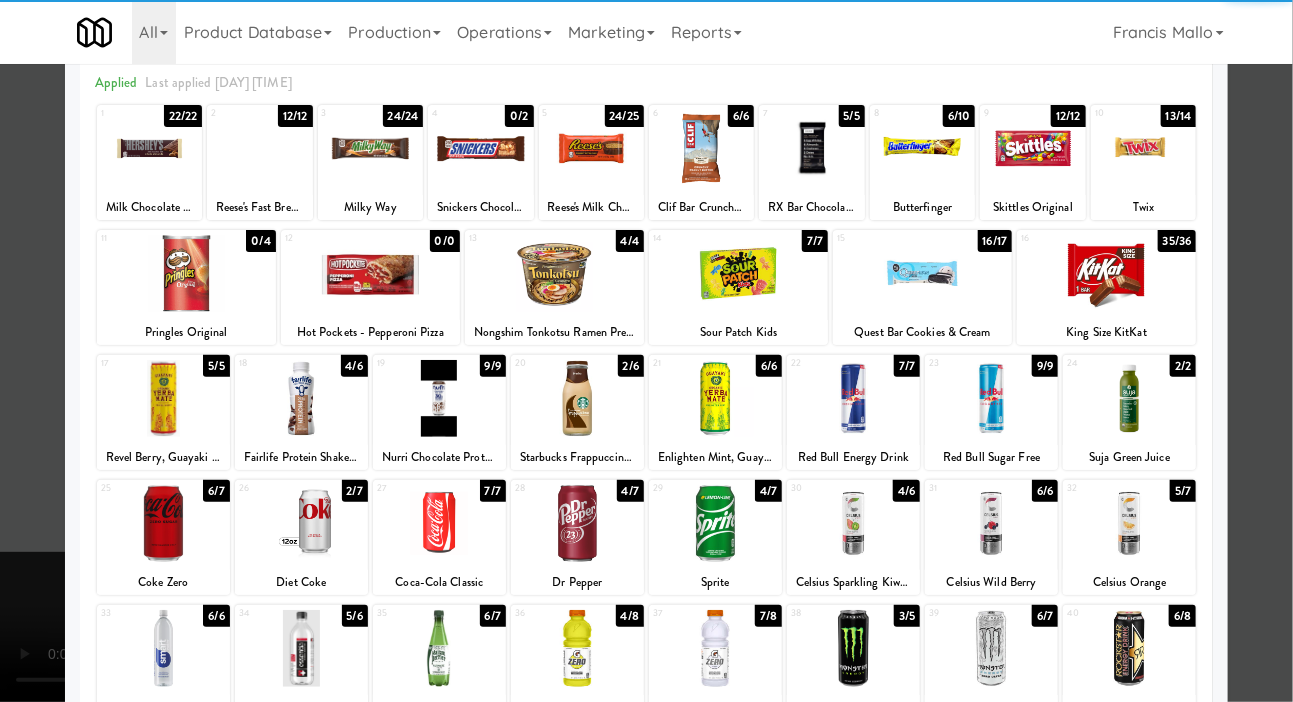 scroll, scrollTop: 172, scrollLeft: 0, axis: vertical 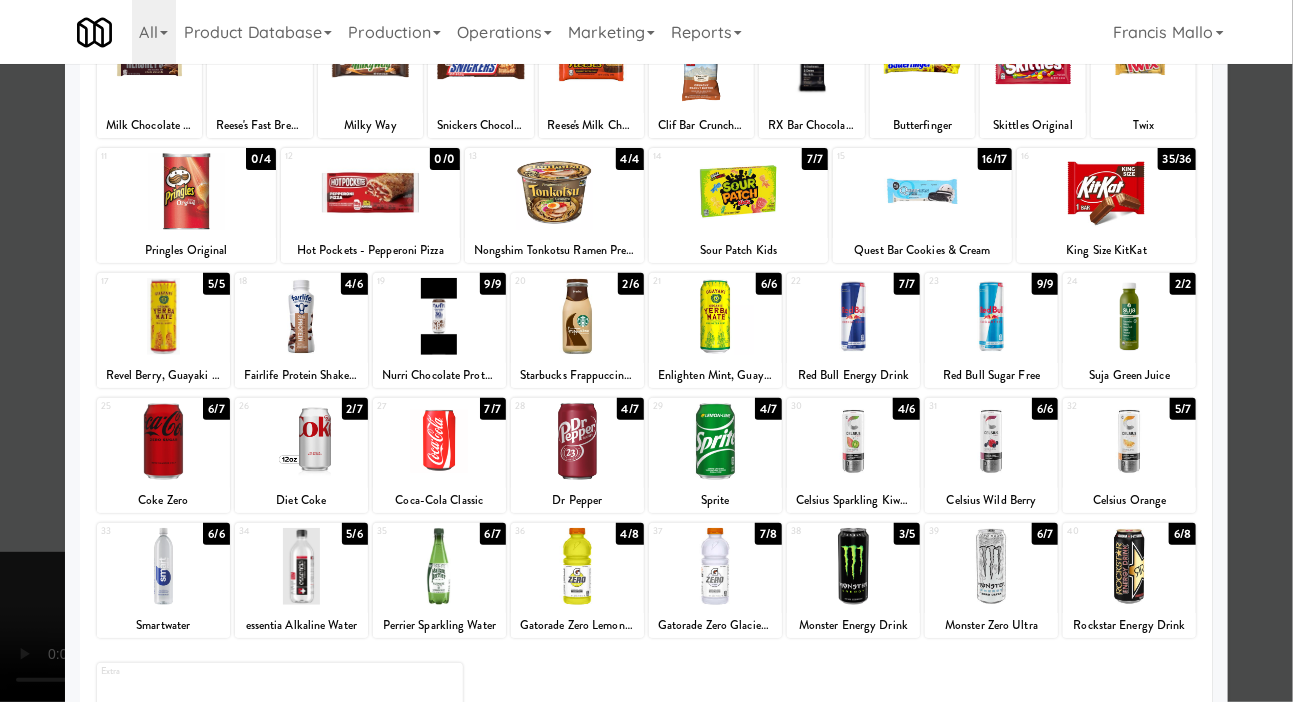 click at bounding box center [646, 351] 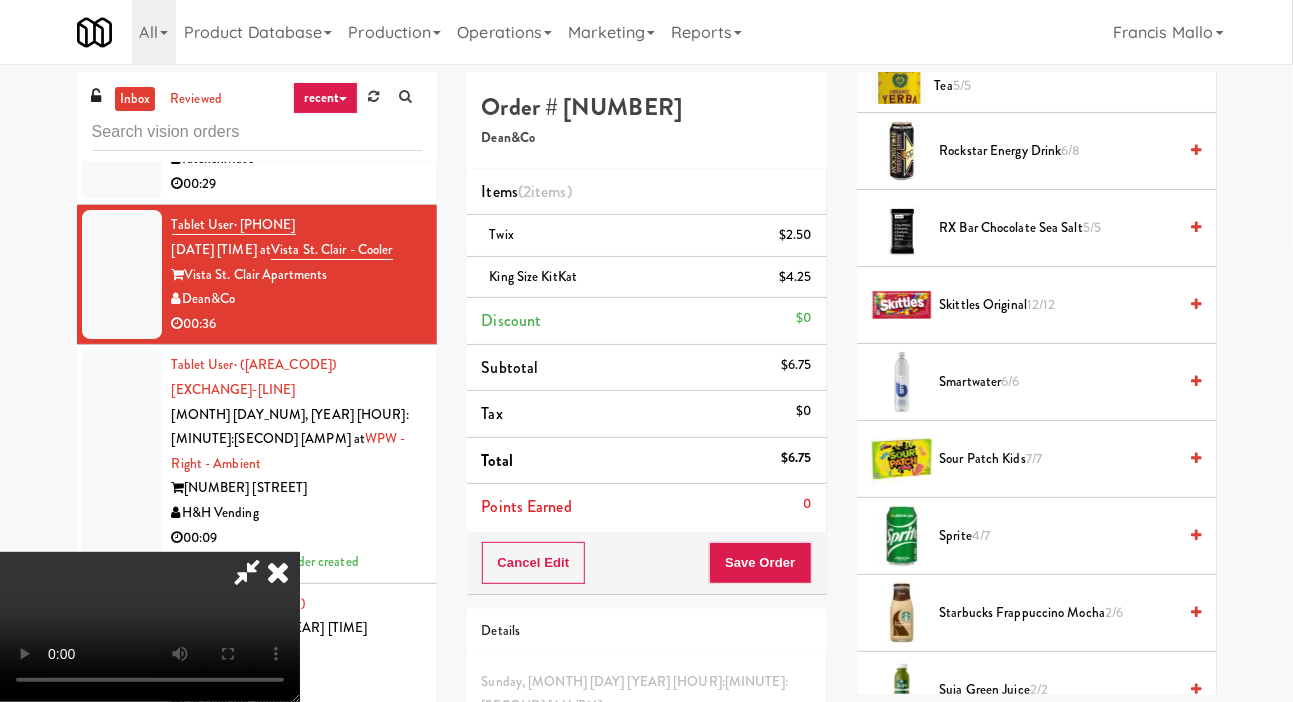 scroll, scrollTop: 2657, scrollLeft: 0, axis: vertical 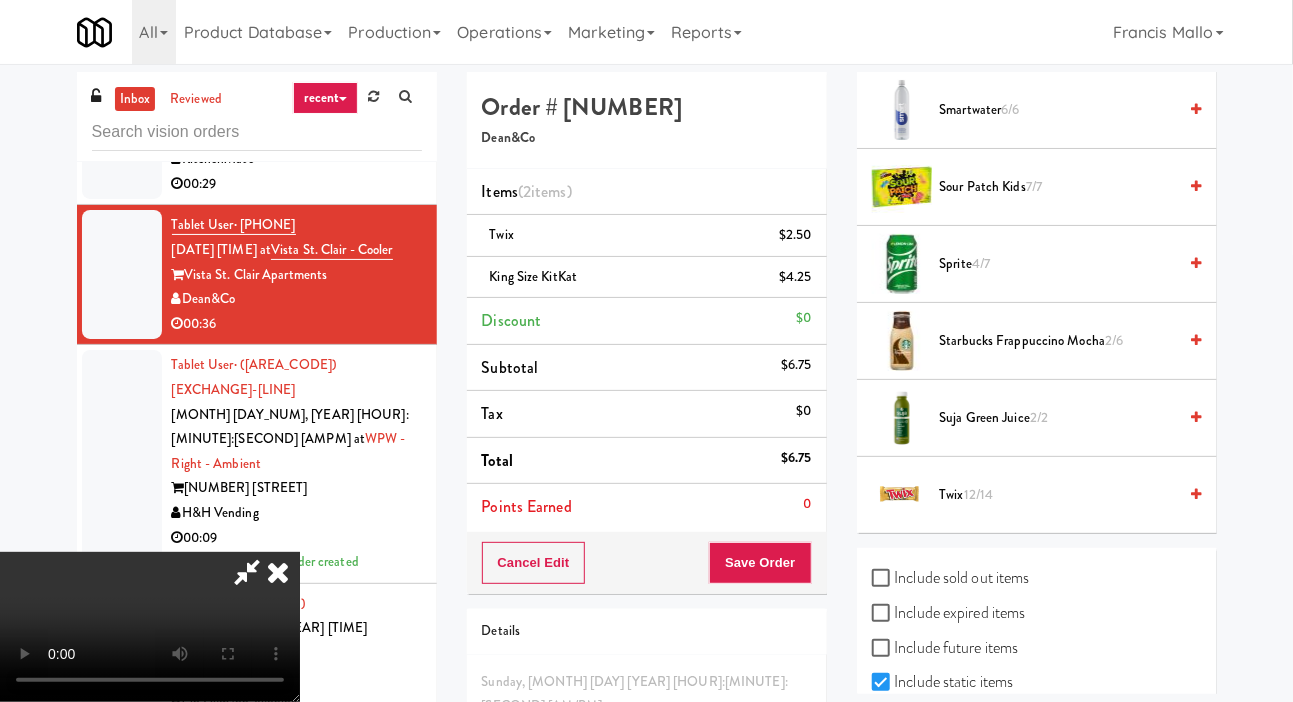 click on "Include previous static inventory" at bounding box center (983, 717) 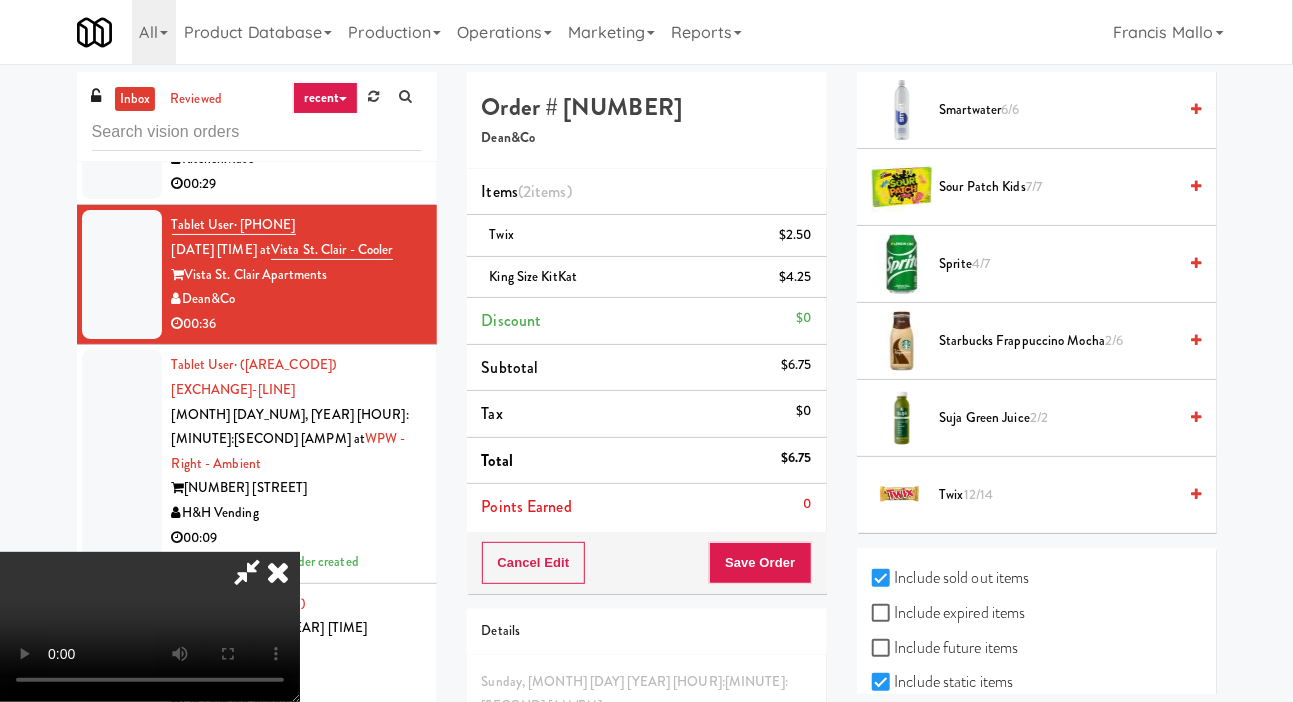 checkbox on "true" 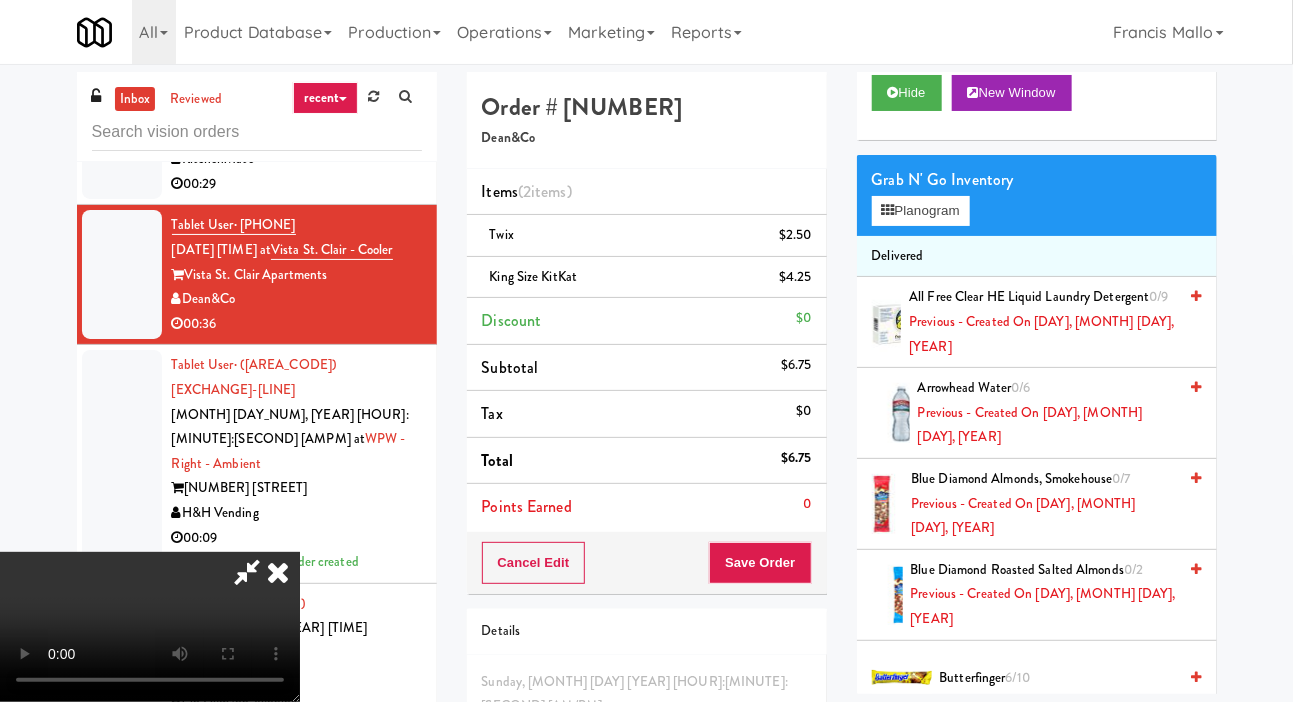 scroll, scrollTop: 62, scrollLeft: 0, axis: vertical 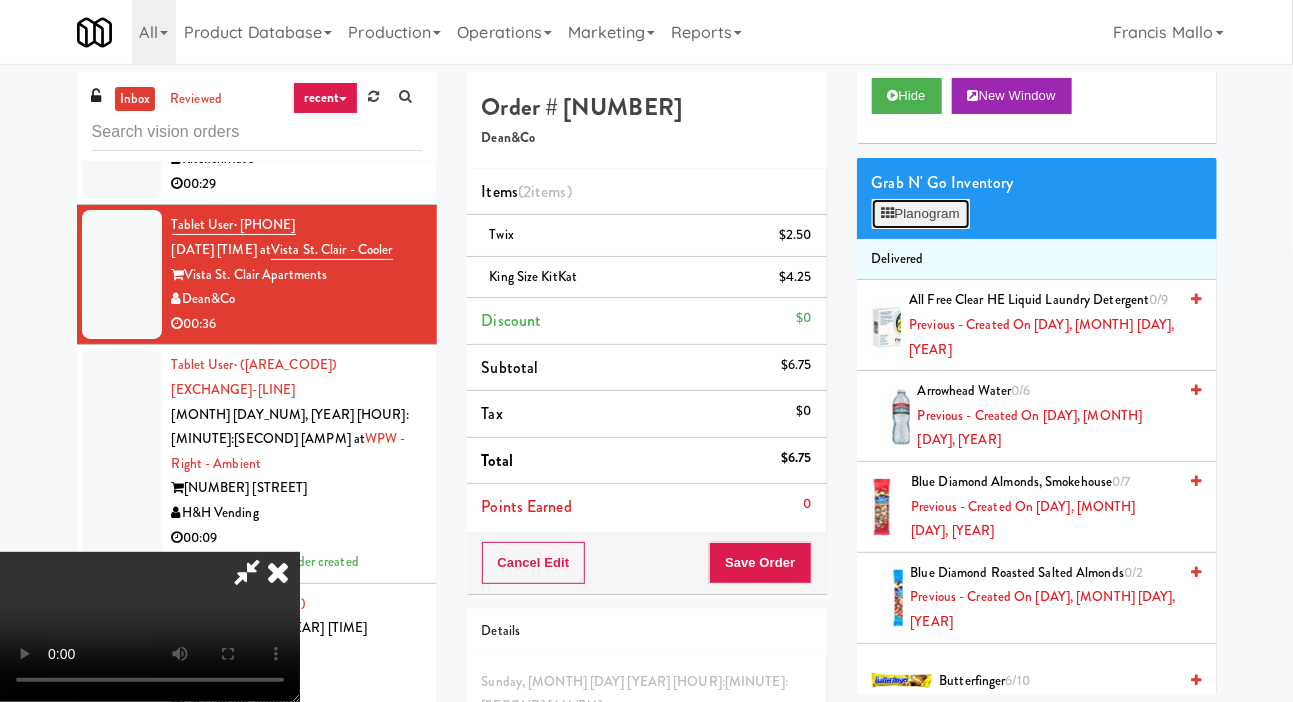 click on "Planogram" at bounding box center (921, 214) 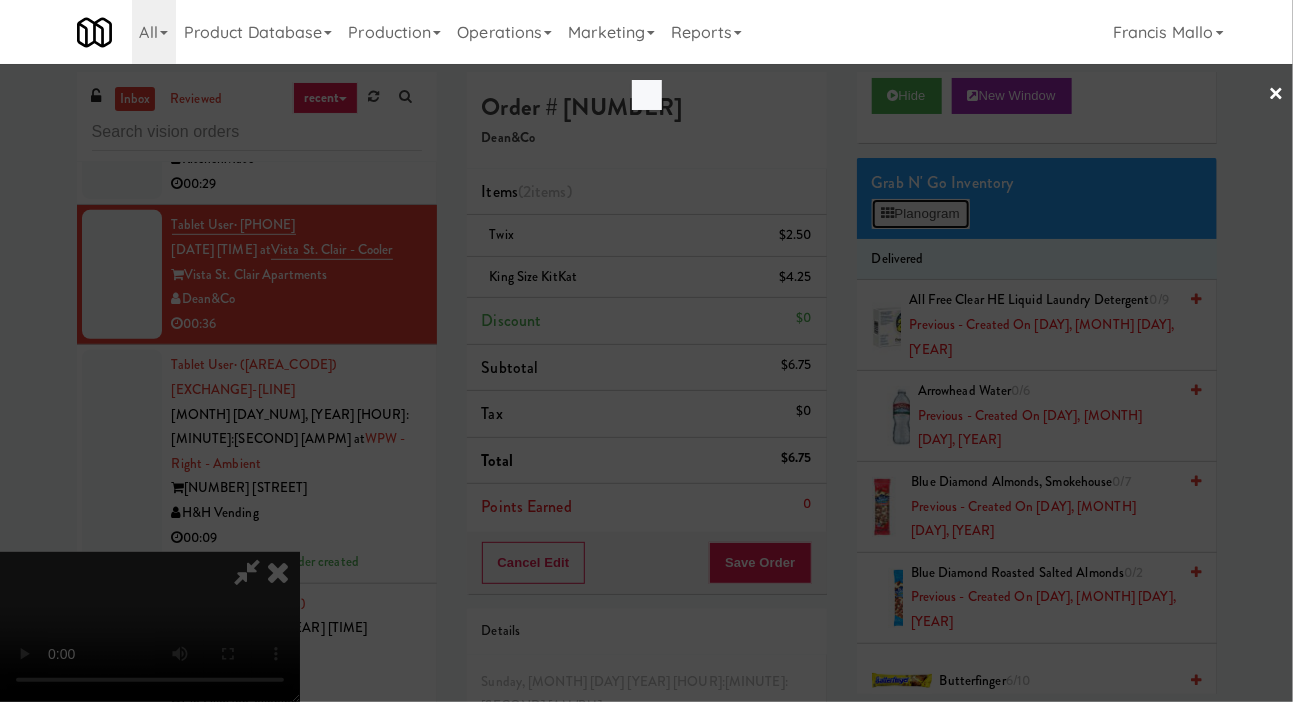 scroll, scrollTop: 0, scrollLeft: 0, axis: both 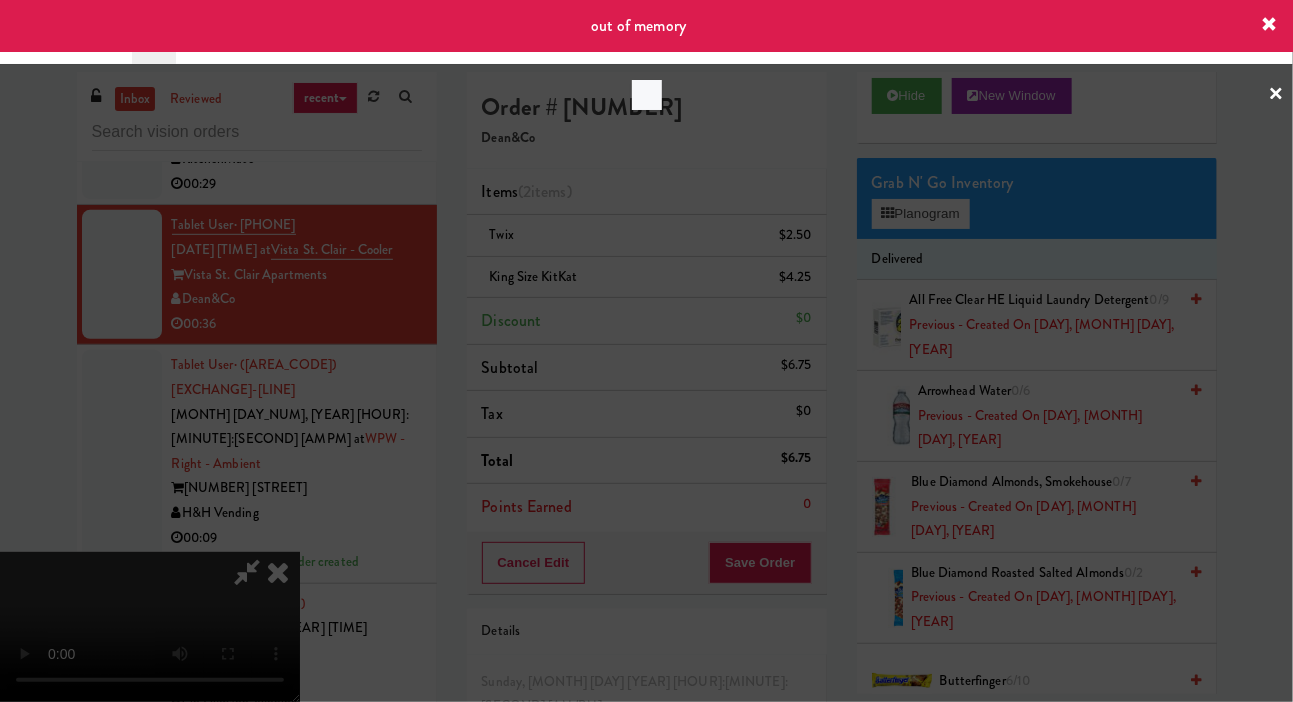 click at bounding box center (646, 351) 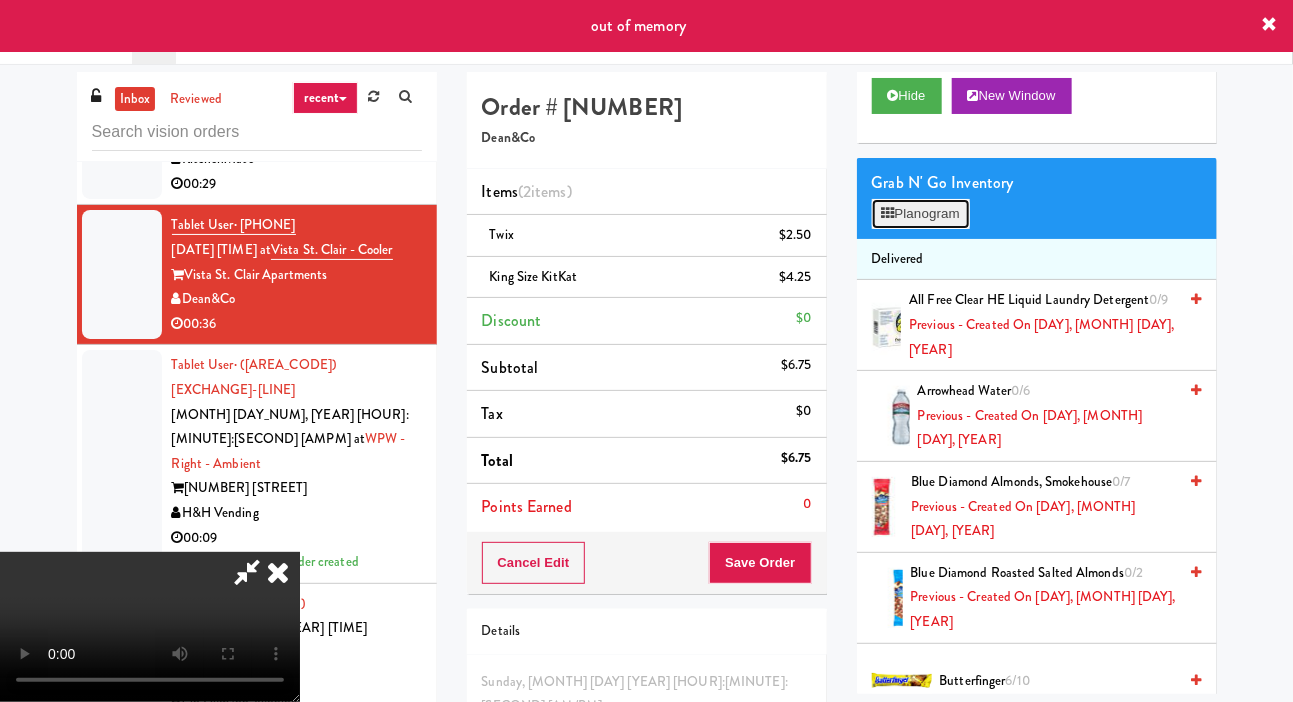 click on "Planogram" at bounding box center (921, 214) 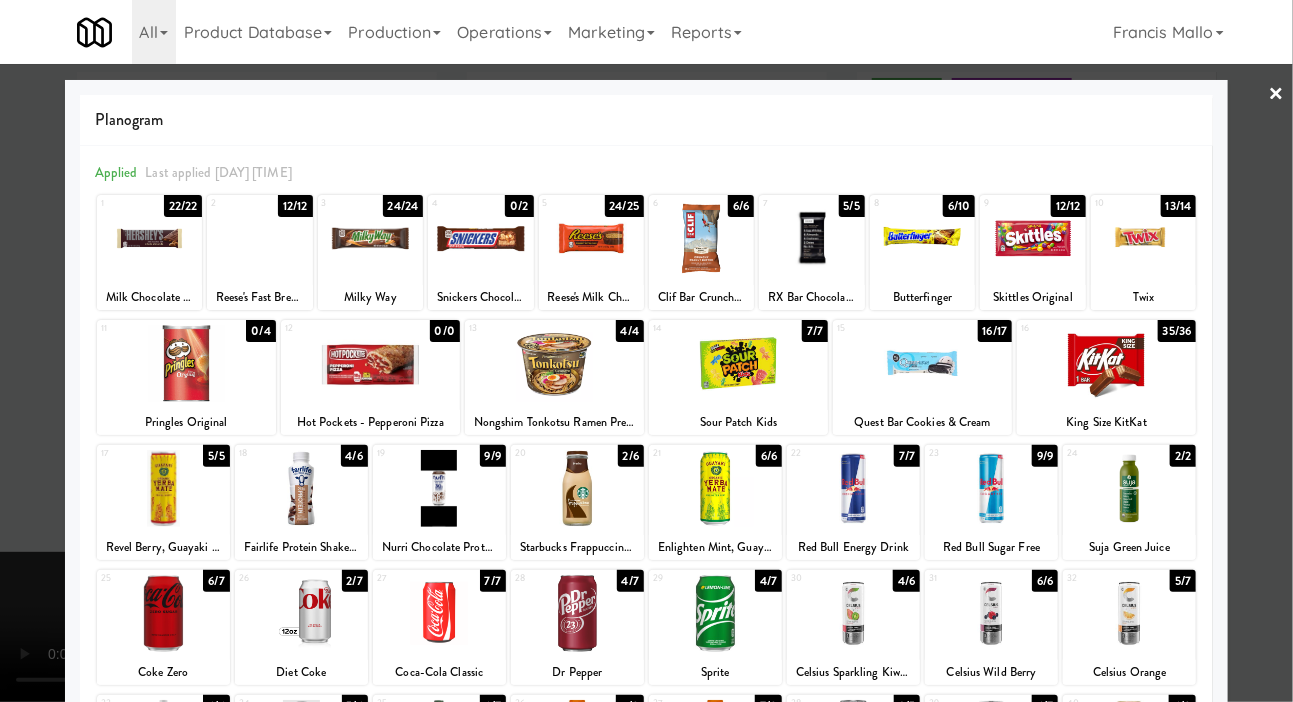 click at bounding box center (1129, 488) 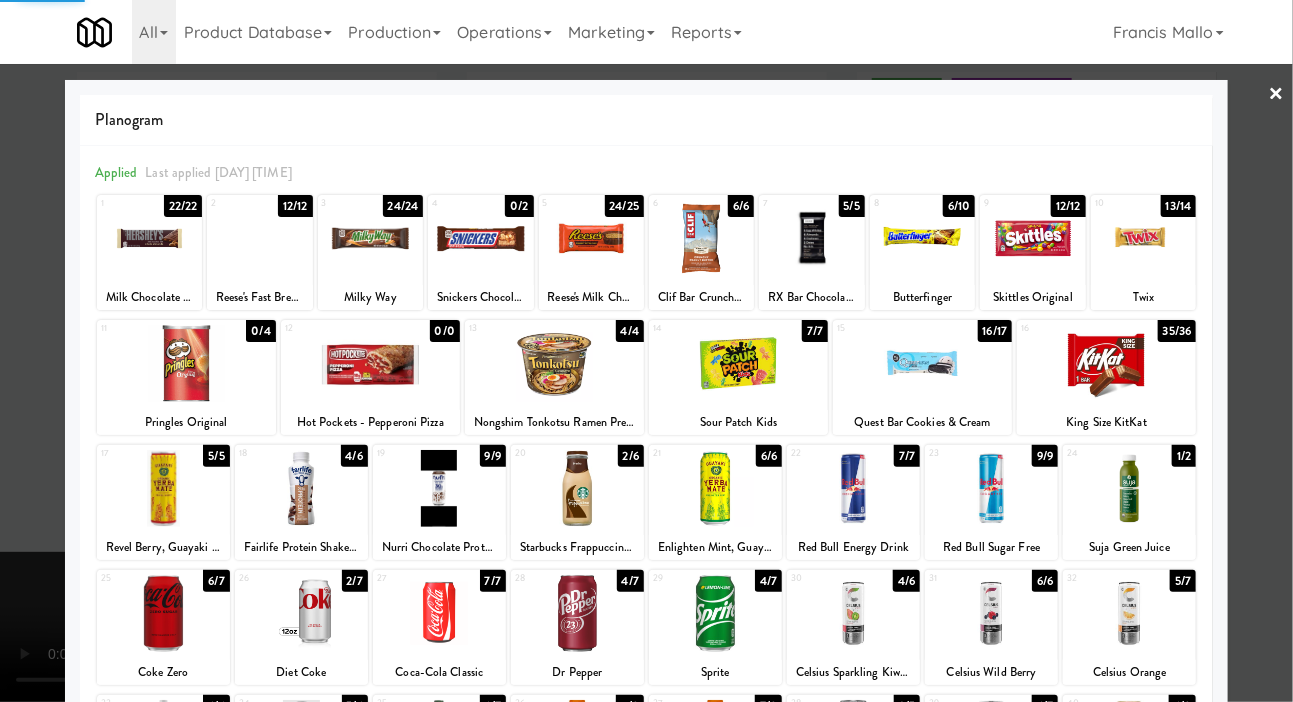 click at bounding box center [646, 351] 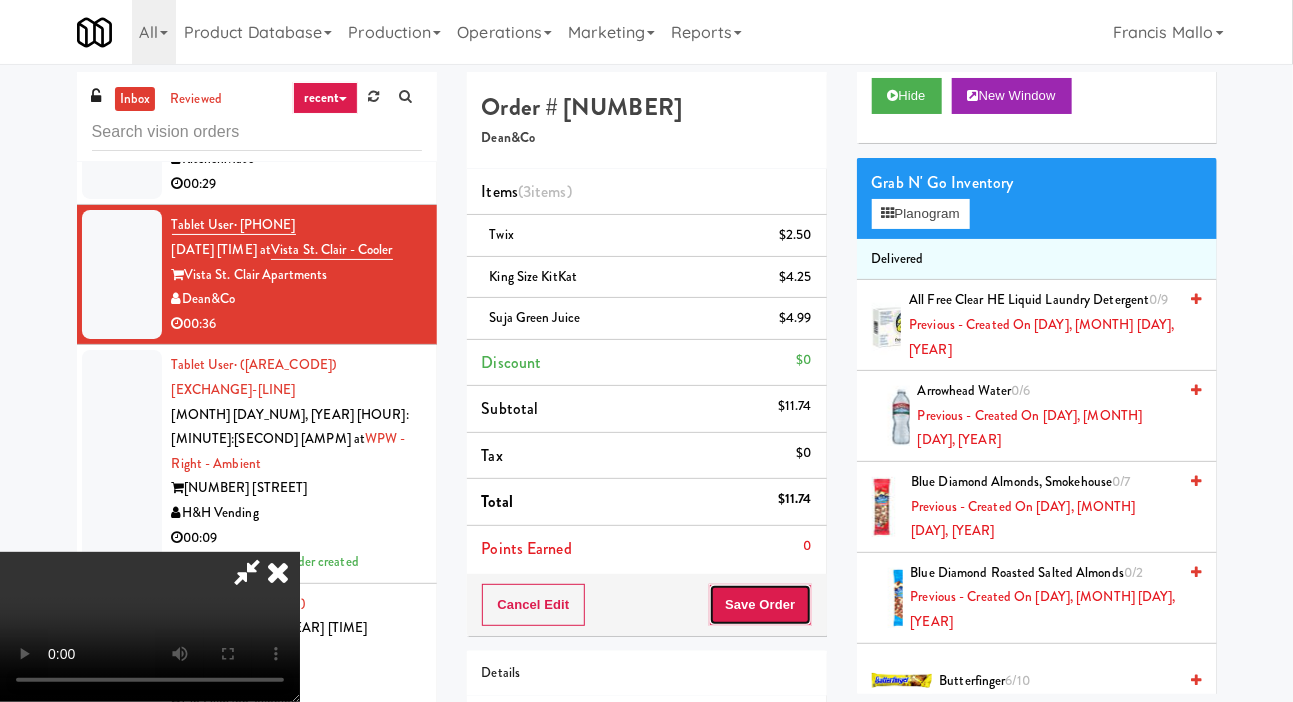 click on "Save Order" at bounding box center [760, 605] 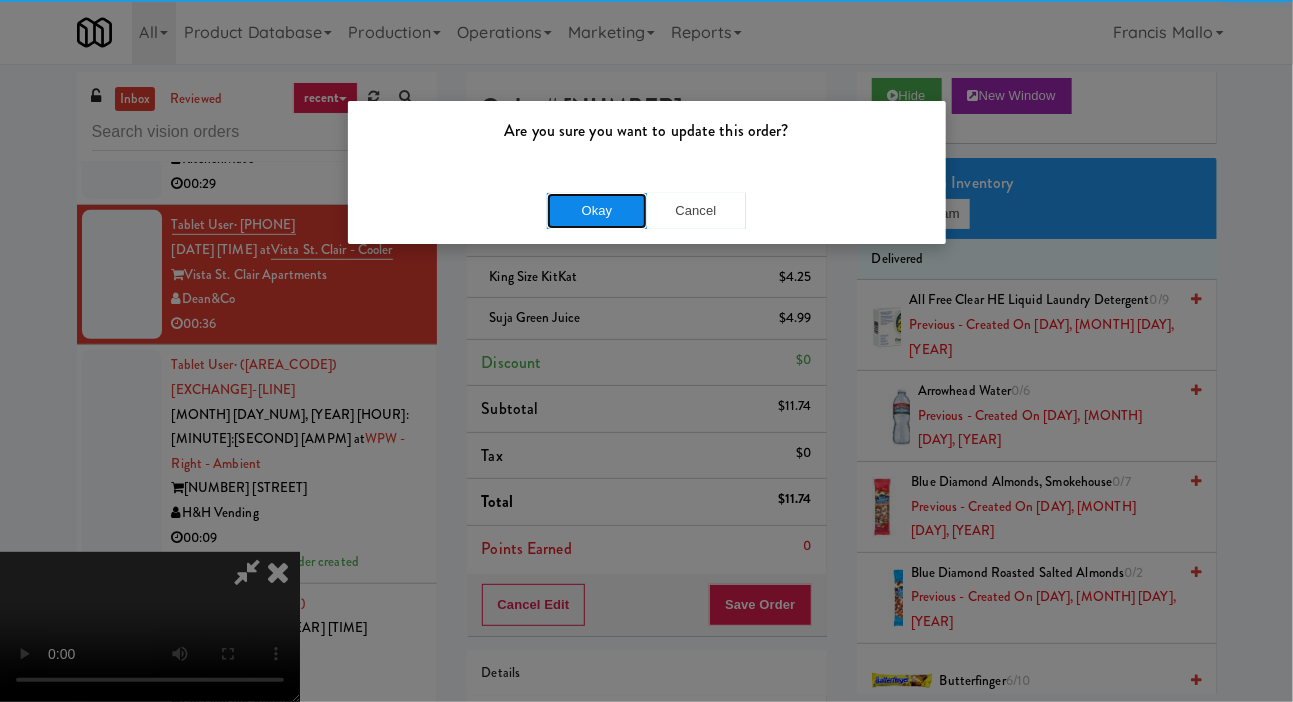 click on "Okay" at bounding box center [597, 211] 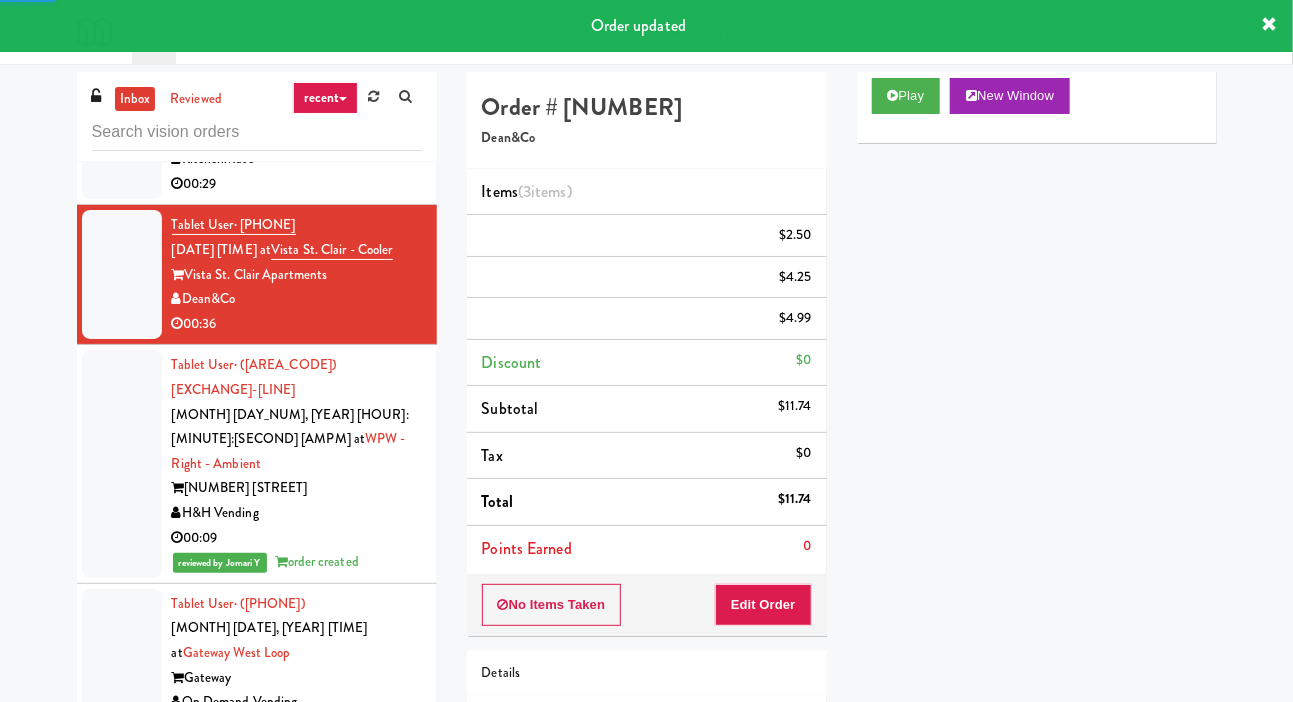 click at bounding box center [122, 147] 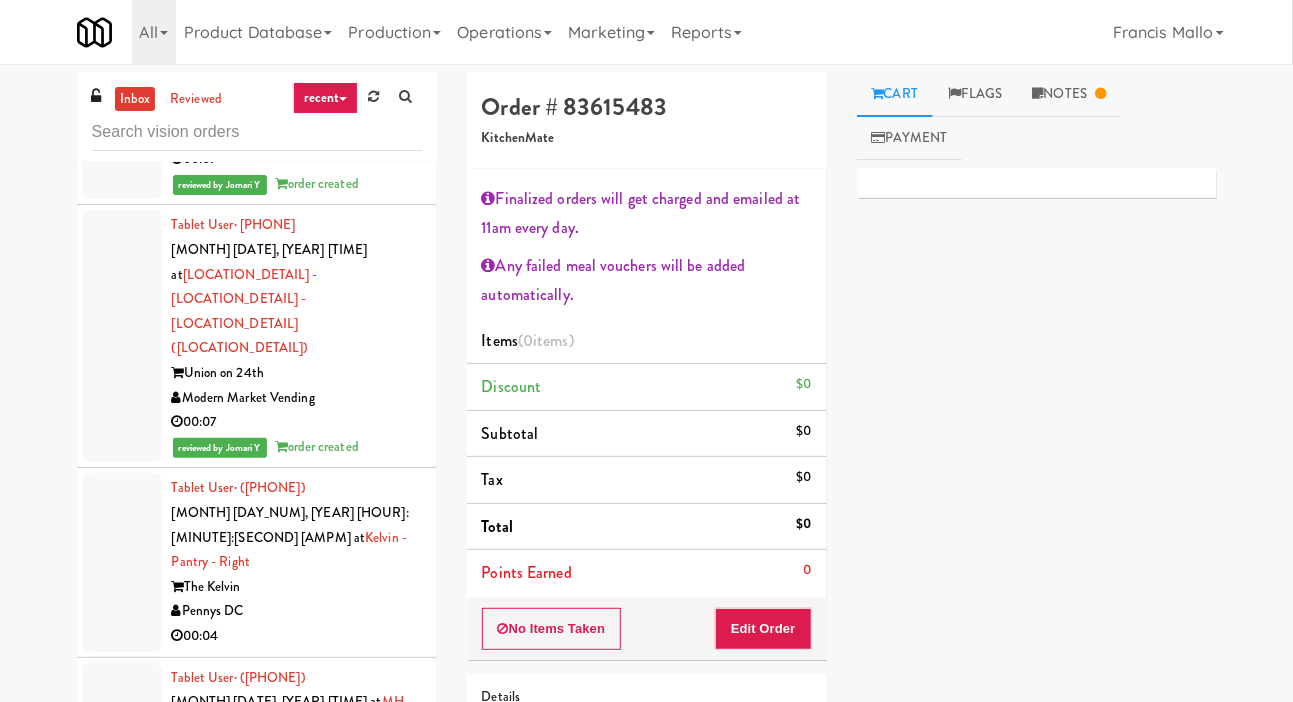 scroll, scrollTop: 10169, scrollLeft: 0, axis: vertical 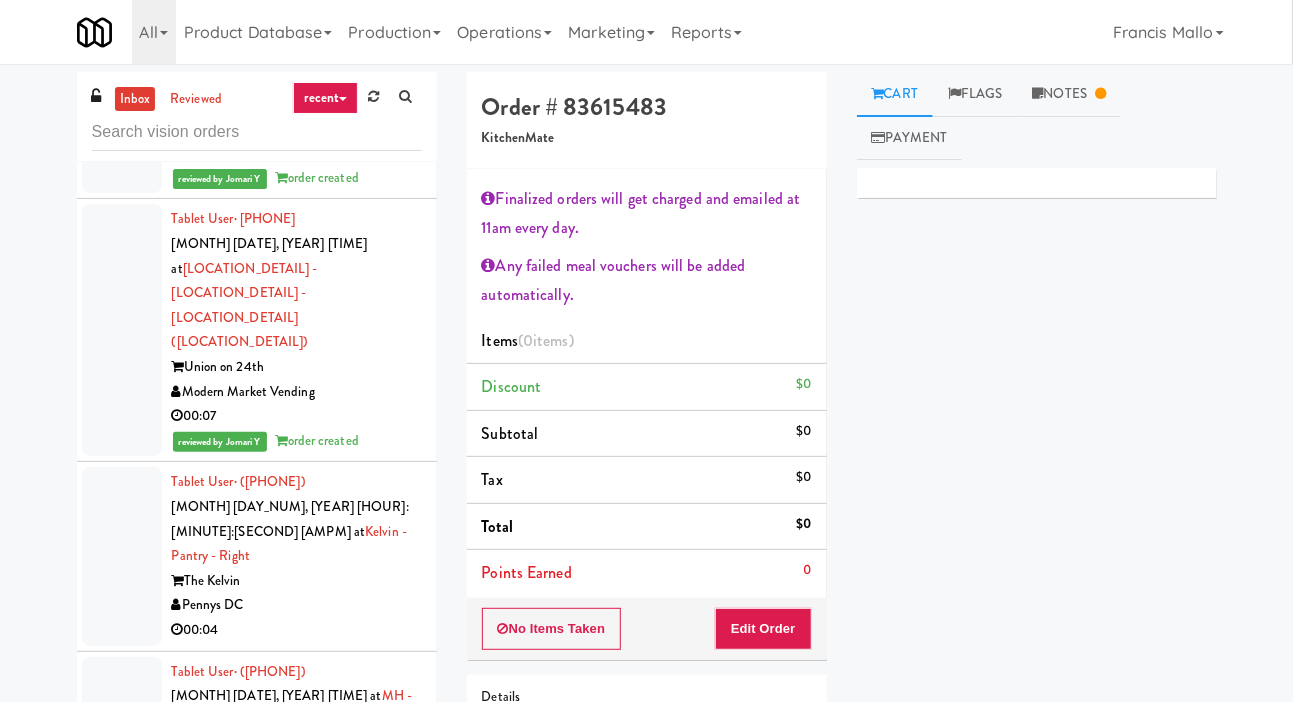 click at bounding box center [122, 556] 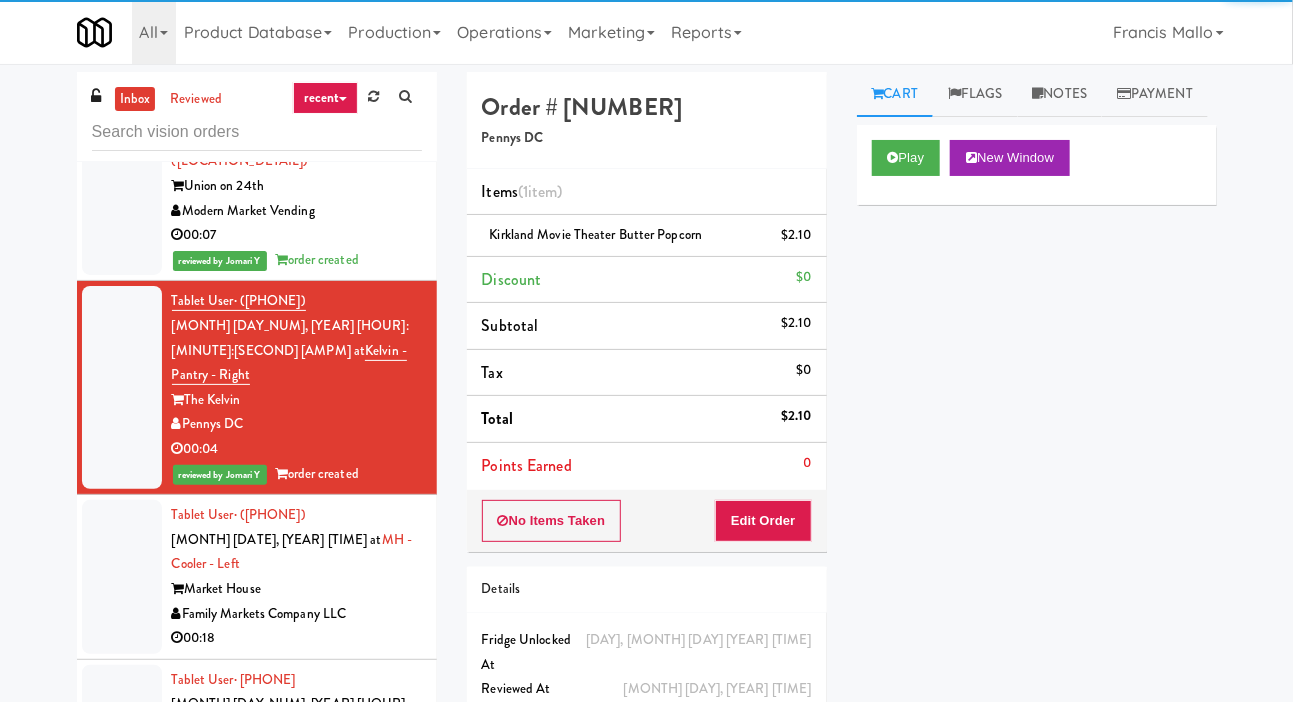 scroll, scrollTop: 10345, scrollLeft: 0, axis: vertical 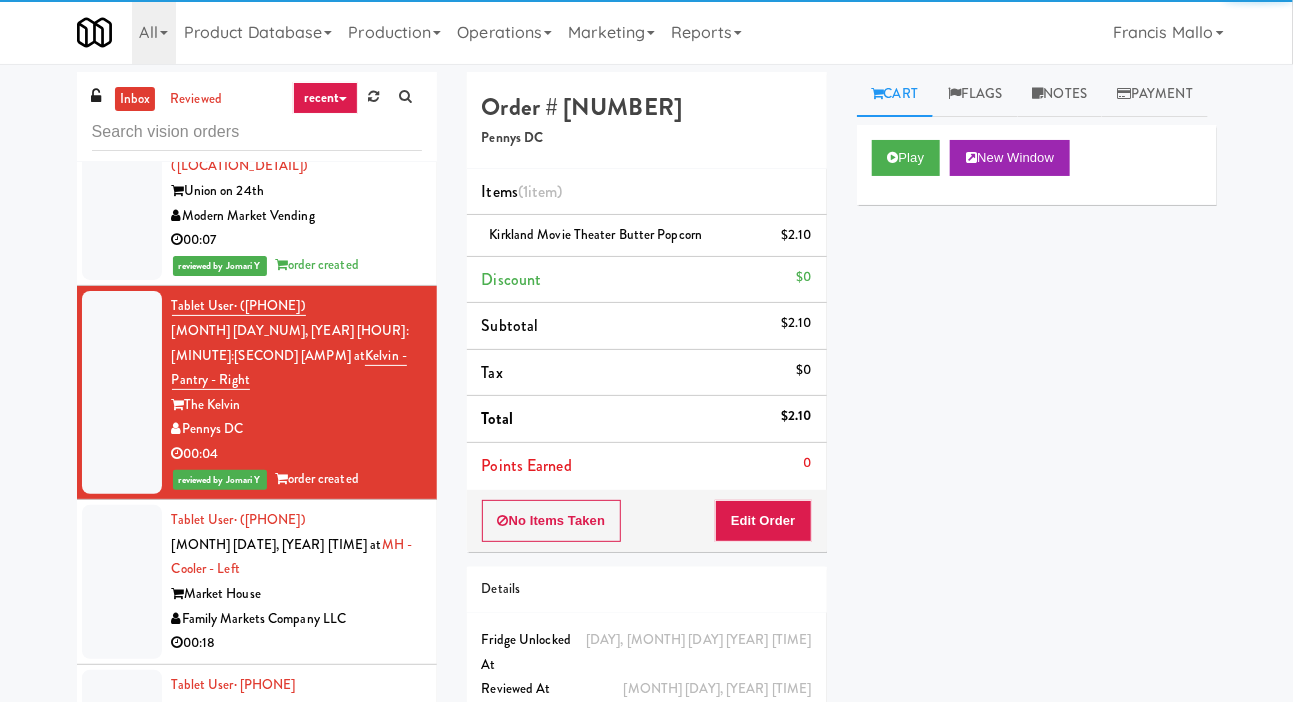 click at bounding box center [122, 582] 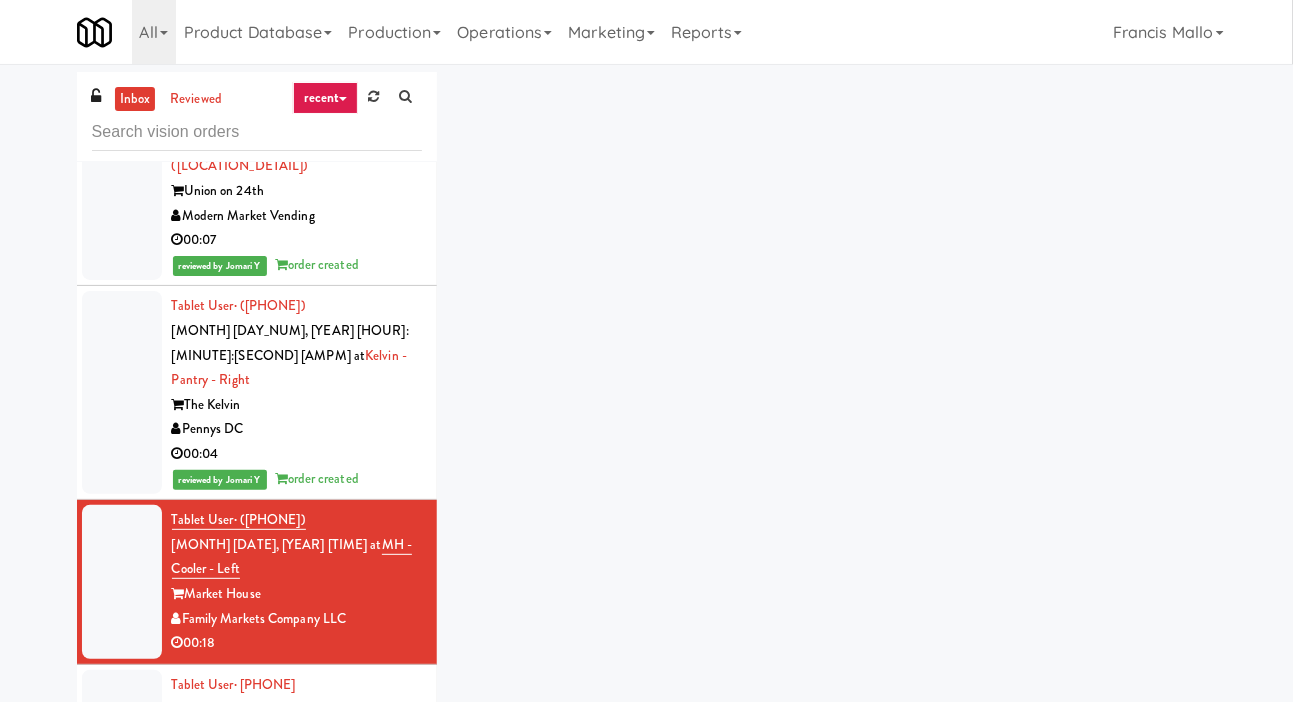 click at bounding box center [122, 582] 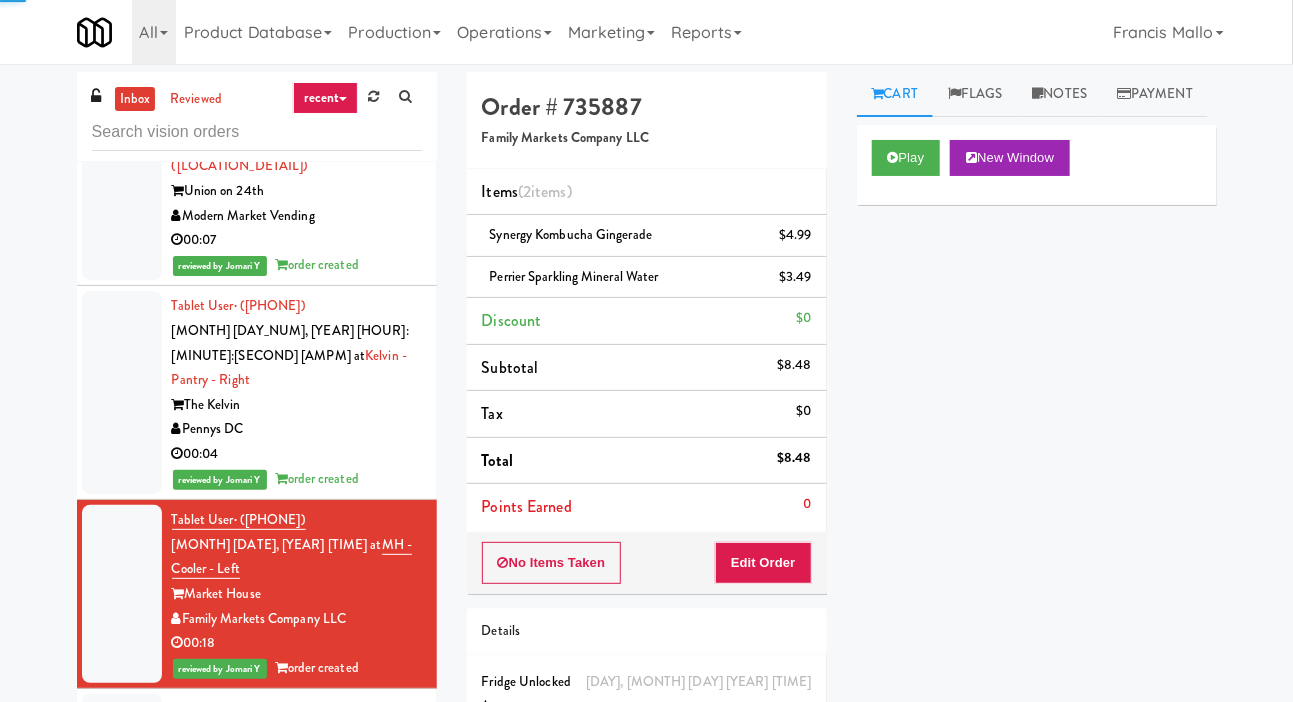 click at bounding box center (122, 783) 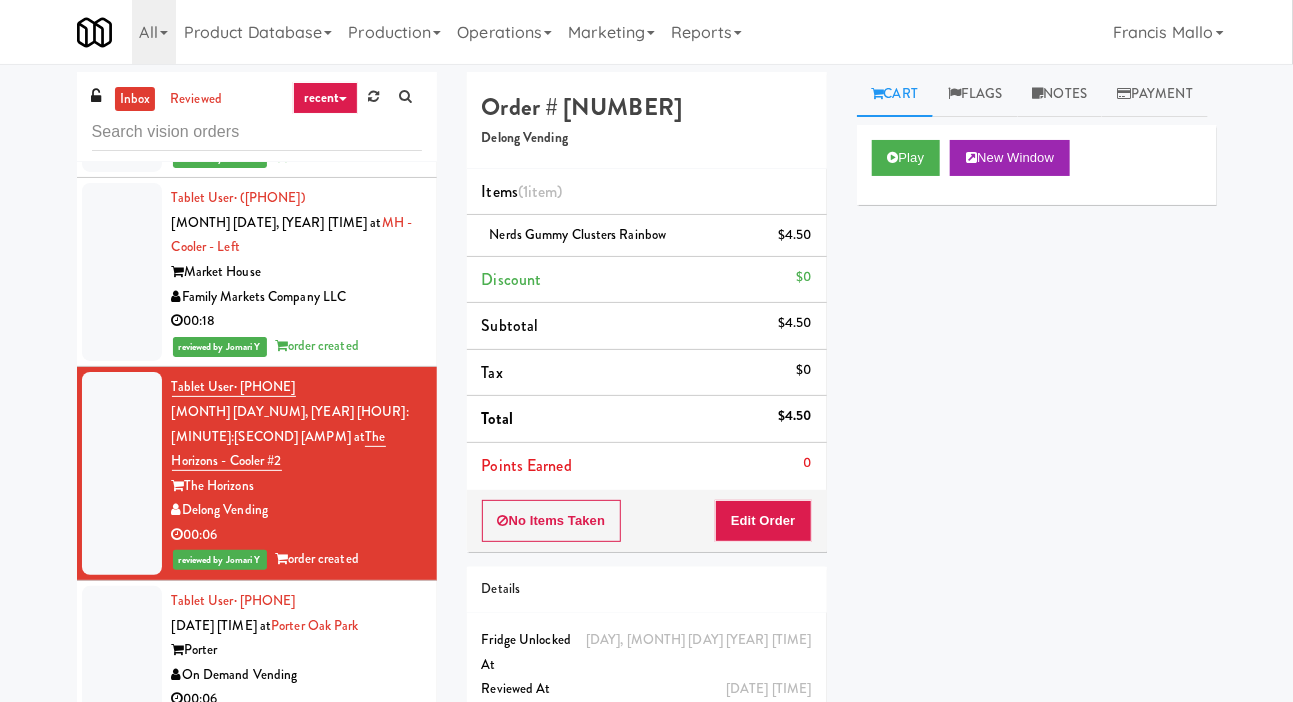scroll, scrollTop: 10668, scrollLeft: 0, axis: vertical 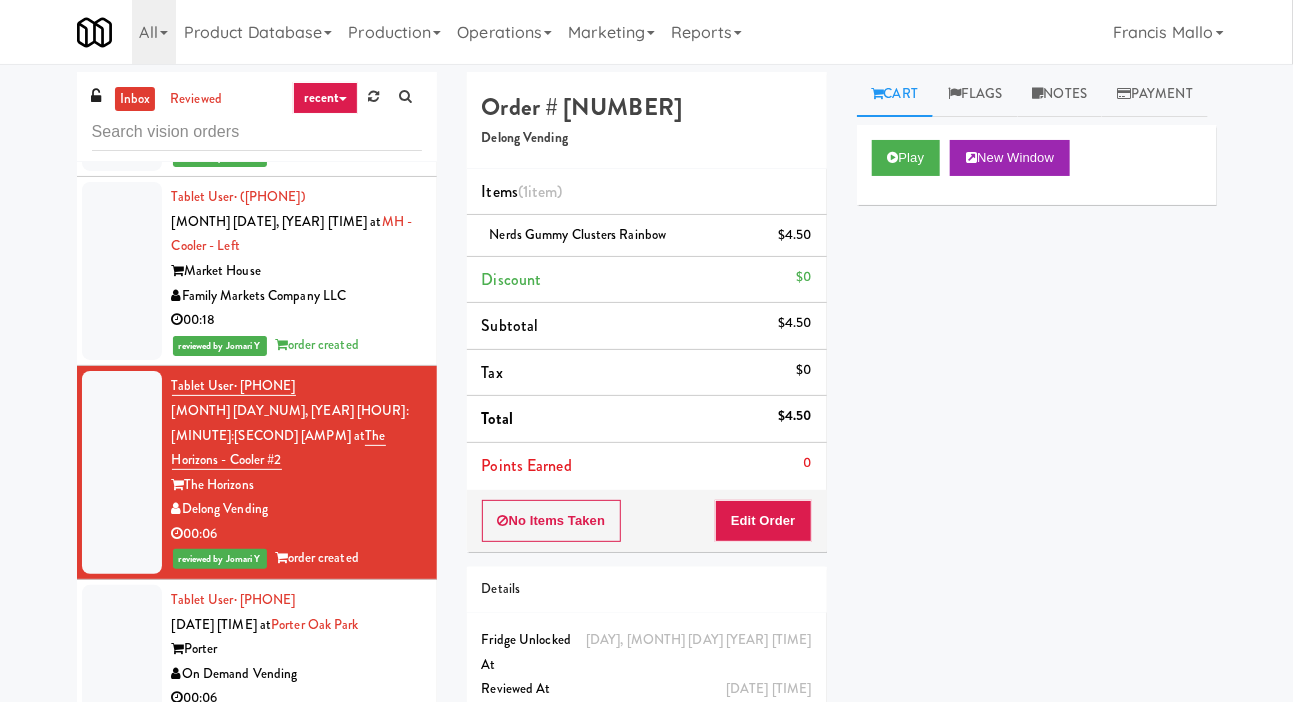 click at bounding box center (122, 649) 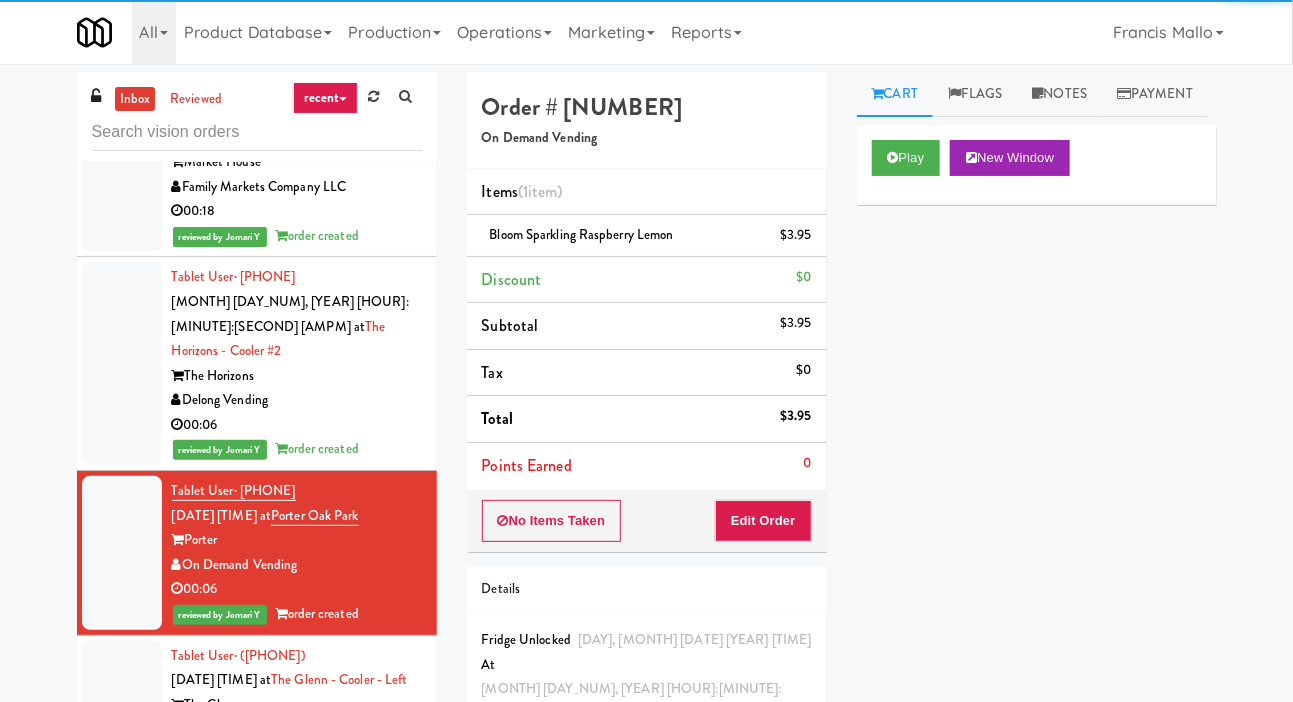 click at bounding box center (122, 705) 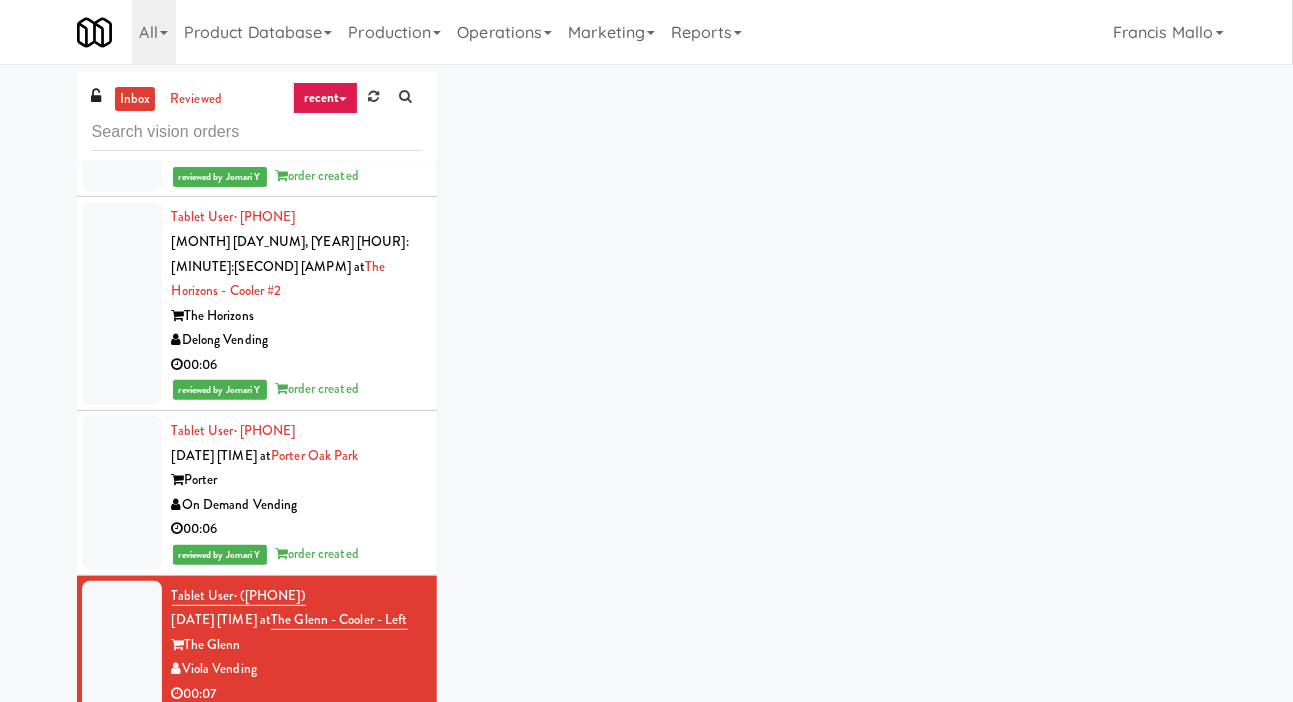 scroll, scrollTop: 10872, scrollLeft: 0, axis: vertical 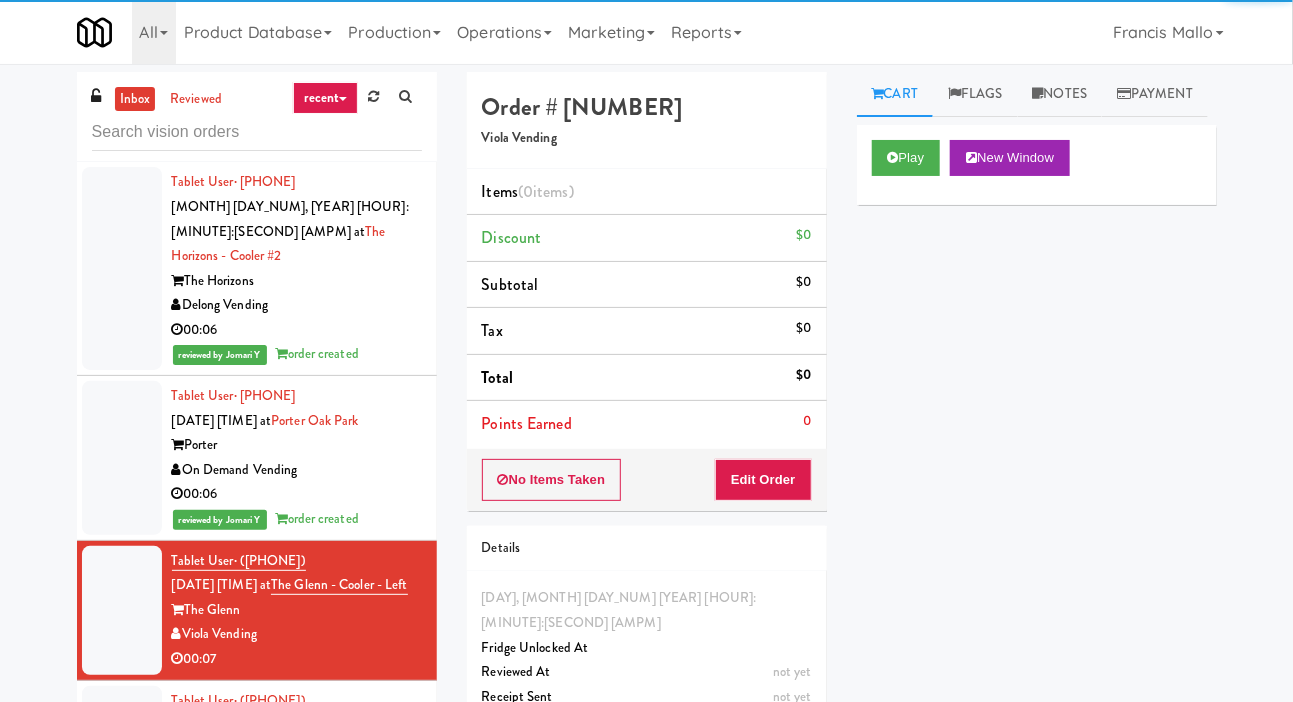 click at bounding box center [122, 750] 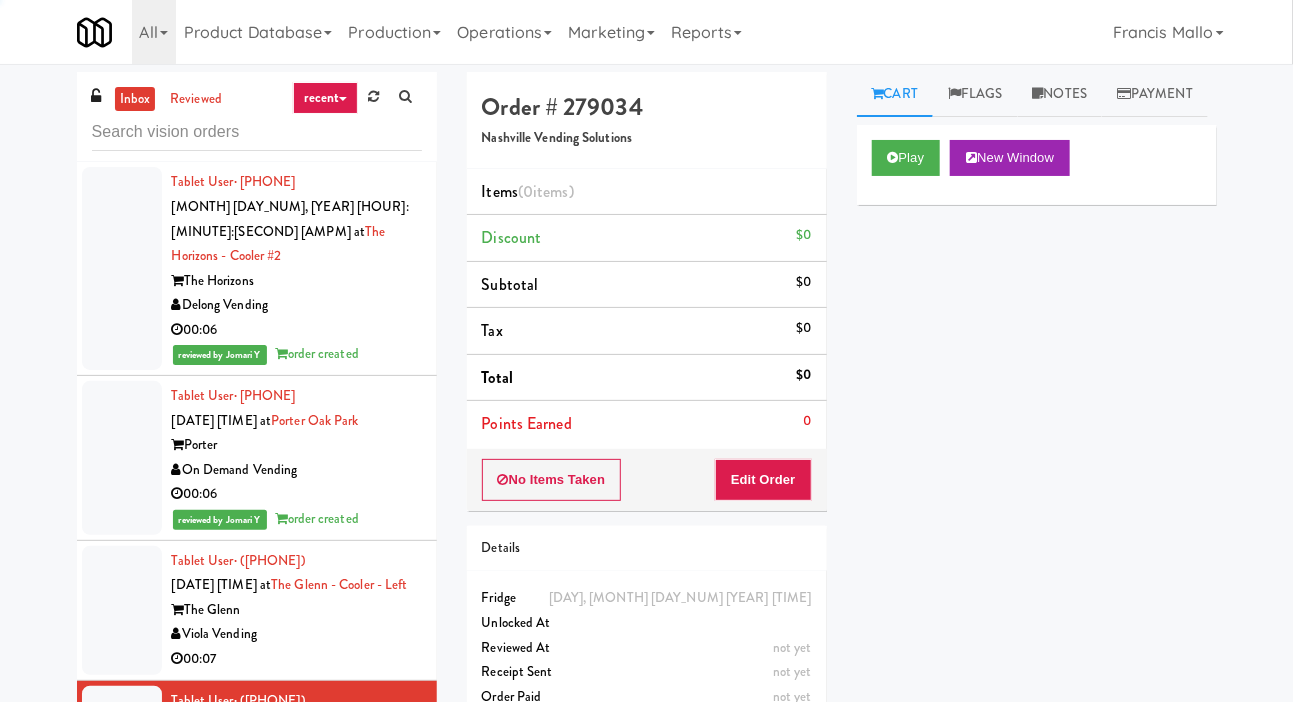 click at bounding box center (122, 610) 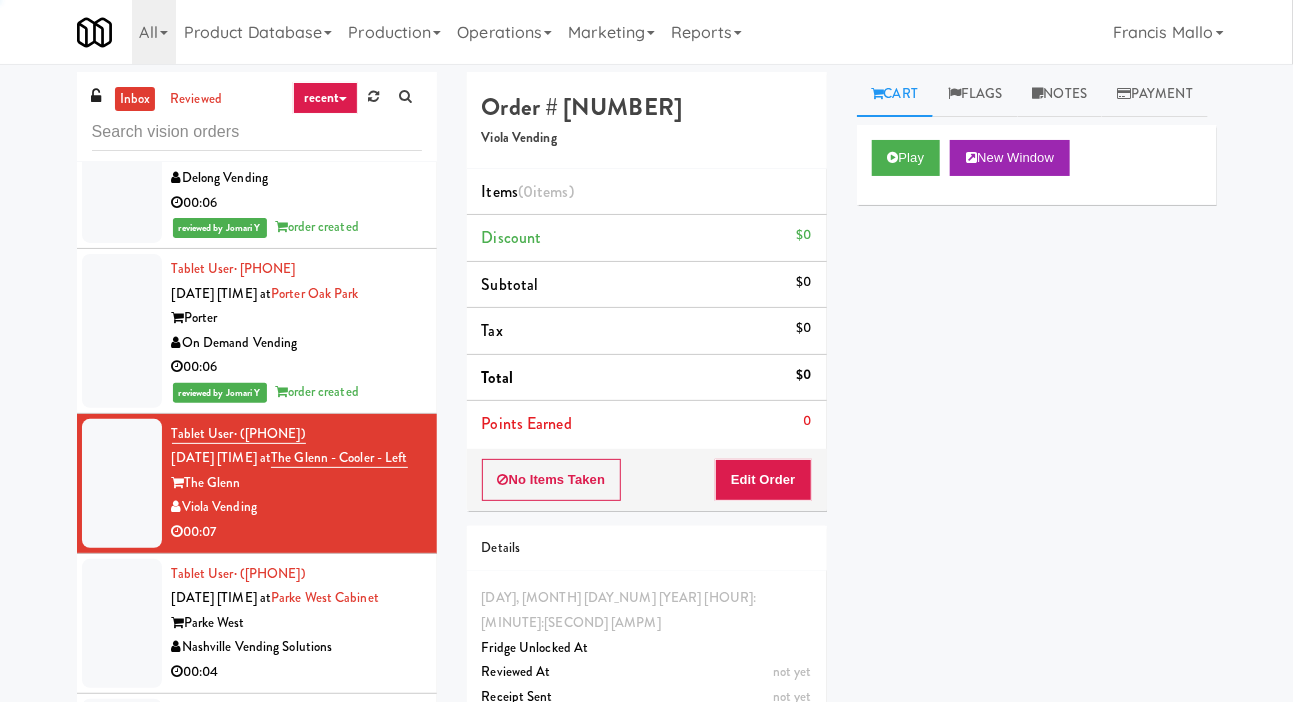 click at bounding box center [122, 623] 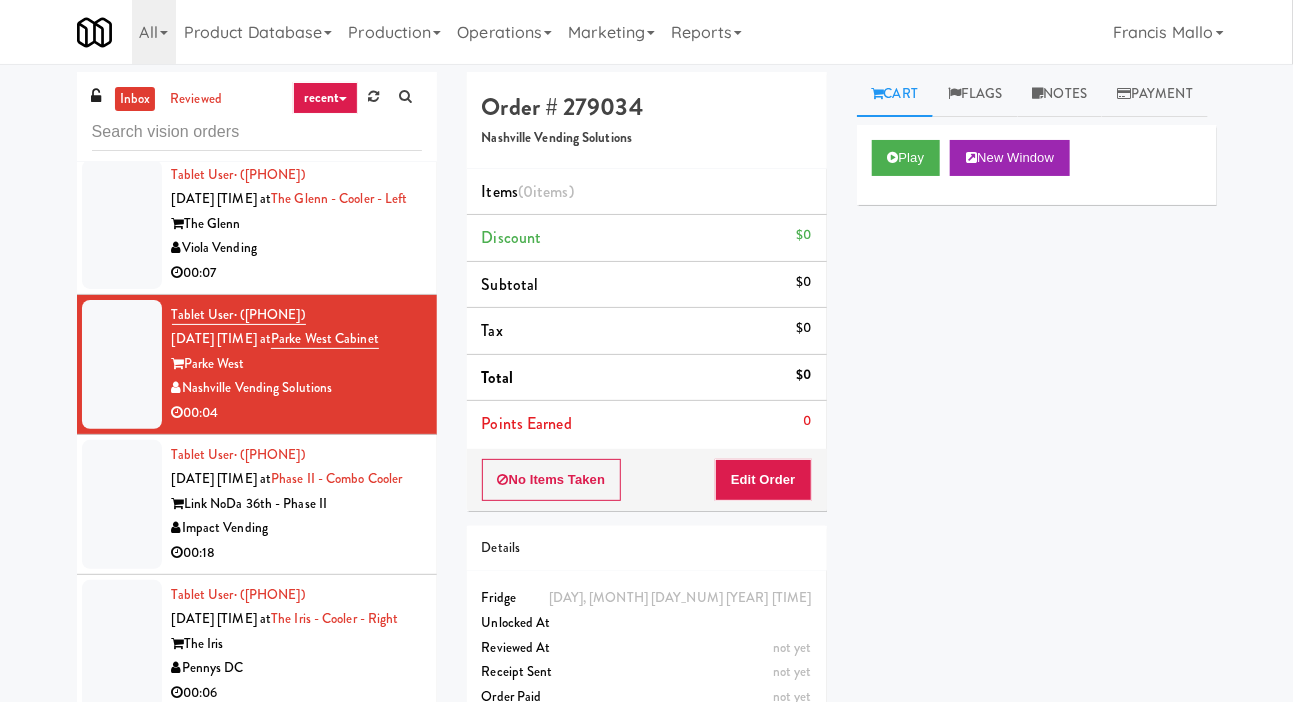 scroll, scrollTop: 11231, scrollLeft: 0, axis: vertical 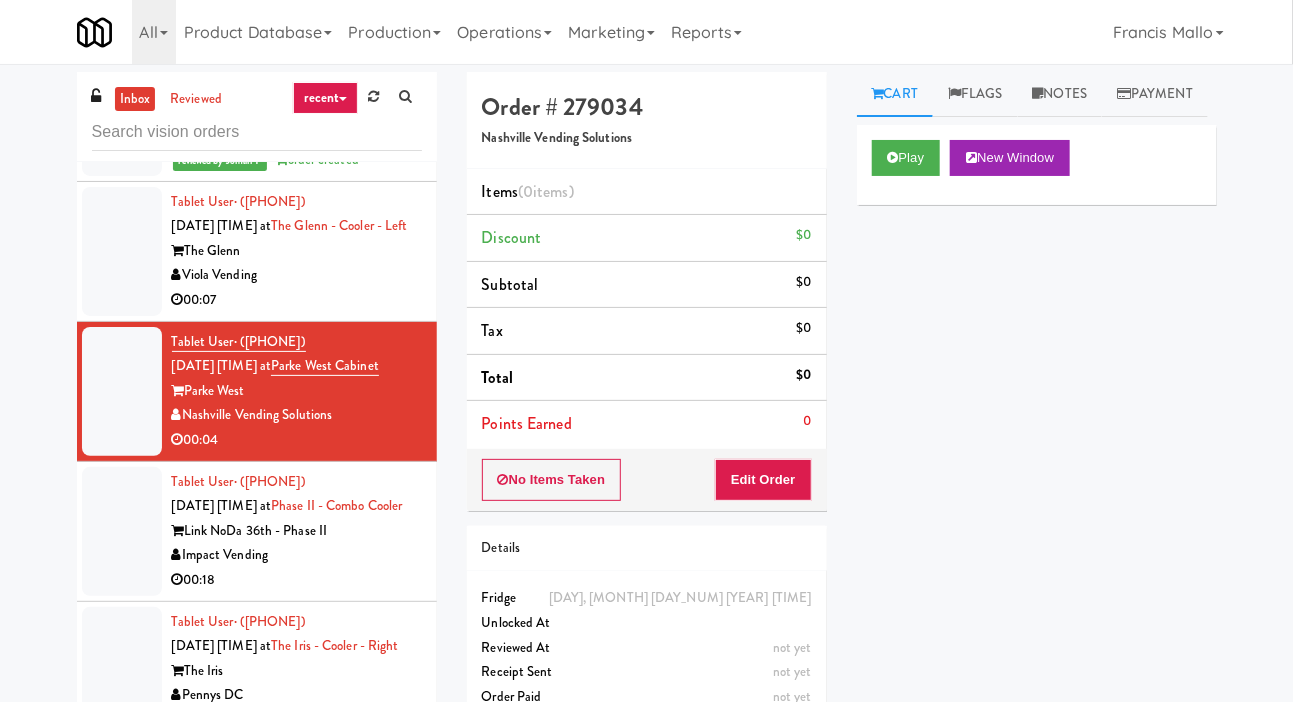 click at bounding box center [122, 531] 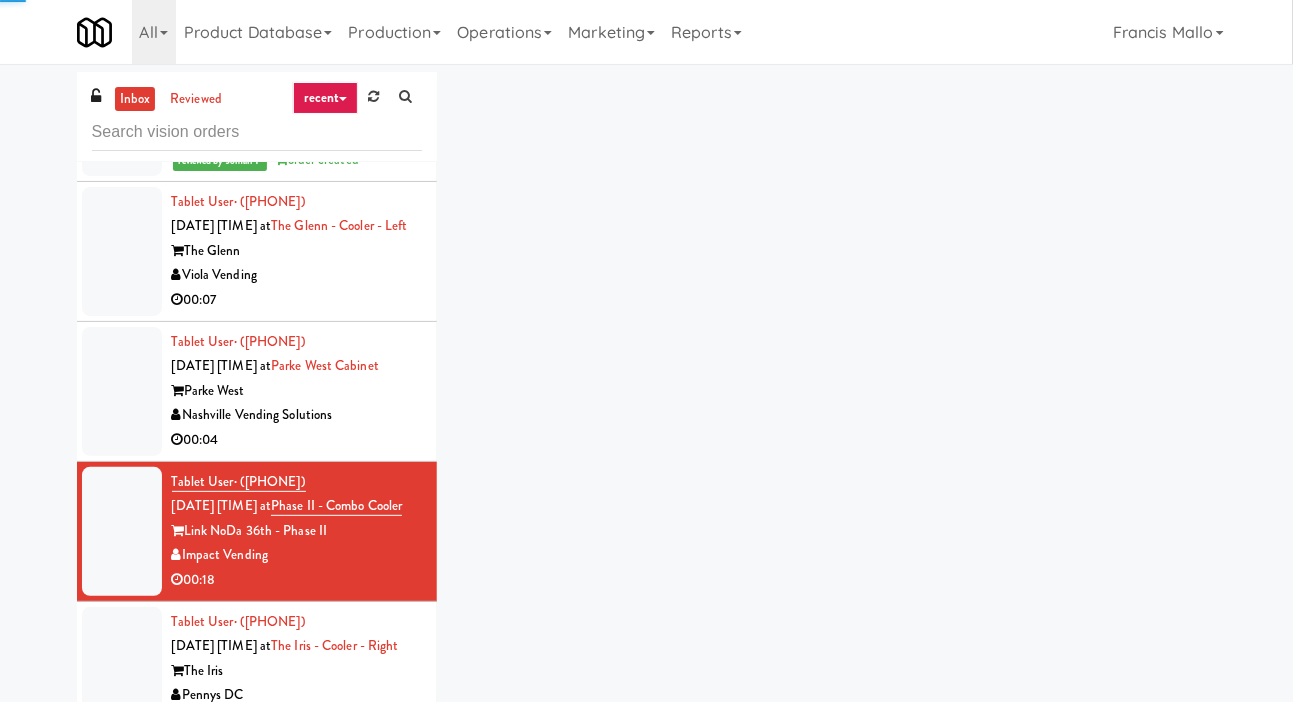 click at bounding box center (122, 391) 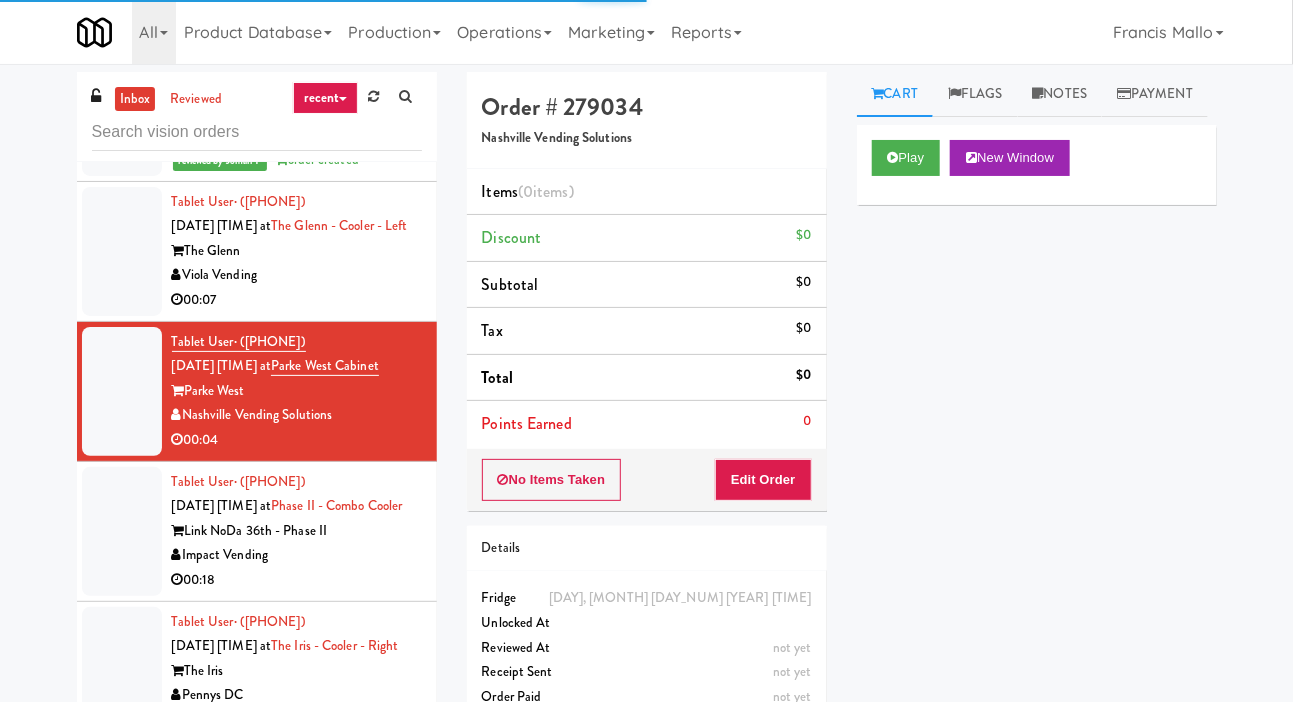 click at bounding box center (122, 531) 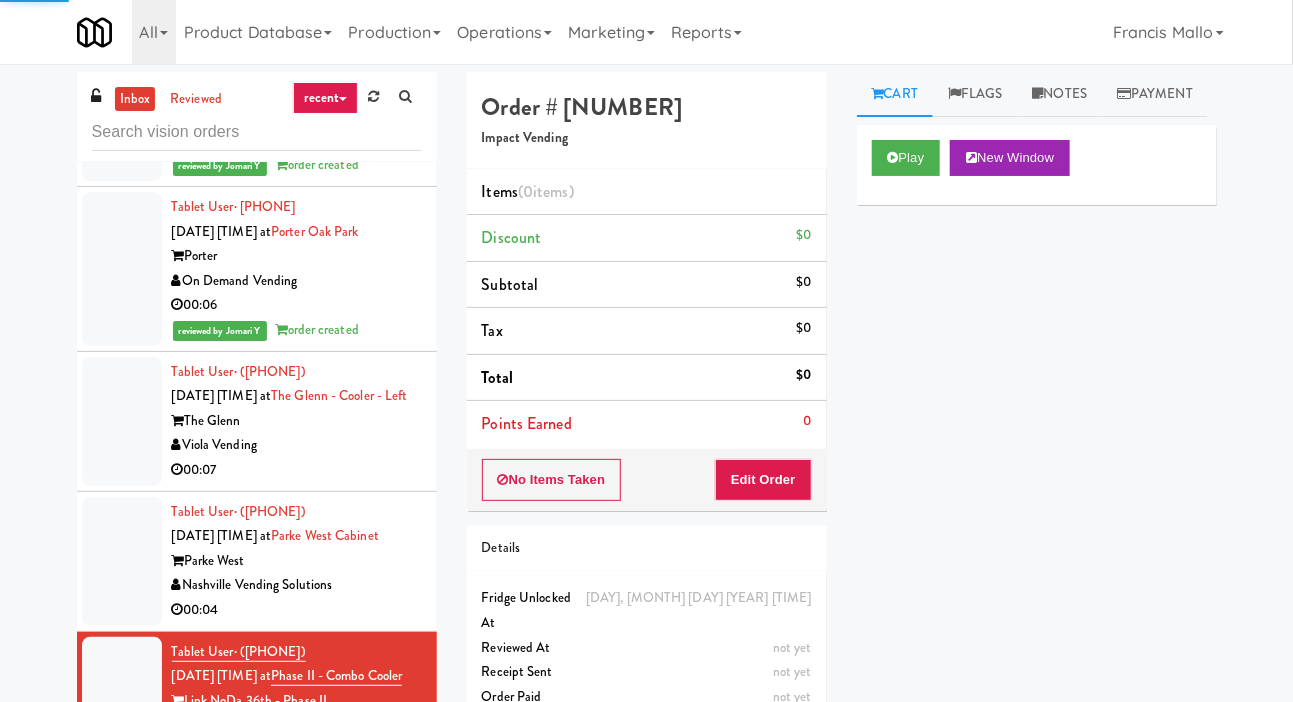 scroll, scrollTop: 11059, scrollLeft: 0, axis: vertical 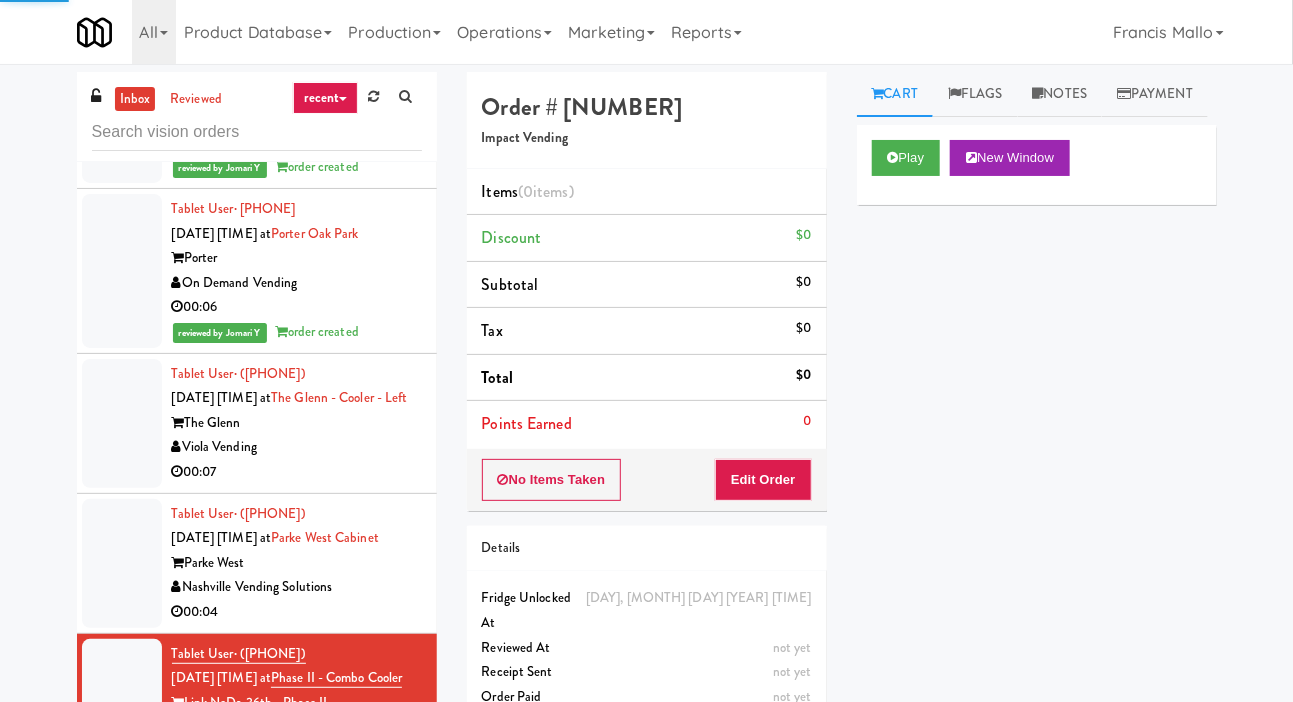 click at bounding box center [122, 563] 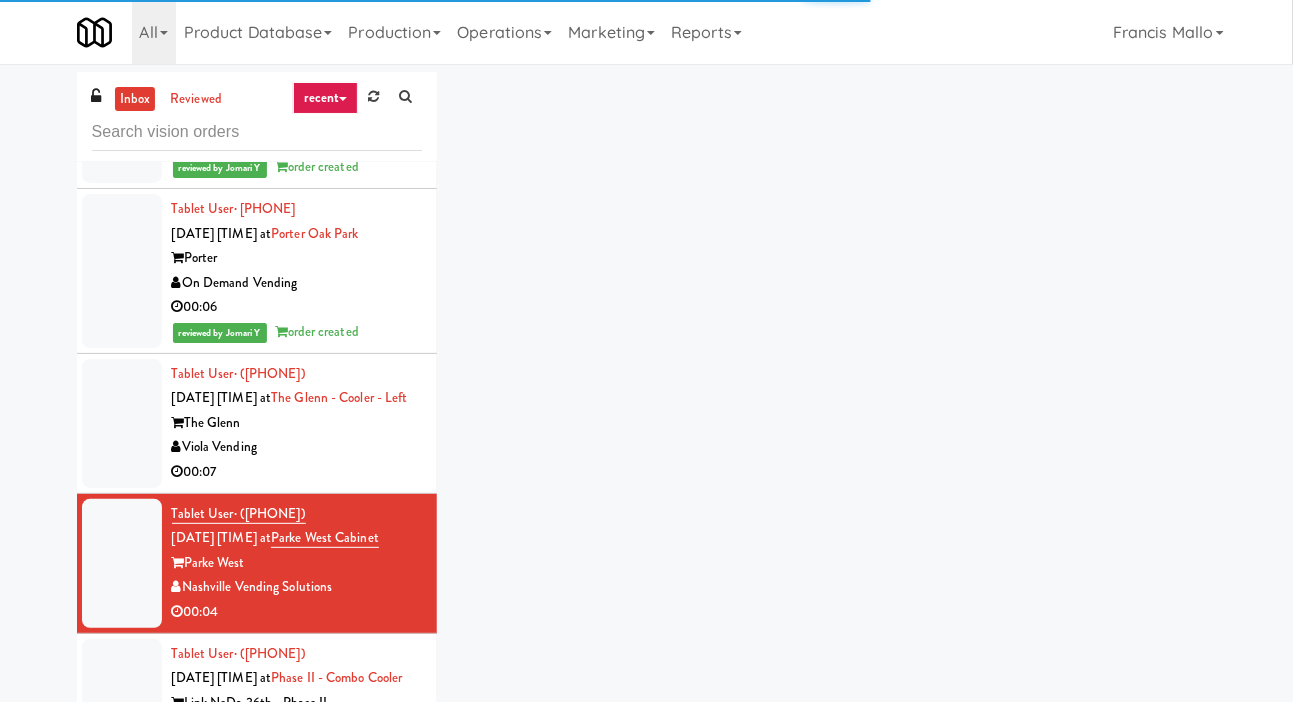 click at bounding box center (122, 423) 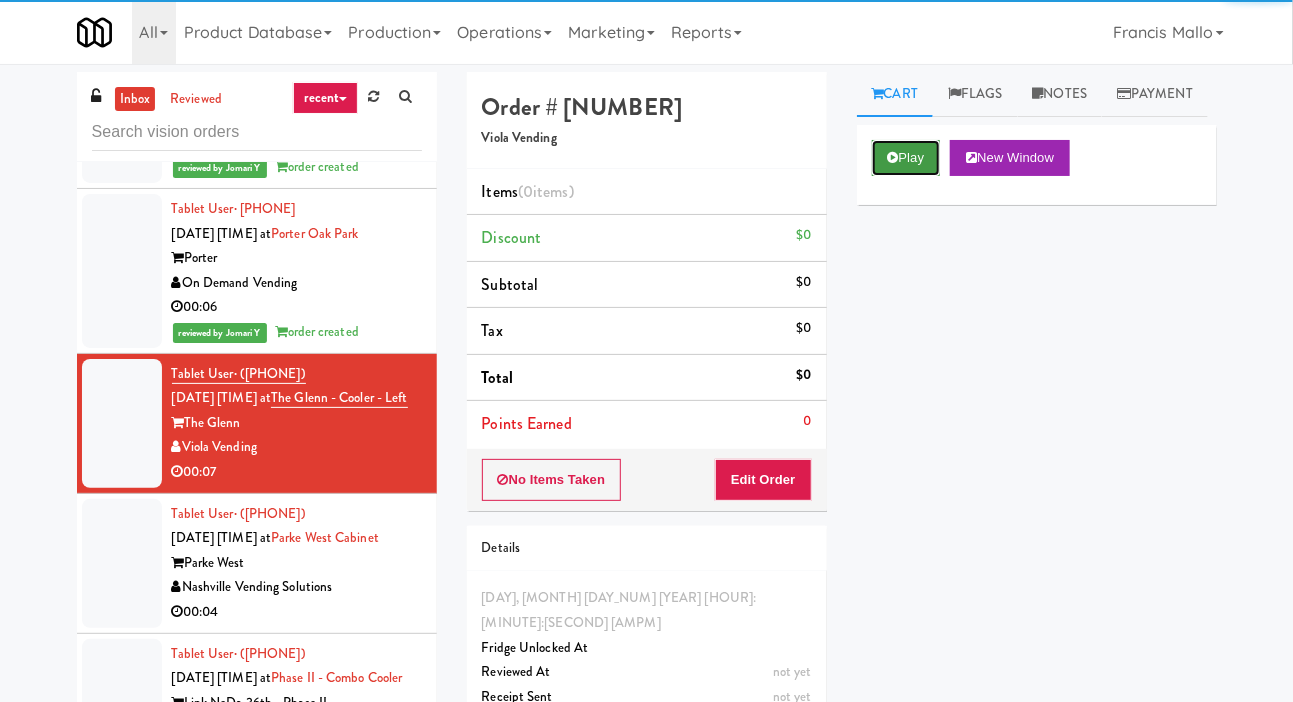 click on "Play" at bounding box center (906, 158) 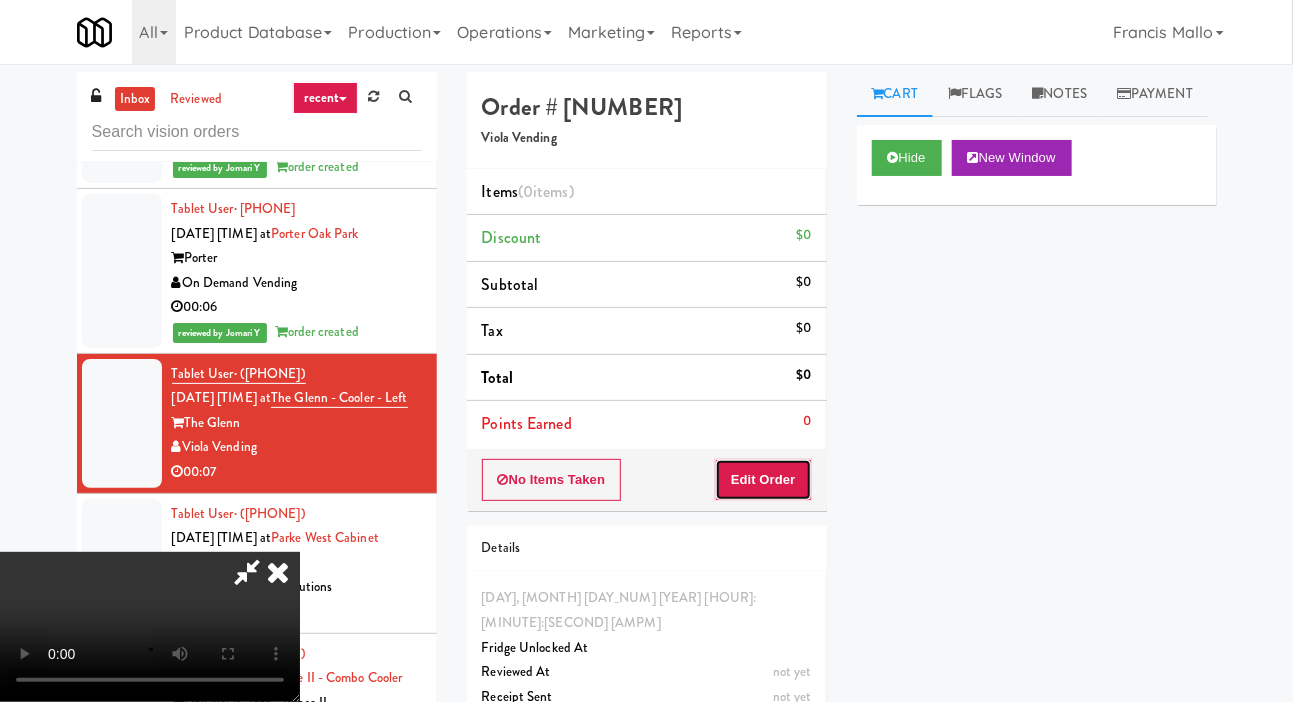 click on "Edit Order" at bounding box center [763, 480] 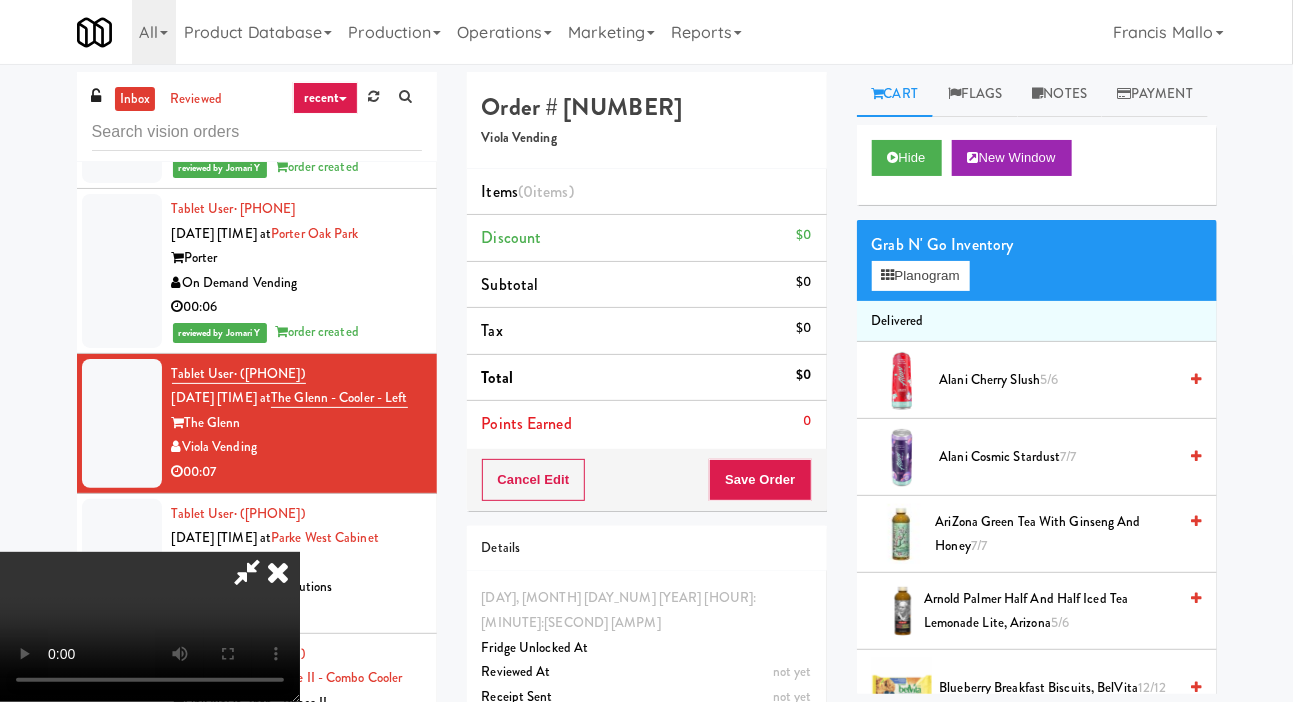 scroll, scrollTop: 73, scrollLeft: 0, axis: vertical 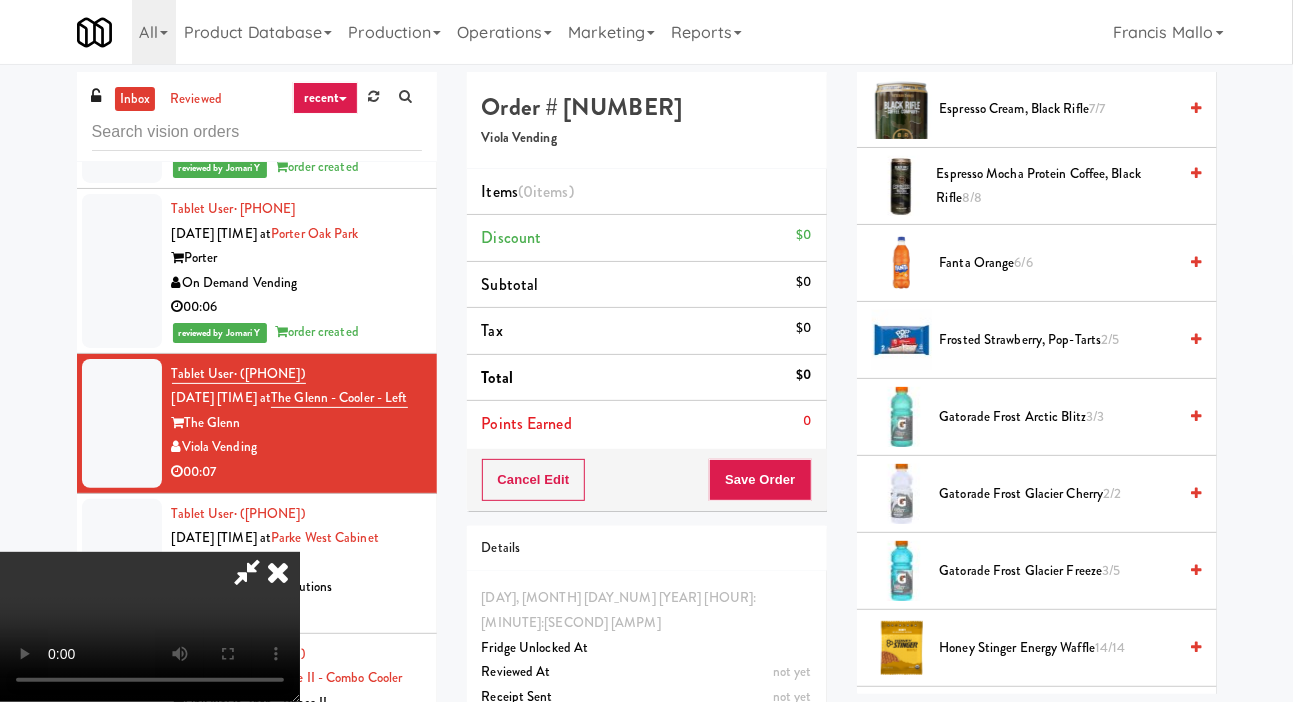 click on "2/5" at bounding box center [1110, 339] 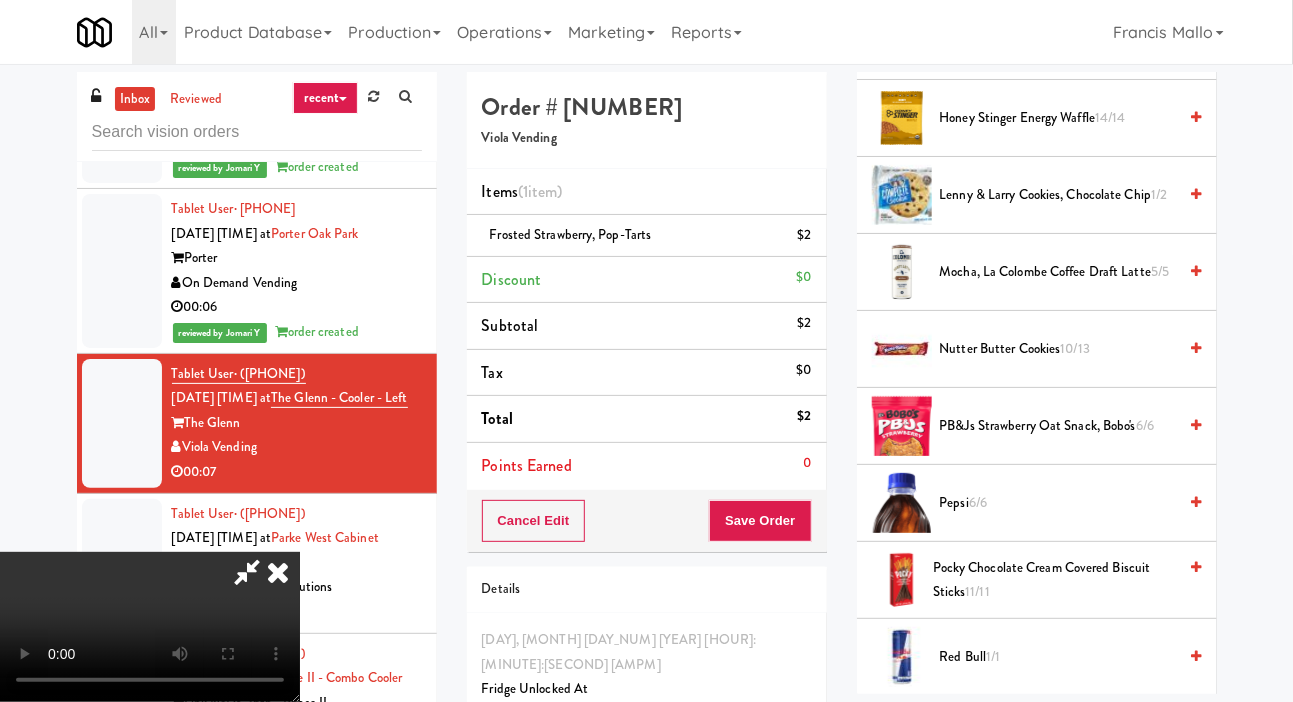 scroll, scrollTop: 1956, scrollLeft: 0, axis: vertical 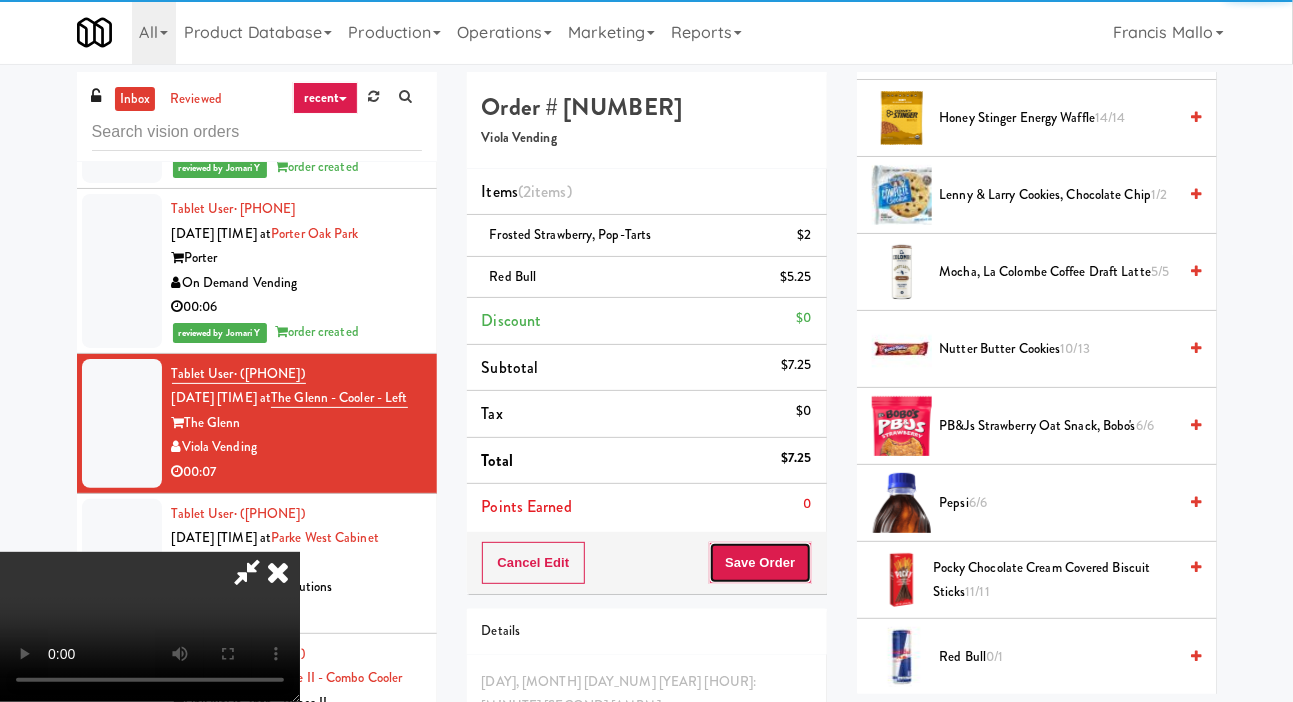 click on "Save Order" at bounding box center (760, 563) 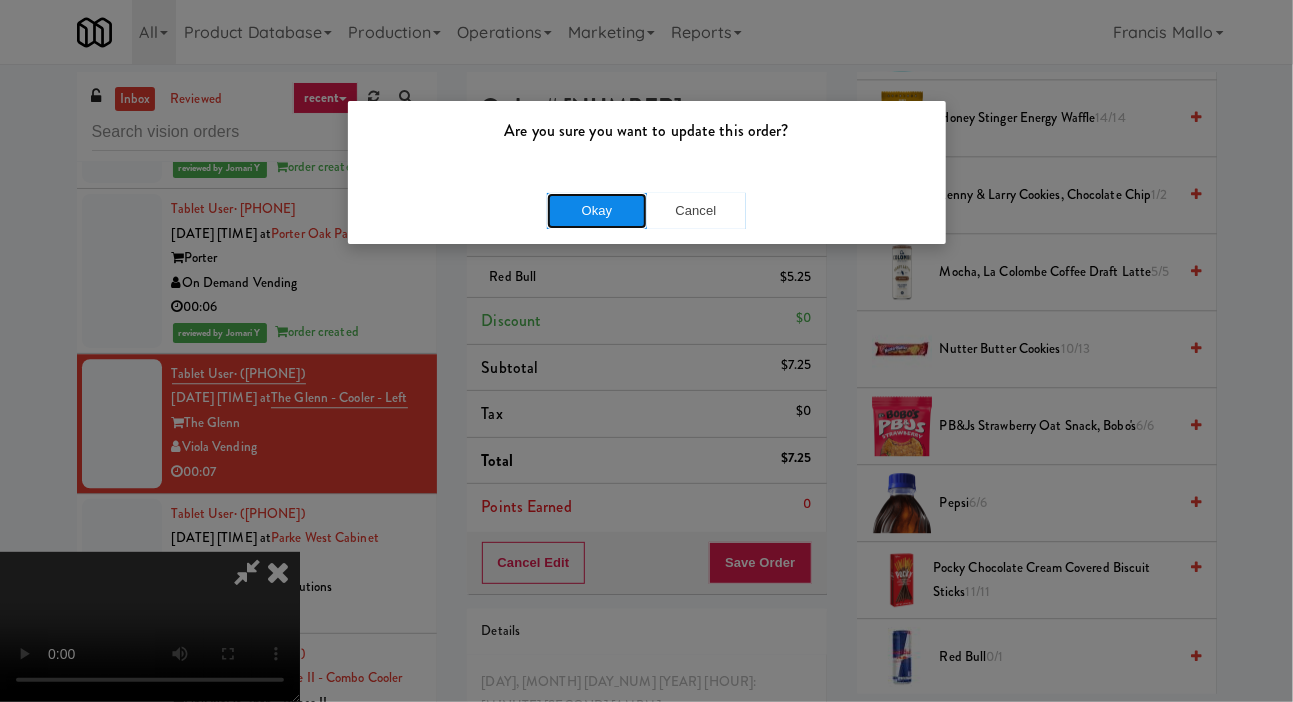 click on "Okay" at bounding box center (597, 211) 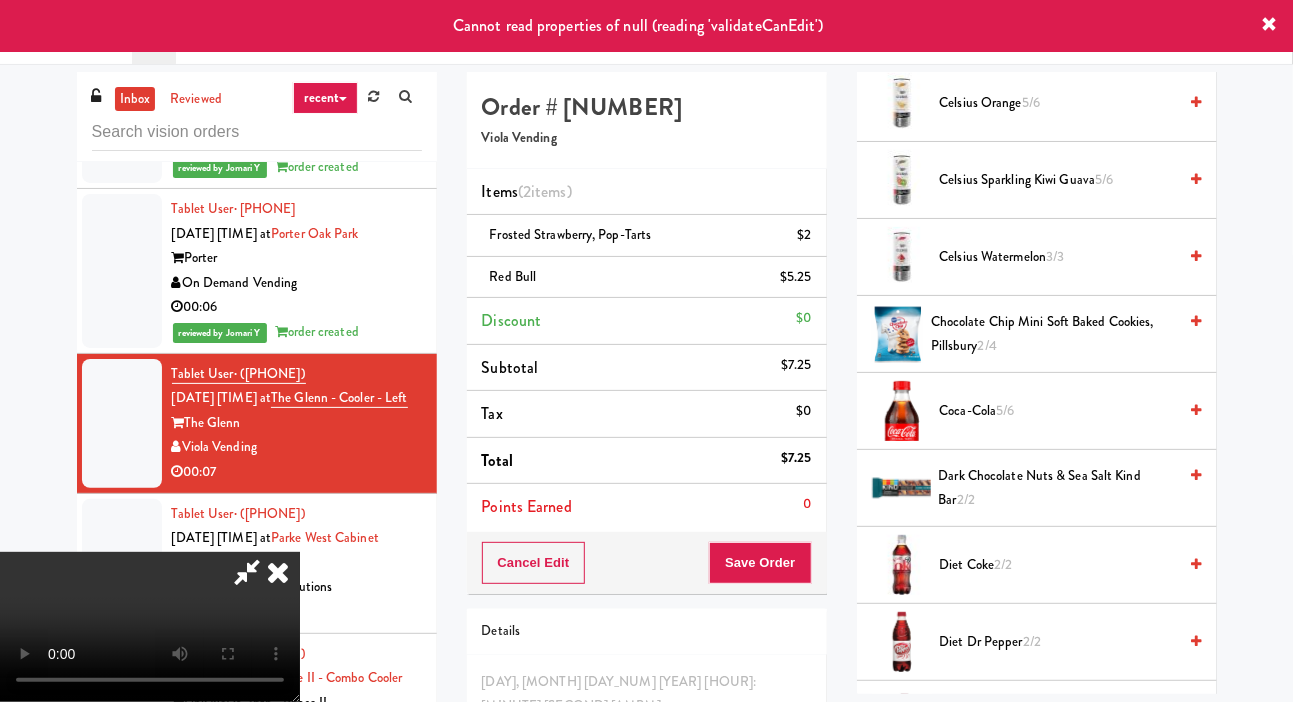 scroll, scrollTop: 0, scrollLeft: 0, axis: both 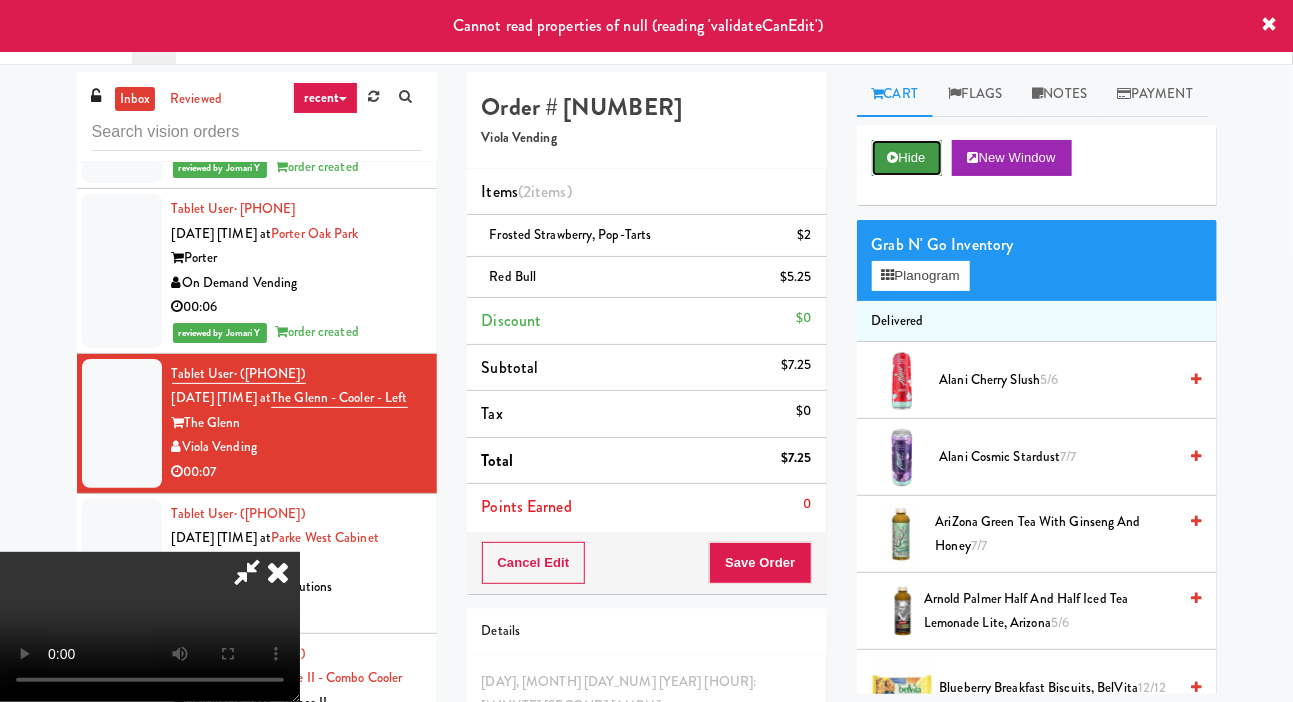 click on "Hide" at bounding box center (907, 158) 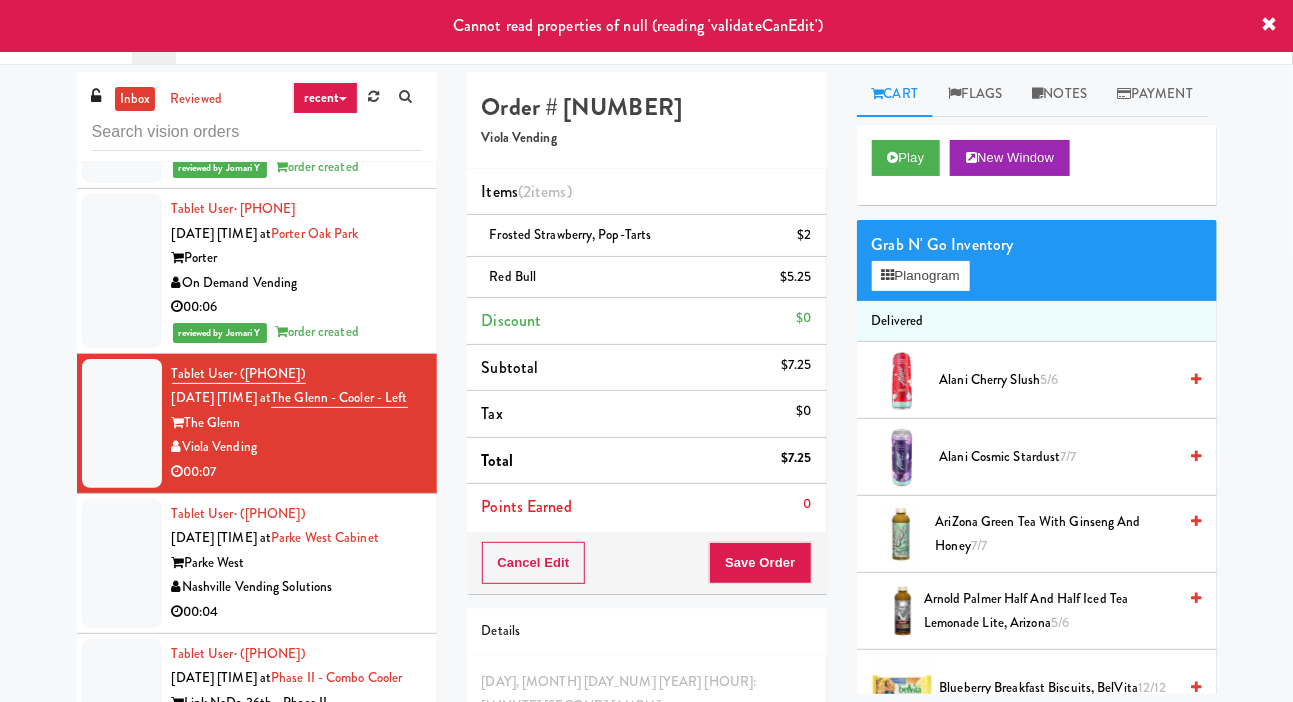 click at bounding box center [122, 563] 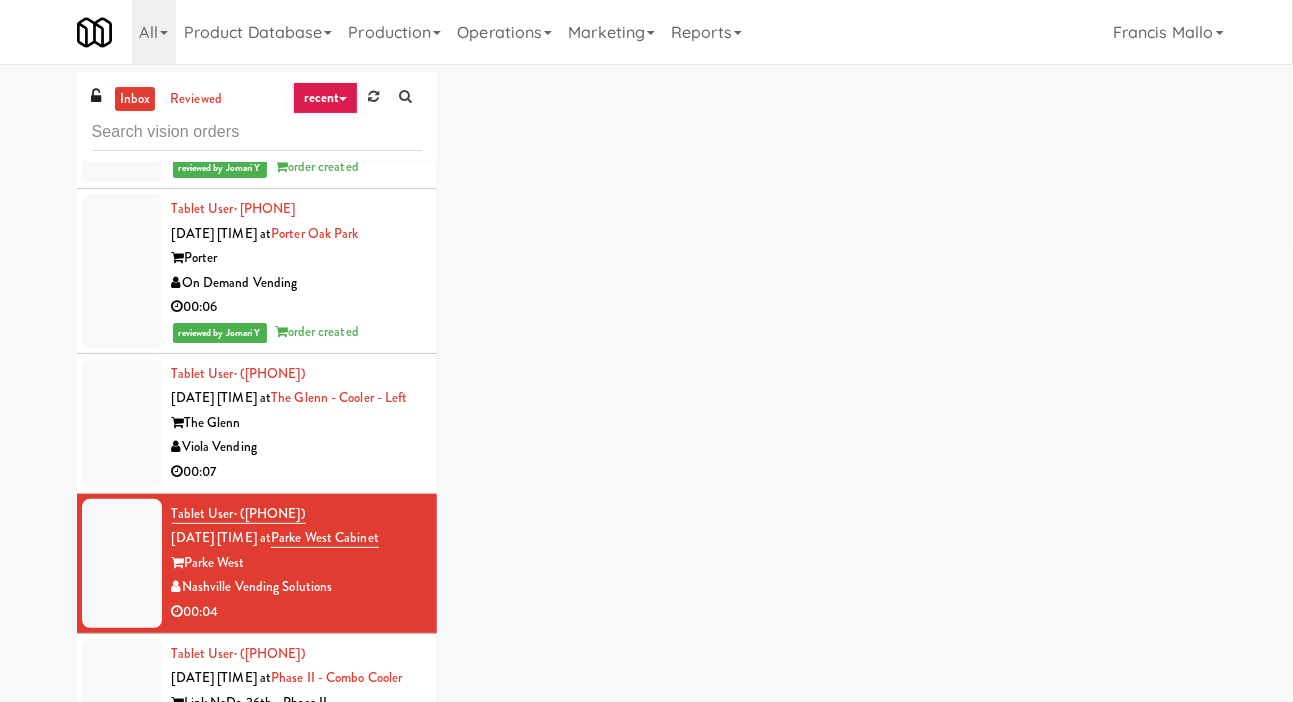 click at bounding box center [122, 423] 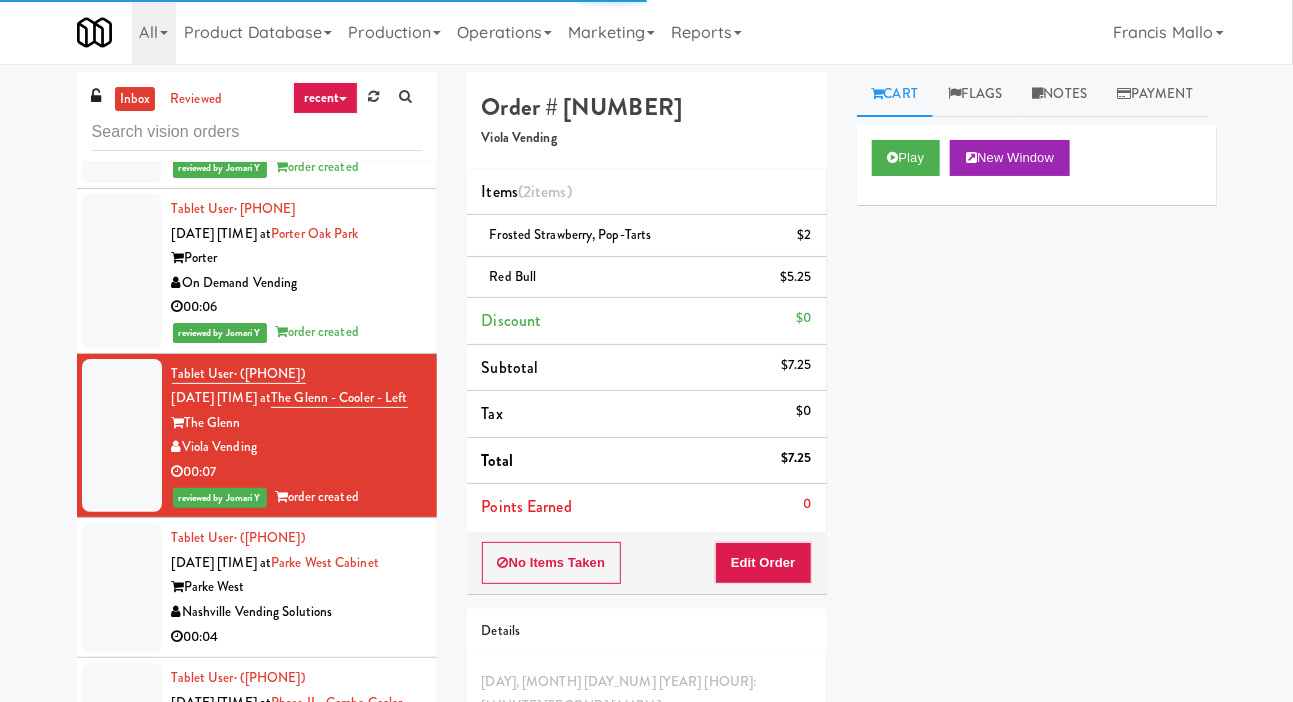 click at bounding box center (122, 587) 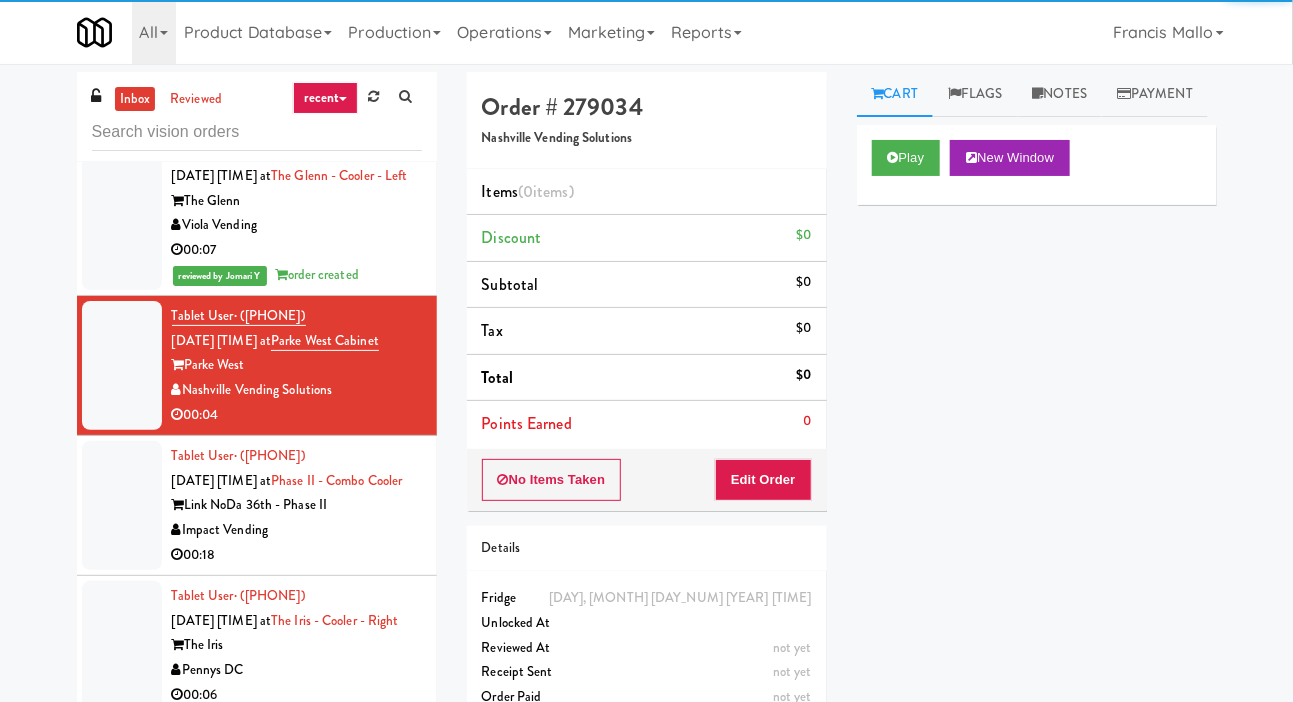 click at bounding box center (122, 505) 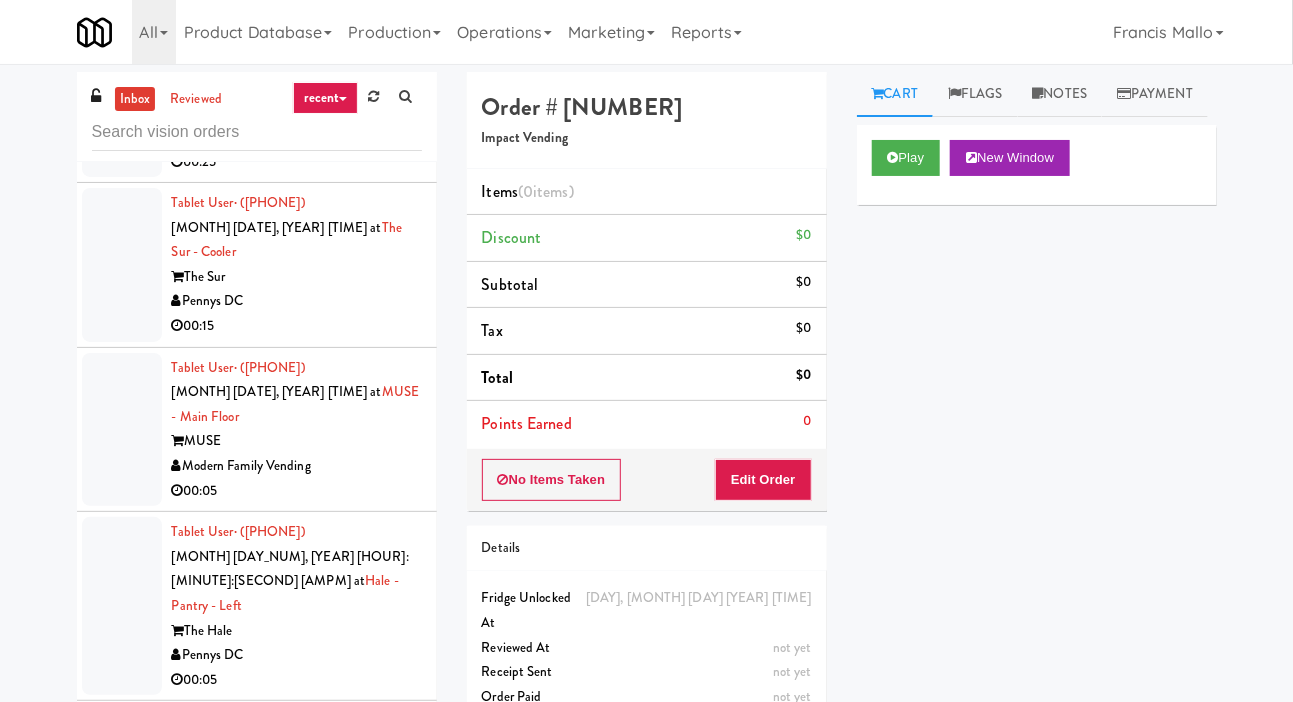 scroll, scrollTop: 26311, scrollLeft: 0, axis: vertical 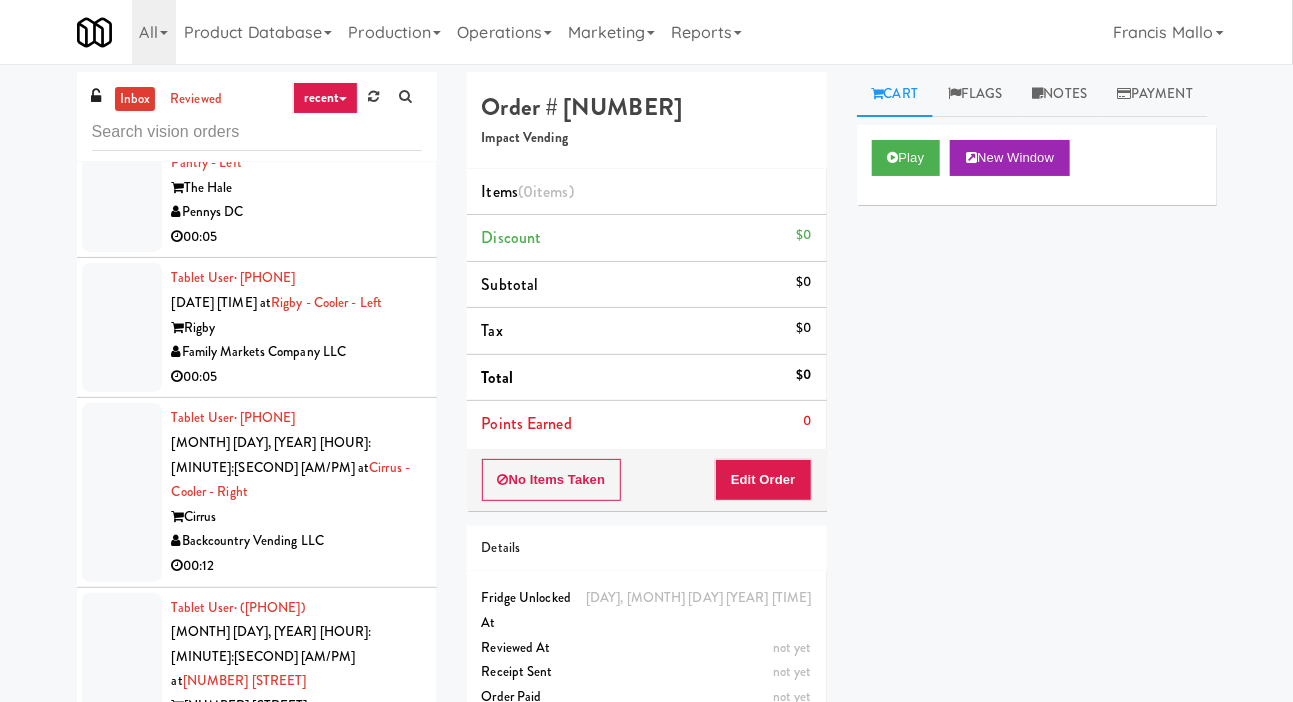 click at bounding box center [122, 999] 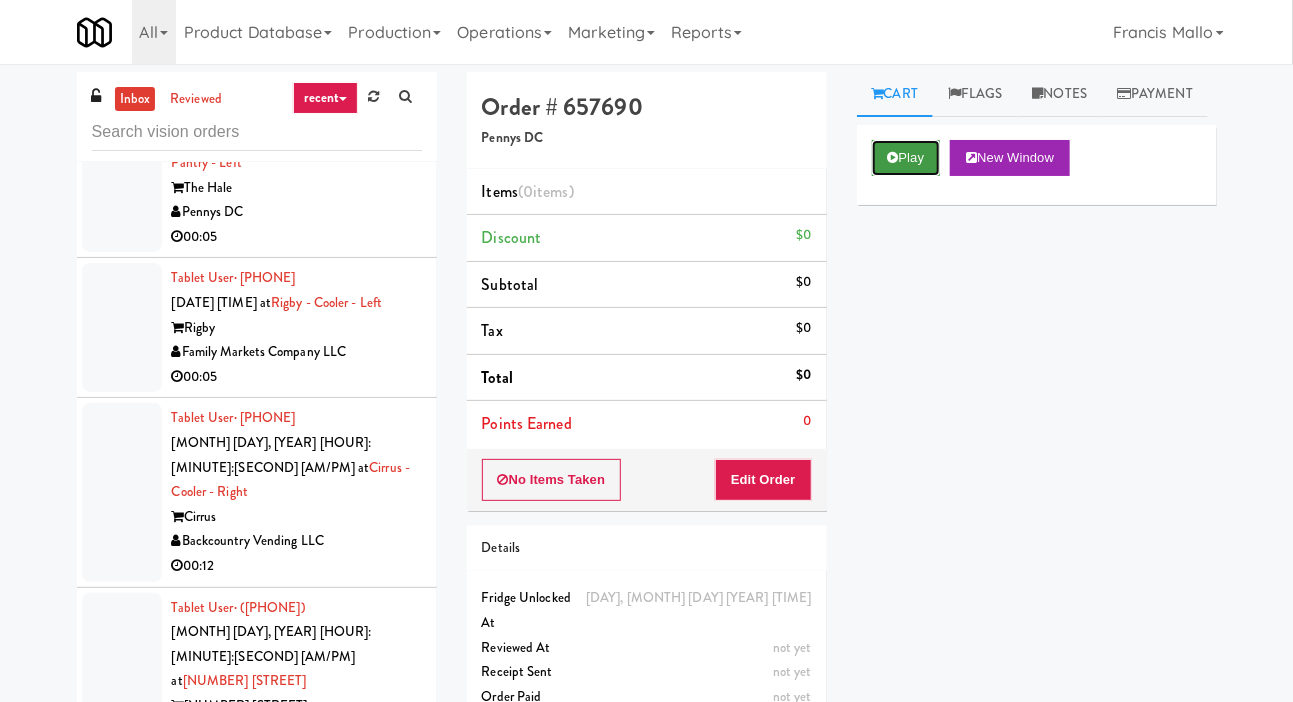 click on "Play" at bounding box center [906, 158] 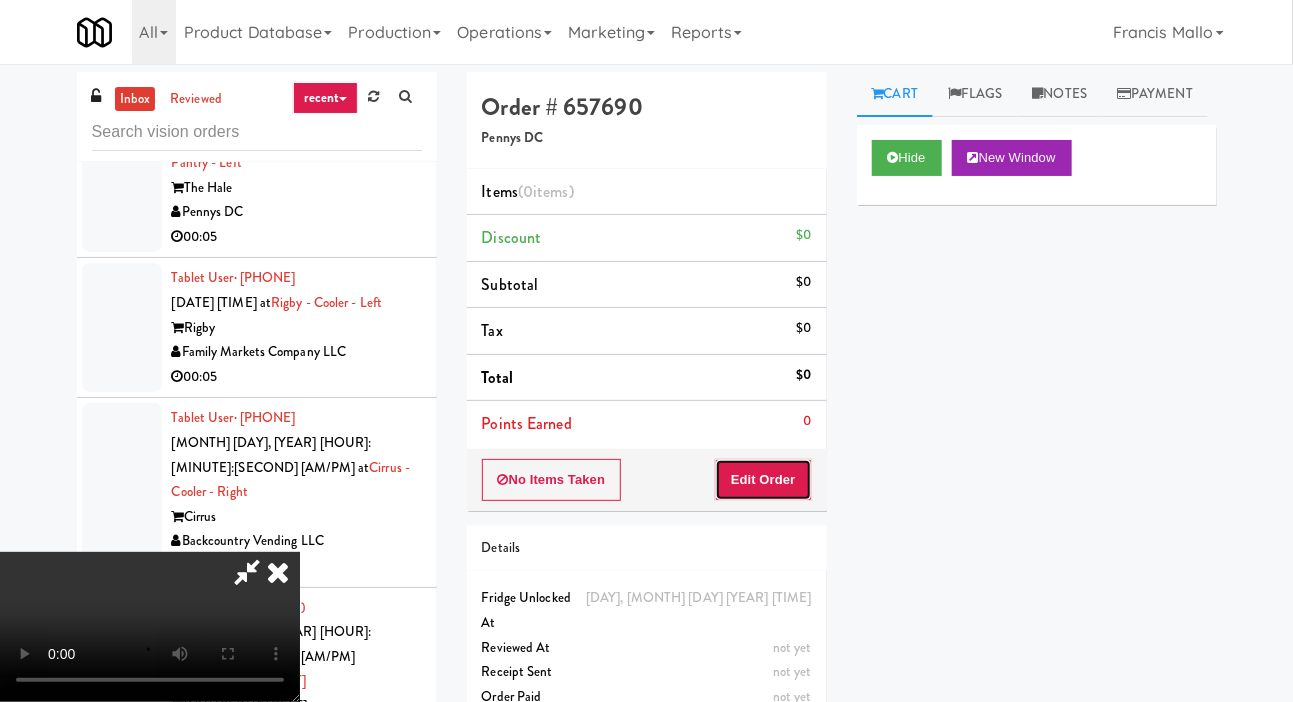 click on "Edit Order" at bounding box center (763, 480) 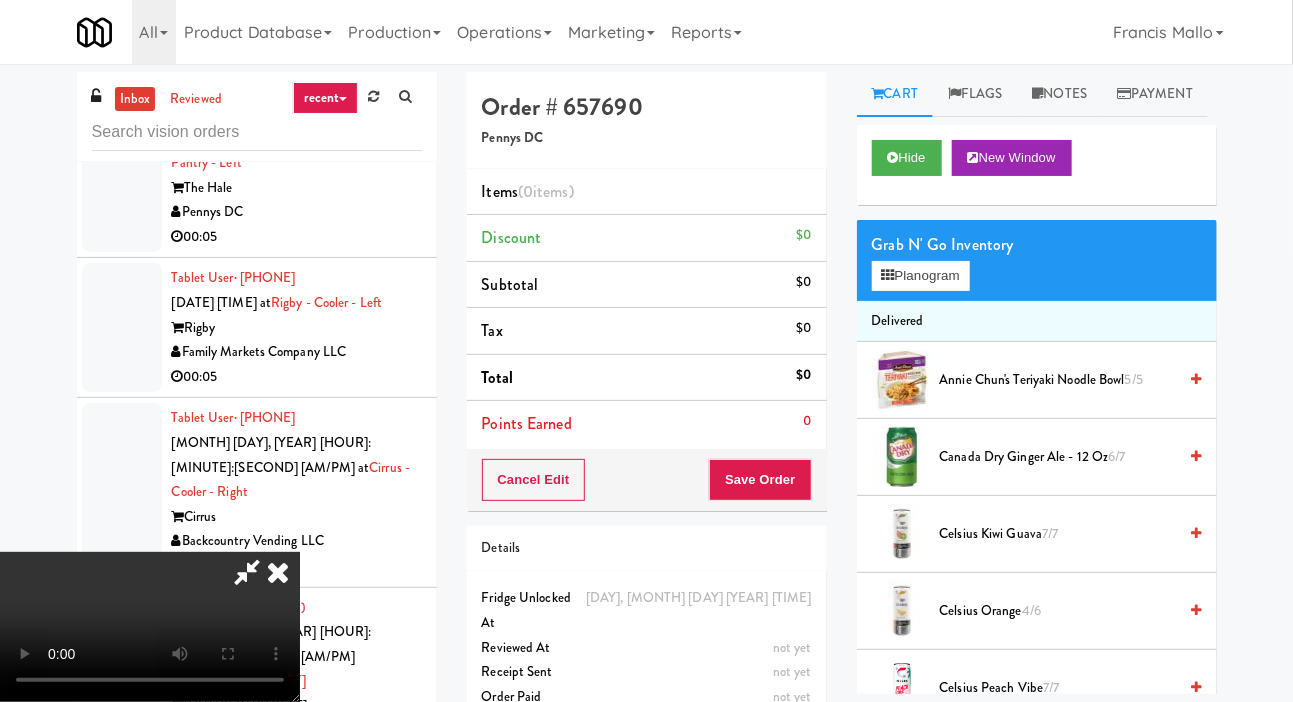 type 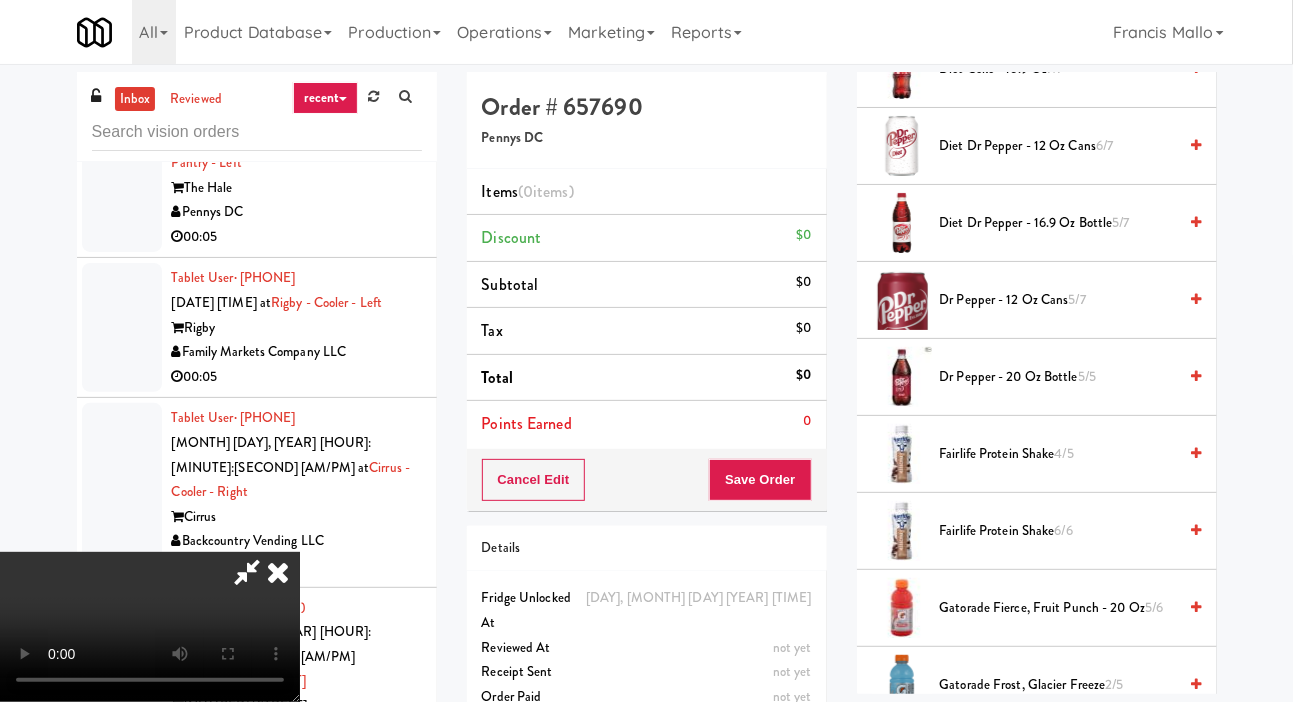 scroll, scrollTop: 921, scrollLeft: 0, axis: vertical 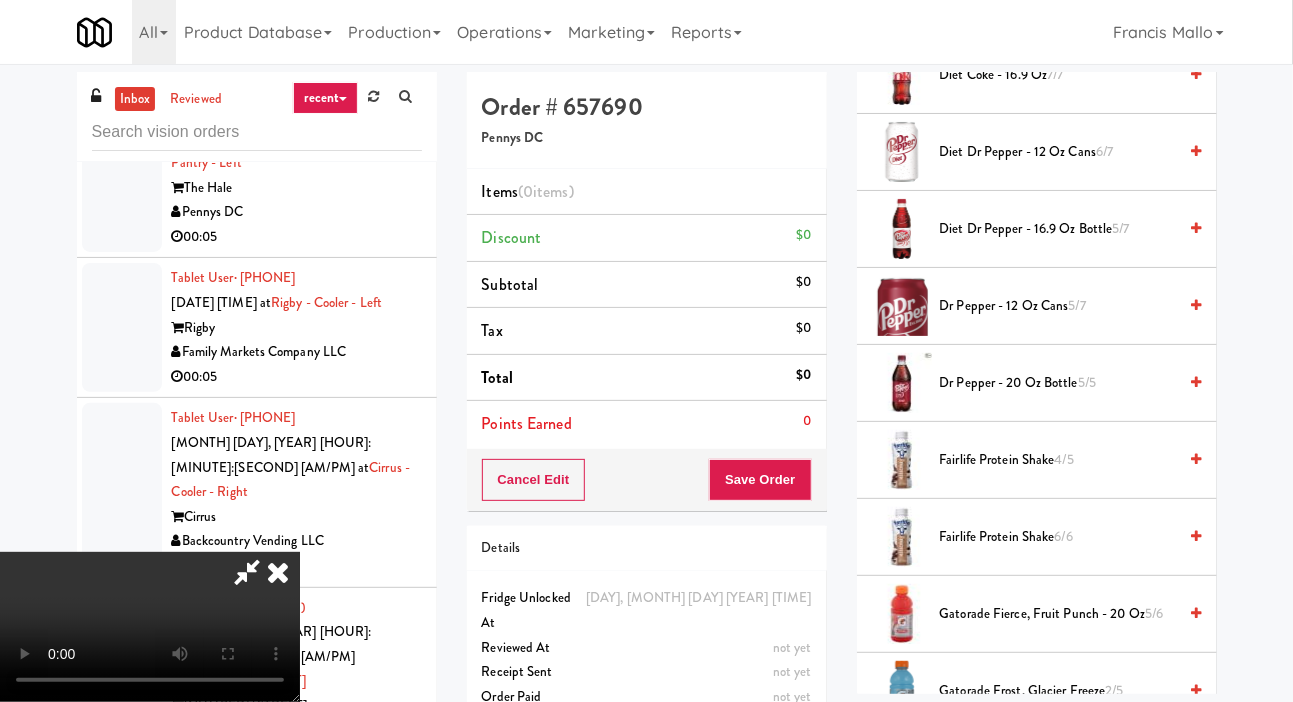 click on "Fairlife Protein Shake  4/5" at bounding box center (1058, 460) 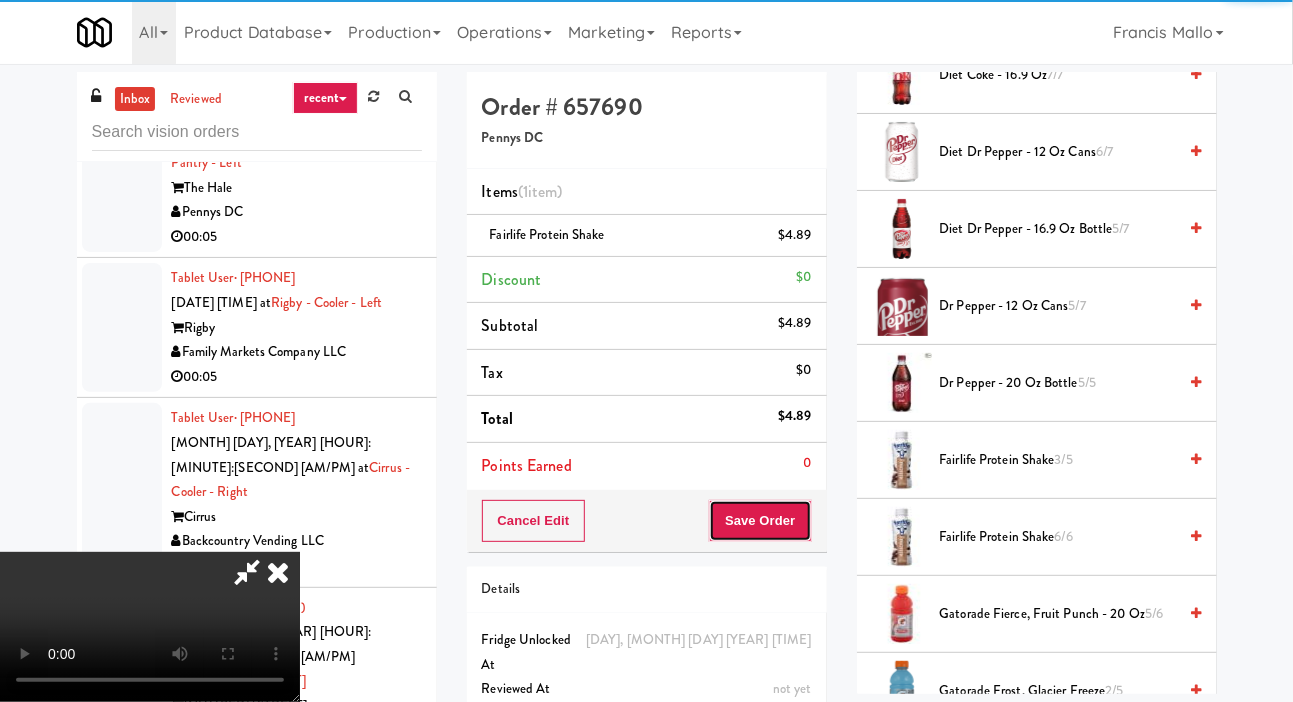 click on "Save Order" at bounding box center [760, 521] 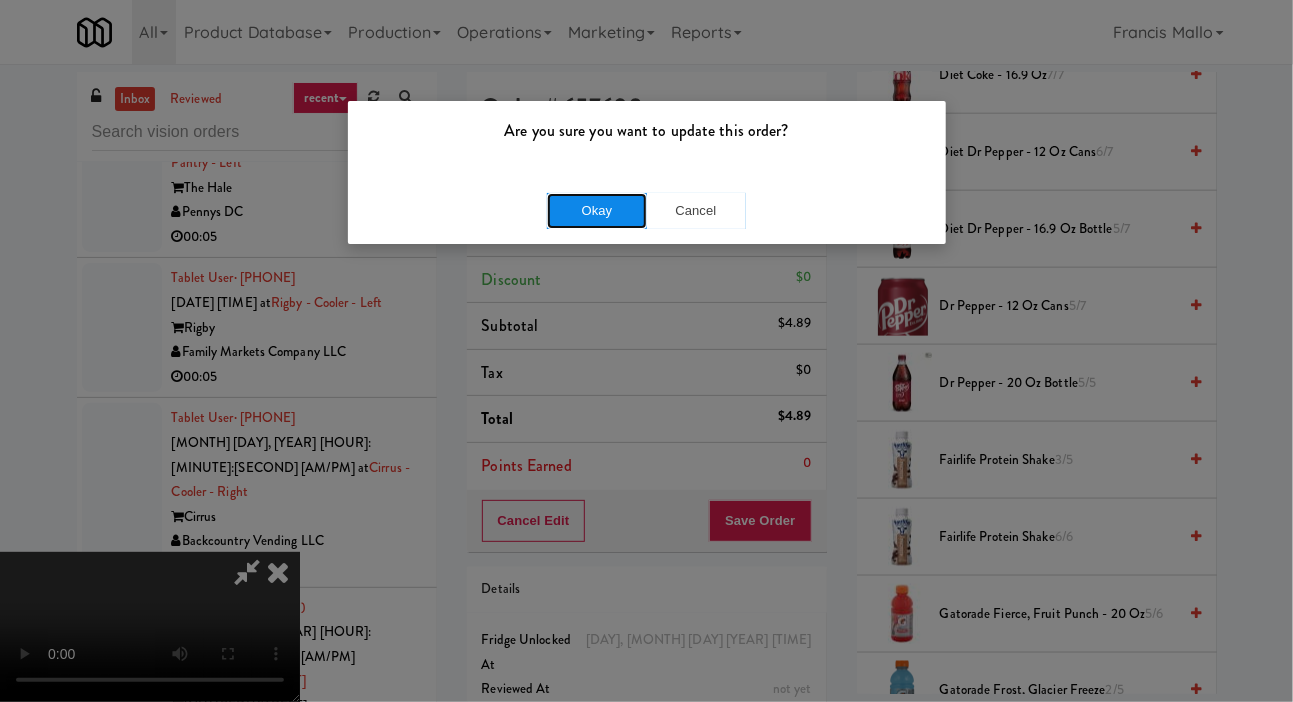 click on "Okay" at bounding box center [597, 211] 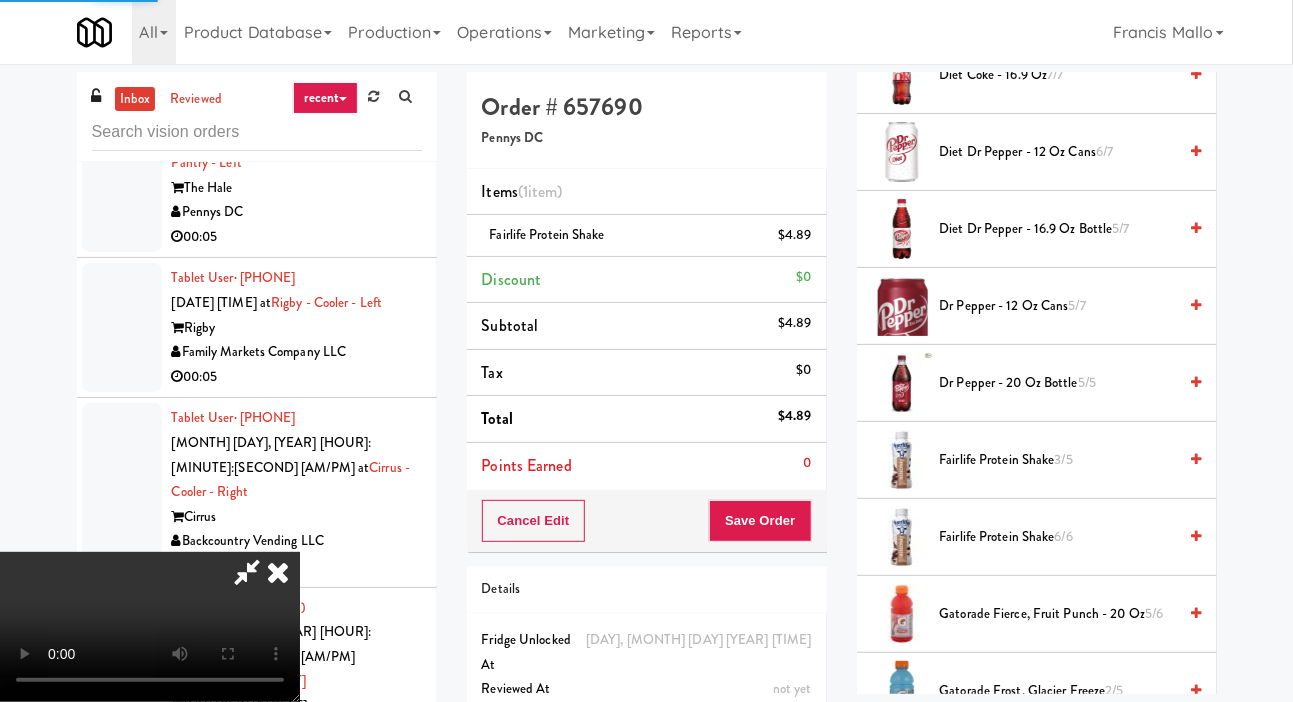 scroll, scrollTop: 116, scrollLeft: 0, axis: vertical 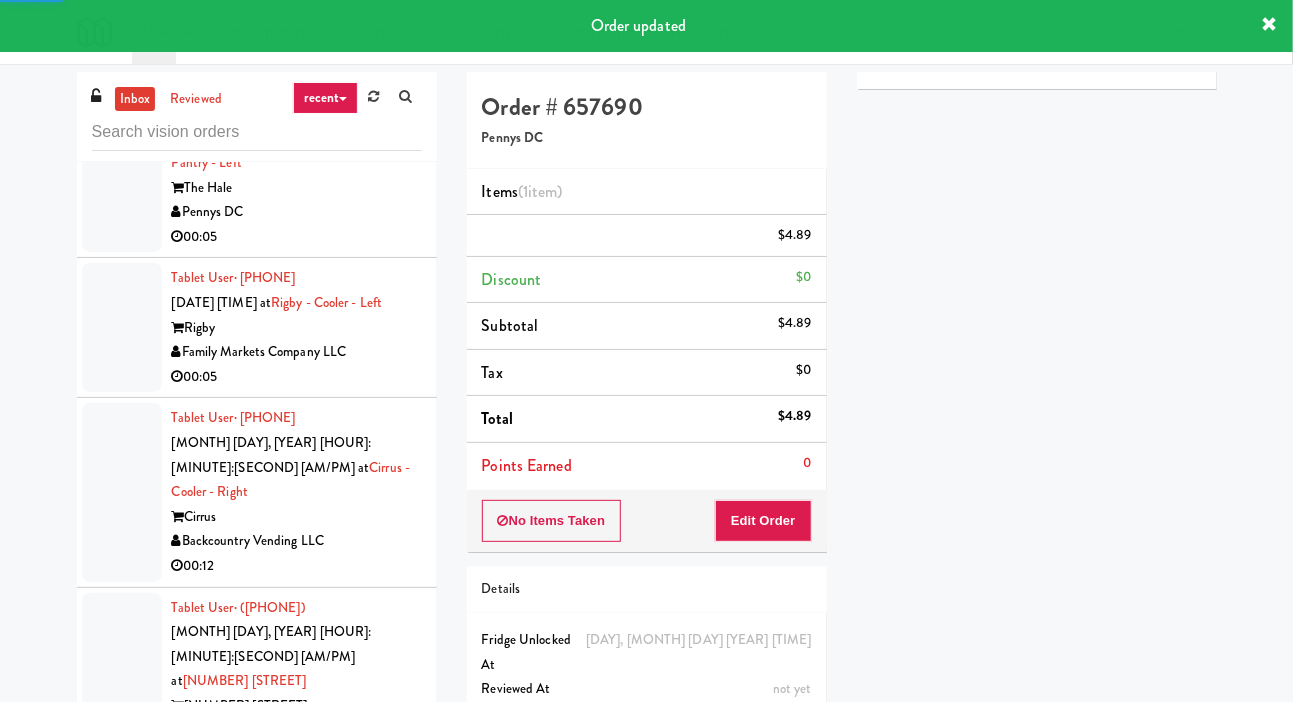 click at bounding box center (122, 846) 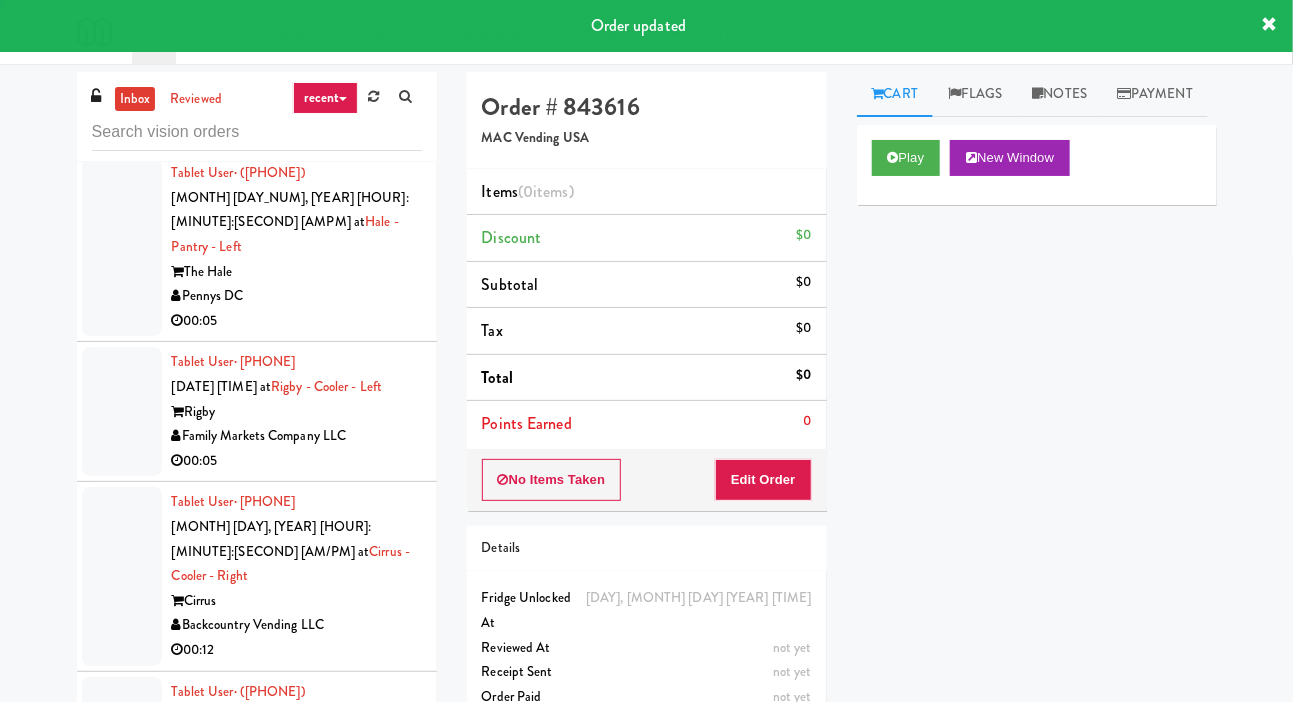 scroll, scrollTop: 26211, scrollLeft: 0, axis: vertical 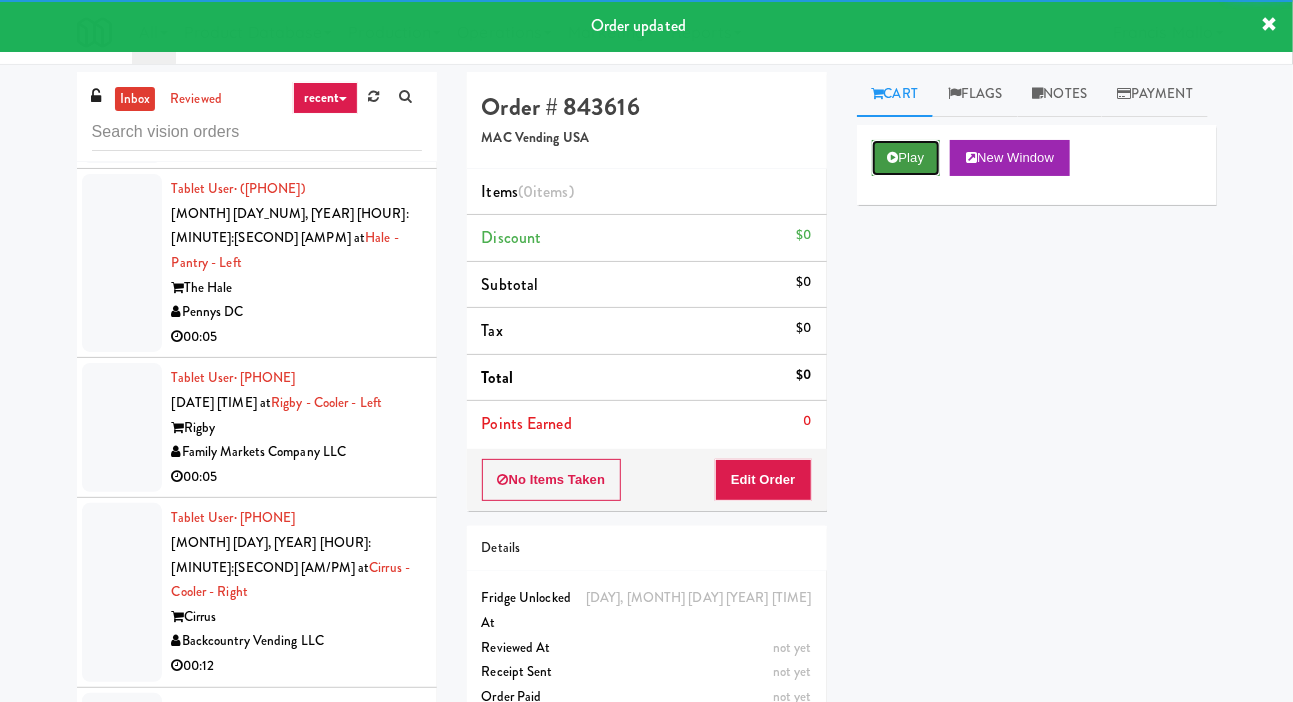 click on "Play" at bounding box center (906, 158) 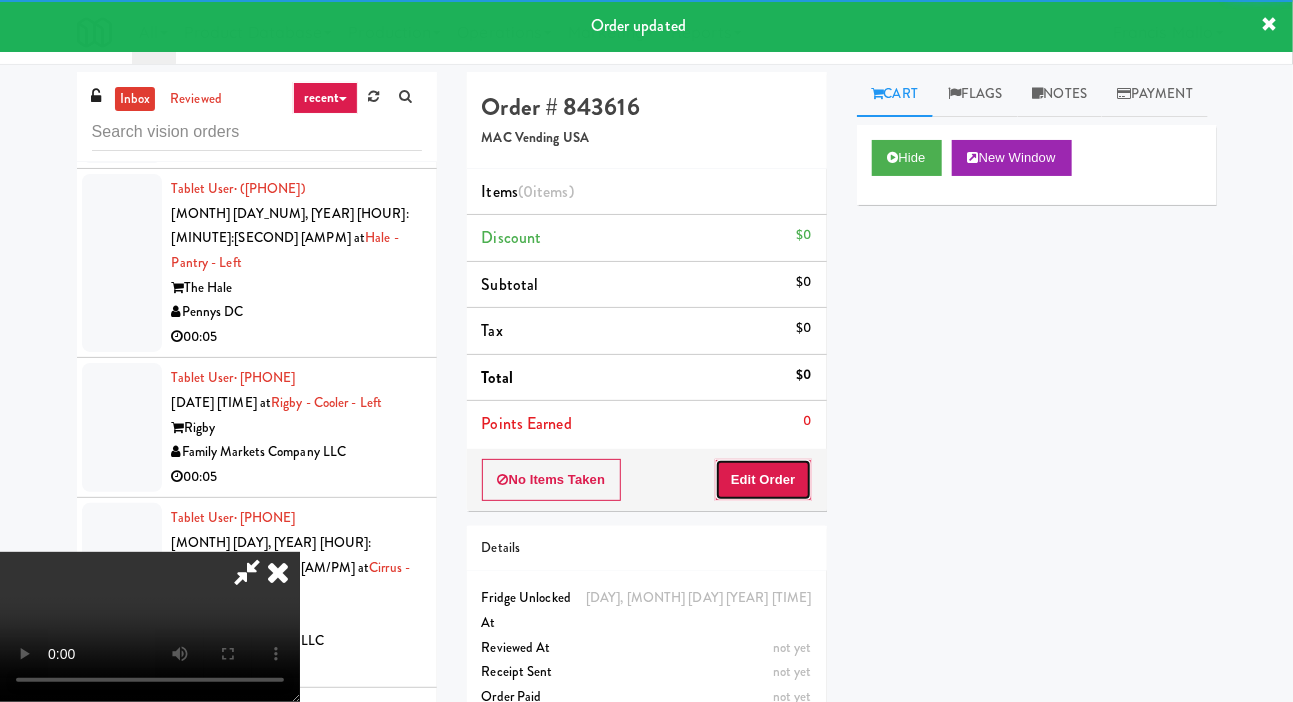 click on "Edit Order" at bounding box center [763, 480] 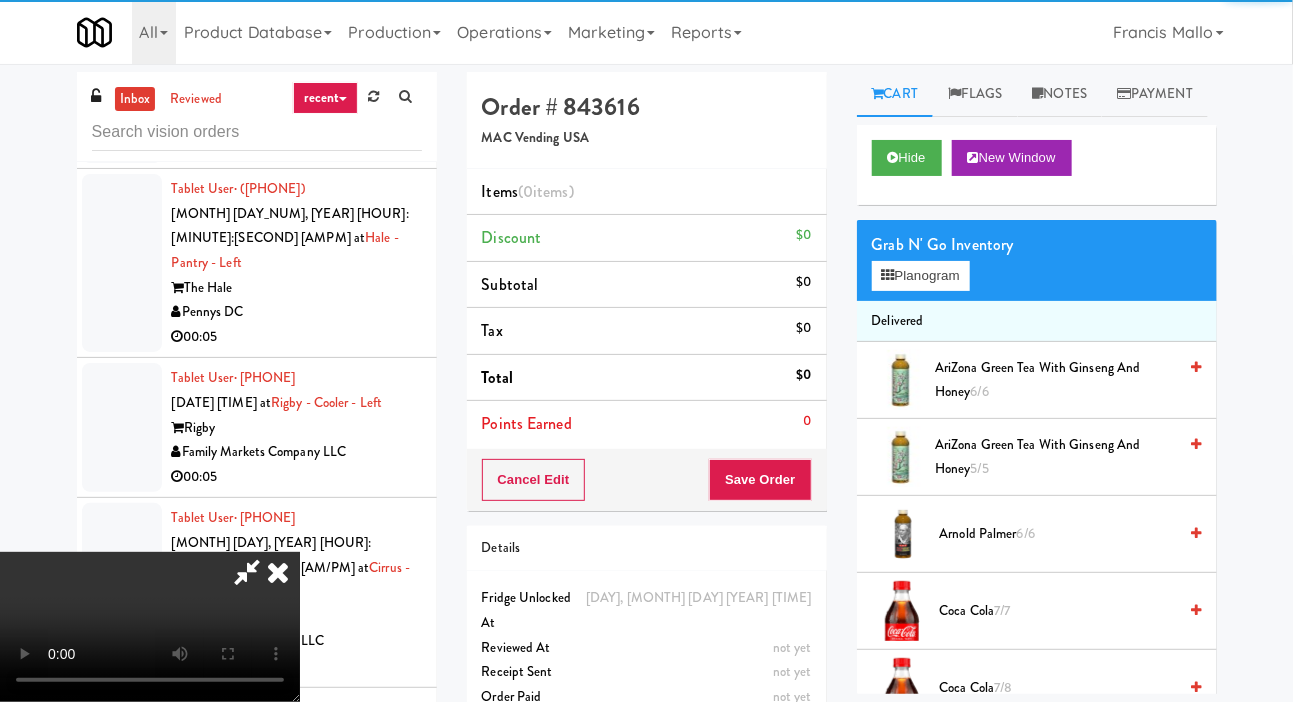scroll, scrollTop: 73, scrollLeft: 0, axis: vertical 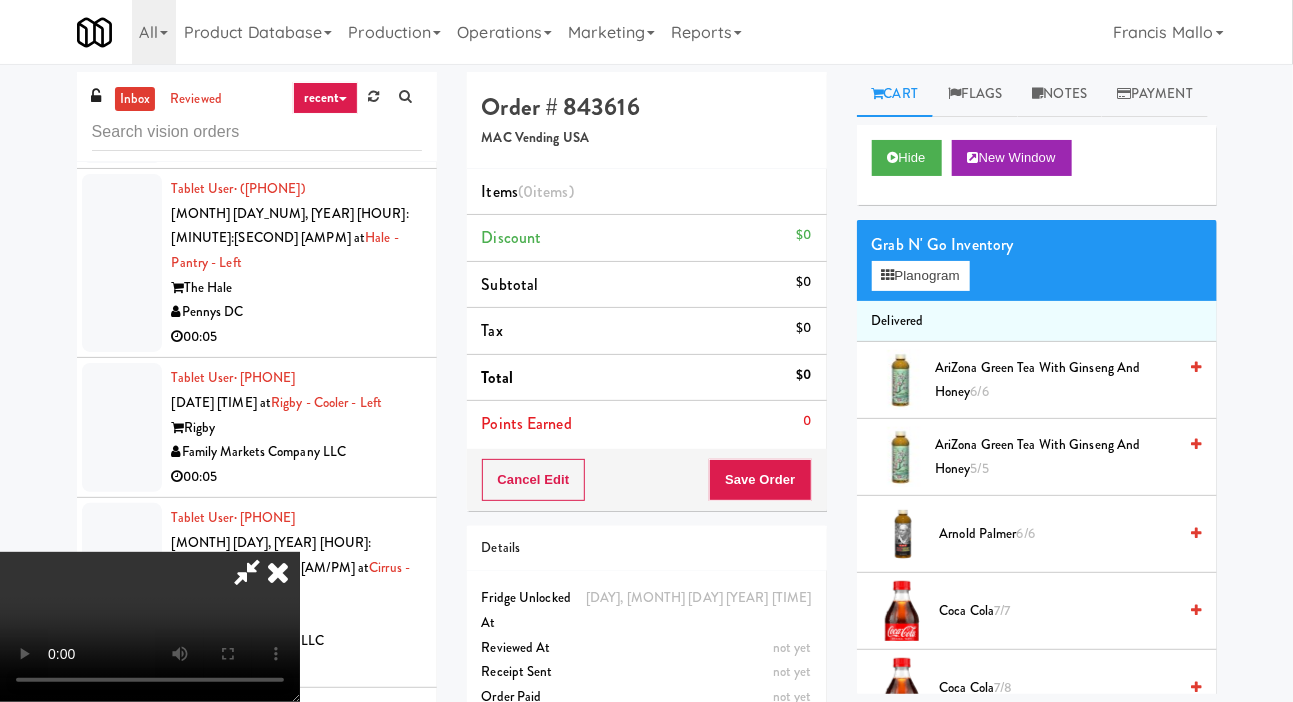 type 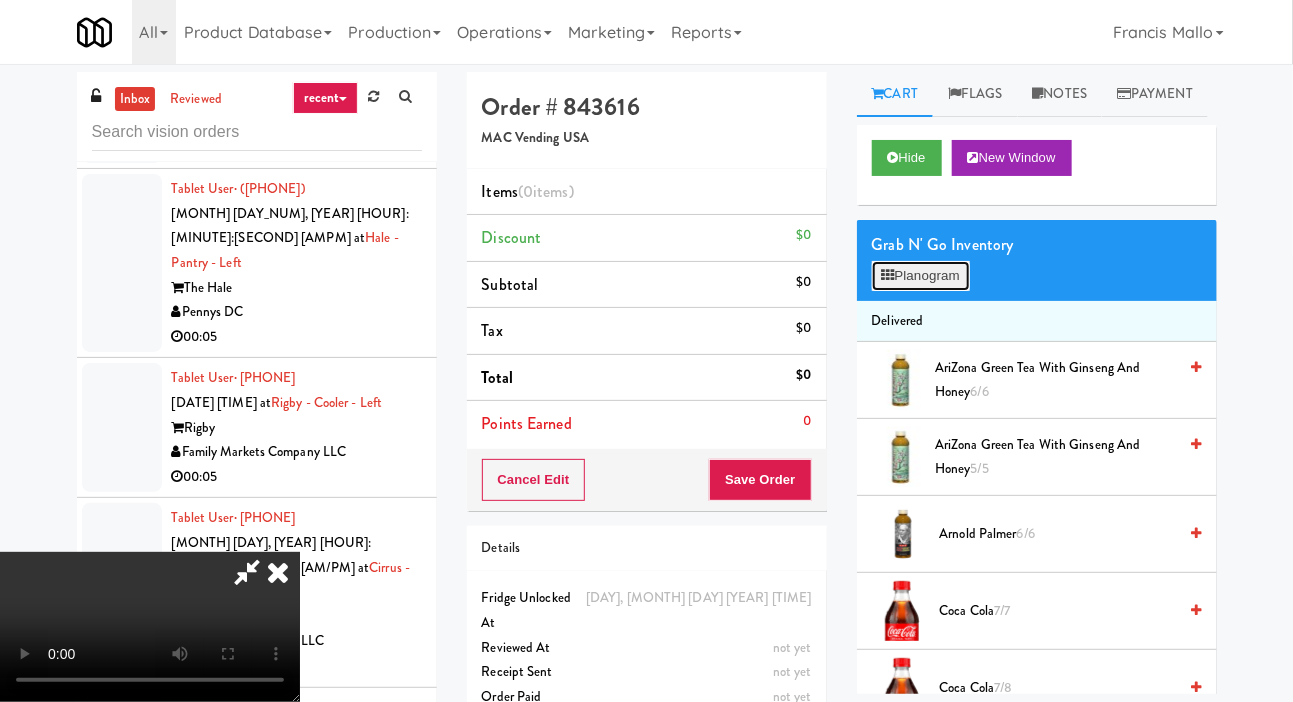 click on "Planogram" at bounding box center (921, 276) 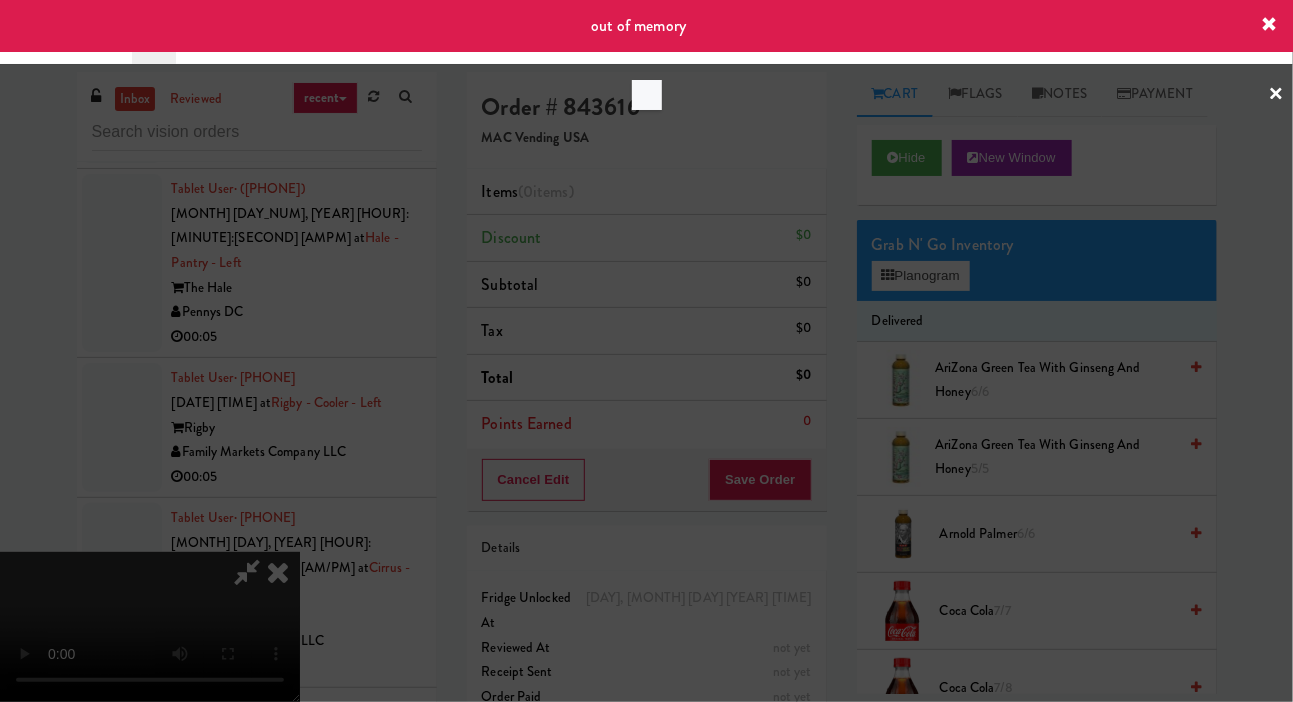 click at bounding box center [646, 351] 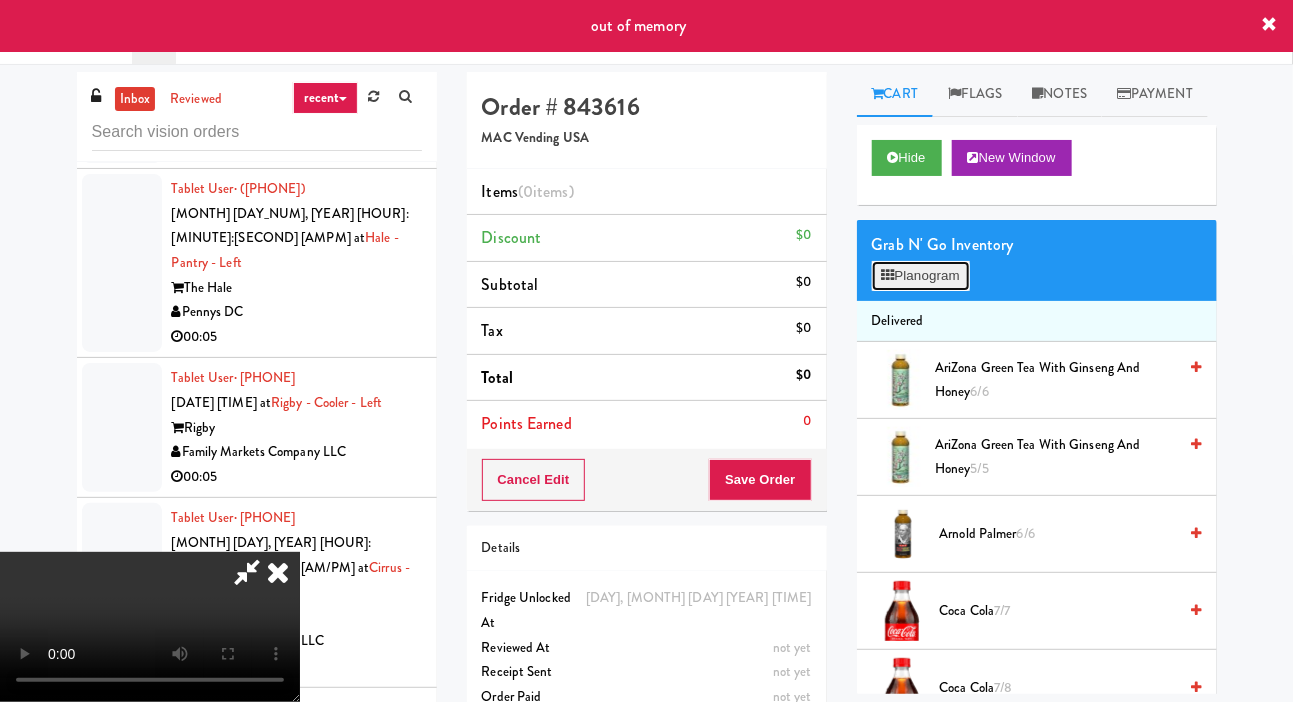 click on "Planogram" at bounding box center (921, 276) 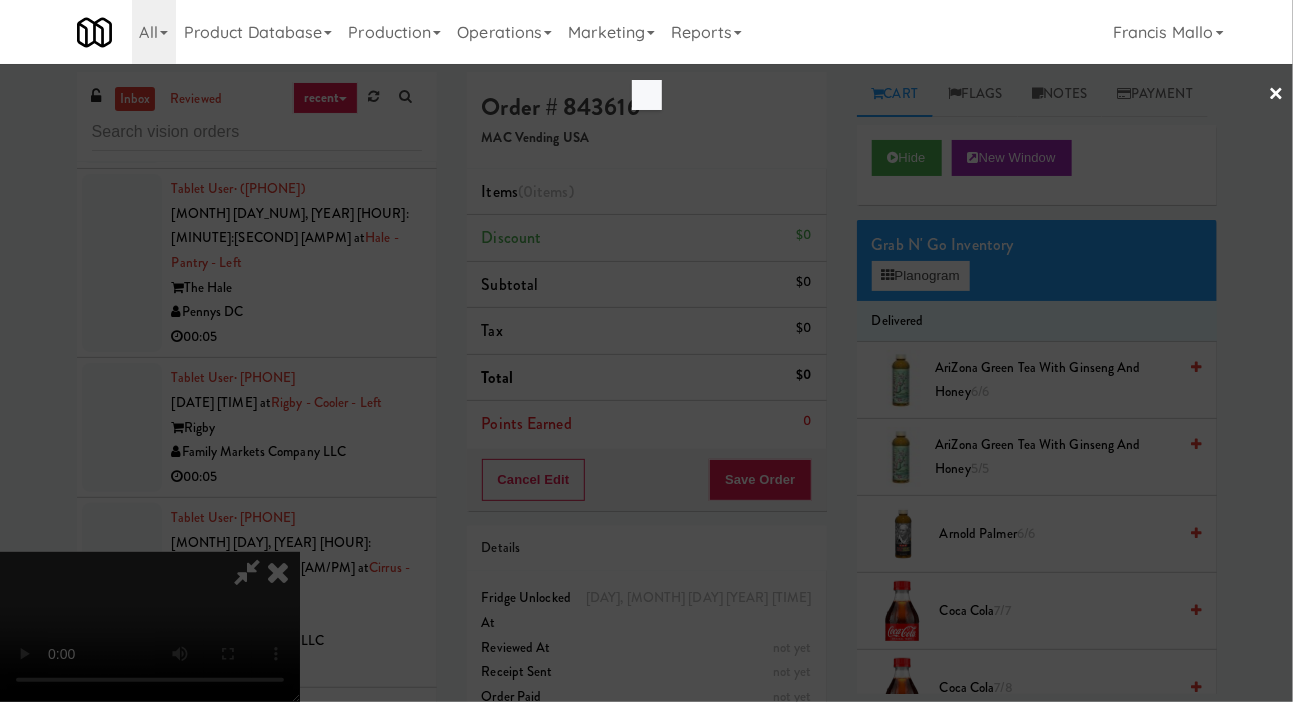 click at bounding box center [646, 351] 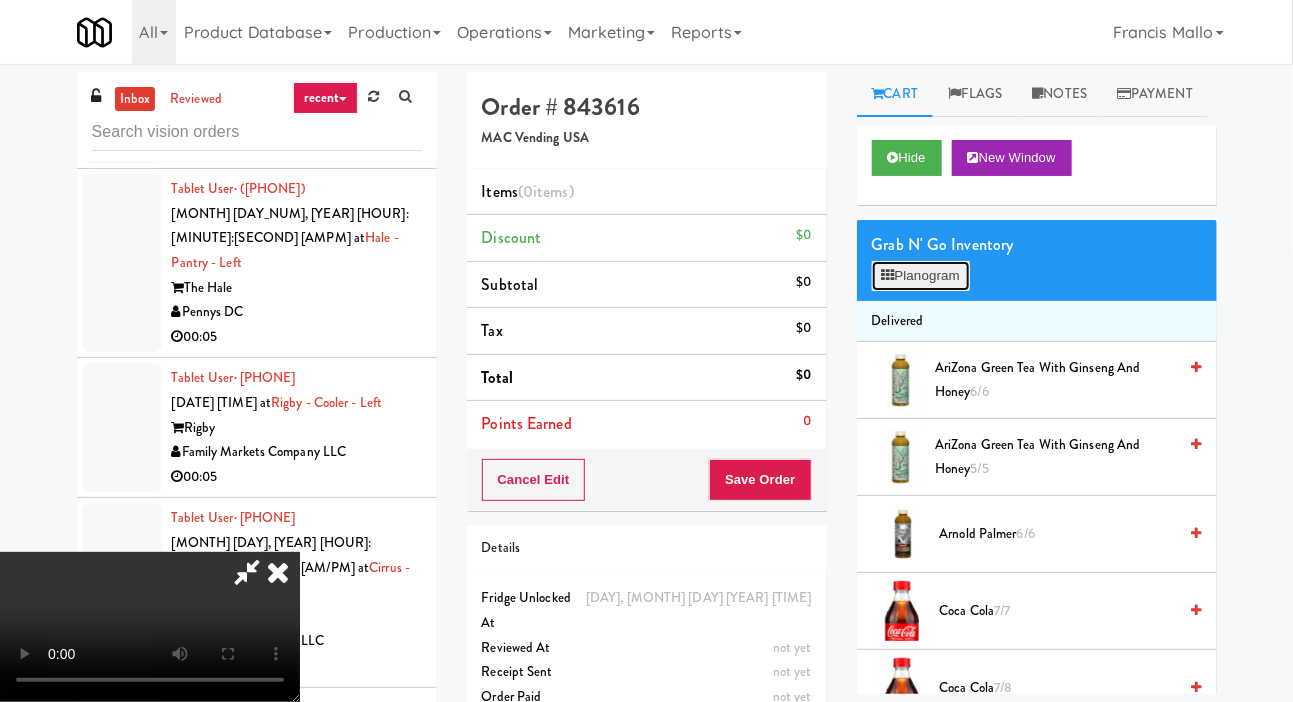 click on "Planogram" at bounding box center (921, 276) 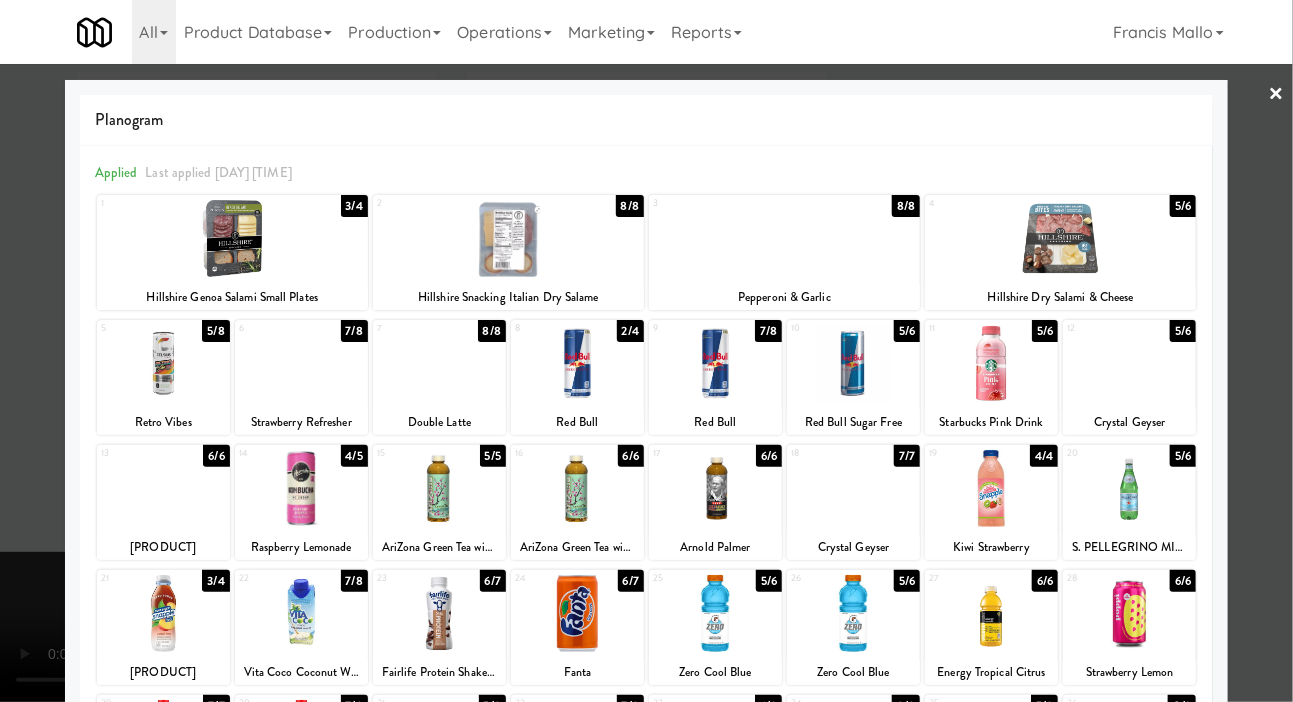 click at bounding box center [163, 363] 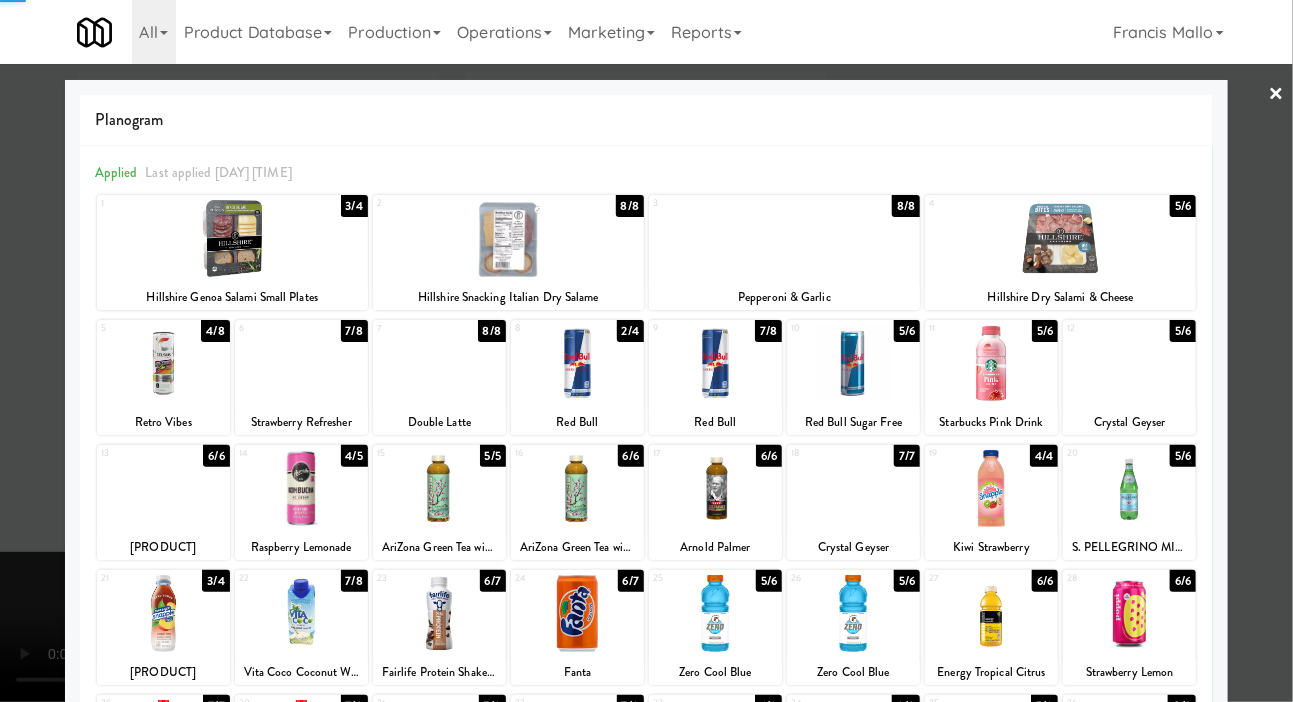 click at bounding box center (646, 351) 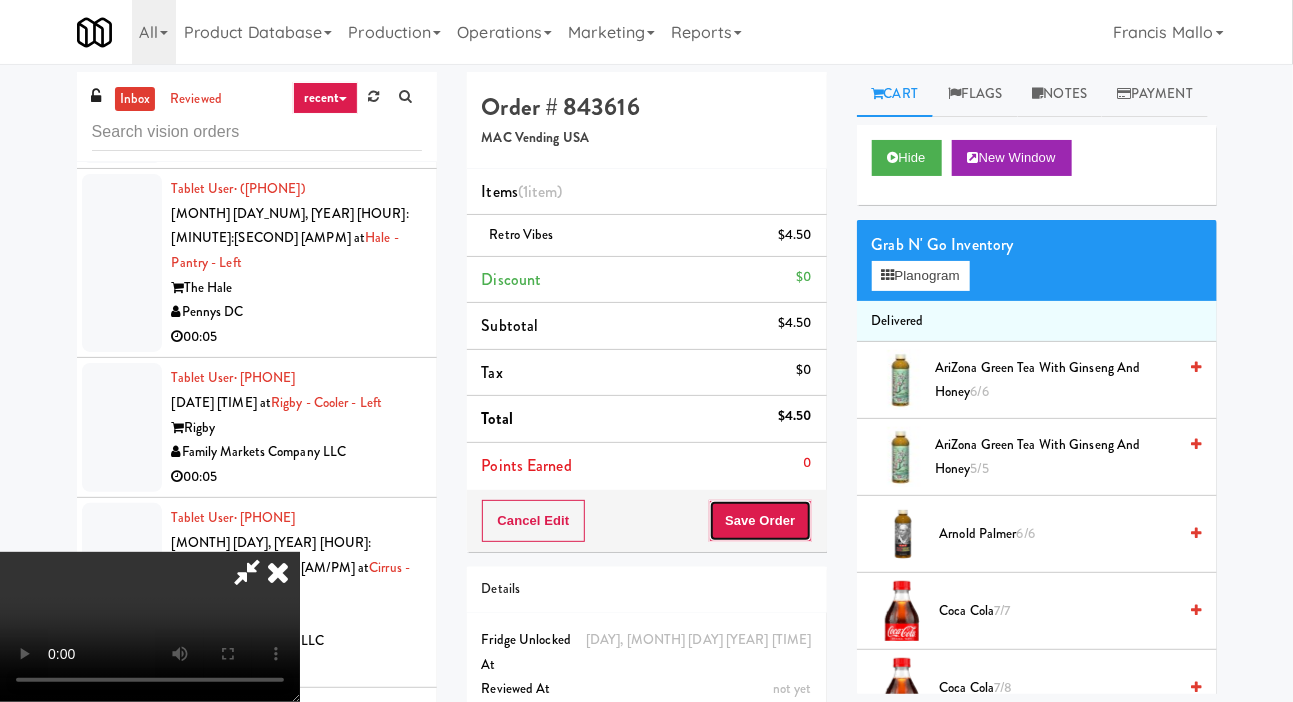 click on "Save Order" at bounding box center [760, 521] 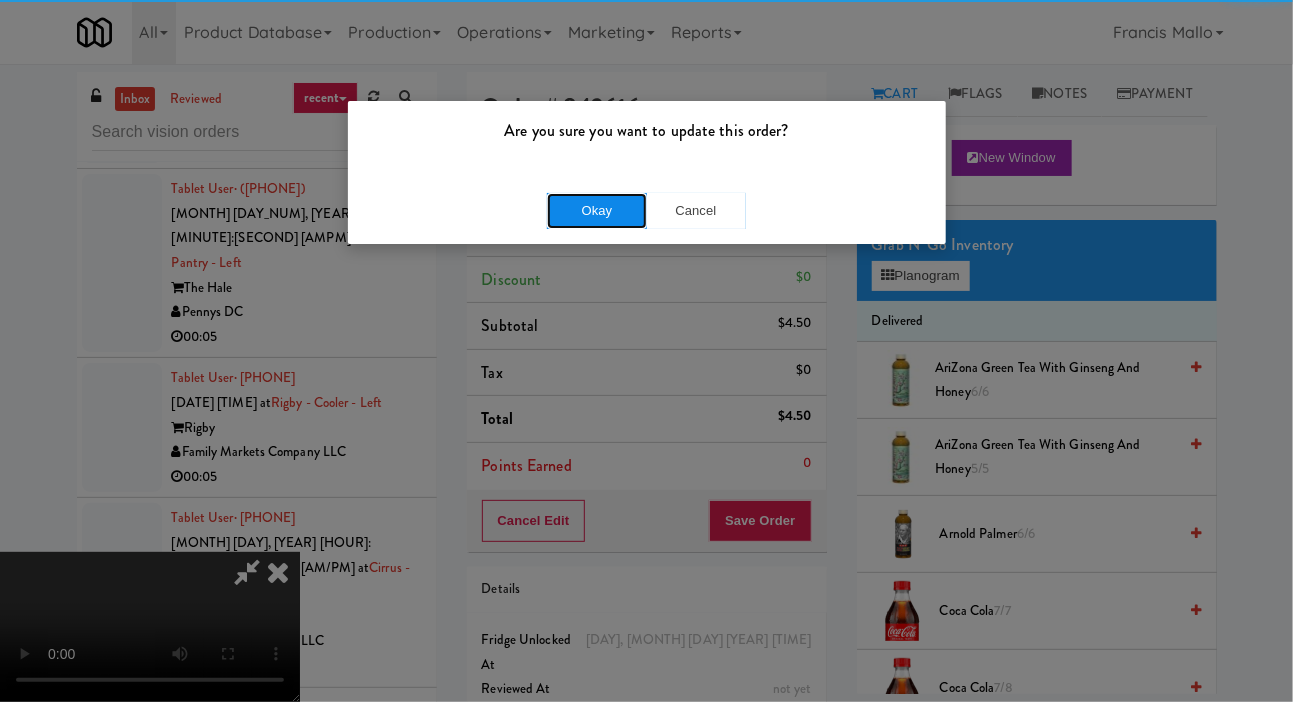click on "Okay" at bounding box center (597, 211) 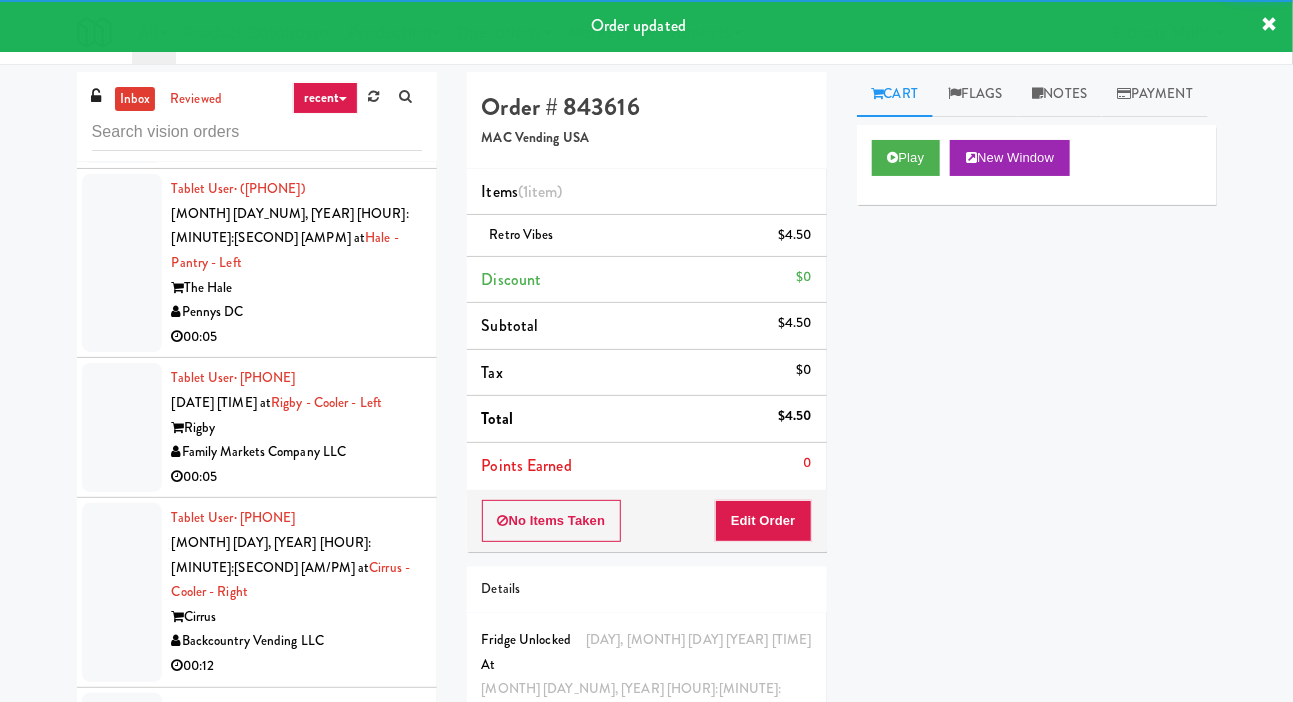 click at bounding box center [122, 782] 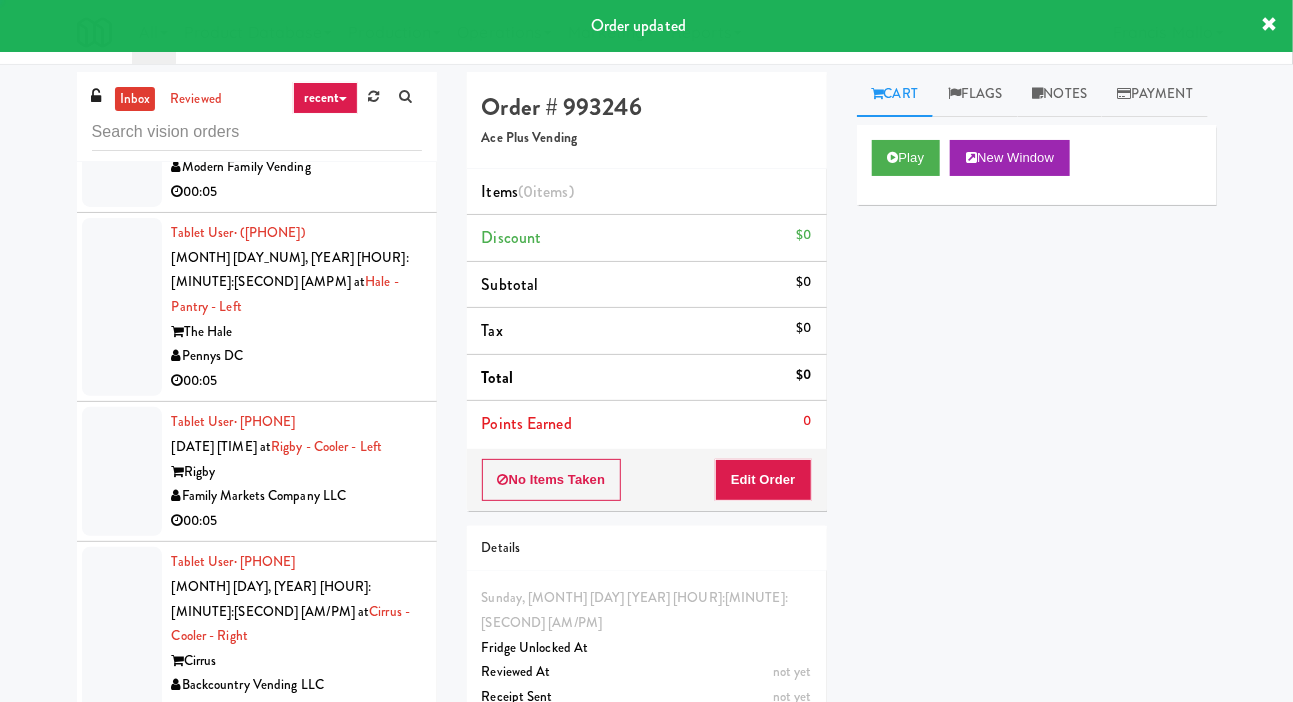 scroll, scrollTop: 26134, scrollLeft: 0, axis: vertical 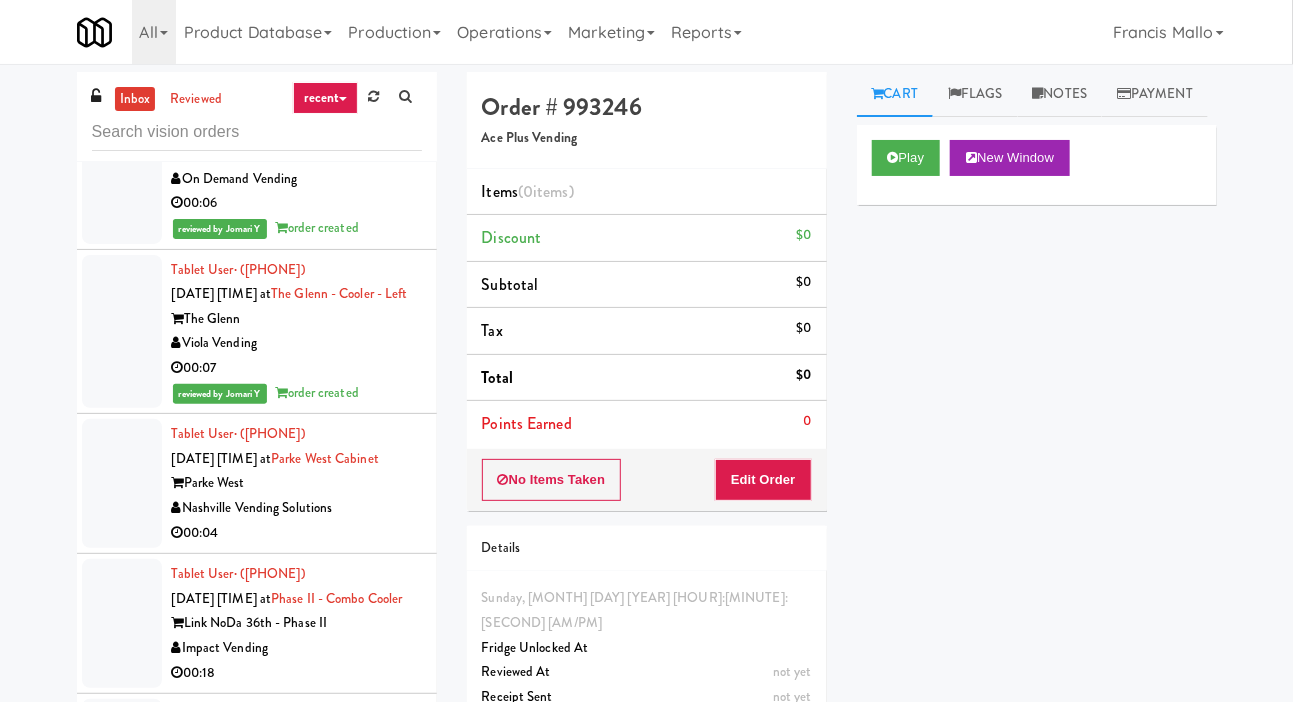 click at bounding box center [122, 483] 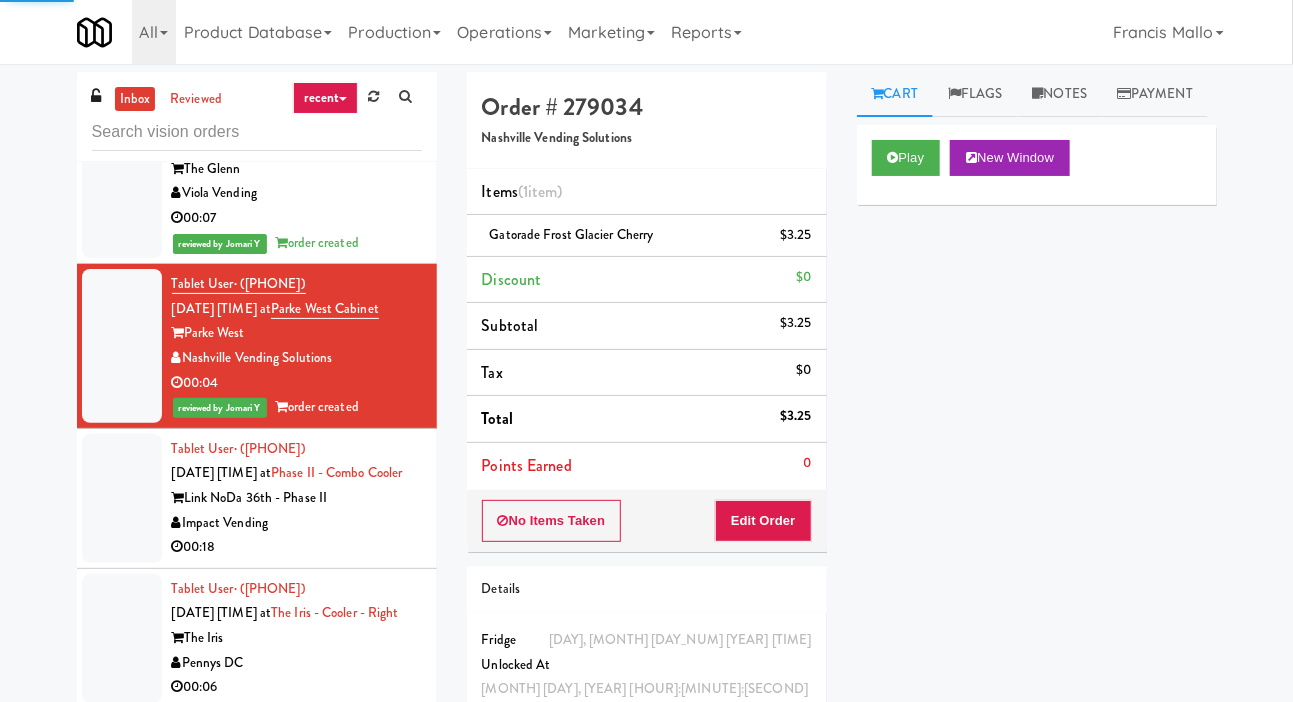 click at bounding box center [122, 498] 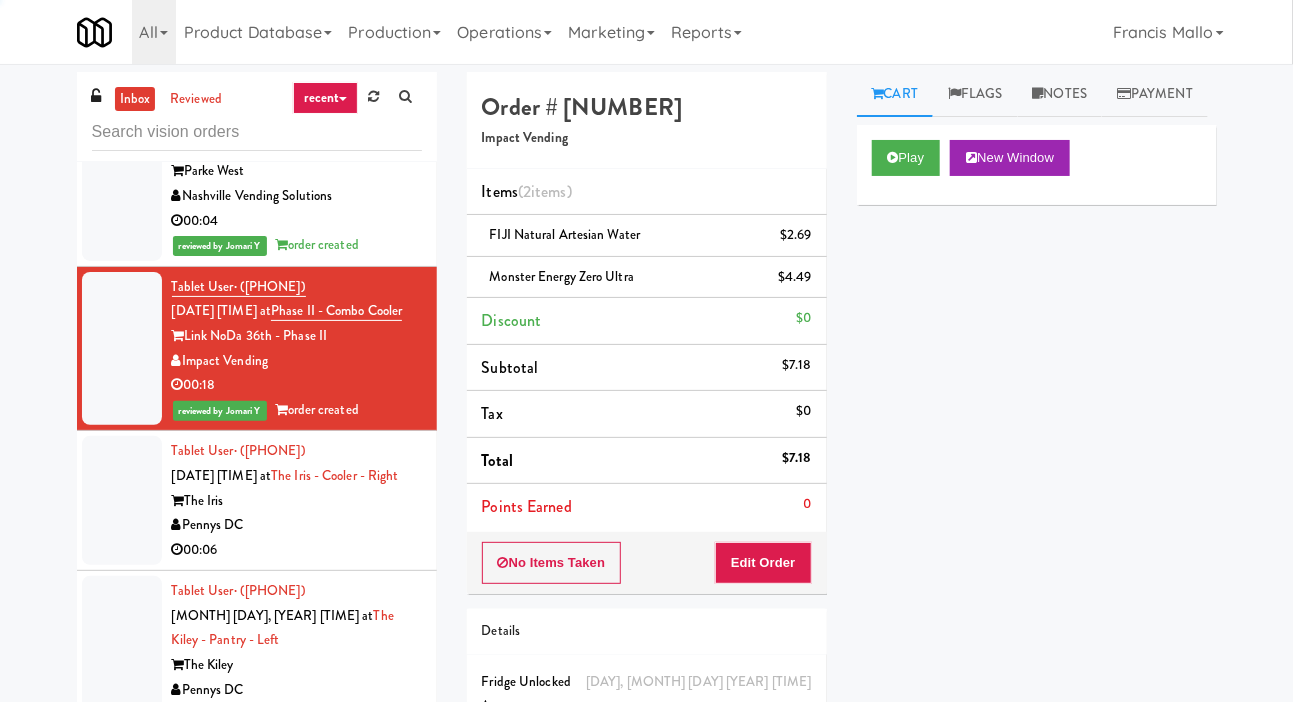 click at bounding box center [122, 500] 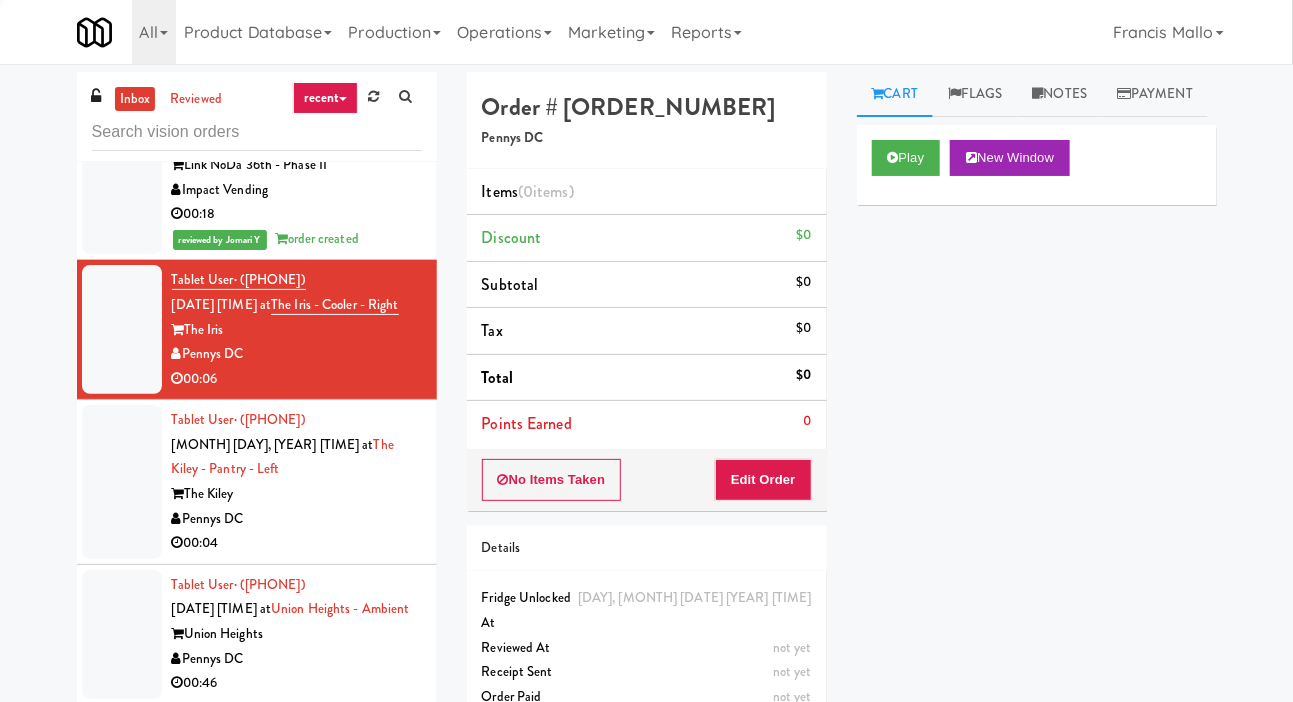 click at bounding box center [122, 482] 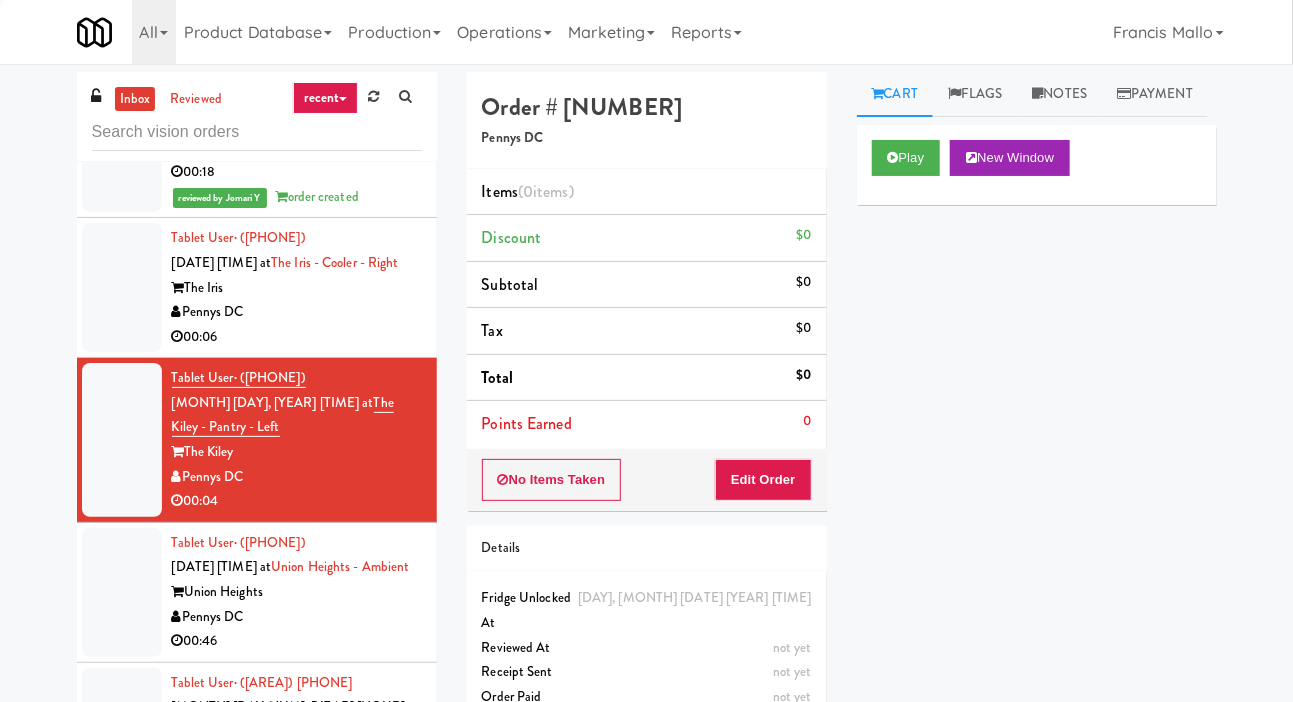 scroll, scrollTop: 11689, scrollLeft: 0, axis: vertical 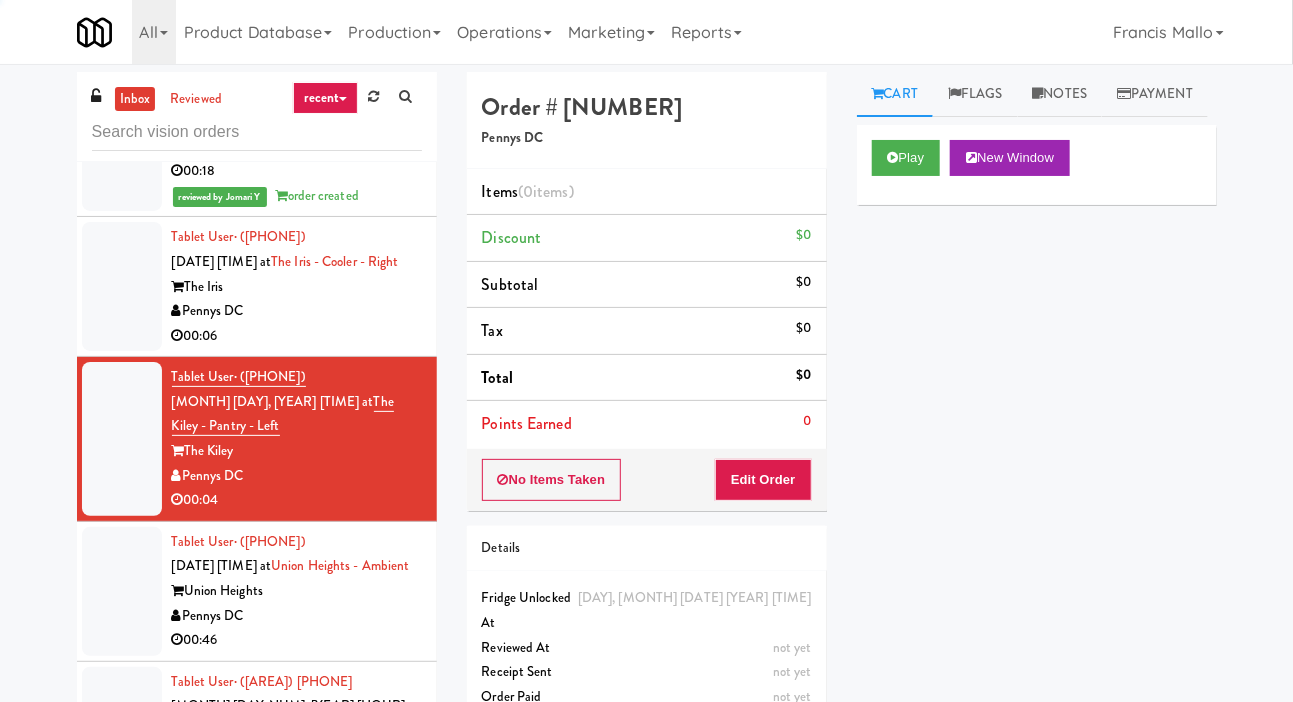 click at bounding box center (122, 286) 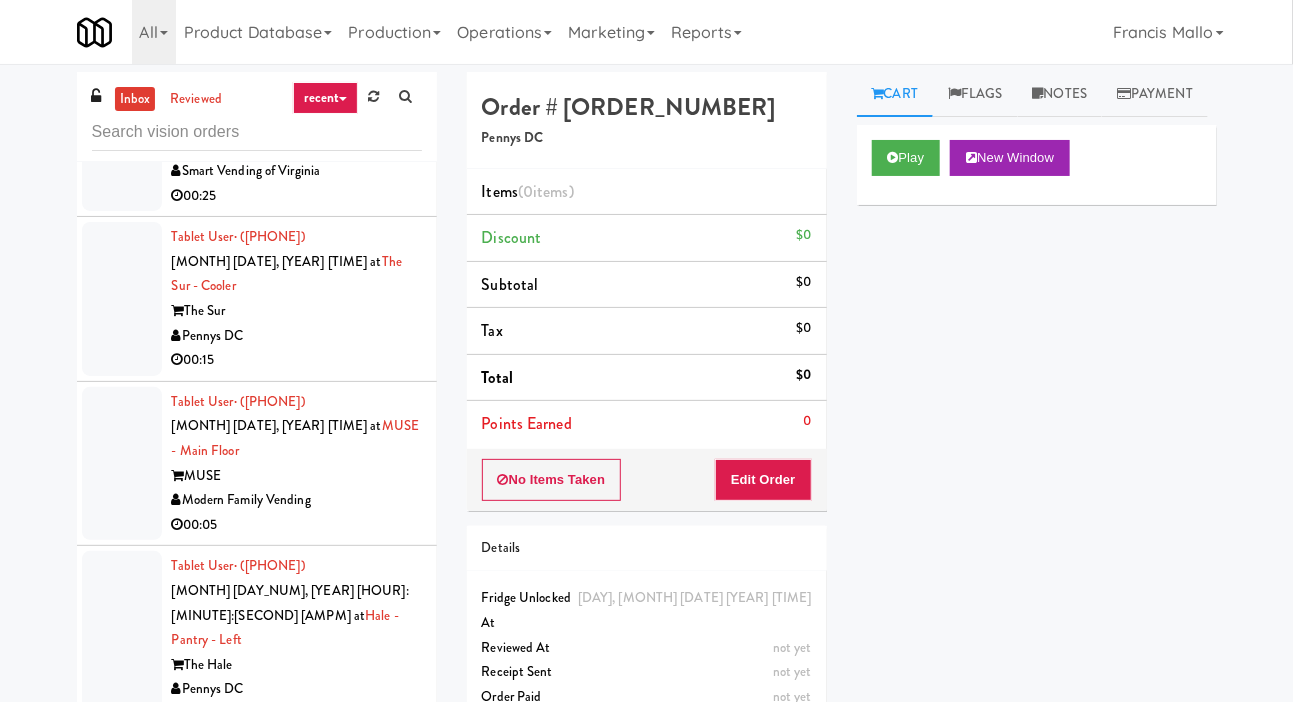 scroll, scrollTop: 26409, scrollLeft: 0, axis: vertical 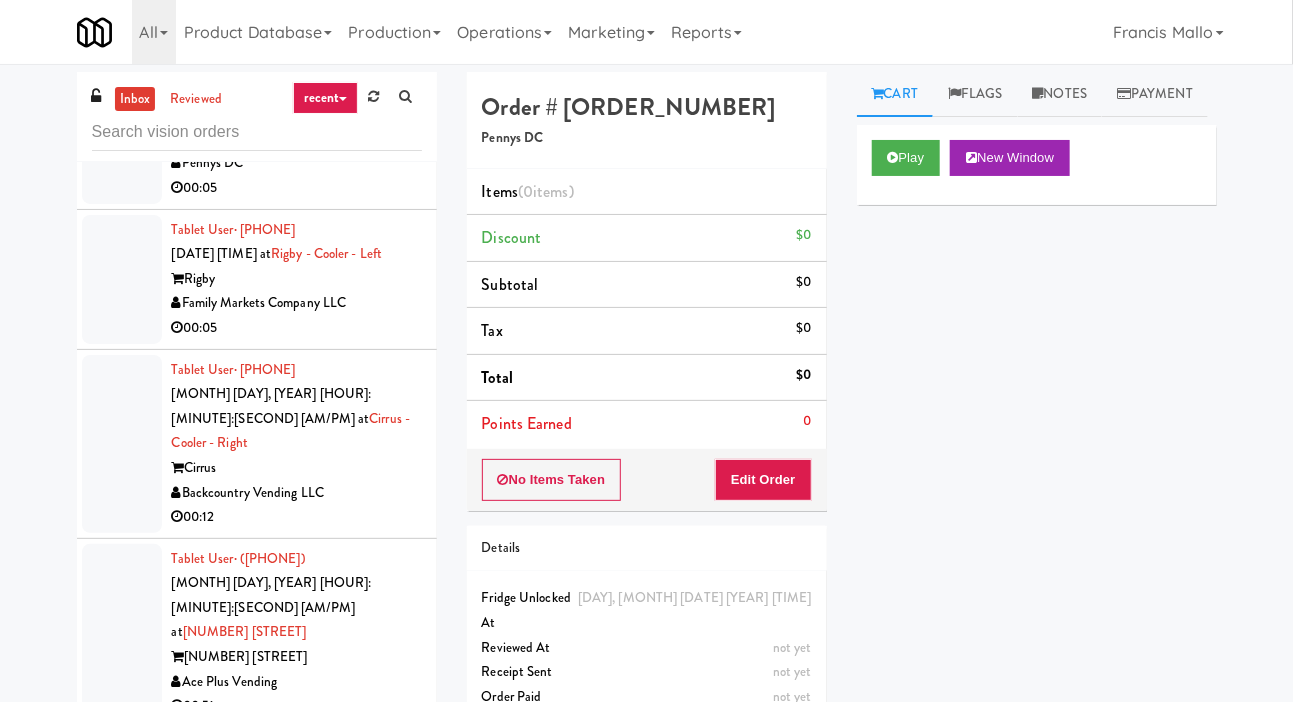 click at bounding box center (122, 633) 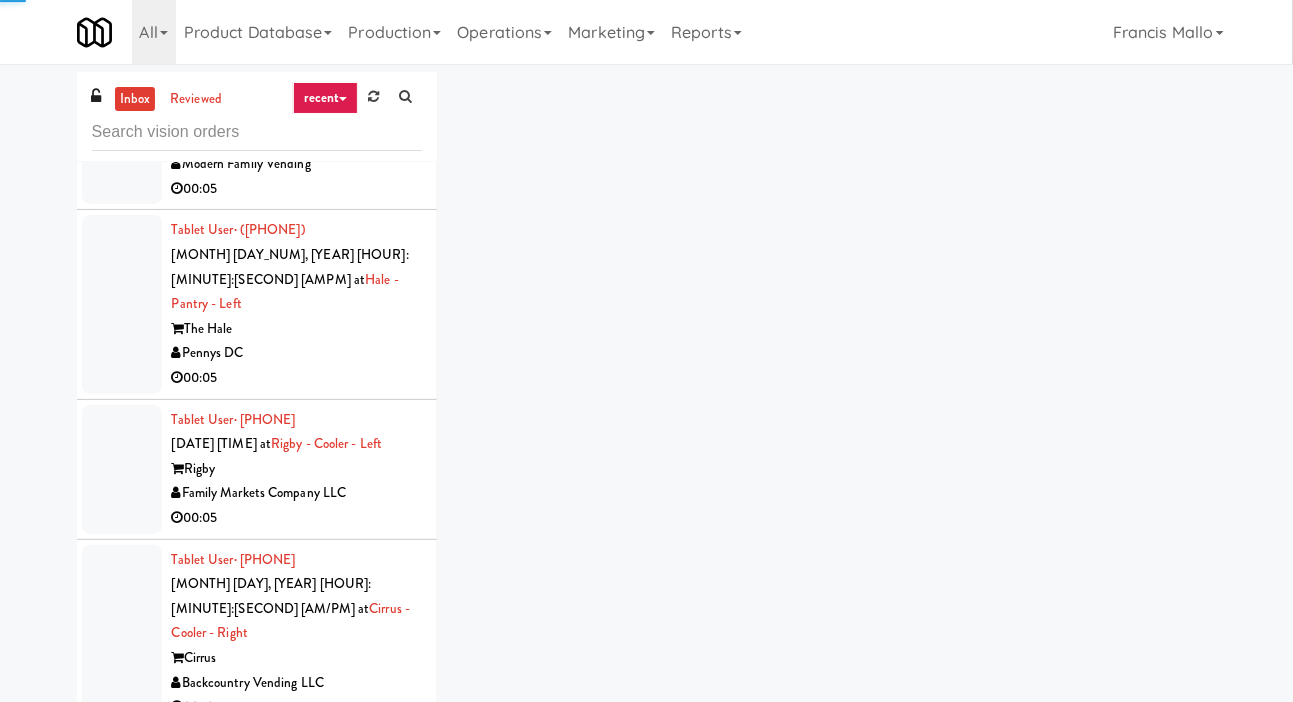 scroll, scrollTop: 26195, scrollLeft: 0, axis: vertical 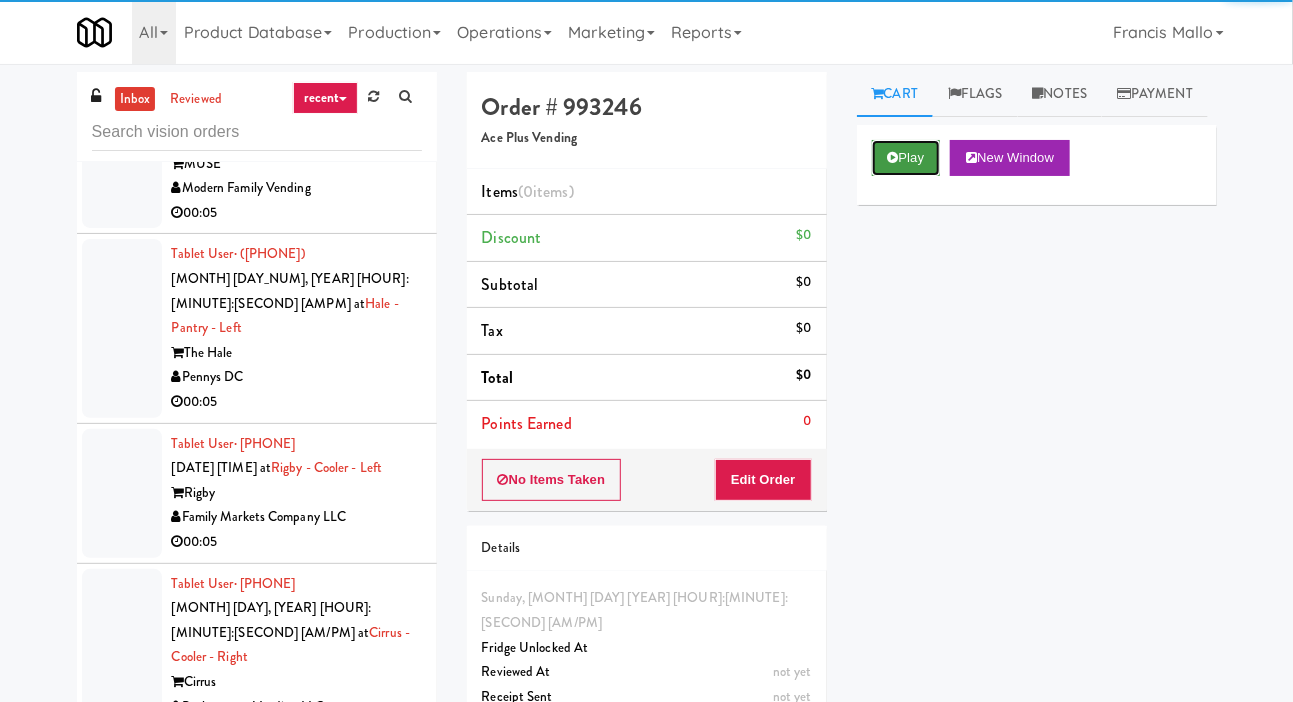 click on "Play" at bounding box center (906, 158) 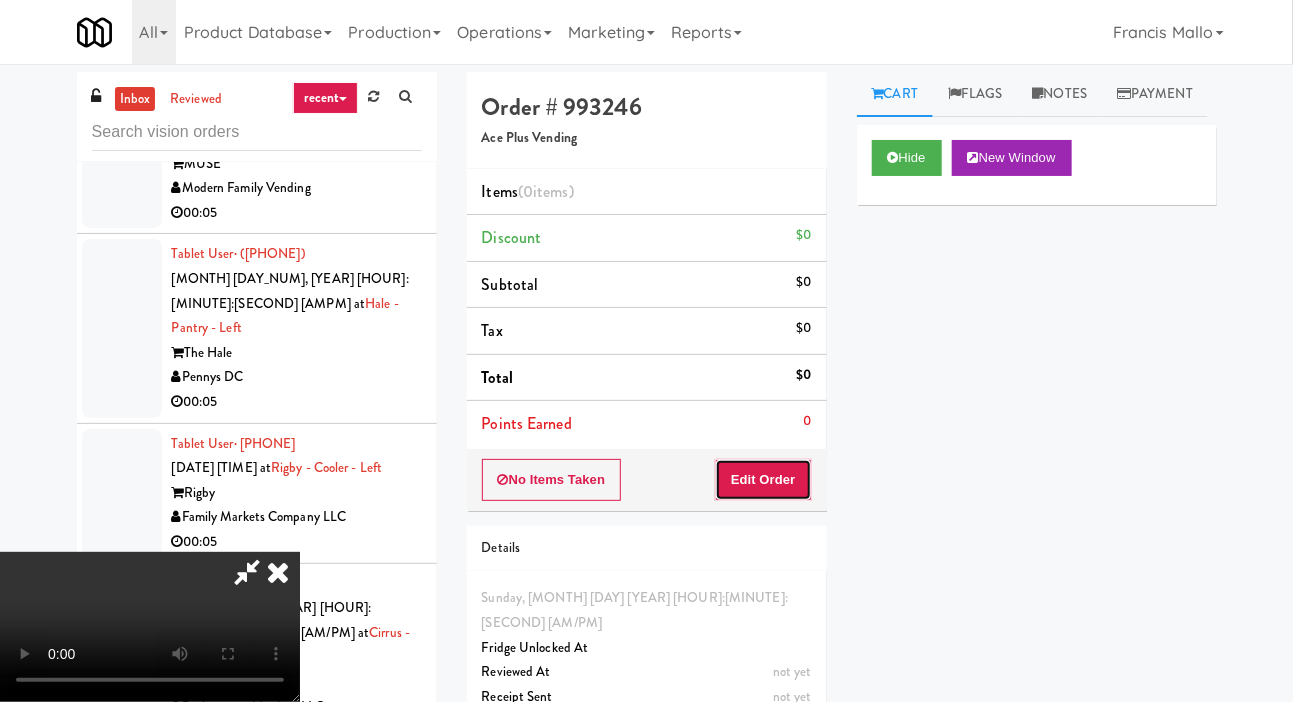 click on "Edit Order" at bounding box center (763, 480) 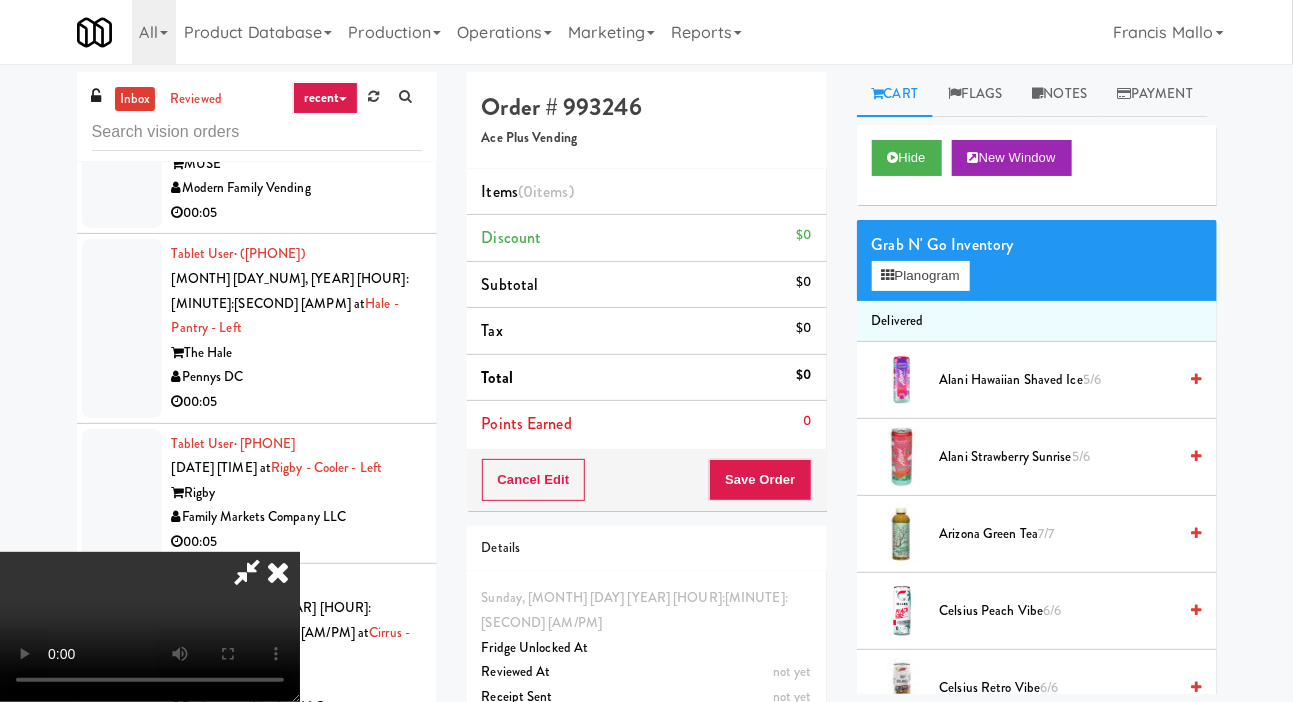 scroll, scrollTop: 73, scrollLeft: 0, axis: vertical 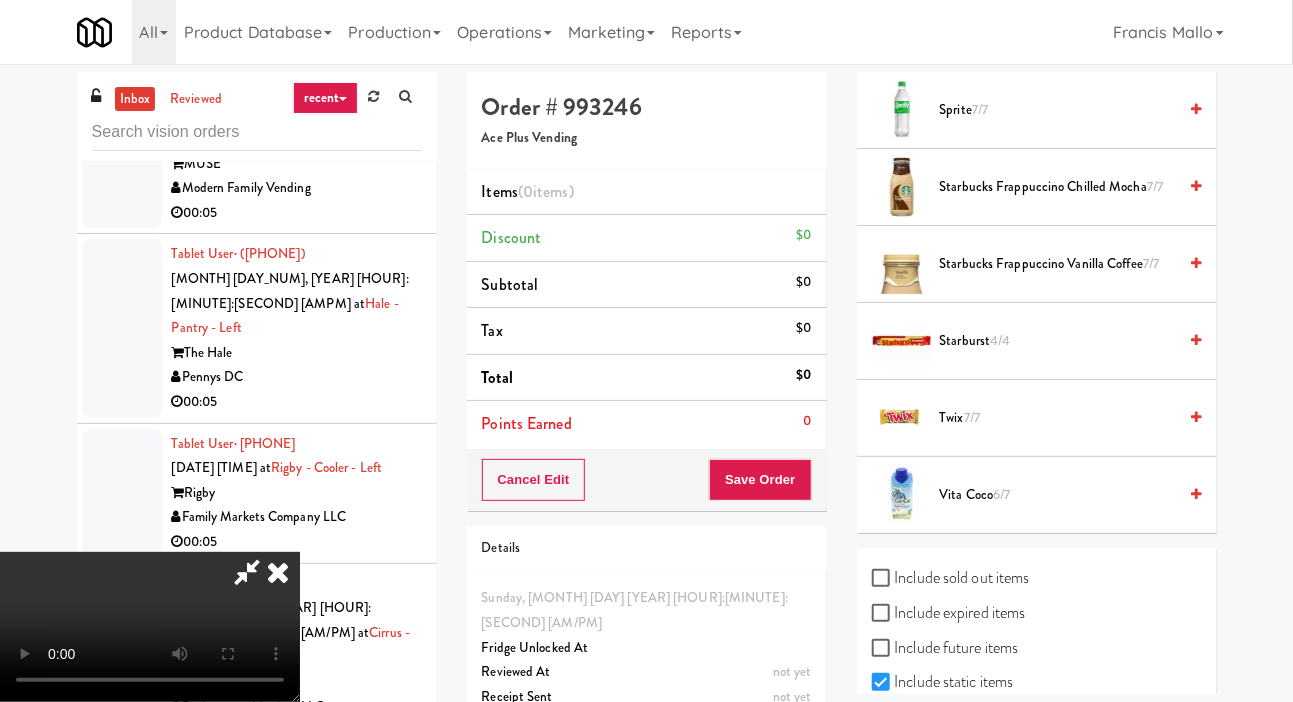 click on "Starbucks Frappuccino Chilled Mocha  7/7" at bounding box center [1058, 187] 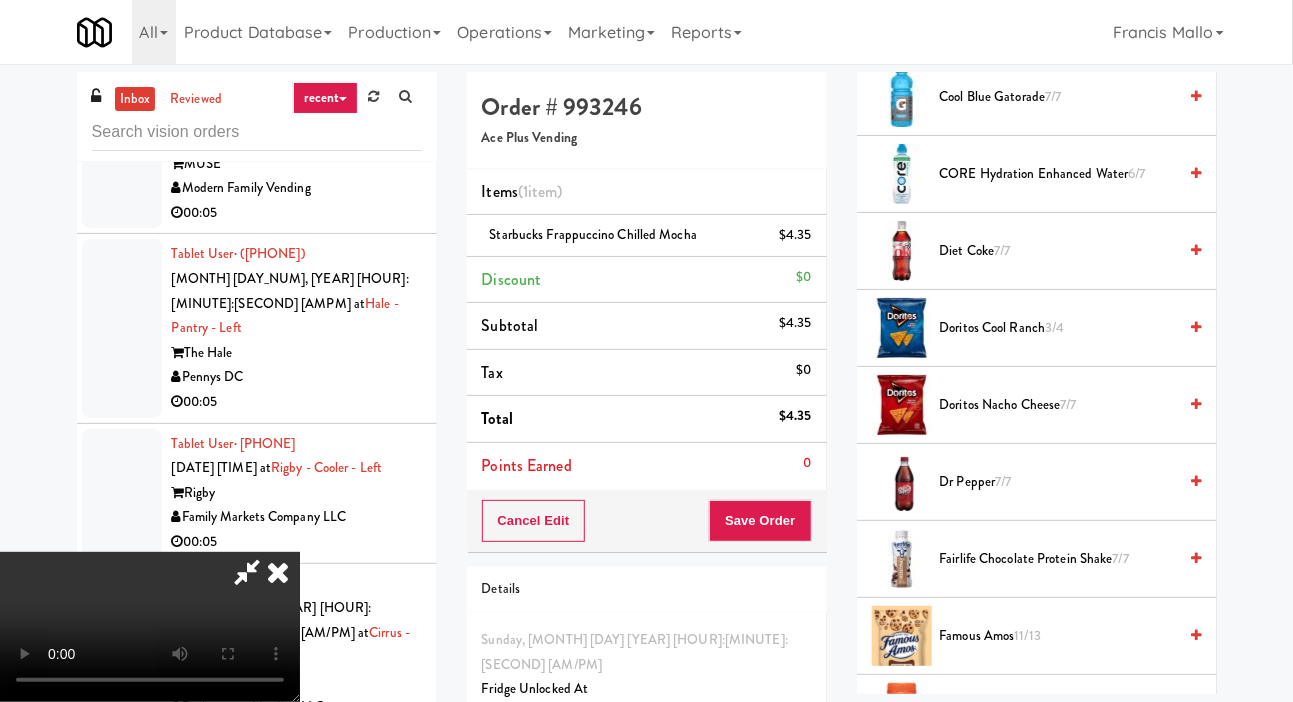 scroll, scrollTop: 862, scrollLeft: 0, axis: vertical 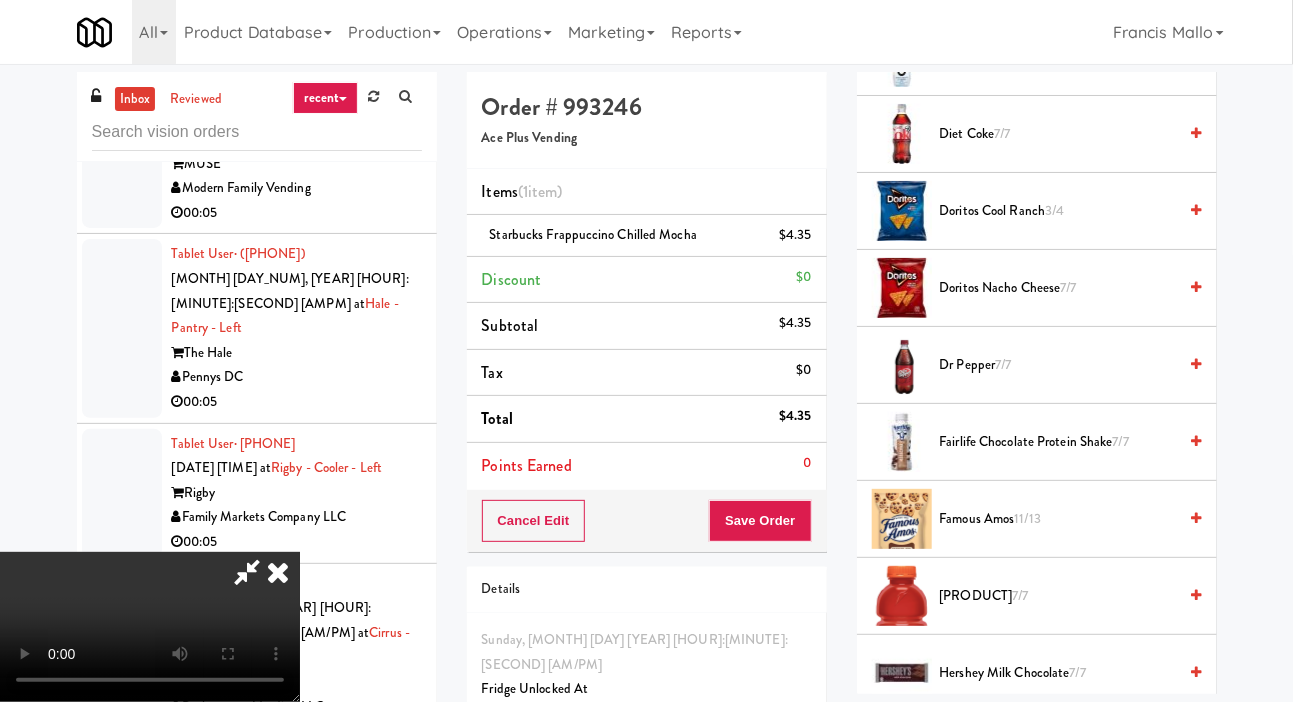 click on "11/13" at bounding box center [1028, 518] 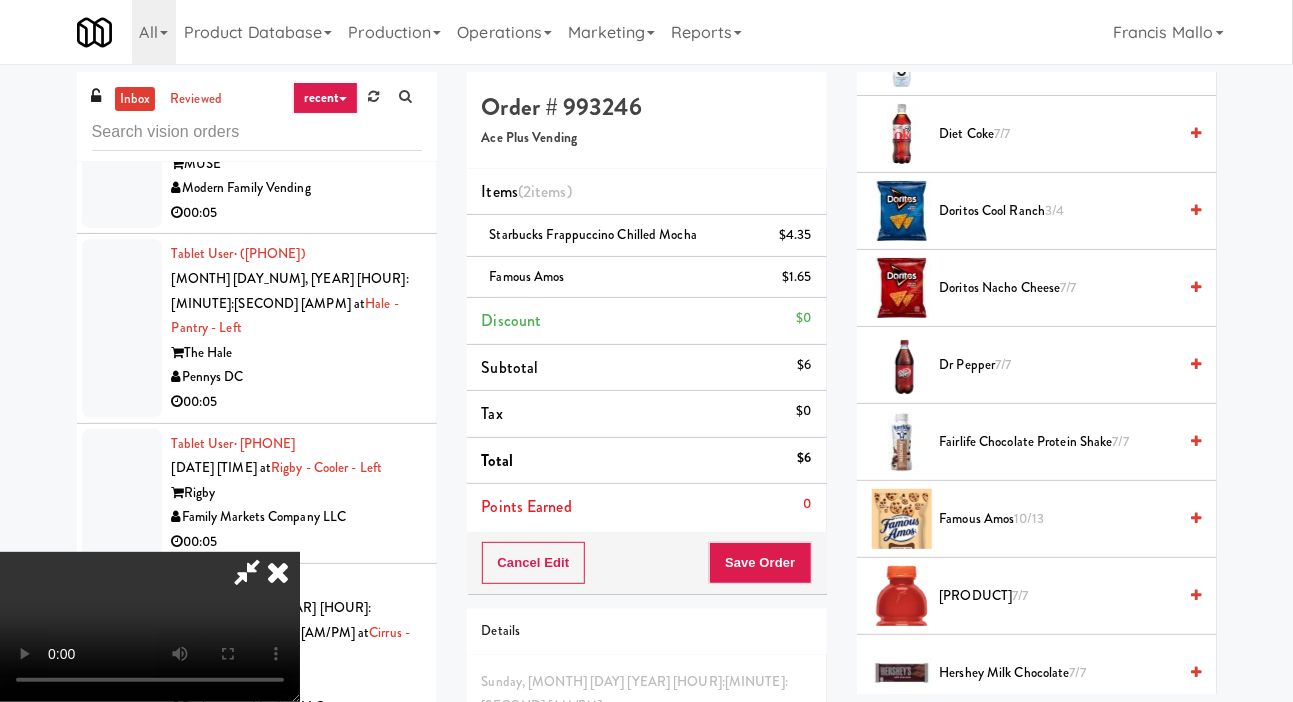 scroll, scrollTop: 0, scrollLeft: 0, axis: both 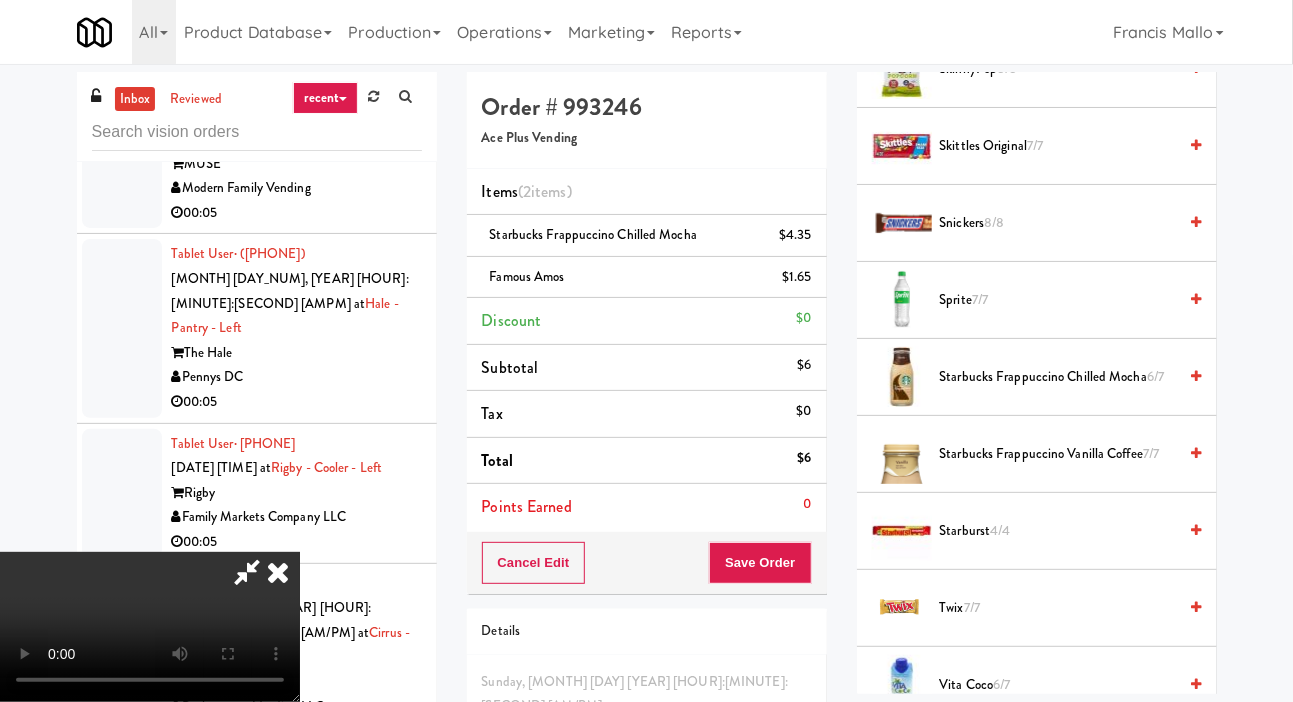 click on "Starbucks Frappuccino Chilled Mocha  6/7" at bounding box center [1058, 377] 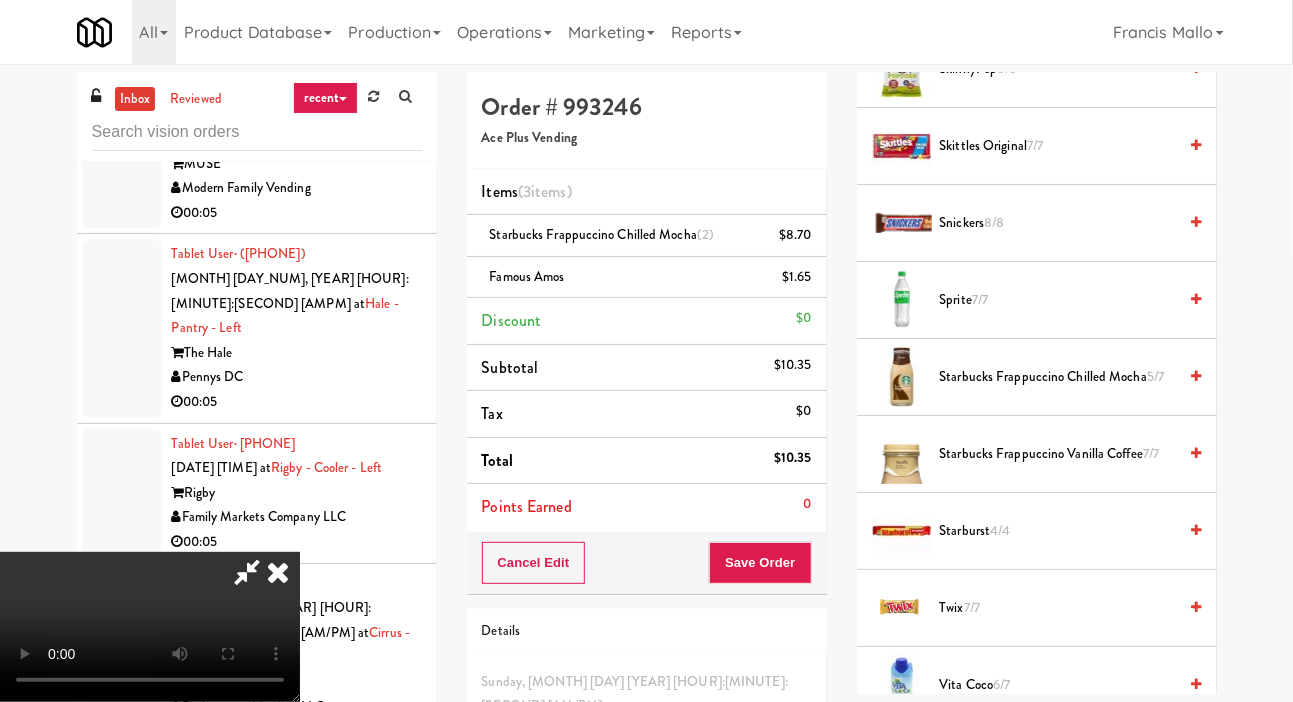 scroll, scrollTop: 0, scrollLeft: 0, axis: both 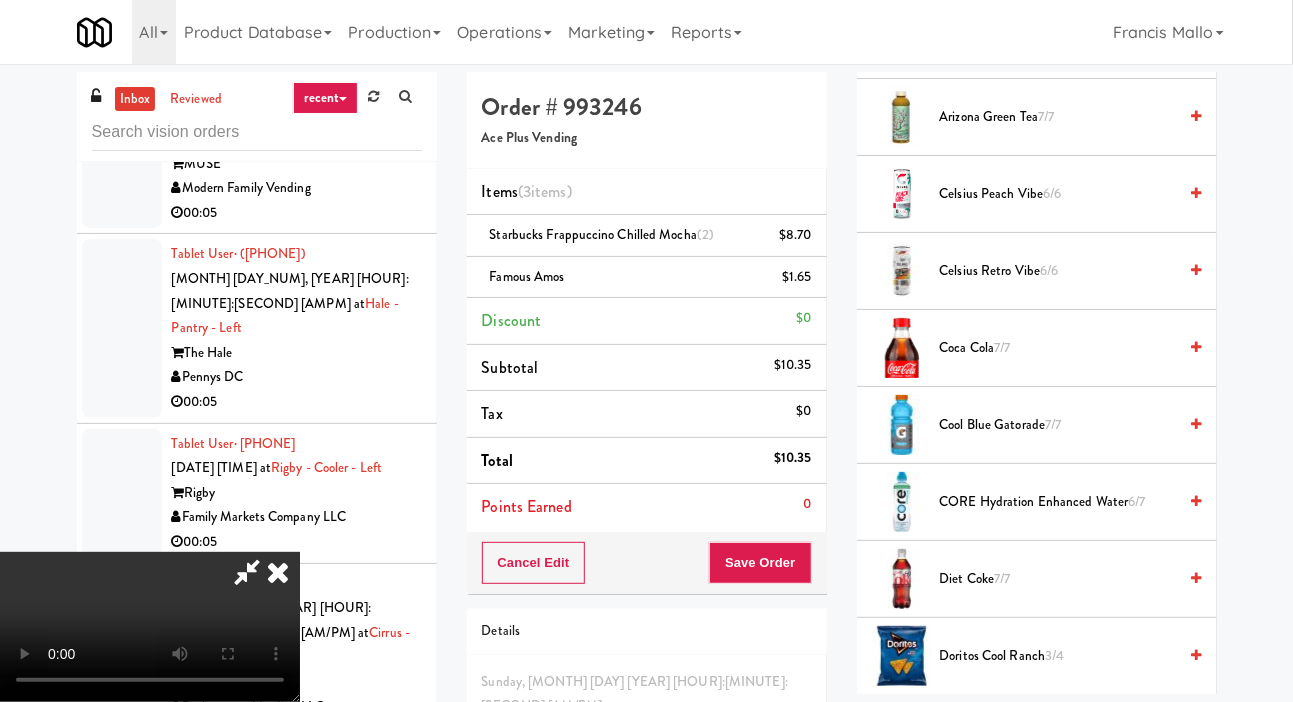 click on "CORE Hydration Enhanced Water  6/7" at bounding box center [1058, 502] 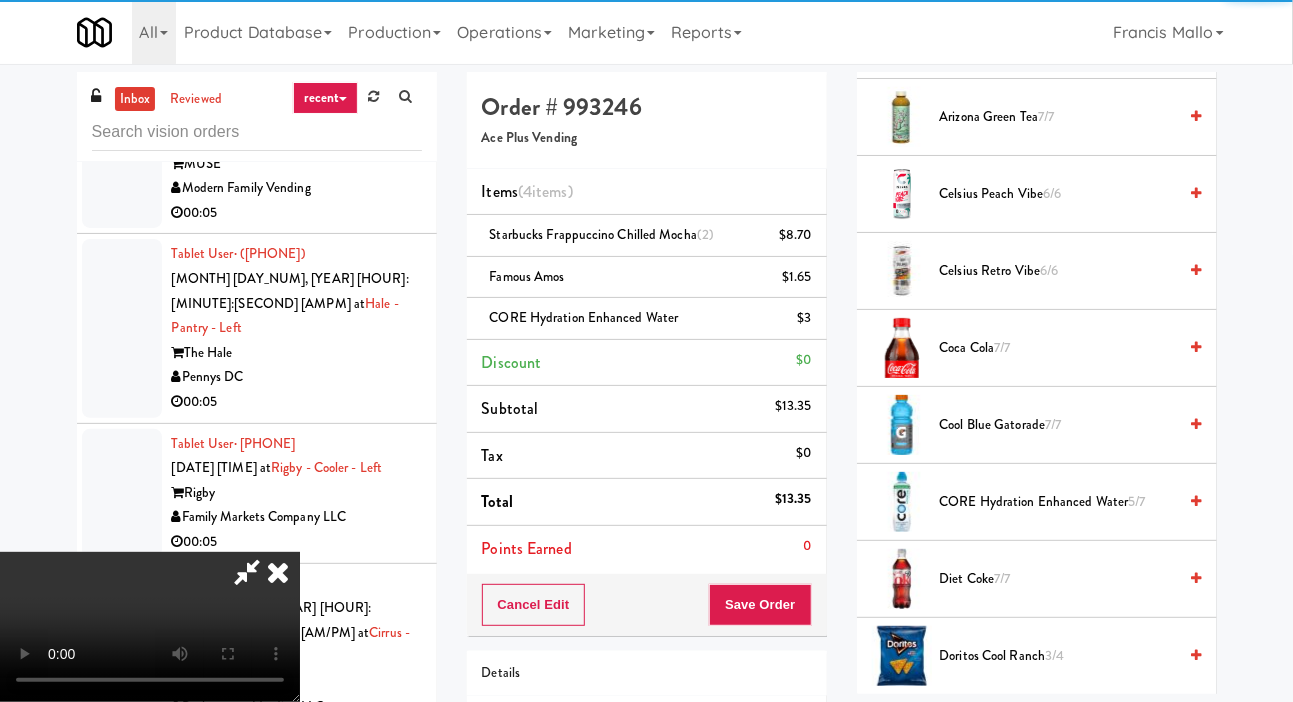 scroll, scrollTop: 73, scrollLeft: 0, axis: vertical 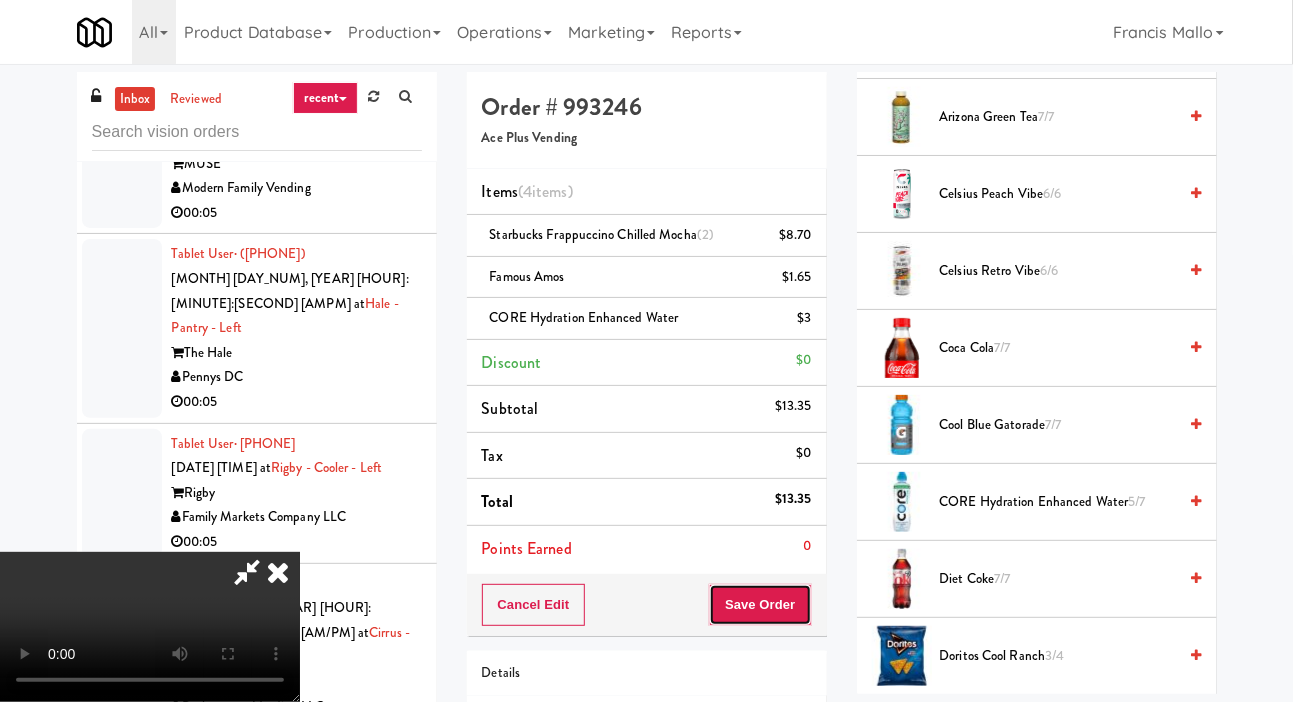 click on "Save Order" at bounding box center [760, 605] 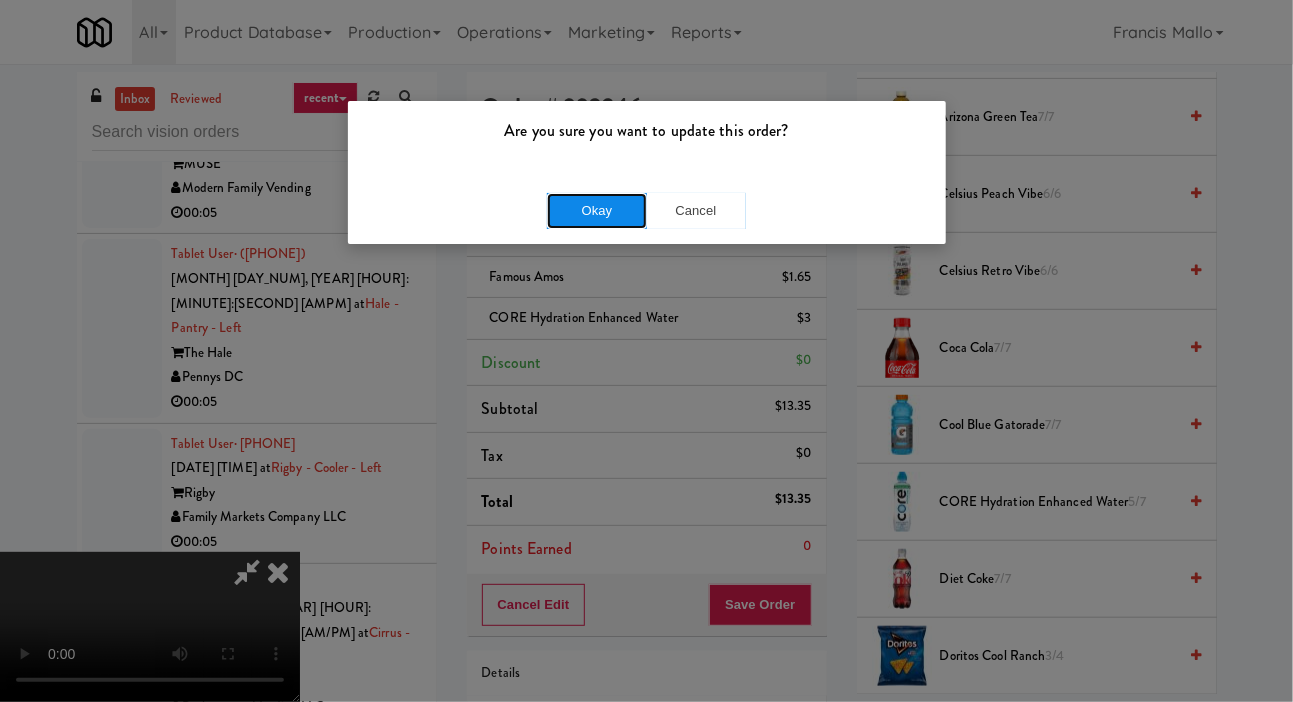 click on "Okay" at bounding box center (597, 211) 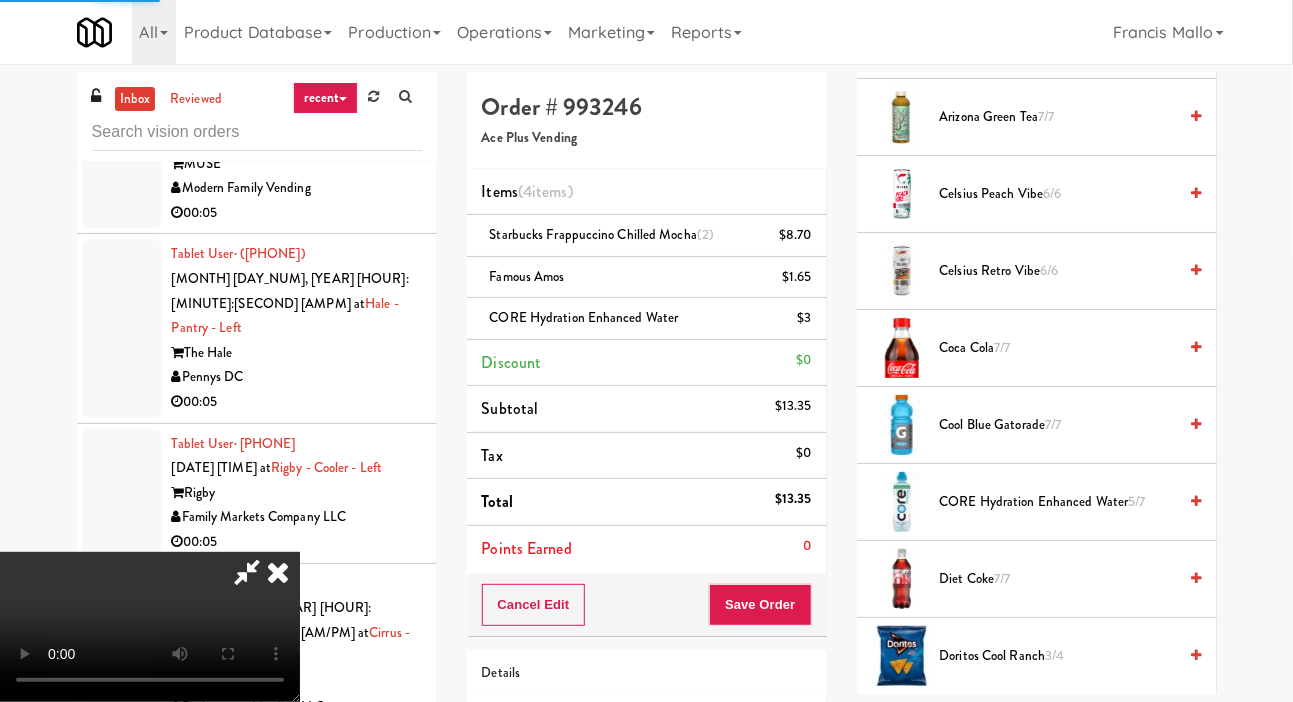scroll, scrollTop: 116, scrollLeft: 0, axis: vertical 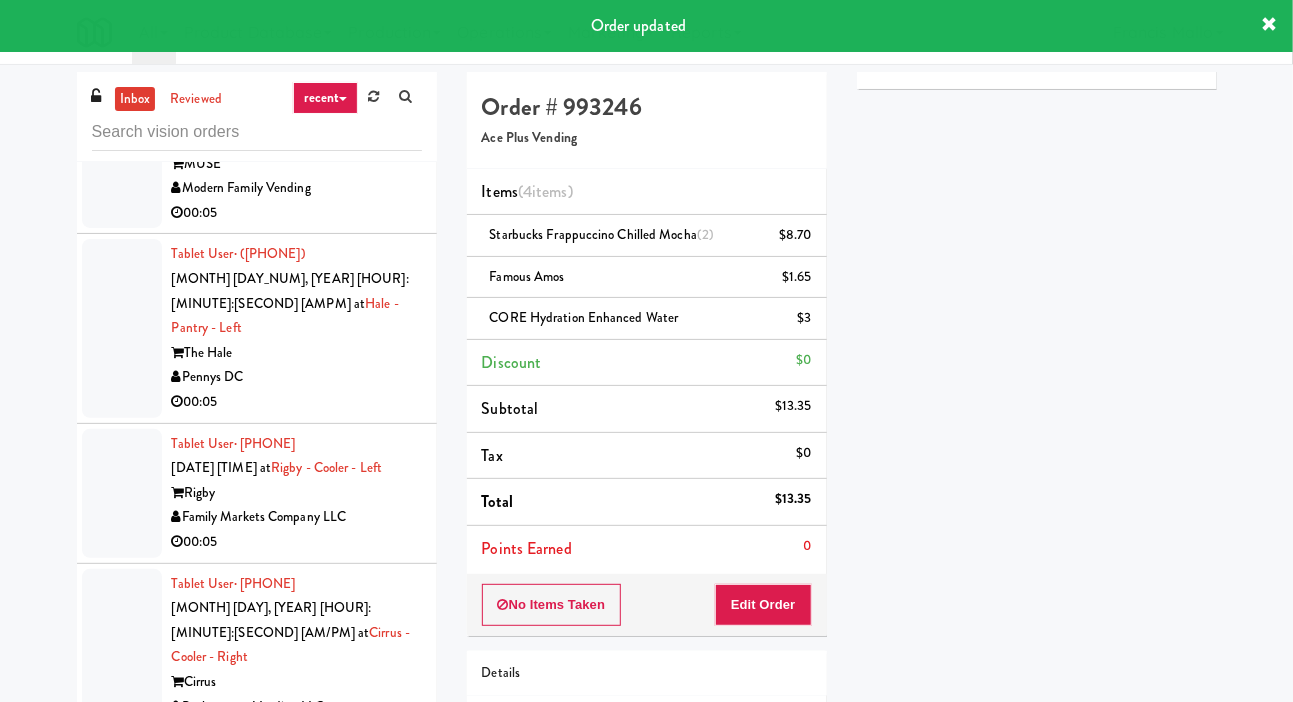 click at bounding box center [122, 658] 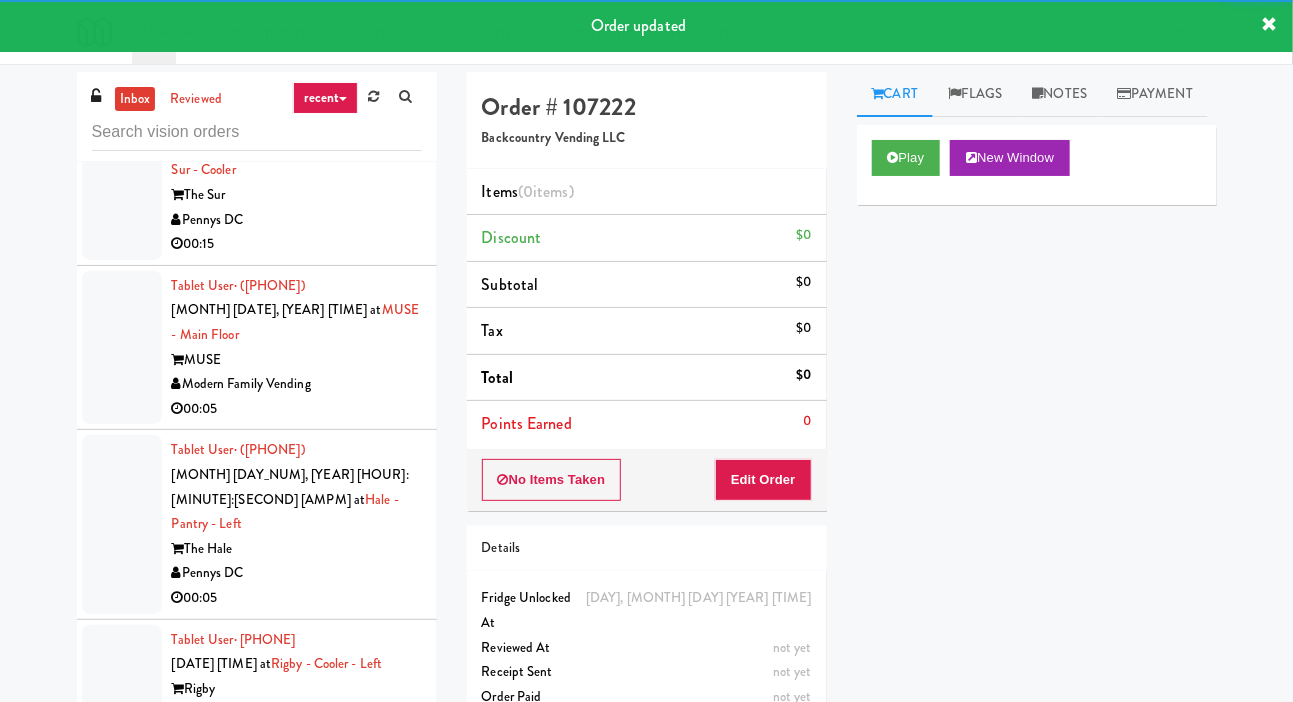 scroll, scrollTop: 25990, scrollLeft: 0, axis: vertical 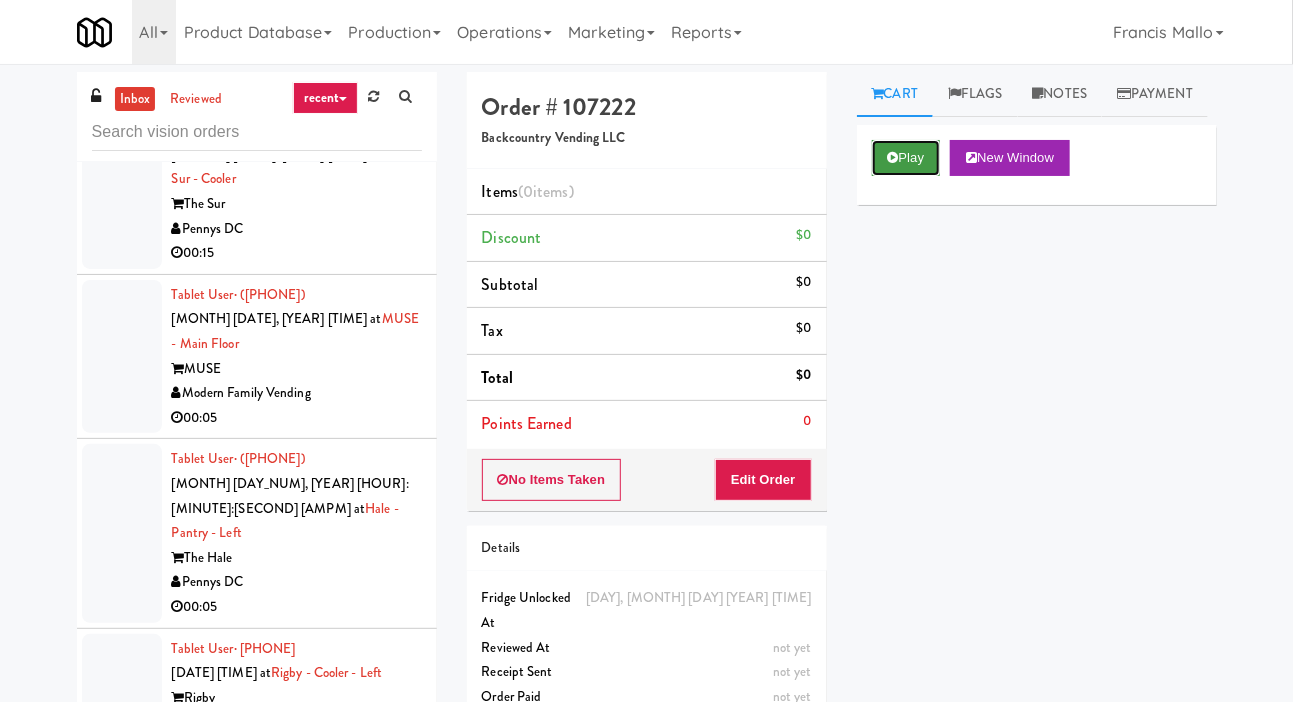 click on "Play" at bounding box center [906, 158] 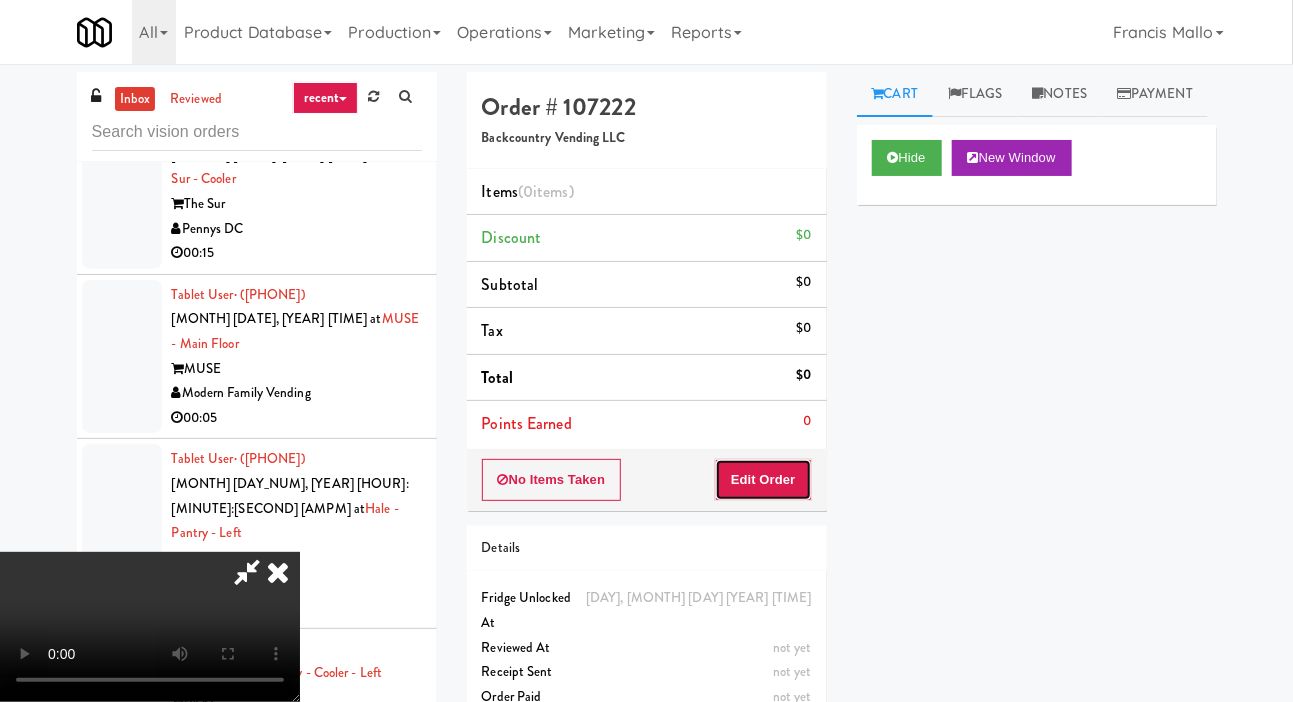 click on "Edit Order" at bounding box center (763, 480) 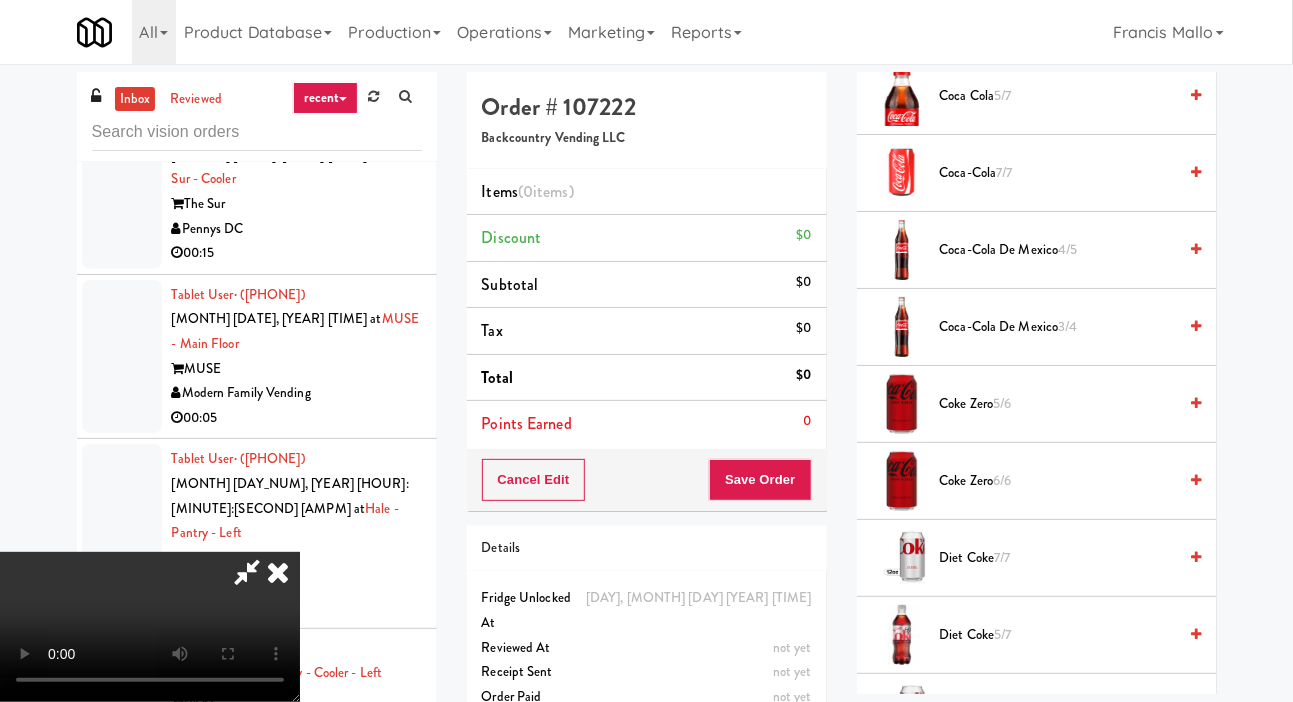 scroll, scrollTop: 792, scrollLeft: 0, axis: vertical 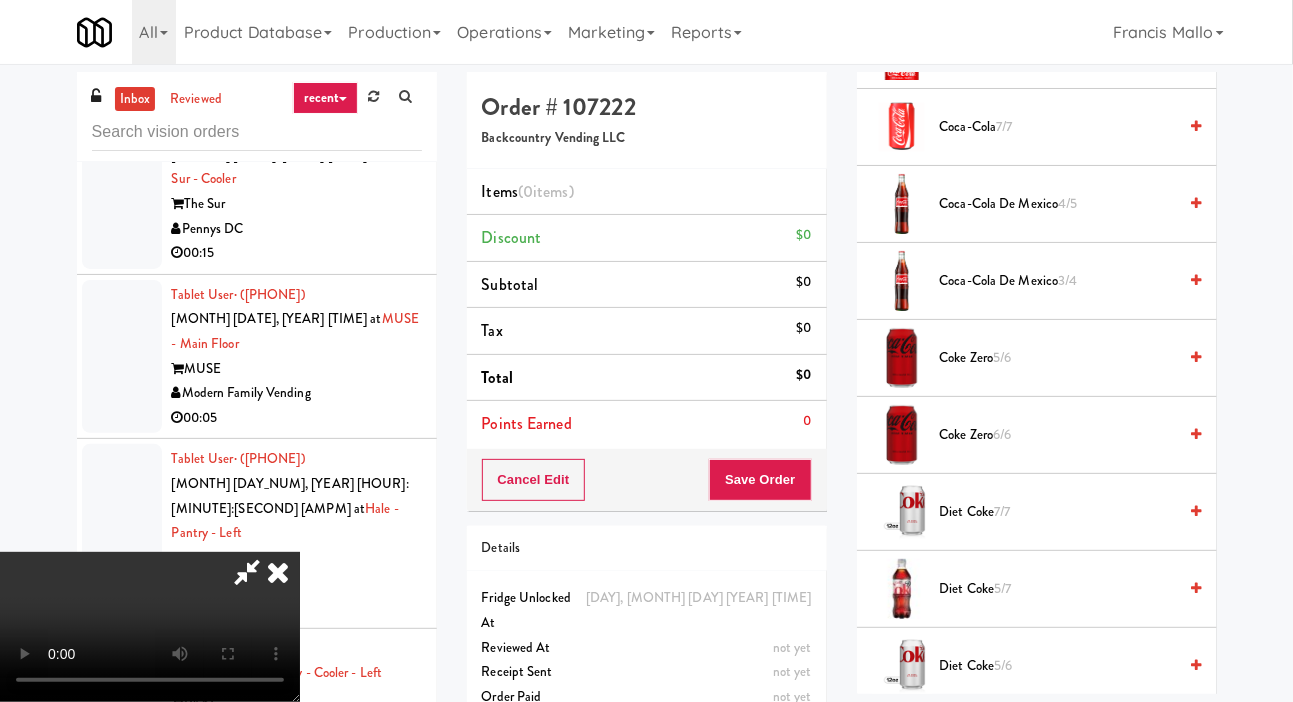 click on "5/7" at bounding box center [1002, 588] 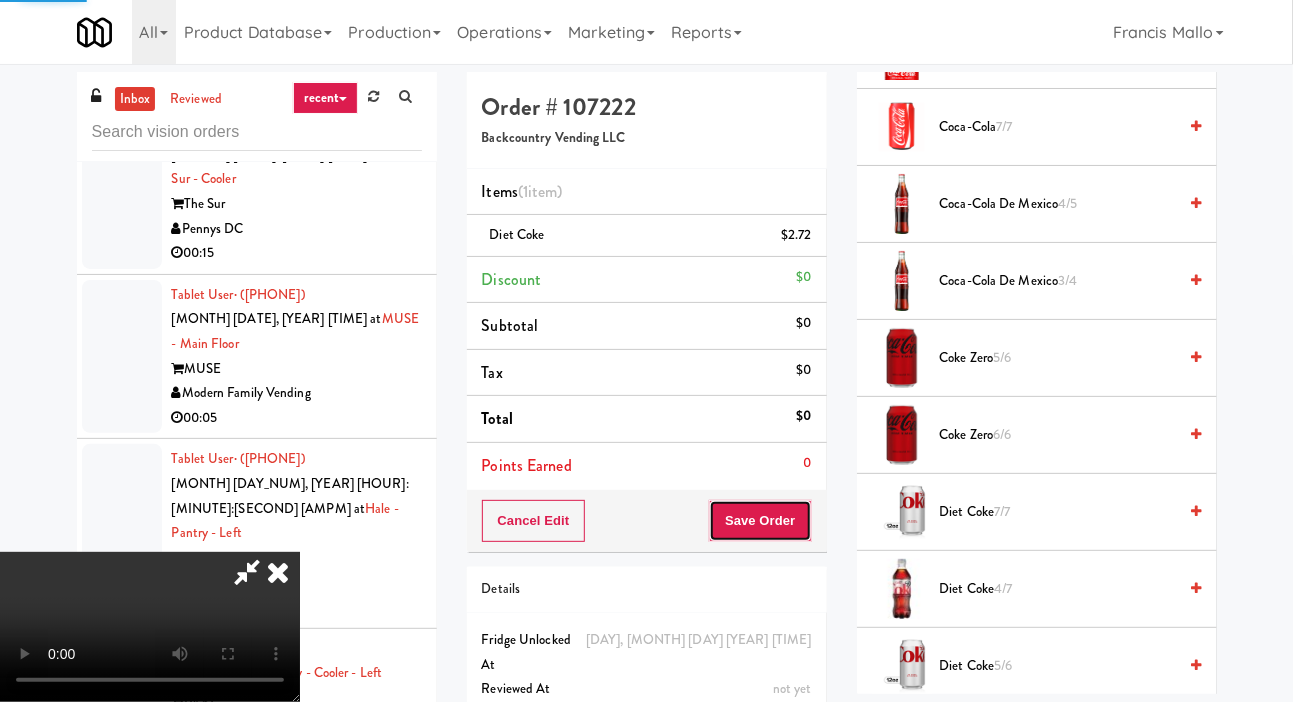 click on "Save Order" at bounding box center (760, 521) 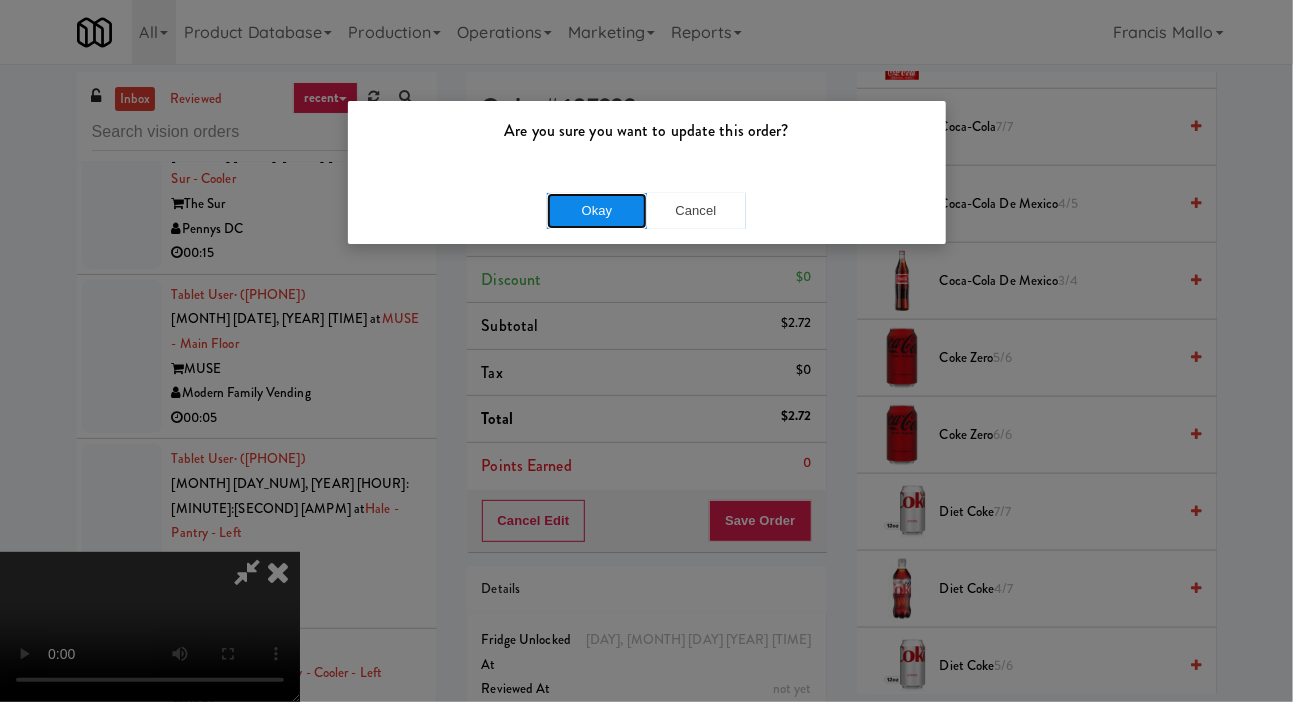 click on "Okay" at bounding box center (597, 211) 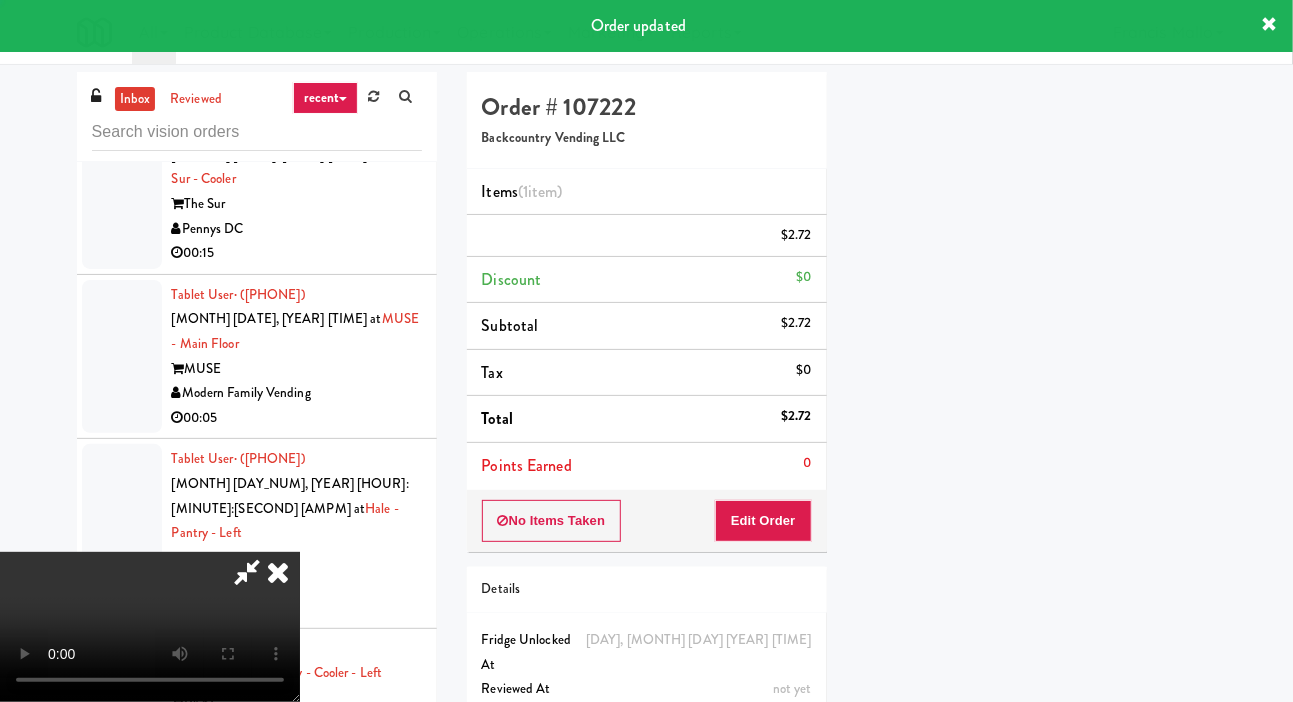 scroll, scrollTop: 116, scrollLeft: 0, axis: vertical 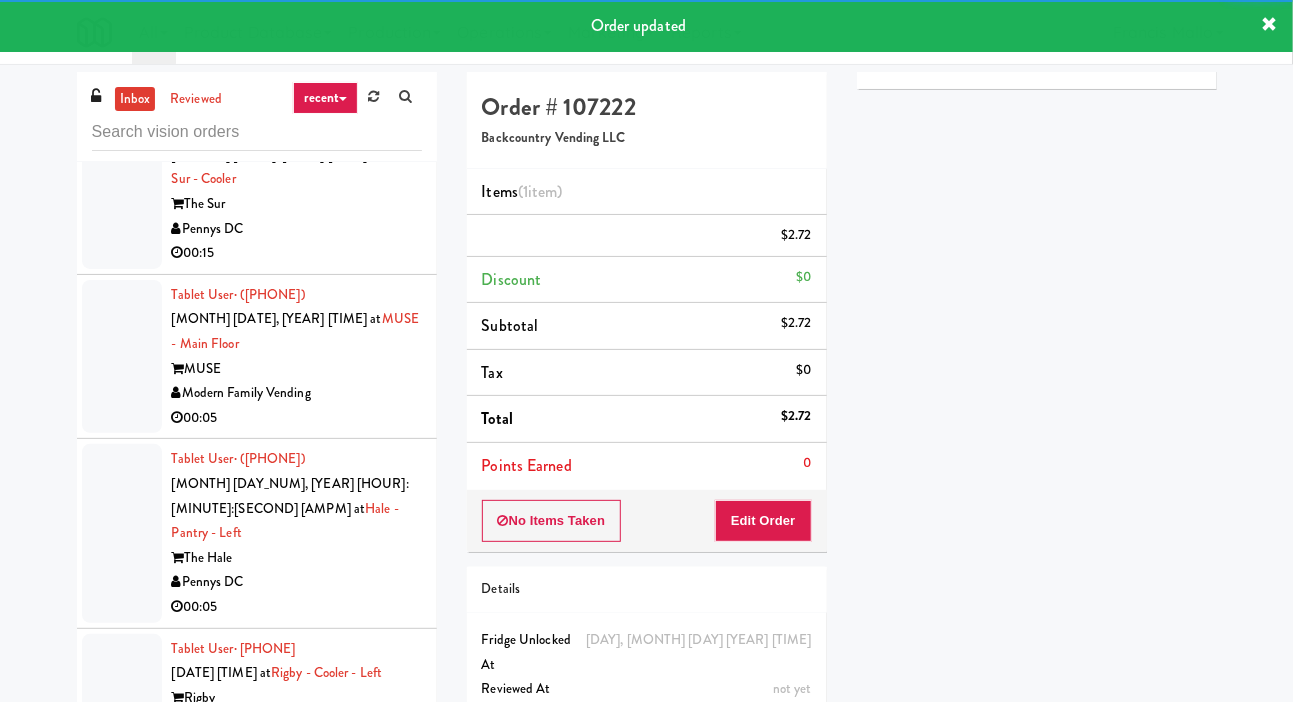 click at bounding box center [122, 698] 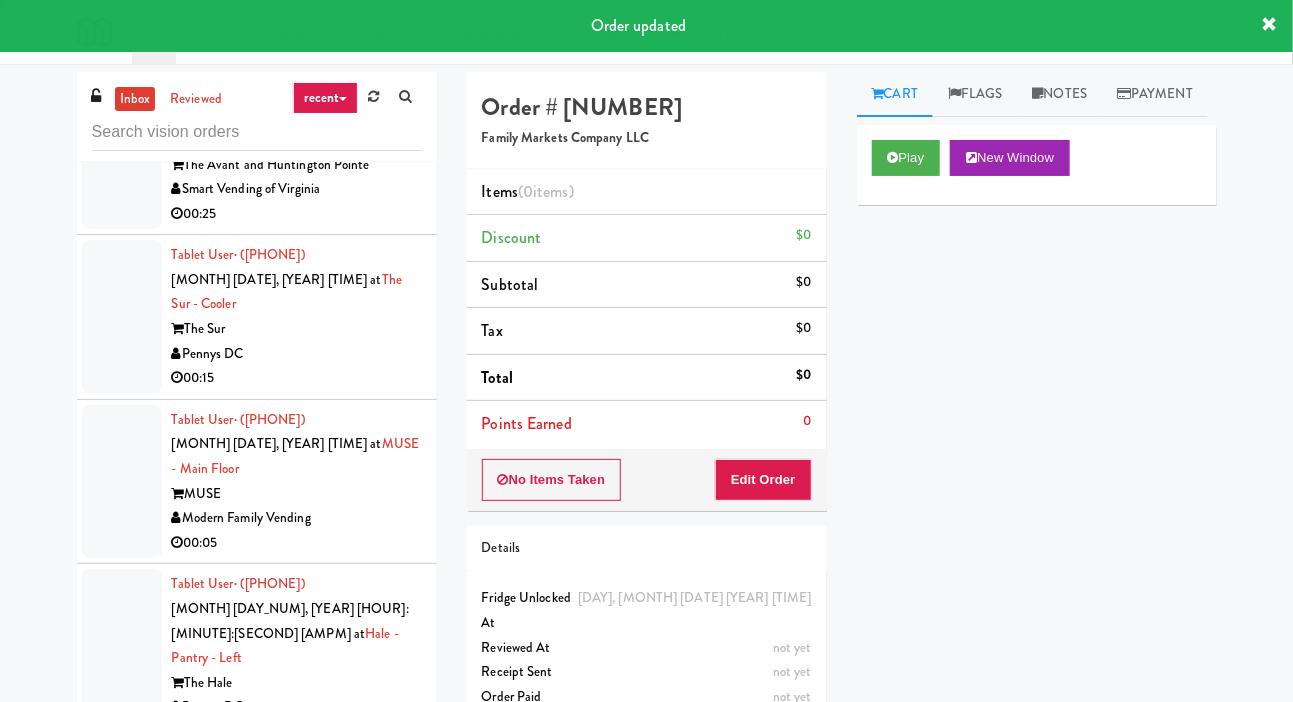 scroll, scrollTop: 25866, scrollLeft: 0, axis: vertical 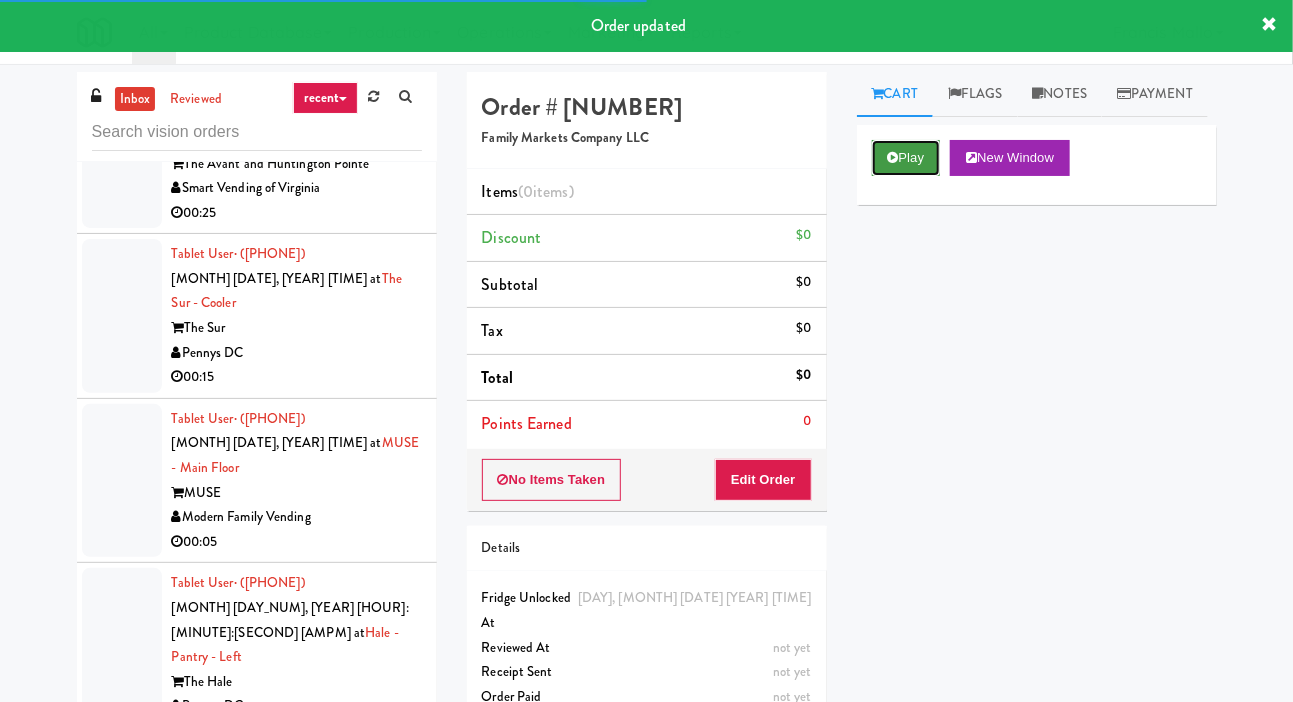 click on "Play" at bounding box center [906, 158] 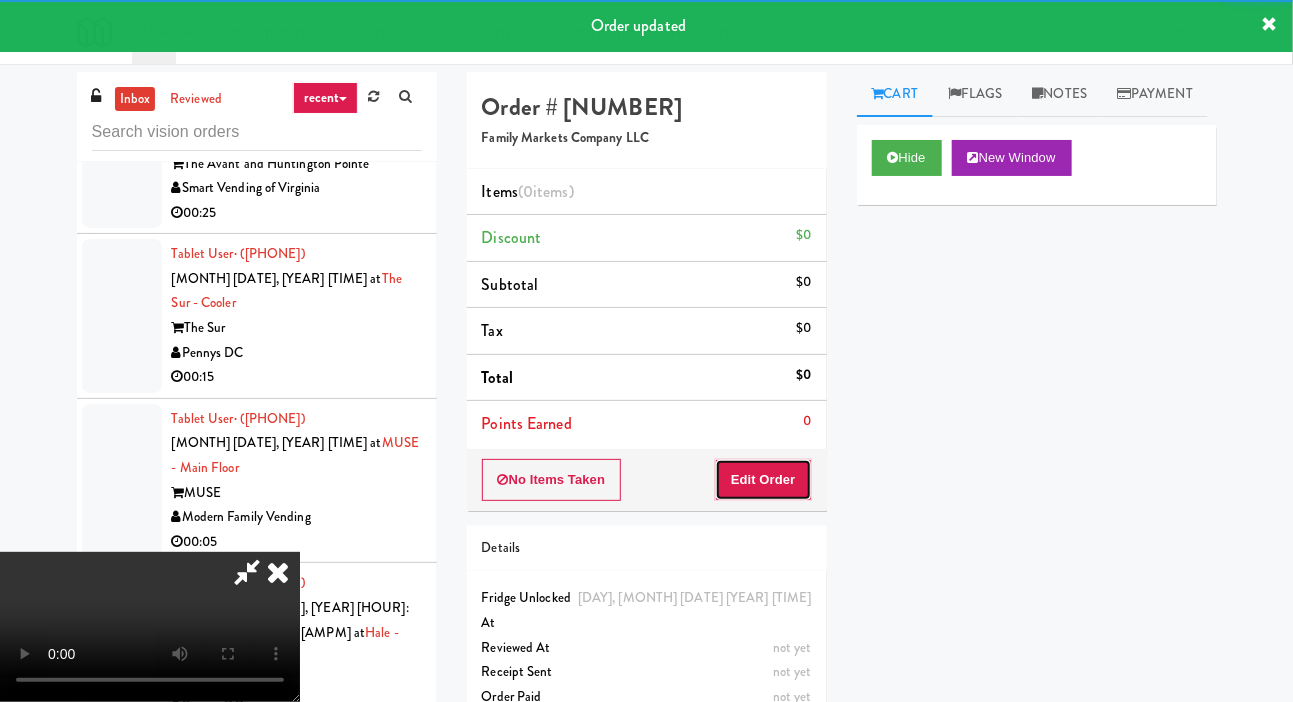 click on "Edit Order" at bounding box center (763, 480) 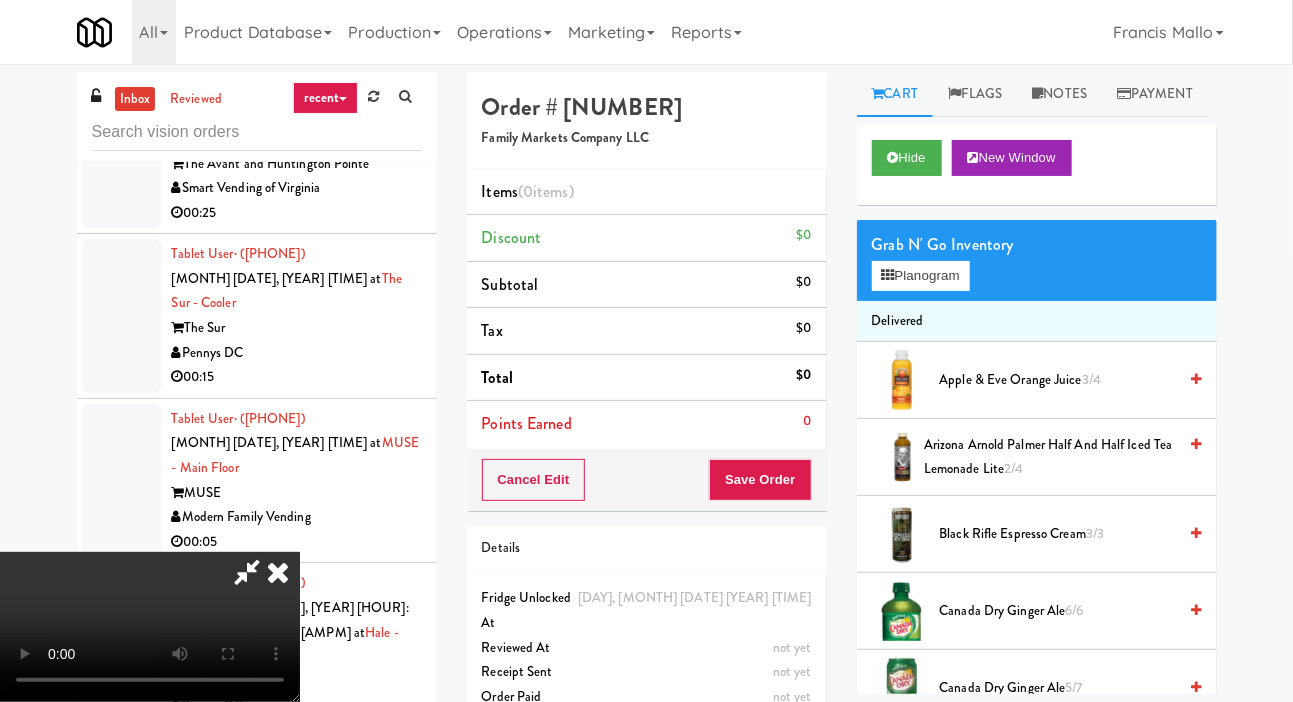 type 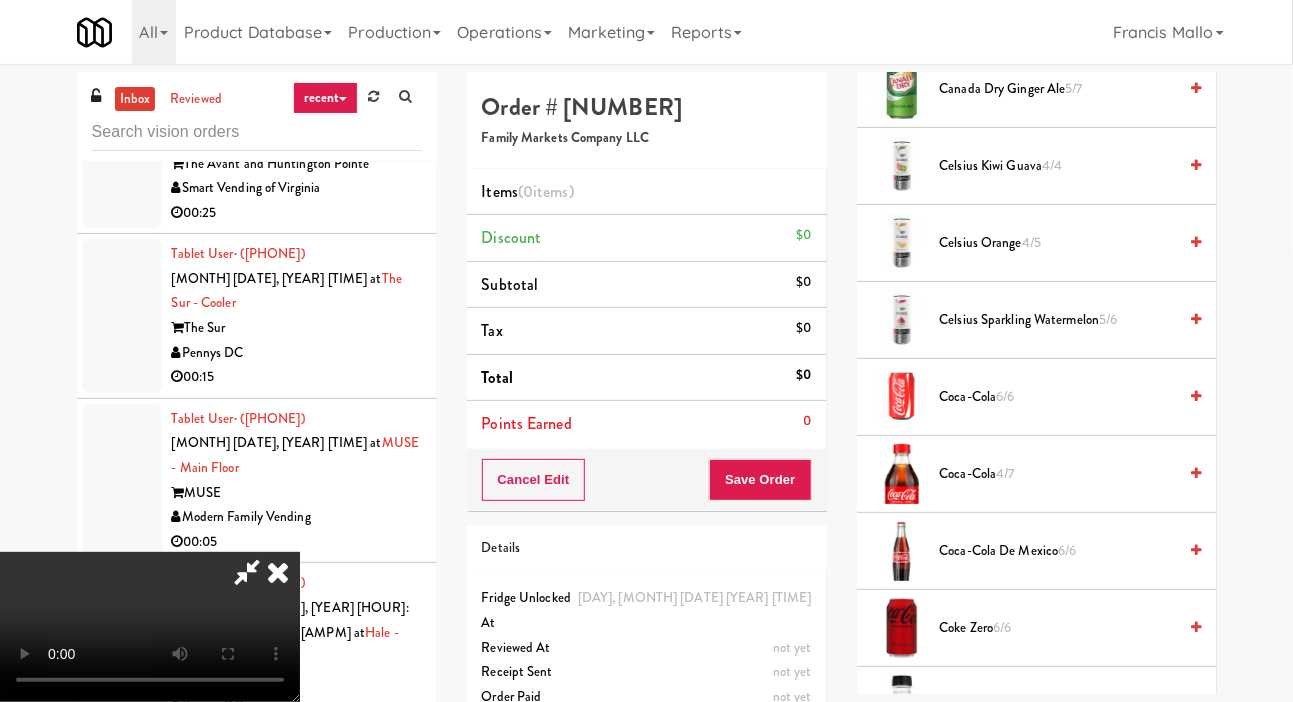 scroll, scrollTop: 658, scrollLeft: 0, axis: vertical 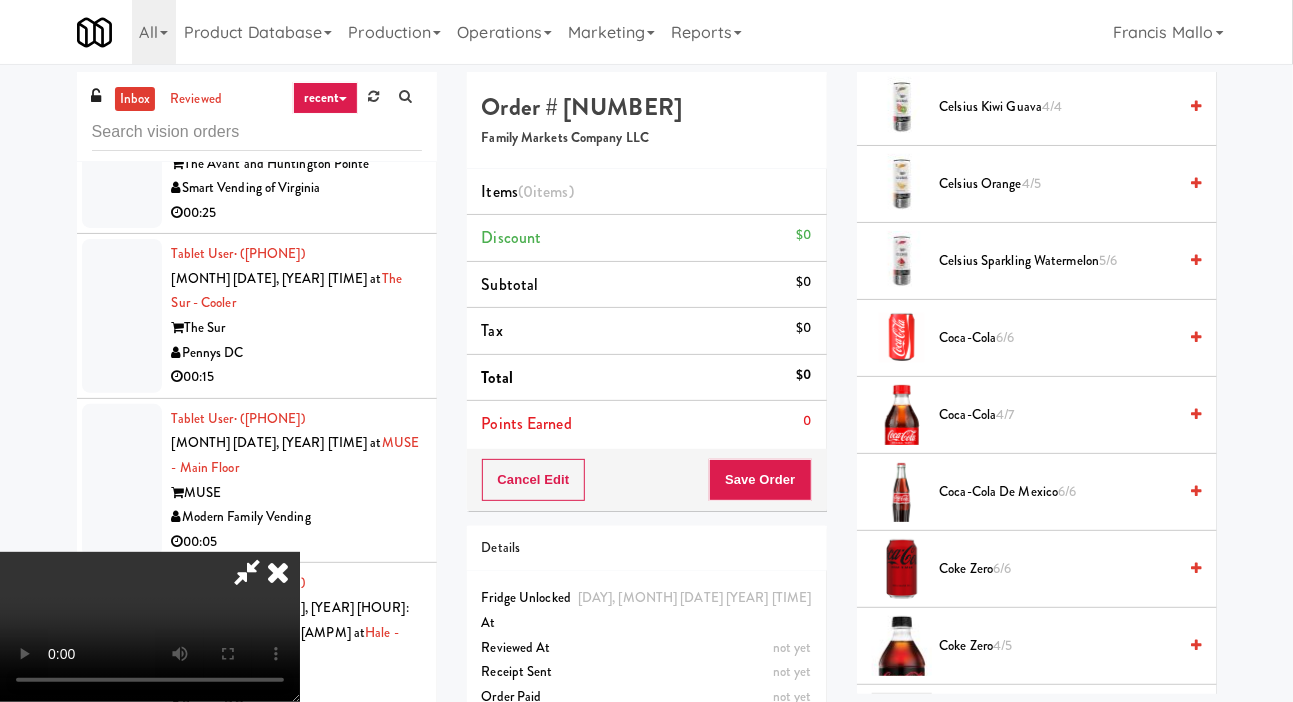 click on "6/6" at bounding box center [1002, 568] 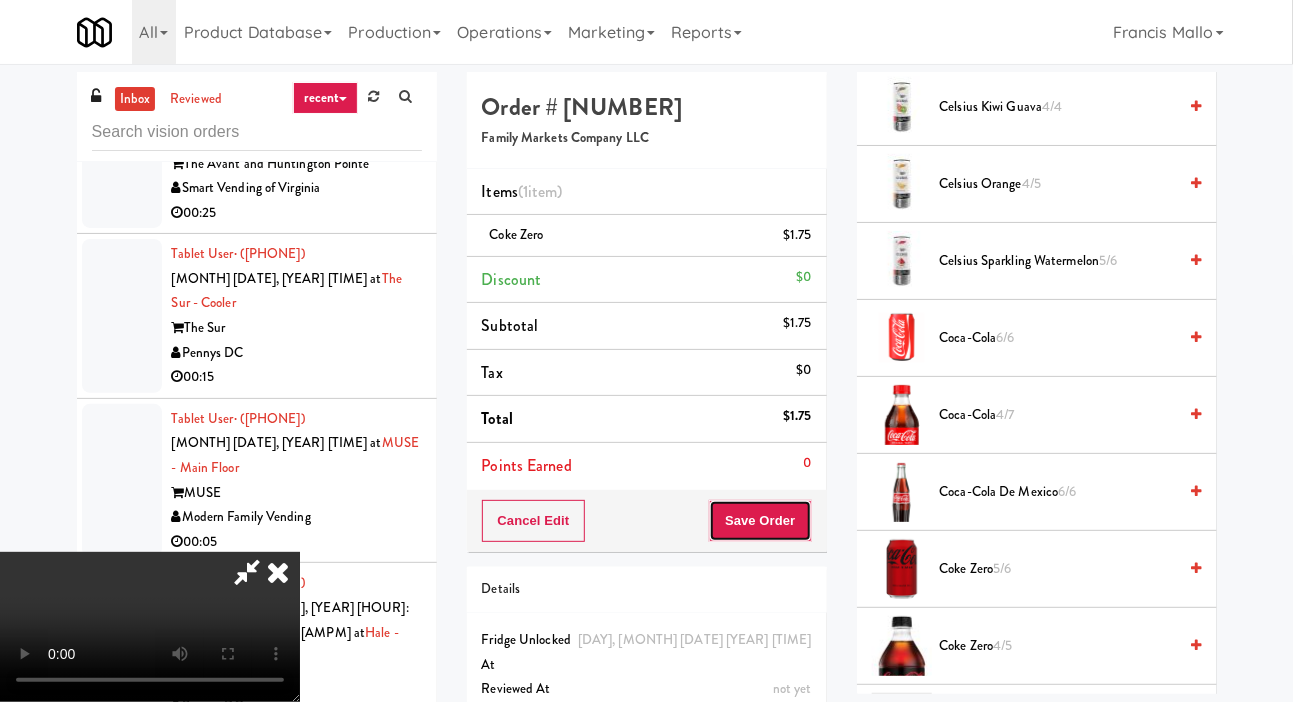 click on "Save Order" at bounding box center (760, 521) 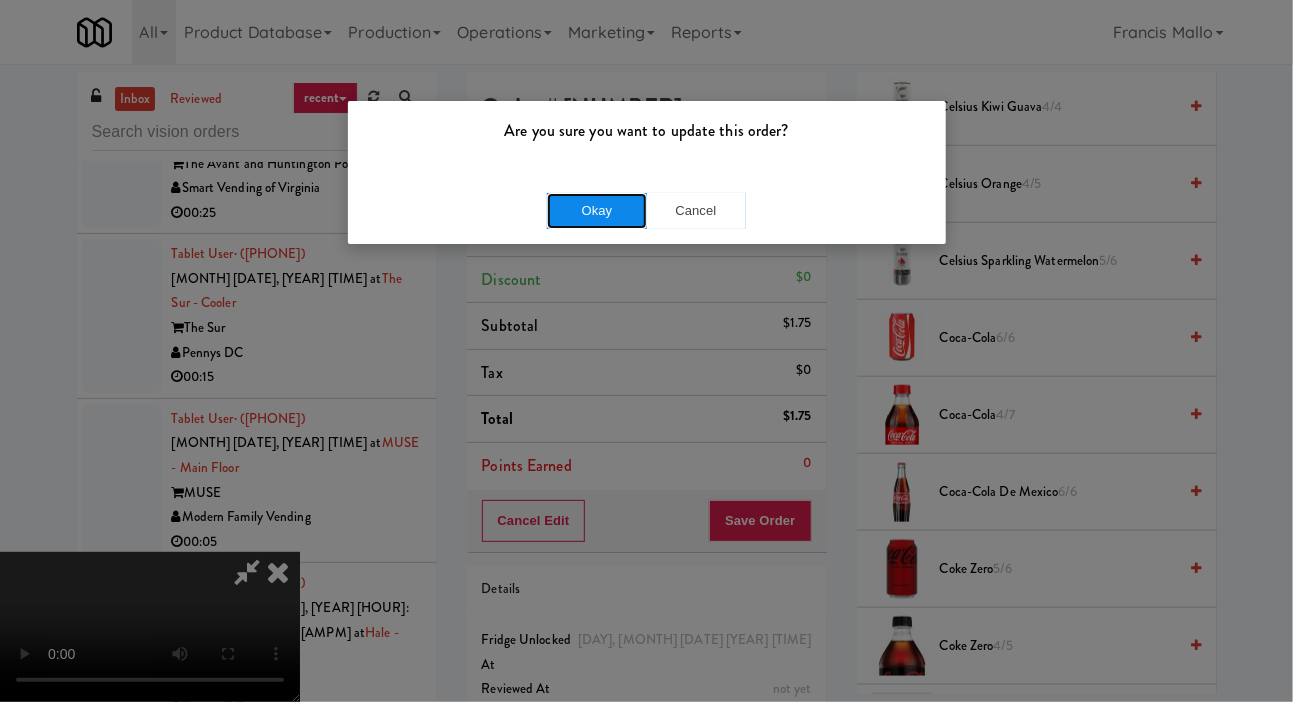 click on "Okay" at bounding box center (597, 211) 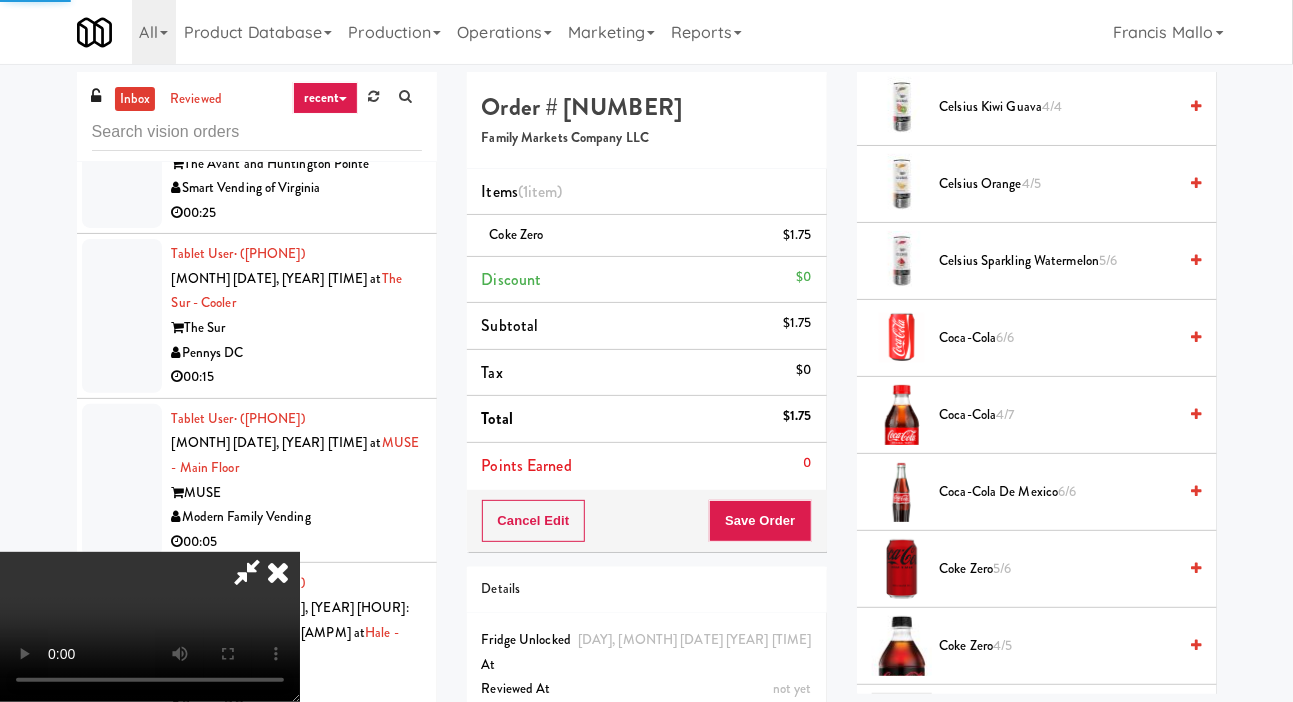 scroll, scrollTop: 116, scrollLeft: 0, axis: vertical 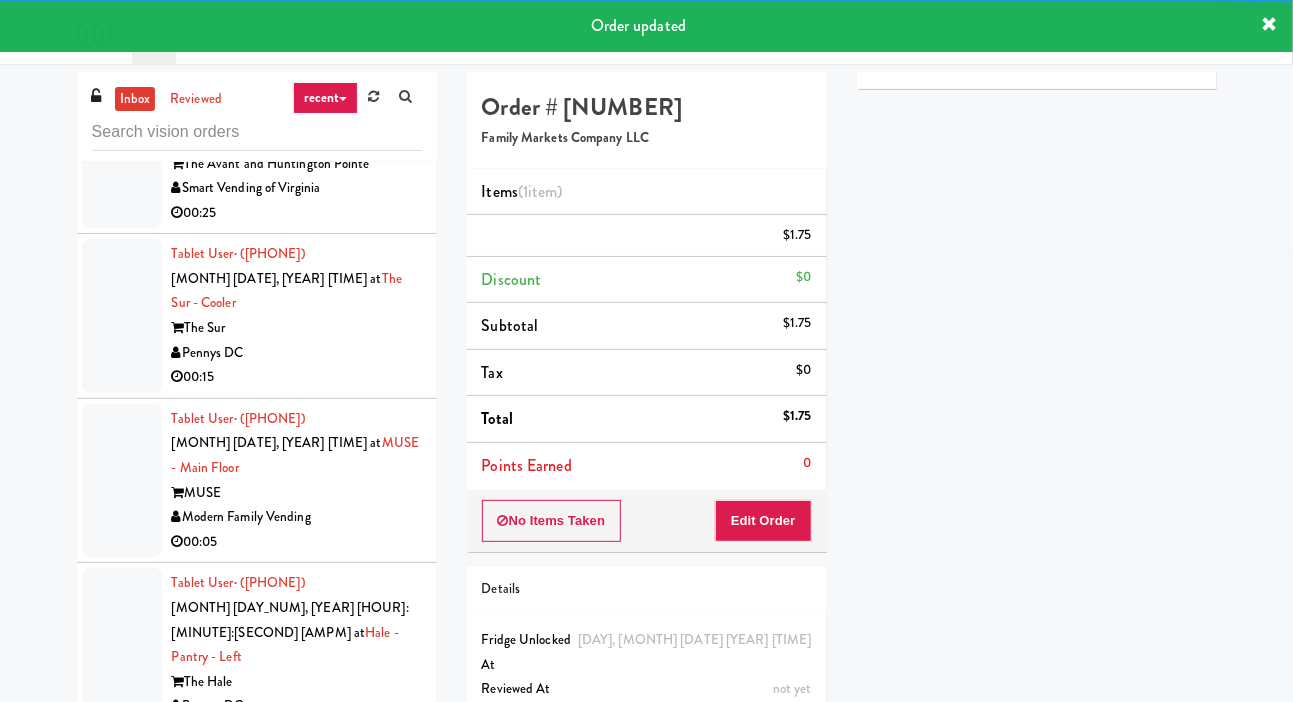 click at bounding box center (122, 657) 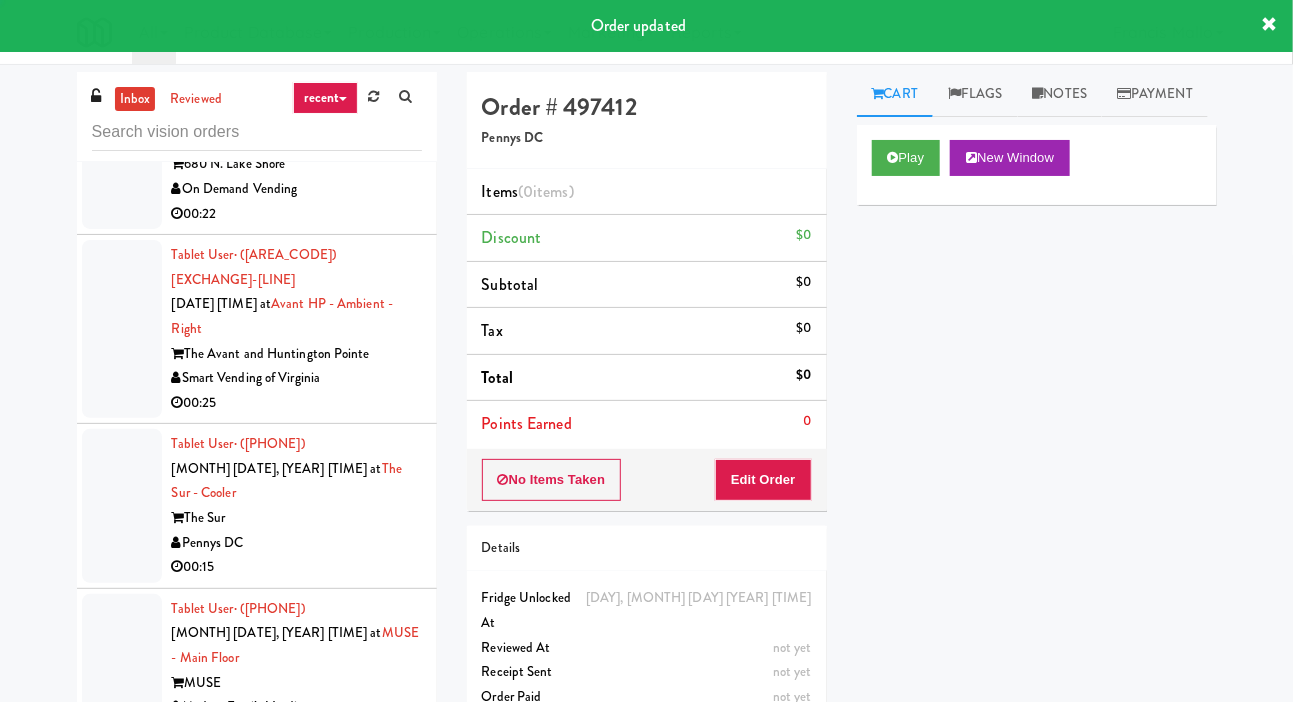 scroll, scrollTop: 25674, scrollLeft: 0, axis: vertical 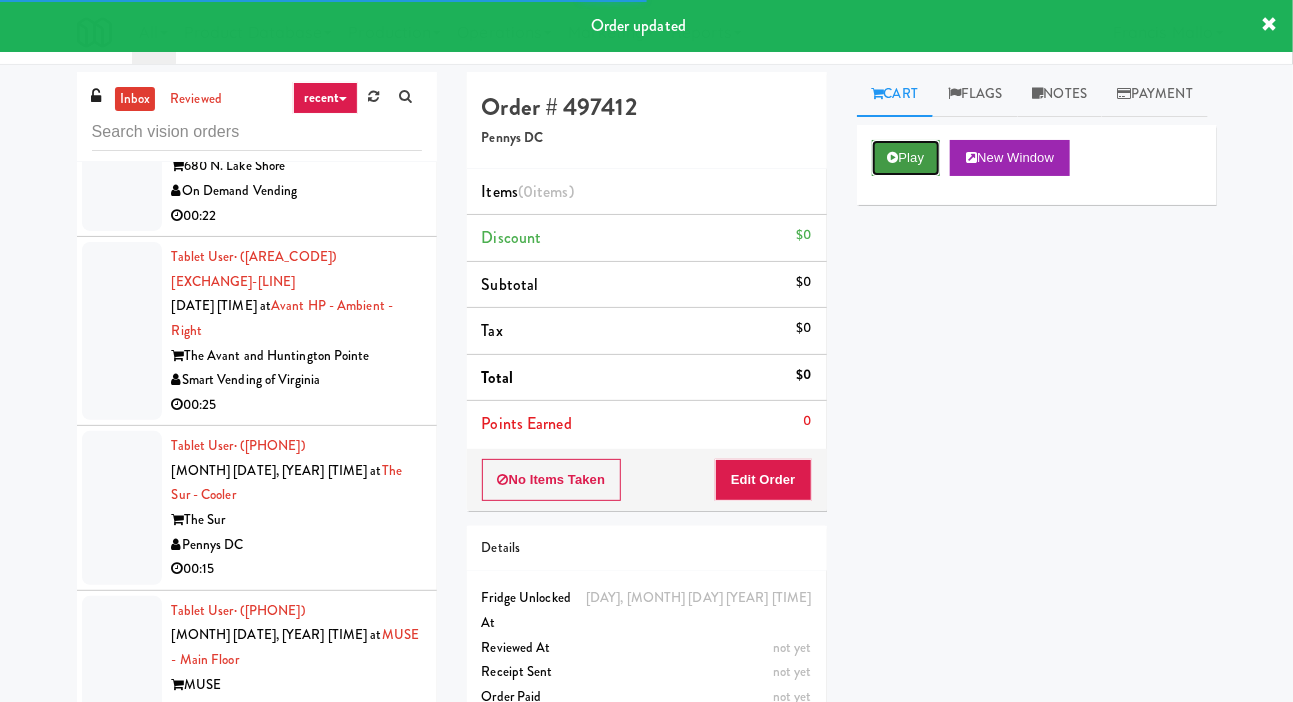 click on "Play" at bounding box center (906, 158) 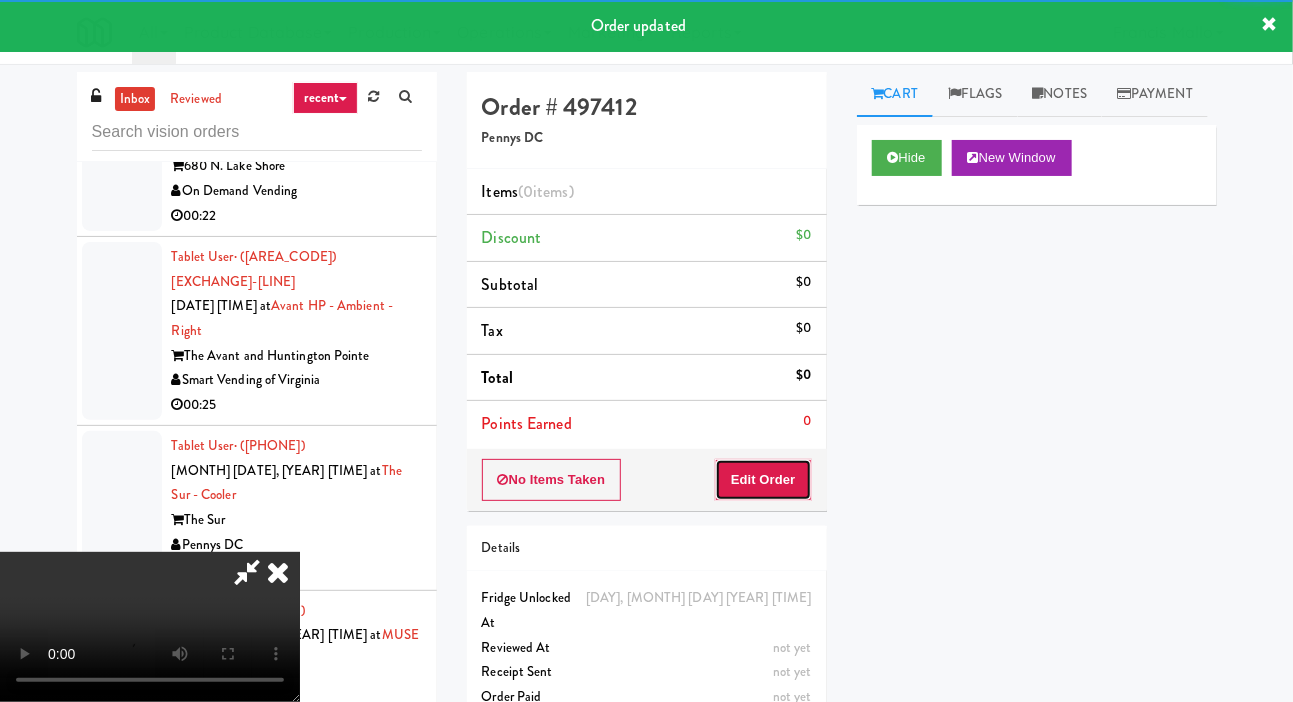 click on "Edit Order" at bounding box center [763, 480] 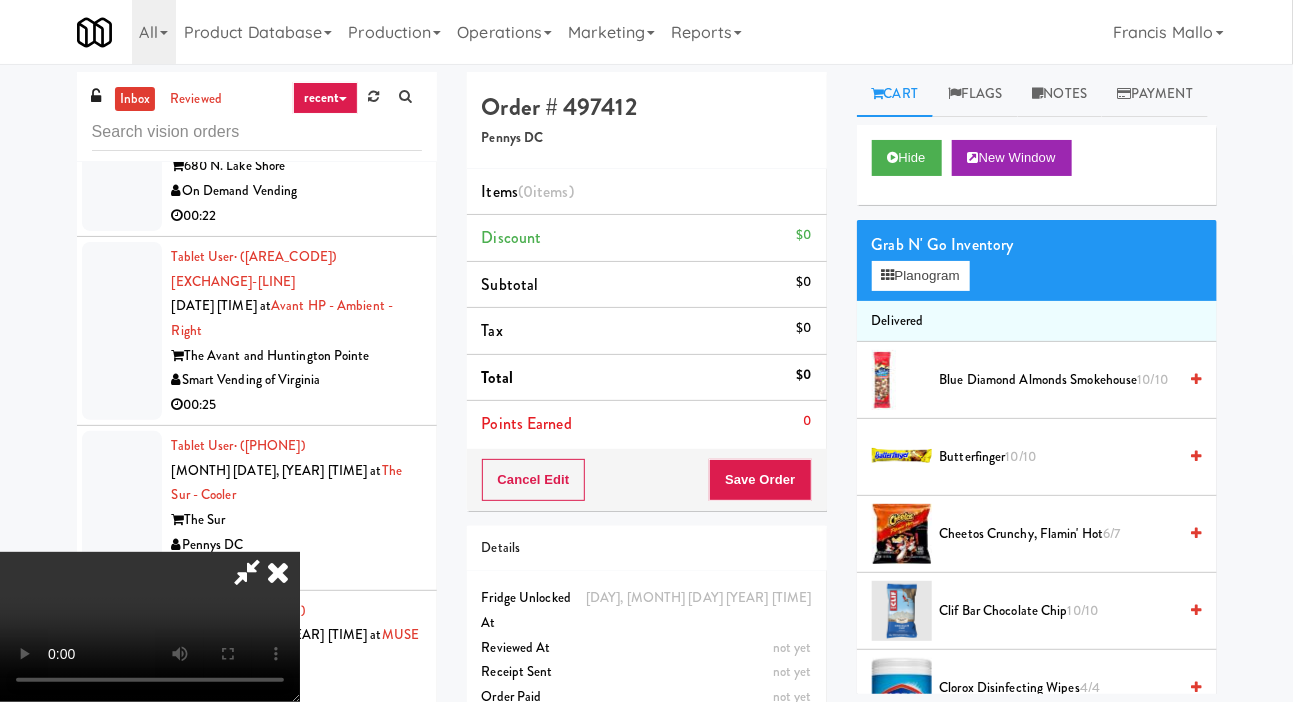 type 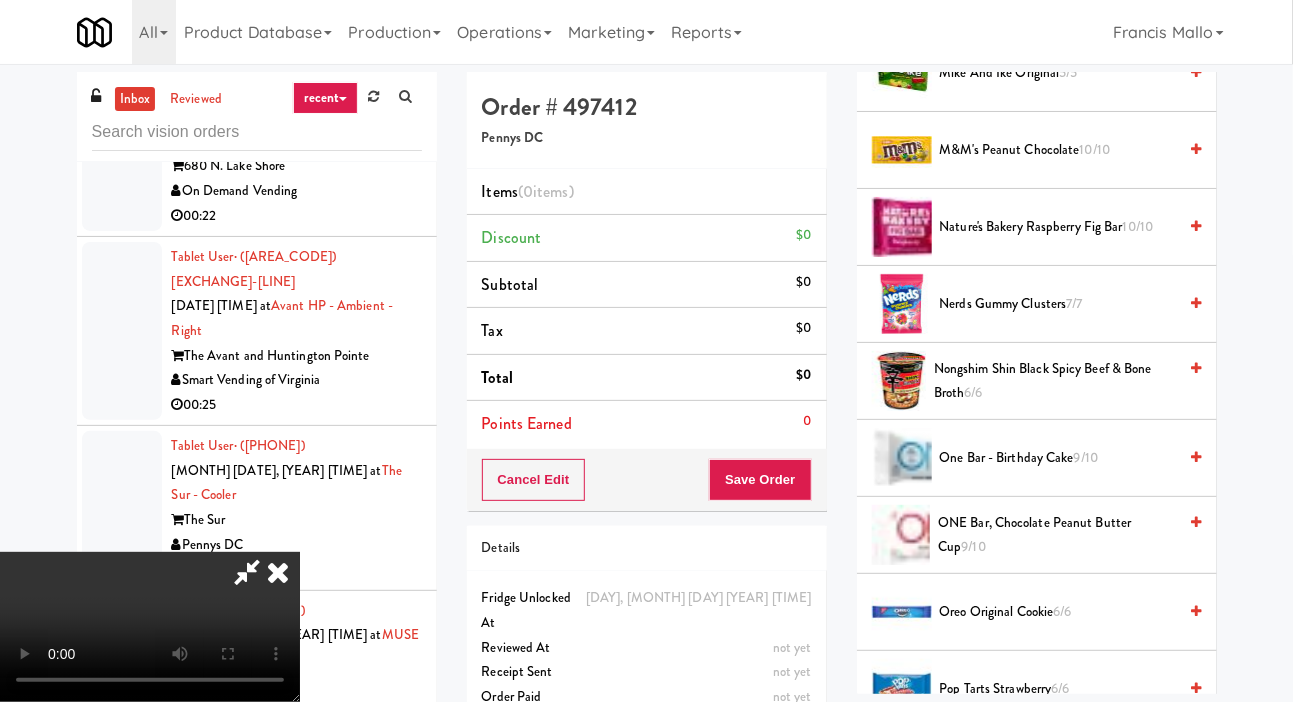 scroll, scrollTop: 1384, scrollLeft: 0, axis: vertical 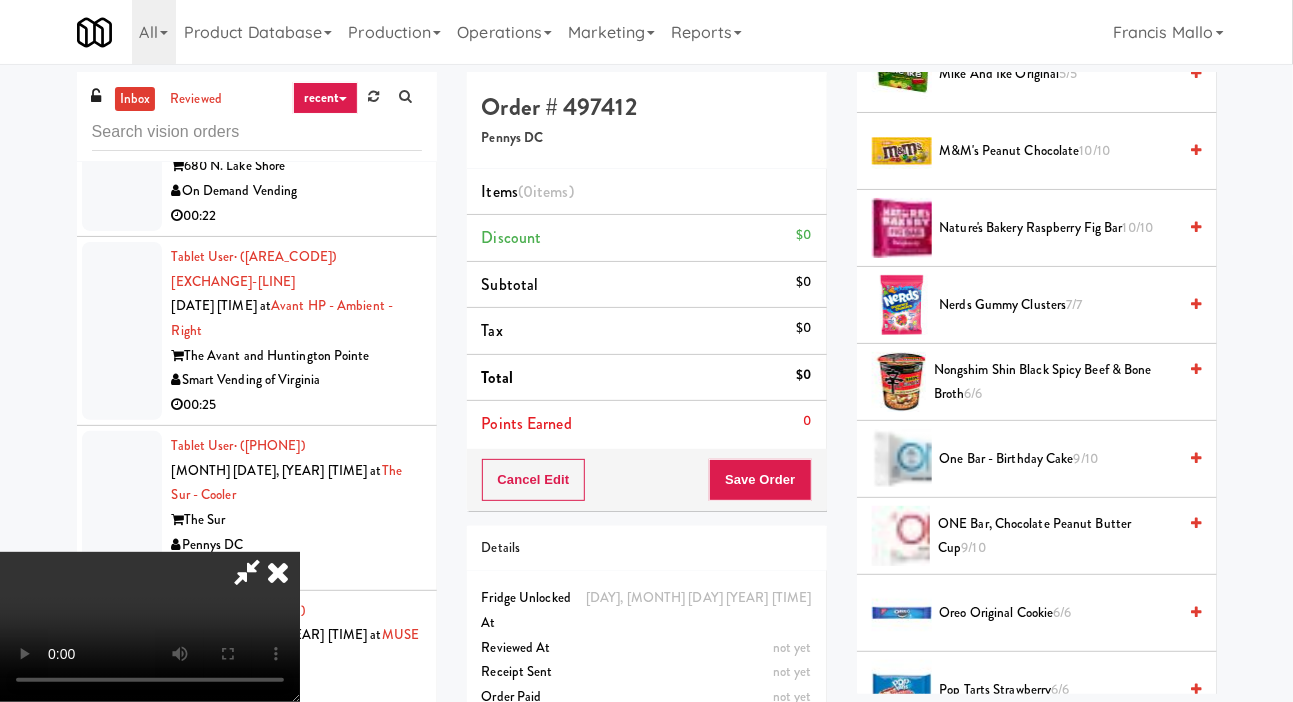 click on "Nerds Gummy Clusters  7/7" at bounding box center [1058, 305] 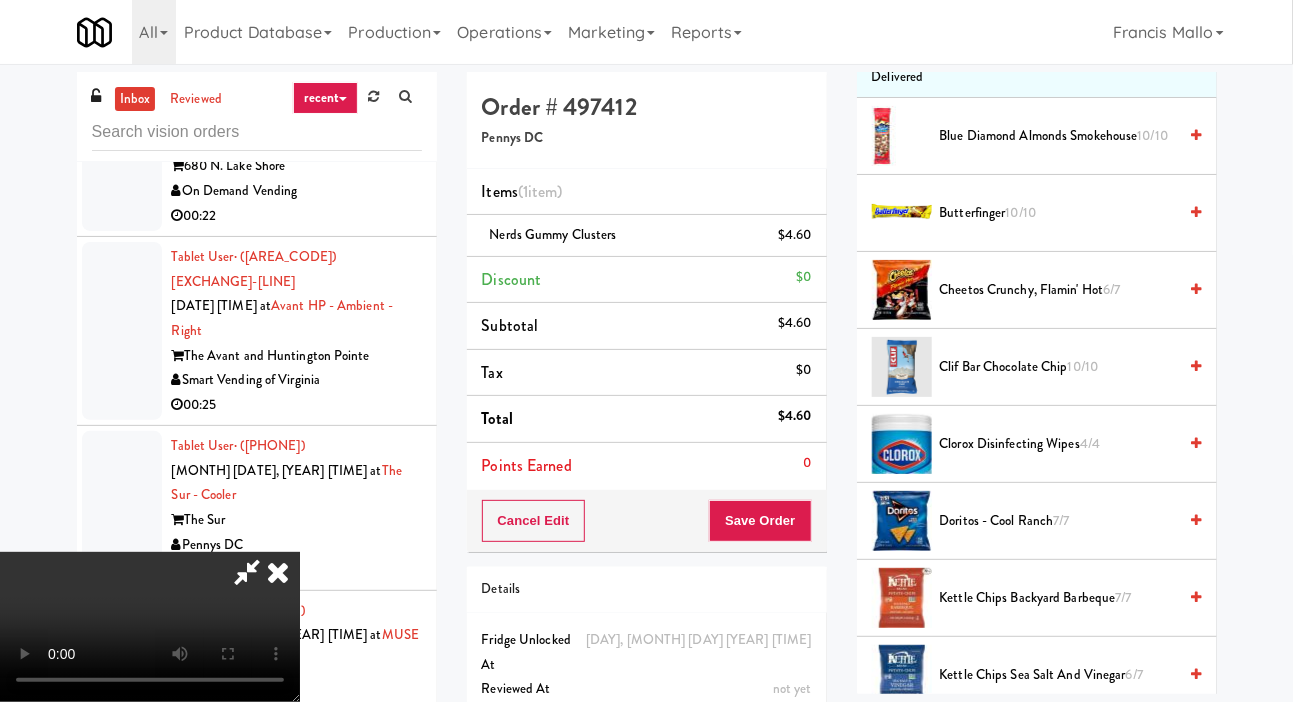 scroll, scrollTop: 237, scrollLeft: 0, axis: vertical 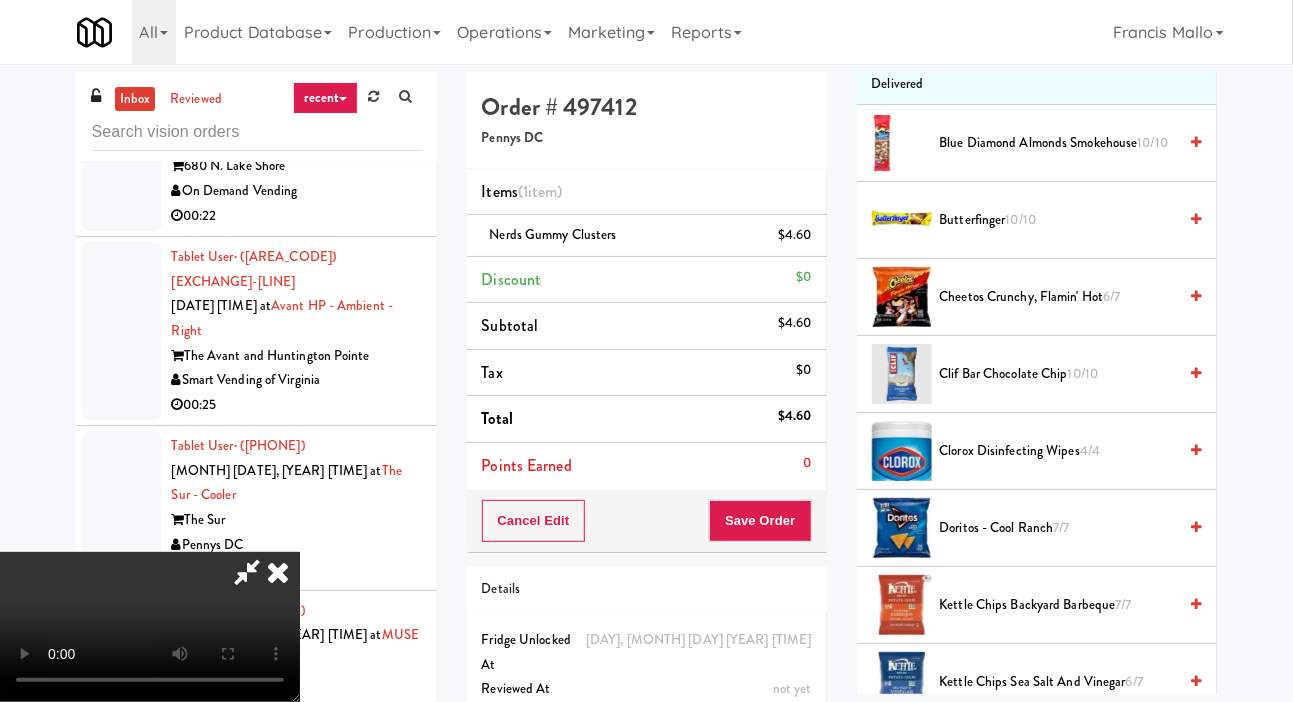 click on "Cheetos Crunchy, Flamin' Hot  6/7" at bounding box center (1058, 297) 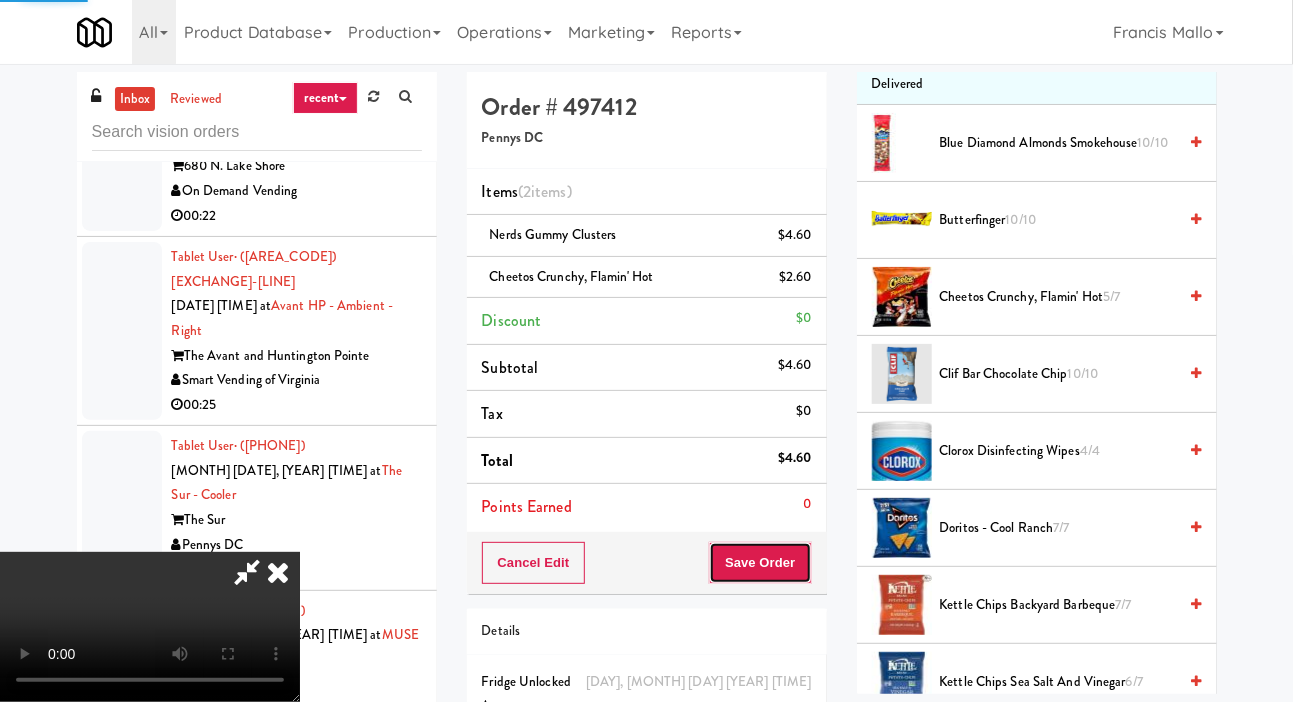 click on "Save Order" at bounding box center [760, 563] 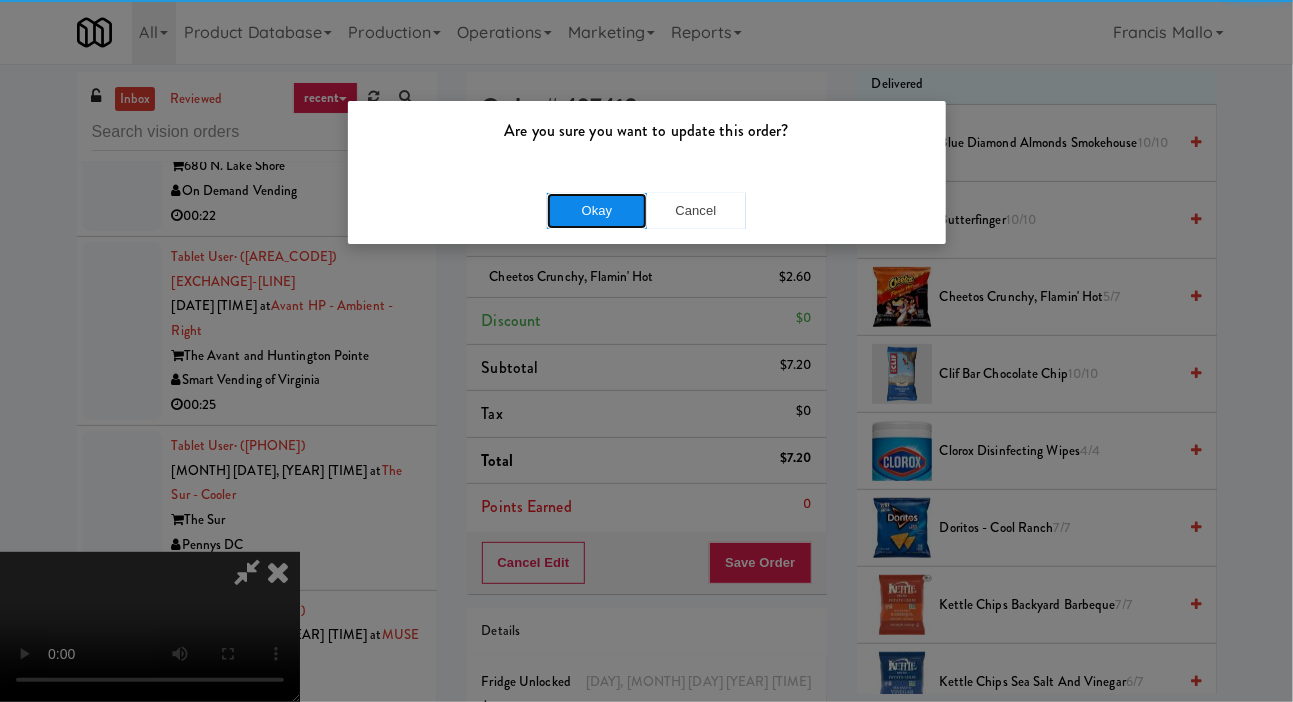 click on "Okay" at bounding box center [597, 211] 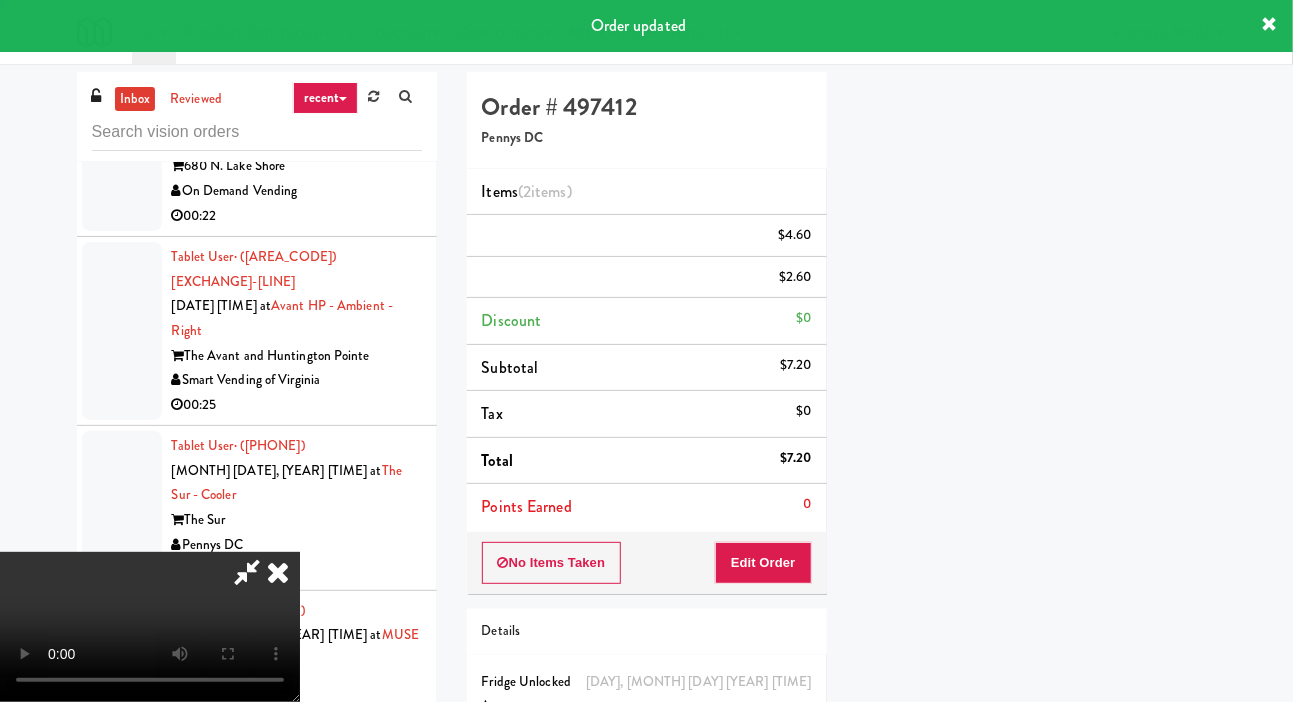scroll, scrollTop: 116, scrollLeft: 0, axis: vertical 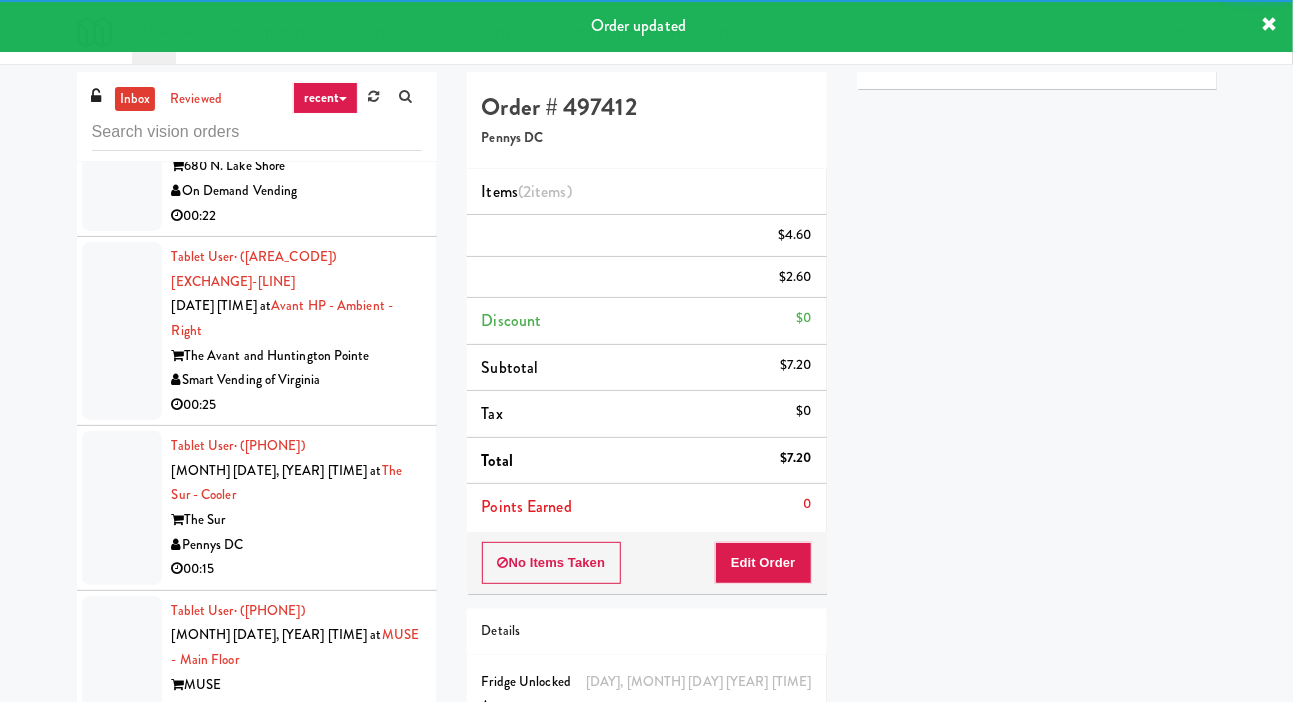 click at bounding box center [122, 673] 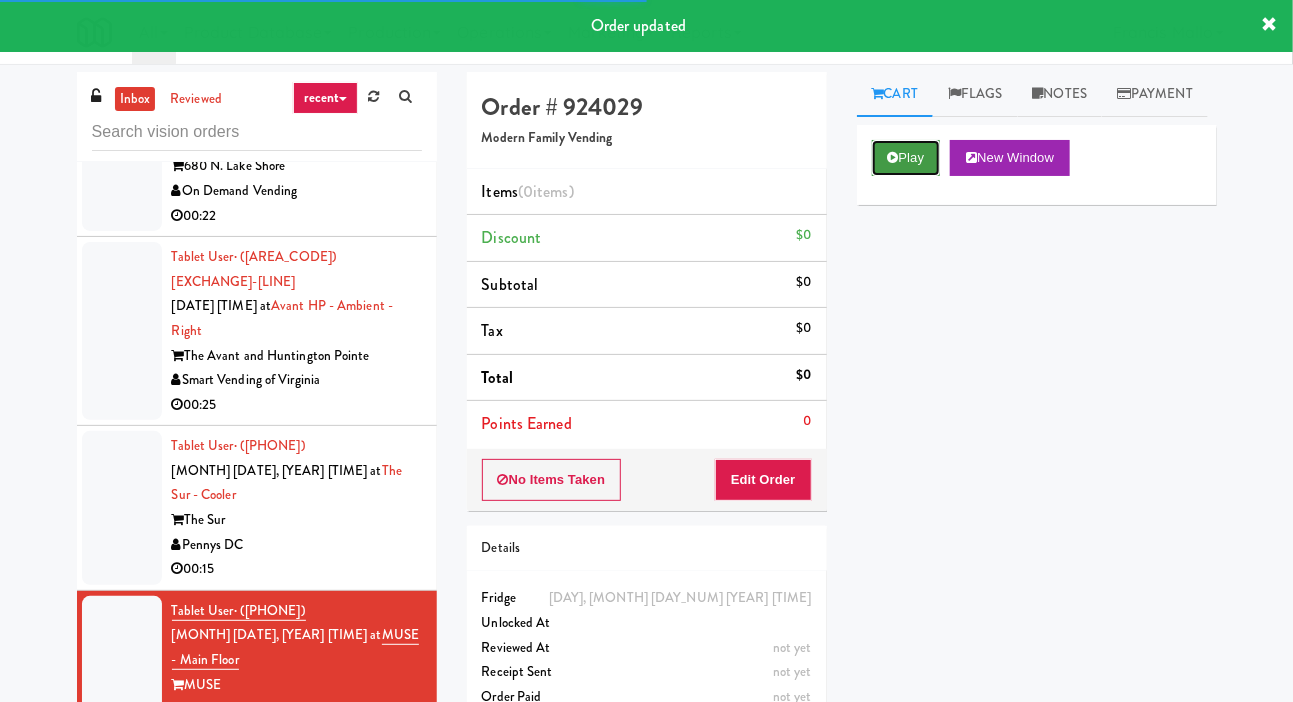 click at bounding box center [893, 157] 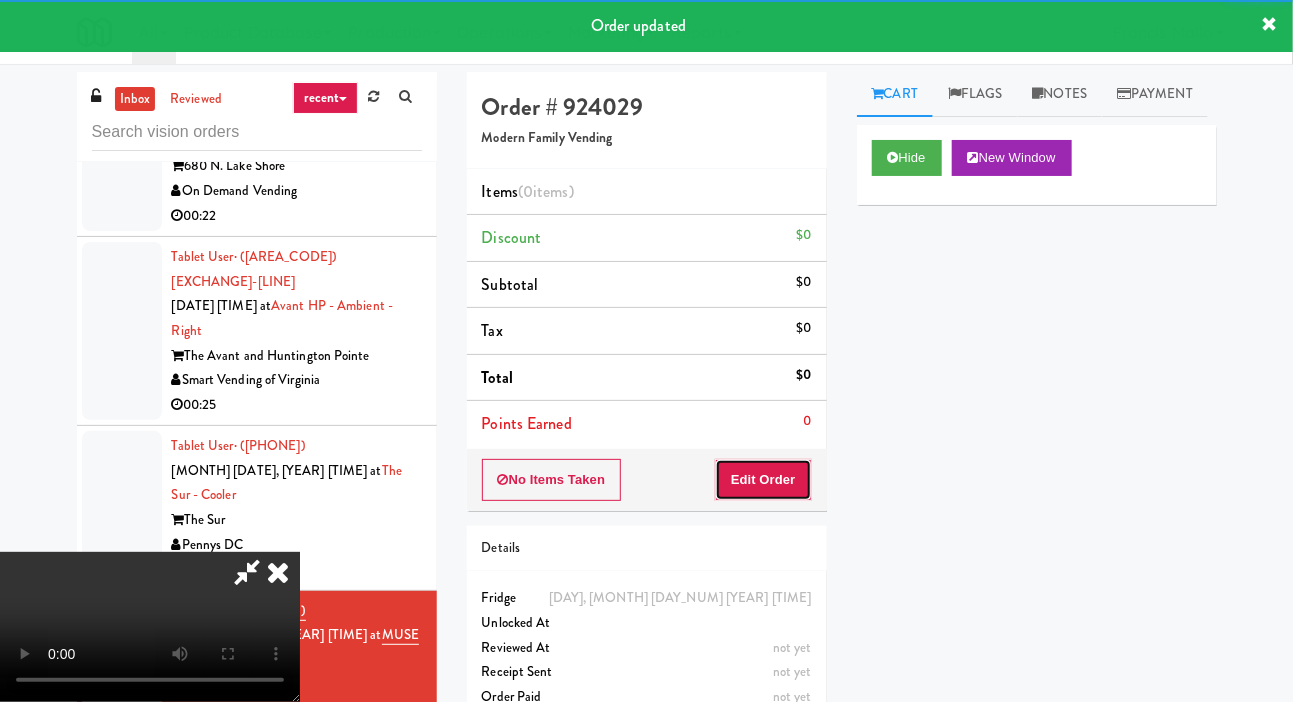 click on "Edit Order" at bounding box center (763, 480) 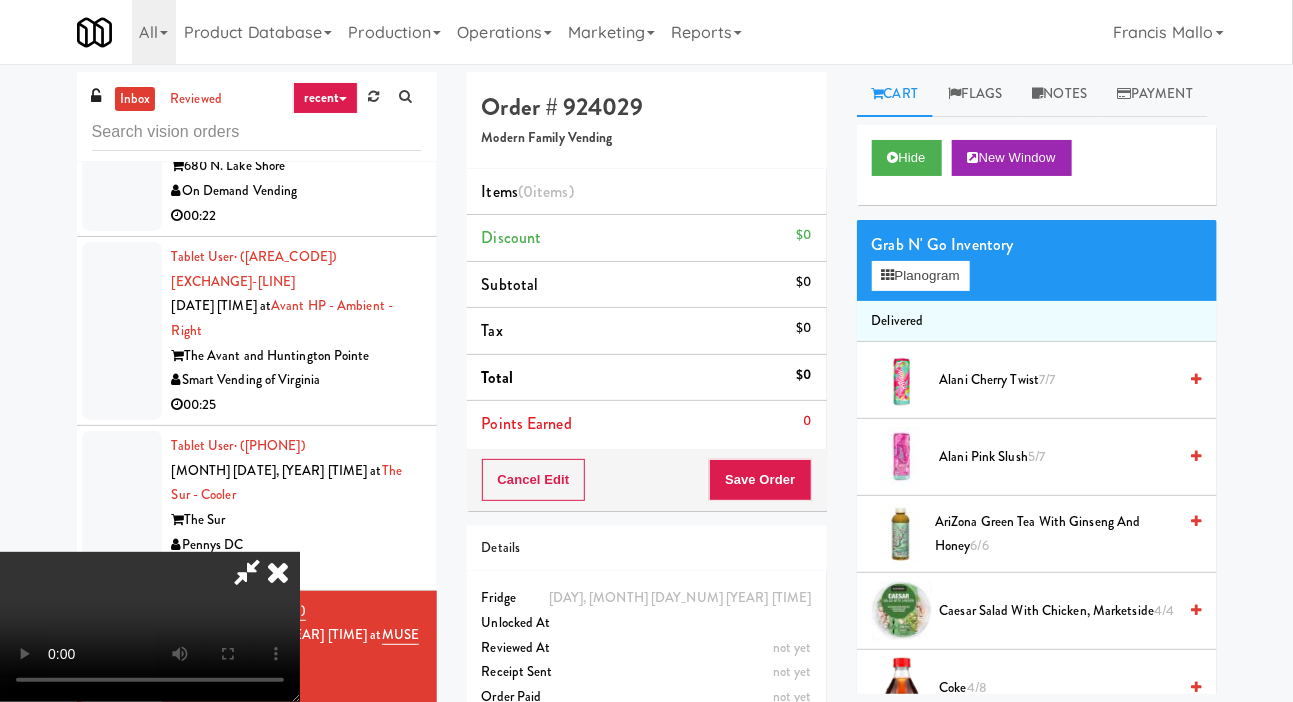 scroll, scrollTop: 73, scrollLeft: 0, axis: vertical 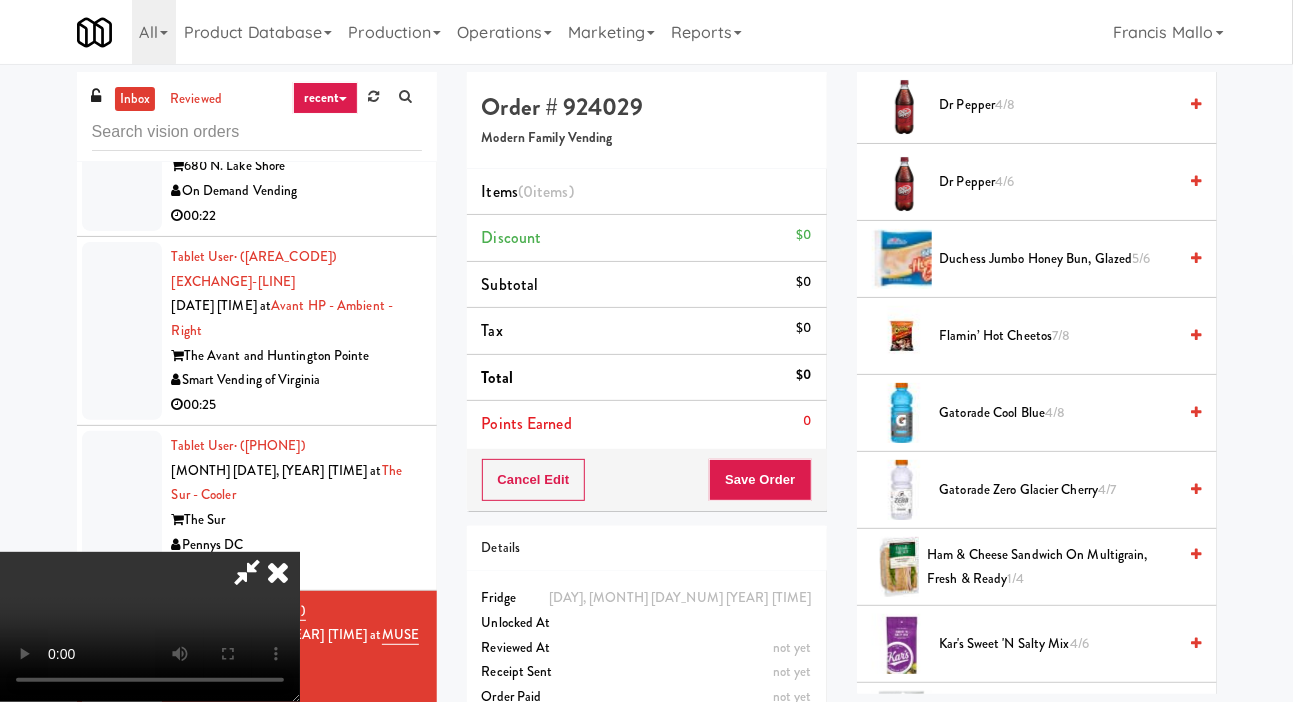 click on "Gatorade Cool Blue  4/8" at bounding box center (1058, 413) 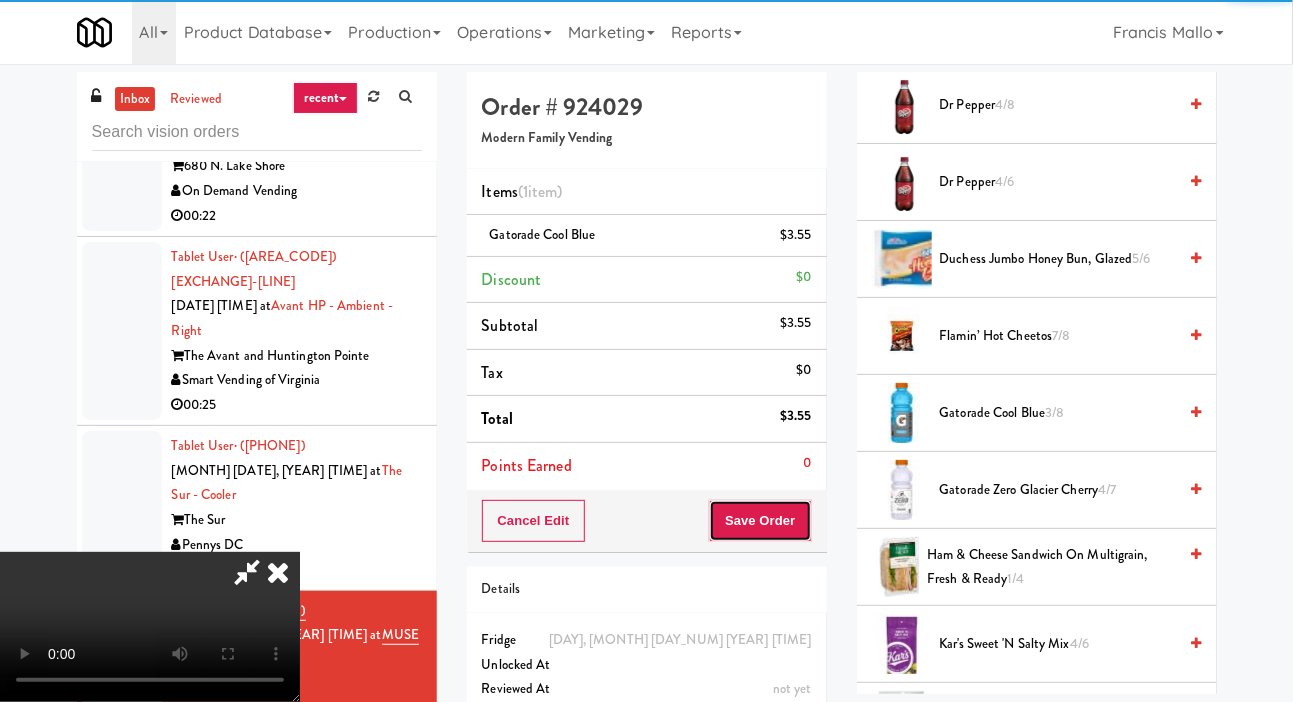 click on "Save Order" at bounding box center [760, 521] 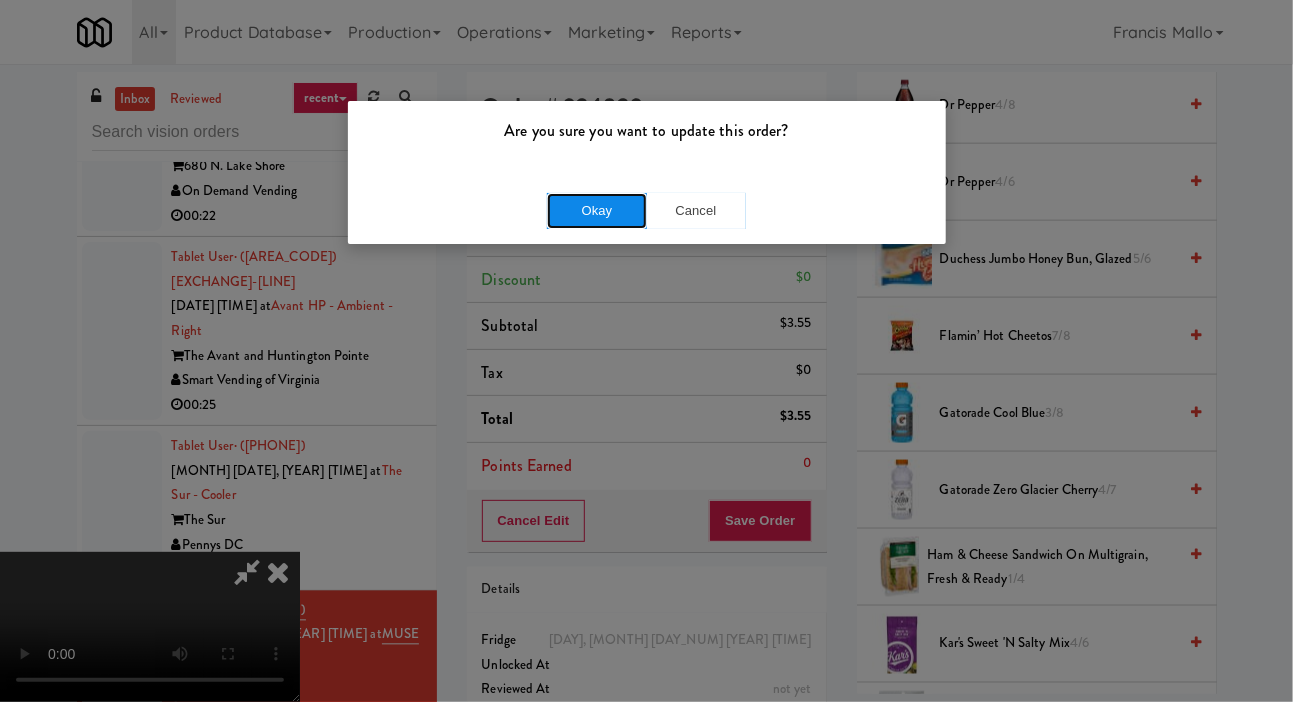 click on "Okay" at bounding box center [597, 211] 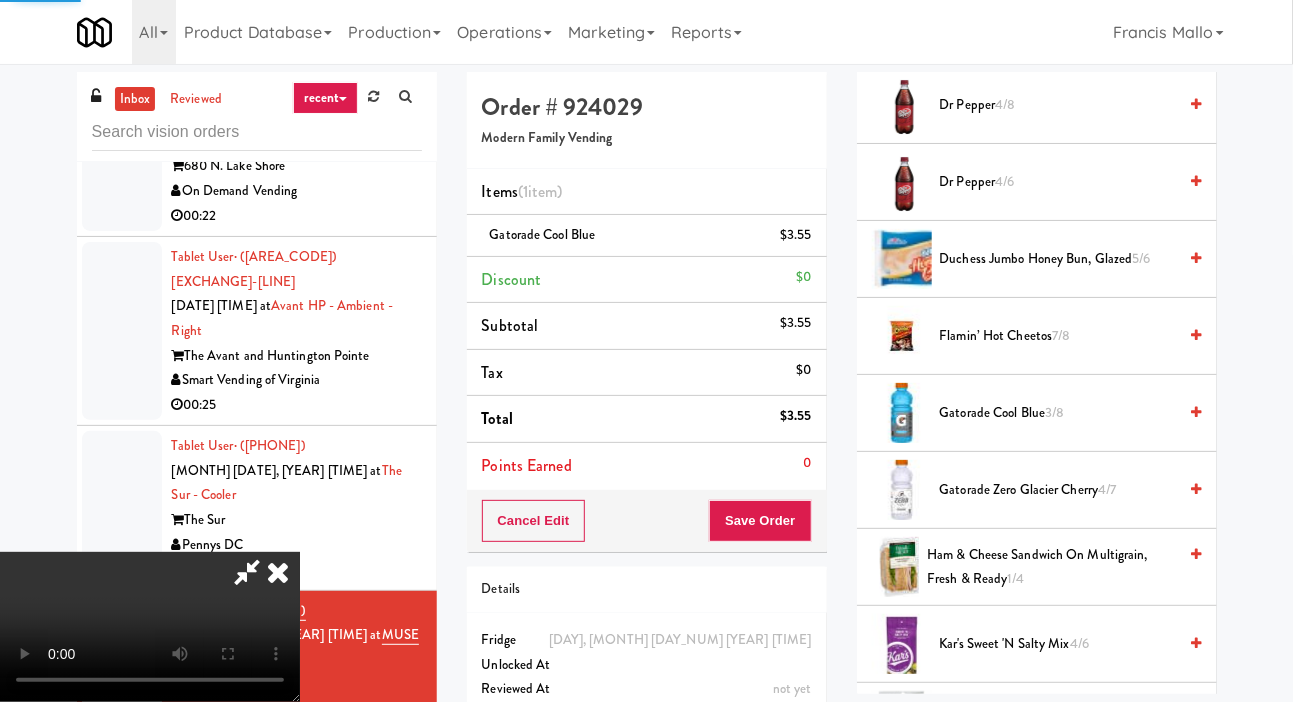scroll, scrollTop: 116, scrollLeft: 0, axis: vertical 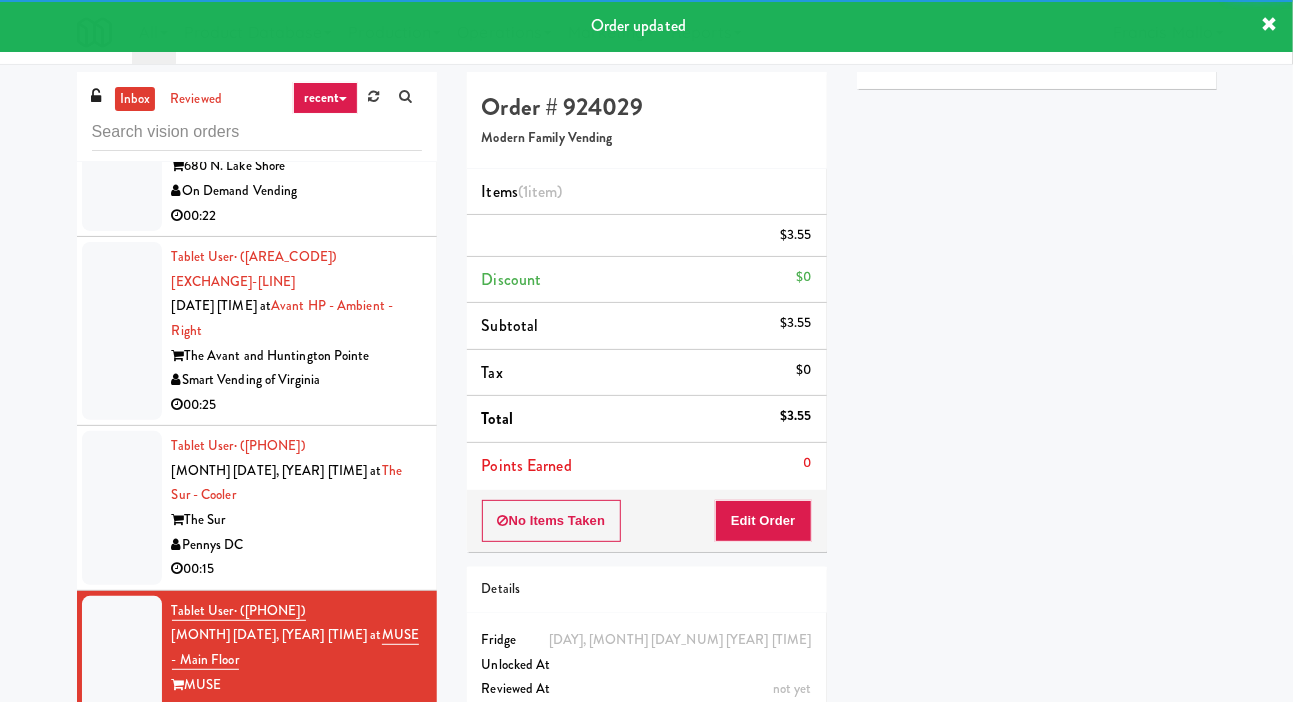 click at bounding box center [122, 508] 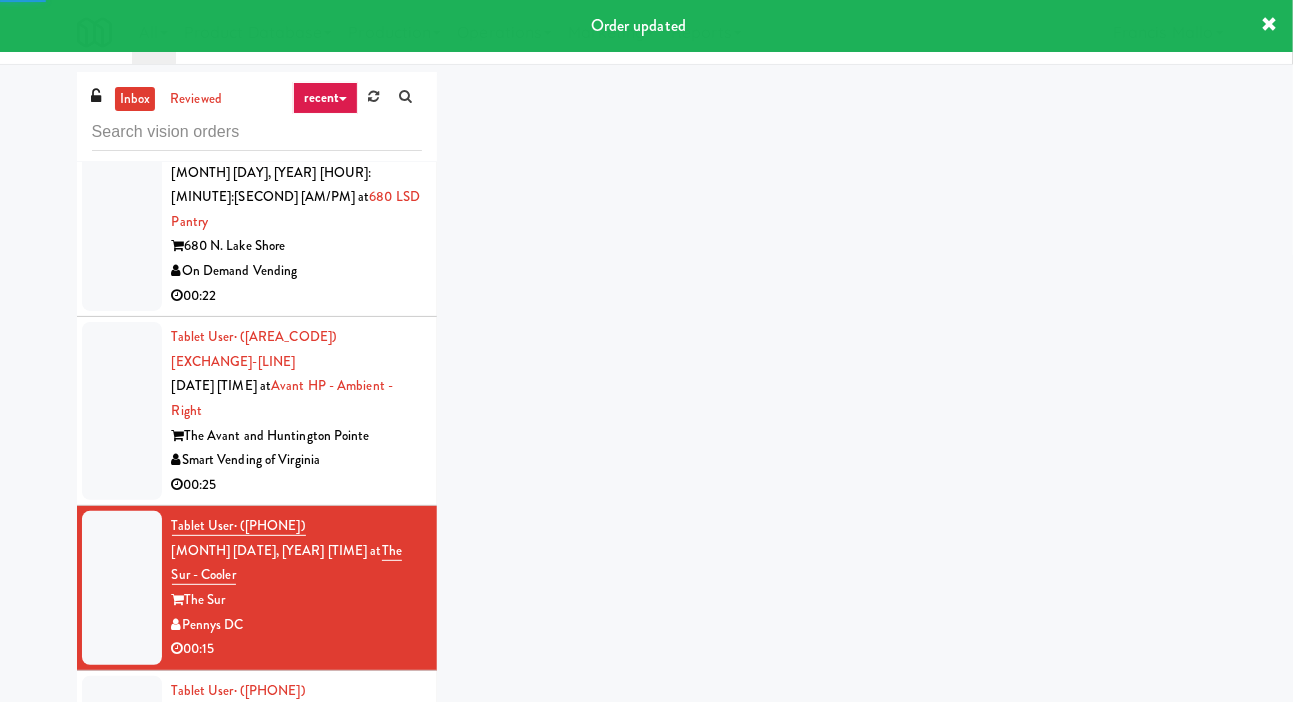 scroll, scrollTop: 25451, scrollLeft: 0, axis: vertical 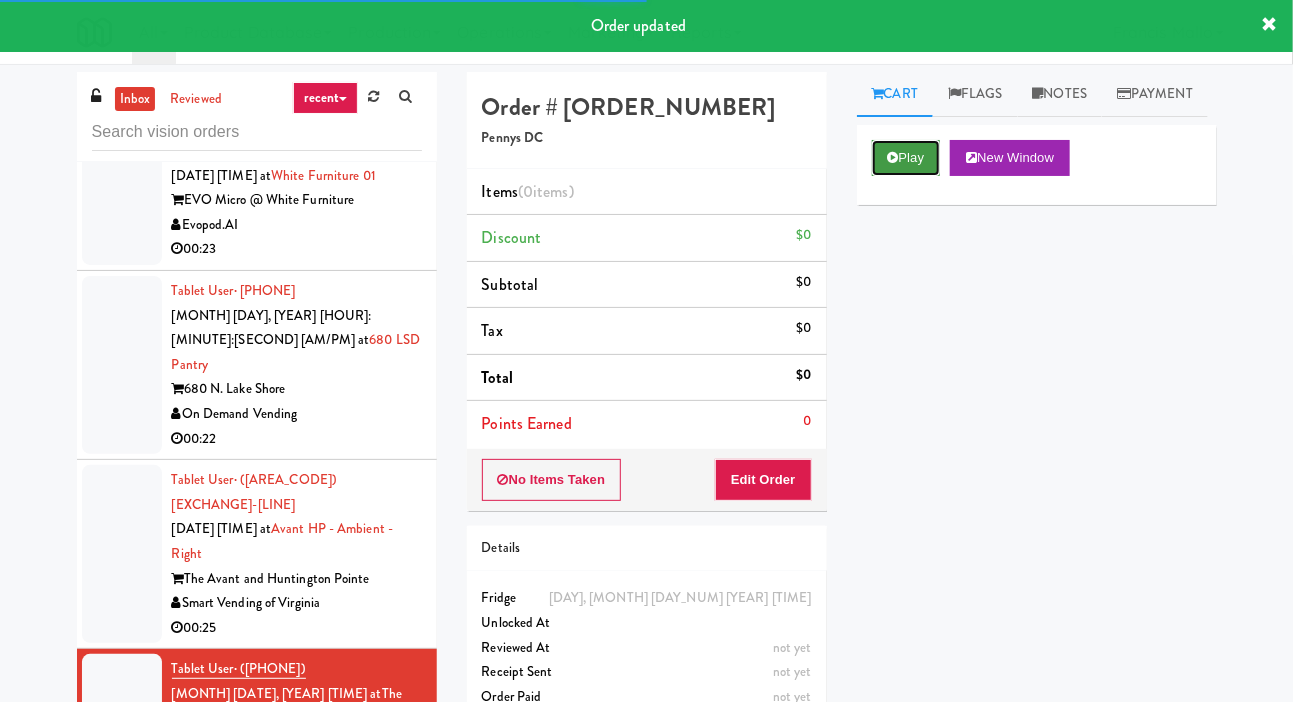 click on "Play" at bounding box center (906, 158) 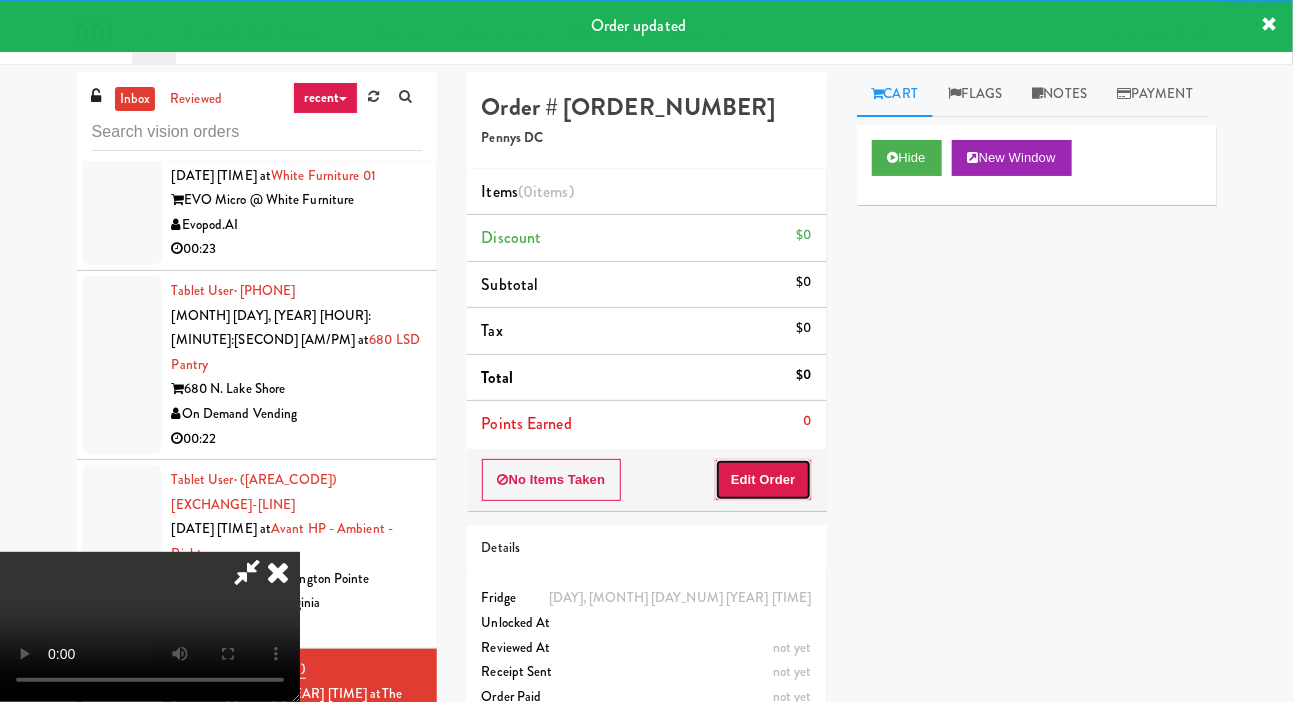 click on "Edit Order" at bounding box center (763, 480) 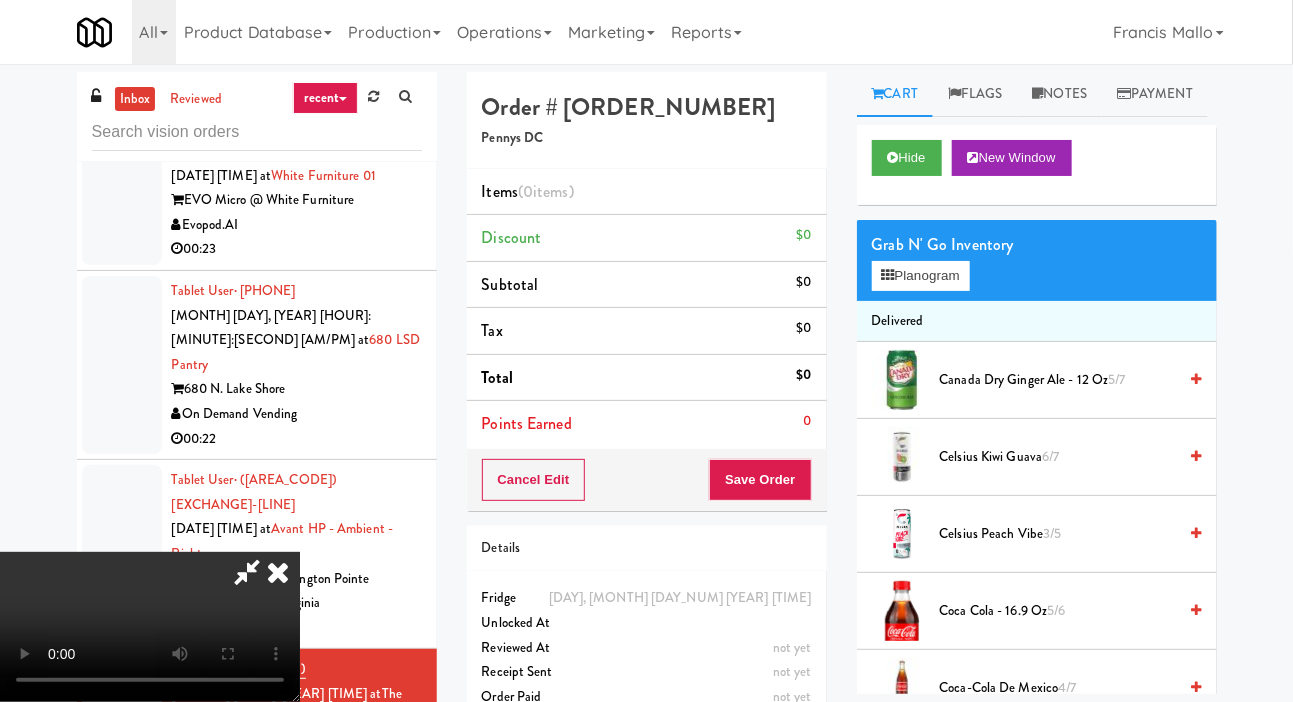 scroll, scrollTop: 73, scrollLeft: 0, axis: vertical 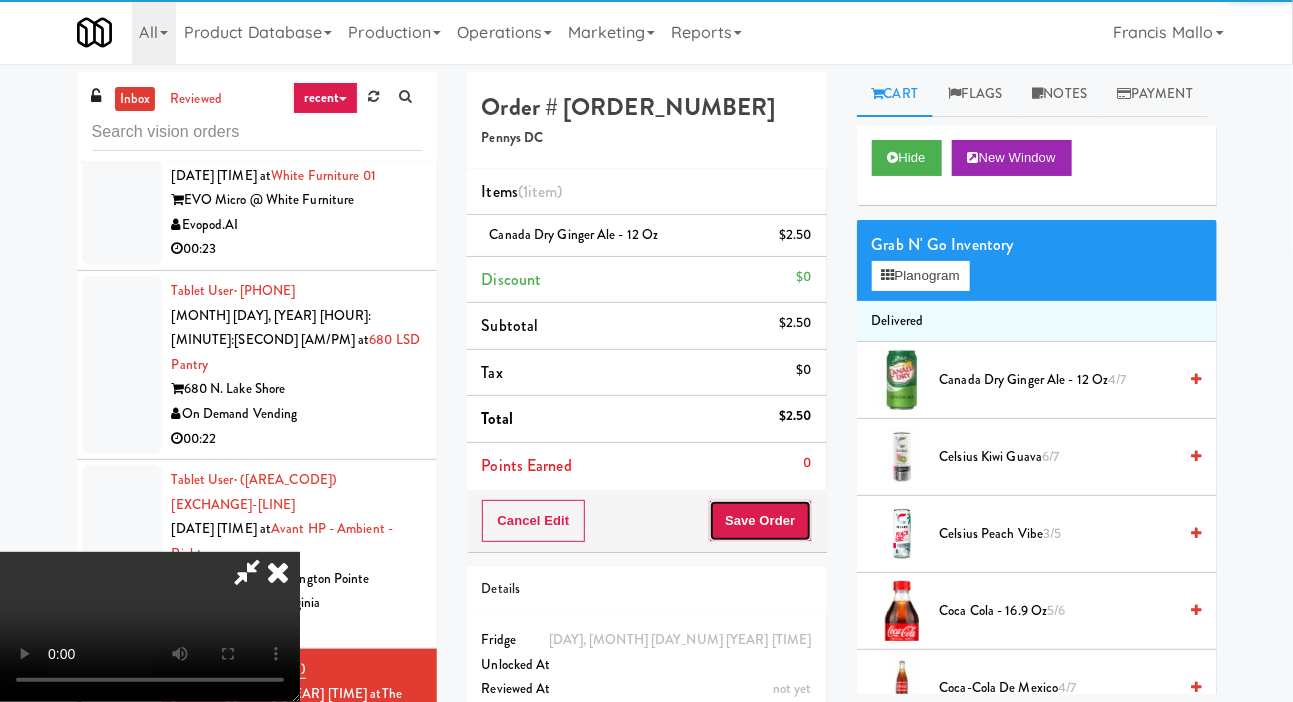 click on "Save Order" at bounding box center [760, 521] 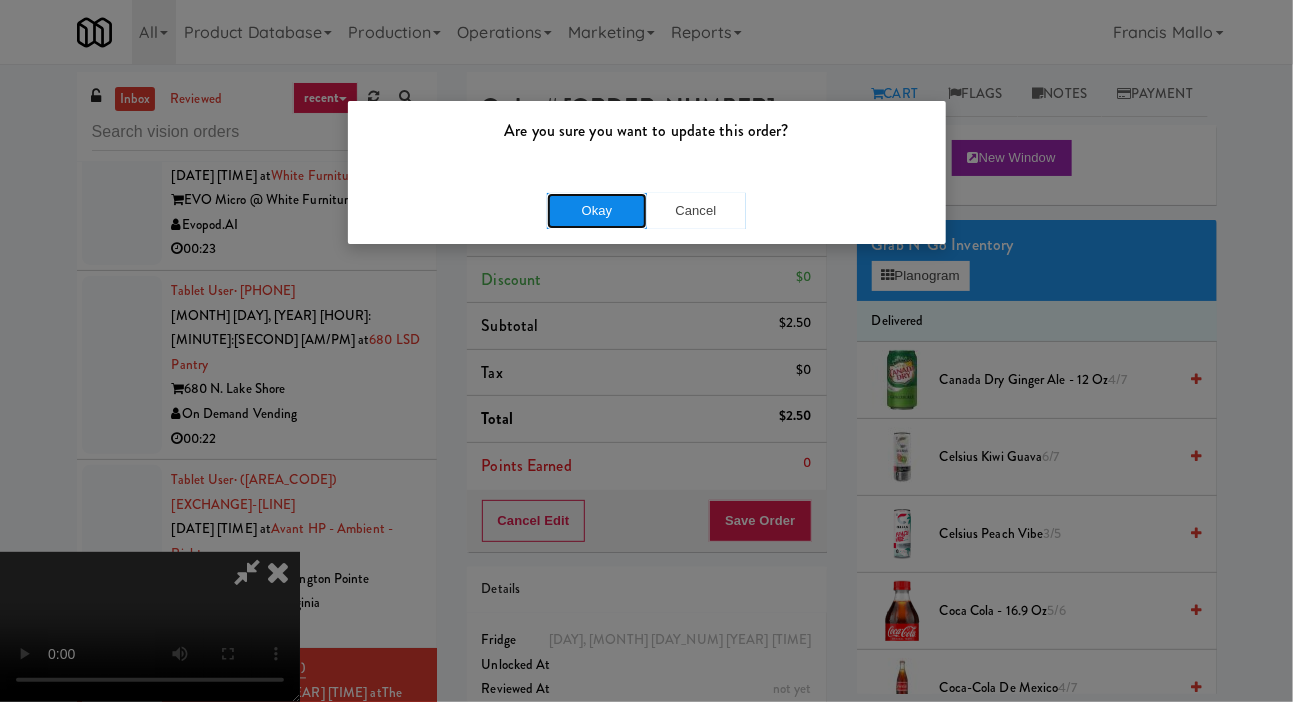 click on "Okay" at bounding box center (597, 211) 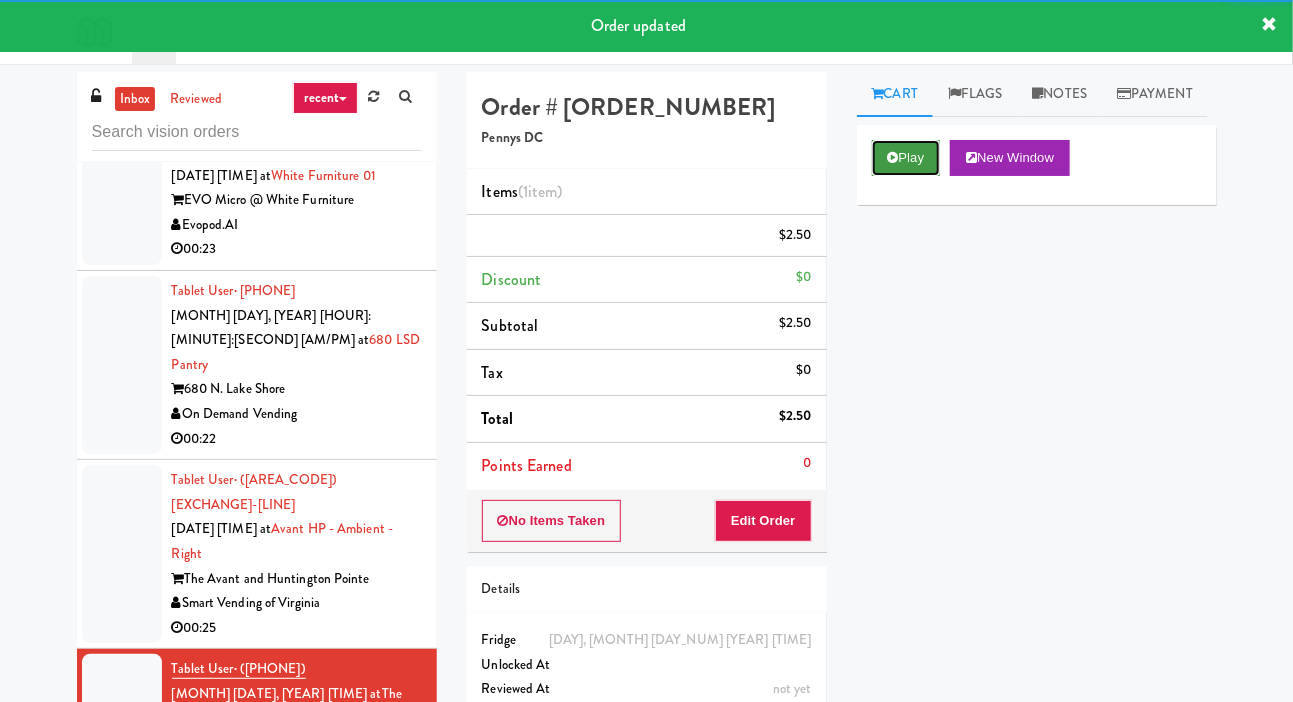 click on "Play" at bounding box center (906, 158) 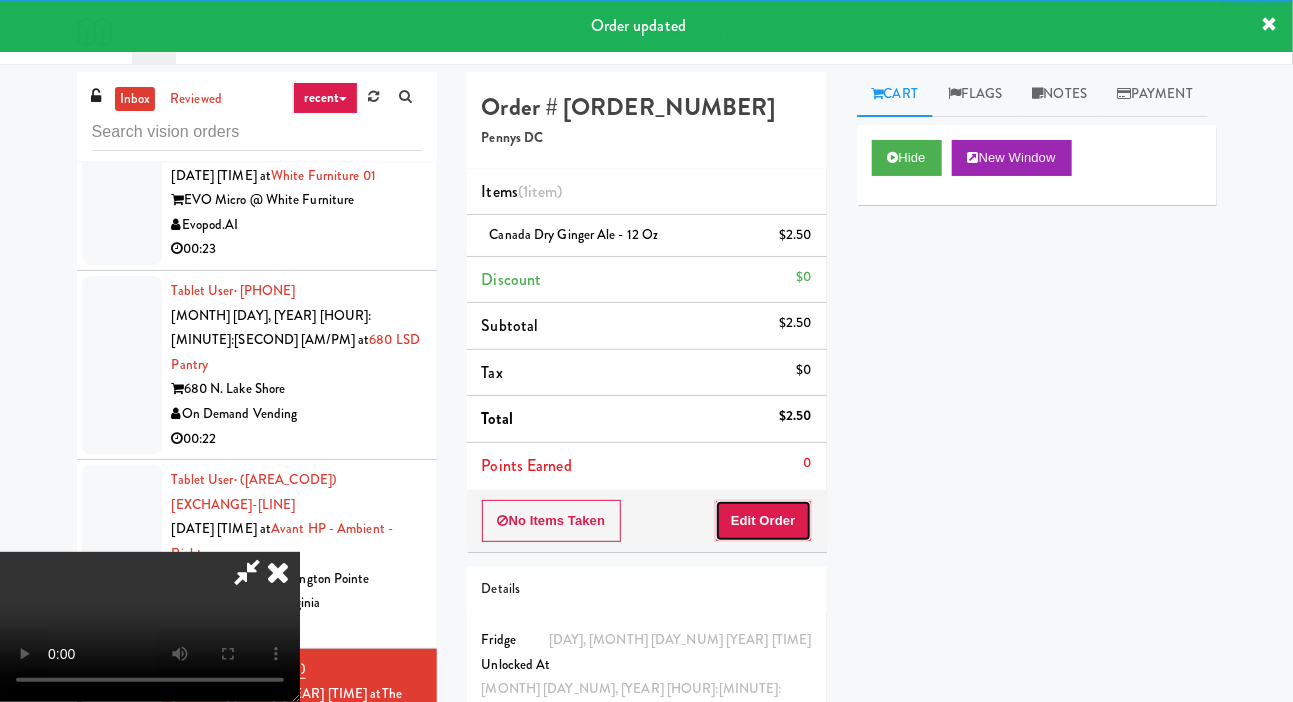 click on "Edit Order" at bounding box center [763, 521] 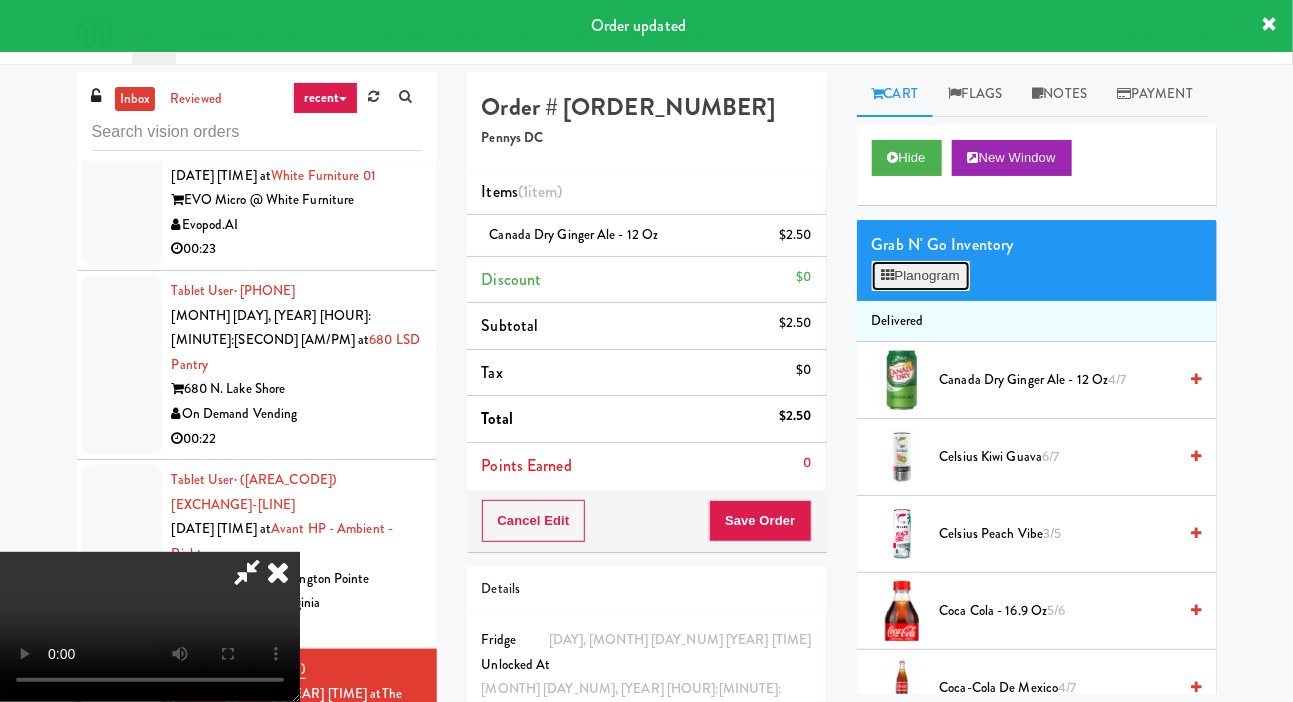 click on "Planogram" at bounding box center (921, 276) 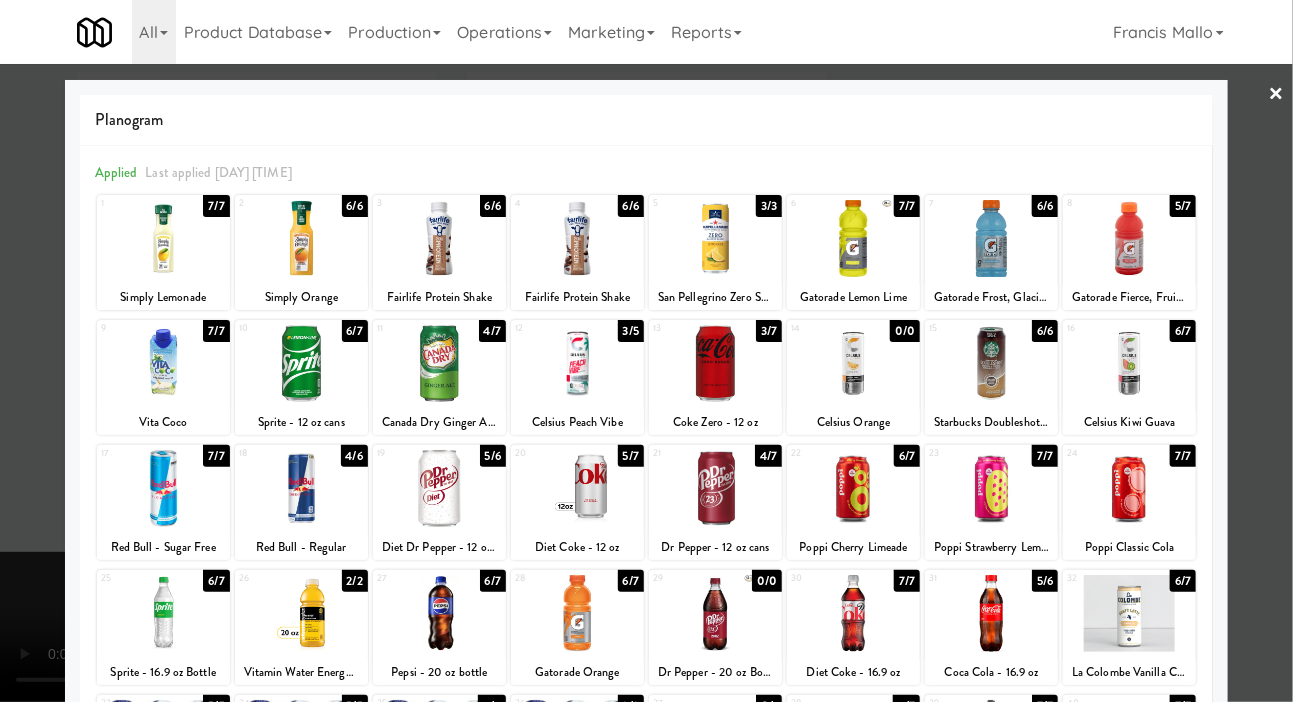 scroll, scrollTop: 172, scrollLeft: 0, axis: vertical 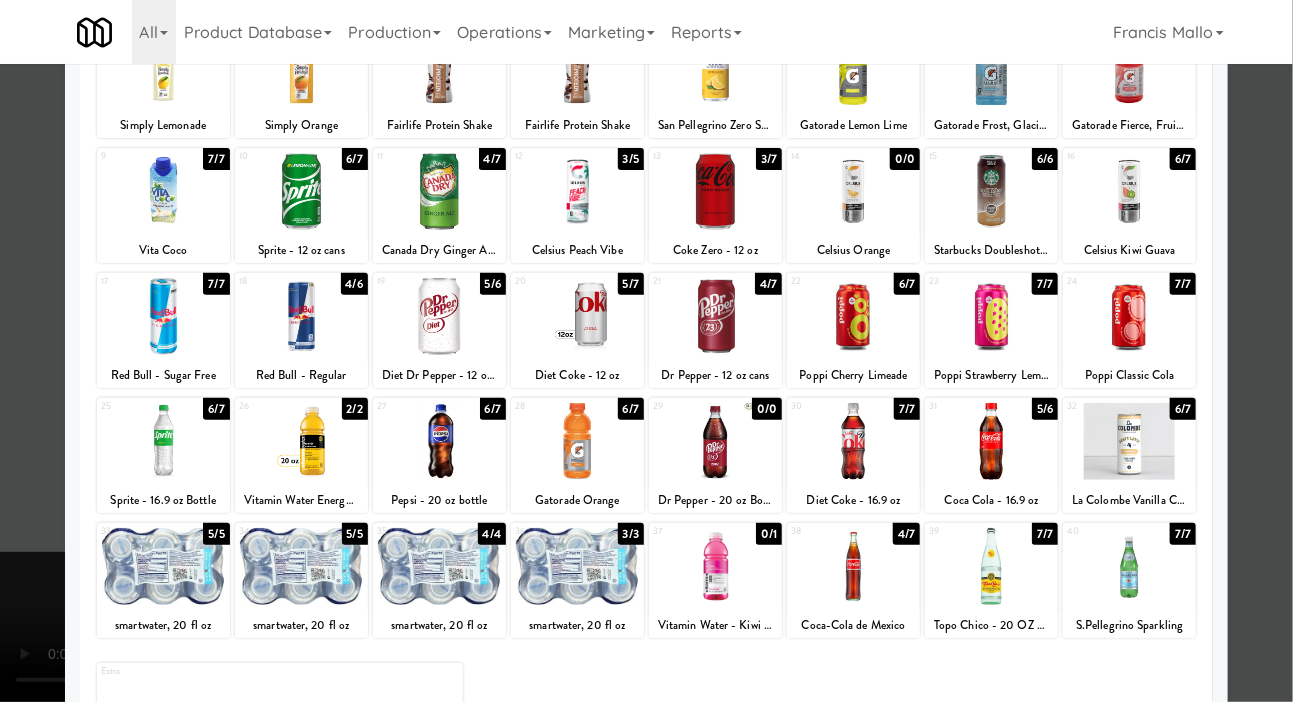 click at bounding box center [646, 351] 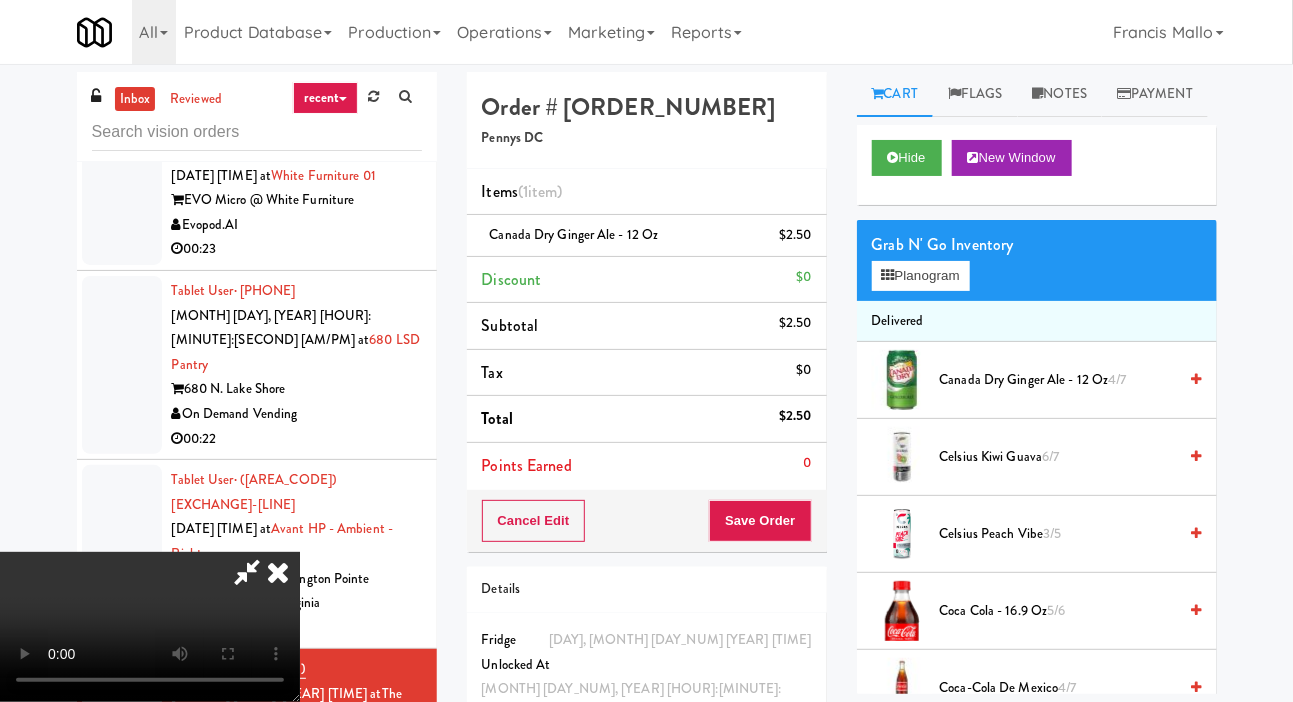 scroll, scrollTop: 73, scrollLeft: 0, axis: vertical 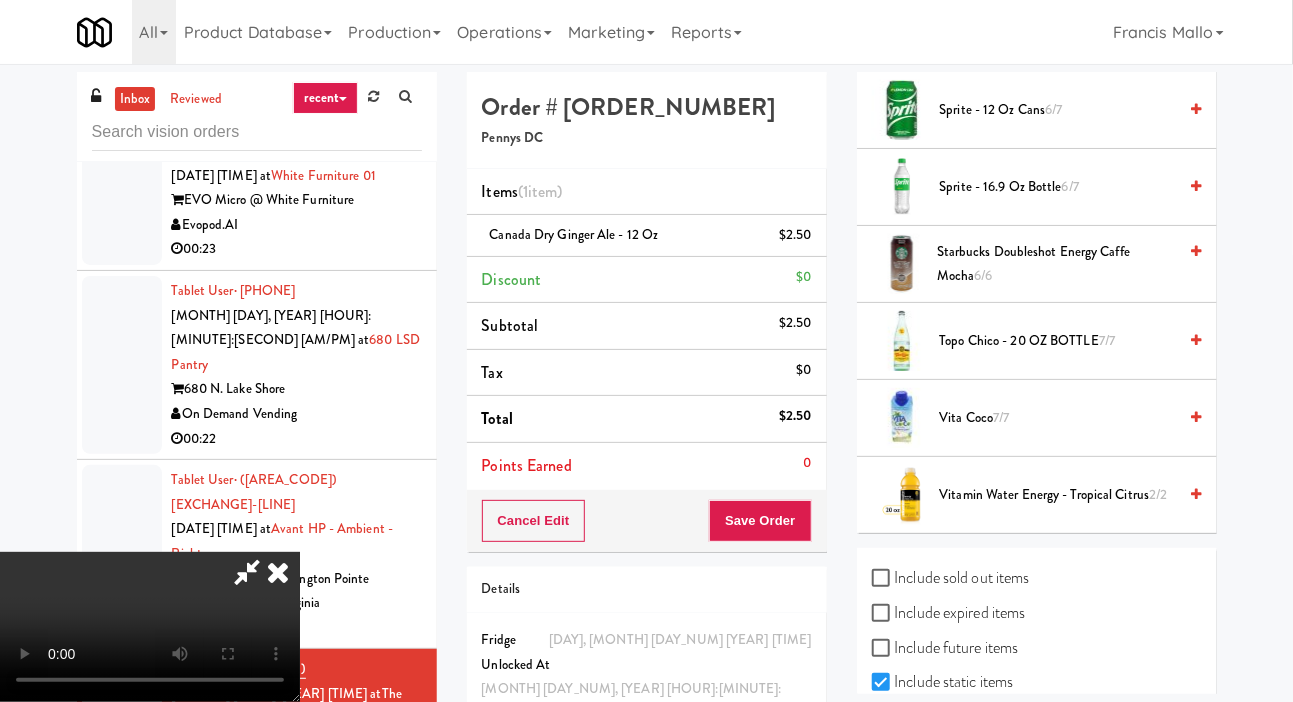 click on "Vitamin Water Energy - Tropical Citrus  2/2" at bounding box center (1058, 495) 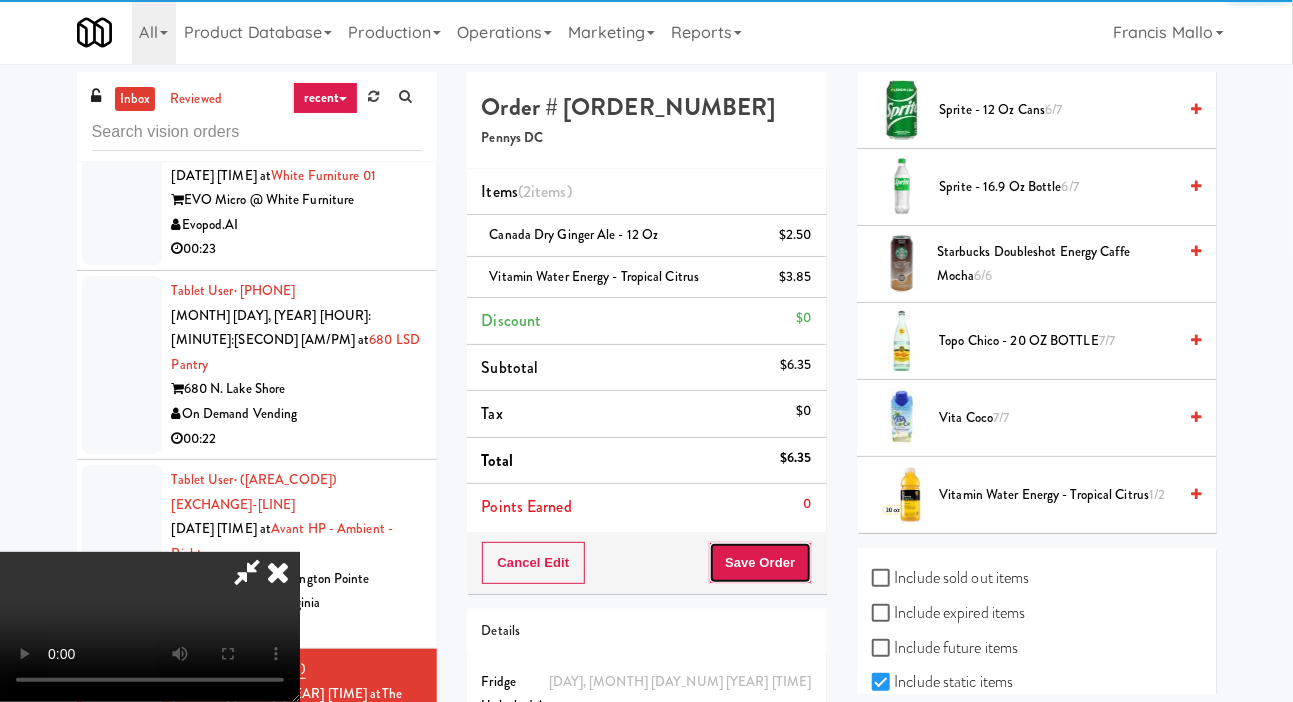 click on "Save Order" at bounding box center [760, 563] 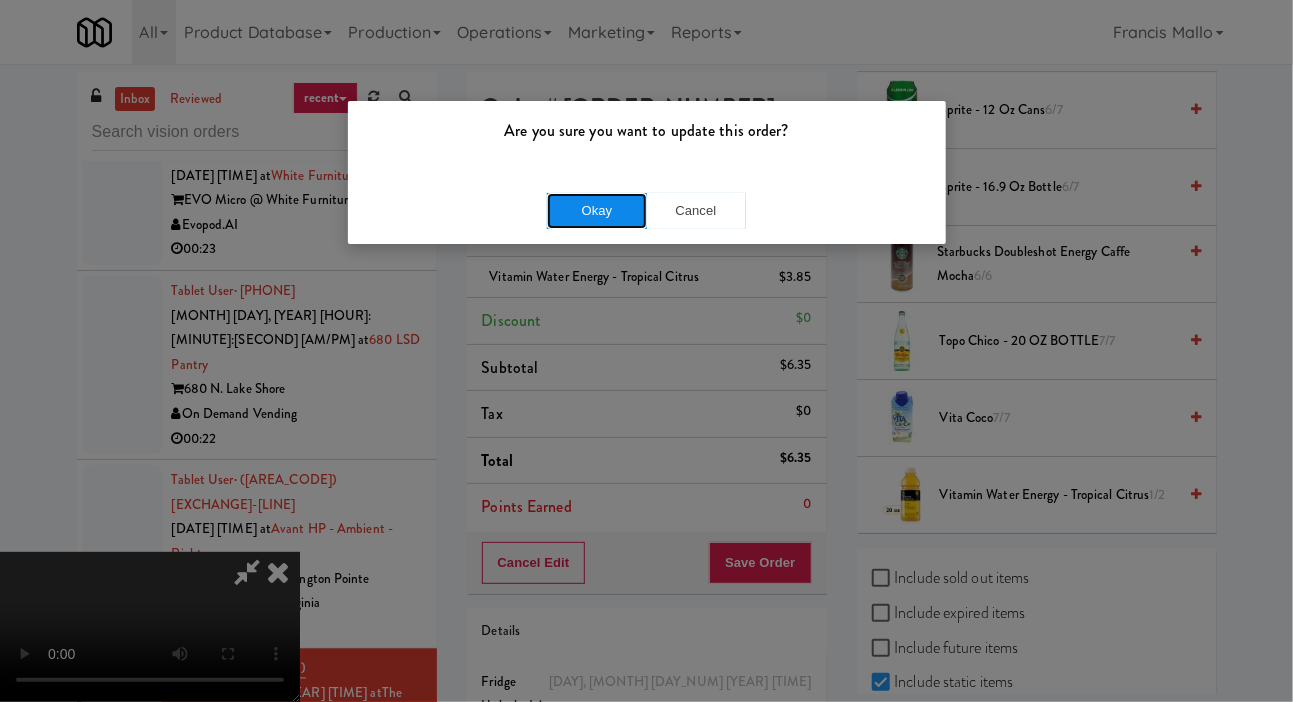 click on "Okay" at bounding box center (597, 211) 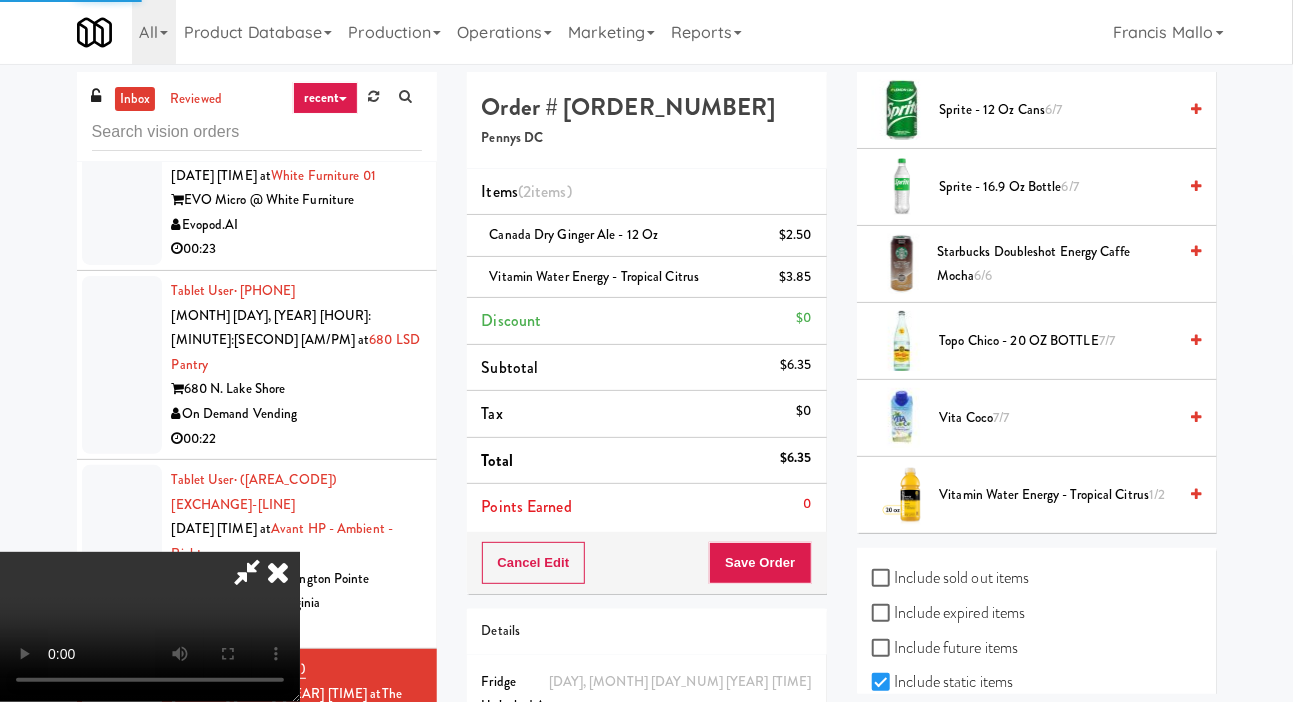 scroll, scrollTop: 116, scrollLeft: 0, axis: vertical 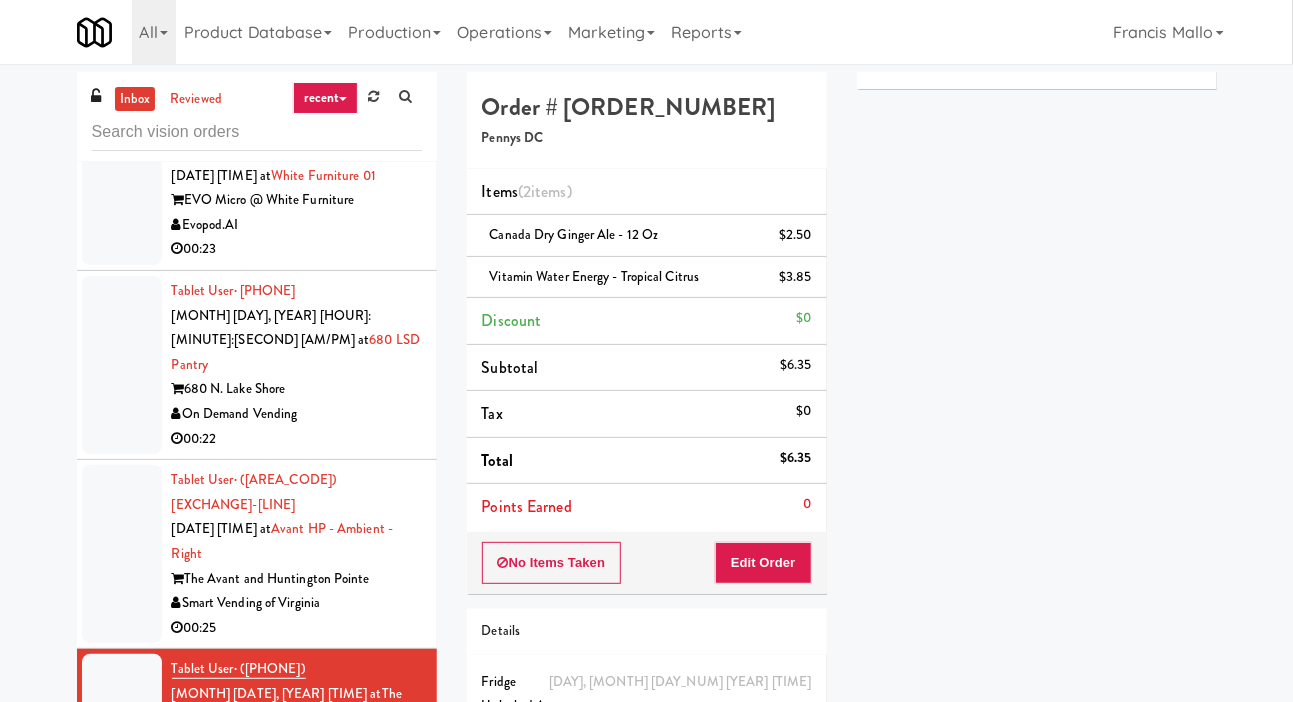 click at bounding box center (122, 554) 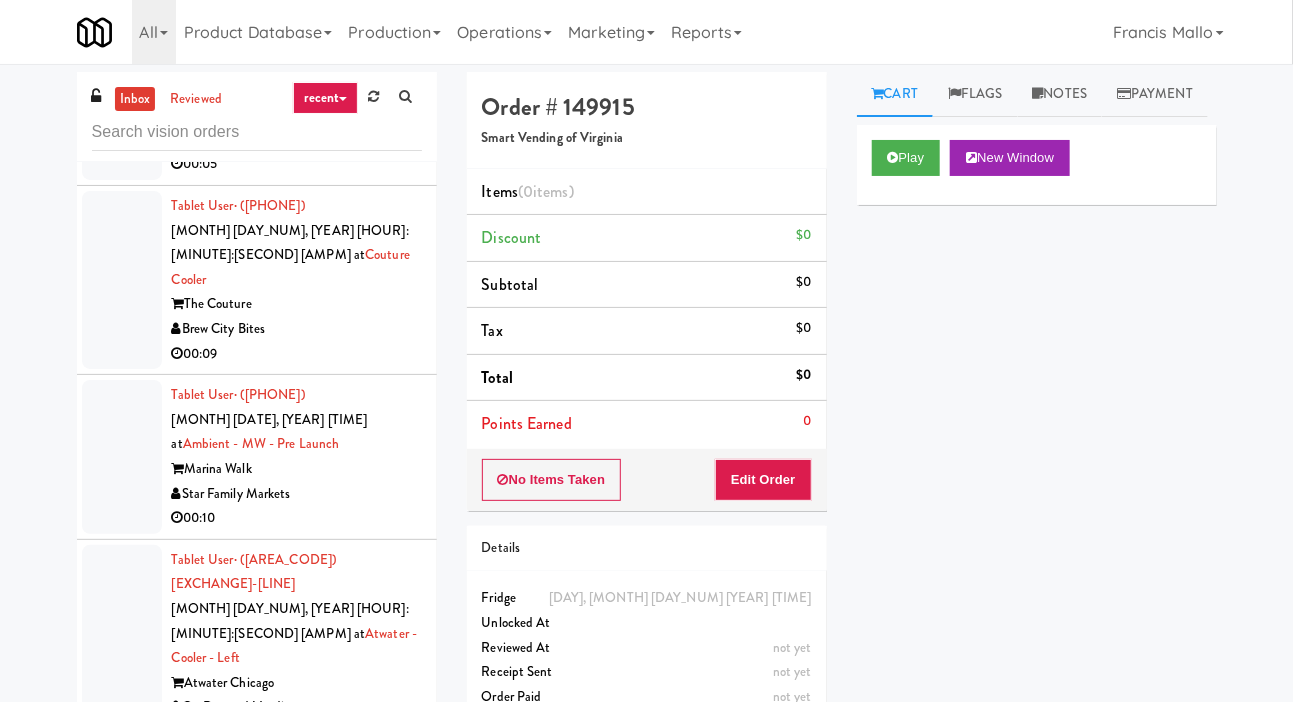 scroll, scrollTop: 24522, scrollLeft: 0, axis: vertical 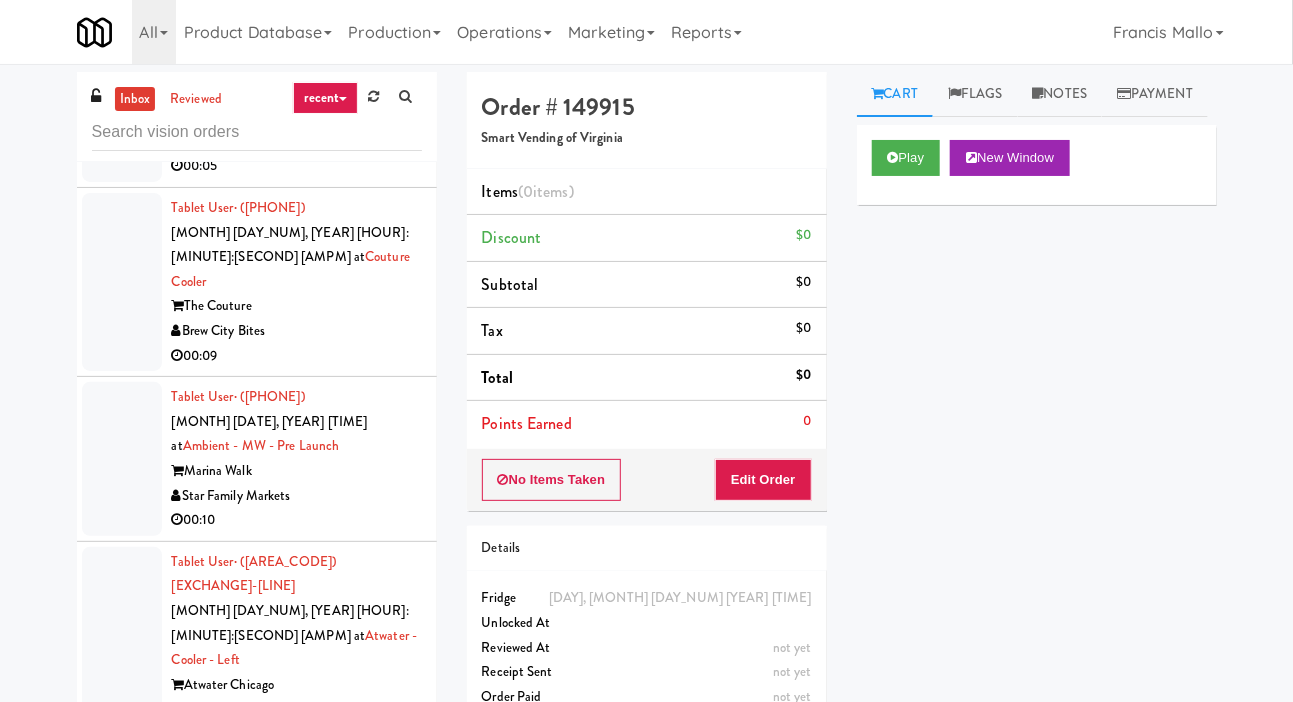 click at bounding box center (122, 459) 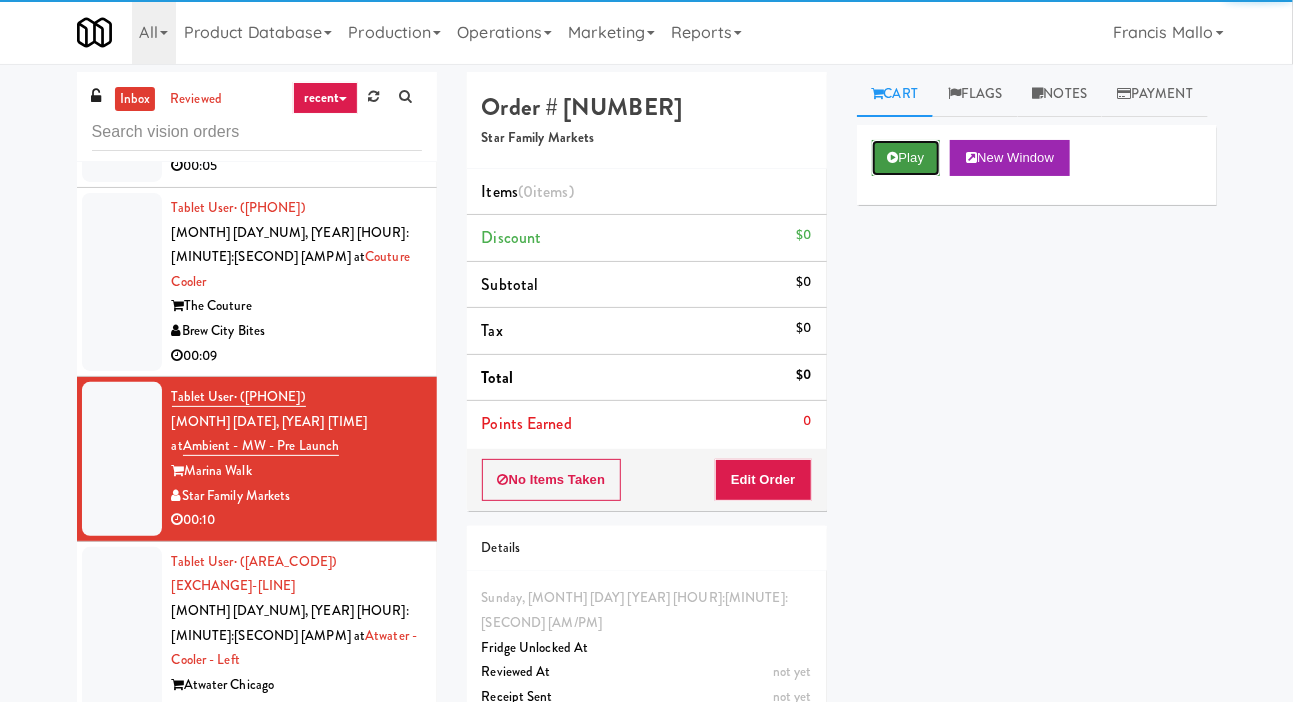 click on "Play" at bounding box center [906, 158] 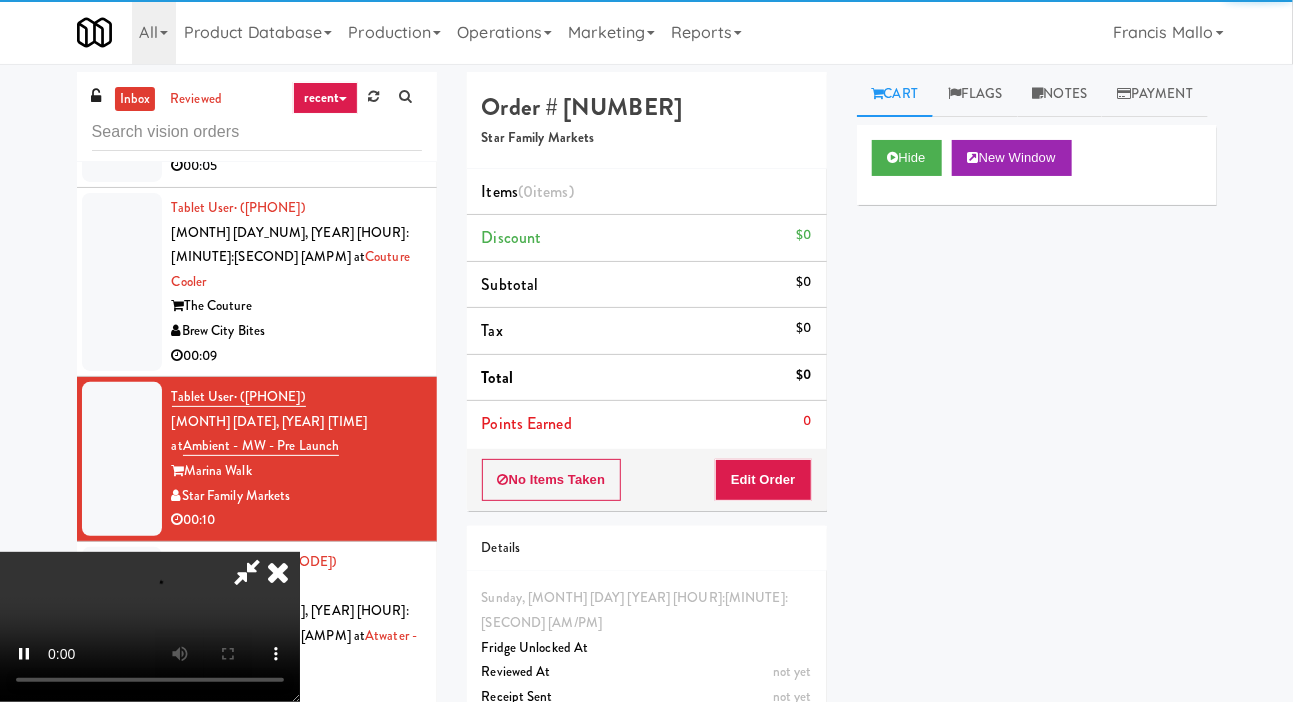 click on "Points Earned  0" at bounding box center [647, 424] 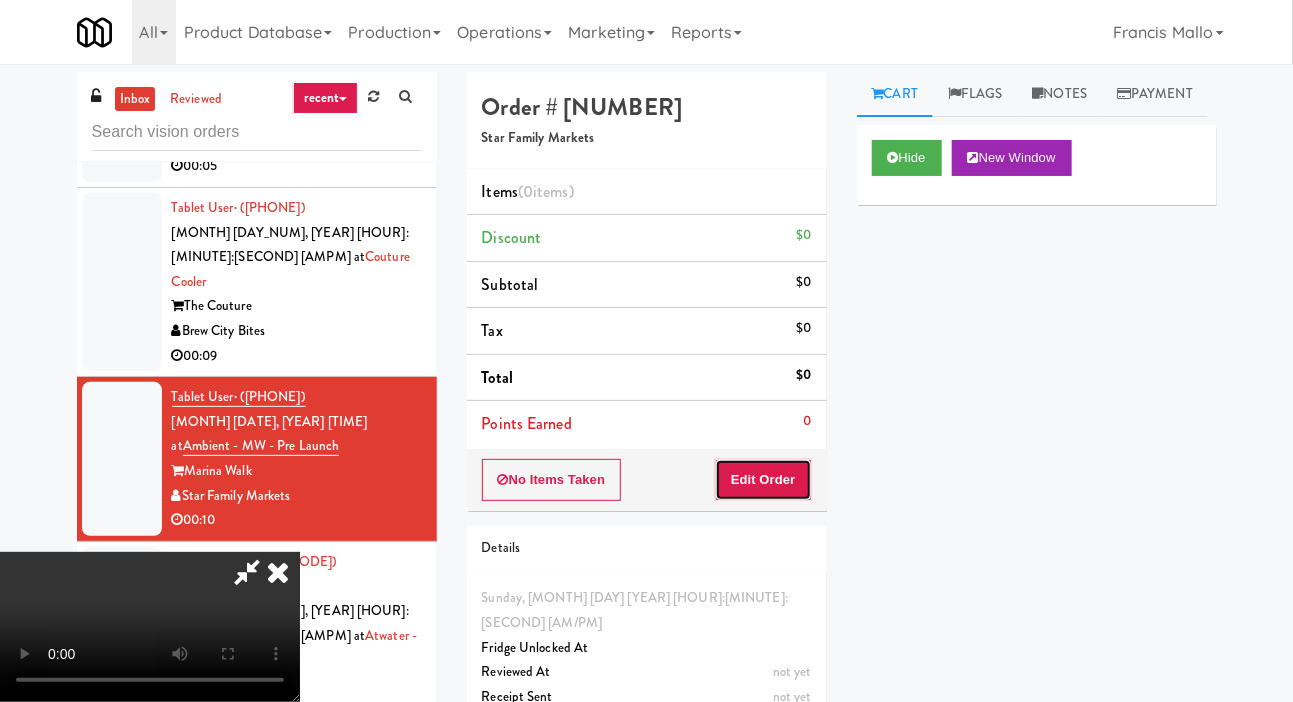 click on "Edit Order" at bounding box center (763, 480) 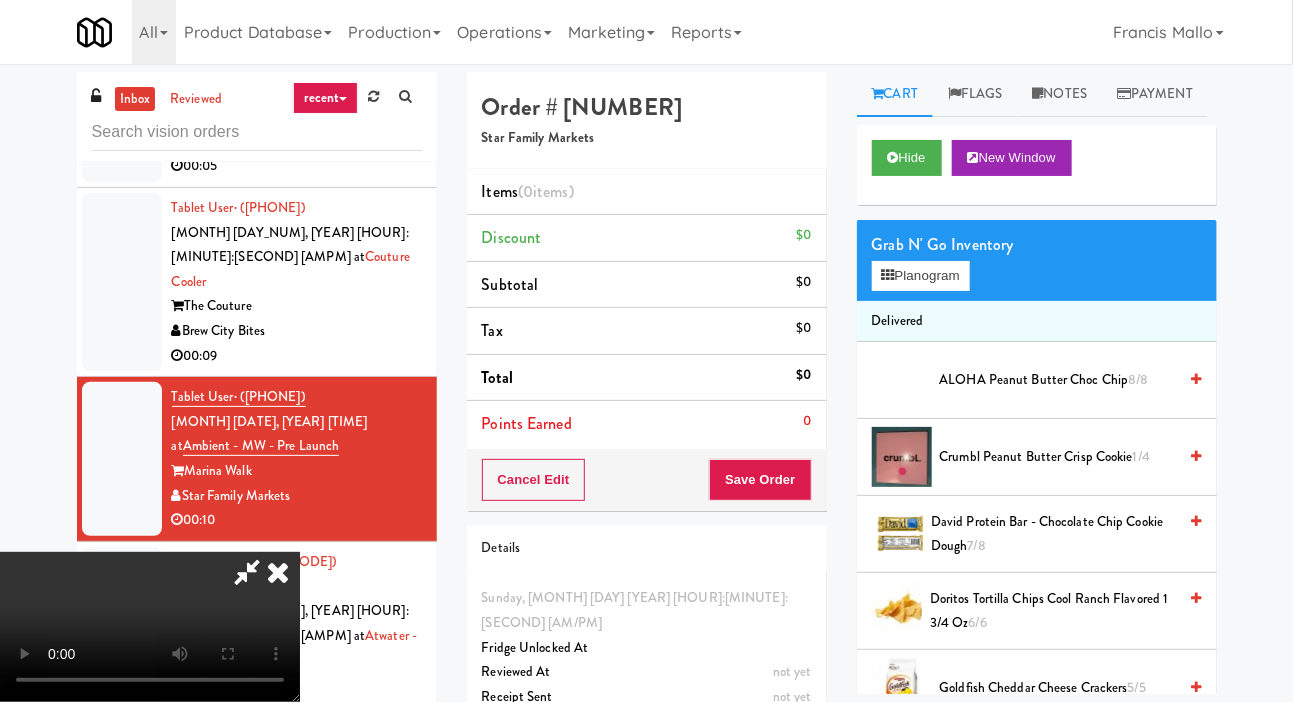 scroll, scrollTop: 73, scrollLeft: 0, axis: vertical 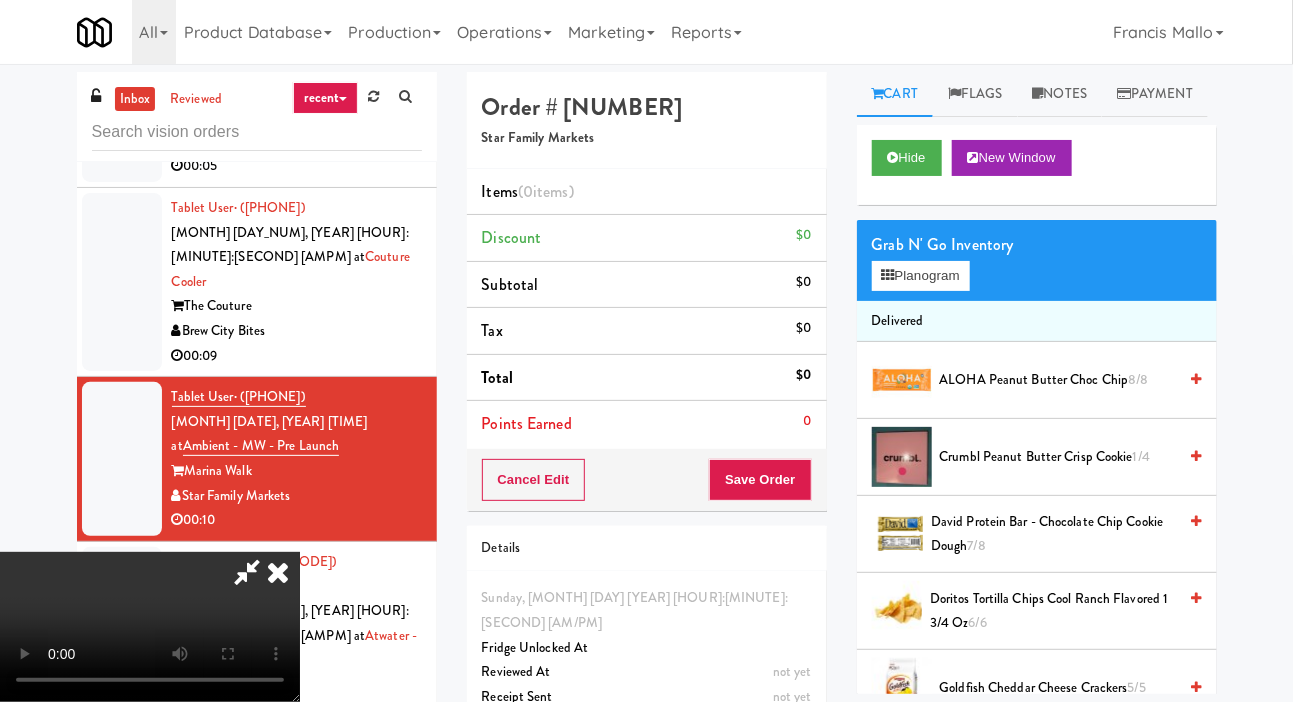 type 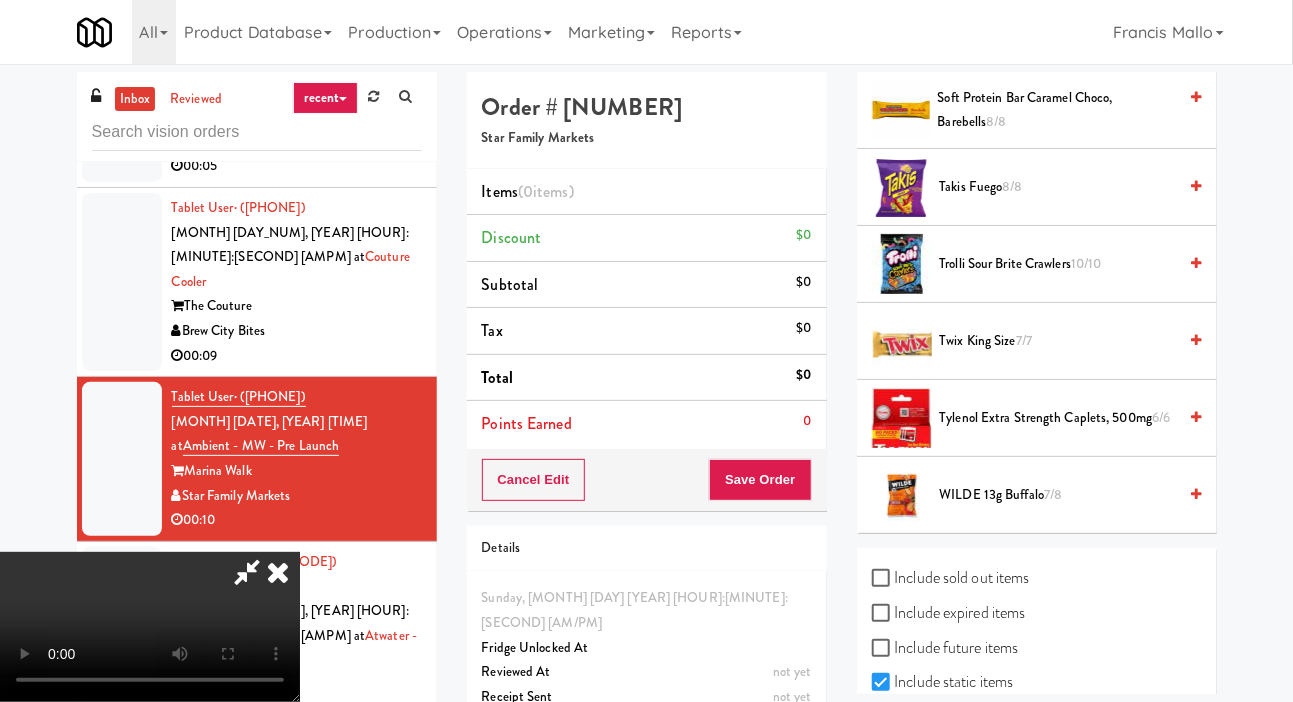 scroll, scrollTop: 1812, scrollLeft: 0, axis: vertical 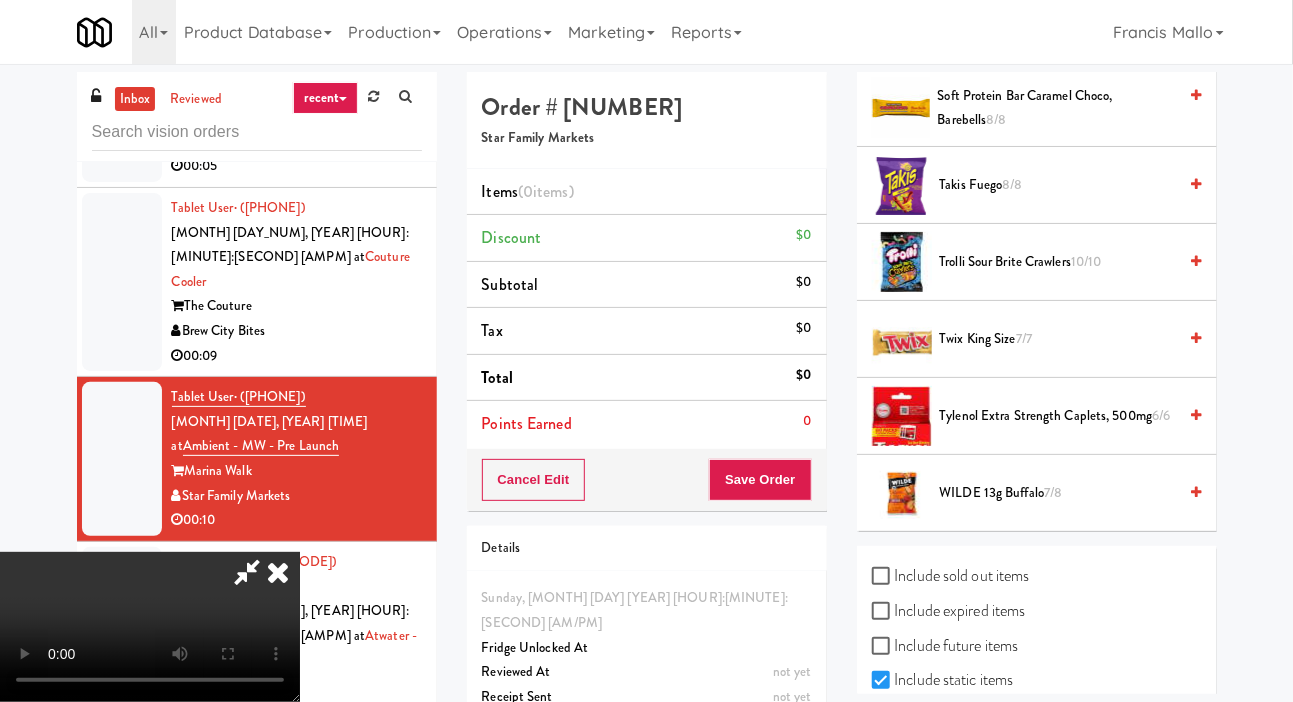 click on "Include sold out items" at bounding box center (951, 576) 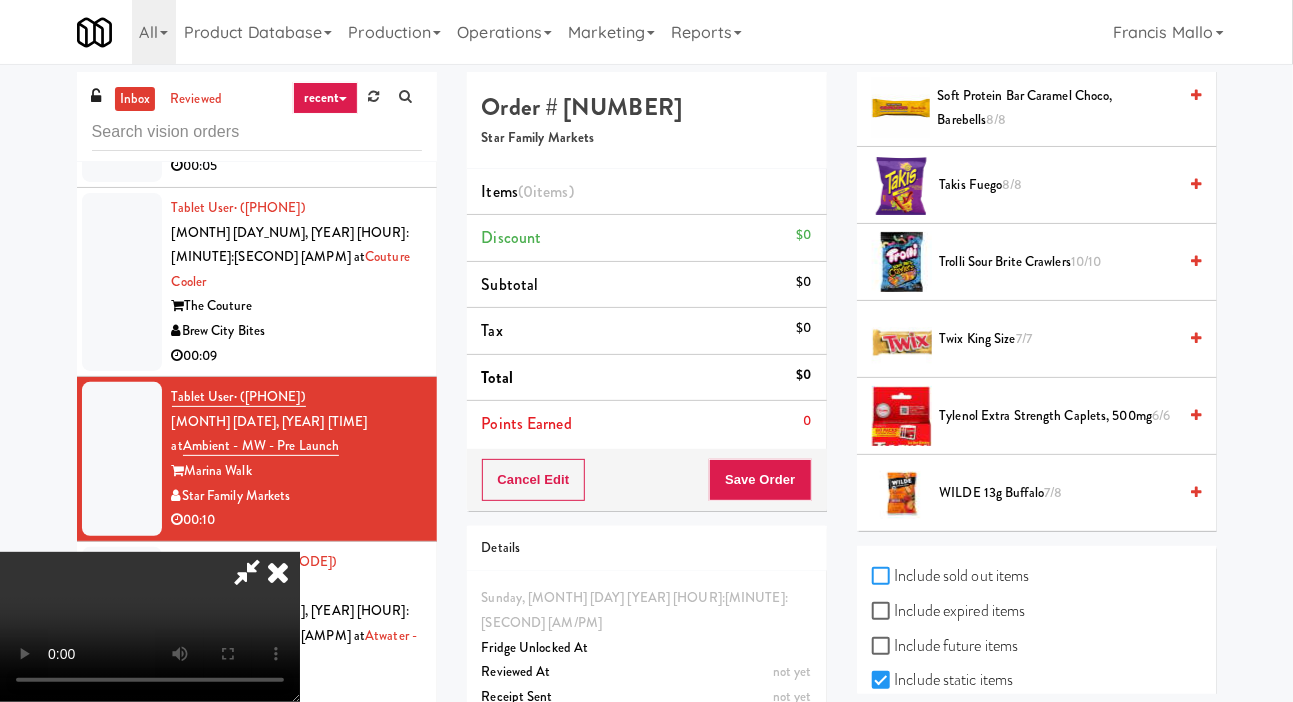click on "Include sold out items" at bounding box center [883, 577] 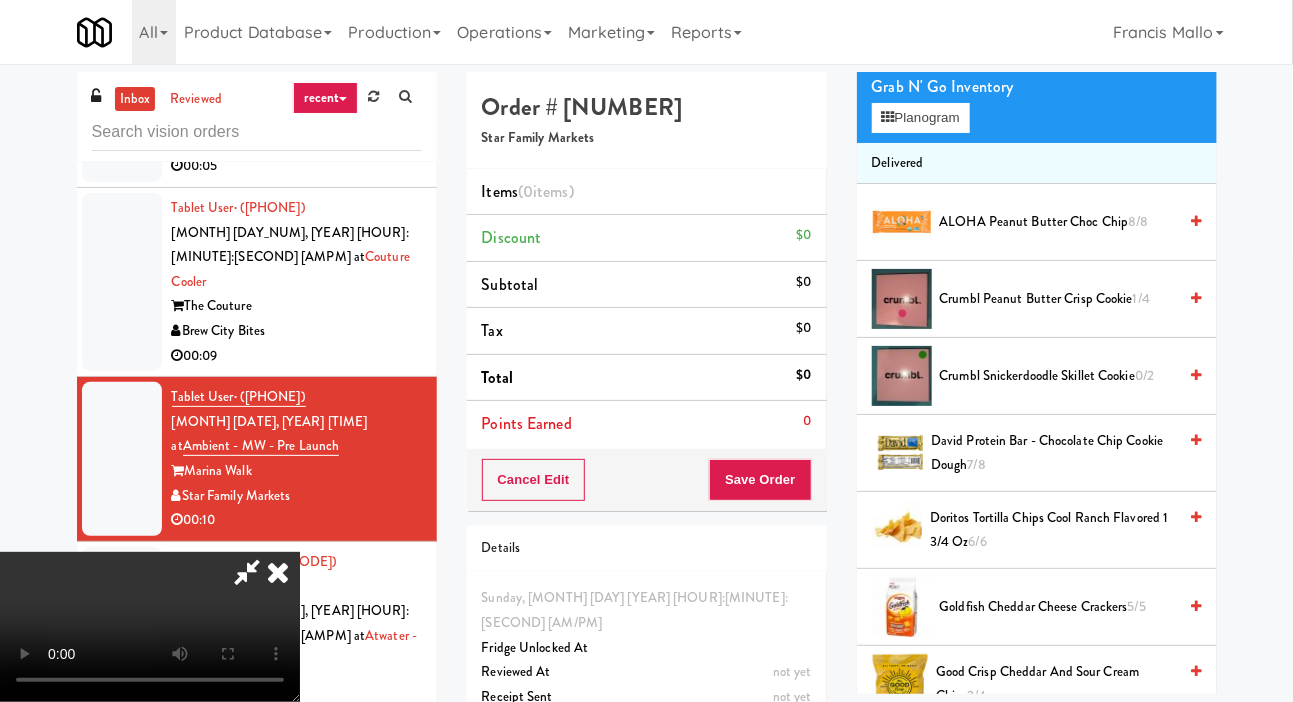 scroll, scrollTop: 187, scrollLeft: 0, axis: vertical 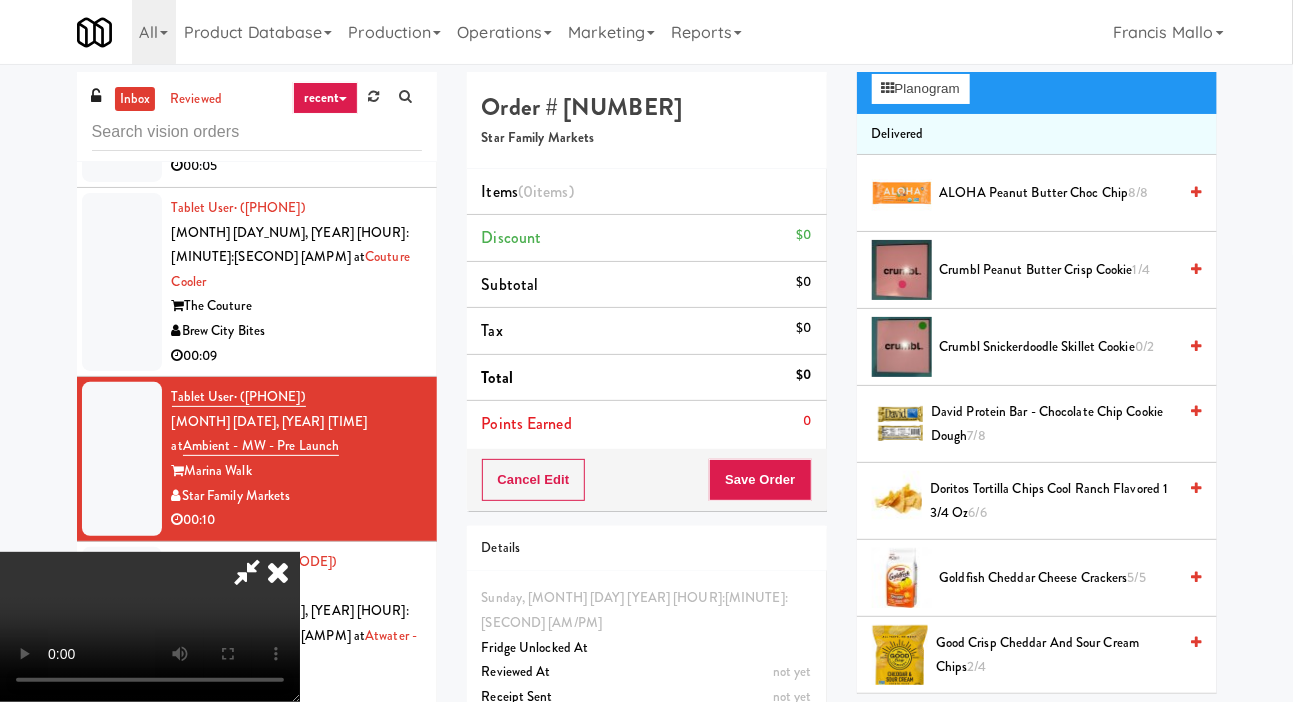 click on "Crumbl Snickerdoodle Skillet Cookie  0/2" at bounding box center (1058, 347) 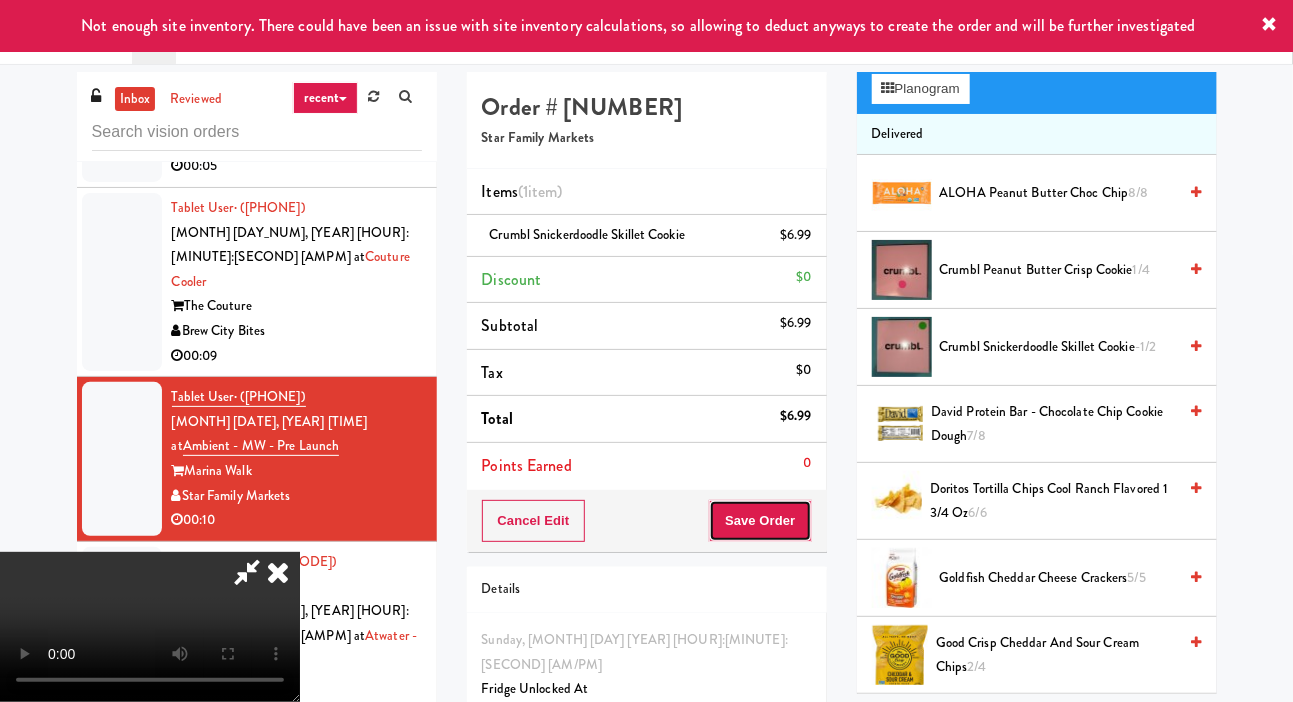 click on "Save Order" at bounding box center (760, 521) 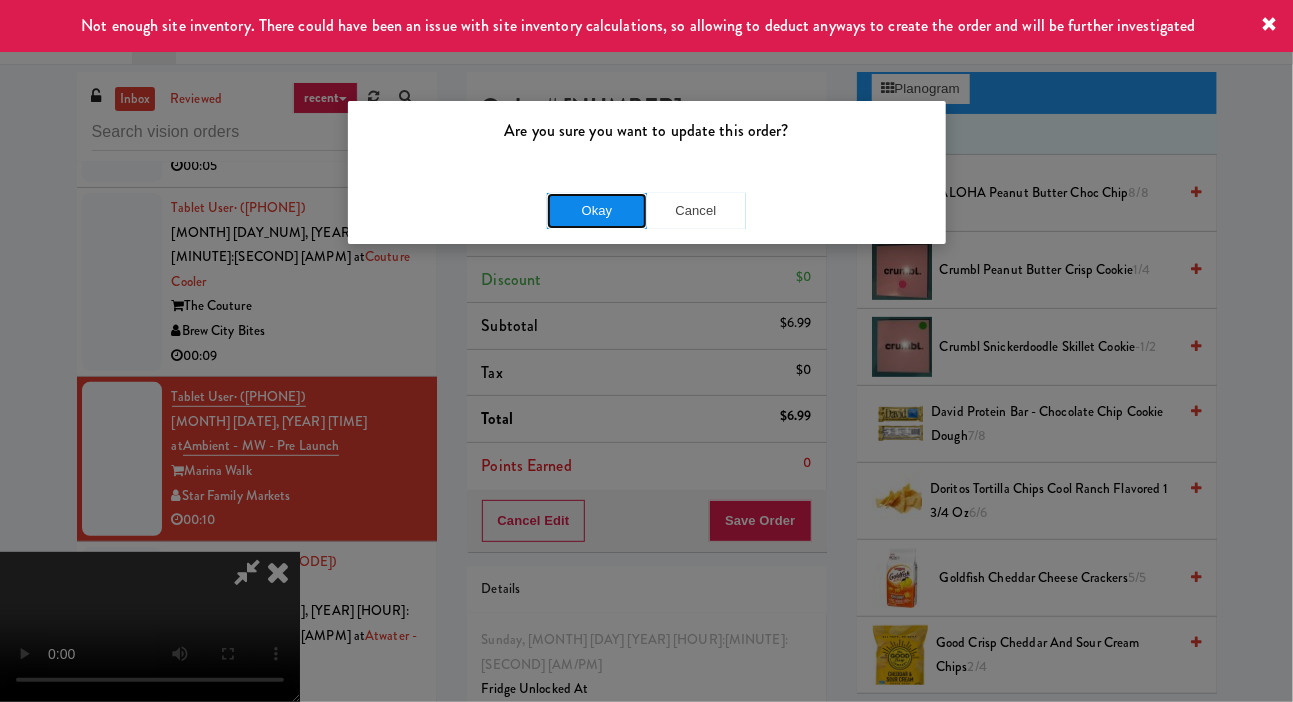 click on "Okay" at bounding box center [597, 211] 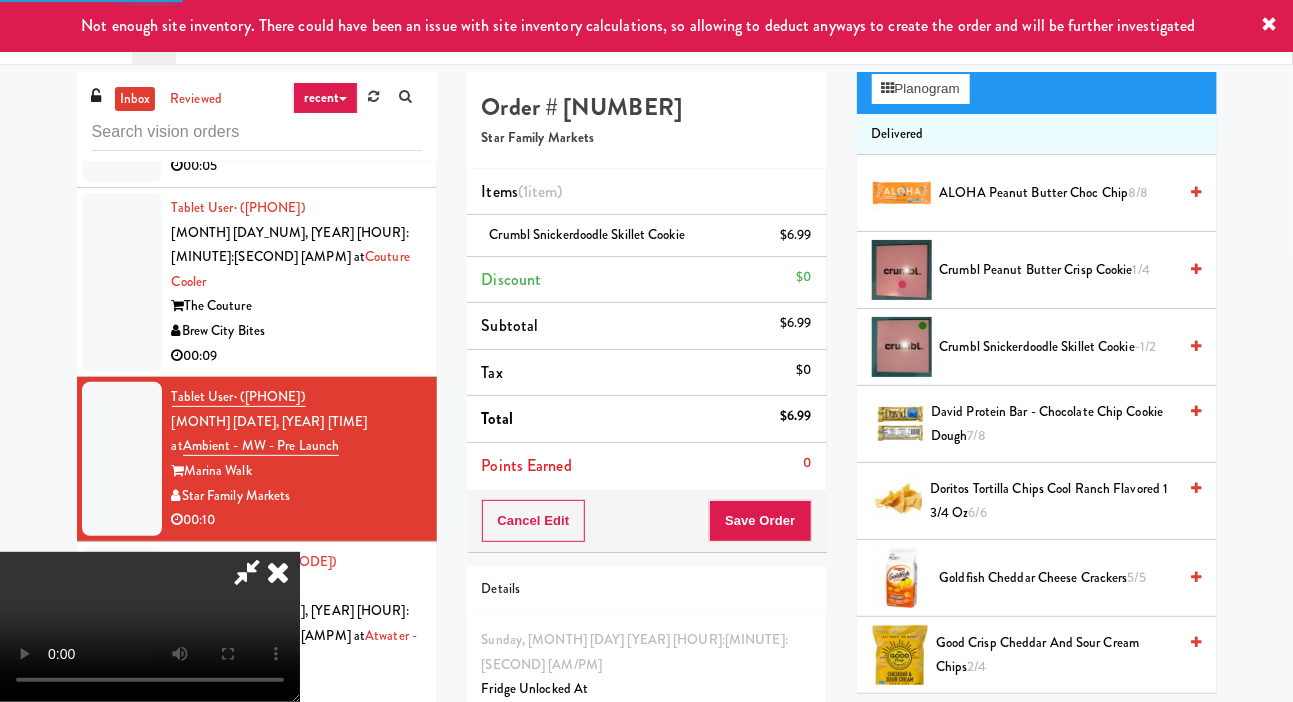 scroll, scrollTop: 116, scrollLeft: 0, axis: vertical 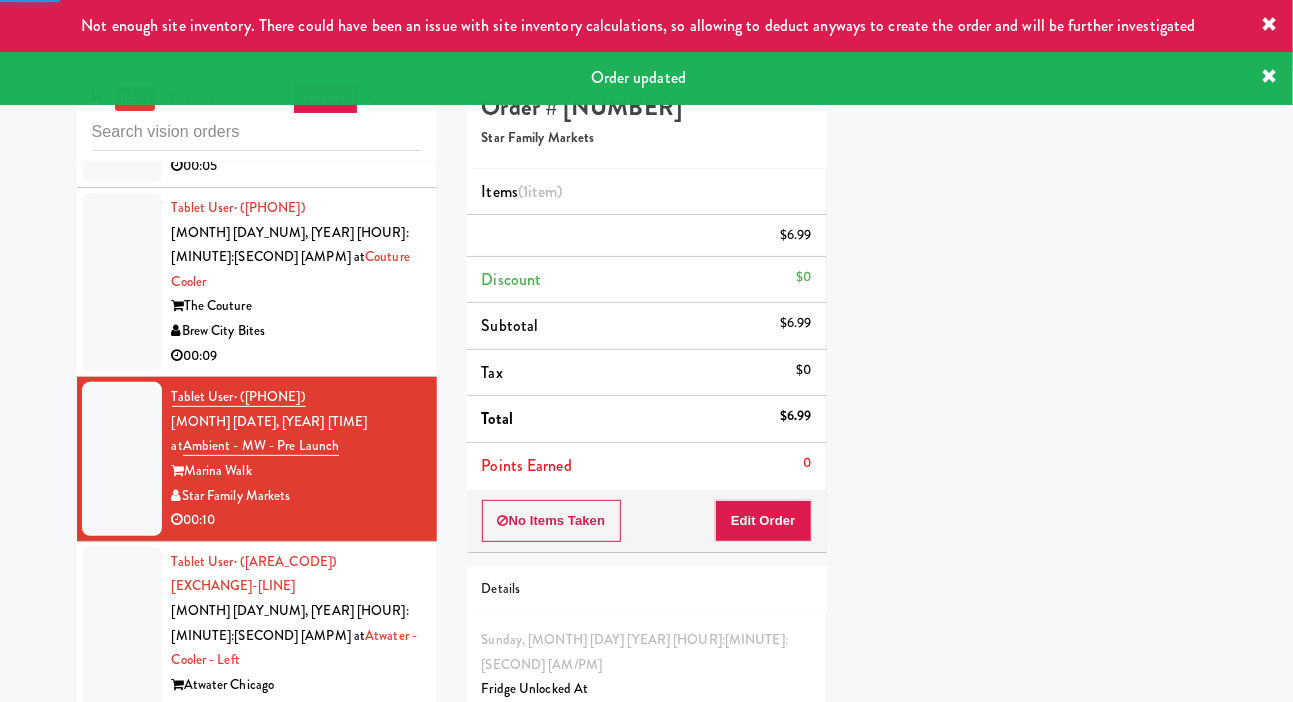 click at bounding box center (122, 648) 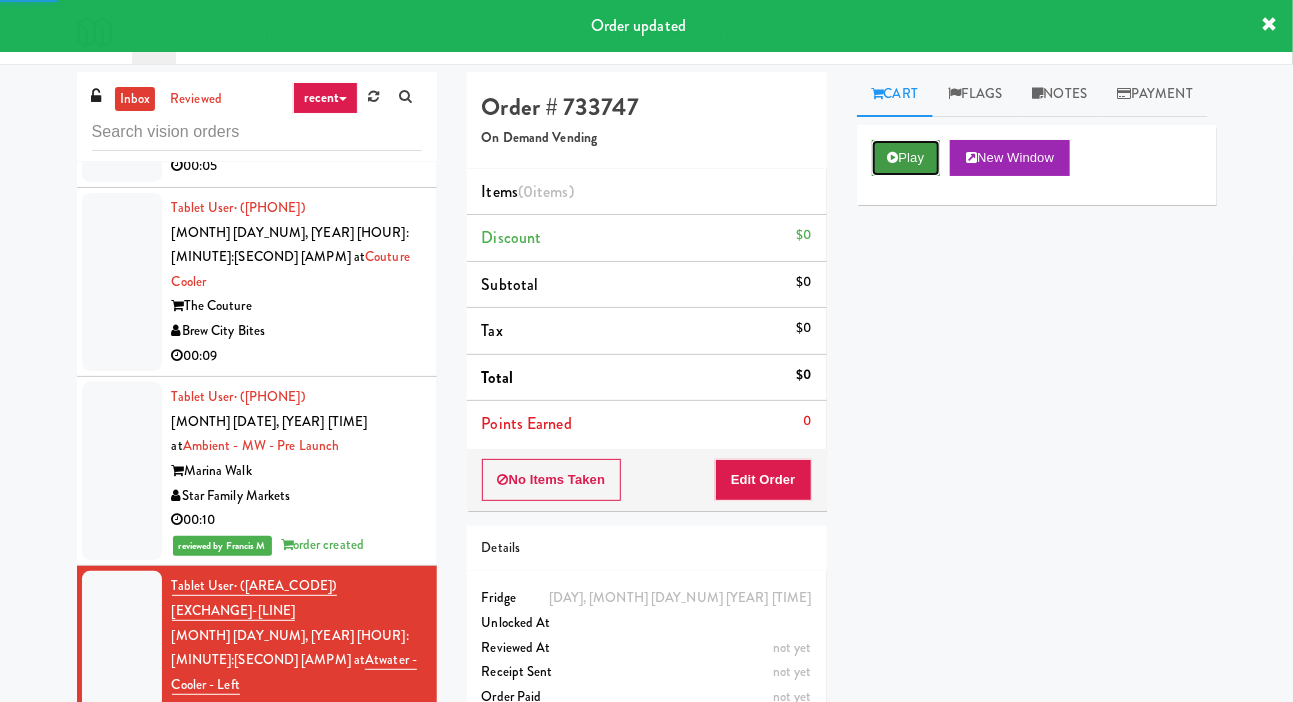 click at bounding box center (893, 157) 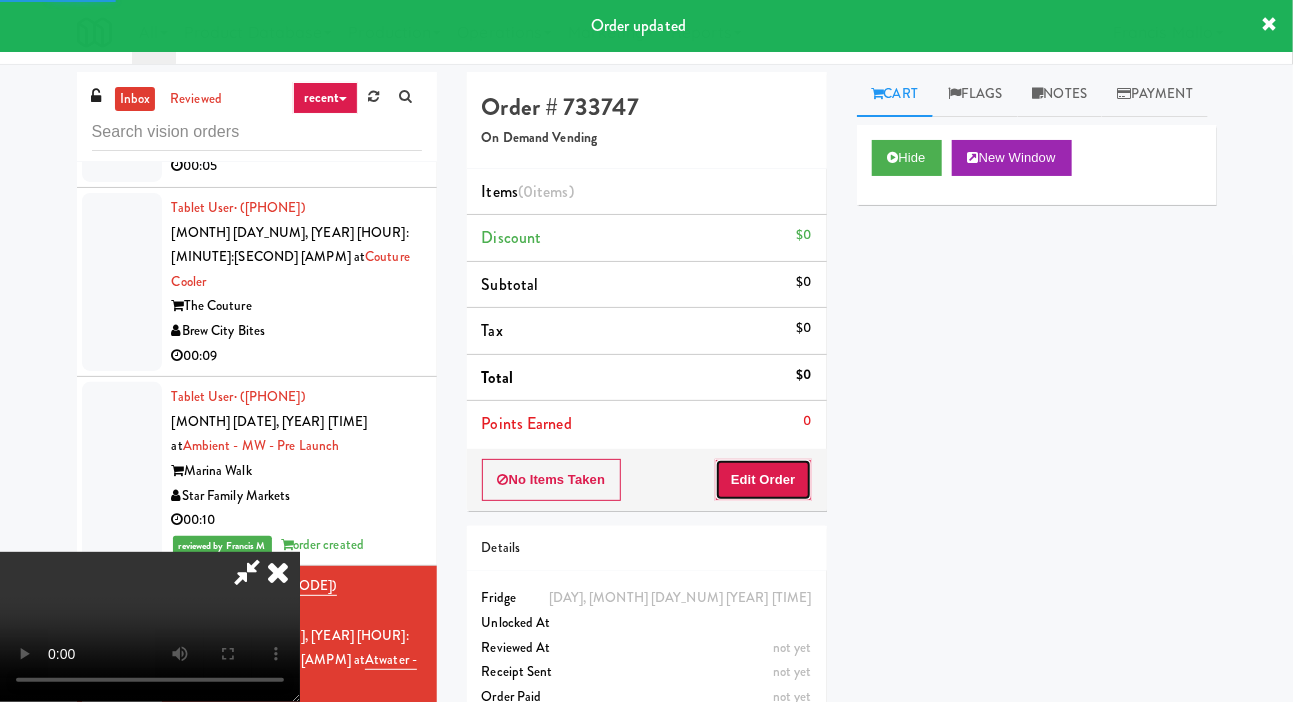 click on "Edit Order" at bounding box center [763, 480] 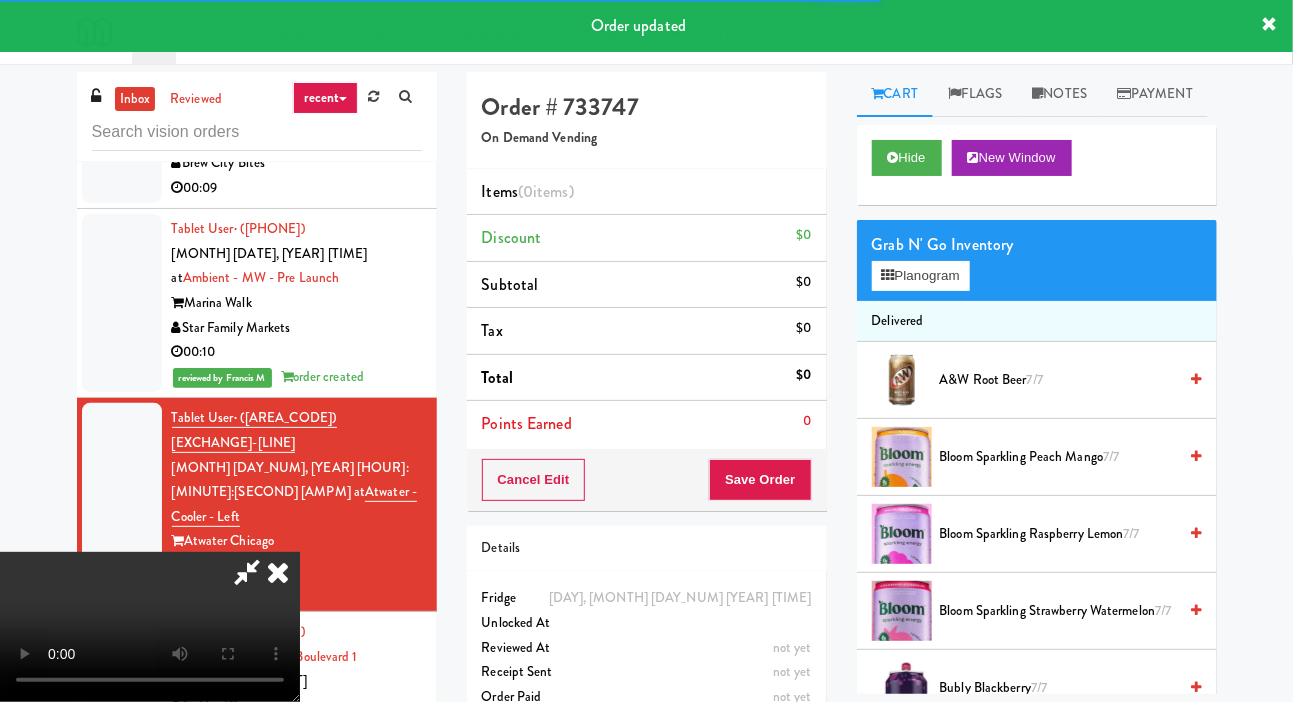 scroll, scrollTop: 24709, scrollLeft: 0, axis: vertical 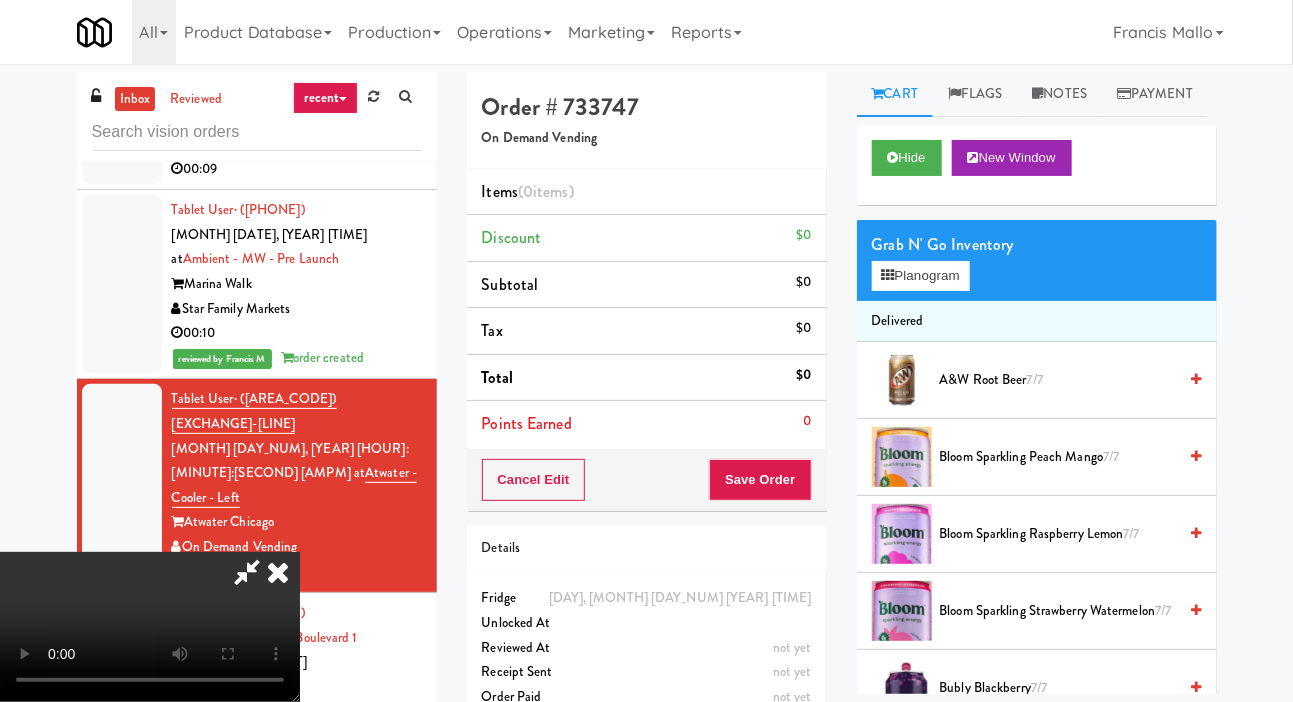 type 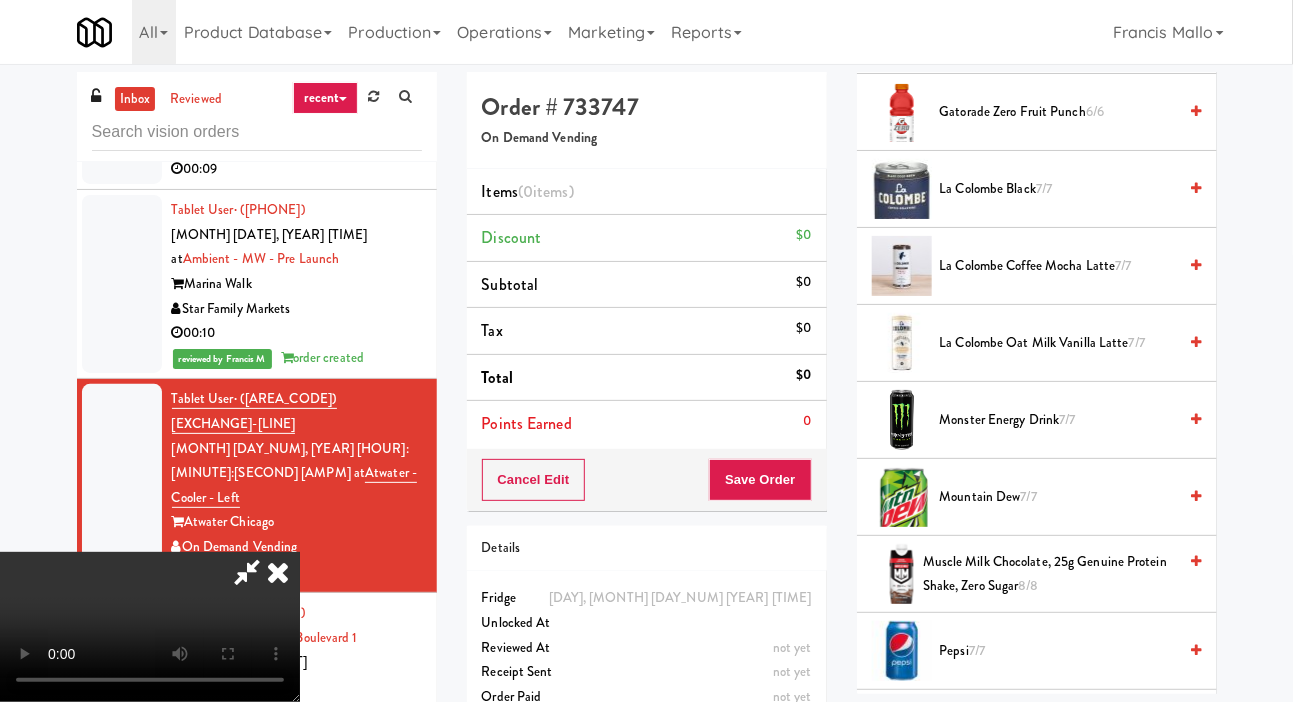 scroll, scrollTop: 2202, scrollLeft: 0, axis: vertical 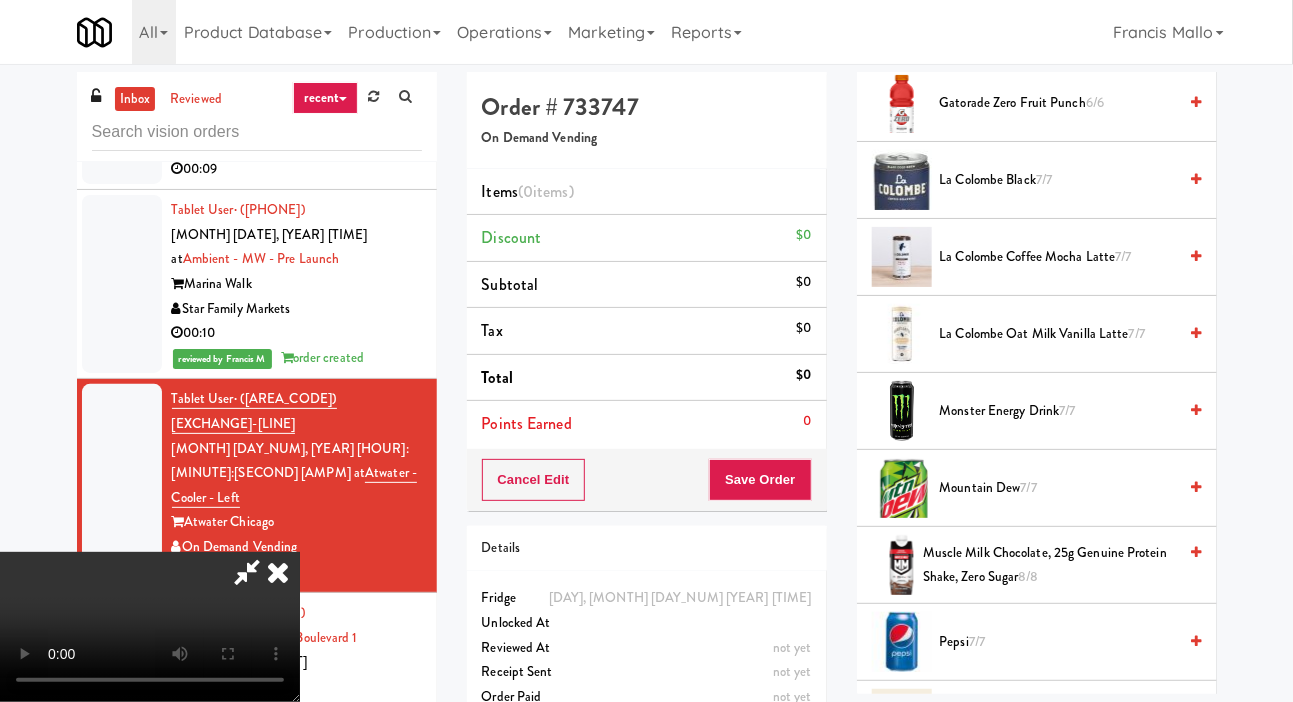 click on "Monster Energy Drink  7/7" at bounding box center (1058, 411) 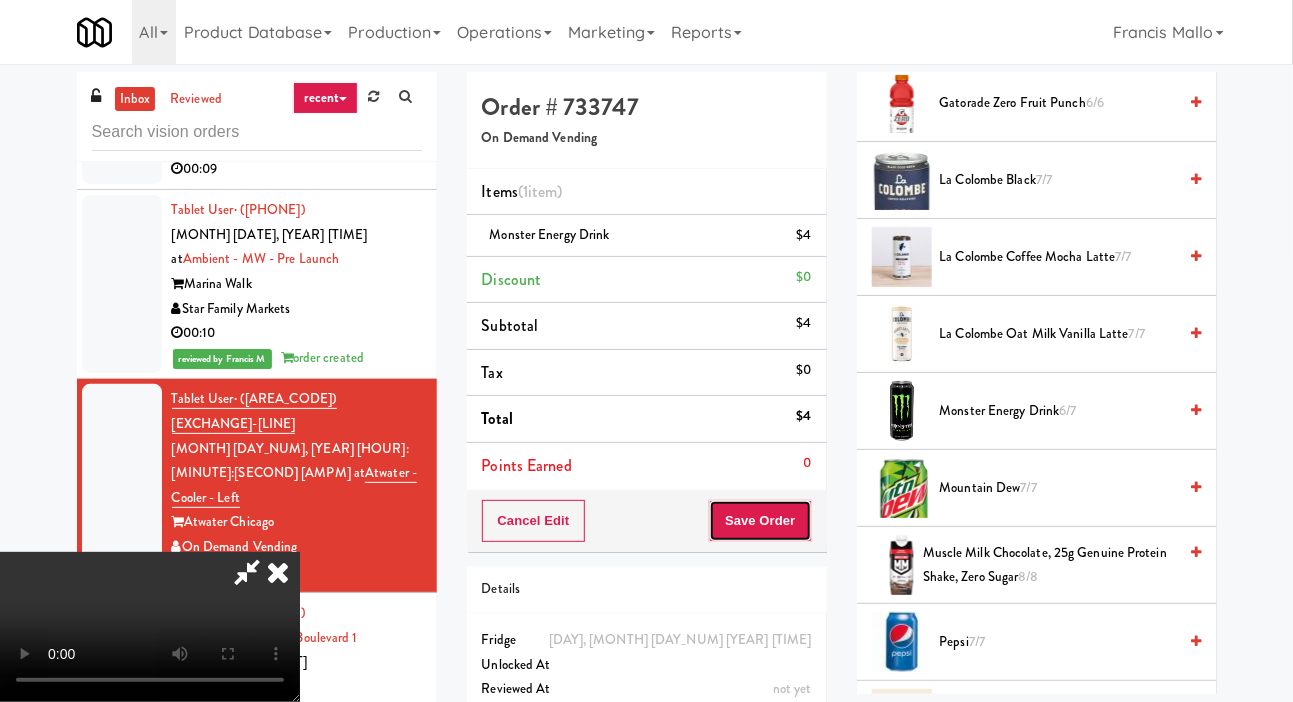 click on "Save Order" at bounding box center (760, 521) 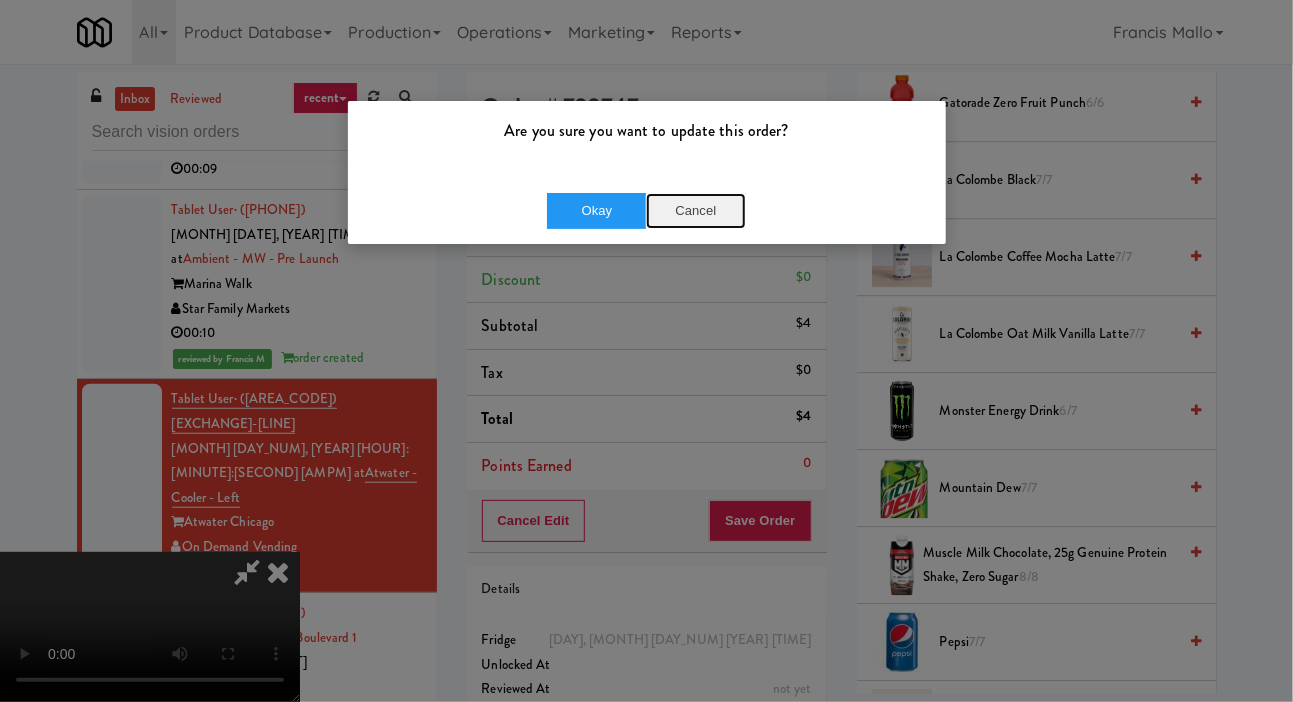 click on "Cancel" at bounding box center [696, 211] 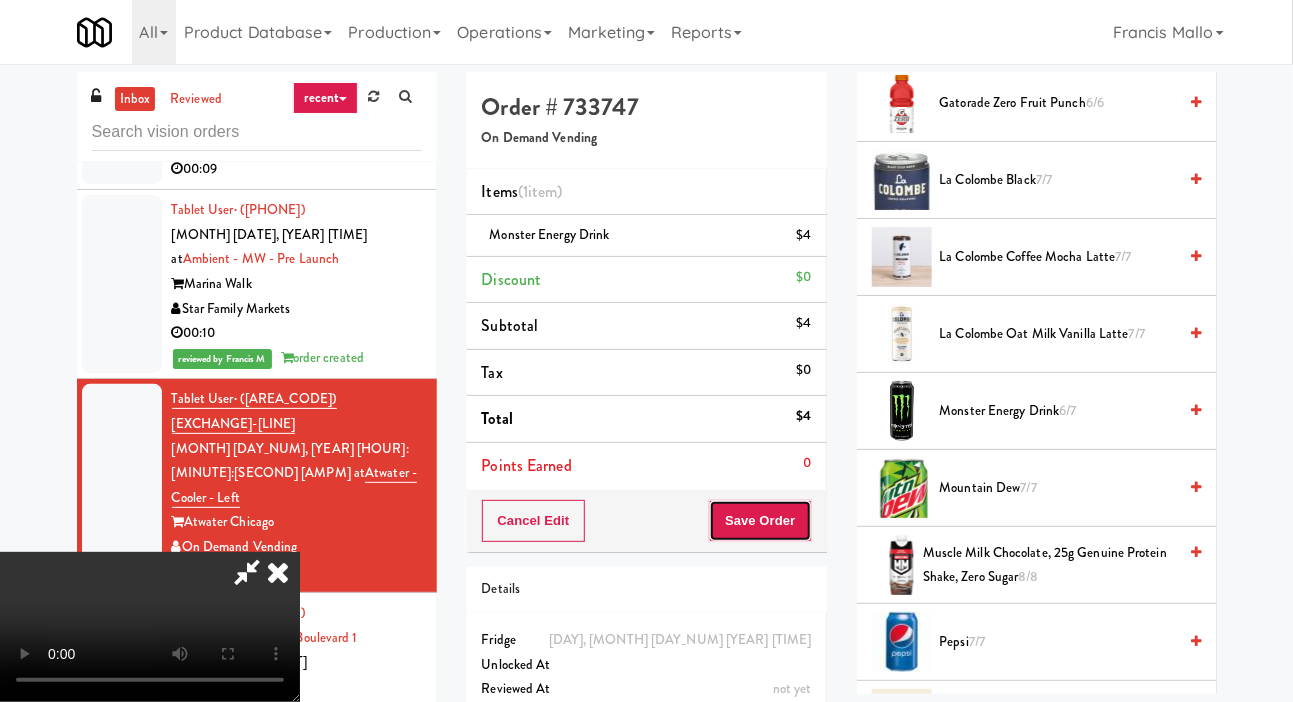 click on "Save Order" at bounding box center (760, 521) 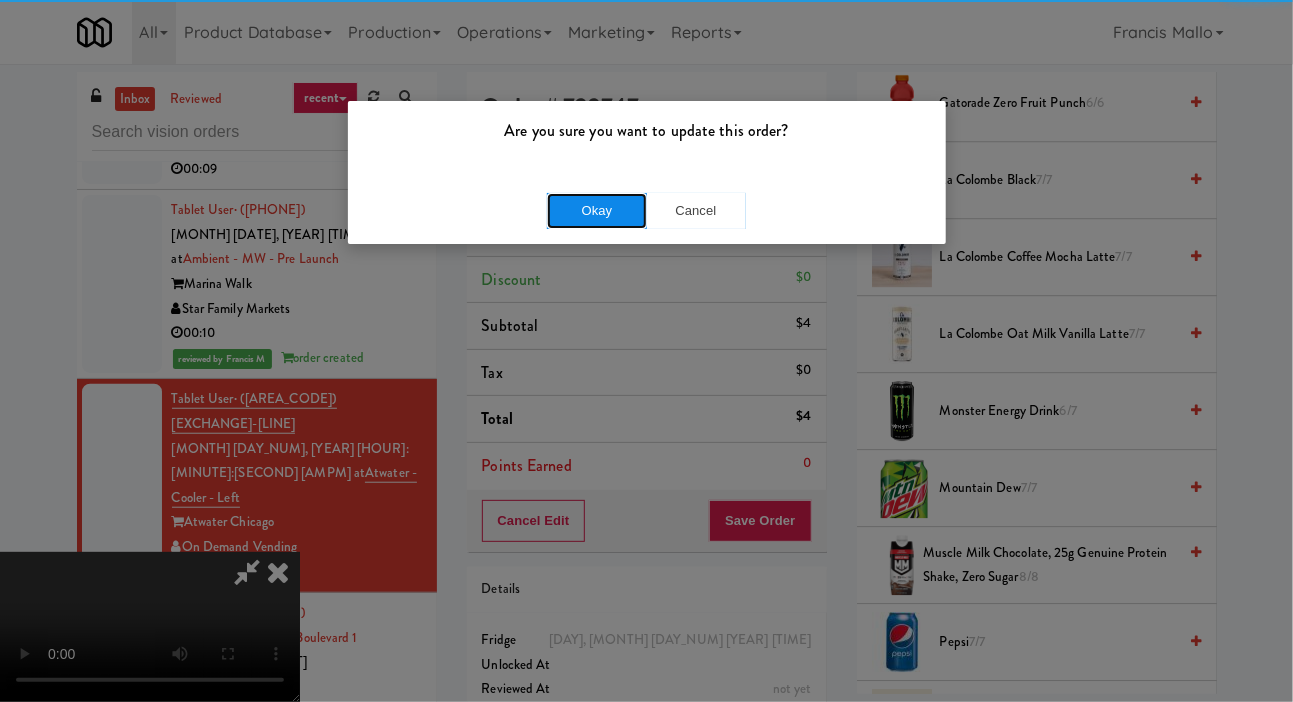 click on "Okay" at bounding box center [597, 211] 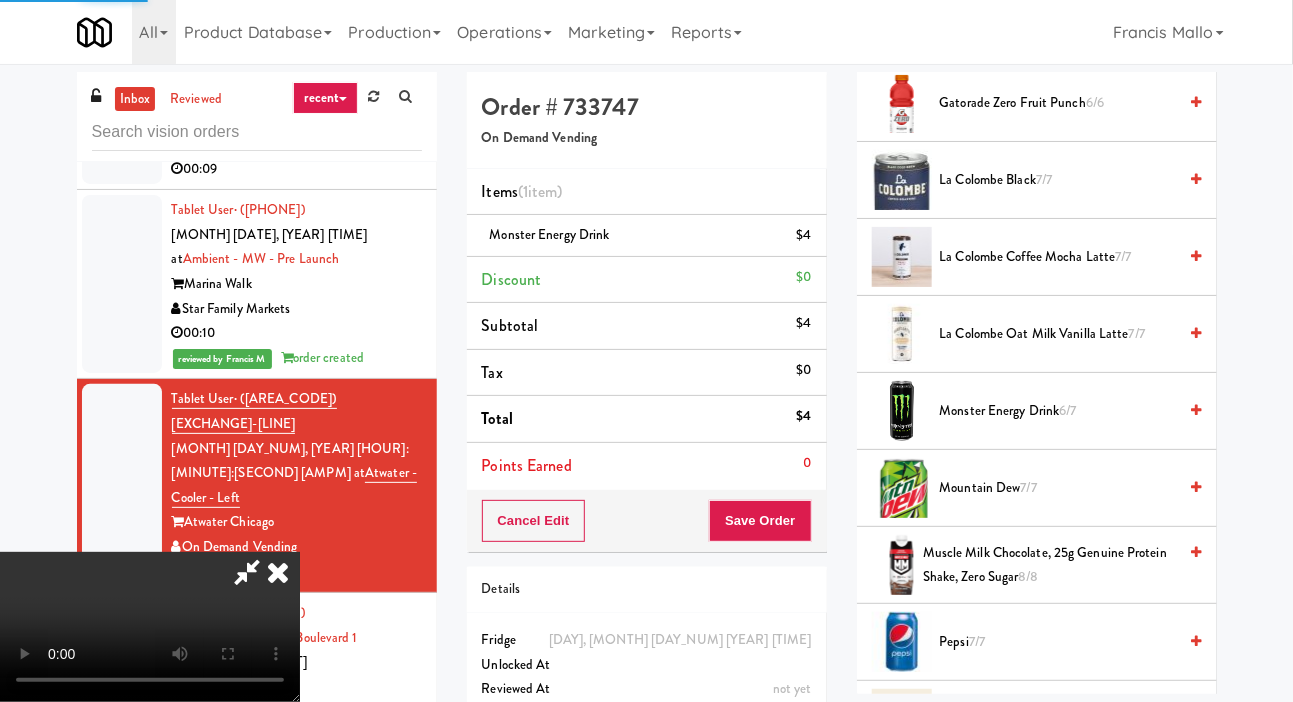 scroll, scrollTop: 116, scrollLeft: 0, axis: vertical 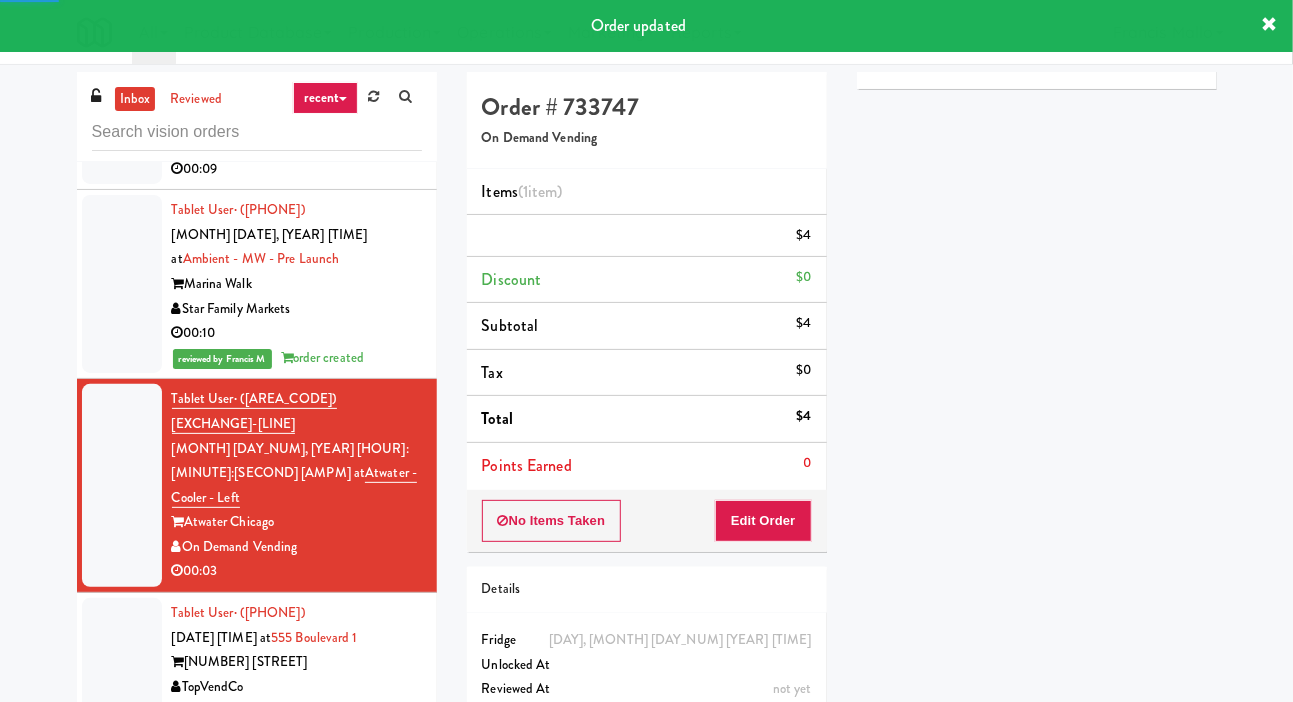 click at bounding box center (122, 662) 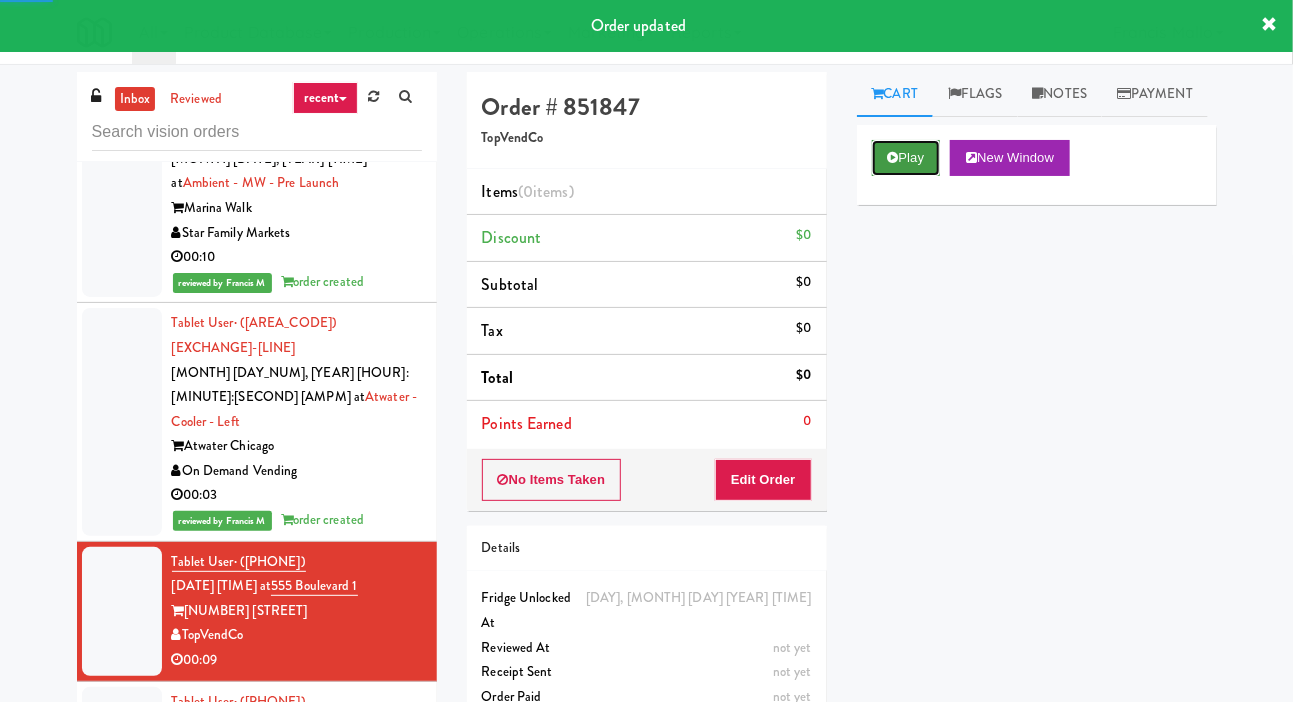 click on "Play" at bounding box center [906, 158] 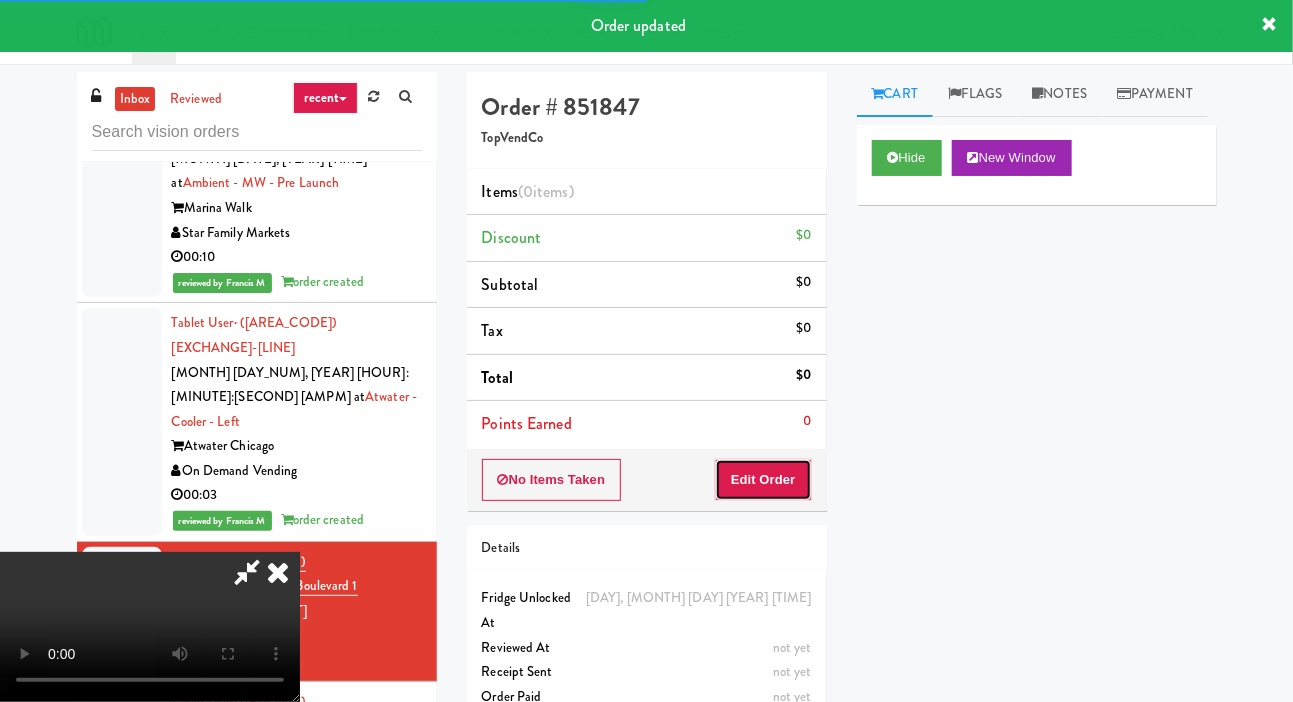 click on "Edit Order" at bounding box center [763, 480] 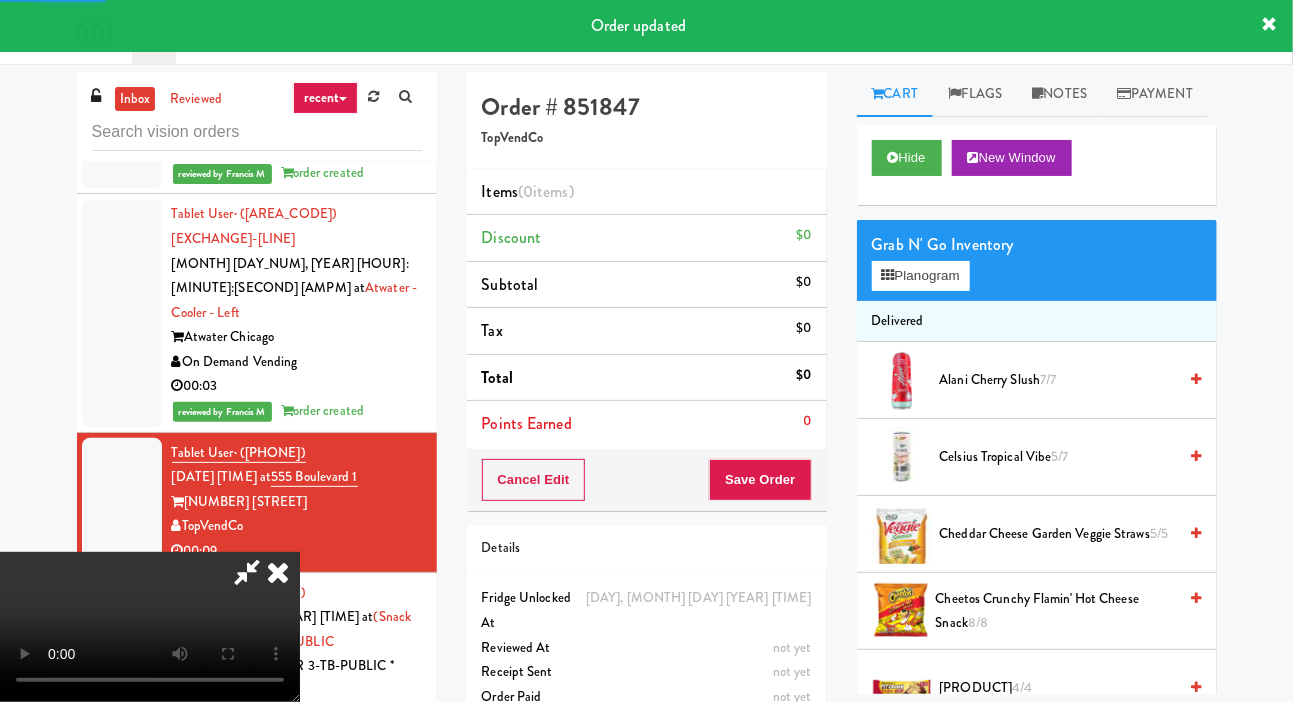 scroll, scrollTop: 24894, scrollLeft: 0, axis: vertical 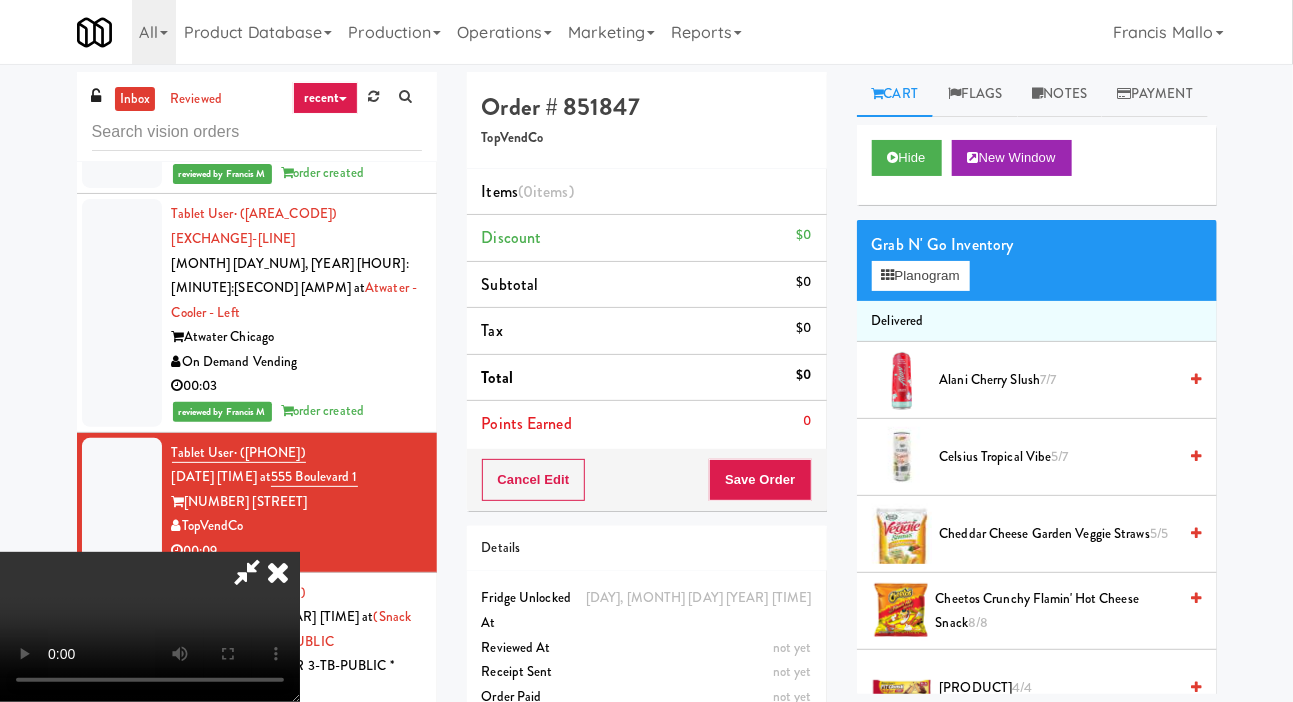 type 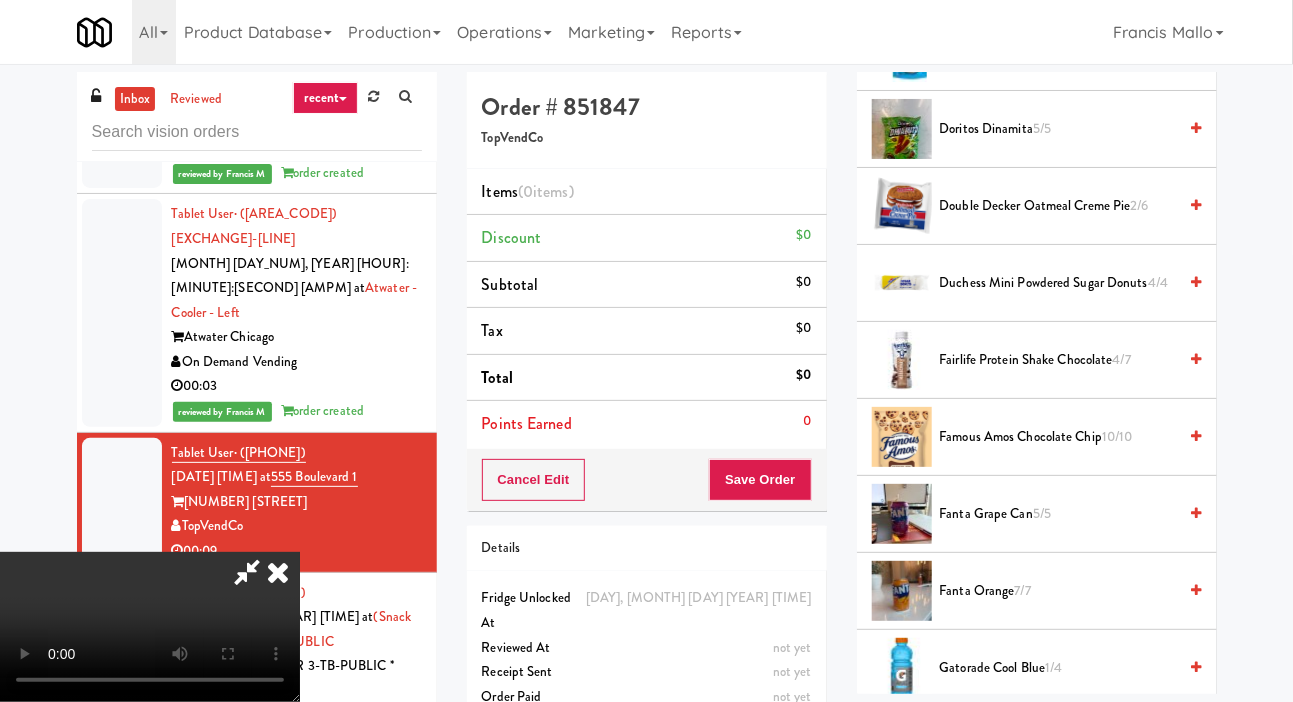 scroll, scrollTop: 790, scrollLeft: 0, axis: vertical 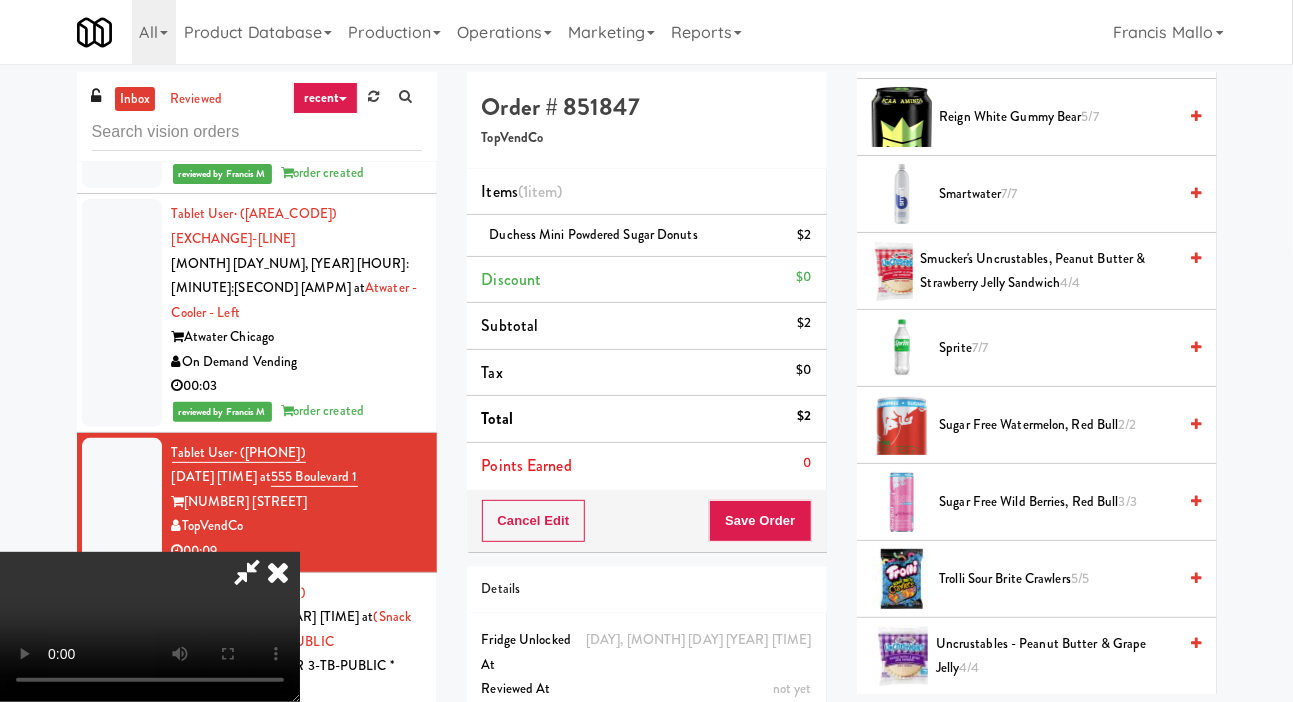 click on "Sprite  7/7" at bounding box center (1058, 348) 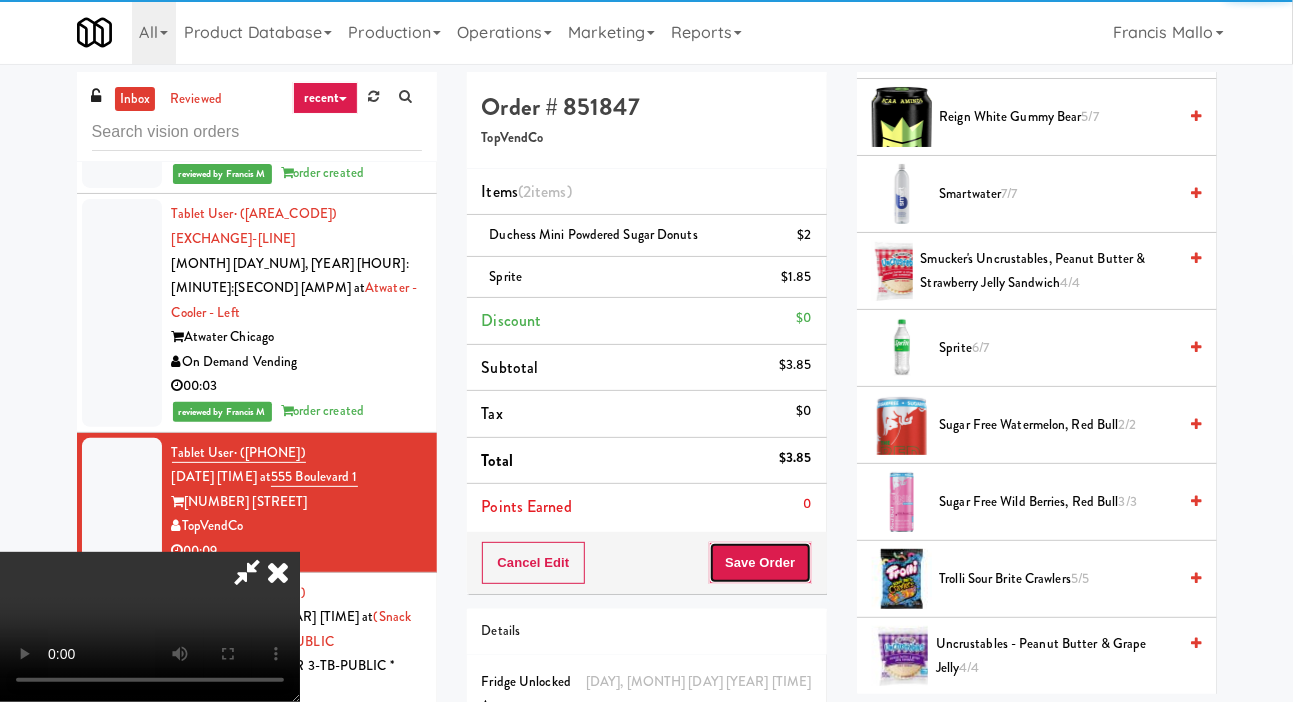click on "Save Order" at bounding box center (760, 563) 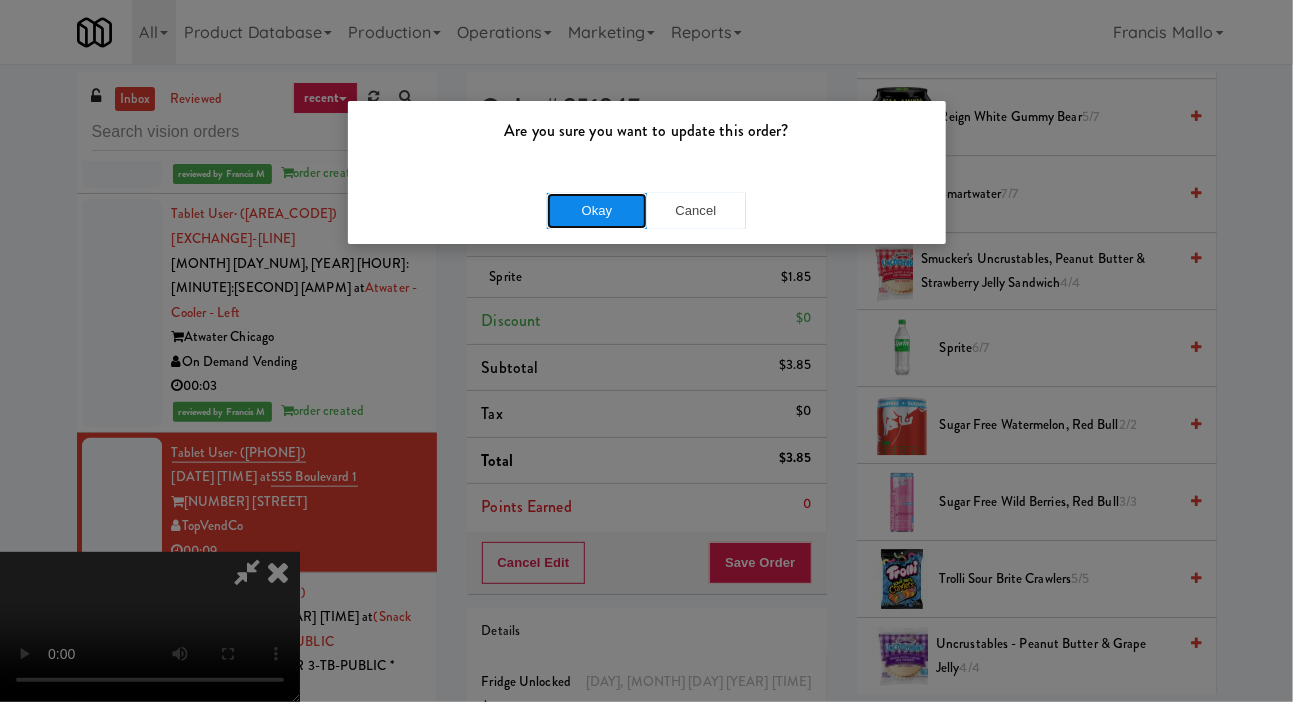 click on "Okay" at bounding box center [597, 211] 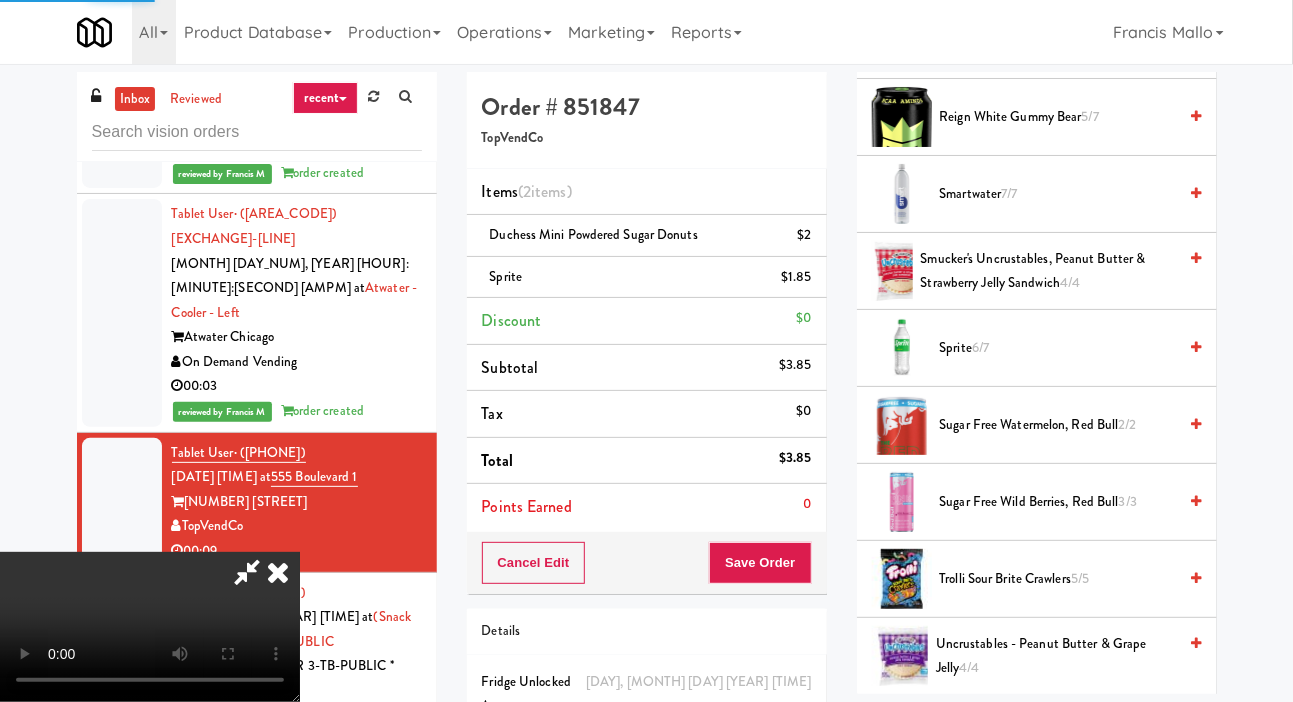 scroll, scrollTop: 116, scrollLeft: 0, axis: vertical 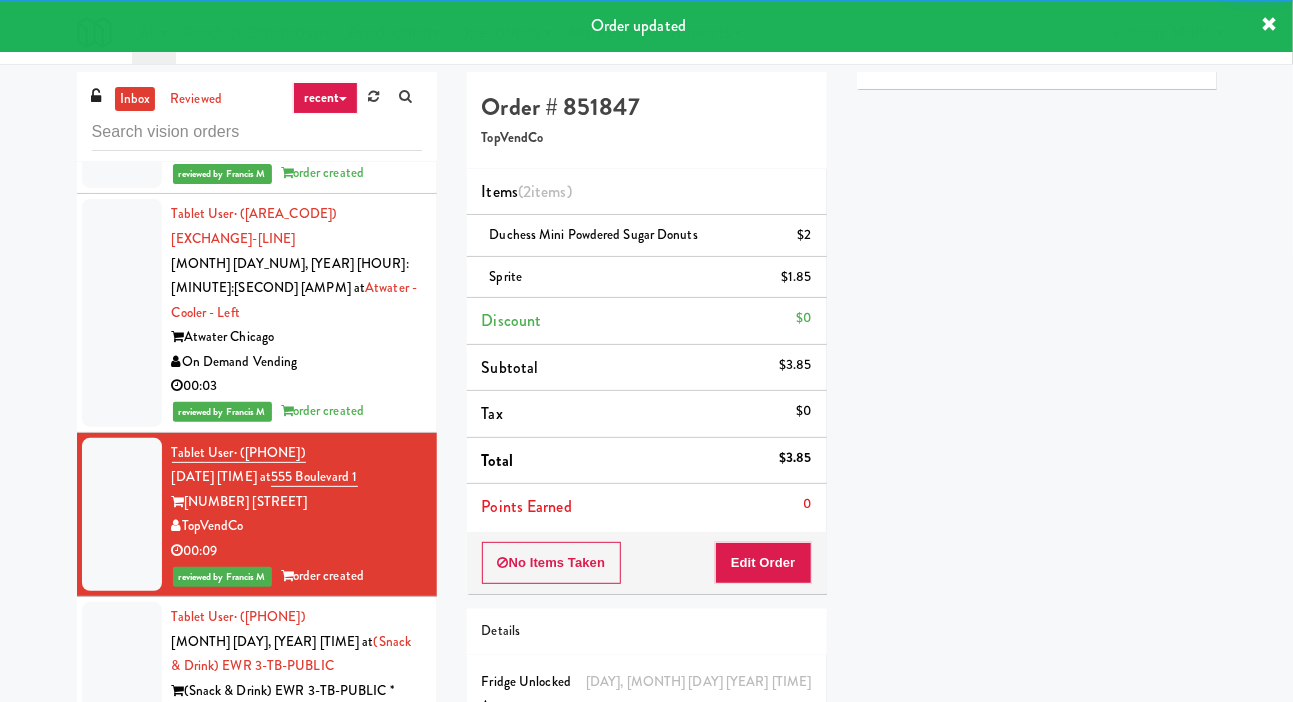 click at bounding box center [122, 679] 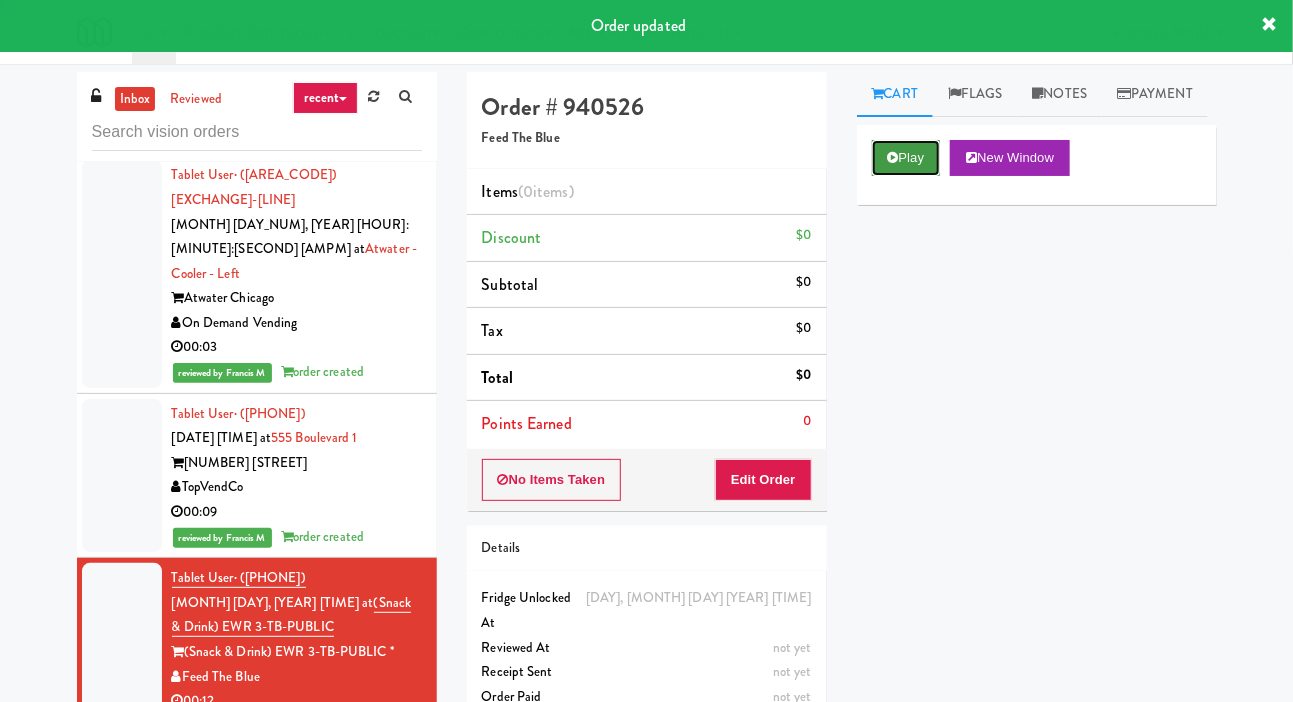 click on "Play" at bounding box center (906, 158) 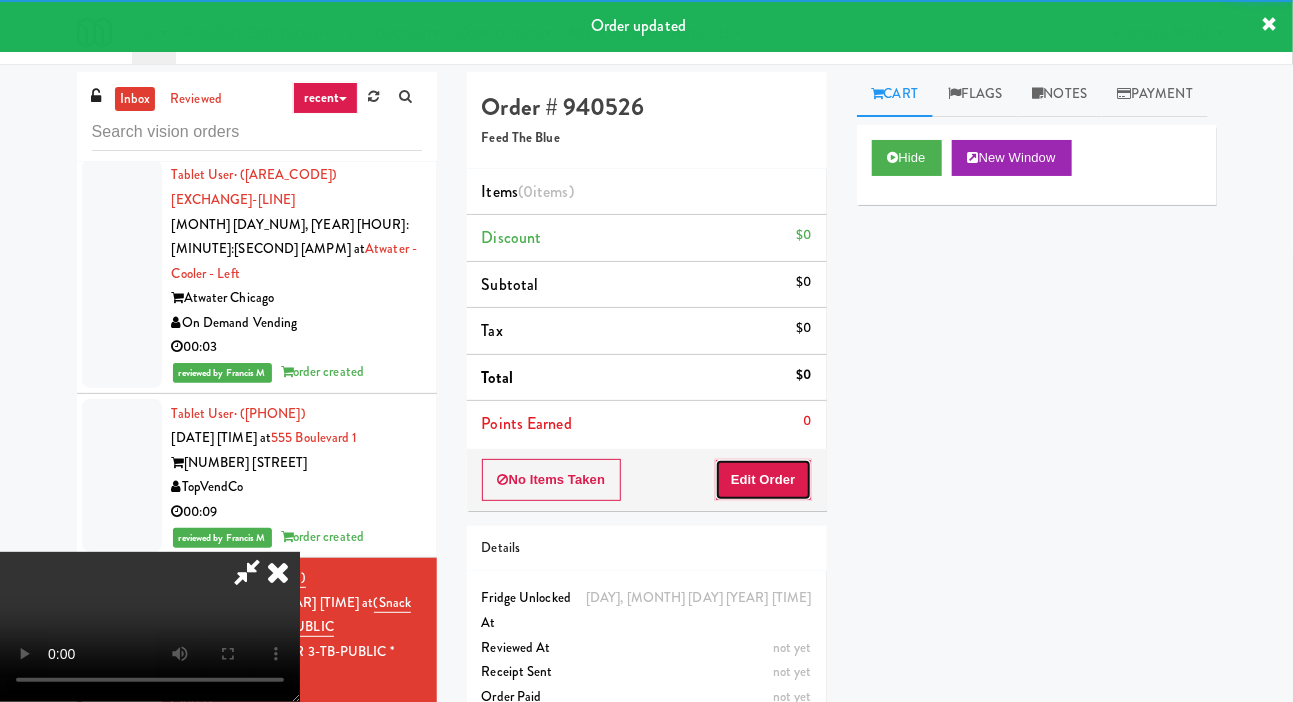 click on "Edit Order" at bounding box center [763, 480] 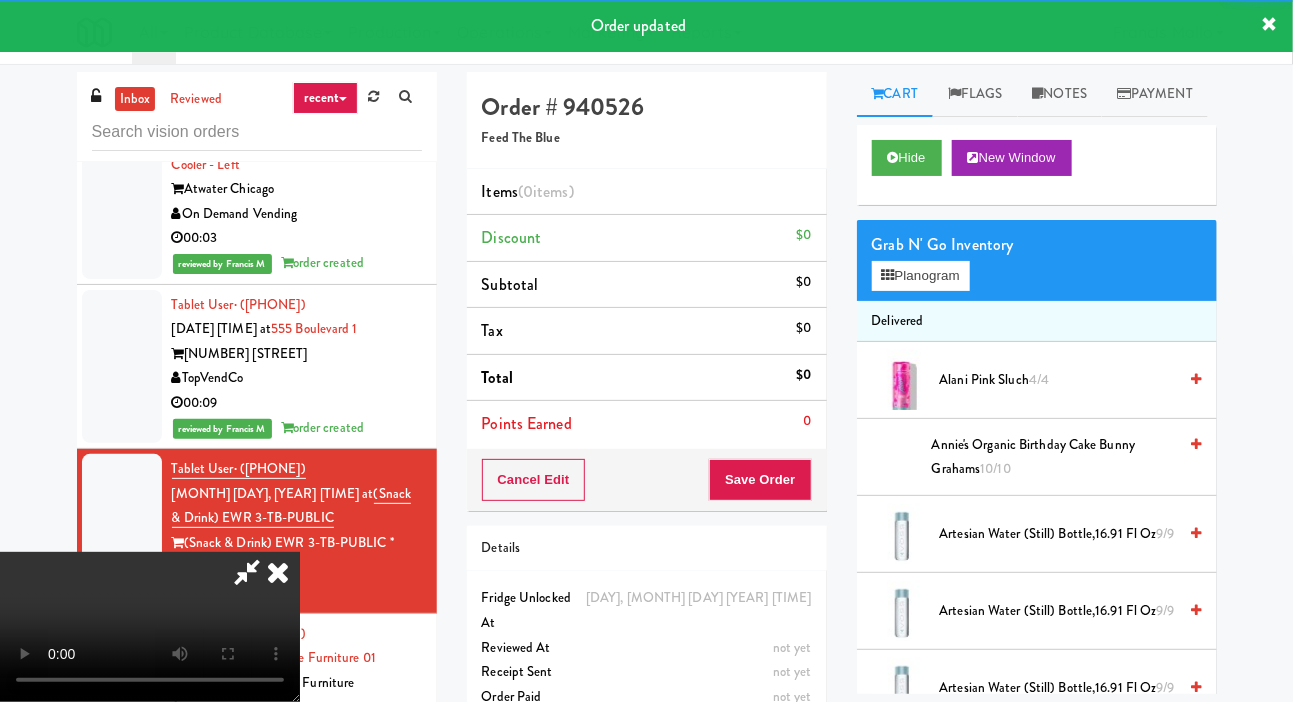 scroll, scrollTop: 25049, scrollLeft: 0, axis: vertical 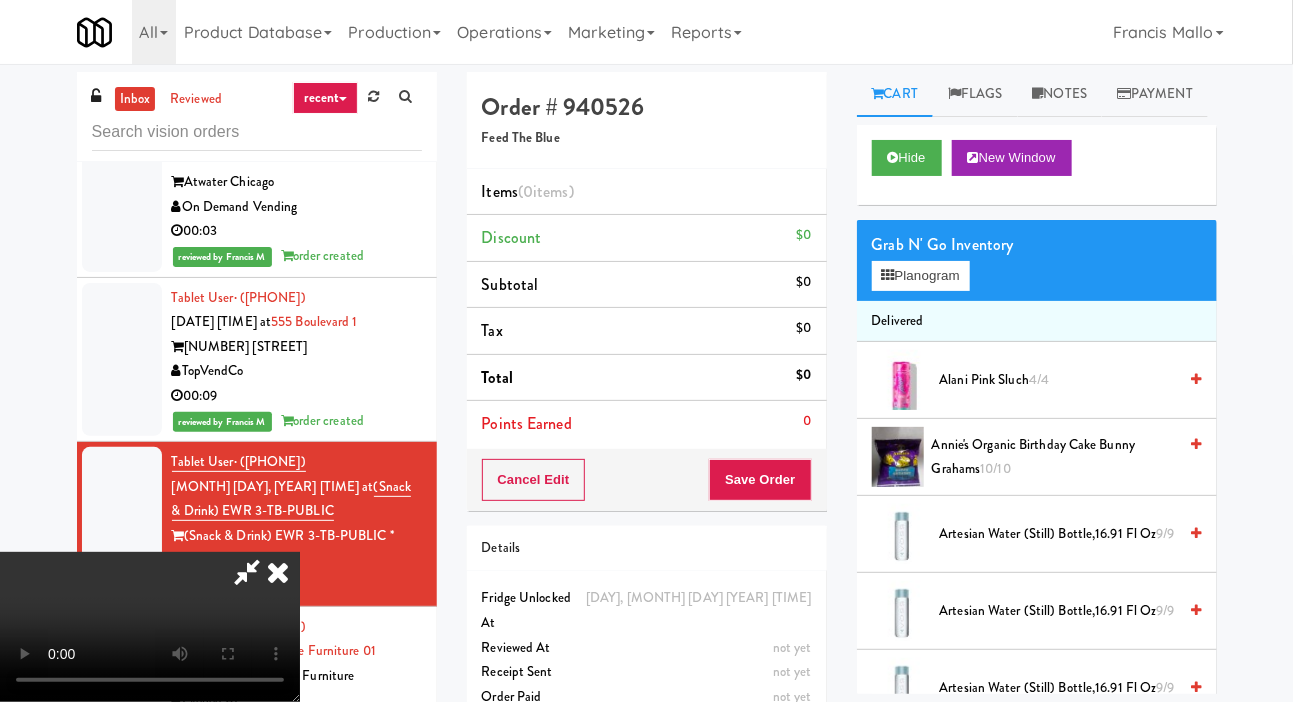 type 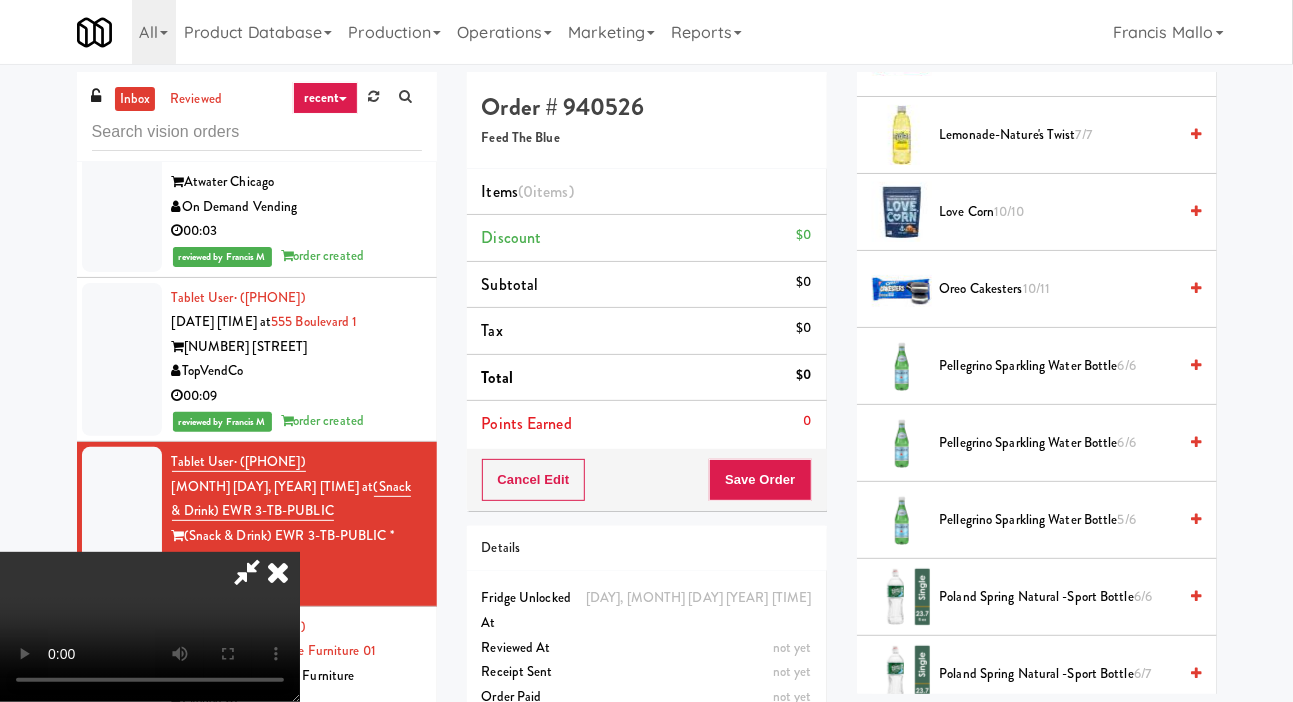 scroll, scrollTop: 1246, scrollLeft: 0, axis: vertical 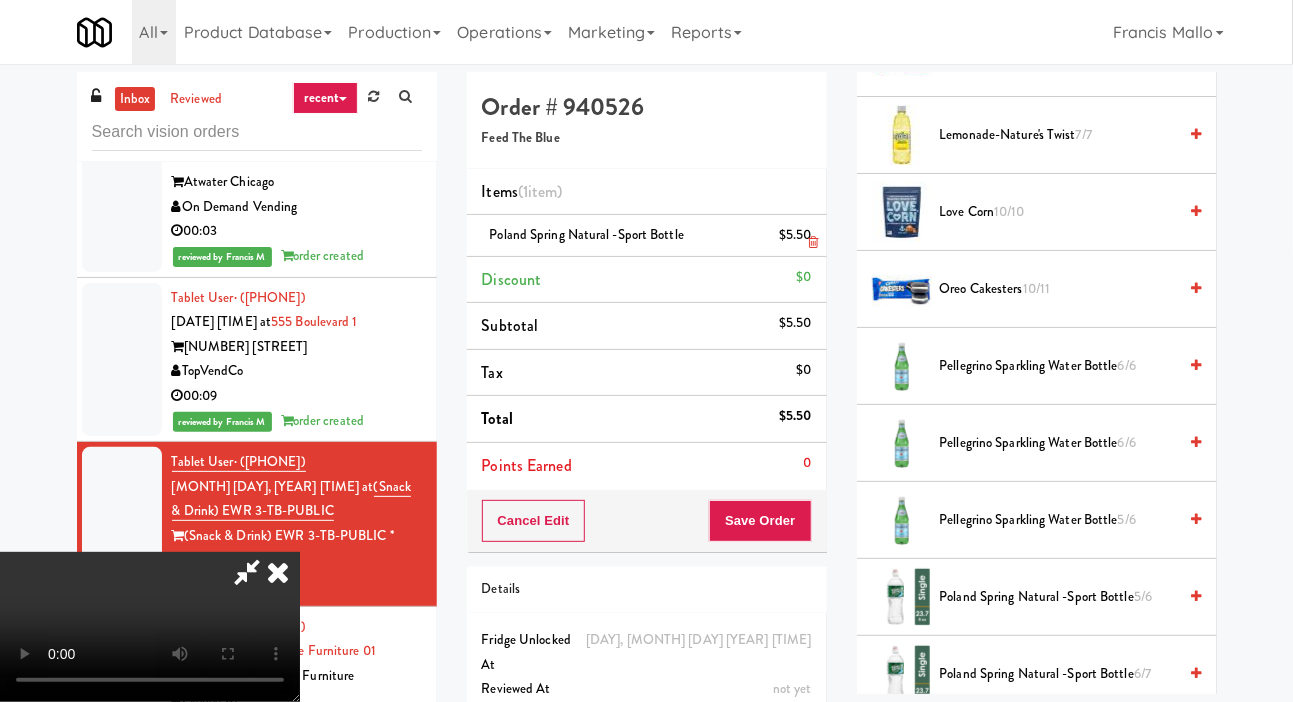 click on "$5.50" at bounding box center [795, 235] 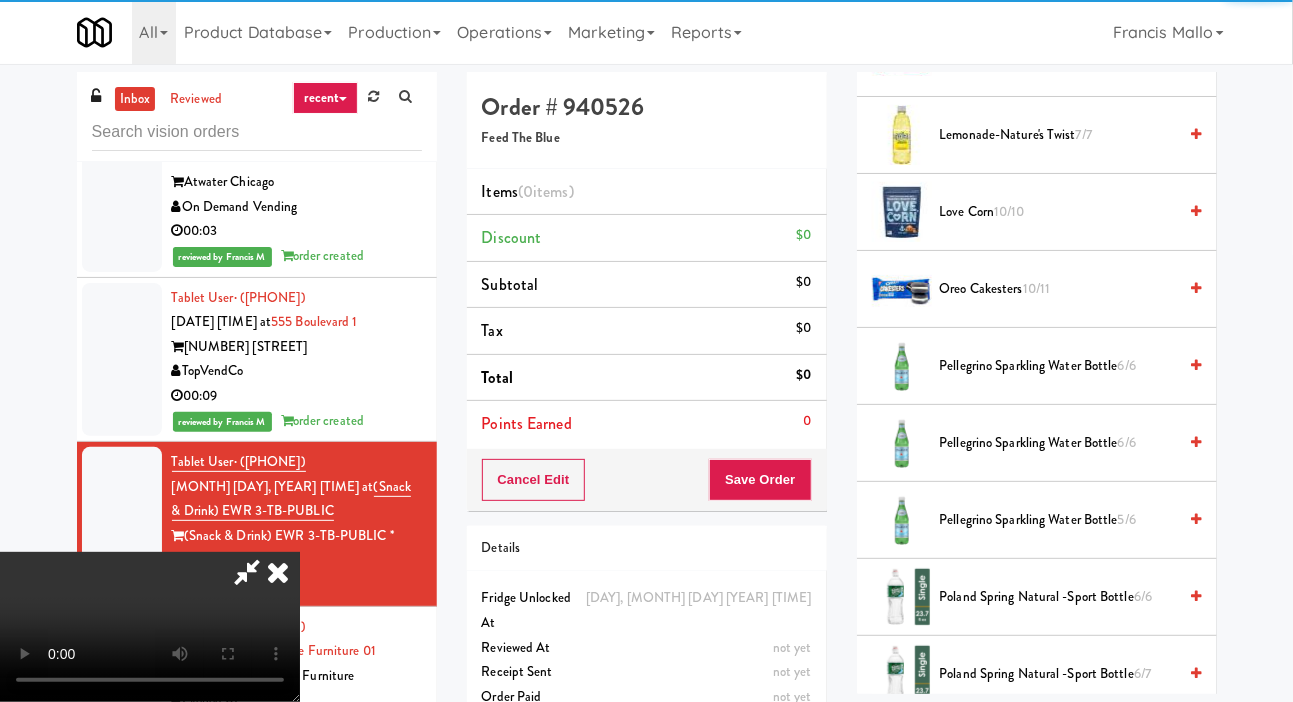 click on "Poland Spring Natural -Sport Bottle  6/6" at bounding box center (1058, 597) 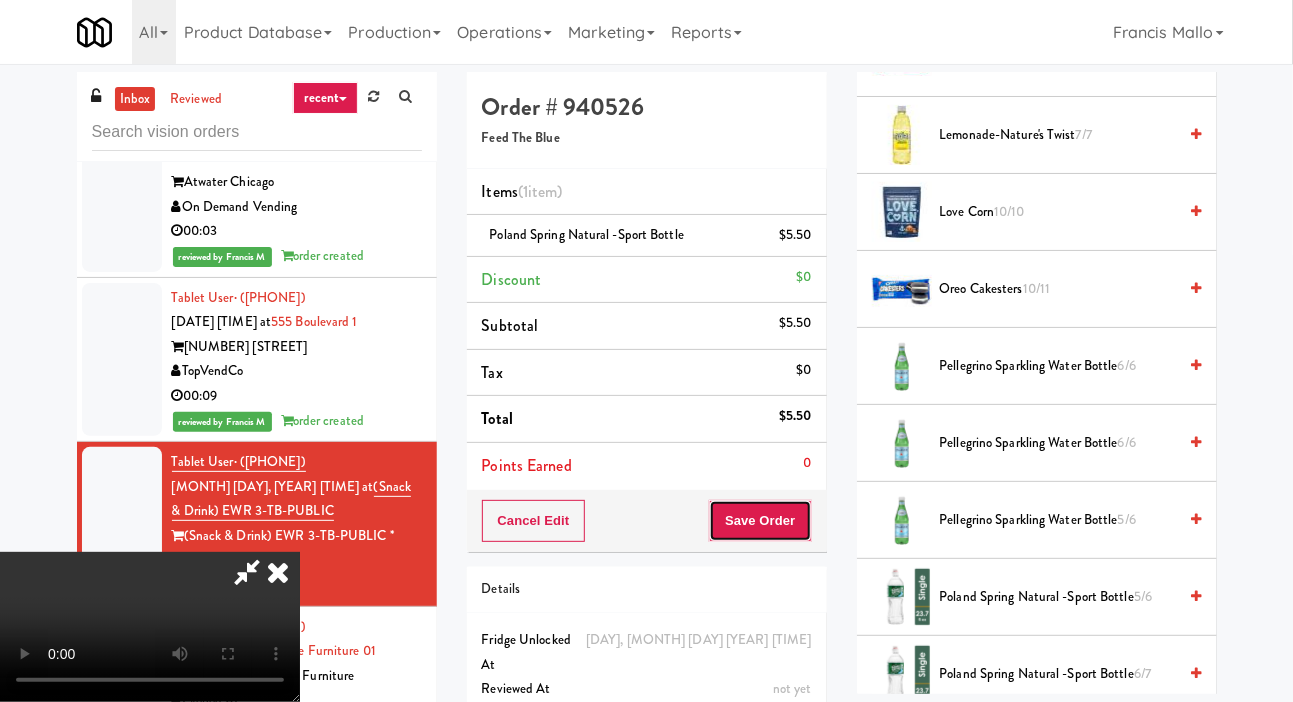 click on "Save Order" at bounding box center (760, 521) 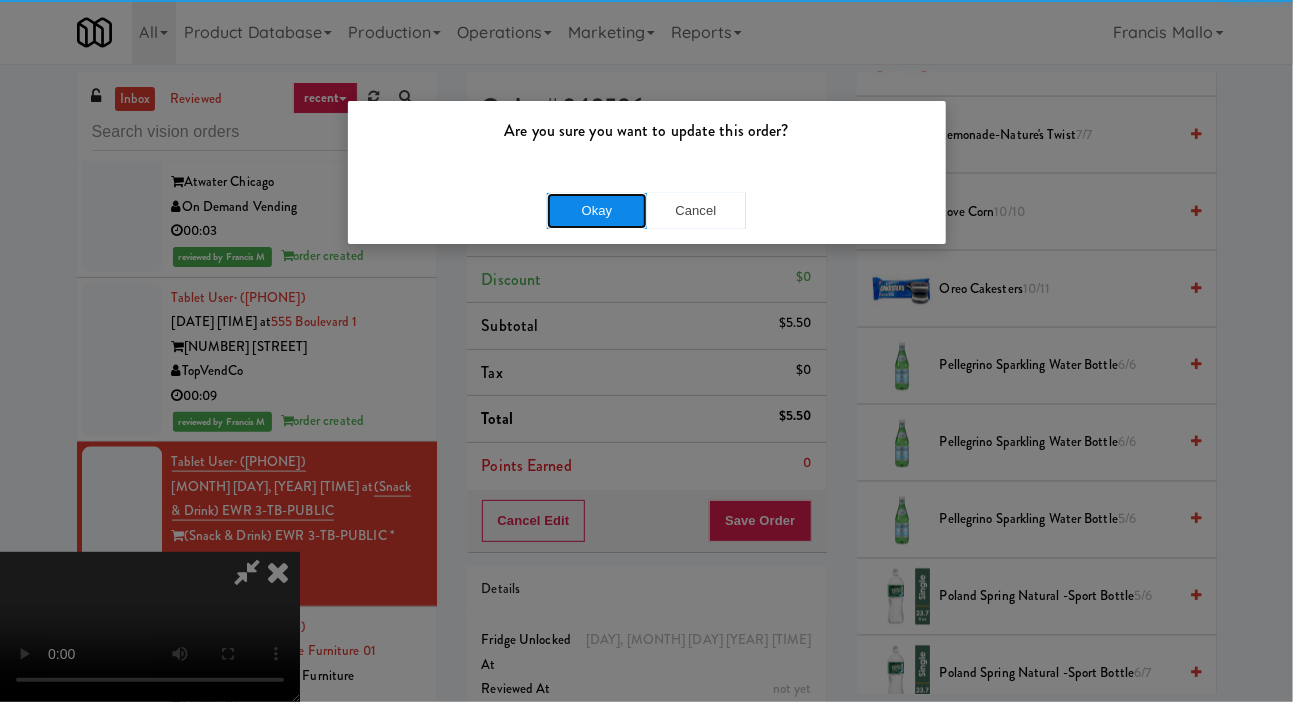 click on "Okay" at bounding box center (597, 211) 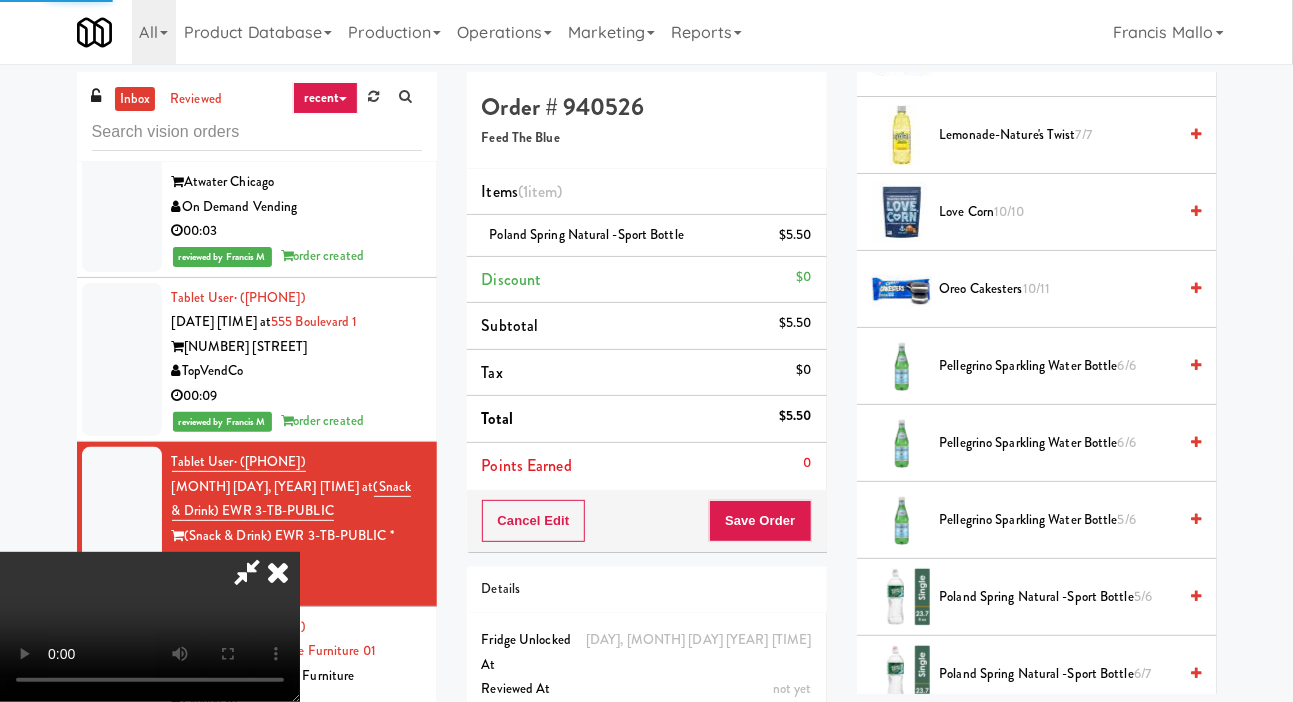 scroll, scrollTop: 116, scrollLeft: 0, axis: vertical 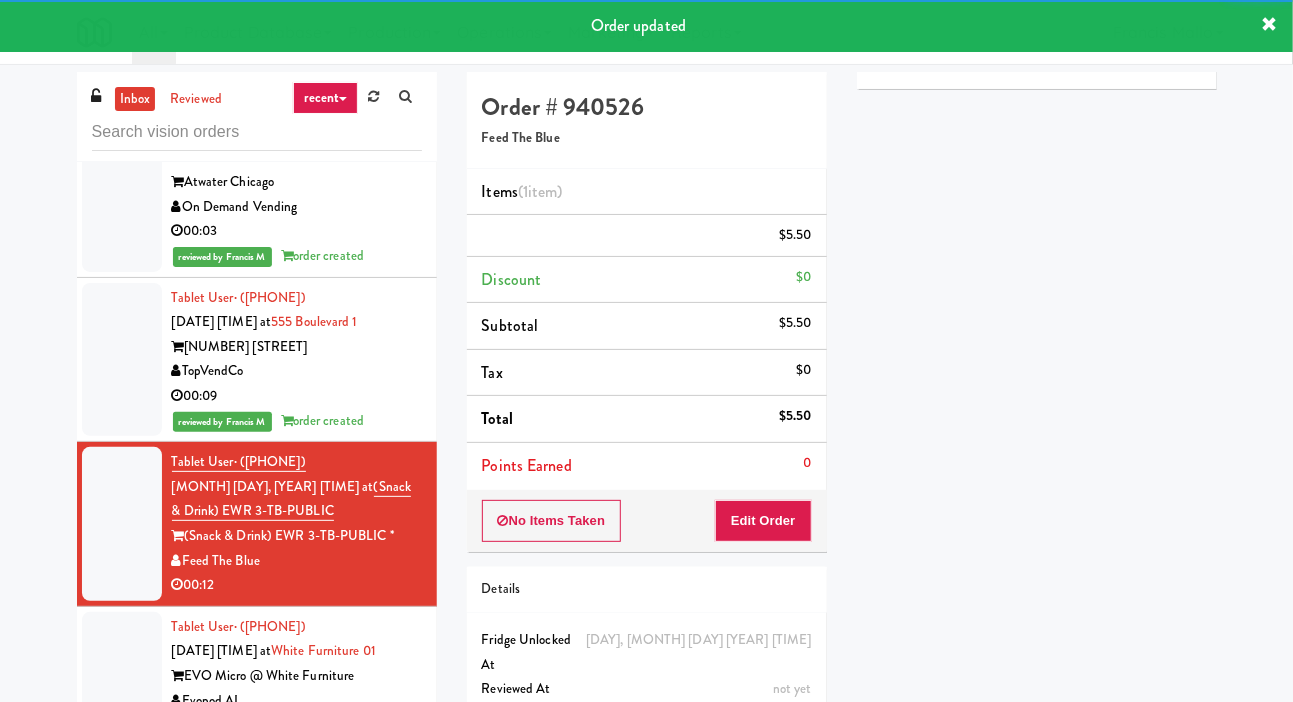click at bounding box center (122, 676) 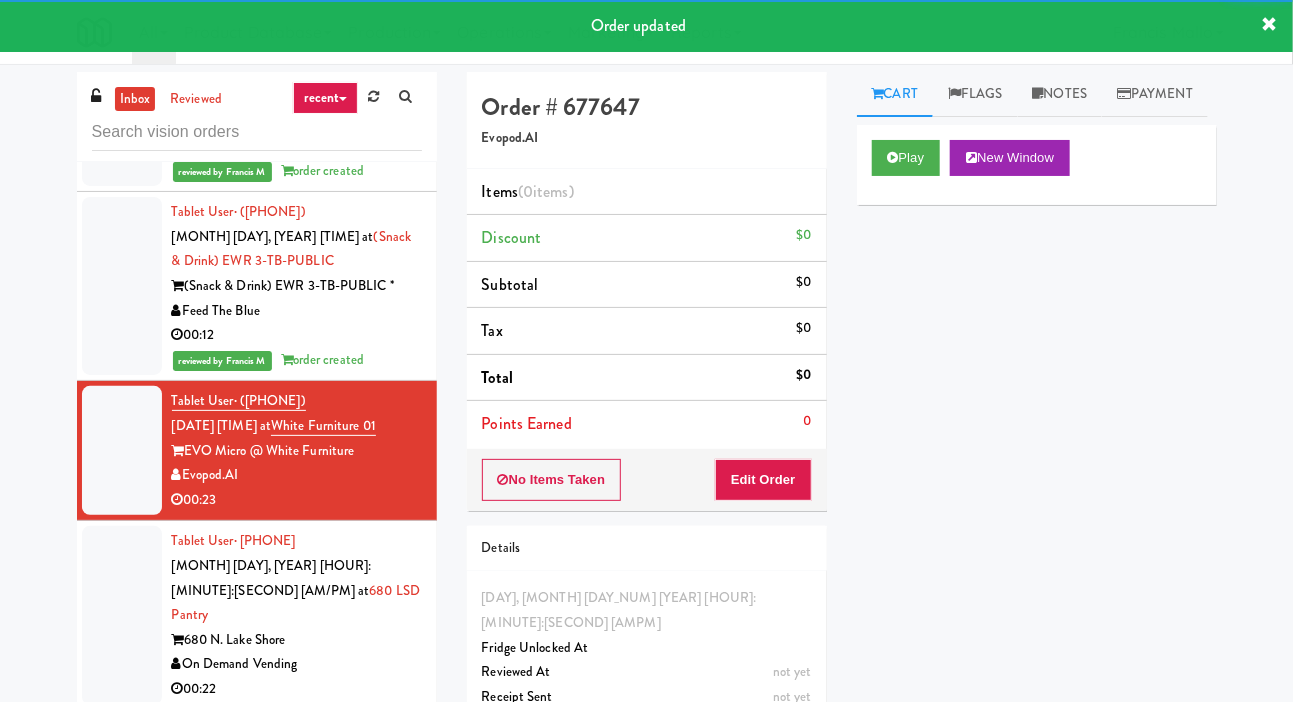 scroll, scrollTop: 25311, scrollLeft: 0, axis: vertical 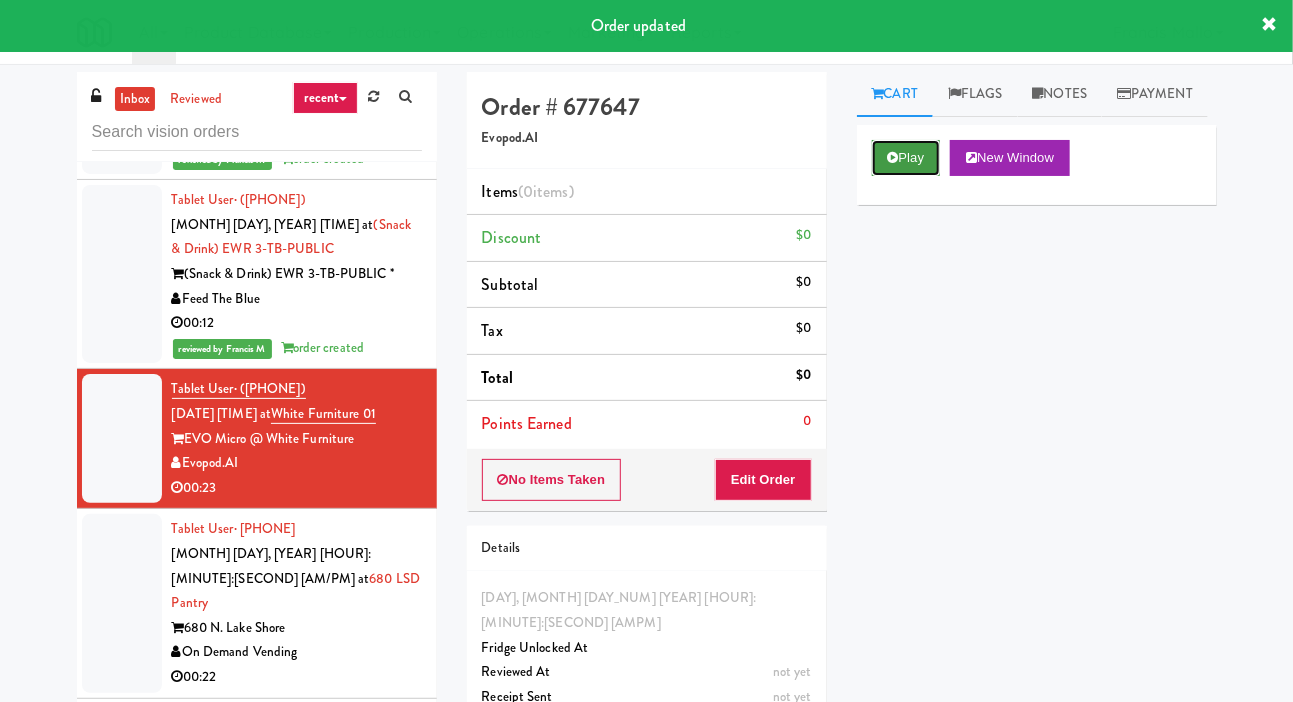 click on "Play" at bounding box center (906, 158) 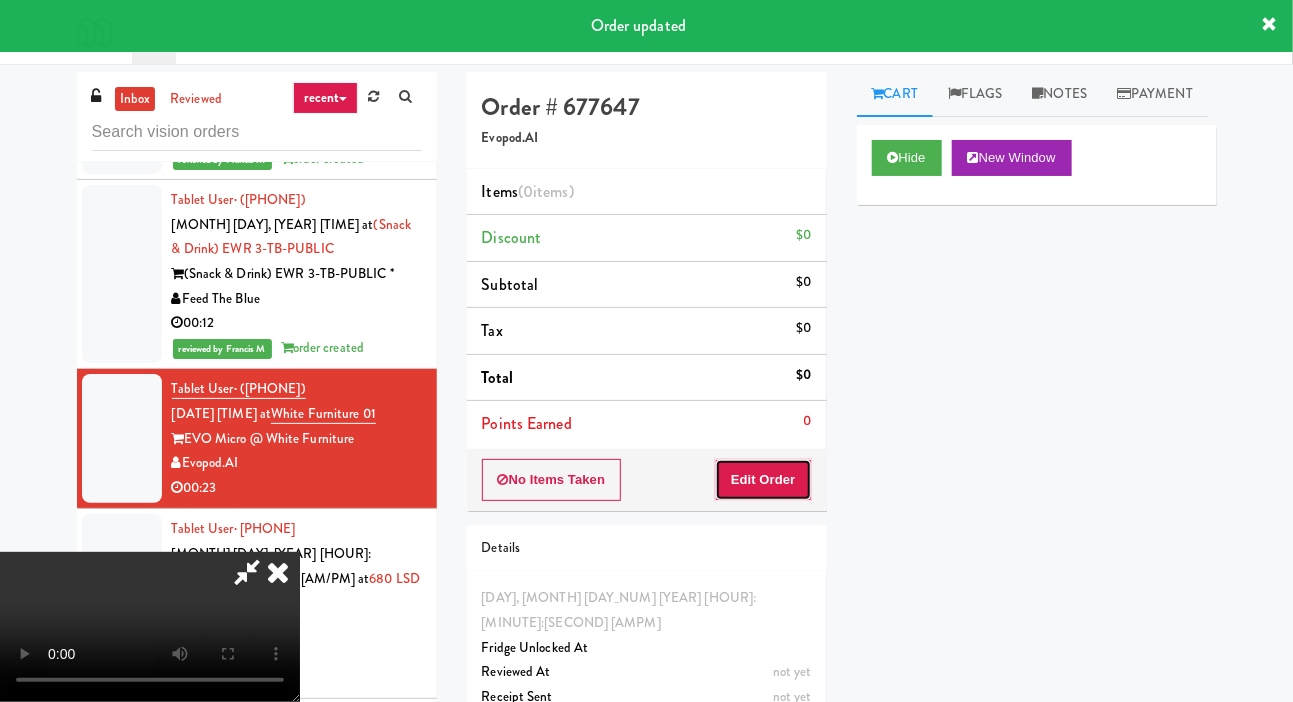 click on "Edit Order" at bounding box center (763, 480) 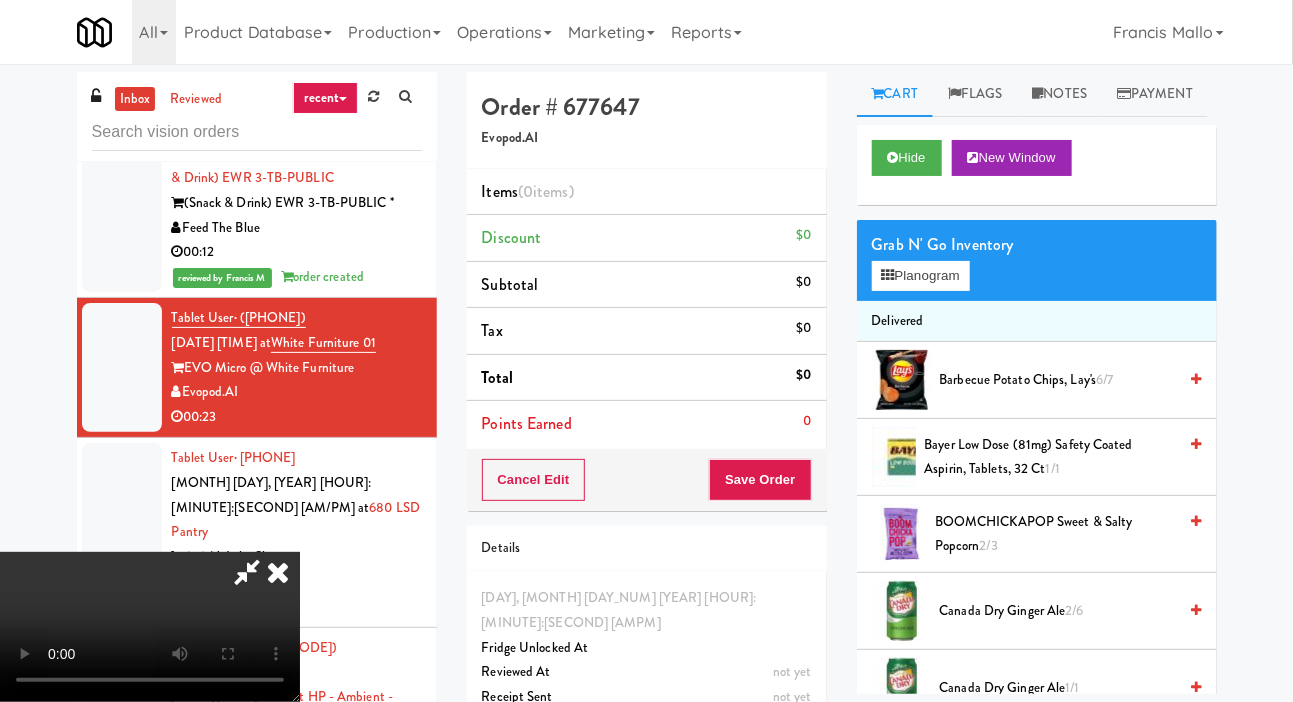 scroll, scrollTop: 25382, scrollLeft: 0, axis: vertical 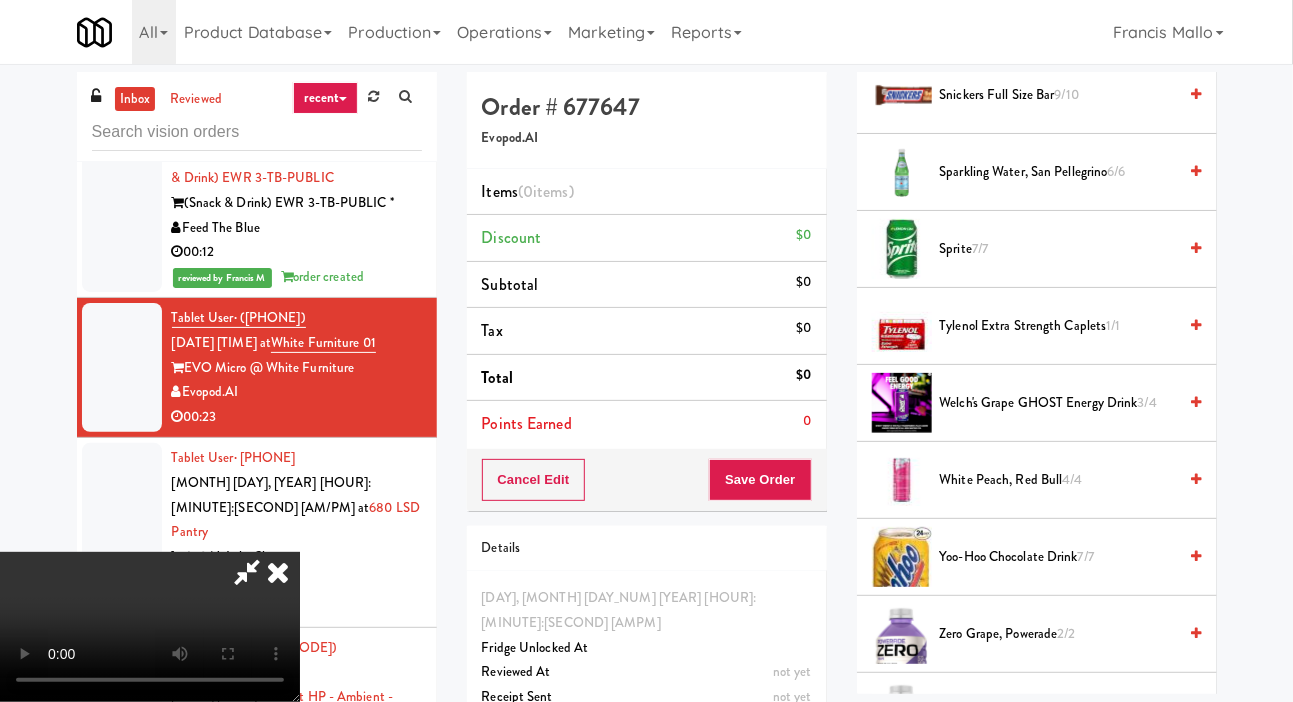 click on "Sprite  7/7" at bounding box center (1058, 249) 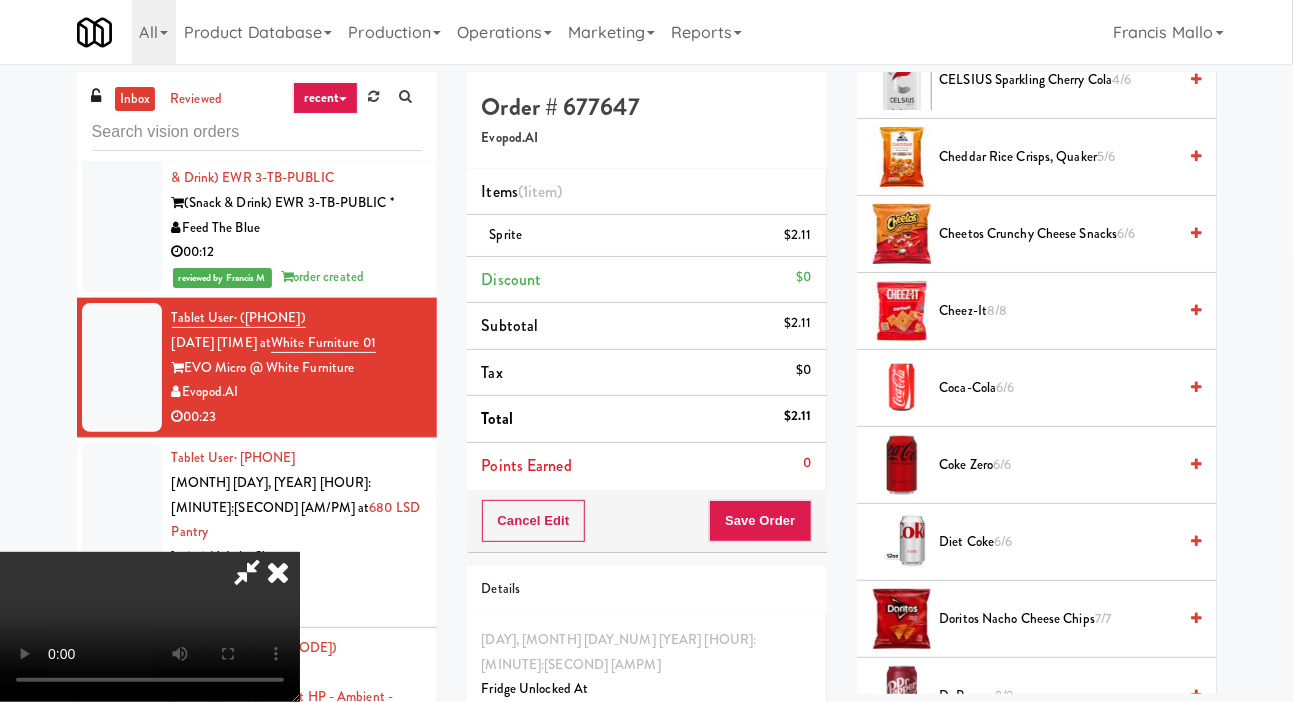 scroll, scrollTop: 705, scrollLeft: 0, axis: vertical 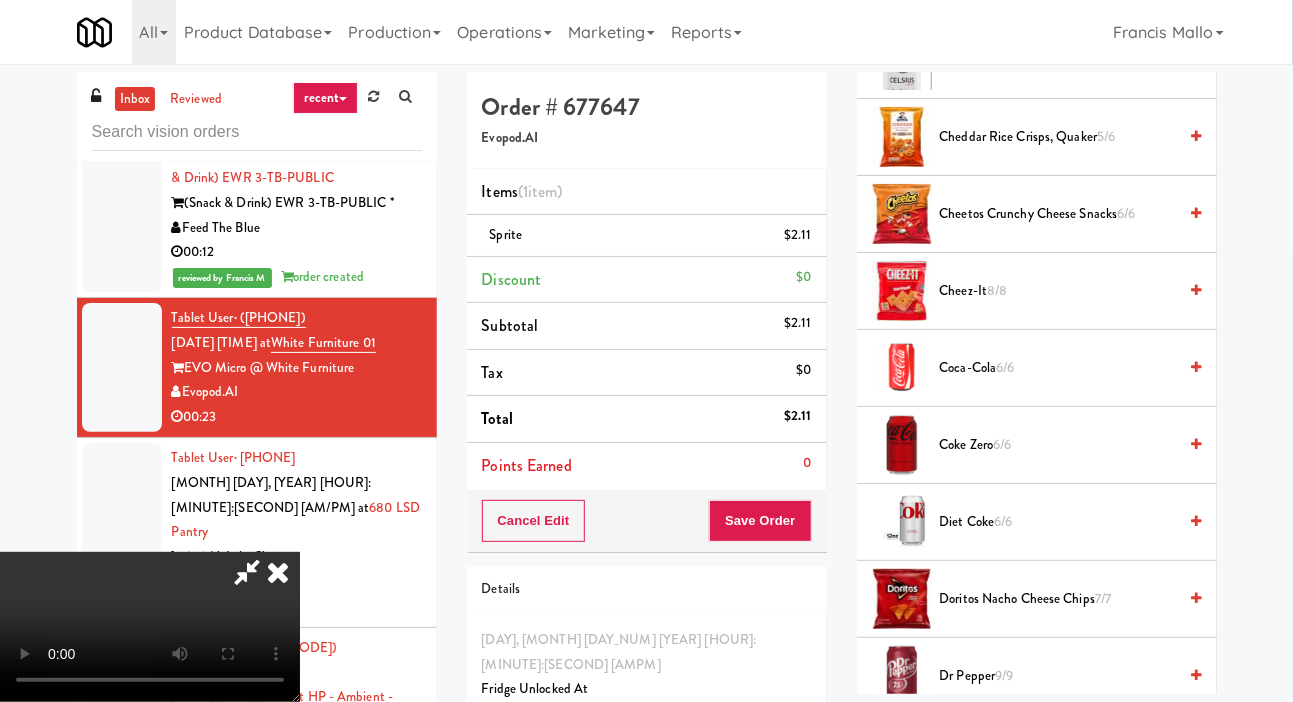 click on "Coke Zero  6/6" at bounding box center [1037, 445] 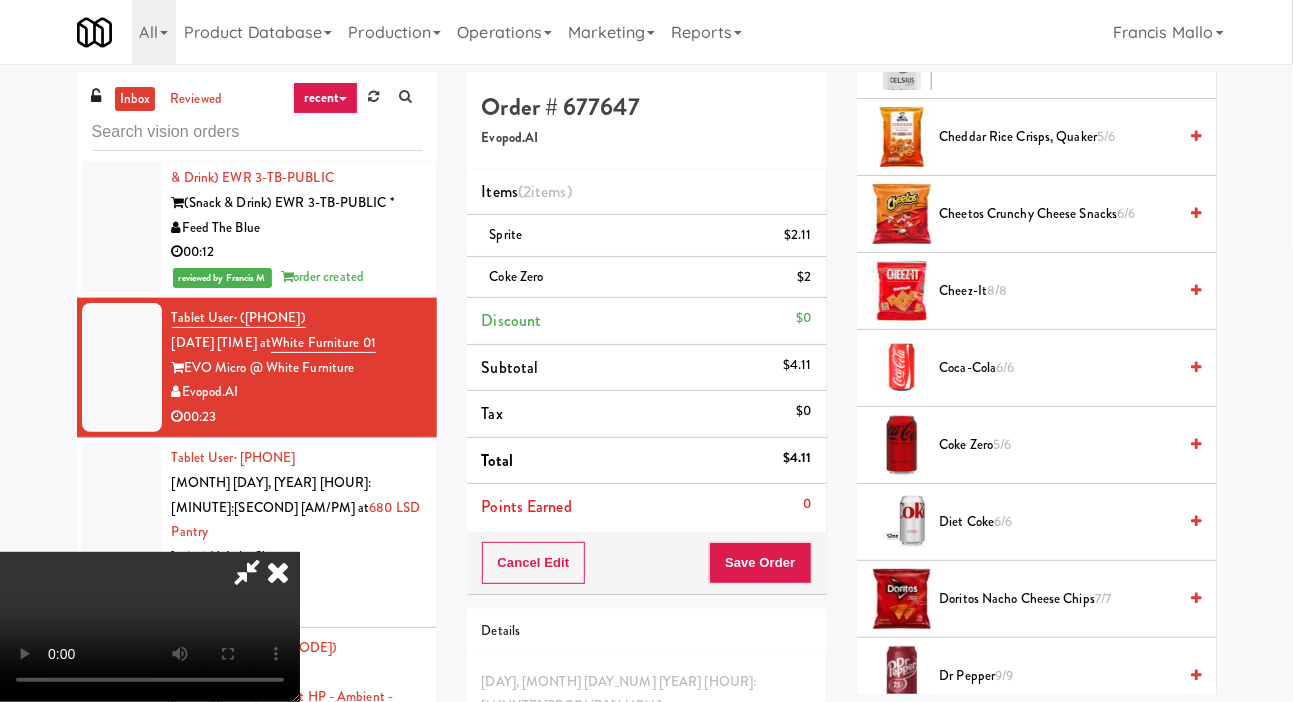 click on "5/6" at bounding box center [1002, 444] 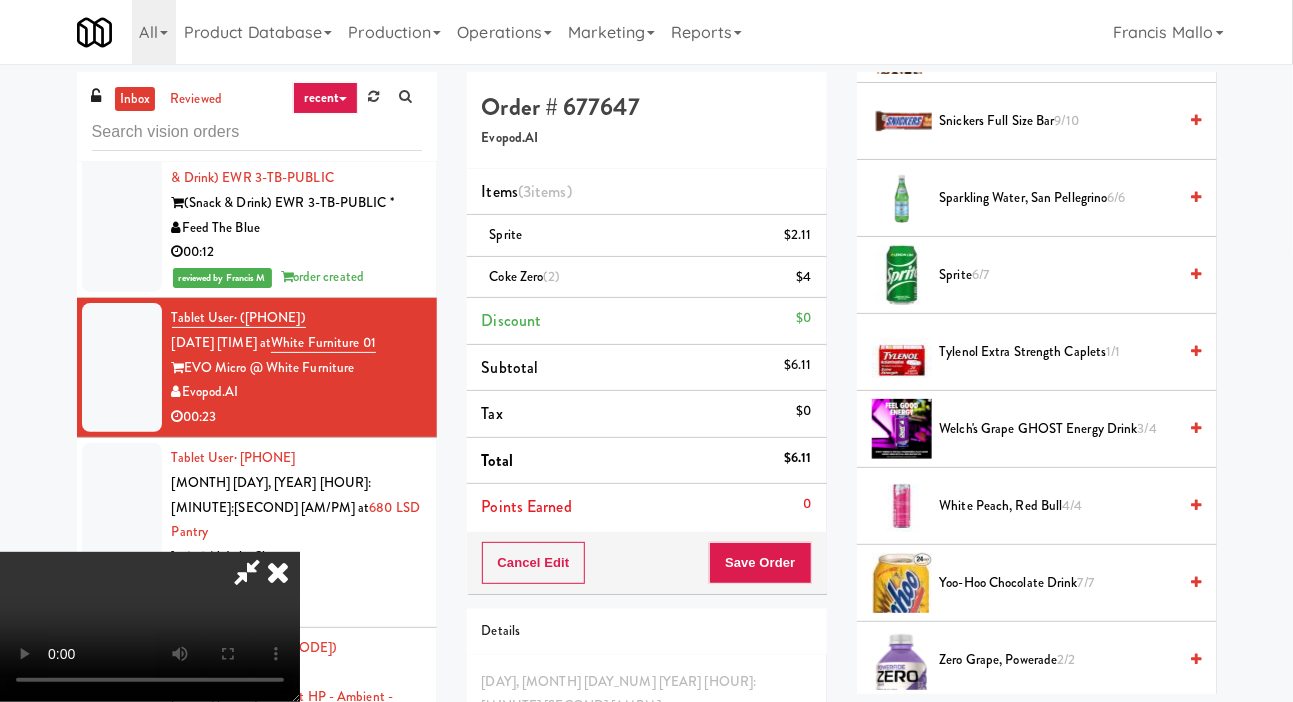 click on "[BRAND] [PRODUCT] [SIZE]" at bounding box center (1058, 583) 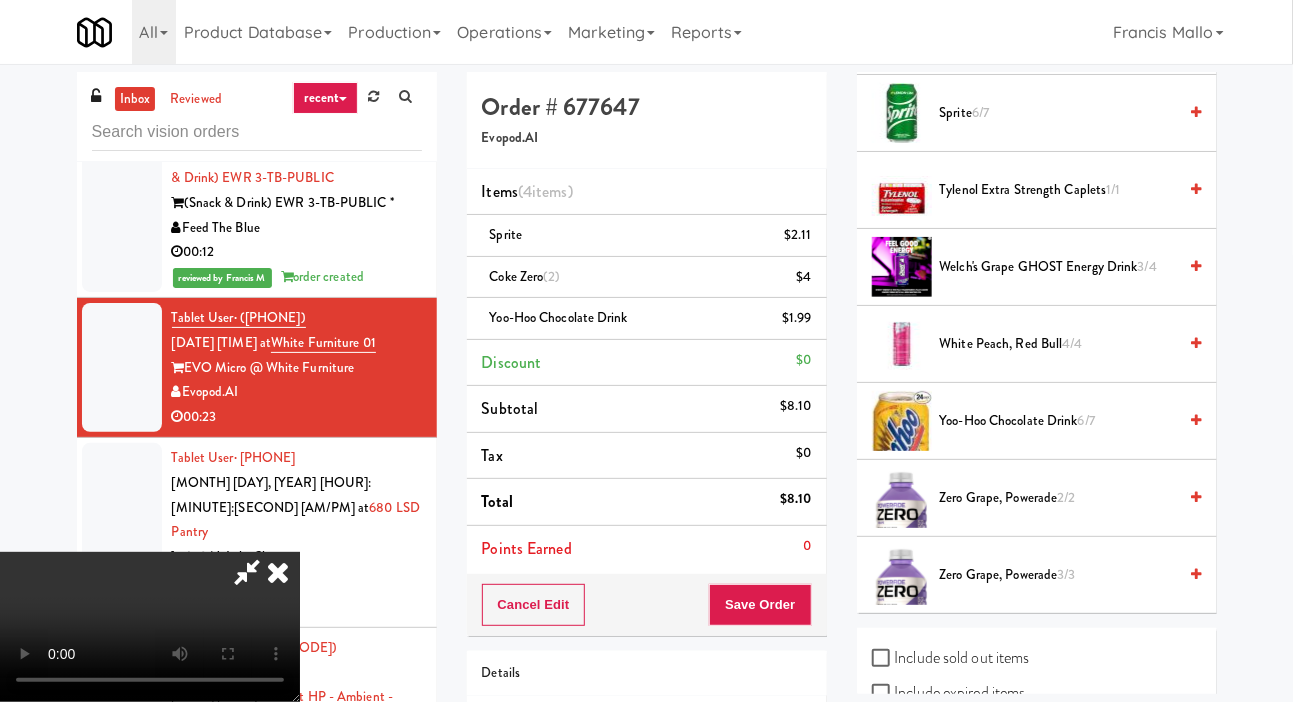 scroll, scrollTop: 2655, scrollLeft: 0, axis: vertical 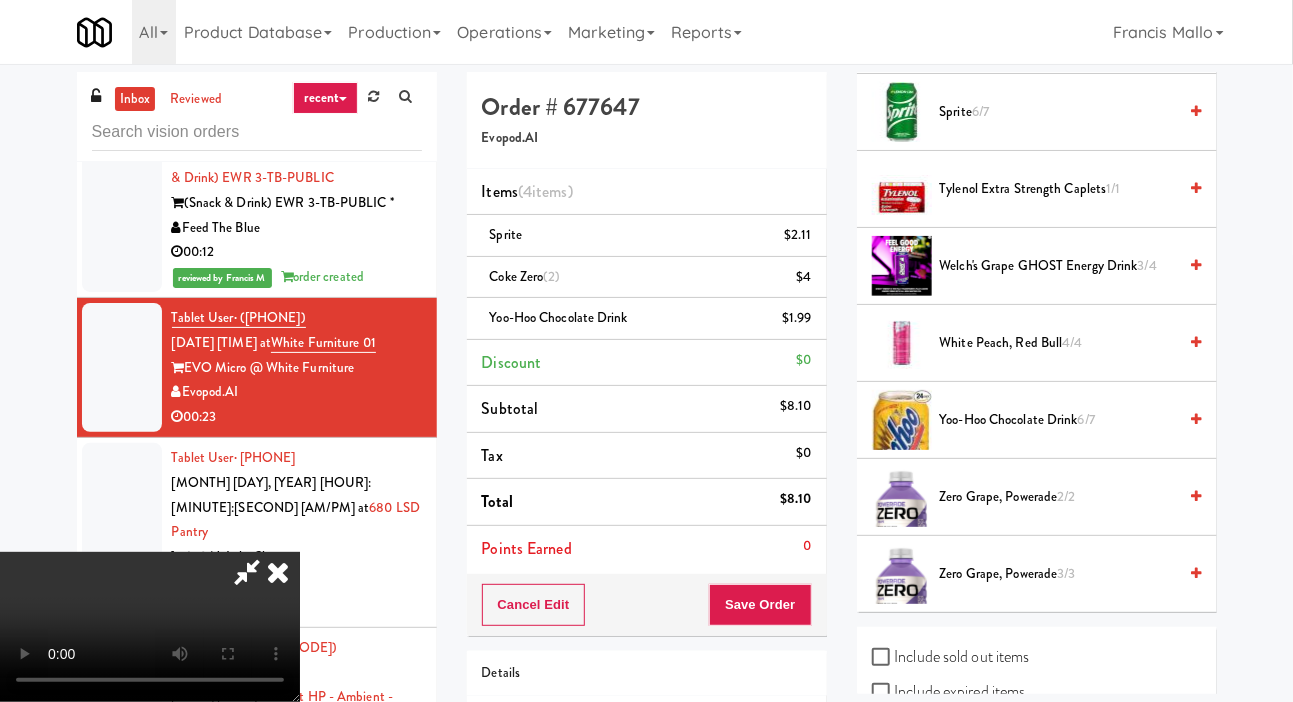 click on "Yoo-Hoo Chocolate Drink  6/7" at bounding box center [1058, 420] 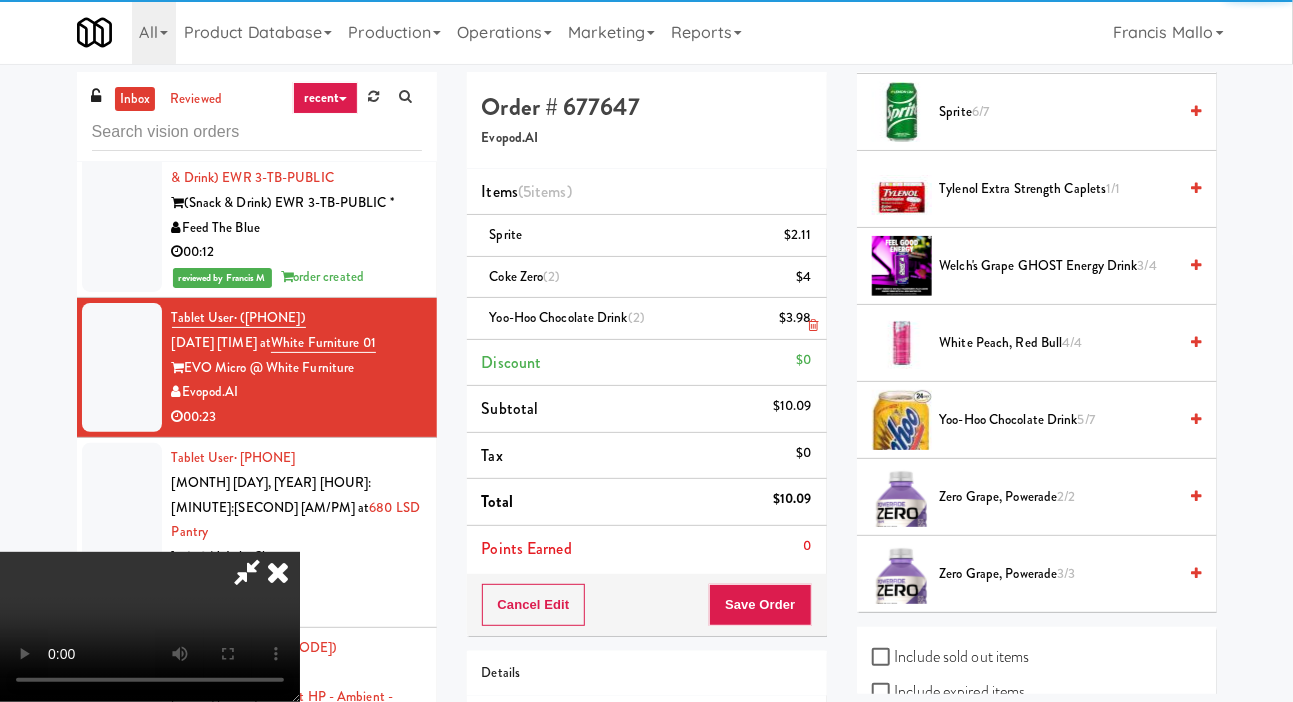 click on "[PRODUCT_NAME]  ([NUMBER]) $[PRICE]" at bounding box center (647, 319) 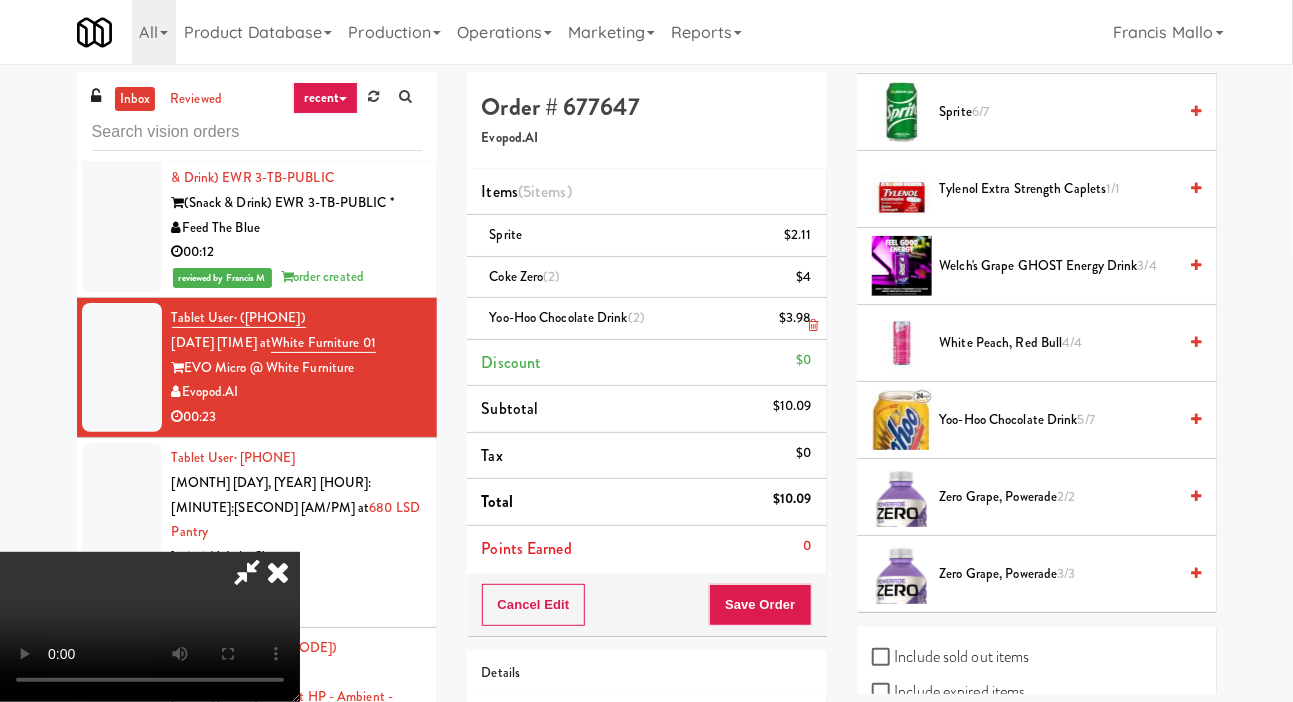click at bounding box center (813, 325) 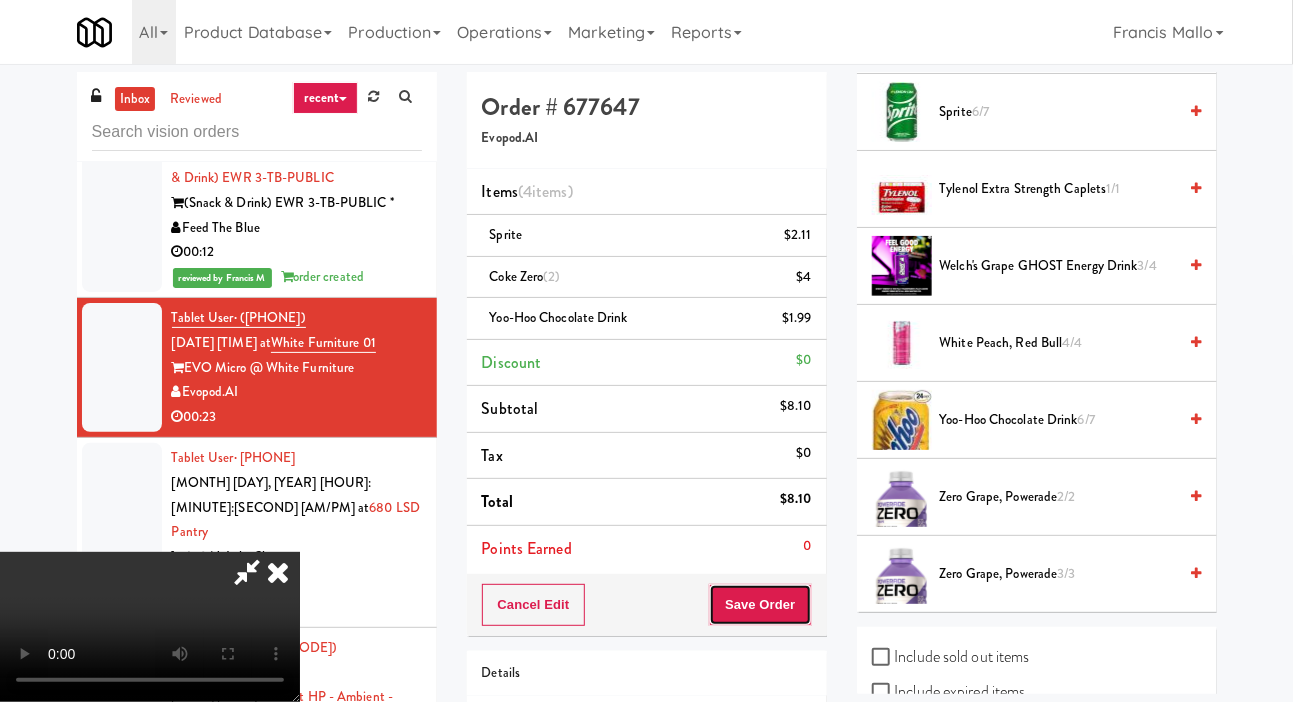 click on "Save Order" at bounding box center (760, 605) 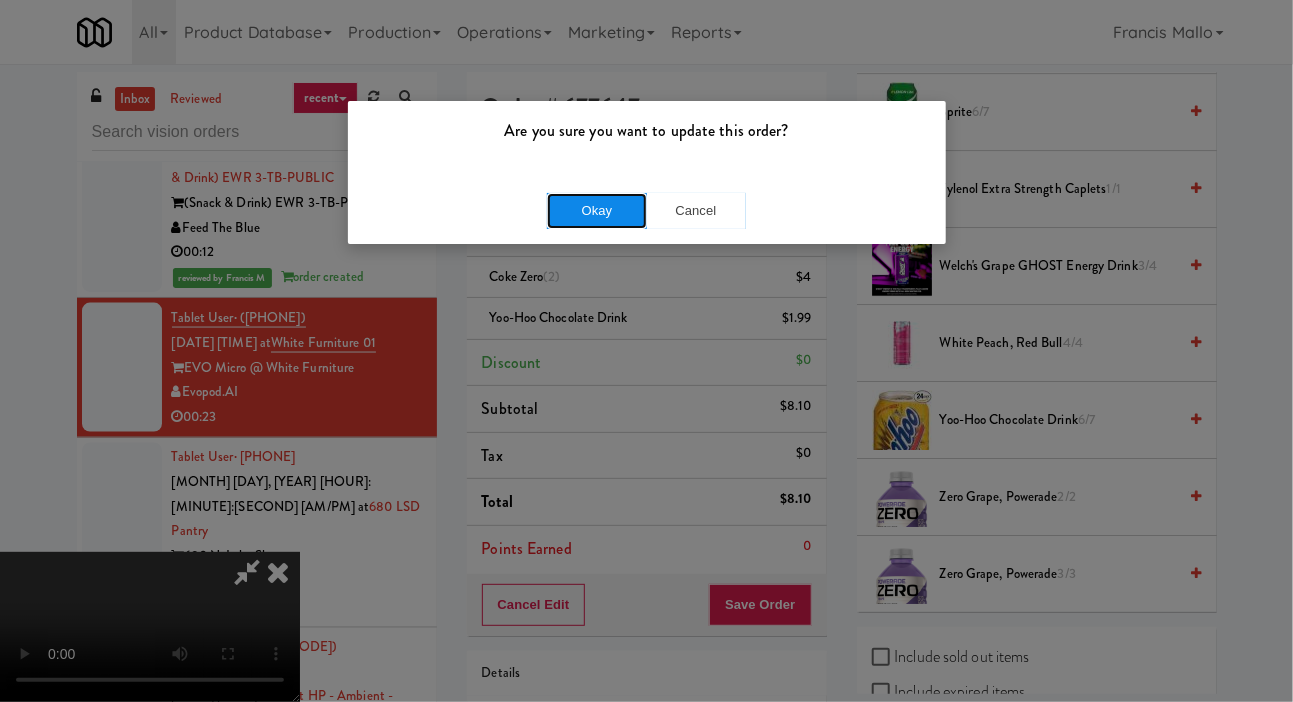 click on "Okay" at bounding box center [597, 211] 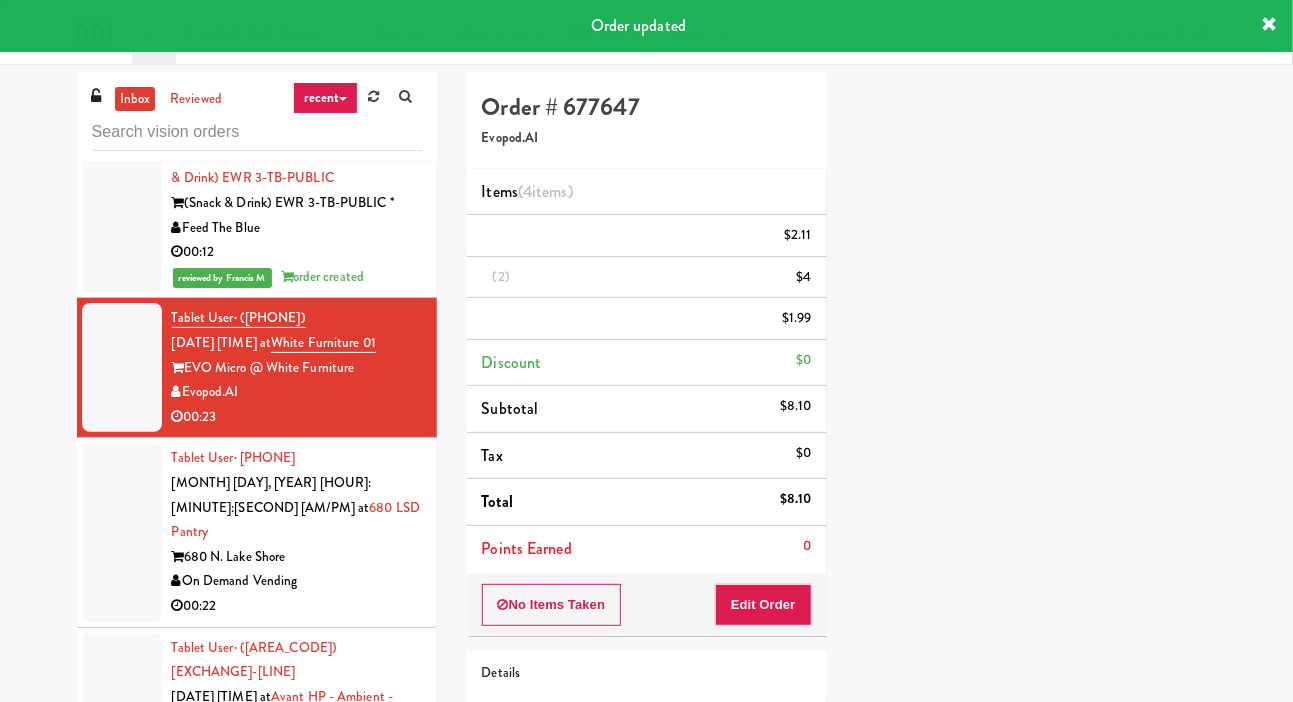 scroll, scrollTop: 116, scrollLeft: 0, axis: vertical 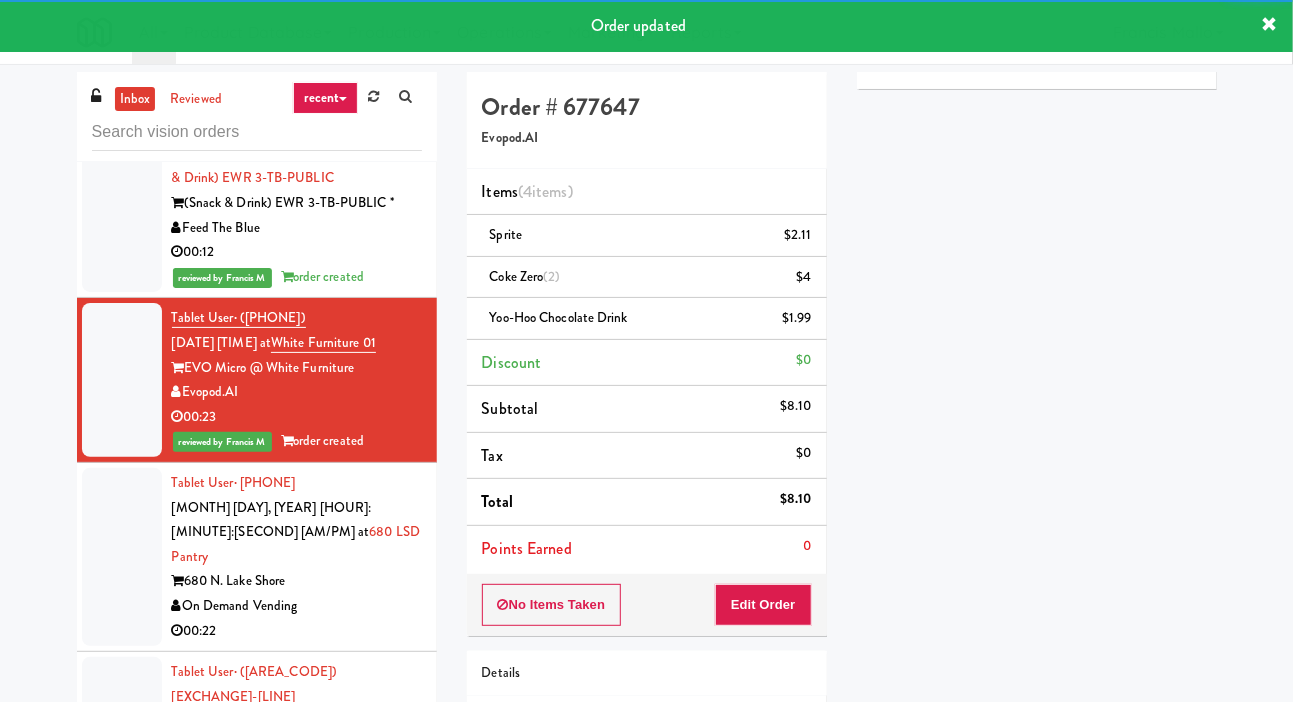 click at bounding box center [122, 557] 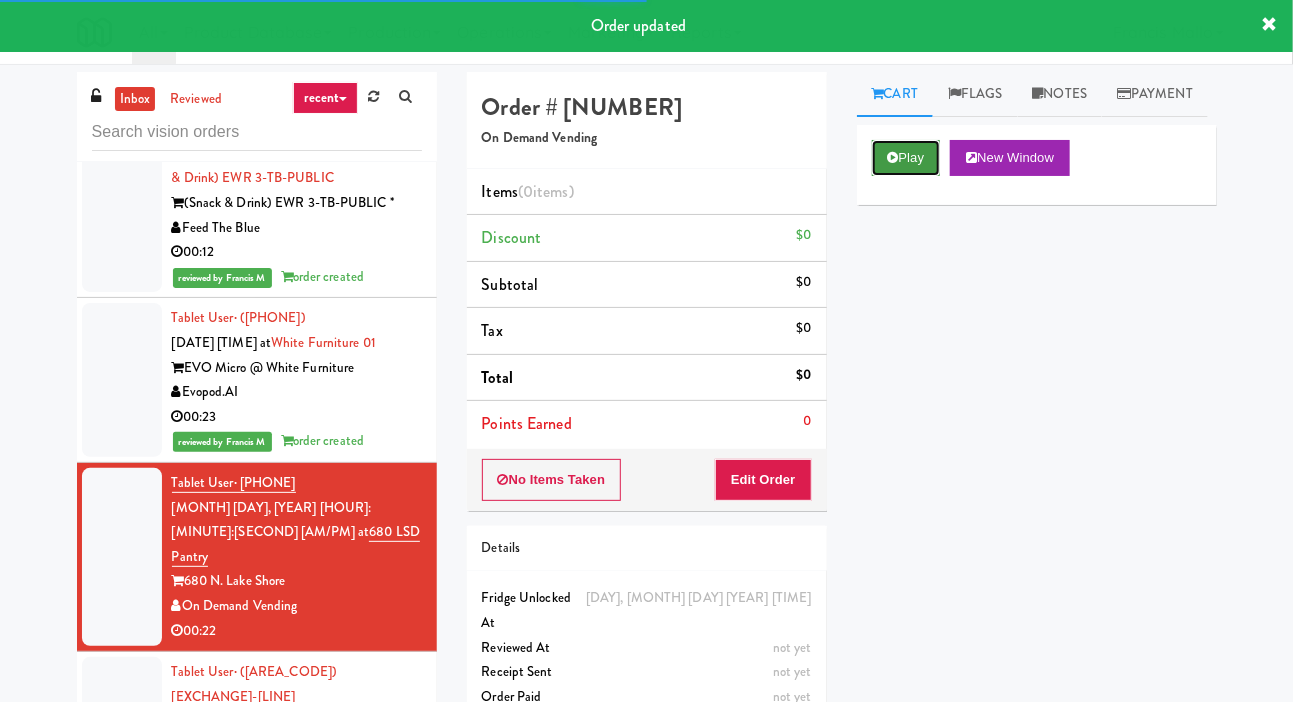 click on "Play" at bounding box center [906, 158] 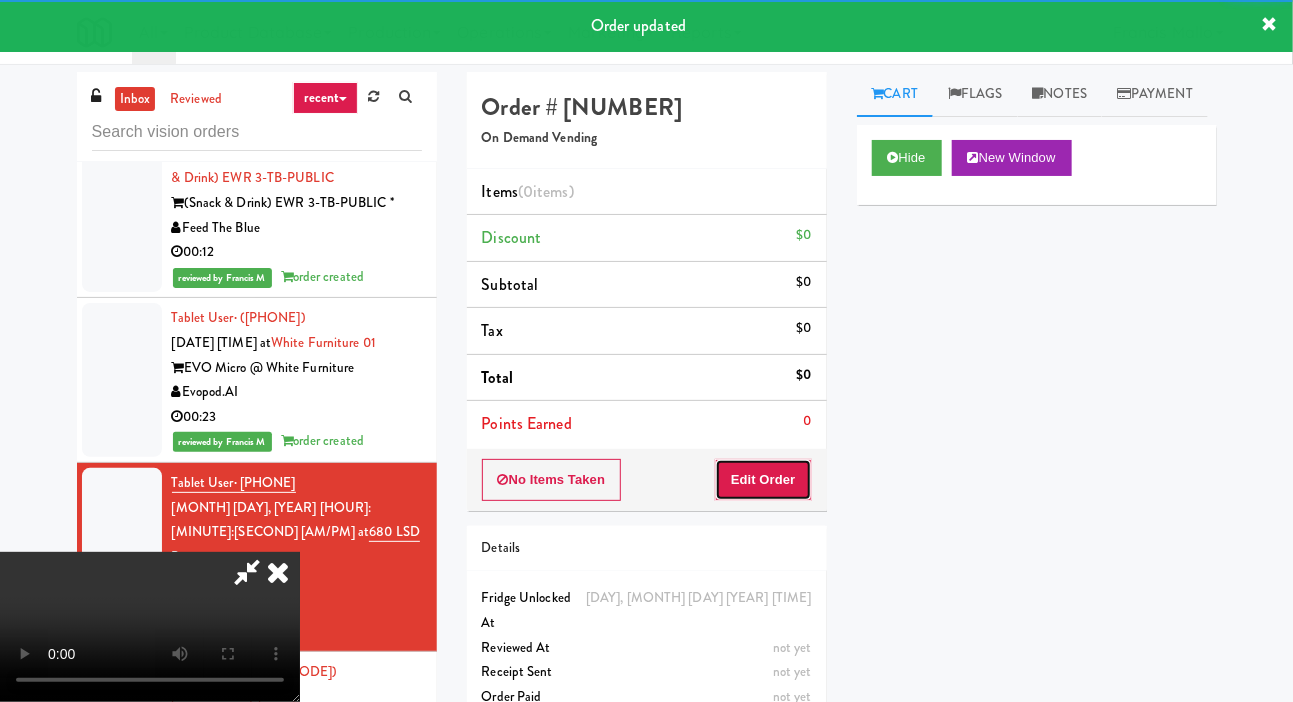 click on "Edit Order" at bounding box center [763, 480] 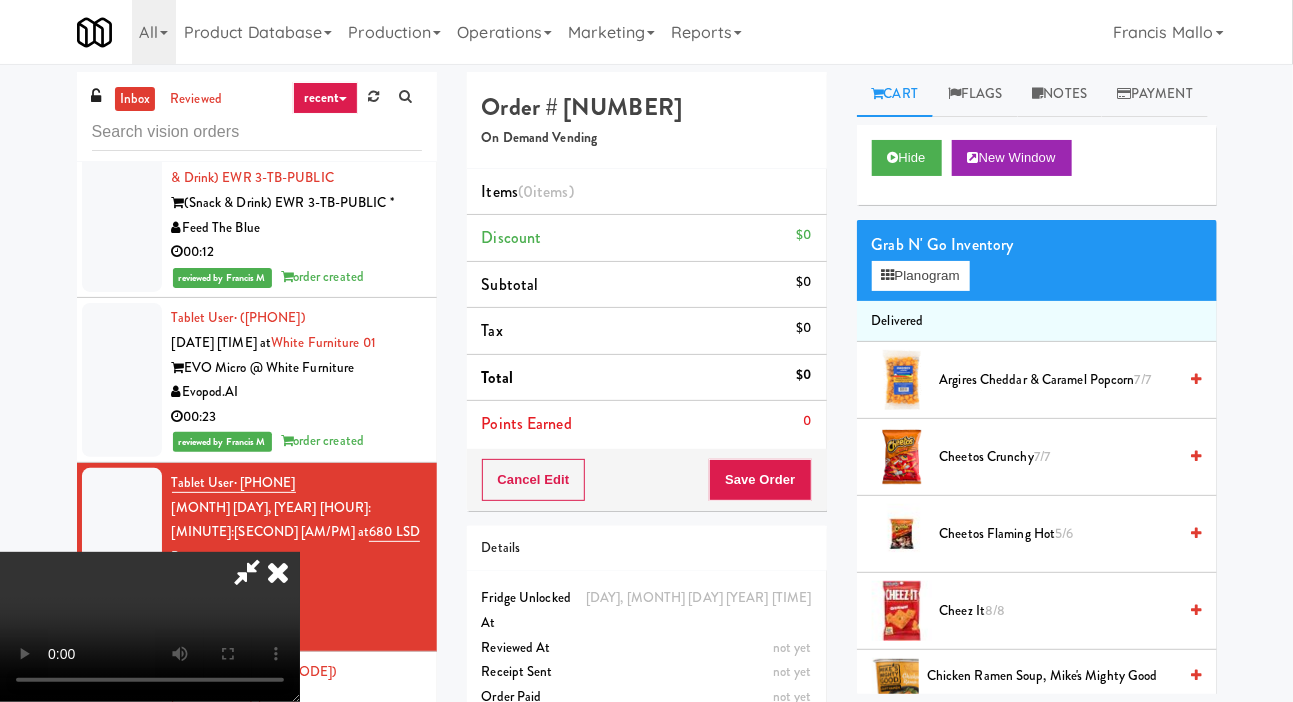 type 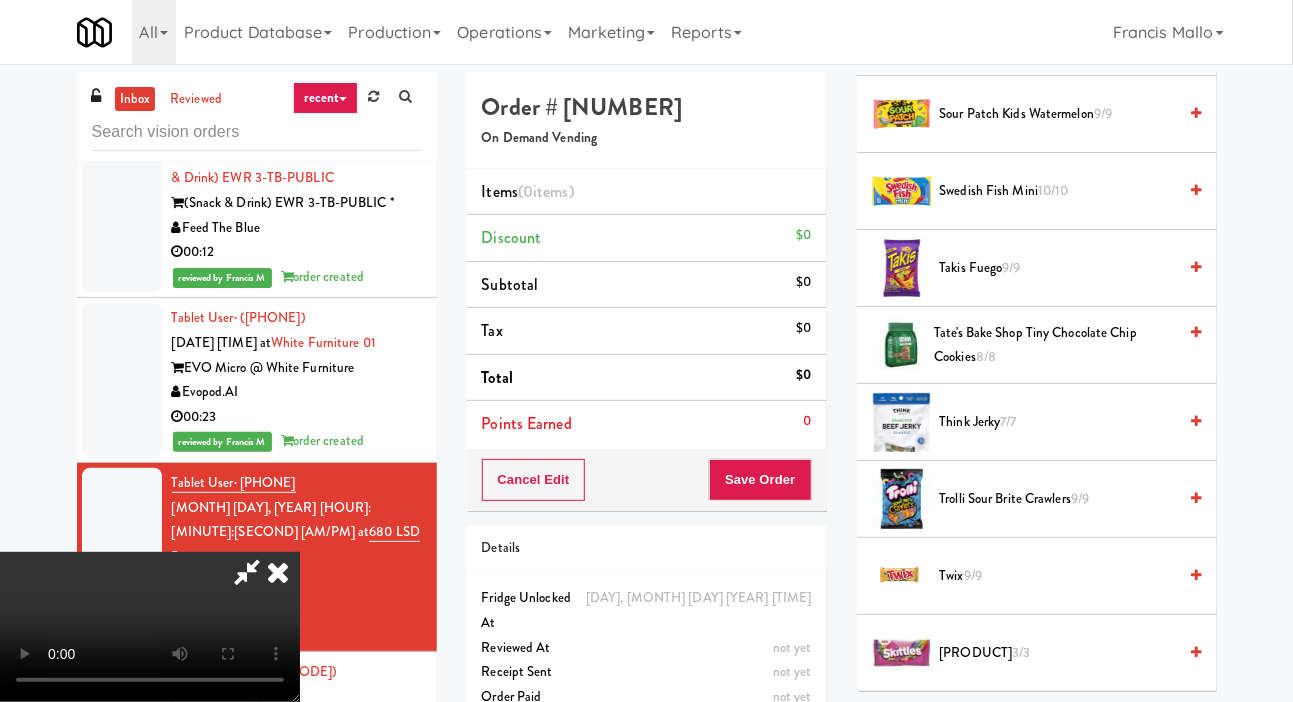 scroll, scrollTop: 2503, scrollLeft: 0, axis: vertical 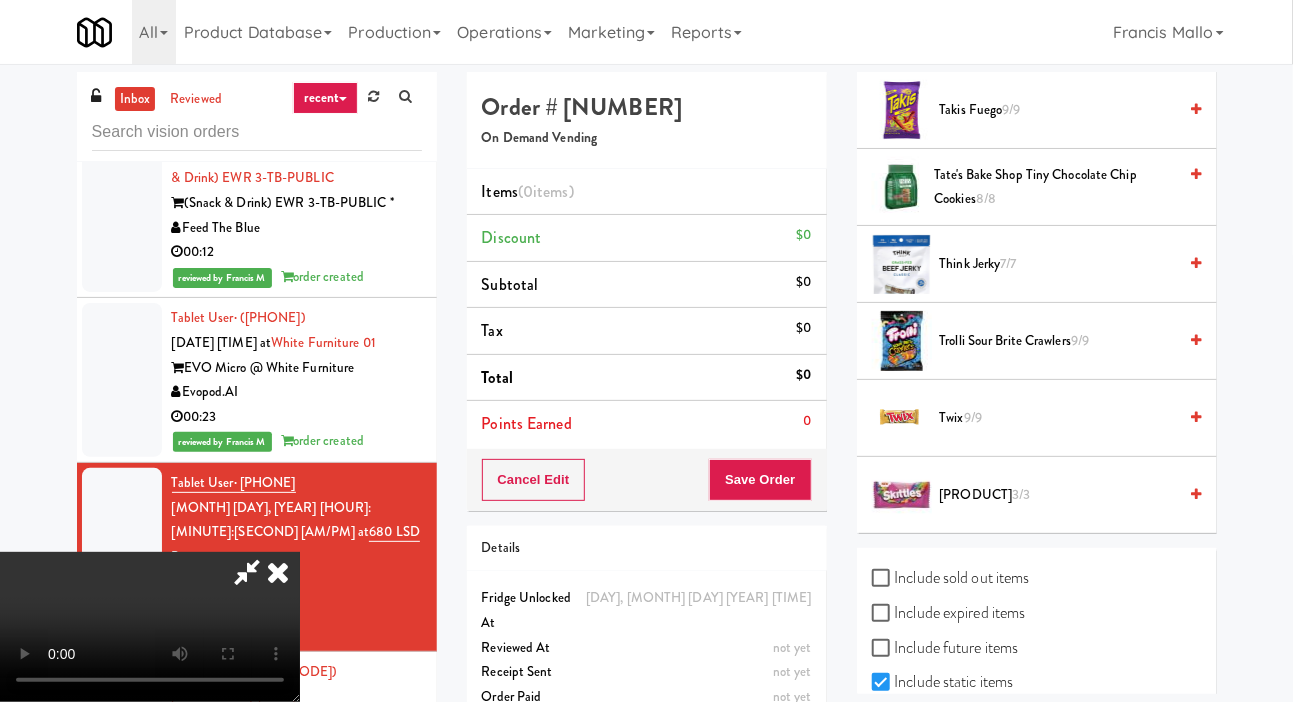 click on "Twix  9/9" at bounding box center [1058, 418] 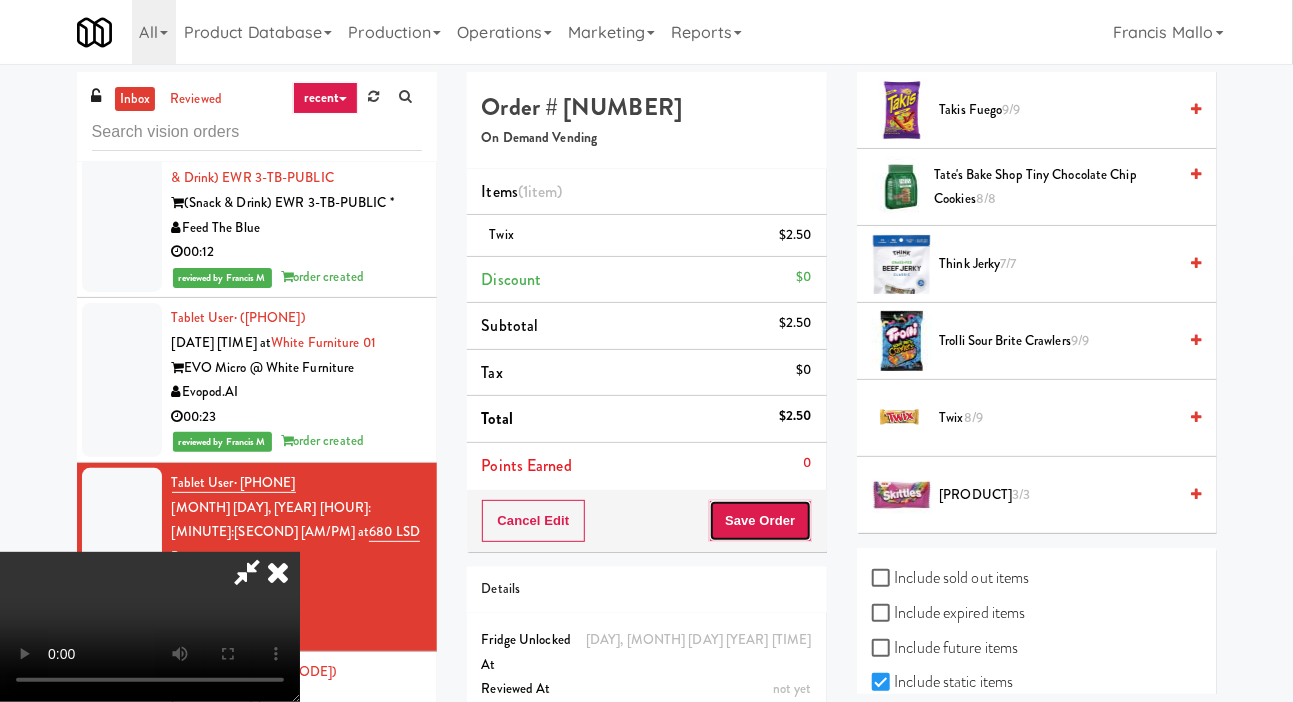 click on "Save Order" at bounding box center [760, 521] 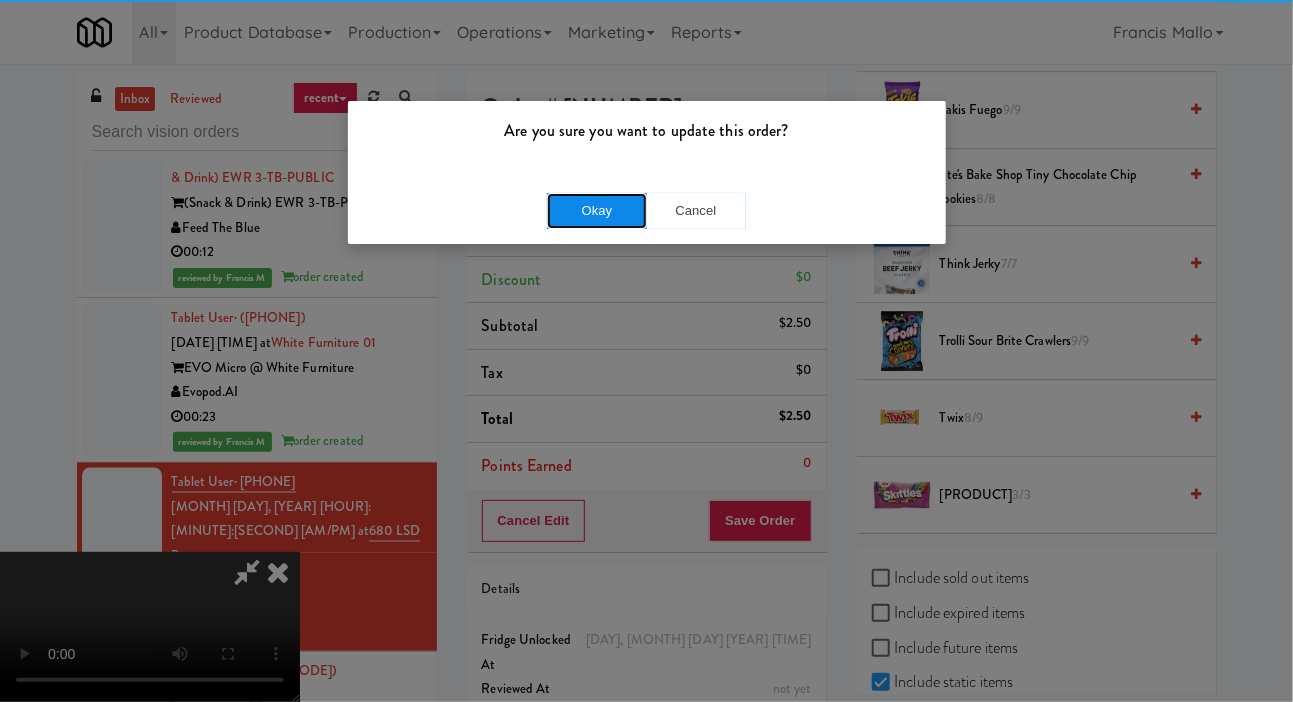 click on "Okay" at bounding box center [597, 211] 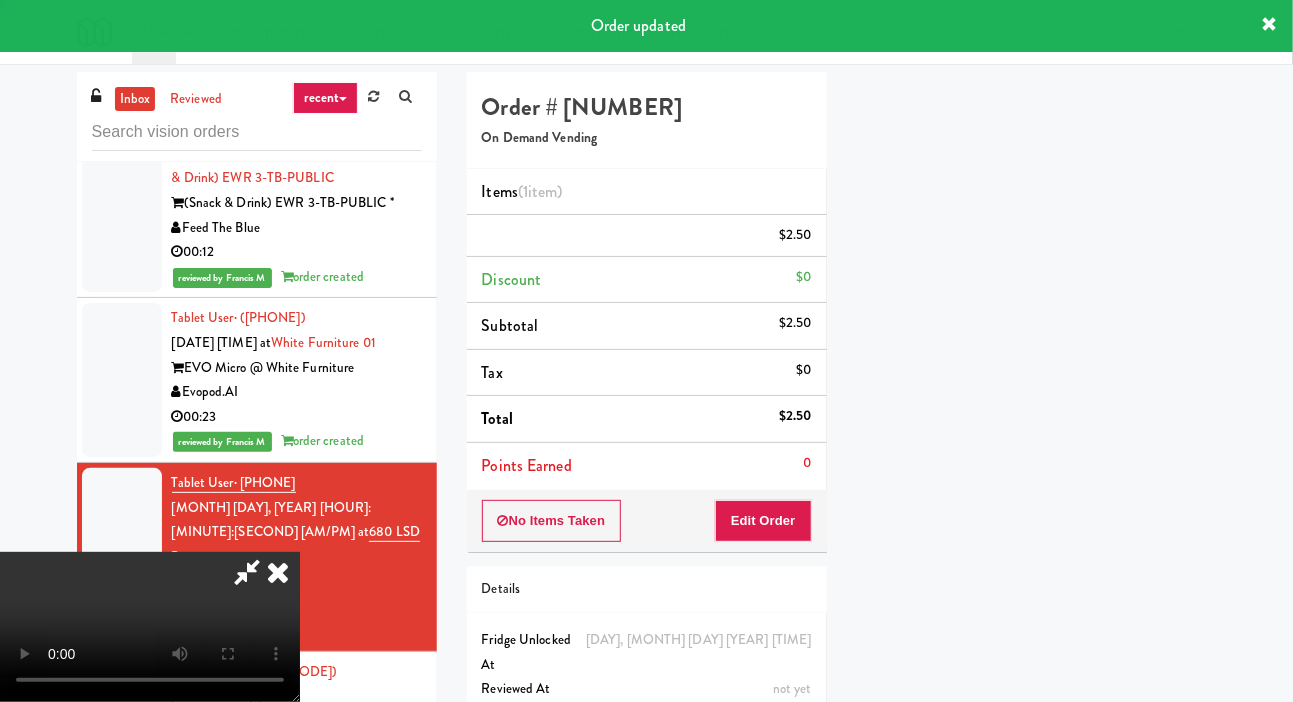 scroll, scrollTop: 116, scrollLeft: 0, axis: vertical 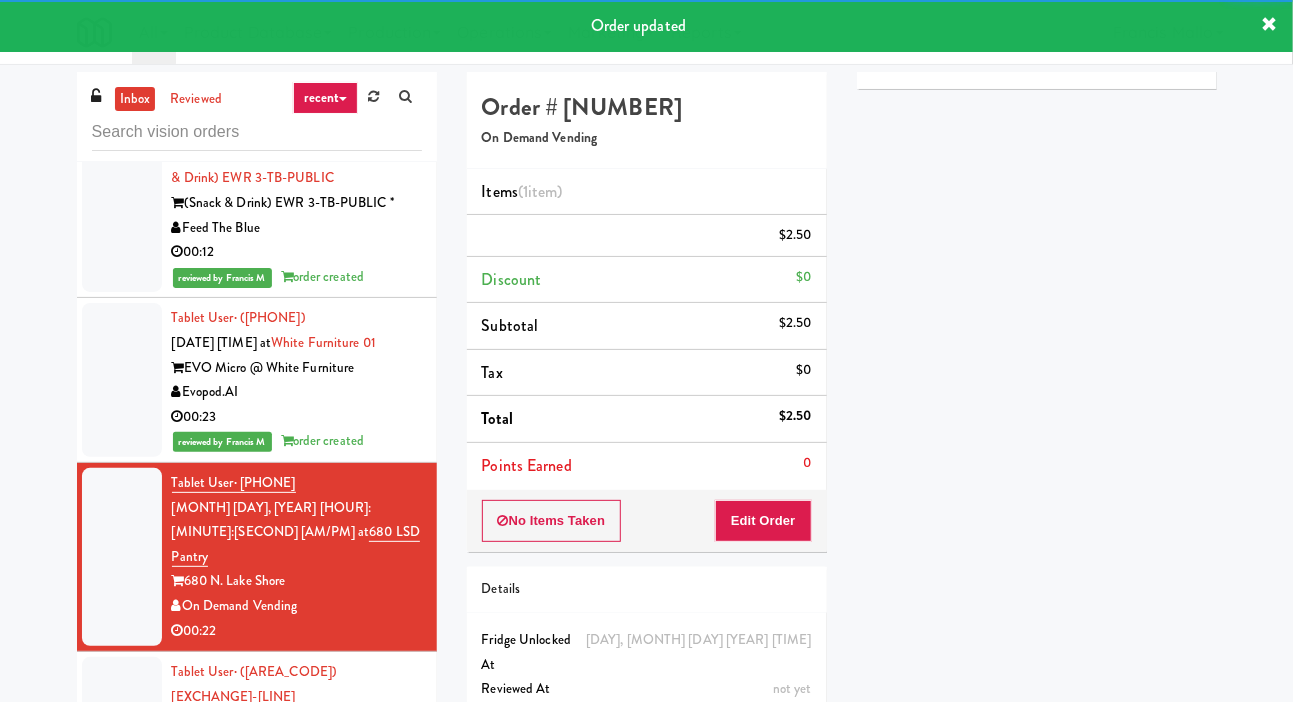 click at bounding box center (122, 746) 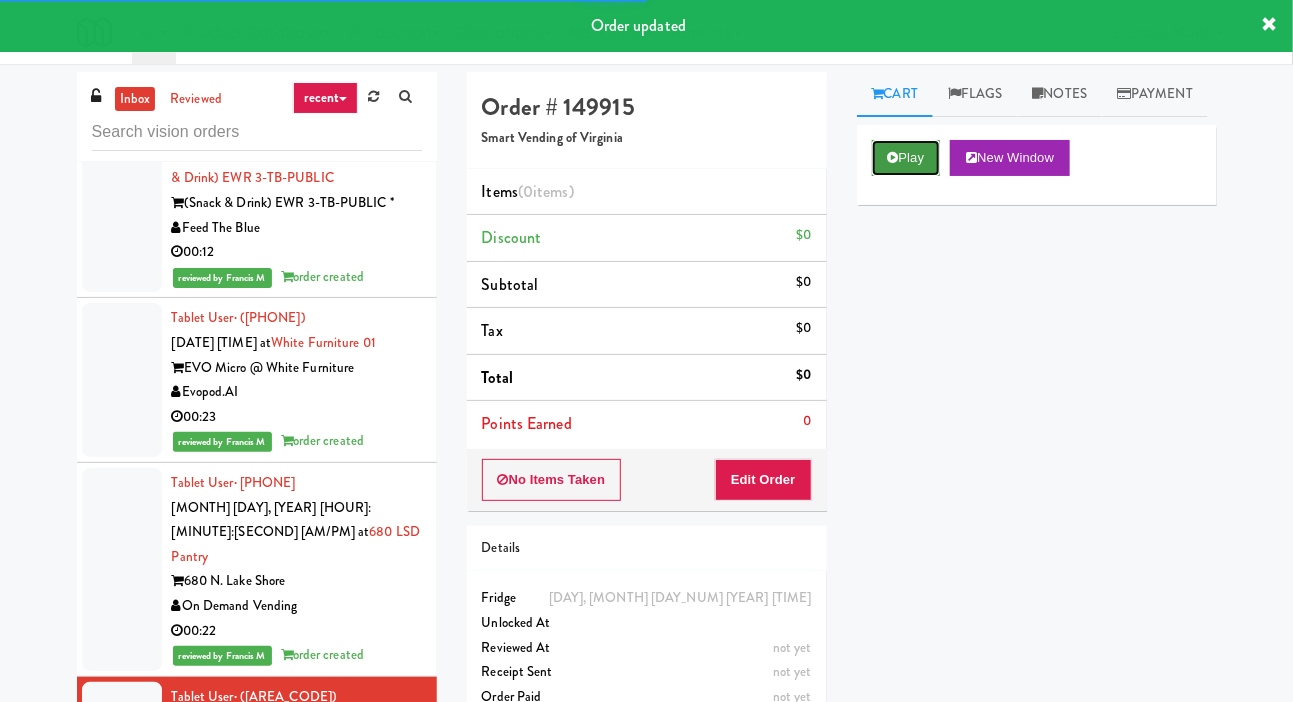 click on "Play" at bounding box center [906, 158] 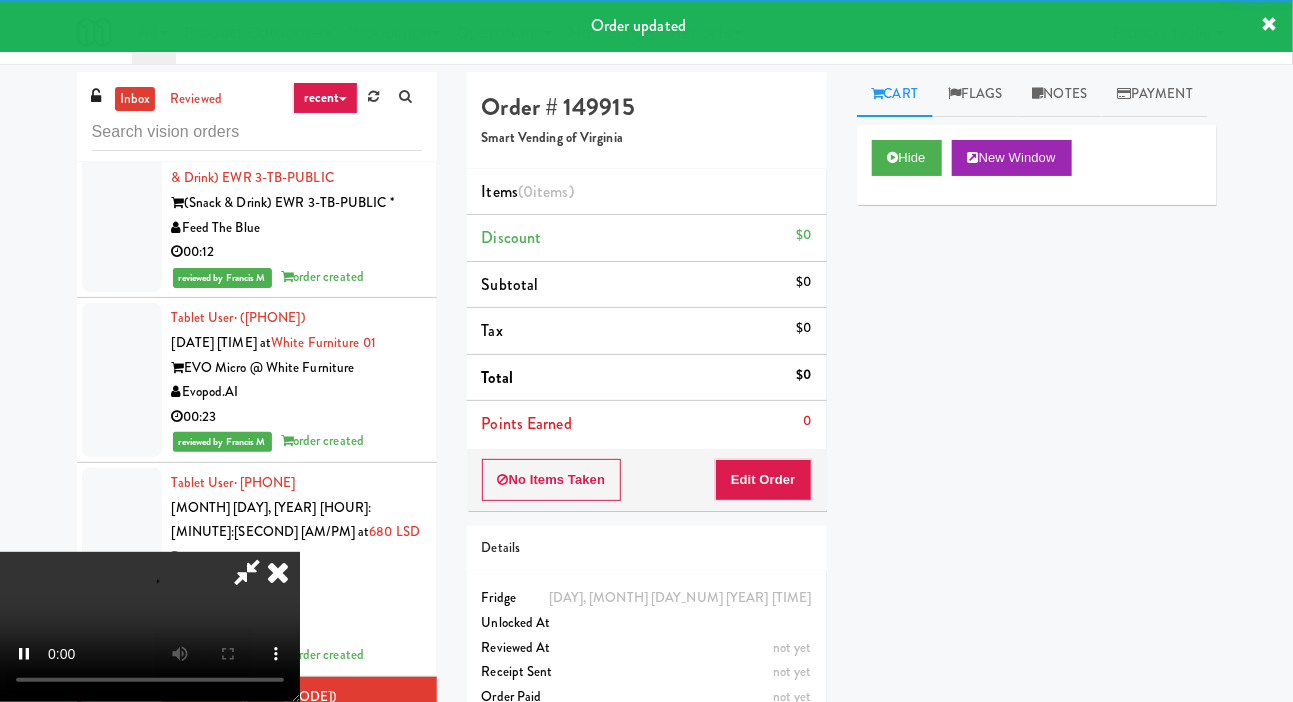 click on "Points Earned  0" at bounding box center [647, 424] 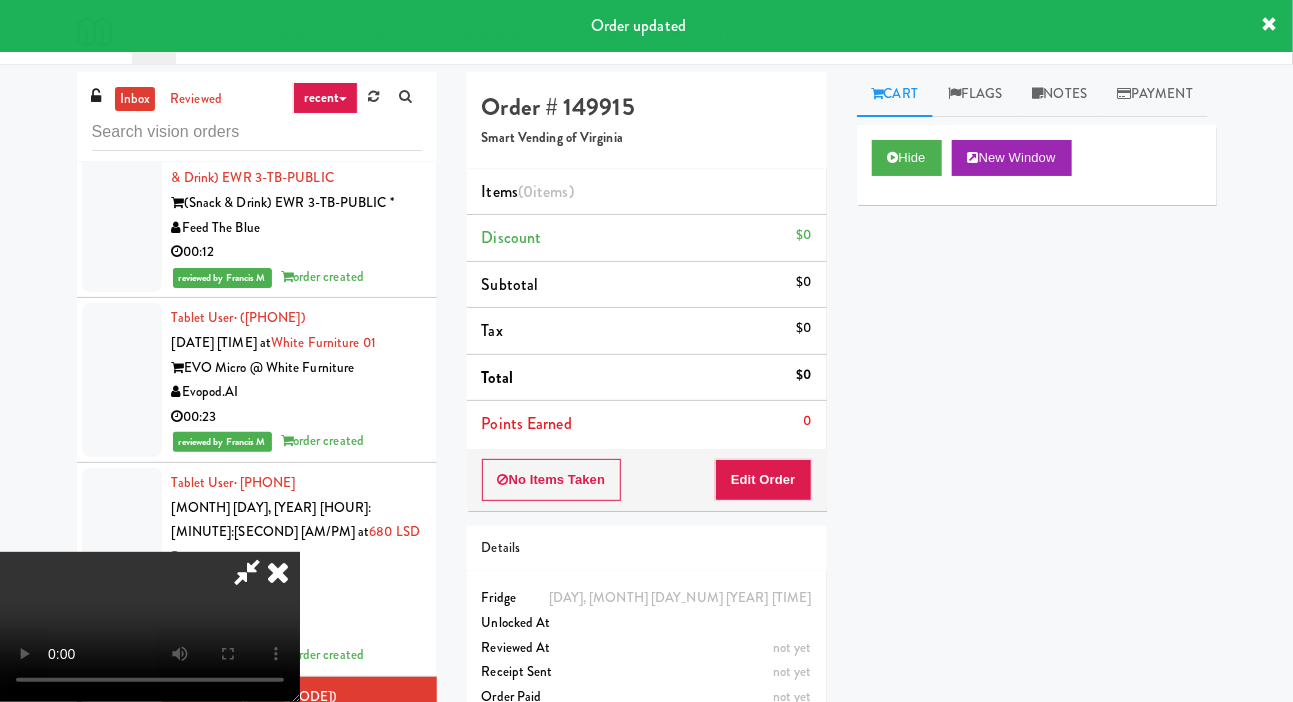 click on "Points Earned  0" at bounding box center (647, 424) 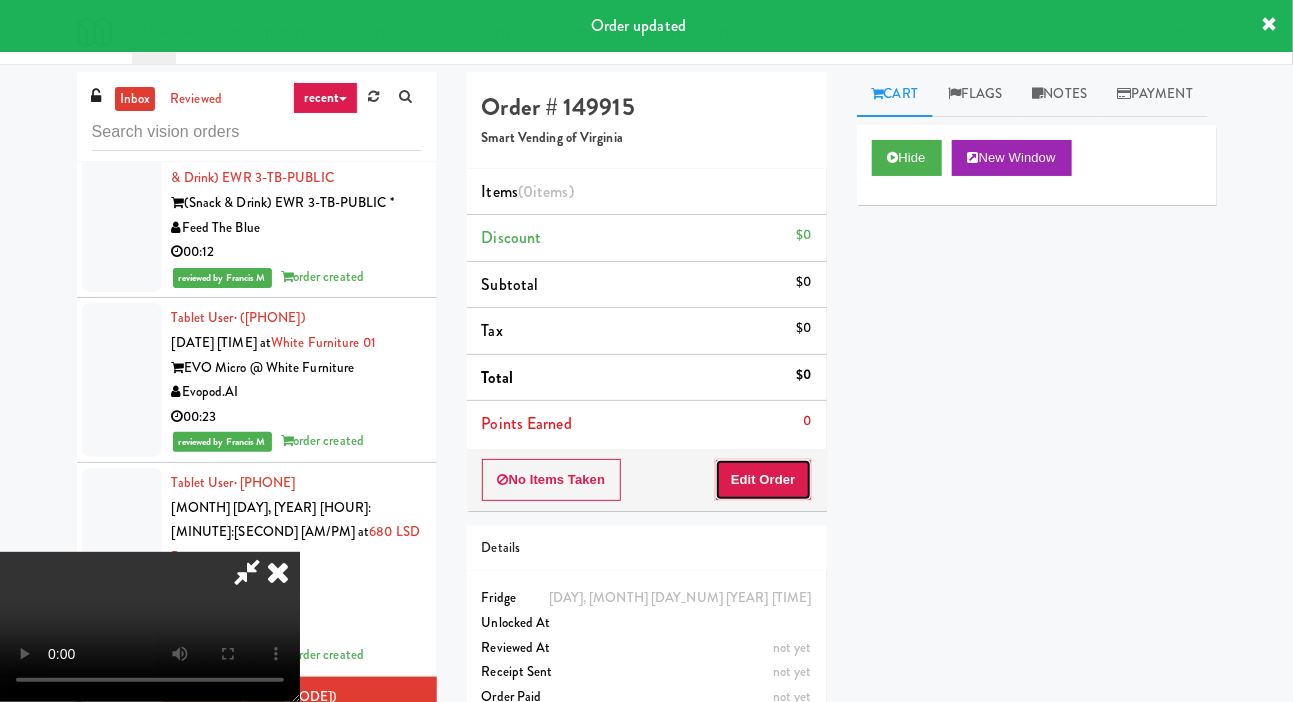 click on "Edit Order" at bounding box center (763, 480) 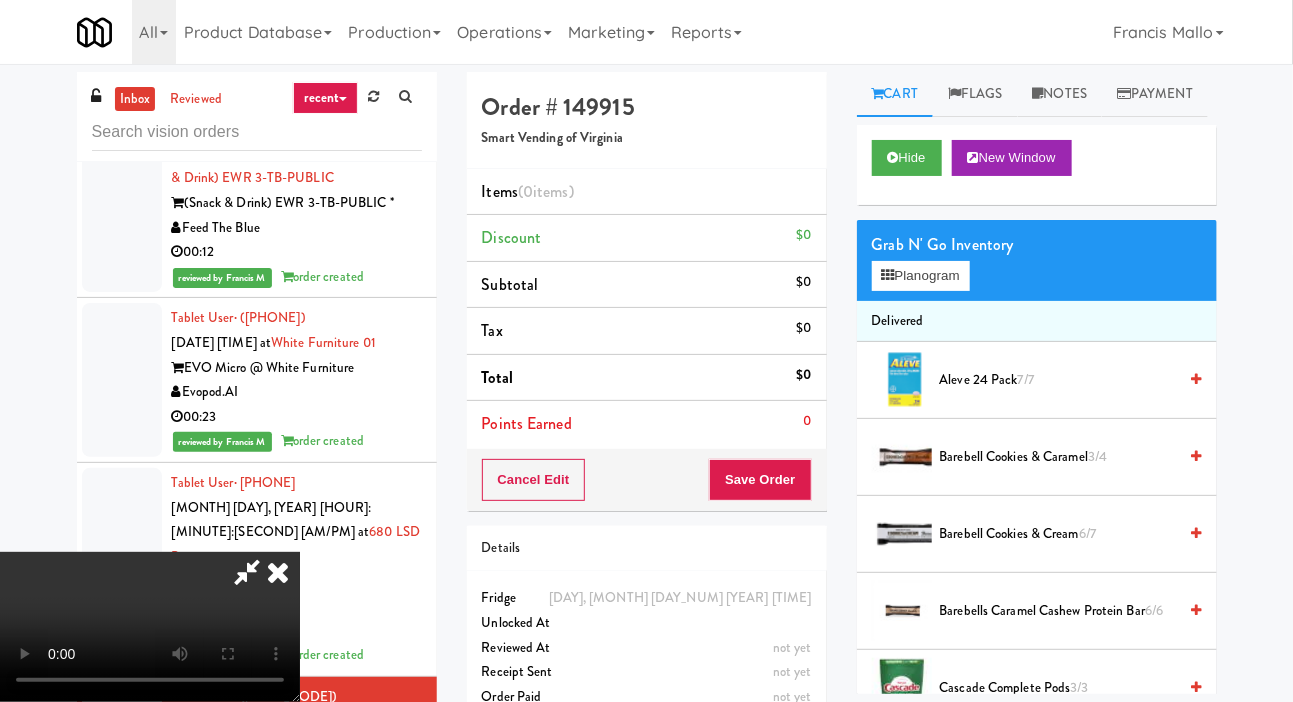 type 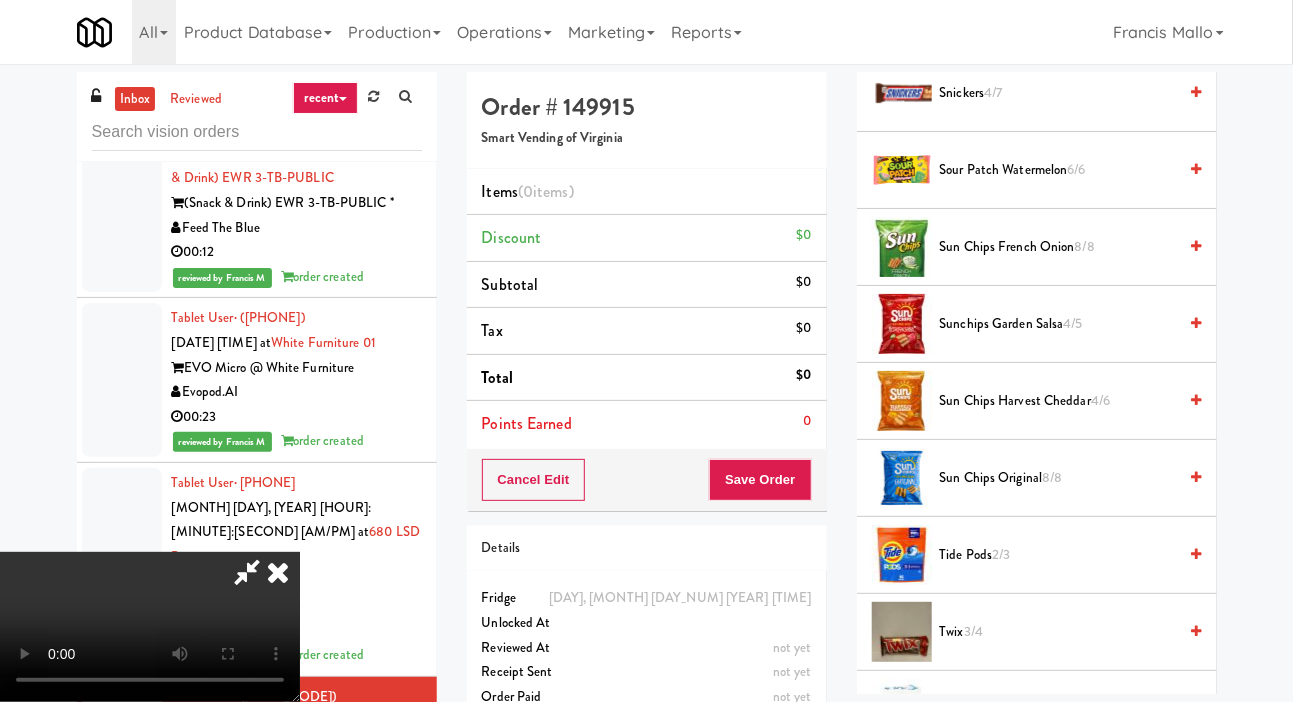 scroll, scrollTop: 2427, scrollLeft: 0, axis: vertical 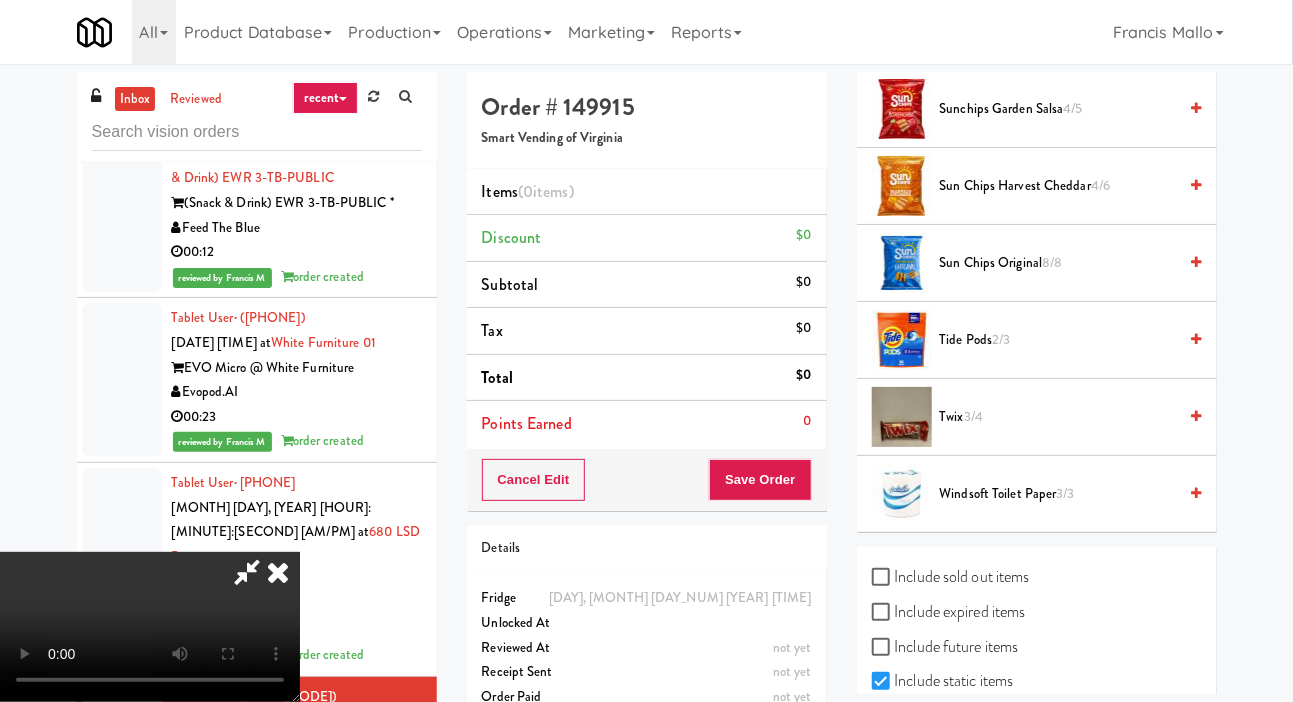 click on "Twix  3/4" at bounding box center [1058, 417] 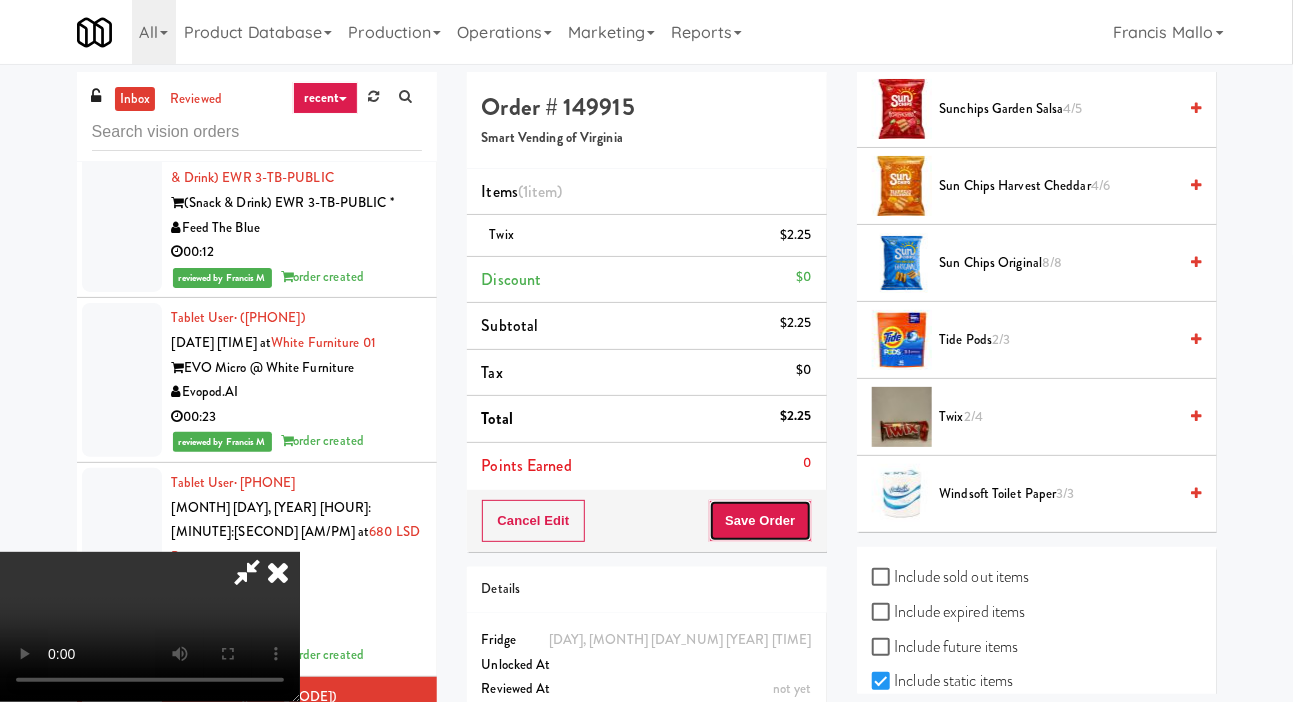 click on "Save Order" at bounding box center [760, 521] 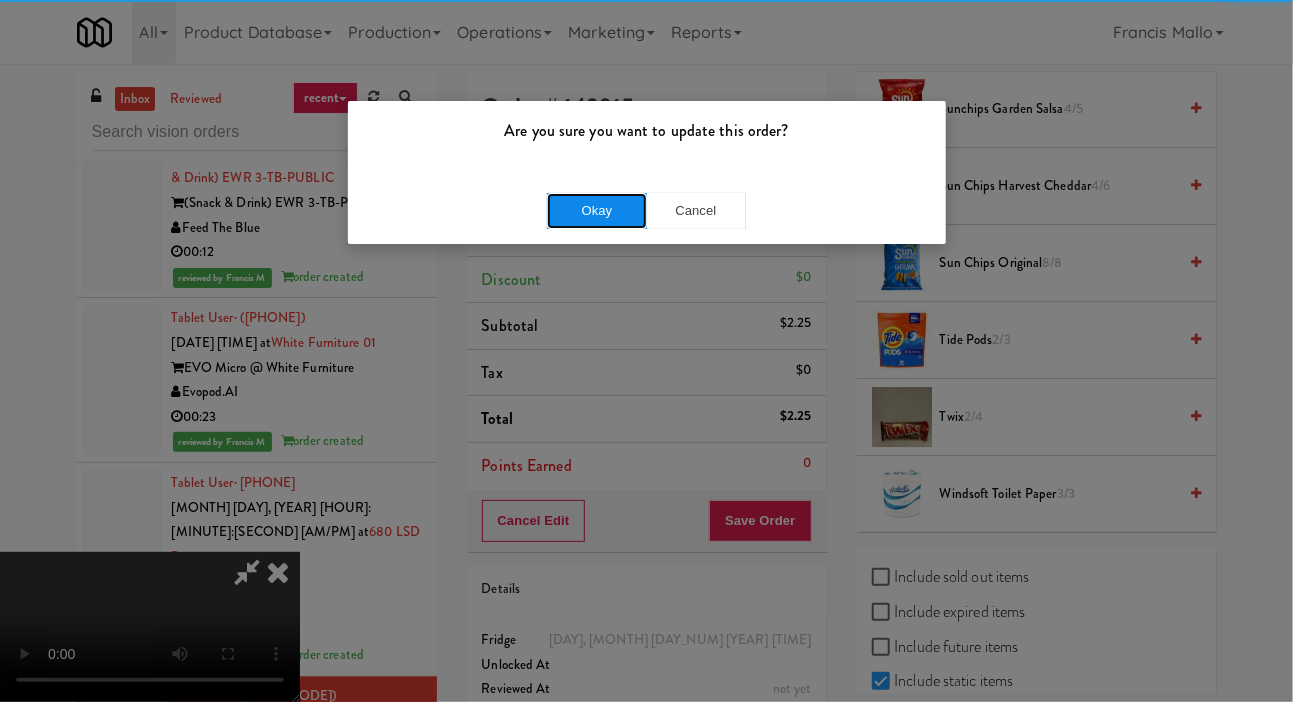 click on "Okay" at bounding box center [597, 211] 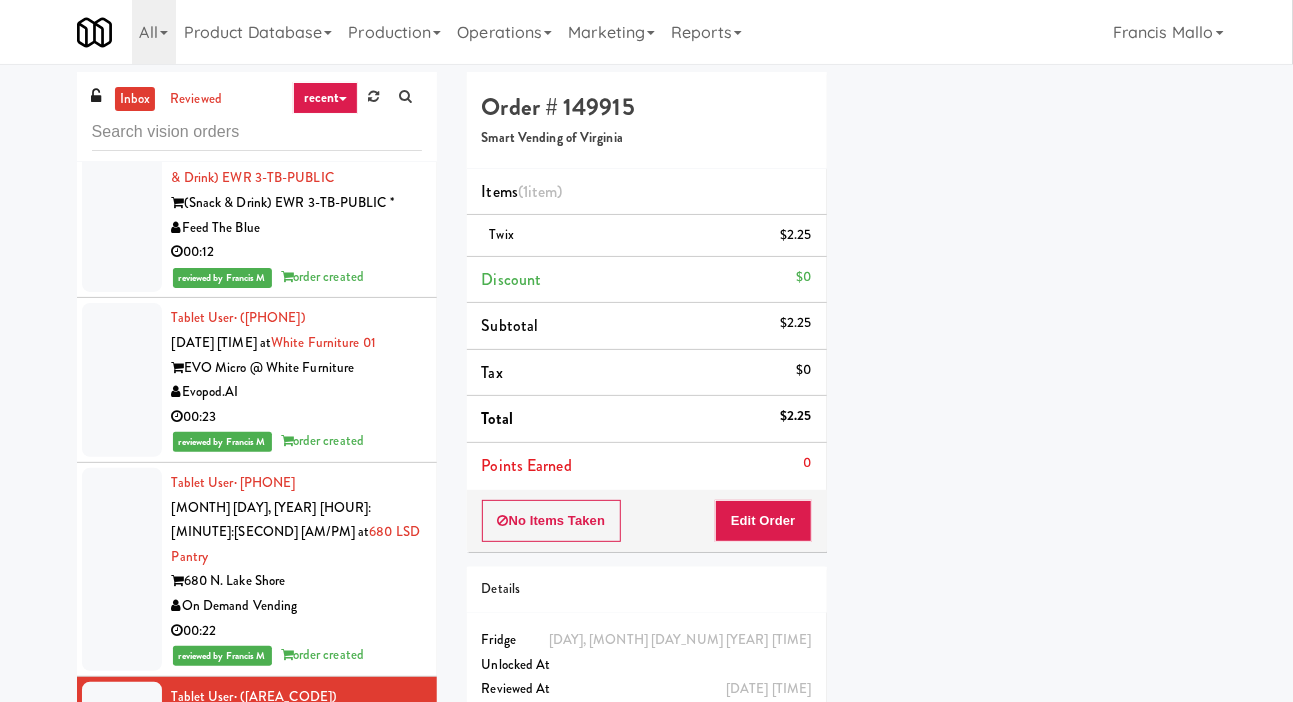 scroll, scrollTop: 116, scrollLeft: 0, axis: vertical 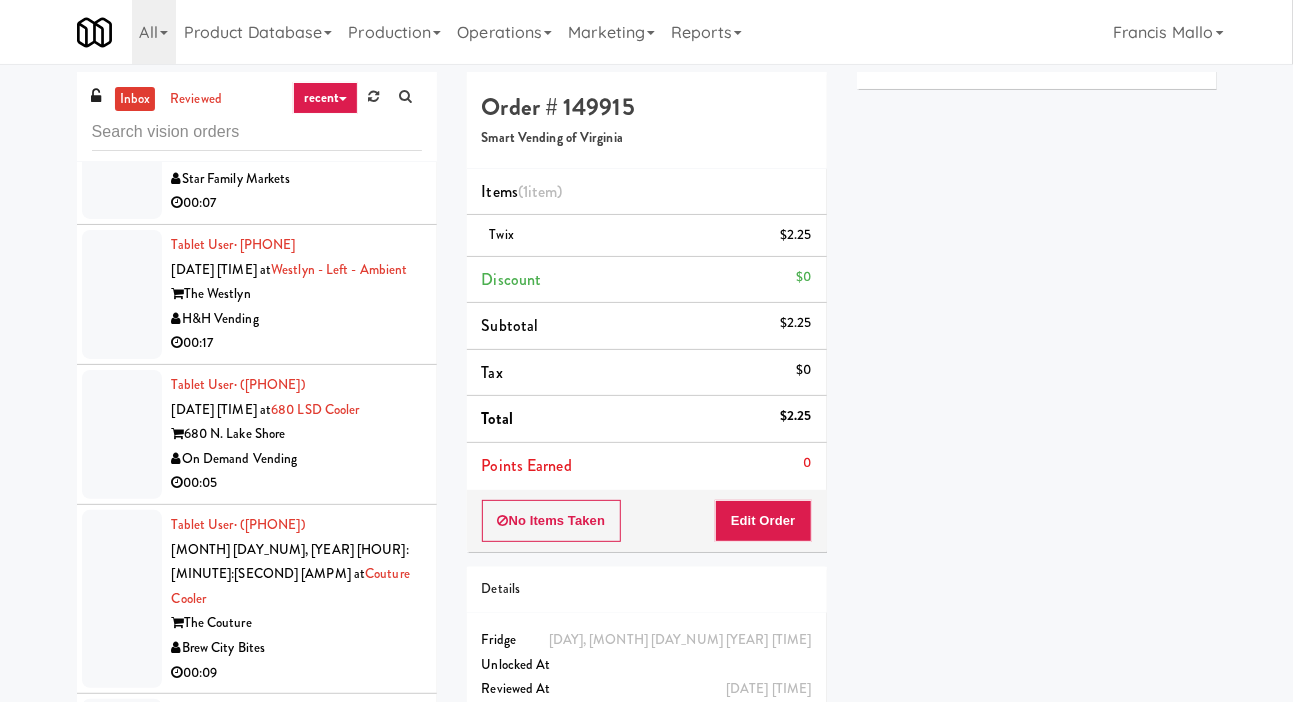 click at bounding box center [122, 599] 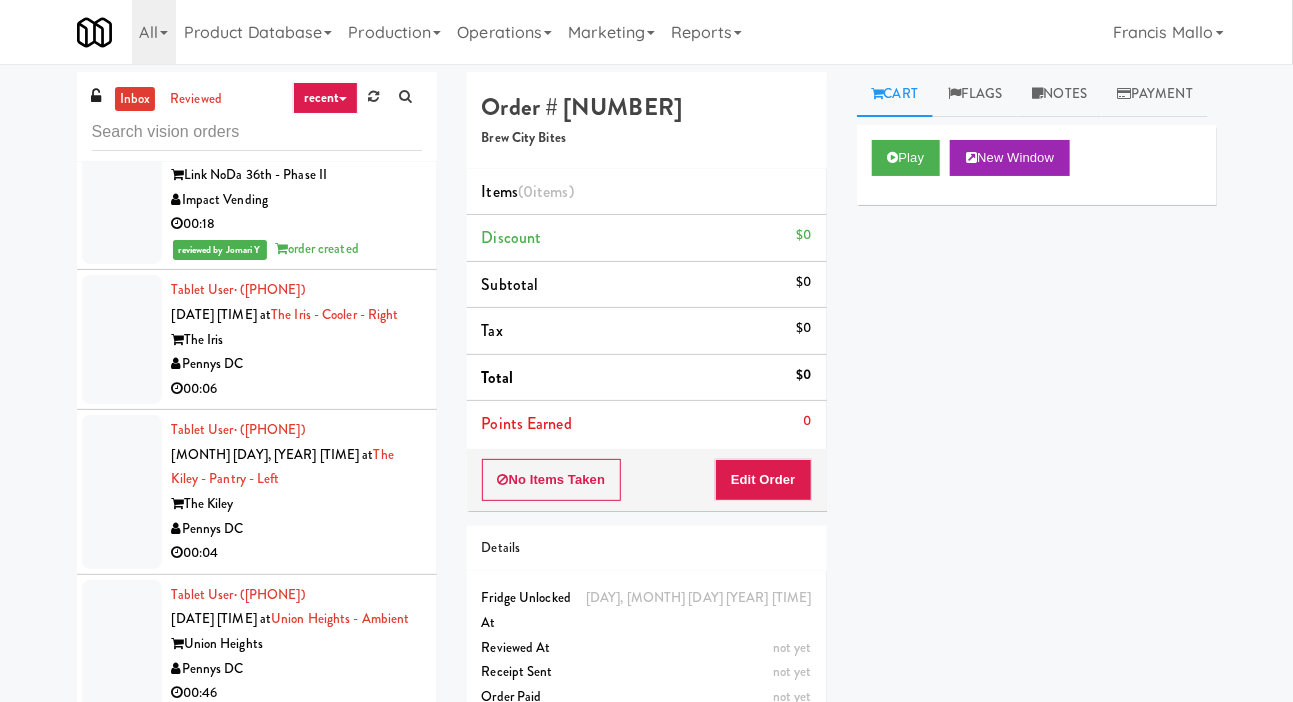 scroll, scrollTop: 11739, scrollLeft: 0, axis: vertical 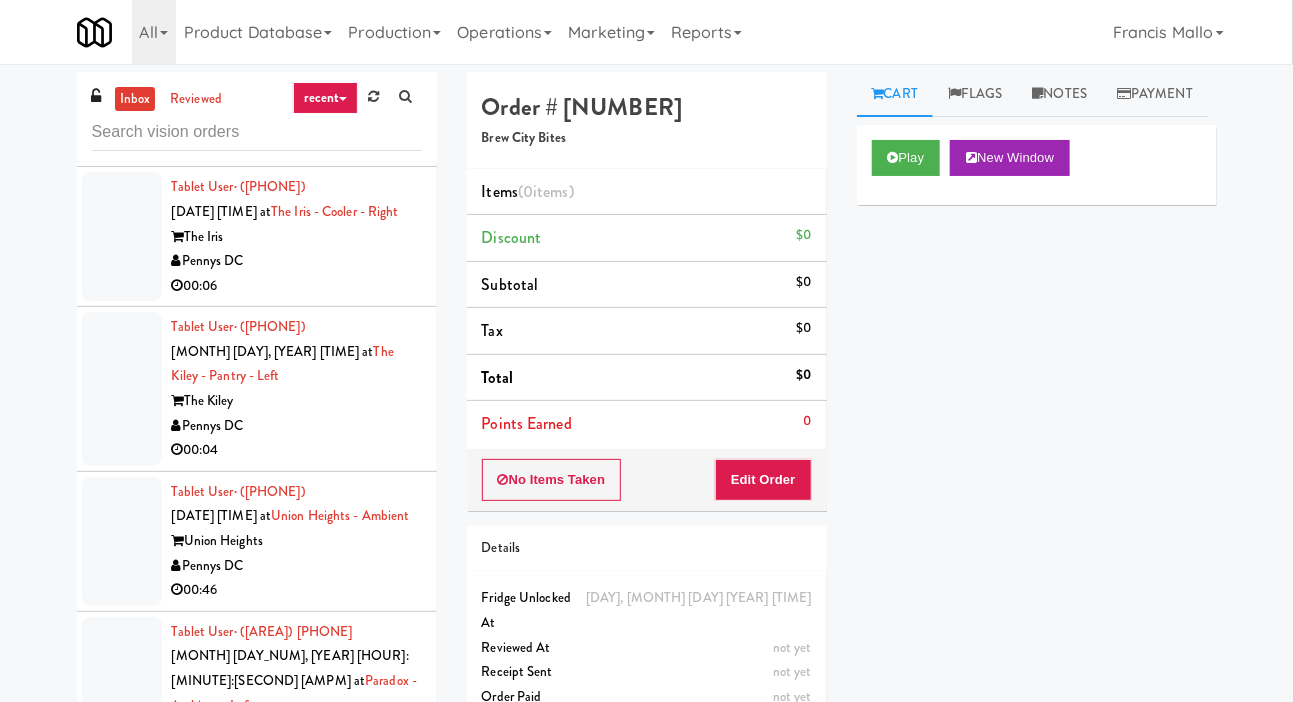 click at bounding box center [122, 236] 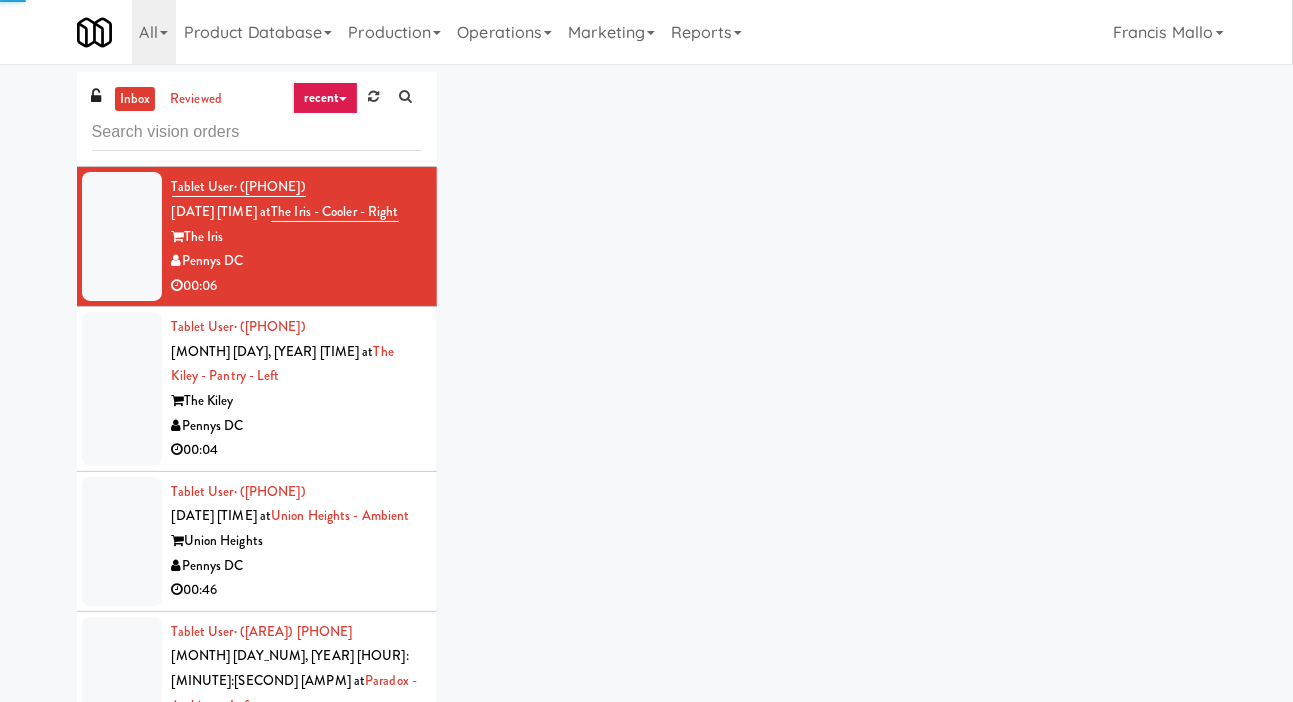 click at bounding box center (122, 389) 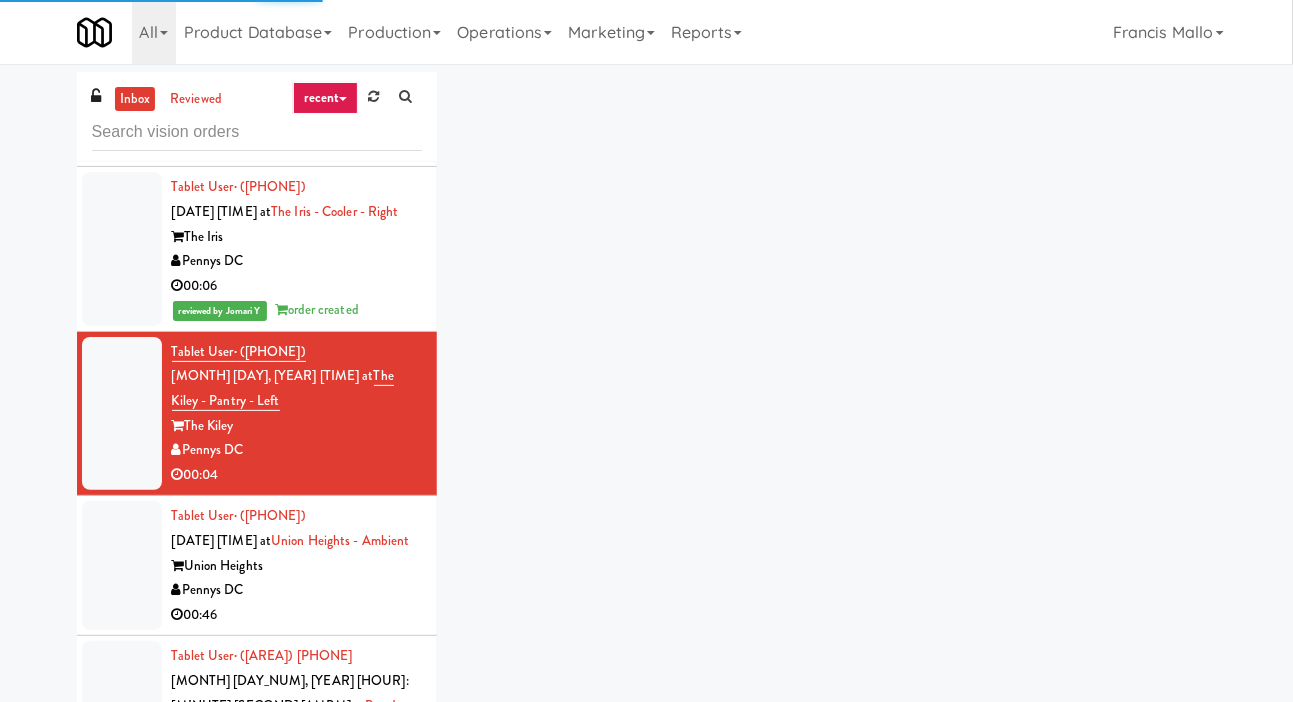 click at bounding box center [122, 414] 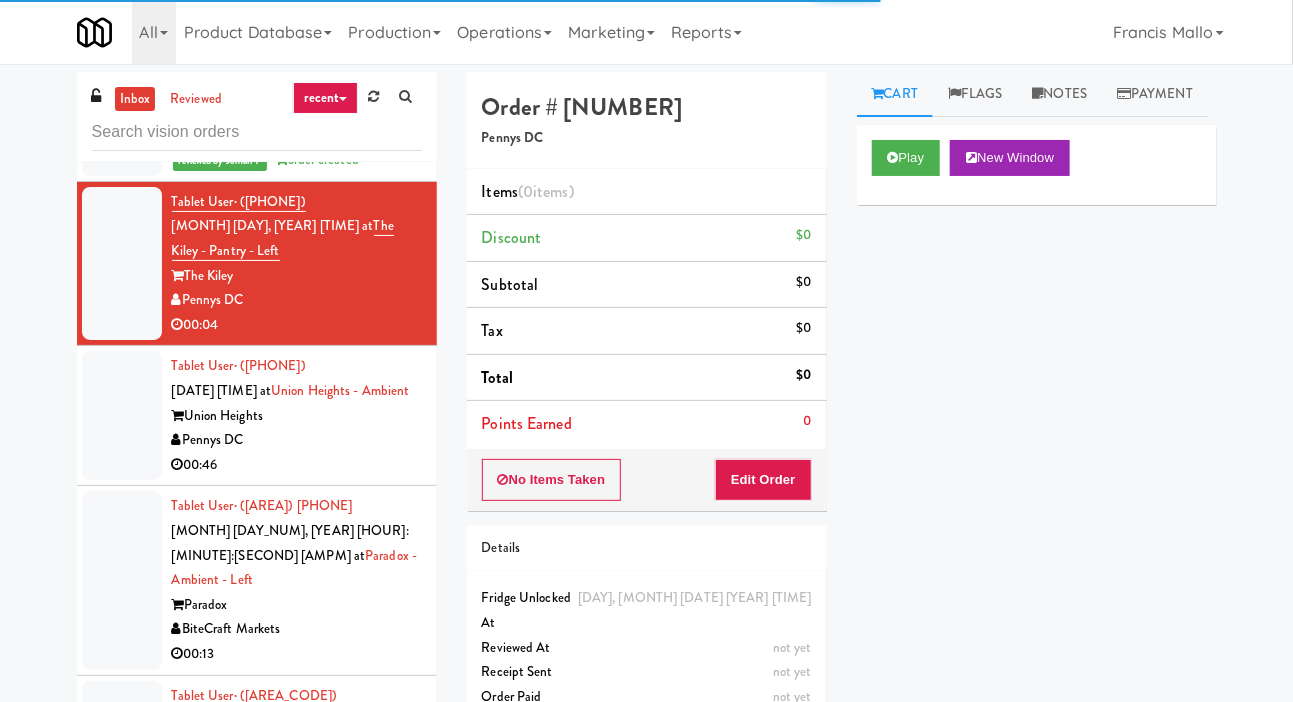 scroll, scrollTop: 11887, scrollLeft: 0, axis: vertical 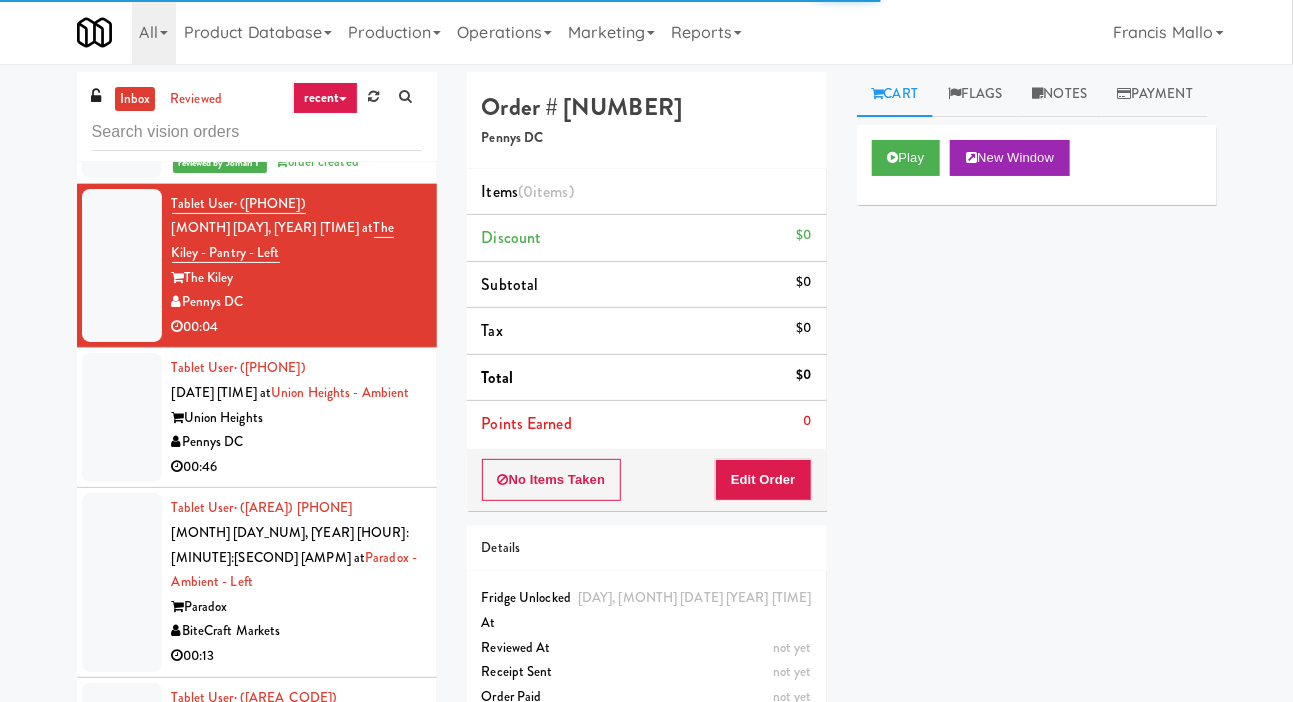 click at bounding box center (122, 266) 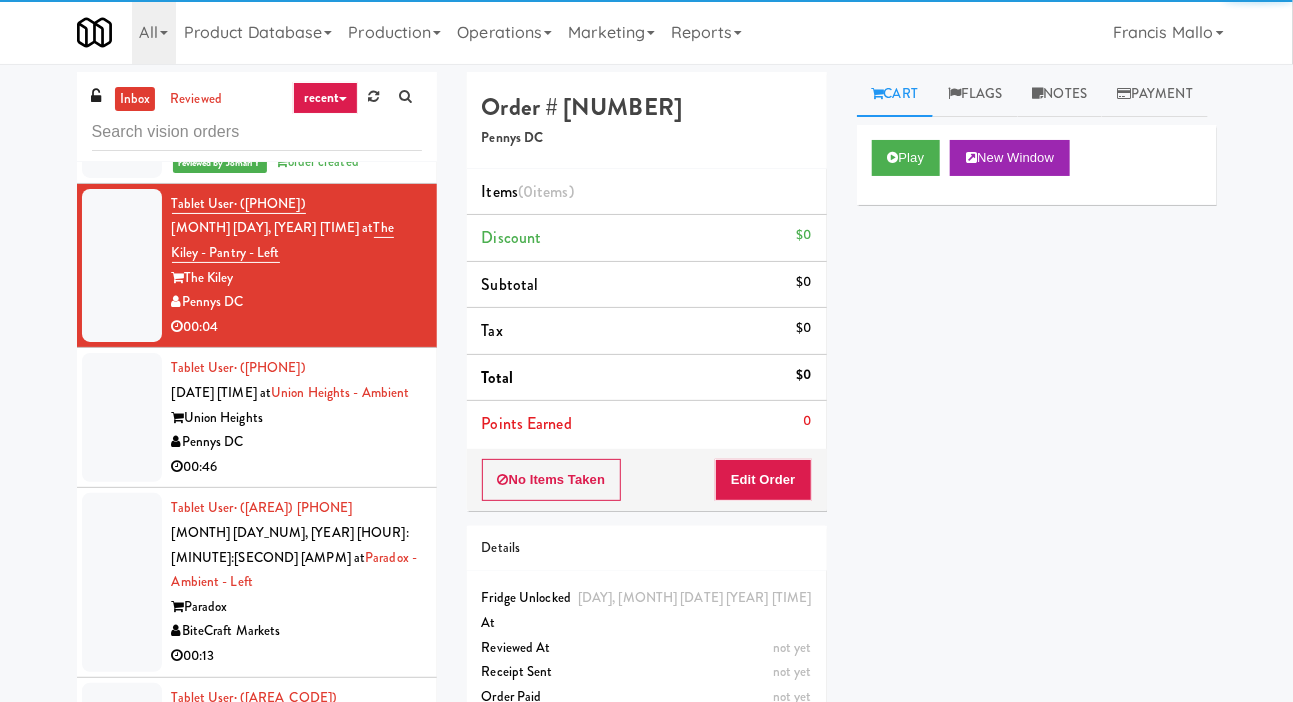 click at bounding box center [122, 417] 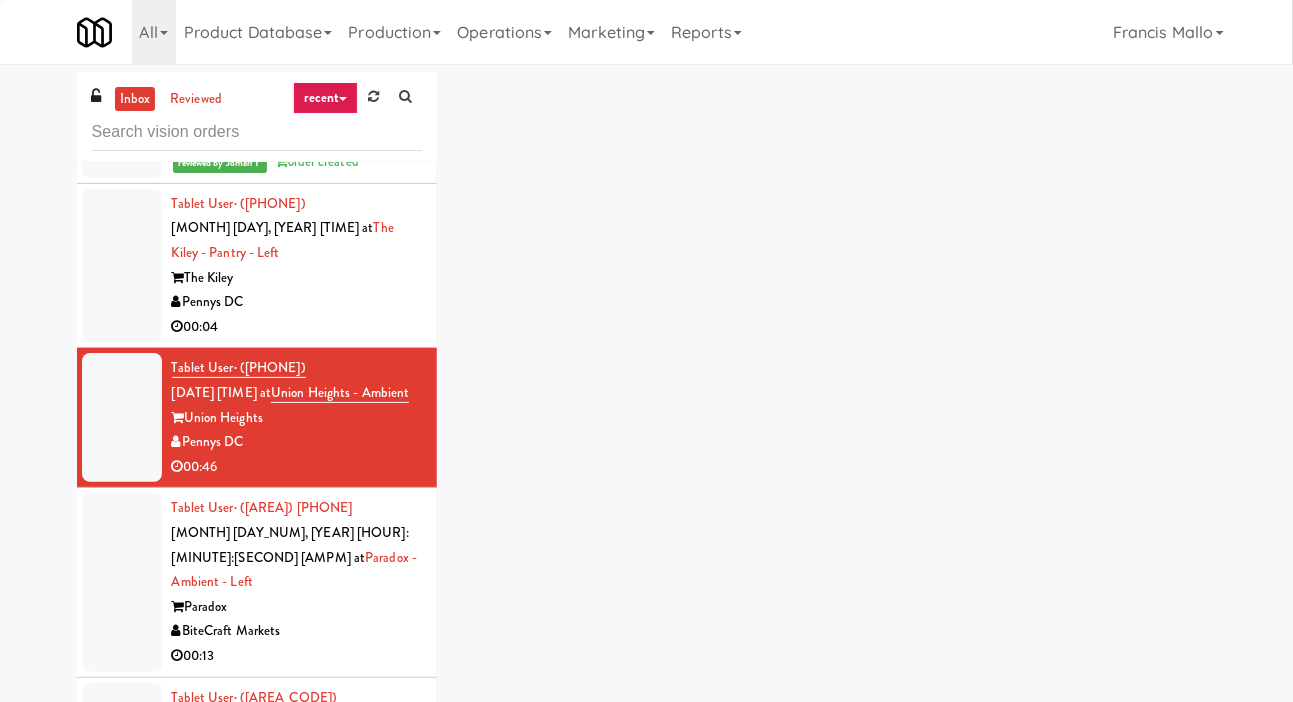 click at bounding box center [122, 266] 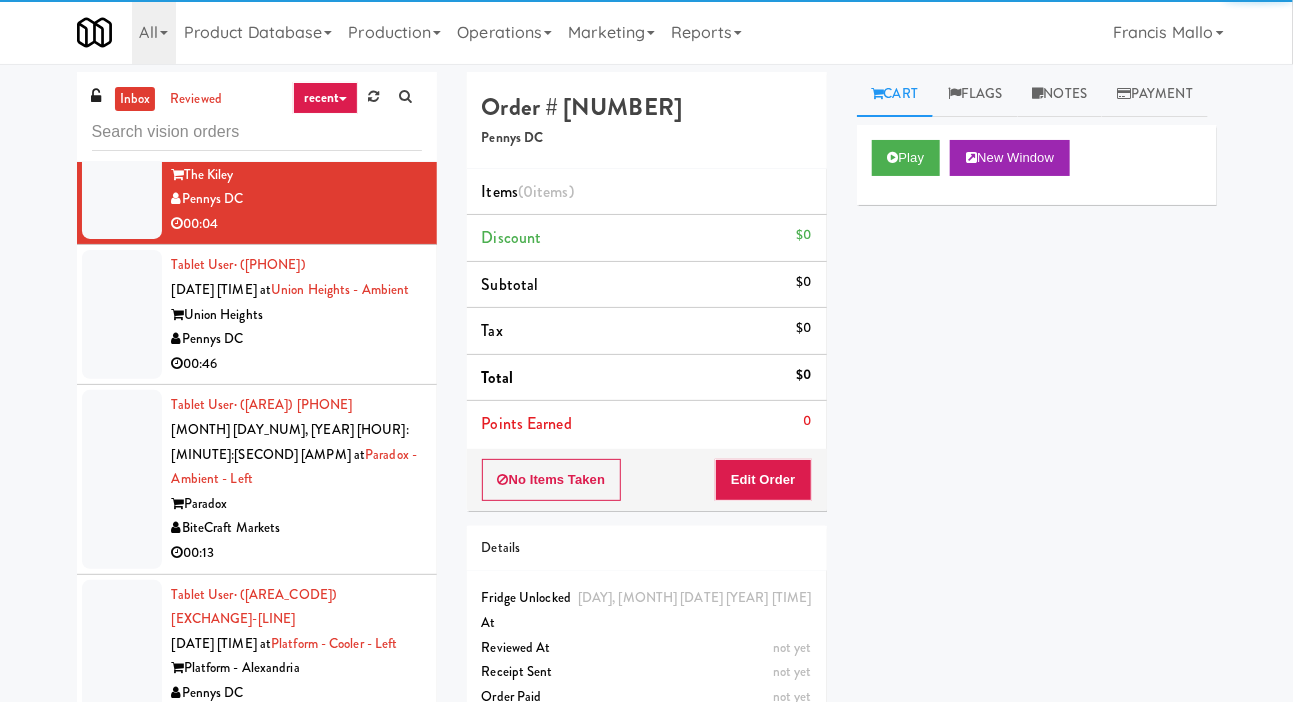 scroll, scrollTop: 11966, scrollLeft: 0, axis: vertical 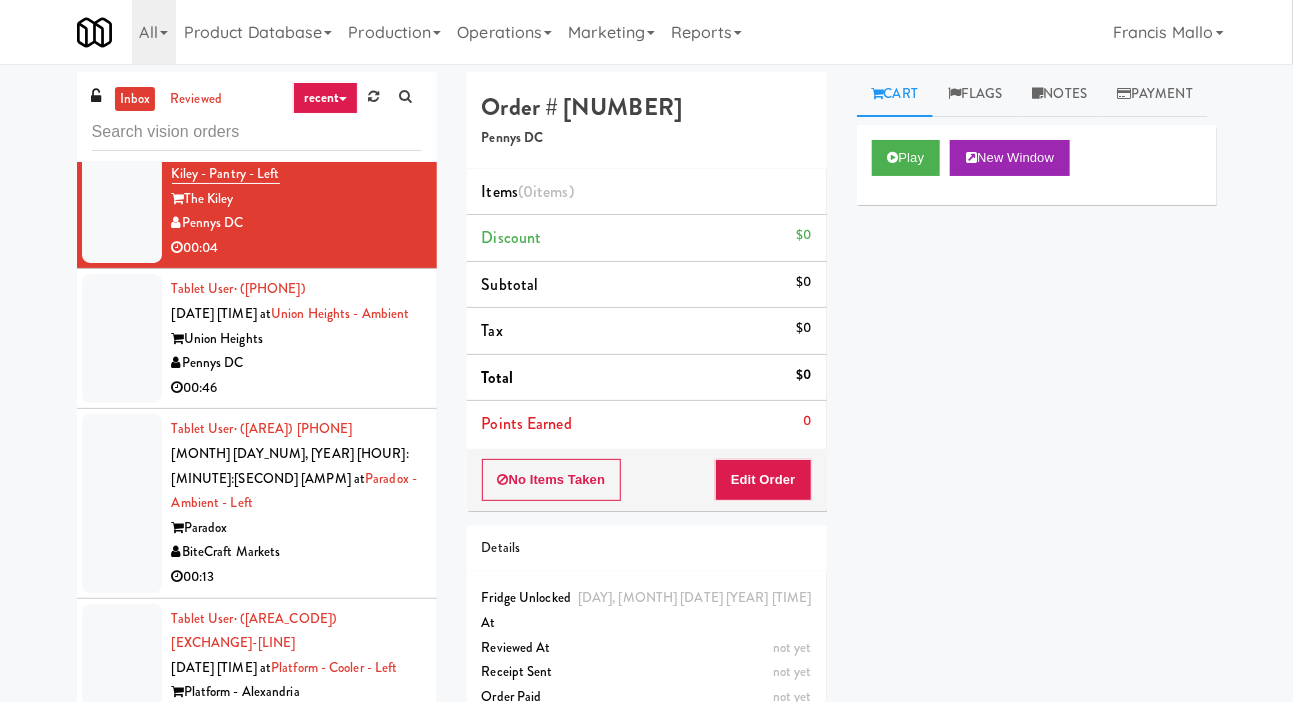 click at bounding box center (122, 503) 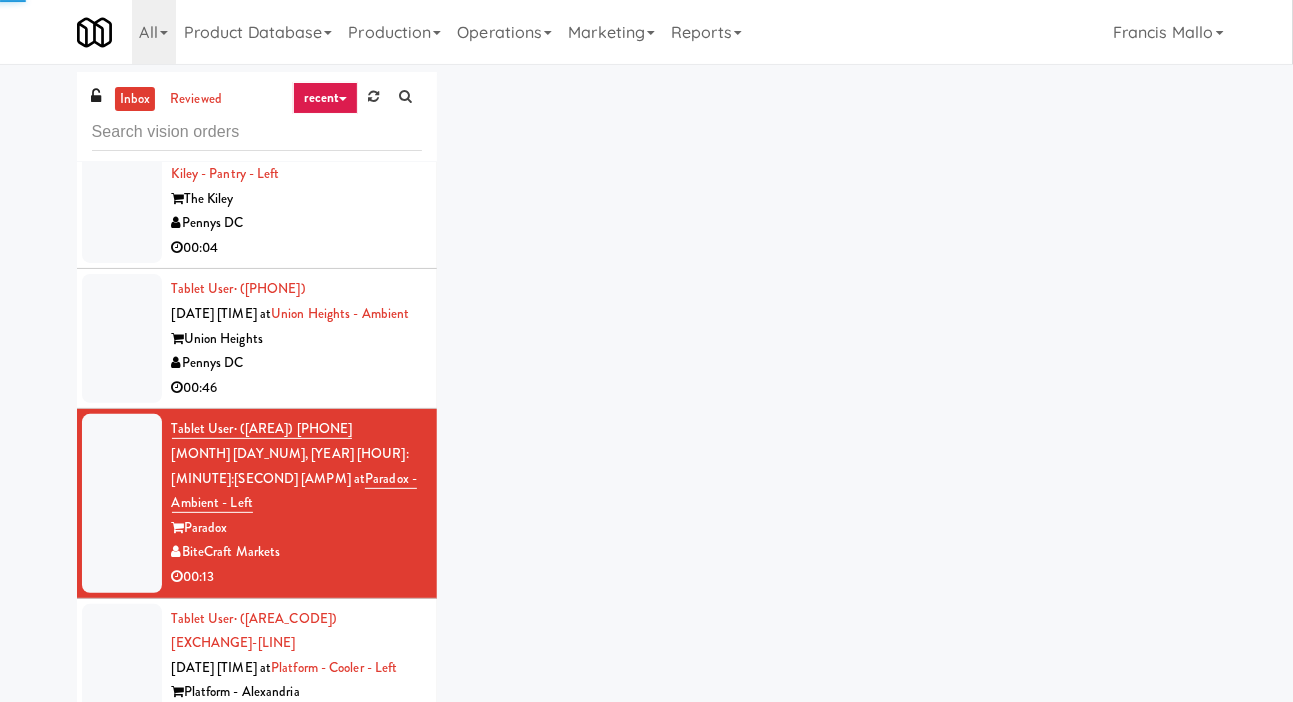 click at bounding box center (122, 338) 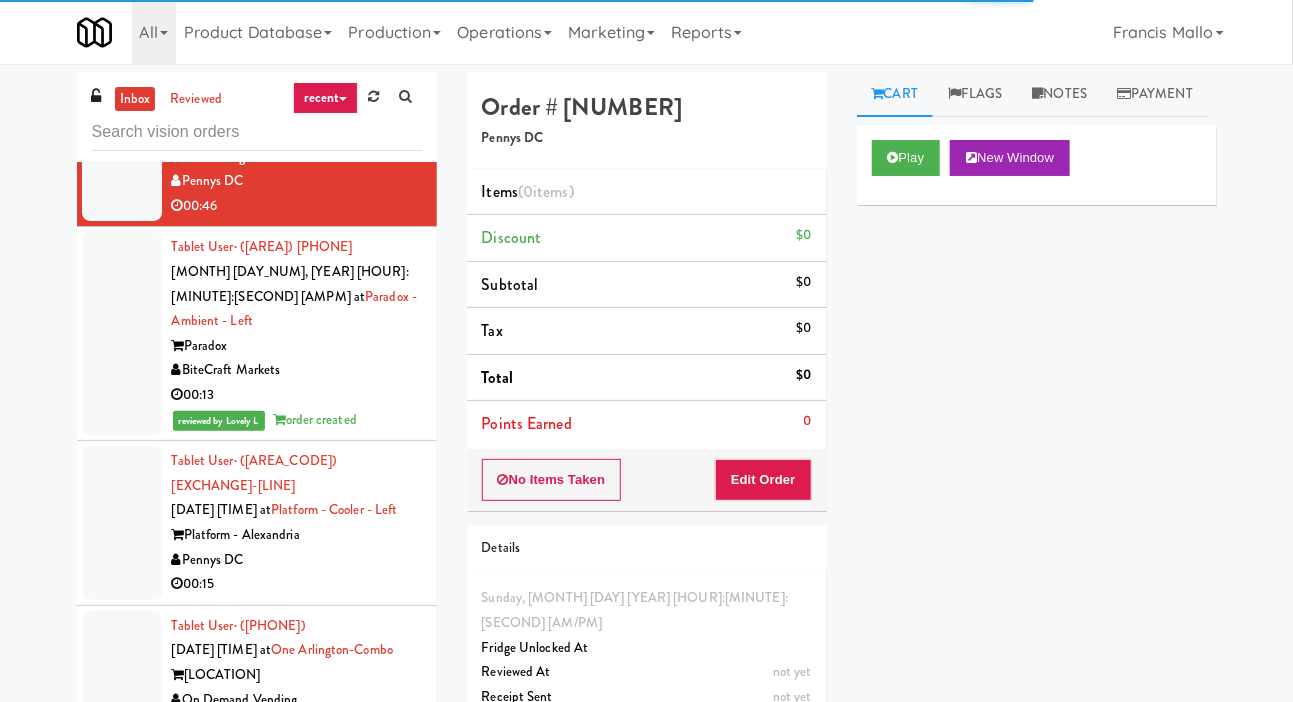 click at bounding box center [122, 523] 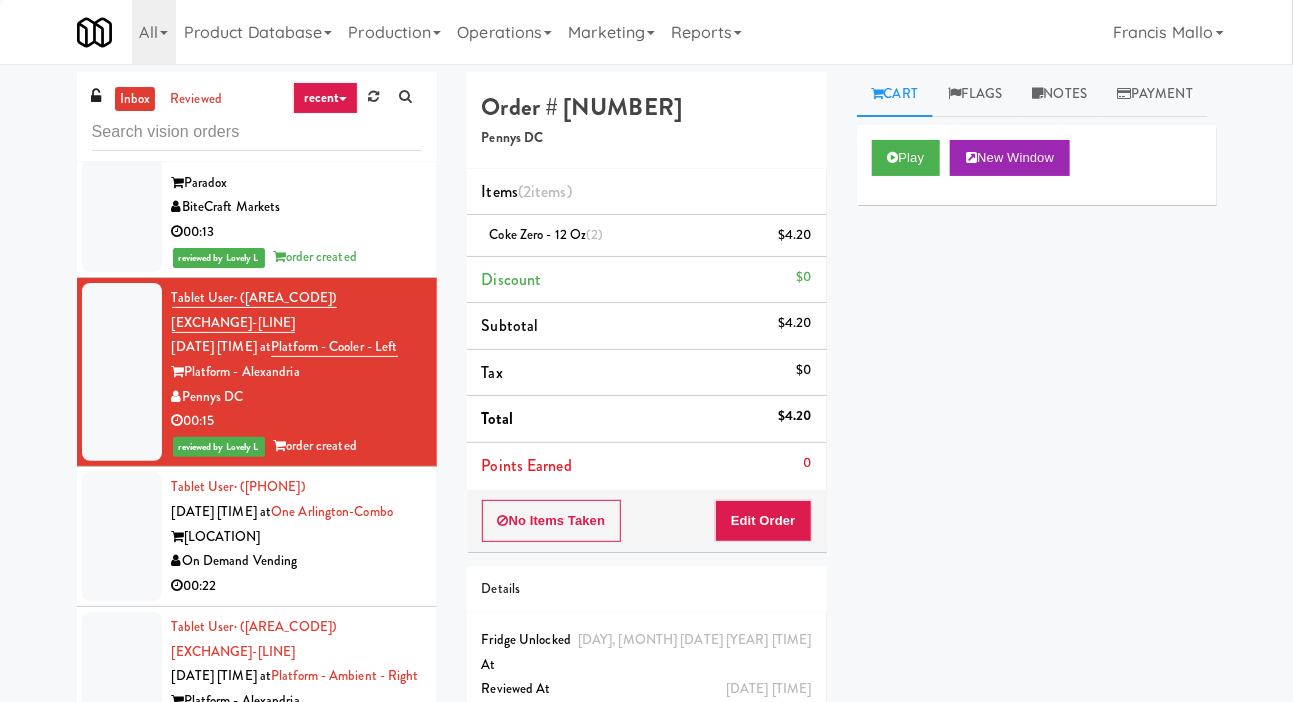 click at bounding box center (122, 536) 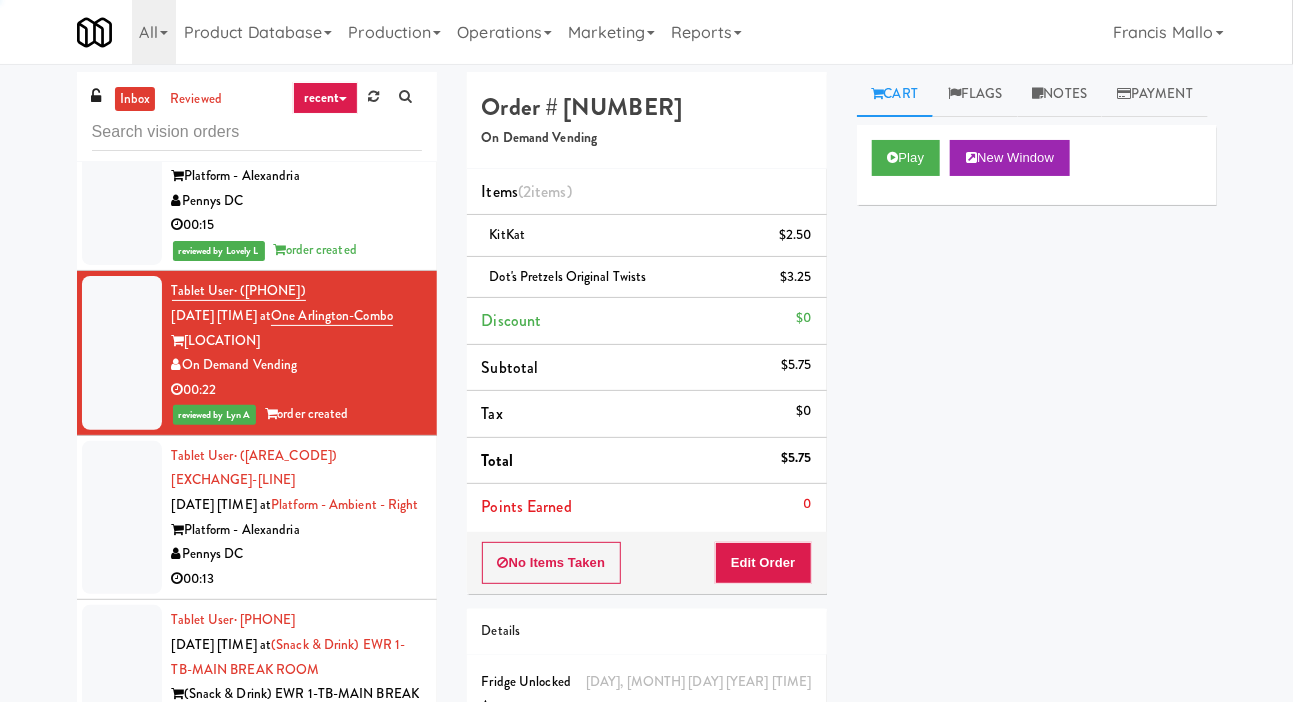 click at bounding box center [122, 518] 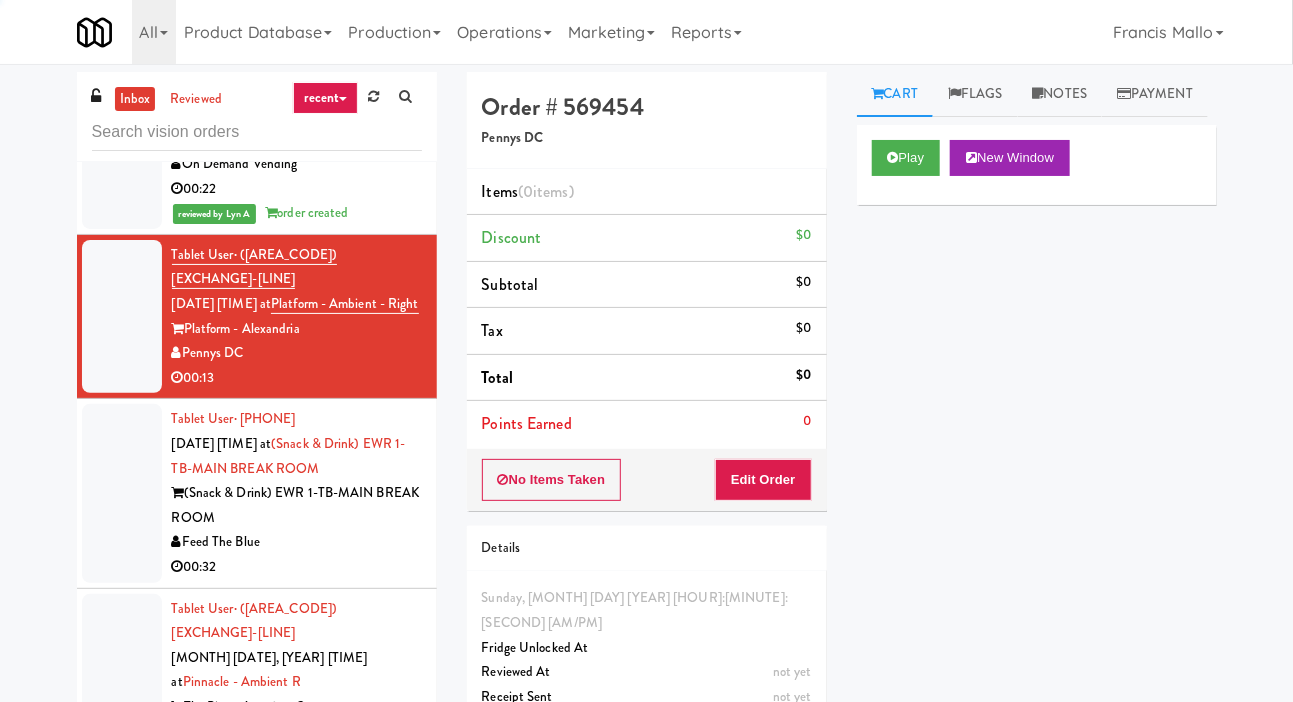 click at bounding box center [122, 493] 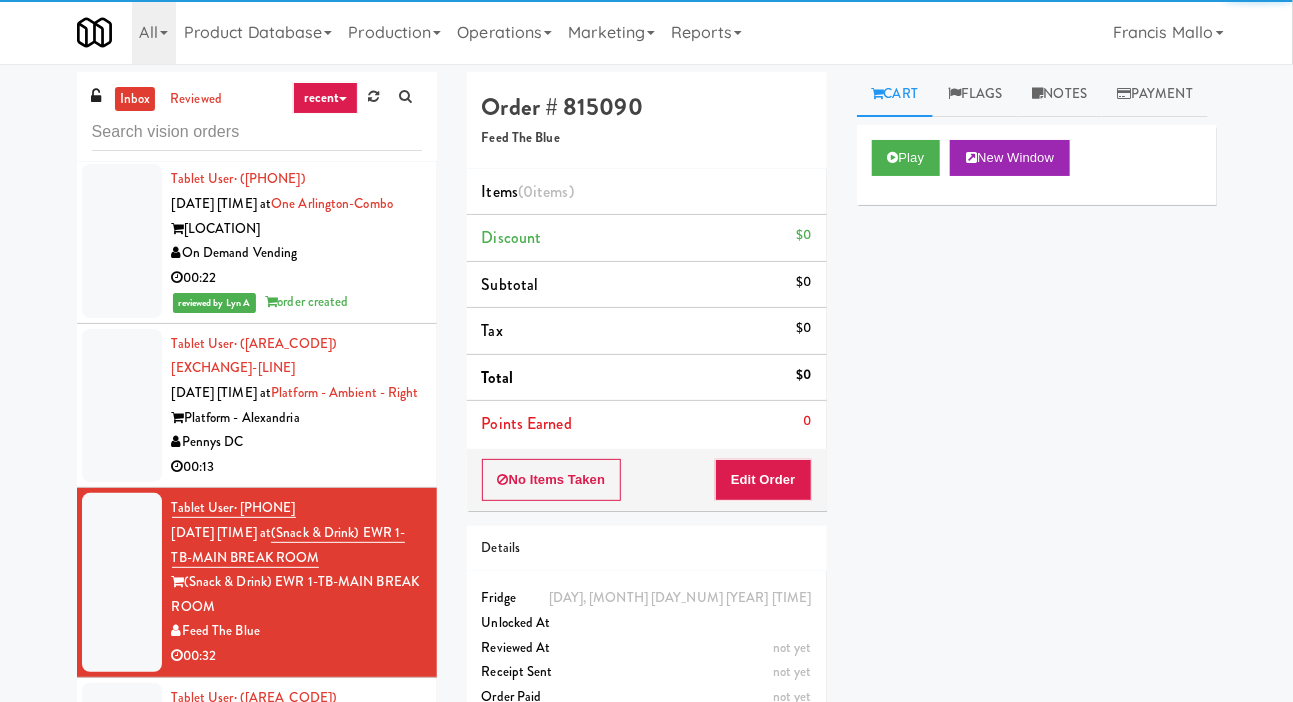 click at bounding box center [122, 406] 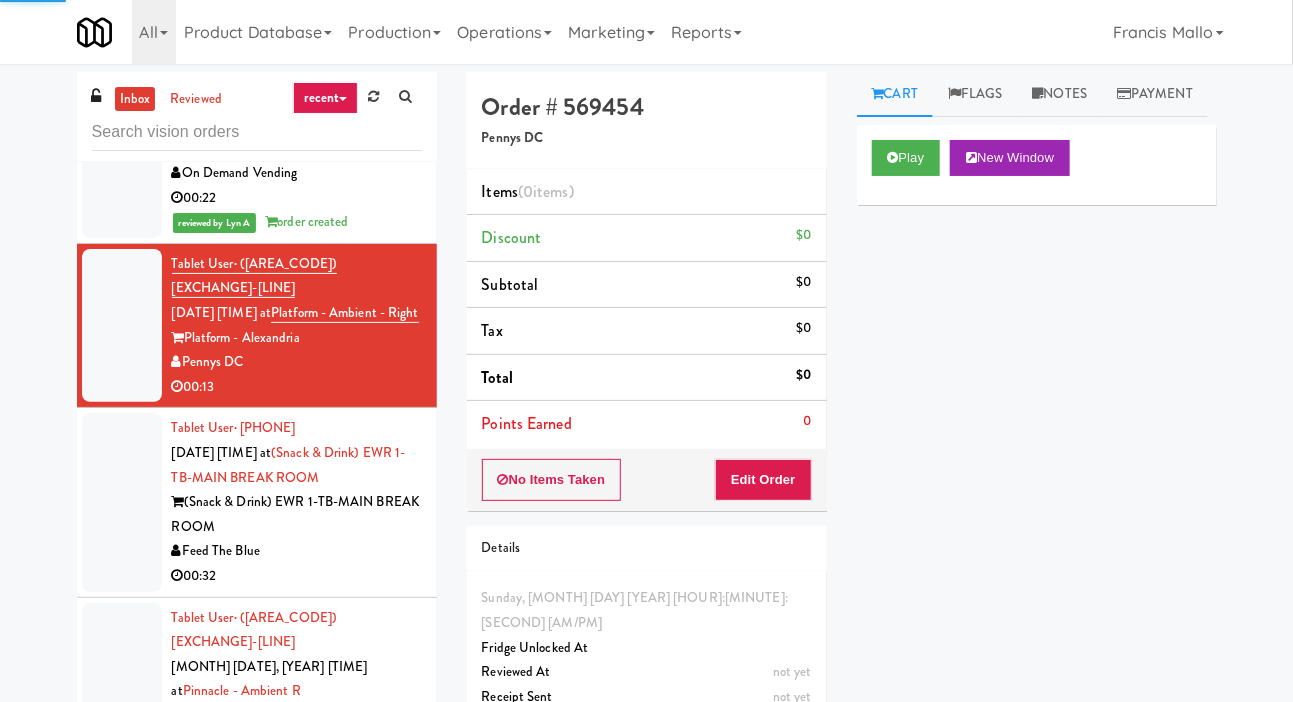 click at bounding box center (122, 502) 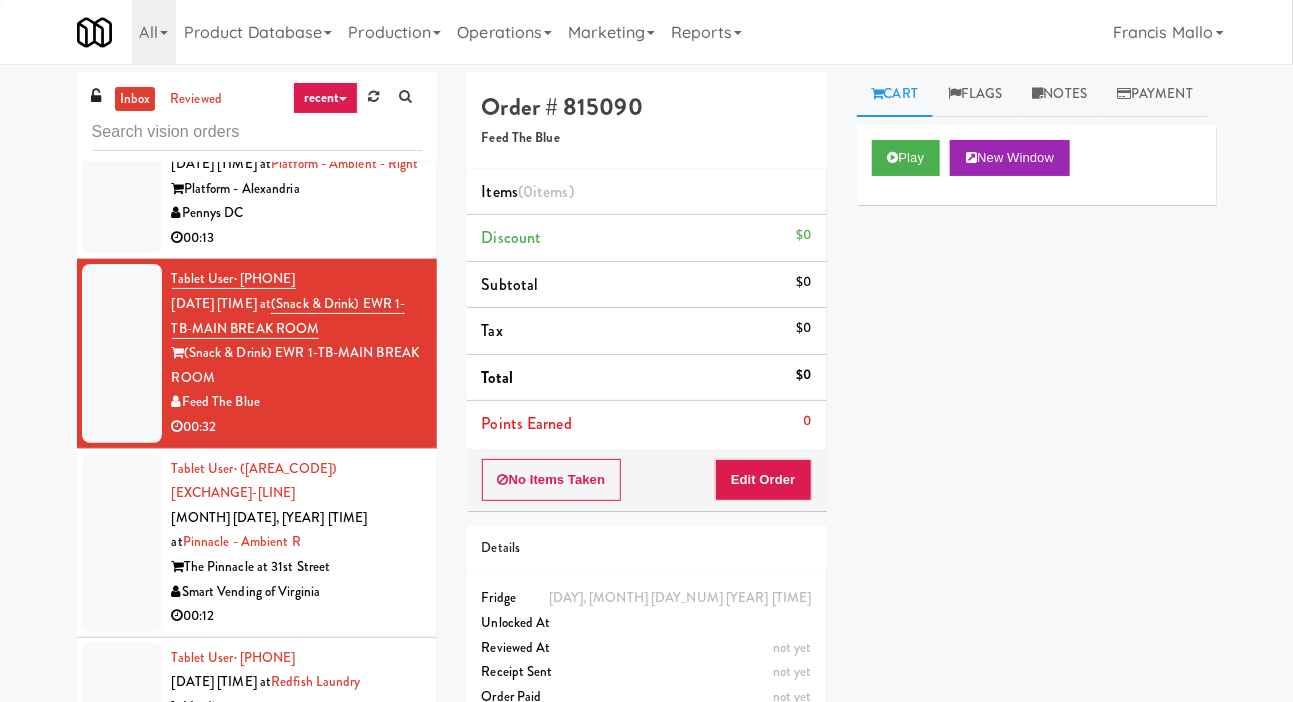 scroll, scrollTop: 12846, scrollLeft: 0, axis: vertical 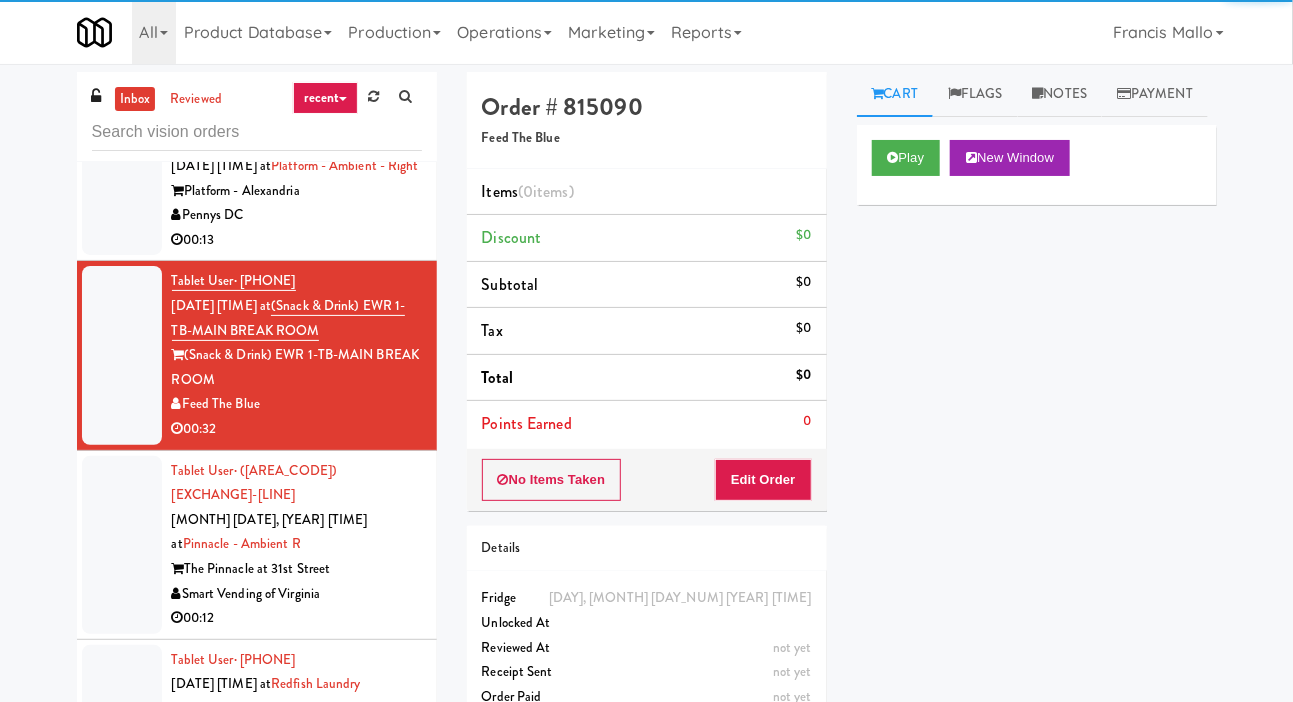 click at bounding box center [122, 545] 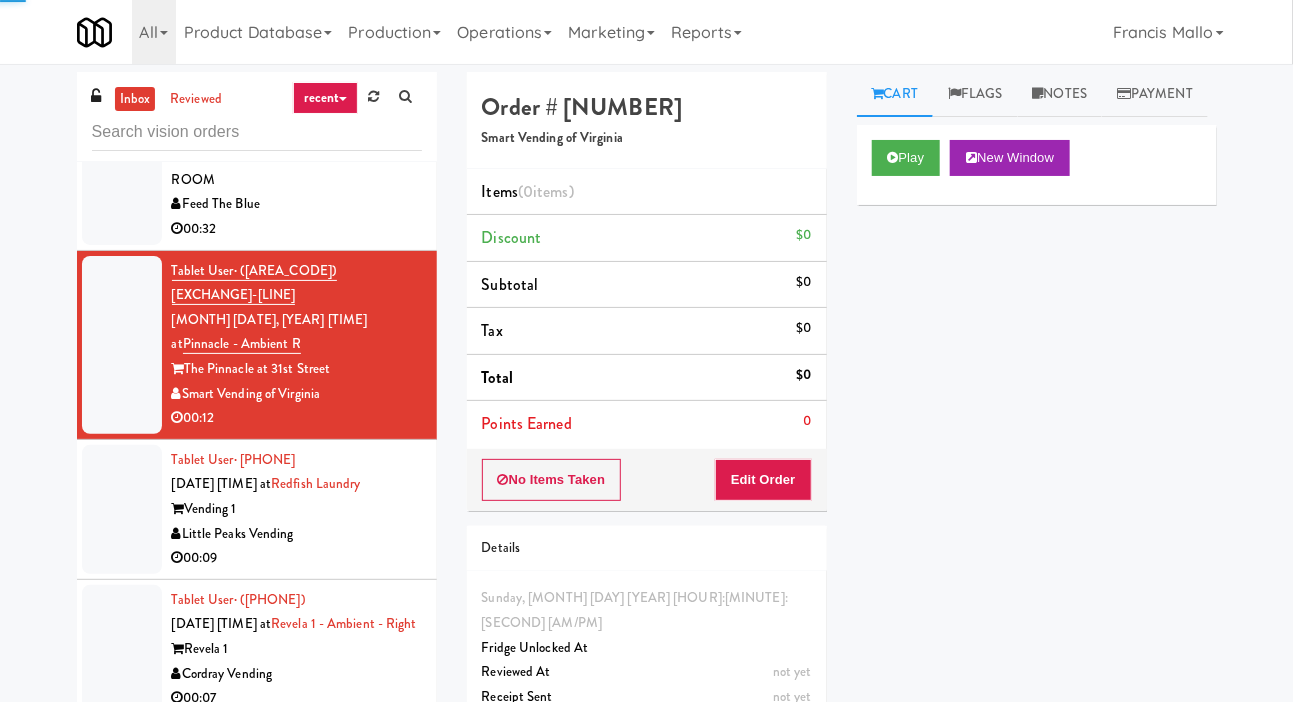click at bounding box center [122, 509] 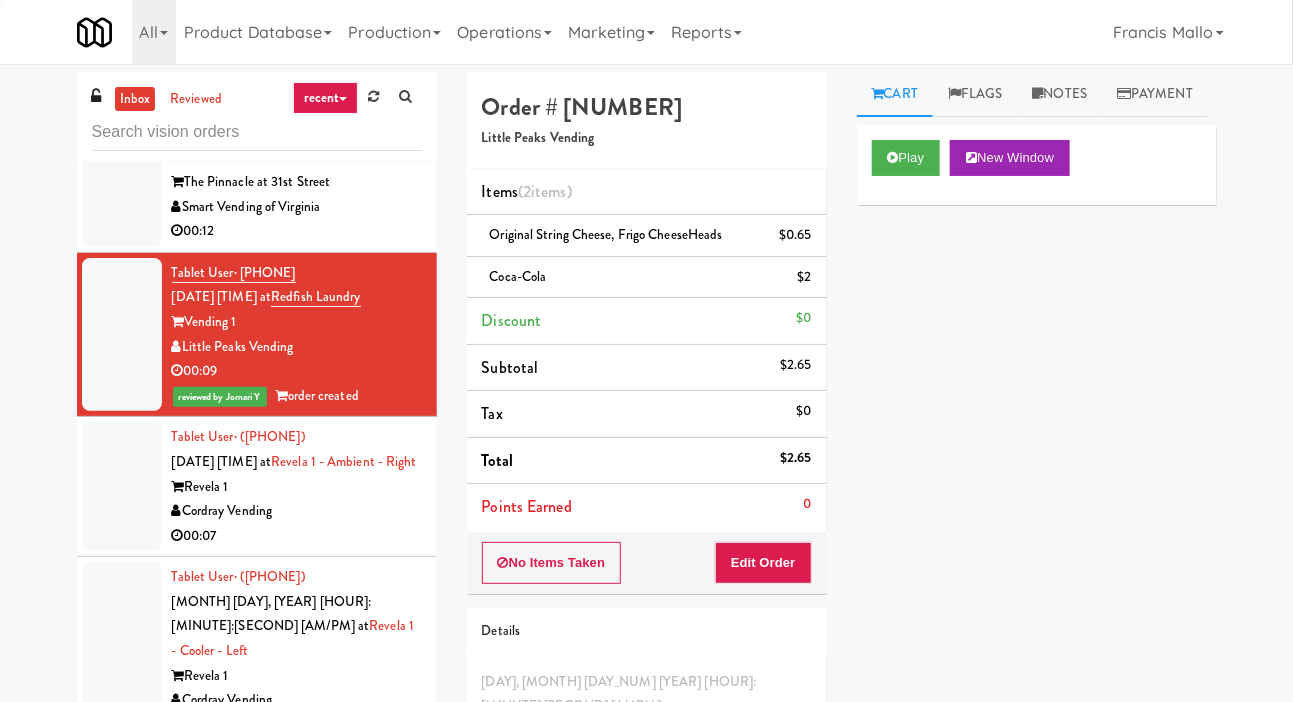 click at bounding box center (122, 486) 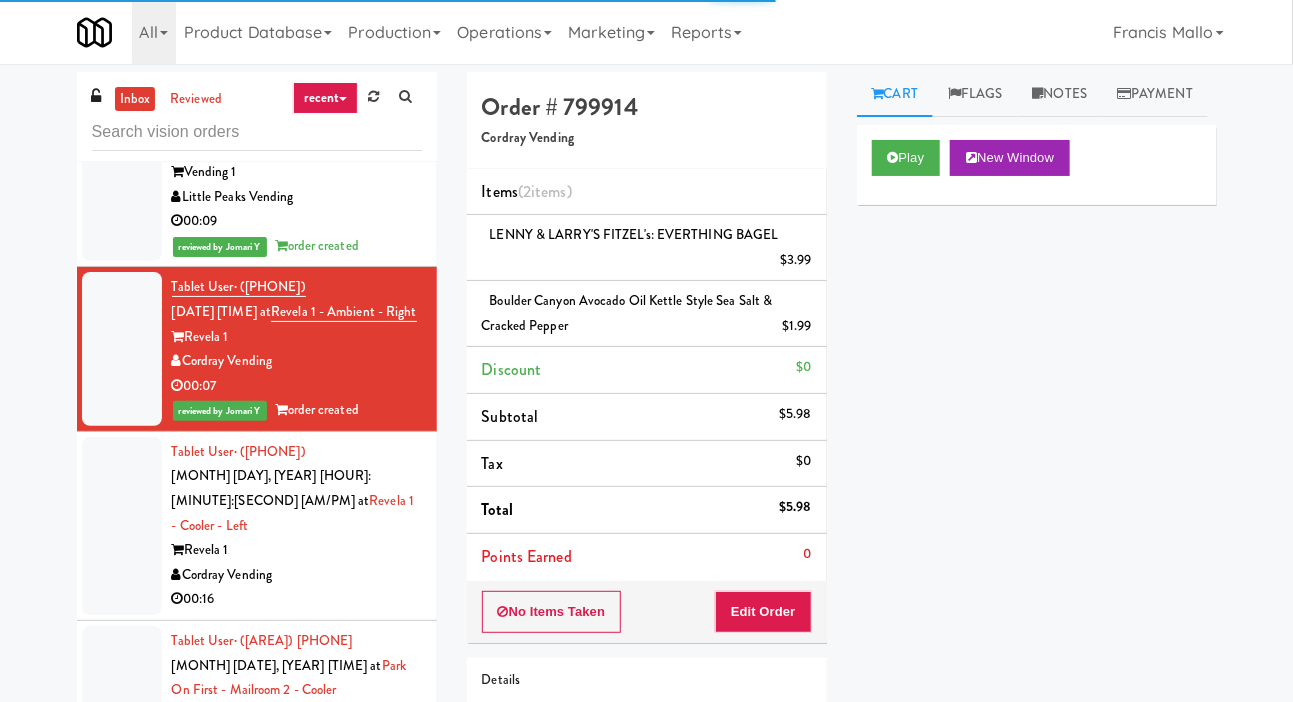 click at bounding box center (122, 526) 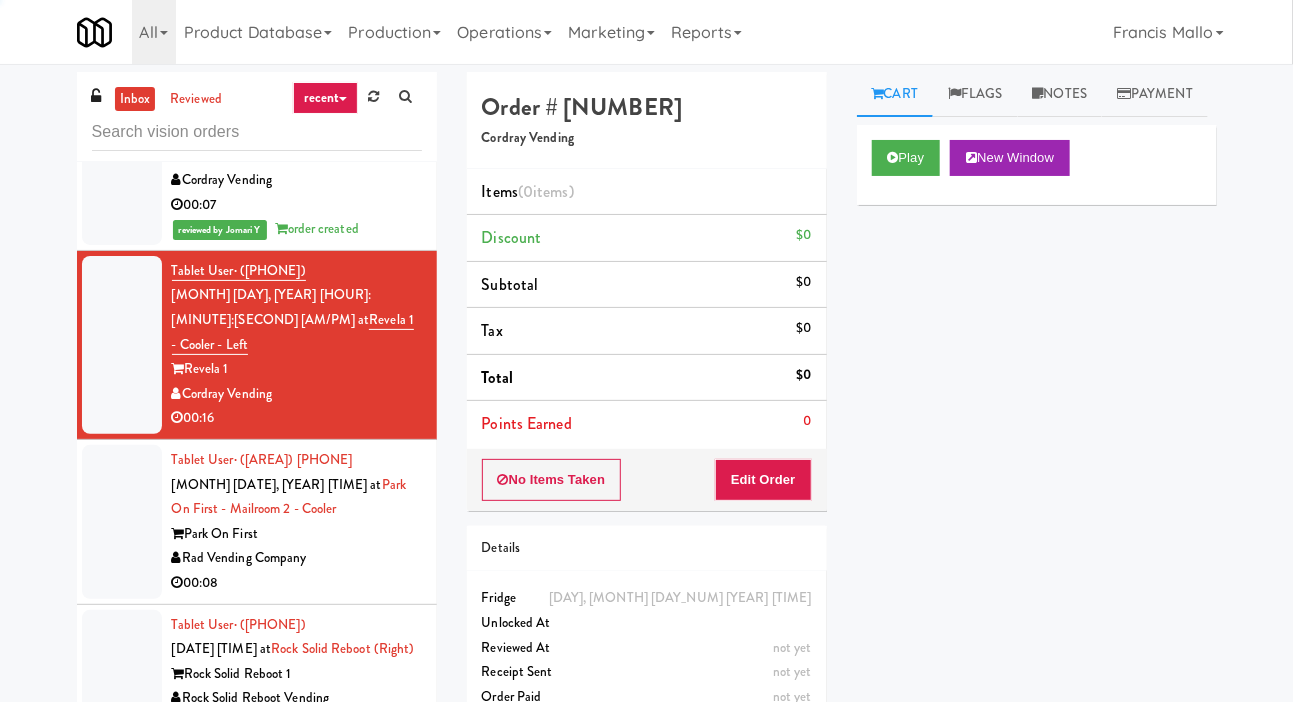 click at bounding box center [122, 522] 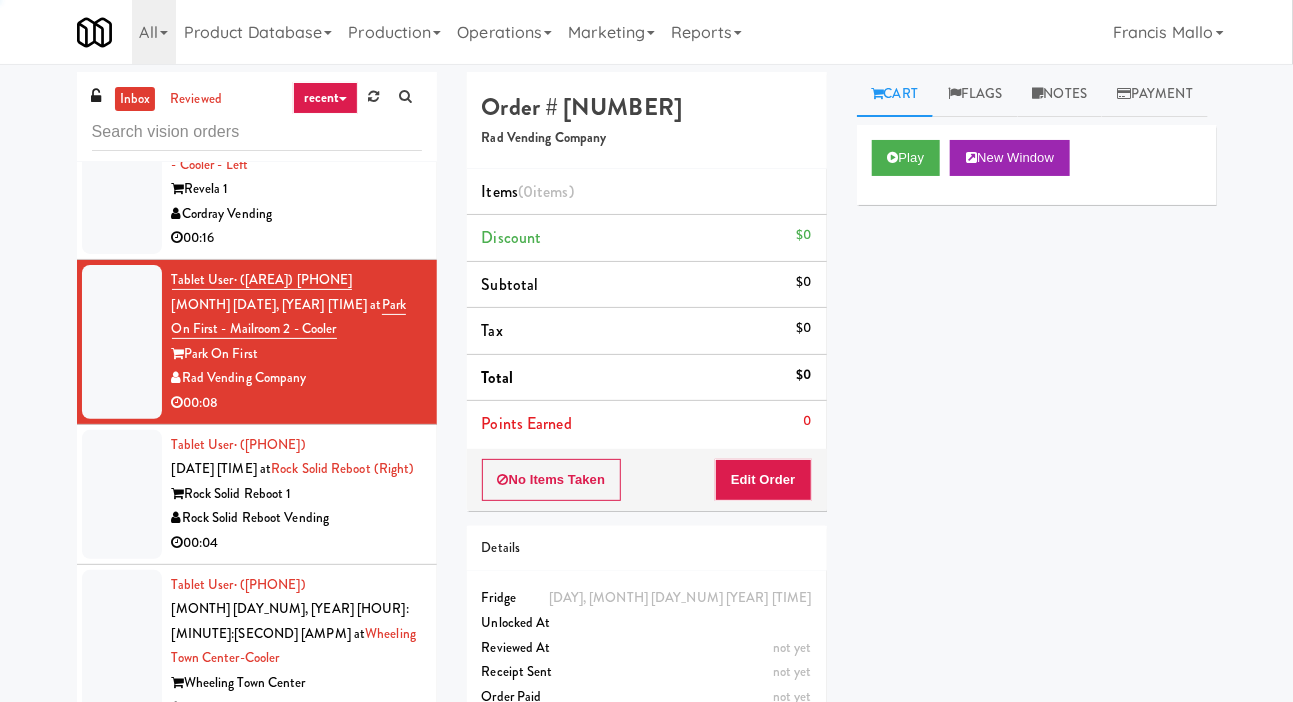 click at bounding box center (122, 494) 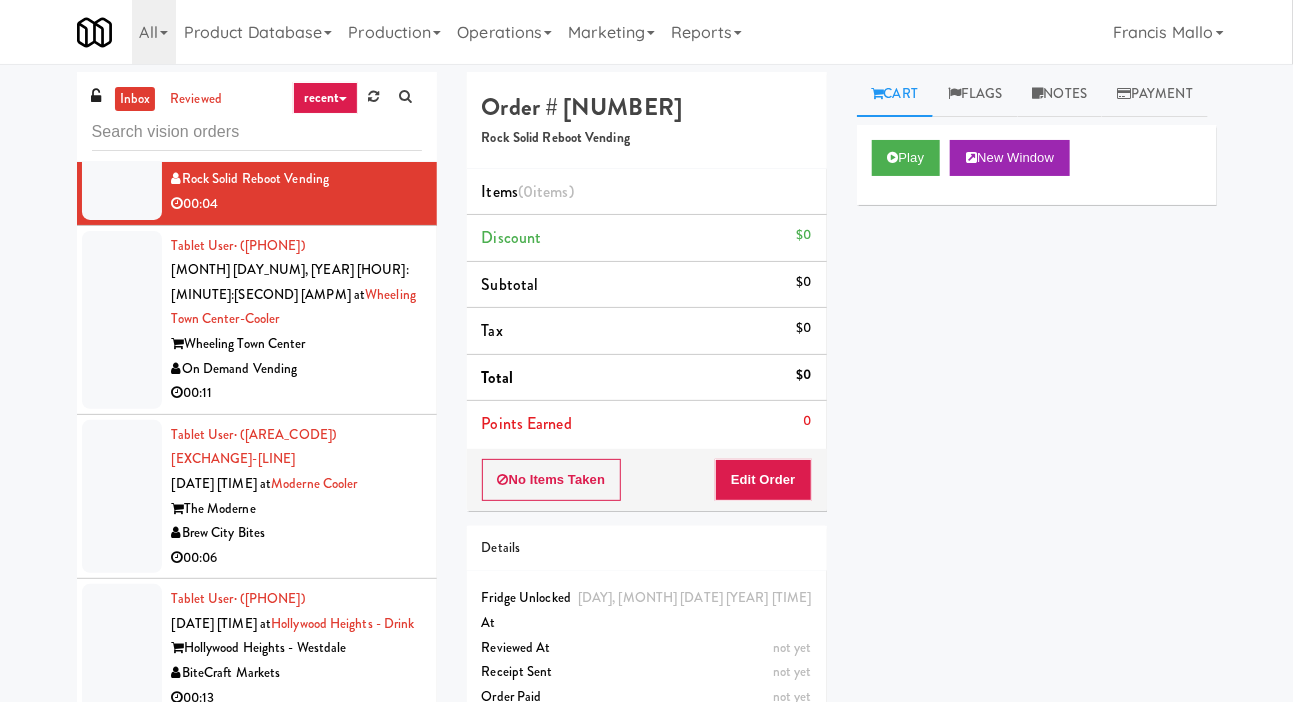 click at bounding box center (122, 320) 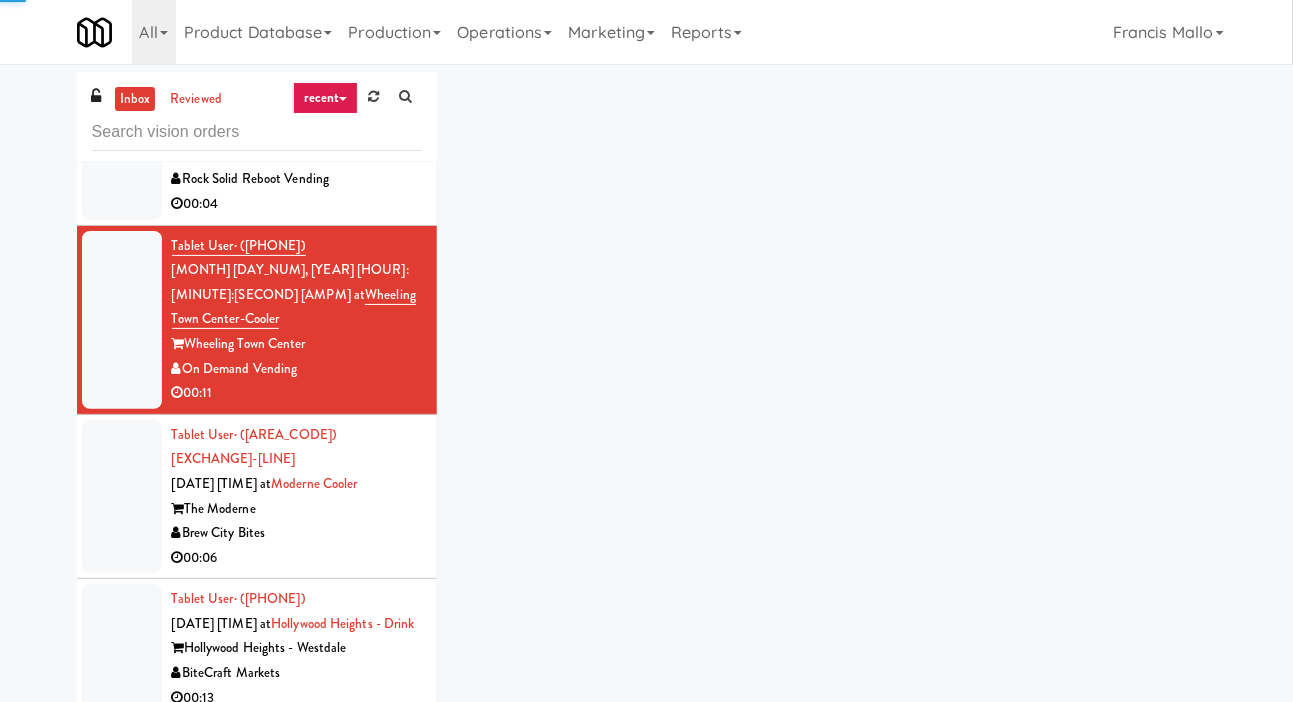 click at bounding box center (122, 497) 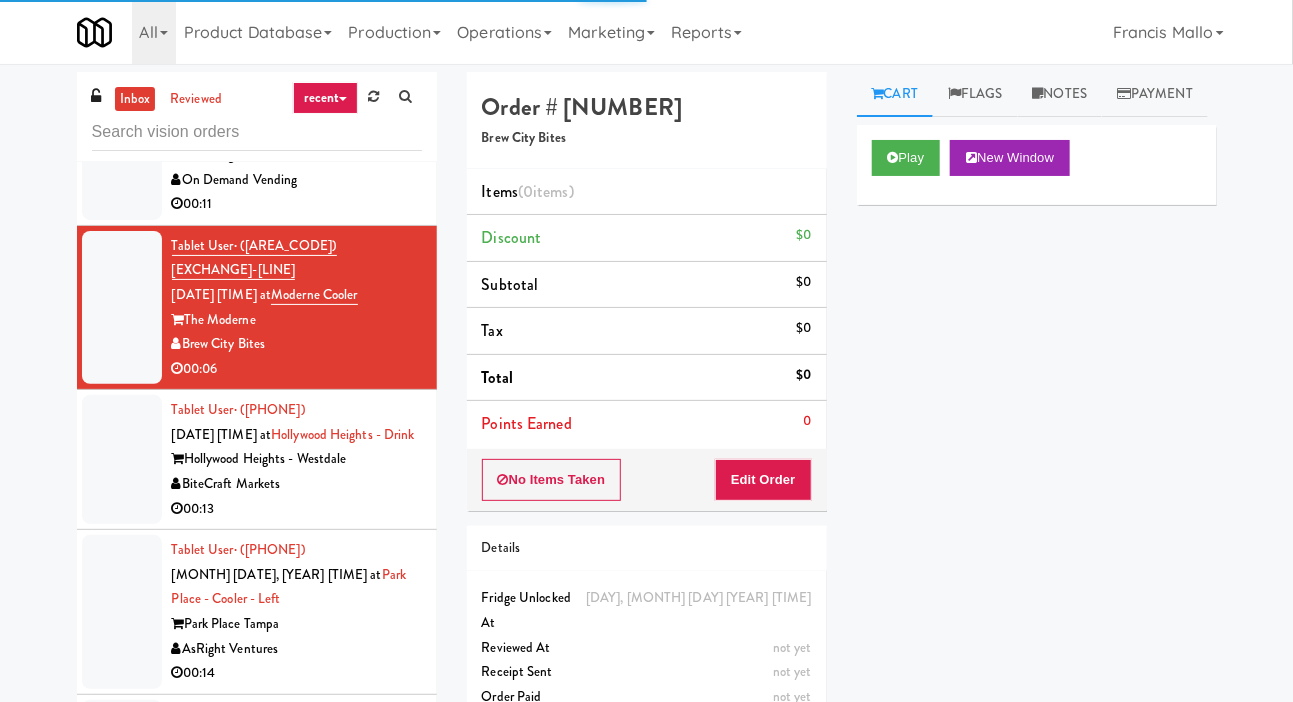 click at bounding box center (122, 459) 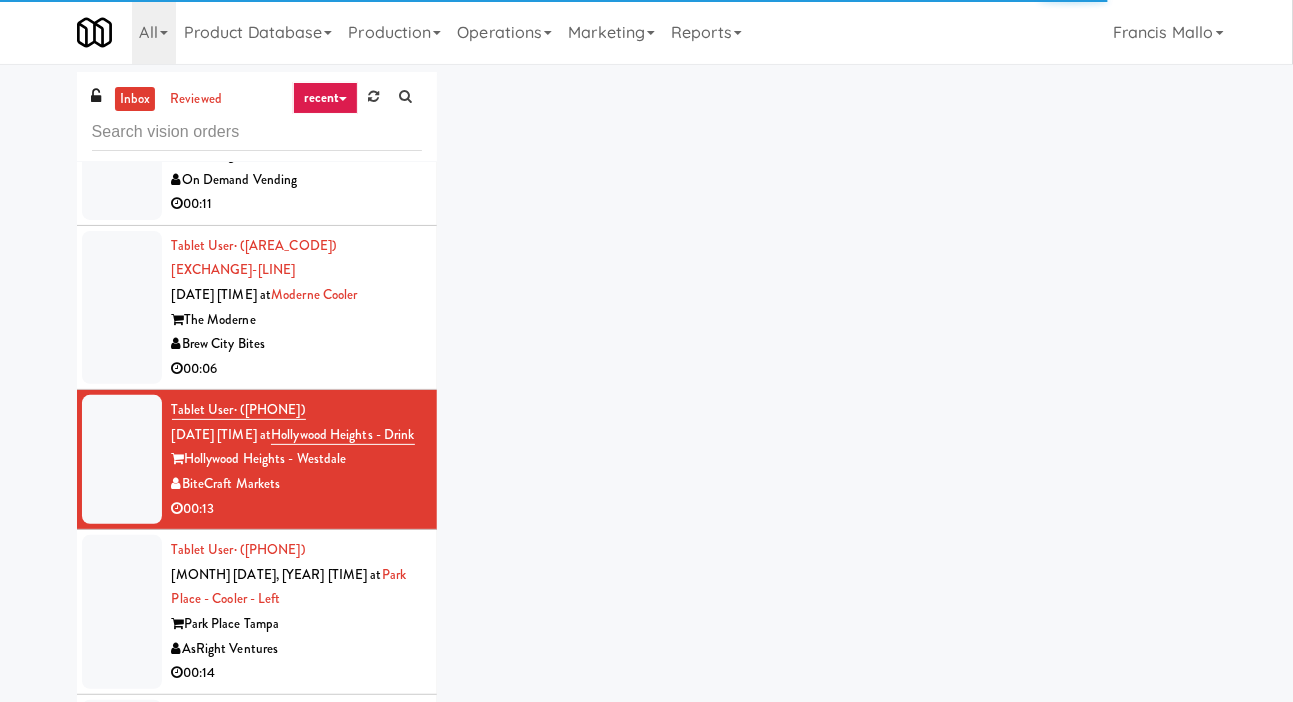 click at bounding box center (122, 612) 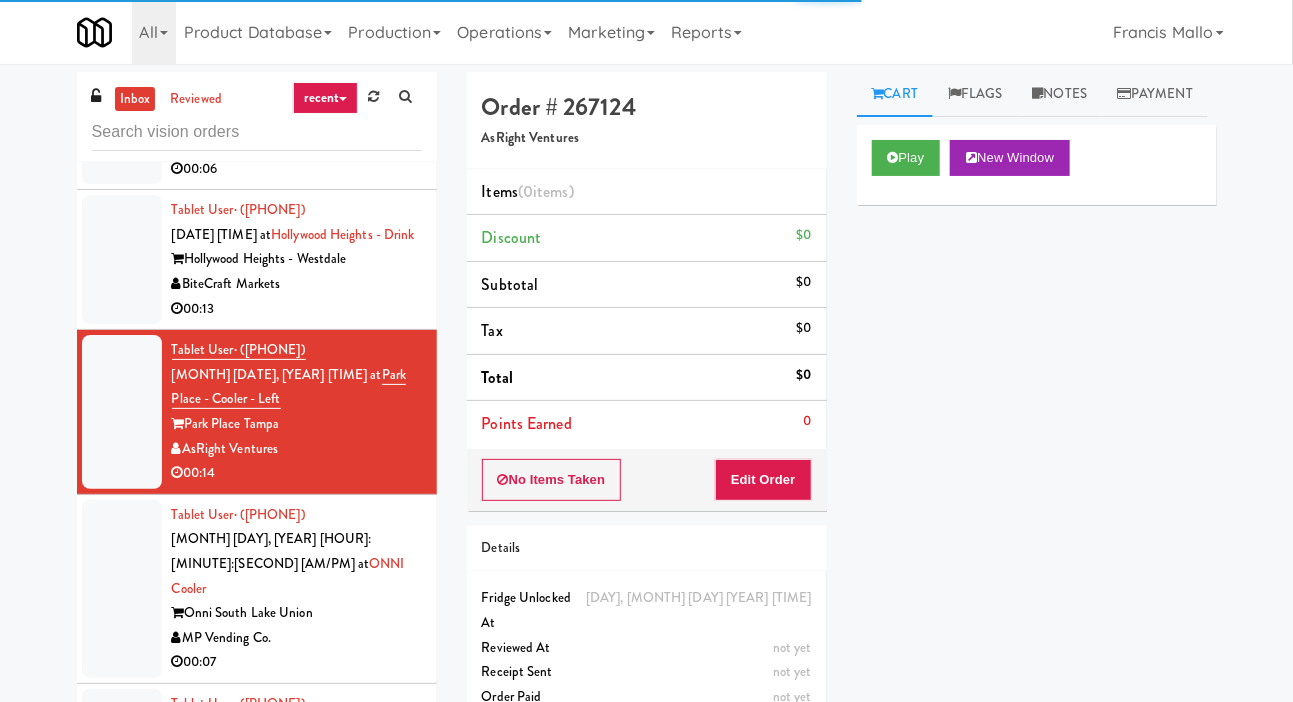 scroll, scrollTop: 14472, scrollLeft: 0, axis: vertical 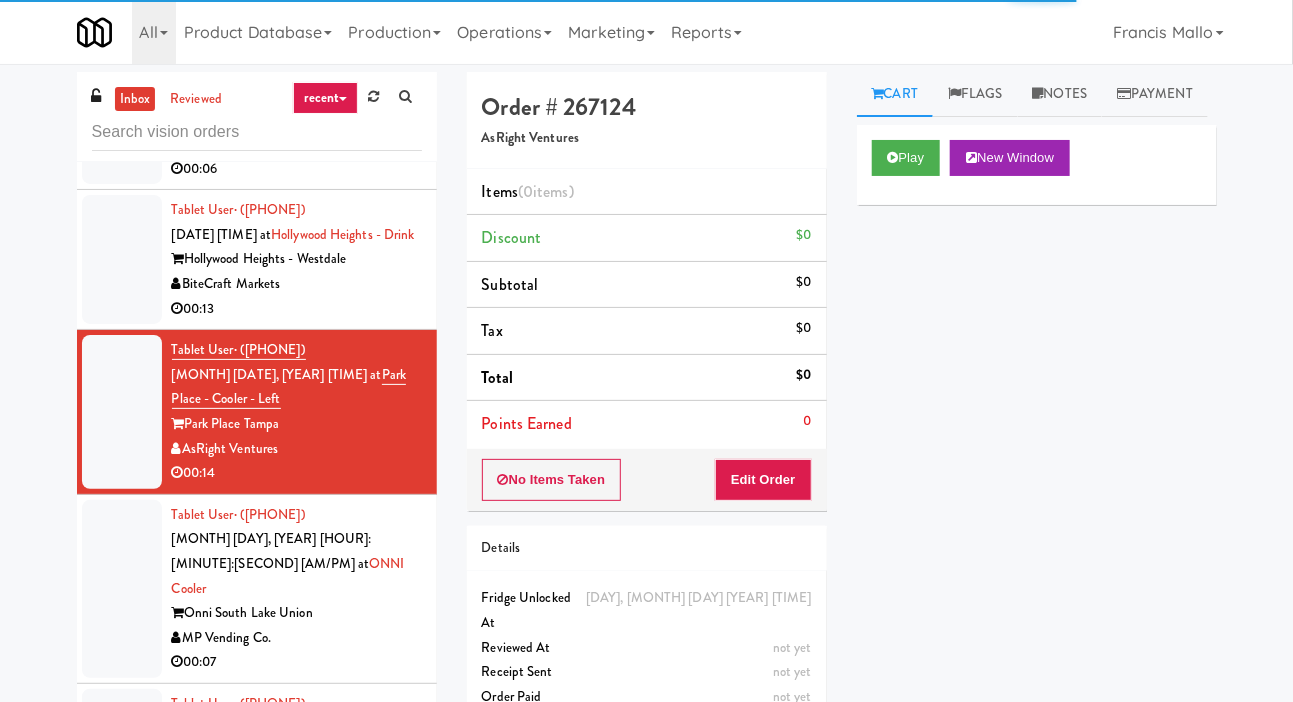 click at bounding box center (122, 259) 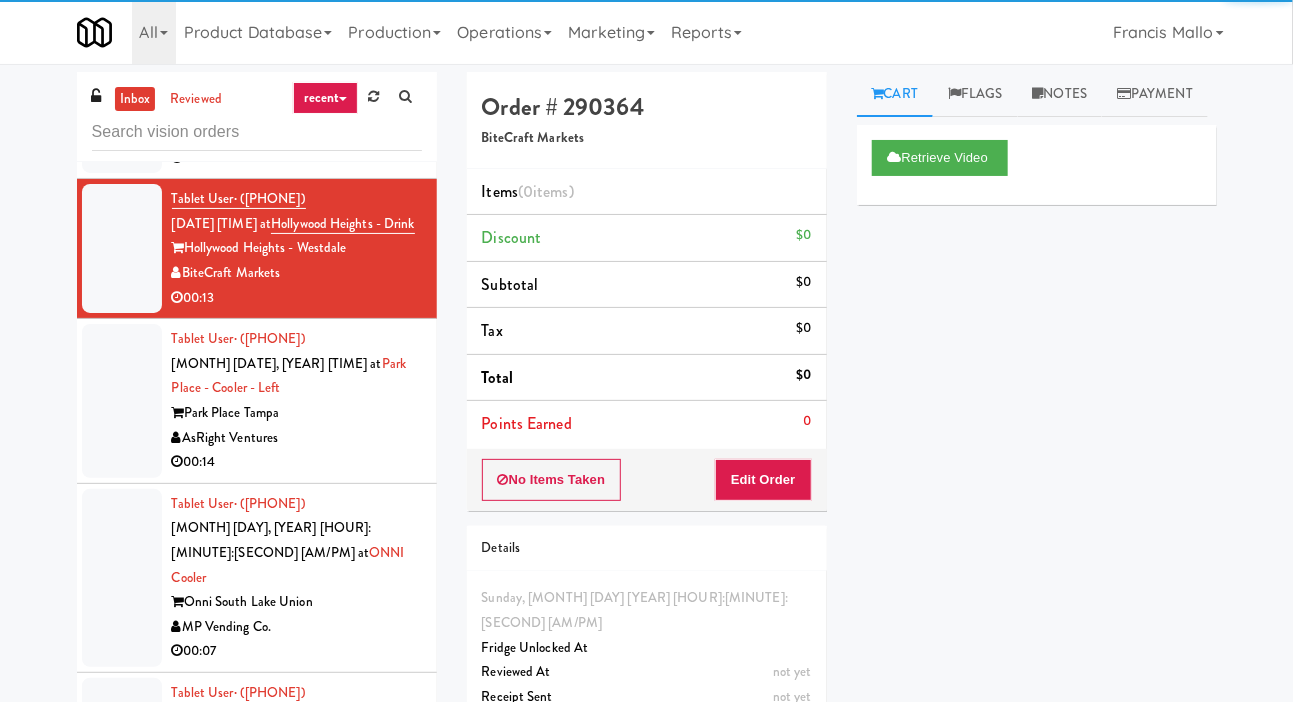 scroll, scrollTop: 14485, scrollLeft: 0, axis: vertical 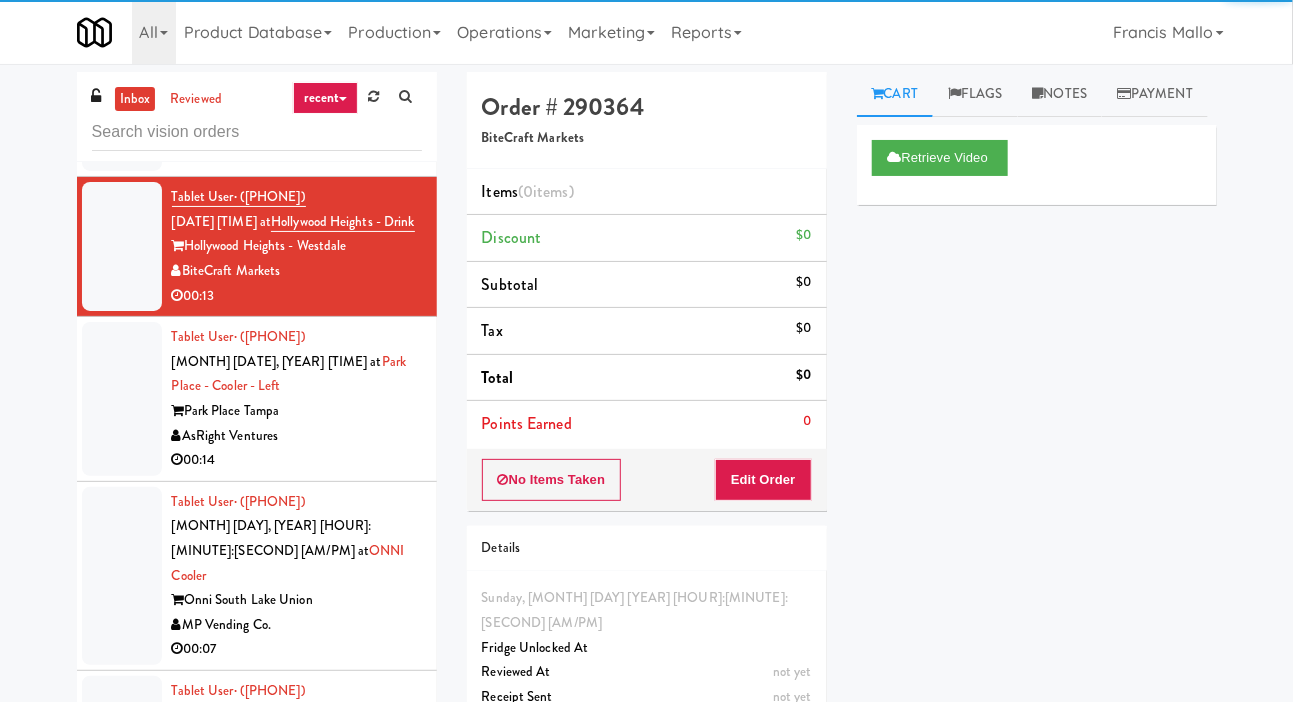 click at bounding box center (122, 399) 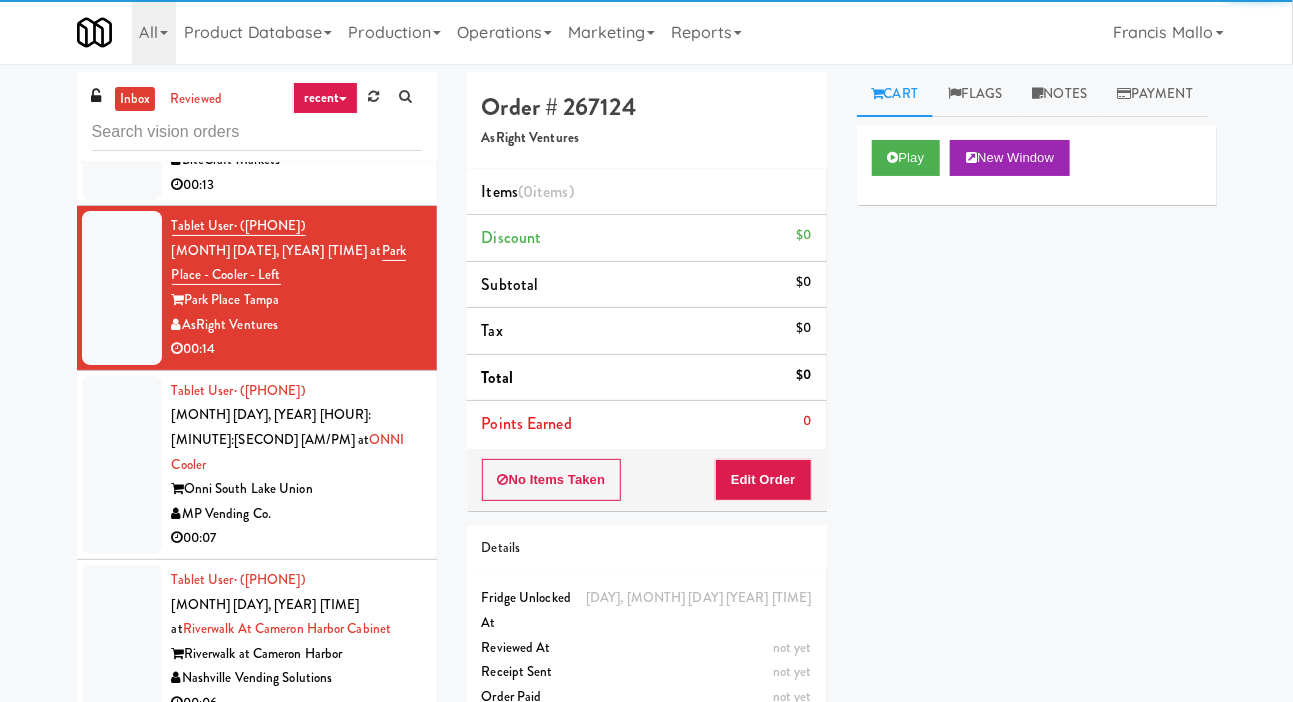 click at bounding box center [122, 465] 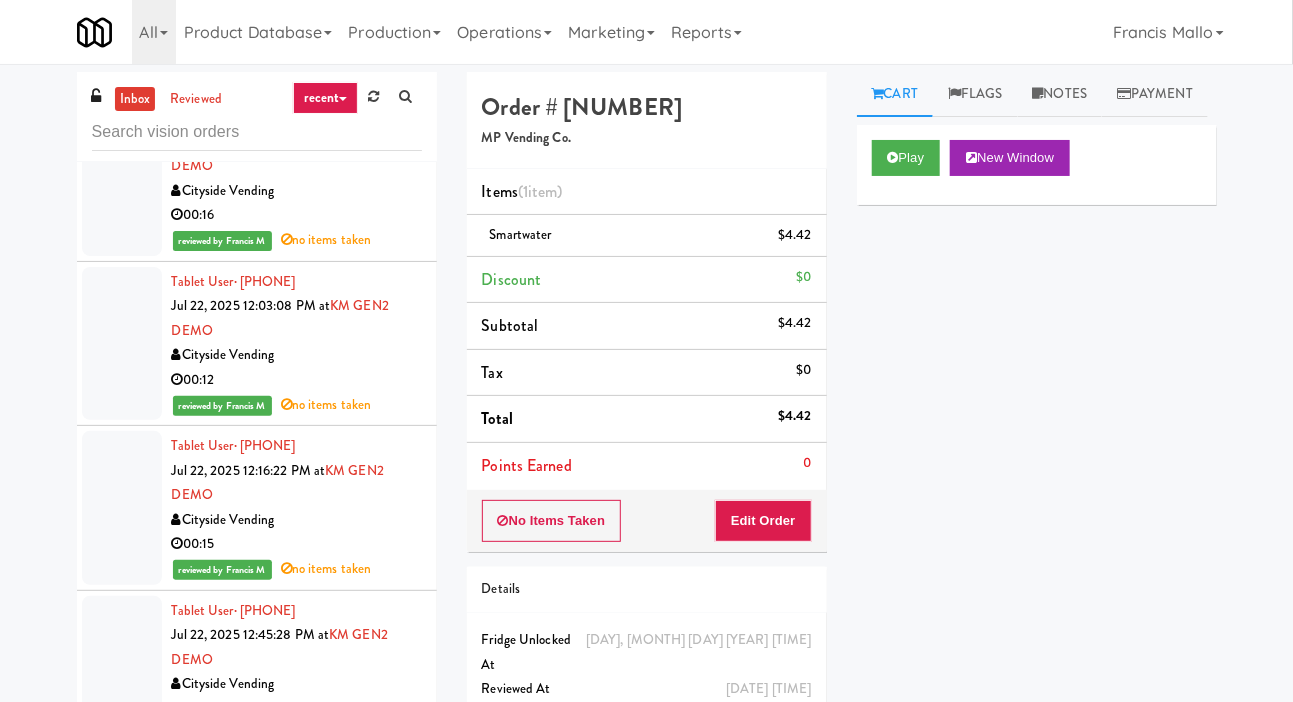 scroll, scrollTop: 70, scrollLeft: 0, axis: vertical 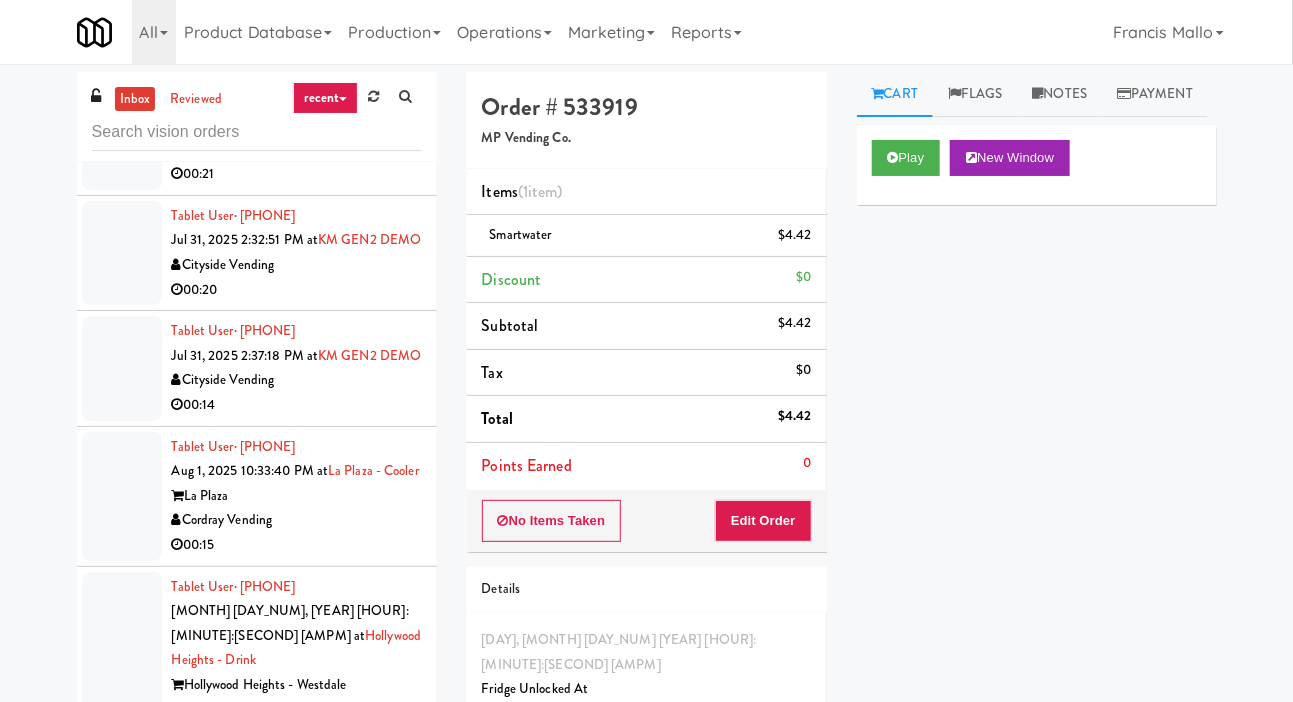 click at bounding box center (122, 368) 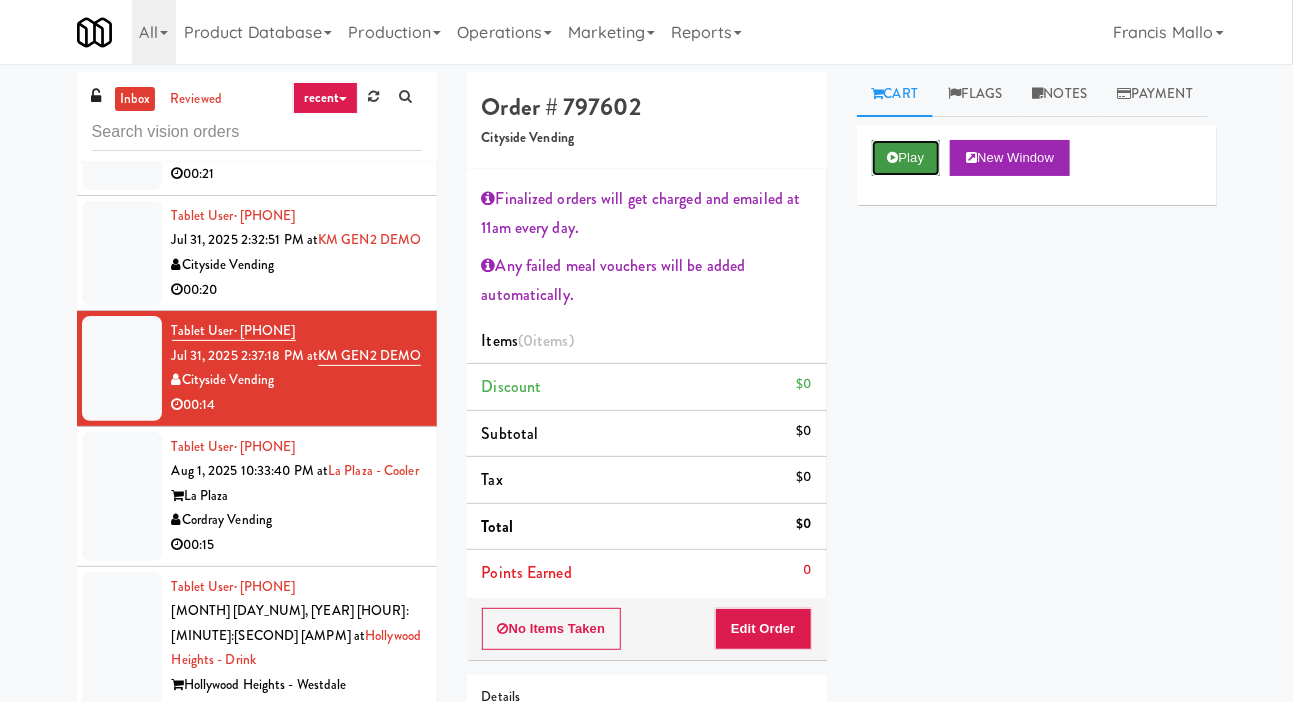 click on "Play" at bounding box center [906, 158] 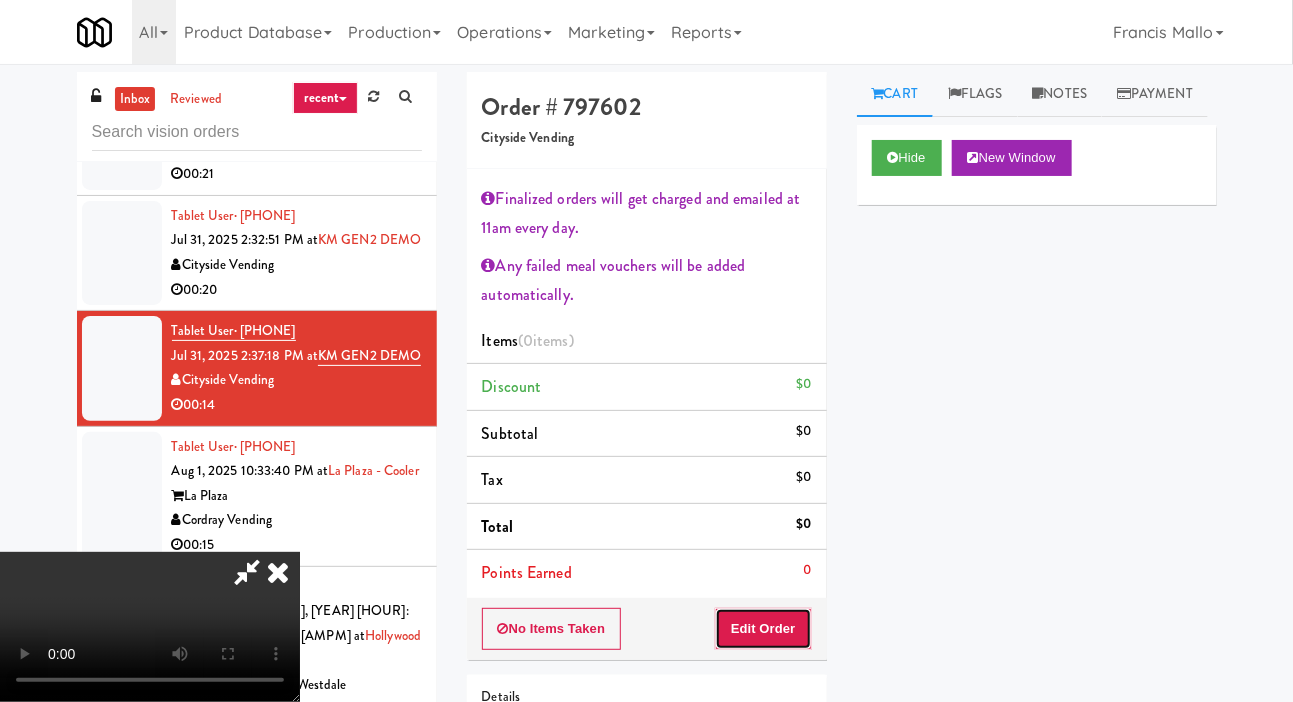 click on "Edit Order" at bounding box center [763, 629] 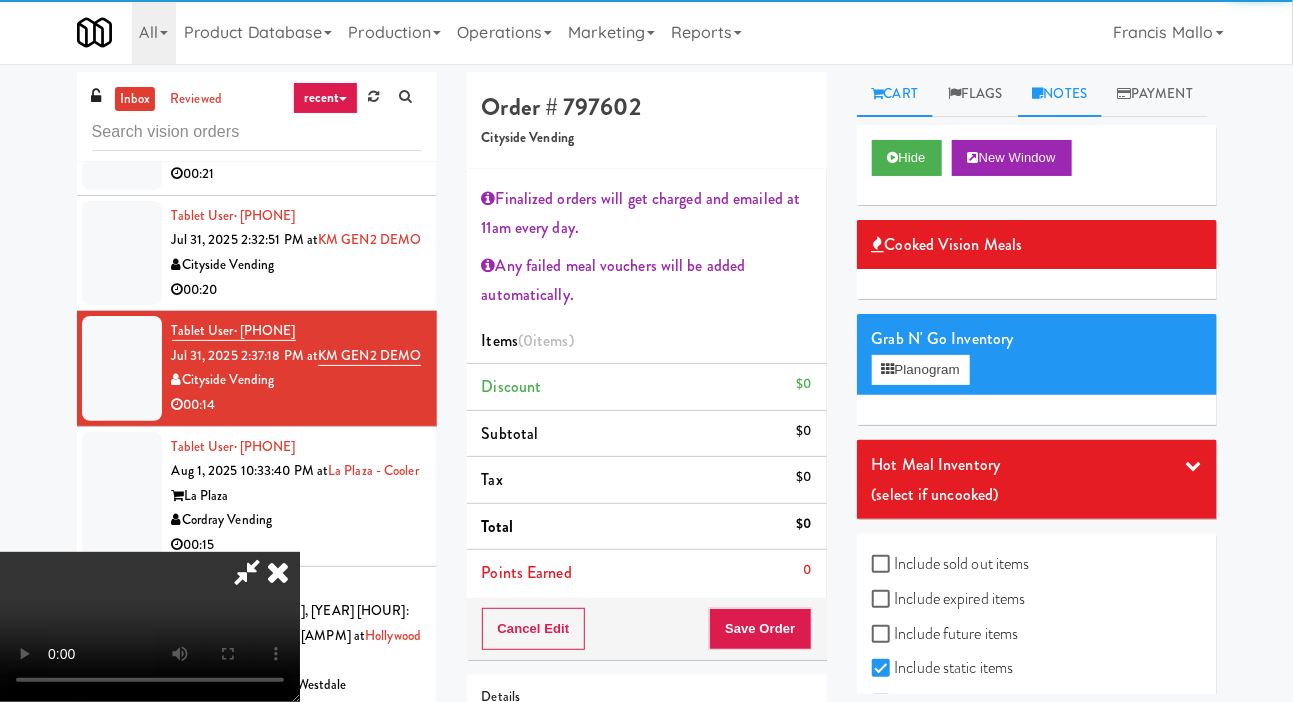 click on "Notes" at bounding box center (1060, 94) 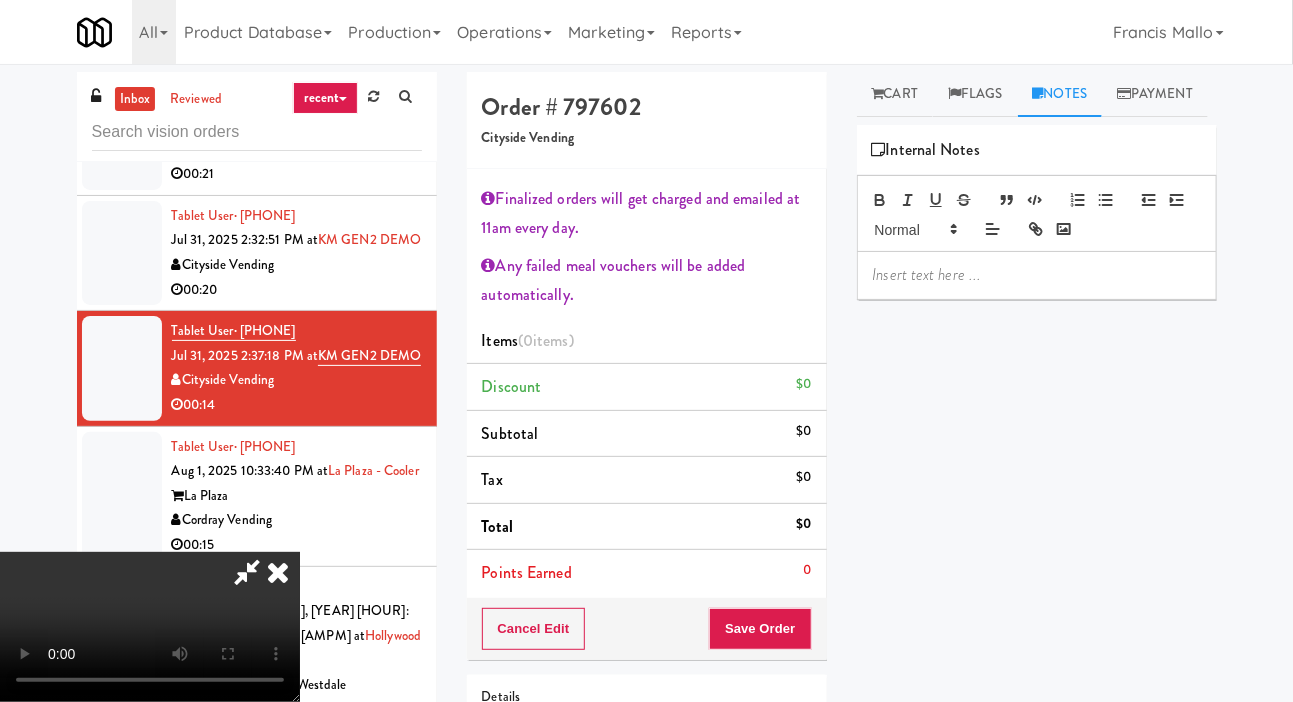 click at bounding box center (1037, 275) 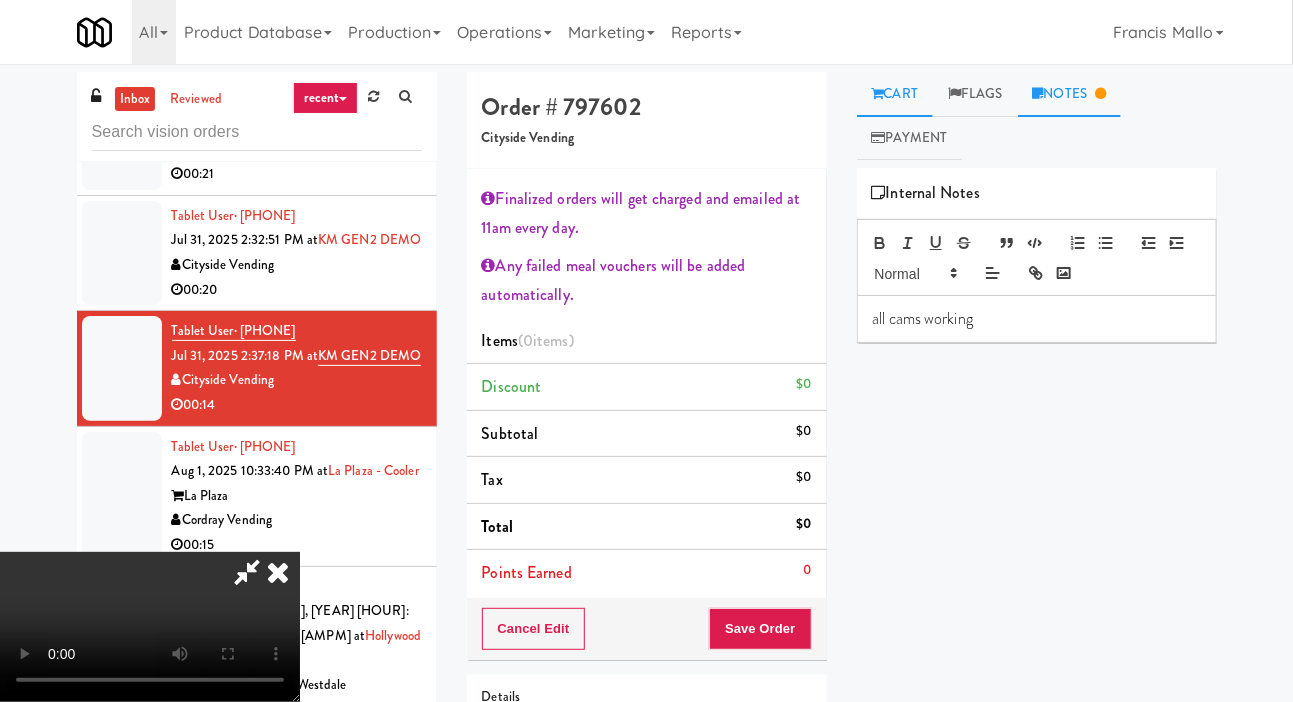 click on "Cart" at bounding box center [895, 94] 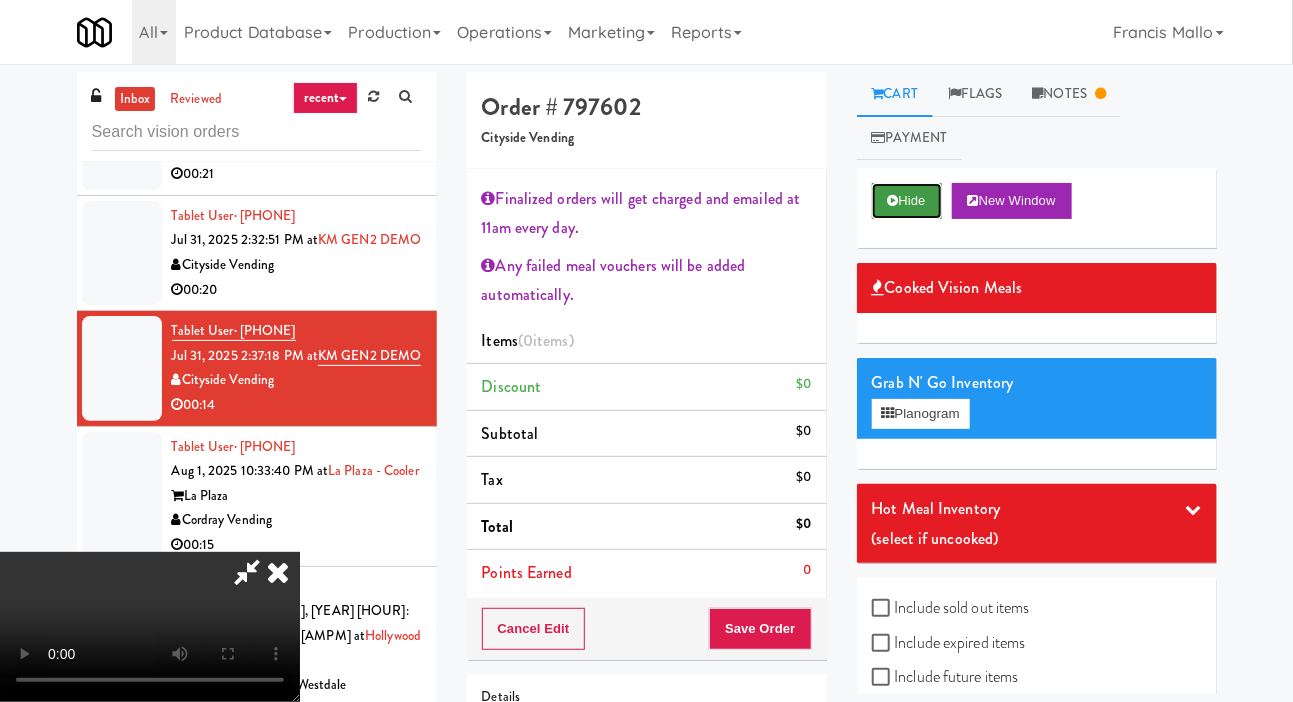 click on "Hide" at bounding box center [907, 201] 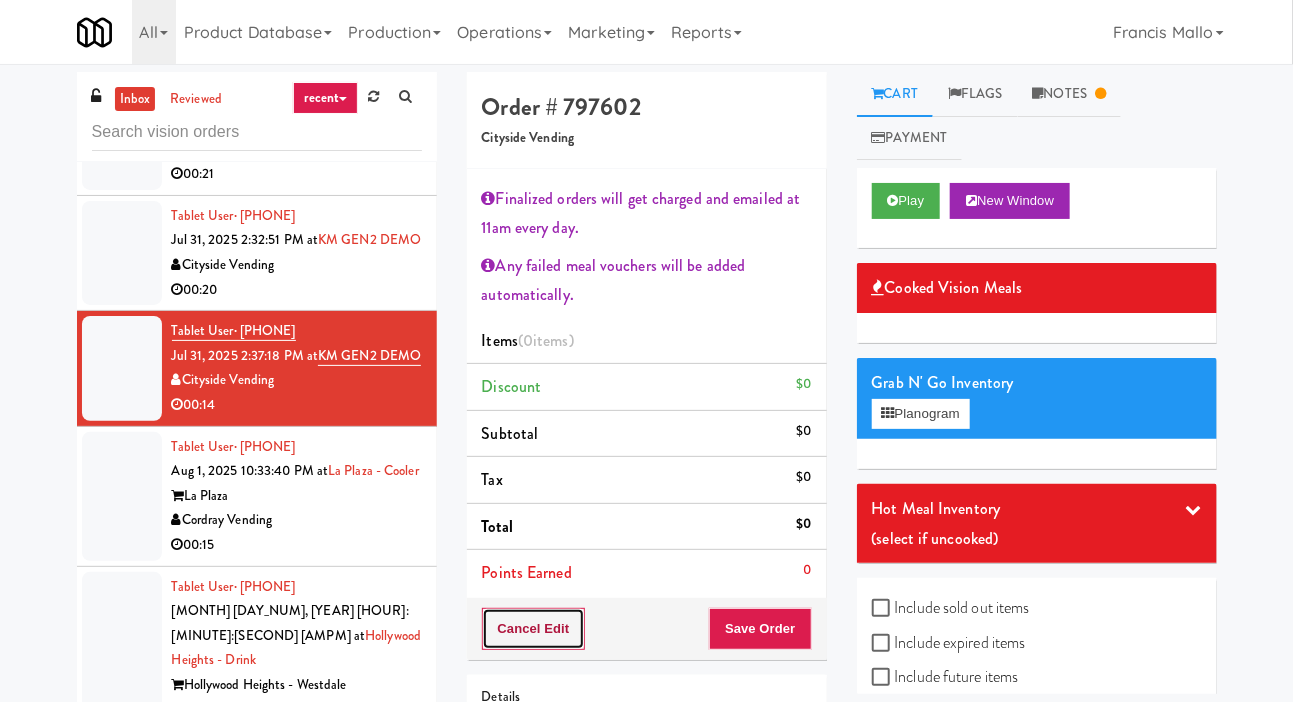 click on "Cancel Edit" at bounding box center [534, 629] 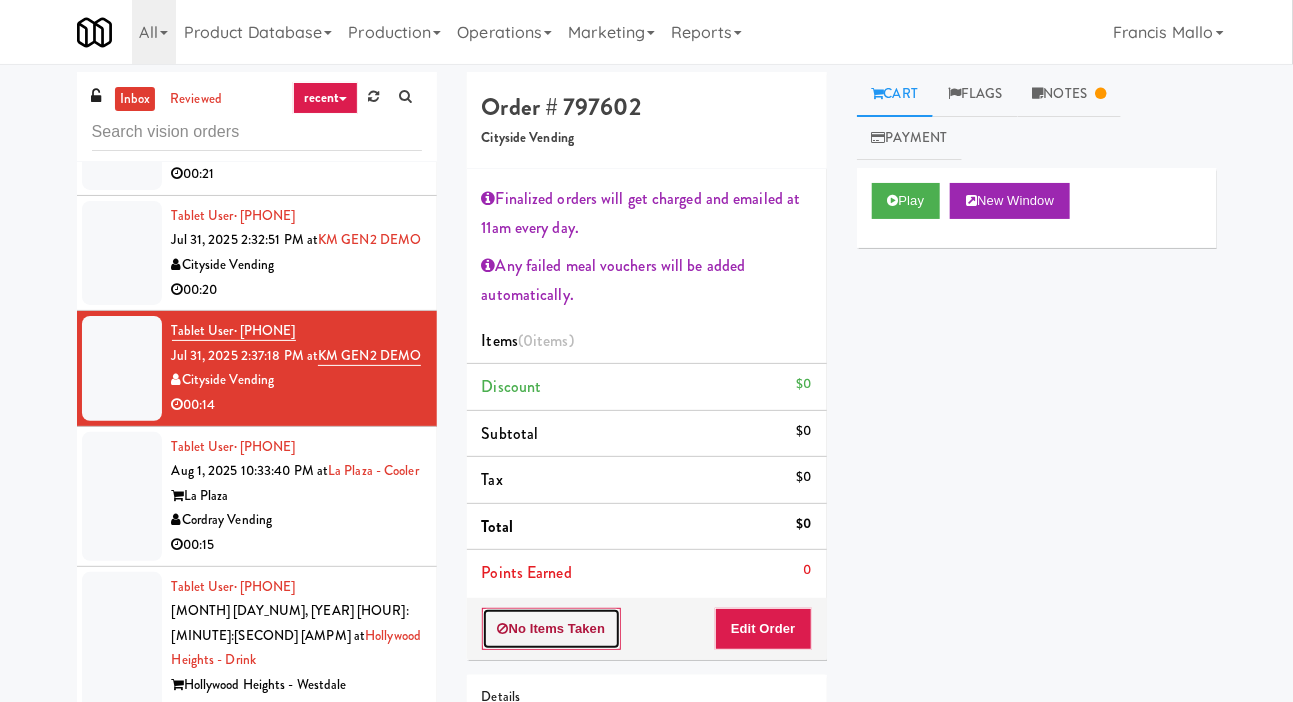 click on "No Items Taken" at bounding box center (552, 629) 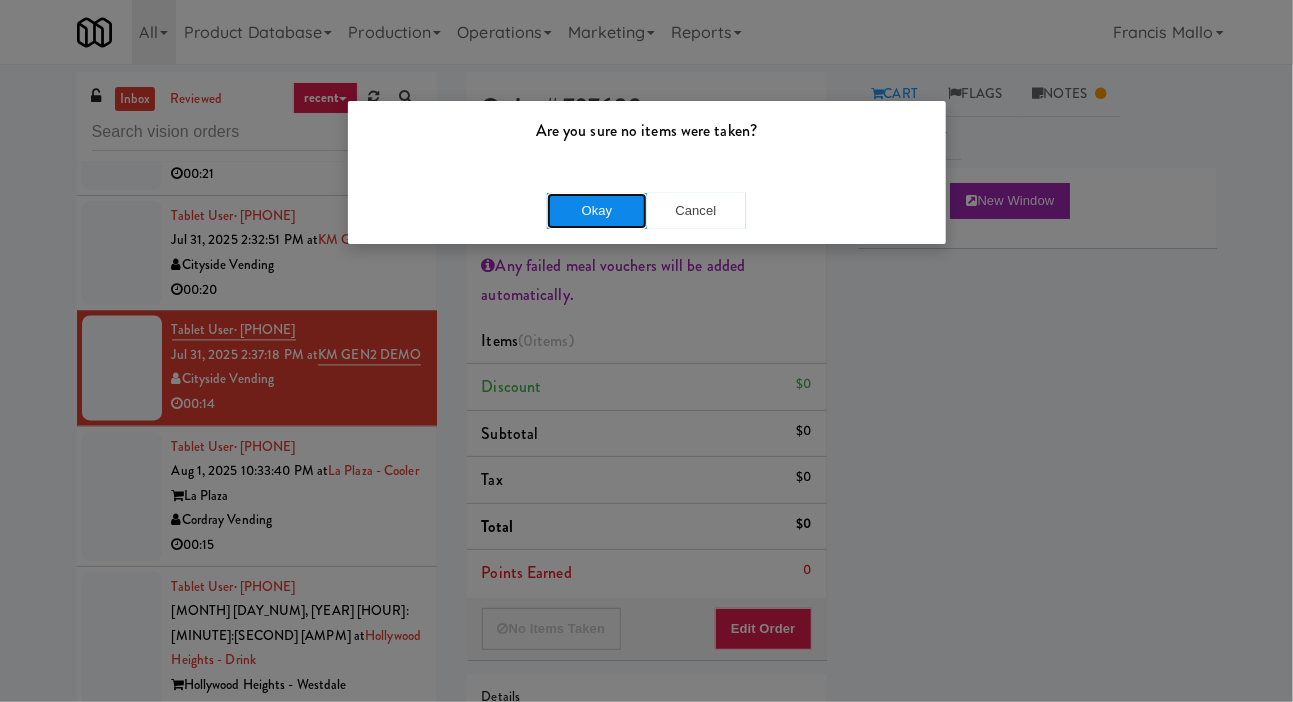click on "Okay" at bounding box center (597, 211) 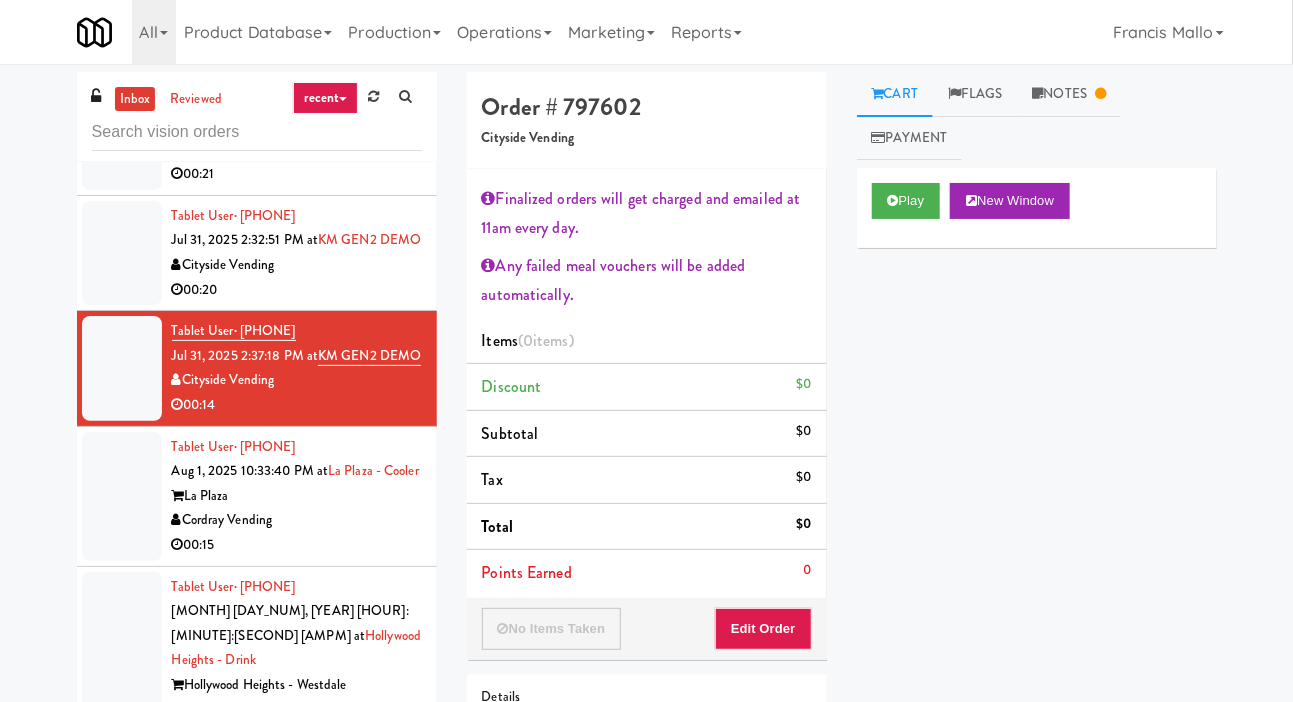 click at bounding box center [122, 253] 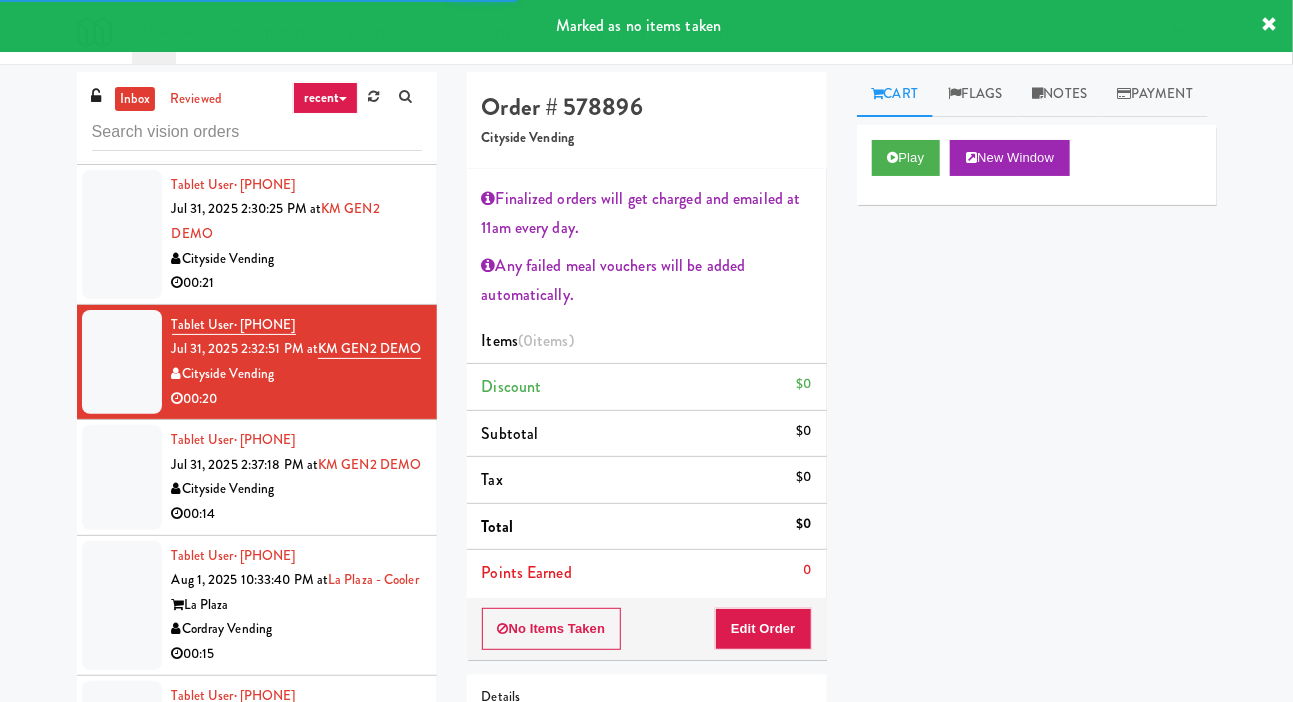 scroll, scrollTop: 7531, scrollLeft: 0, axis: vertical 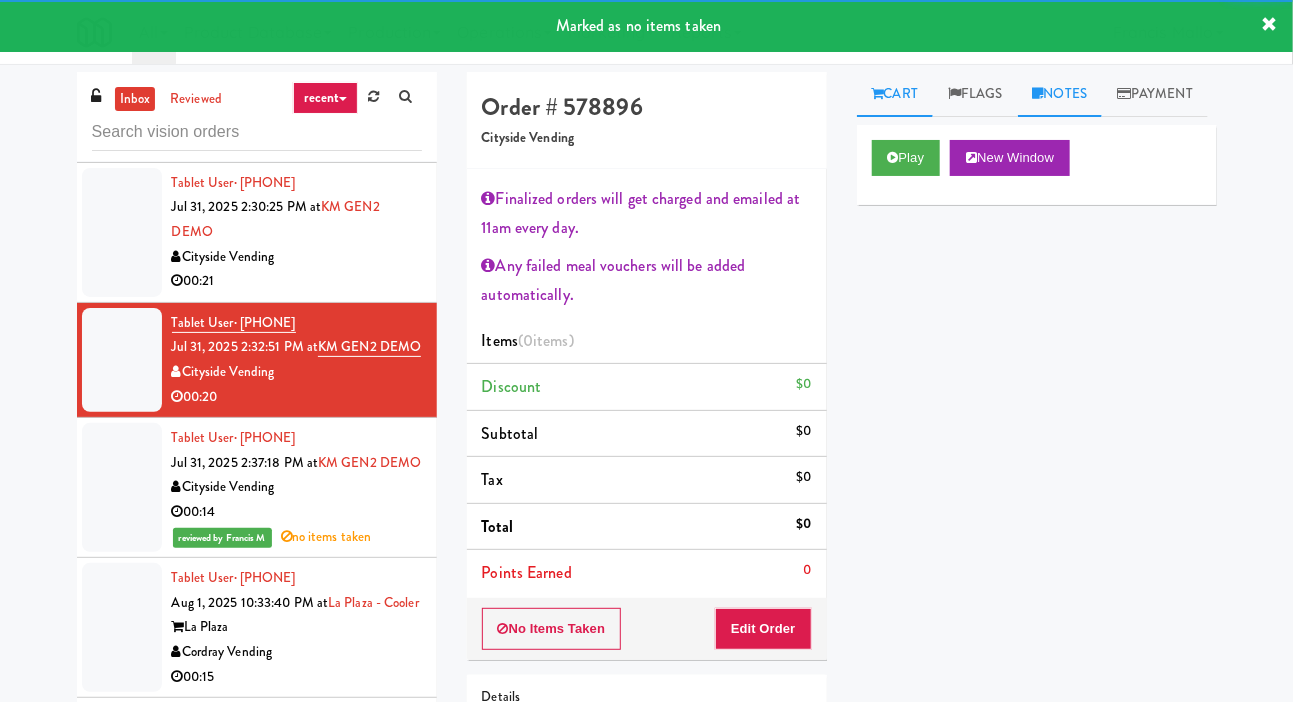 click on "Notes" at bounding box center [1060, 94] 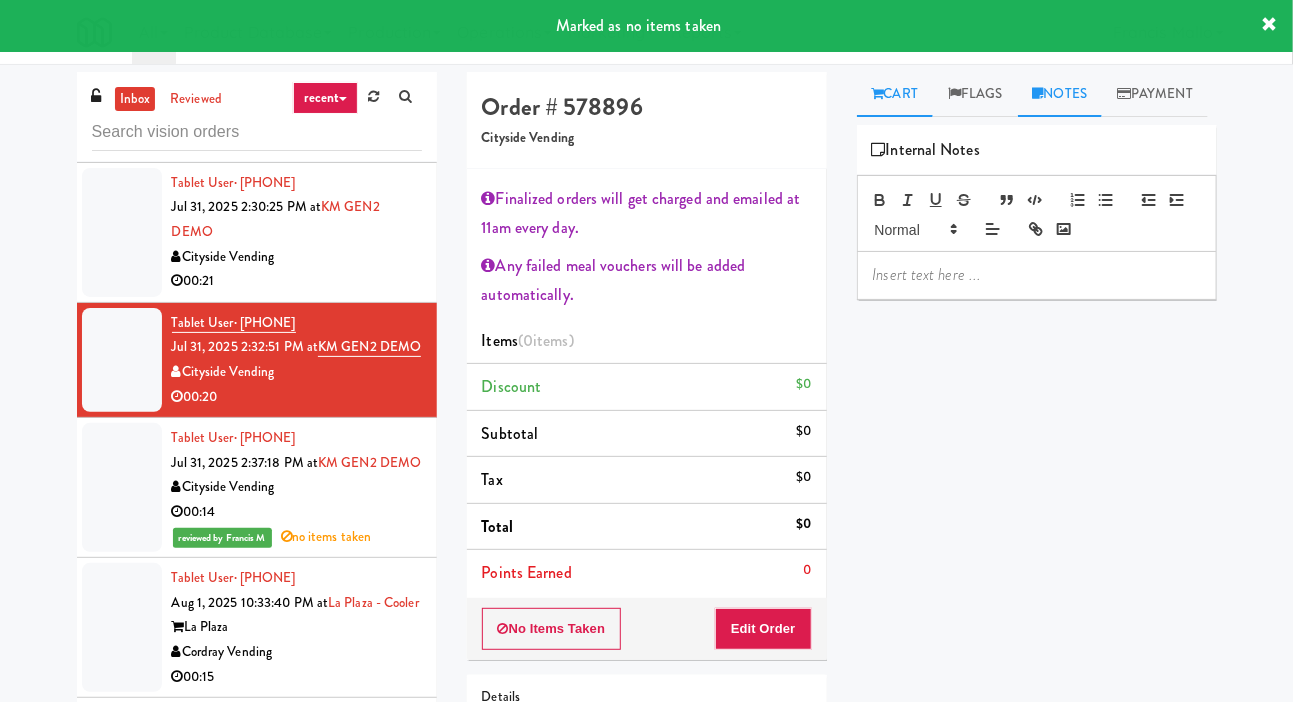 click on "Cart" at bounding box center (895, 94) 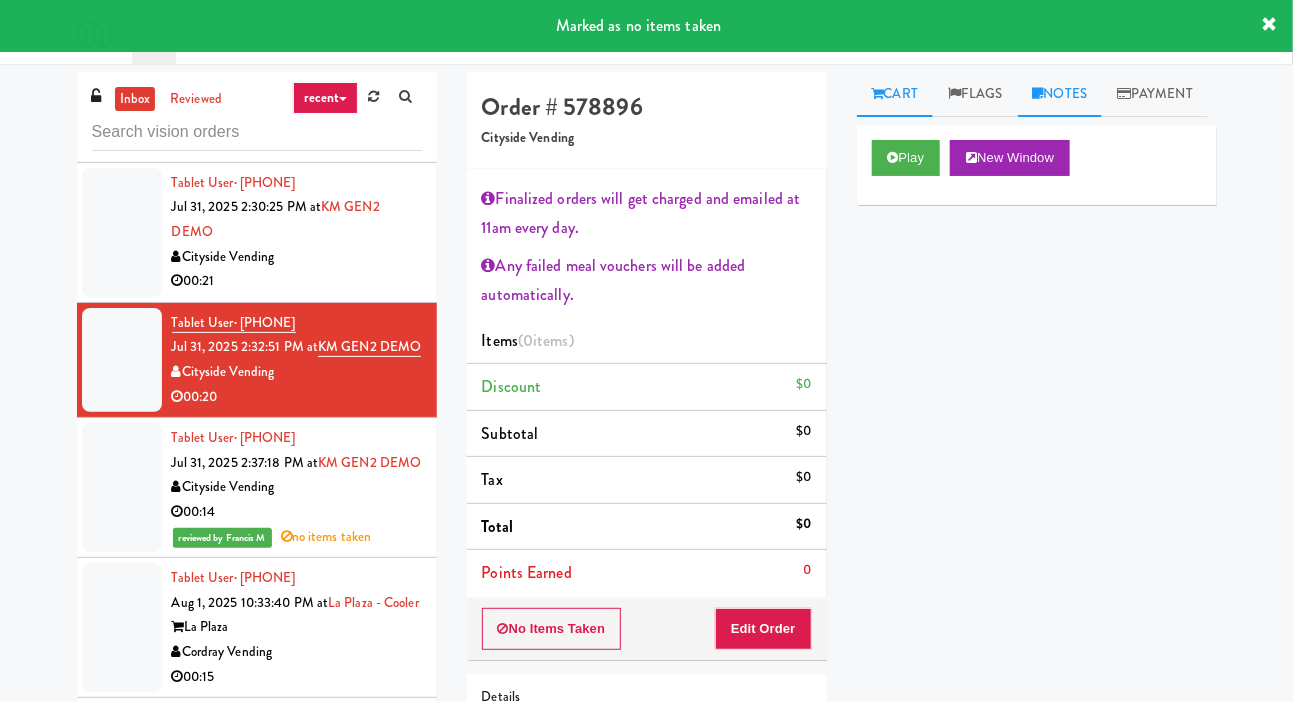 click on "Notes" at bounding box center [1060, 94] 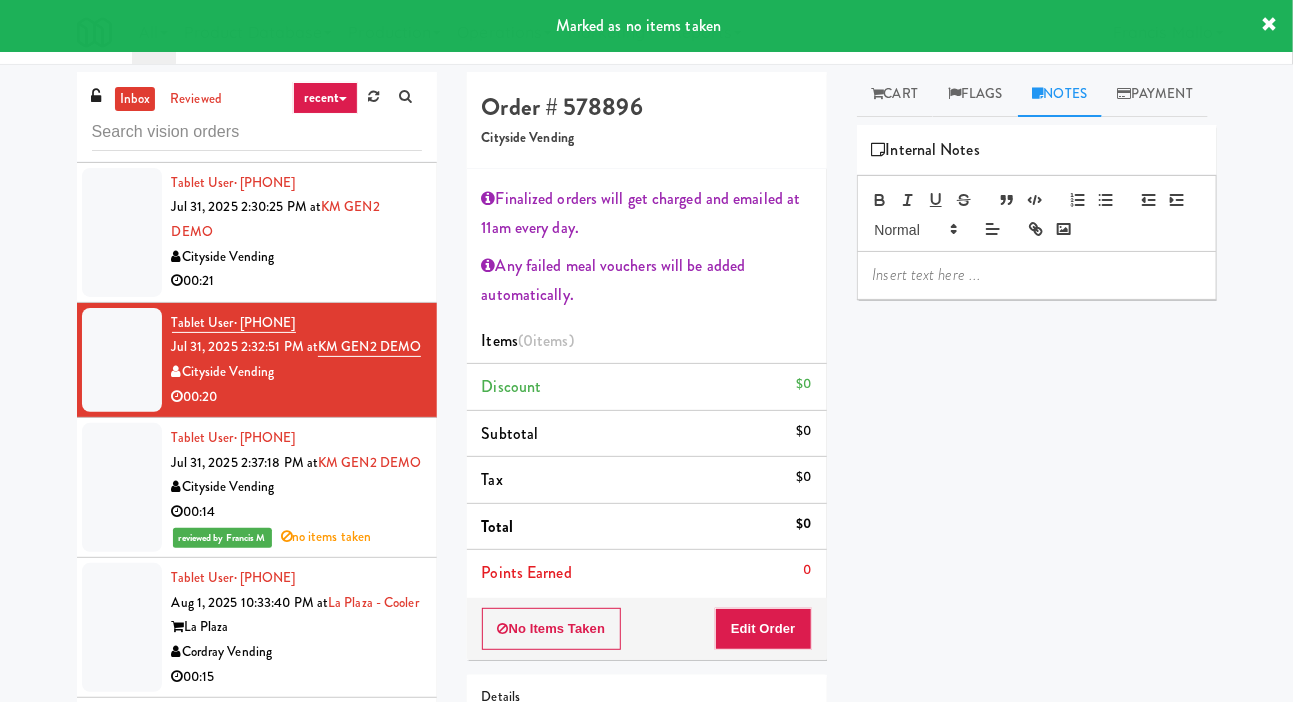 click at bounding box center [1037, 275] 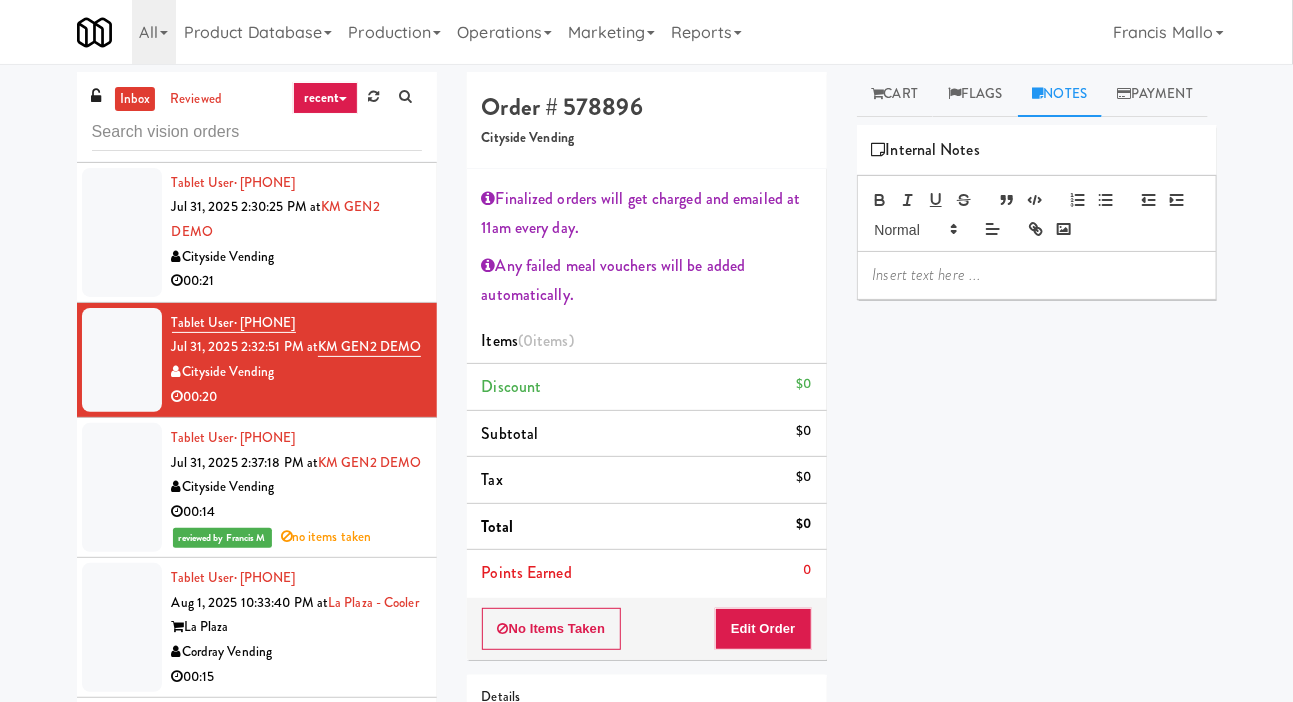scroll, scrollTop: 0, scrollLeft: 0, axis: both 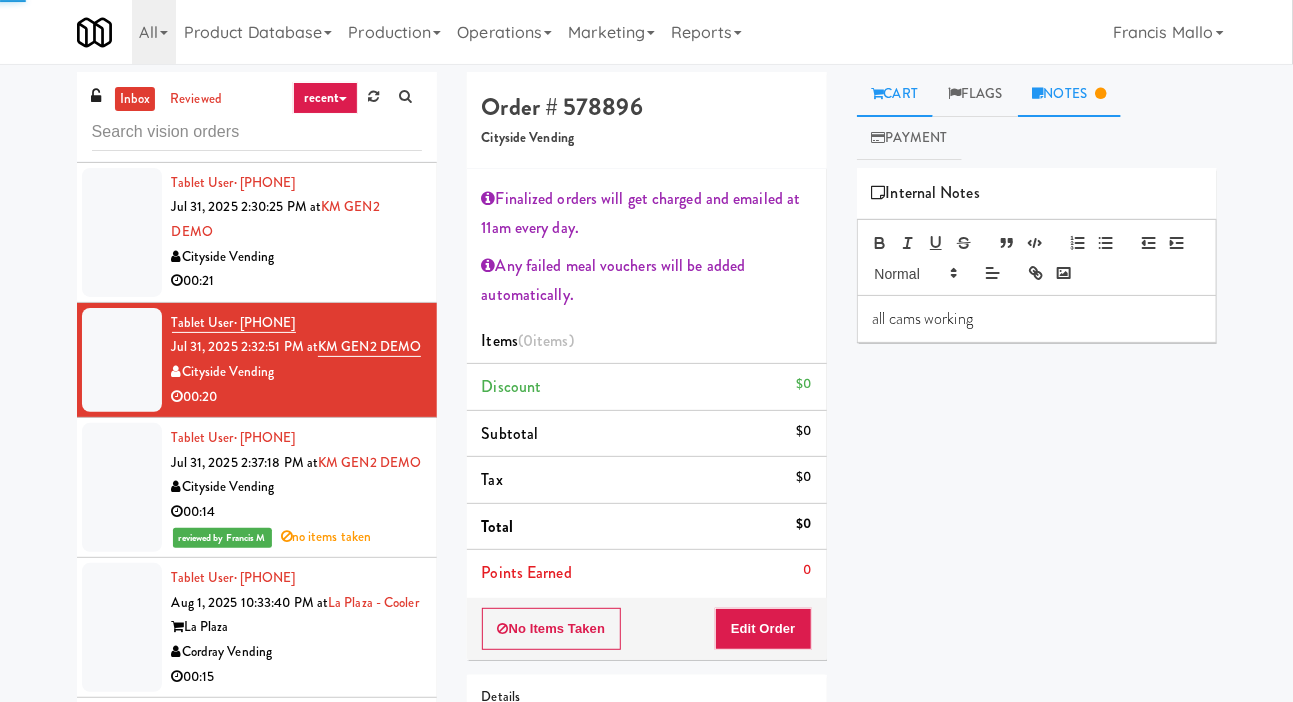 click on "Cart" at bounding box center (895, 94) 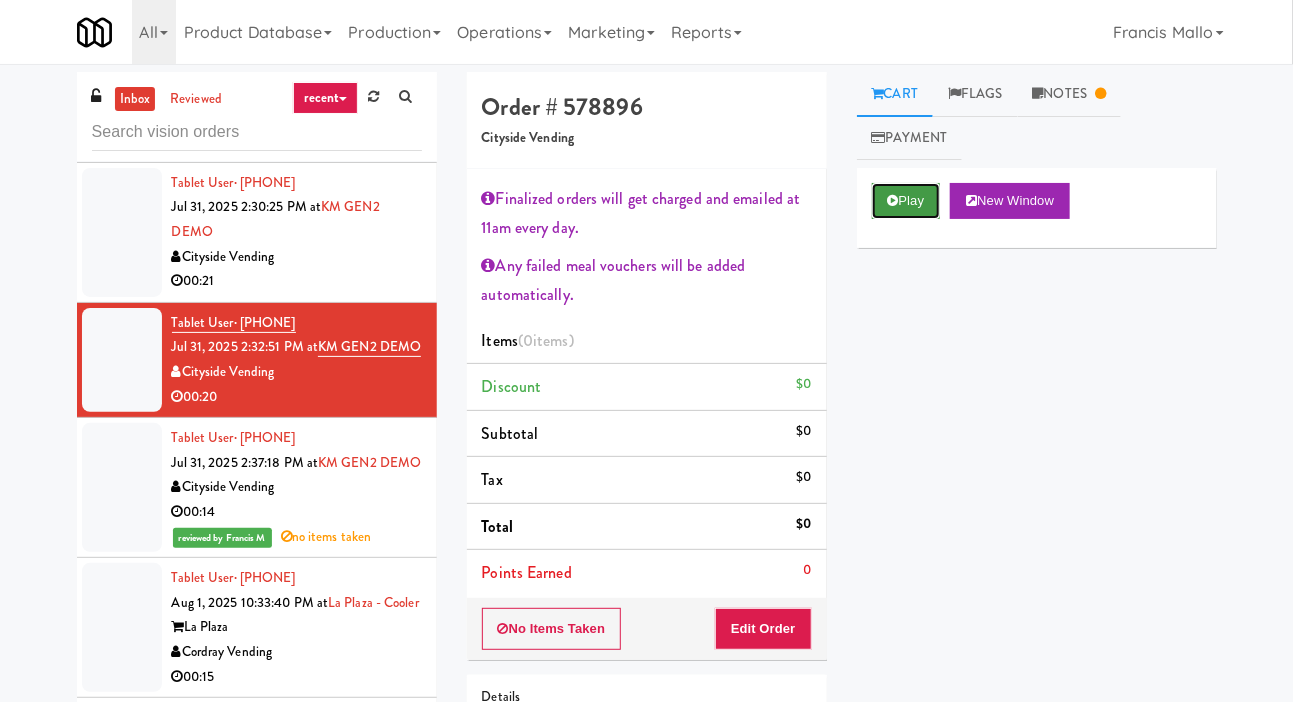 click on "Play" at bounding box center [906, 201] 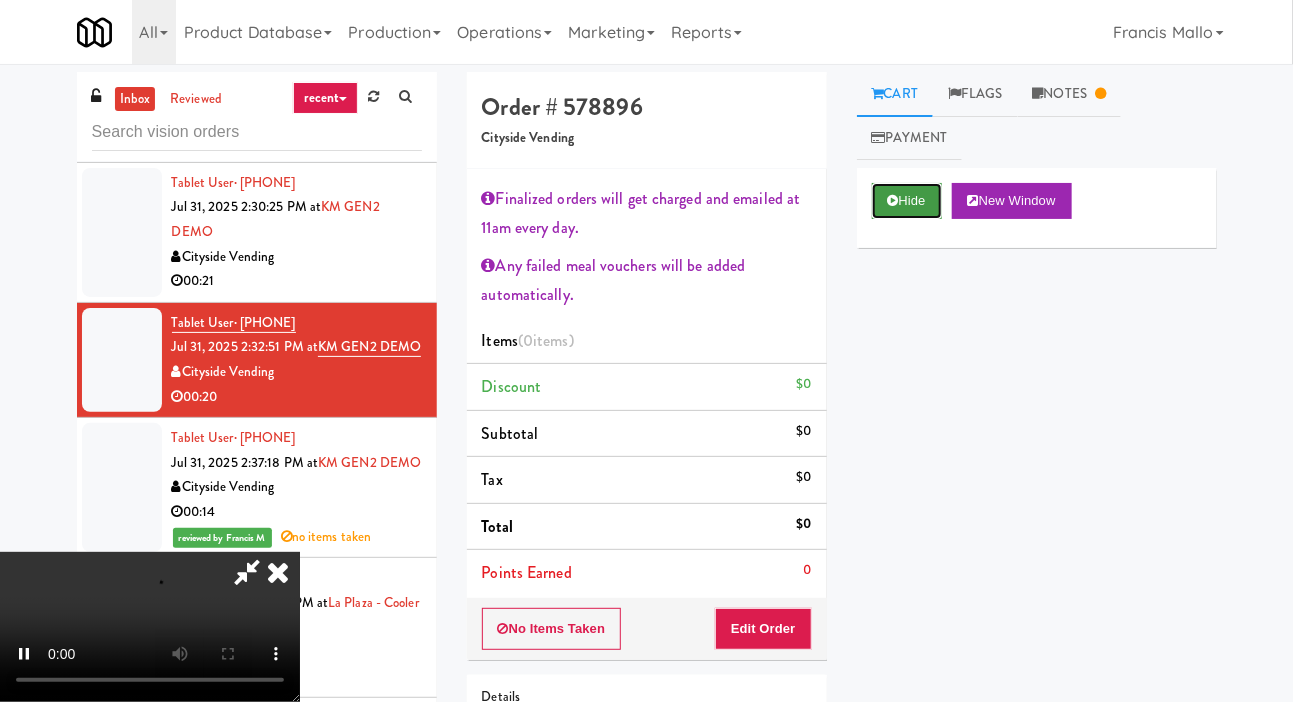 click at bounding box center [893, 200] 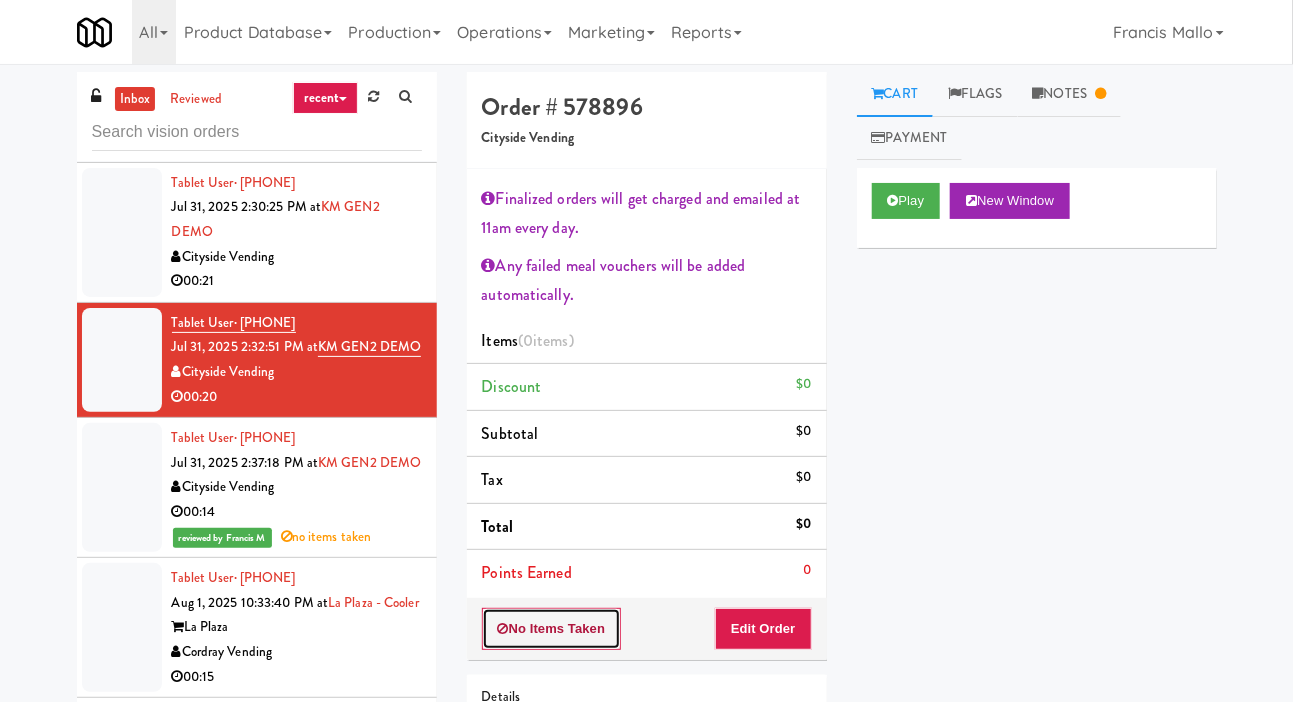 click on "No Items Taken" at bounding box center [552, 629] 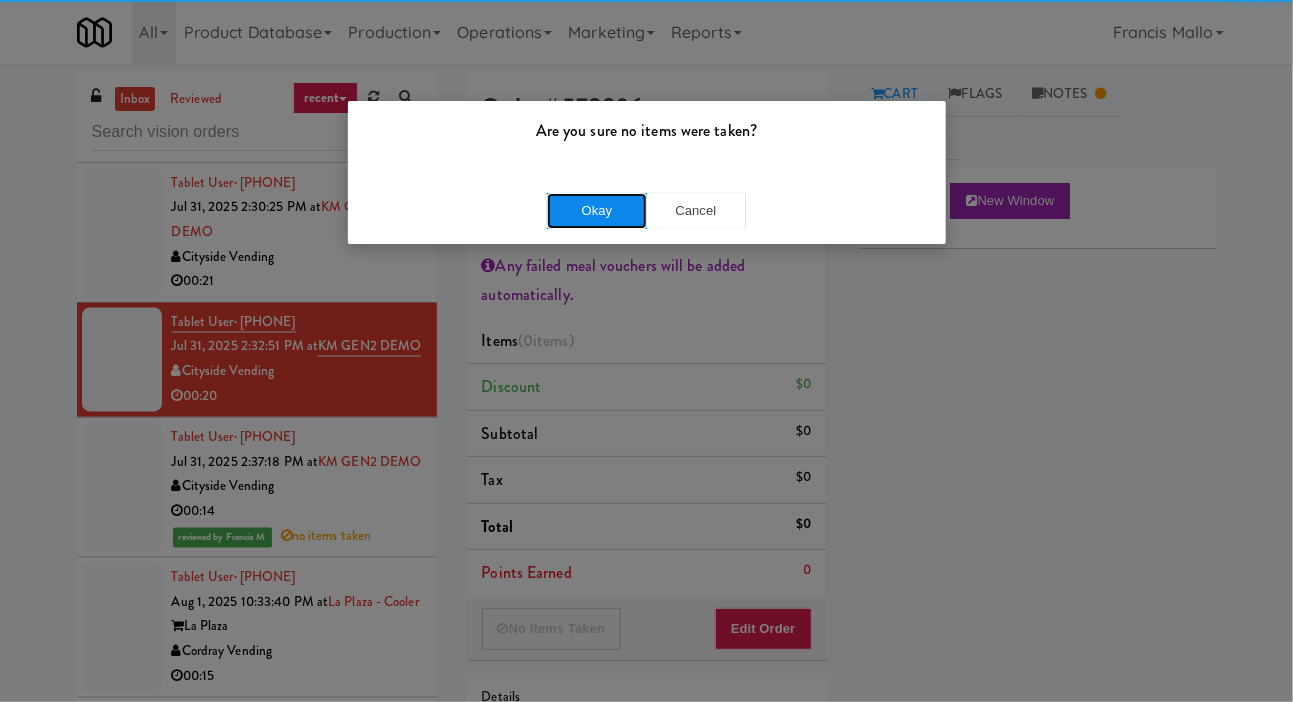 click on "Okay" at bounding box center [597, 211] 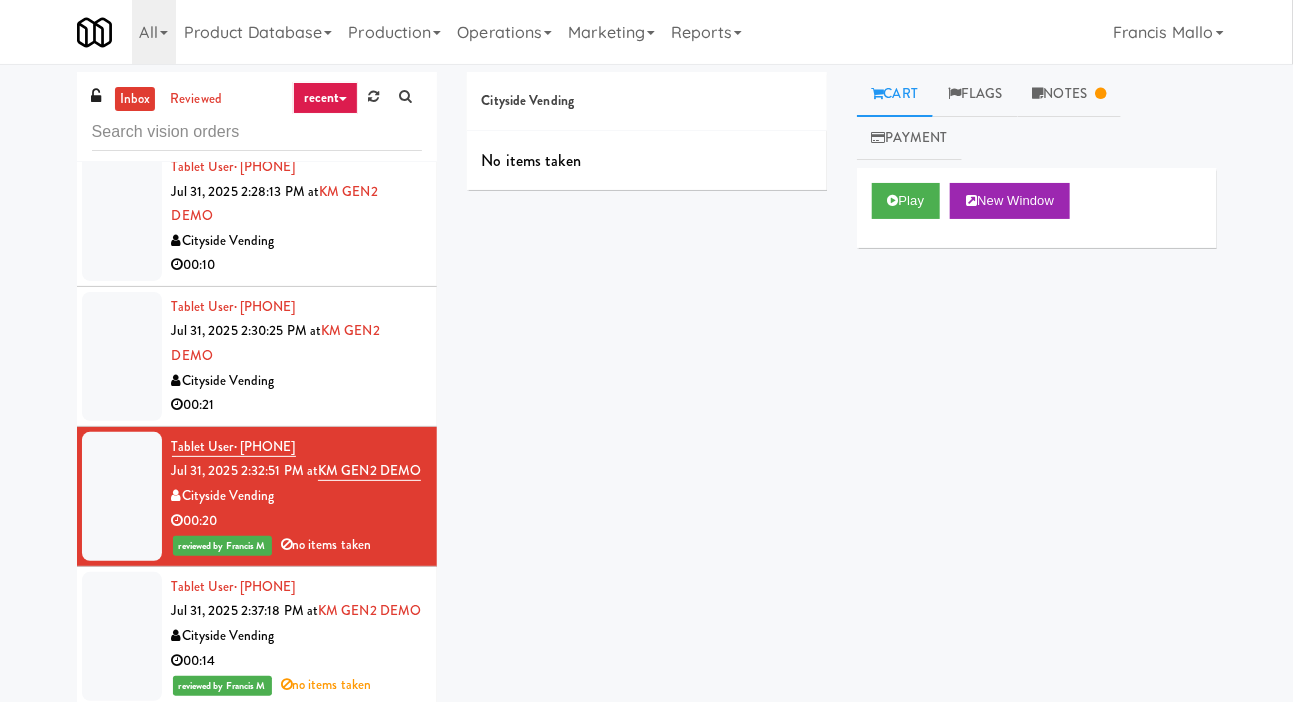 scroll, scrollTop: 7406, scrollLeft: 0, axis: vertical 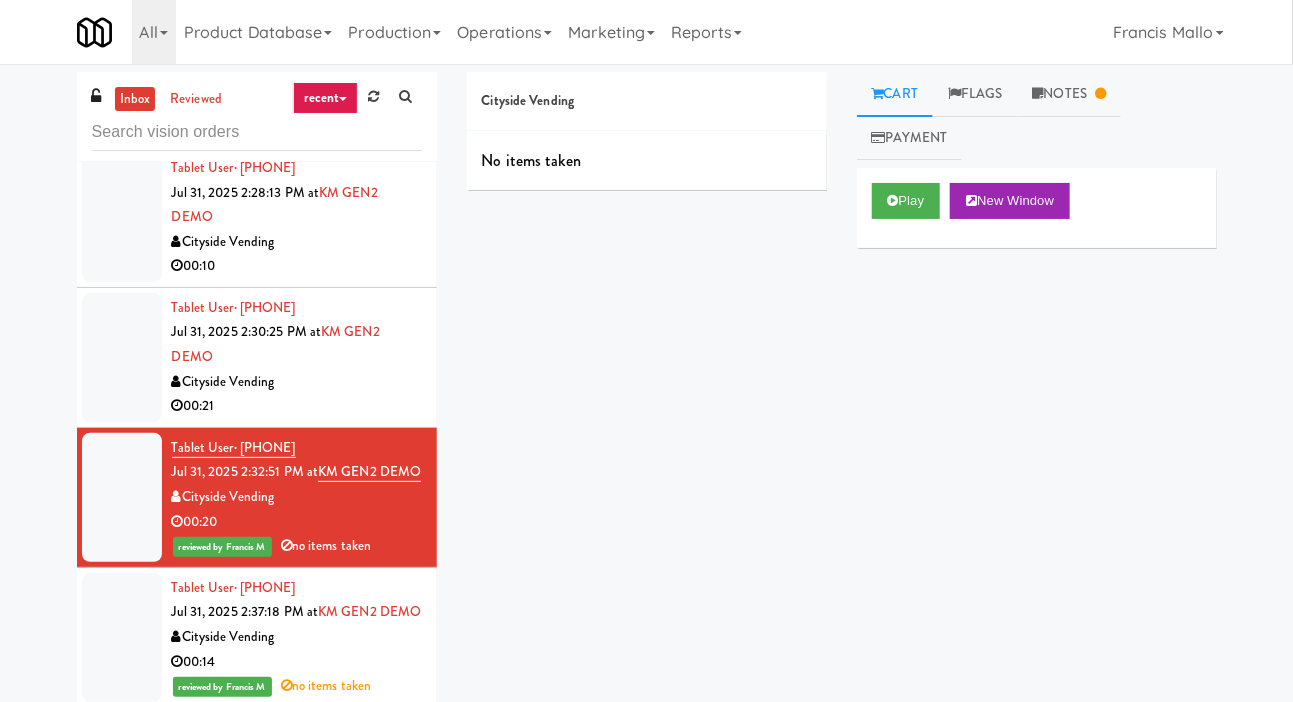 click at bounding box center [122, 357] 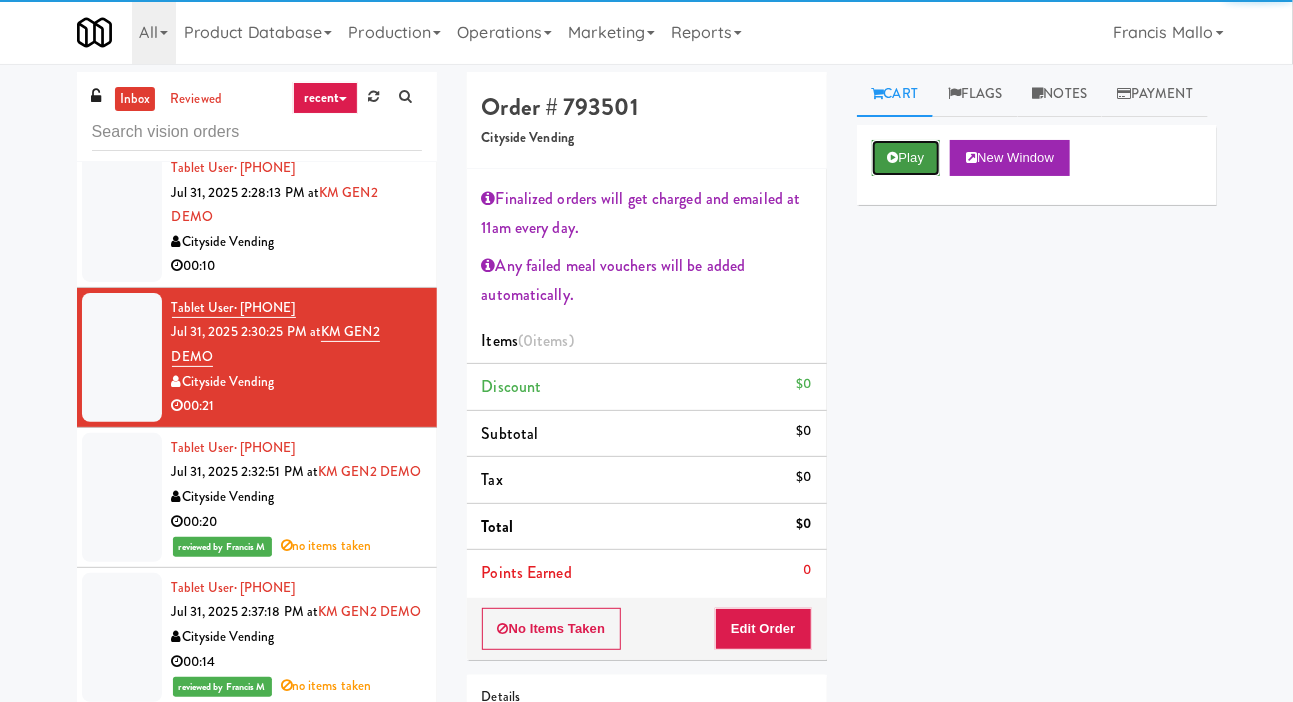 click on "Play" at bounding box center (906, 158) 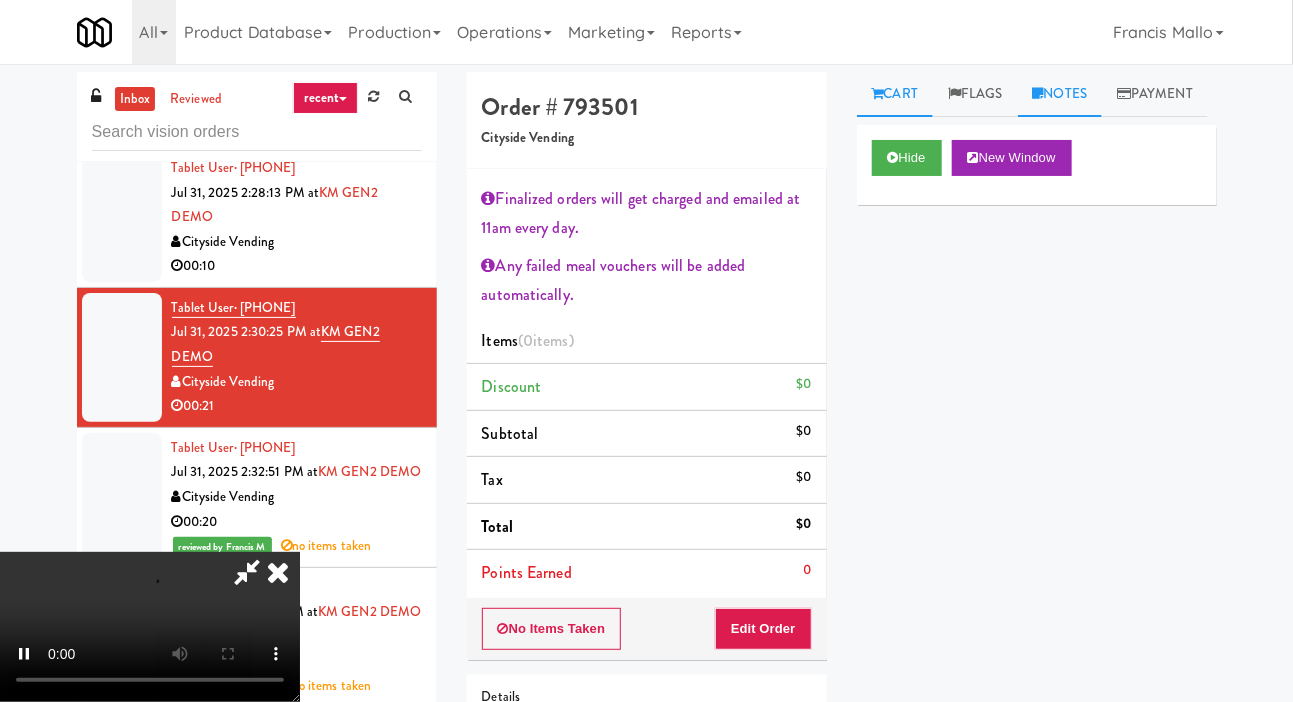 click on "Notes" at bounding box center [1060, 94] 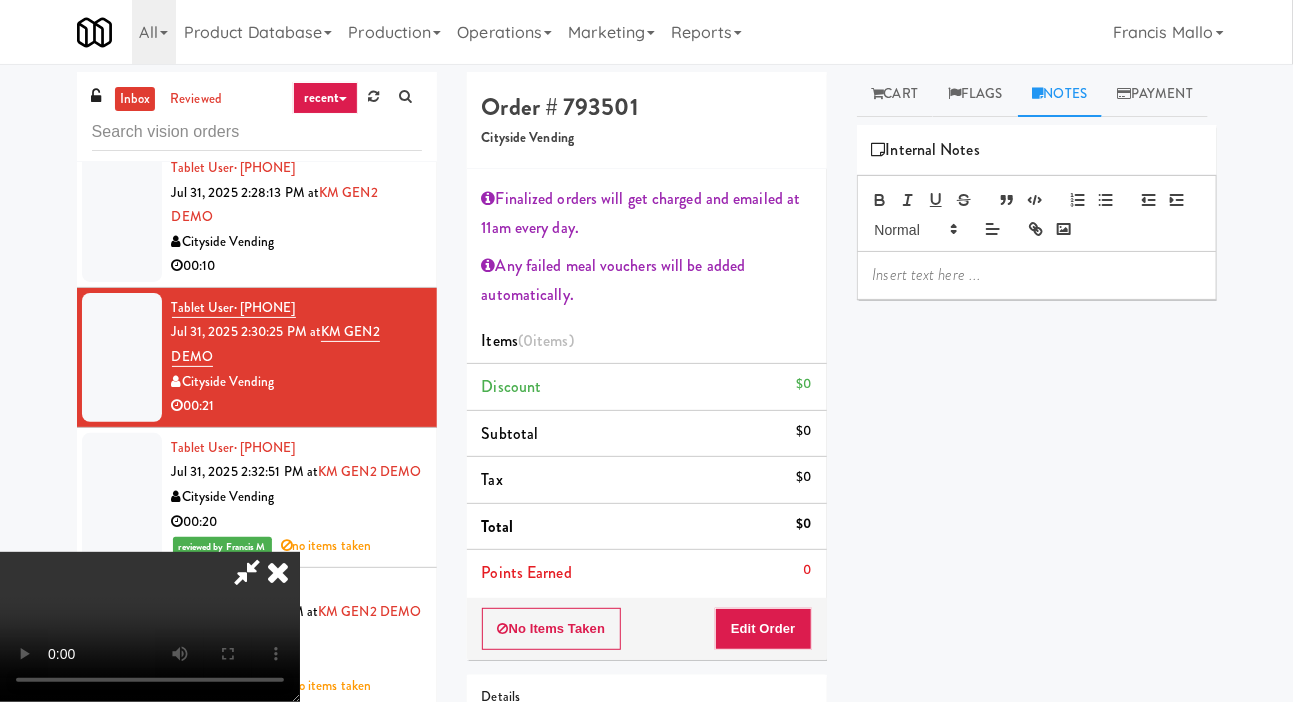 click at bounding box center [1037, 275] 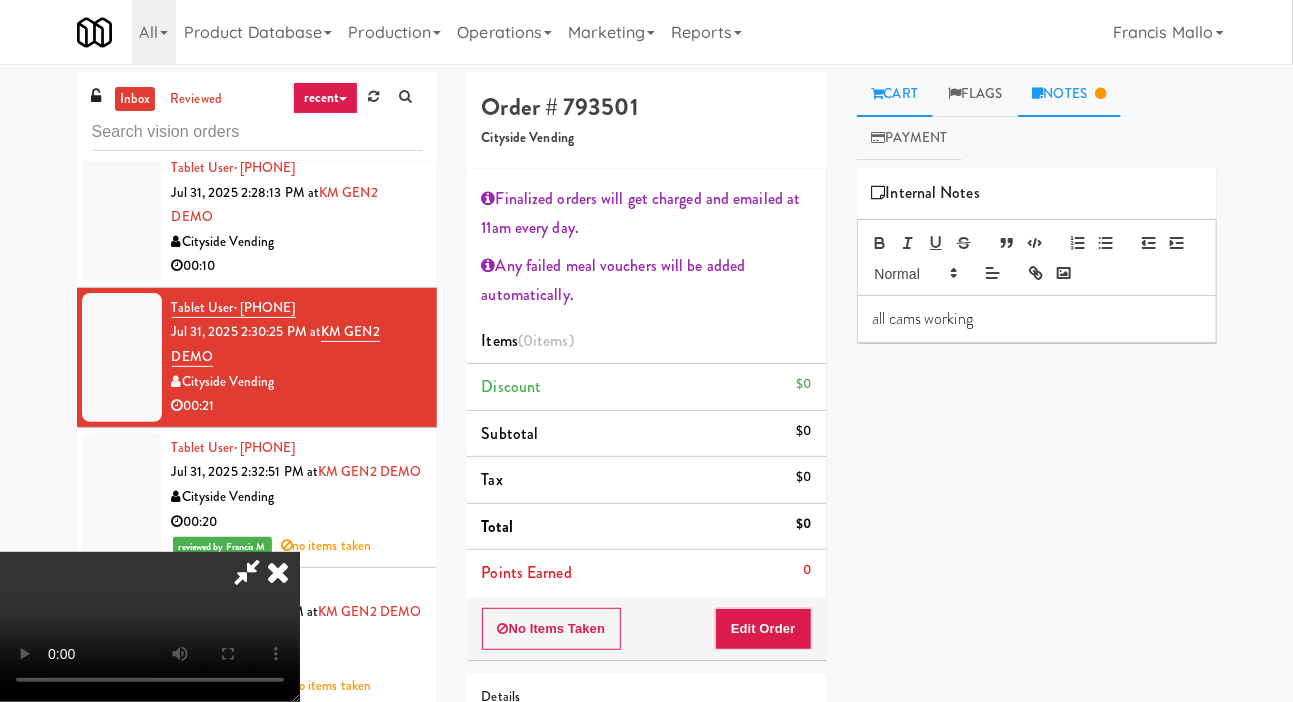 click on "Cart" at bounding box center (895, 94) 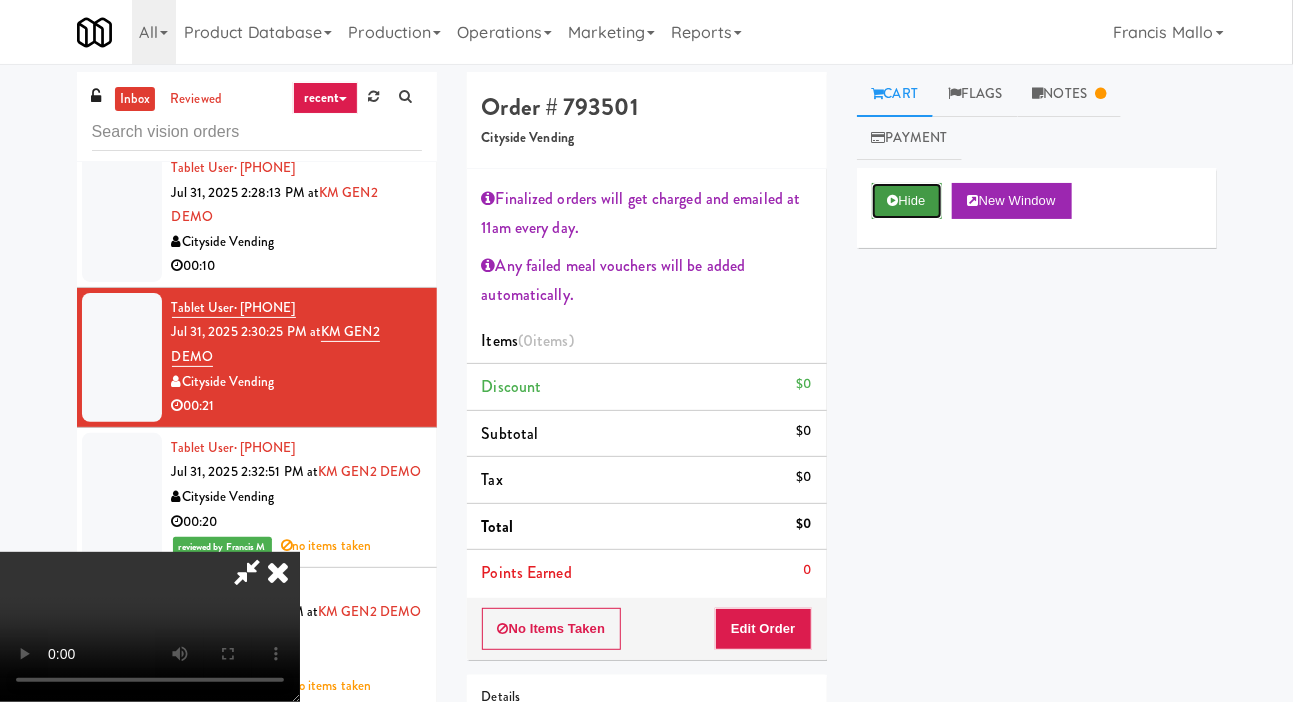 click on "Hide" at bounding box center (907, 201) 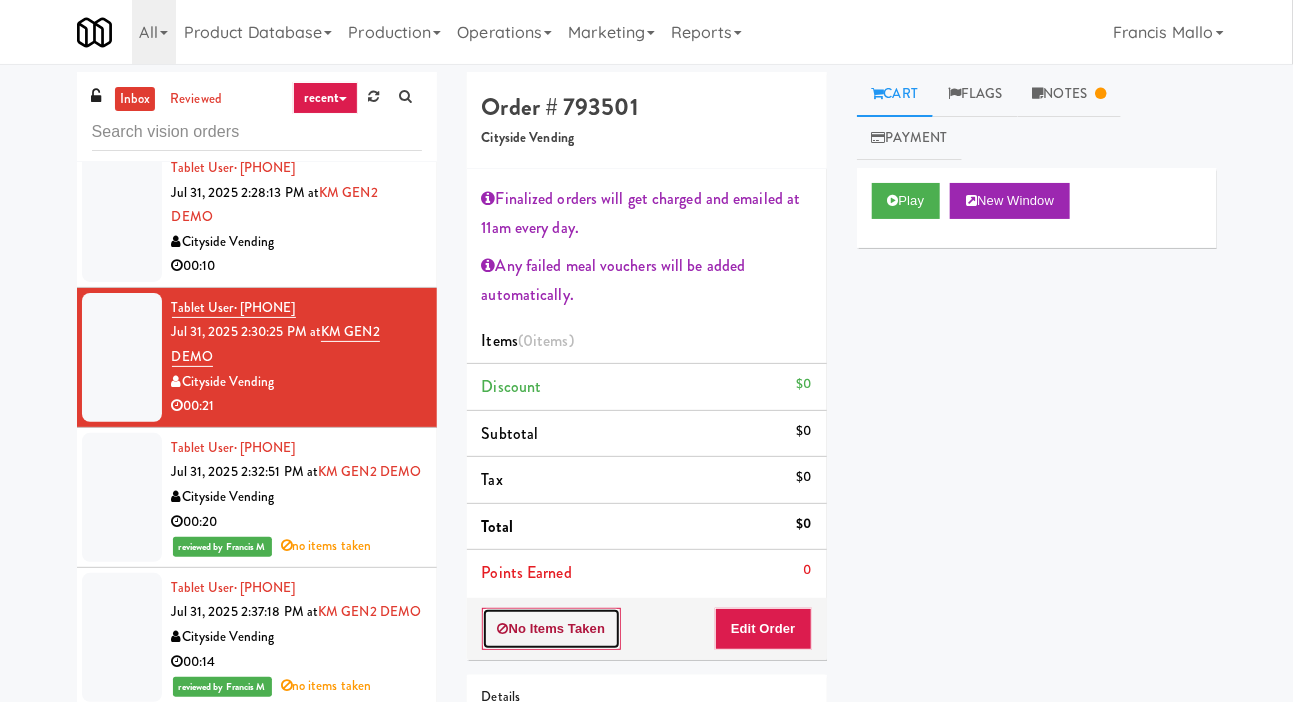 click on "No Items Taken" at bounding box center (552, 629) 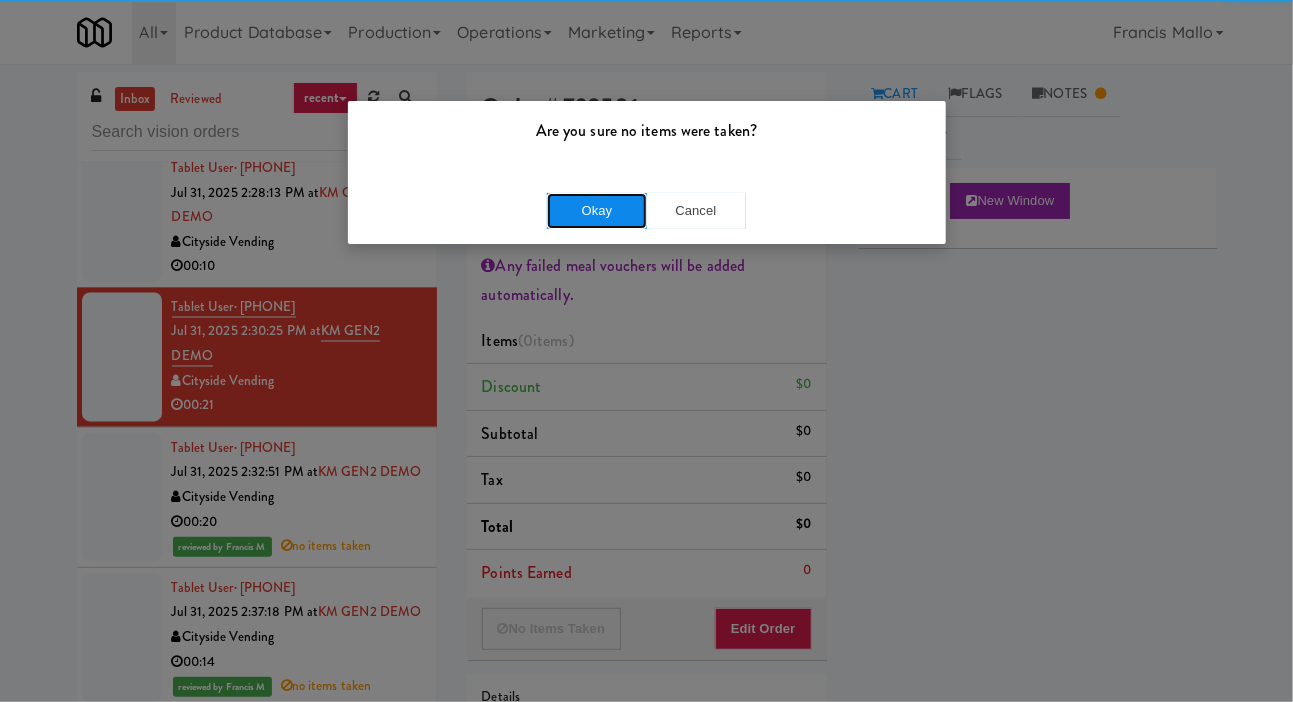 click on "Okay" at bounding box center [597, 211] 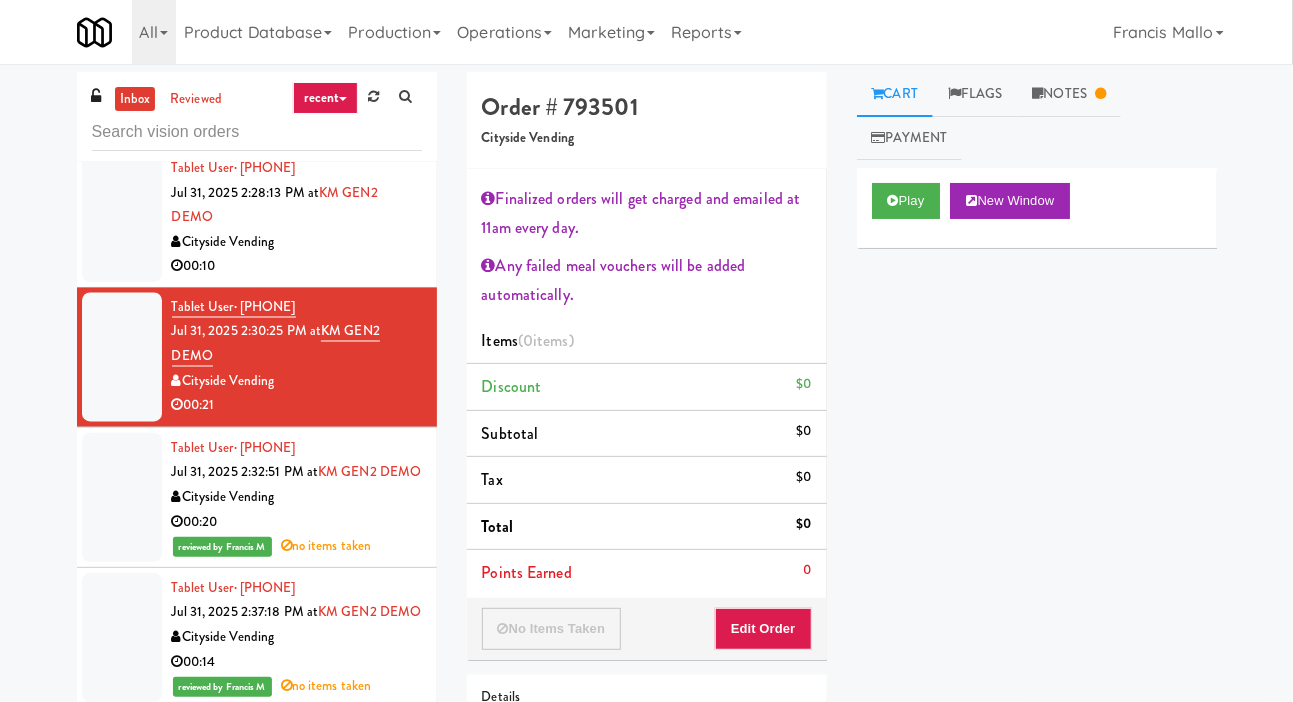 click at bounding box center (122, 217) 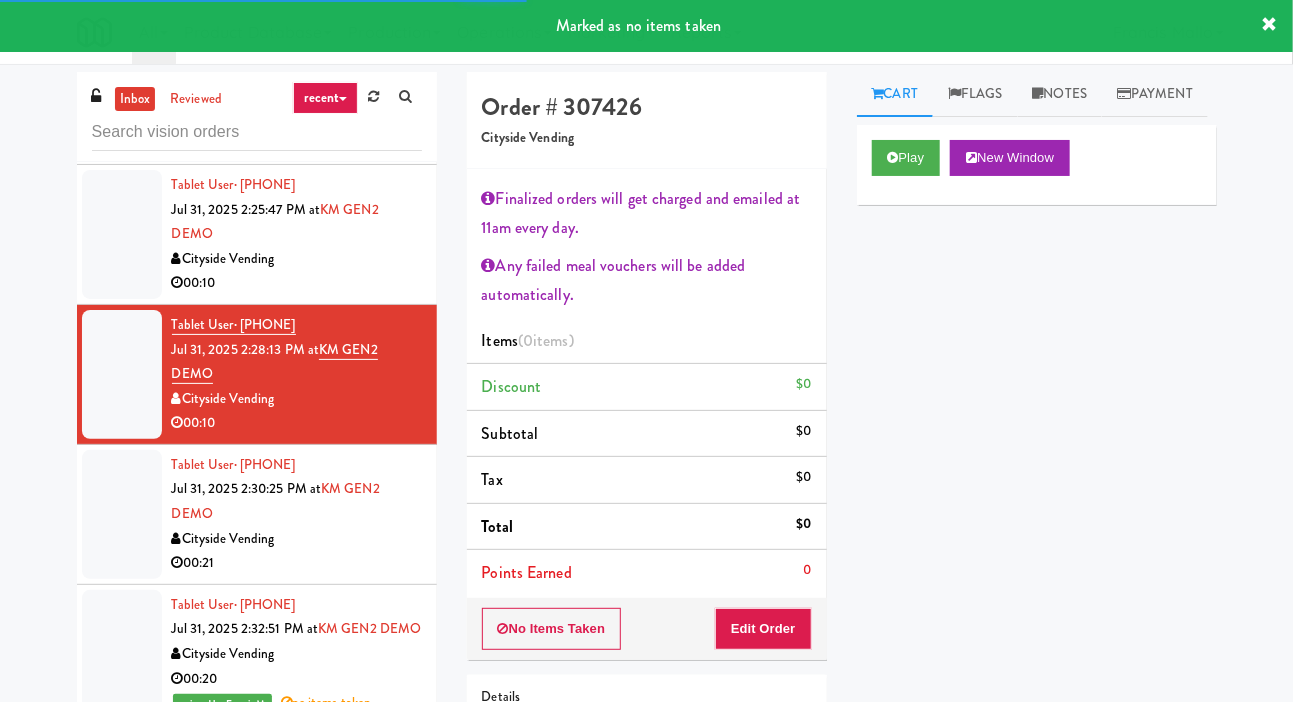 scroll, scrollTop: 7252, scrollLeft: 0, axis: vertical 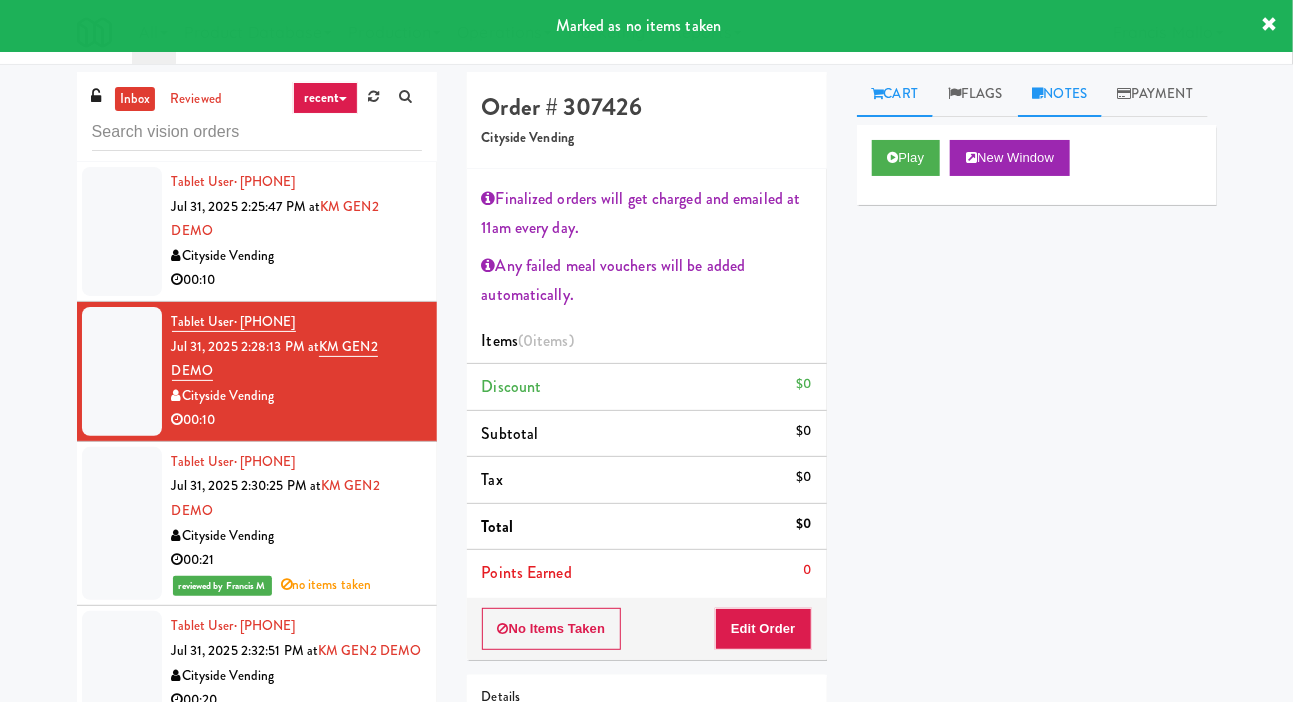 click on "Notes" at bounding box center (1060, 94) 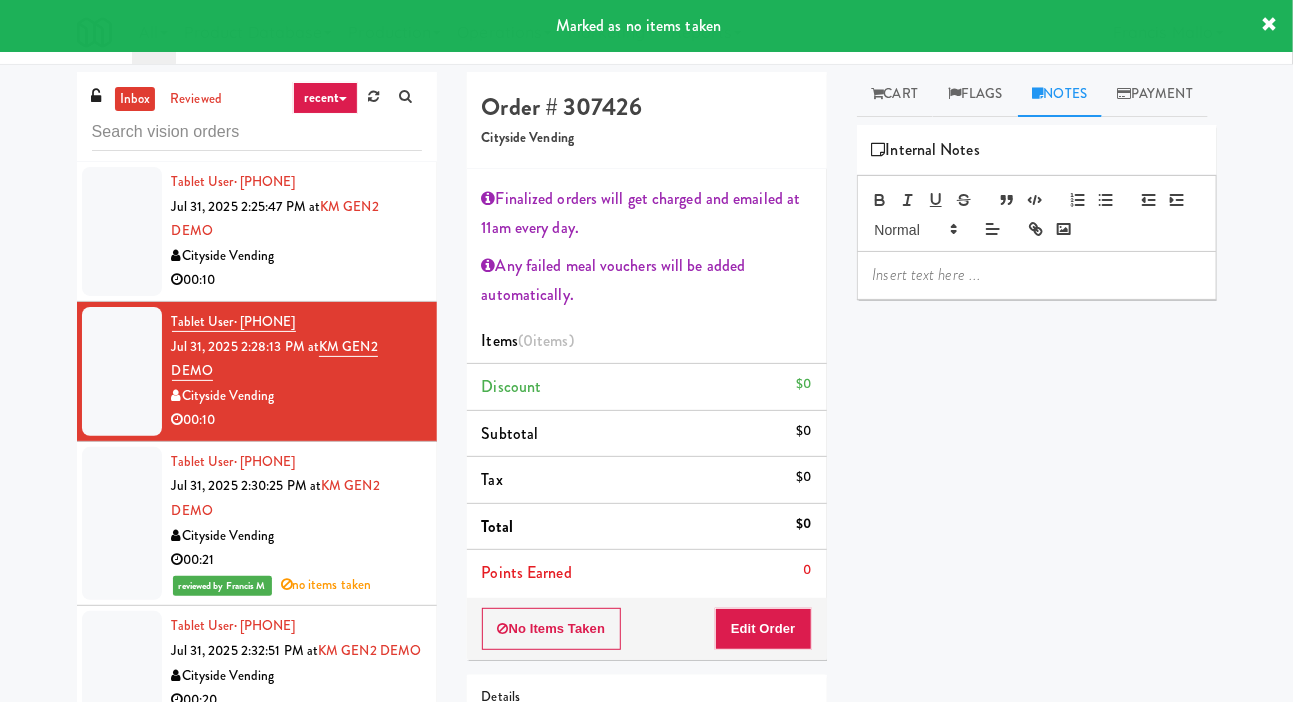 click at bounding box center [1037, 275] 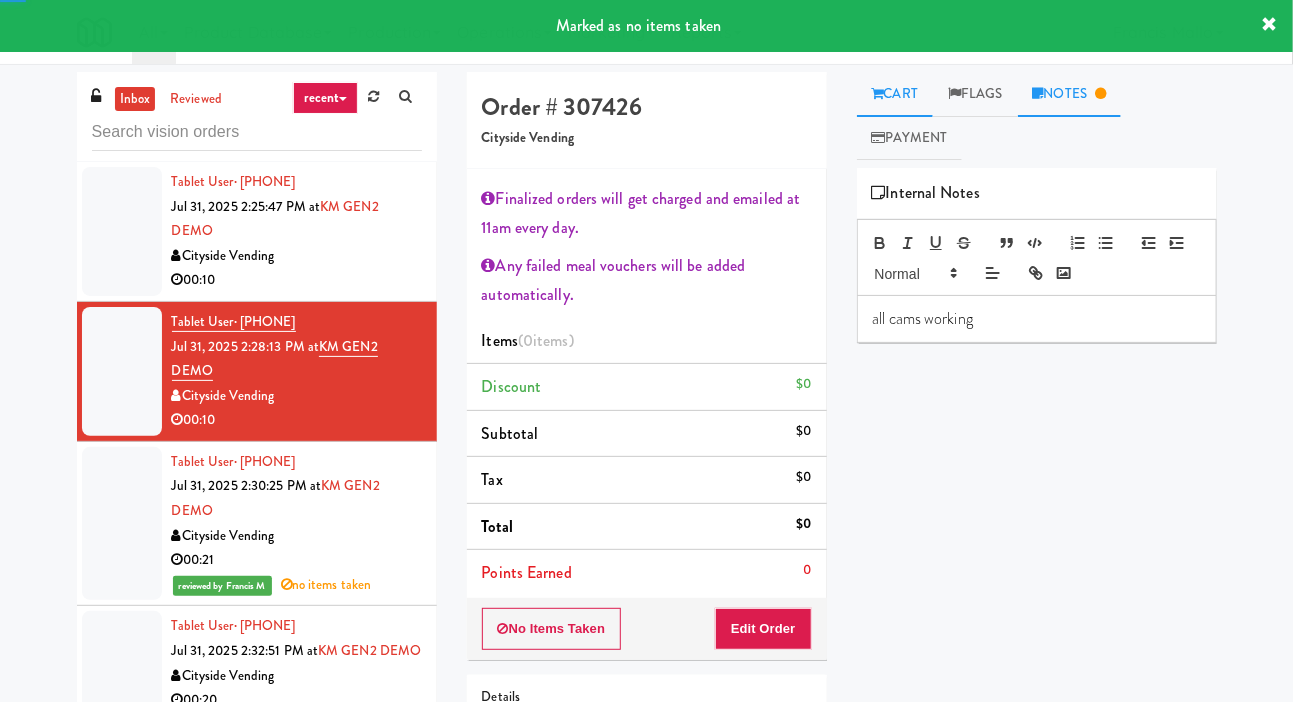 click on "Cart" at bounding box center (895, 94) 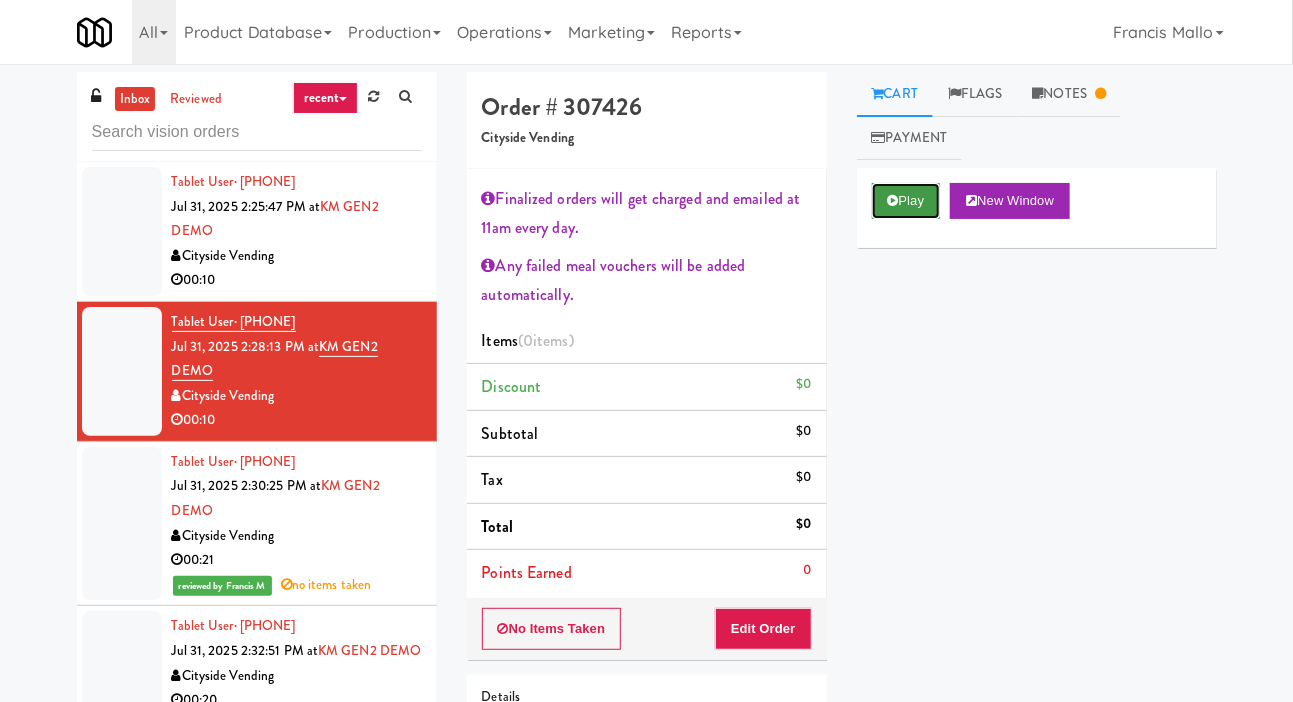 click on "Play" at bounding box center (906, 201) 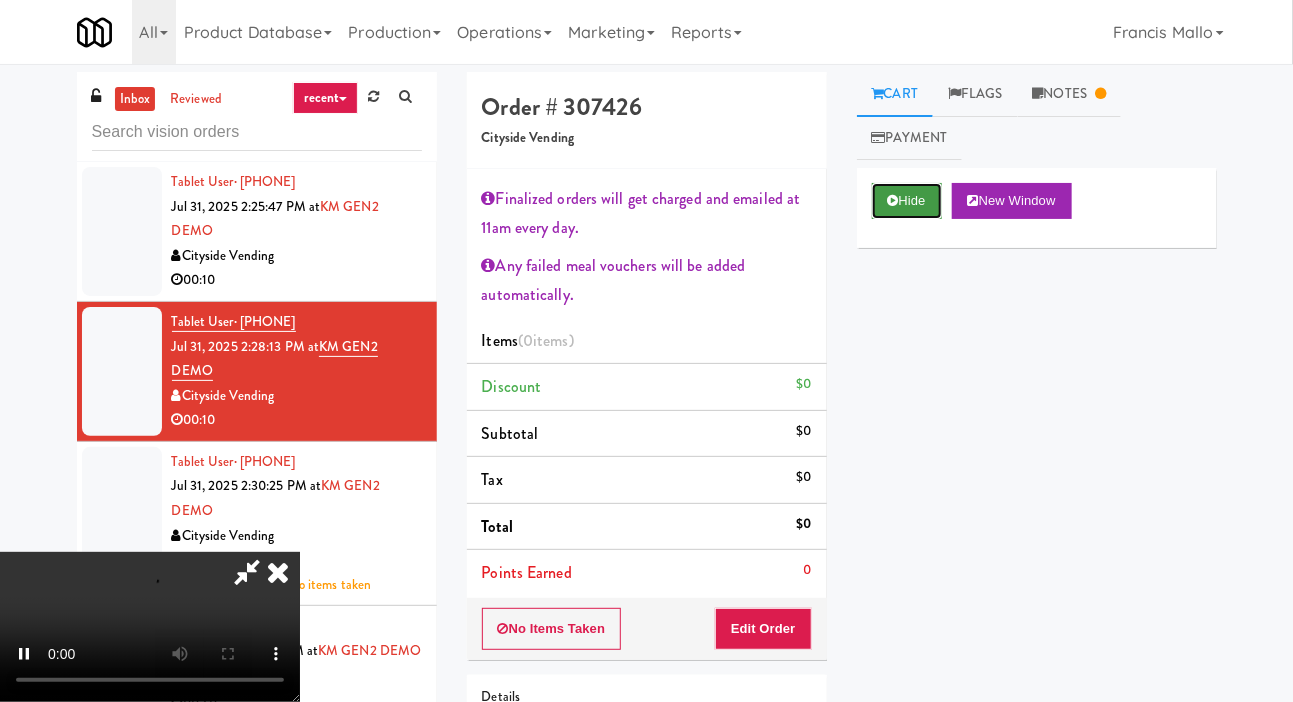 click on "Hide" at bounding box center [907, 201] 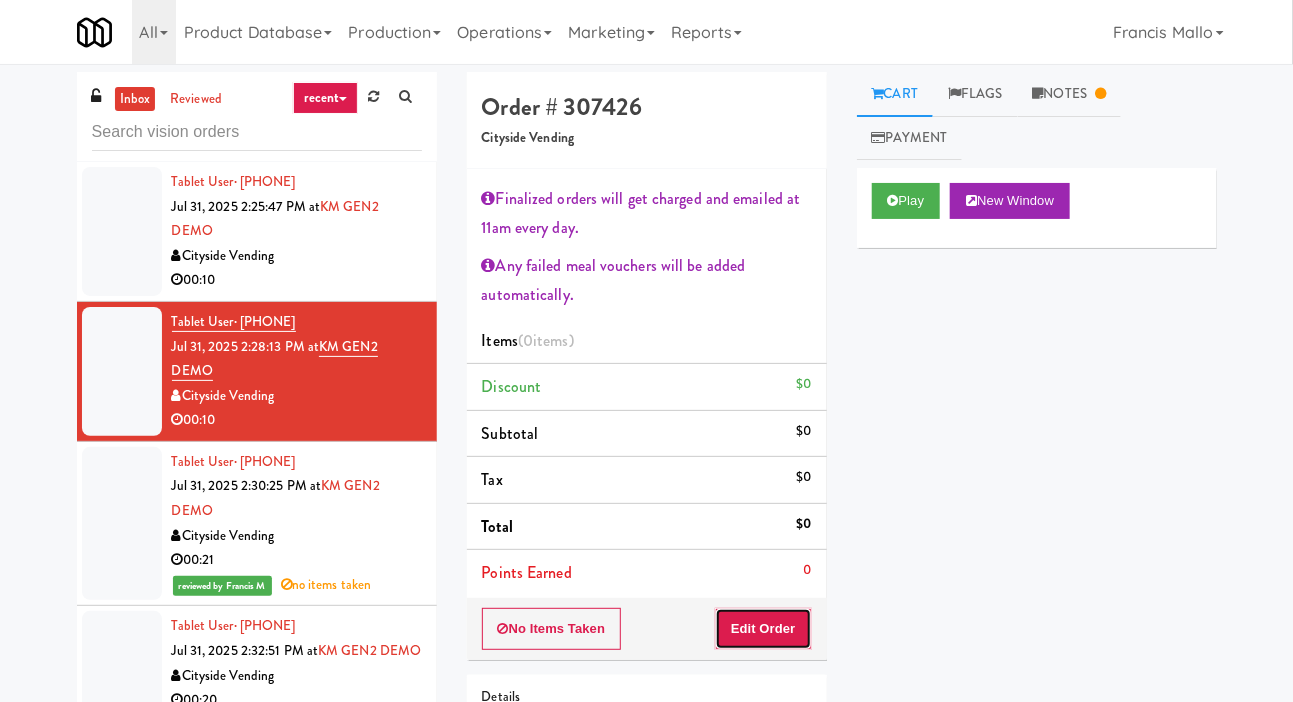 click on "Edit Order" at bounding box center (763, 629) 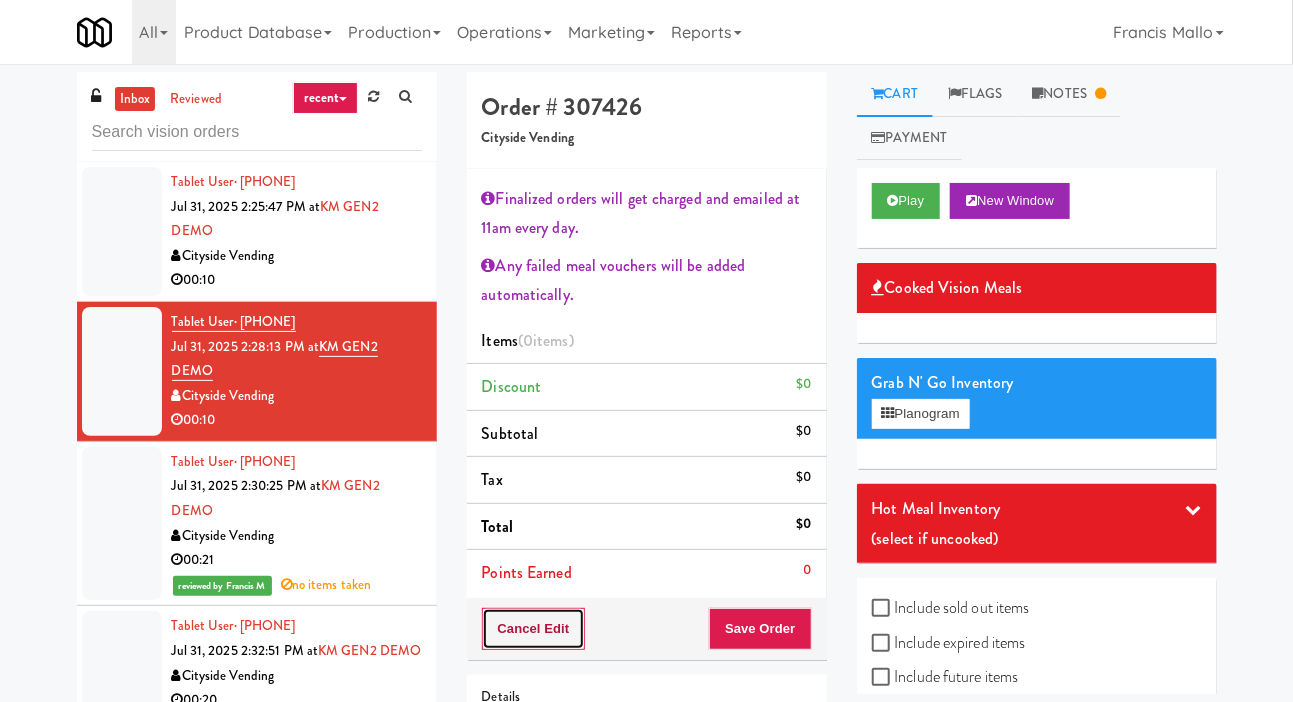 click on "Cancel Edit" at bounding box center [534, 629] 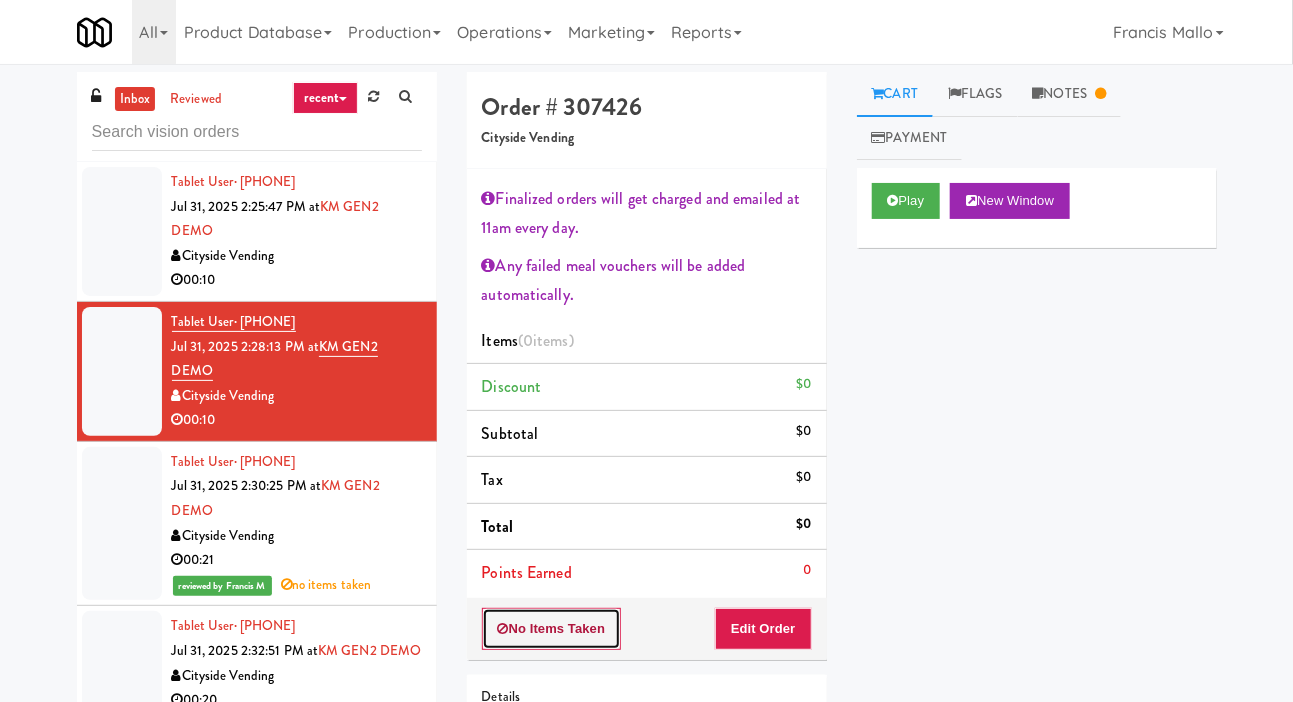 click on "No Items Taken" at bounding box center (552, 629) 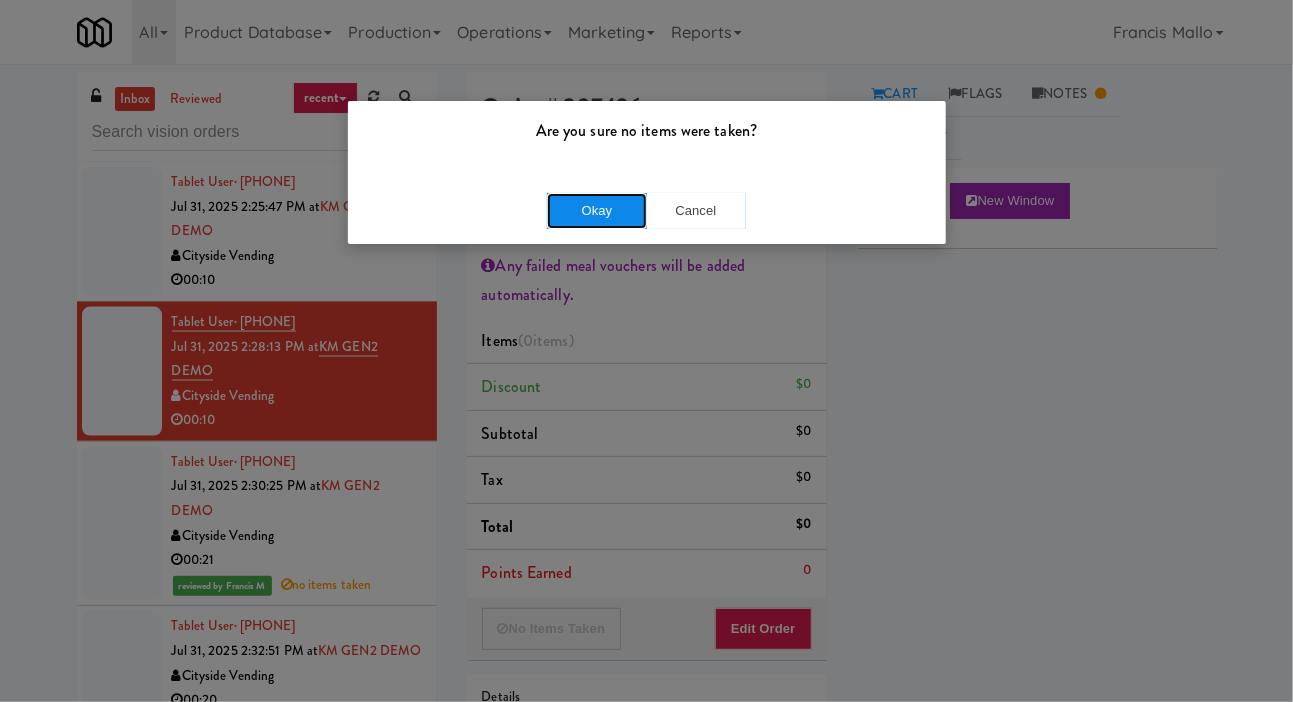 click on "Okay" at bounding box center (597, 211) 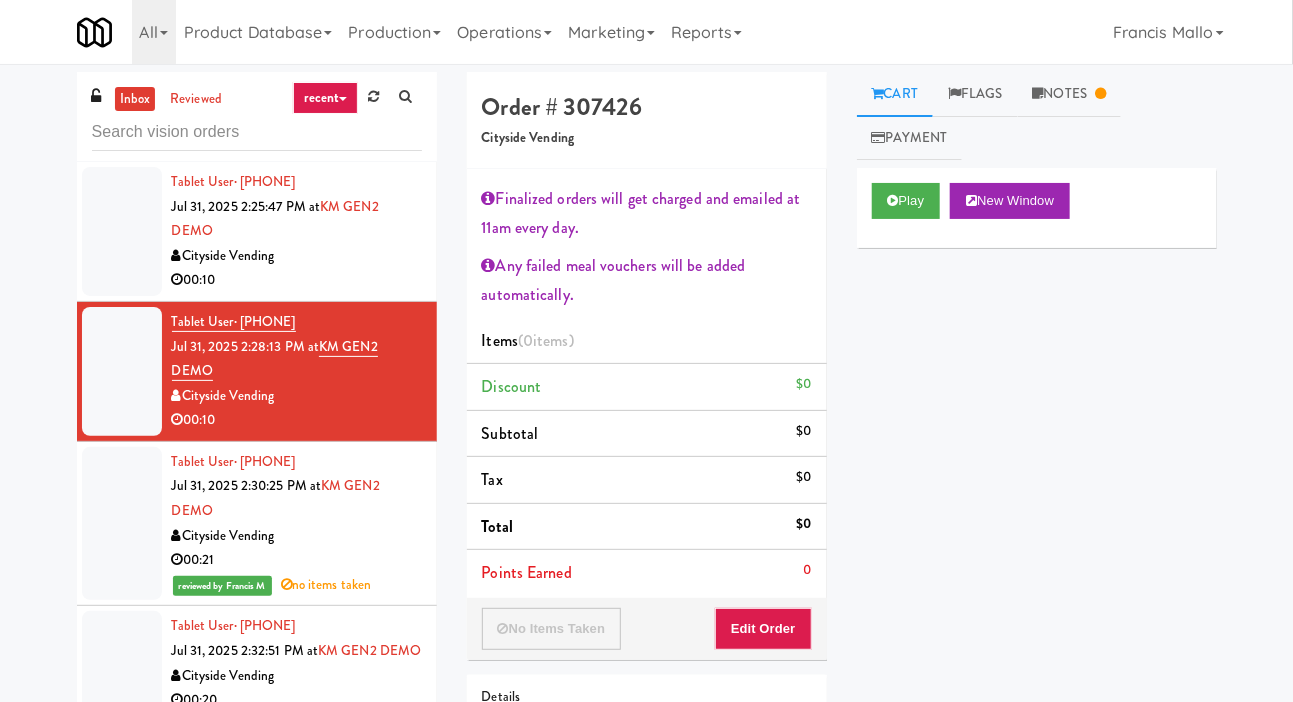 click at bounding box center (122, 231) 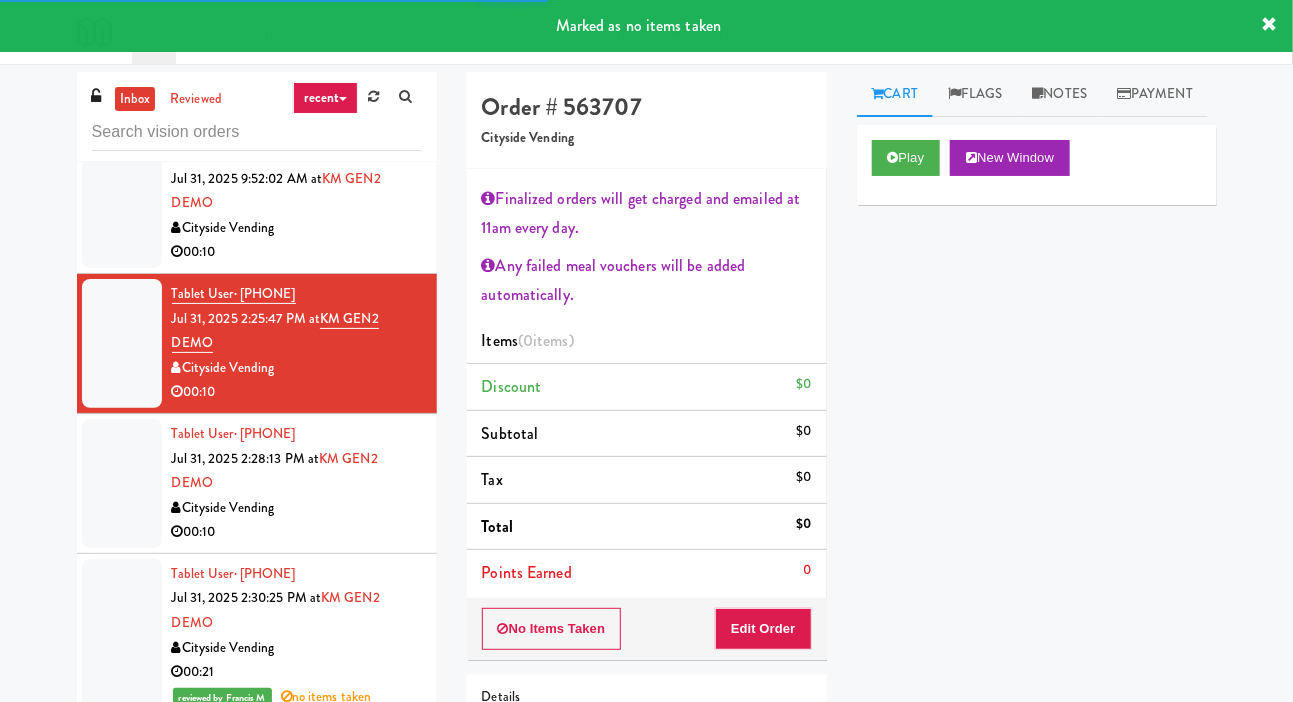 scroll, scrollTop: 7141, scrollLeft: 0, axis: vertical 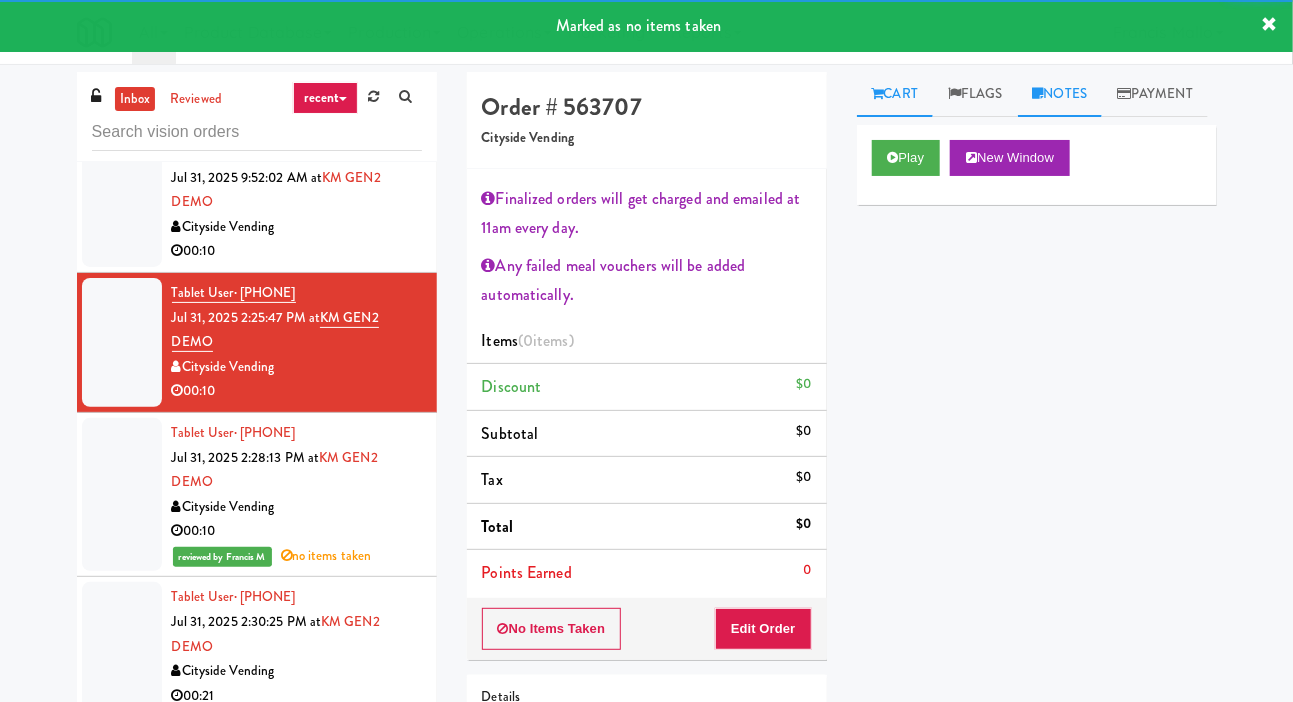 click on "Notes" at bounding box center (1060, 94) 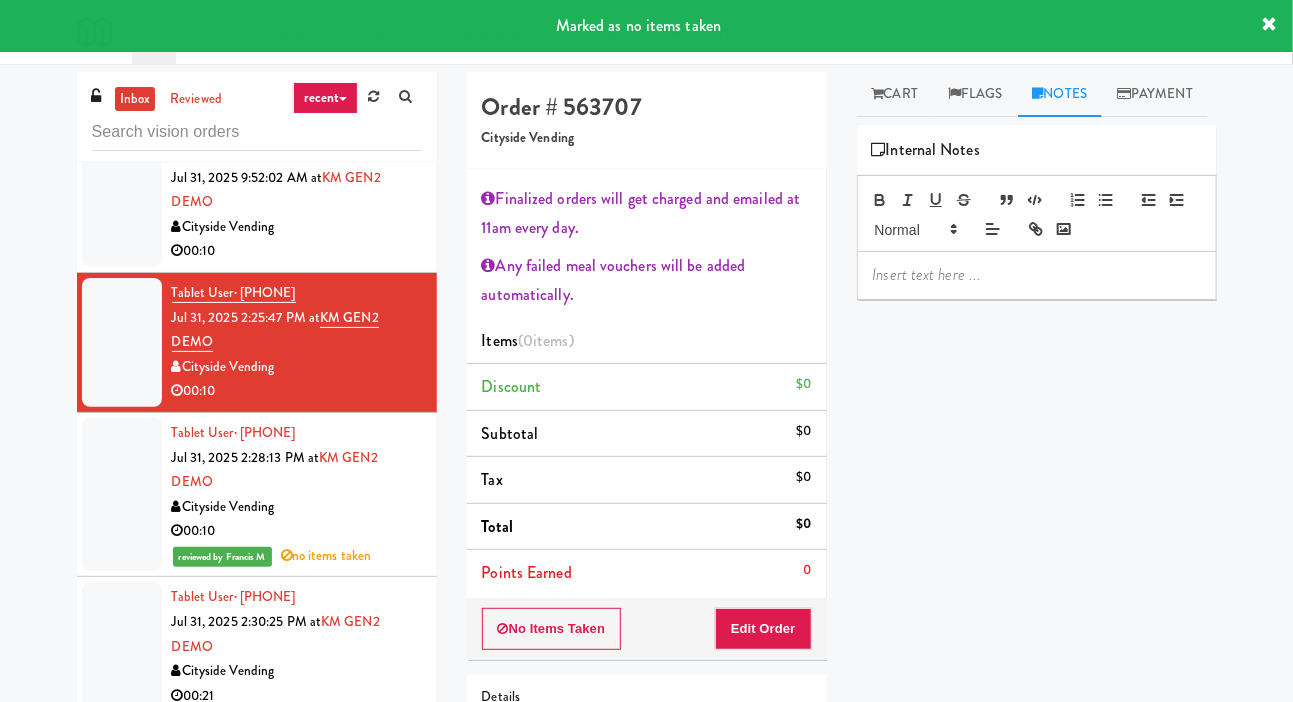 click at bounding box center (1037, 275) 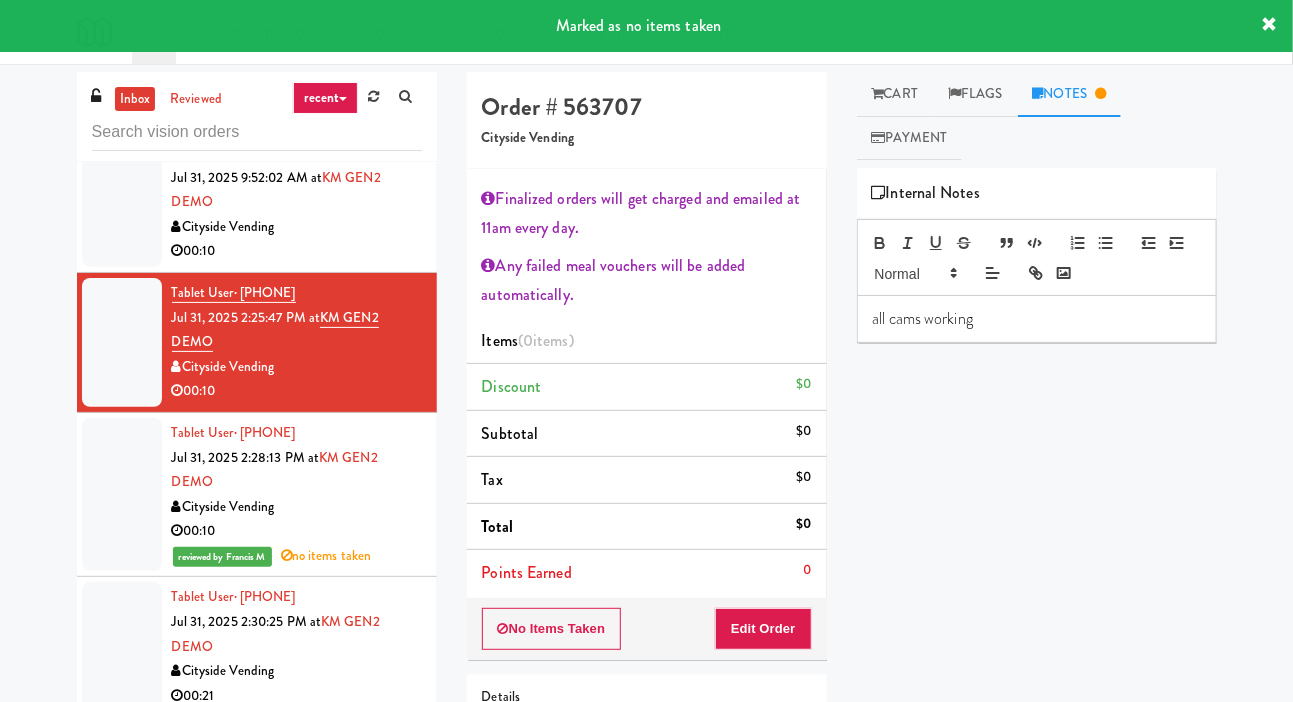 scroll, scrollTop: 0, scrollLeft: 0, axis: both 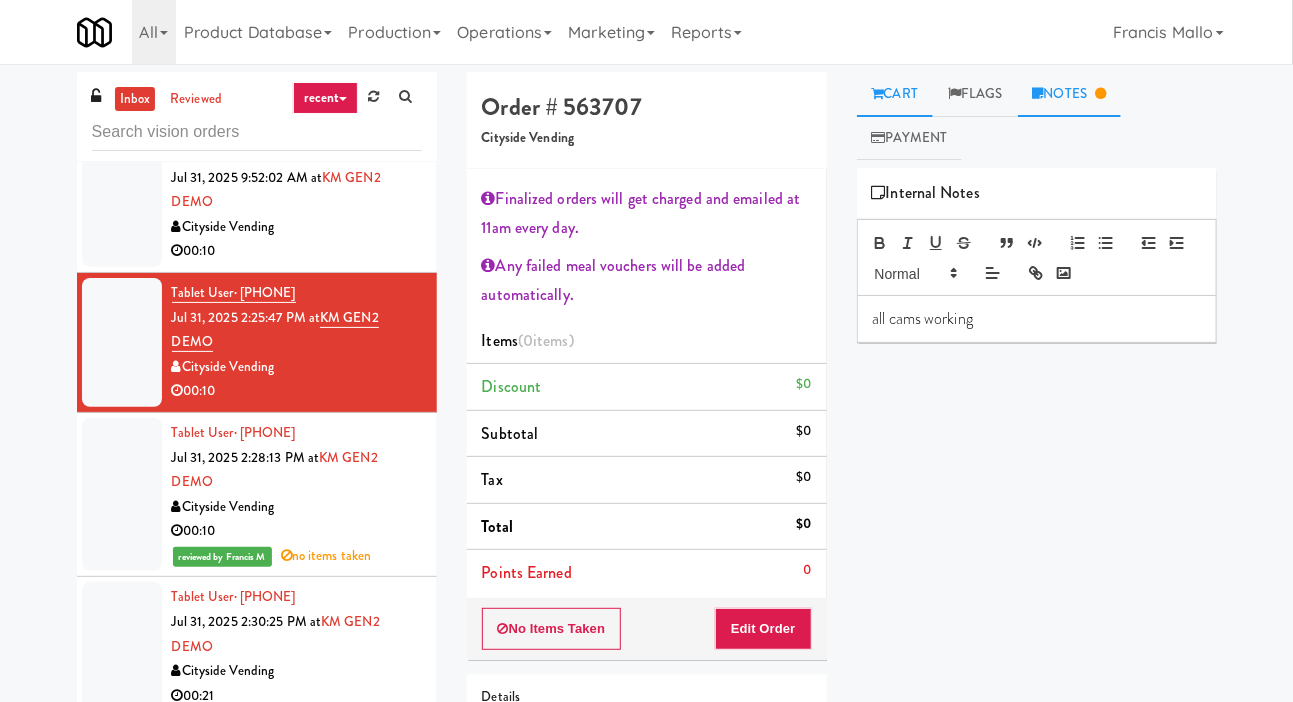 click on "Cart" at bounding box center (895, 94) 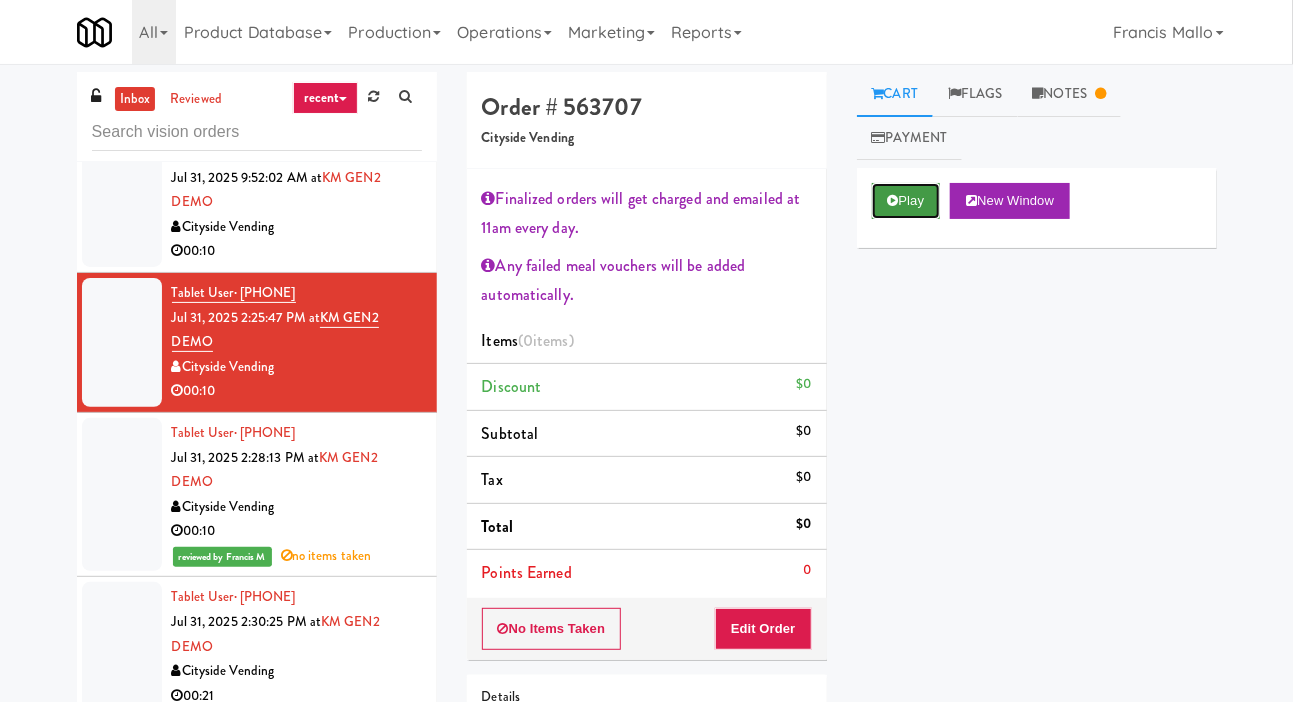 click on "Play" at bounding box center [906, 201] 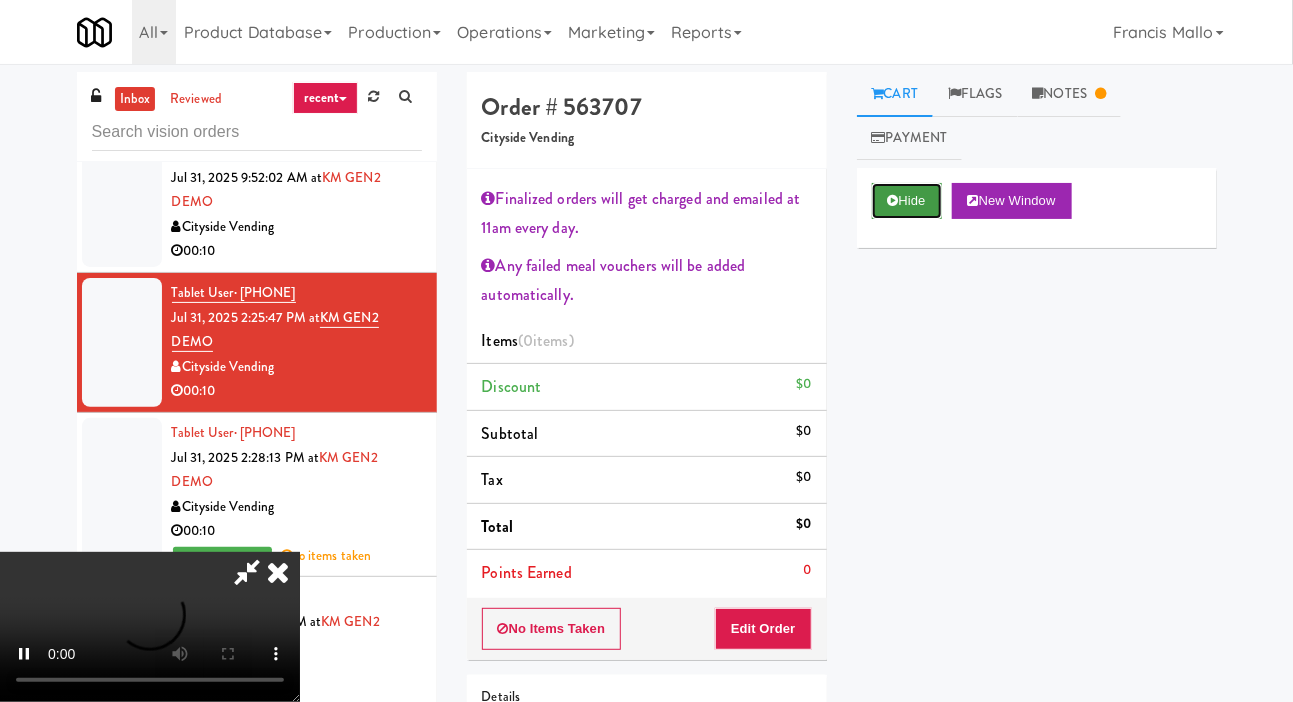 click on "Hide" at bounding box center [907, 201] 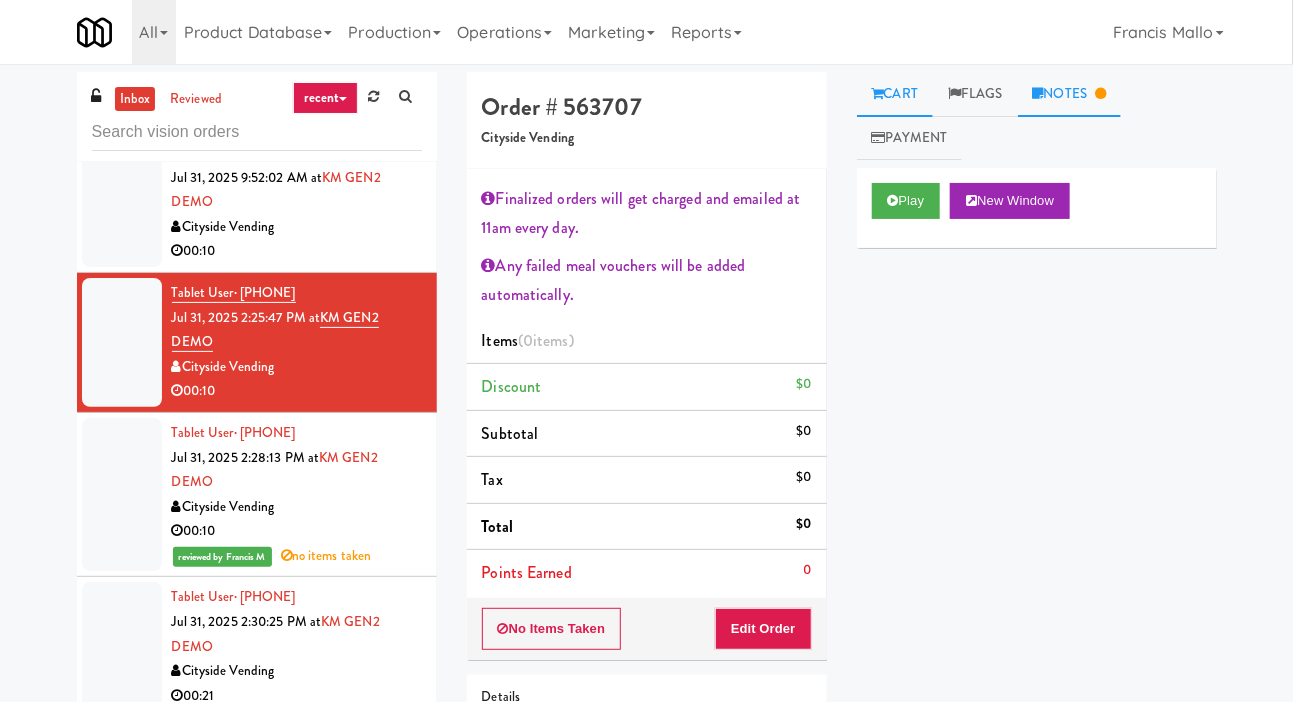 click on "Notes" at bounding box center [1070, 94] 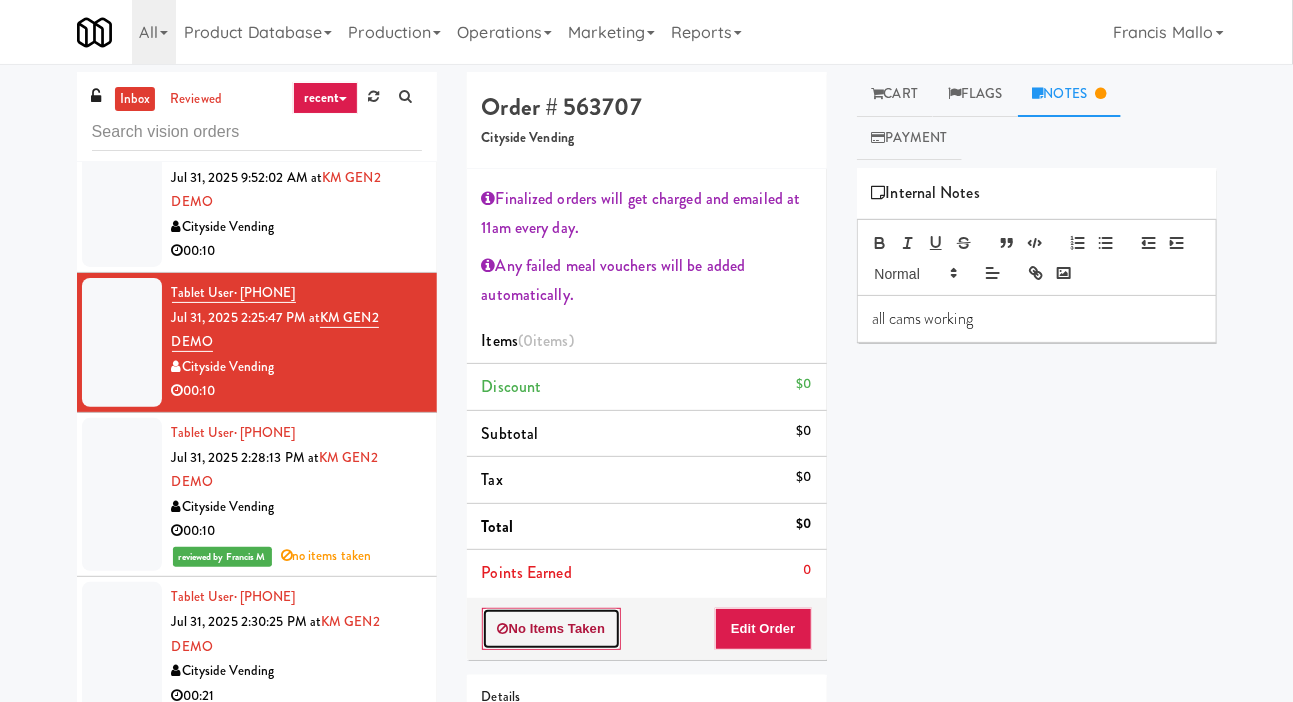 click on "No Items Taken" at bounding box center (552, 629) 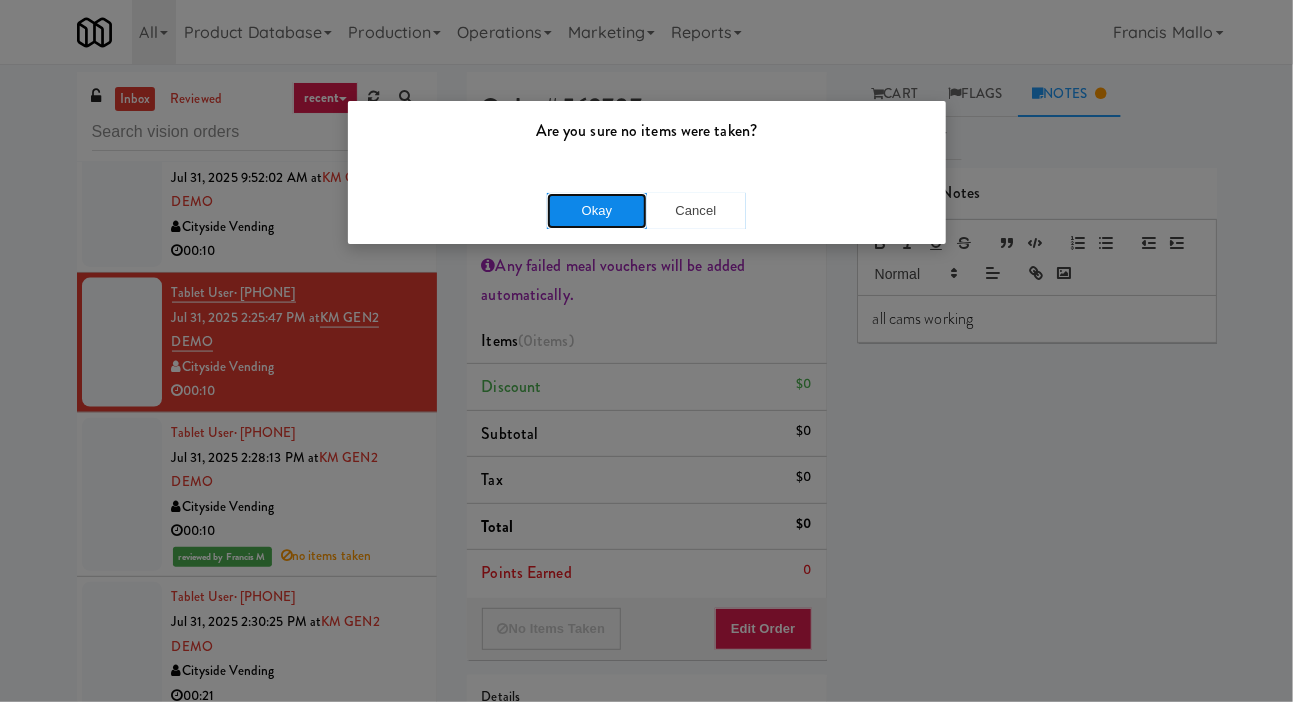 click on "Okay" at bounding box center (597, 211) 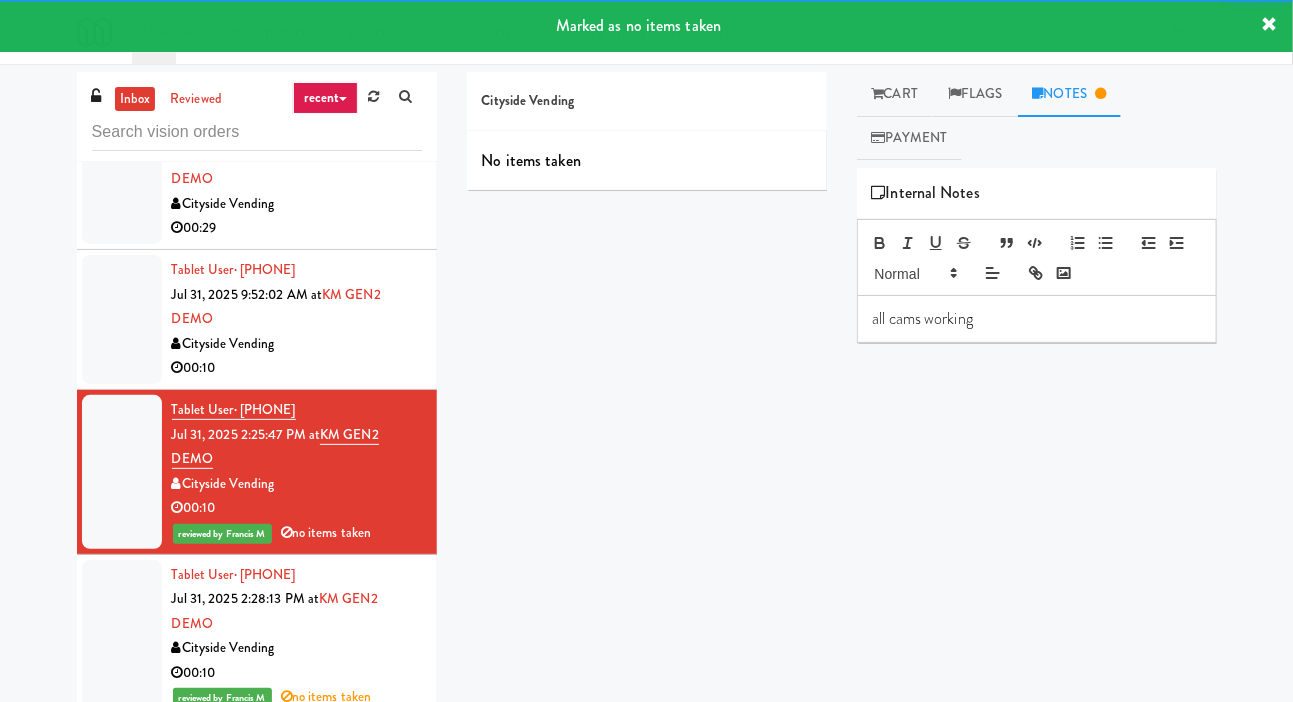 click at bounding box center [122, 319] 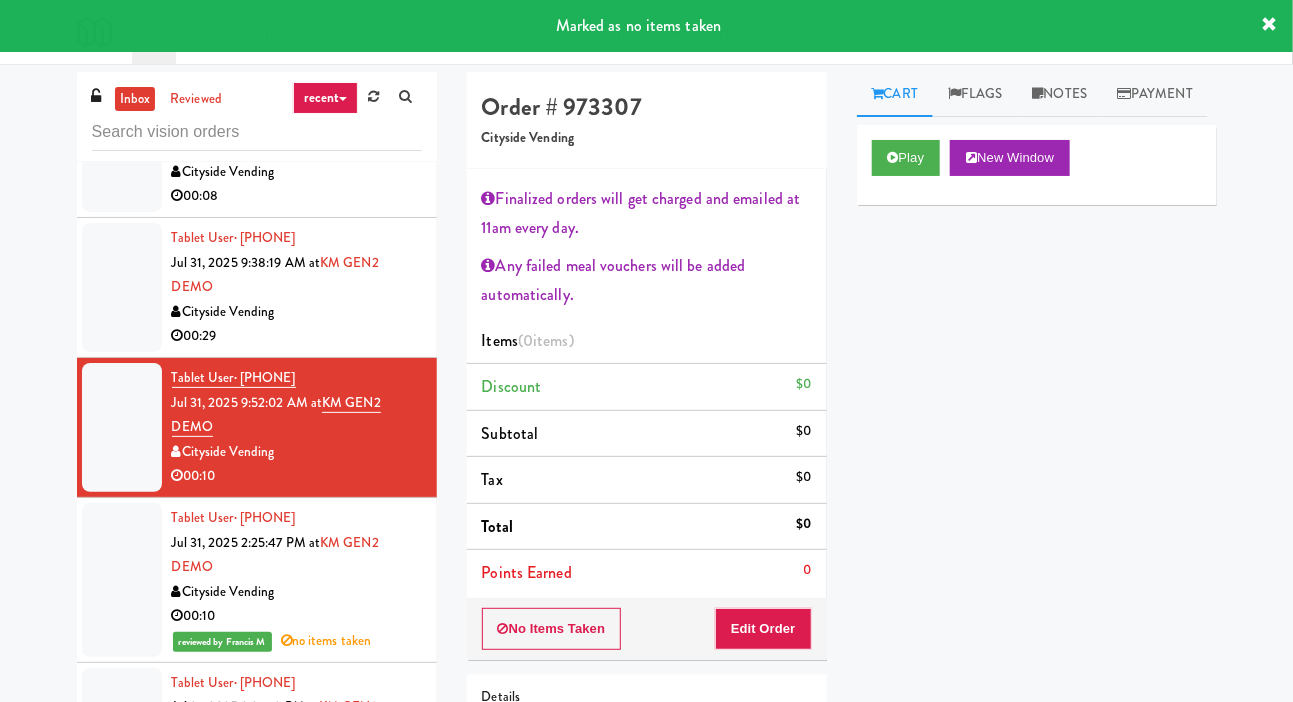 scroll, scrollTop: 6917, scrollLeft: 0, axis: vertical 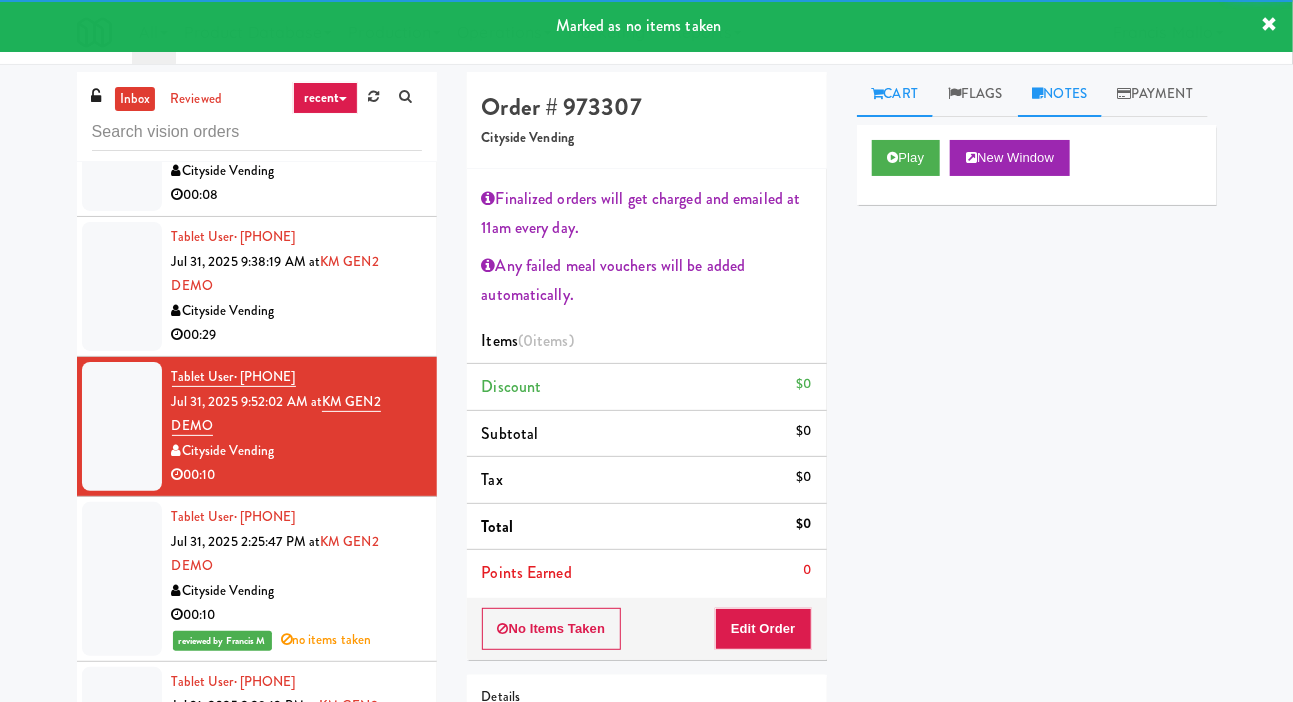 click on "Notes" at bounding box center [1060, 94] 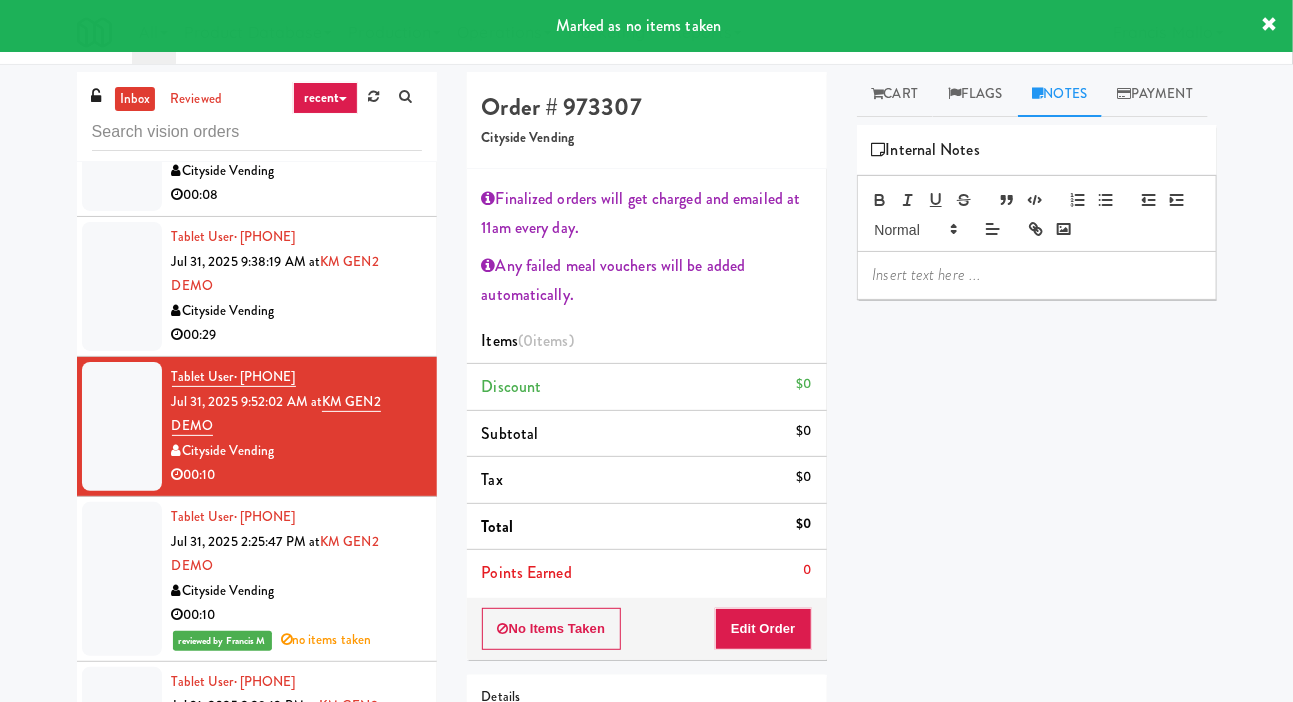 click at bounding box center [1037, 275] 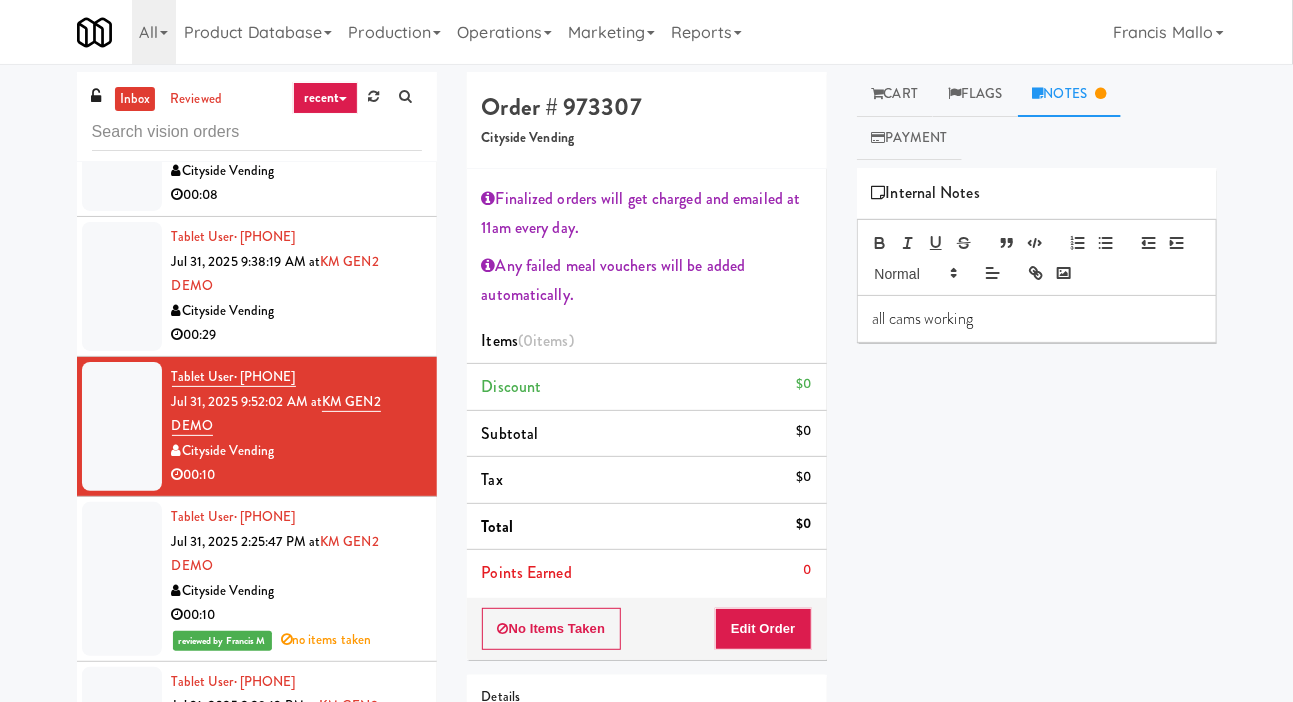 scroll, scrollTop: 0, scrollLeft: 0, axis: both 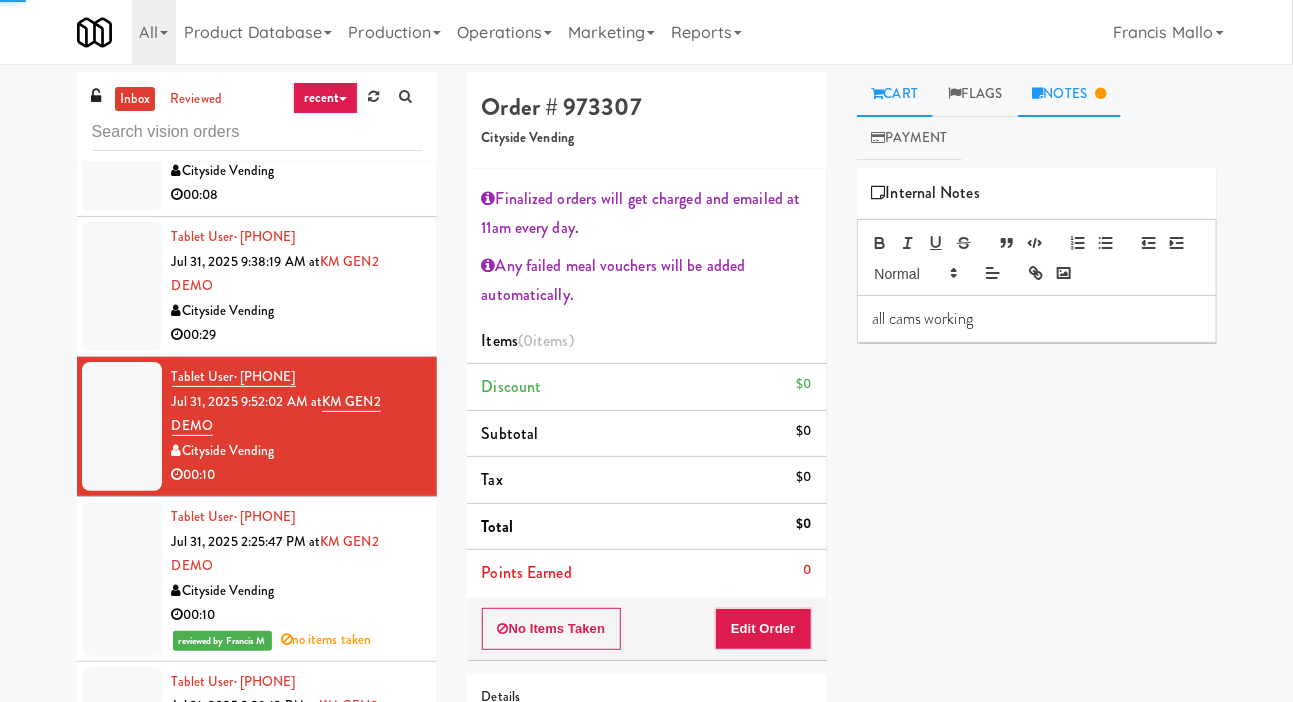 click on "Cart" at bounding box center (895, 94) 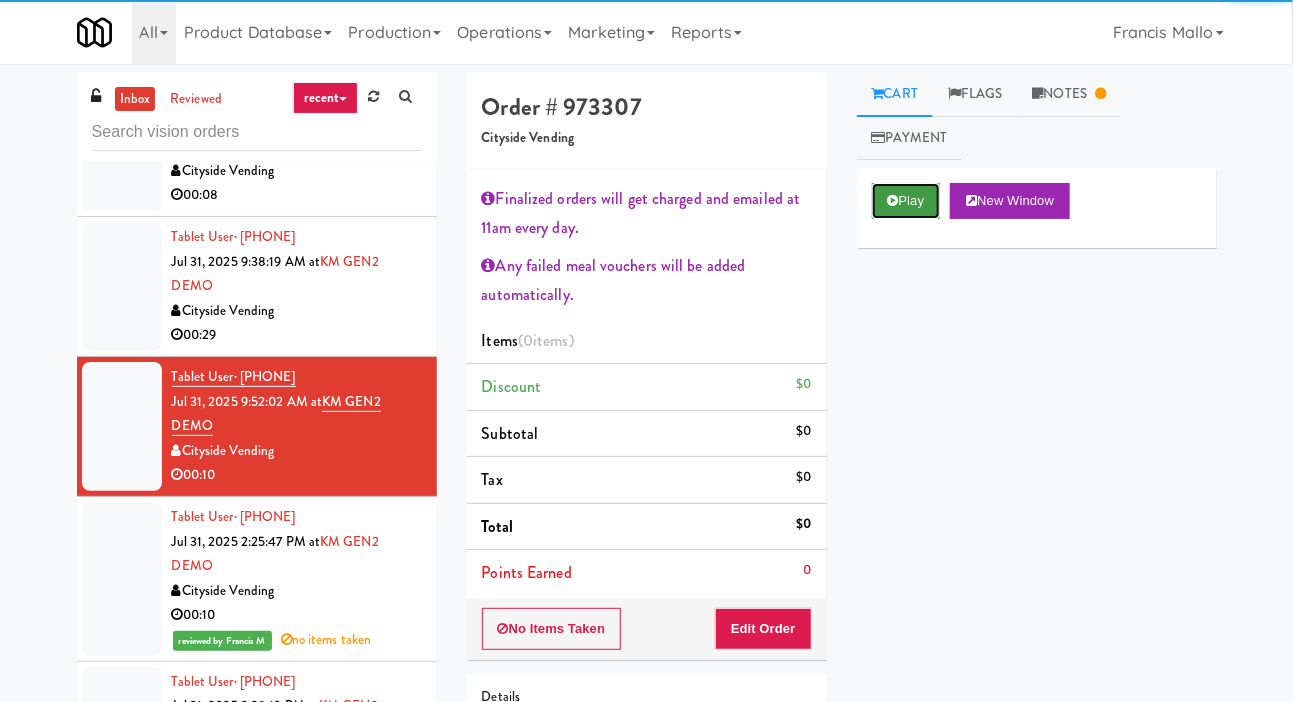 click on "Play" at bounding box center (906, 201) 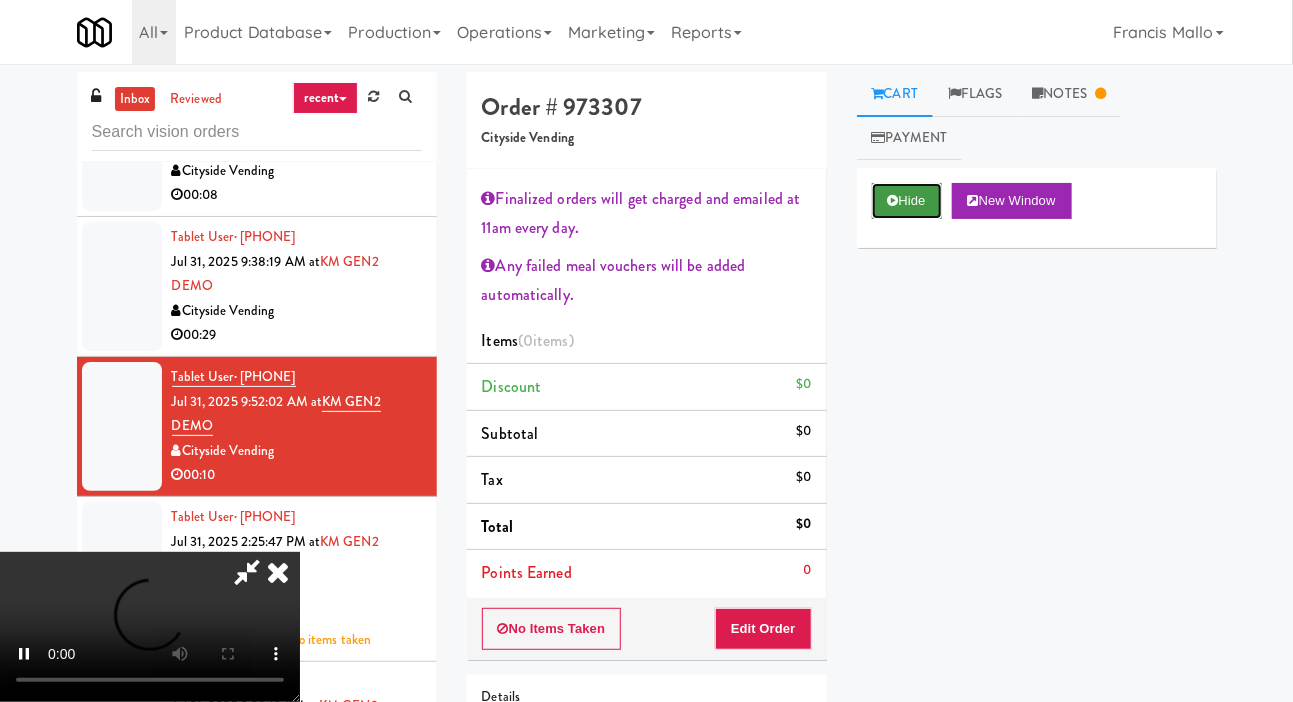 click on "Hide" at bounding box center (907, 201) 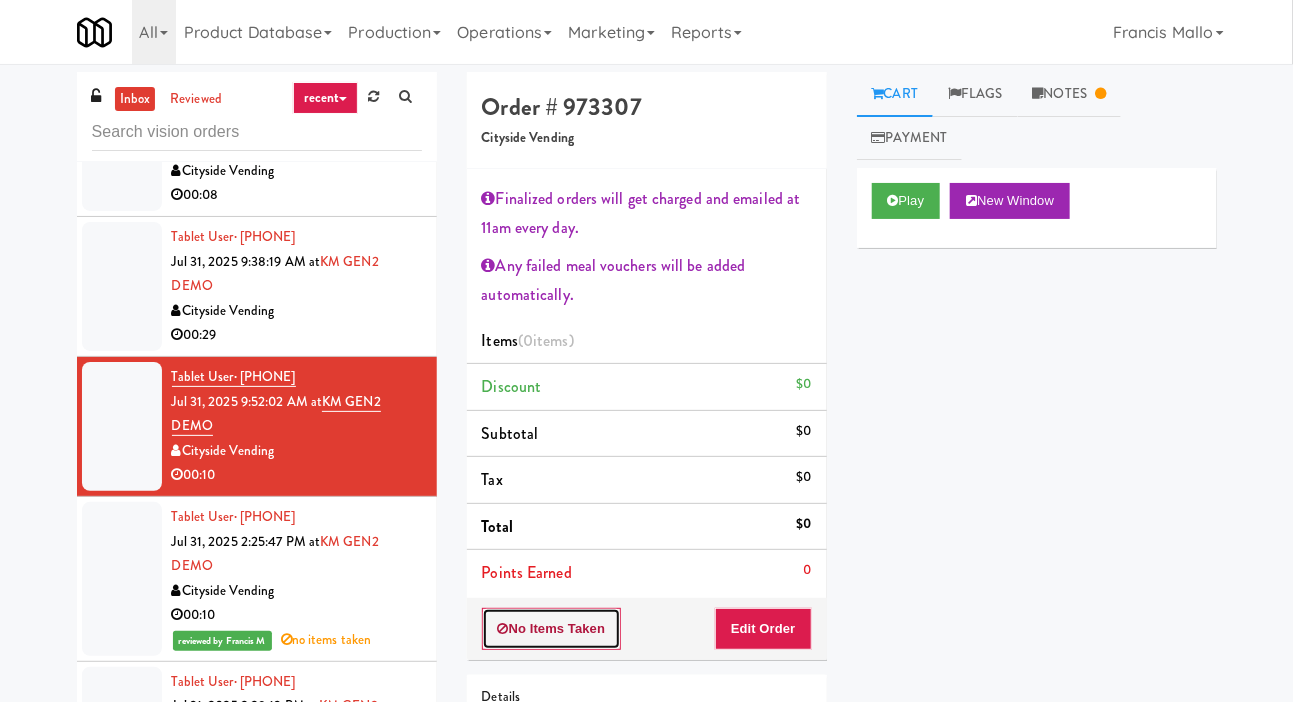 click on "No Items Taken" at bounding box center [552, 629] 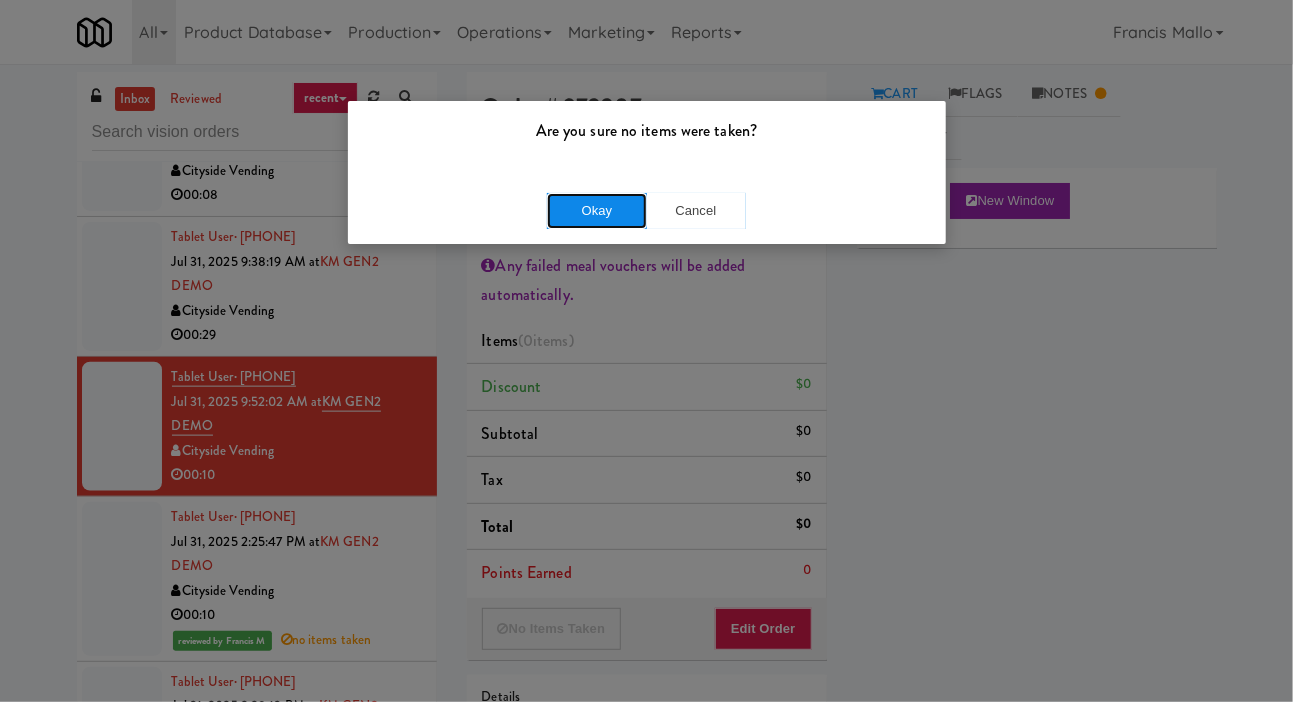 click on "Okay" at bounding box center [597, 211] 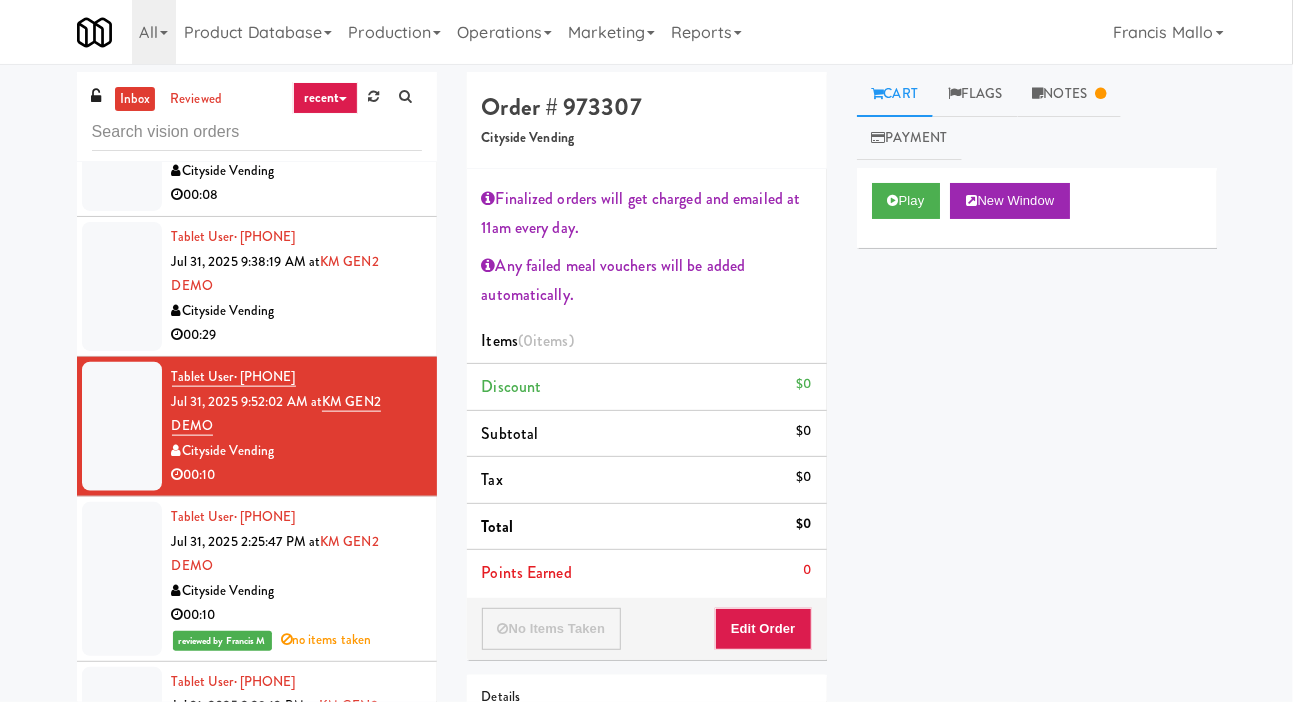 click at bounding box center [122, 286] 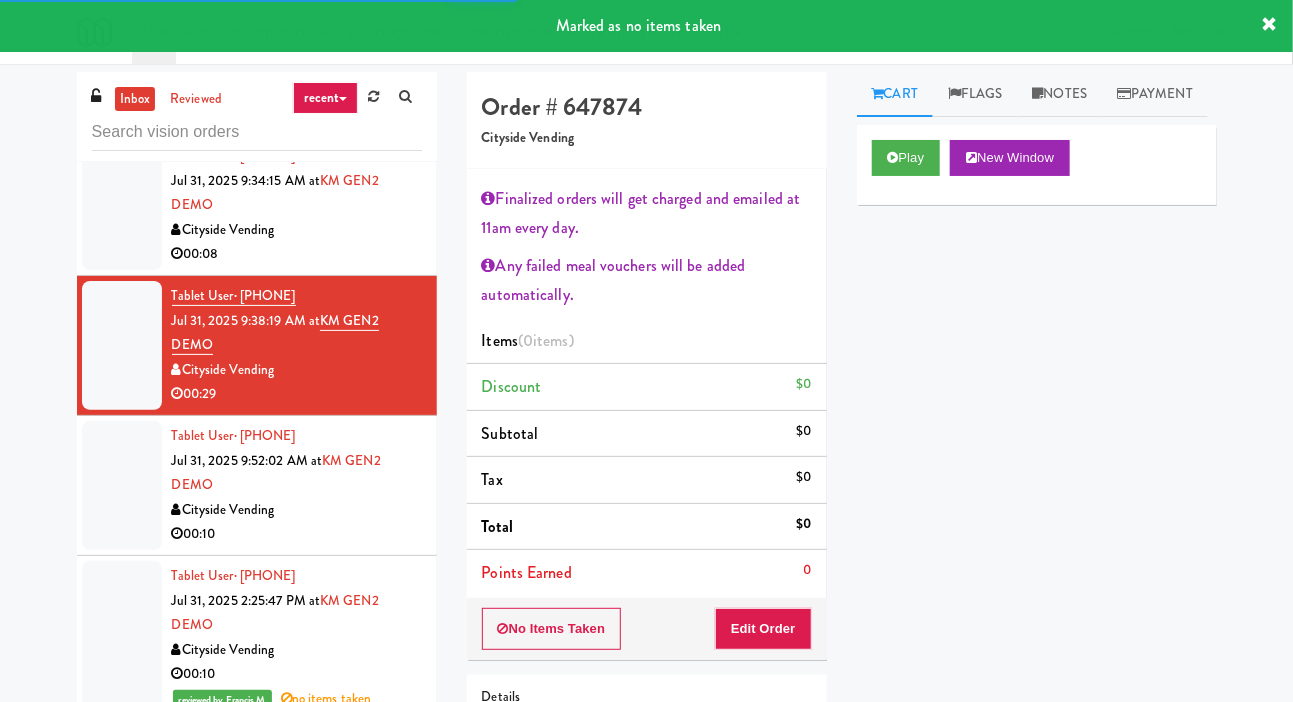 scroll, scrollTop: 6843, scrollLeft: 0, axis: vertical 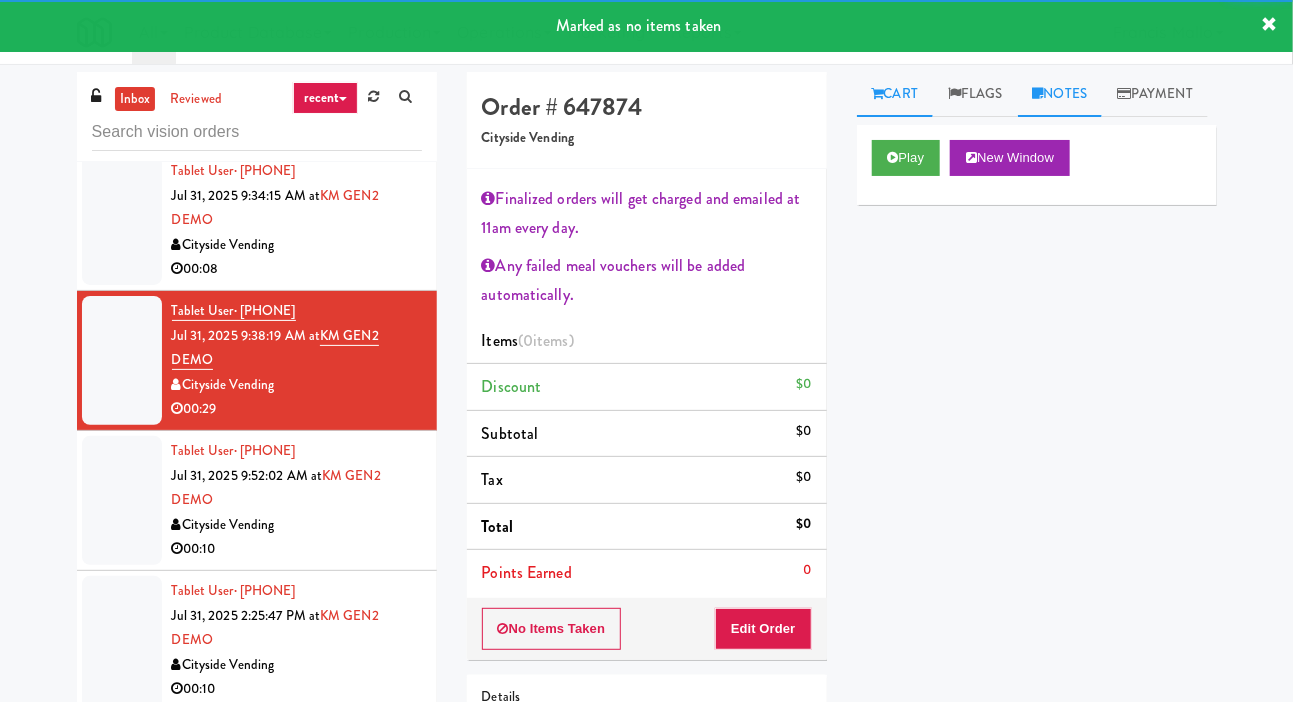 click on "Notes" at bounding box center [1060, 94] 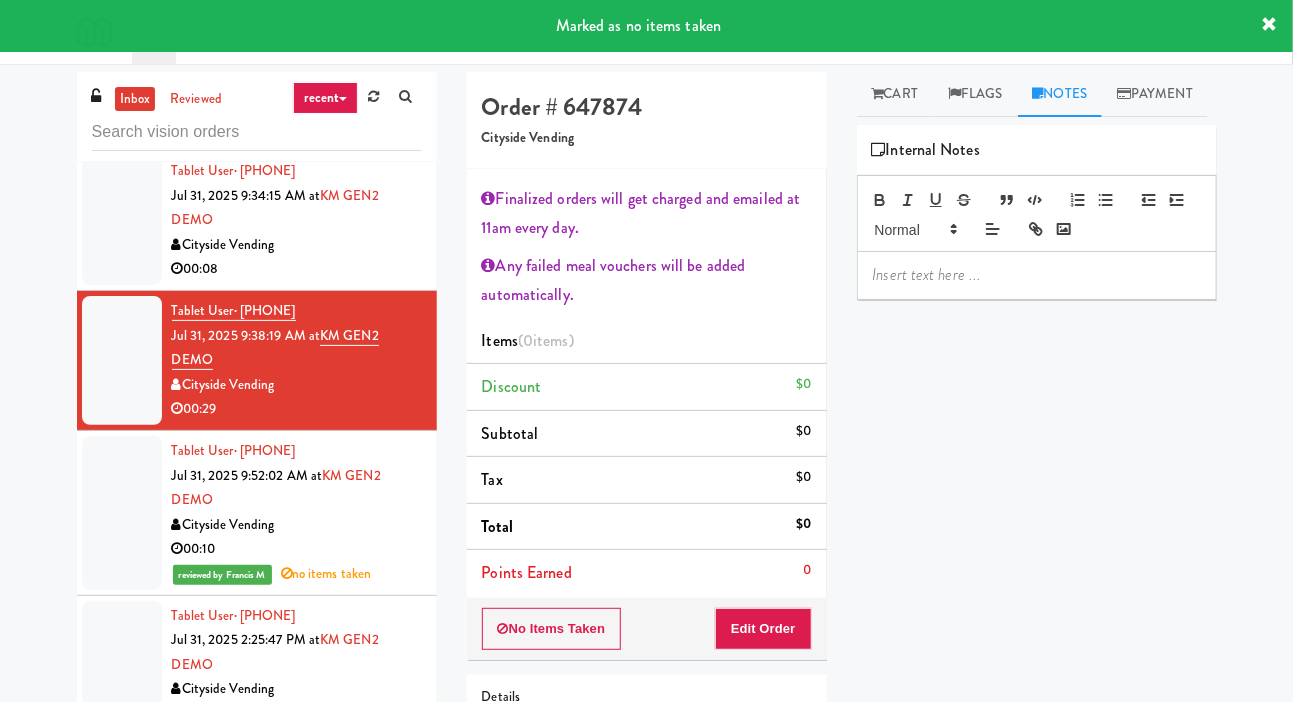 click at bounding box center [1037, 275] 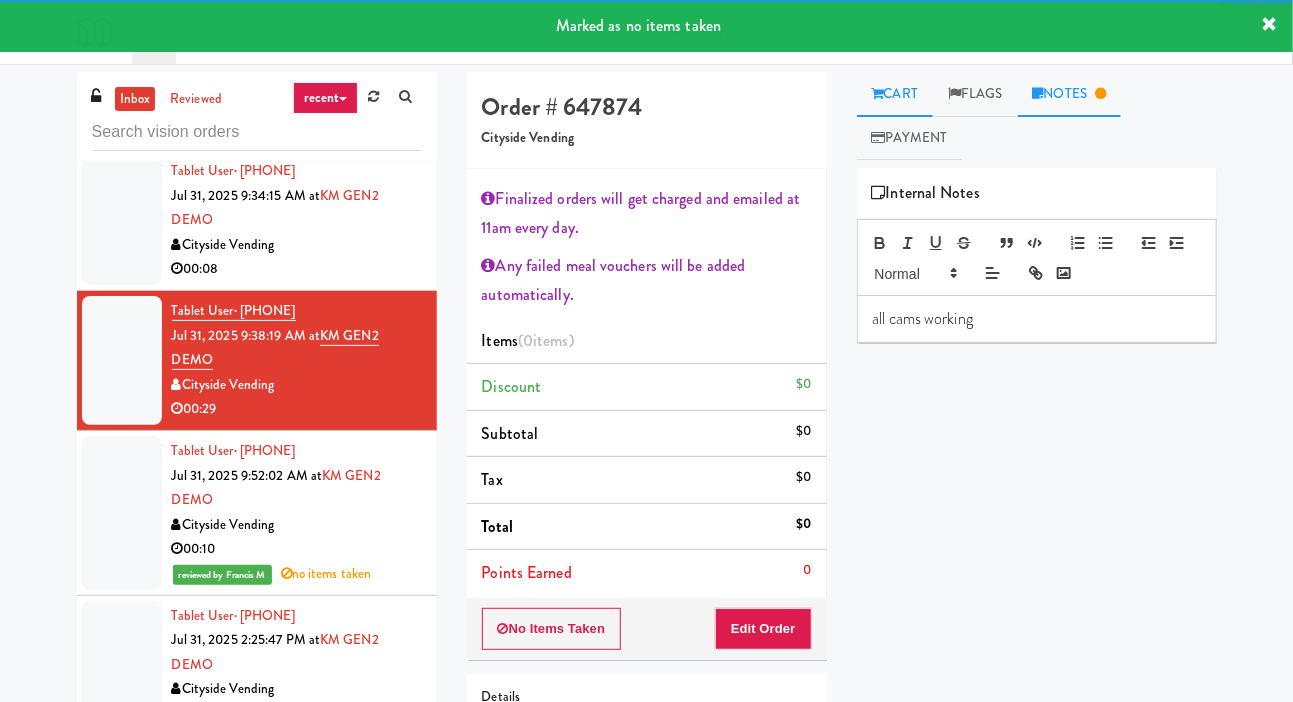 click on "Cart" at bounding box center [895, 94] 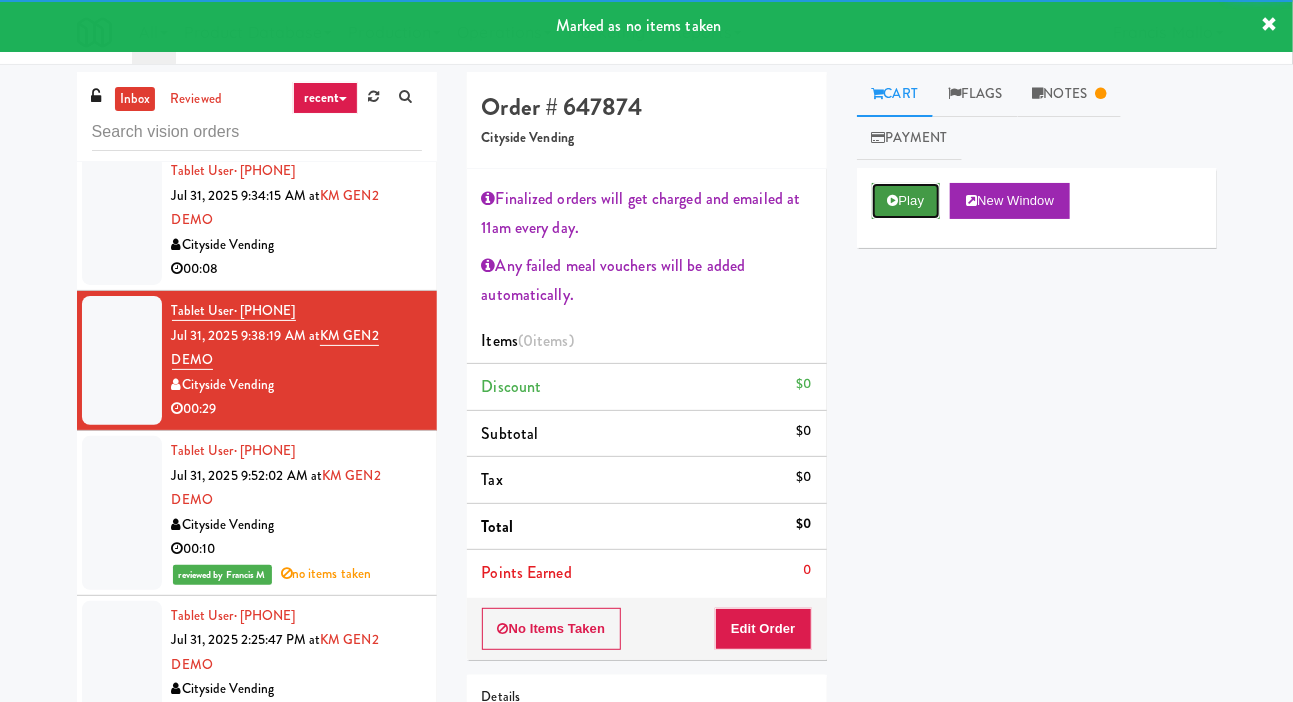 click on "Play" at bounding box center (906, 201) 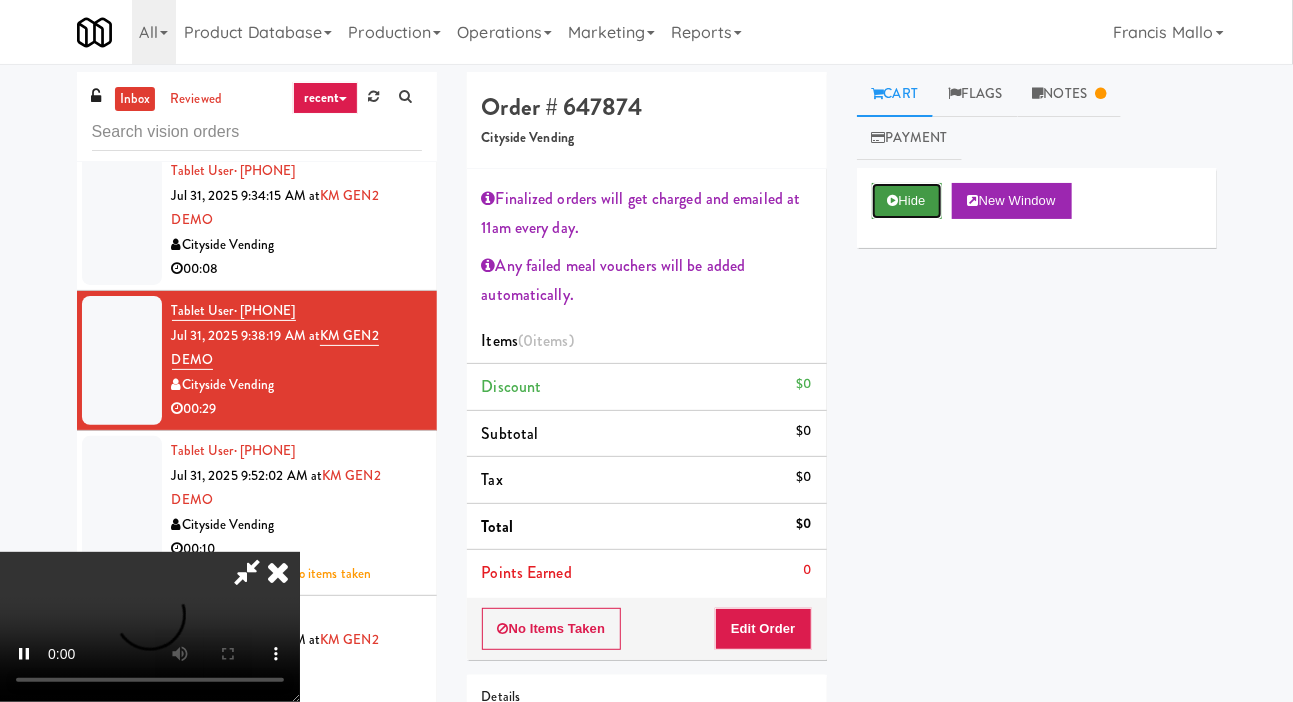 scroll, scrollTop: 73, scrollLeft: 0, axis: vertical 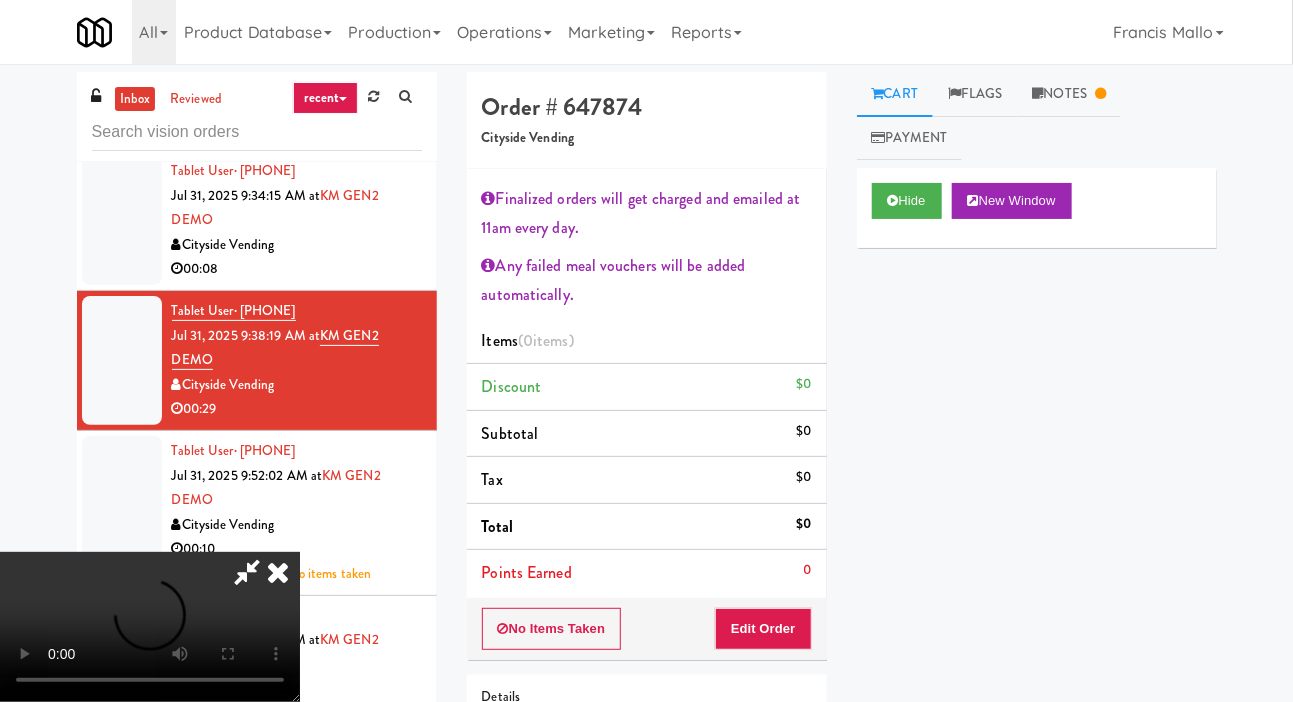 type 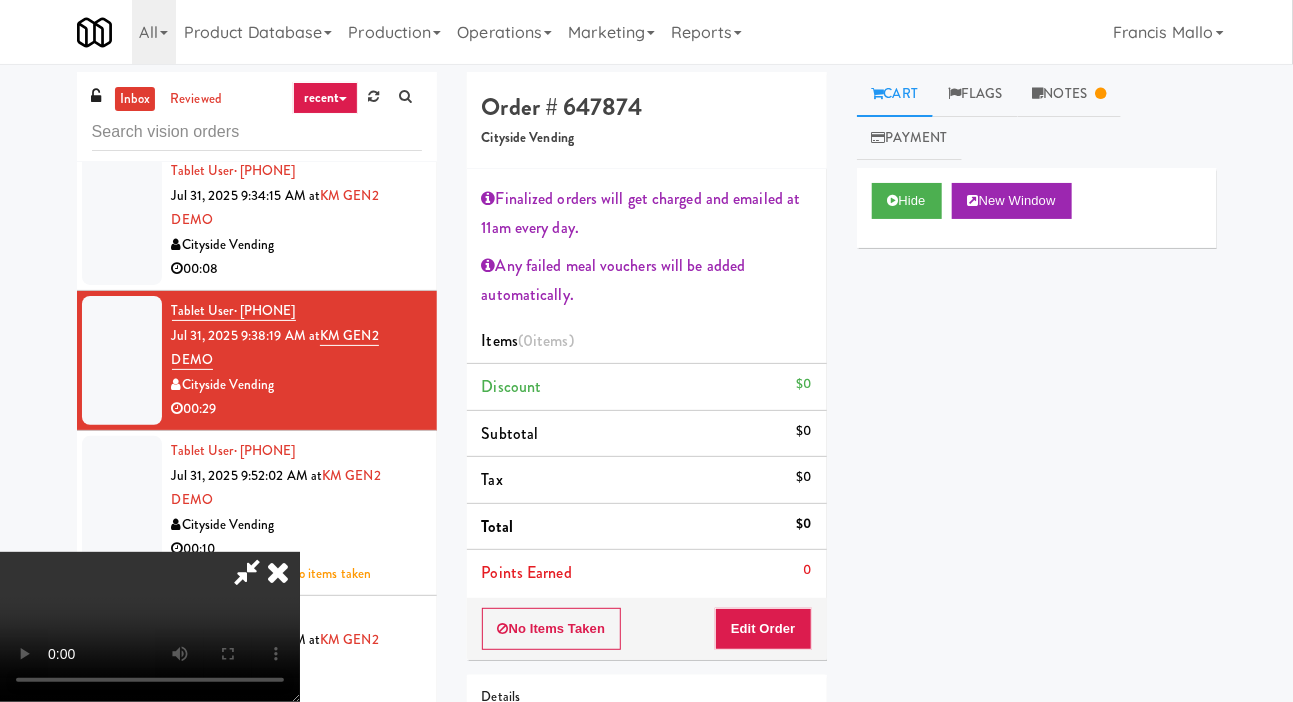 scroll, scrollTop: 0, scrollLeft: 0, axis: both 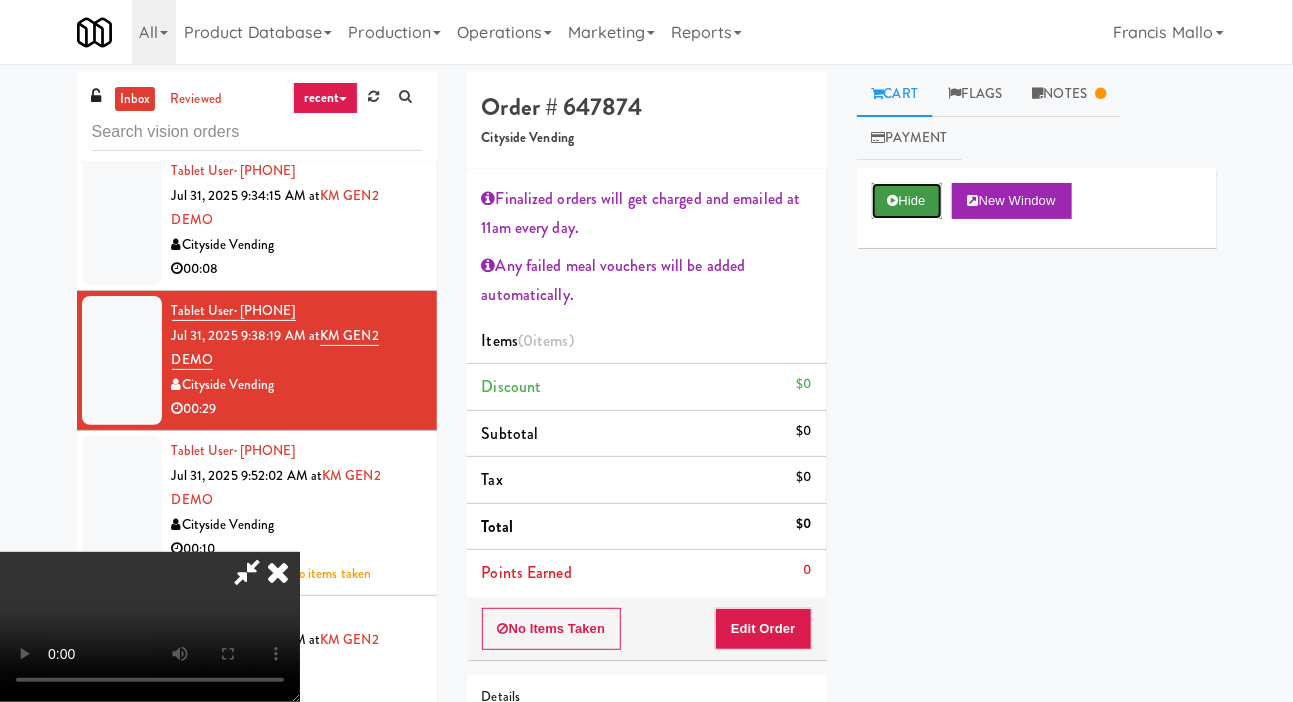 click on "Hide" at bounding box center [907, 201] 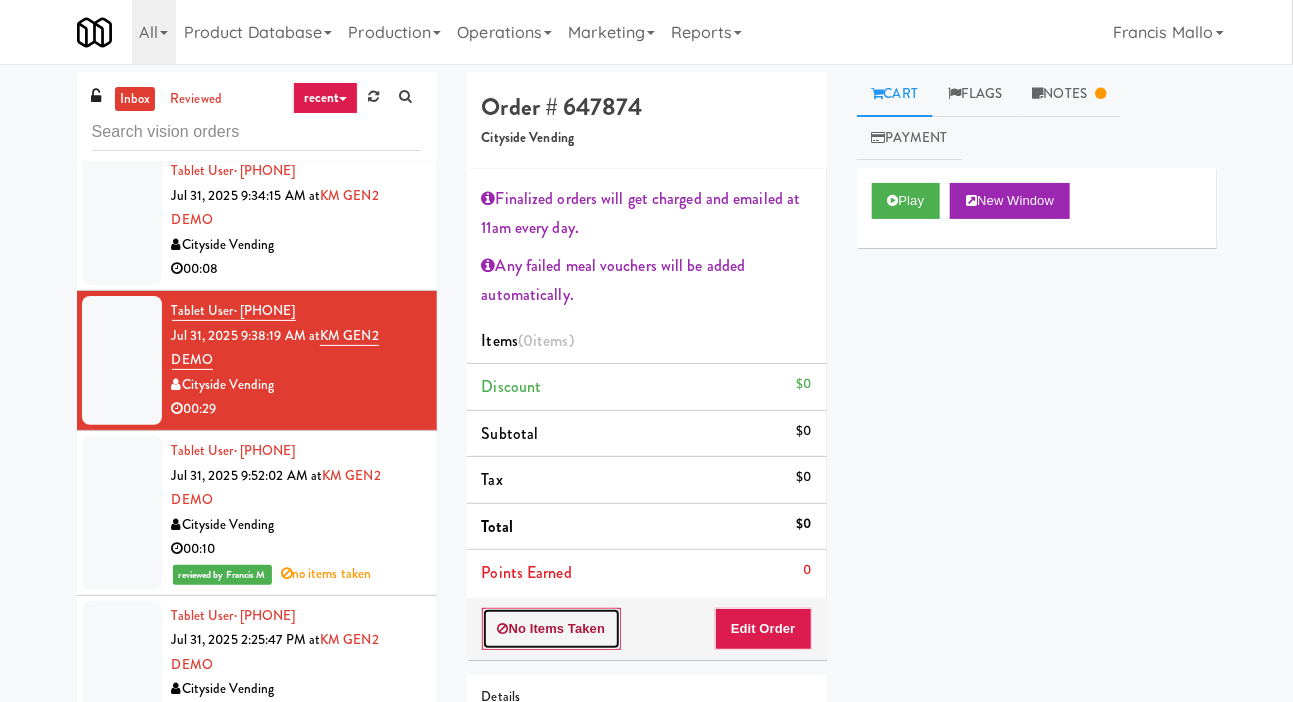 click on "No Items Taken" at bounding box center [552, 629] 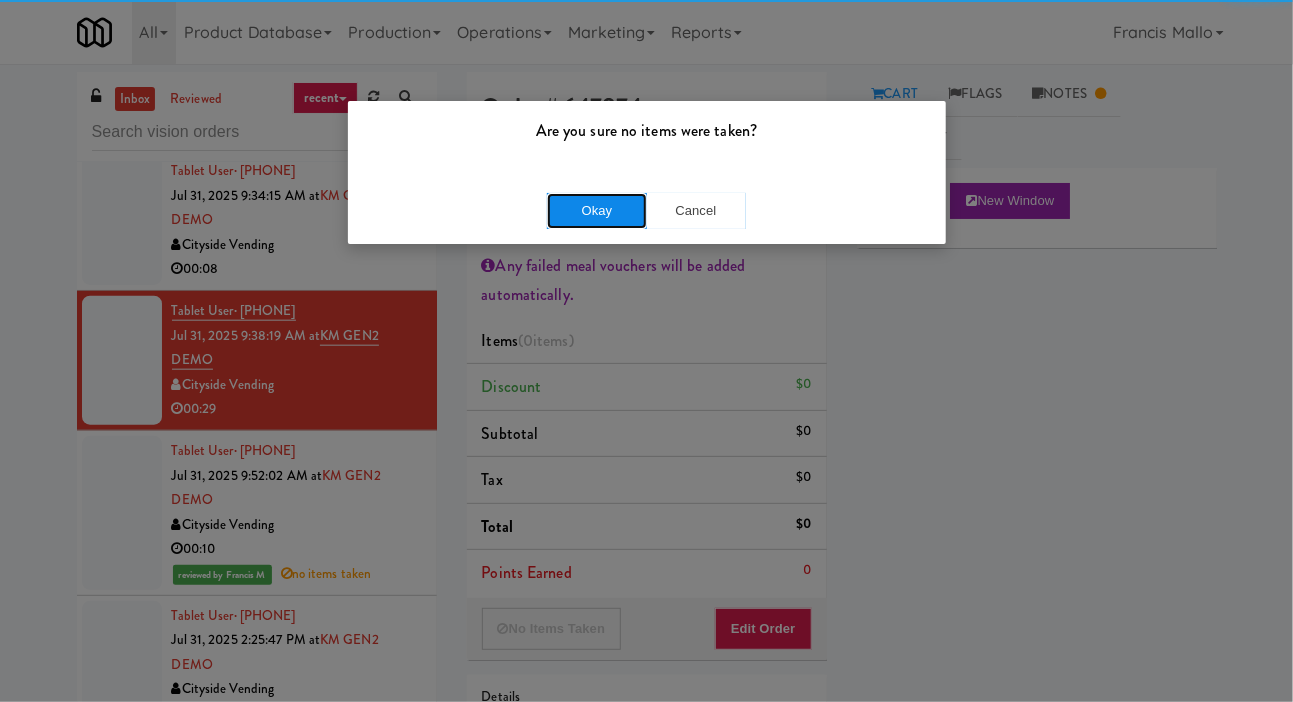 click on "Okay" at bounding box center (597, 211) 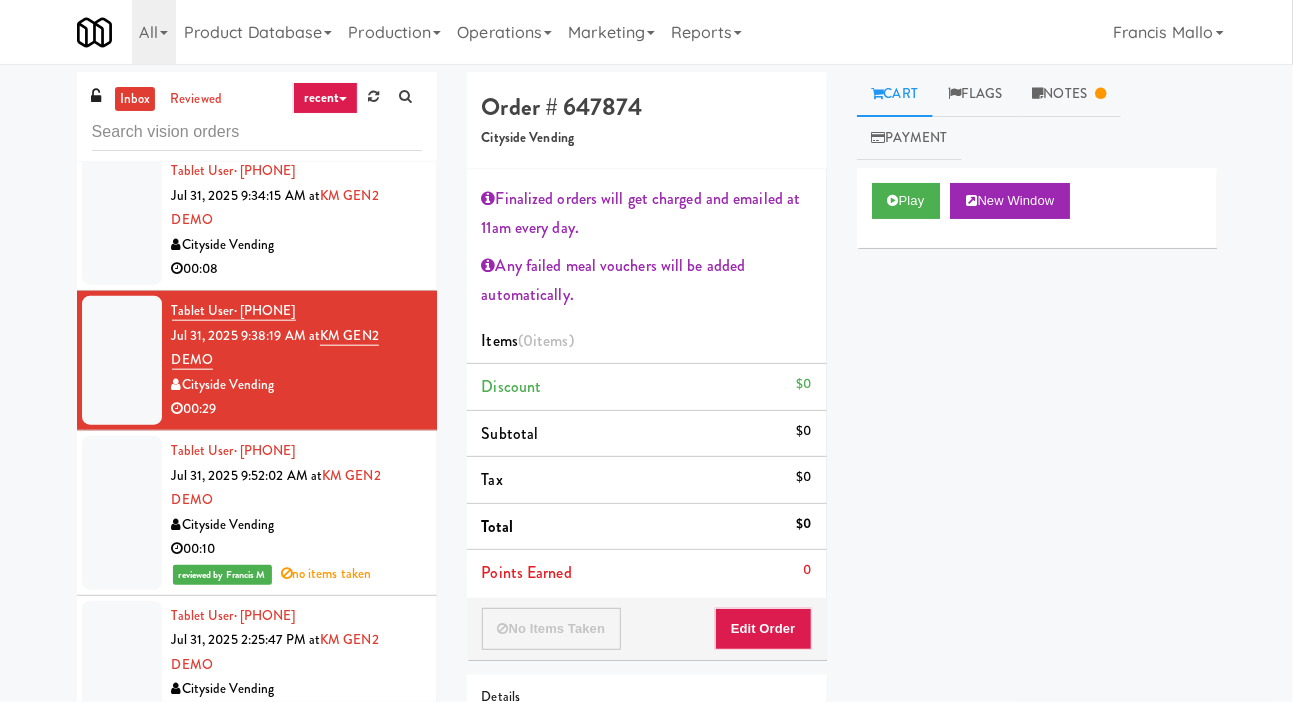 click at bounding box center (122, 220) 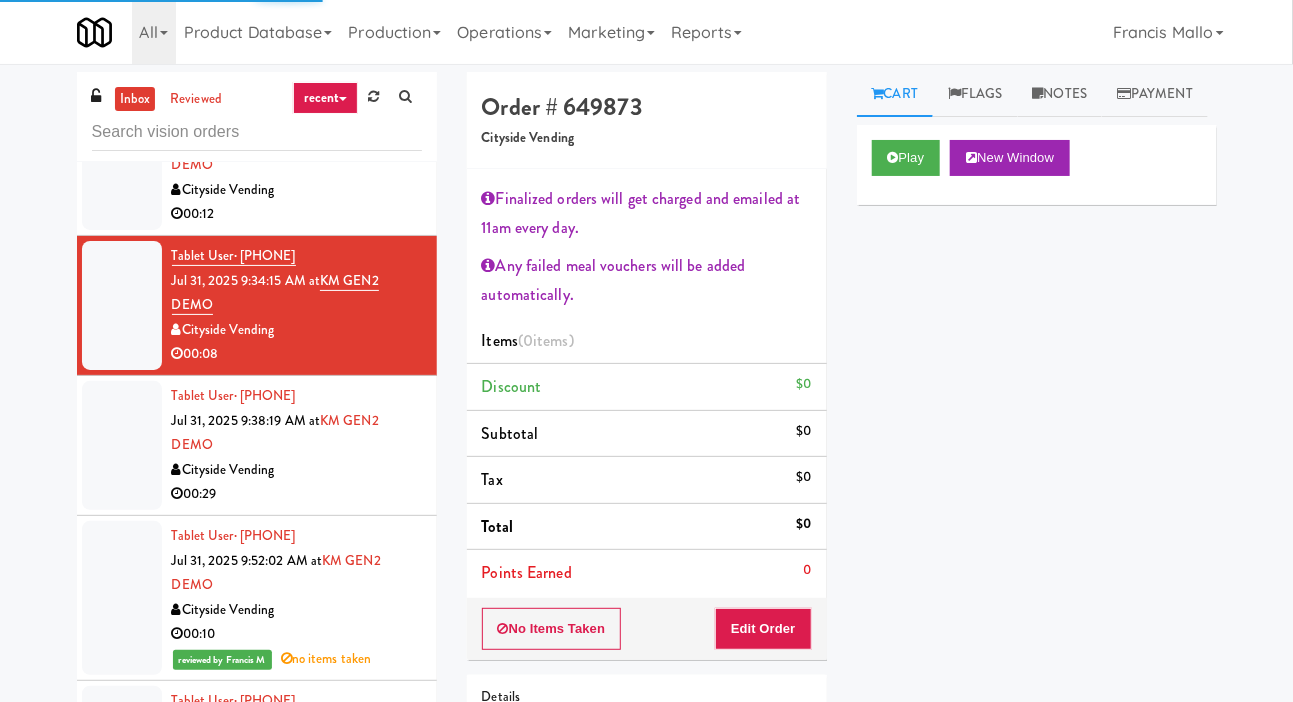 scroll, scrollTop: 6740, scrollLeft: 0, axis: vertical 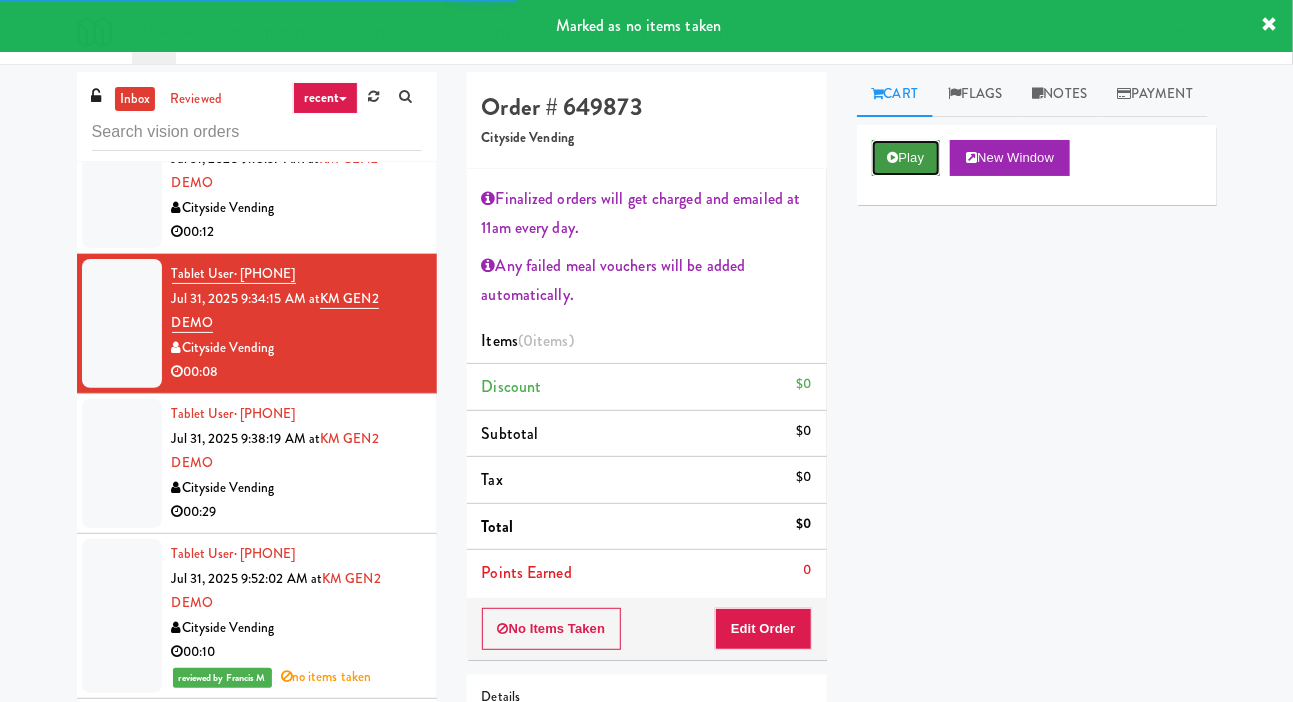 click on "Play" at bounding box center (906, 158) 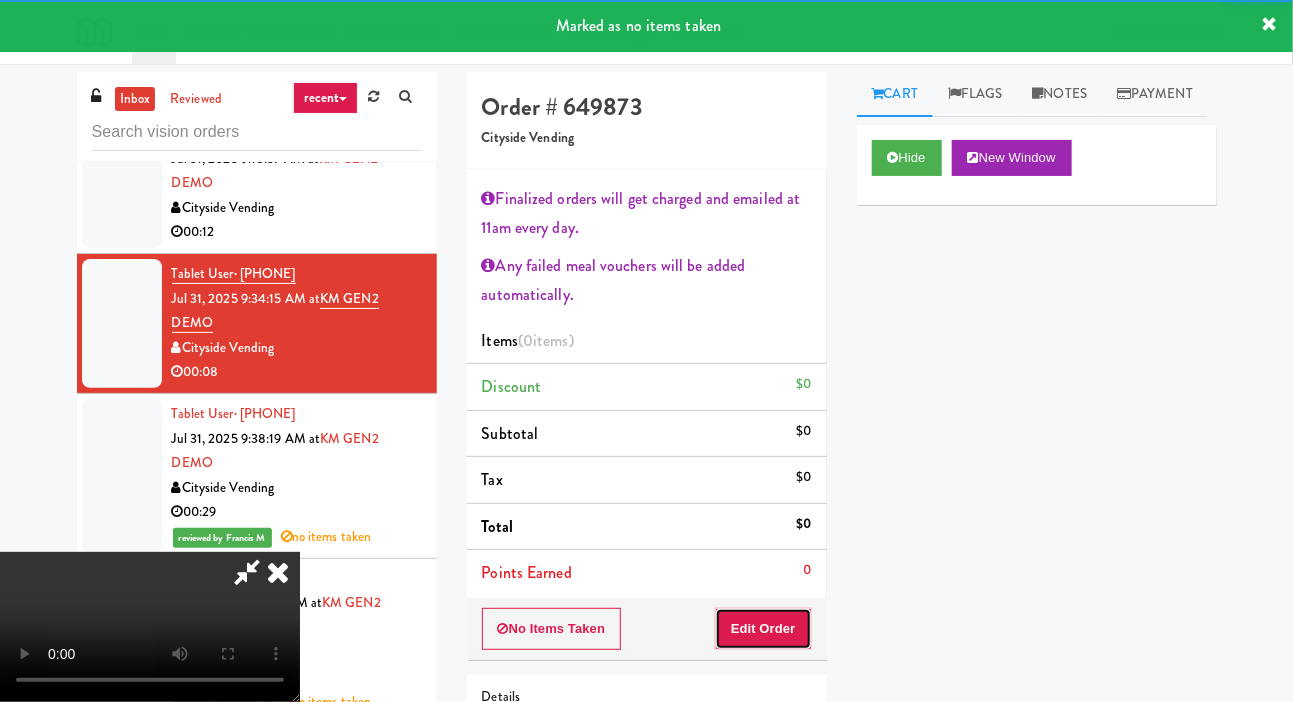 click on "Edit Order" at bounding box center (763, 629) 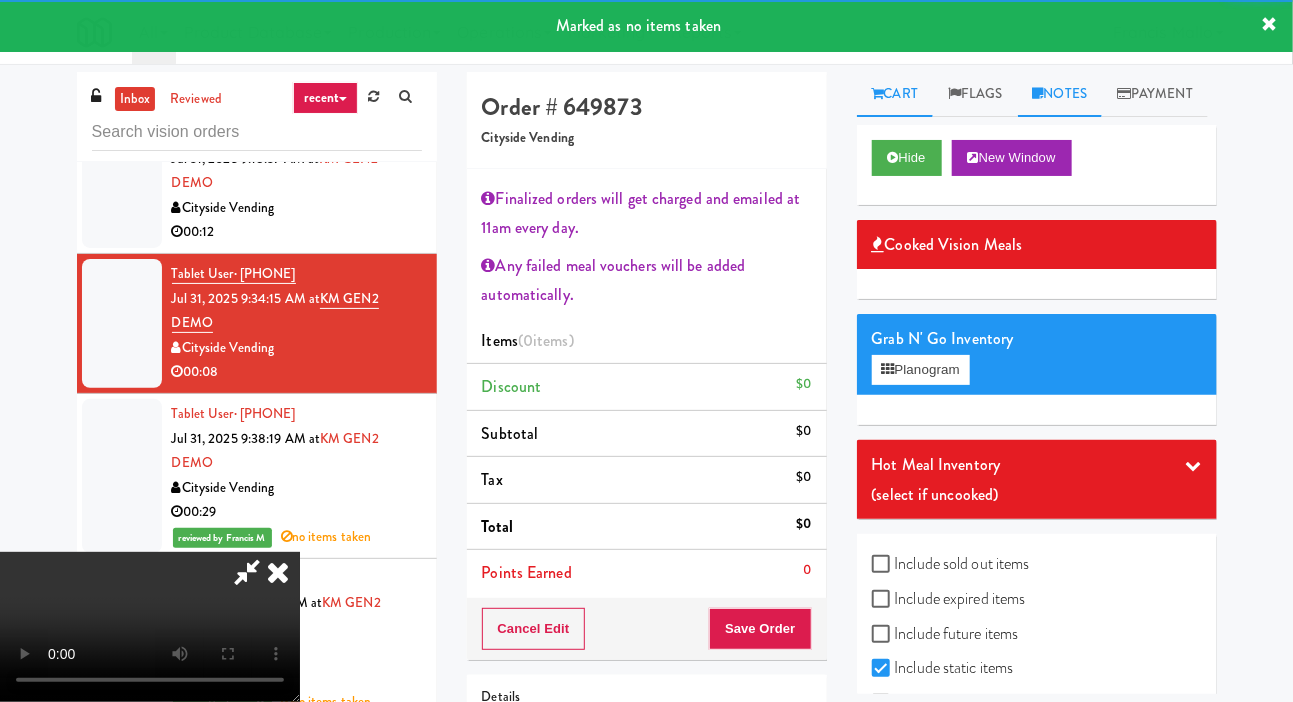 click on "Notes" at bounding box center (1060, 94) 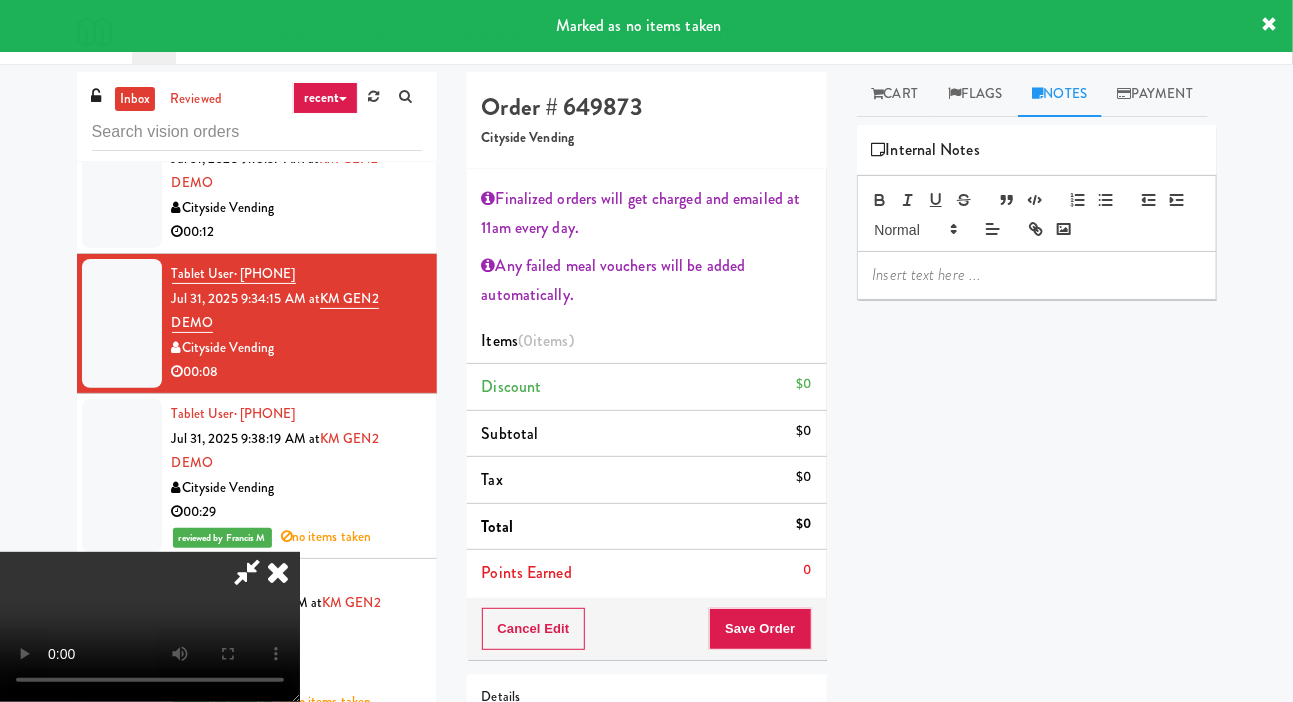 click at bounding box center (1037, 275) 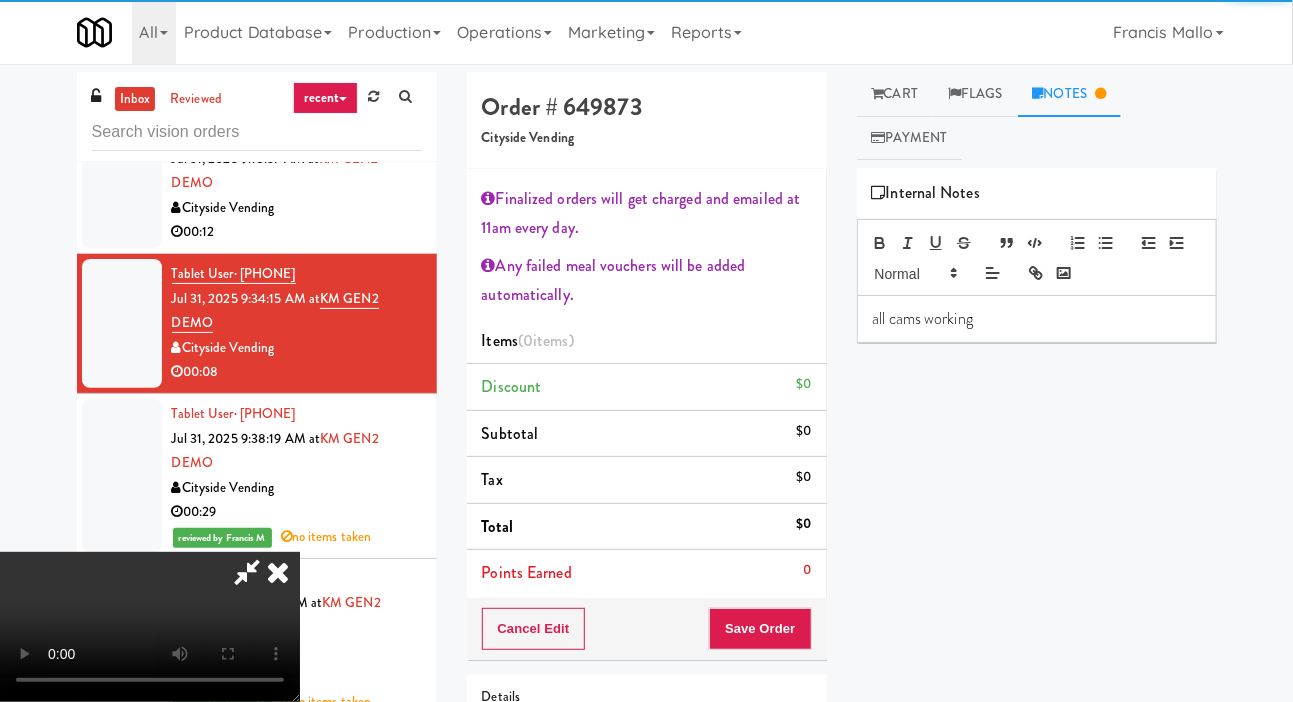 scroll, scrollTop: 73, scrollLeft: 0, axis: vertical 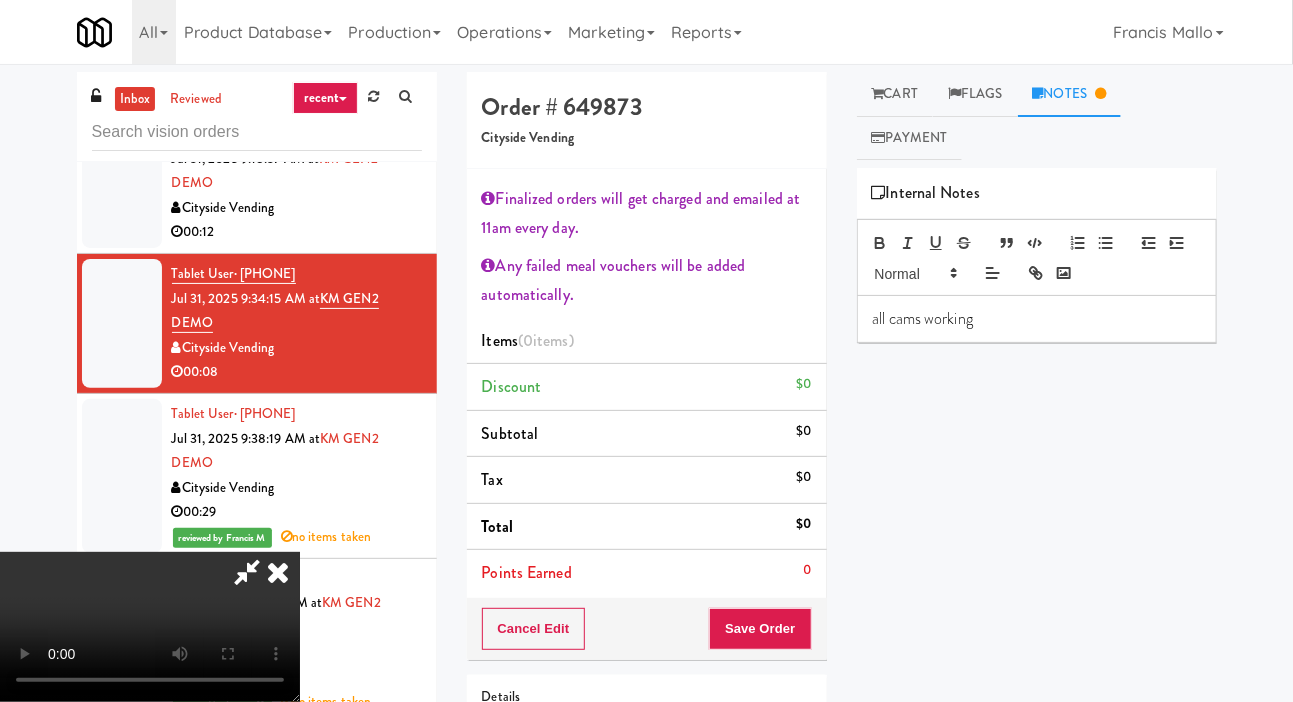 type 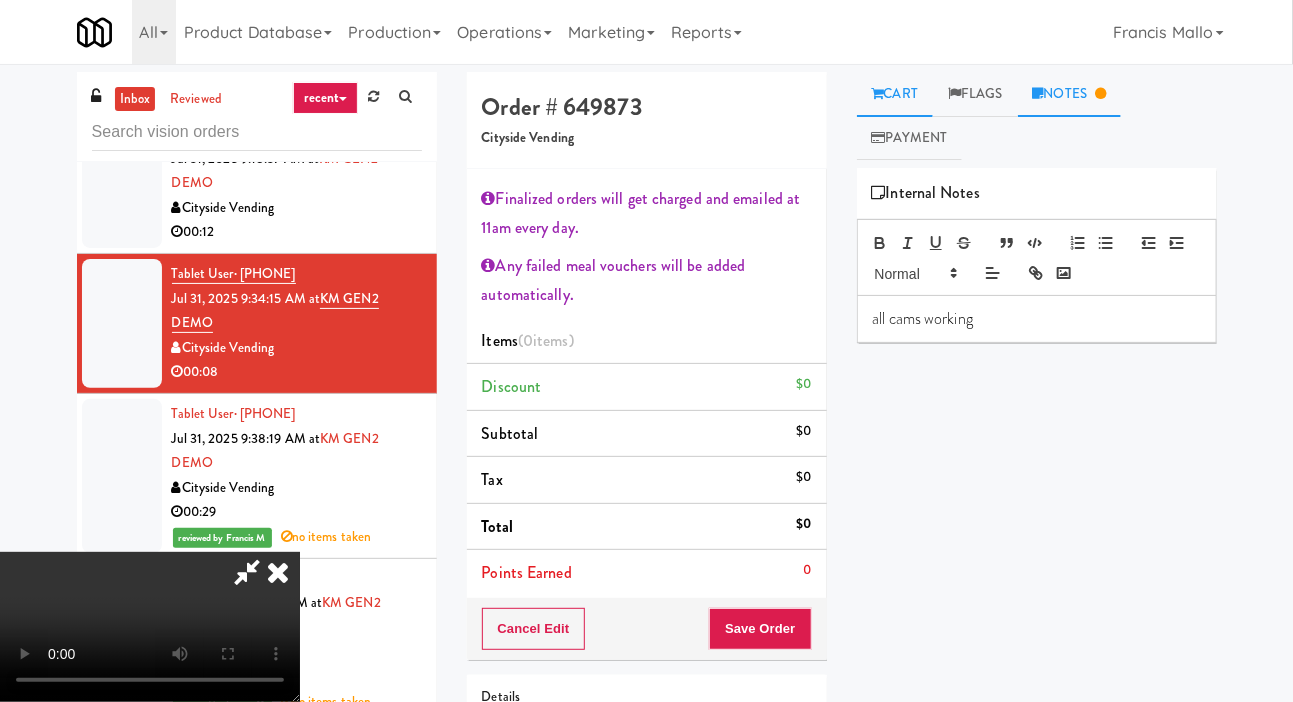 click on "Cart" at bounding box center [895, 94] 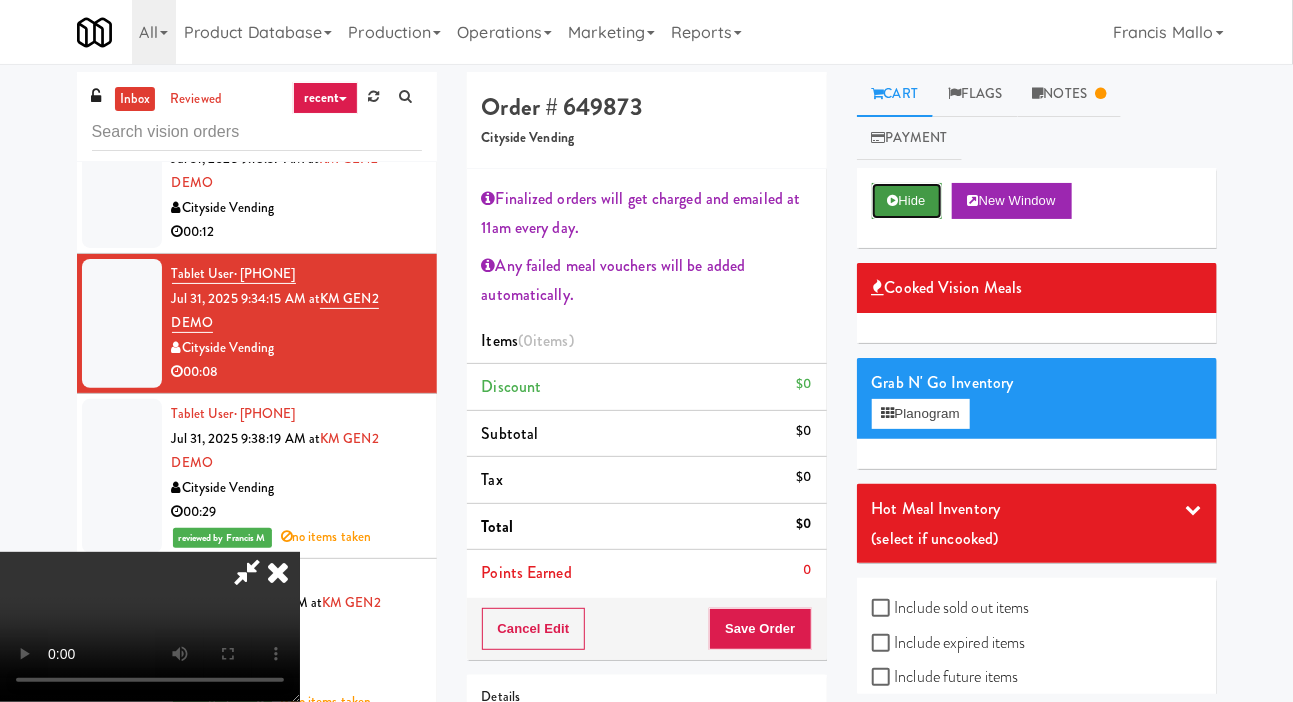 click on "Hide" at bounding box center (907, 201) 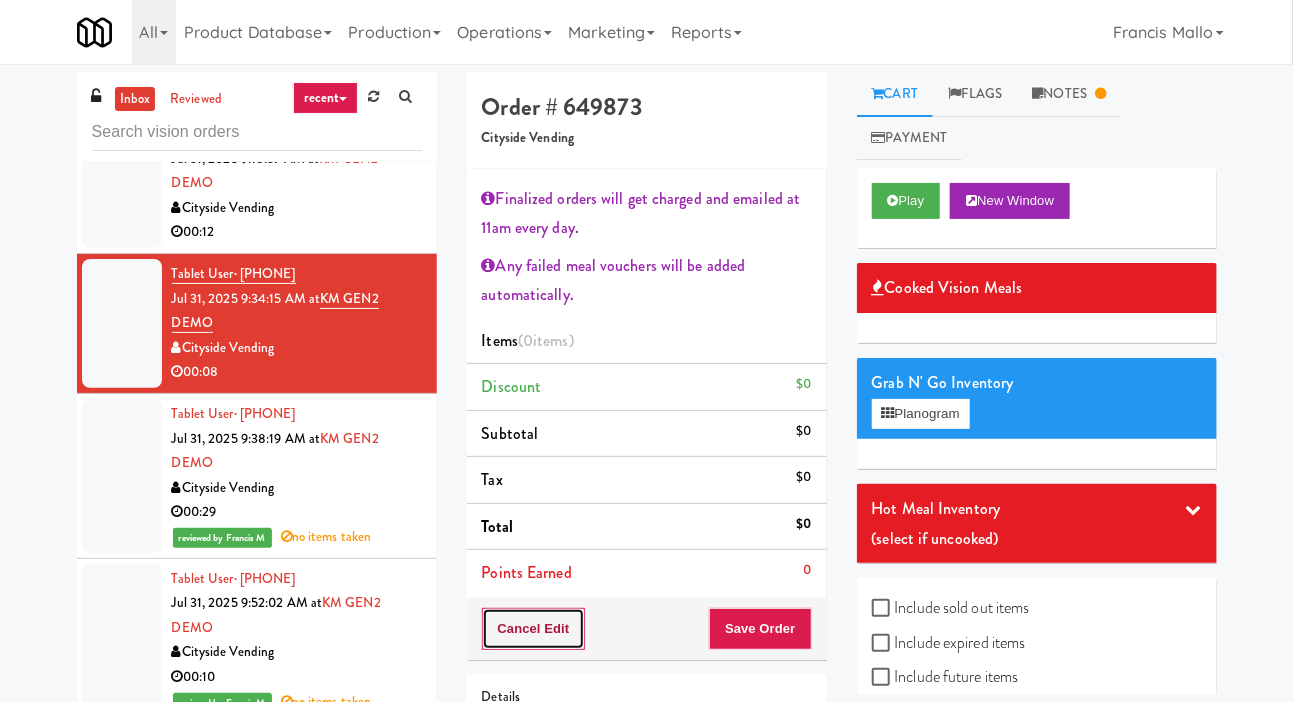 click on "Cancel Edit" at bounding box center (534, 629) 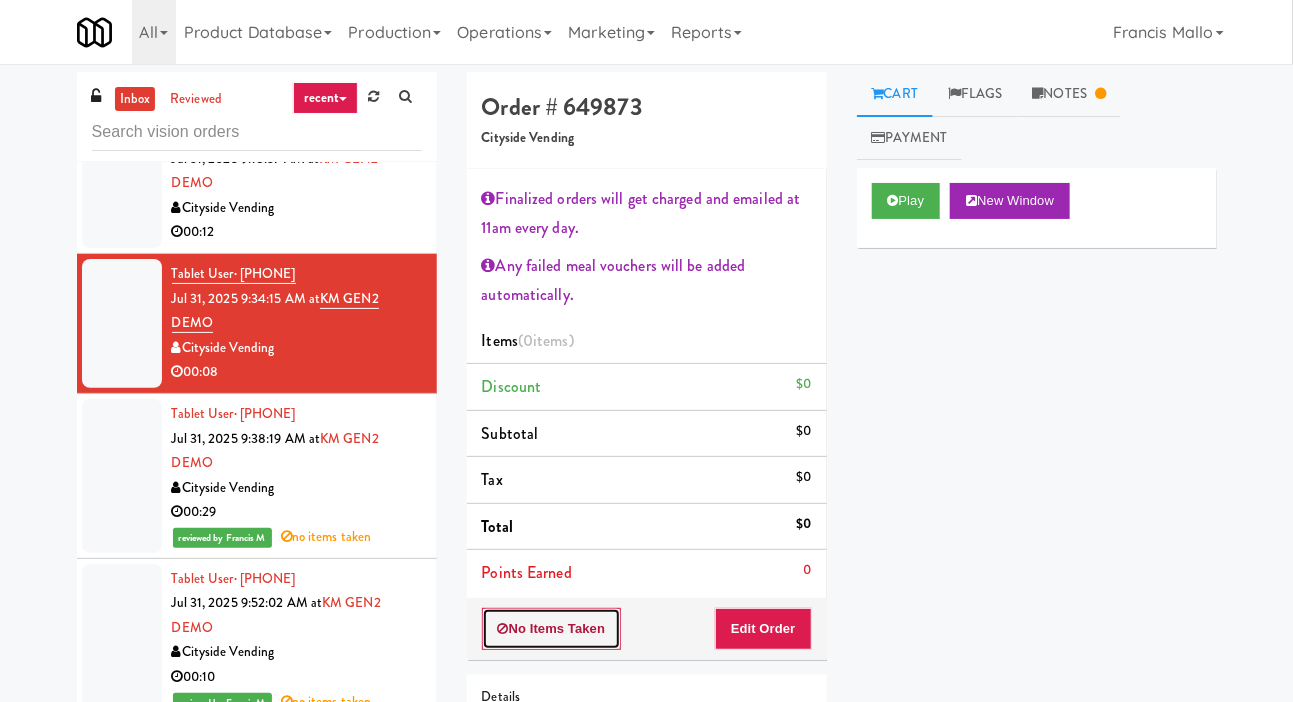 click on "No Items Taken" at bounding box center (552, 629) 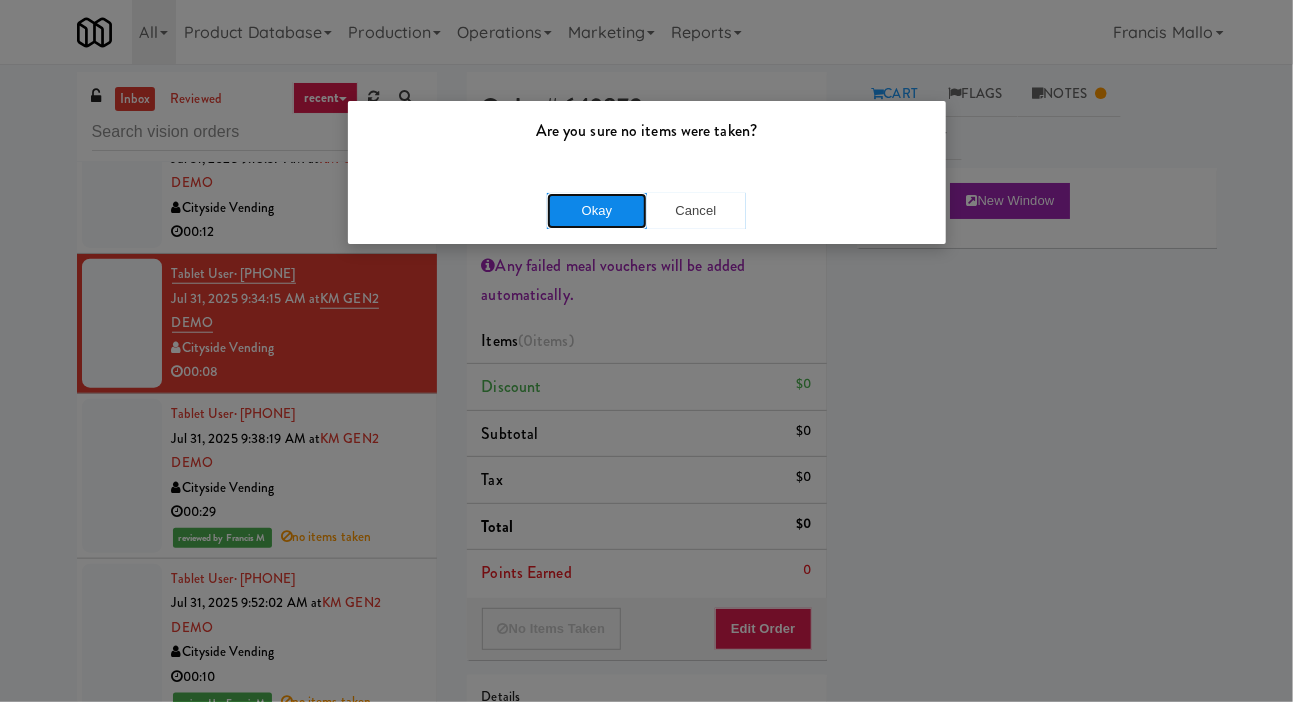 click on "Okay" at bounding box center (597, 211) 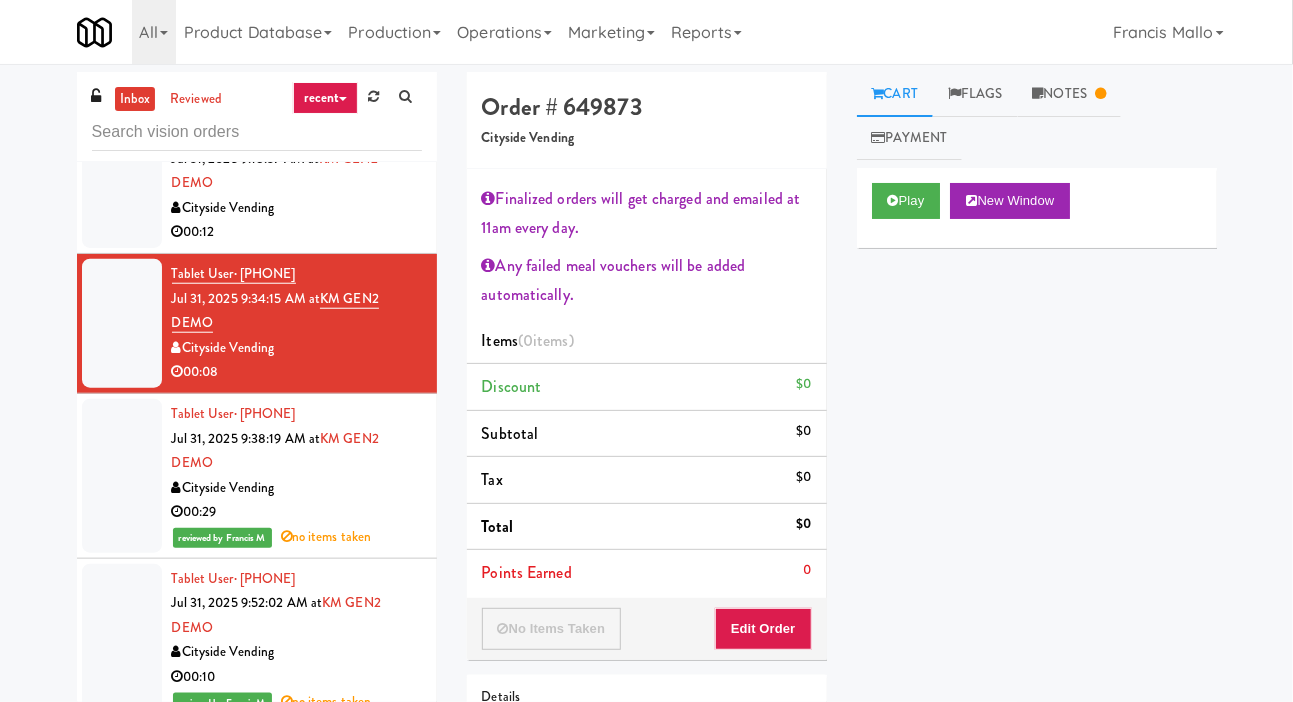 click at bounding box center (122, 183) 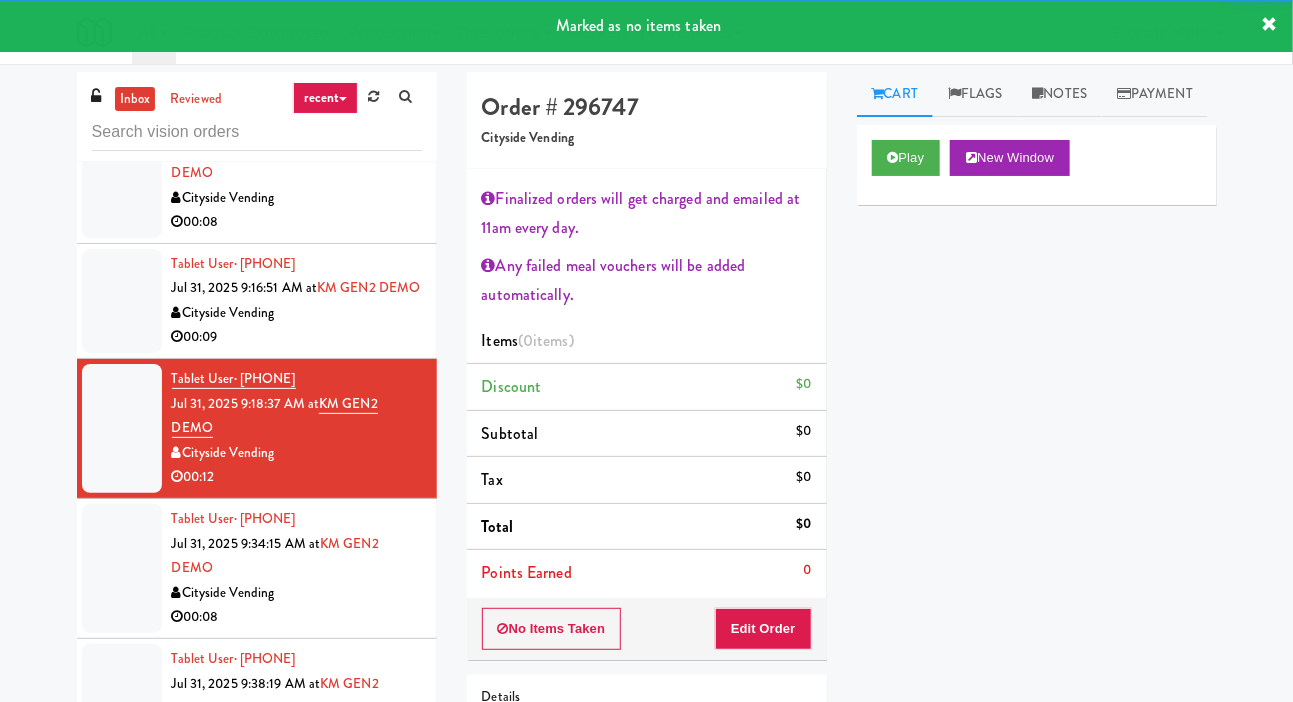 scroll, scrollTop: 6497, scrollLeft: 0, axis: vertical 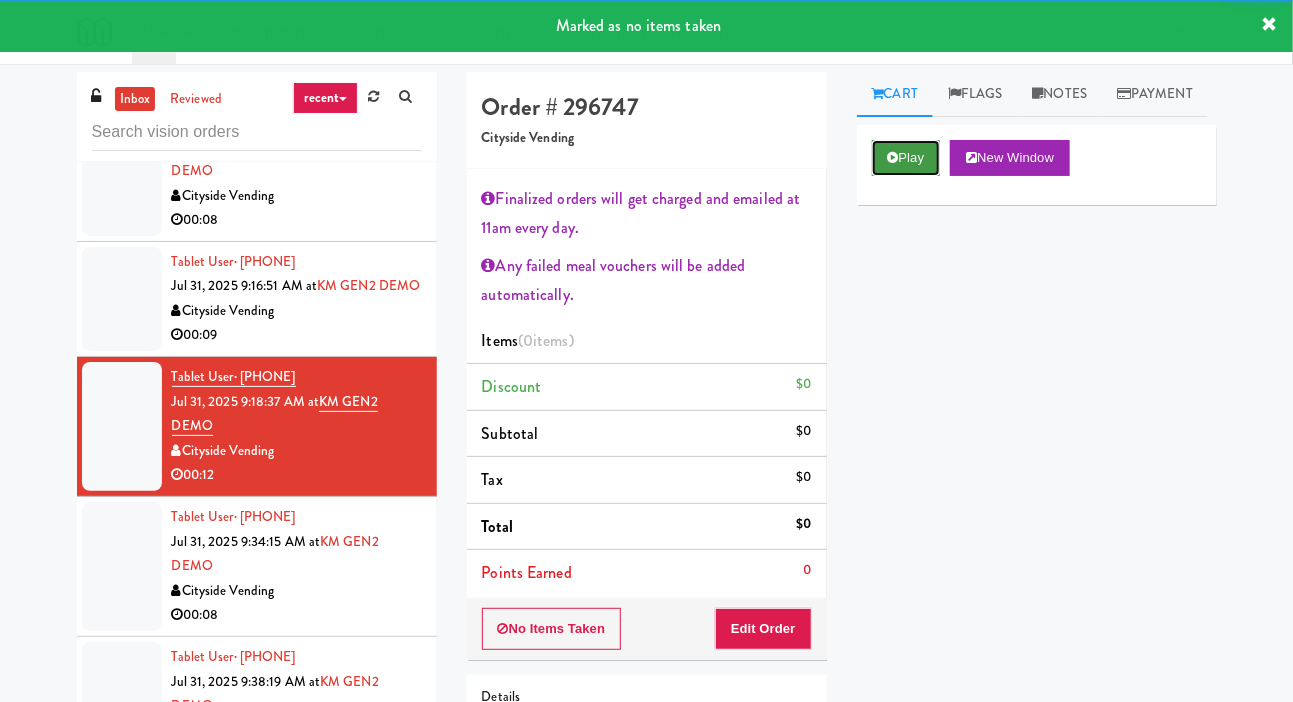 click on "Play" at bounding box center [906, 158] 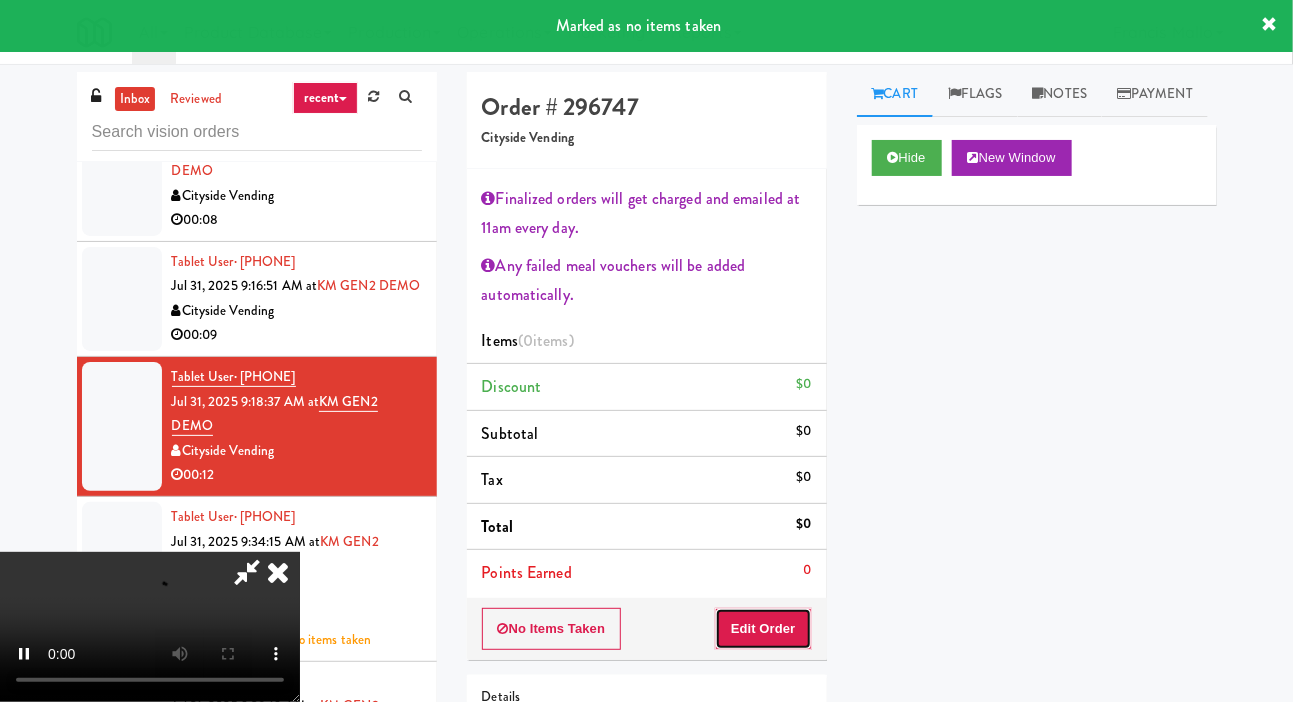 click on "Edit Order" at bounding box center (763, 629) 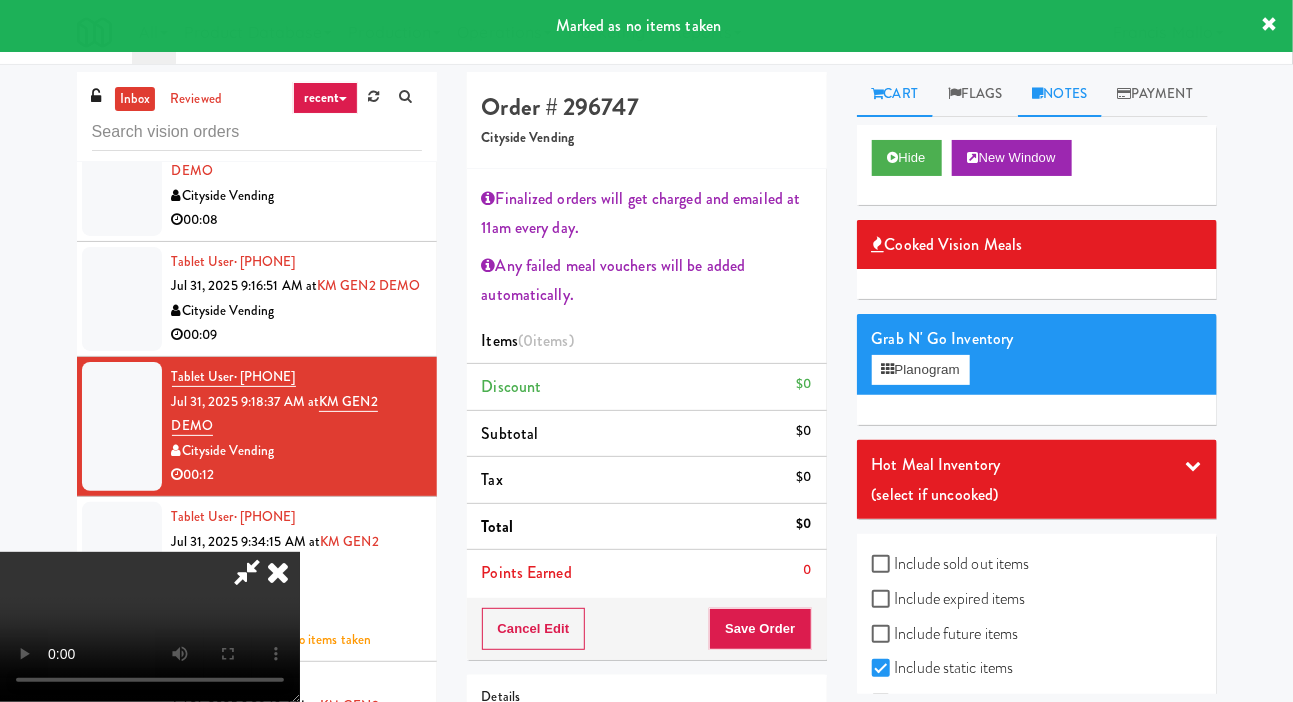 click on "Notes" at bounding box center (1060, 94) 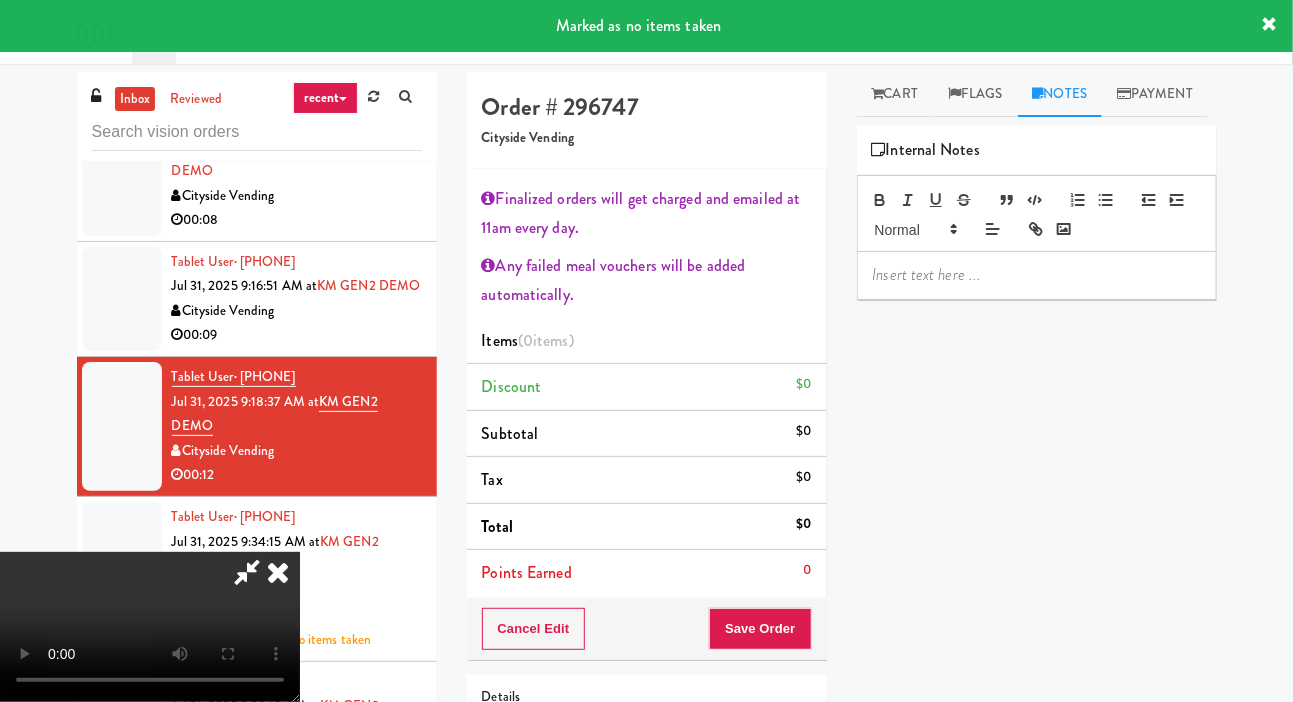 click at bounding box center (1037, 275) 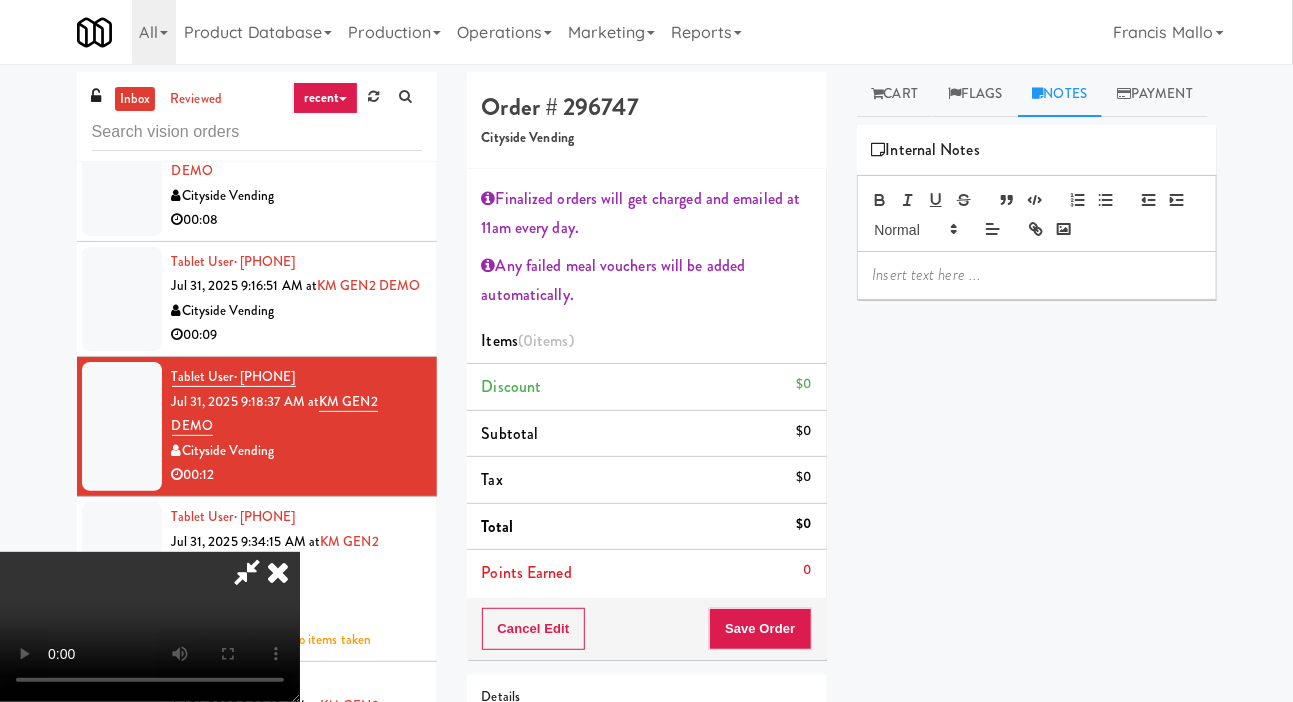 scroll, scrollTop: 0, scrollLeft: 0, axis: both 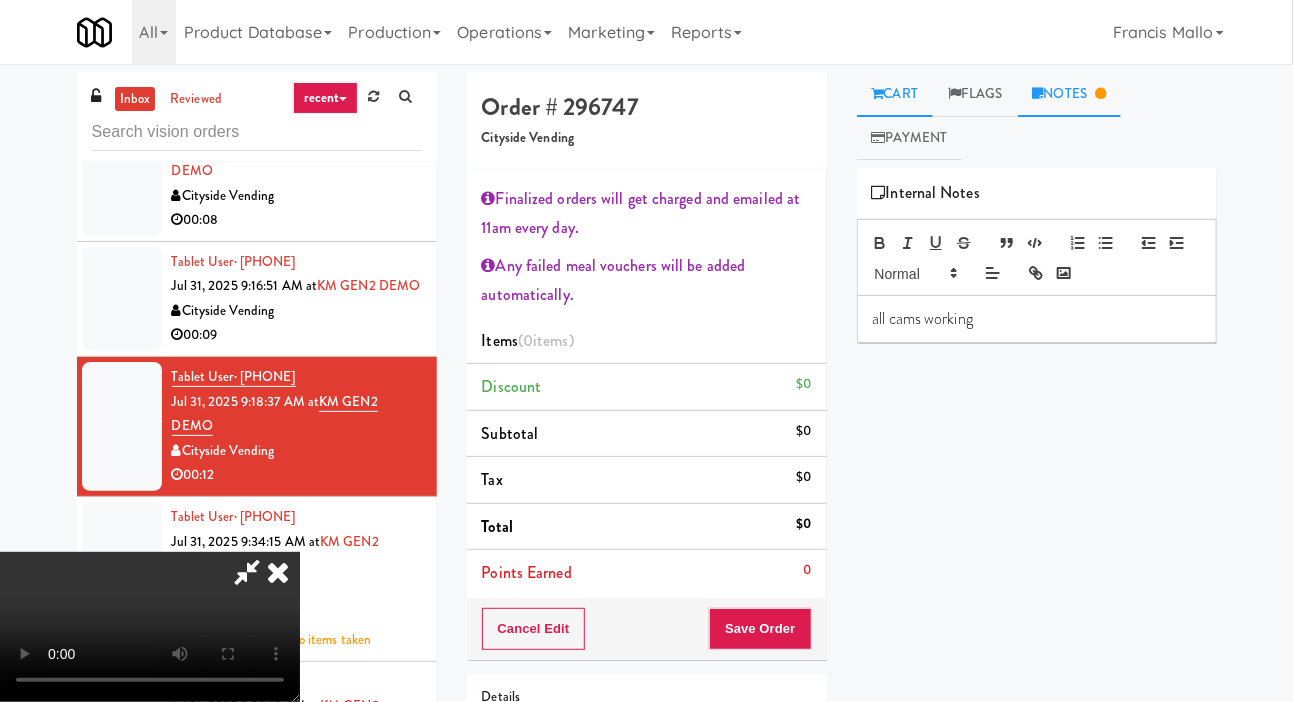 click on "Cart" at bounding box center (895, 94) 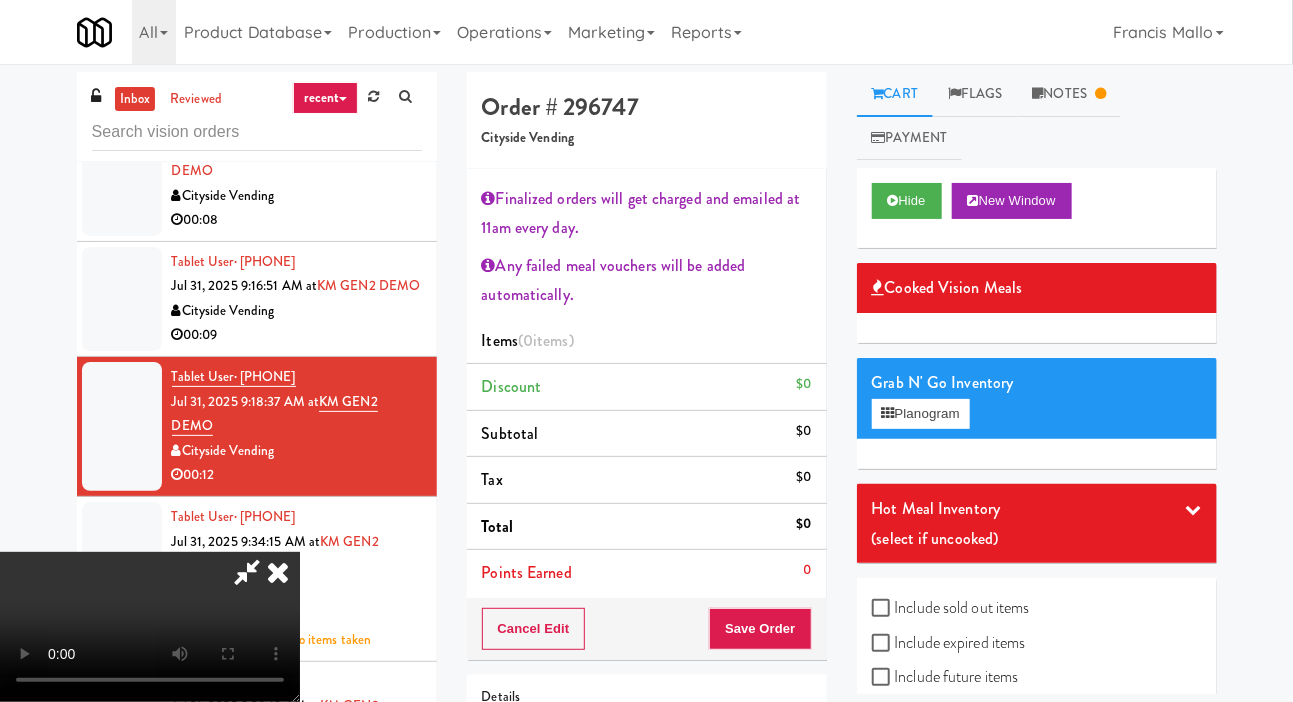 scroll, scrollTop: 73, scrollLeft: 0, axis: vertical 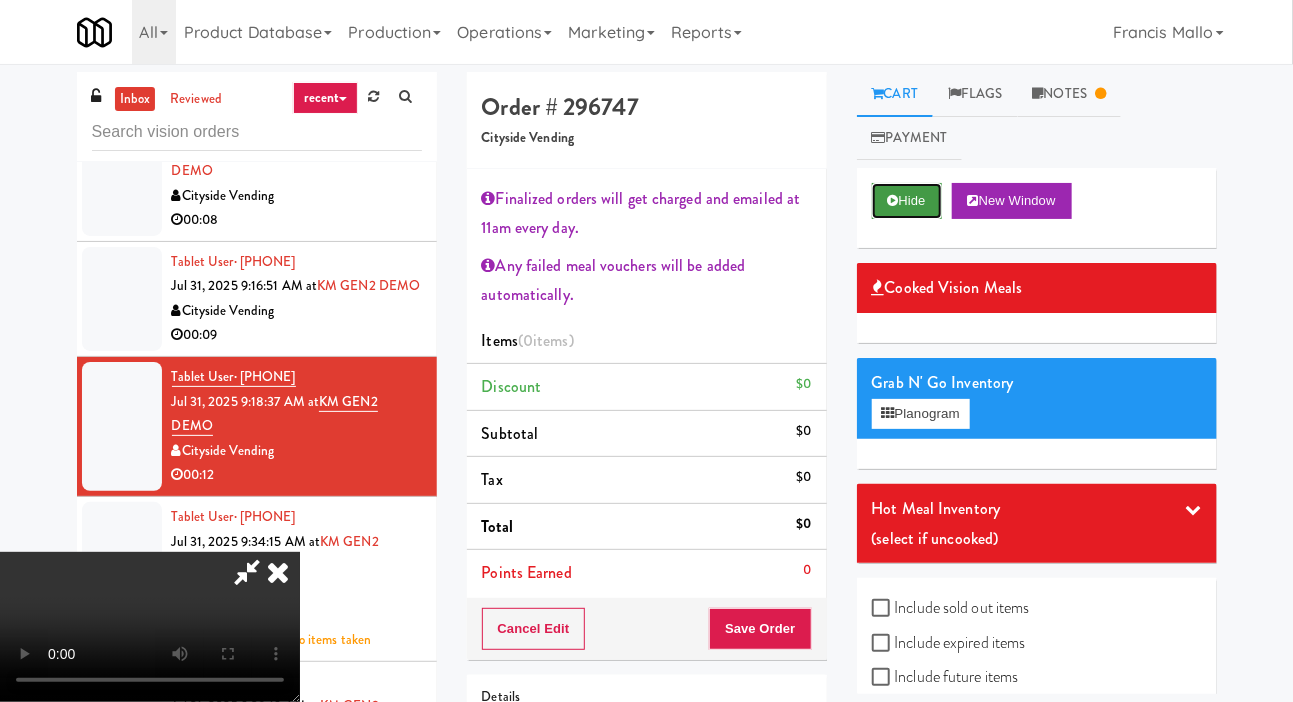click on "Hide" at bounding box center (907, 201) 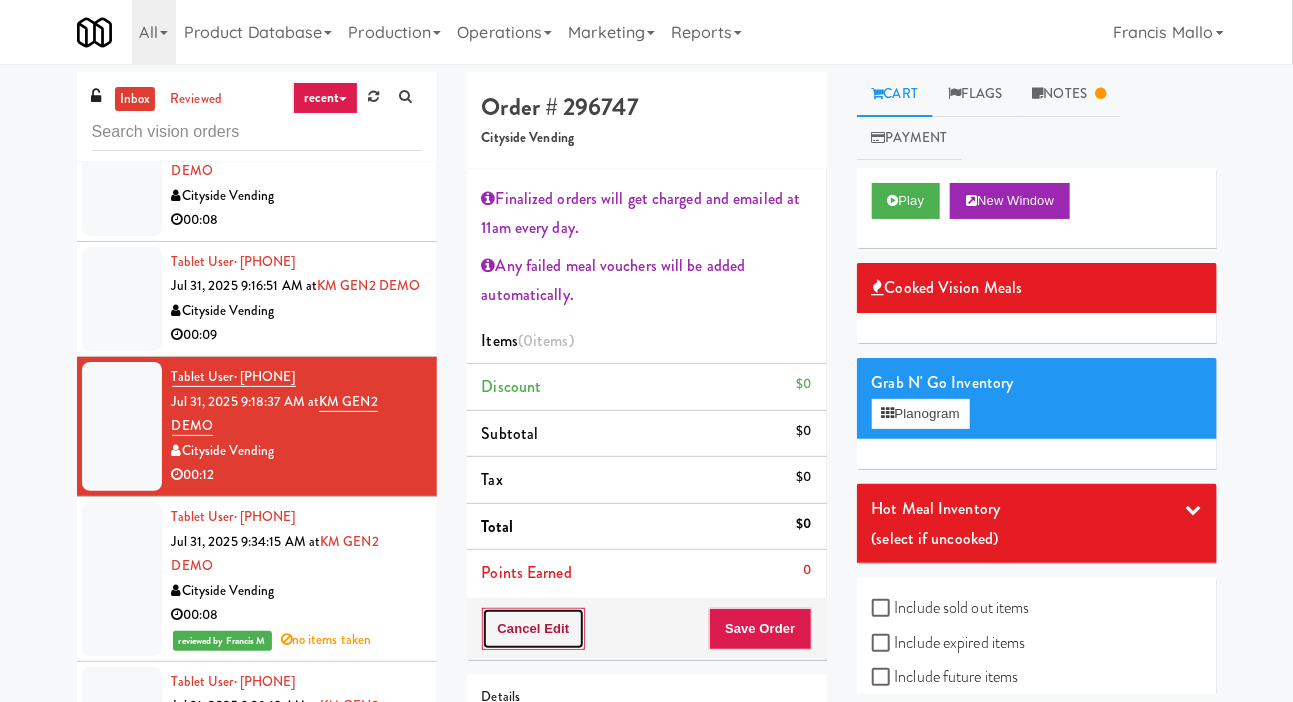 click on "Cancel Edit" at bounding box center (534, 629) 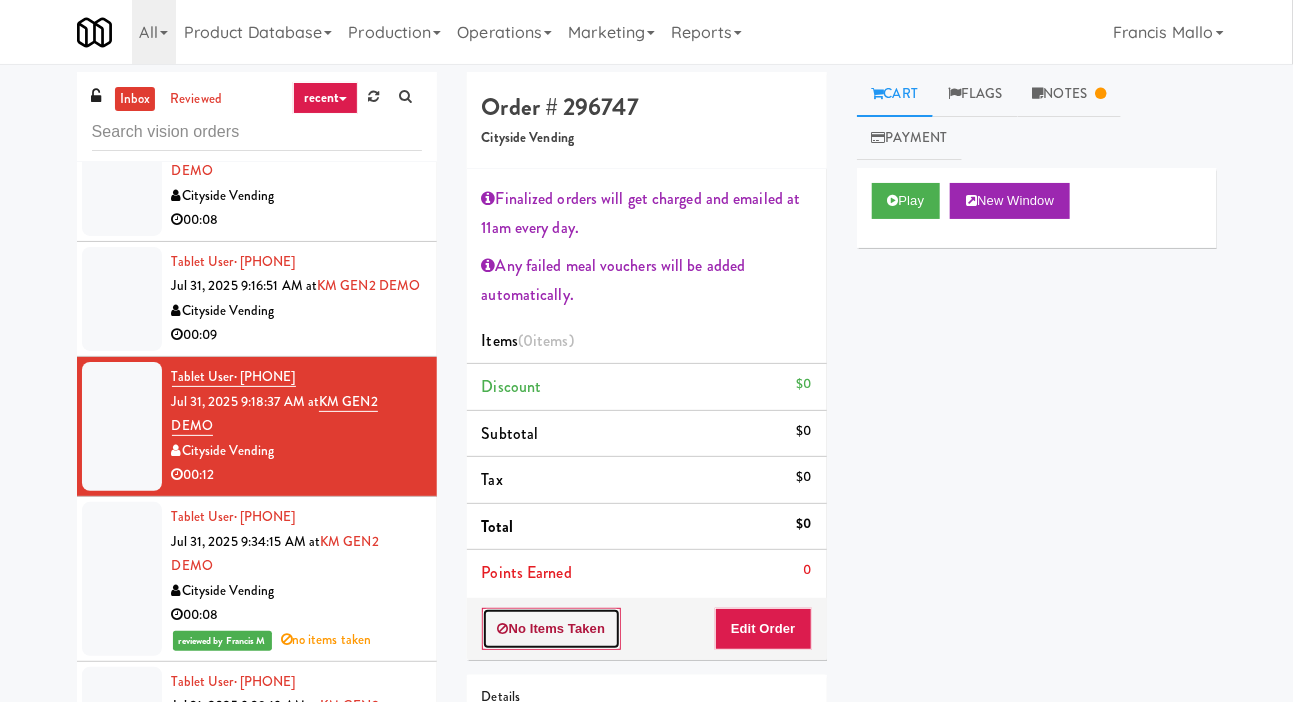 click on "No Items Taken" at bounding box center [552, 629] 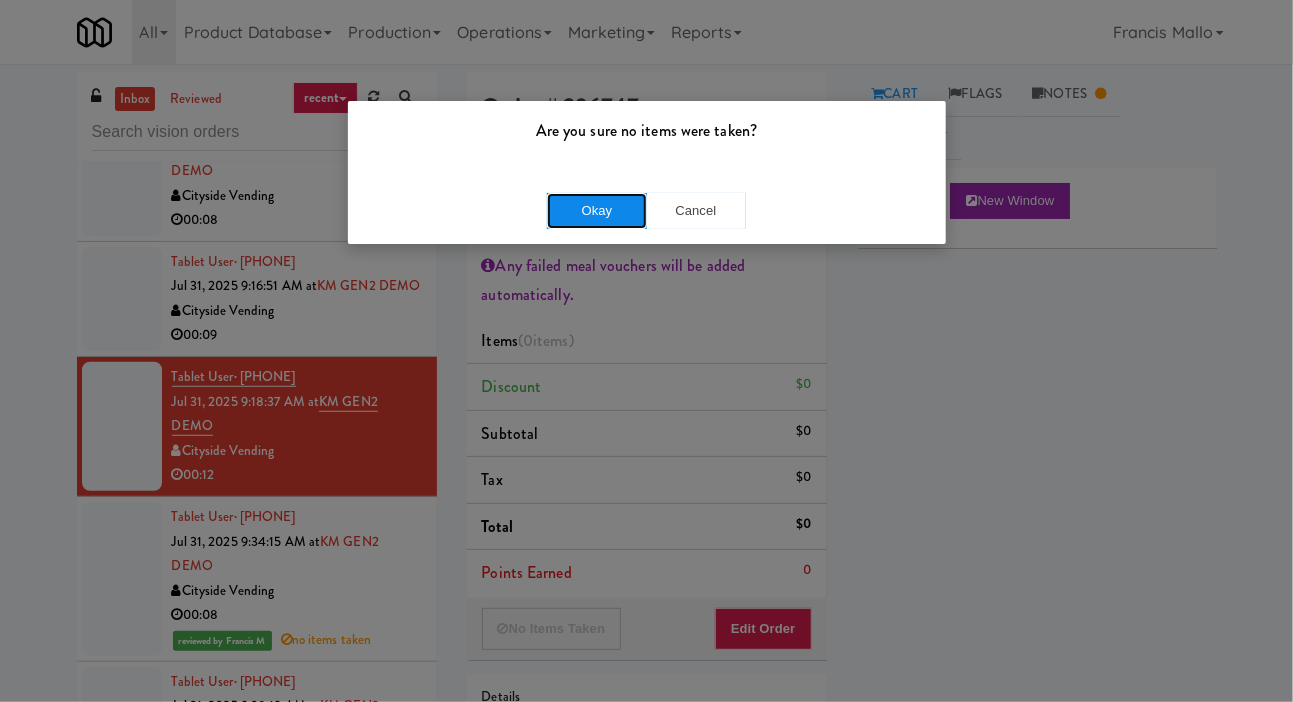 click on "Okay" at bounding box center (597, 211) 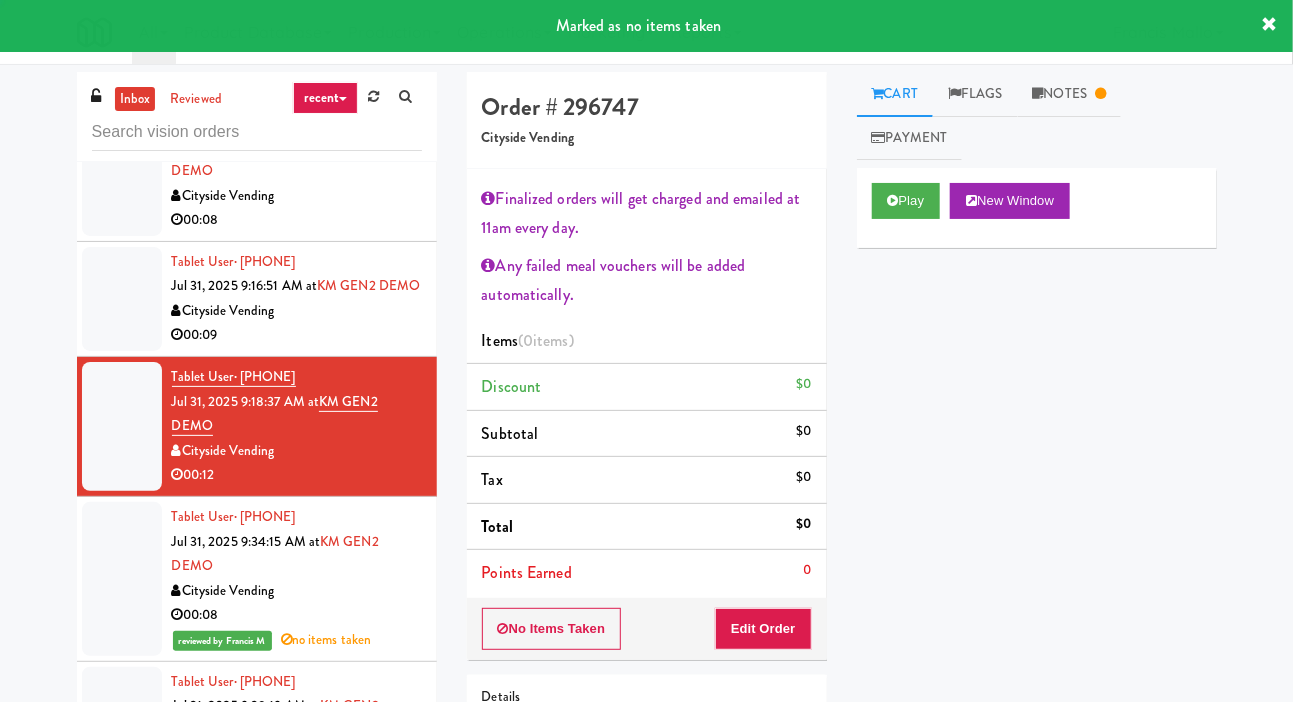 click at bounding box center [122, 299] 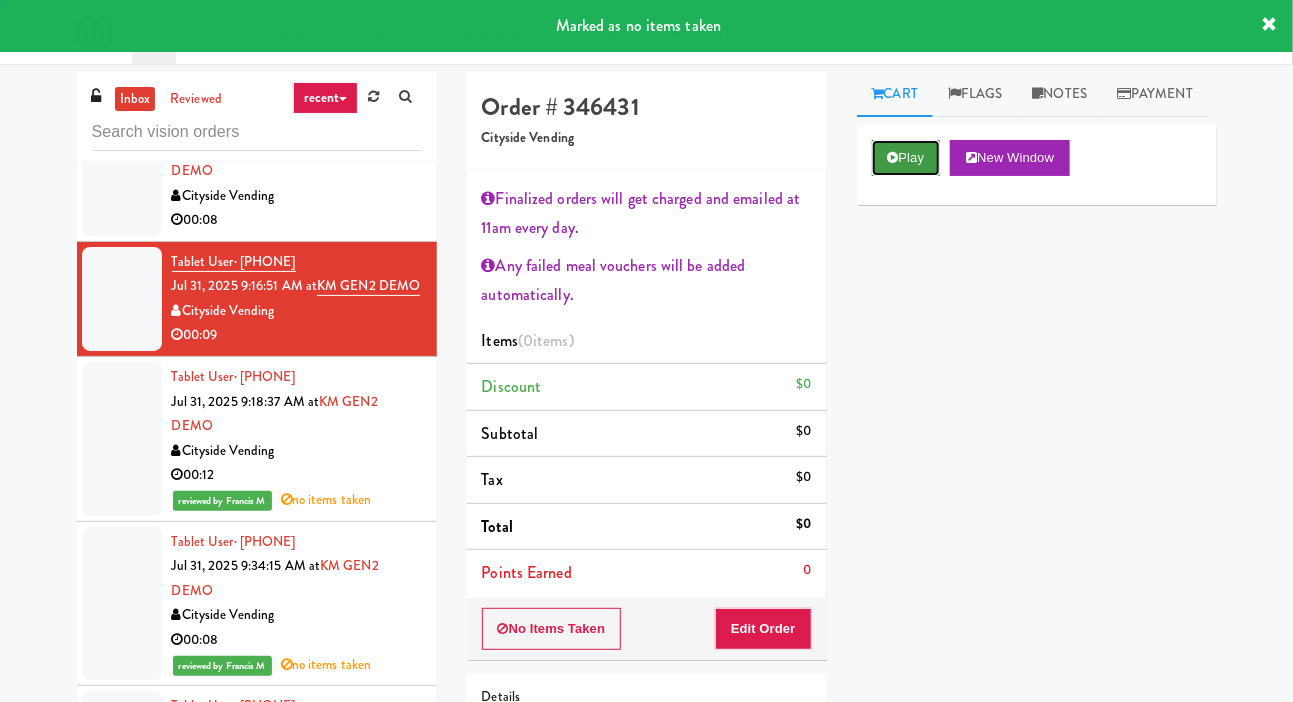 click at bounding box center [893, 157] 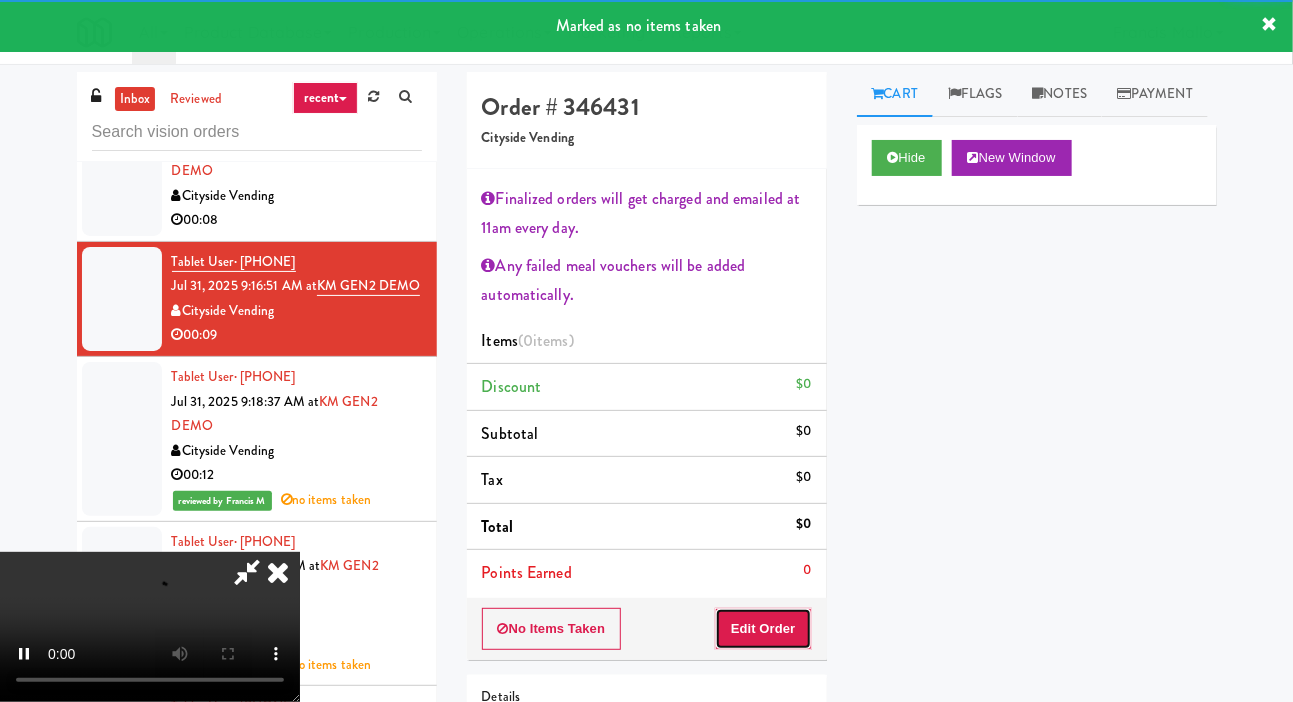 click on "Edit Order" at bounding box center [763, 629] 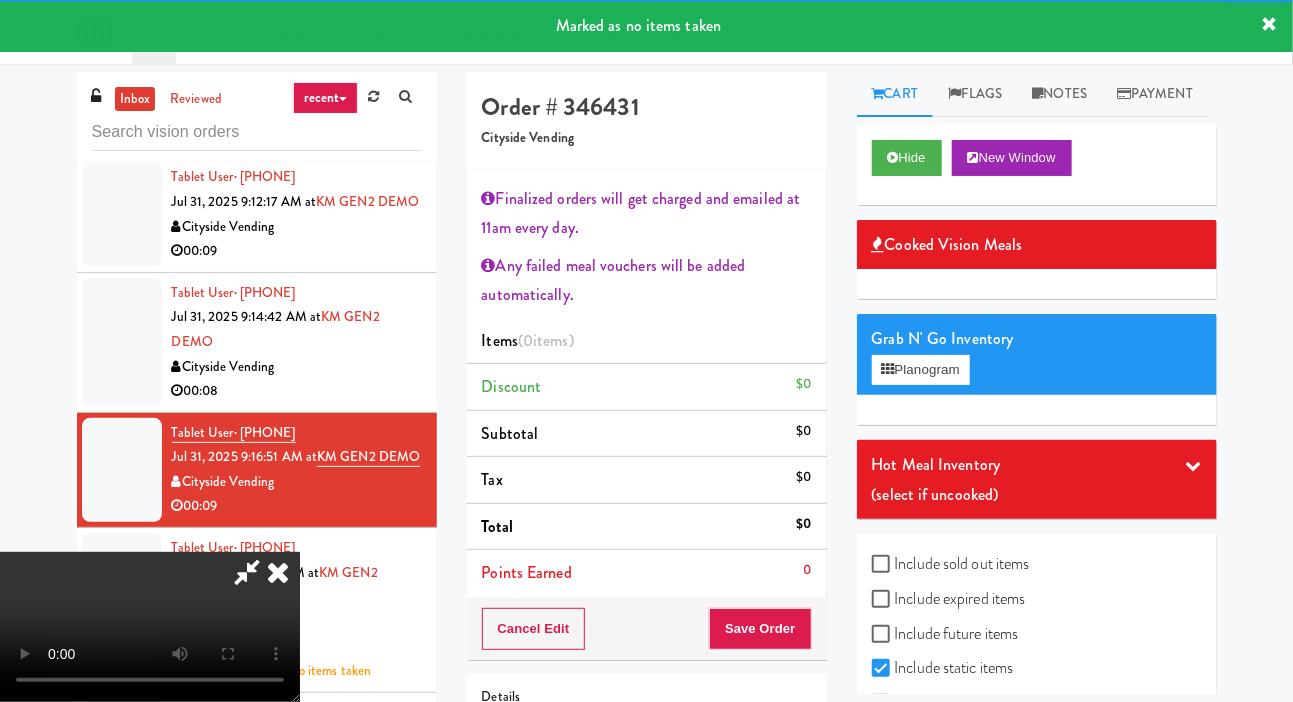 scroll, scrollTop: 6329, scrollLeft: 0, axis: vertical 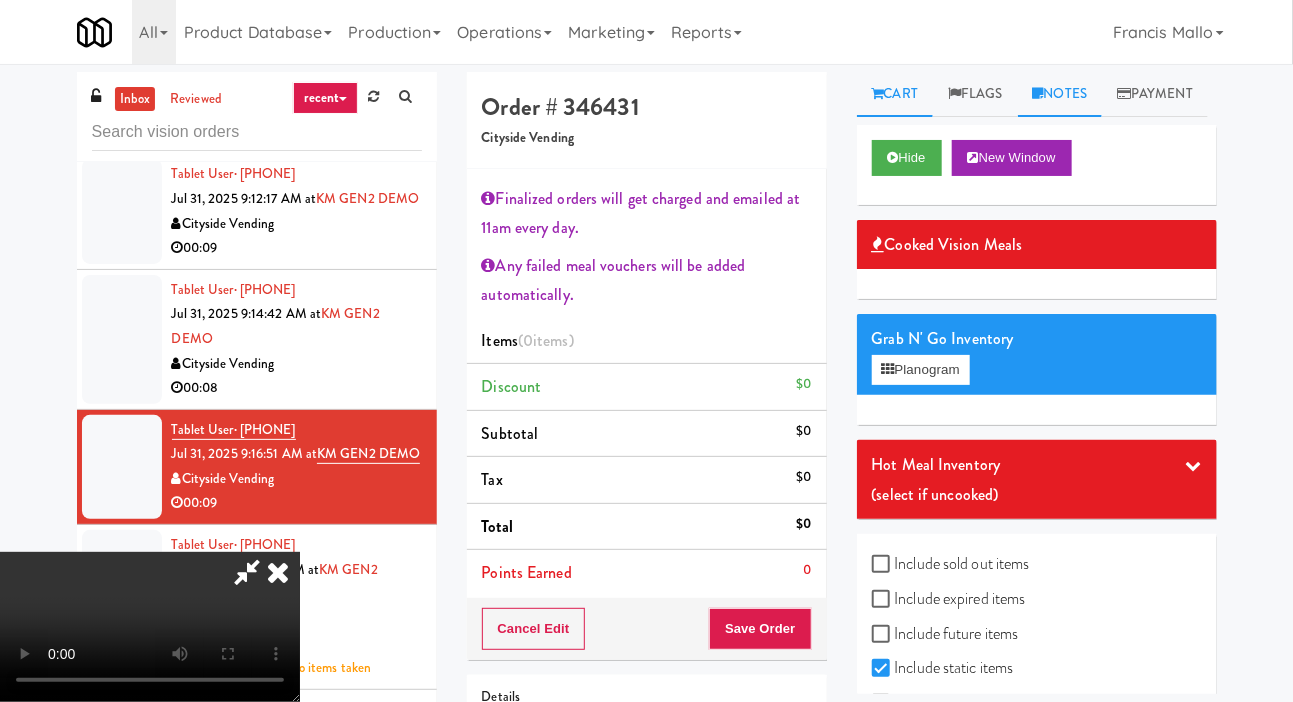 click on "Notes" at bounding box center (1060, 94) 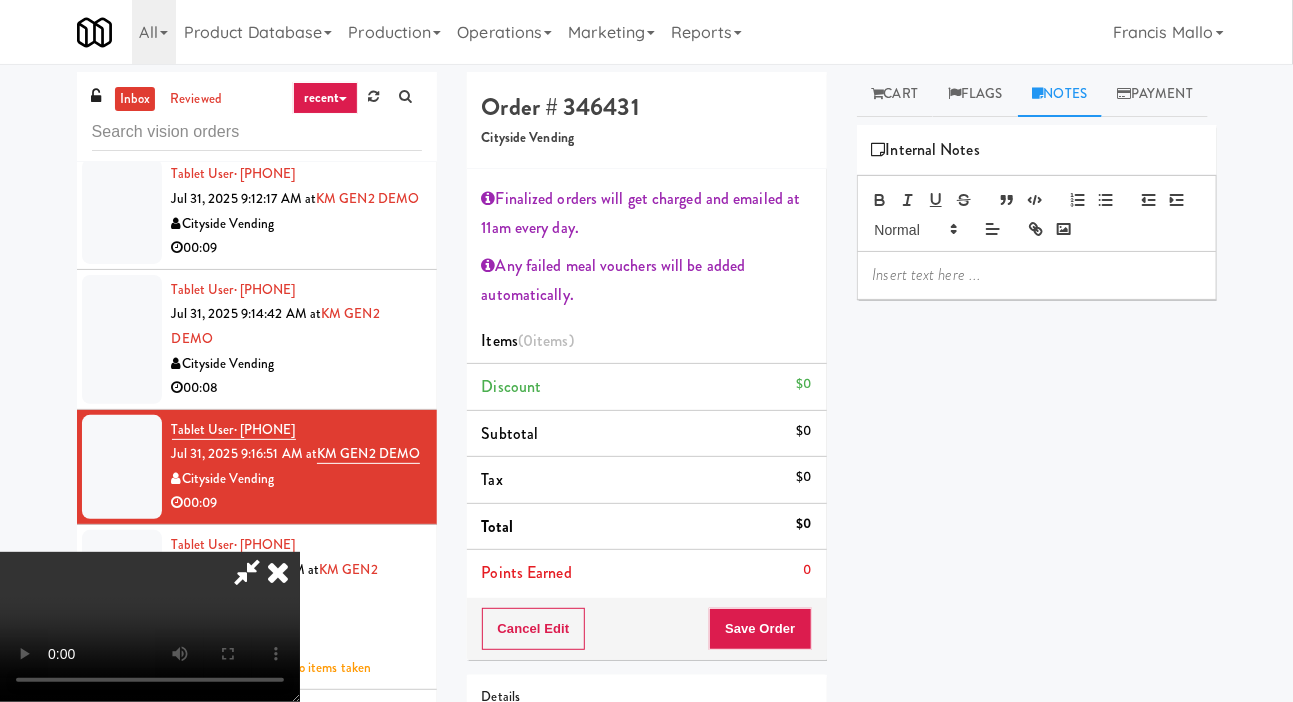 click at bounding box center [1037, 275] 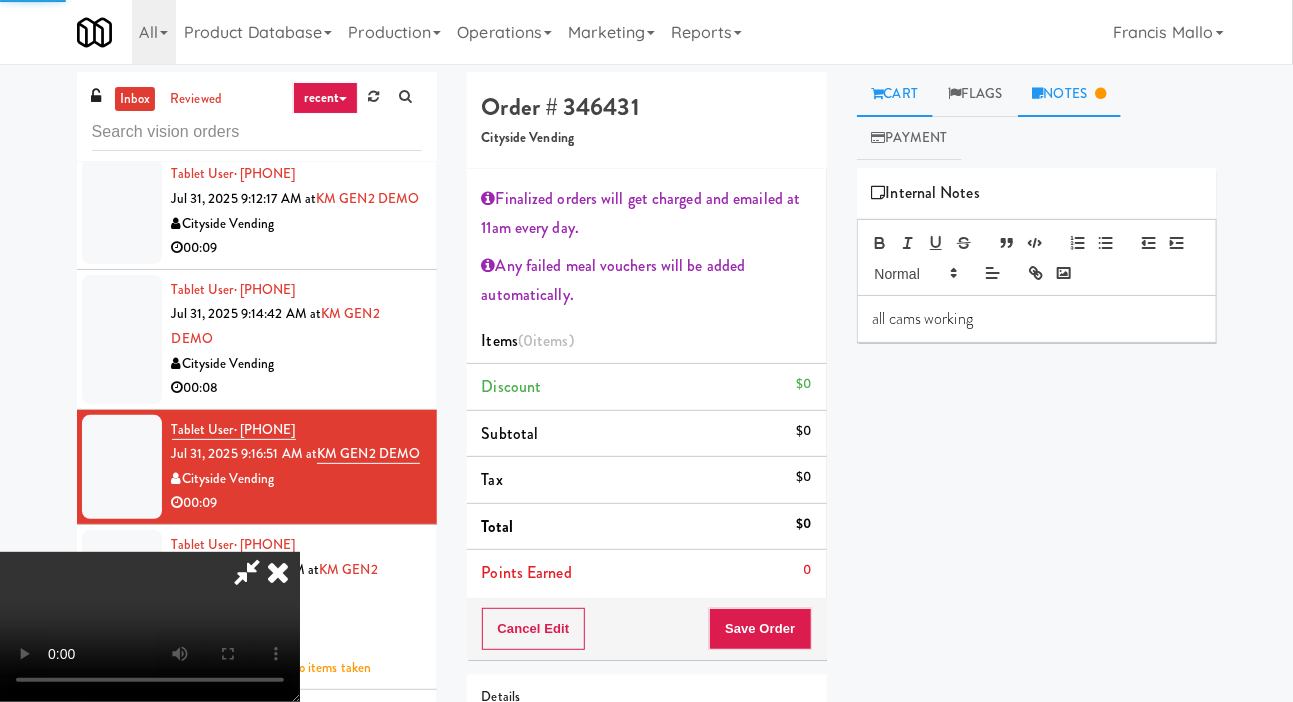 click on "Cart" at bounding box center (895, 94) 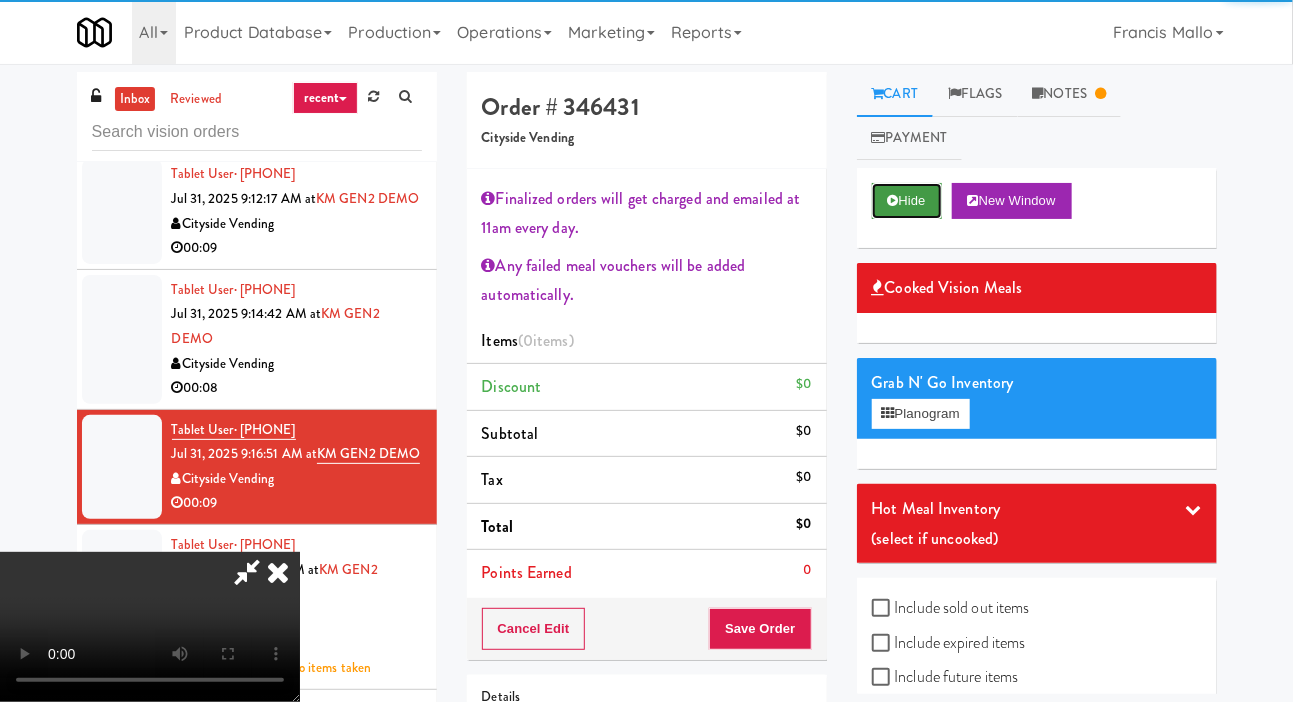 click on "Hide" at bounding box center [907, 201] 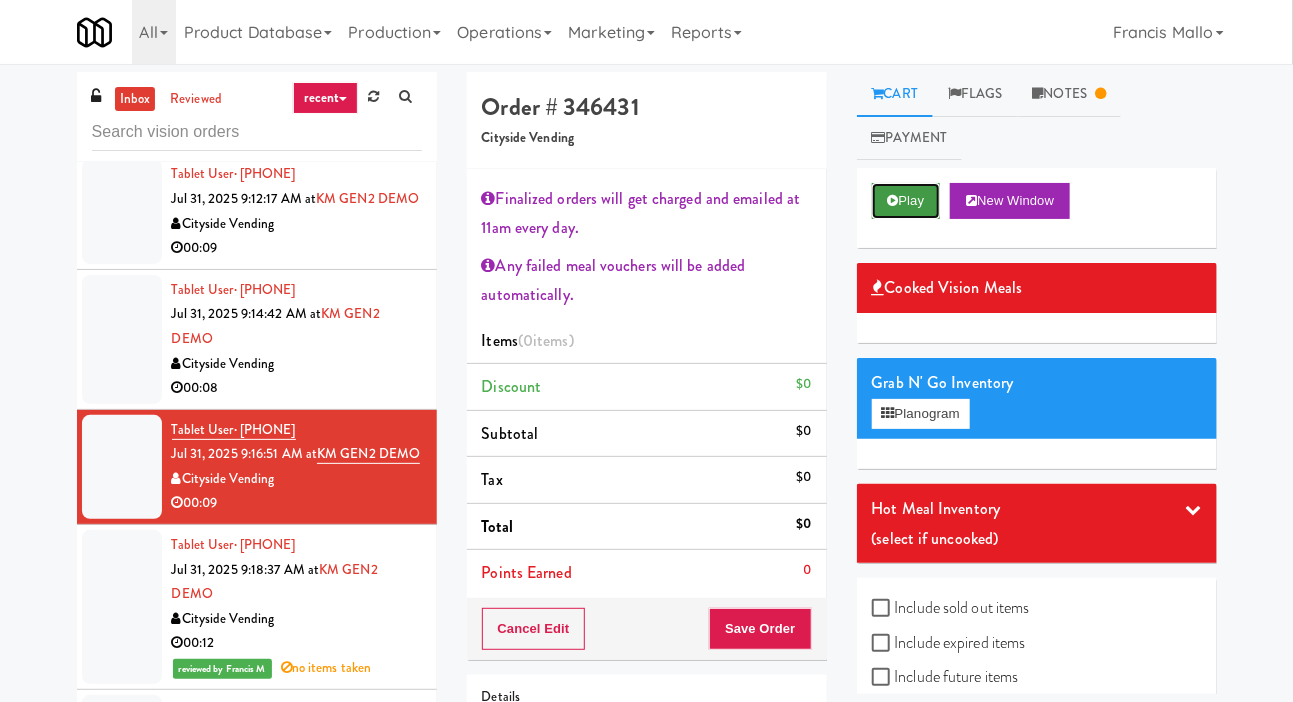 scroll, scrollTop: 0, scrollLeft: 0, axis: both 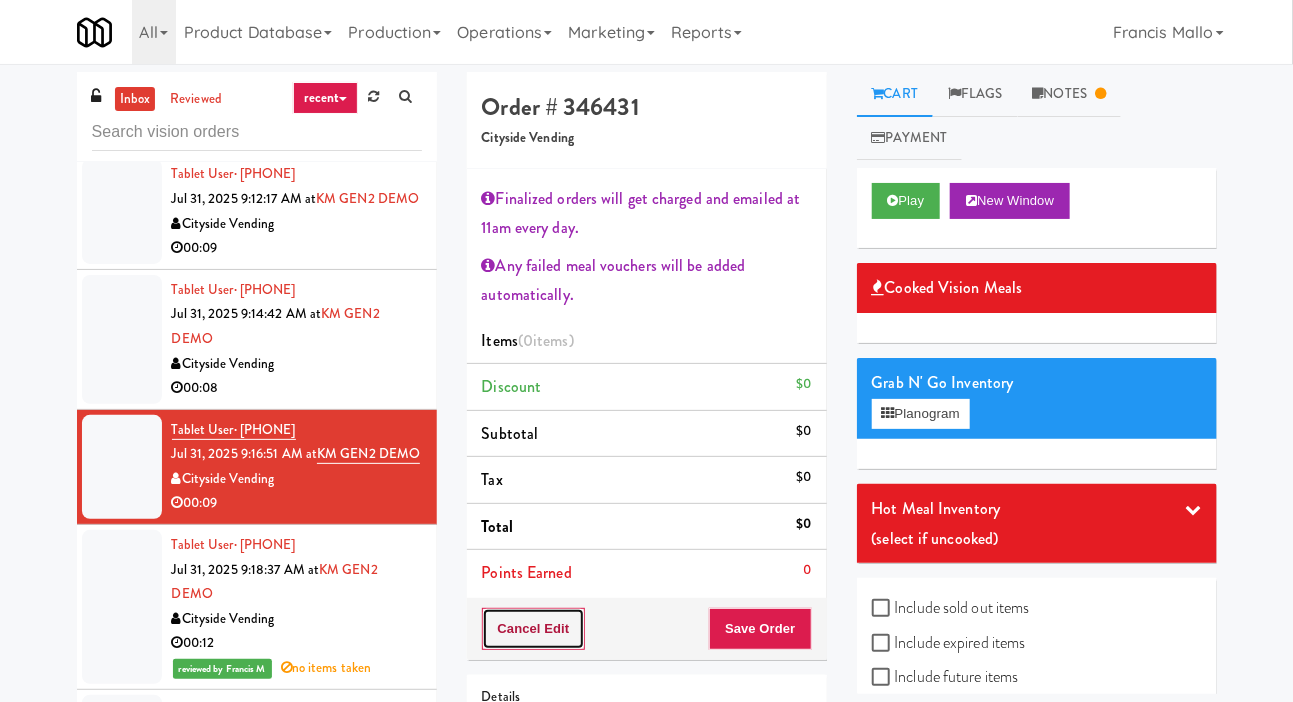 click on "Cancel Edit" at bounding box center (534, 629) 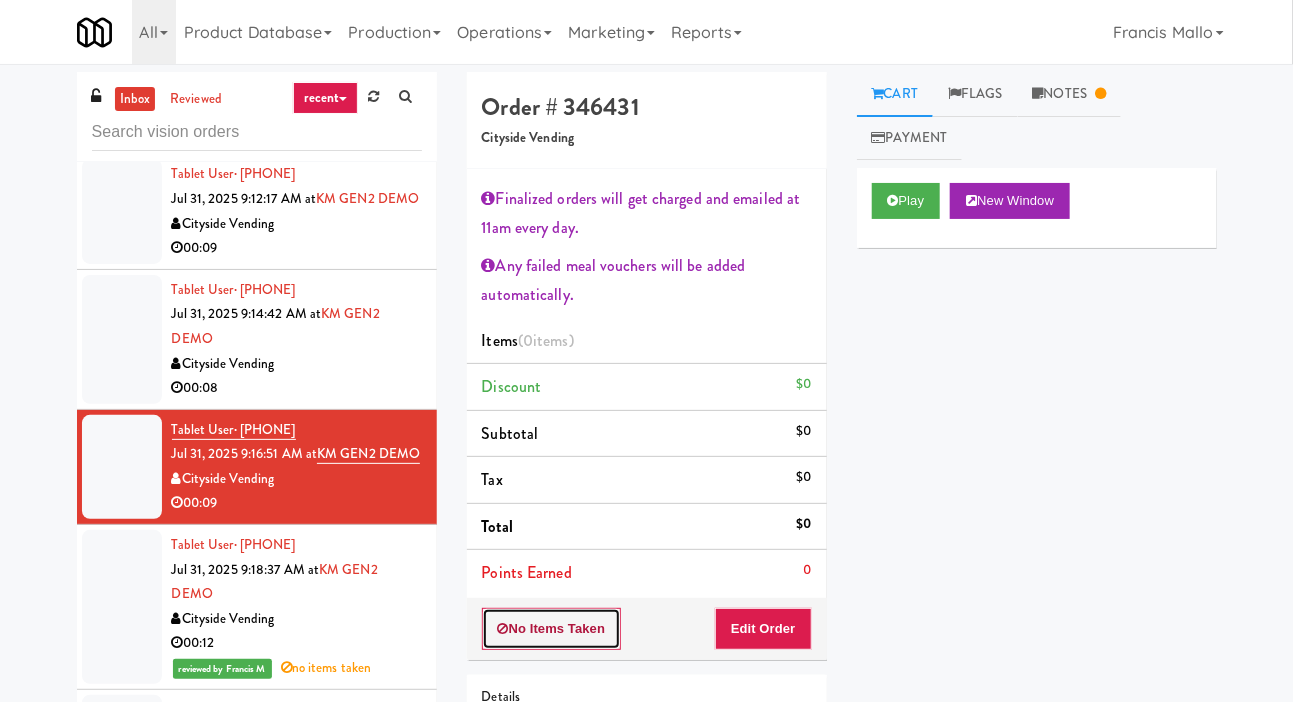 click on "No Items Taken" at bounding box center (552, 629) 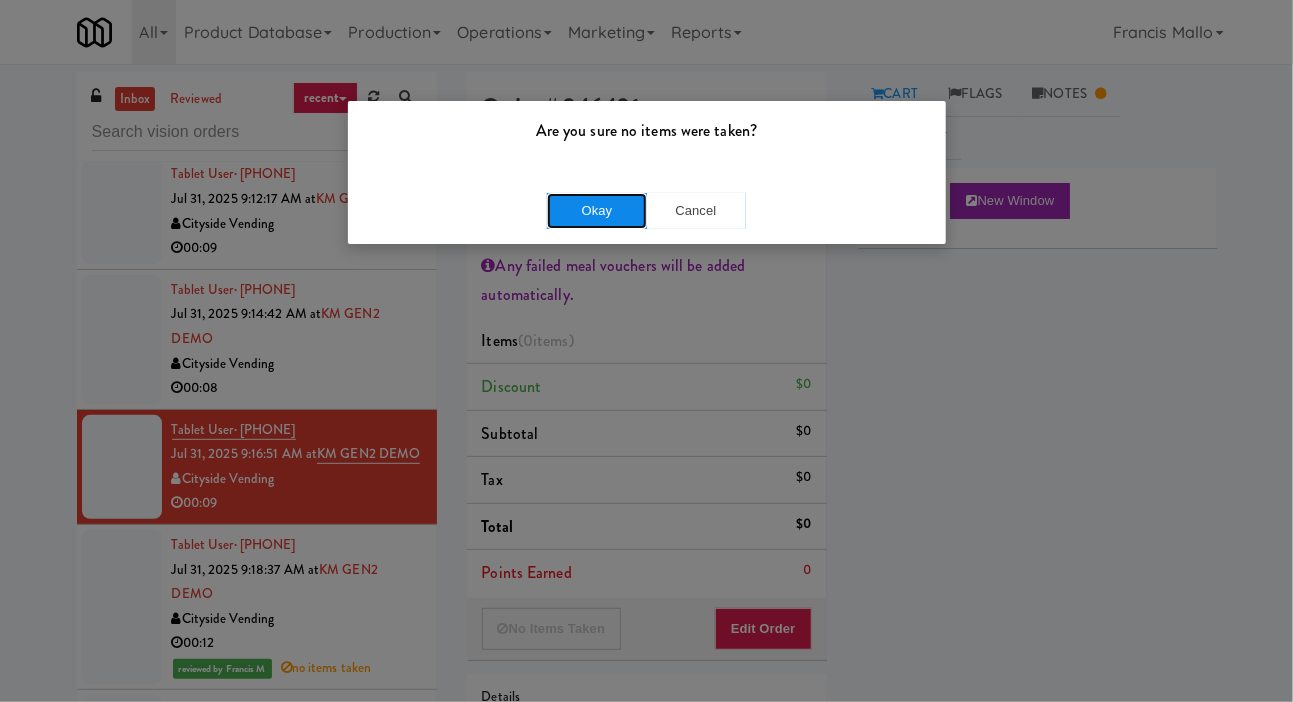 click on "Okay" at bounding box center (597, 211) 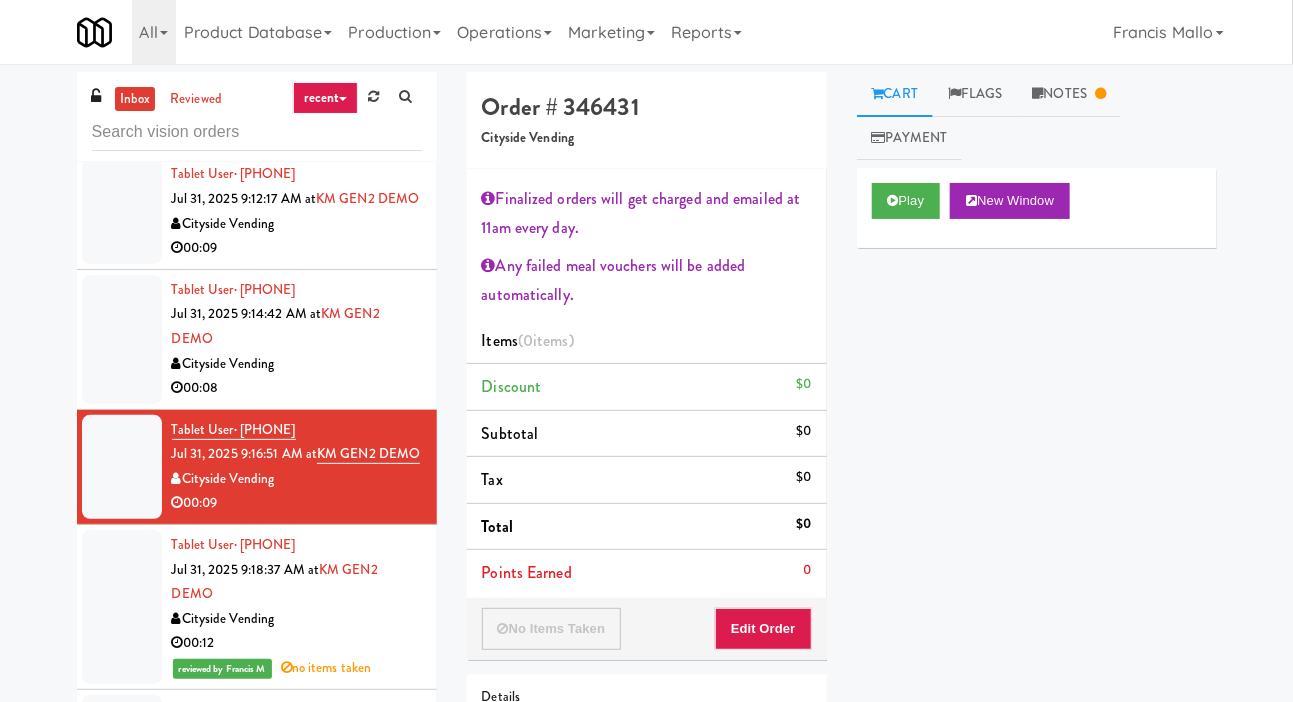 click at bounding box center (122, 339) 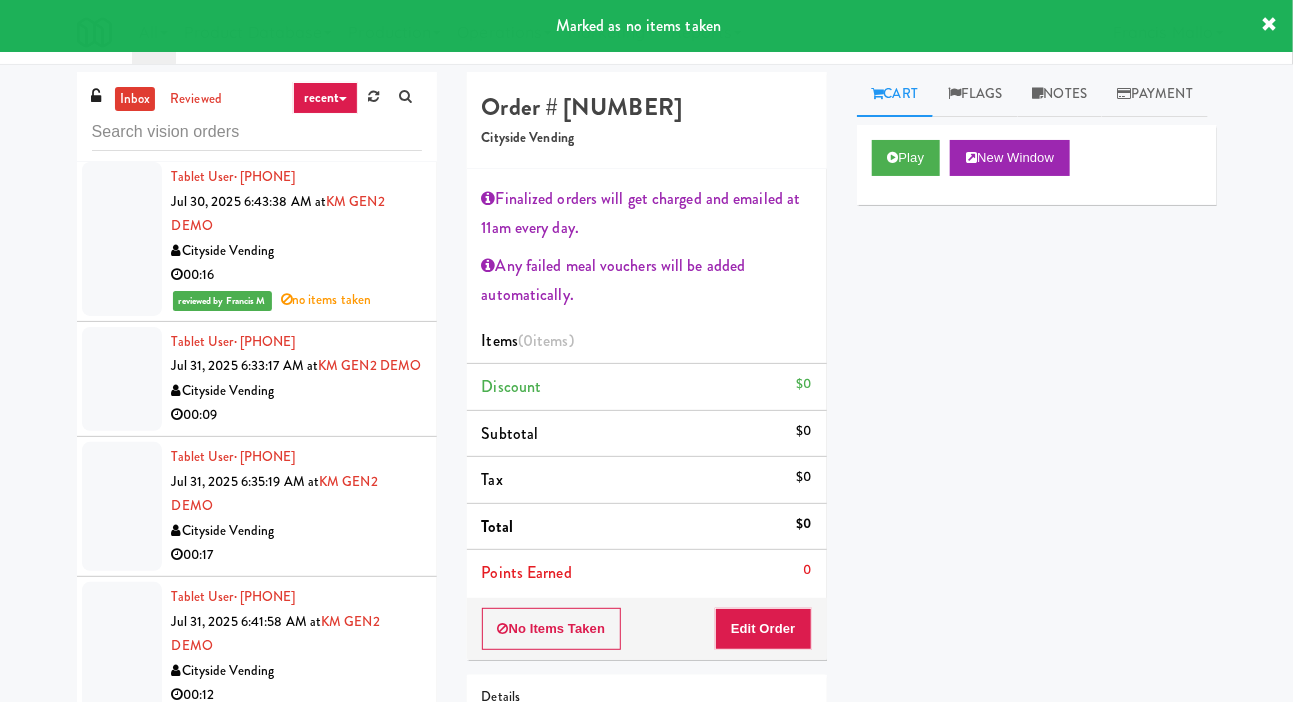 scroll, scrollTop: 2939, scrollLeft: 0, axis: vertical 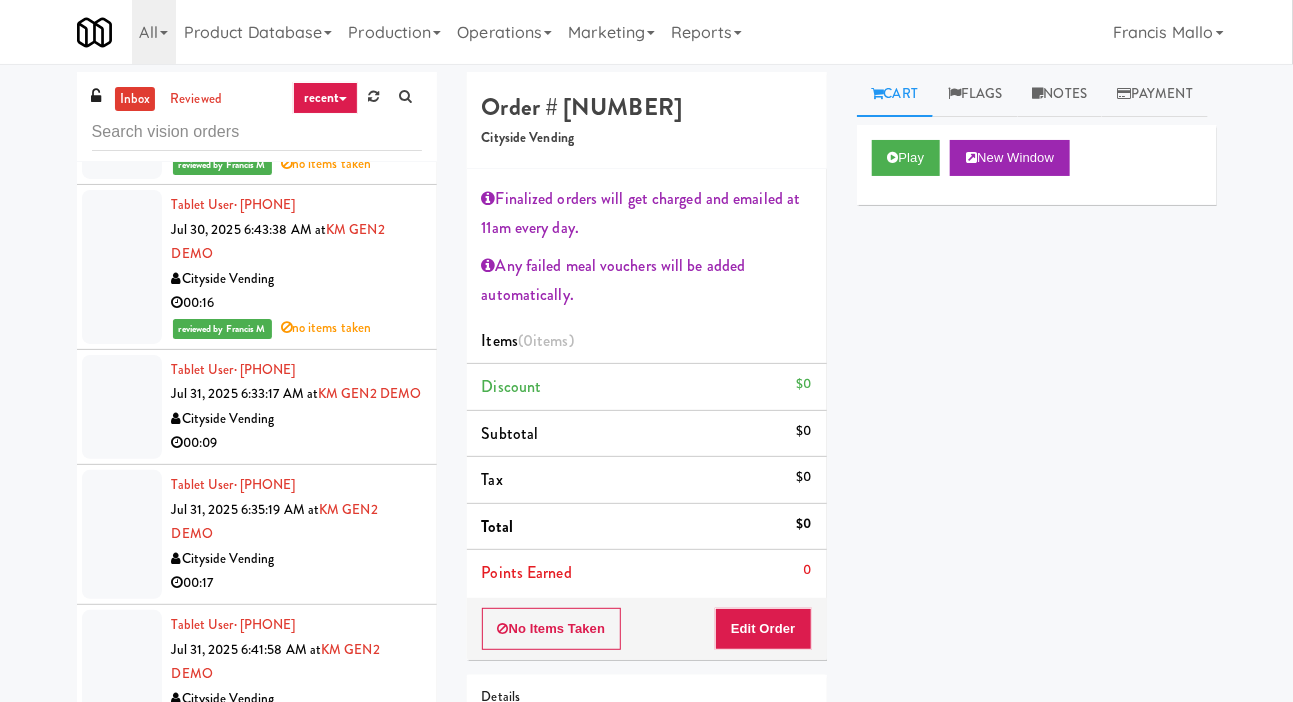 click at bounding box center (122, 407) 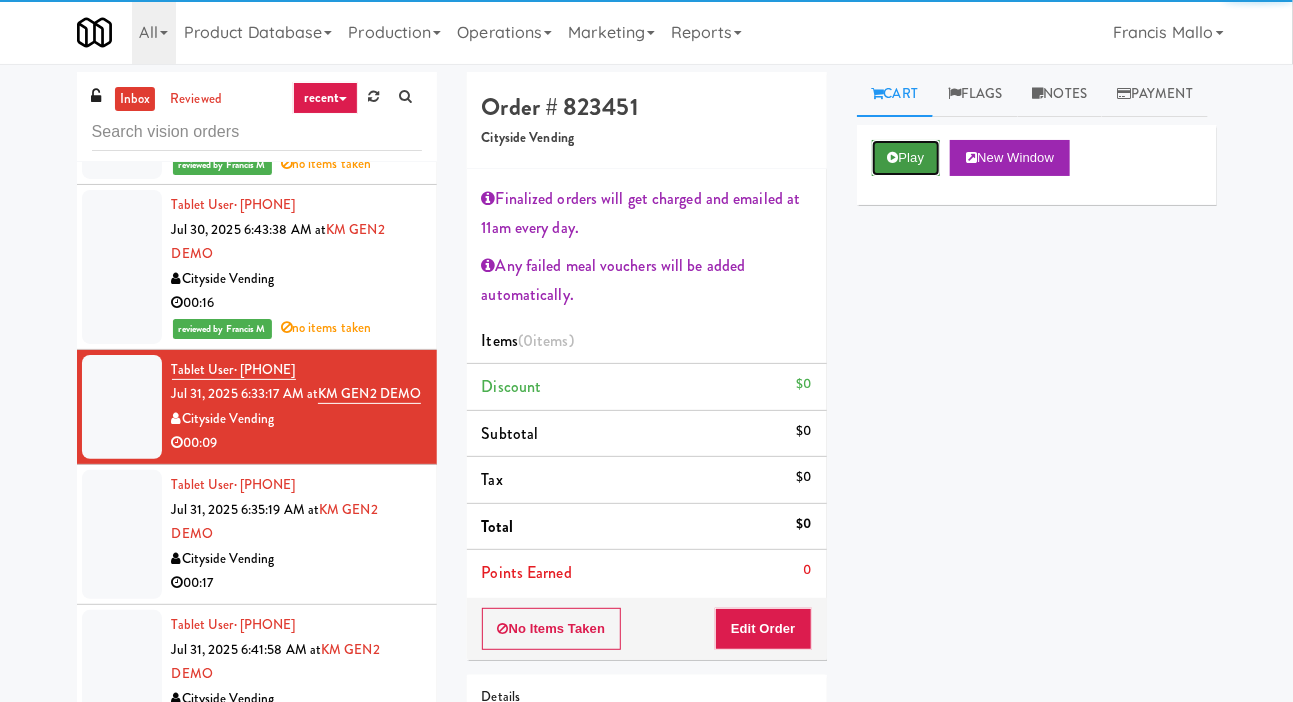click on "Play" at bounding box center (906, 158) 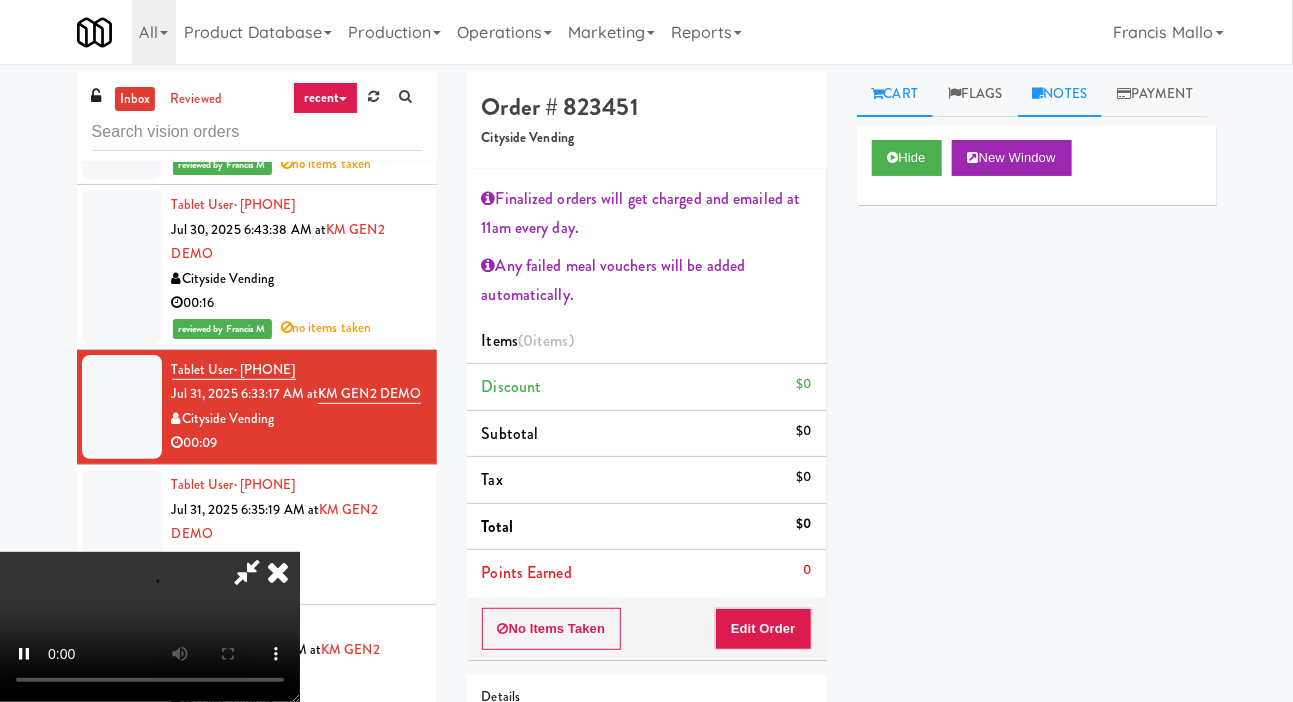 click on "Notes" at bounding box center (1060, 94) 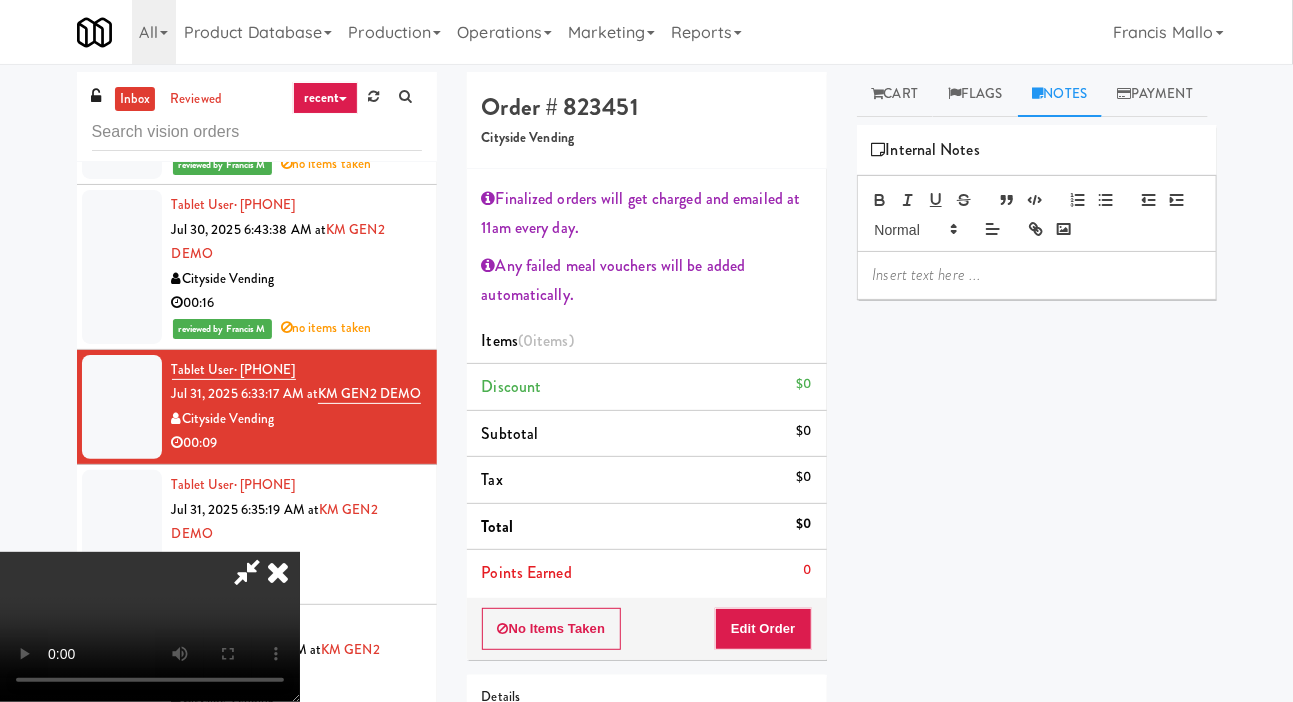 click at bounding box center (1037, 275) 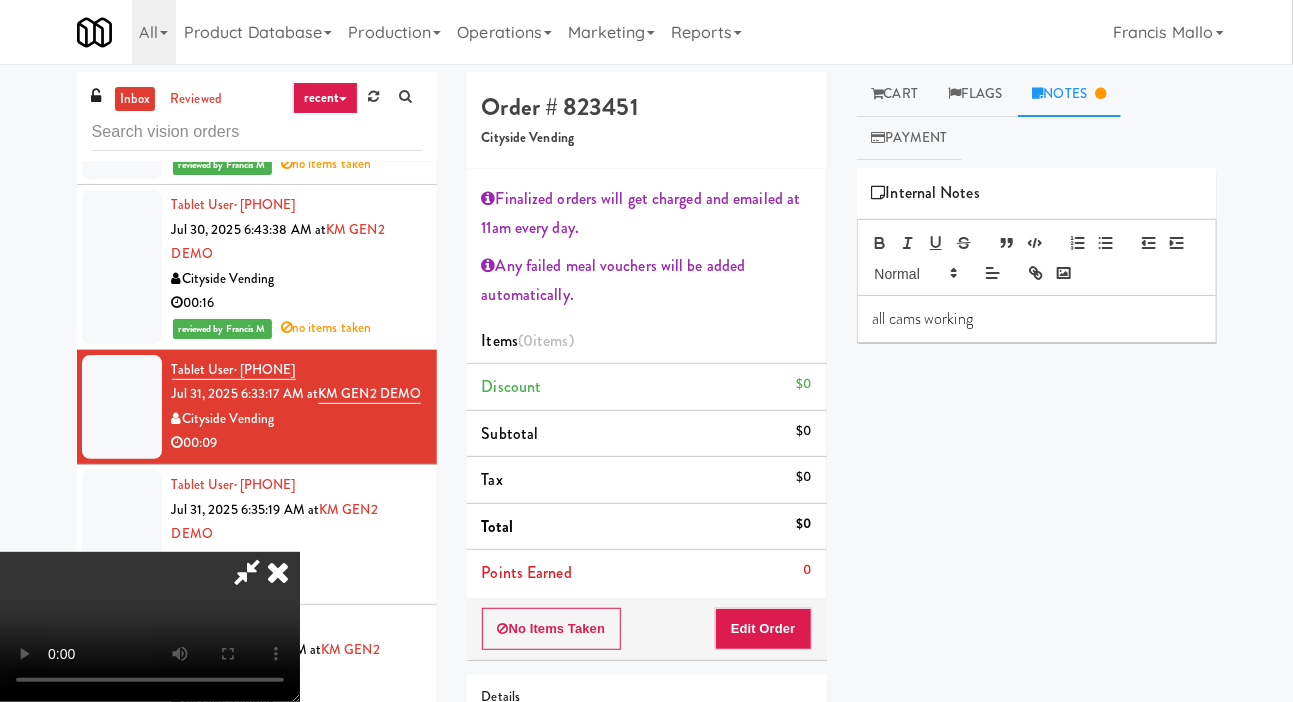 scroll, scrollTop: 73, scrollLeft: 0, axis: vertical 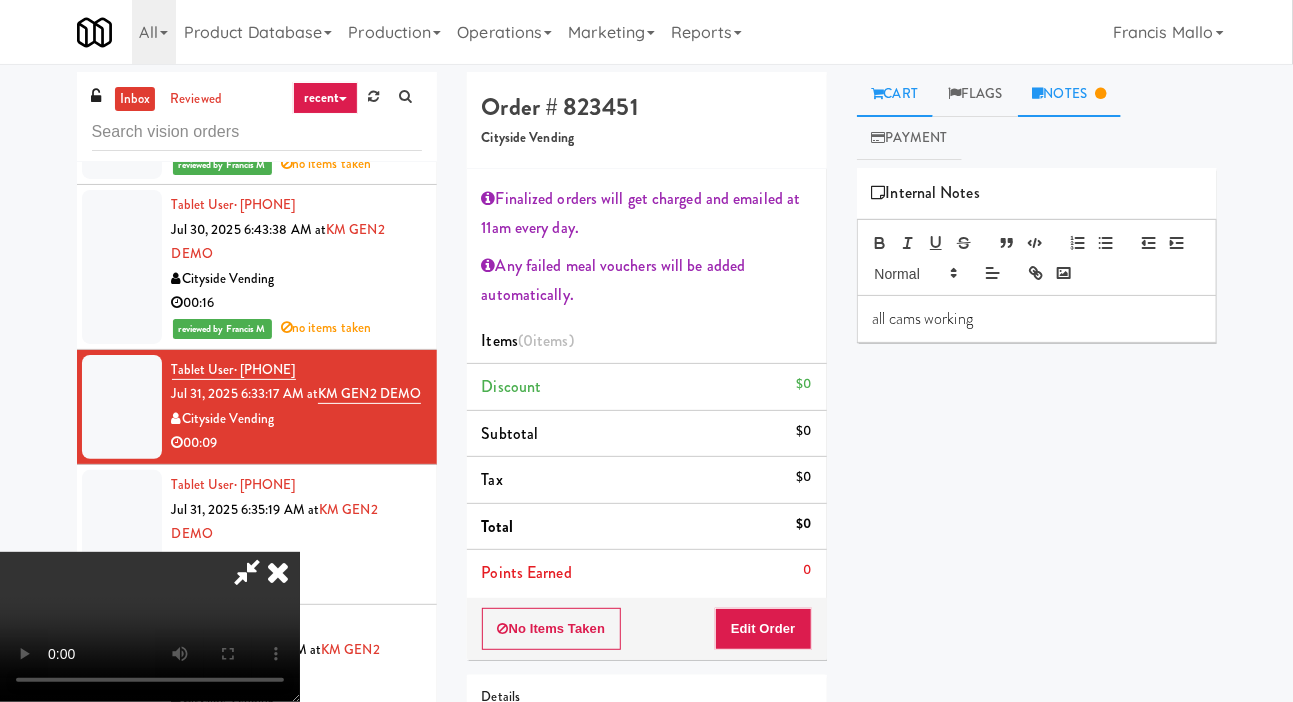 click on "Cart" at bounding box center [895, 94] 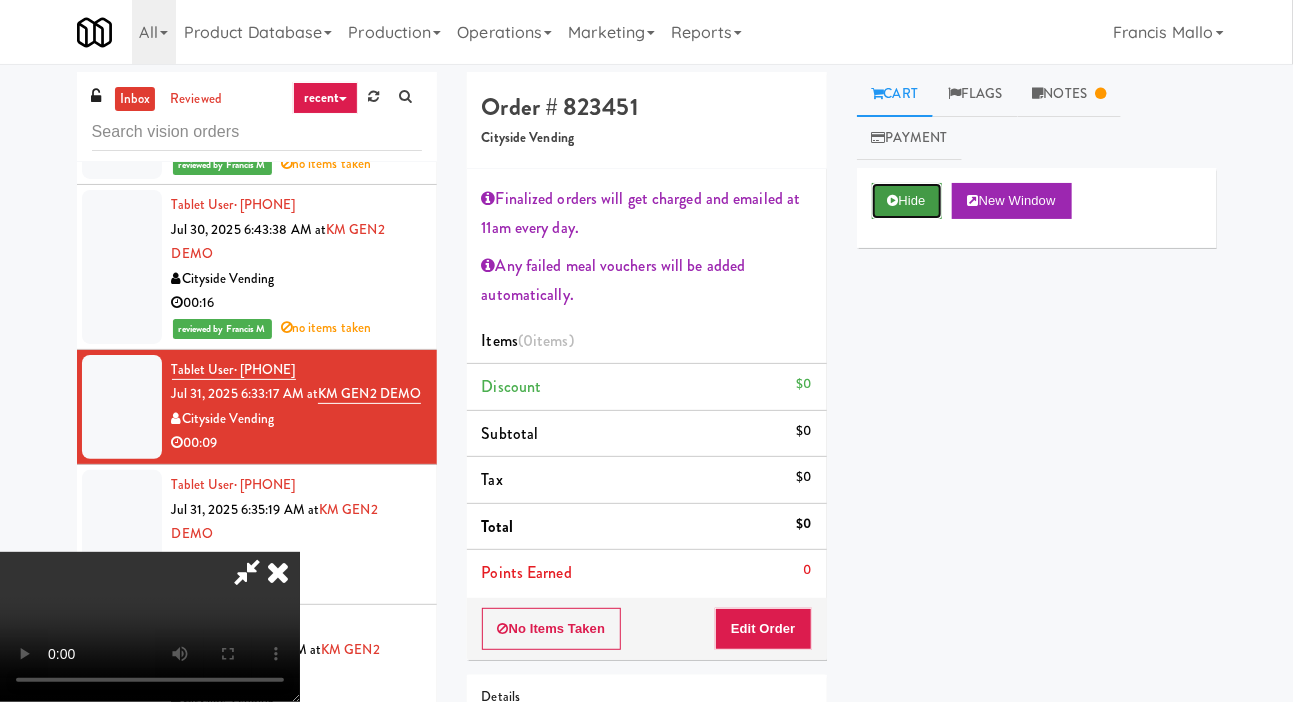 click at bounding box center [893, 200] 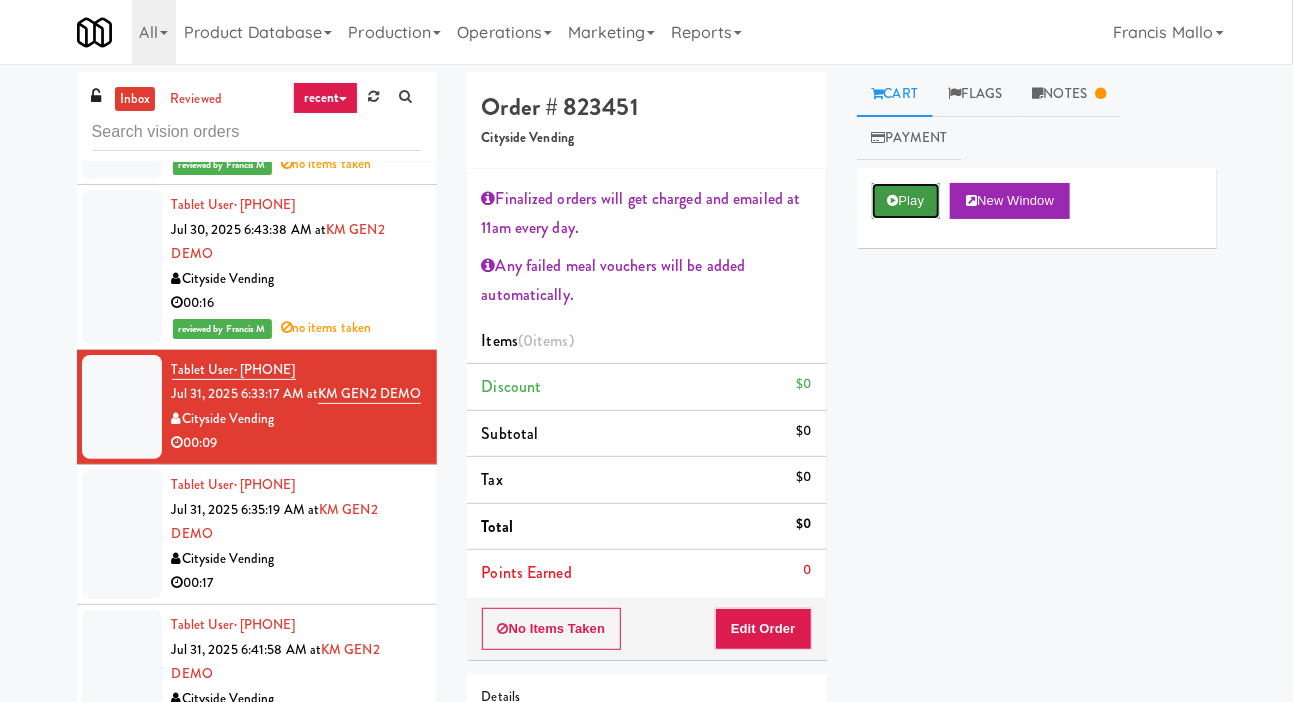 scroll, scrollTop: 0, scrollLeft: 0, axis: both 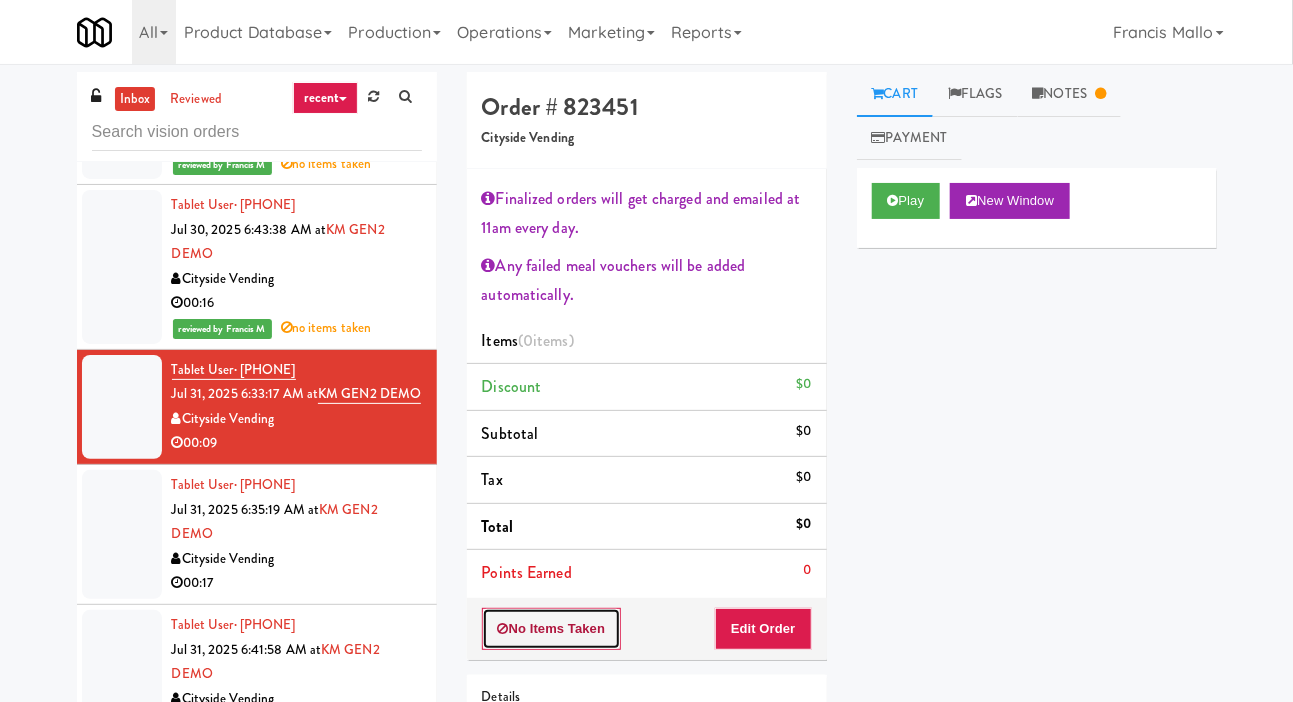 click on "No Items Taken" at bounding box center (552, 629) 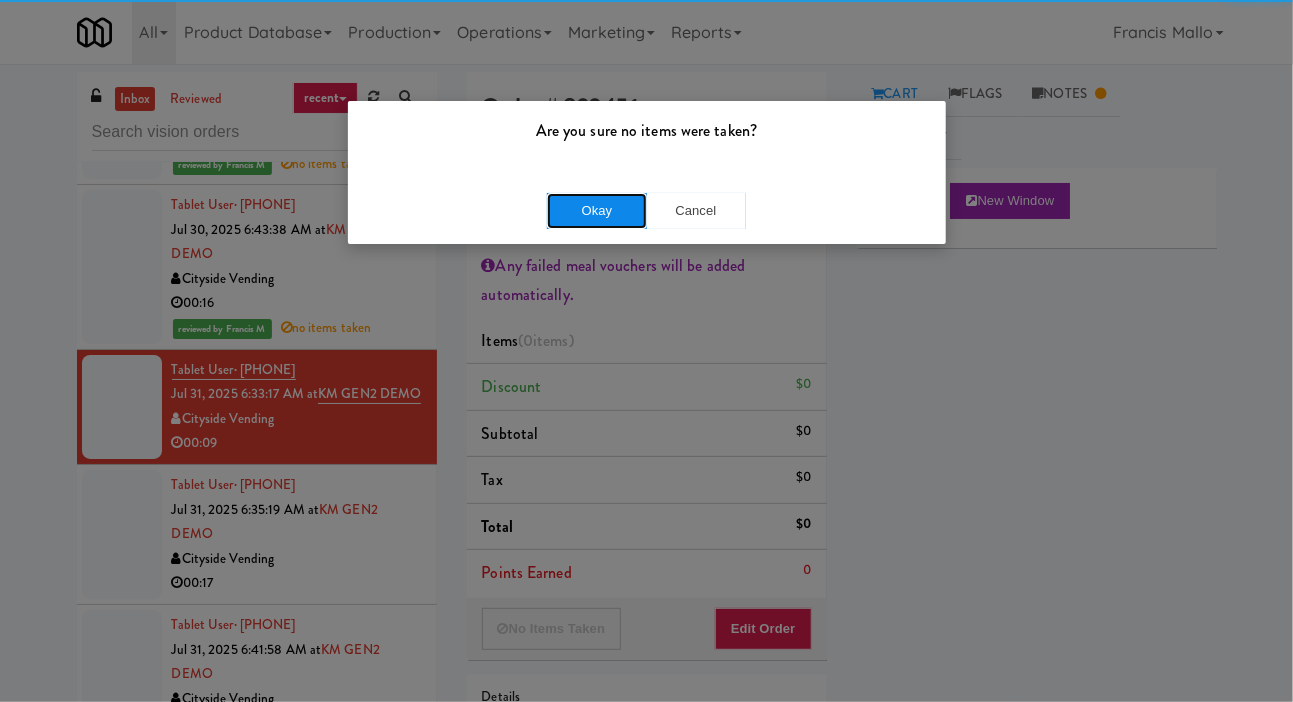 click on "Okay" at bounding box center [597, 211] 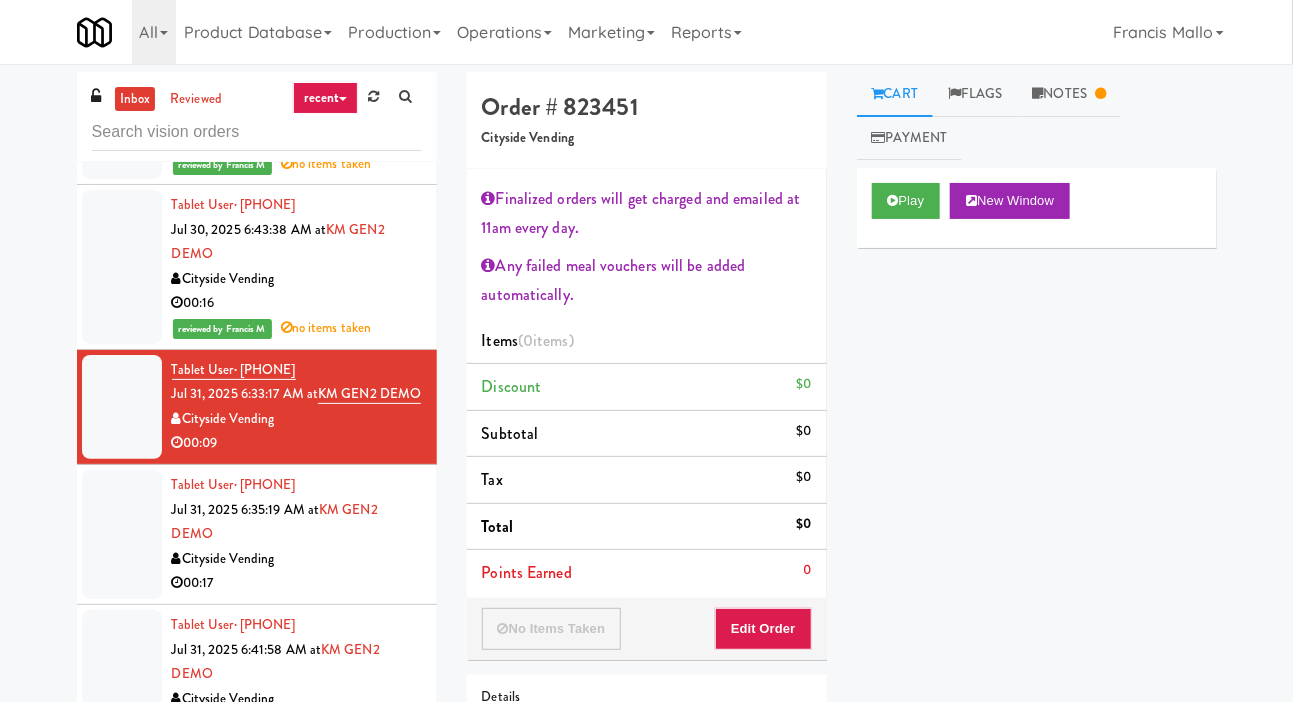 click at bounding box center [122, 534] 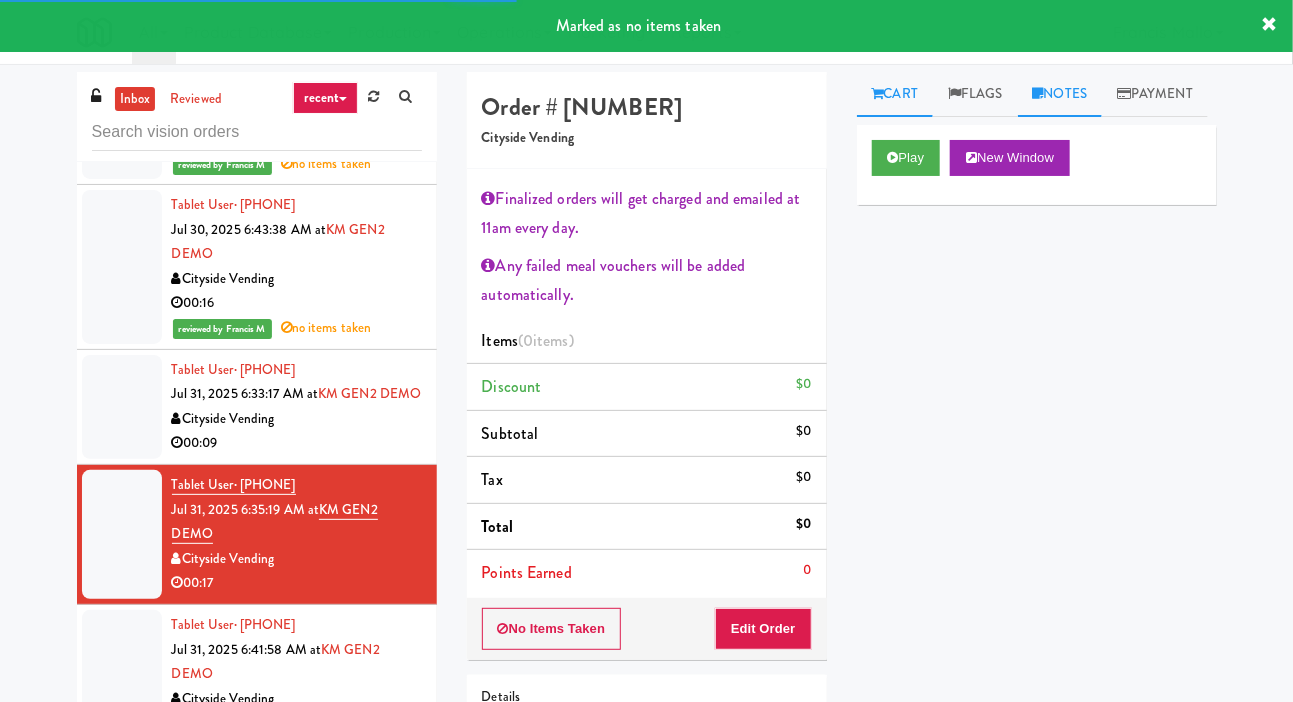 click on "Notes" at bounding box center [1060, 94] 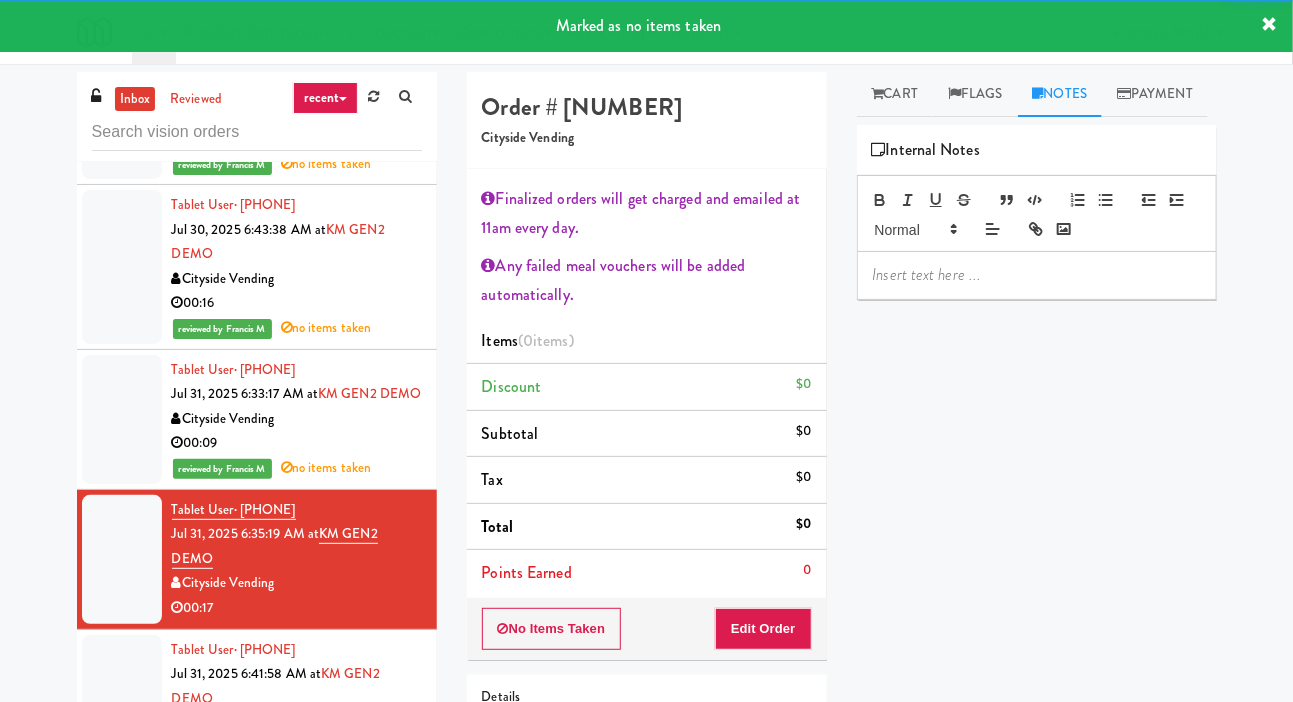 click at bounding box center (1037, 275) 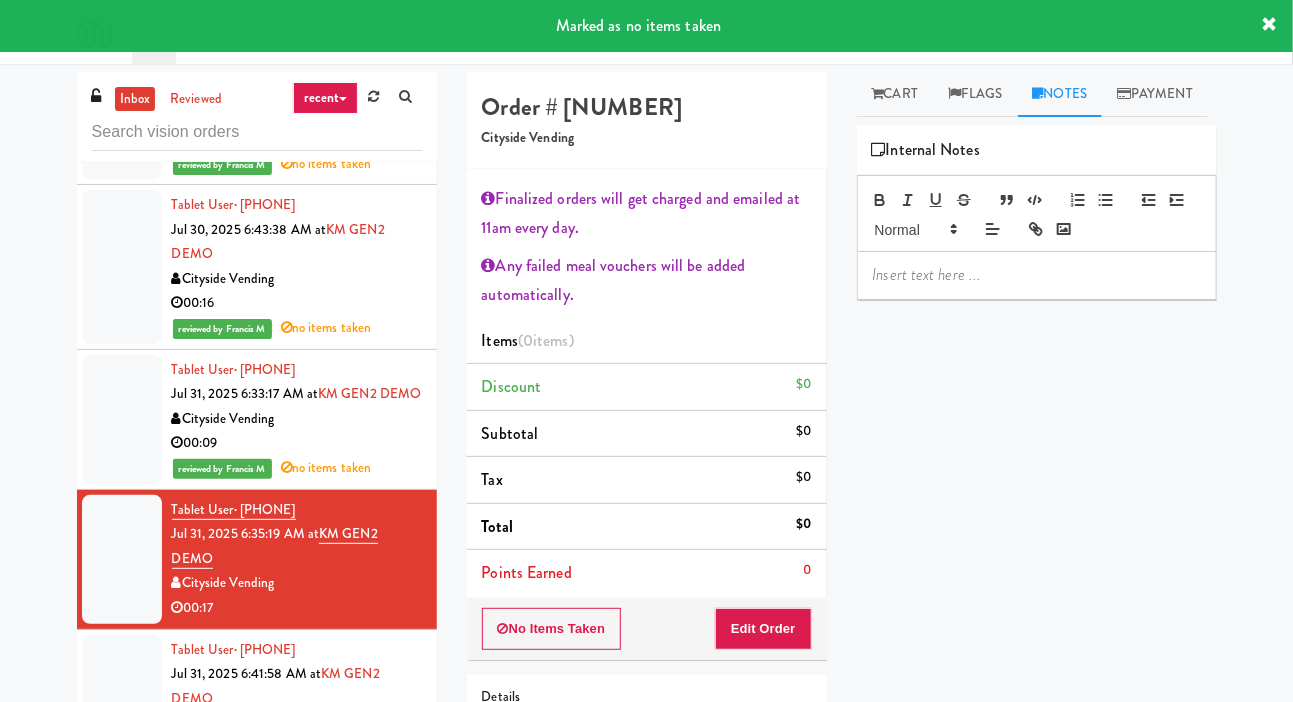 scroll, scrollTop: 0, scrollLeft: 0, axis: both 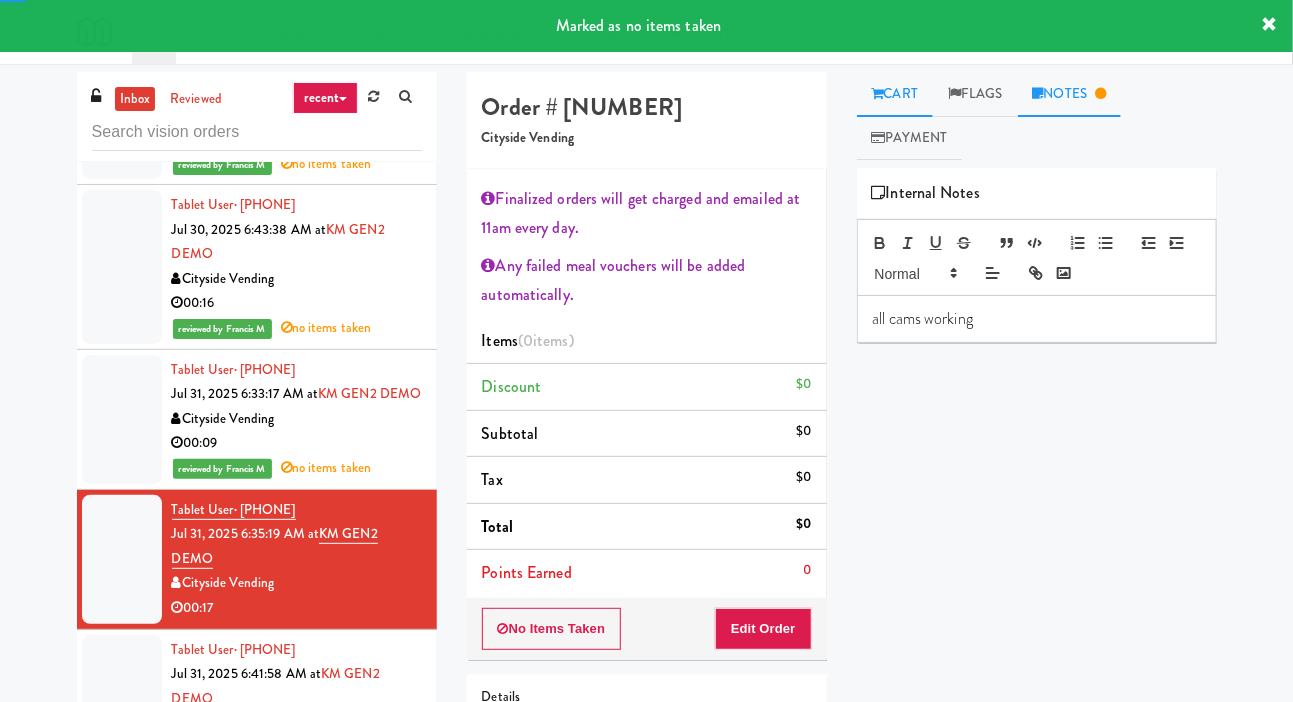 click on "Cart" at bounding box center (895, 94) 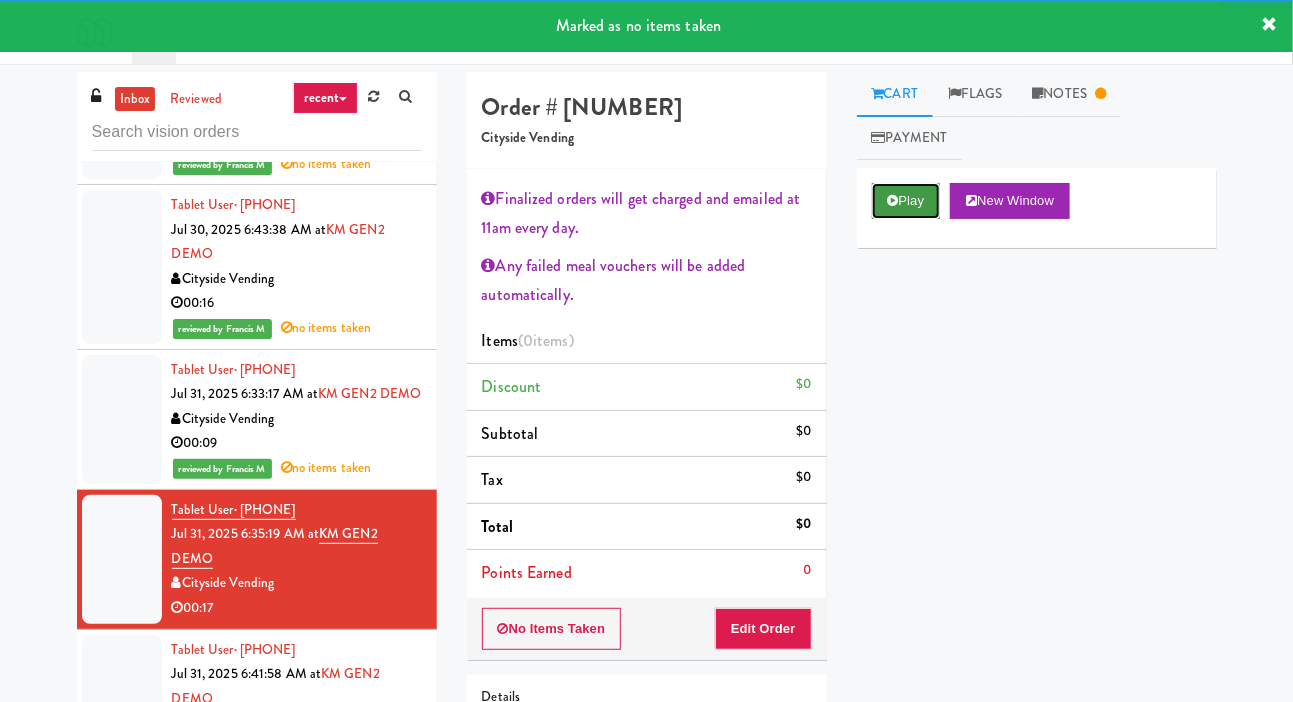 click at bounding box center (893, 200) 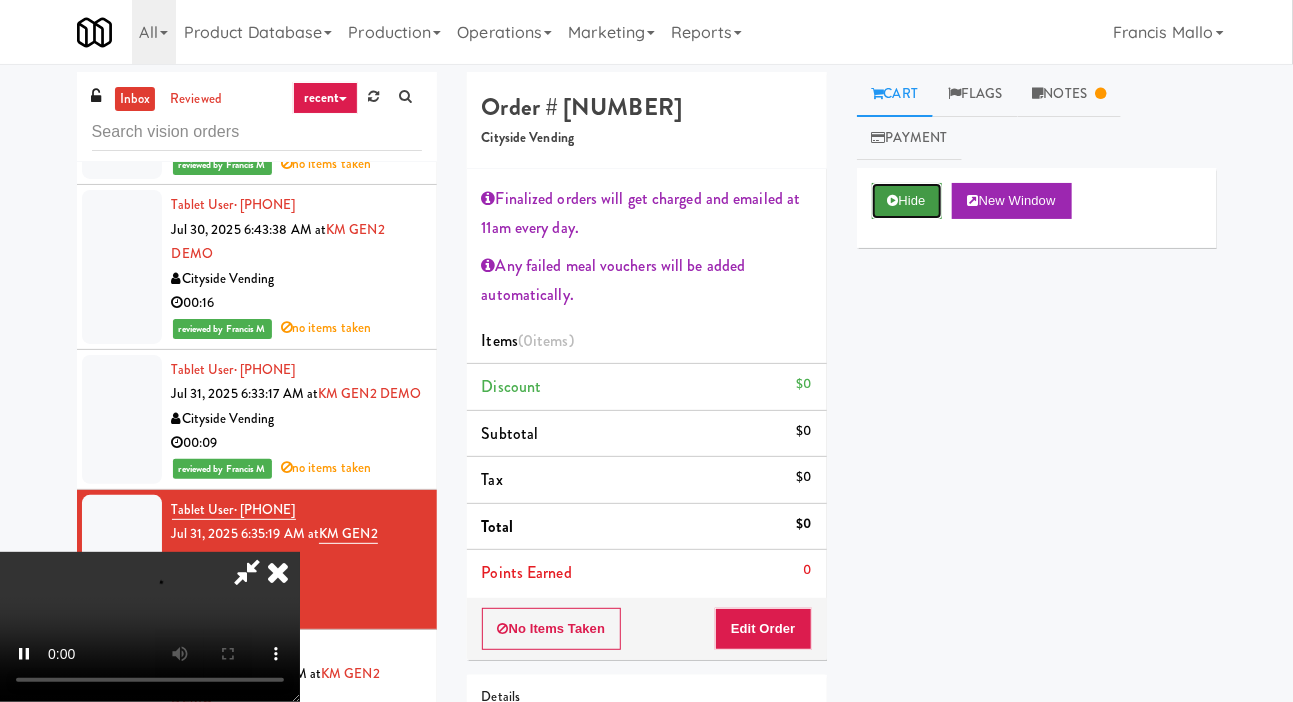 scroll, scrollTop: 73, scrollLeft: 0, axis: vertical 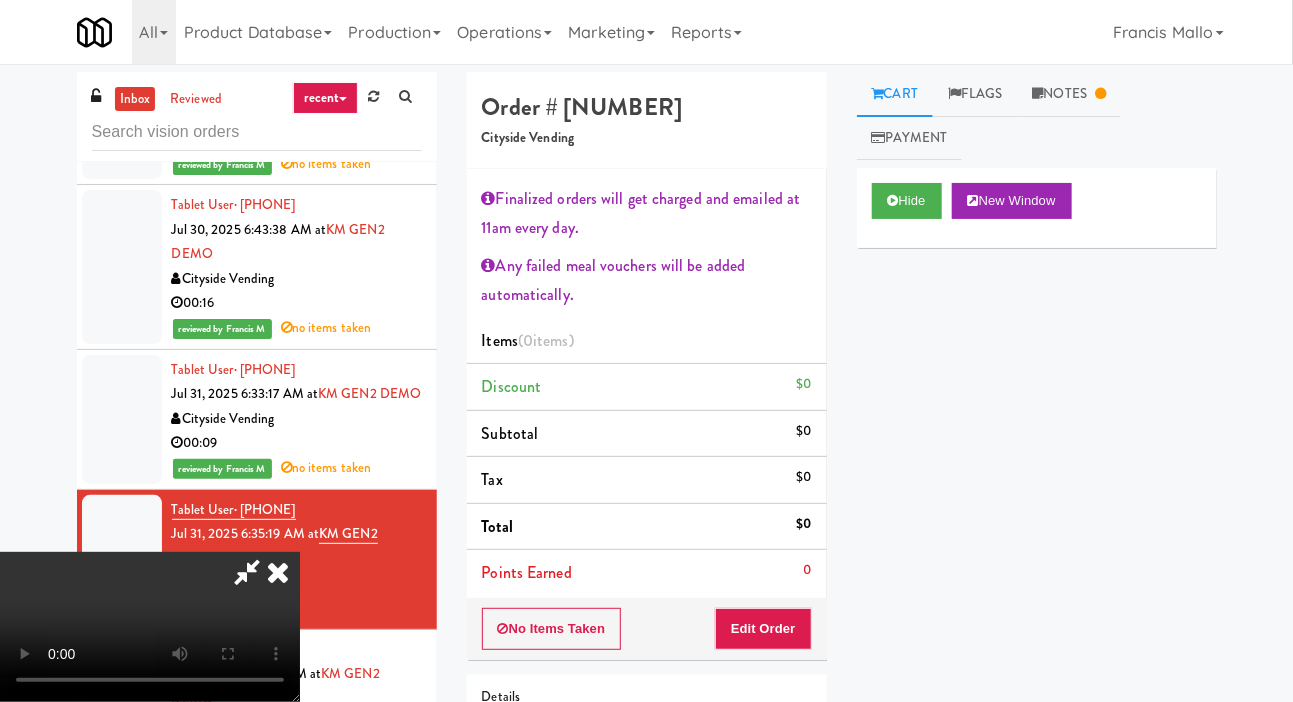 type 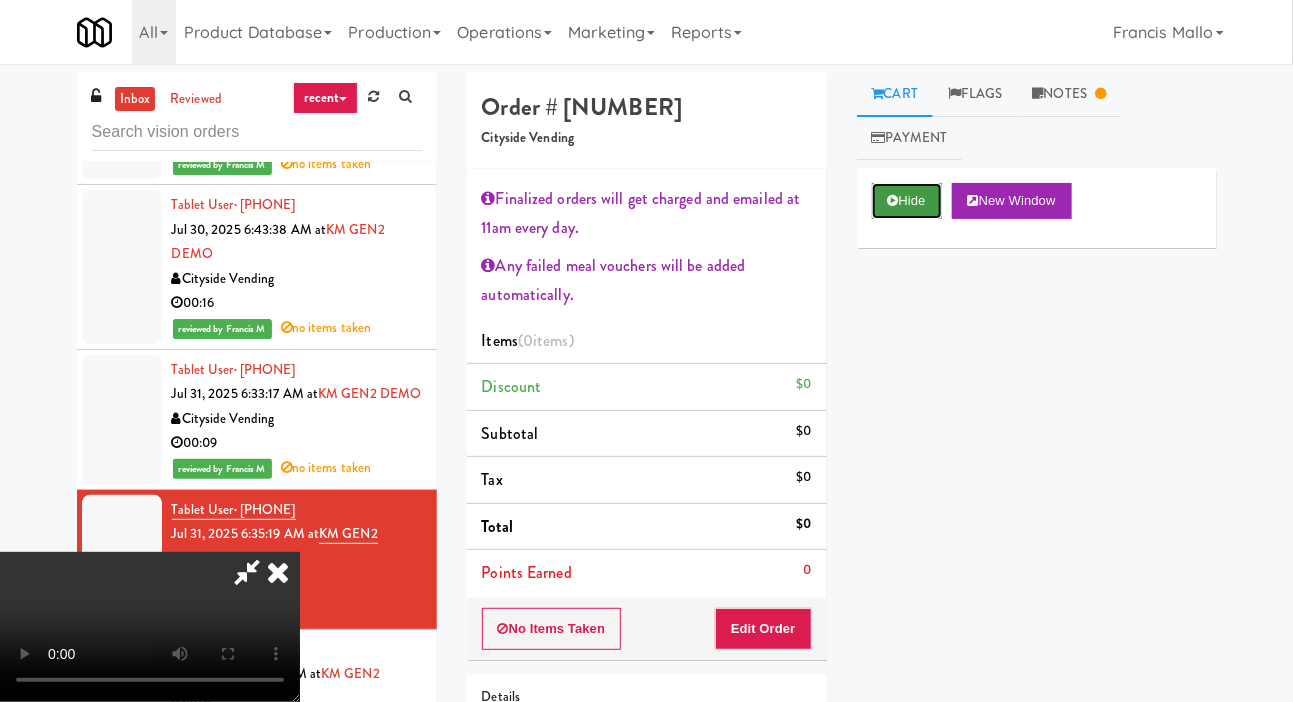 click on "Hide" at bounding box center [907, 201] 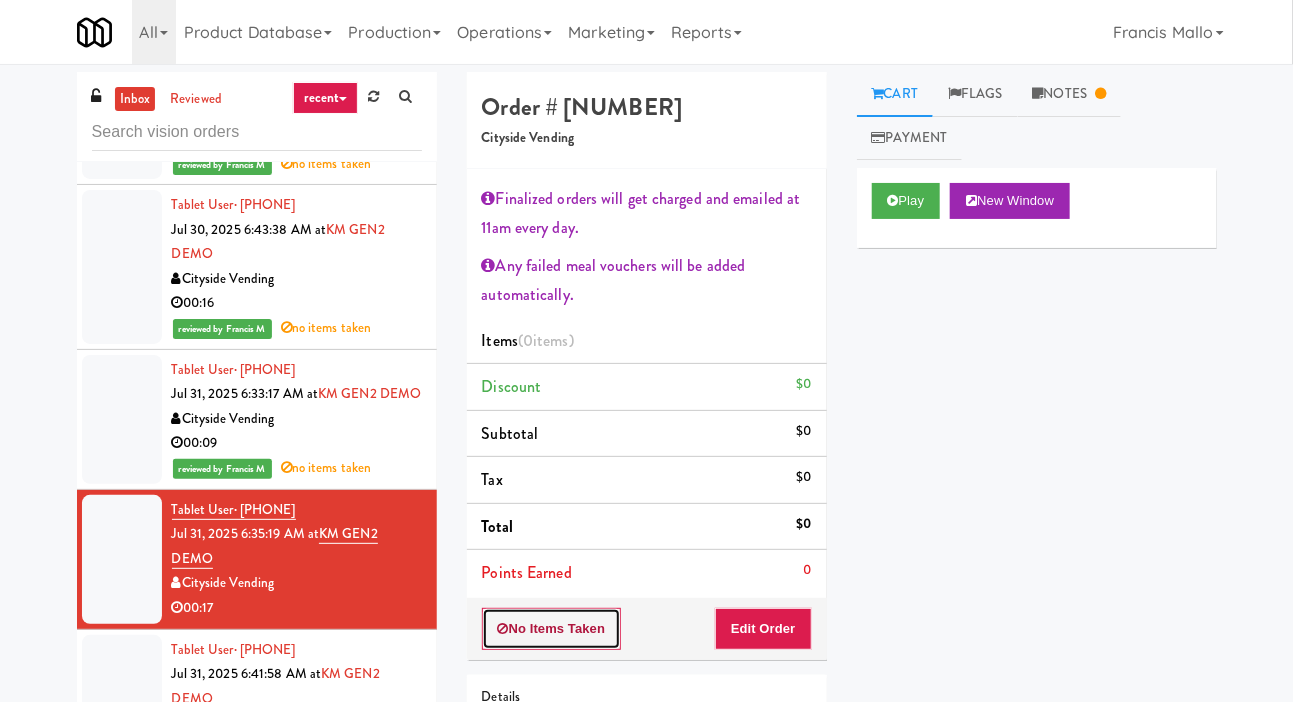 click on "No Items Taken" at bounding box center (552, 629) 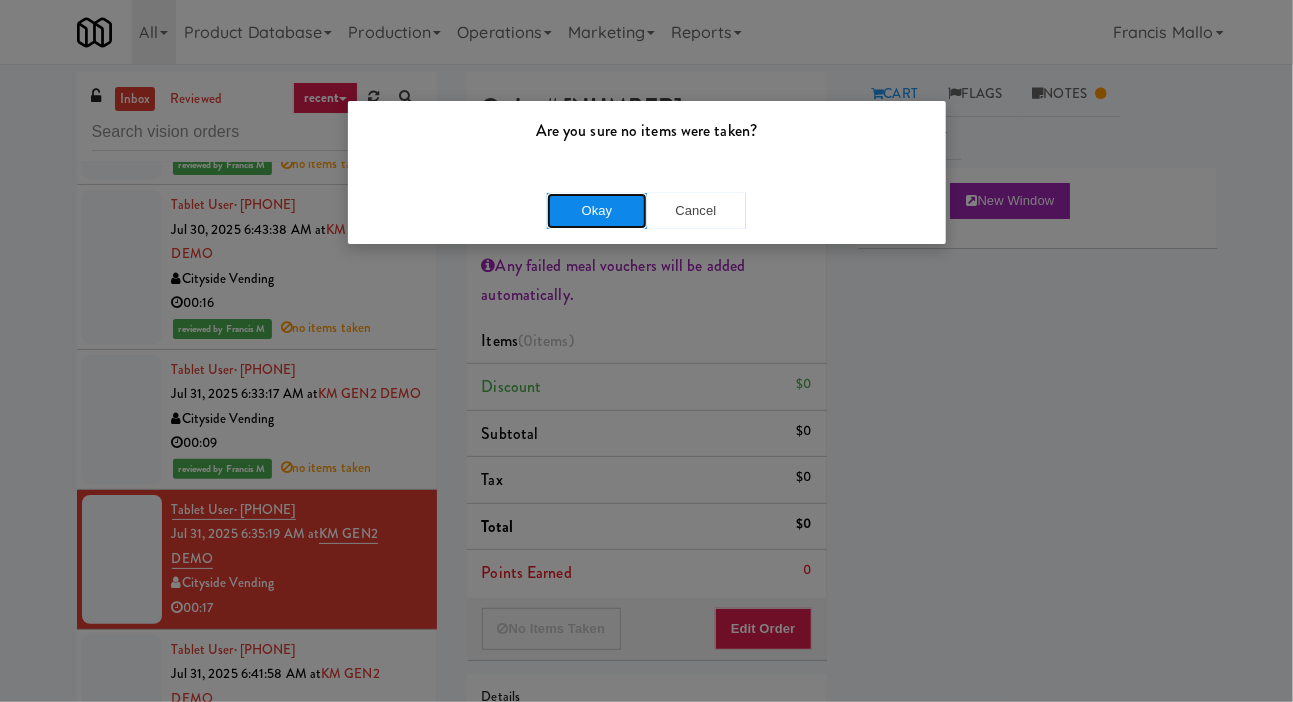 click on "Okay" at bounding box center [597, 211] 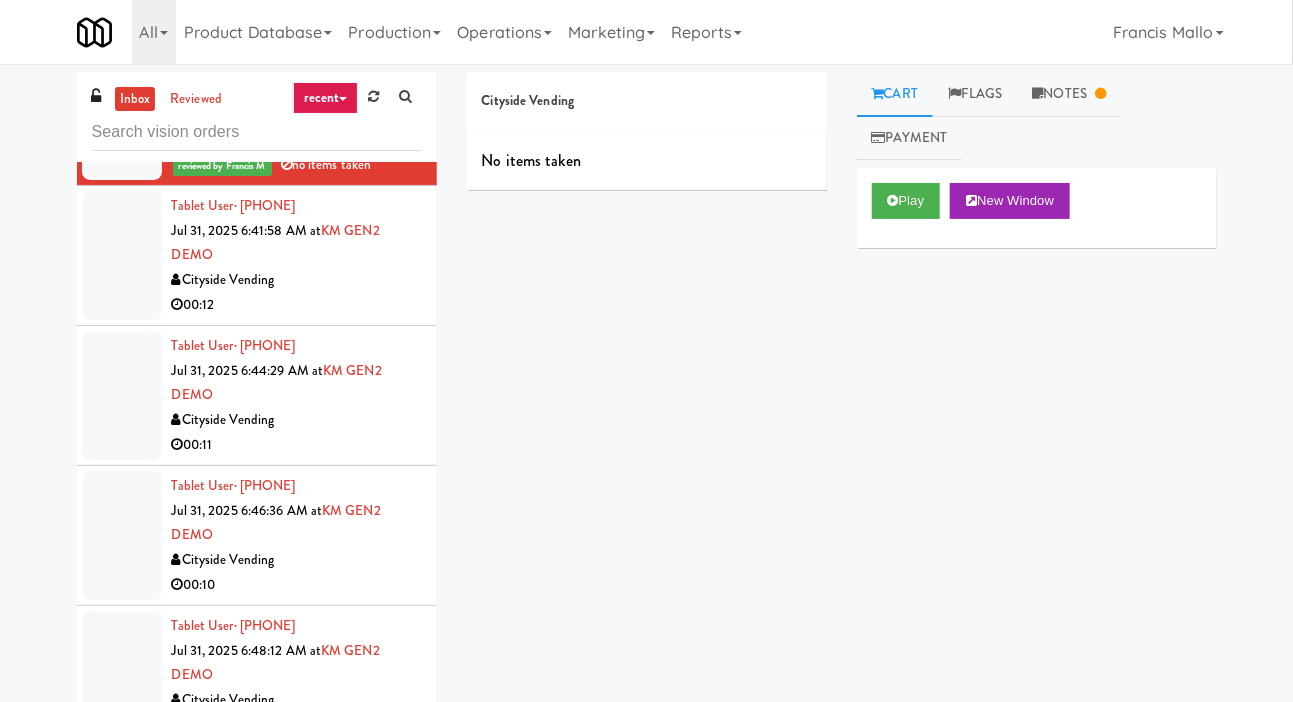 scroll, scrollTop: 3399, scrollLeft: 0, axis: vertical 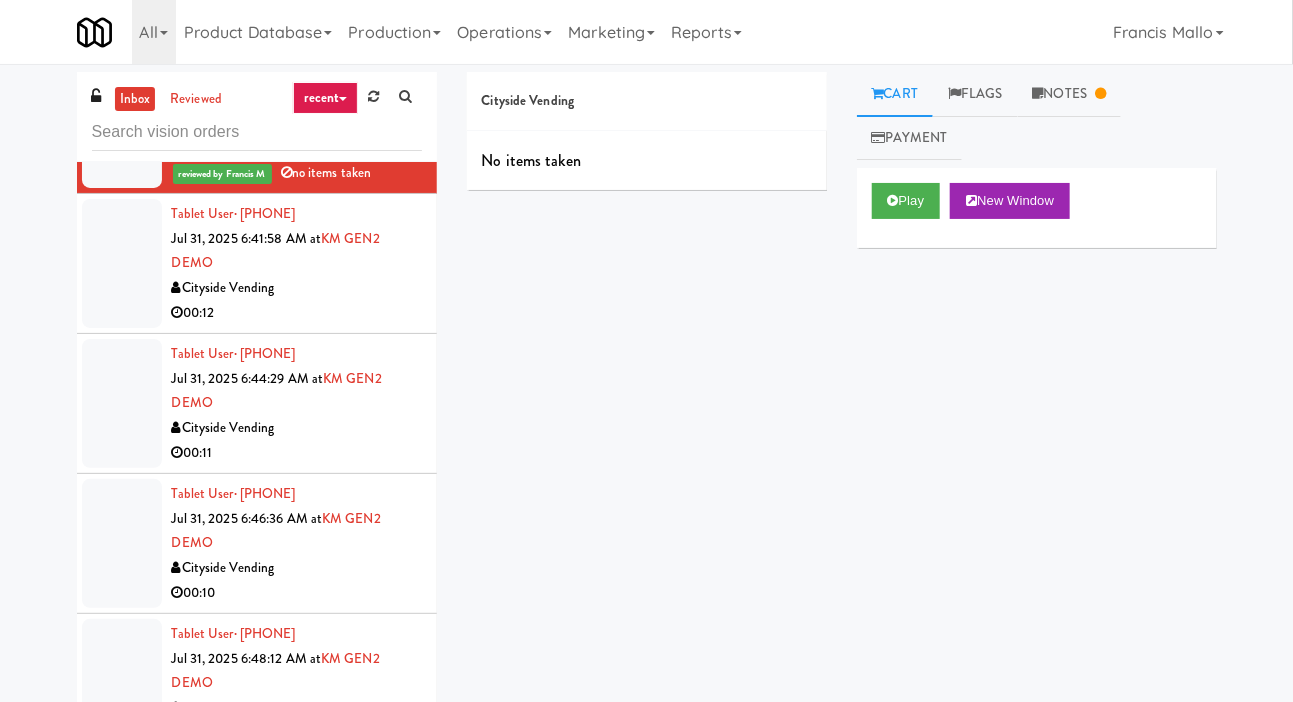 click at bounding box center (122, 263) 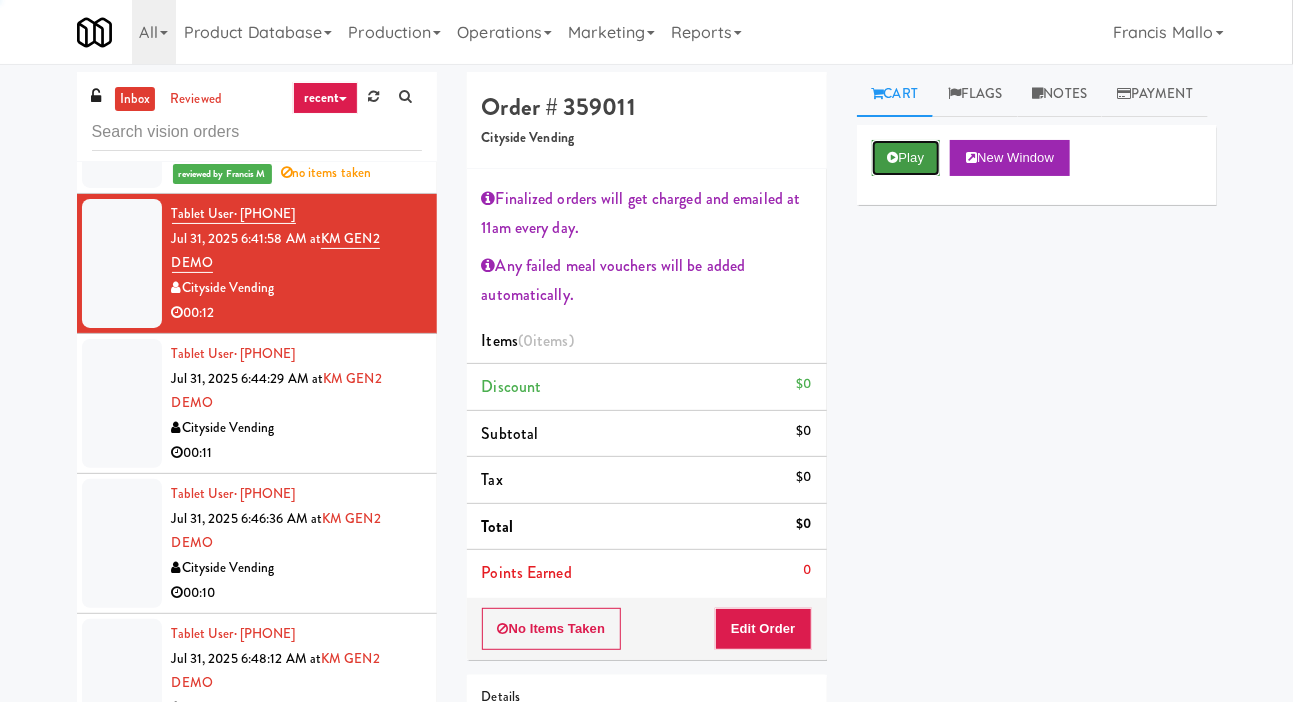 click on "Play" at bounding box center (906, 158) 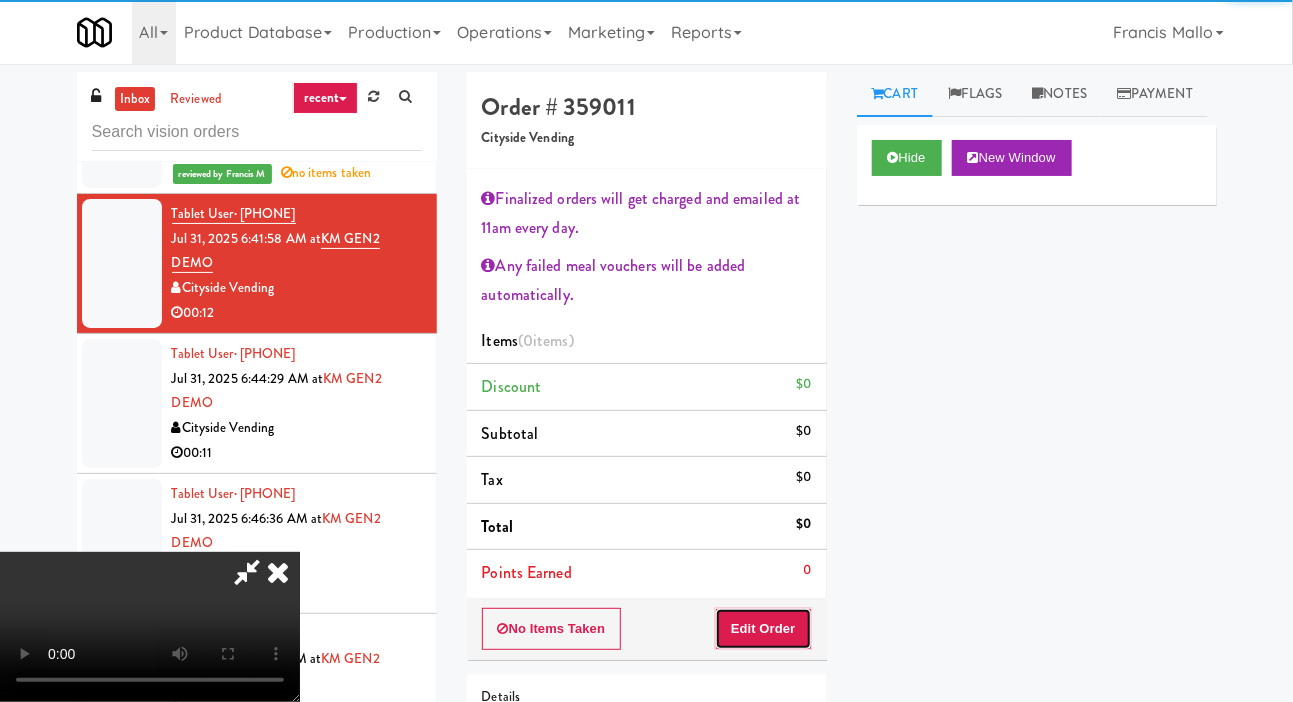 click on "Edit Order" at bounding box center [763, 629] 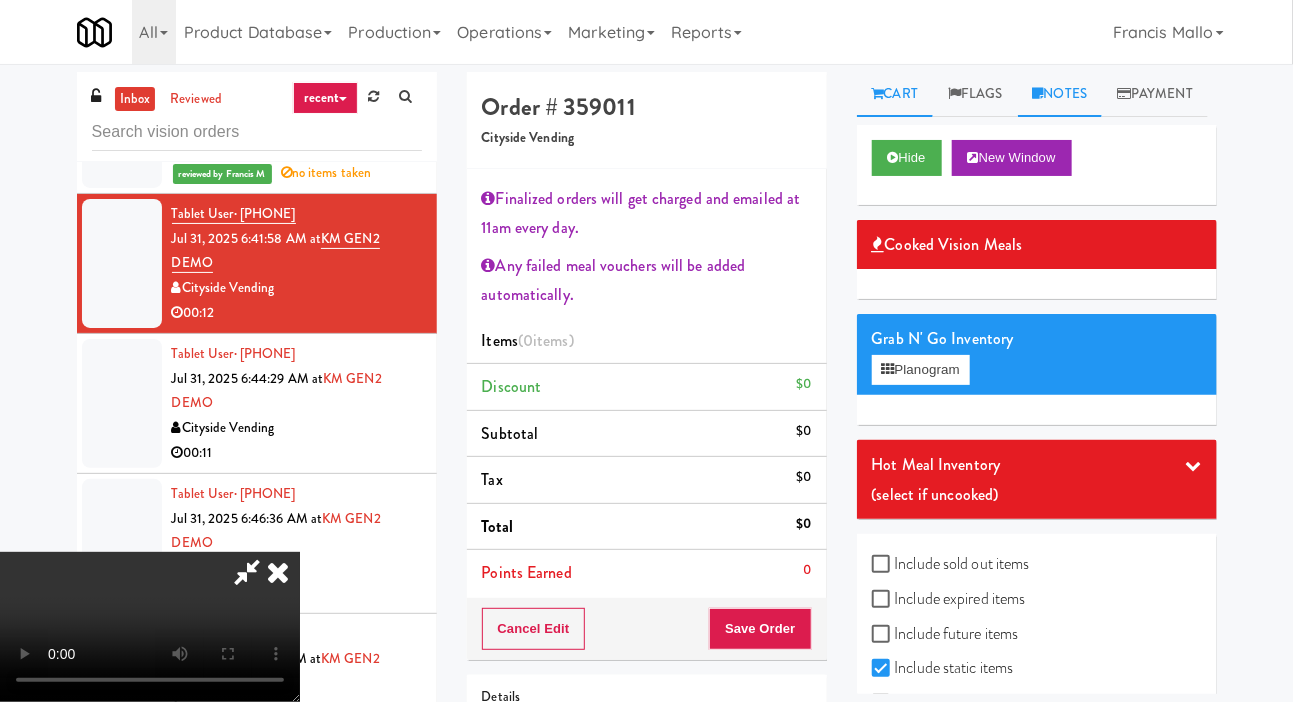 click on "Notes" at bounding box center (1060, 94) 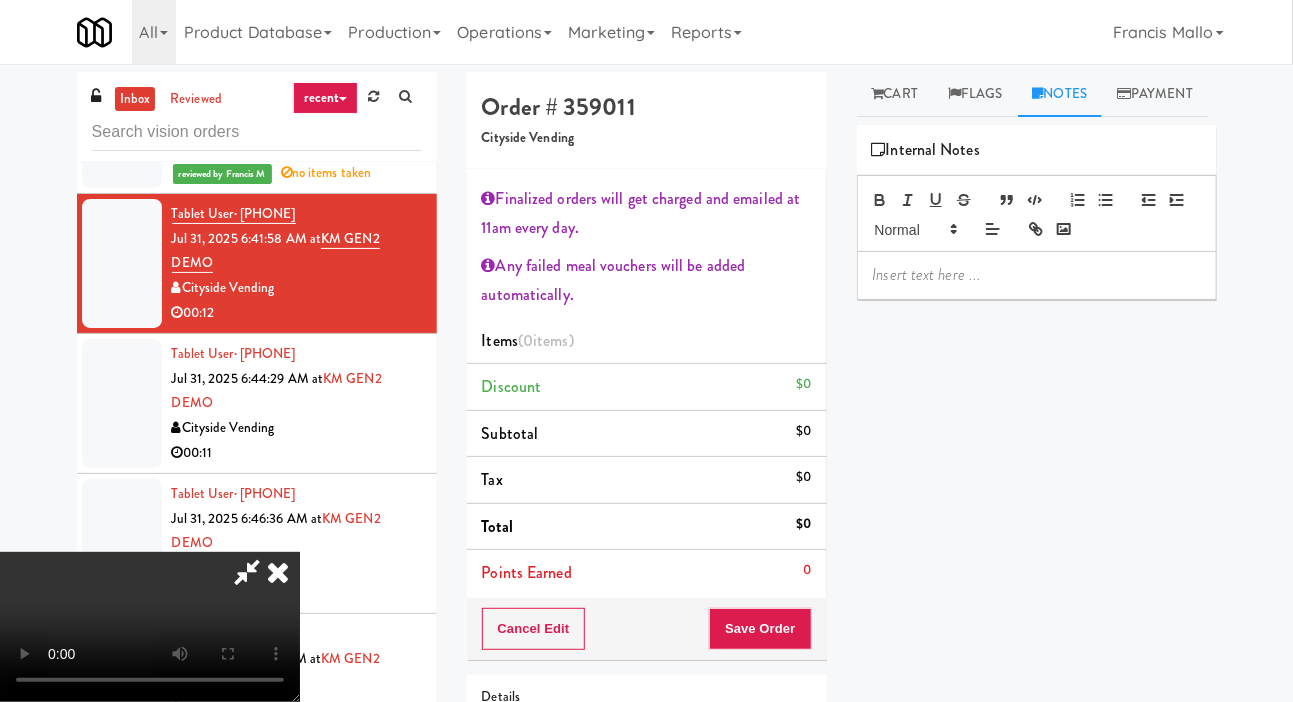 click at bounding box center [1037, 275] 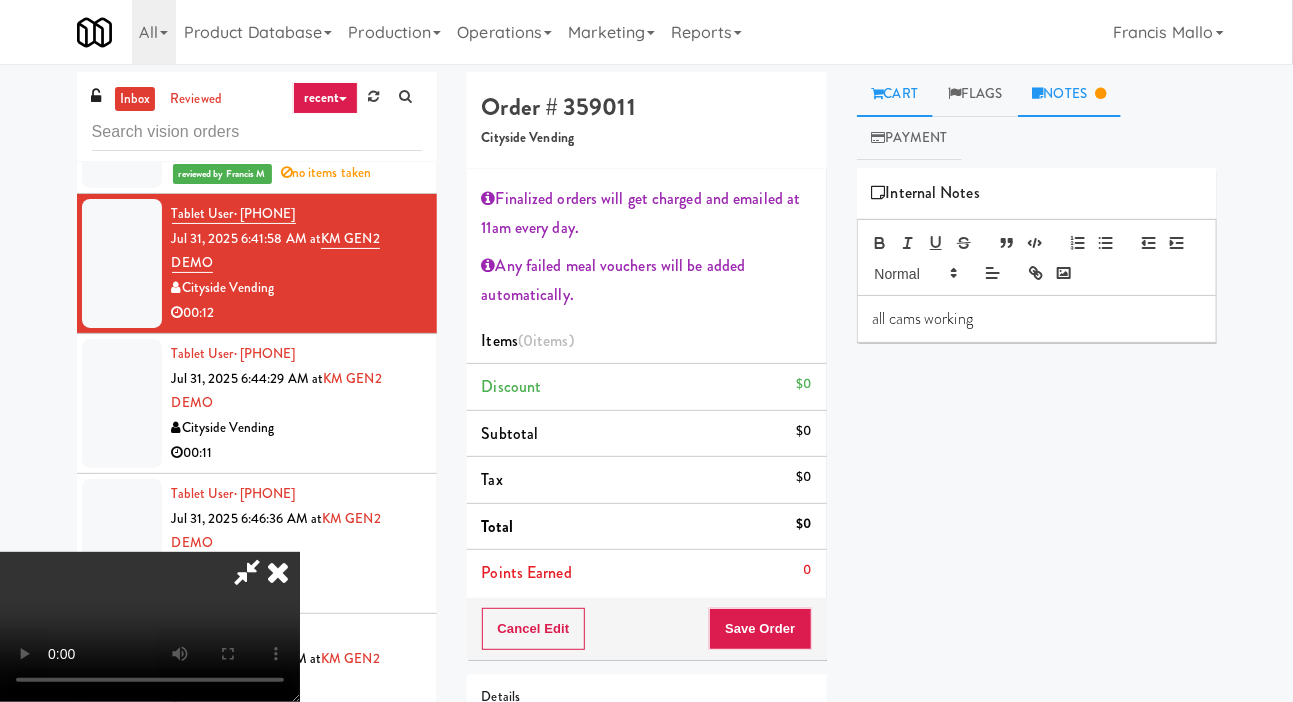click on "Cart" at bounding box center (895, 94) 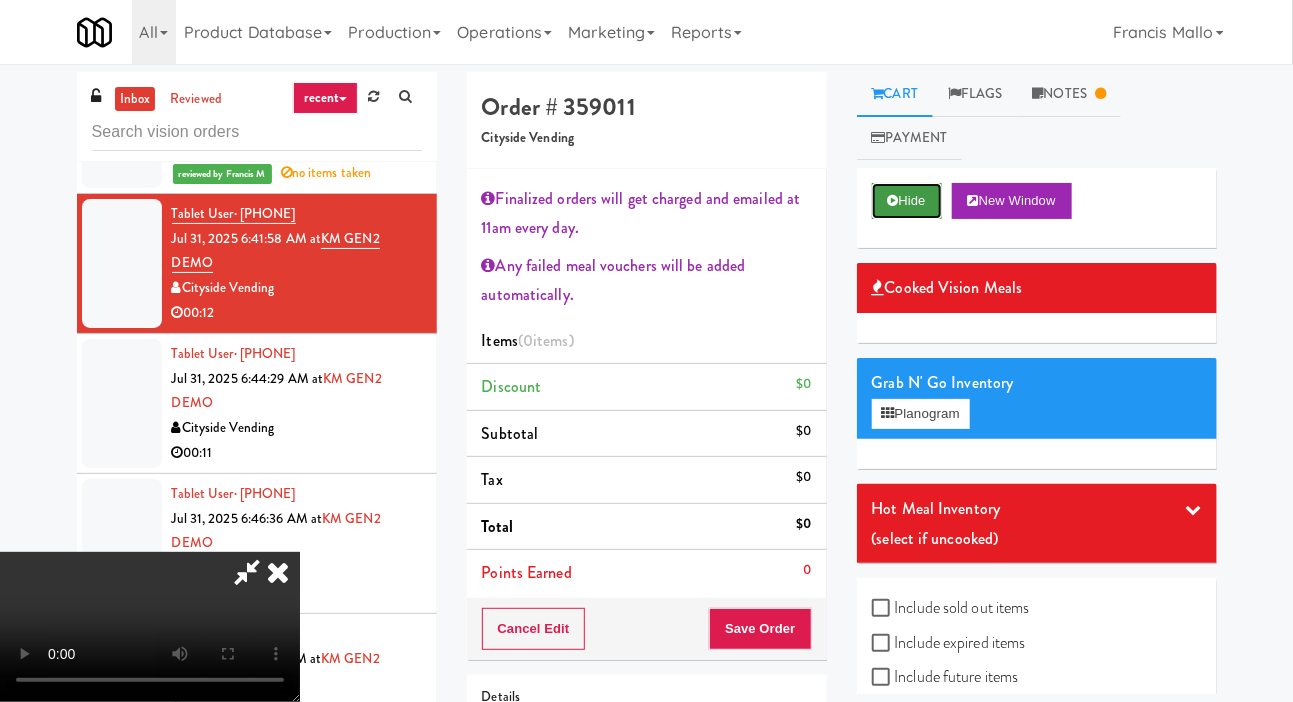 click on "Hide" at bounding box center [907, 201] 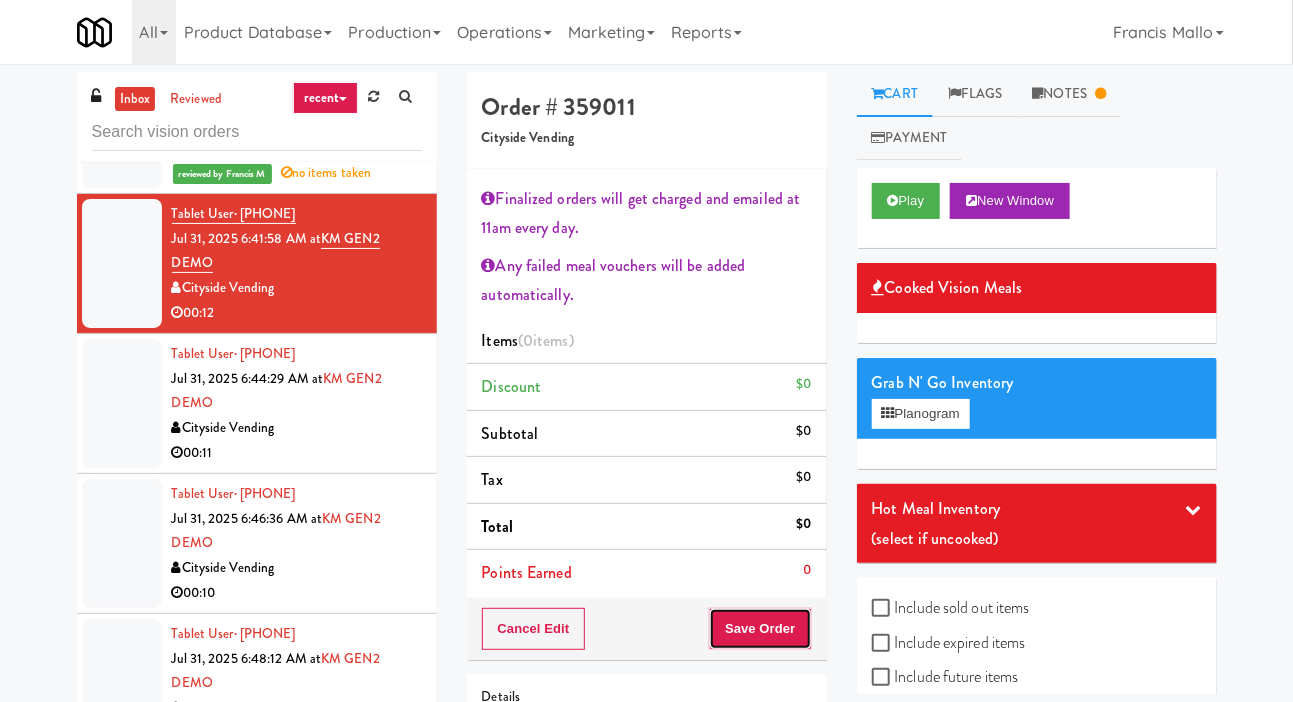 click on "Save Order" at bounding box center [760, 629] 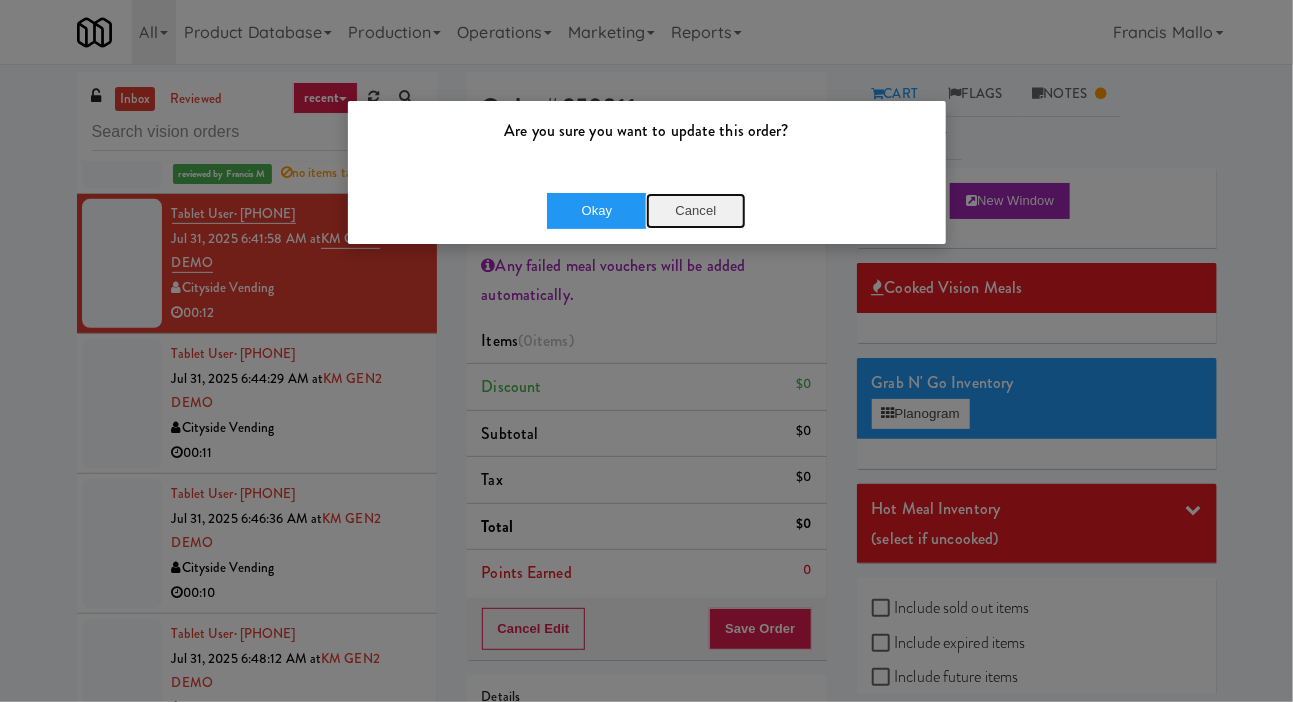 click on "Cancel" at bounding box center [696, 211] 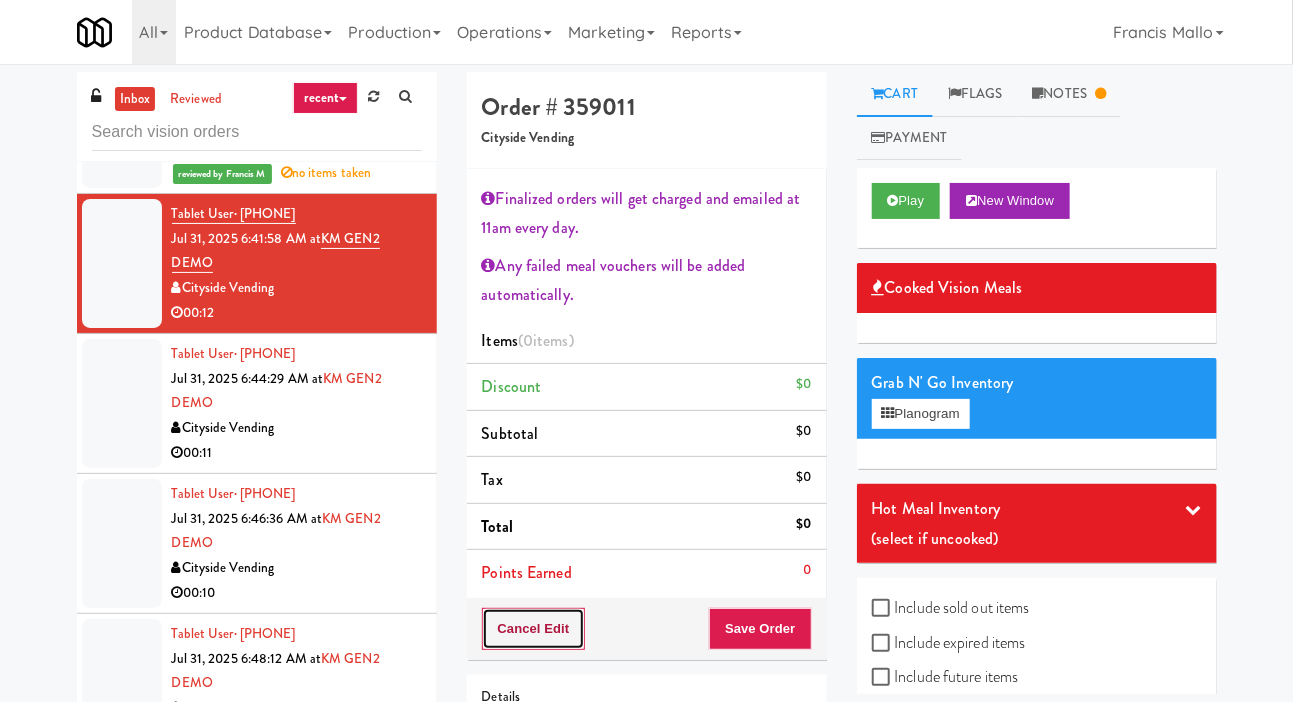 click on "Cancel Edit" at bounding box center (534, 629) 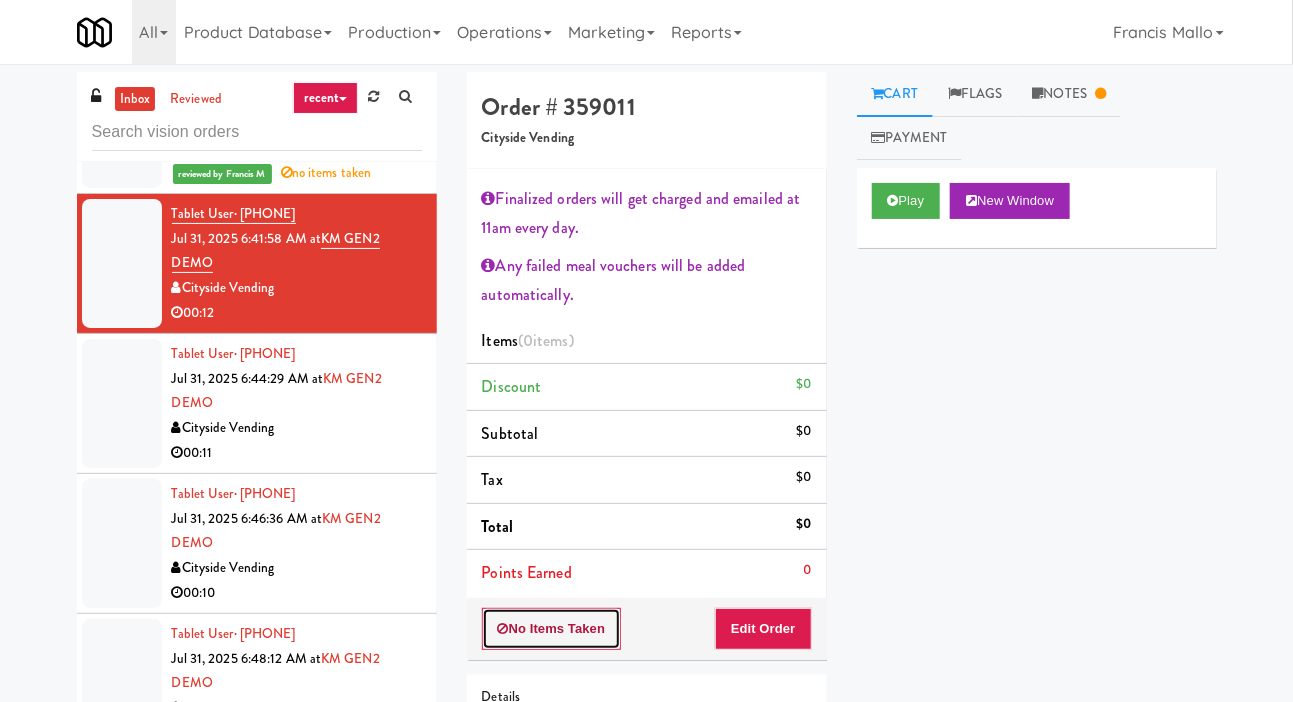 click on "No Items Taken" at bounding box center [552, 629] 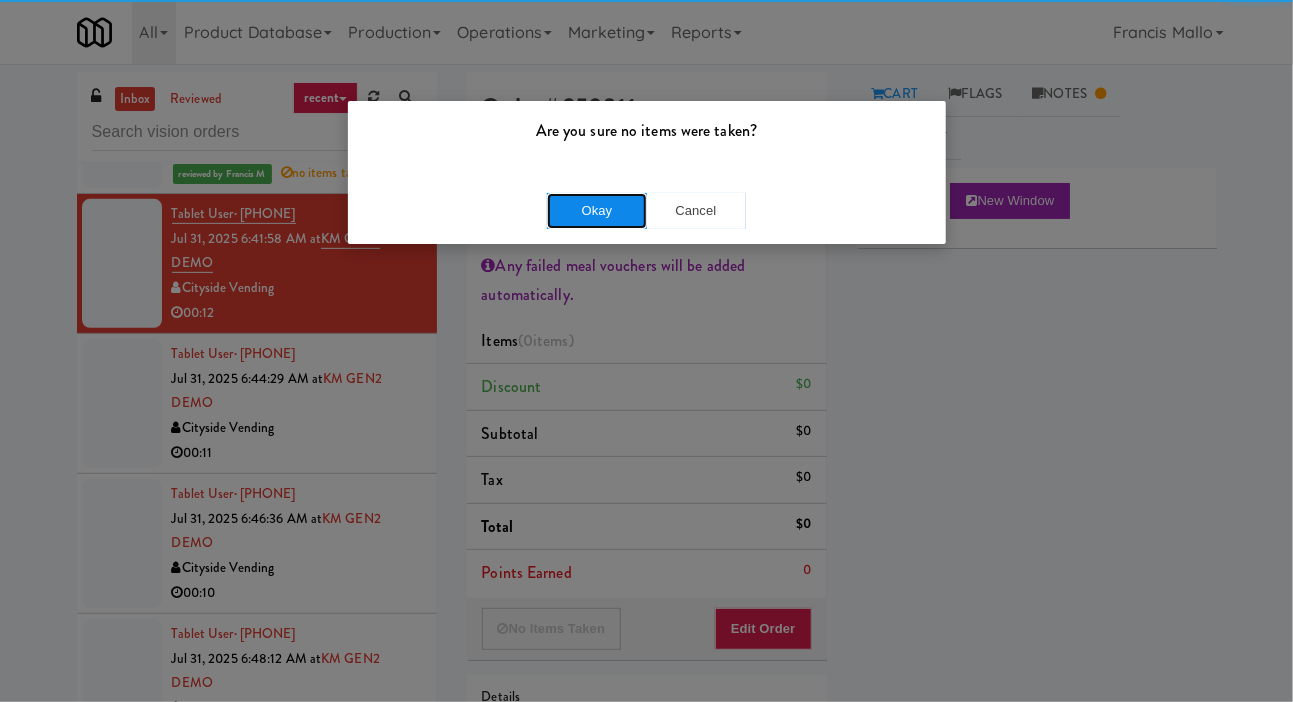 click on "Okay" at bounding box center [597, 211] 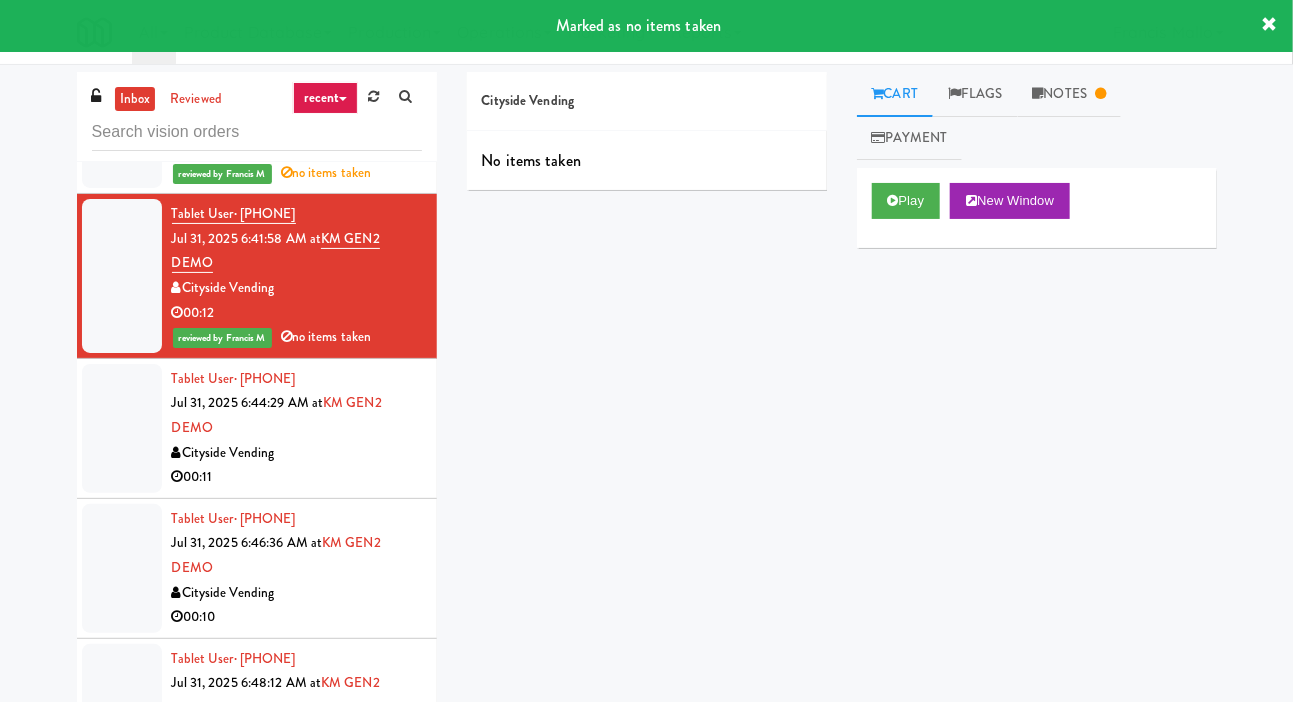 click at bounding box center (122, 428) 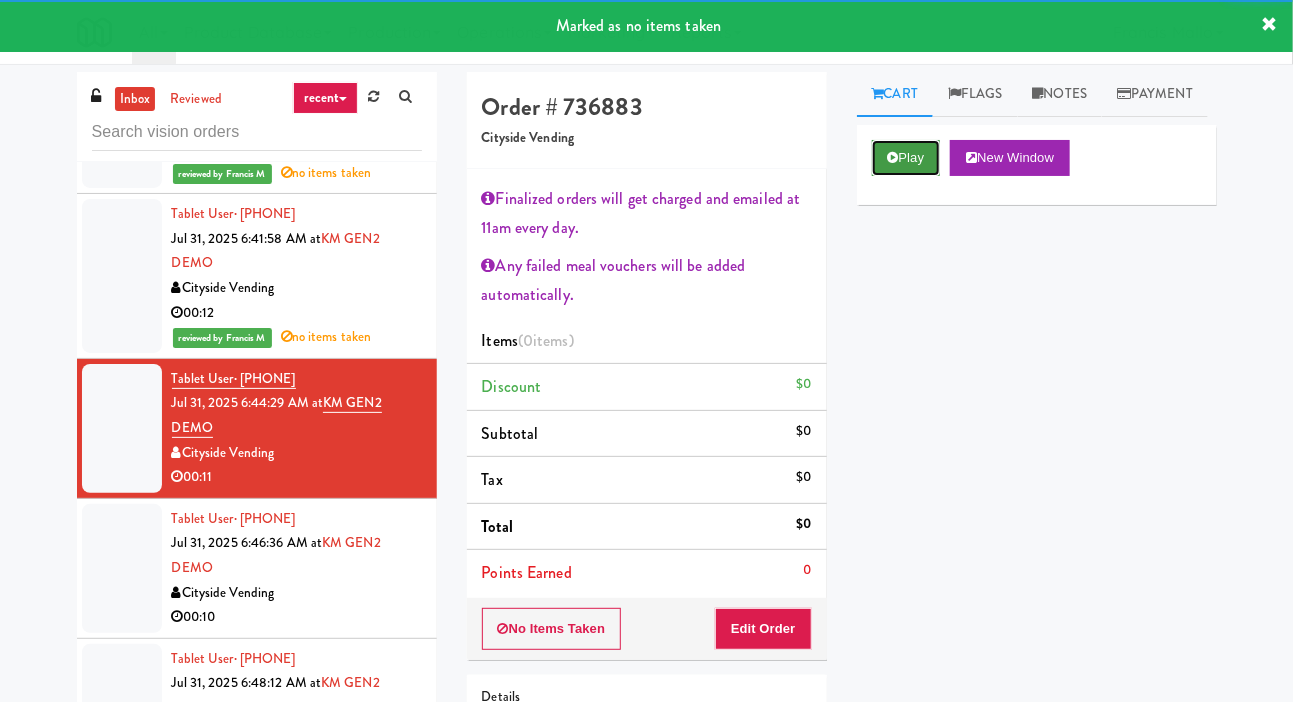 click on "Play" at bounding box center (906, 158) 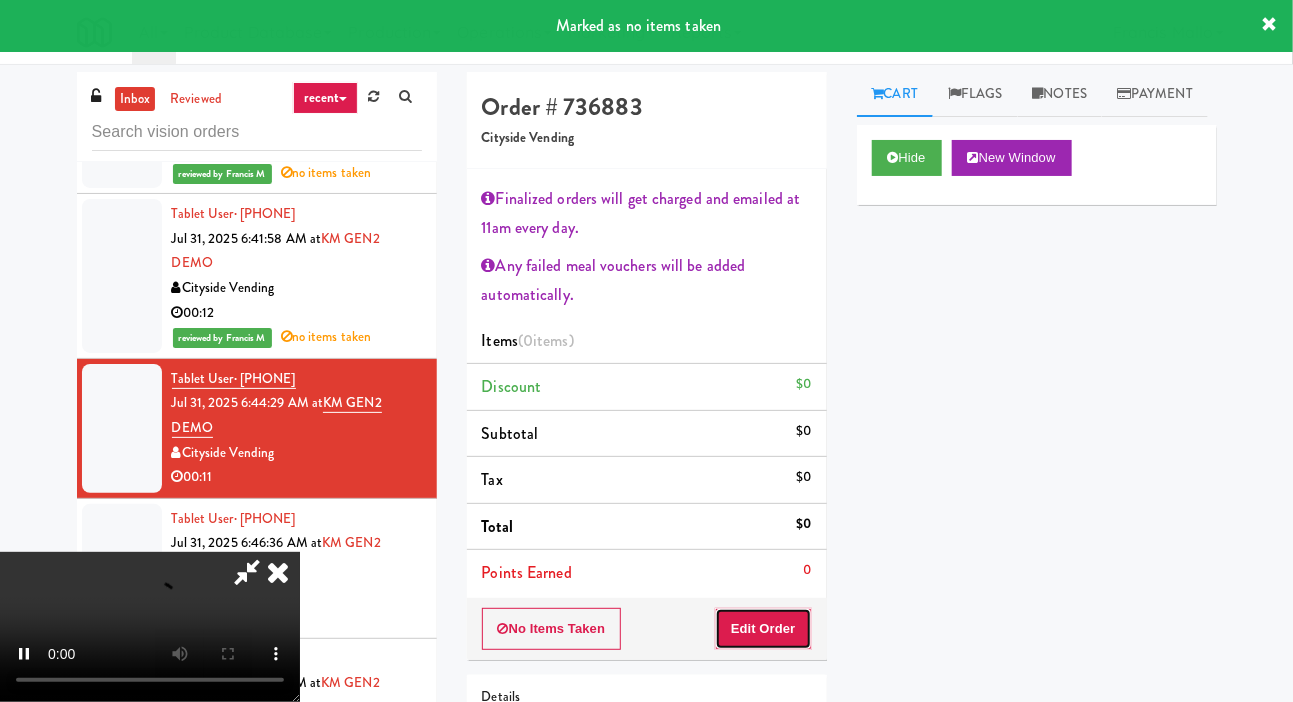 click on "Edit Order" at bounding box center [763, 629] 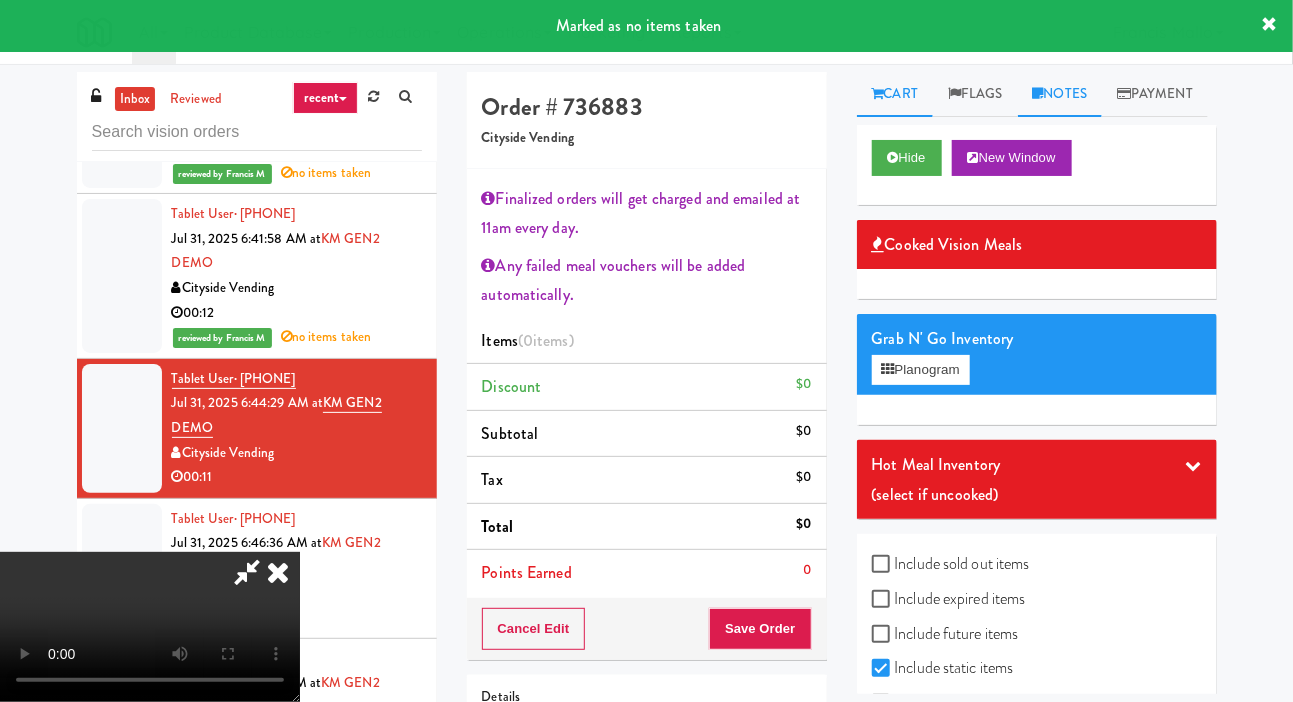 click on "Notes" at bounding box center [1060, 94] 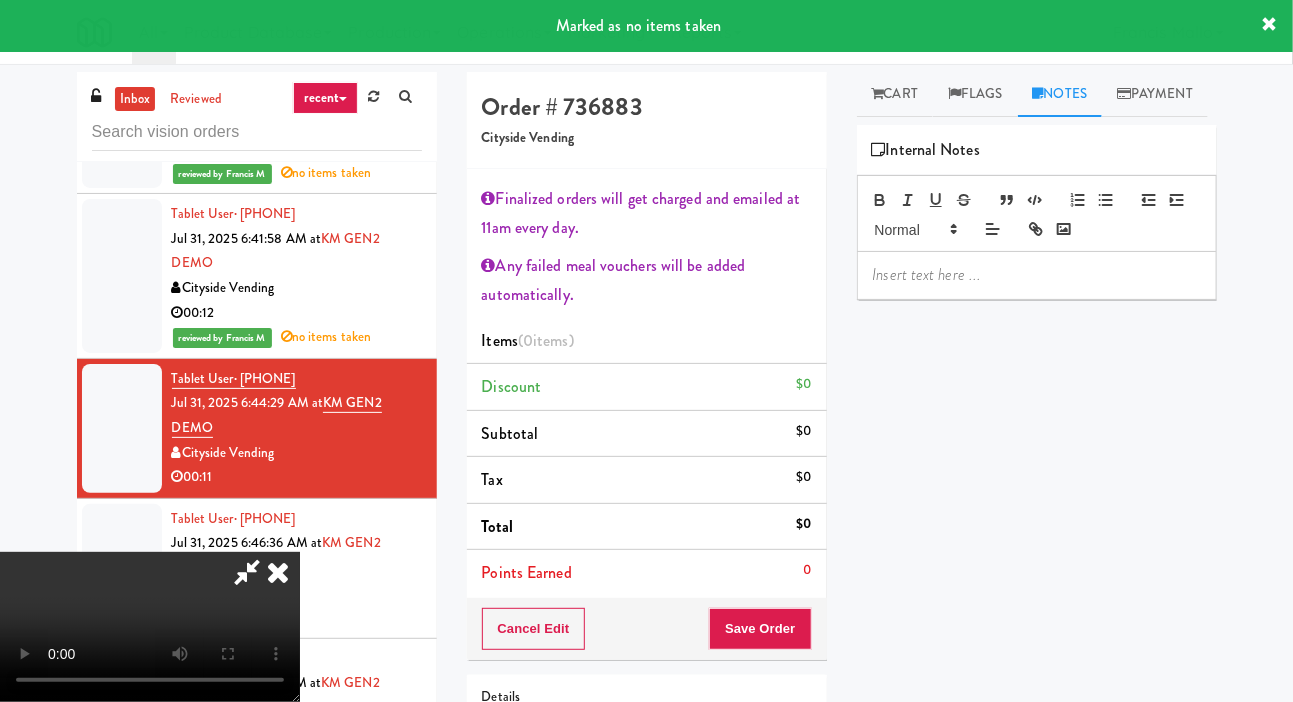click at bounding box center (1037, 275) 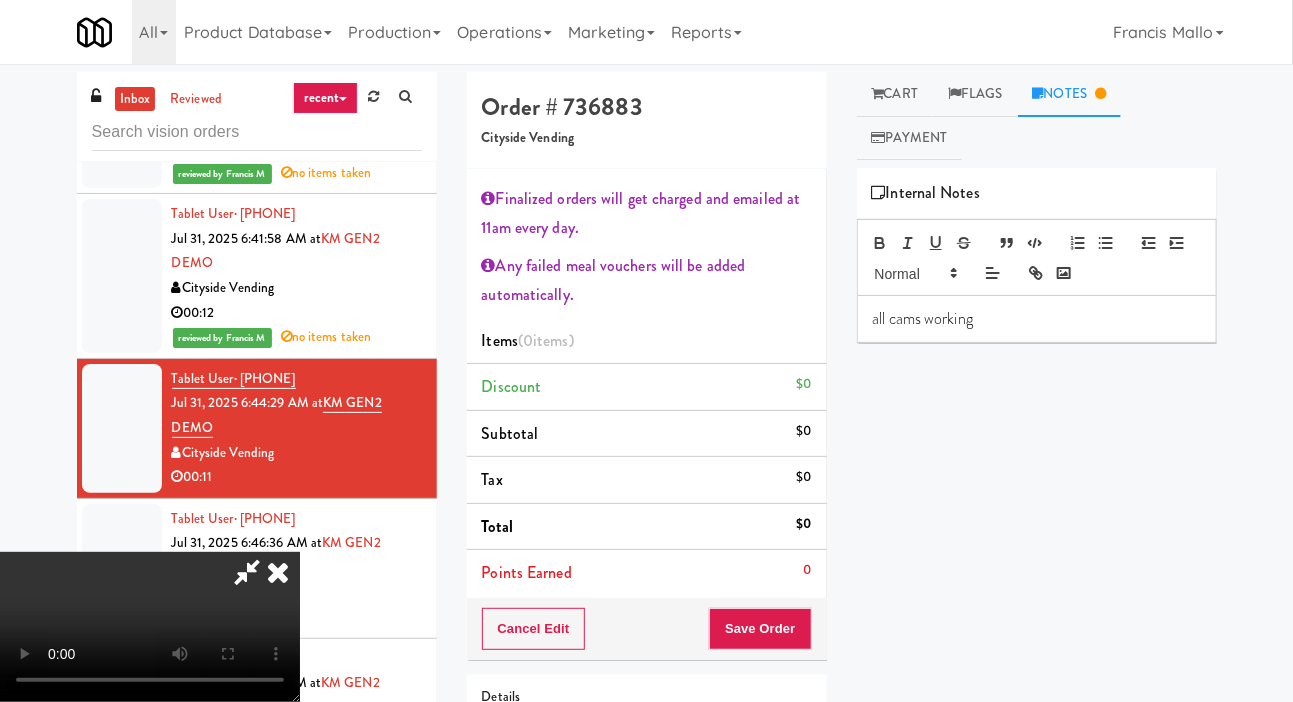 scroll, scrollTop: 0, scrollLeft: 0, axis: both 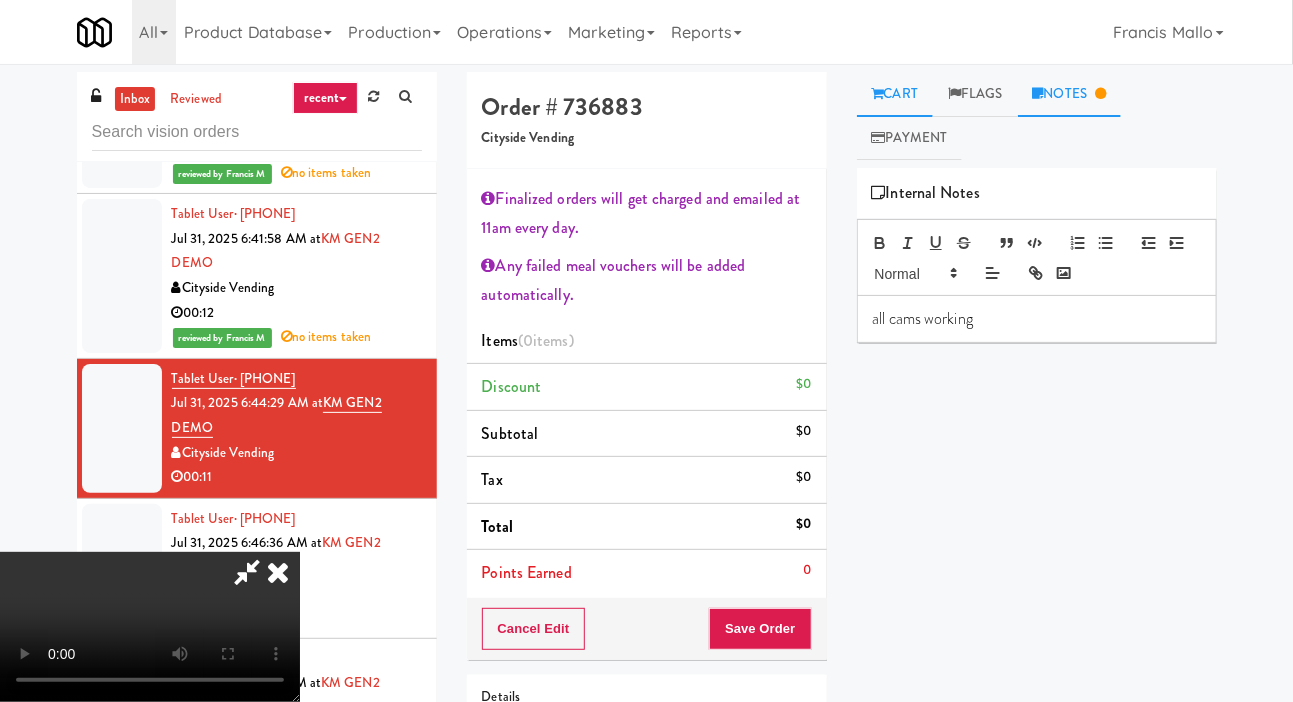 click on "Cart" at bounding box center [895, 94] 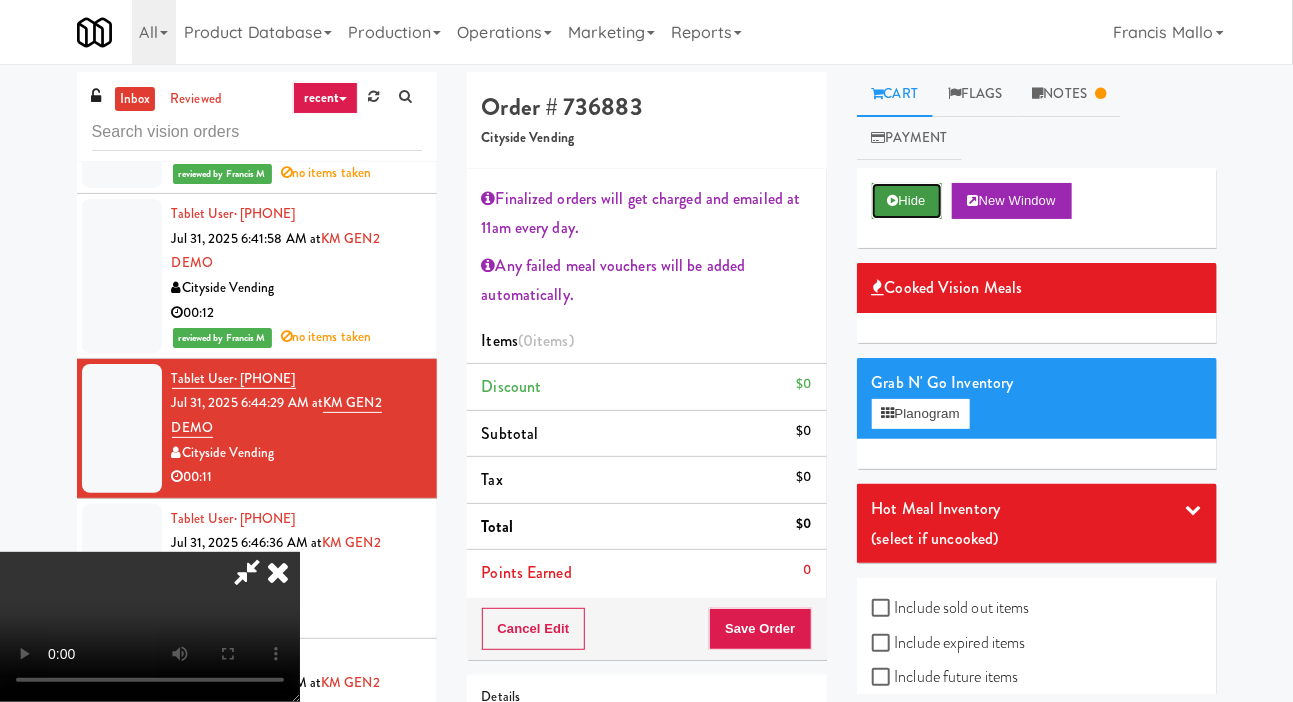 click on "Hide" at bounding box center [907, 201] 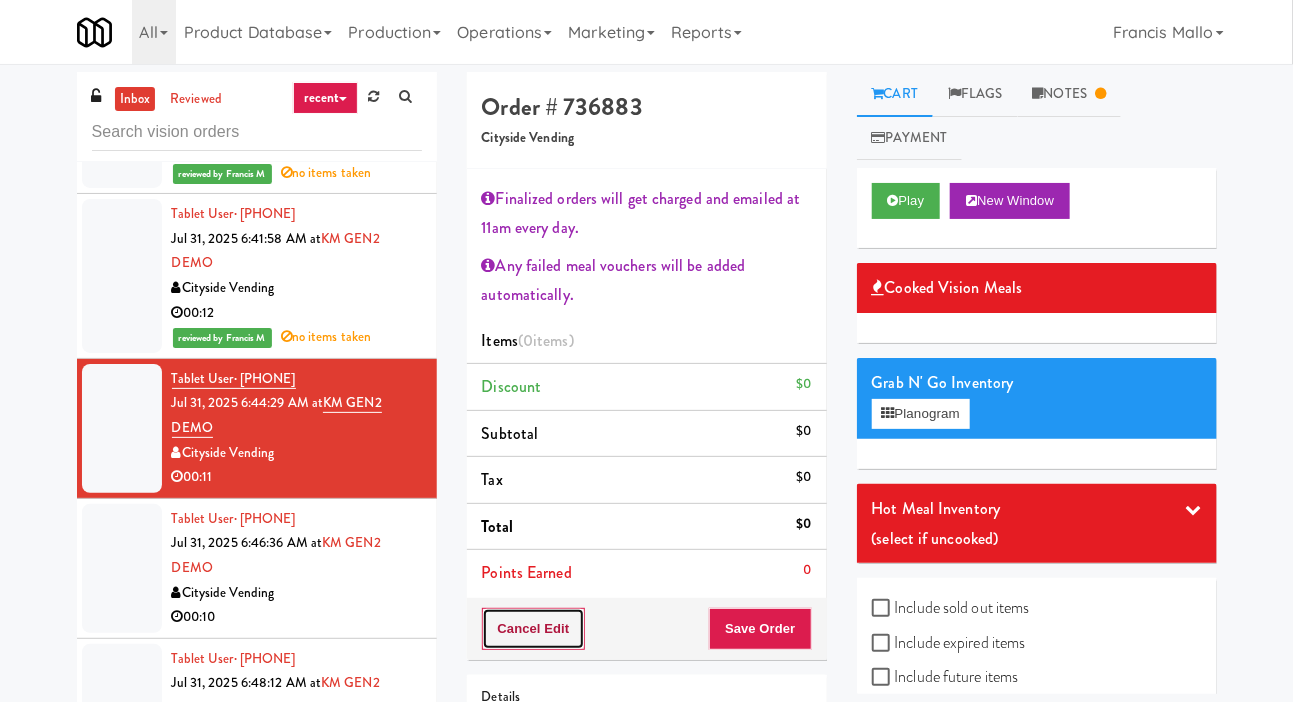 click on "Cancel Edit" at bounding box center (534, 629) 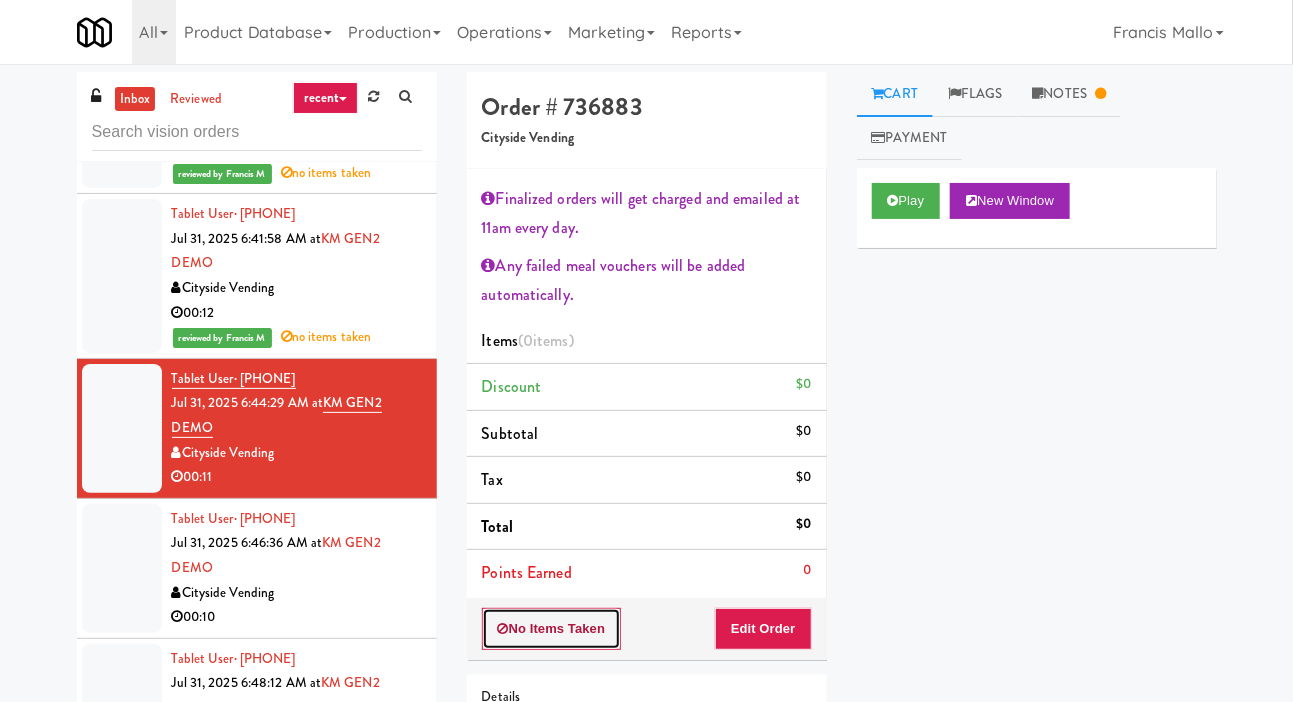 click on "No Items Taken" at bounding box center [552, 629] 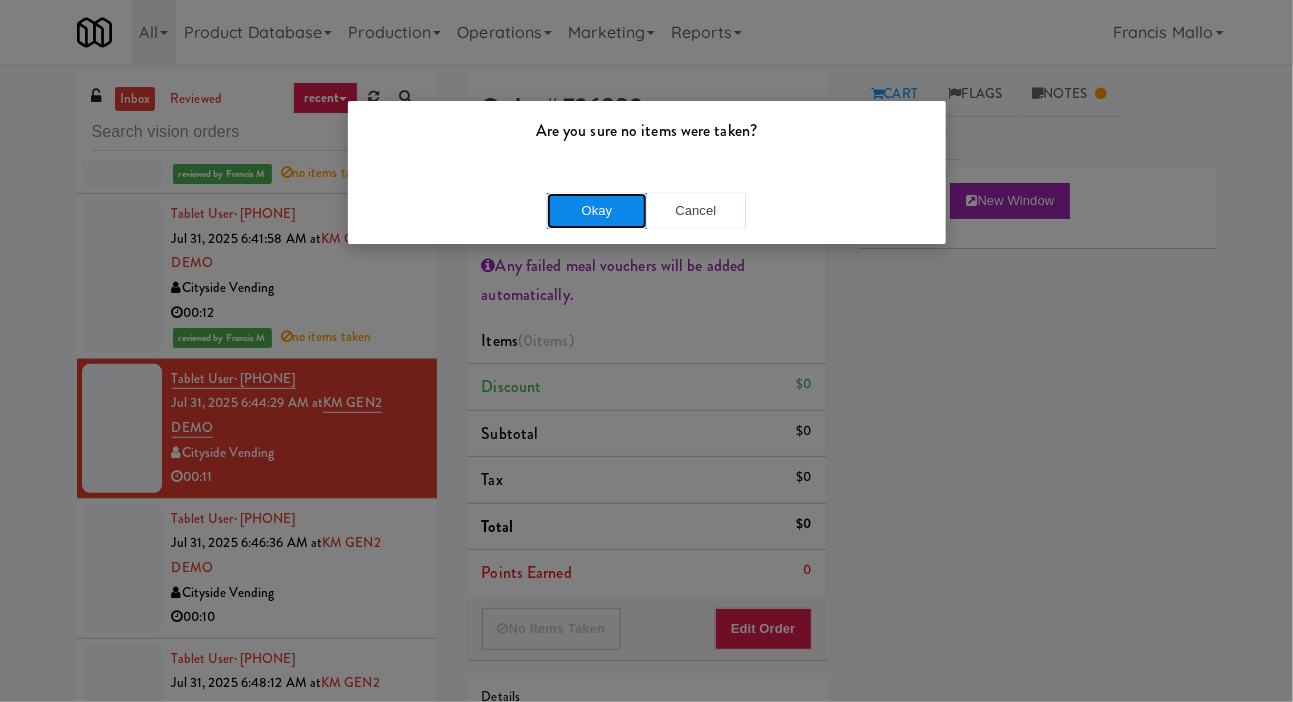click on "Okay" at bounding box center (597, 211) 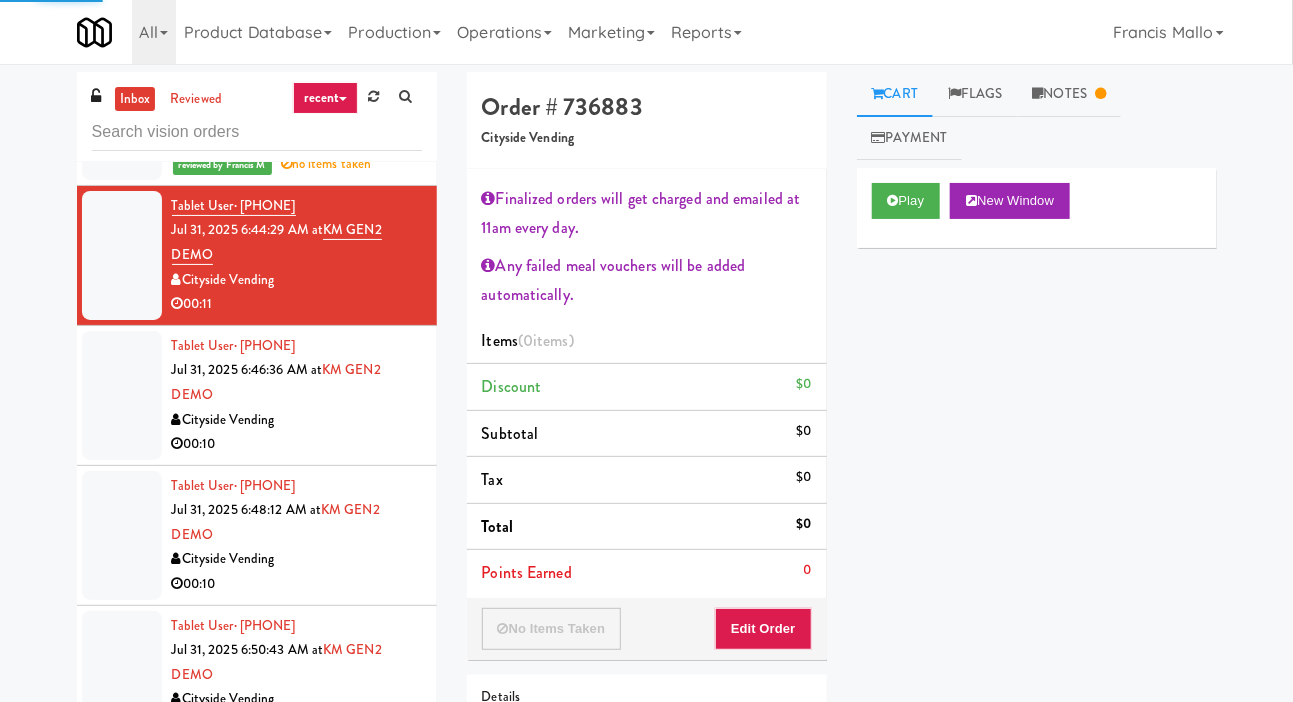 click at bounding box center [122, 395] 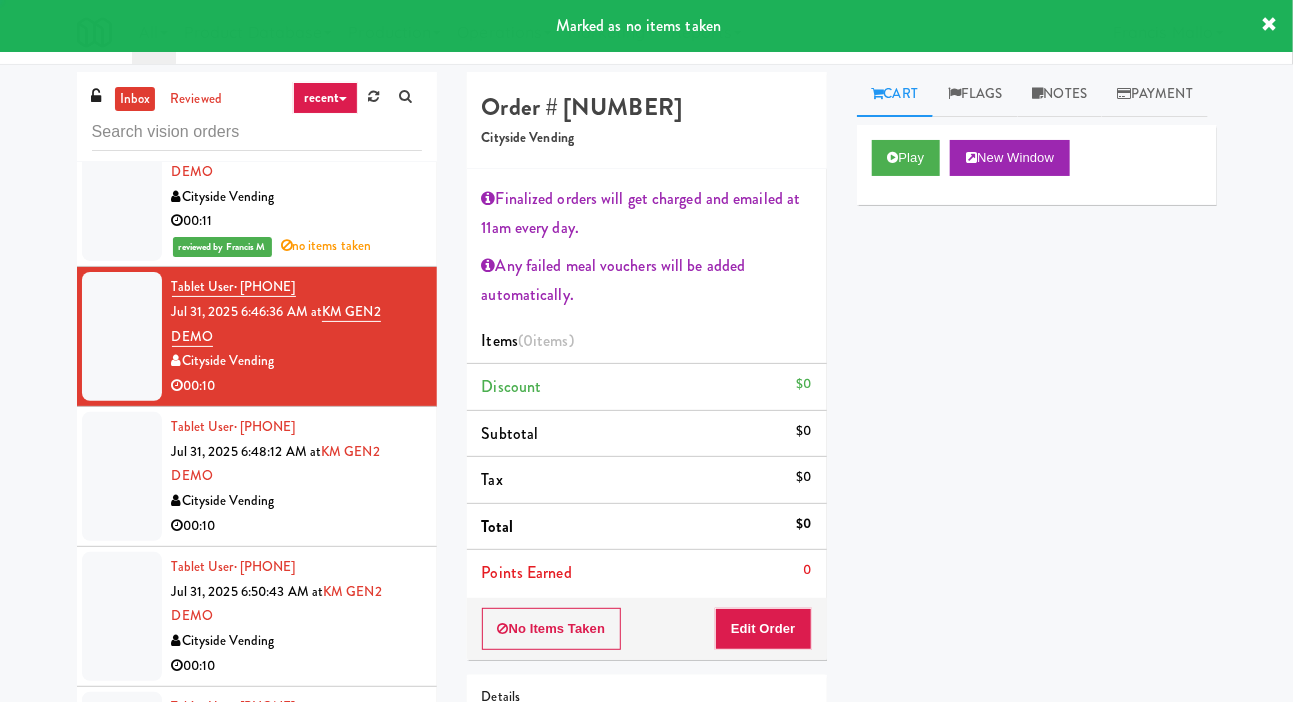 scroll, scrollTop: 3655, scrollLeft: 0, axis: vertical 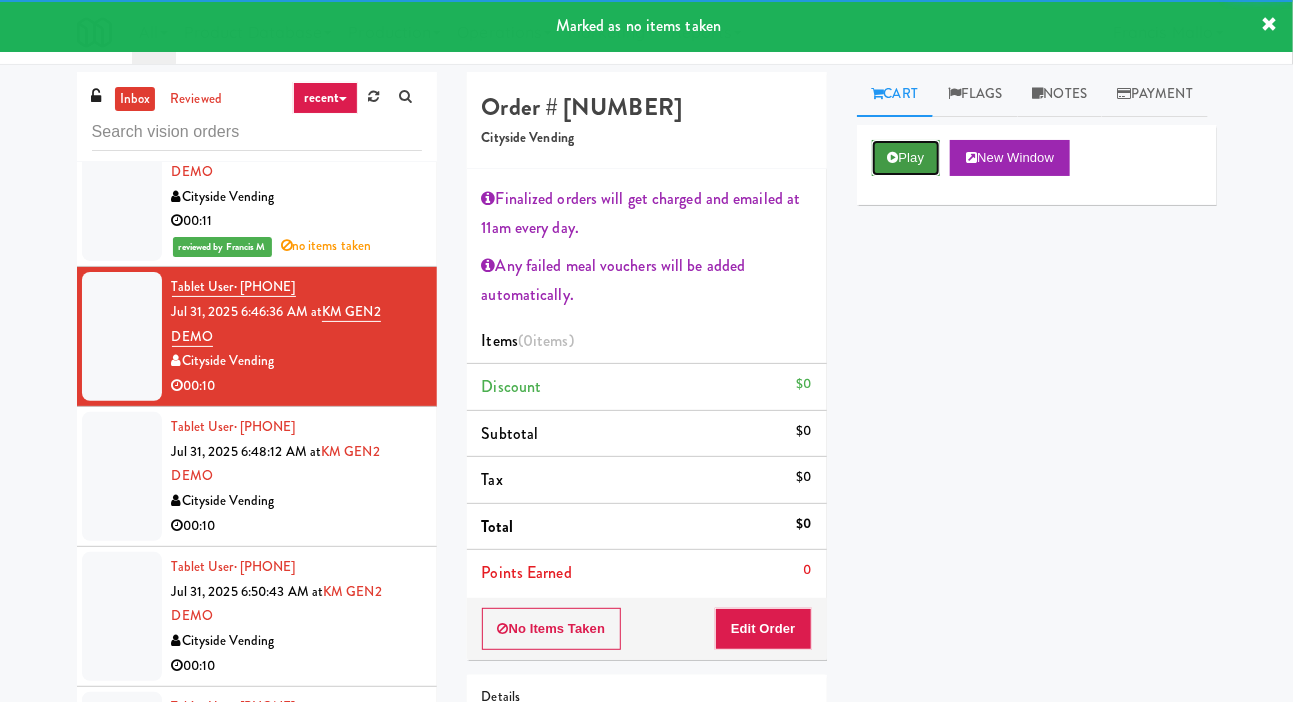 click on "Play" at bounding box center [906, 158] 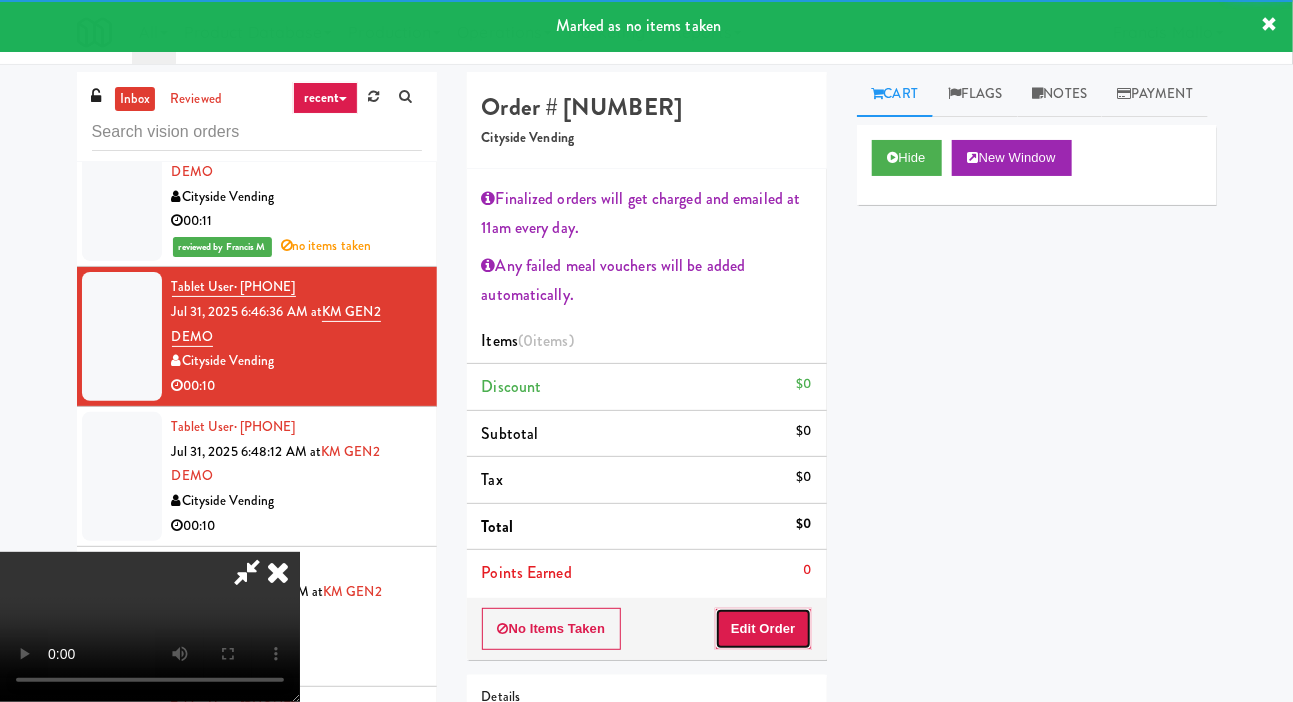 click on "Edit Order" at bounding box center [763, 629] 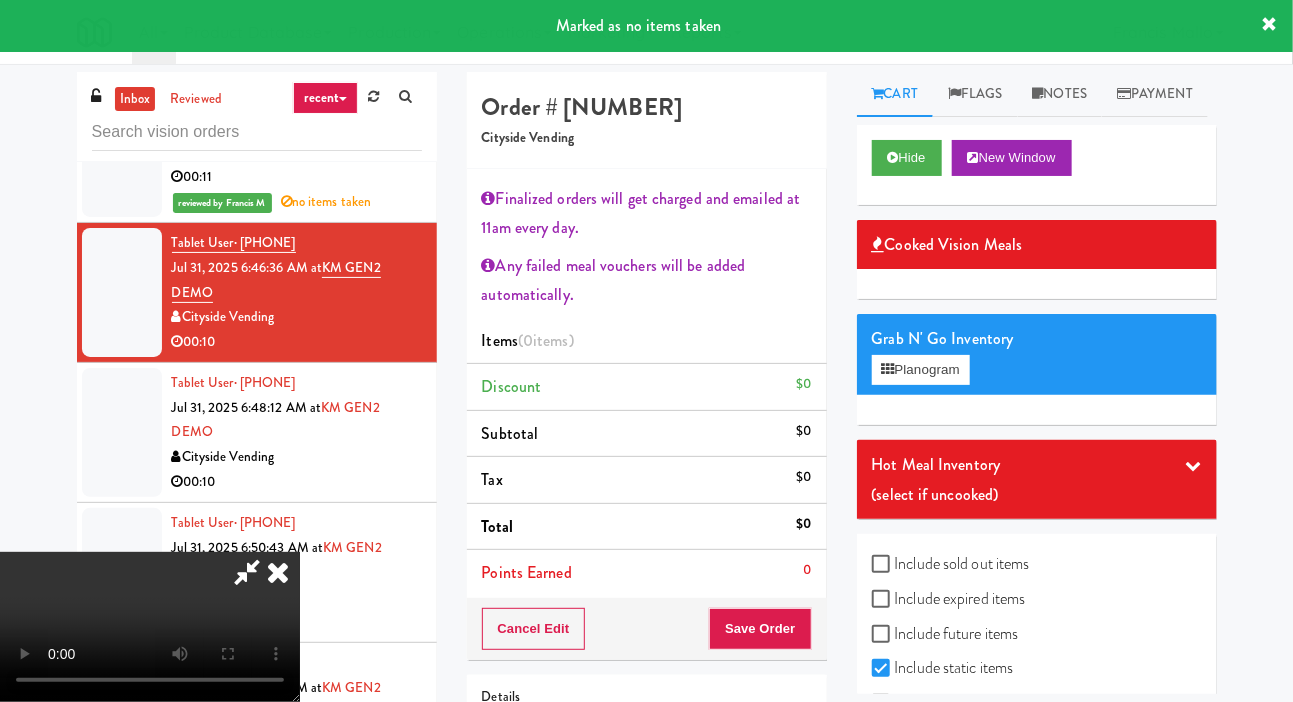 scroll, scrollTop: 3729, scrollLeft: 0, axis: vertical 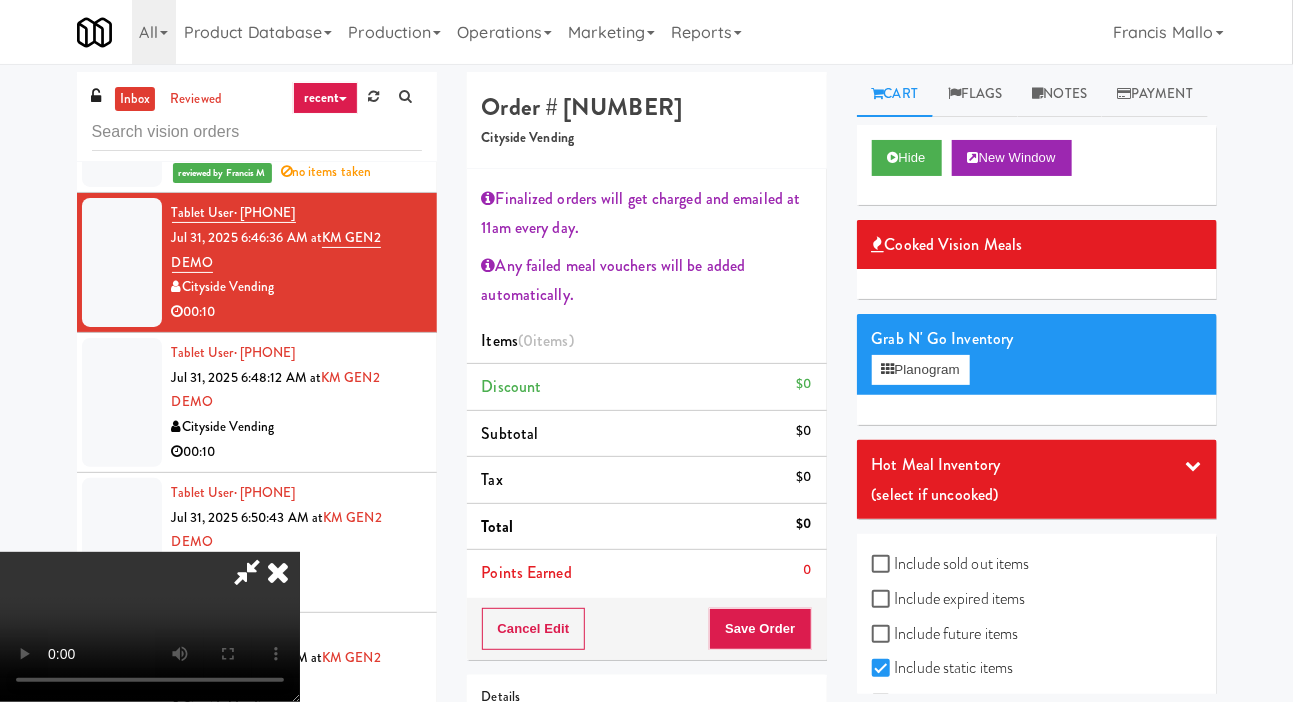 type 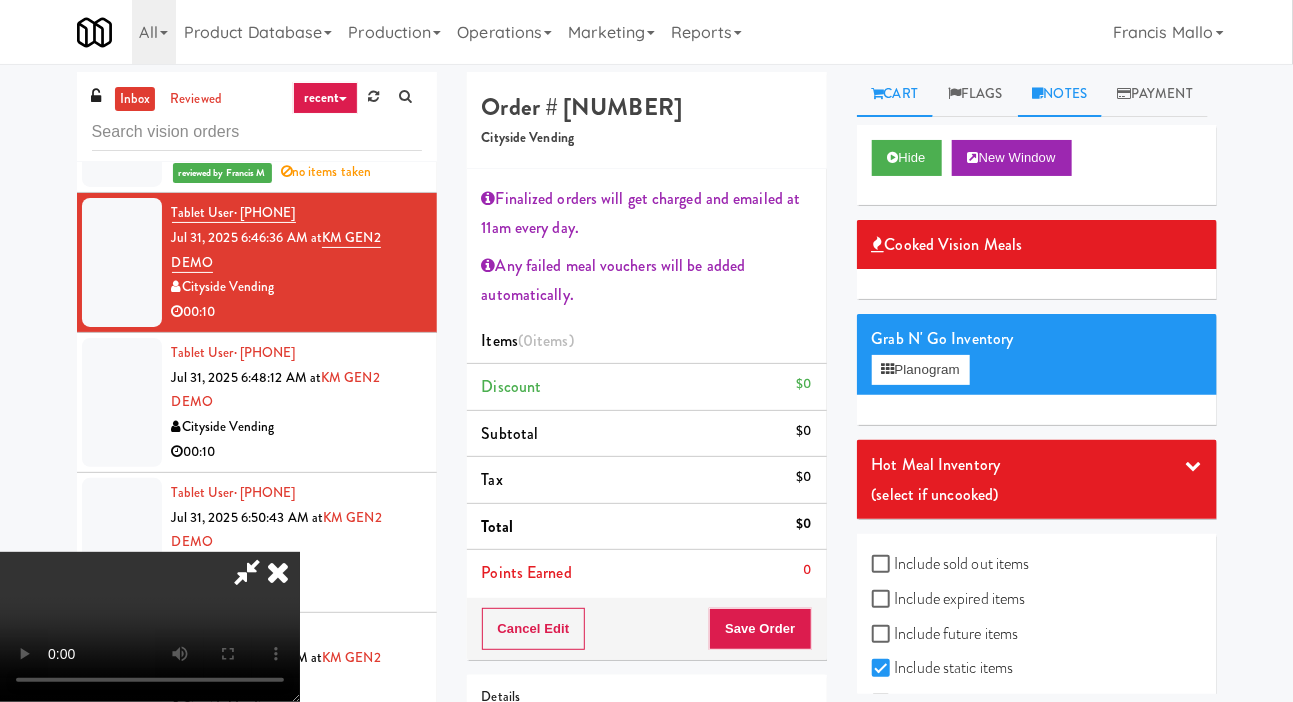 click on "Notes" at bounding box center (1060, 94) 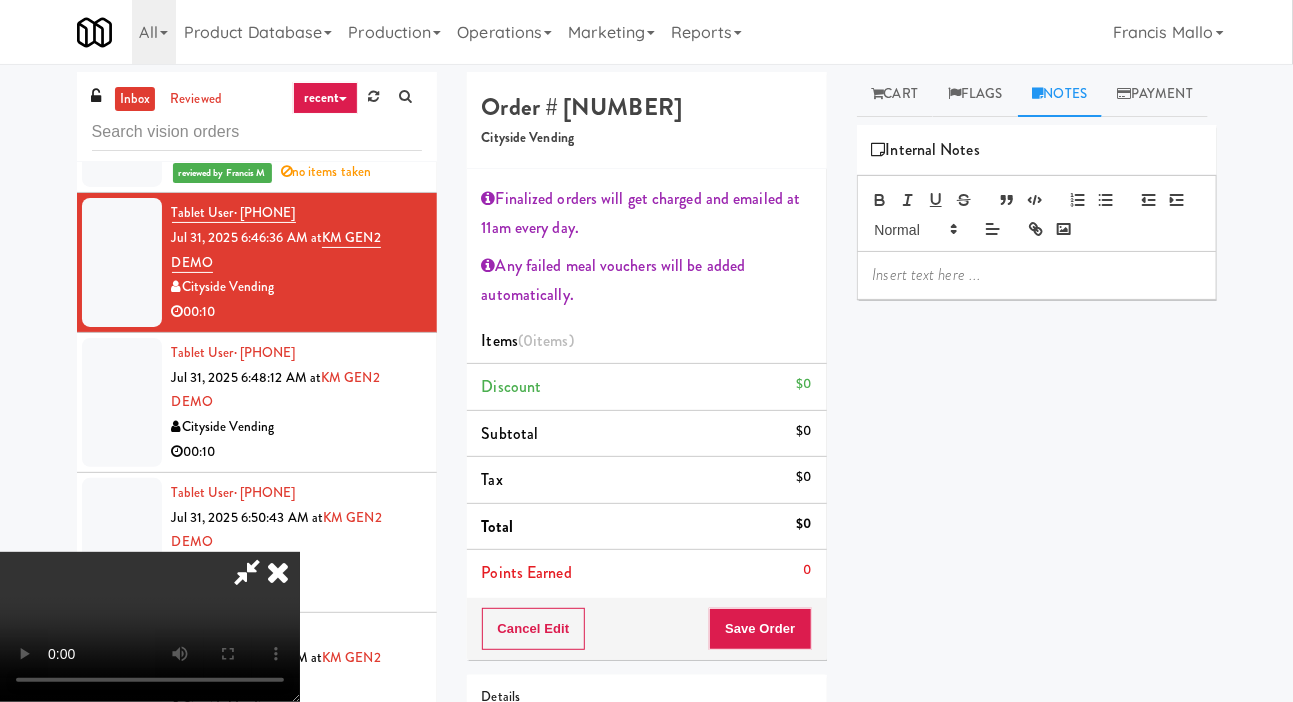 click at bounding box center (1037, 275) 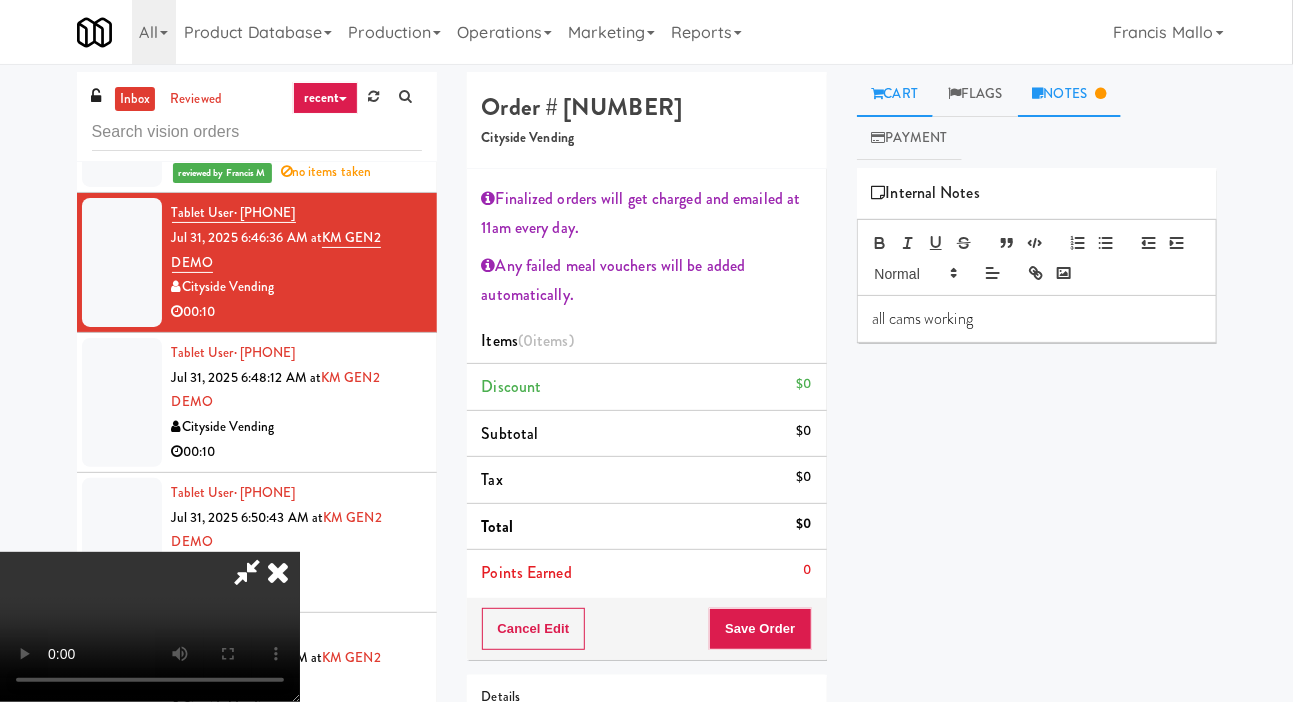 click on "Cart" at bounding box center [895, 94] 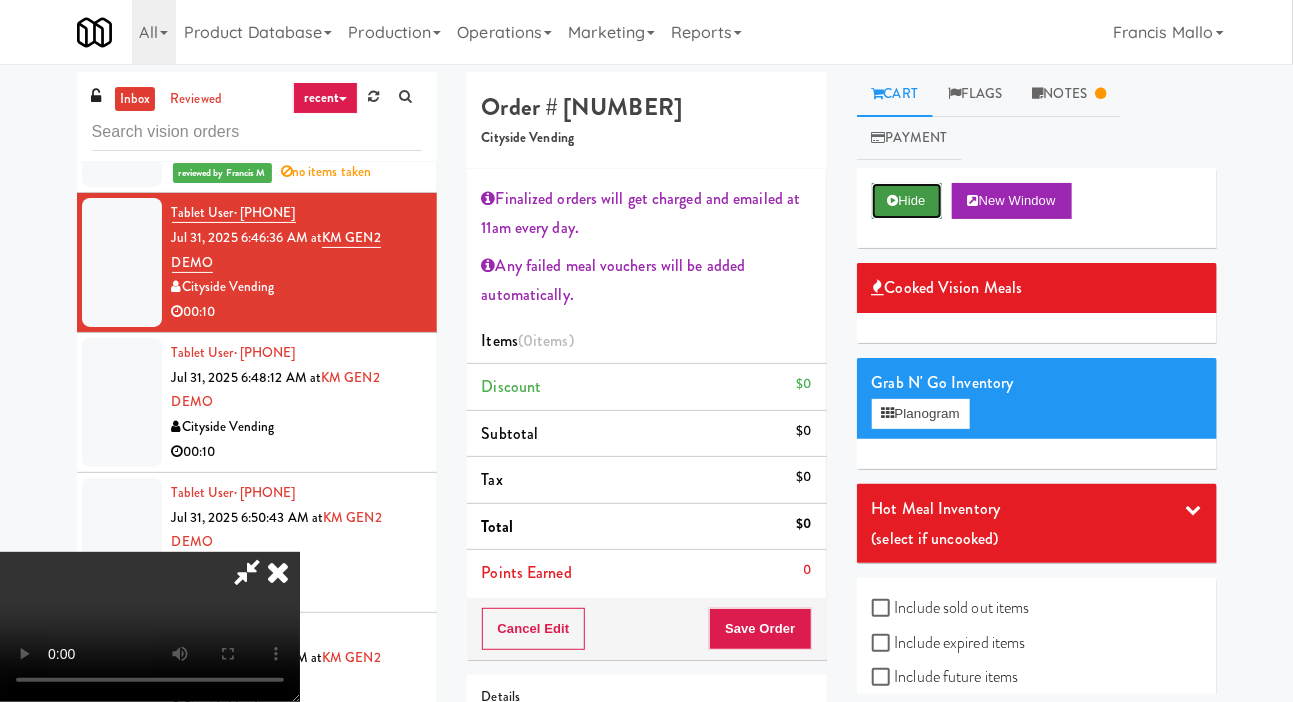 click on "Hide" at bounding box center (907, 201) 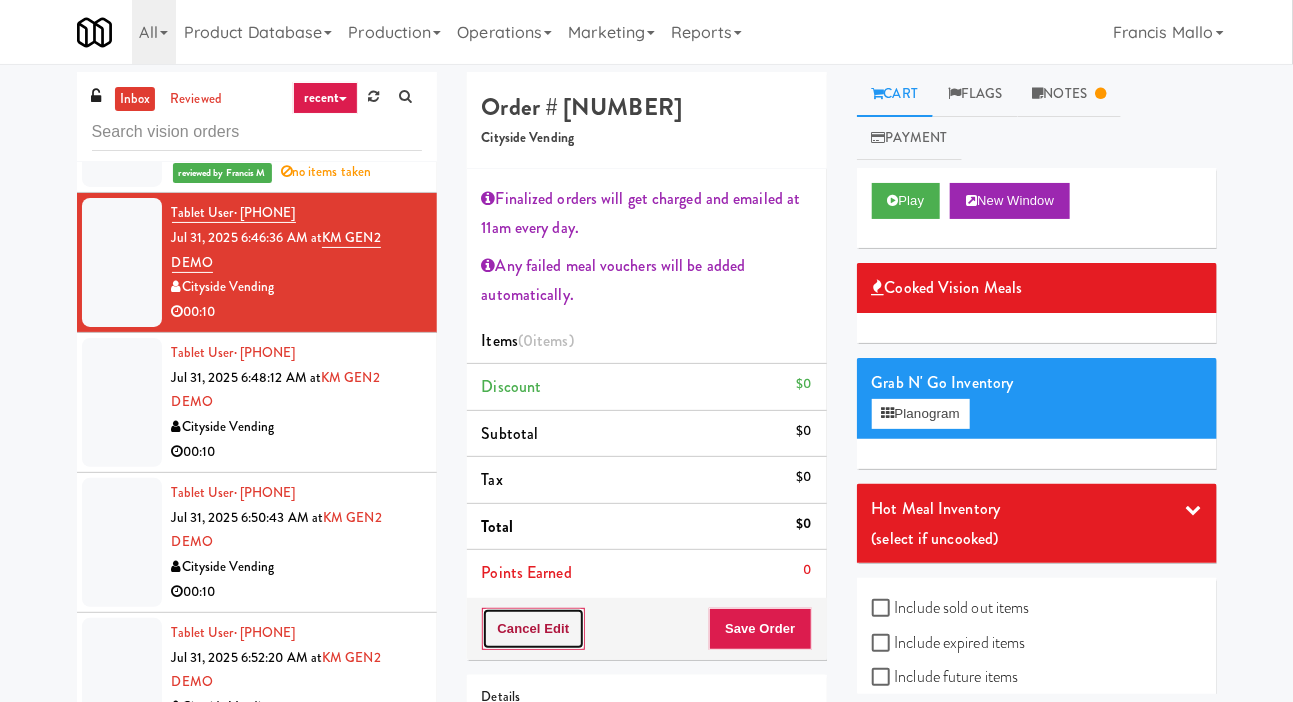 click on "Cancel Edit" at bounding box center [534, 629] 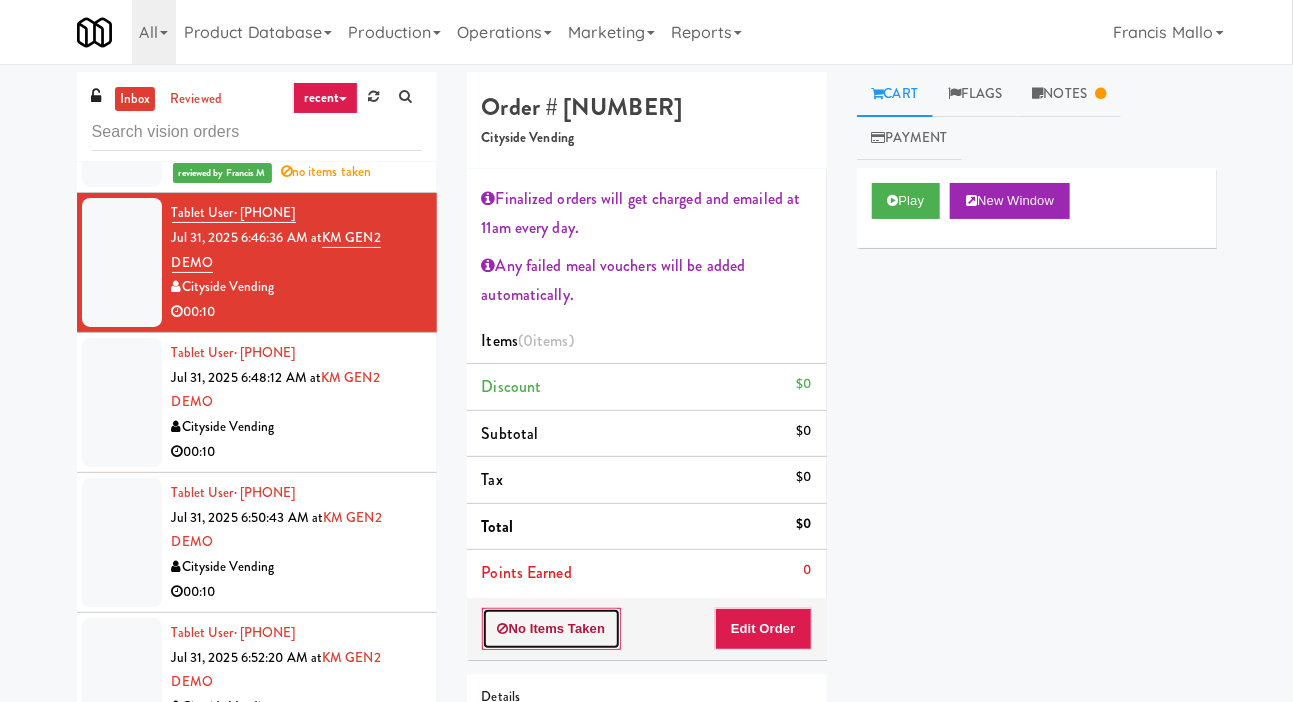 click on "No Items Taken" at bounding box center [552, 629] 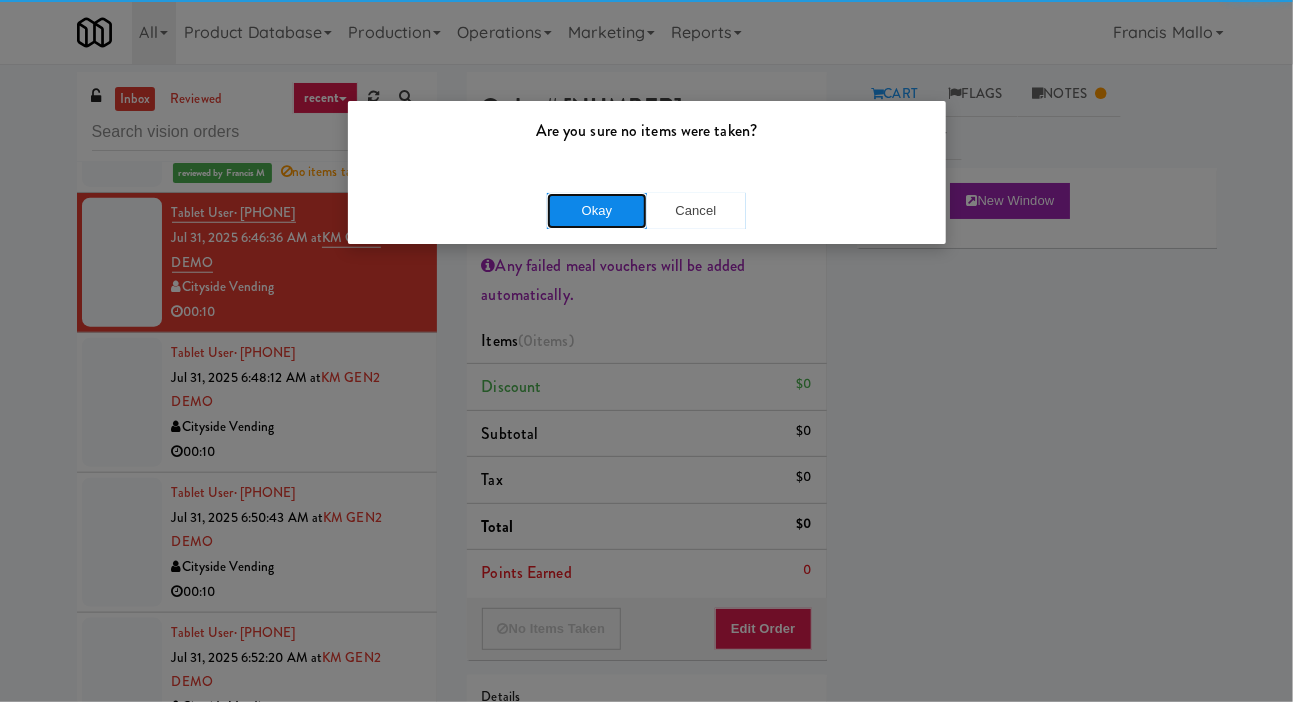 click on "Okay" at bounding box center (597, 211) 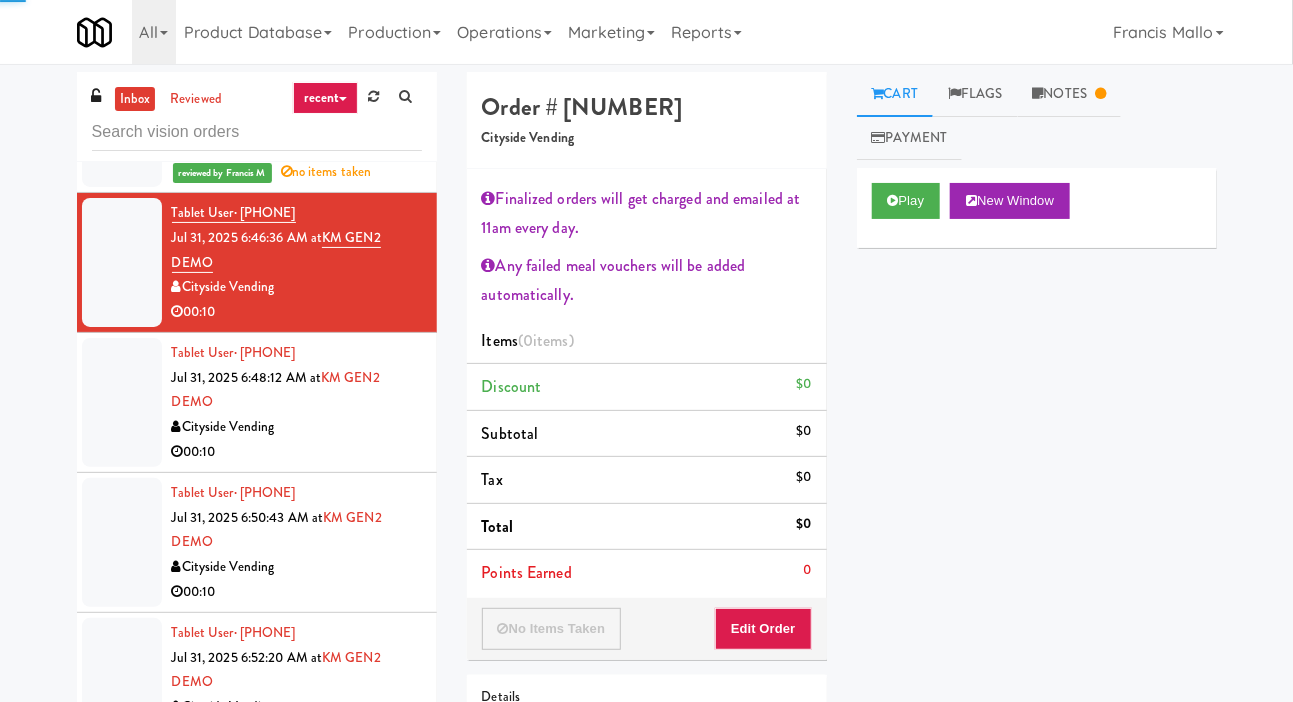 click at bounding box center [122, 402] 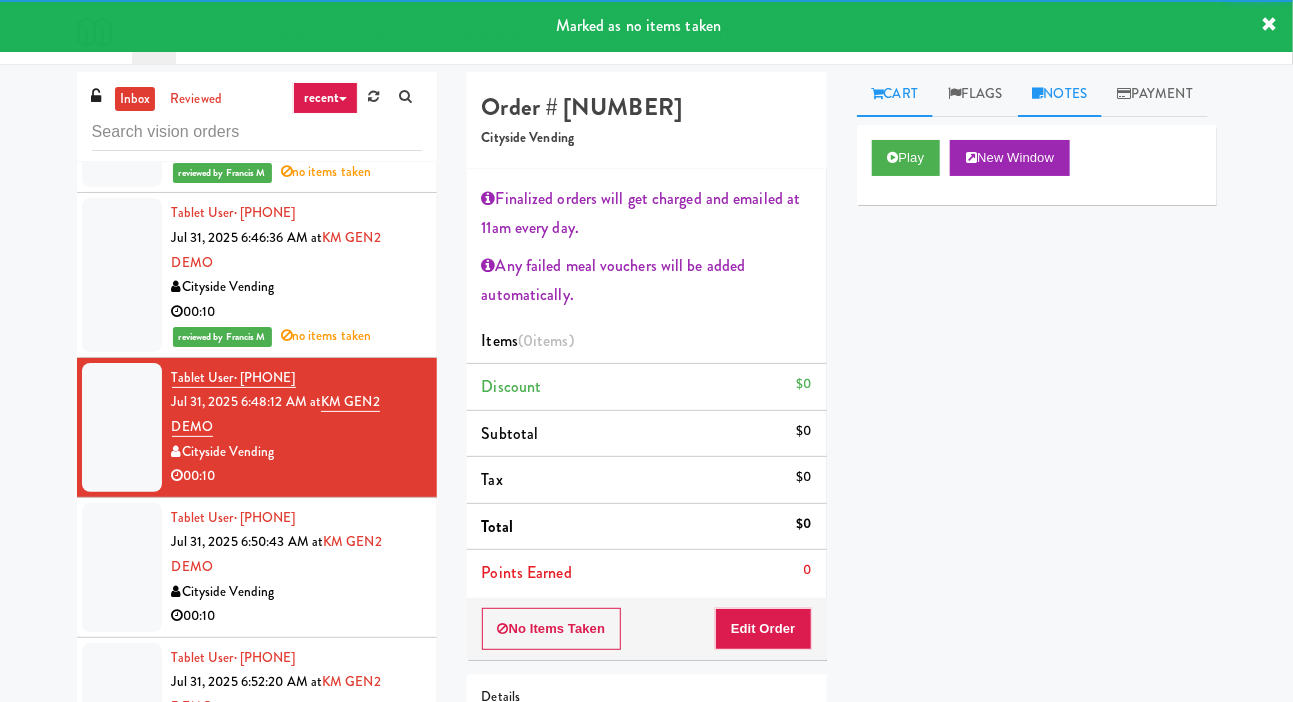 click on "Notes" at bounding box center [1060, 94] 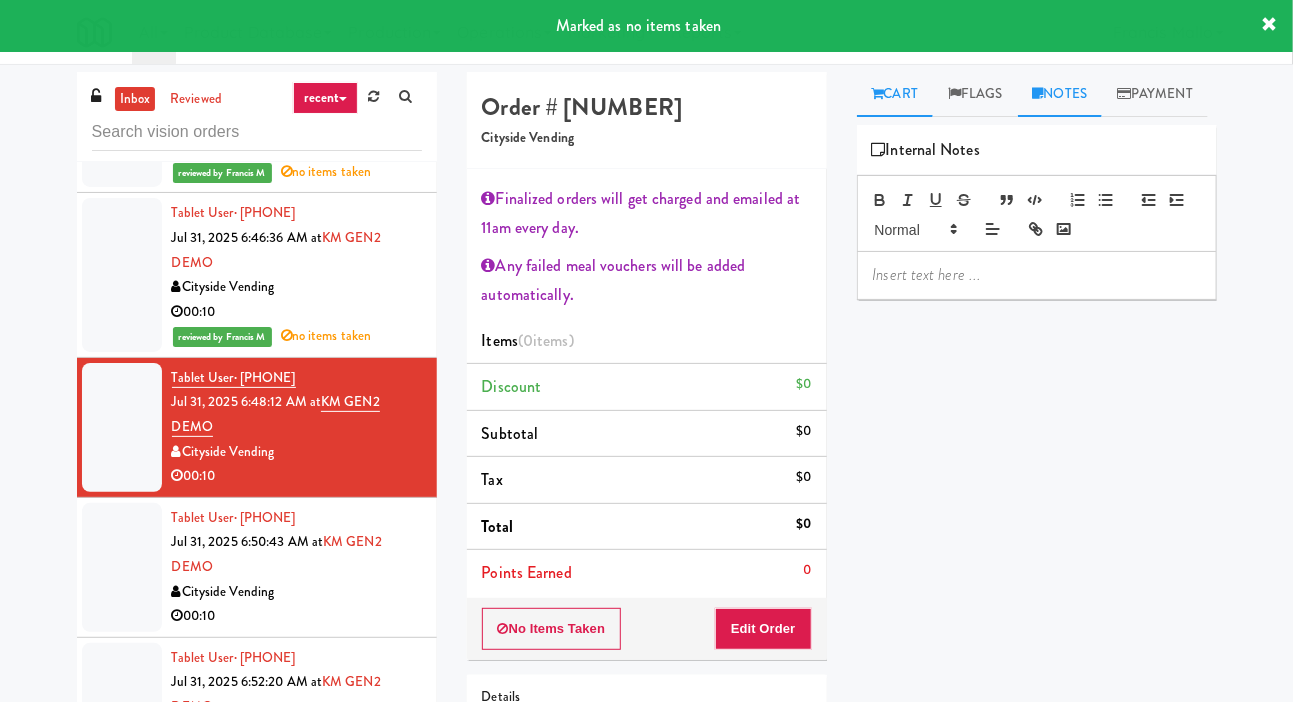 click on "Cart" at bounding box center (895, 94) 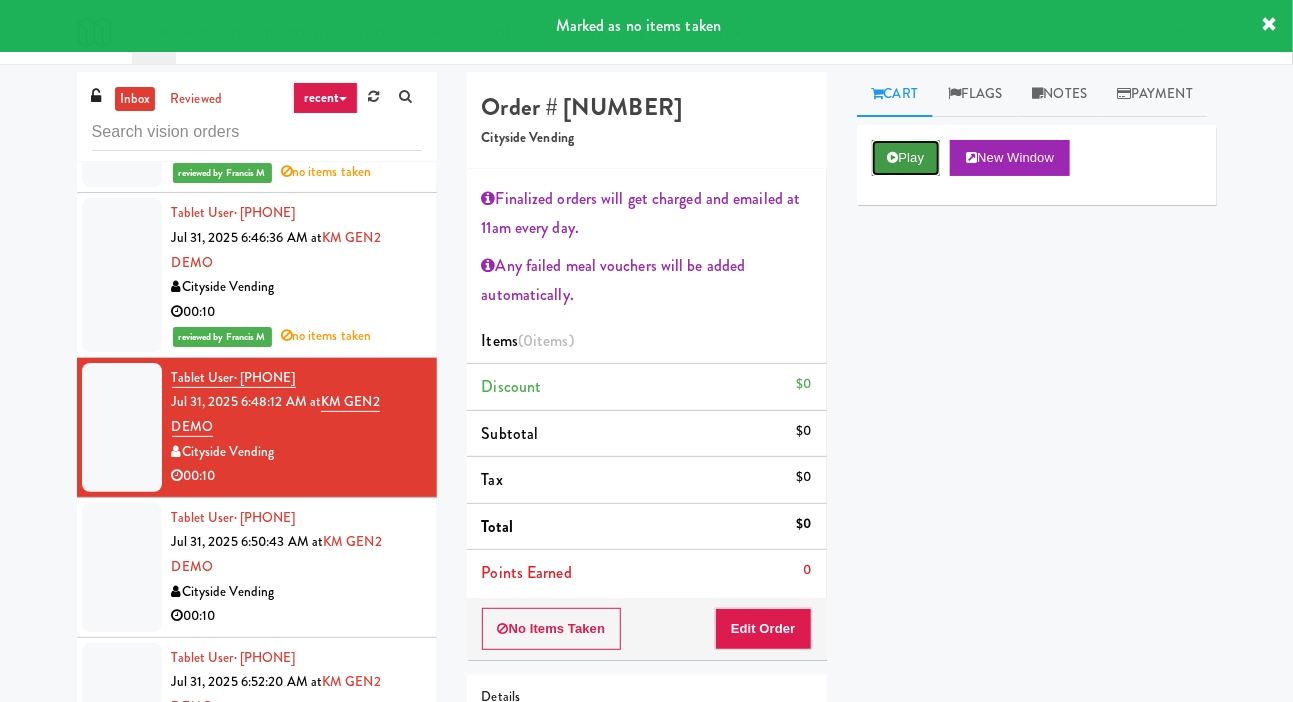click on "Play" at bounding box center (906, 158) 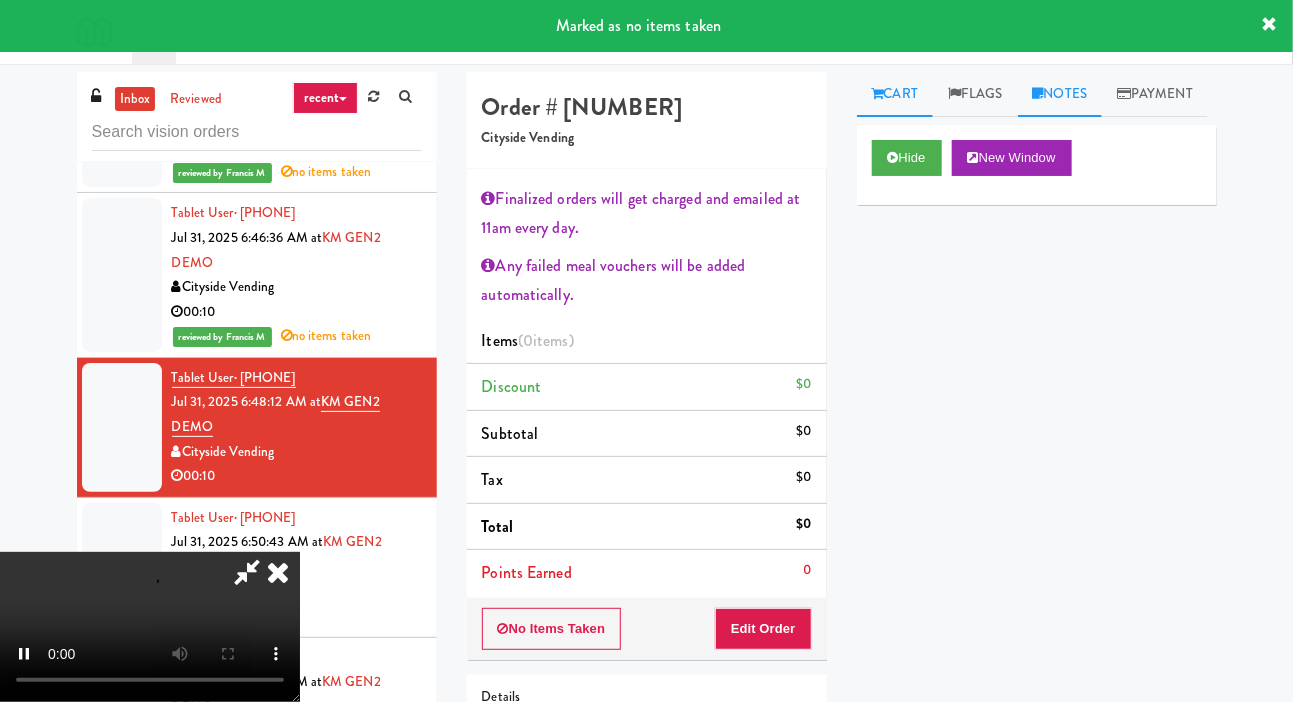 click on "Notes" at bounding box center (1060, 94) 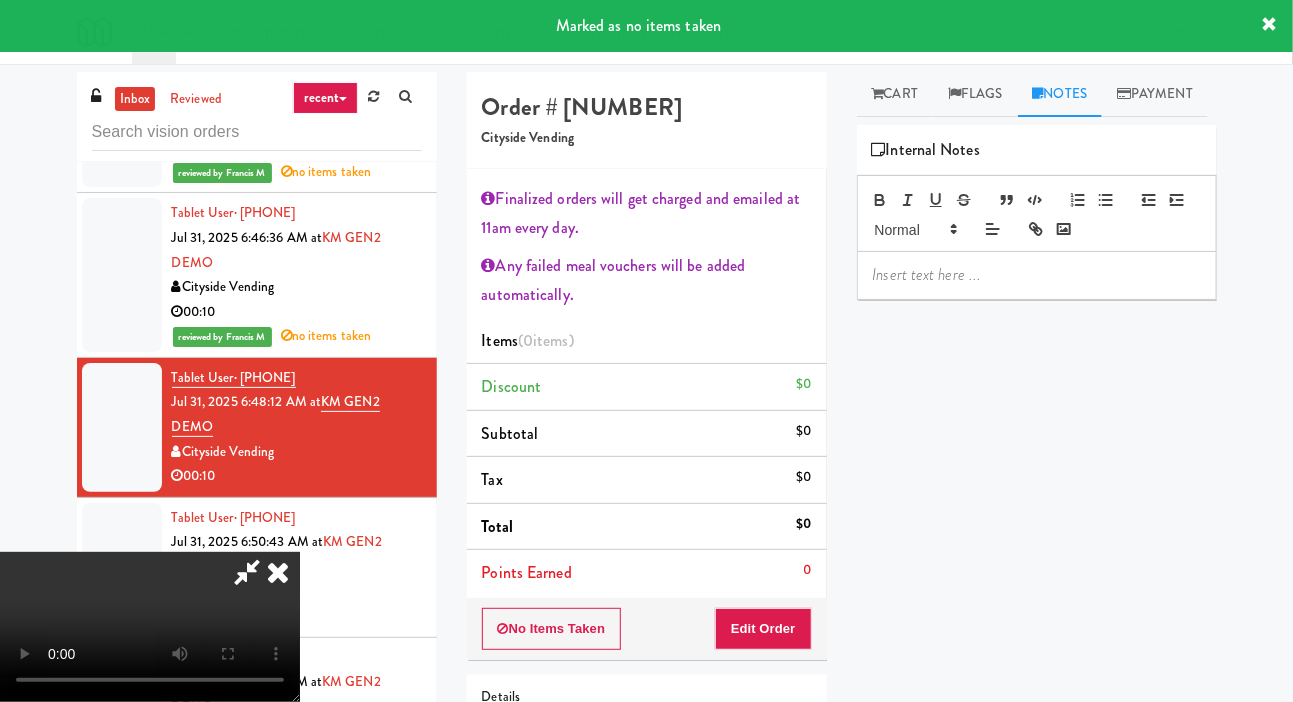 click at bounding box center (1037, 275) 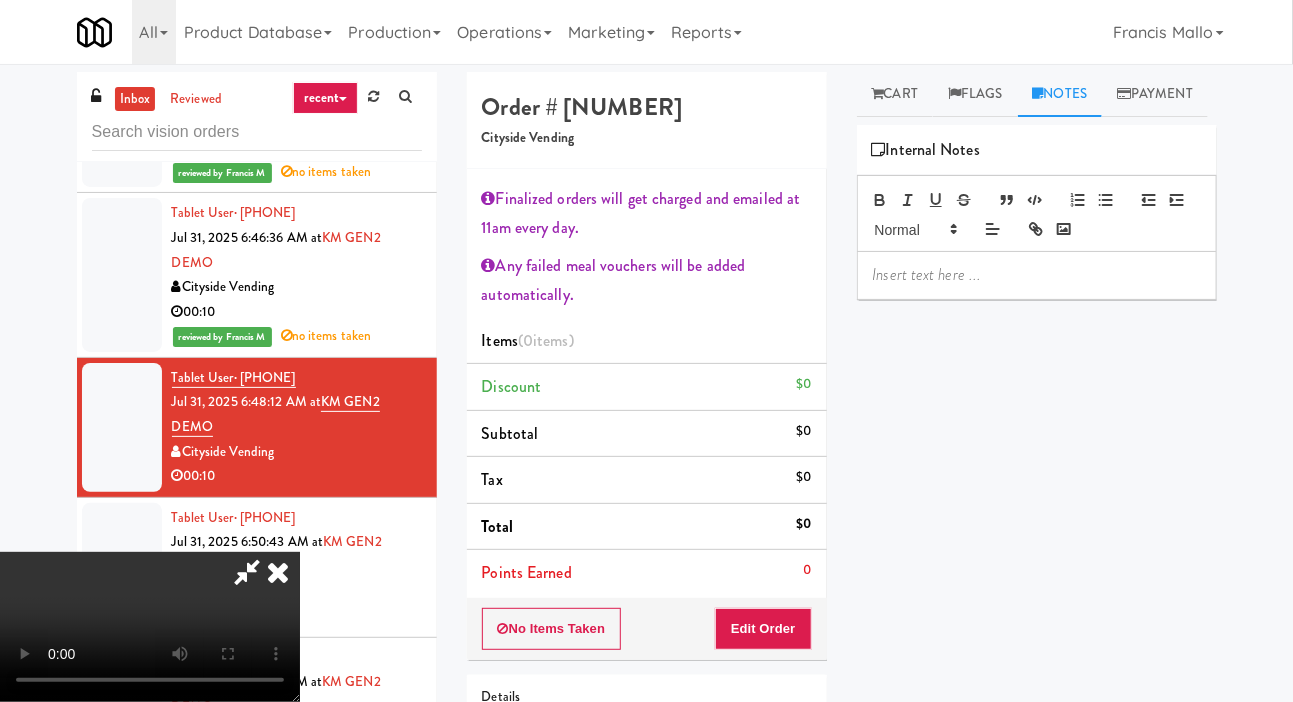 scroll, scrollTop: 0, scrollLeft: 0, axis: both 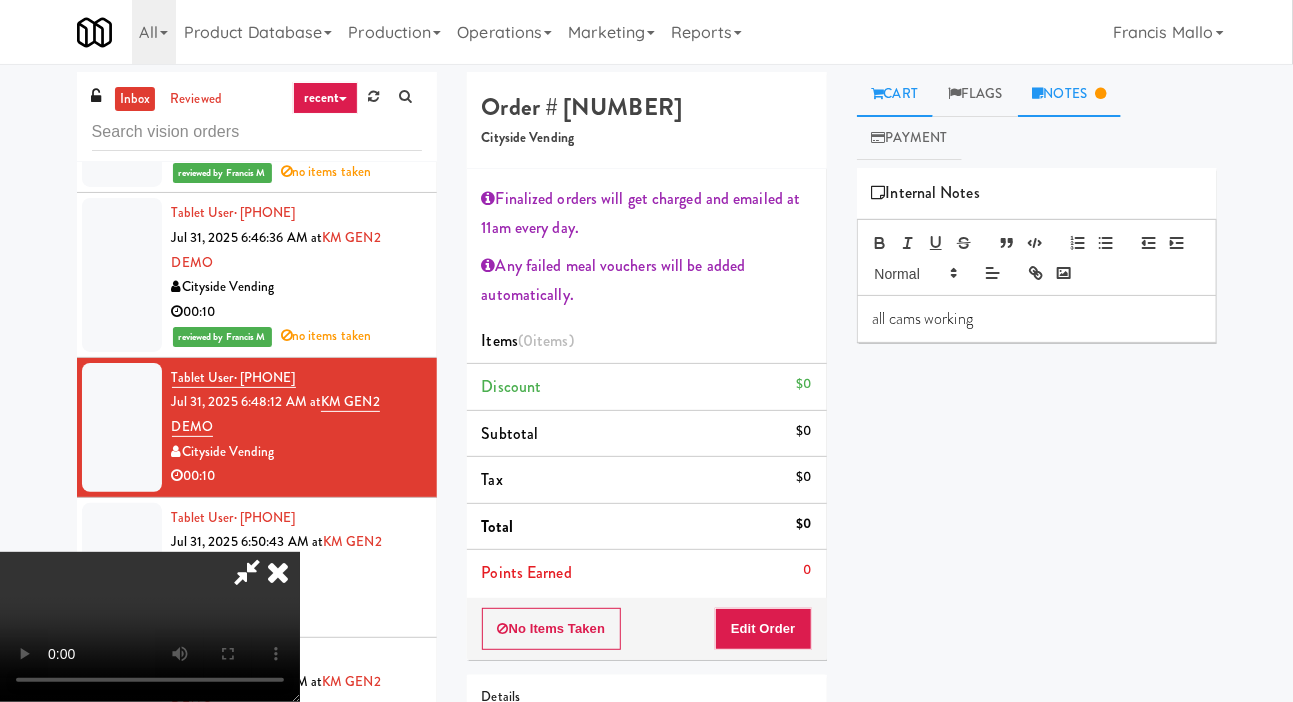 click on "Cart" at bounding box center (895, 94) 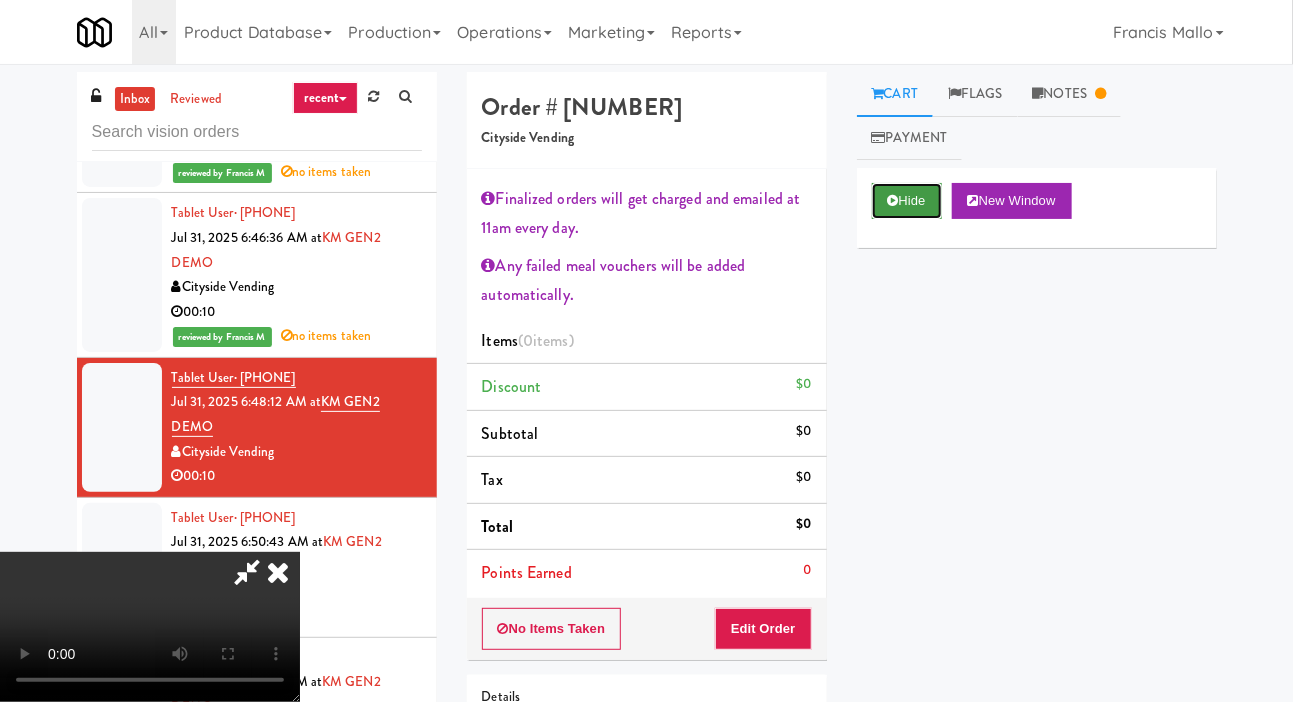 click on "Hide" at bounding box center (907, 201) 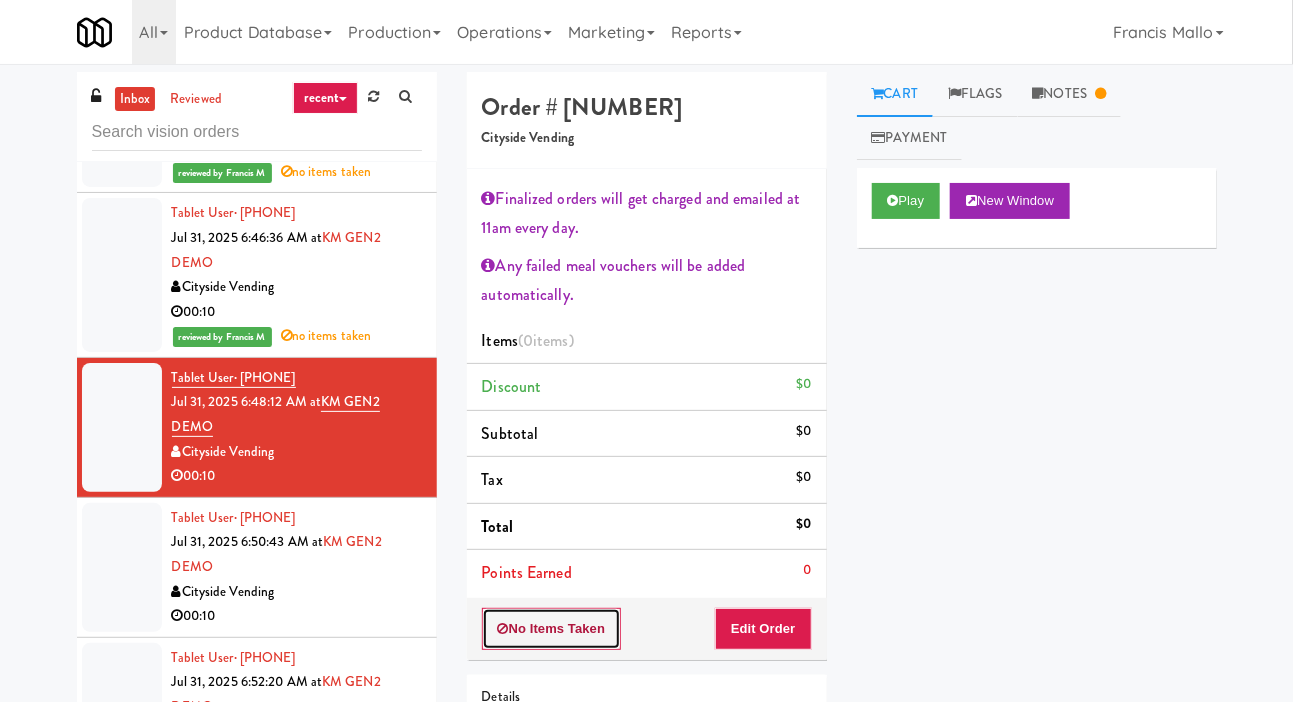 click on "No Items Taken" at bounding box center [552, 629] 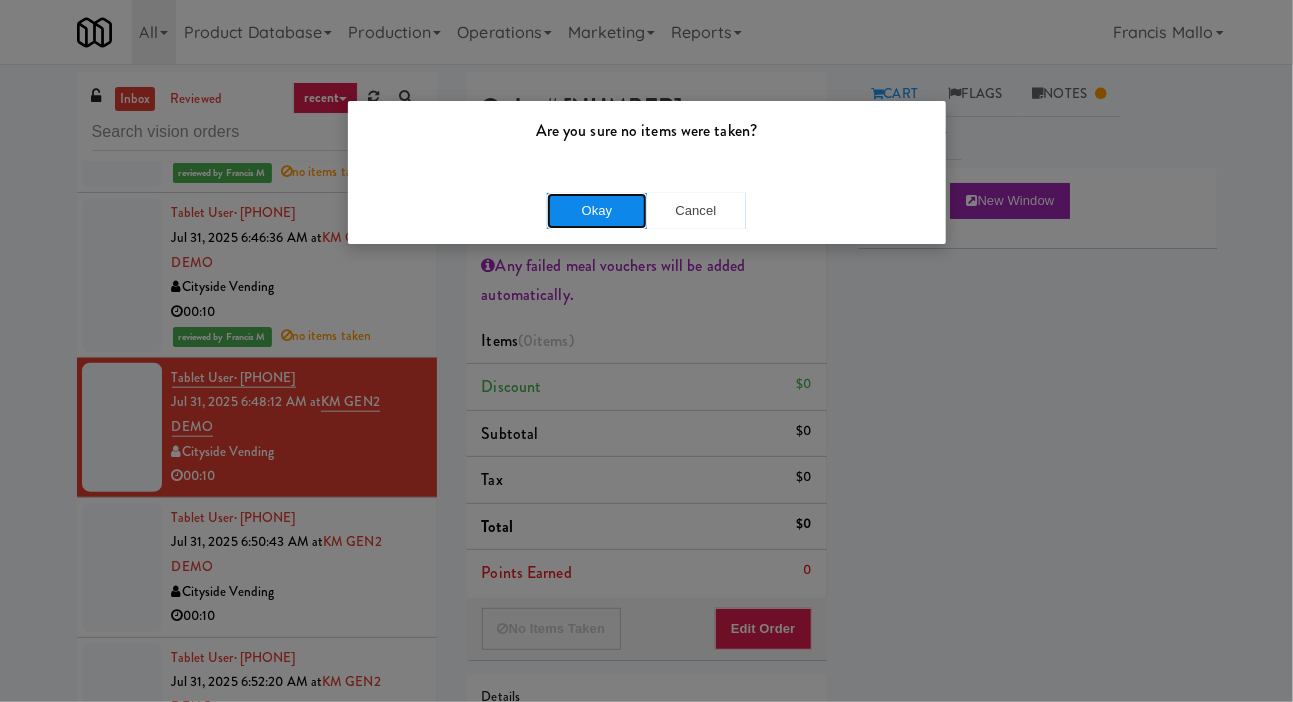 click on "Okay" at bounding box center (597, 211) 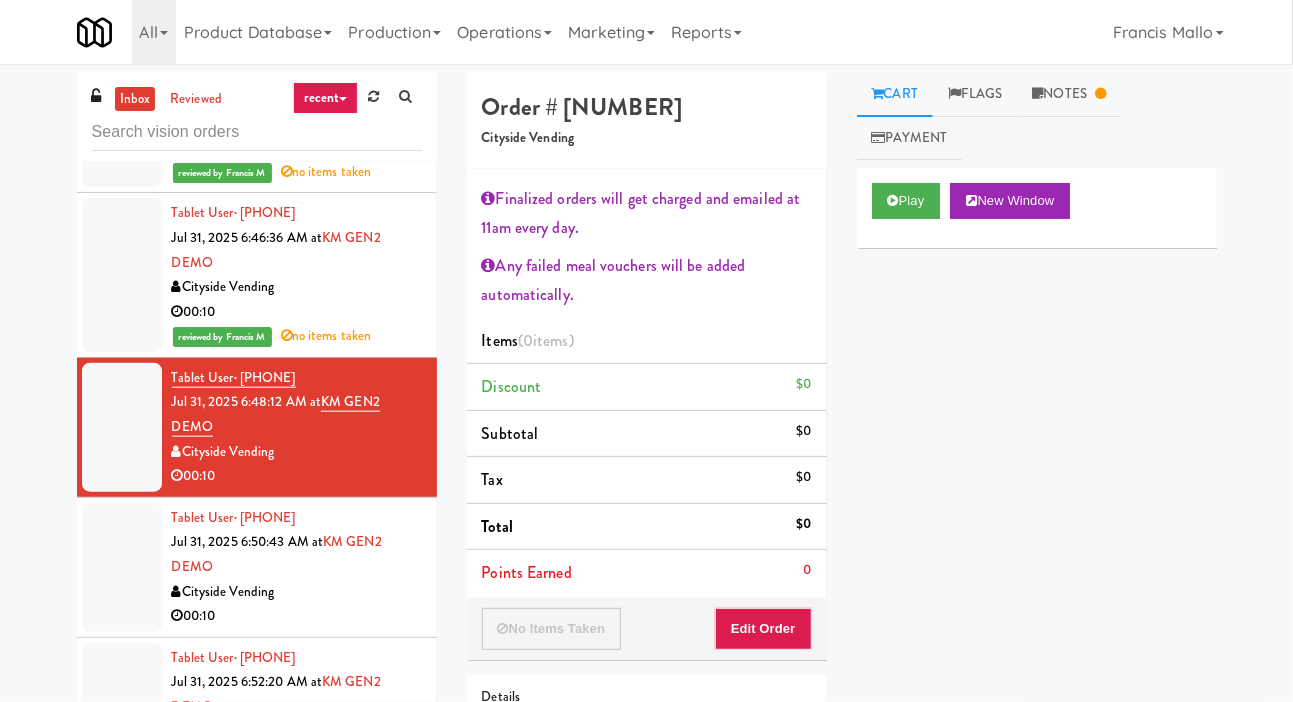 scroll, scrollTop: 52, scrollLeft: 0, axis: vertical 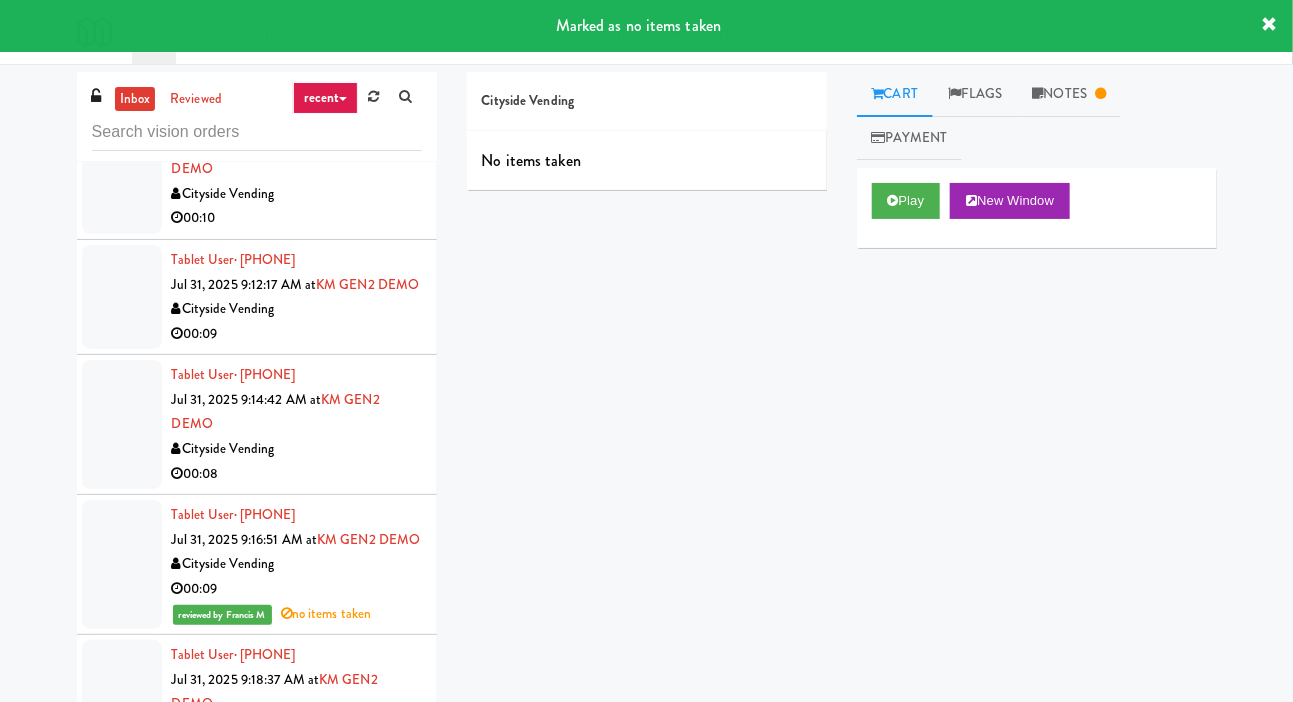 click at bounding box center (122, 424) 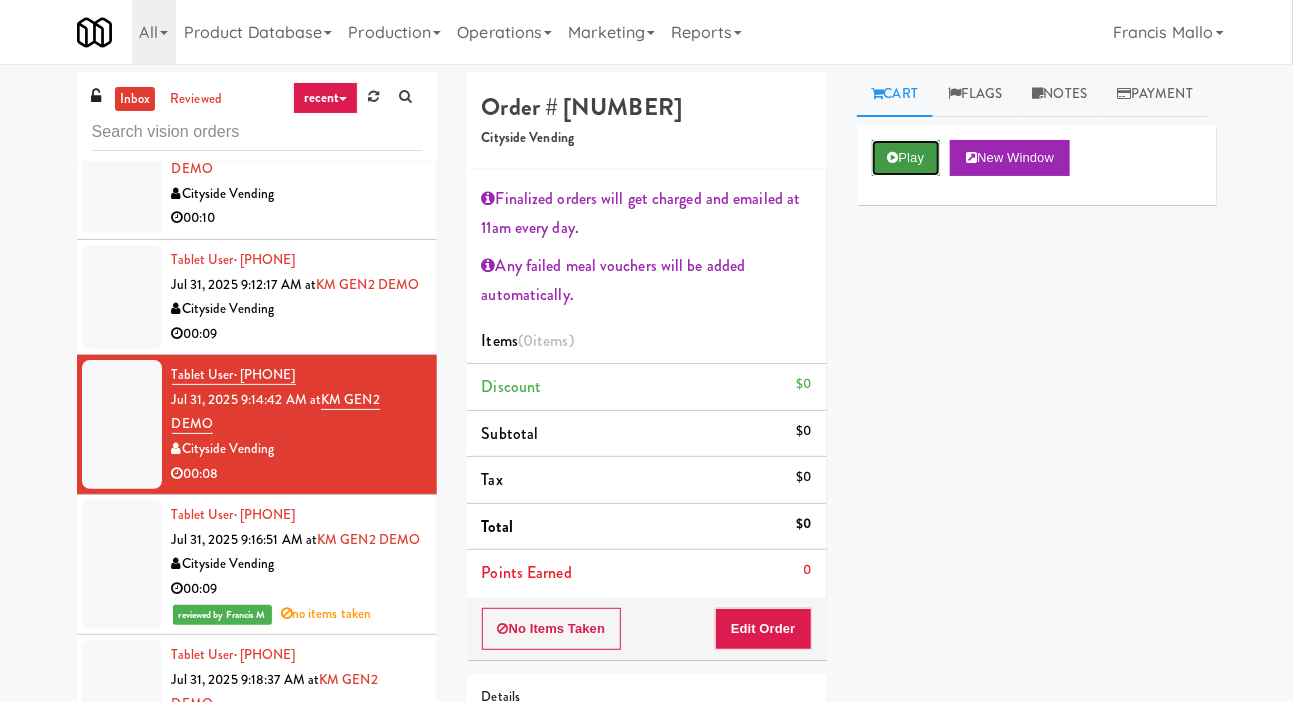 click on "Play" at bounding box center [906, 158] 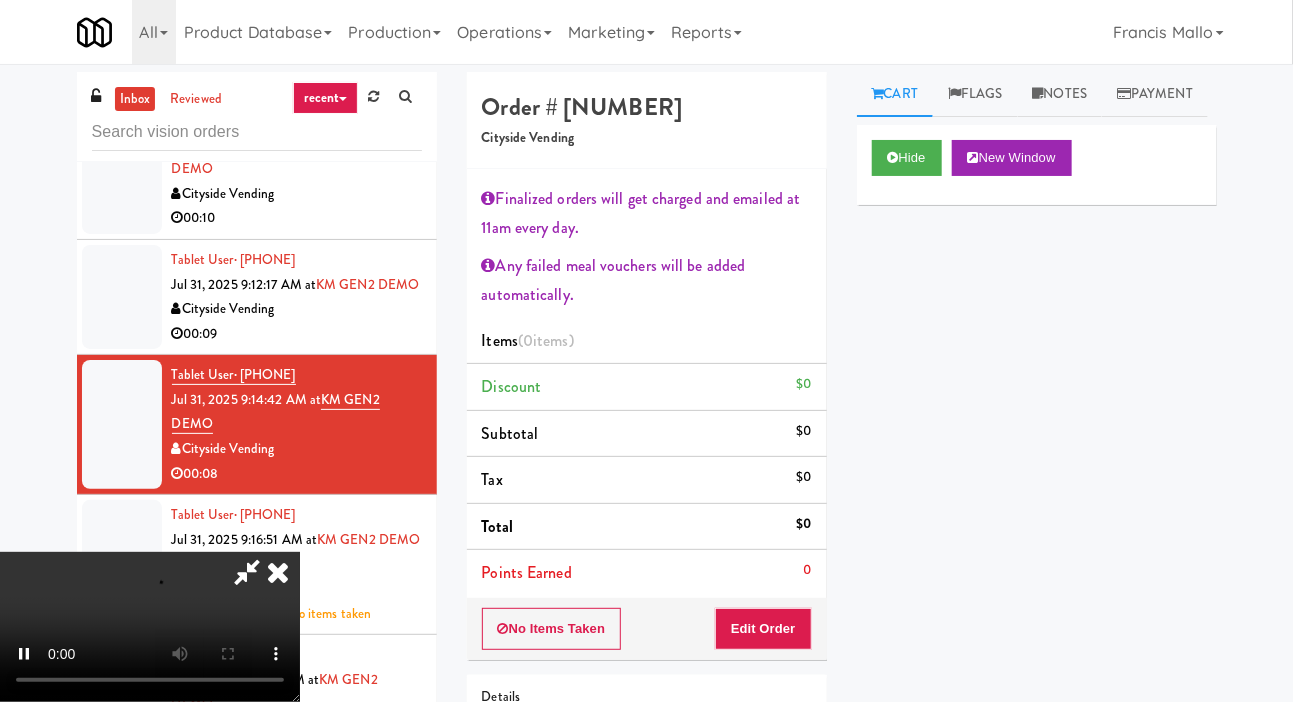 click on "Finalized orders will get charged and emailed at 11am every day.  Any failed meal vouchers will be added automatically. Items  (0  items ) Discount  $0 Subtotal $0 Tax $0 Total $0 Points Earned  0" at bounding box center [647, 383] 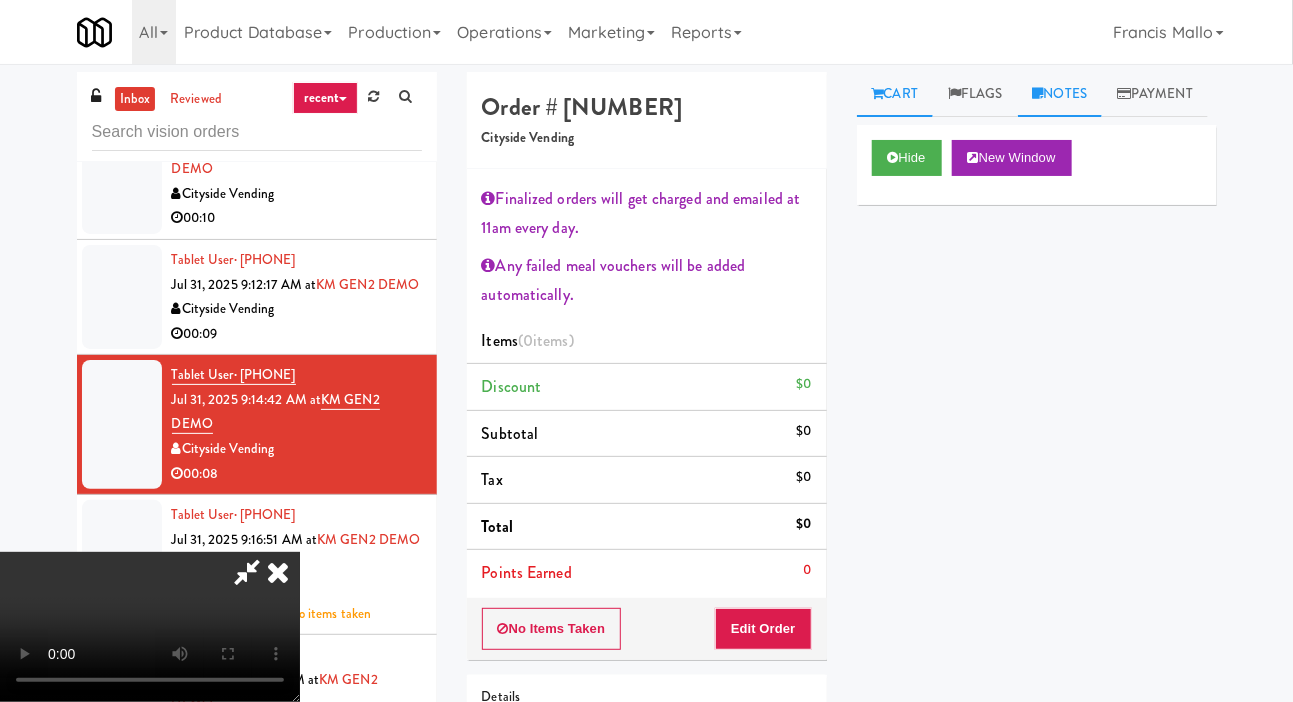 click on "Notes" at bounding box center (1060, 94) 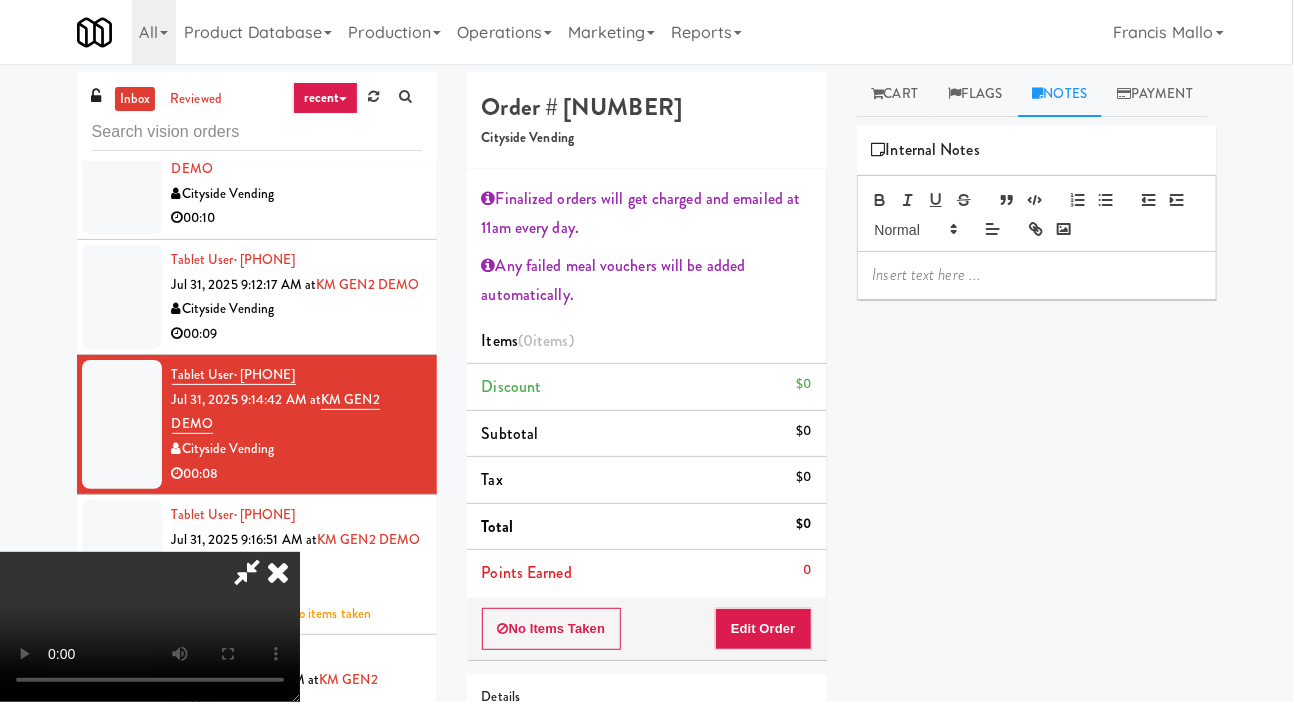 click at bounding box center (1037, 275) 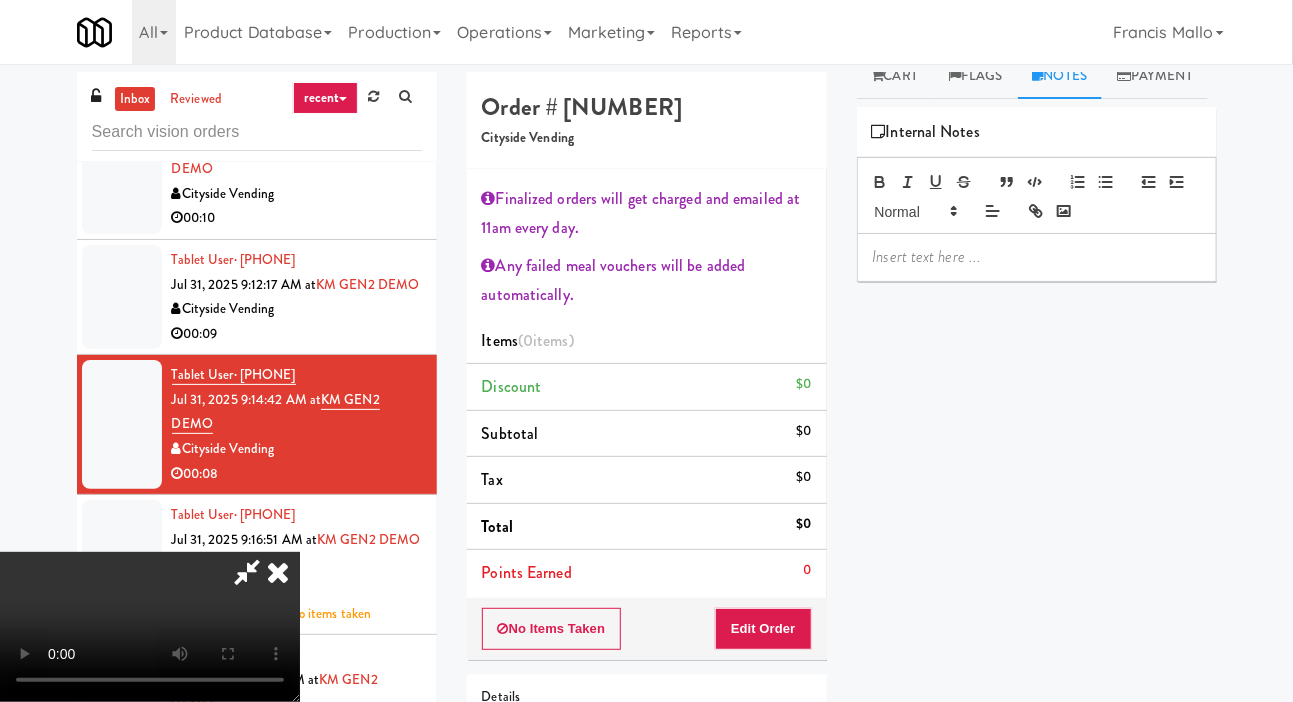 scroll, scrollTop: 41, scrollLeft: 0, axis: vertical 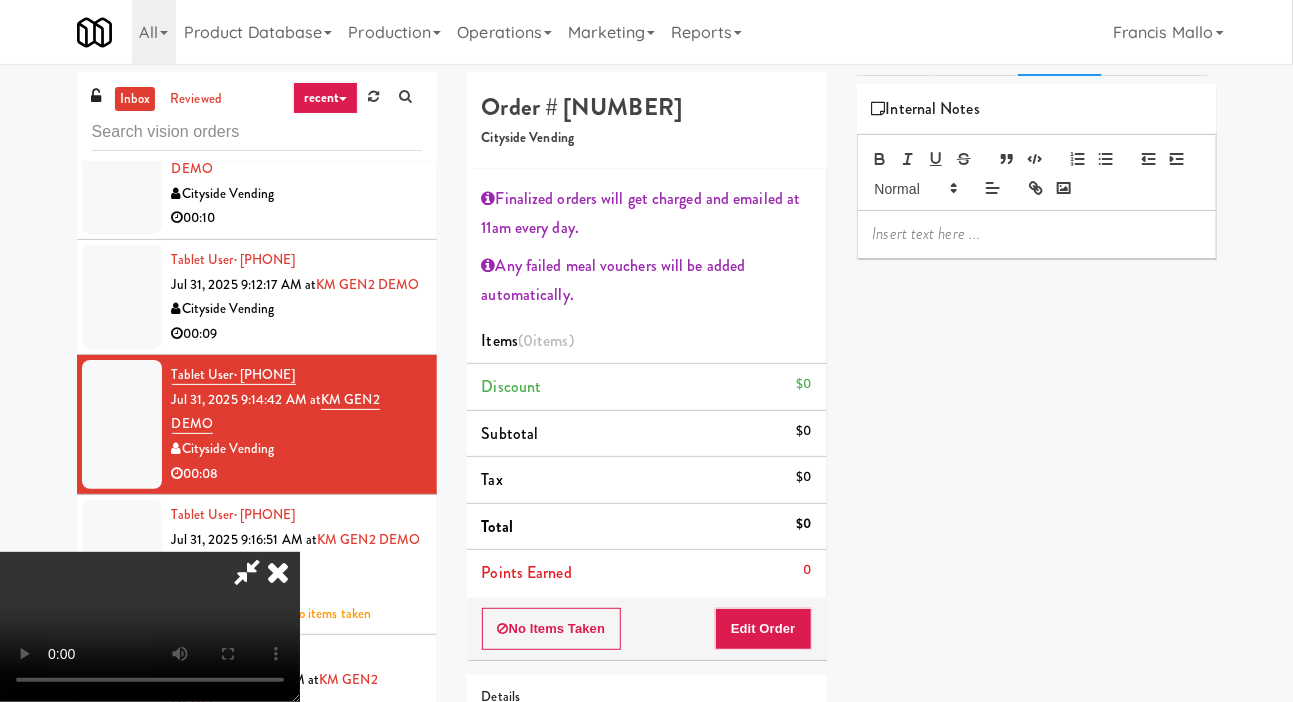 click at bounding box center [1037, 234] 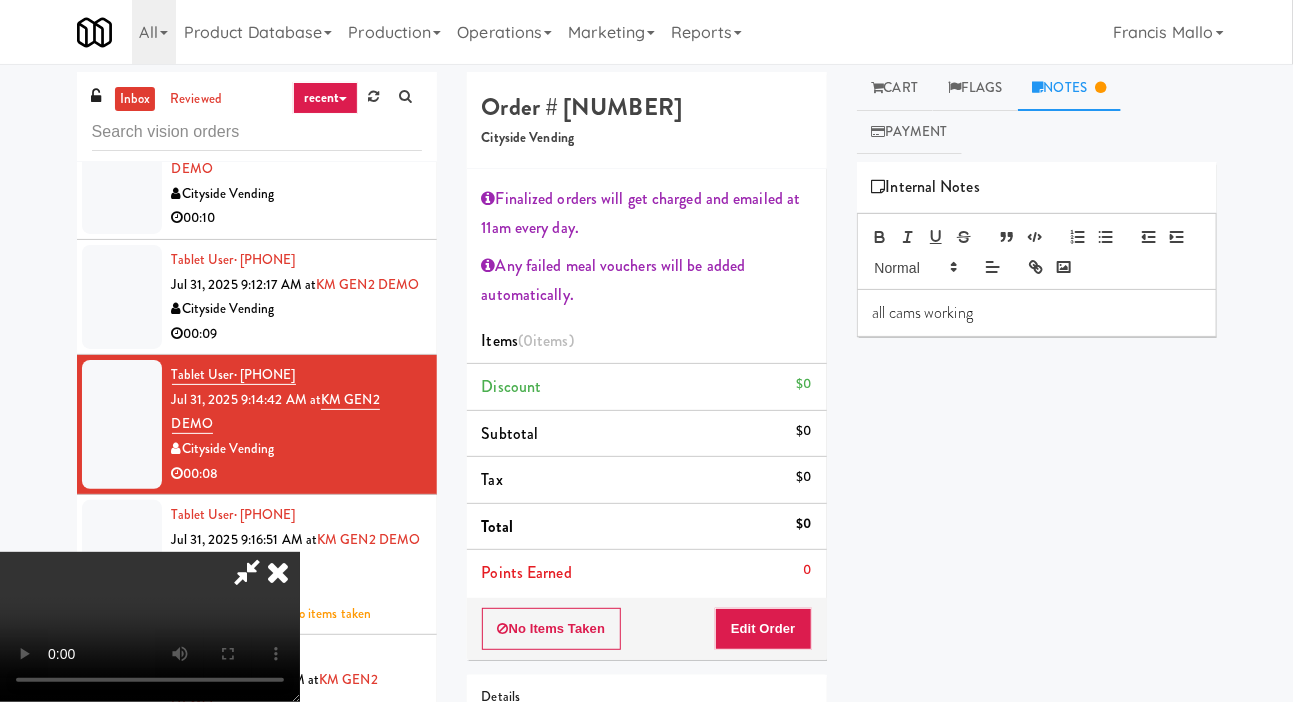 scroll, scrollTop: 0, scrollLeft: 0, axis: both 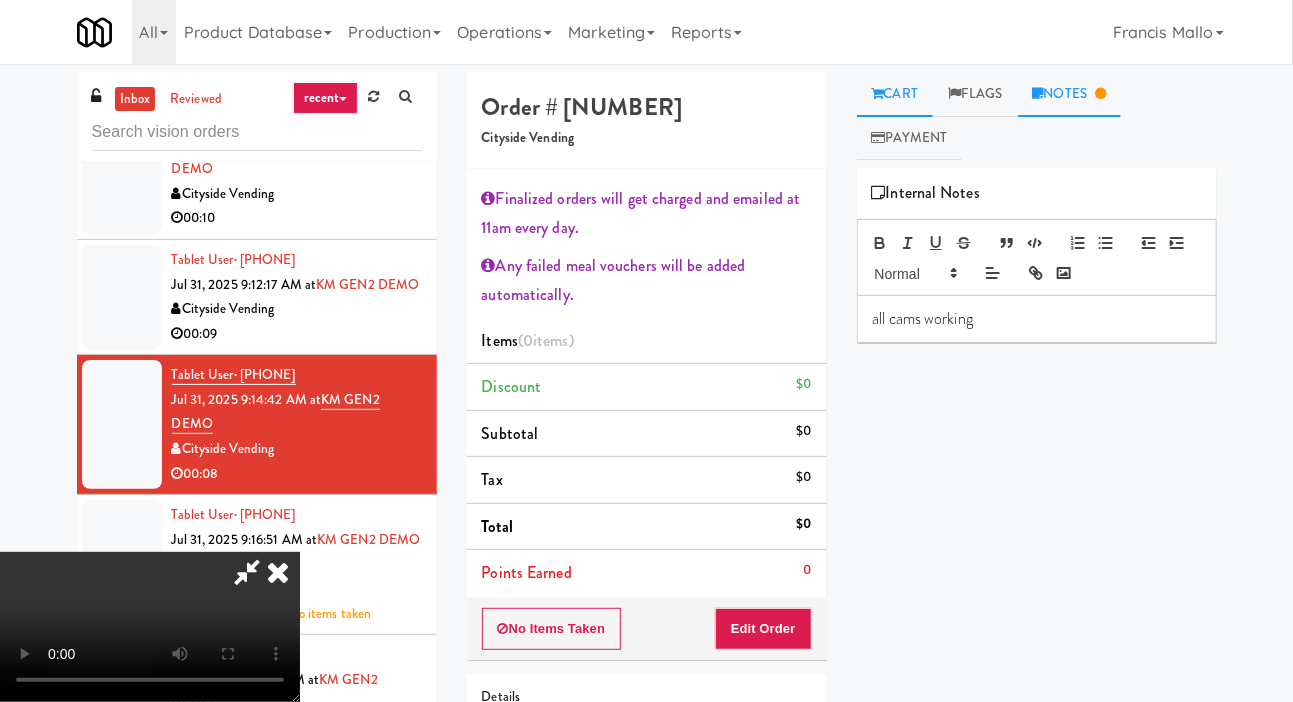 click on "Cart" at bounding box center [895, 94] 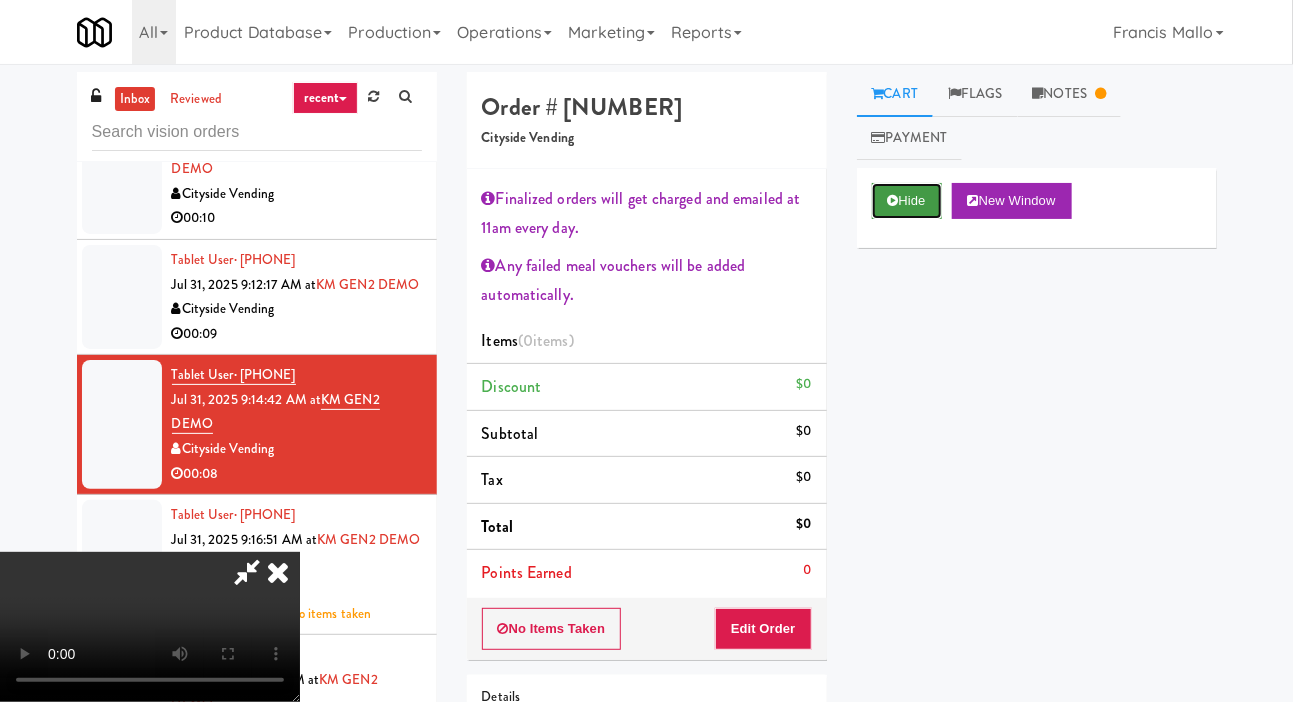 click at bounding box center (893, 200) 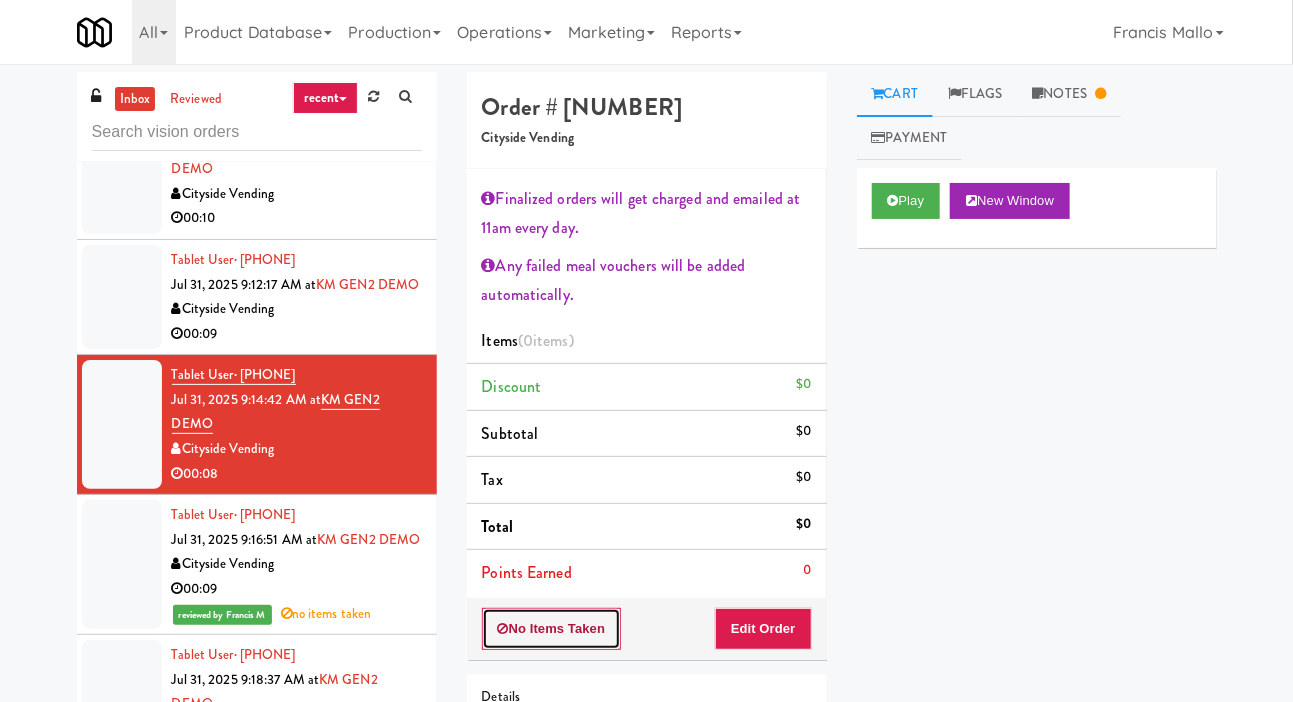 click on "No Items Taken" at bounding box center (552, 629) 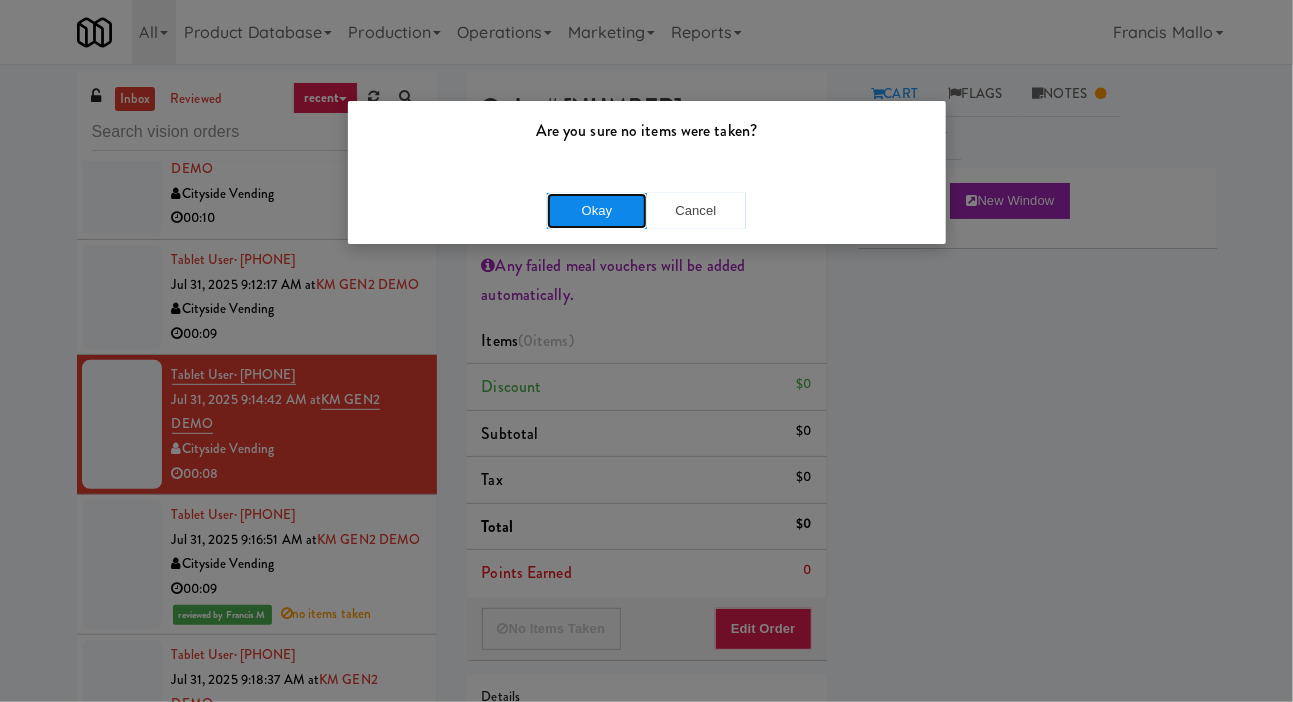 click on "Okay" at bounding box center [597, 211] 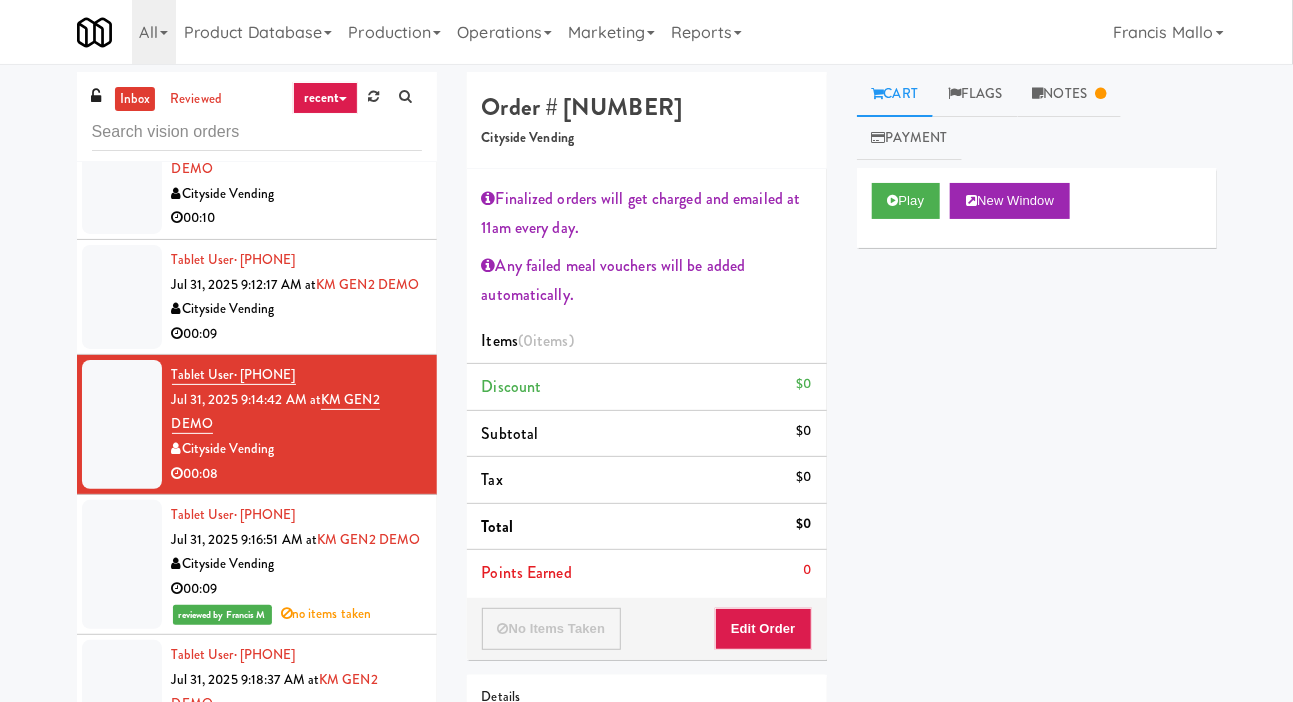 click at bounding box center [122, 297] 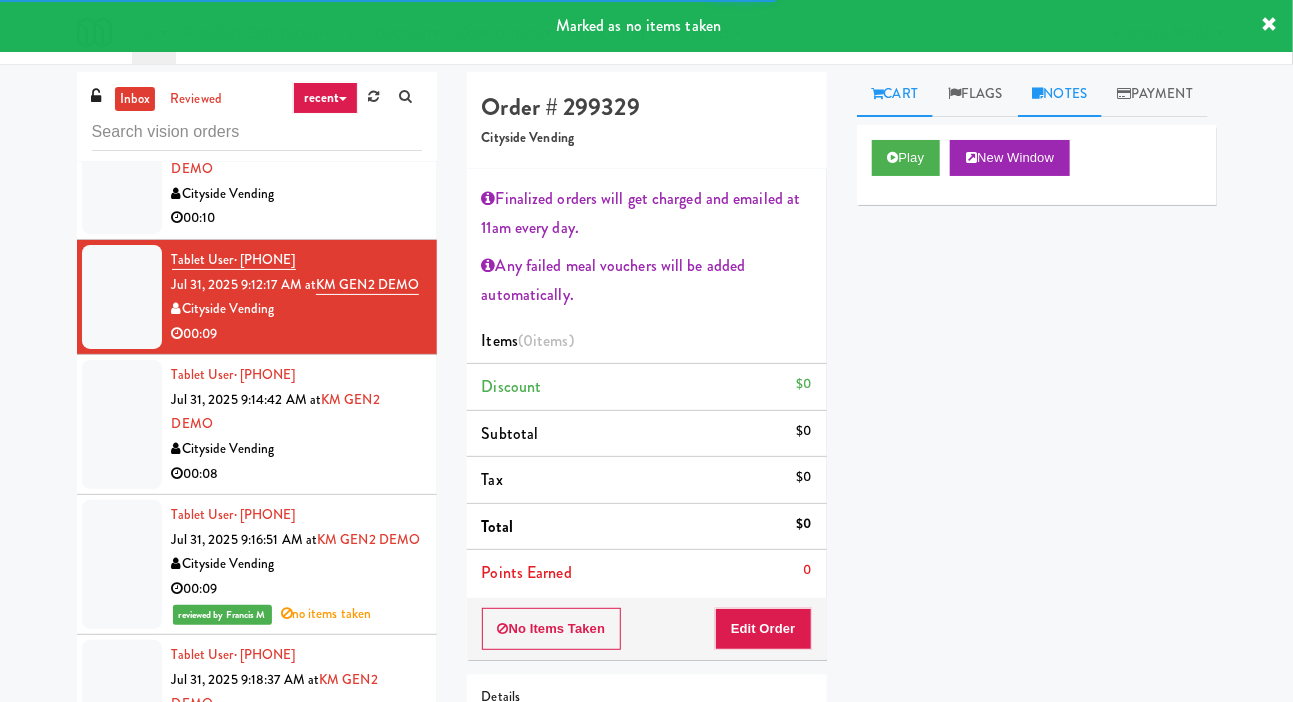 click on "Notes" at bounding box center [1060, 94] 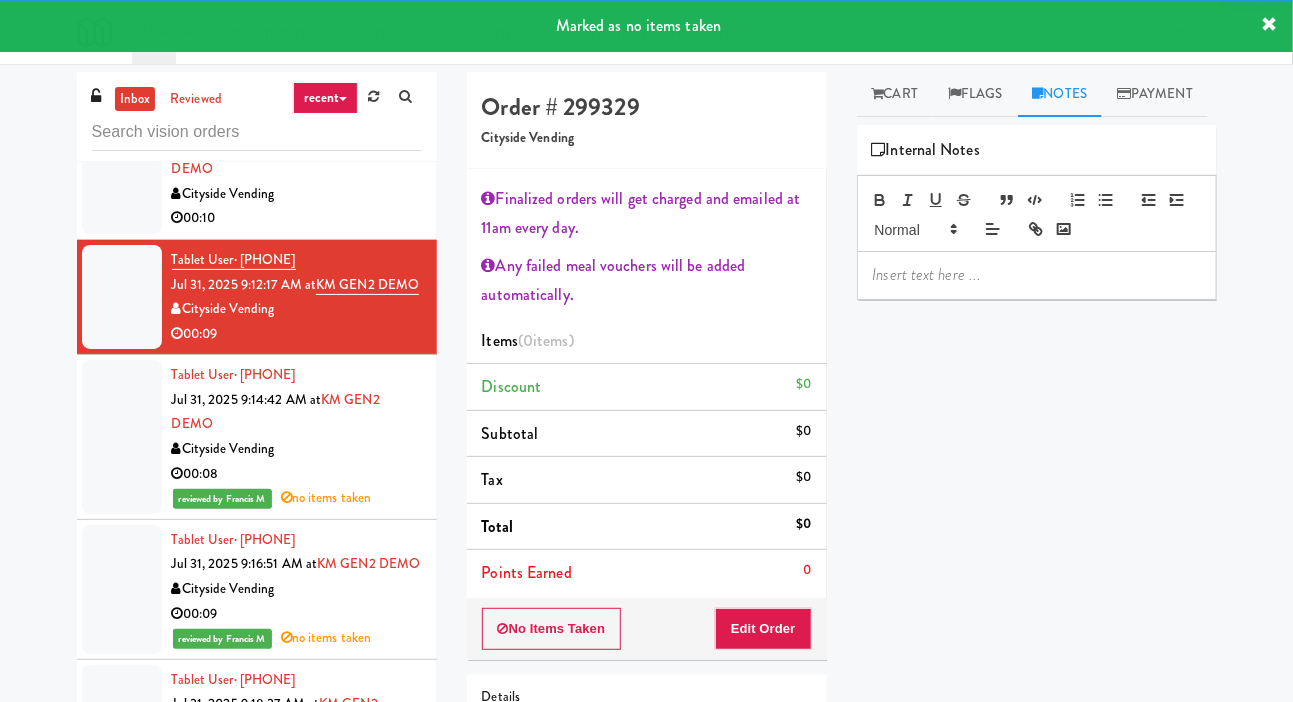click at bounding box center (1037, 275) 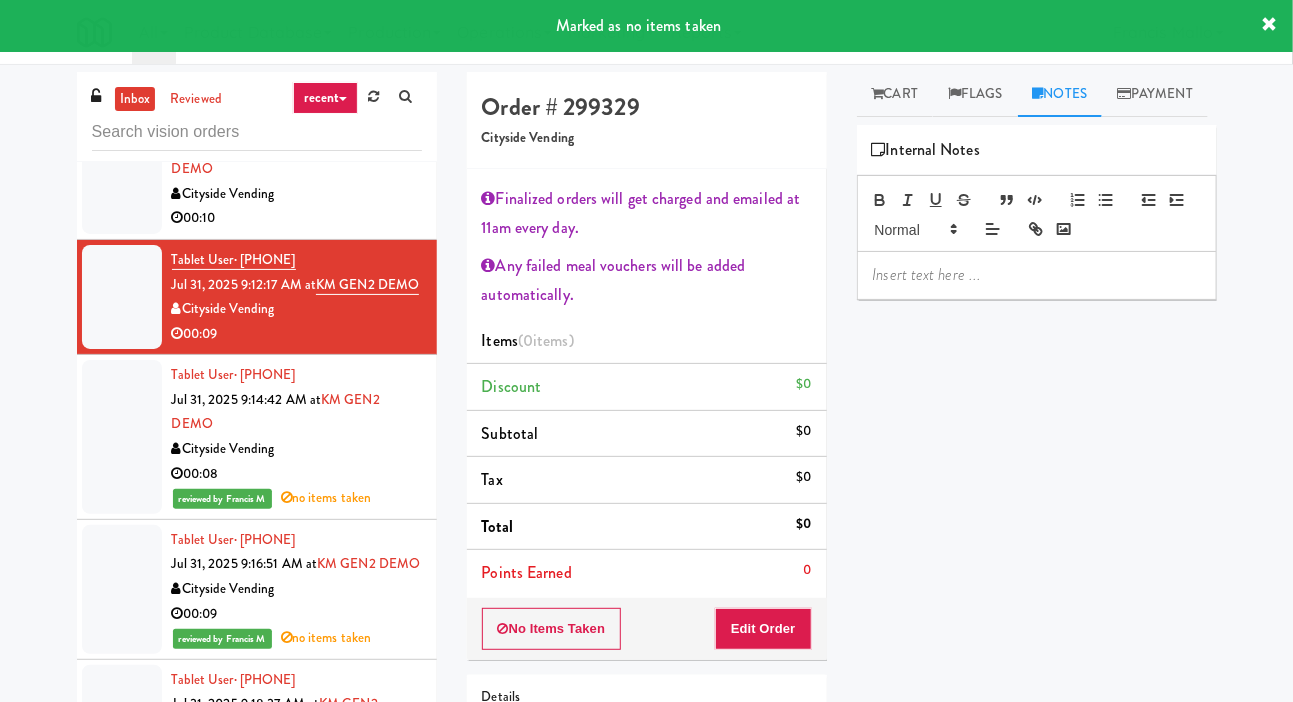 scroll, scrollTop: 0, scrollLeft: 0, axis: both 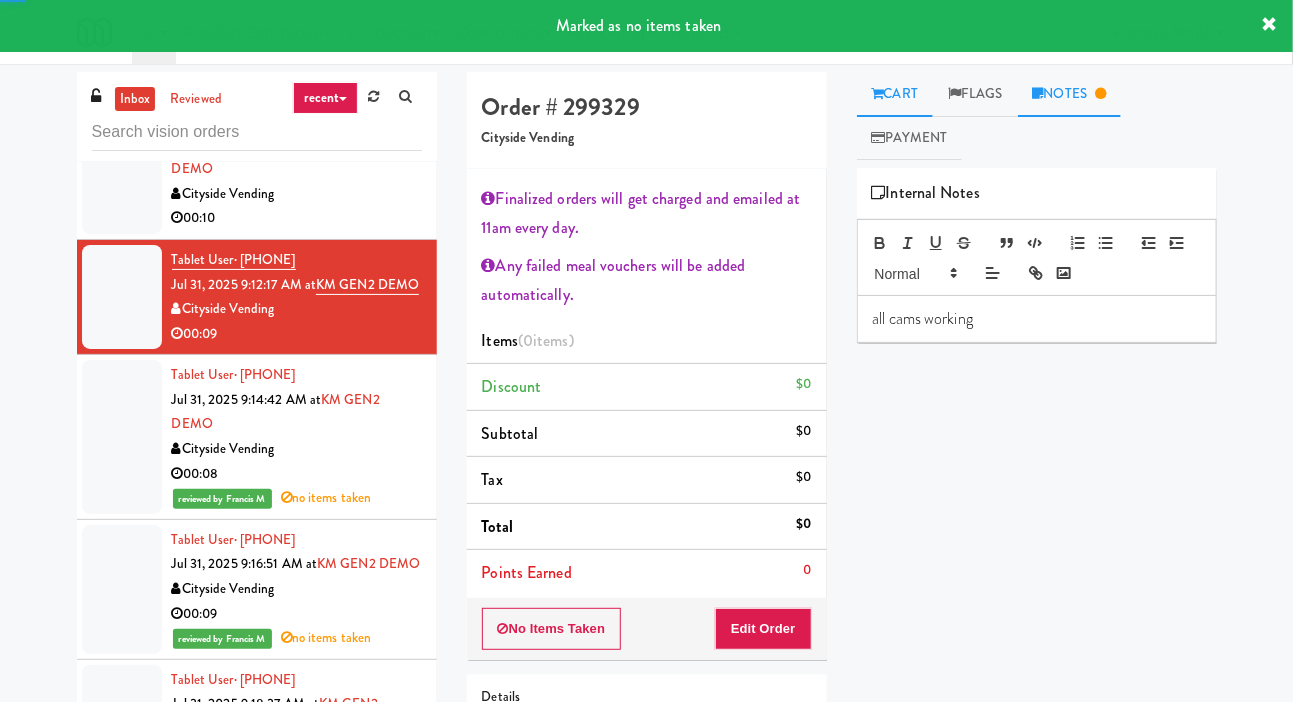 click on "Cart" at bounding box center [895, 94] 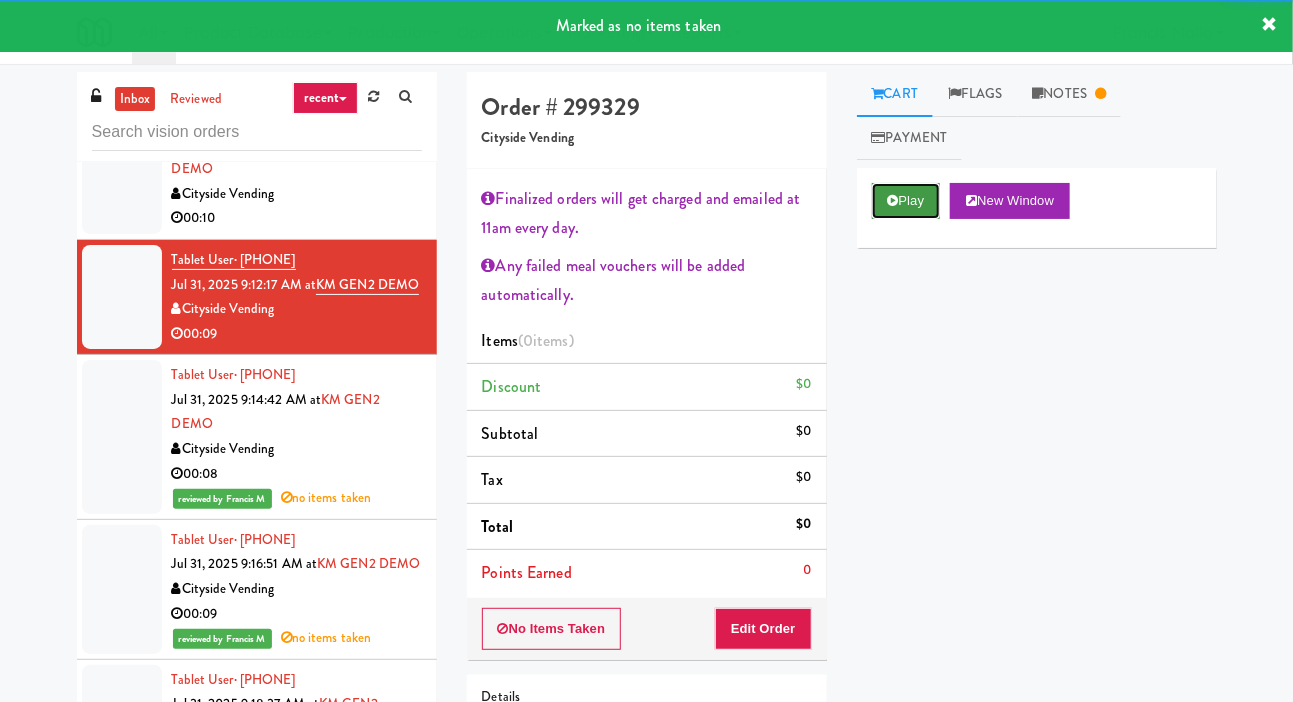 click on "Play" at bounding box center [906, 201] 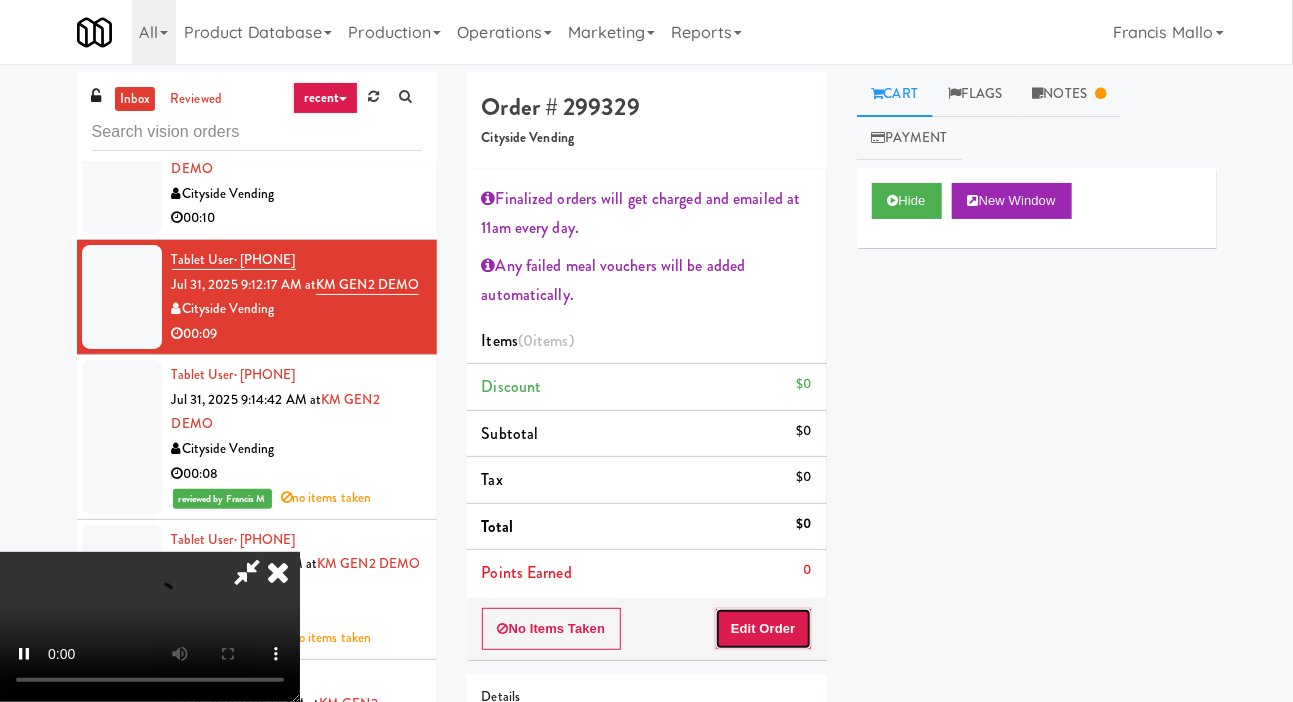 click on "Edit Order" at bounding box center (763, 629) 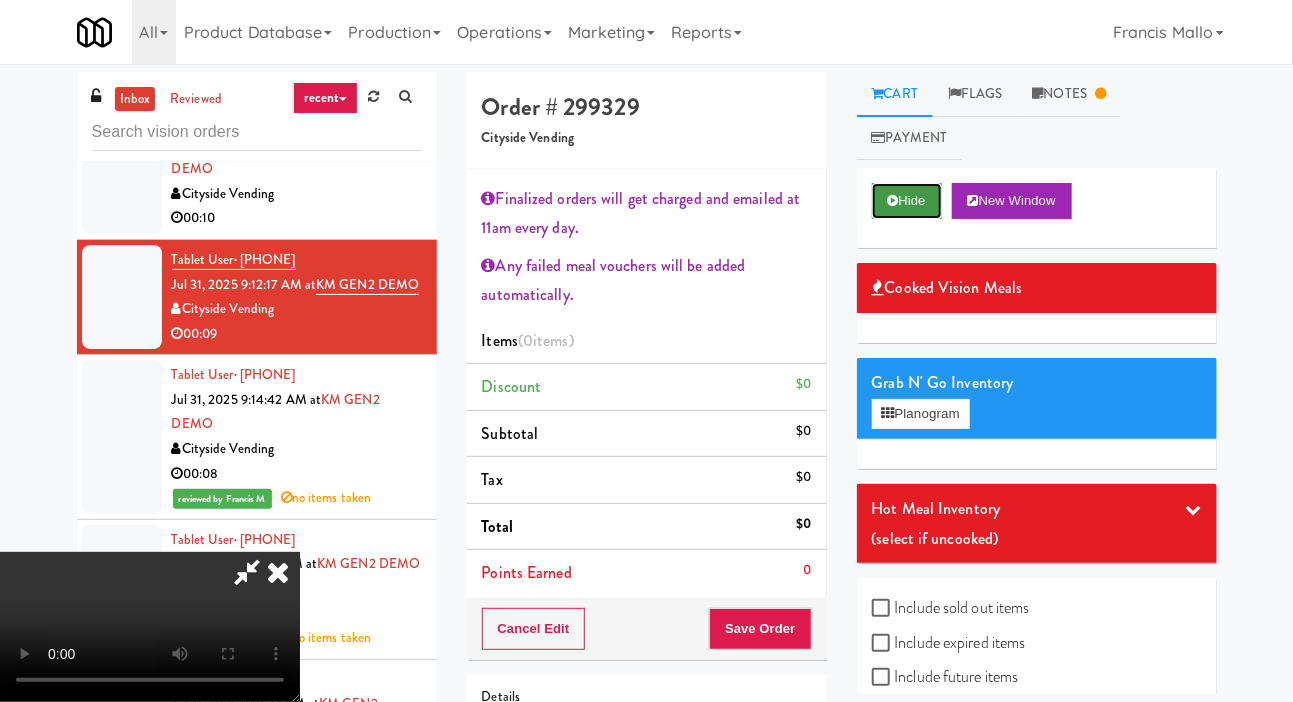 click on "Hide" at bounding box center [907, 201] 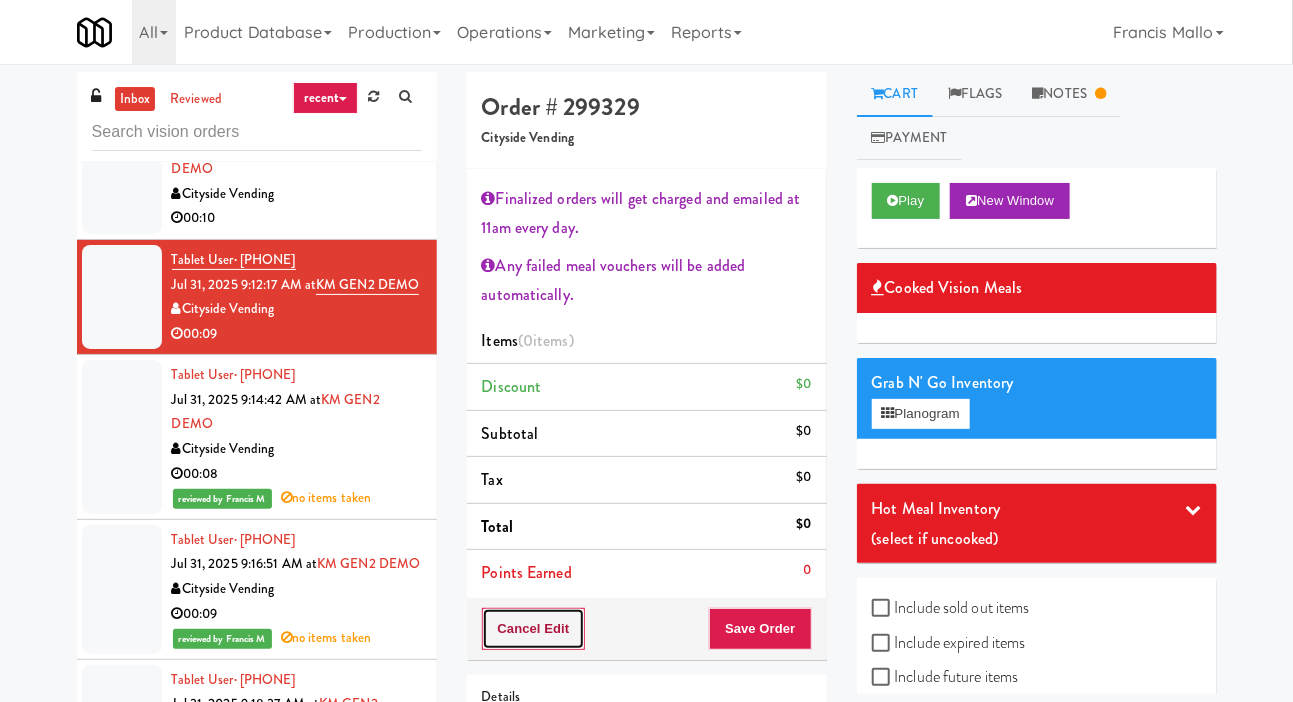 click on "Cancel Edit" at bounding box center [534, 629] 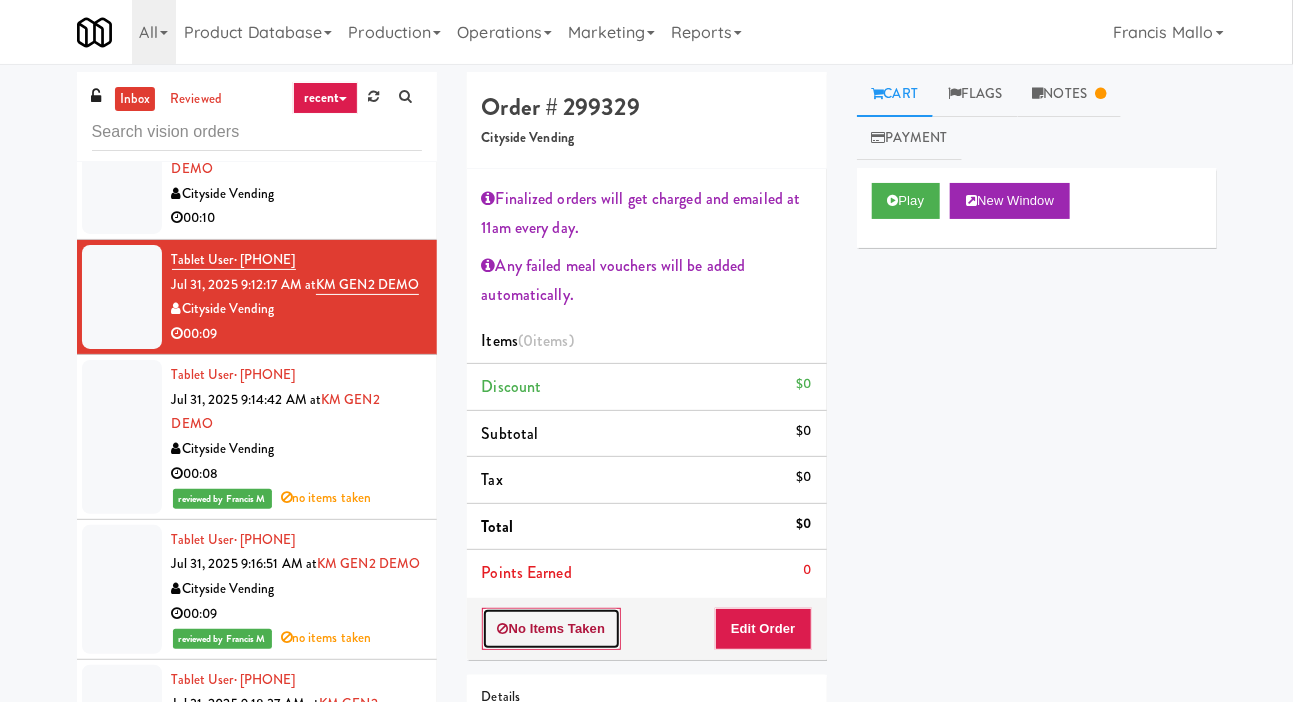 click on "No Items Taken" at bounding box center [552, 629] 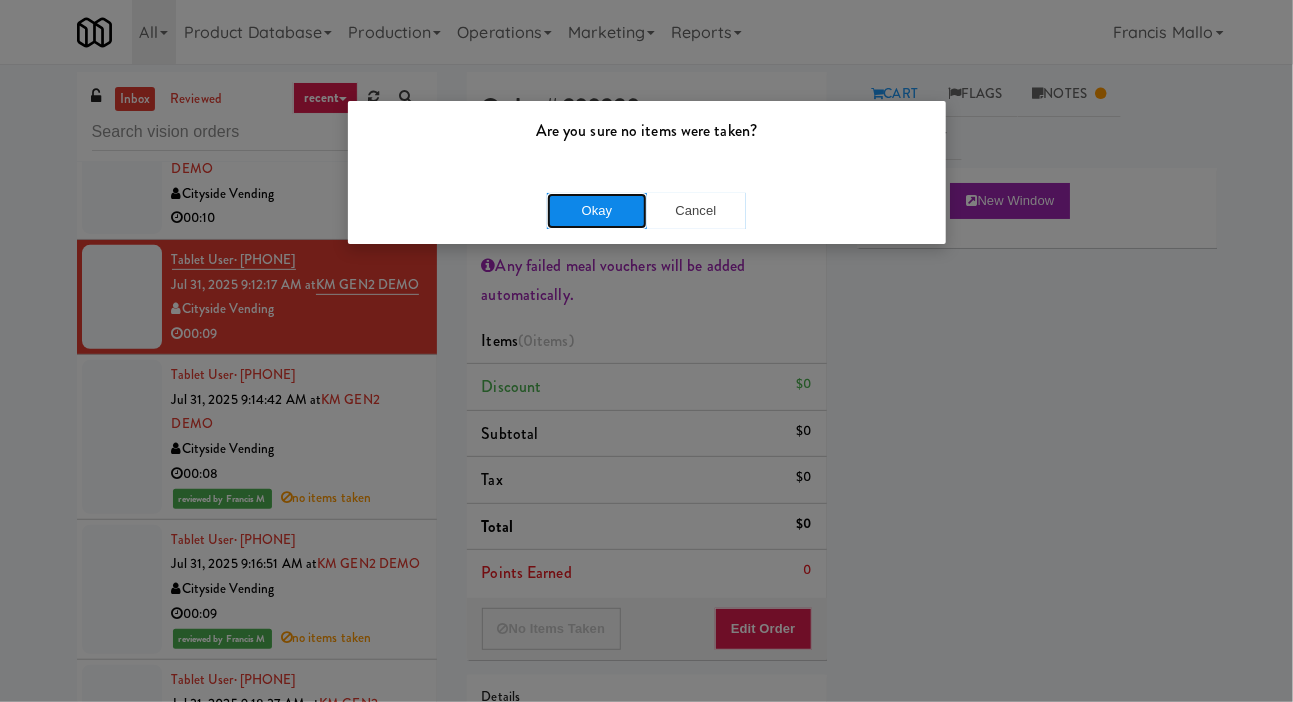 click on "Okay" at bounding box center [597, 211] 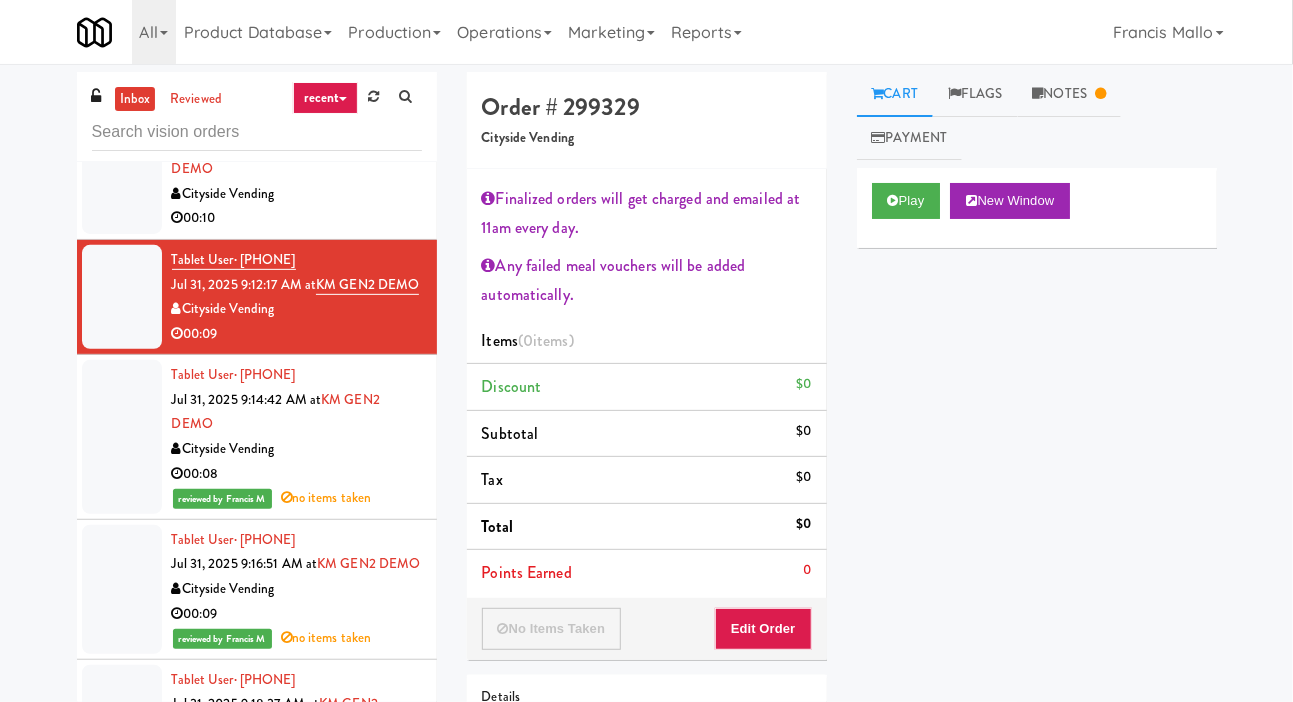 click at bounding box center (122, 169) 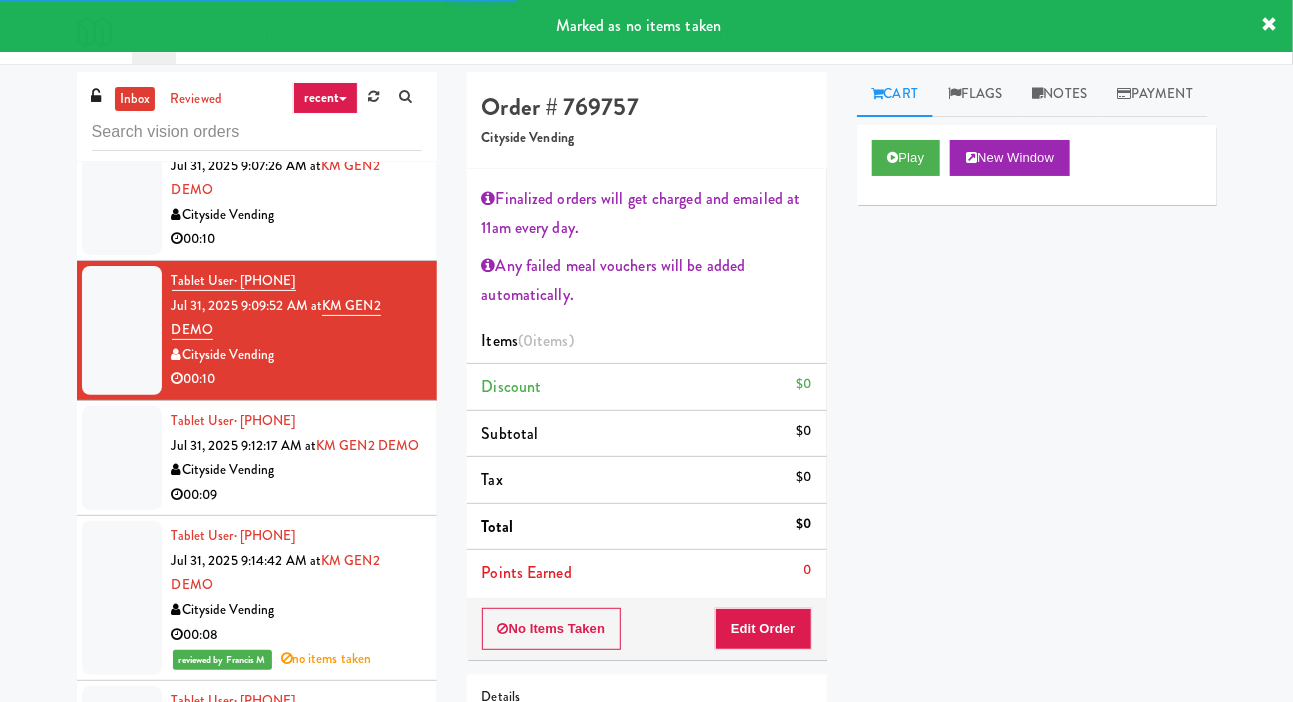 scroll, scrollTop: 6227, scrollLeft: 0, axis: vertical 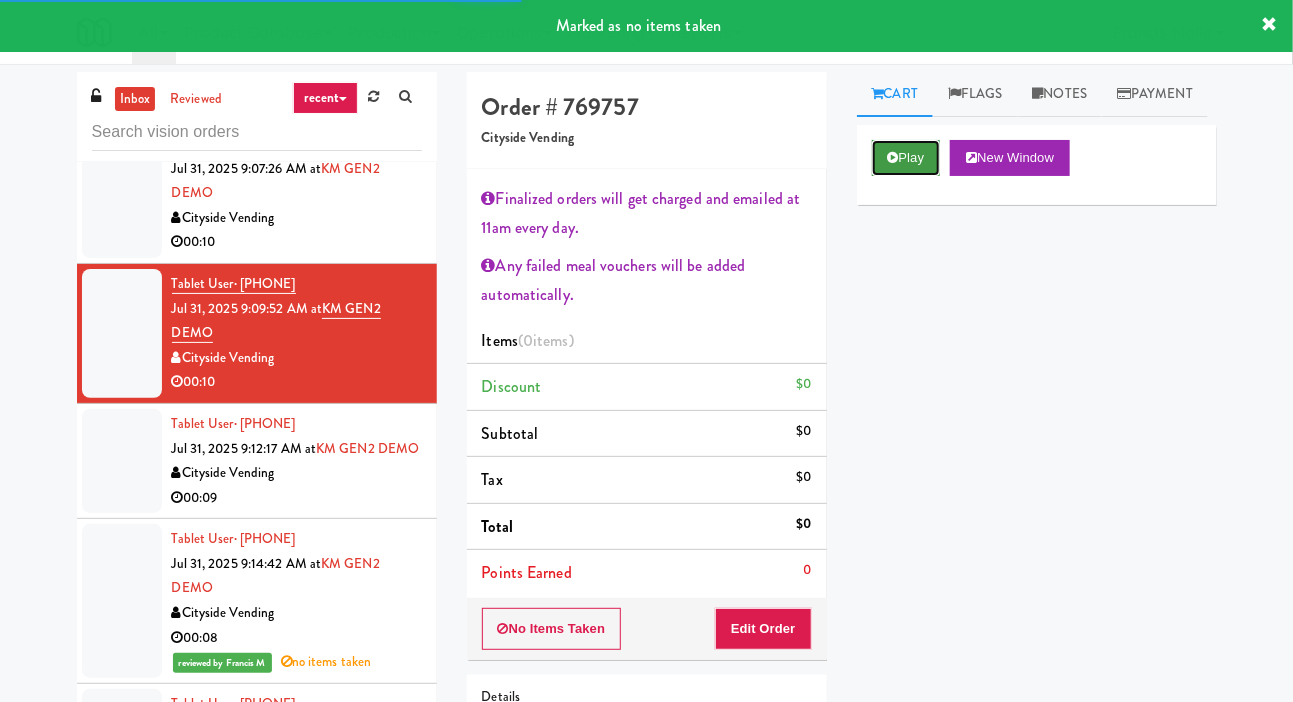 click at bounding box center (893, 157) 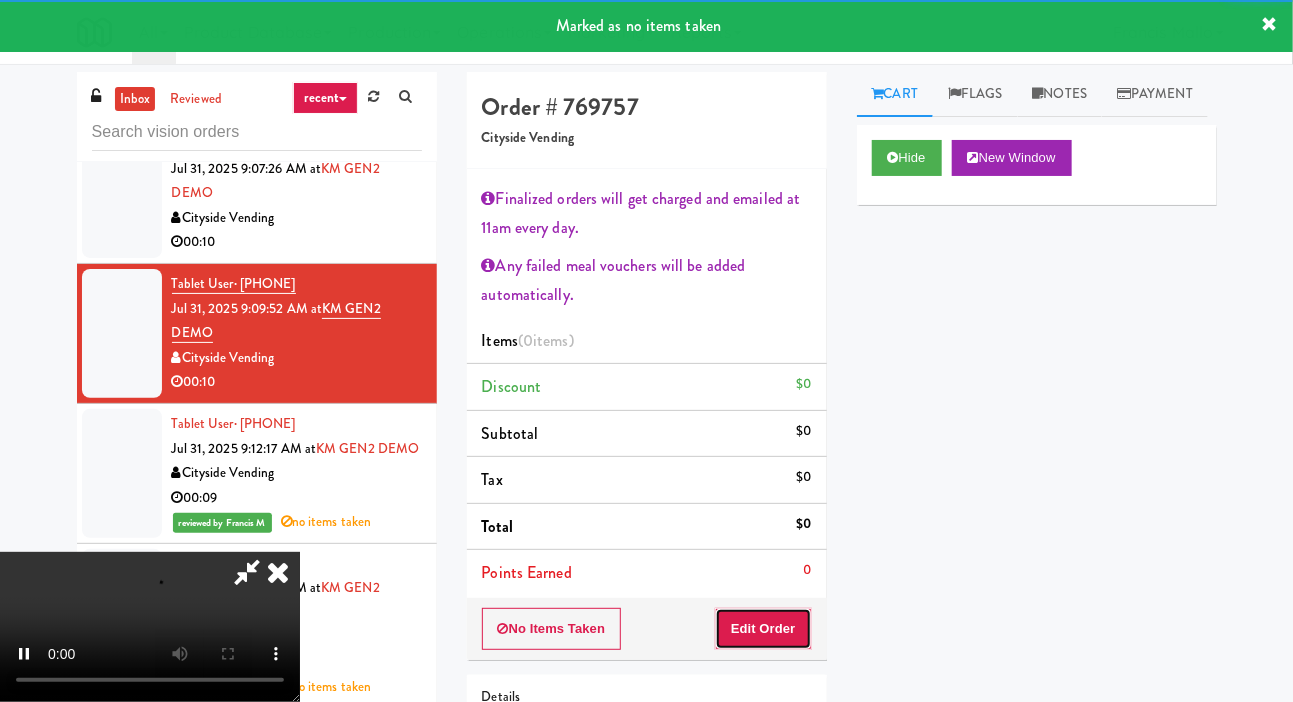 click on "Edit Order" at bounding box center [763, 629] 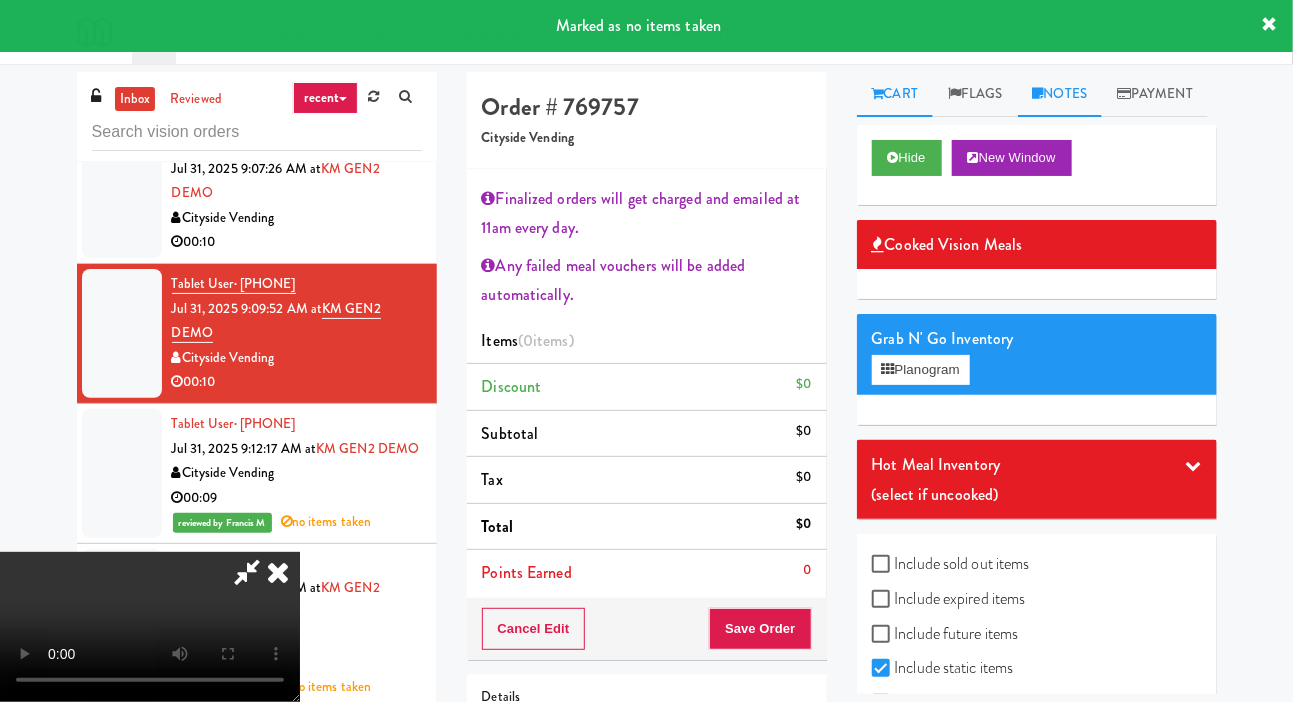 click on "Notes" at bounding box center (1060, 94) 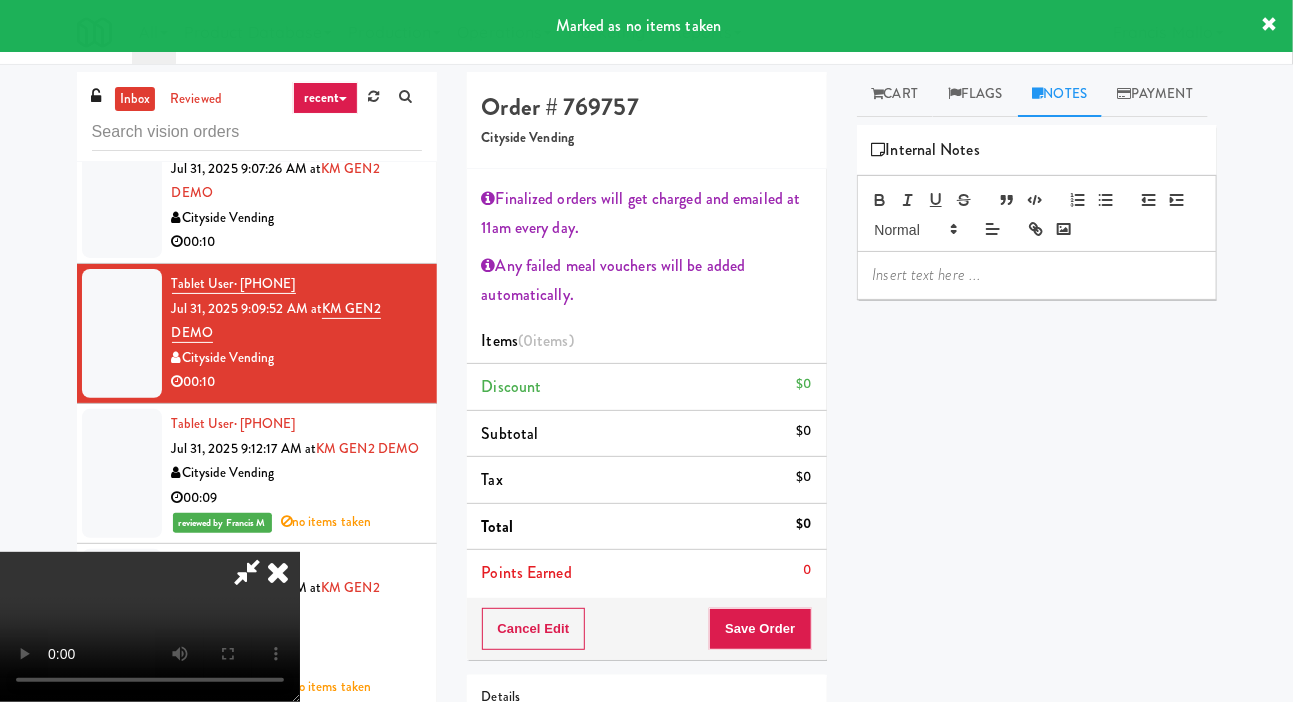 click at bounding box center [1037, 275] 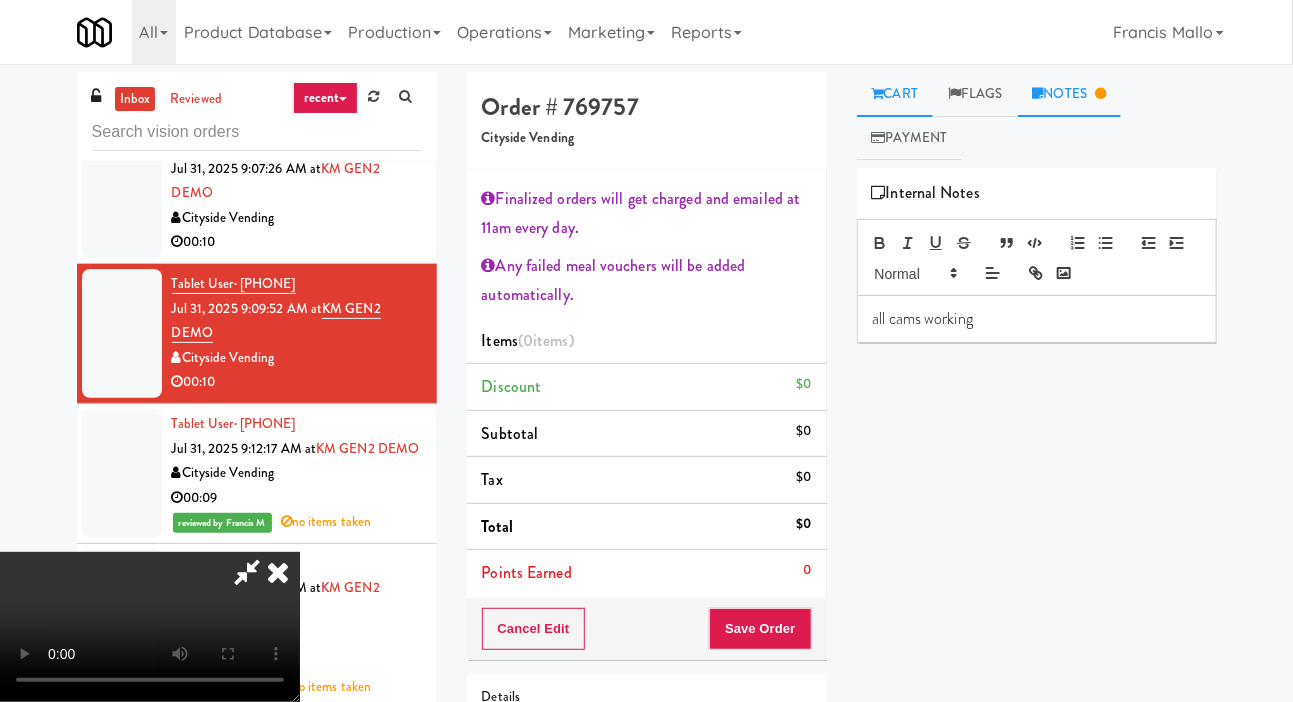 click on "Cart" at bounding box center (895, 94) 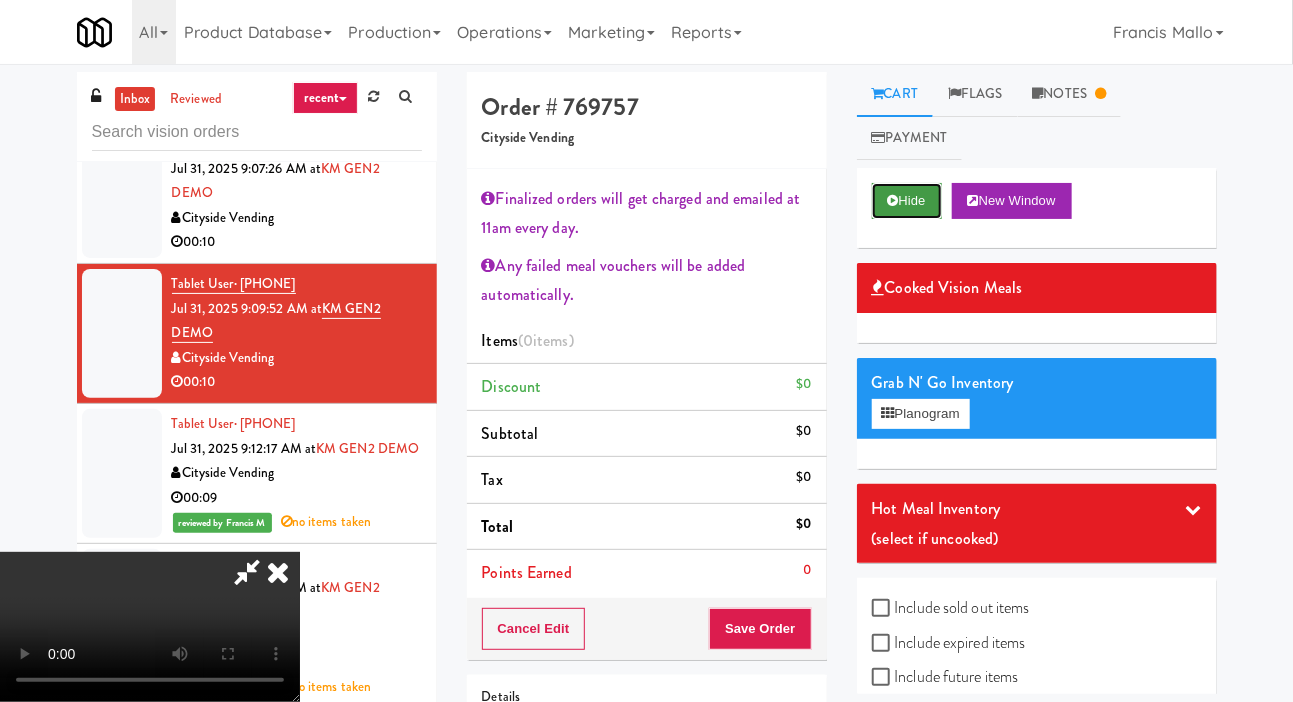 click on "Hide" at bounding box center (907, 201) 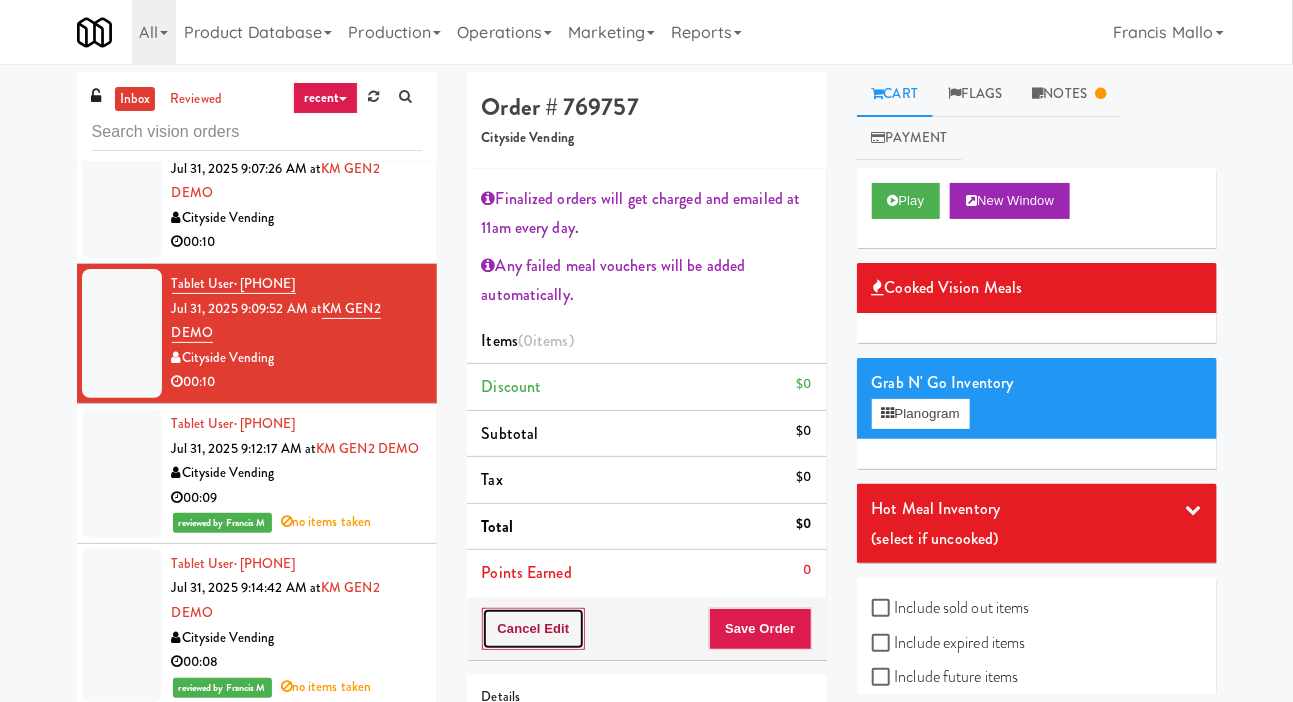 click on "Cancel Edit" at bounding box center (534, 629) 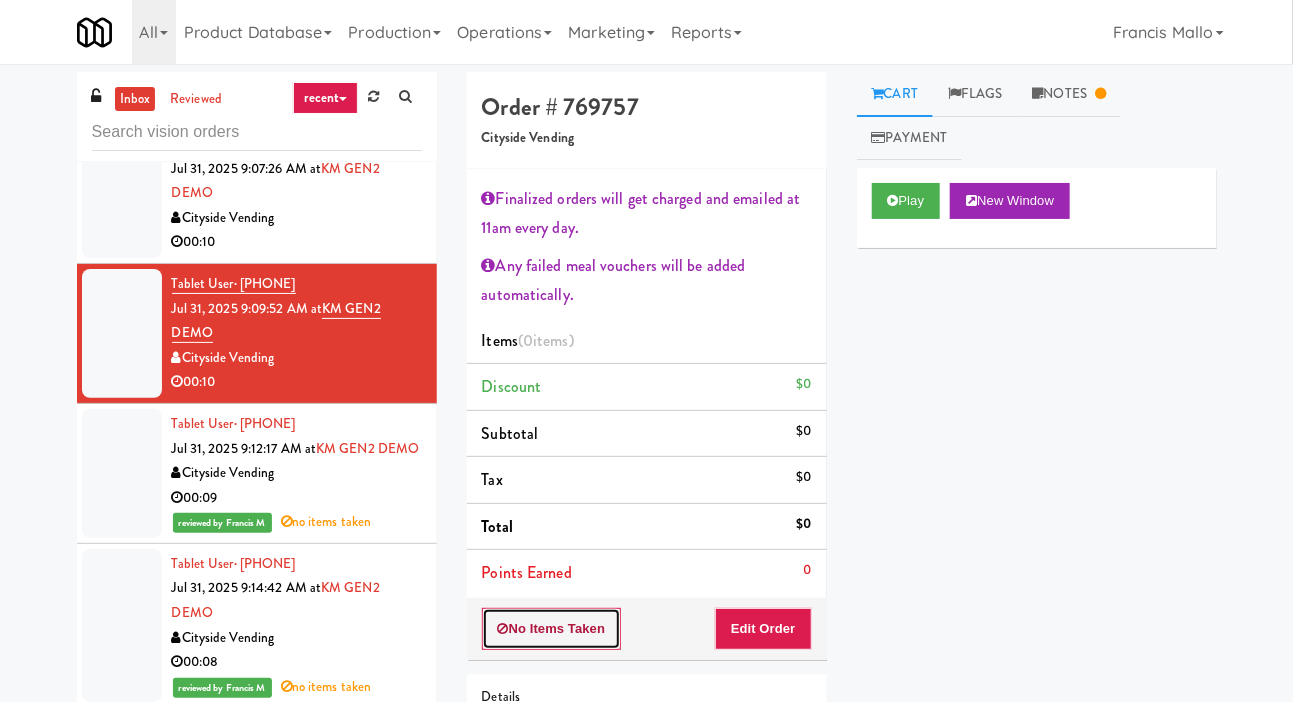 click on "No Items Taken" at bounding box center [552, 629] 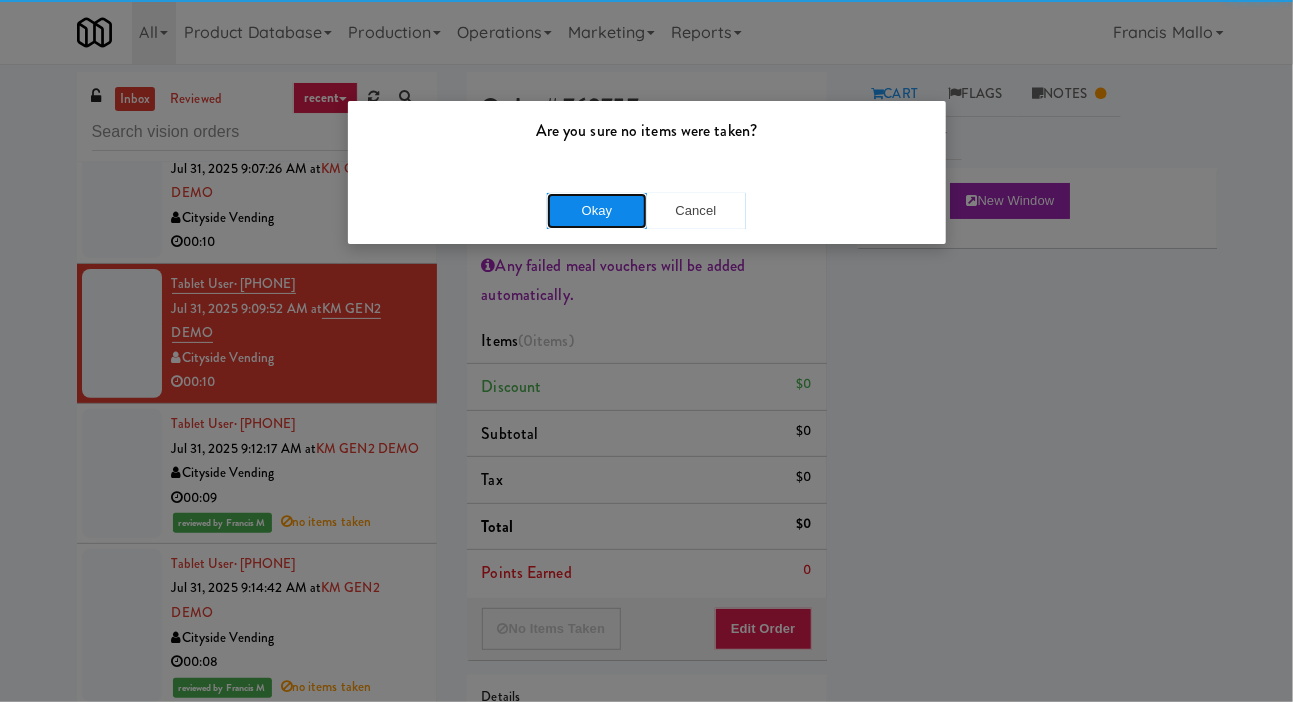 click on "Okay" at bounding box center (597, 211) 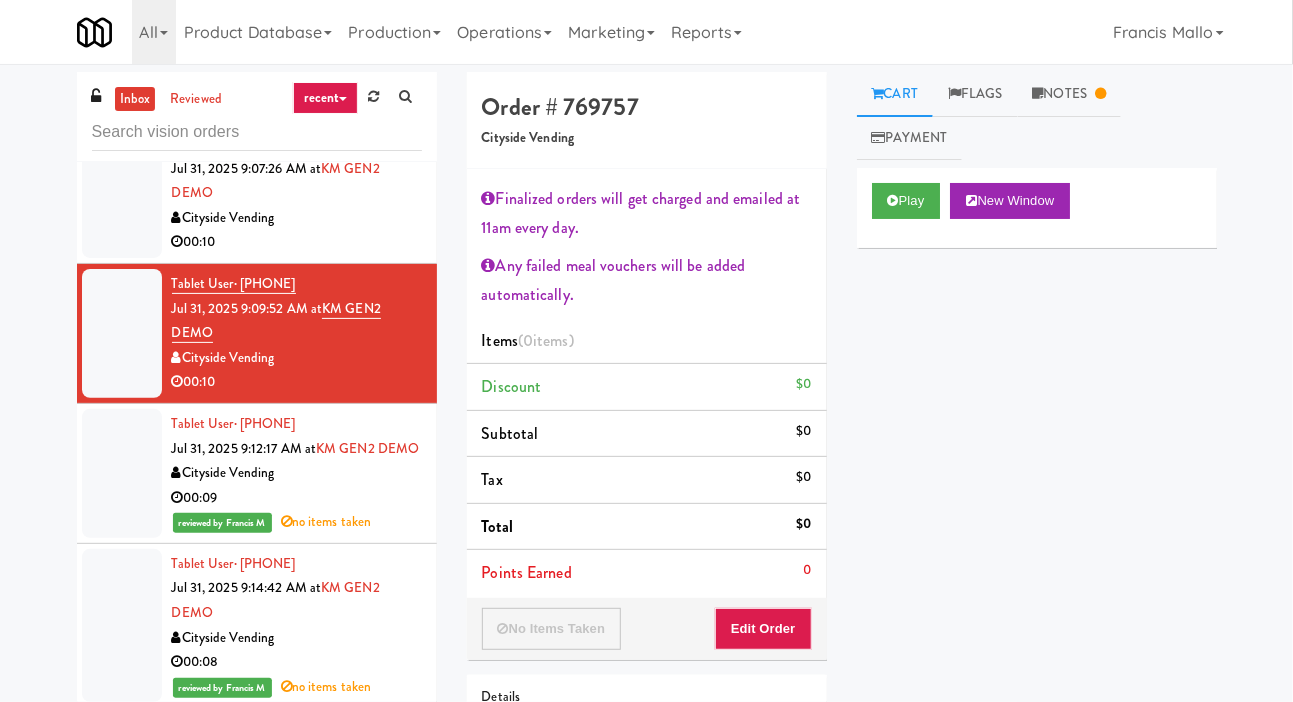 click at bounding box center (122, 193) 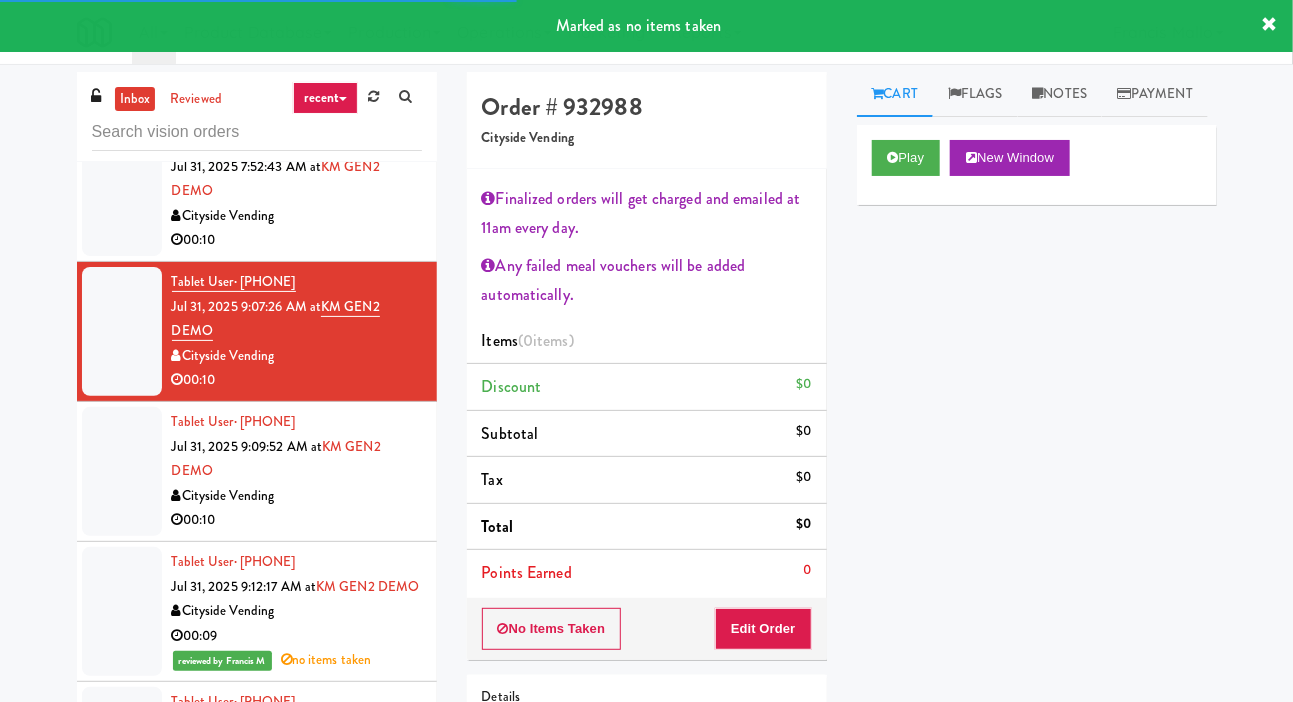 scroll, scrollTop: 6079, scrollLeft: 0, axis: vertical 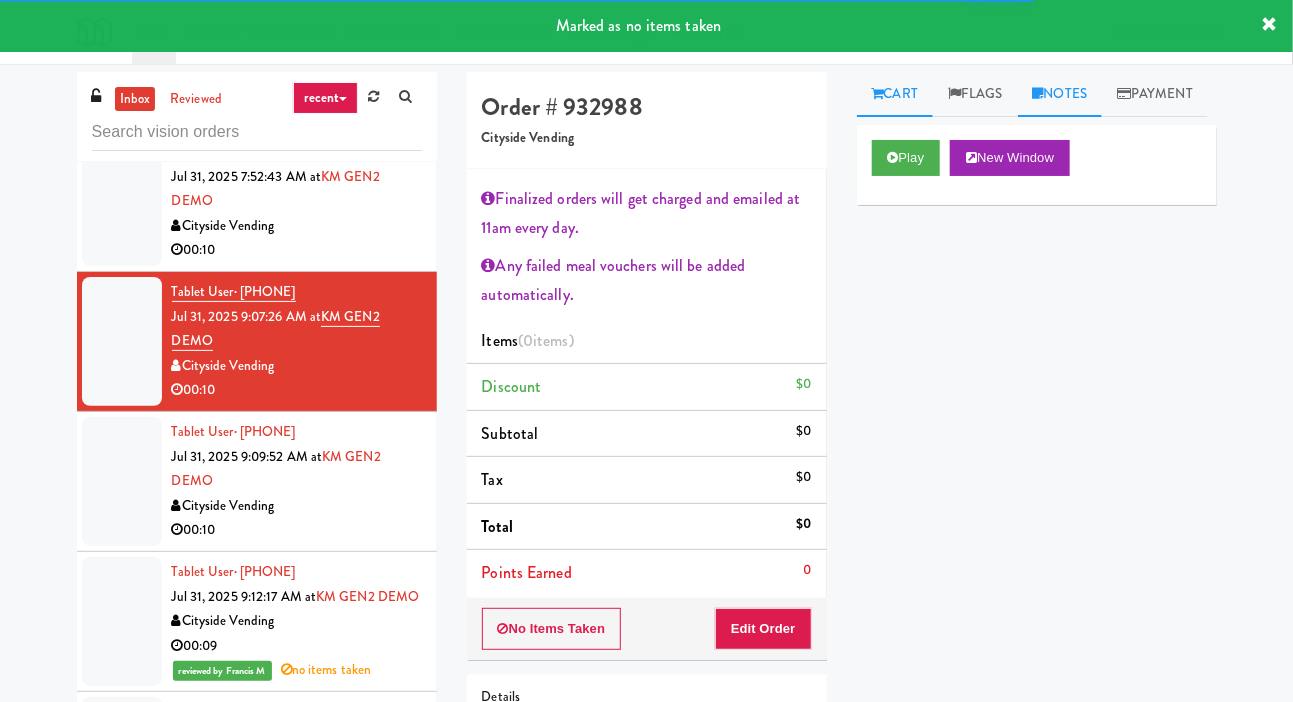 click on "Notes" at bounding box center (1060, 94) 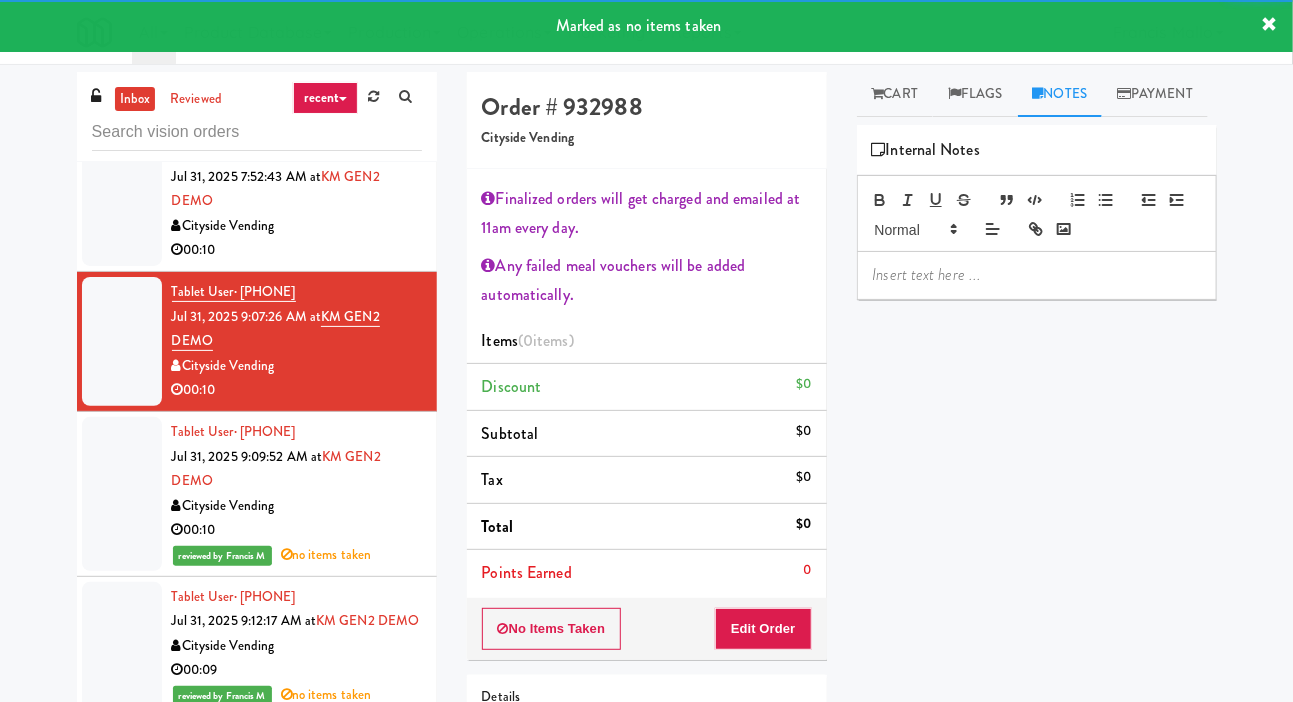 click at bounding box center (1037, 275) 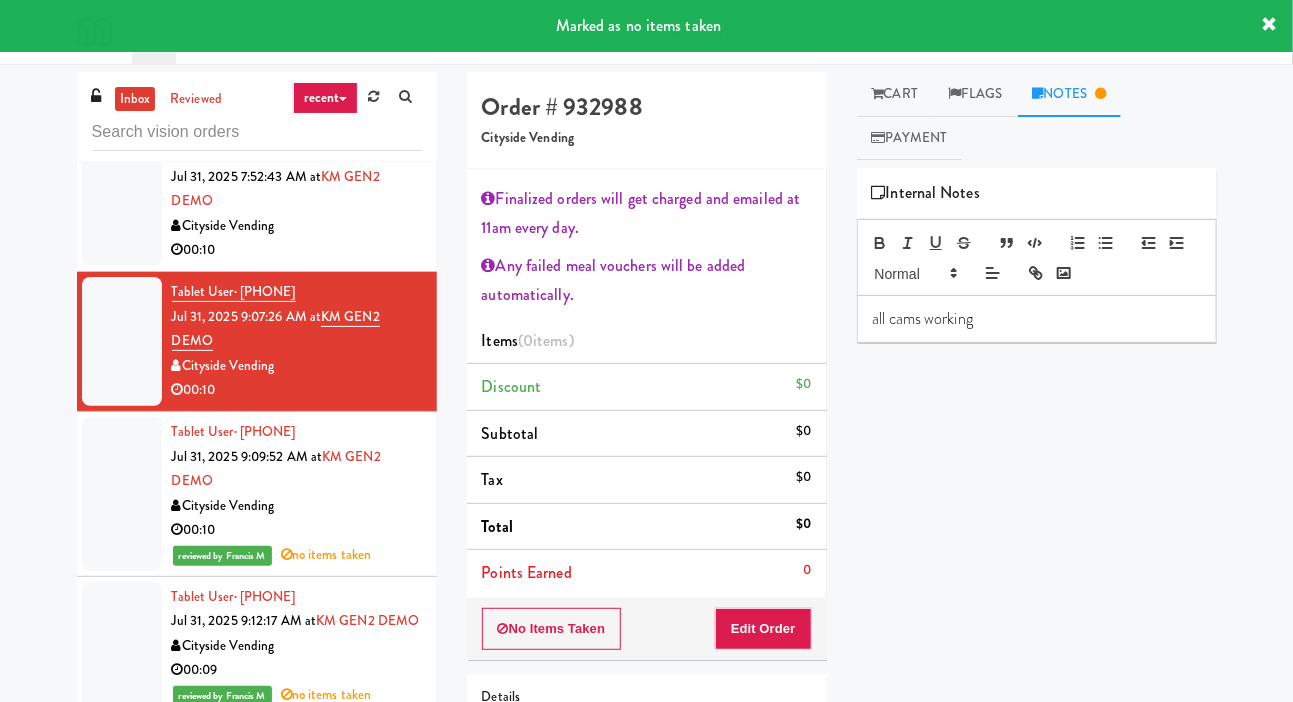 scroll, scrollTop: 0, scrollLeft: 0, axis: both 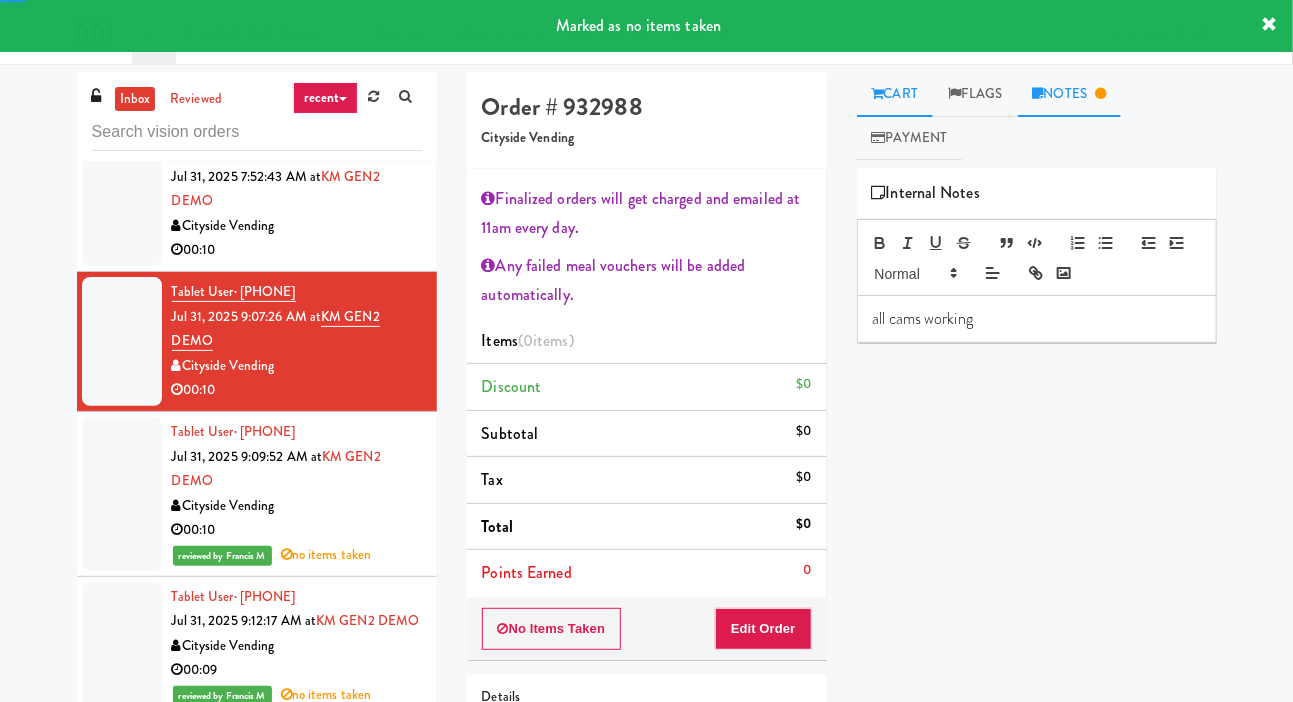 click on "Cart" at bounding box center (895, 94) 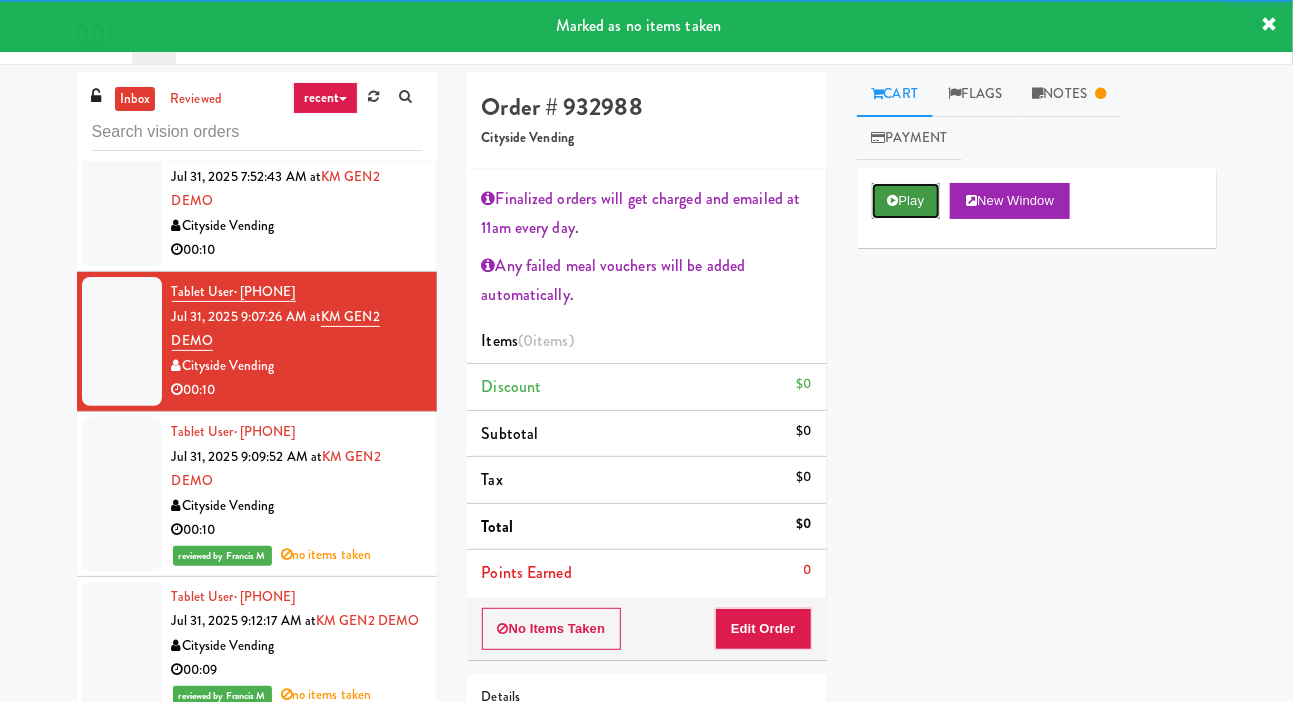 click on "Play" at bounding box center [906, 201] 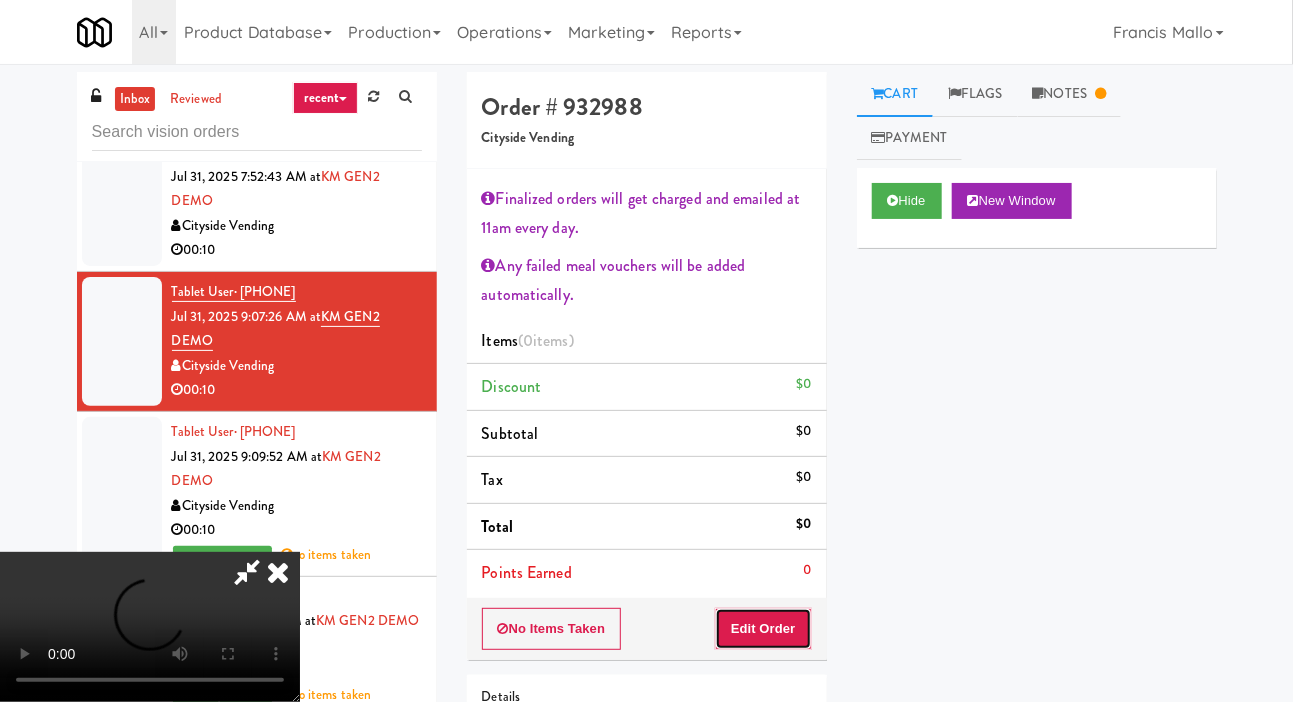 click on "Edit Order" at bounding box center (763, 629) 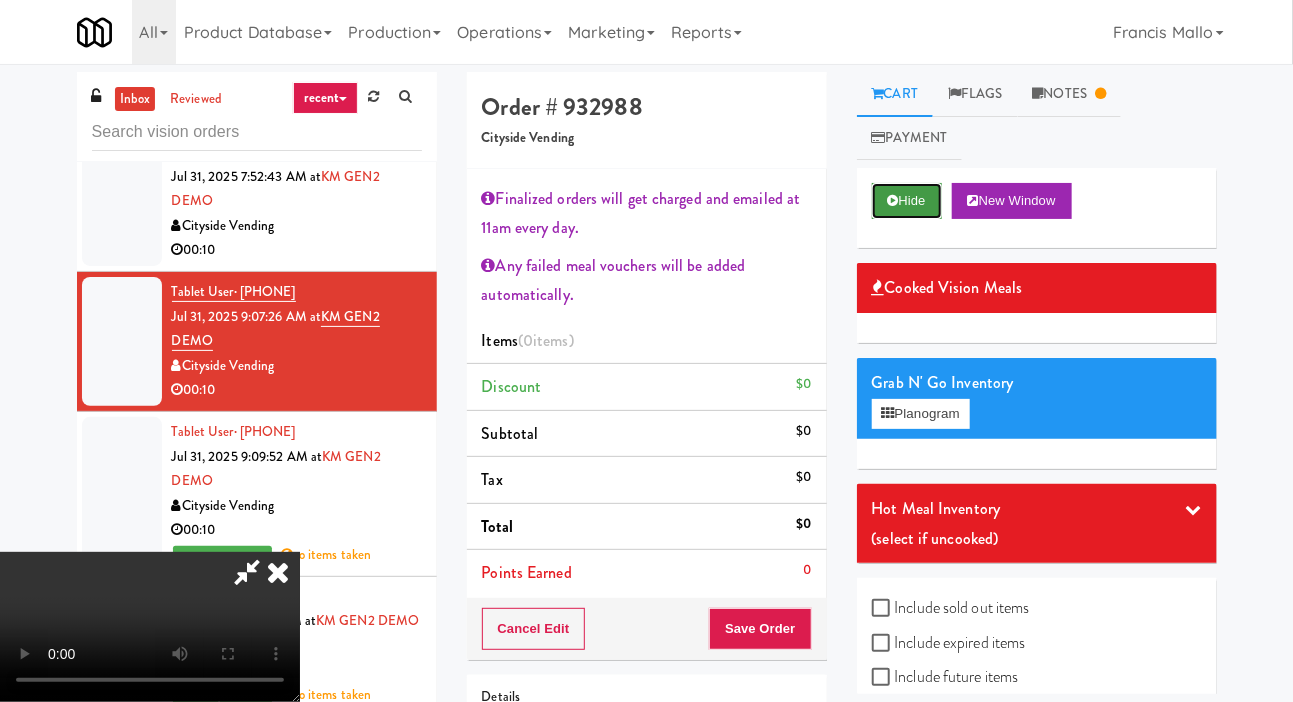 click on "Hide" at bounding box center [907, 201] 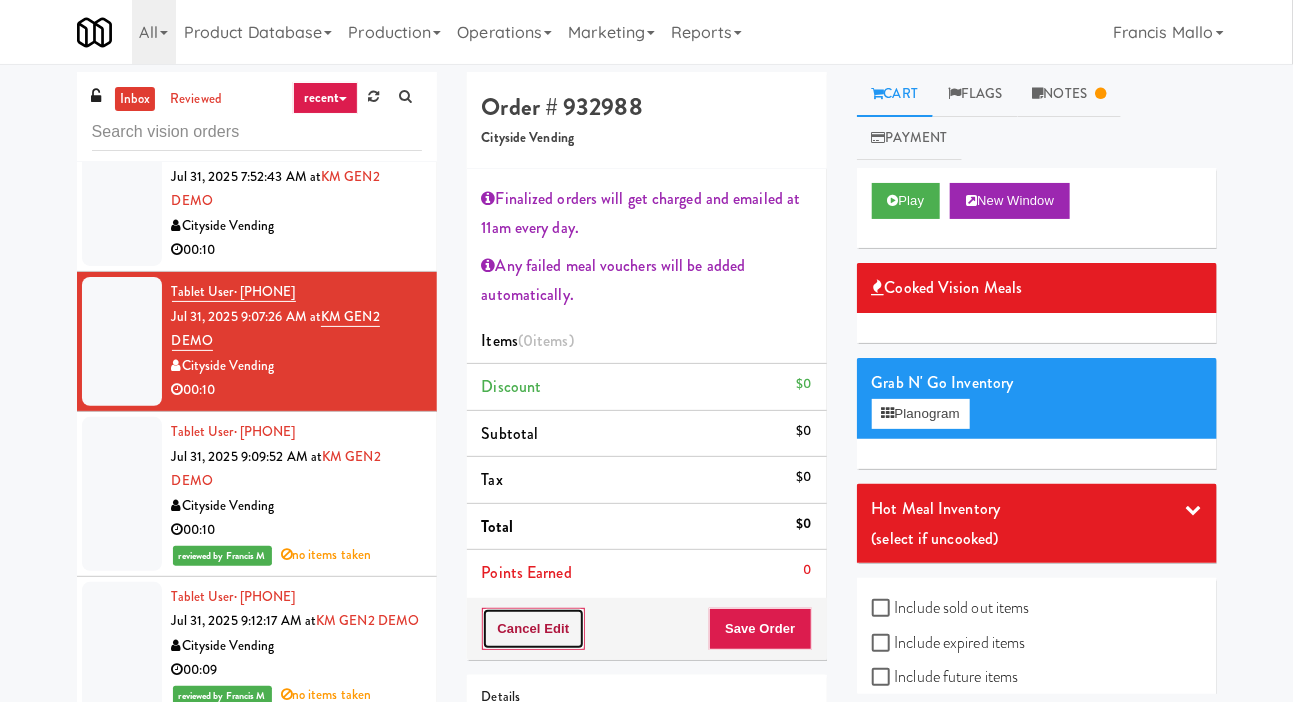 click on "Cancel Edit" at bounding box center (534, 629) 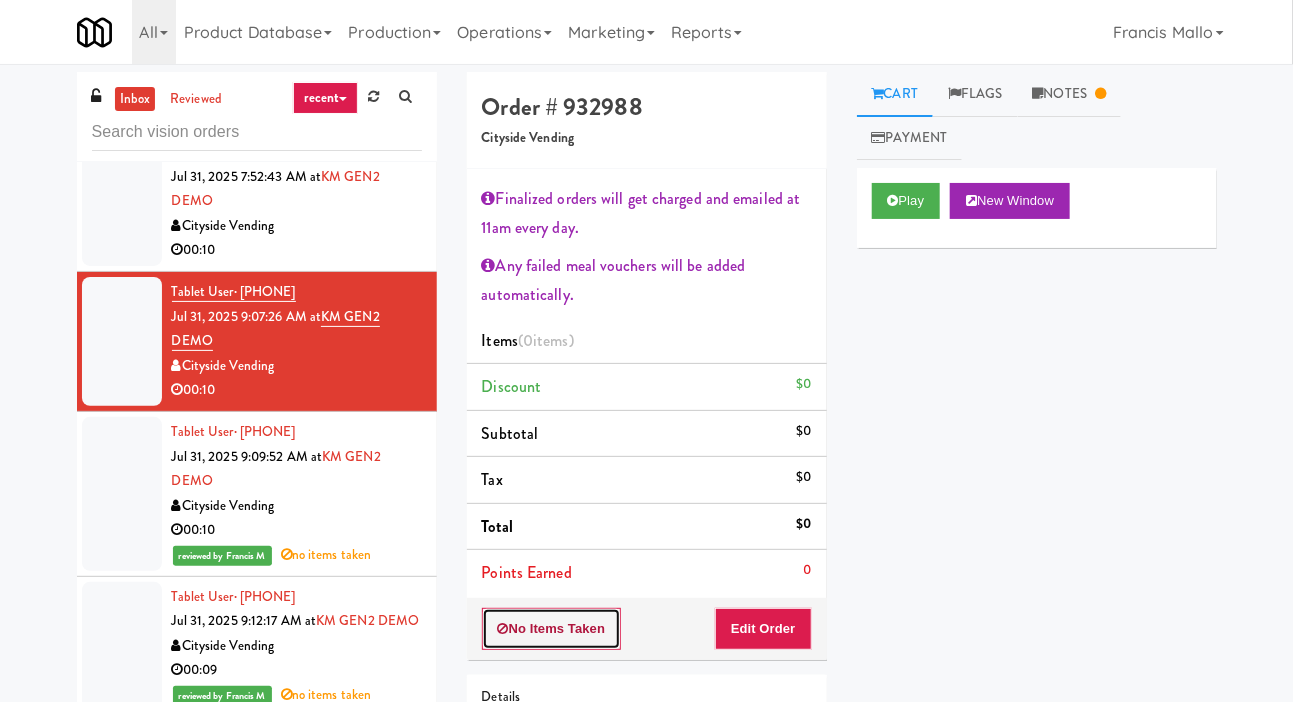 click on "No Items Taken" at bounding box center [552, 629] 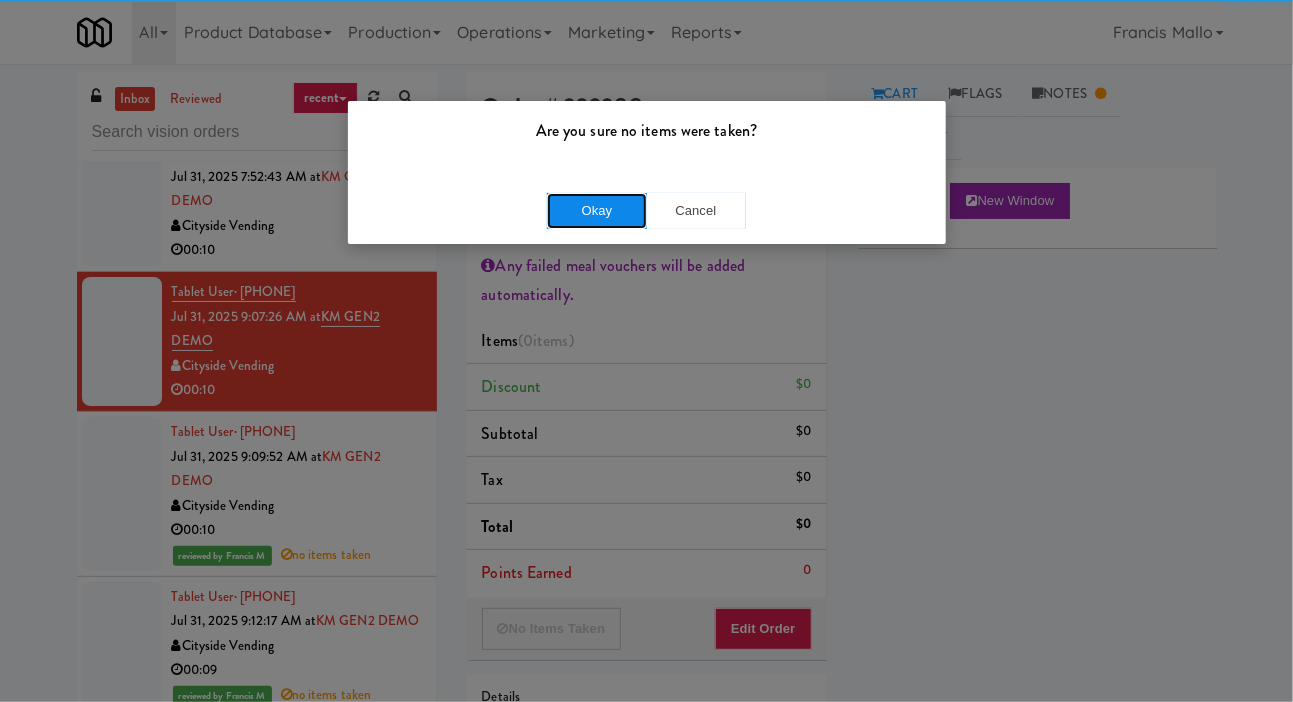 click on "Okay" at bounding box center [597, 211] 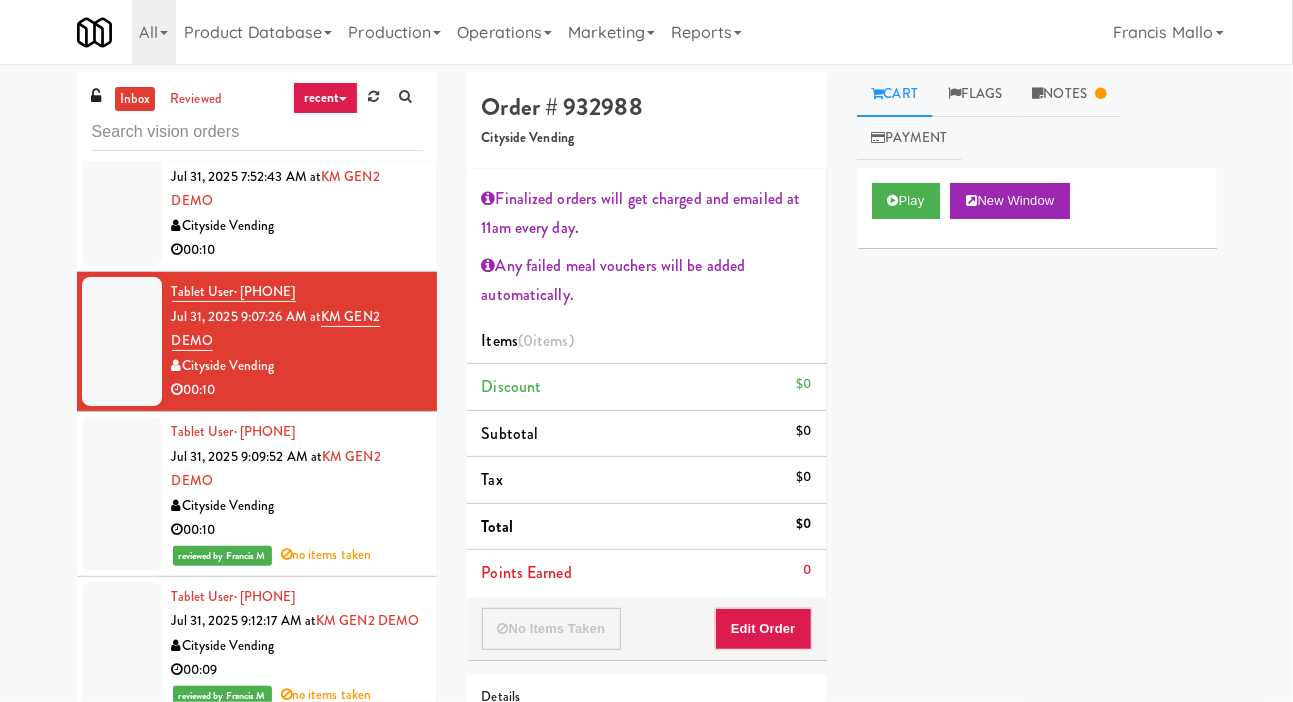click at bounding box center [122, 201] 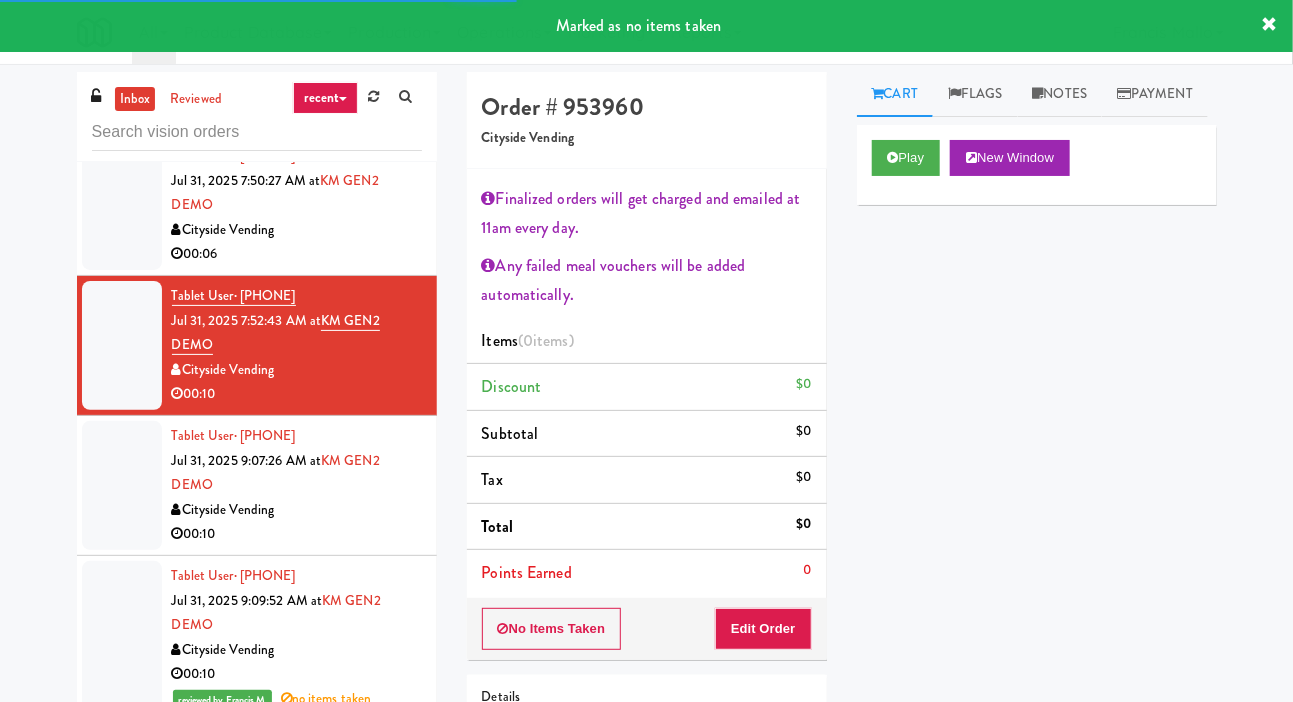 scroll, scrollTop: 5931, scrollLeft: 0, axis: vertical 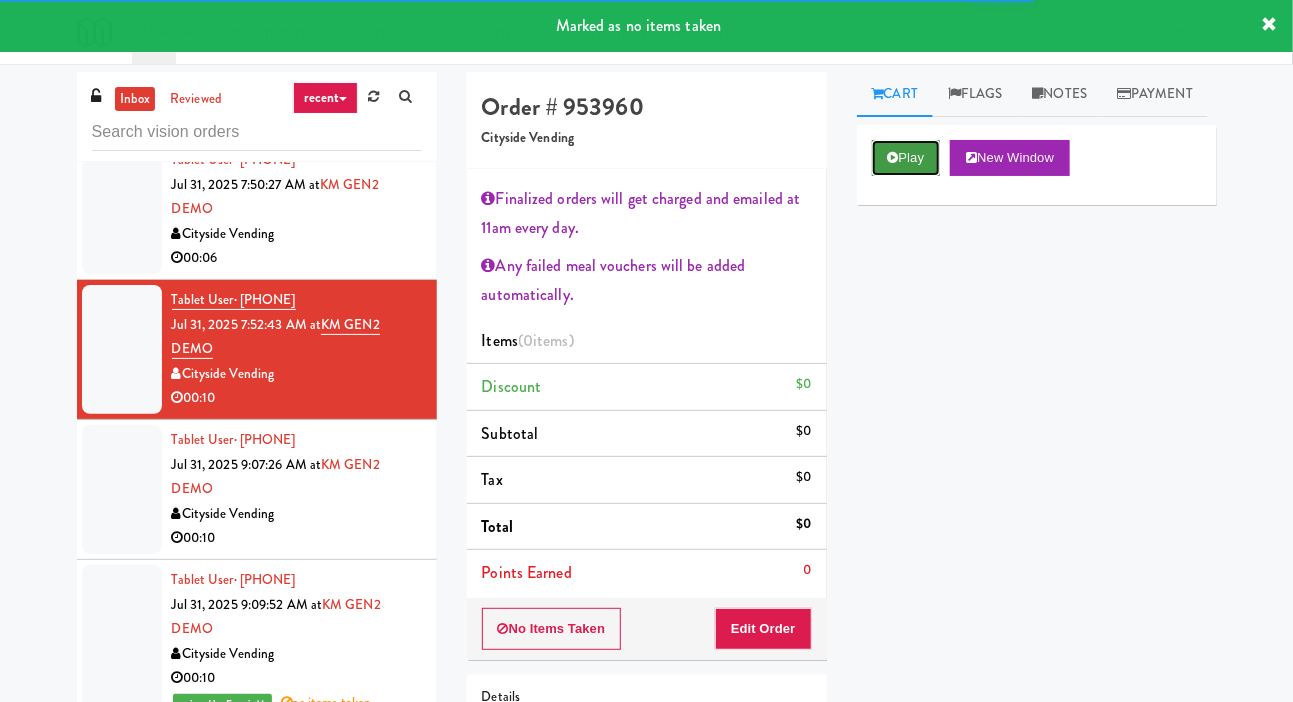click at bounding box center (893, 157) 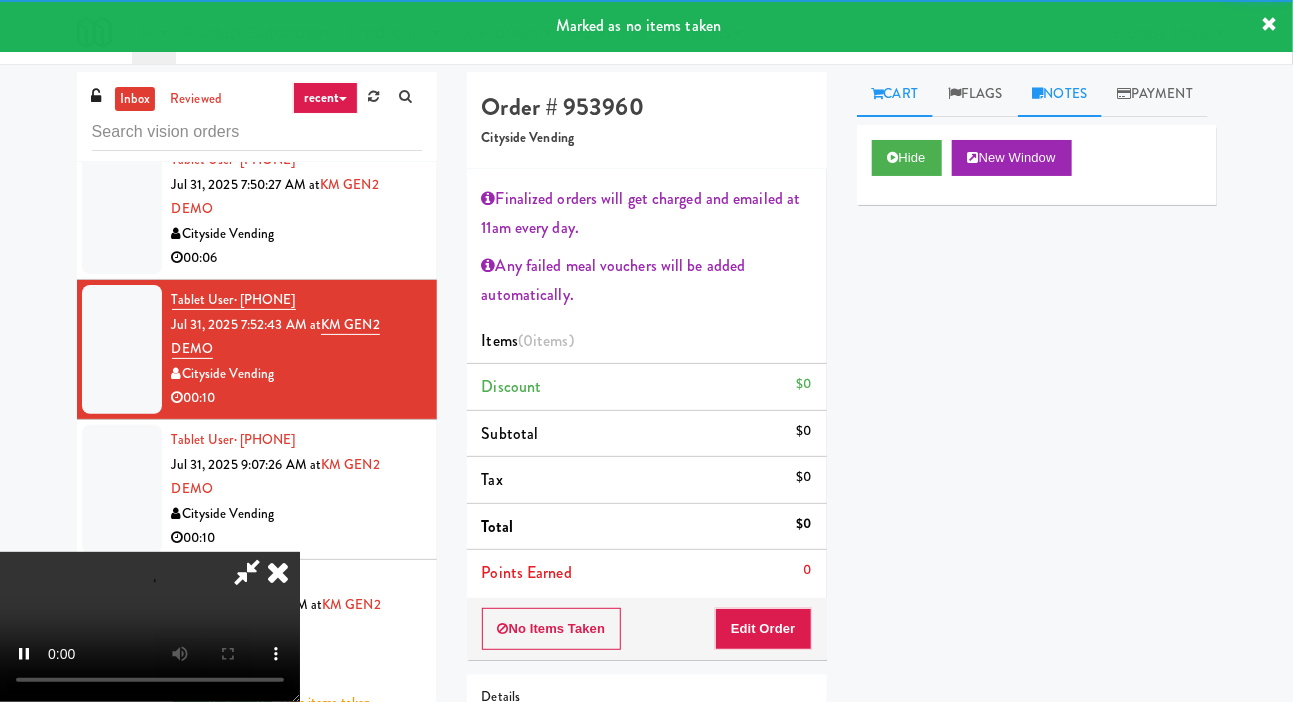 click on "Notes" at bounding box center (1060, 94) 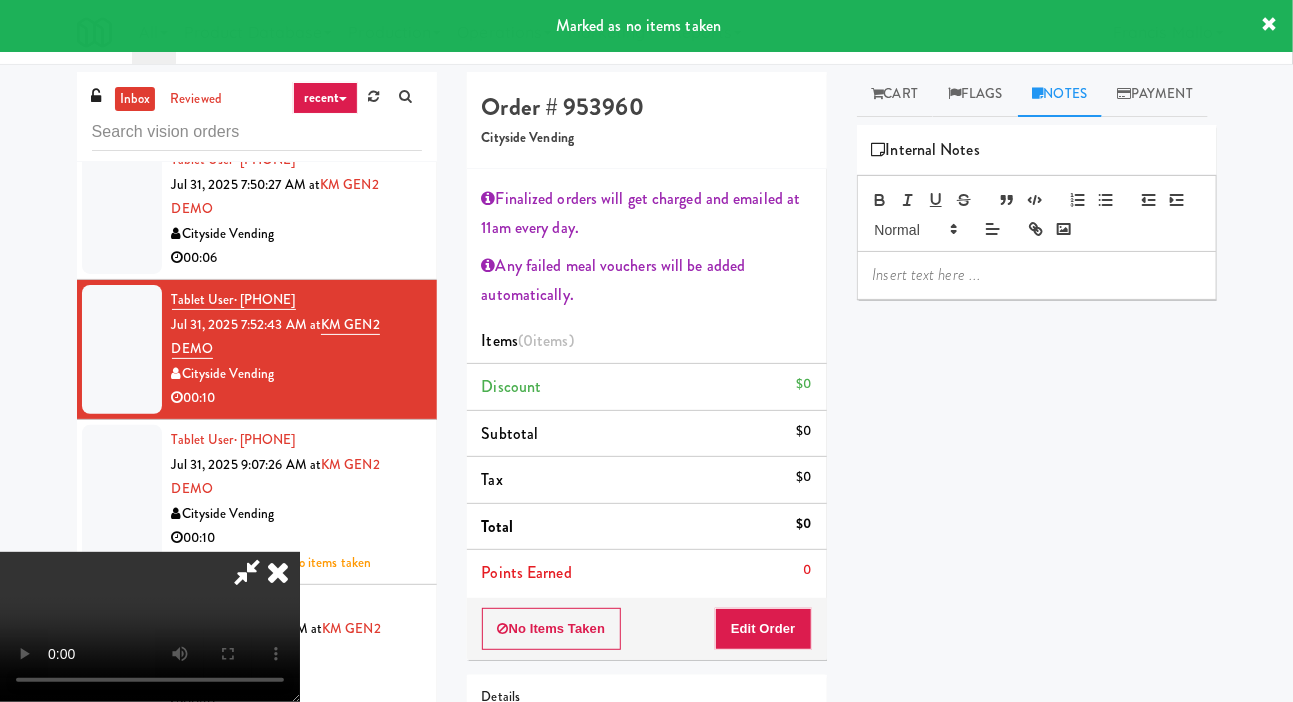 click at bounding box center [1037, 275] 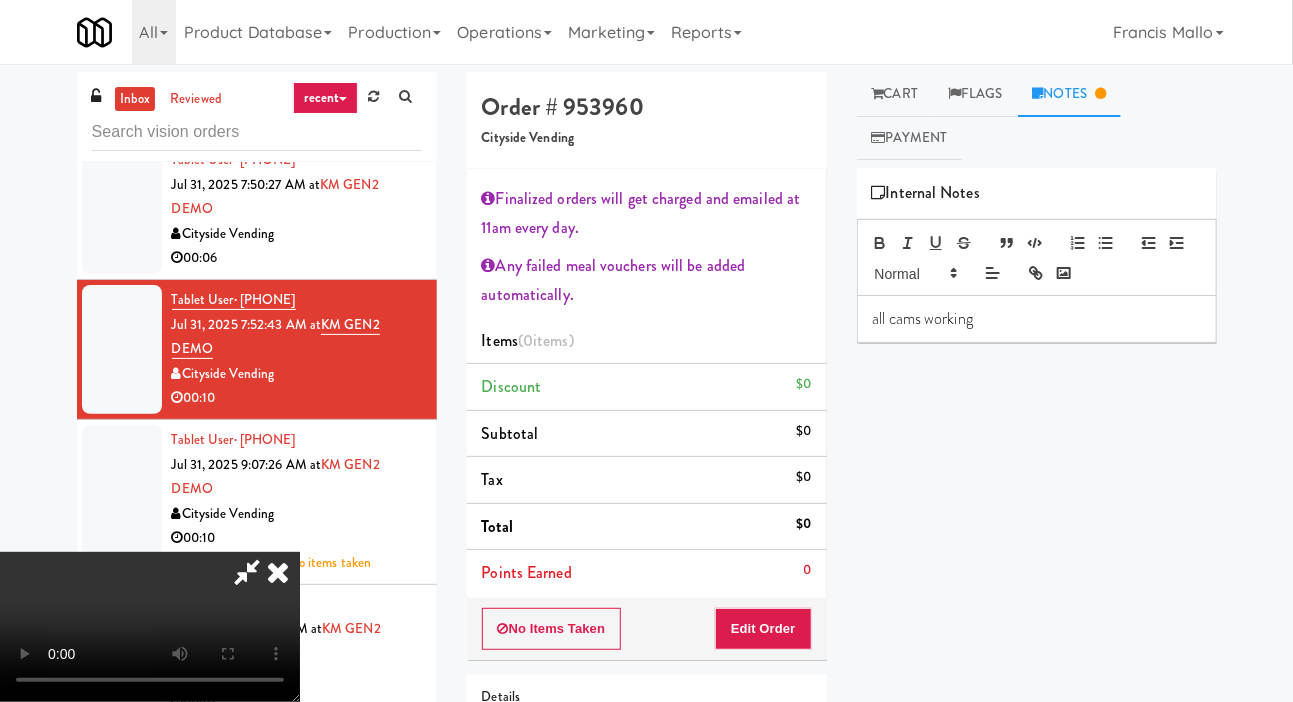 scroll, scrollTop: 0, scrollLeft: 0, axis: both 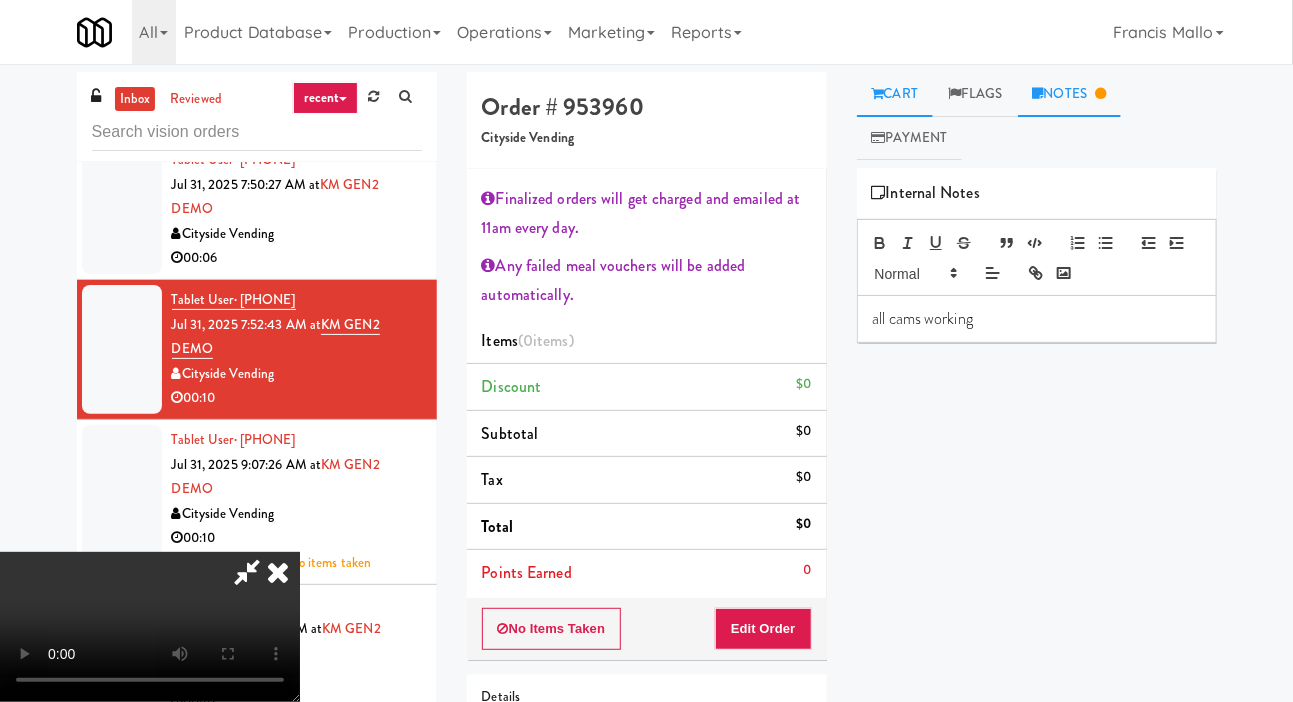 click on "Cart" at bounding box center [895, 94] 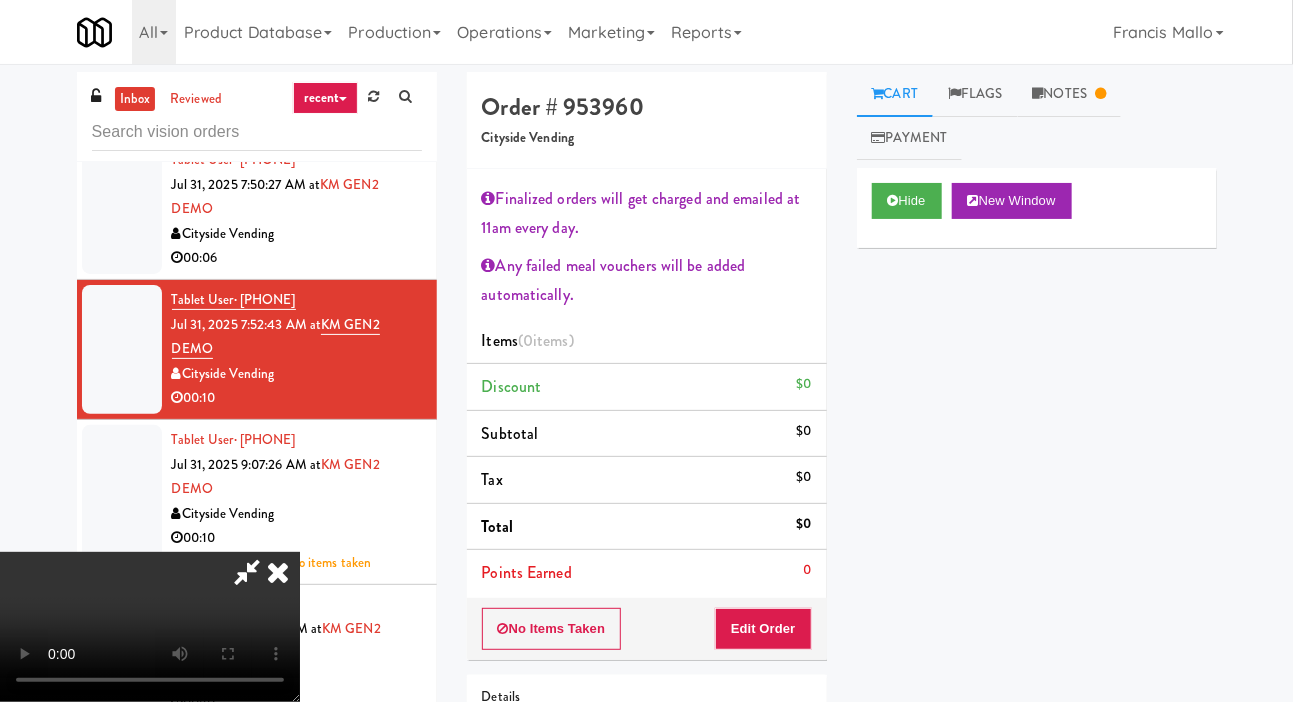 scroll, scrollTop: 0, scrollLeft: 0, axis: both 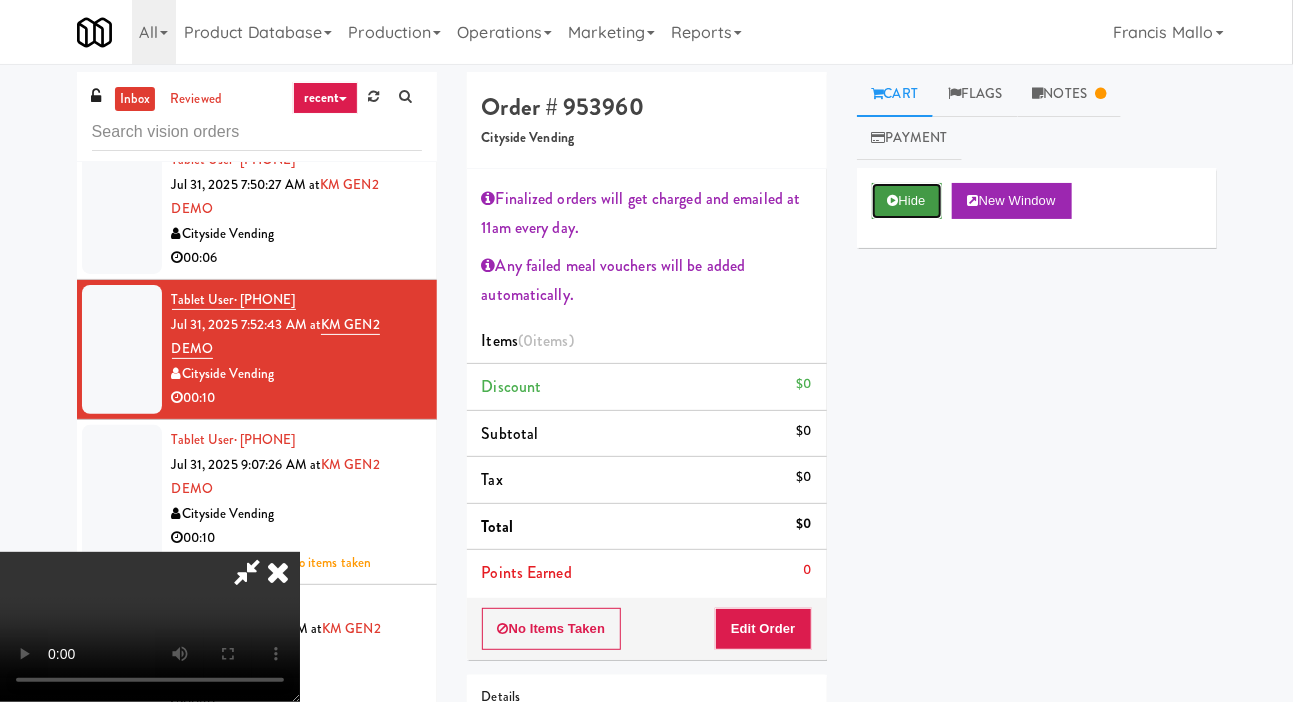 click on "Hide" at bounding box center (907, 201) 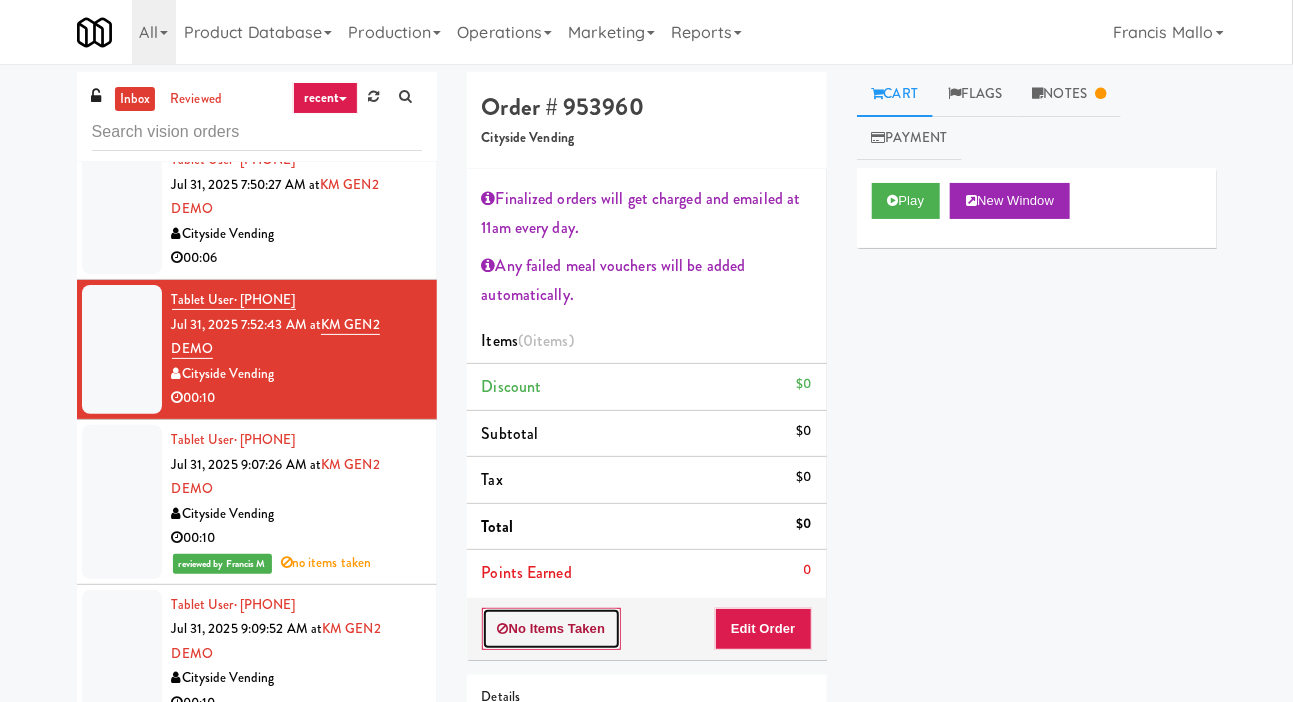 click on "No Items Taken" at bounding box center [552, 629] 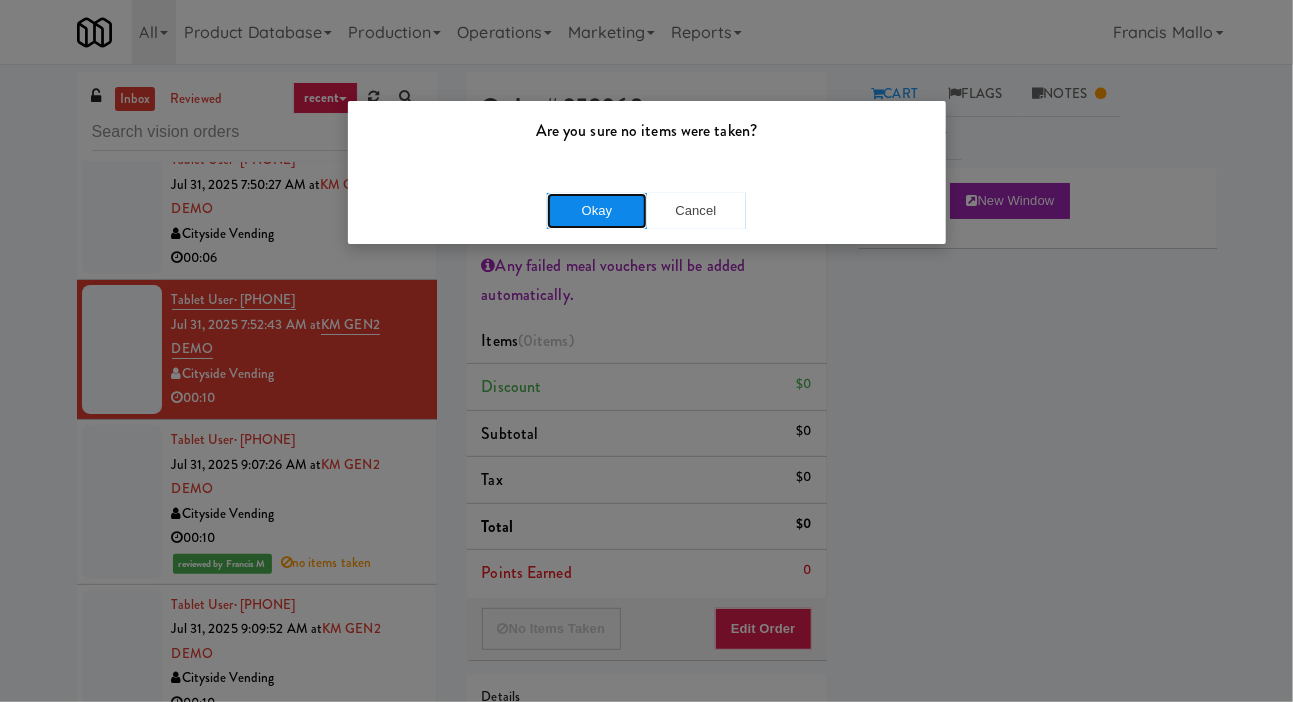 click on "Okay" at bounding box center [597, 211] 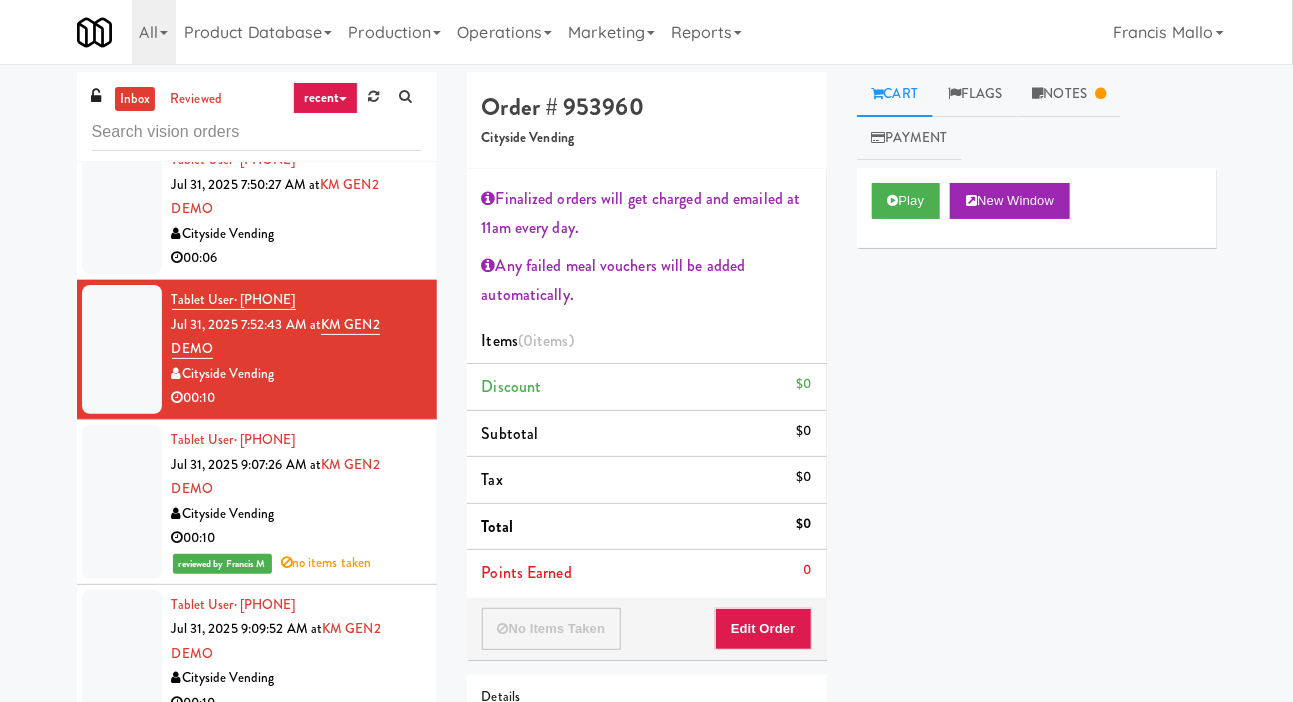 click at bounding box center [122, 209] 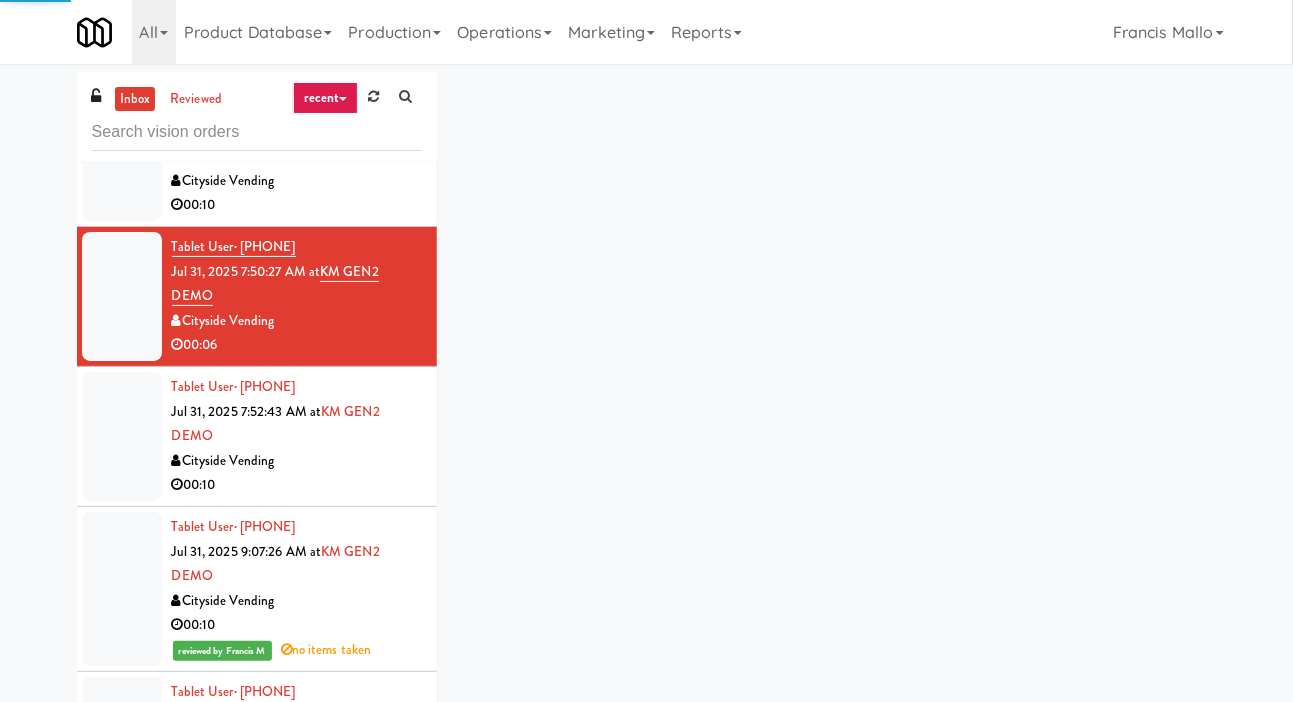 scroll, scrollTop: 5774, scrollLeft: 0, axis: vertical 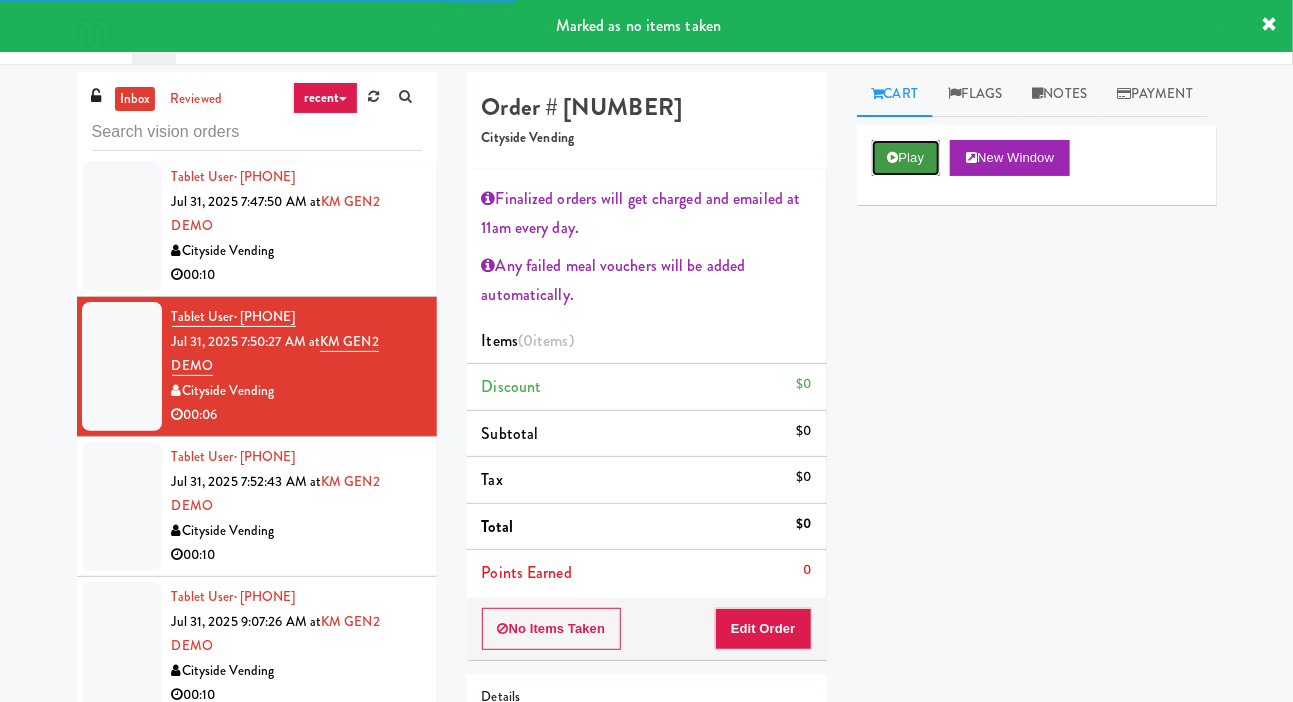 click on "Play" at bounding box center (906, 158) 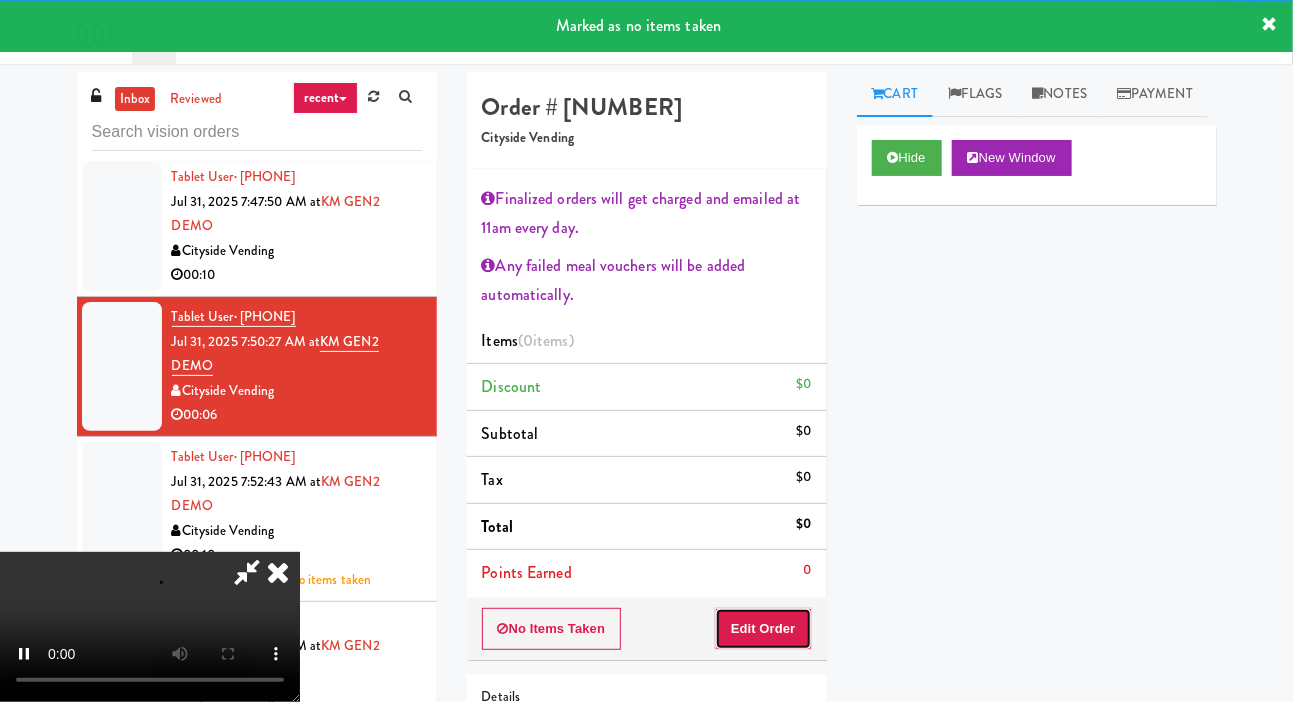 click on "Edit Order" at bounding box center [763, 629] 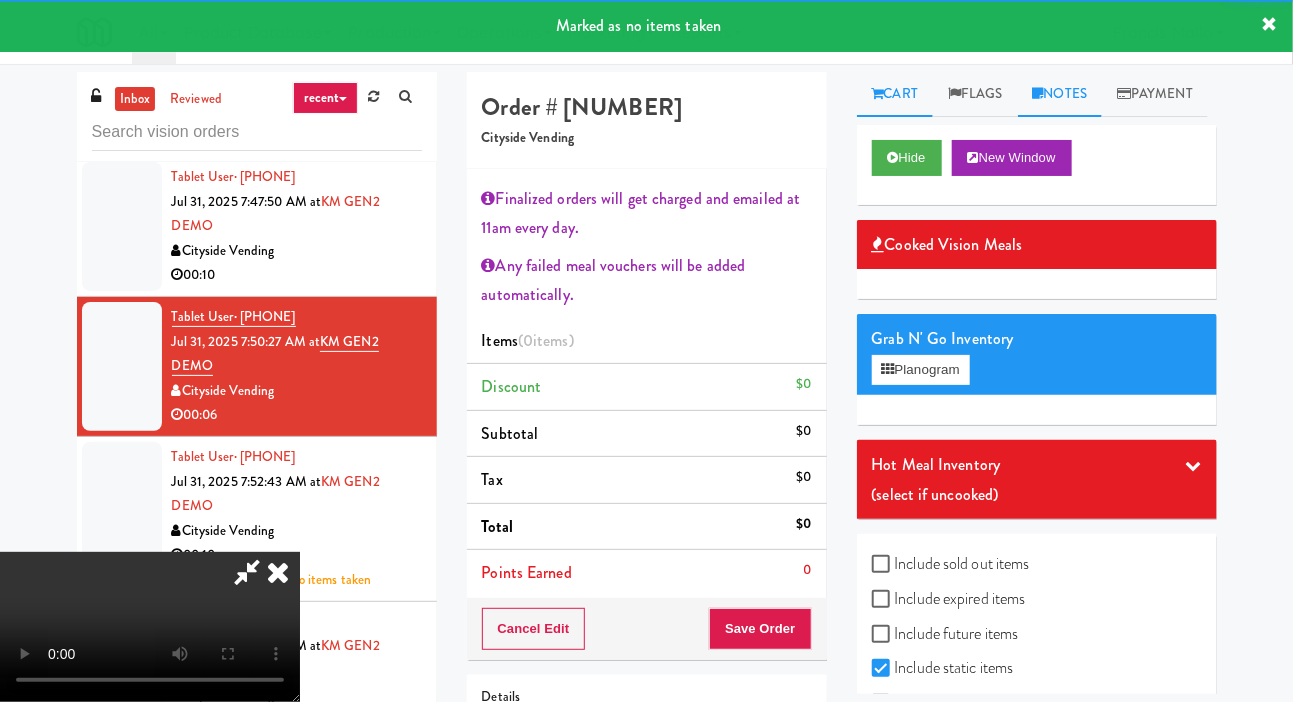 click on "Notes" at bounding box center [1060, 94] 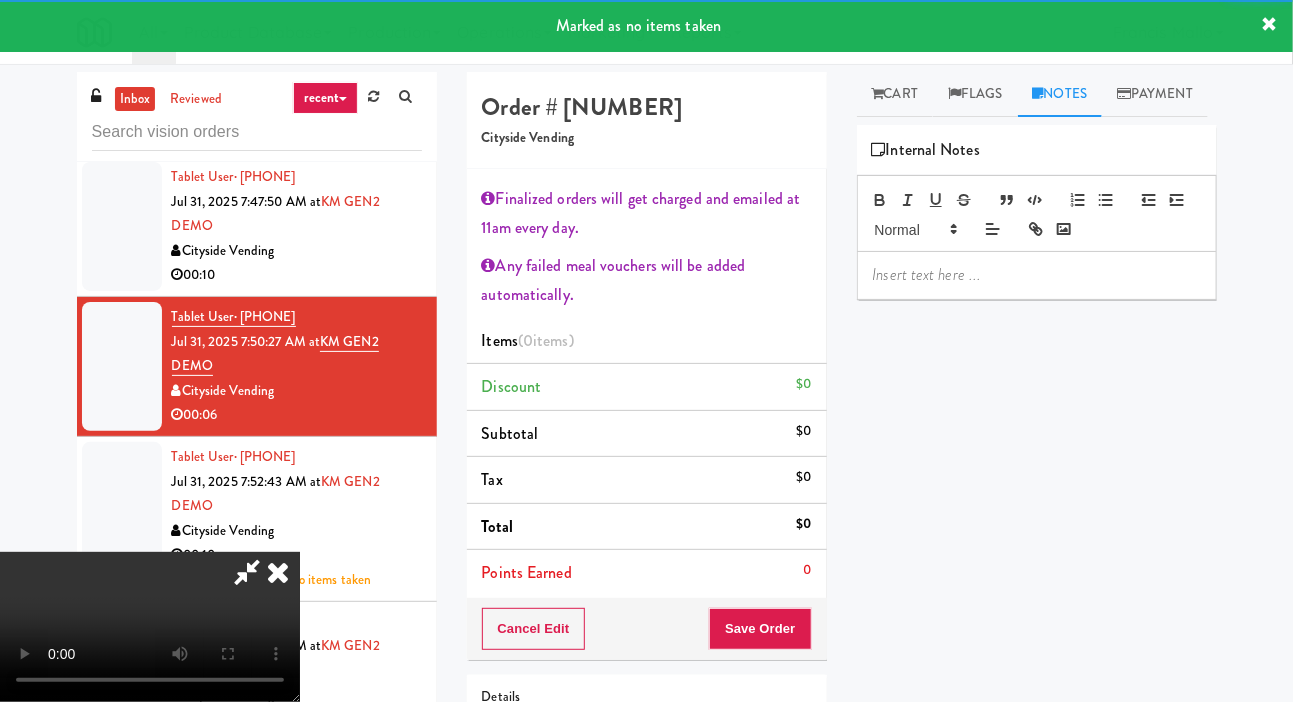 click at bounding box center [1037, 275] 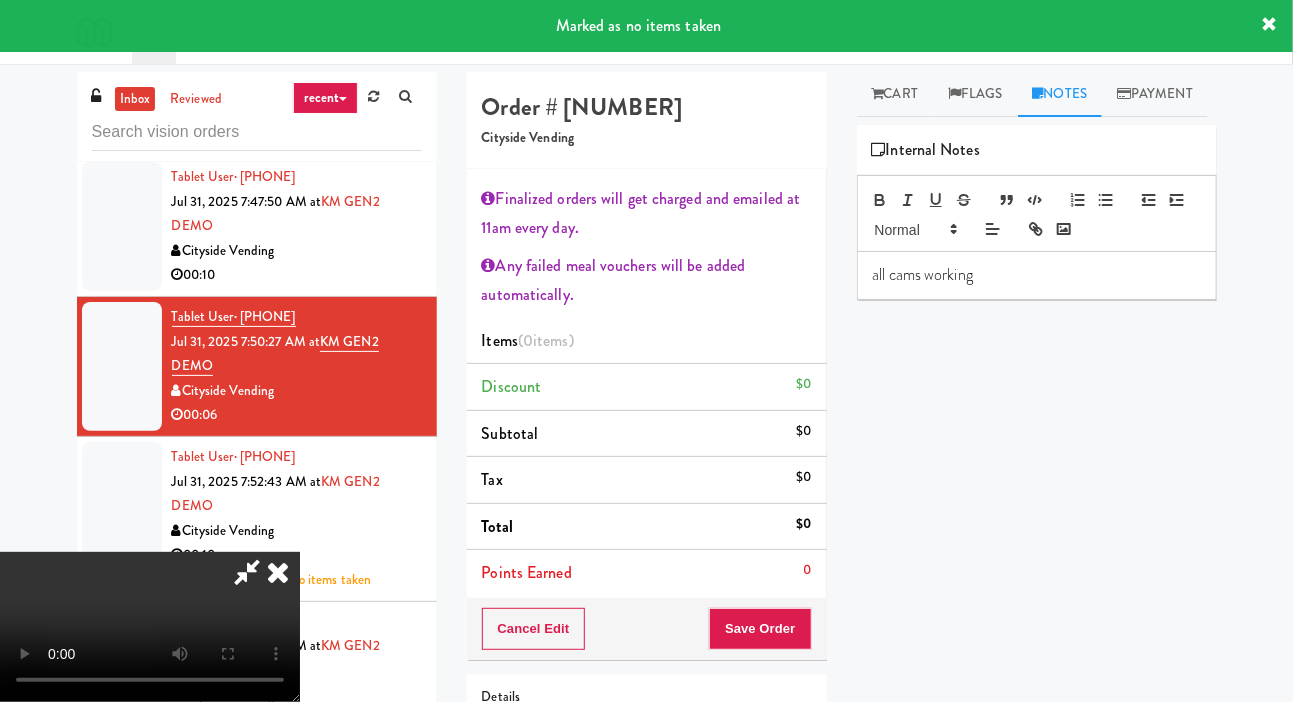 scroll, scrollTop: 0, scrollLeft: 0, axis: both 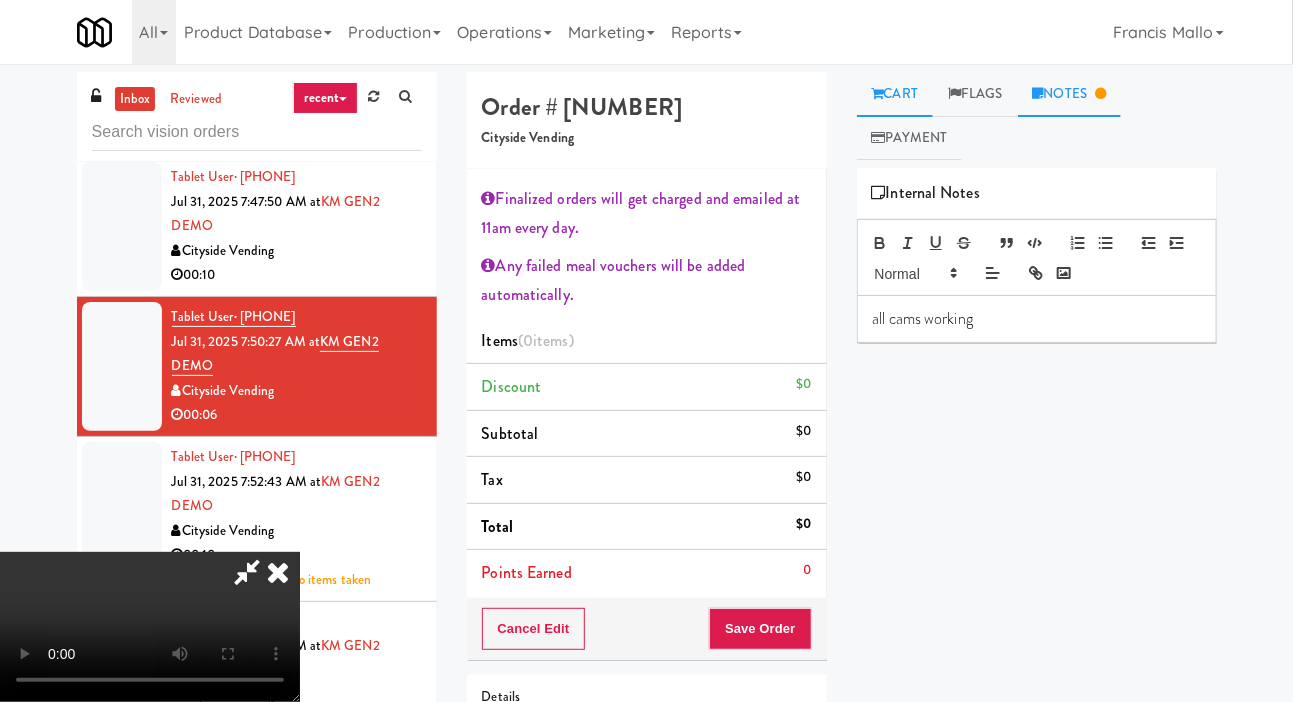 click on "Cart" at bounding box center [895, 94] 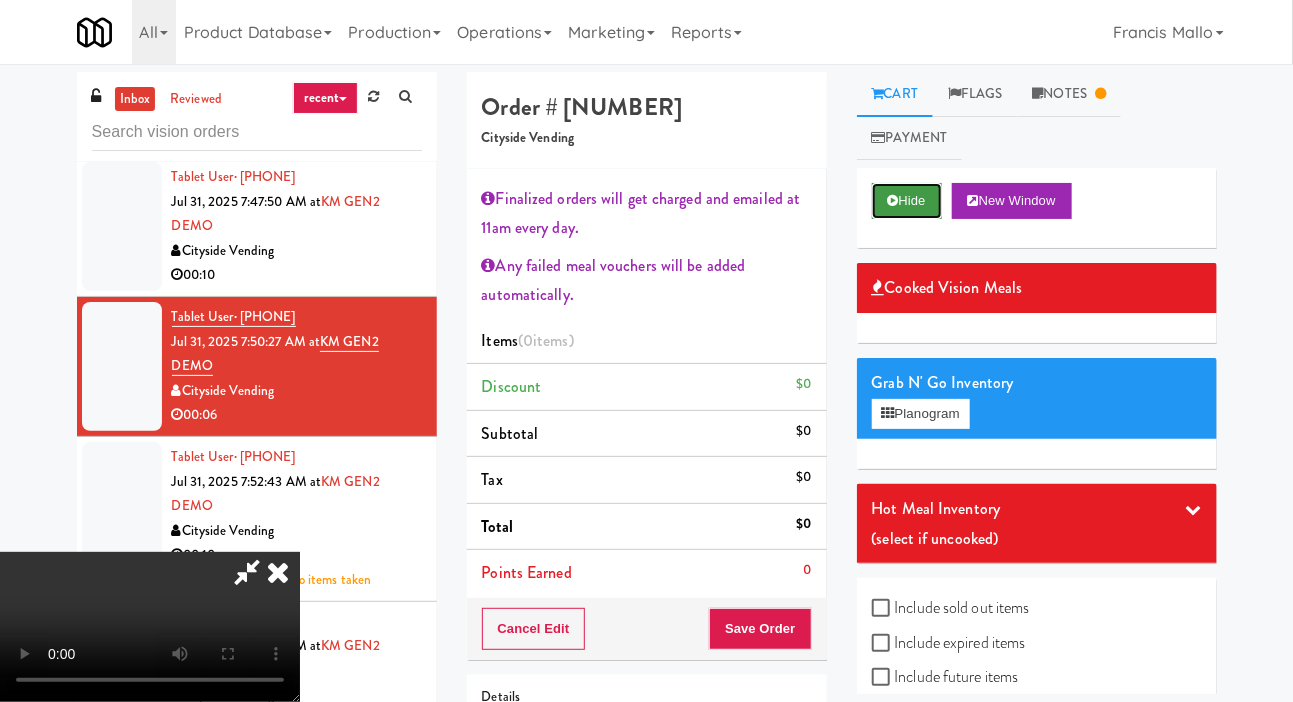 click on "Hide" at bounding box center (907, 201) 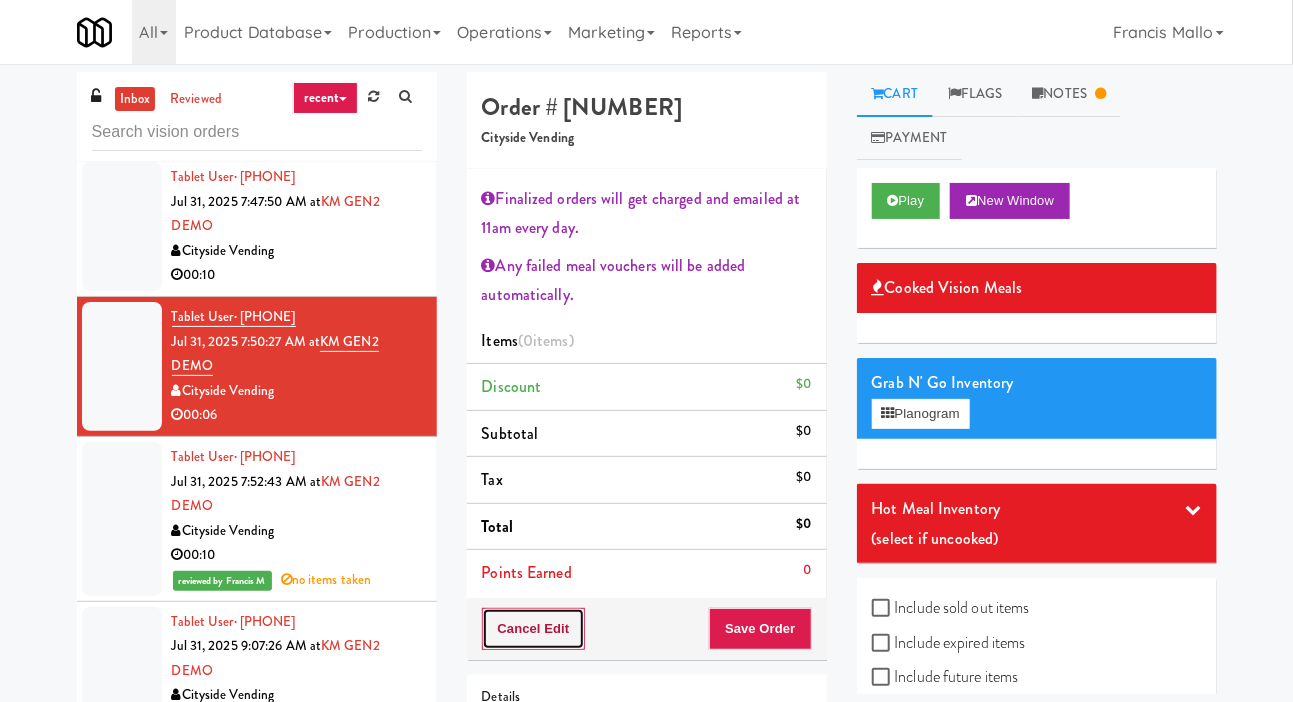 click on "Cancel Edit" at bounding box center (534, 629) 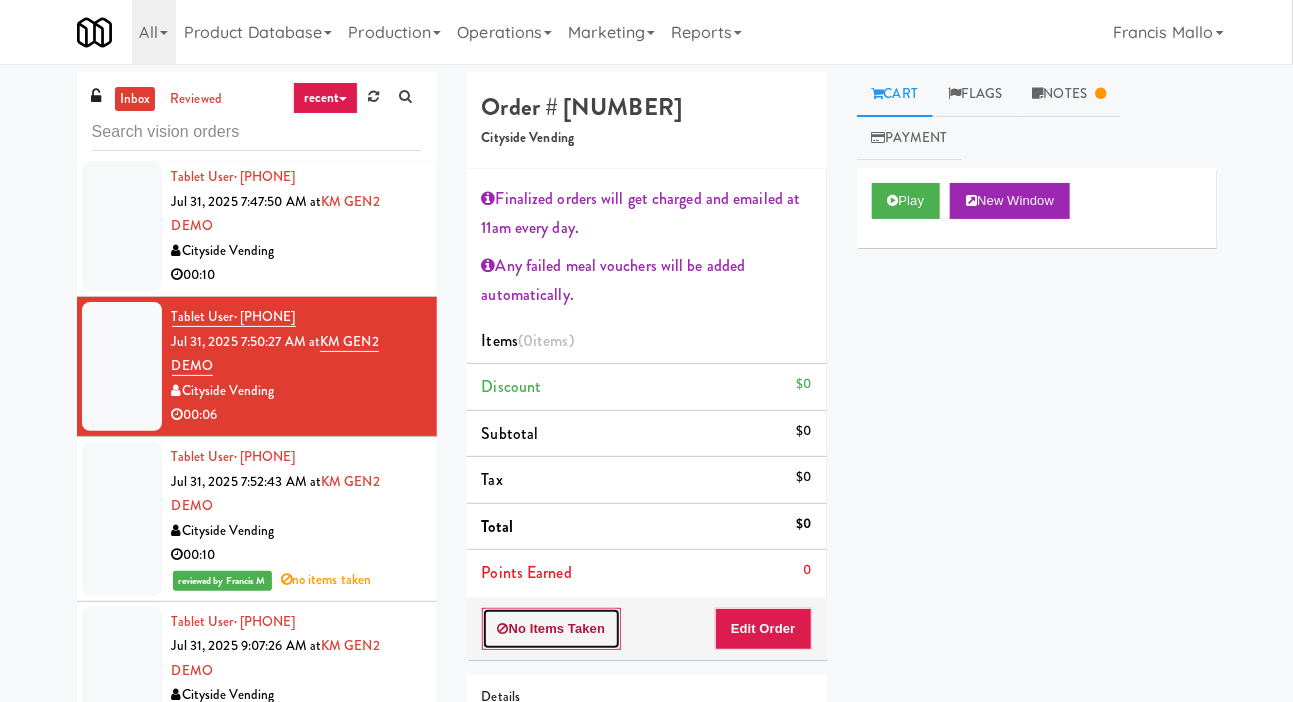 click on "No Items Taken" at bounding box center (552, 629) 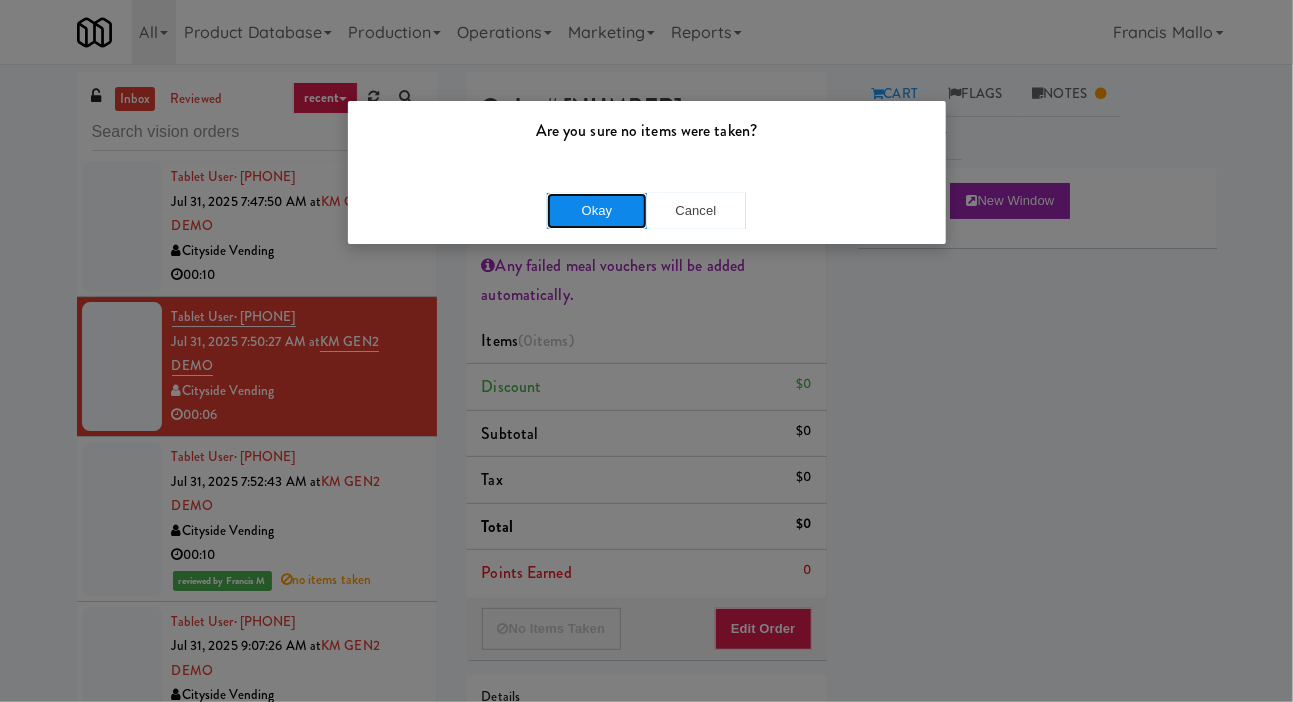 click on "Okay" at bounding box center [597, 211] 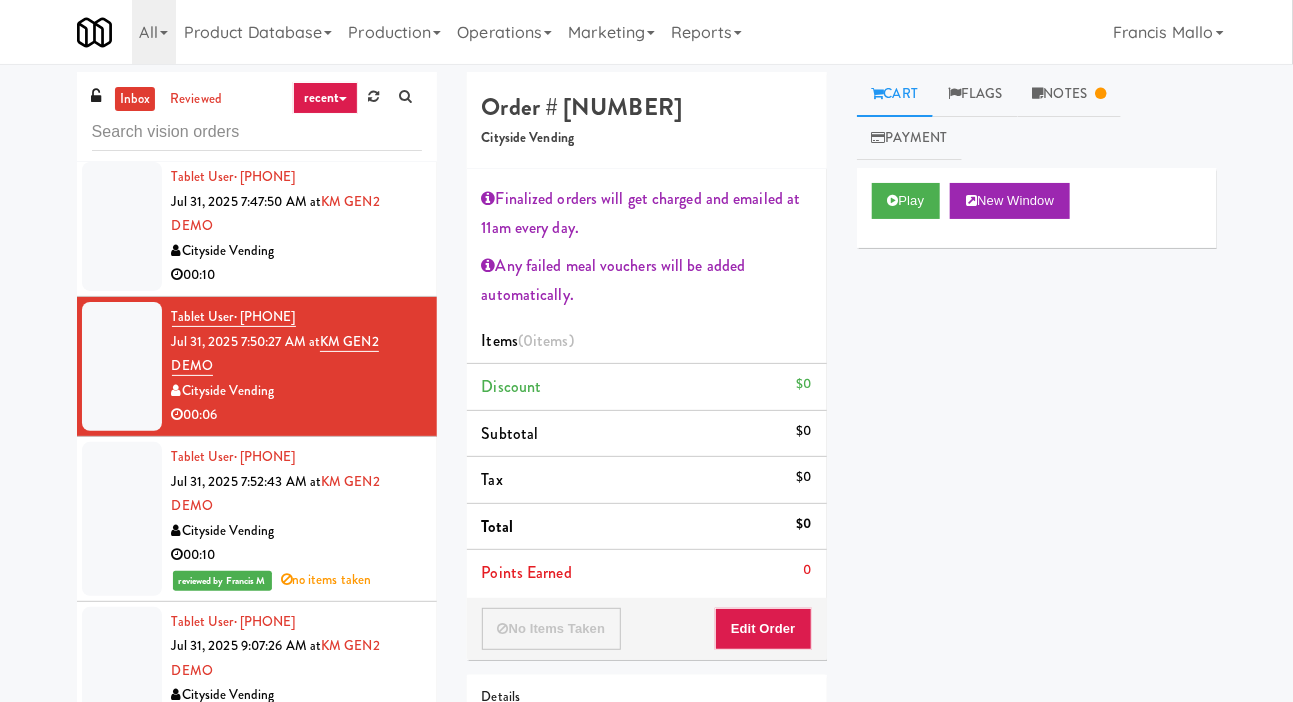 click at bounding box center [122, 226] 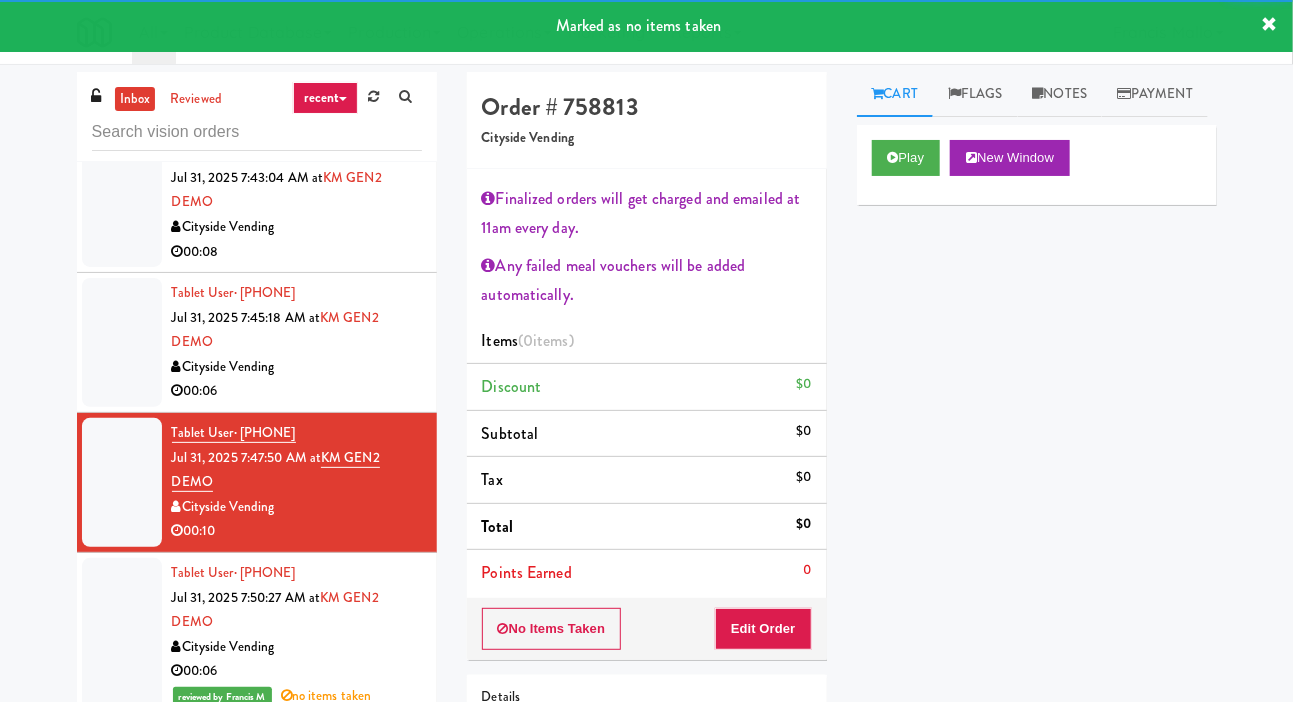 scroll, scrollTop: 5517, scrollLeft: 0, axis: vertical 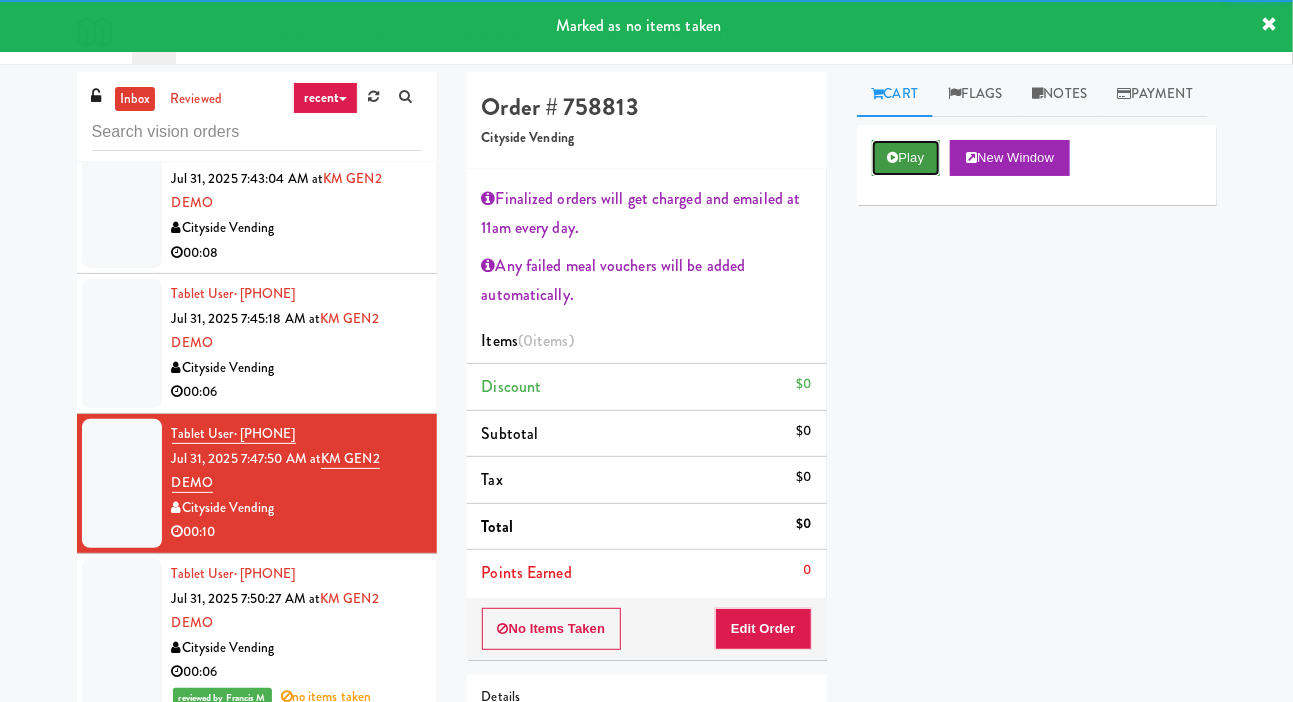 click on "Play" at bounding box center [906, 158] 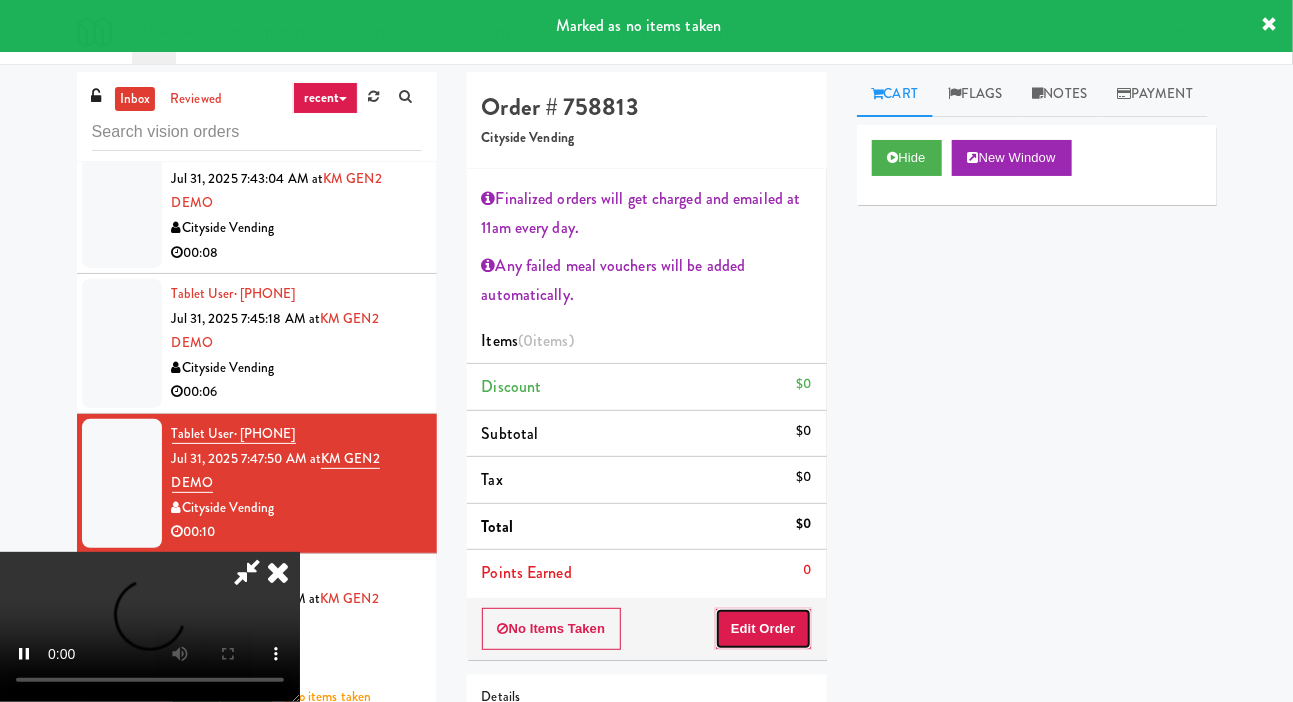 click on "Edit Order" at bounding box center (763, 629) 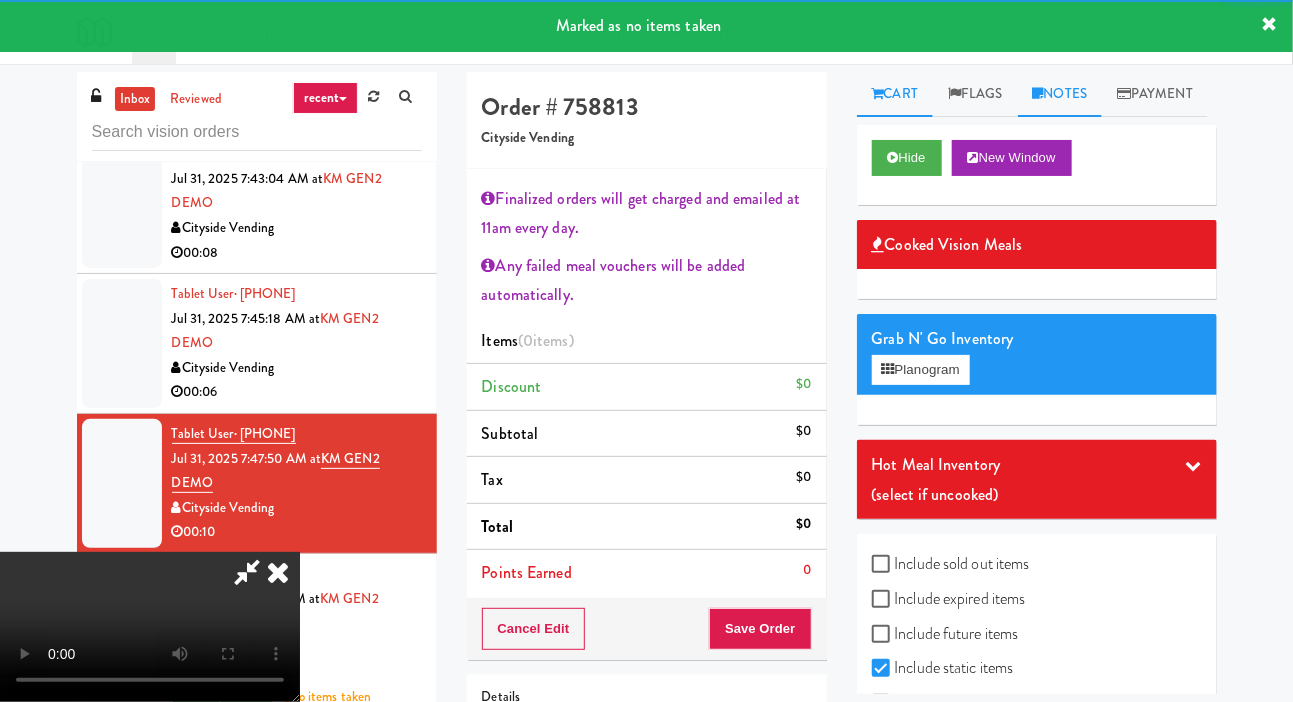 click on "Notes" at bounding box center (1060, 94) 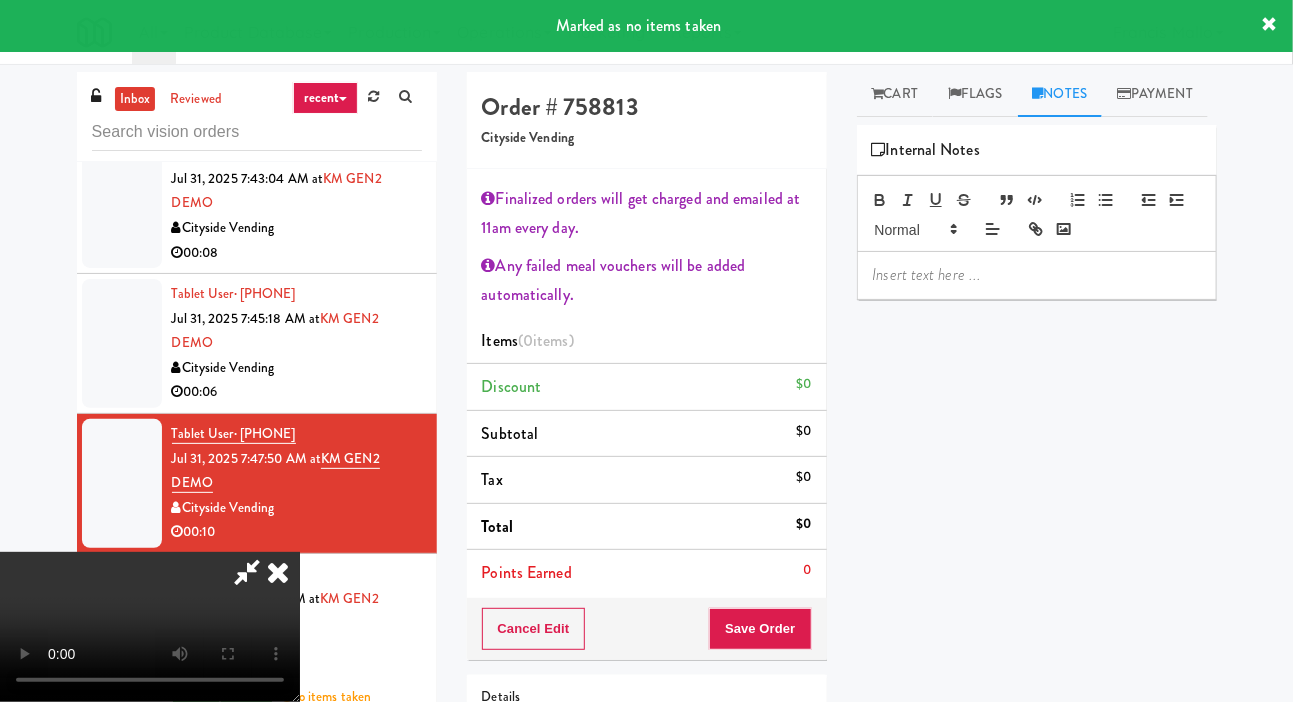 click at bounding box center (1037, 275) 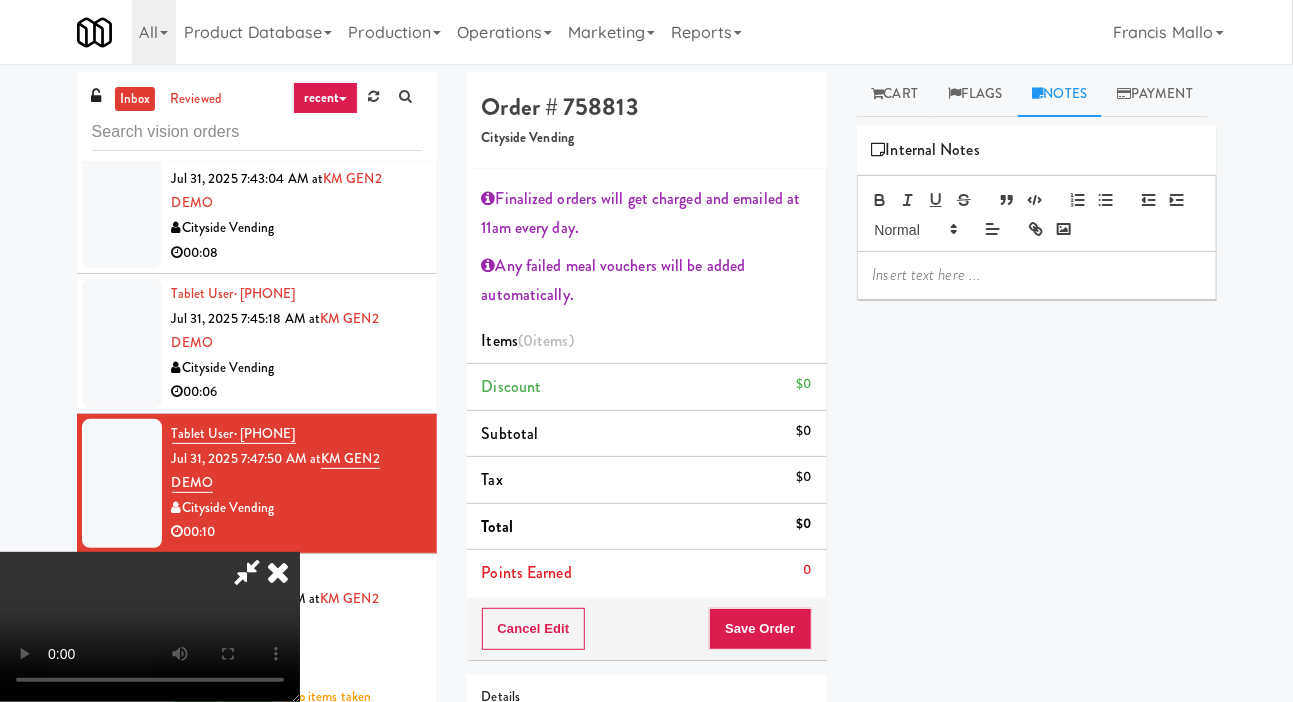 scroll, scrollTop: 0, scrollLeft: 0, axis: both 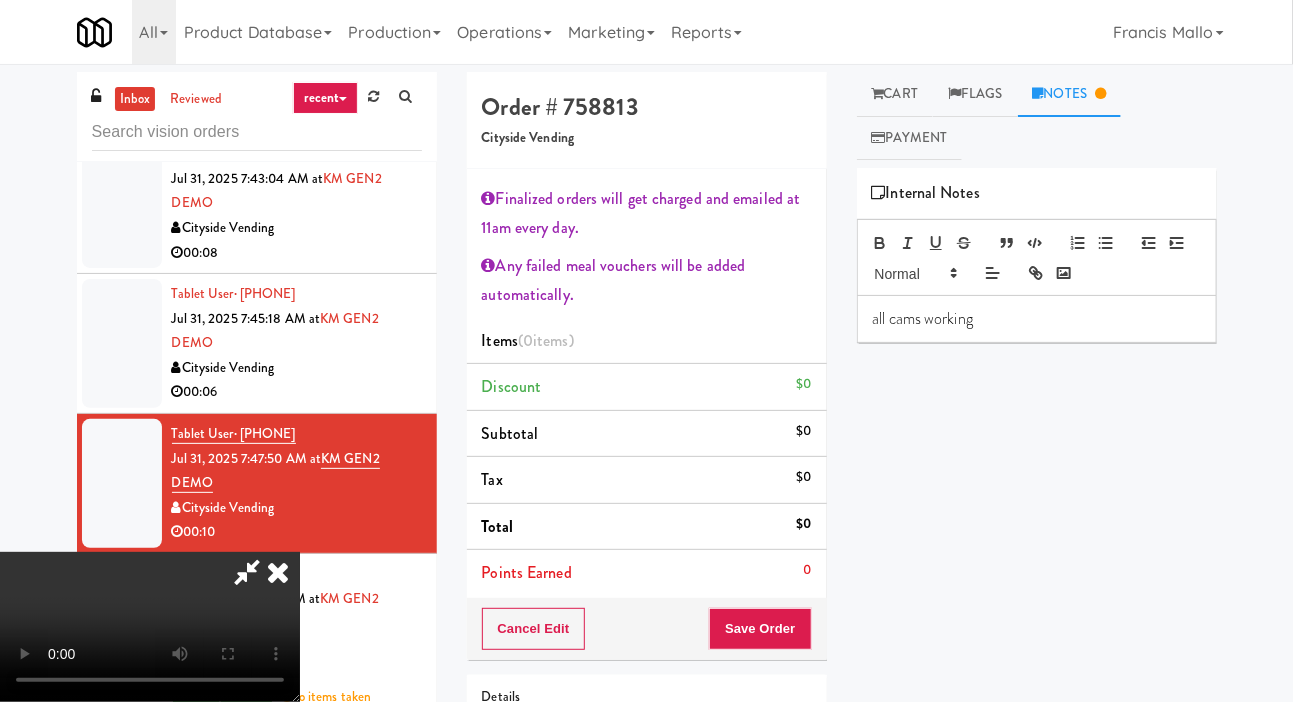 type 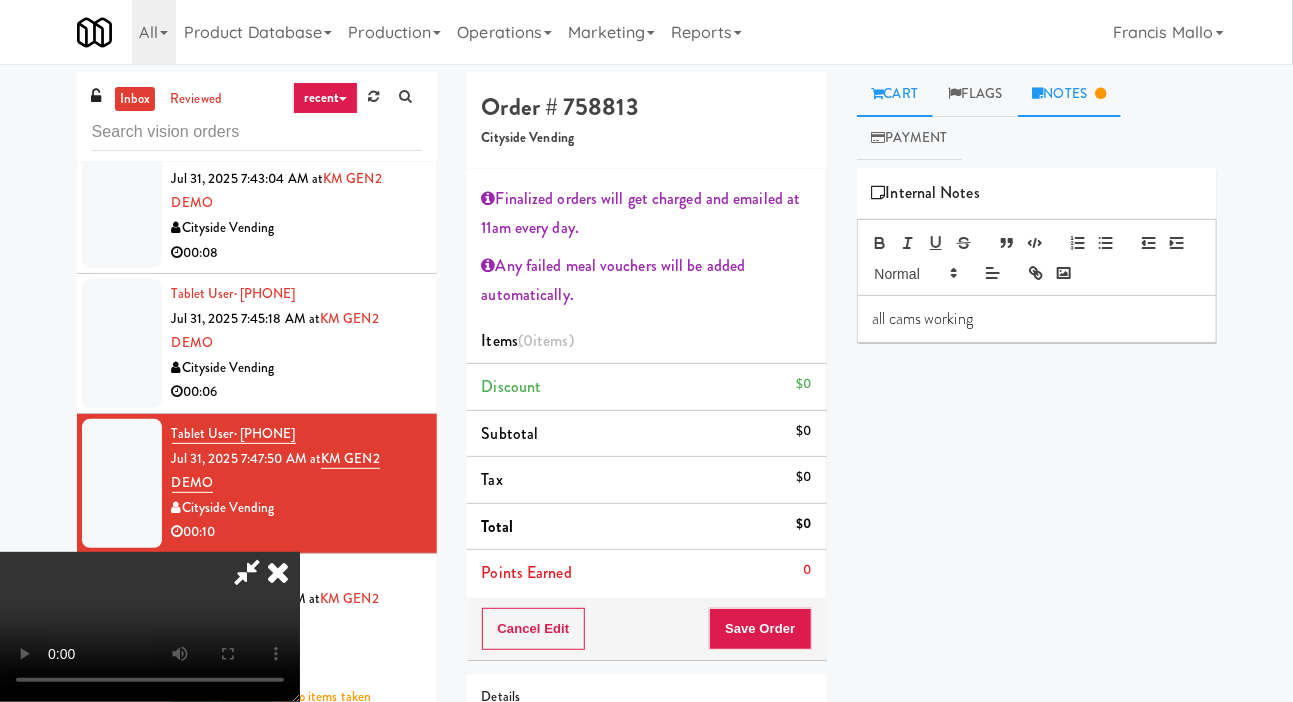 click on "Cart" at bounding box center (895, 94) 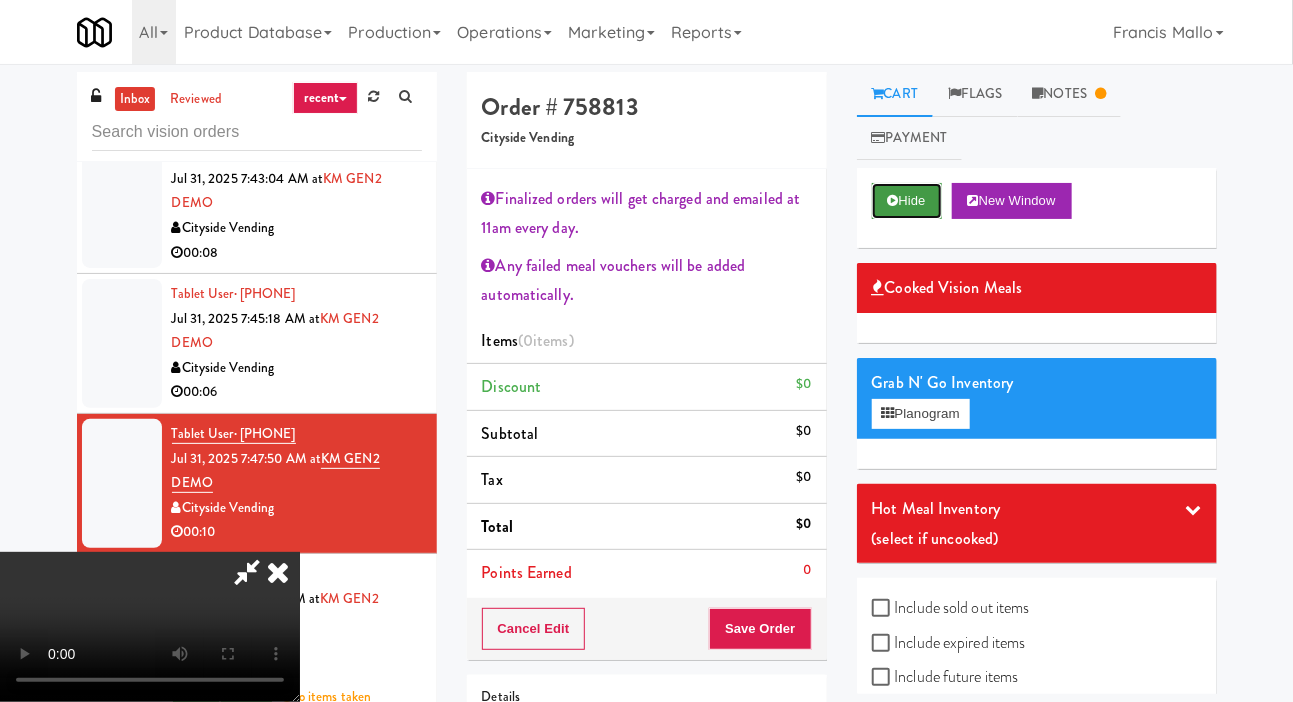 click on "Hide" at bounding box center (907, 201) 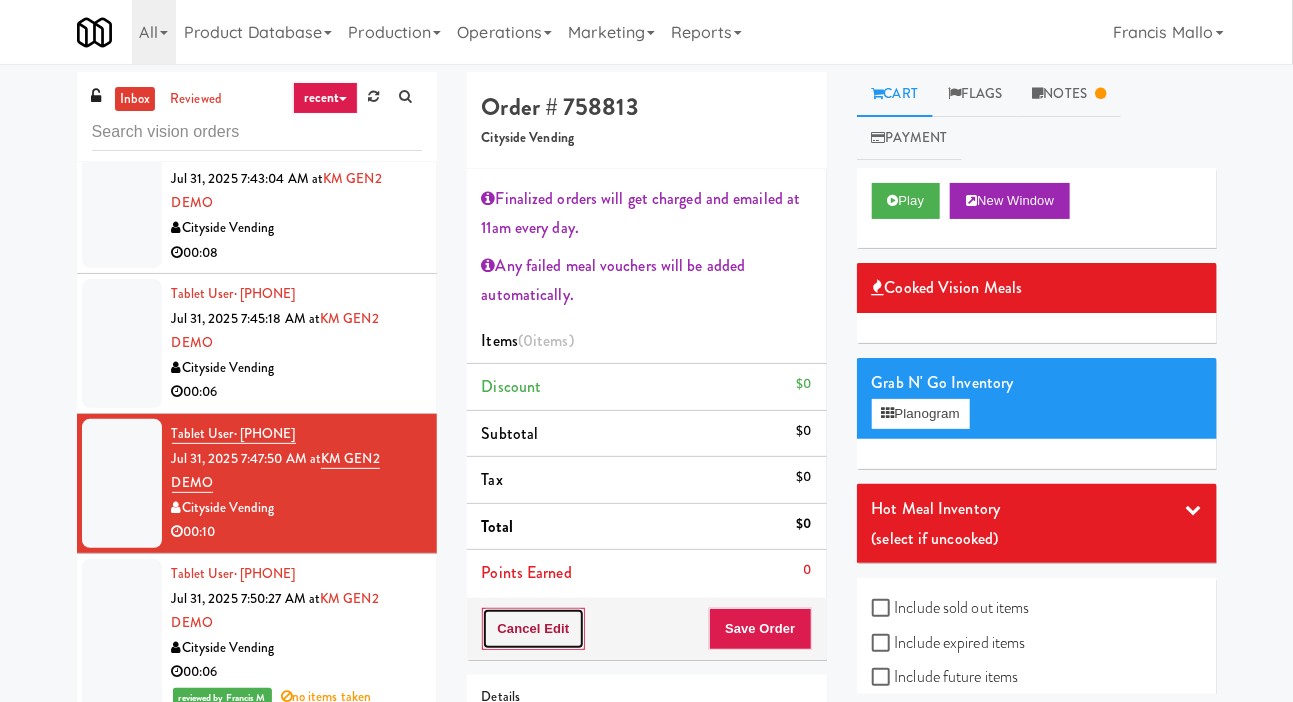 click on "Cancel Edit" at bounding box center (534, 629) 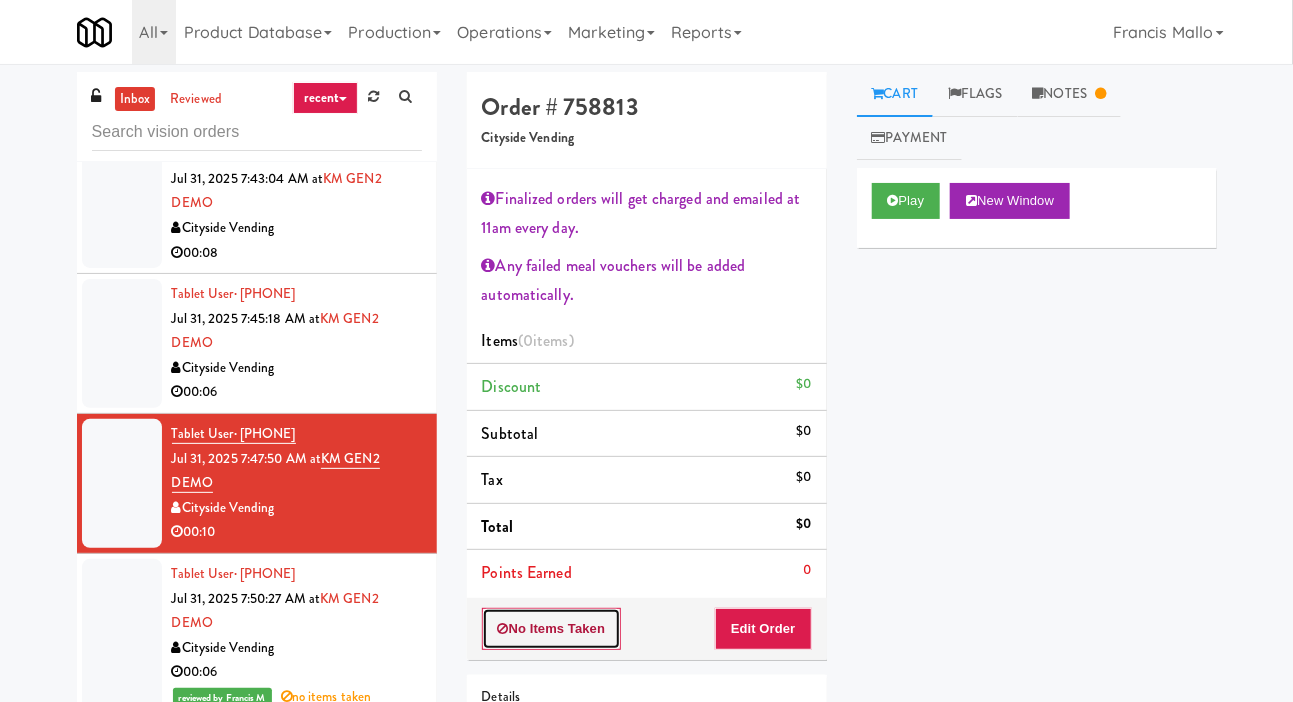 click on "No Items Taken" at bounding box center [552, 629] 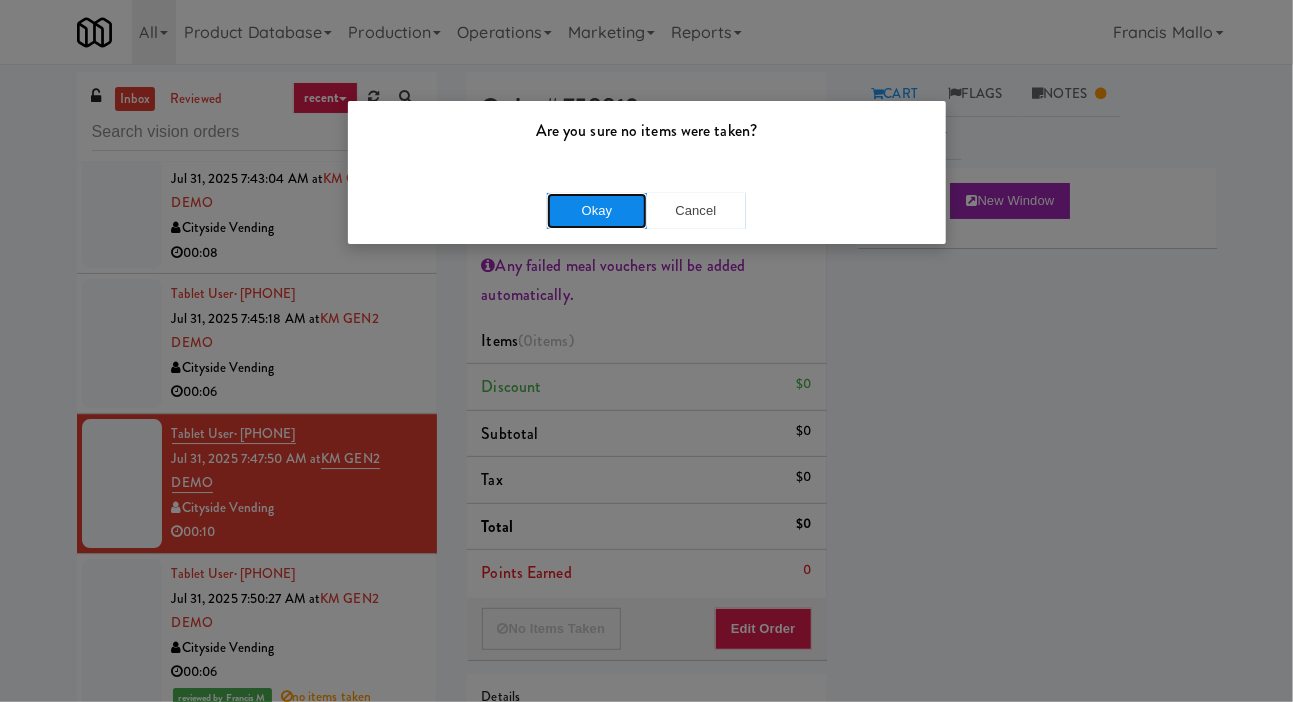 click on "Okay" at bounding box center (597, 211) 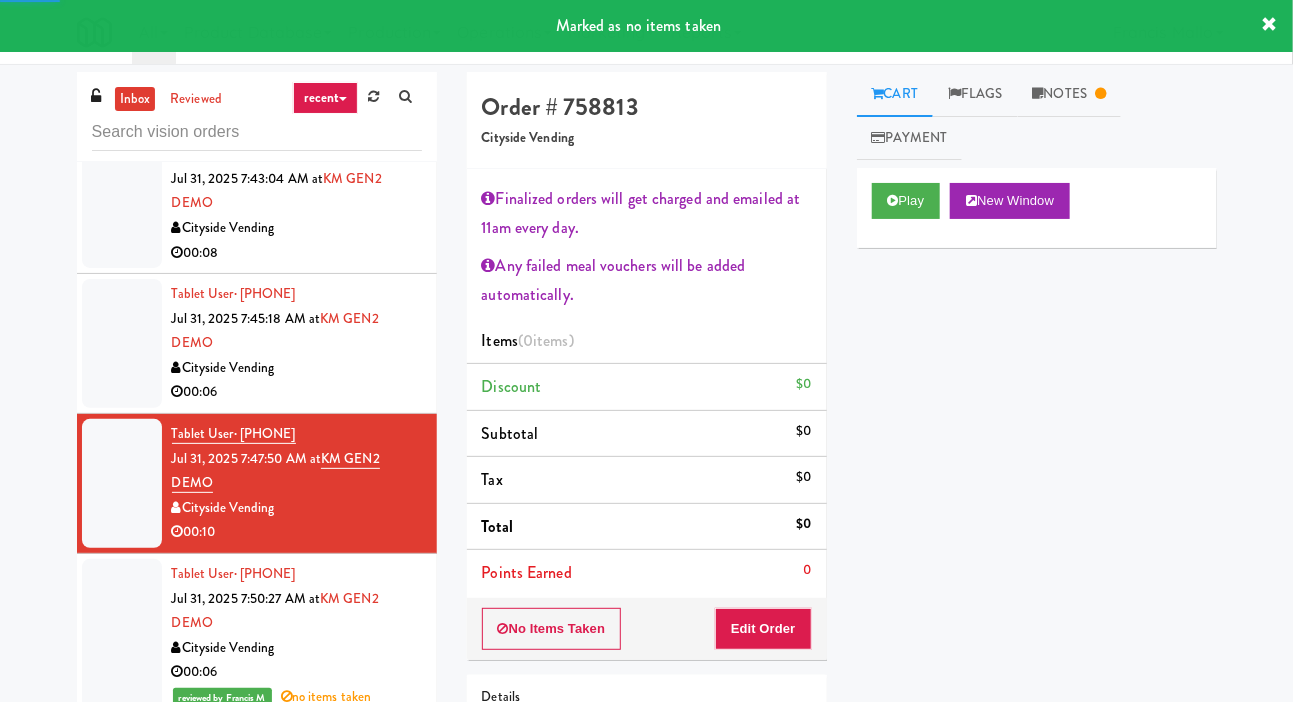 click at bounding box center [122, 343] 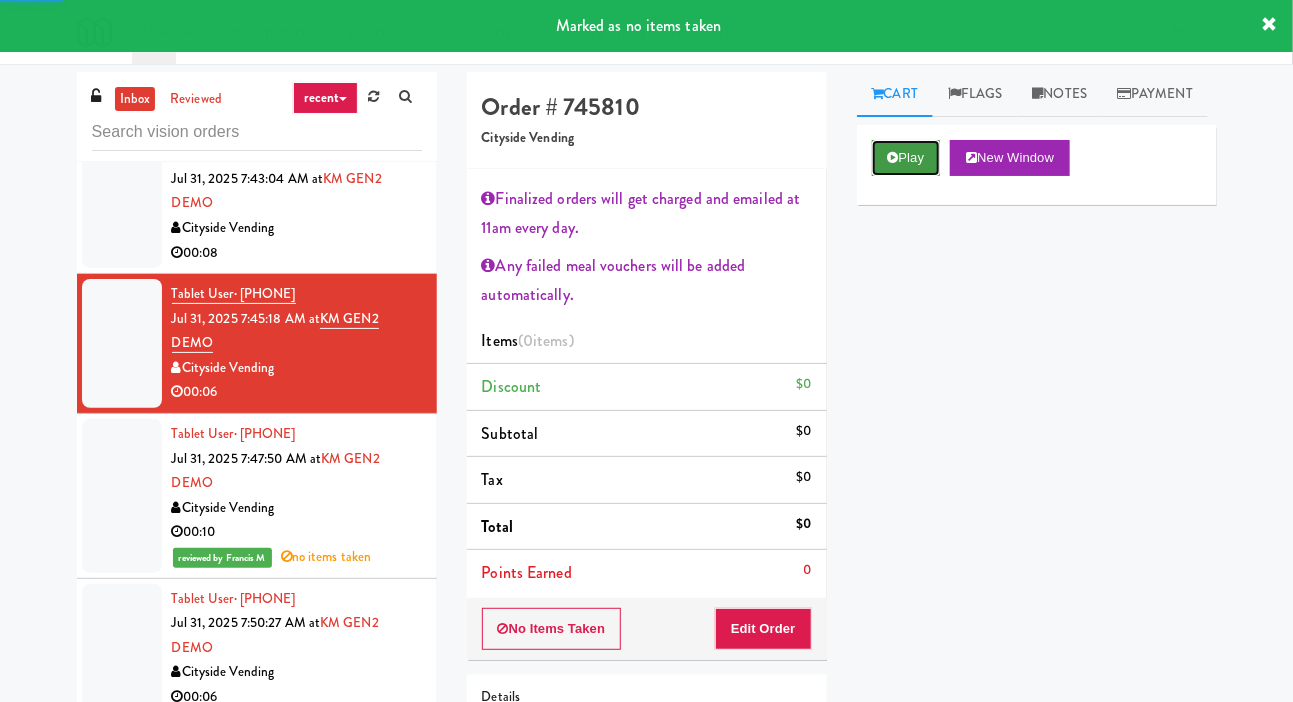 click on "Play" at bounding box center [906, 158] 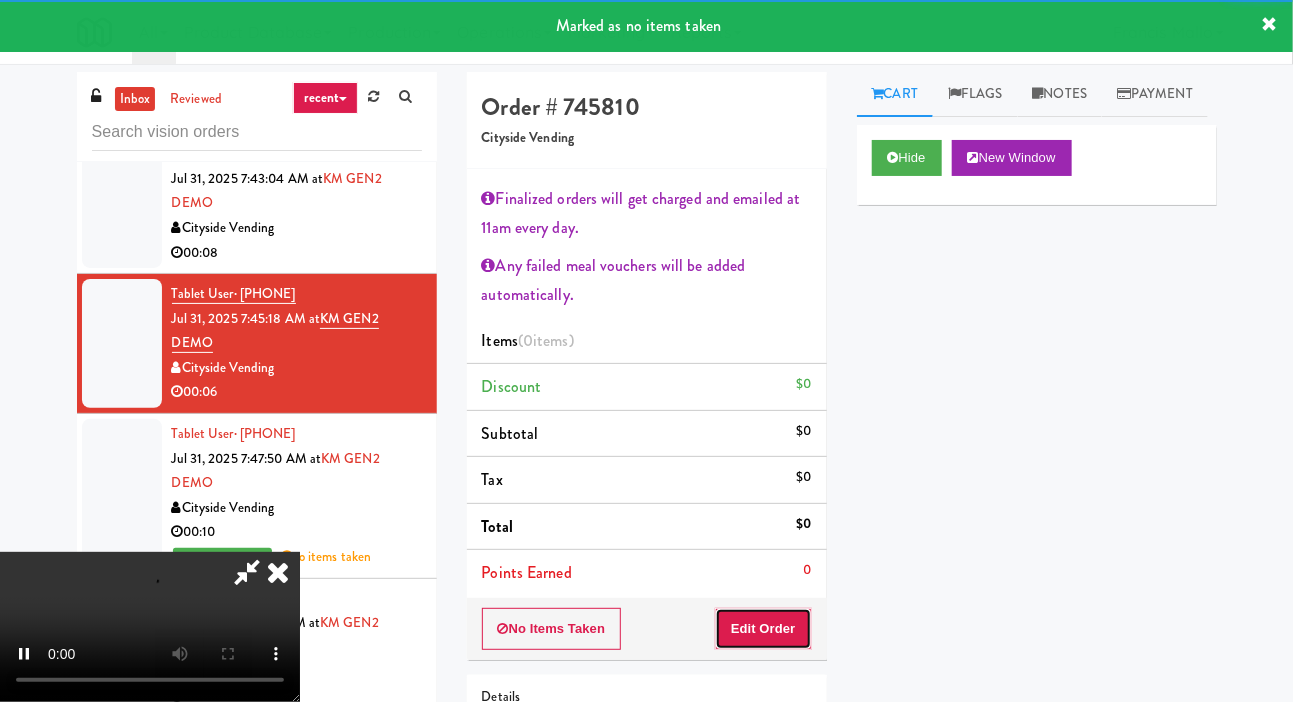click on "Edit Order" at bounding box center [763, 629] 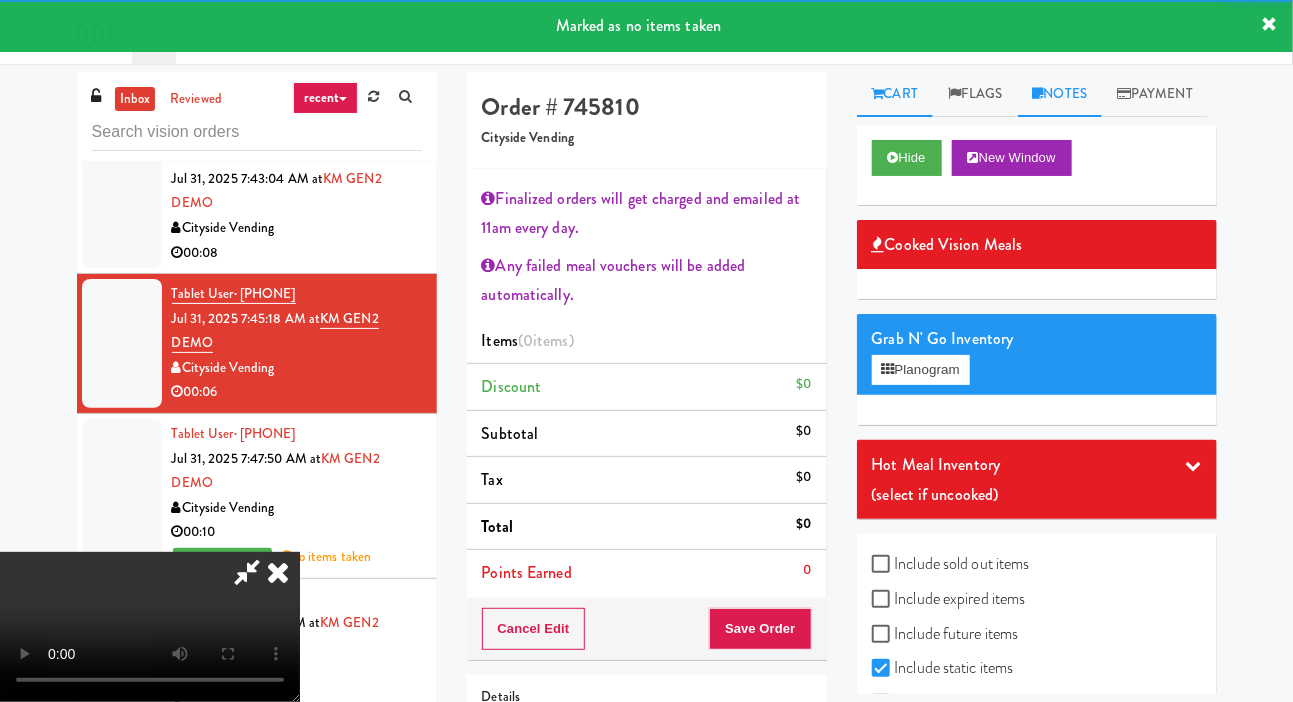 click on "Notes" at bounding box center (1060, 94) 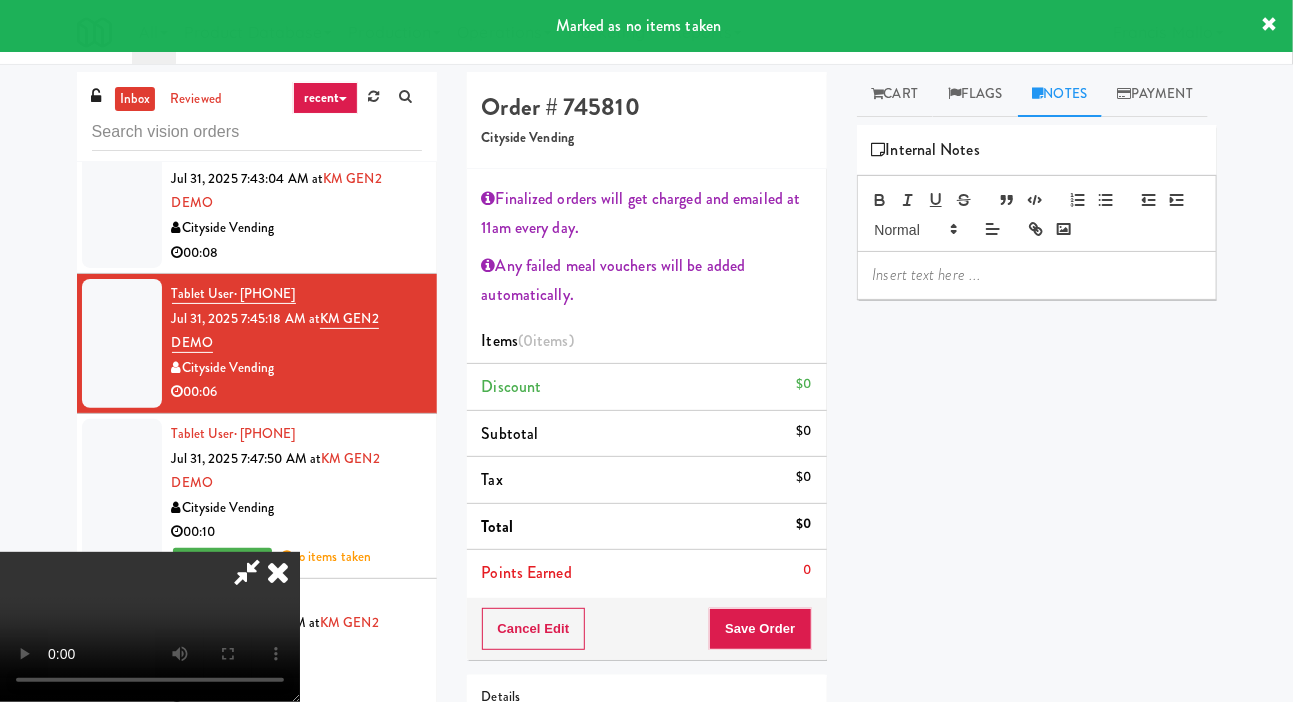 click at bounding box center (1037, 275) 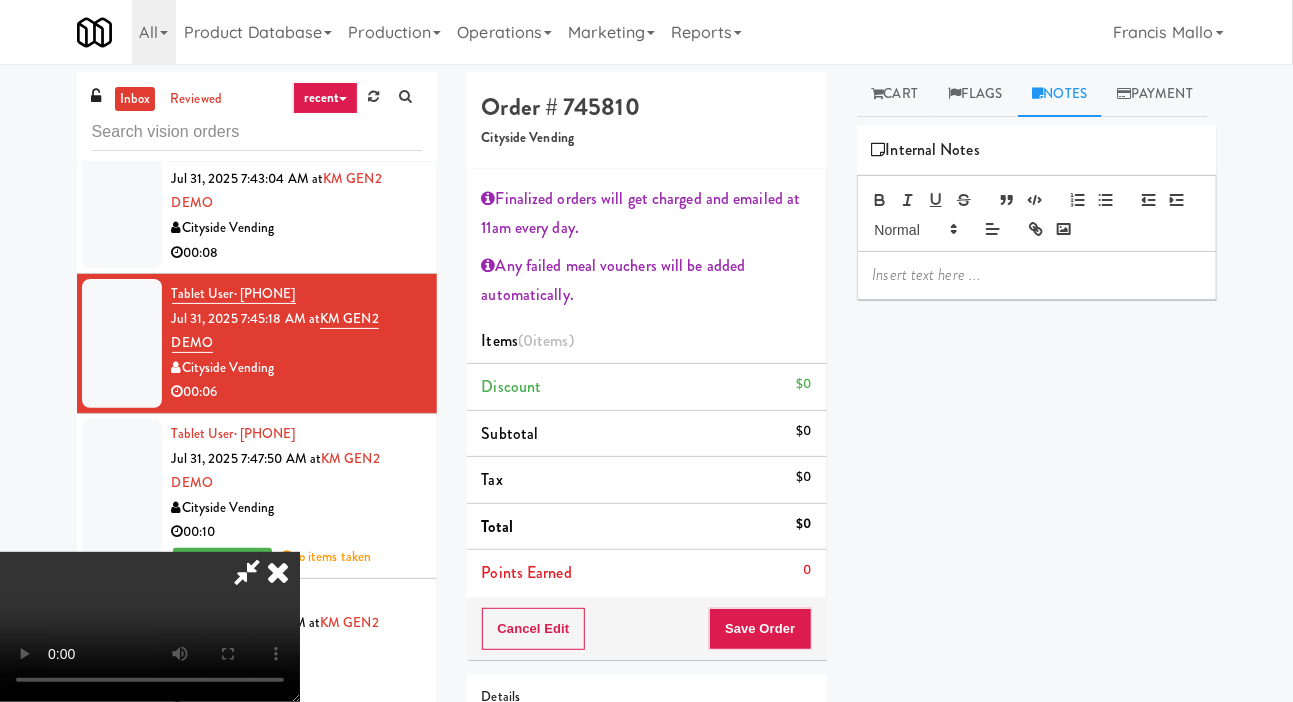 scroll, scrollTop: 0, scrollLeft: 0, axis: both 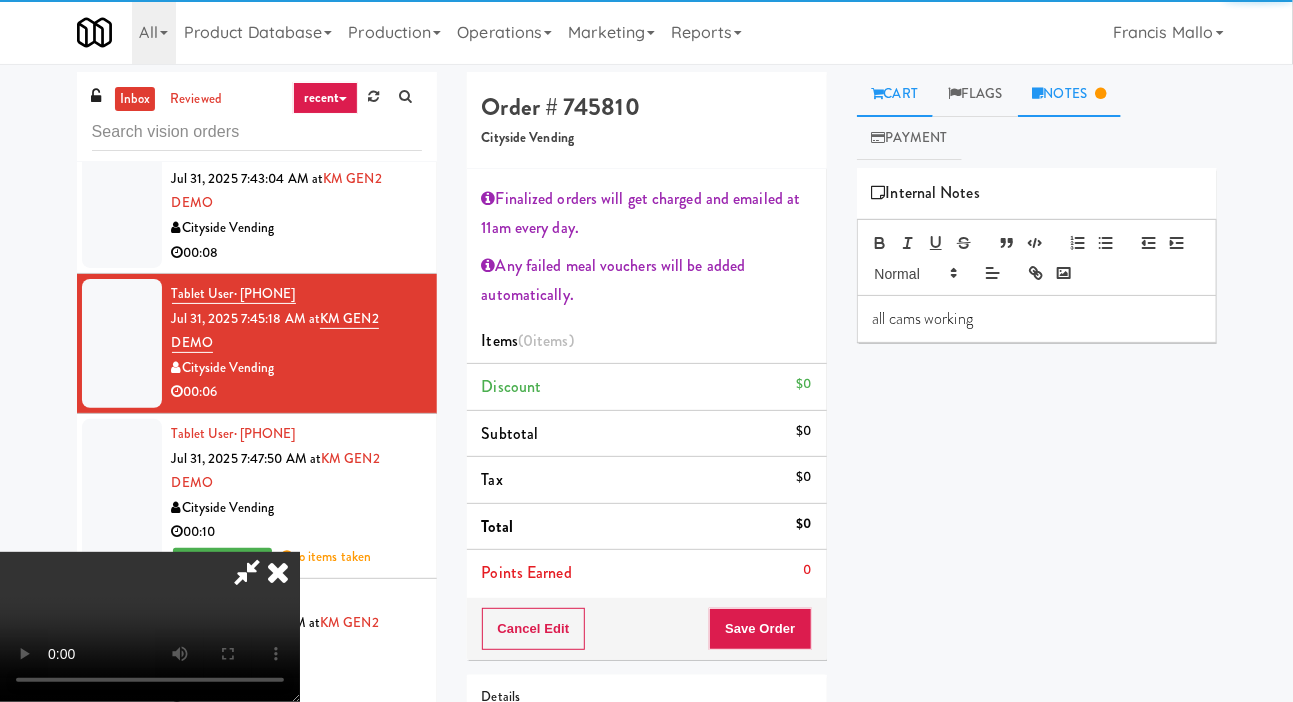 click on "Cart" at bounding box center [895, 94] 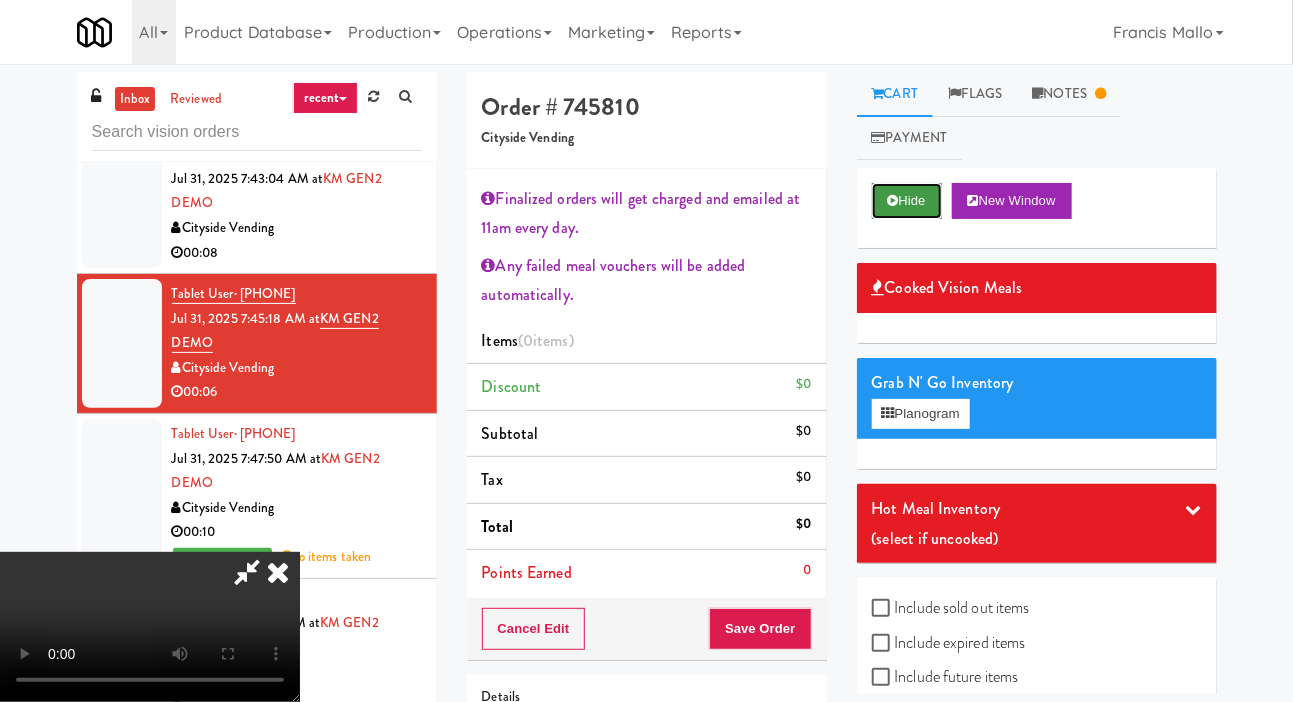 click on "Hide" at bounding box center (907, 201) 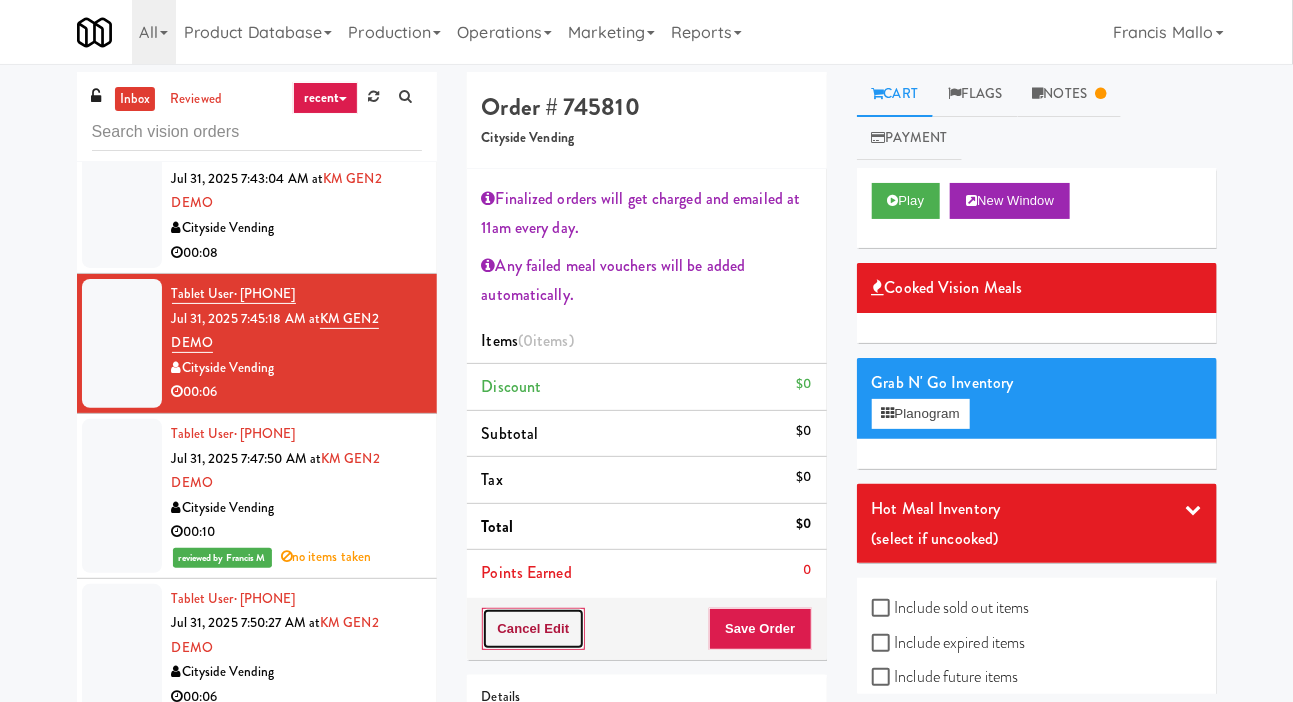 click on "Cancel Edit" at bounding box center [534, 629] 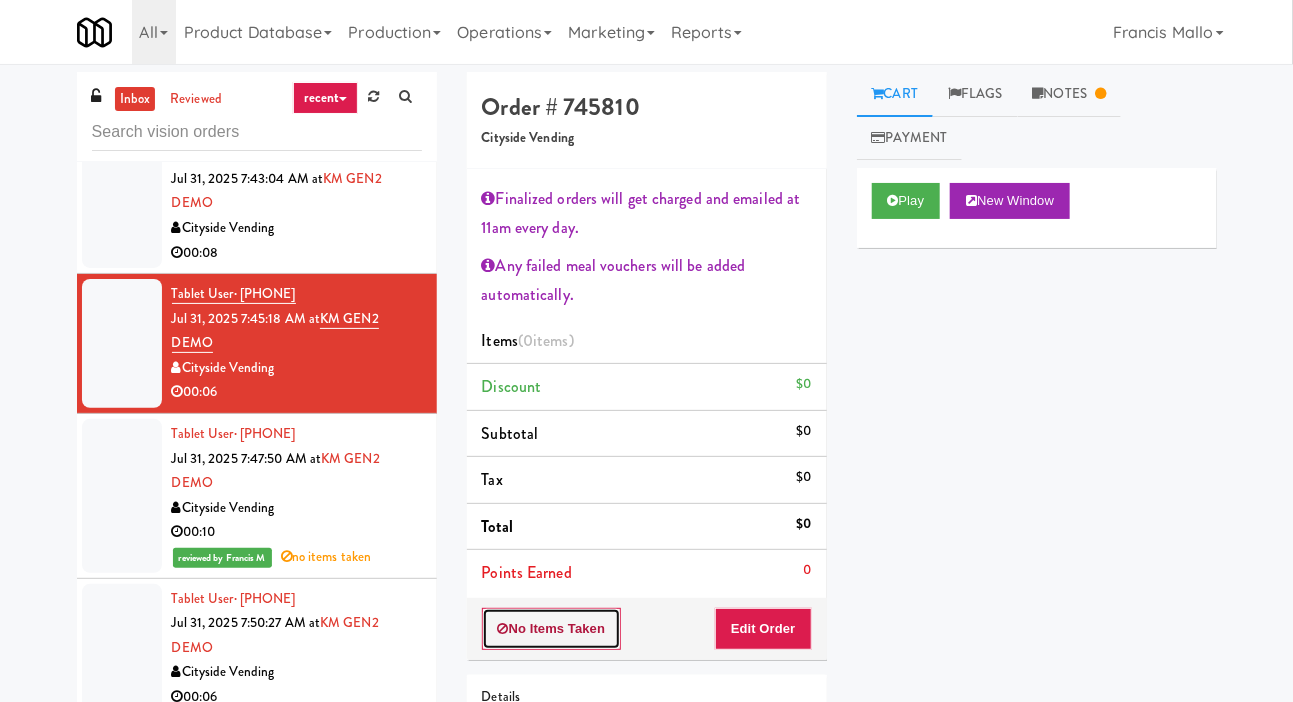 click on "No Items Taken" at bounding box center (552, 629) 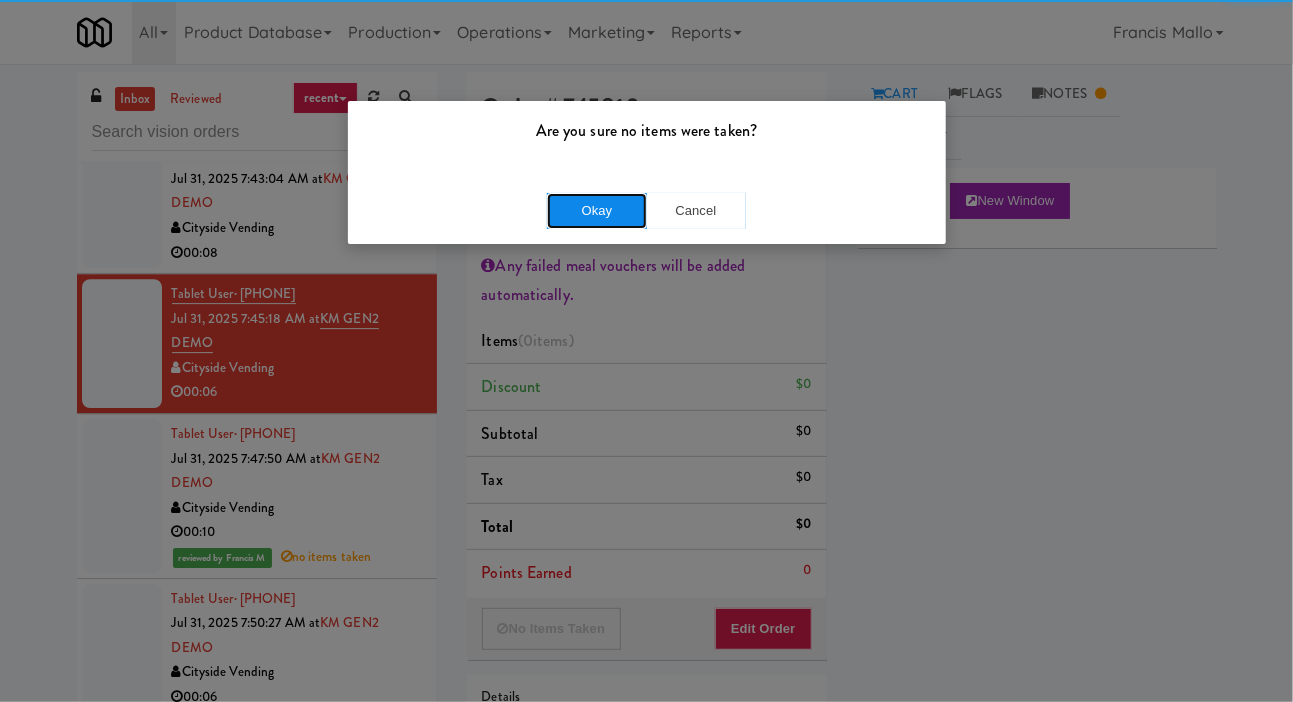 click on "Okay" at bounding box center (597, 211) 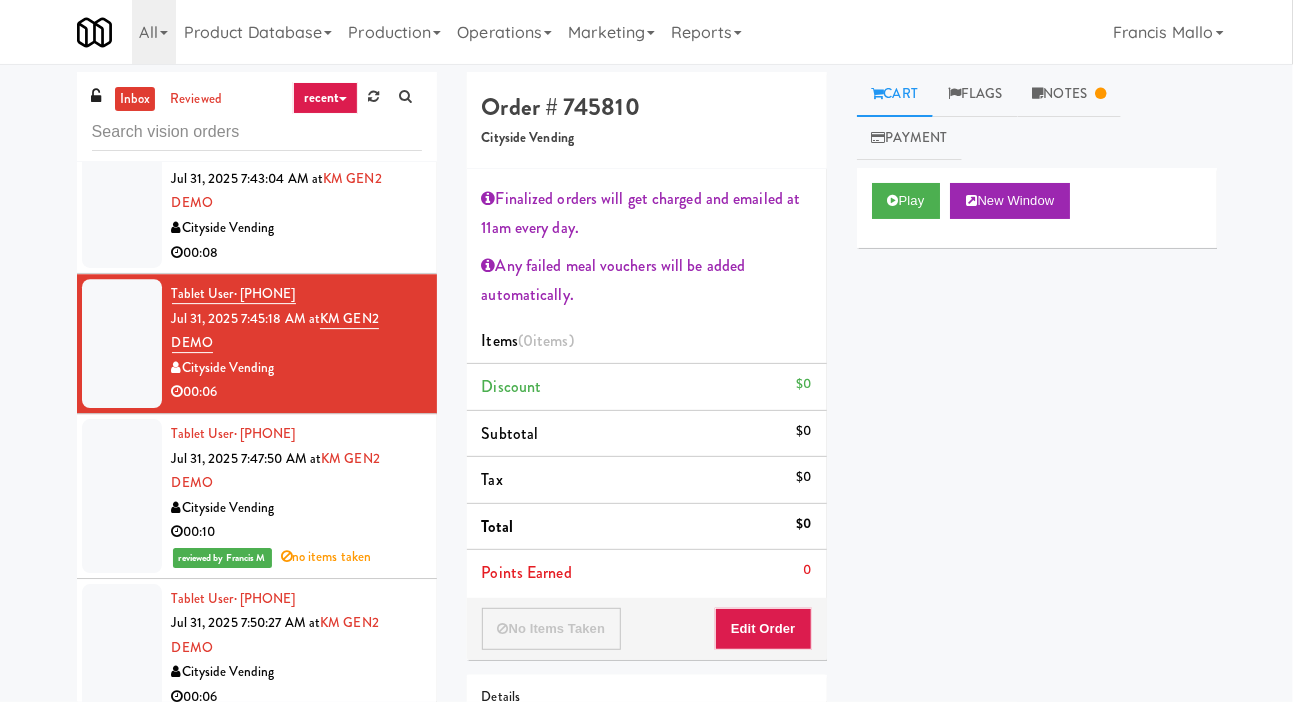 click at bounding box center [122, 496] 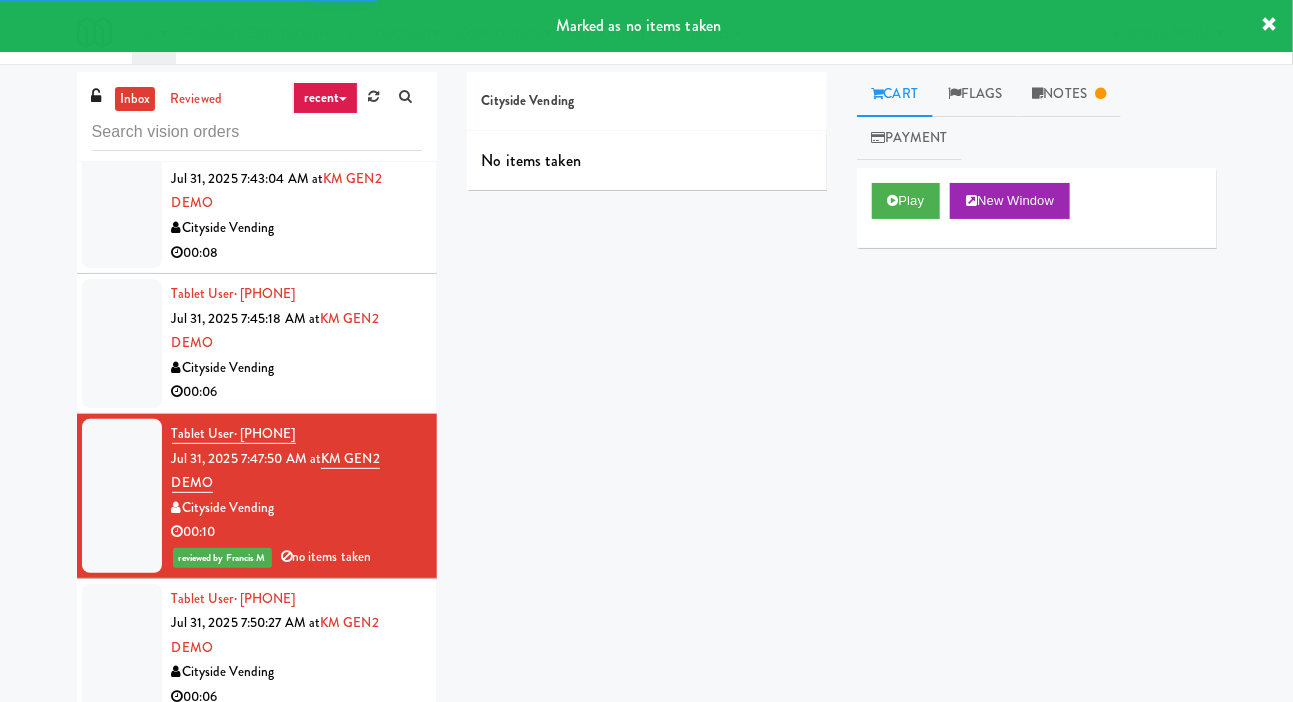 click at bounding box center (122, 203) 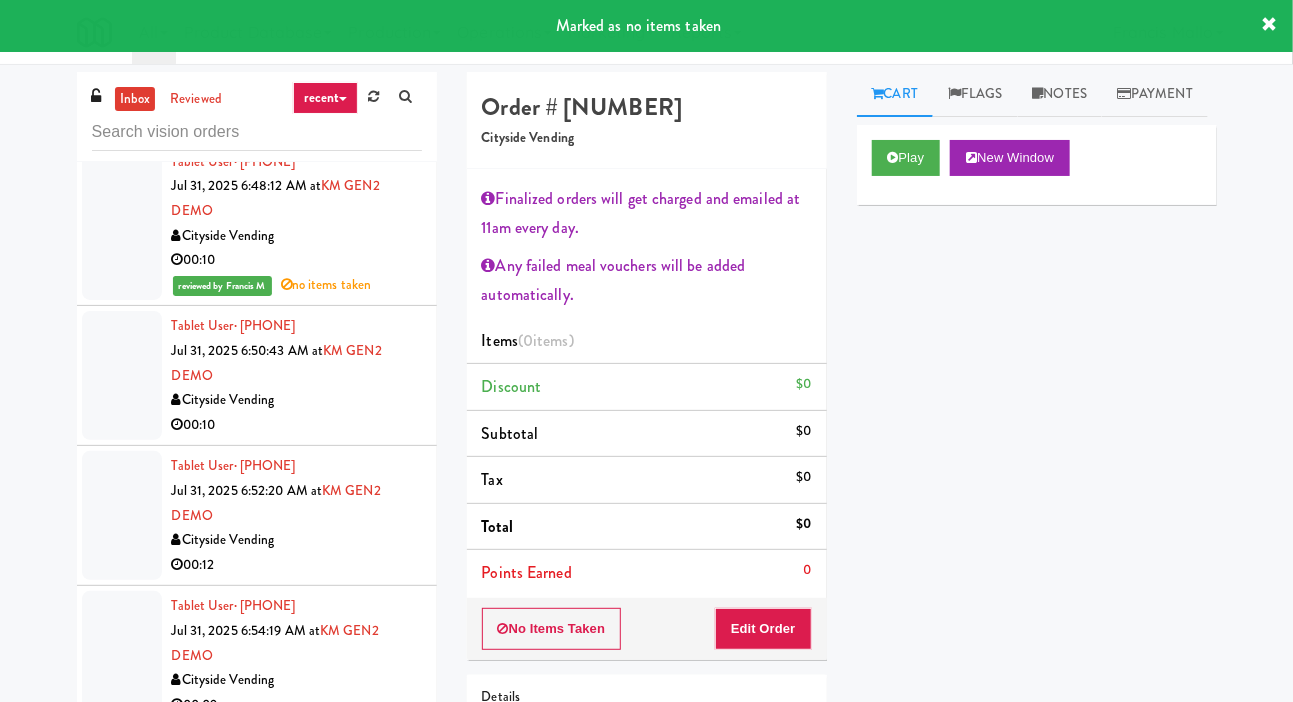 scroll, scrollTop: 3947, scrollLeft: 0, axis: vertical 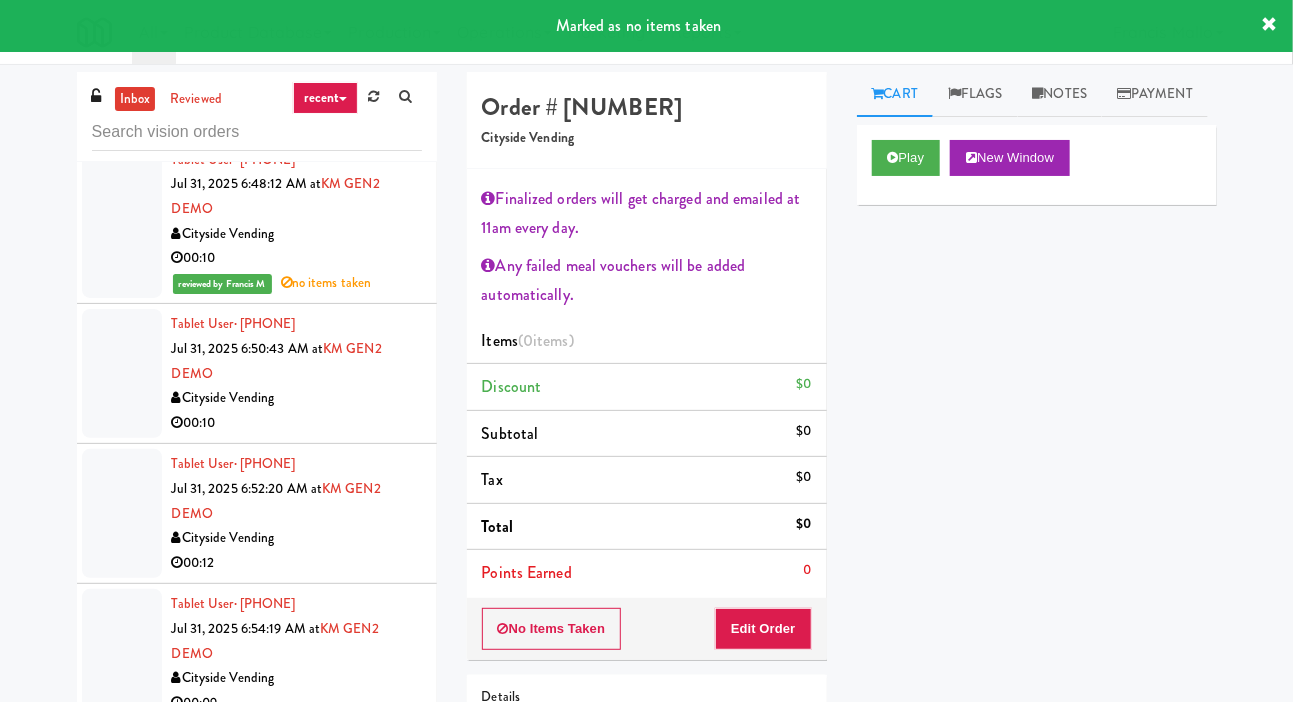 click at bounding box center [122, 373] 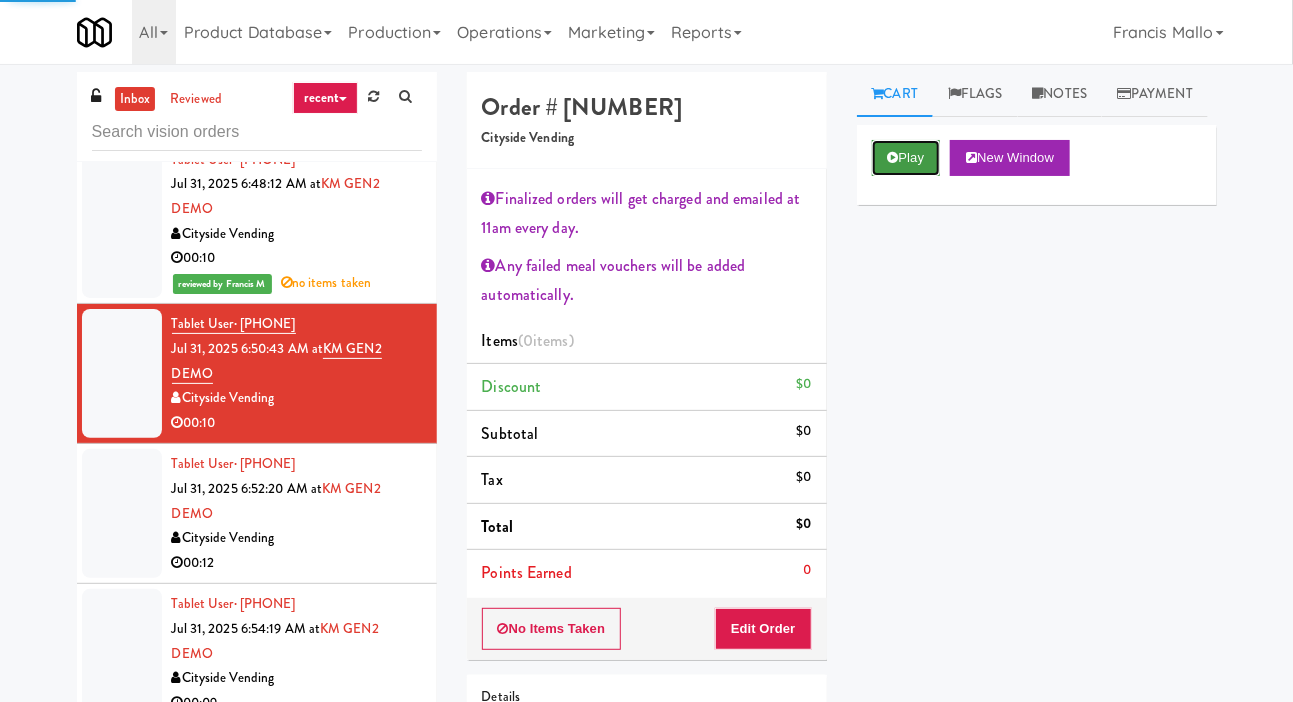 click at bounding box center (893, 157) 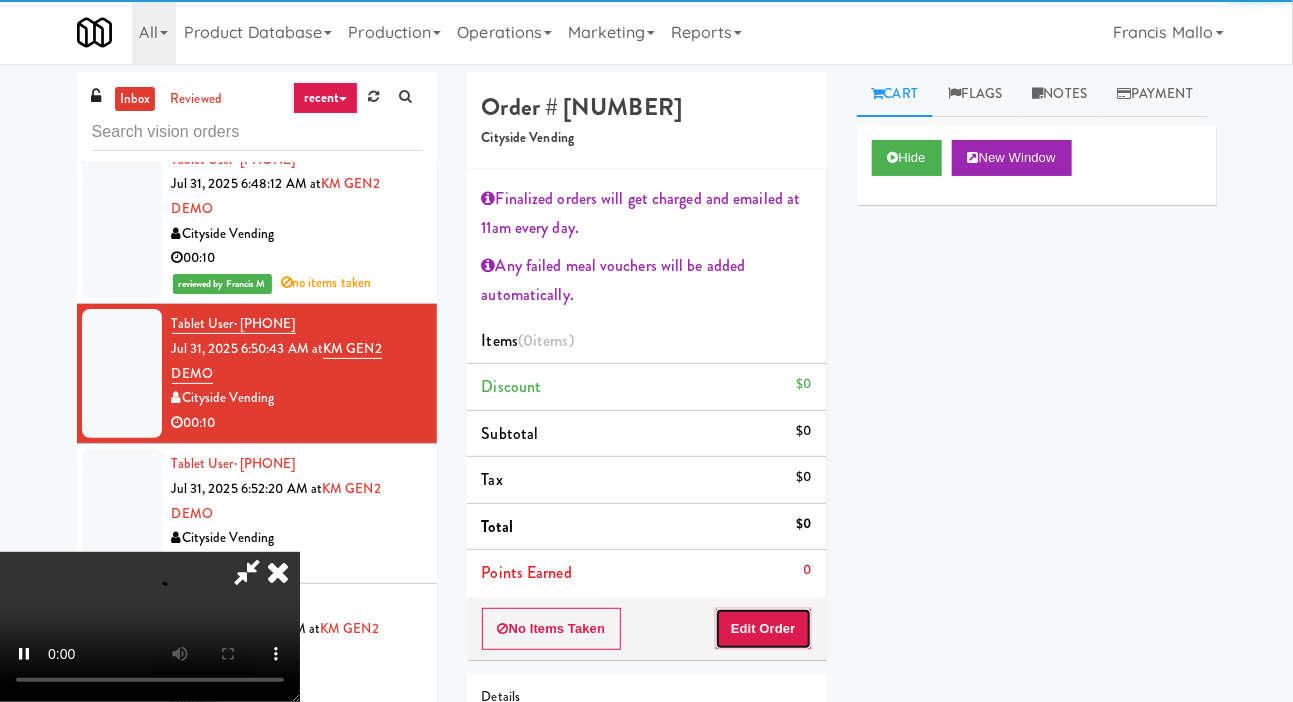 click on "Edit Order" at bounding box center [763, 629] 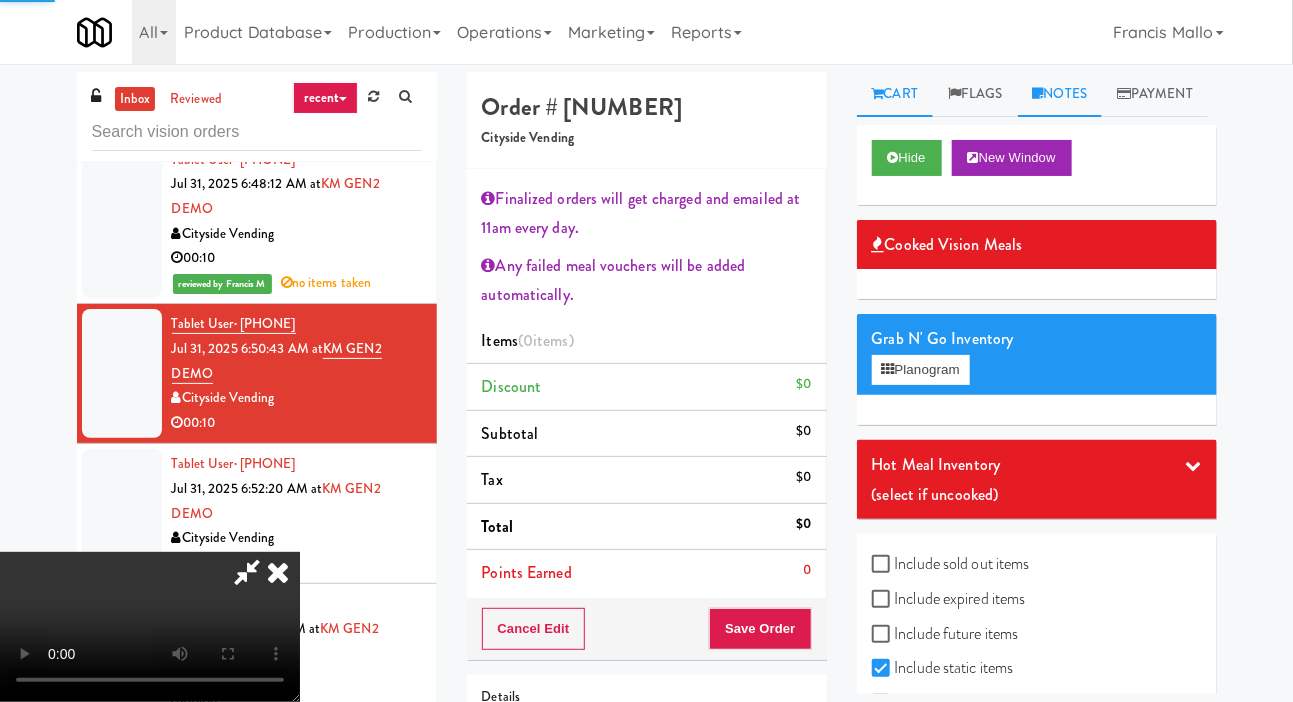 click on "Notes" at bounding box center [1060, 94] 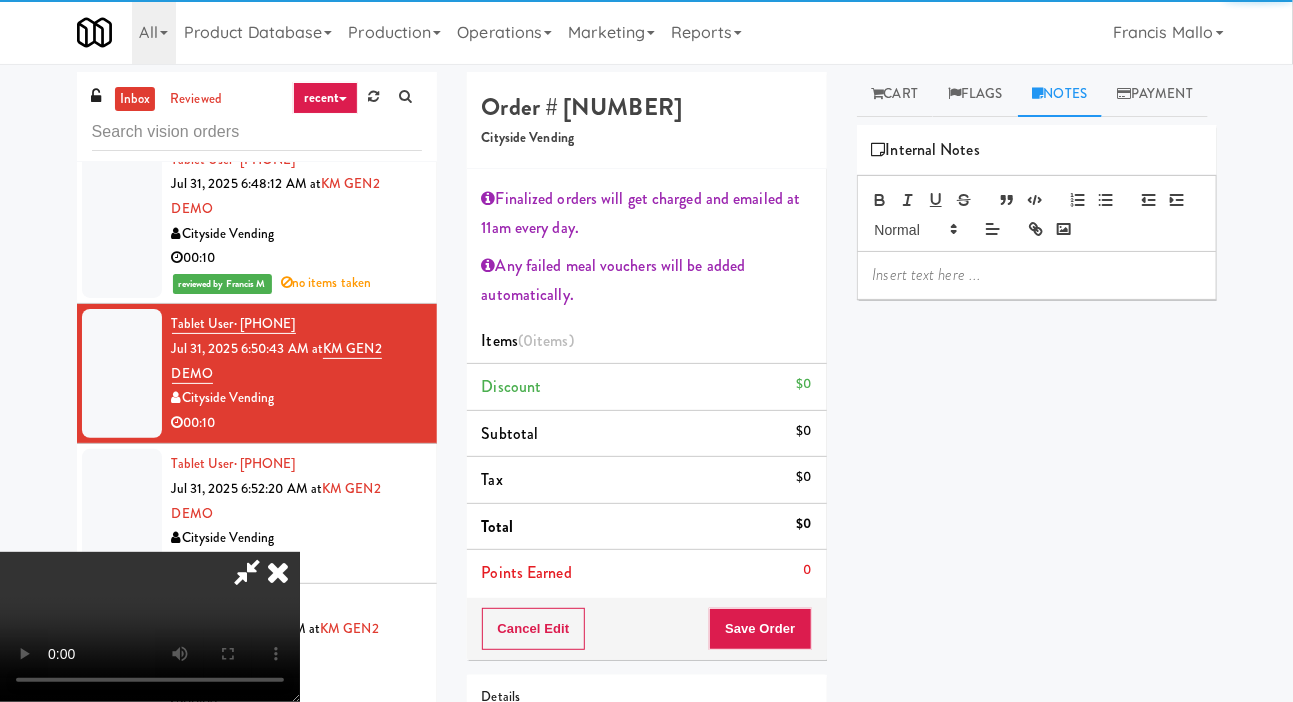 click at bounding box center [1037, 275] 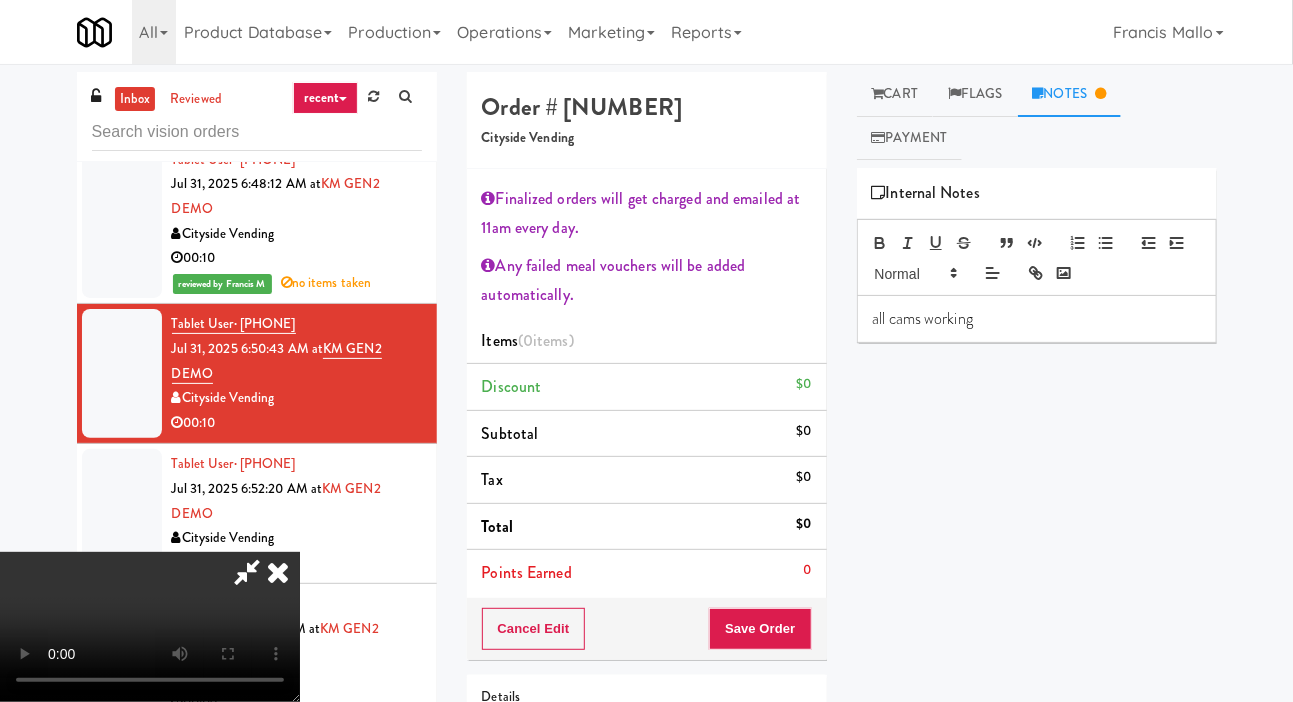 scroll, scrollTop: 0, scrollLeft: 0, axis: both 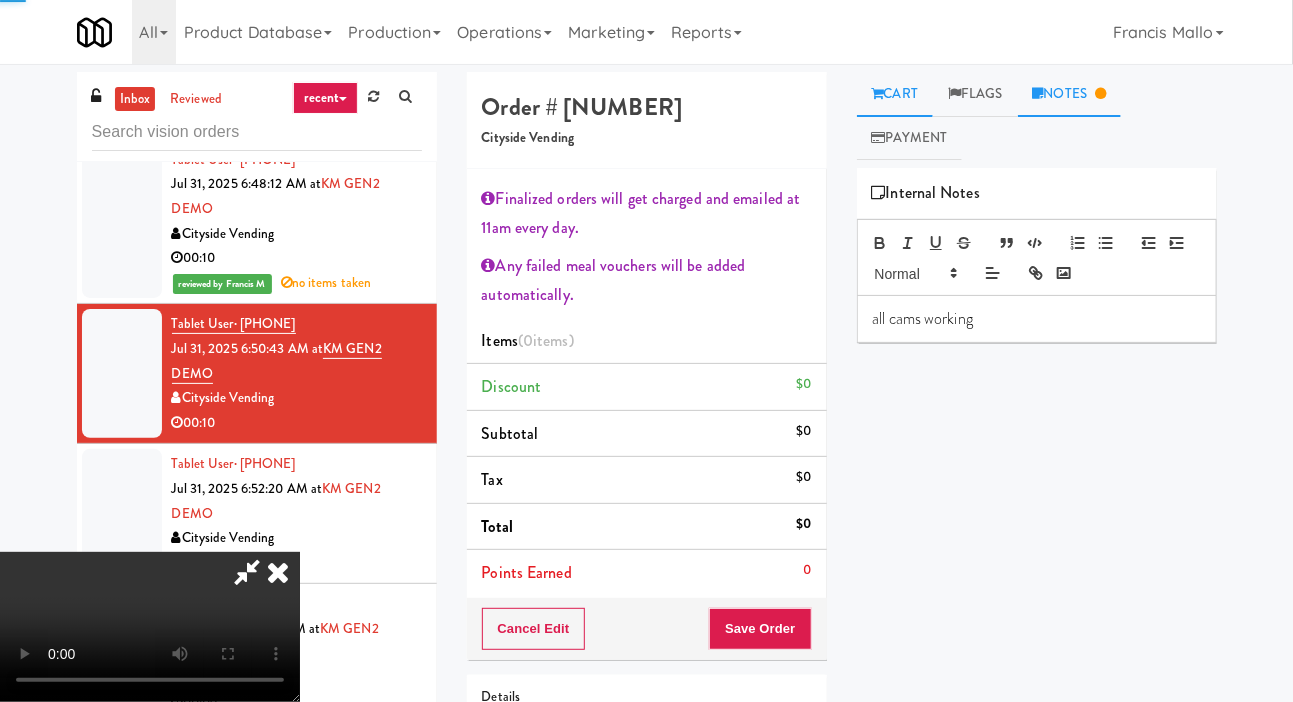 click on "Cart" at bounding box center [895, 94] 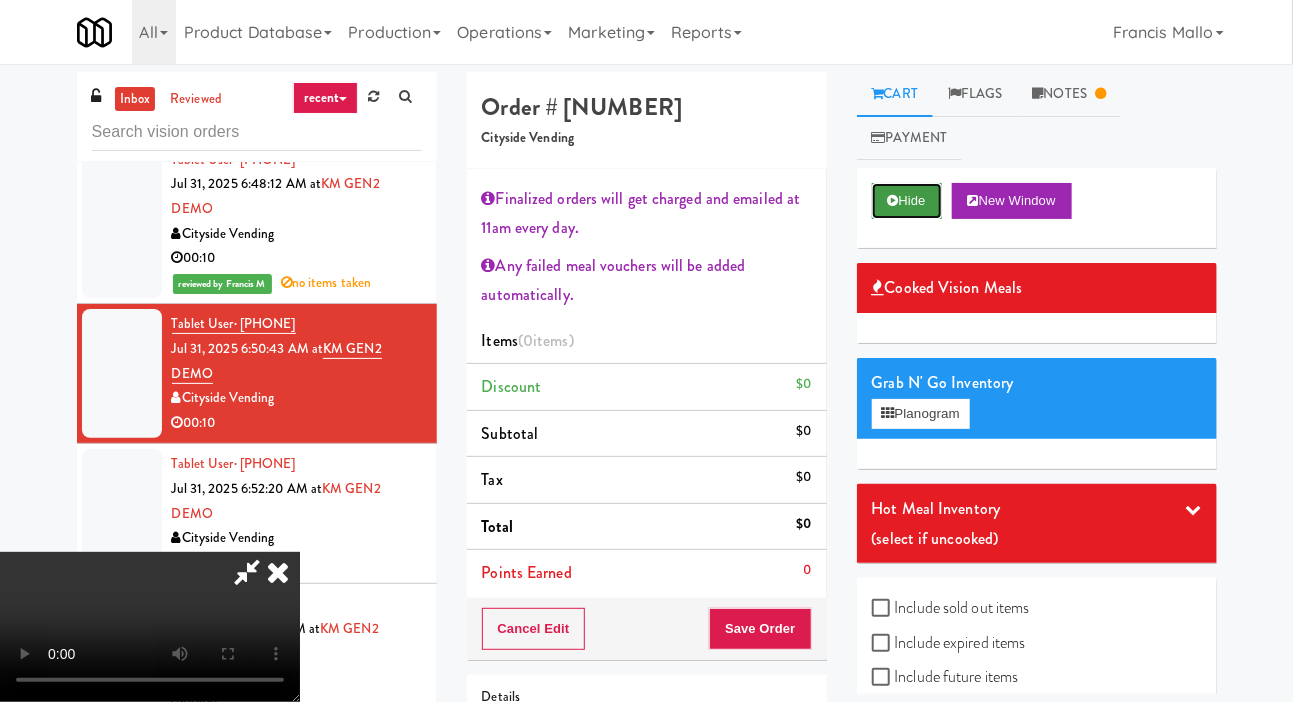click on "Hide" at bounding box center [907, 201] 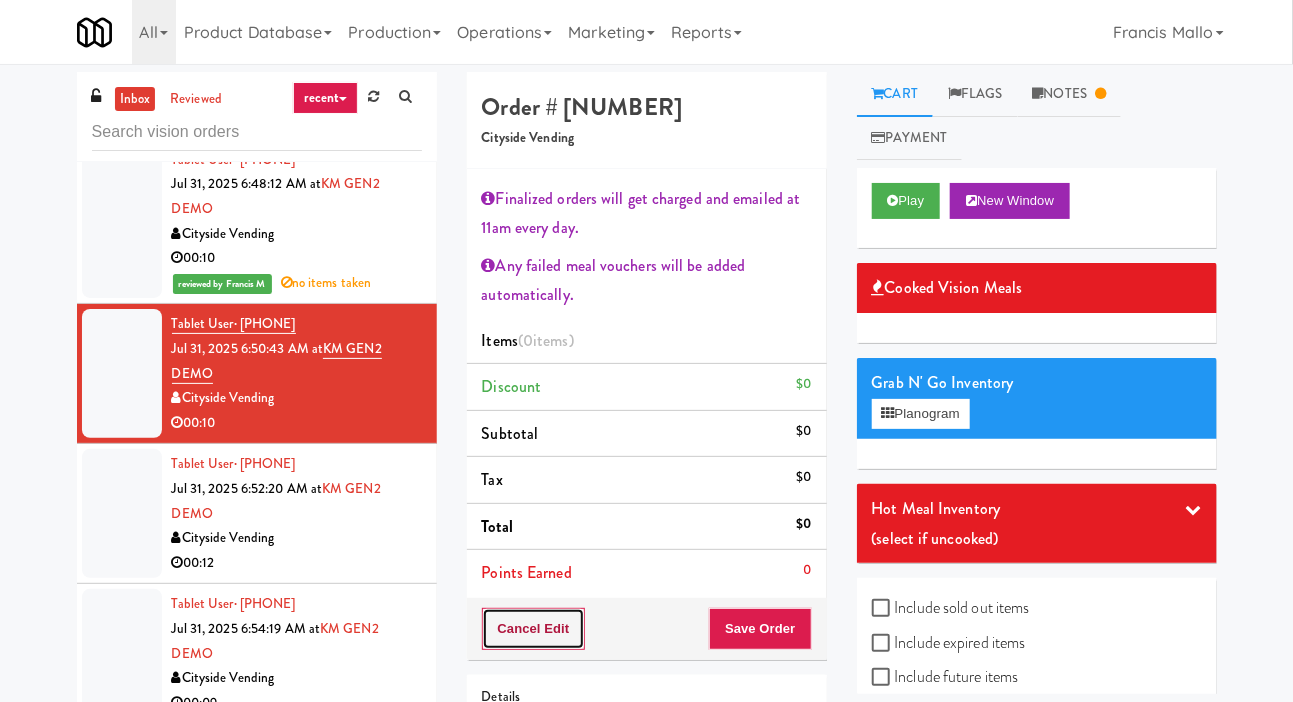 click on "Cancel Edit" at bounding box center [534, 629] 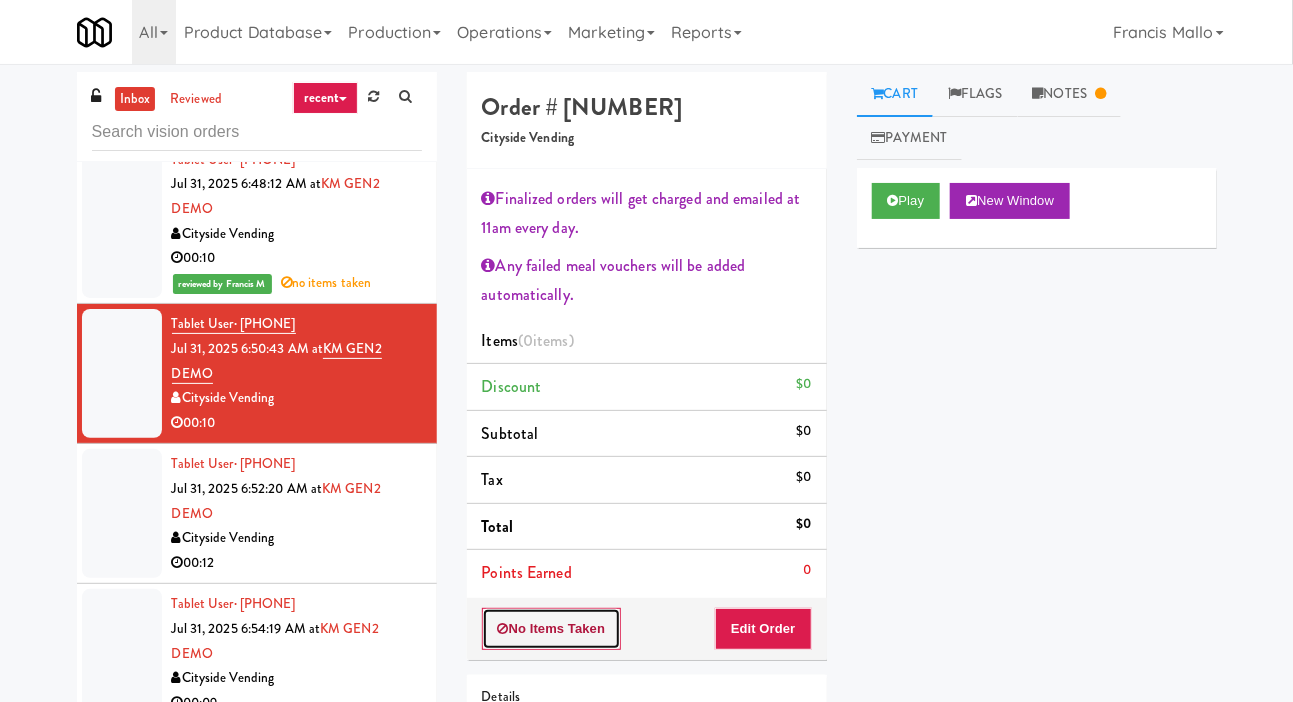 click on "No Items Taken" at bounding box center (552, 629) 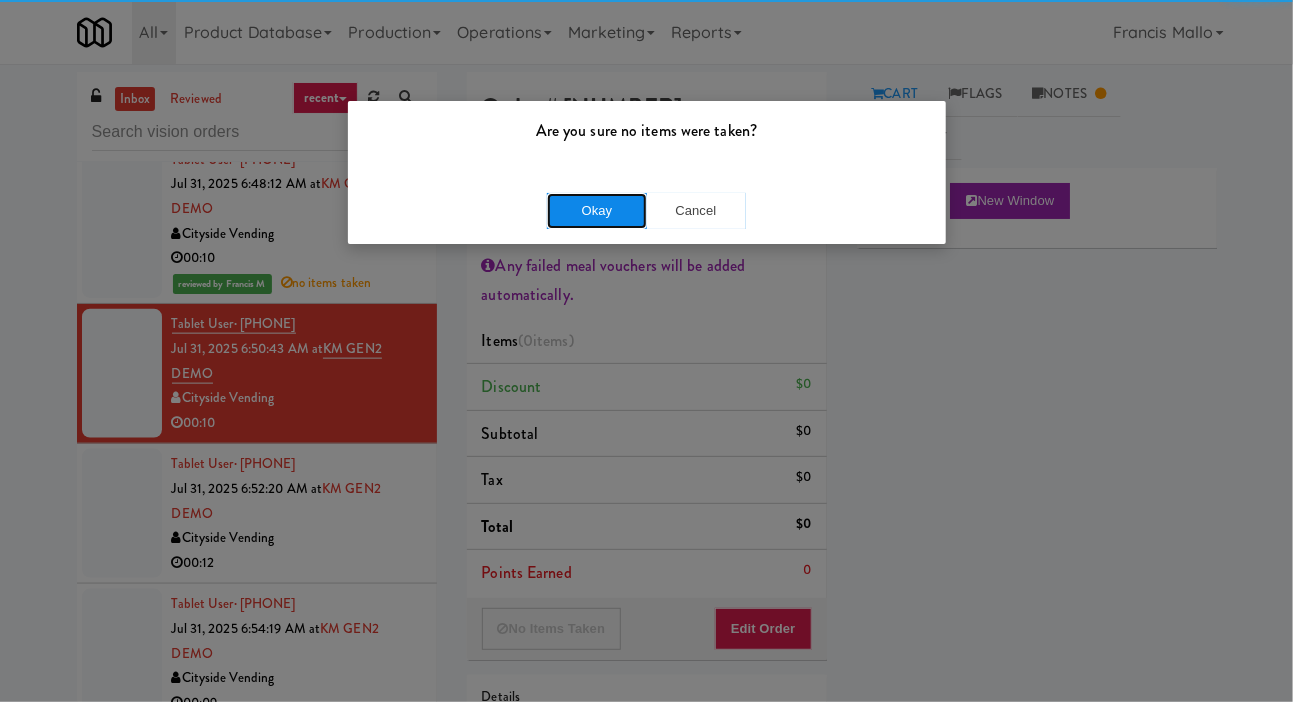 click on "Okay" at bounding box center (597, 211) 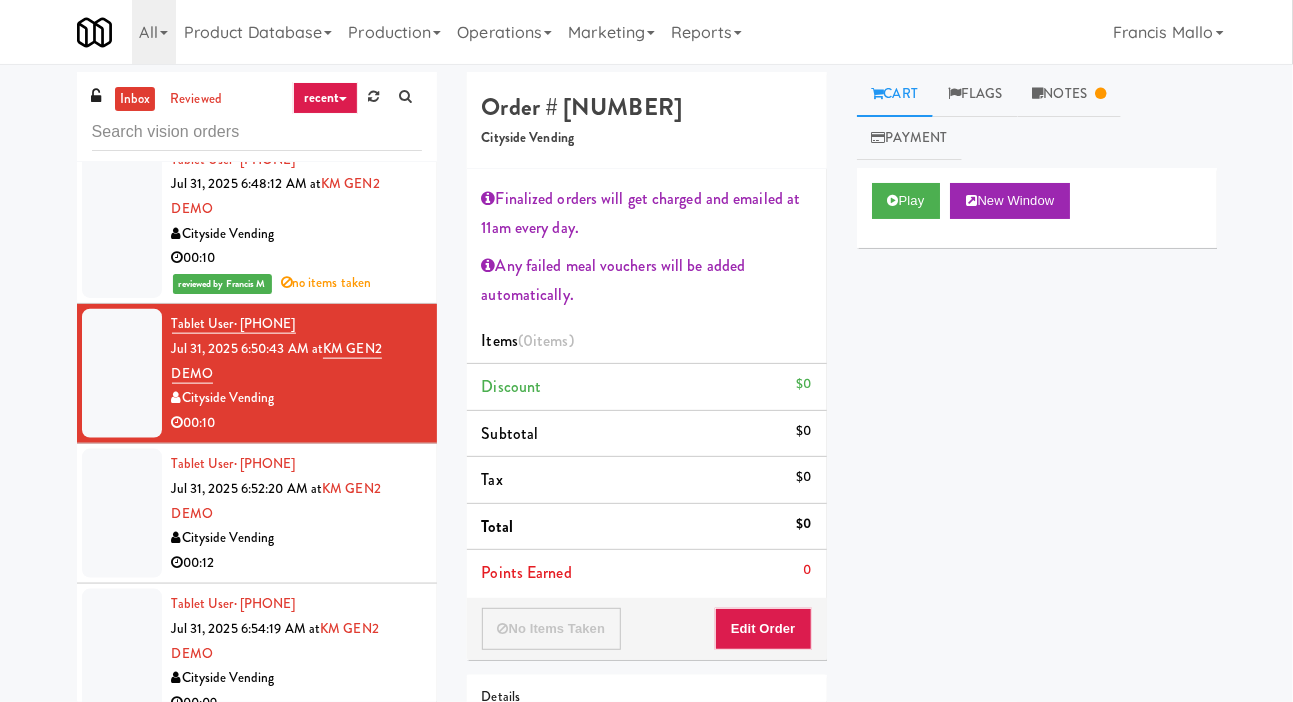 click at bounding box center (122, 513) 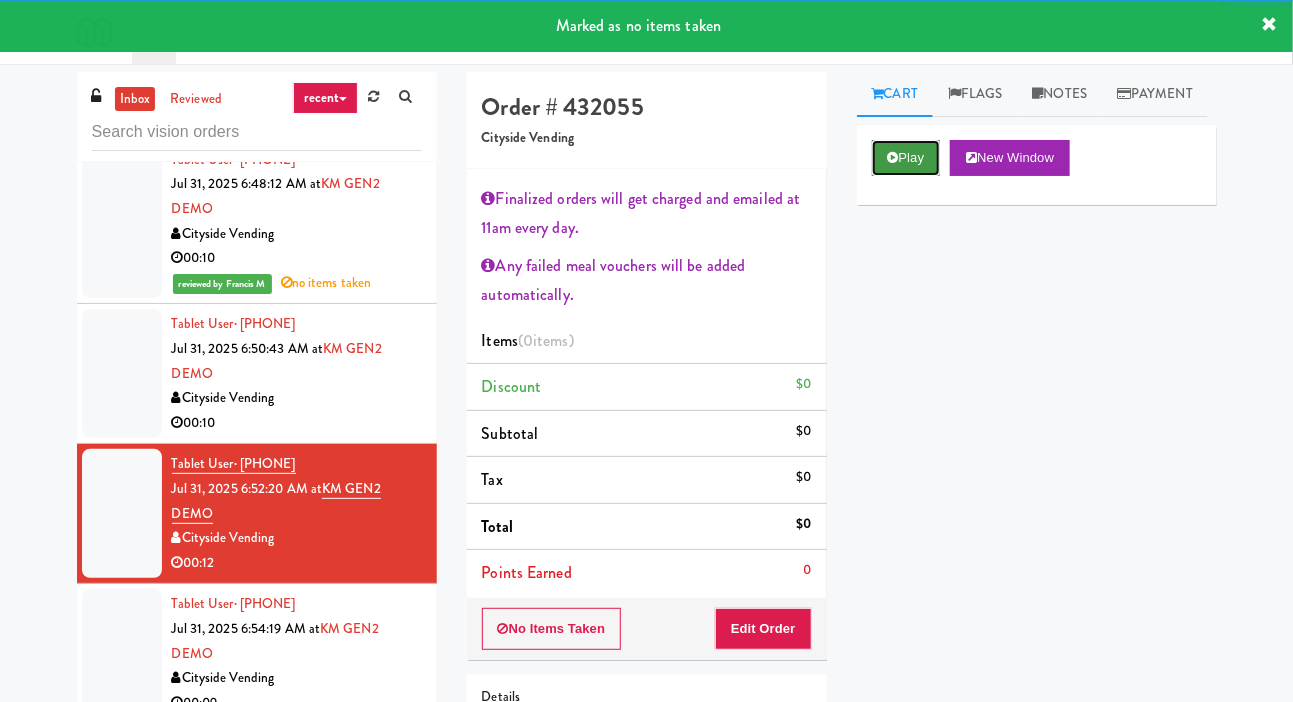 click on "Play" at bounding box center (906, 158) 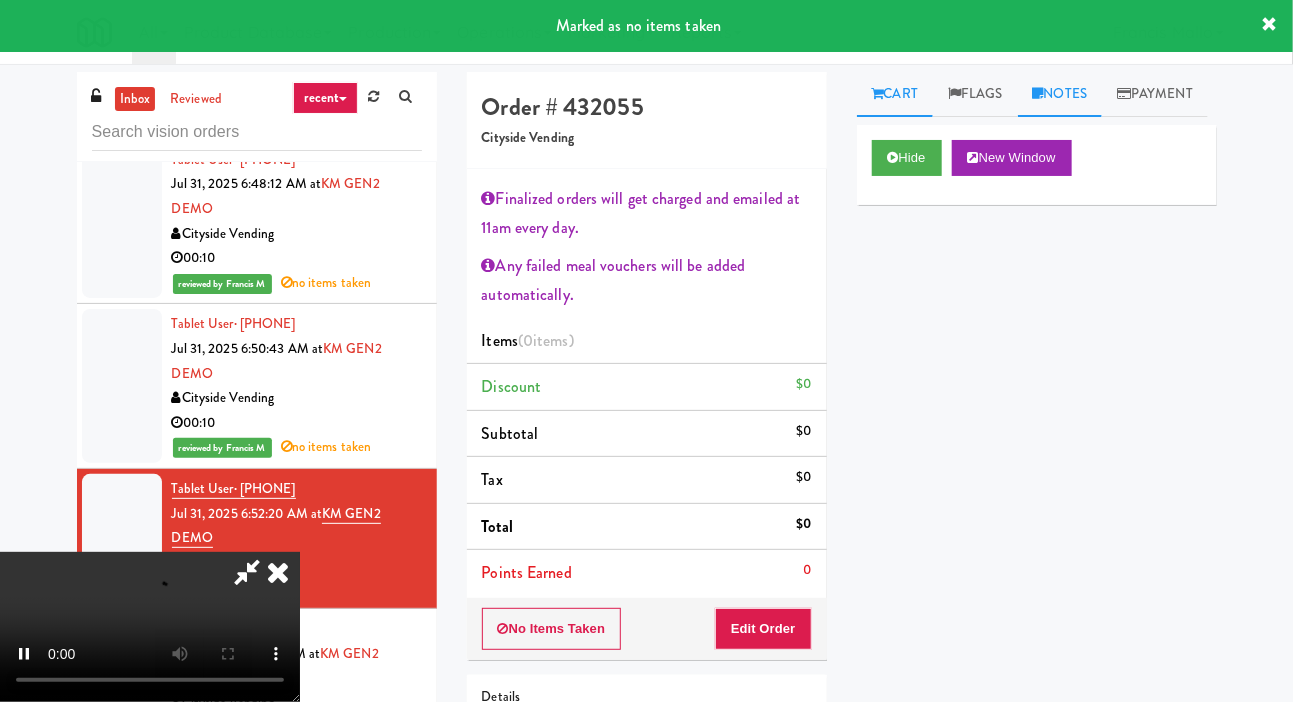 click on "Notes" at bounding box center [1060, 94] 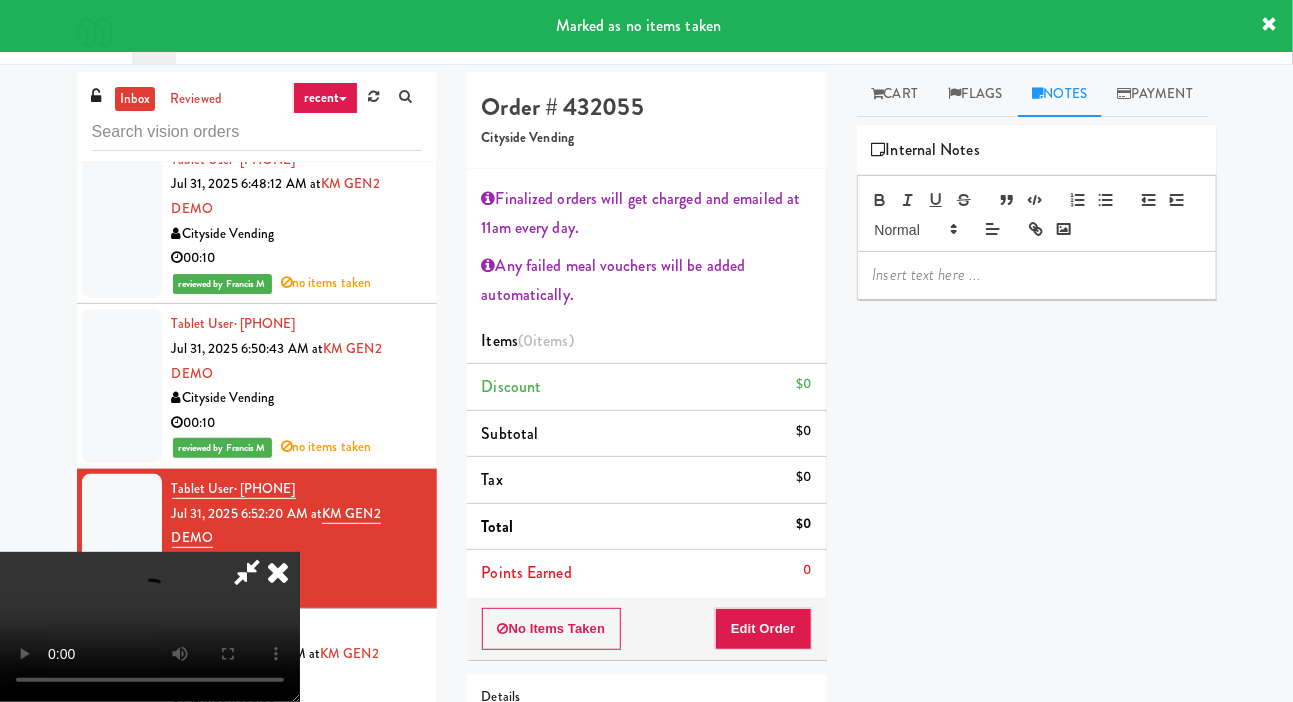 click at bounding box center (1037, 275) 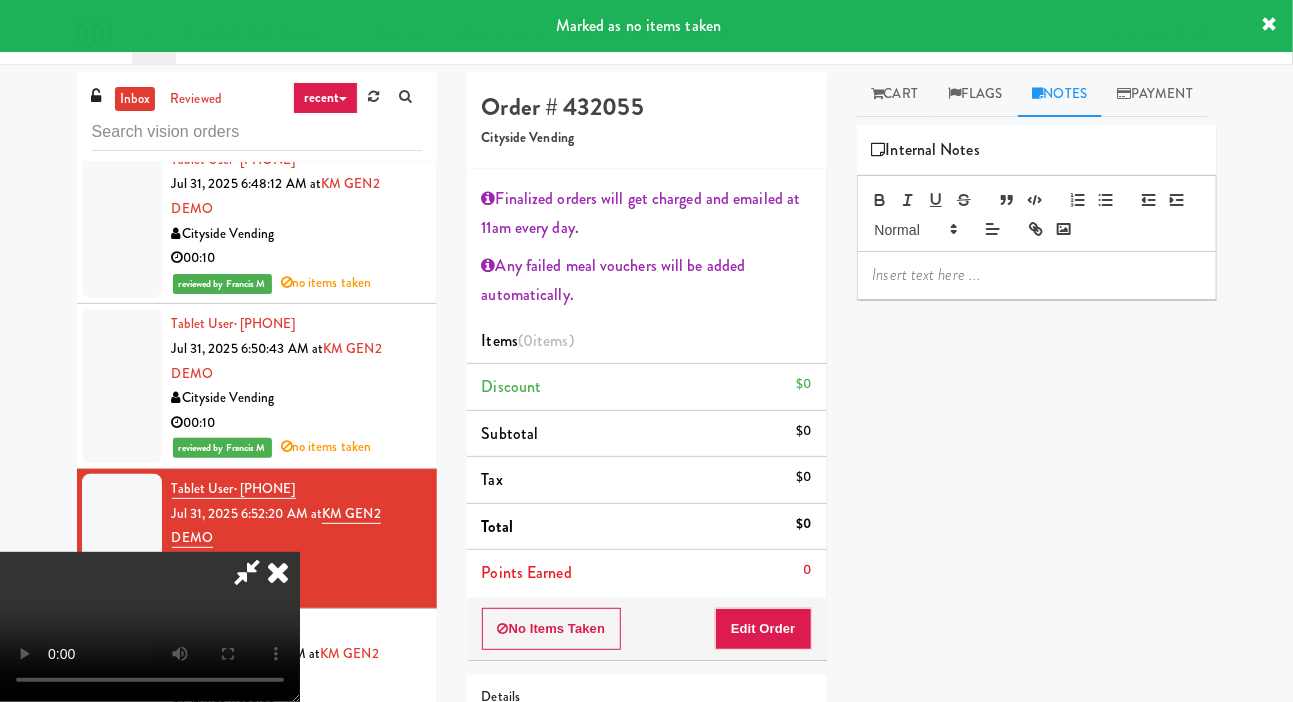scroll, scrollTop: 0, scrollLeft: 0, axis: both 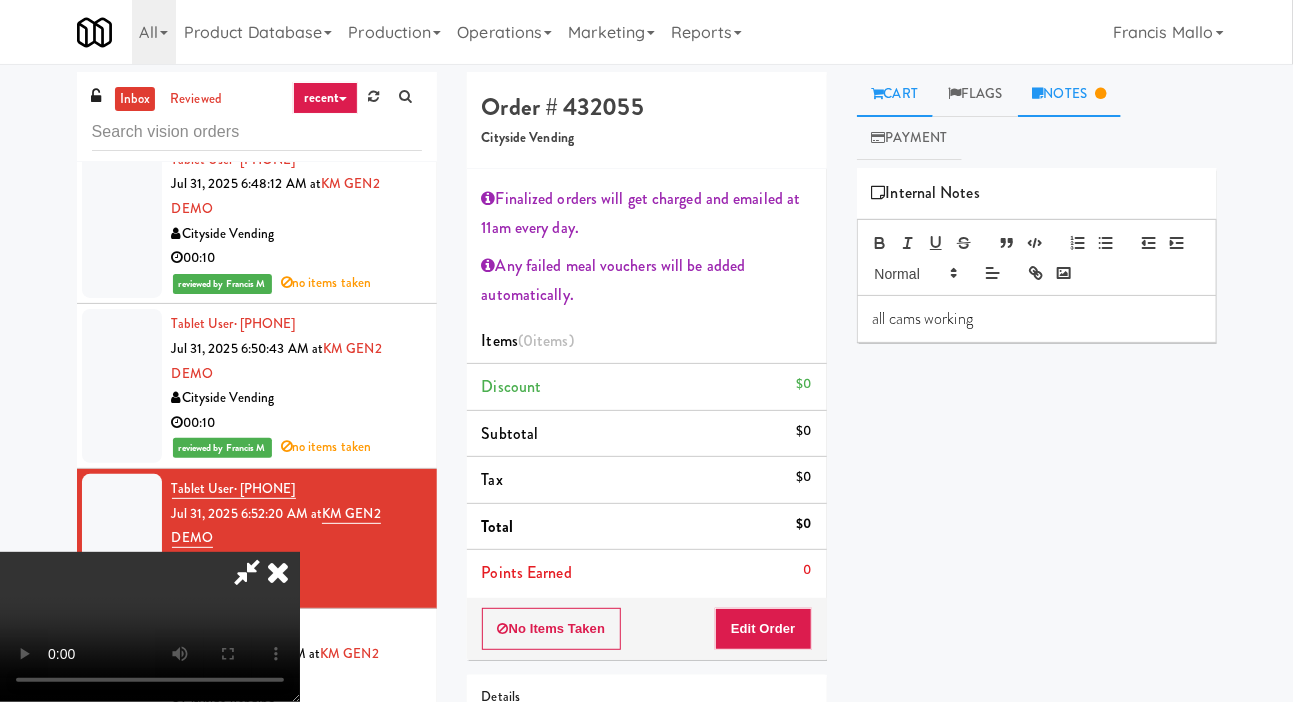click on "Cart" at bounding box center [895, 94] 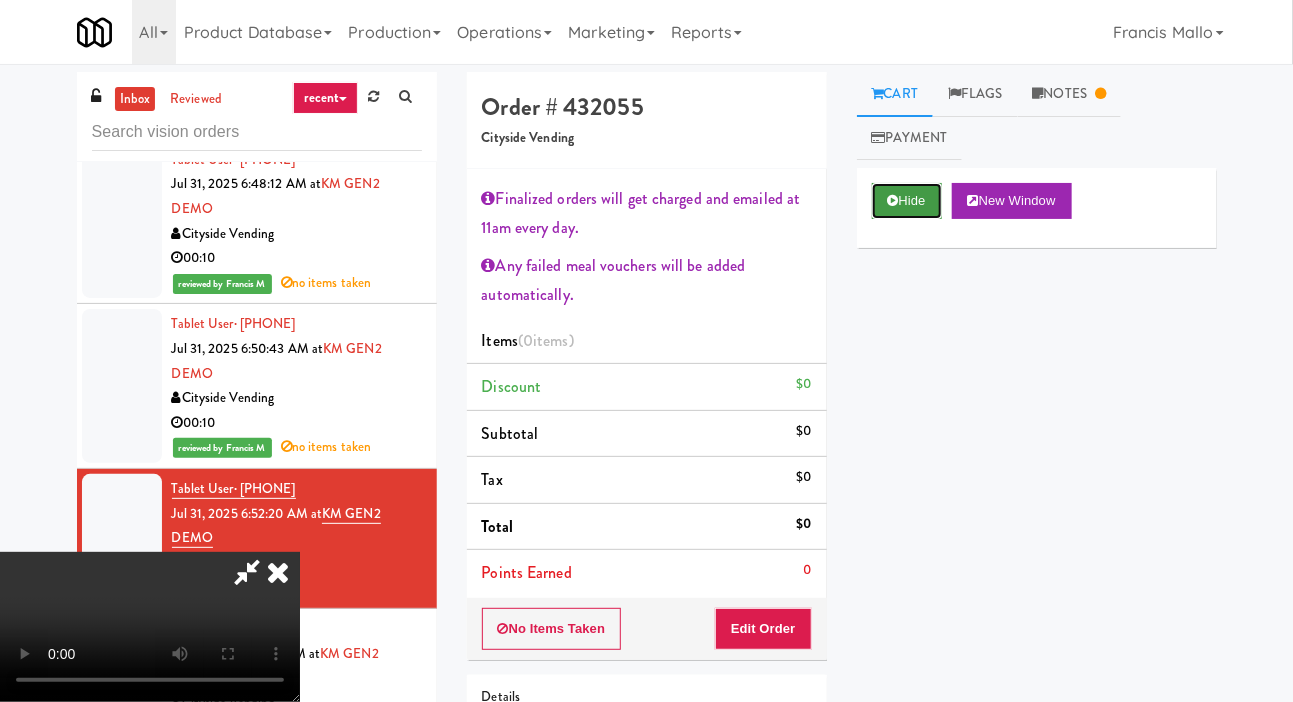 click on "Hide" at bounding box center (907, 201) 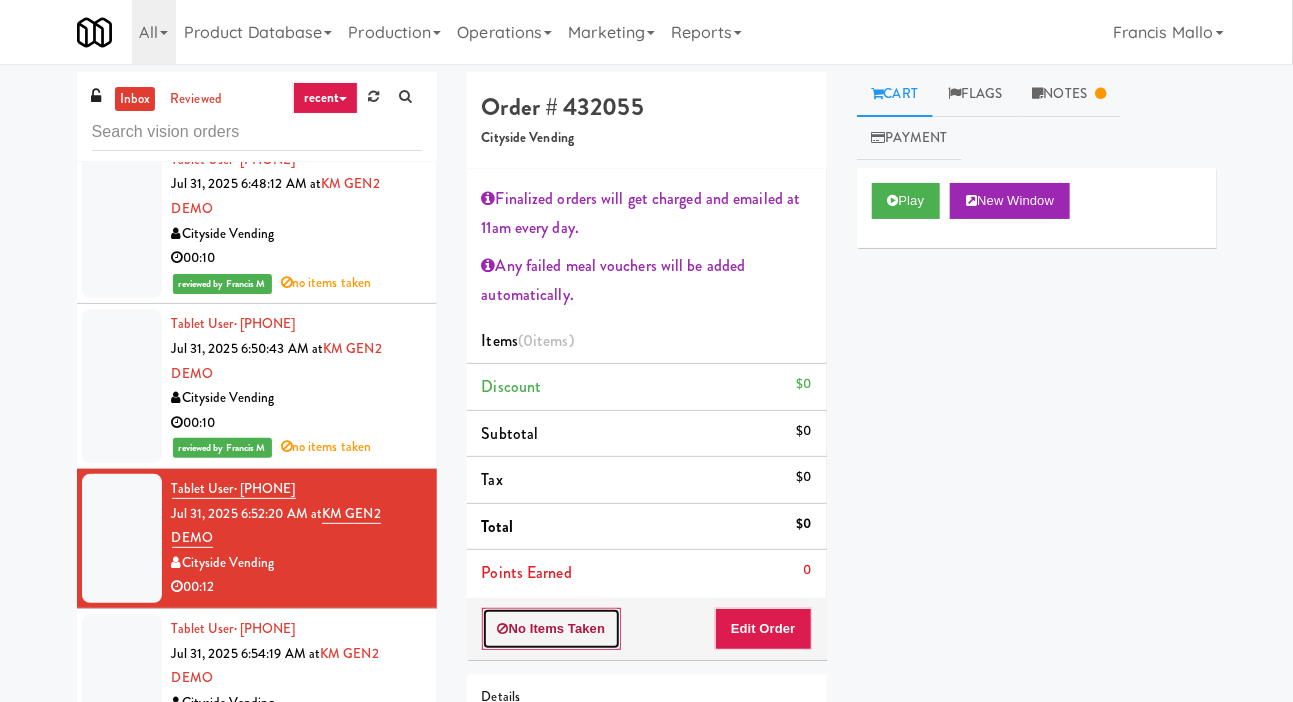 click on "No Items Taken" at bounding box center [552, 629] 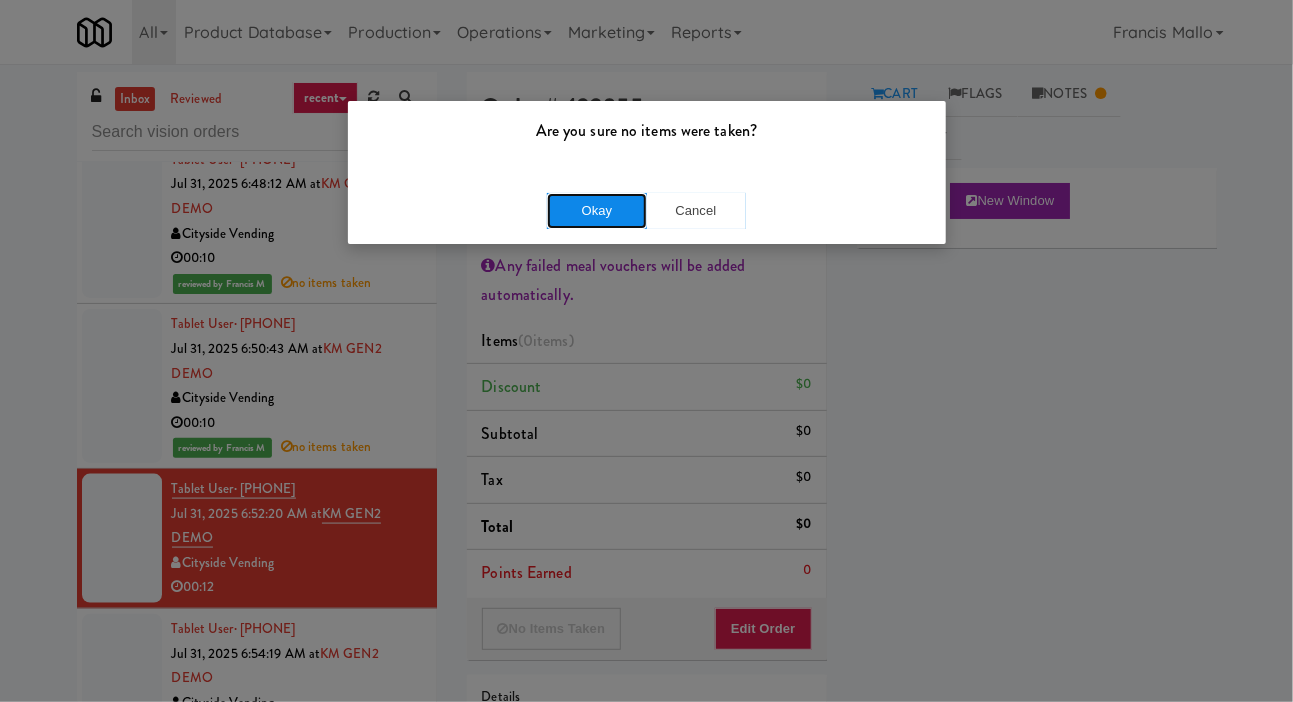 click on "Okay" at bounding box center [597, 211] 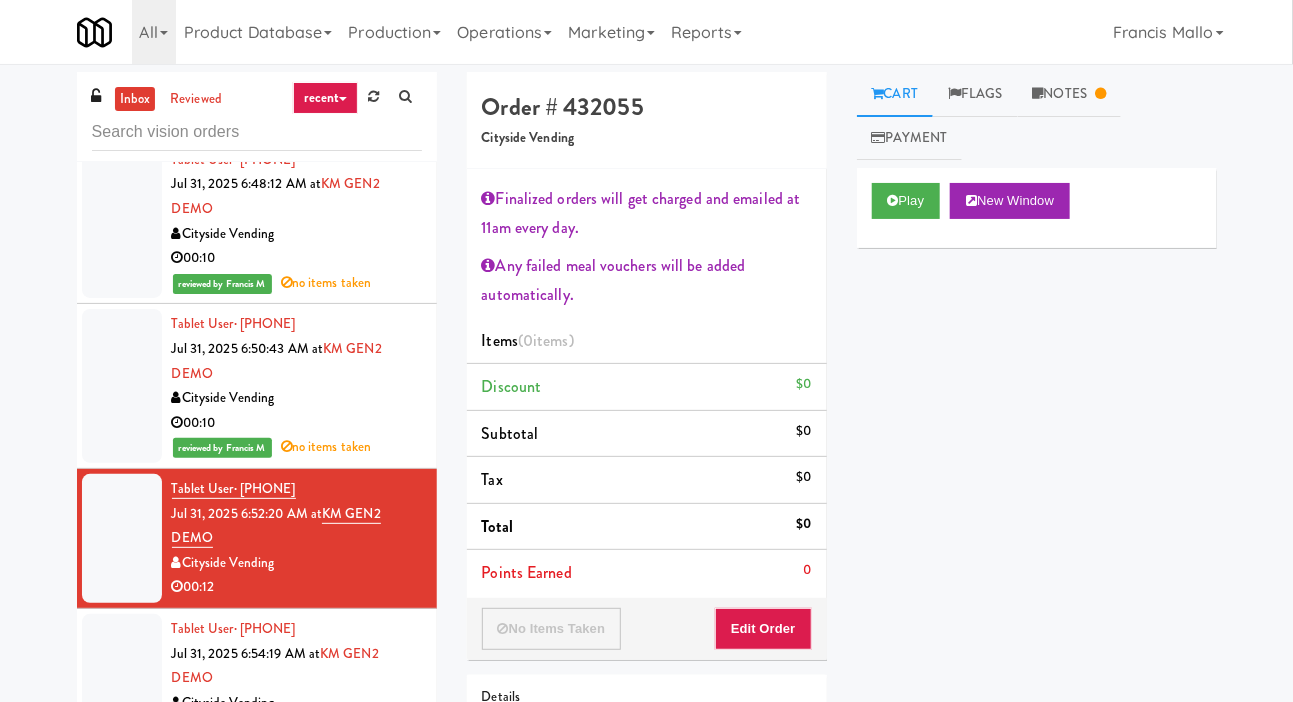 scroll, scrollTop: 52, scrollLeft: 0, axis: vertical 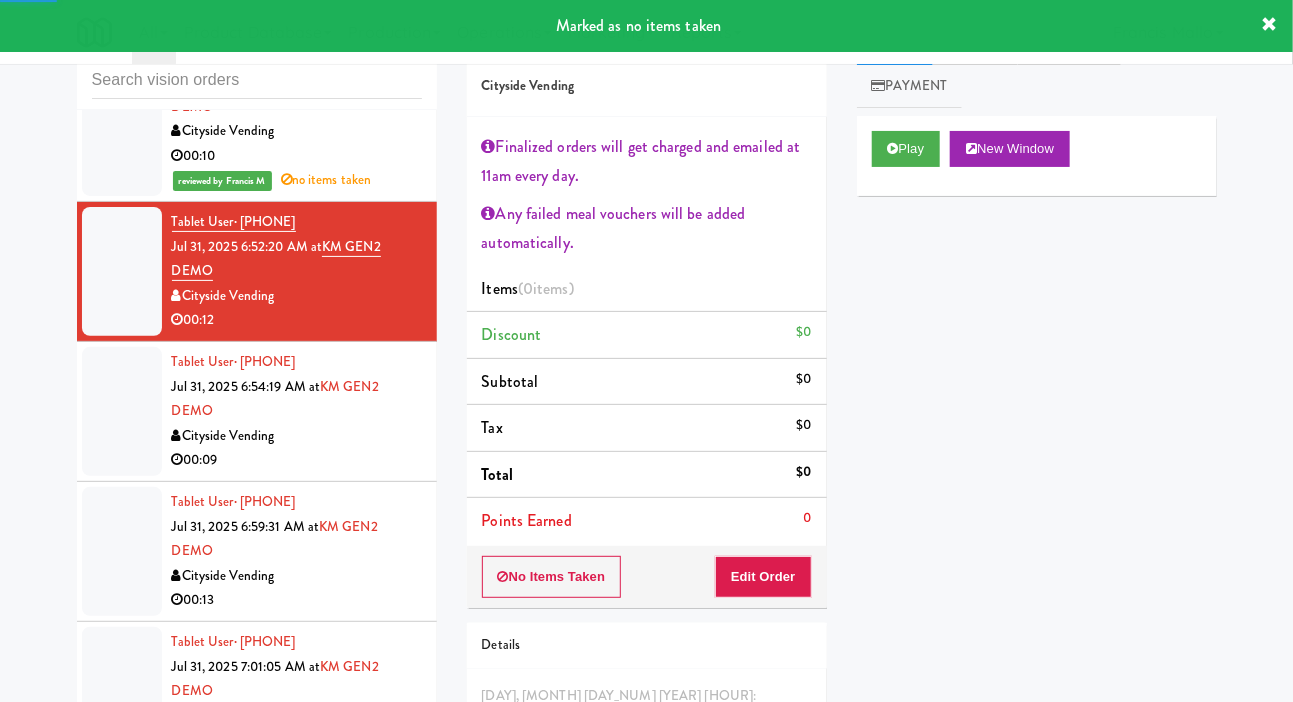 click at bounding box center (122, 411) 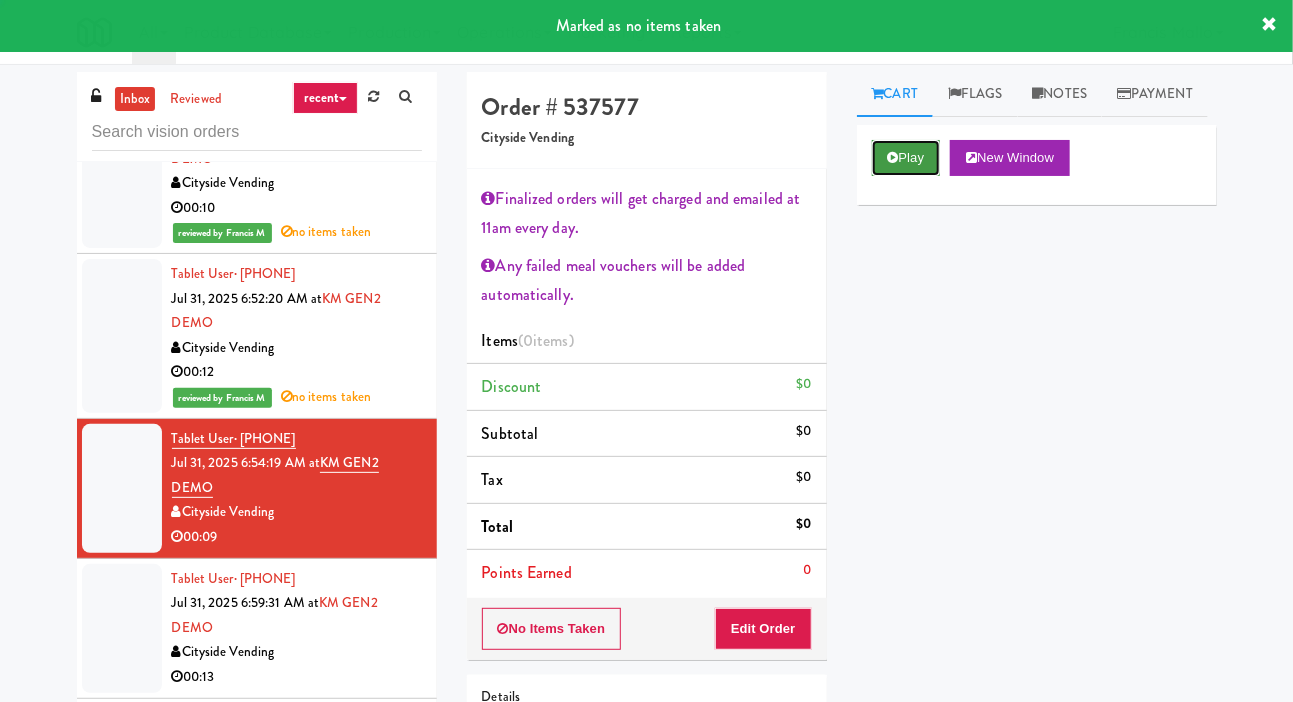 click on "Play" at bounding box center [906, 158] 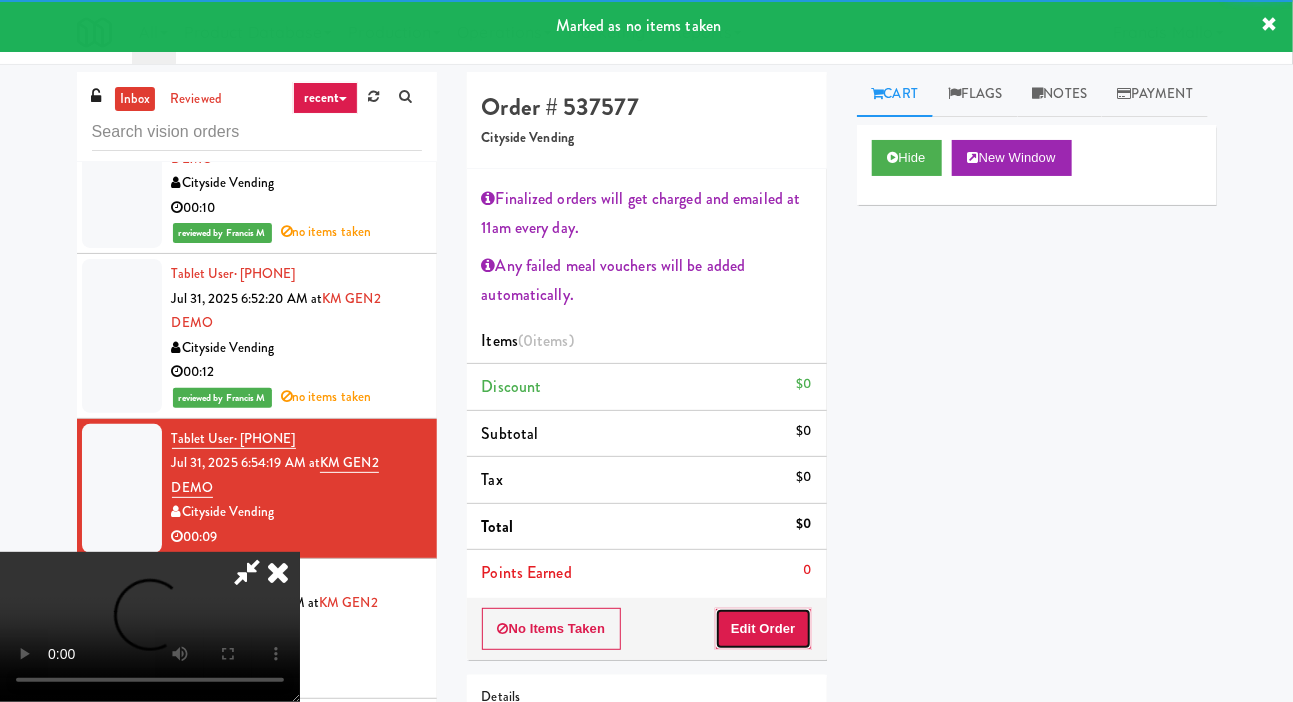 click on "Edit Order" at bounding box center [763, 629] 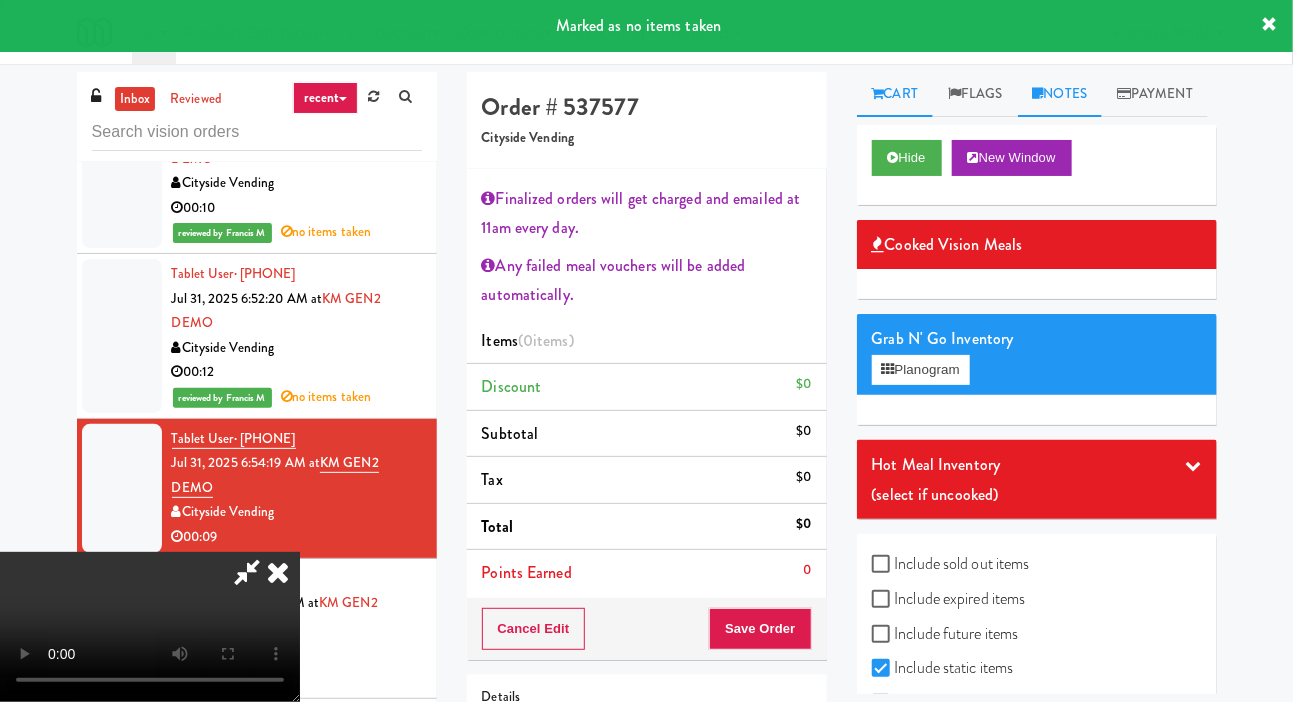 click on "Notes" at bounding box center [1060, 94] 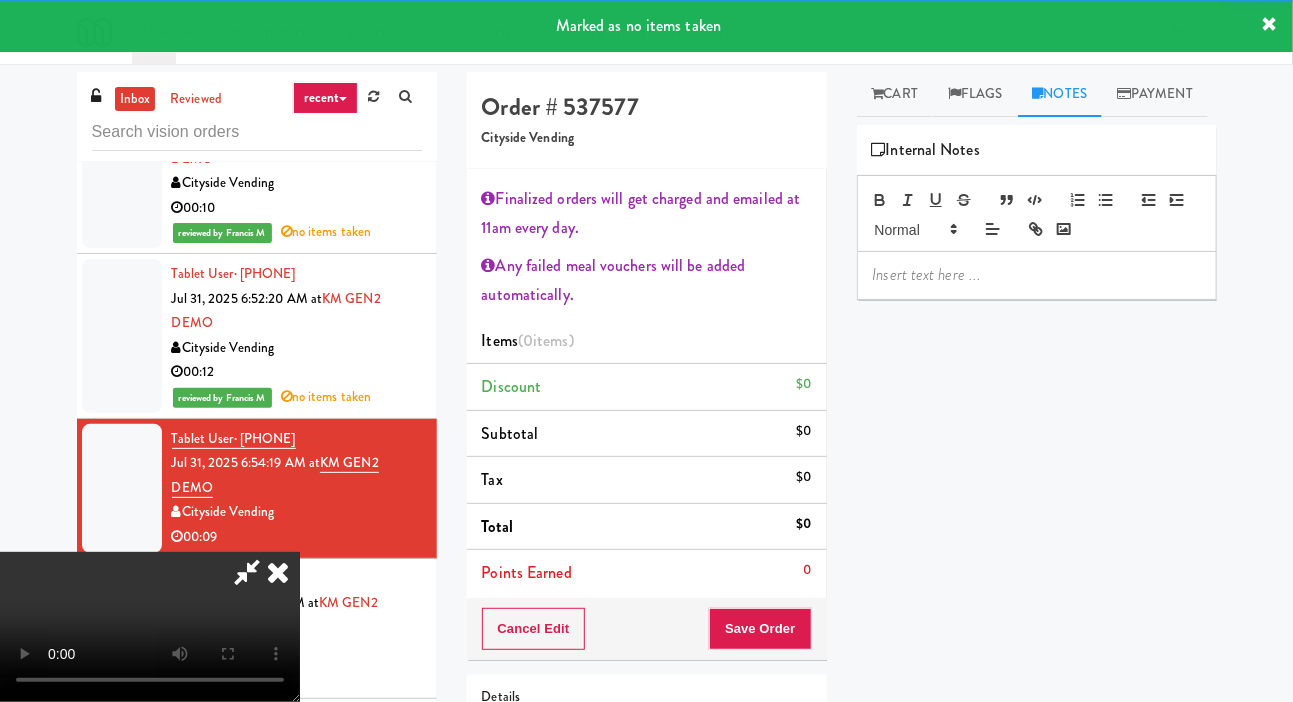 click at bounding box center [1037, 275] 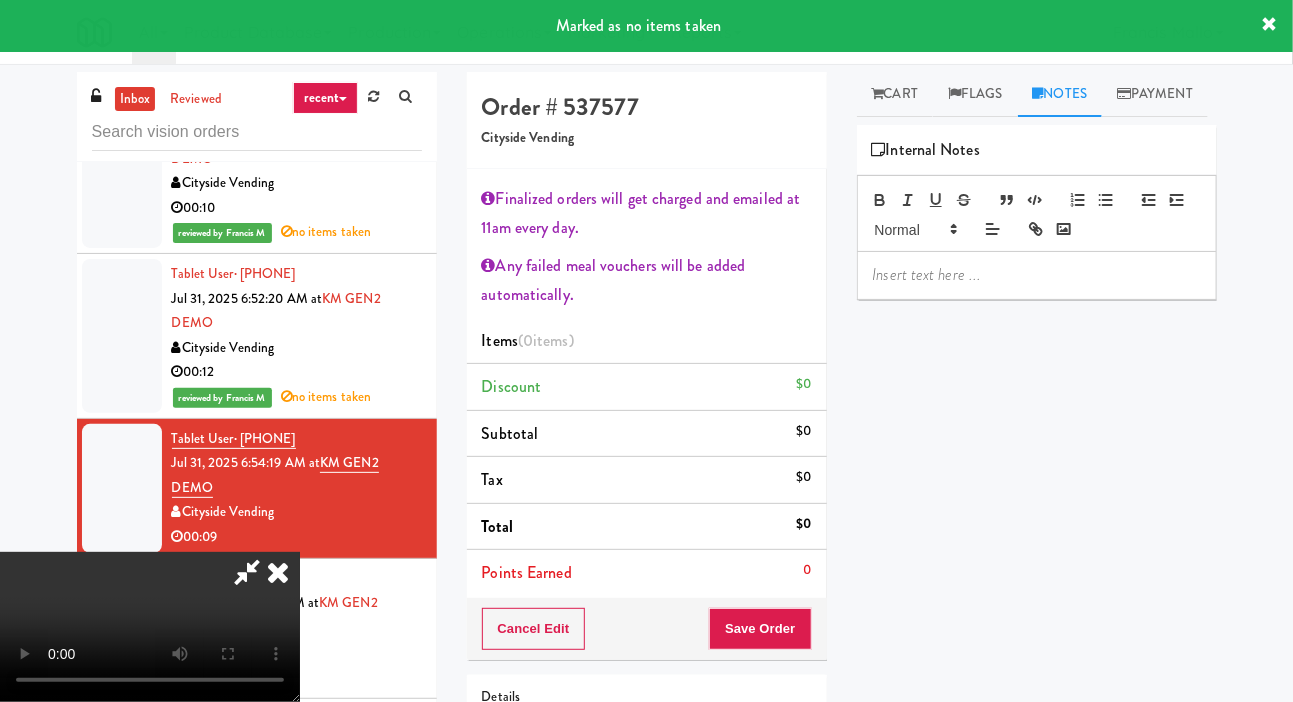 scroll, scrollTop: 30, scrollLeft: 0, axis: vertical 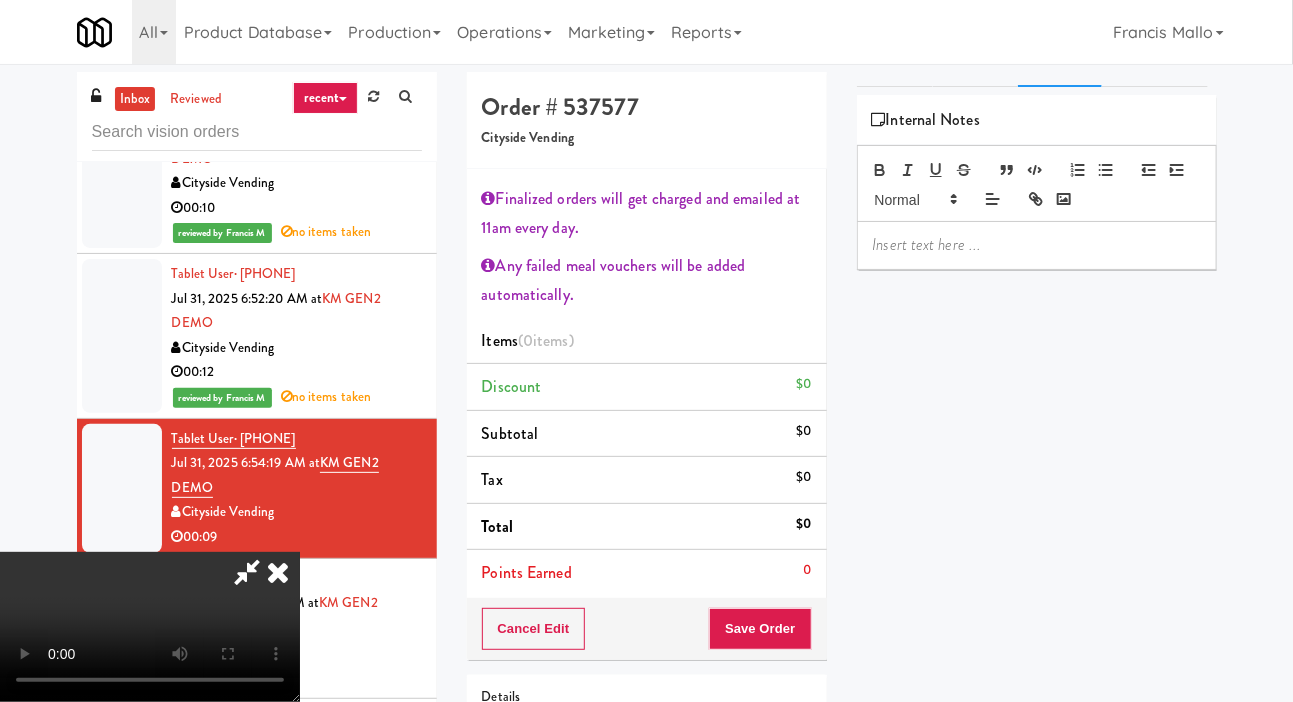 click at bounding box center [1037, 245] 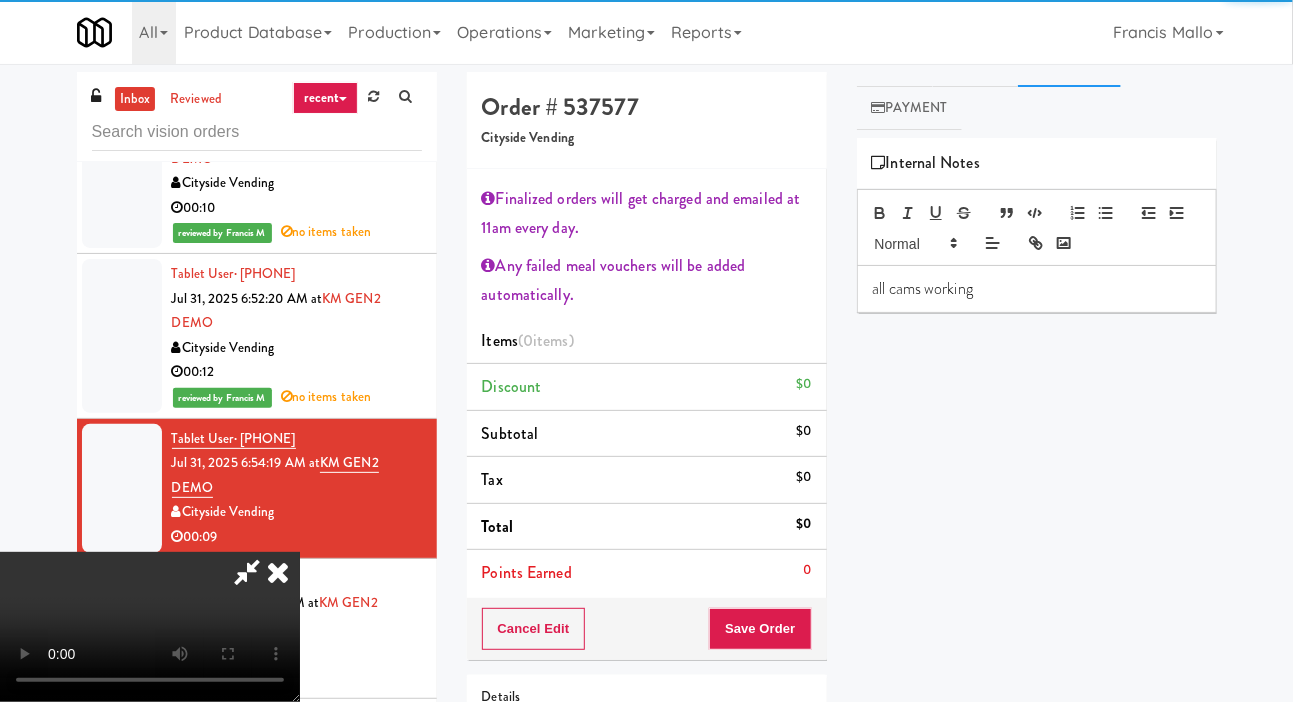 scroll, scrollTop: 0, scrollLeft: 0, axis: both 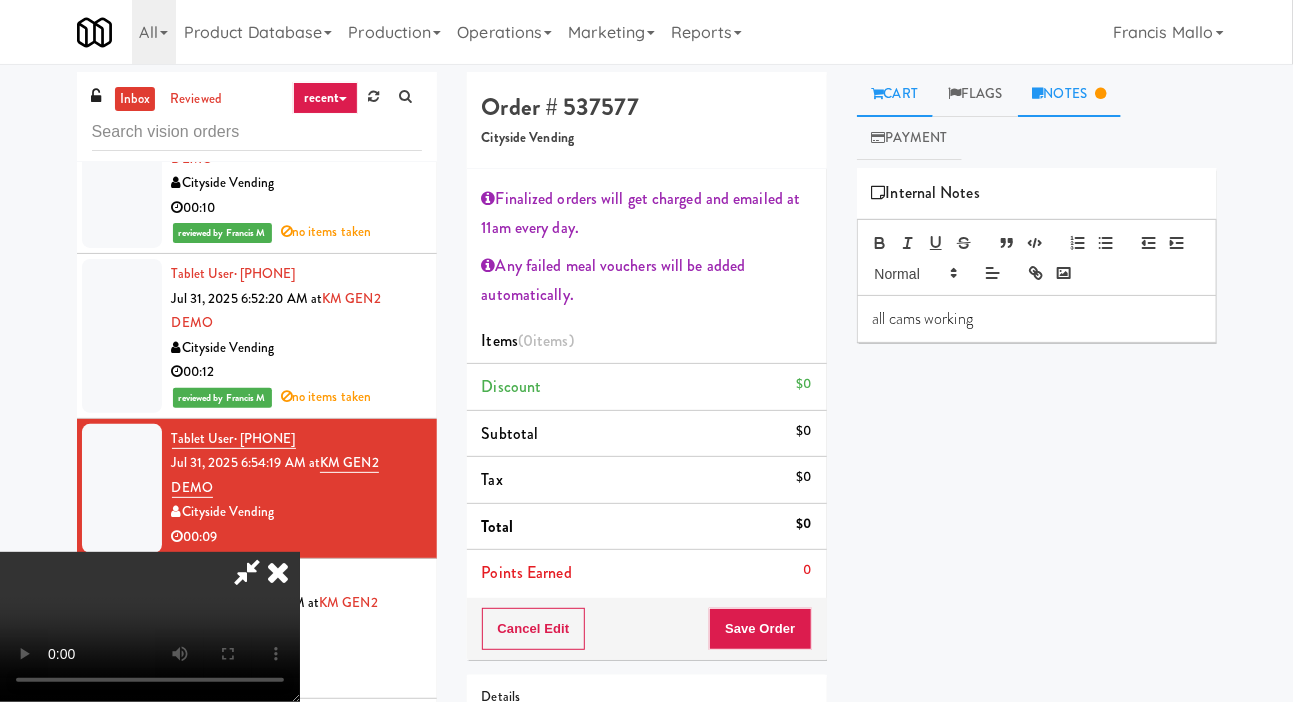 click on "Cart" at bounding box center (895, 94) 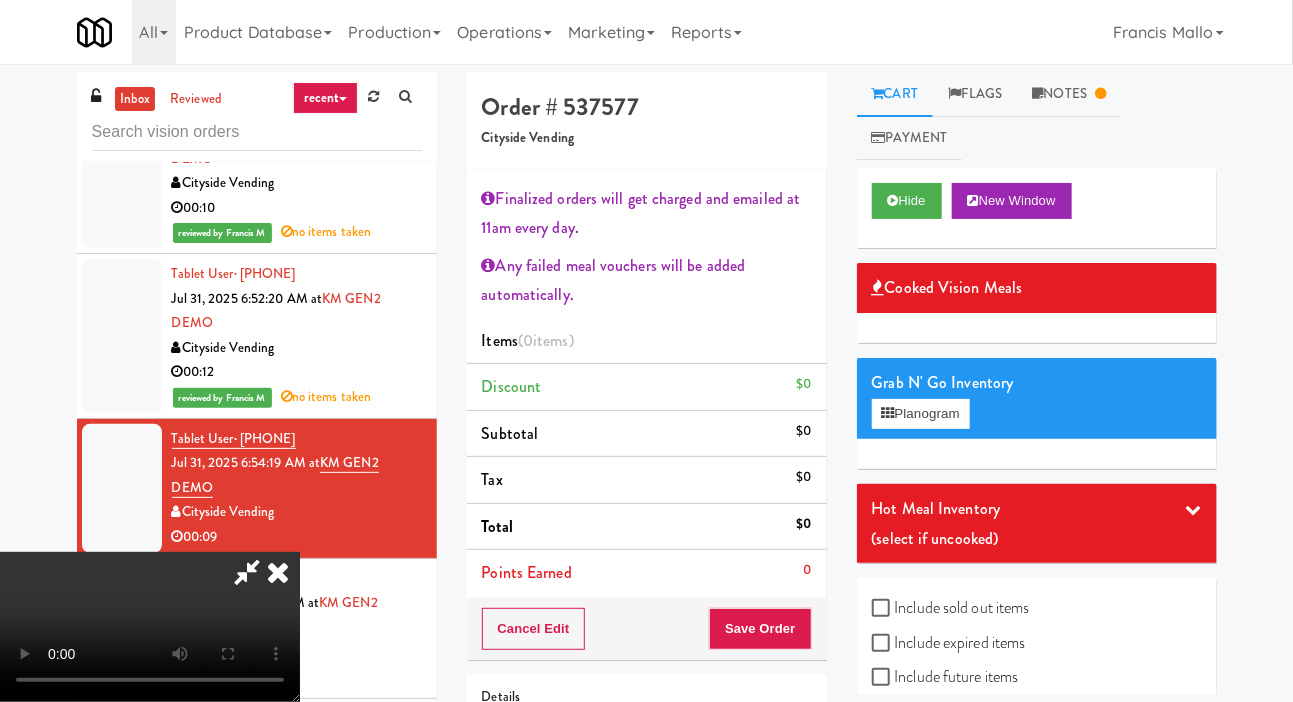 scroll, scrollTop: 0, scrollLeft: 0, axis: both 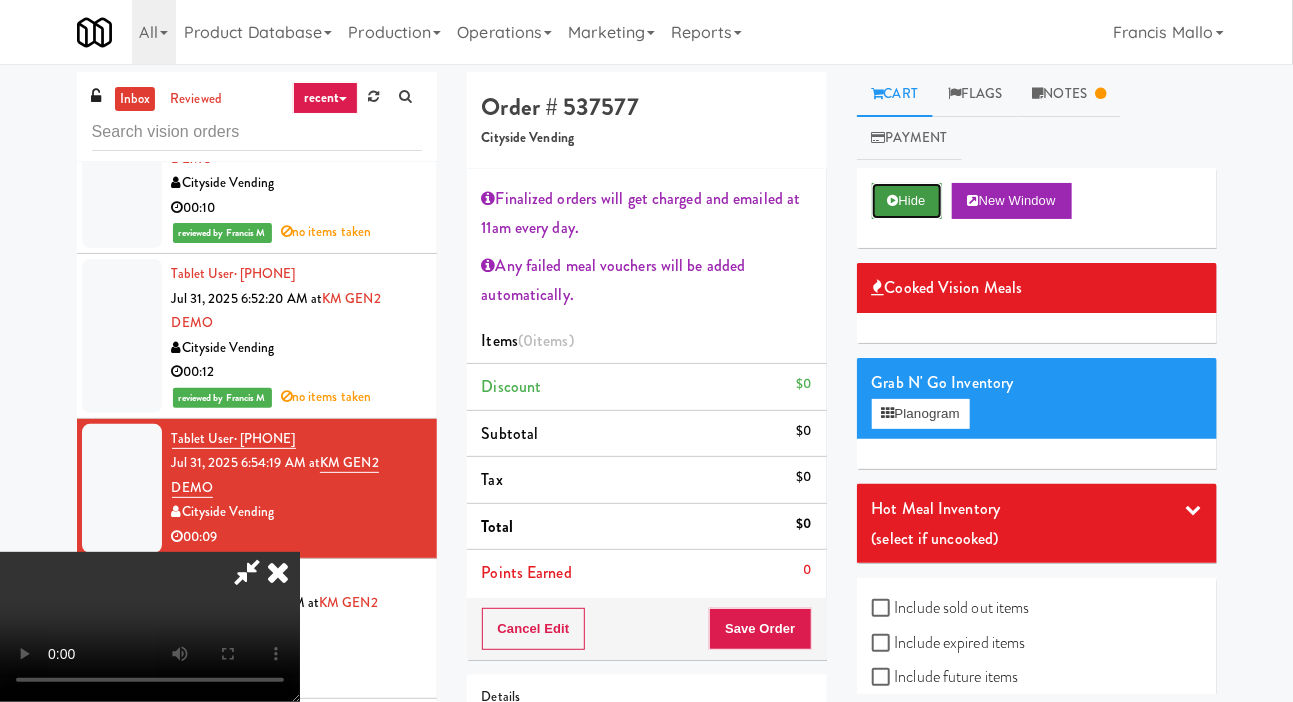 click at bounding box center [893, 200] 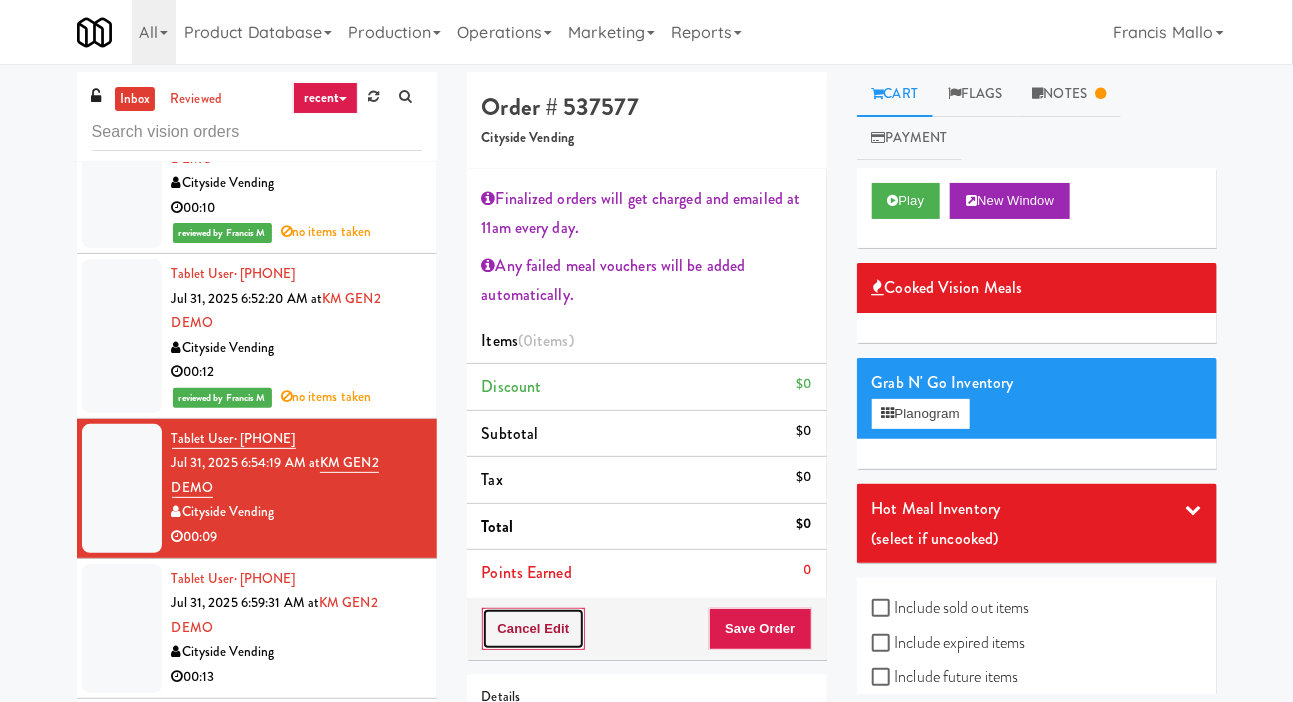 click on "Cancel Edit" at bounding box center [534, 629] 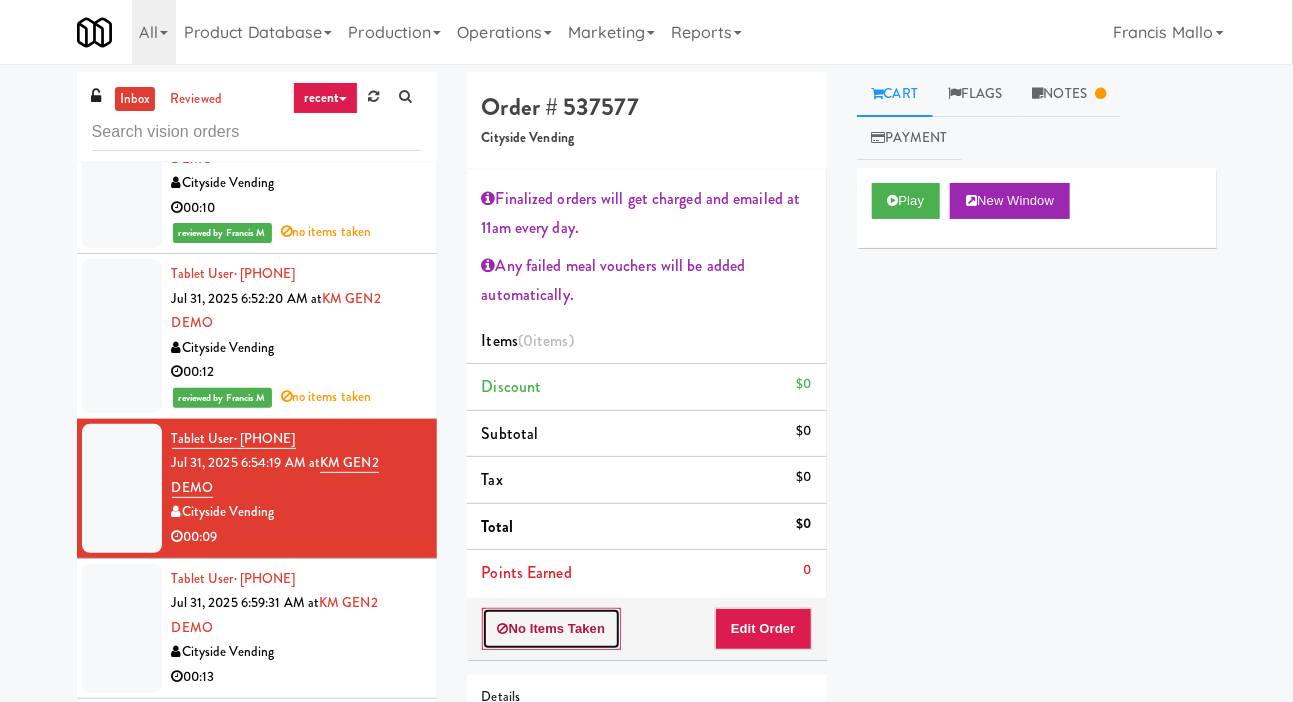 click on "No Items Taken" at bounding box center (552, 629) 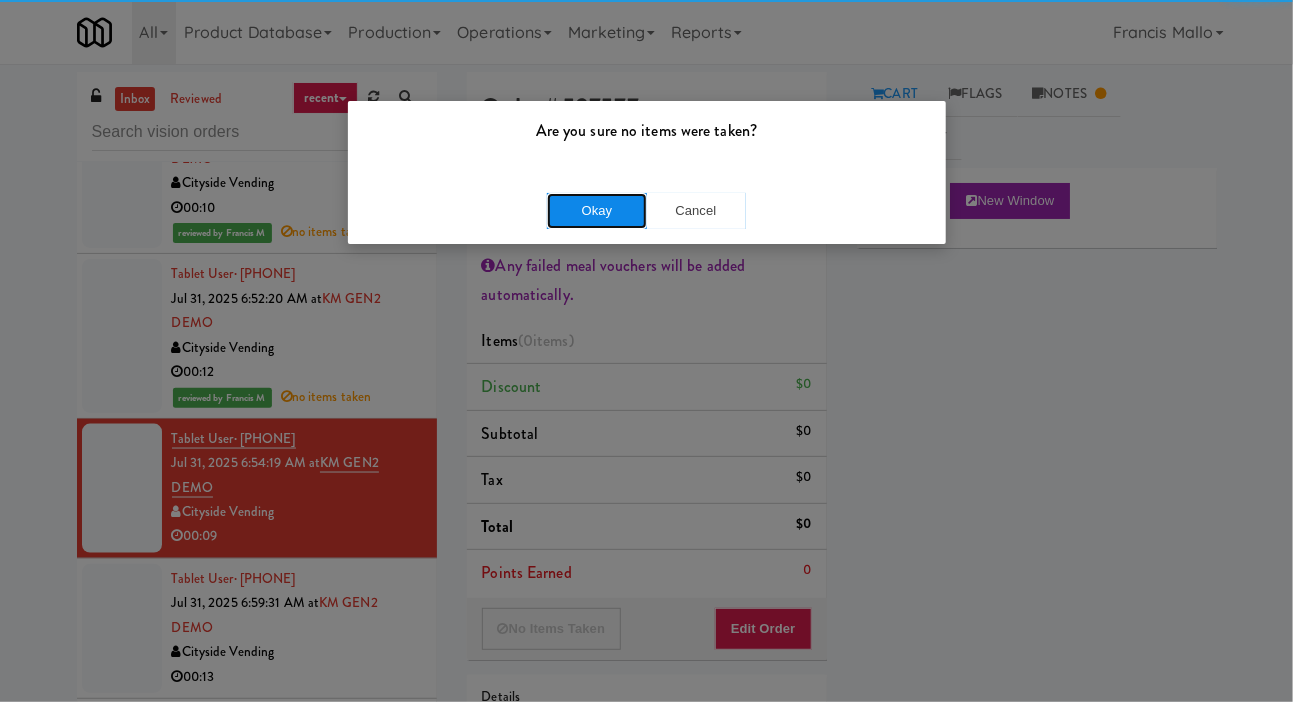 click on "Okay" at bounding box center [597, 211] 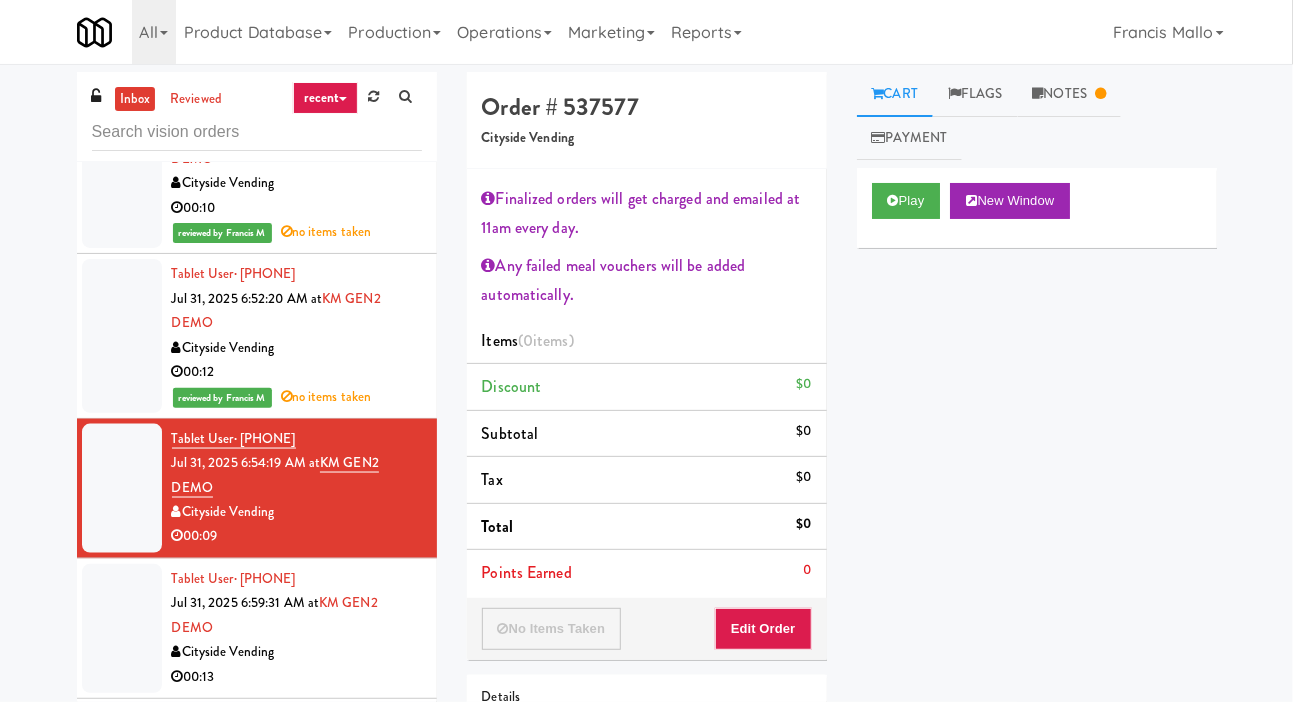 click at bounding box center (122, 628) 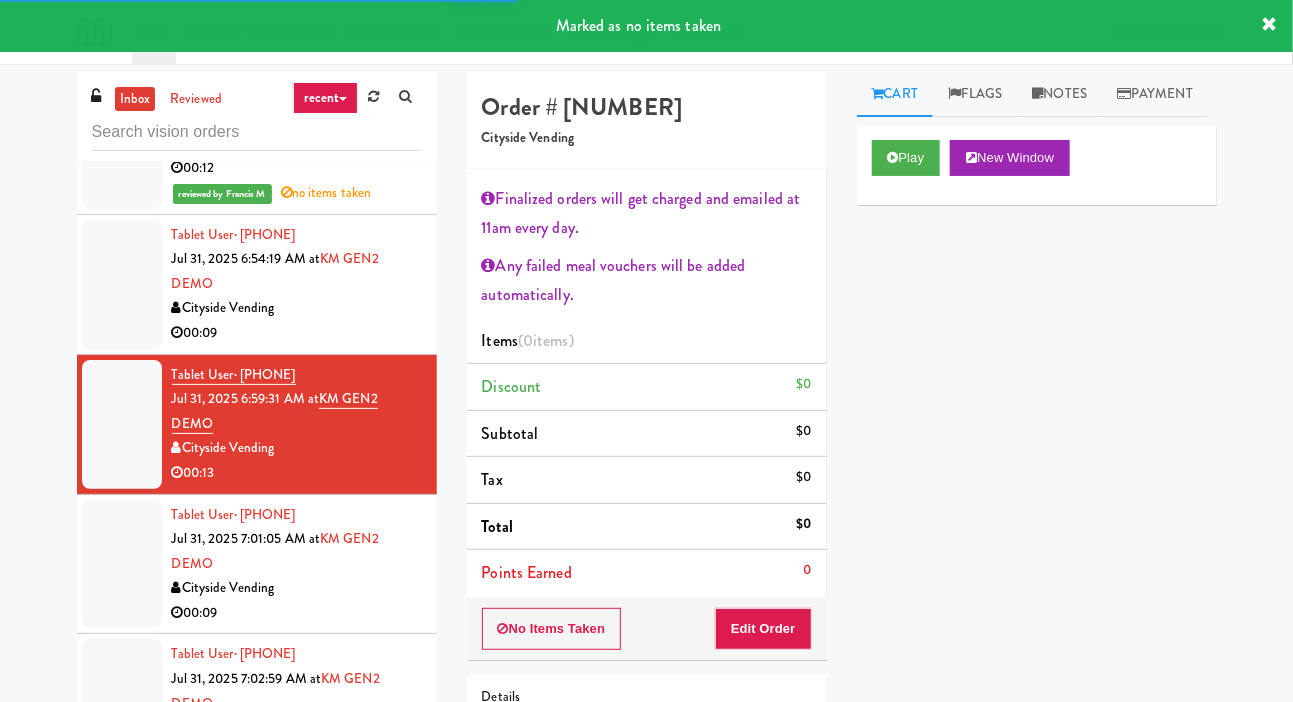 scroll, scrollTop: 4379, scrollLeft: 0, axis: vertical 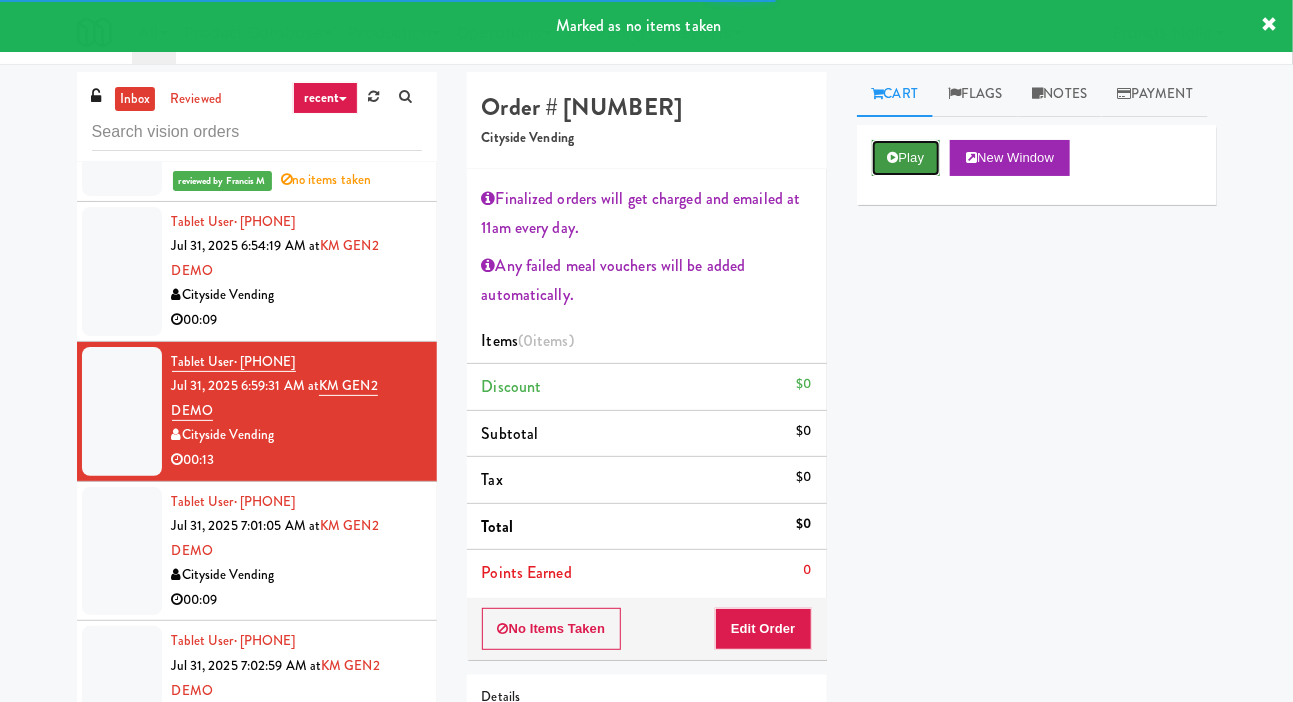 click at bounding box center (893, 157) 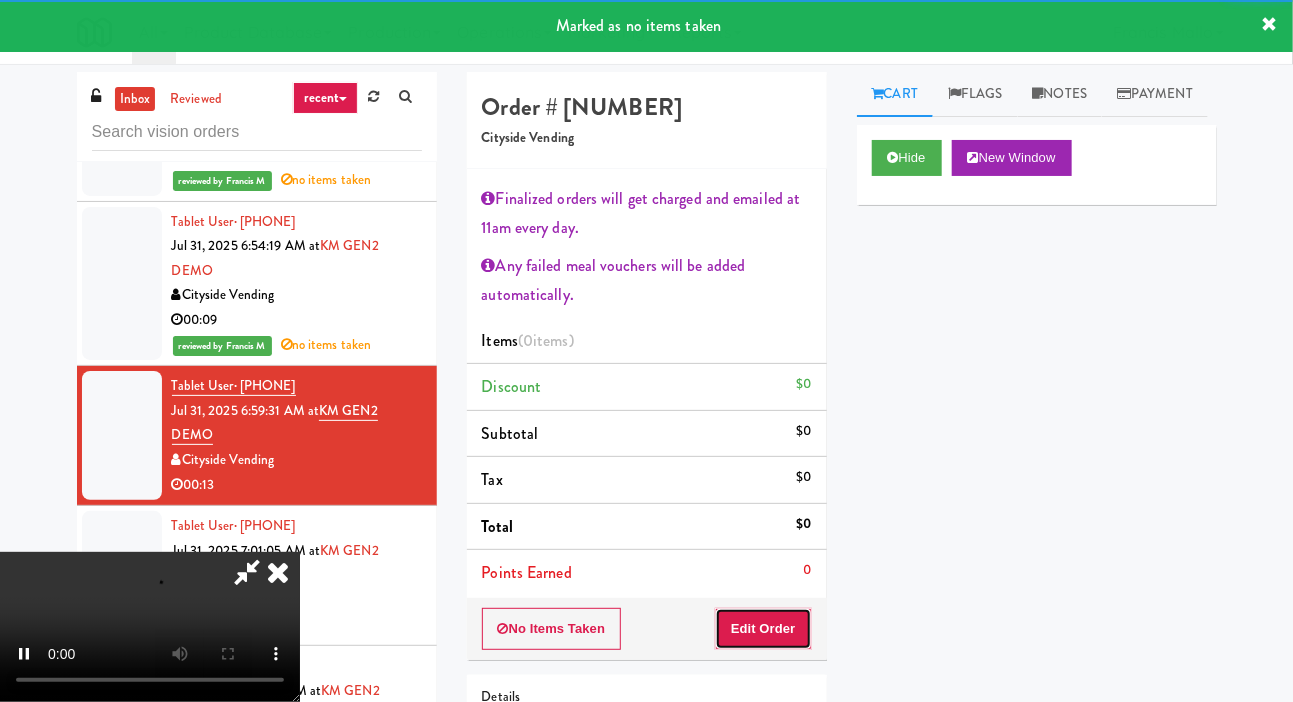 click on "Edit Order" at bounding box center (763, 629) 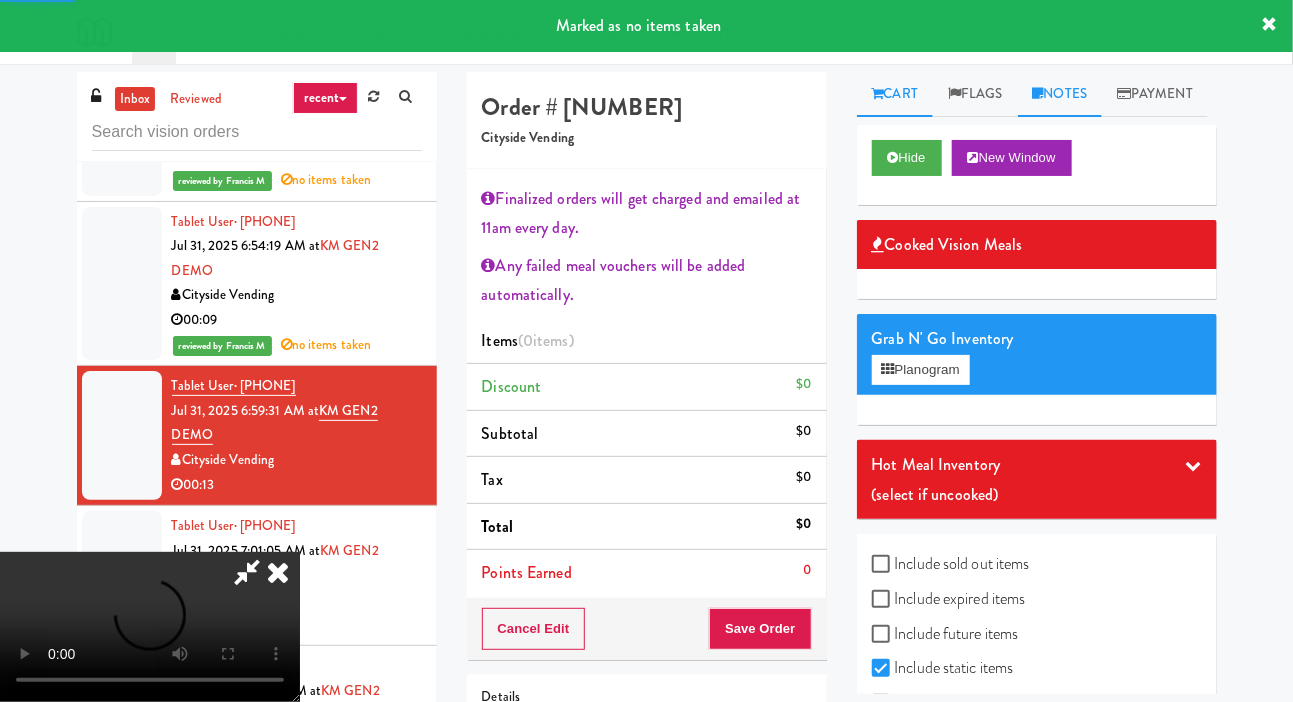 click on "Notes" at bounding box center [1060, 94] 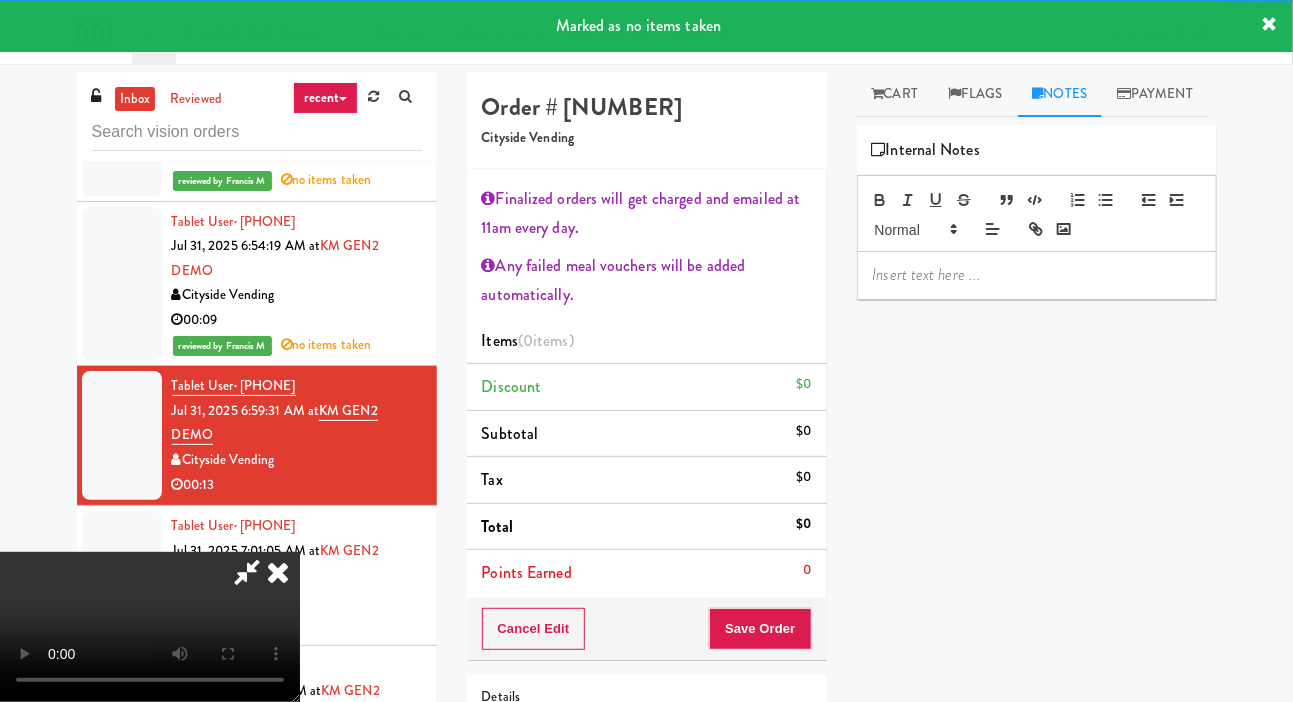 click at bounding box center [1037, 275] 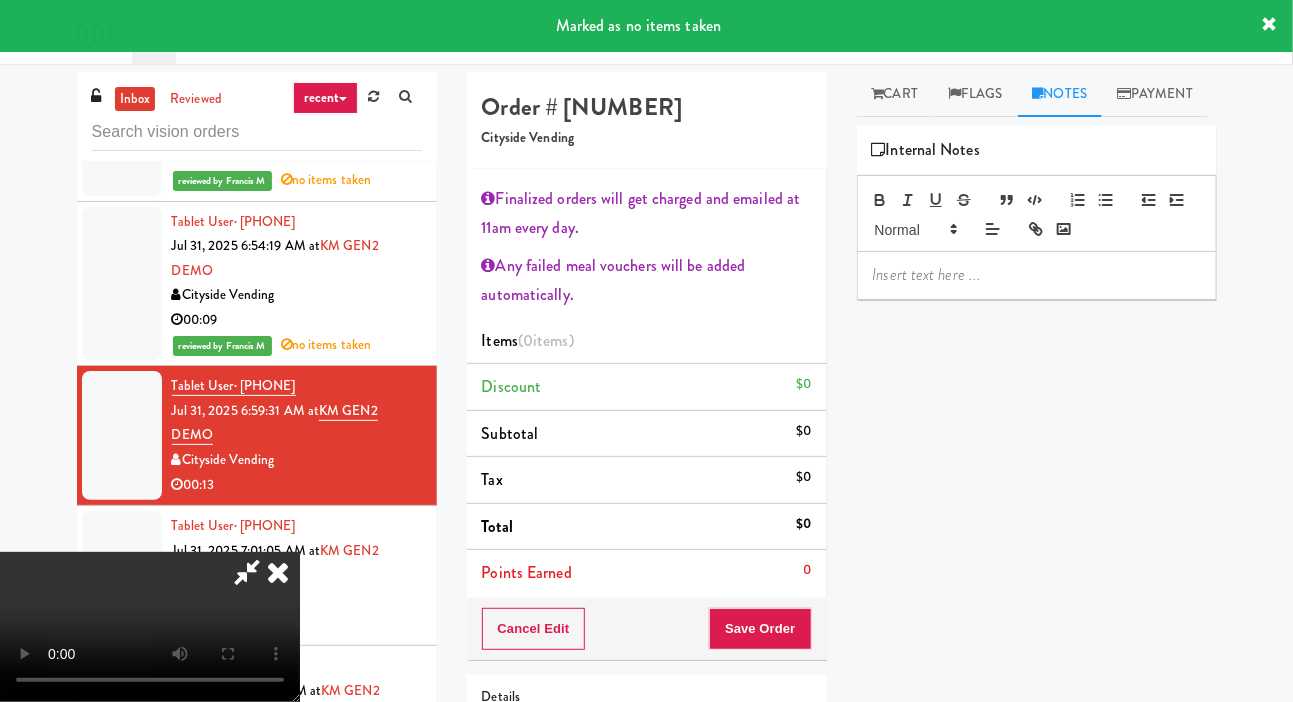 scroll, scrollTop: 0, scrollLeft: 0, axis: both 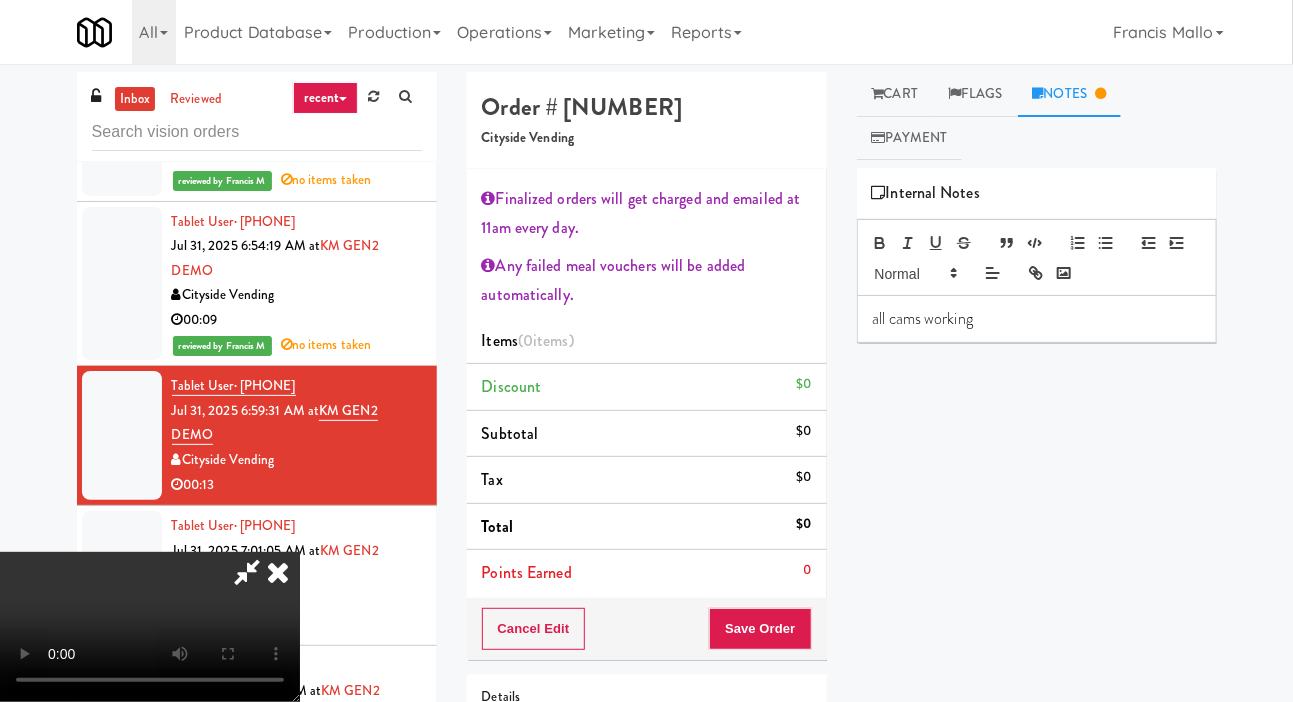 type 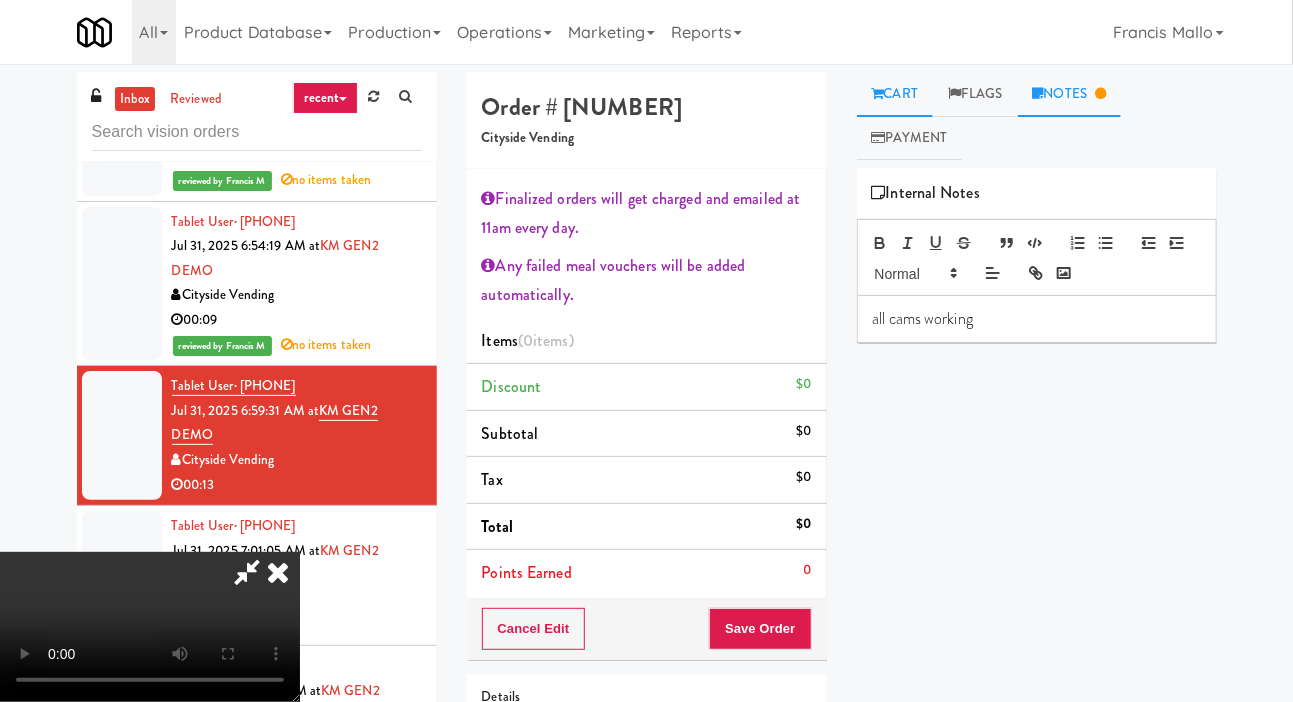 click on "Cart" at bounding box center (895, 94) 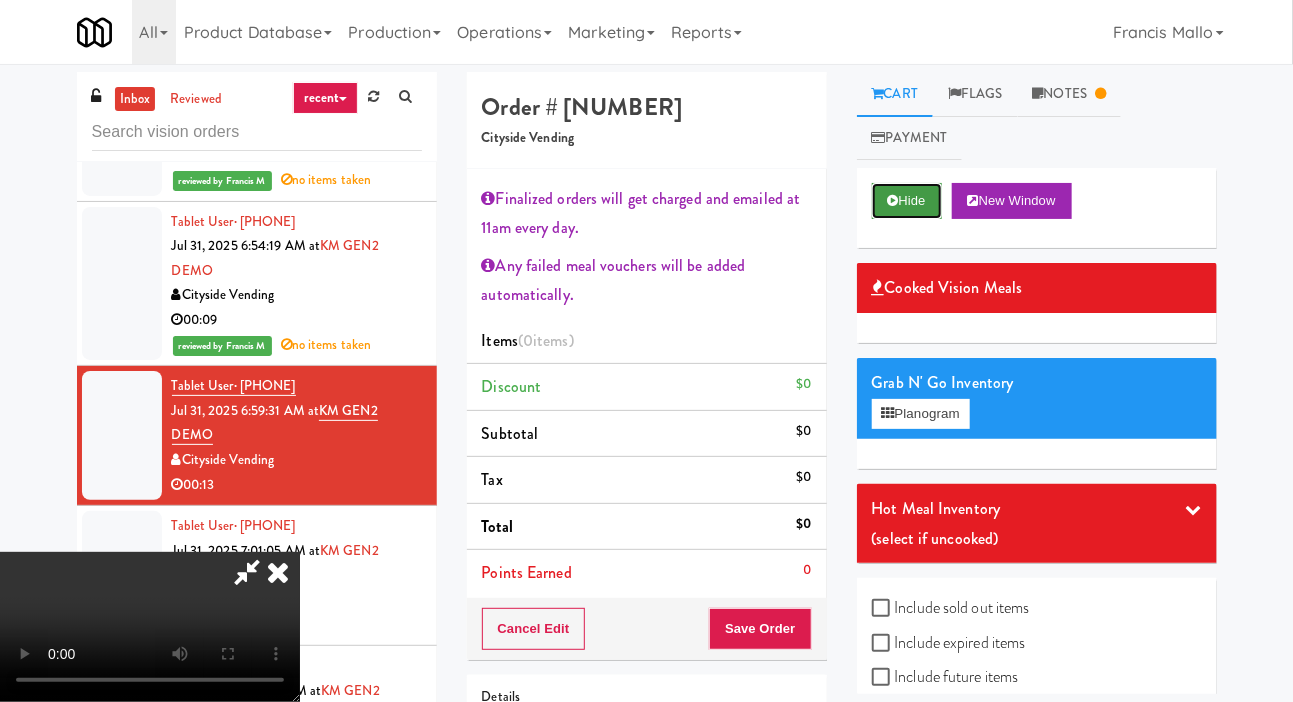 click on "Hide" at bounding box center (907, 201) 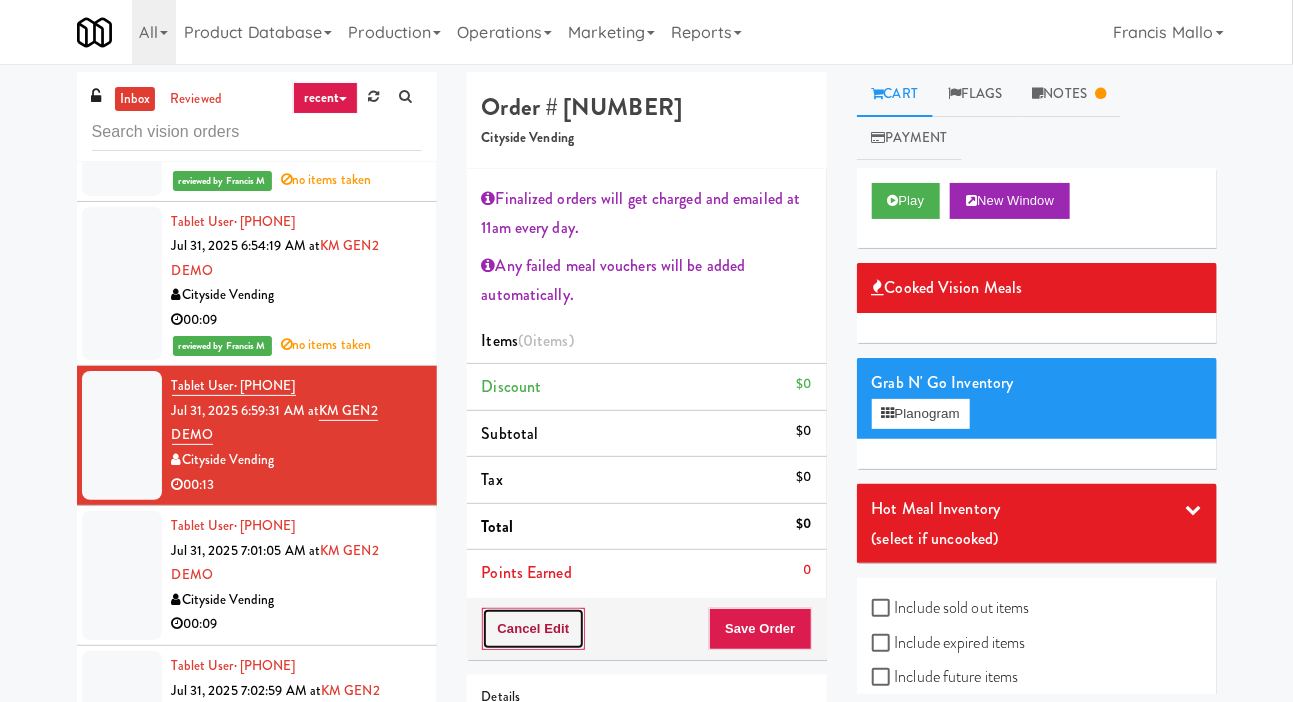 click on "Cancel Edit" at bounding box center (534, 629) 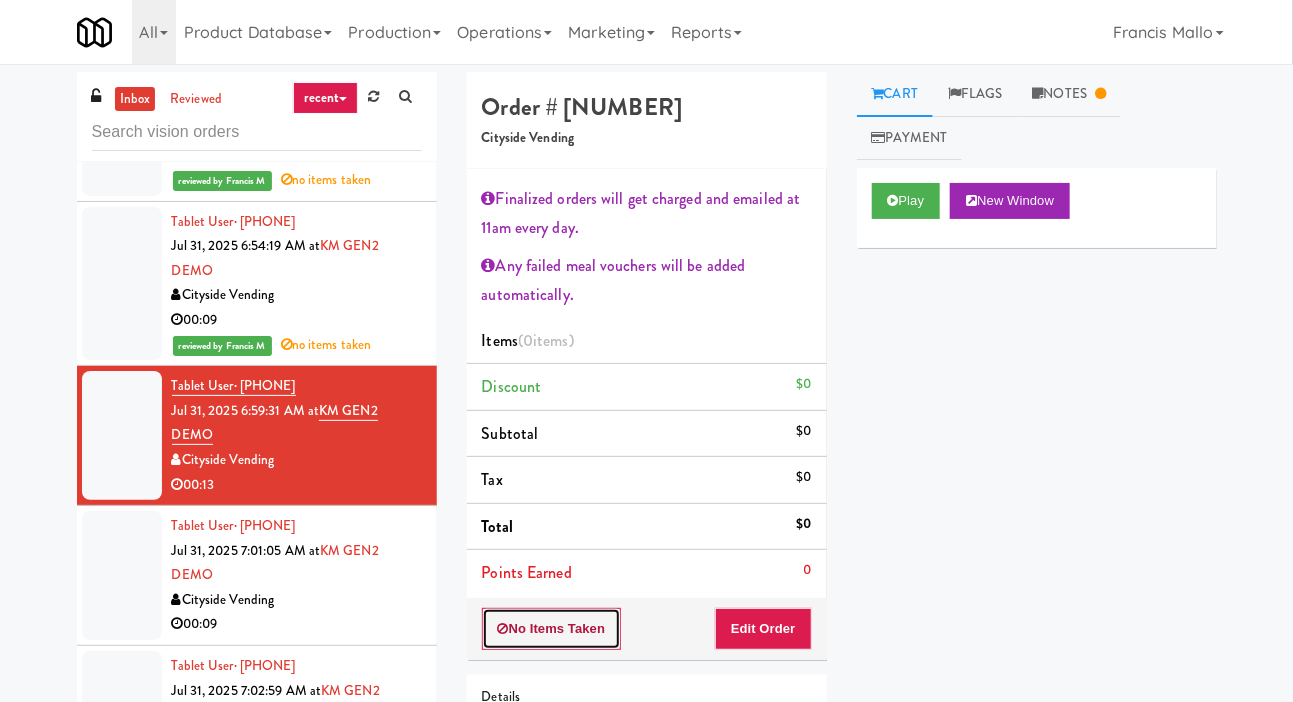 click on "No Items Taken" at bounding box center (552, 629) 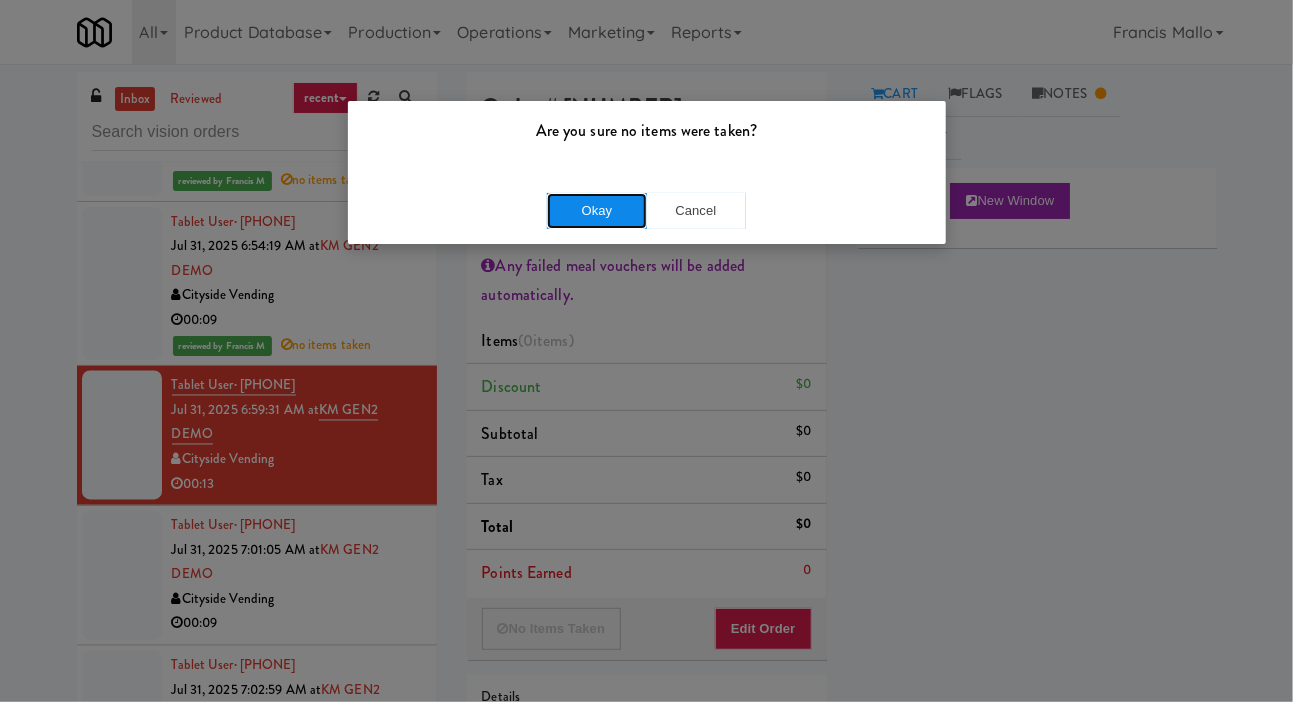 click on "Okay" at bounding box center (597, 211) 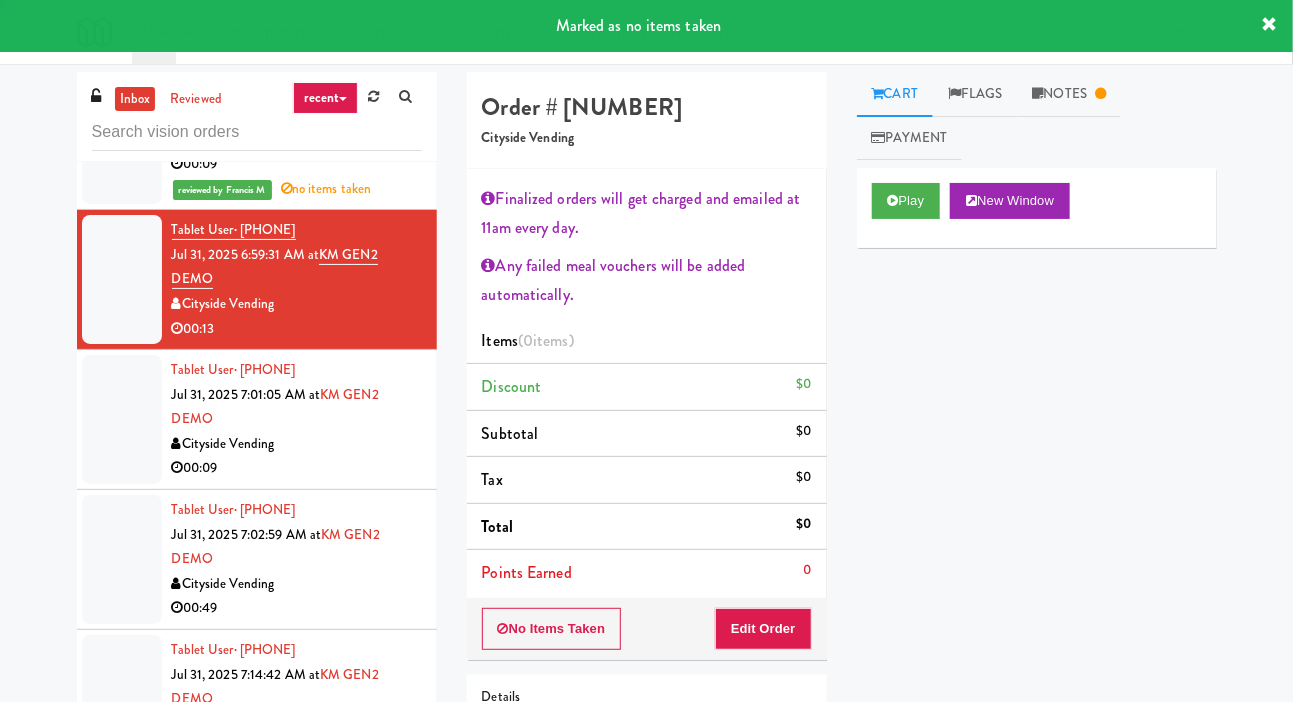 click at bounding box center [122, 419] 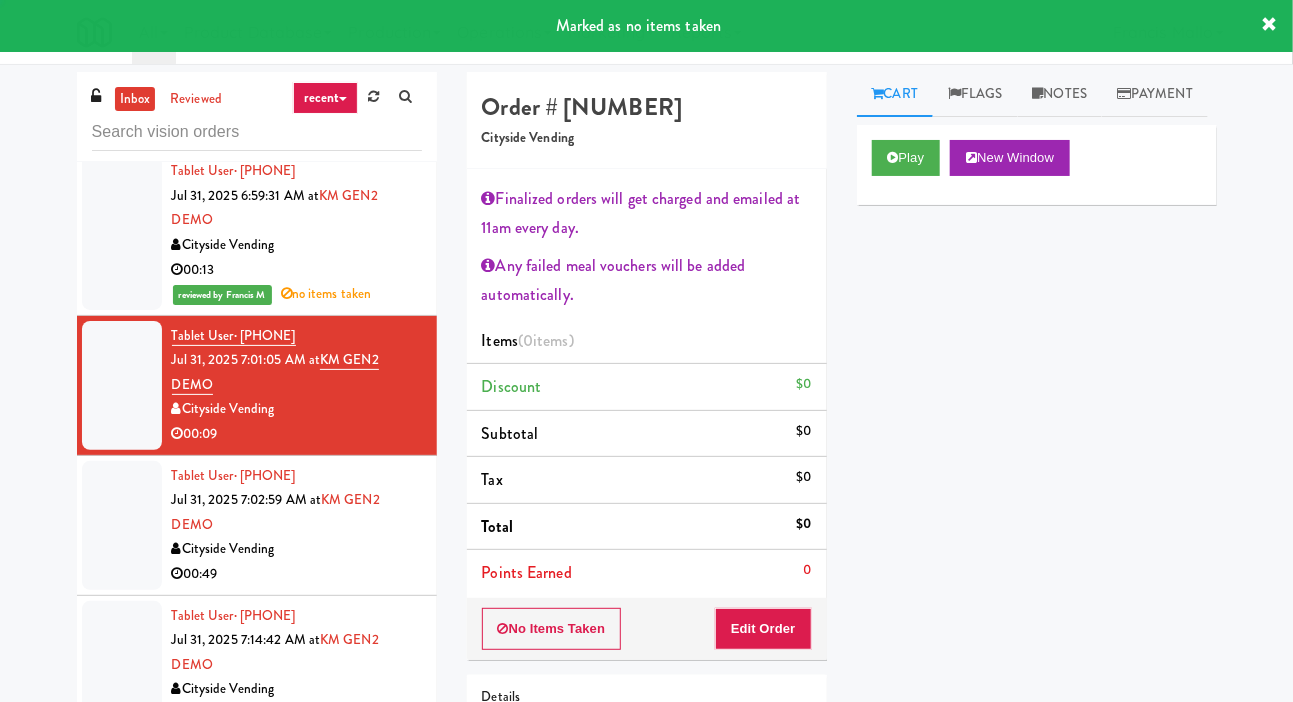 scroll, scrollTop: 4609, scrollLeft: 0, axis: vertical 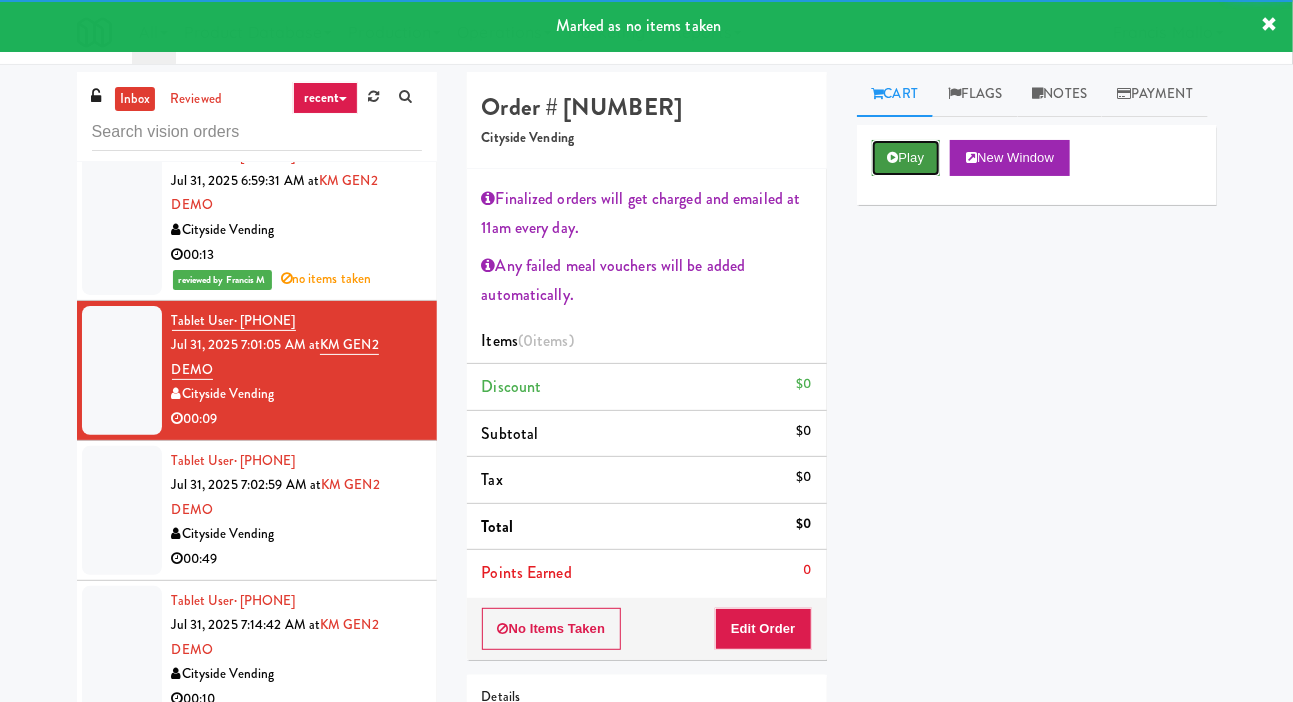 click at bounding box center (893, 157) 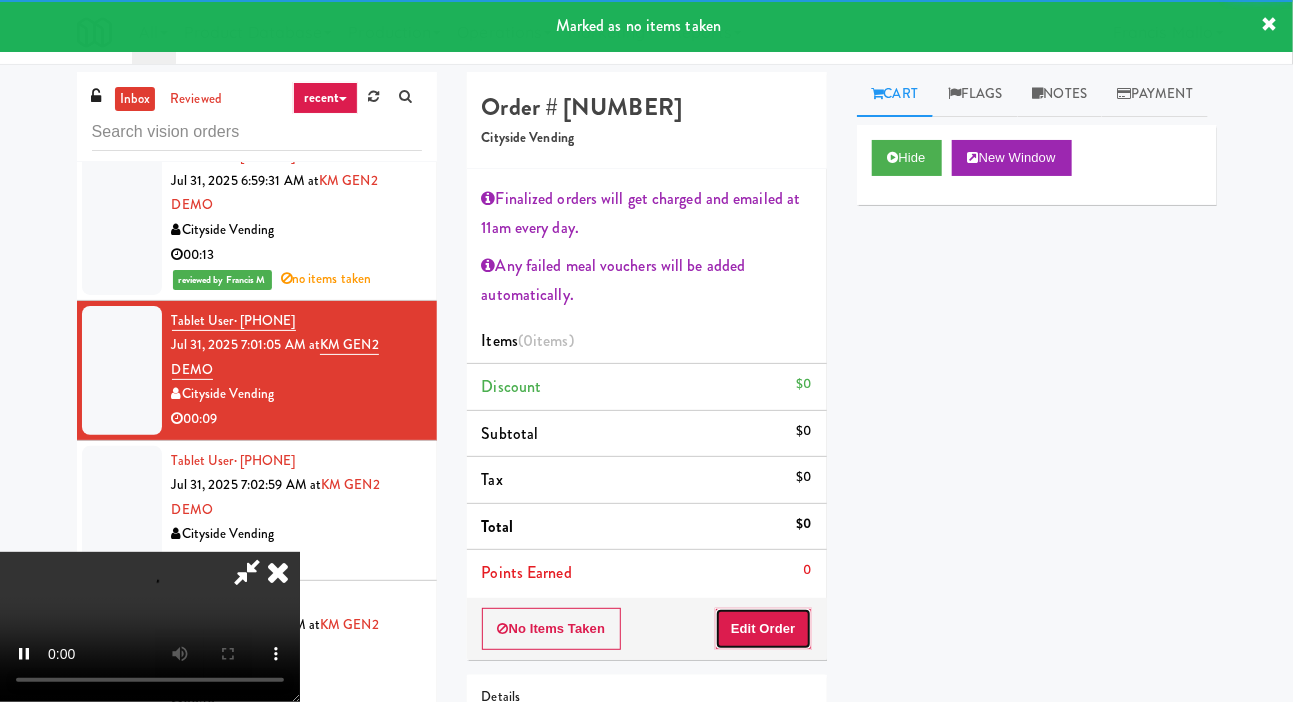 click on "Edit Order" at bounding box center [763, 629] 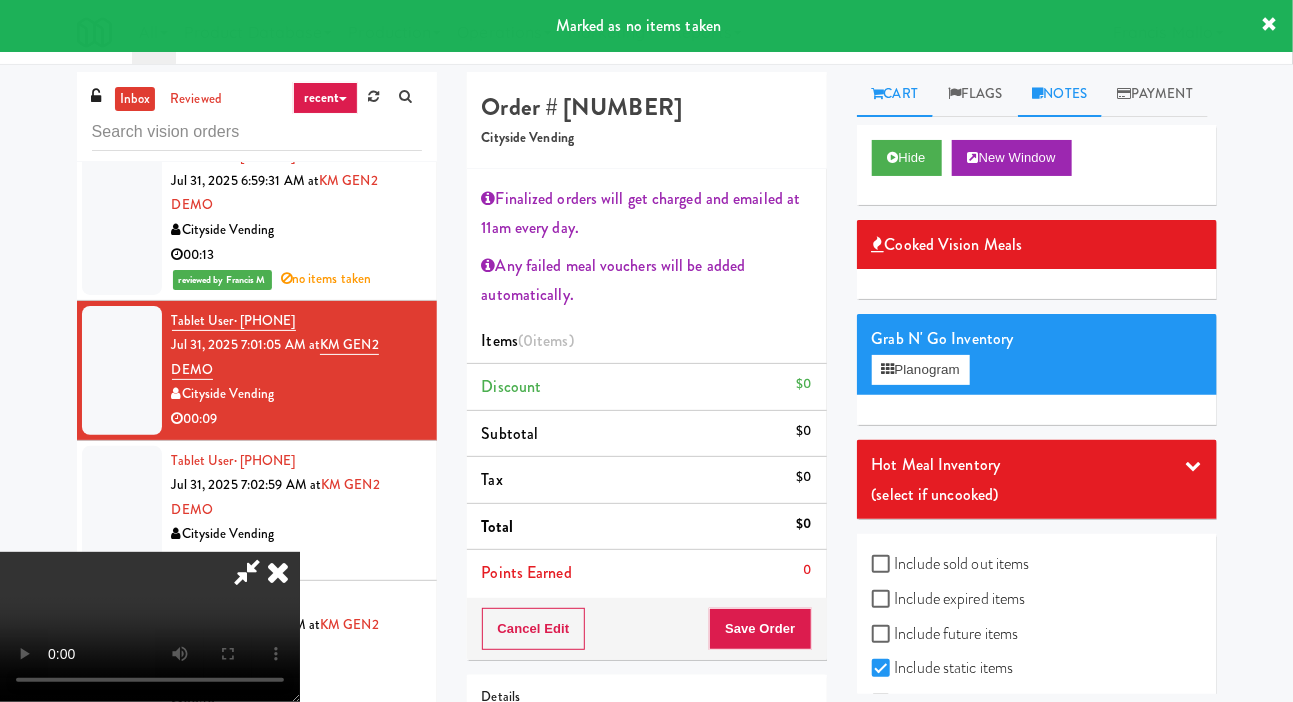 click on "Notes" at bounding box center (1060, 94) 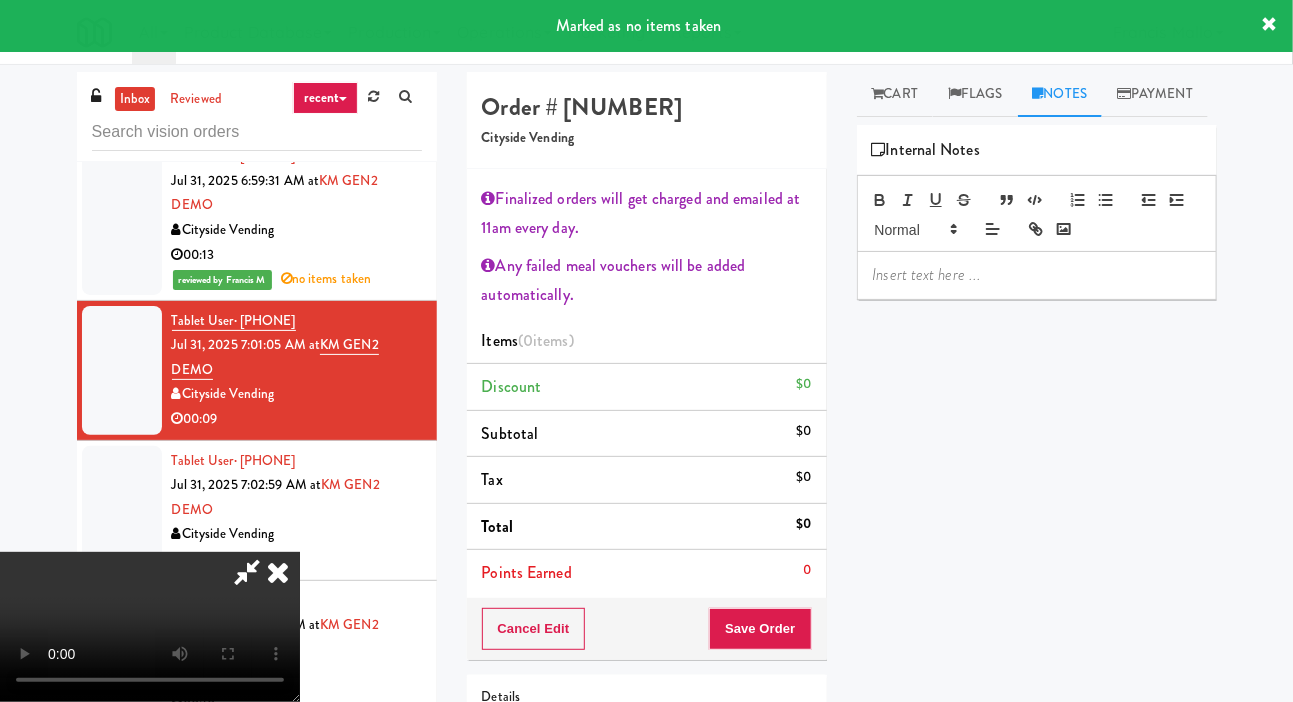 click at bounding box center (1037, 275) 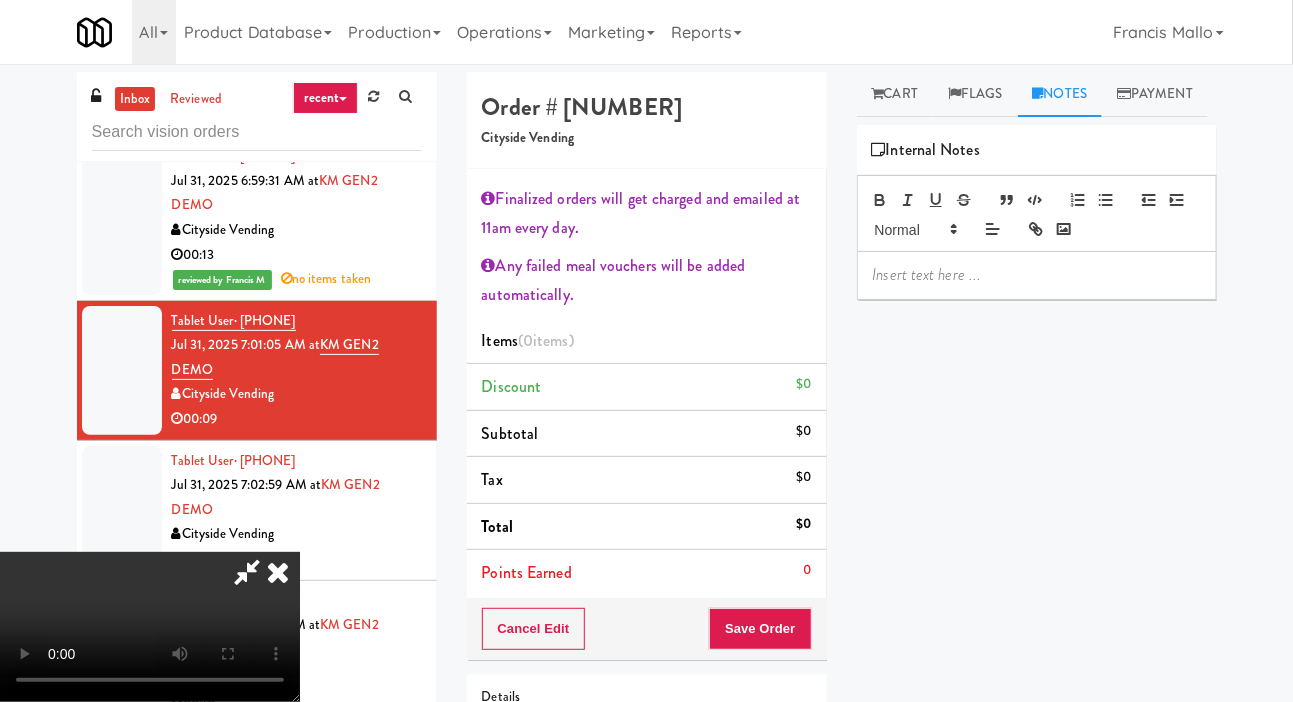 scroll, scrollTop: 0, scrollLeft: 0, axis: both 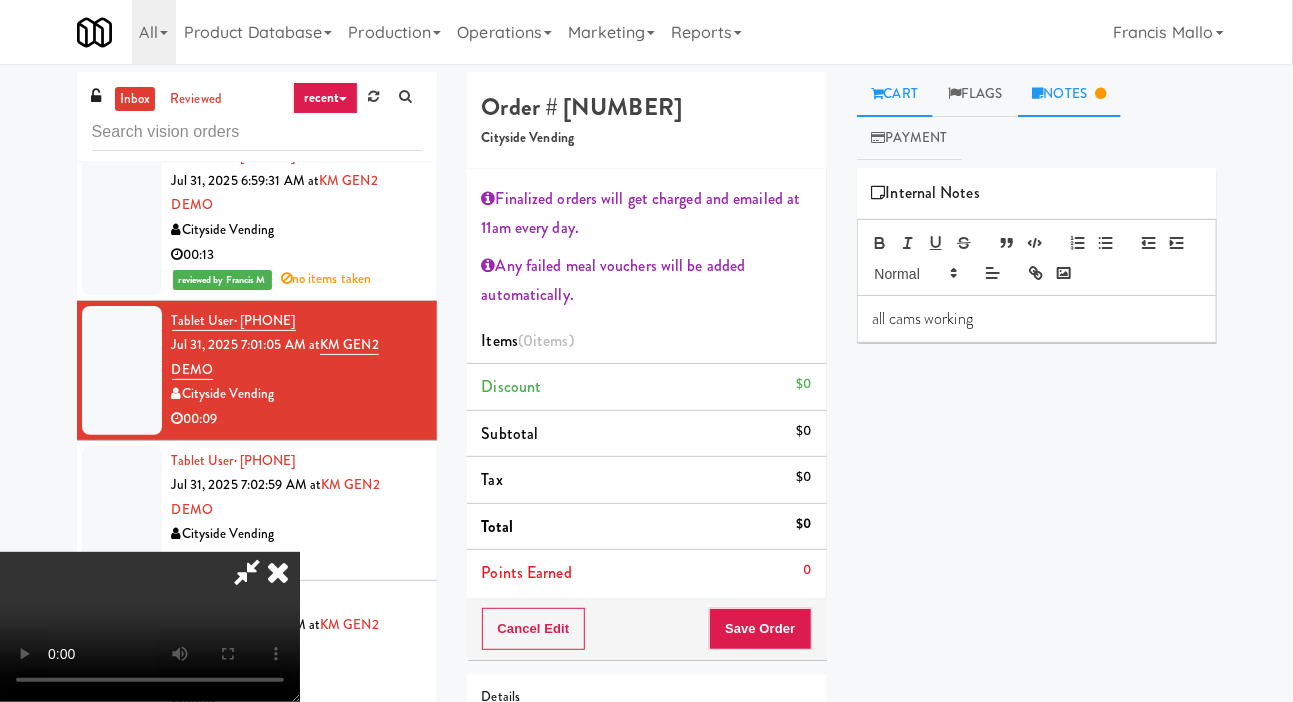 click on "Cart" at bounding box center (895, 94) 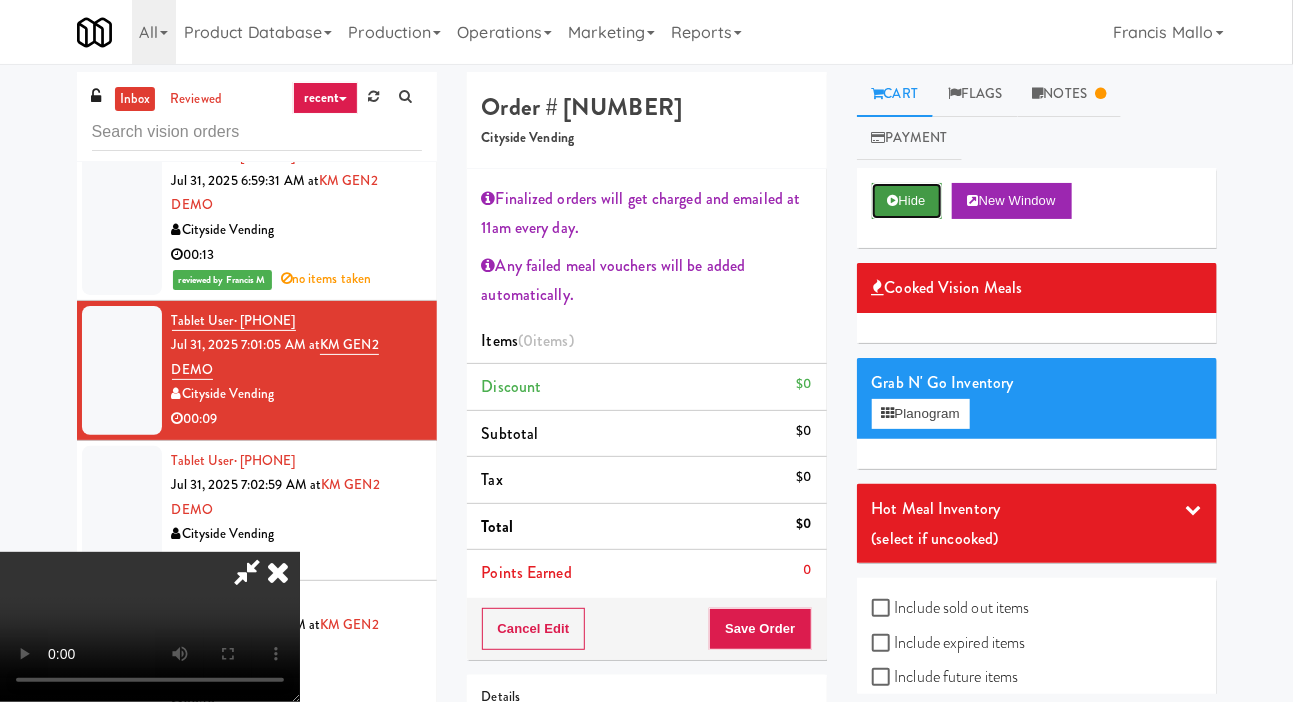 click on "Hide" at bounding box center [907, 201] 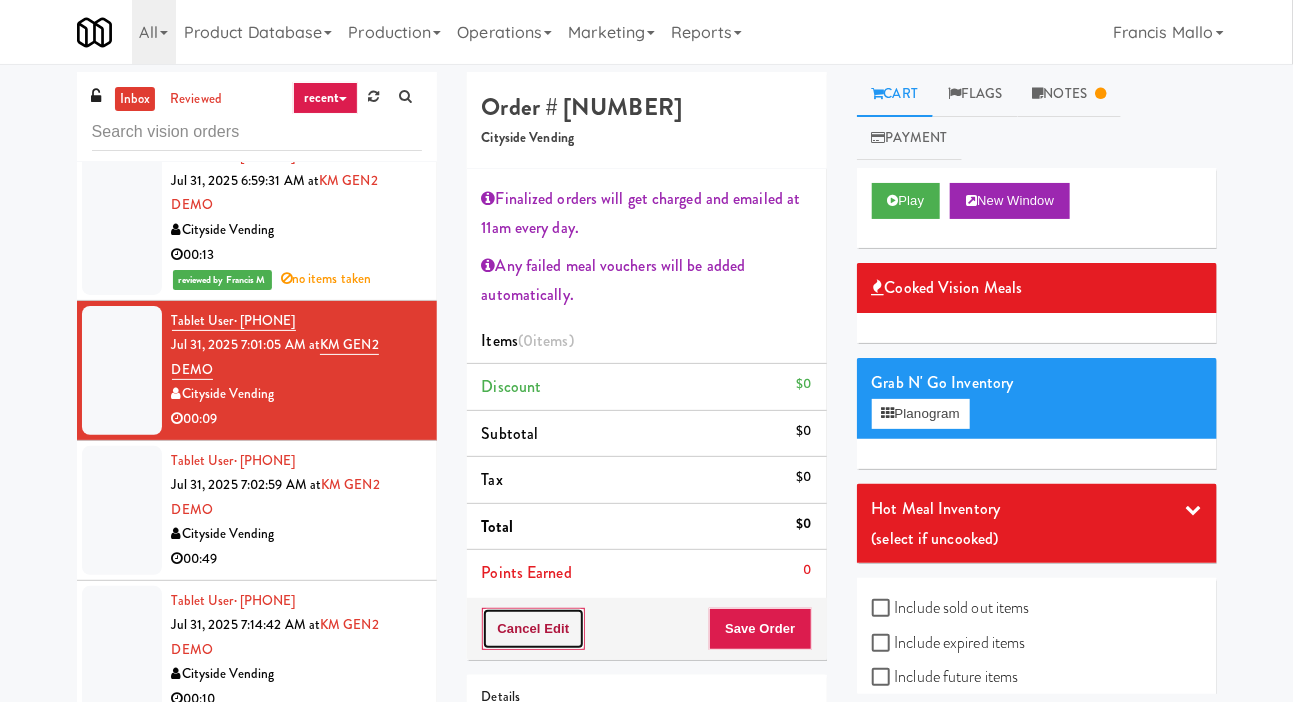 click on "Cancel Edit" at bounding box center (534, 629) 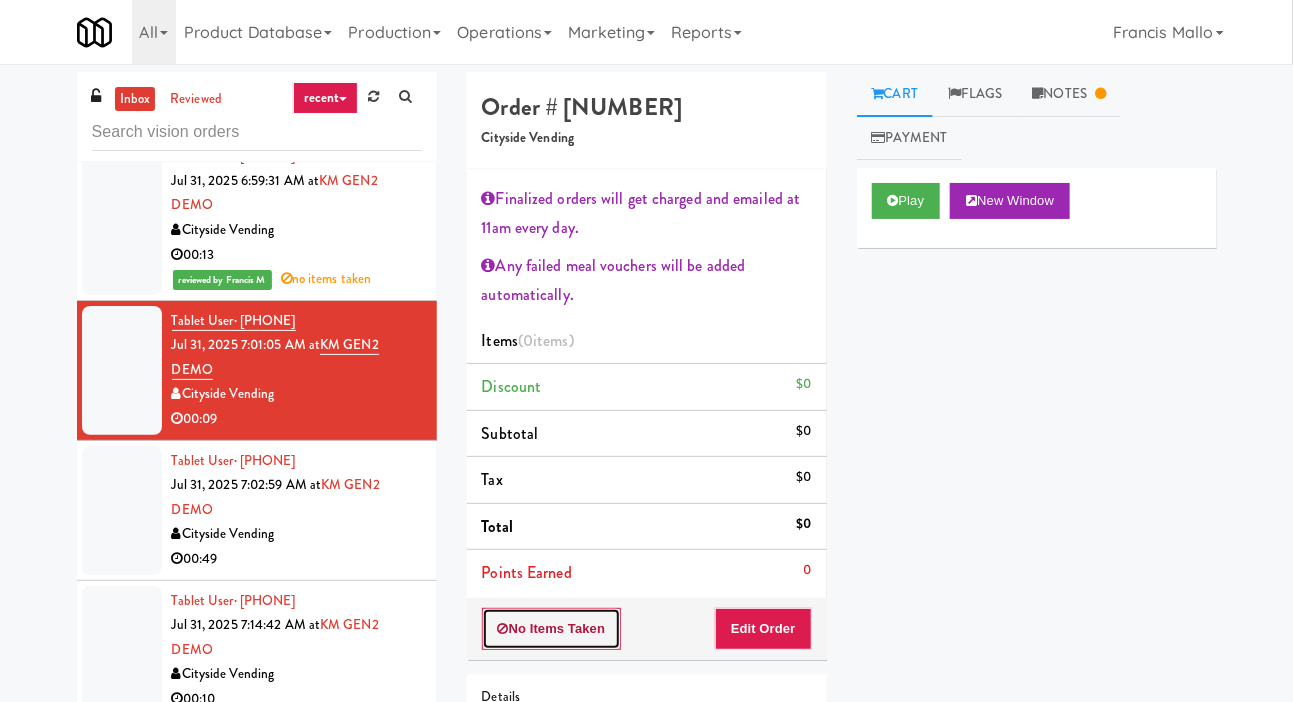 click on "No Items Taken" at bounding box center (552, 629) 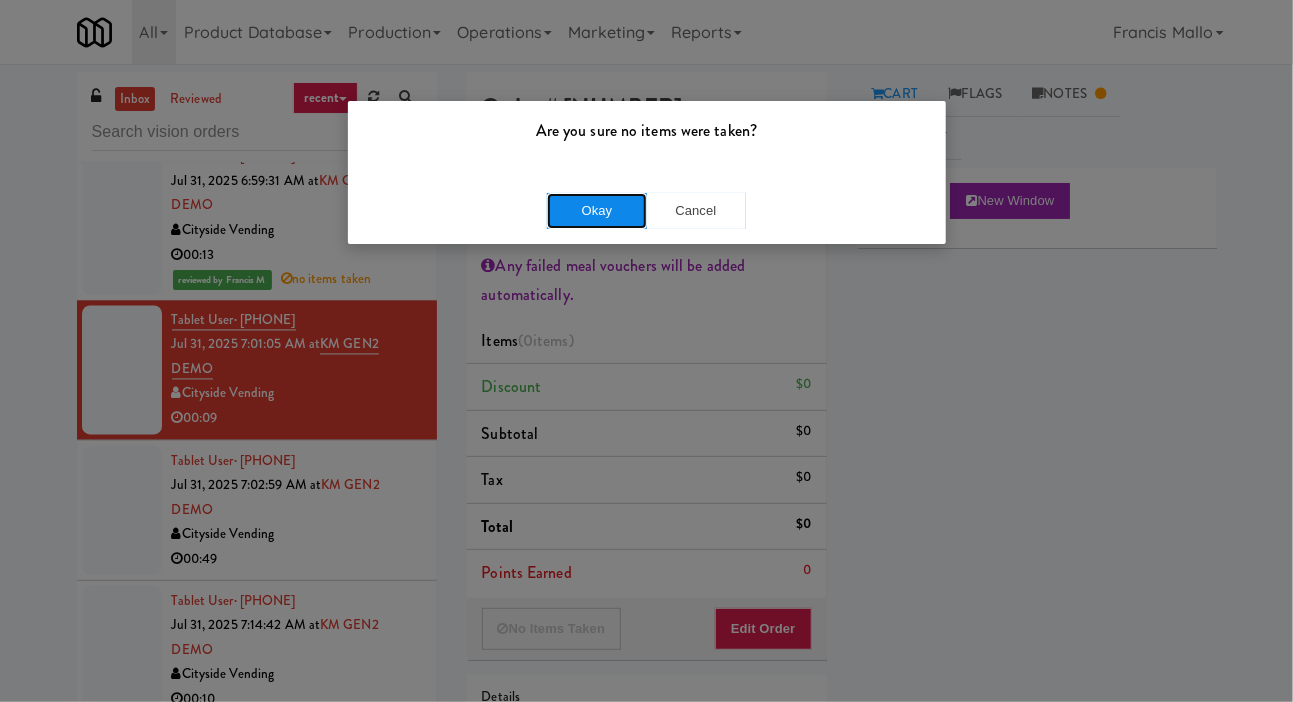 click on "Okay" at bounding box center [597, 211] 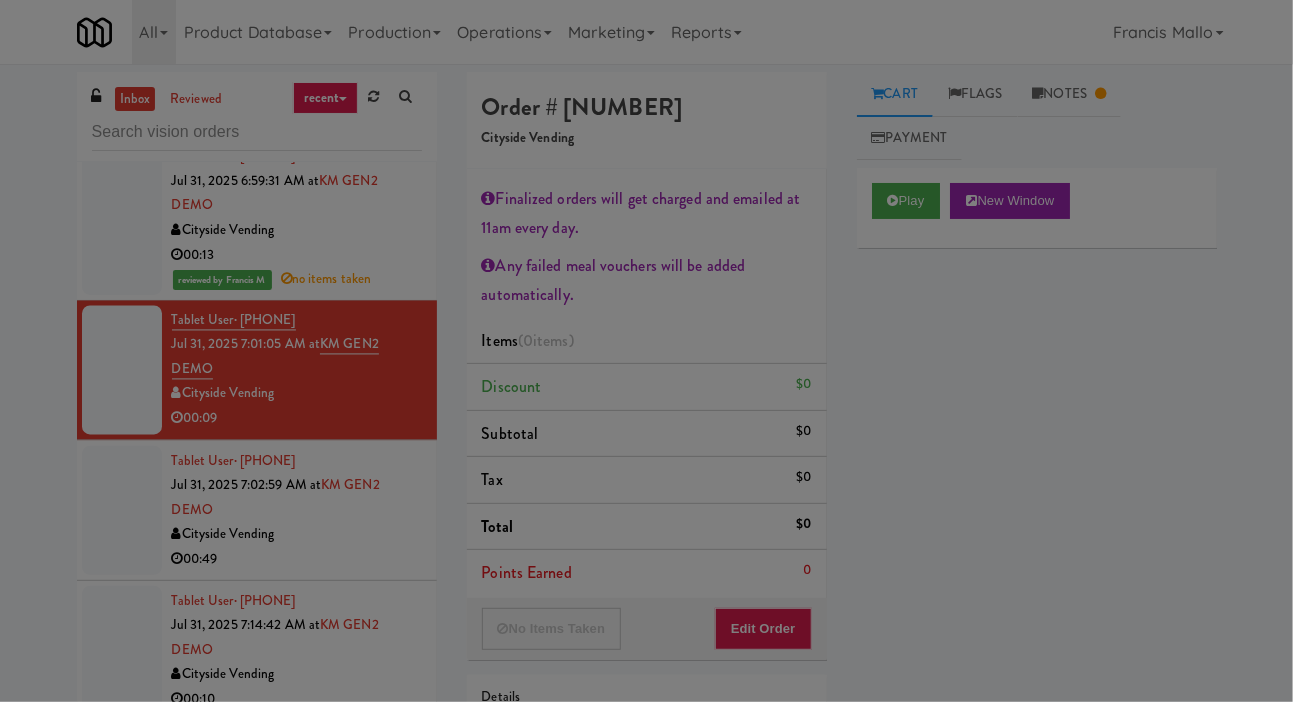 click at bounding box center [122, 510] 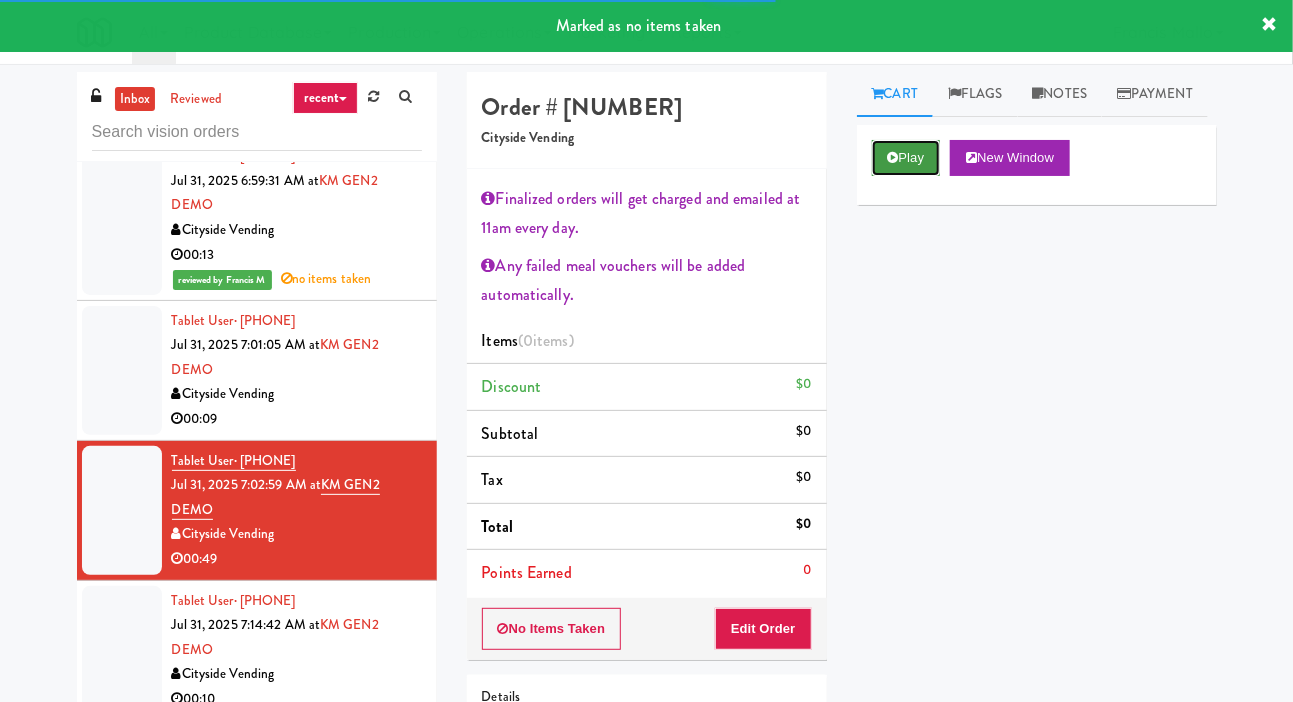 click on "Play" at bounding box center (906, 158) 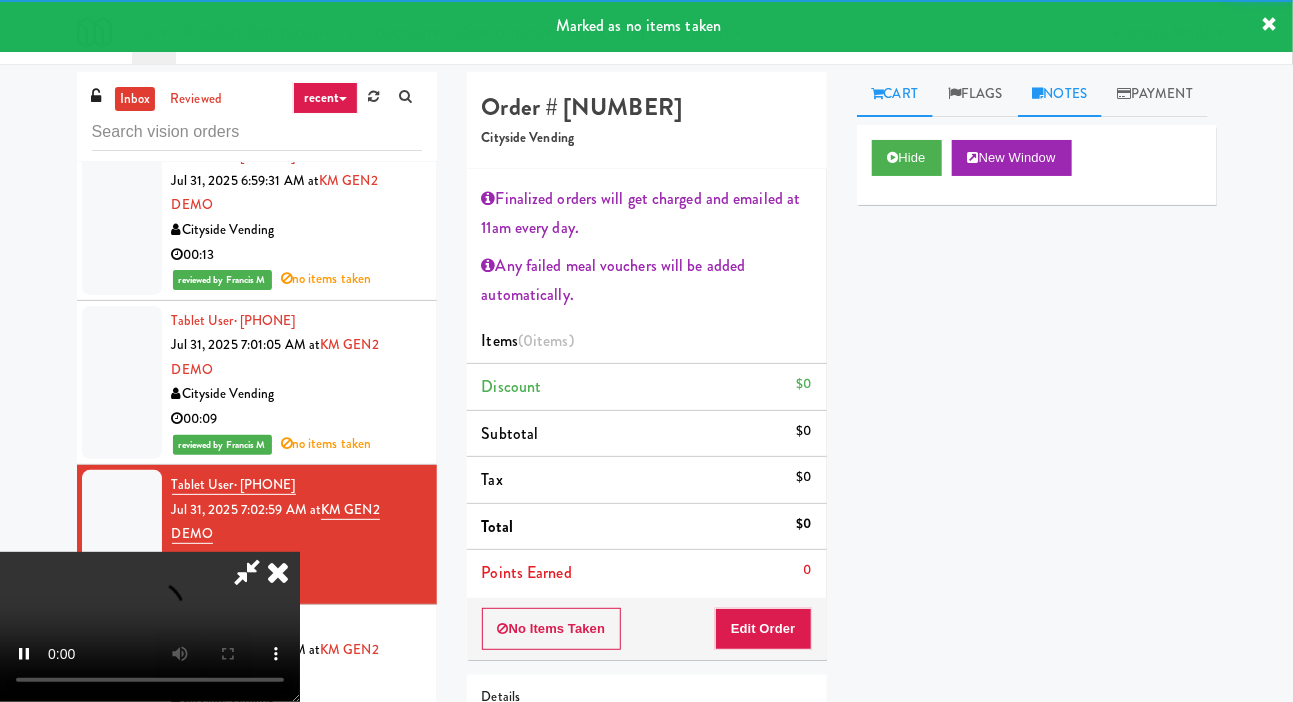 click on "Notes" at bounding box center [1060, 94] 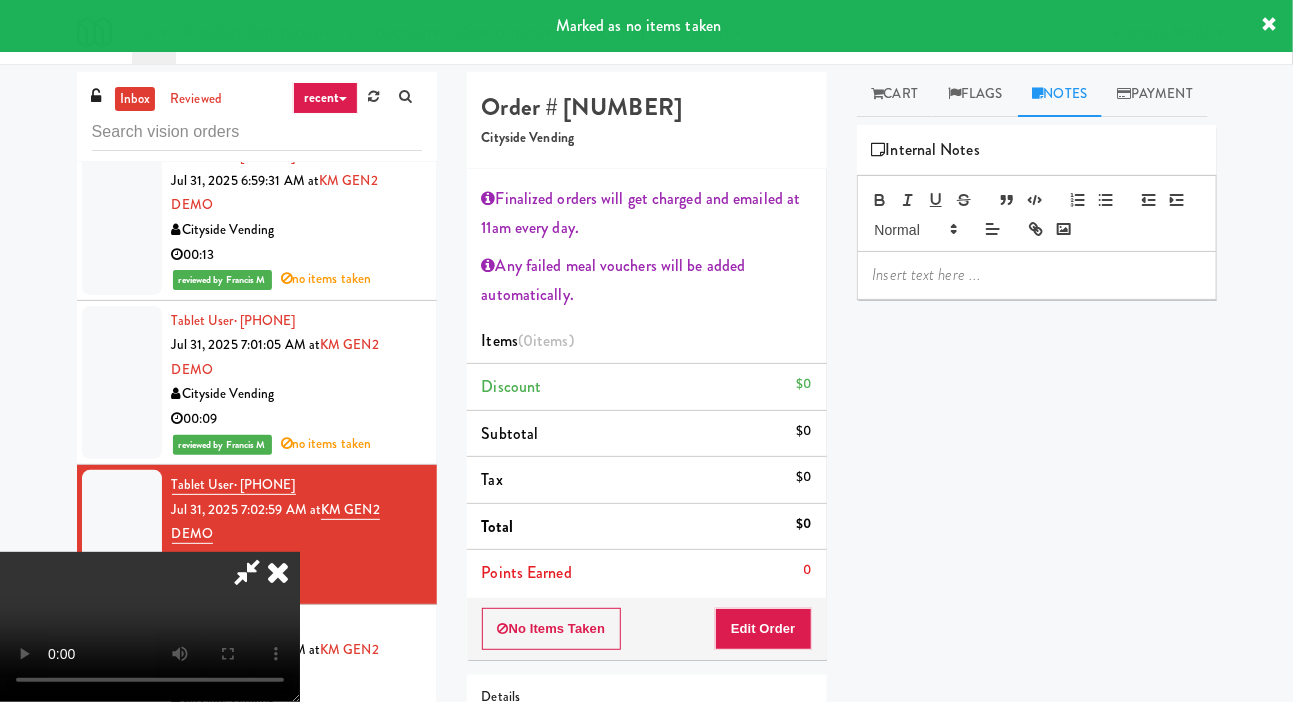 click at bounding box center [1037, 275] 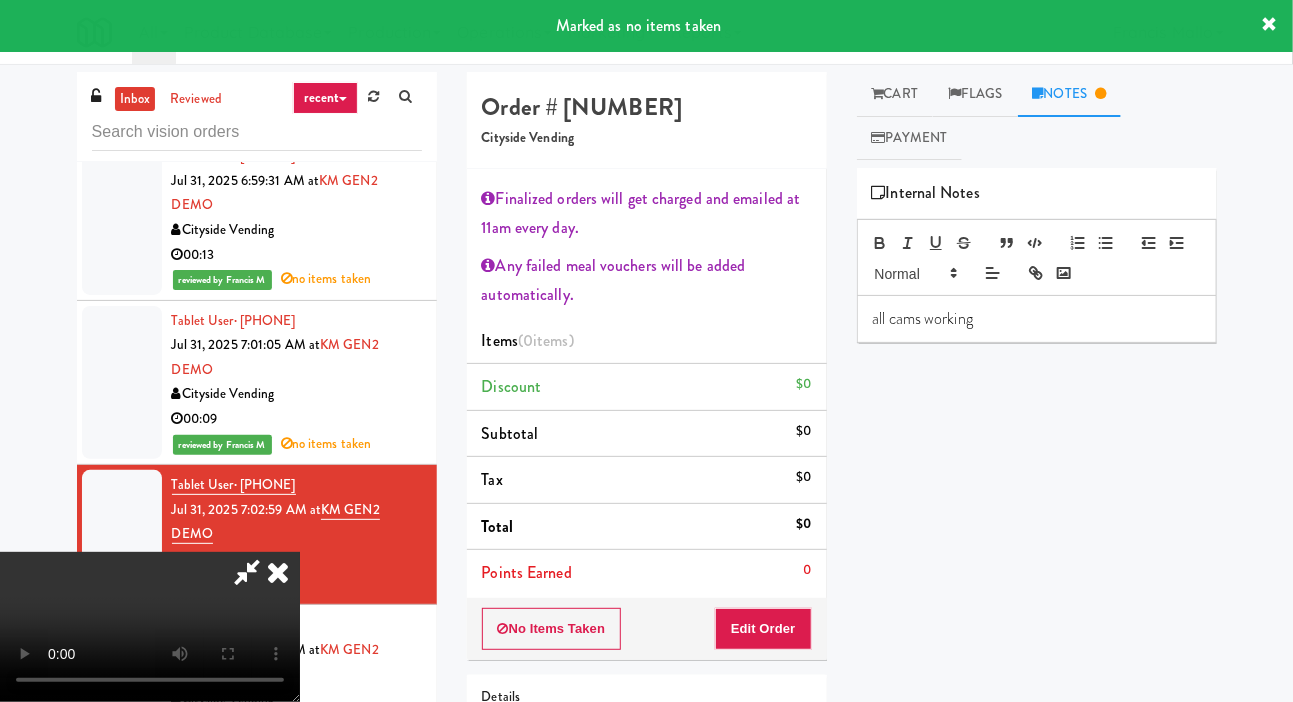 scroll, scrollTop: 0, scrollLeft: 0, axis: both 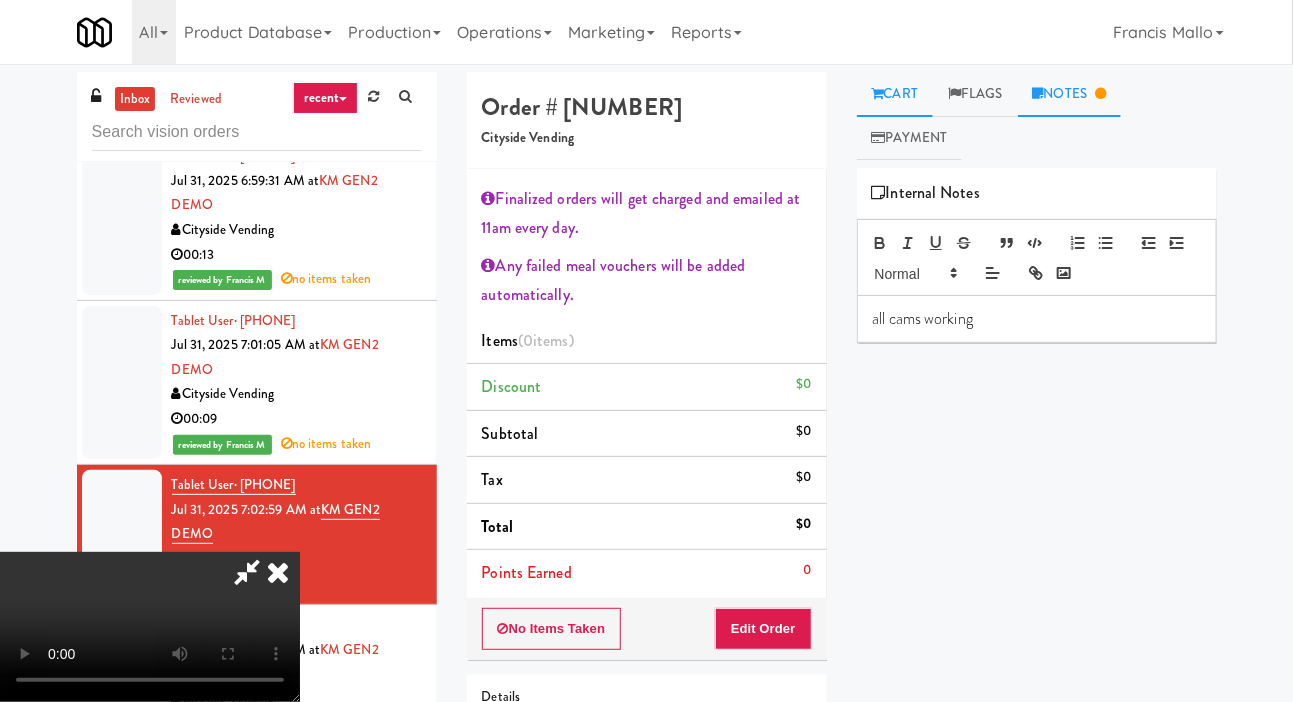 click on "Cart" at bounding box center [895, 94] 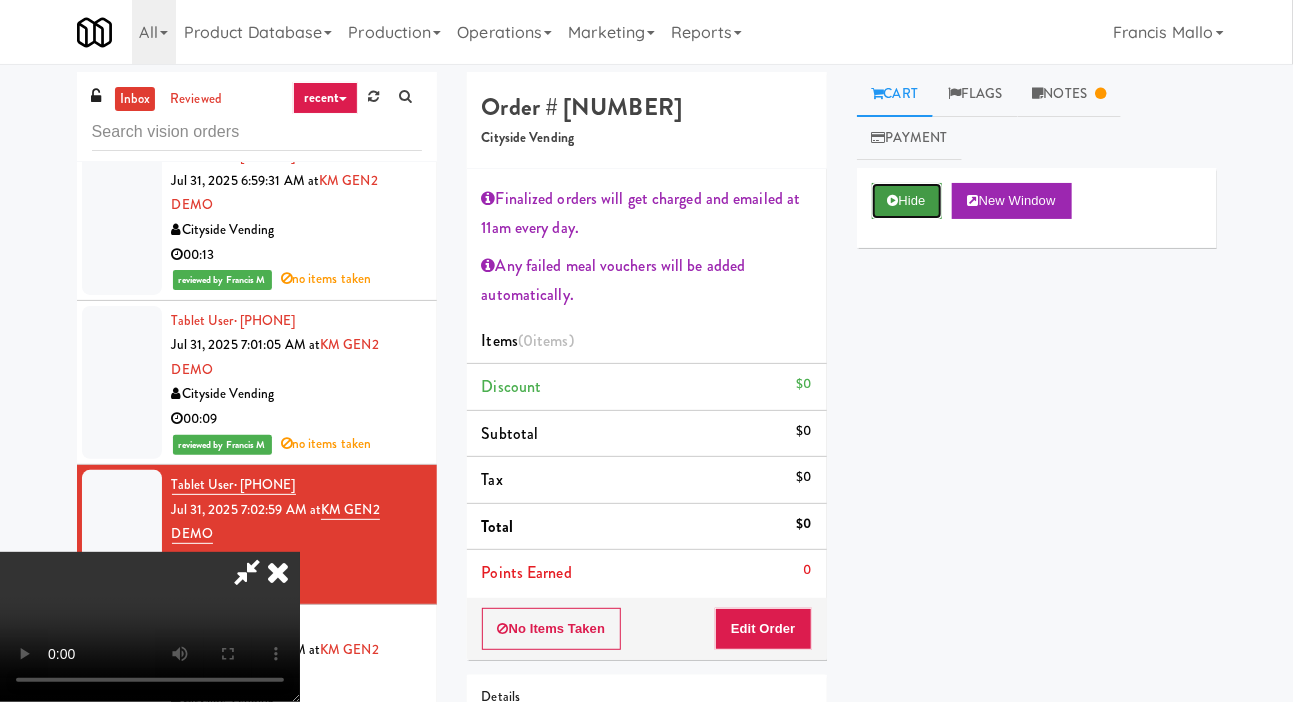 click on "Hide" at bounding box center [907, 201] 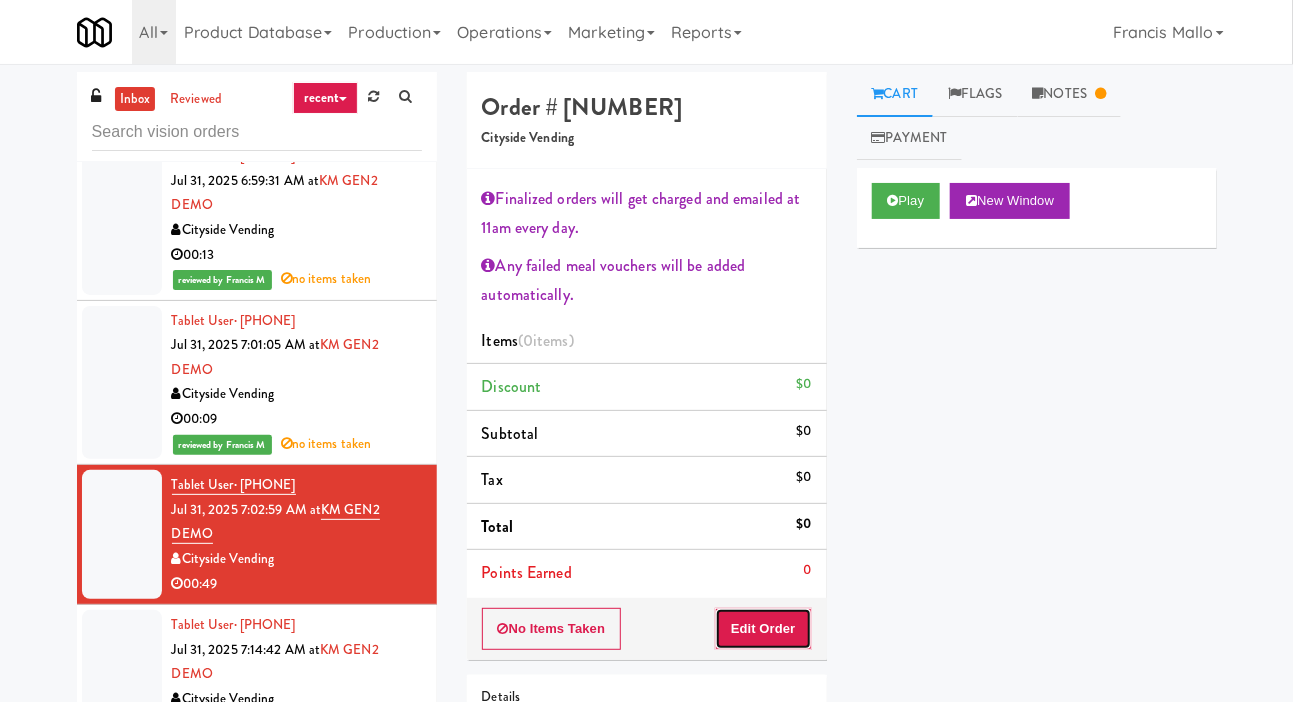 click on "Edit Order" at bounding box center (763, 629) 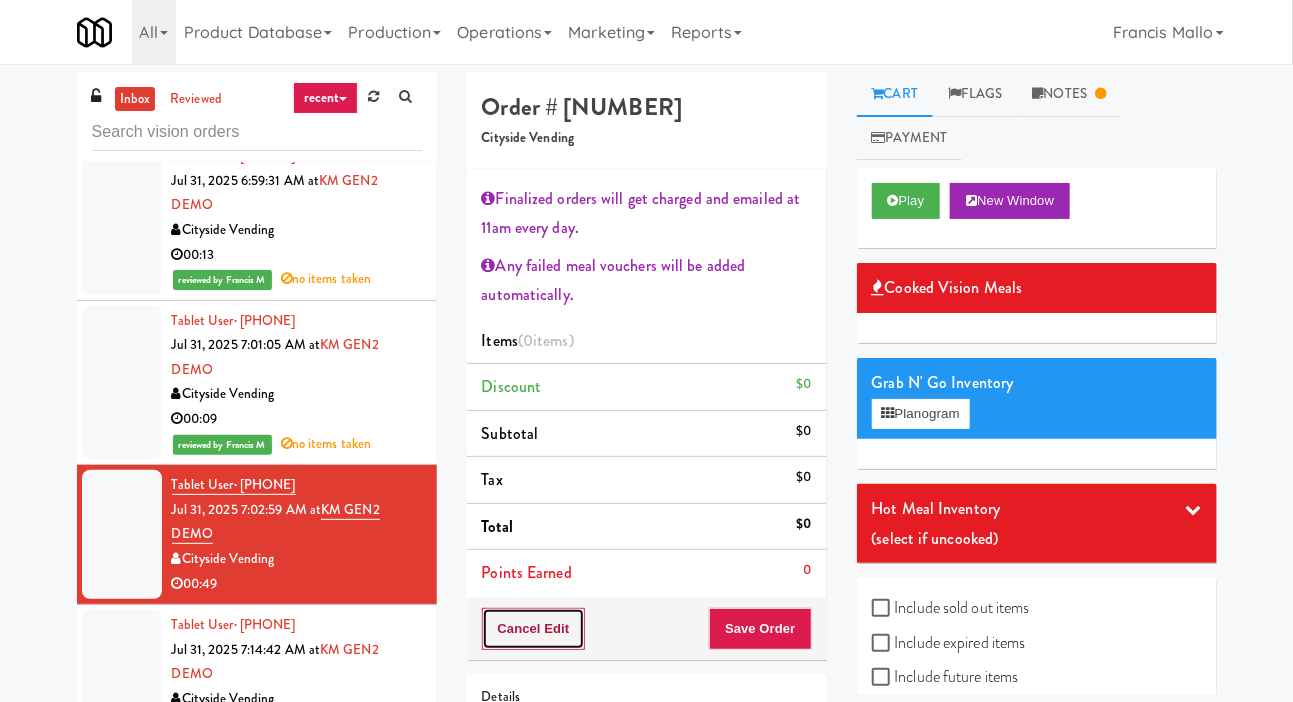 click on "Cancel Edit" at bounding box center (534, 629) 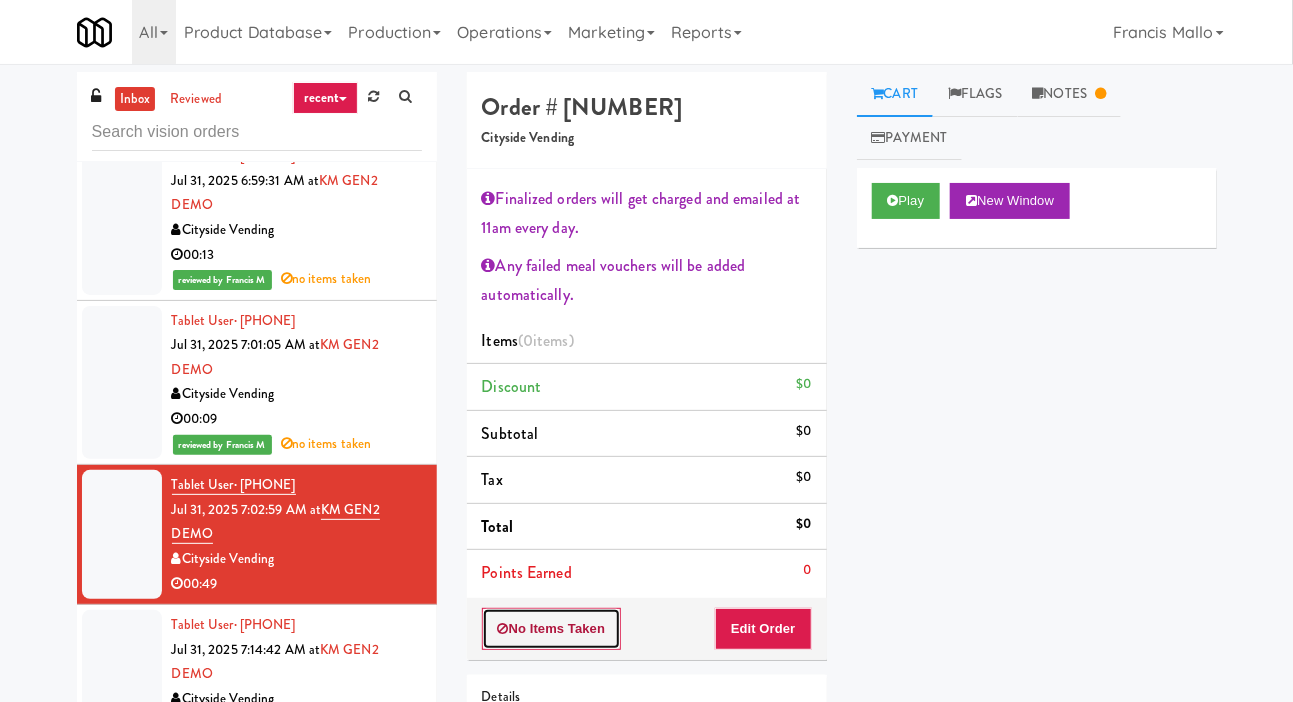 click on "No Items Taken" at bounding box center (552, 629) 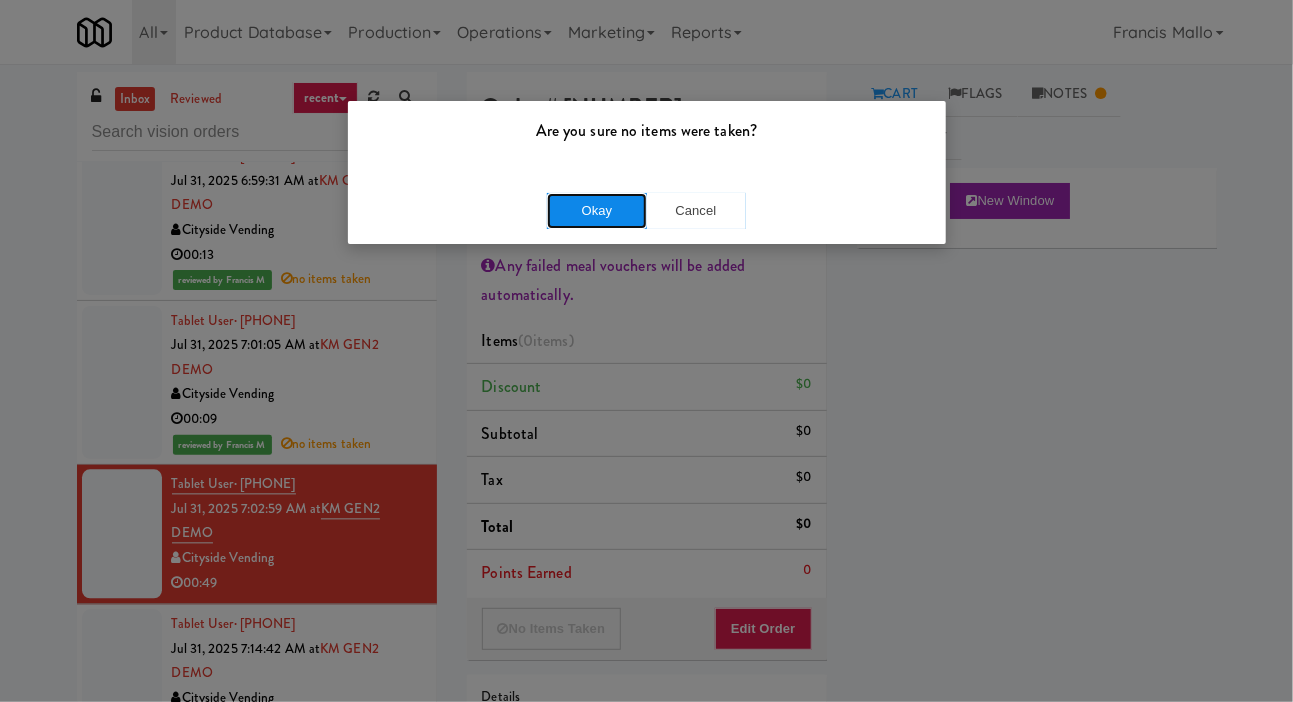 click on "Okay" at bounding box center (597, 211) 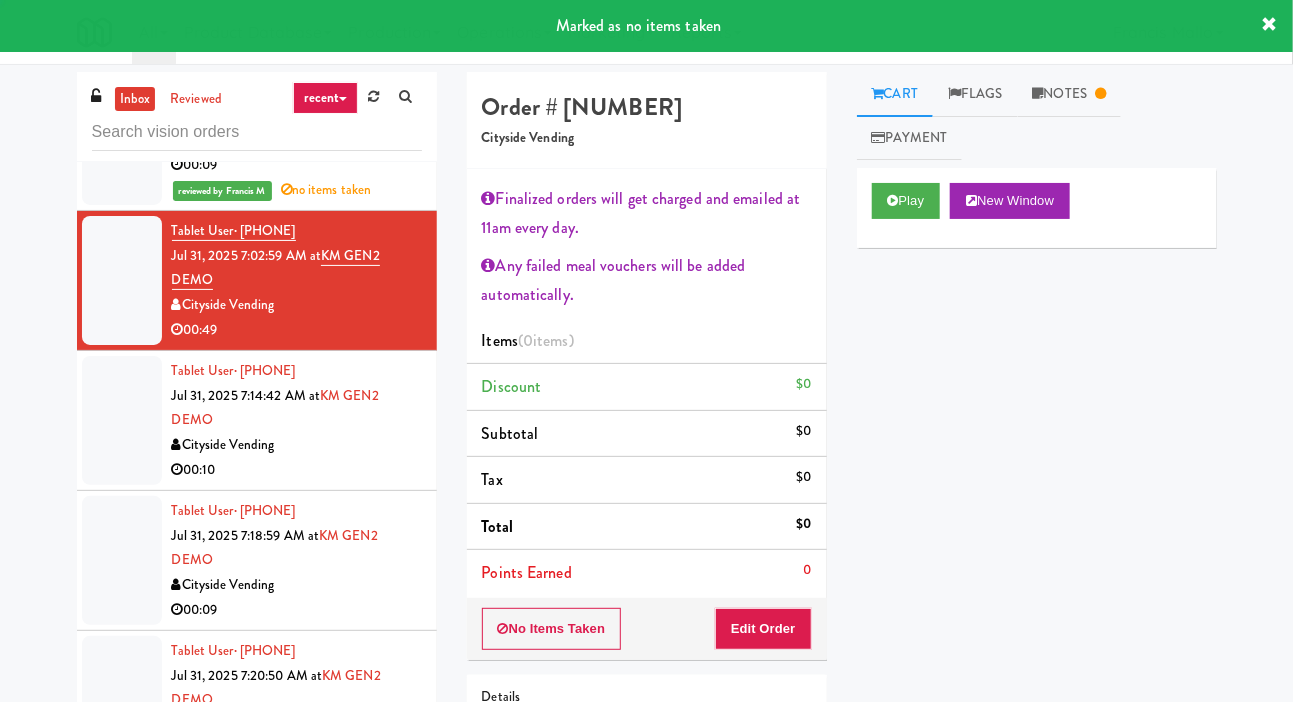 scroll, scrollTop: 4902, scrollLeft: 0, axis: vertical 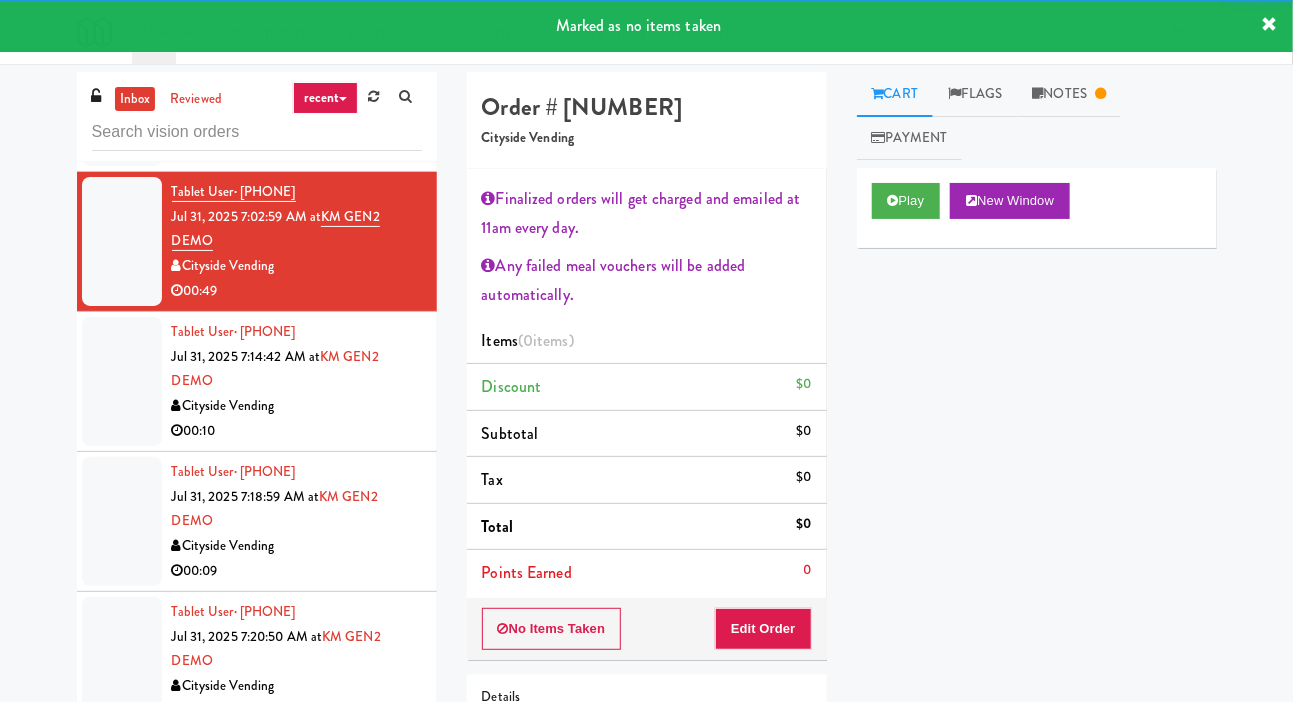 click at bounding box center [122, 381] 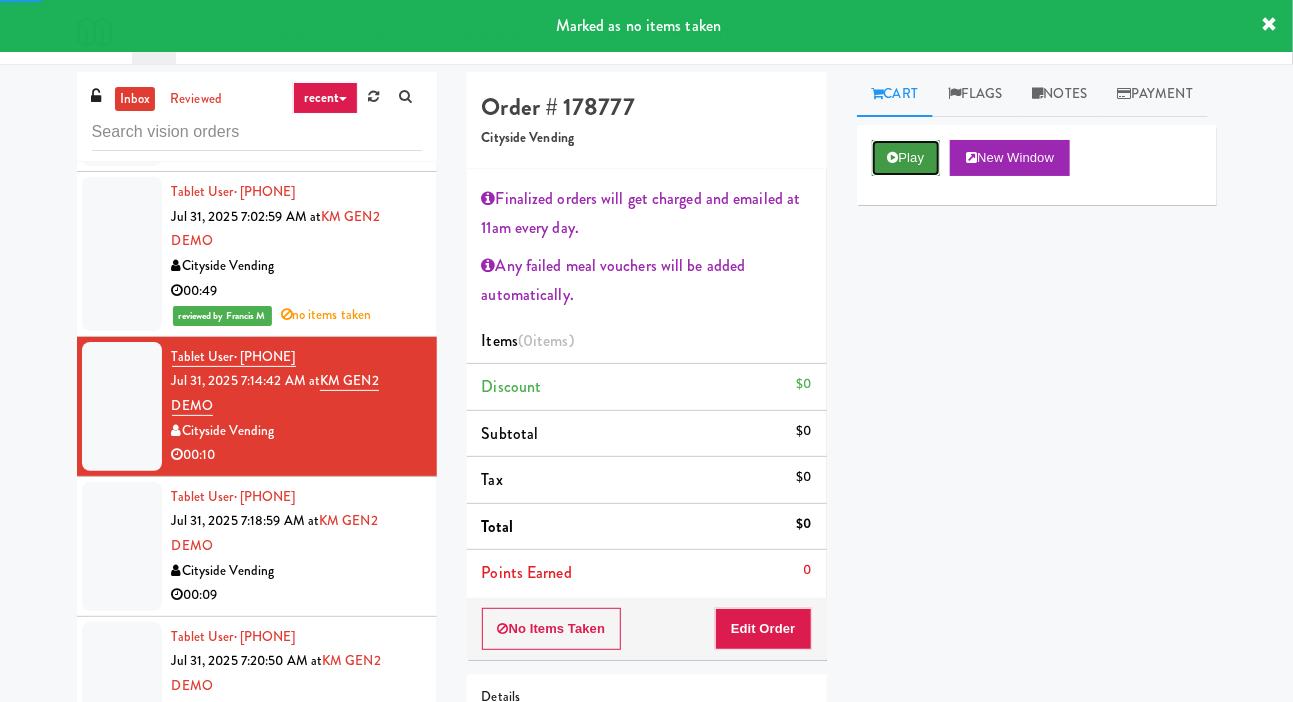 click on "Play" at bounding box center [906, 158] 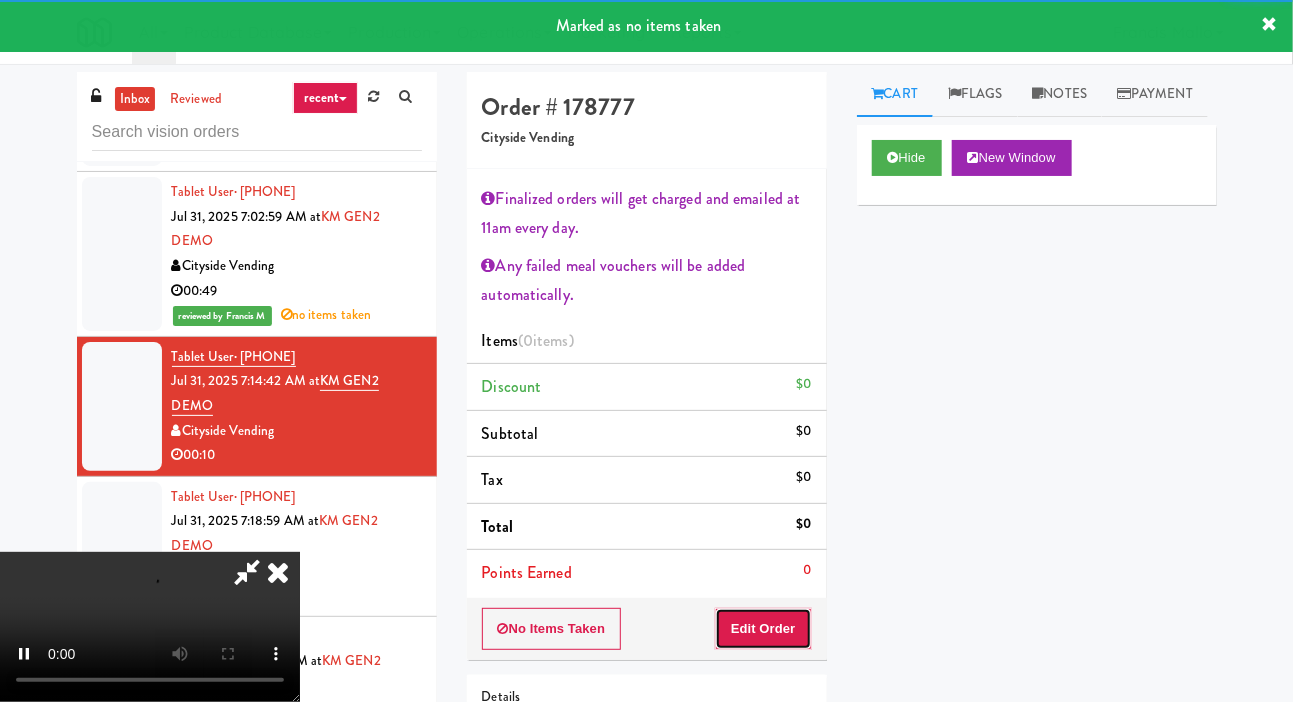 click on "Edit Order" at bounding box center [763, 629] 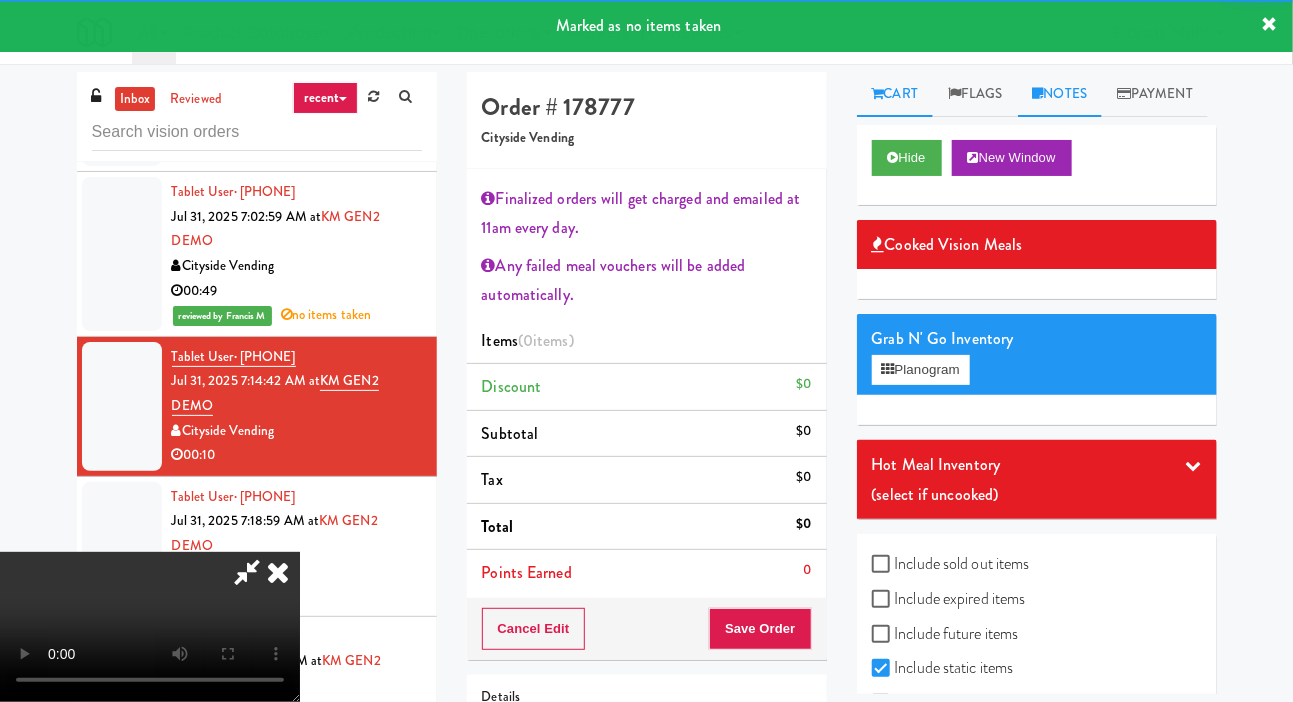 click on "Notes" at bounding box center [1060, 94] 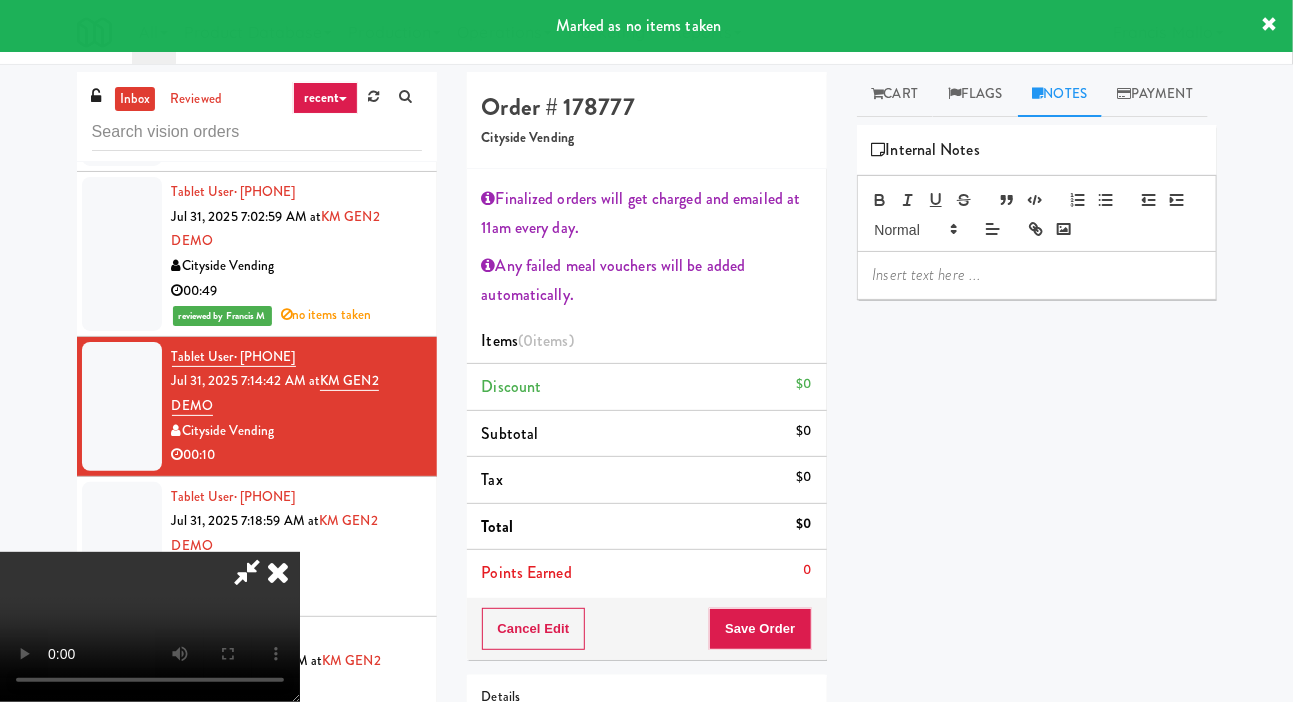 click at bounding box center [1037, 275] 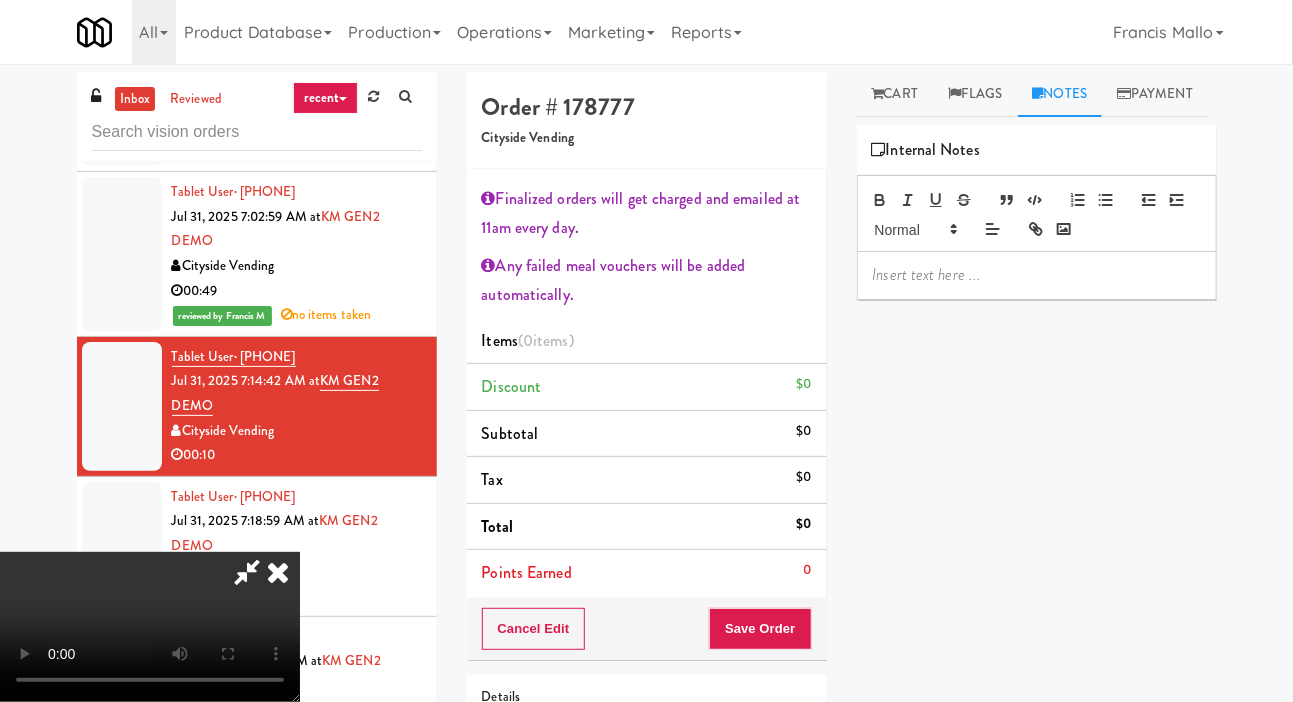 scroll, scrollTop: 0, scrollLeft: 0, axis: both 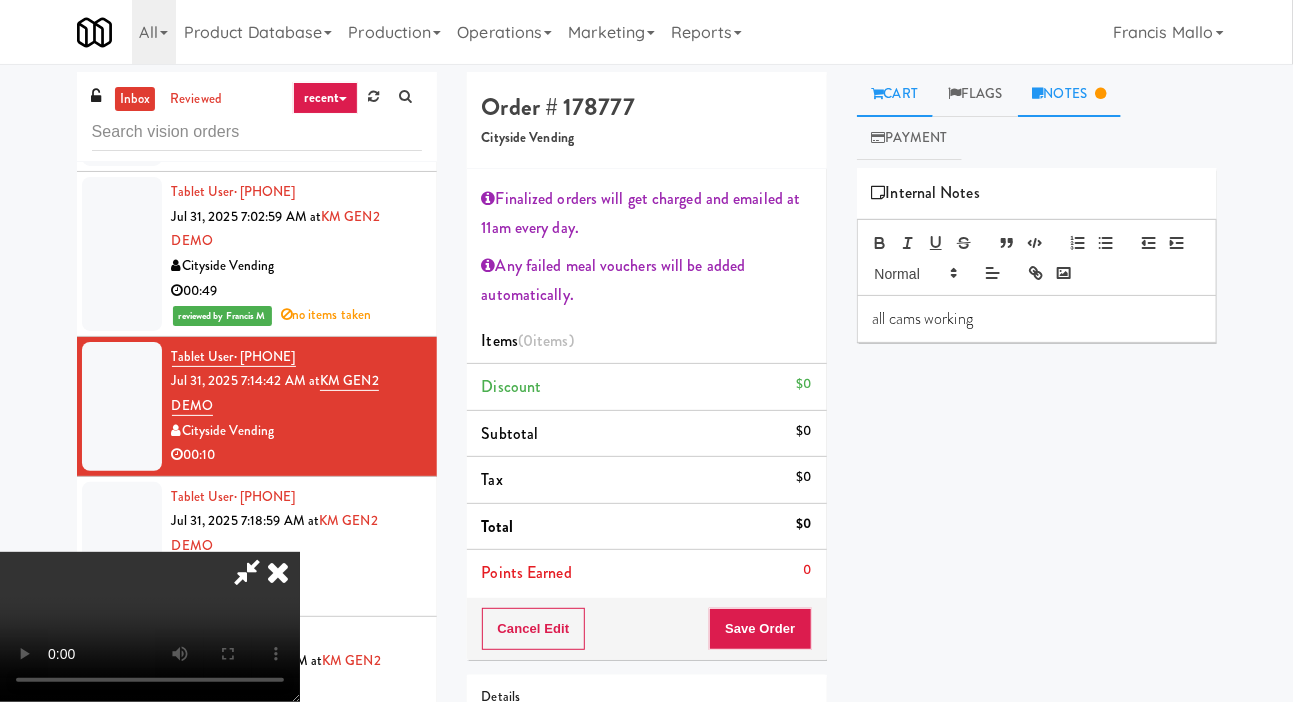 click on "Cart" at bounding box center (895, 94) 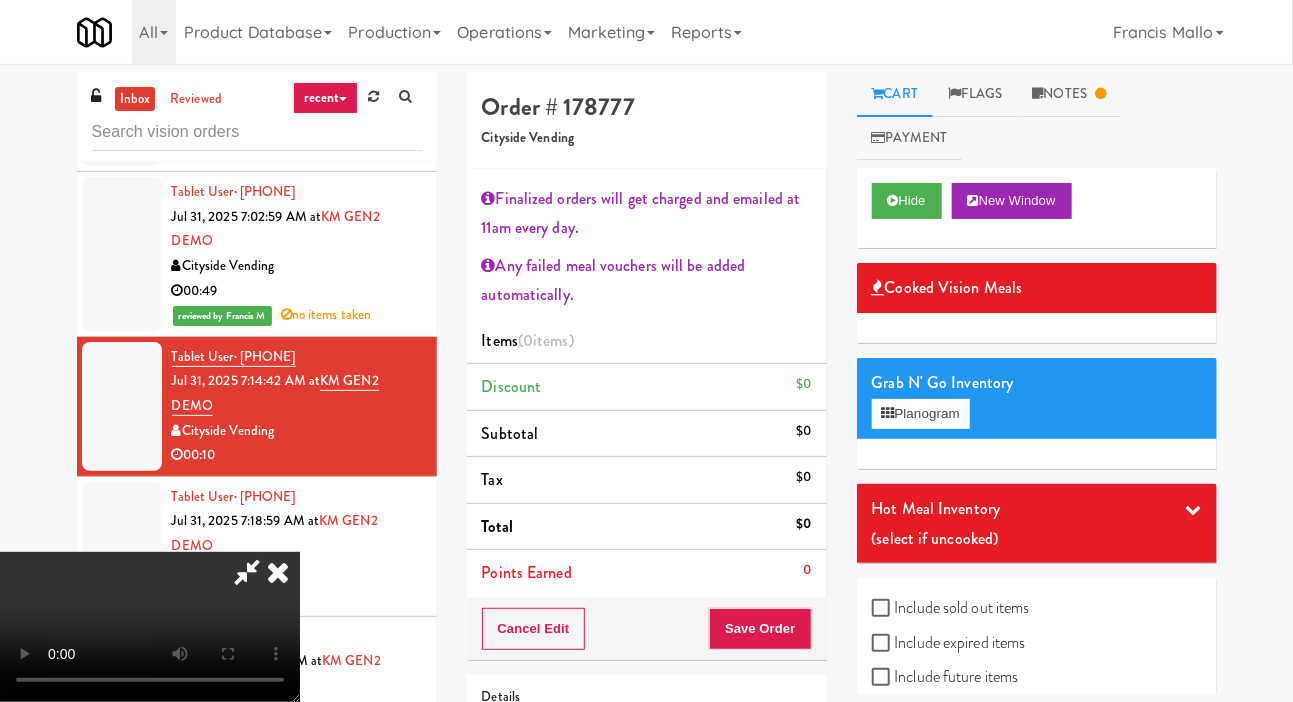 scroll, scrollTop: 73, scrollLeft: 0, axis: vertical 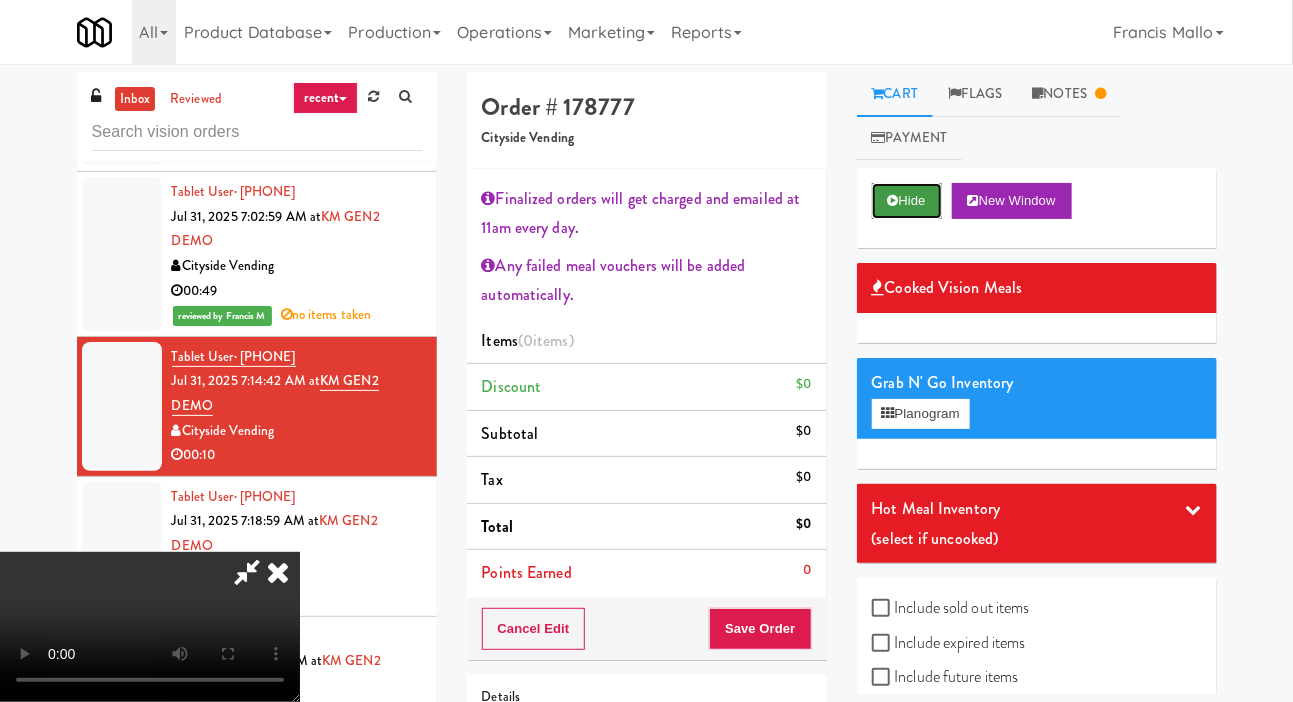 click at bounding box center [893, 200] 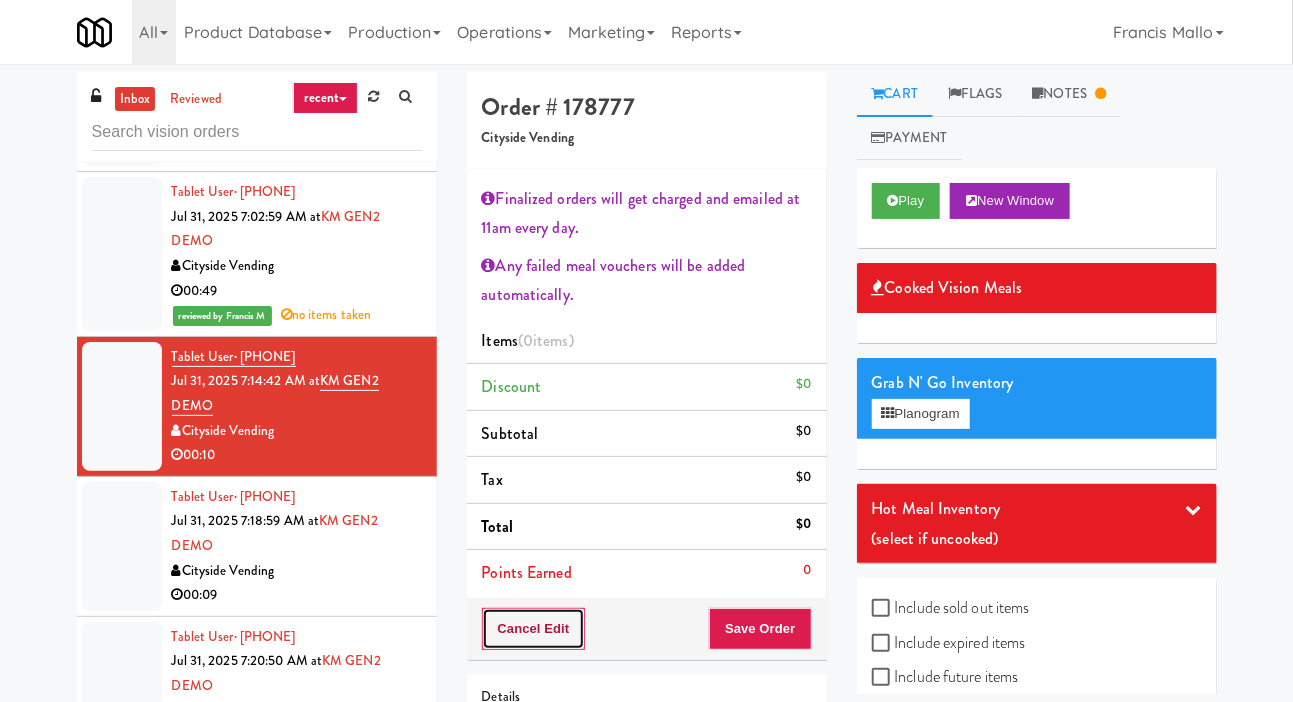 click on "Cancel Edit" at bounding box center (534, 629) 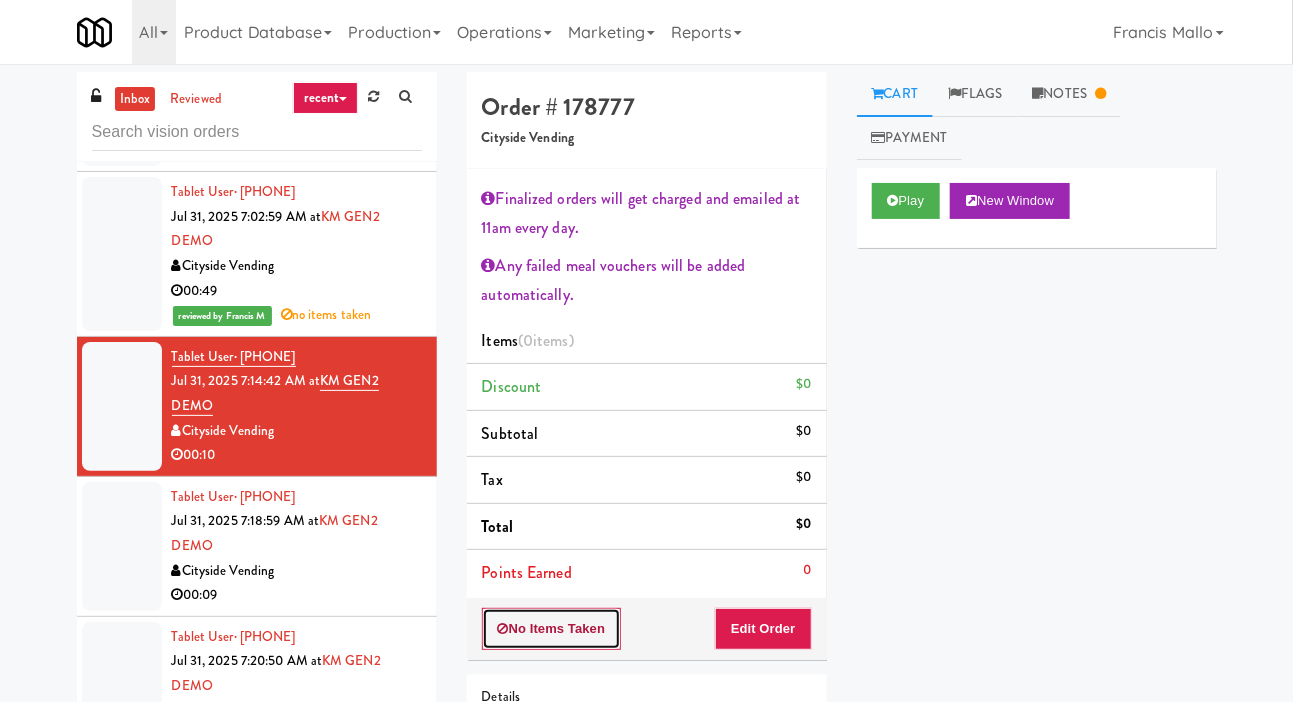 click on "No Items Taken" at bounding box center (552, 629) 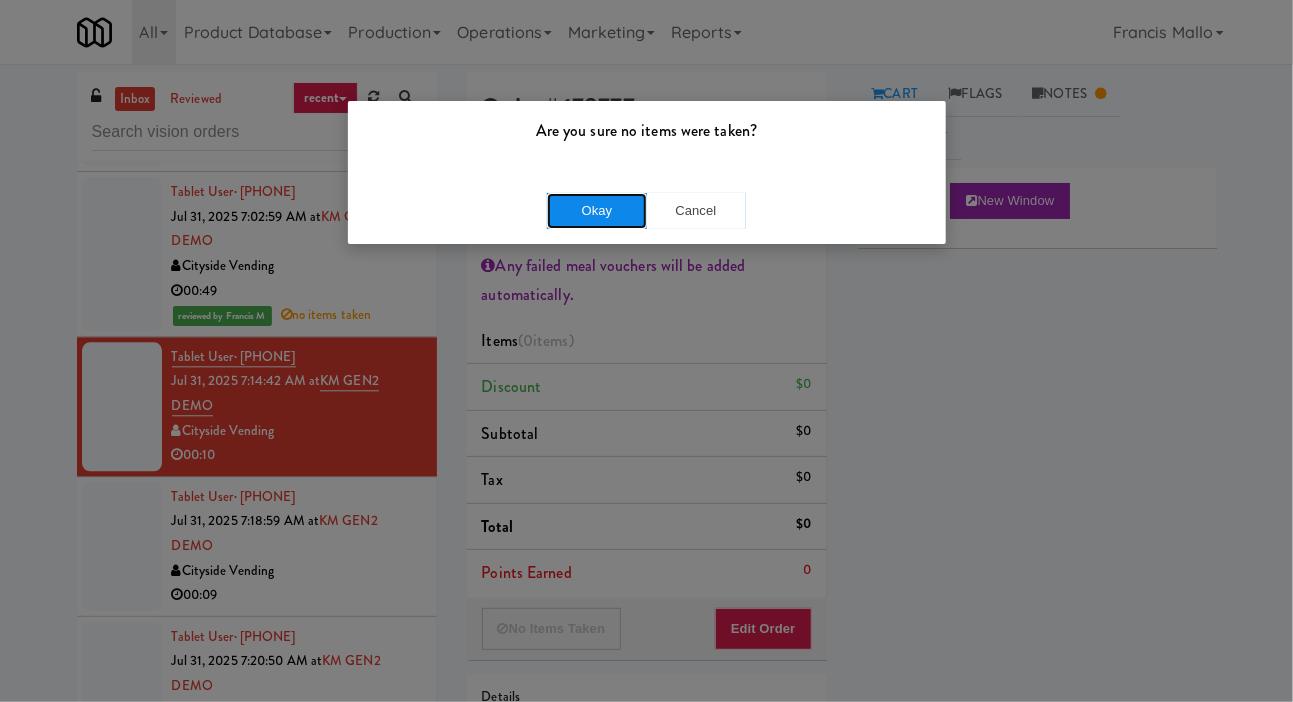 click on "Okay" at bounding box center [597, 211] 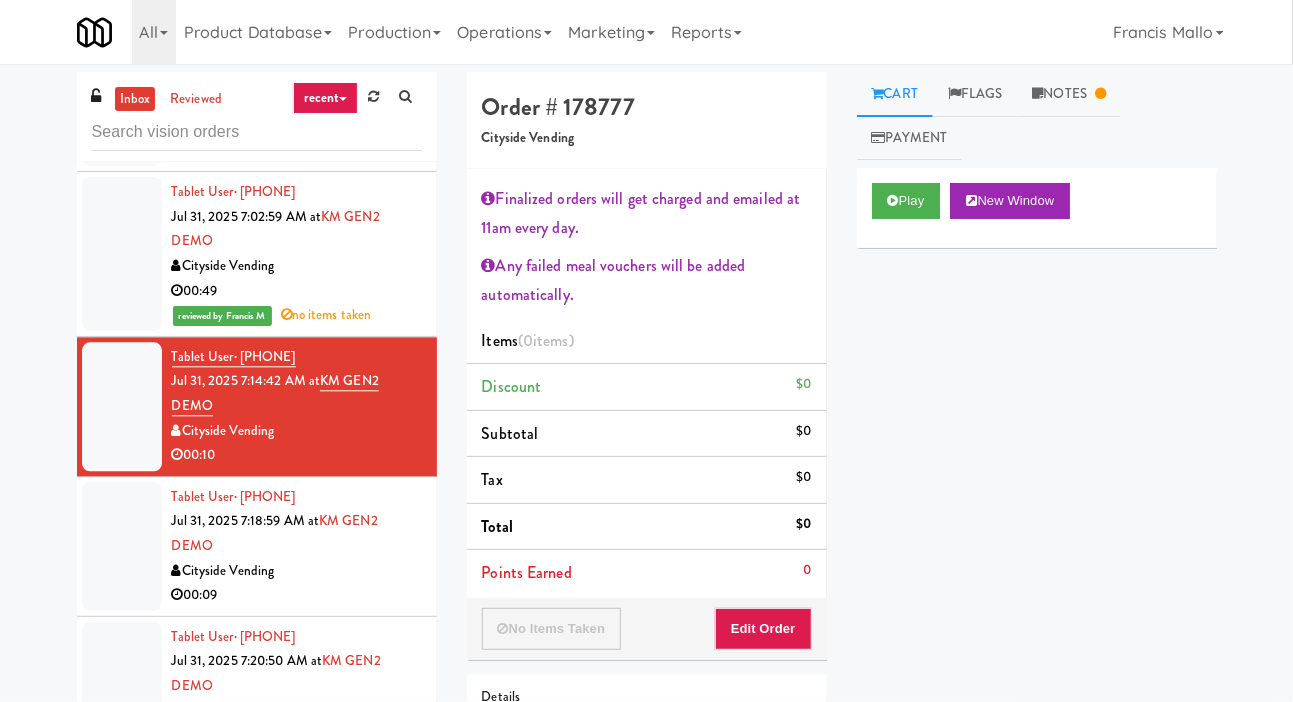 click at bounding box center [122, 546] 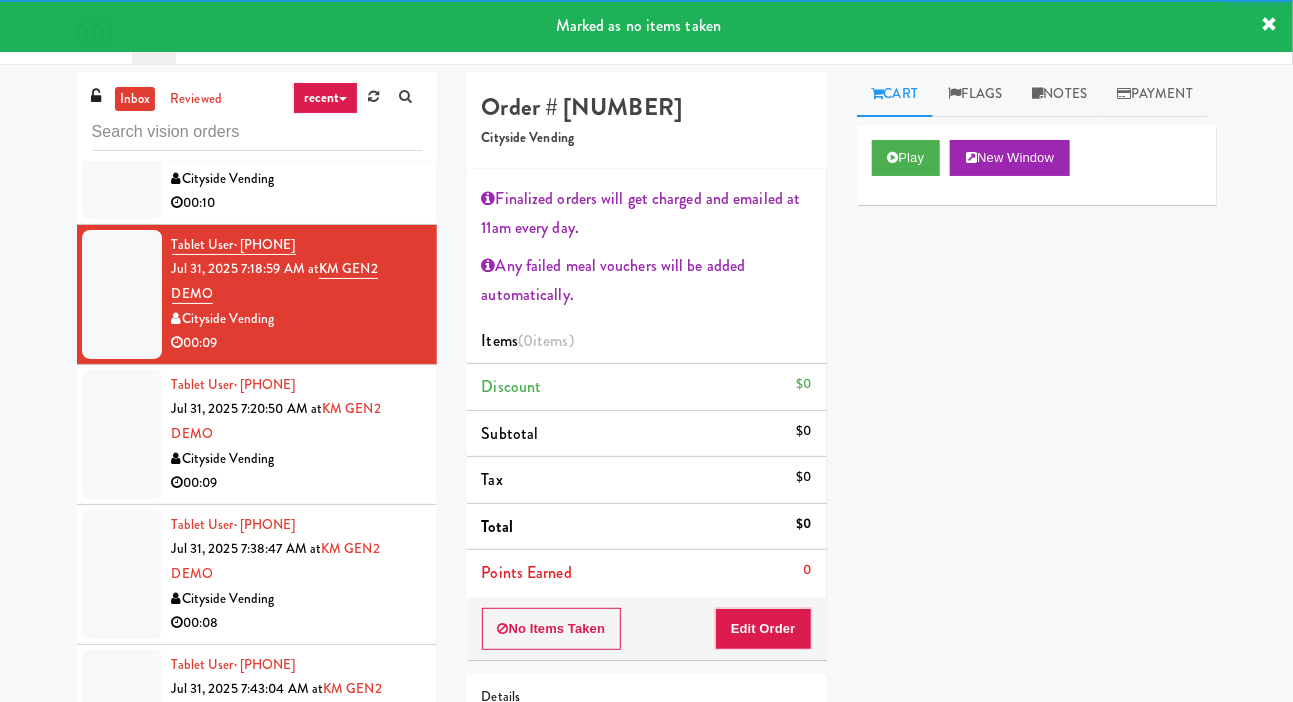 scroll, scrollTop: 5156, scrollLeft: 0, axis: vertical 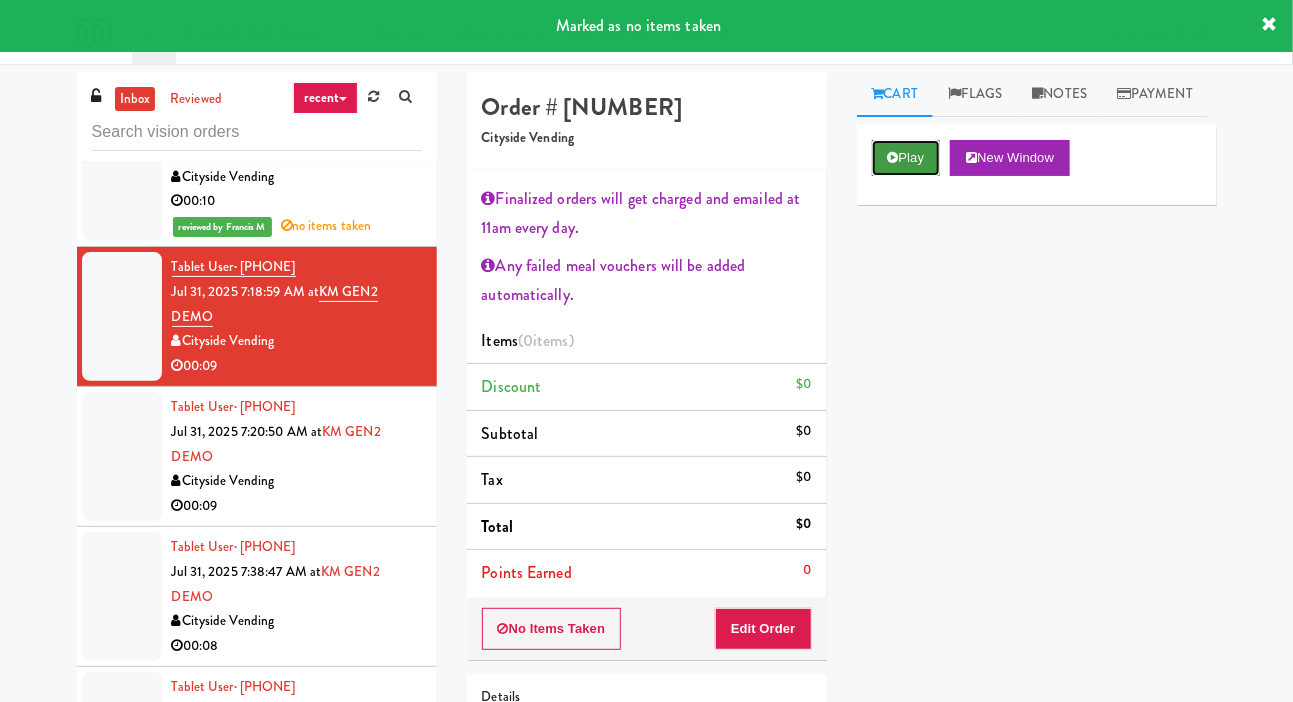 click at bounding box center [893, 157] 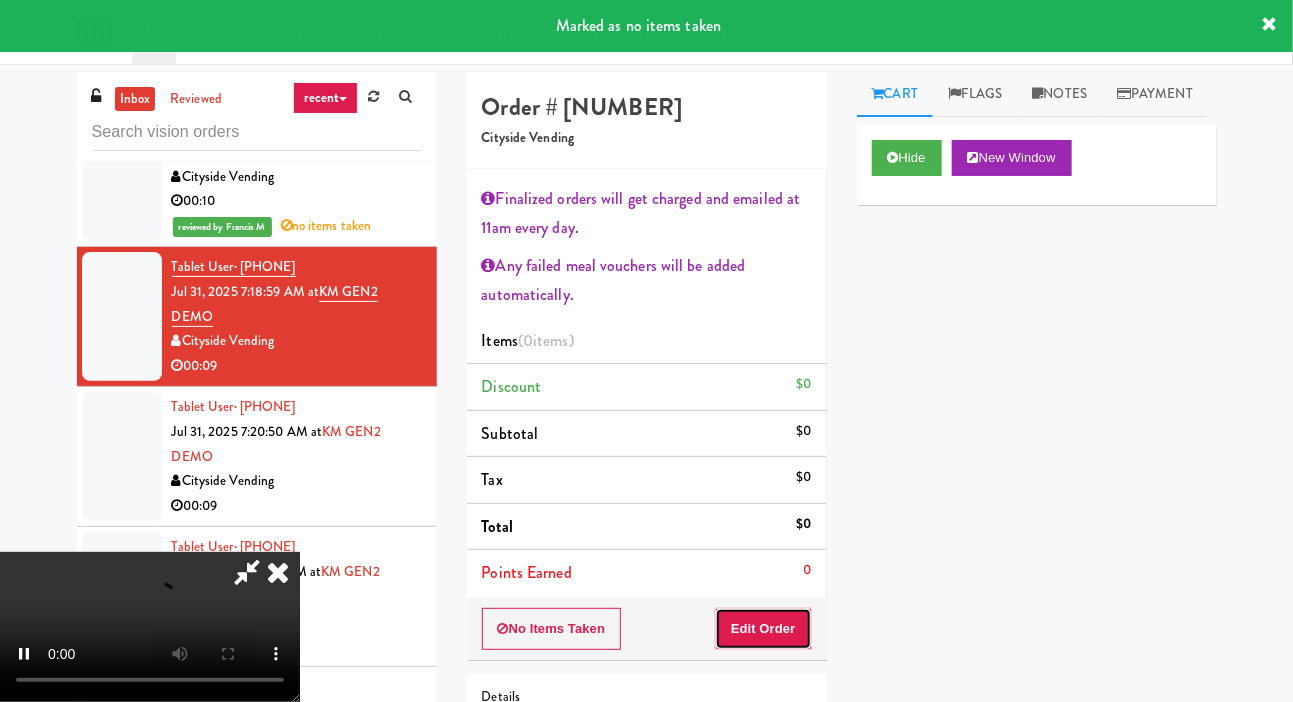 click on "Edit Order" at bounding box center [763, 629] 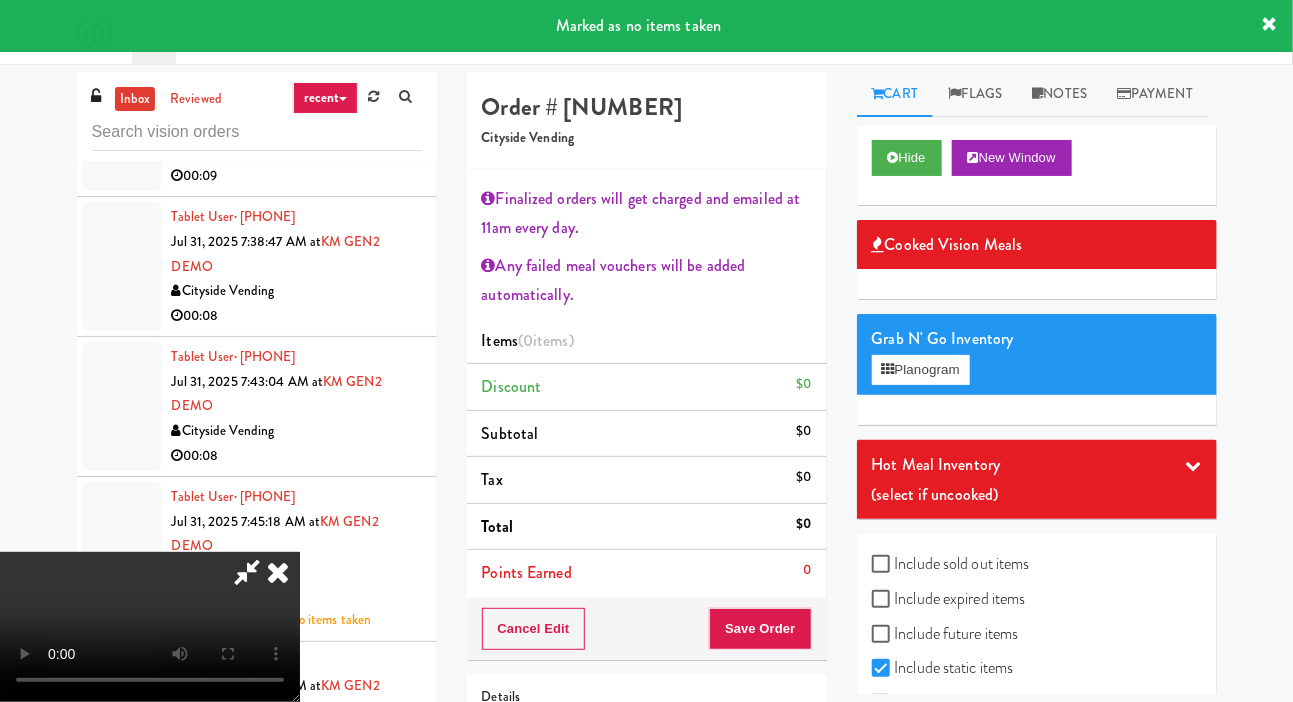 scroll, scrollTop: 5482, scrollLeft: 0, axis: vertical 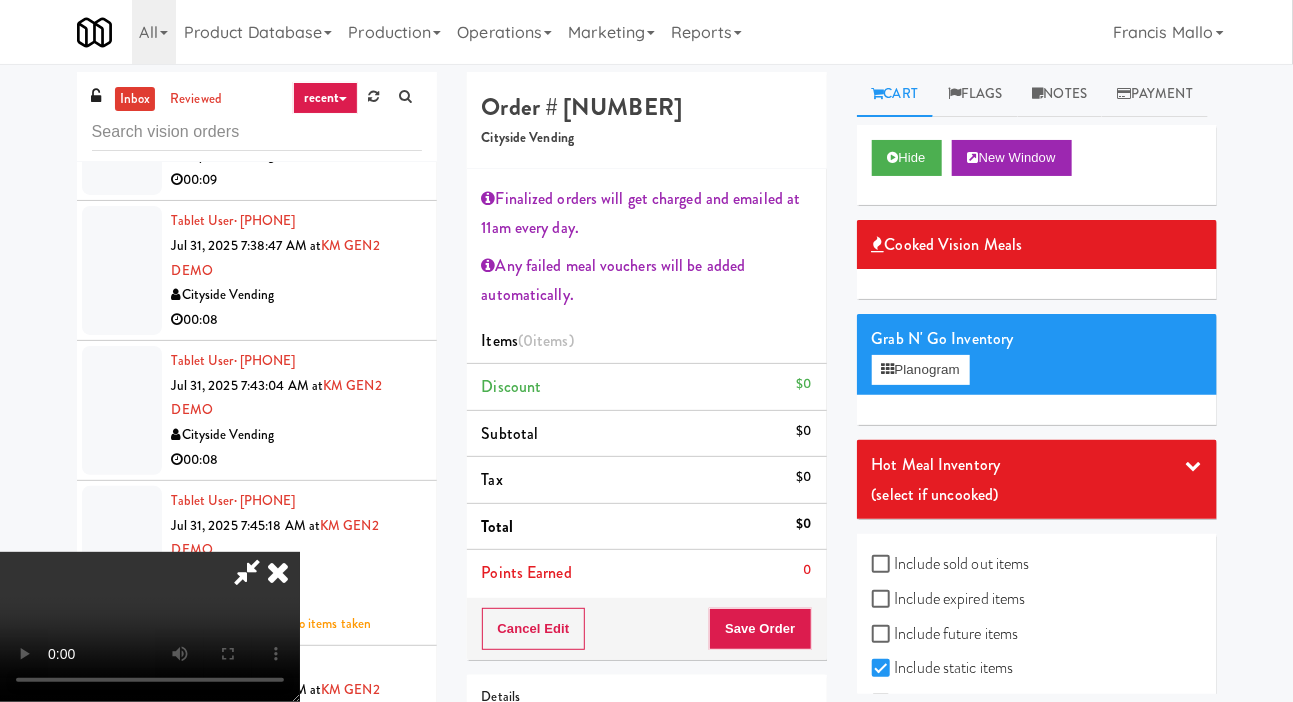 type 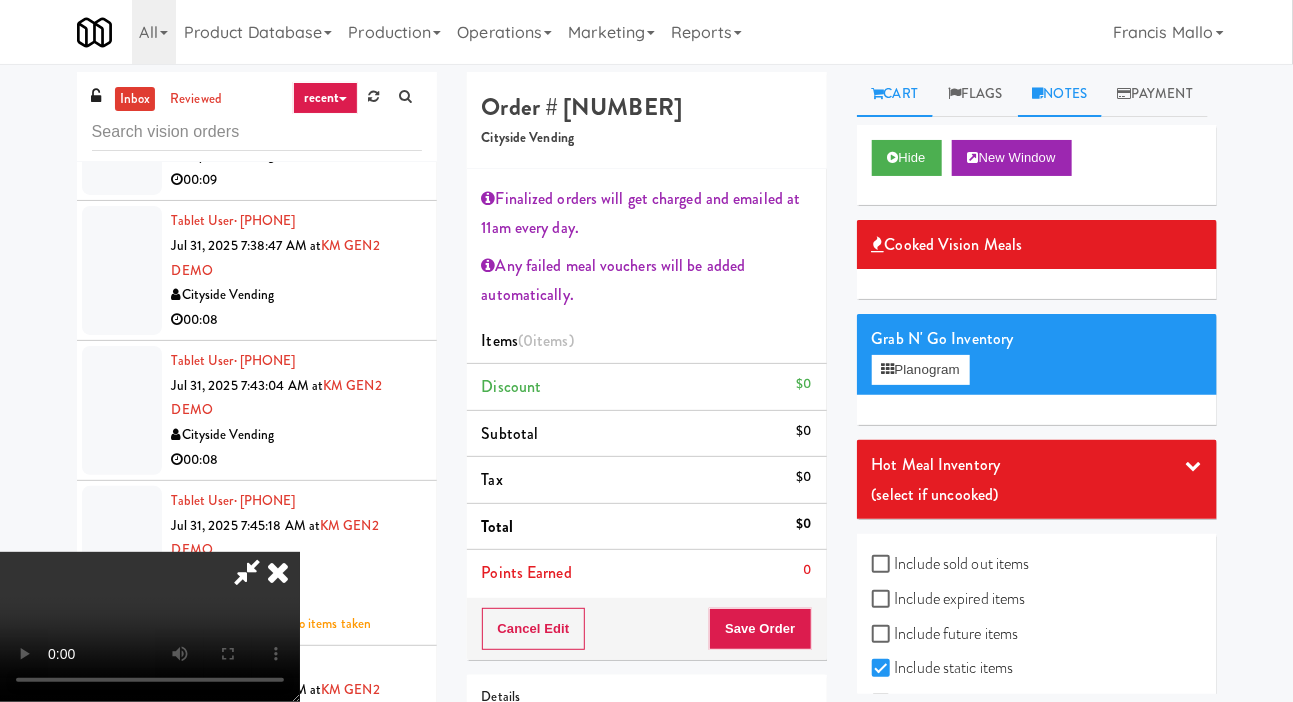 click on "Notes" at bounding box center (1060, 94) 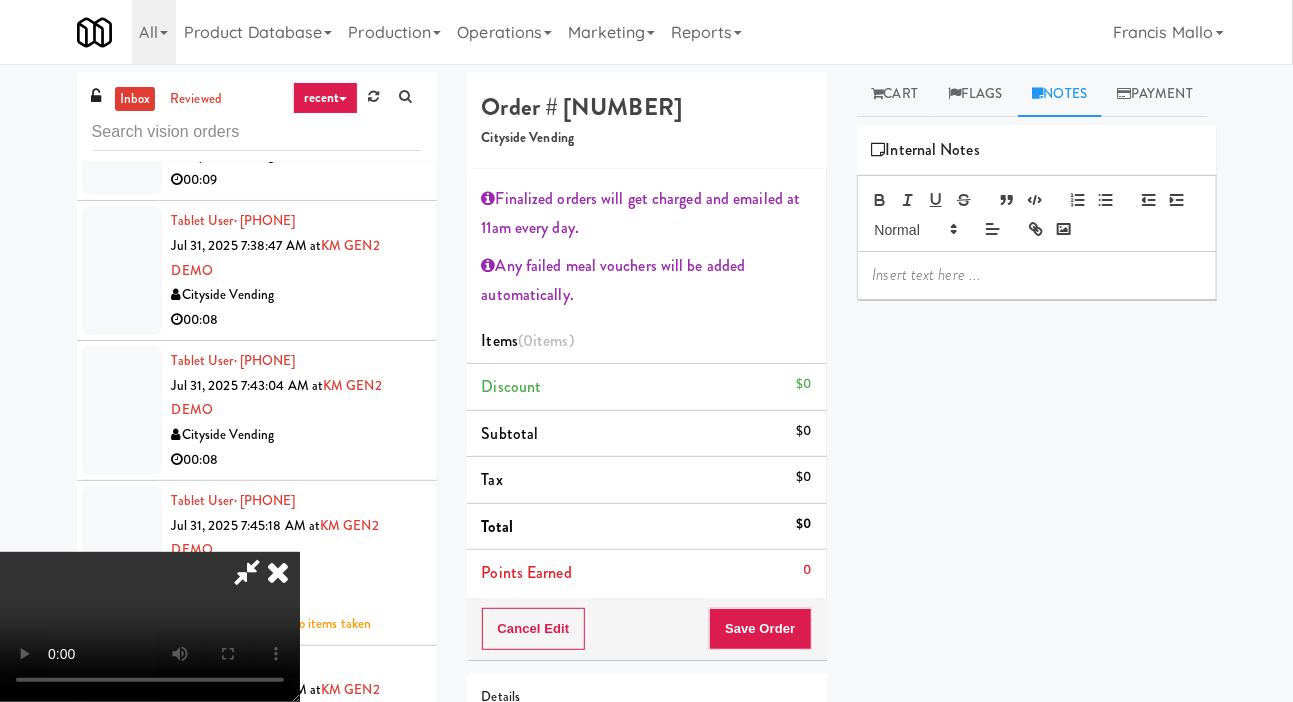 click at bounding box center (1037, 275) 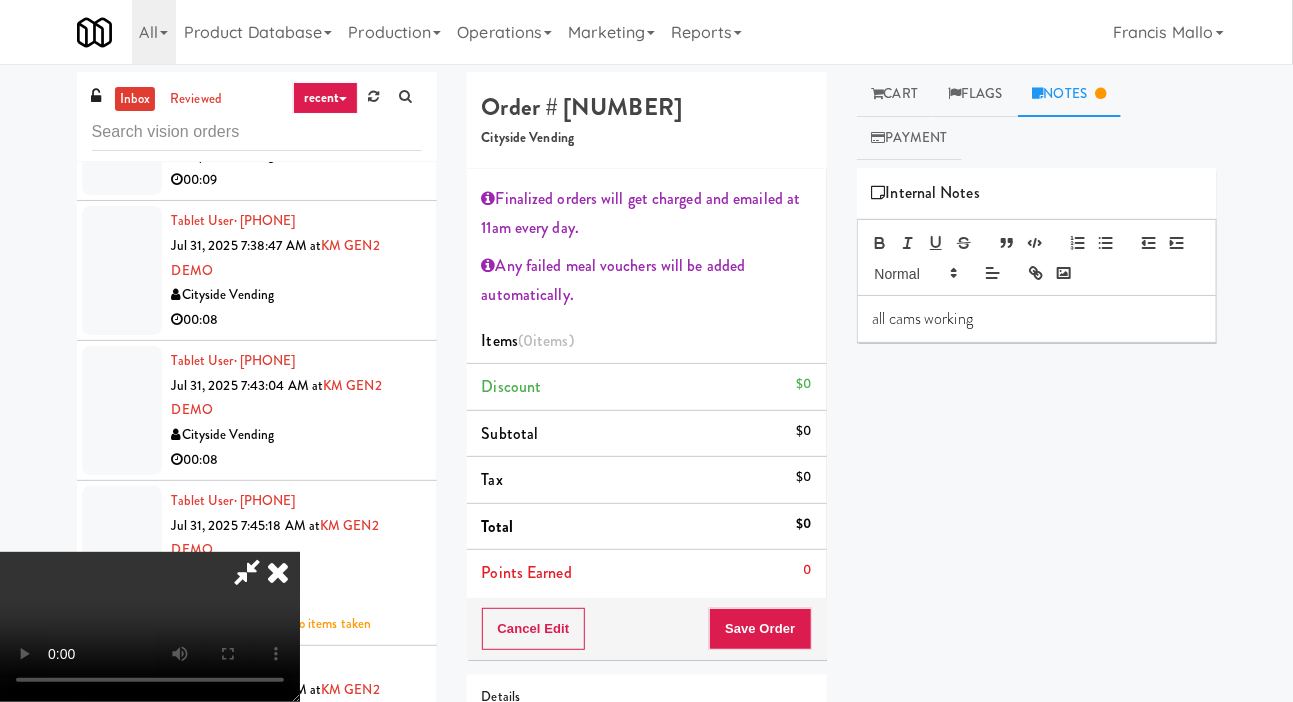 scroll, scrollTop: 0, scrollLeft: 0, axis: both 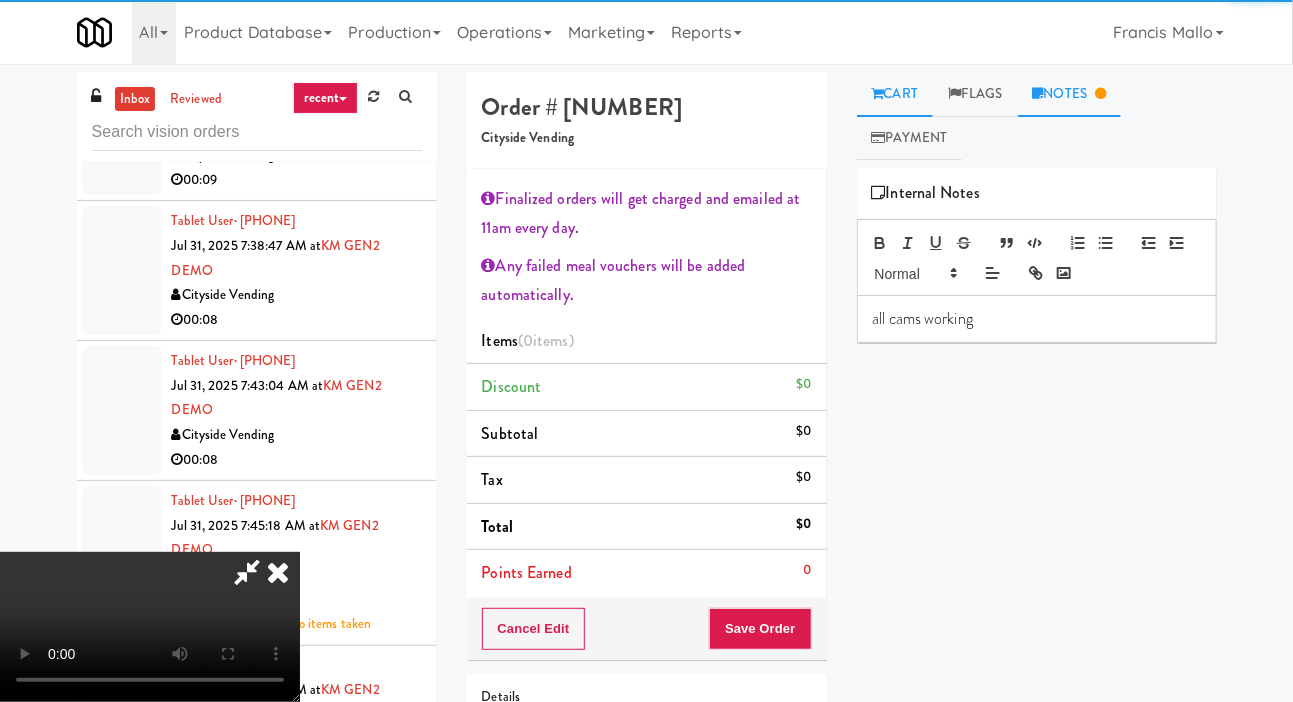 click on "Cart" at bounding box center (895, 94) 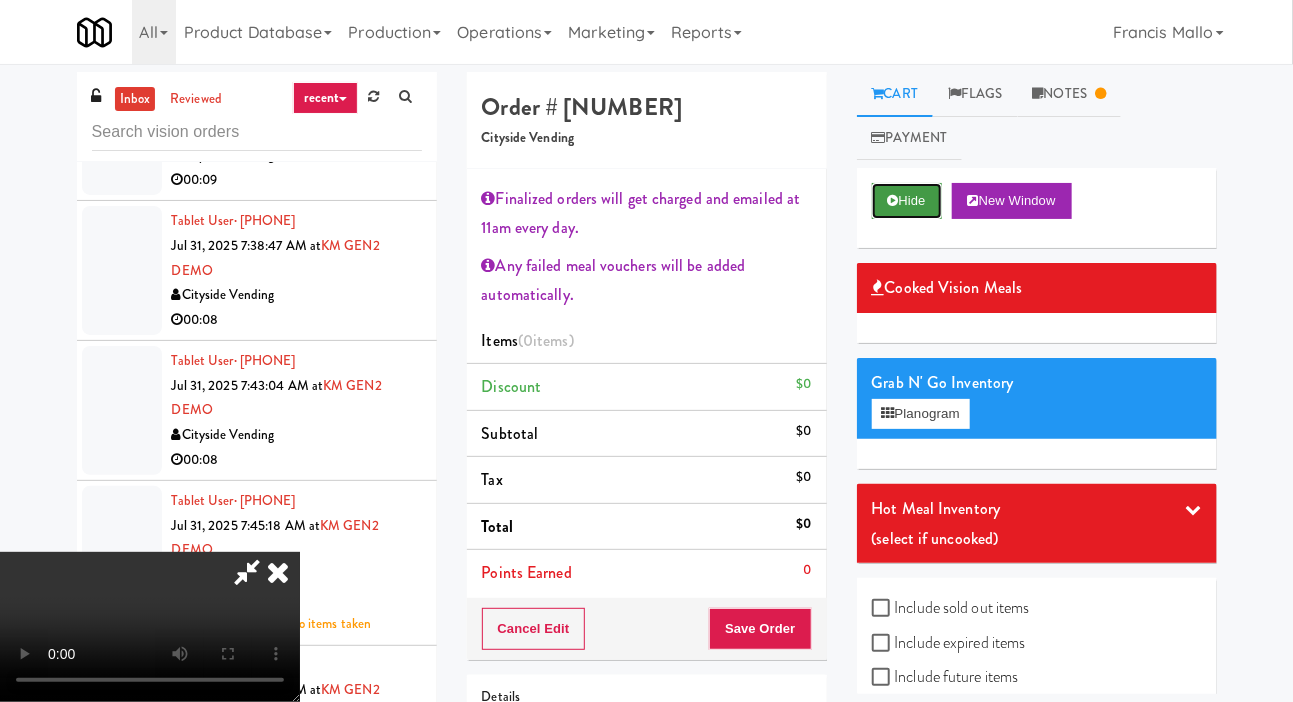 click on "Hide" at bounding box center [907, 201] 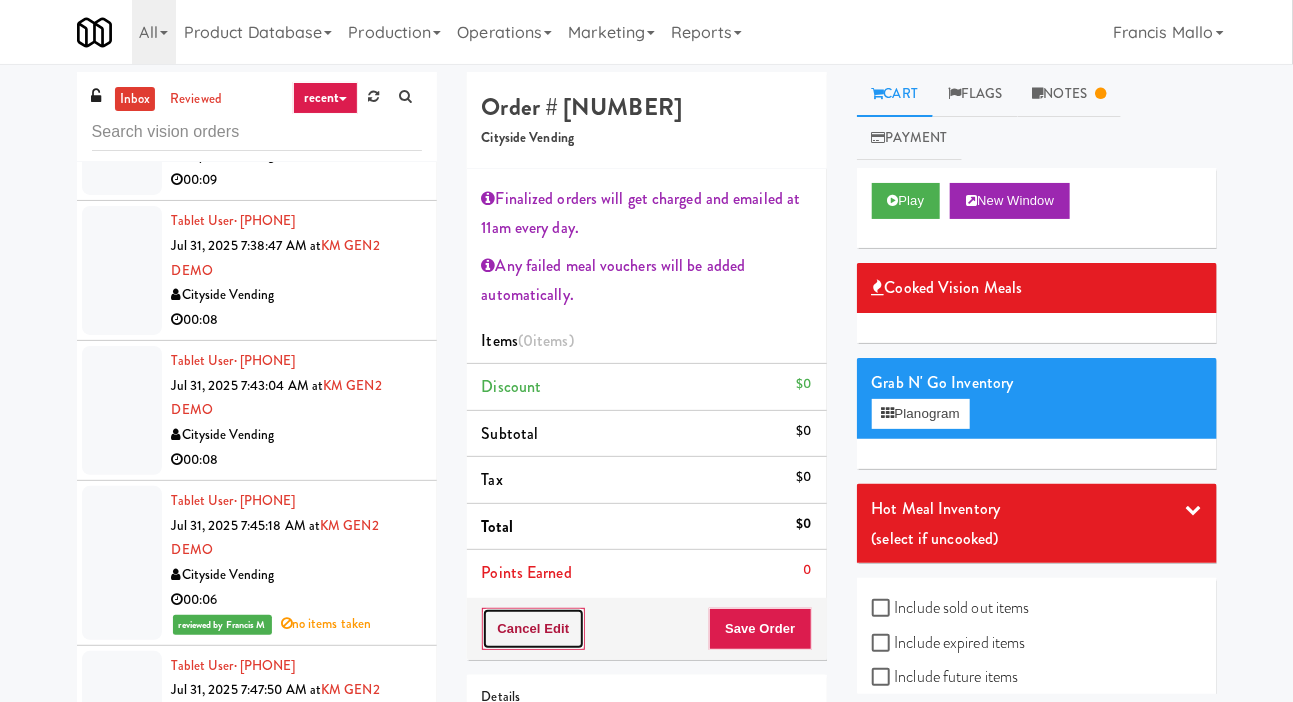 click on "Cancel Edit" at bounding box center [534, 629] 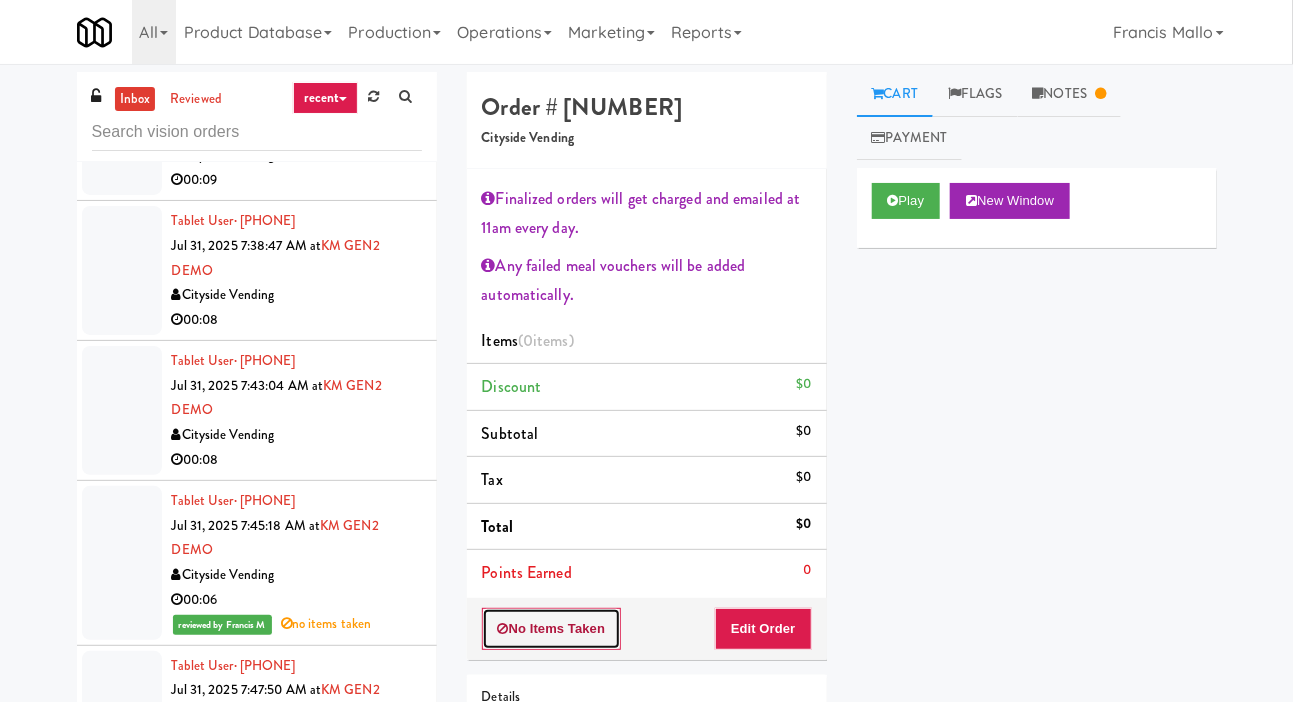 click on "No Items Taken" at bounding box center [552, 629] 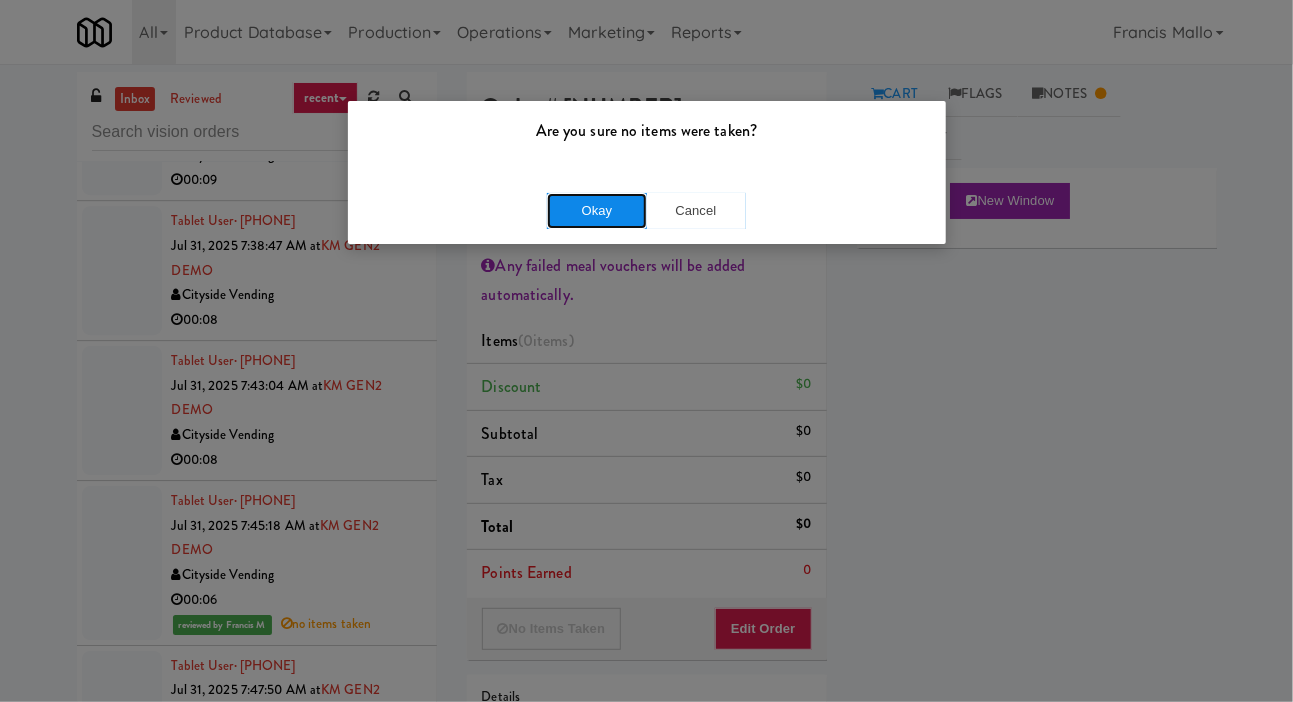 click on "Okay" at bounding box center [597, 211] 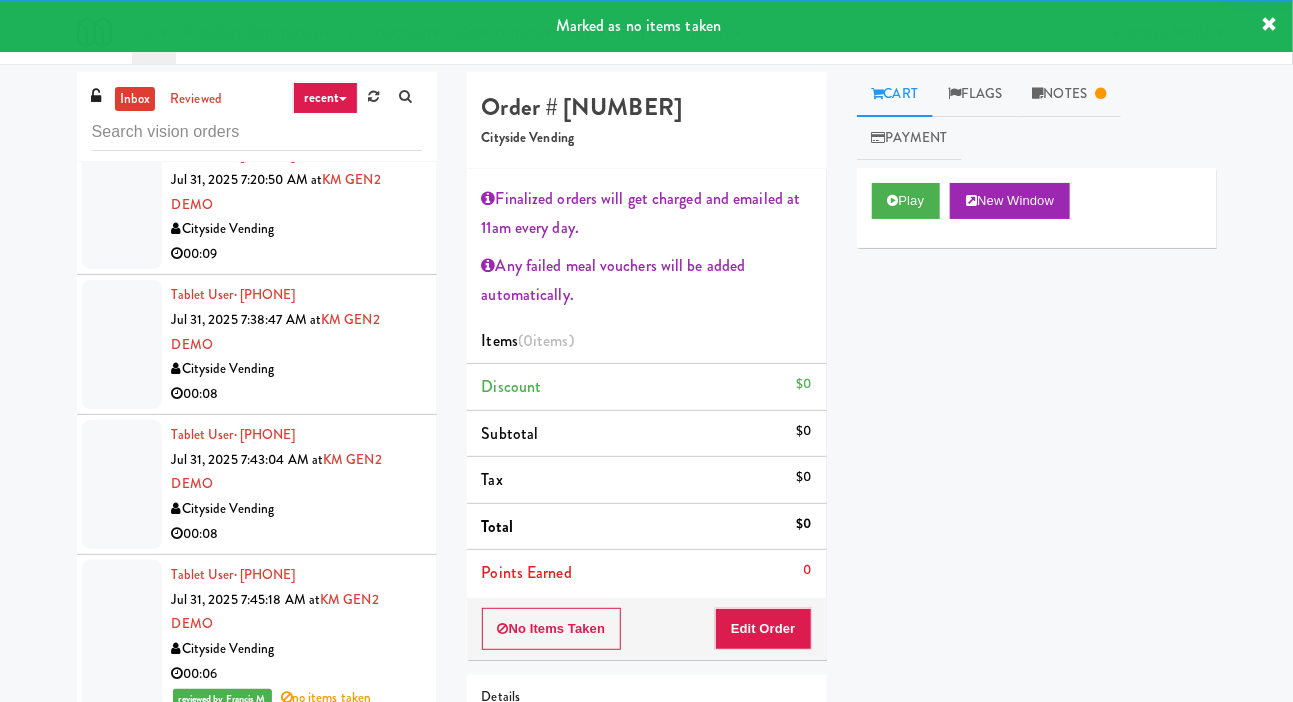 click at bounding box center [122, 484] 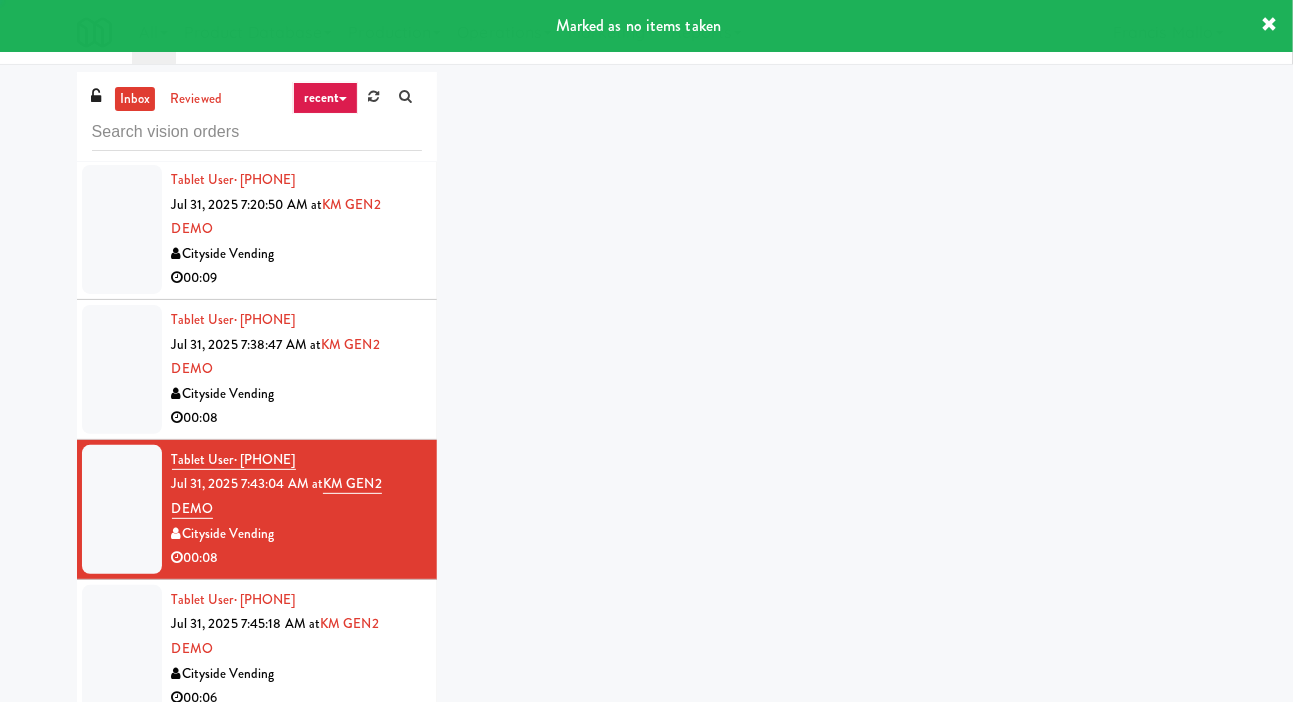 scroll, scrollTop: 5433, scrollLeft: 0, axis: vertical 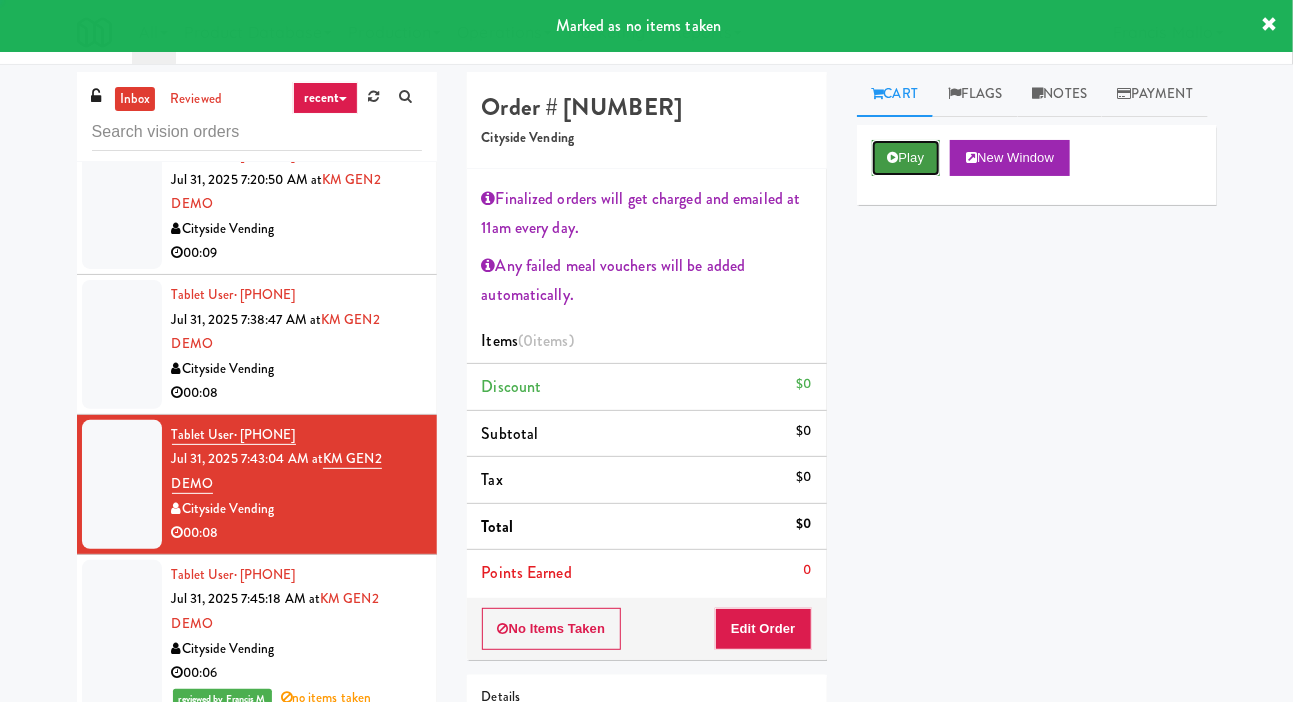 click on "Play" at bounding box center [906, 158] 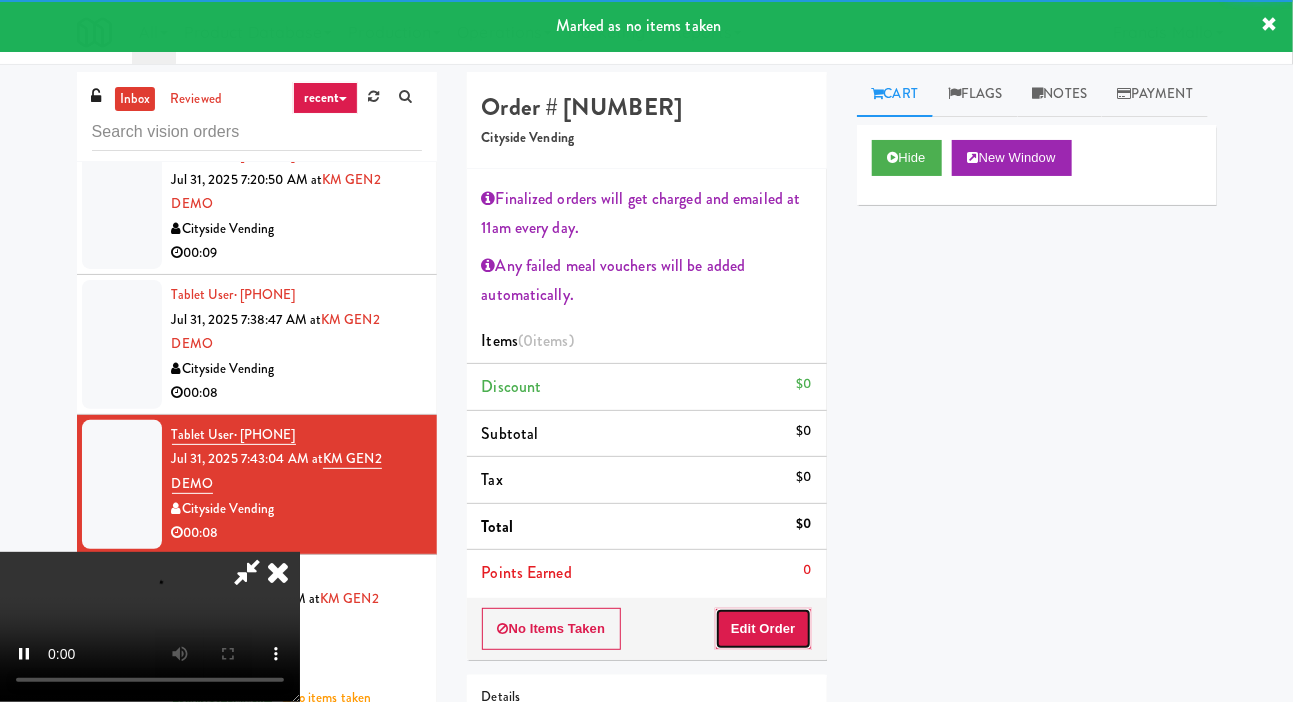 click on "Edit Order" at bounding box center (763, 629) 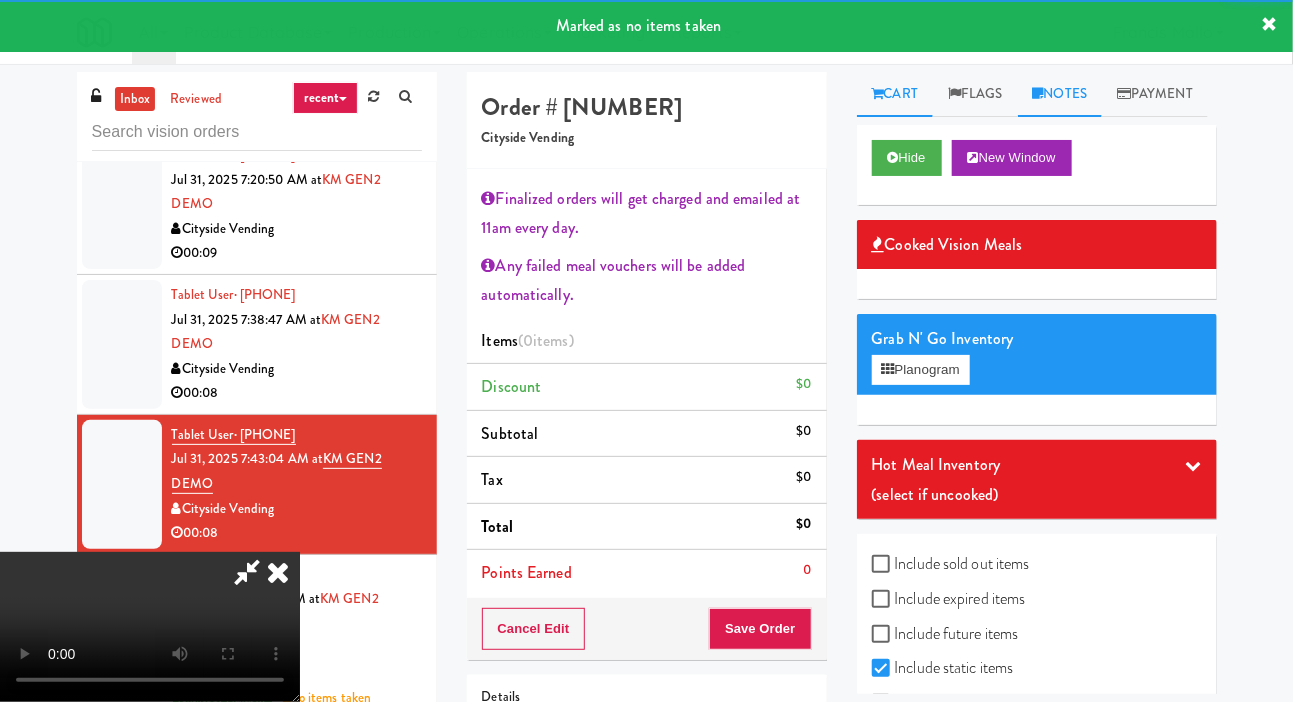 click on "Notes" at bounding box center (1060, 94) 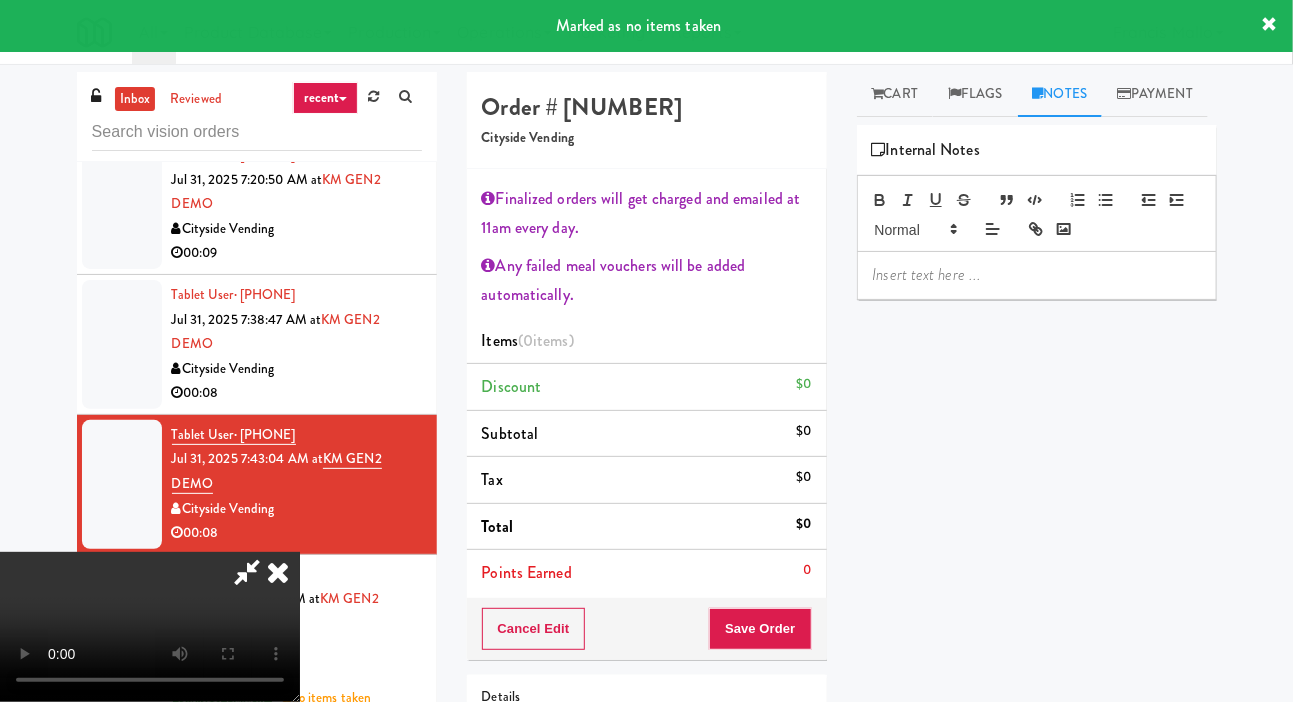click at bounding box center [1037, 275] 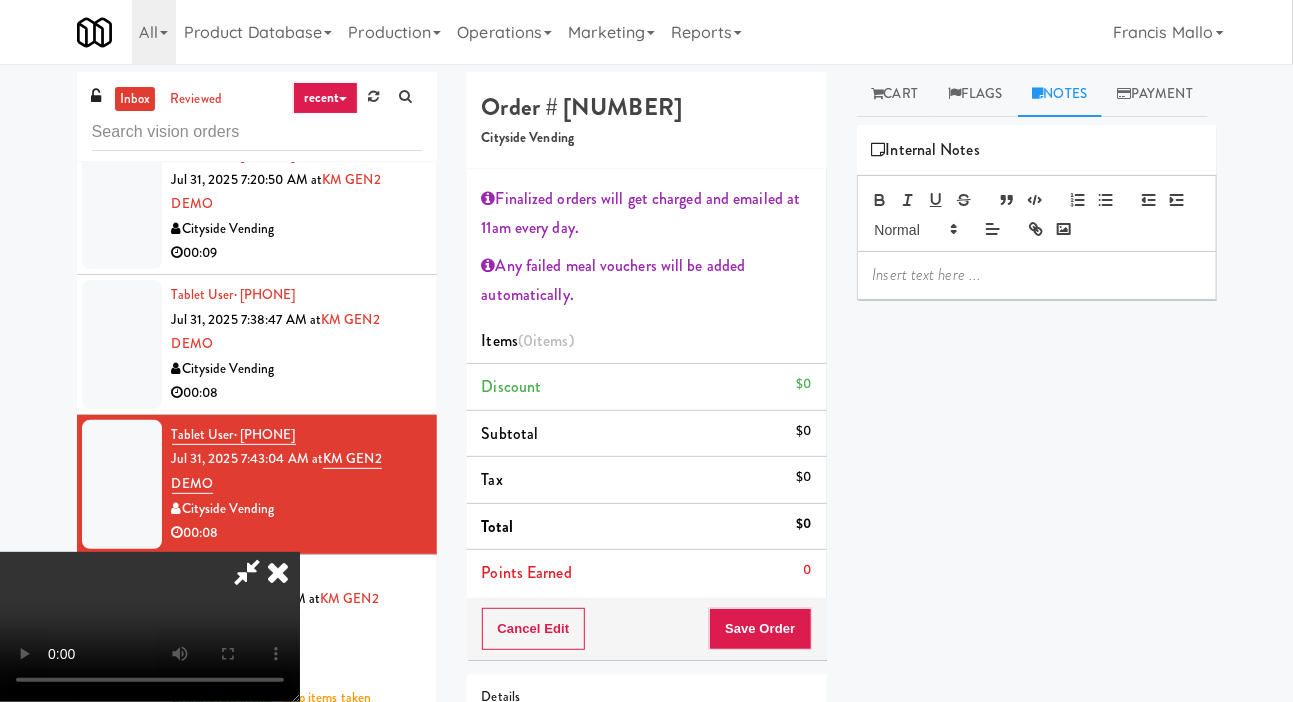 scroll, scrollTop: 0, scrollLeft: 0, axis: both 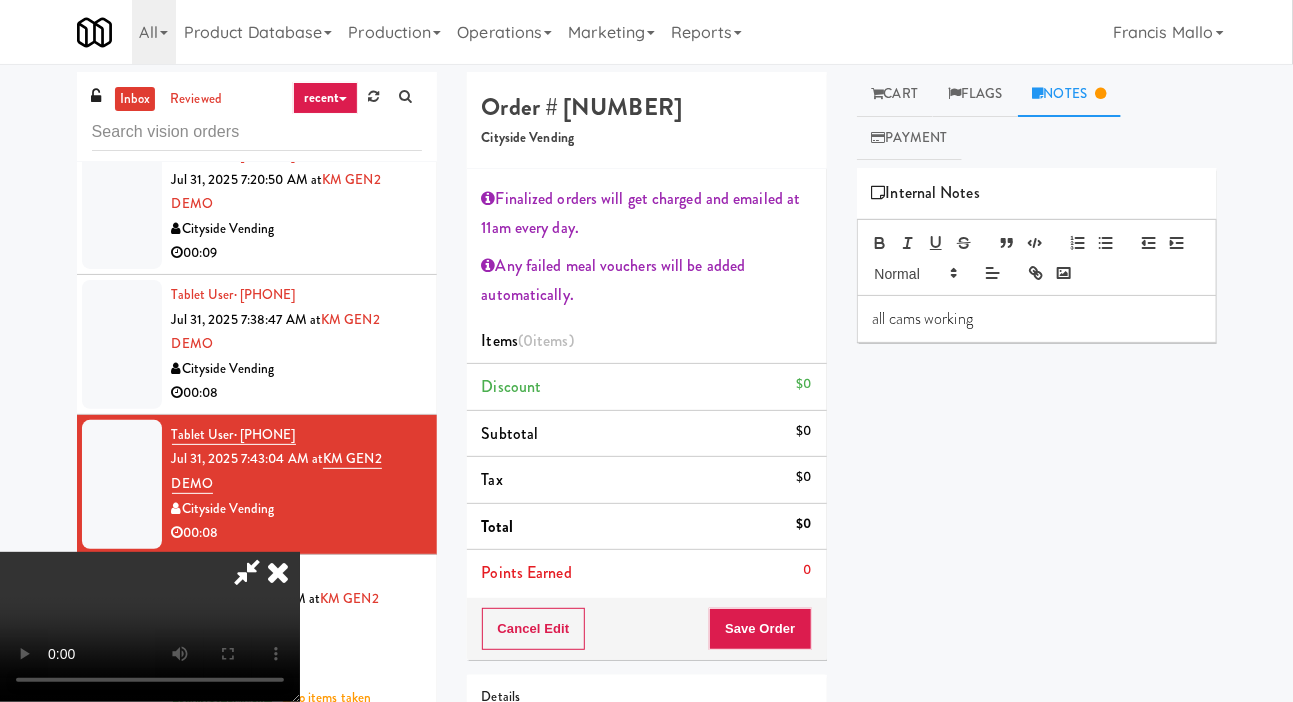 type 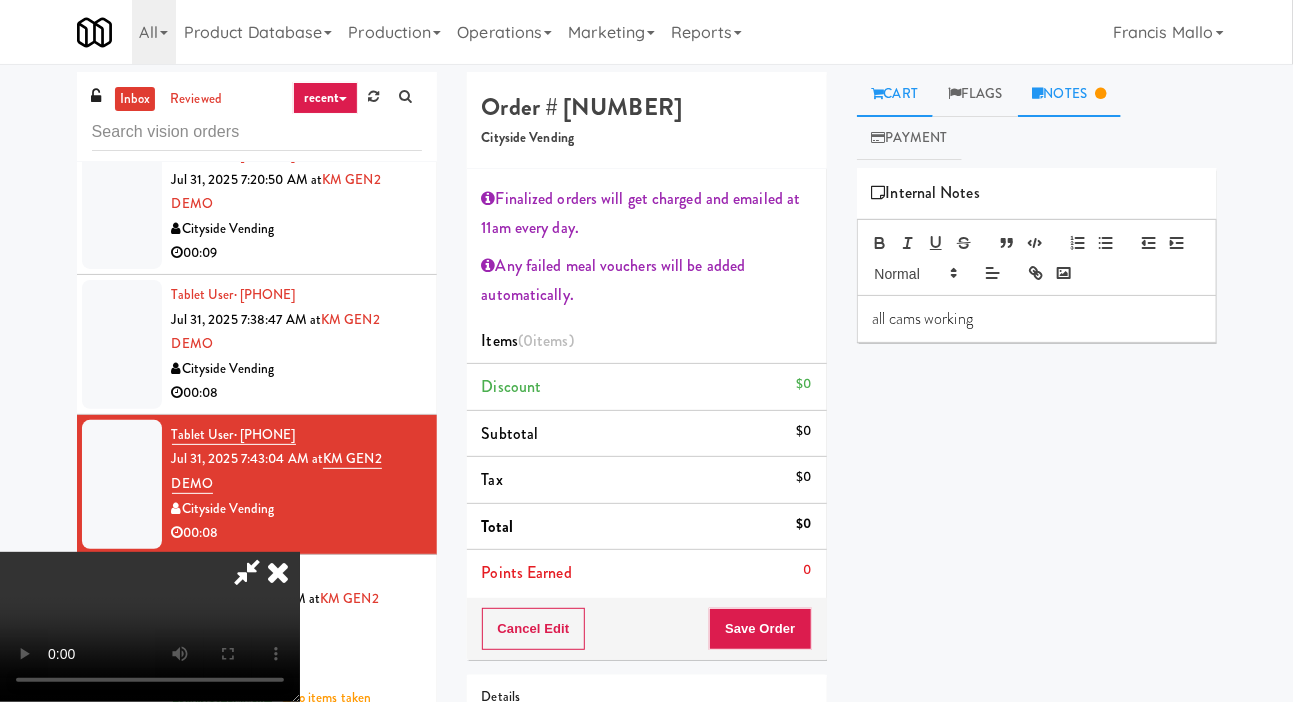 click on "Cart" at bounding box center (895, 94) 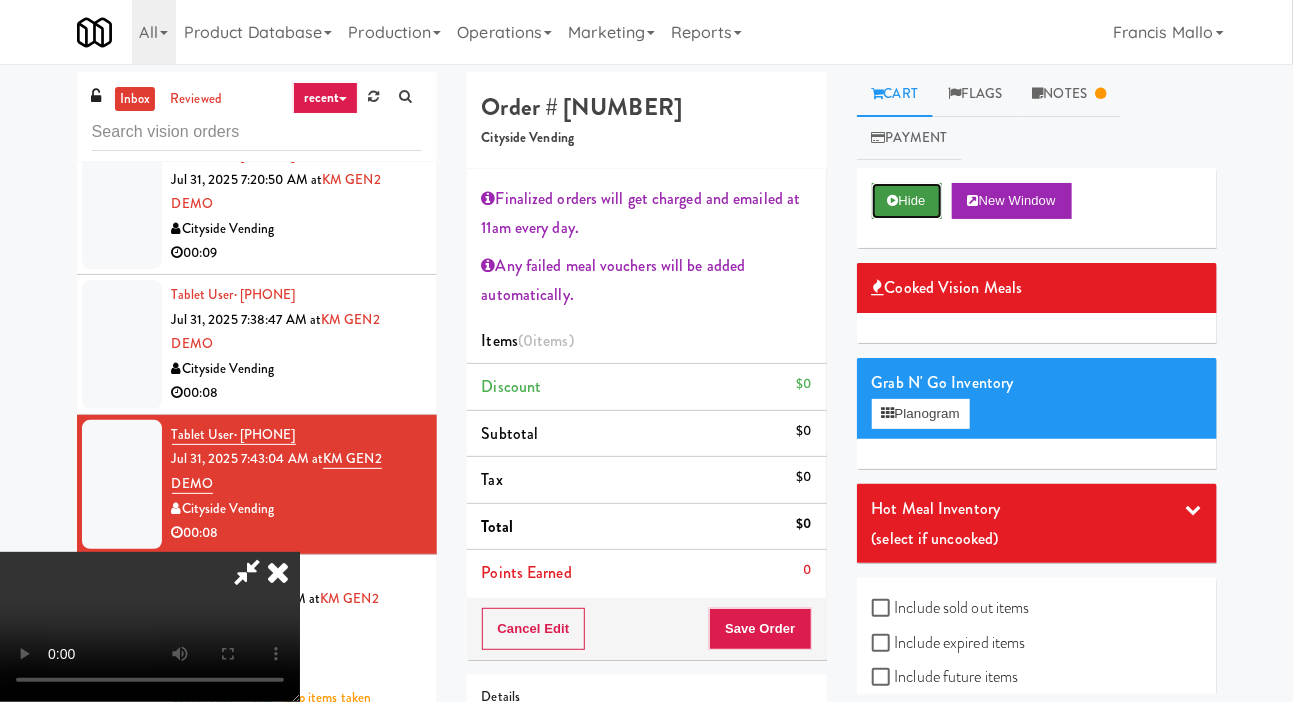 click on "Hide" at bounding box center (907, 201) 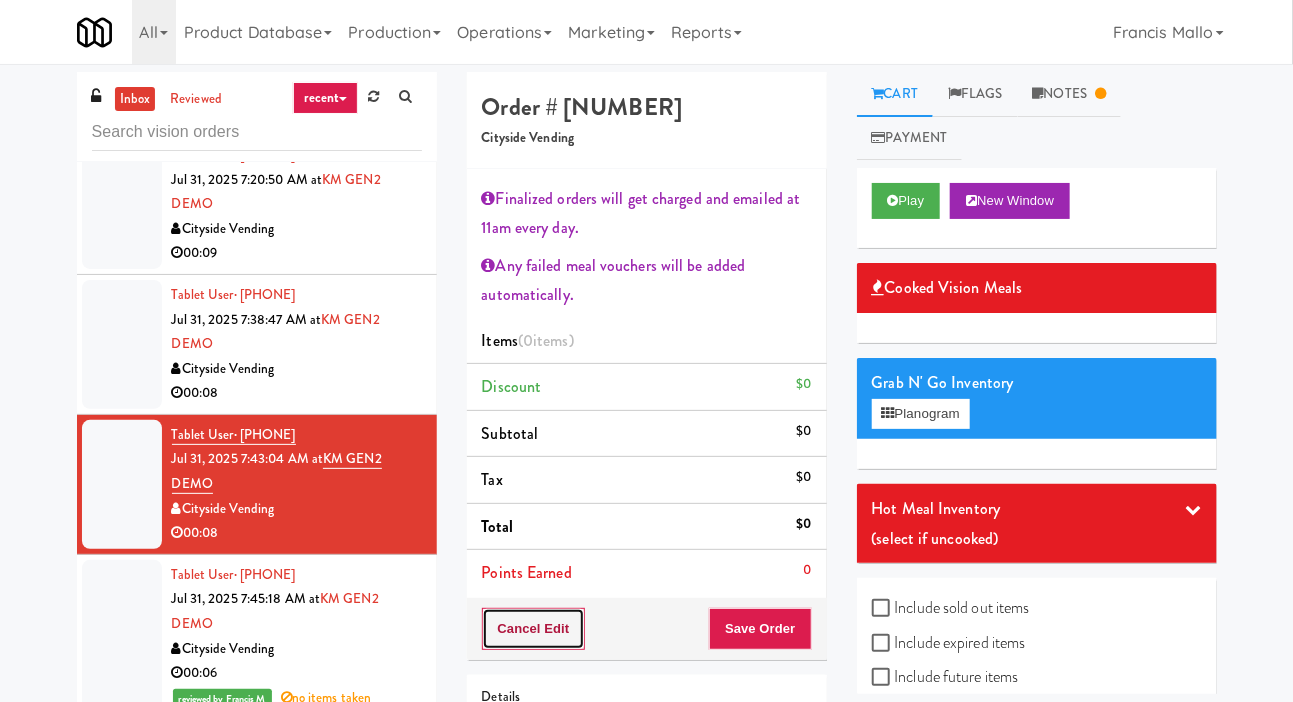 click on "Cancel Edit" at bounding box center [534, 629] 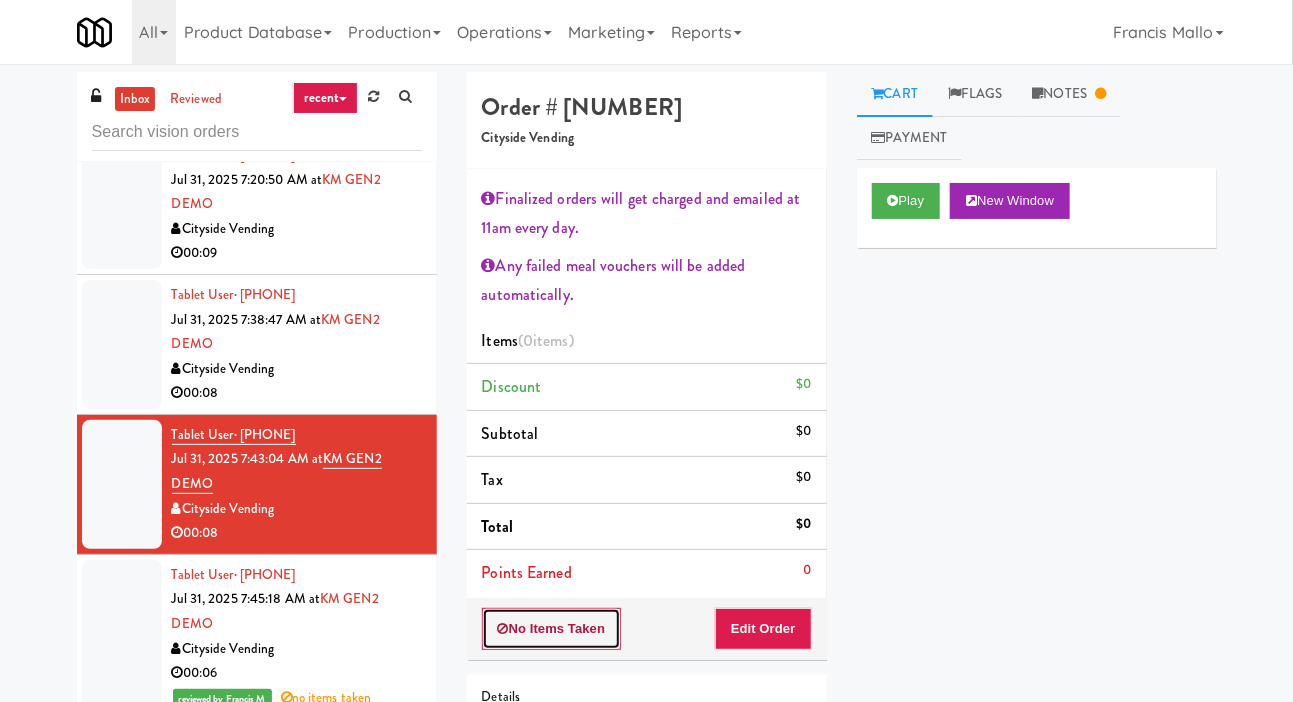 click on "No Items Taken" at bounding box center (552, 629) 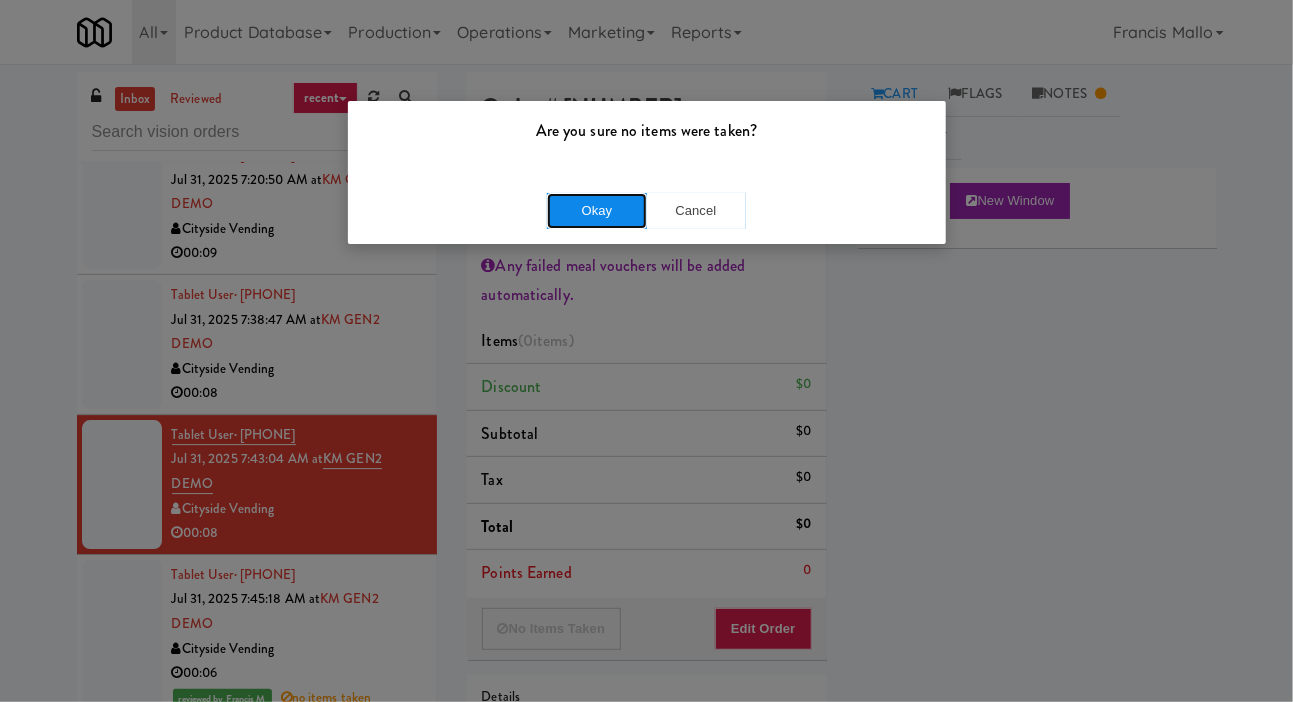 click on "Okay" at bounding box center [597, 211] 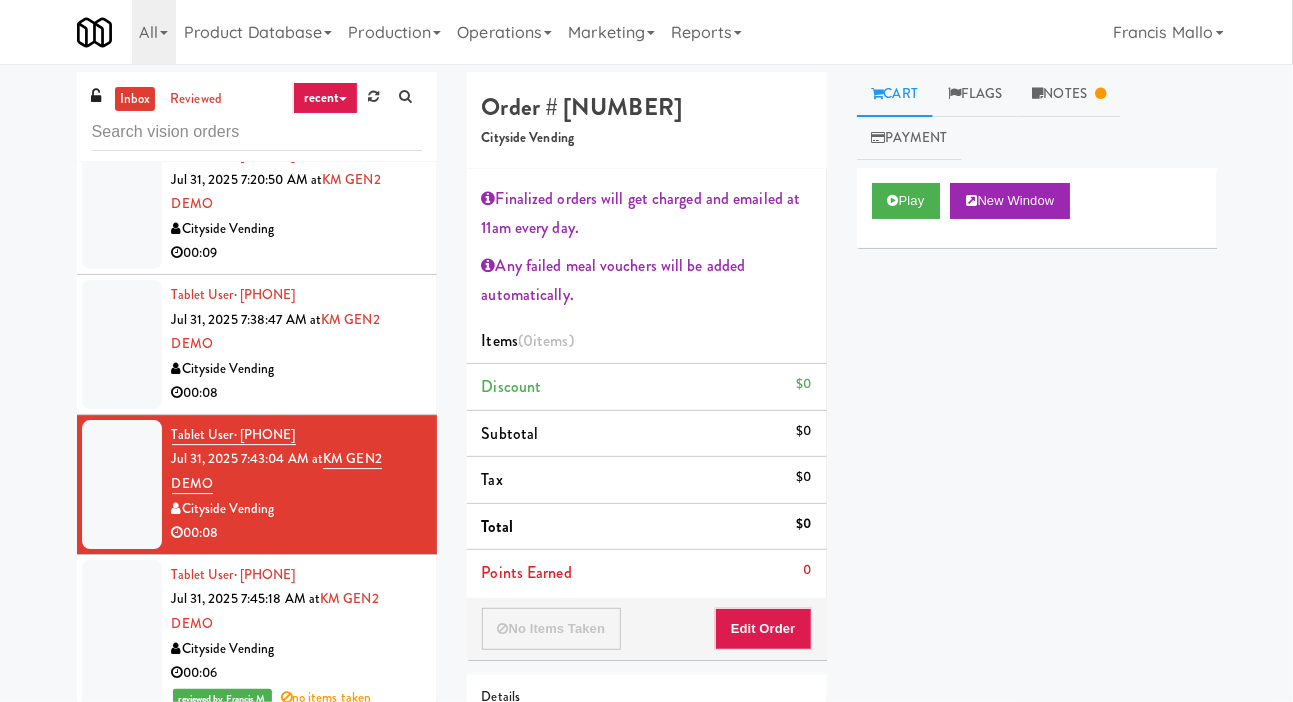 click at bounding box center (122, 344) 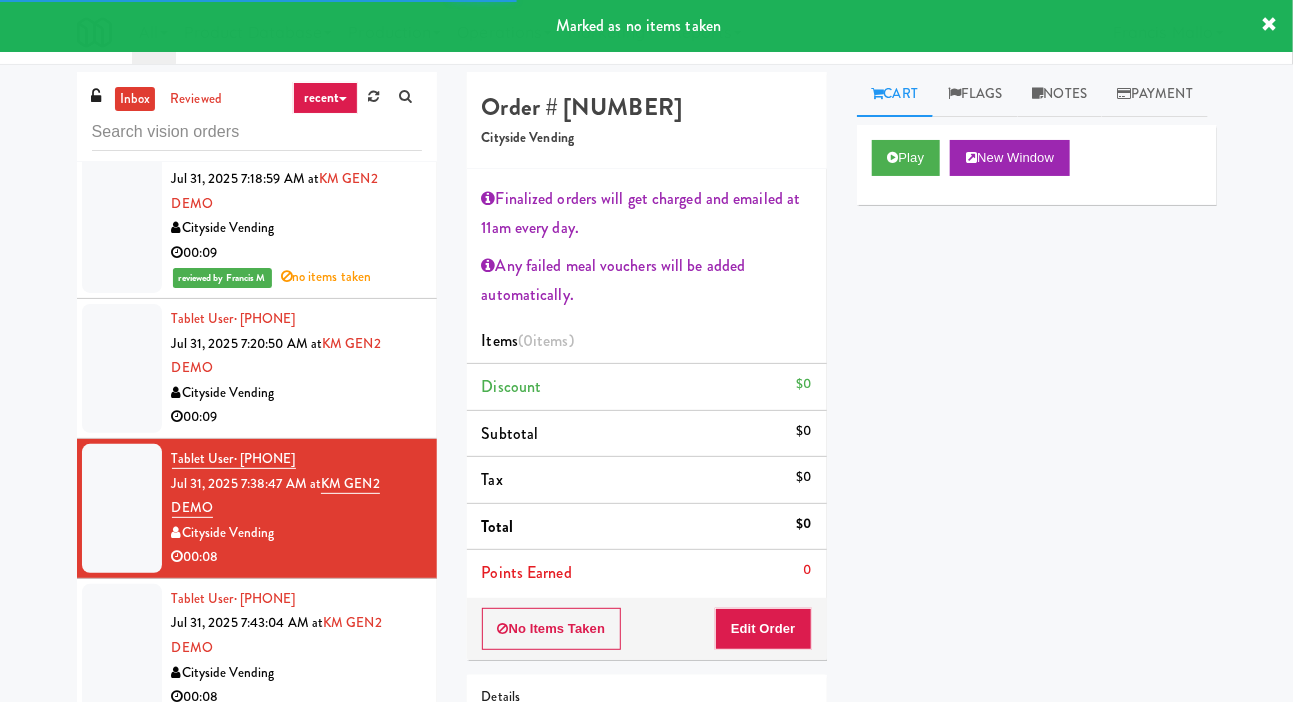 scroll, scrollTop: 5260, scrollLeft: 0, axis: vertical 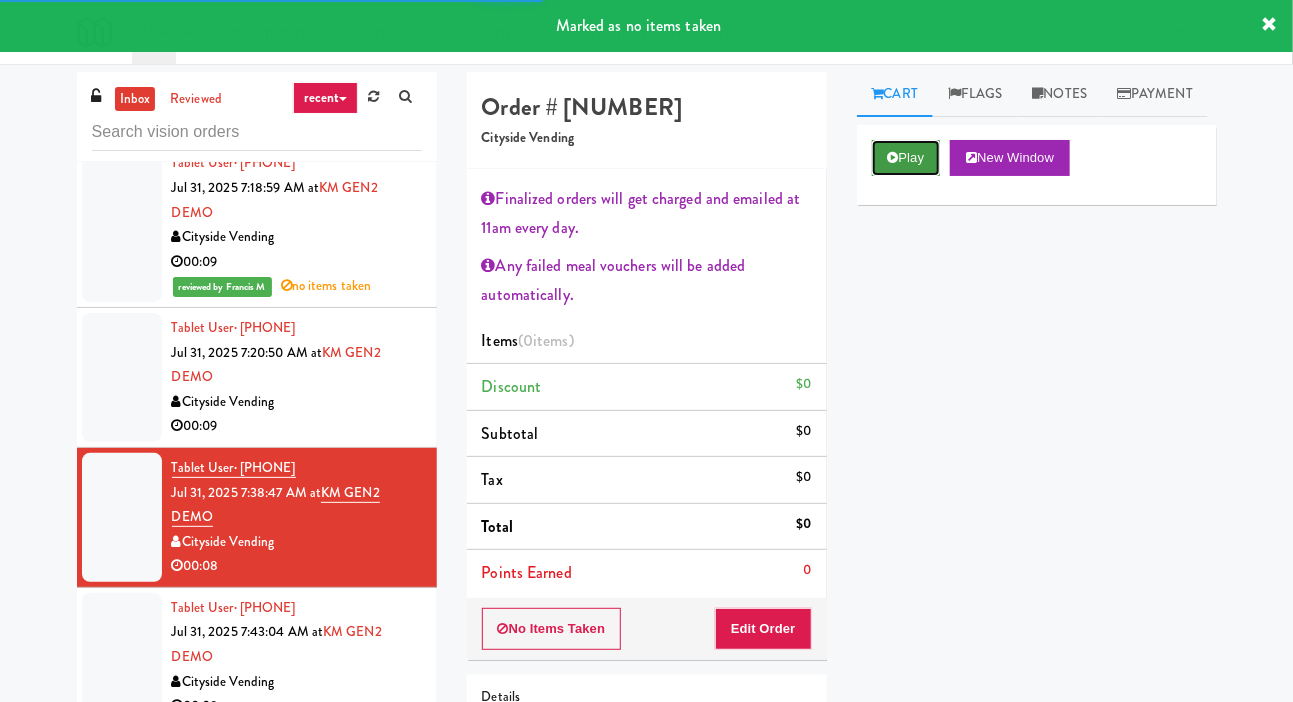 click on "Play" at bounding box center [906, 158] 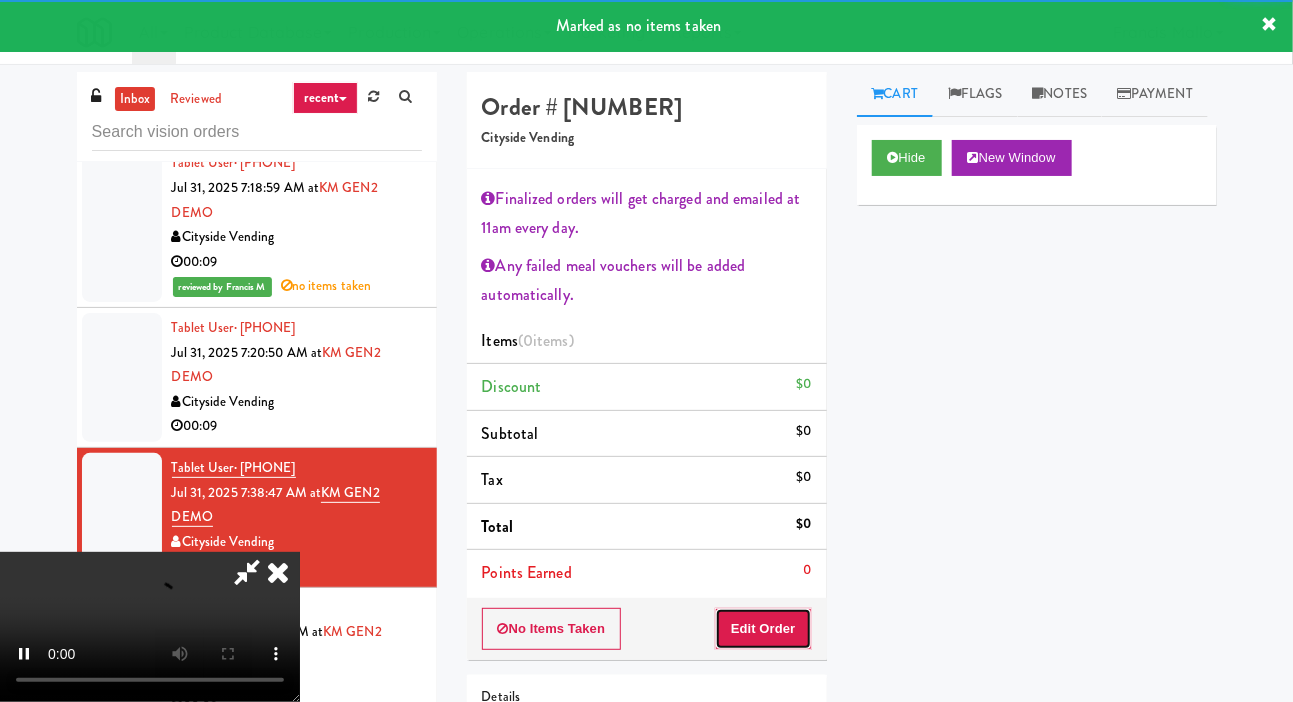 click on "Edit Order" at bounding box center (763, 629) 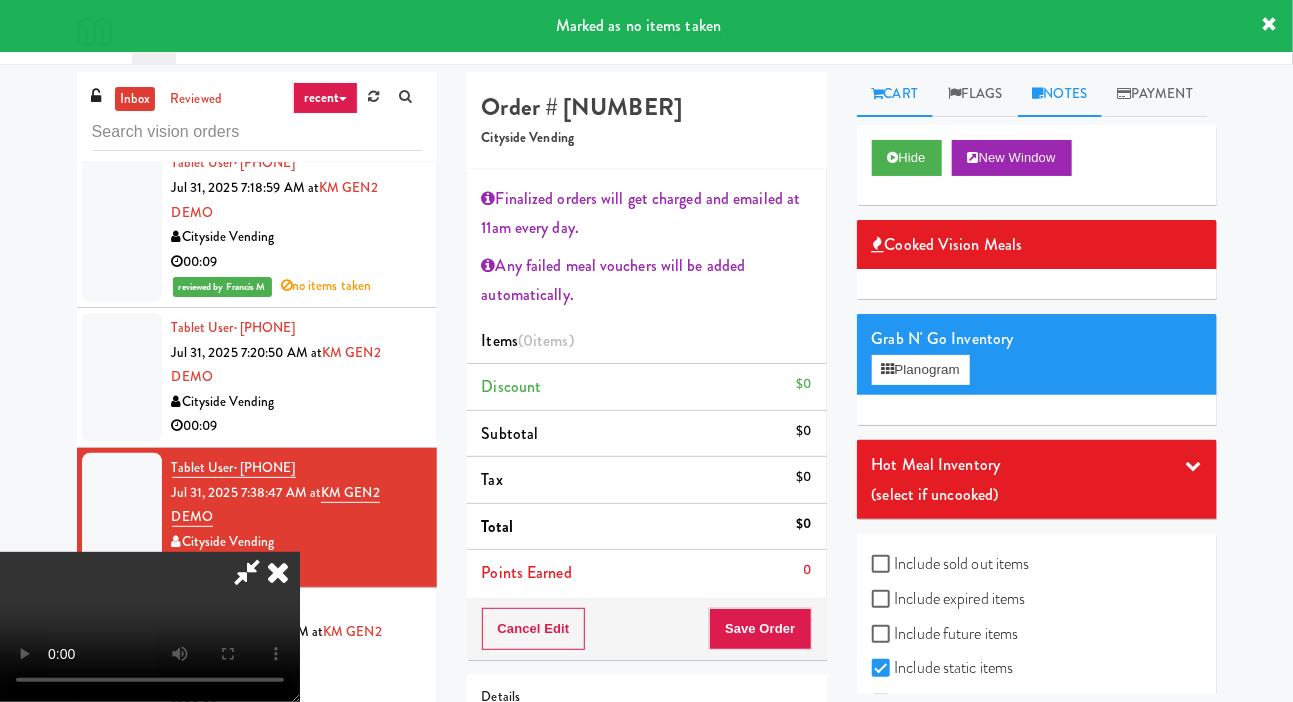 click on "Notes" at bounding box center (1060, 94) 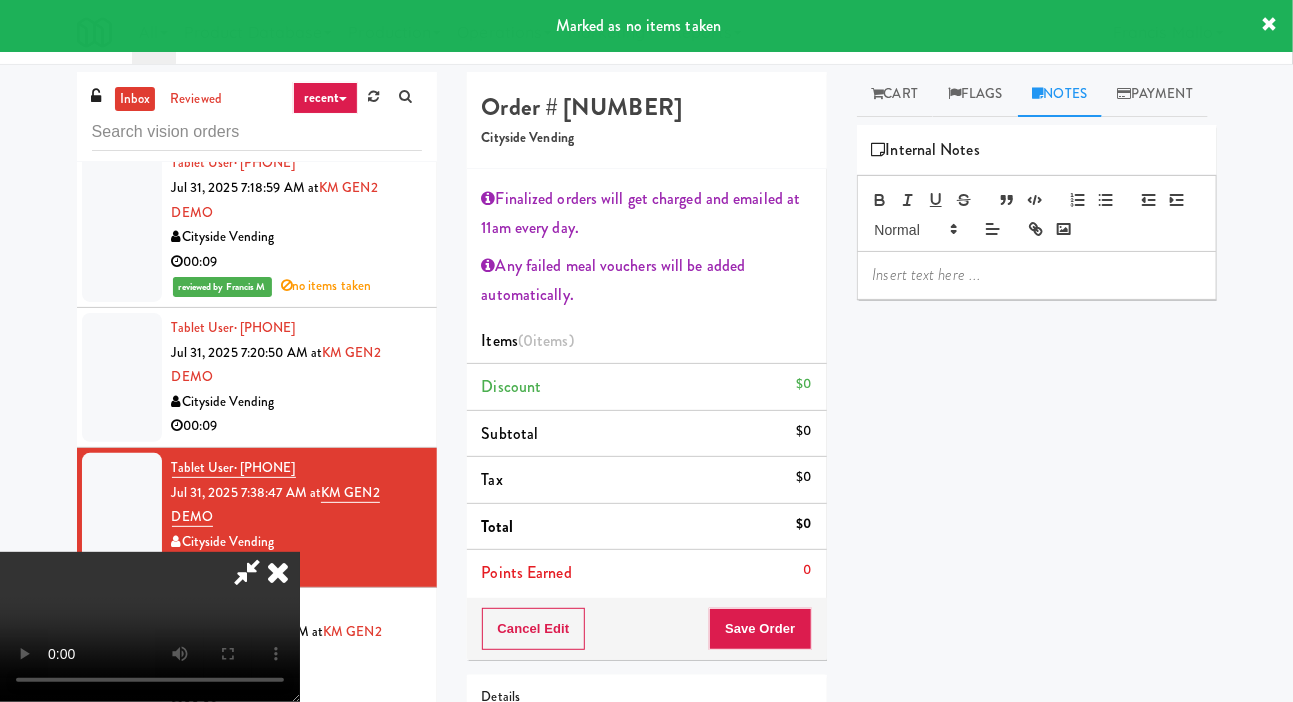 click at bounding box center [1037, 275] 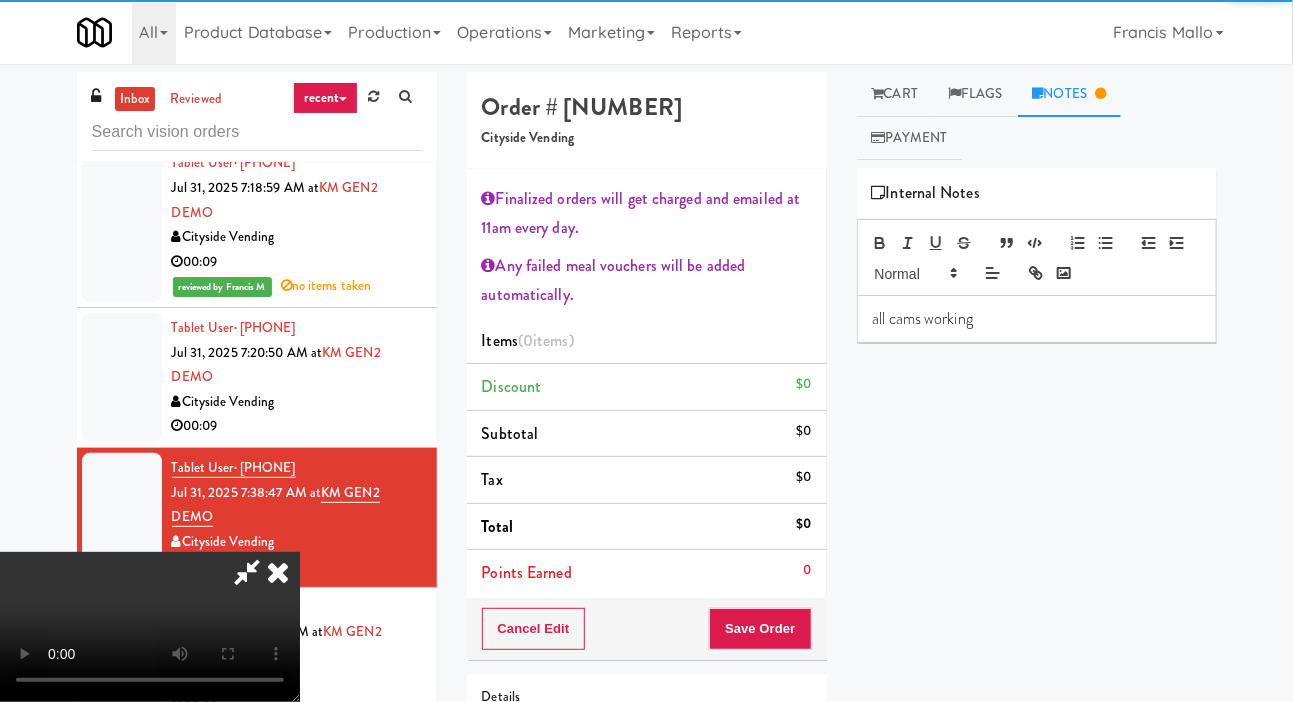 scroll, scrollTop: 73, scrollLeft: 0, axis: vertical 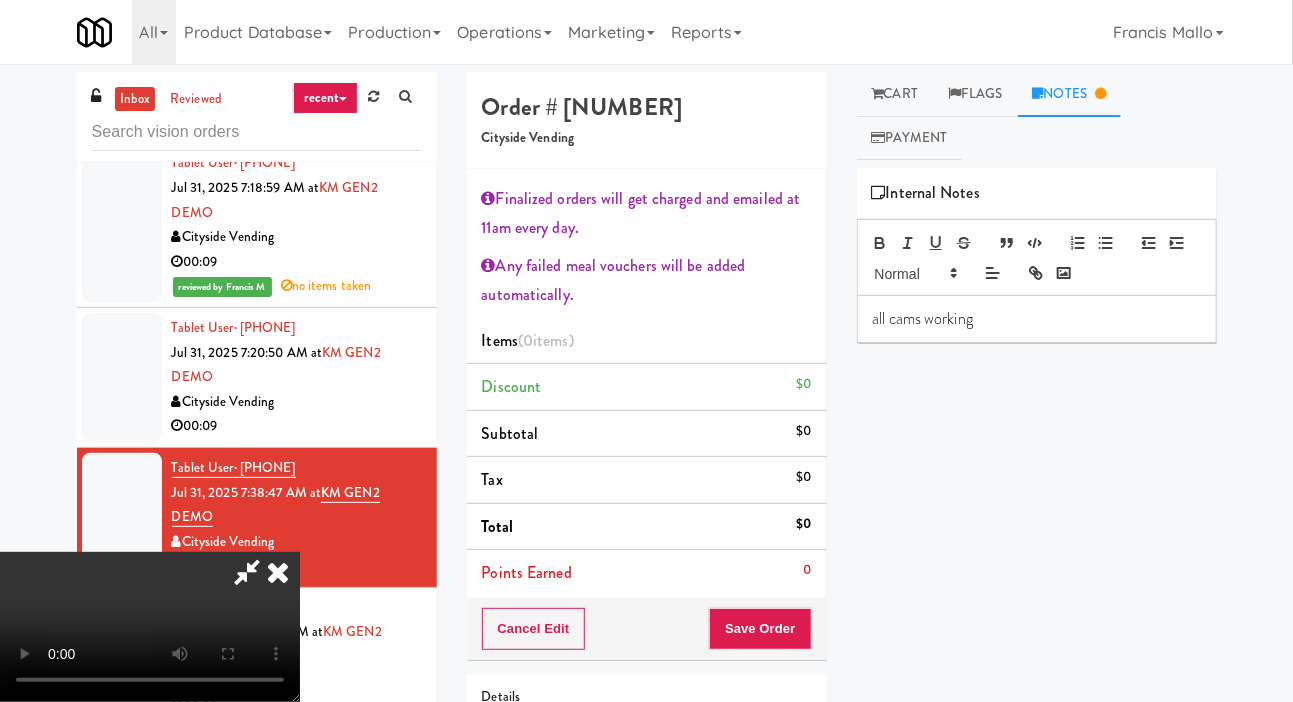 type 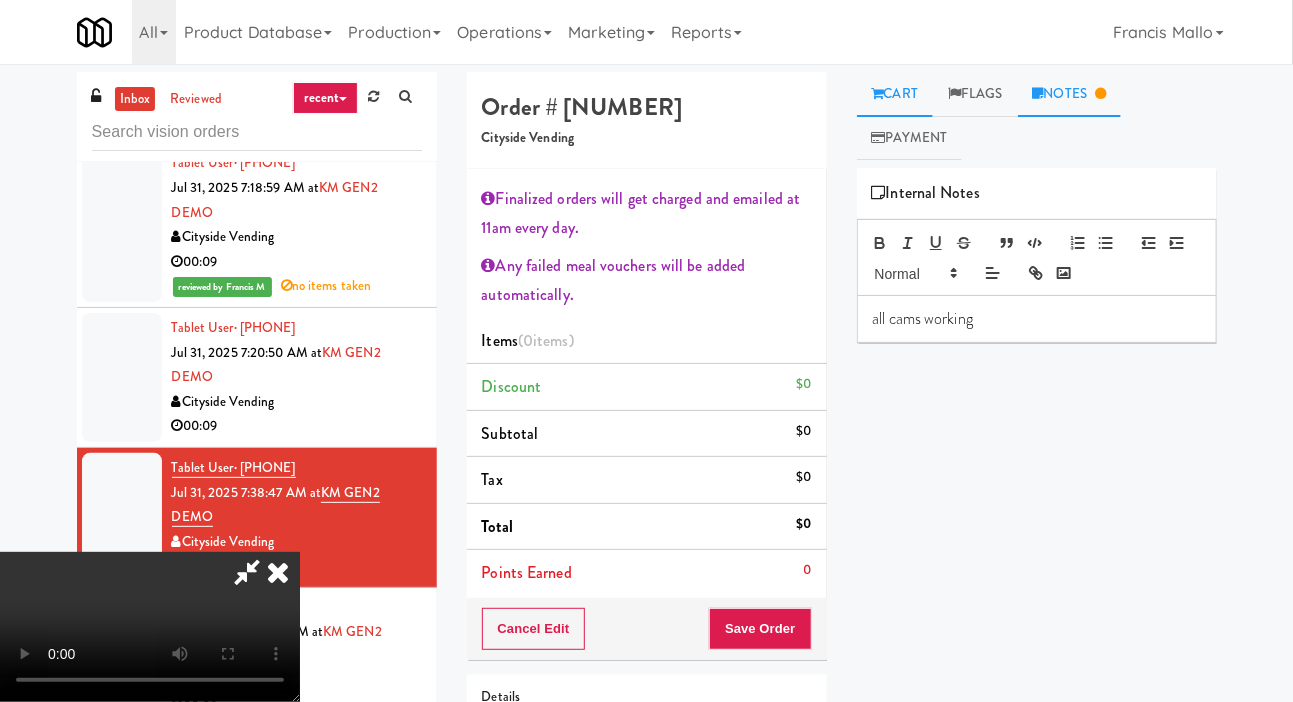 click on "Cart" at bounding box center [895, 94] 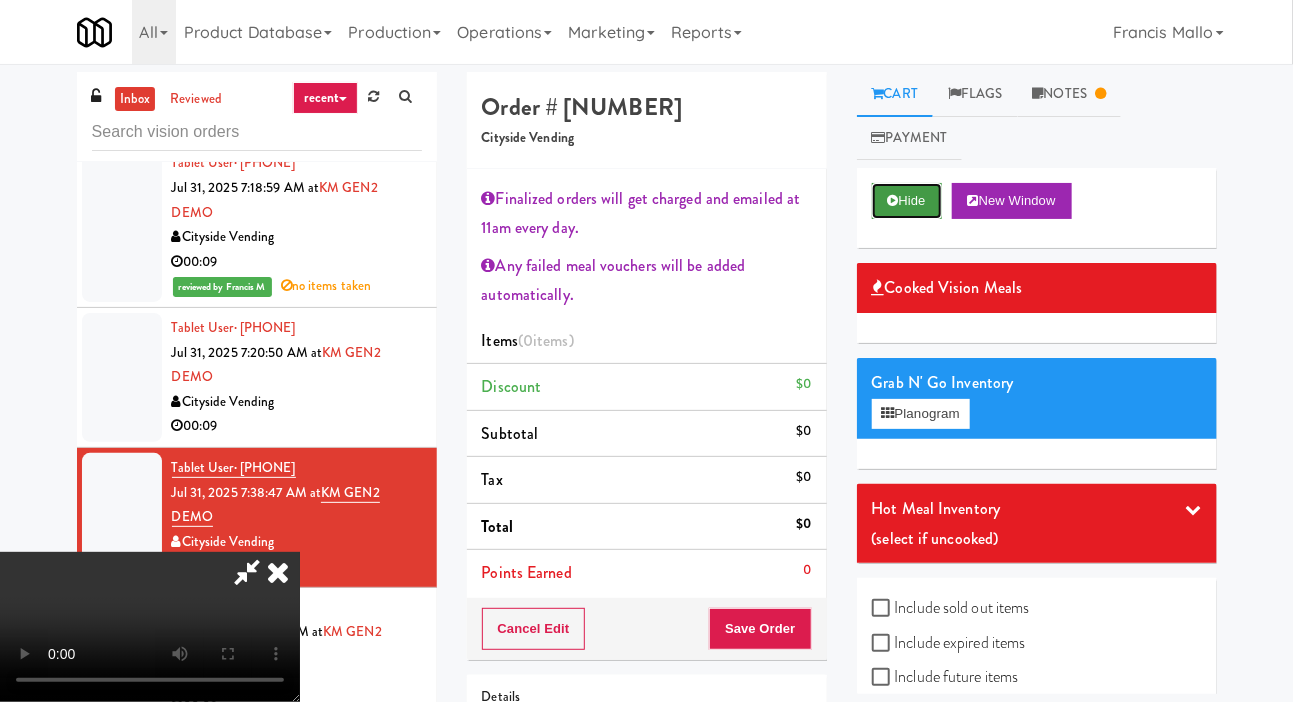 click on "Hide" at bounding box center [907, 201] 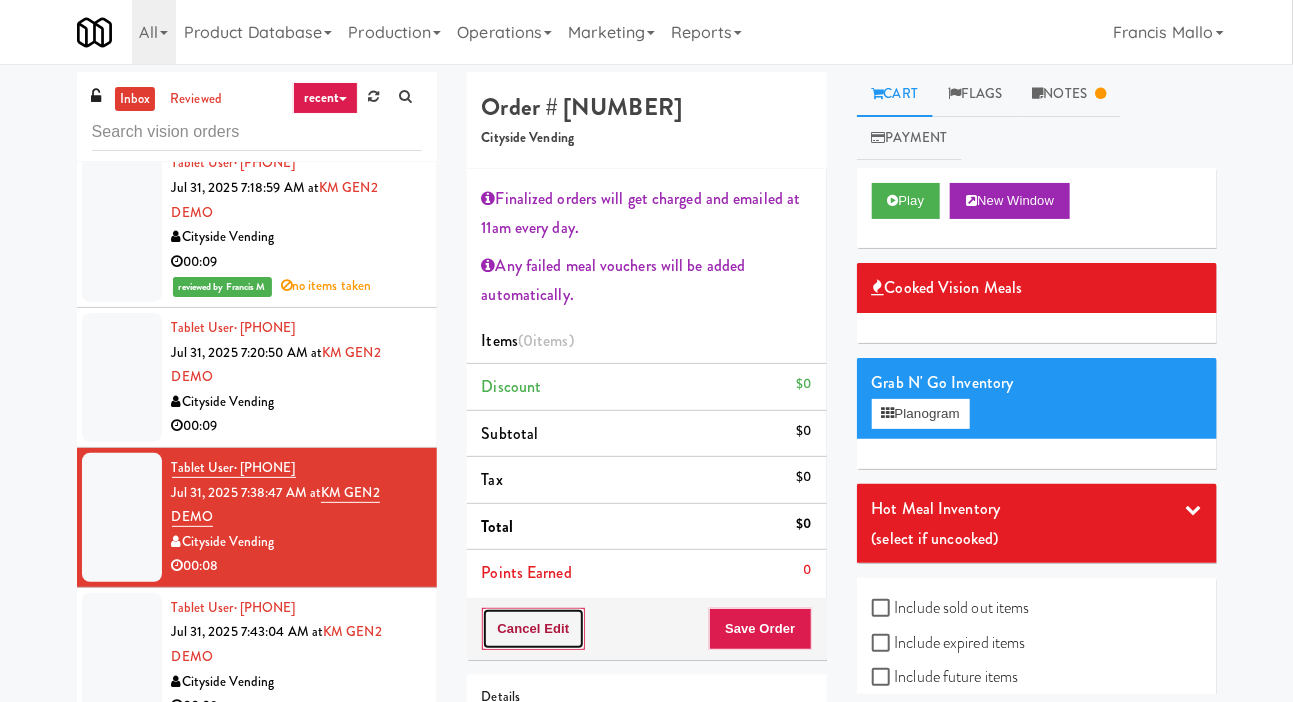 click on "Cancel Edit" at bounding box center (534, 629) 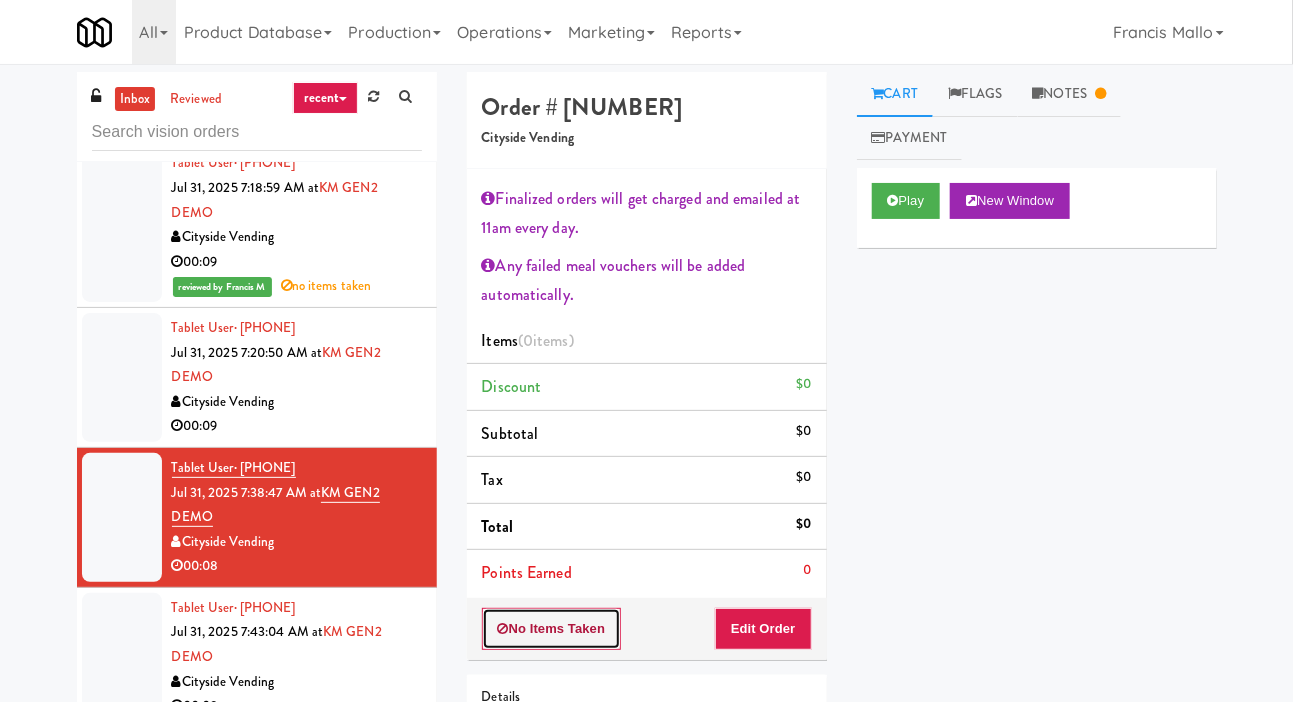 click on "No Items Taken" at bounding box center (552, 629) 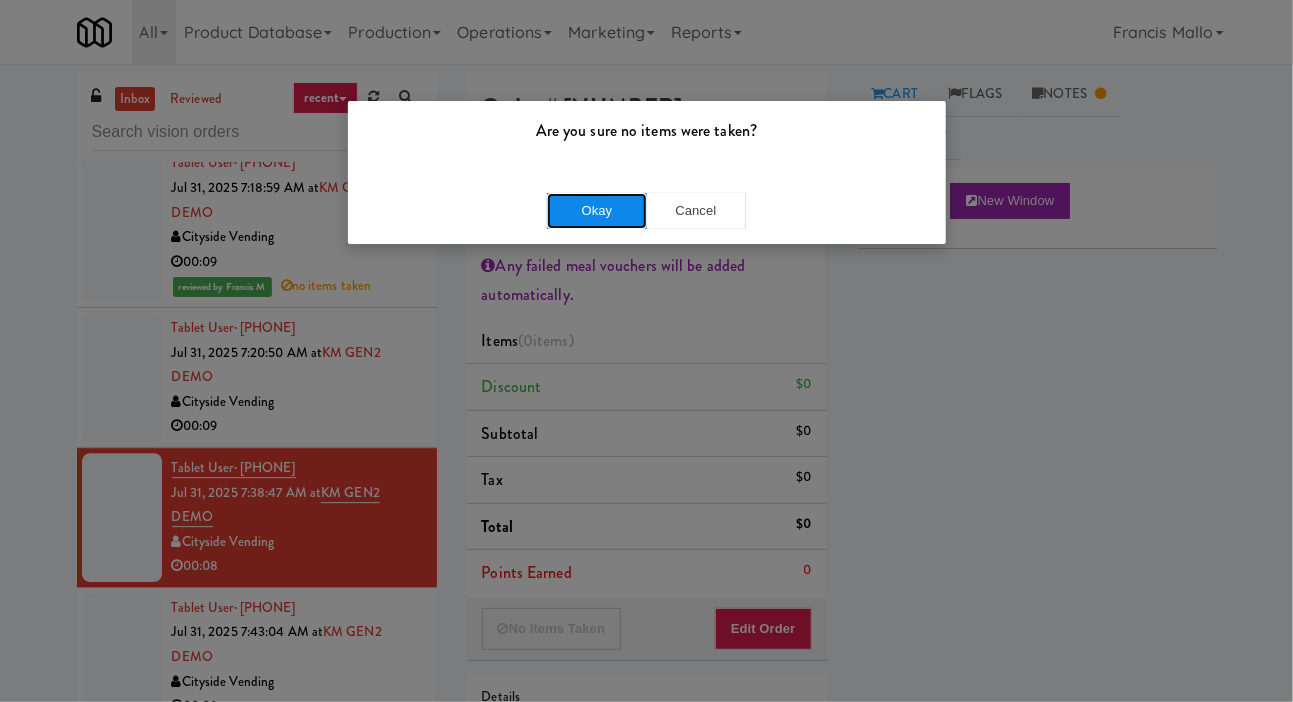 click on "Okay" at bounding box center (597, 211) 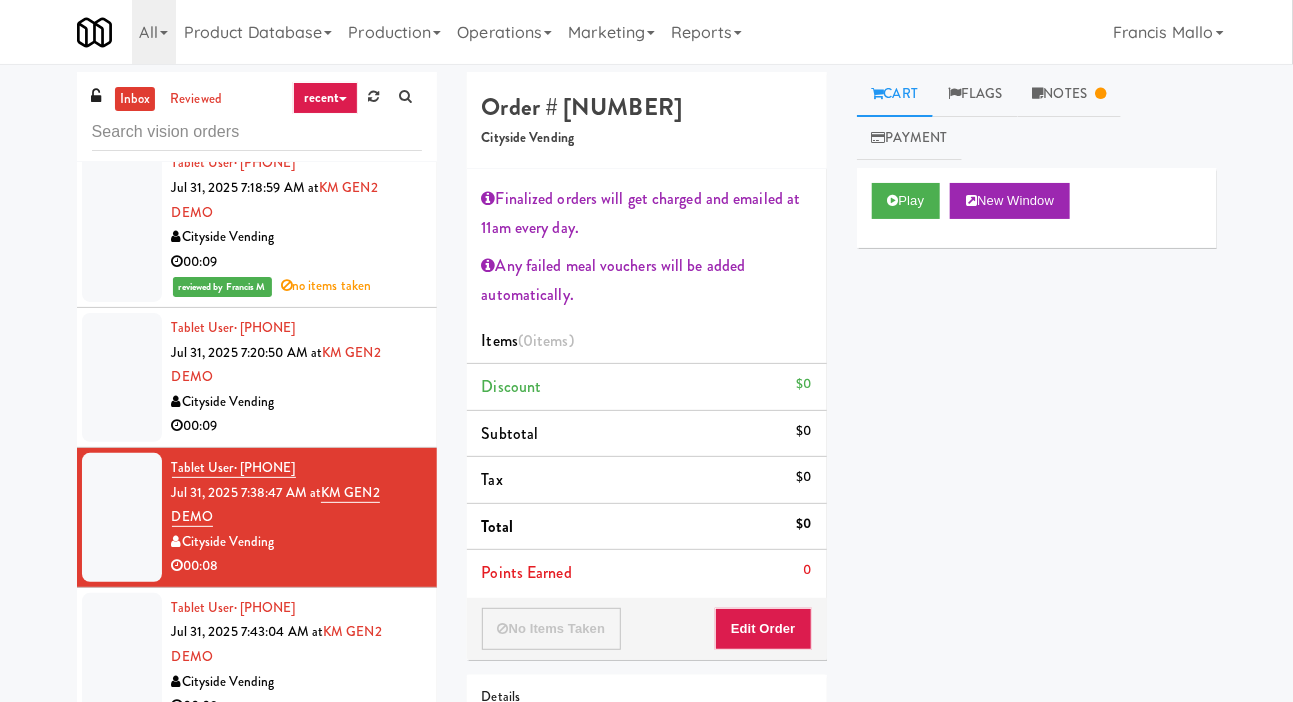 click at bounding box center [122, 377] 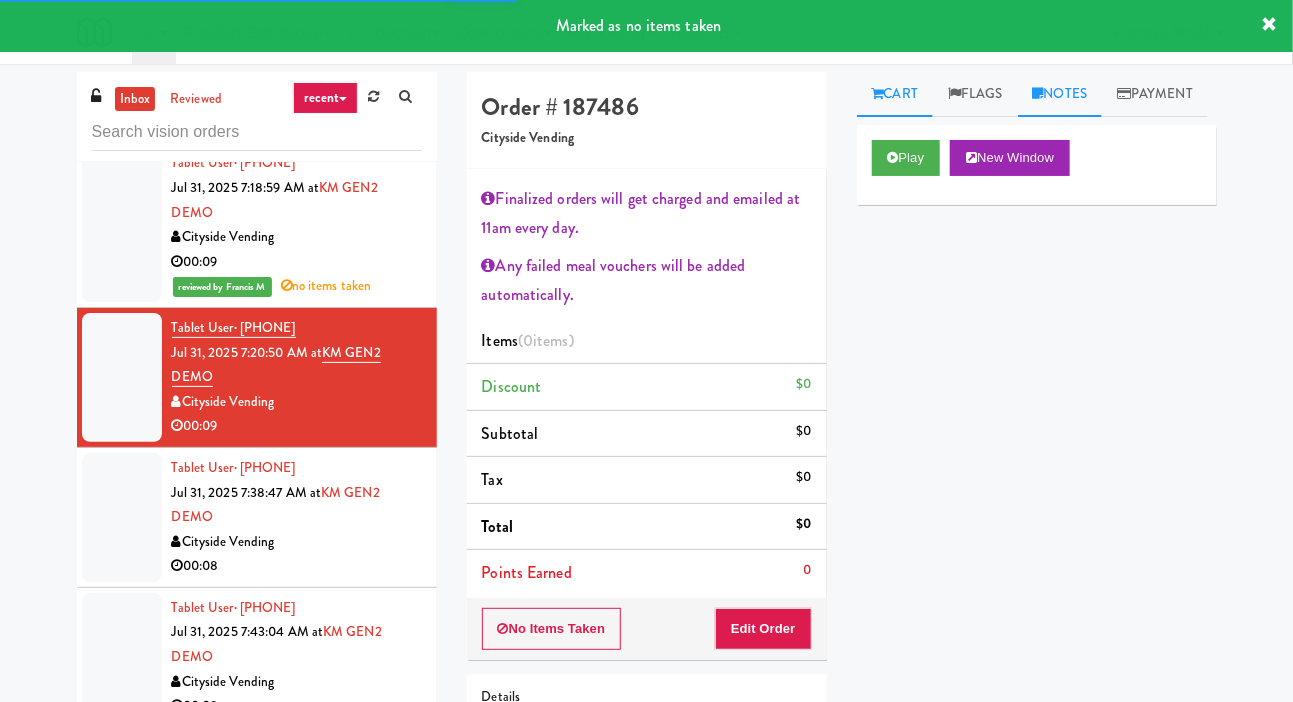 click on "Notes" at bounding box center [1060, 94] 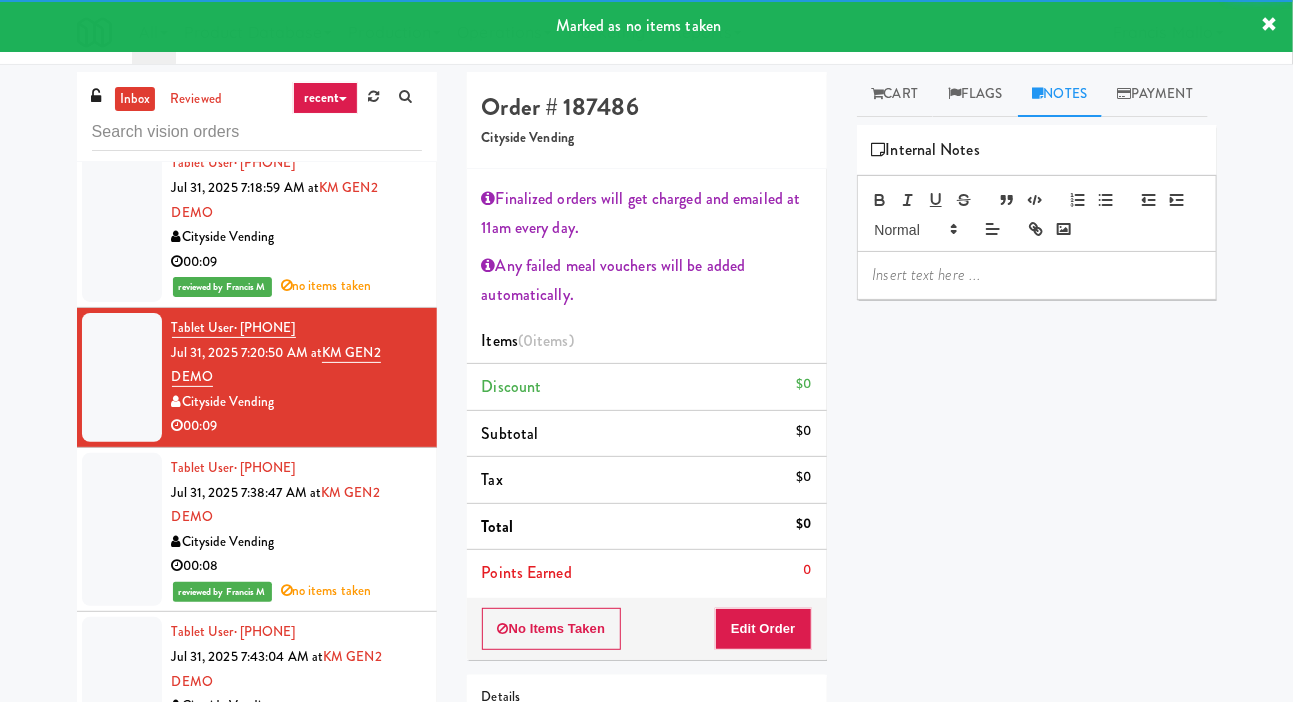 click at bounding box center [1037, 275] 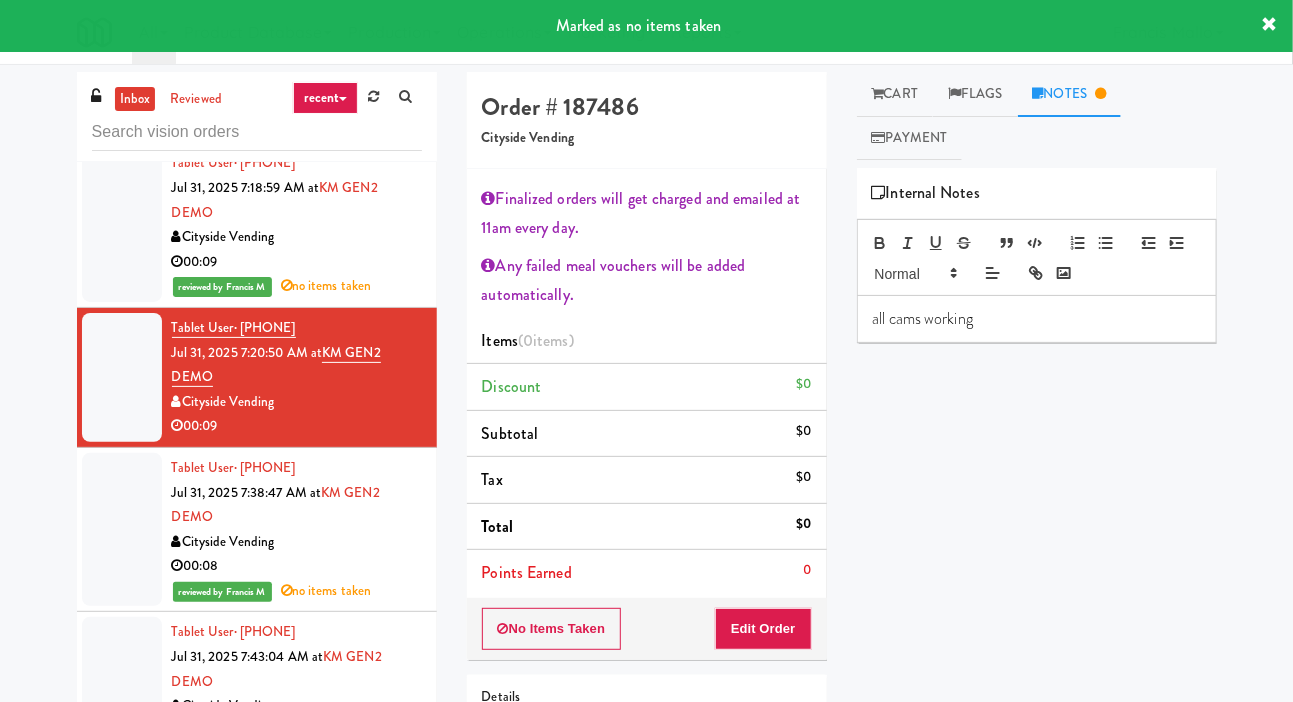 scroll, scrollTop: 0, scrollLeft: 0, axis: both 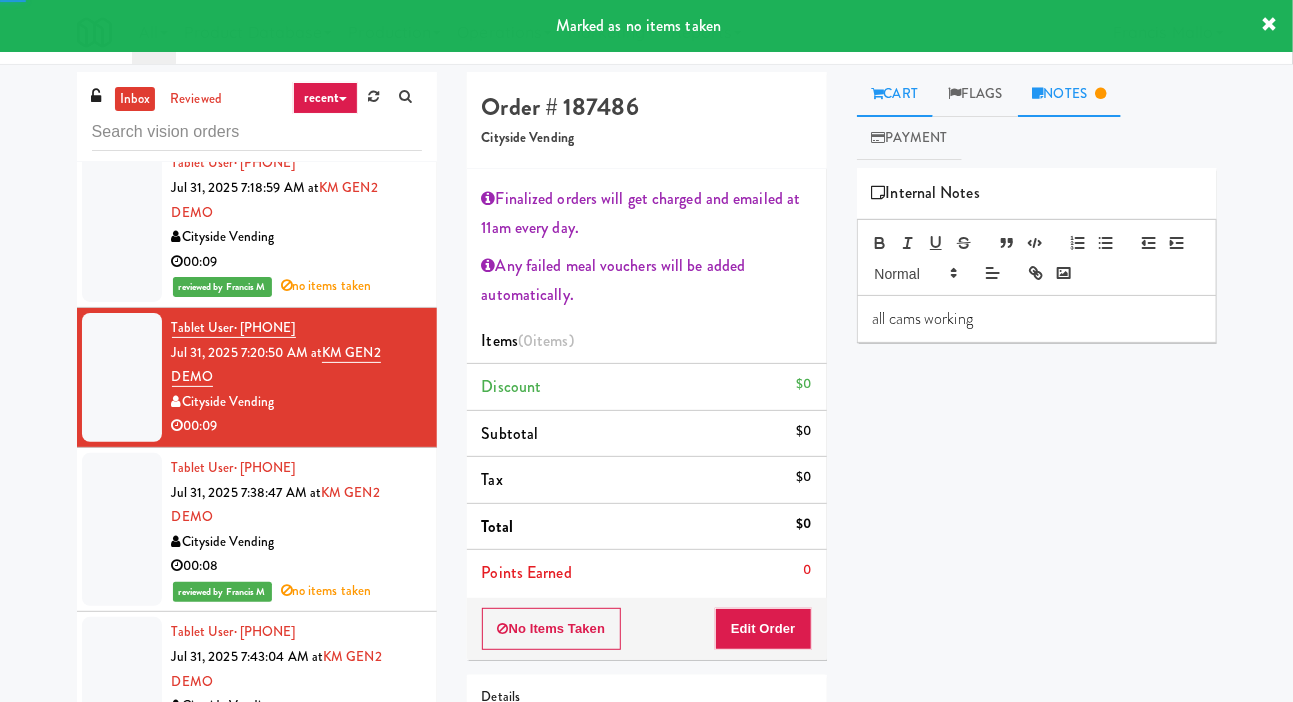 click on "Cart" at bounding box center [895, 94] 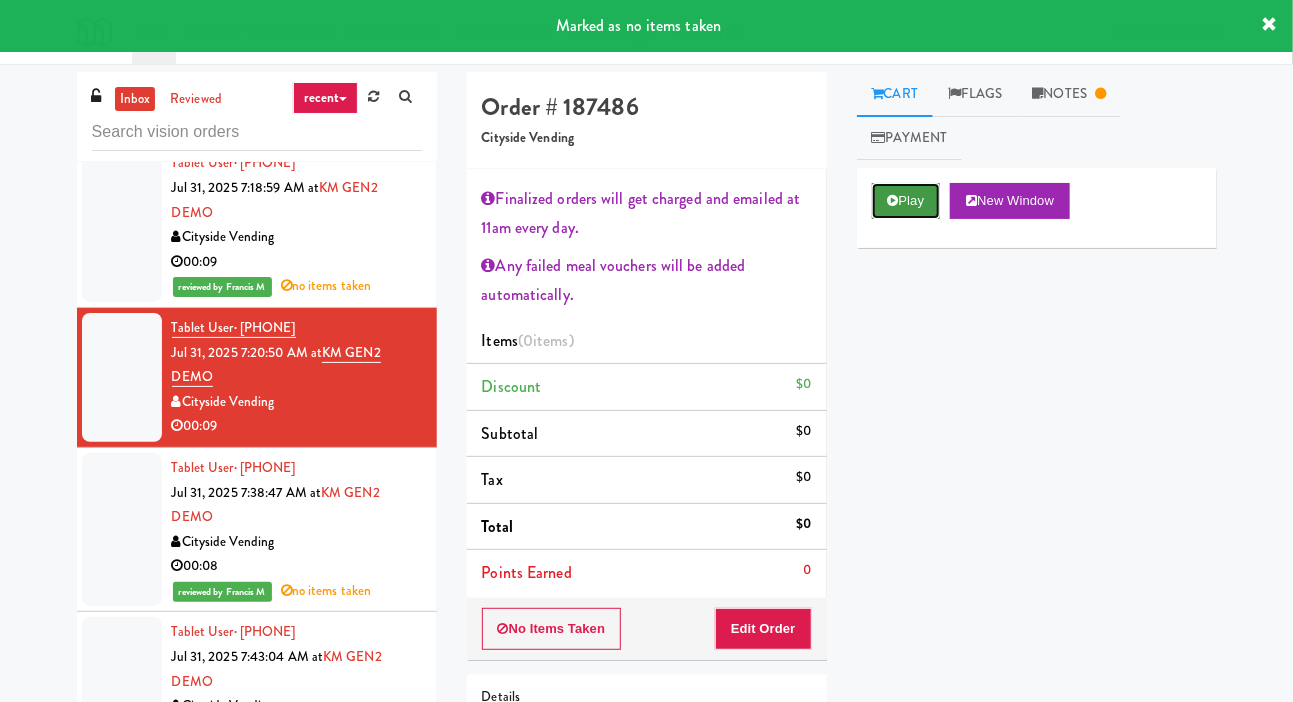 click on "Play" at bounding box center [906, 201] 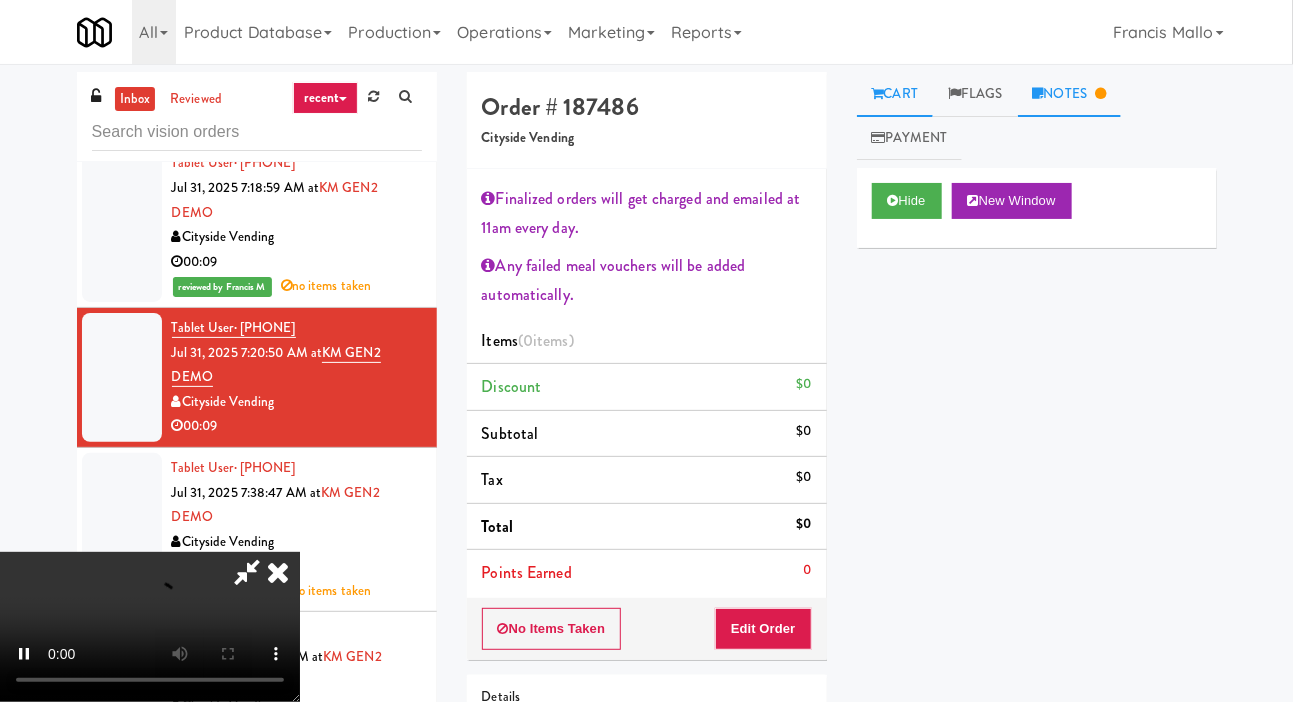 click on "Notes" at bounding box center [1070, 94] 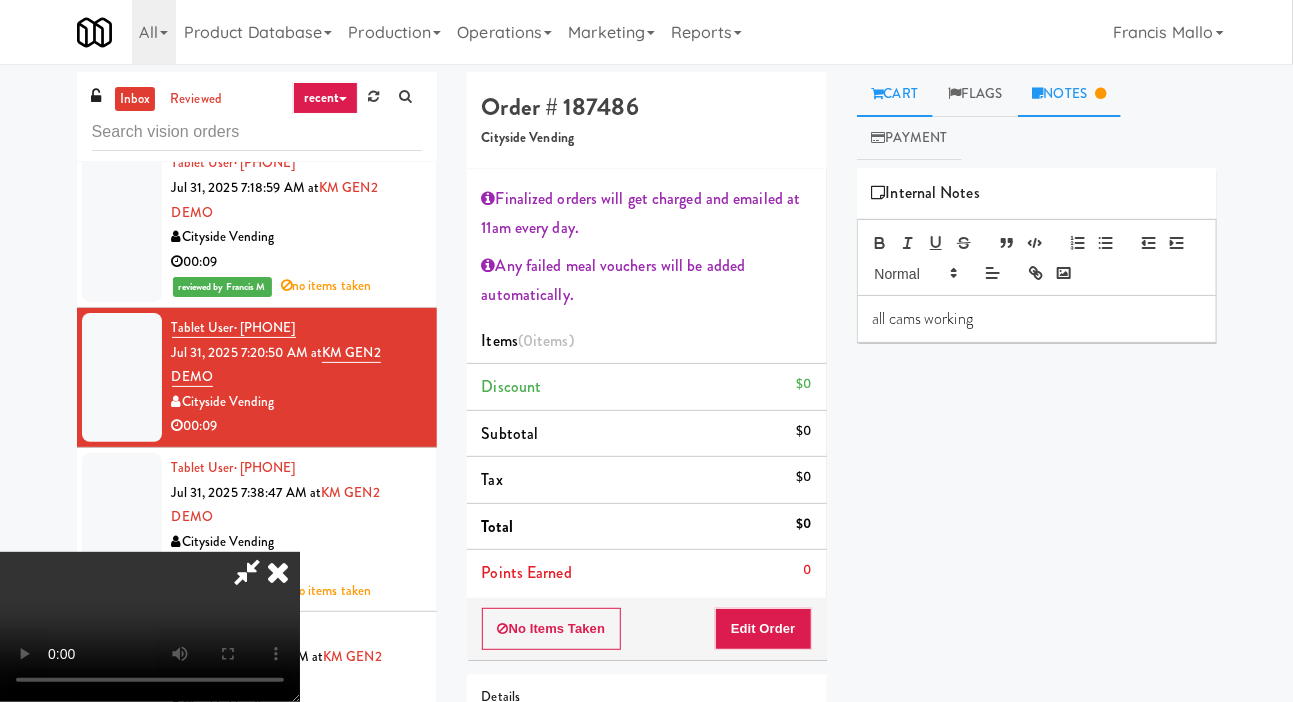 click on "Cart" at bounding box center [895, 94] 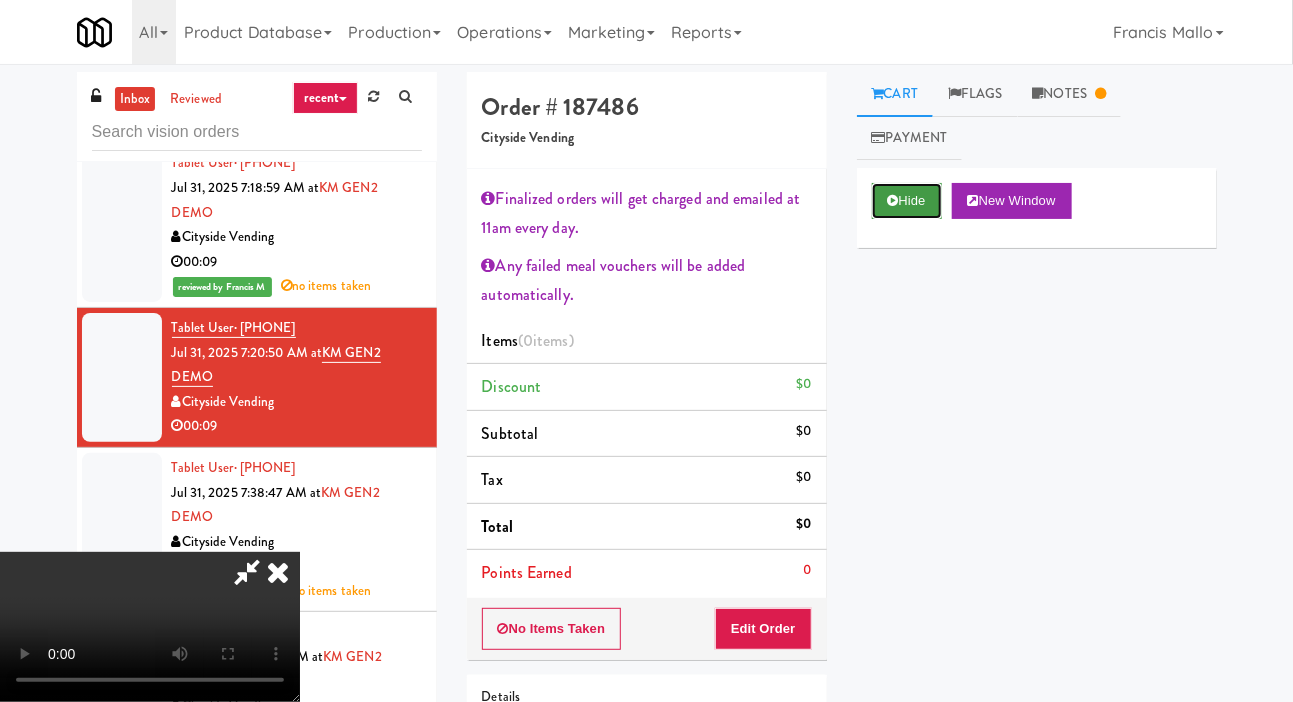 click on "Hide" at bounding box center (907, 201) 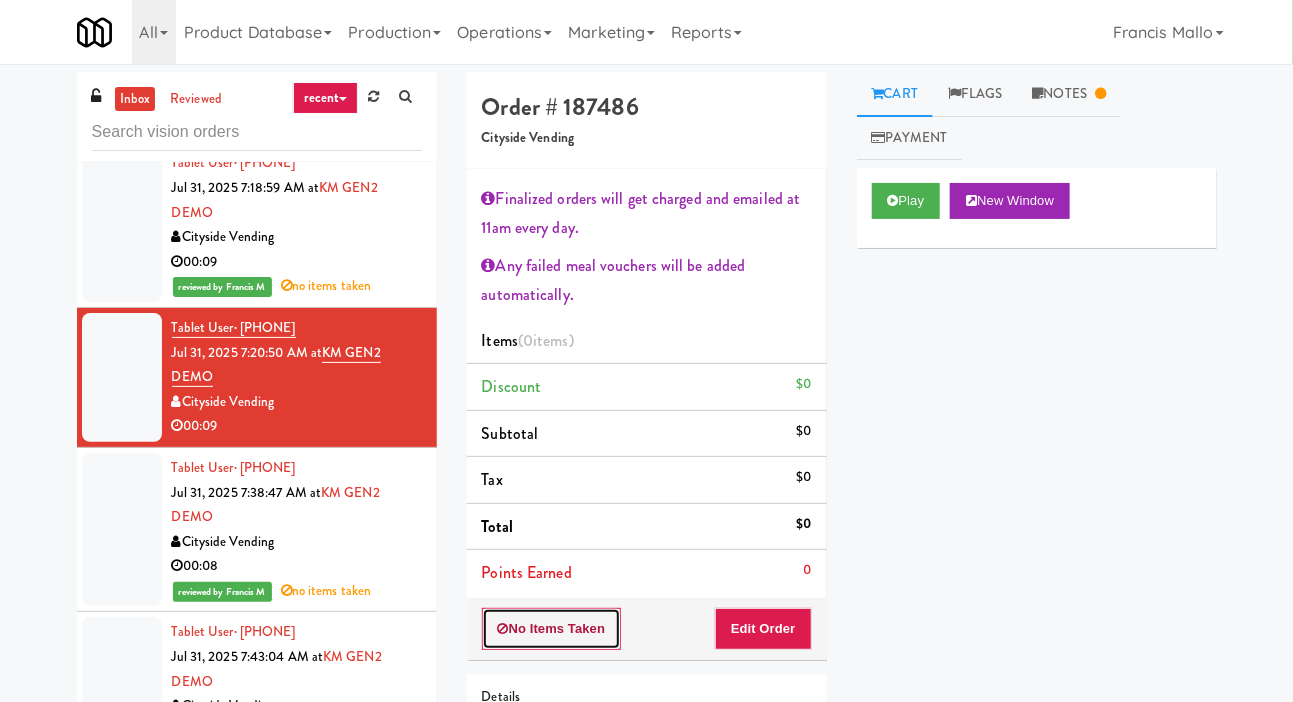 click on "No Items Taken" at bounding box center (552, 629) 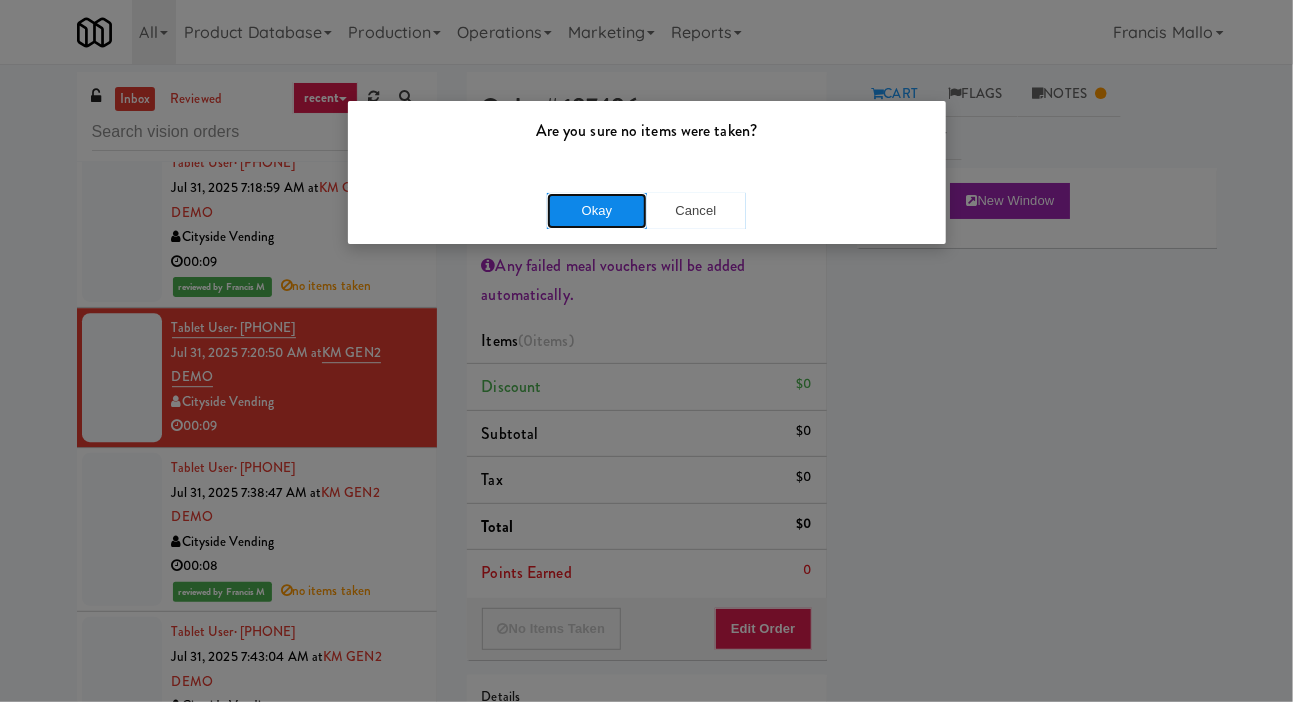 click on "Okay" at bounding box center (597, 211) 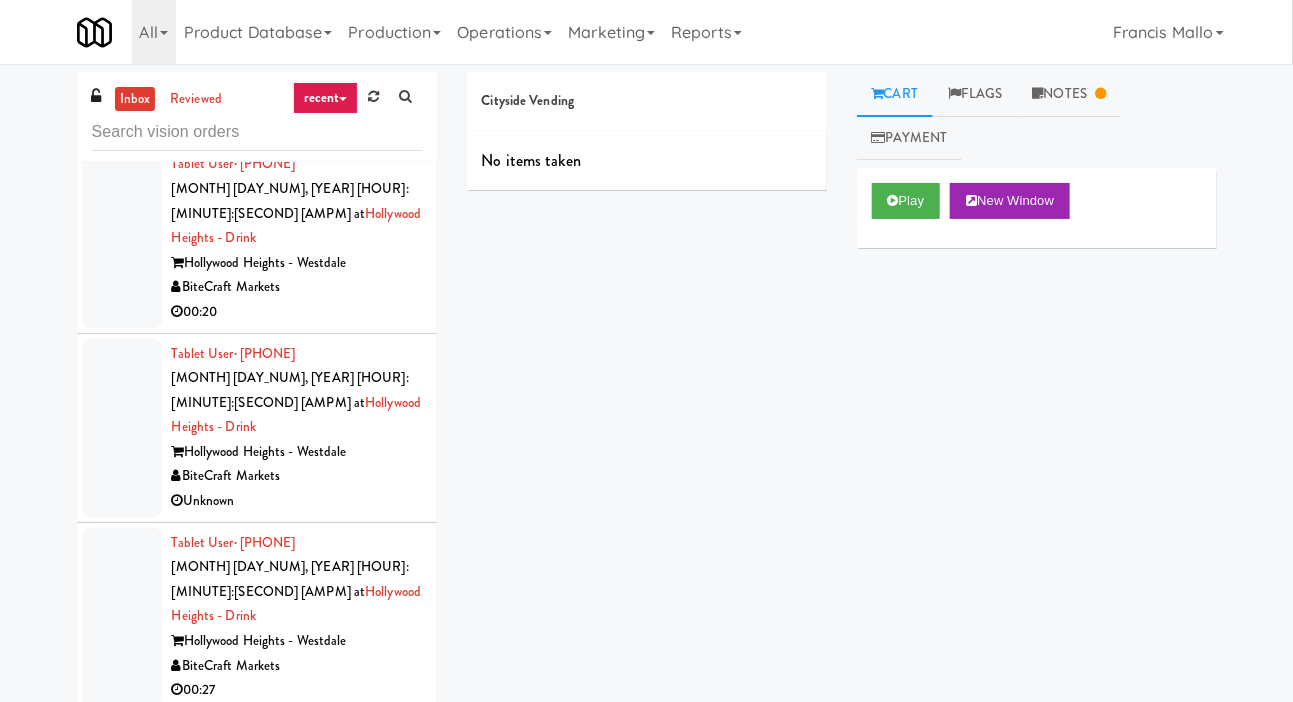 scroll, scrollTop: 8929, scrollLeft: 0, axis: vertical 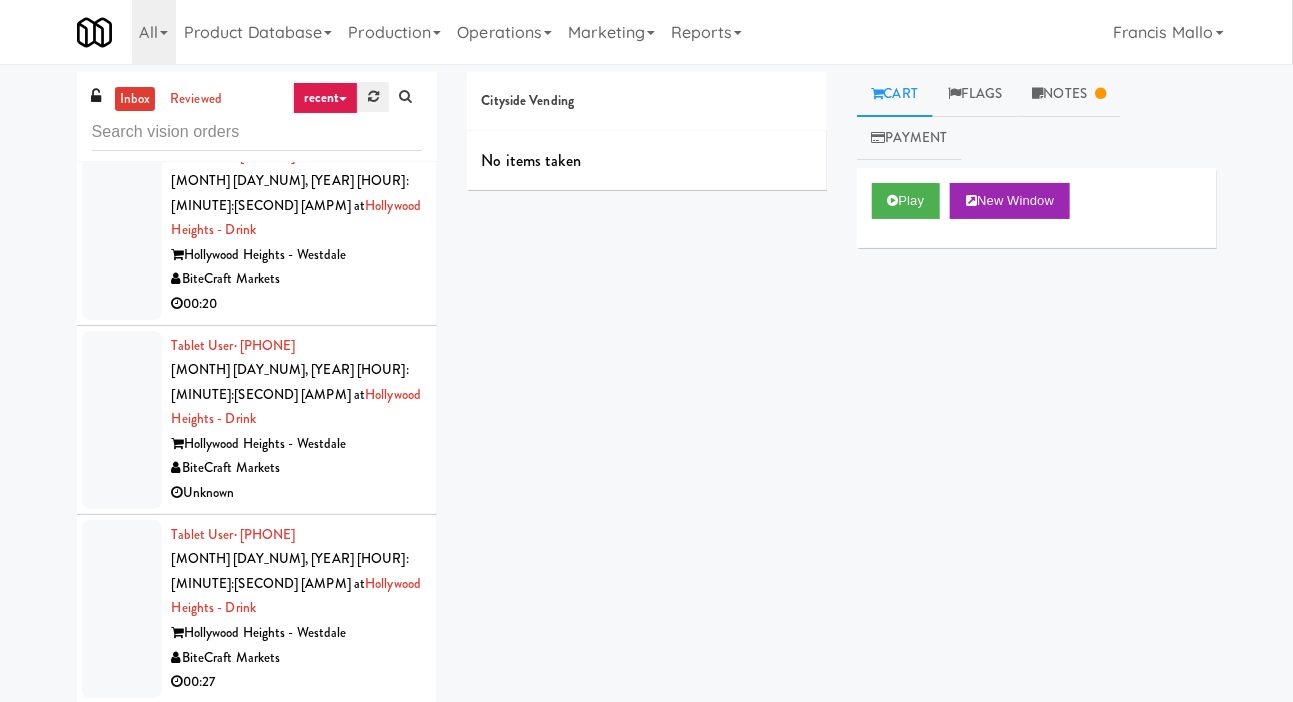 click at bounding box center (373, 96) 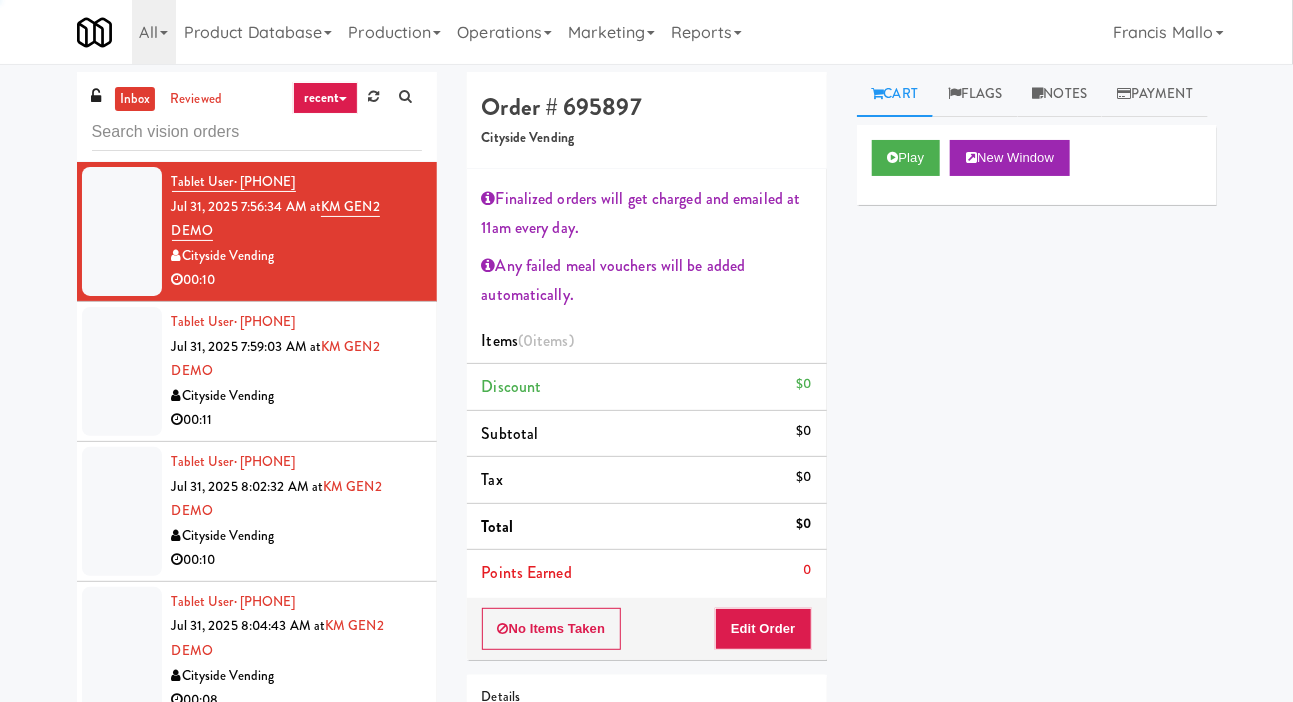 click on "inbox reviewed recent    all     unclear take     inventory issue     suspicious     failed     recent   Tablet User  · (647) 787-1226 Jul 31, 2025 7:56:34 AM at  KM GEN2 DEMO  Cityside Vending  00:10     Tablet User  · (647) 787-1226 Jul 31, 2025 7:59:03 AM at  KM GEN2 DEMO  Cityside Vending  00:11     Tablet User  · (647) 787-1226 Jul 31, 2025 8:02:32 AM at  KM GEN2 DEMO  Cityside Vending  00:10     Tablet User  · (647) 787-1226 Jul 31, 2025 8:04:43 AM at  KM GEN2 DEMO  Cityside Vending  00:08     Tablet User  · (647) 787-1226 Jul 31, 2025 8:06:17 AM at  KM GEN2 DEMO  Cityside Vending  00:09     Tablet User  · (647) 787-1226 Jul 31, 2025 8:08:34 AM at  KM GEN2 DEMO  Cityside Vending  00:10     Tablet User  · (647) 787-1226 Jul 31, 2025 8:10:52 AM at  KM GEN2 DEMO  Cityside Vending  00:08     Tablet User  · (647) 787-1226 Jul 31, 2025 8:12:49 AM at  KM GEN2 DEMO  Cityside Vending  00:11     Tablet User  · (647) 787-1226 Jul 31, 2025 8:17:40 AM at  KM GEN2 DEMO  Cityside Vending" at bounding box center (646, 492) 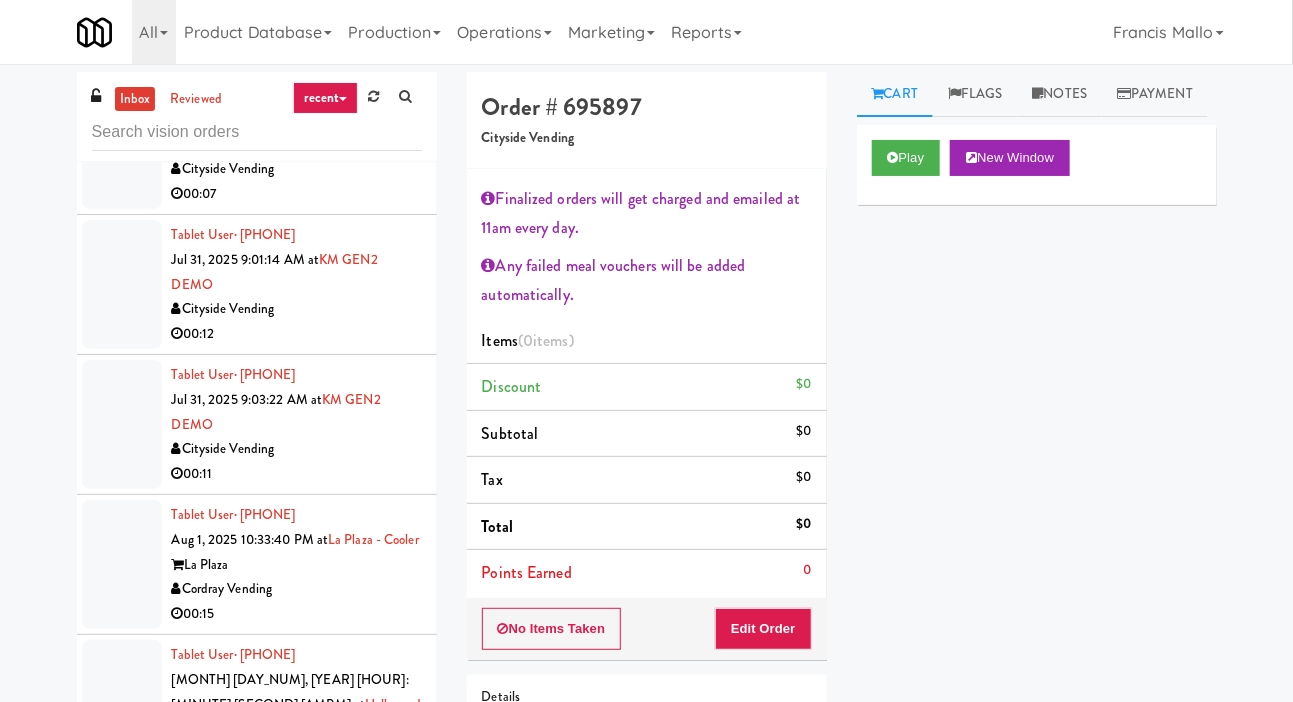 scroll, scrollTop: 2316, scrollLeft: 0, axis: vertical 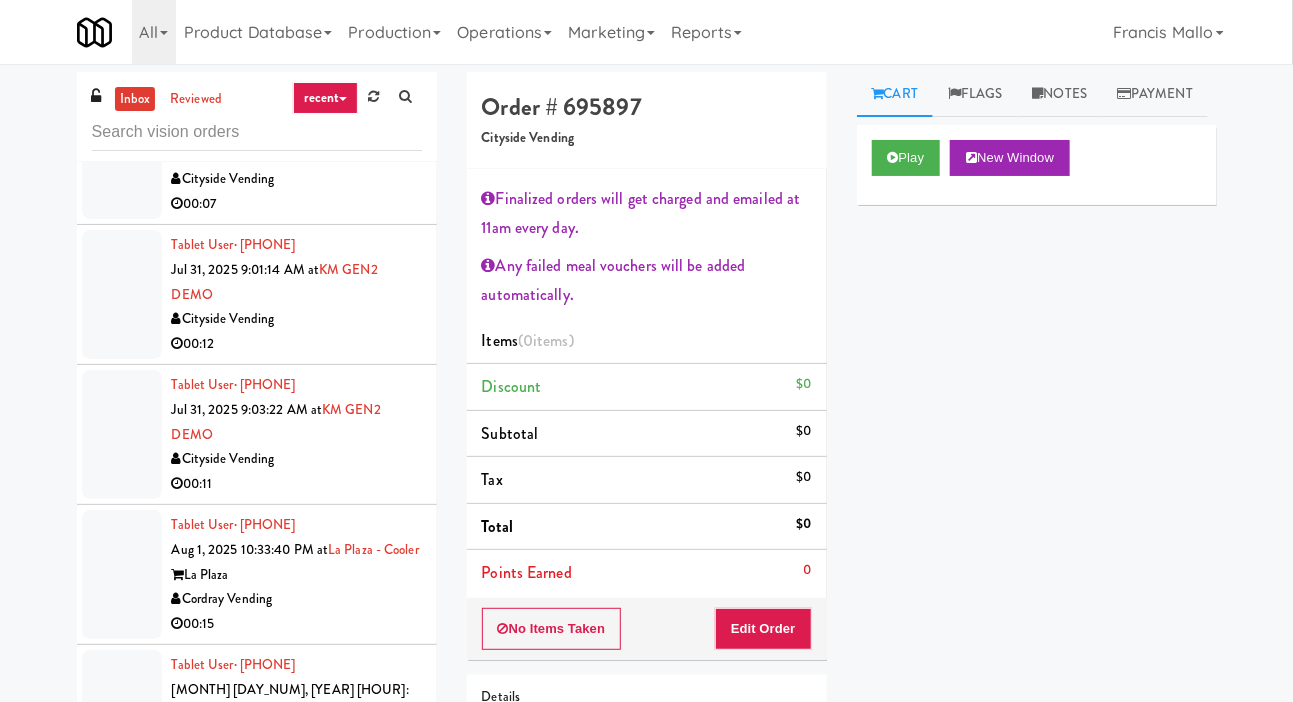 click at bounding box center [122, 434] 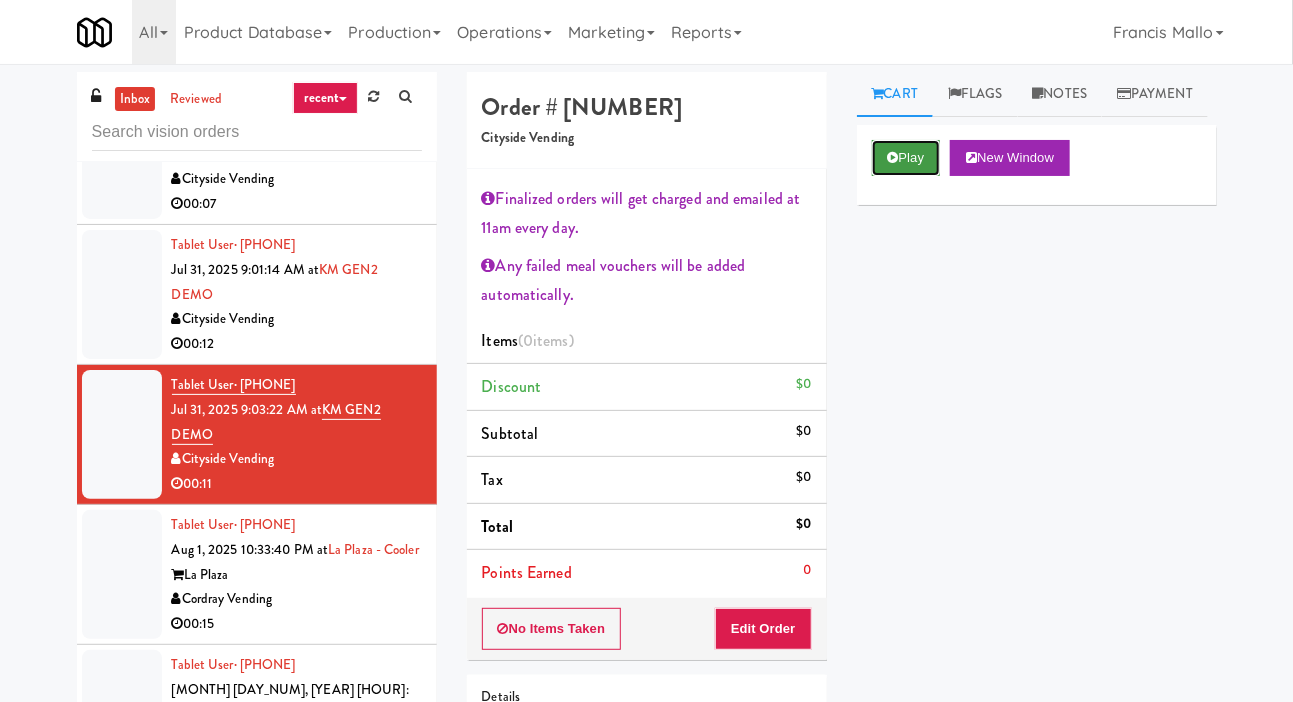 click on "Play" at bounding box center [906, 158] 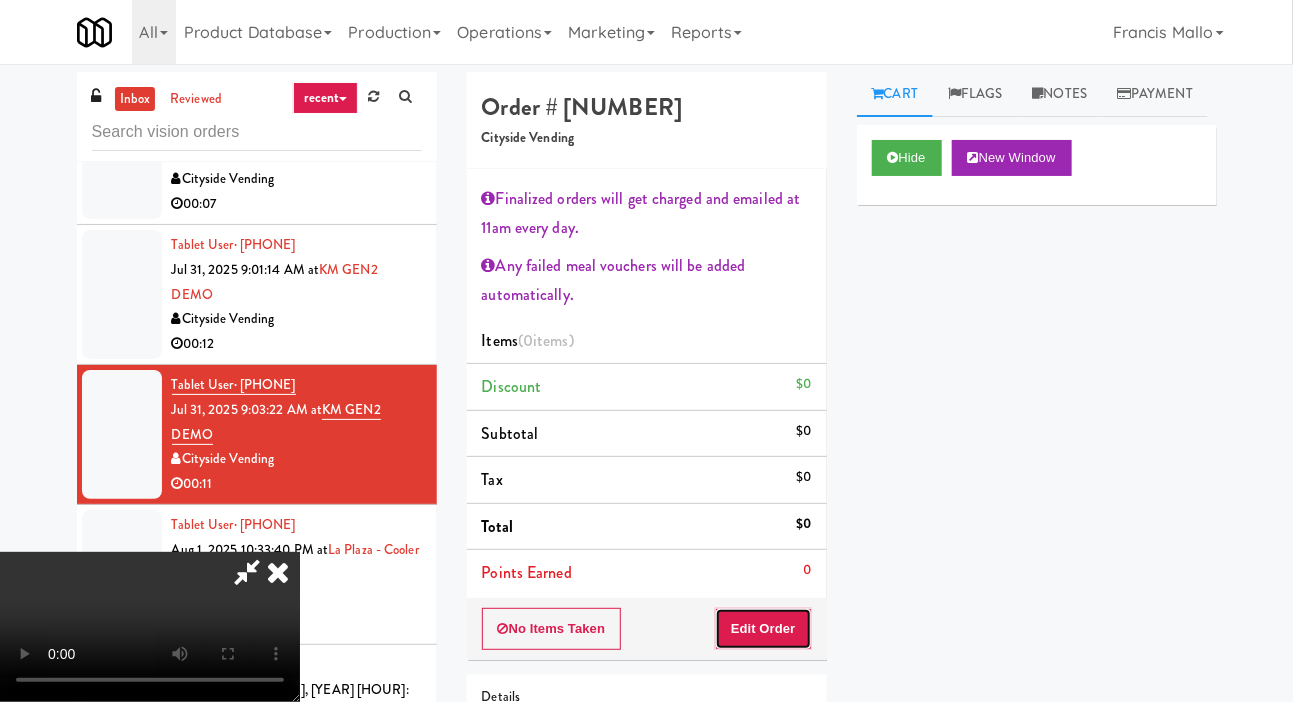 click on "Edit Order" at bounding box center [763, 629] 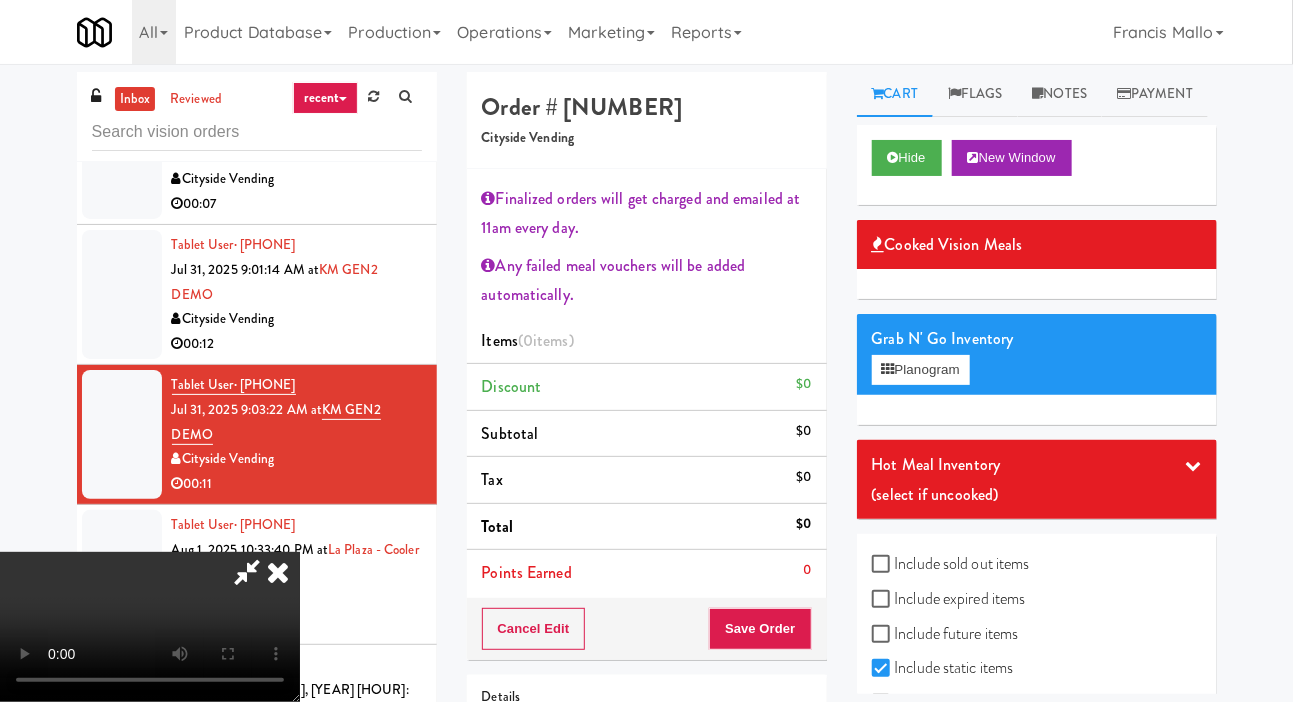 scroll, scrollTop: 0, scrollLeft: 0, axis: both 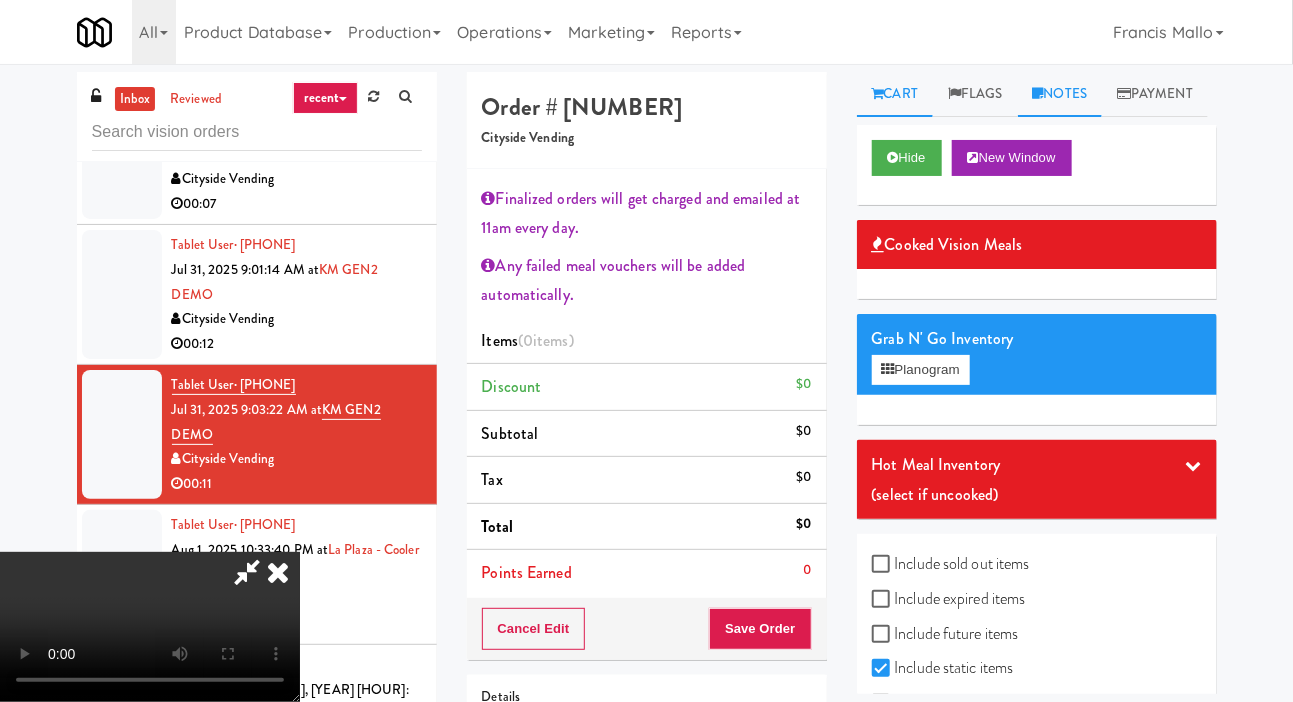 click on "Notes" at bounding box center (1060, 94) 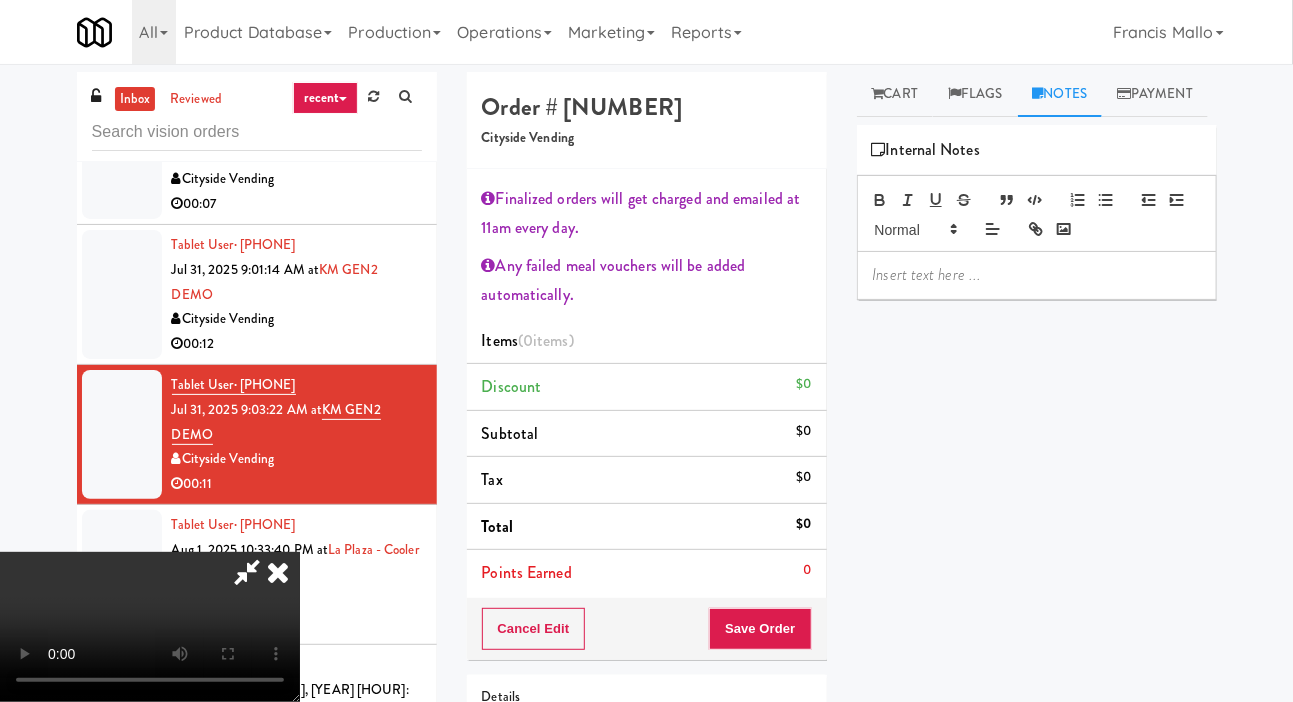click at bounding box center (1037, 275) 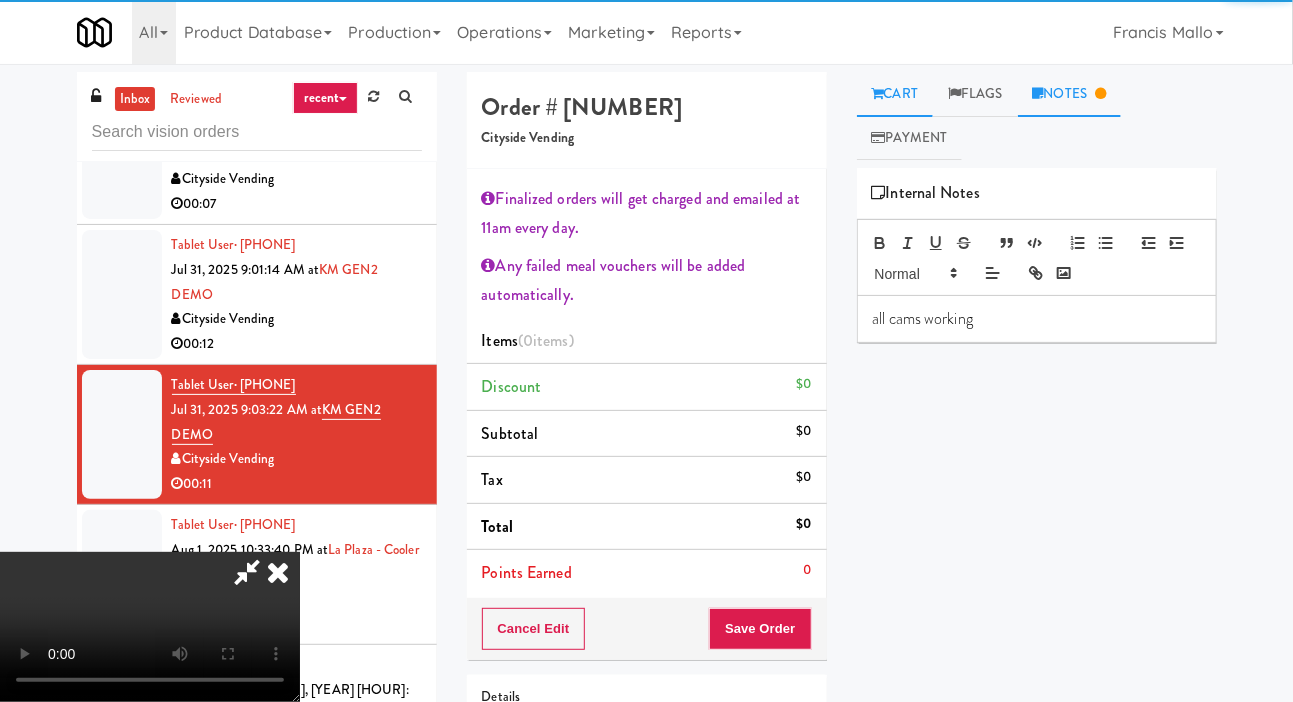 click on "Cart" at bounding box center [895, 94] 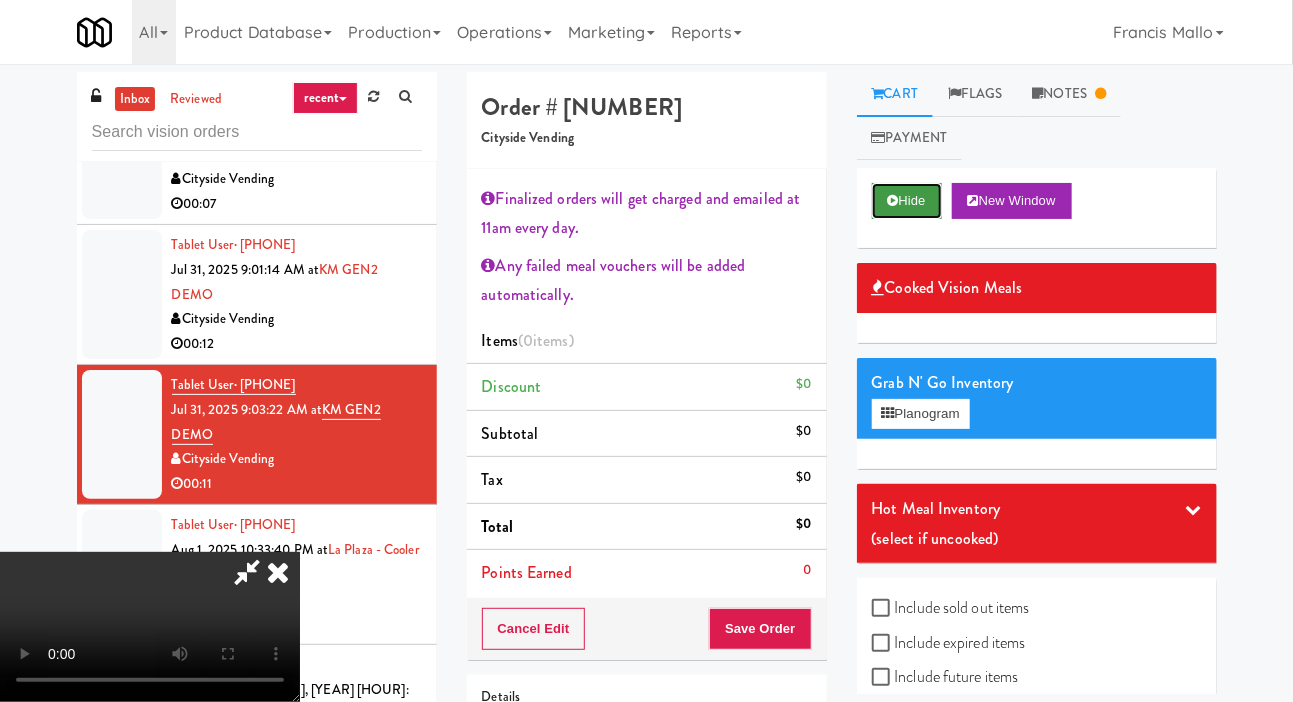 click on "Hide" at bounding box center [907, 201] 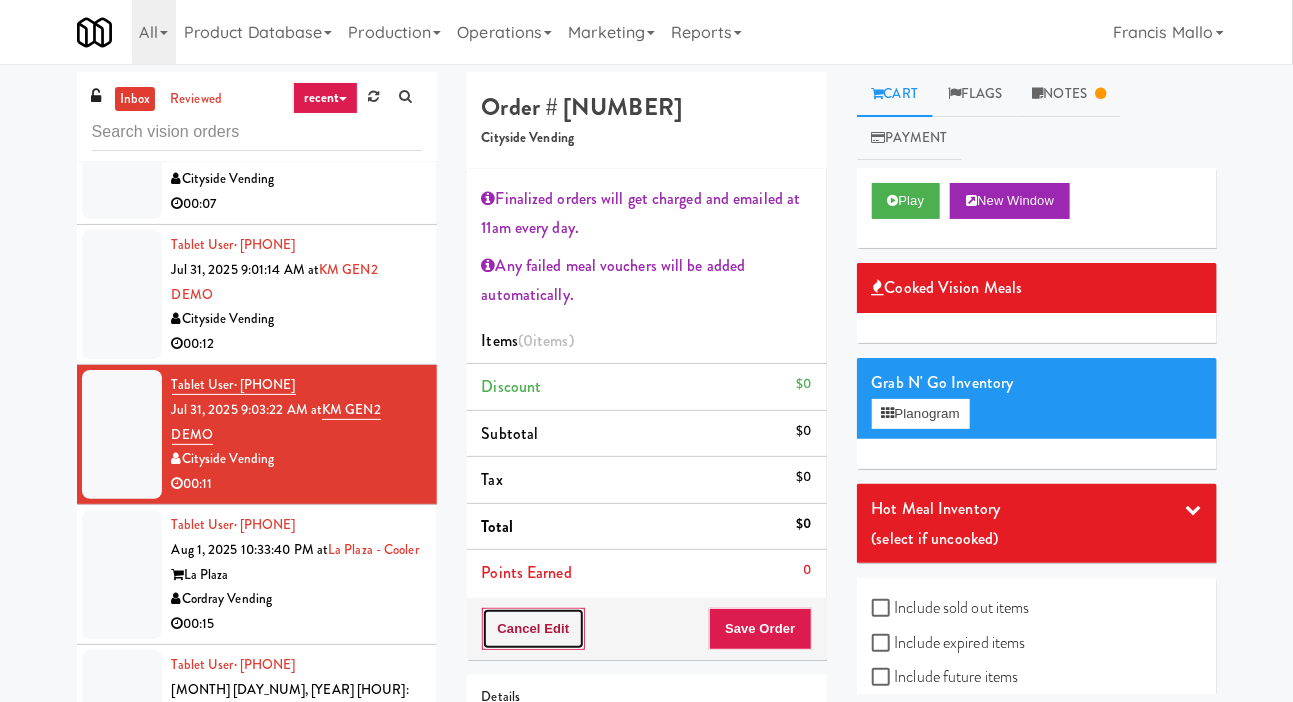 click on "Cancel Edit" at bounding box center (534, 629) 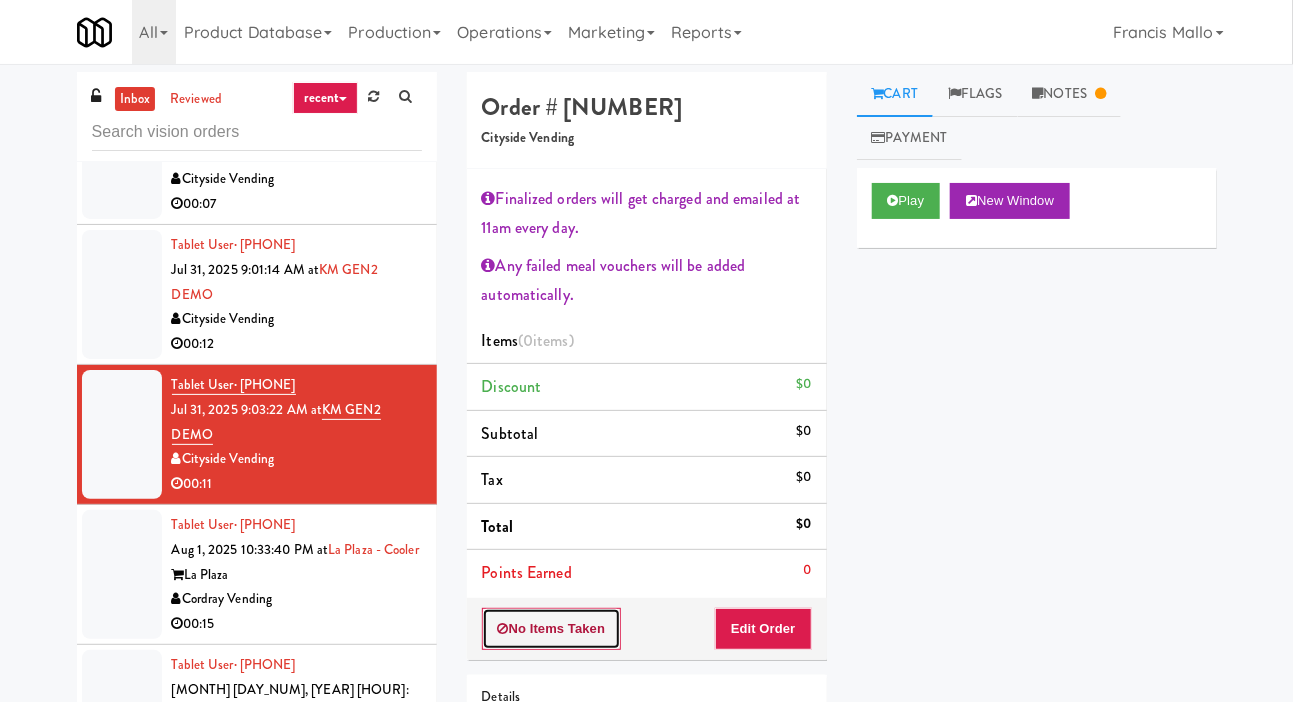 click on "No Items Taken" at bounding box center [552, 629] 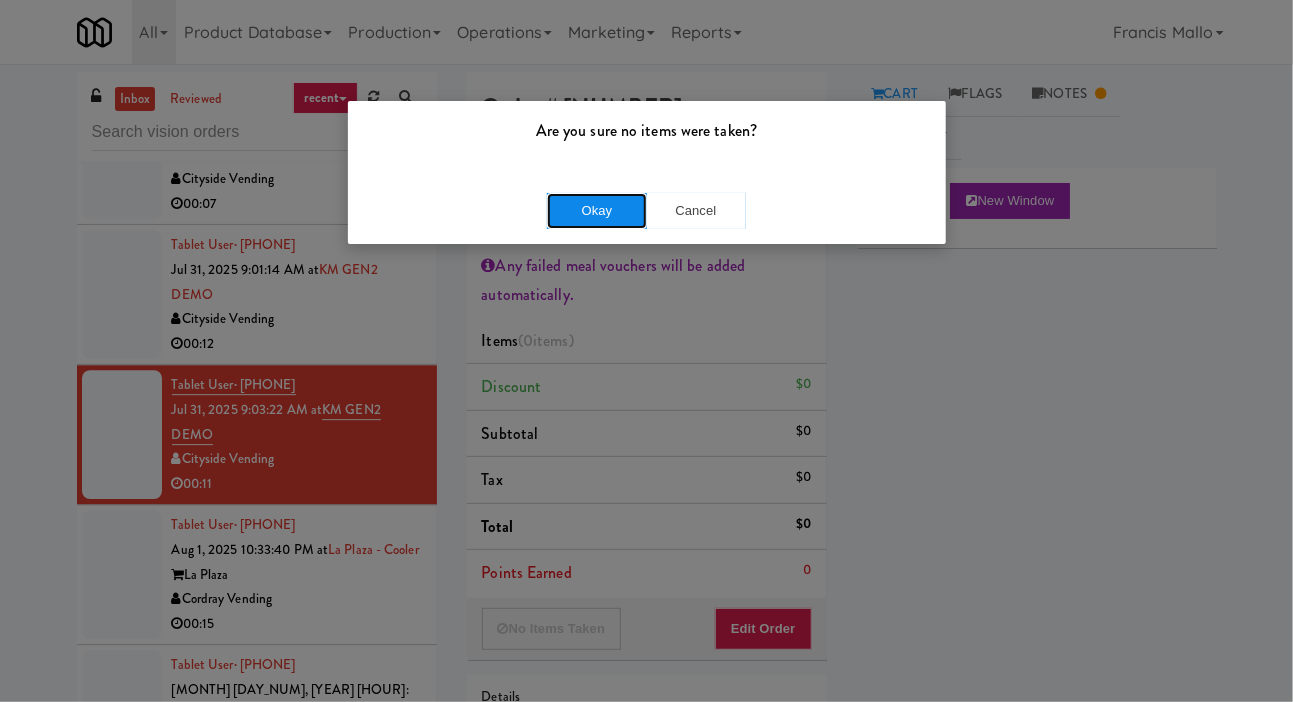 click on "Okay" at bounding box center (597, 211) 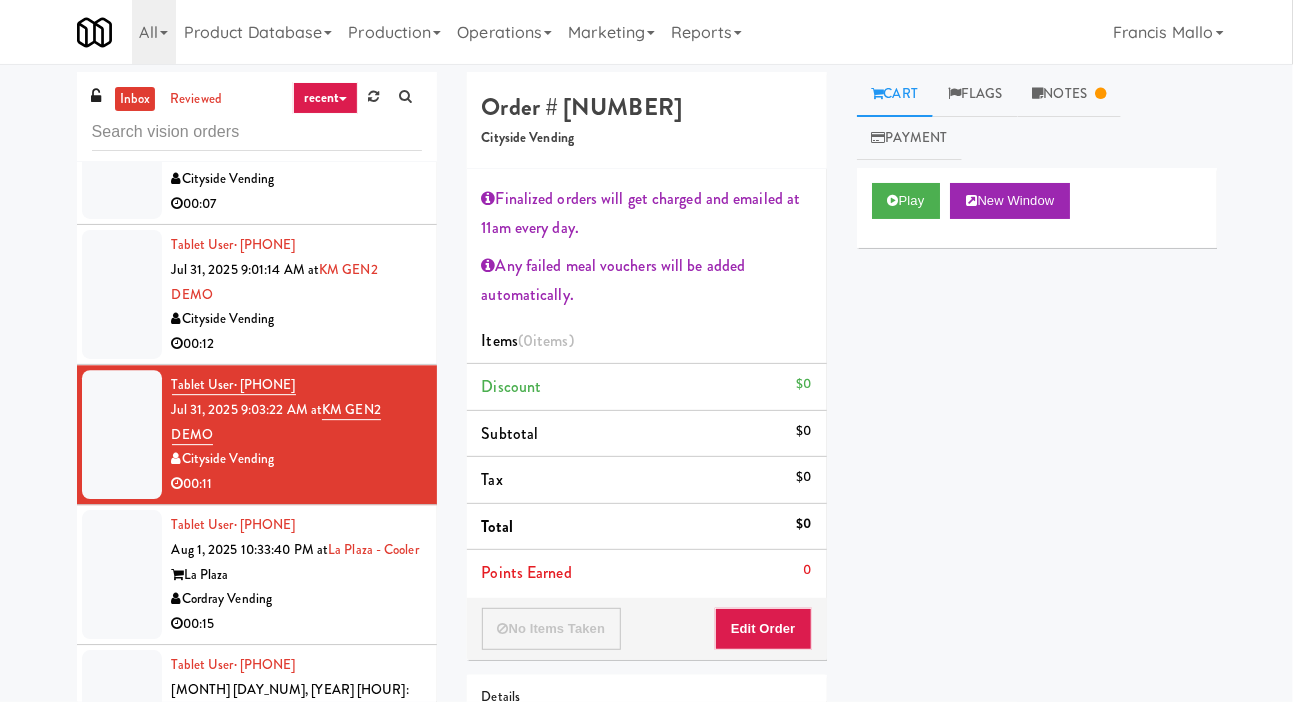 click at bounding box center (122, 294) 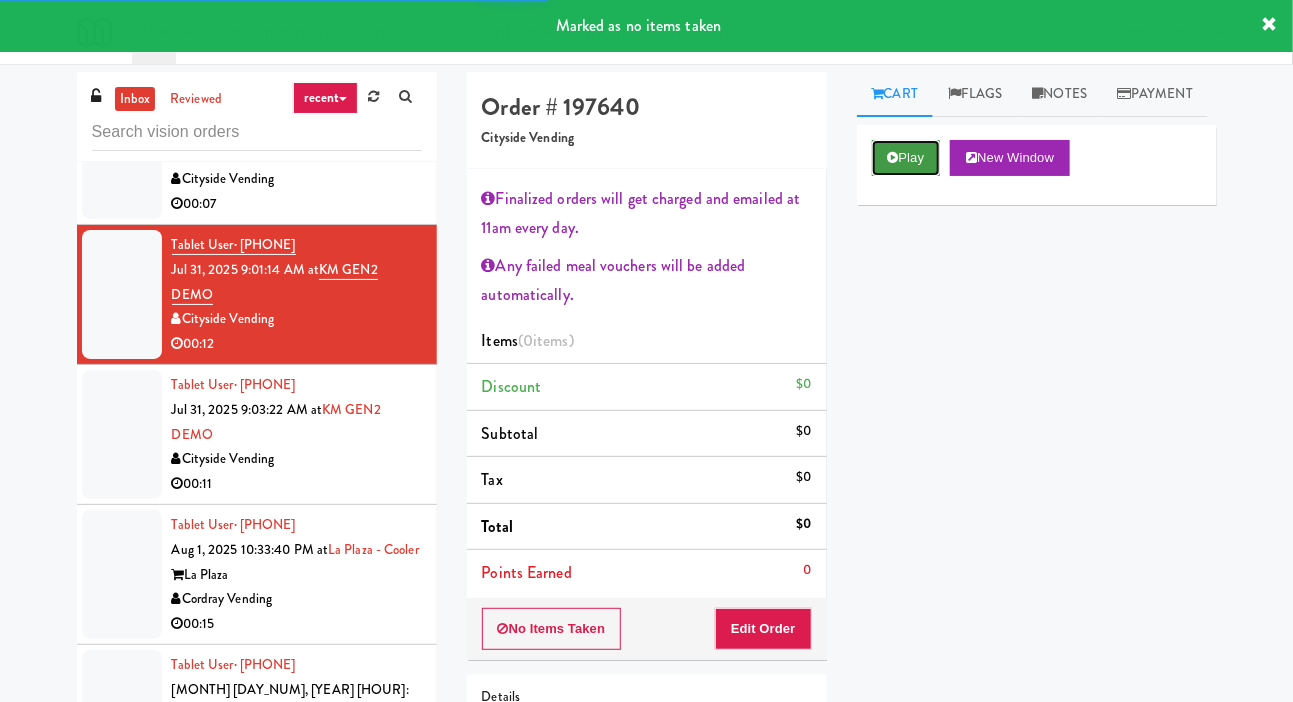 click on "Play" at bounding box center [906, 158] 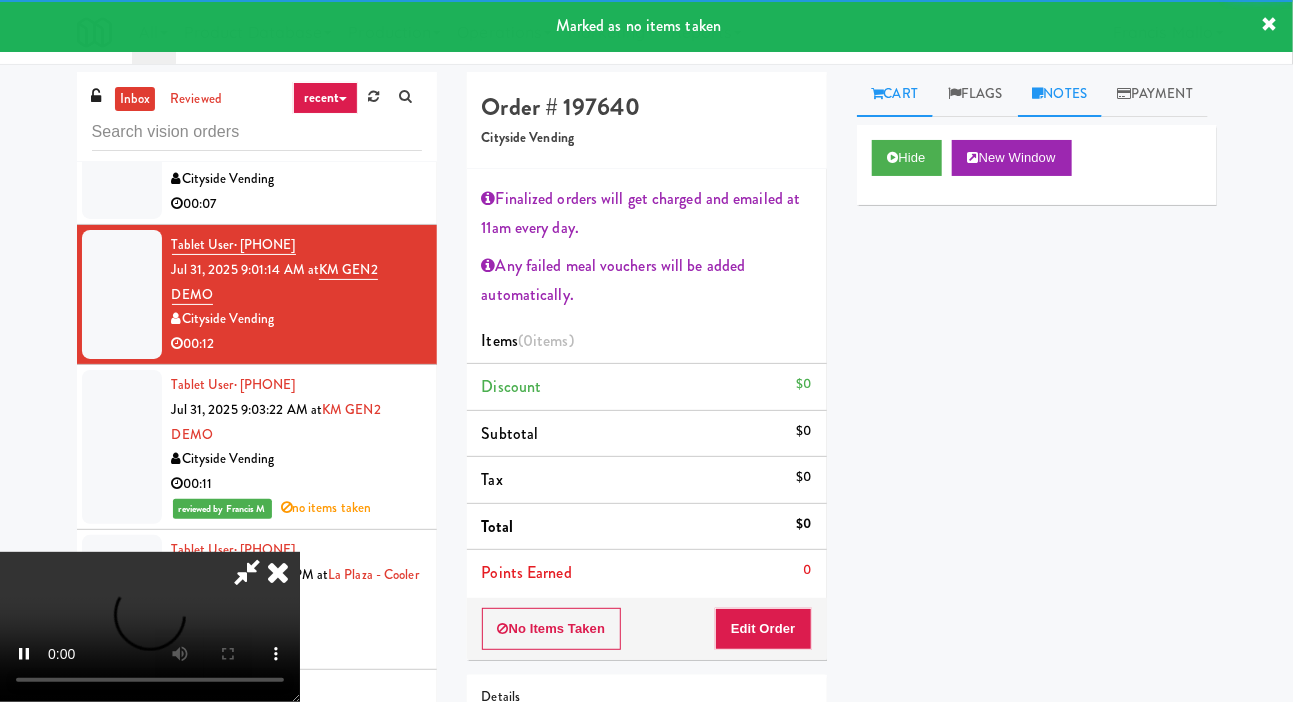 click on "Notes" at bounding box center [1060, 94] 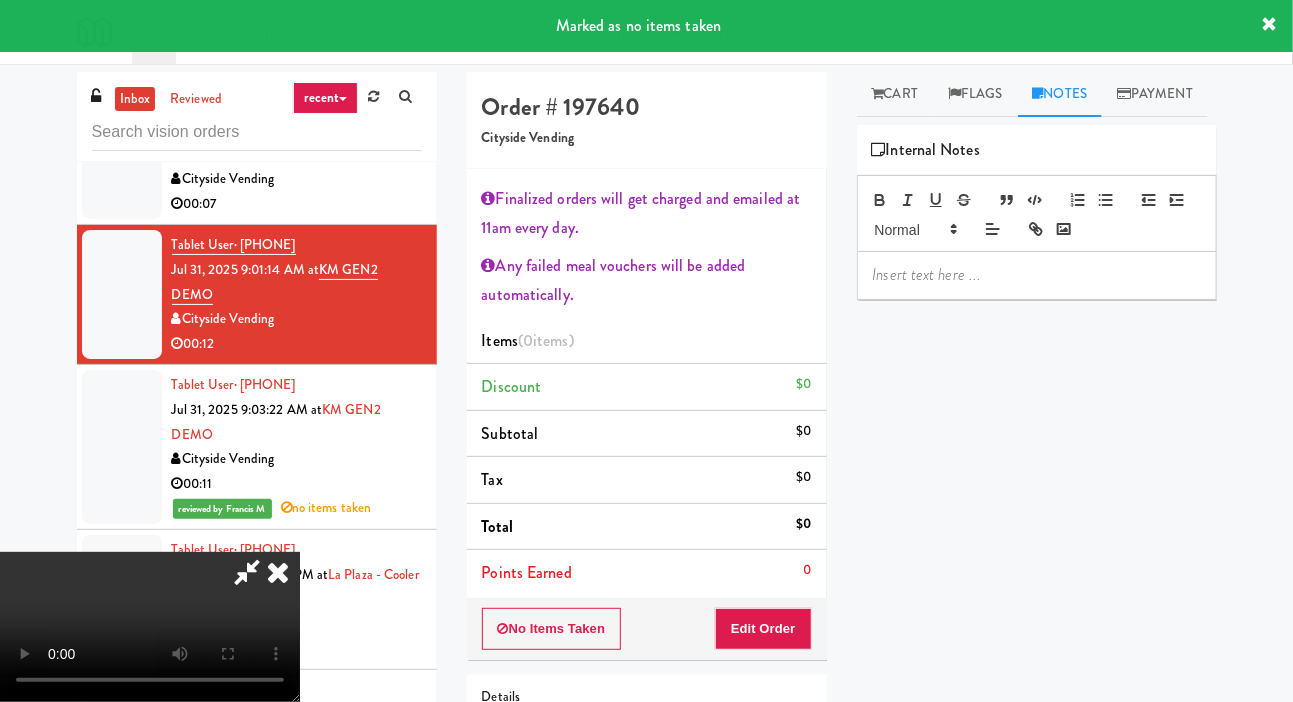click at bounding box center (1037, 275) 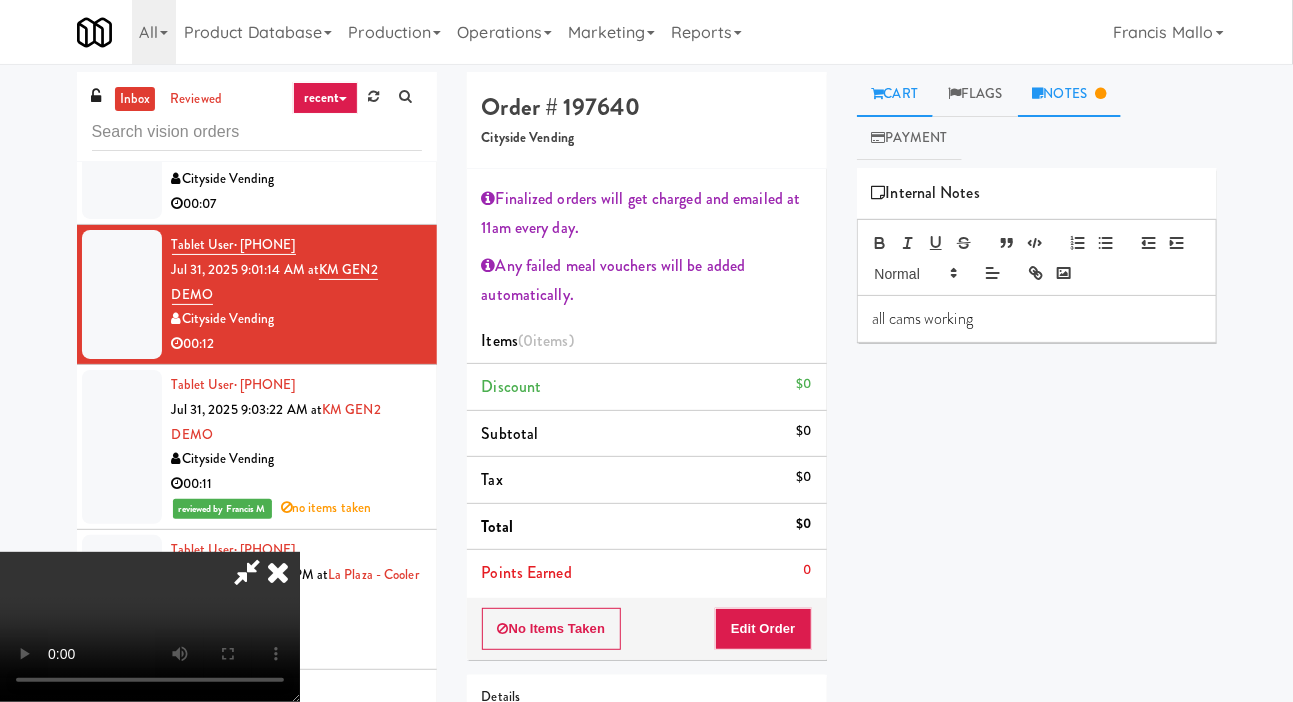 click on "Cart" at bounding box center [895, 94] 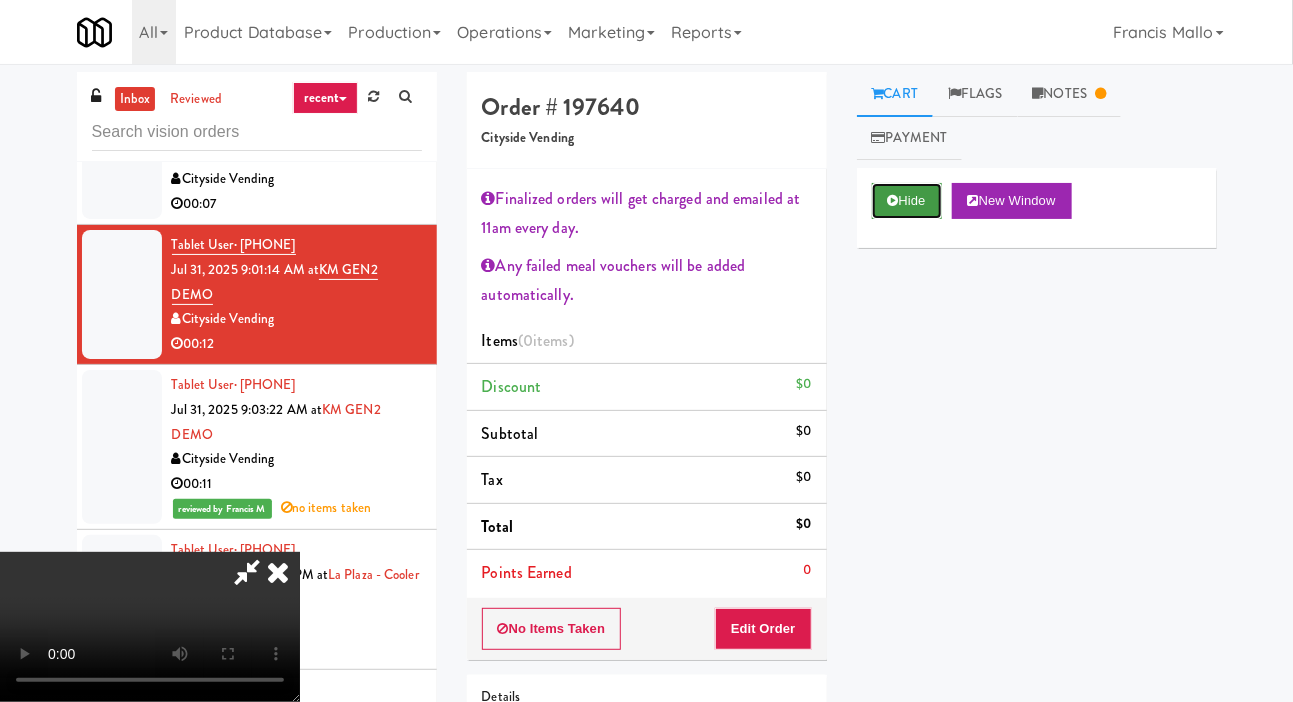 click on "Hide" at bounding box center (907, 201) 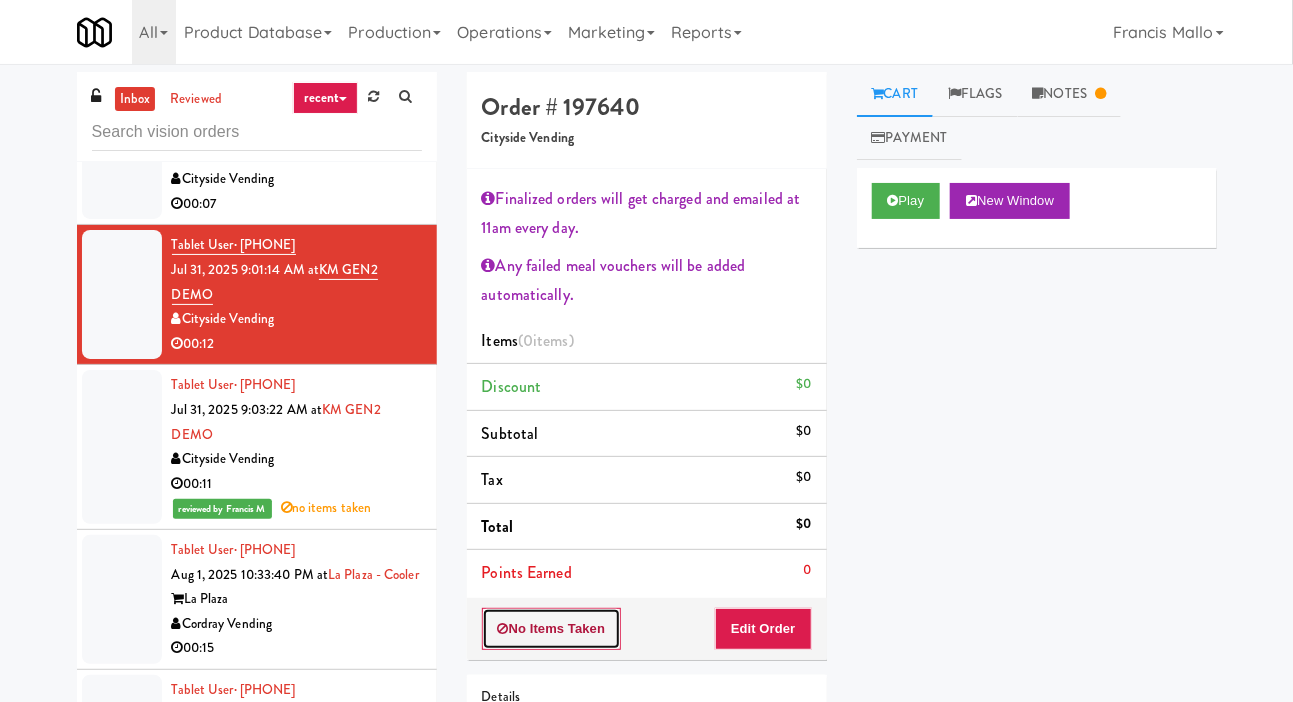 click on "No Items Taken" at bounding box center (552, 629) 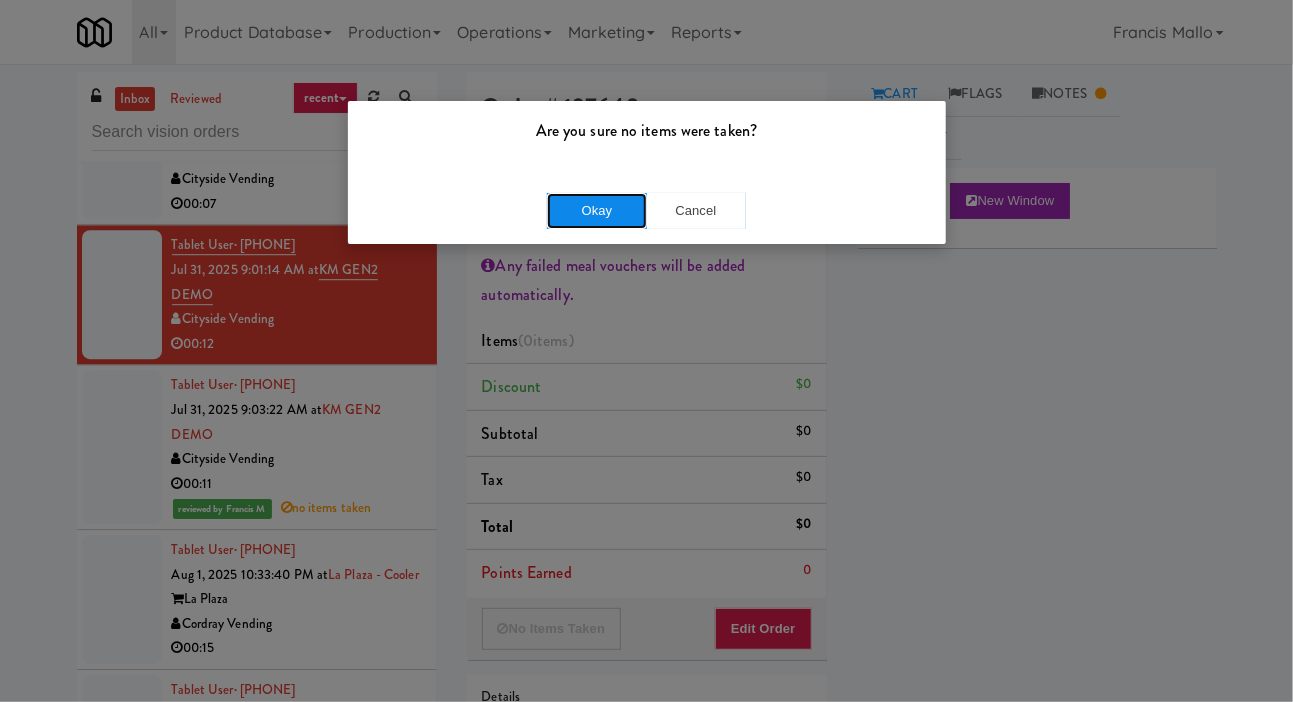 click on "Okay" at bounding box center (597, 211) 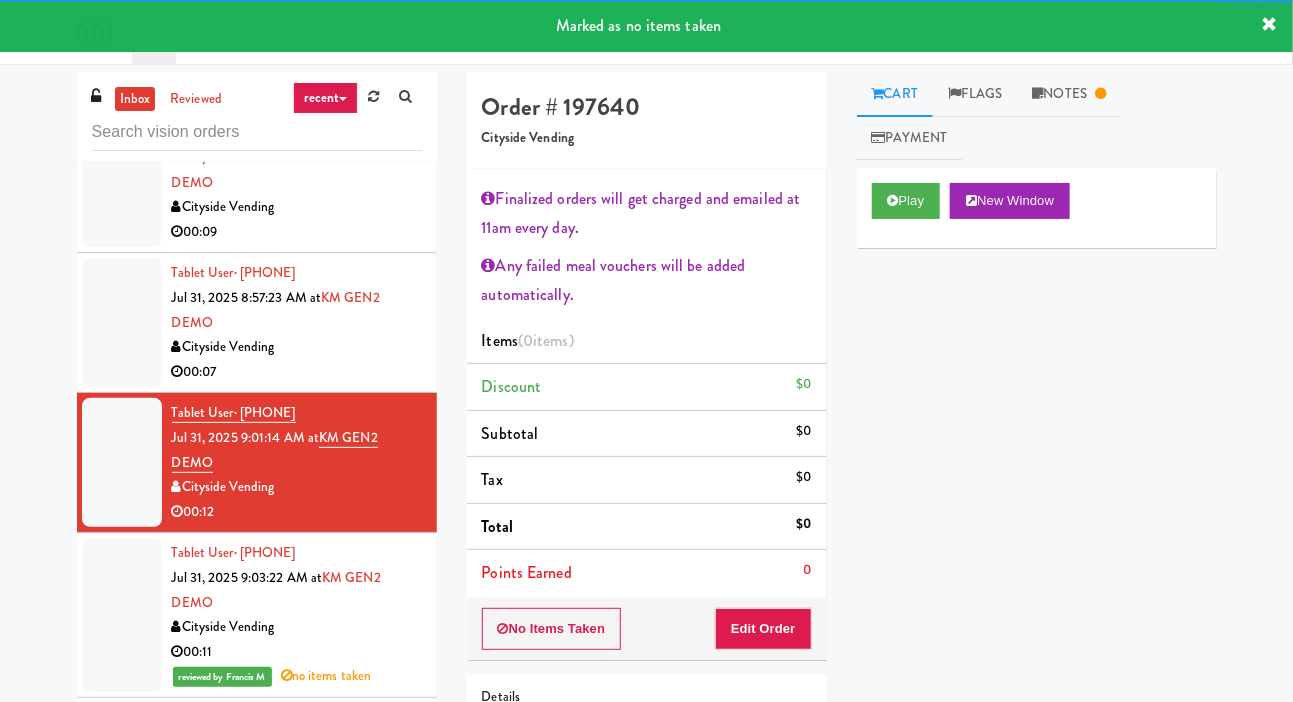 scroll, scrollTop: 2147, scrollLeft: 0, axis: vertical 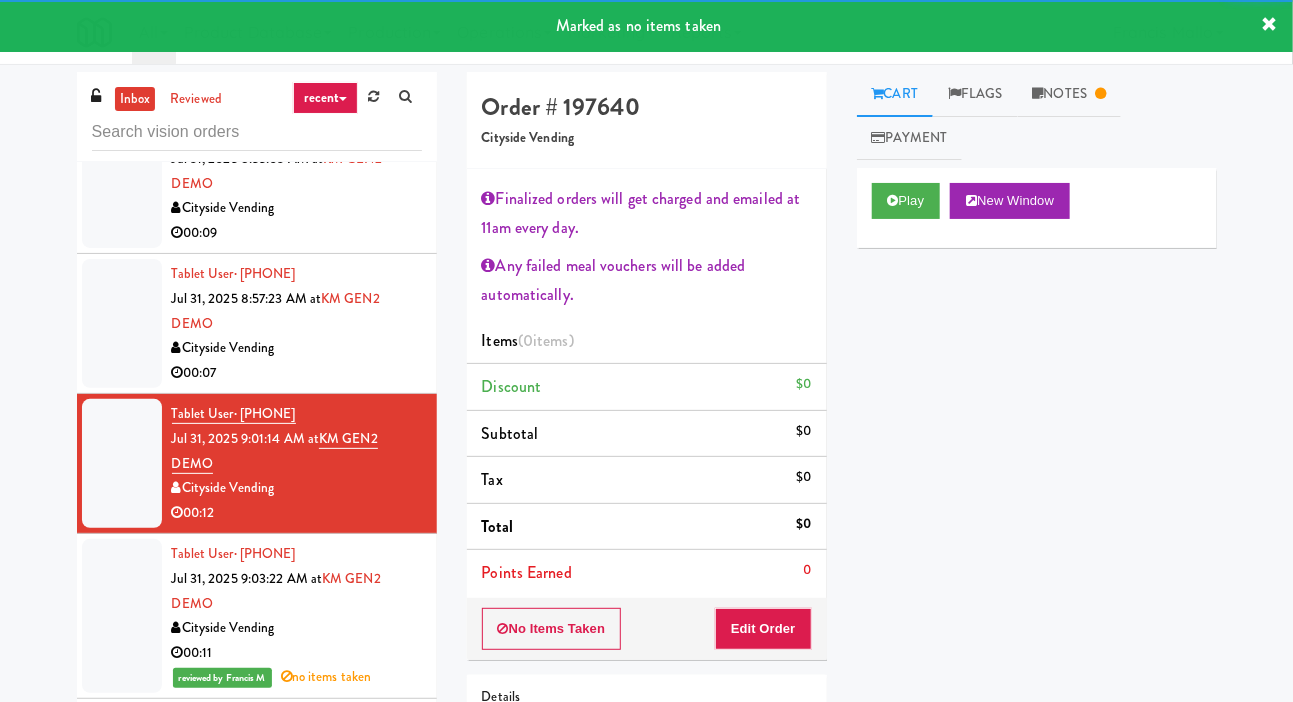 click at bounding box center (122, 323) 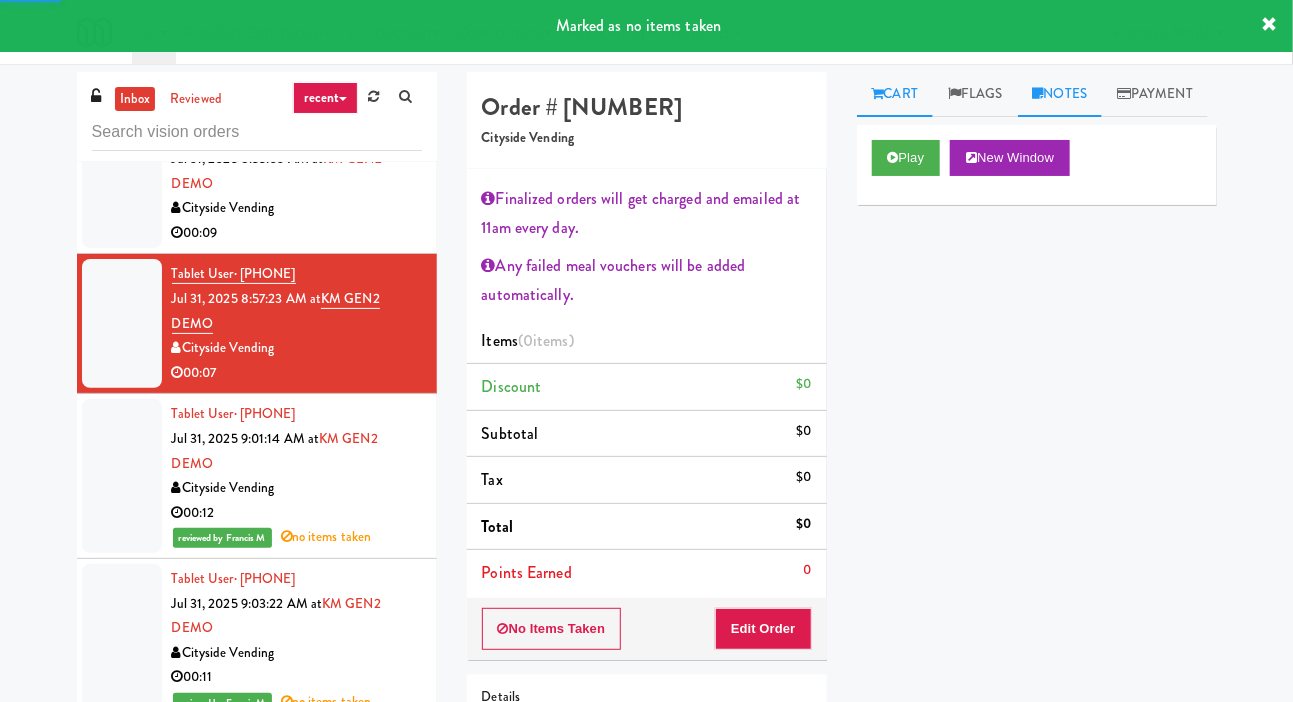 click on "Notes" at bounding box center (1060, 94) 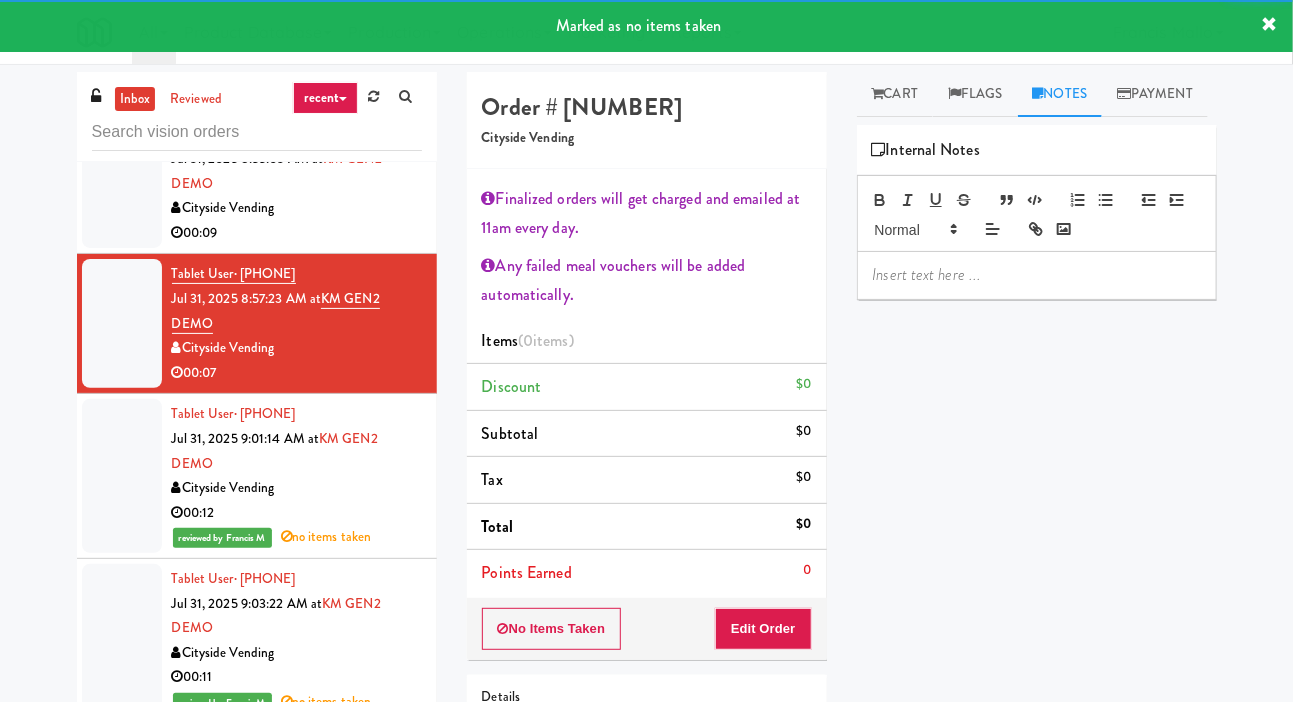 click at bounding box center [1037, 275] 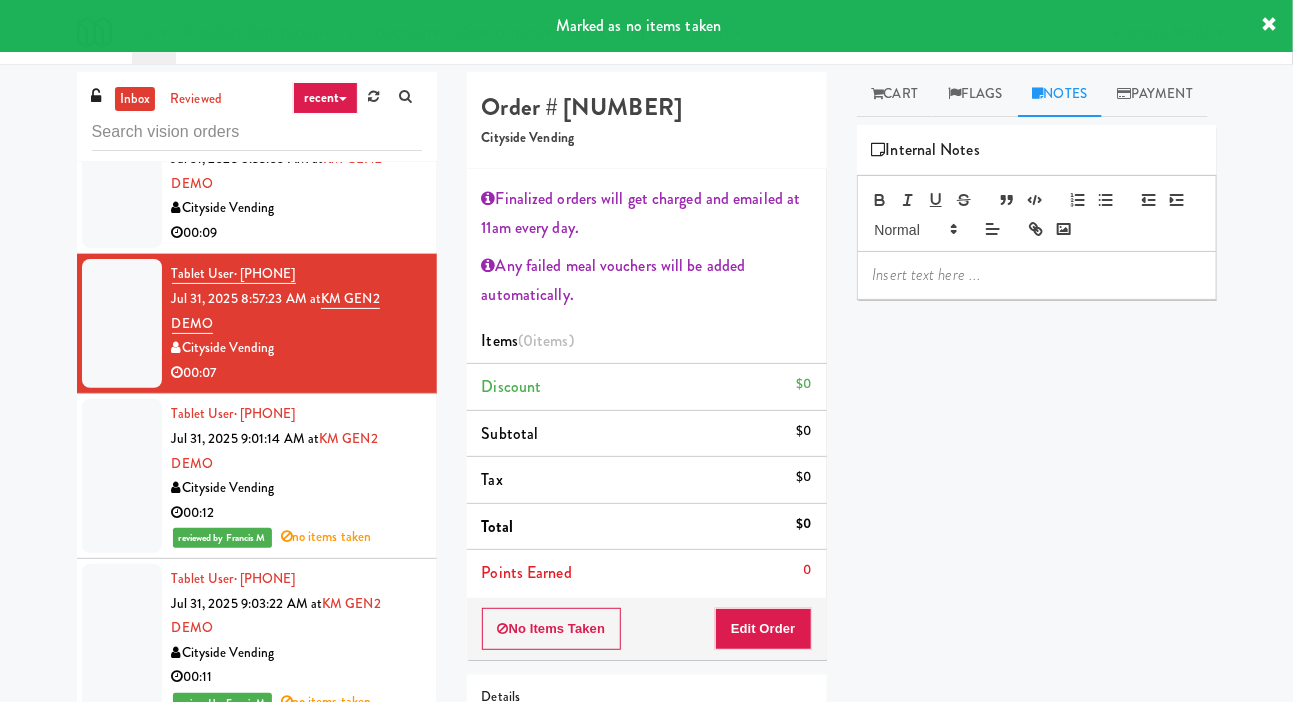 scroll, scrollTop: 0, scrollLeft: 0, axis: both 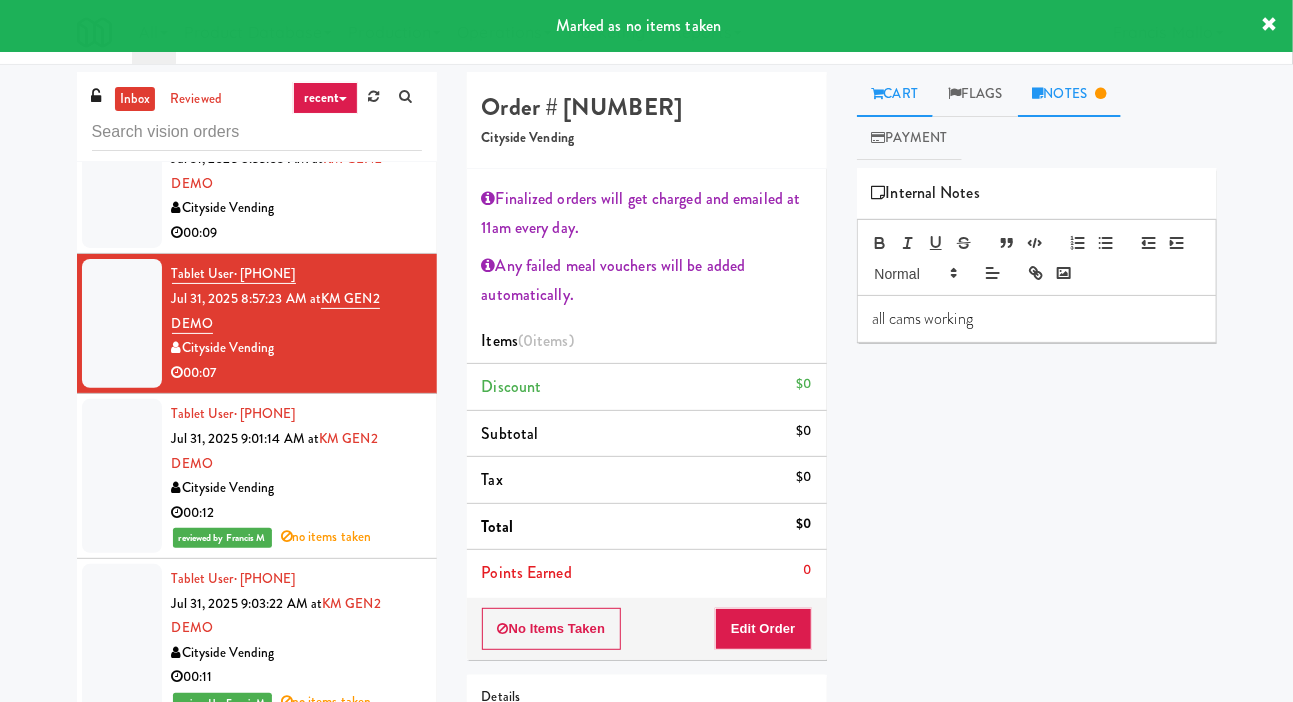 click on "Cart" at bounding box center [895, 94] 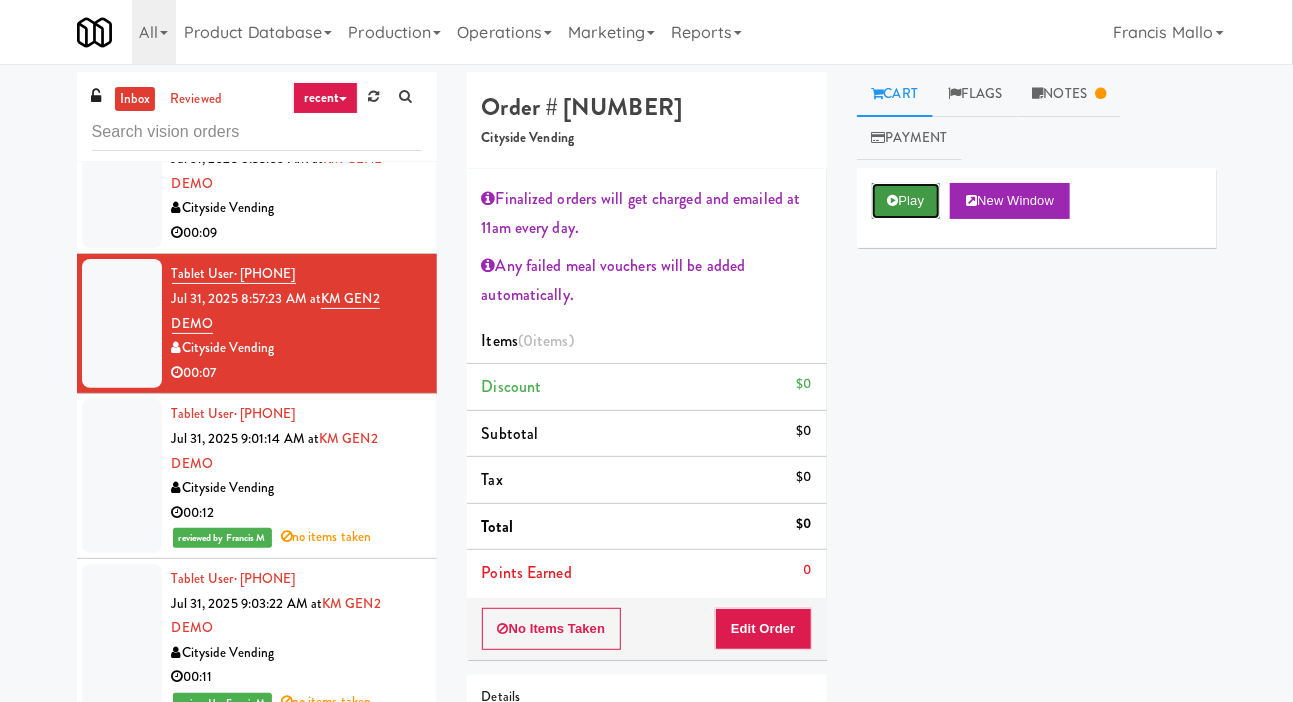 click on "Play" at bounding box center (906, 201) 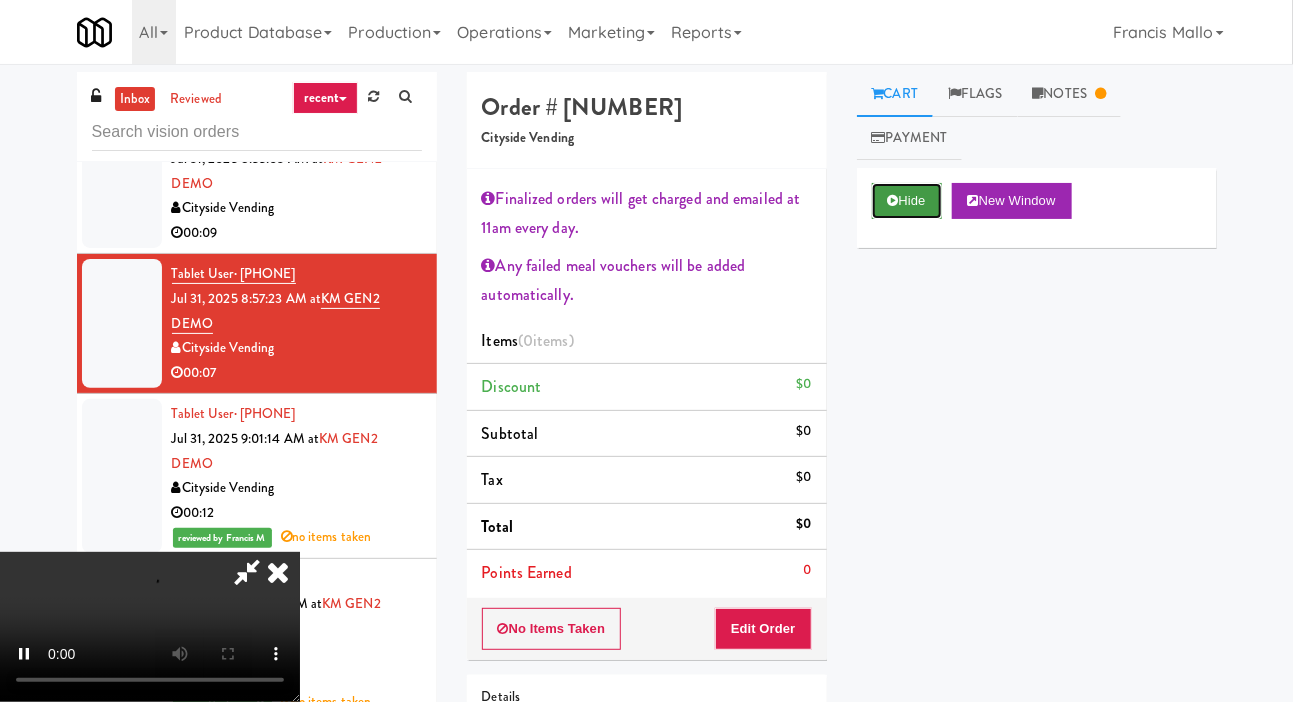 click at bounding box center (893, 200) 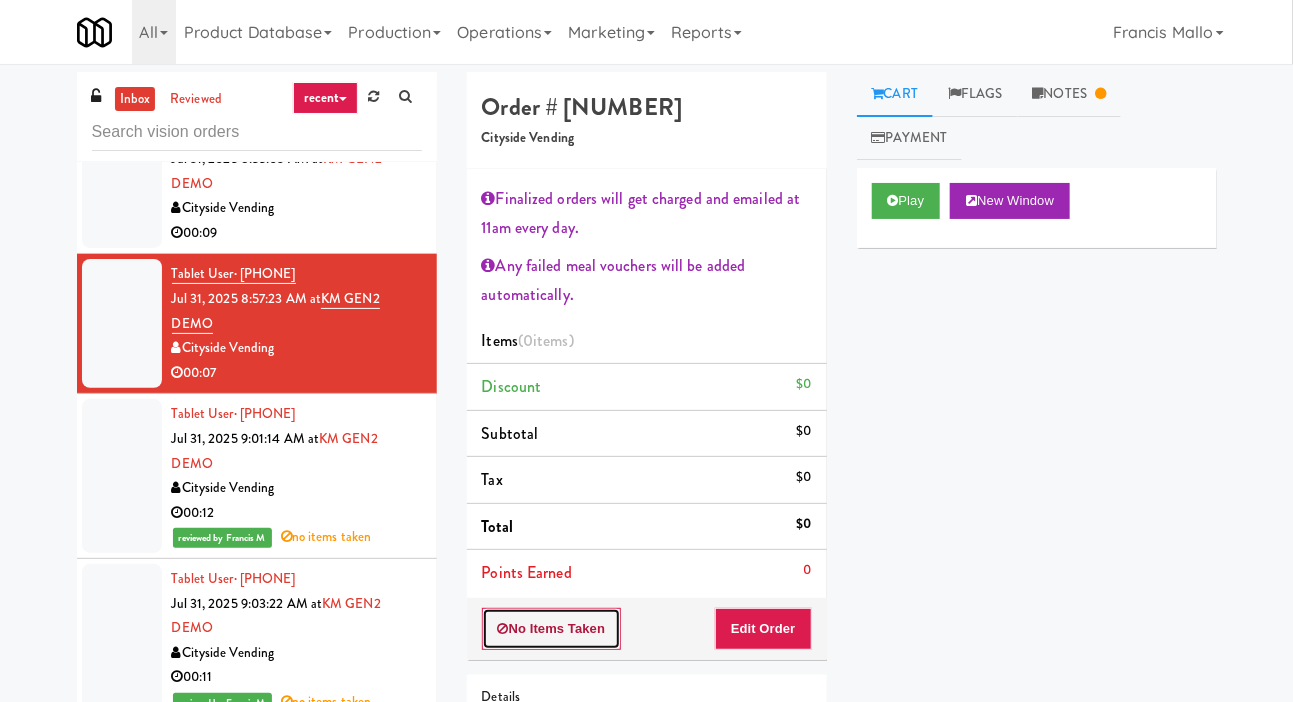 click on "No Items Taken" at bounding box center (552, 629) 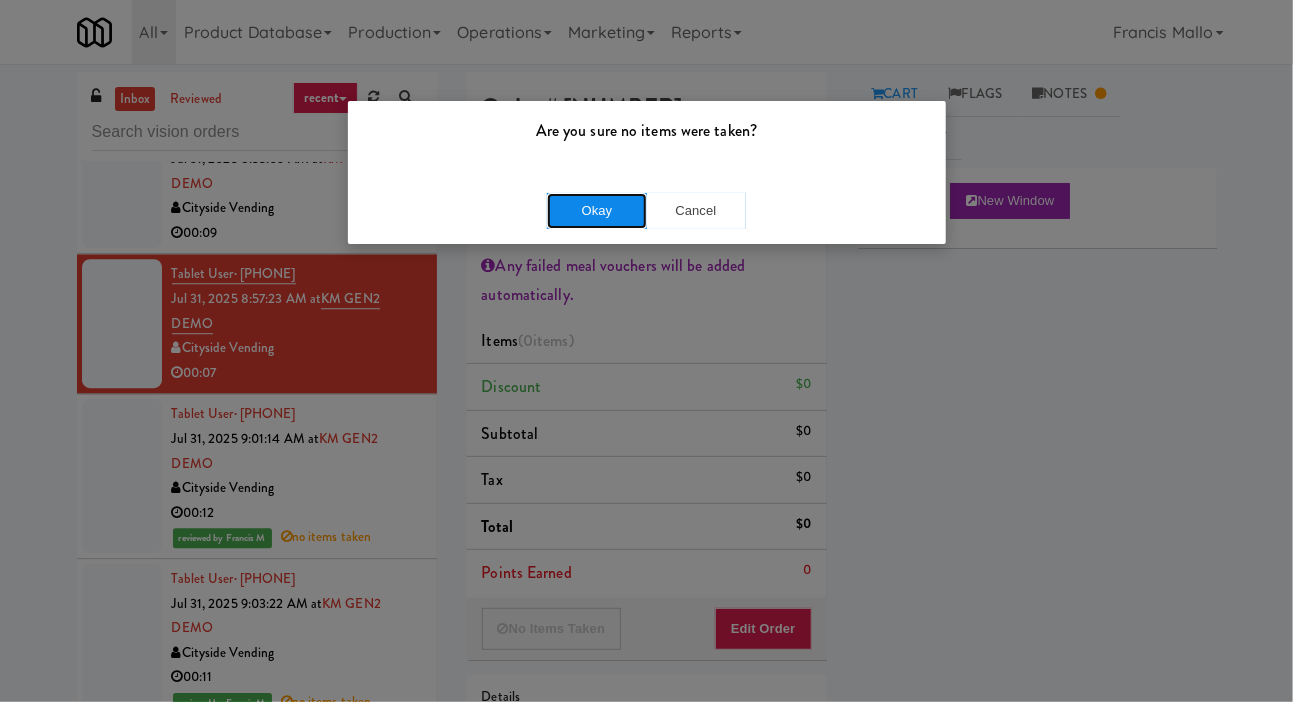 click on "Okay" at bounding box center (597, 211) 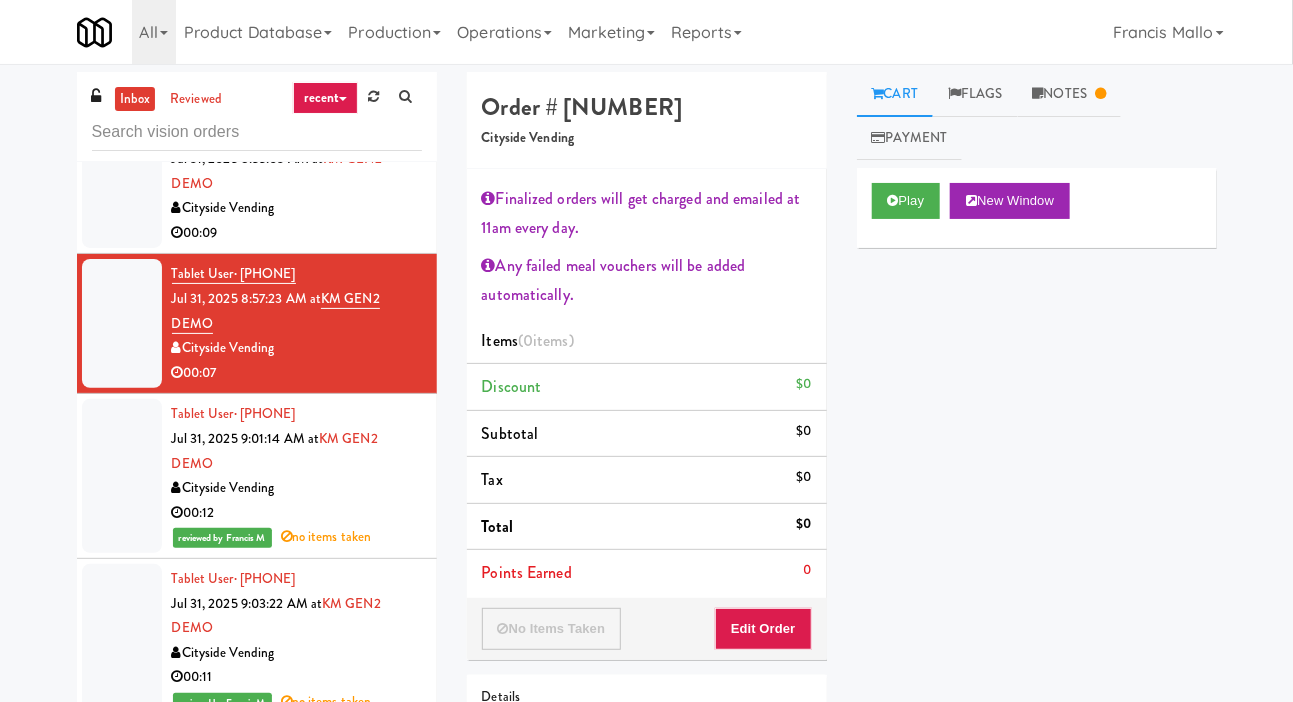 click at bounding box center (122, 184) 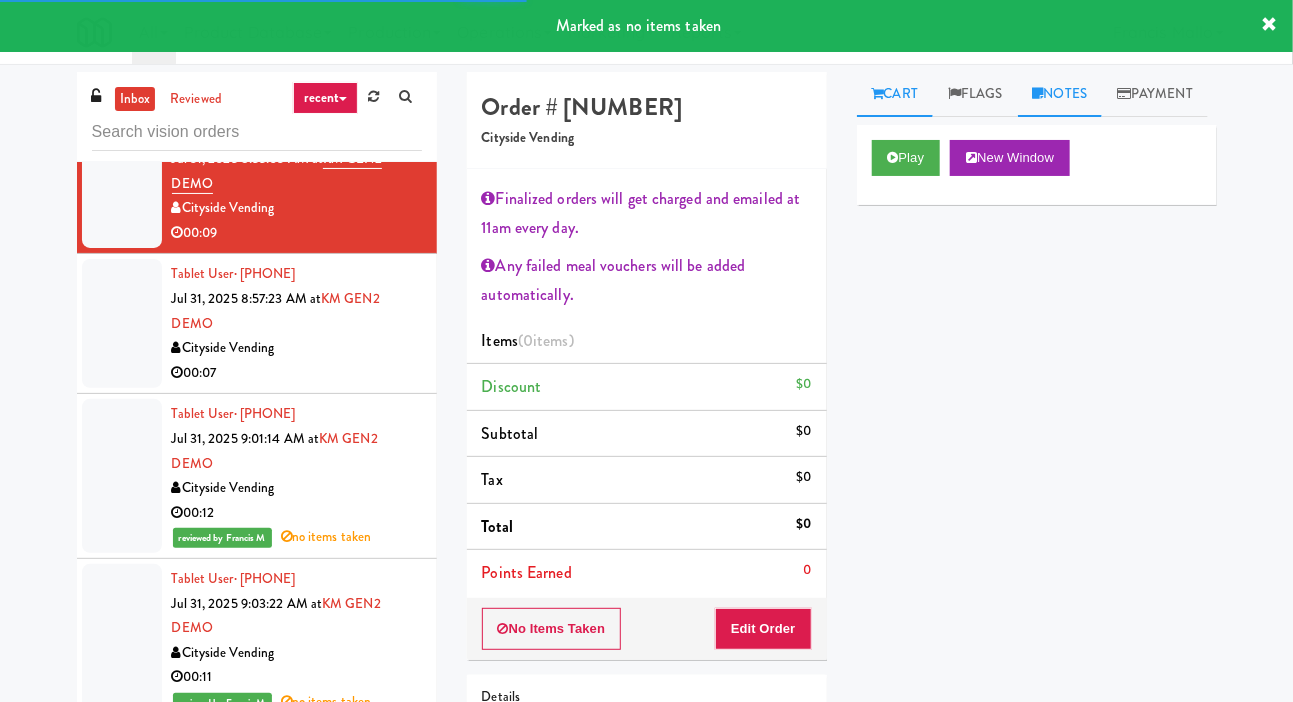 click on "Notes" at bounding box center [1060, 94] 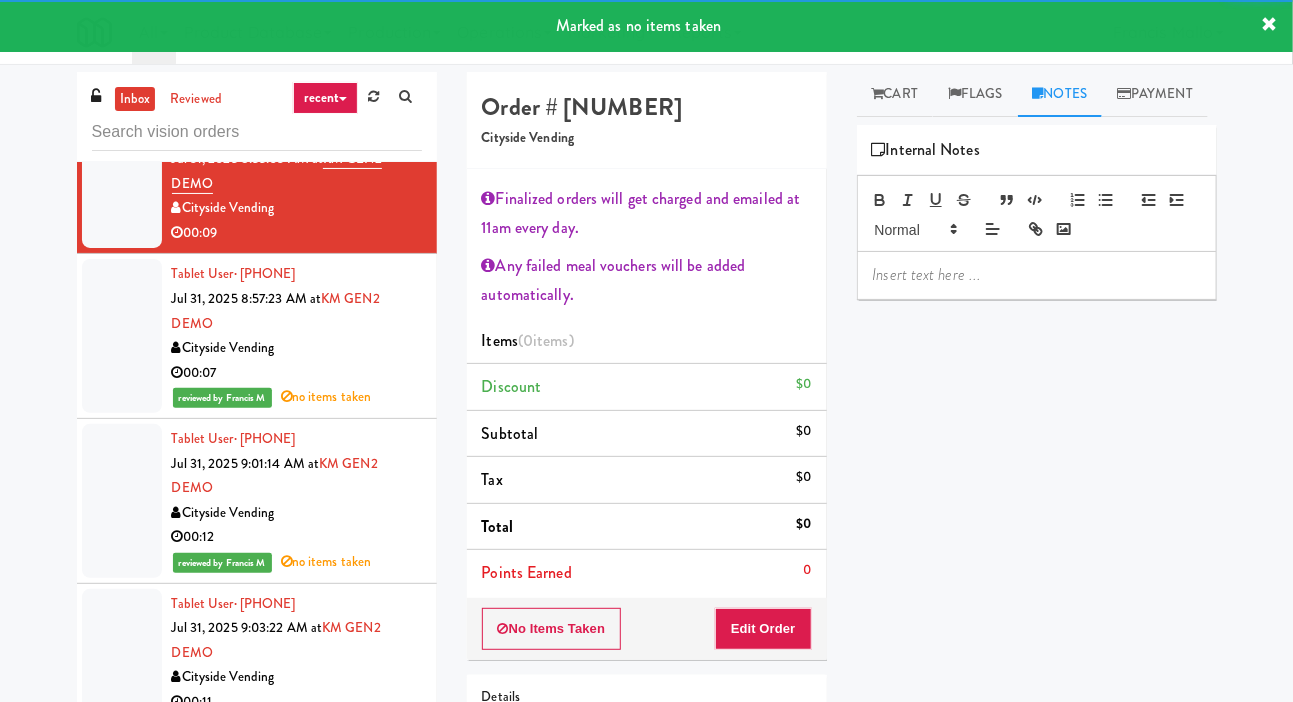 click at bounding box center (1037, 275) 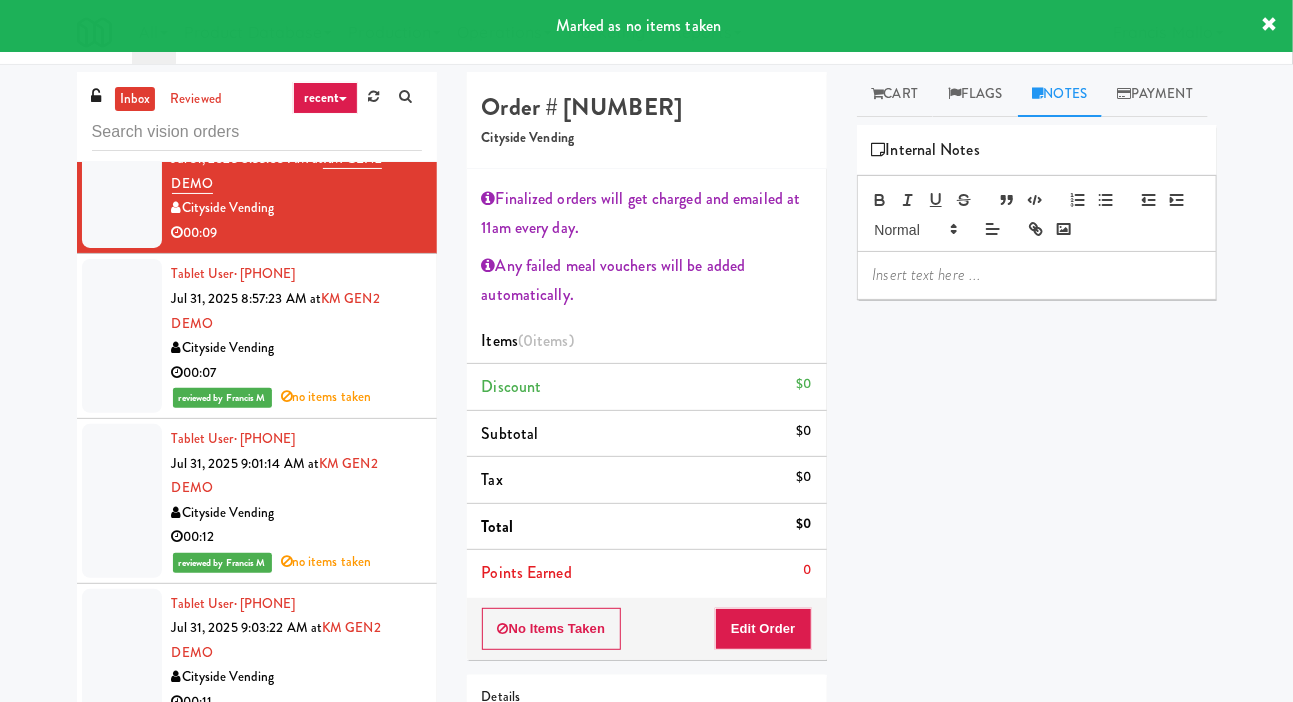 scroll, scrollTop: 0, scrollLeft: 0, axis: both 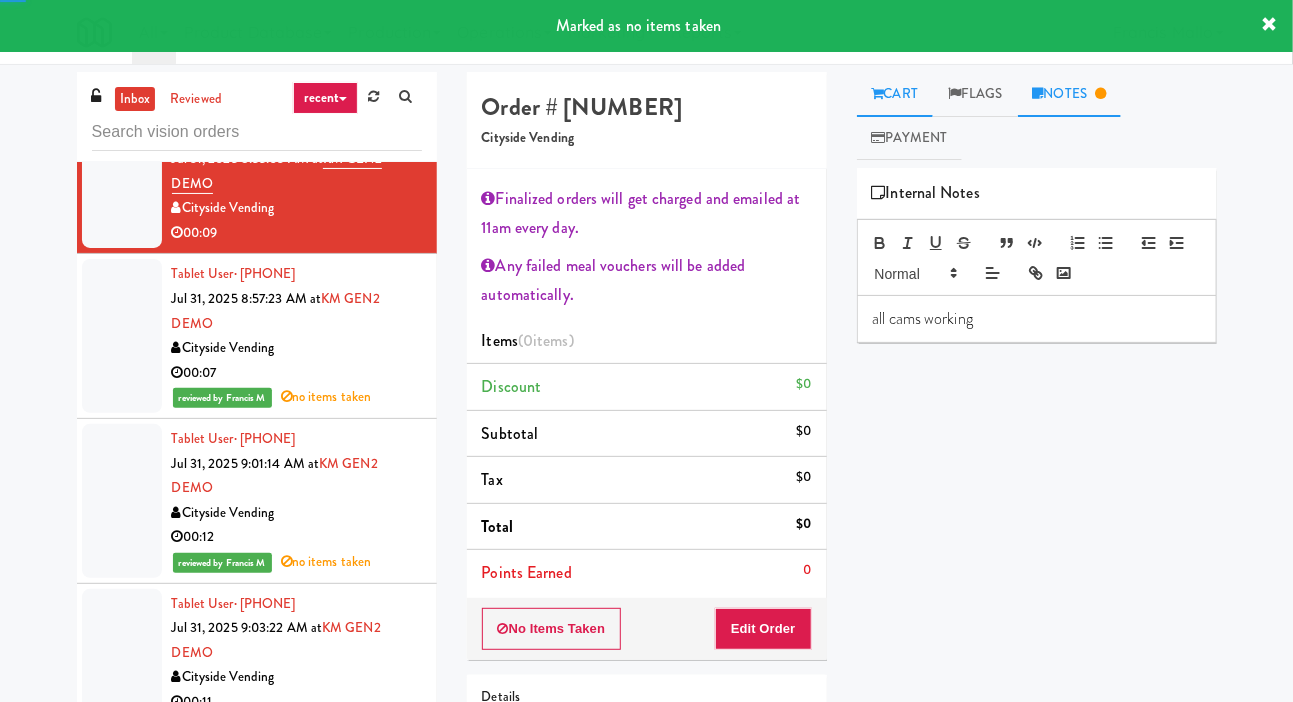 click on "Cart" at bounding box center [895, 94] 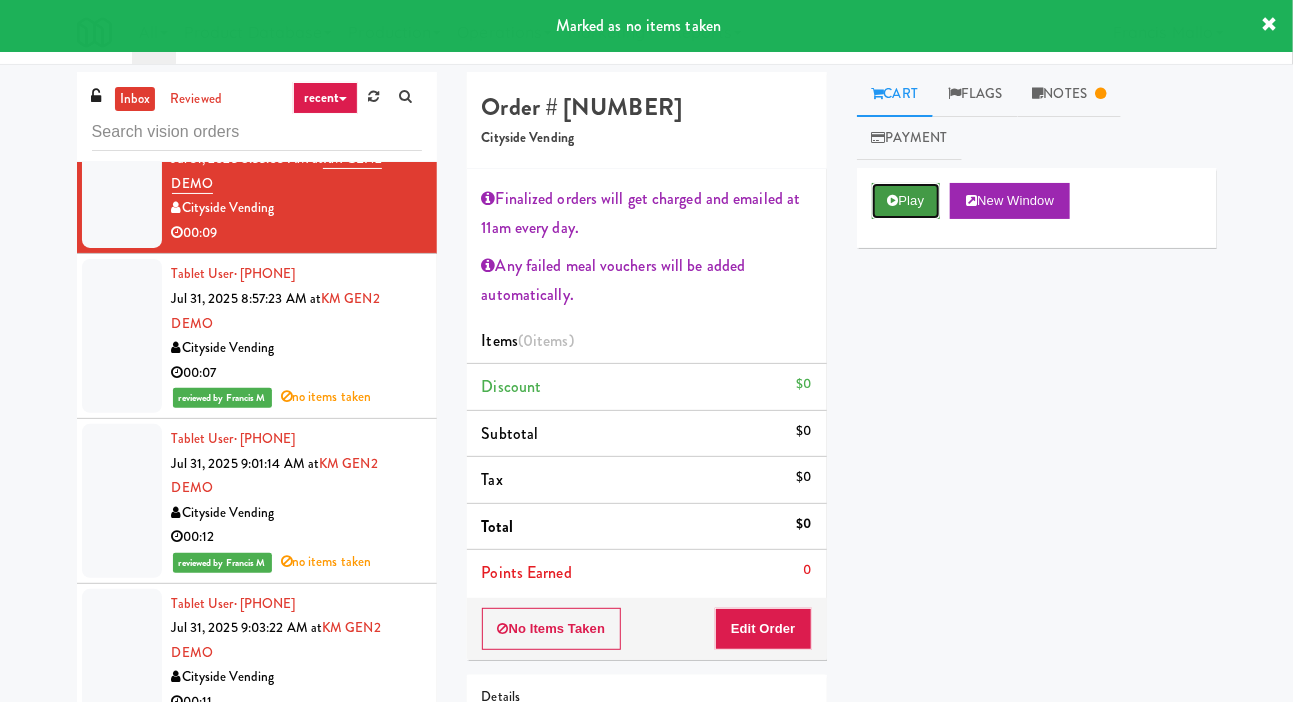 click on "Play" at bounding box center (906, 201) 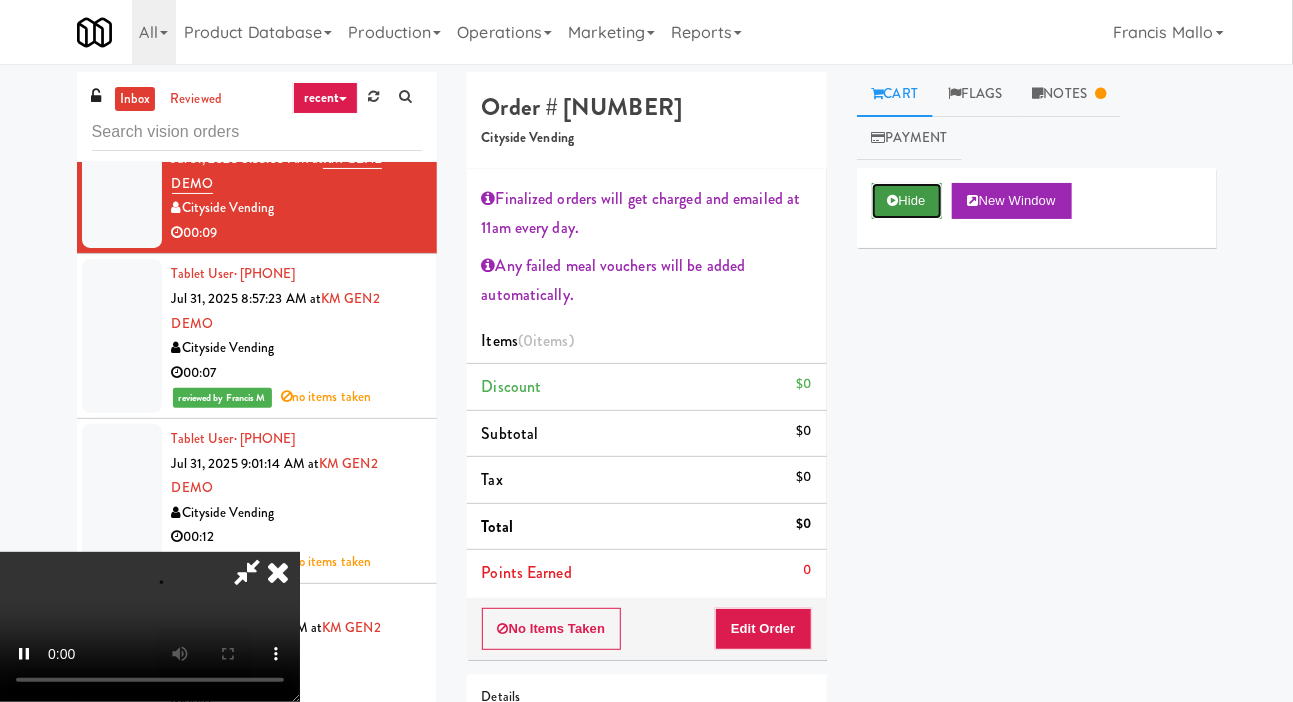 click on "Hide" at bounding box center [907, 201] 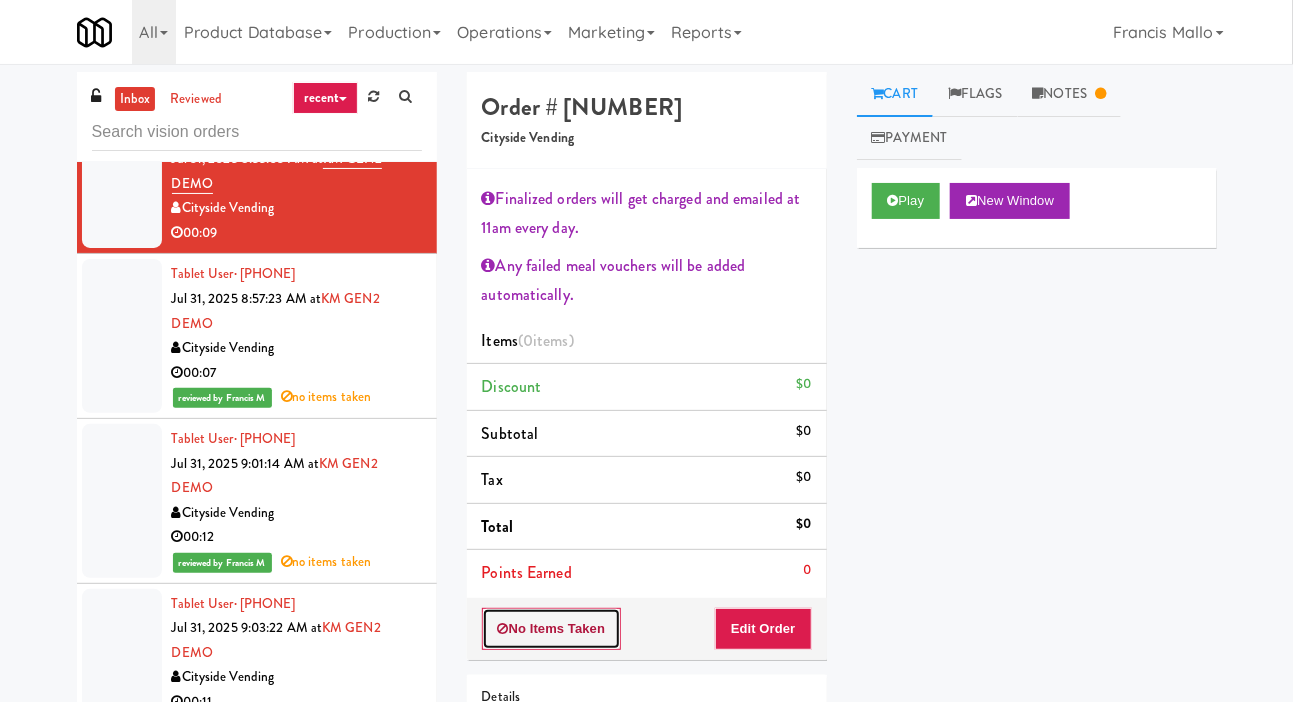 click on "No Items Taken" at bounding box center [552, 629] 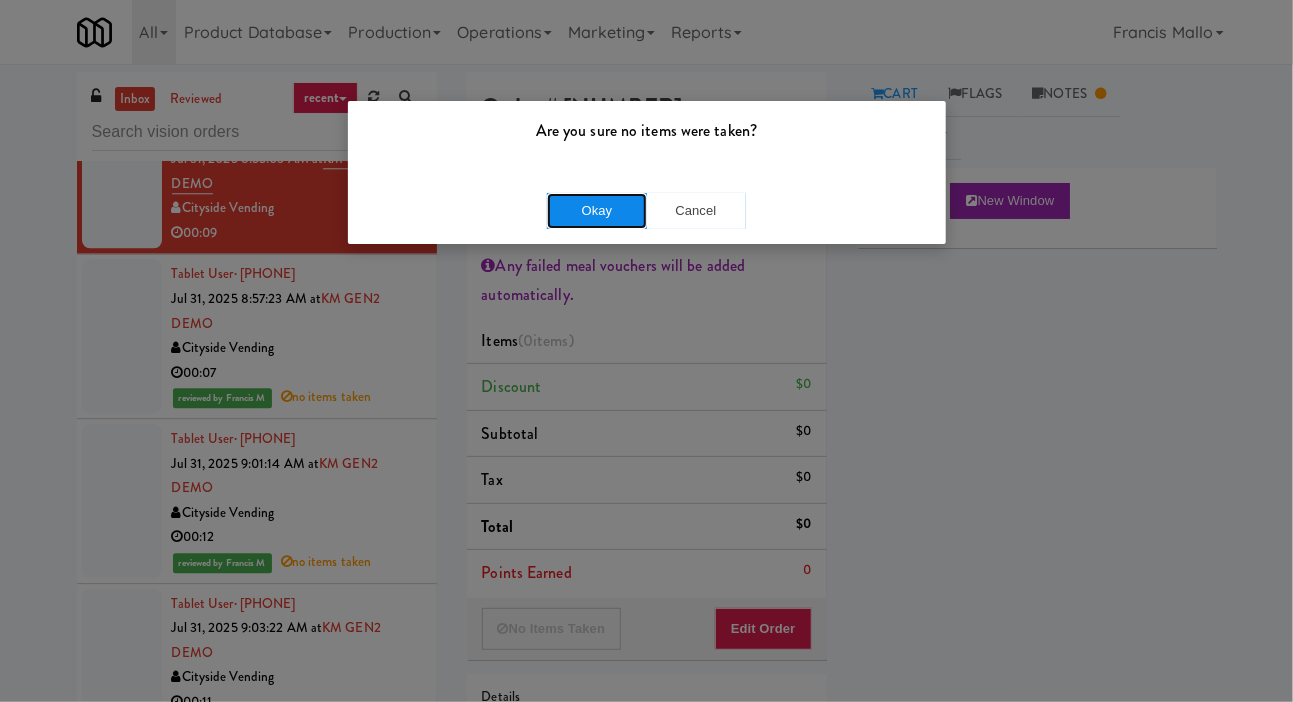 click on "Okay" at bounding box center (597, 211) 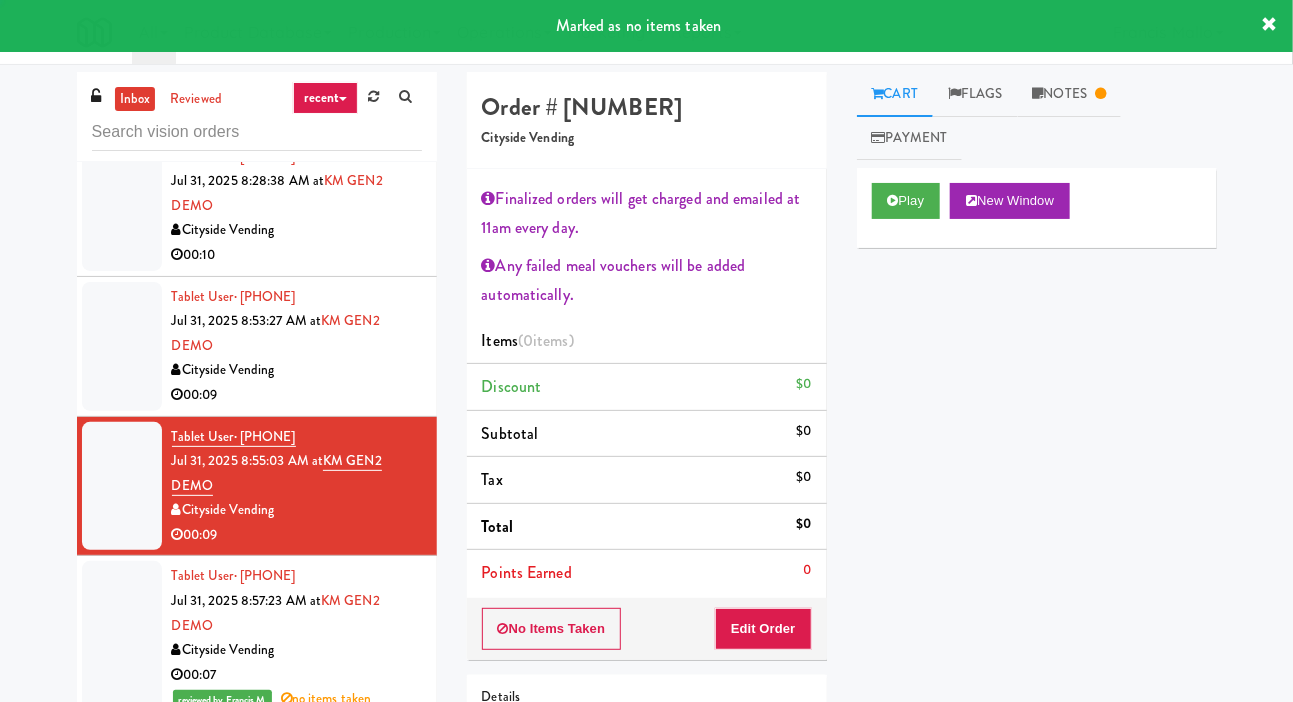scroll, scrollTop: 1850, scrollLeft: 0, axis: vertical 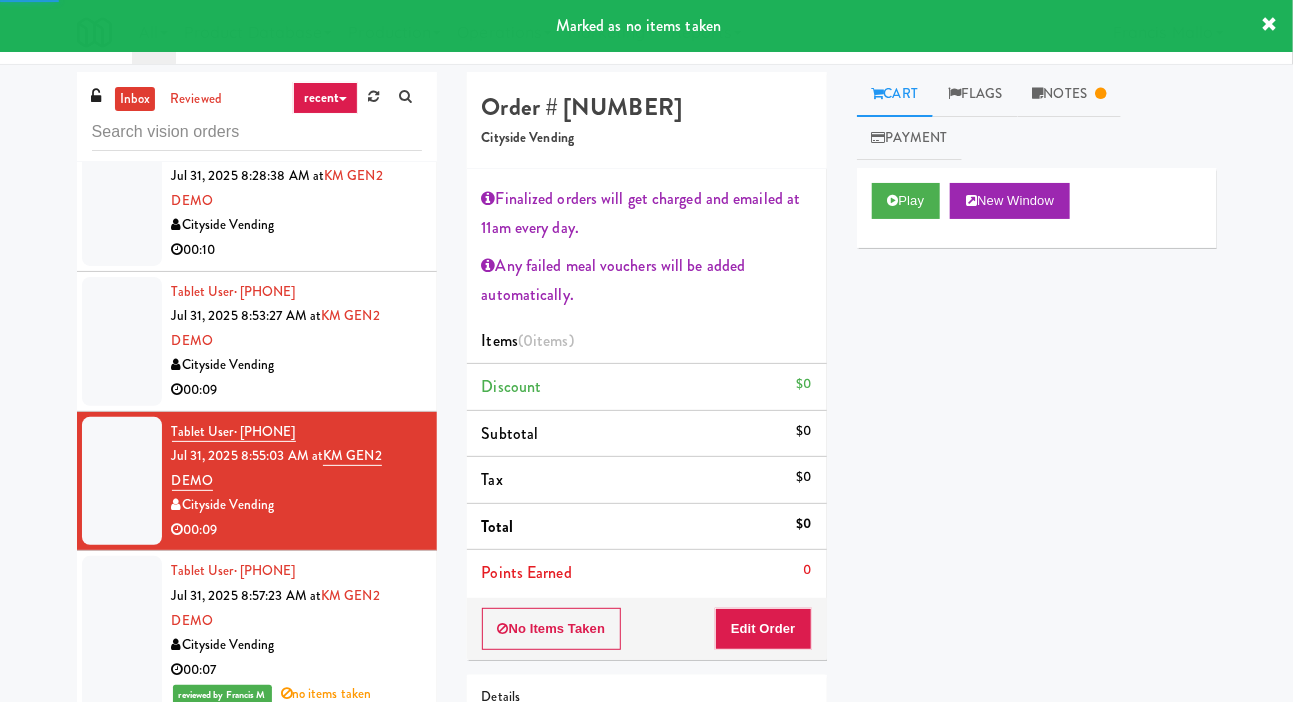 click at bounding box center [122, 341] 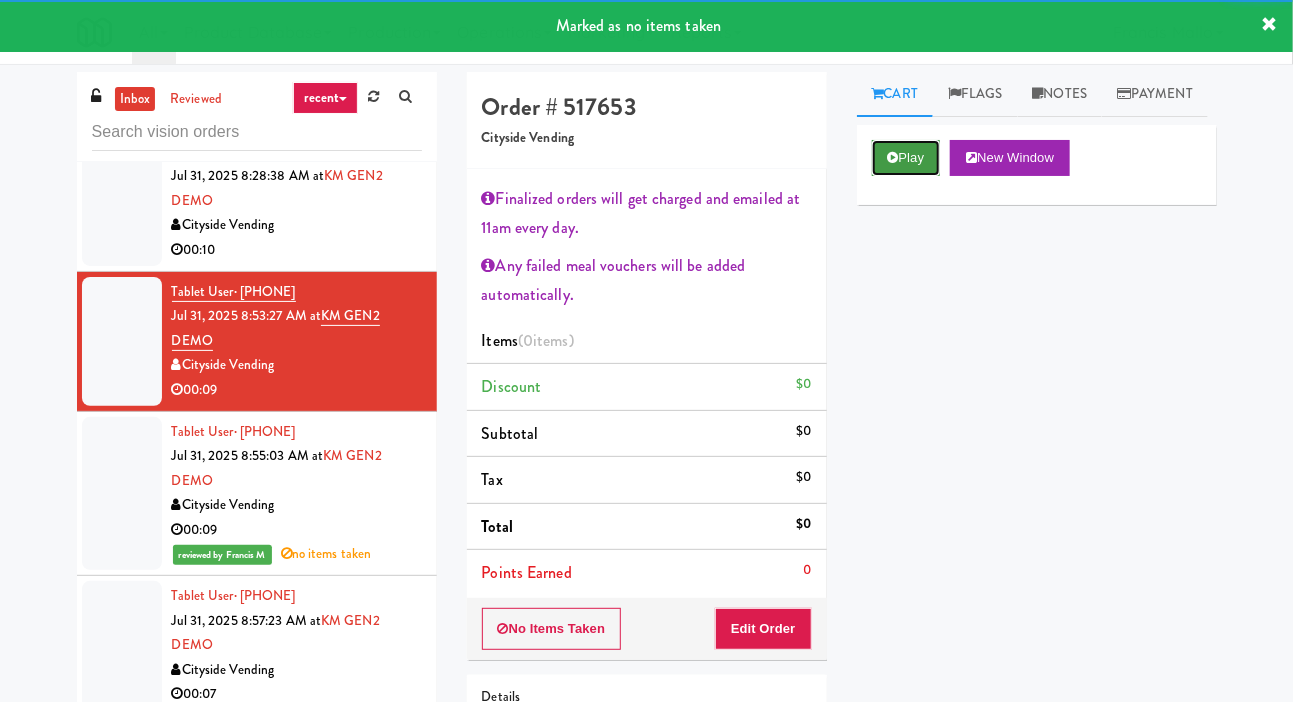 click at bounding box center (893, 157) 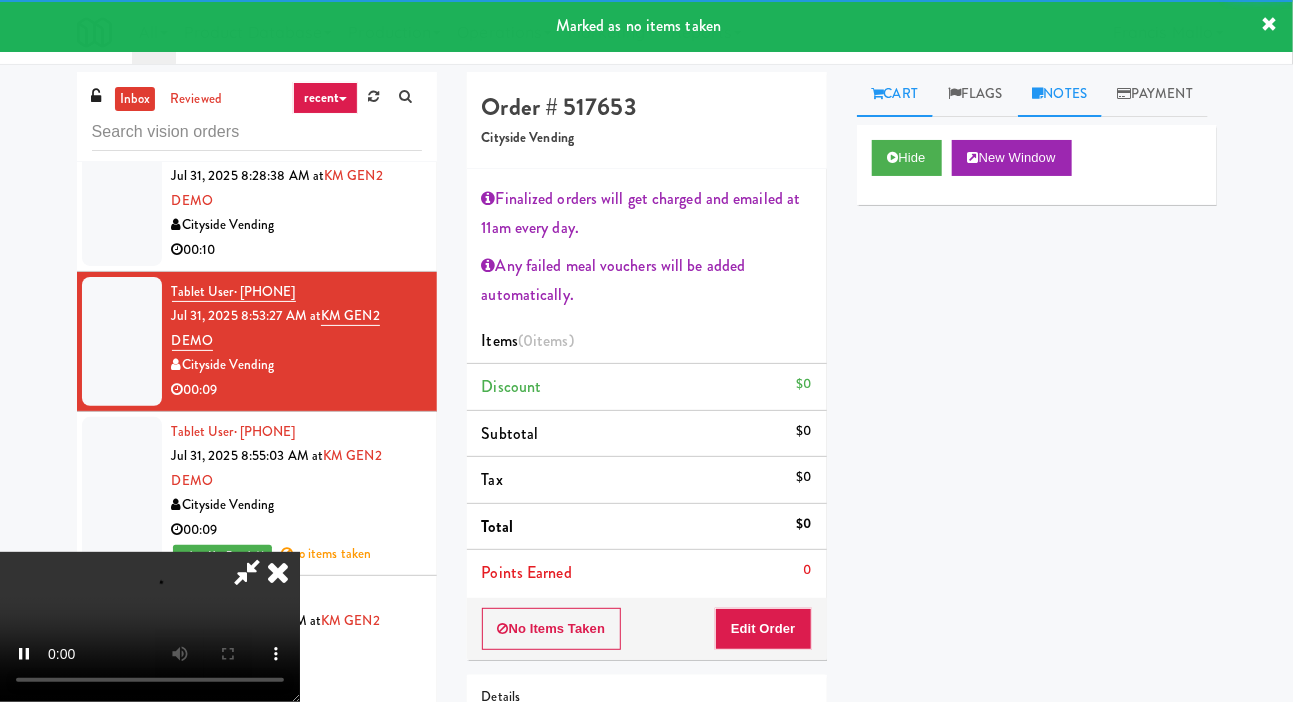 click on "Notes" at bounding box center [1060, 94] 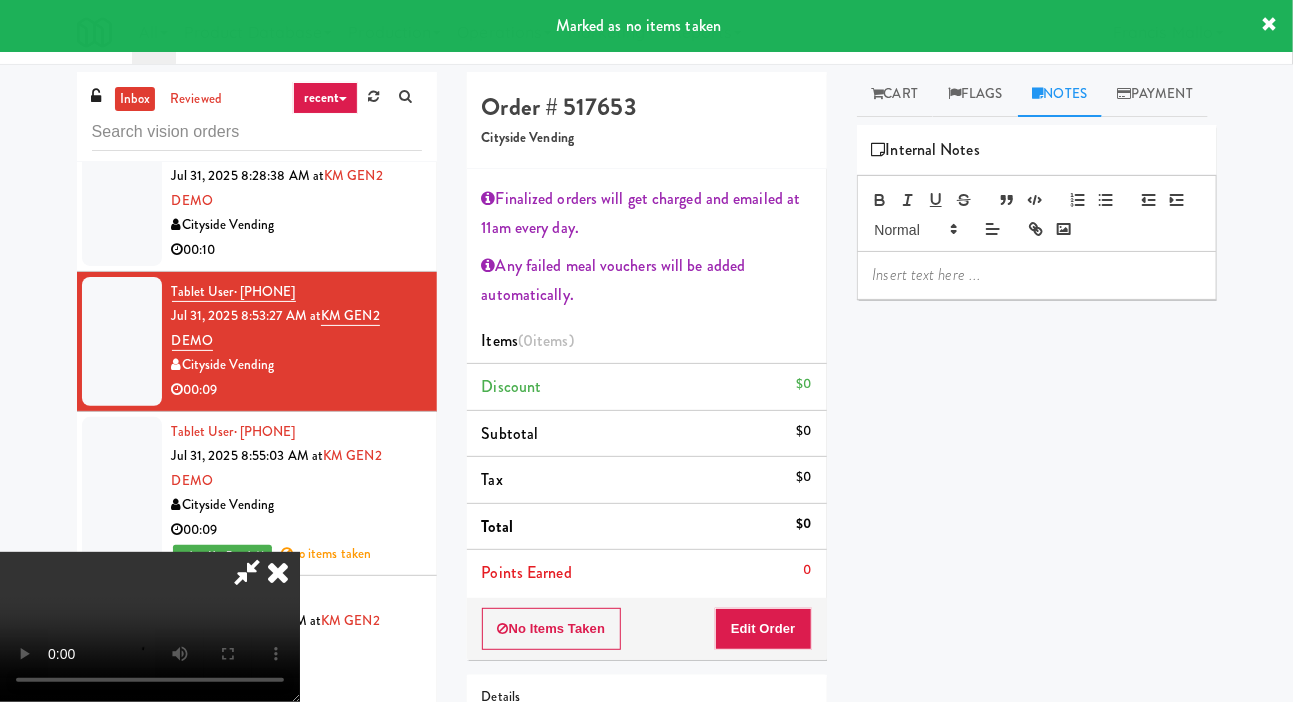 click at bounding box center [1037, 275] 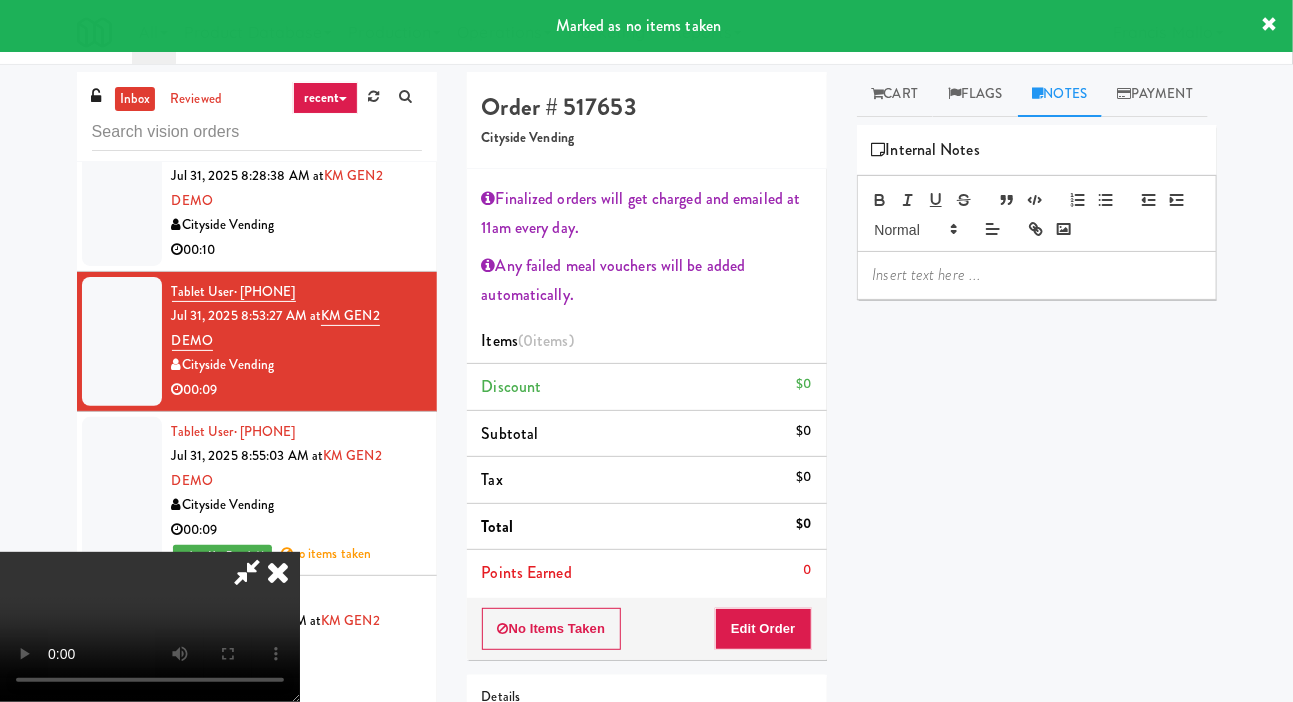 scroll, scrollTop: 0, scrollLeft: 0, axis: both 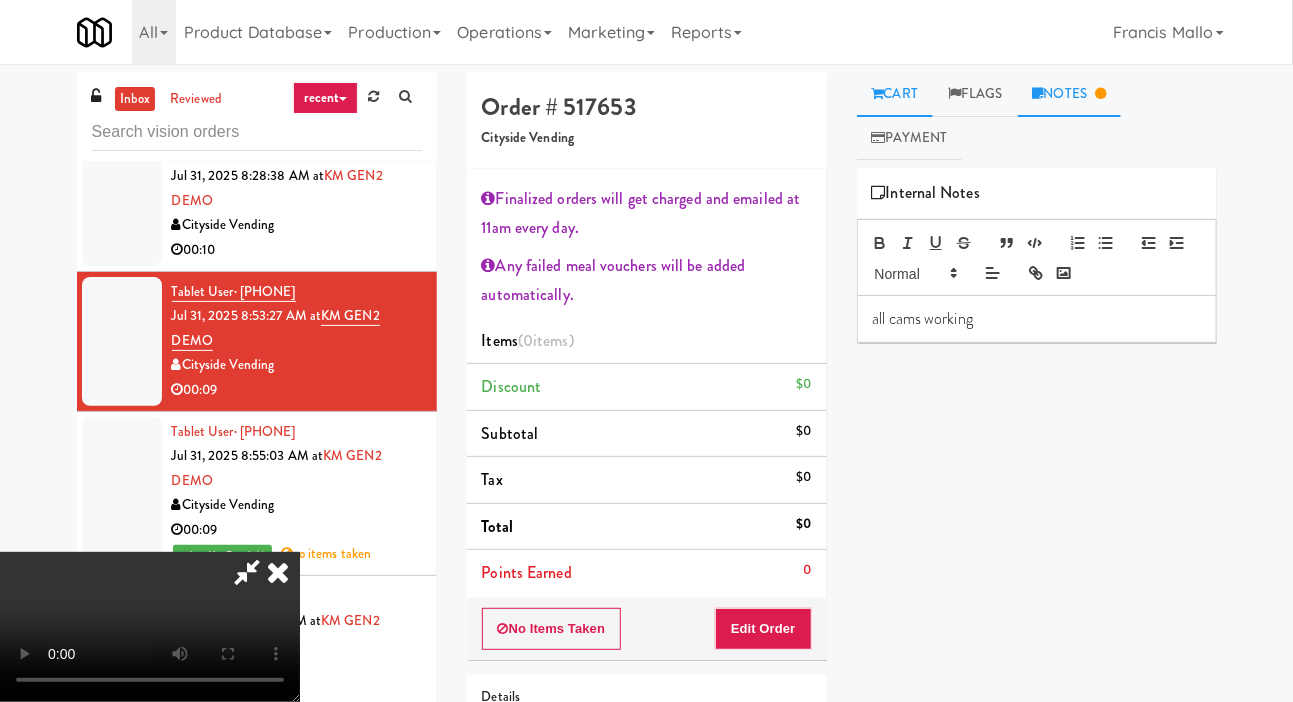 click on "Cart" at bounding box center [895, 94] 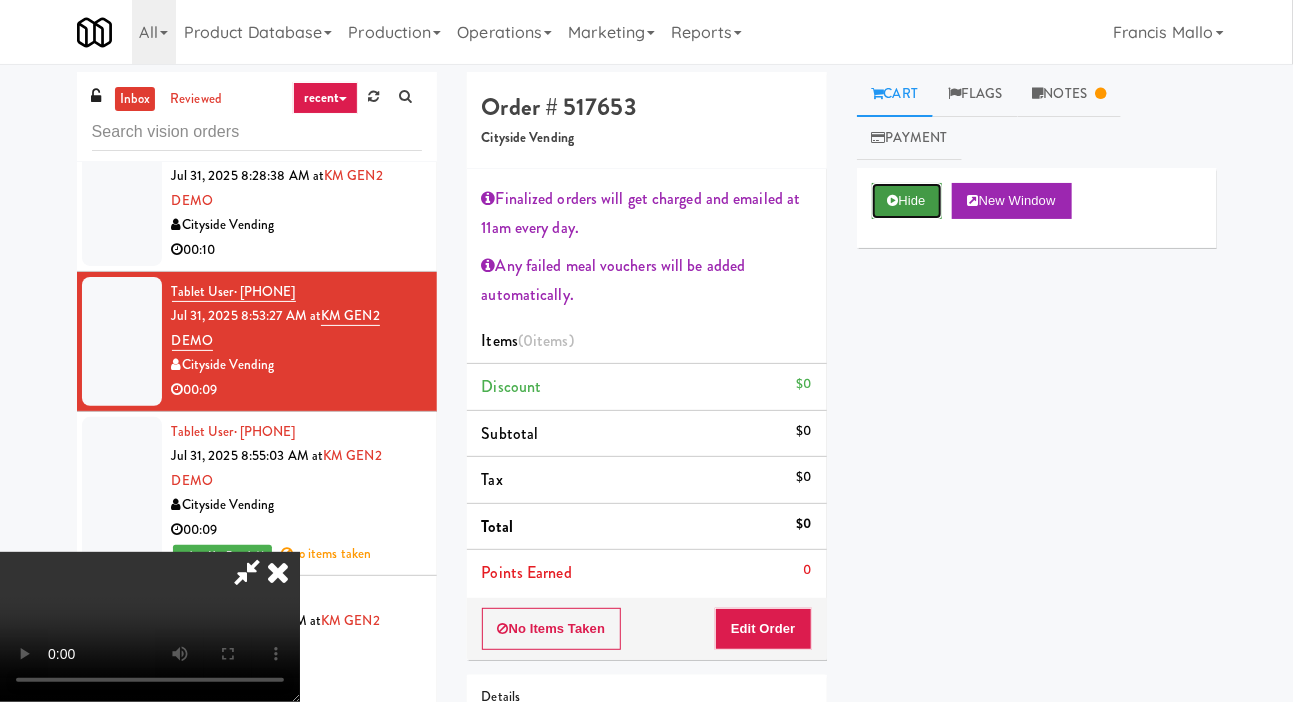 click on "Hide" at bounding box center [907, 201] 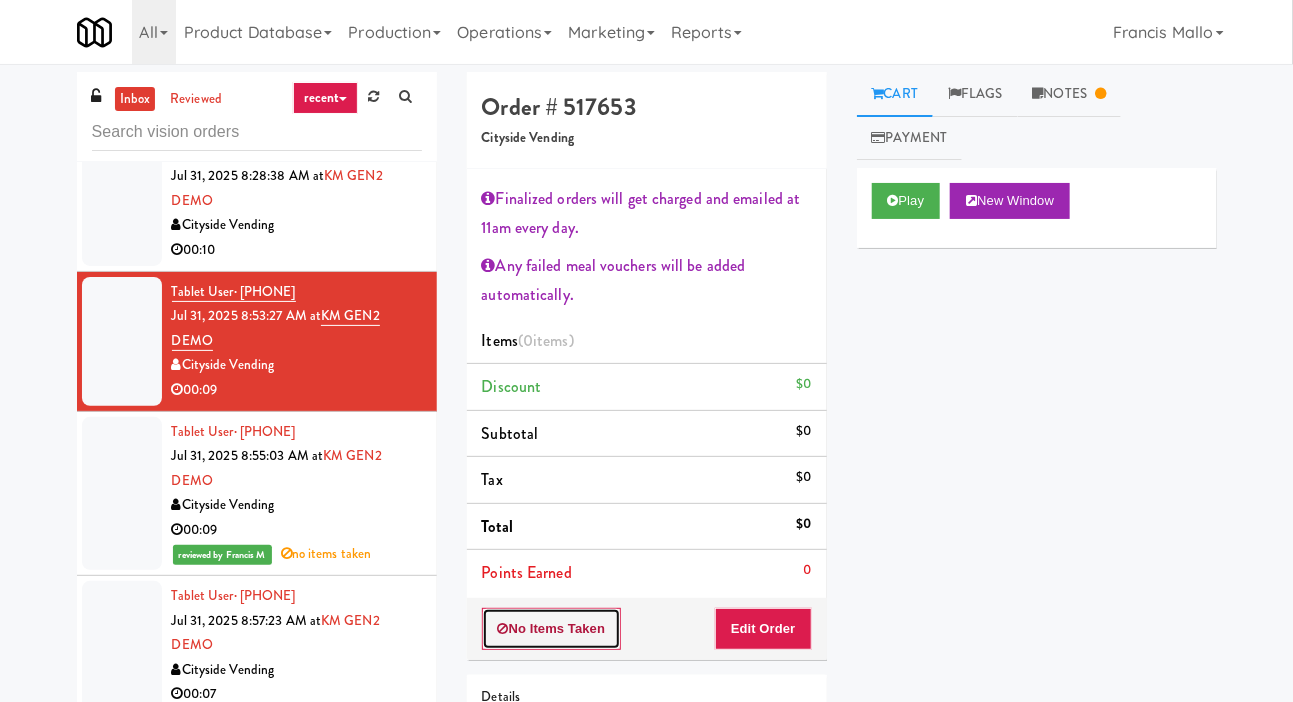 click on "No Items Taken" at bounding box center (552, 629) 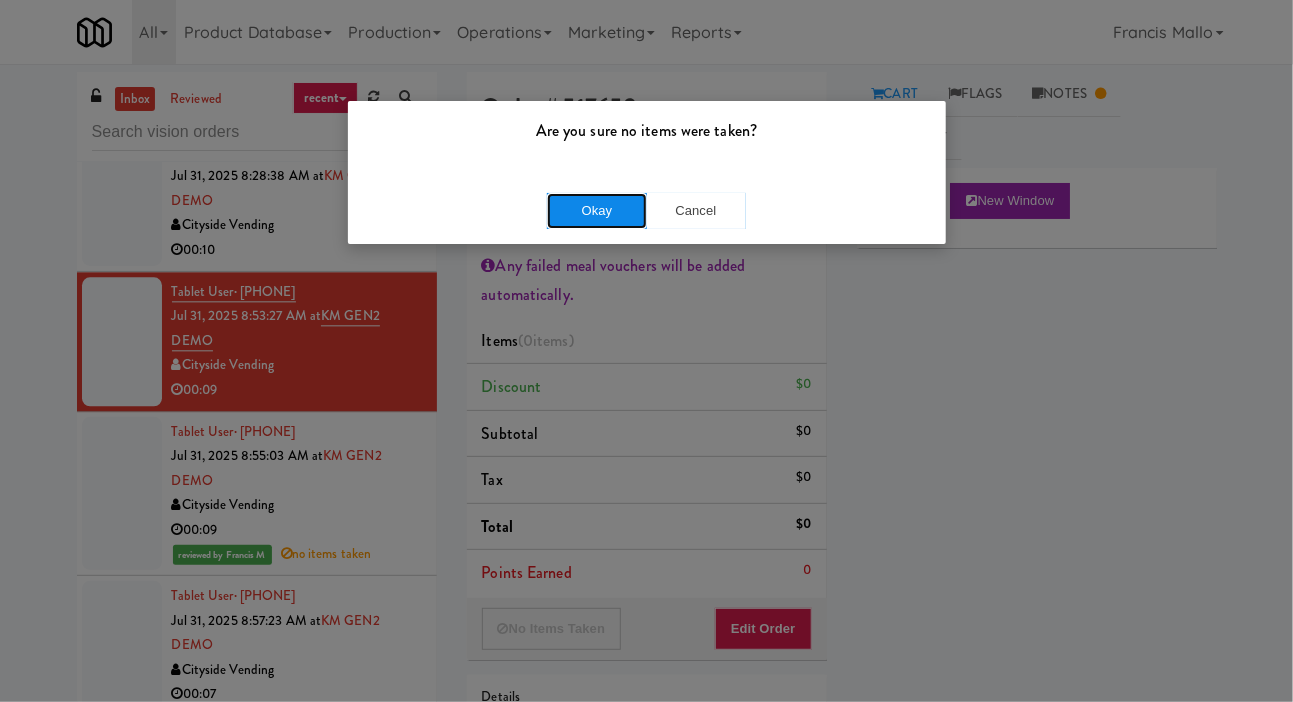 click on "Okay" at bounding box center (597, 211) 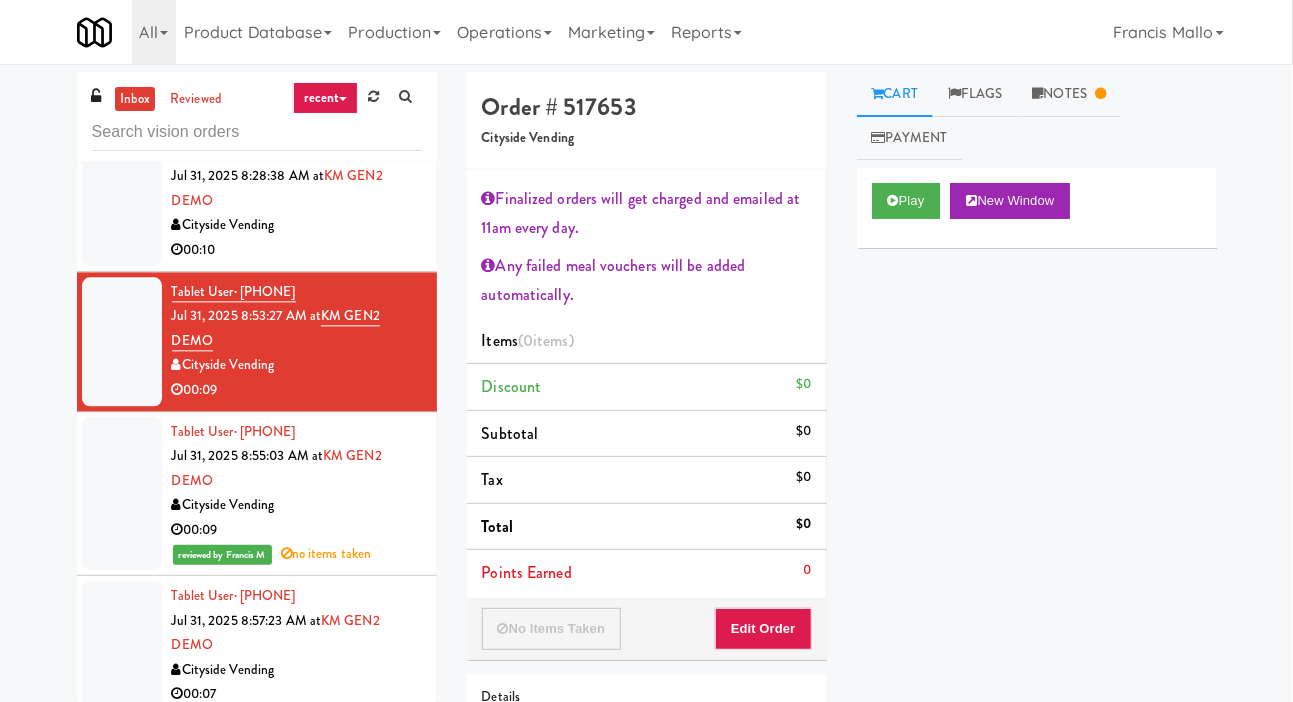 click at bounding box center (122, 201) 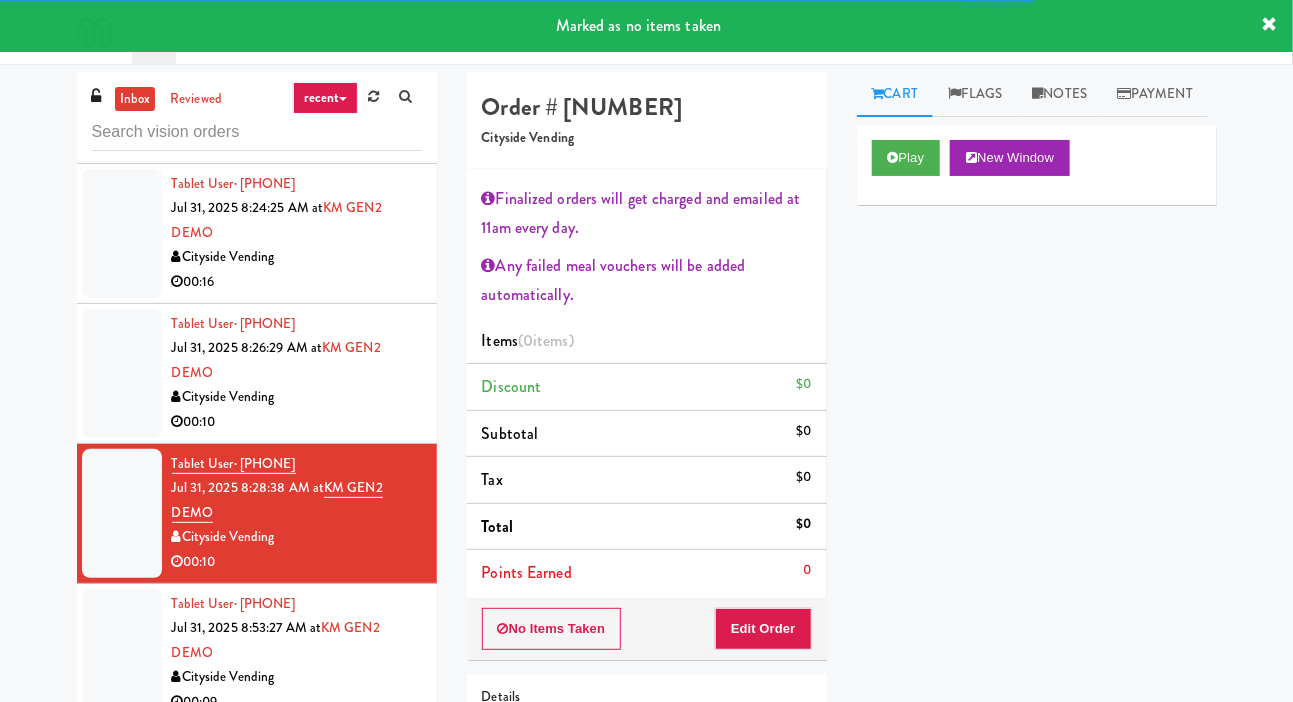 scroll, scrollTop: 1540, scrollLeft: 0, axis: vertical 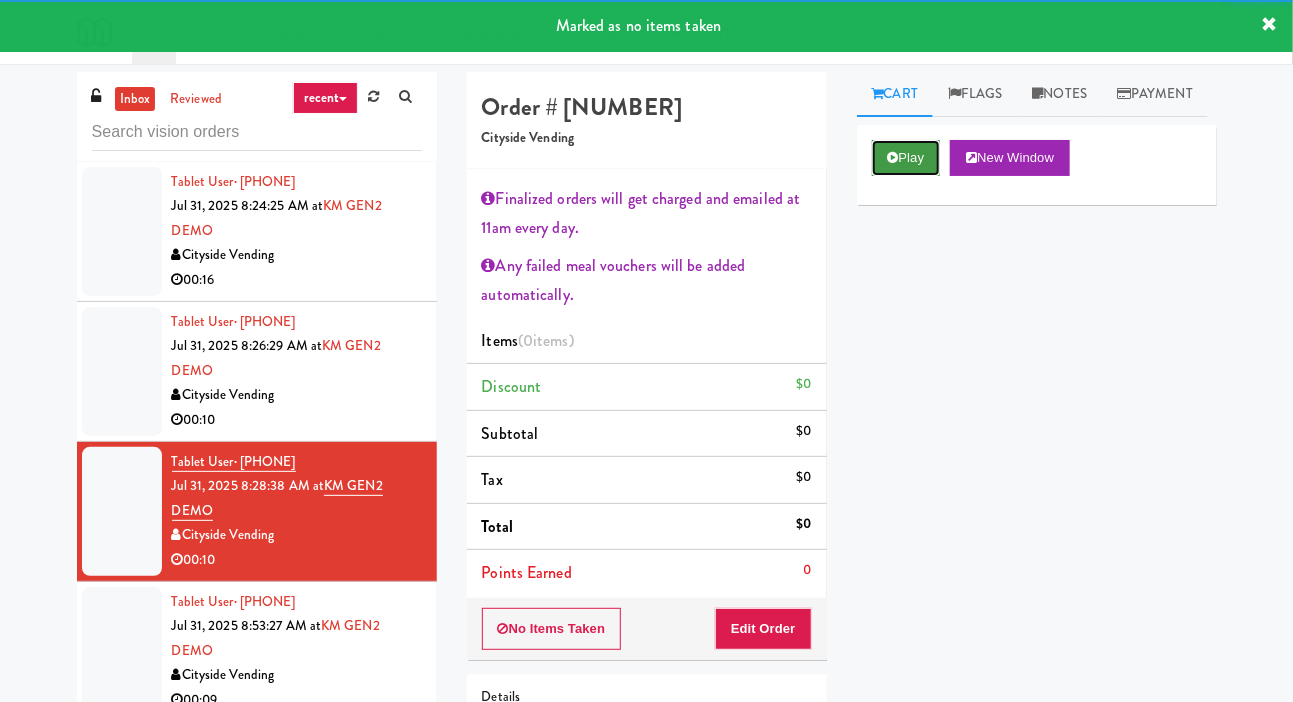 click on "Play" at bounding box center (906, 158) 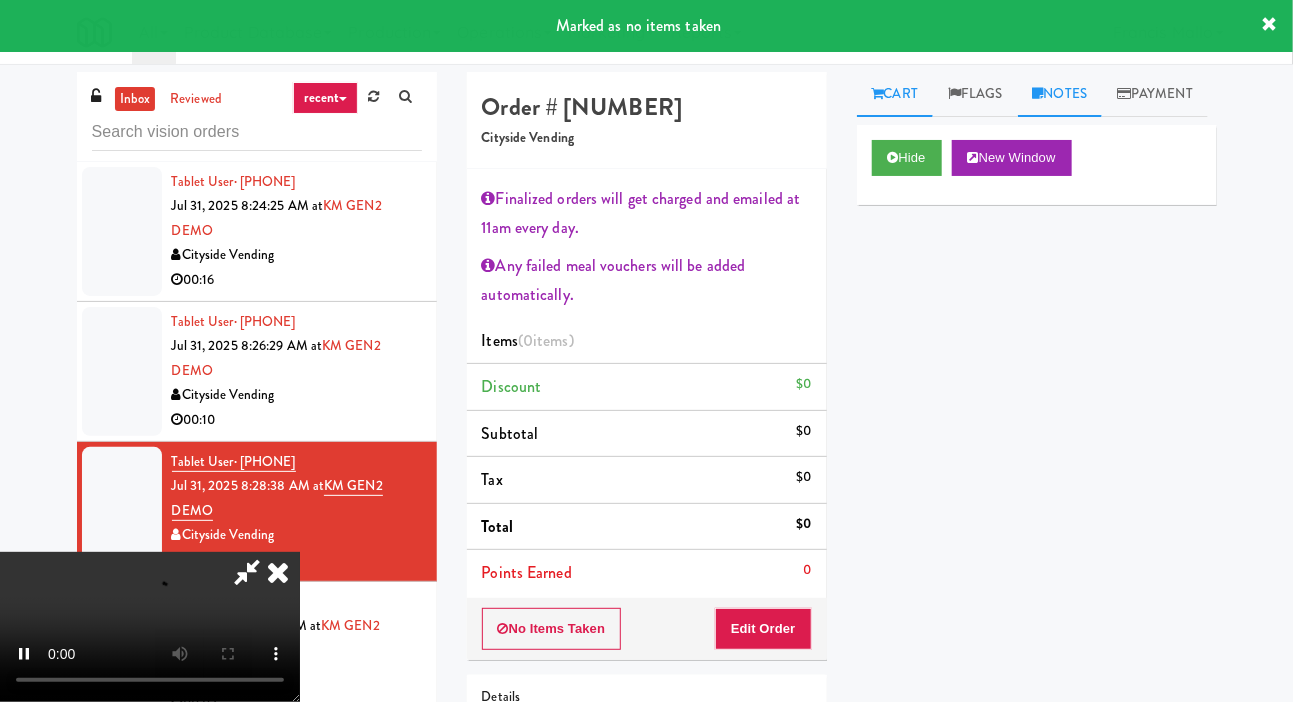 click on "Notes" at bounding box center [1060, 94] 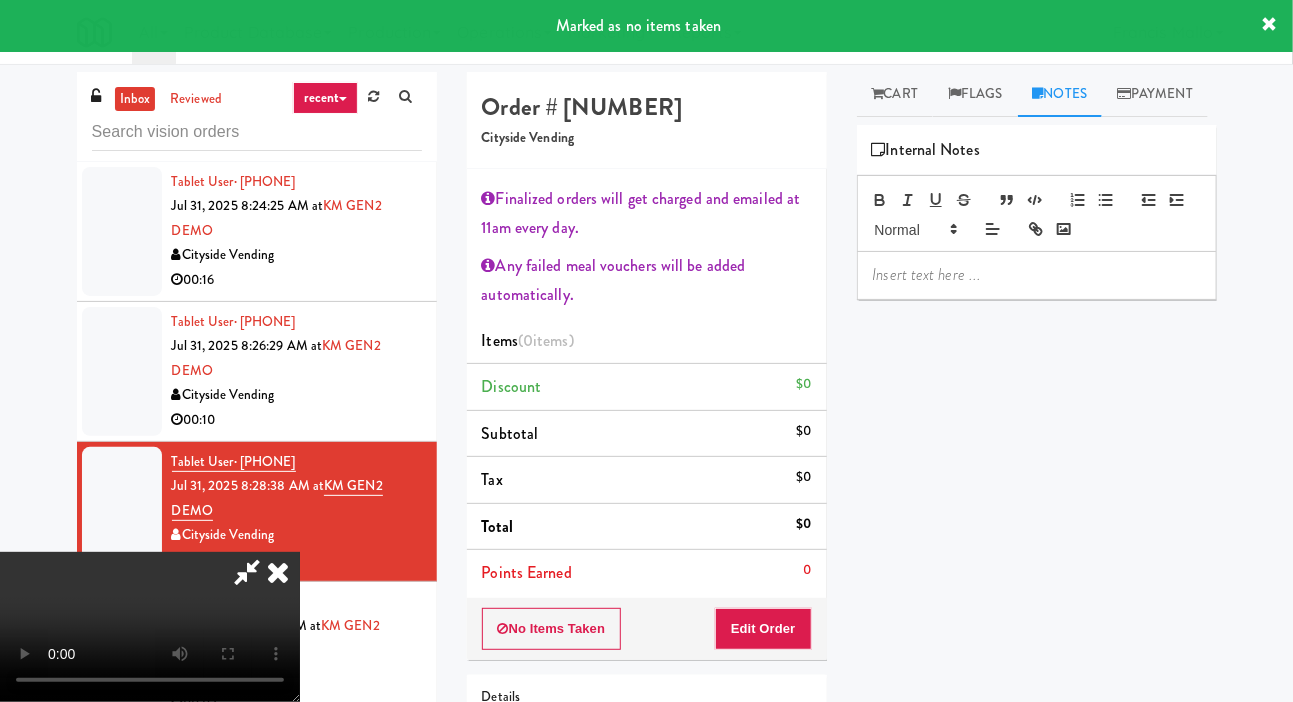 click at bounding box center [1037, 275] 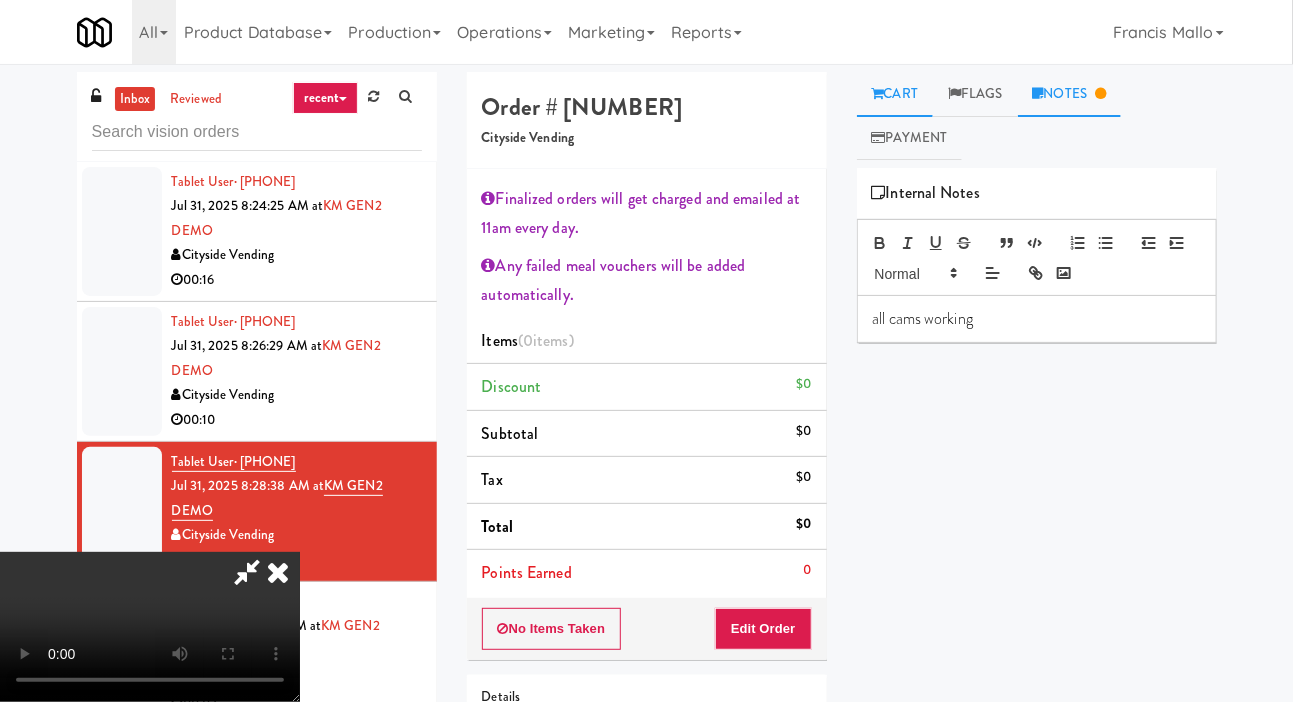 click on "Cart" at bounding box center [895, 94] 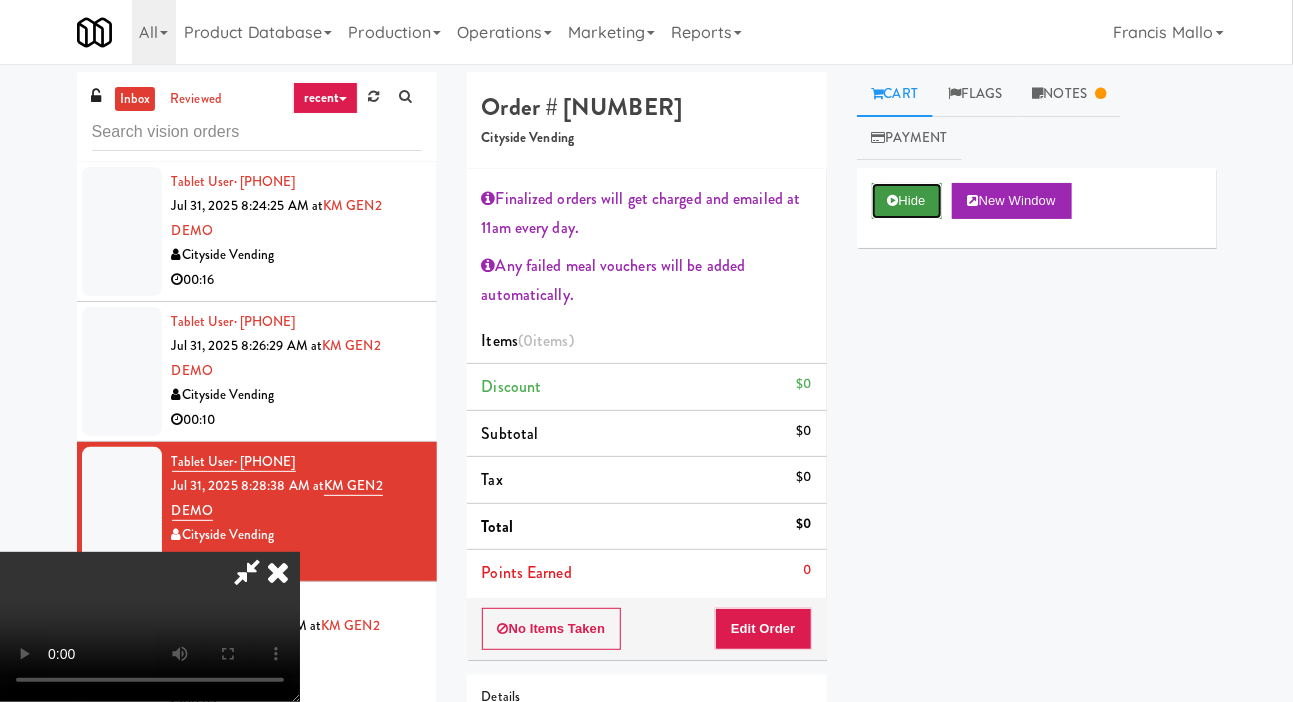 click at bounding box center (893, 200) 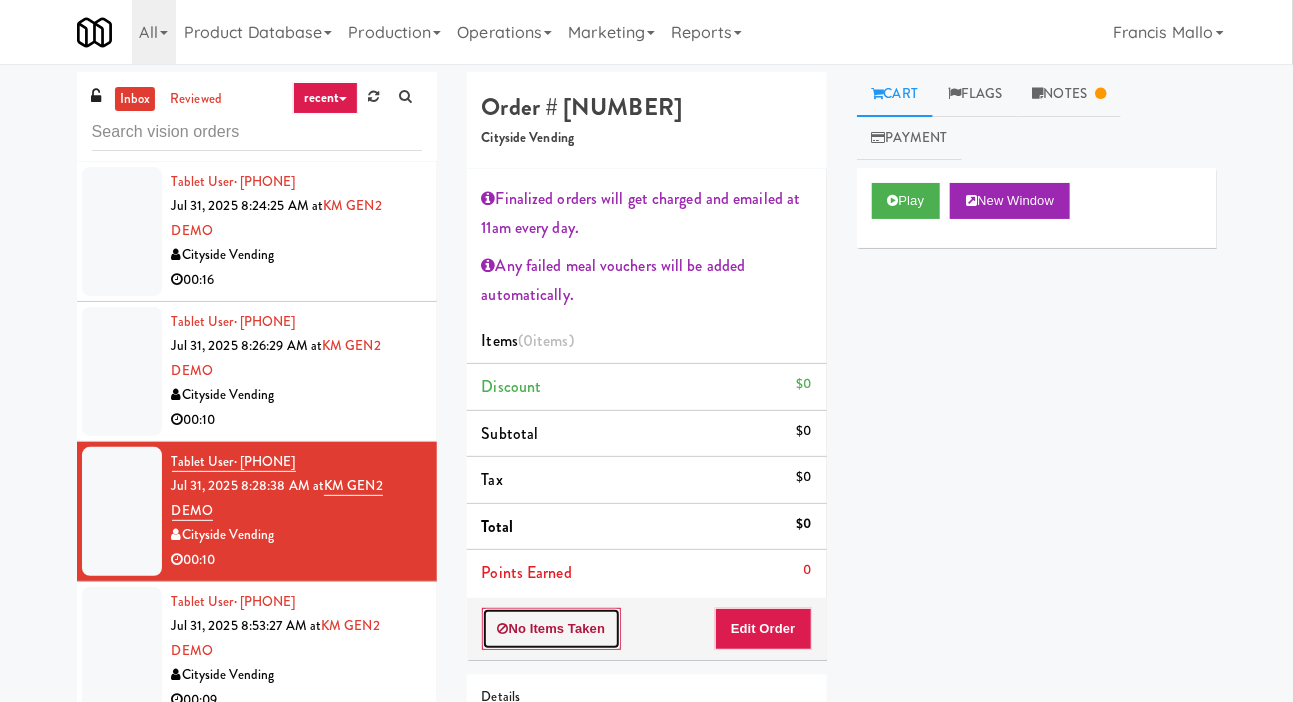 click on "No Items Taken" at bounding box center [552, 629] 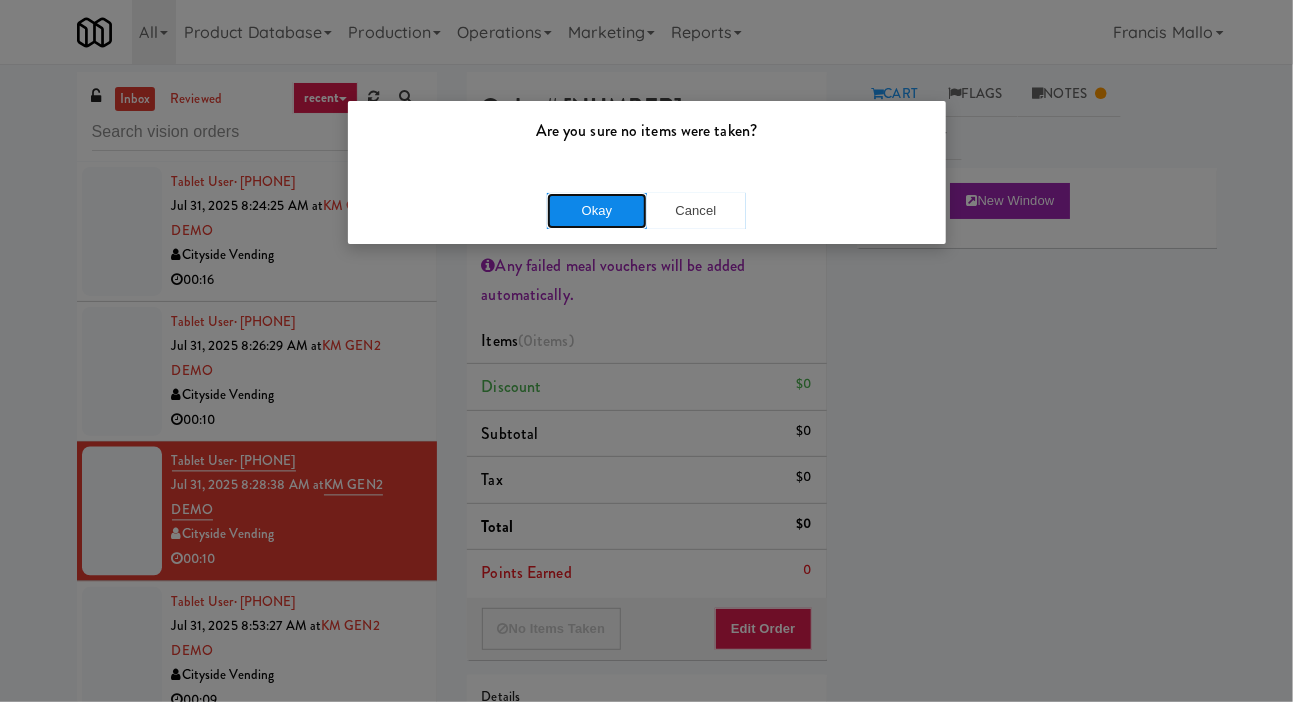 click on "Okay" at bounding box center [597, 211] 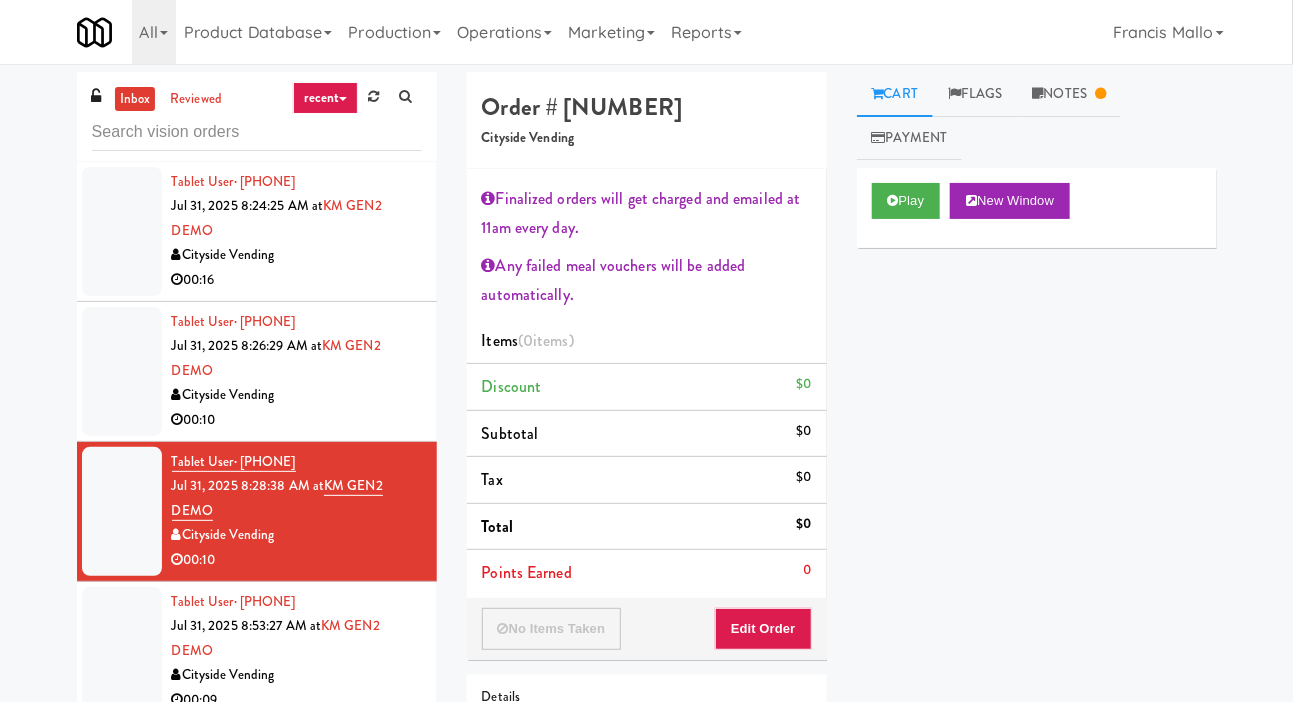 click at bounding box center (122, 371) 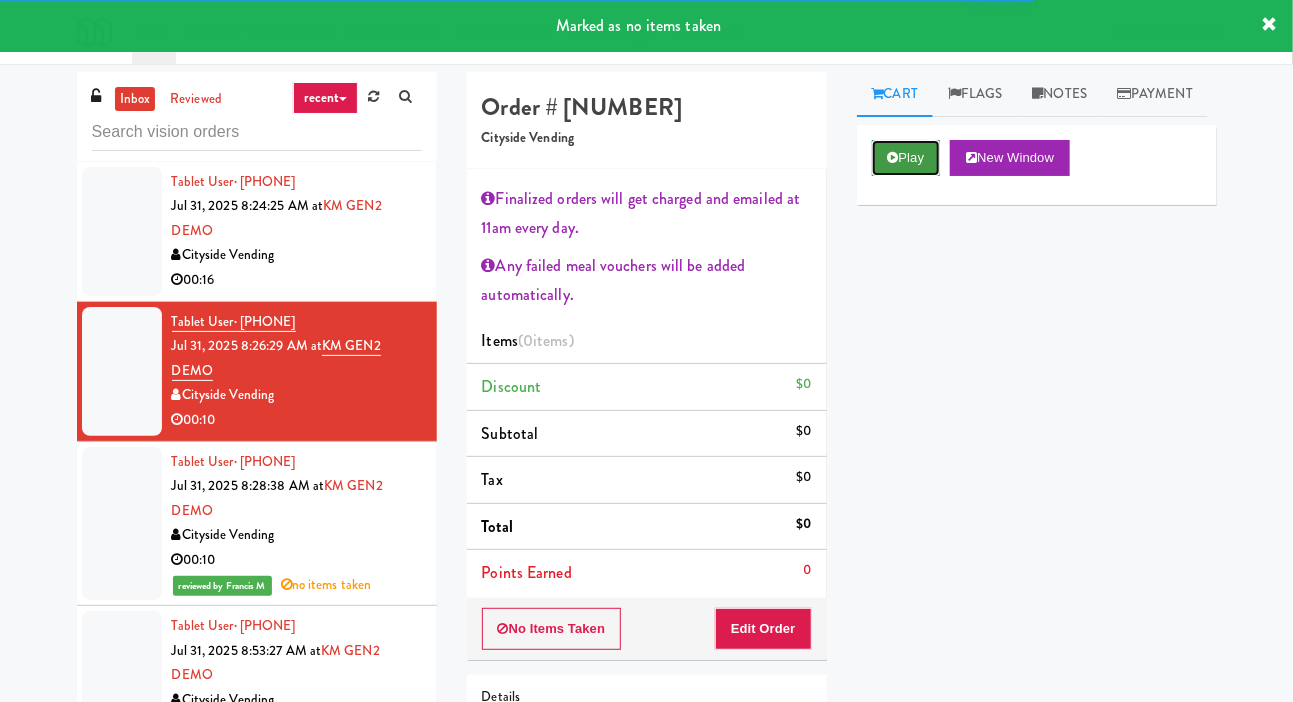 click on "Play" at bounding box center [906, 158] 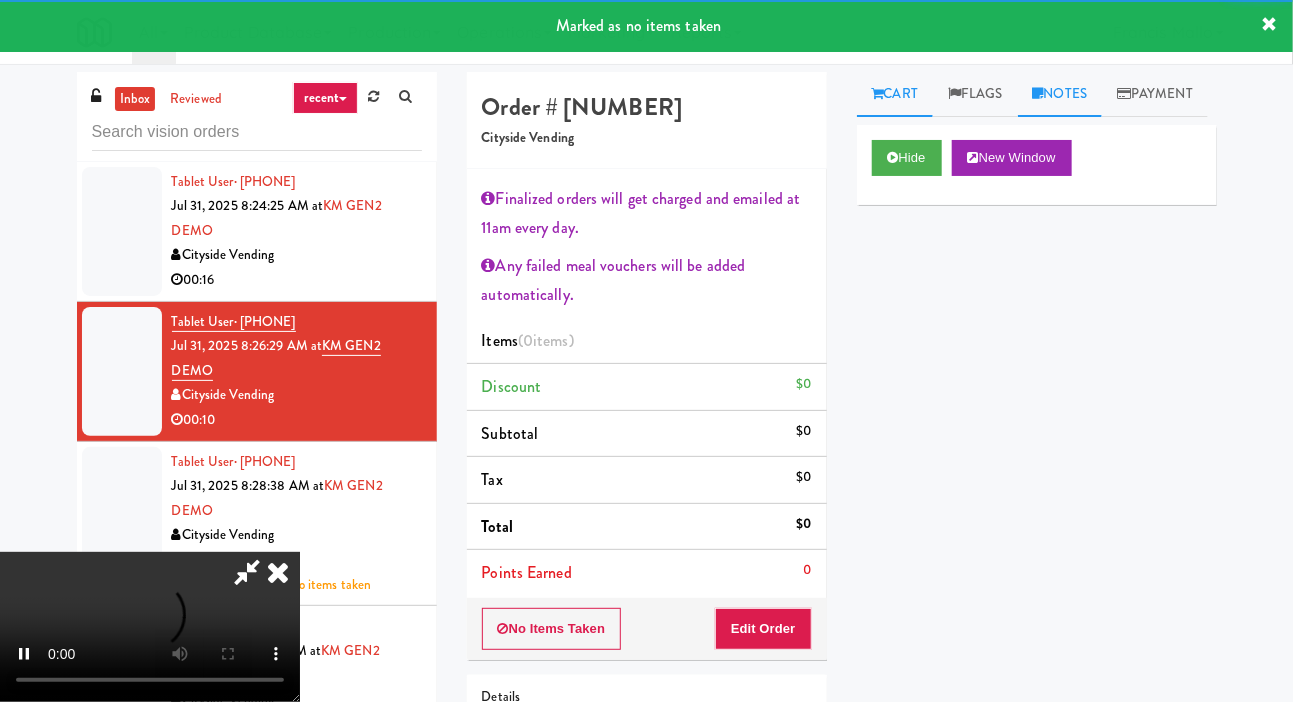 click on "Notes" at bounding box center (1060, 94) 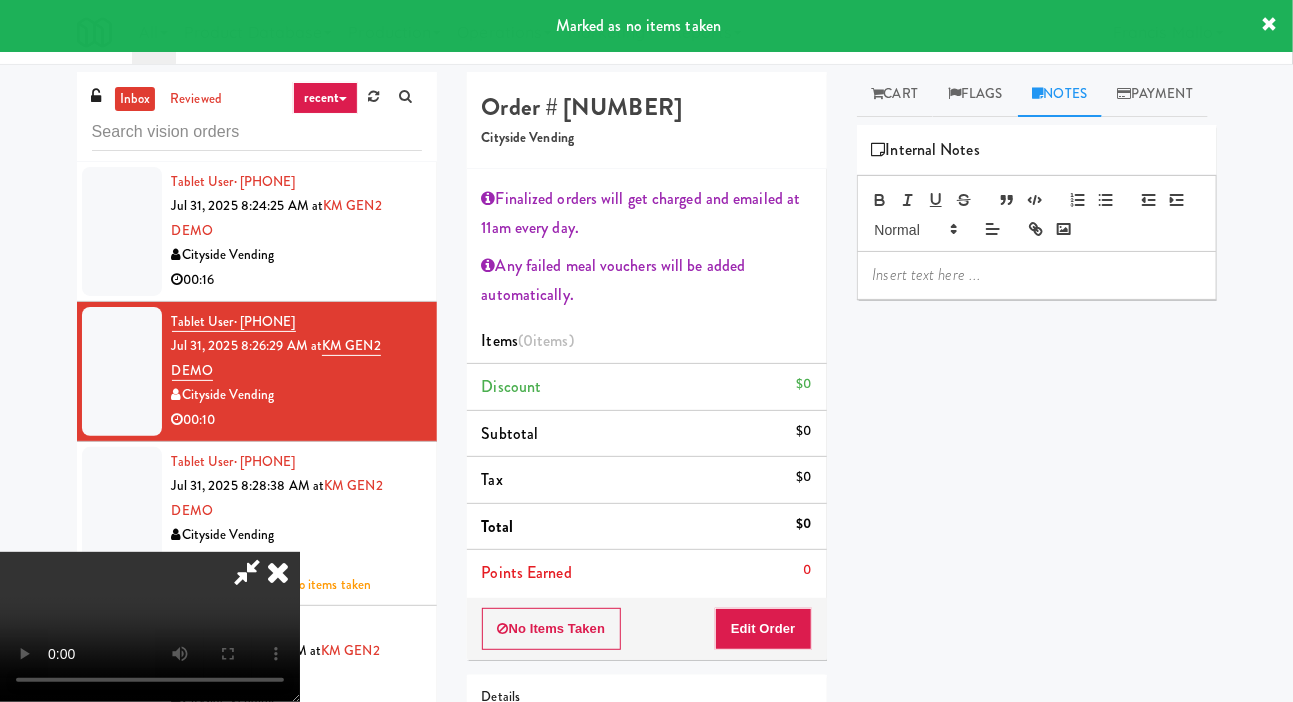click at bounding box center [1037, 275] 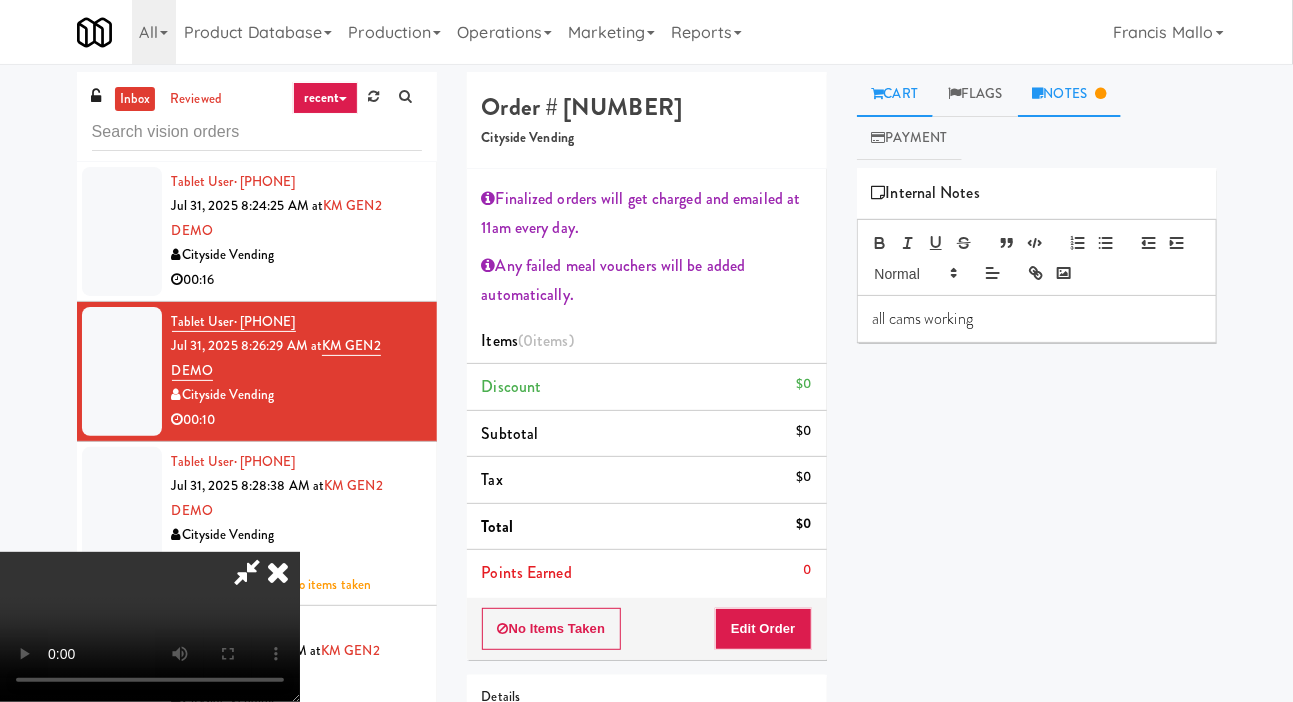 click on "Cart" at bounding box center [895, 94] 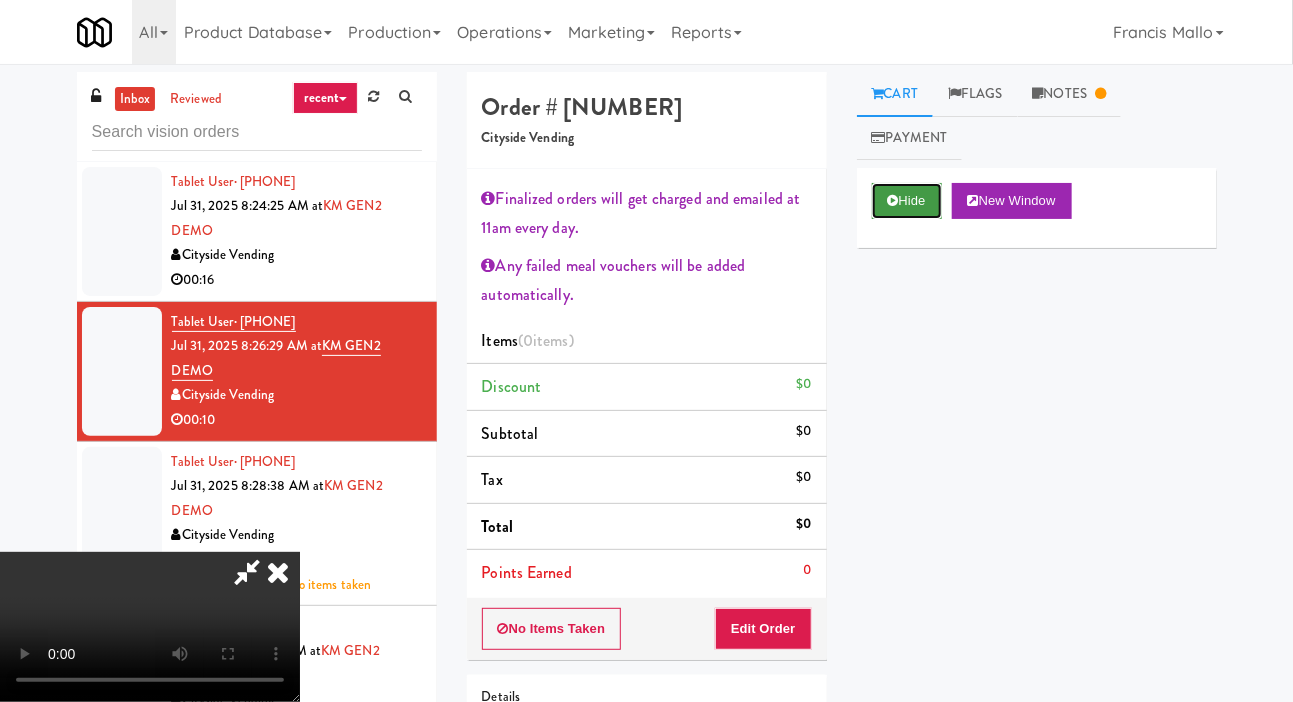 click on "Hide" at bounding box center (907, 201) 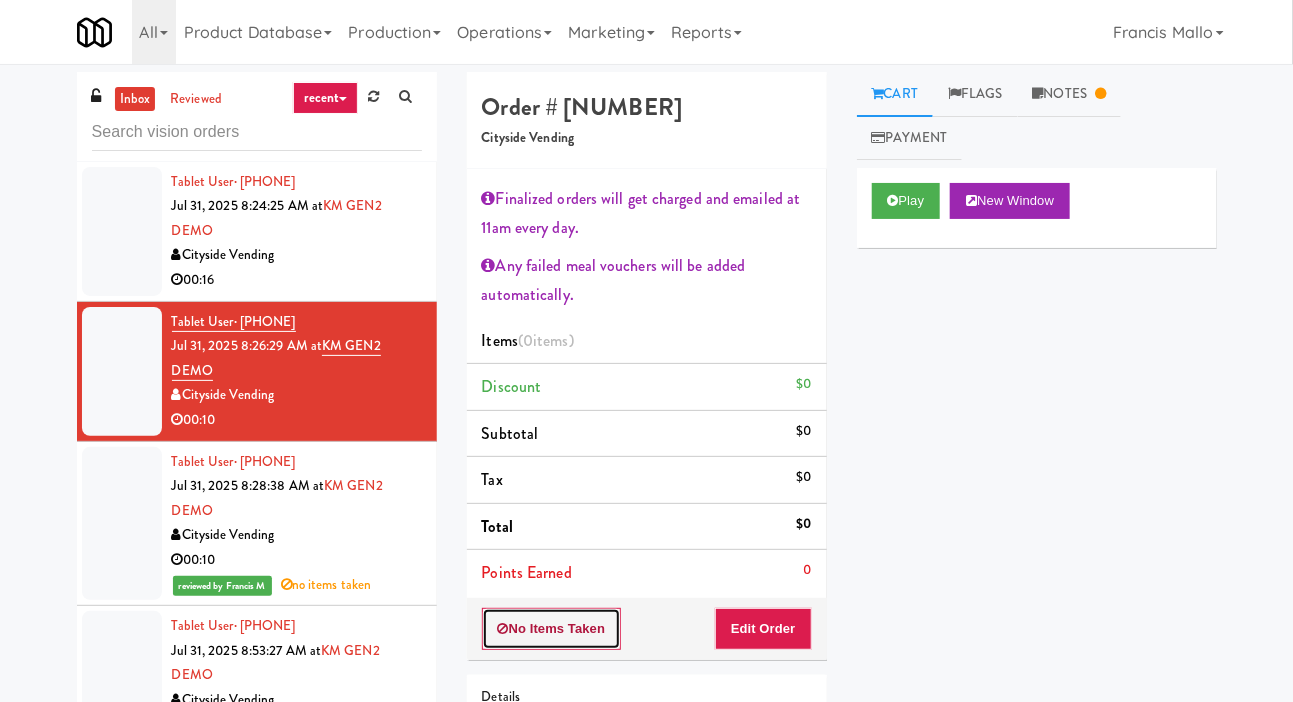 click on "No Items Taken" at bounding box center [552, 629] 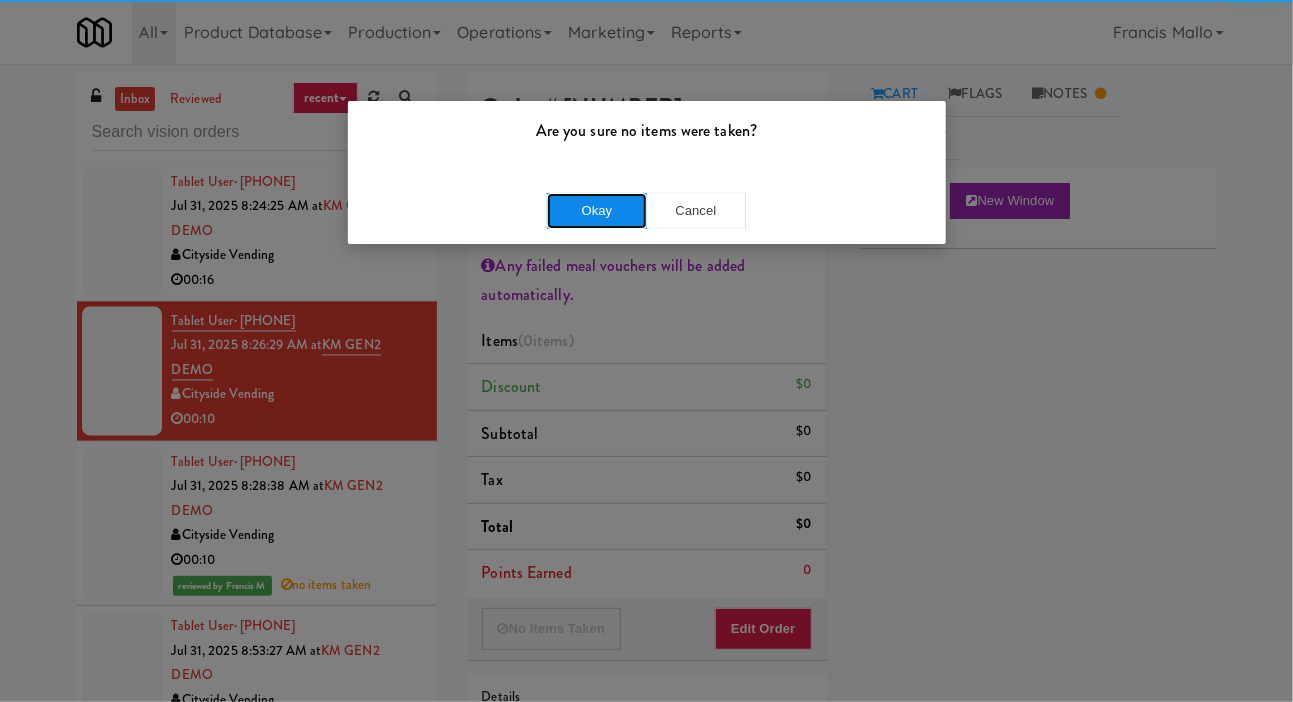 click on "Okay" at bounding box center [597, 211] 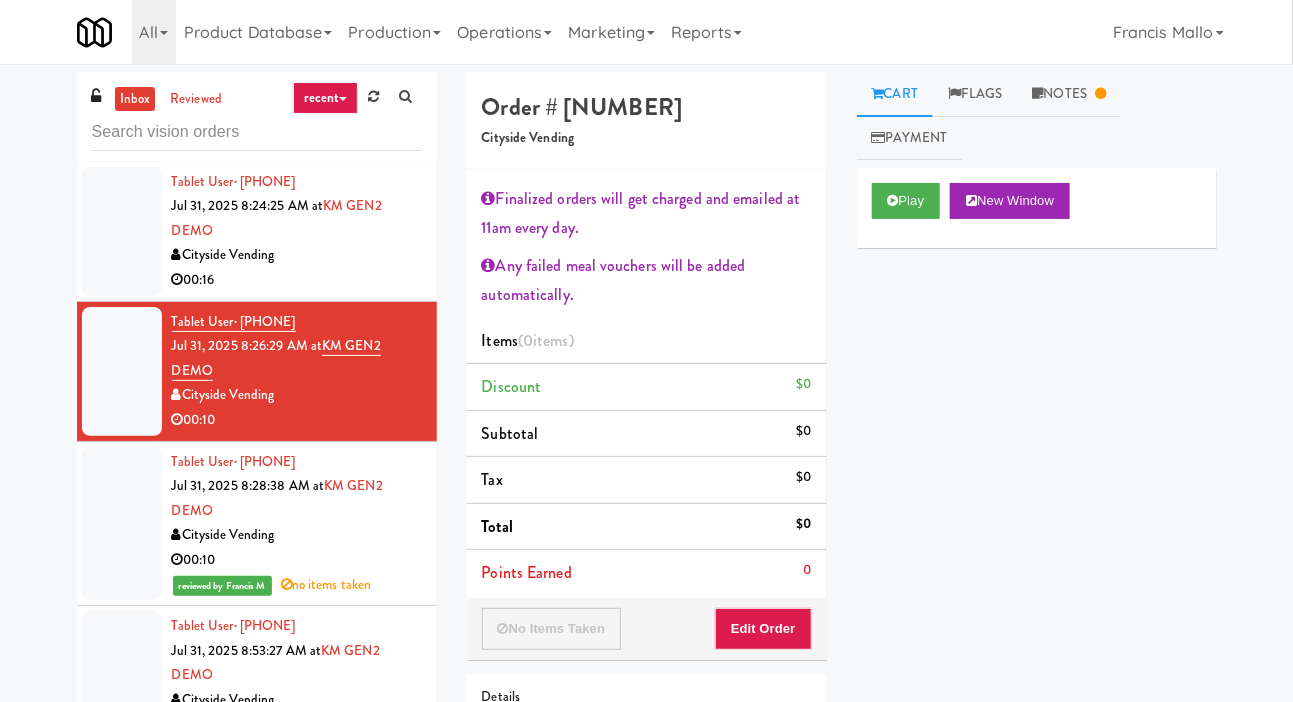 click at bounding box center [122, 231] 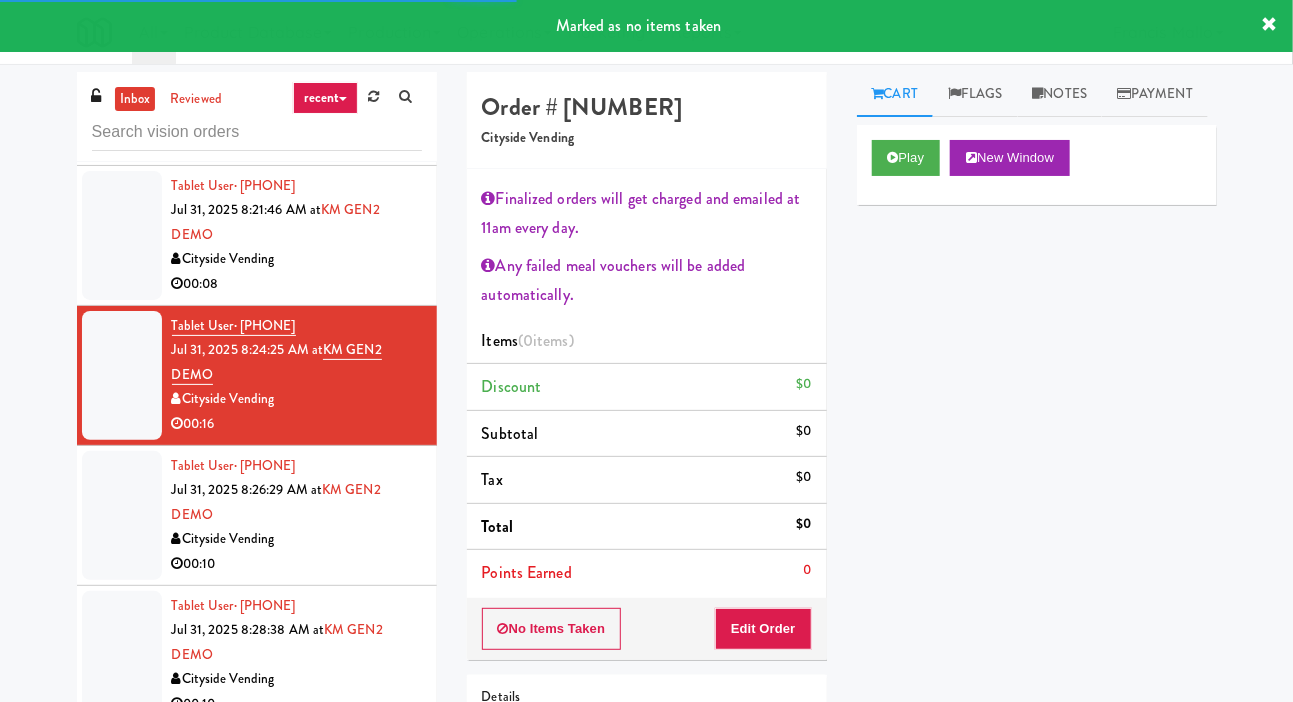 scroll, scrollTop: 1395, scrollLeft: 0, axis: vertical 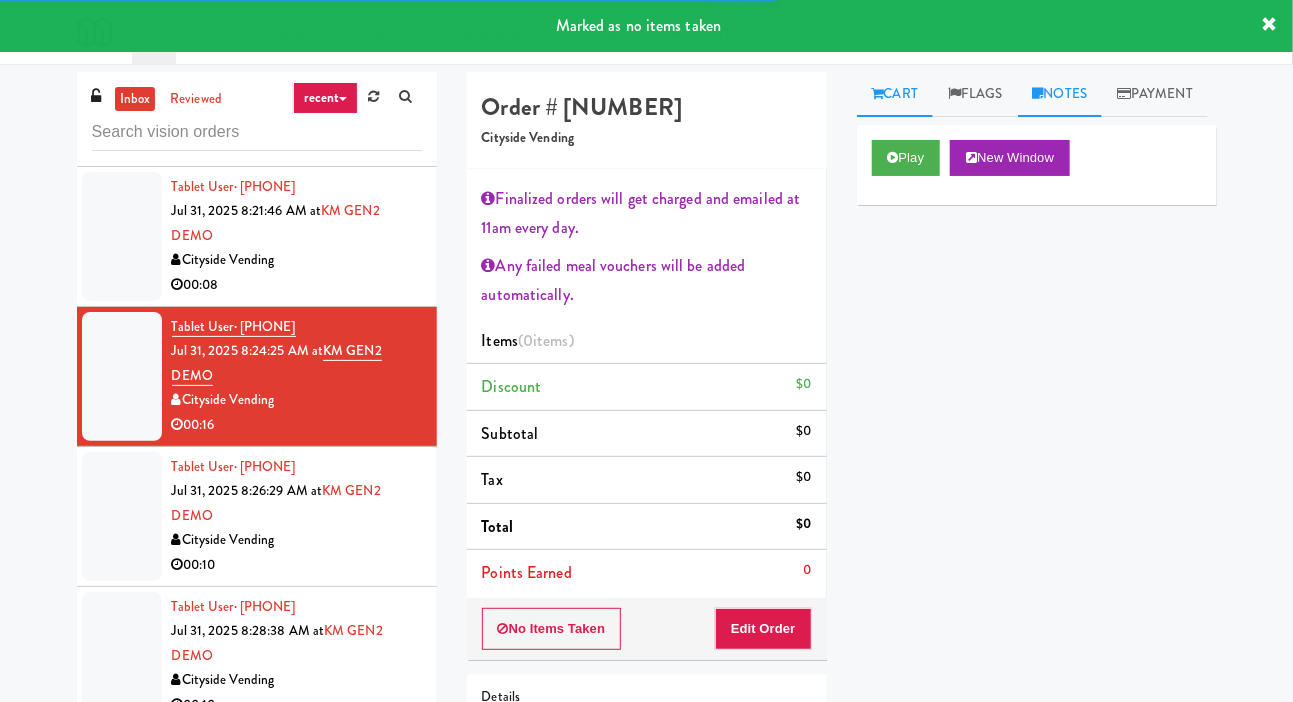 click on "Notes" at bounding box center (1060, 94) 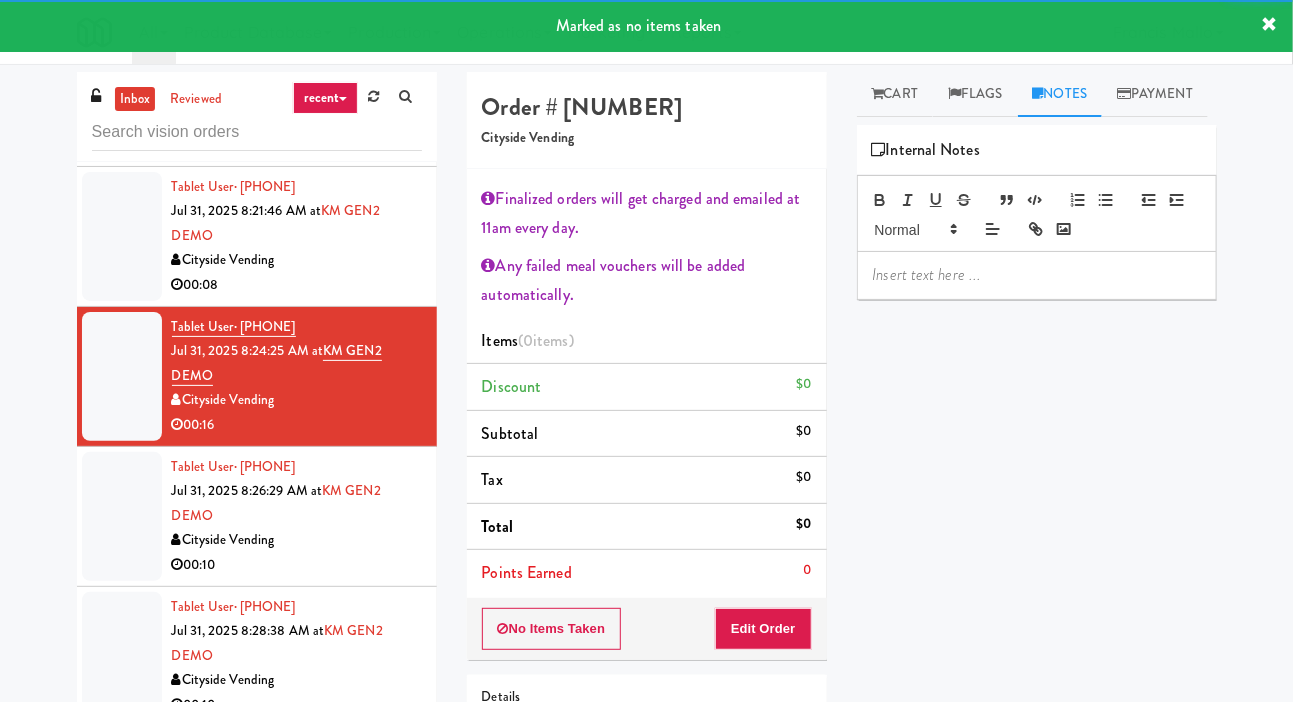 click at bounding box center [908, 200] 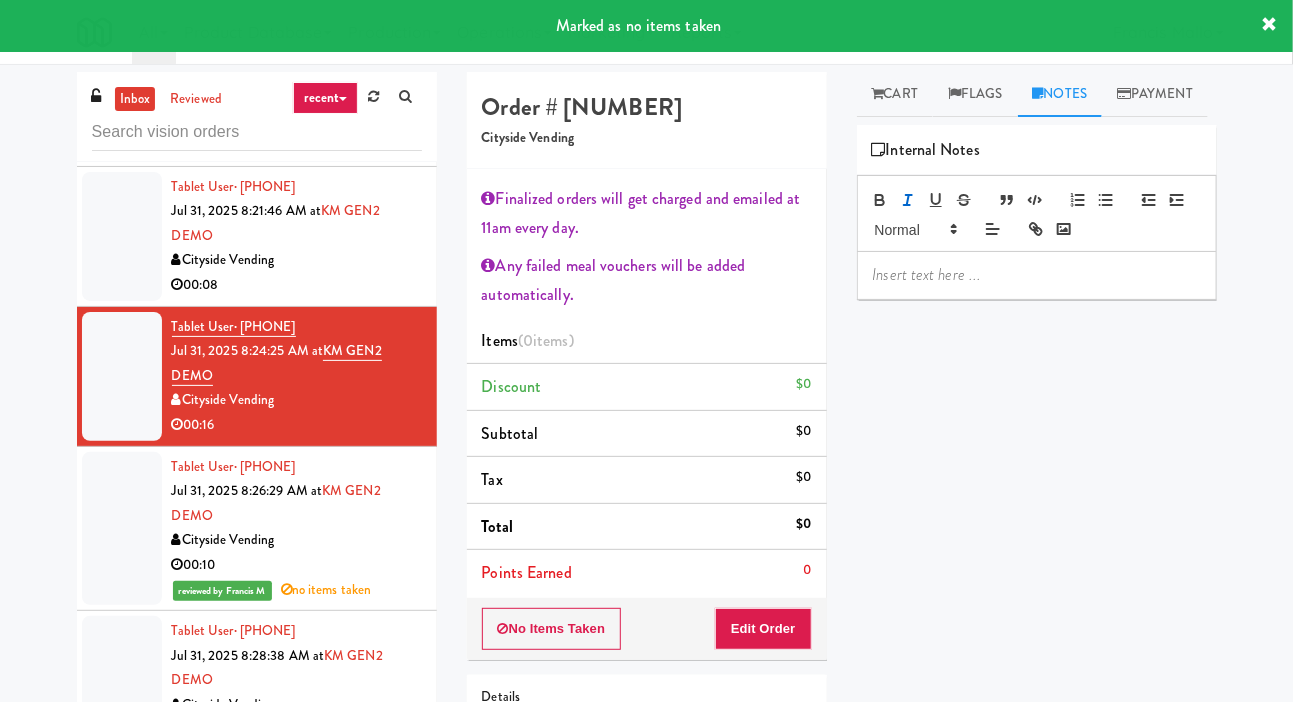 click on "﻿" at bounding box center [1037, 275] 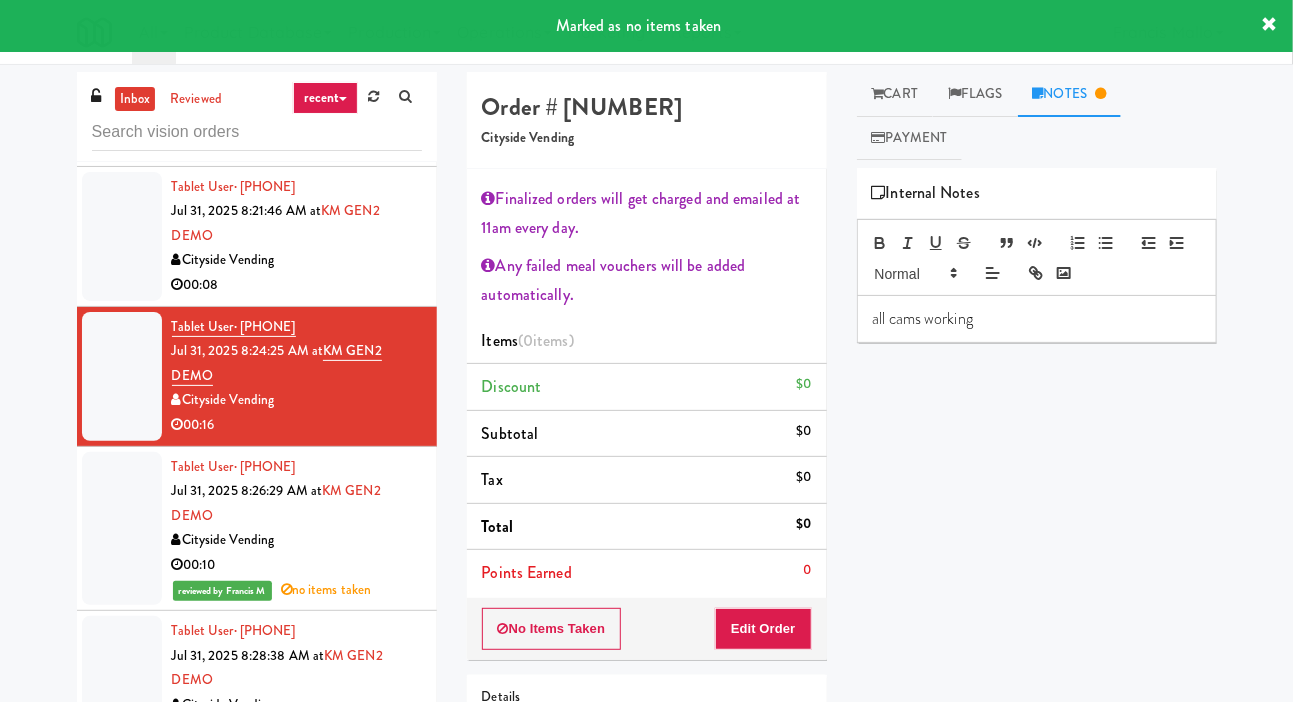 scroll, scrollTop: 0, scrollLeft: 0, axis: both 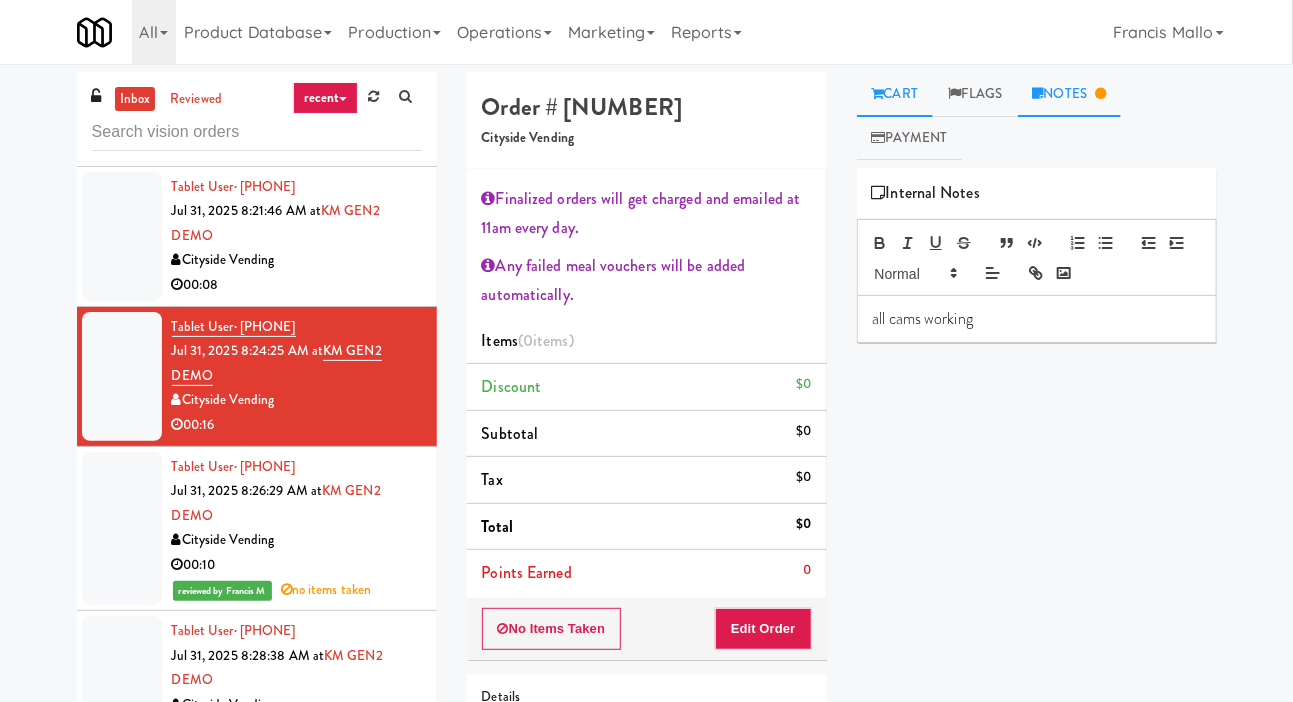 click on "Cart" at bounding box center [895, 94] 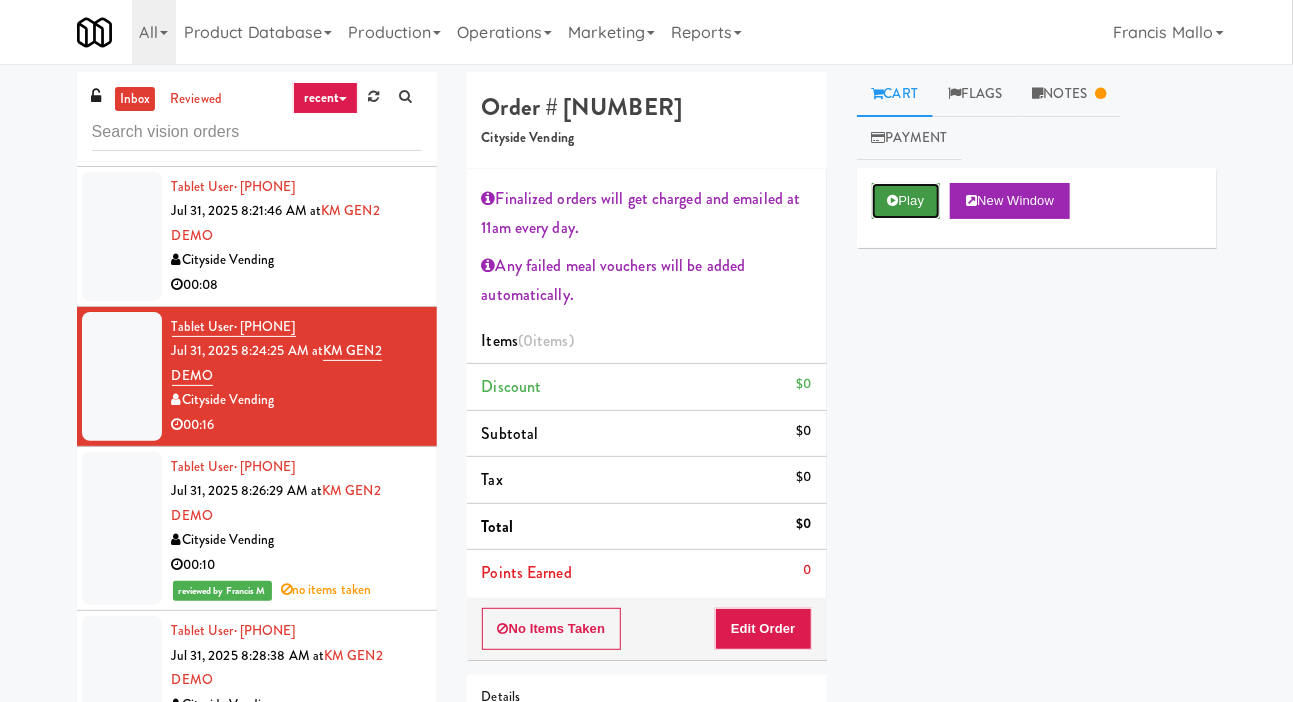 click on "Play" at bounding box center [906, 201] 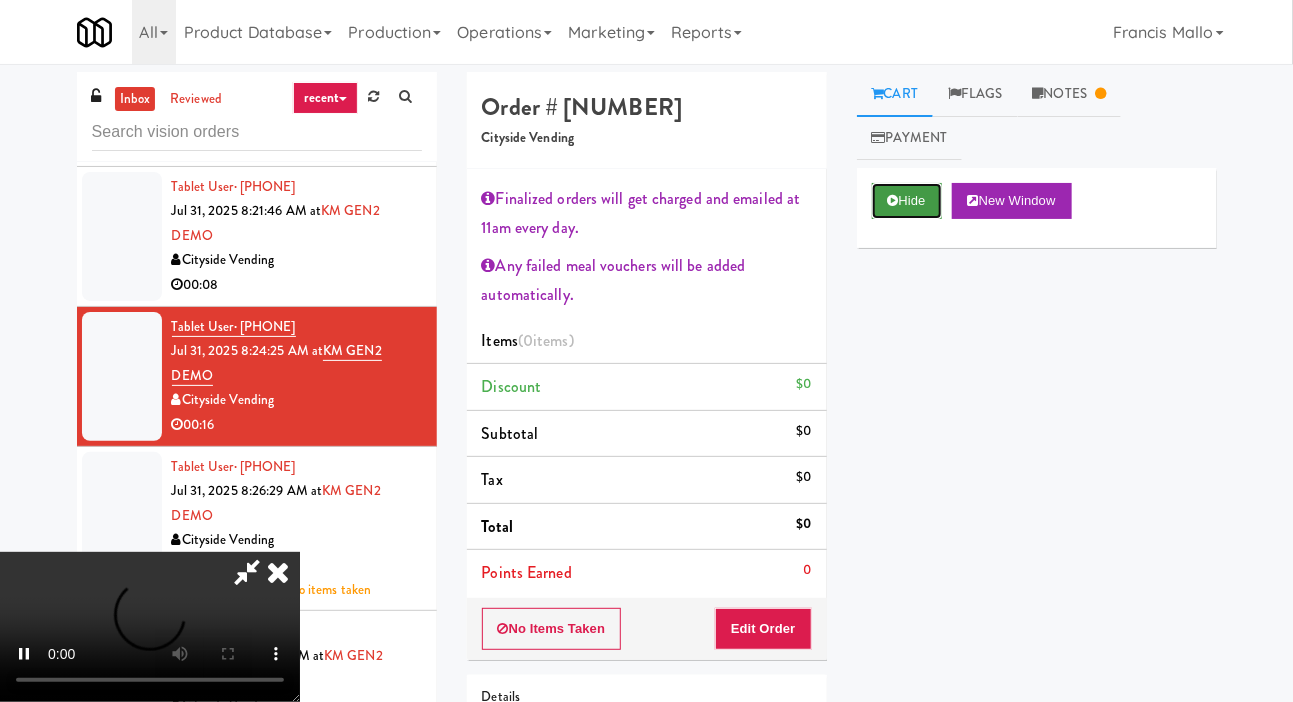 click on "Hide" at bounding box center [907, 201] 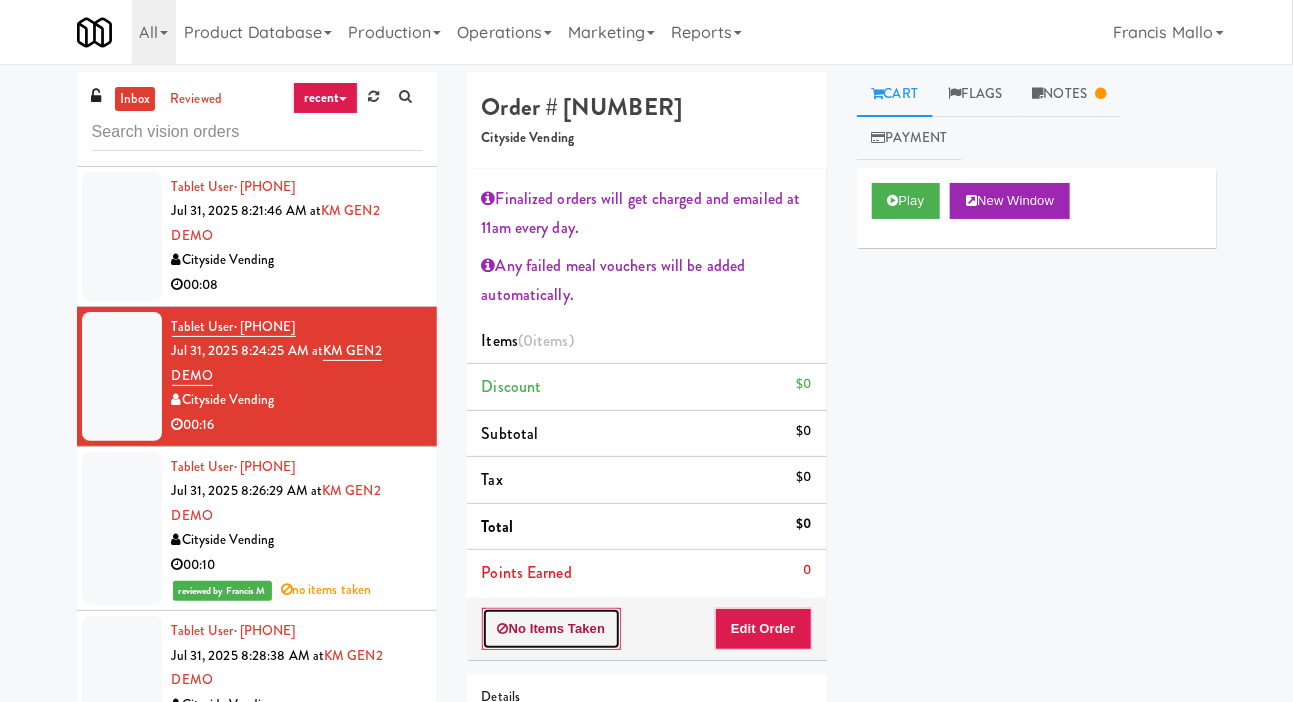 click on "No Items Taken" at bounding box center (552, 629) 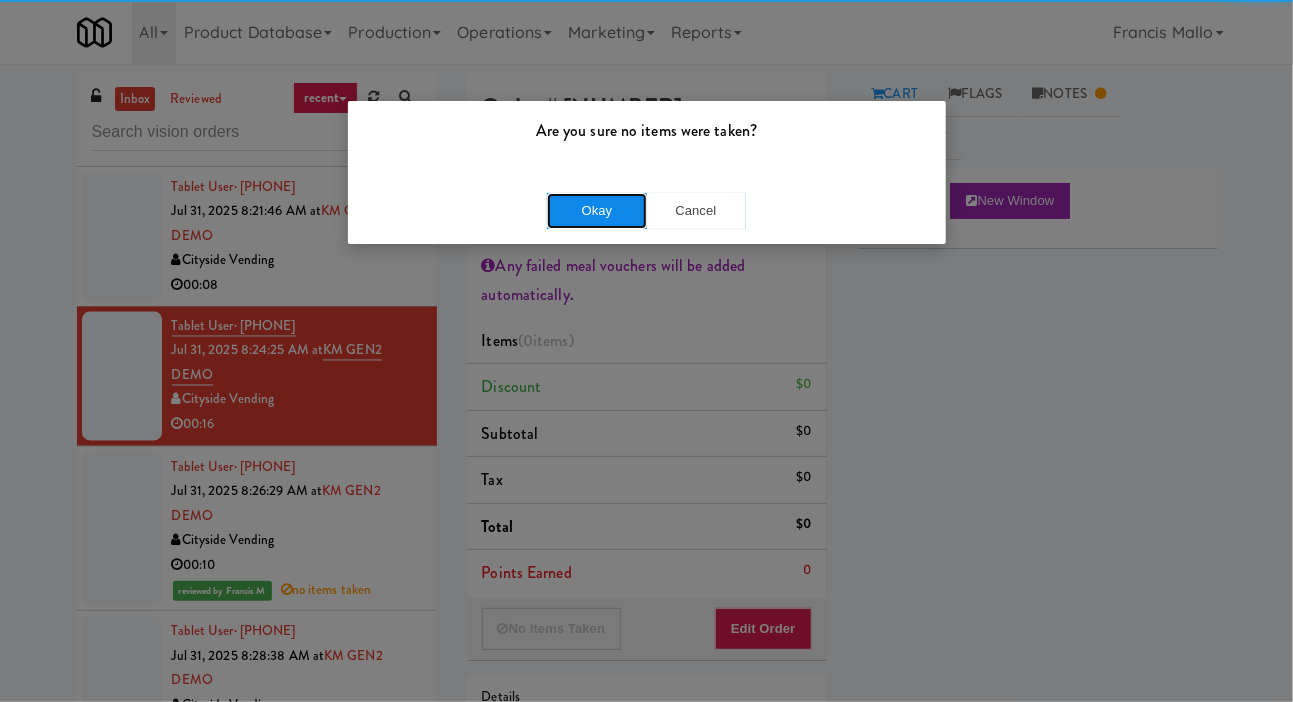 click on "Okay" at bounding box center (597, 211) 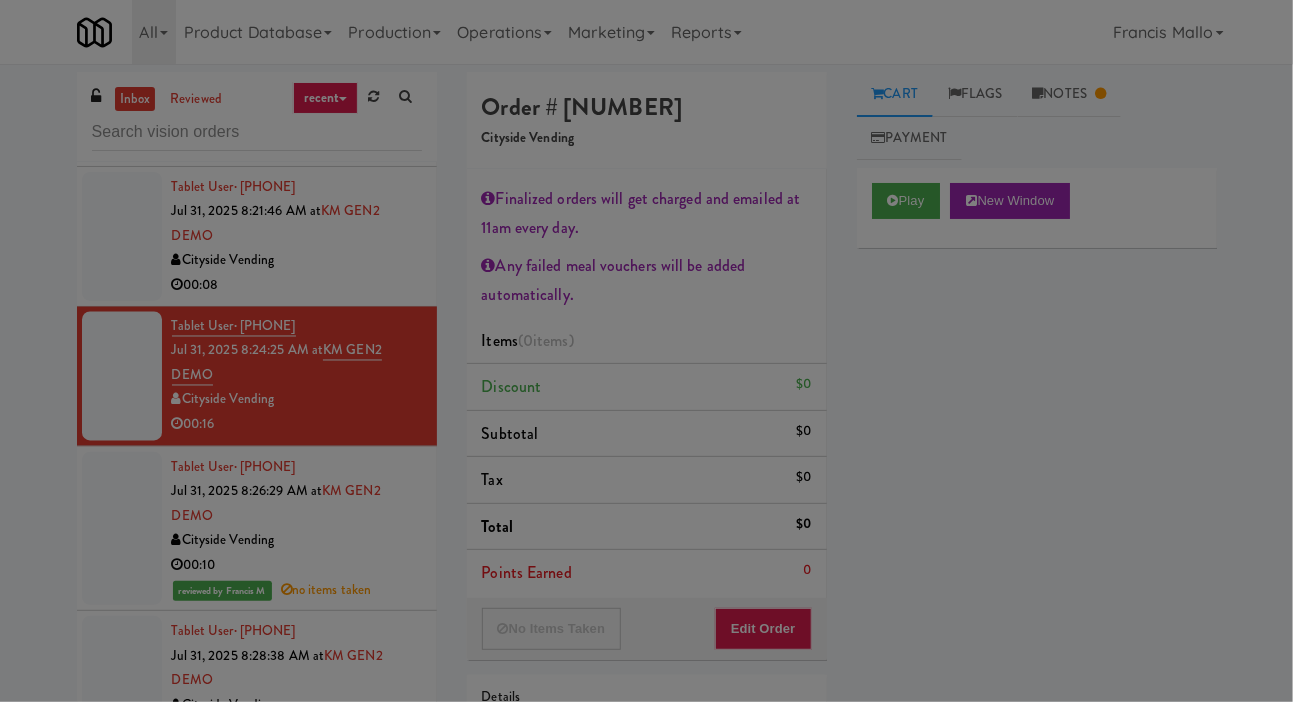 click at bounding box center (122, 236) 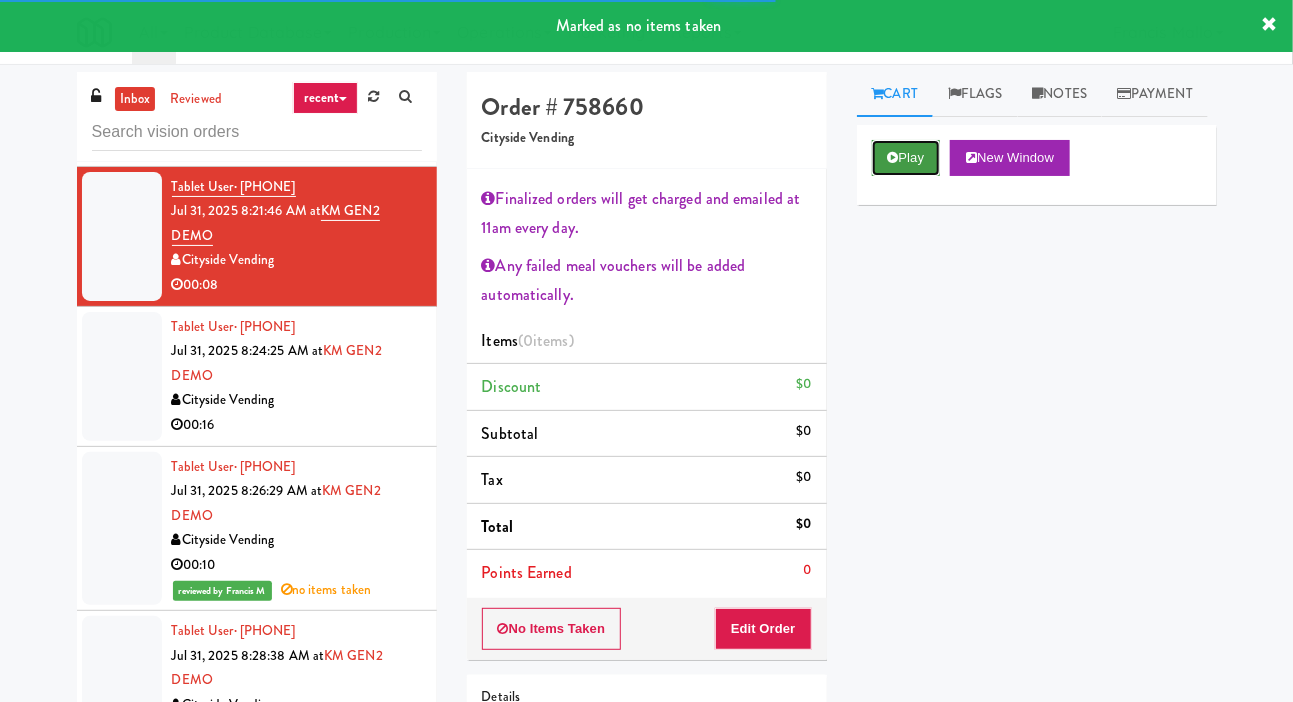 click on "Play" at bounding box center [906, 158] 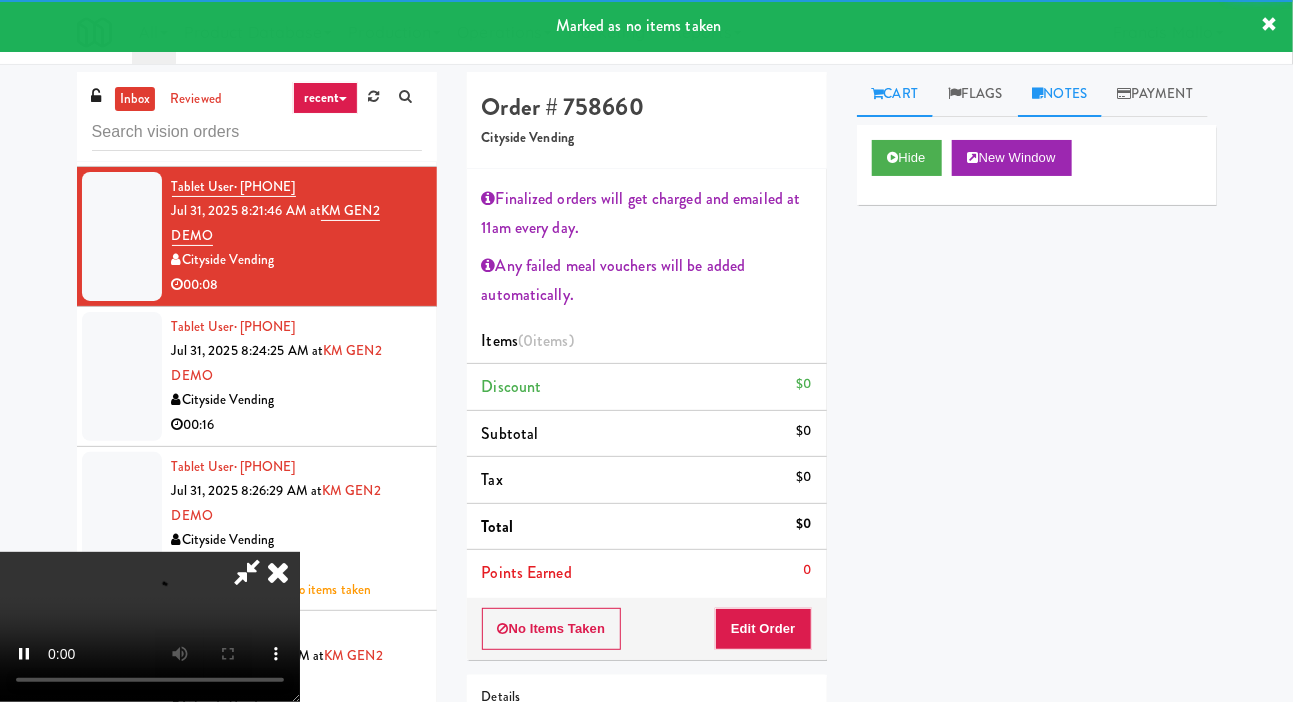 click on "Notes" at bounding box center [1060, 94] 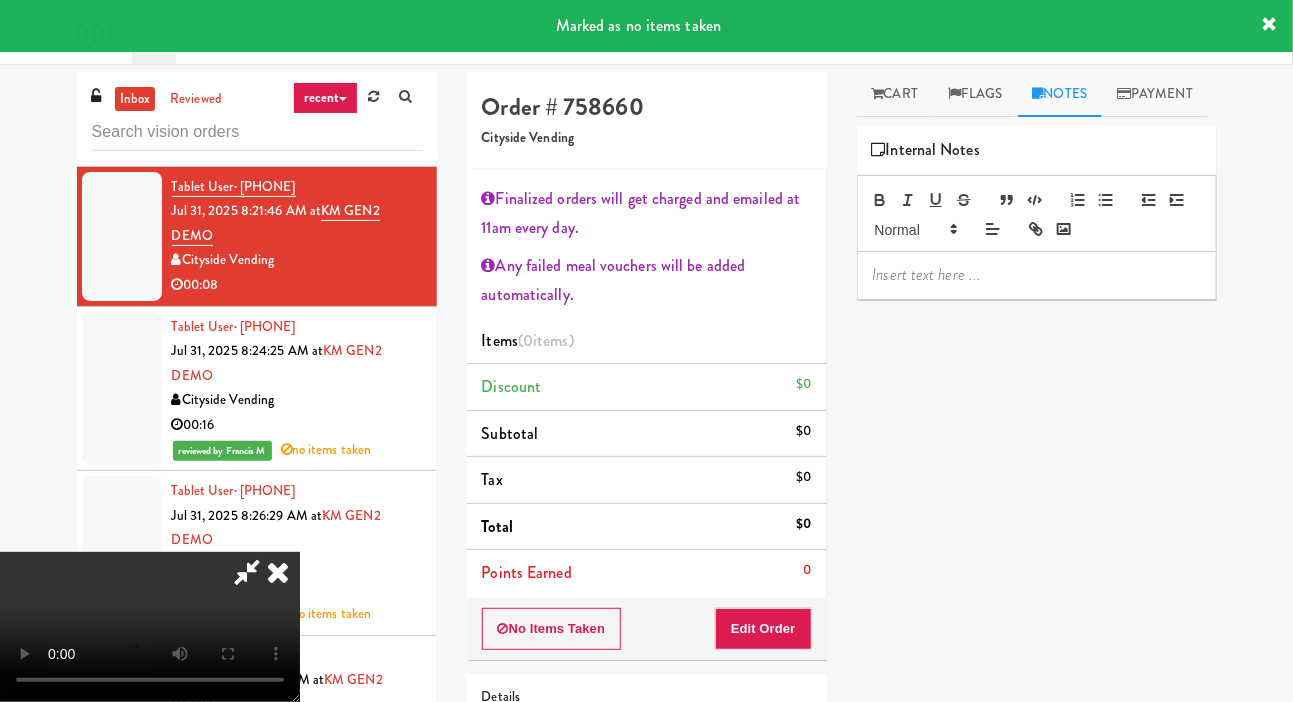 click at bounding box center [1037, 275] 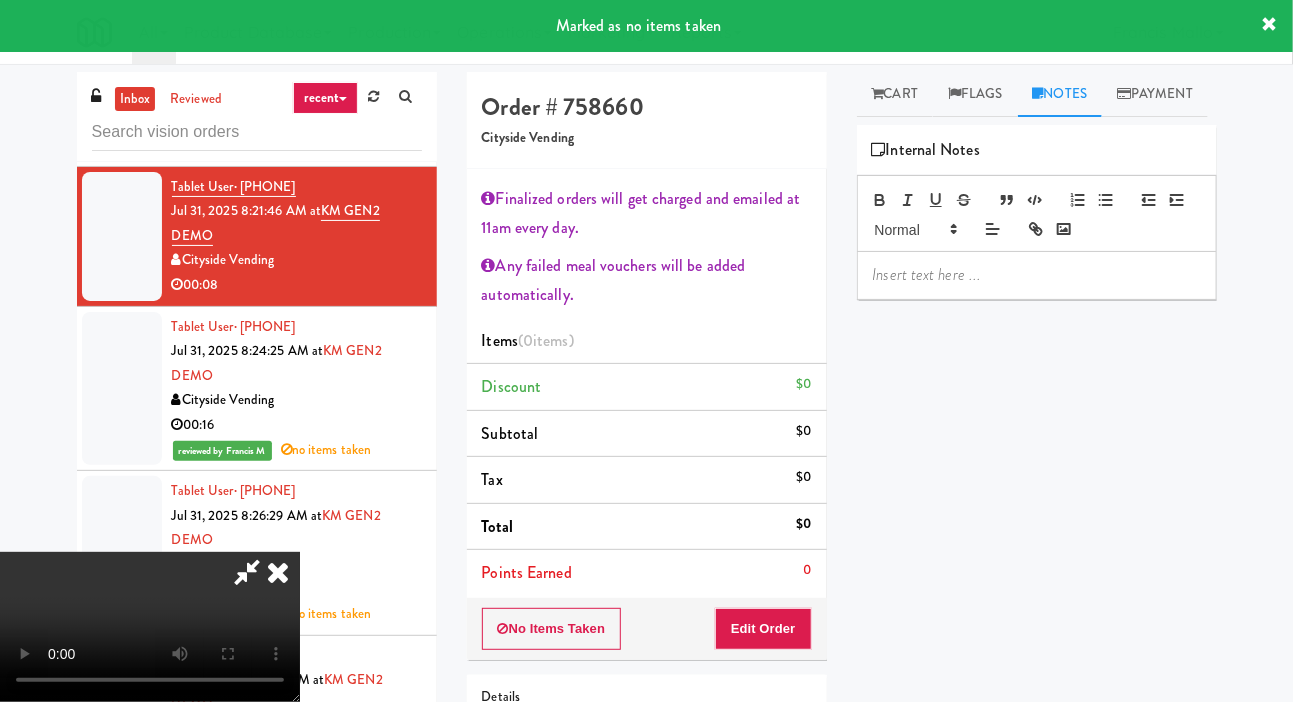 scroll, scrollTop: 0, scrollLeft: 0, axis: both 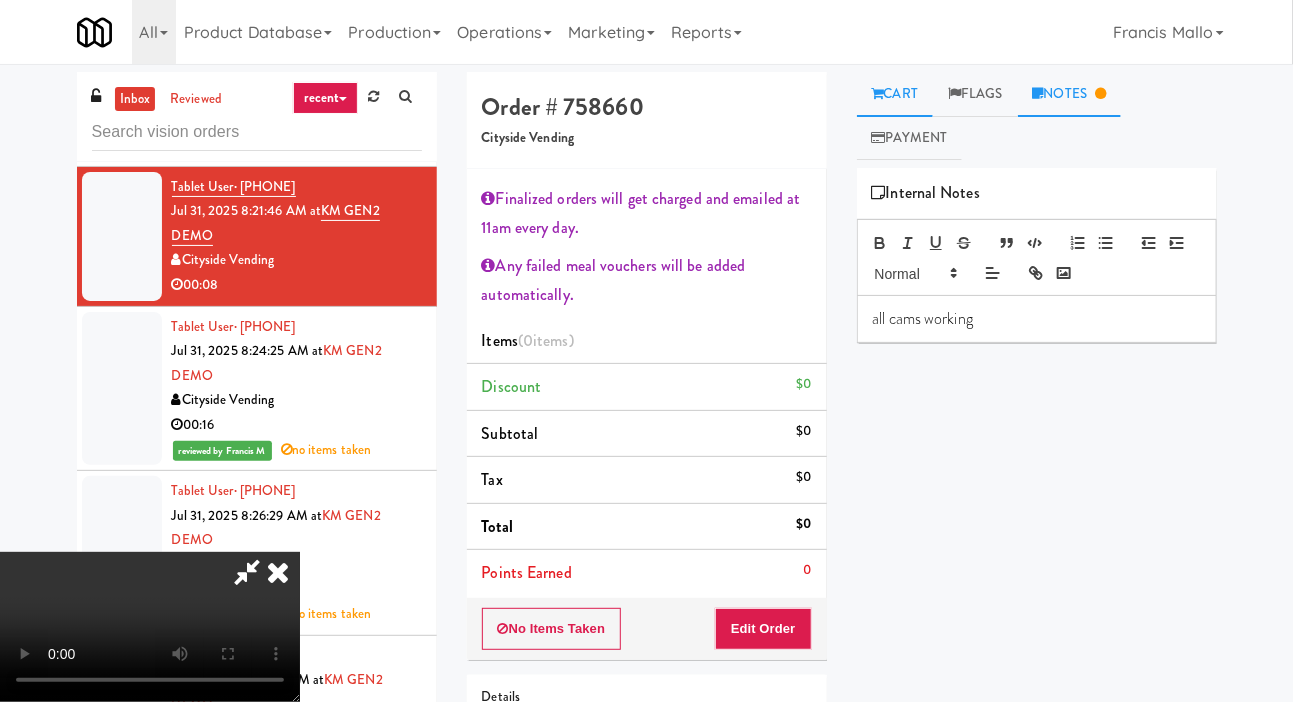 click on "Cart" at bounding box center (895, 94) 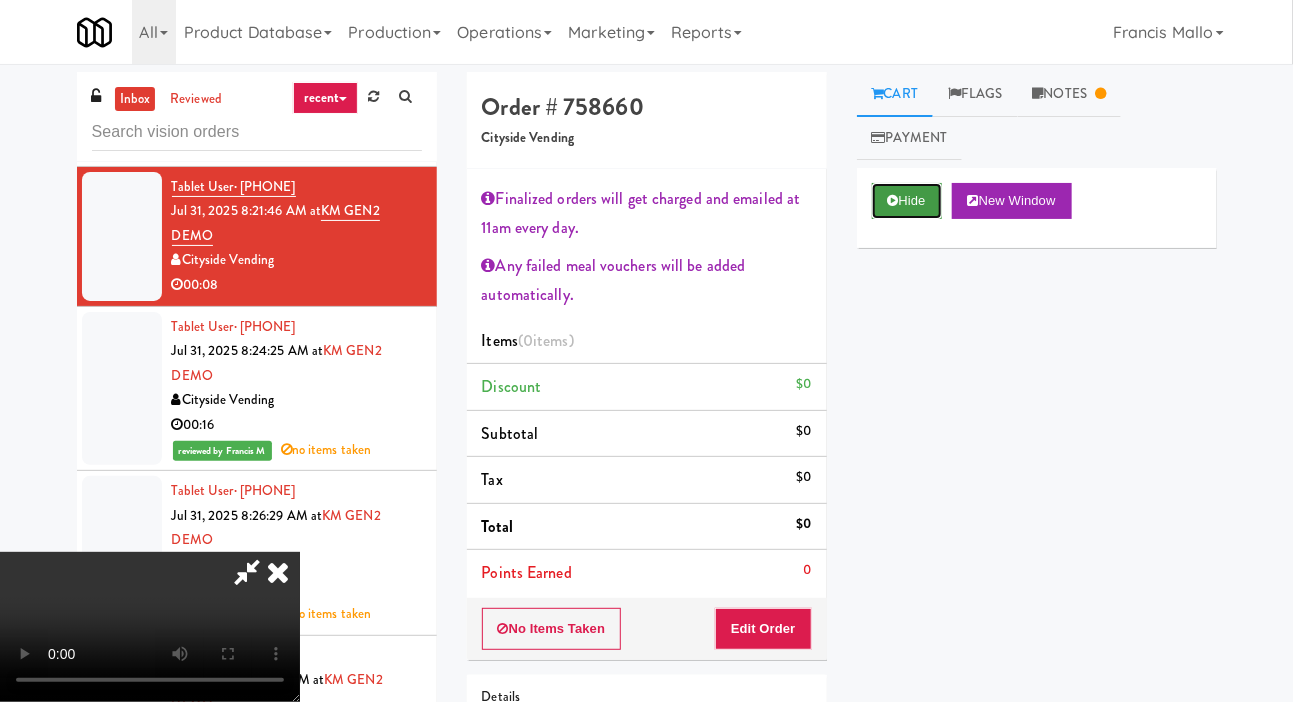 click on "Hide" at bounding box center (907, 201) 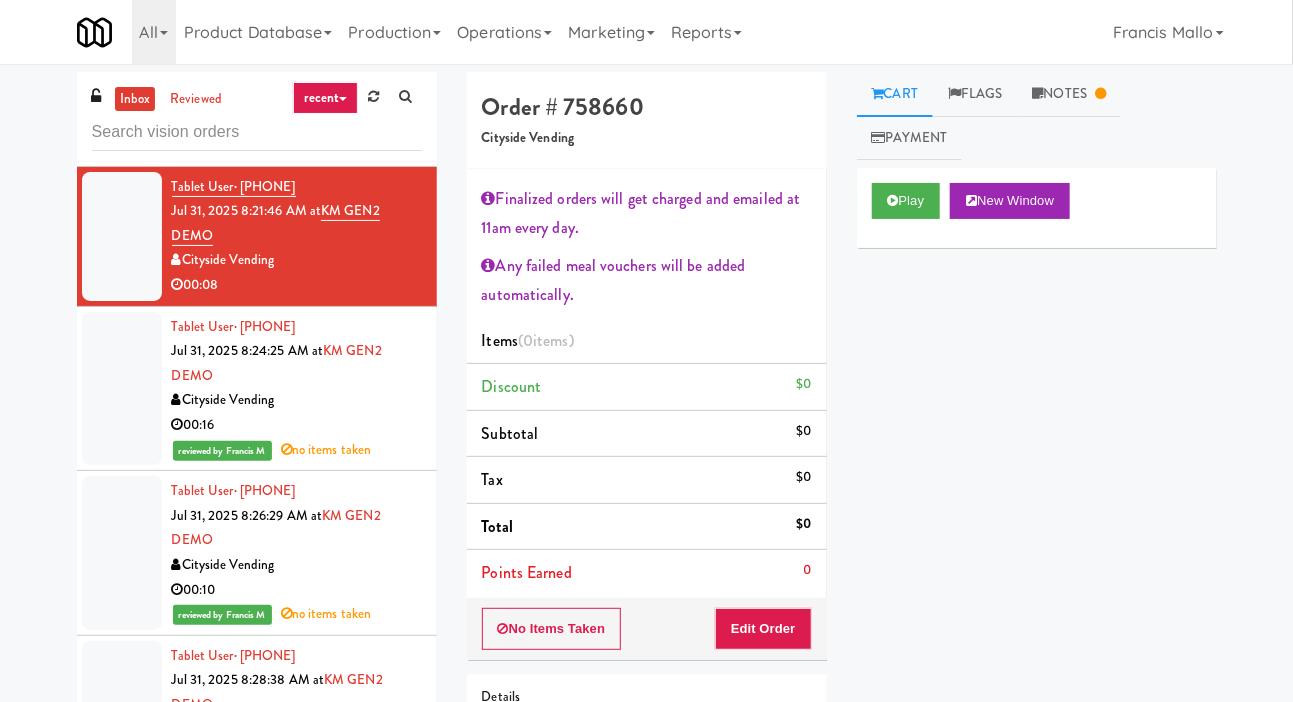 click on "Finalized orders will get charged and emailed at 11am every day.  Any failed meal vouchers will be added automatically. Items  (0  items ) Discount  $0 Subtotal $0 Tax $0 Total $0 Points Earned  0" at bounding box center [647, 383] 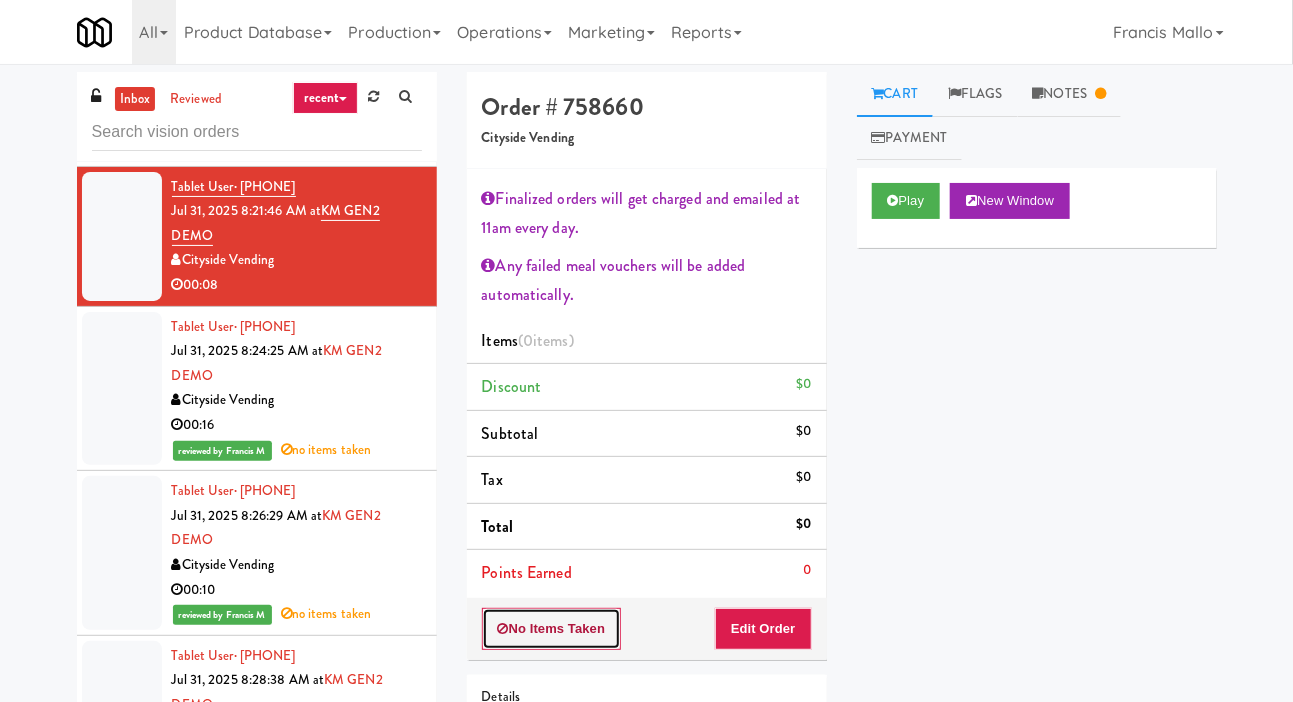 click on "No Items Taken" at bounding box center (552, 629) 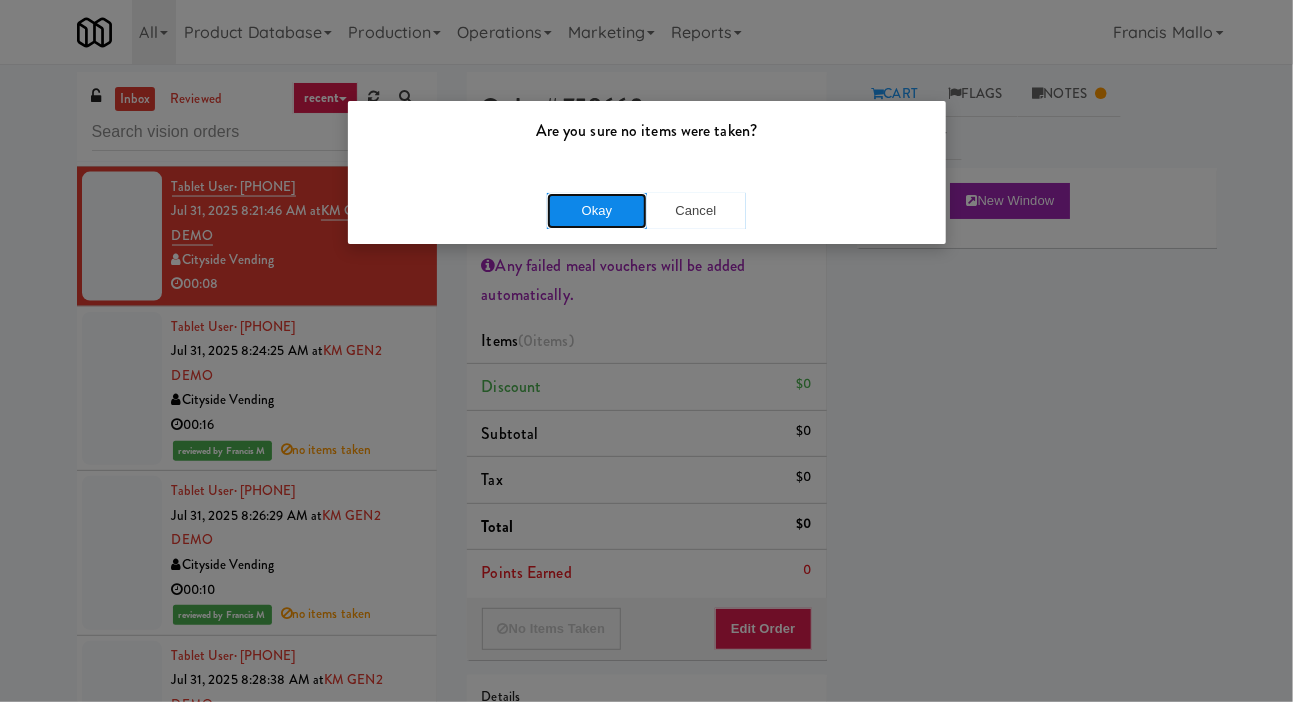 click on "Okay" at bounding box center [597, 211] 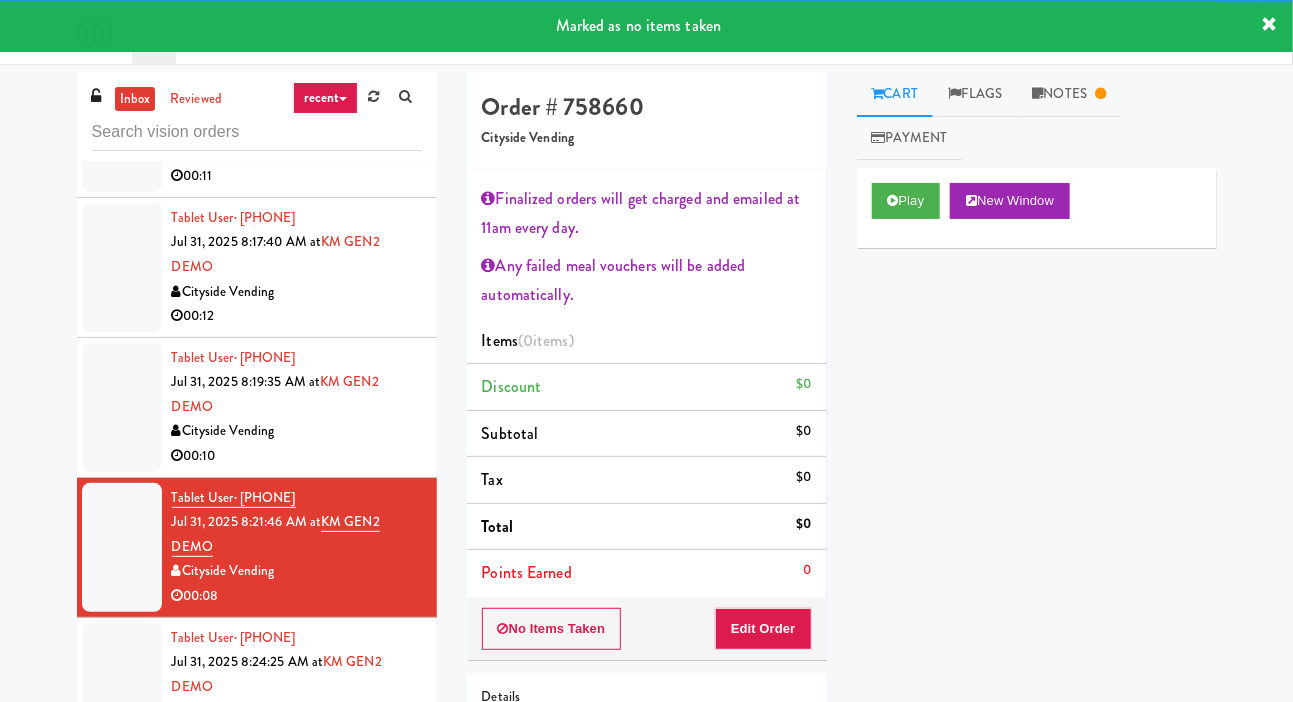 scroll, scrollTop: 1083, scrollLeft: 0, axis: vertical 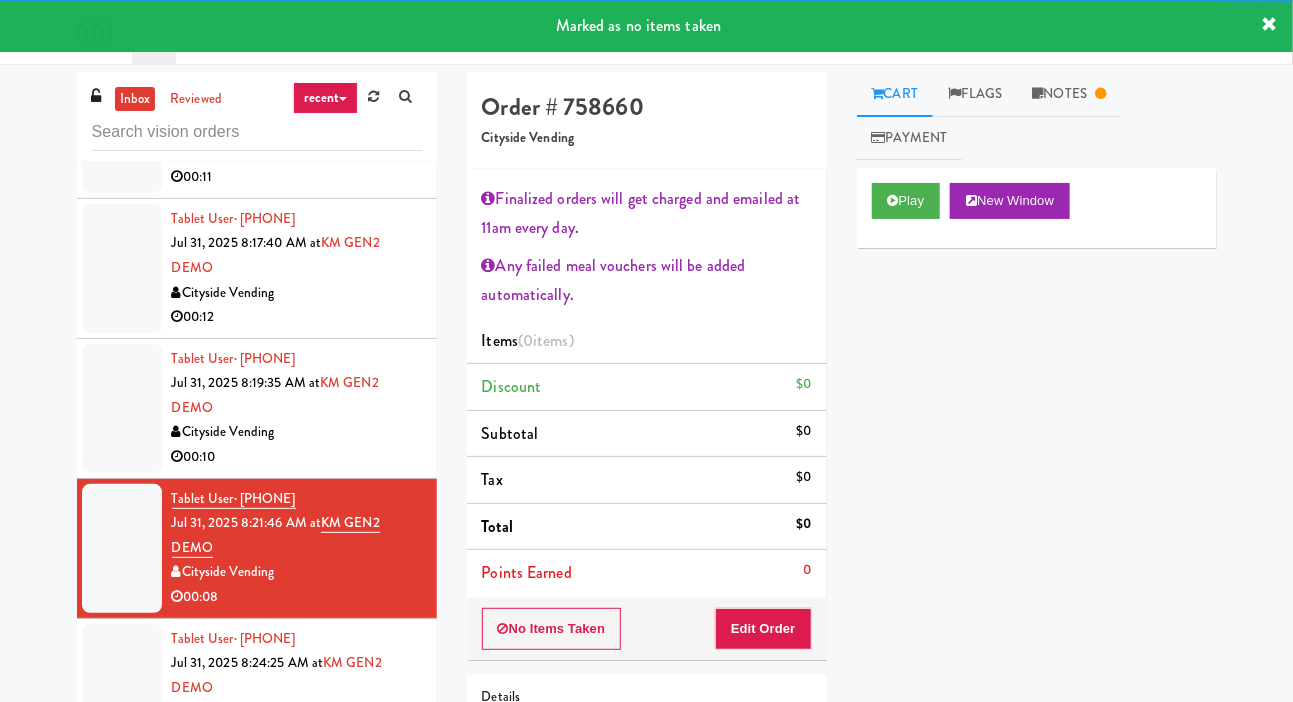 click at bounding box center [122, 408] 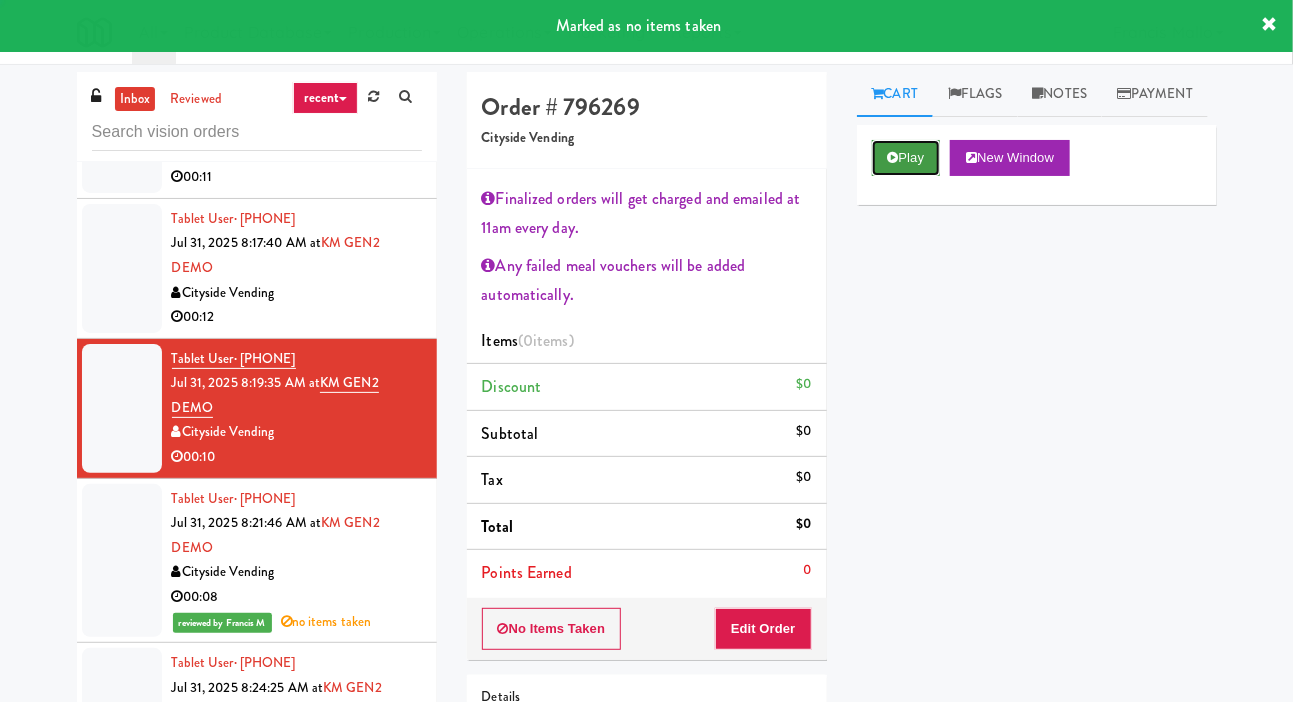click on "Play" at bounding box center (906, 158) 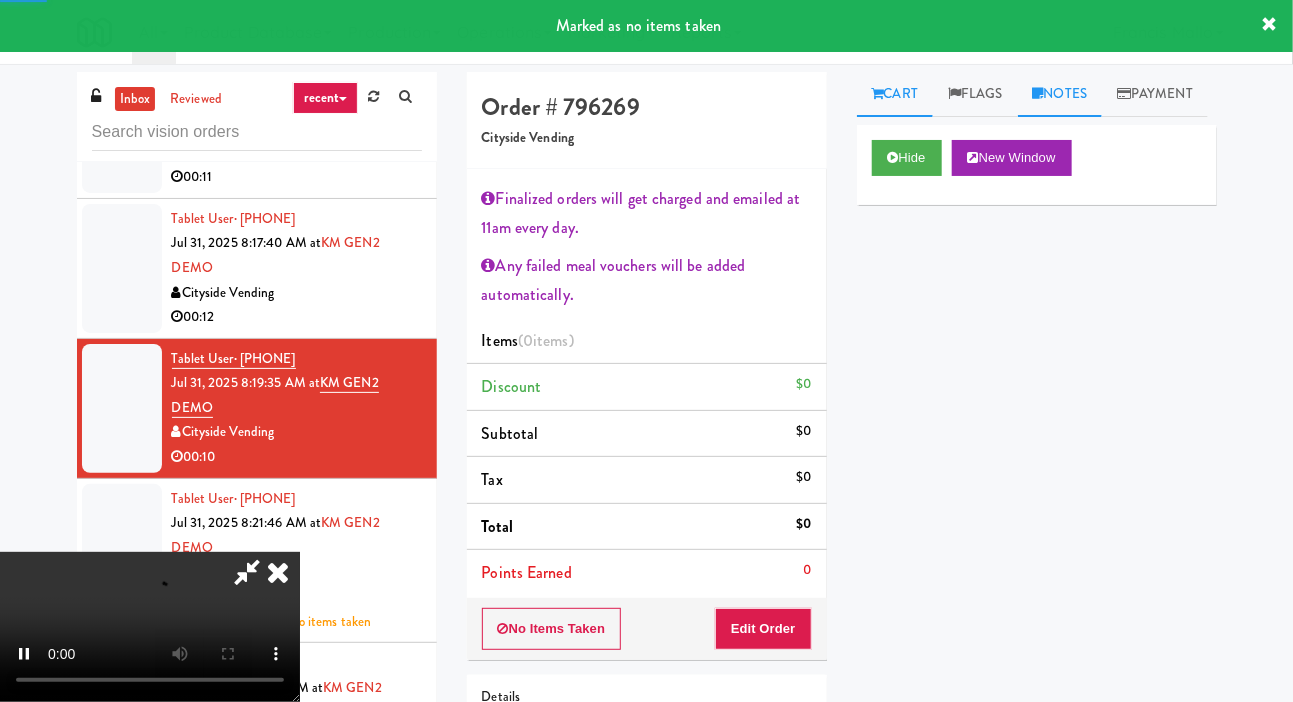 click on "Notes" at bounding box center [1060, 94] 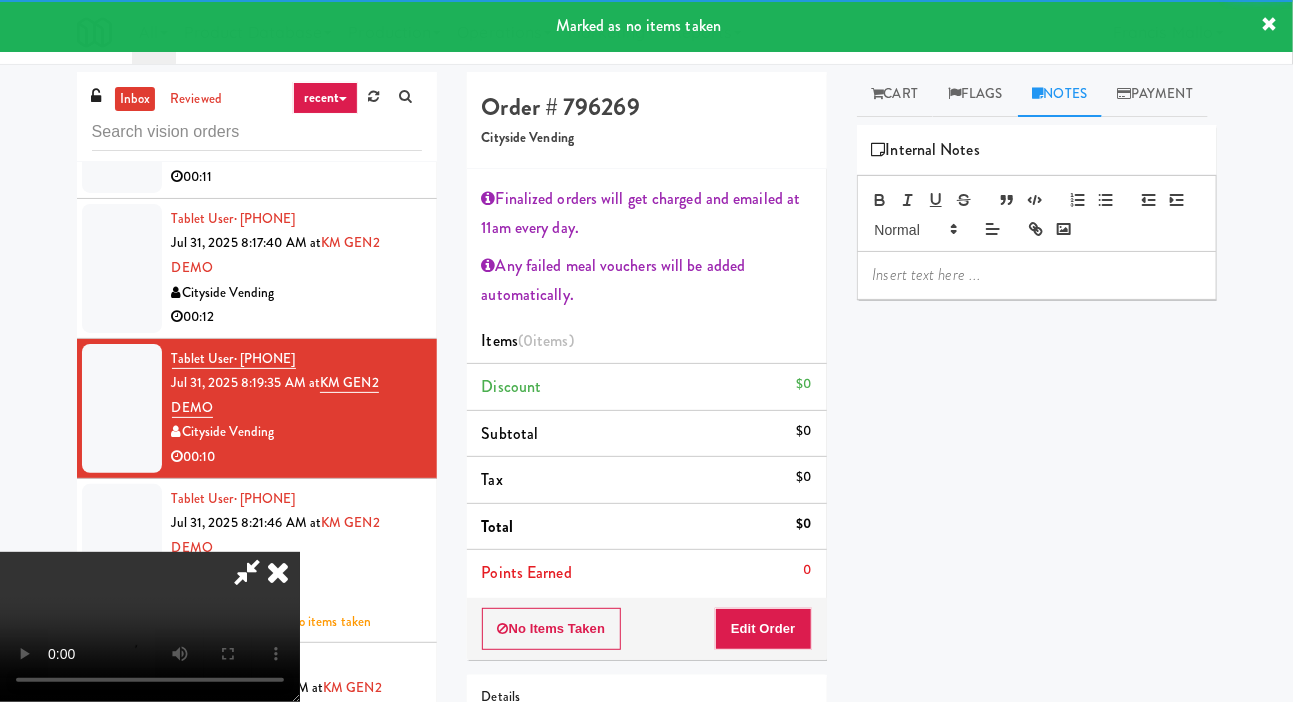 click at bounding box center (1037, 275) 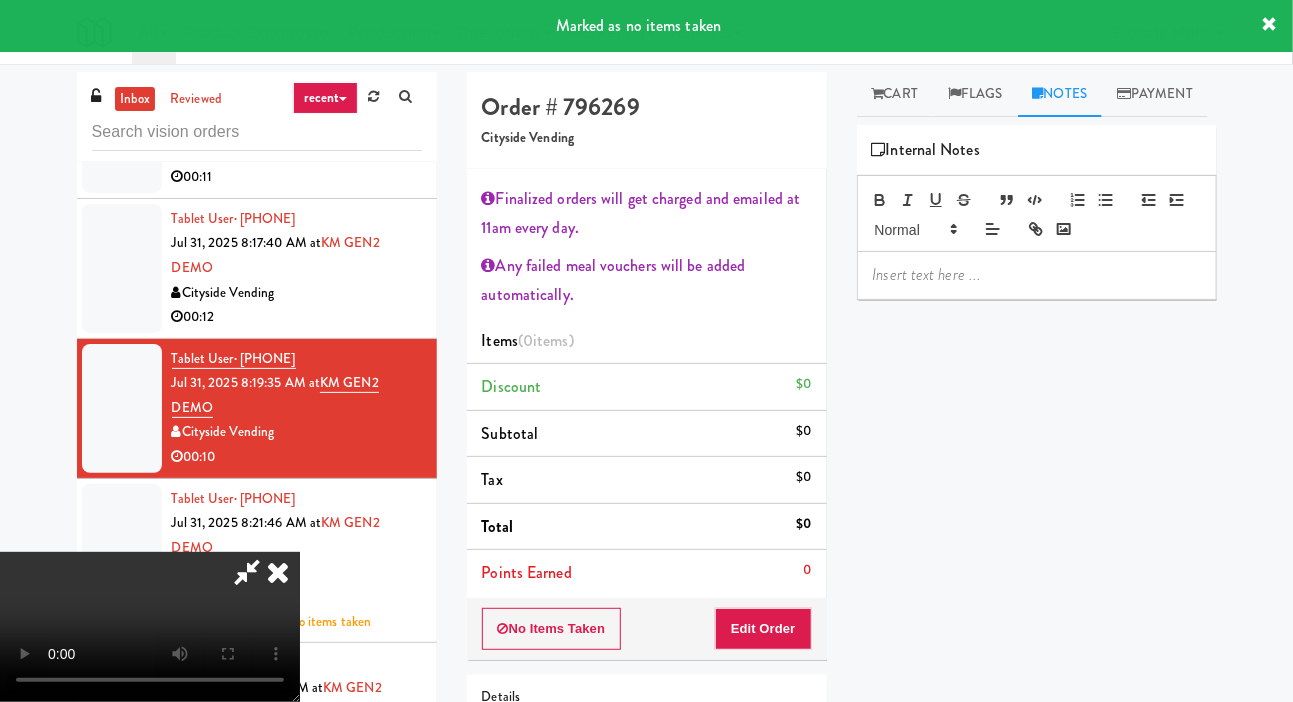 scroll, scrollTop: 0, scrollLeft: 0, axis: both 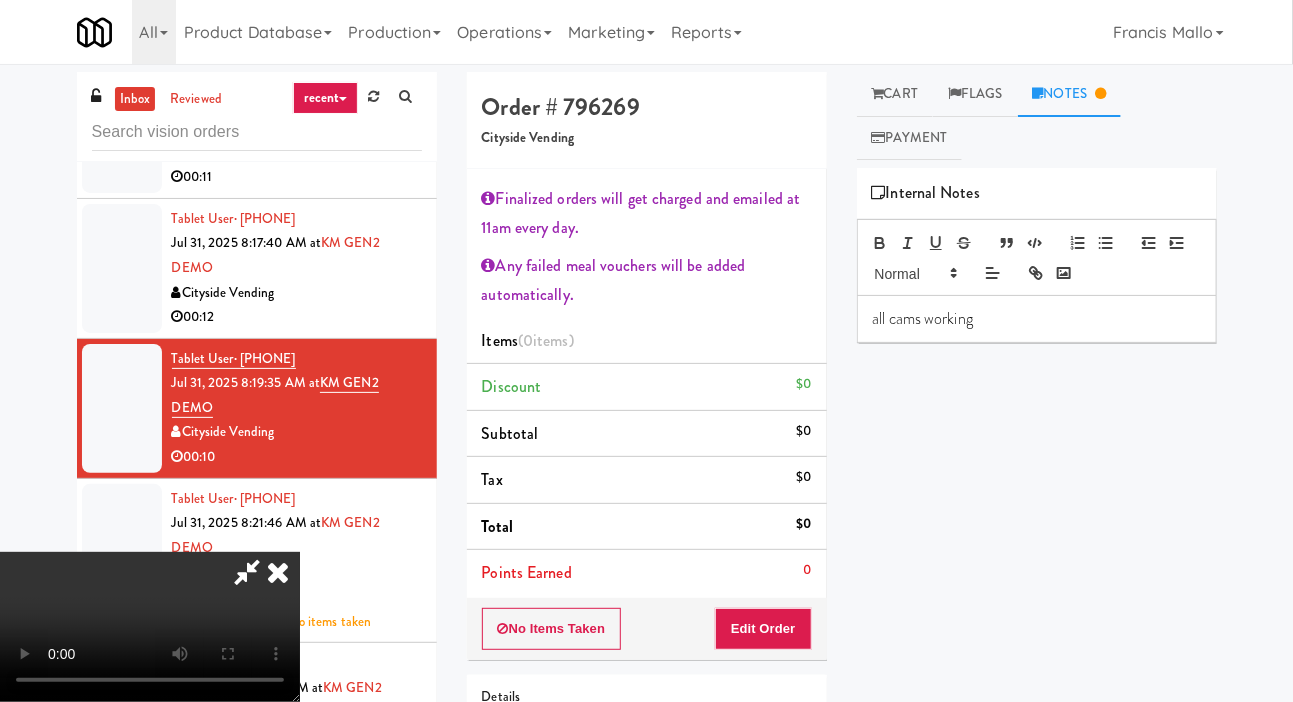 type 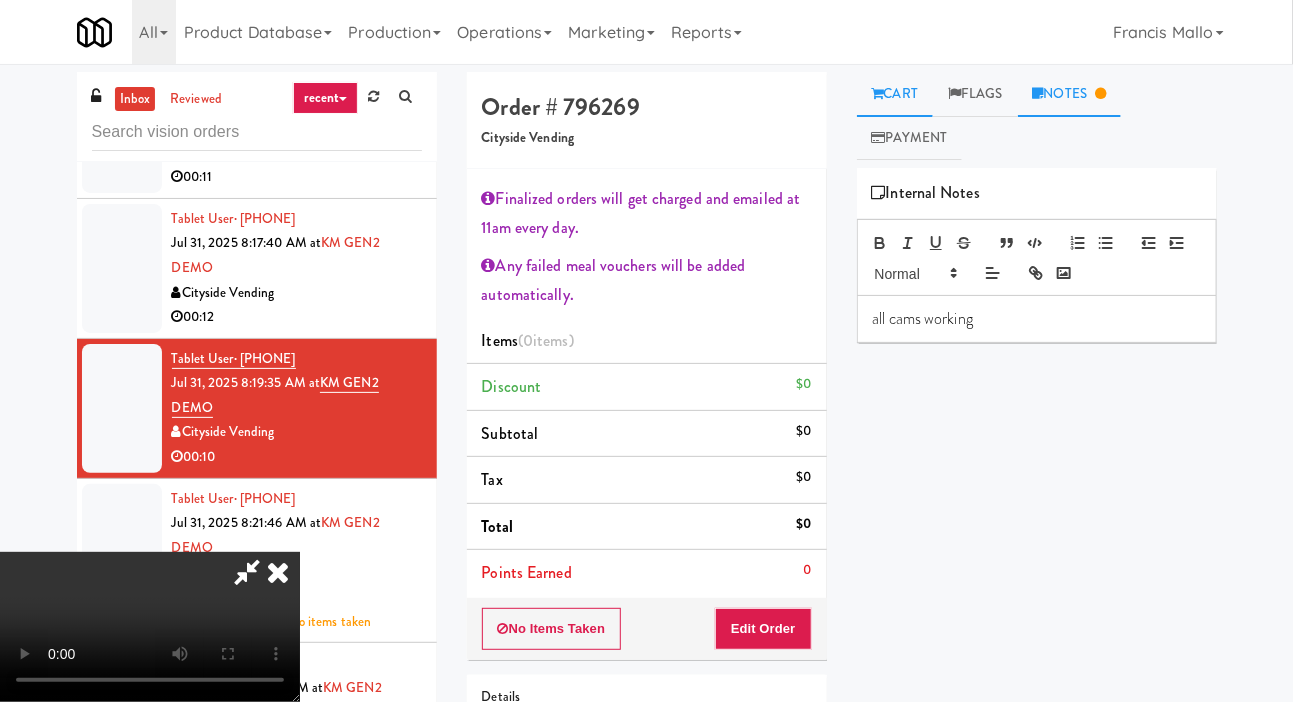 click on "Cart" at bounding box center (895, 94) 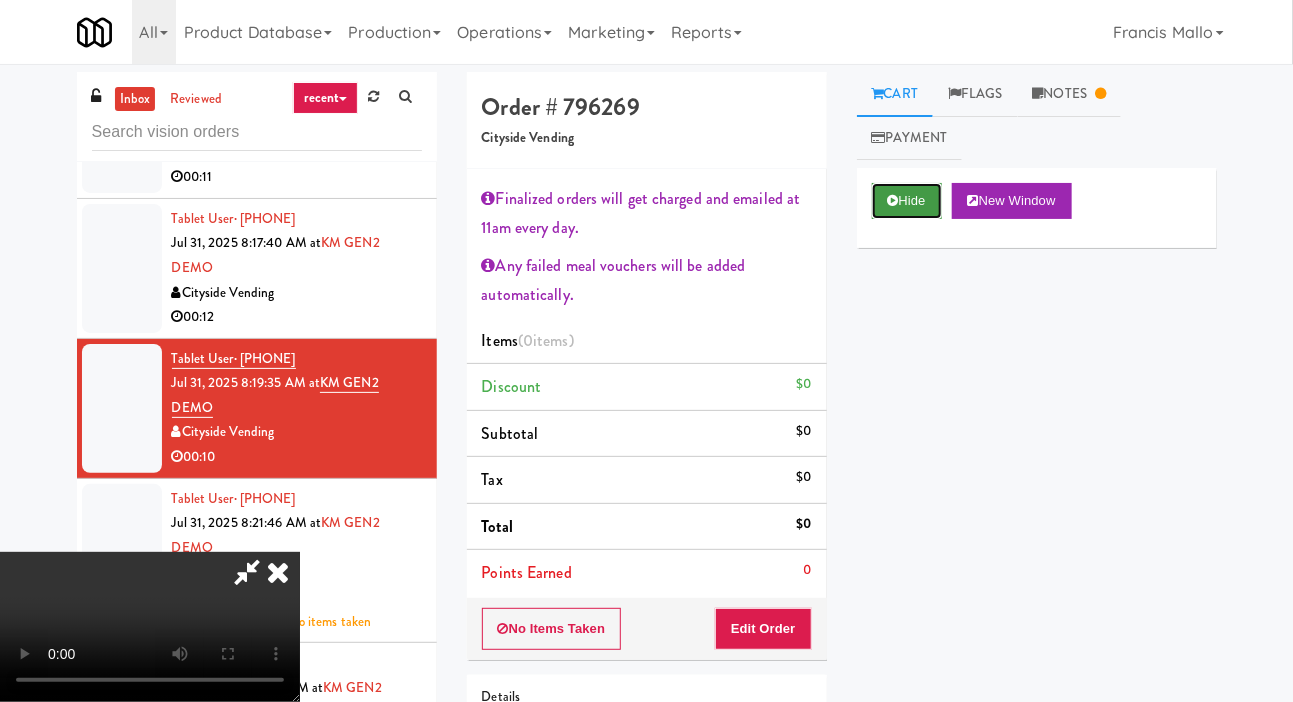 click on "Hide" at bounding box center (907, 201) 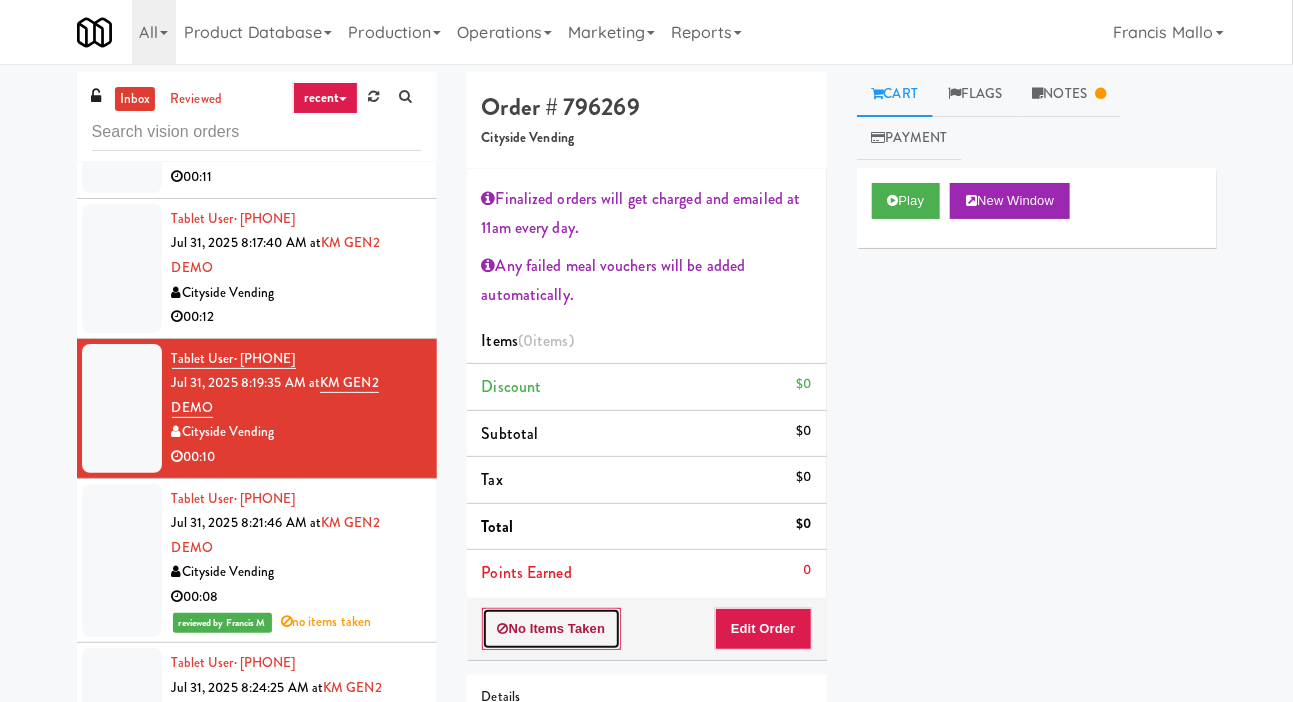 click on "No Items Taken" at bounding box center [552, 629] 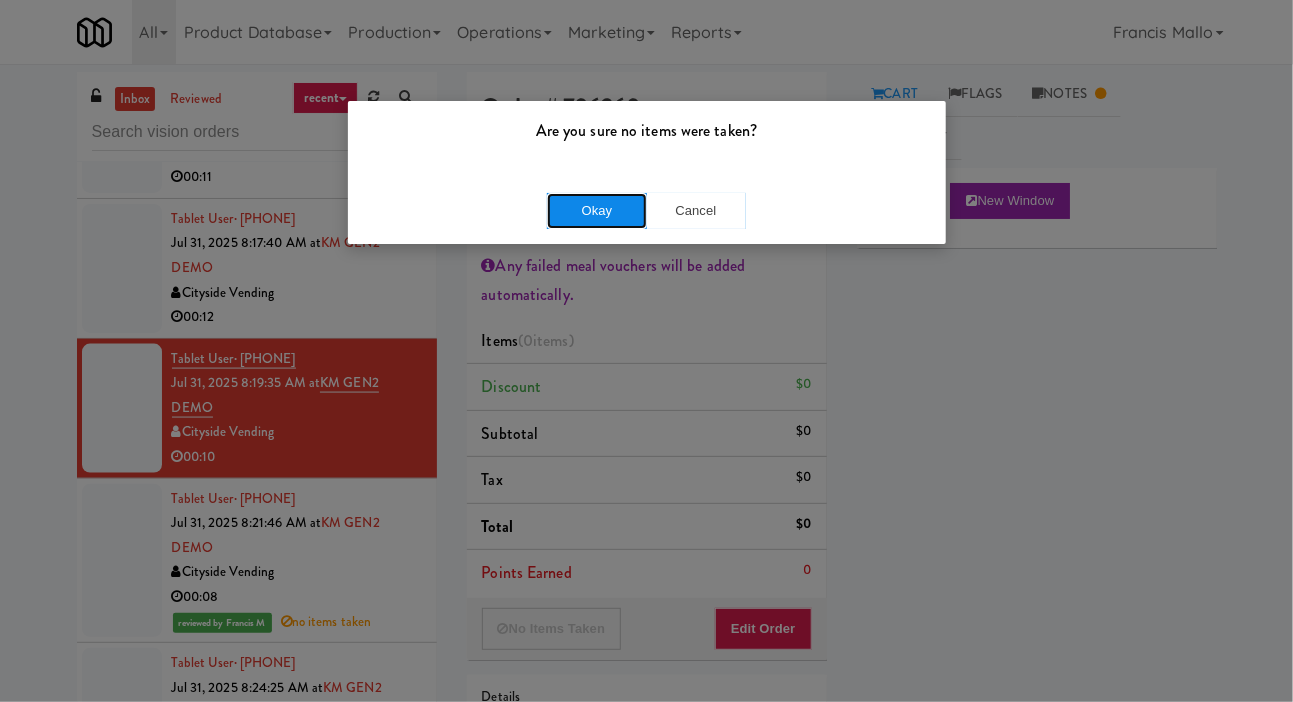 click on "Okay" at bounding box center [597, 211] 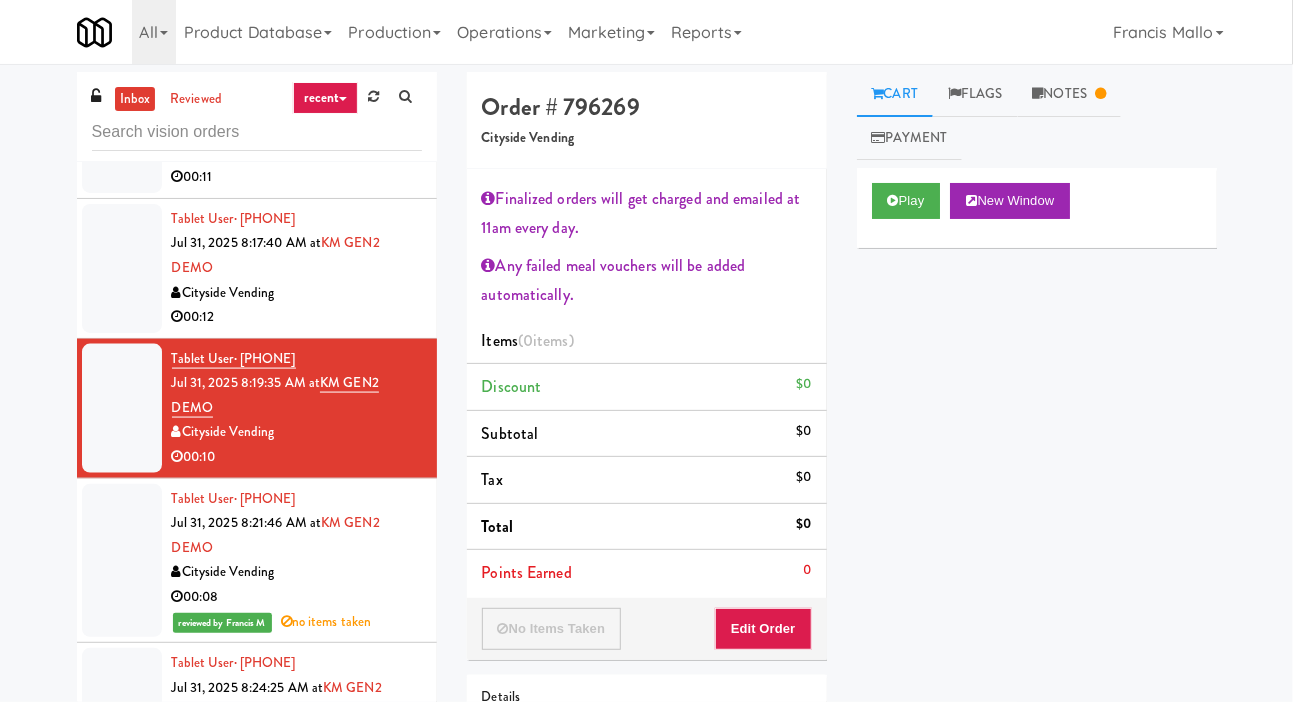 click at bounding box center [122, 268] 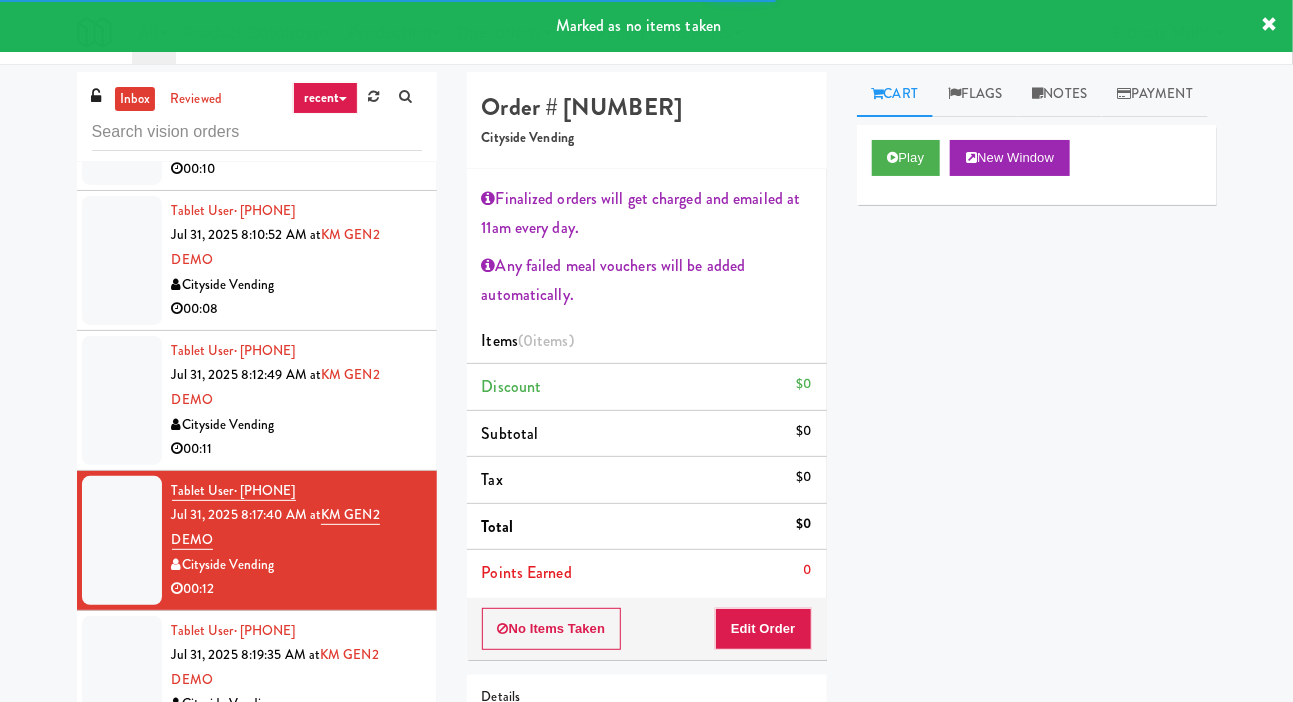 scroll, scrollTop: 793, scrollLeft: 0, axis: vertical 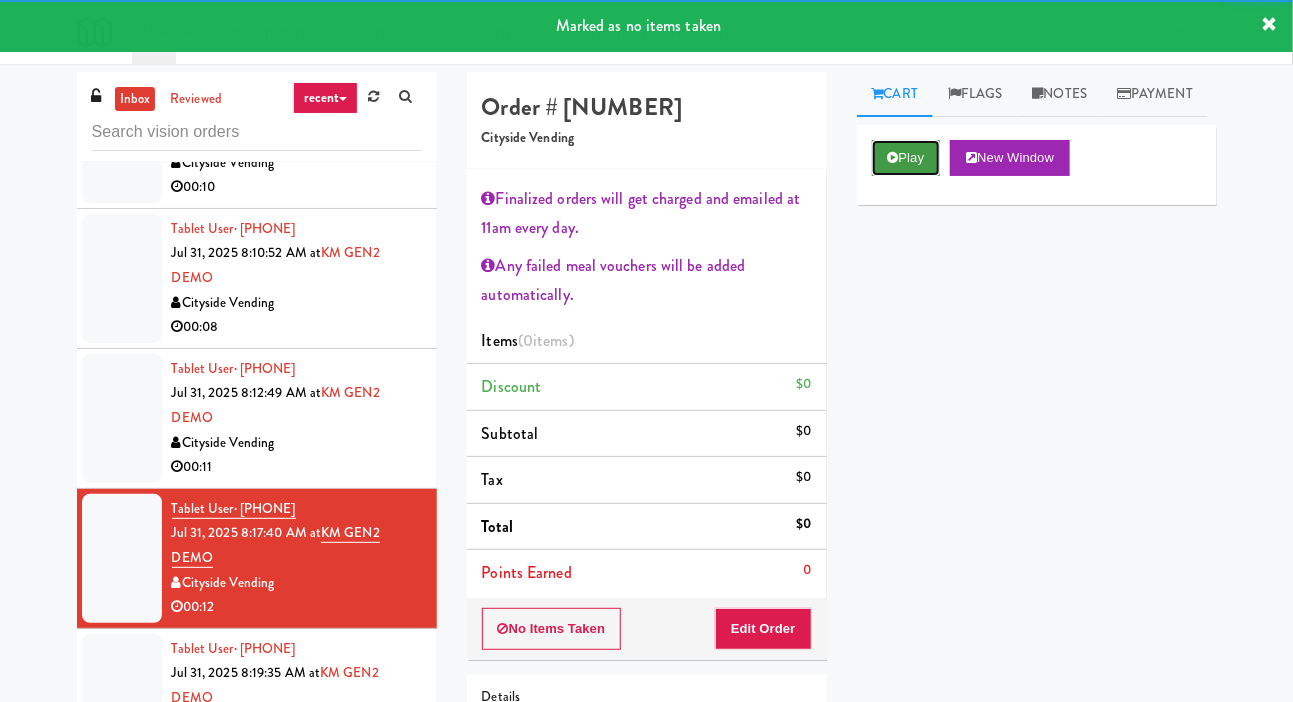 click at bounding box center [893, 157] 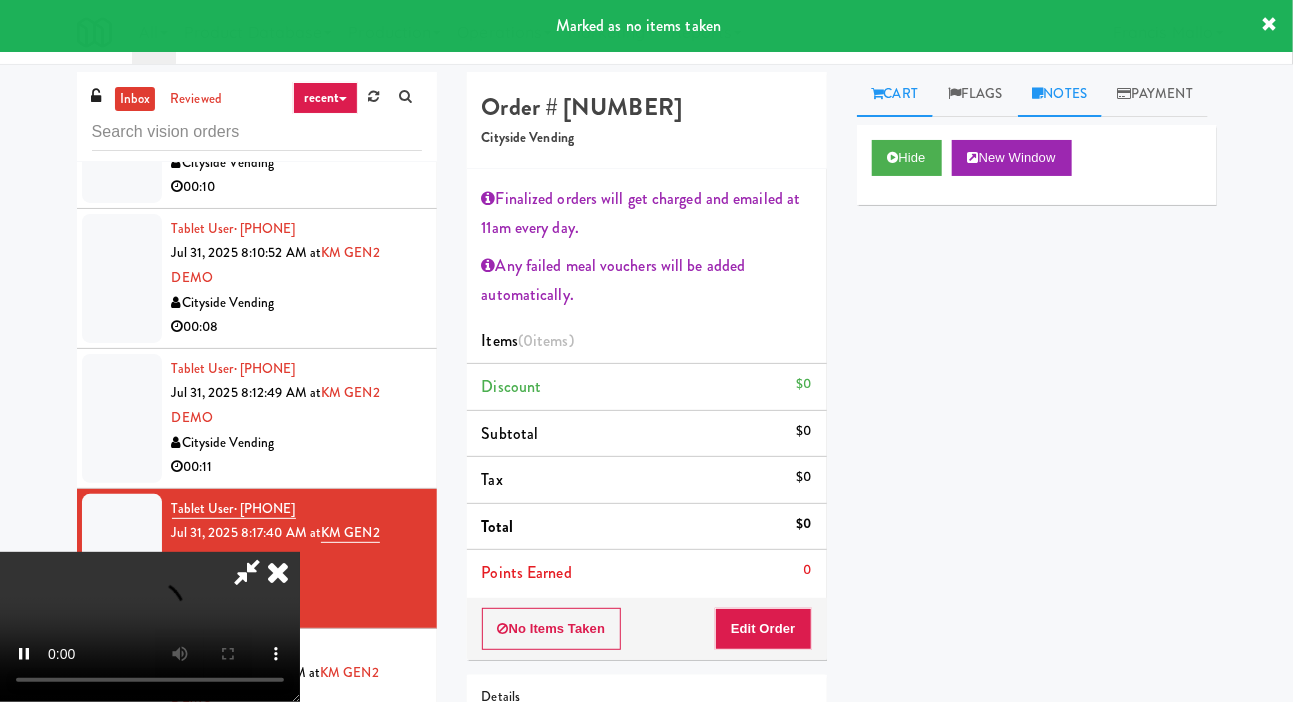 click on "Notes" at bounding box center [1060, 94] 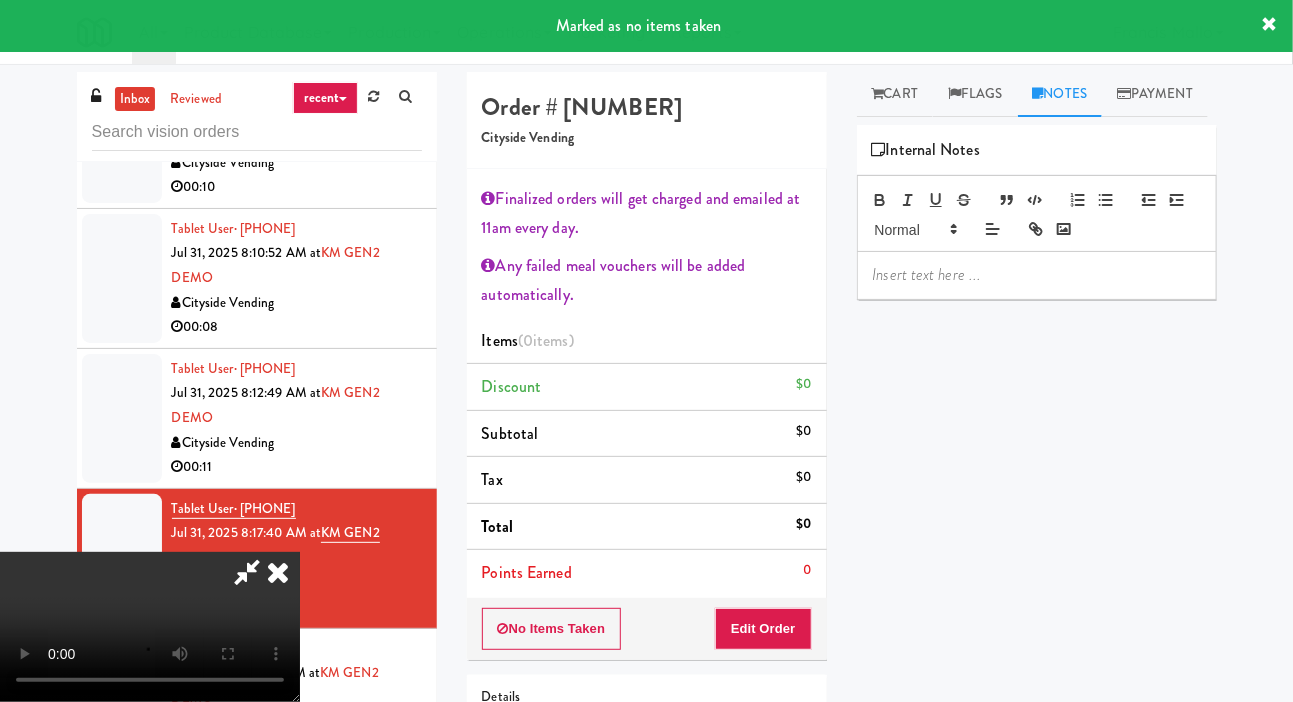 click at bounding box center (1037, 275) 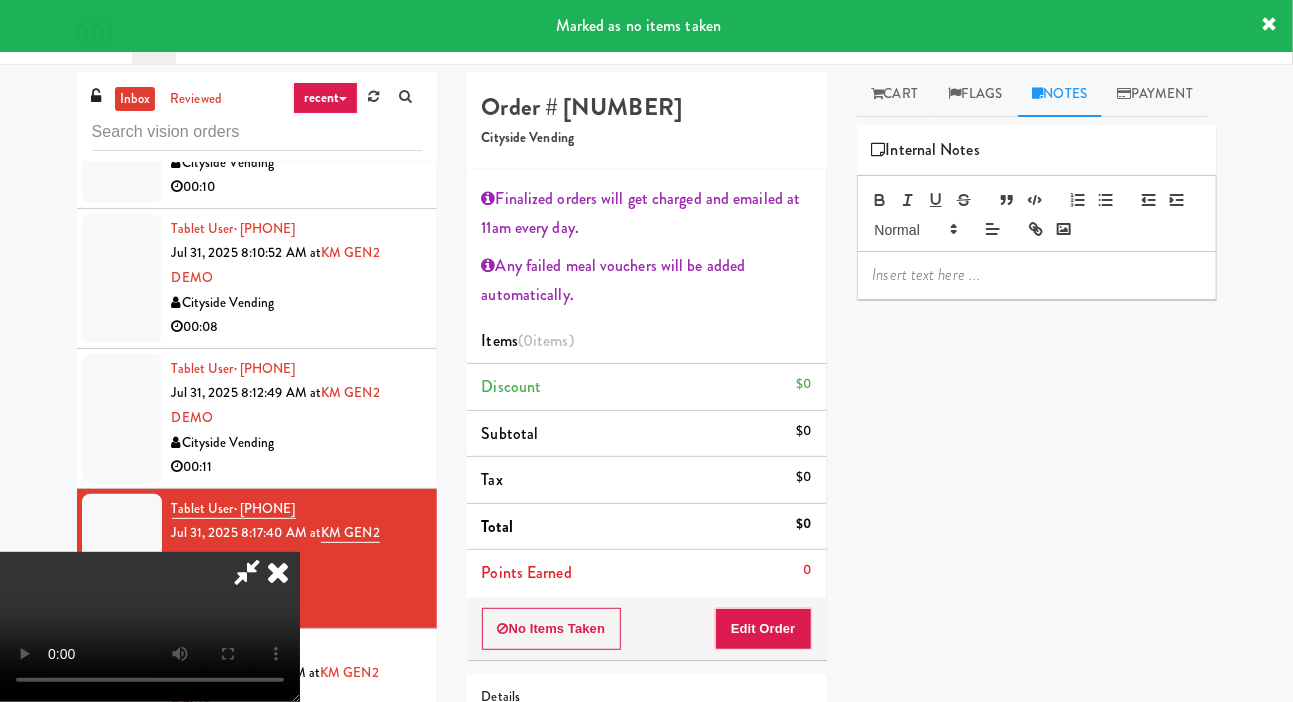 scroll, scrollTop: 0, scrollLeft: 0, axis: both 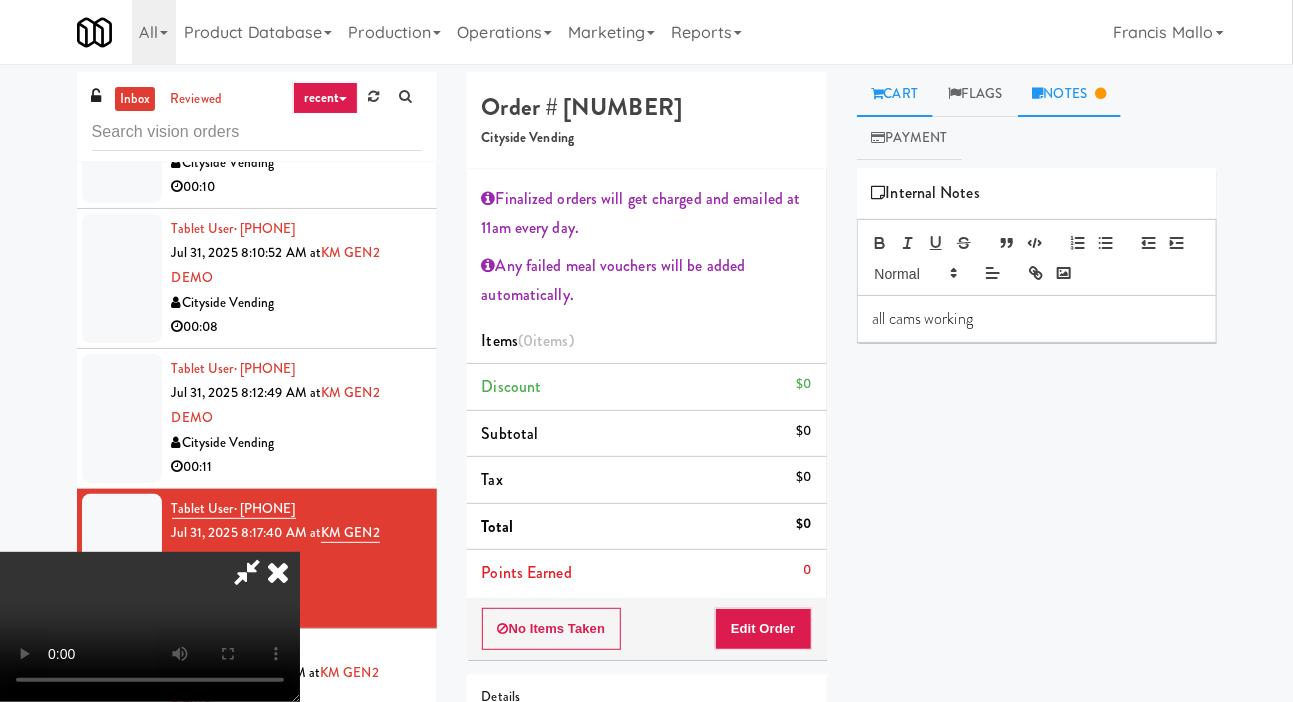 click on "Cart" at bounding box center [895, 94] 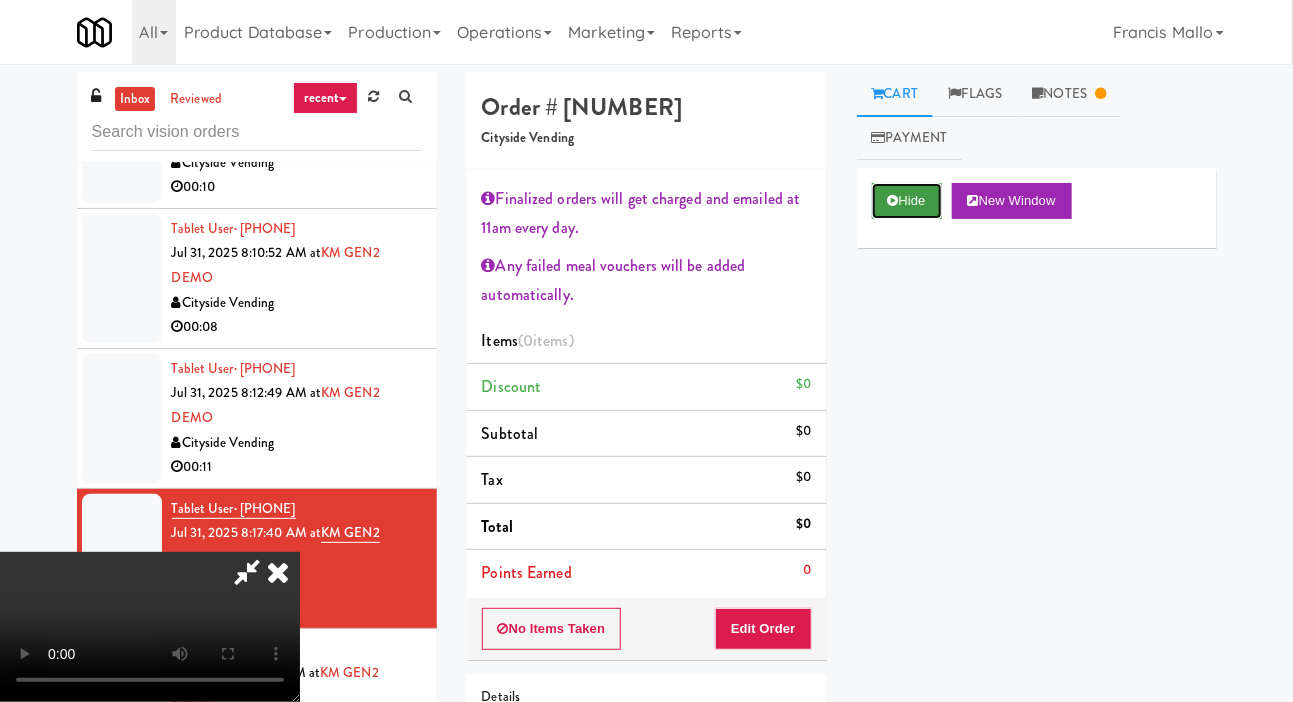 click on "Hide" at bounding box center (907, 201) 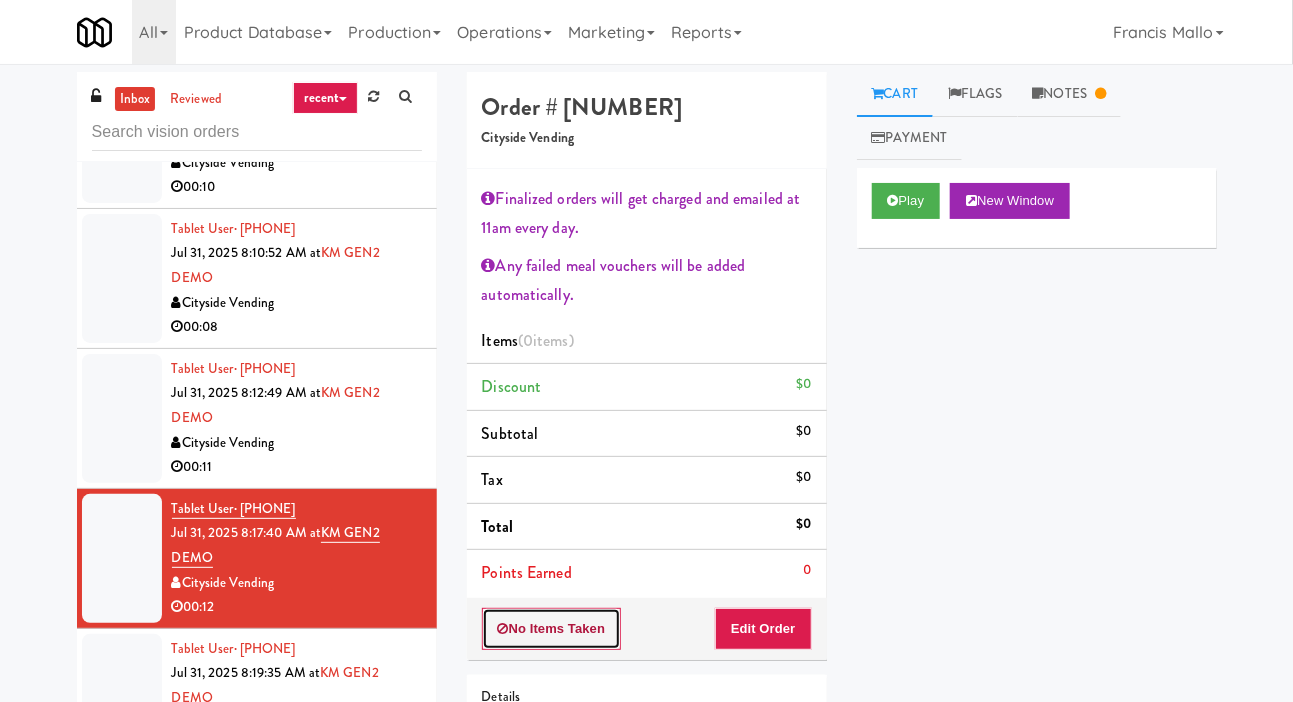 click on "No Items Taken" at bounding box center (552, 629) 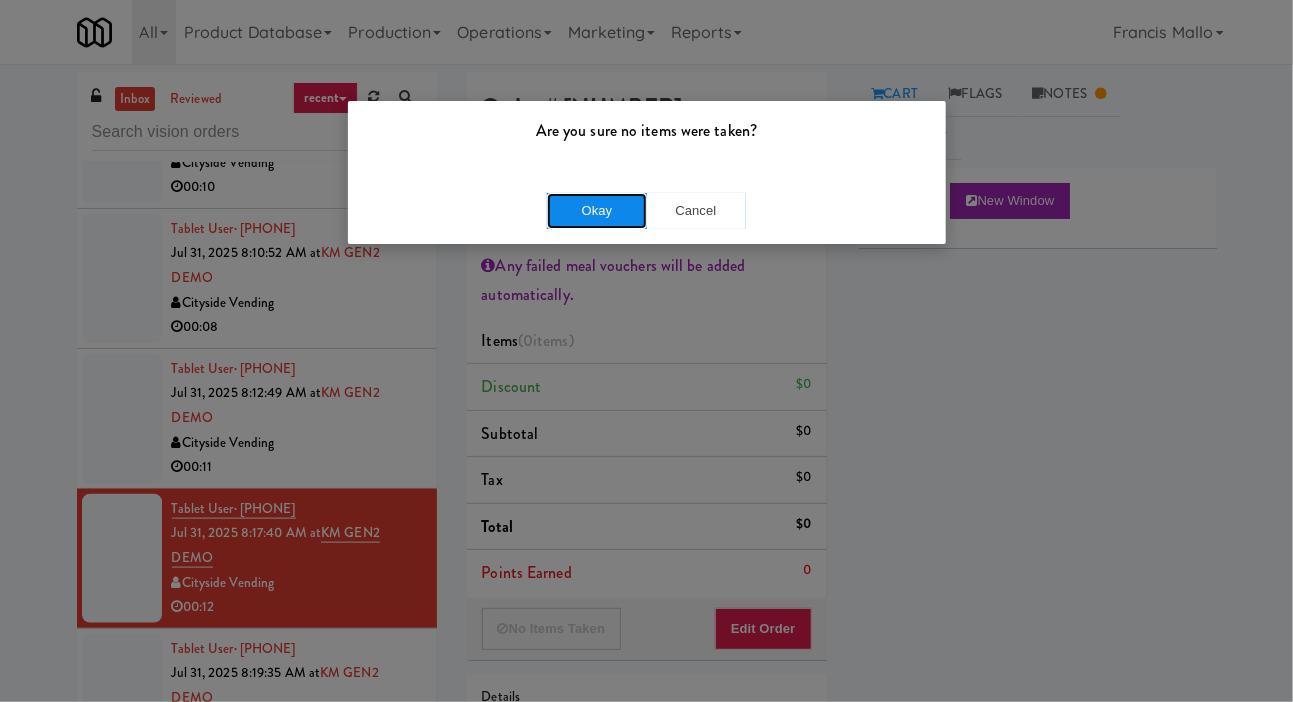 click on "Okay" at bounding box center [597, 211] 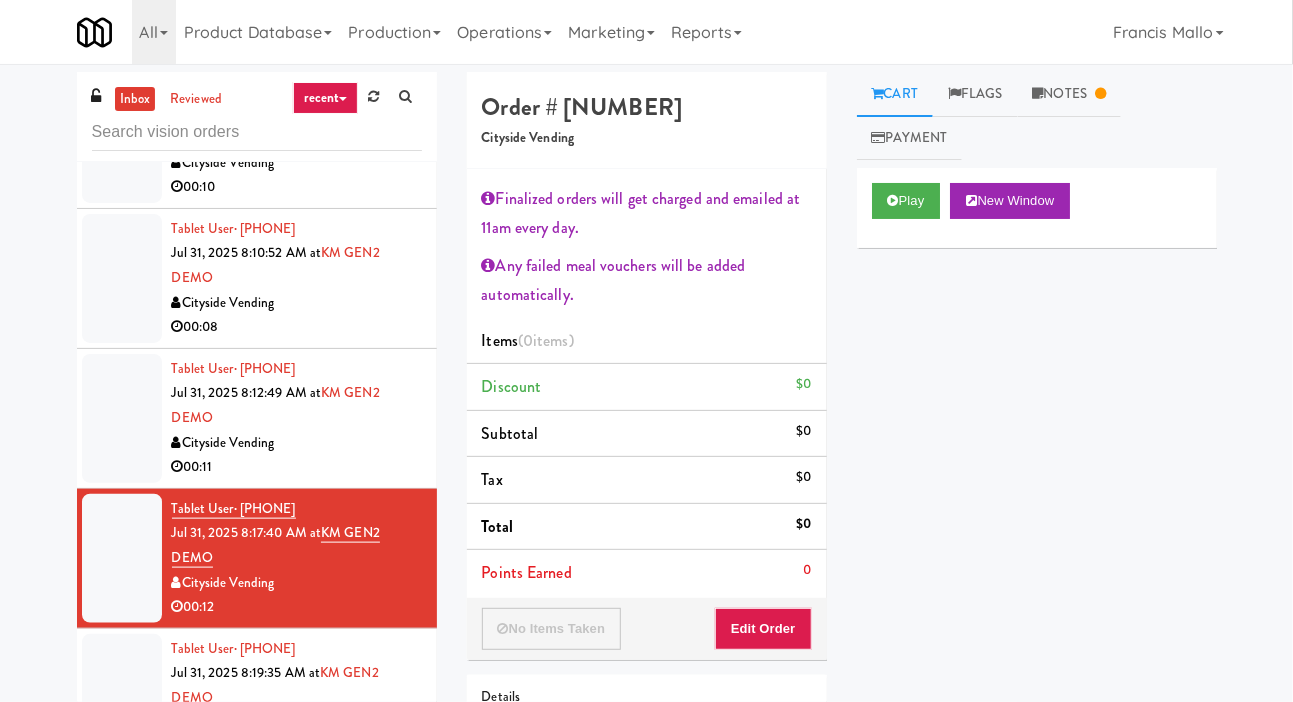 click at bounding box center [122, 418] 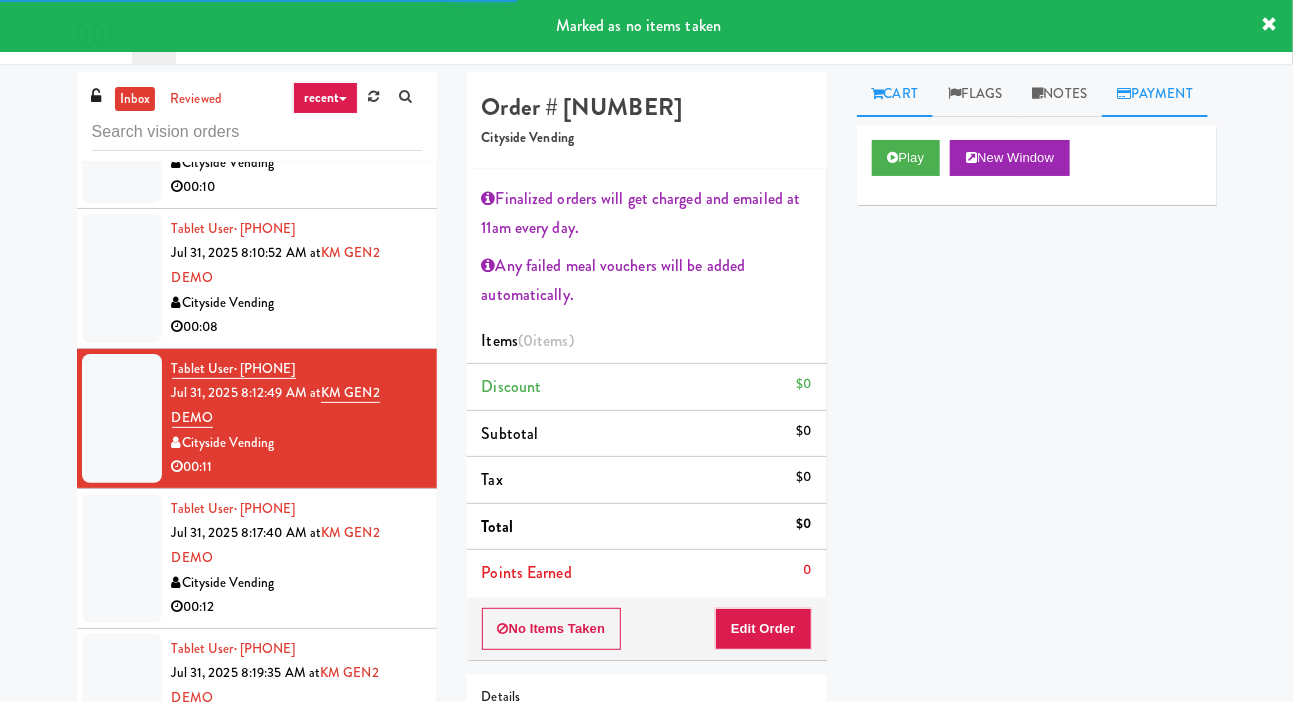 click on "Payment" at bounding box center (1155, 94) 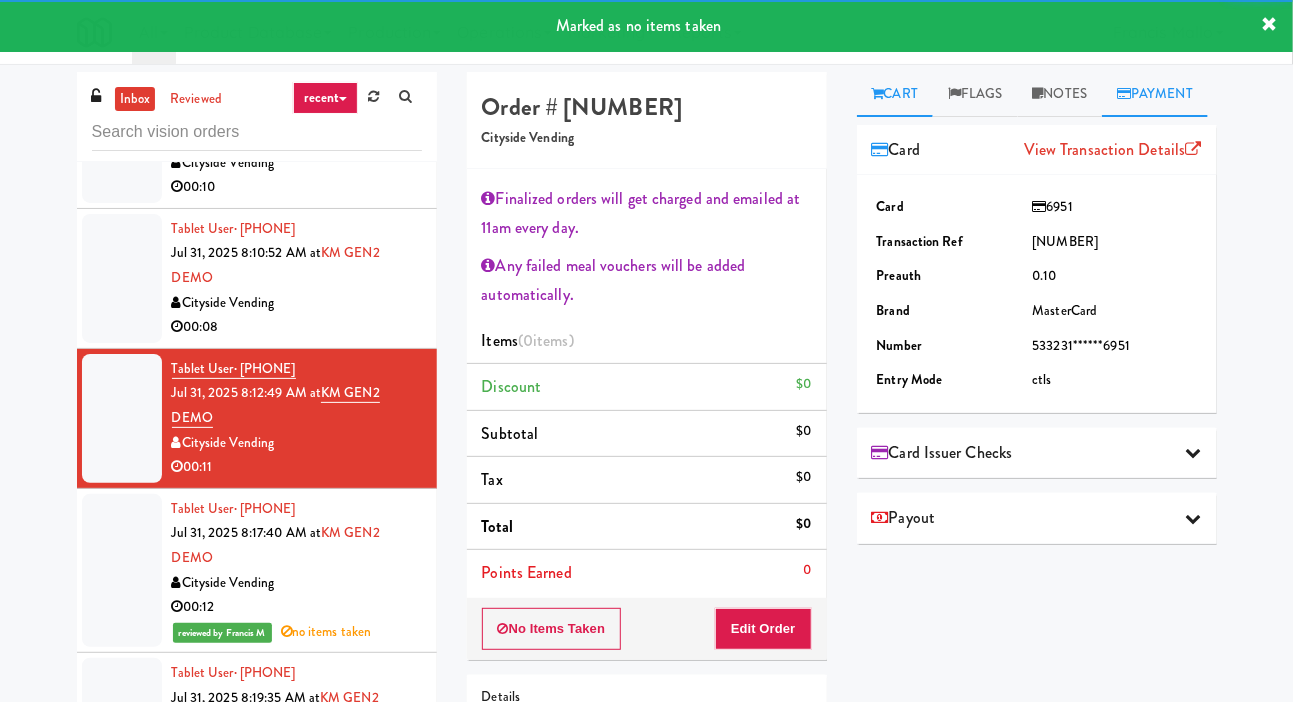 click on "Cart" at bounding box center (895, 94) 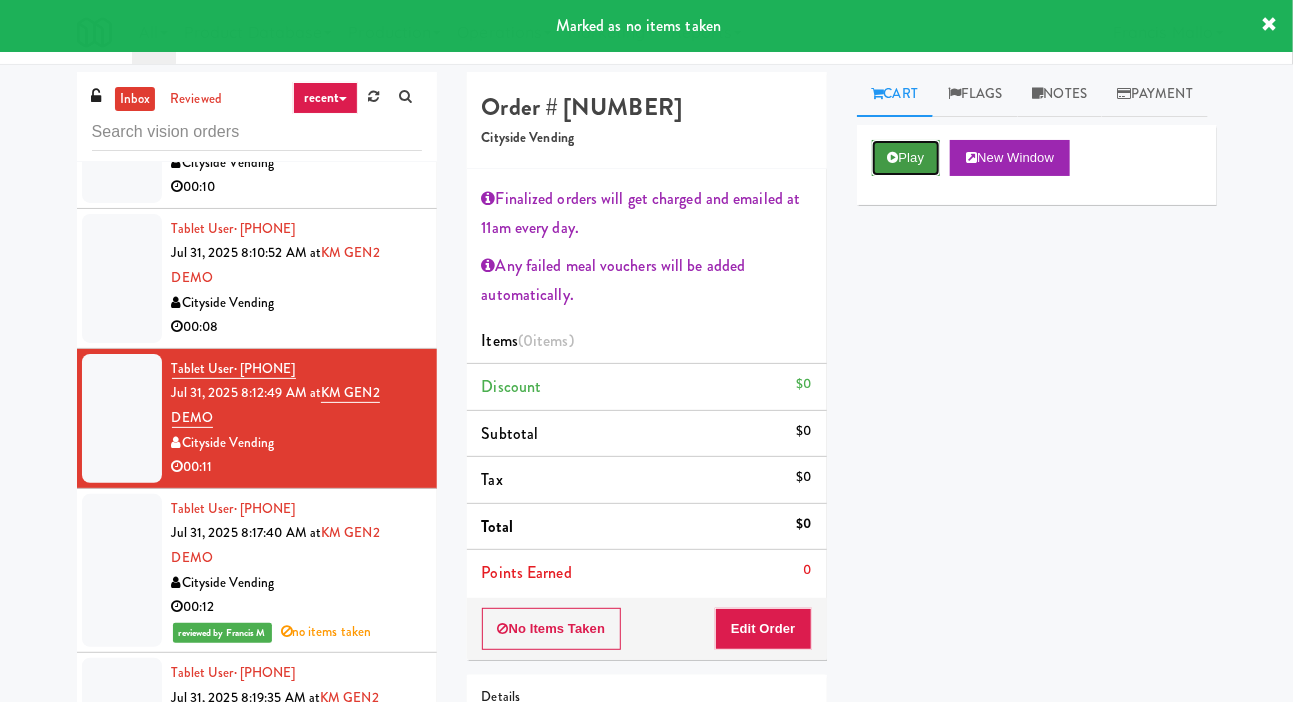 click on "Play" at bounding box center (906, 158) 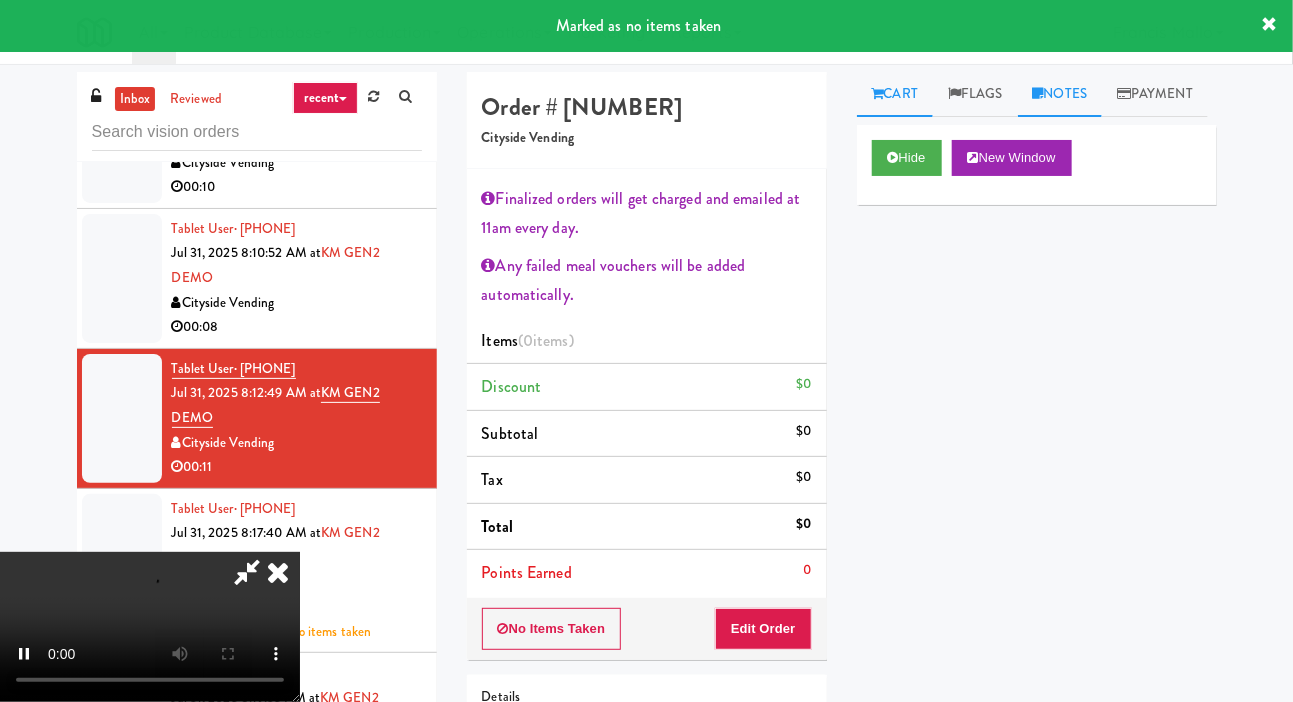 click on "Notes" at bounding box center [1060, 94] 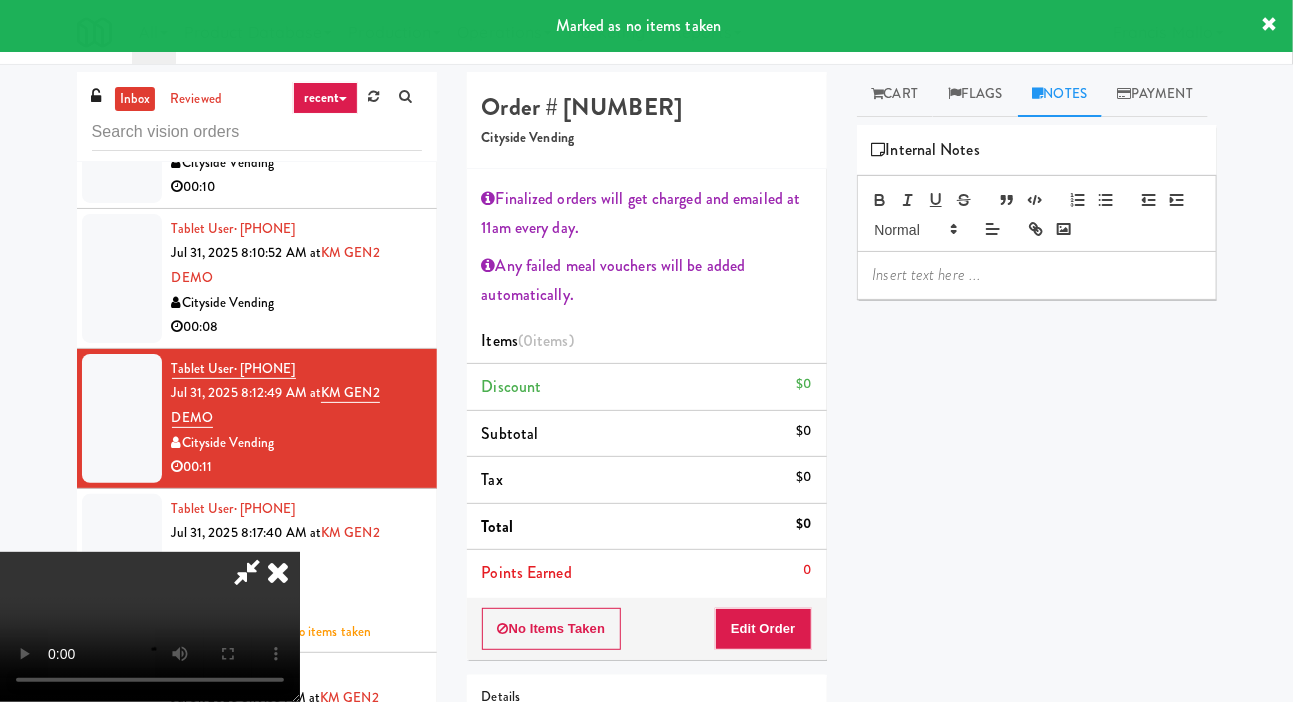 click at bounding box center (1037, 275) 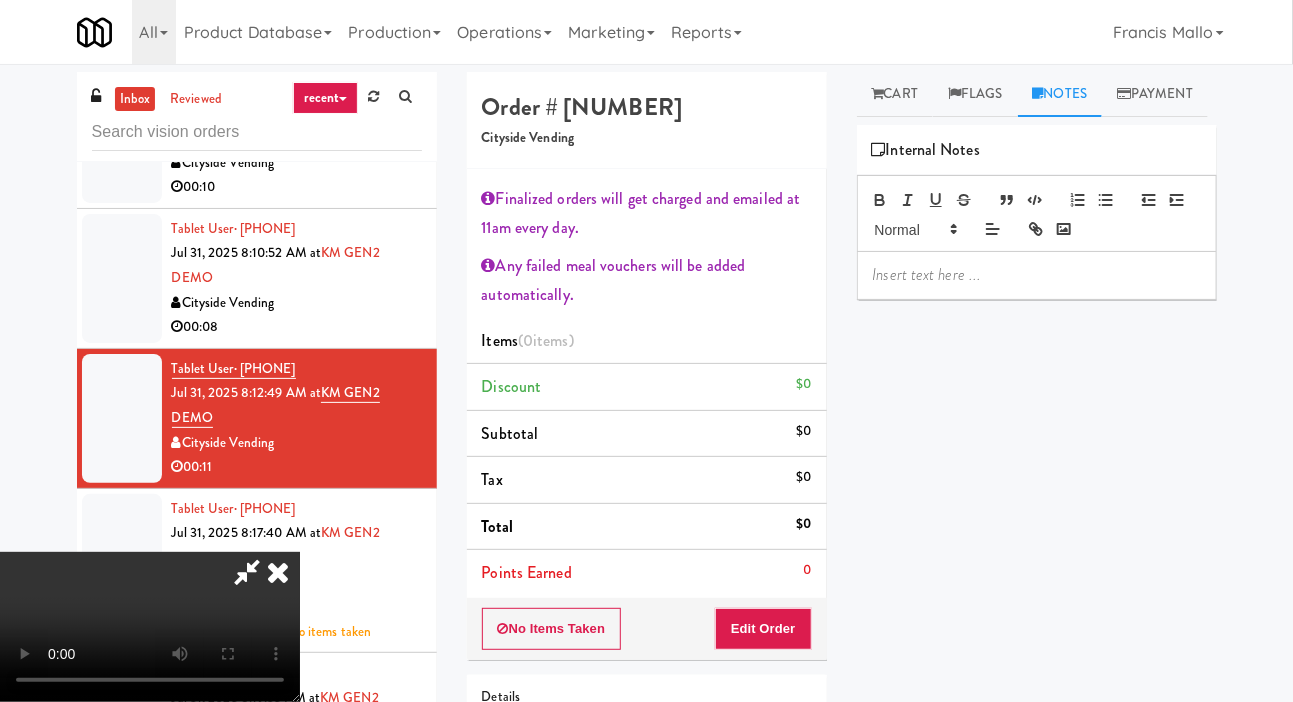 scroll, scrollTop: 0, scrollLeft: 0, axis: both 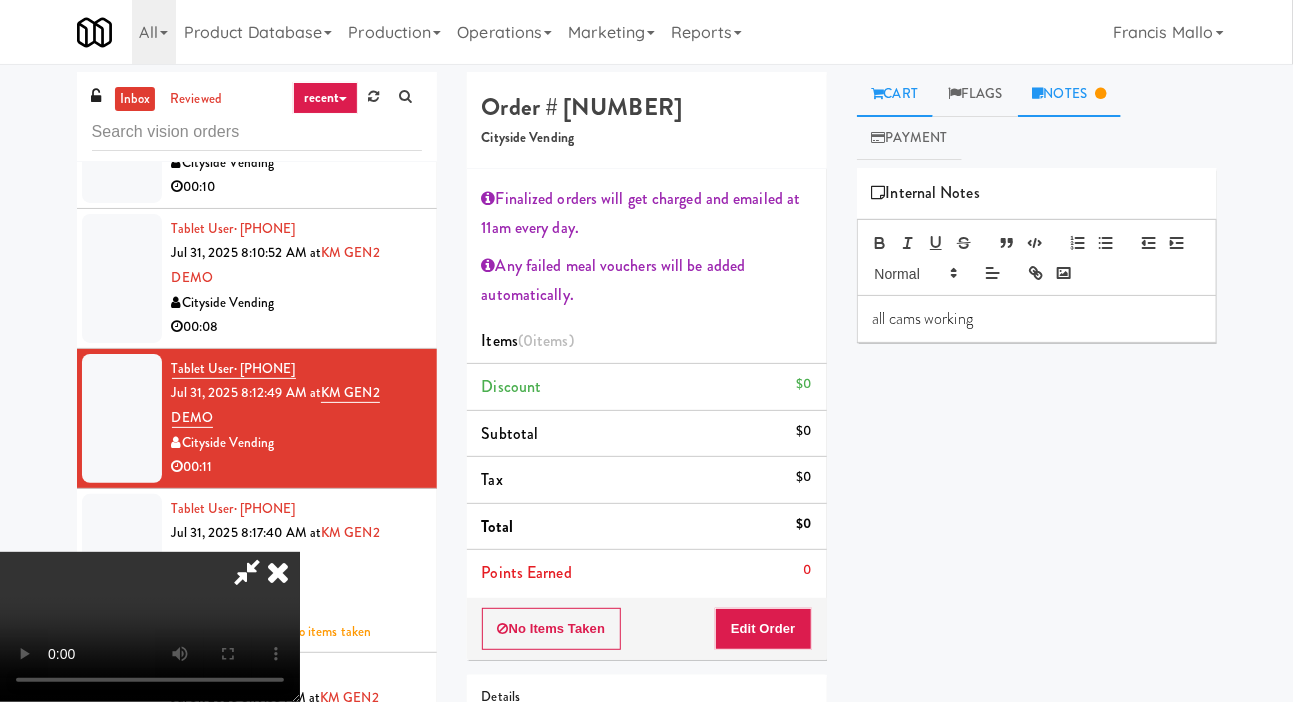 click at bounding box center [878, 93] 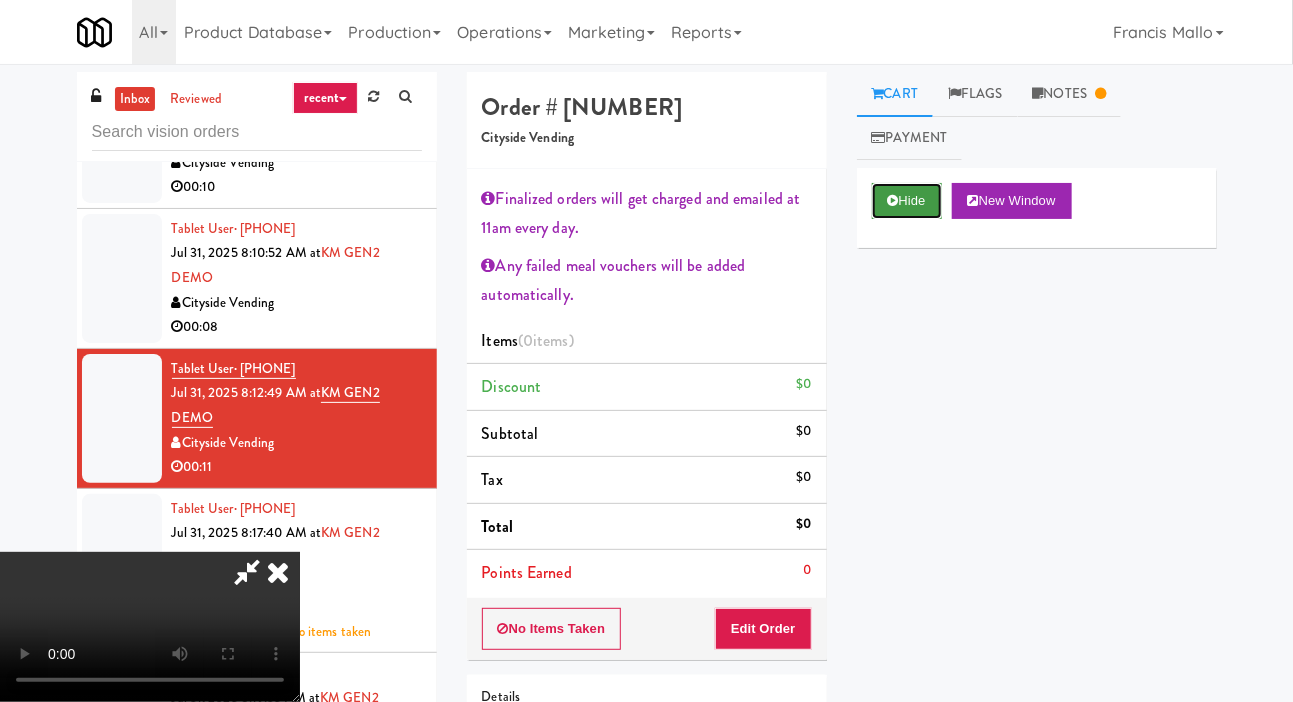 click on "Hide" at bounding box center (907, 201) 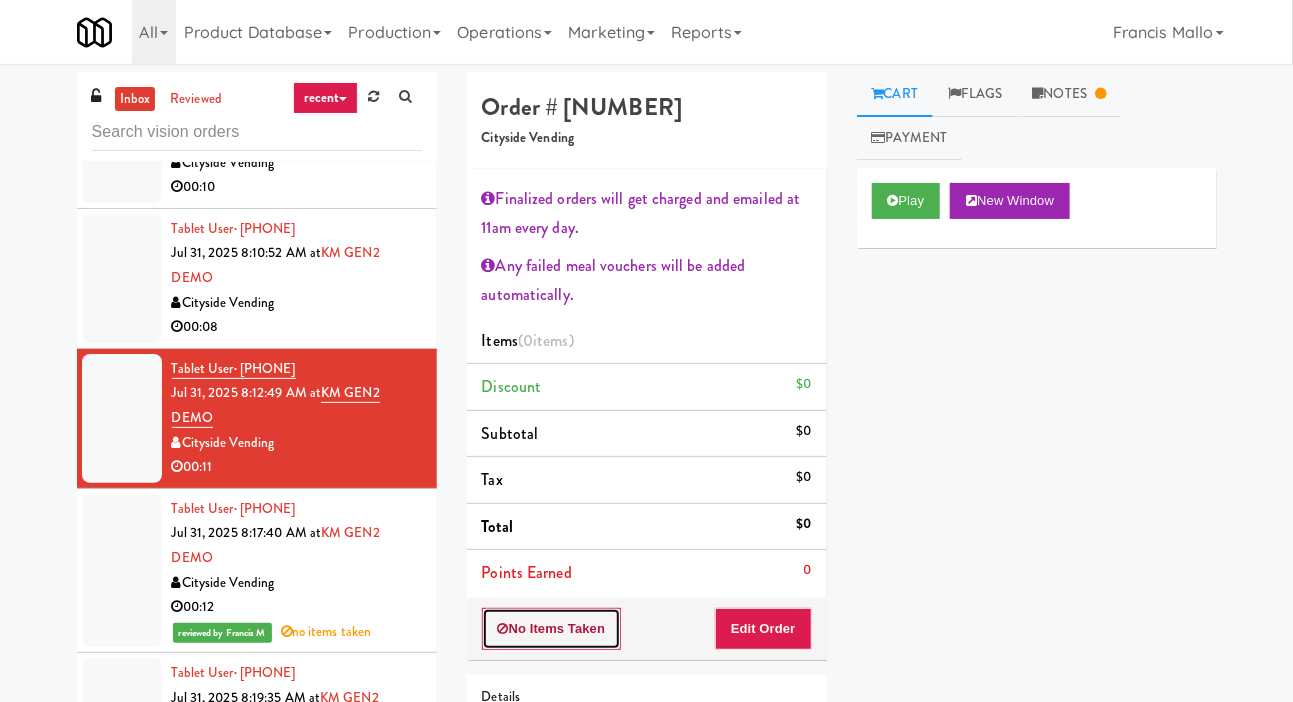 click on "No Items Taken" at bounding box center [552, 629] 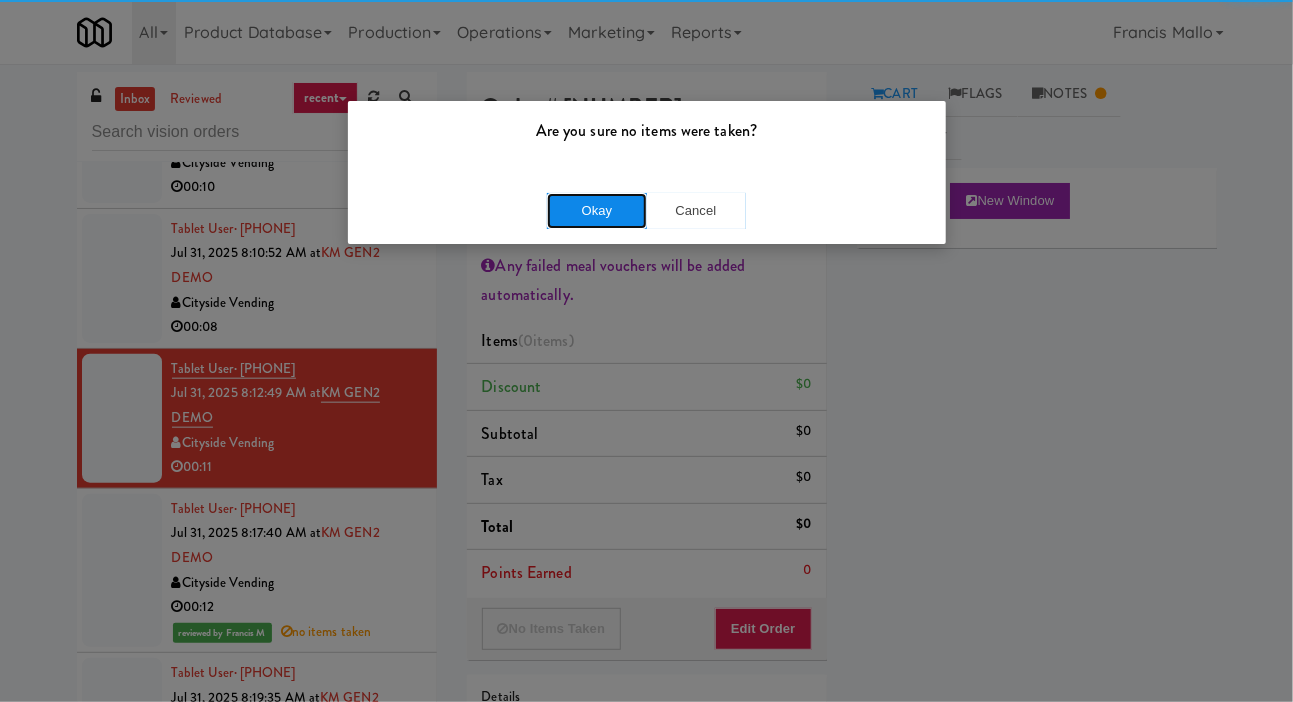click on "Okay" at bounding box center (597, 211) 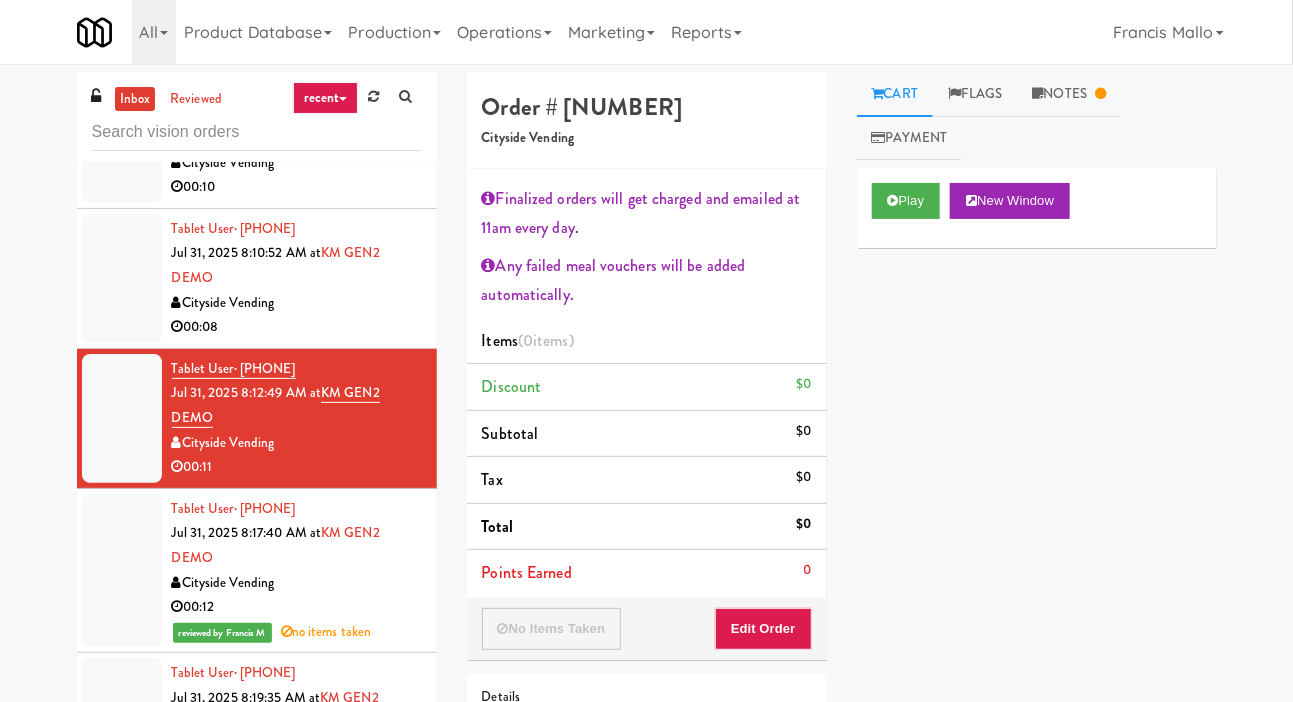 click at bounding box center (122, 278) 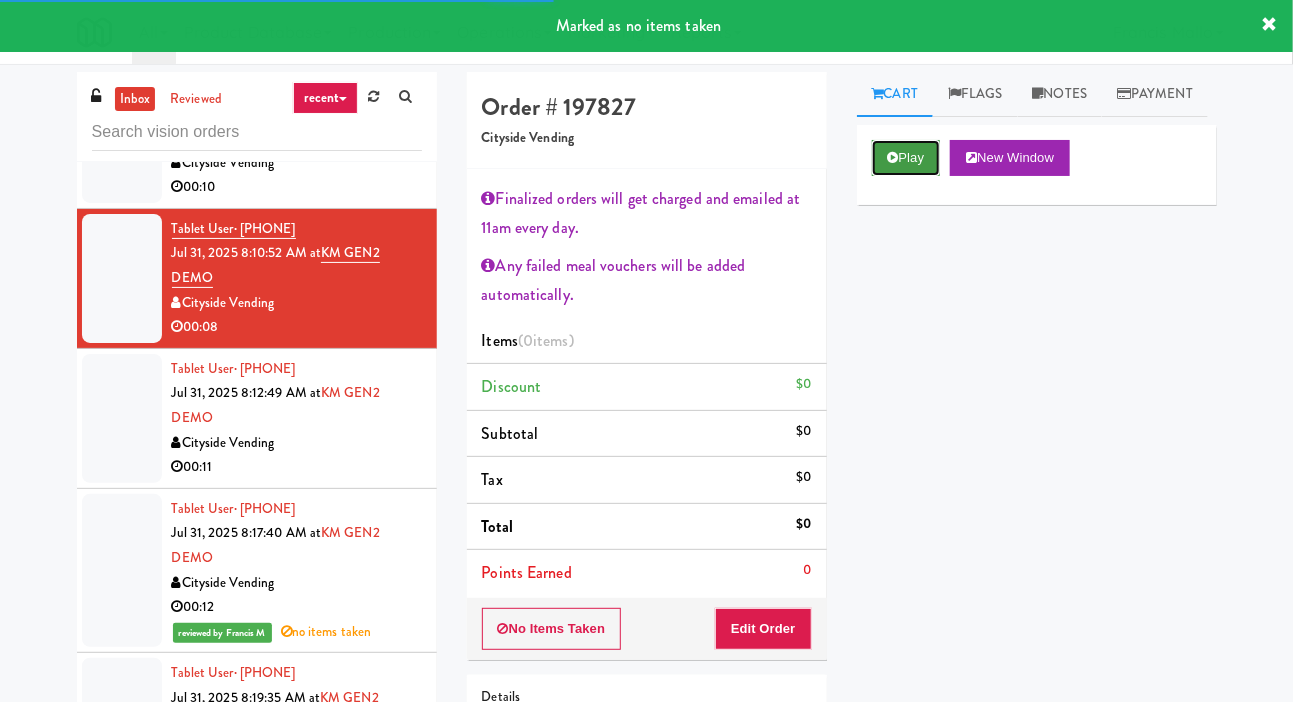 click on "Play" at bounding box center [906, 158] 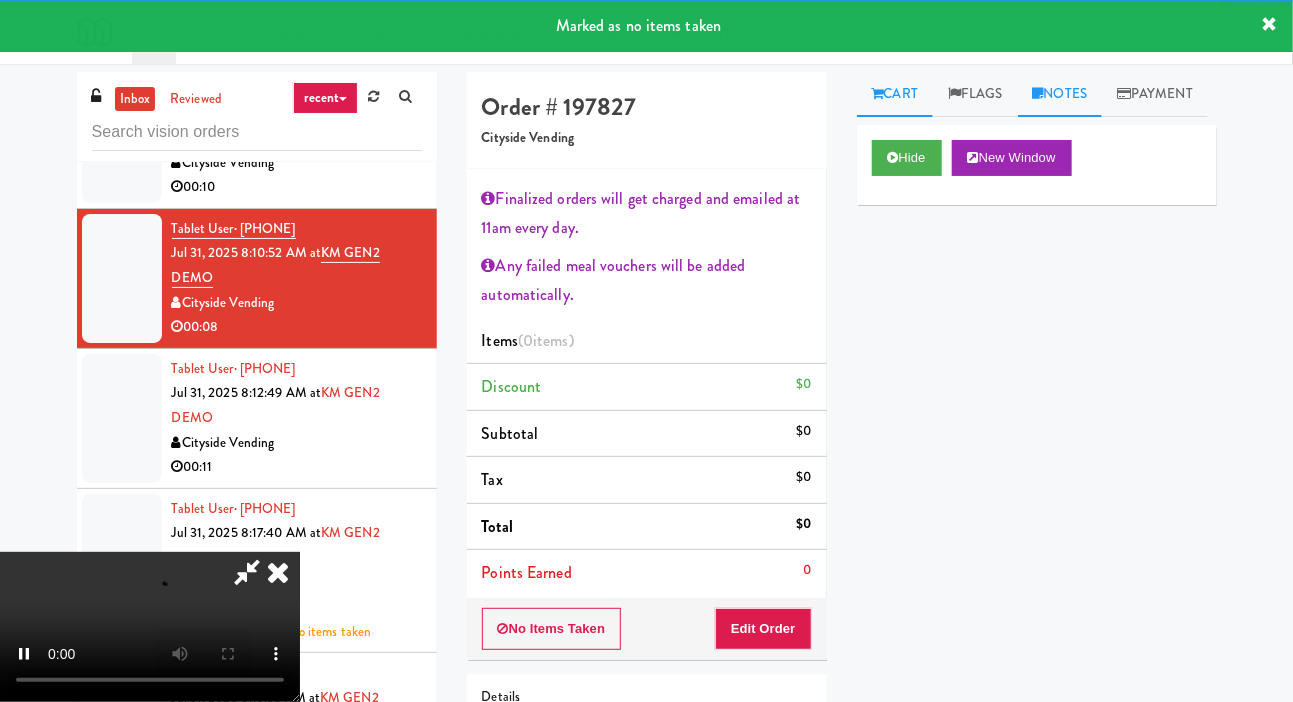 click on "Notes" at bounding box center (1060, 94) 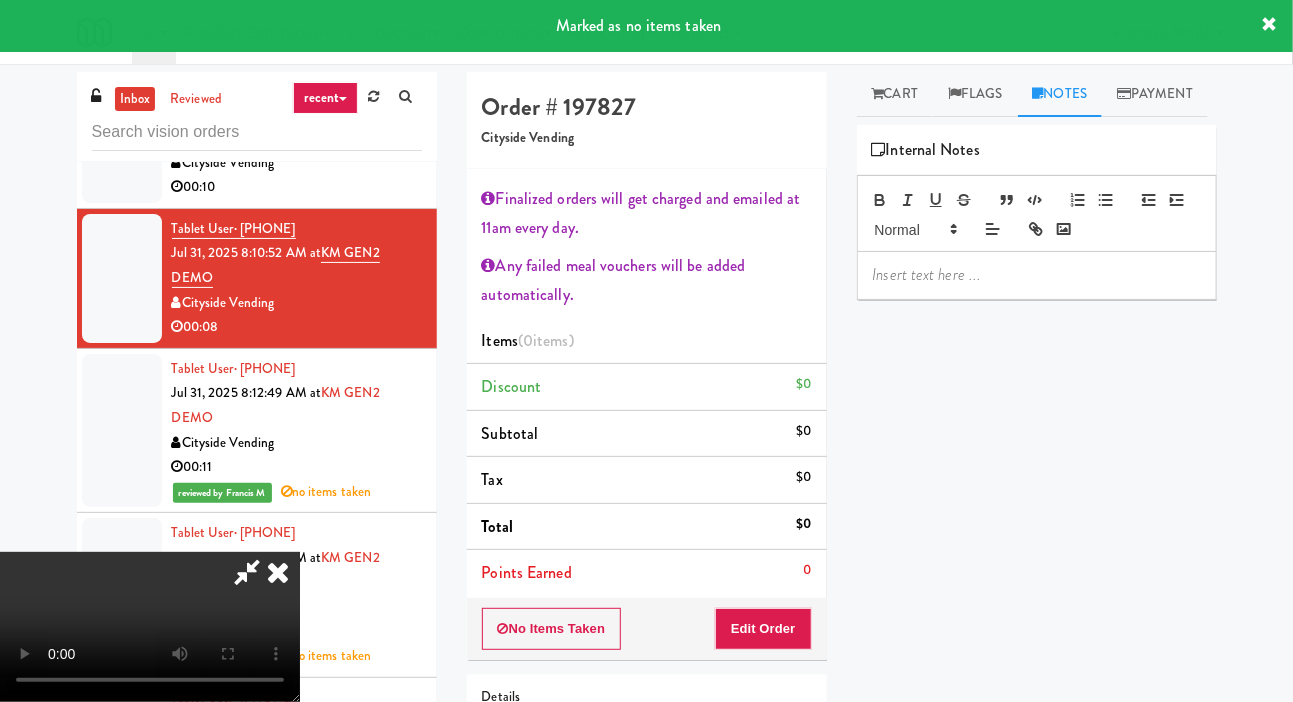 click at bounding box center [1037, 275] 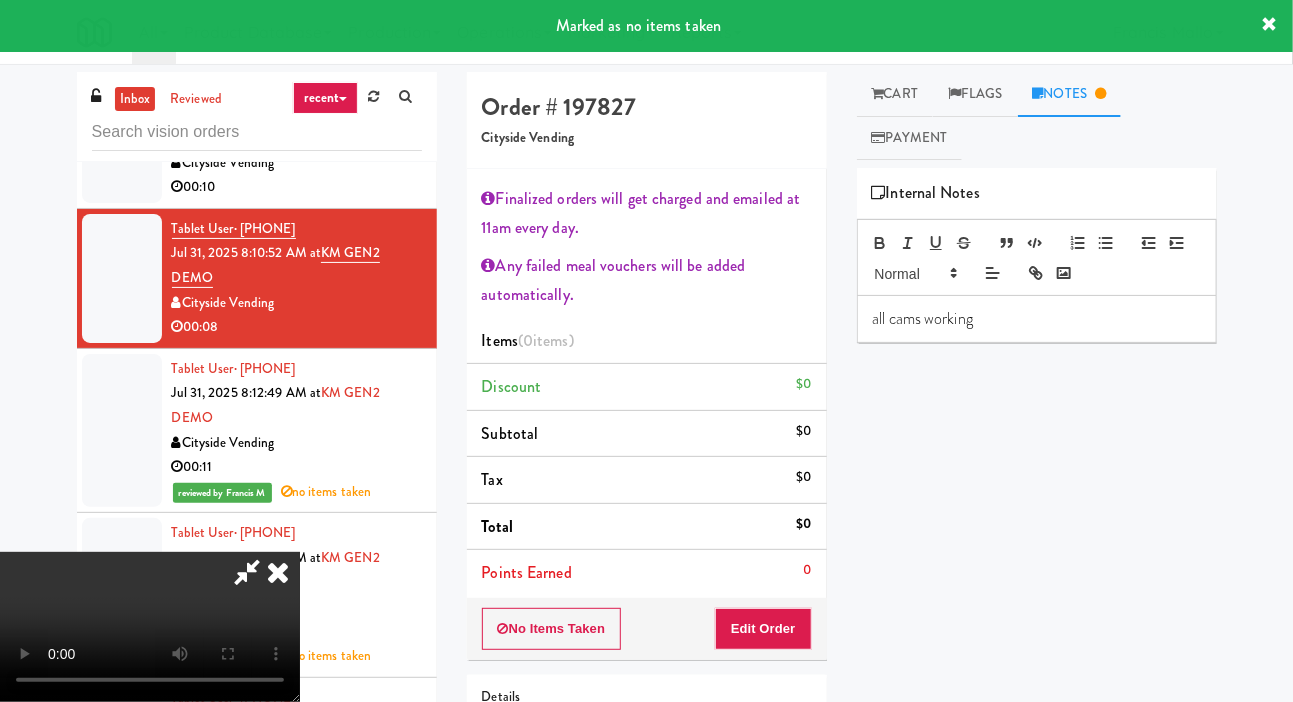 scroll, scrollTop: 0, scrollLeft: 0, axis: both 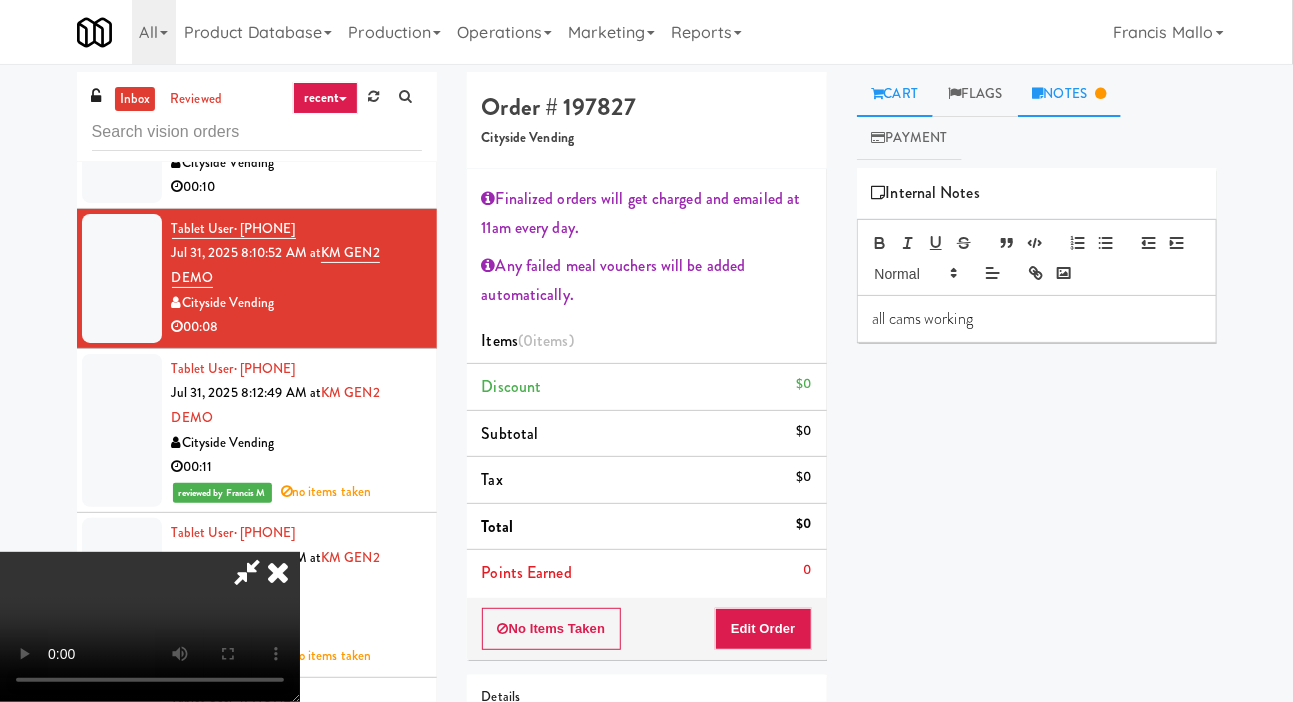 click on "Cart" at bounding box center [895, 94] 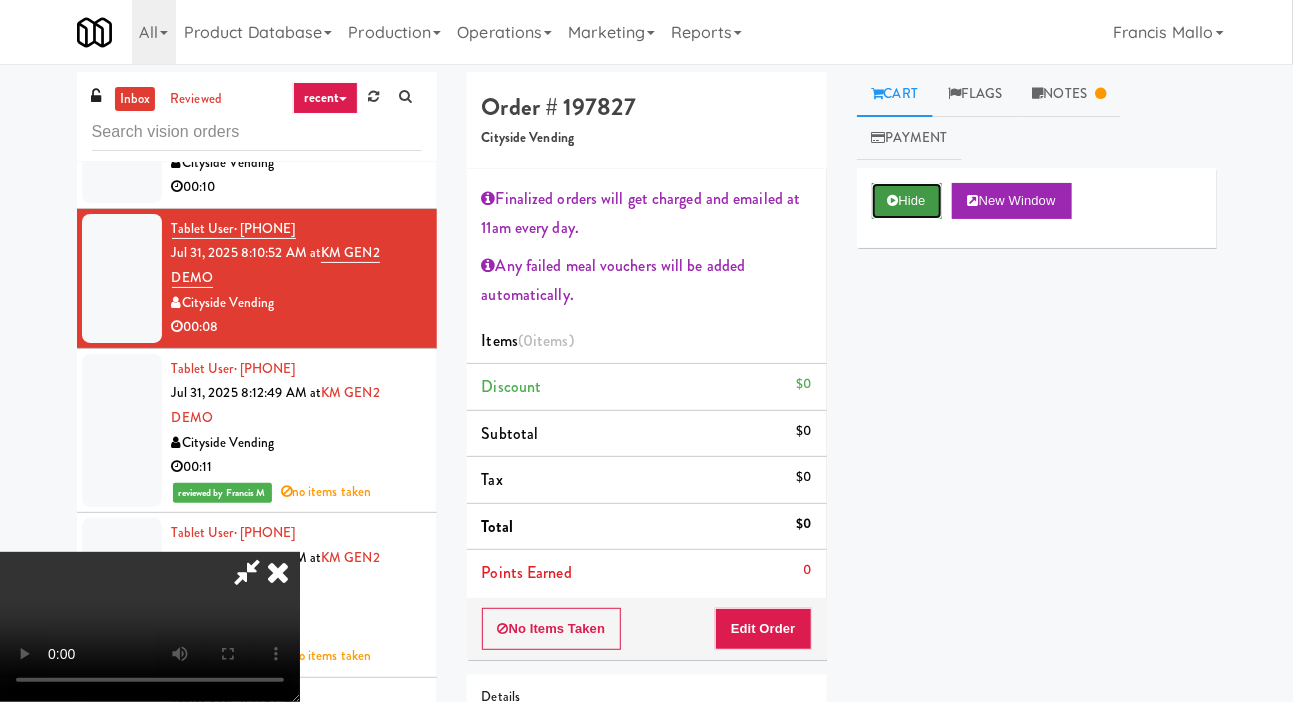click on "Hide" at bounding box center (907, 201) 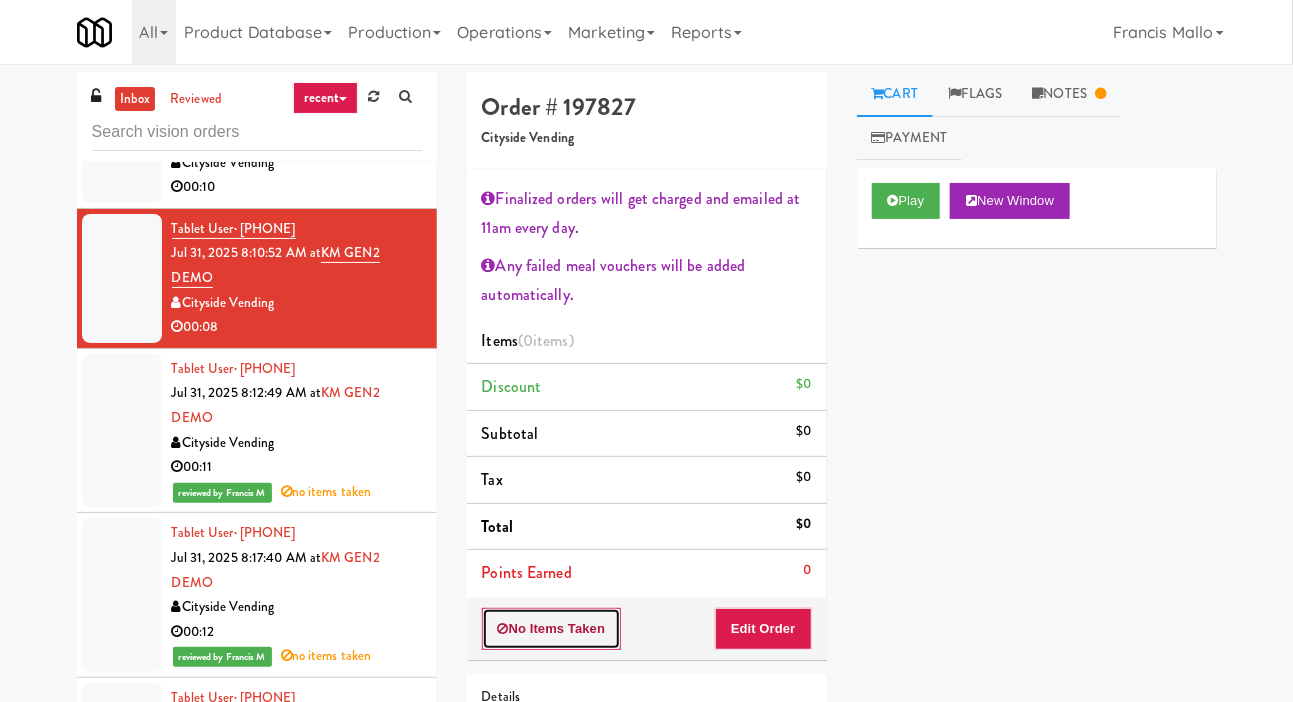 click on "No Items Taken" at bounding box center (552, 629) 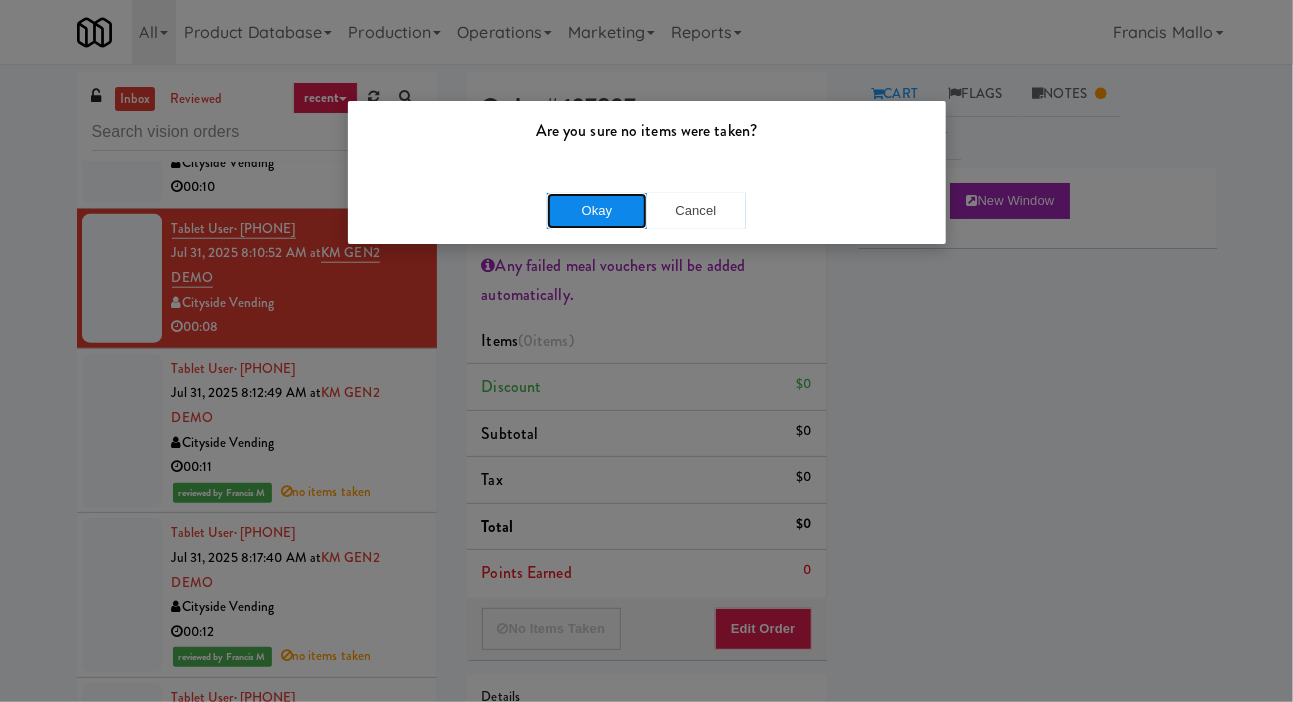 click on "Okay" at bounding box center [597, 211] 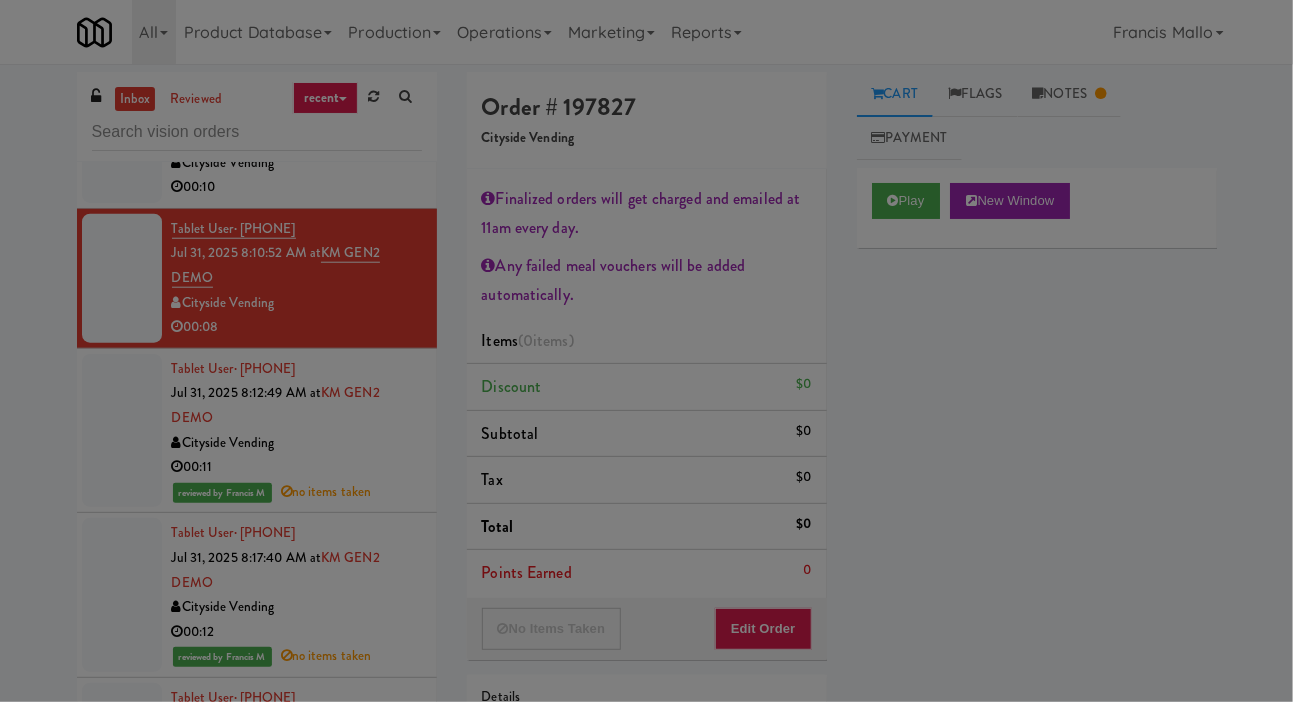 click at bounding box center (122, 138) 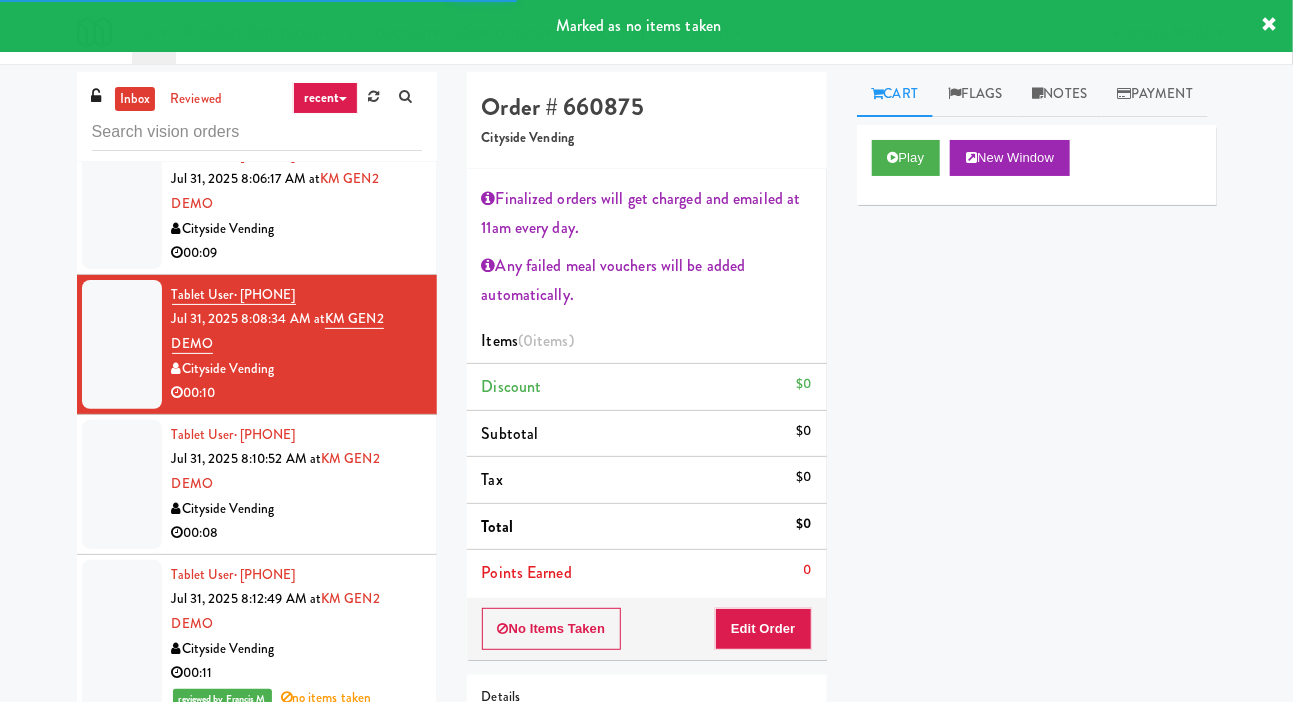 scroll, scrollTop: 586, scrollLeft: 0, axis: vertical 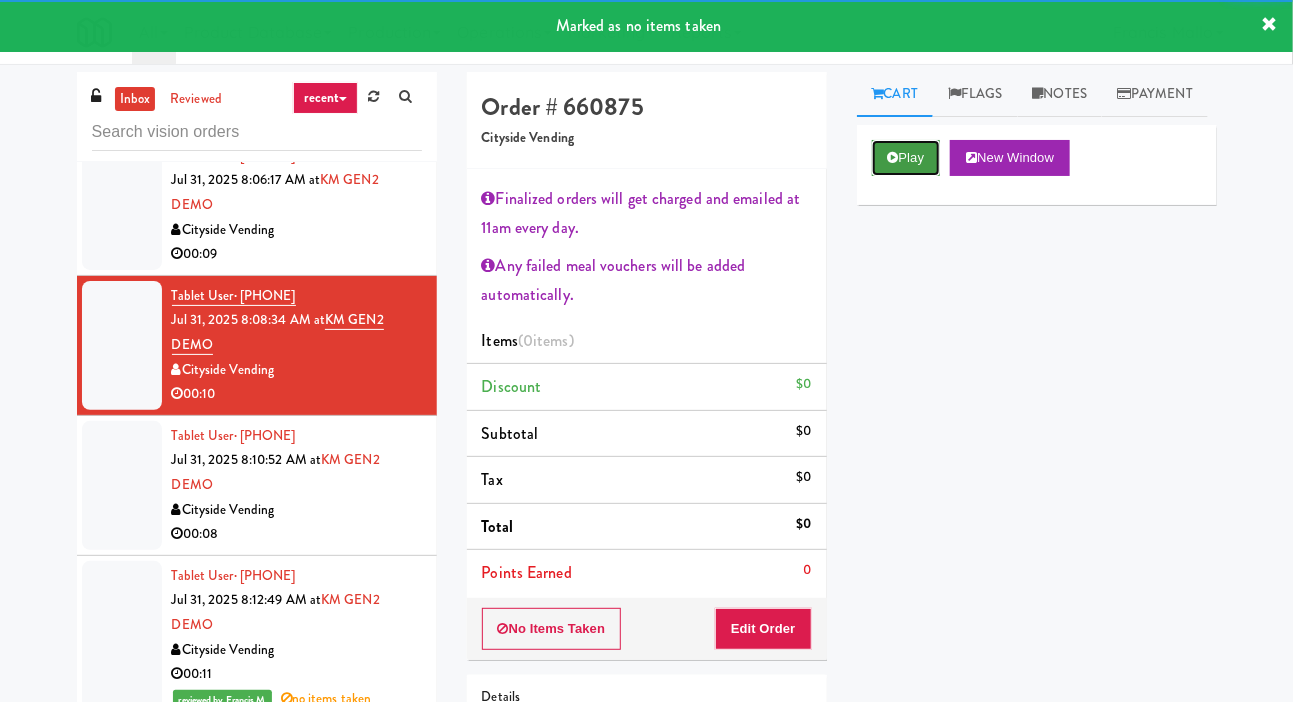 click on "Play" at bounding box center [906, 158] 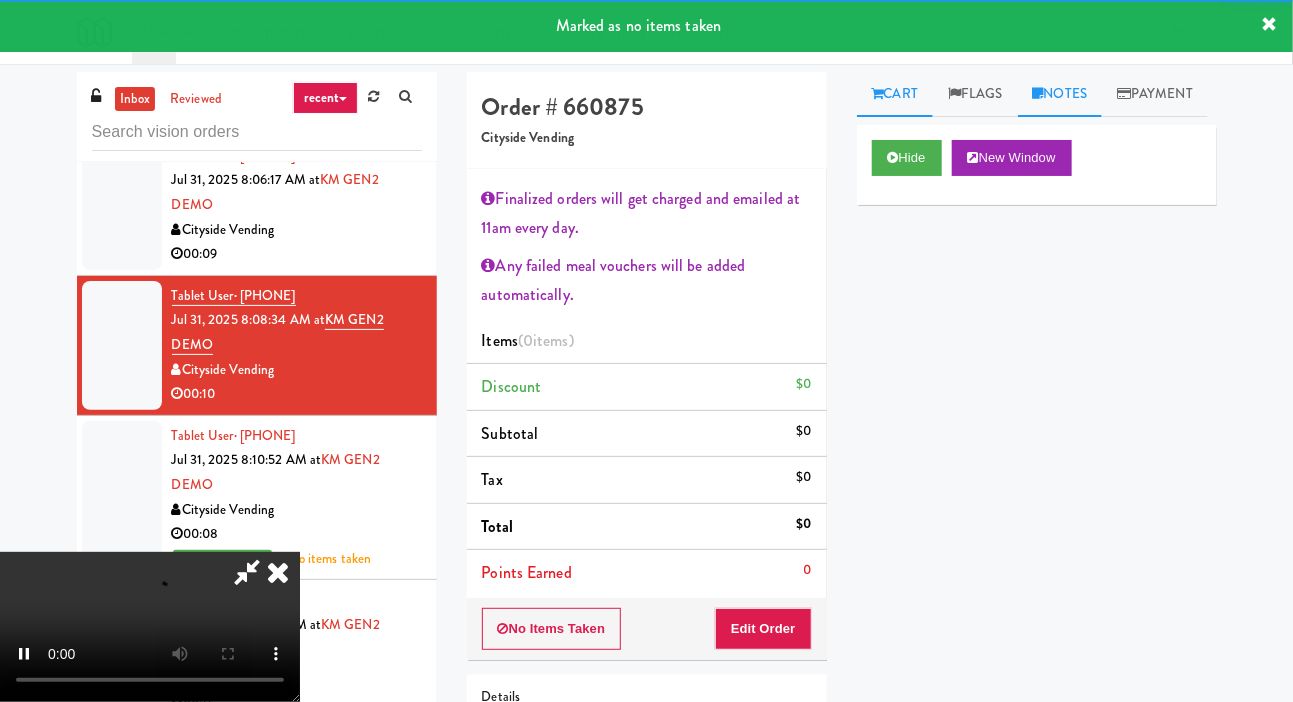 click on "Notes" at bounding box center [1060, 94] 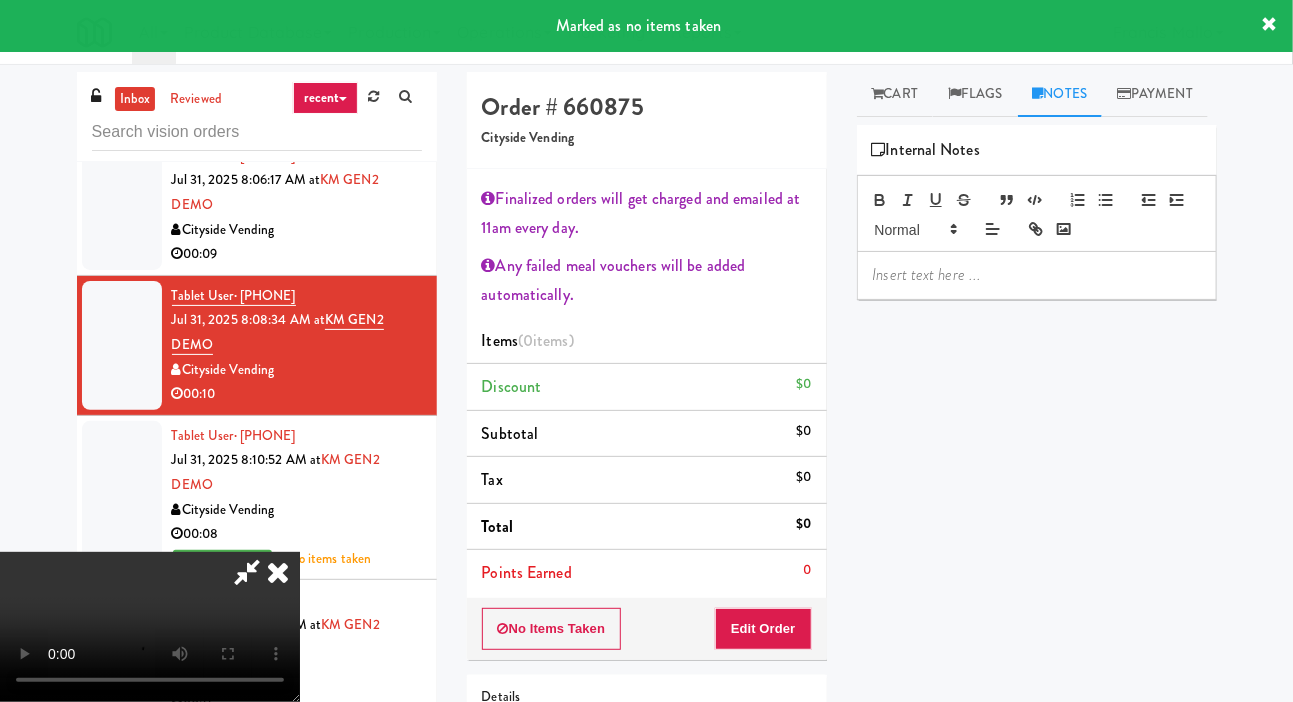 click at bounding box center (1037, 275) 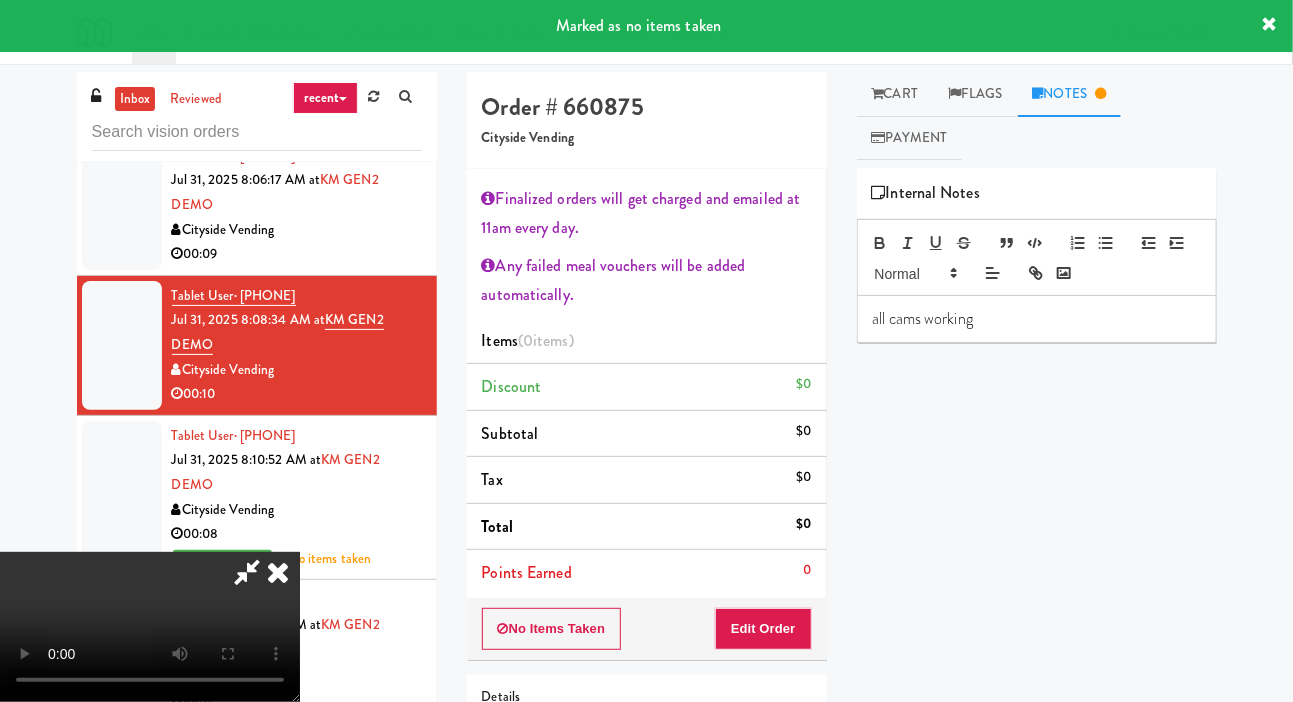 scroll, scrollTop: 0, scrollLeft: 0, axis: both 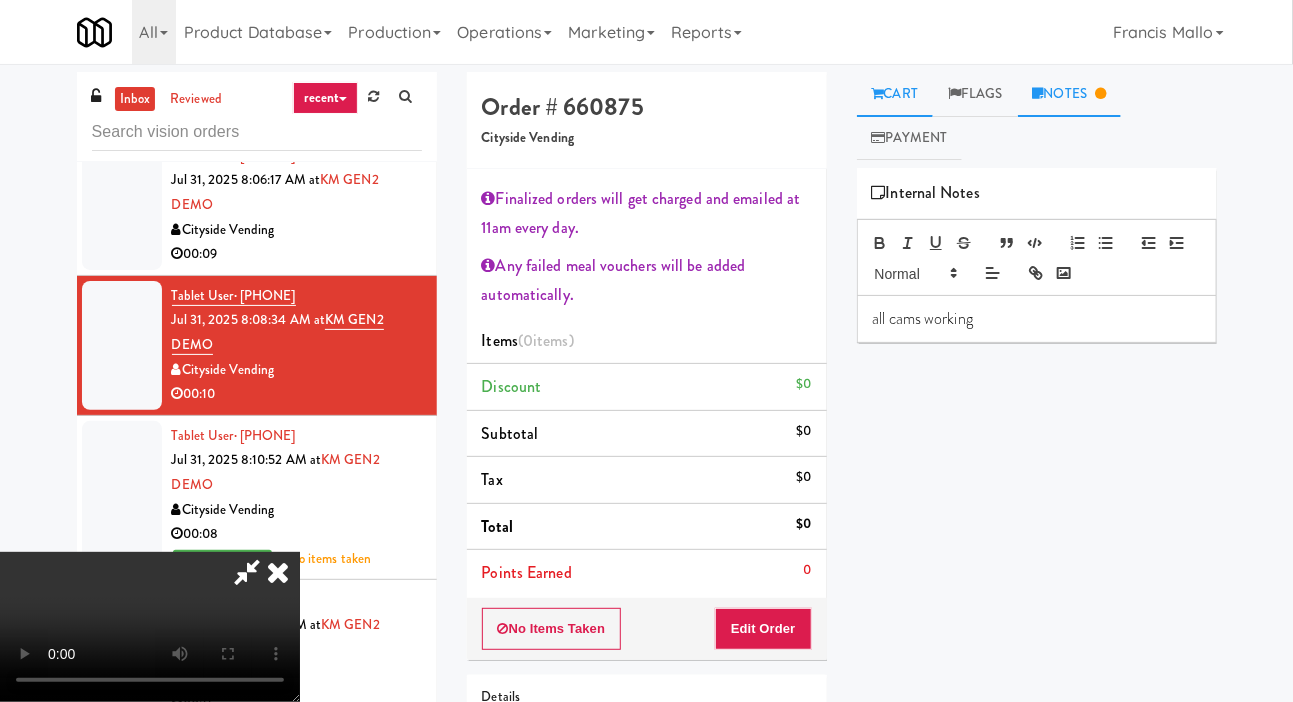 click on "Cart" at bounding box center [895, 94] 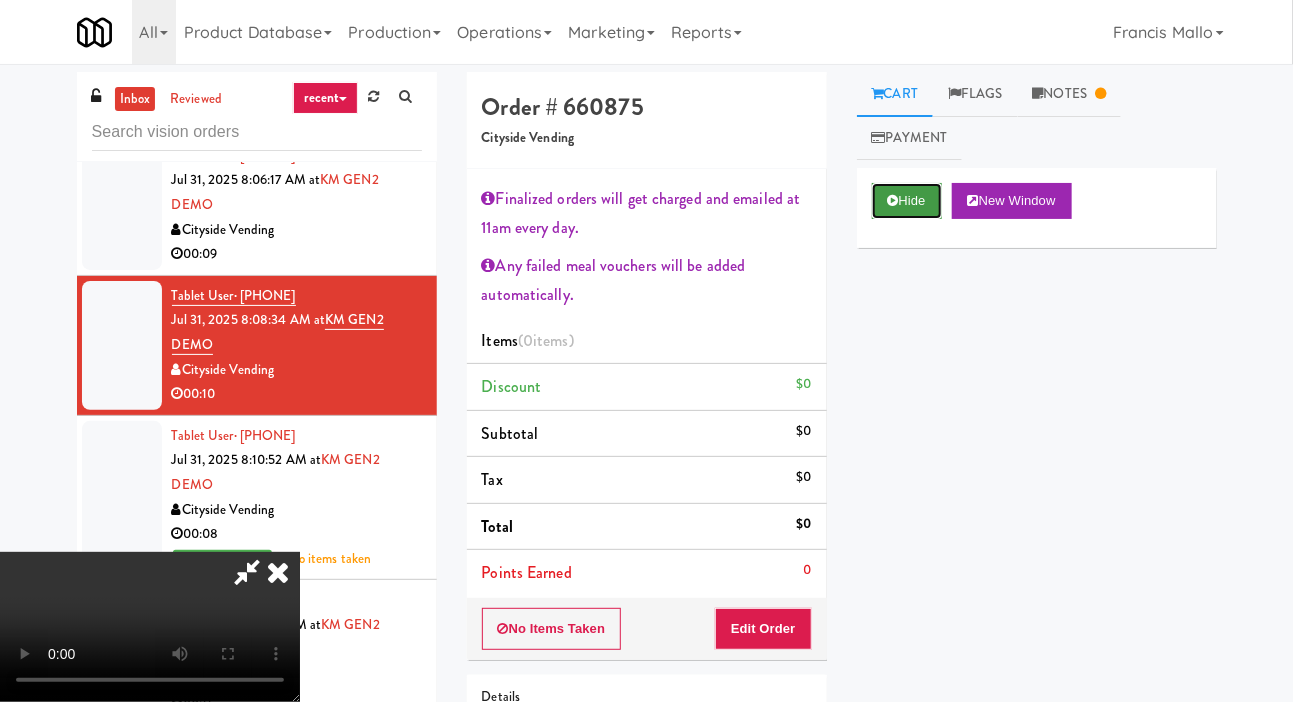 click on "Hide" at bounding box center (907, 201) 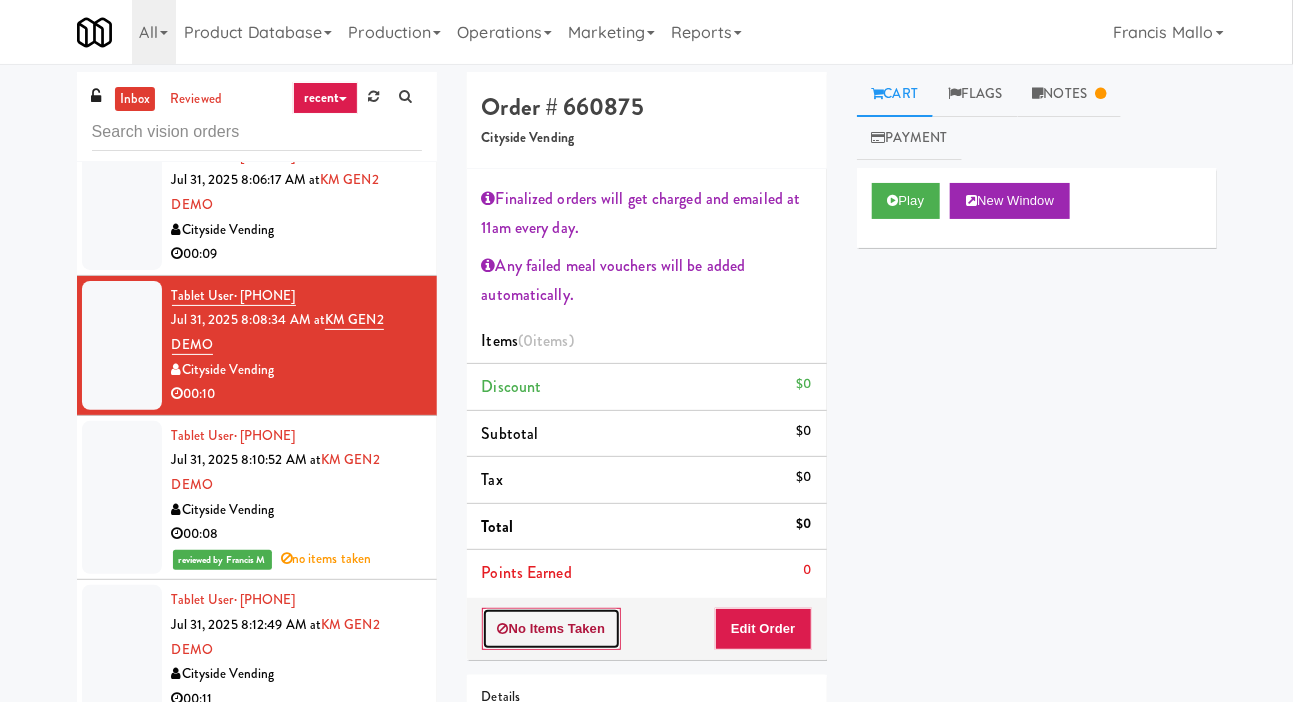 click on "No Items Taken" at bounding box center [552, 629] 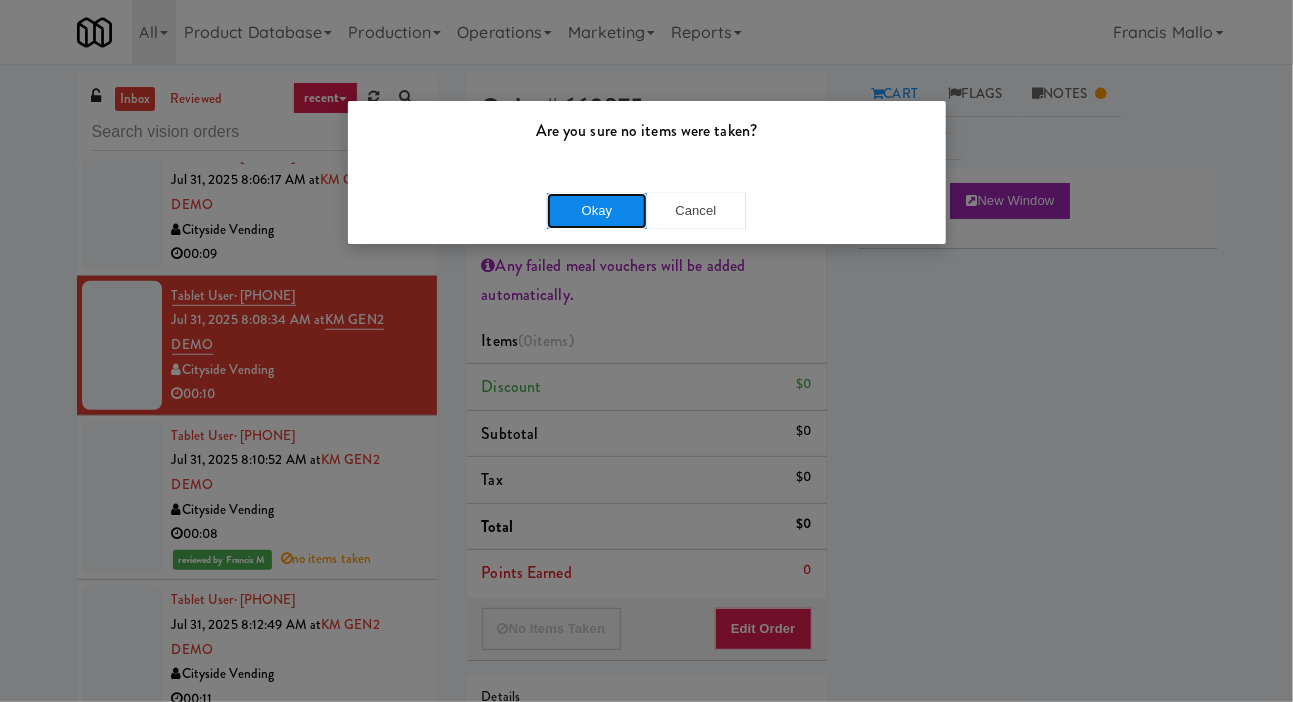 click on "Okay" at bounding box center [597, 211] 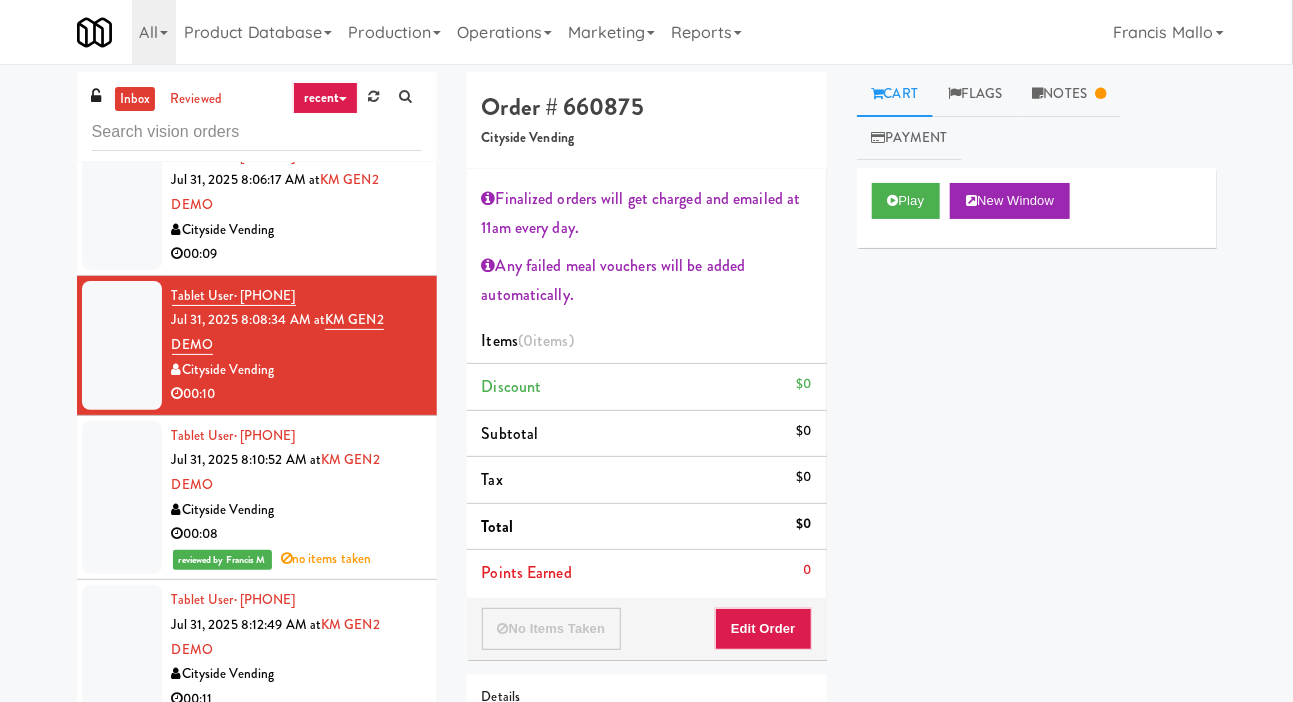 click at bounding box center [122, 205] 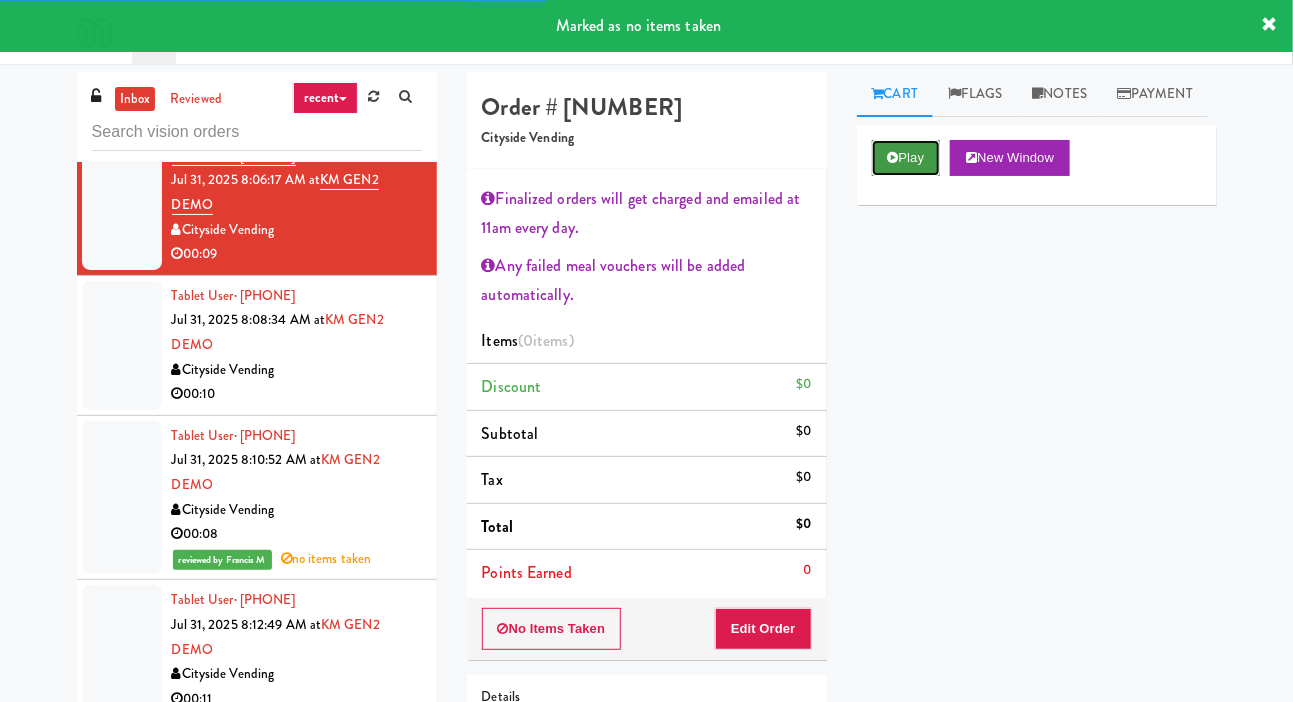 click on "Play" at bounding box center [906, 158] 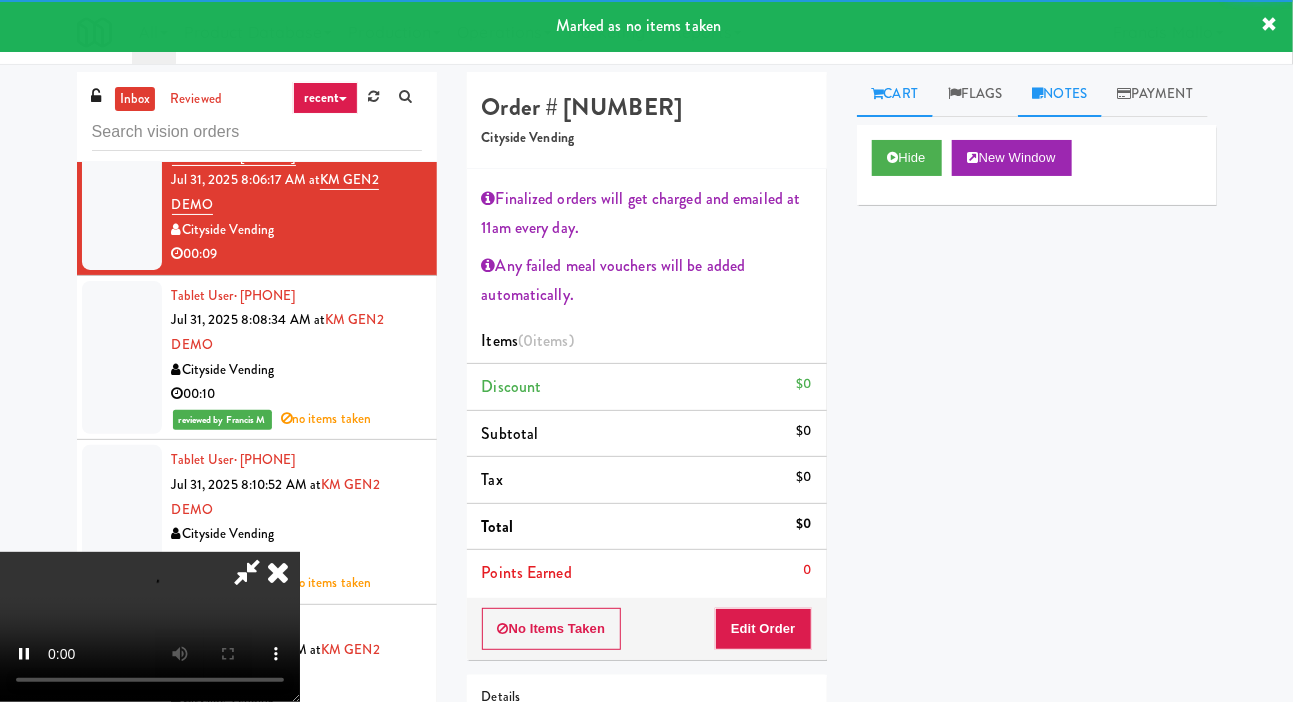 click on "Notes" at bounding box center [1060, 94] 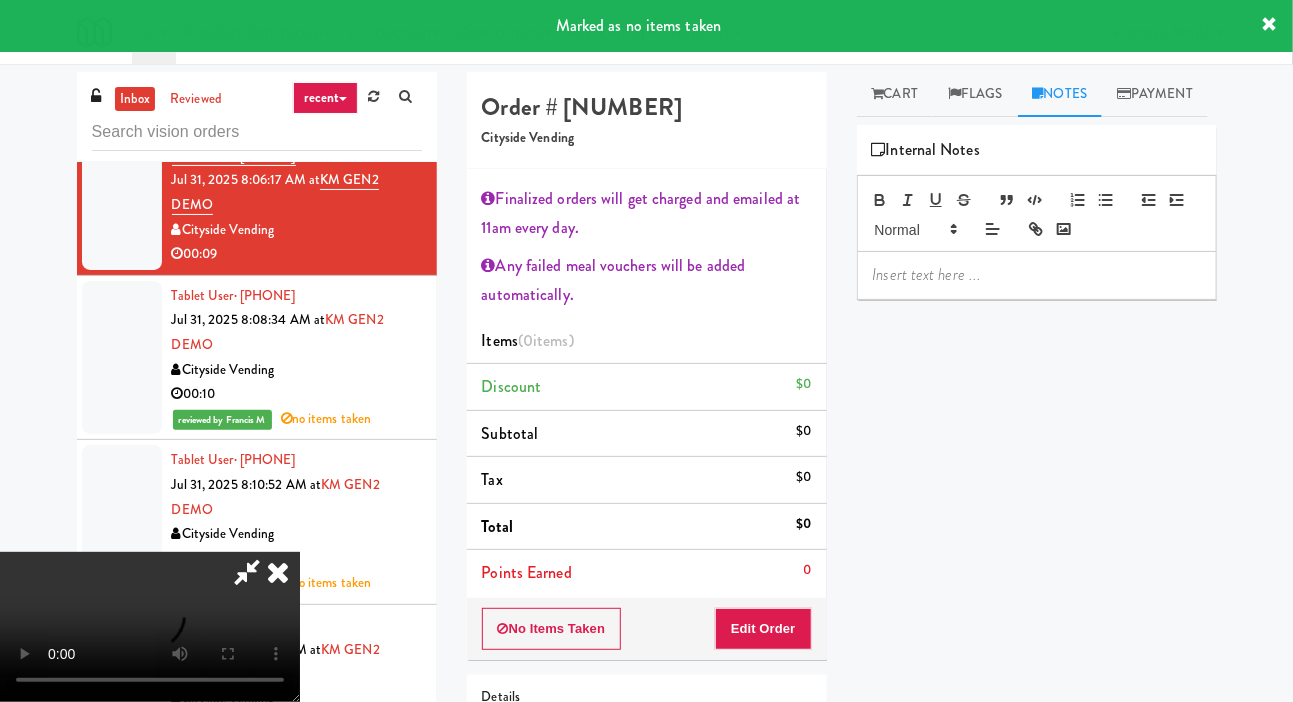 click at bounding box center (1037, 275) 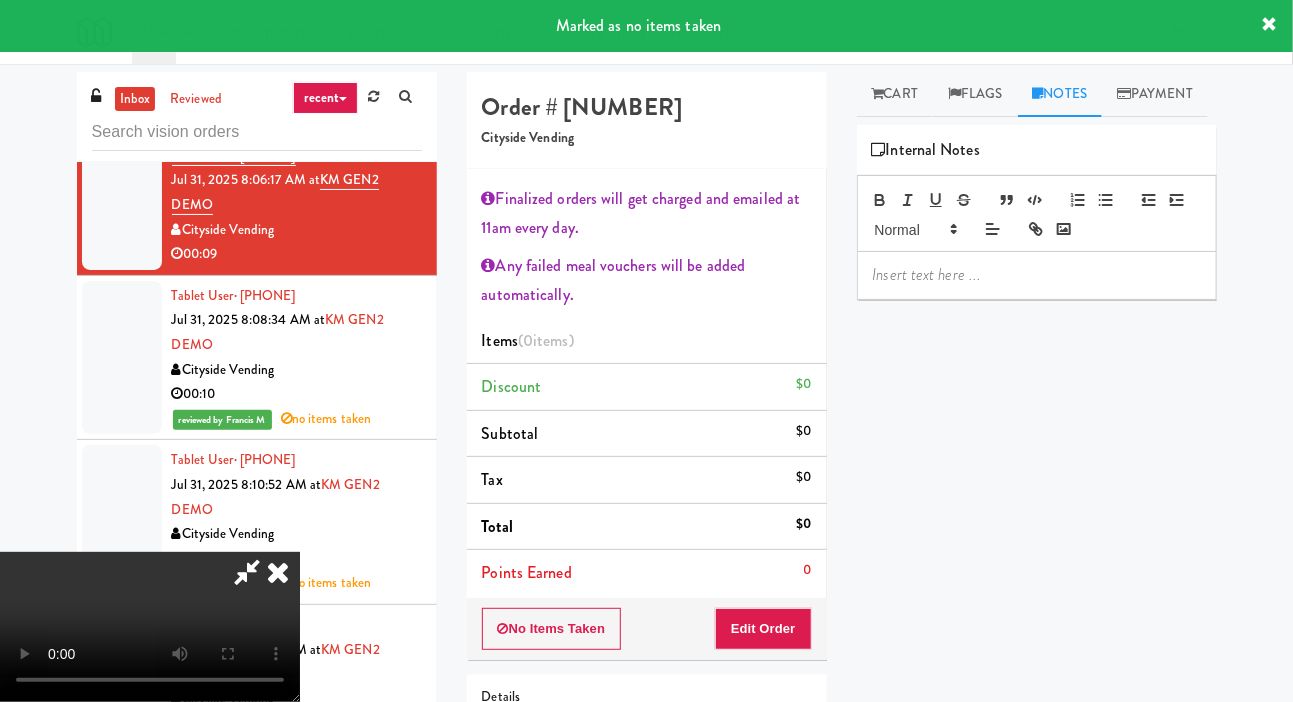 scroll, scrollTop: 0, scrollLeft: 0, axis: both 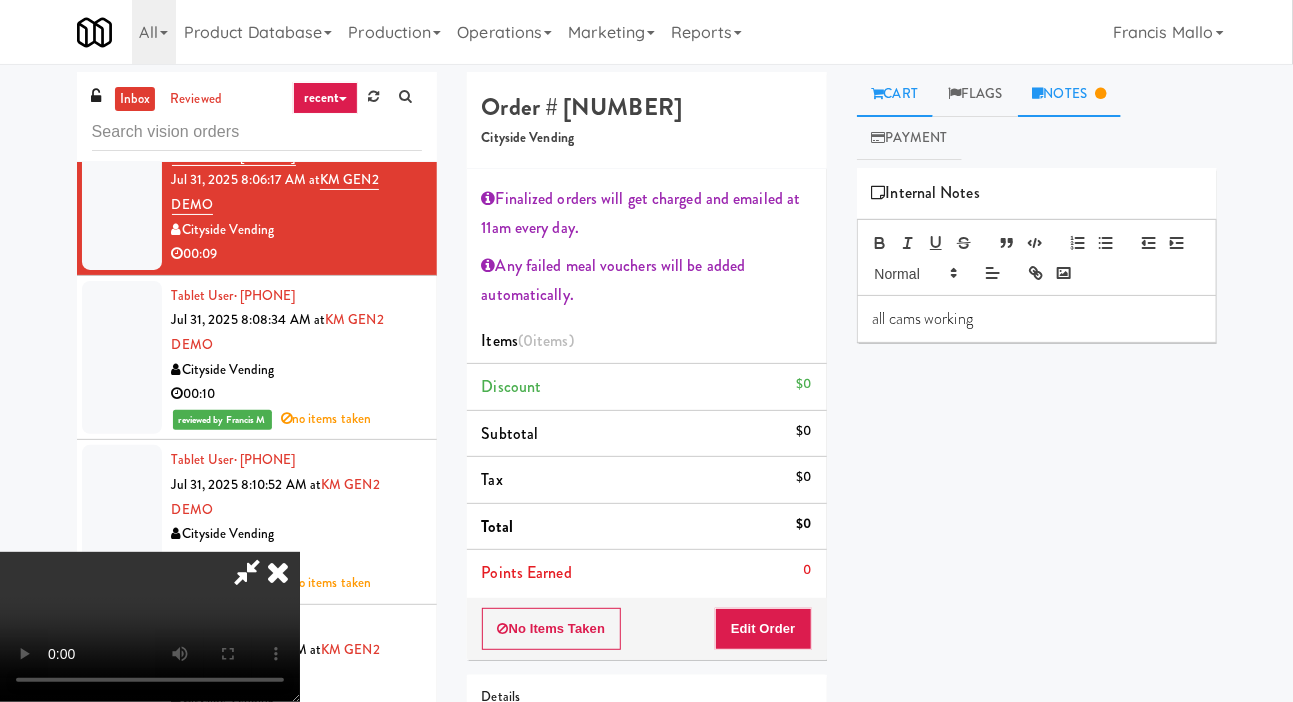 click on "Cart" at bounding box center (895, 94) 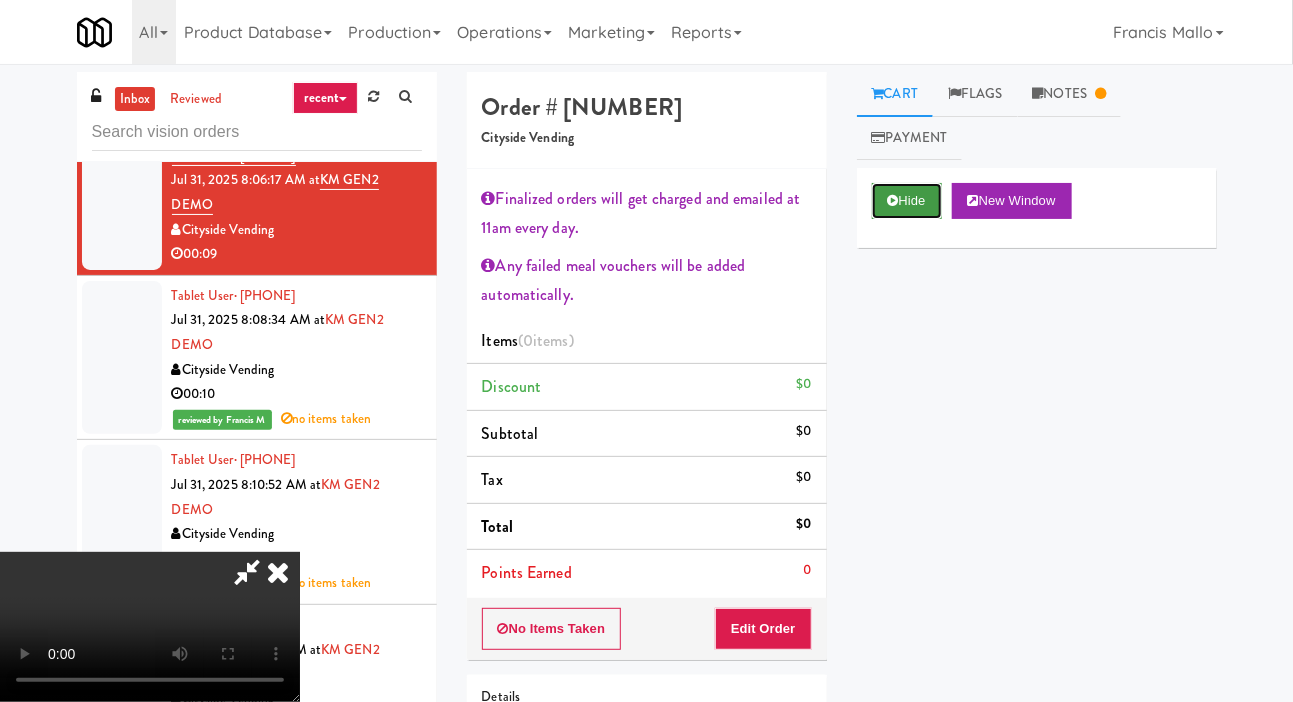 click on "Hide" at bounding box center (907, 201) 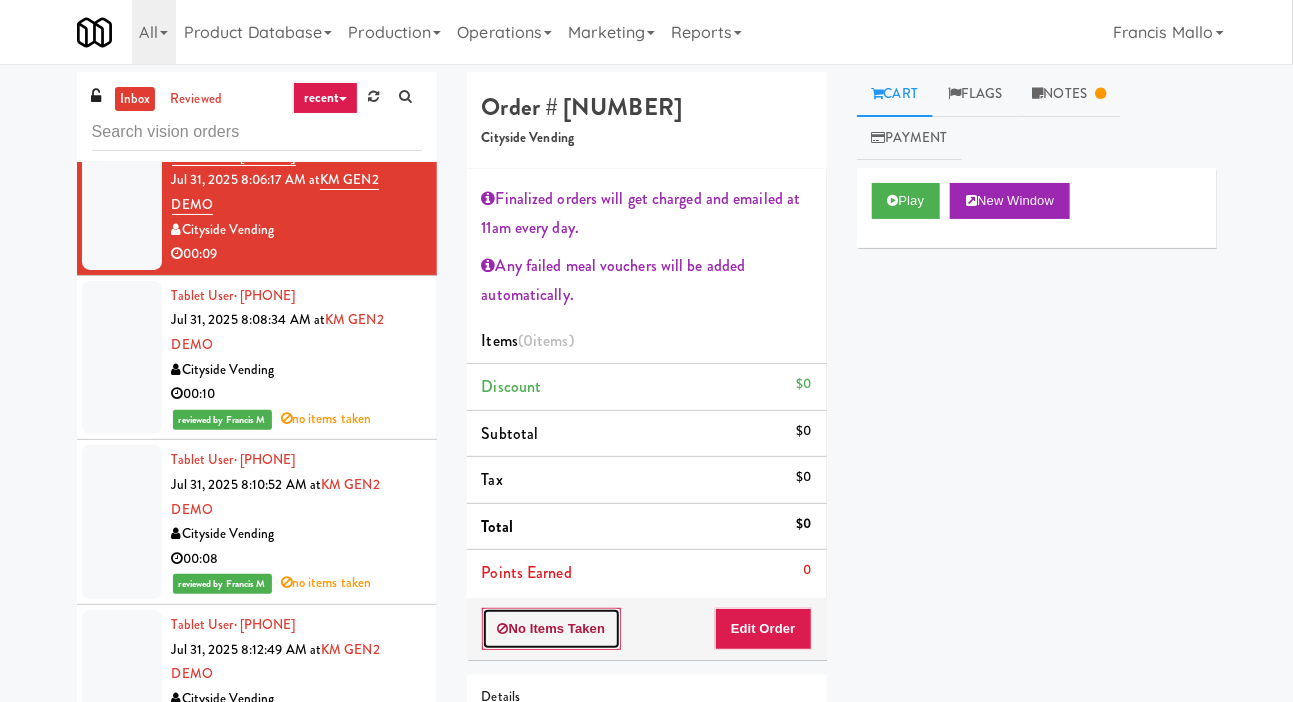 click on "No Items Taken" at bounding box center [552, 629] 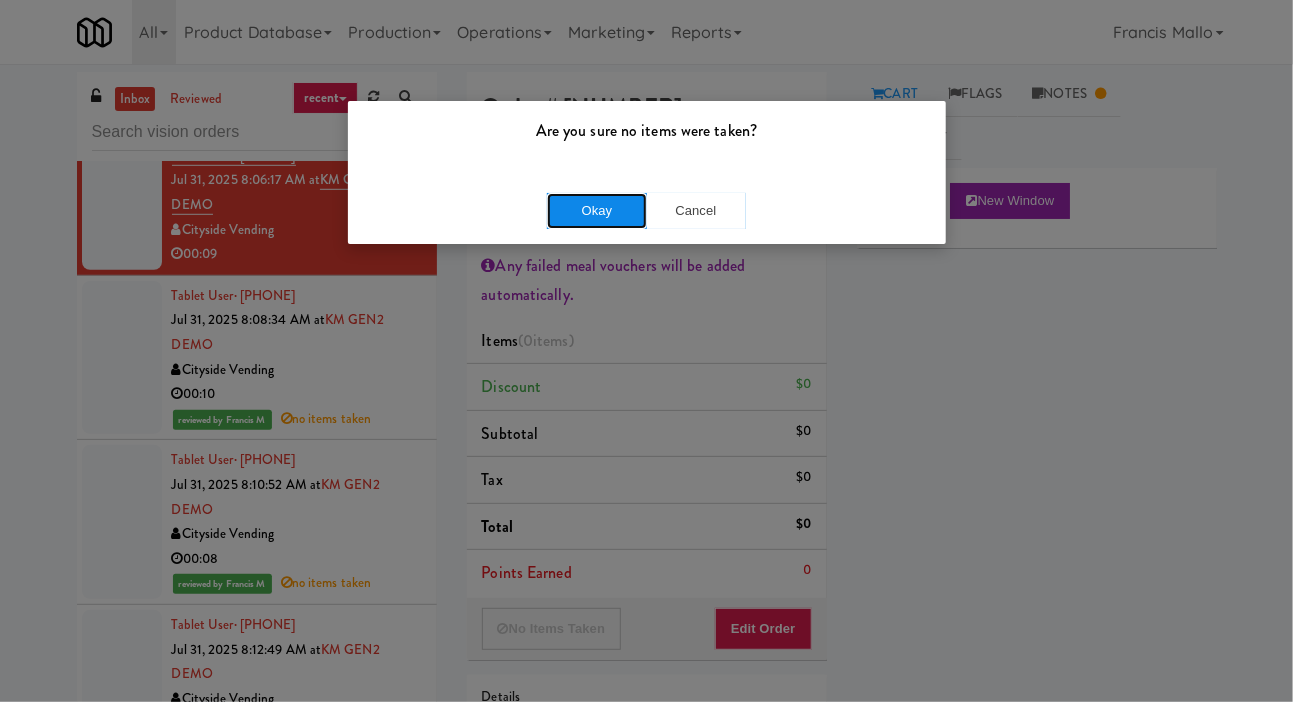 click on "Okay" at bounding box center [597, 211] 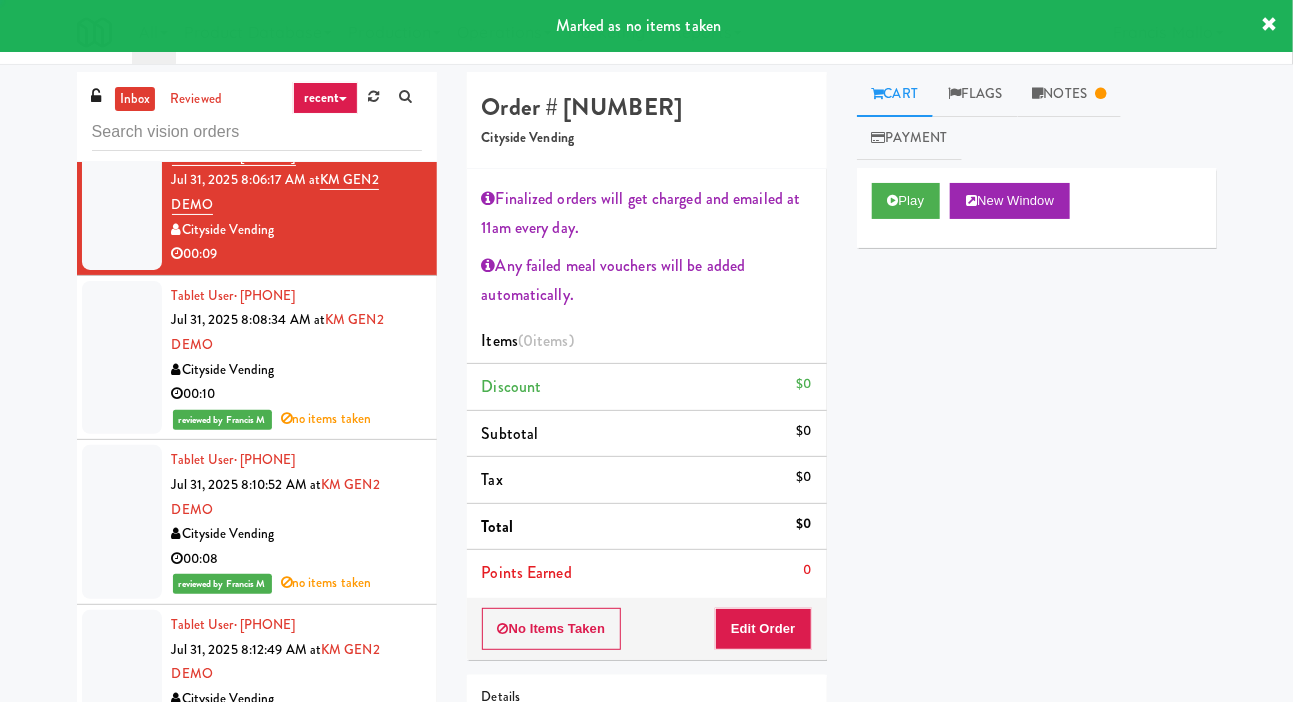 scroll, scrollTop: 613, scrollLeft: 0, axis: vertical 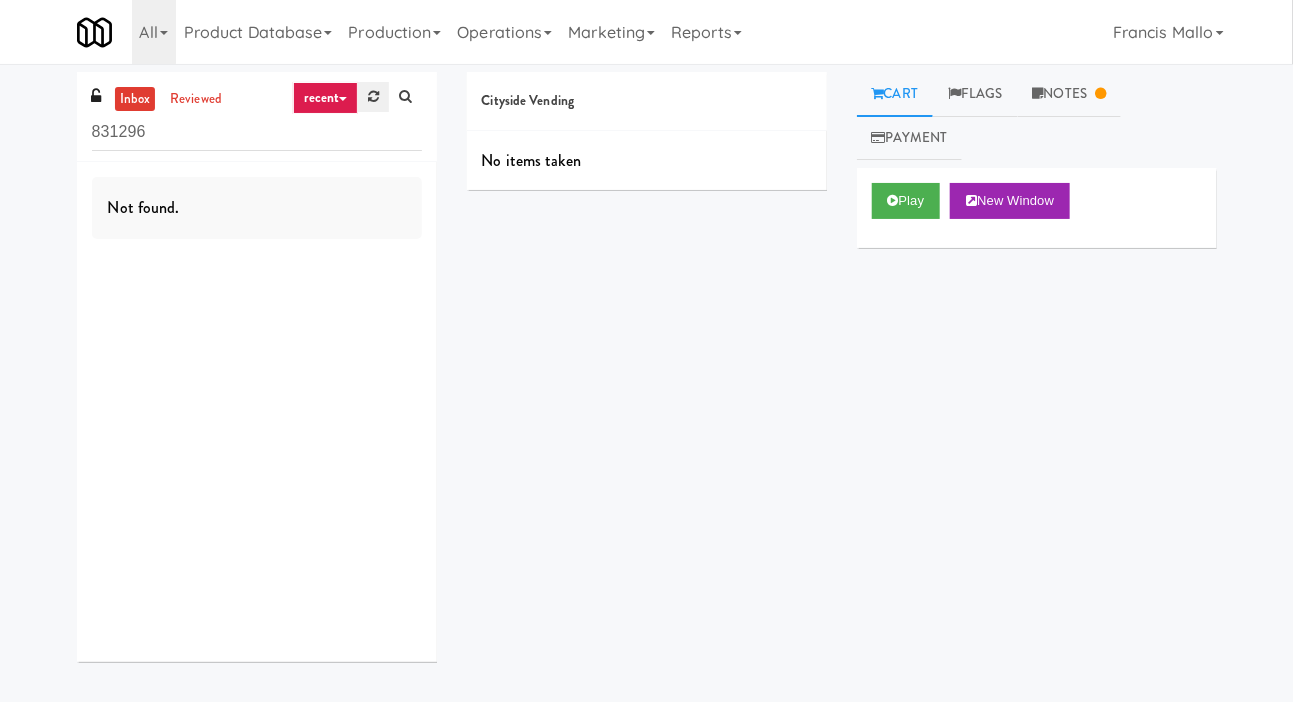 click at bounding box center [373, 96] 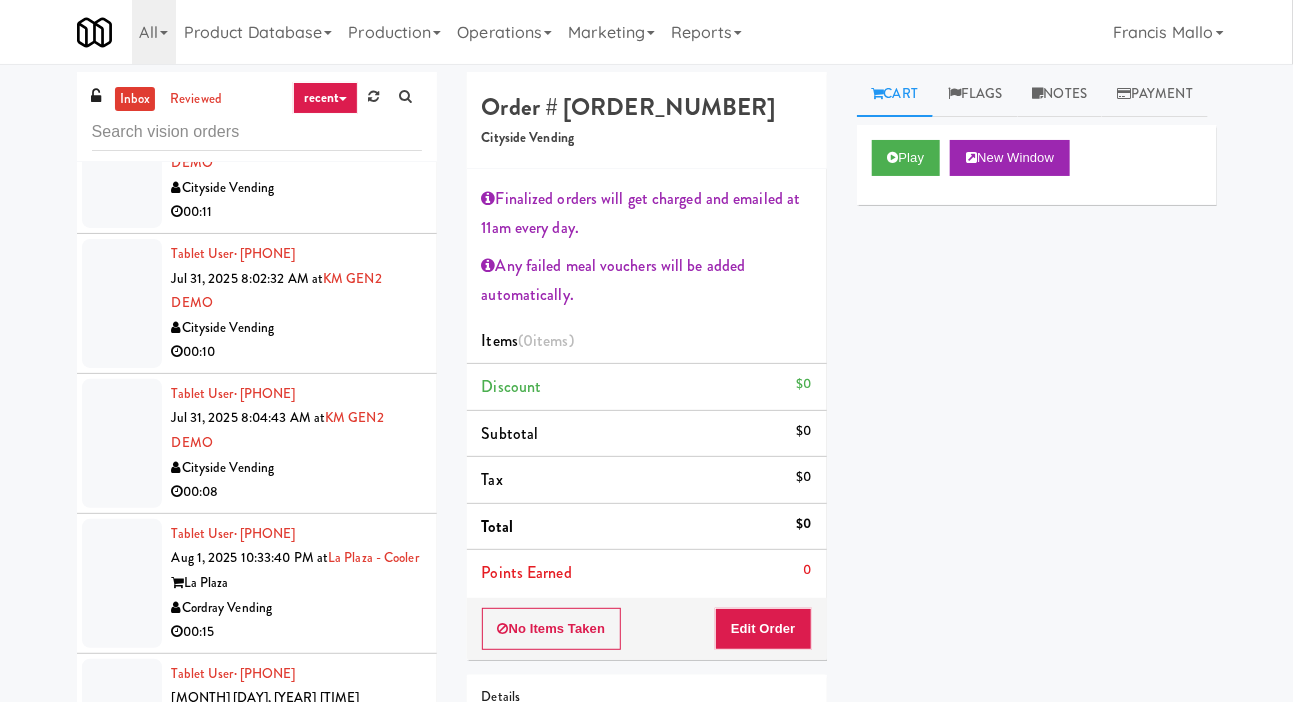 scroll, scrollTop: 195, scrollLeft: 0, axis: vertical 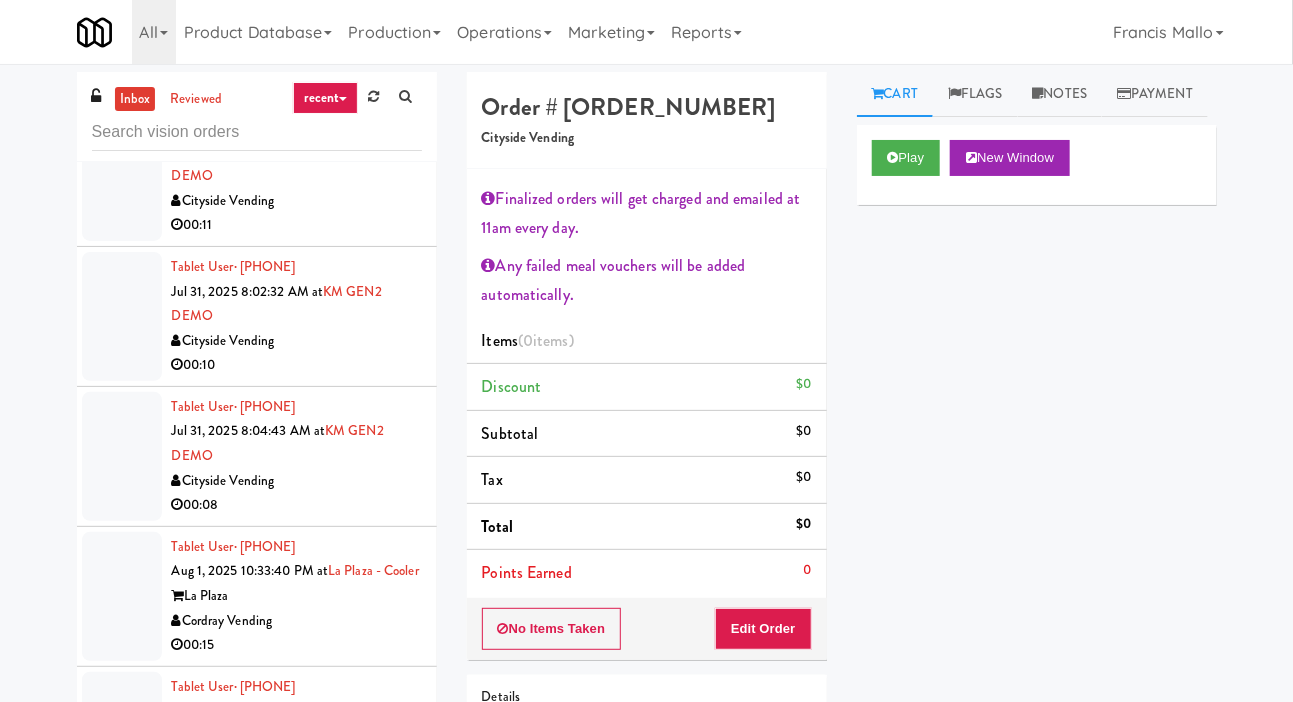 click at bounding box center [122, 456] 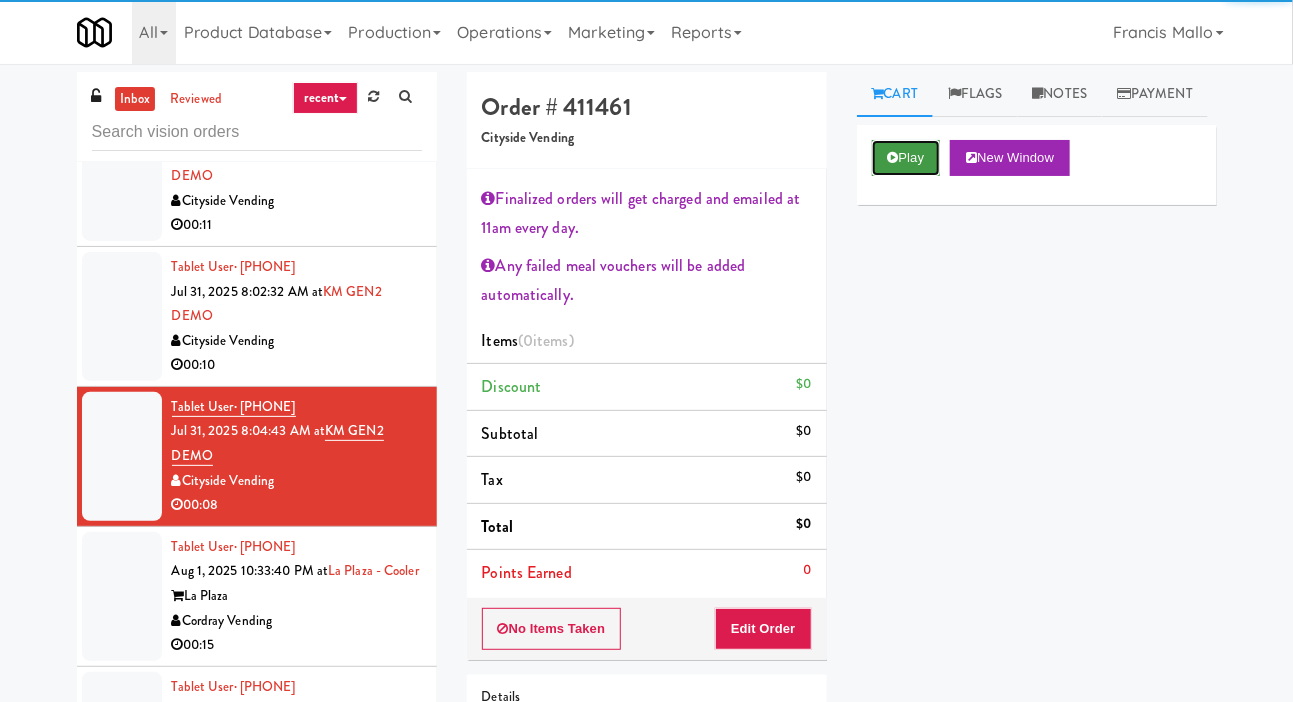 click on "Play" at bounding box center (906, 158) 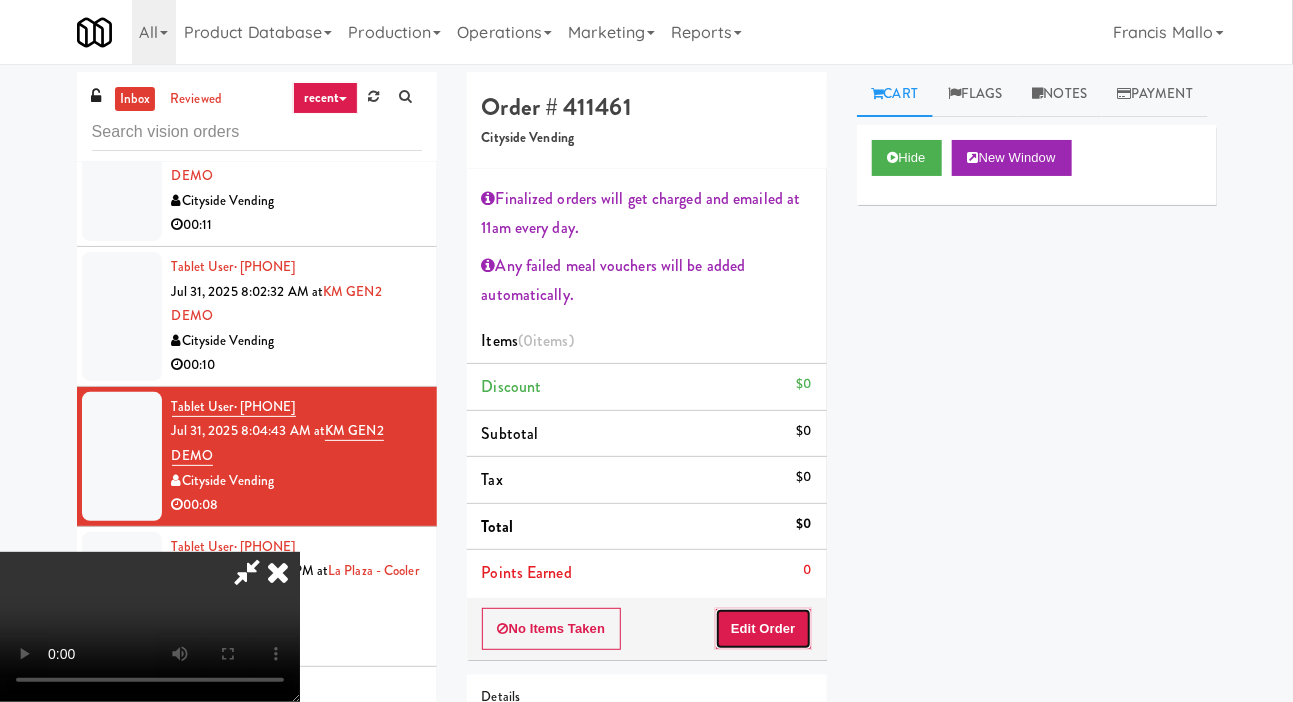 click on "Edit Order" at bounding box center (763, 629) 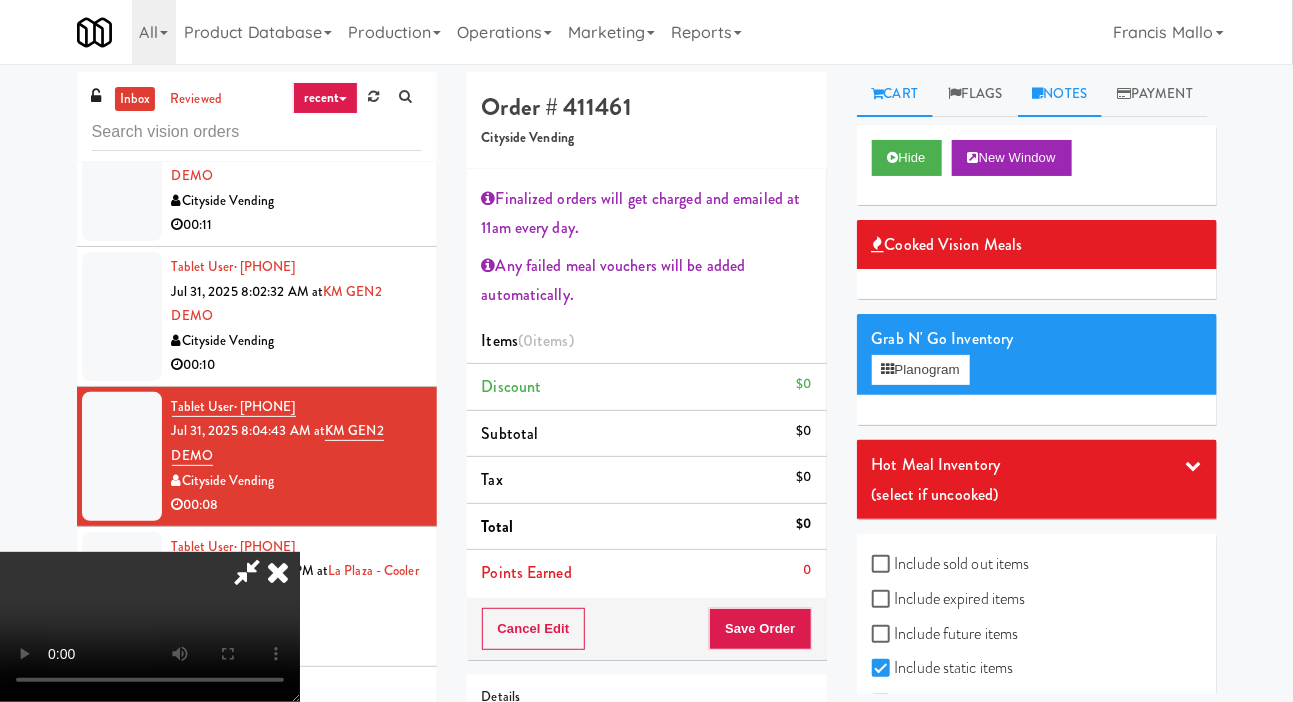 click on "Notes" at bounding box center (1060, 94) 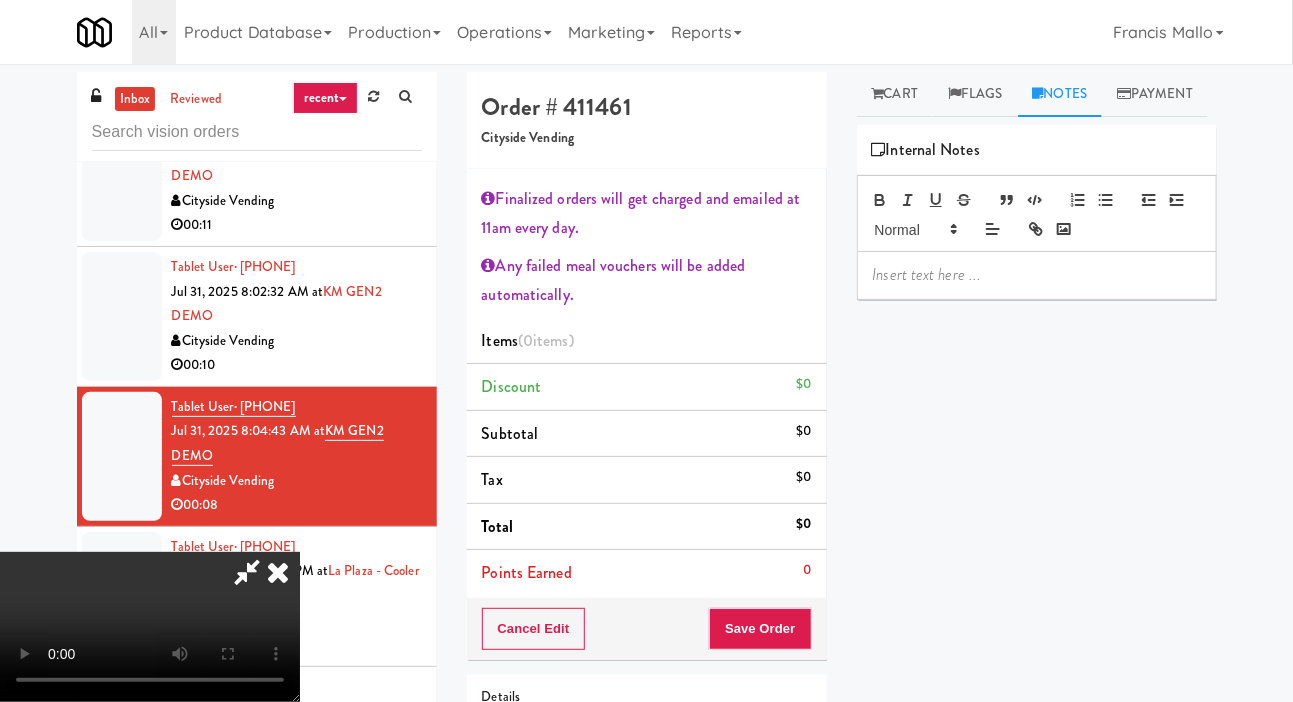click at bounding box center [1037, 275] 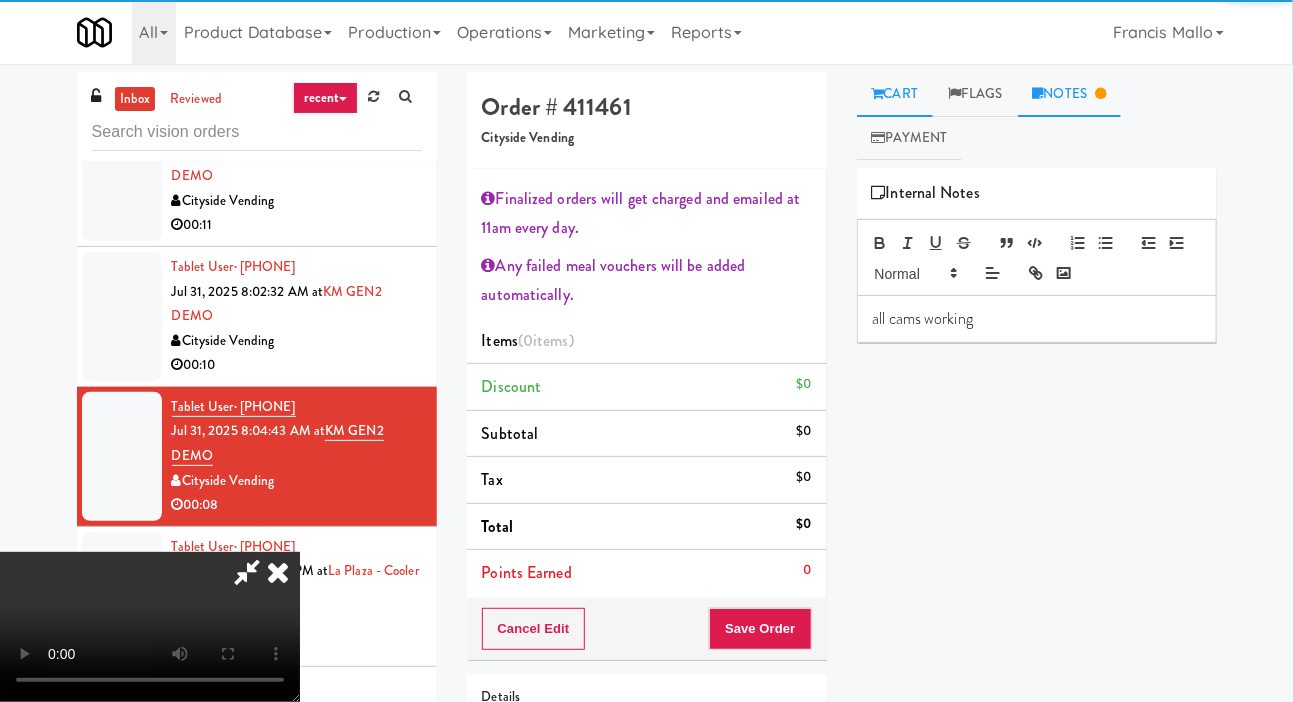click on "Cart" at bounding box center (895, 94) 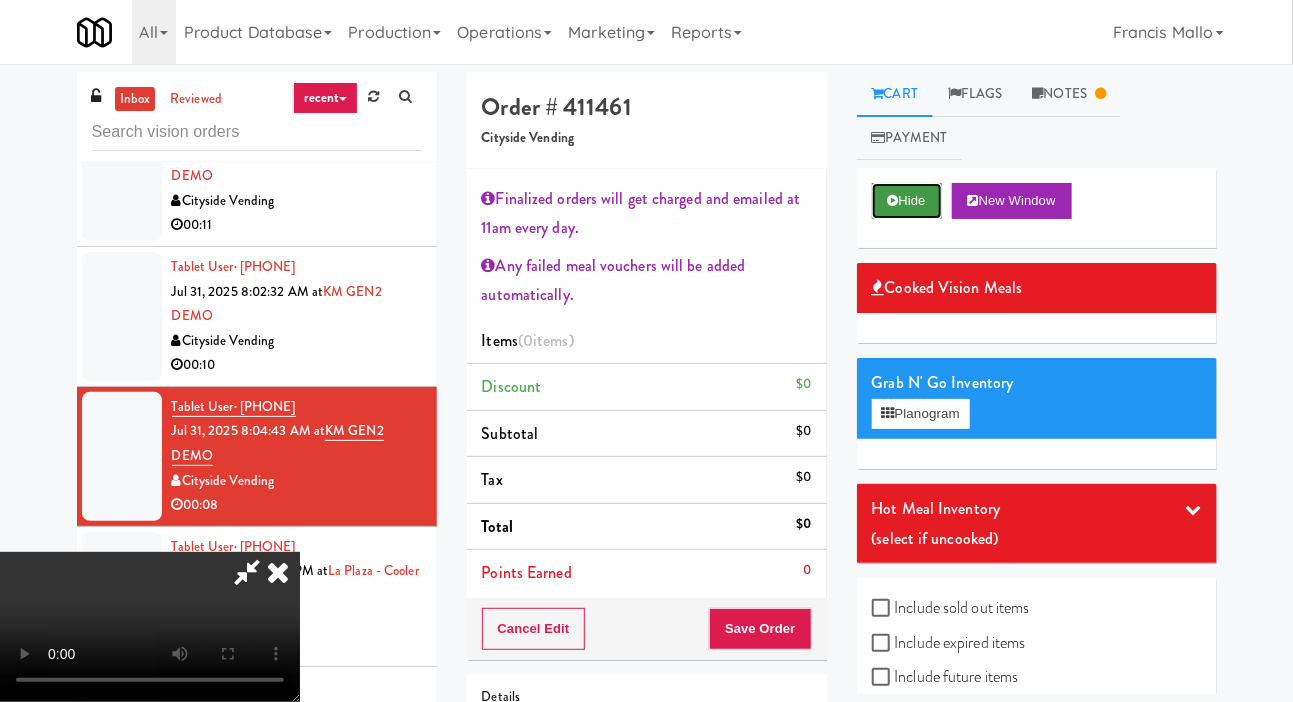 click at bounding box center (893, 200) 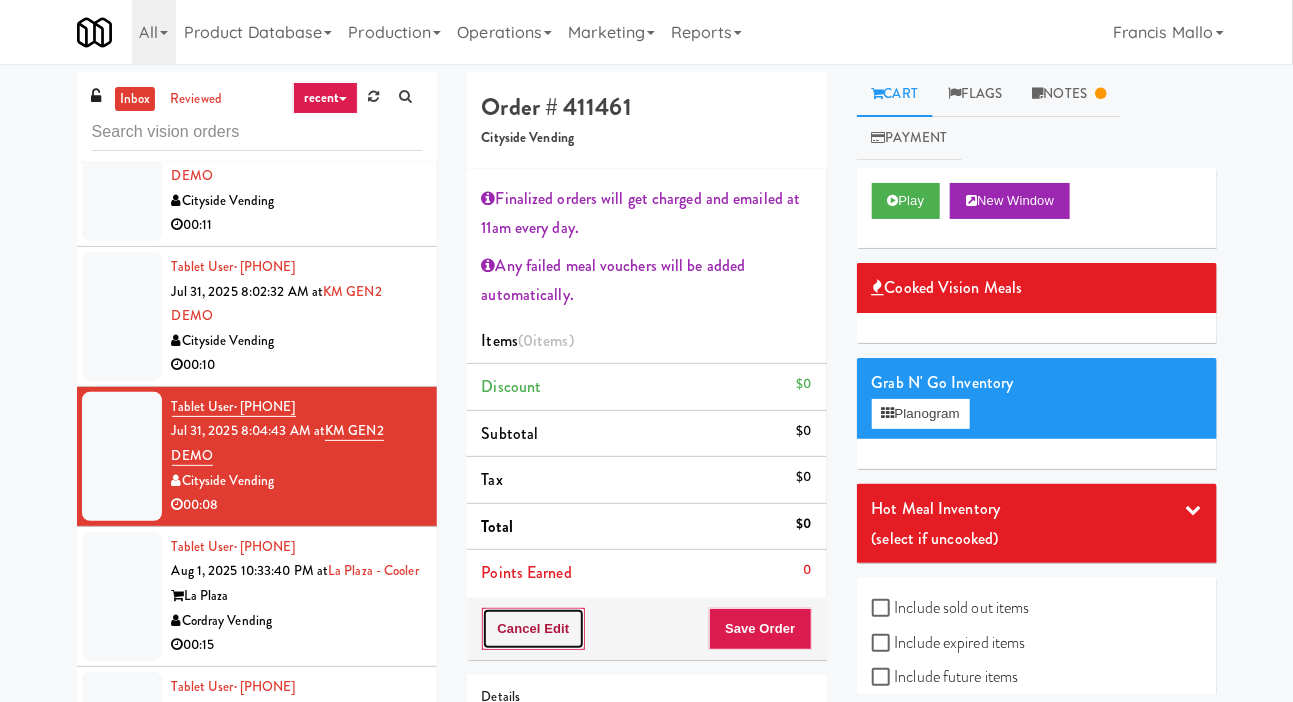 click on "Cancel Edit" at bounding box center [534, 629] 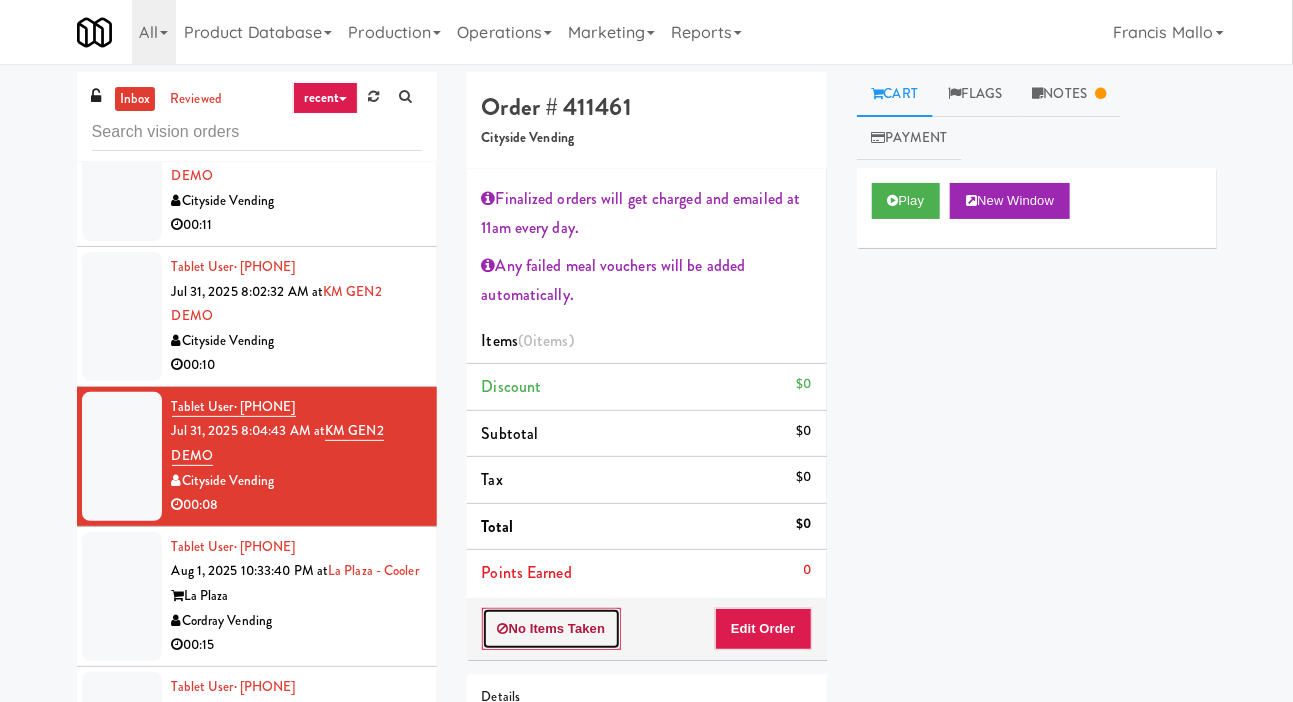 click on "No Items Taken" at bounding box center [552, 629] 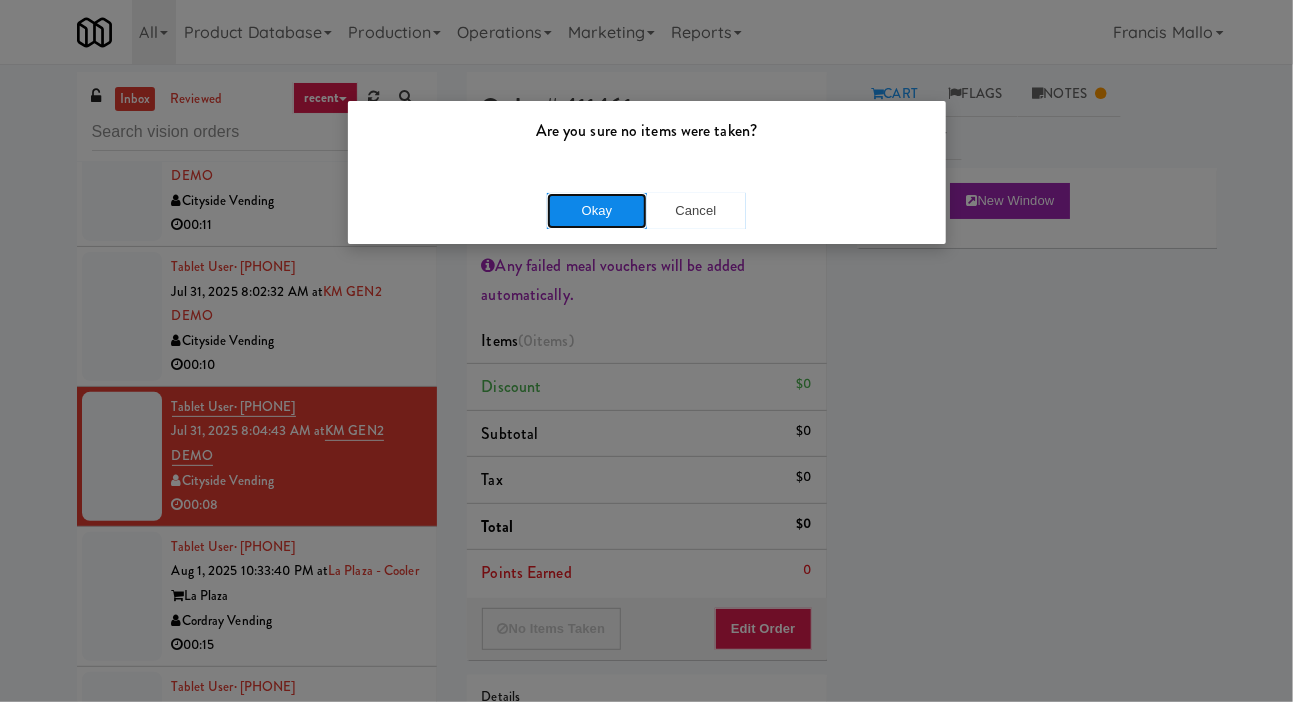 click on "Okay" at bounding box center (597, 211) 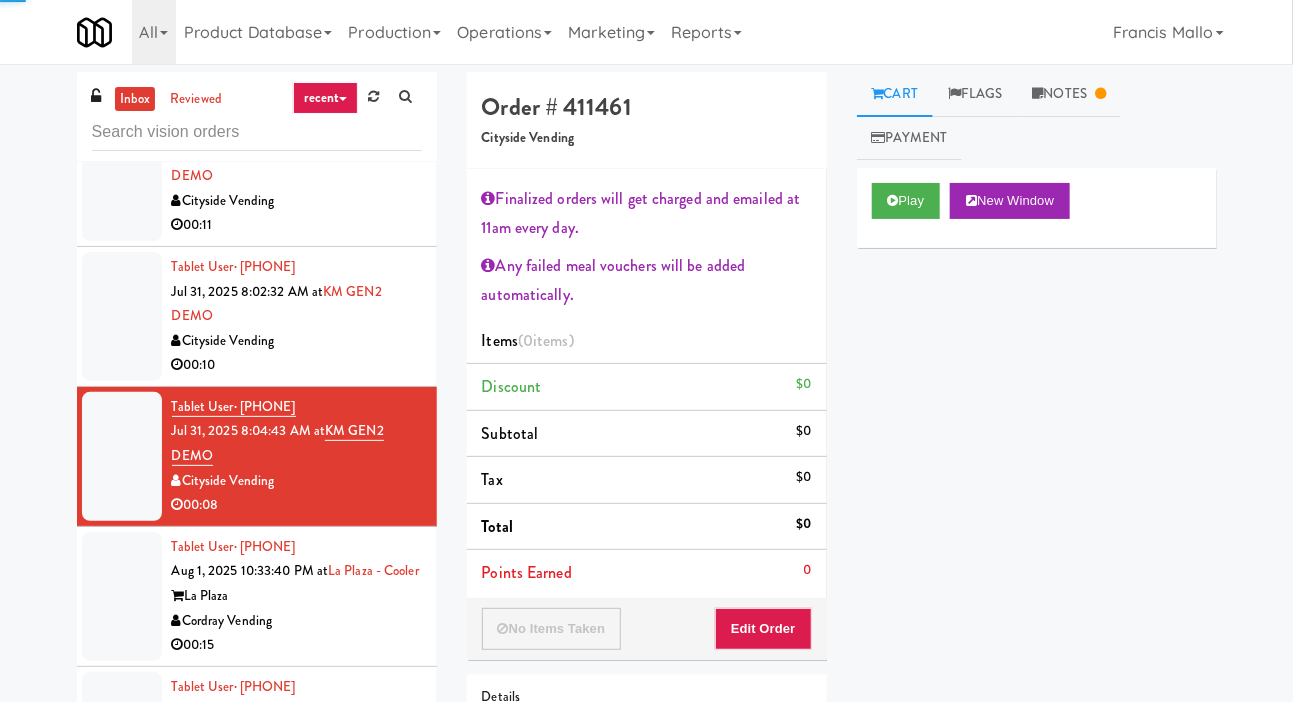 click at bounding box center [122, 316] 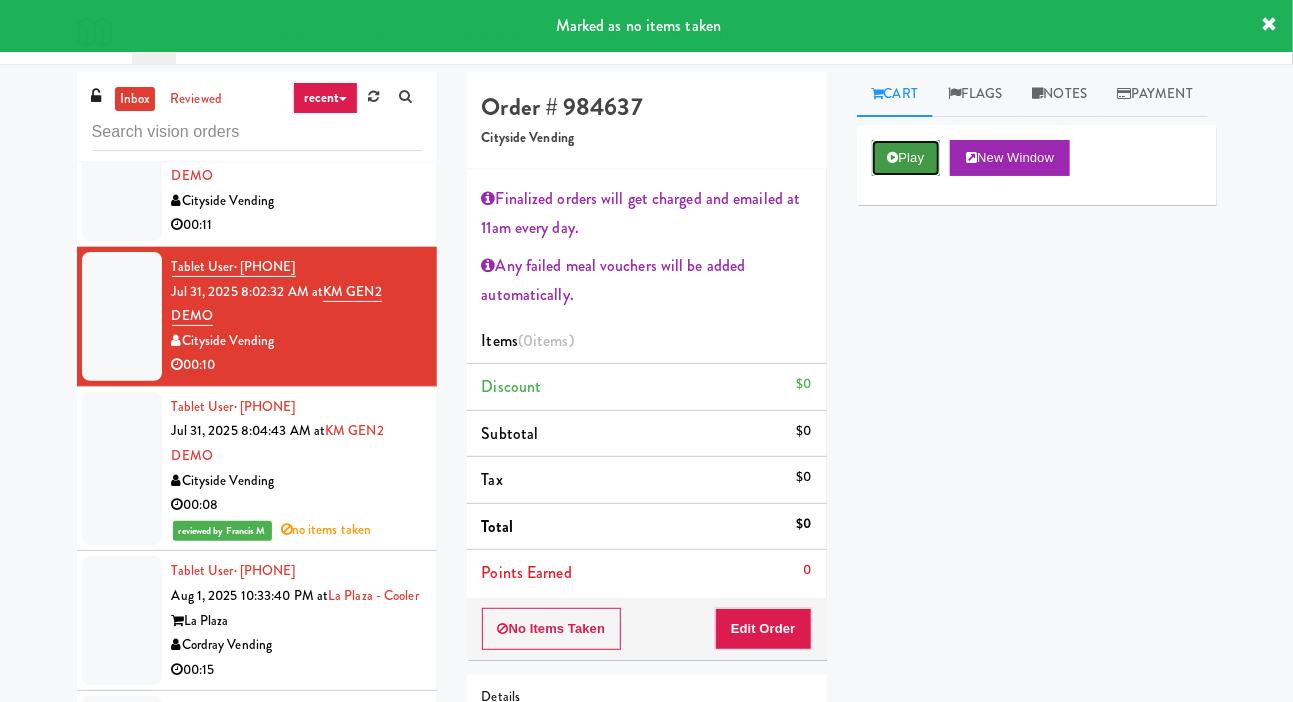 click on "Play" at bounding box center (906, 158) 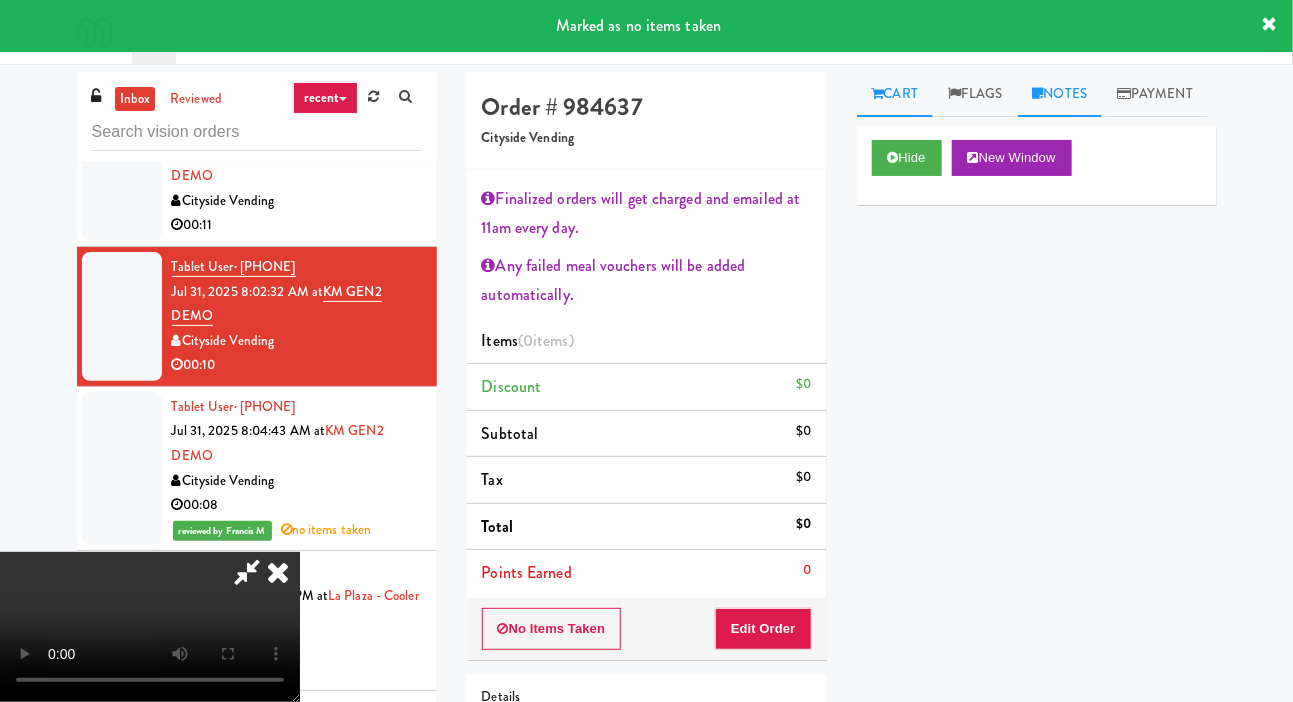 click on "Notes" at bounding box center [1060, 94] 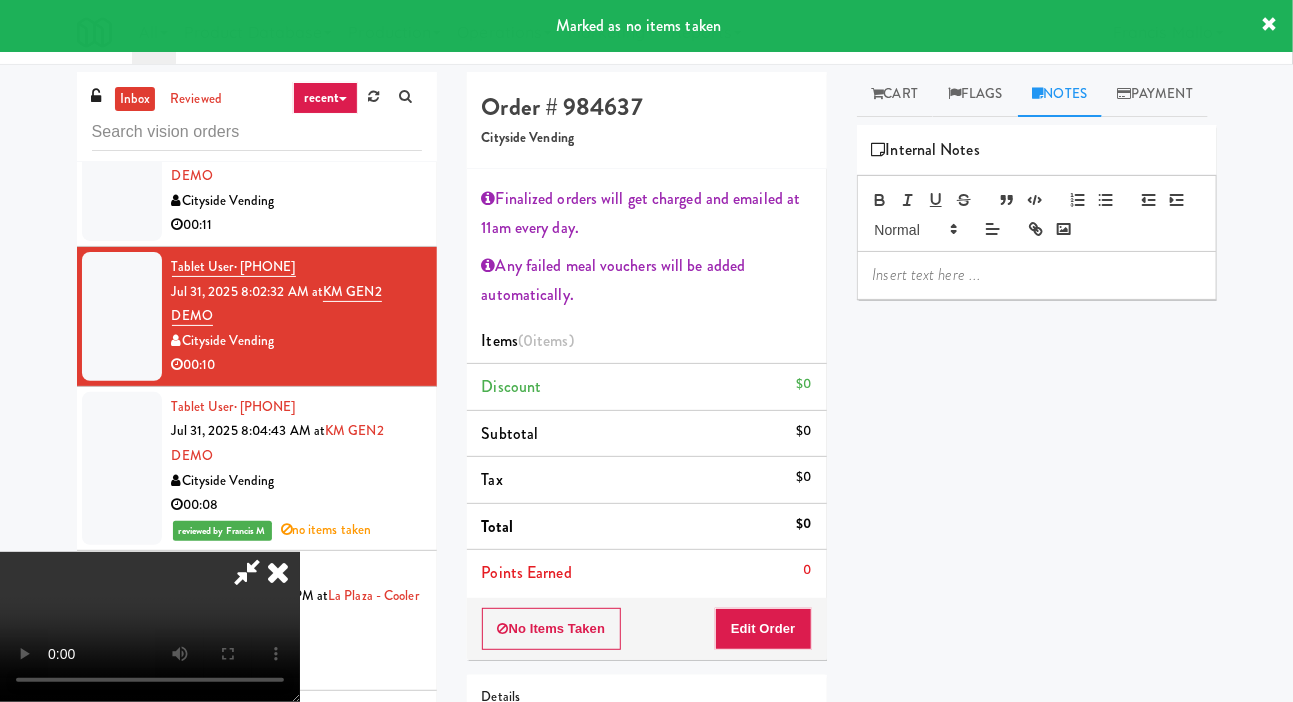 click at bounding box center [1037, 275] 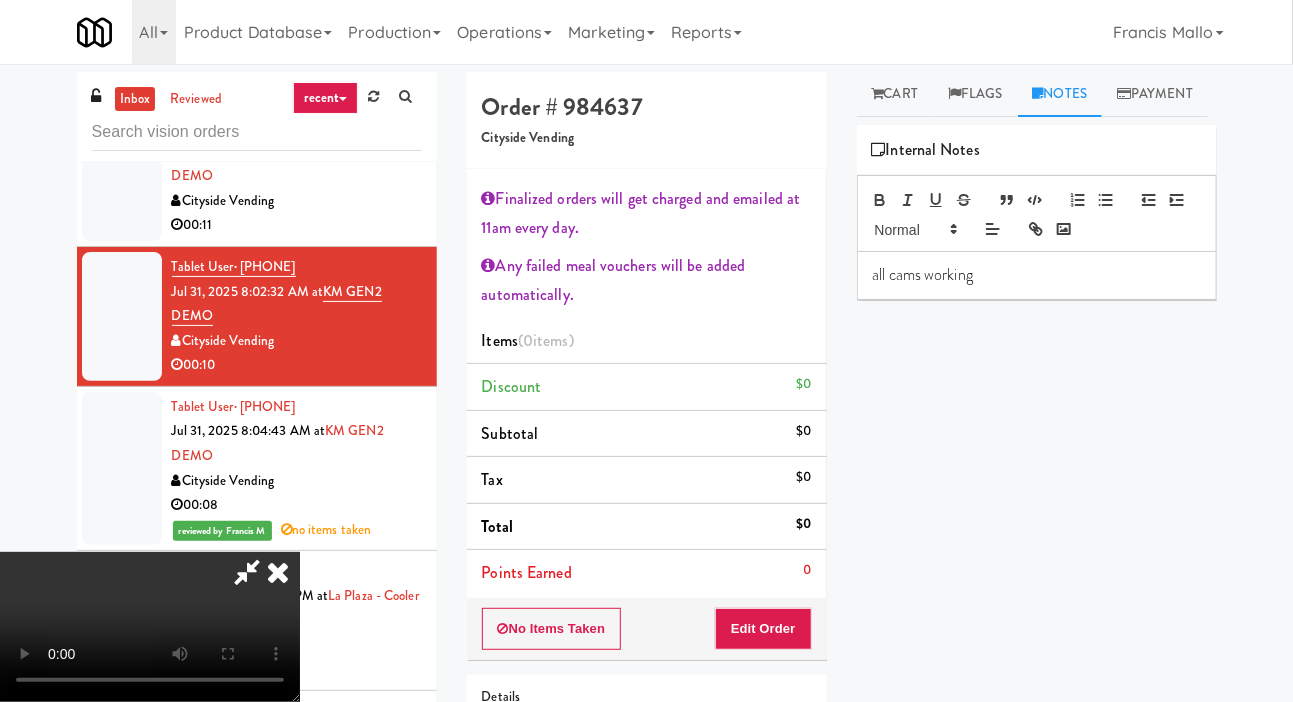 scroll, scrollTop: 0, scrollLeft: 0, axis: both 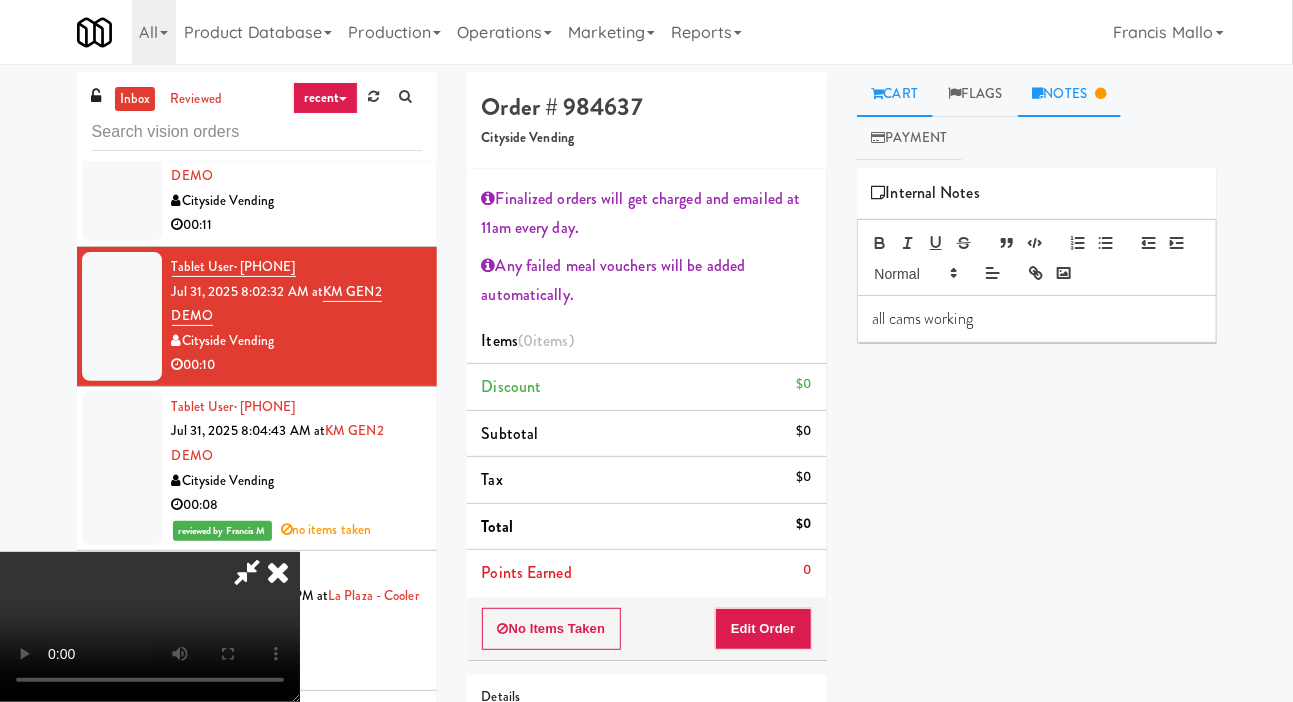 click on "Cart" at bounding box center [895, 94] 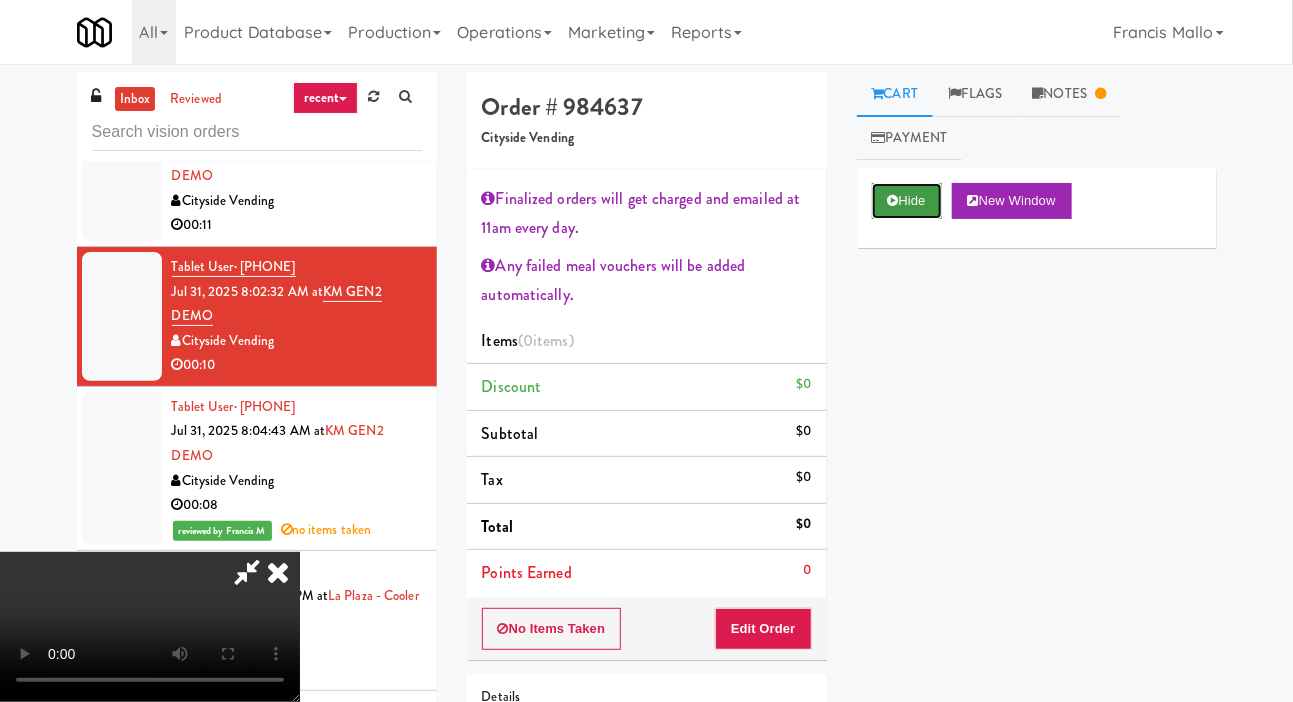 click on "Hide" at bounding box center (907, 201) 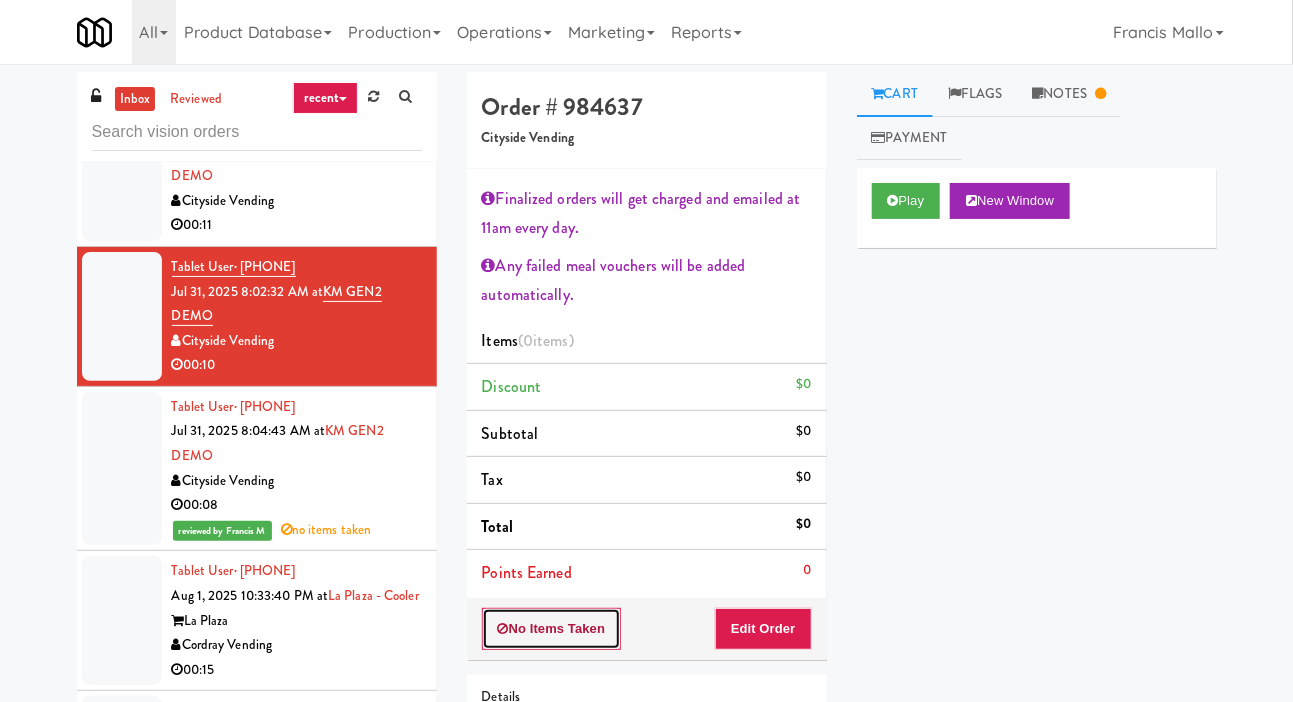 click on "No Items Taken" at bounding box center (552, 629) 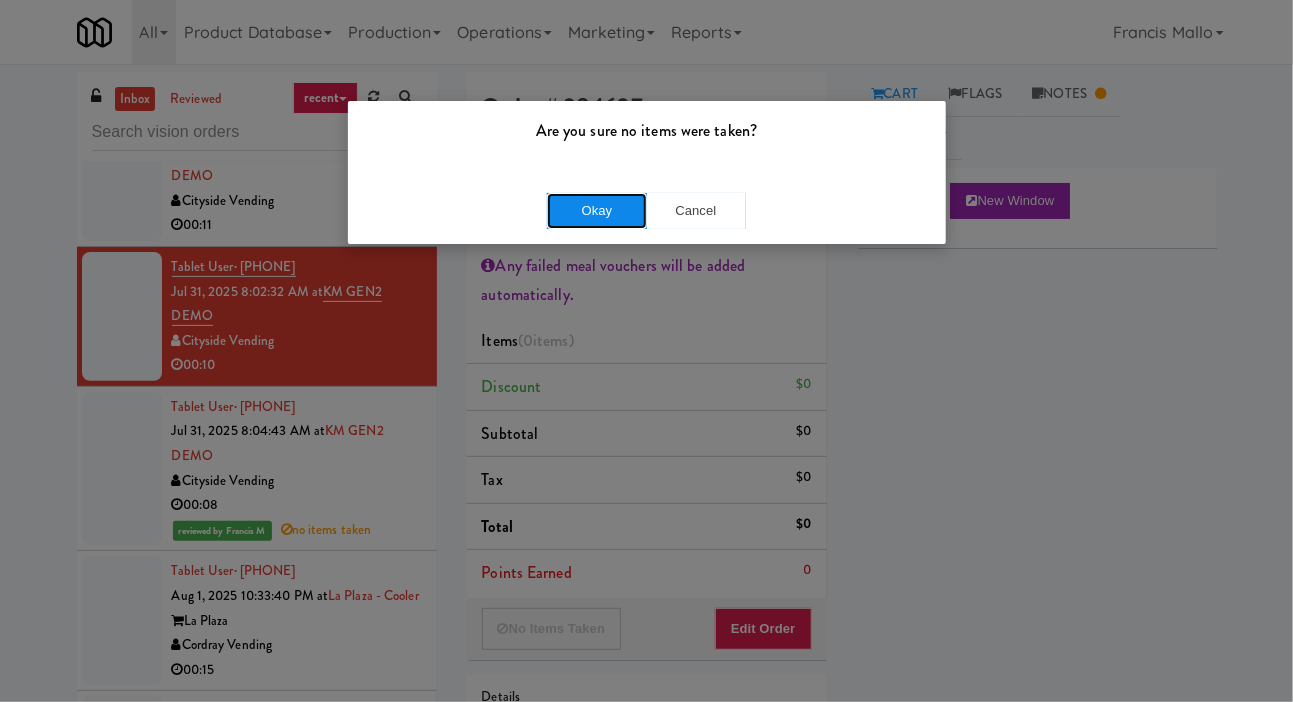 click on "Okay" at bounding box center [597, 211] 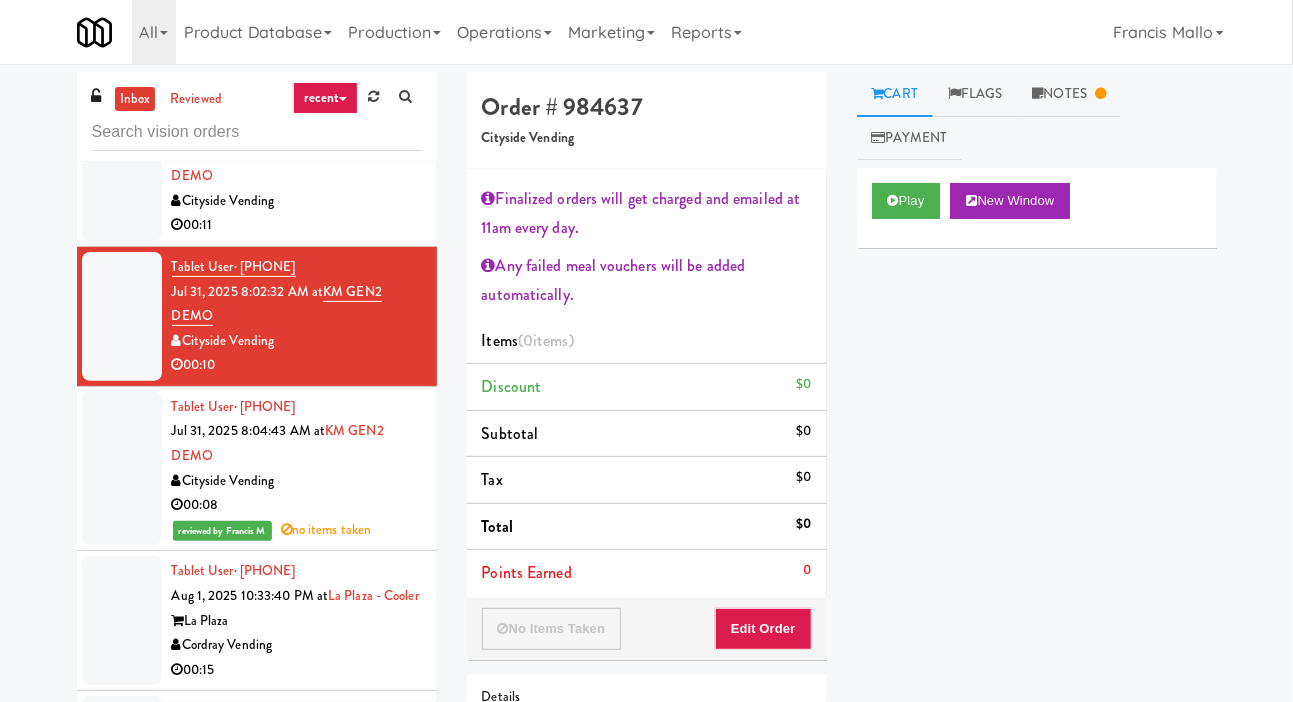 click at bounding box center [122, 176] 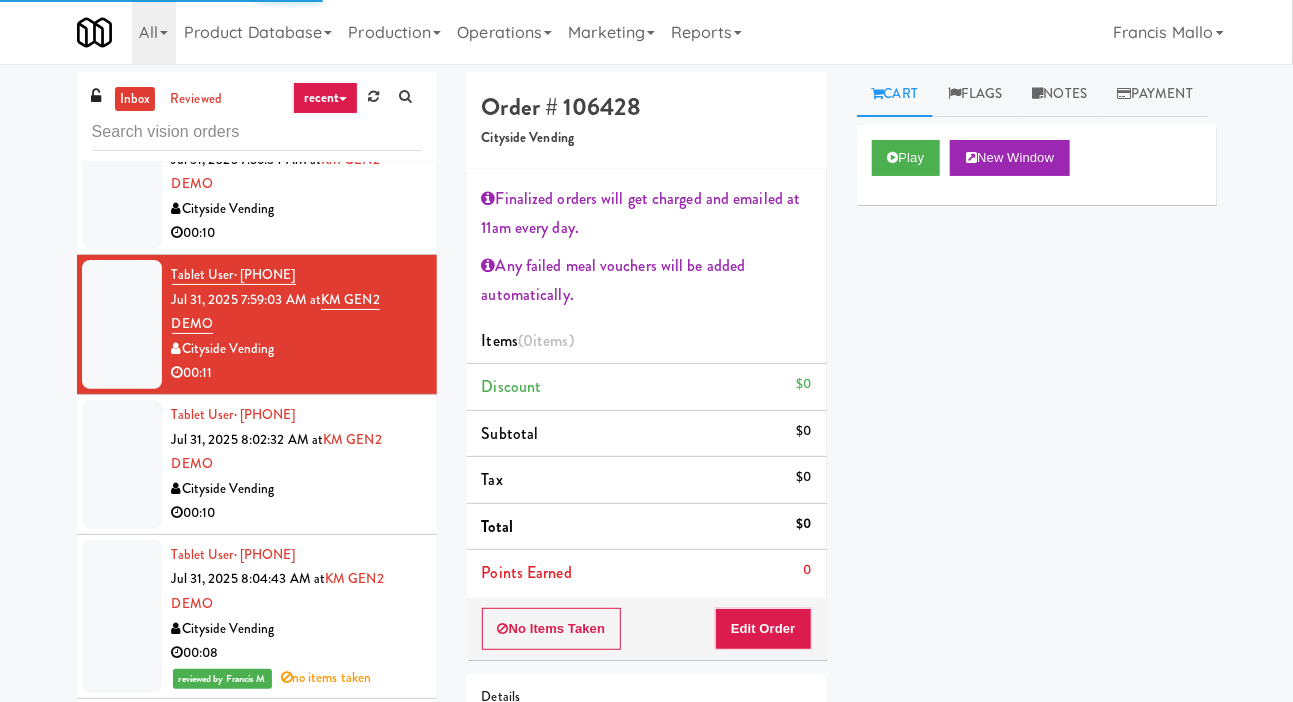 scroll, scrollTop: 52, scrollLeft: 0, axis: vertical 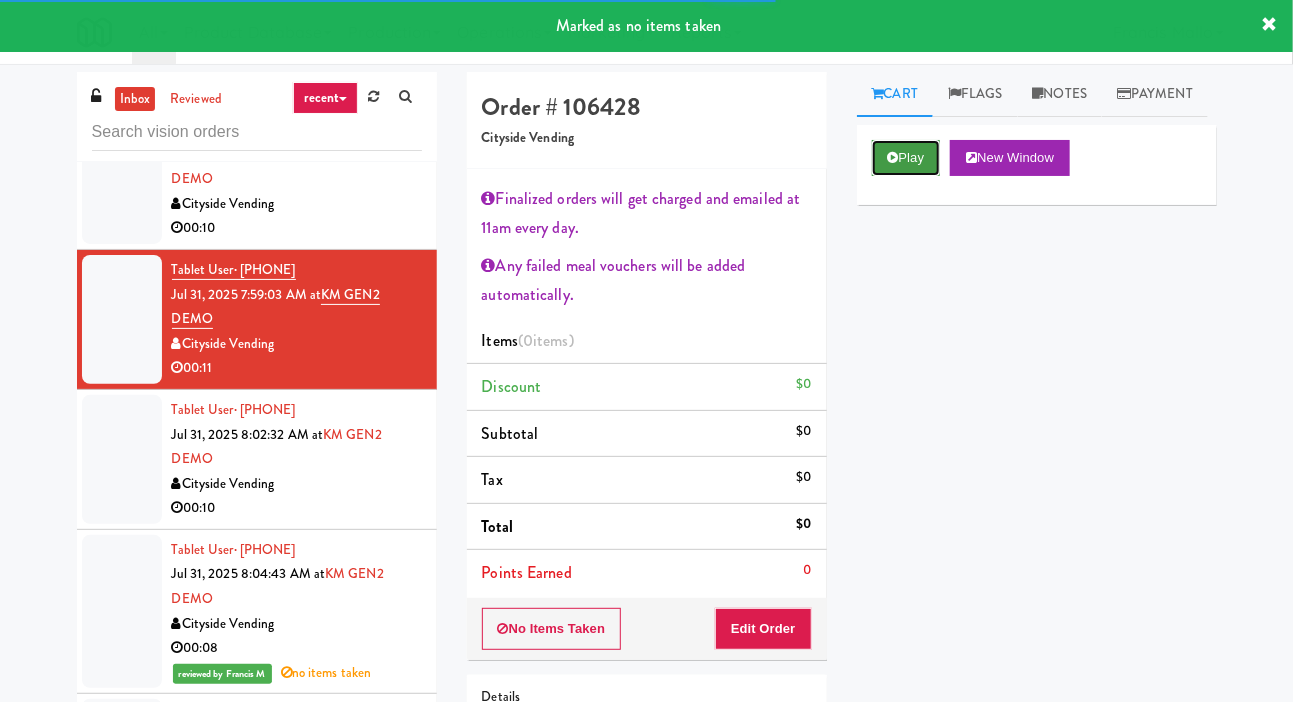 click on "Play" at bounding box center (906, 158) 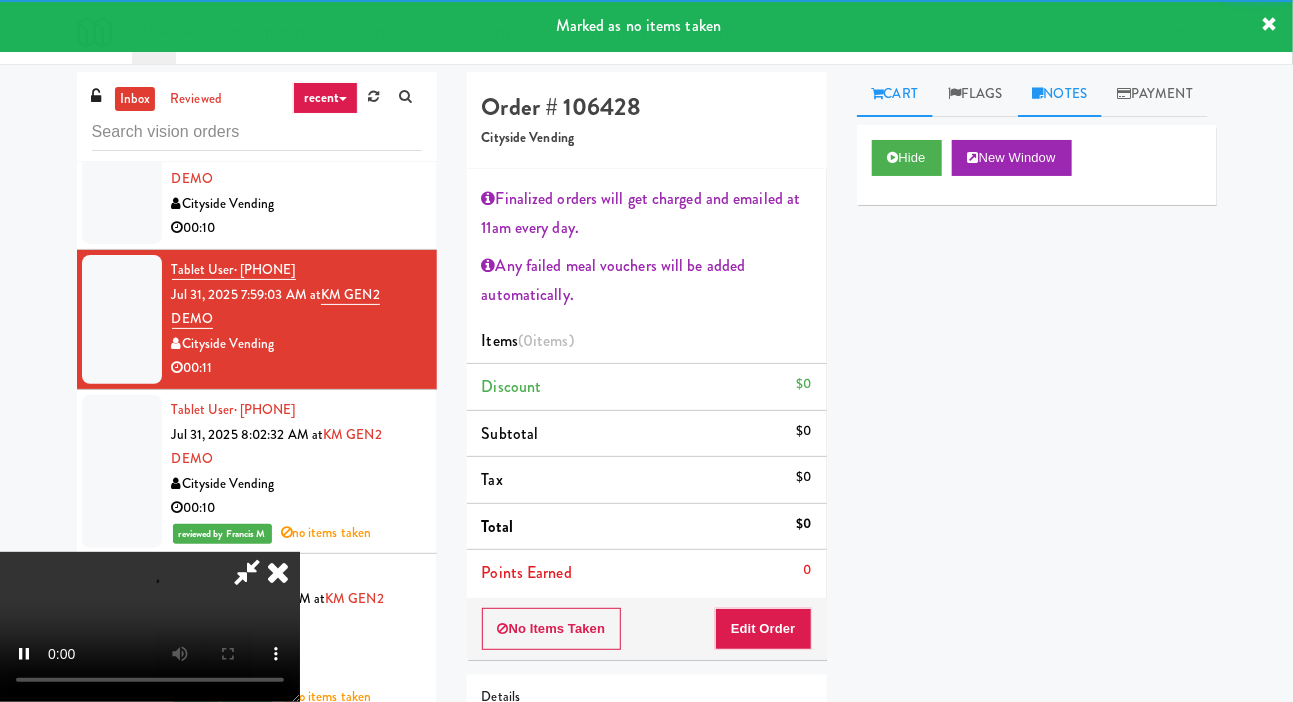 click on "Notes" at bounding box center [1060, 94] 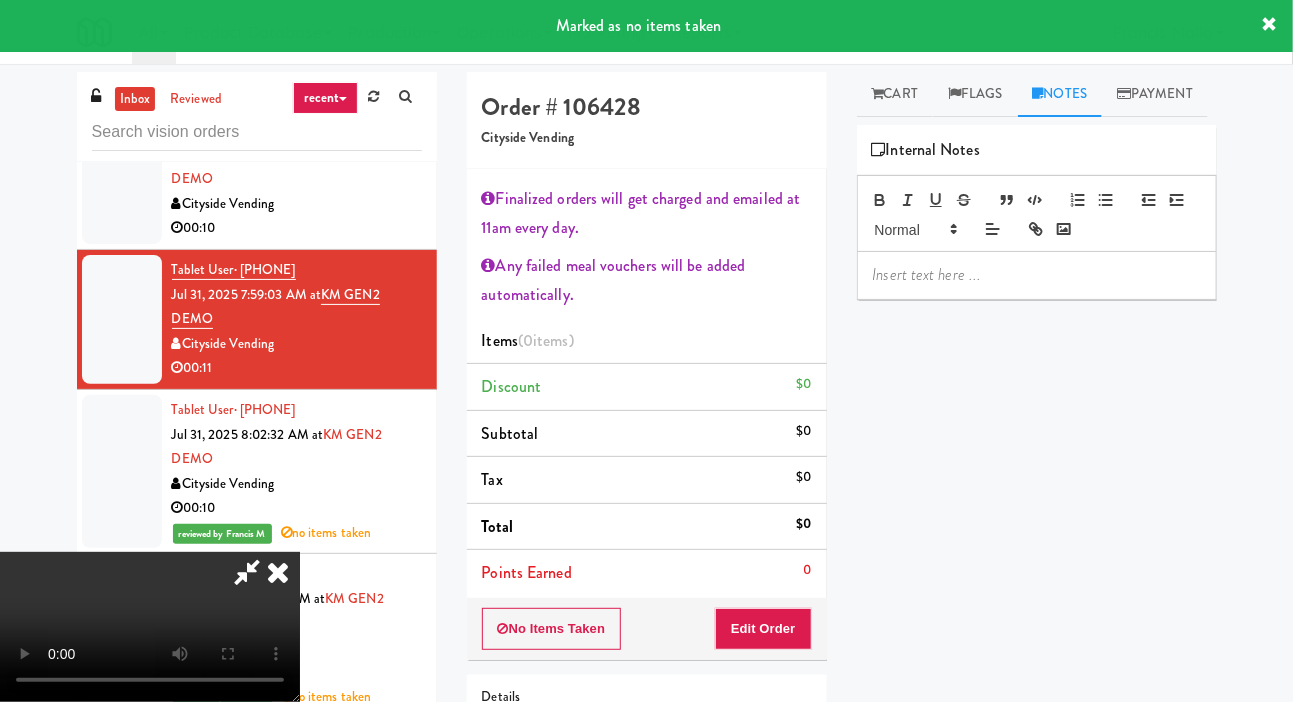 click at bounding box center (1037, 275) 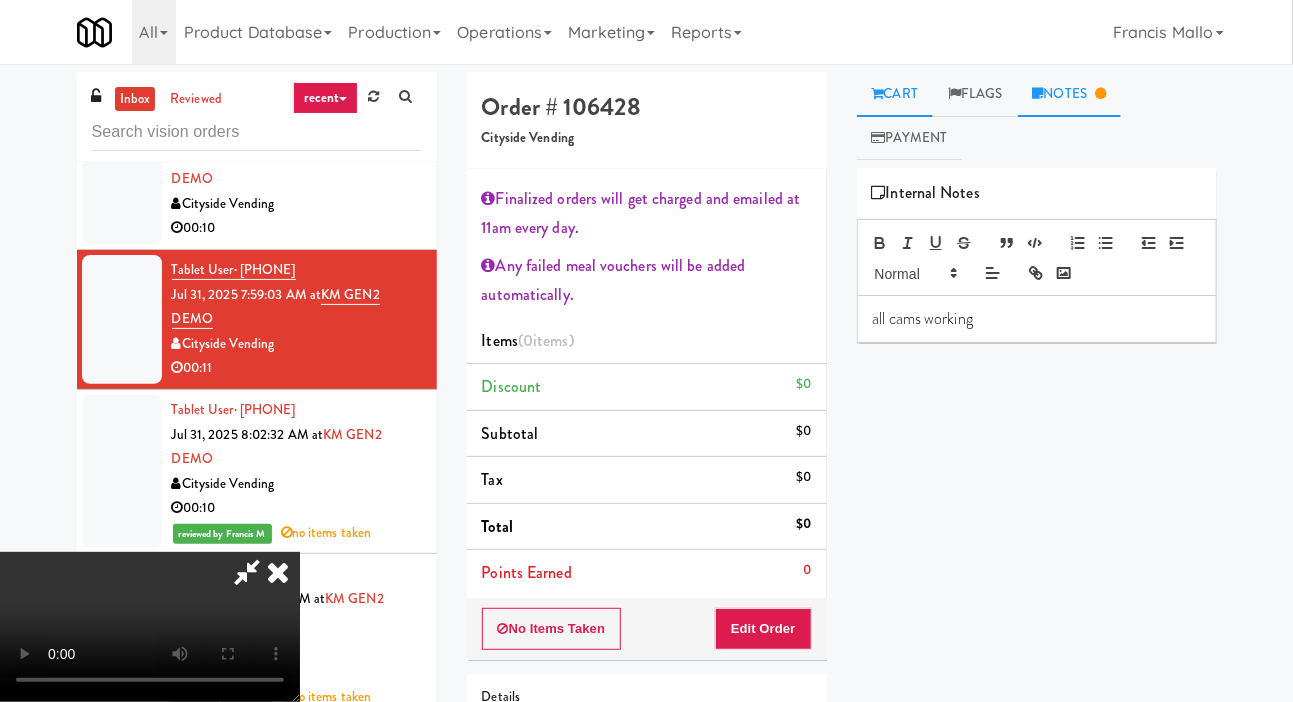 click on "Cart" at bounding box center (895, 94) 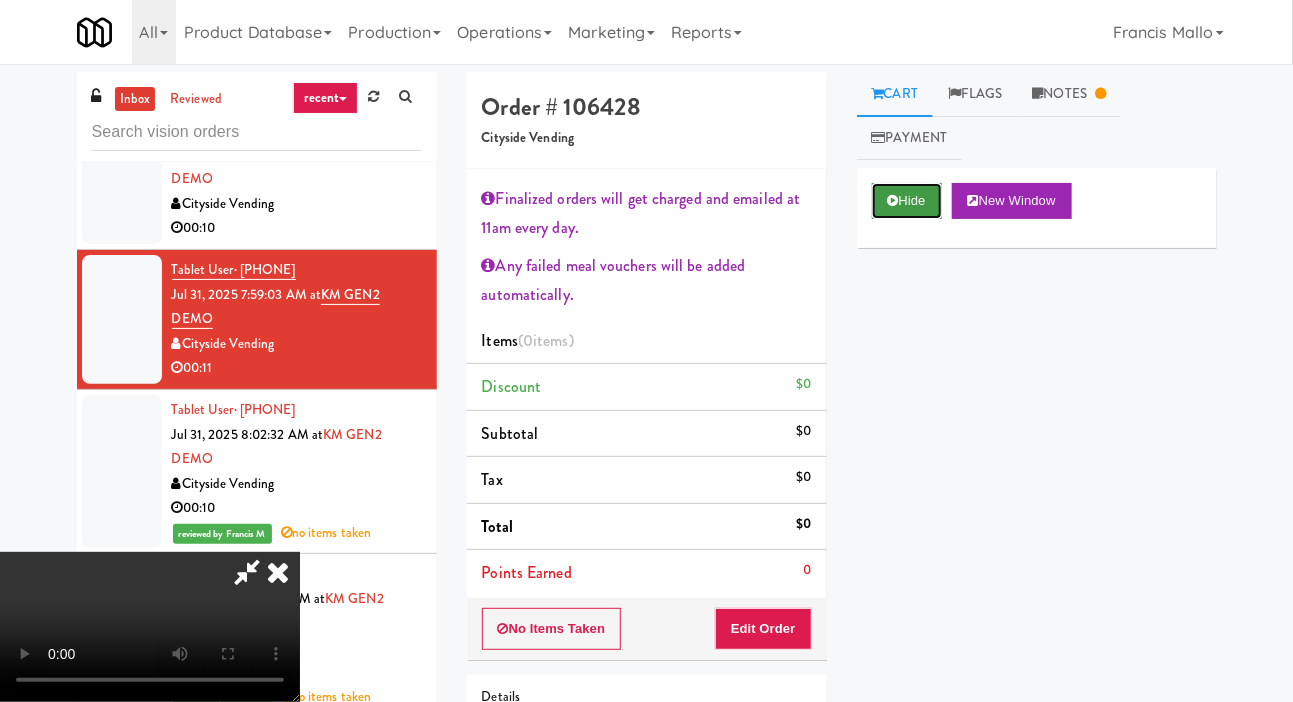 click on "Hide" at bounding box center (907, 201) 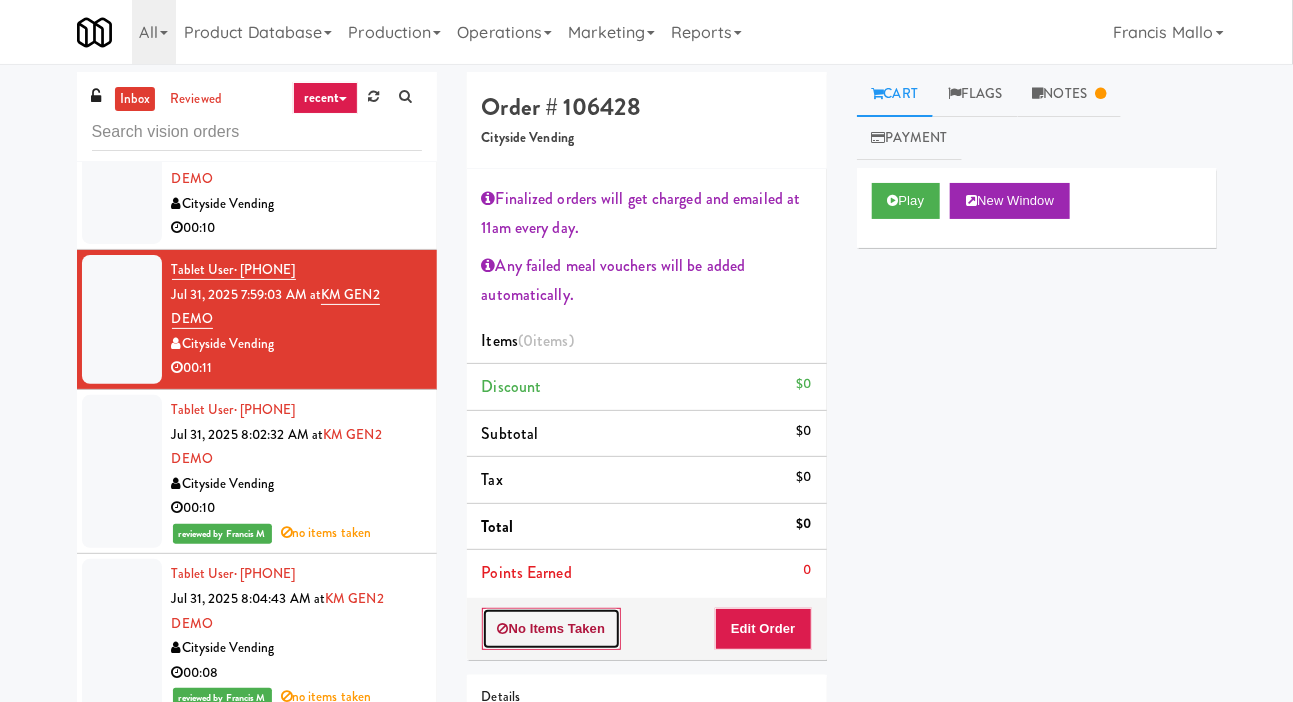click on "No Items Taken" at bounding box center (552, 629) 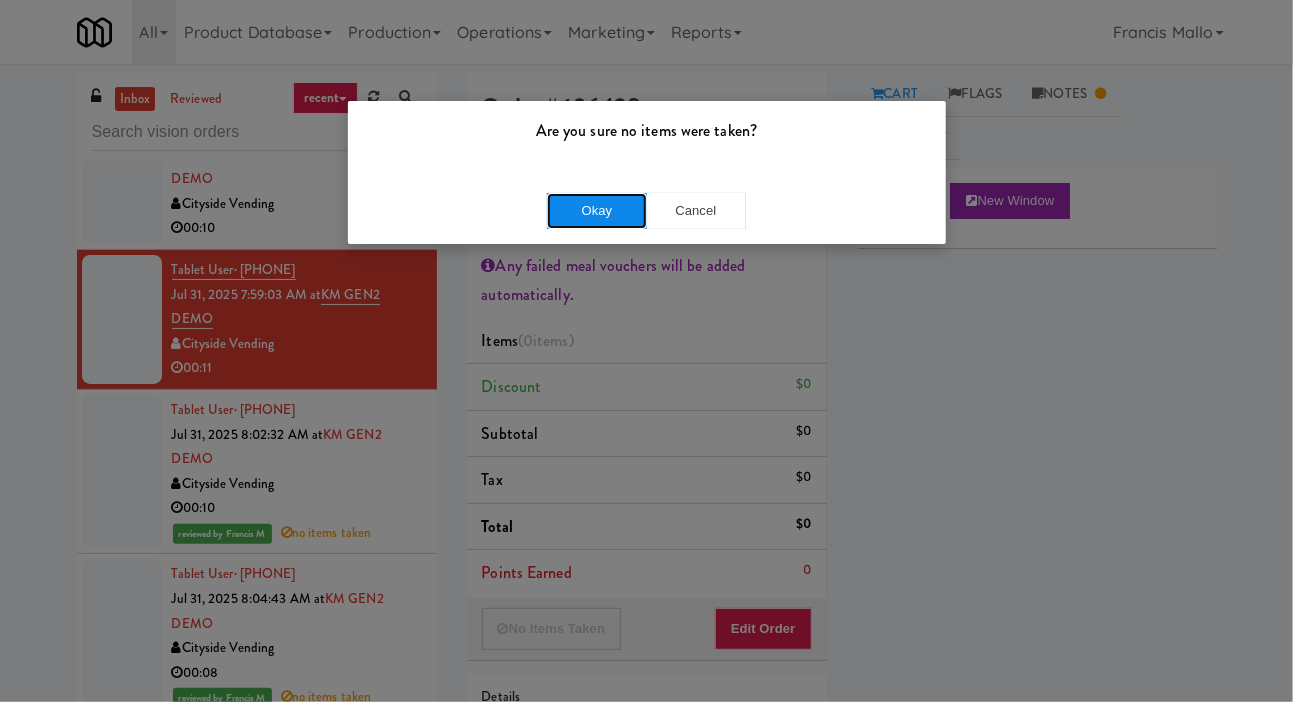 click on "Okay" at bounding box center (597, 211) 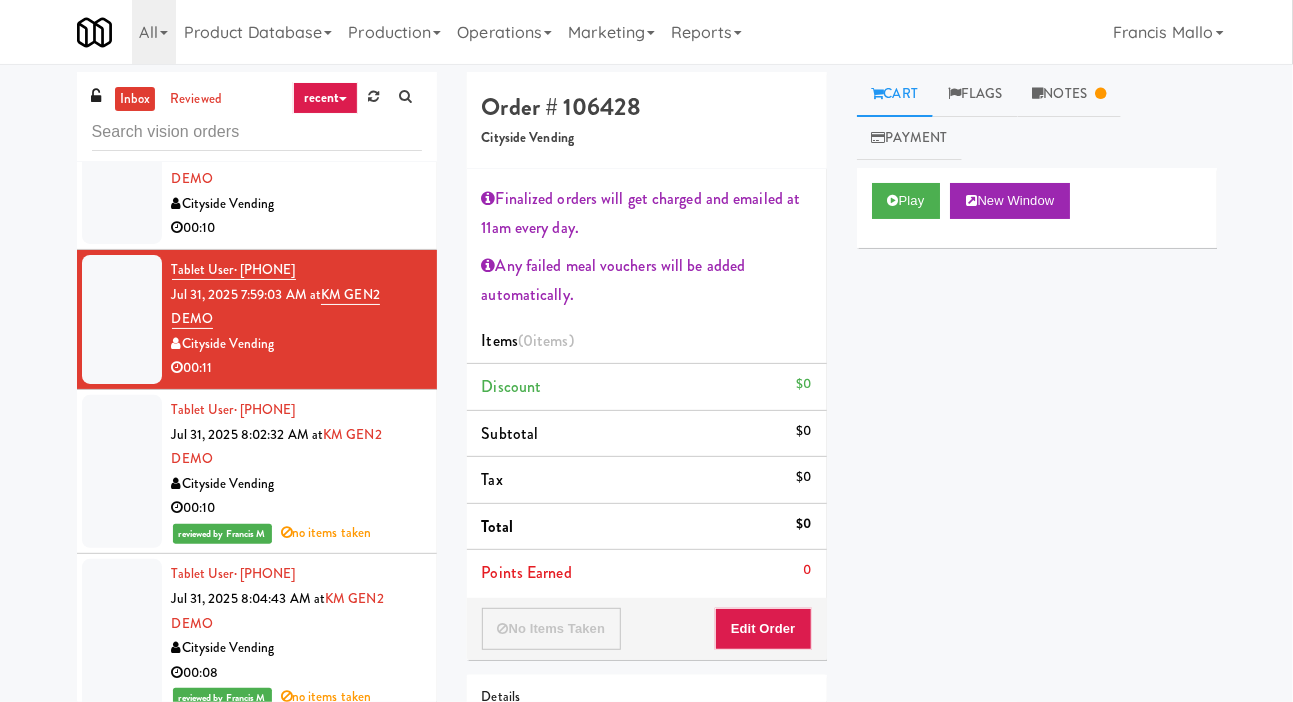click at bounding box center (122, 472) 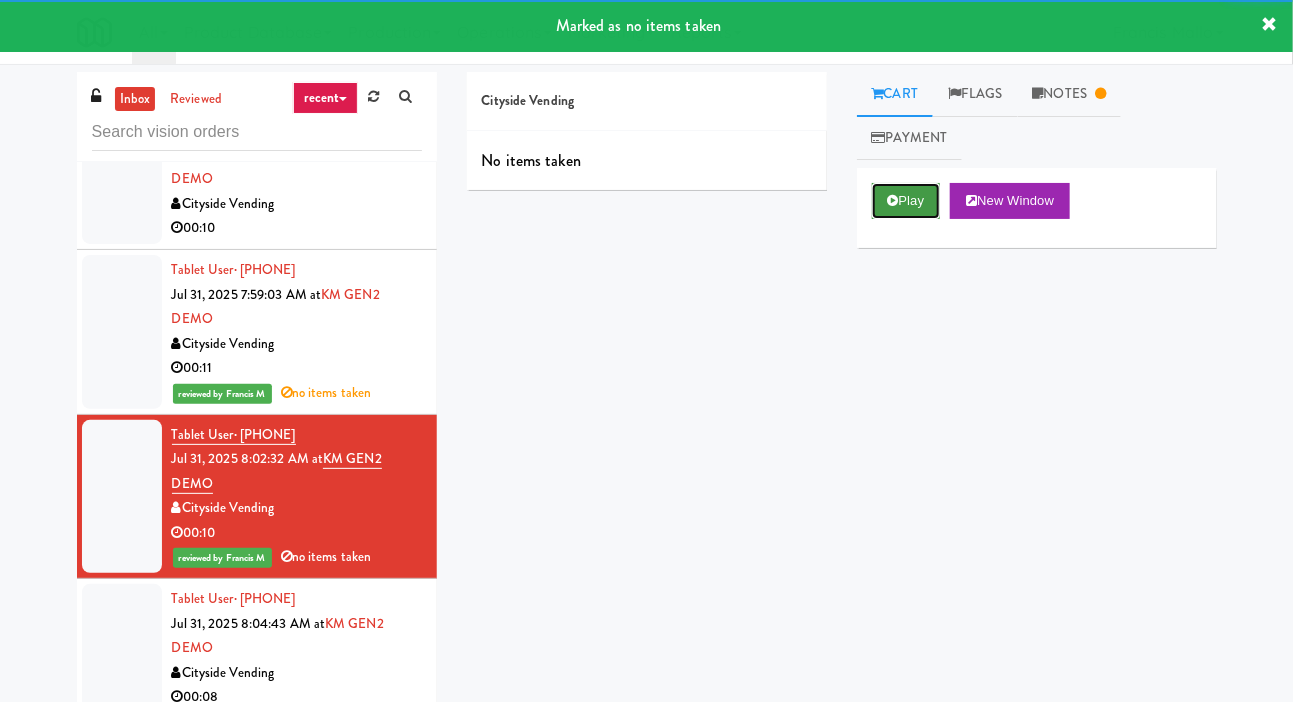 click on "Play" at bounding box center [906, 201] 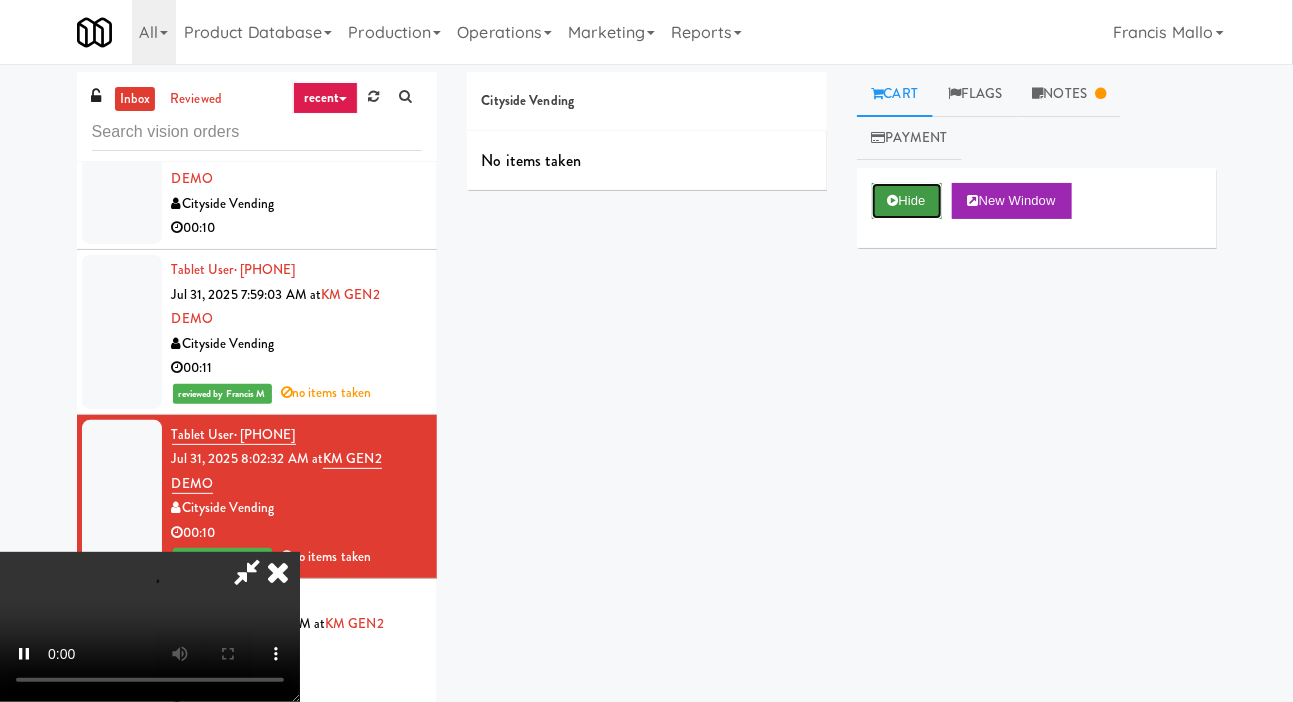 click at bounding box center [893, 200] 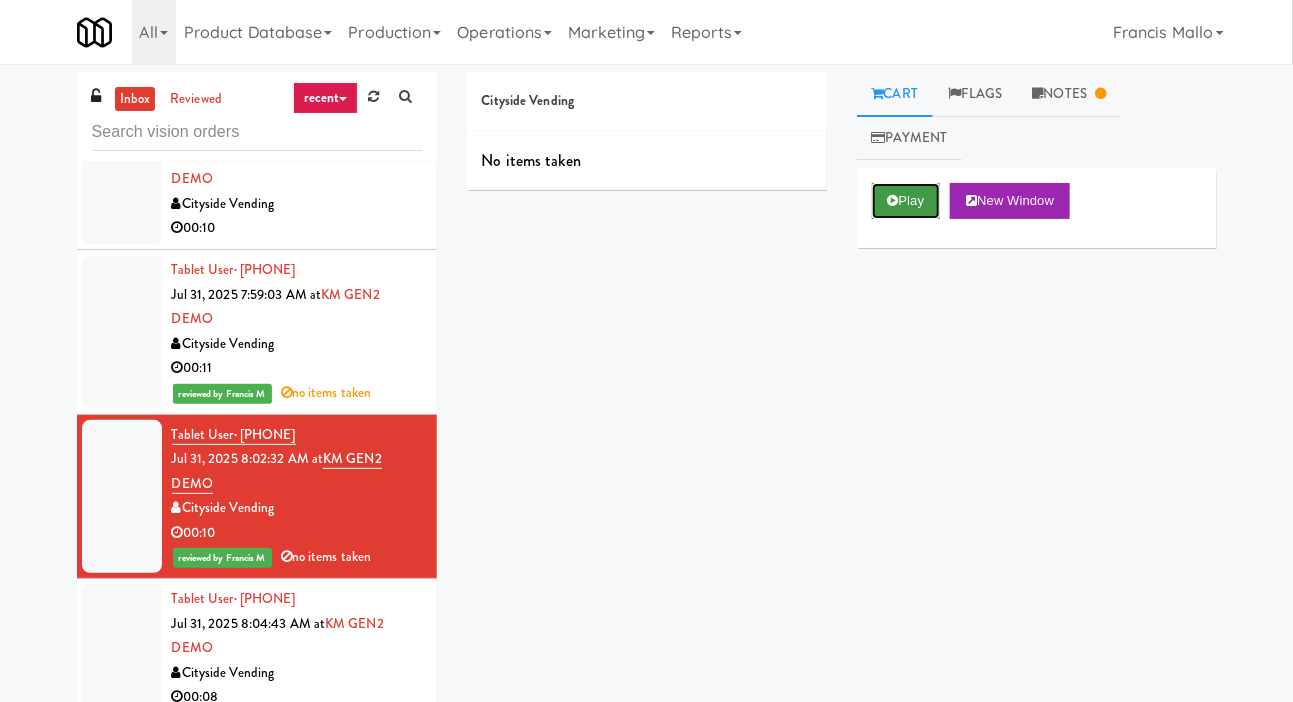 scroll, scrollTop: 0, scrollLeft: 0, axis: both 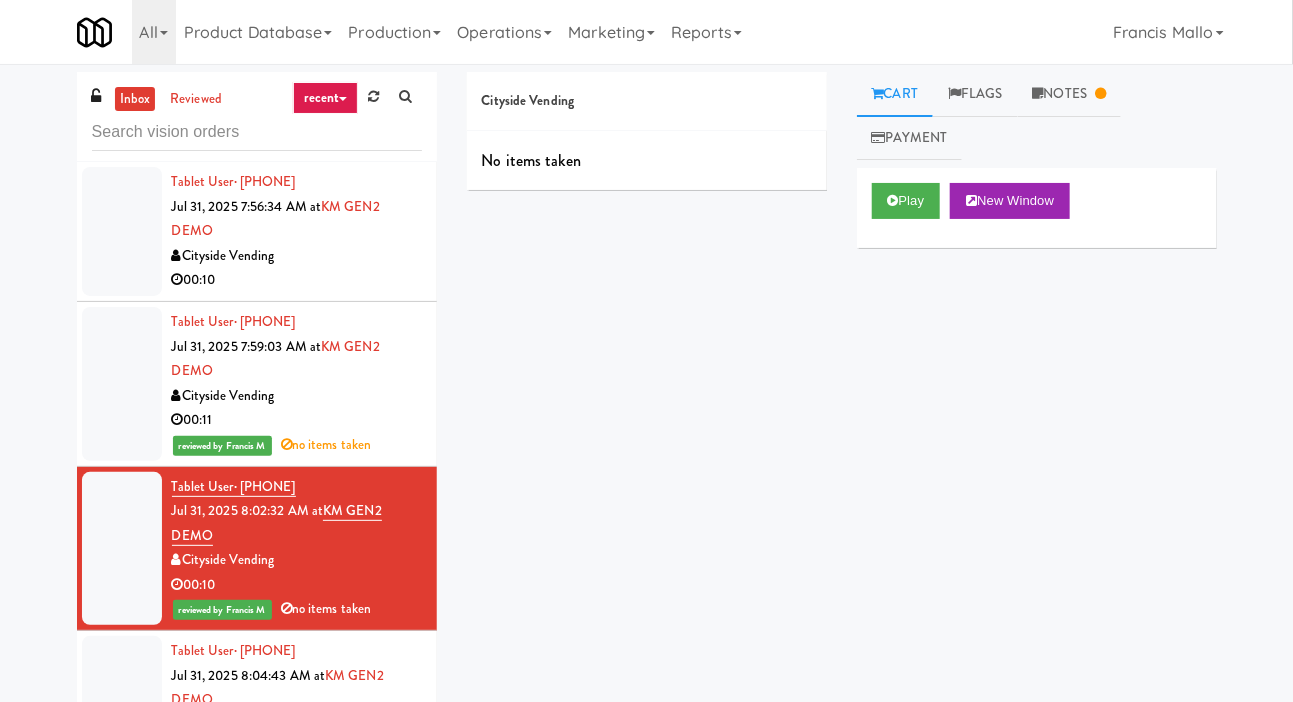 click on "Cityside Vending" at bounding box center [297, 256] 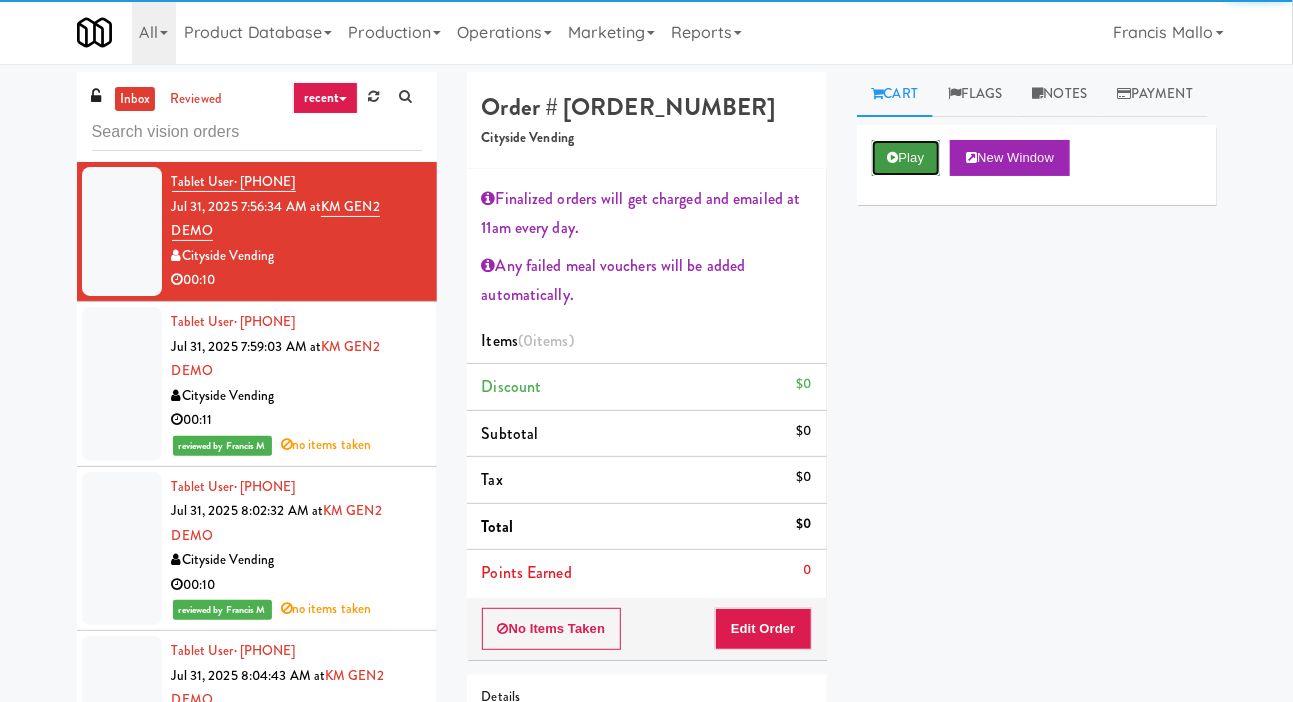 click on "Play" at bounding box center (906, 158) 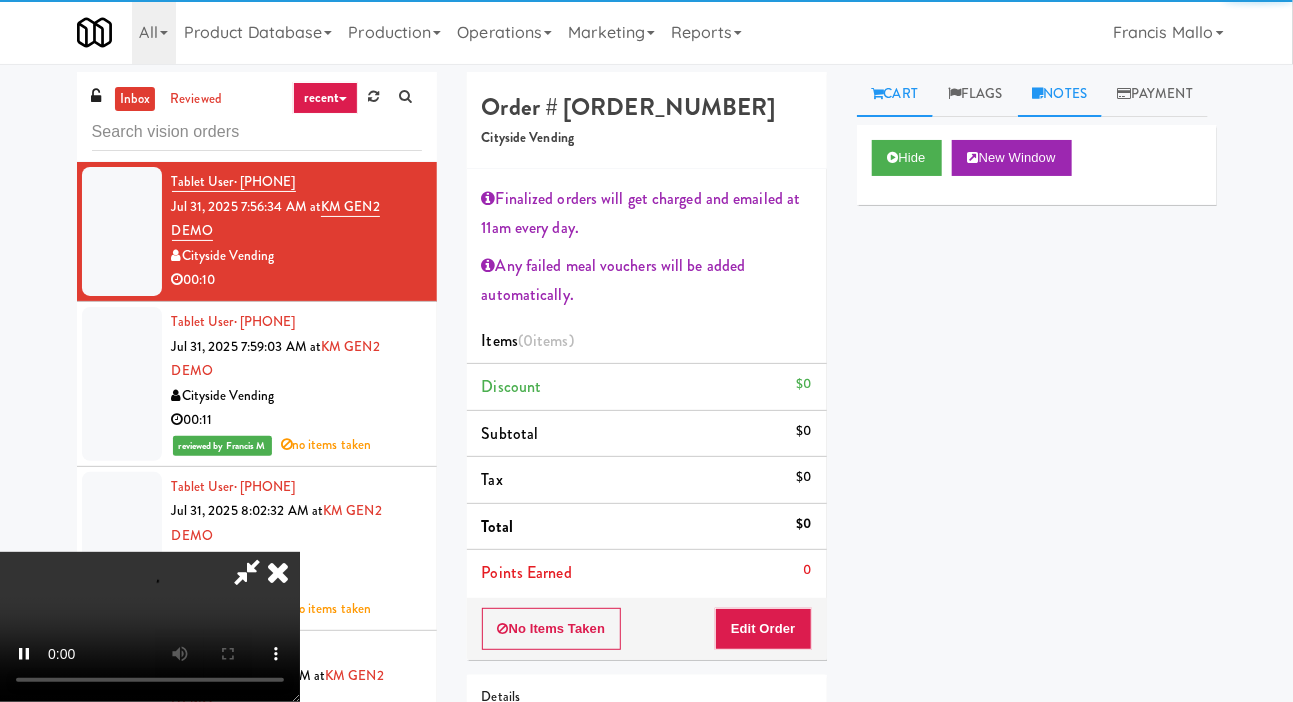 click on "Notes" at bounding box center [1060, 94] 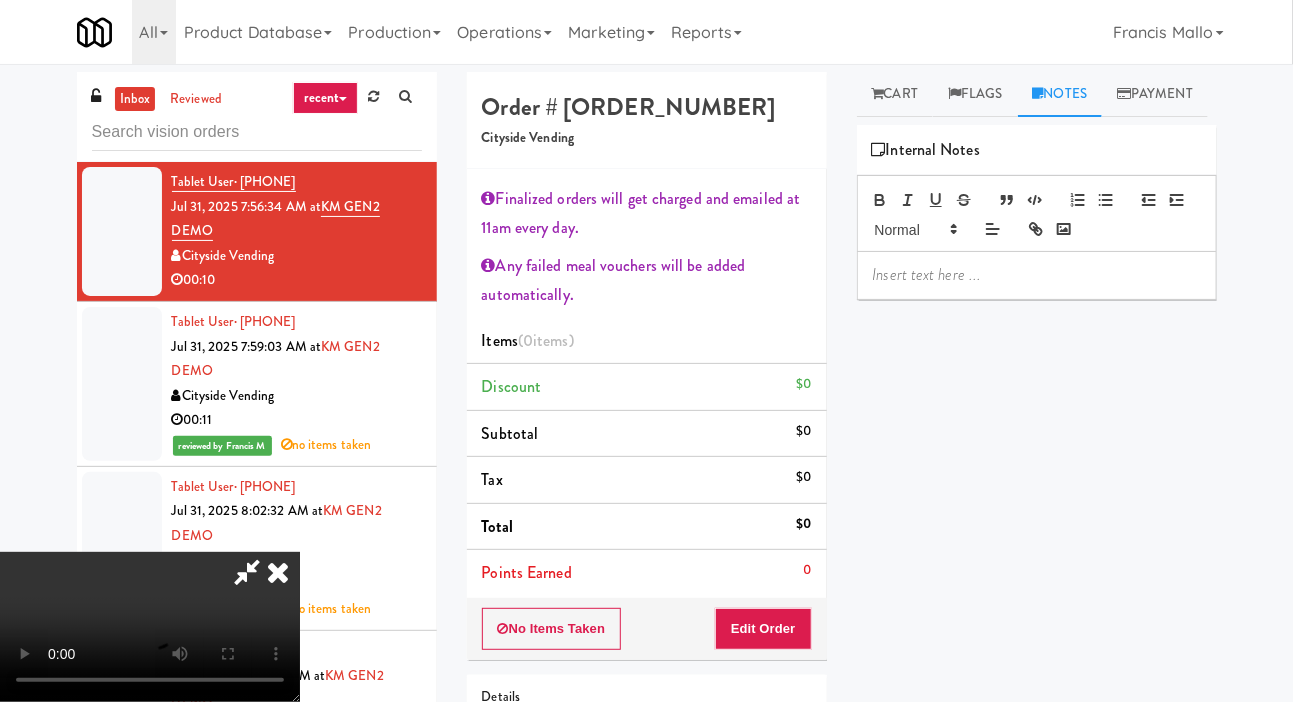 click at bounding box center [1037, 275] 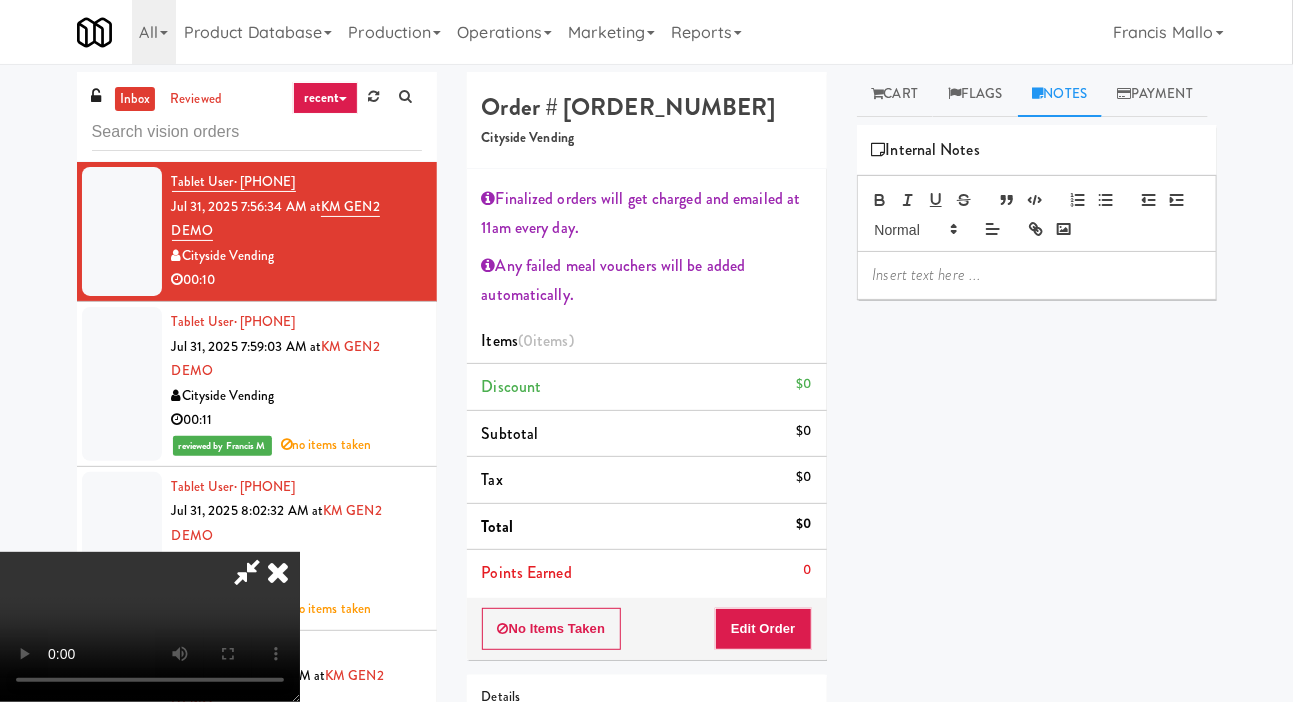 scroll, scrollTop: 0, scrollLeft: 0, axis: both 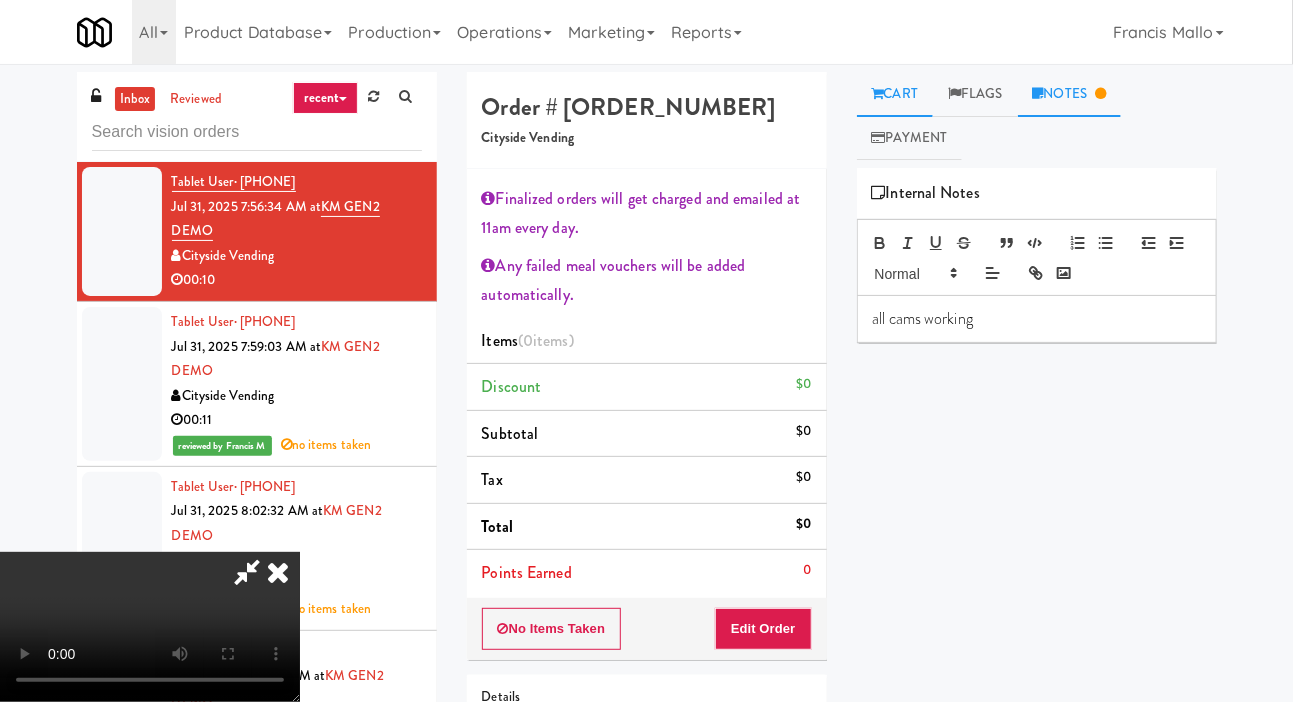 click on "Cart" at bounding box center [895, 94] 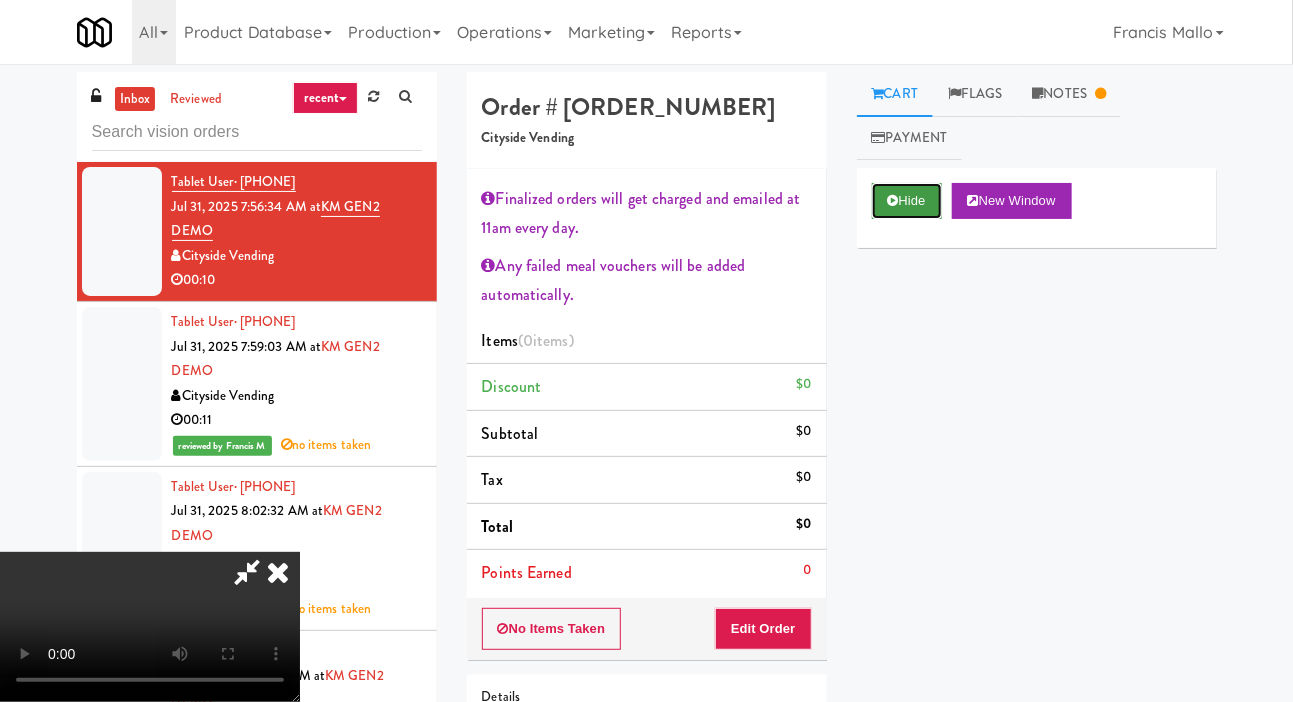 click on "Hide" at bounding box center [907, 201] 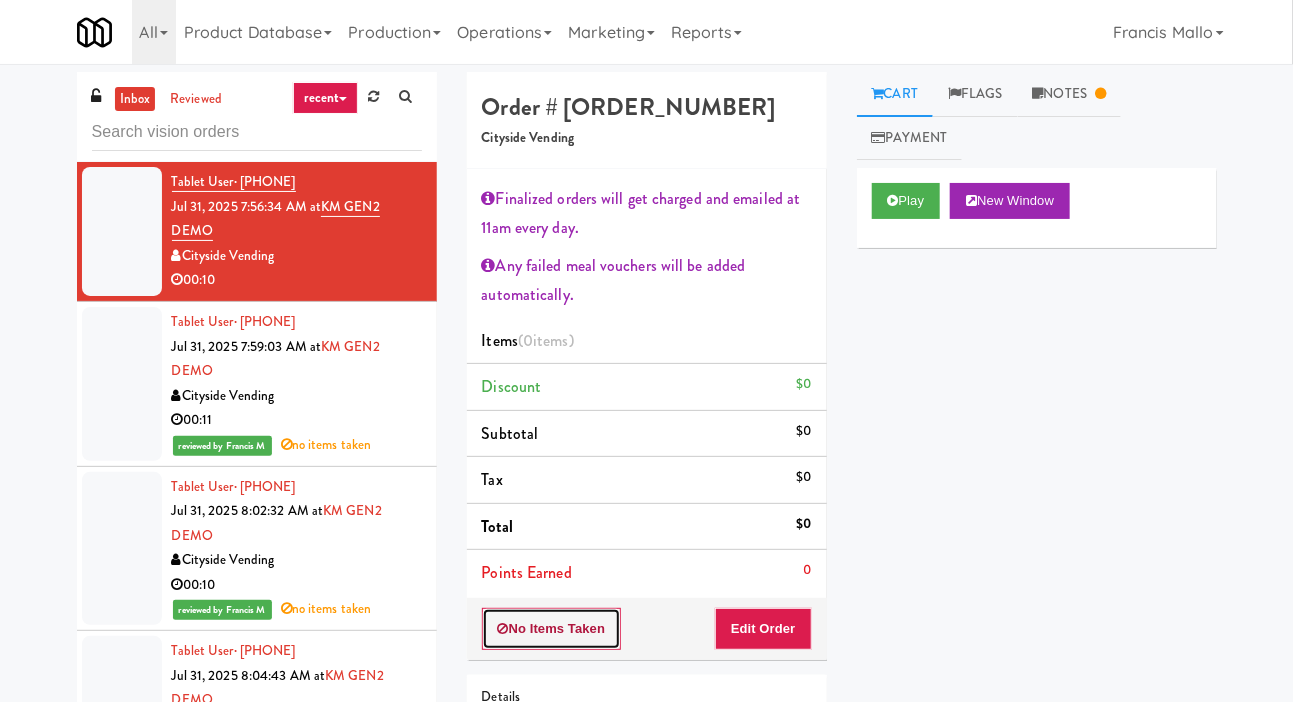 click on "No Items Taken" at bounding box center [552, 629] 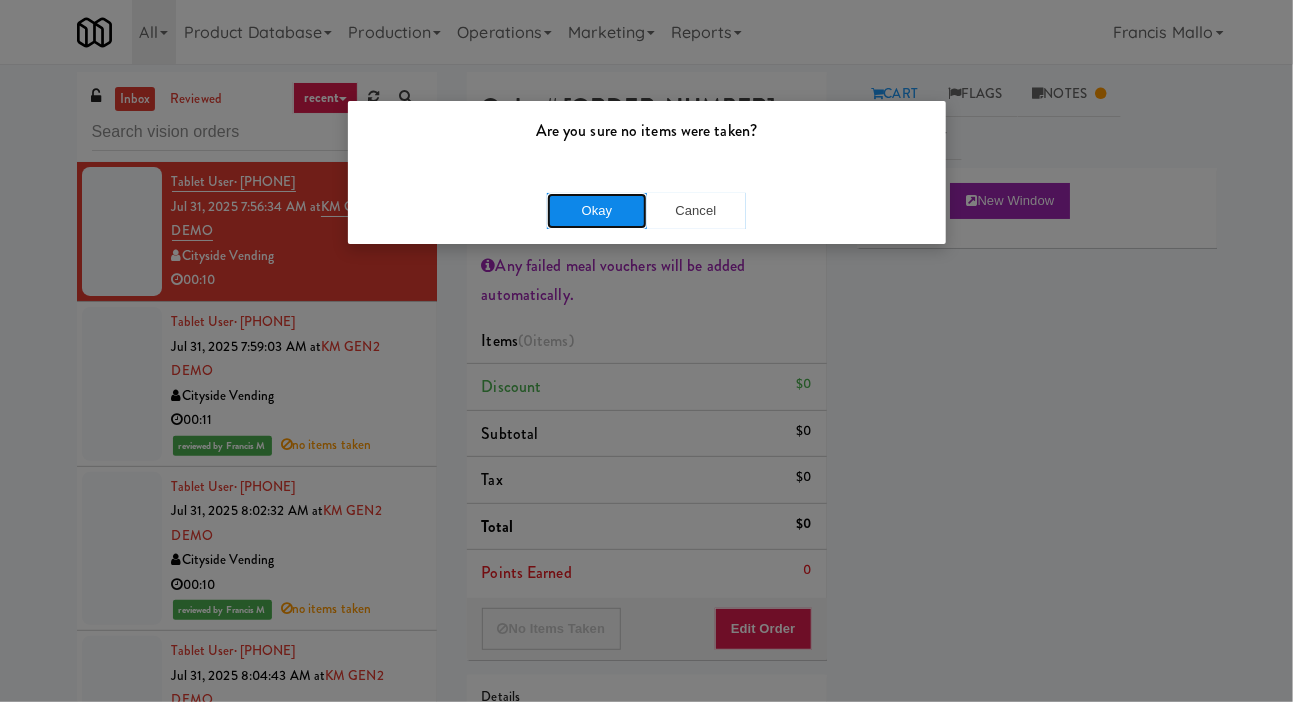 click on "Okay" at bounding box center (597, 211) 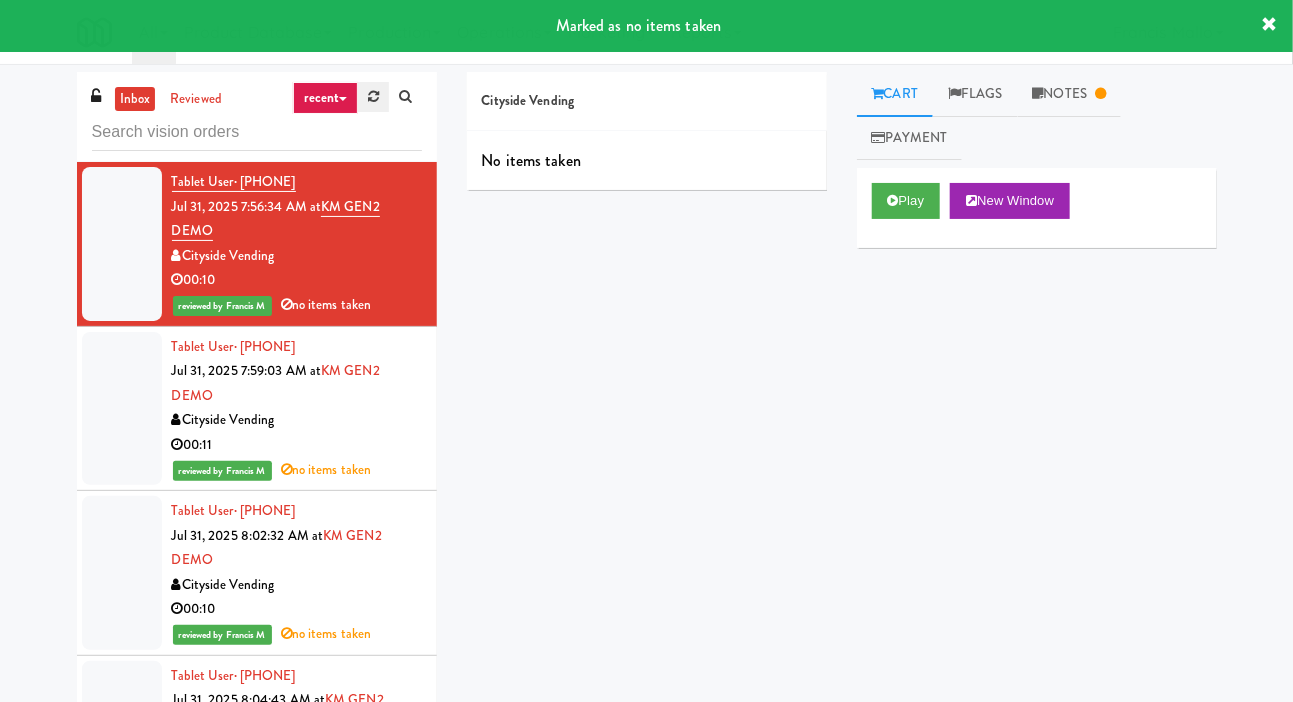 click at bounding box center (373, 97) 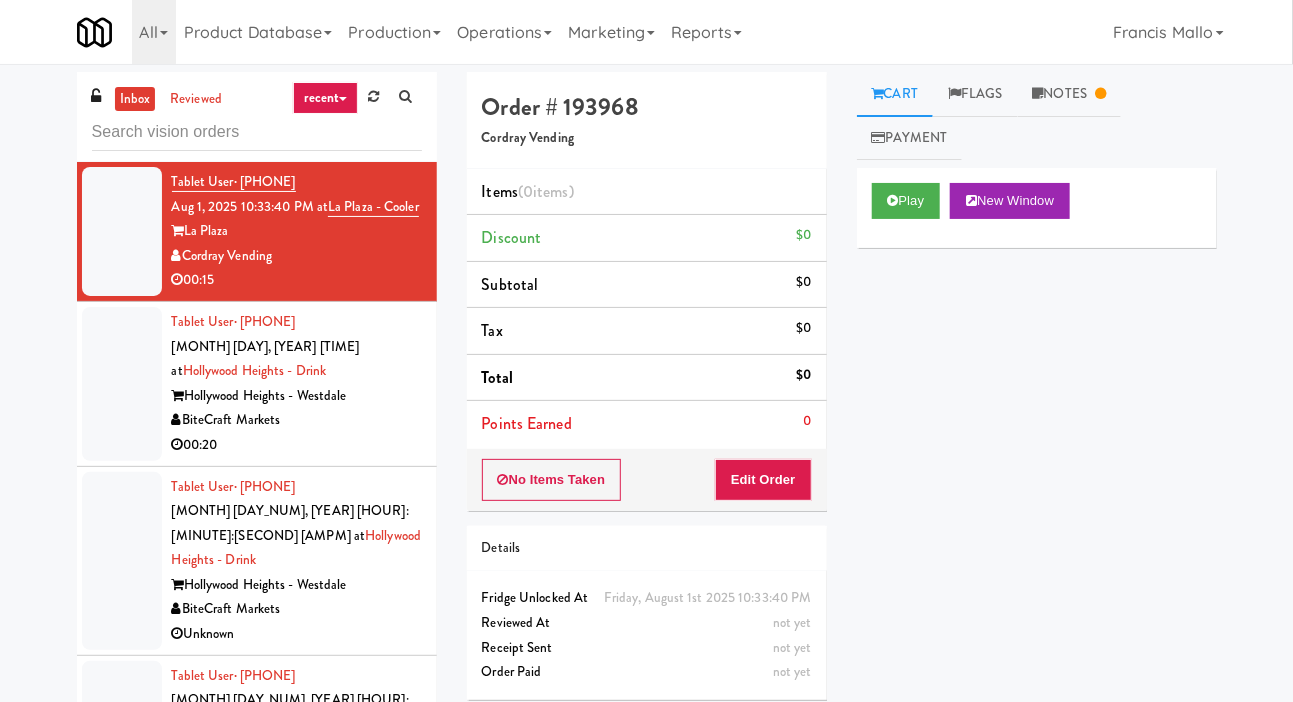click at bounding box center [122, 384] 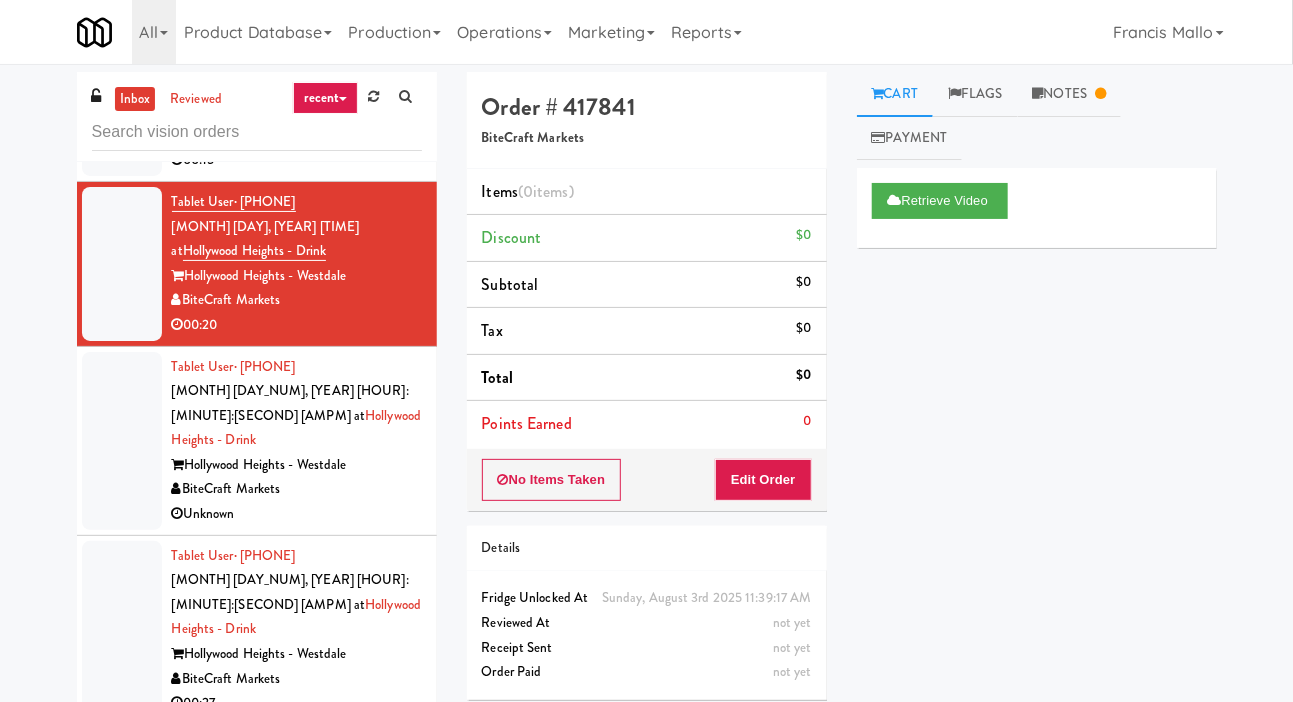 scroll, scrollTop: 121, scrollLeft: 0, axis: vertical 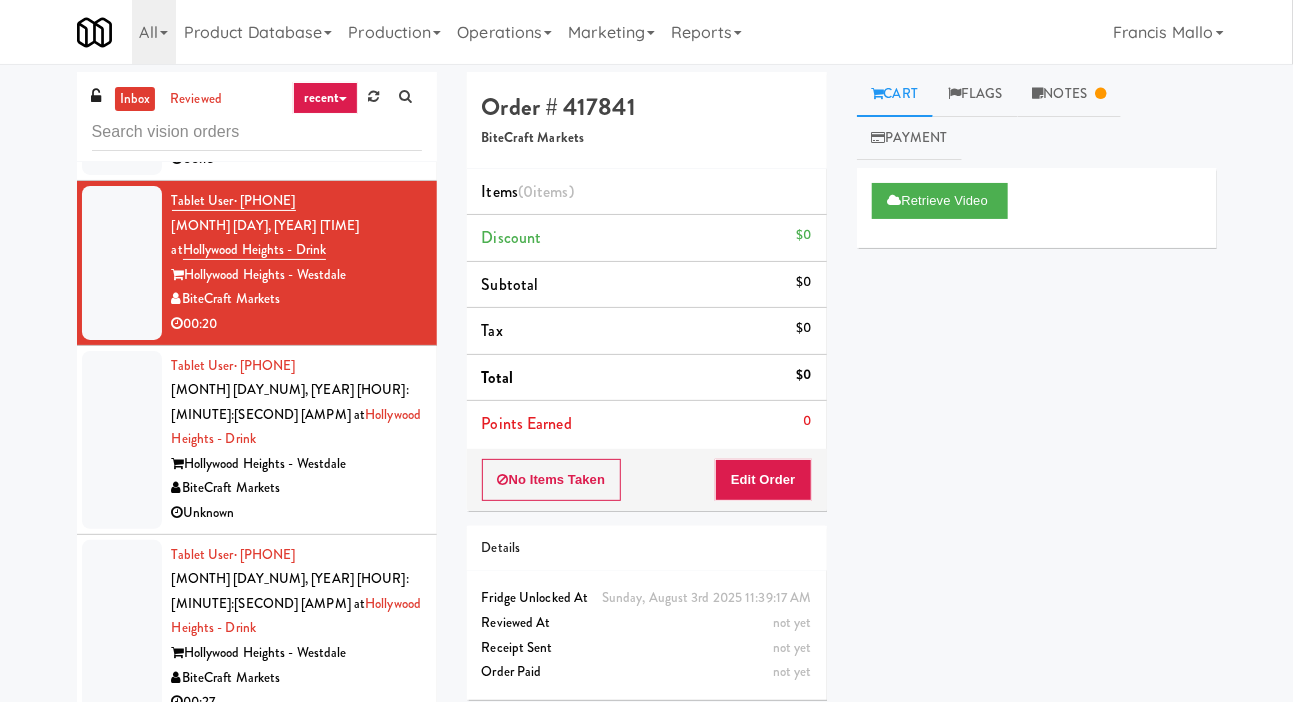 click at bounding box center [122, 440] 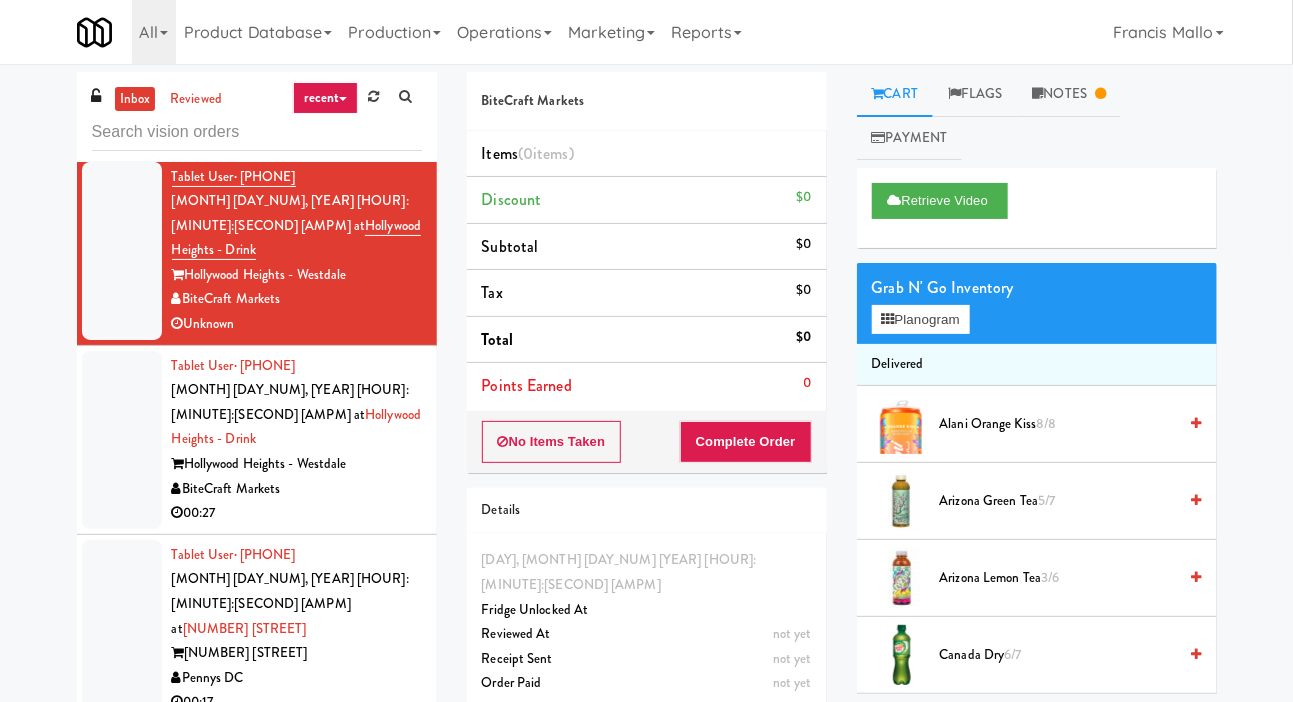 scroll, scrollTop: 311, scrollLeft: 0, axis: vertical 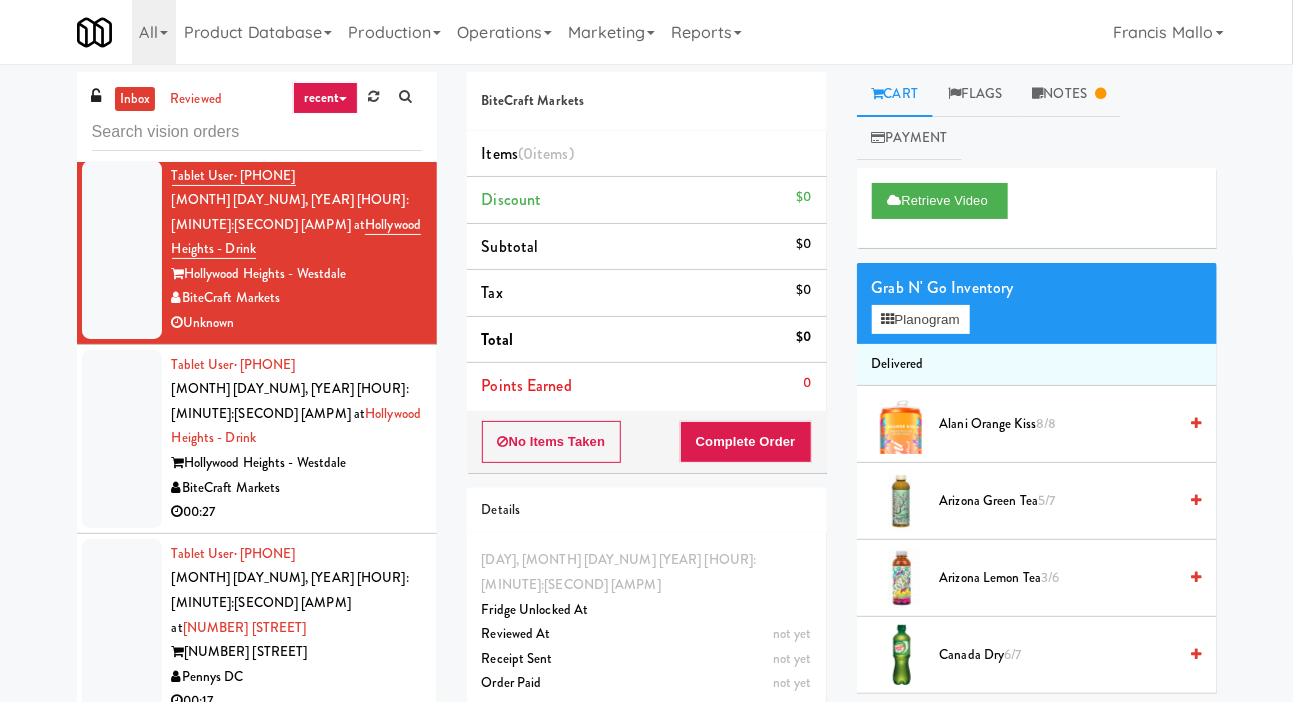 click at bounding box center [122, 439] 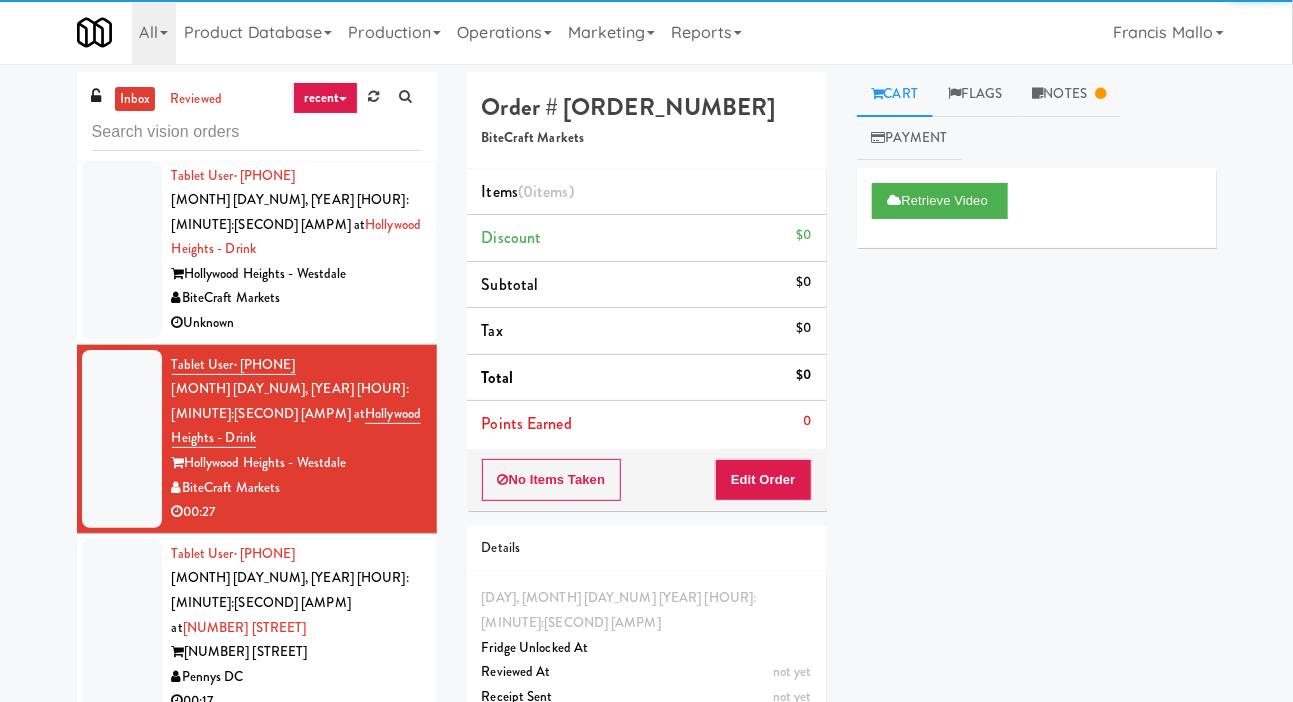 click at bounding box center (122, 628) 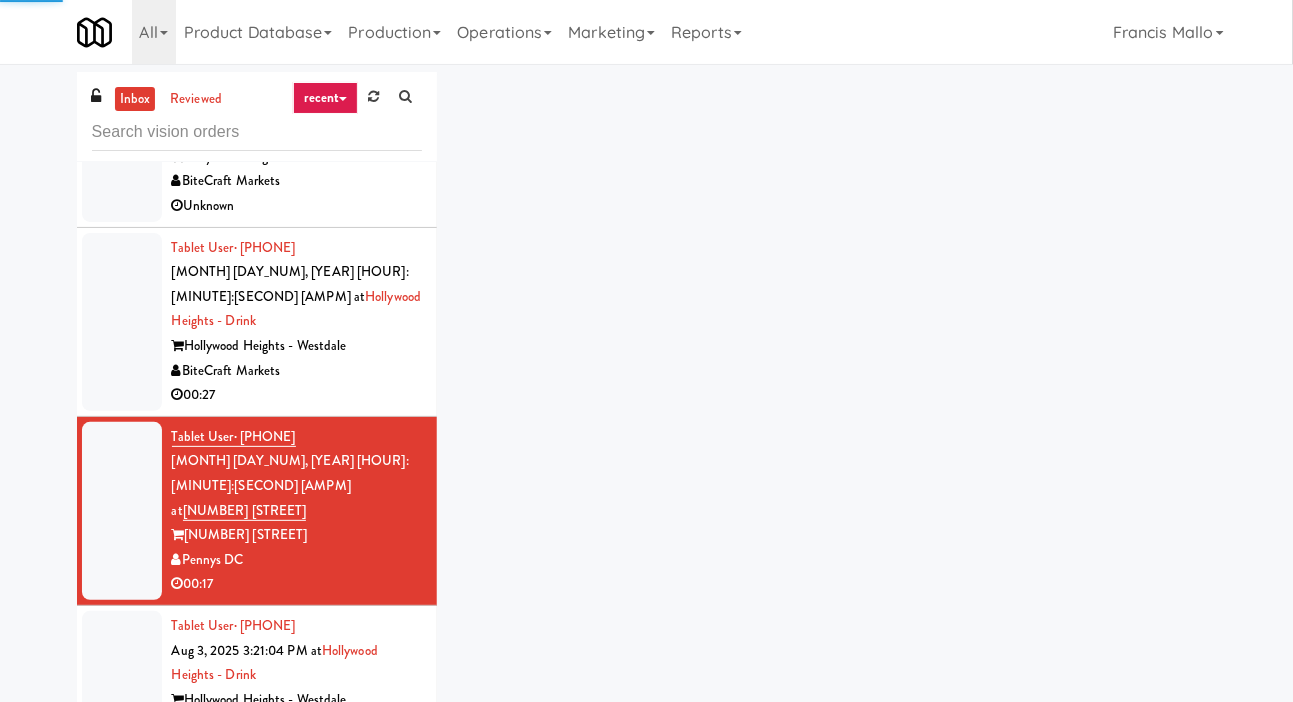 scroll, scrollTop: 518, scrollLeft: 0, axis: vertical 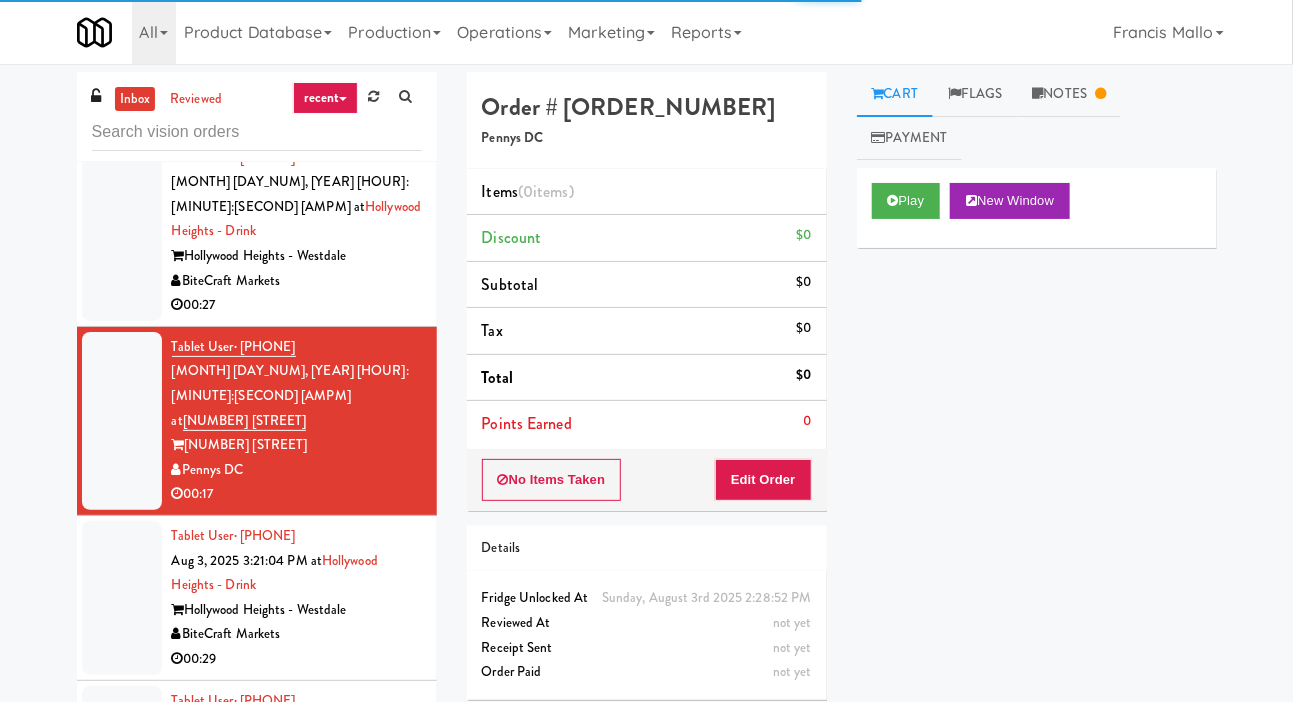 click at bounding box center [122, 598] 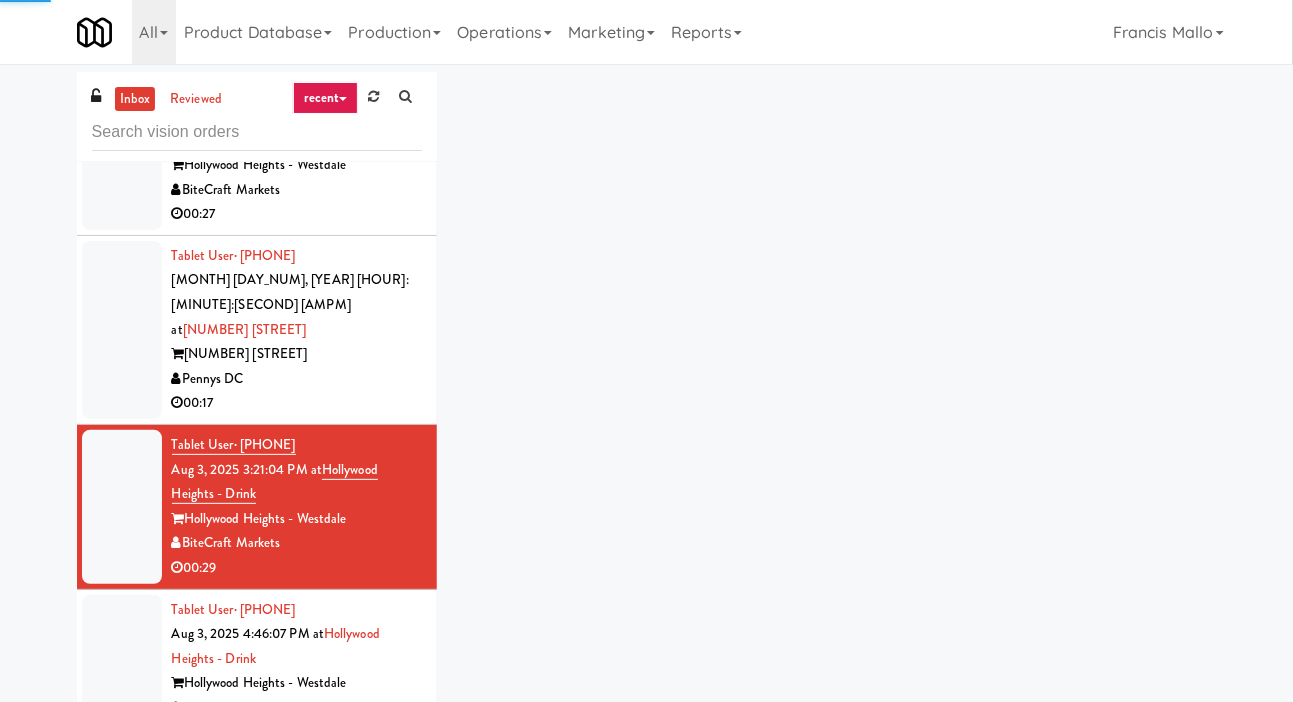 scroll, scrollTop: 656, scrollLeft: 0, axis: vertical 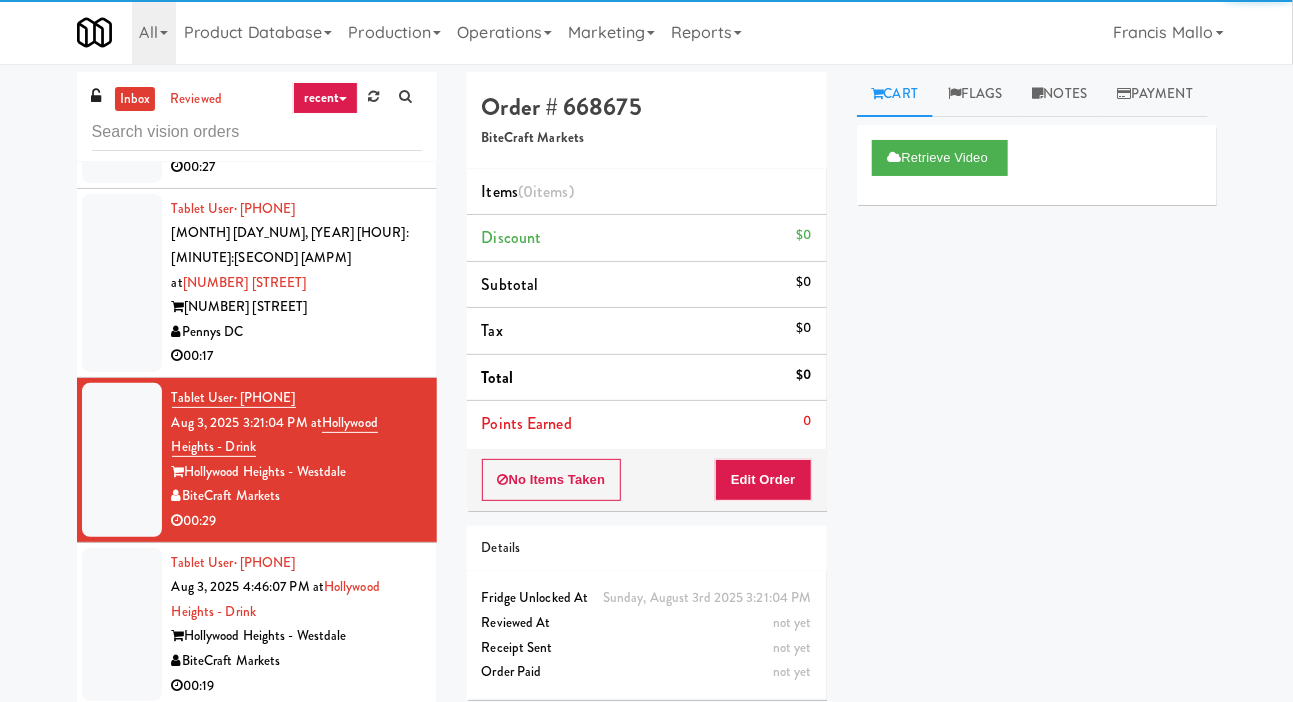 click at bounding box center (122, 283) 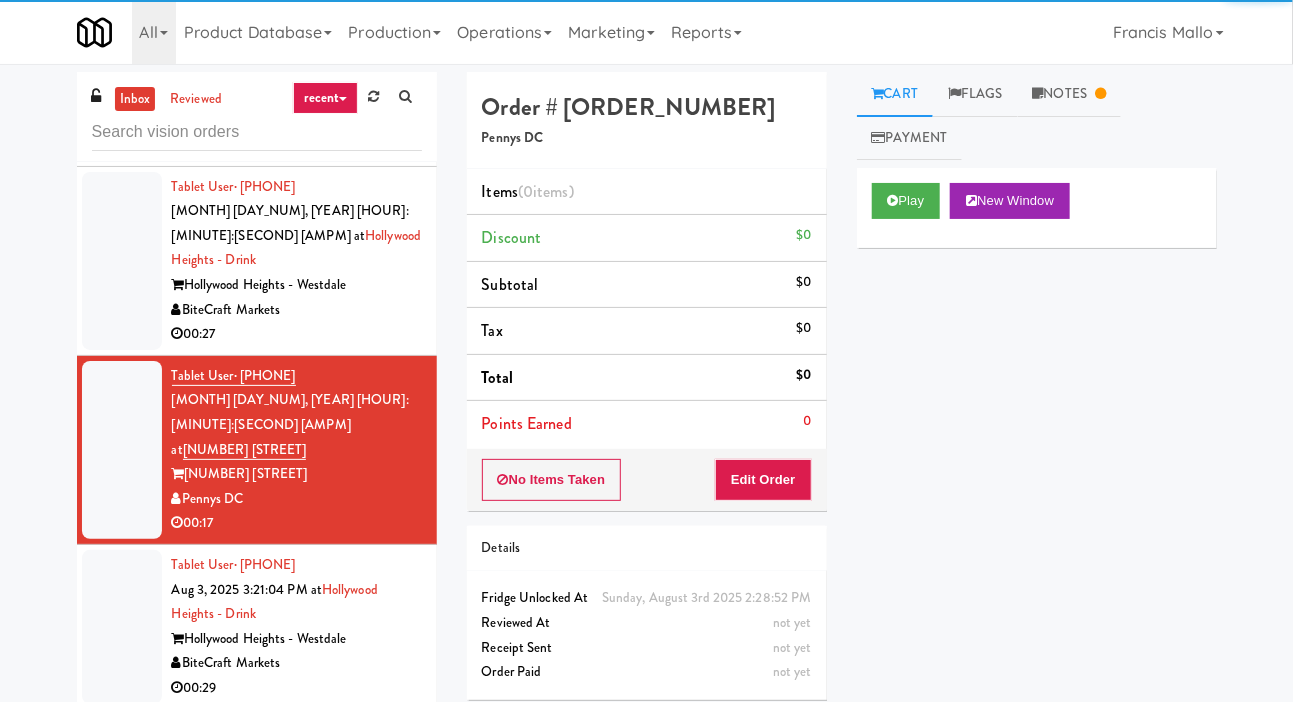 scroll, scrollTop: 489, scrollLeft: 0, axis: vertical 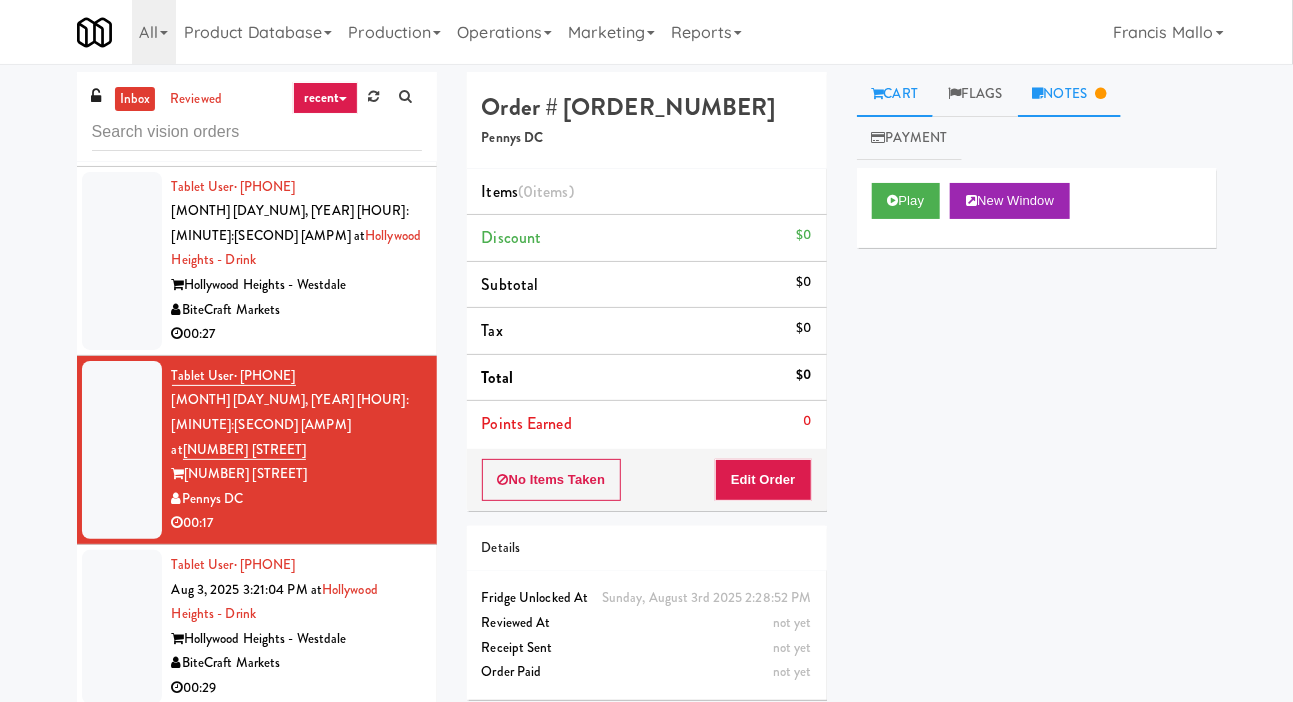 click on "Notes" at bounding box center [1070, 94] 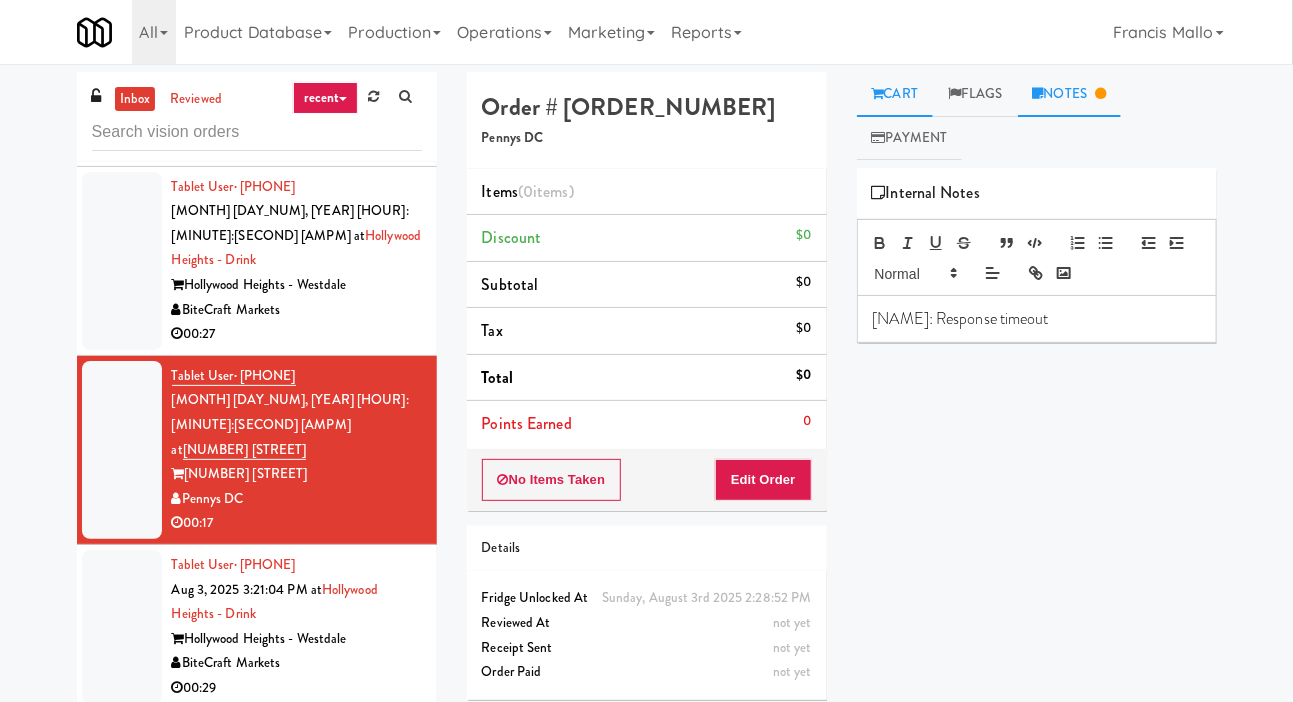 click on "Cart" at bounding box center (895, 94) 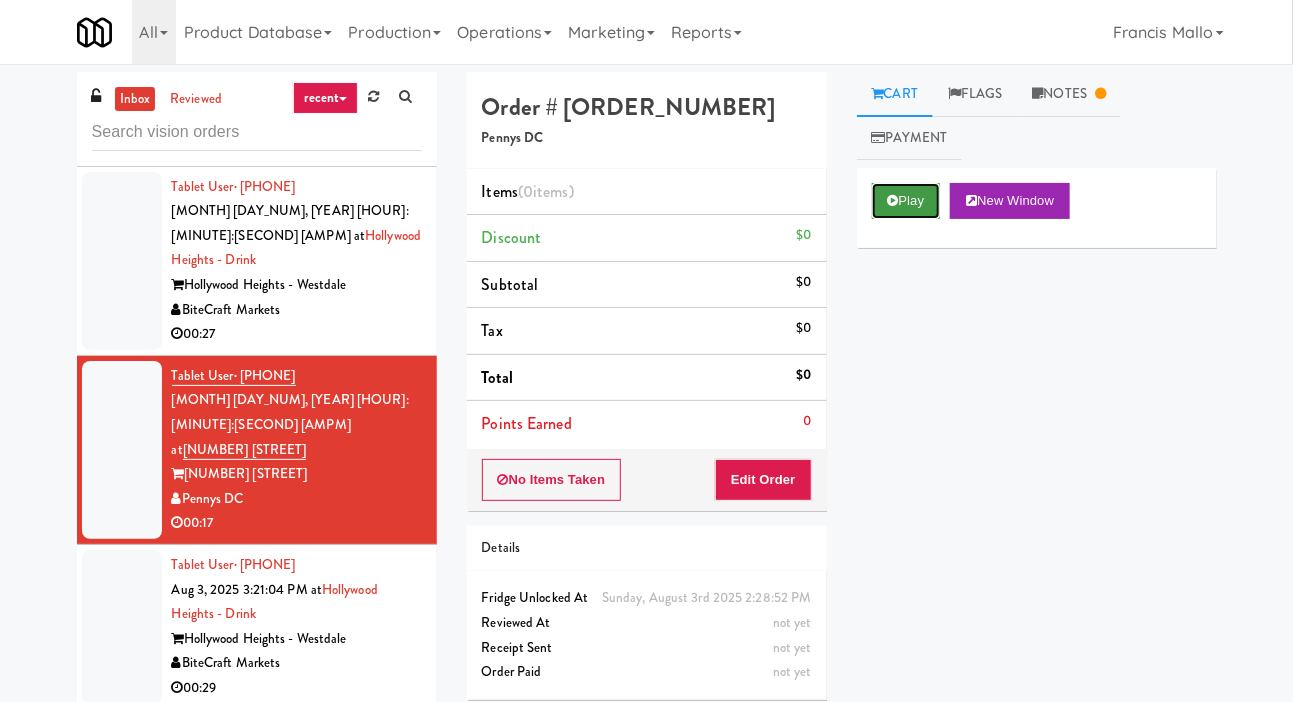click on "Play" at bounding box center [906, 201] 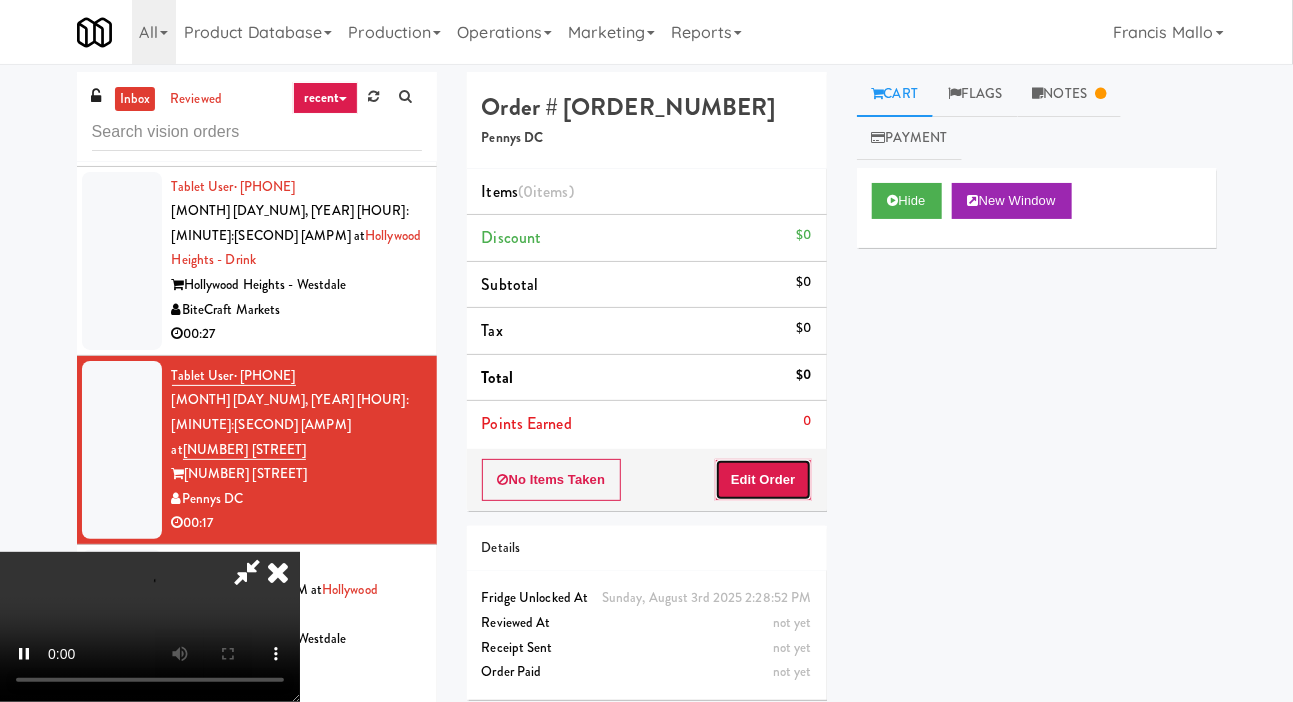 click on "Edit Order" at bounding box center (763, 480) 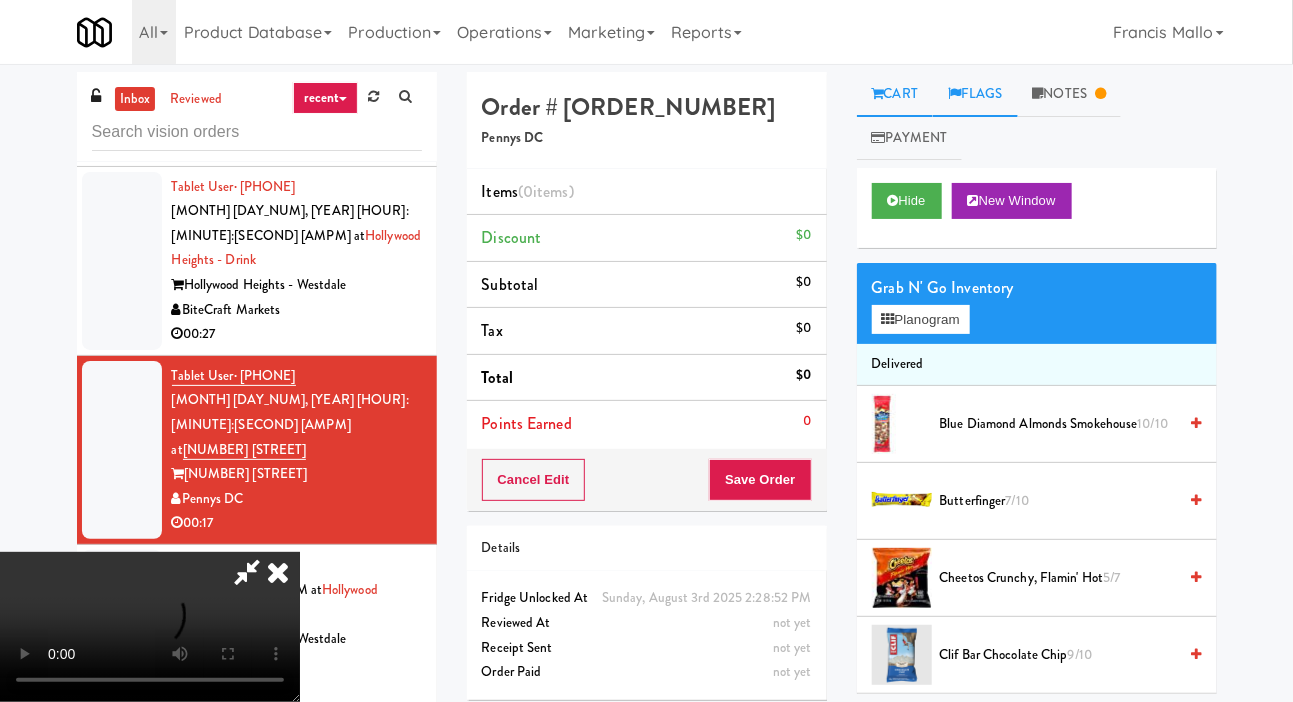 click on "Flags" at bounding box center [975, 94] 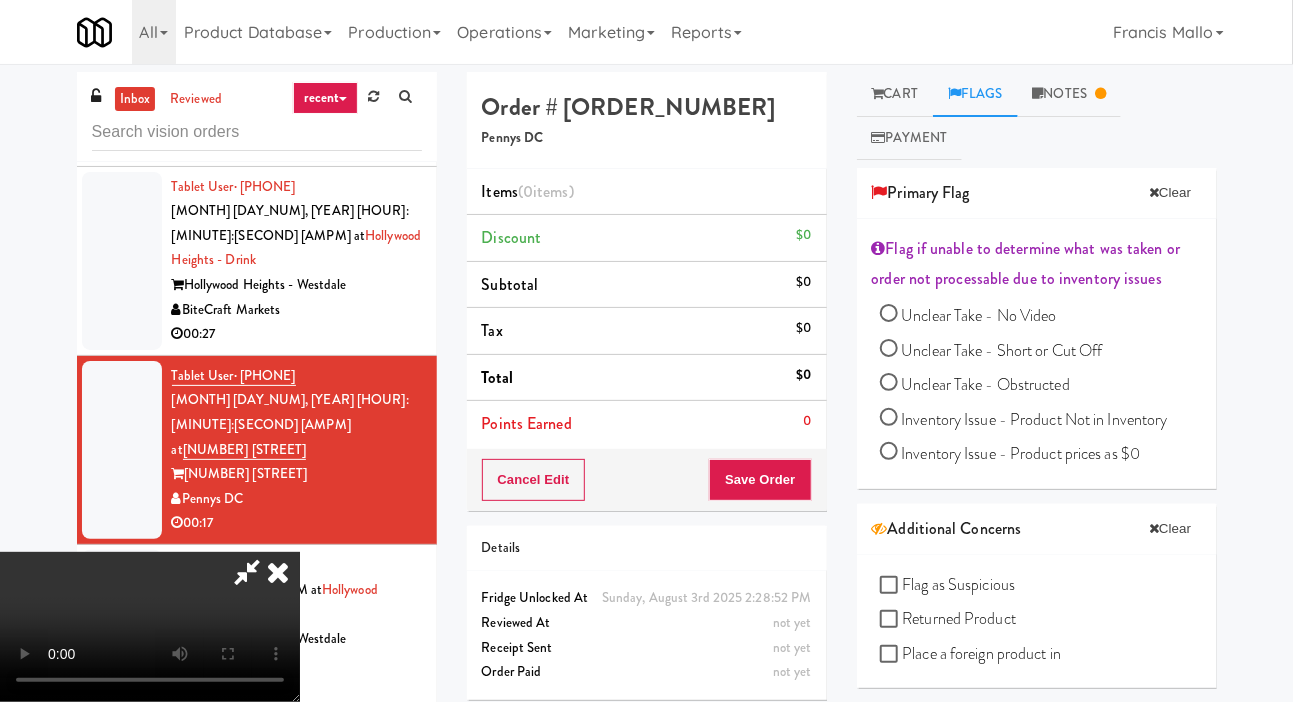 click at bounding box center [247, 572] 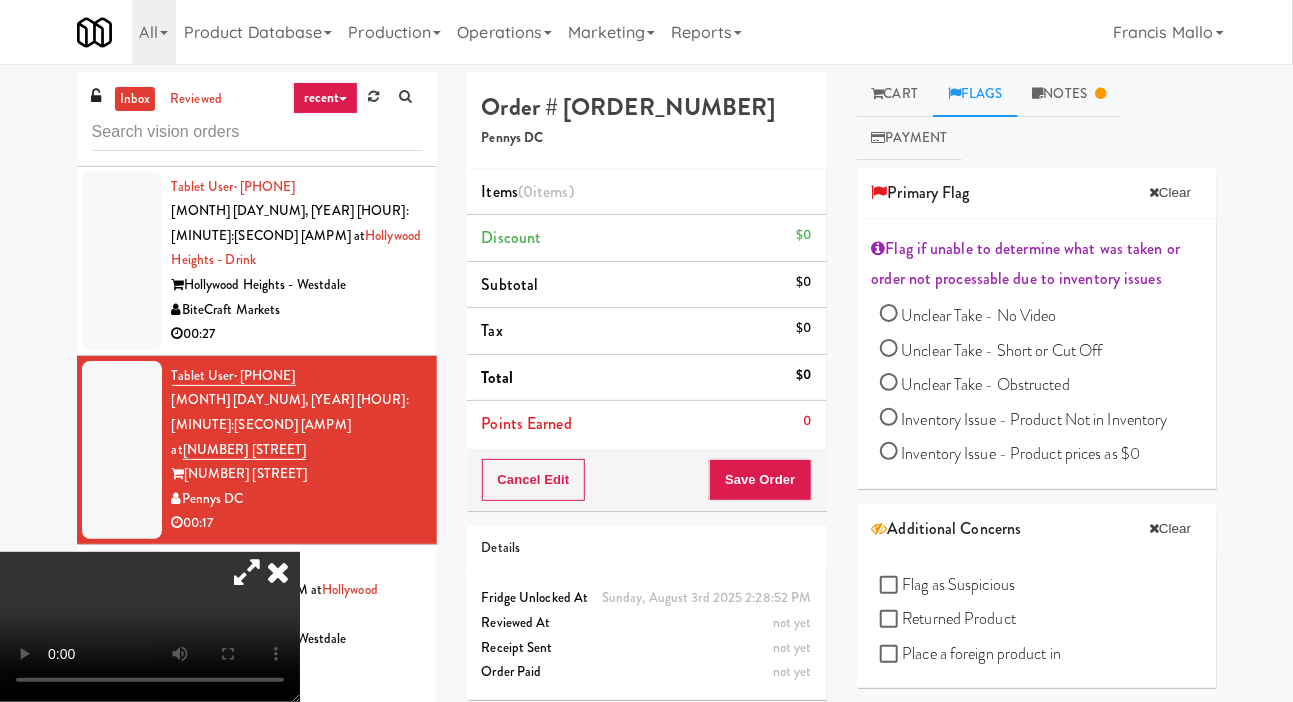 click at bounding box center [122, 261] 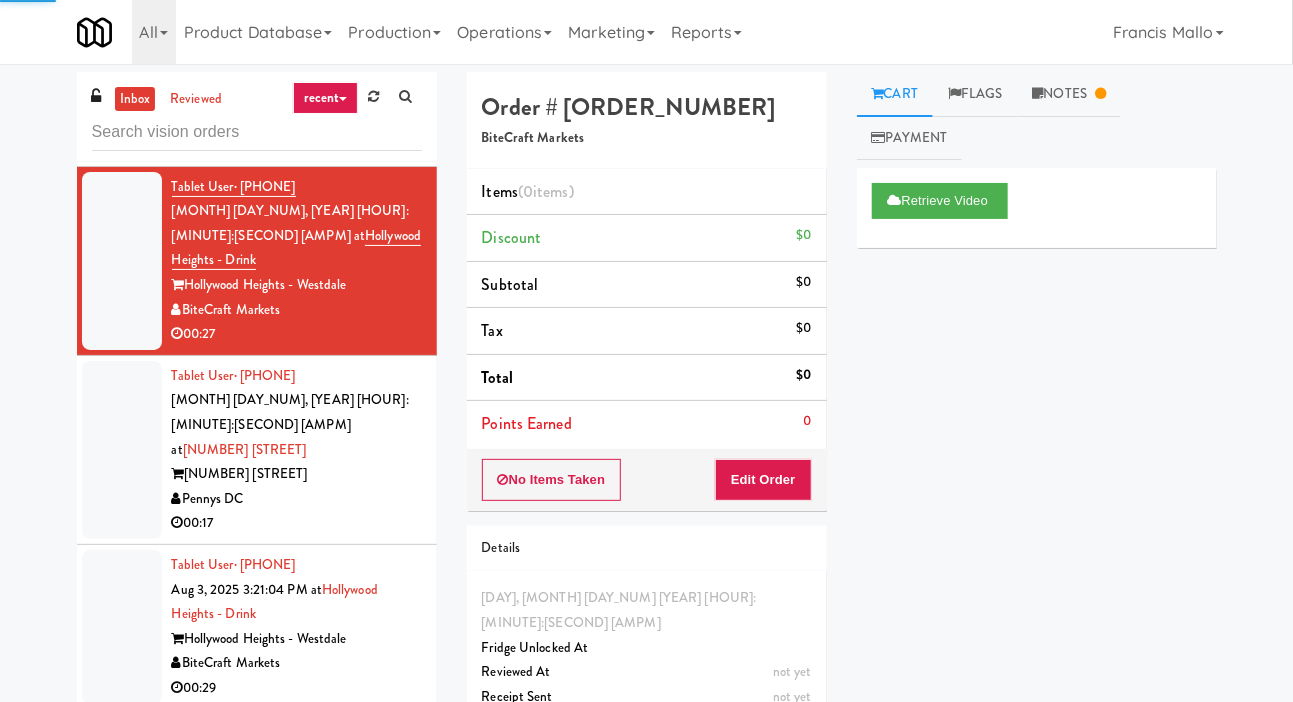 click at bounding box center (122, 627) 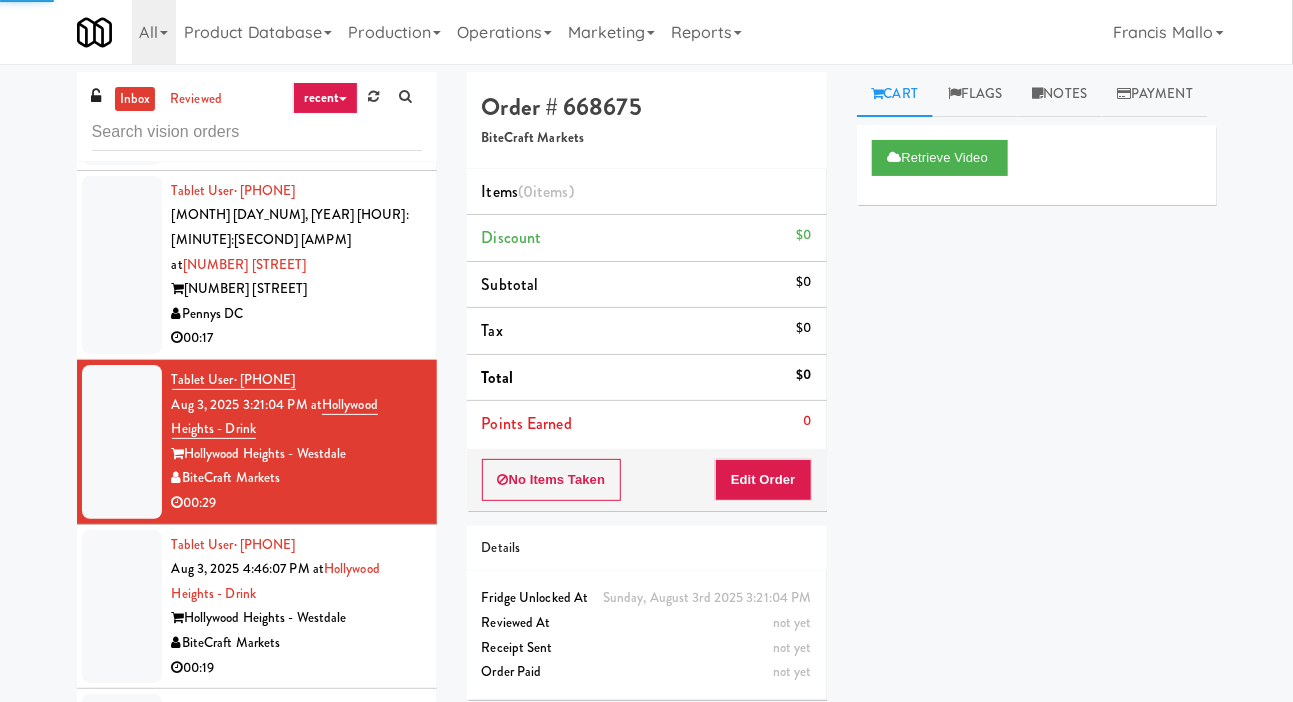 click at bounding box center [122, 607] 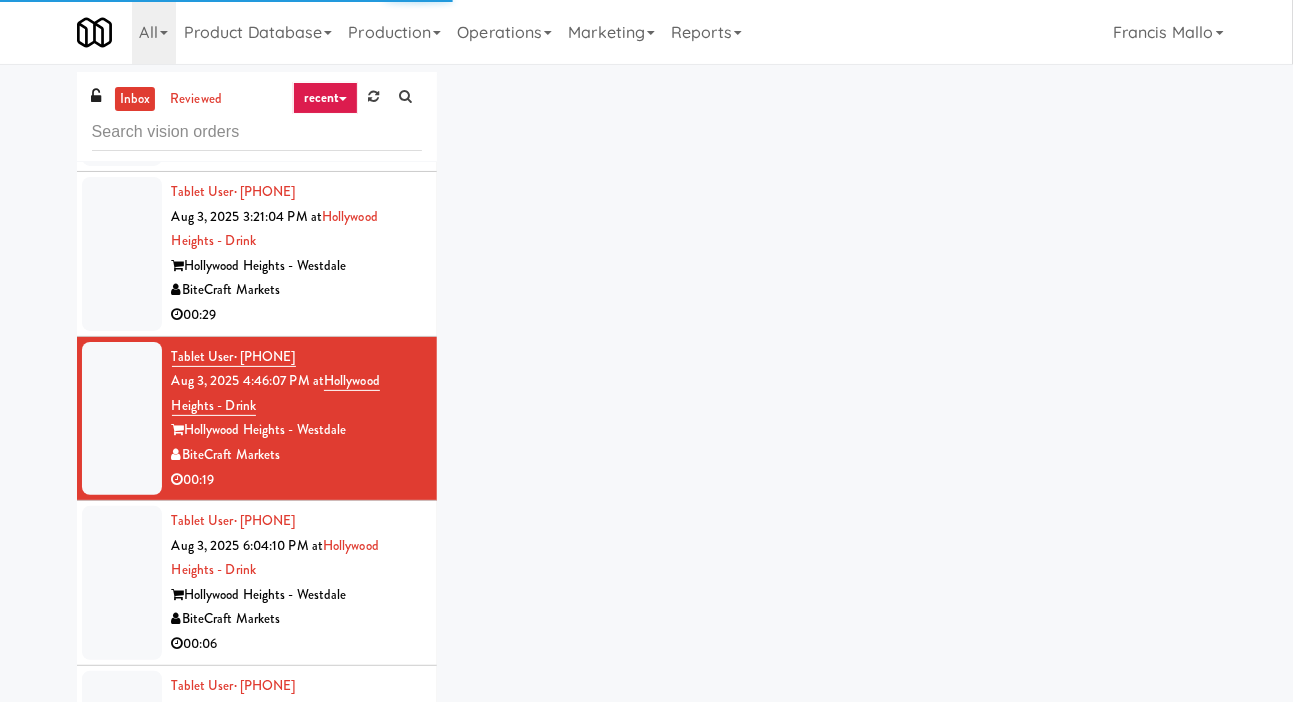 scroll, scrollTop: 860, scrollLeft: 0, axis: vertical 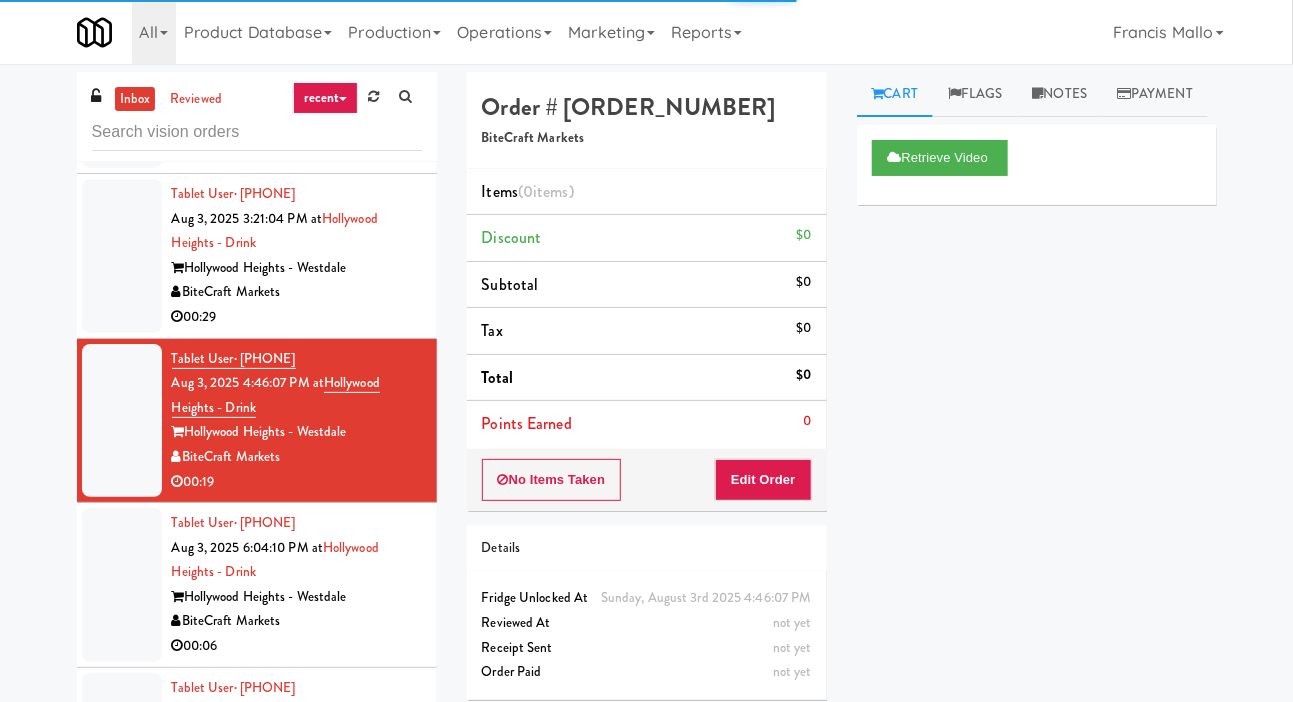 click at bounding box center (122, 585) 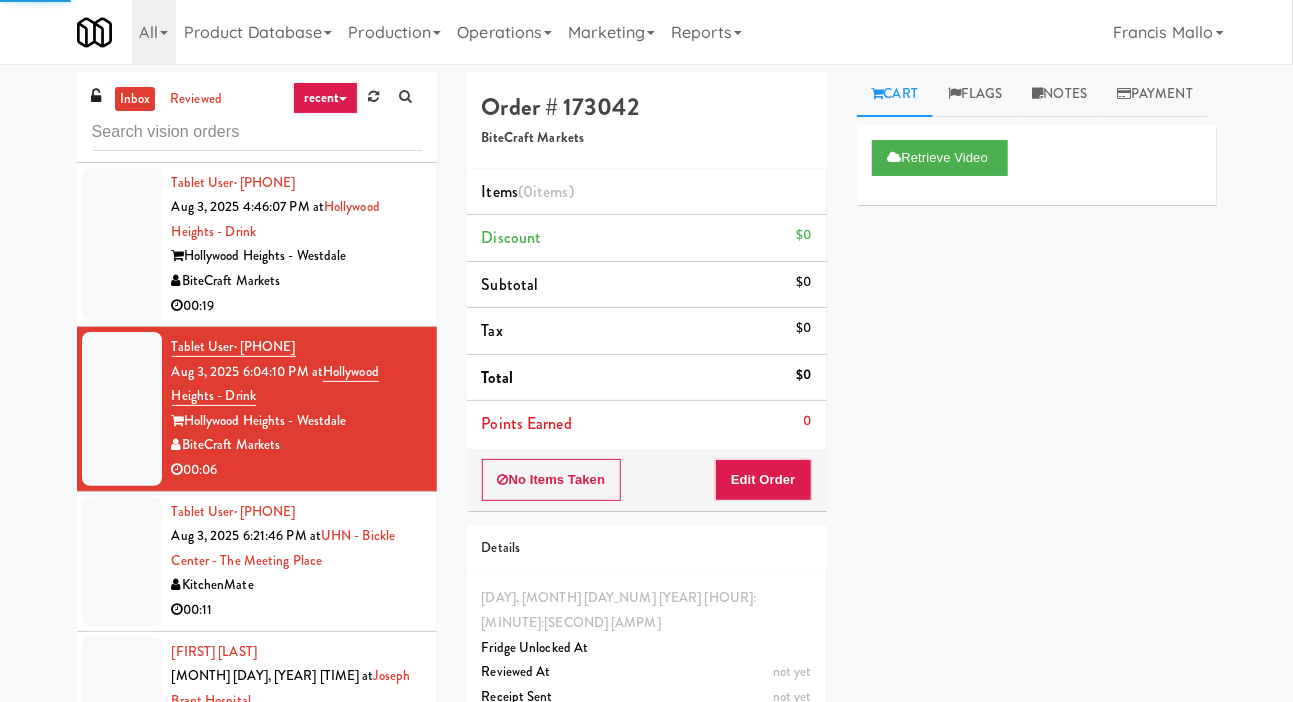 click at bounding box center (122, 561) 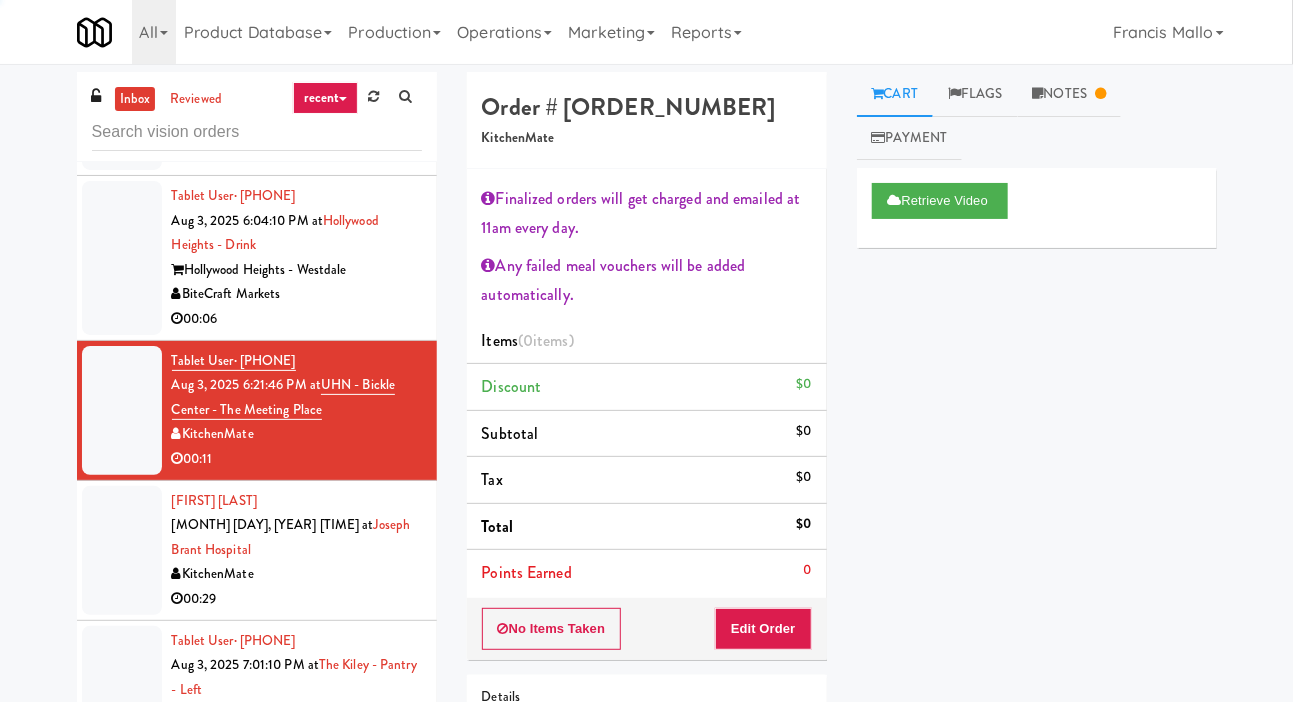 click at bounding box center (122, 550) 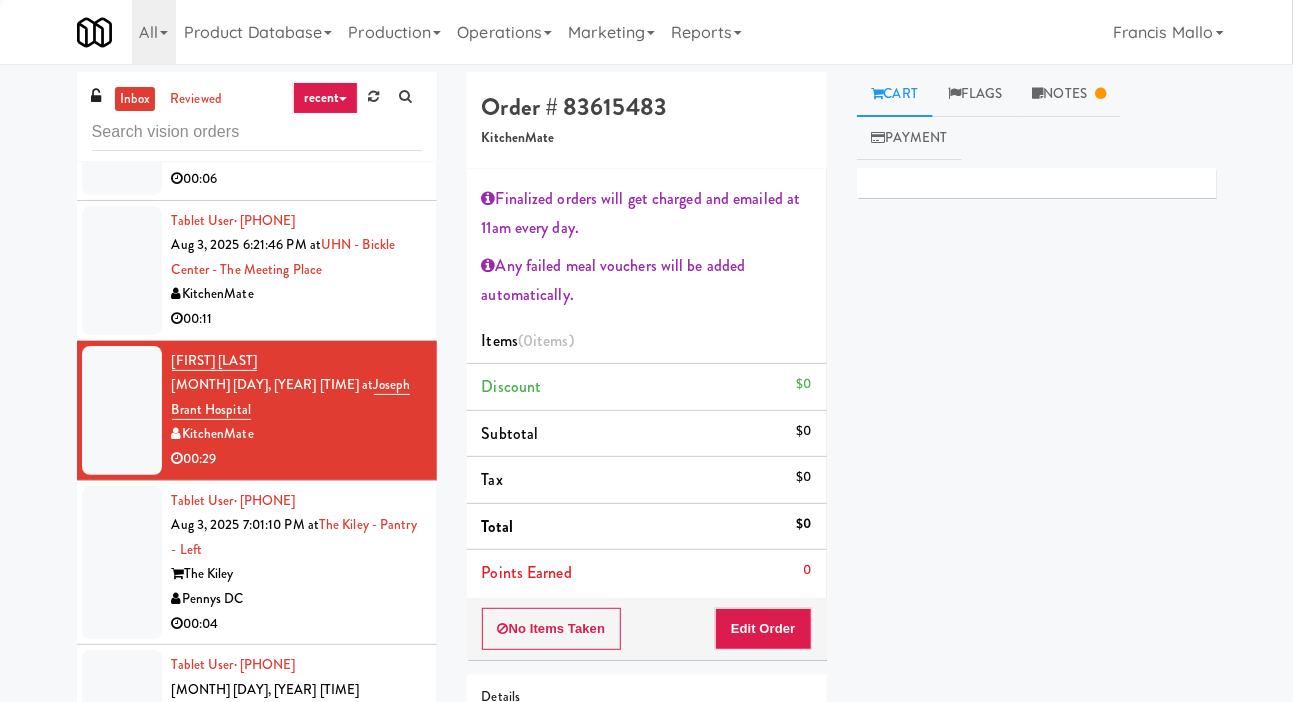 click at bounding box center (122, 563) 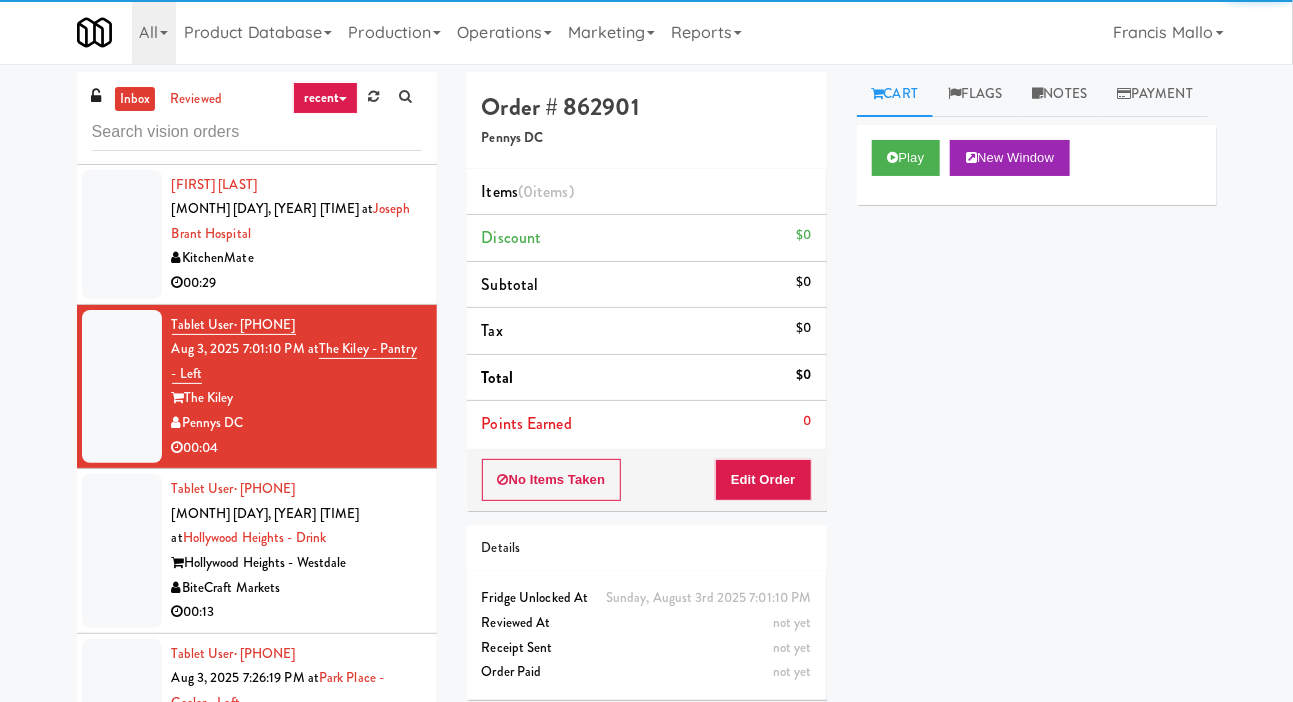 scroll, scrollTop: 1518, scrollLeft: 0, axis: vertical 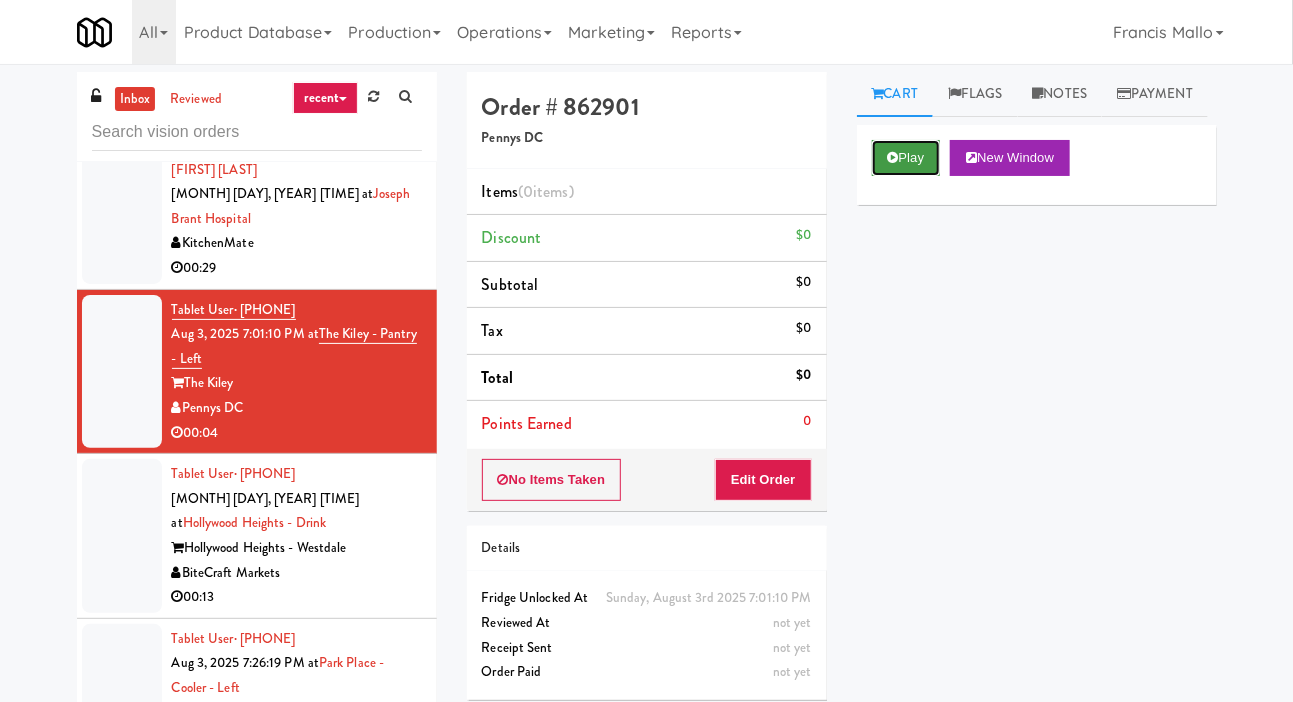 click on "Play" at bounding box center (906, 158) 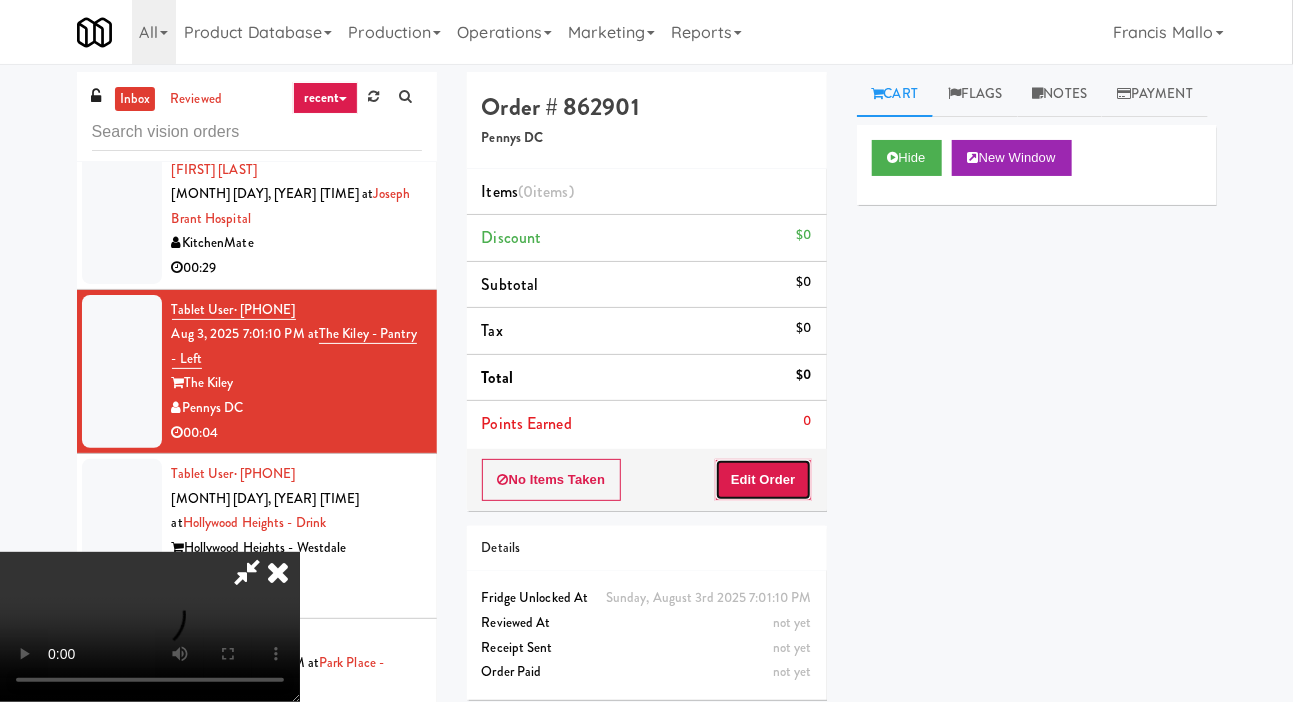 click on "Edit Order" at bounding box center [763, 480] 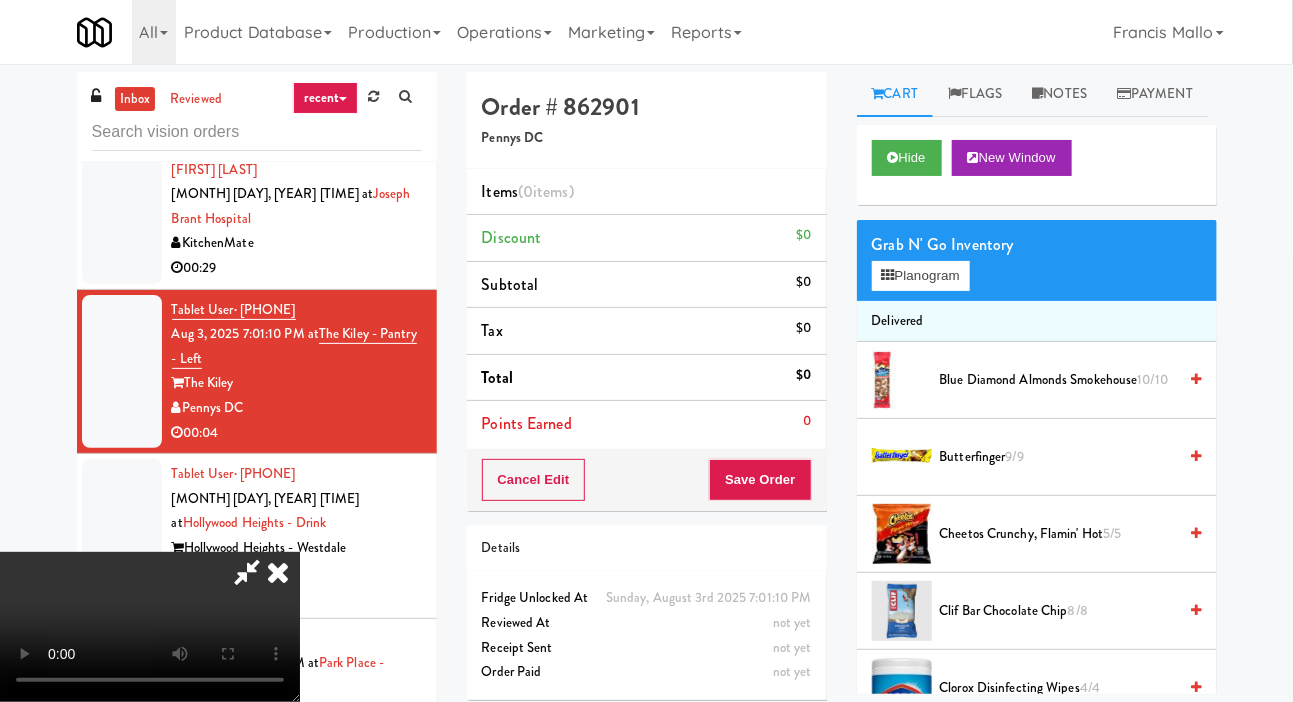 scroll, scrollTop: 73, scrollLeft: 0, axis: vertical 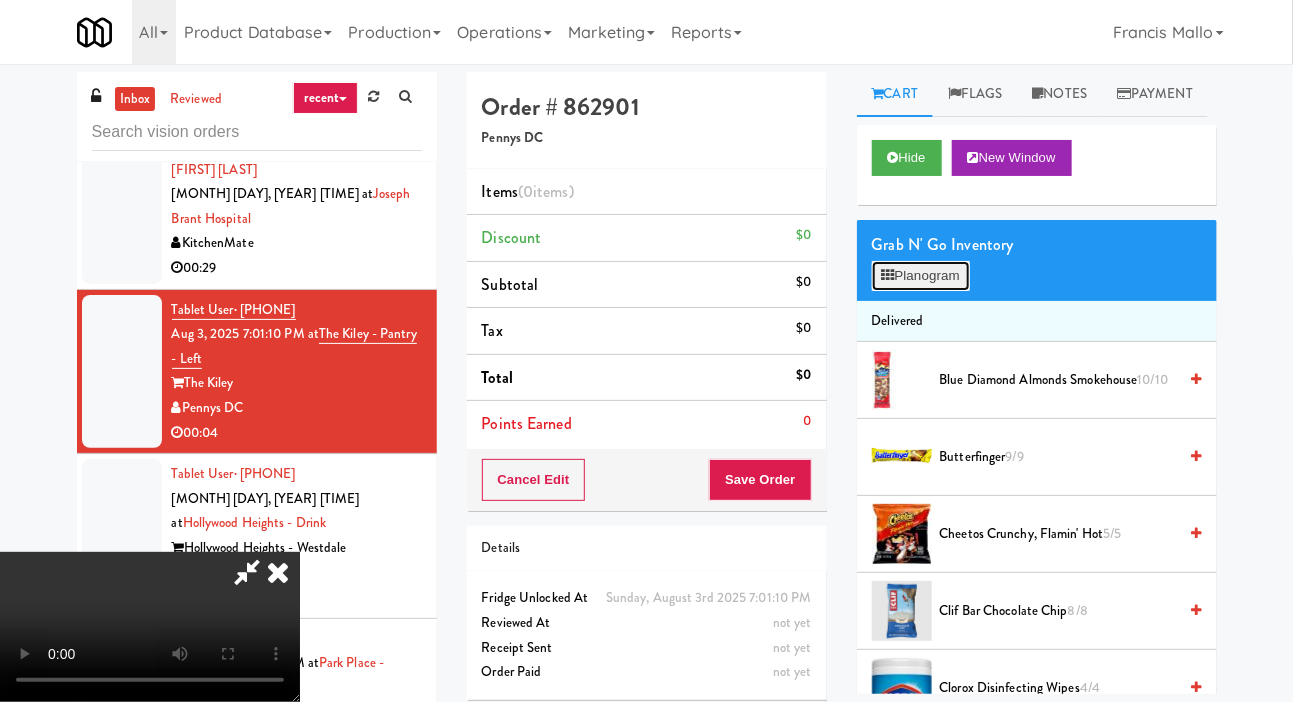 click on "Planogram" at bounding box center (921, 276) 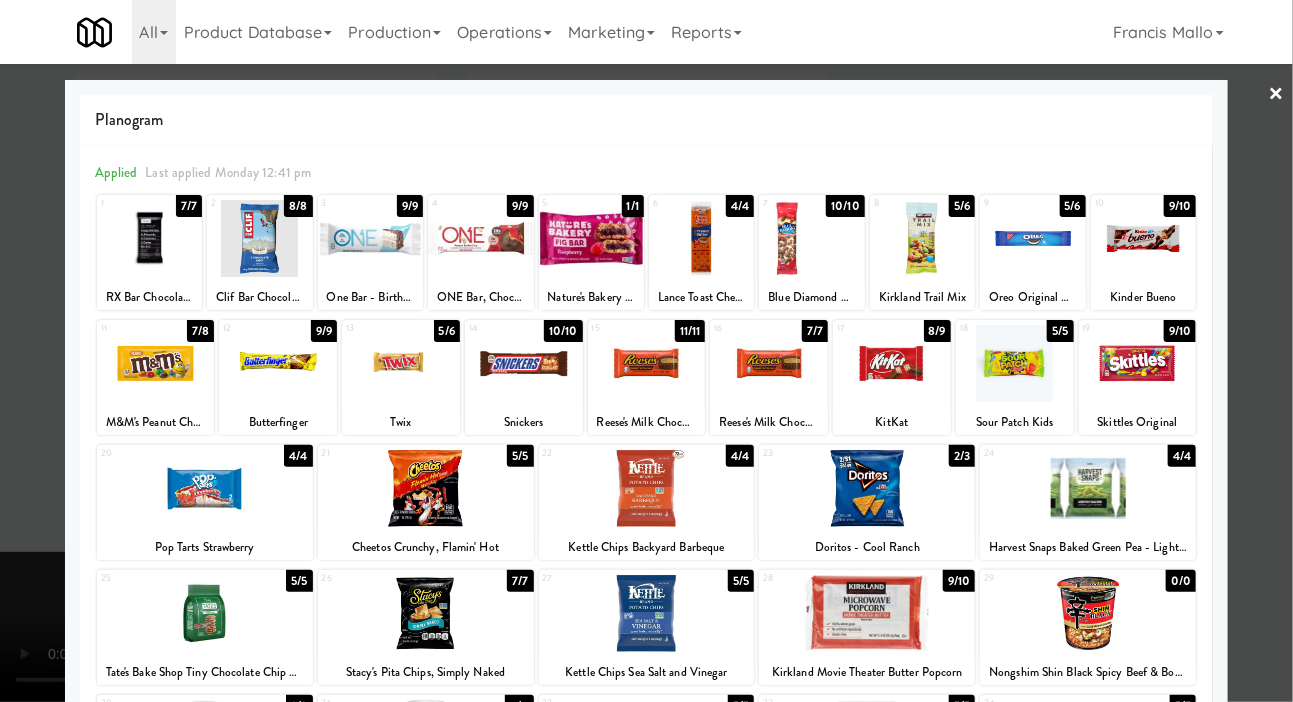 click at bounding box center [646, 351] 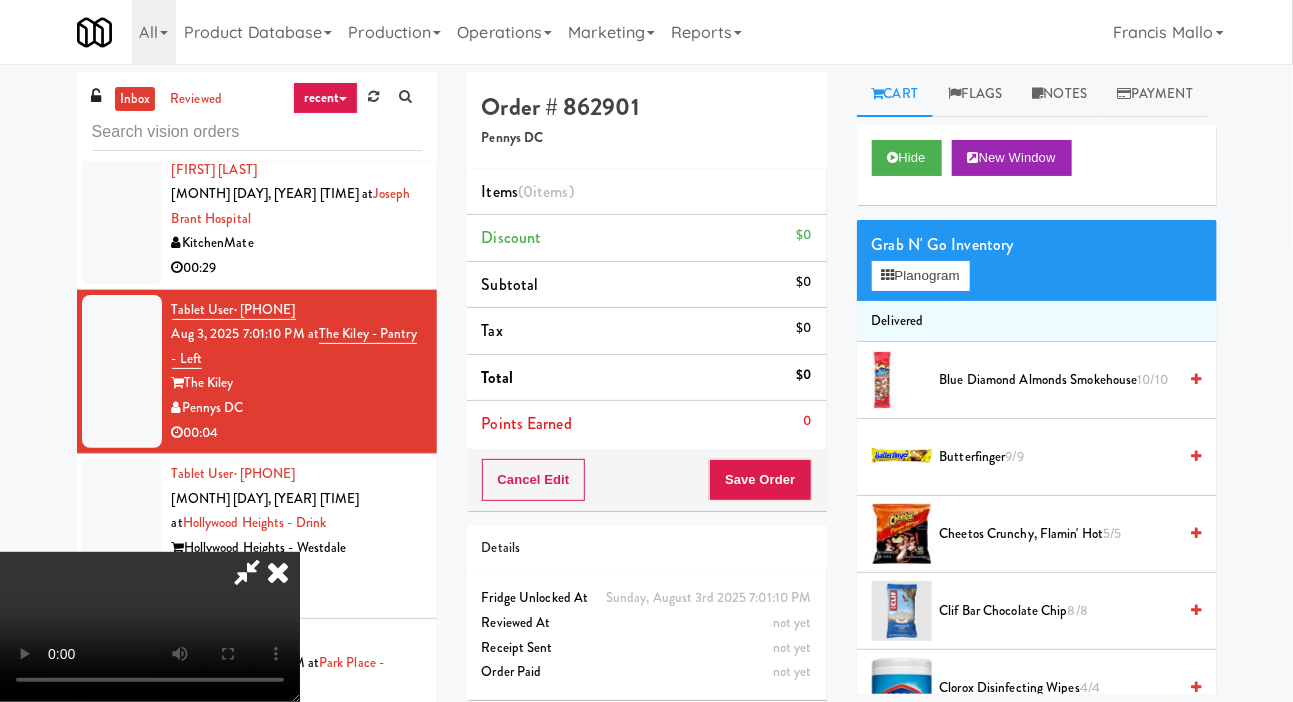 scroll, scrollTop: 0, scrollLeft: 0, axis: both 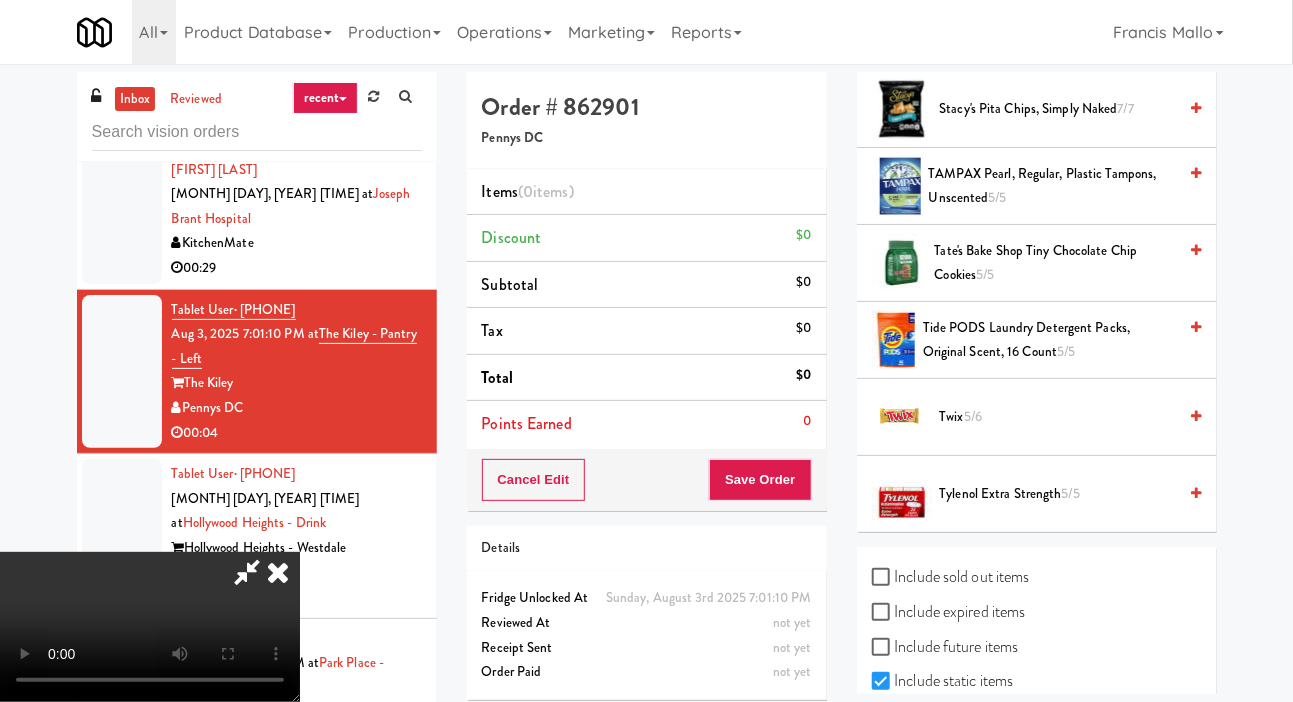 click on "Twix  5/6" at bounding box center [1058, 417] 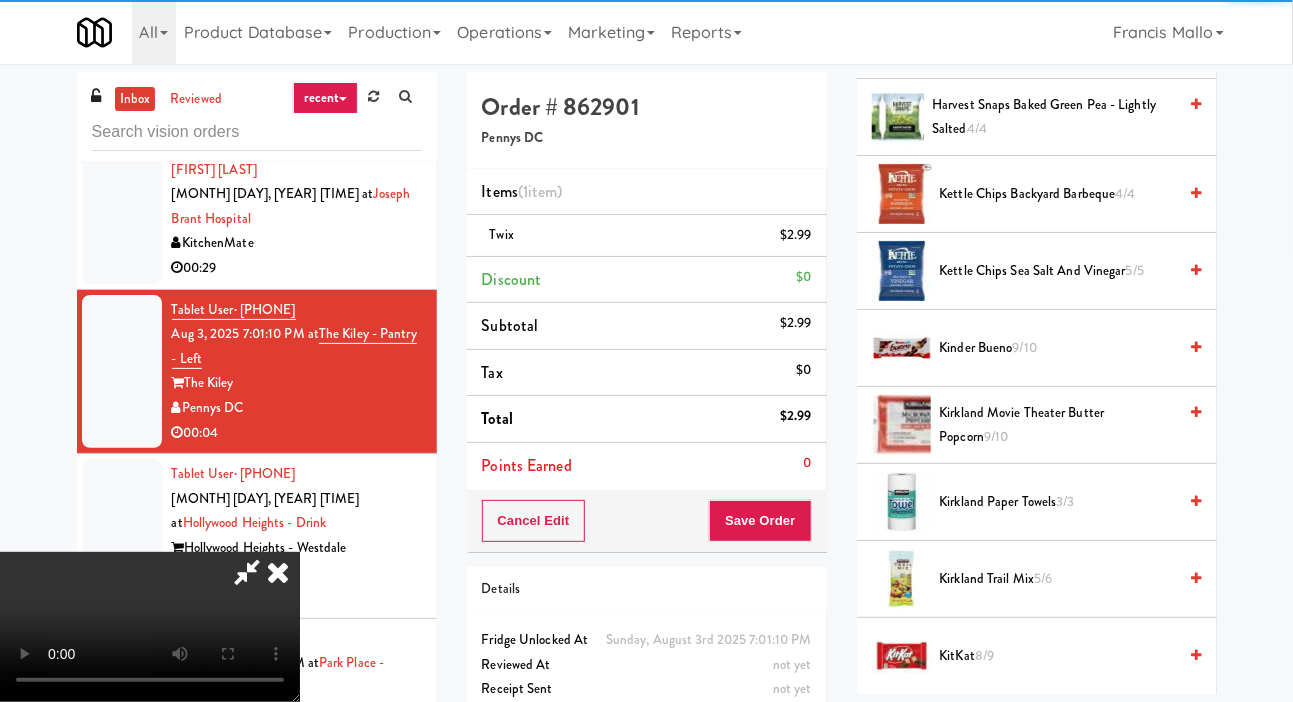 scroll, scrollTop: 0, scrollLeft: 0, axis: both 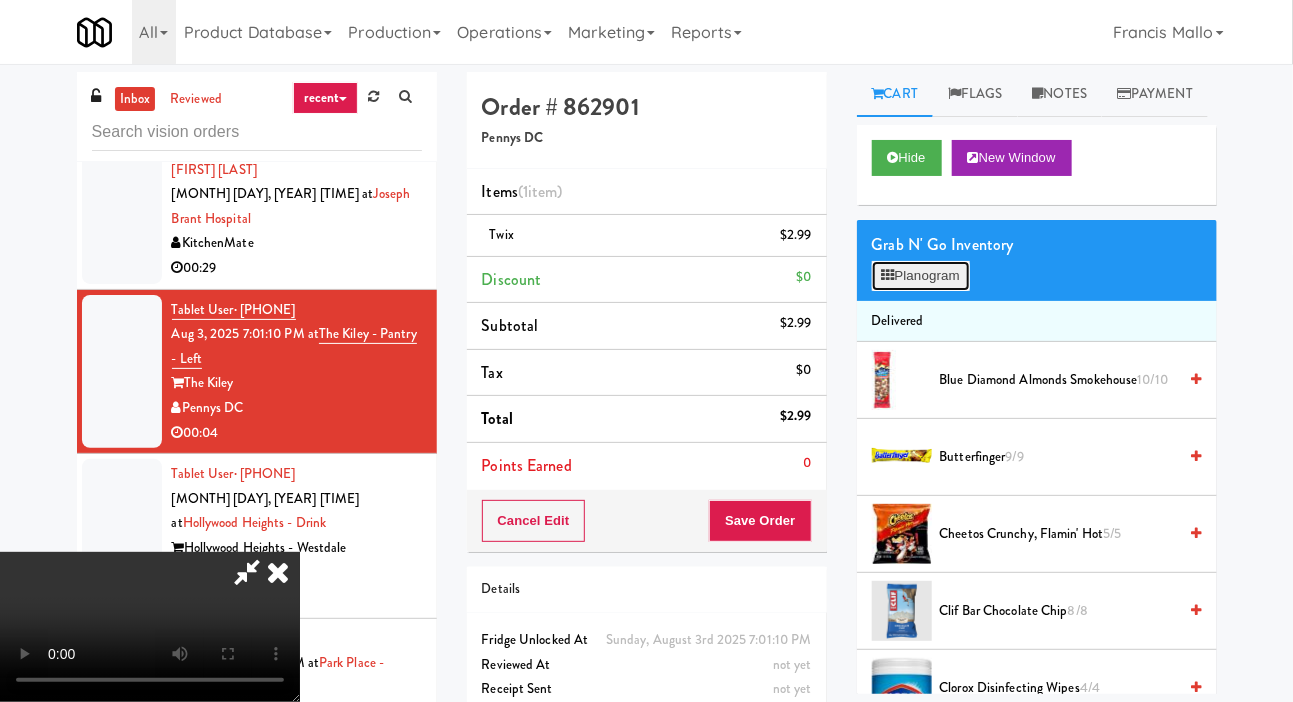 click on "Planogram" at bounding box center [921, 276] 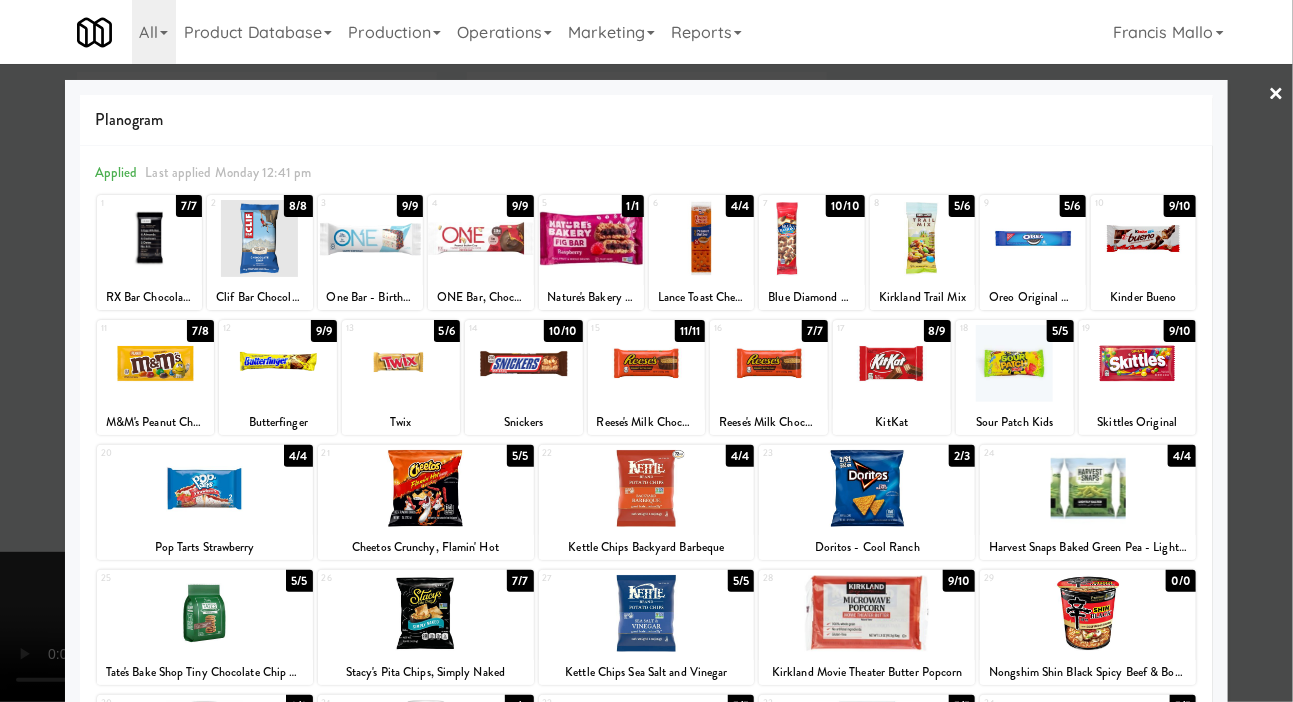 click at bounding box center (646, 351) 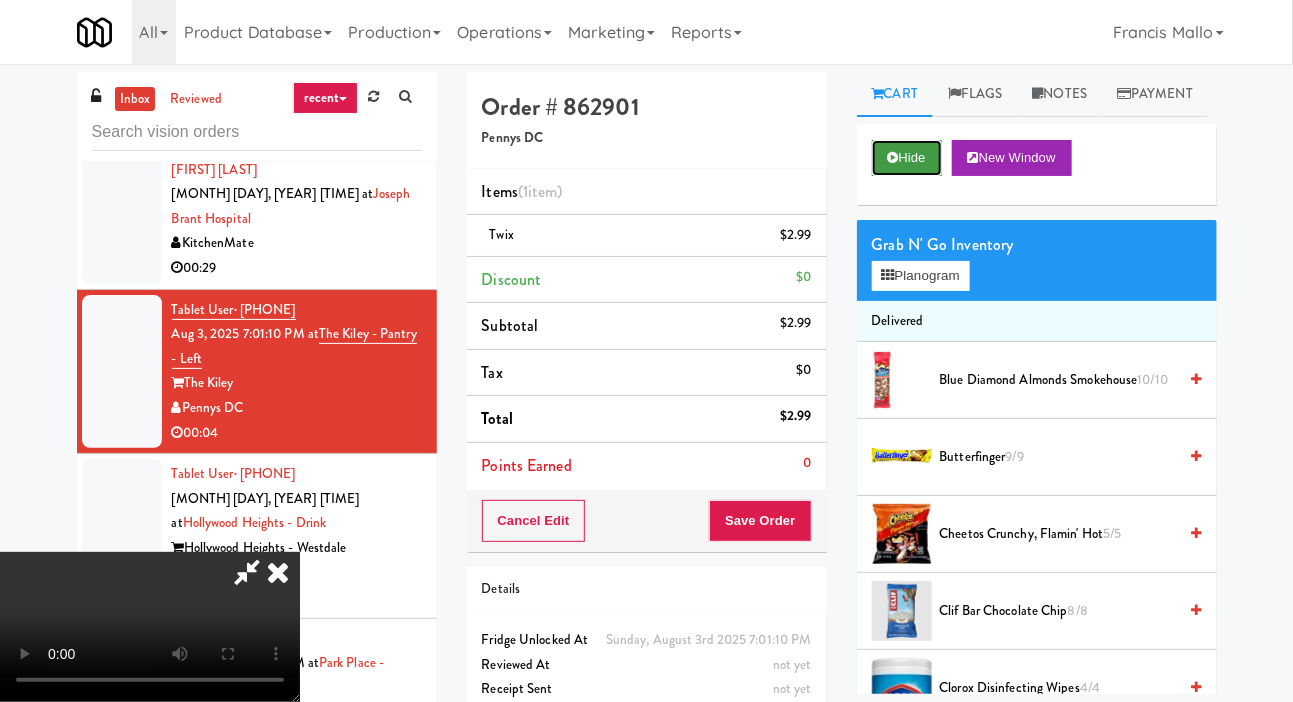 click at bounding box center (893, 157) 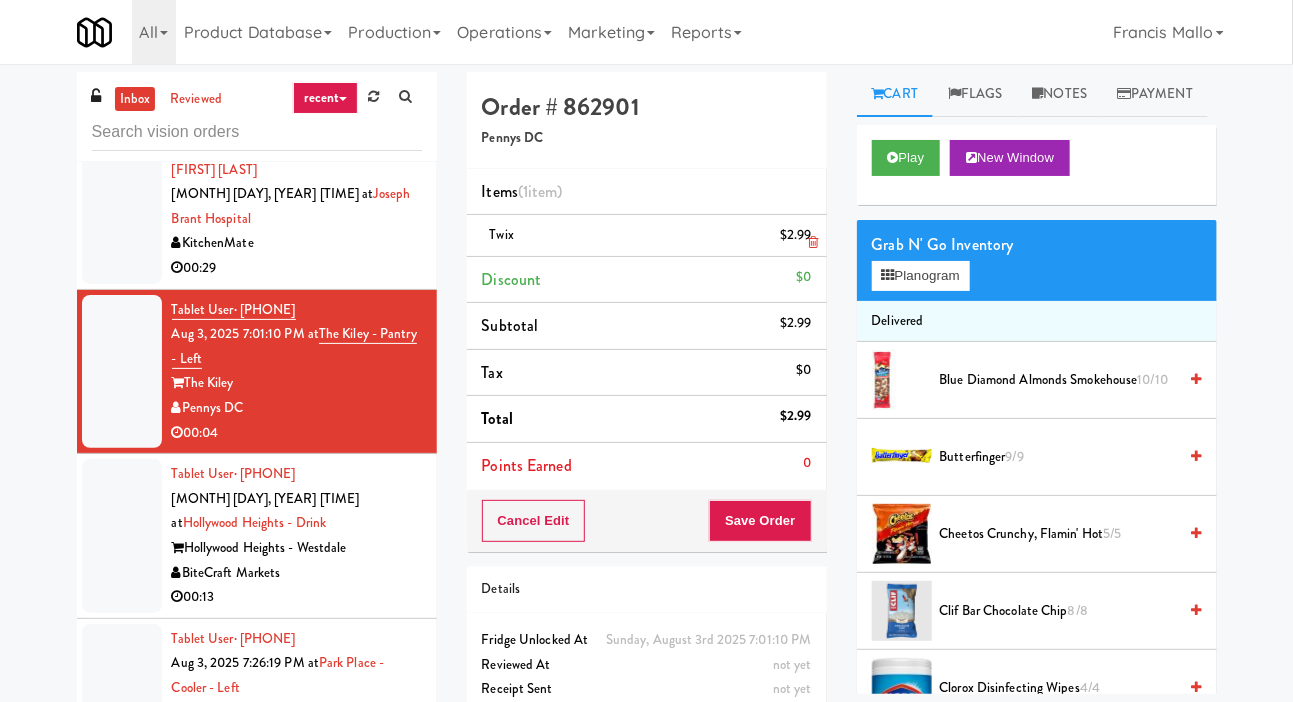 click on "Twix  $2.99" at bounding box center (647, 236) 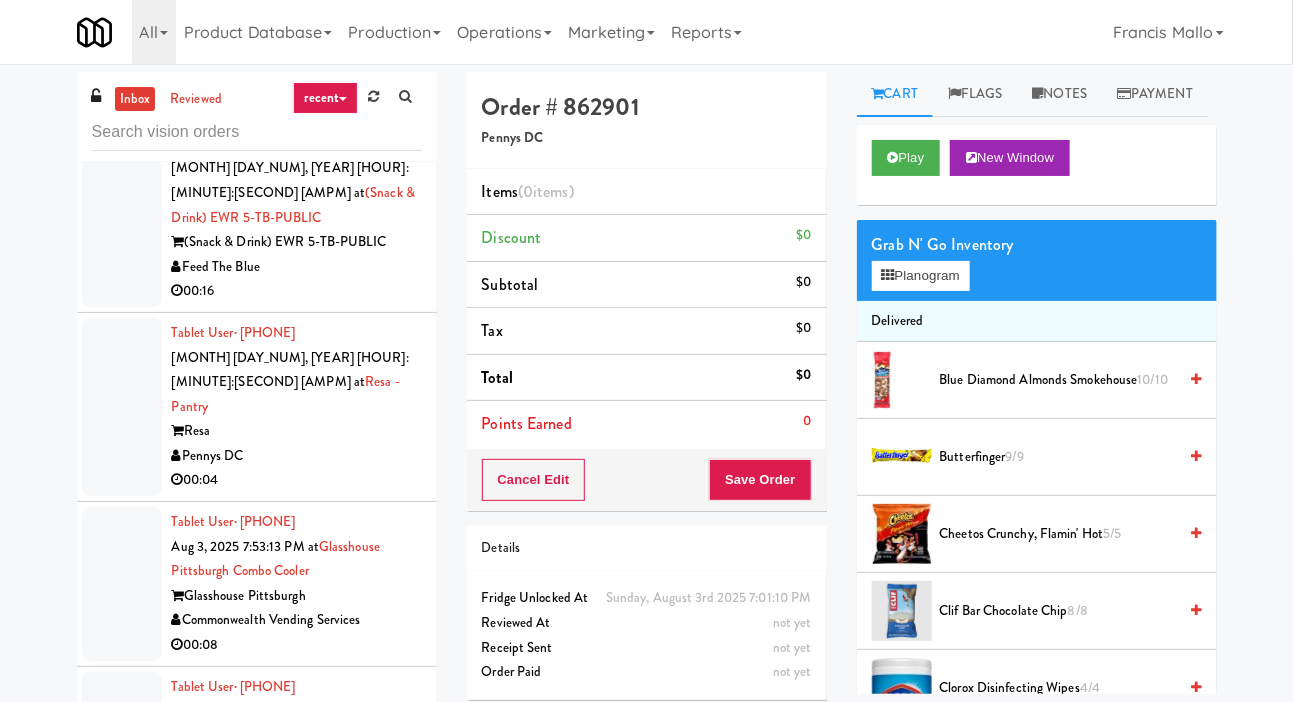 scroll, scrollTop: 5853, scrollLeft: 0, axis: vertical 